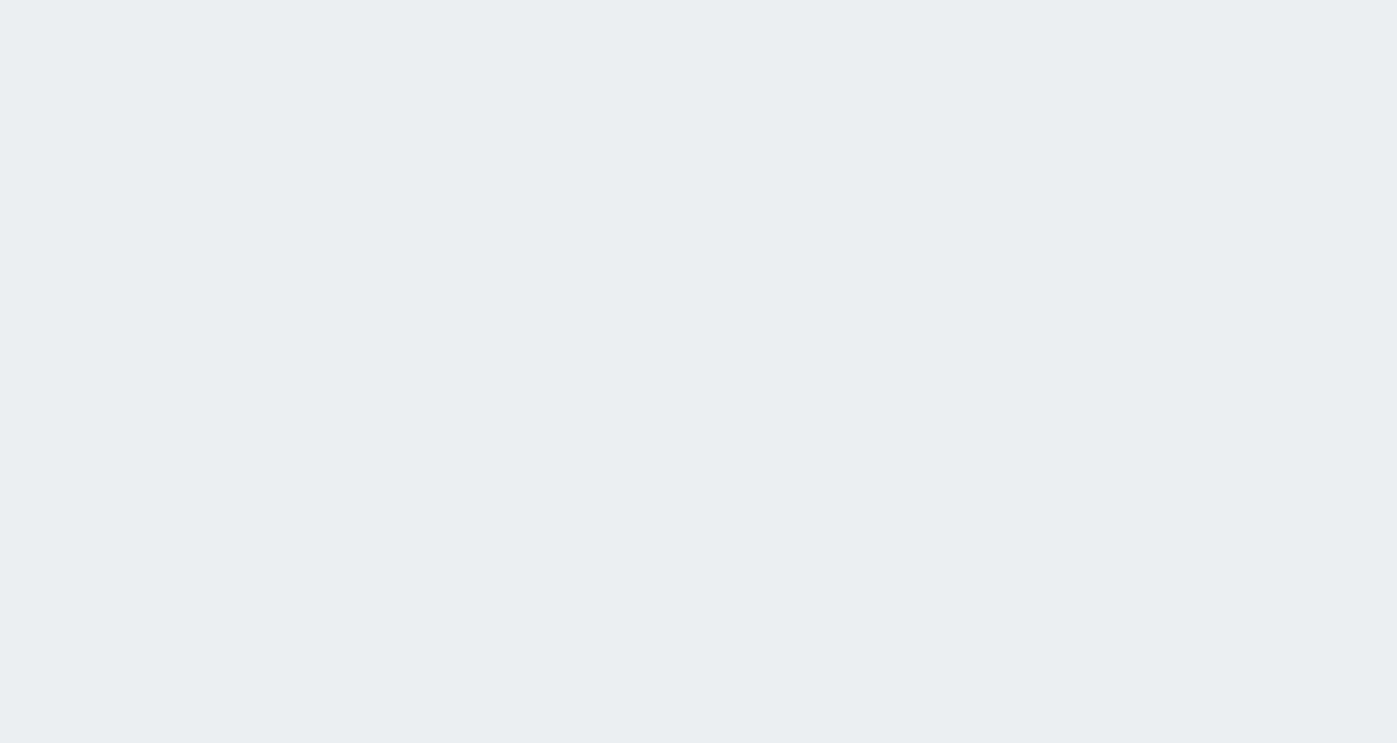 scroll, scrollTop: 0, scrollLeft: 0, axis: both 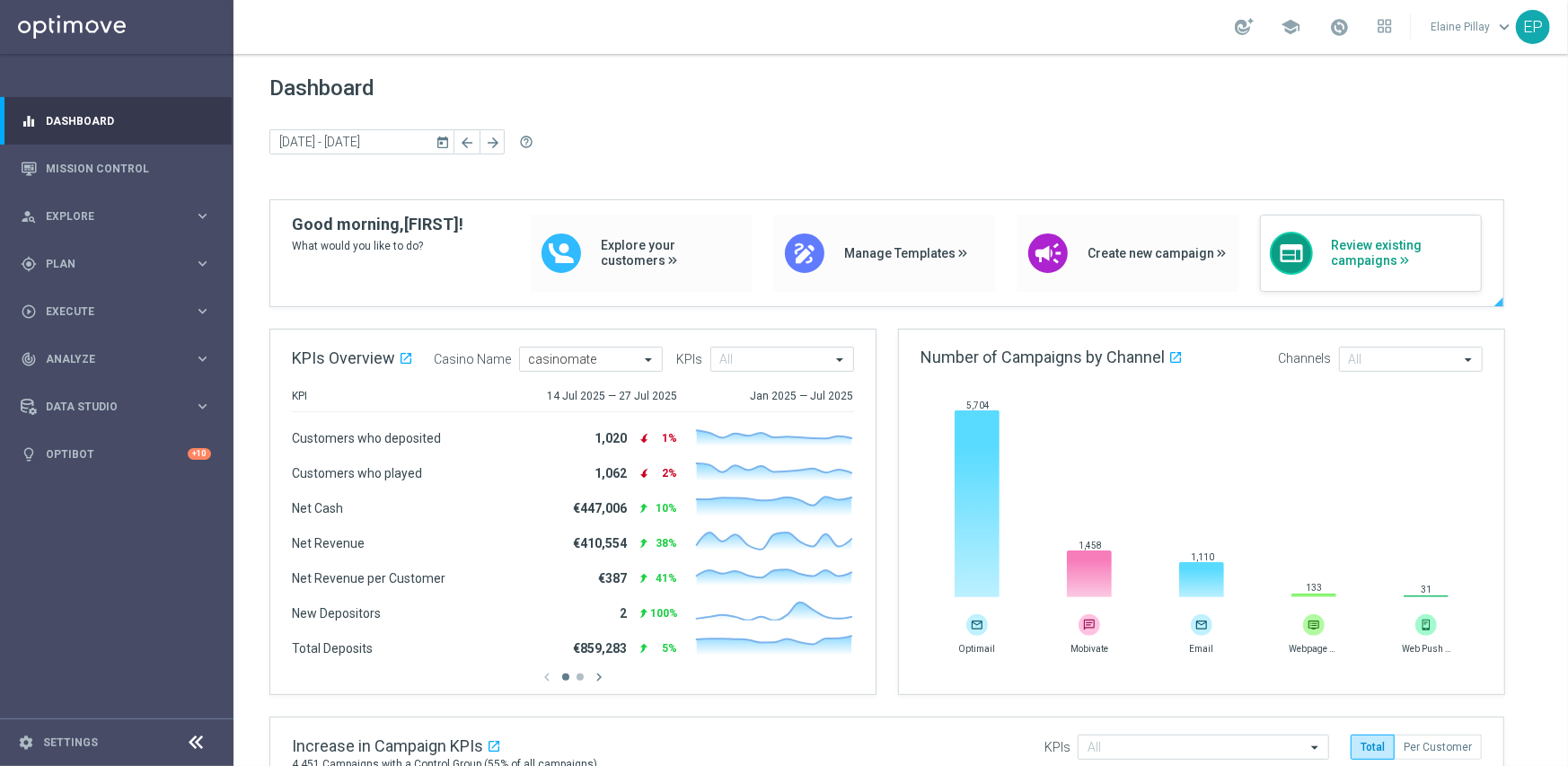 click on "Review existing campaigns" 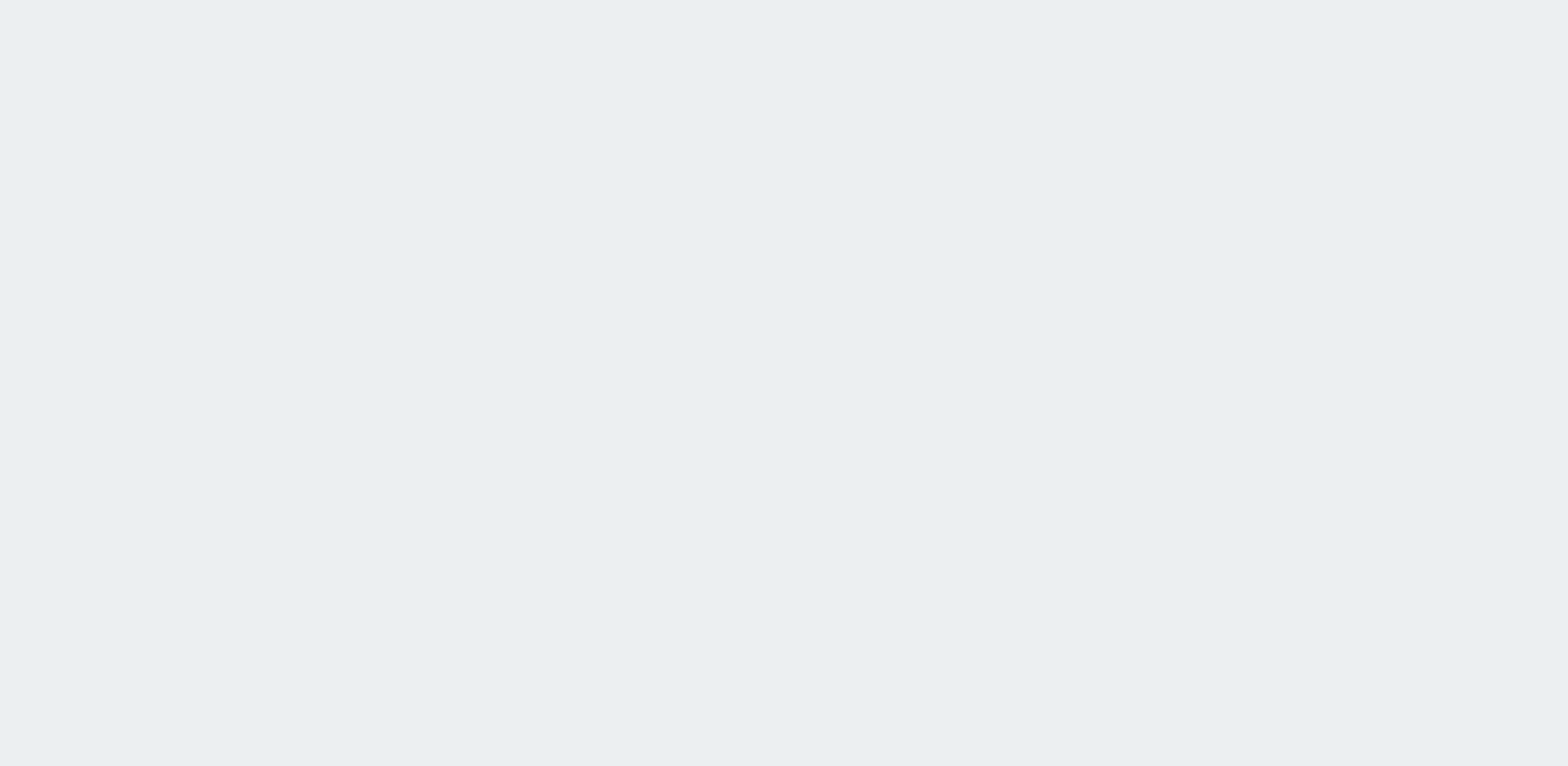 scroll, scrollTop: 0, scrollLeft: 0, axis: both 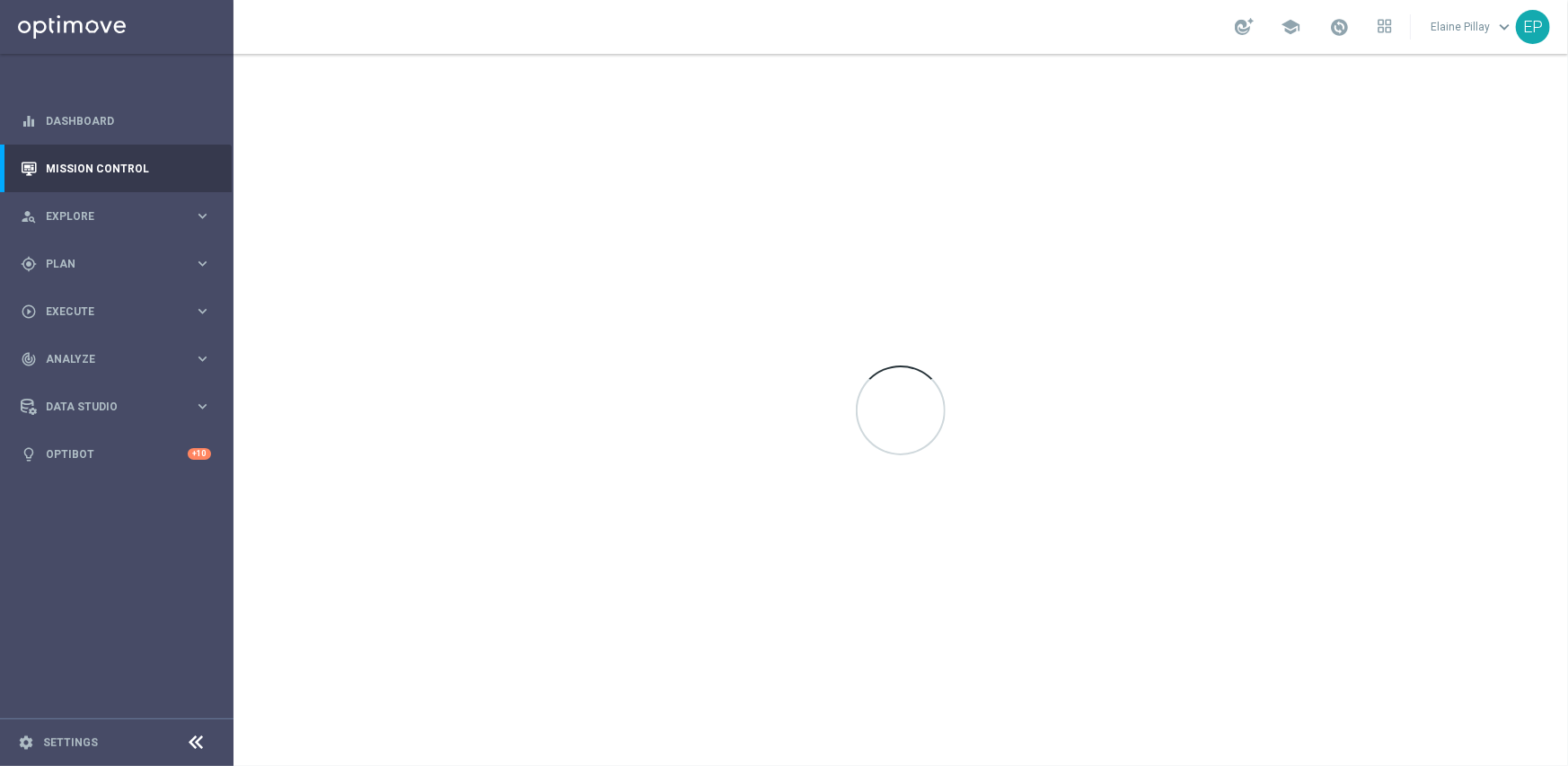 click at bounding box center (197, 743) 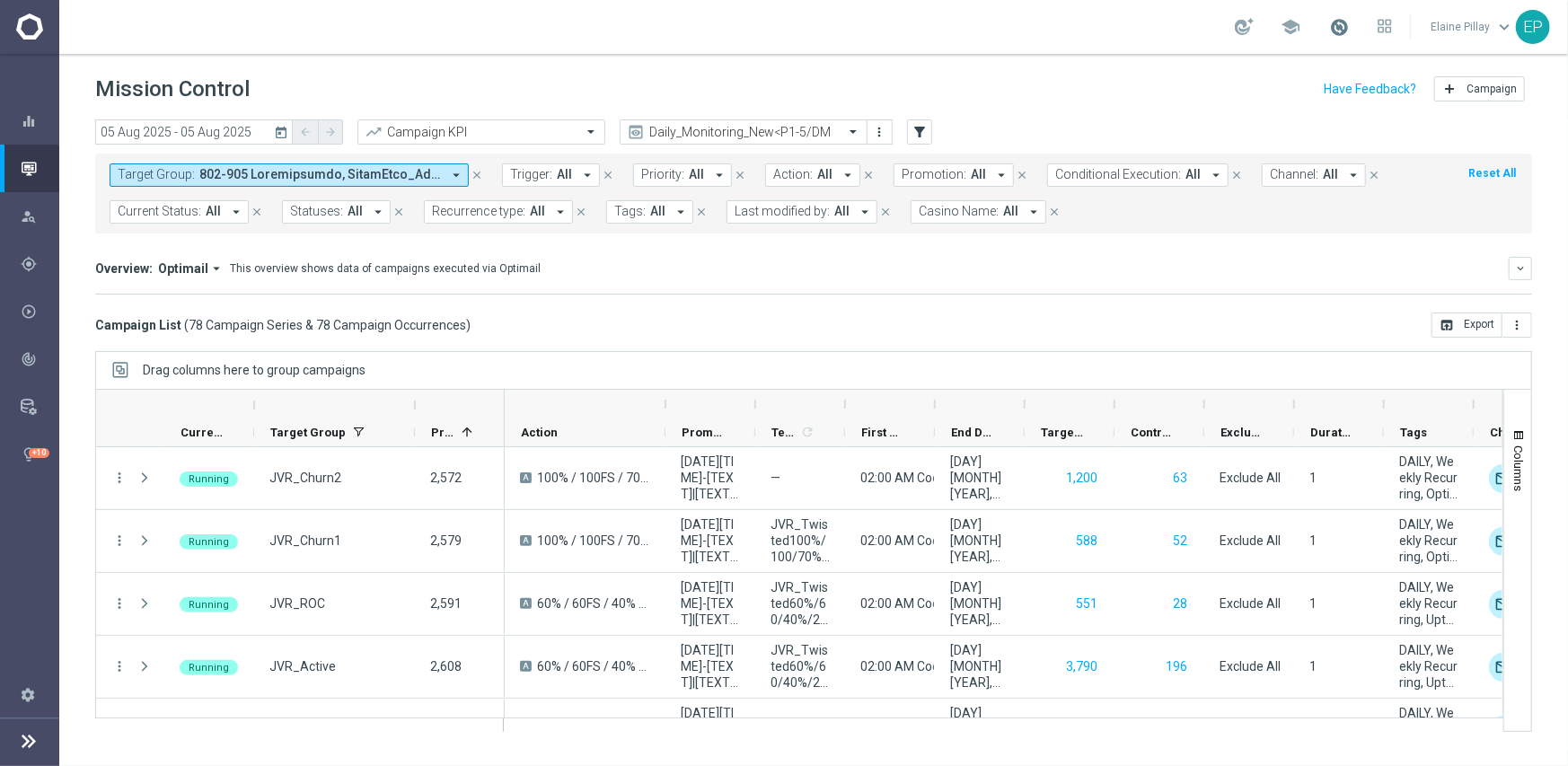 click at bounding box center (1339, 27) 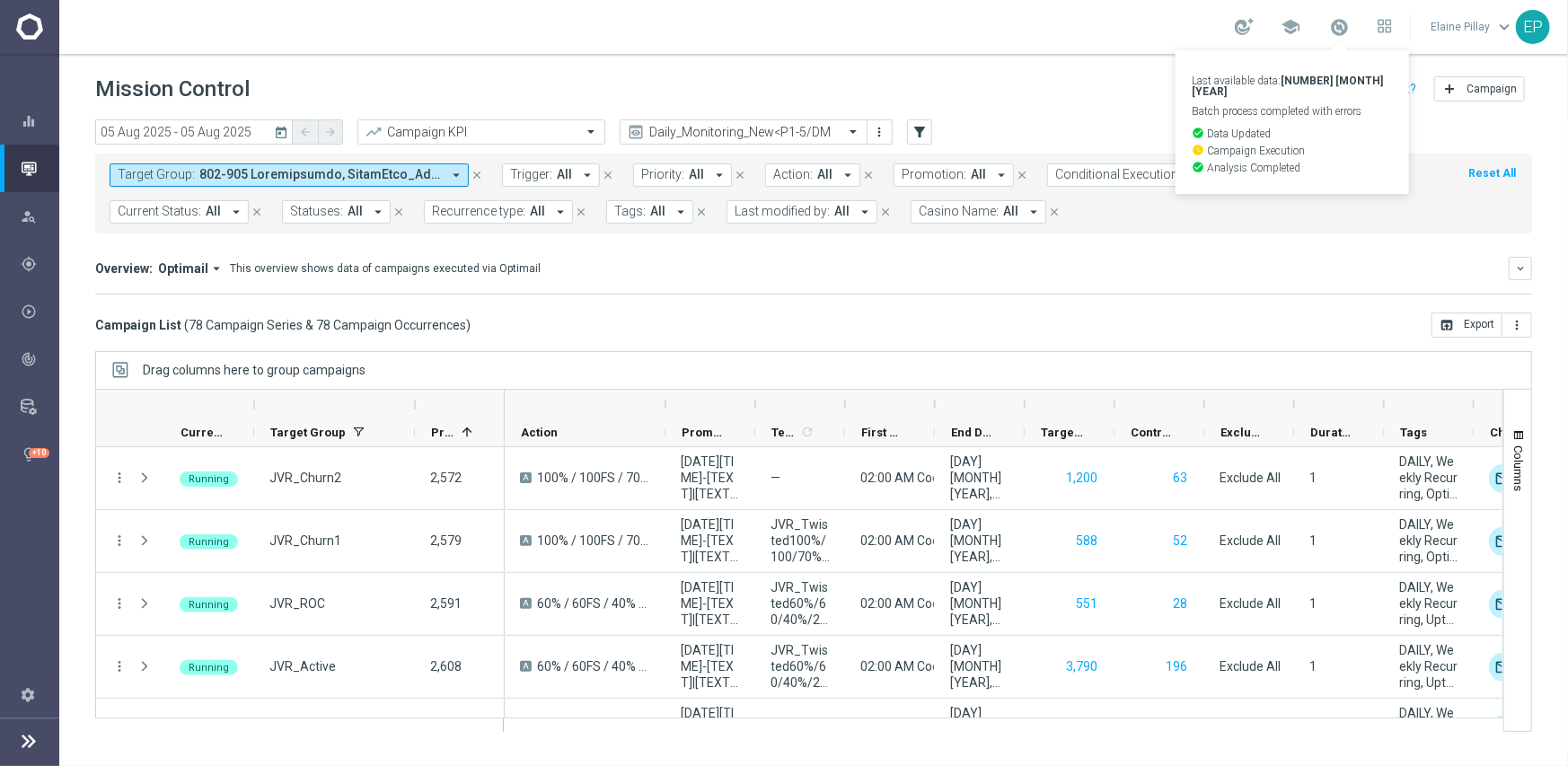 click on "Overview:
Optimail
arrow_drop_down
This overview shows data of campaigns executed via Optimail" 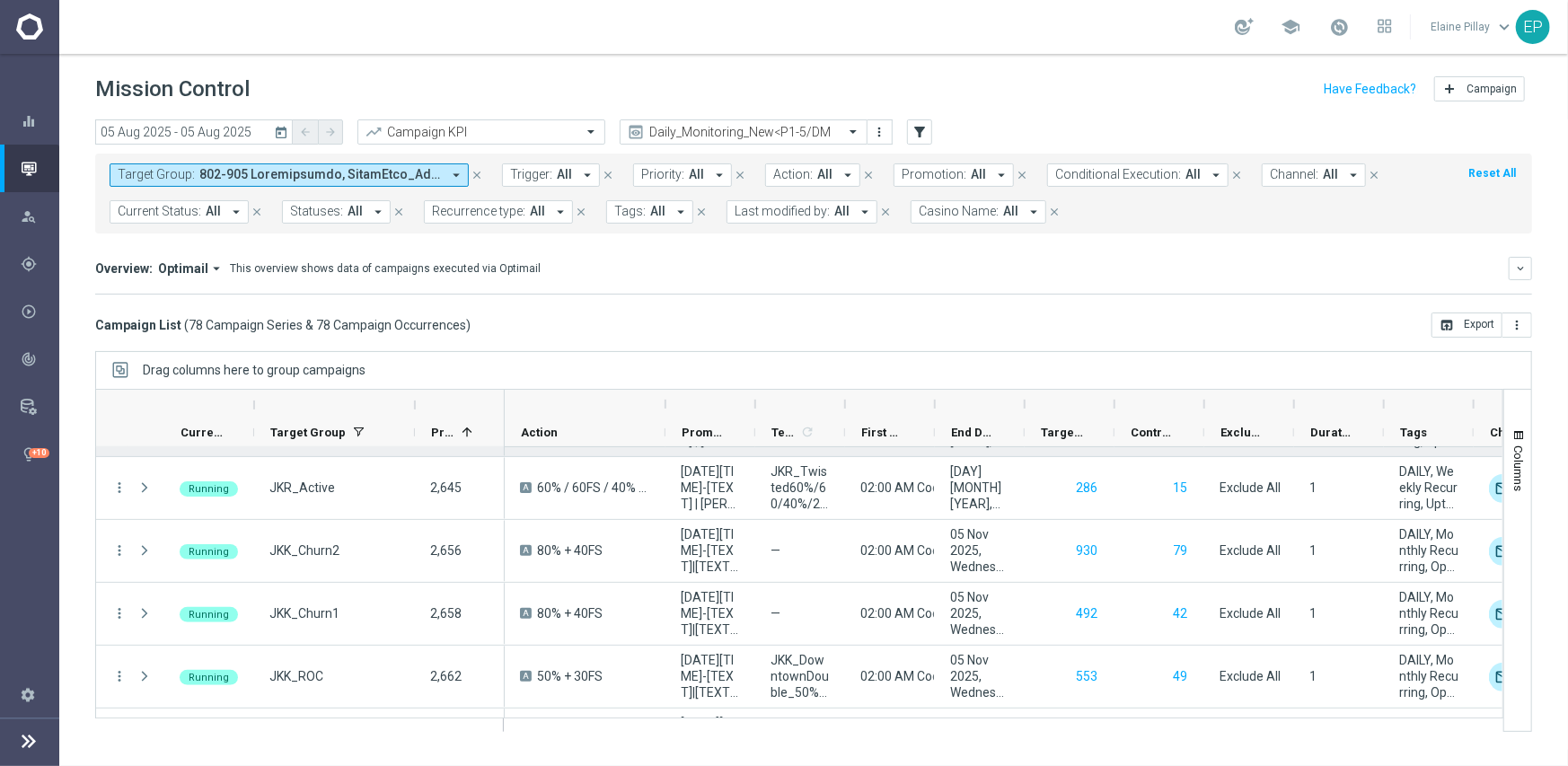 scroll, scrollTop: 449, scrollLeft: 0, axis: vertical 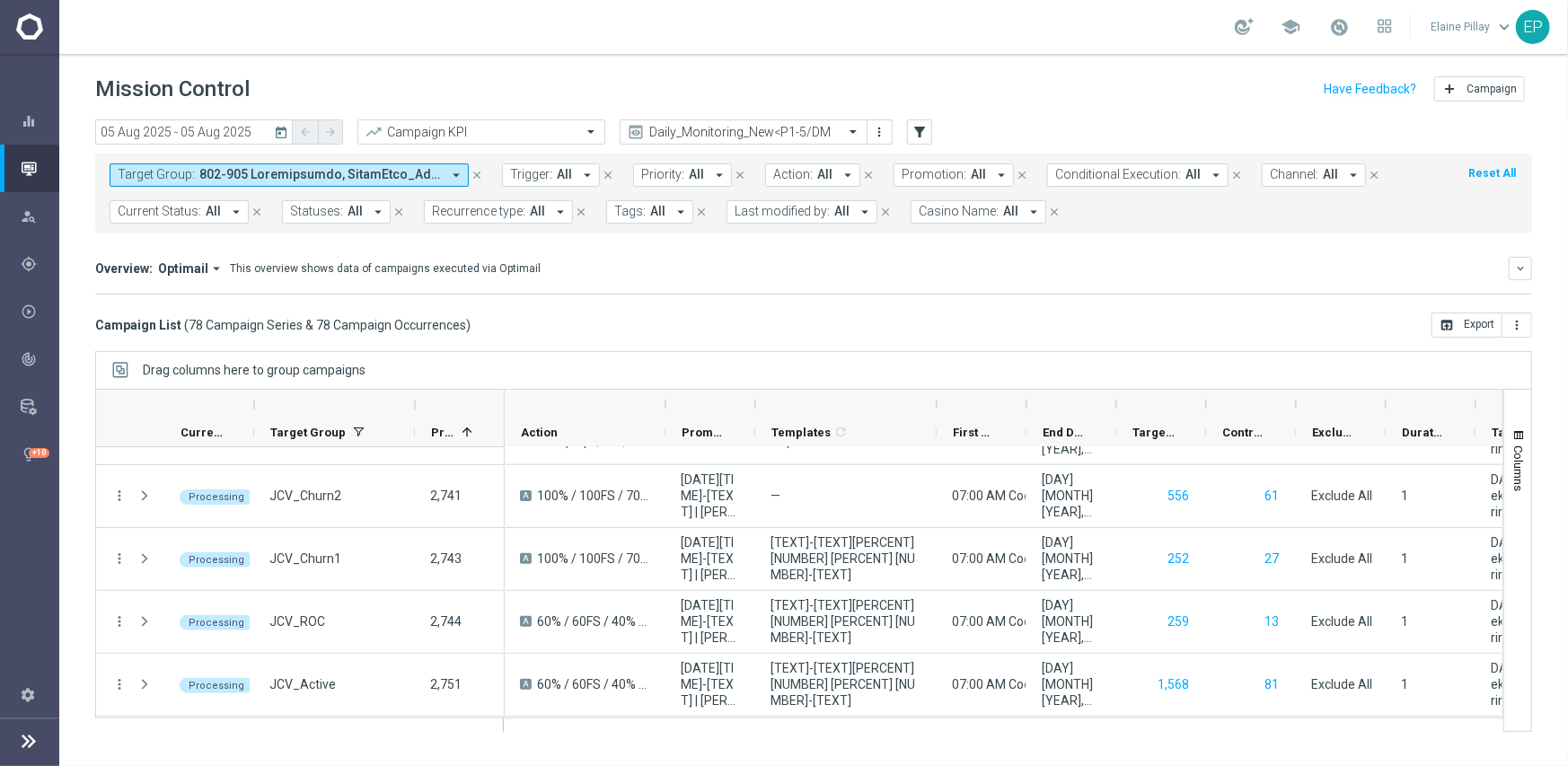 drag, startPoint x: 846, startPoint y: 405, endPoint x: 938, endPoint y: 408, distance: 92.0489 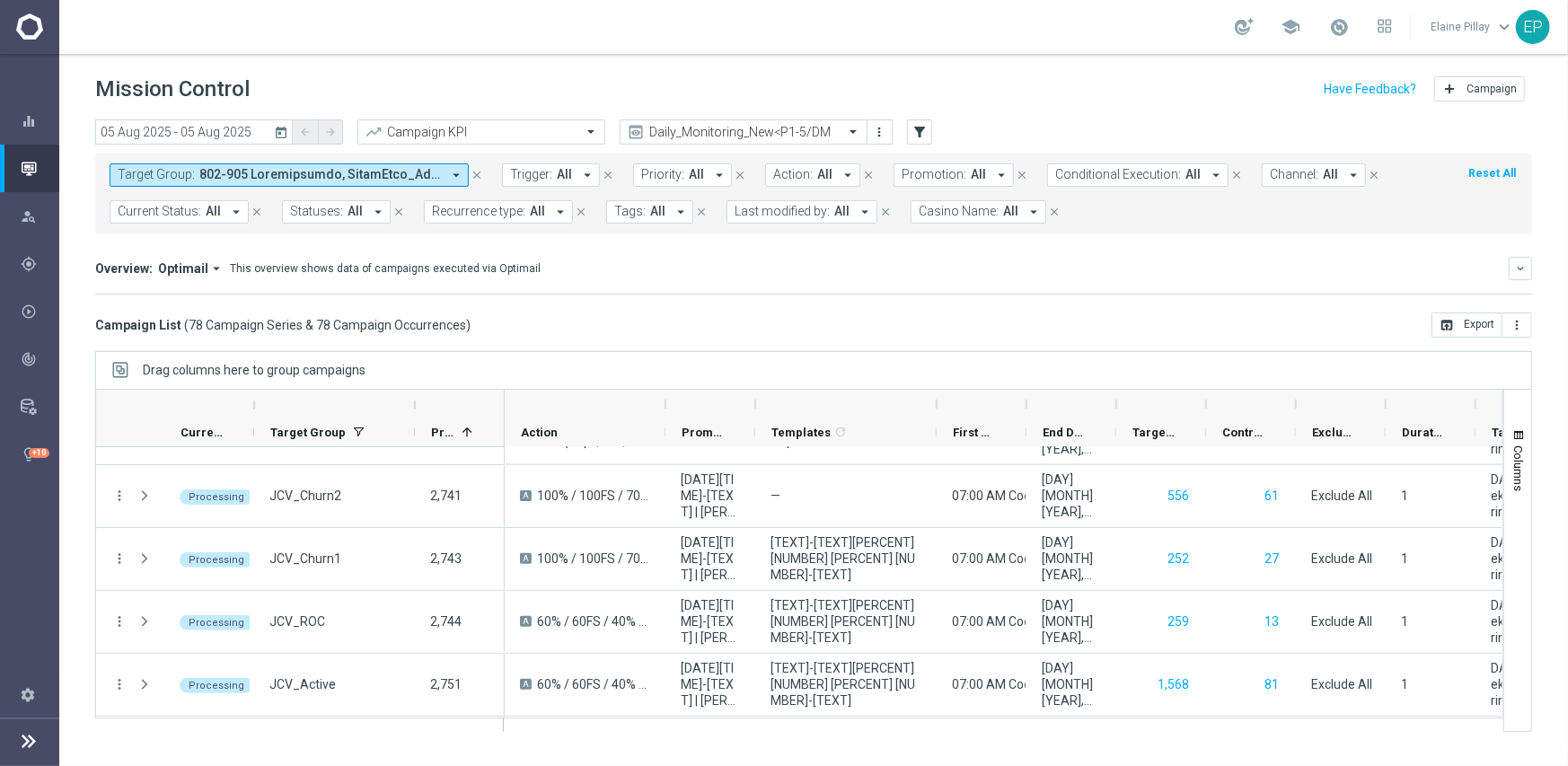 click at bounding box center (937, 404) 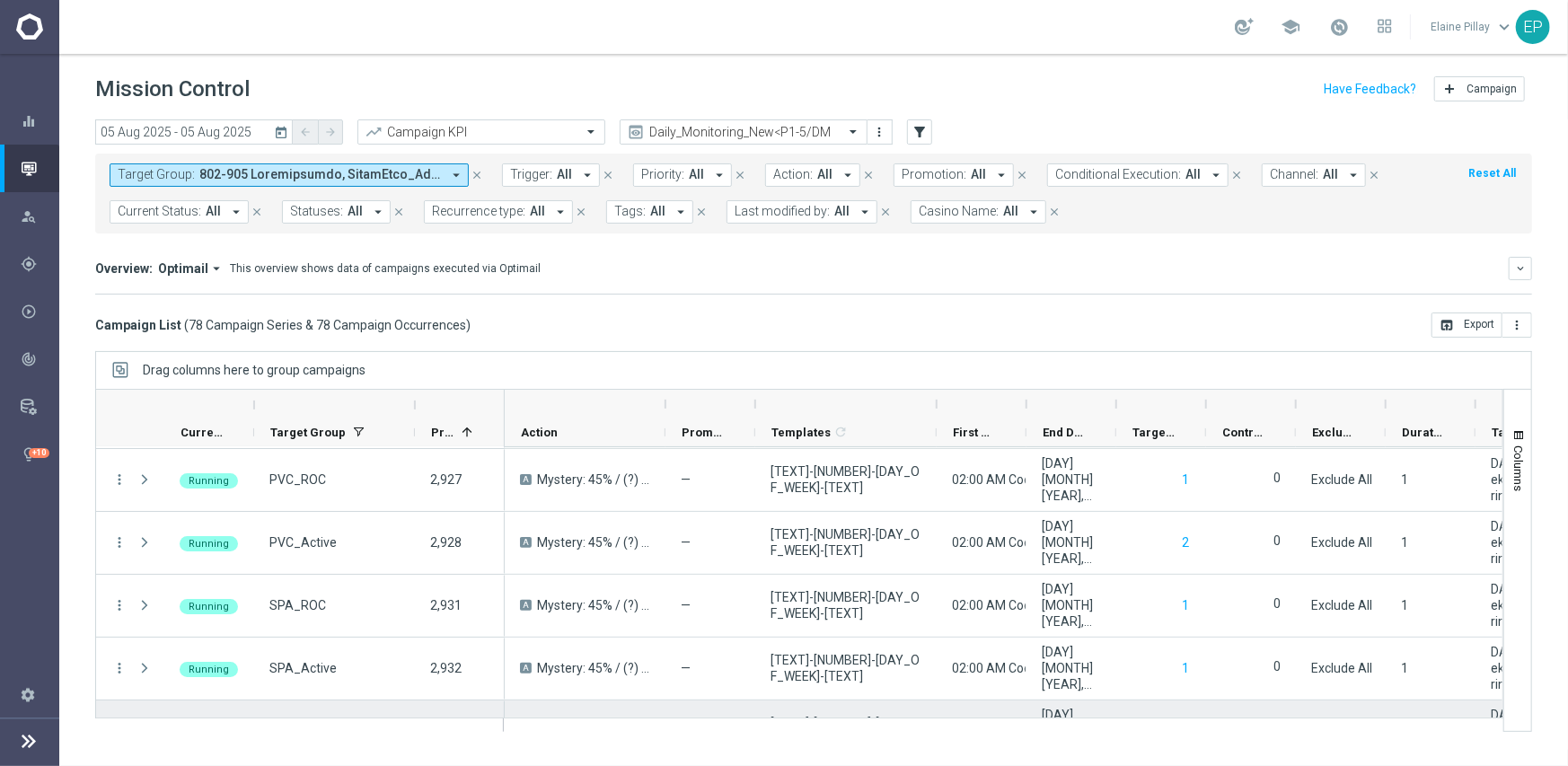 scroll, scrollTop: 4632, scrollLeft: 0, axis: vertical 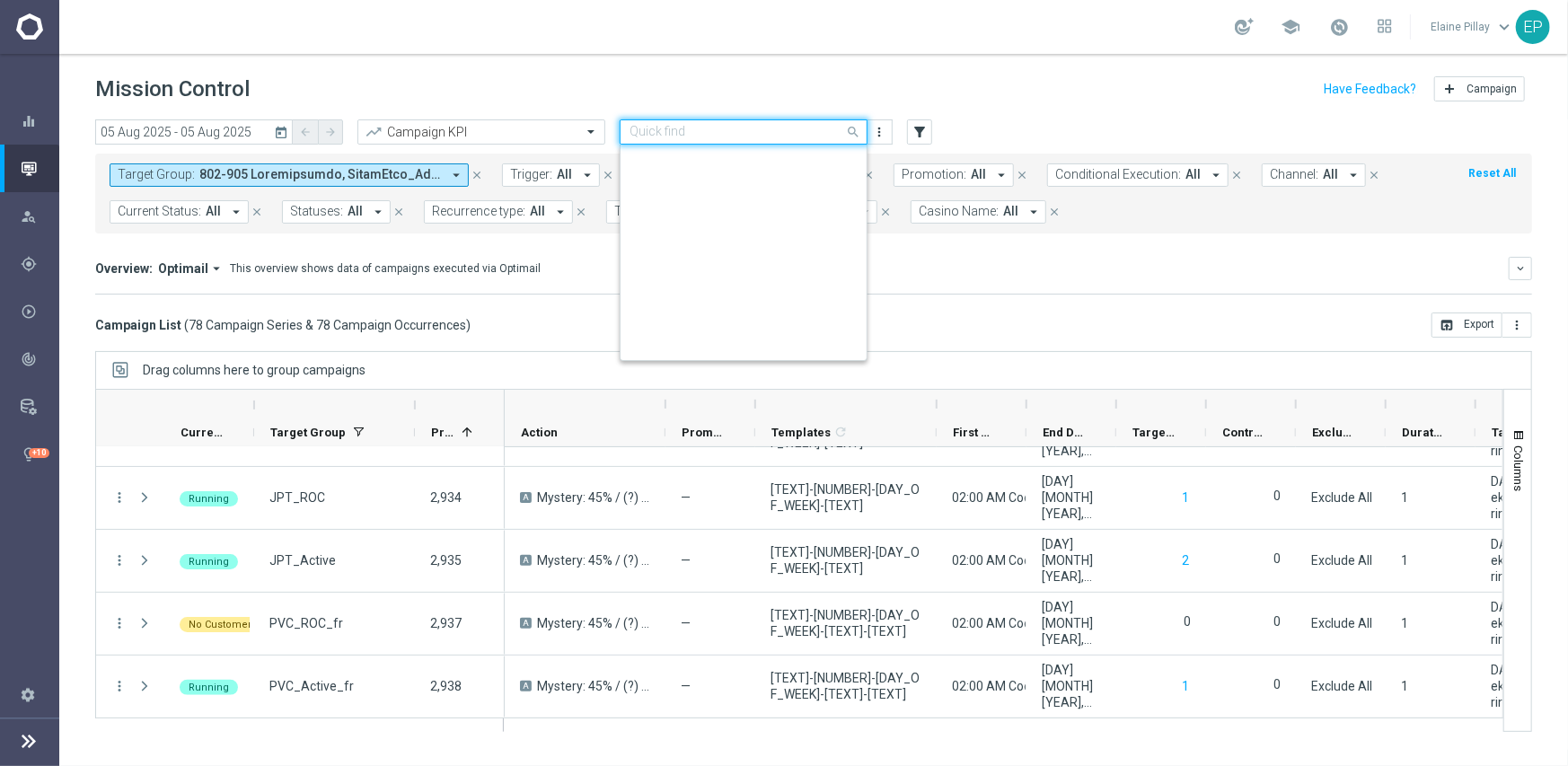 click 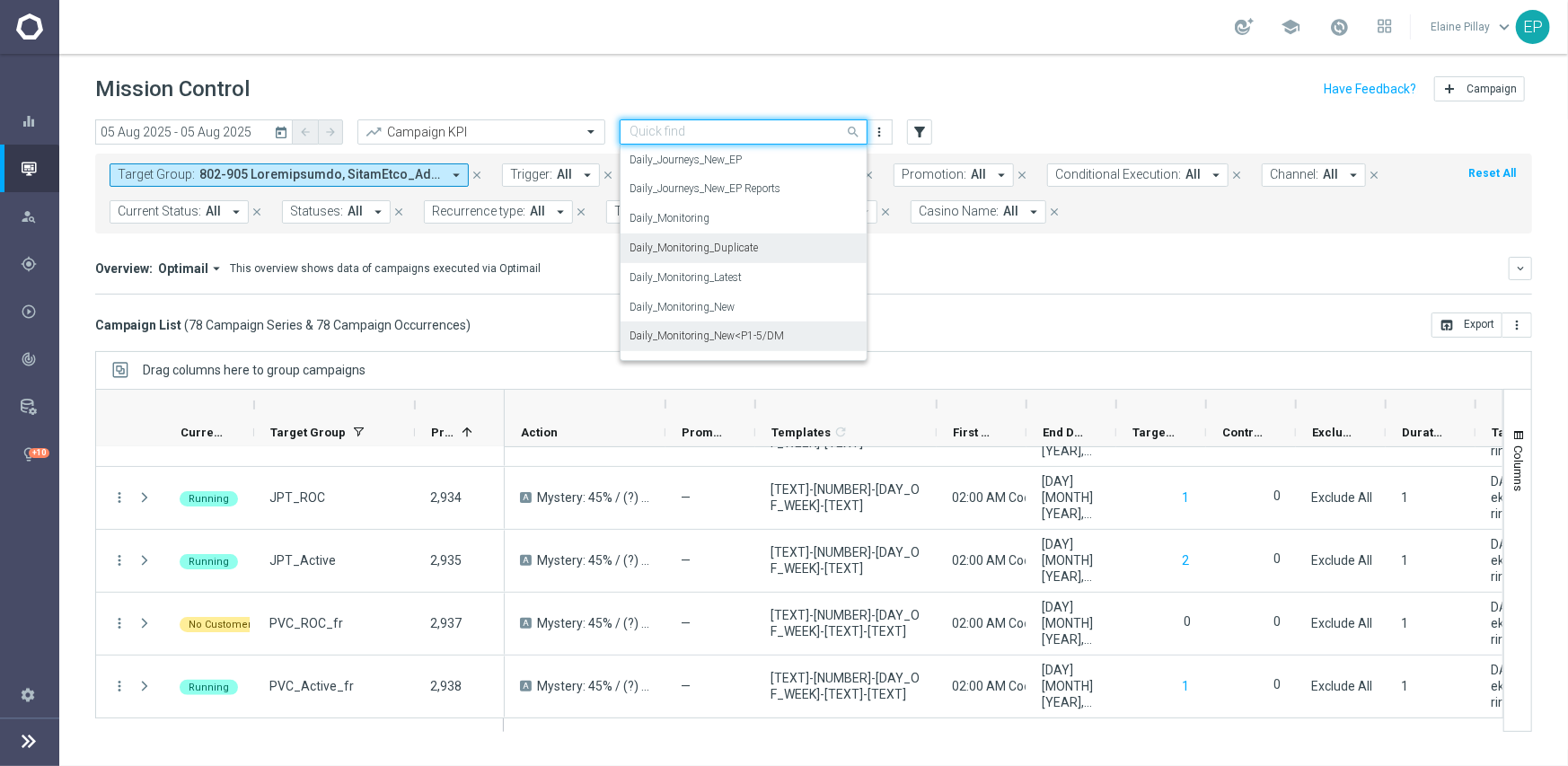 scroll, scrollTop: 501, scrollLeft: 0, axis: vertical 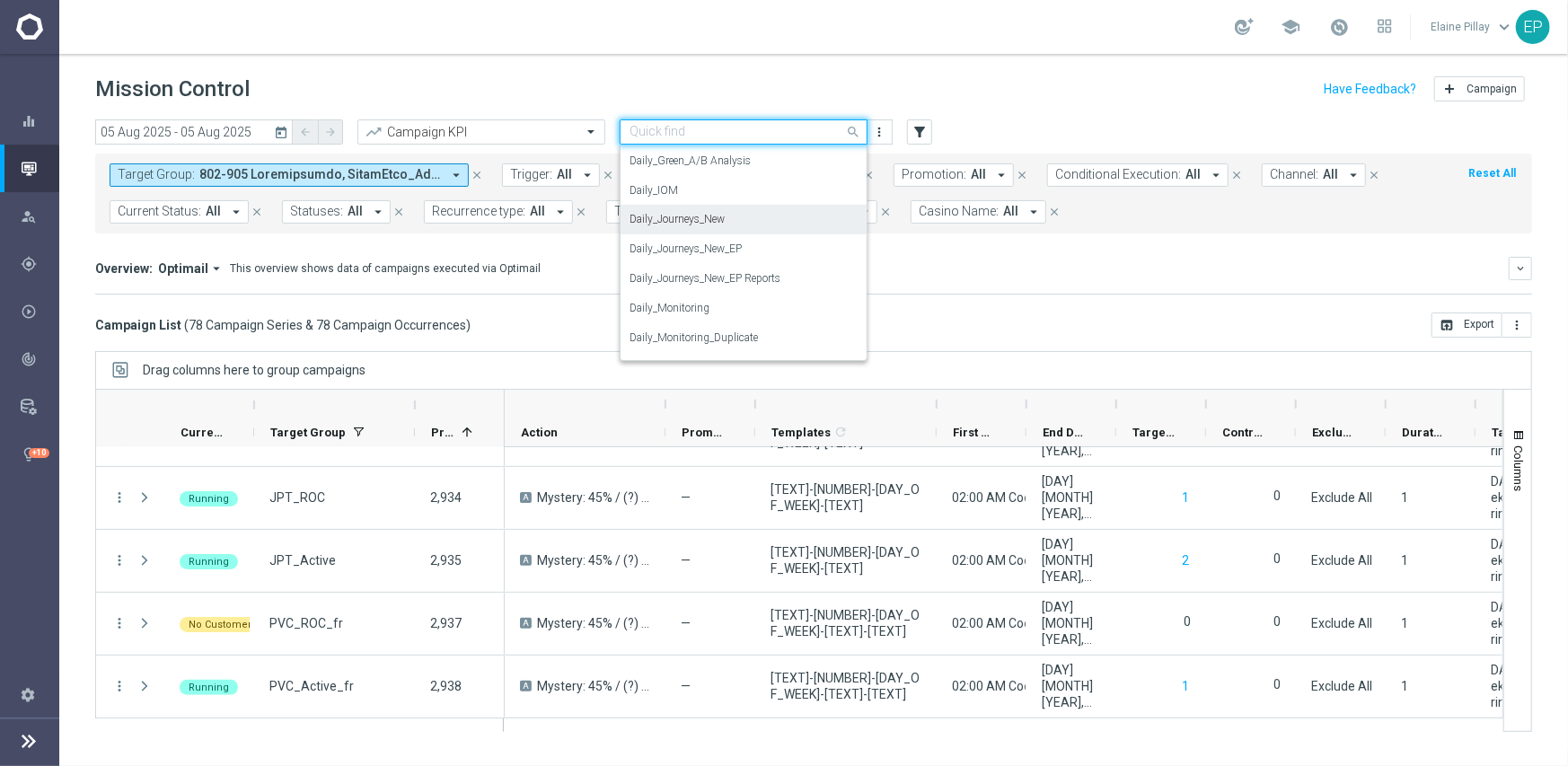 click on "Daily_Journeys_New" at bounding box center (744, 219) 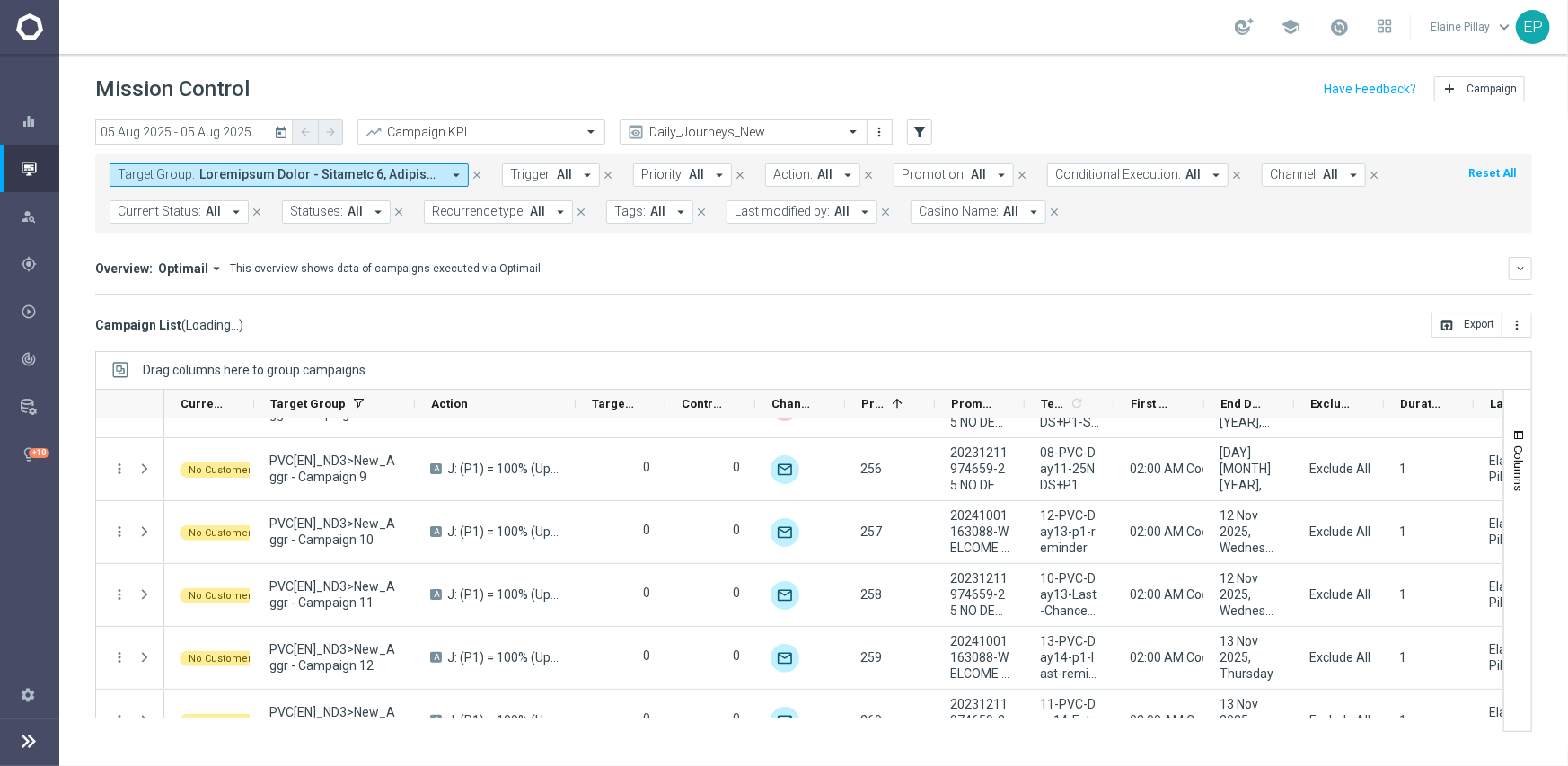 scroll, scrollTop: 4598, scrollLeft: 0, axis: vertical 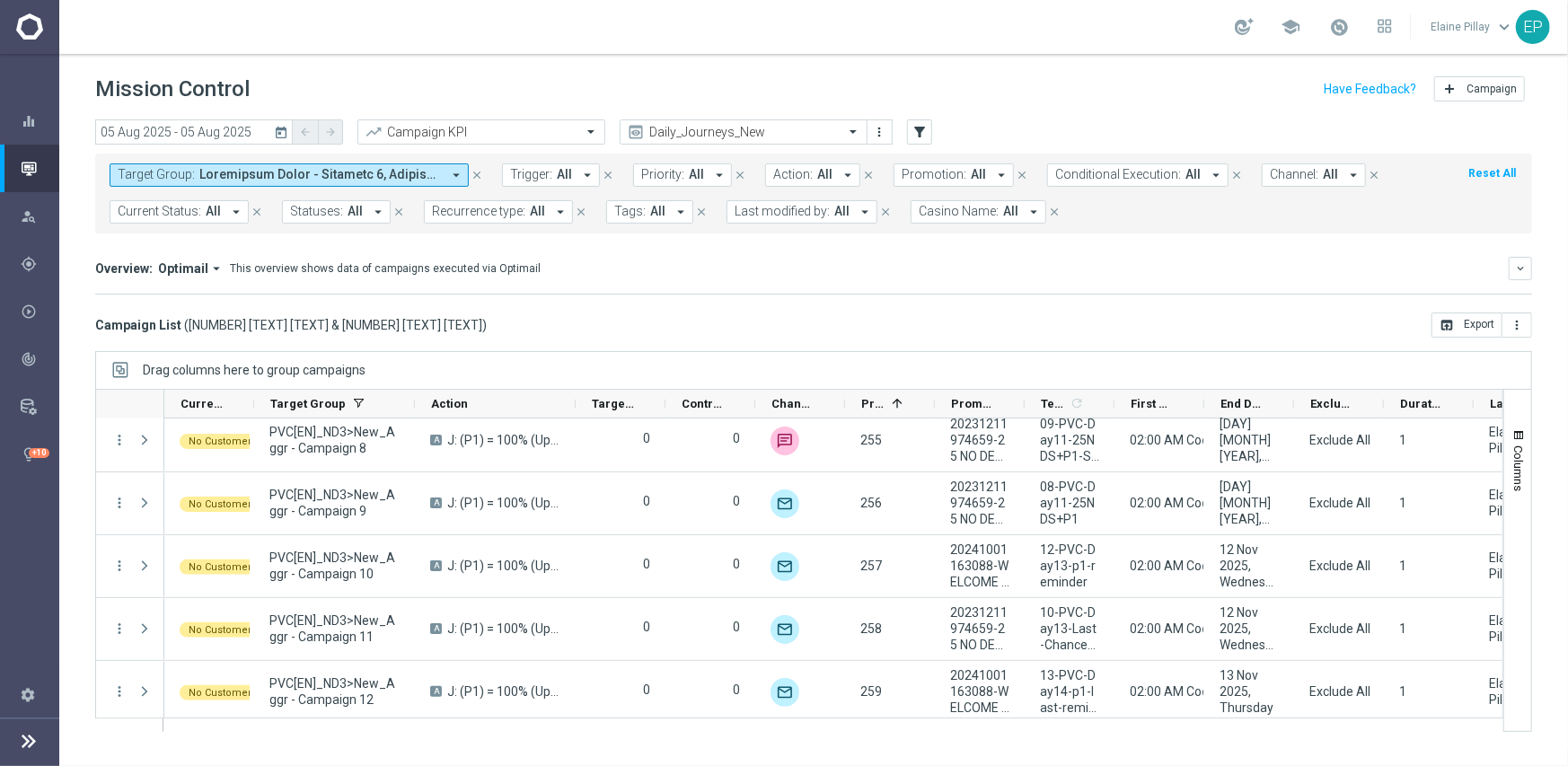 click on "All" at bounding box center [213, 211] 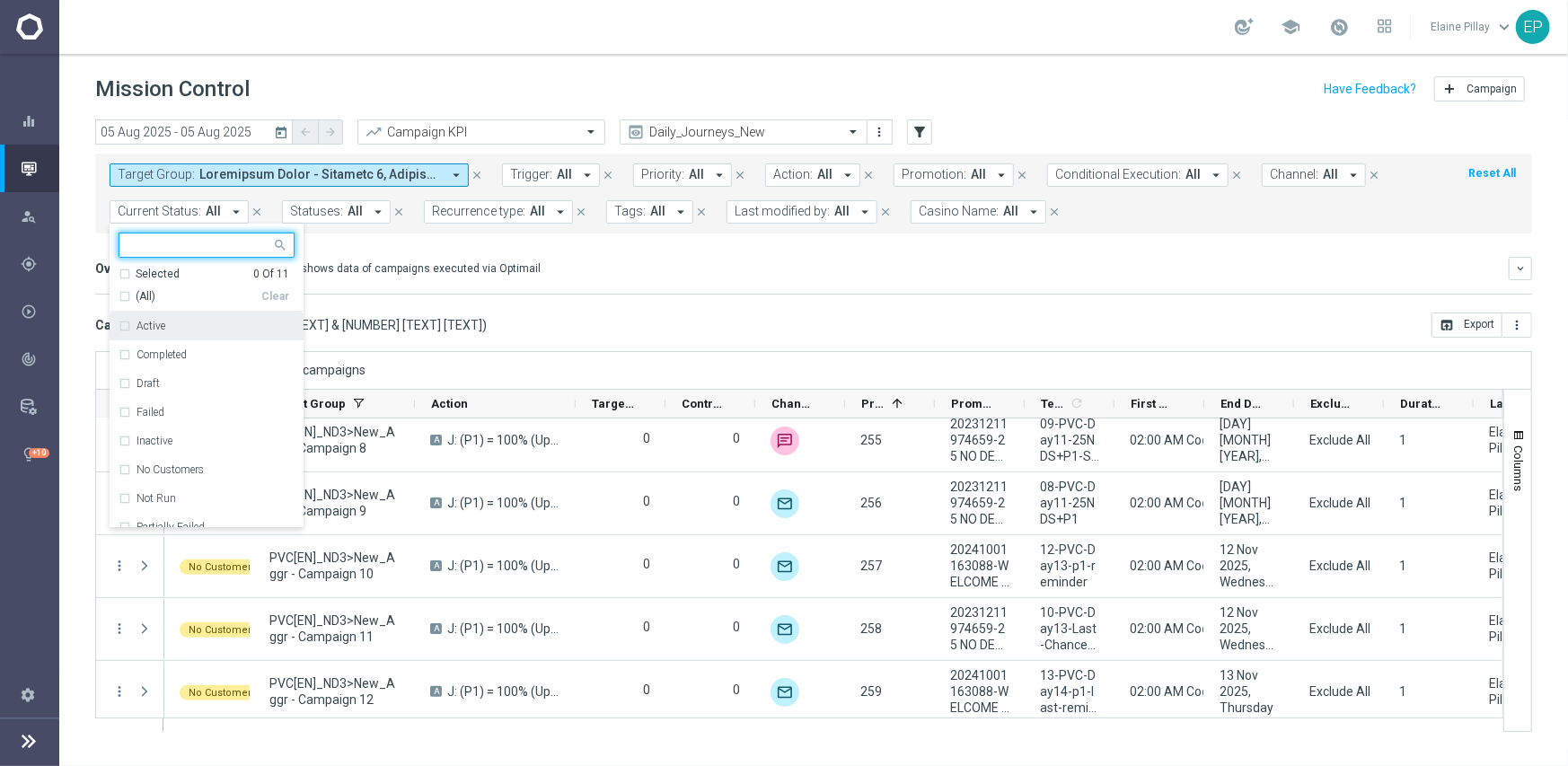 click on "(All)" at bounding box center (189, 296) 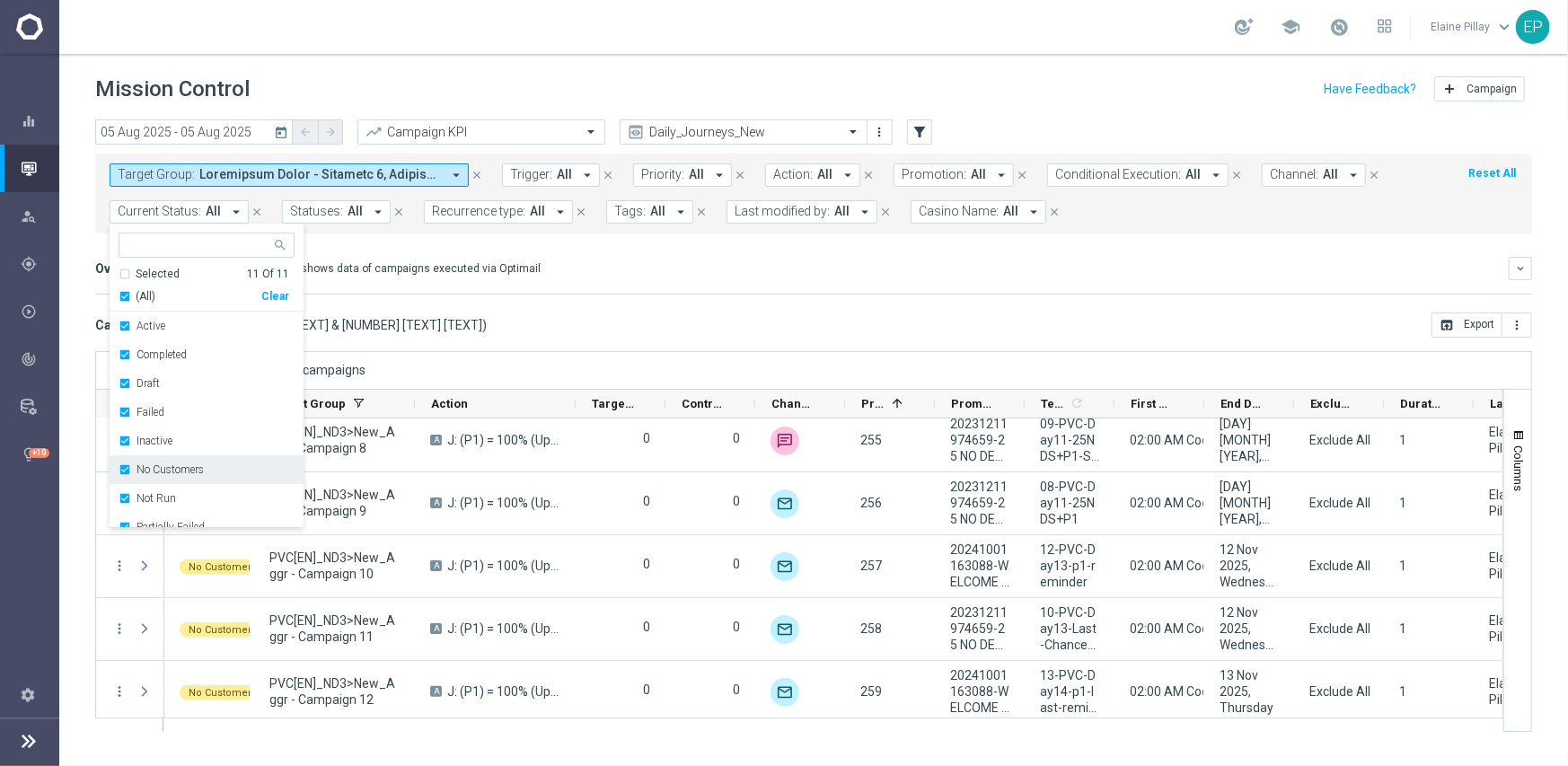 click on "No Customers" at bounding box center (170, 470) 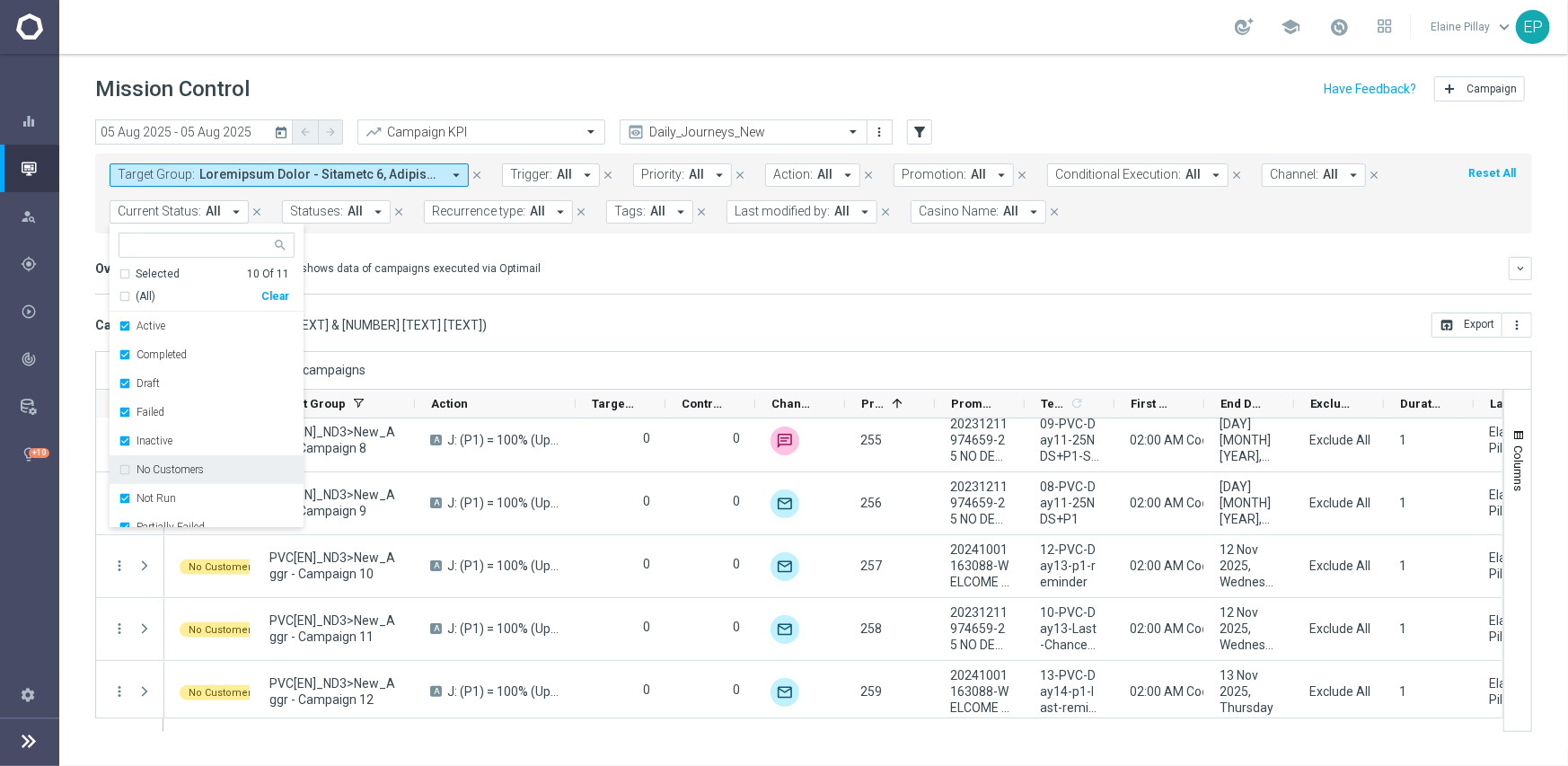 scroll, scrollTop: 90, scrollLeft: 0, axis: vertical 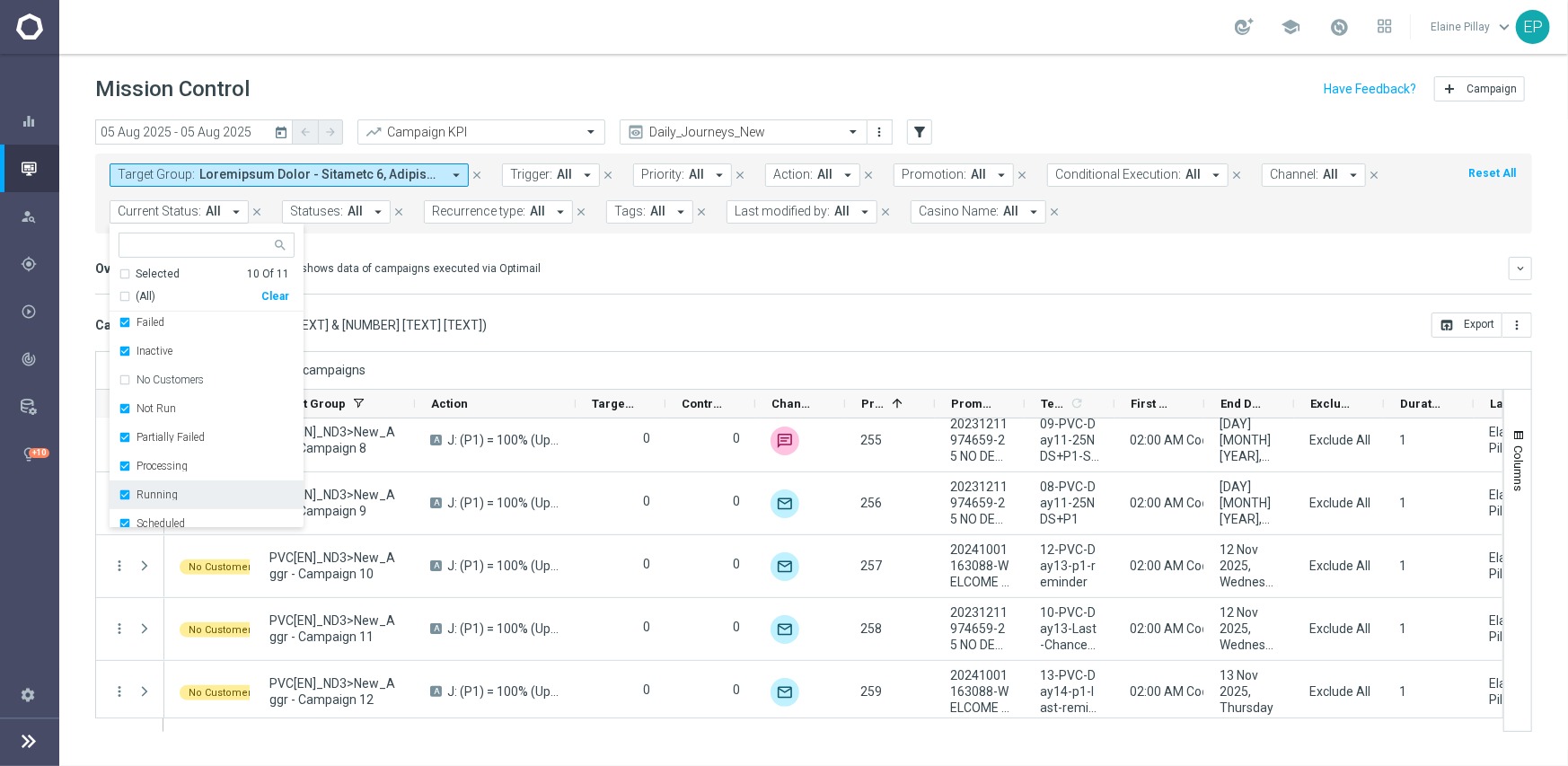 click on "Running" at bounding box center (157, 495) 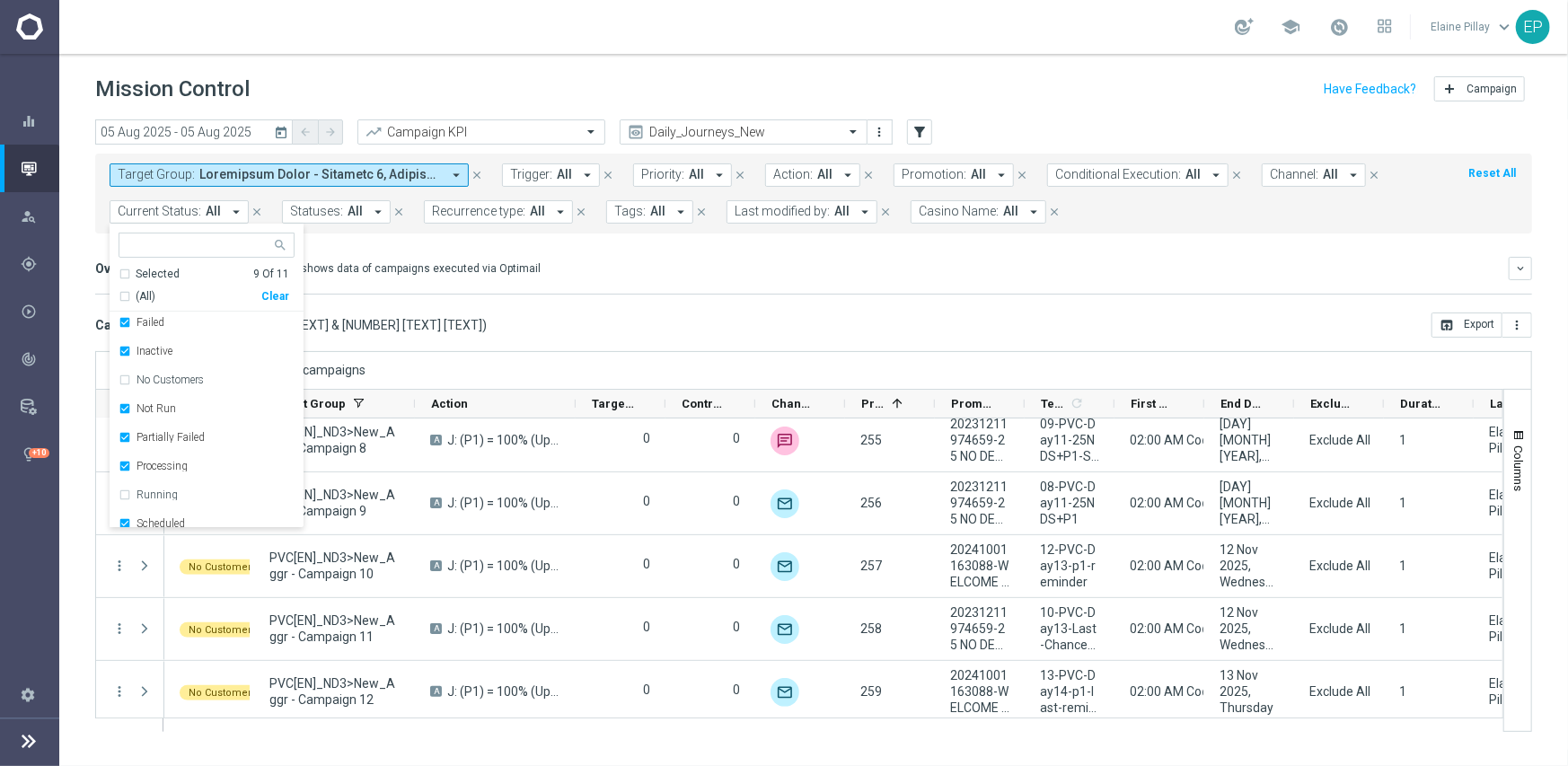 click on "Drag columns here to group campaigns" at bounding box center [814, 370] 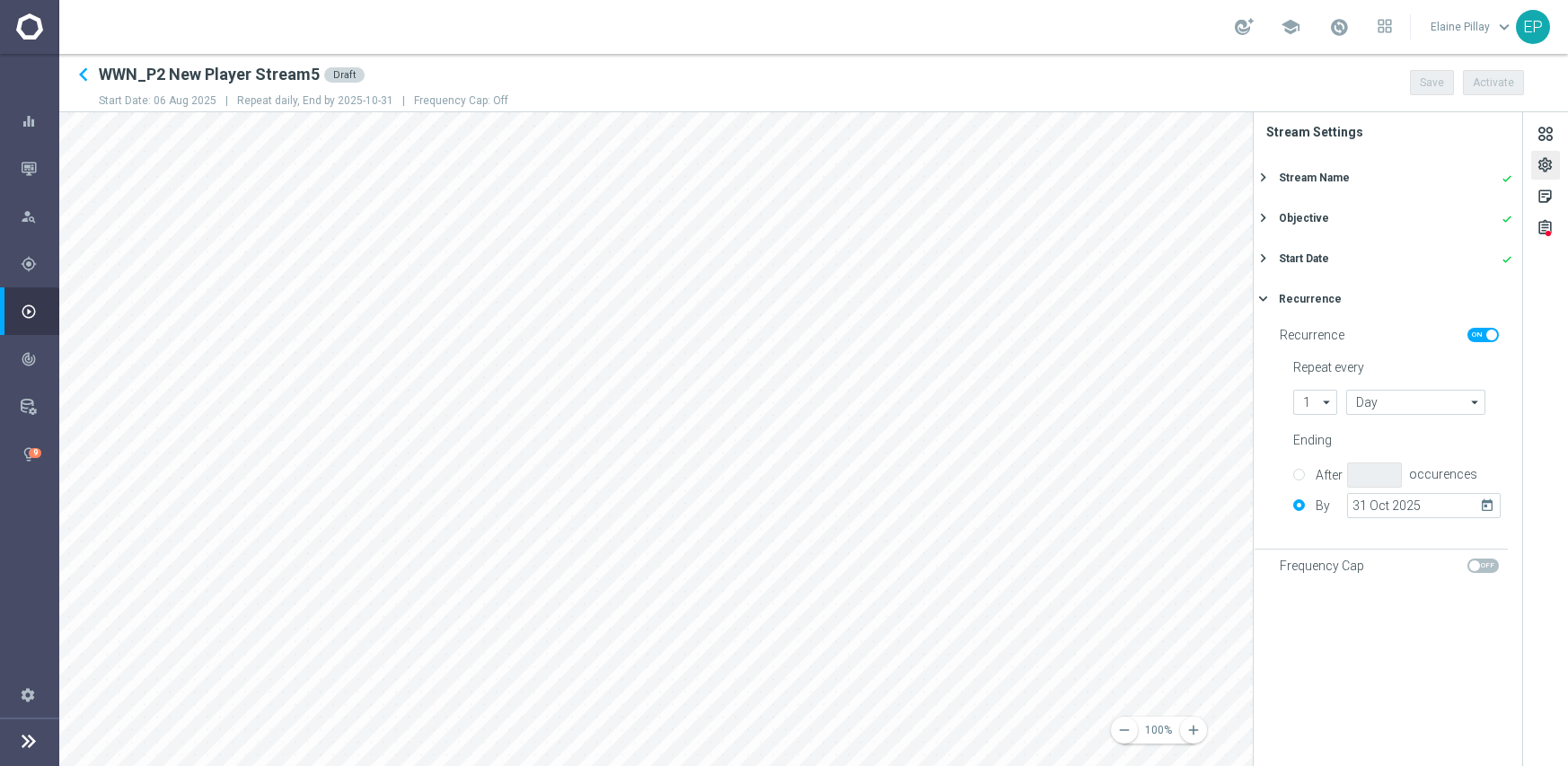 scroll, scrollTop: 0, scrollLeft: 0, axis: both 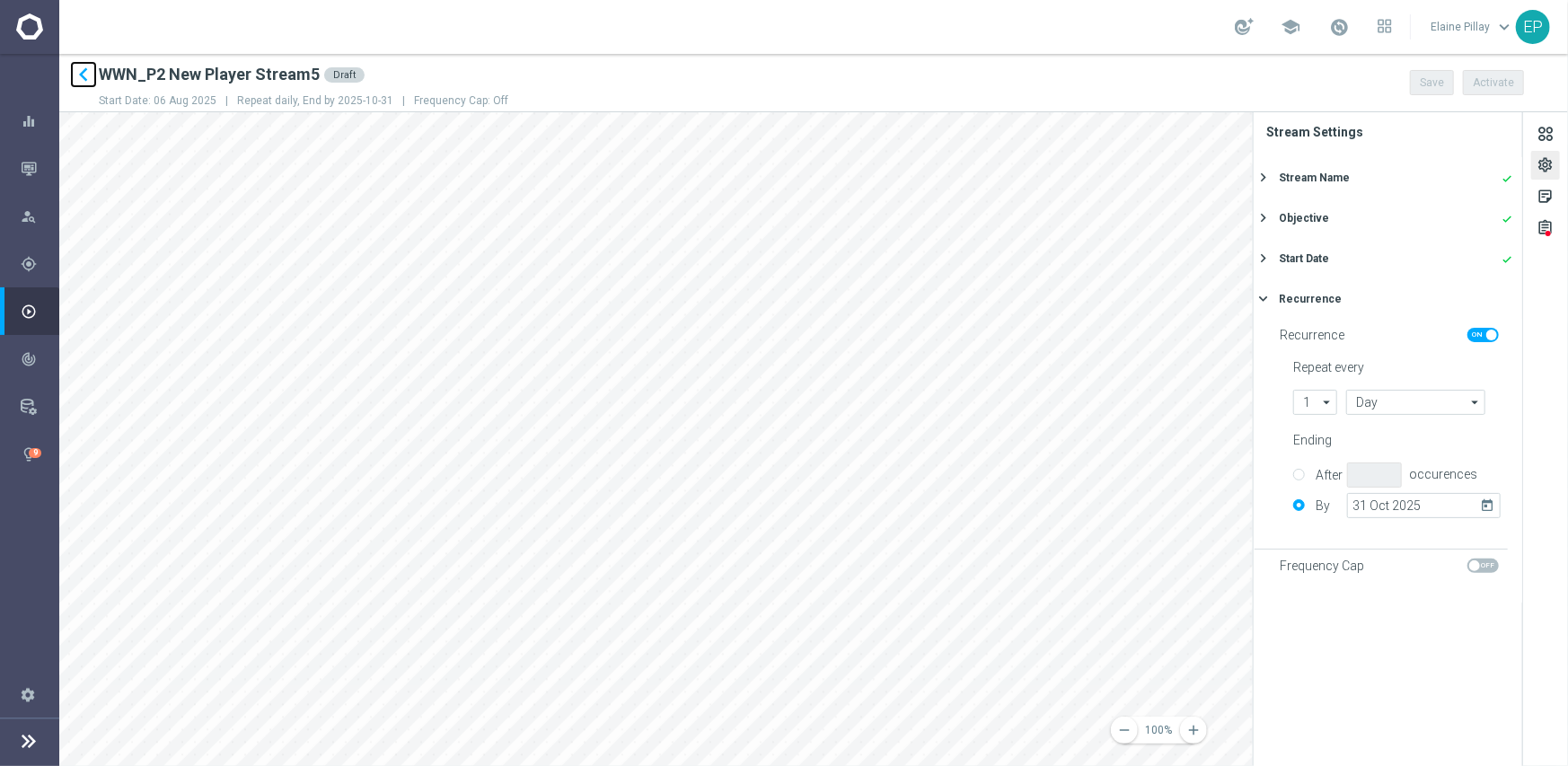 click on "keyboard_arrow_left" 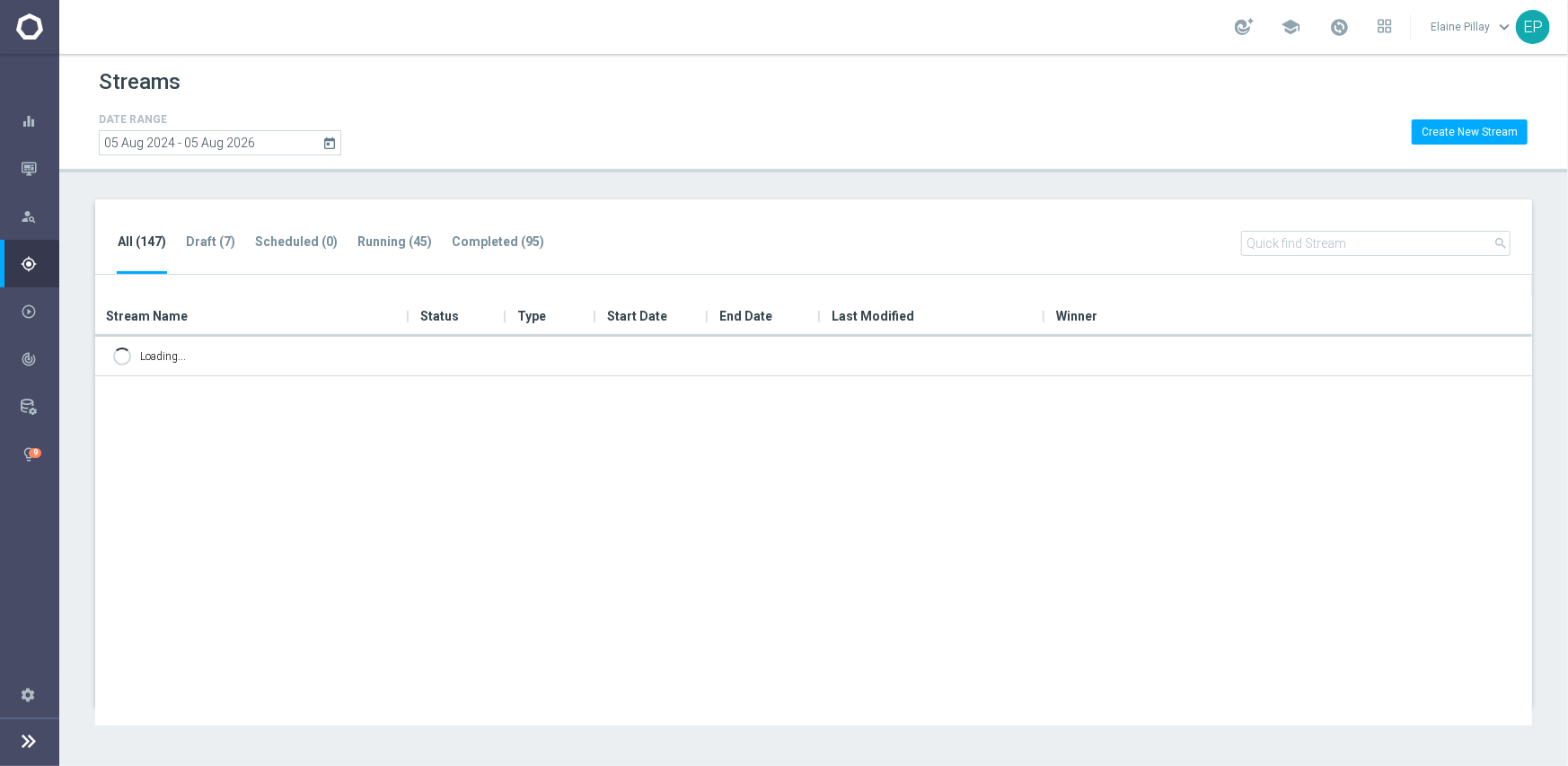 scroll, scrollTop: 0, scrollLeft: 0, axis: both 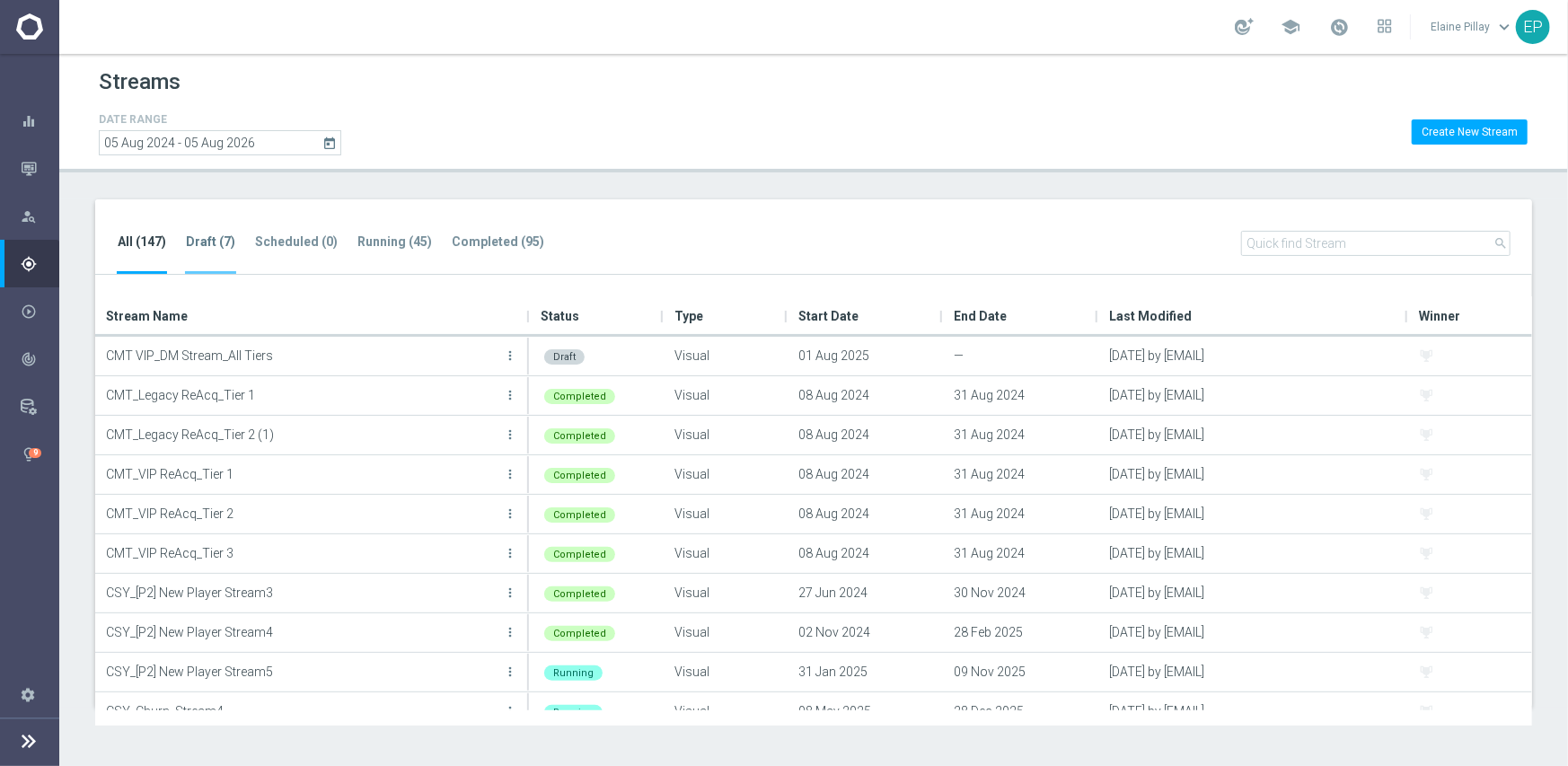 click on "Draft (7)" at bounding box center (210, 242) 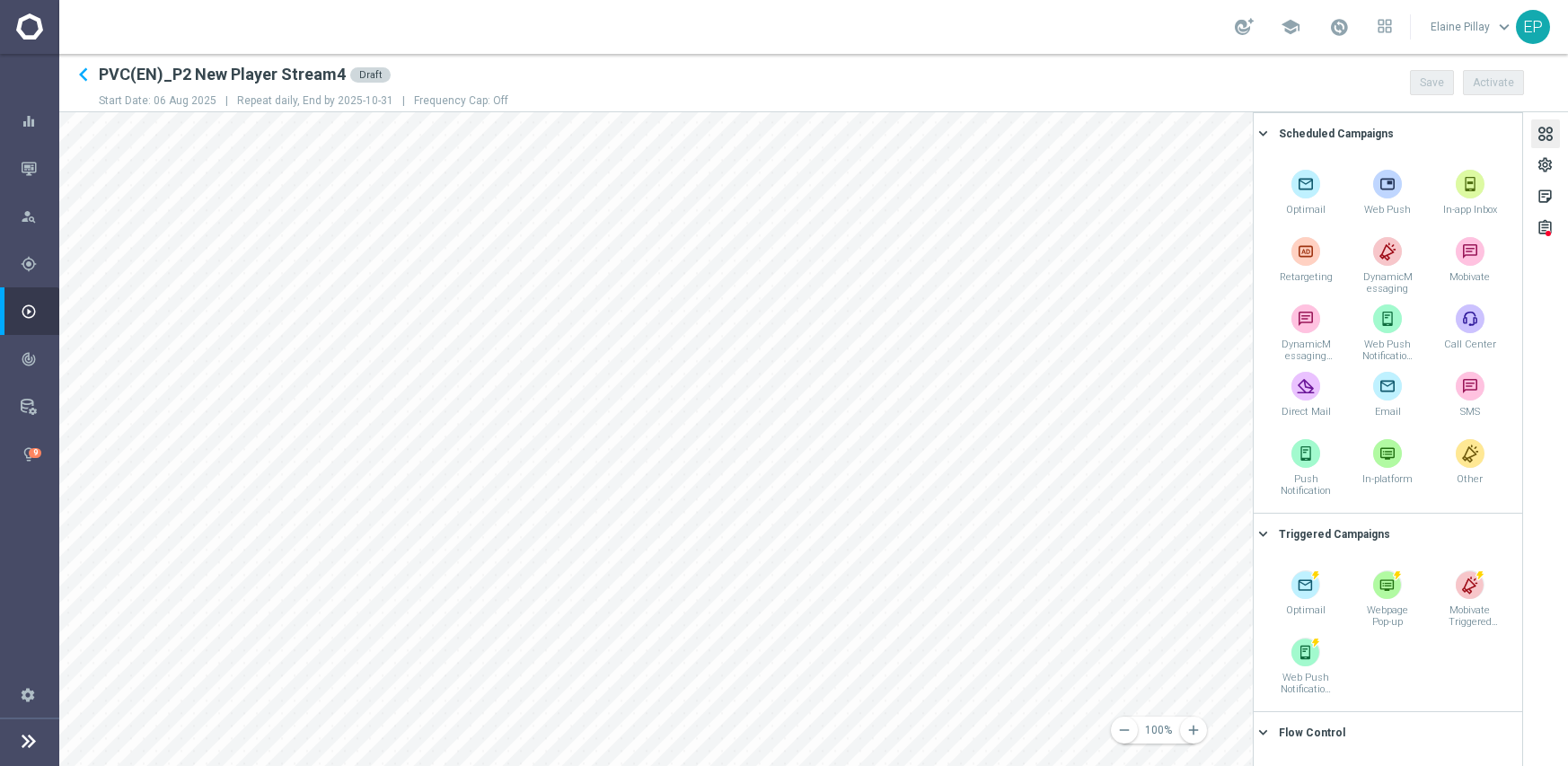 scroll, scrollTop: 0, scrollLeft: 0, axis: both 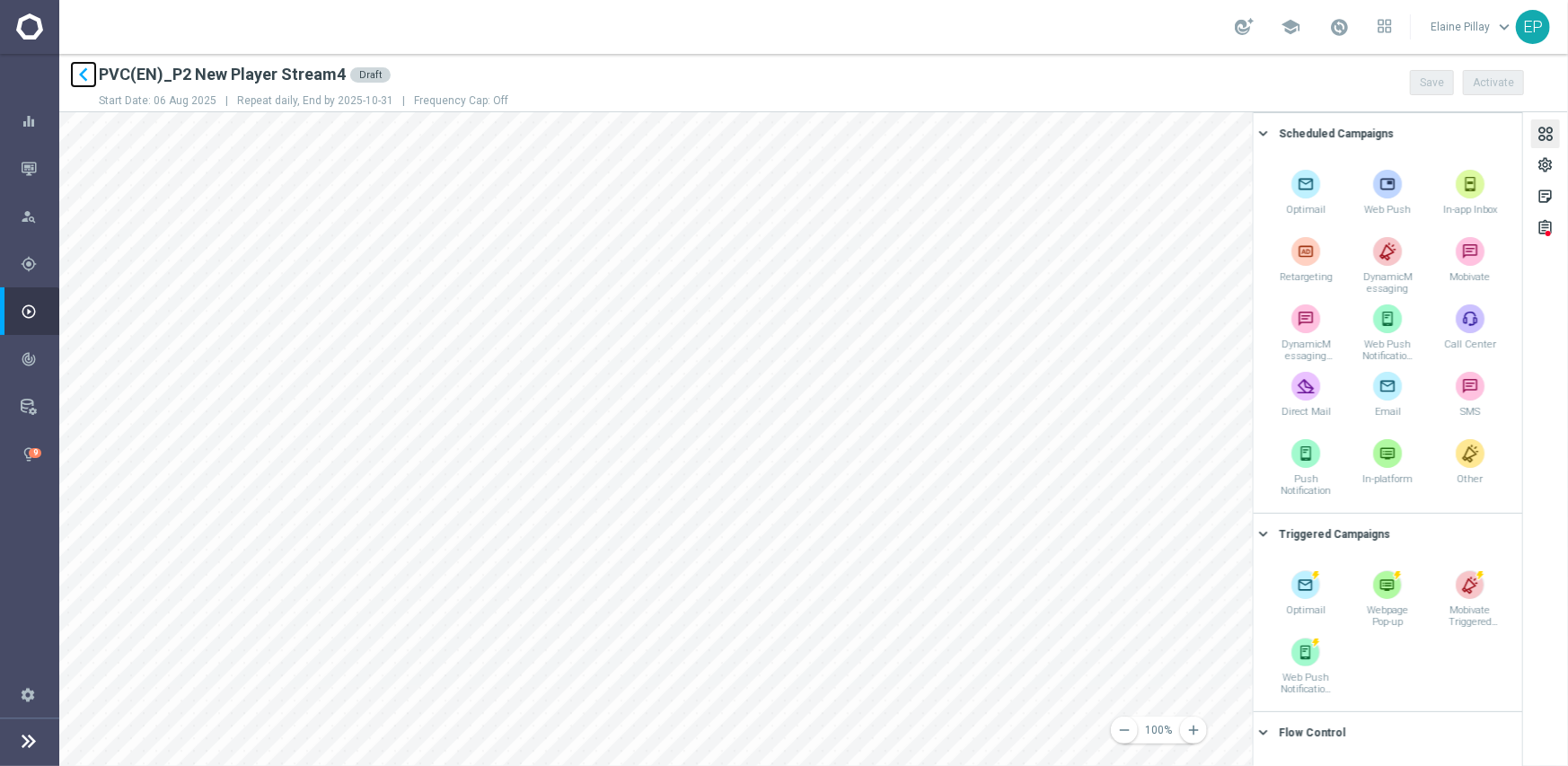 click on "keyboard_arrow_left" 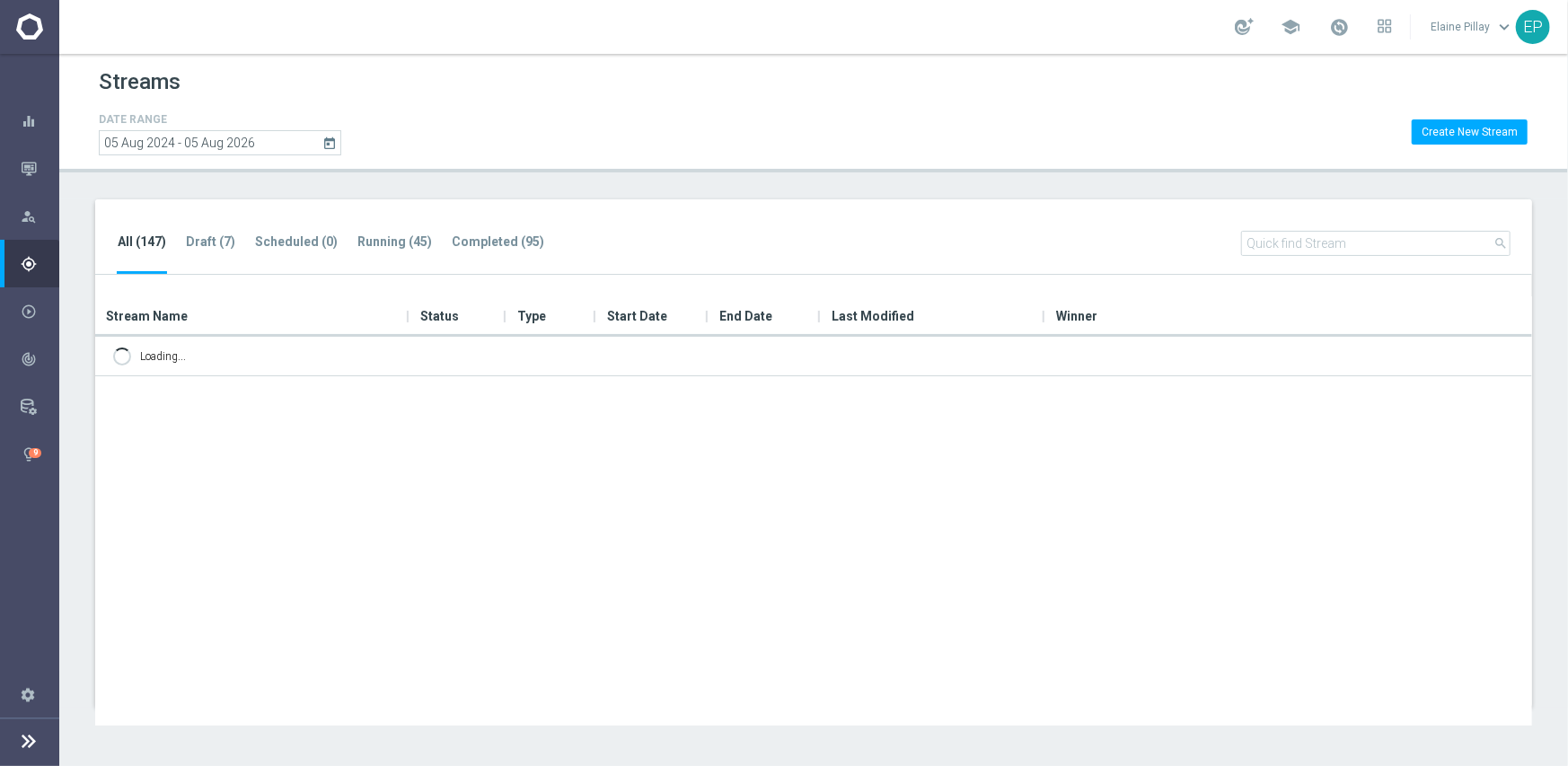 scroll, scrollTop: 0, scrollLeft: 0, axis: both 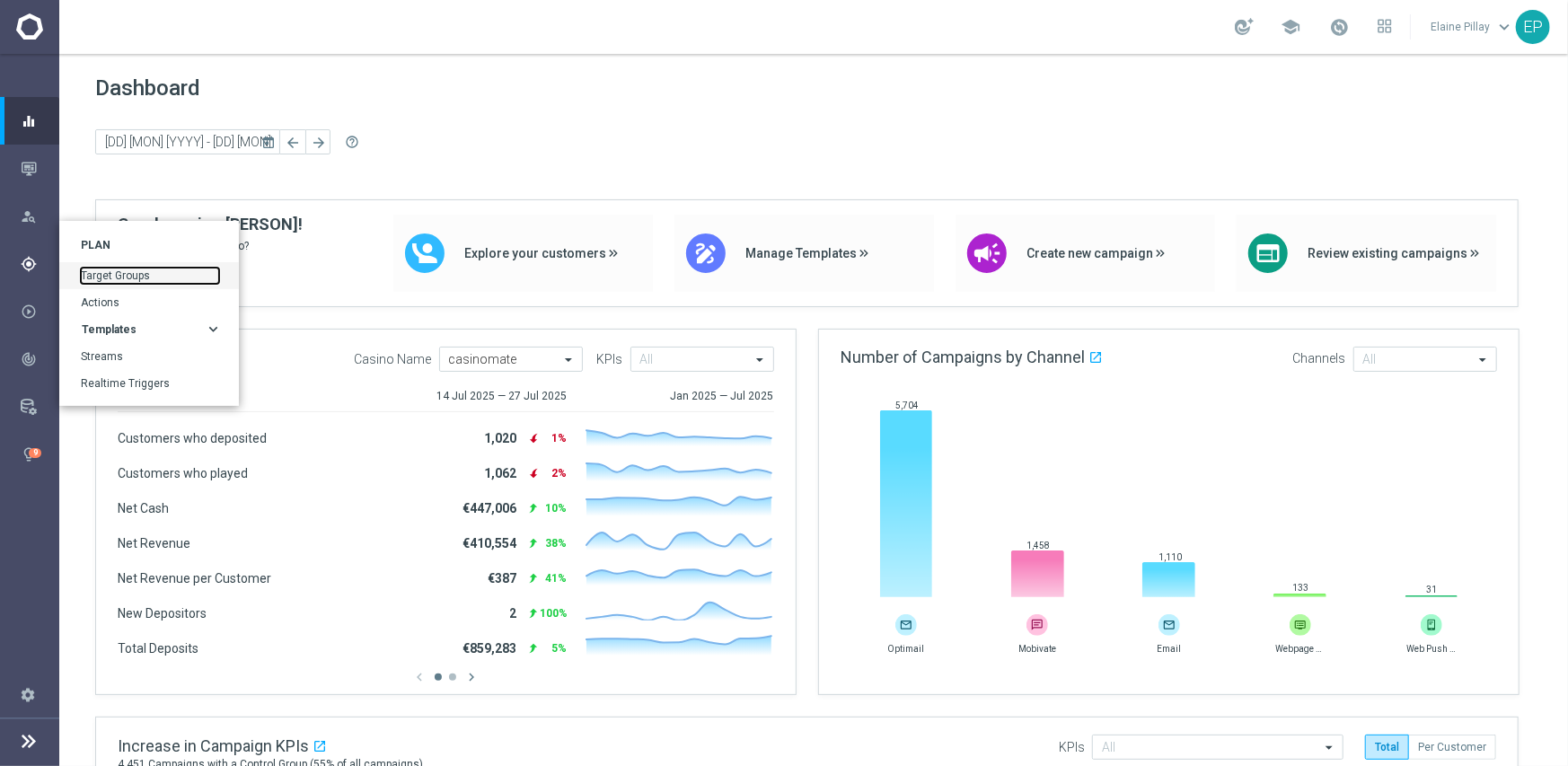 click on "Target Groups" at bounding box center [150, 276] 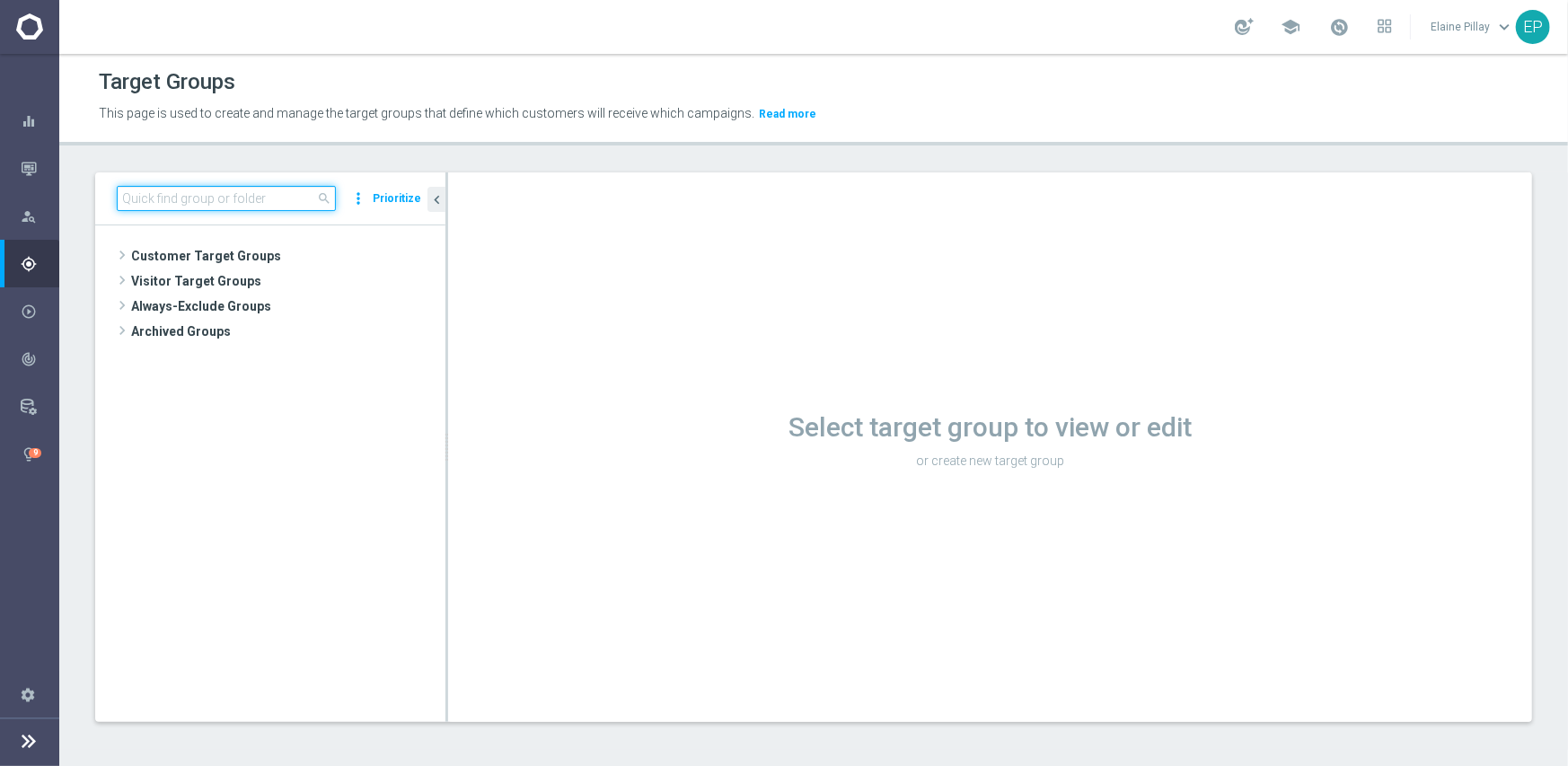 click at bounding box center (226, 198) 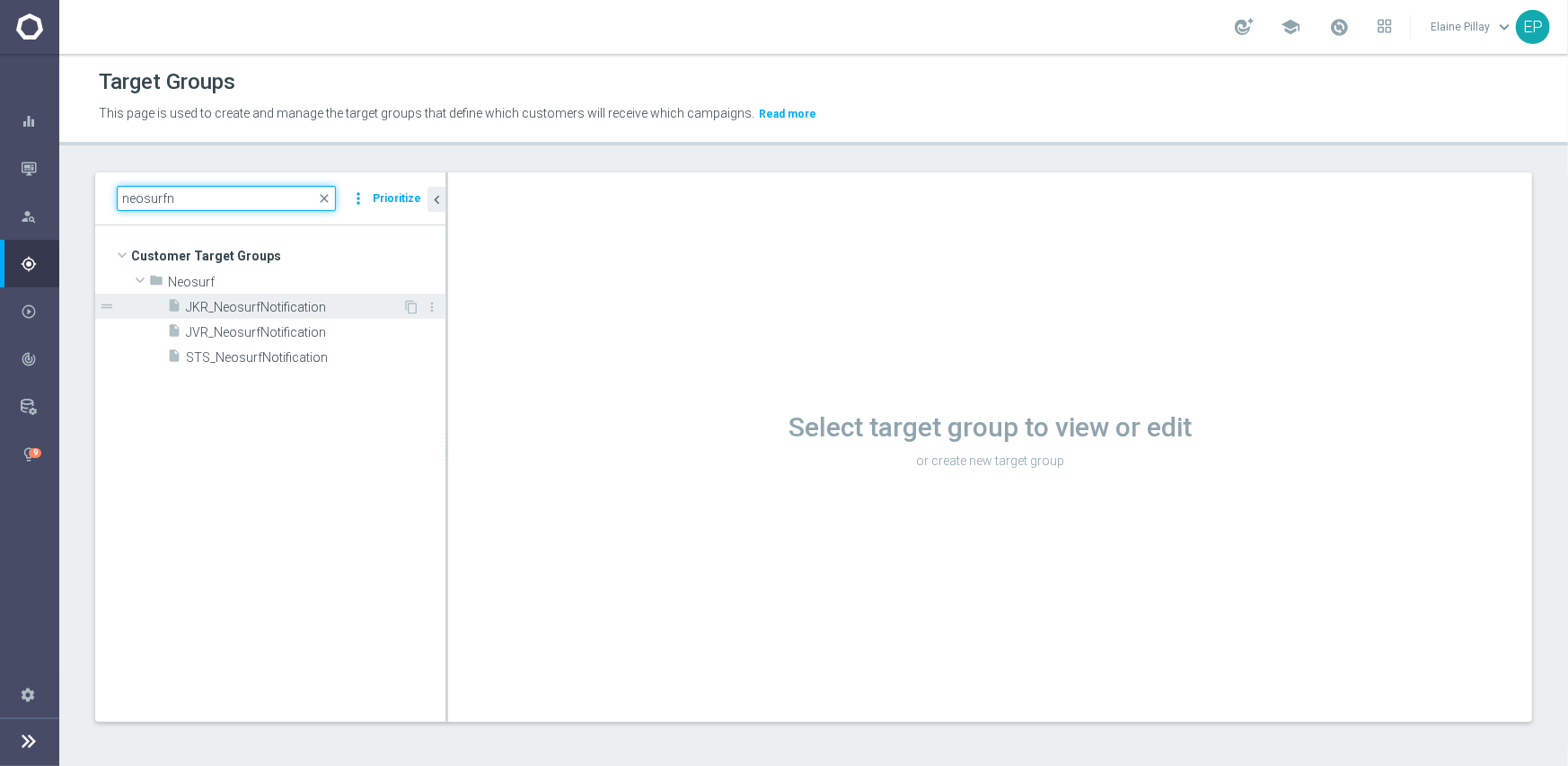 type on "neosurfn" 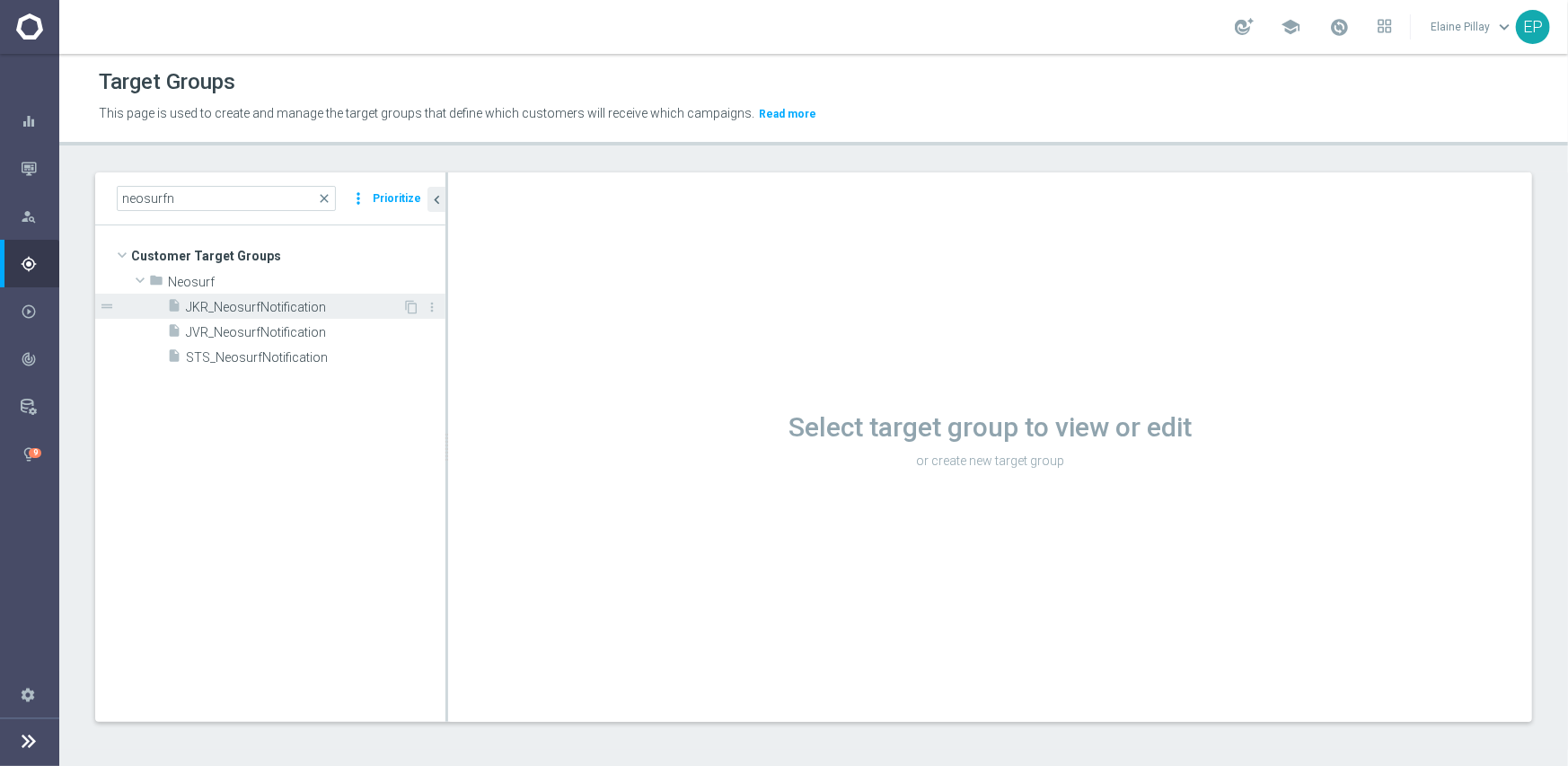 click on "JKR_NeosurfNotification" at bounding box center (294, 307) 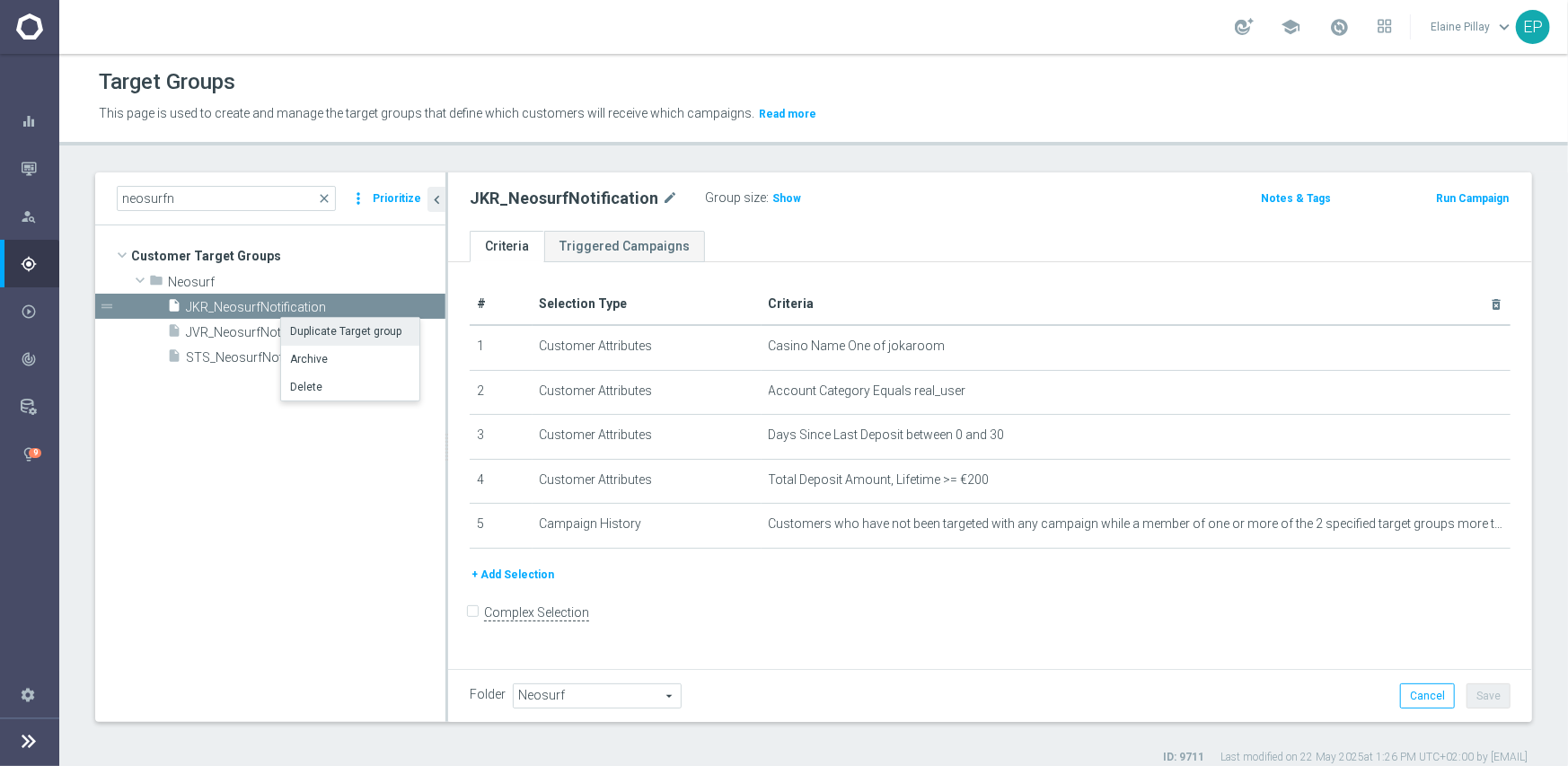 click on "Duplicate Target group" 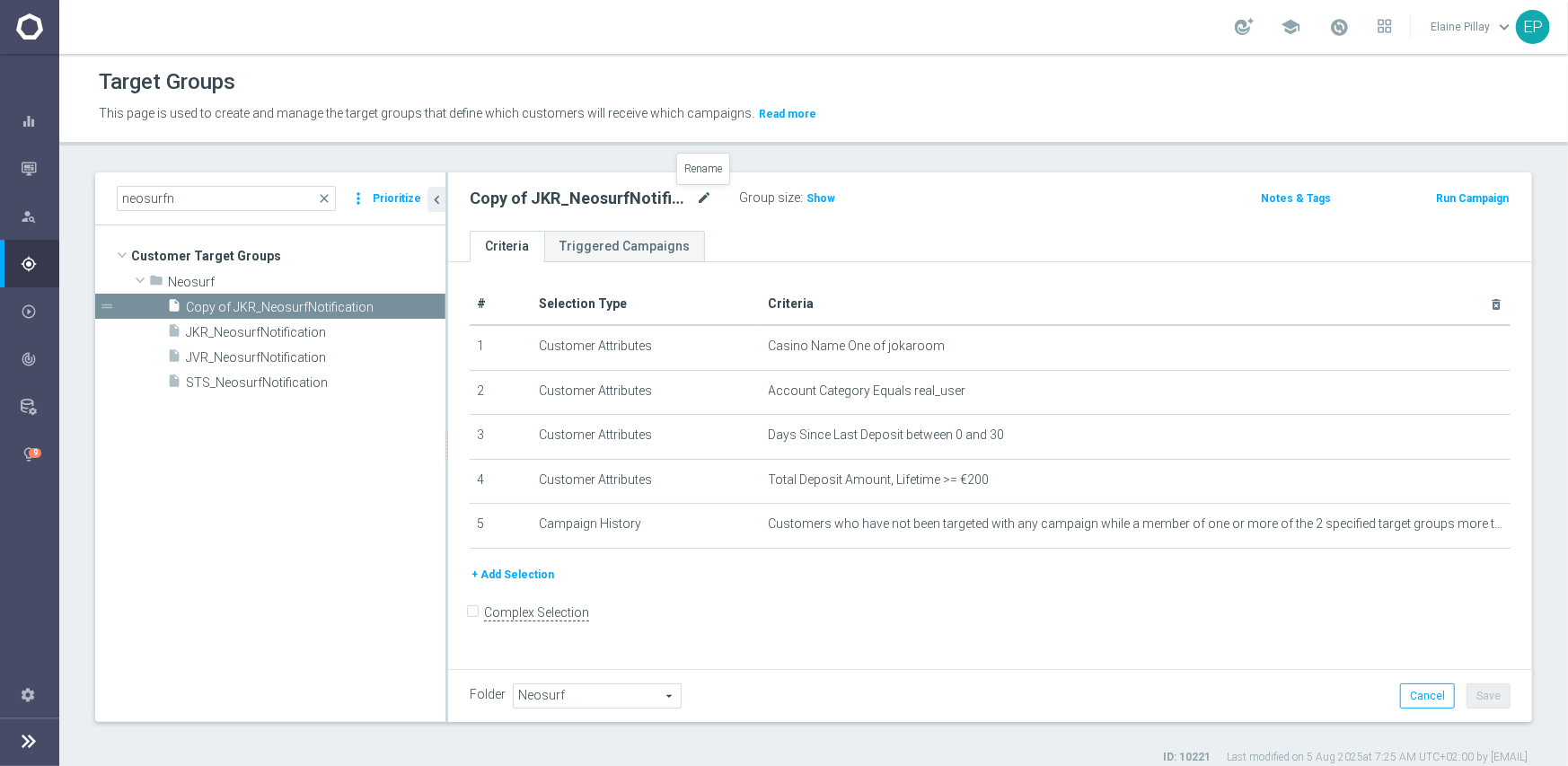 click on "mode_edit" 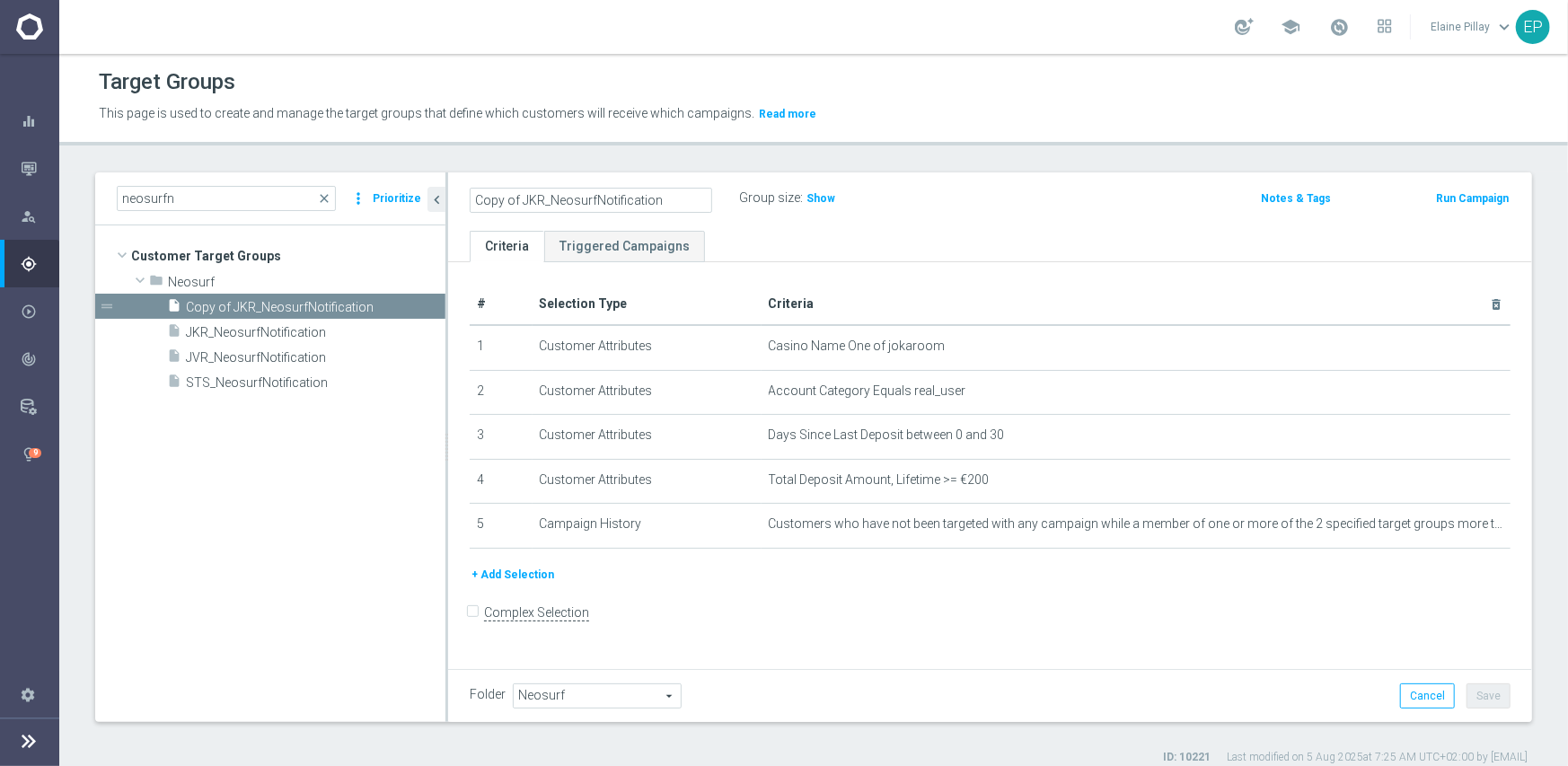 click on "Copy of JKR_NeosurfNotification" 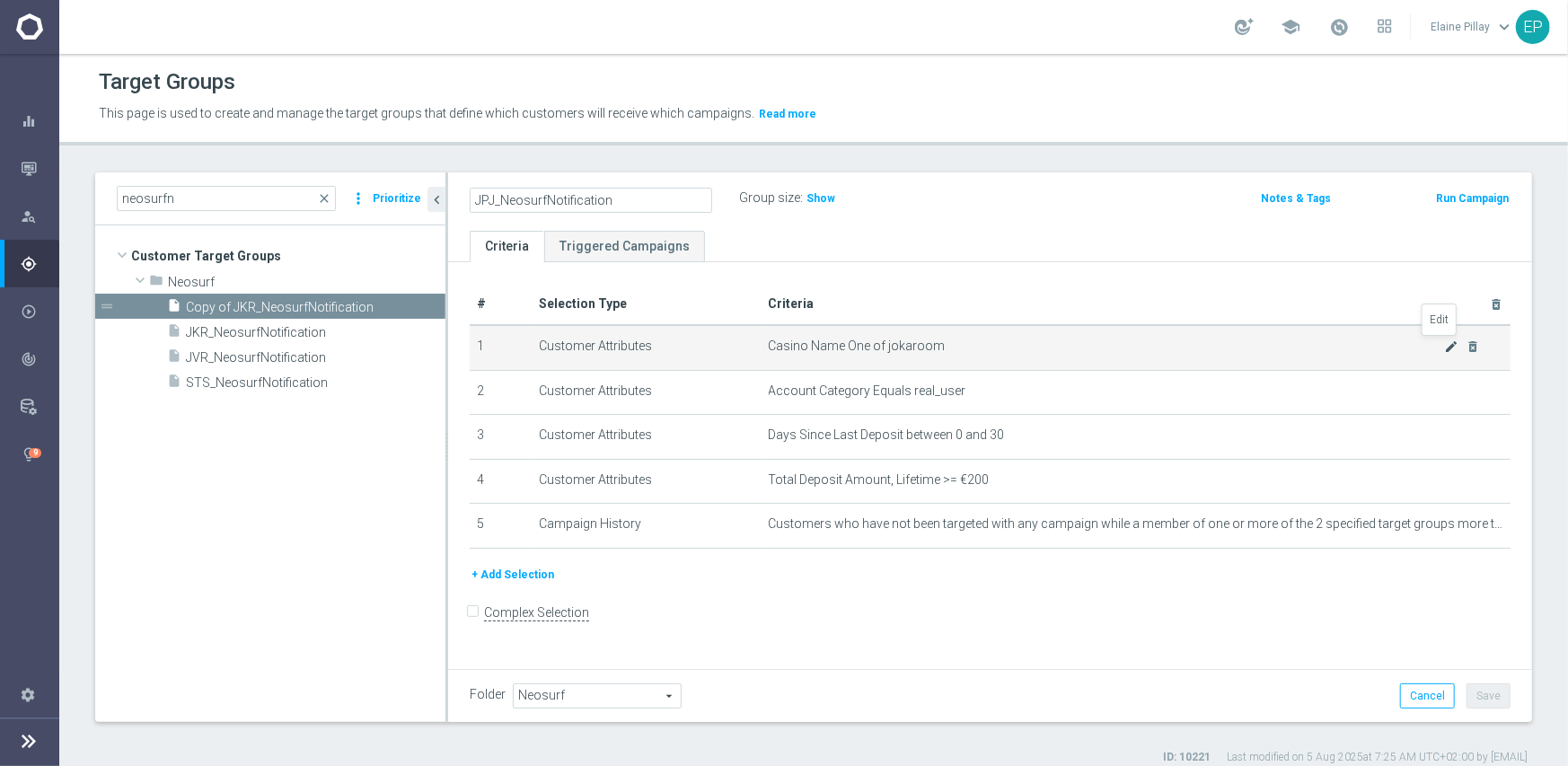type on "JPJ_NeosurfNotification" 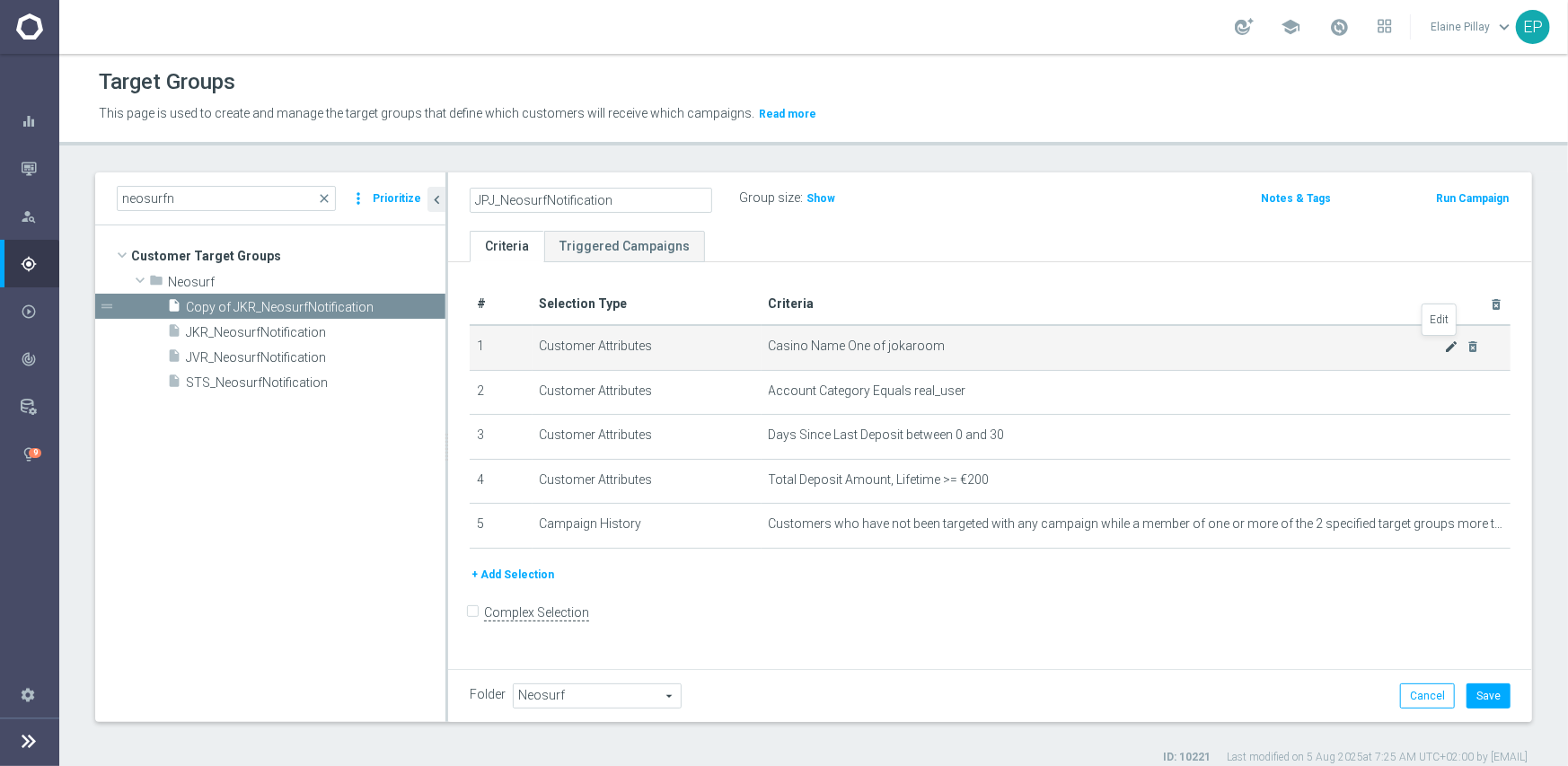 click on "mode_edit" 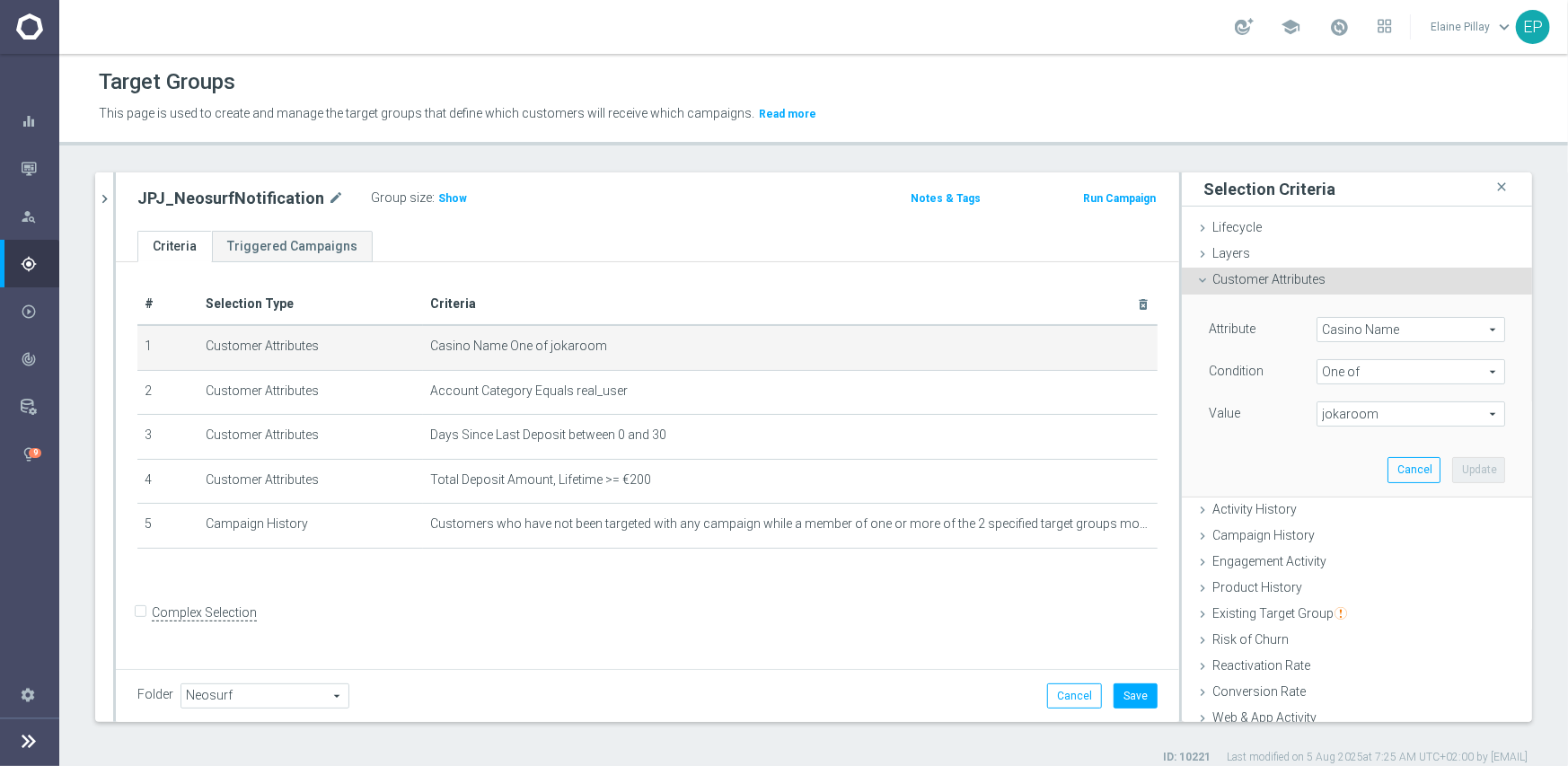 click on "jokaroom" at bounding box center (1411, 414) 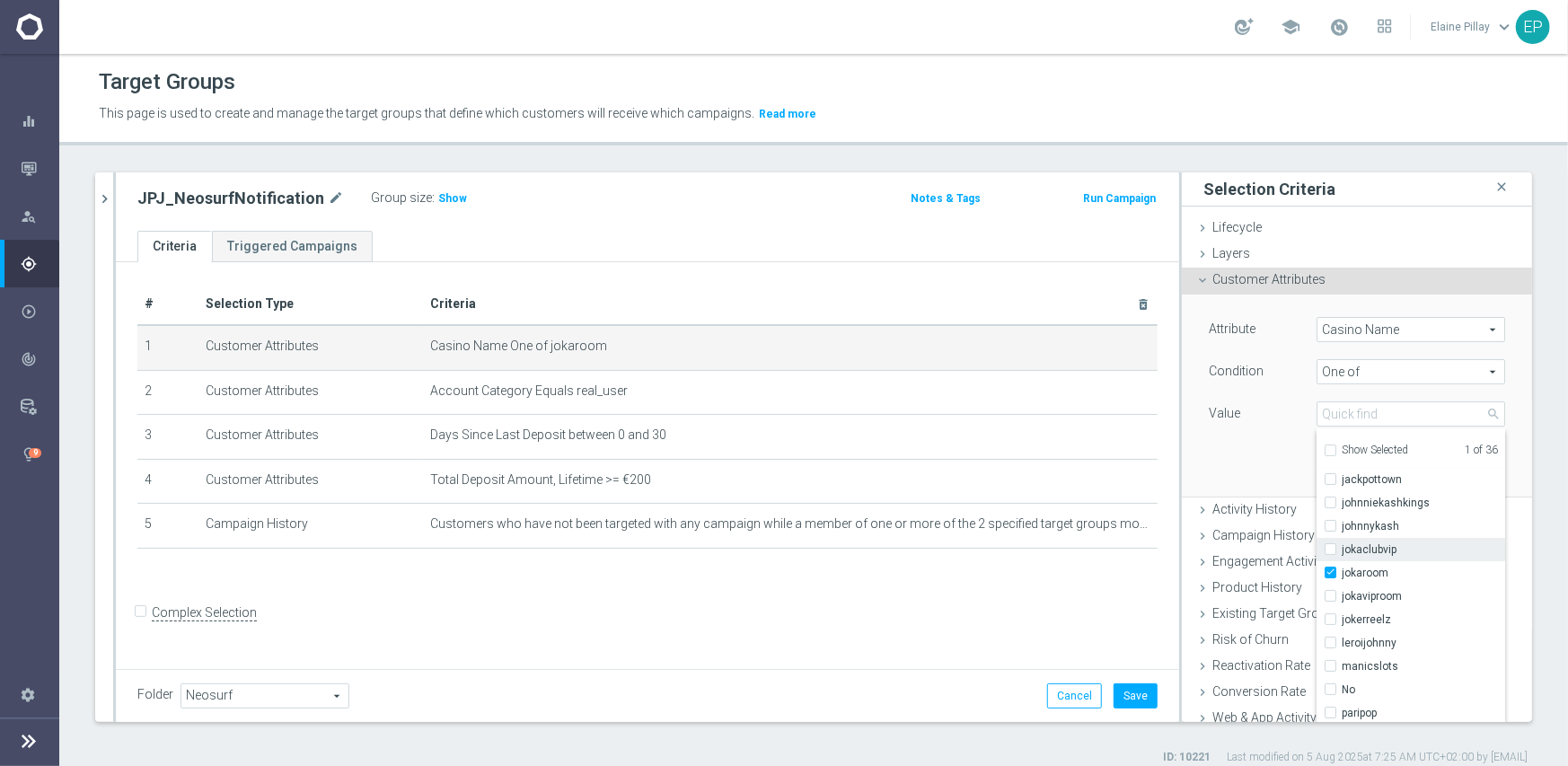 scroll, scrollTop: 269, scrollLeft: 0, axis: vertical 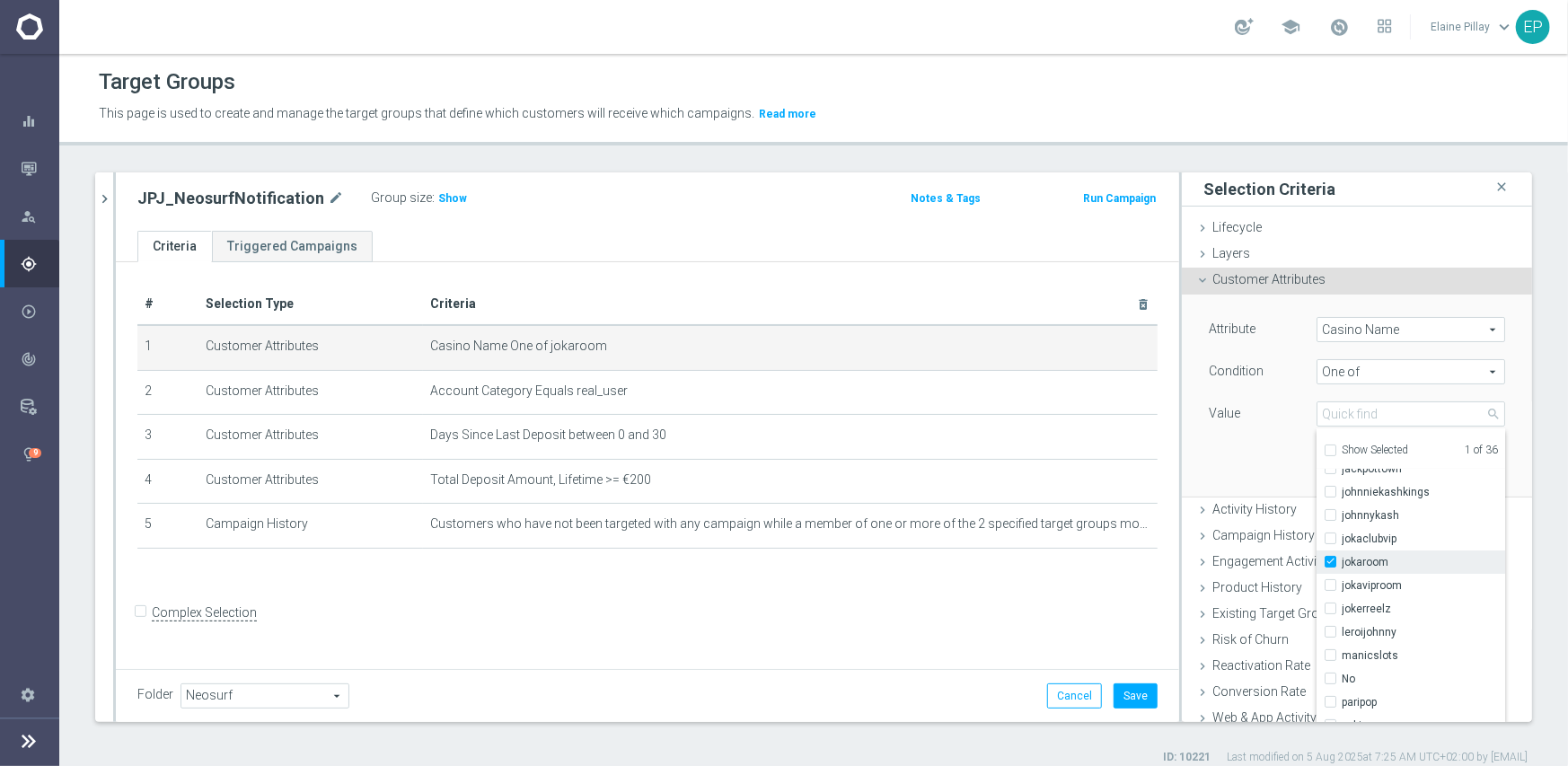 click on "jokaroom" at bounding box center (1423, 562) 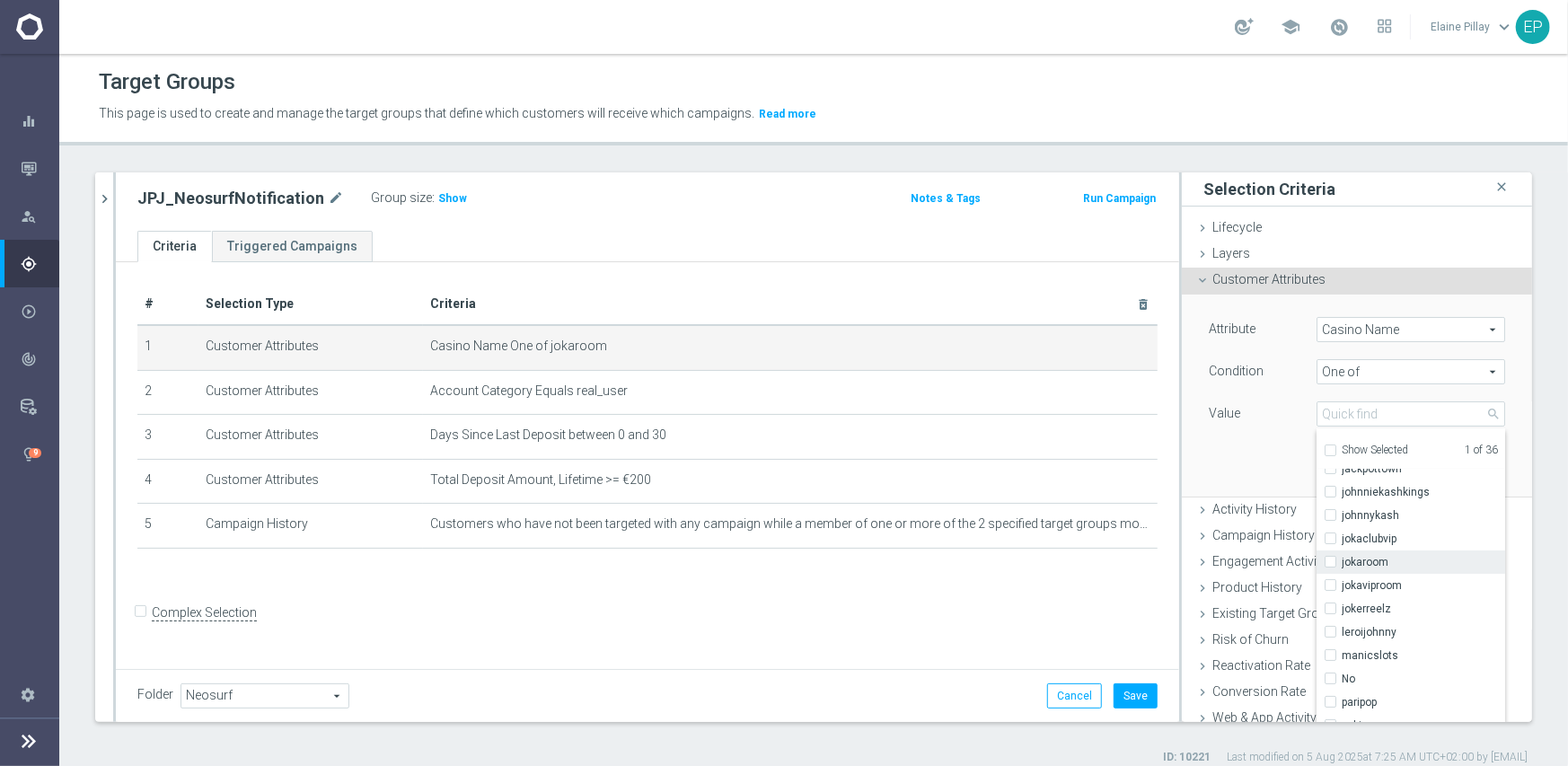 checkbox on "false" 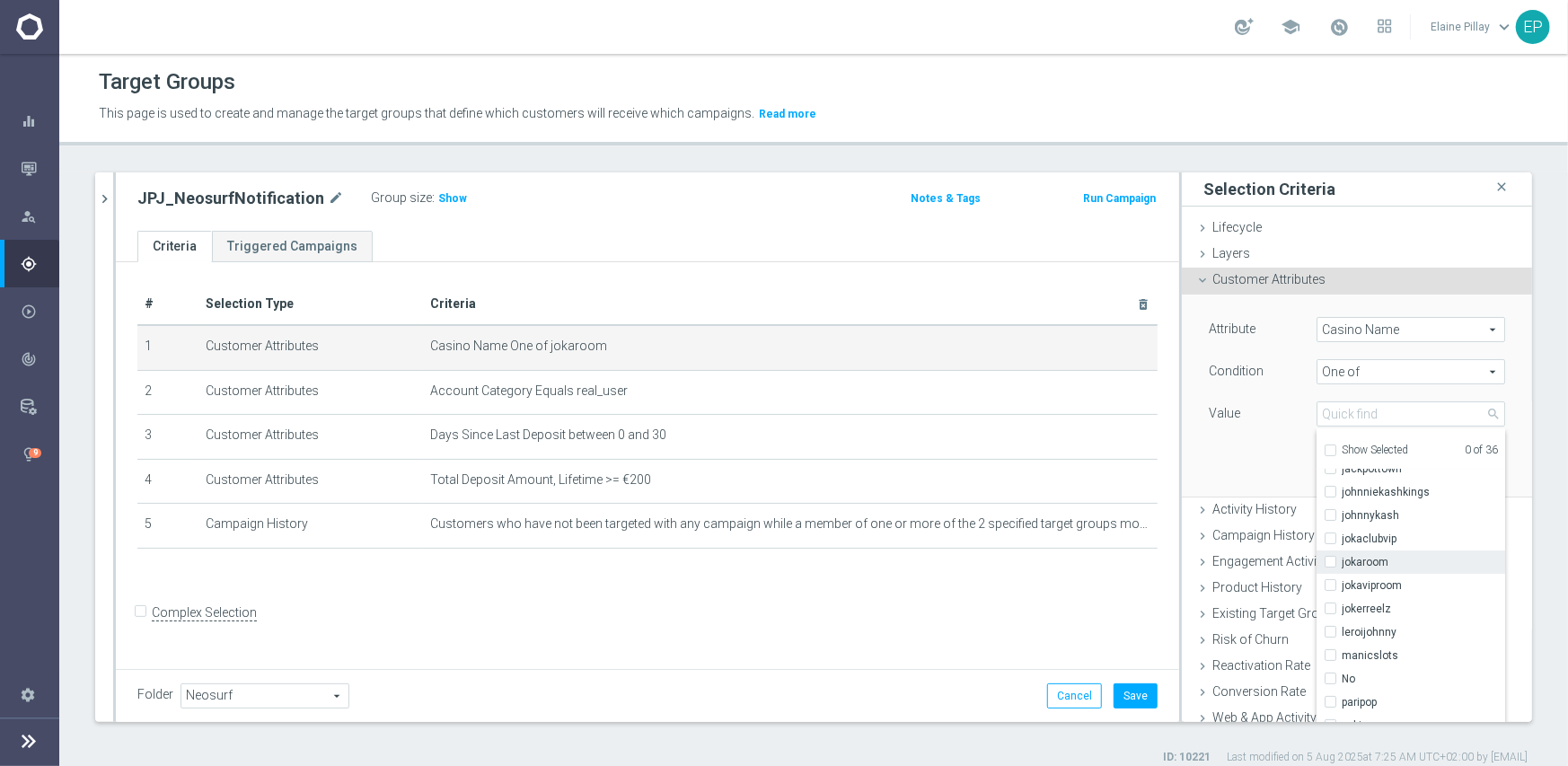 scroll, scrollTop: 180, scrollLeft: 0, axis: vertical 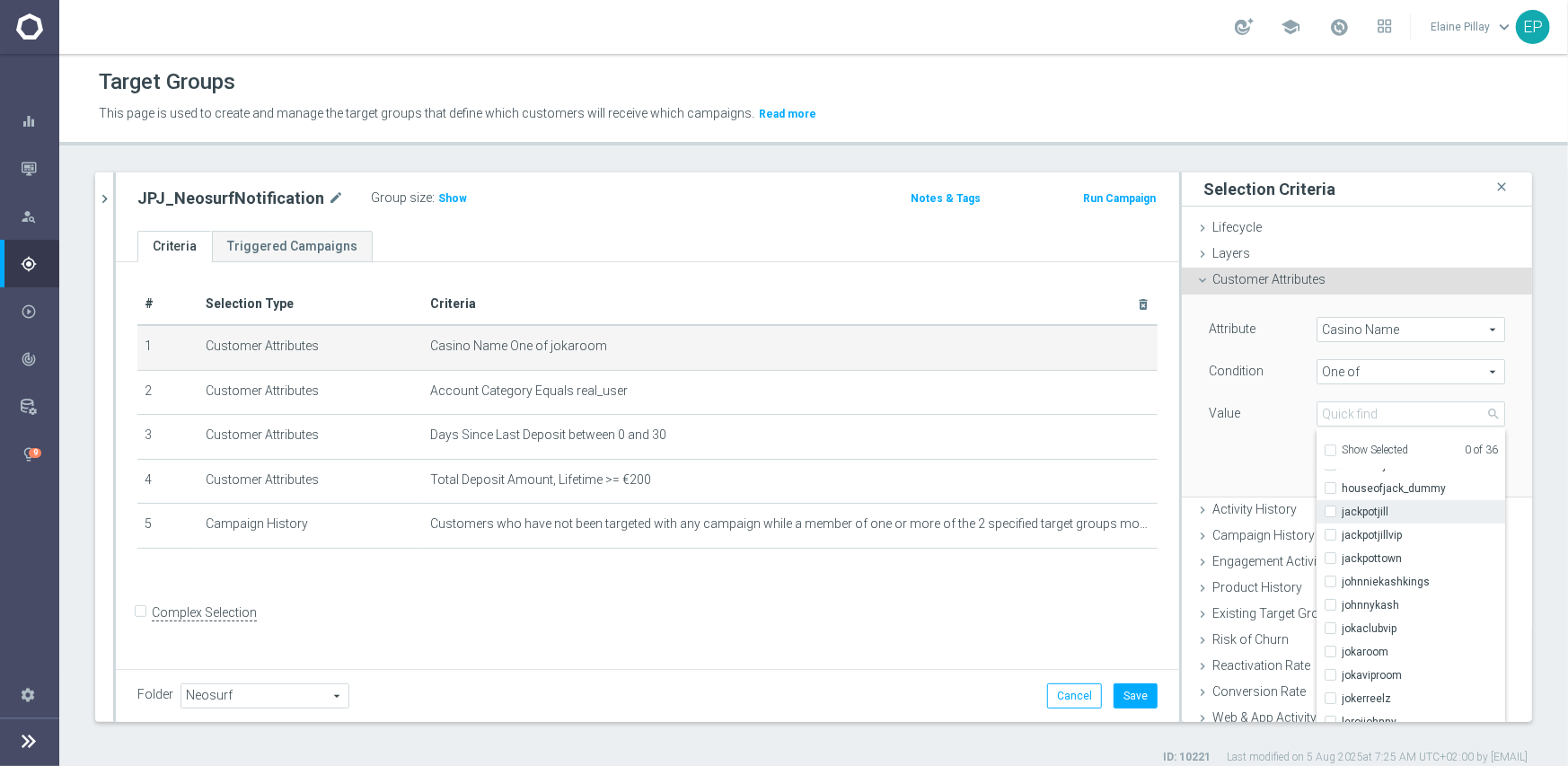 click on "jackpotjill" at bounding box center [1423, 512] 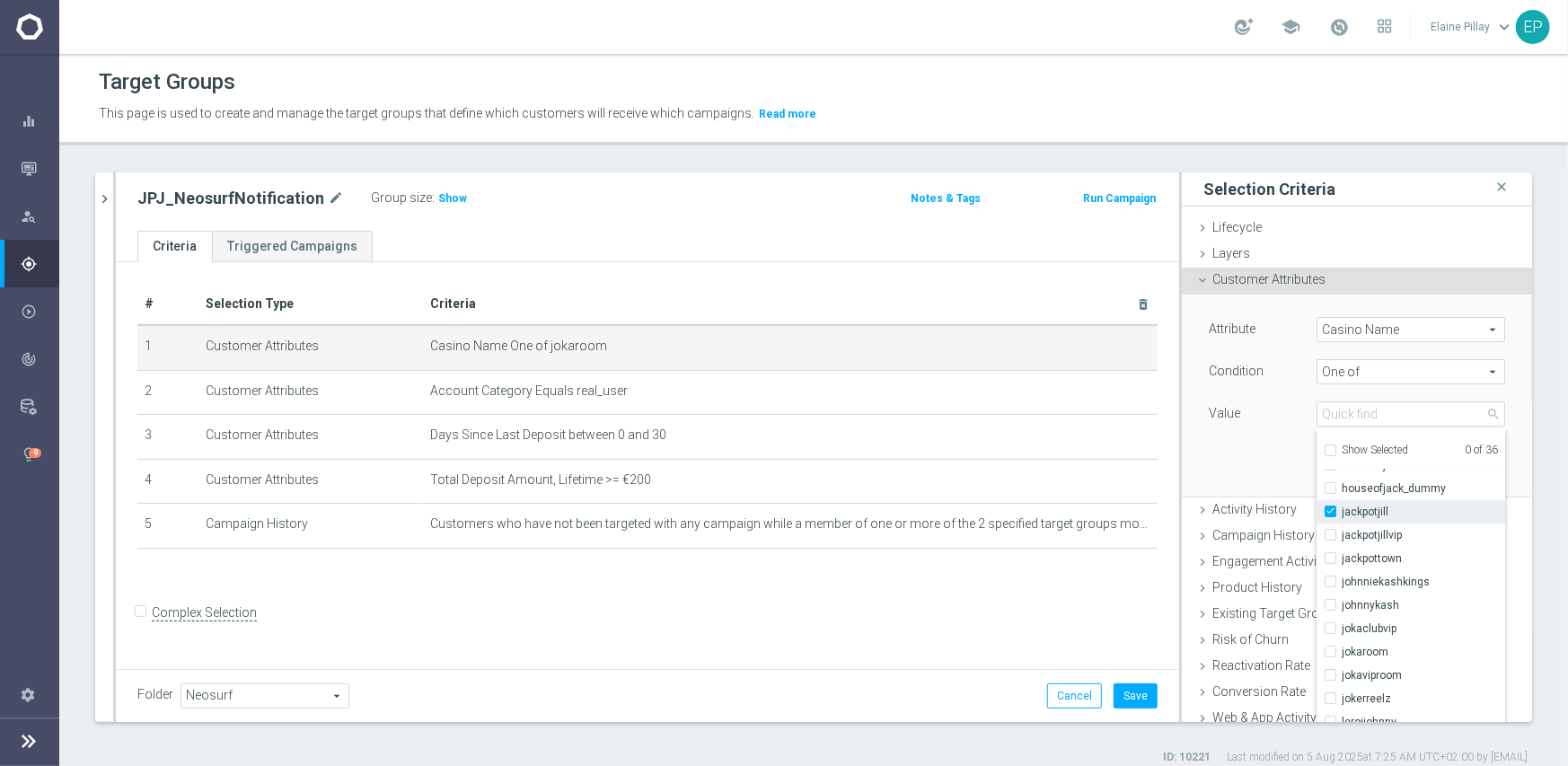 checkbox on "true" 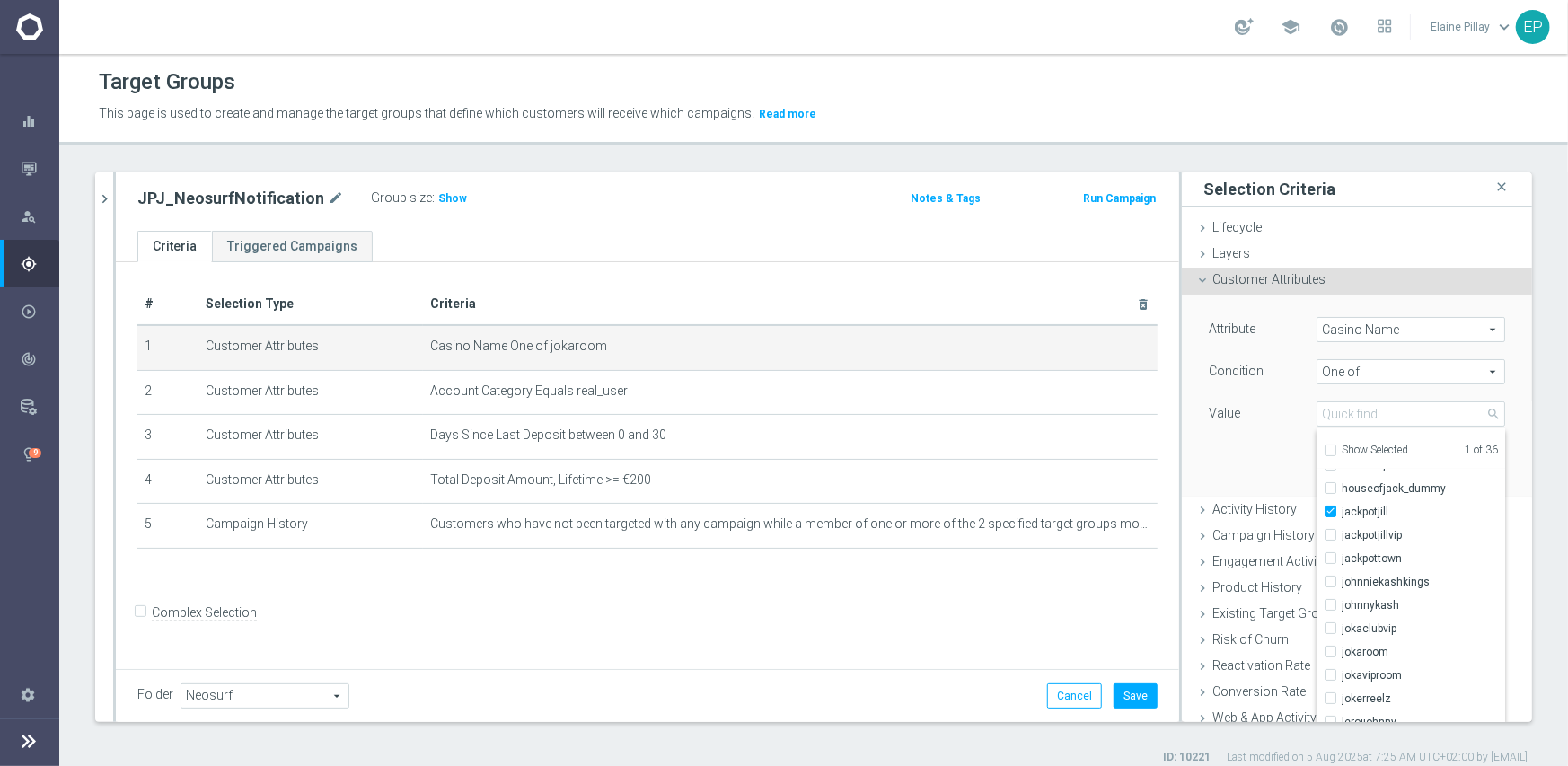 click on "Attribute
Casino Name
Casino Name
arrow_drop_down
search
Condition
One of
One of
arrow_drop_down
search
Value" at bounding box center (1357, 395) 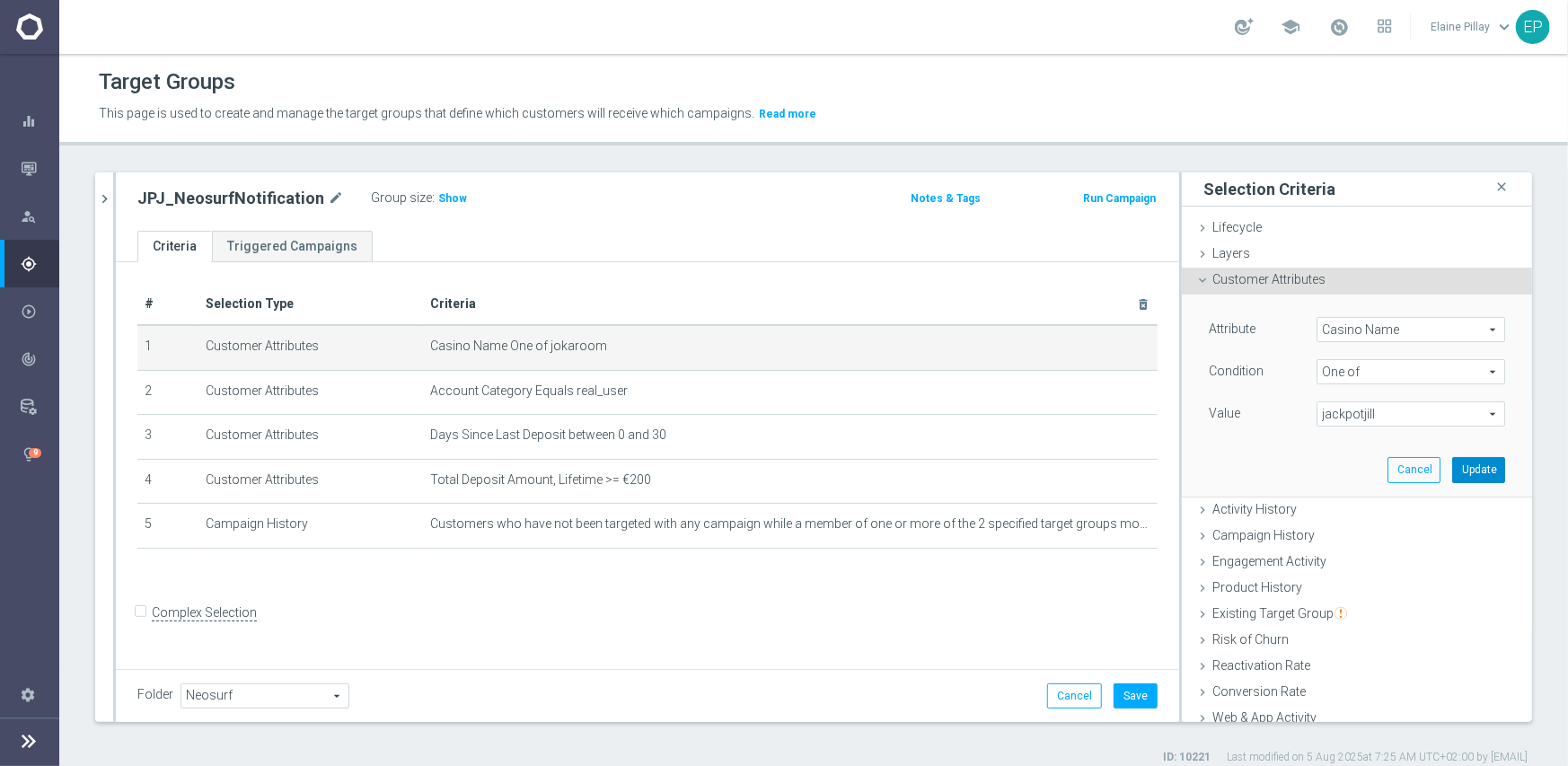 click on "Update" at bounding box center [1478, 470] 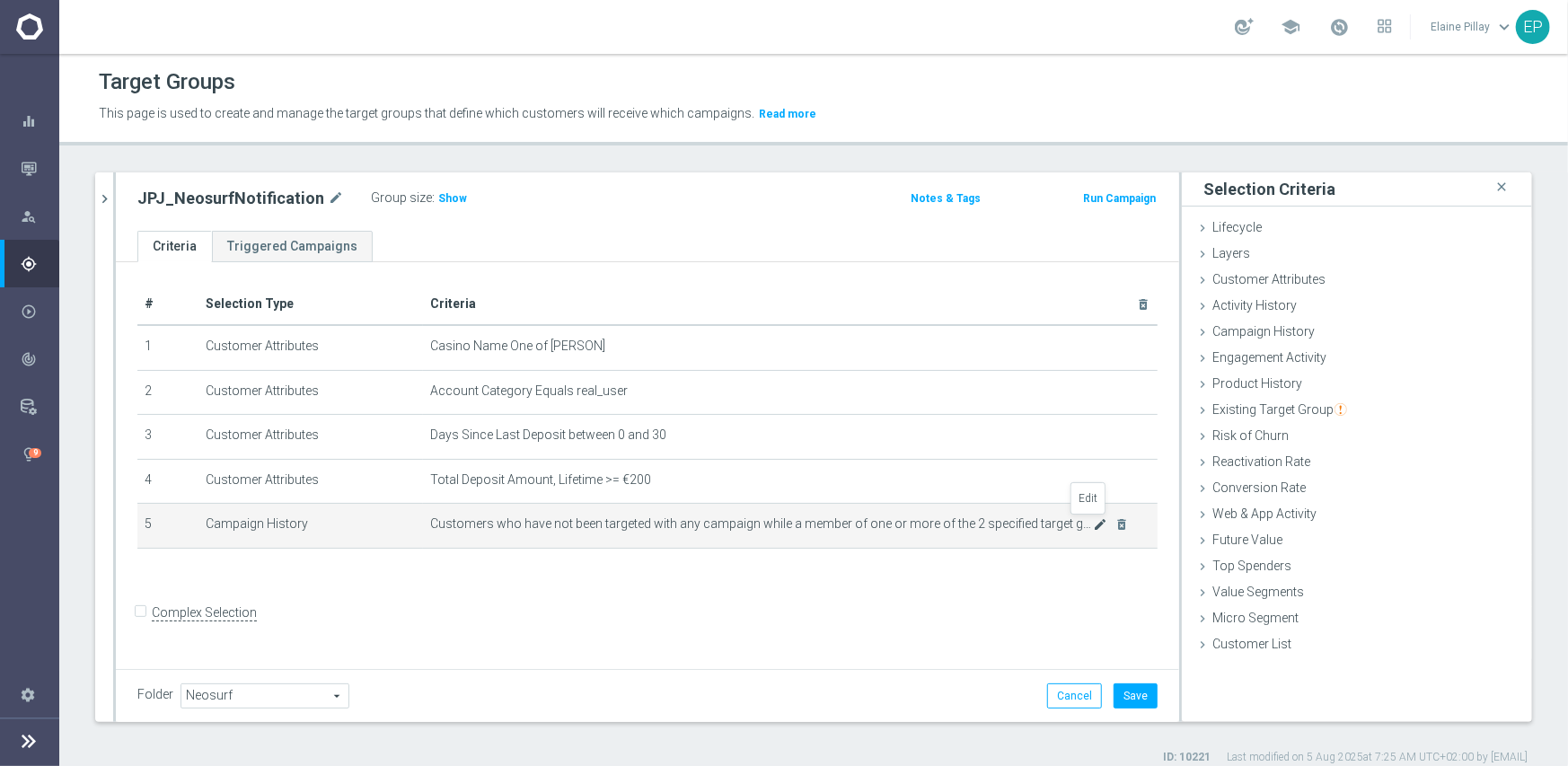 click on "mode_edit" 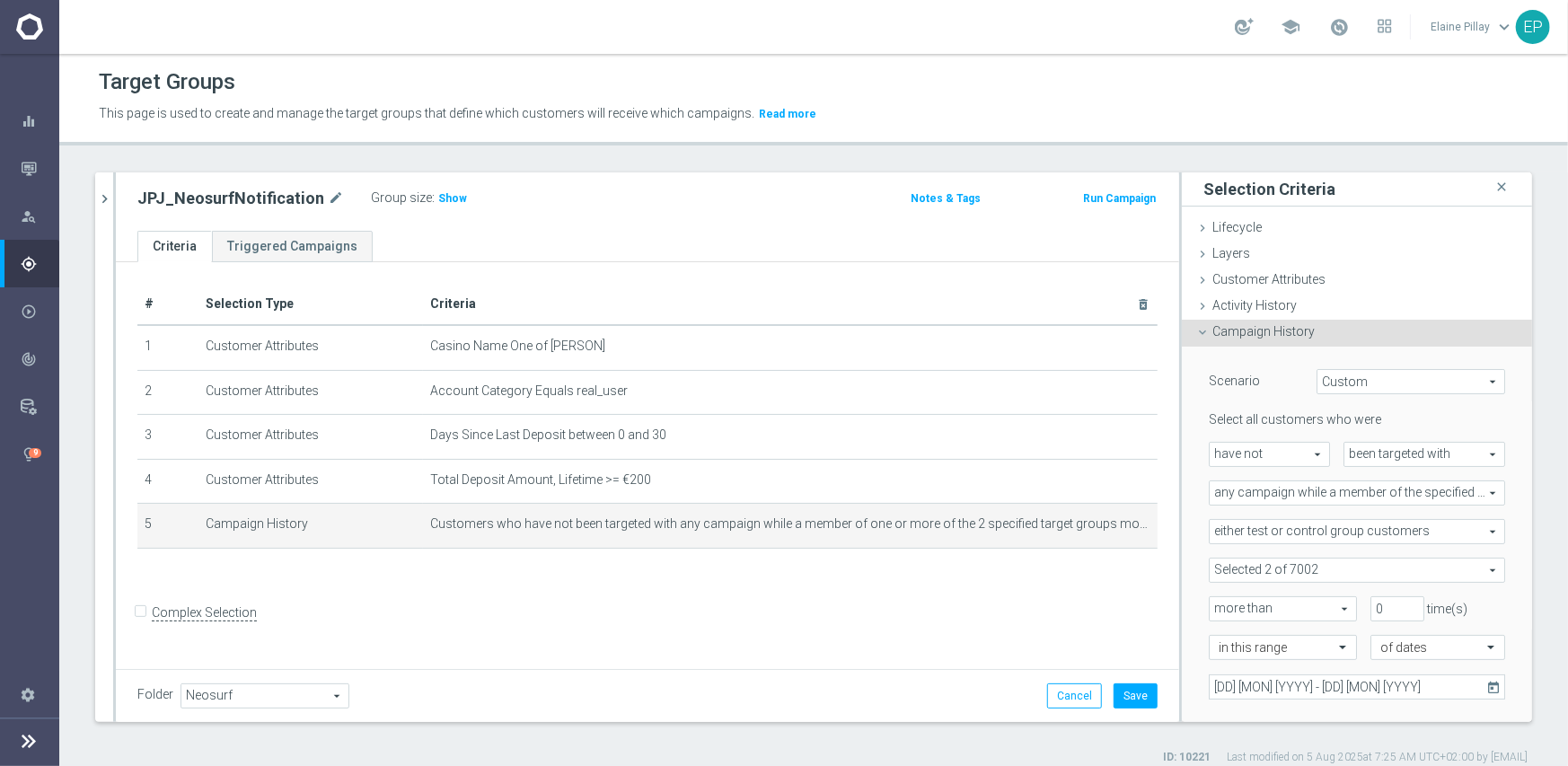 click at bounding box center (1357, 570) 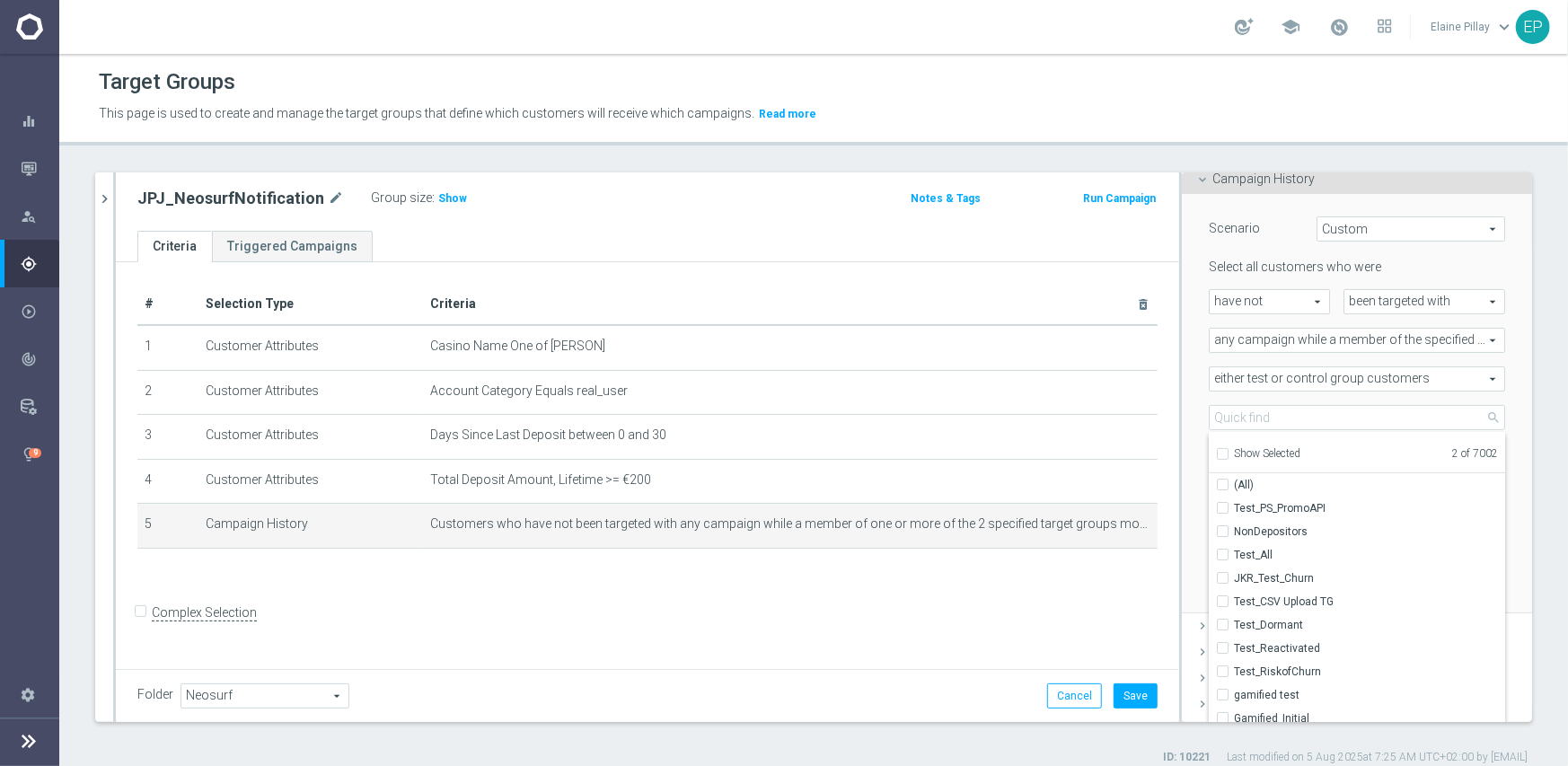 scroll, scrollTop: 180, scrollLeft: 0, axis: vertical 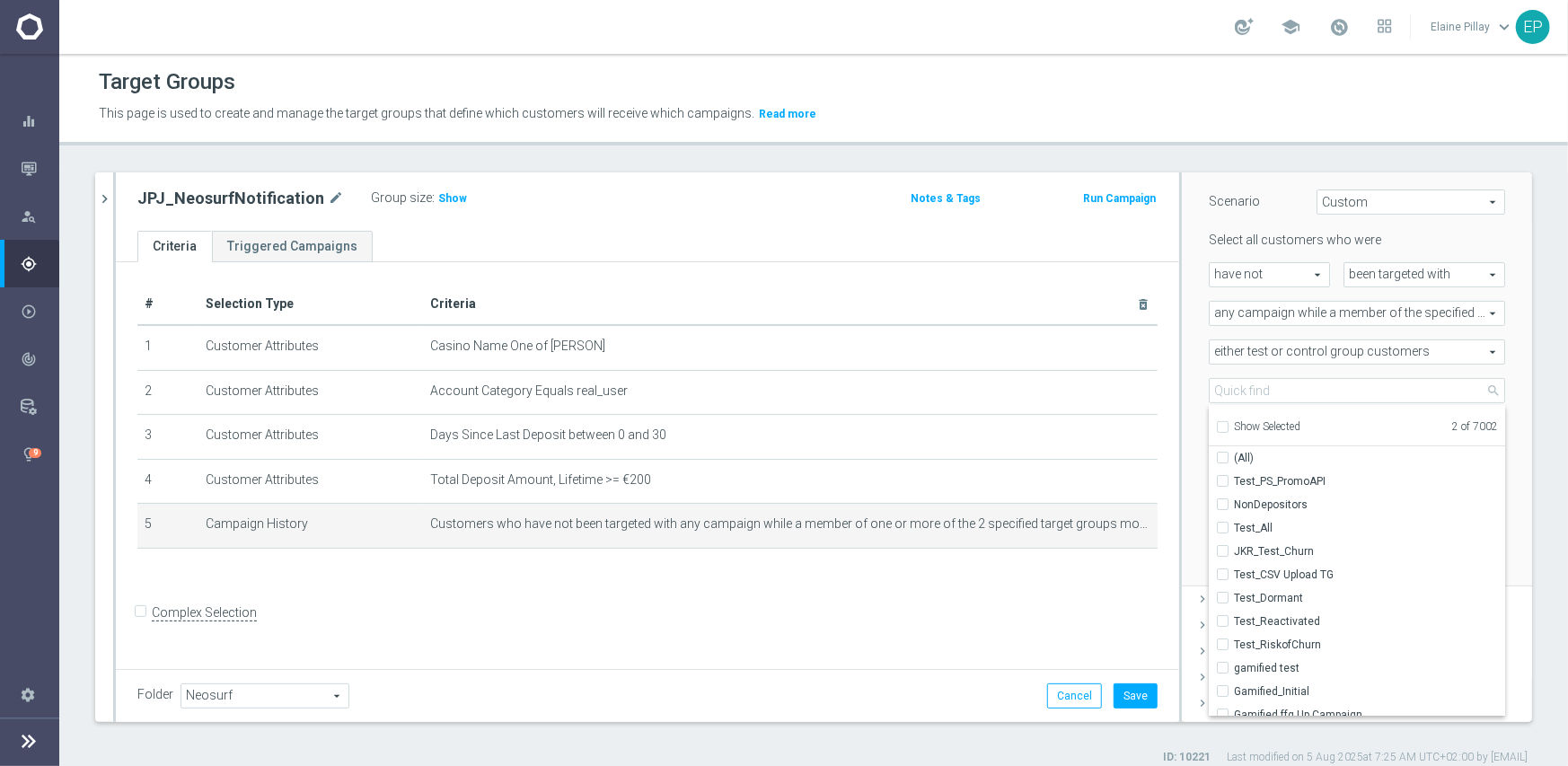 click on "Show Selected" at bounding box center (1221, 429) 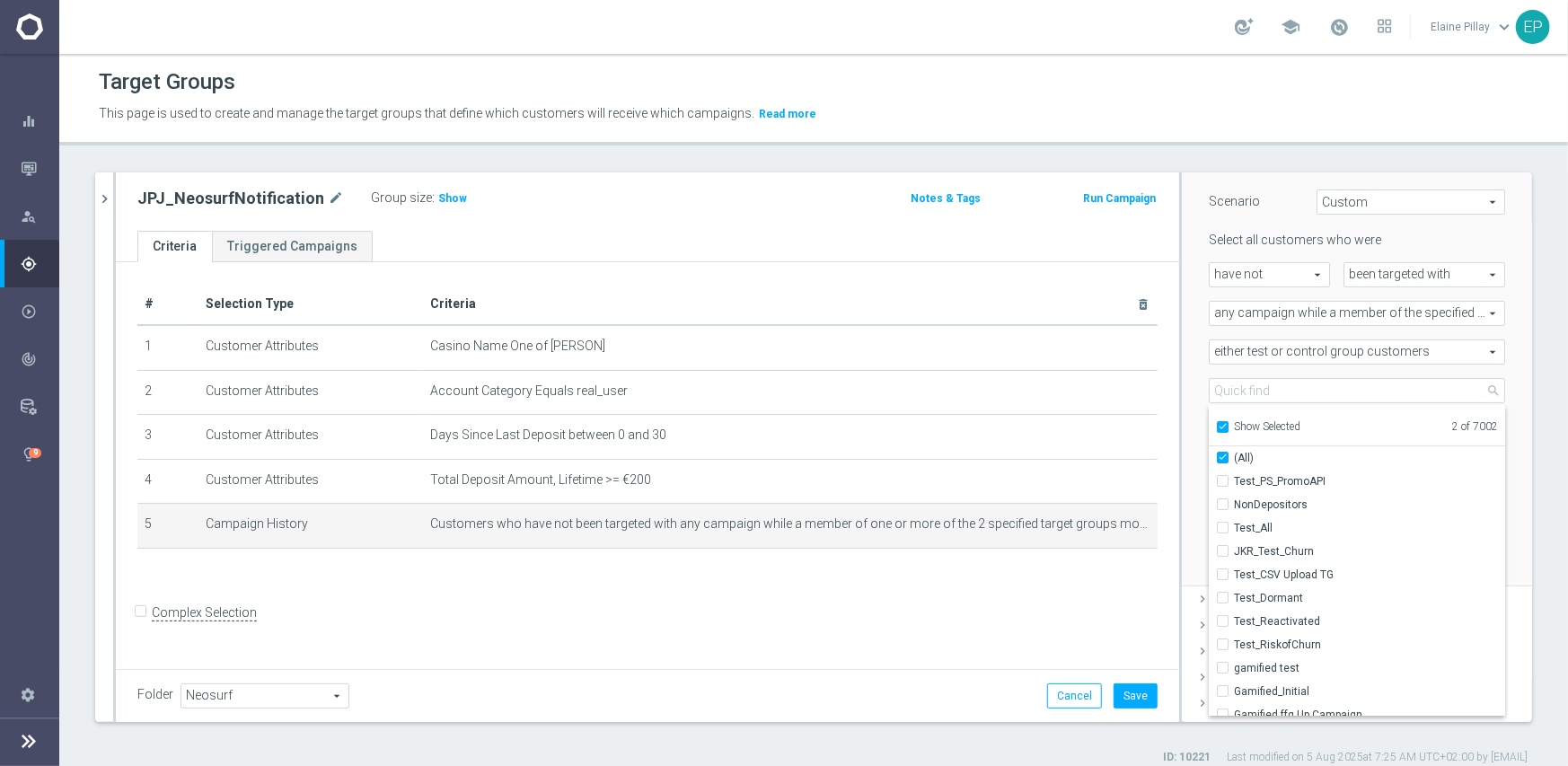 checkbox on "true" 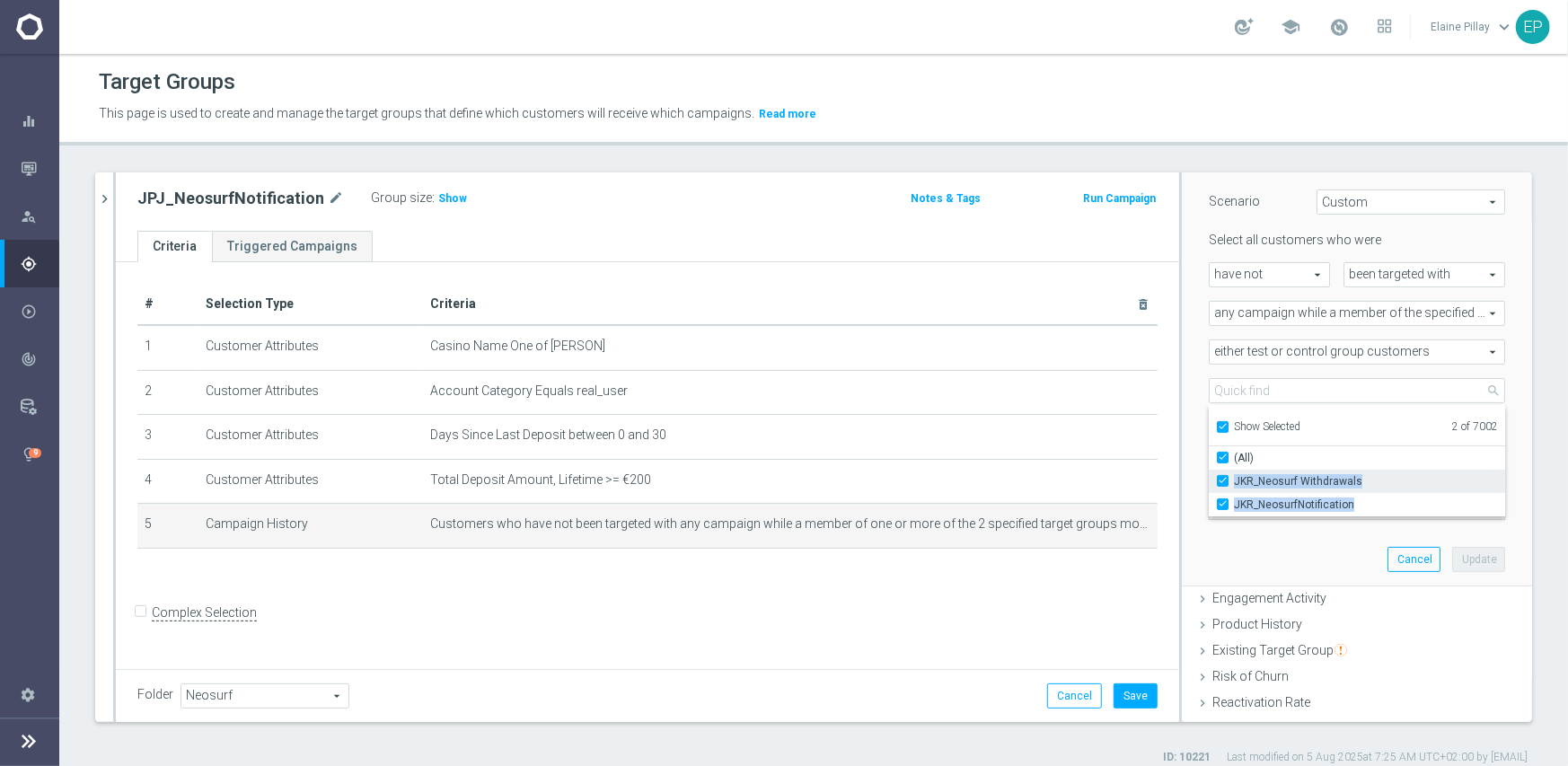 drag, startPoint x: 1184, startPoint y: 482, endPoint x: 1197, endPoint y: 489, distance: 14.764823 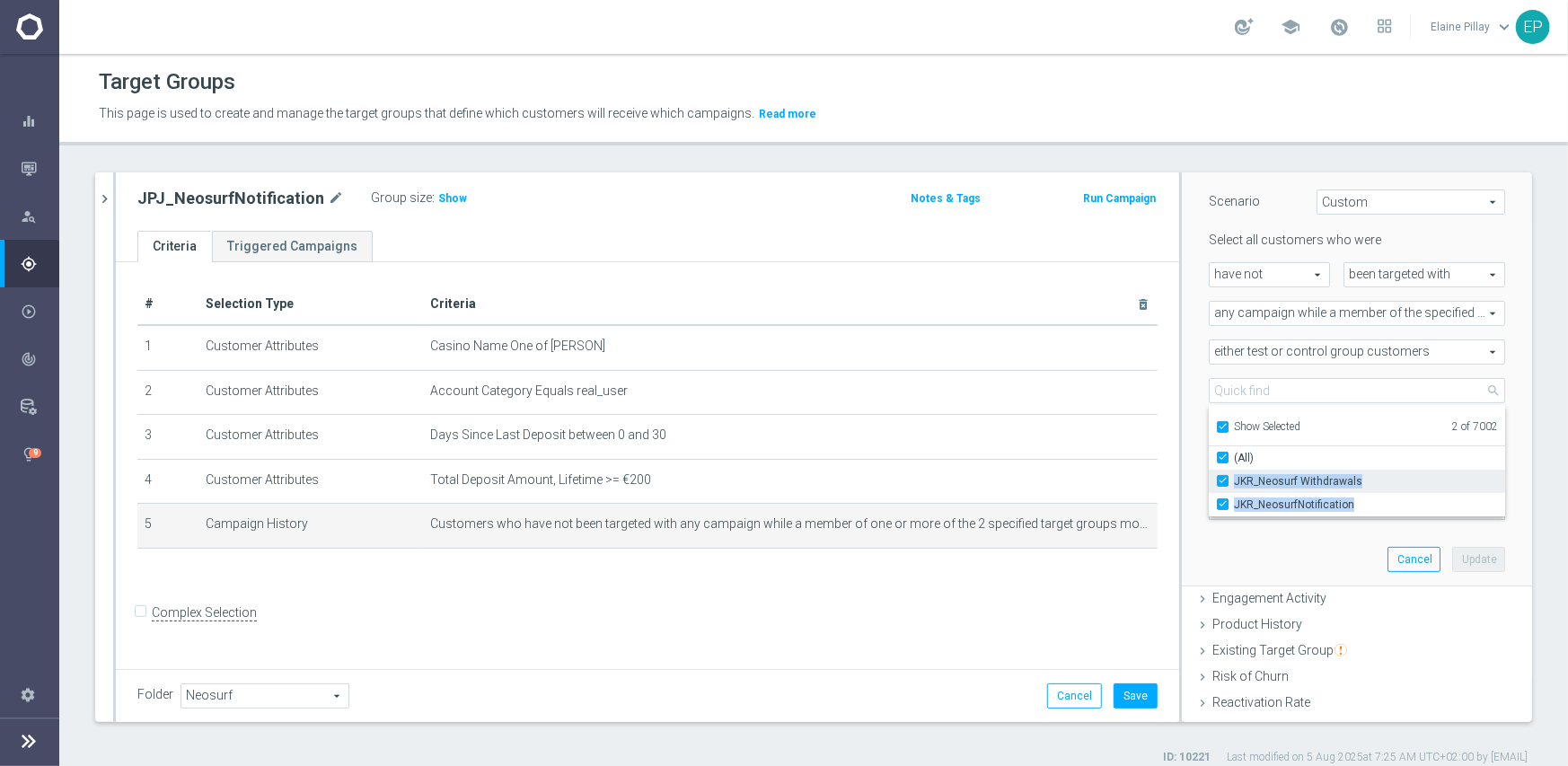 click on "Scenario
Custom
Custom
arrow_drop_down
search
Select all customers who were
have not
have not
arrow_drop_down
search" at bounding box center [1357, 376] 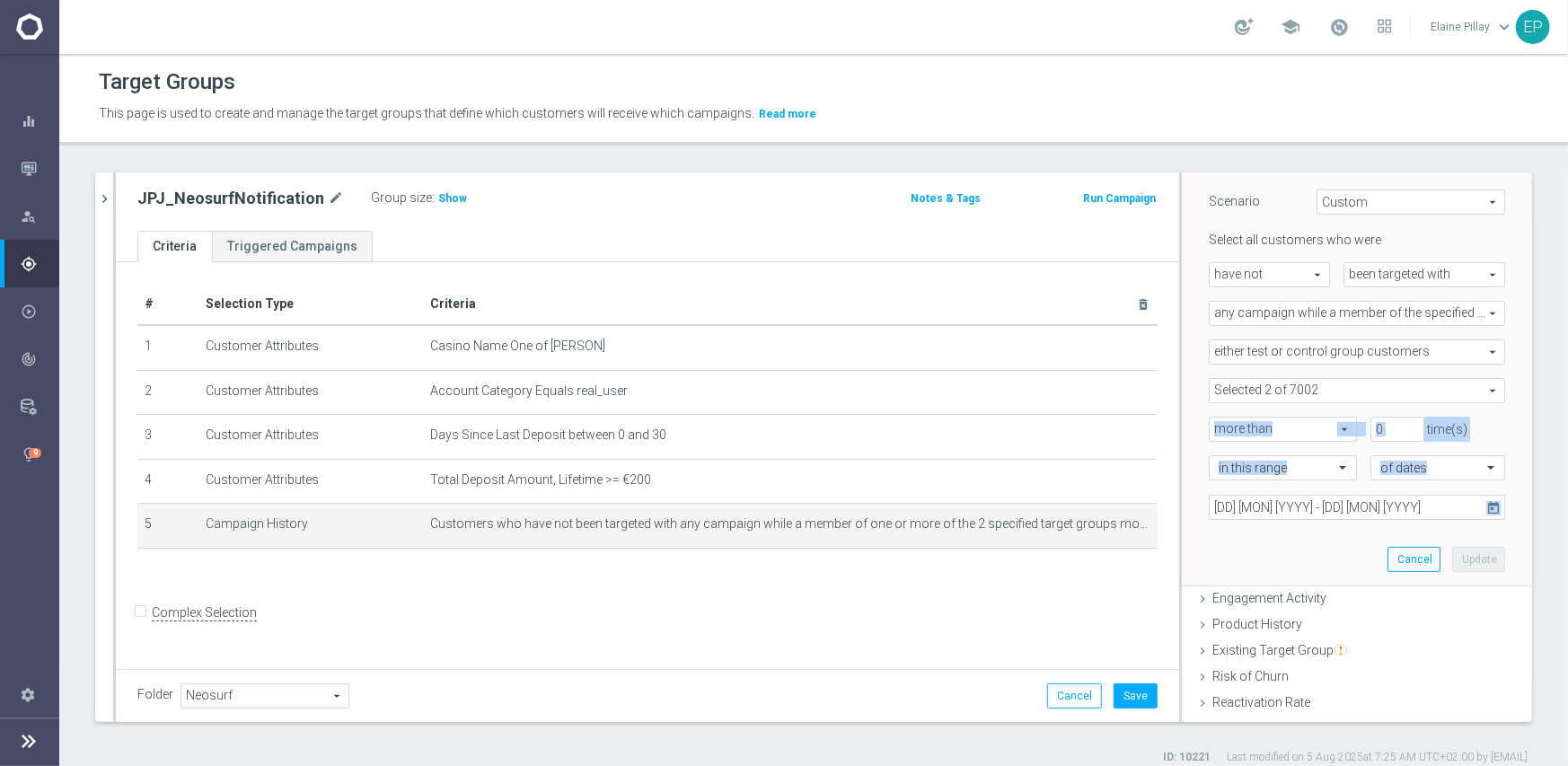 click on "Scenario
Custom
Custom
arrow_drop_down
search
Select all customers who were
have not
have not
arrow_drop_down
search" at bounding box center [1357, 377] 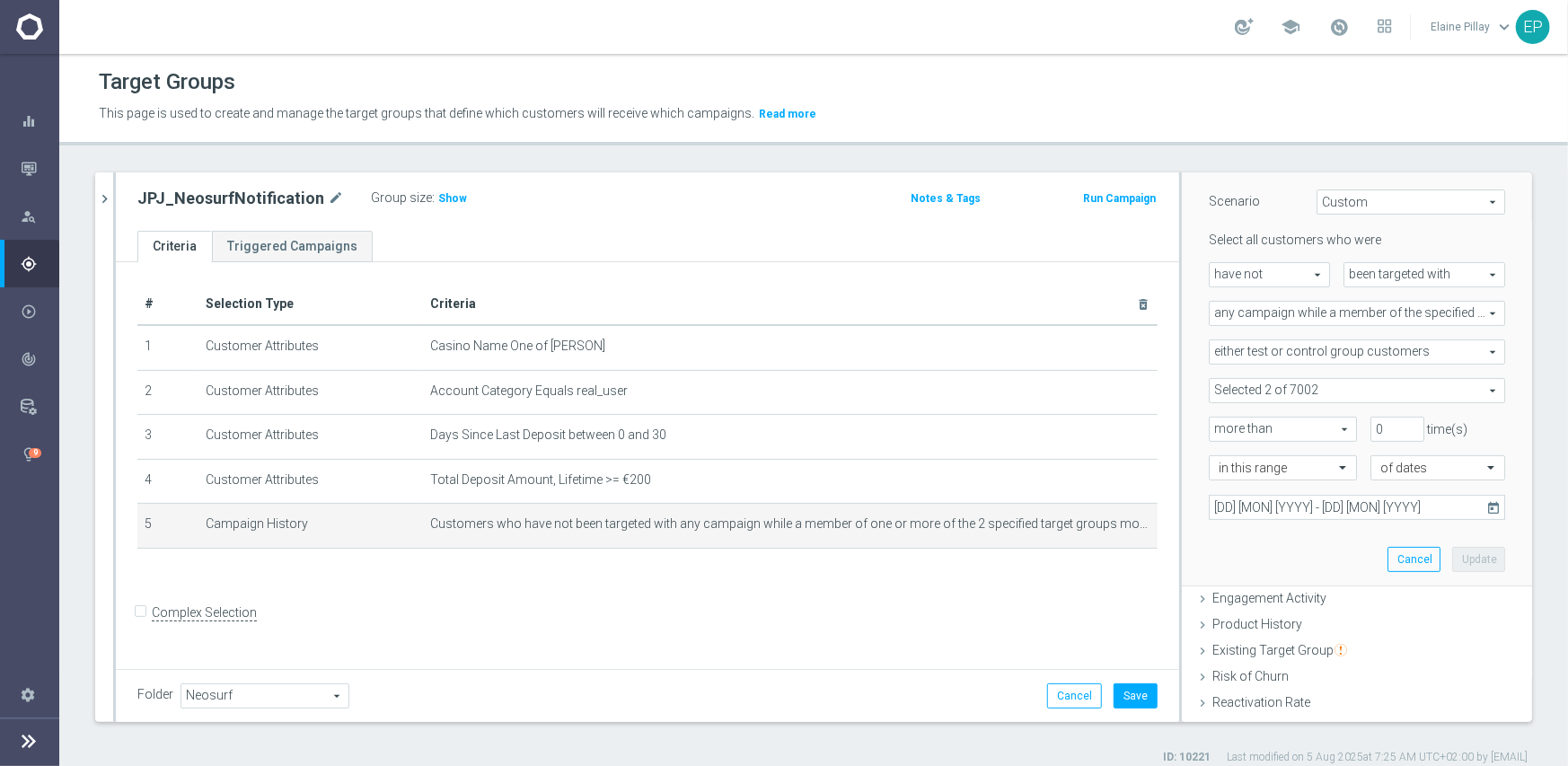 click at bounding box center (1357, 391) 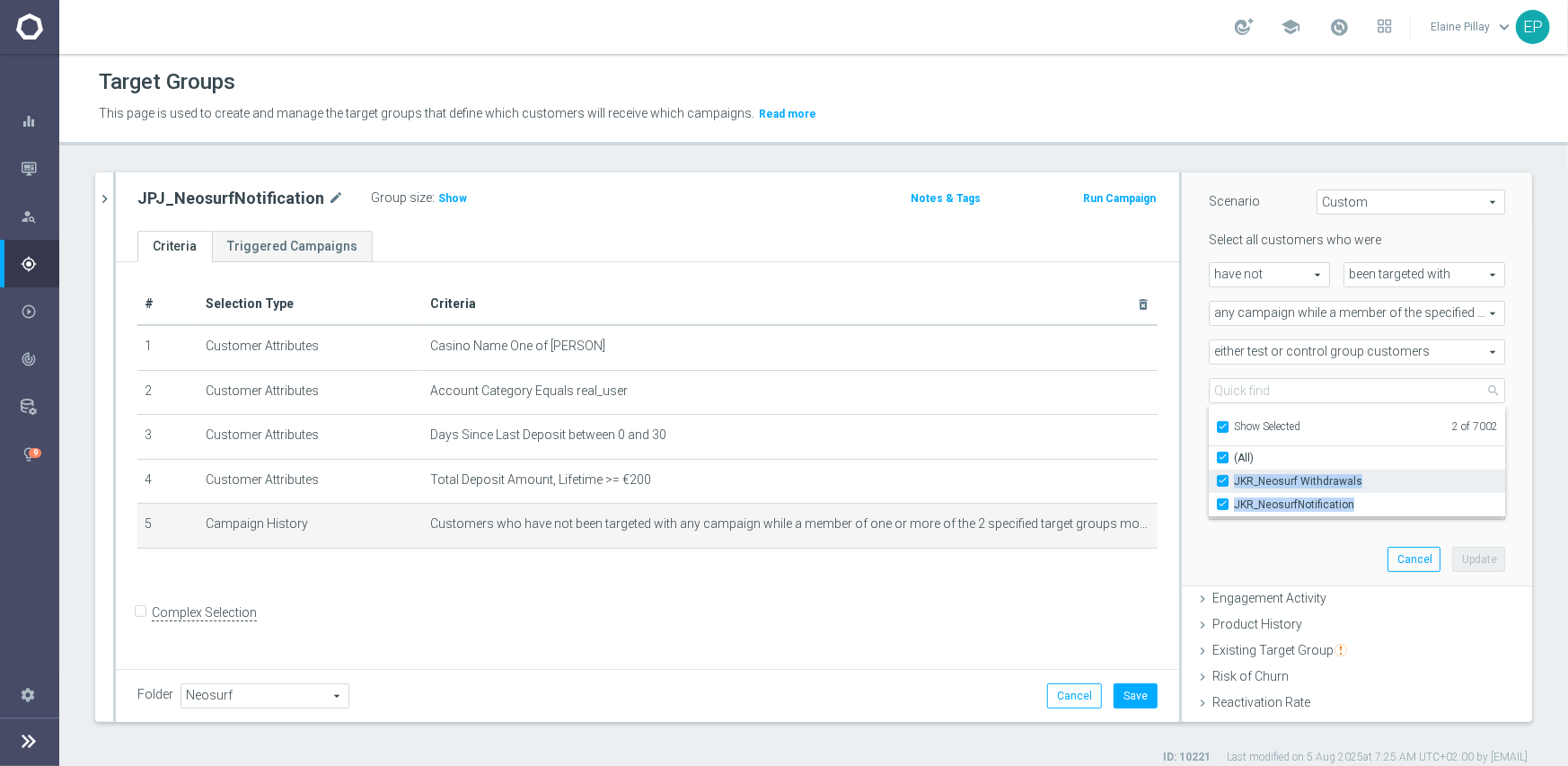 drag, startPoint x: 1171, startPoint y: 477, endPoint x: 1212, endPoint y: 484, distance: 41.59327 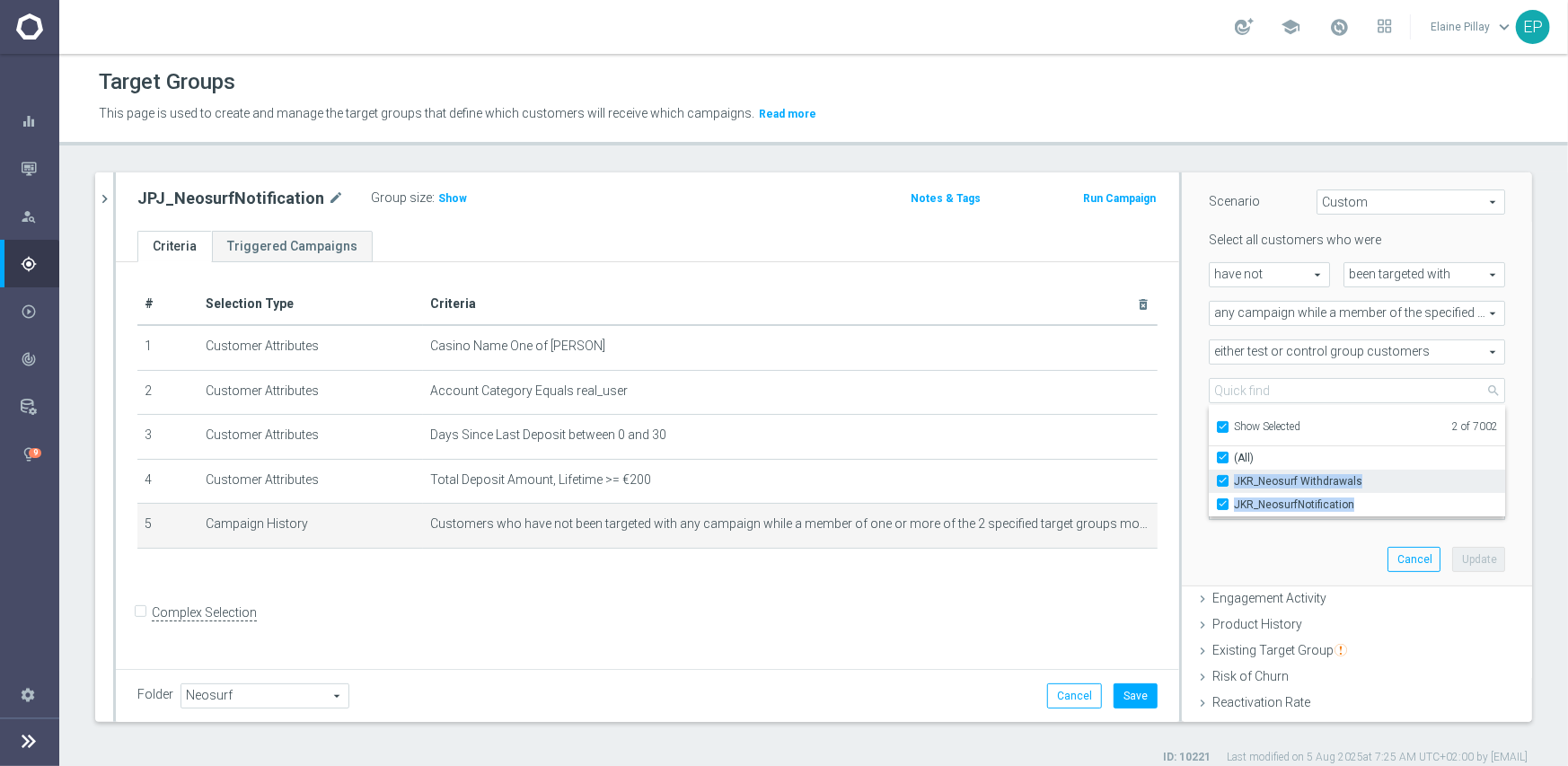 click on "Scenario
Custom
Custom
arrow_drop_down
search
Select all customers who were
have not
have not
arrow_drop_down
search" at bounding box center (1357, 377) 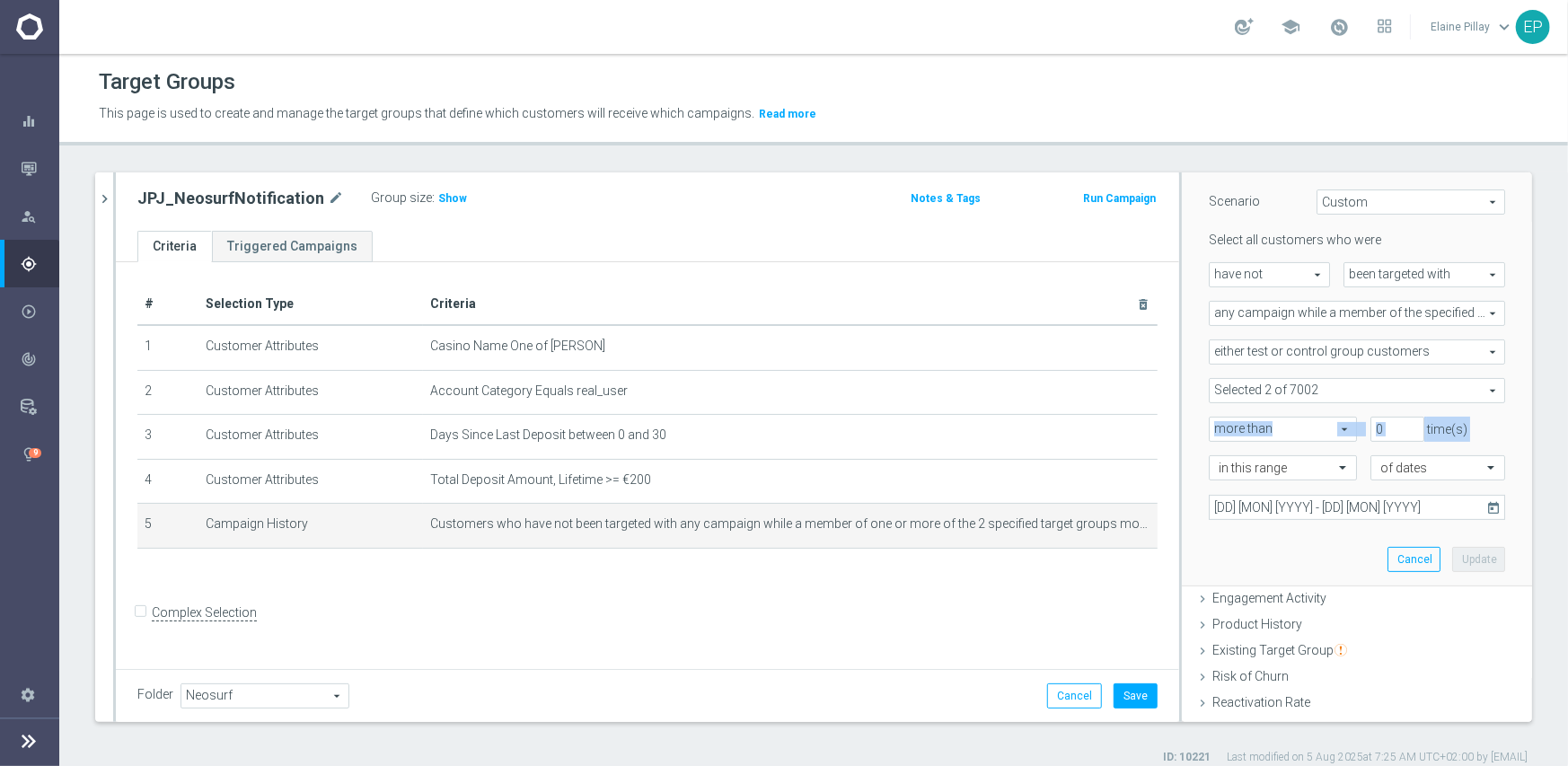 copy on "JKR_Neosurf Withdrawals
JKR_NeosurfNotification
more than
arrow_drop_down
search
time(s)" 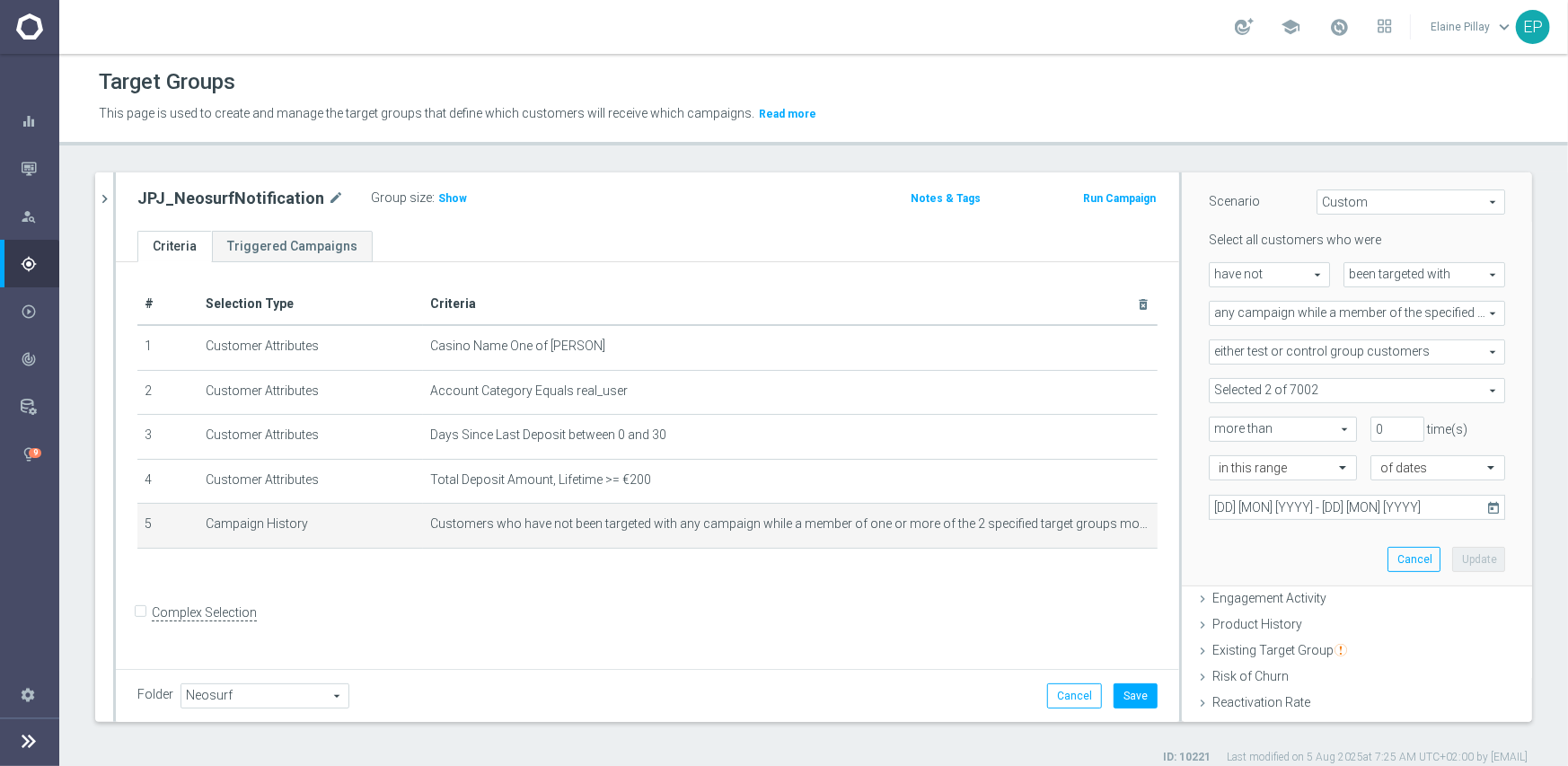 click on "more than
more than
arrow_drop_down
search" at bounding box center [1276, 429] 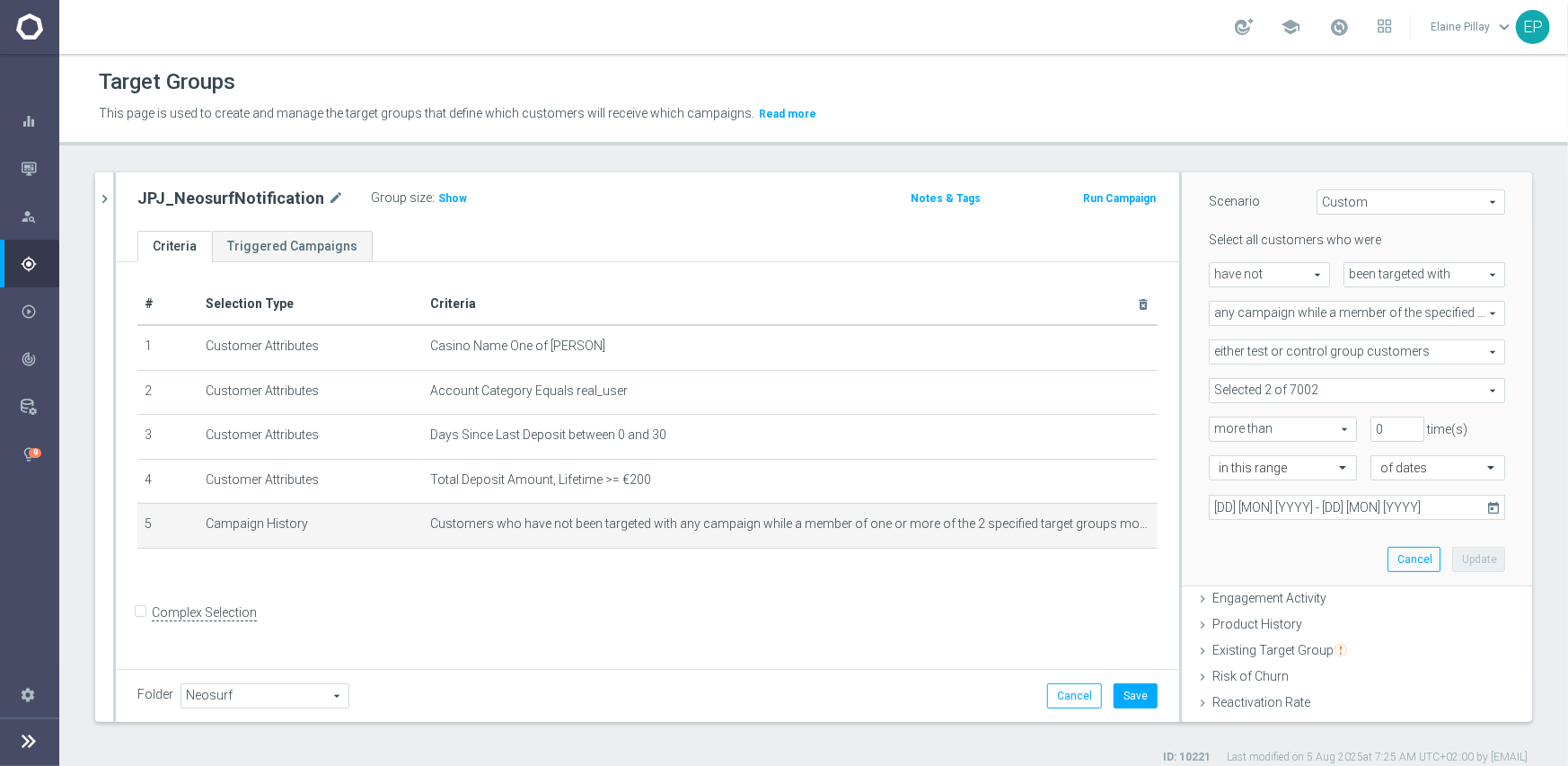 click at bounding box center [1357, 391] 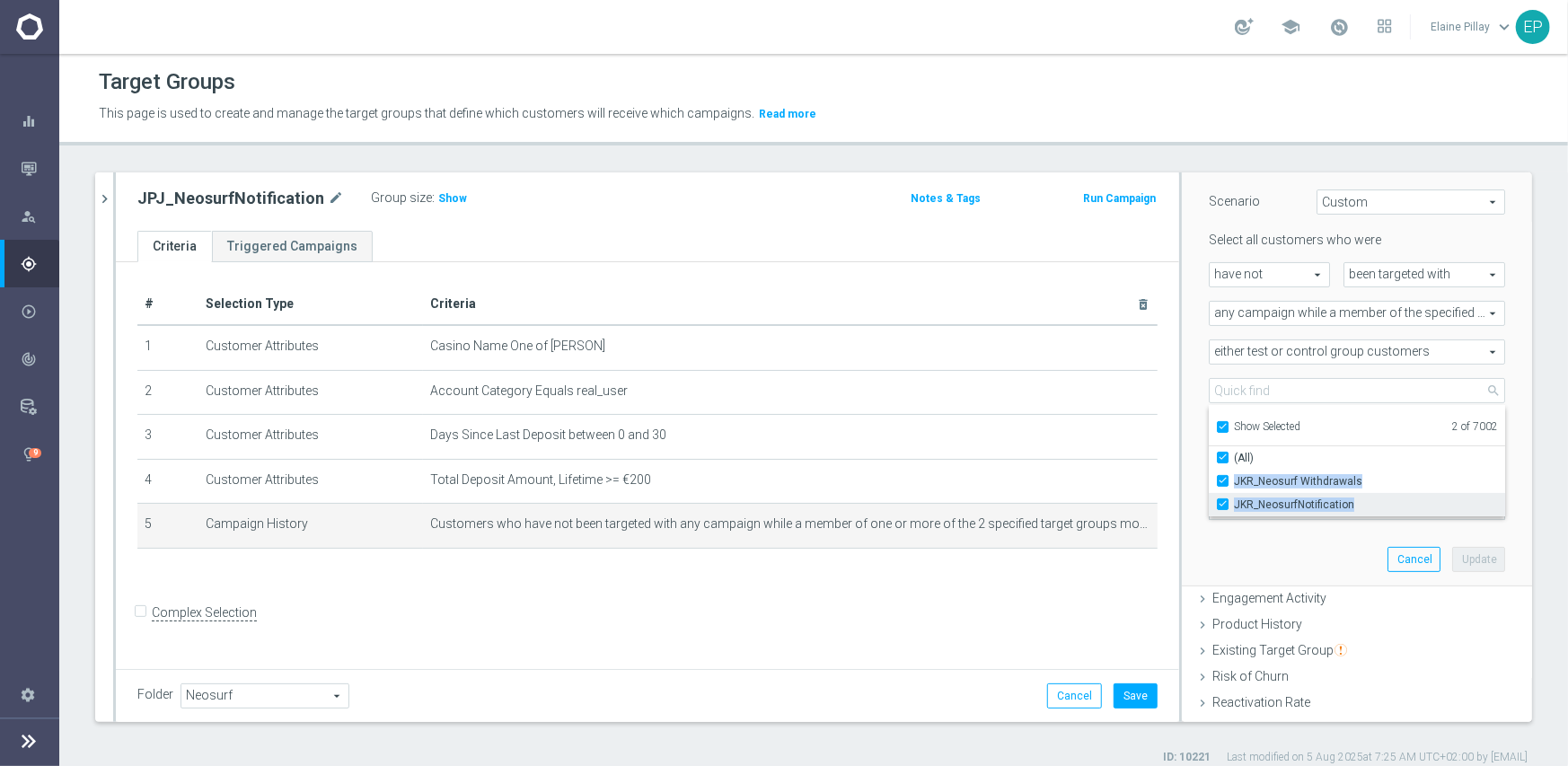 drag, startPoint x: 1269, startPoint y: 453, endPoint x: 1365, endPoint y: 499, distance: 106.451867 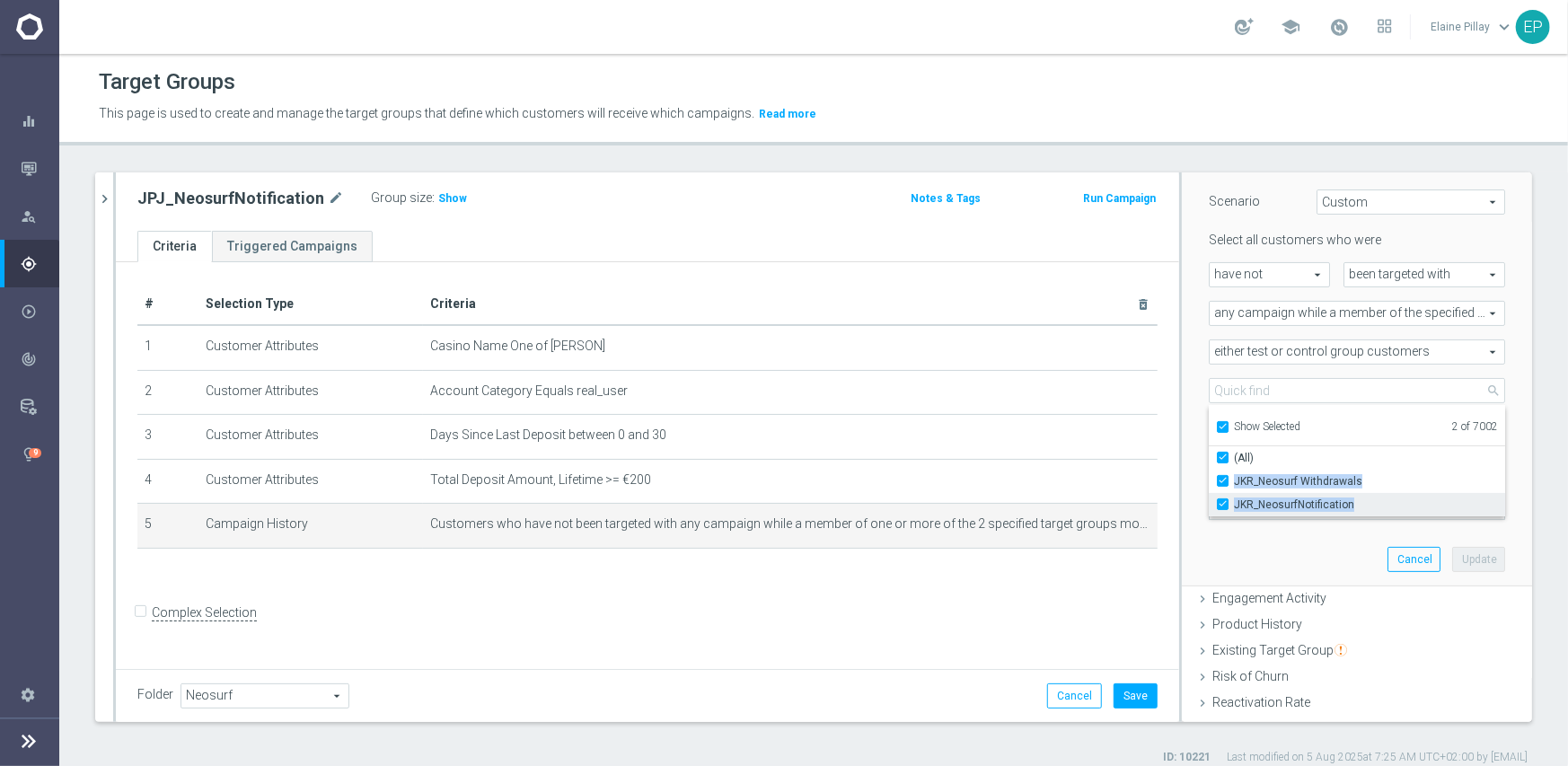 click on "(All)
JKR_Neosurf Withdrawals
JKR_NeosurfNotification" at bounding box center [1357, 481] 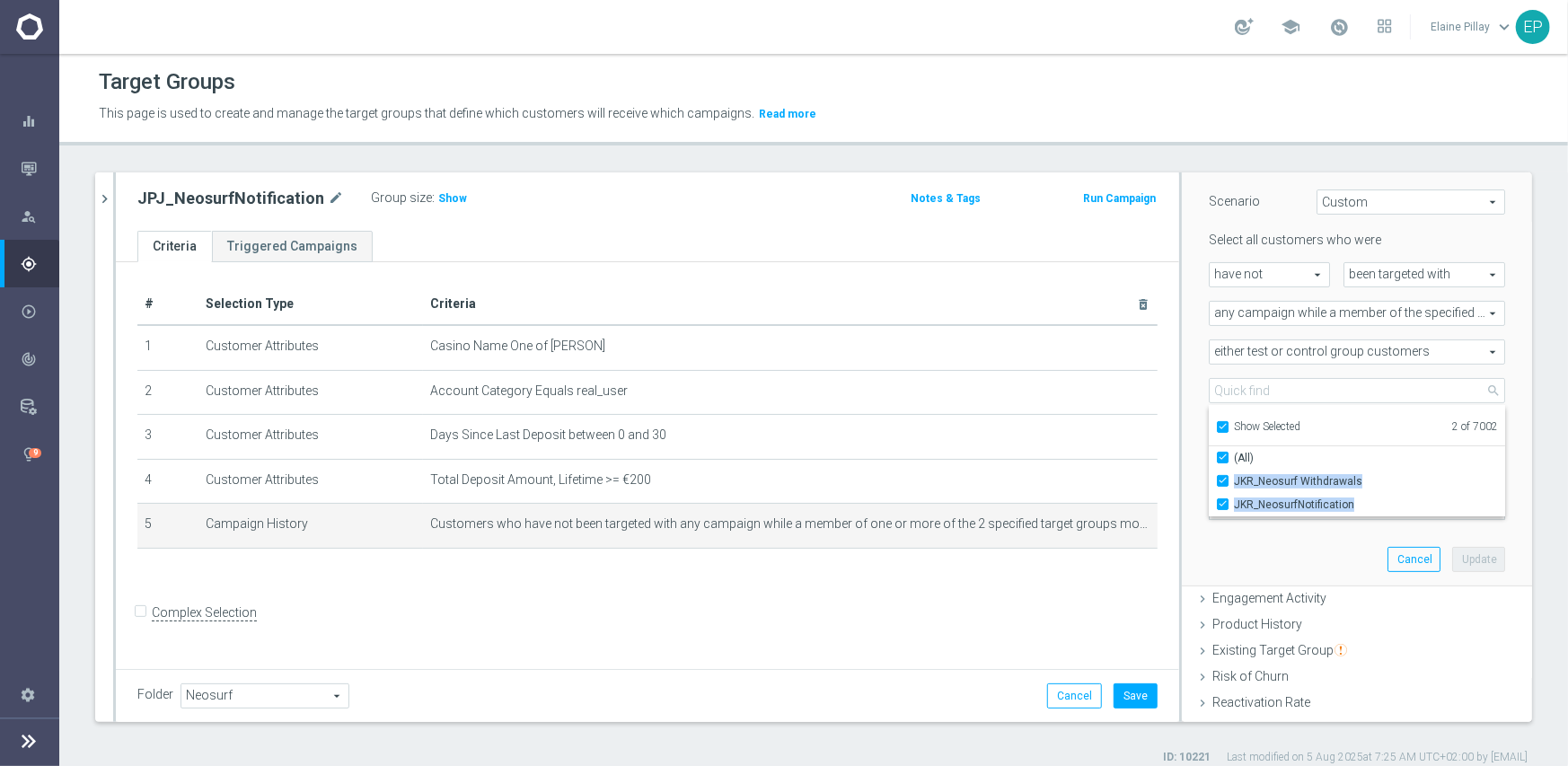 click on "Show Selected" at bounding box center (1221, 429) 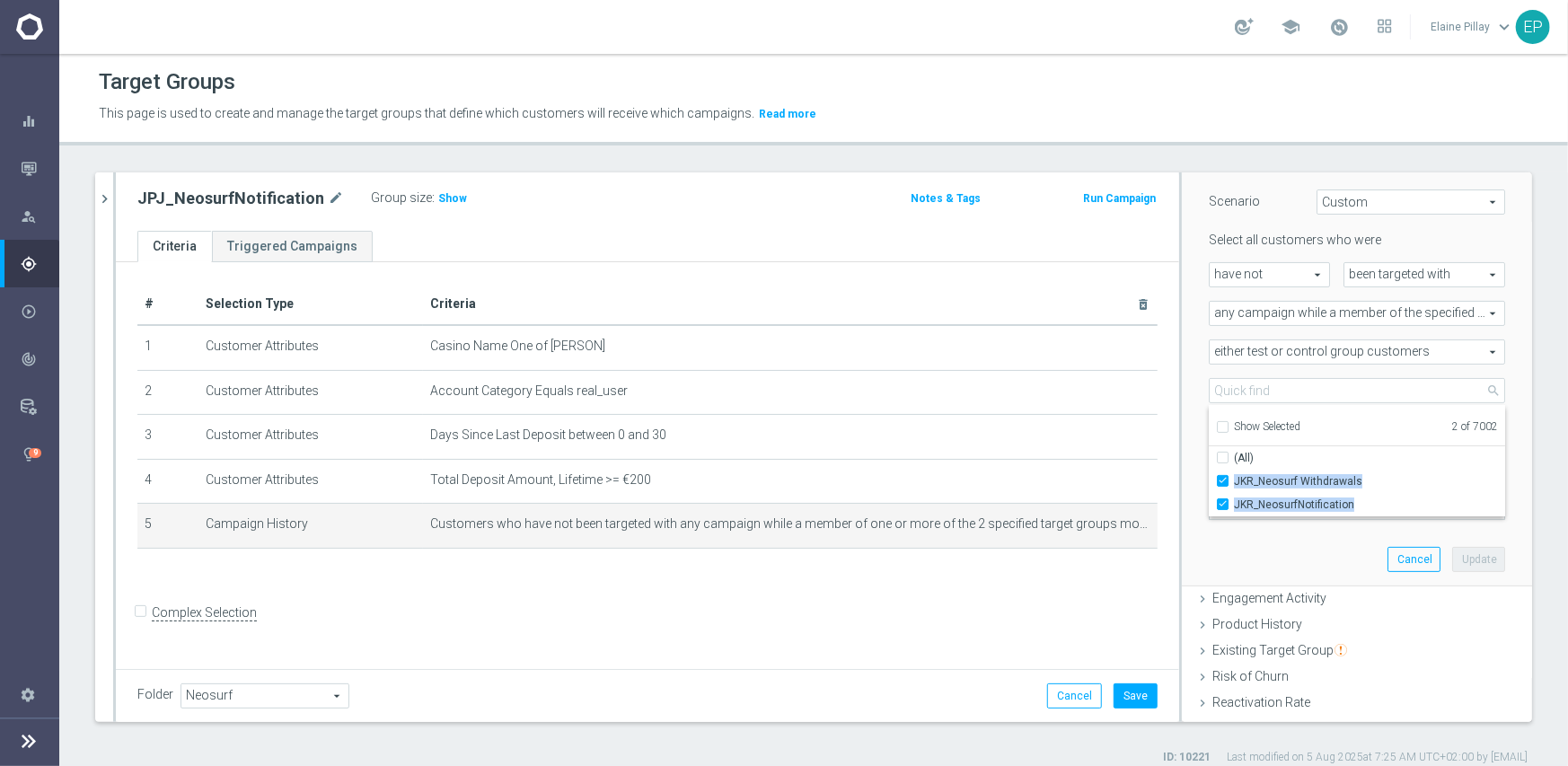 checkbox on "false" 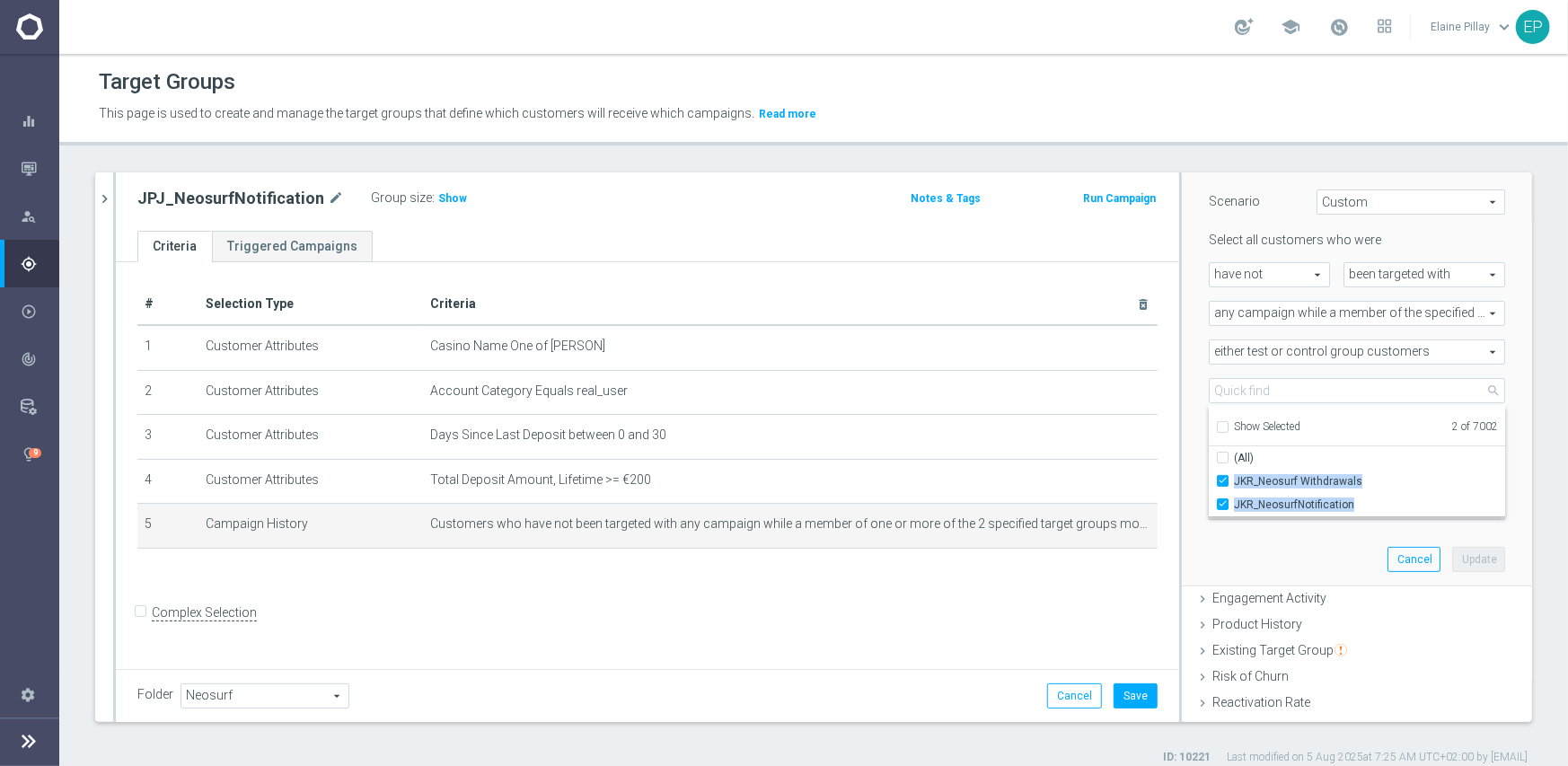 checkbox on "false" 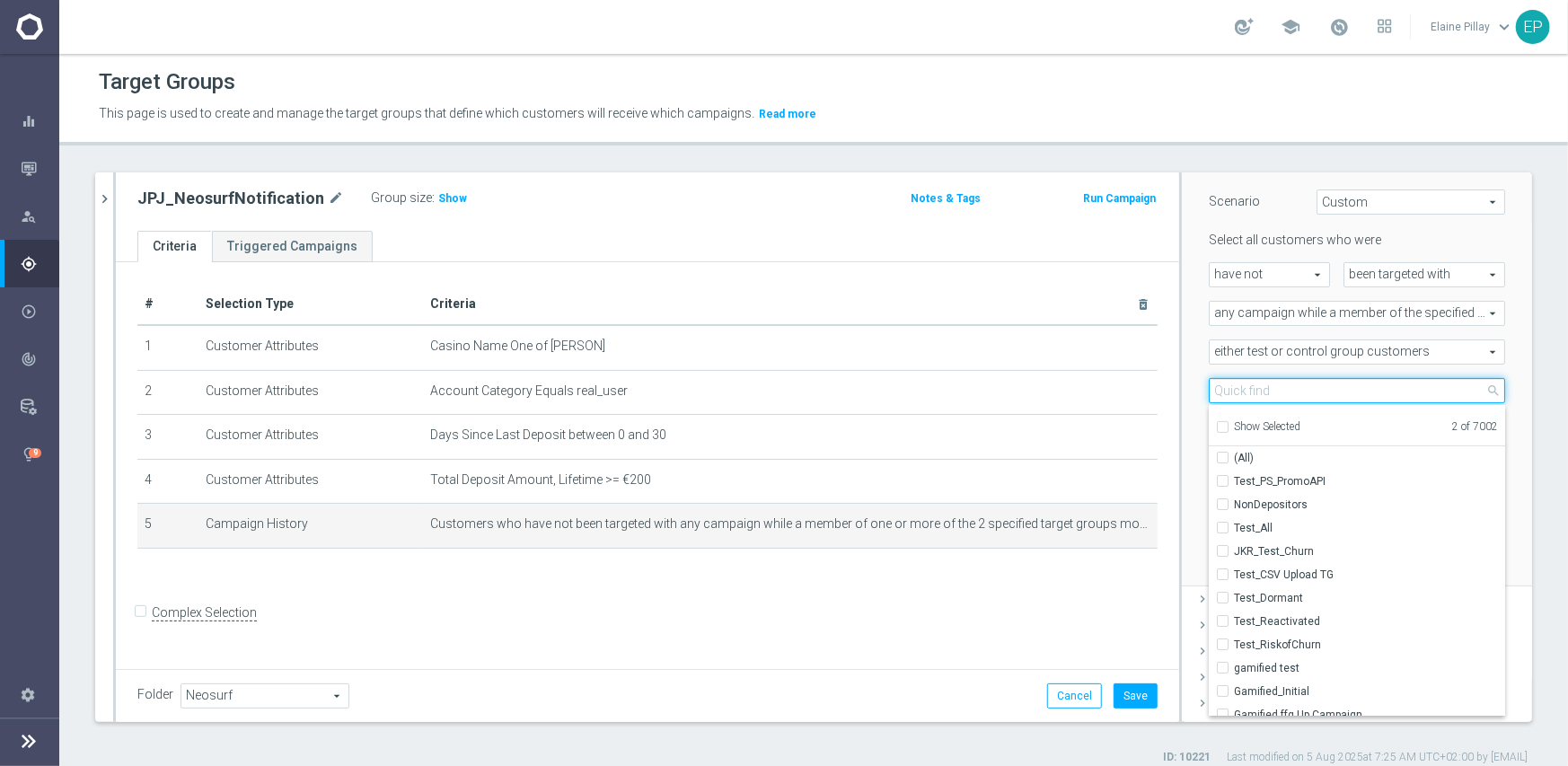 click at bounding box center [1357, 391] 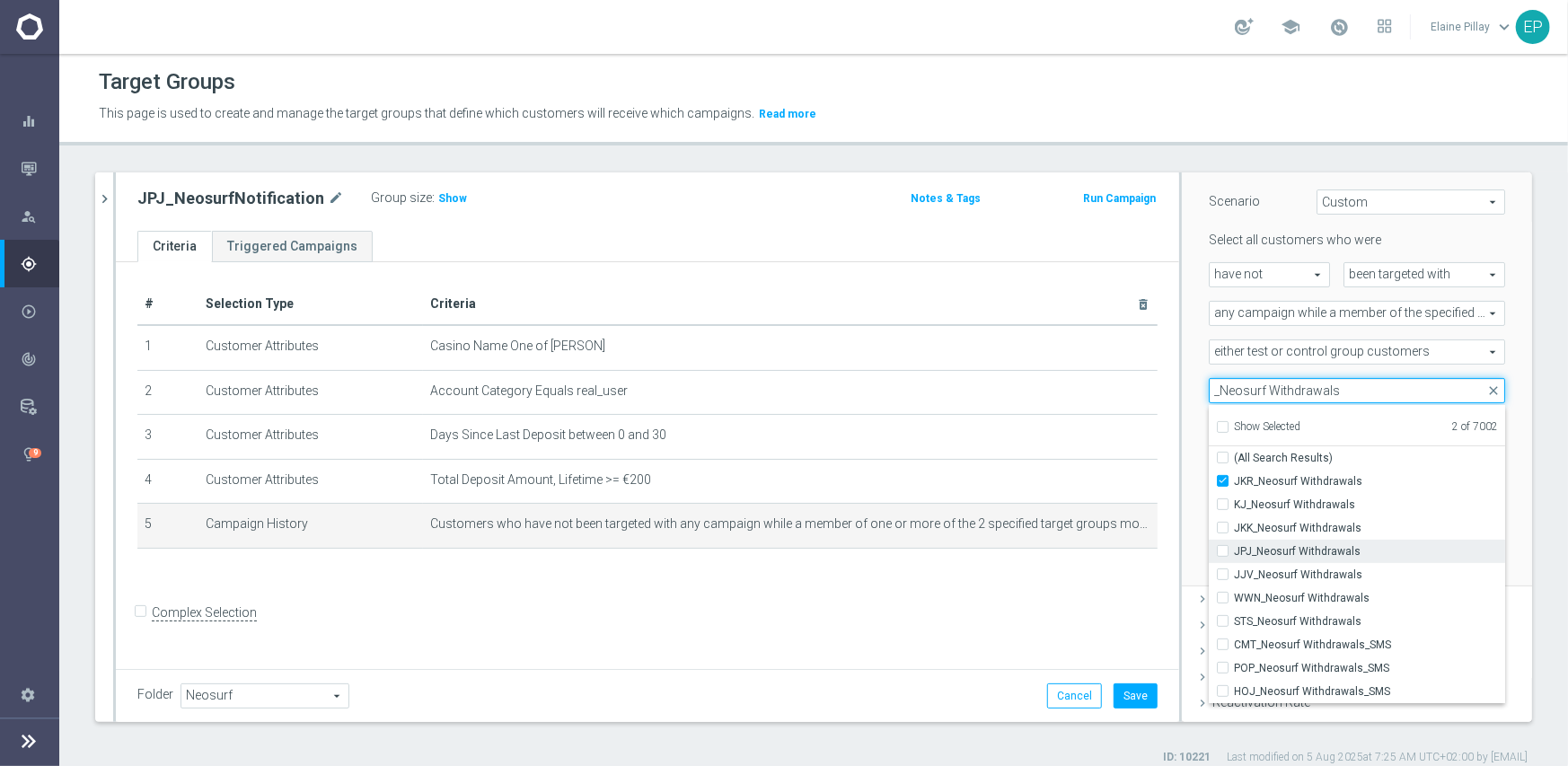 type on "_Neosurf Withdrawals" 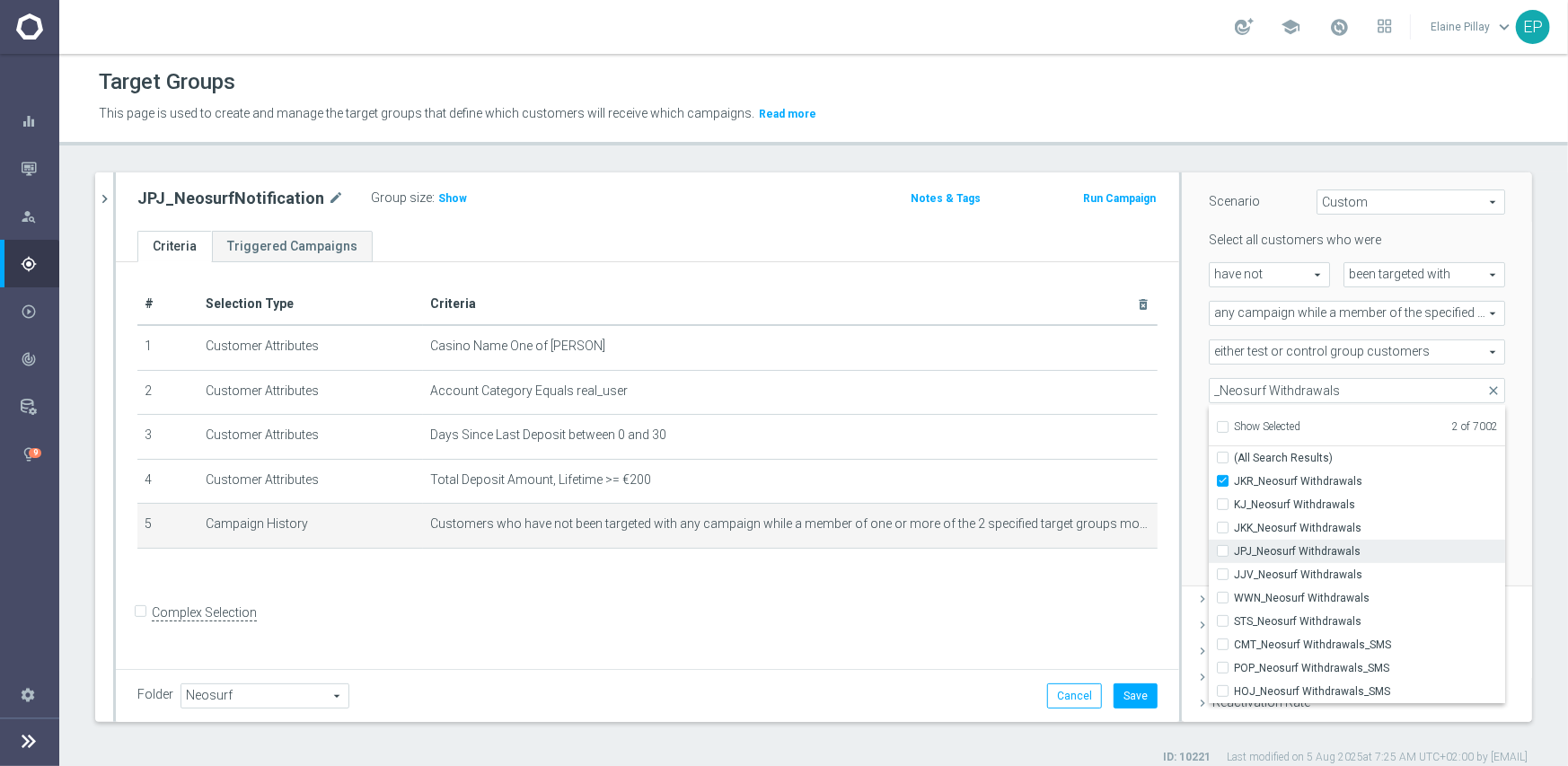 click on "JPJ_Neosurf Withdrawals" at bounding box center (1370, 551) 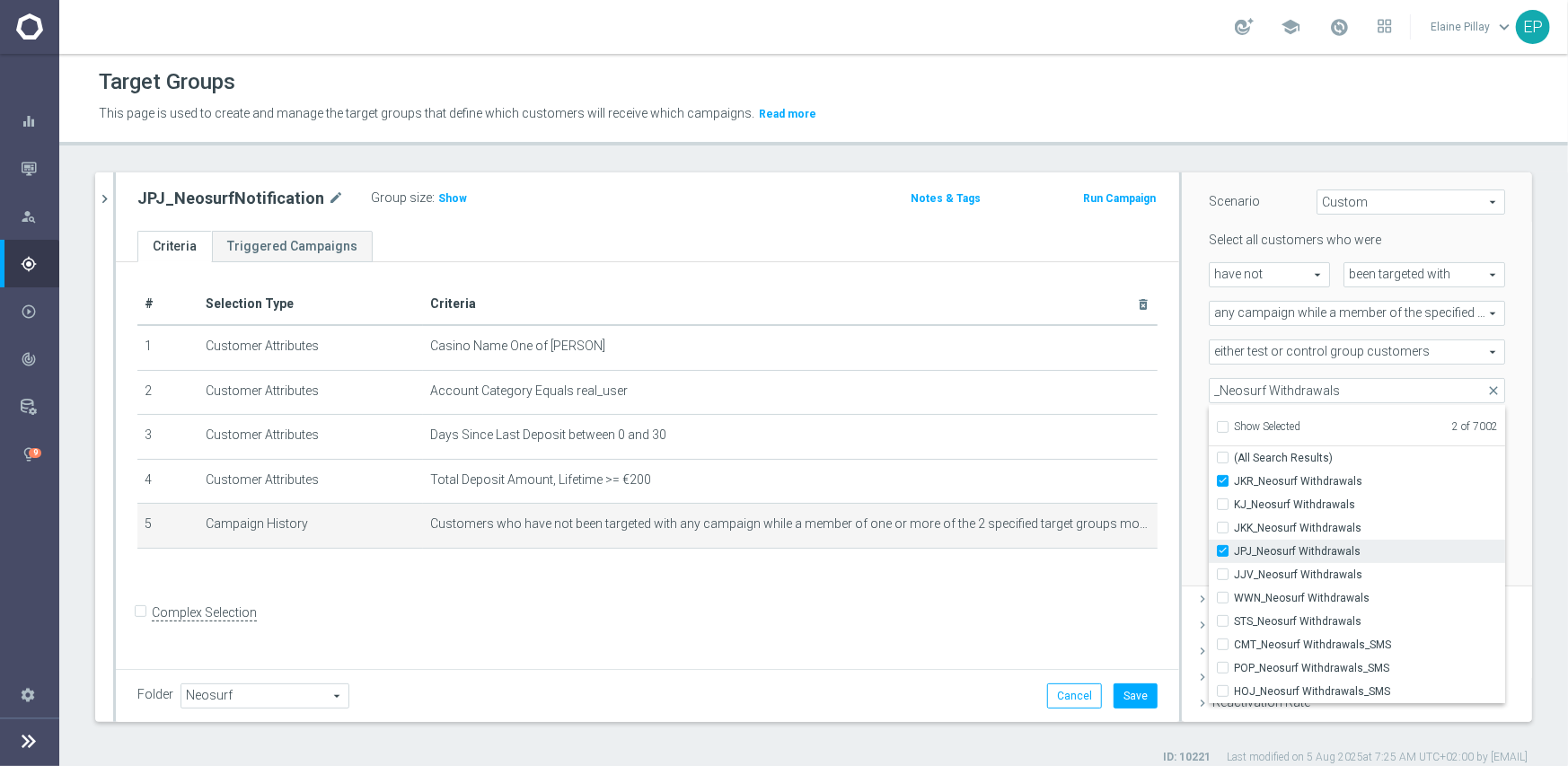 checkbox on "true" 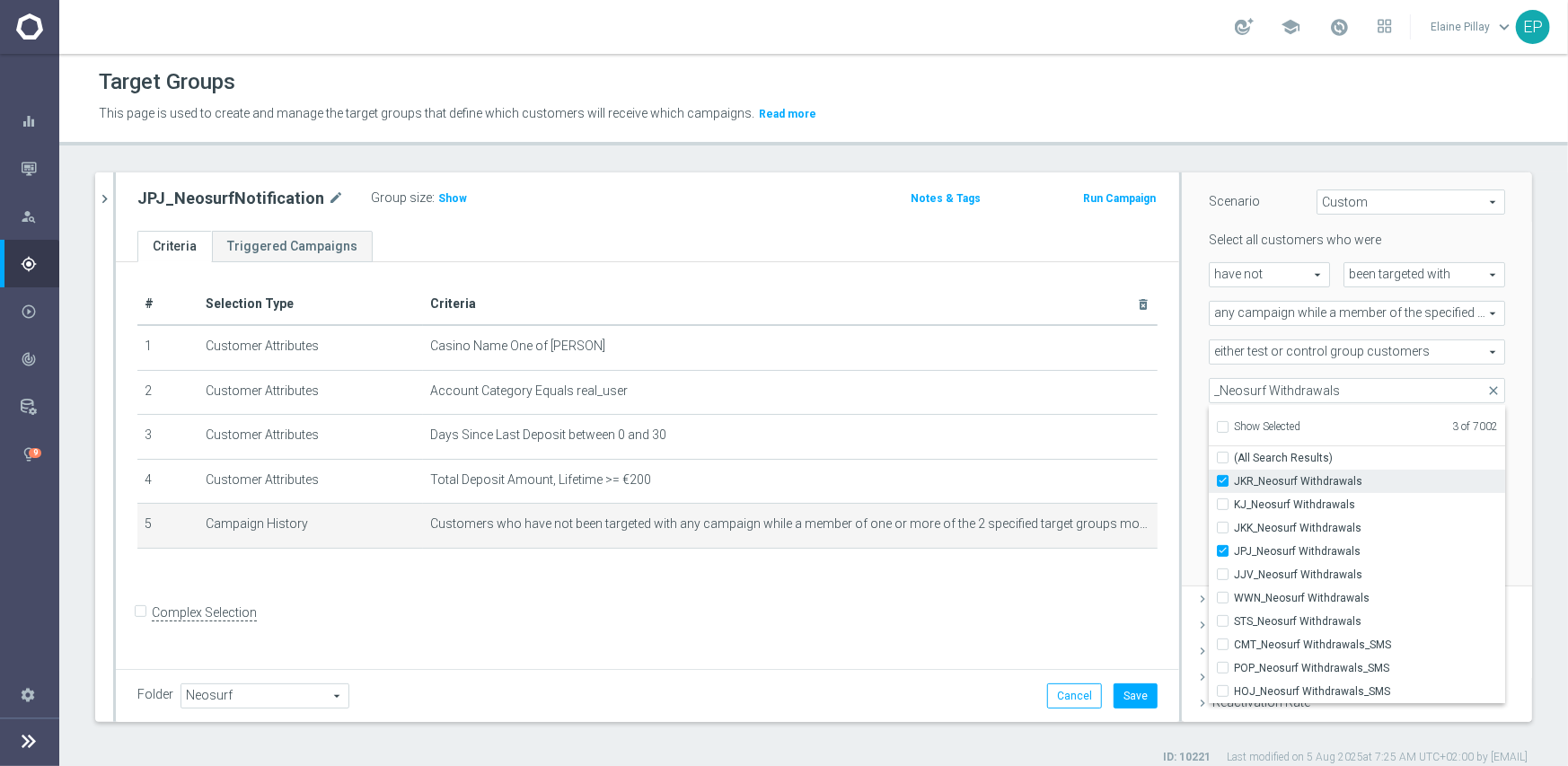 click on "JKR_Neosurf Withdrawals" at bounding box center (1228, 480) 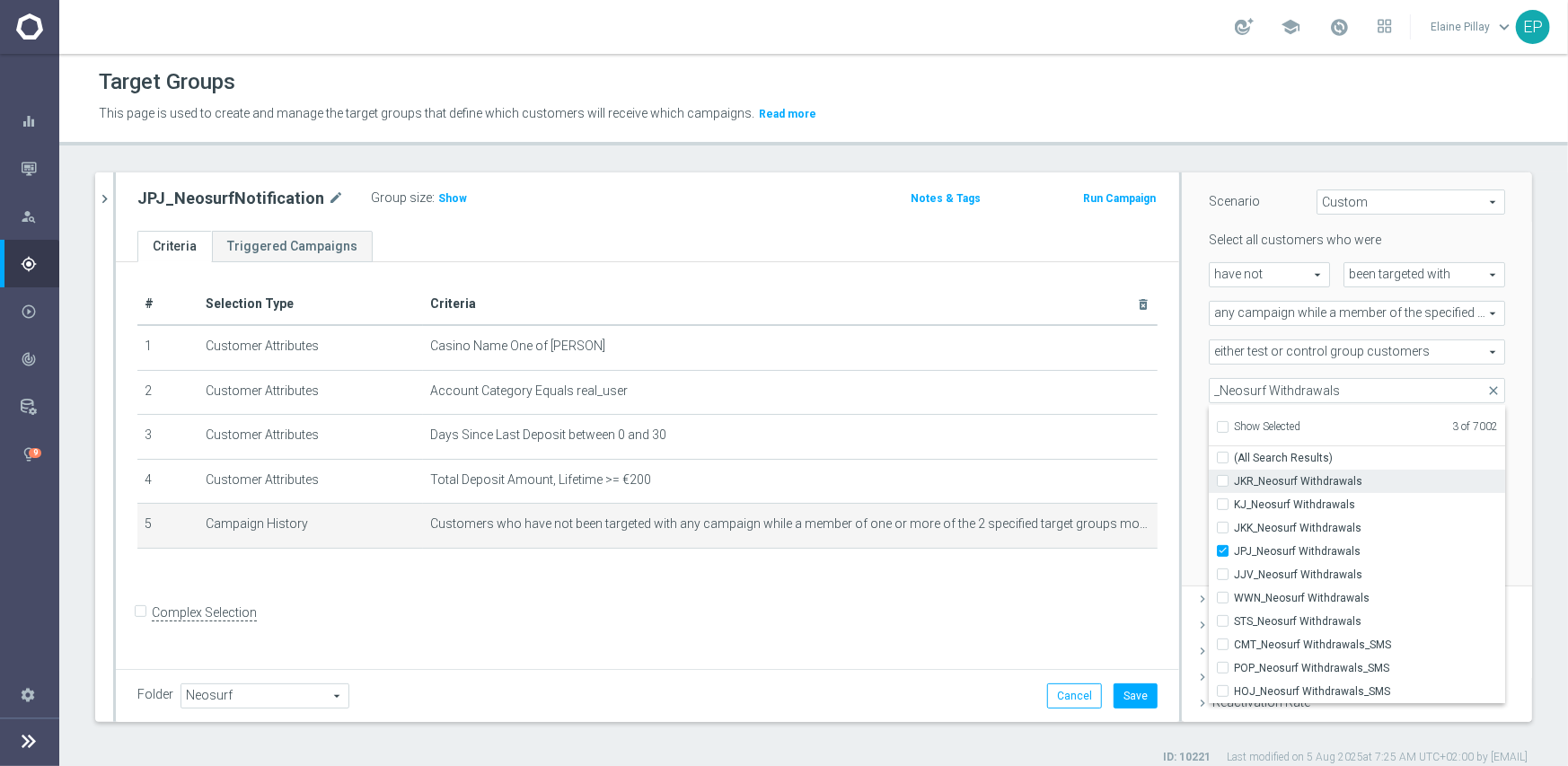 checkbox on "false" 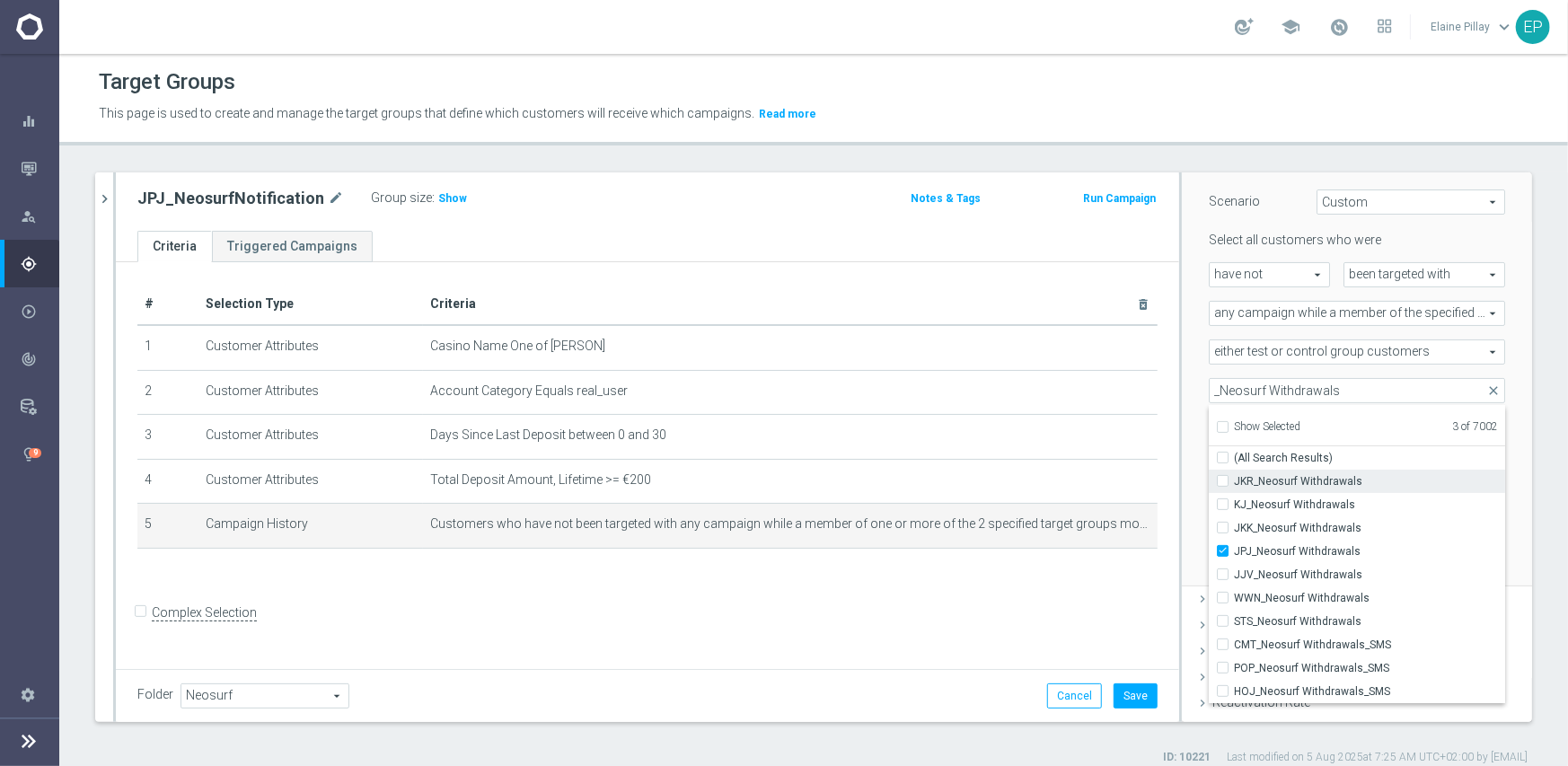 type on "Selected 2 of 7002" 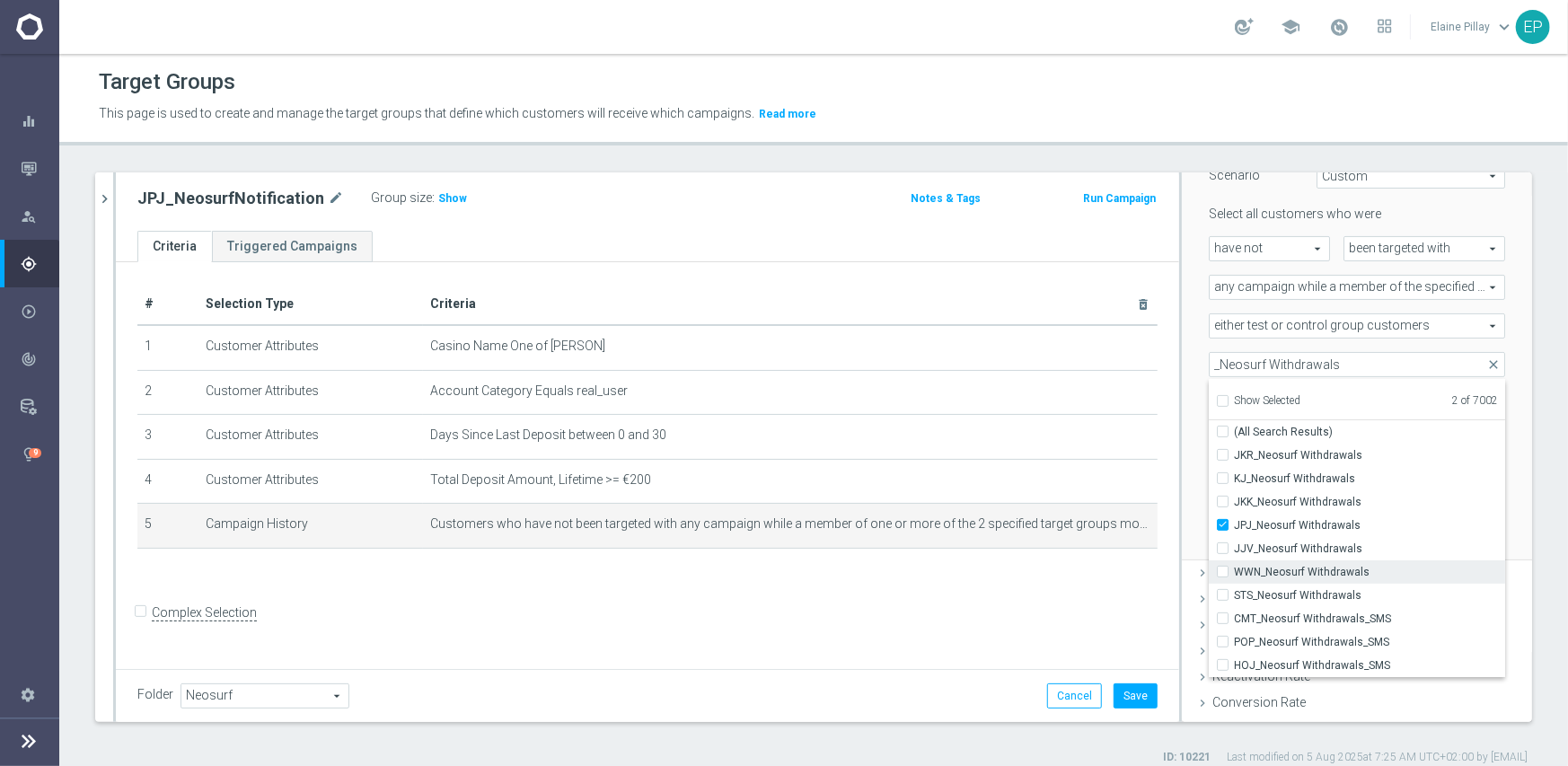 scroll, scrollTop: 177, scrollLeft: 0, axis: vertical 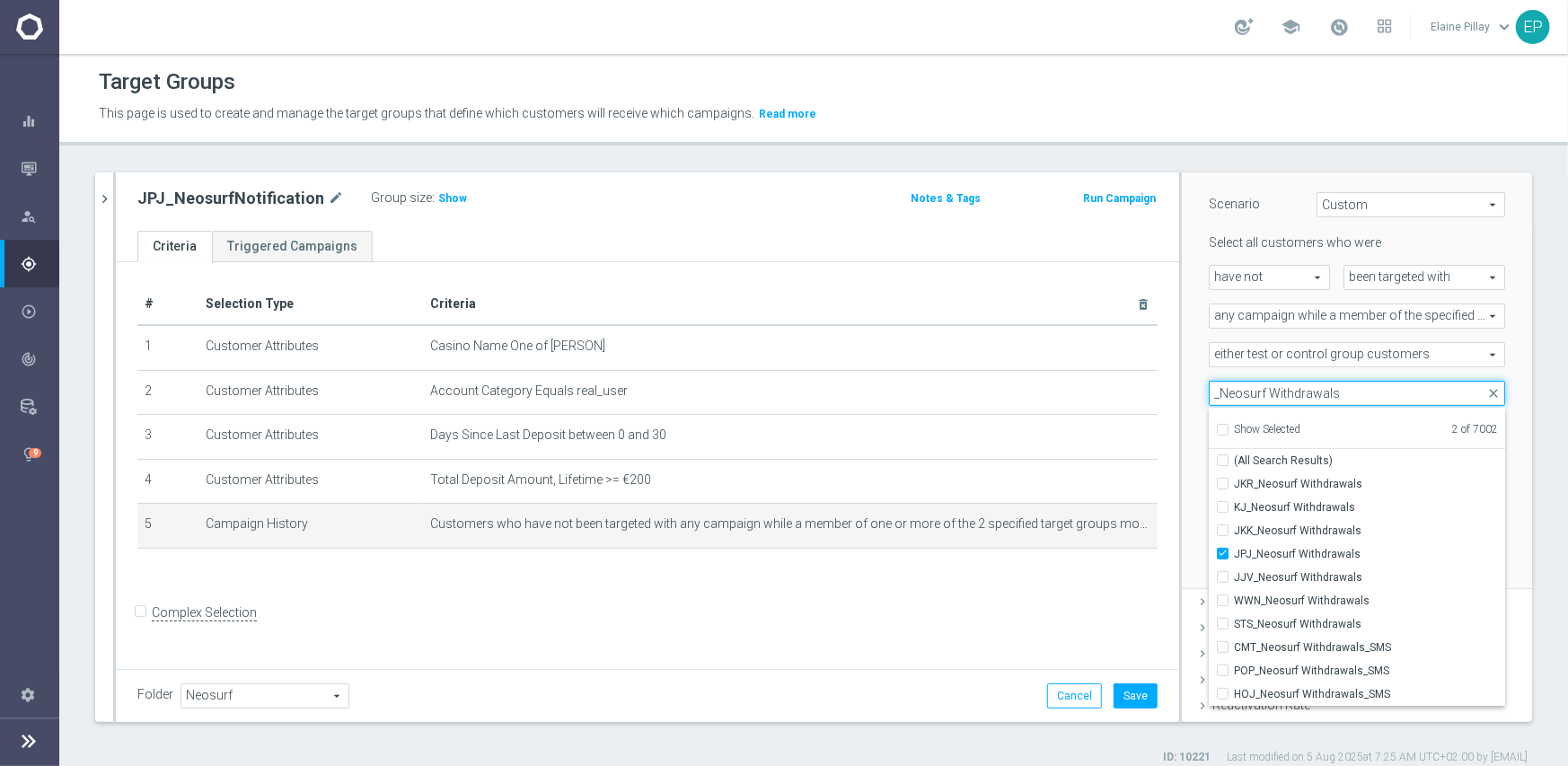 drag, startPoint x: 1362, startPoint y: 392, endPoint x: 1179, endPoint y: 399, distance: 183.13383 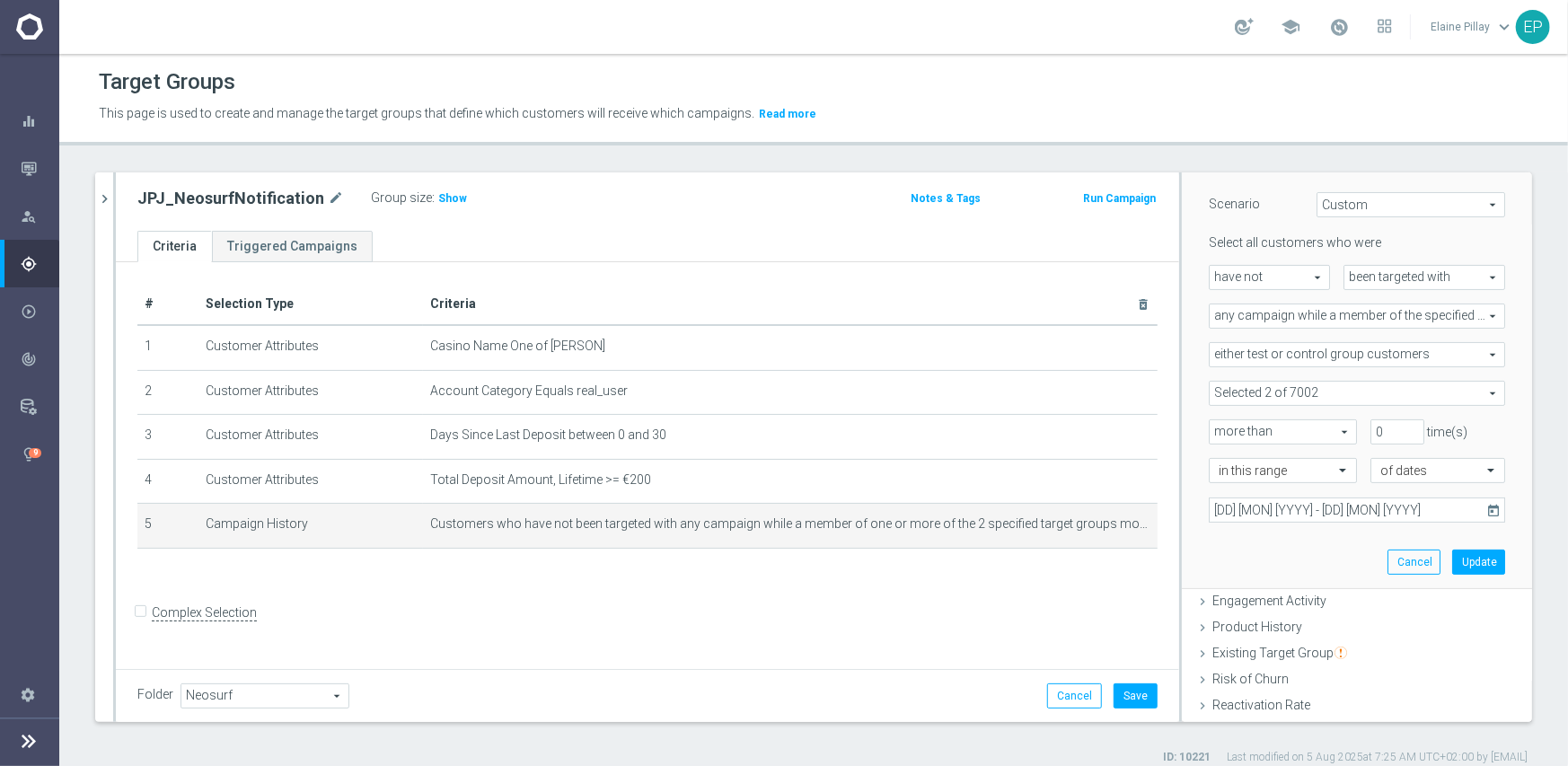 click at bounding box center (1357, 393) 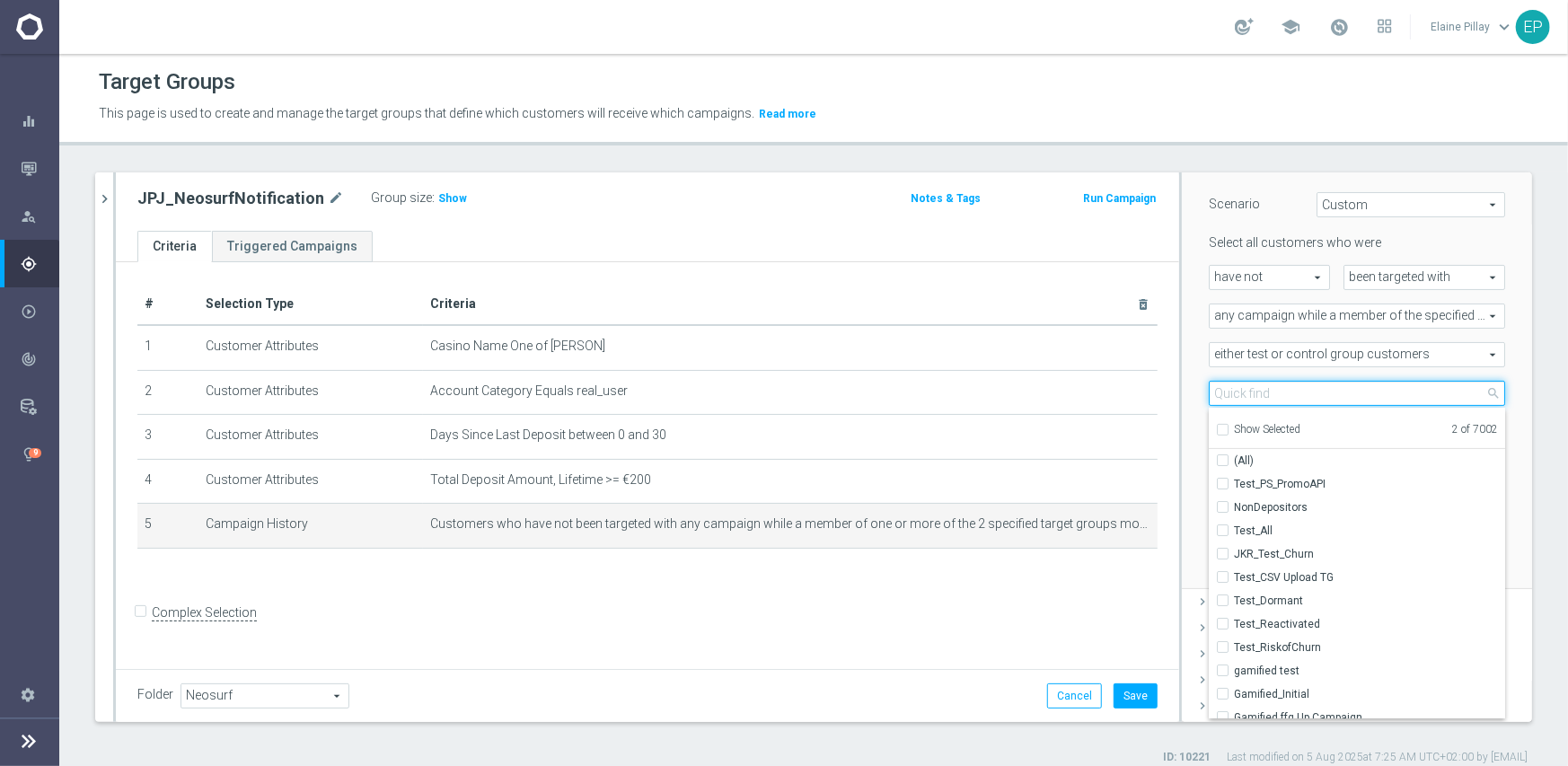 click at bounding box center [1357, 393] 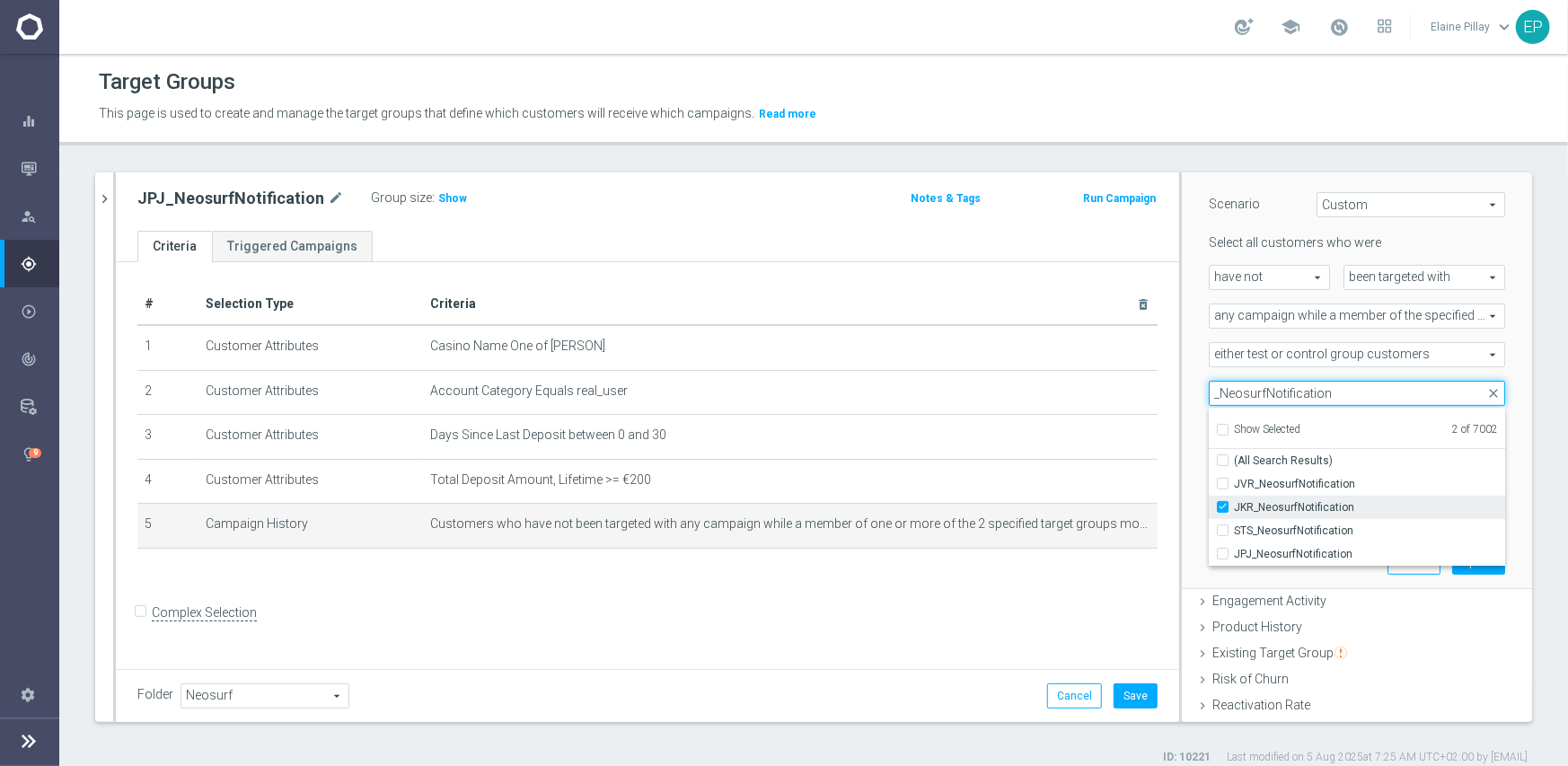 type on "_NeosurfNotification" 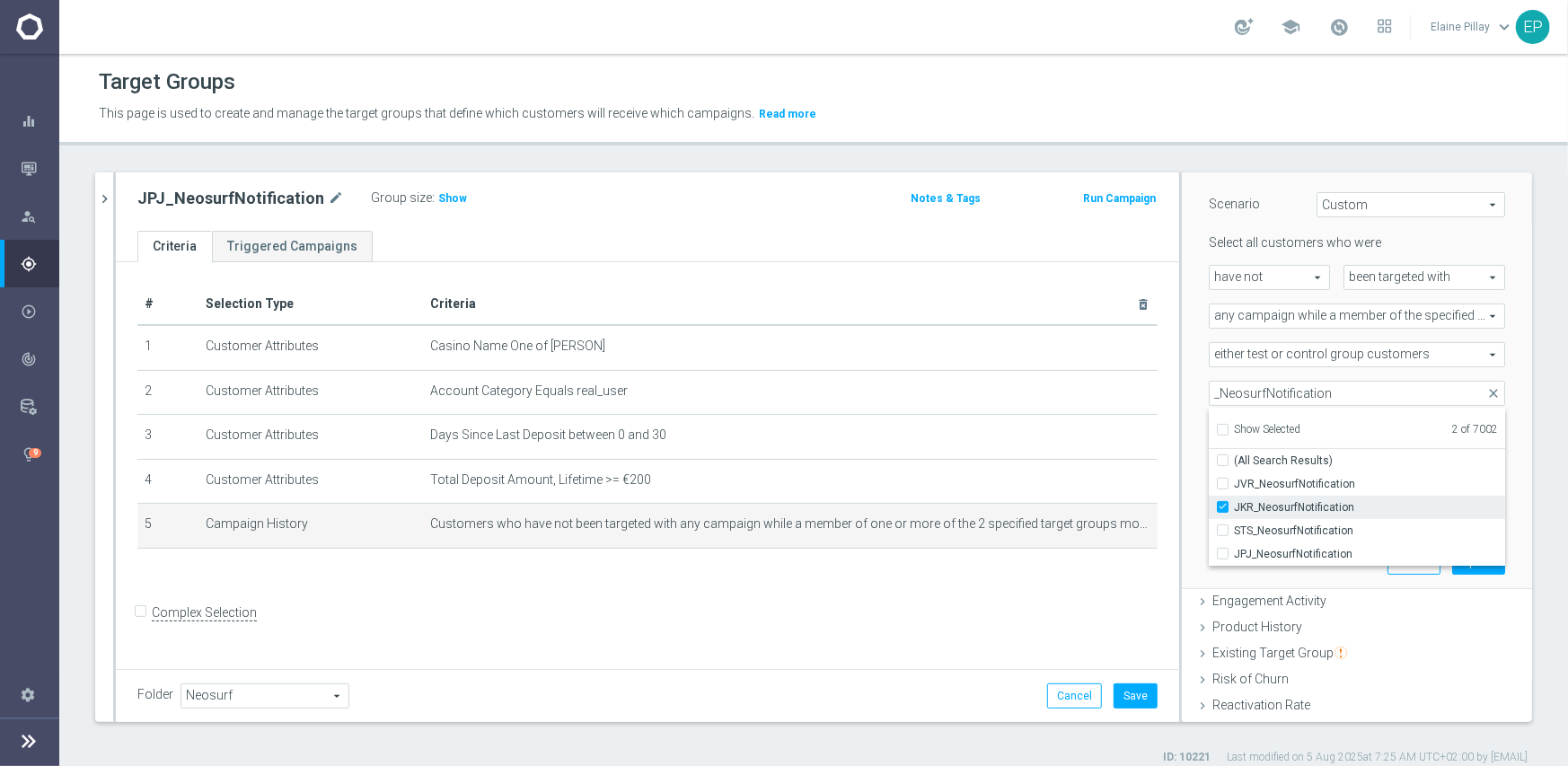 click on "JKR_NeosurfNotification" at bounding box center [1370, 507] 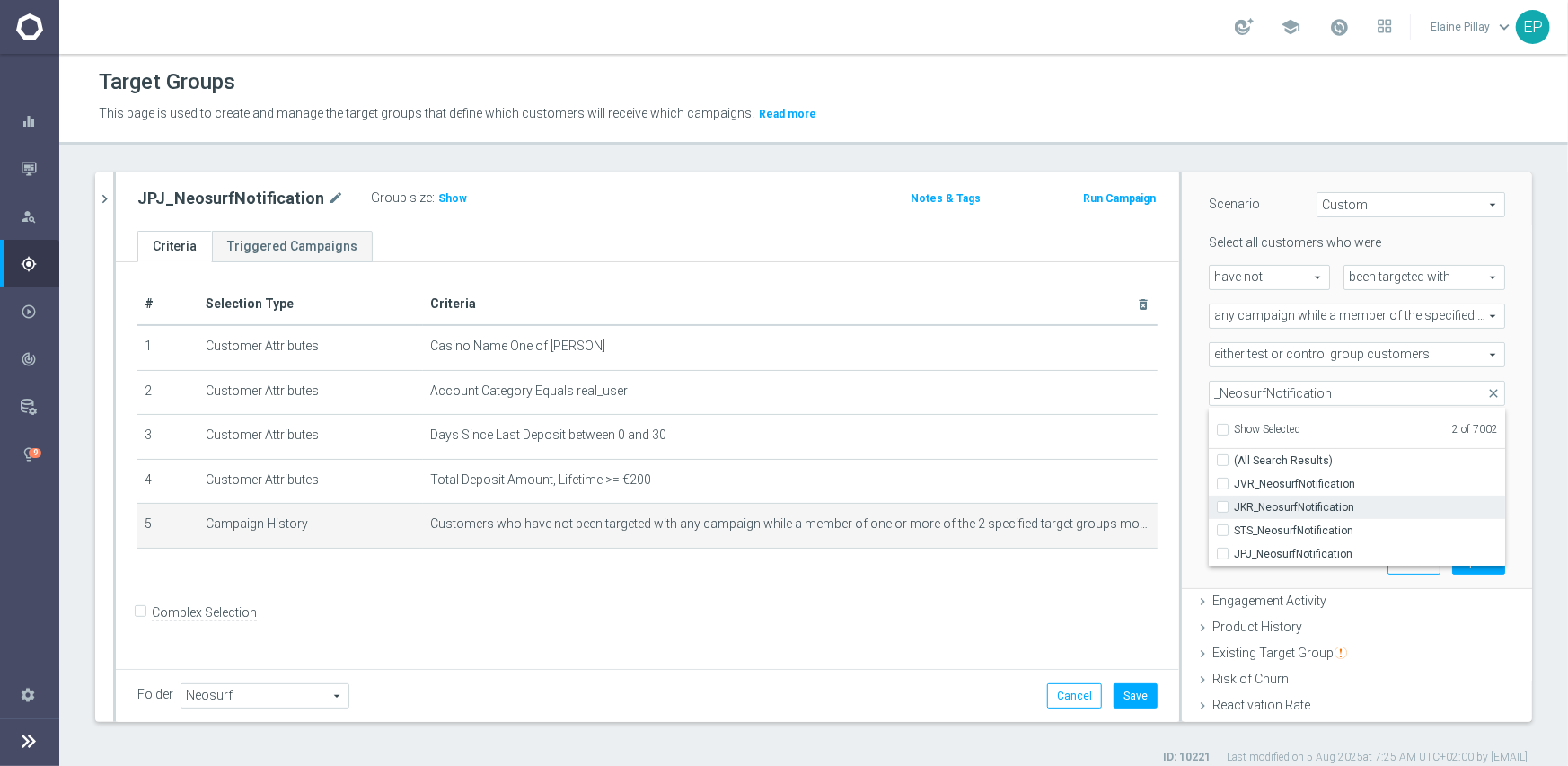 checkbox on "false" 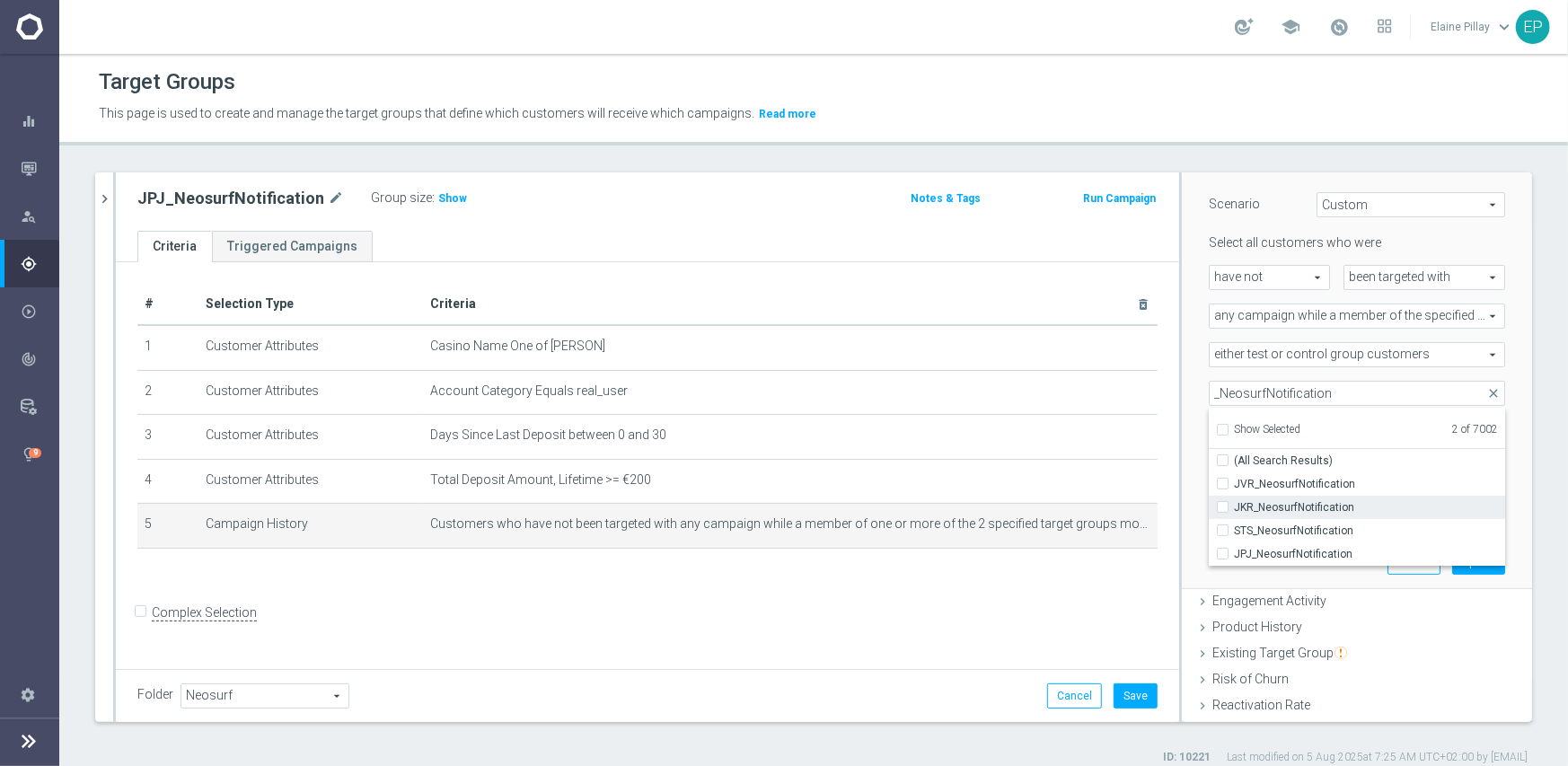 type on "JPJ_Neosurf Withdrawals" 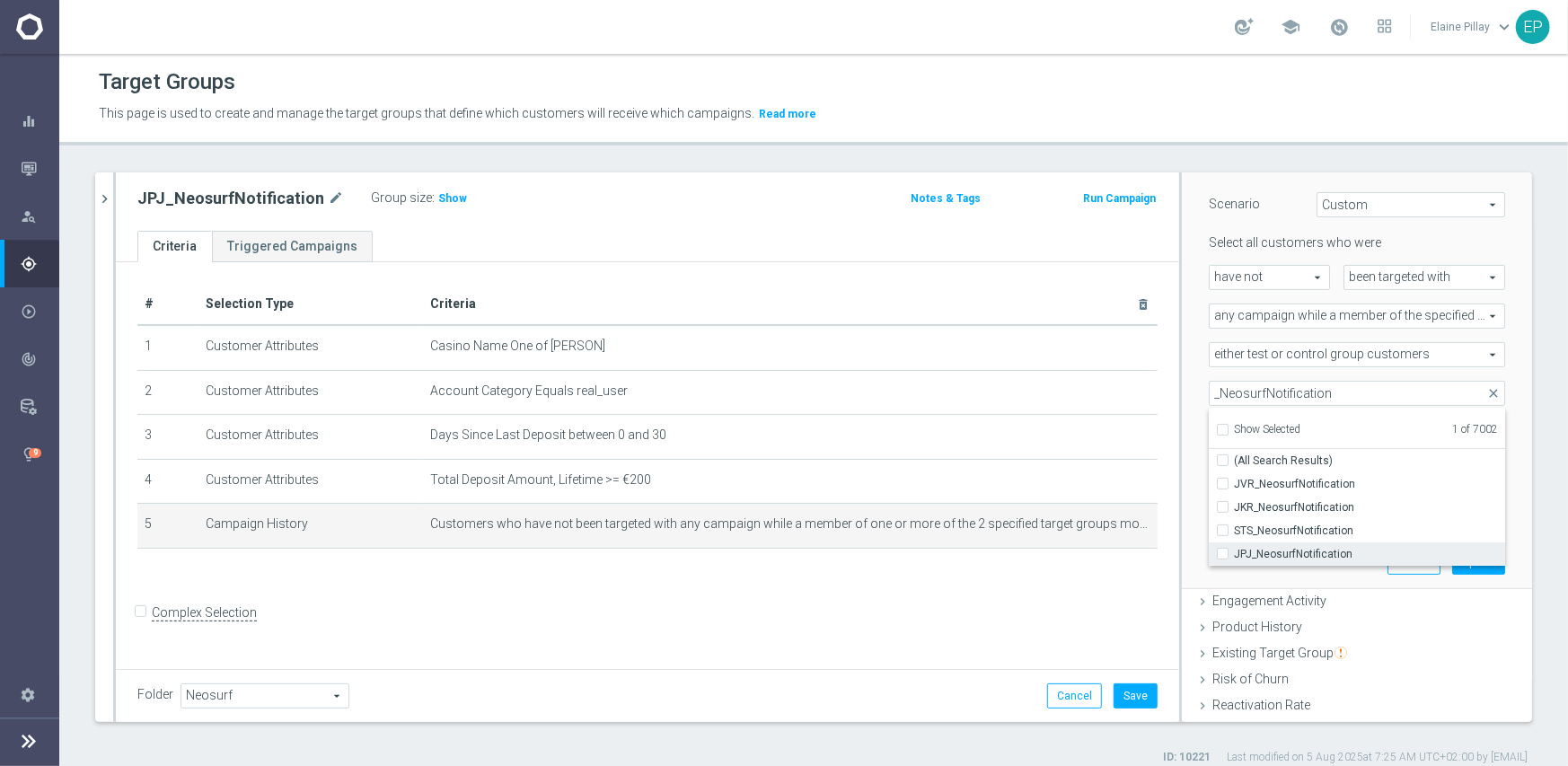 click on "JPJ_NeosurfNotification" at bounding box center [1228, 553] 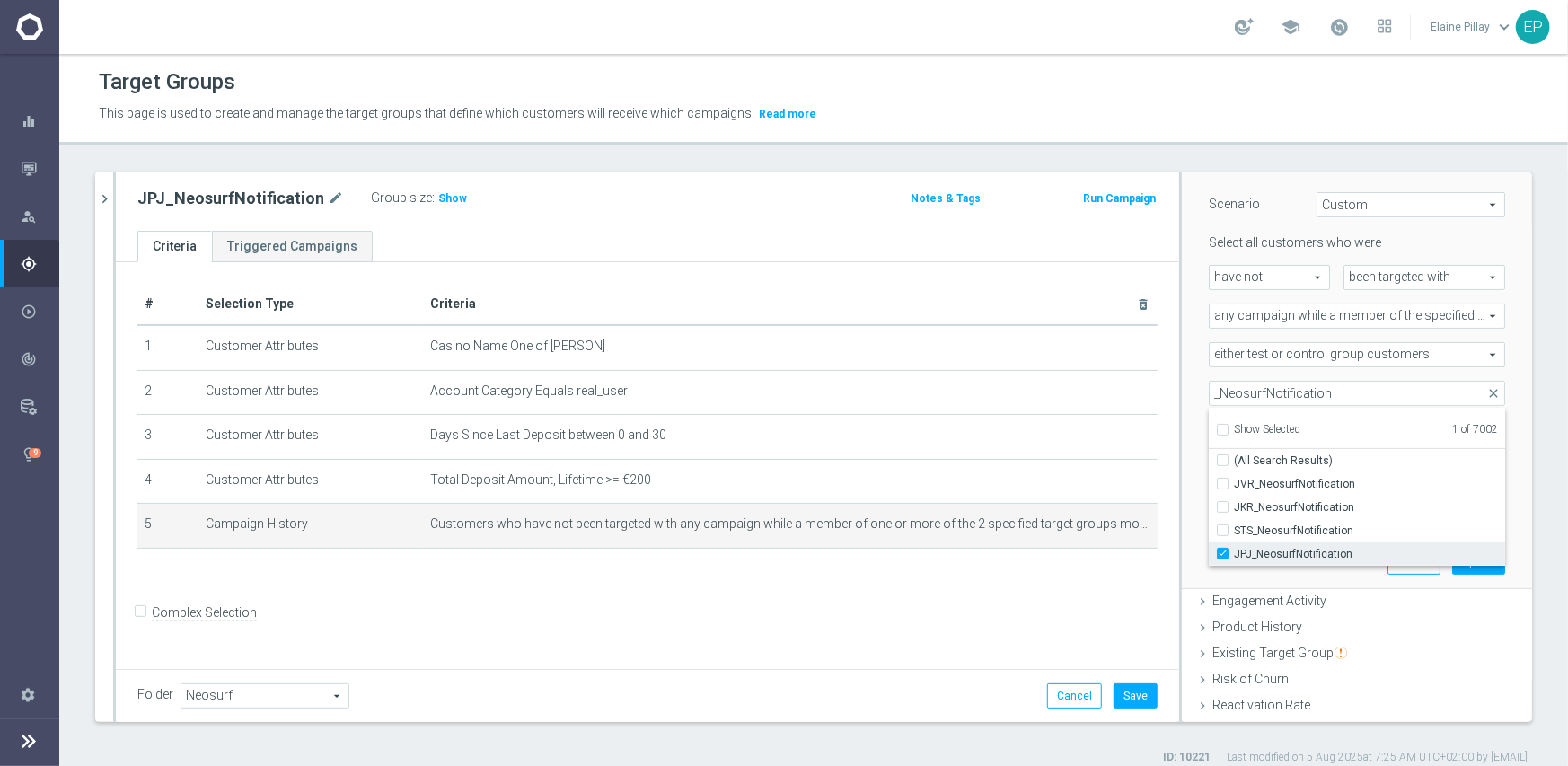 checkbox on "true" 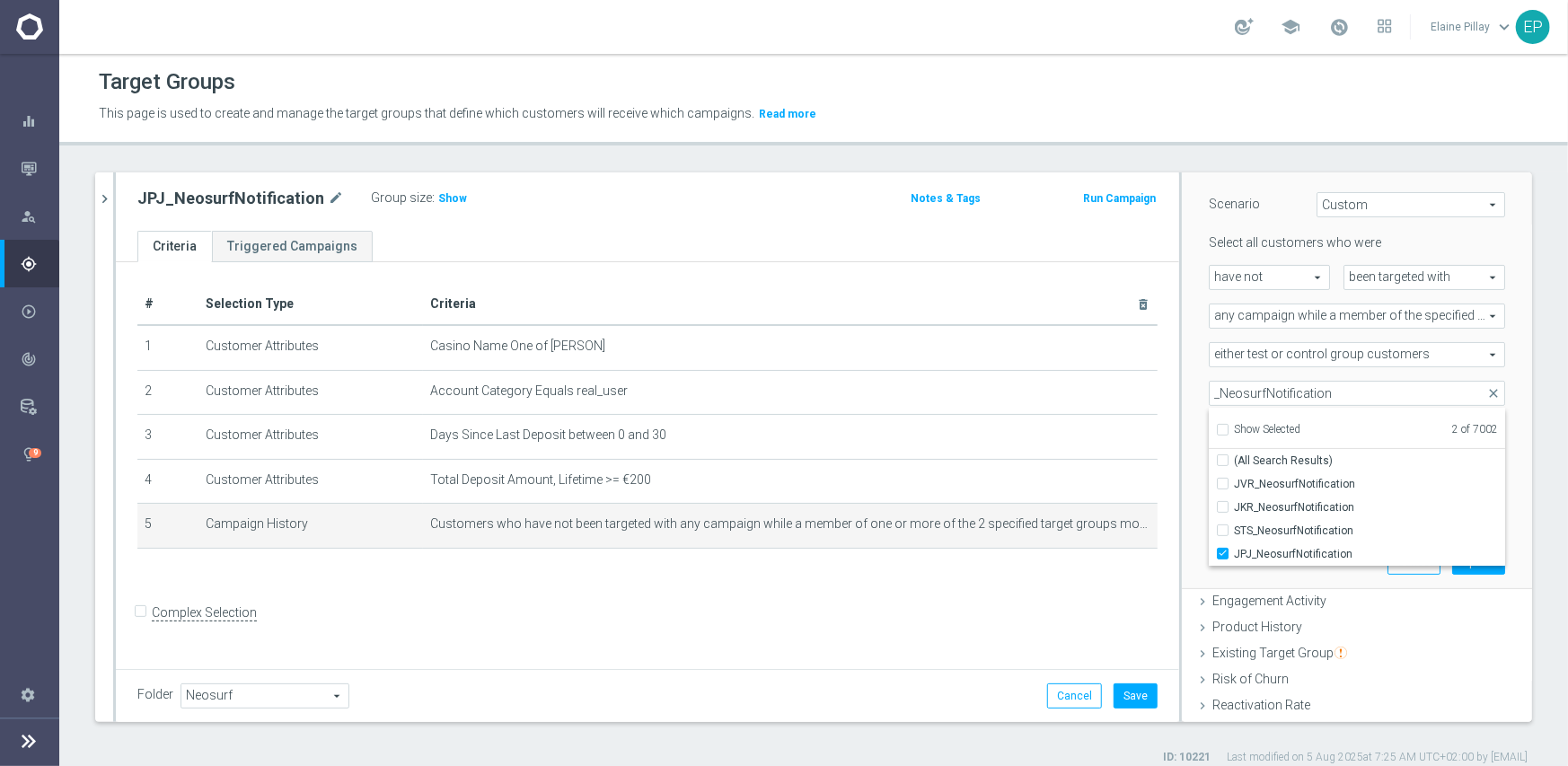 click on "Scenario
Custom
Custom
arrow_drop_down
search
Select all customers who were
have not
have not
arrow_drop_down
search" at bounding box center (1357, 380) 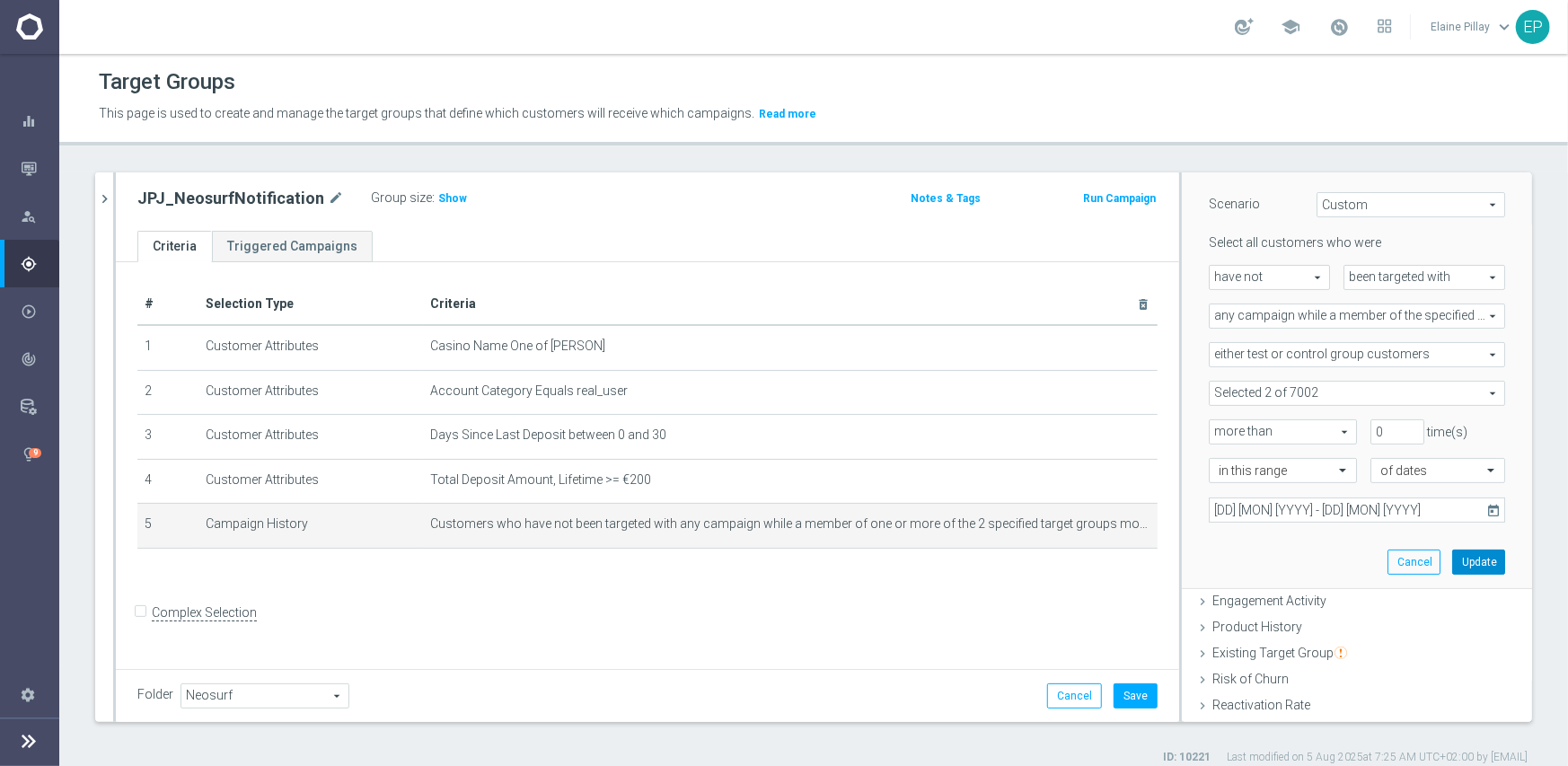 click on "Update" at bounding box center (1478, 562) 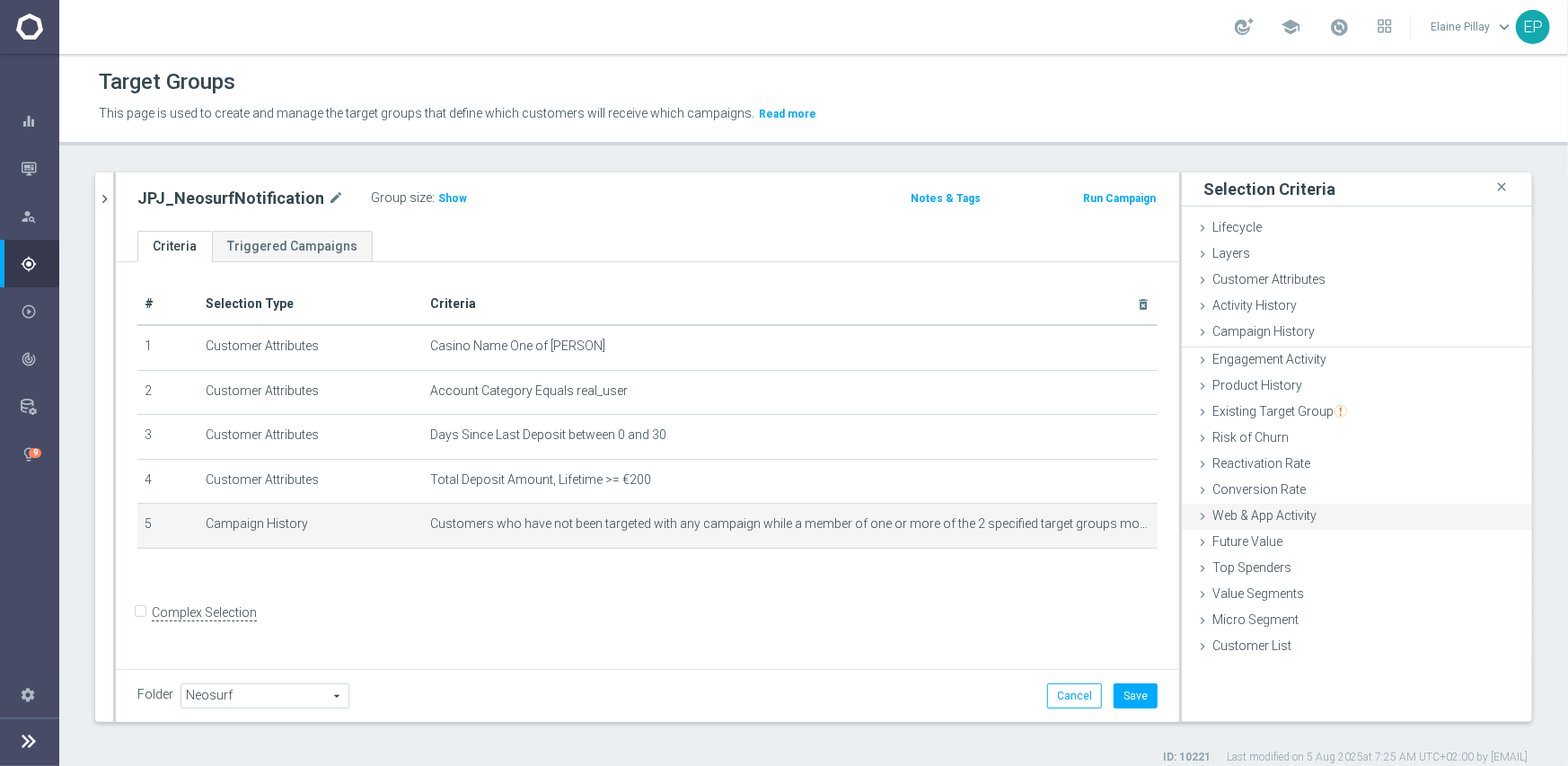 scroll, scrollTop: 0, scrollLeft: 0, axis: both 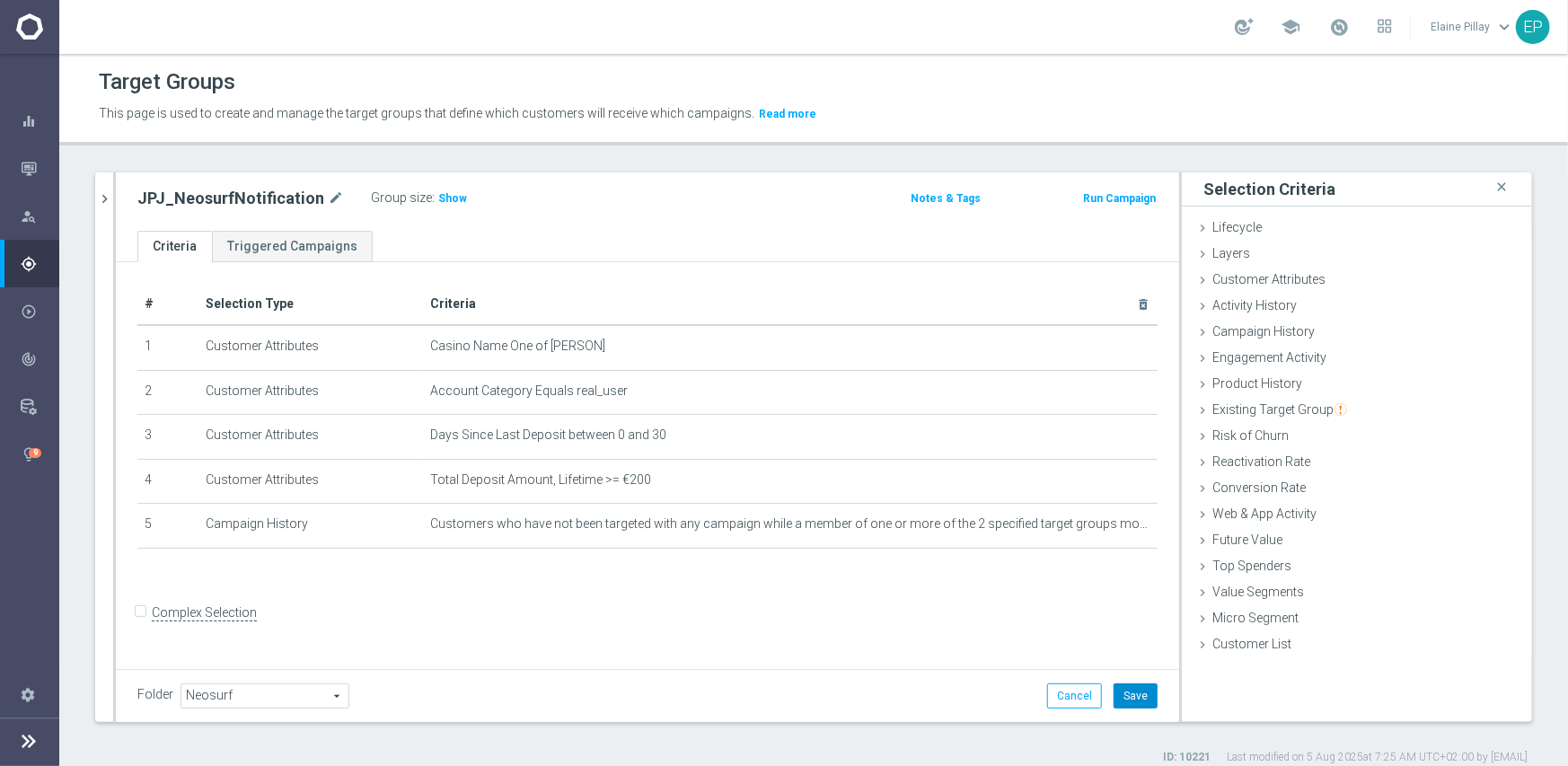 click on "Save" 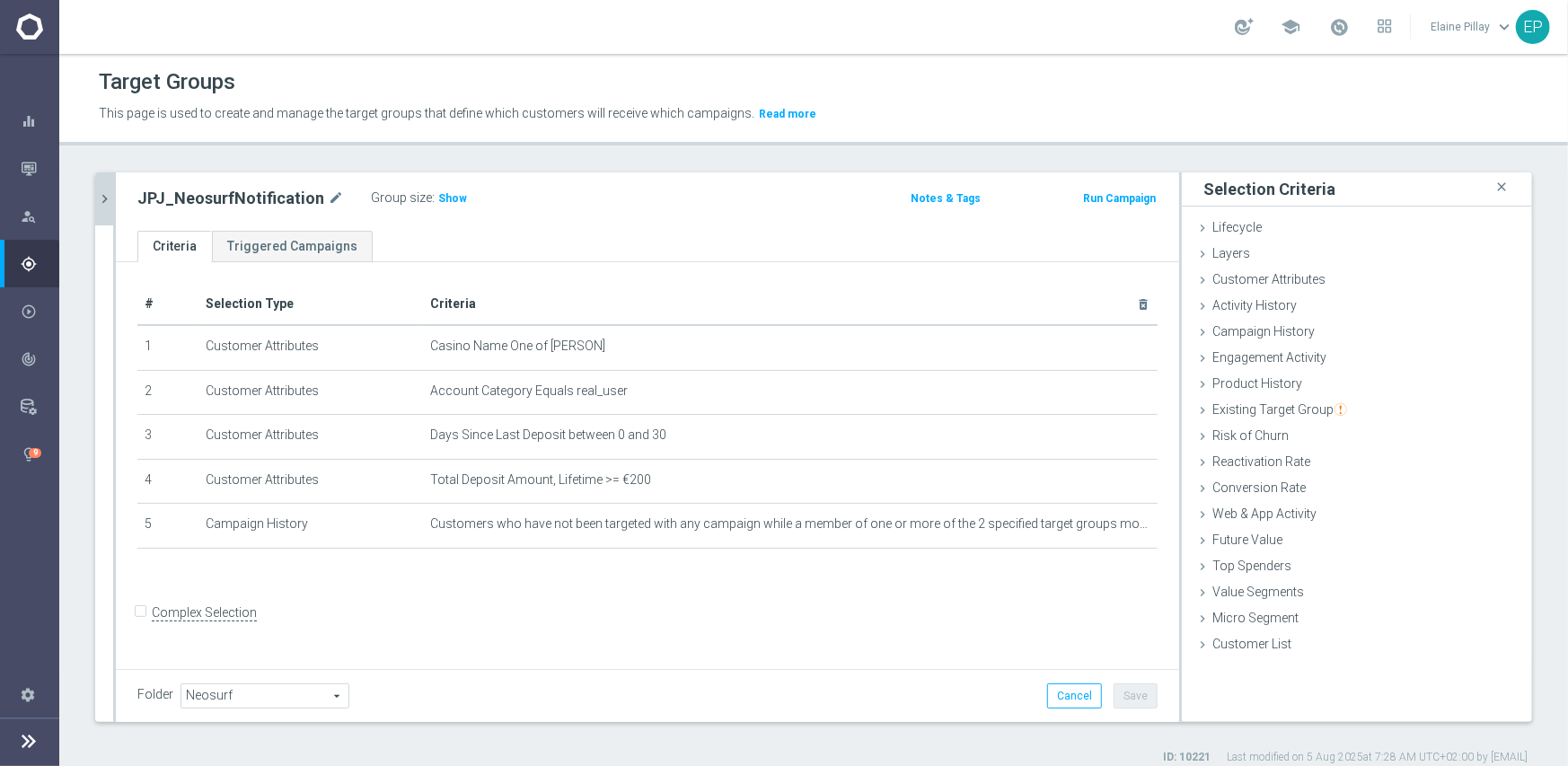 click on "chevron_right" 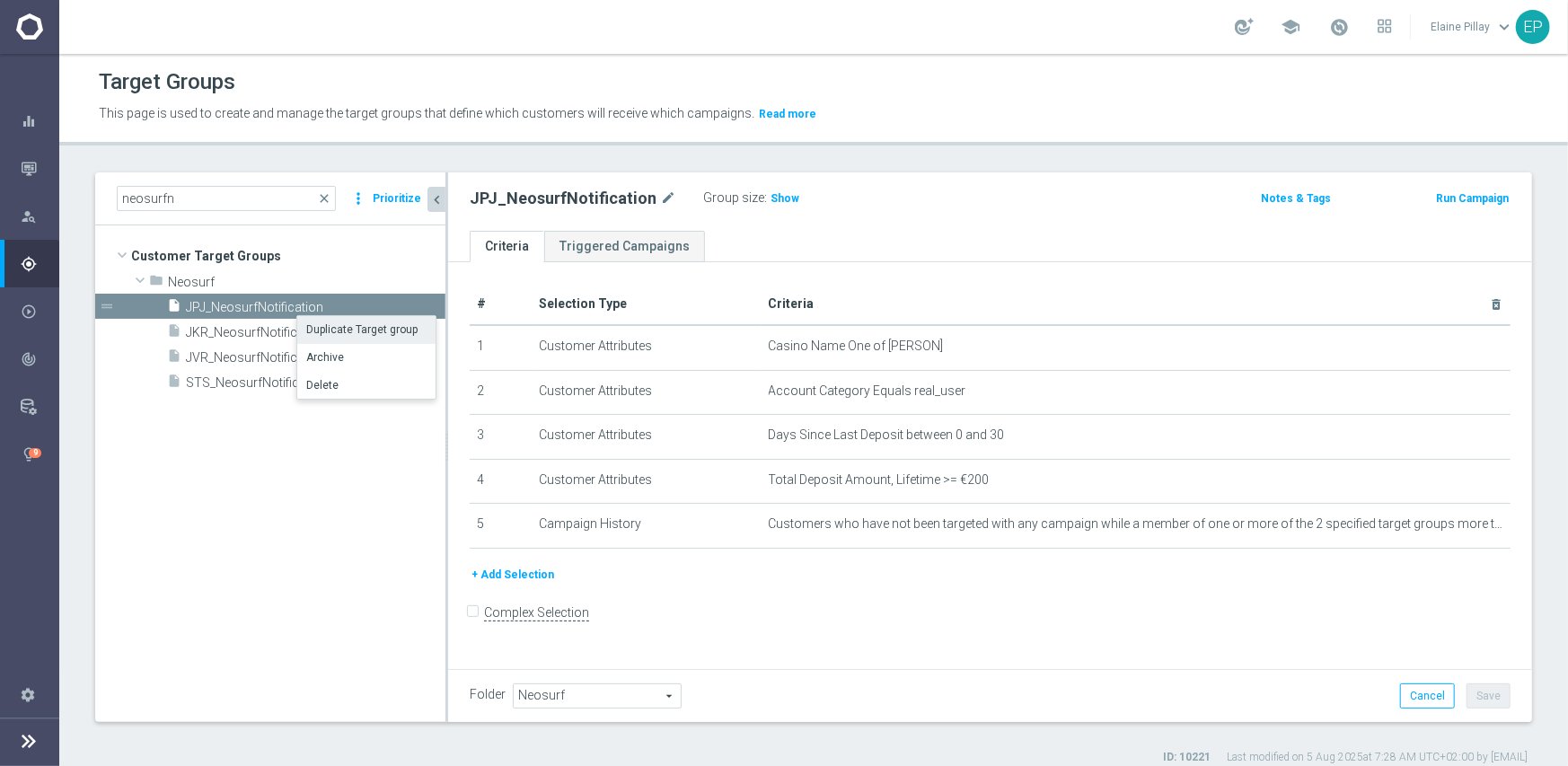 click on "Duplicate Target group" 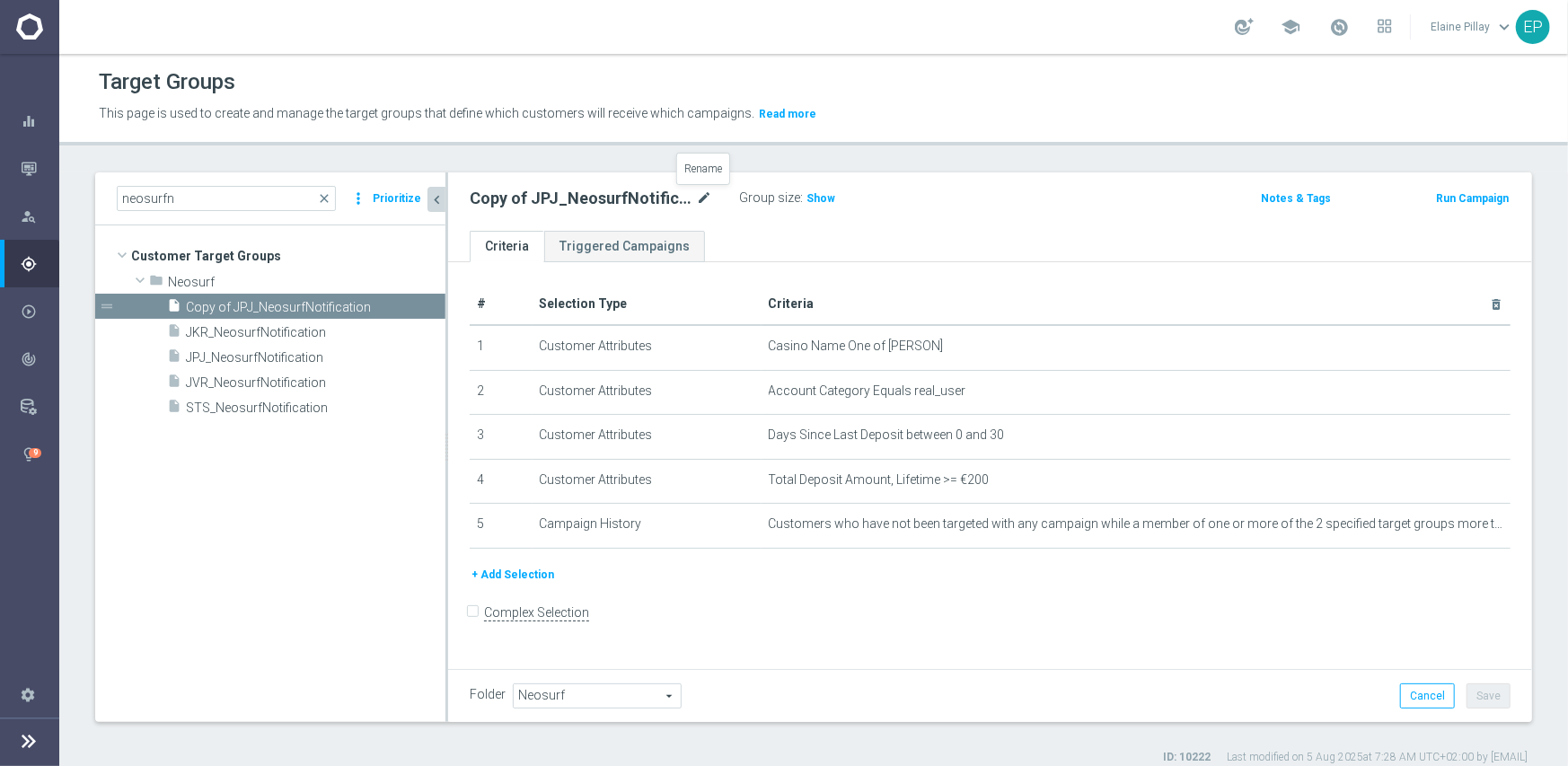 click on "mode_edit" 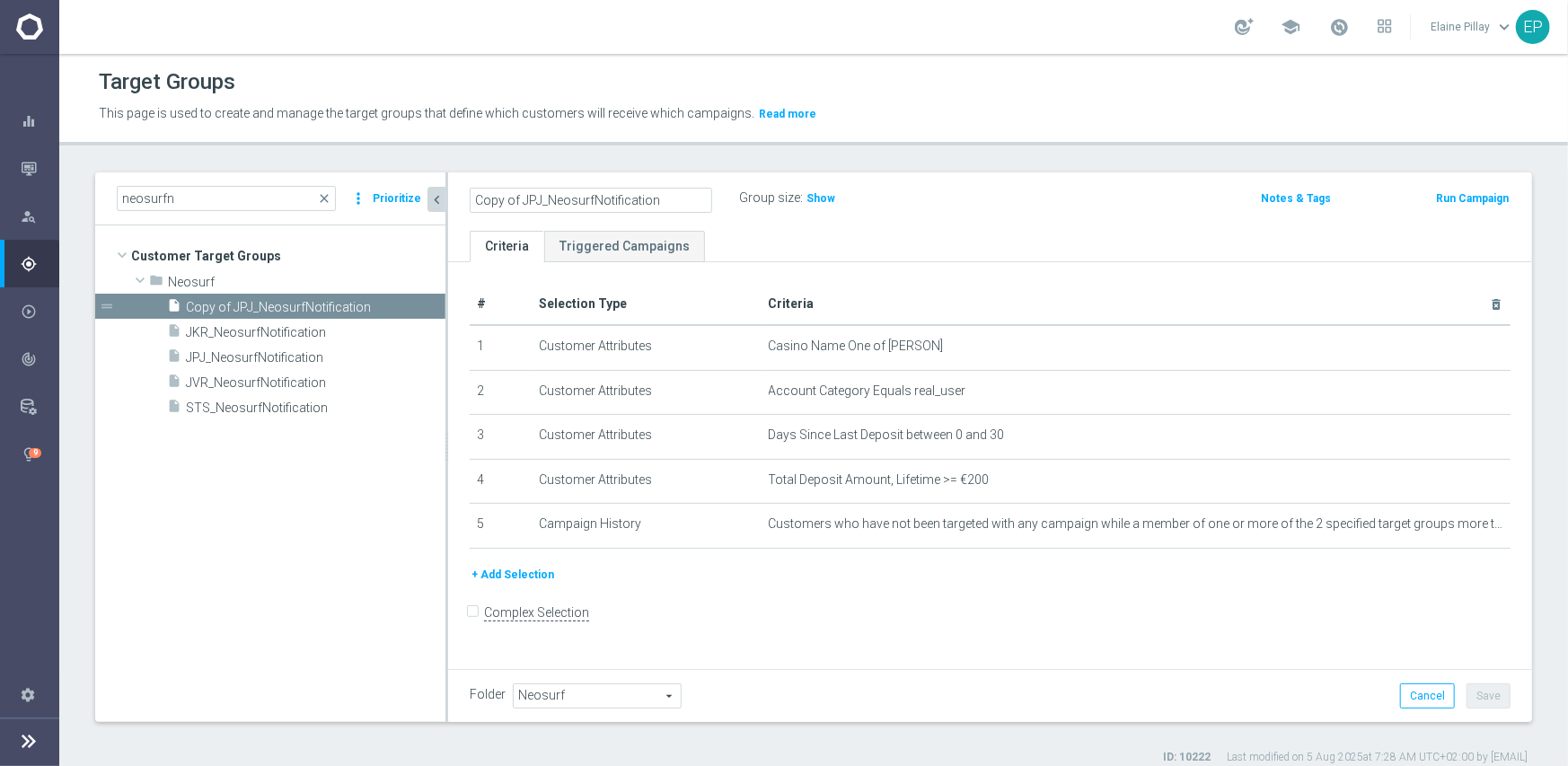 click on "Copy of JPJ_NeosurfNotification" 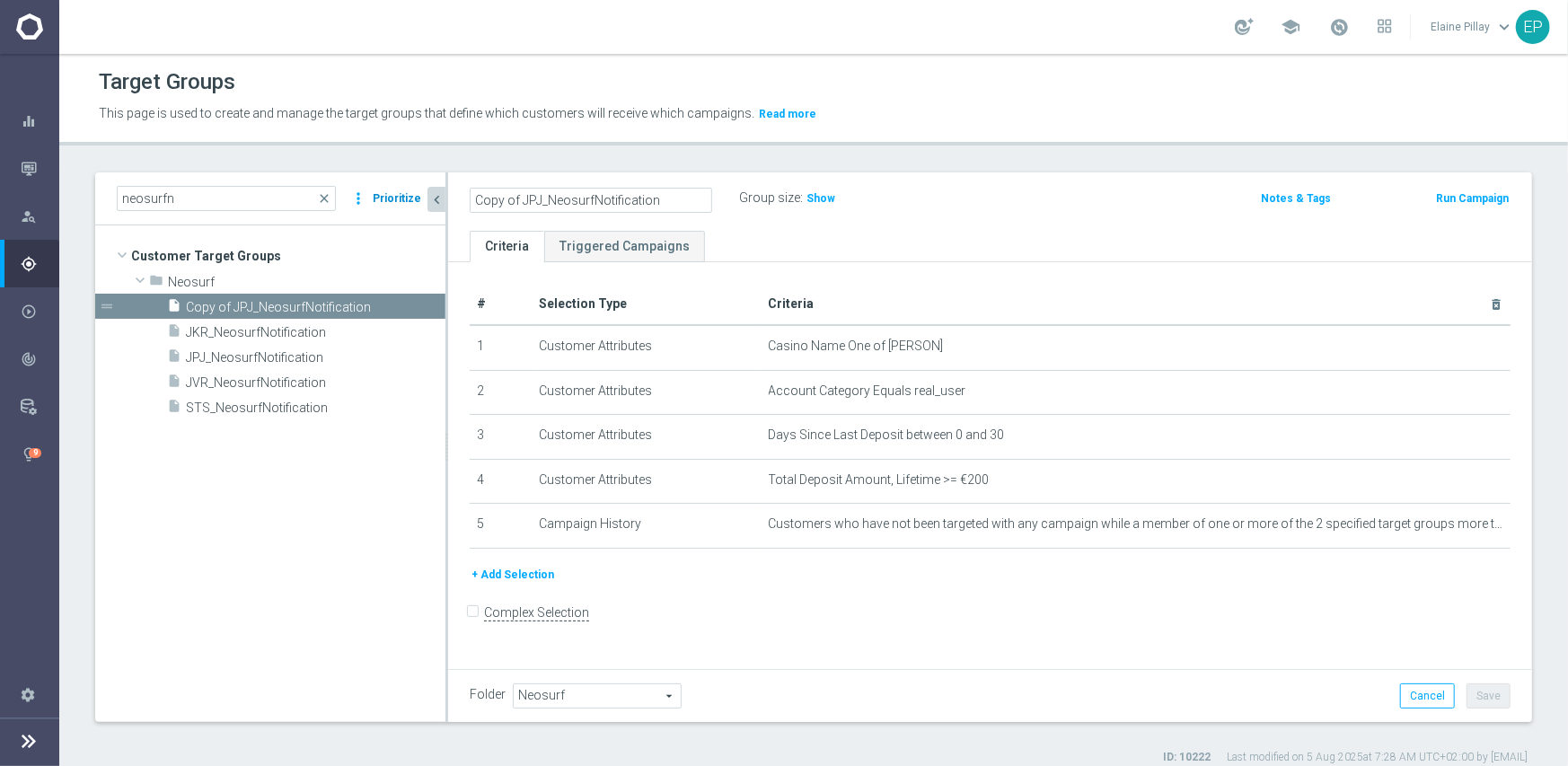 drag, startPoint x: 535, startPoint y: 198, endPoint x: 378, endPoint y: 199, distance: 157.00318 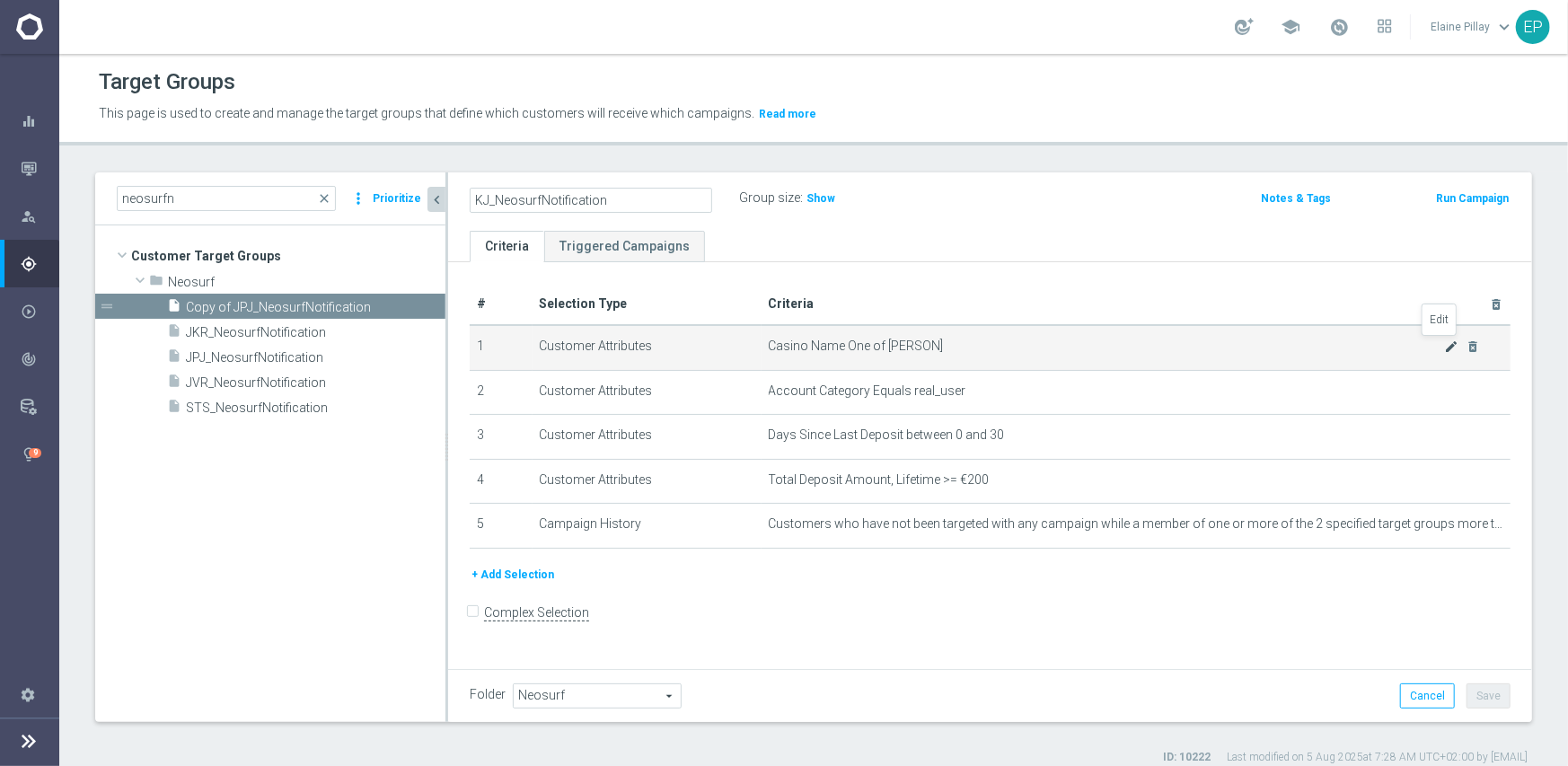type on "KJ_NeosurfNotification" 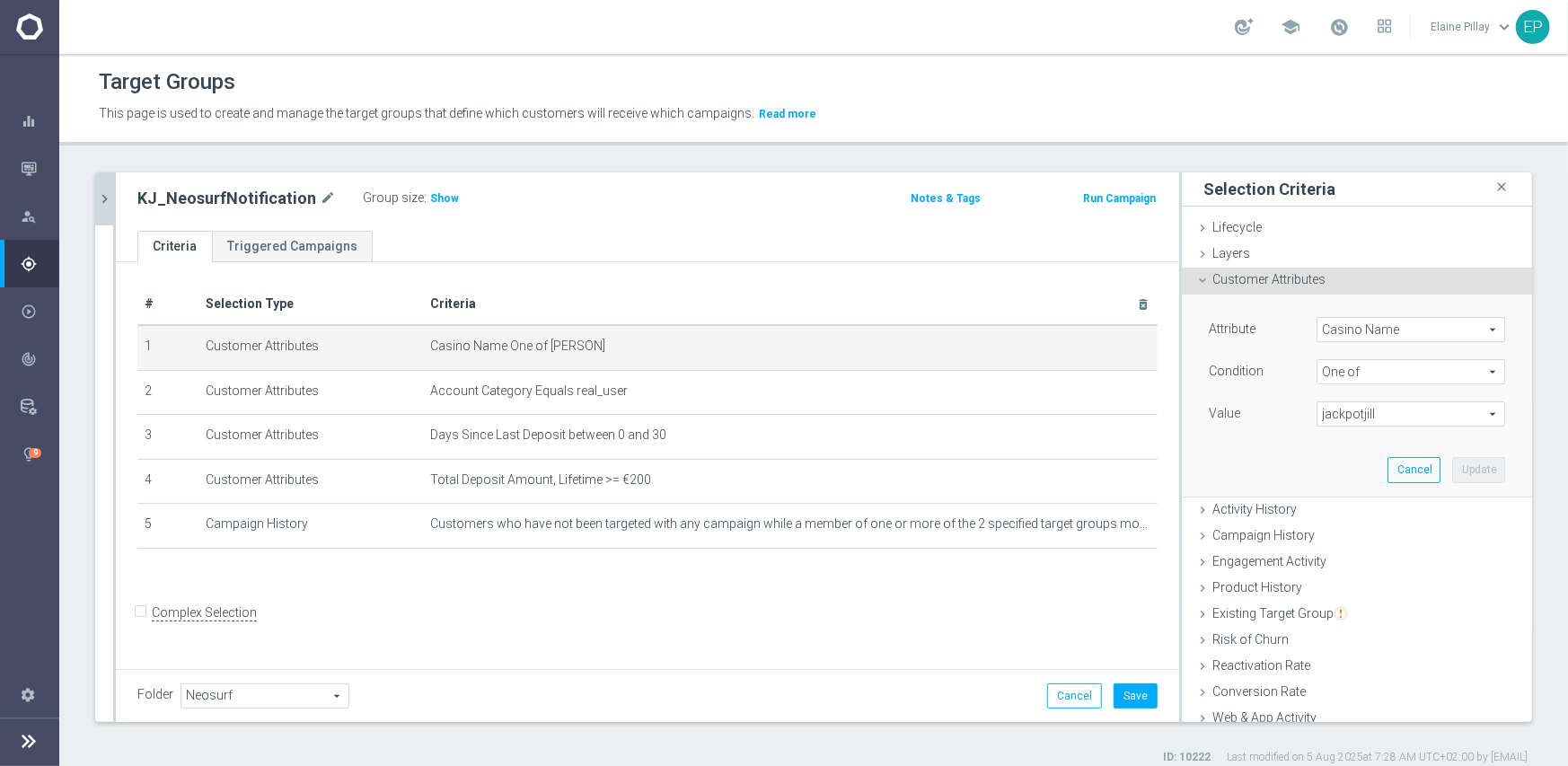 click on "jackpotjill" at bounding box center [1411, 414] 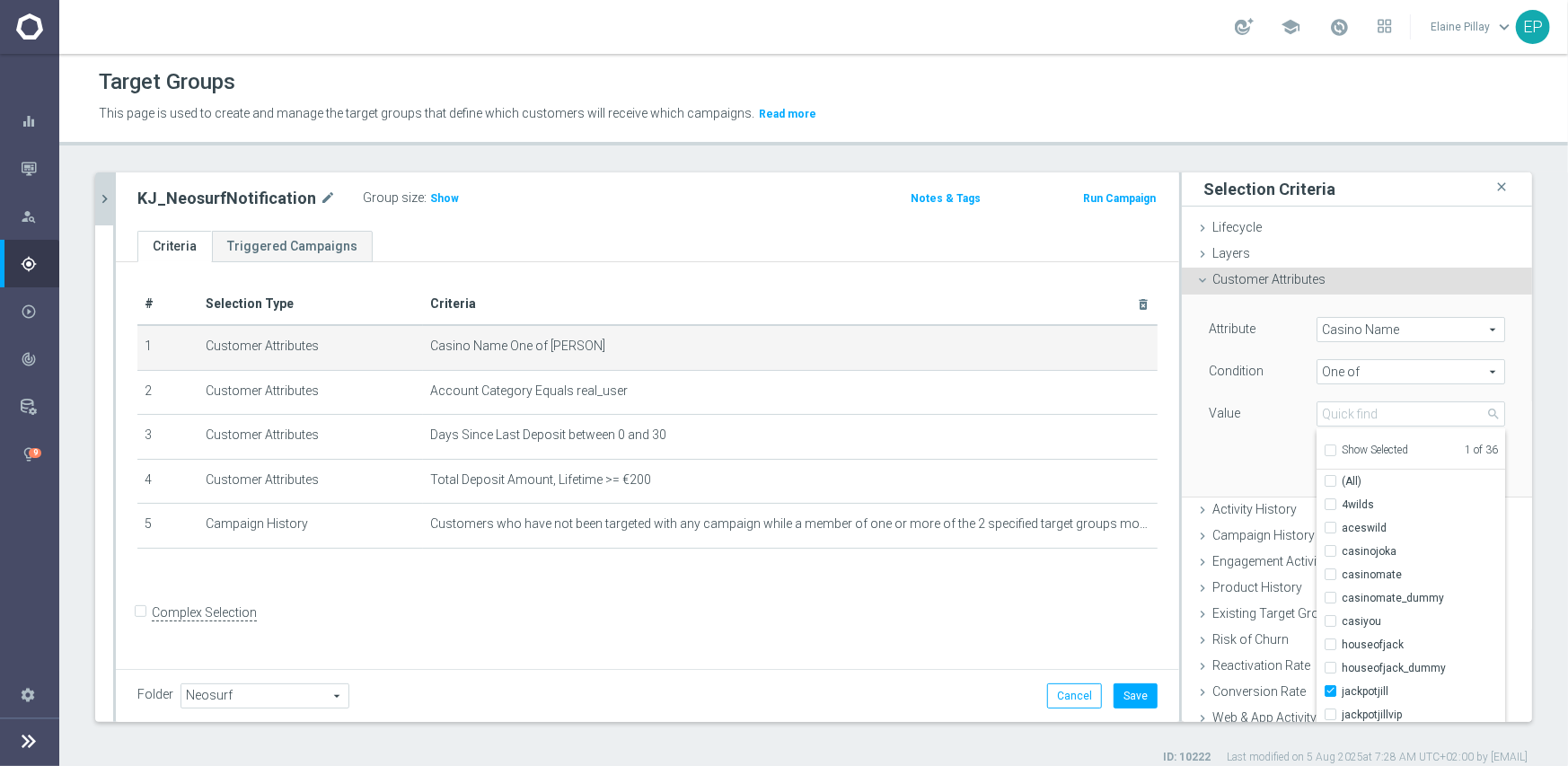 scroll, scrollTop: 90, scrollLeft: 0, axis: vertical 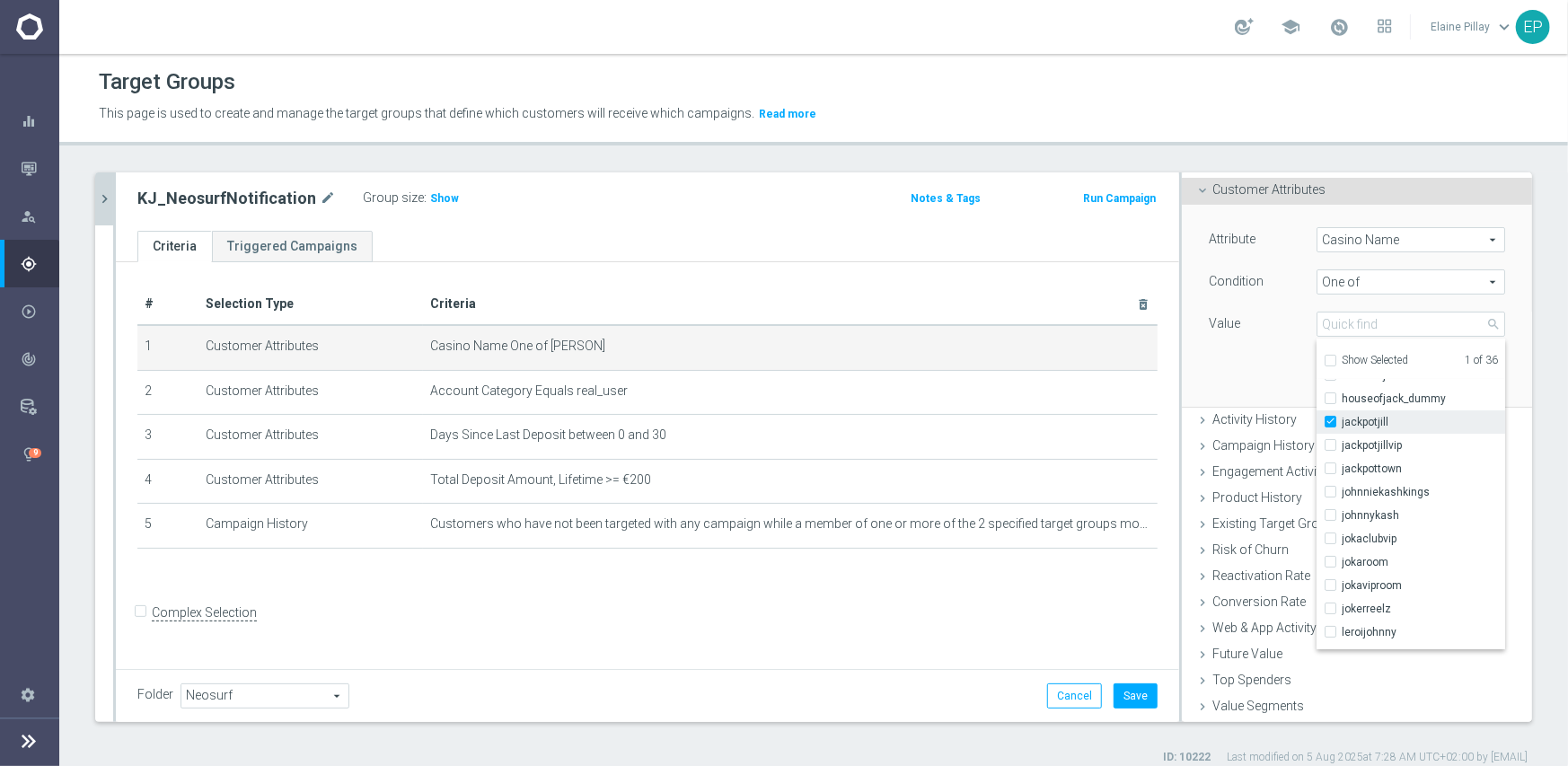 click on "jackpotjill" at bounding box center (1335, 422) 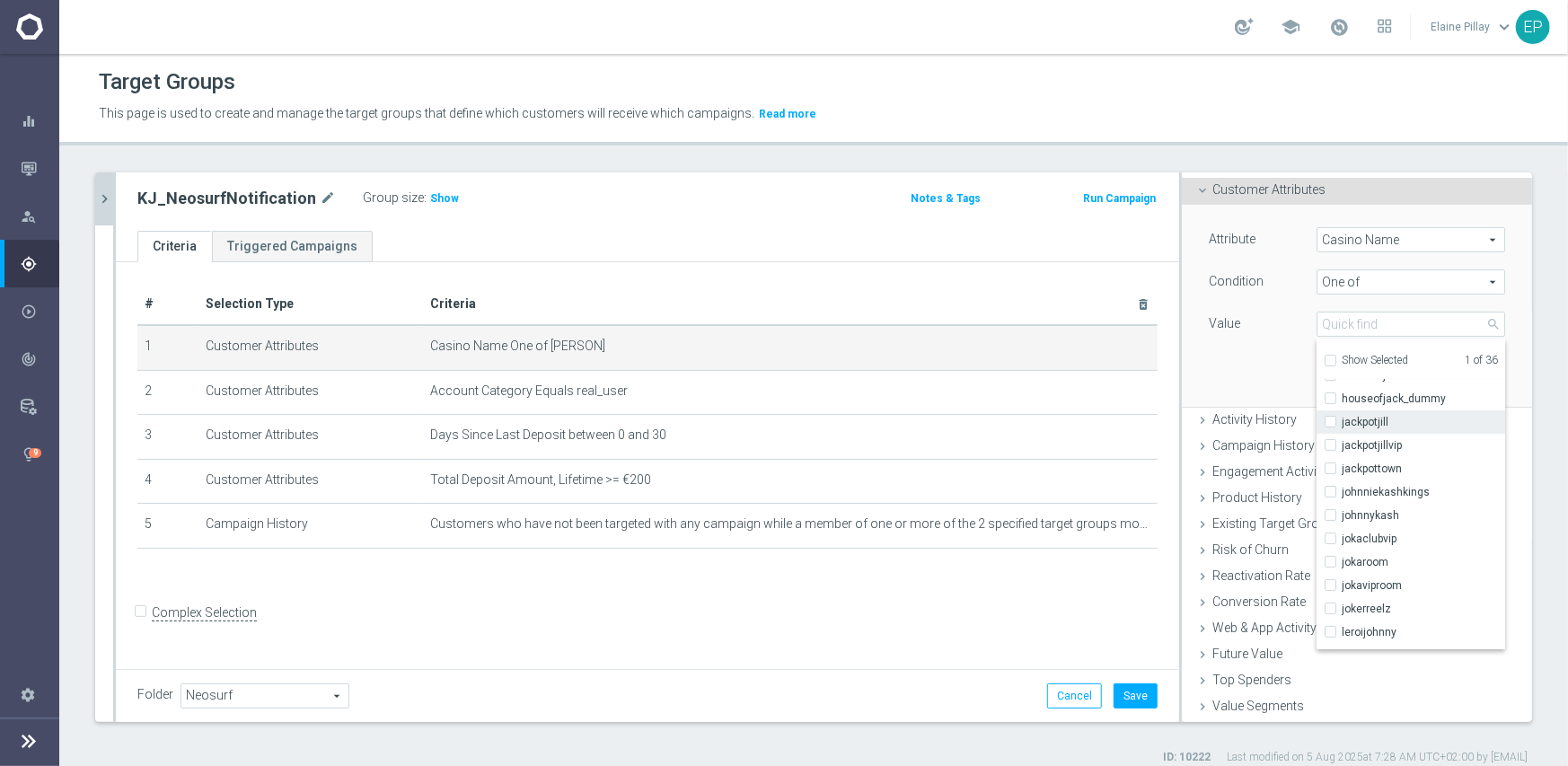 checkbox on "false" 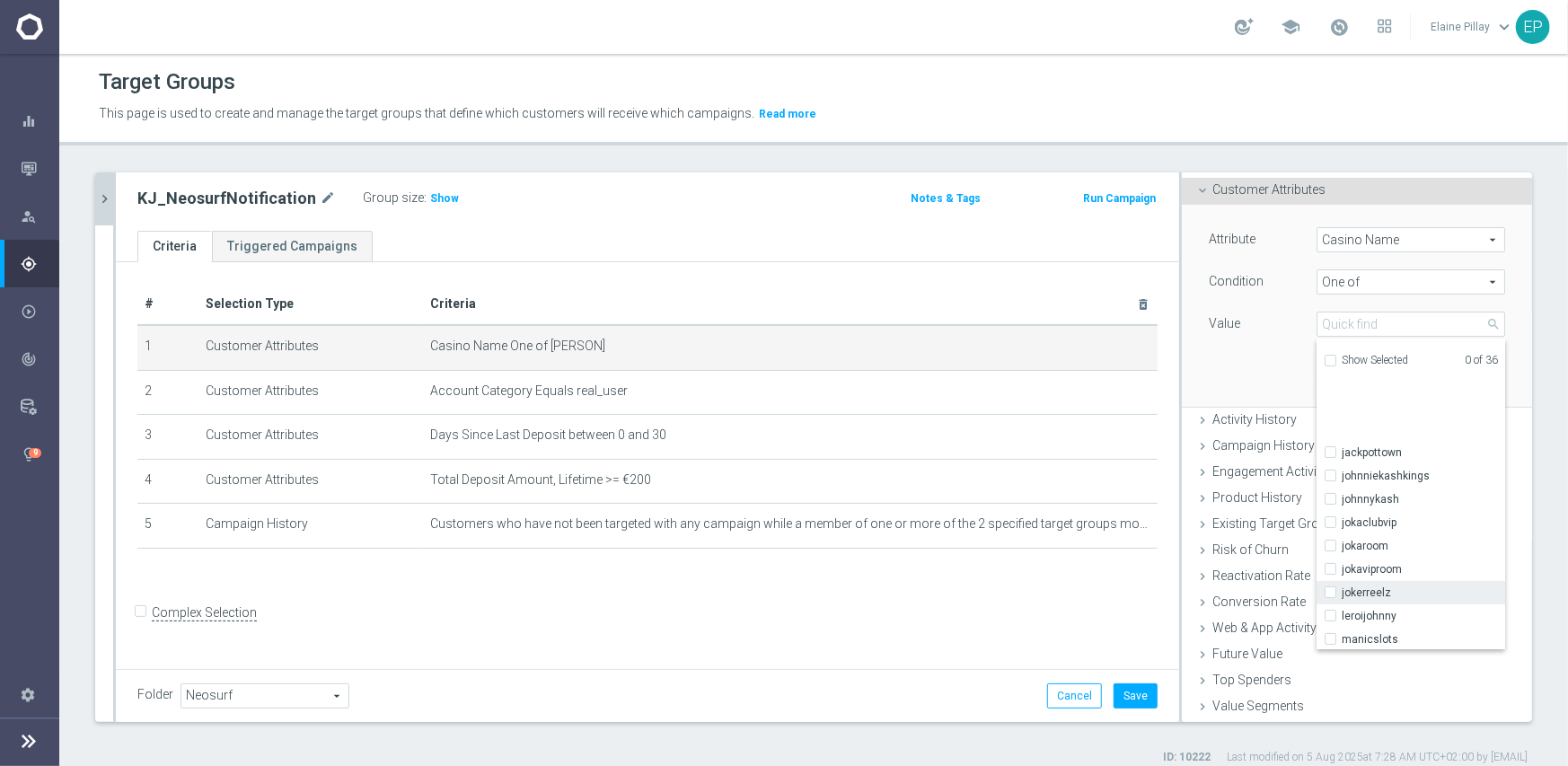 scroll, scrollTop: 180, scrollLeft: 0, axis: vertical 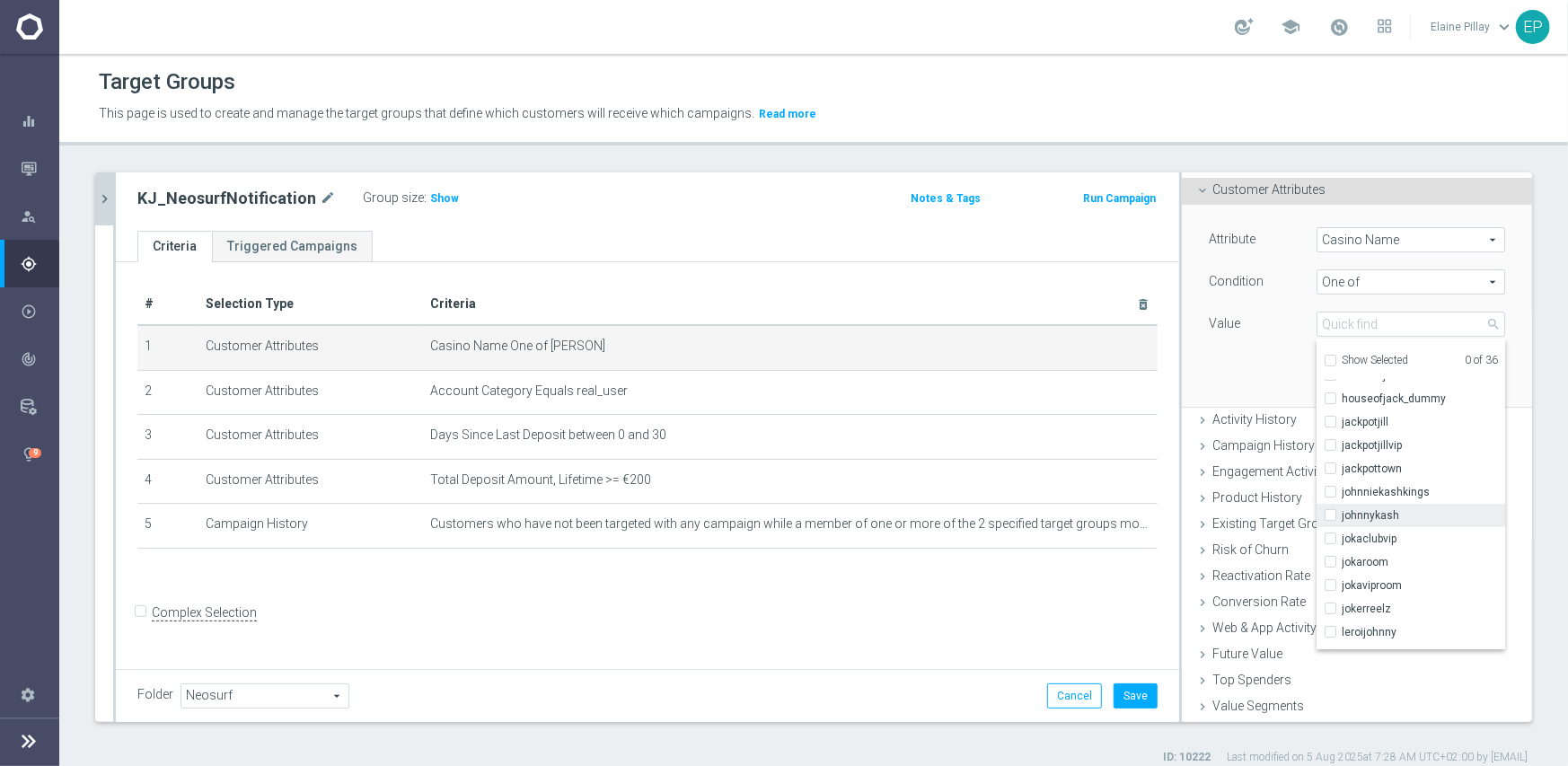 click on "johnnykash" at bounding box center (1423, 515) 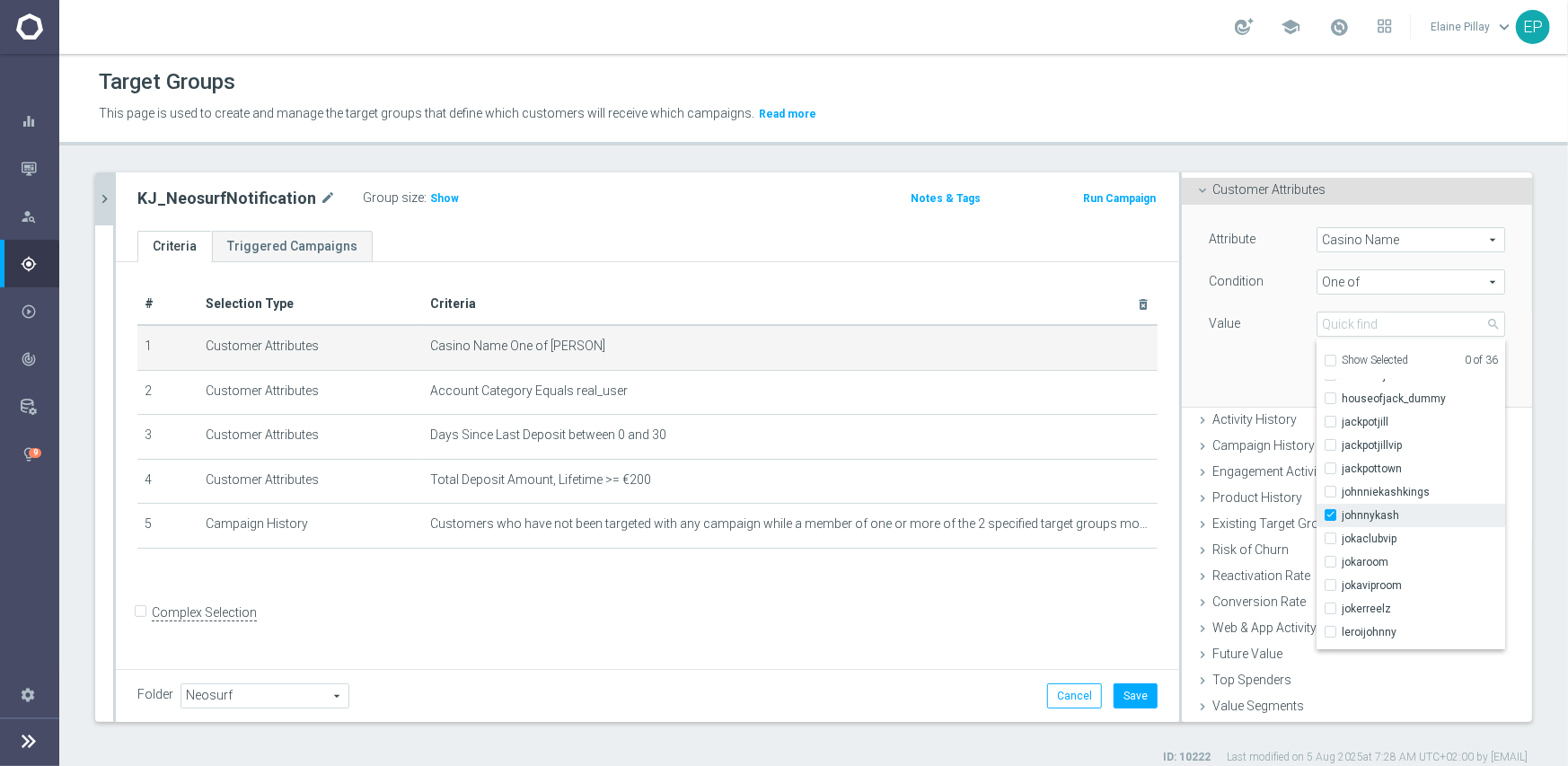 checkbox on "true" 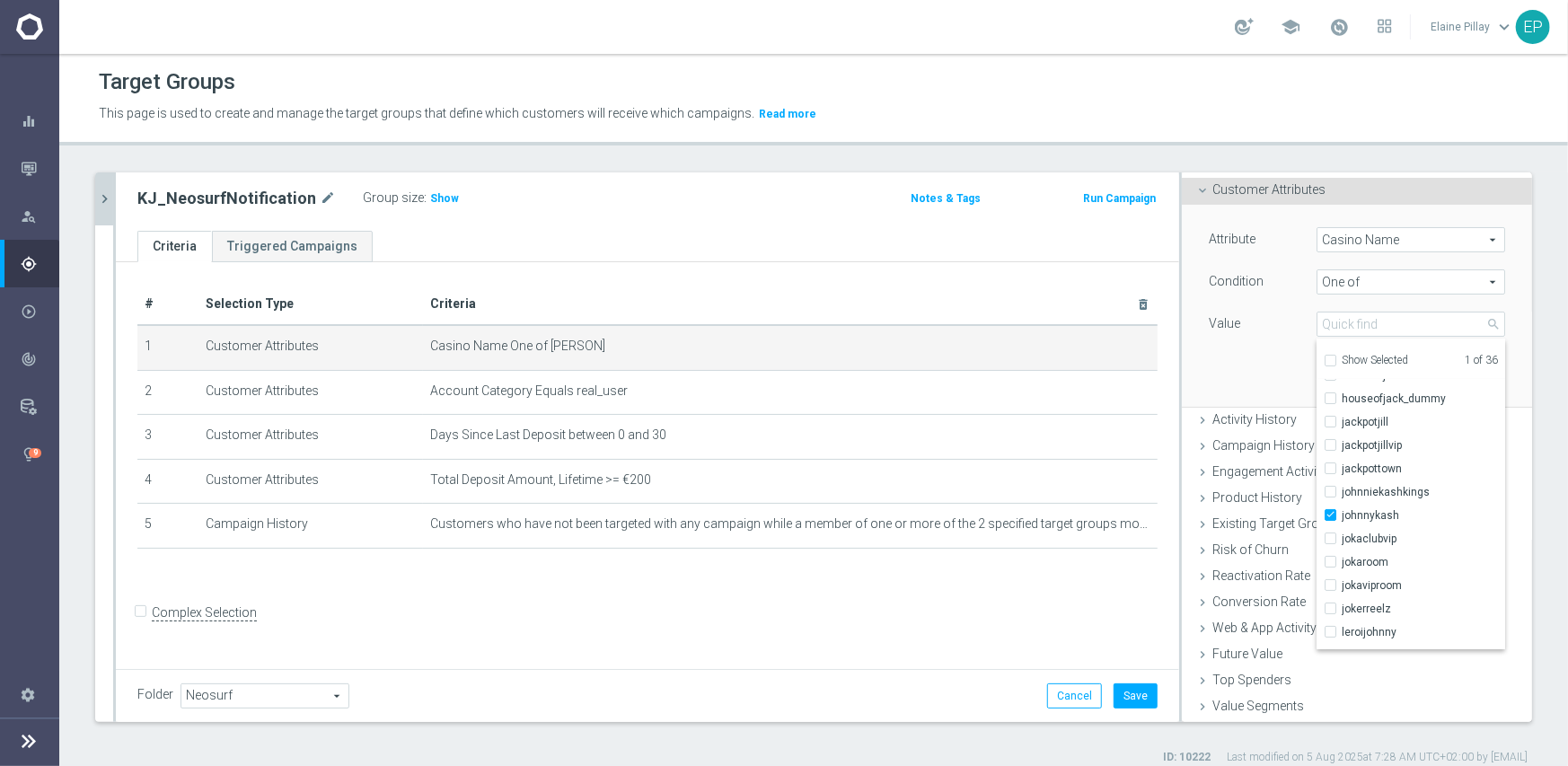 click on "Attribute
Casino Name
Casino Name
arrow_drop_down
search
Condition
One of
One of
arrow_drop_down
search
Value" at bounding box center (1357, 305) 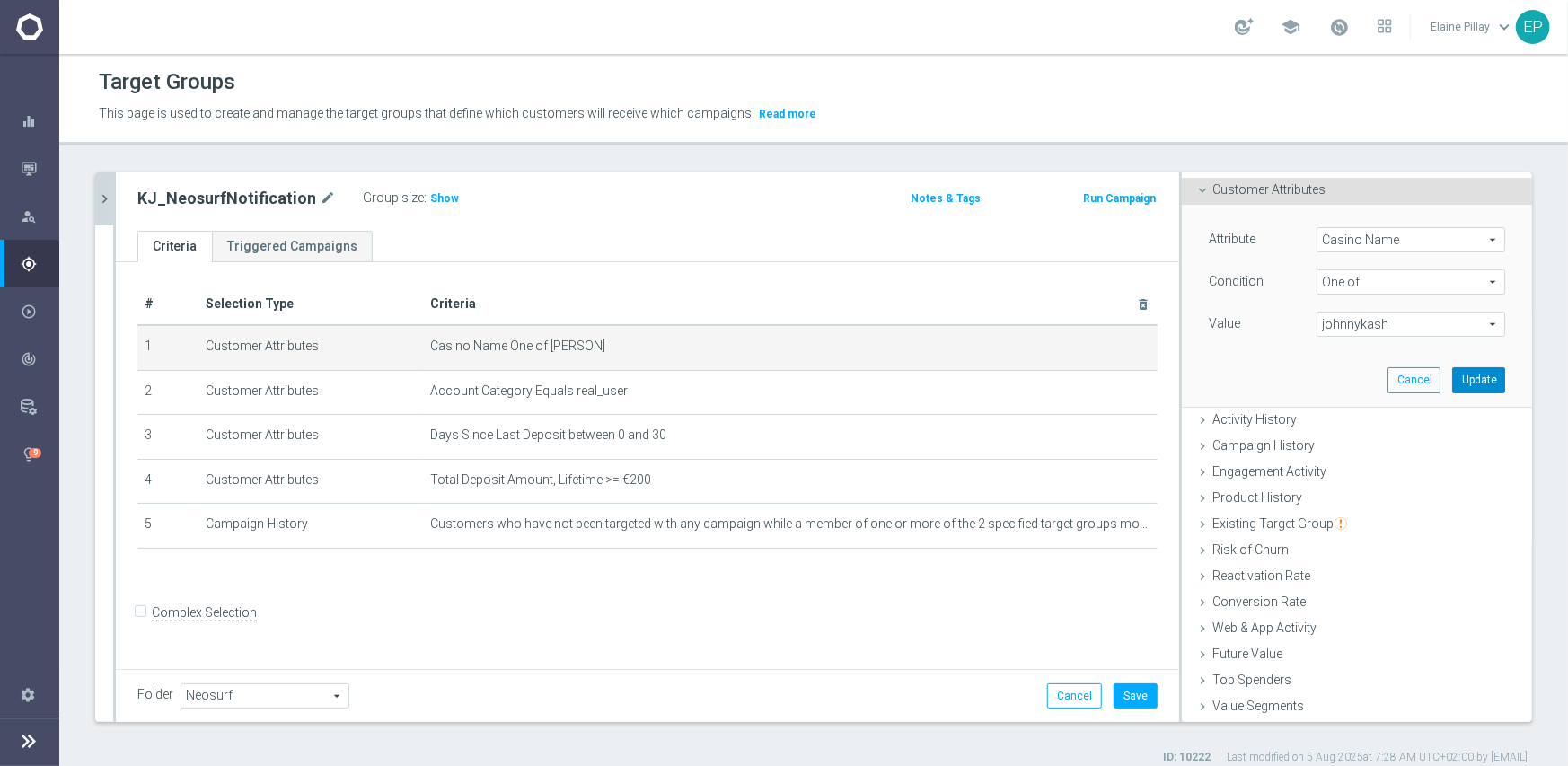 click on "Update" at bounding box center [1478, 380] 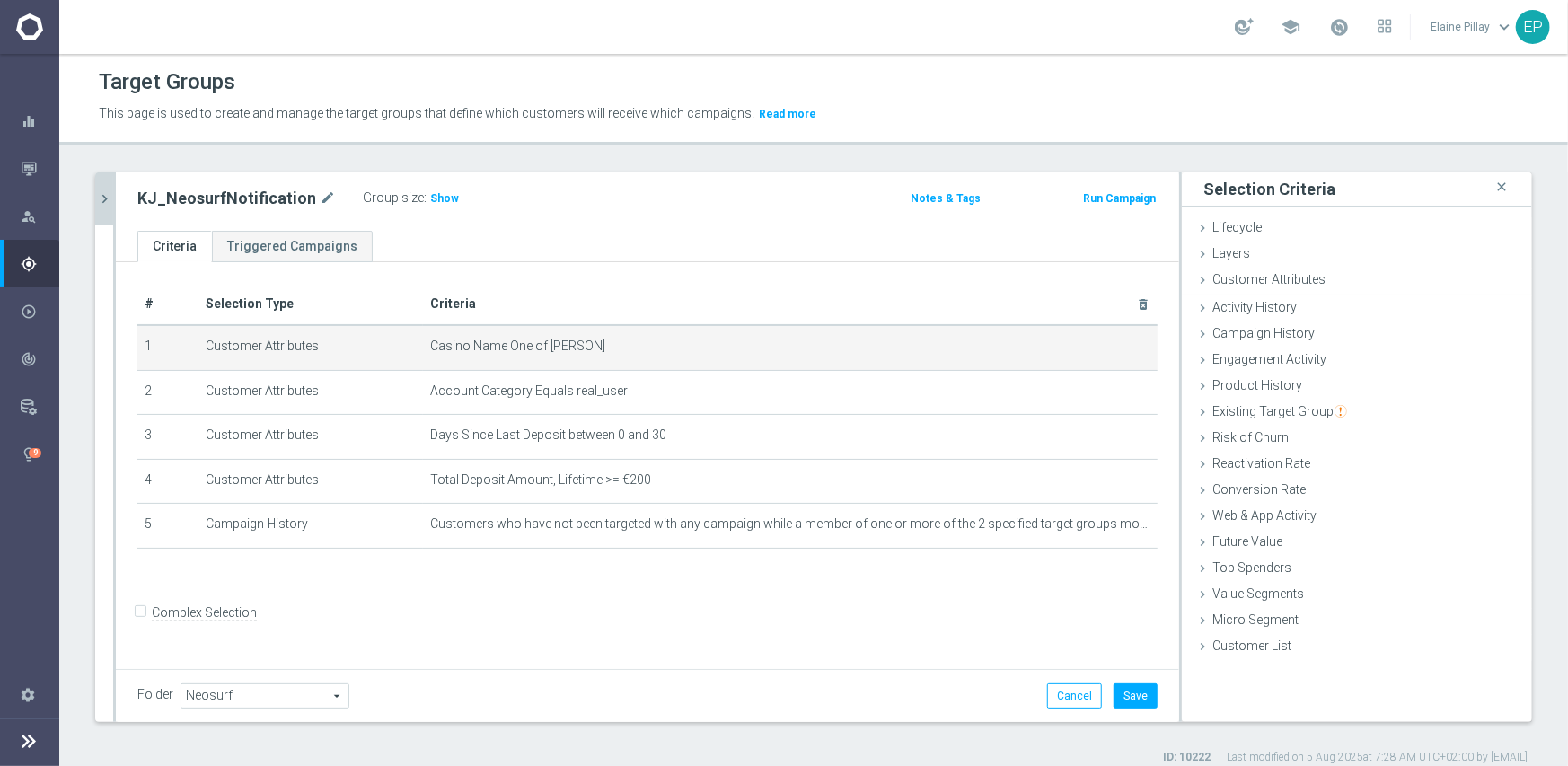 scroll, scrollTop: 0, scrollLeft: 0, axis: both 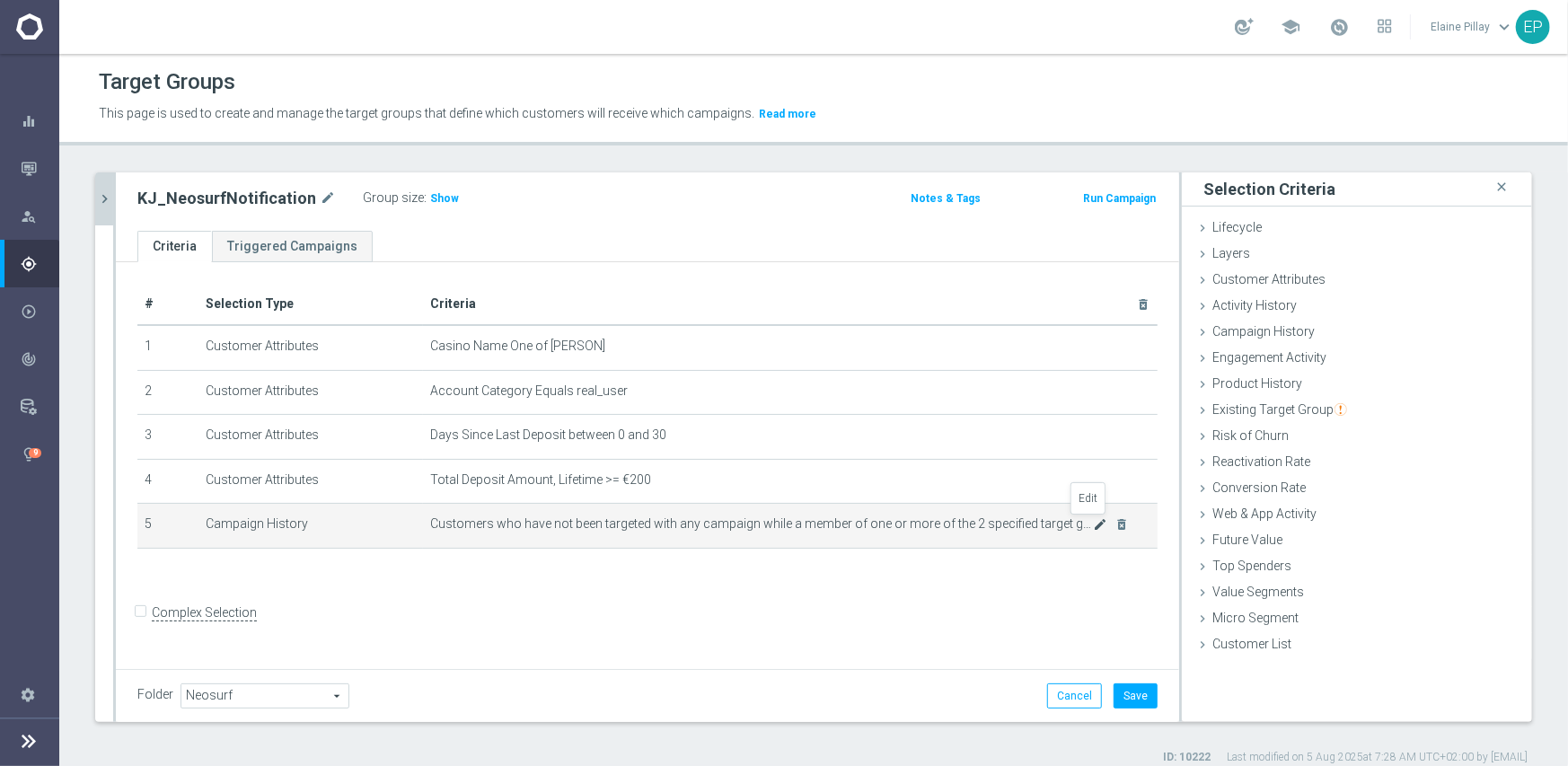 click on "mode_edit" 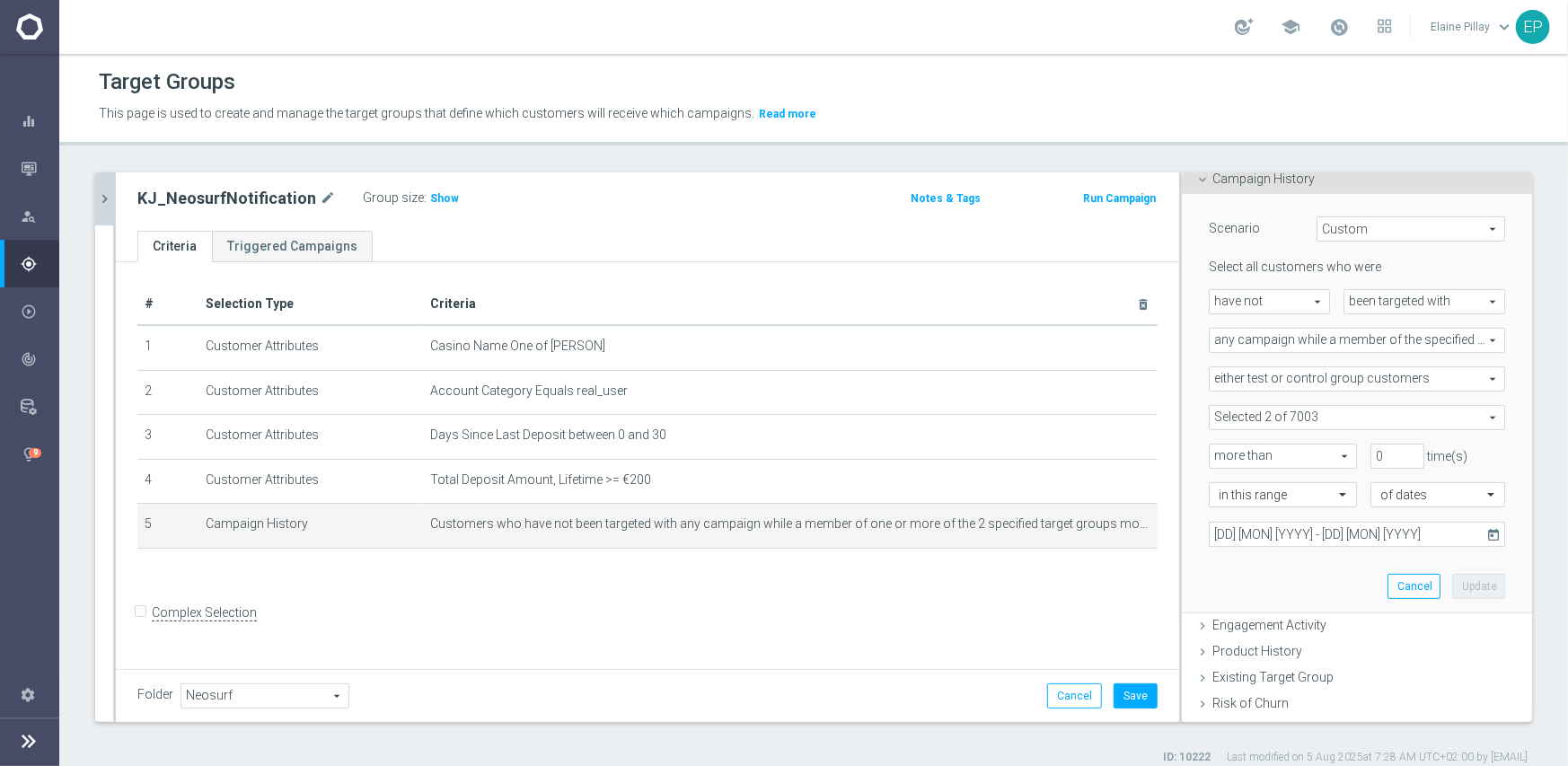 scroll, scrollTop: 180, scrollLeft: 0, axis: vertical 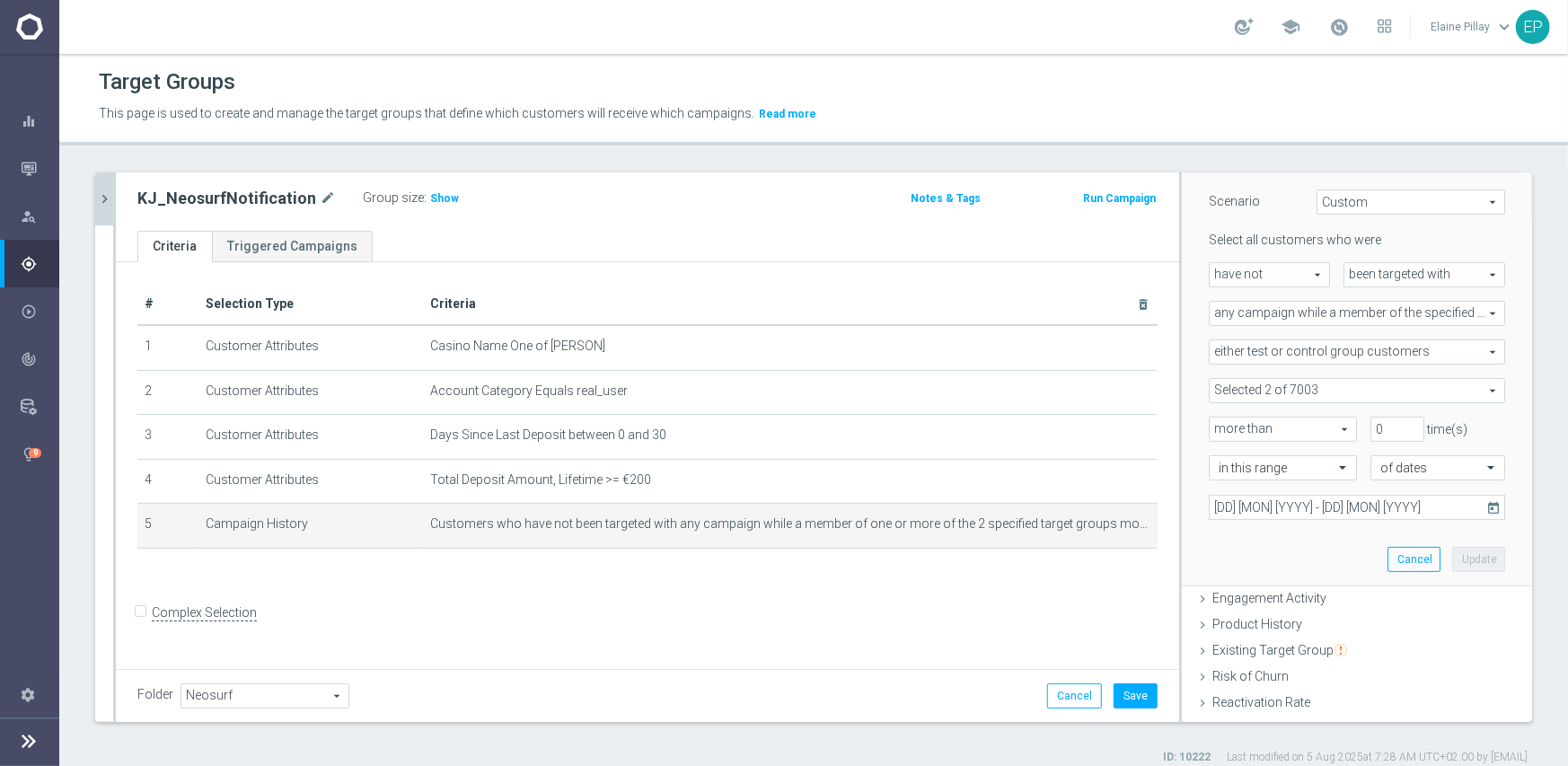 click at bounding box center [1357, 391] 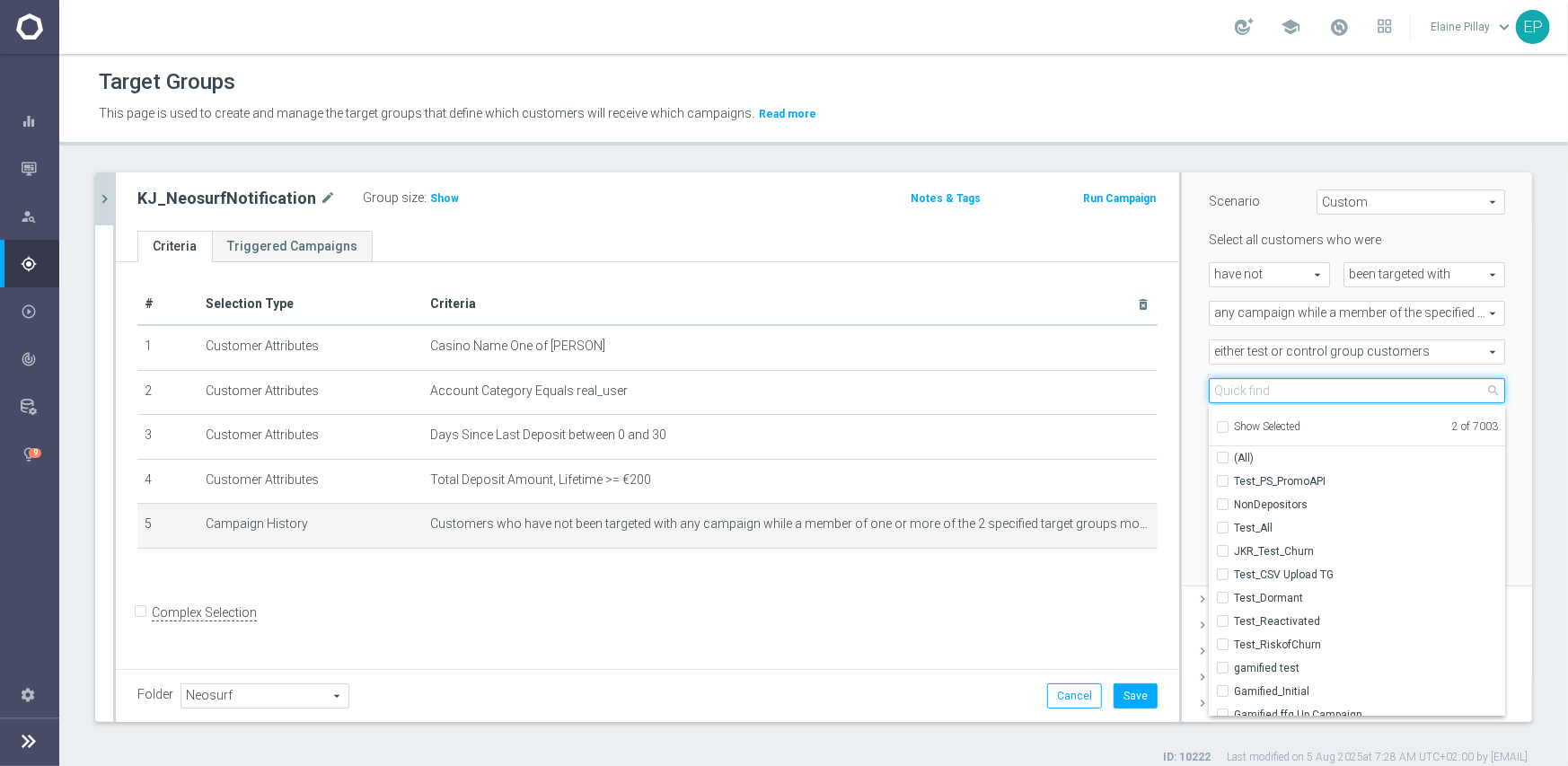 click at bounding box center (1357, 391) 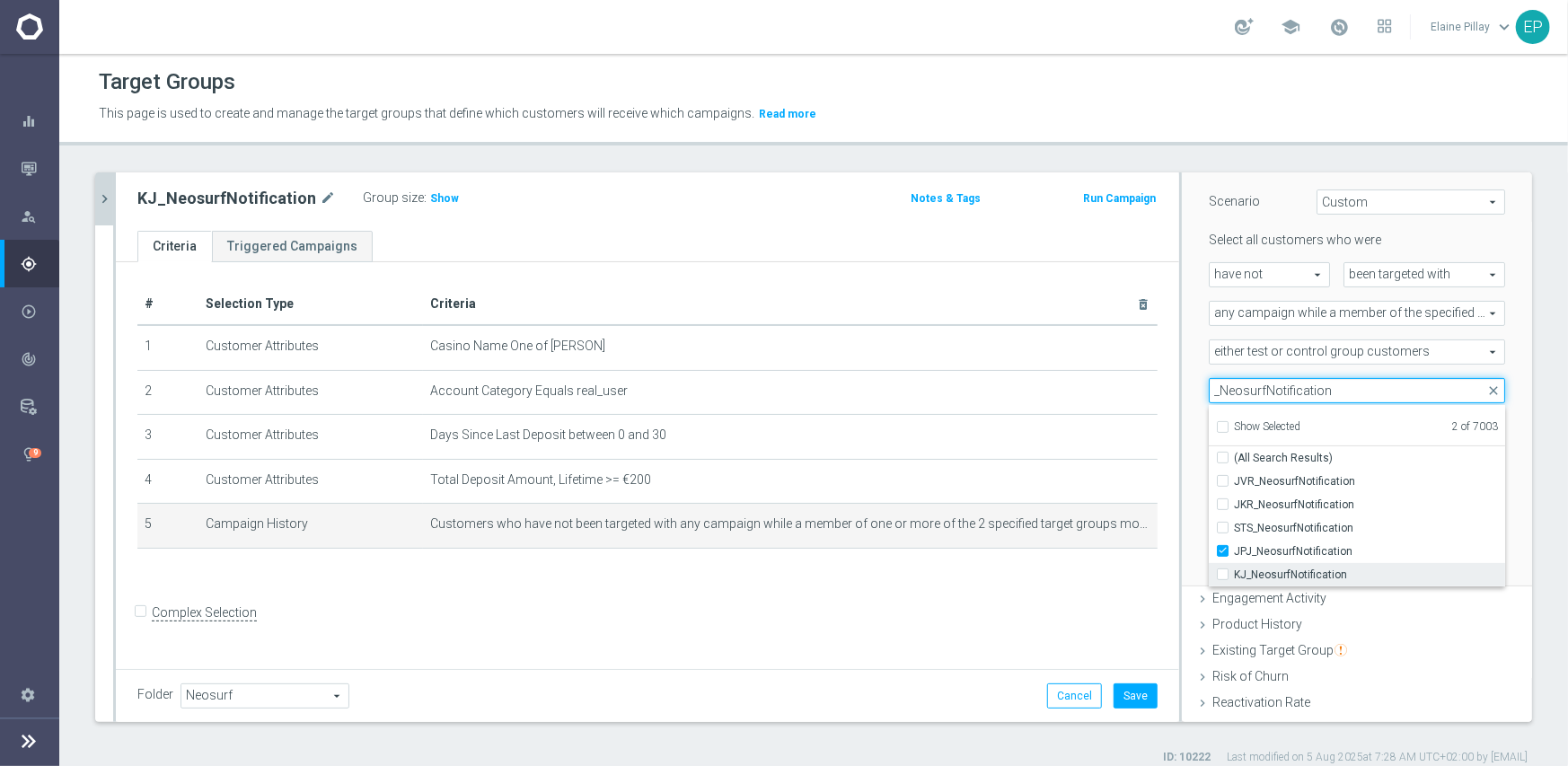 type on "_NeosurfNotification" 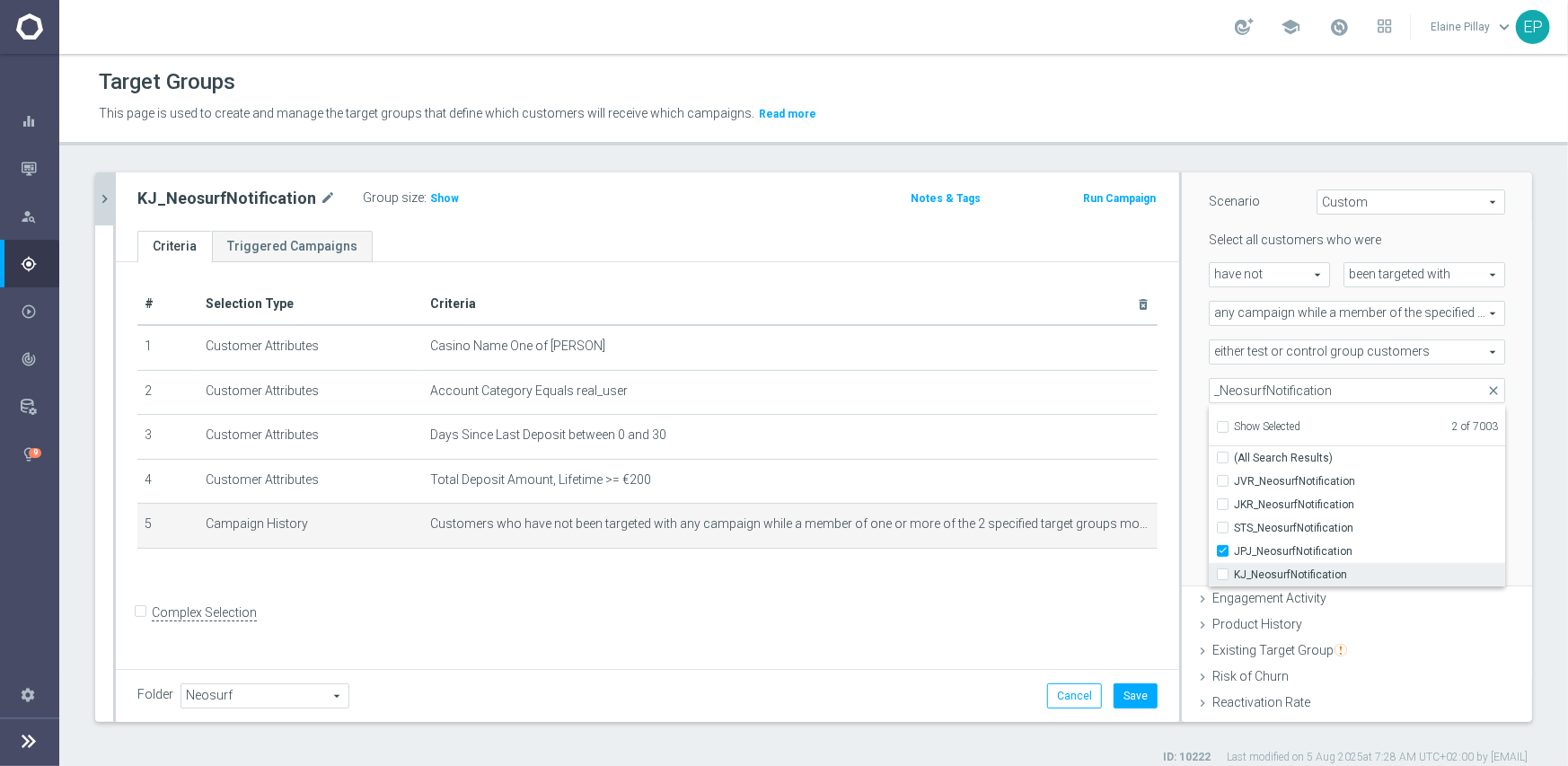 click on "KJ_NeosurfNotification" at bounding box center [1370, 575] 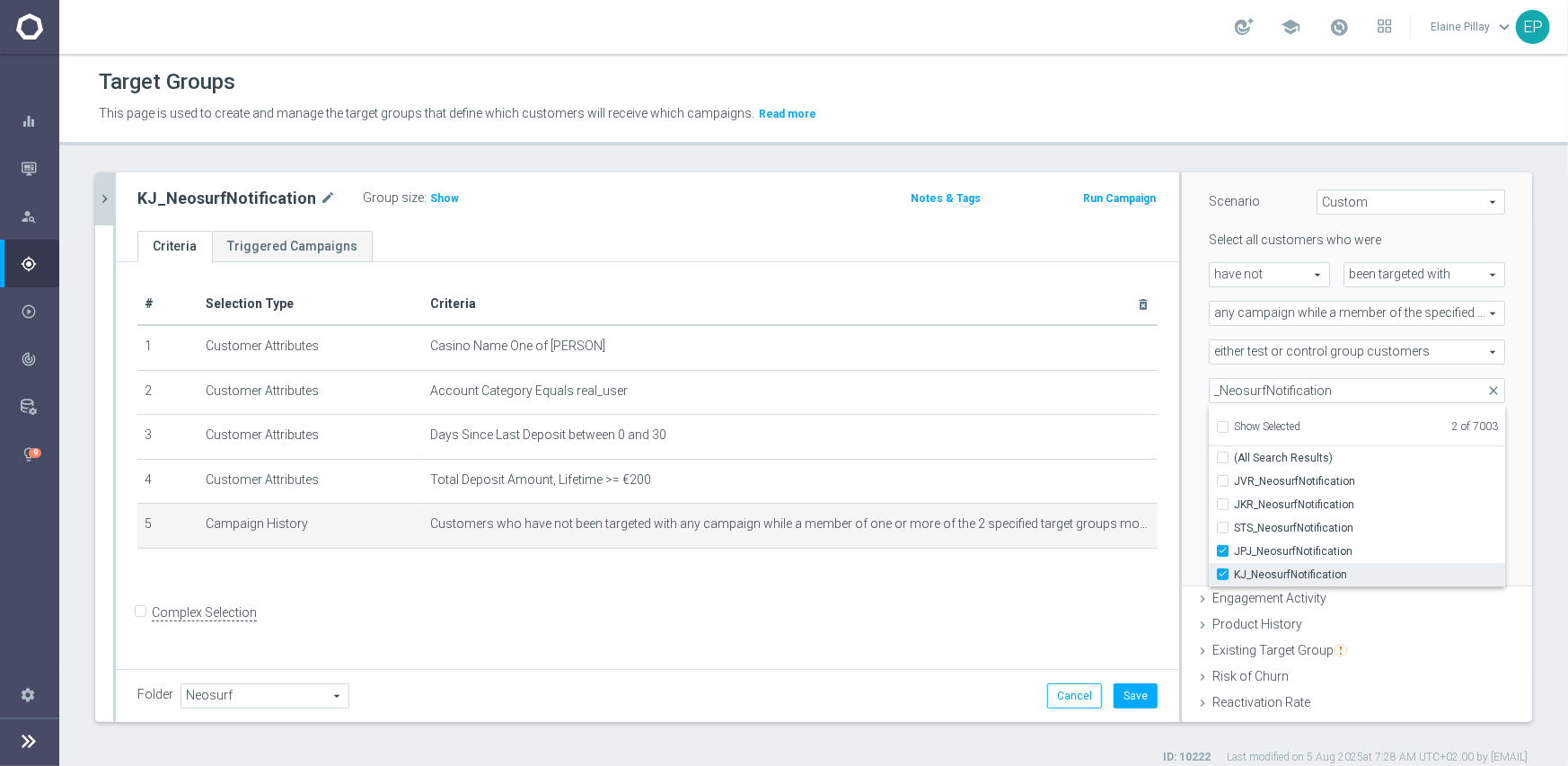checkbox on "true" 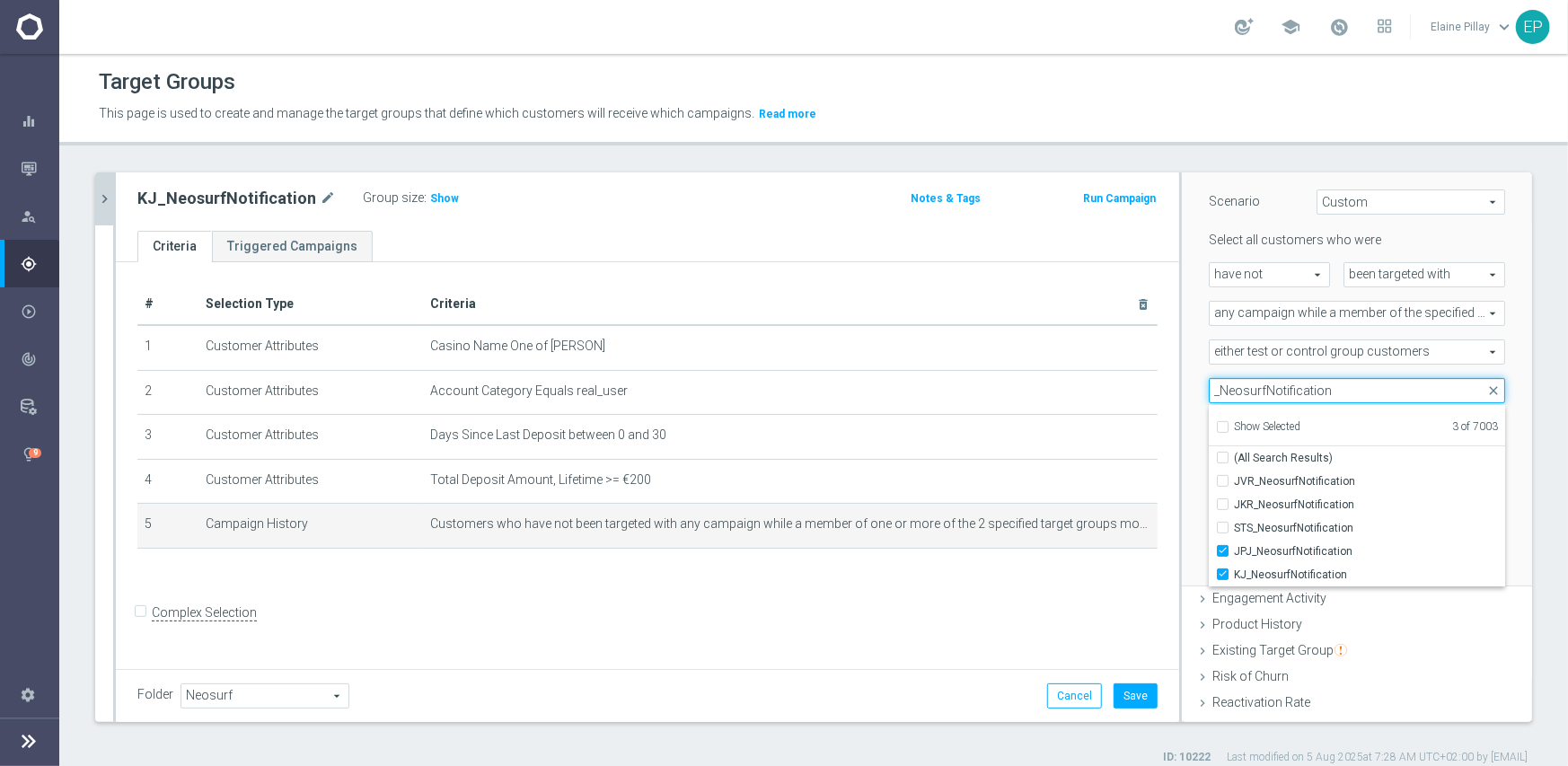 drag, startPoint x: 1328, startPoint y: 387, endPoint x: 1176, endPoint y: 392, distance: 152.08221 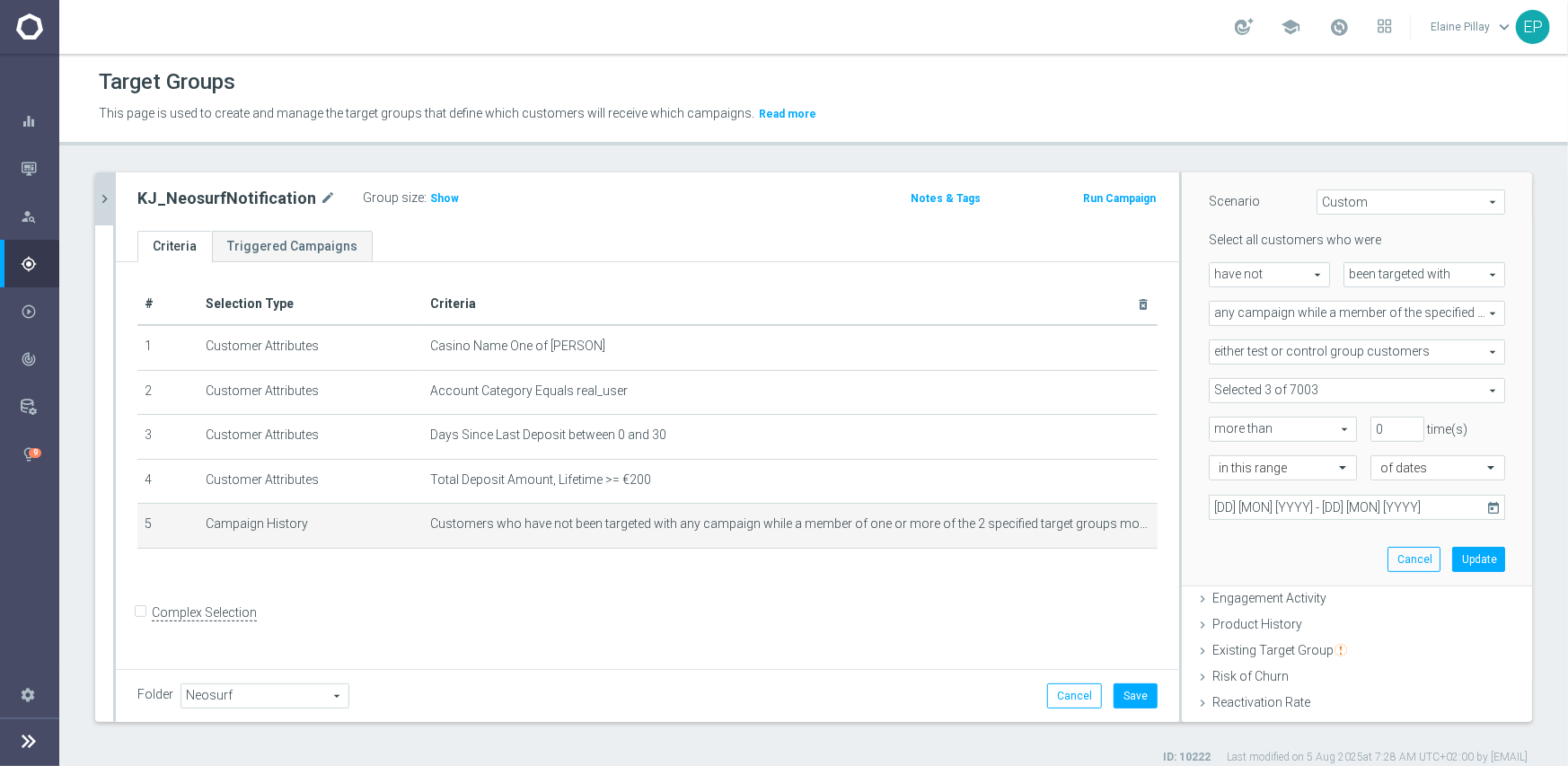 click at bounding box center (1357, 391) 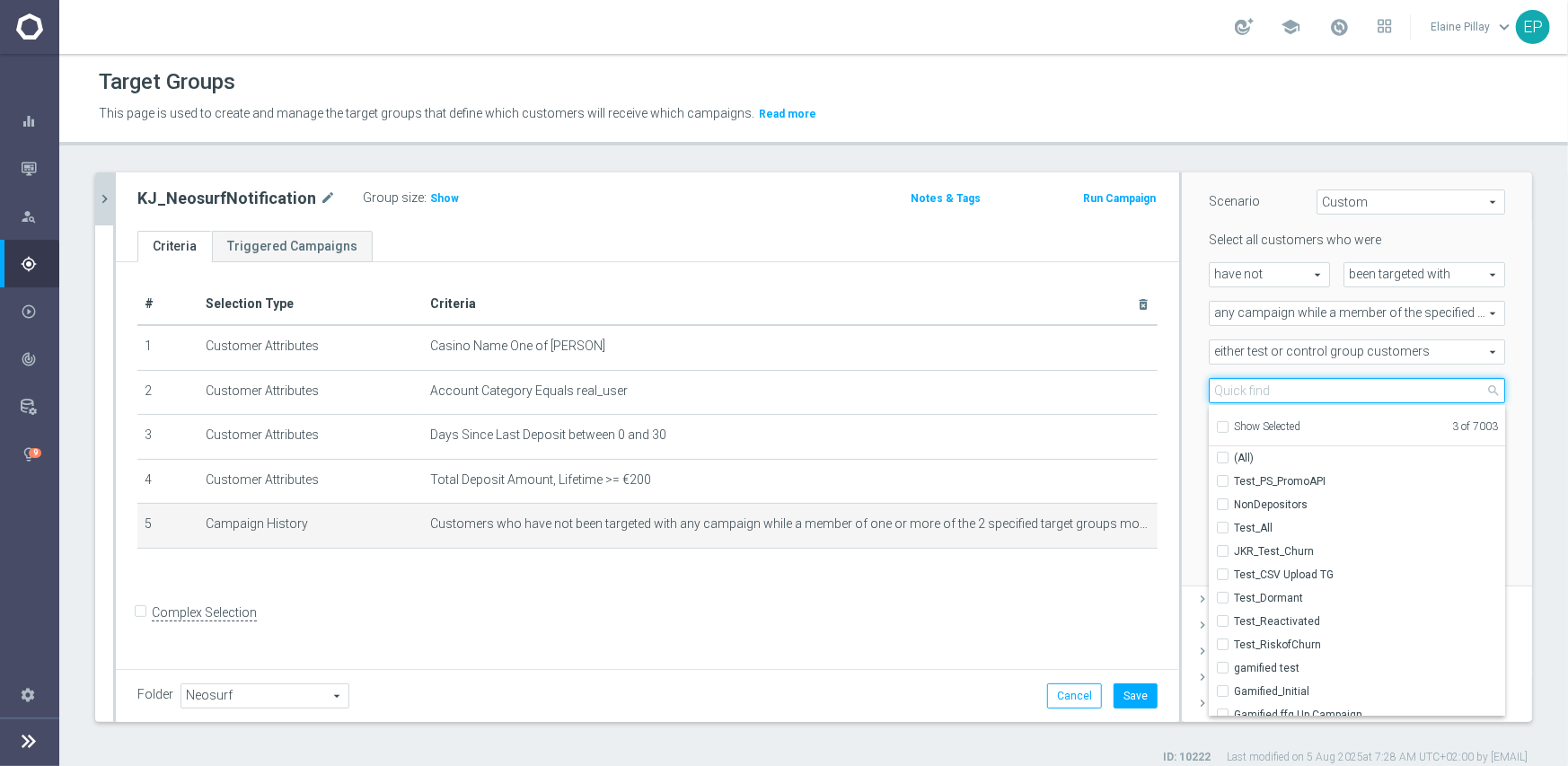 click at bounding box center [1357, 391] 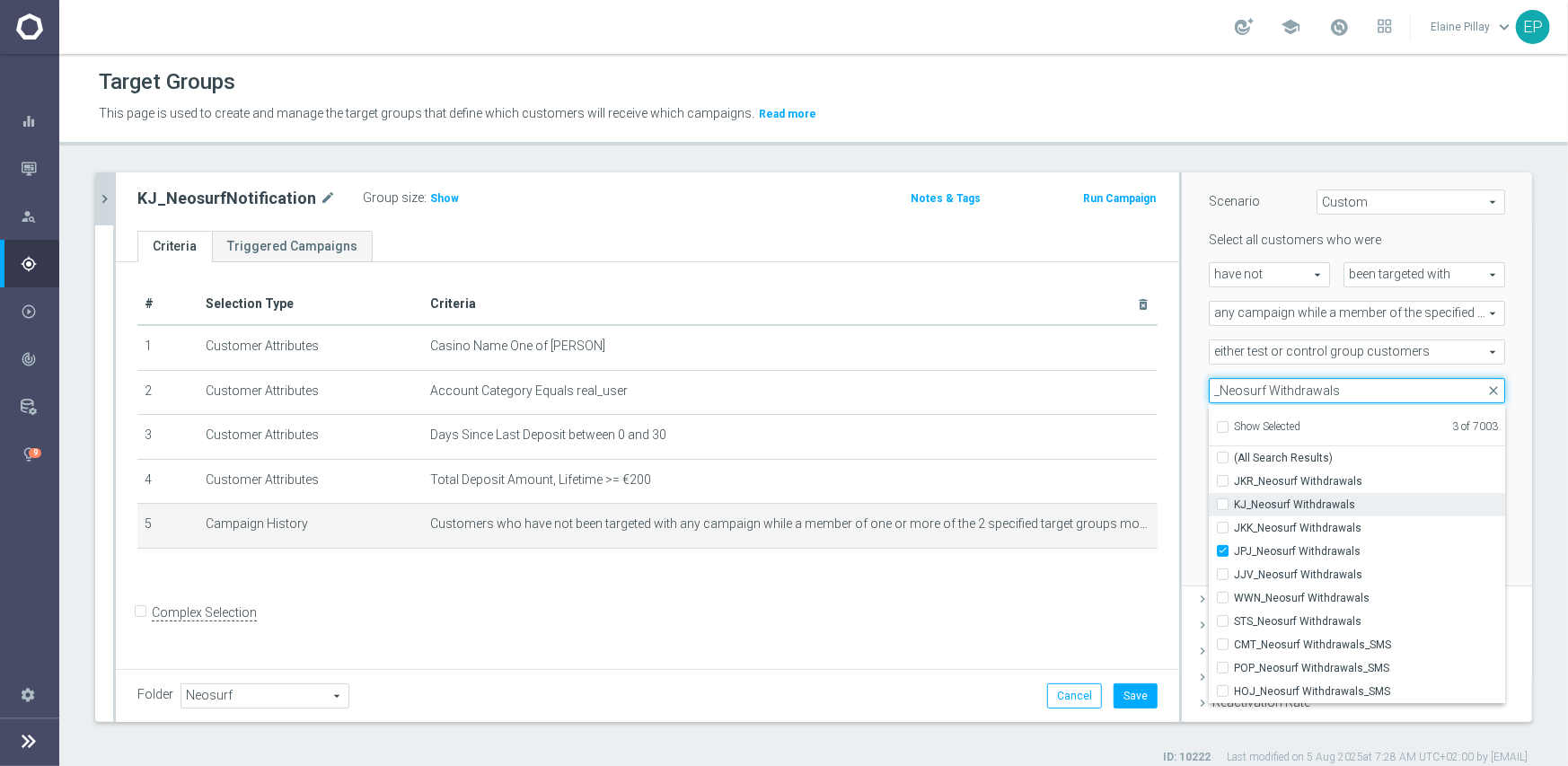 type on "_Neosurf Withdrawals" 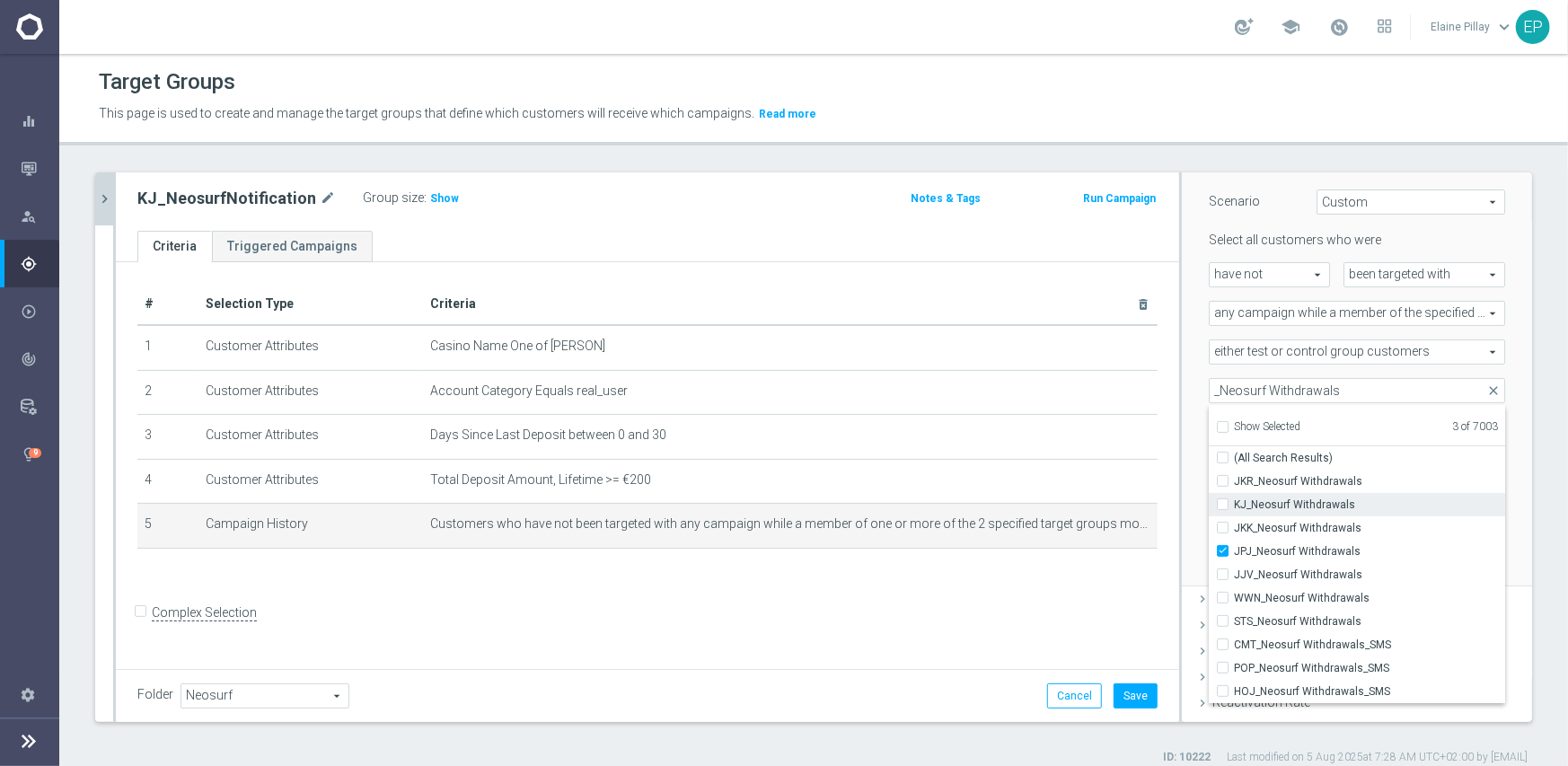 click on "KJ_Neosurf Withdrawals" at bounding box center (1370, 505) 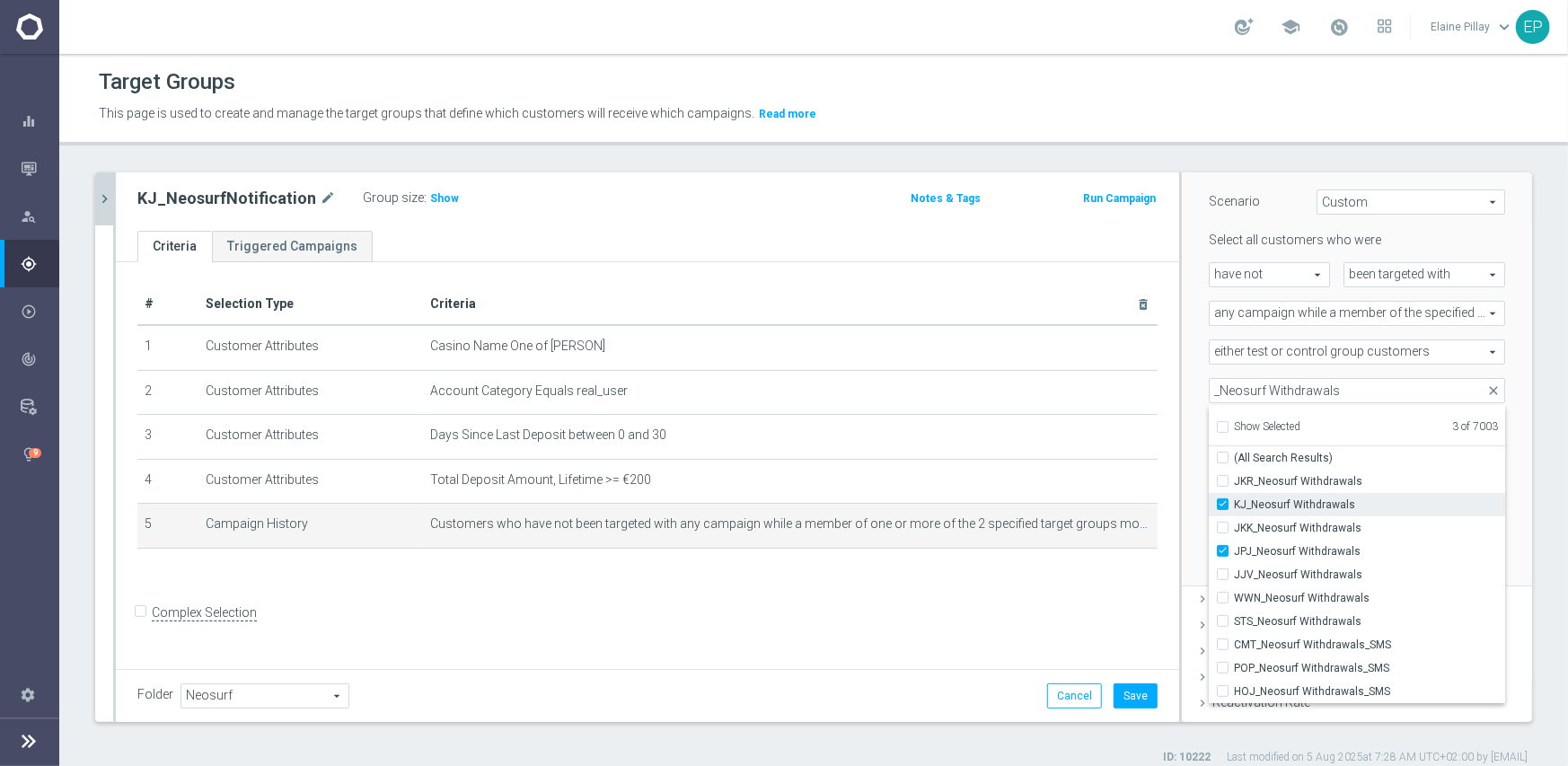 checkbox on "true" 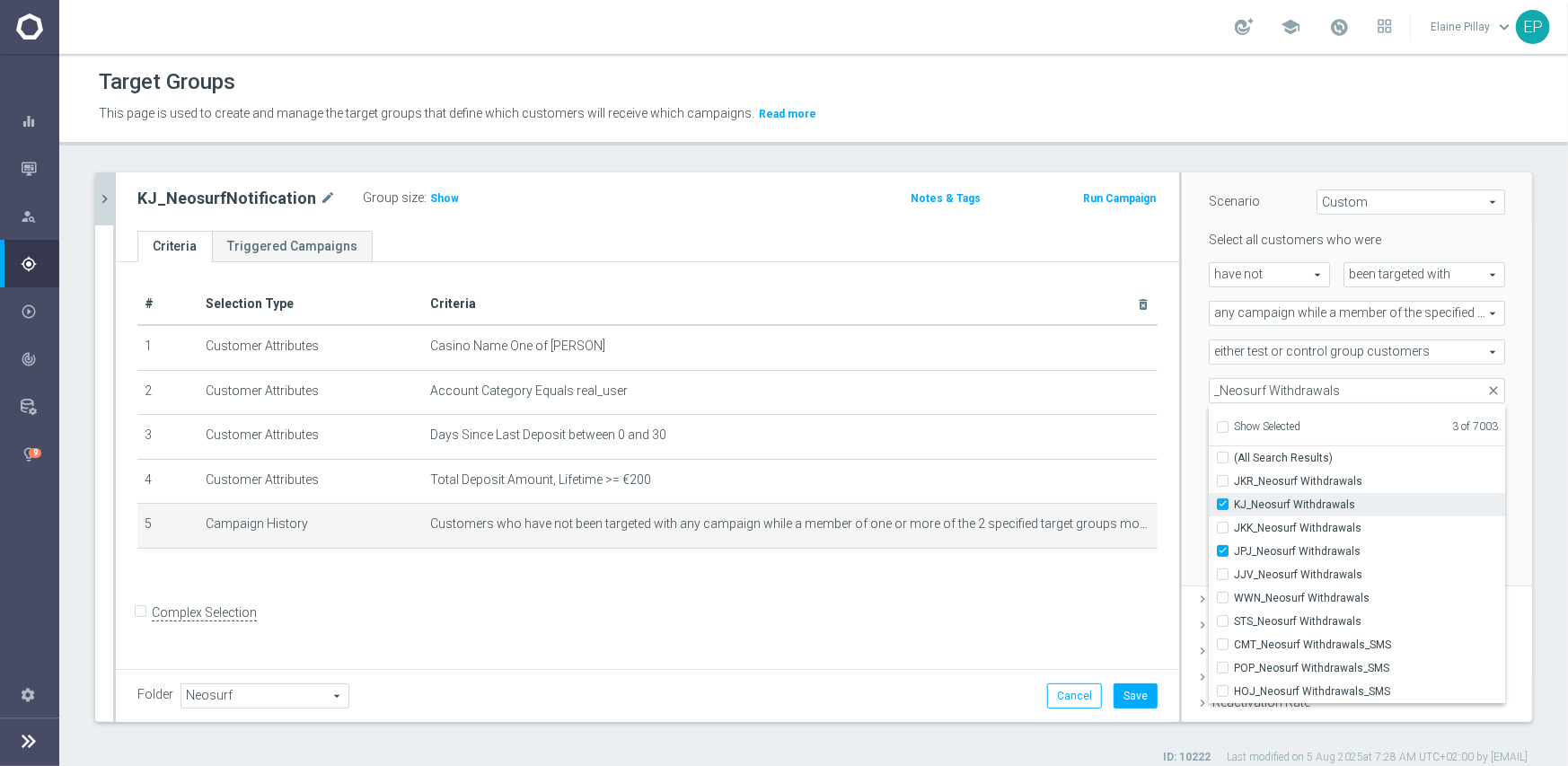 type on "Selected 4 of 7003" 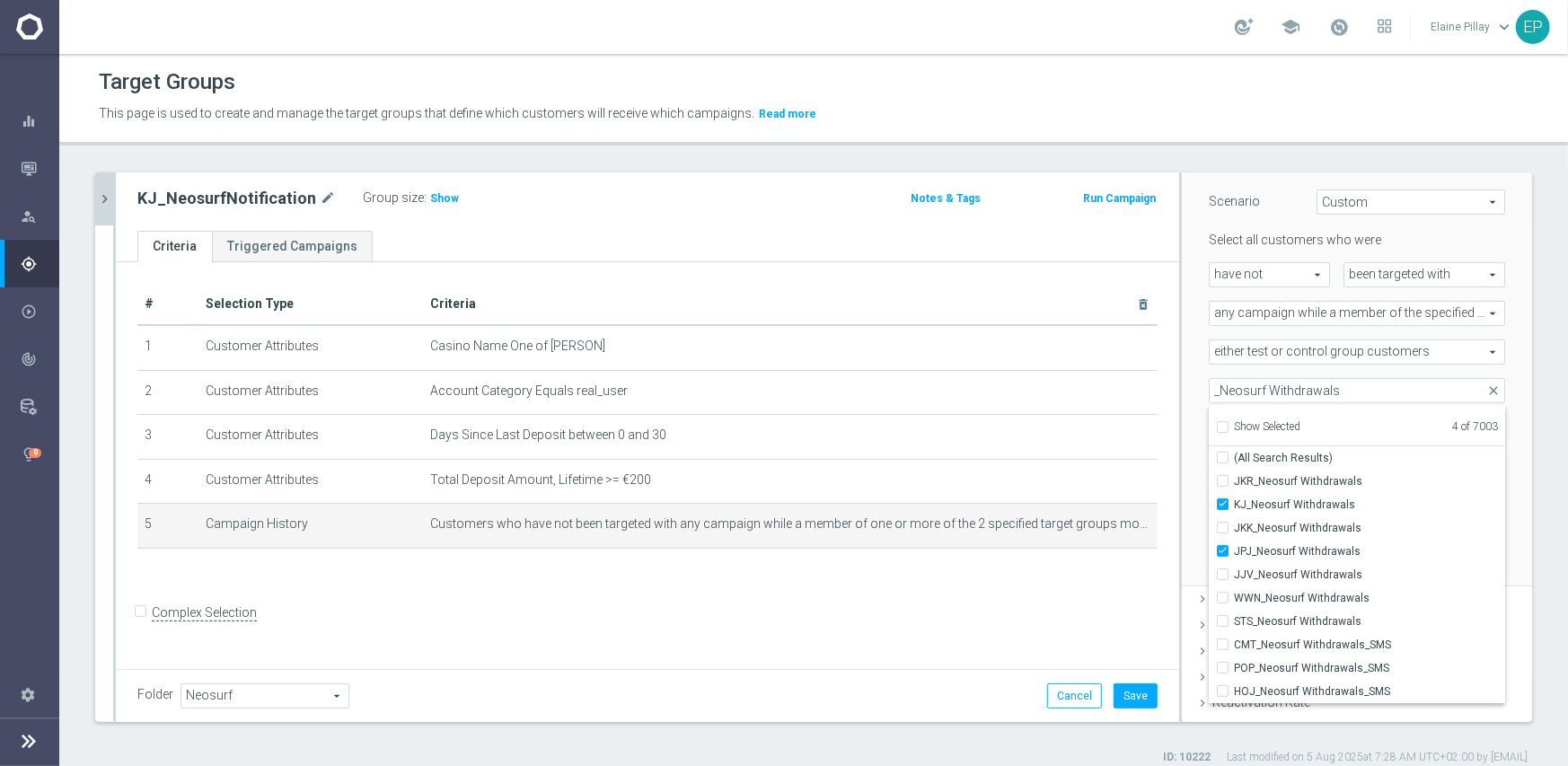 click on "Scenario
Custom
Custom
arrow_drop_down
search
Select all customers who were
have not
have not
arrow_drop_down
search" at bounding box center (1357, 377) 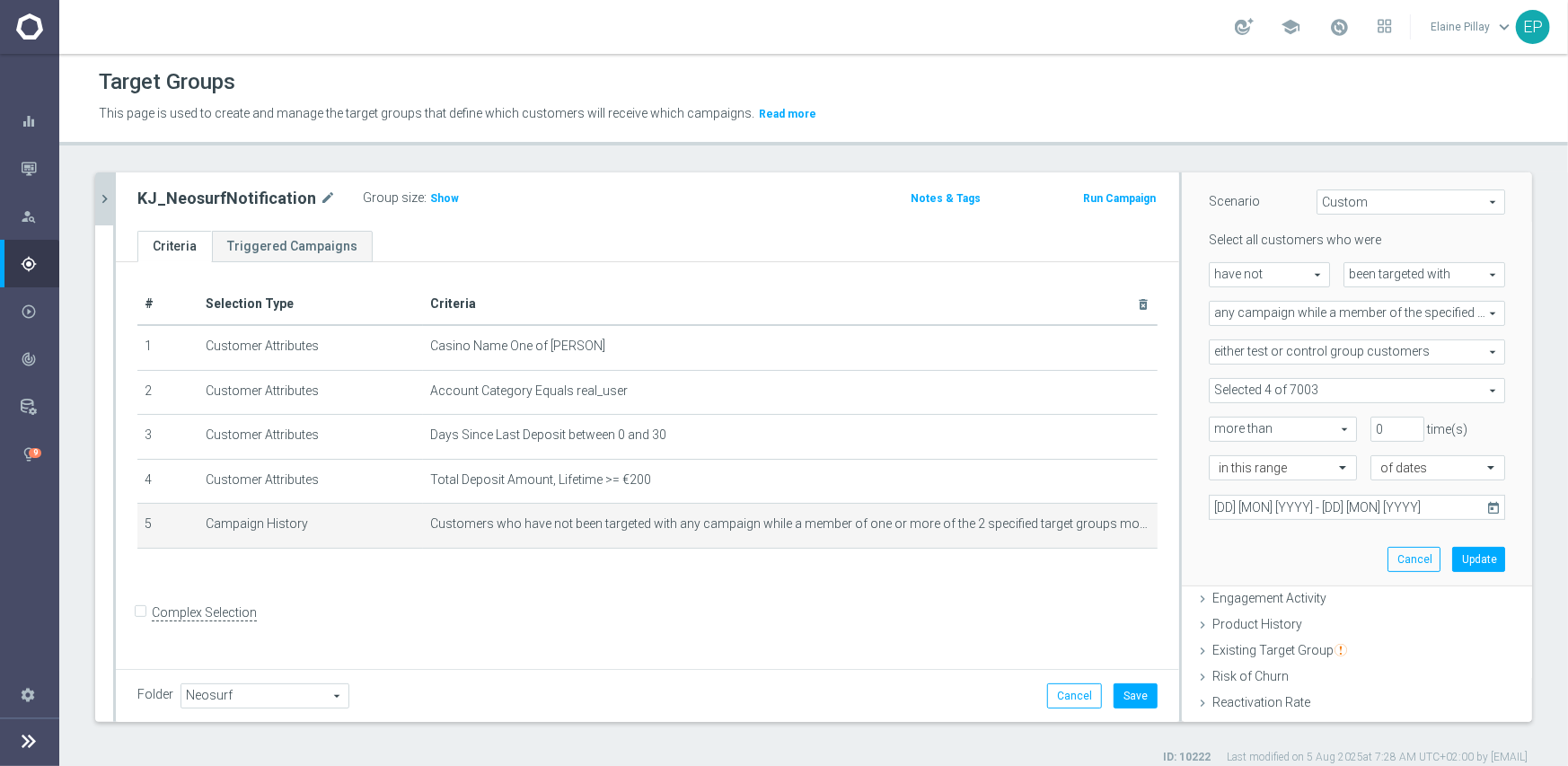 type 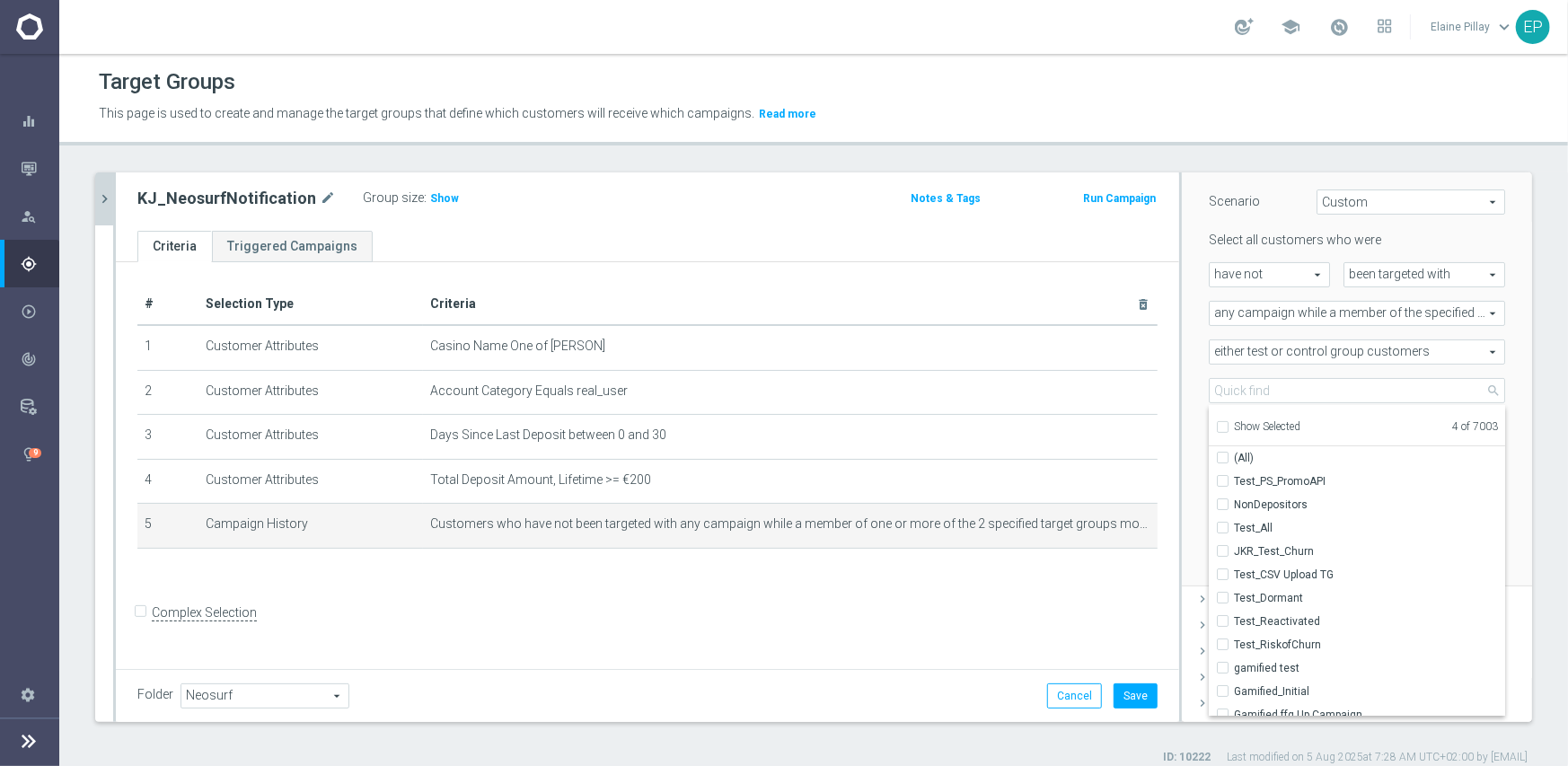 click on "Show Selected" at bounding box center (1267, 427) 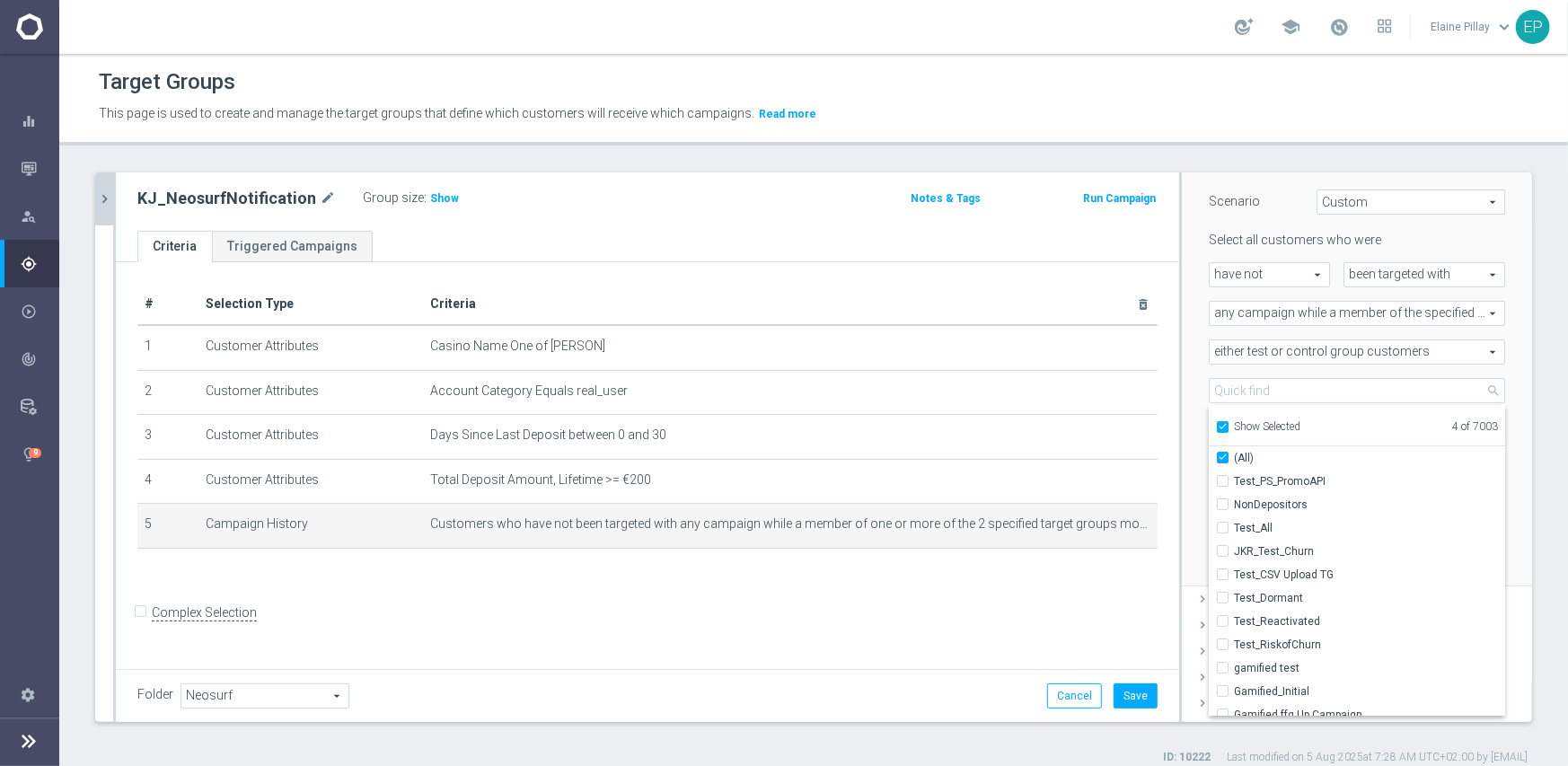 checkbox on "true" 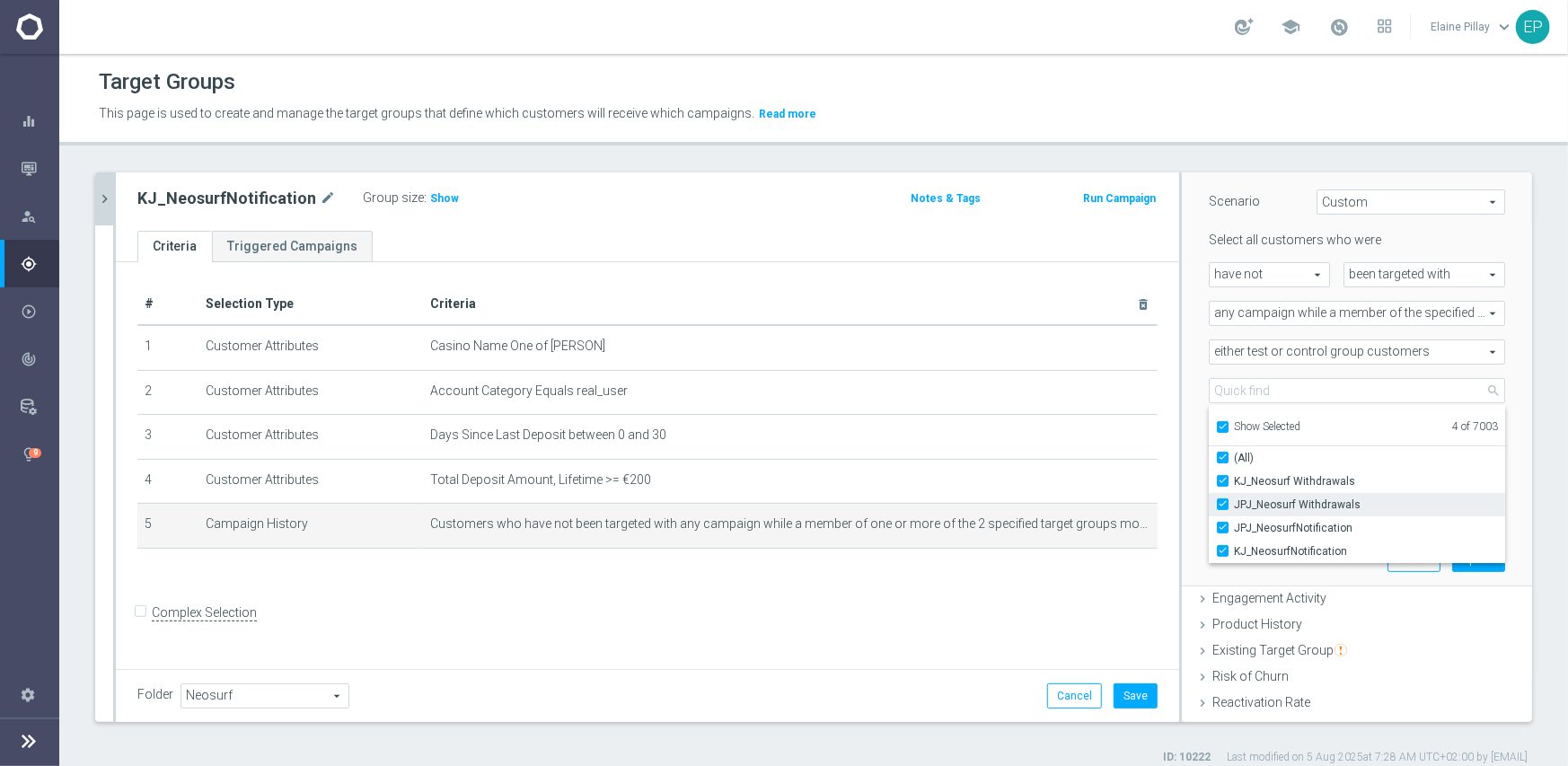 click on "JPJ_Neosurf Withdrawals" at bounding box center (1370, 505) 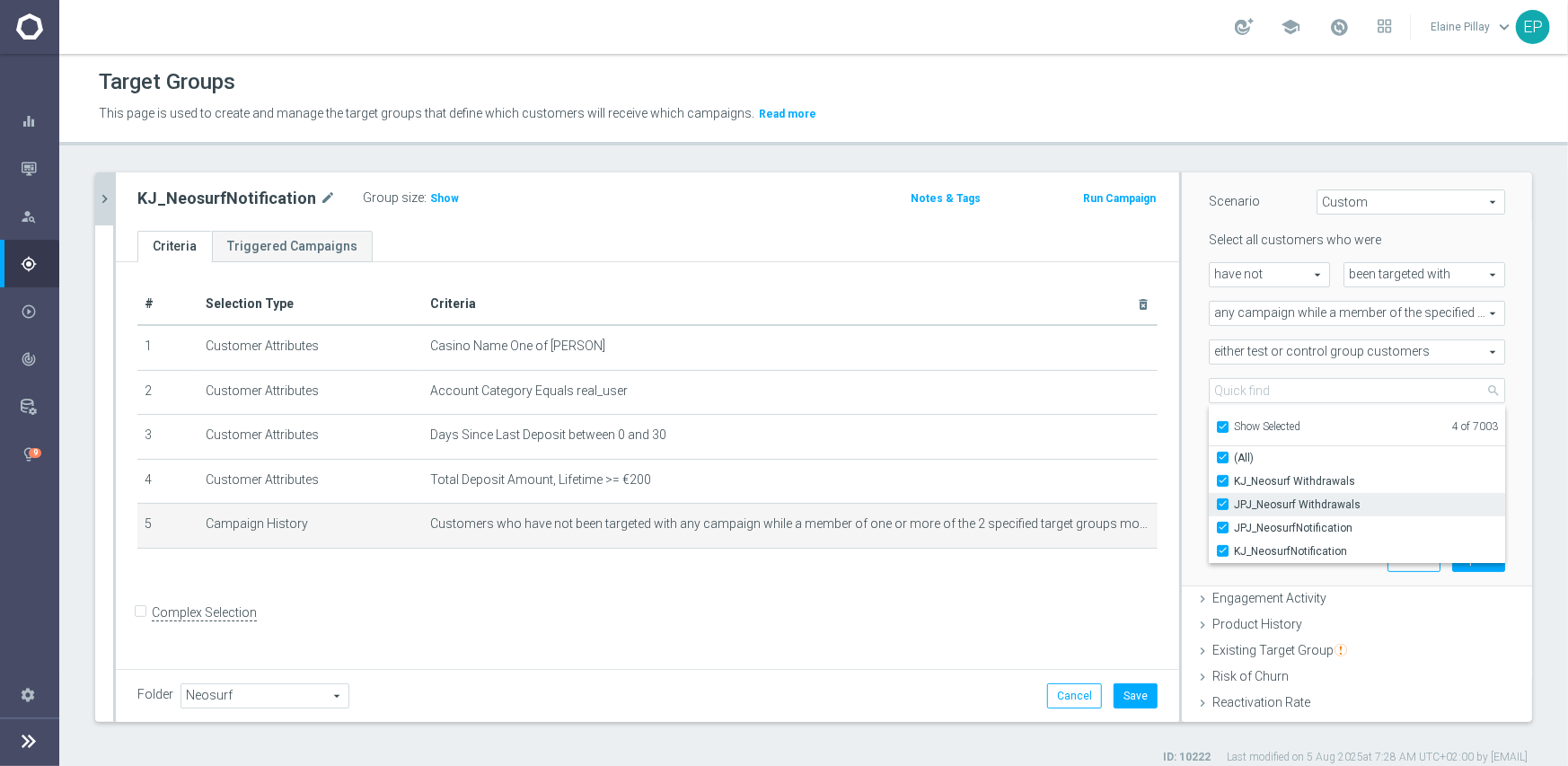click on "JPJ_Neosurf Withdrawals" at bounding box center (1228, 504) 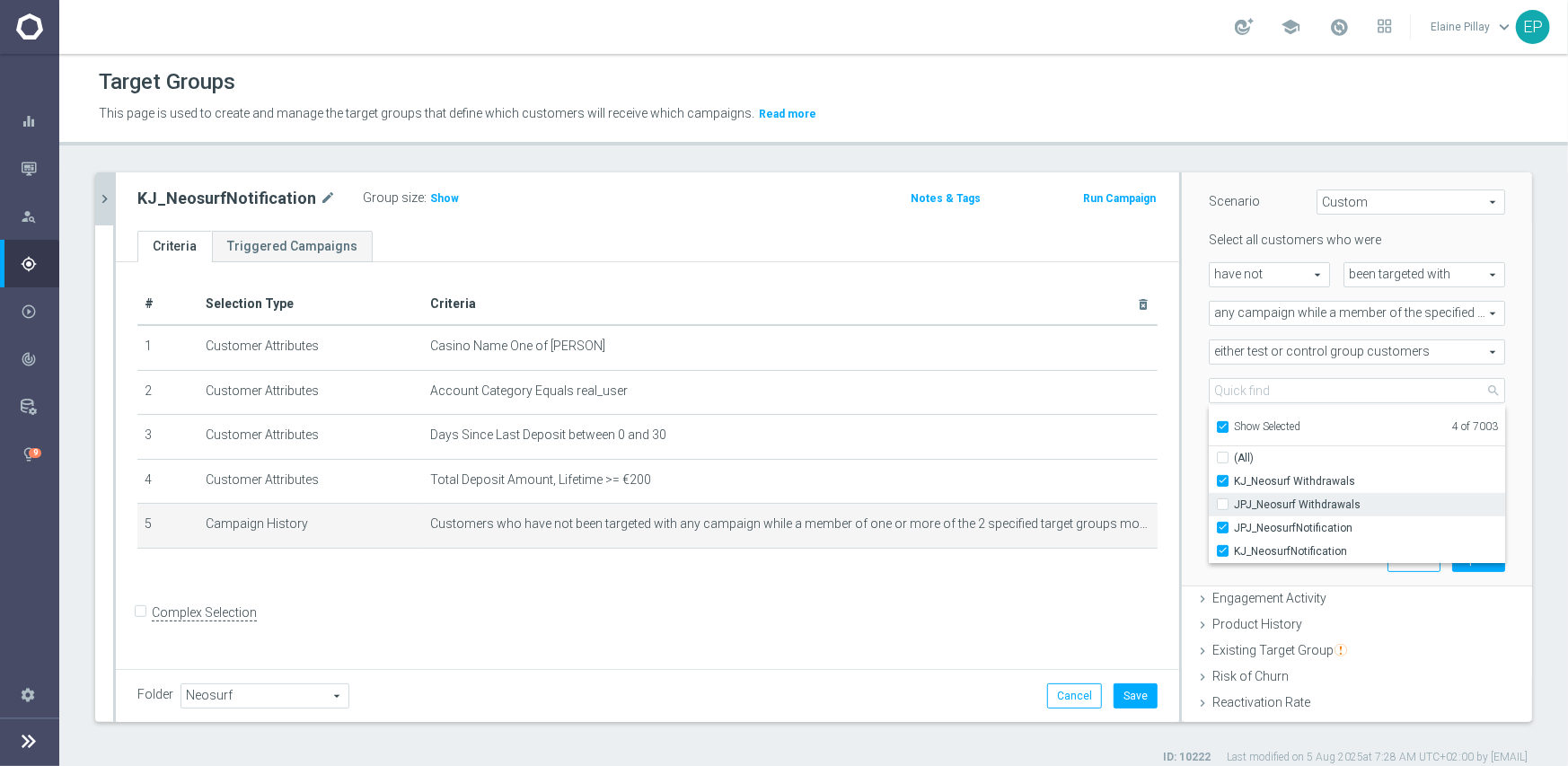 checkbox on "false" 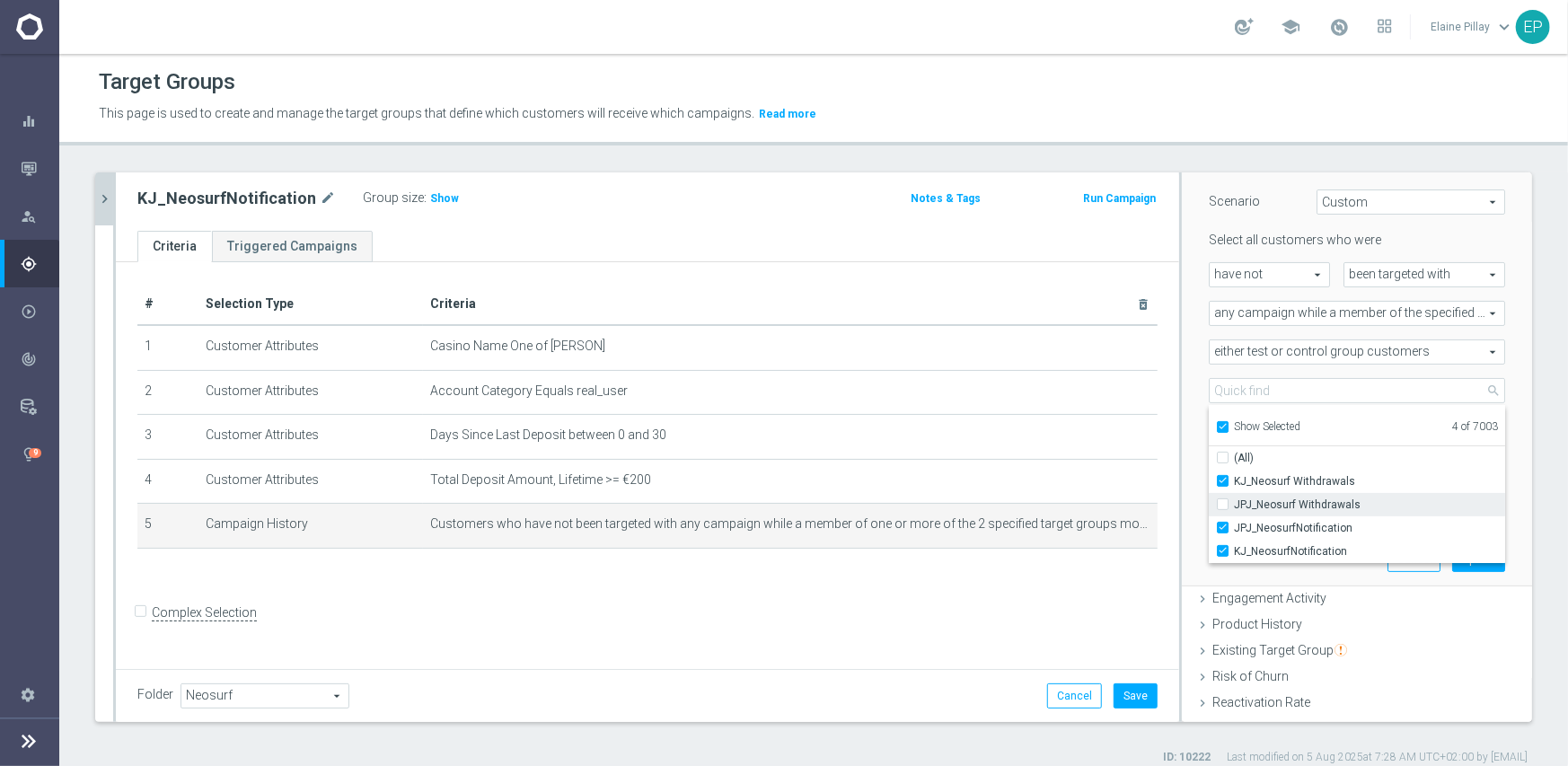 type on "Selected 3 of 7003" 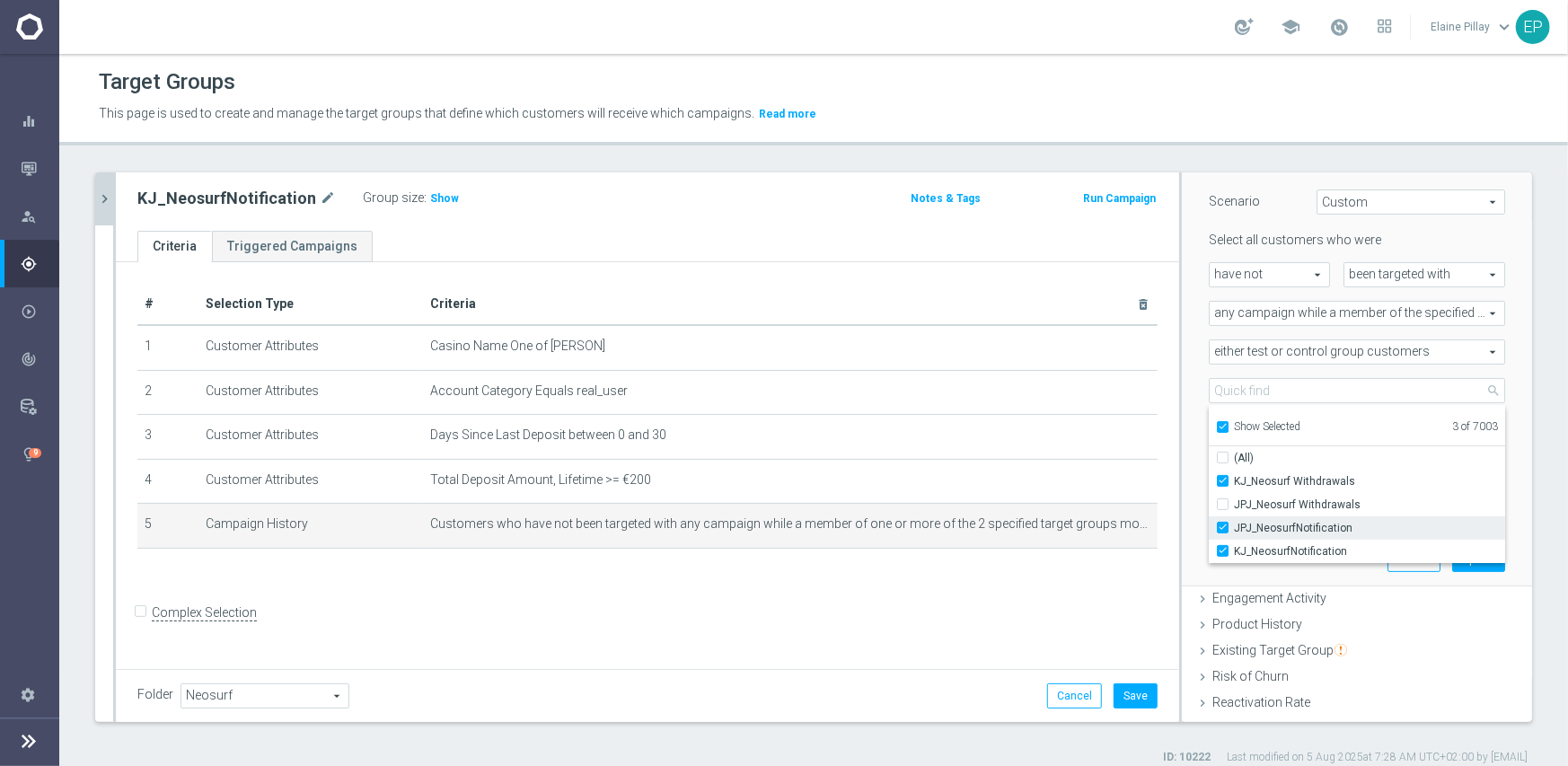 click on "JPJ_NeosurfNotification" at bounding box center [1370, 528] 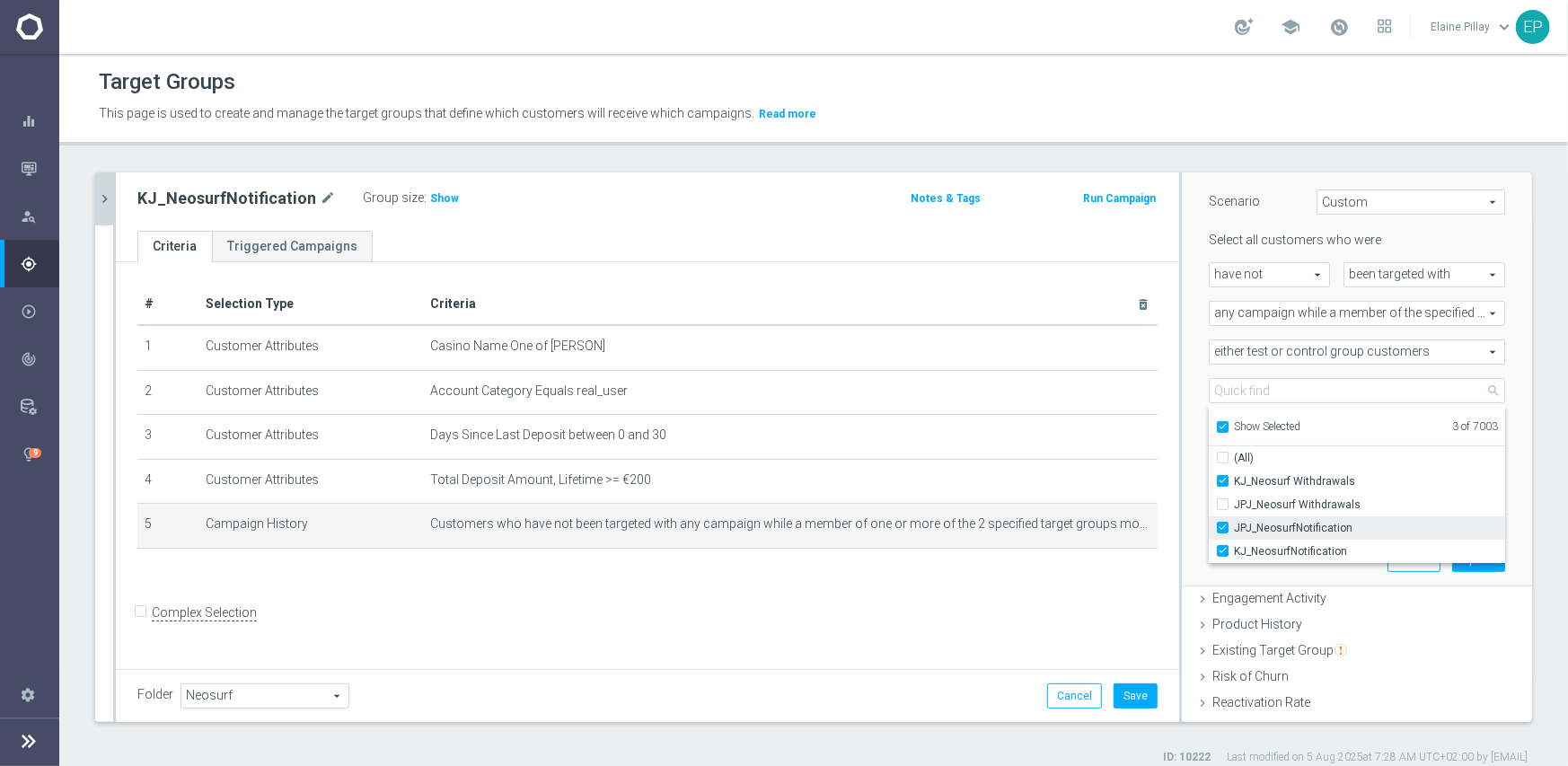 click on "JPJ_NeosurfNotification" at bounding box center (1228, 527) 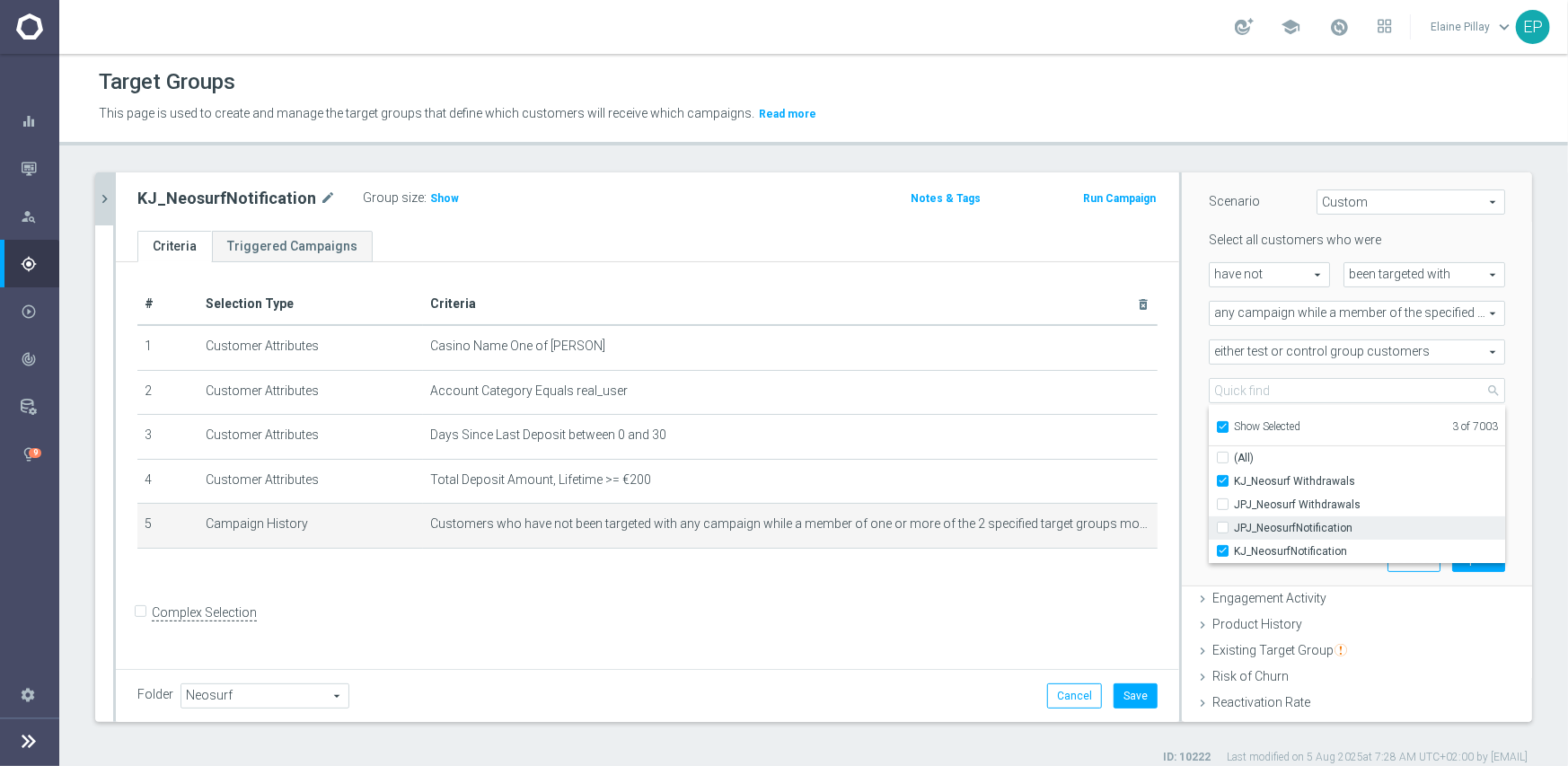 checkbox on "false" 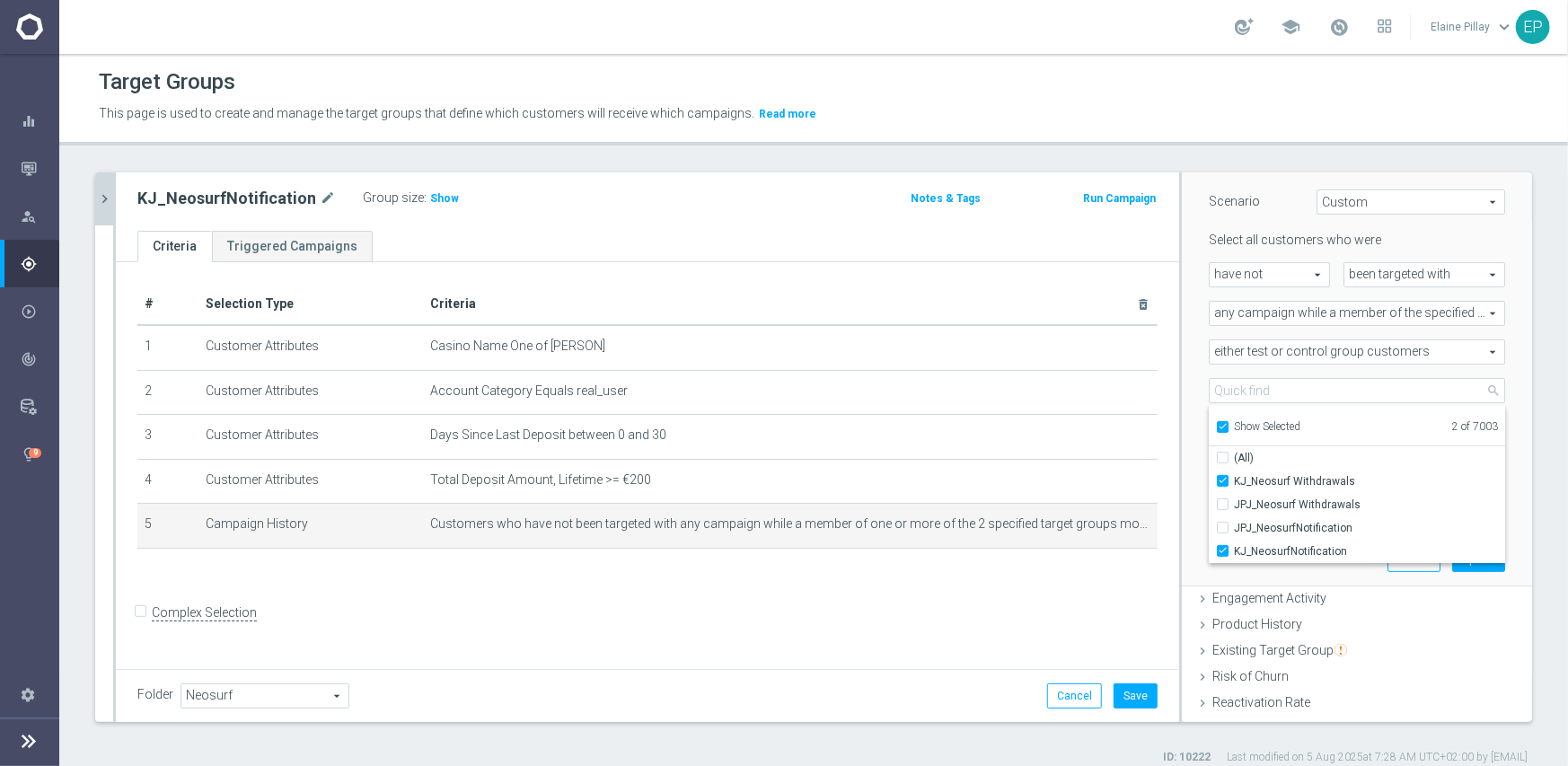 click 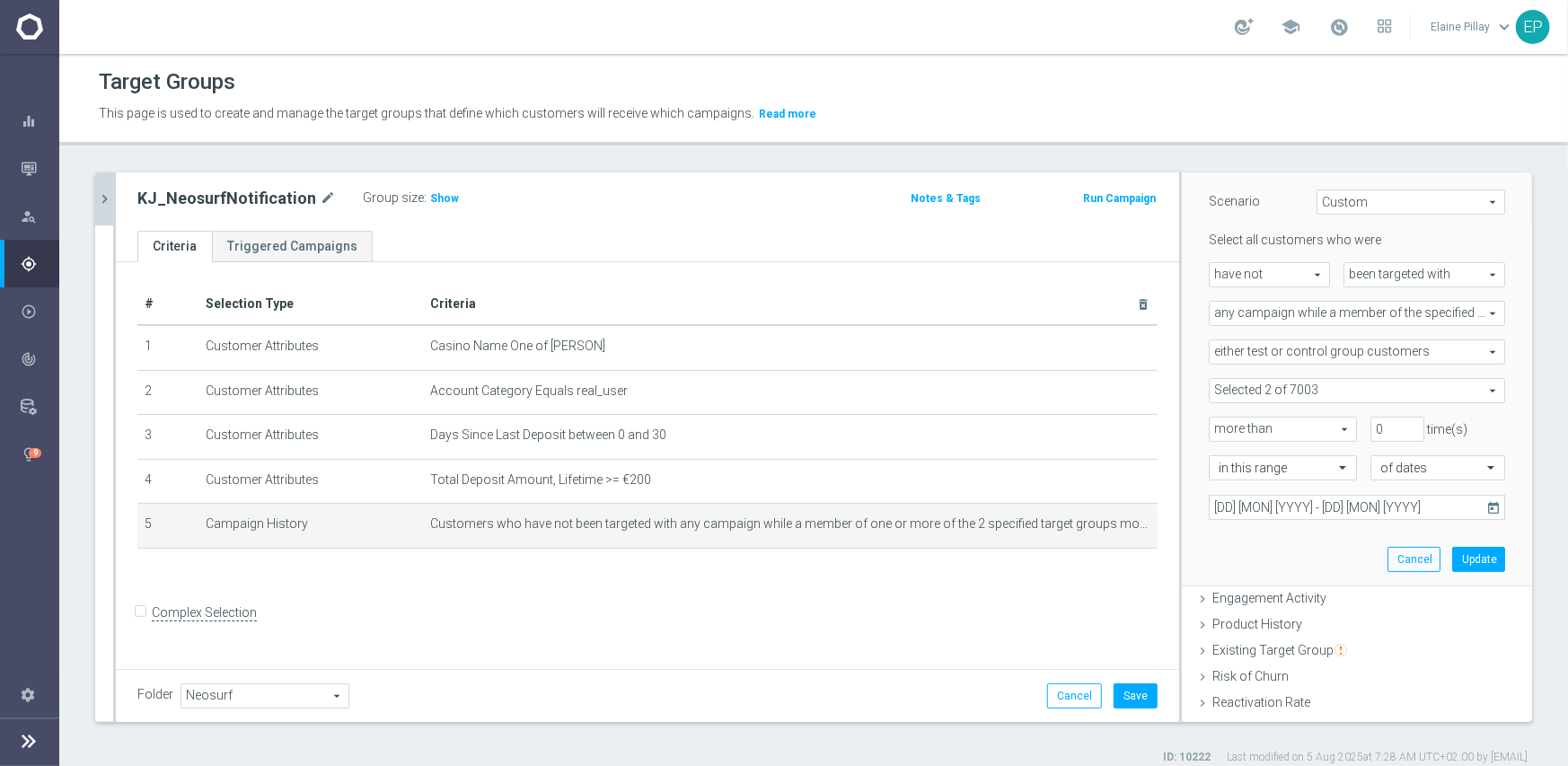 click at bounding box center (1357, 391) 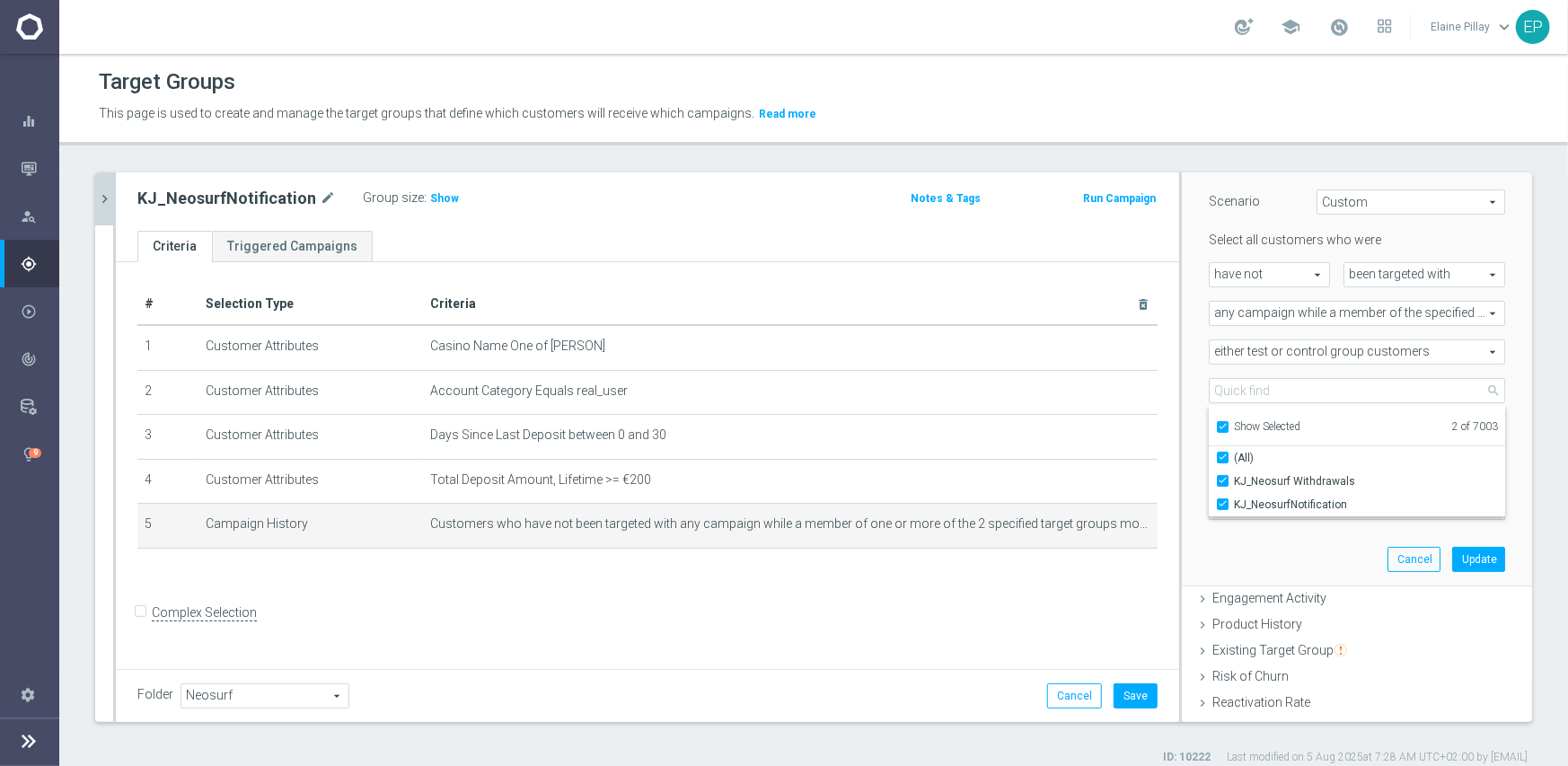 click on "Show Selected" at bounding box center [1221, 429] 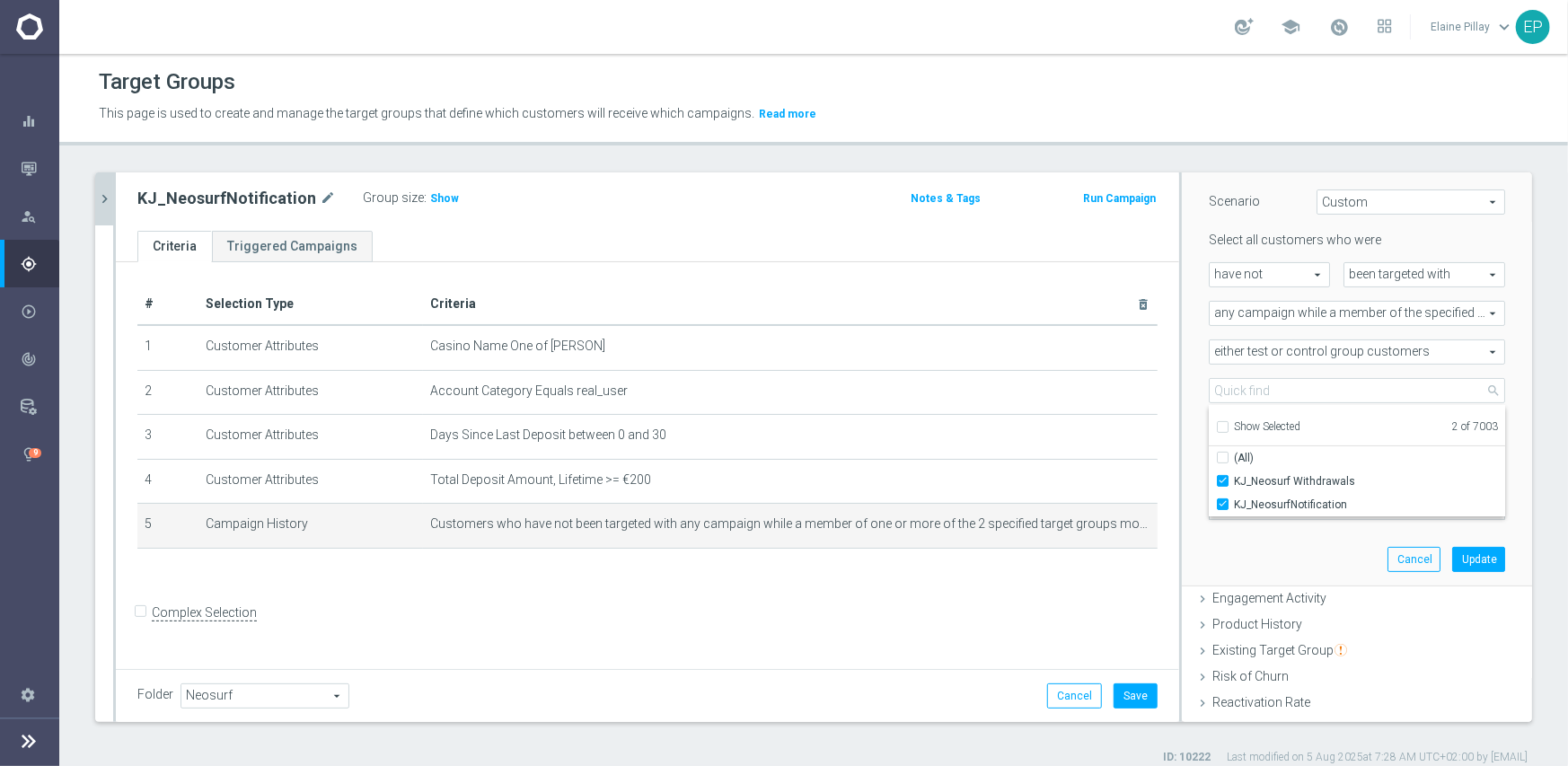 checkbox on "false" 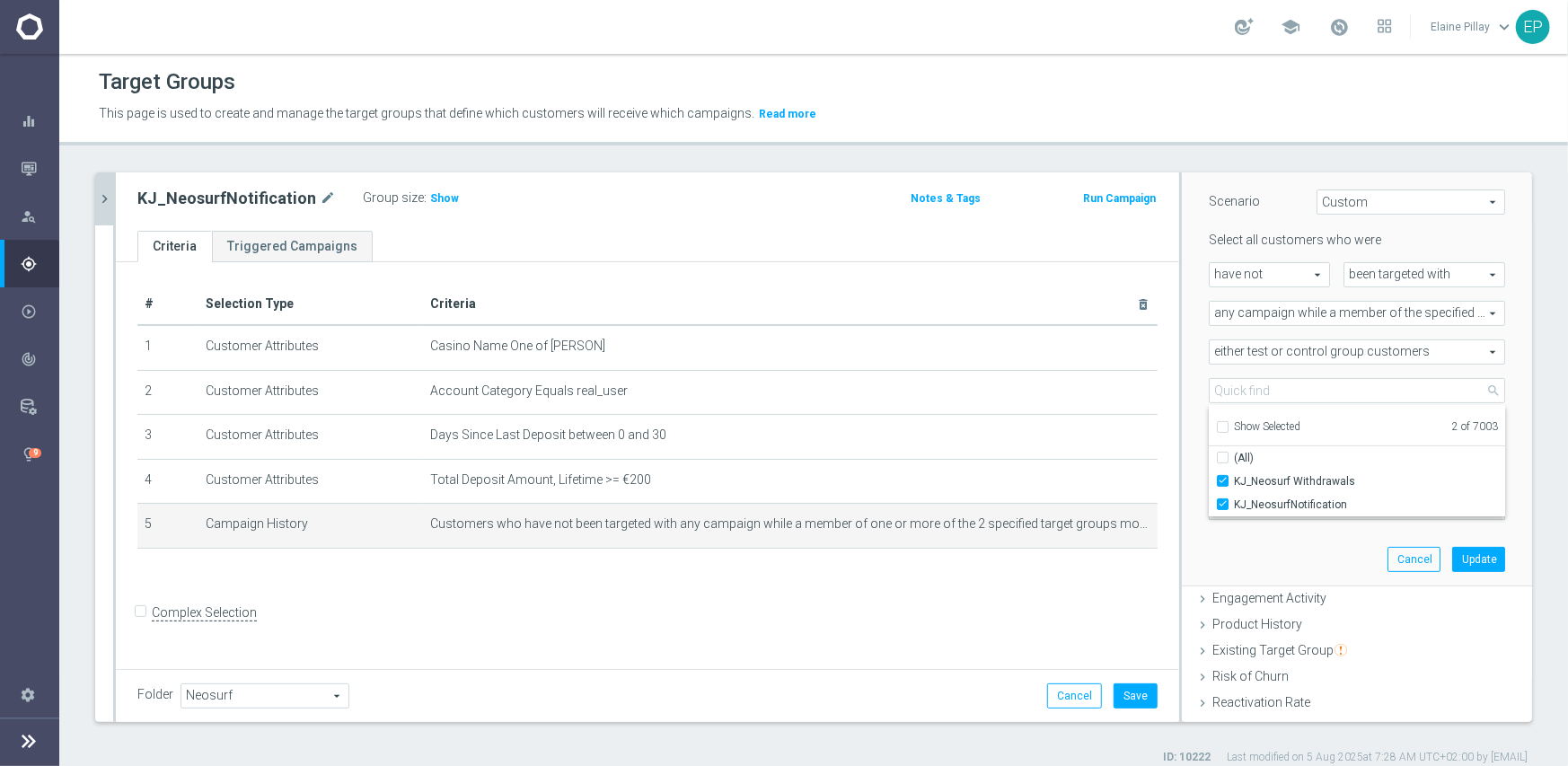 checkbox on "false" 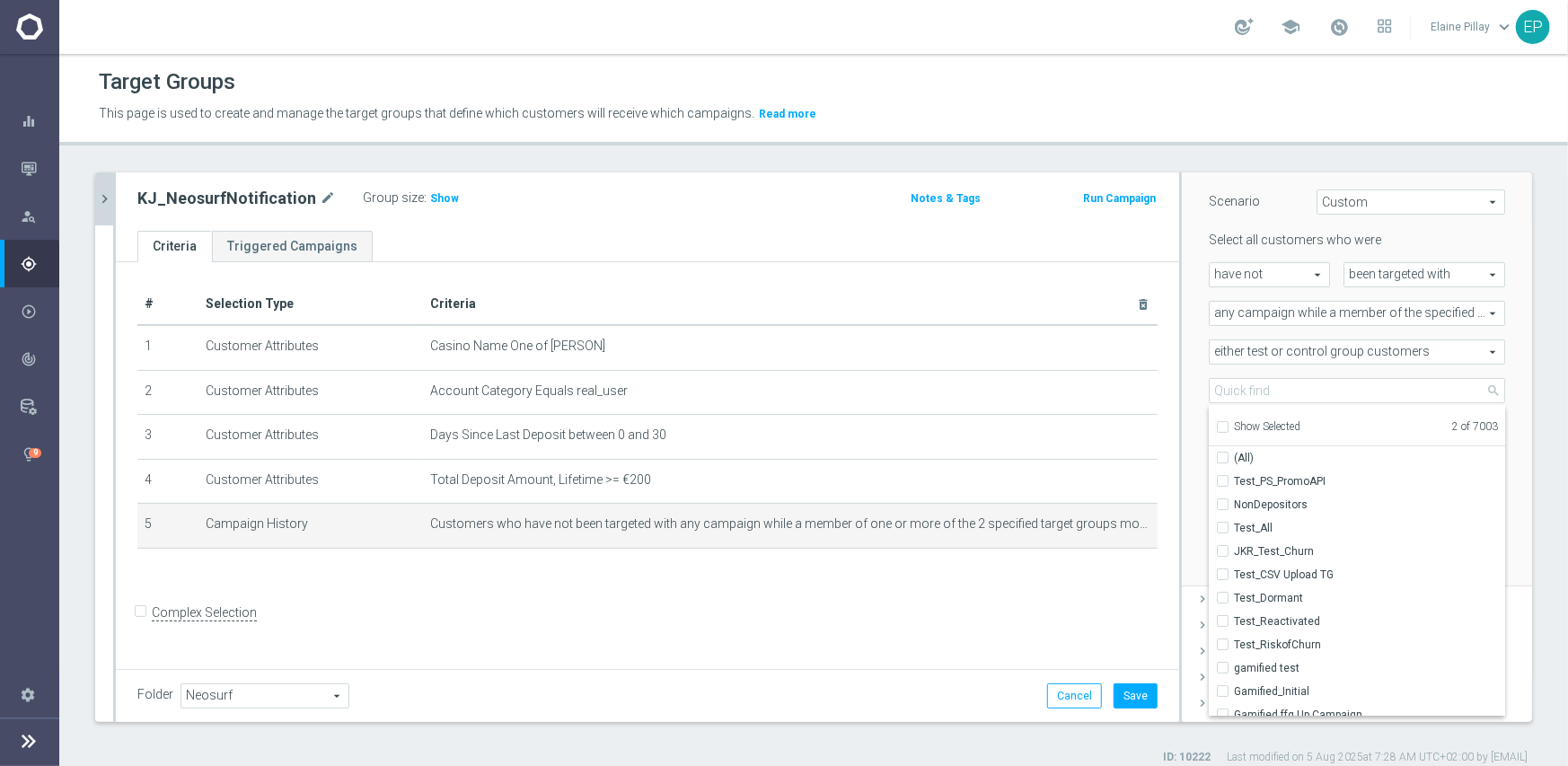 click on "Show Selected" at bounding box center (1258, 425) 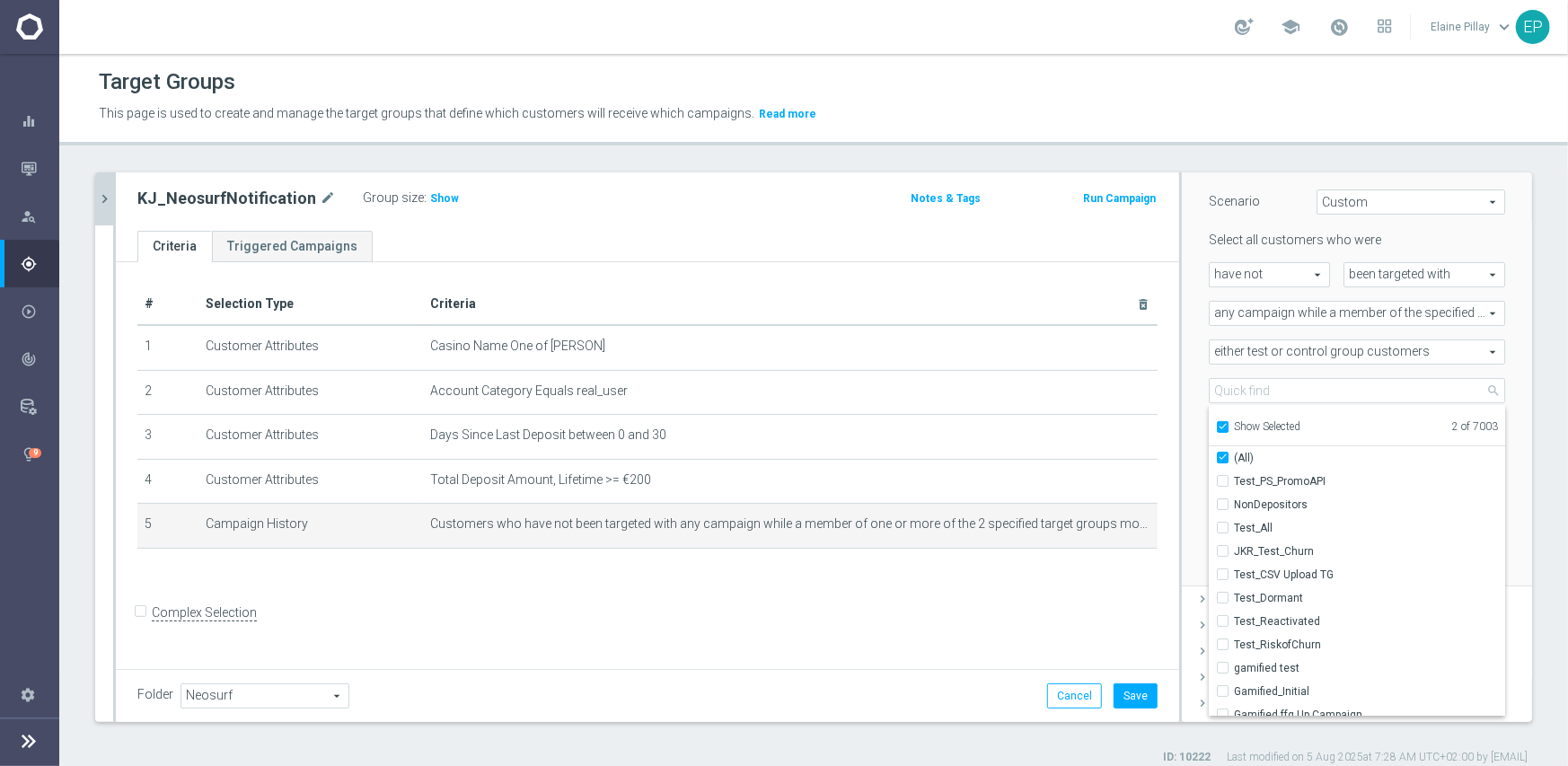 checkbox on "true" 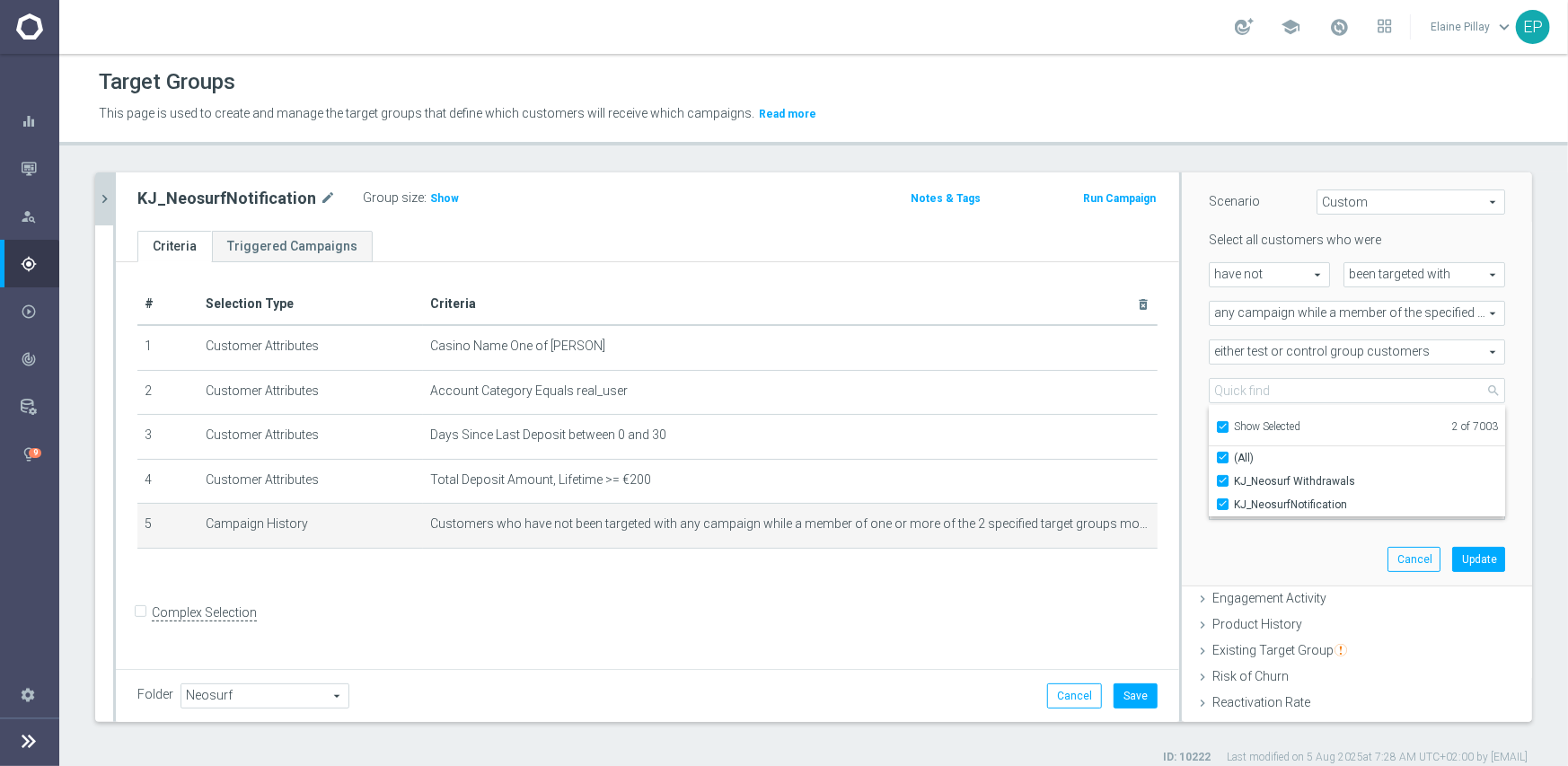 click on "Scenario
Custom
Custom
arrow_drop_down
search
Select all customers who were
have not
have not
arrow_drop_down
search" at bounding box center (1357, 377) 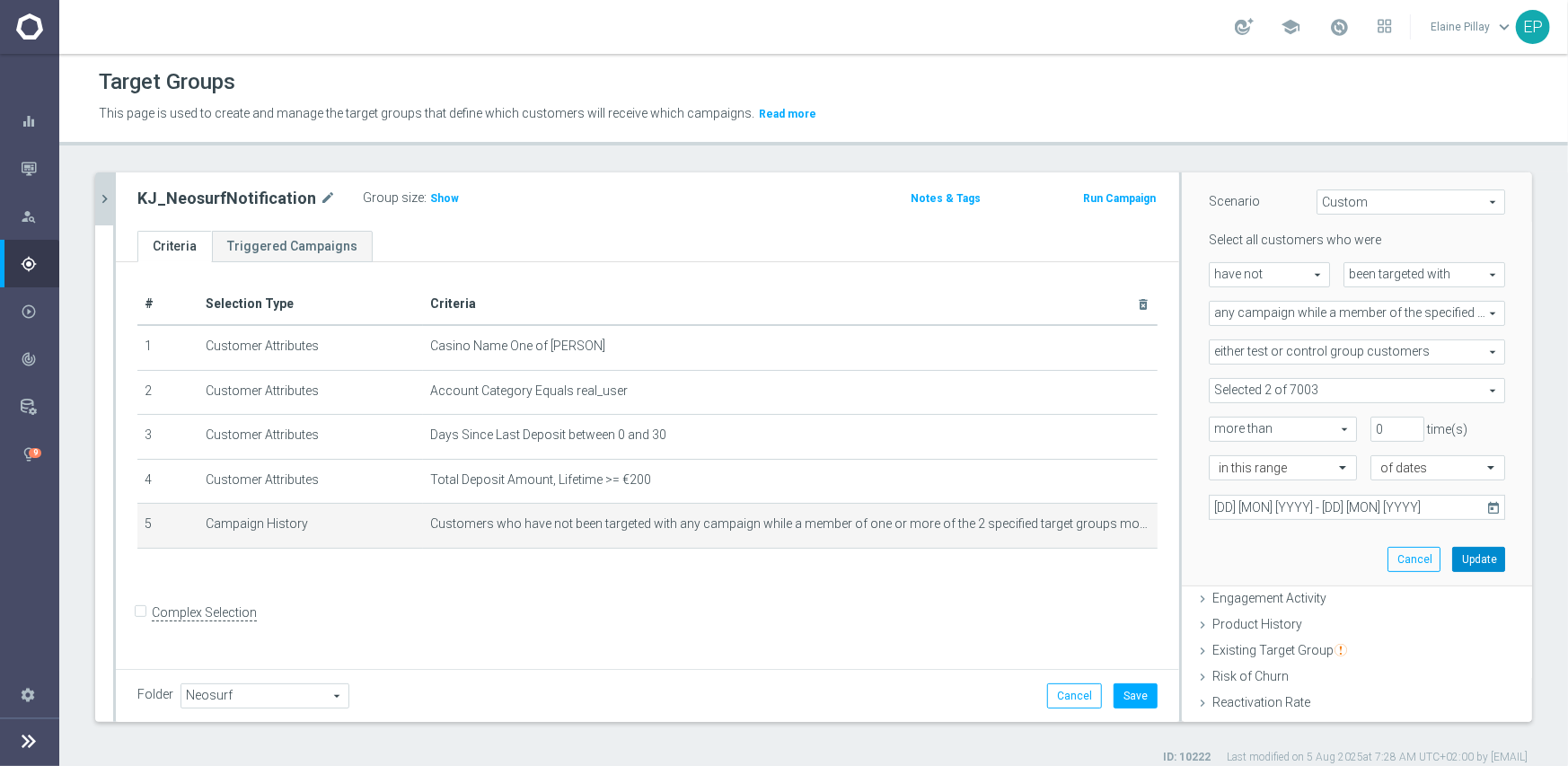 click on "Update" at bounding box center [1478, 559] 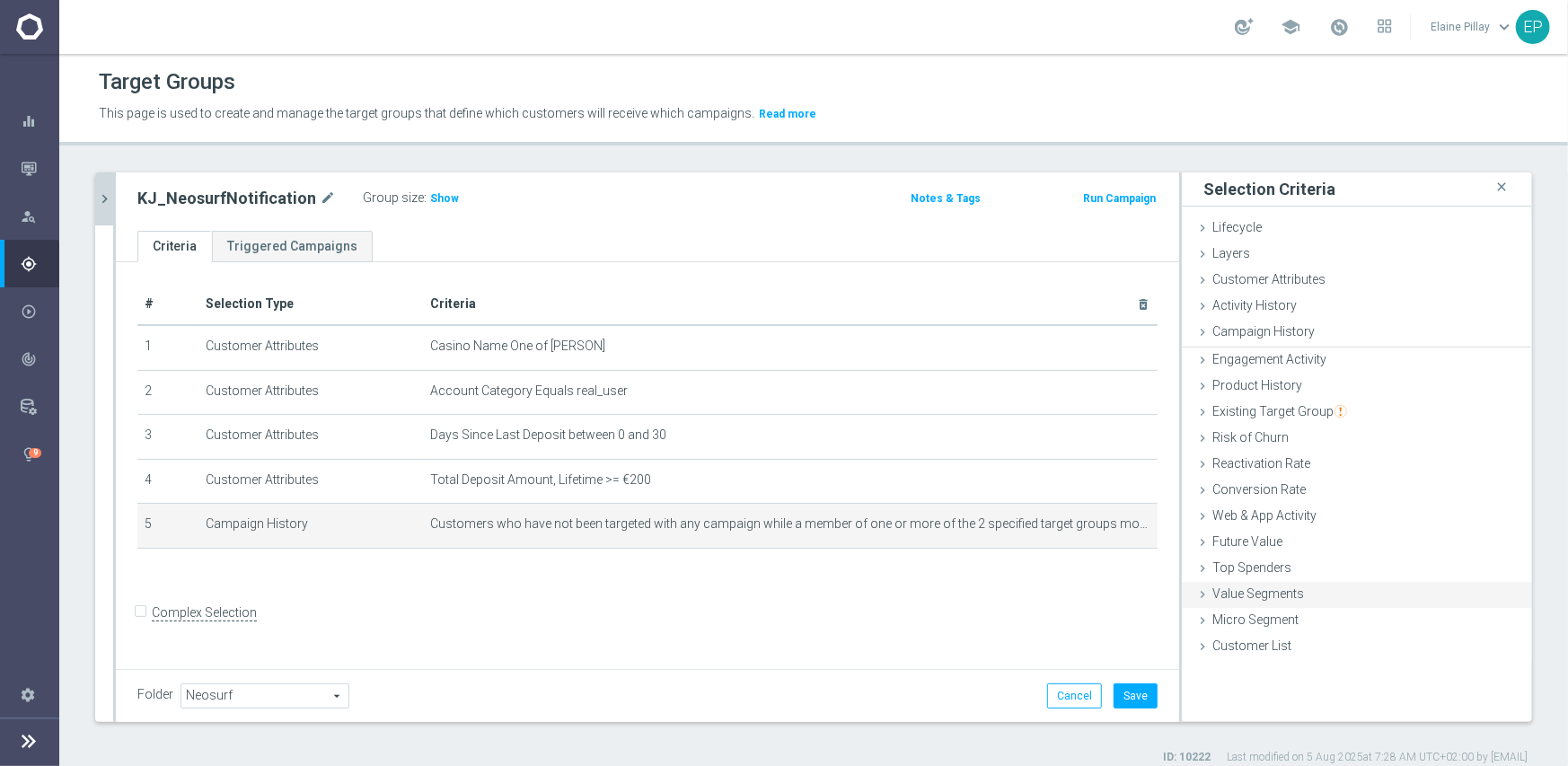 scroll, scrollTop: 0, scrollLeft: 0, axis: both 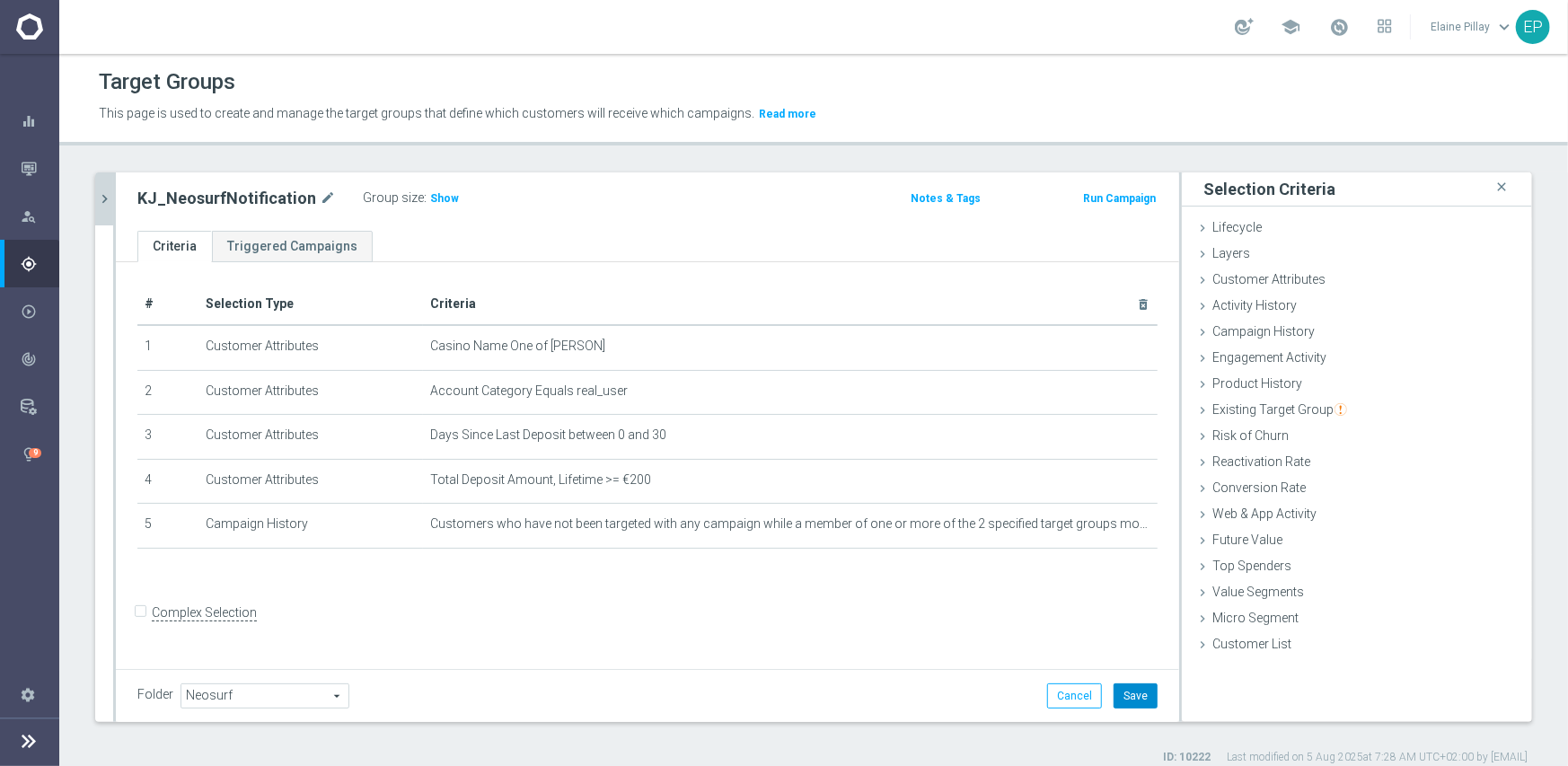 click on "Save" 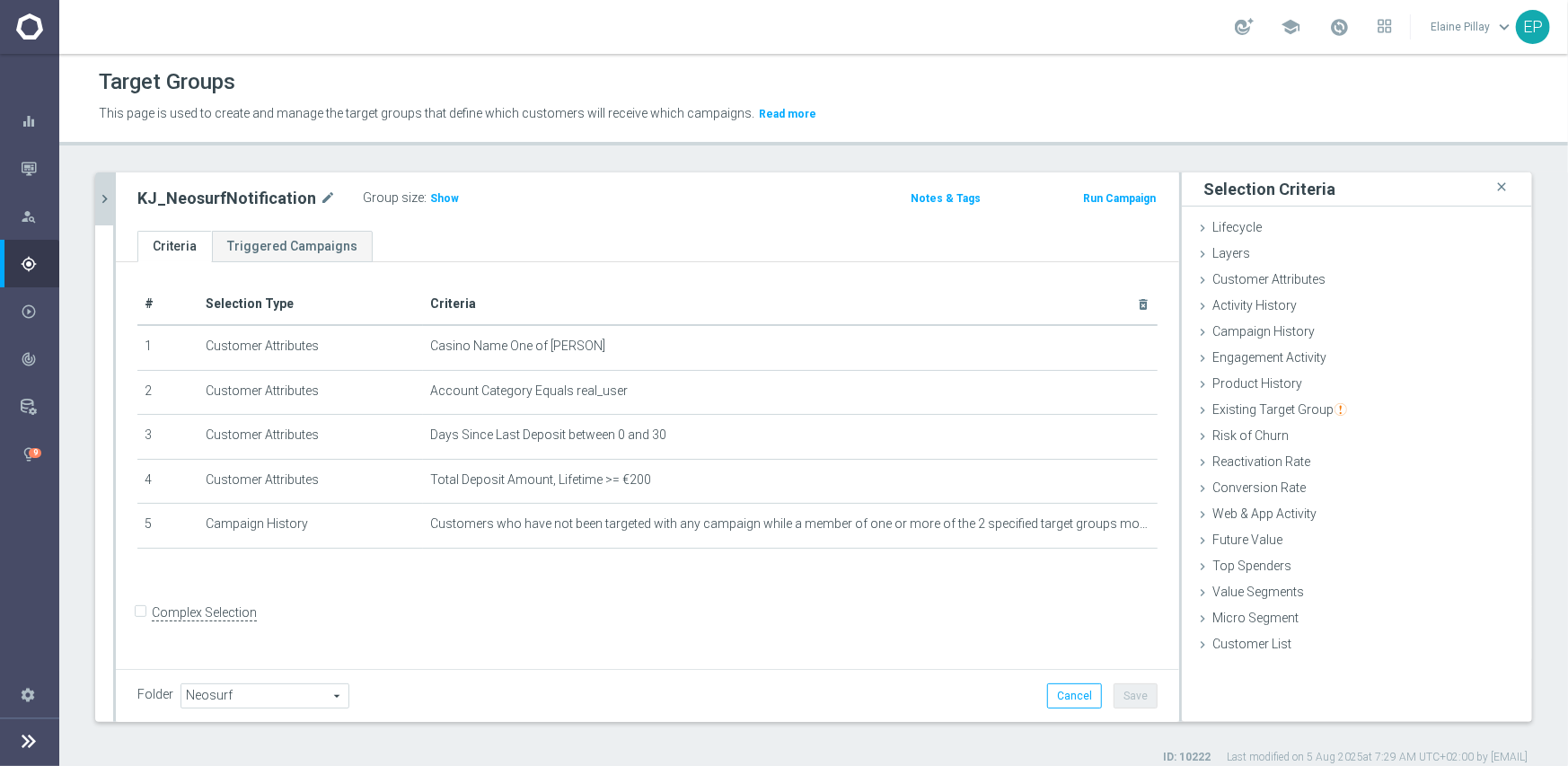 click on "chevron_right" 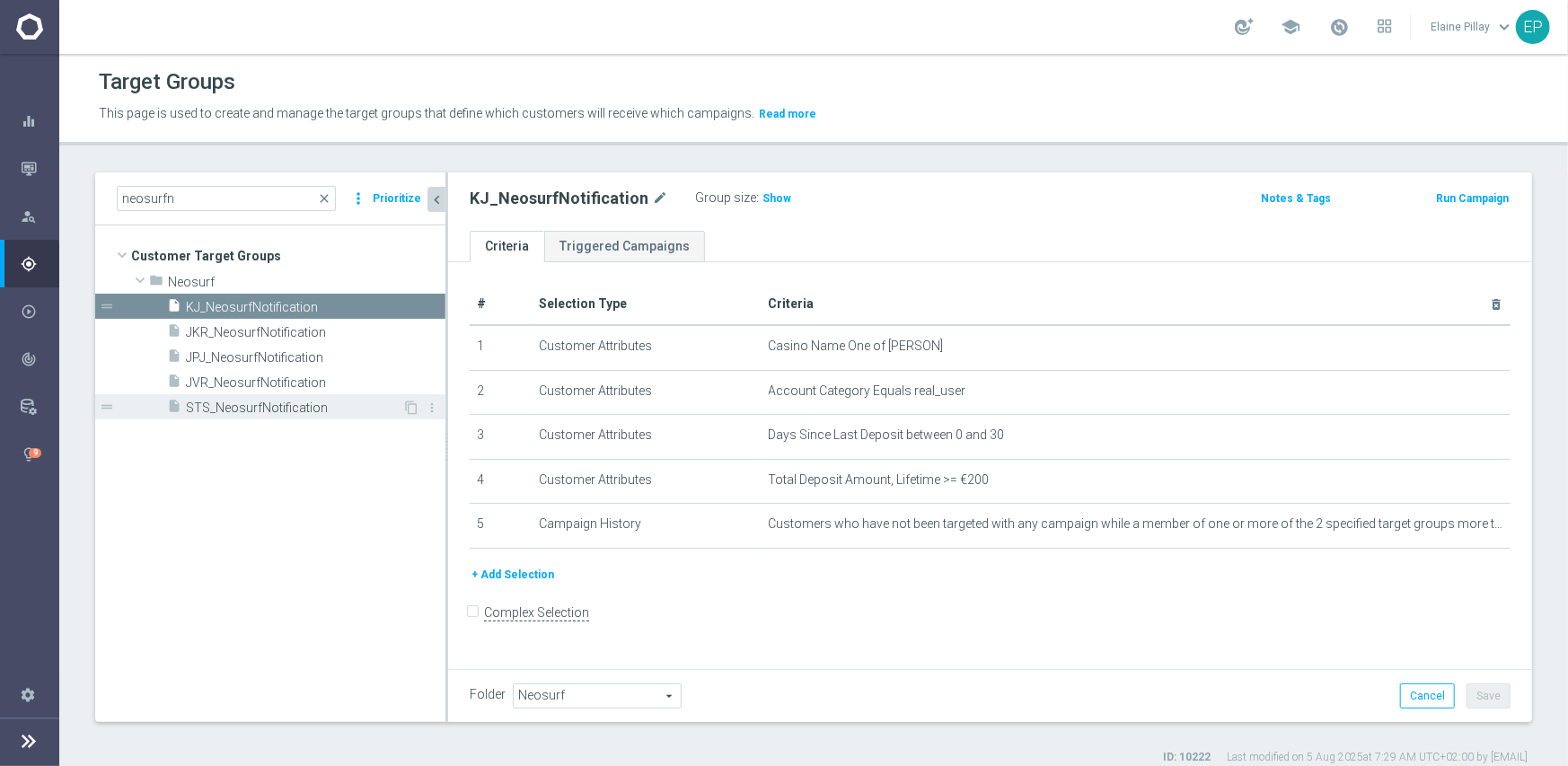 click on "STS_NeosurfNotification" at bounding box center (294, 408) 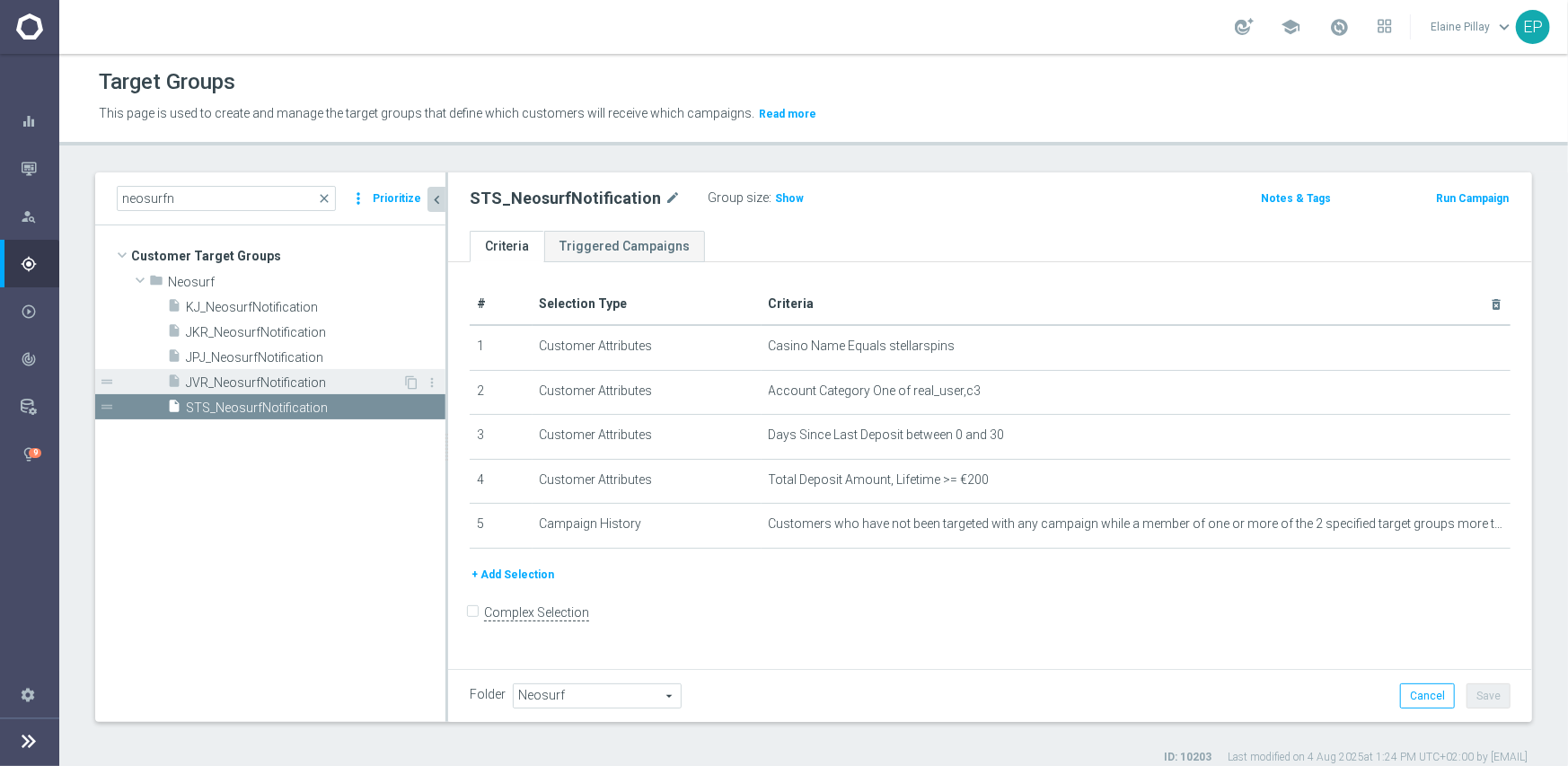 click on "JVR_NeosurfNotification" at bounding box center [294, 383] 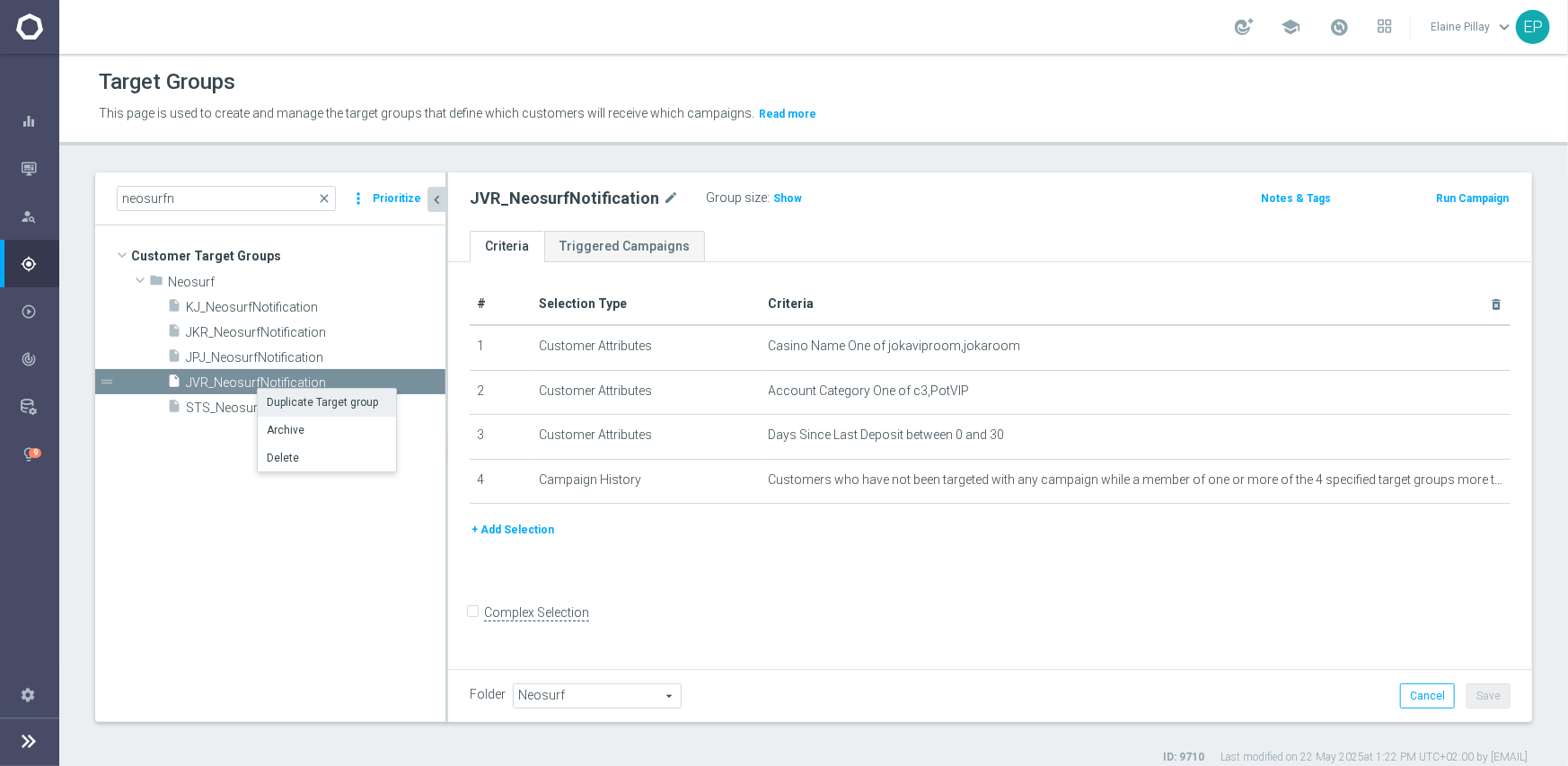 click on "Duplicate Target group" 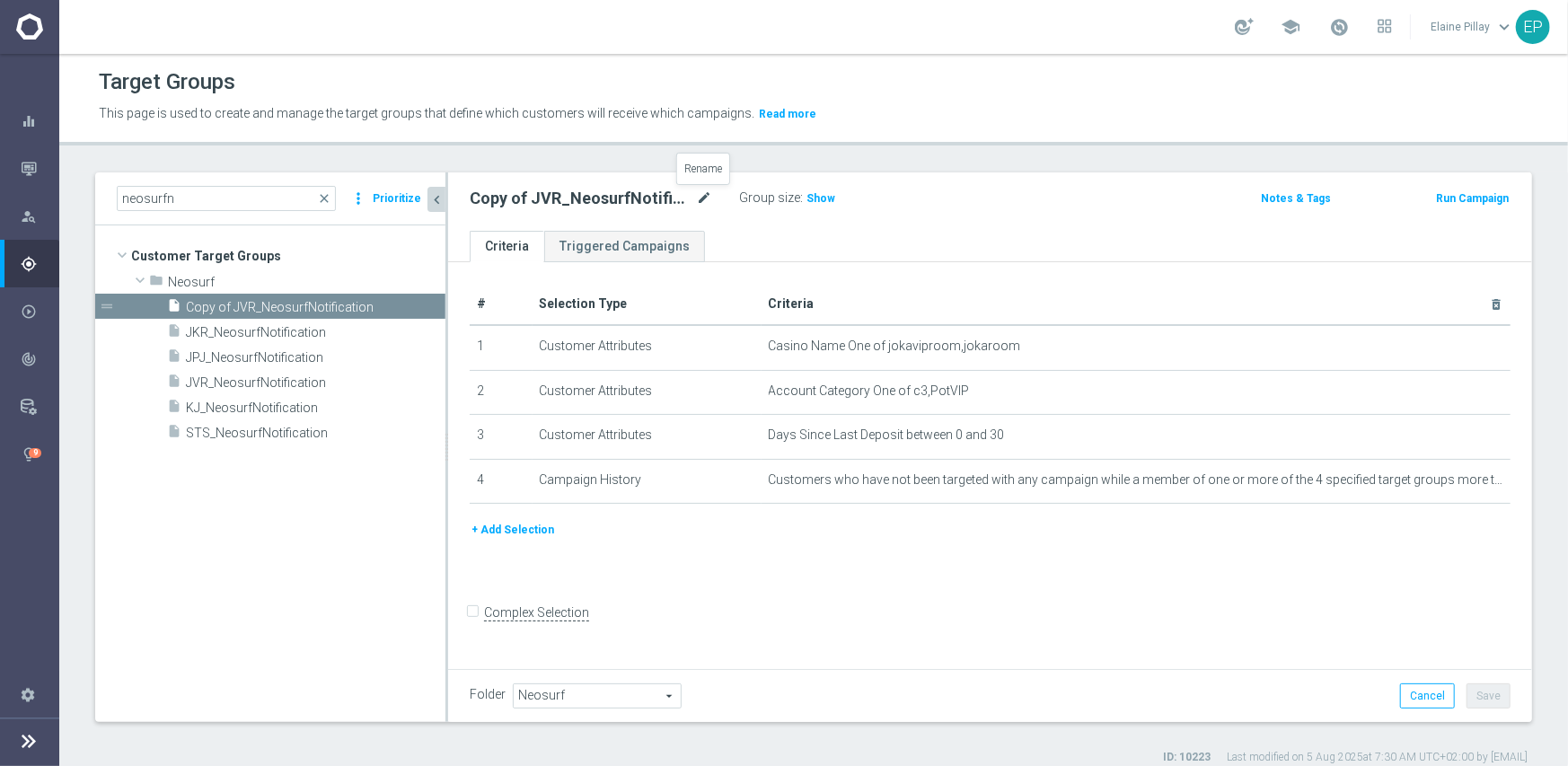click on "mode_edit" 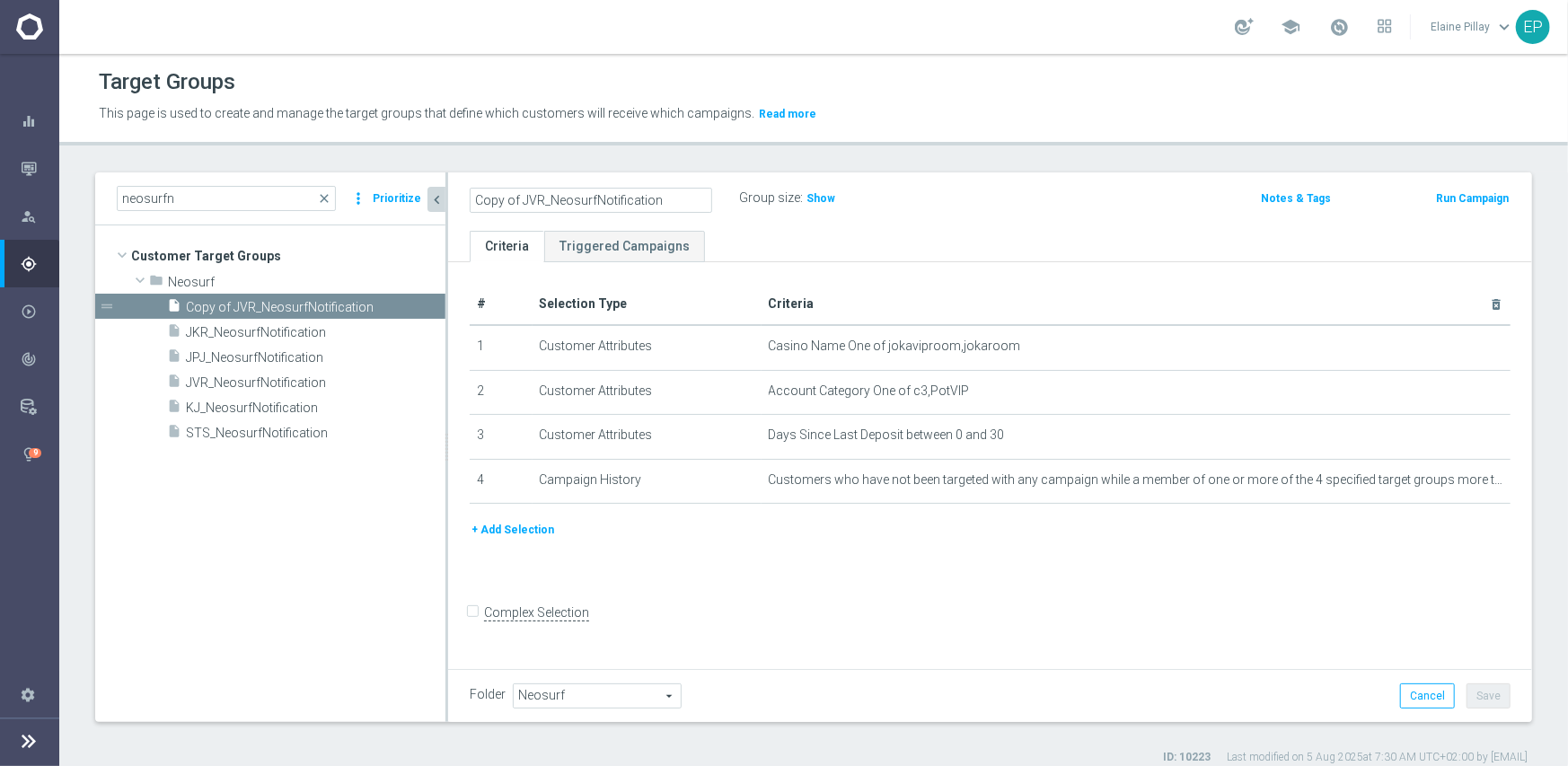 click on "Copy of JVR_NeosurfNotification" 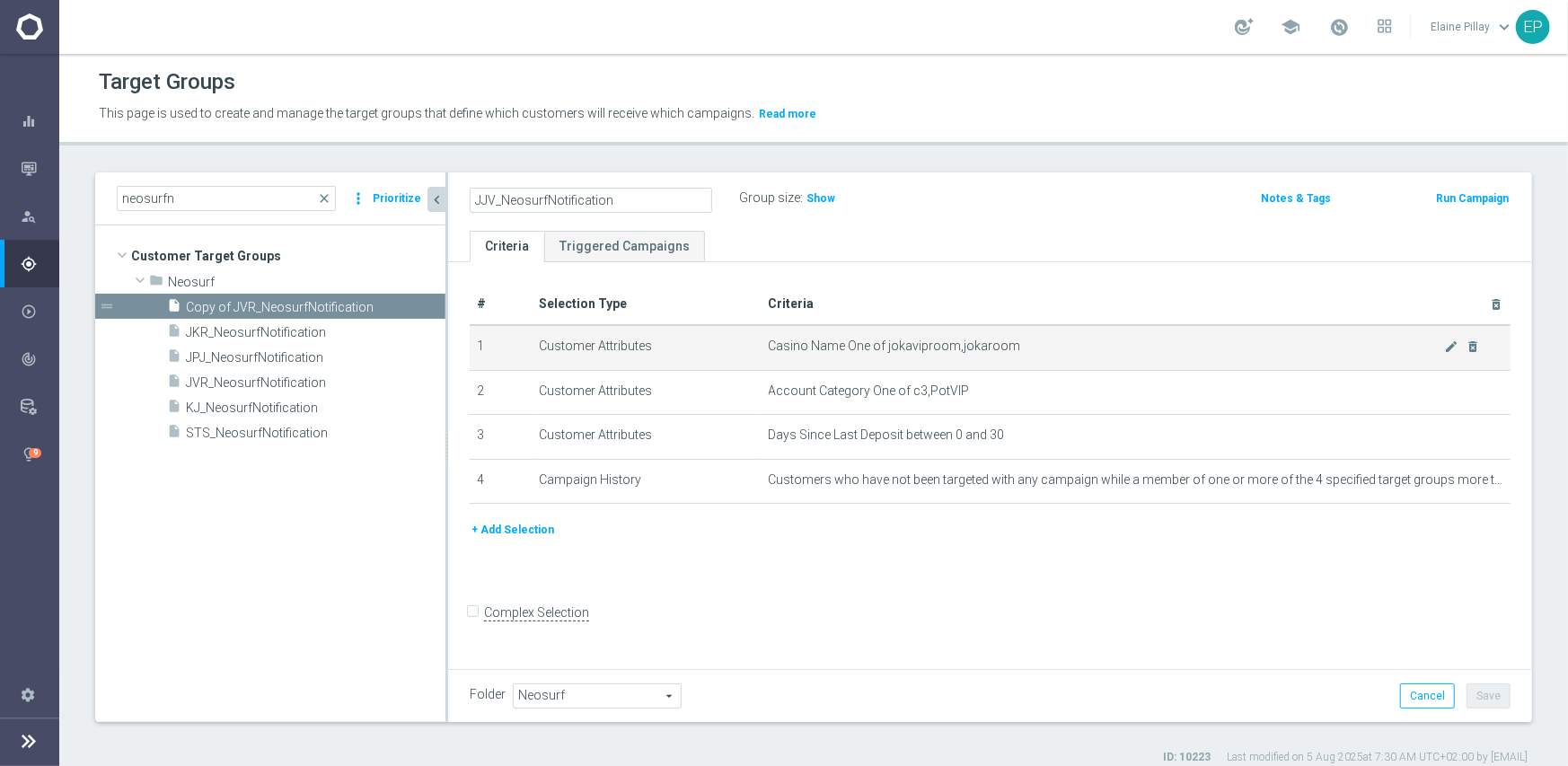 type on "JJV_NeosurfNotification" 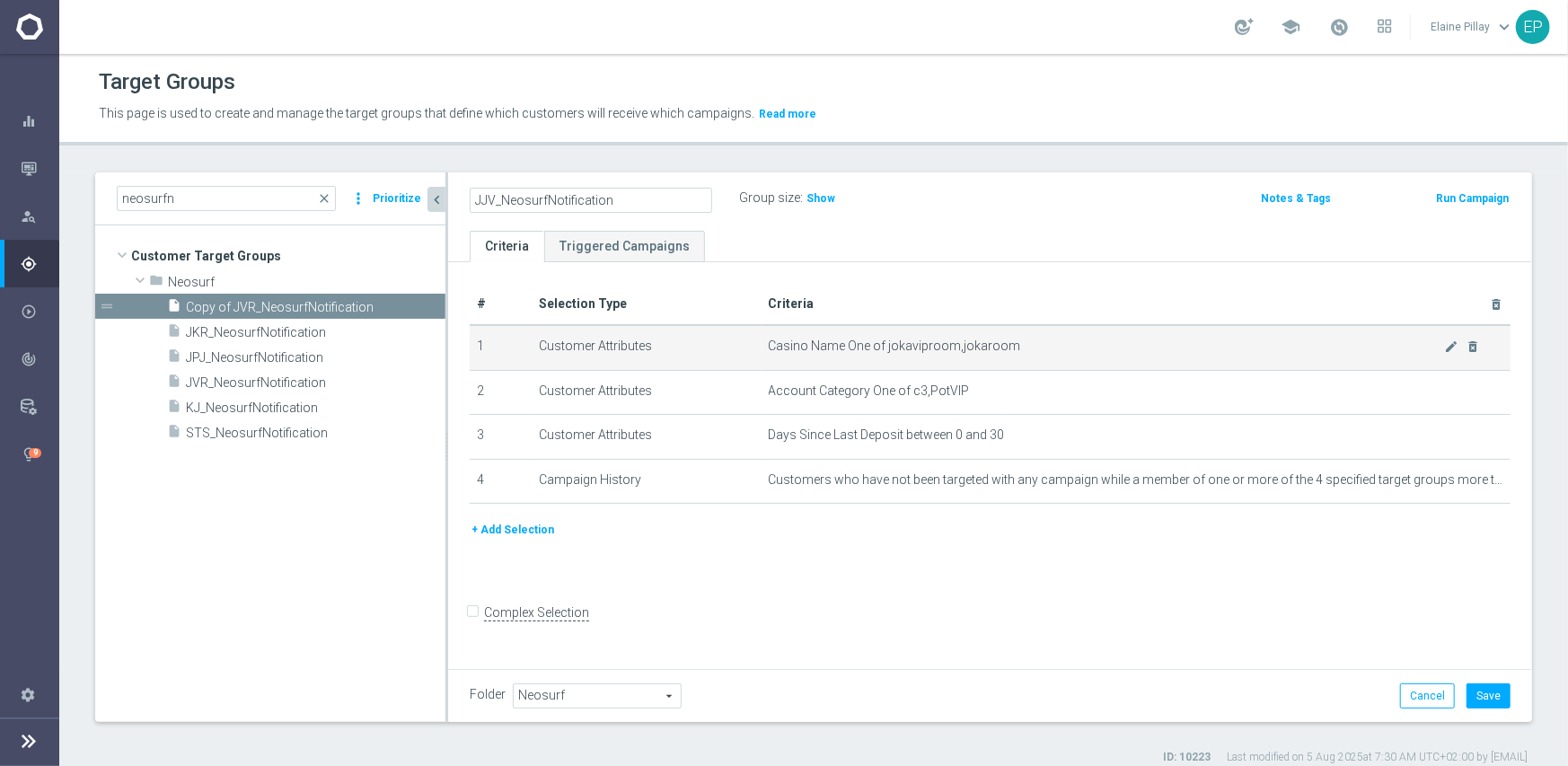 click on "Casino Name One of  jokaviproom,jokaroom" 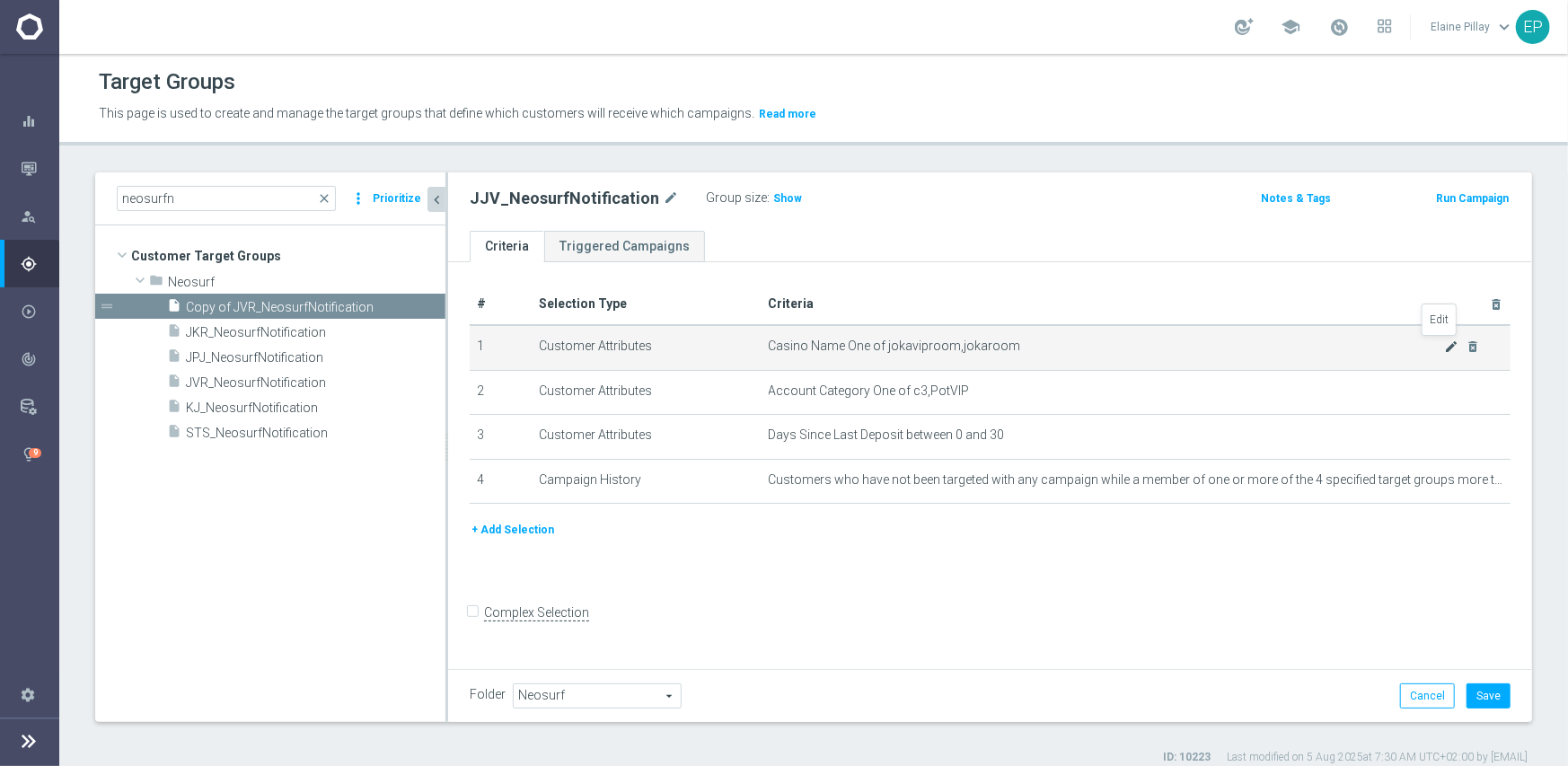 click on "mode_edit" 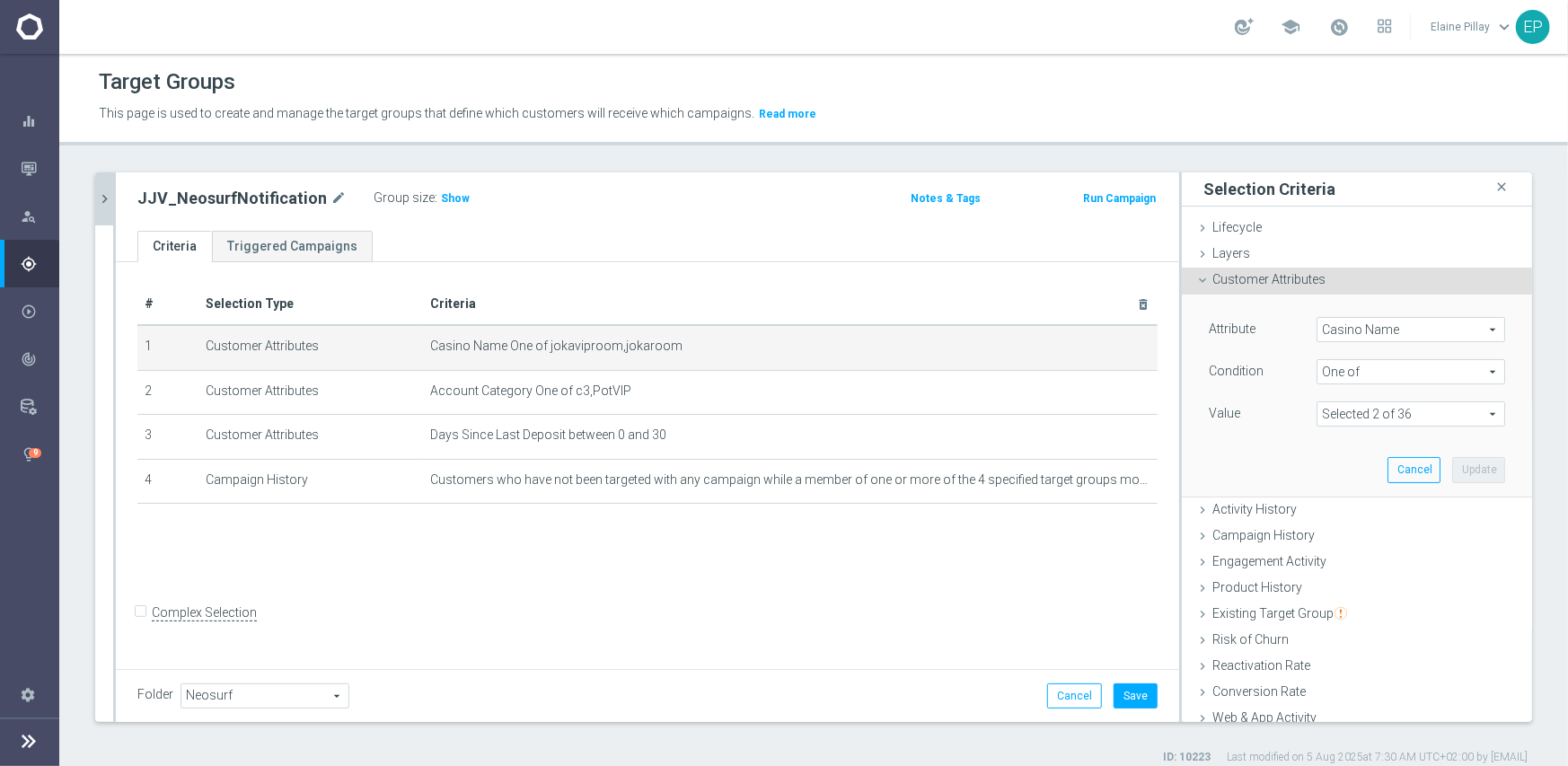 click at bounding box center (1411, 414) 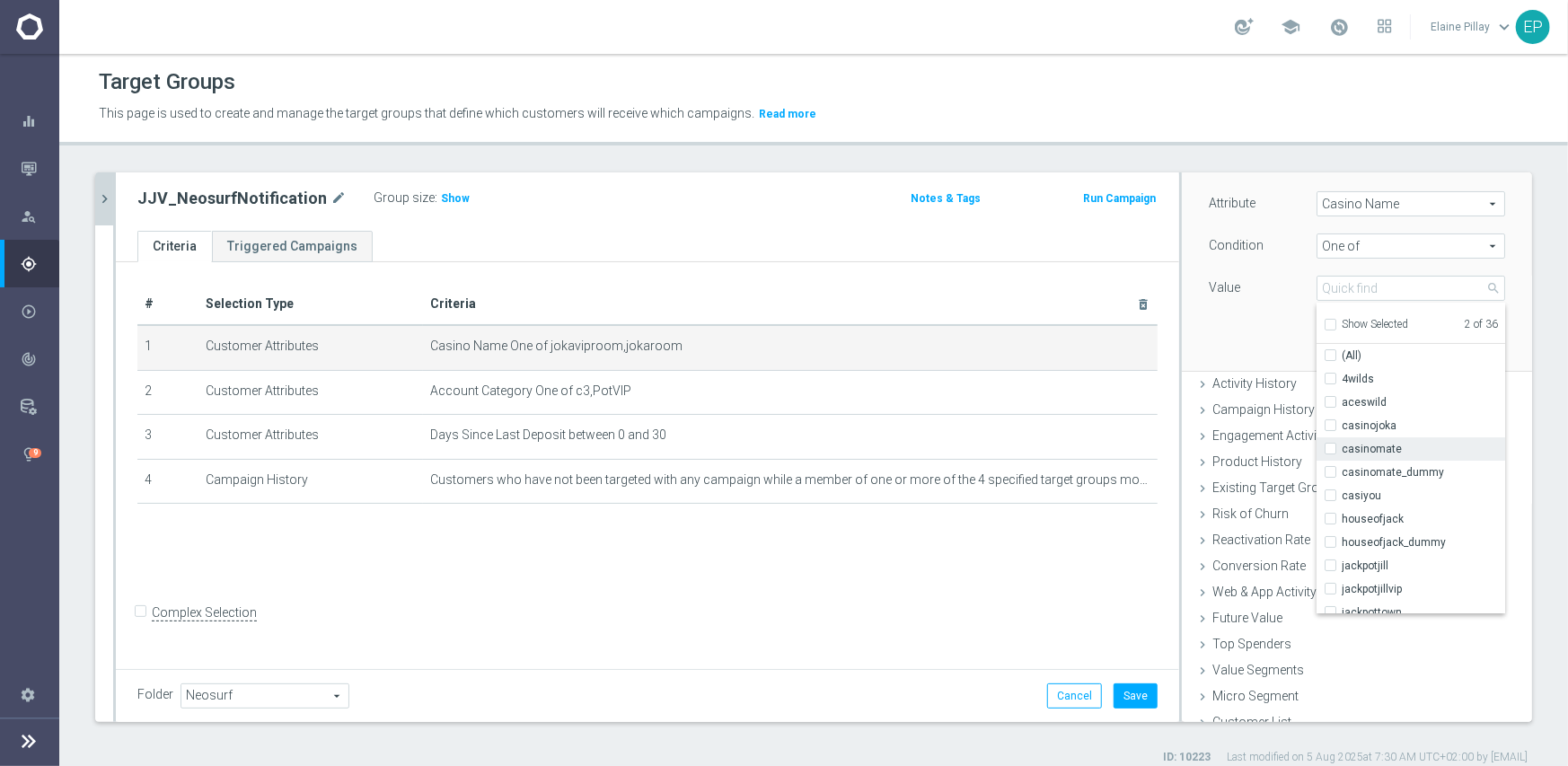 scroll, scrollTop: 140, scrollLeft: 0, axis: vertical 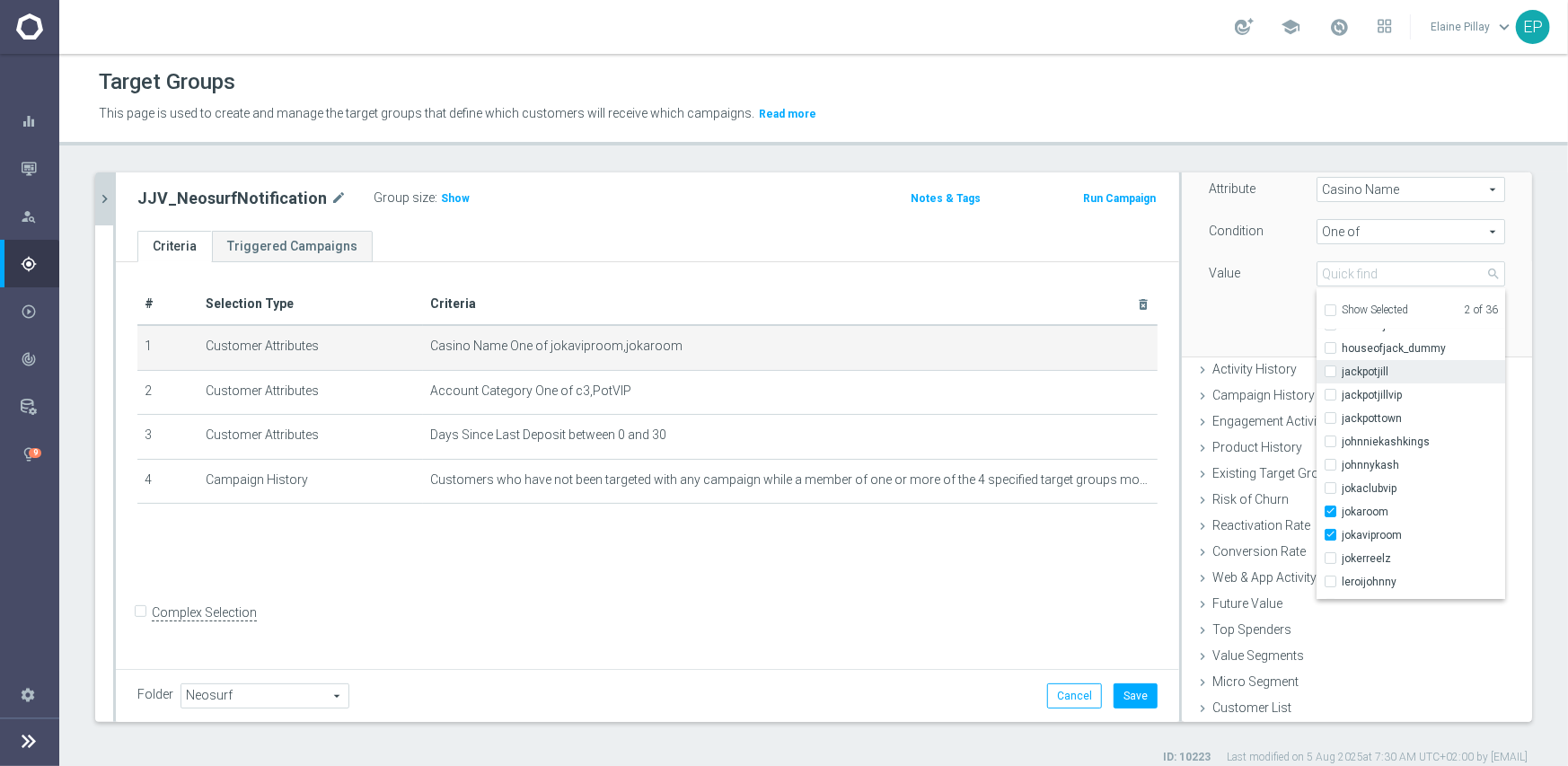 click on "jackpotjill" at bounding box center [1423, 372] 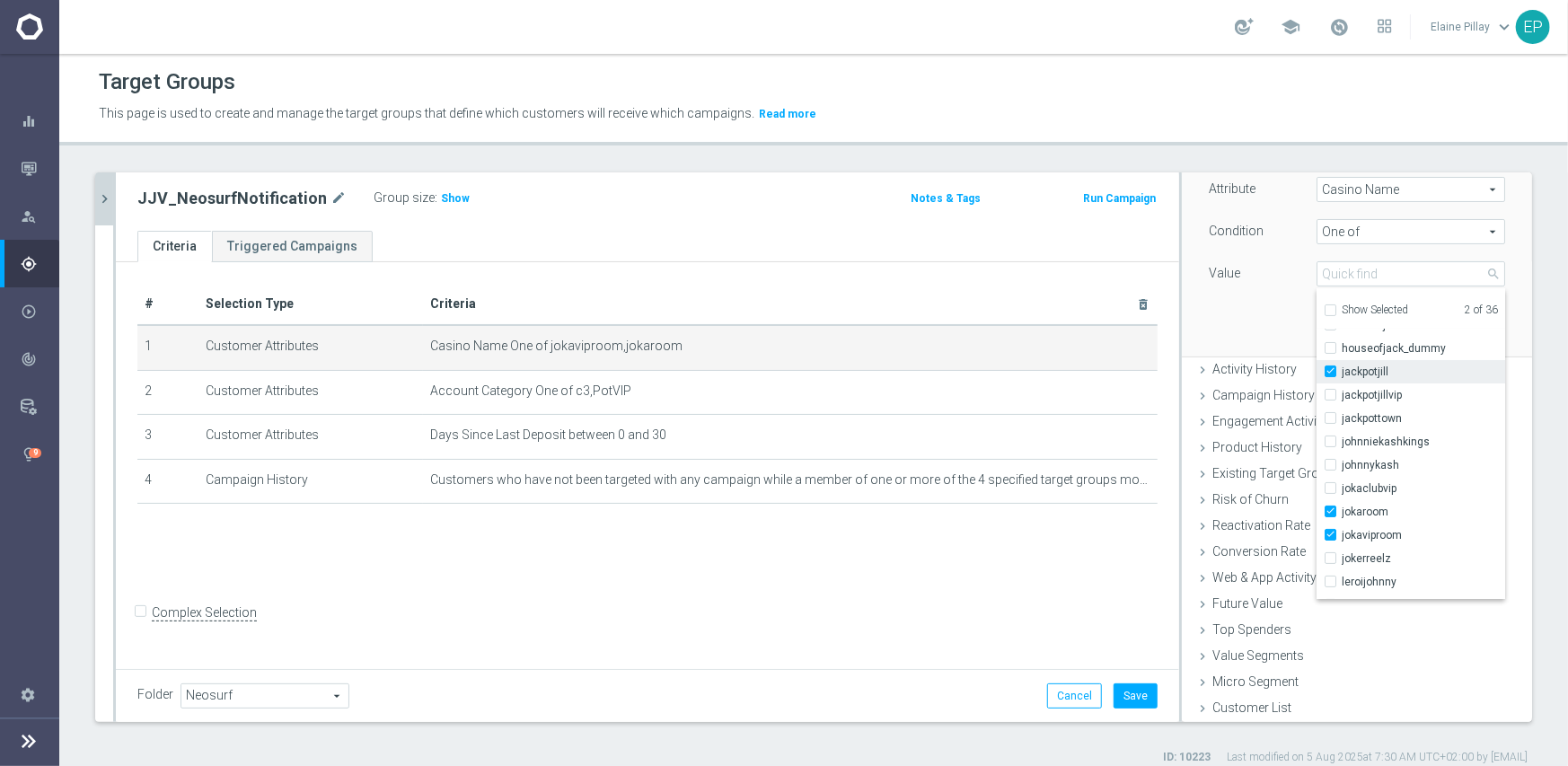 checkbox on "true" 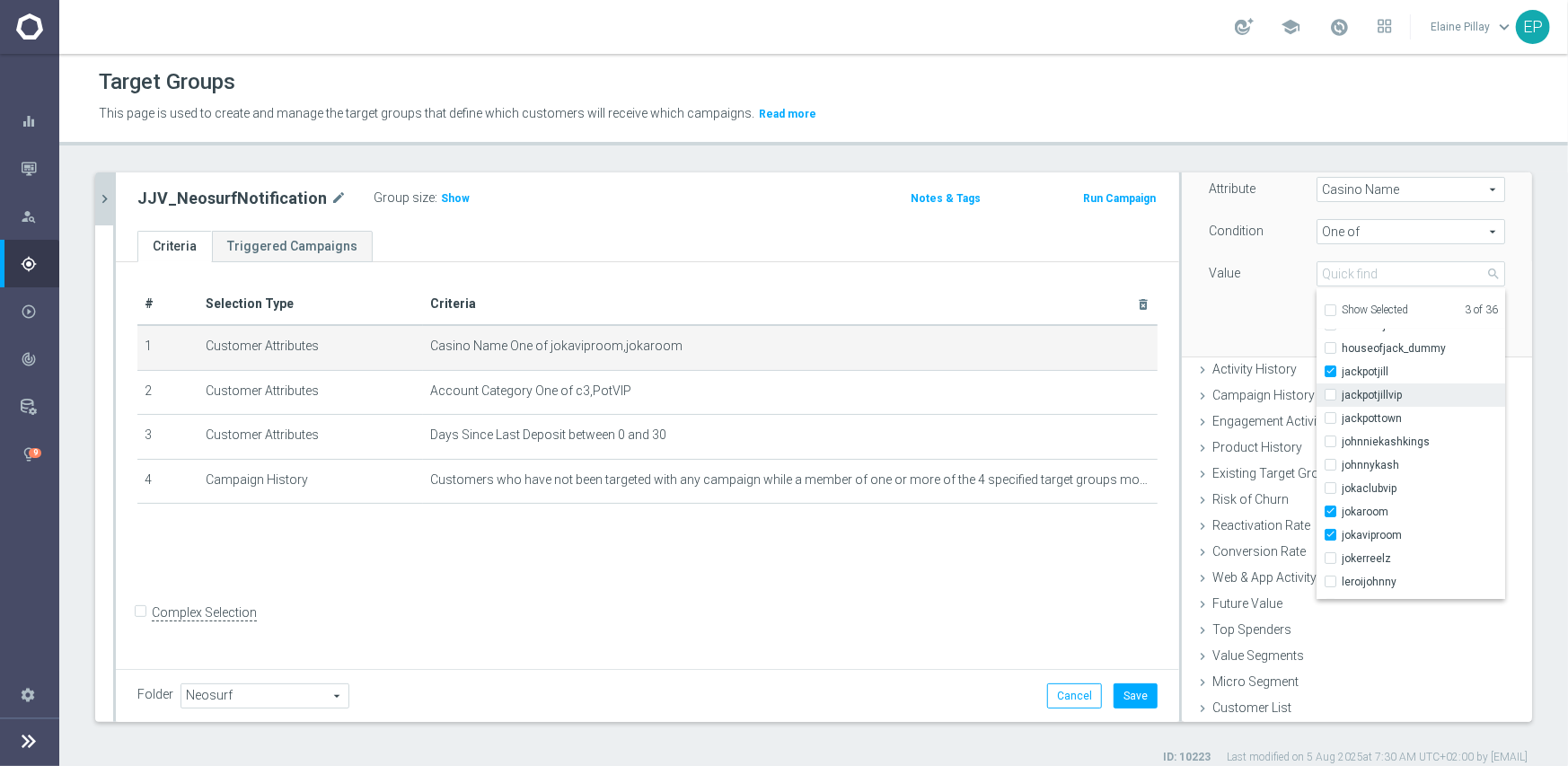 click on "jackpotjillvip" at bounding box center (1423, 395) 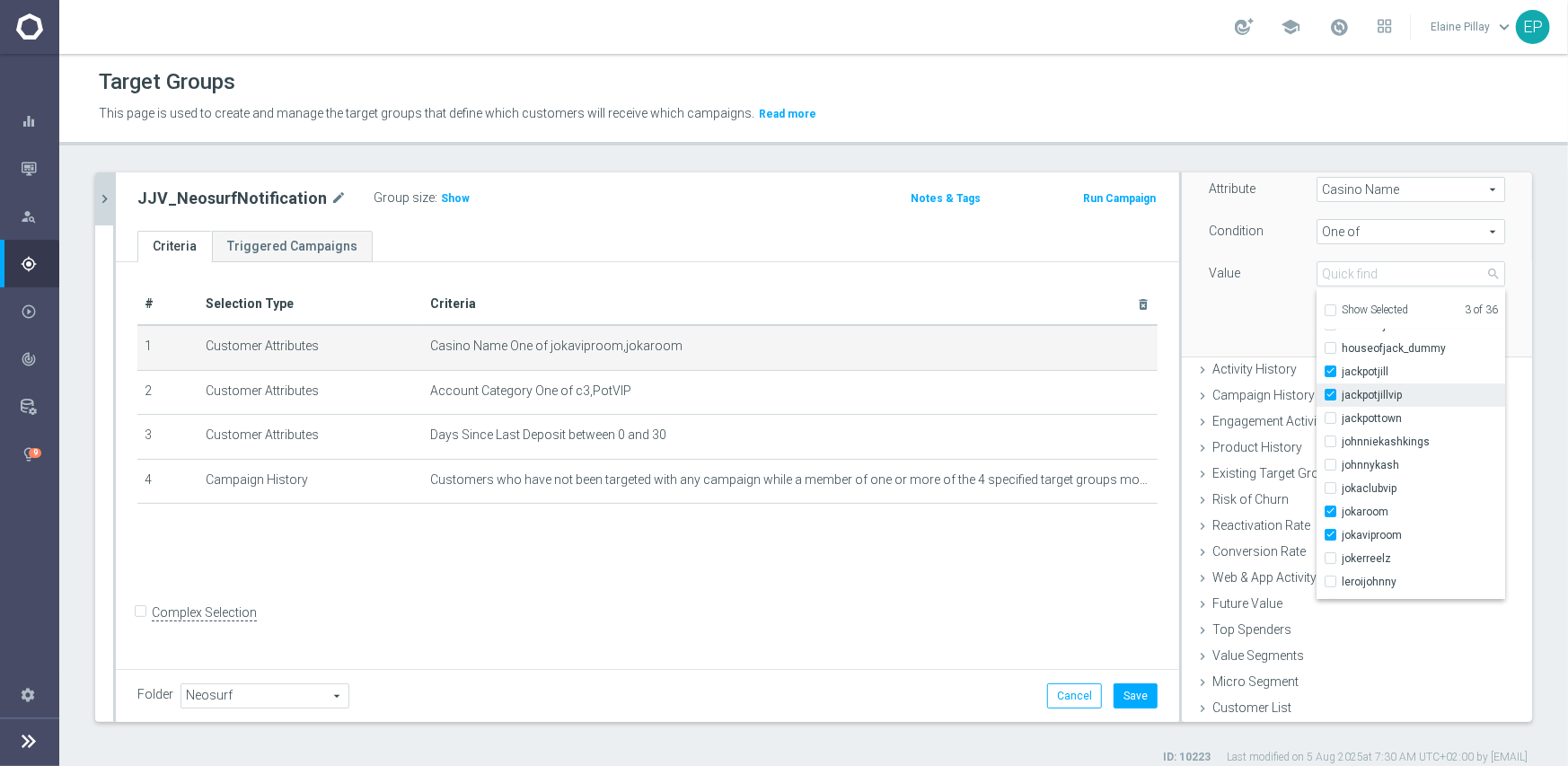 checkbox on "true" 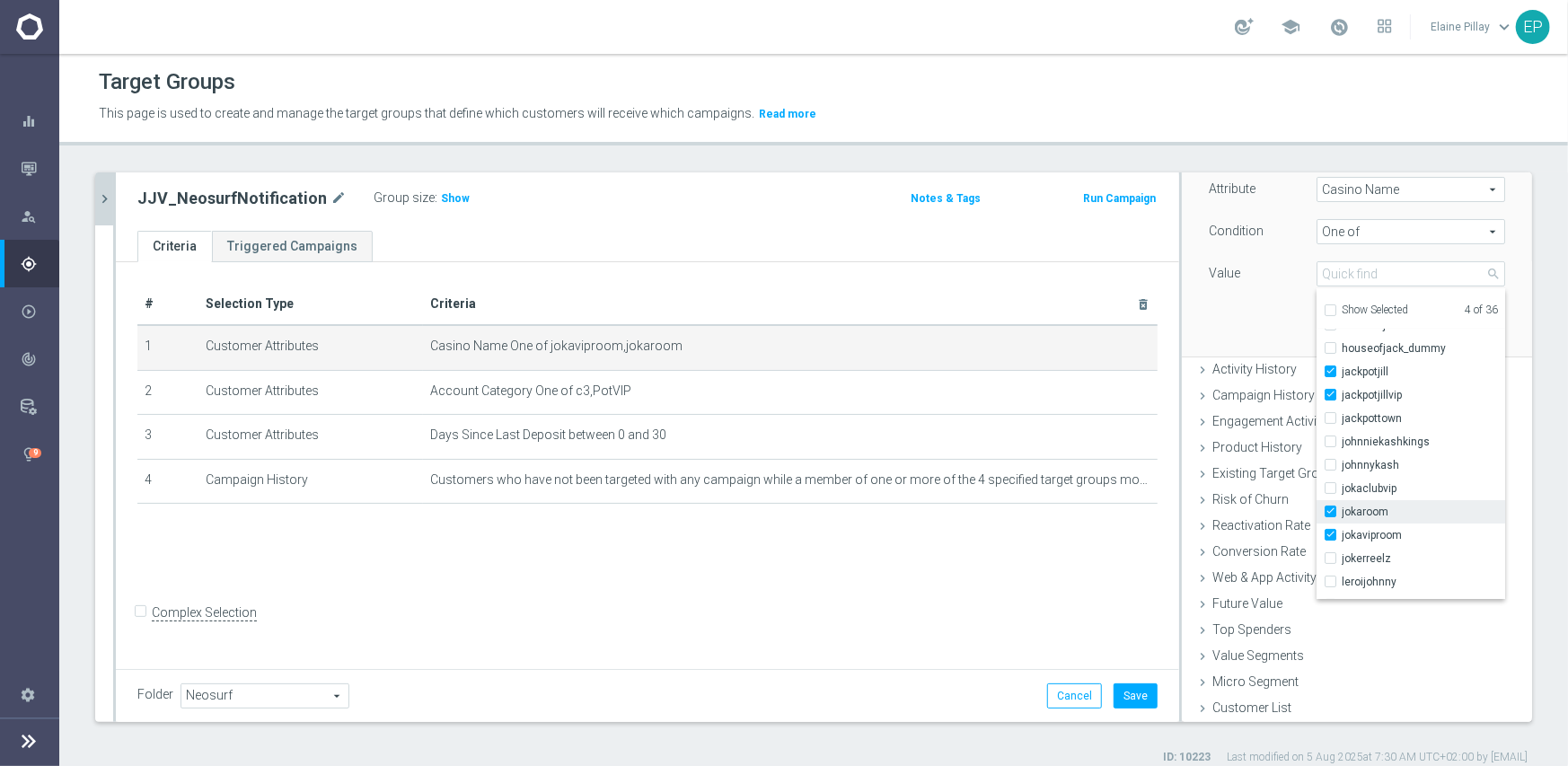 click on "jokaroom" at bounding box center [1423, 512] 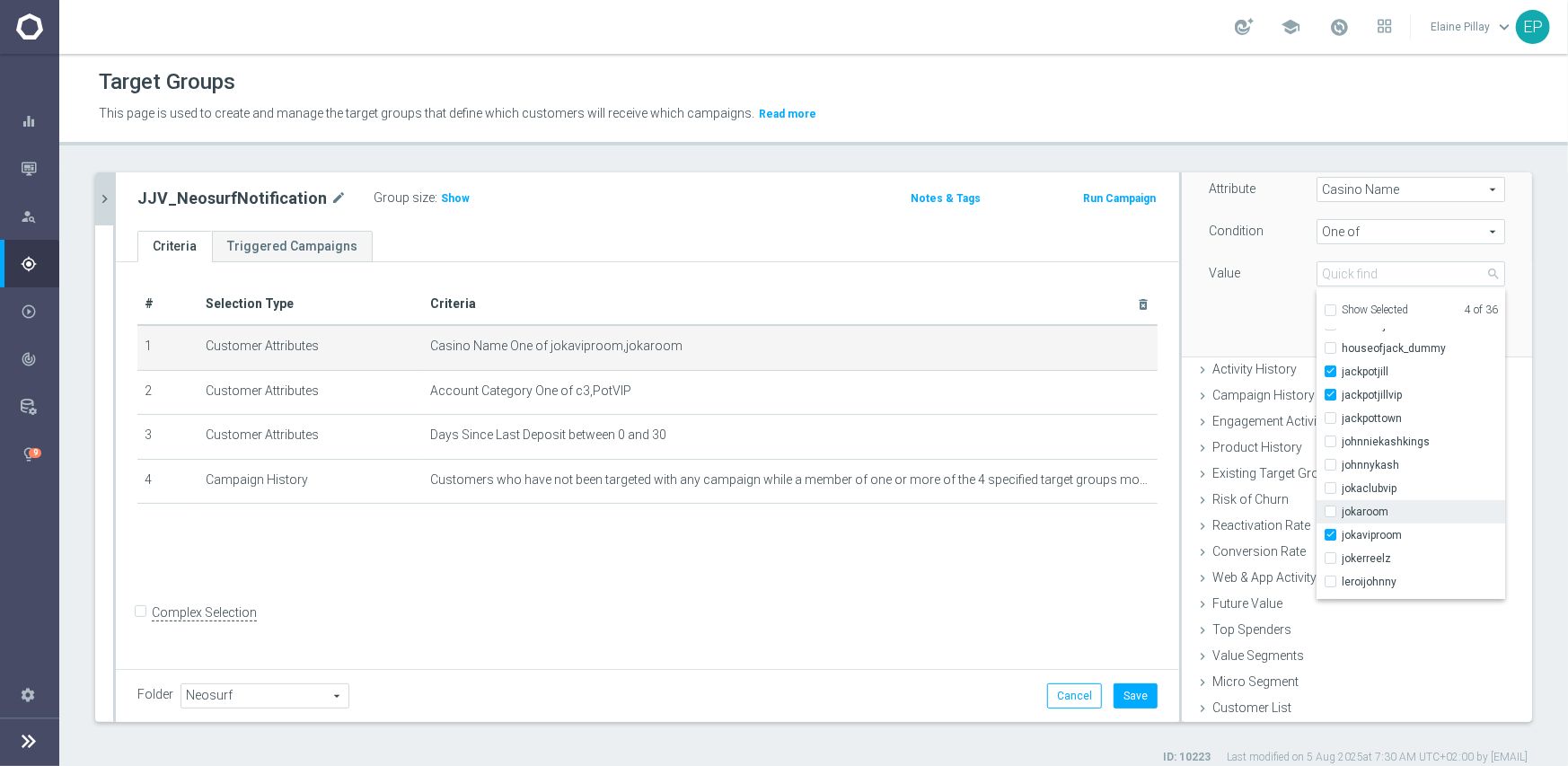 checkbox on "false" 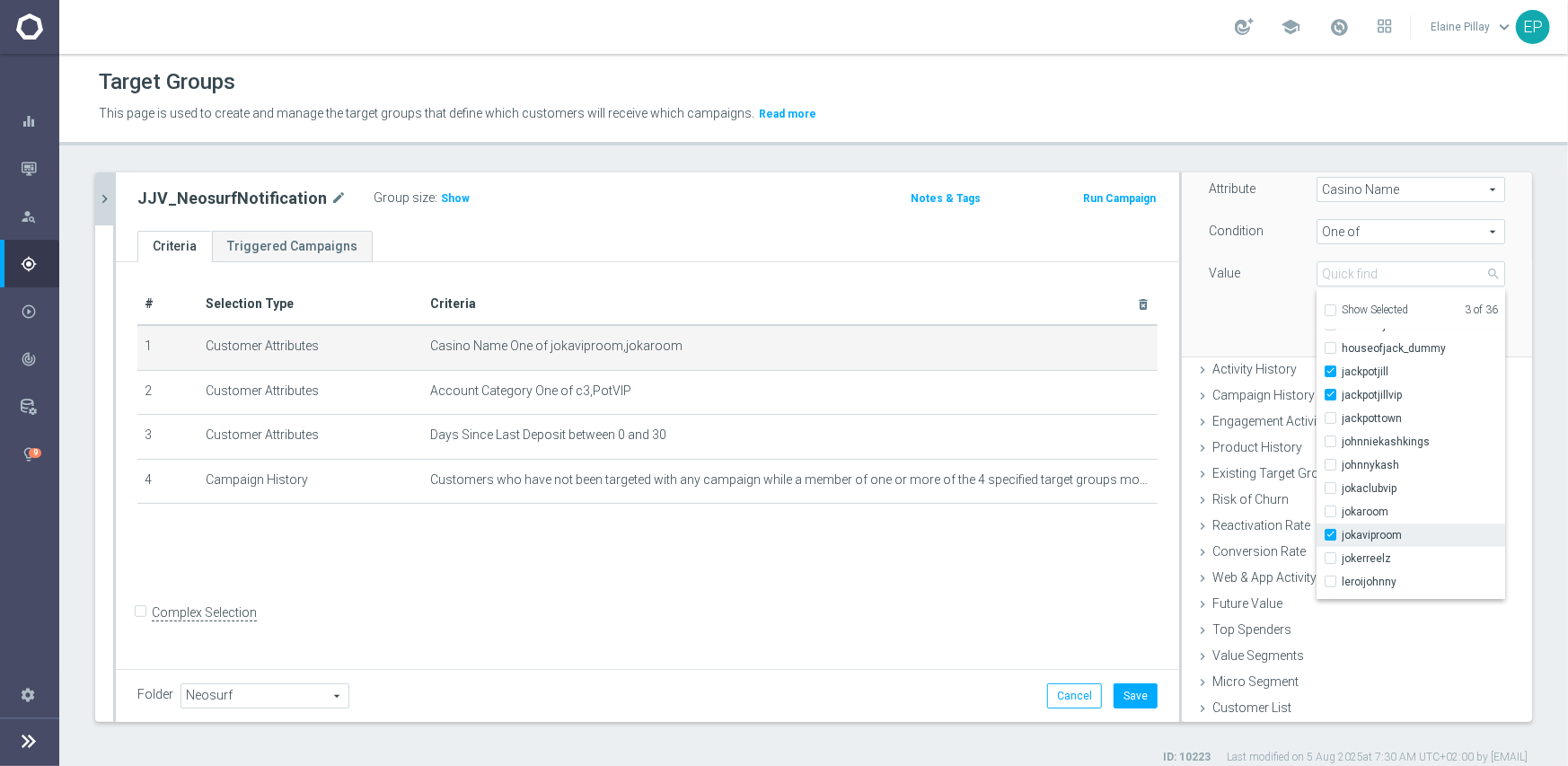 click on "jokaviproom" at bounding box center (1423, 535) 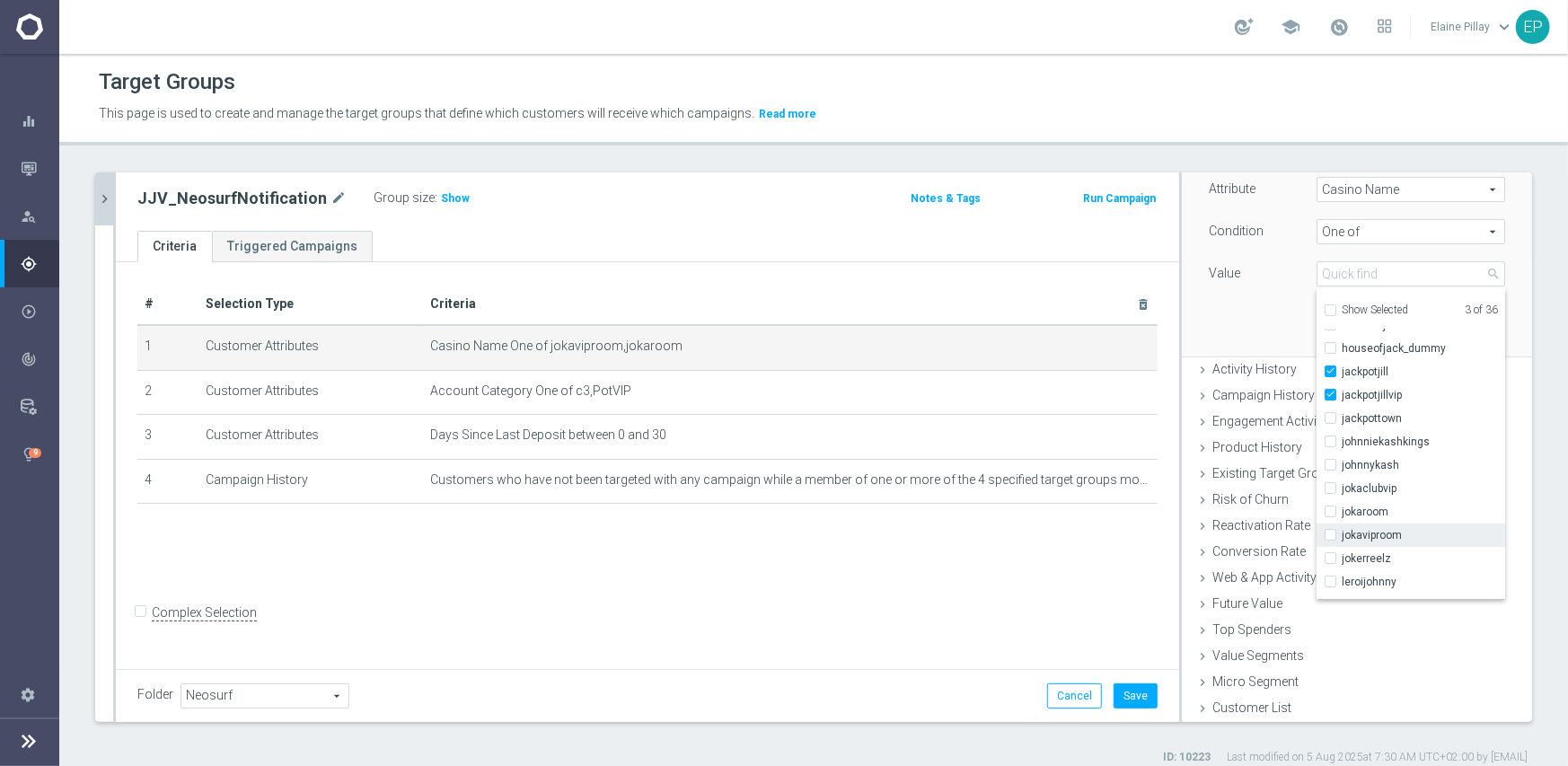 checkbox on "false" 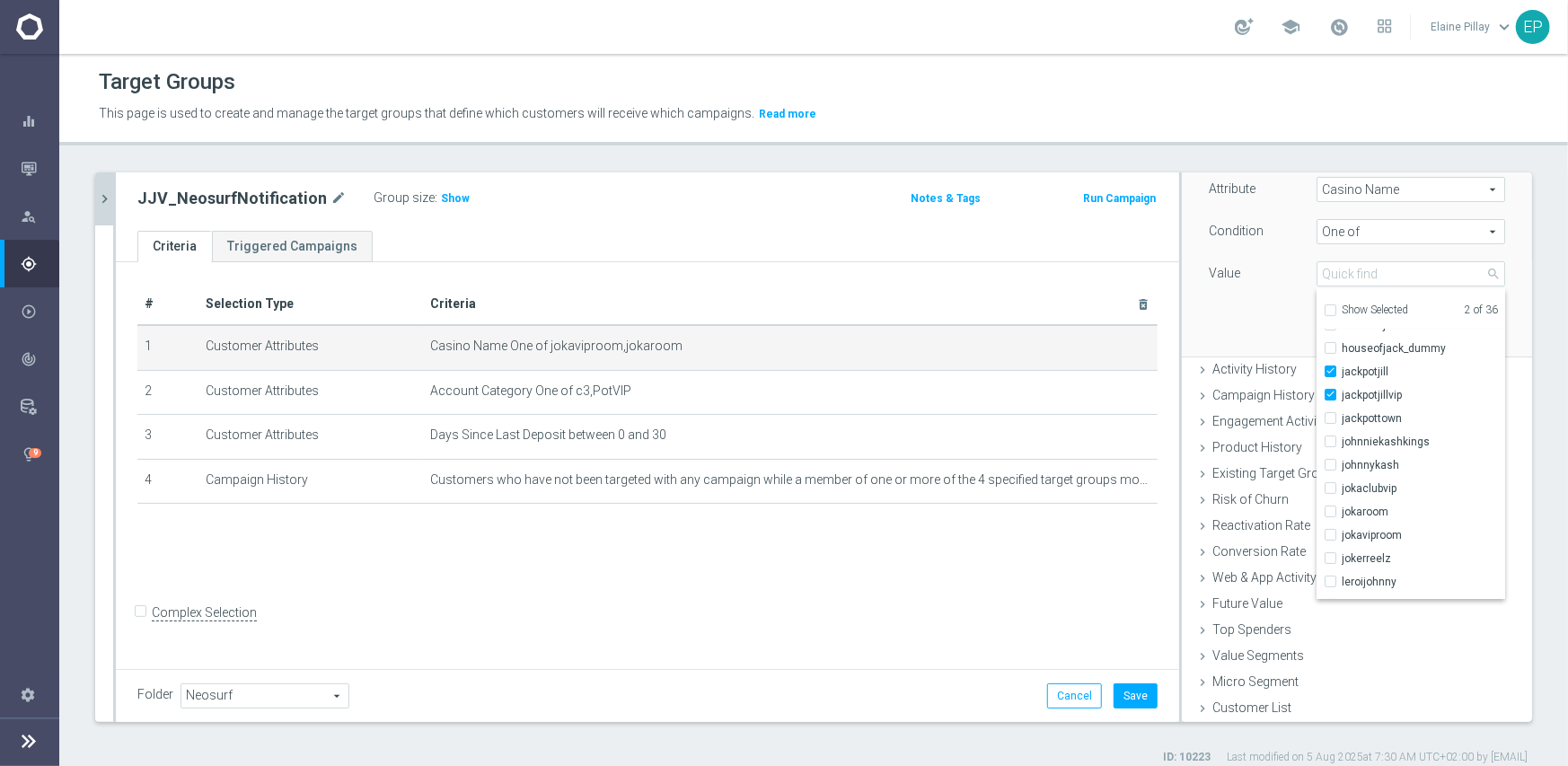 click on "Attribute
Casino Name
Casino Name
arrow_drop_down
search
Condition
One of
One of
arrow_drop_down
search
Value" at bounding box center (1357, 255) 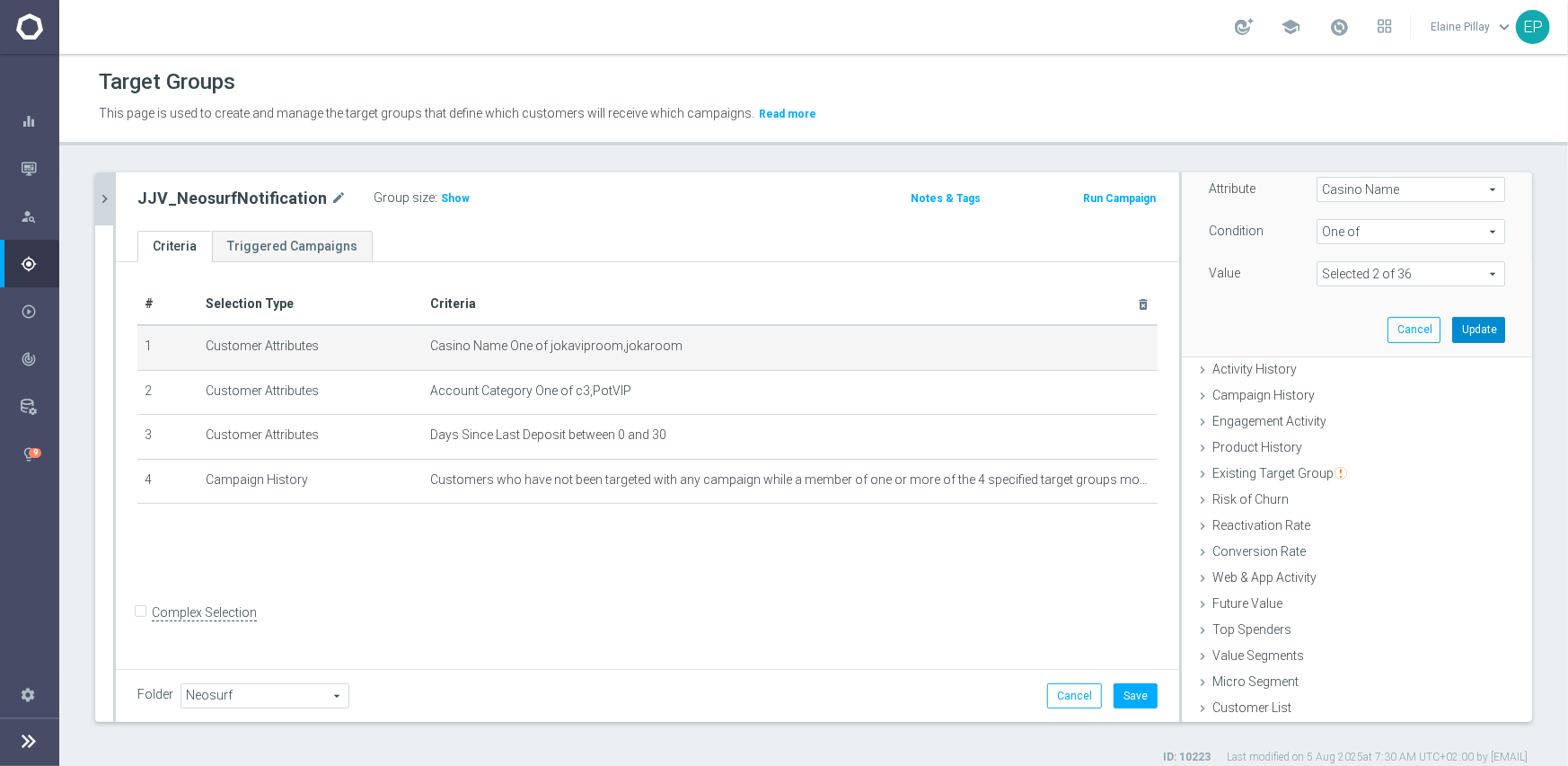 click on "Update" at bounding box center [1478, 330] 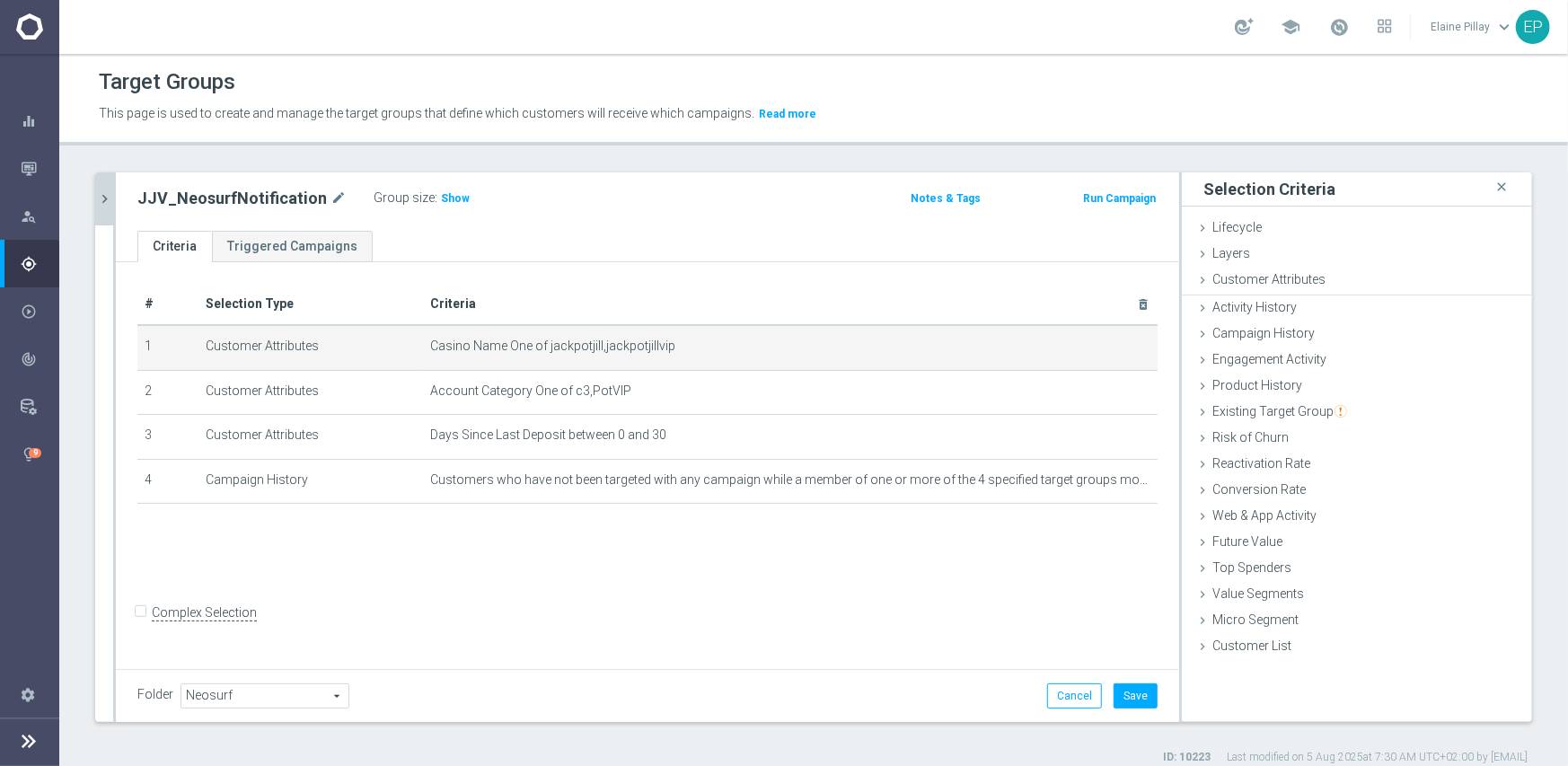 scroll, scrollTop: 0, scrollLeft: 0, axis: both 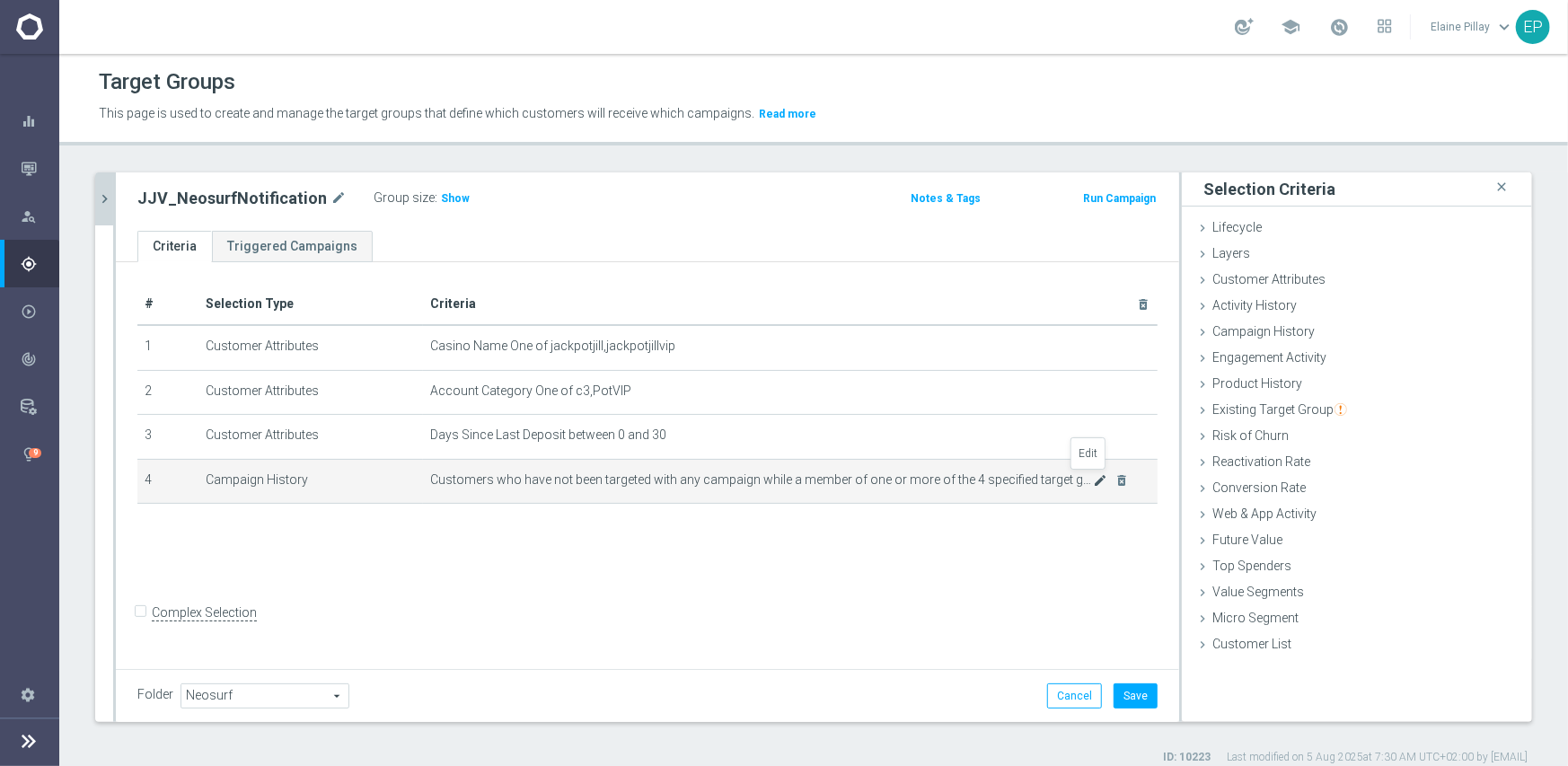 click on "mode_edit" 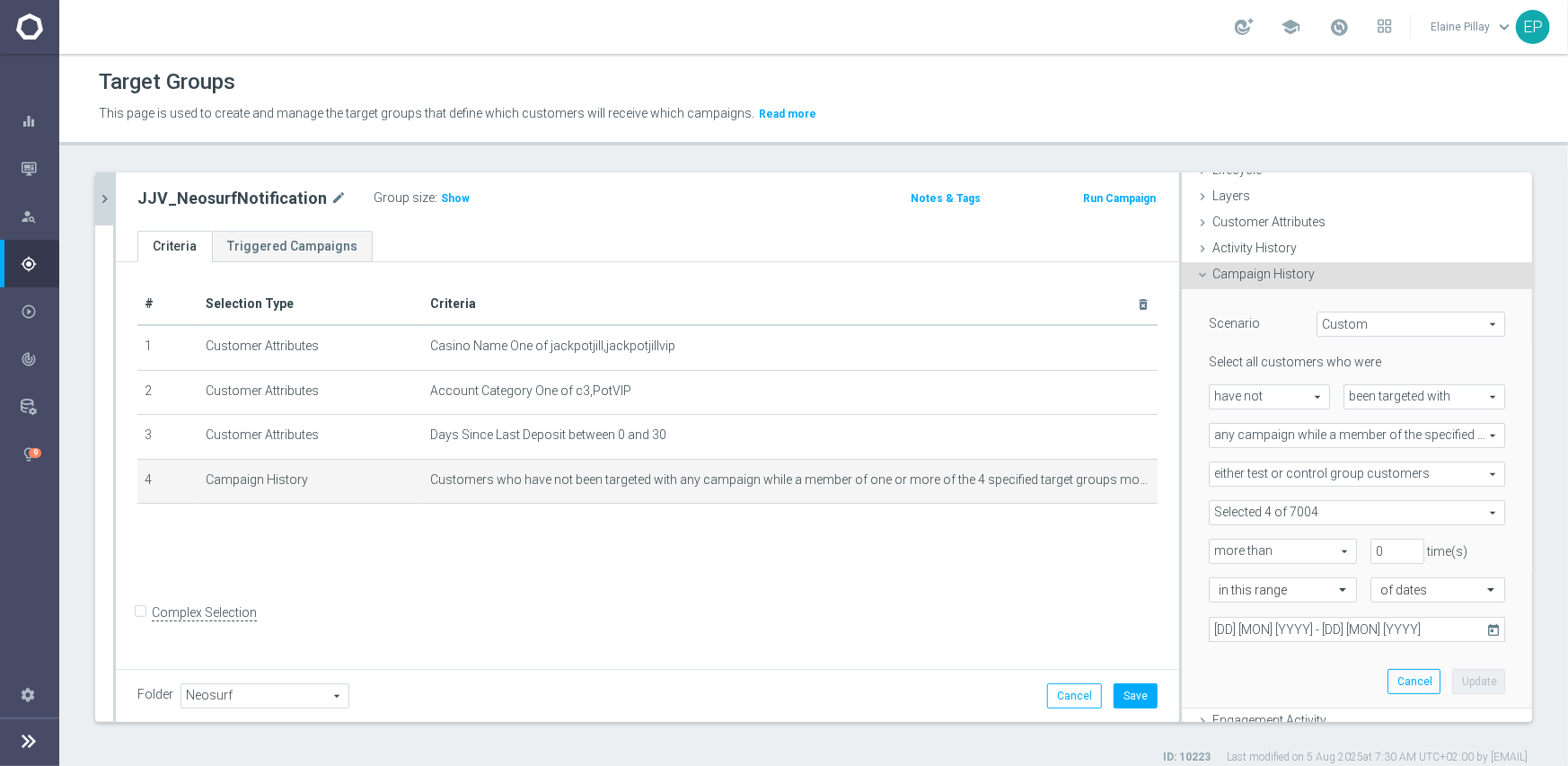scroll, scrollTop: 90, scrollLeft: 0, axis: vertical 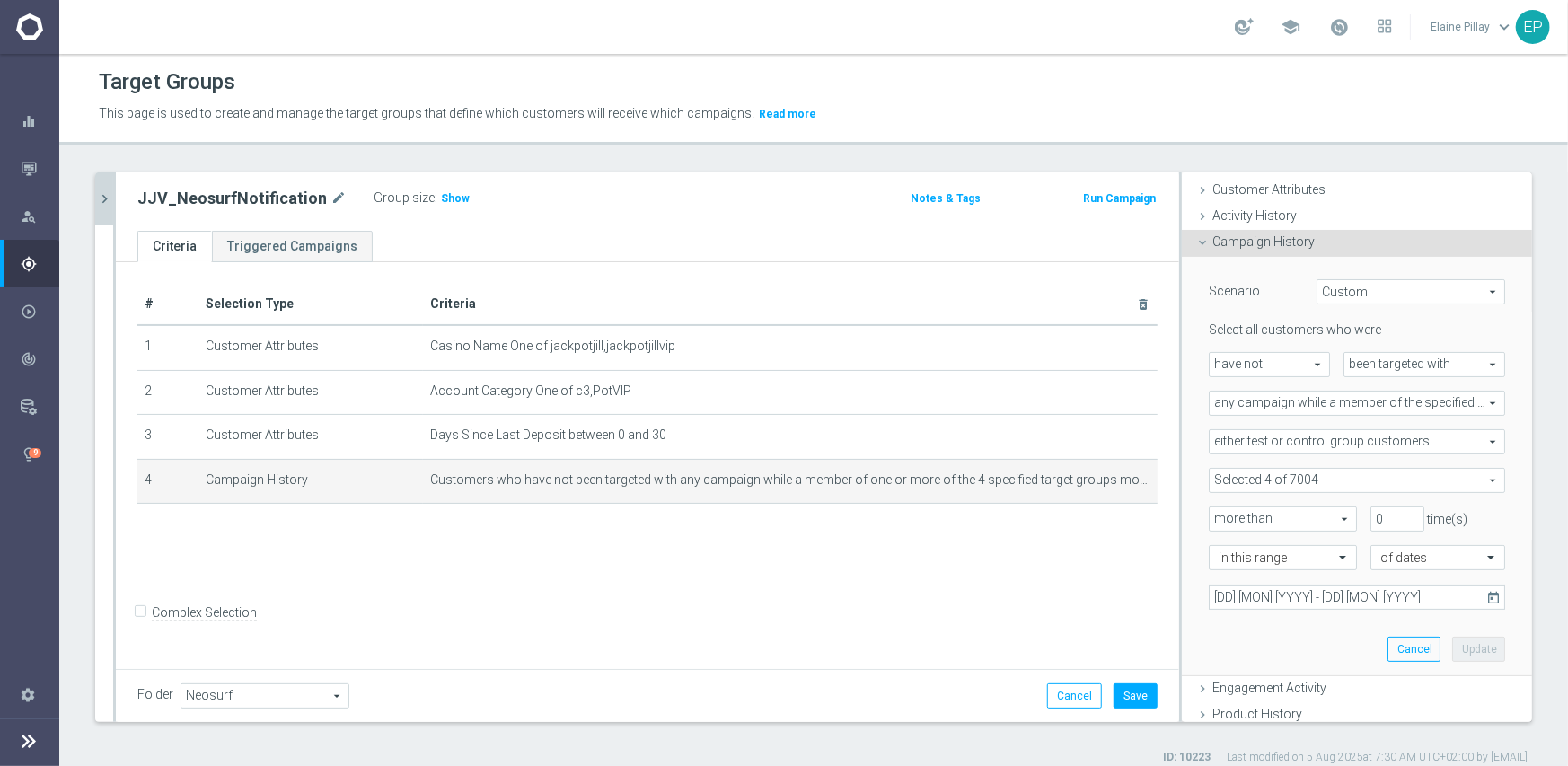 click at bounding box center (1357, 480) 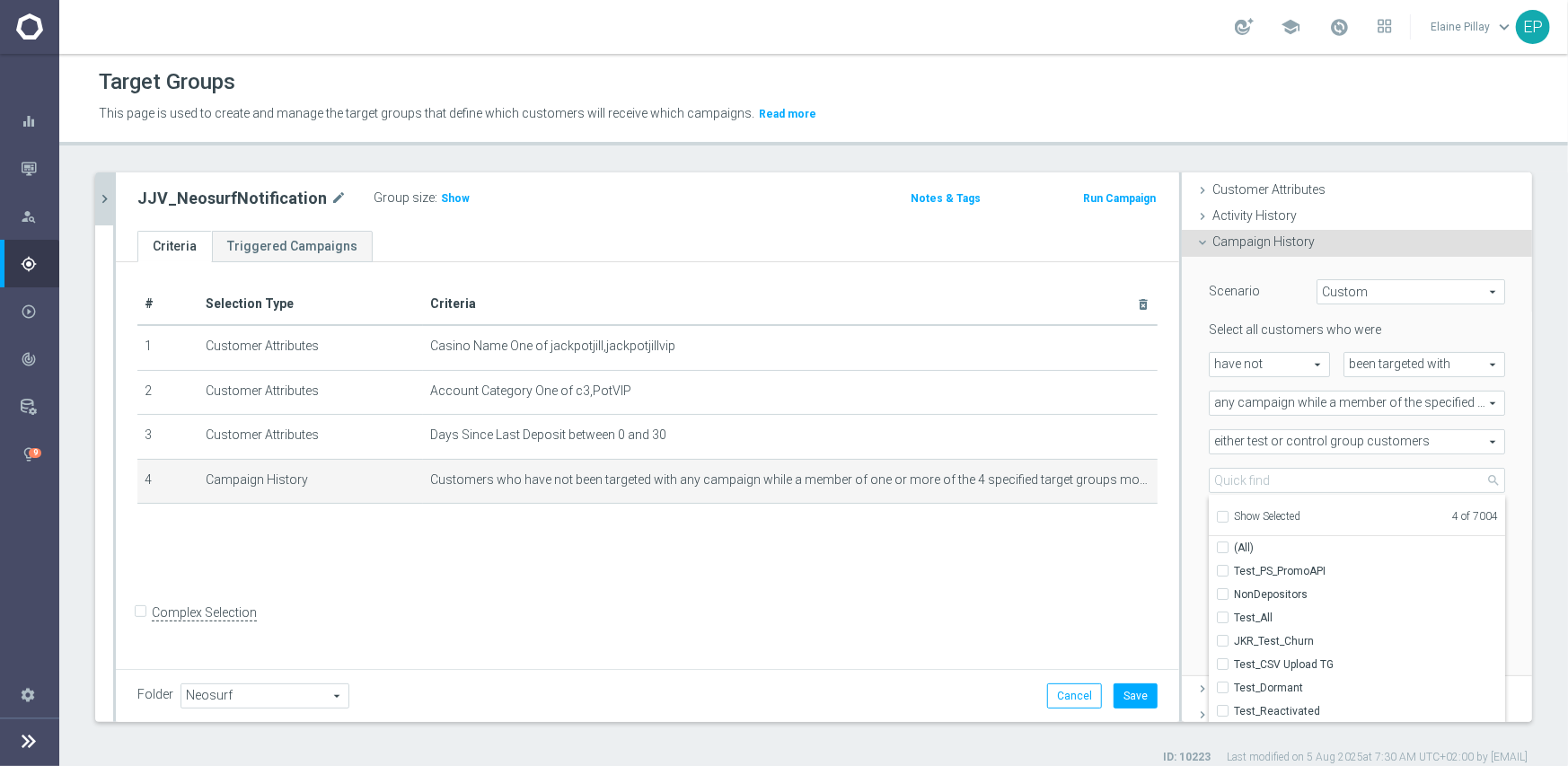 click on "Show Selected" at bounding box center [1221, 519] 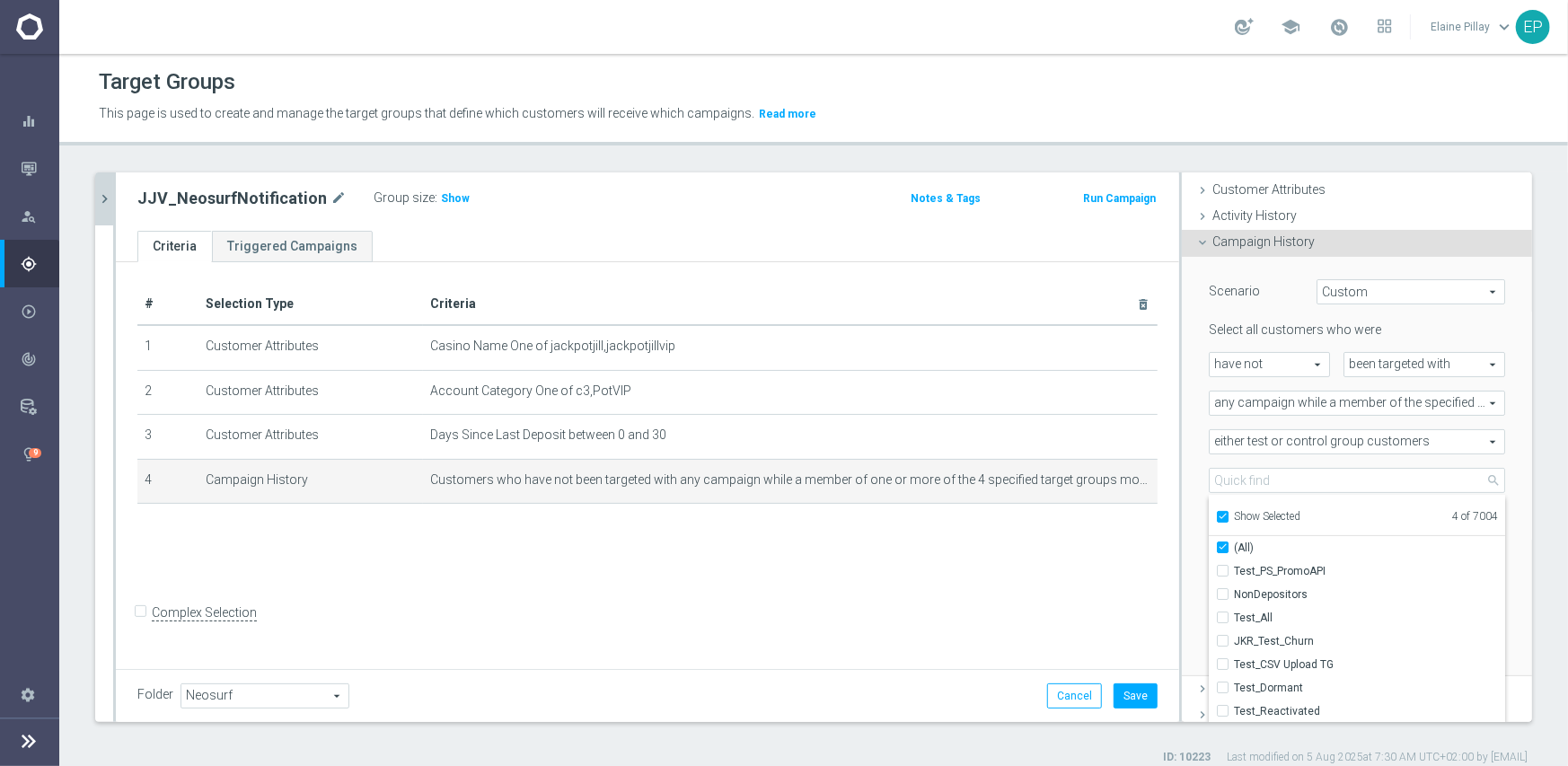 checkbox on "true" 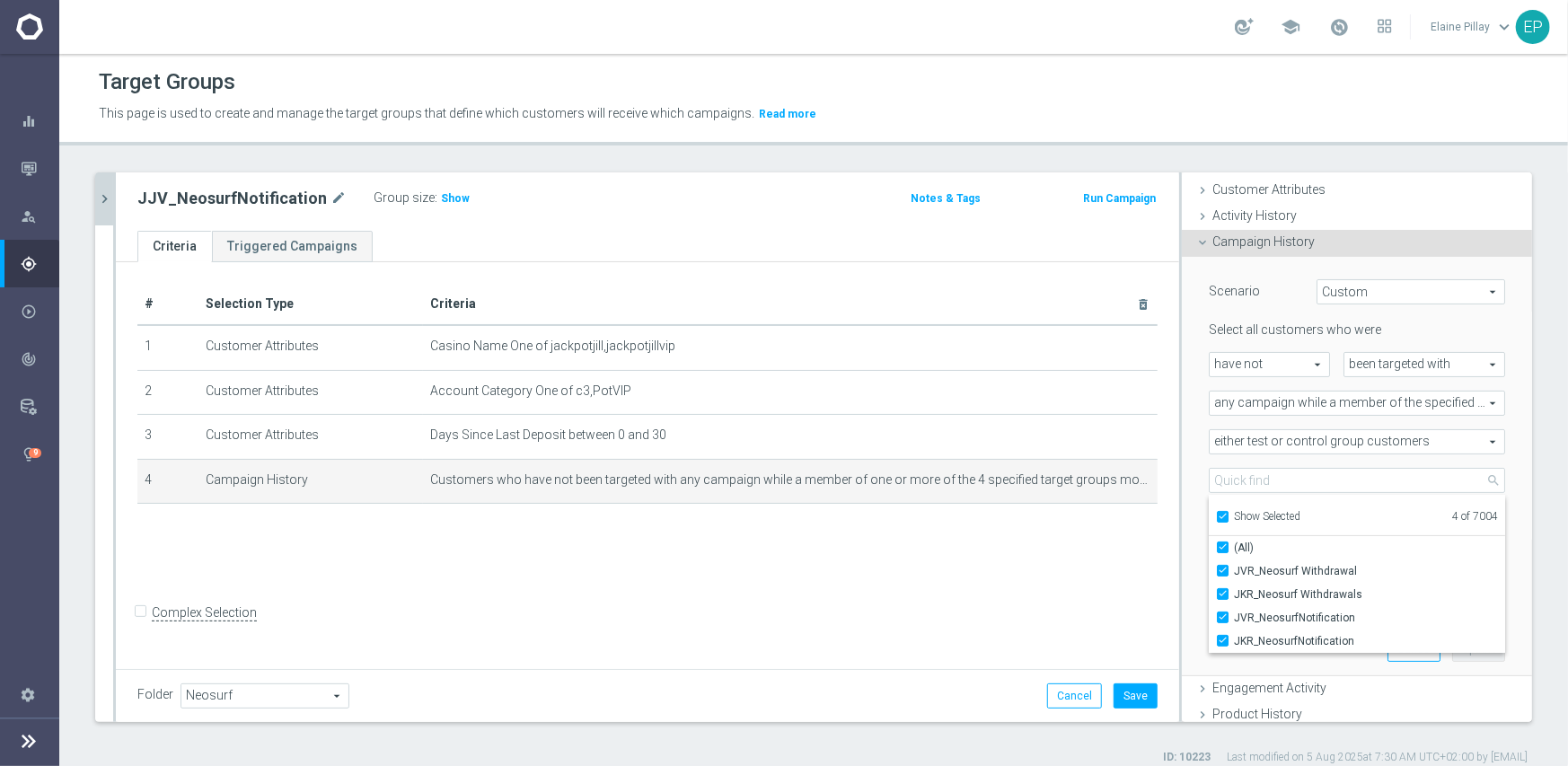 scroll, scrollTop: 180, scrollLeft: 0, axis: vertical 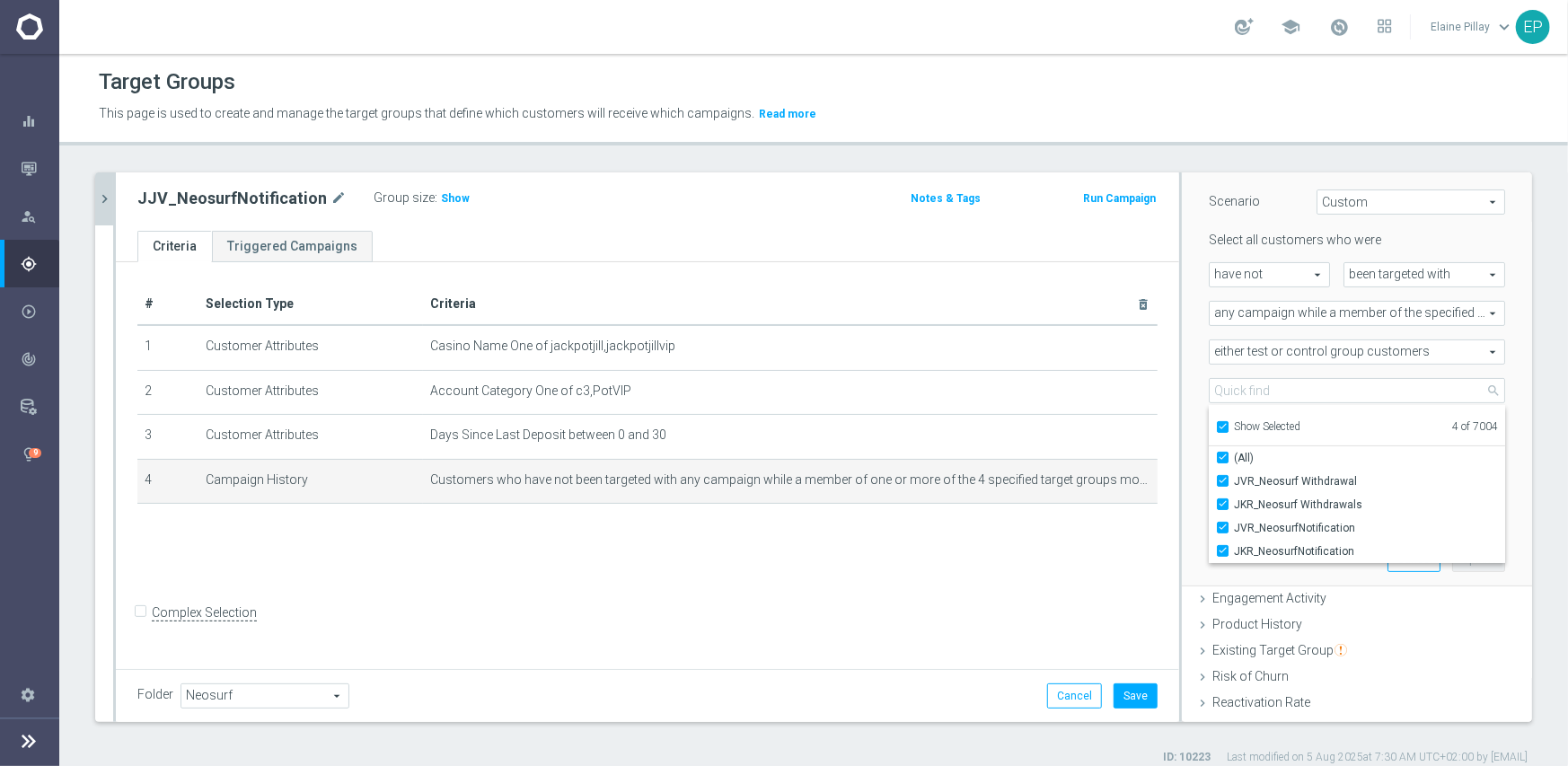 click on "Show Selected" at bounding box center [1221, 429] 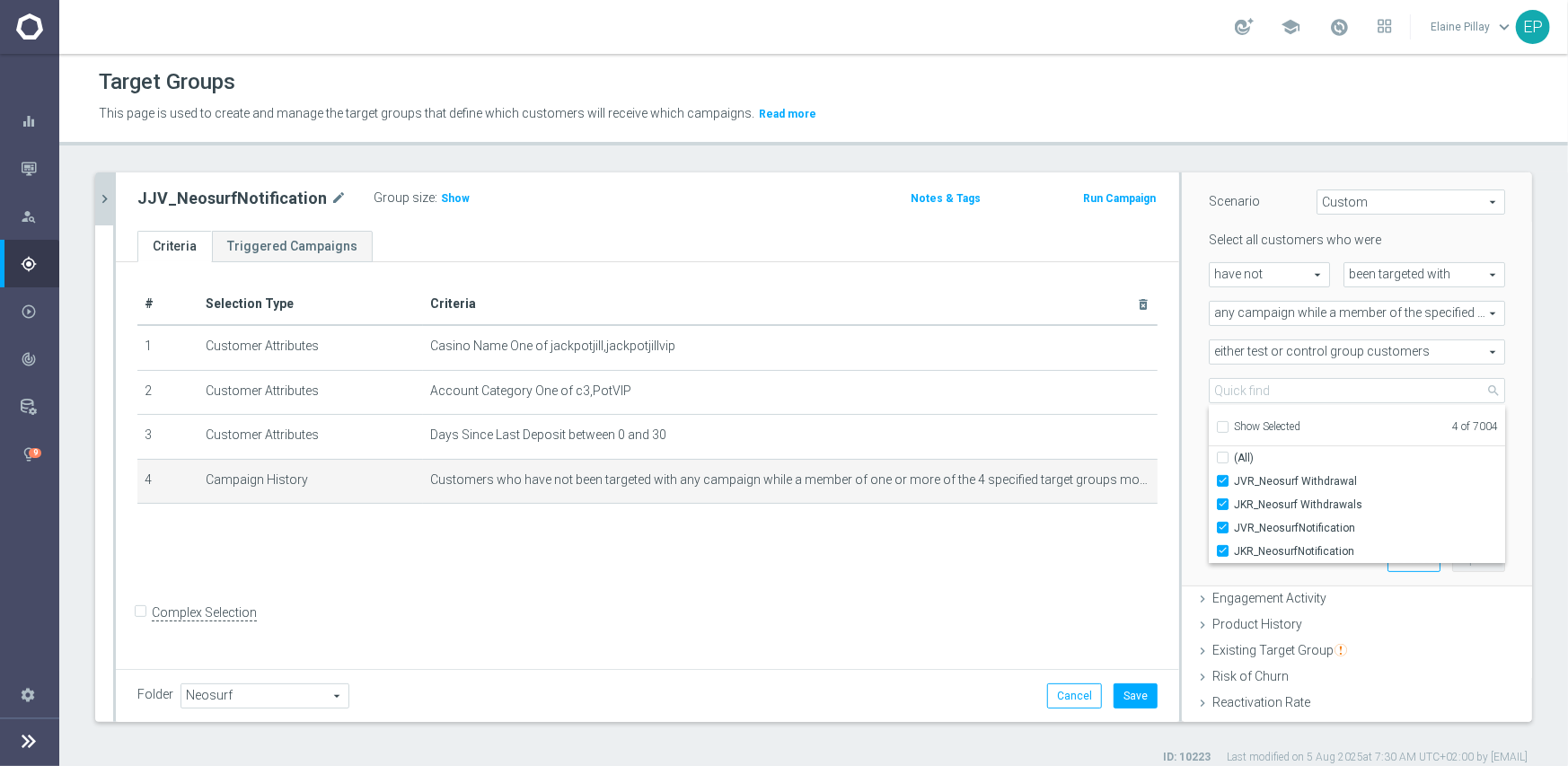 checkbox on "false" 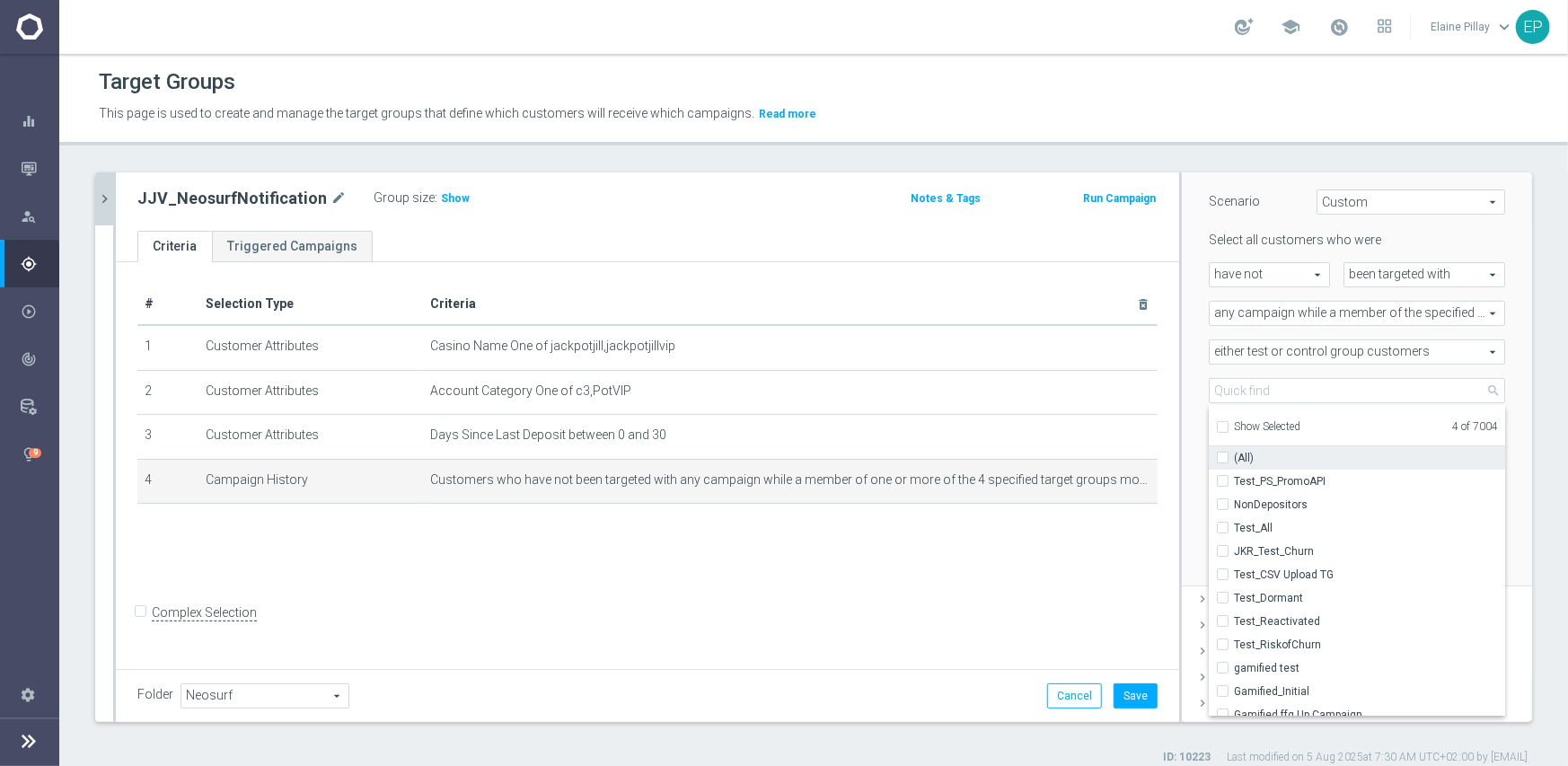 click on "(All)" at bounding box center [1228, 457] 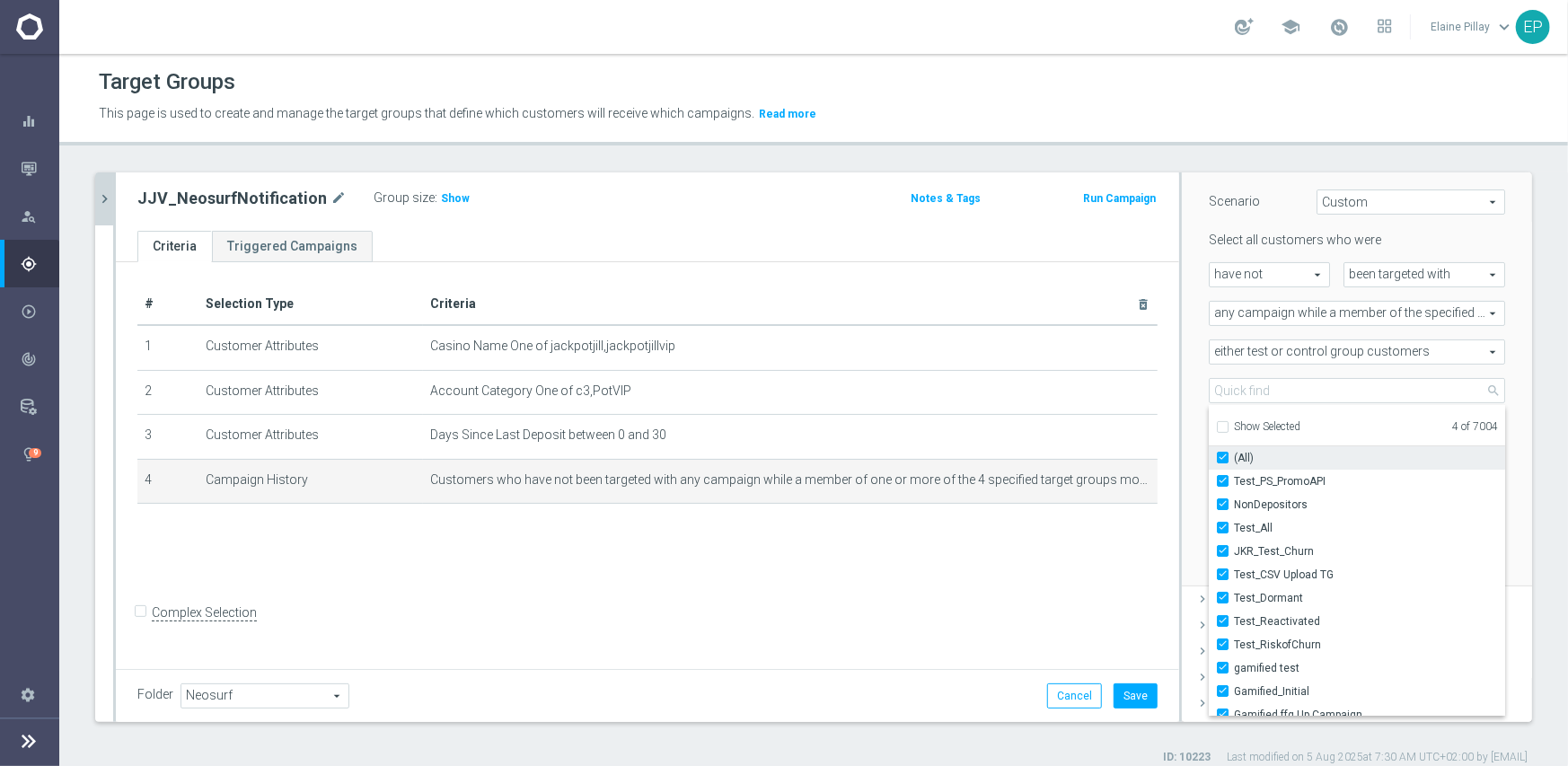 checkbox on "true" 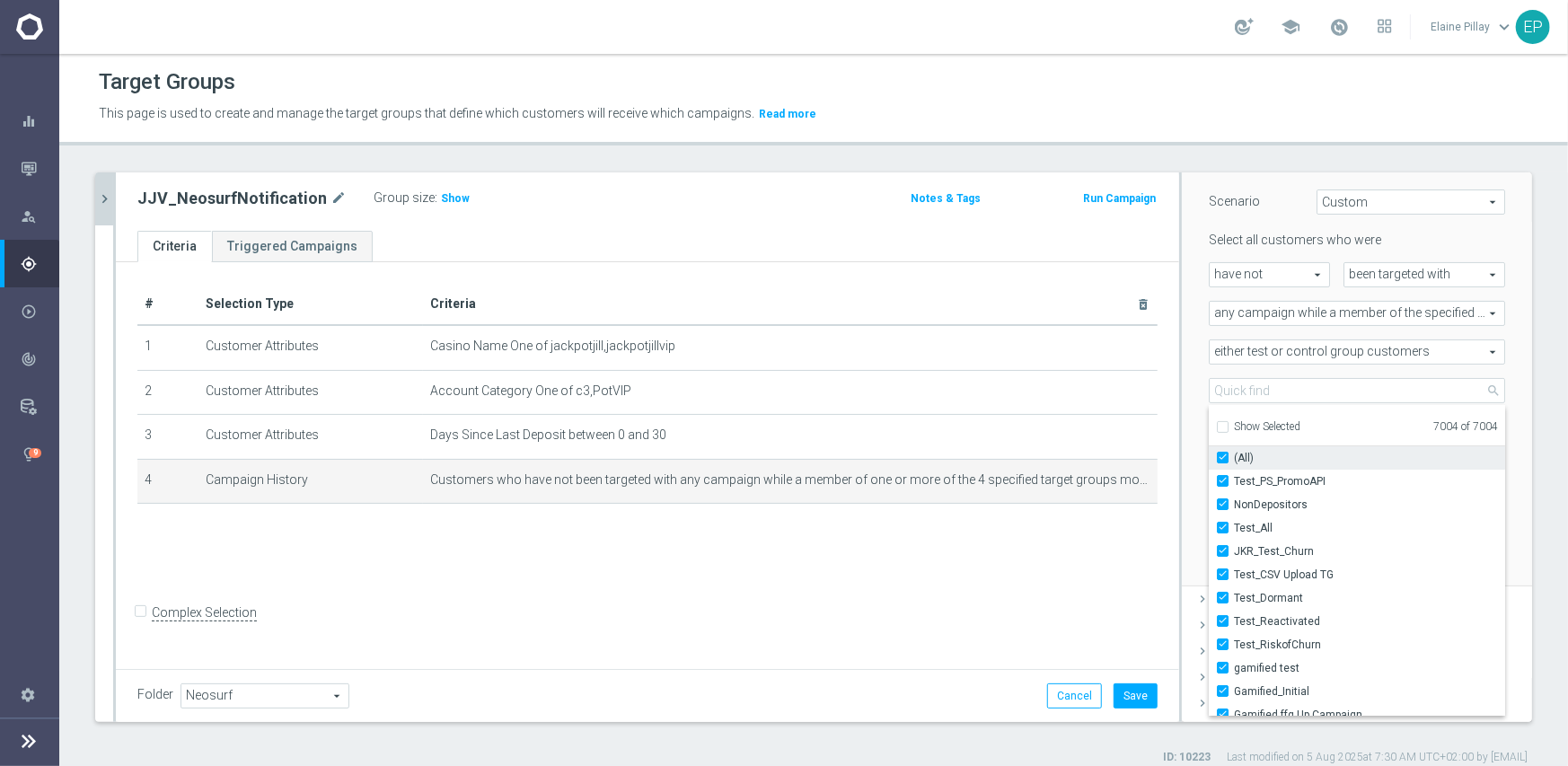 click on "(All)" at bounding box center (1228, 457) 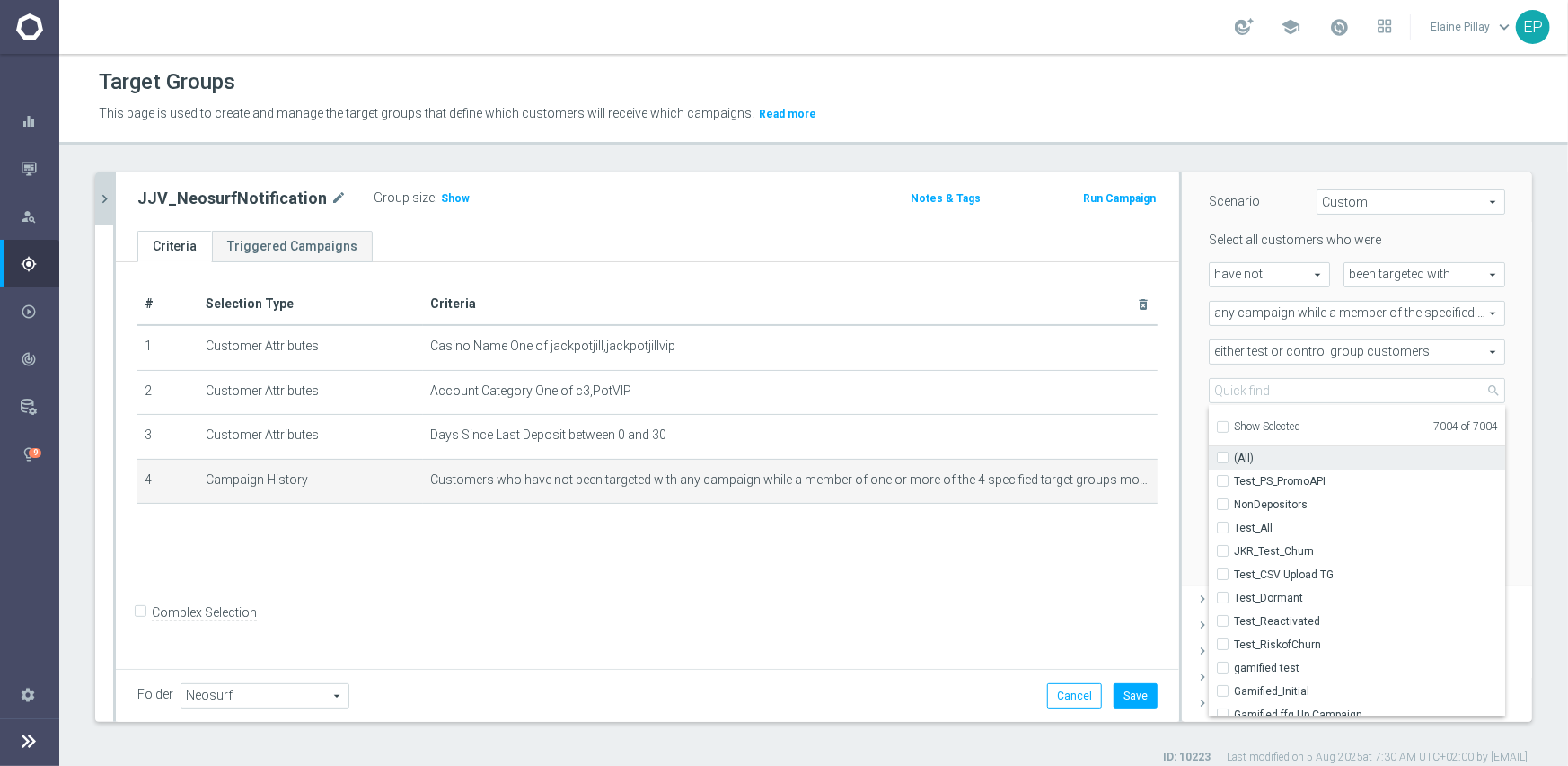 checkbox on "false" 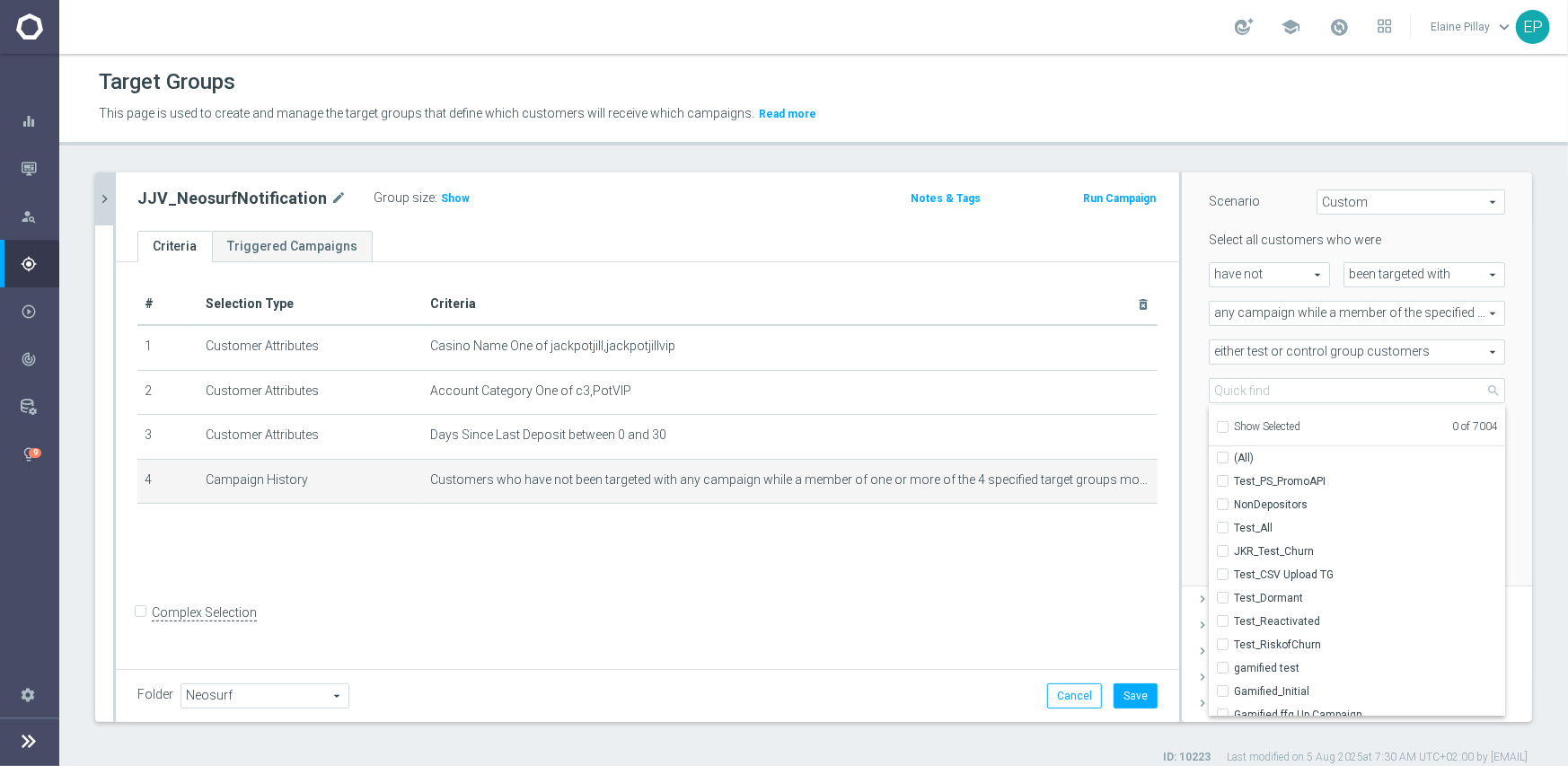 click on "Scenario
Custom
Custom
arrow_drop_down
search
Select all customers who were
have not
have not
arrow_drop_down
search" at bounding box center [1357, 377] 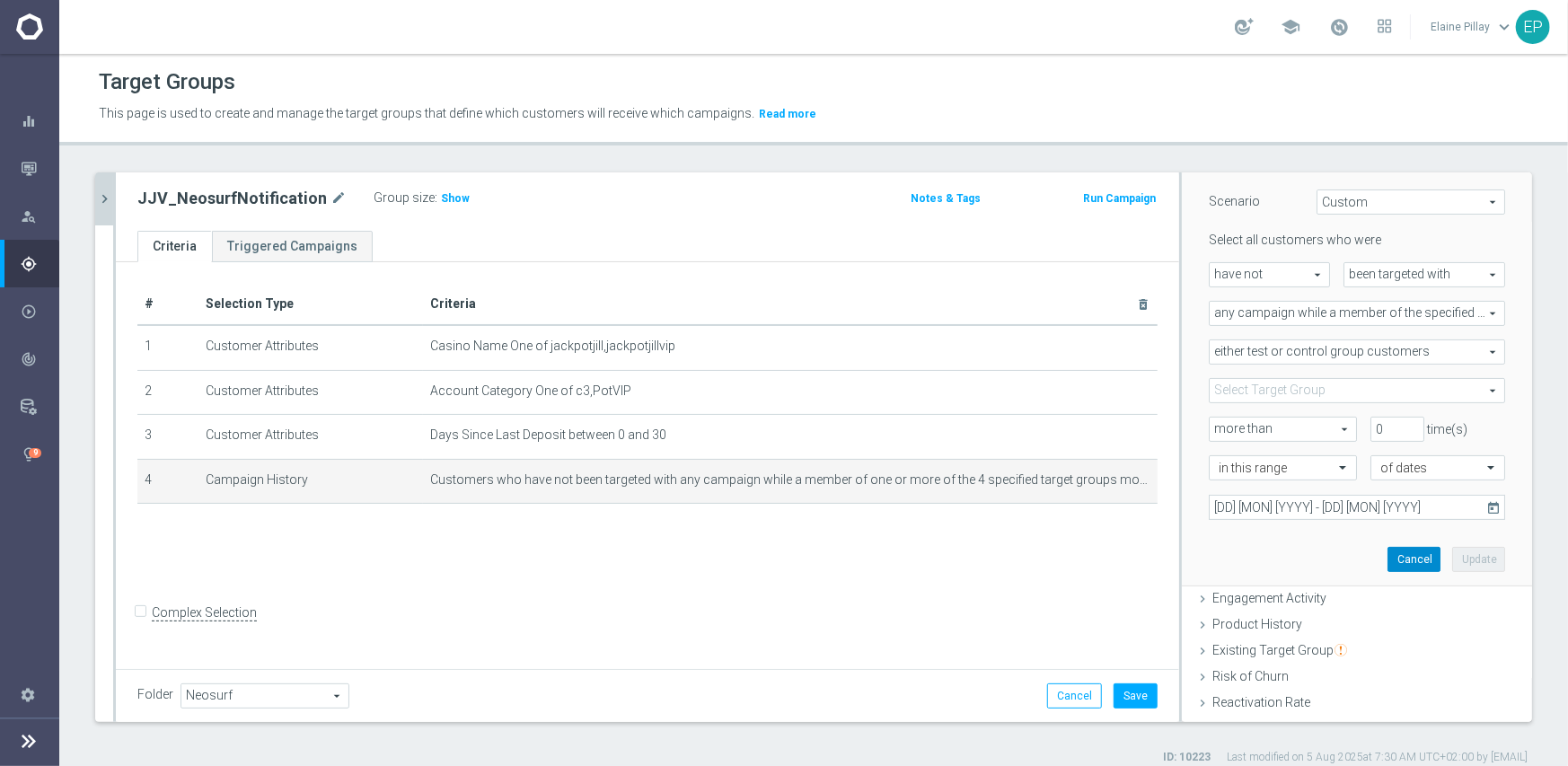 click on "Cancel" at bounding box center (1414, 559) 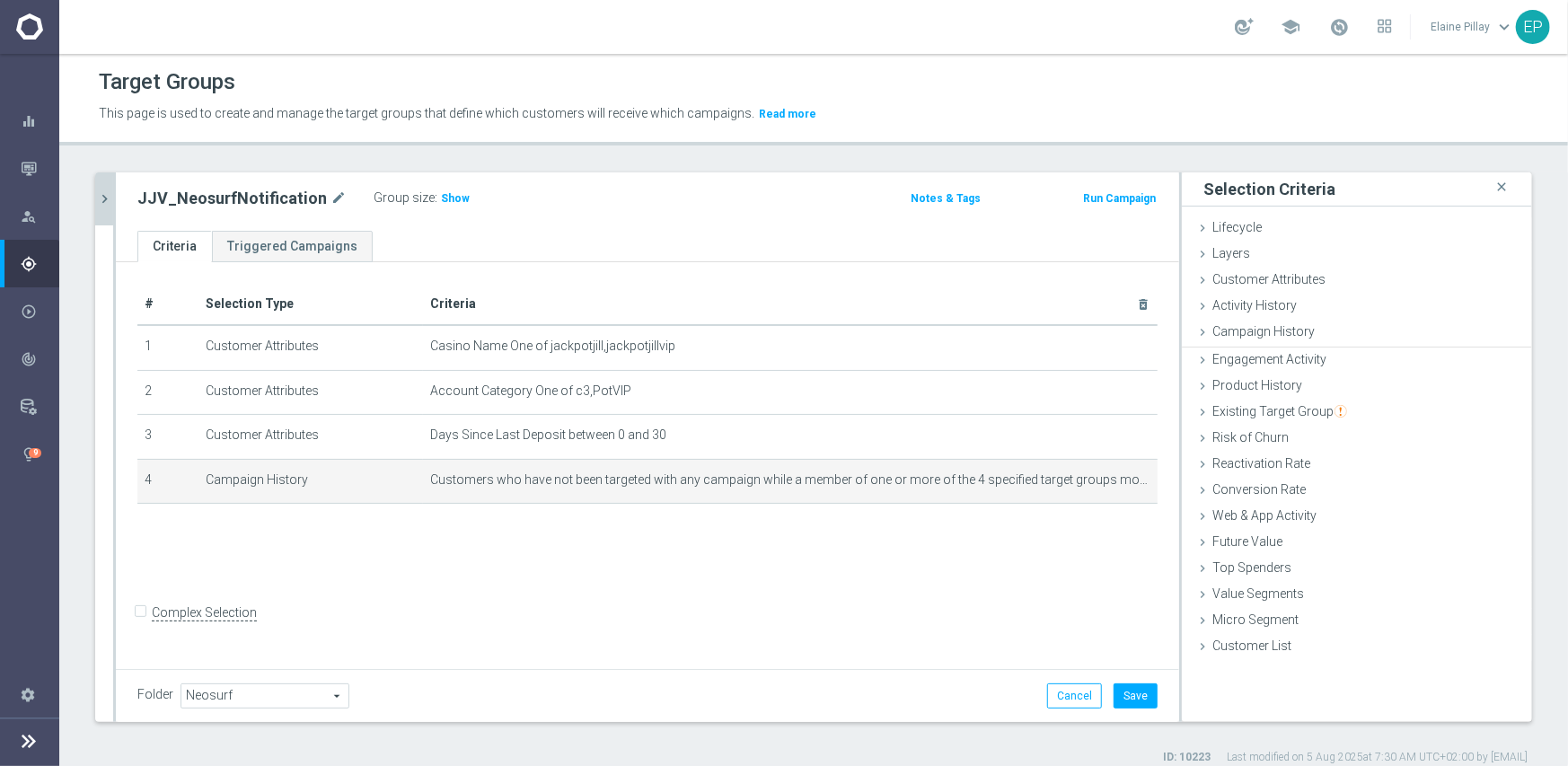 scroll, scrollTop: 0, scrollLeft: 0, axis: both 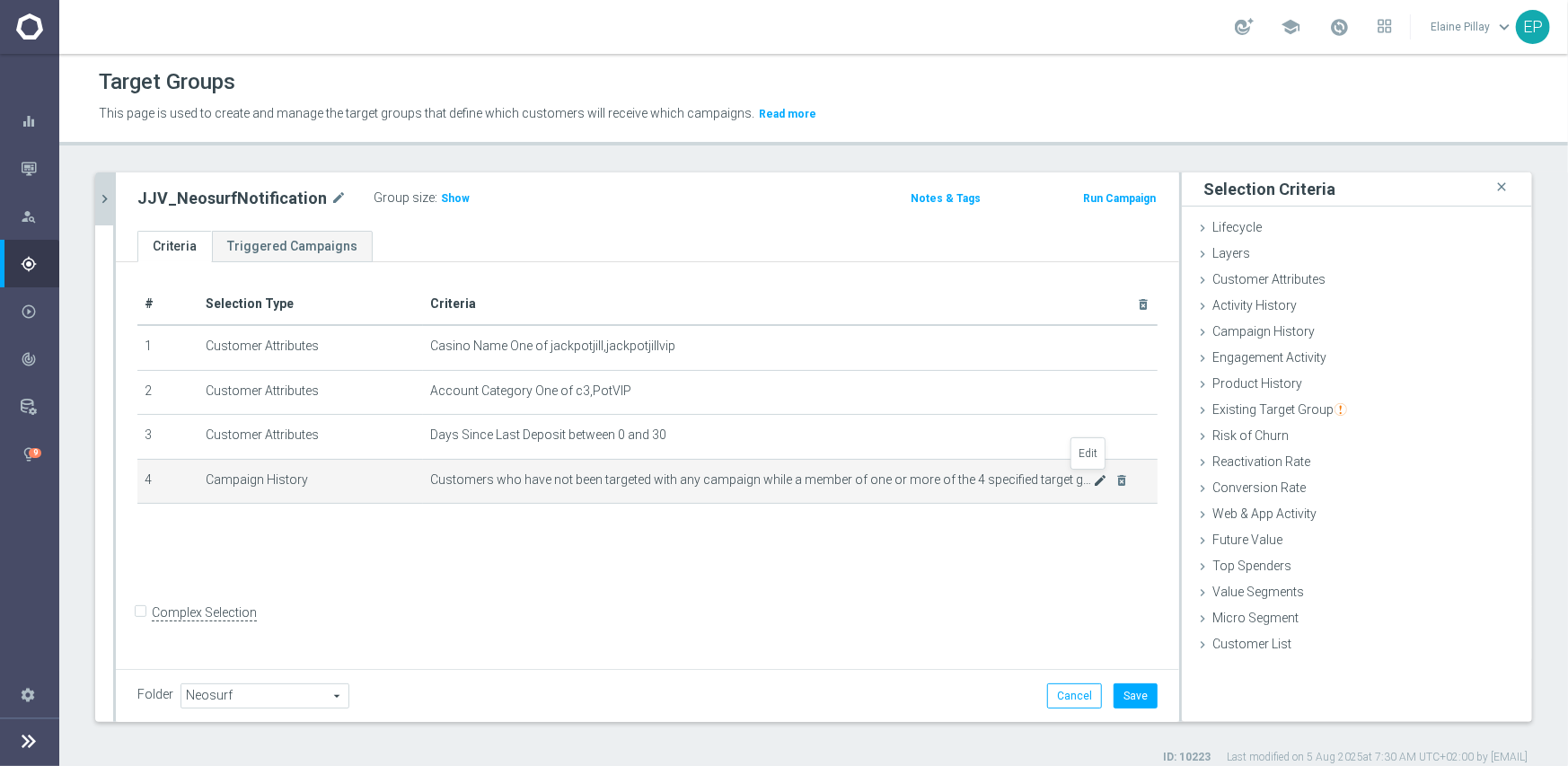 click on "mode_edit" 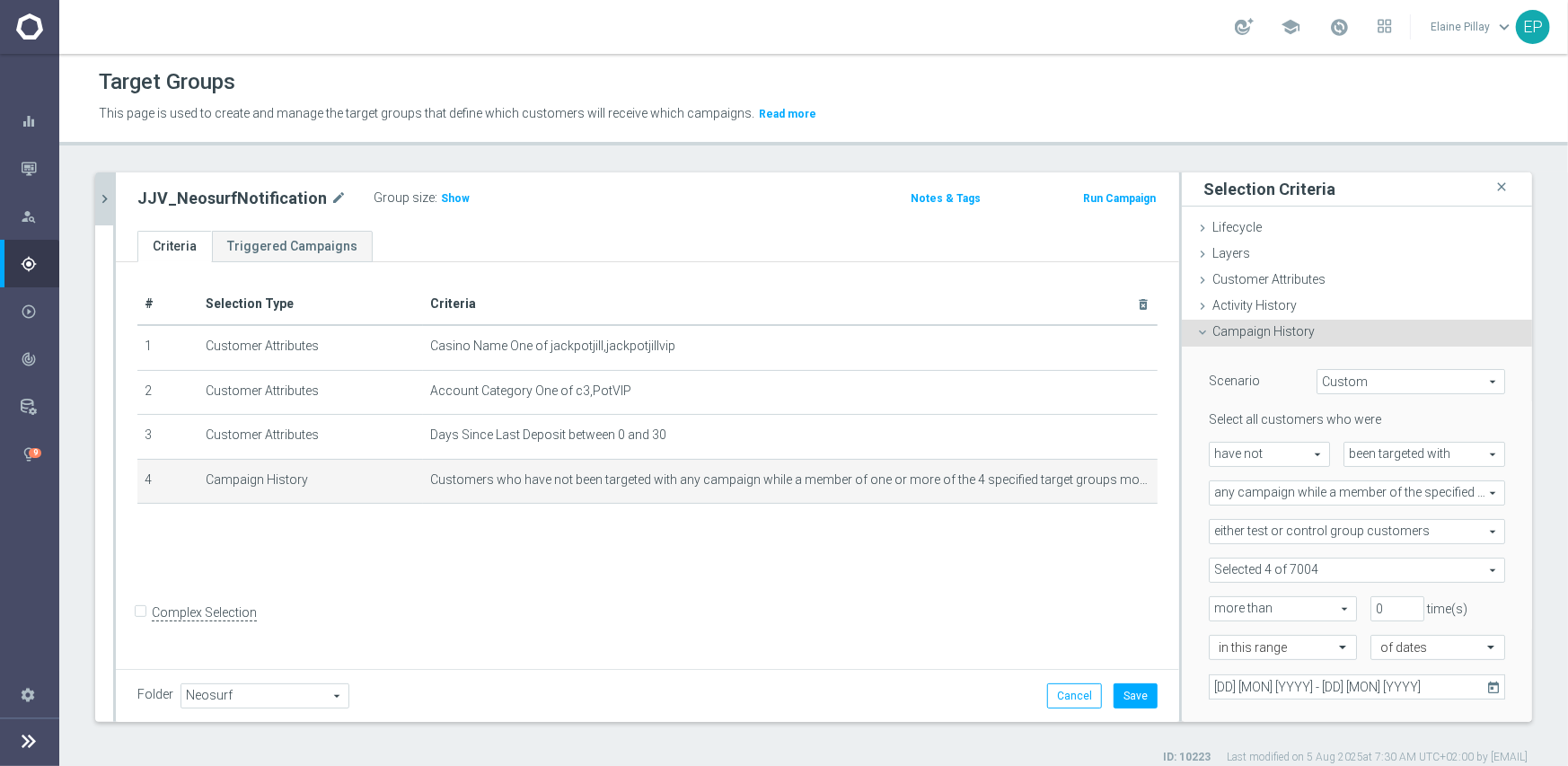 scroll, scrollTop: 90, scrollLeft: 0, axis: vertical 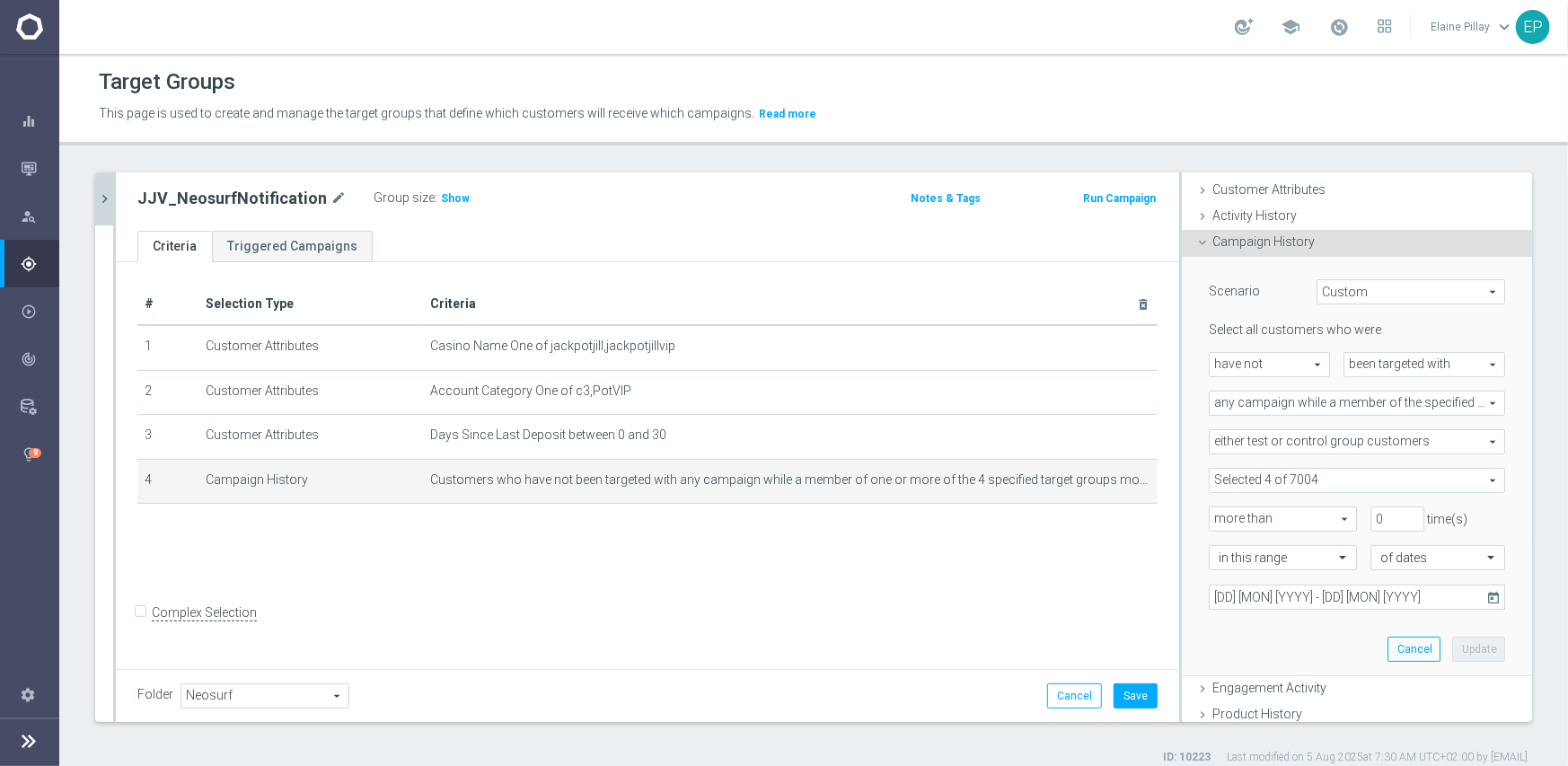 click at bounding box center [1357, 480] 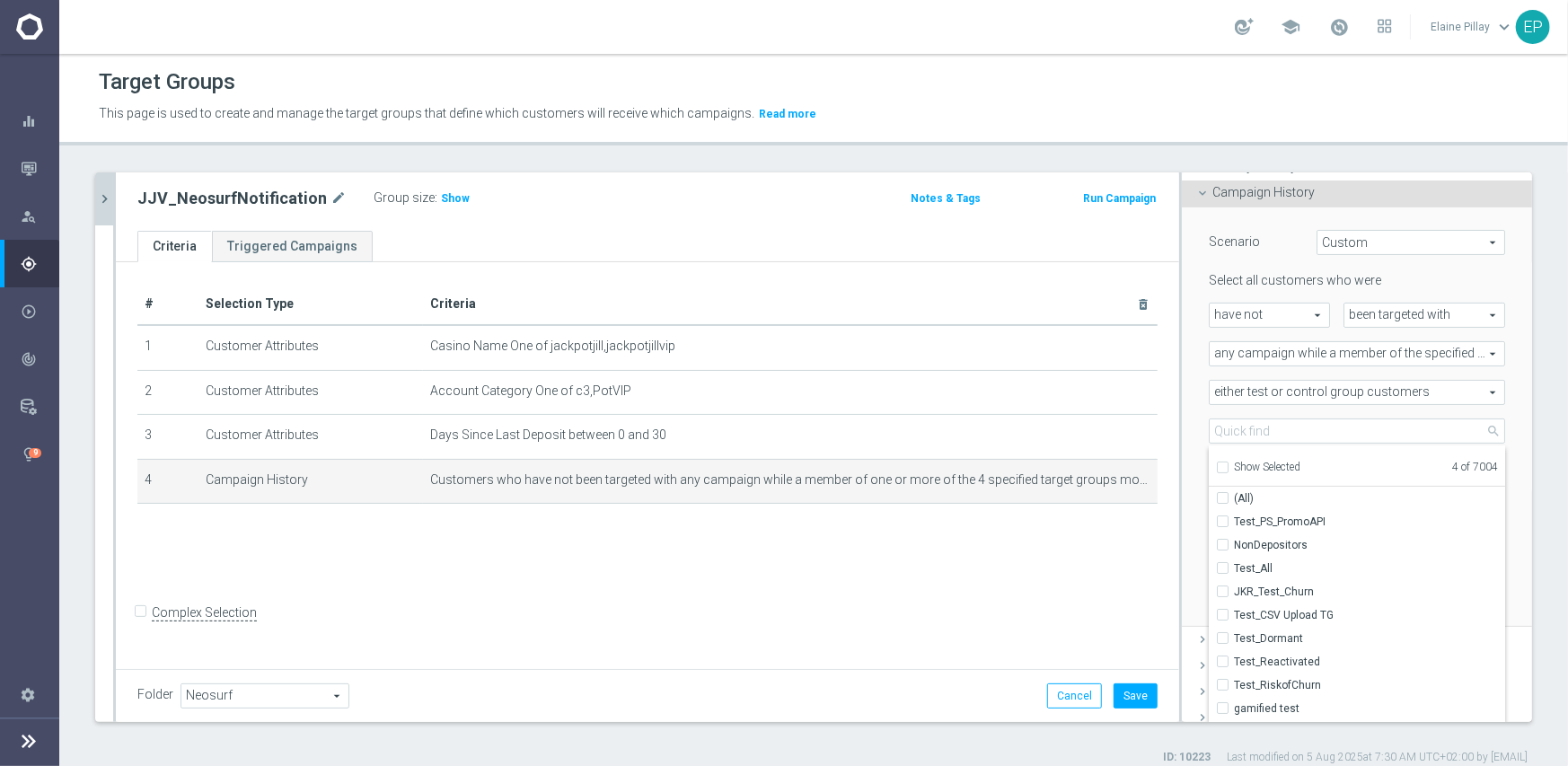 scroll, scrollTop: 180, scrollLeft: 0, axis: vertical 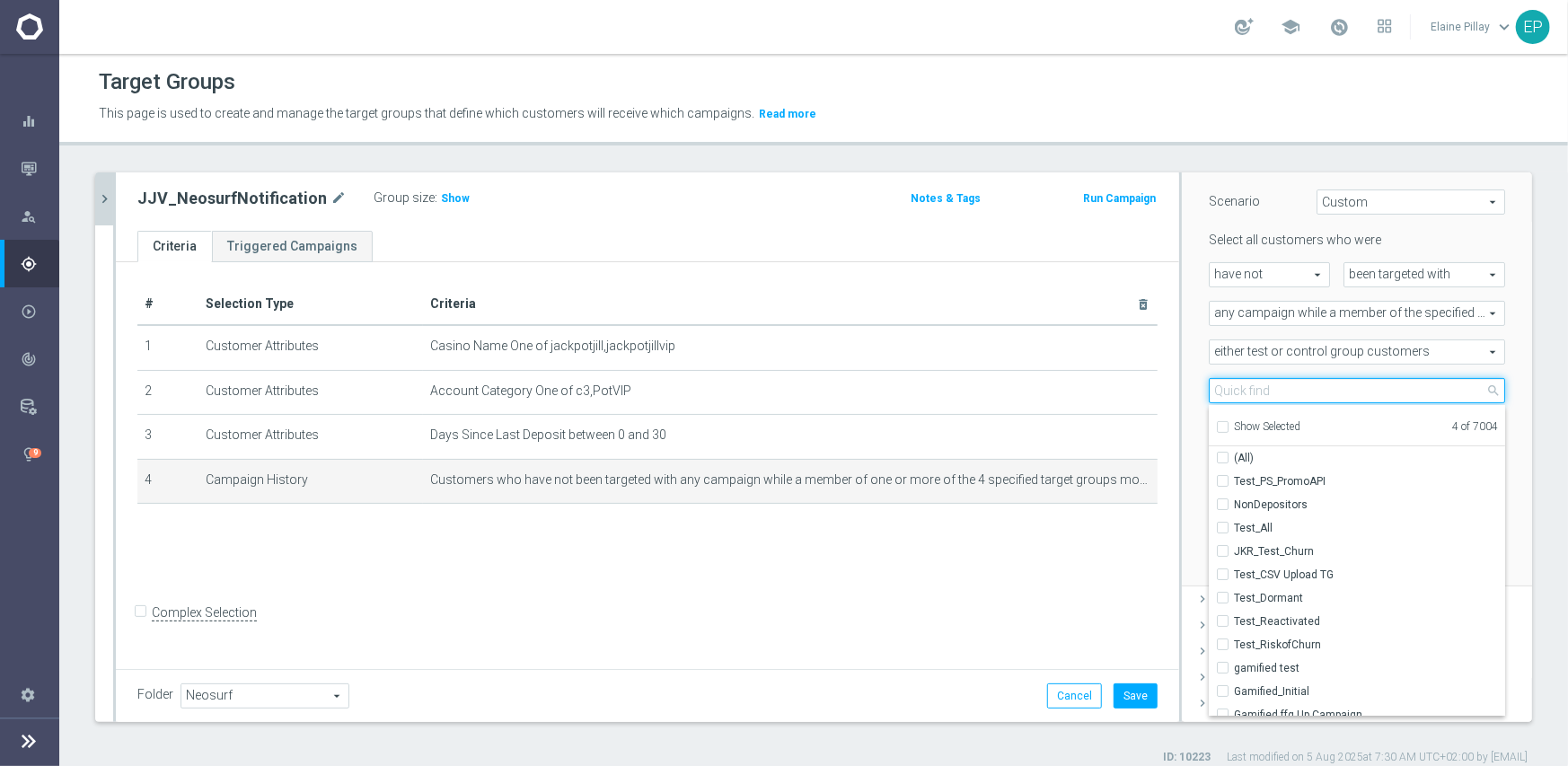 click at bounding box center [1357, 391] 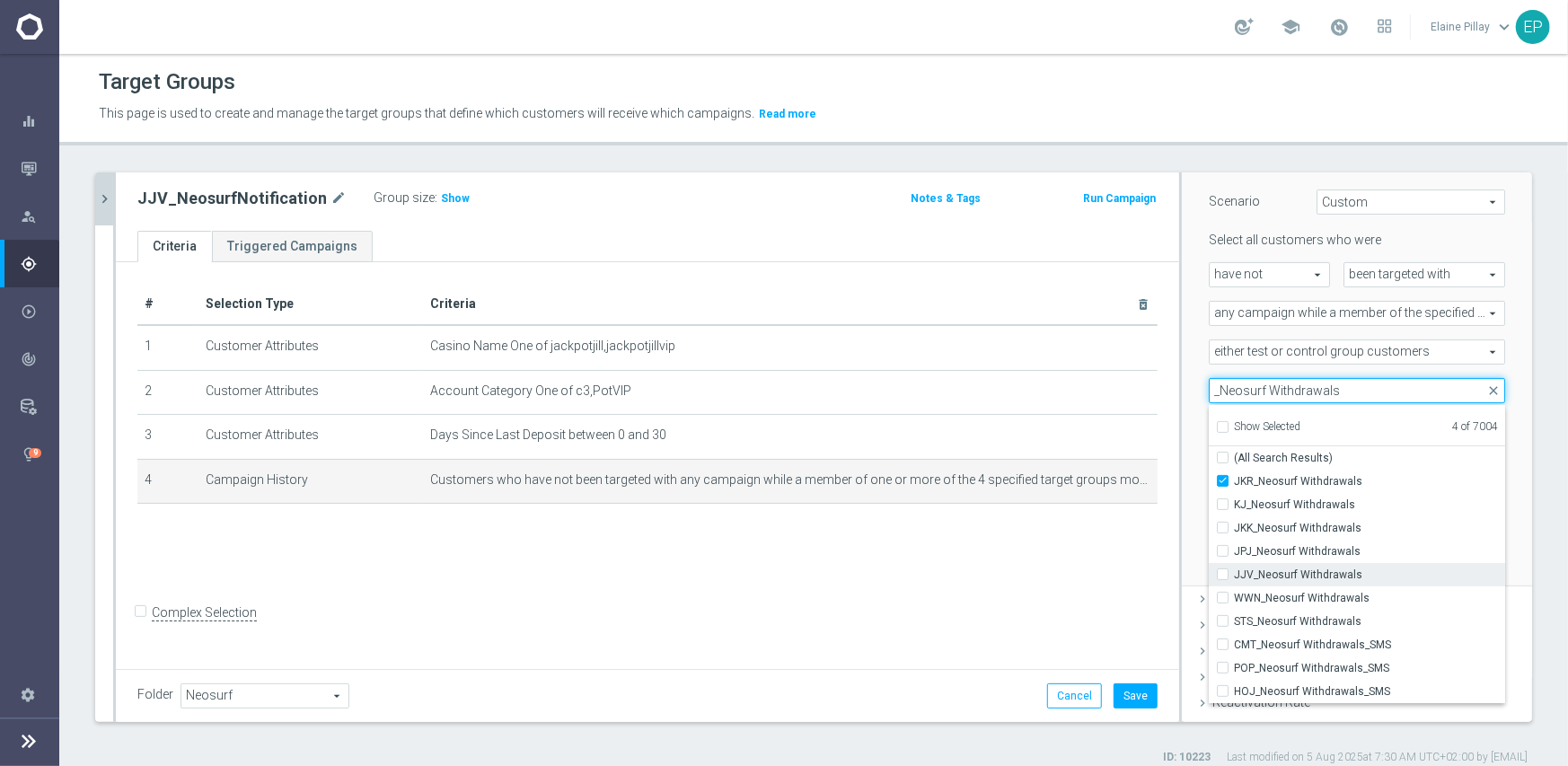 type on "_Neosurf Withdrawals" 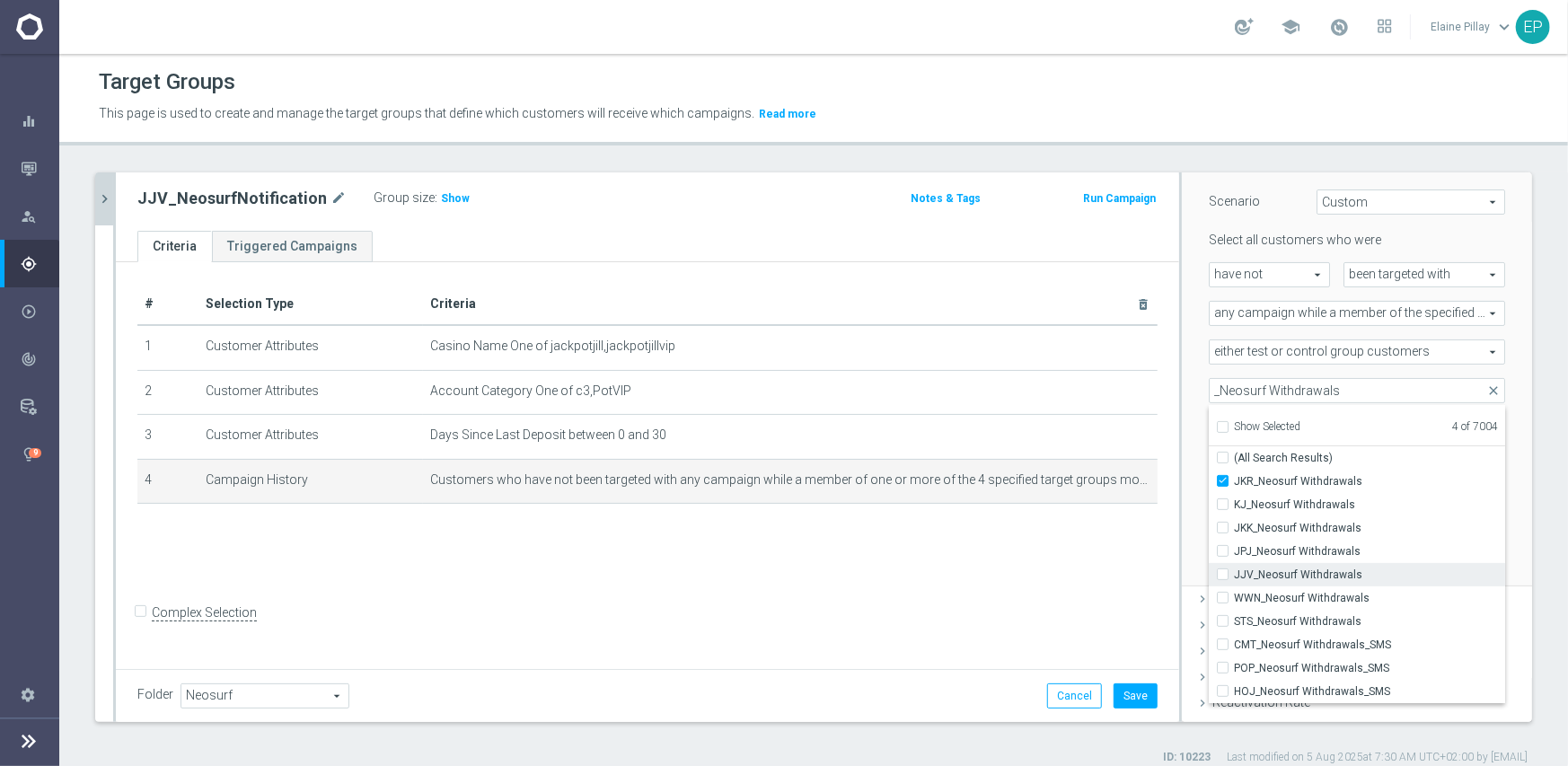 click on "JJV_Neosurf Withdrawals" at bounding box center [1370, 575] 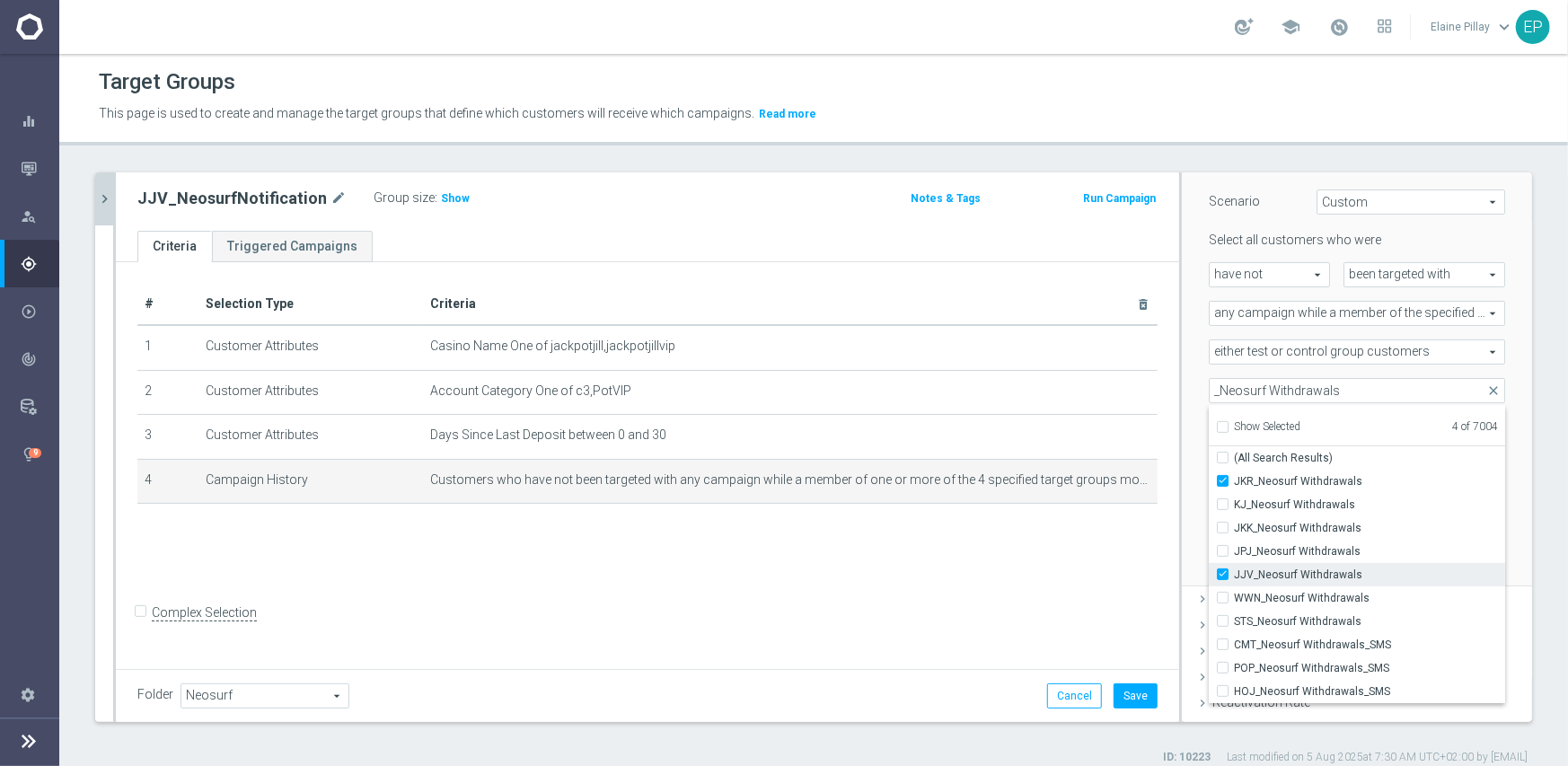 checkbox on "true" 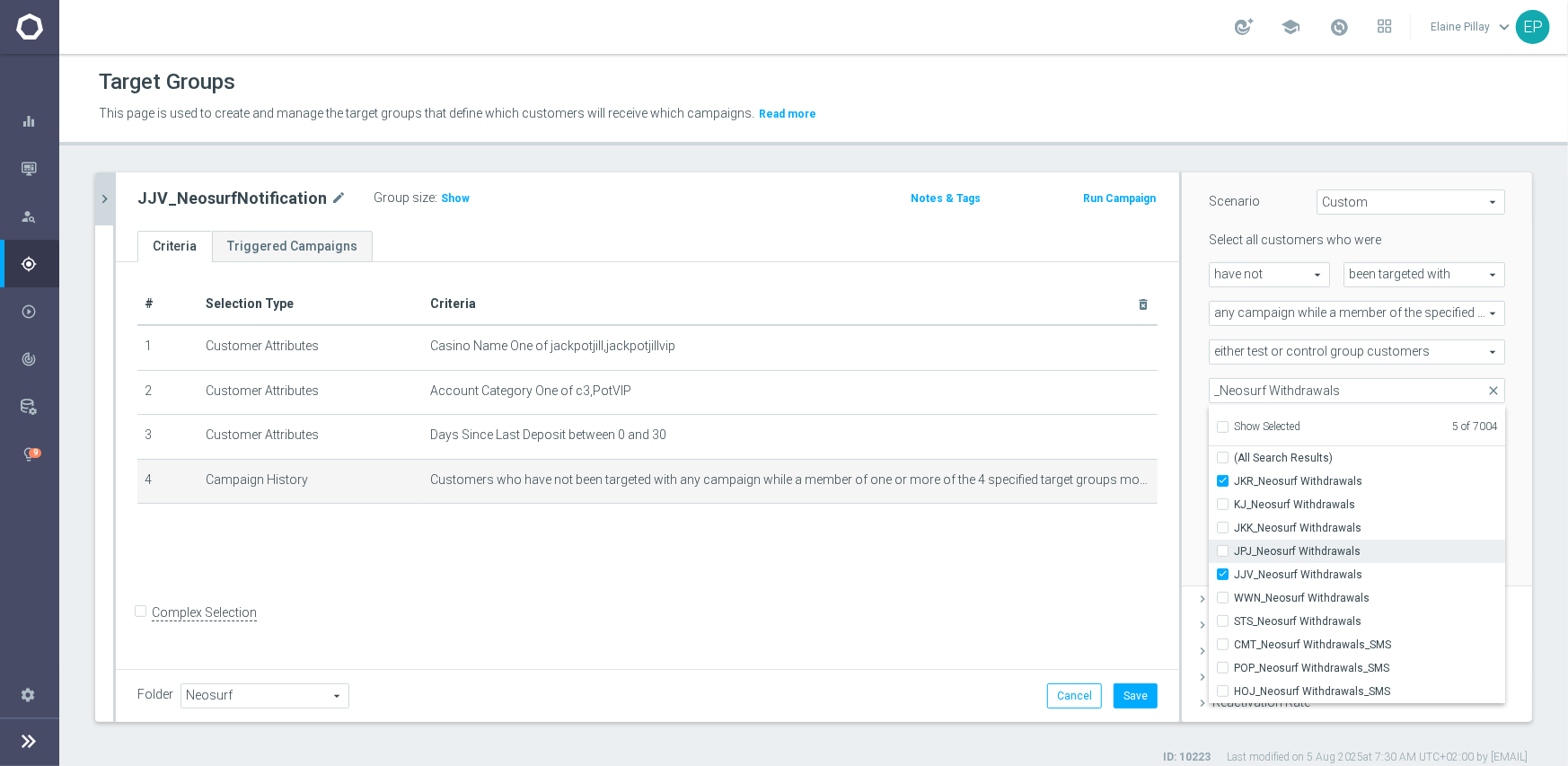 click on "JPJ_Neosurf Withdrawals" at bounding box center [1370, 551] 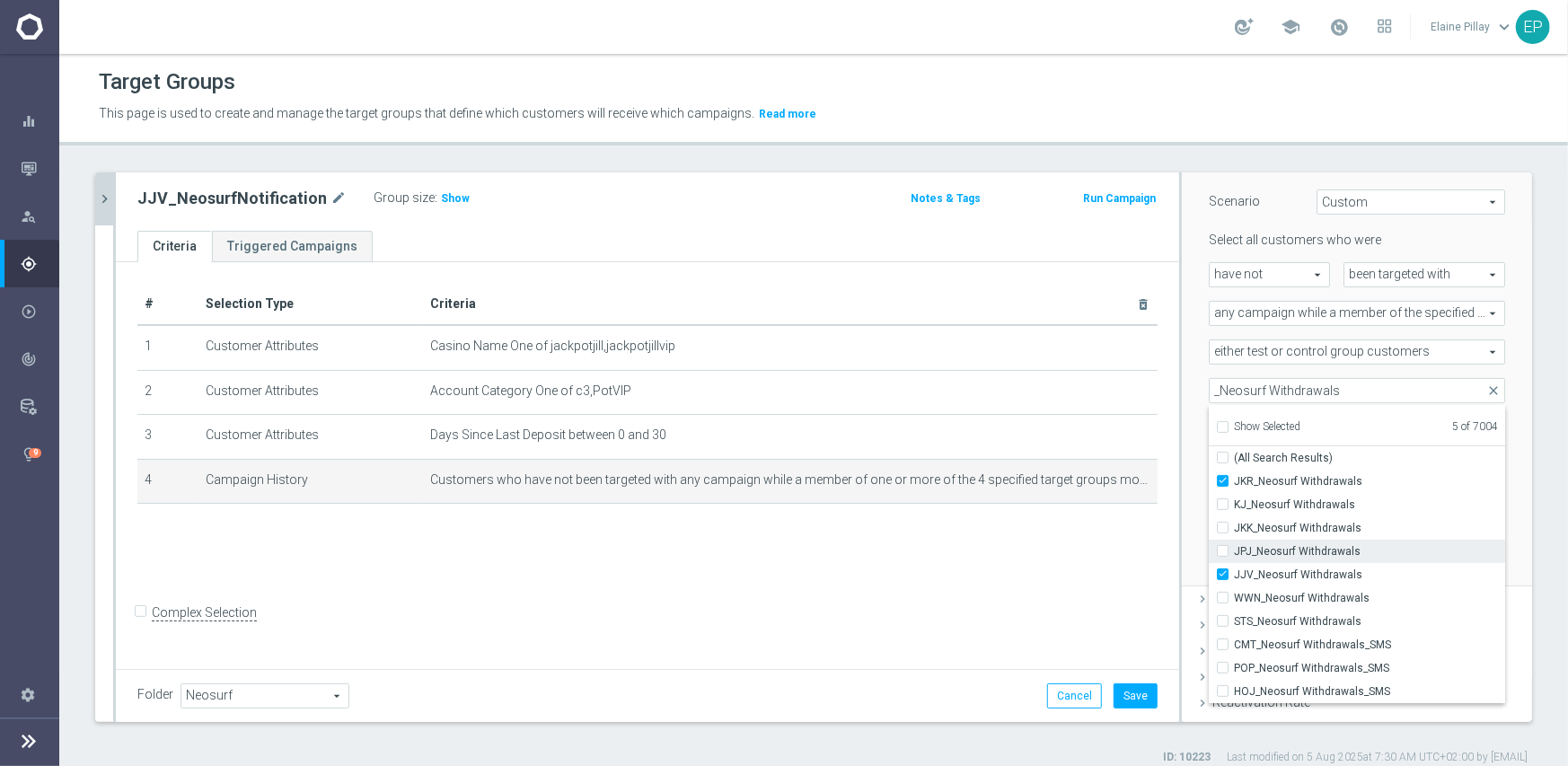 click on "JPJ_Neosurf Withdrawals" at bounding box center (1228, 550) 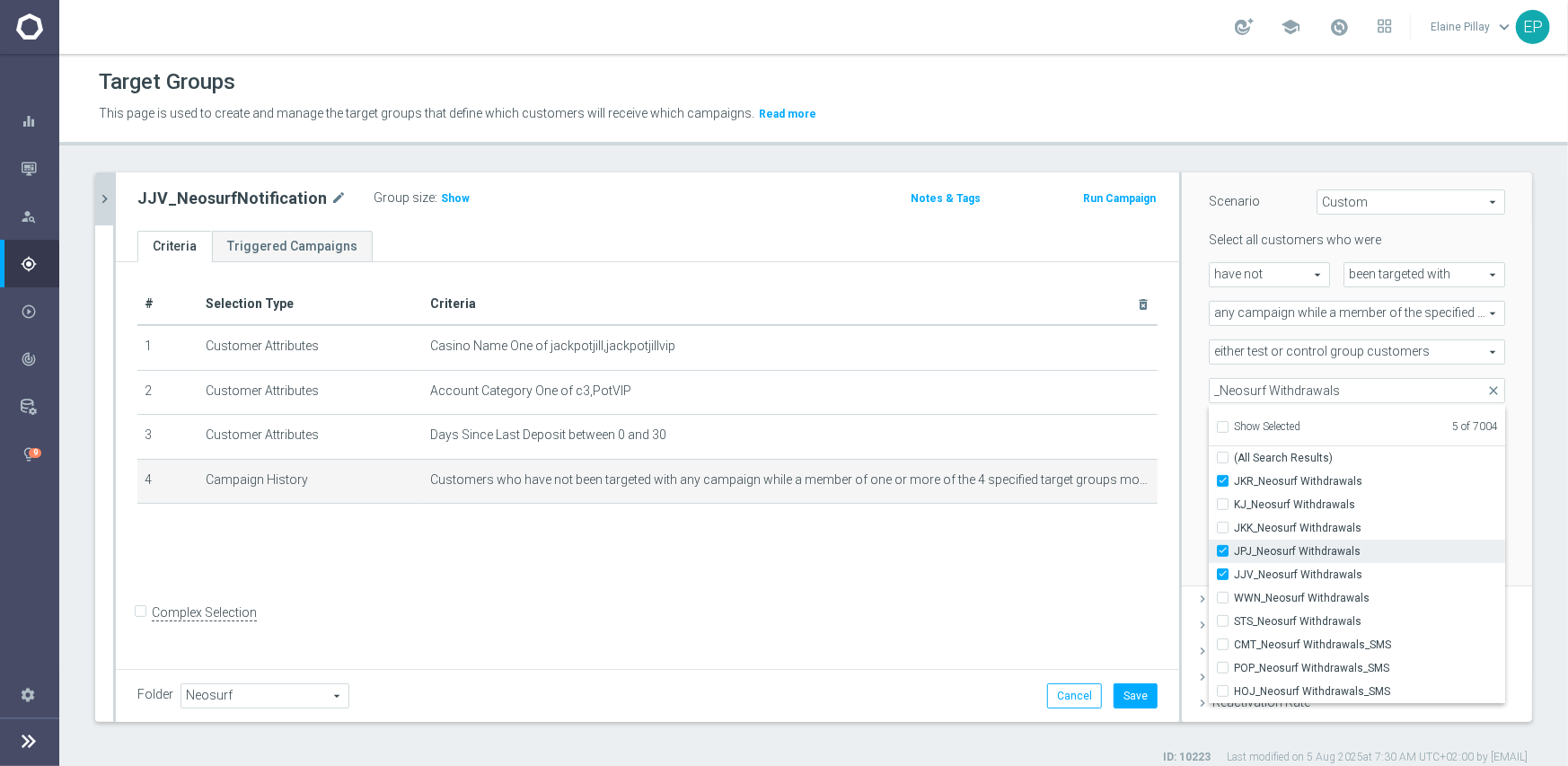 checkbox on "true" 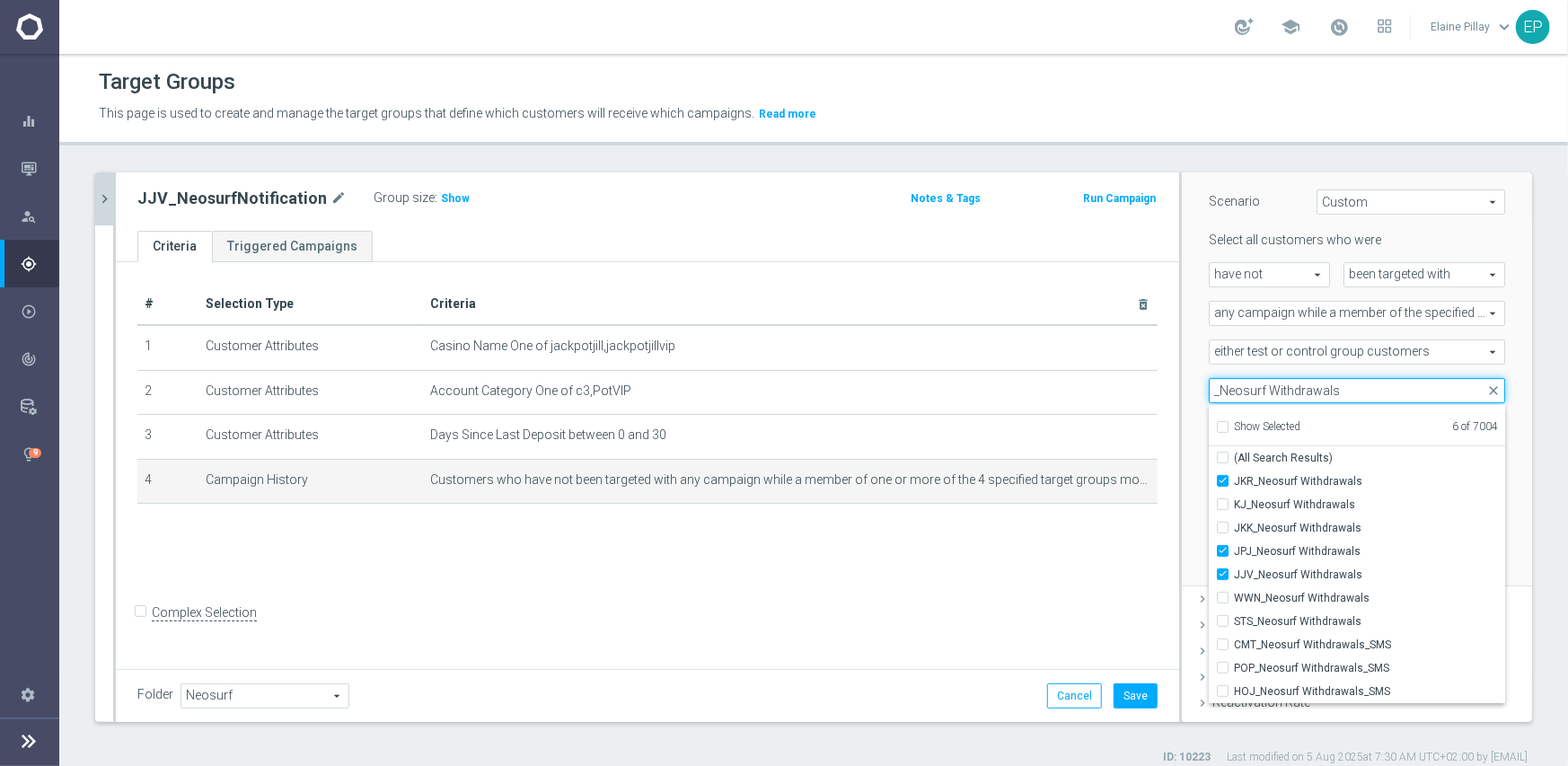 drag, startPoint x: 1350, startPoint y: 394, endPoint x: 1202, endPoint y: 392, distance: 148.01351 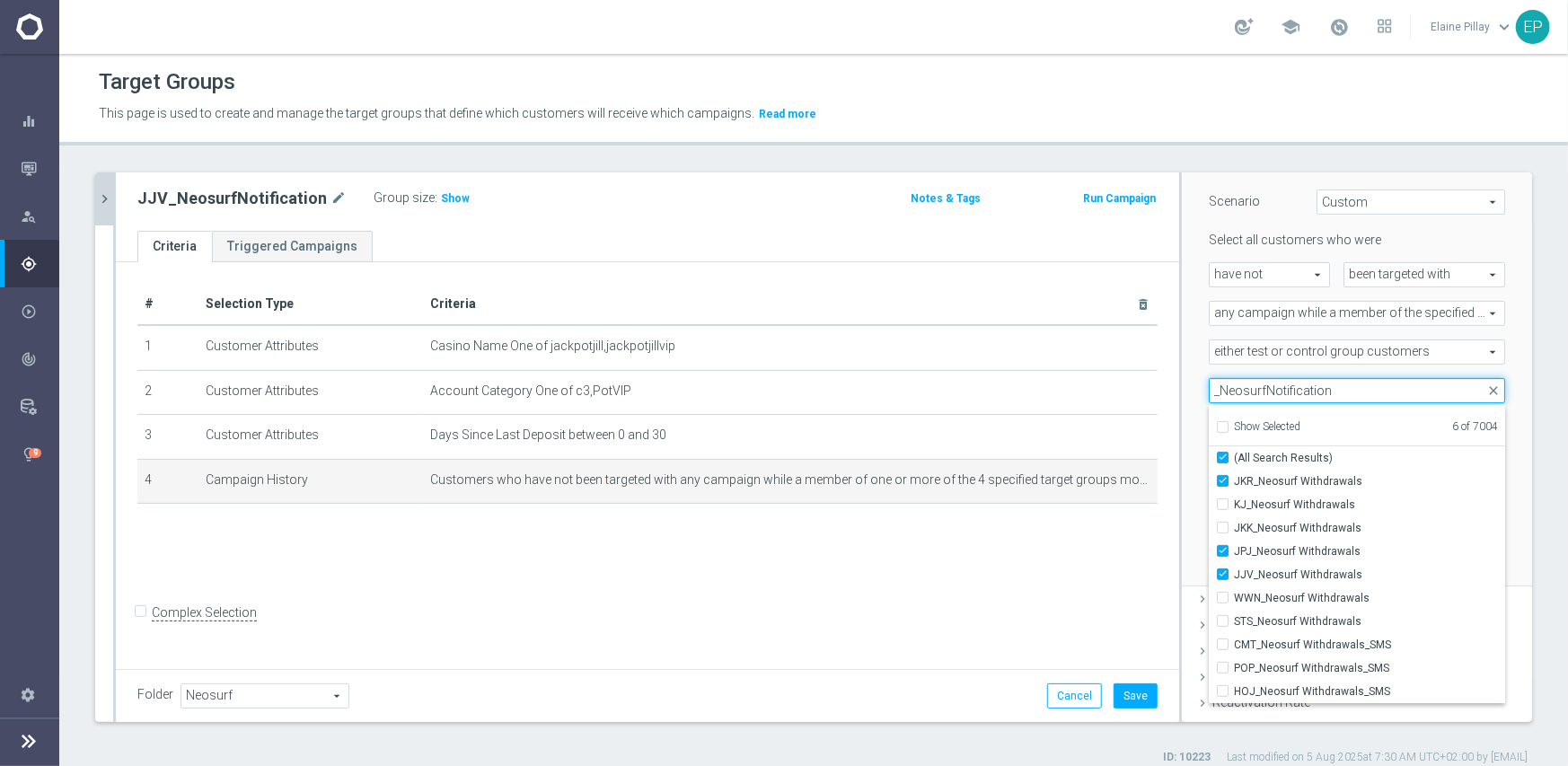 checkbox on "true" 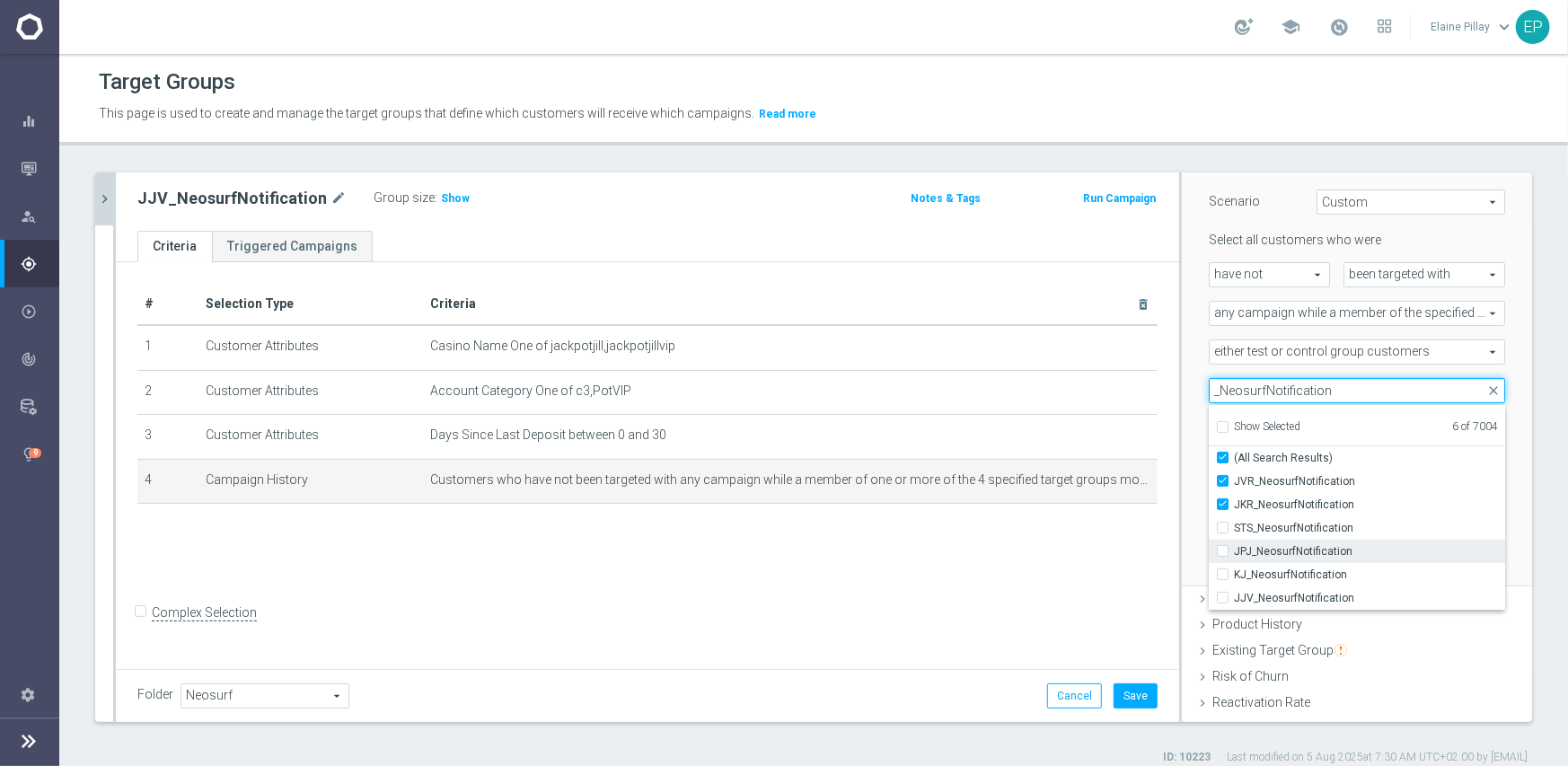 type on "_NeosurfNotification" 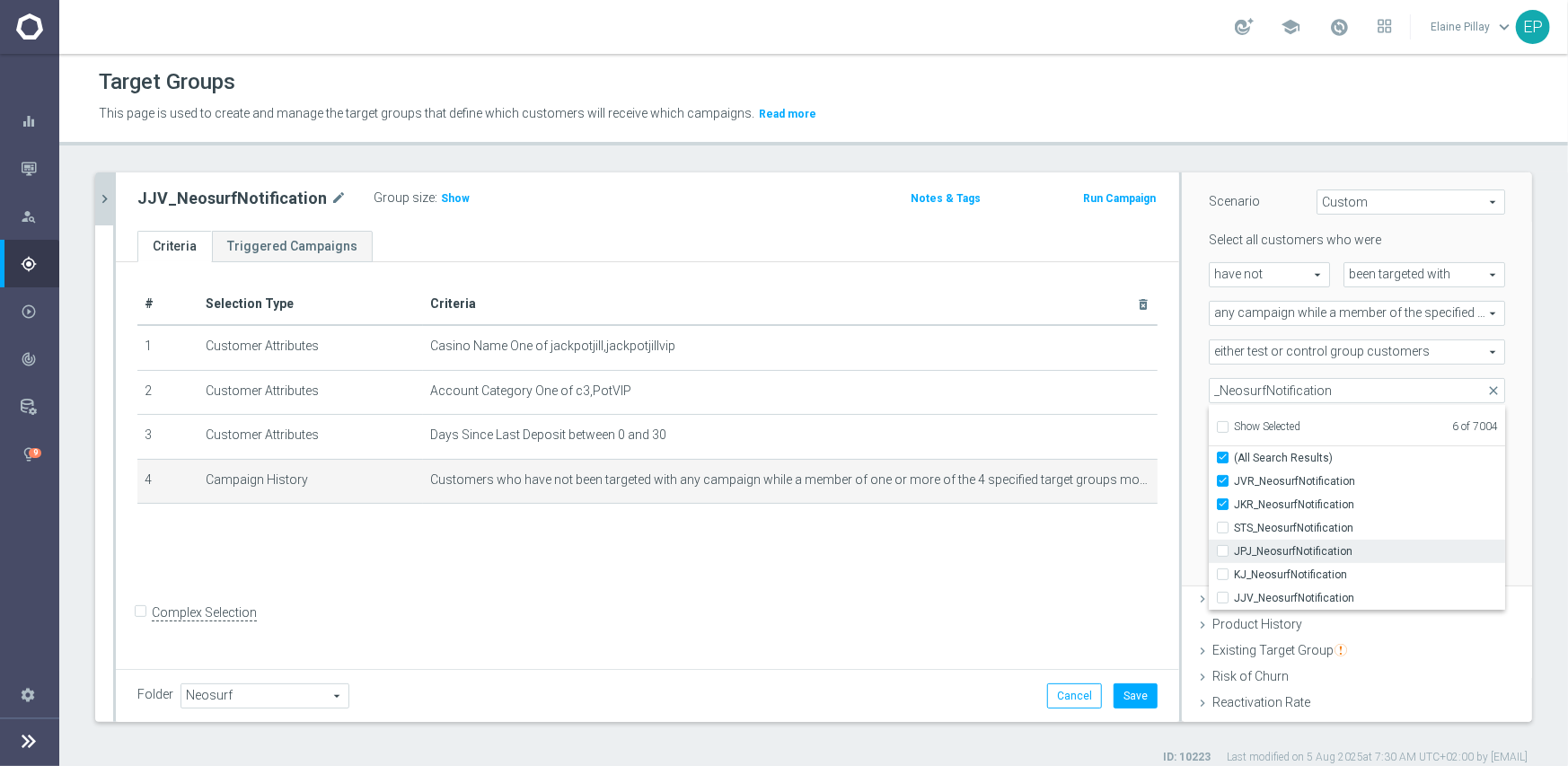 click on "JPJ_NeosurfNotification" at bounding box center (1370, 551) 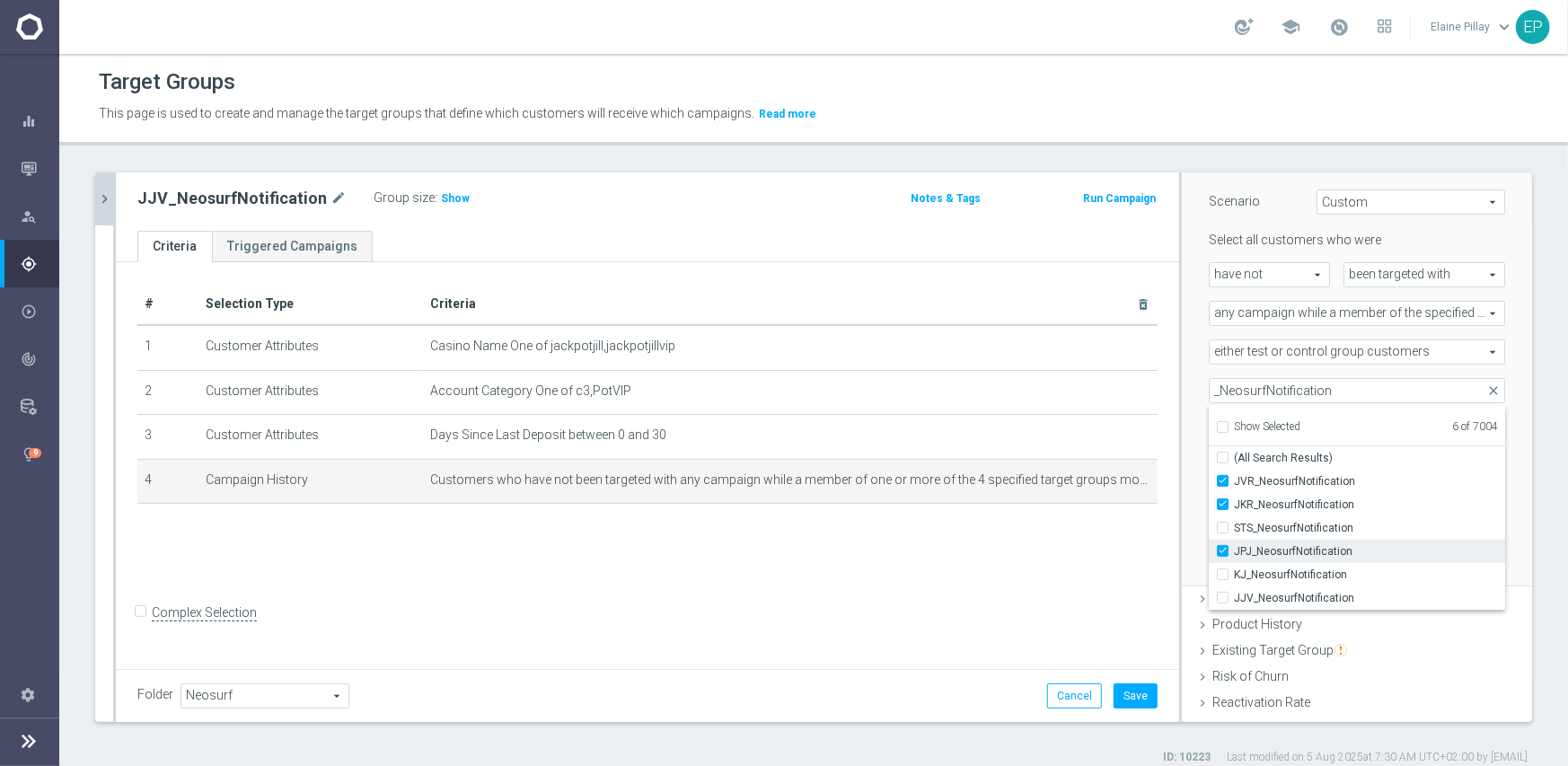 checkbox on "true" 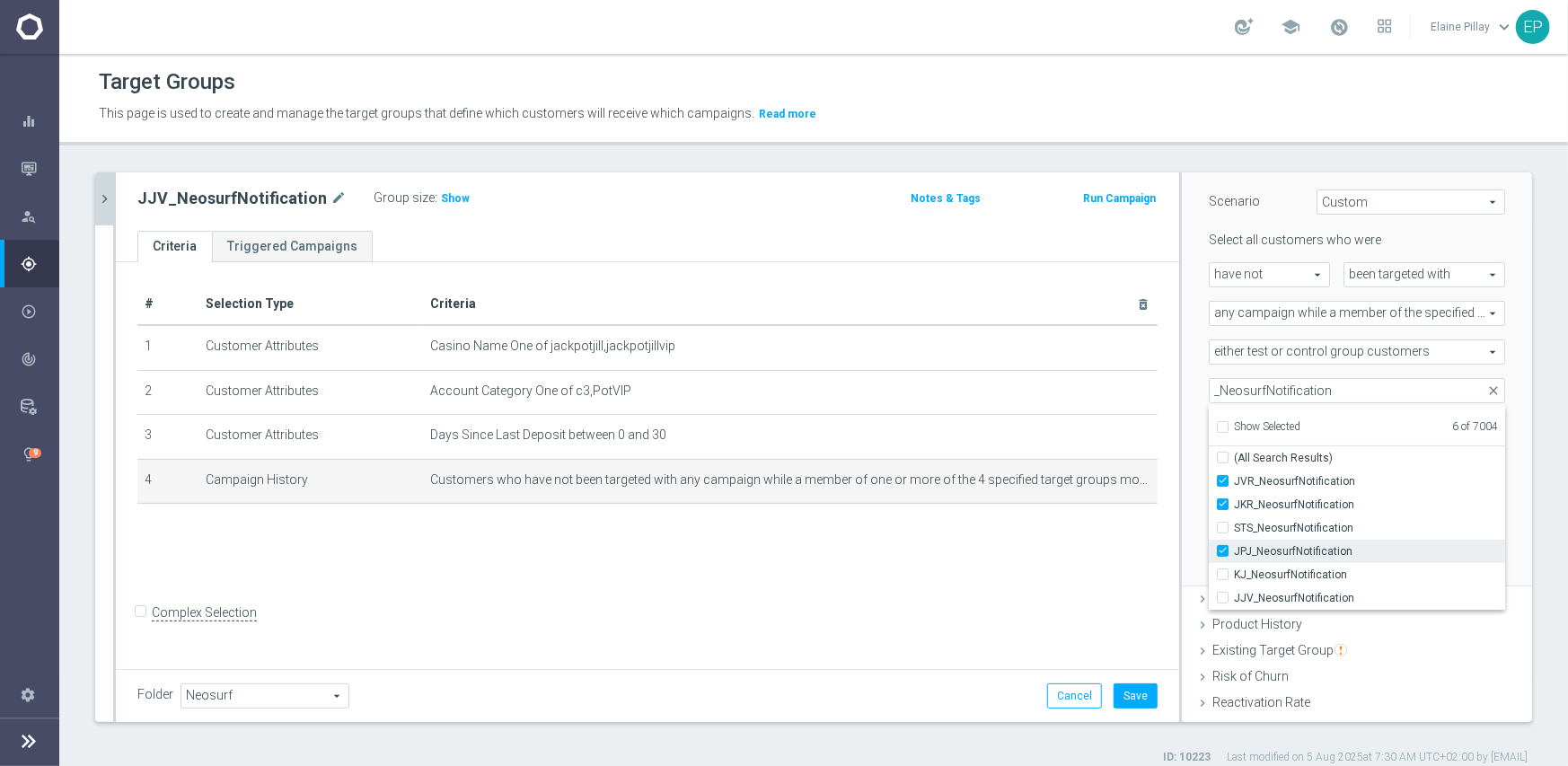 type on "Selected 7 of 7004" 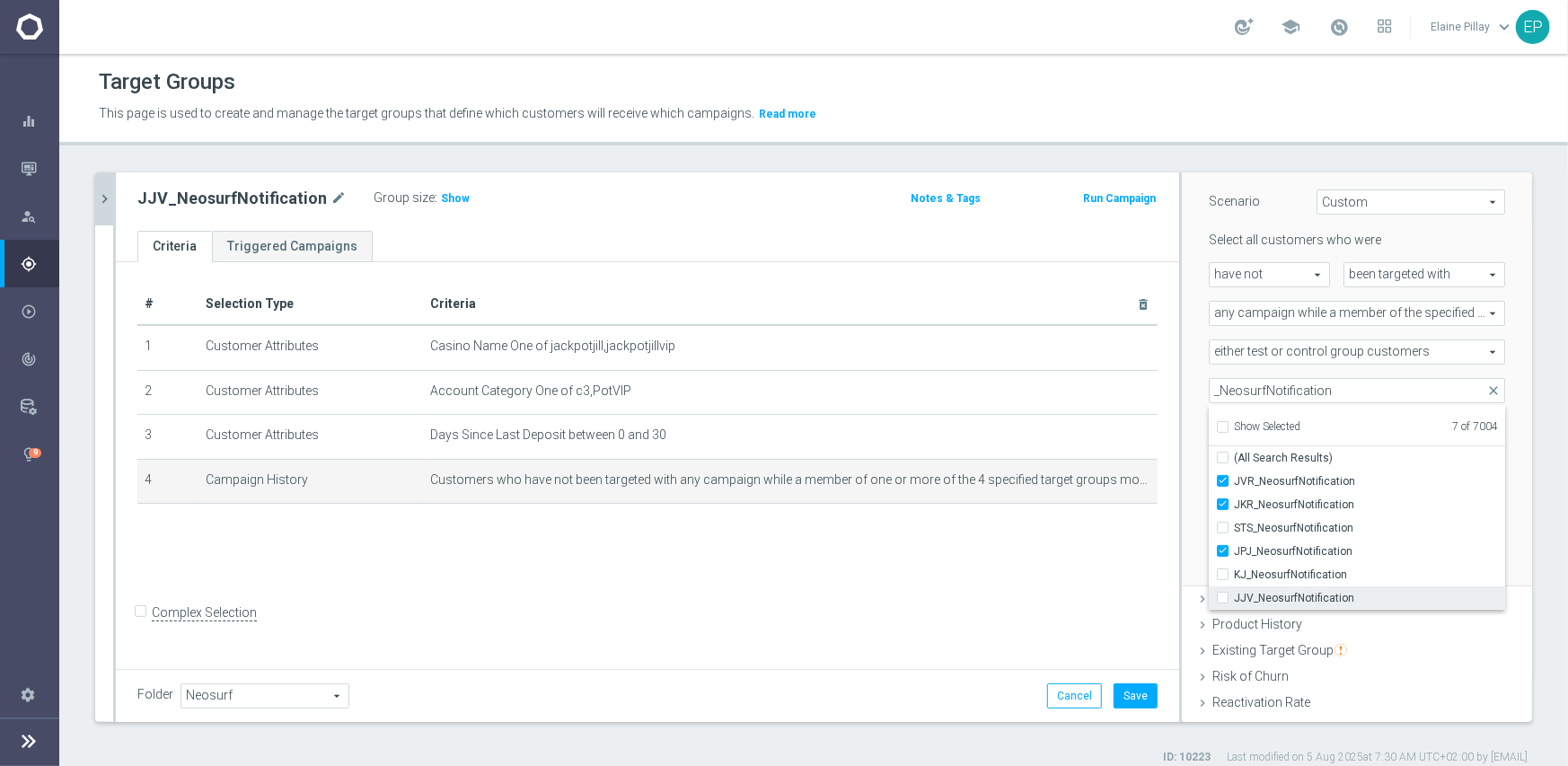 click on "JJV_NeosurfNotification" at bounding box center [1370, 598] 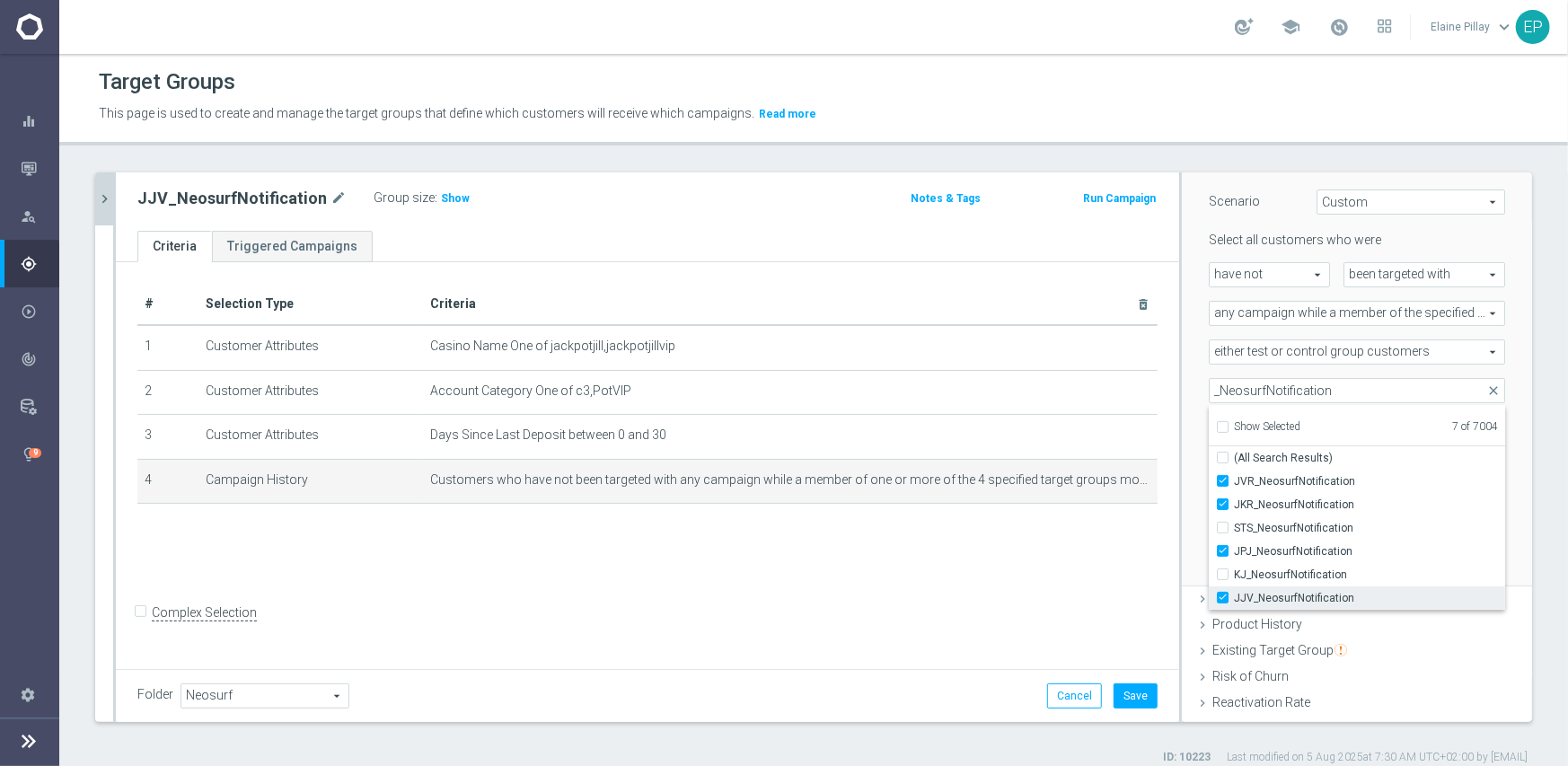 checkbox on "true" 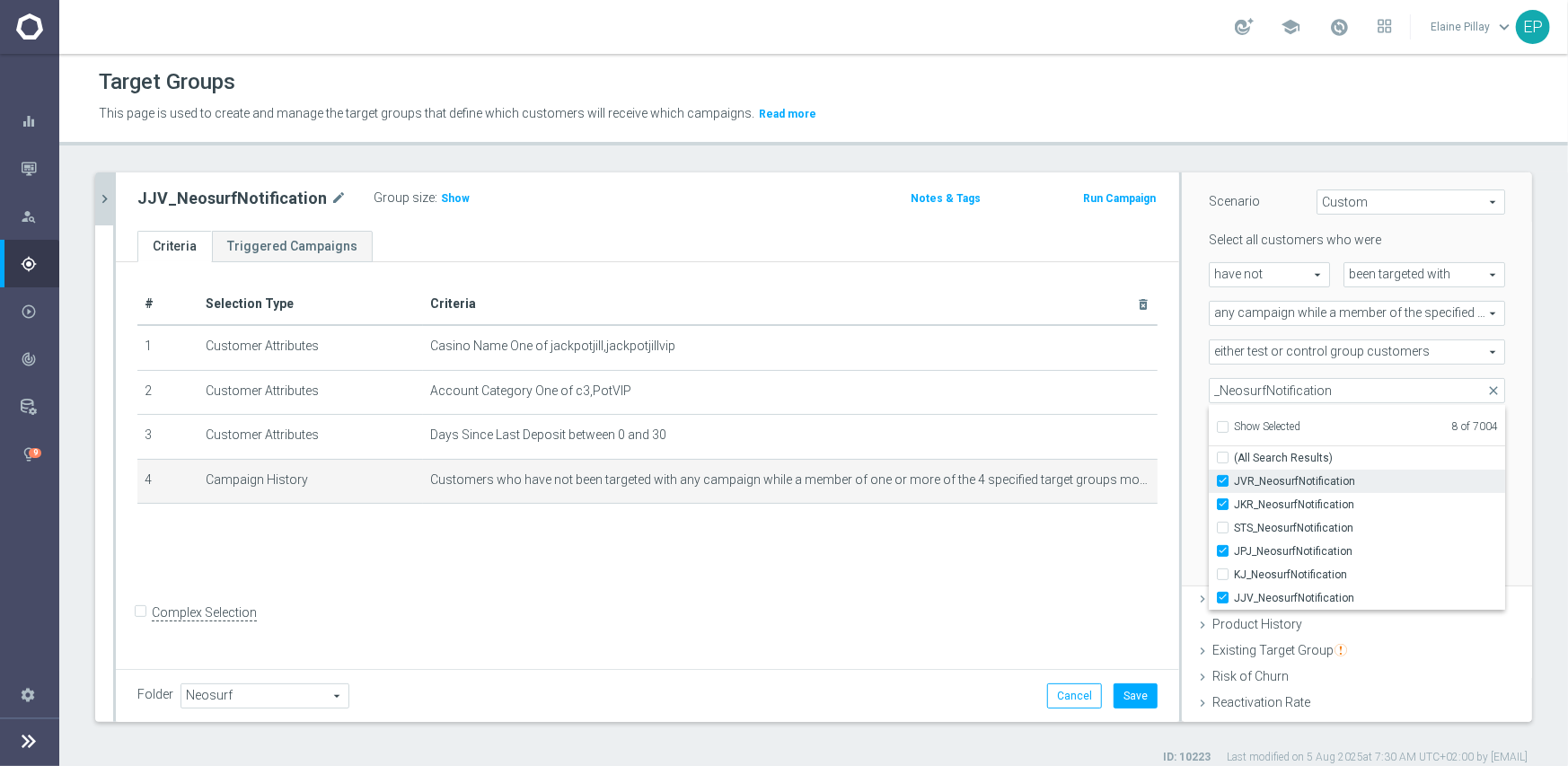click on "JVR_NeosurfNotification" at bounding box center (1370, 481) 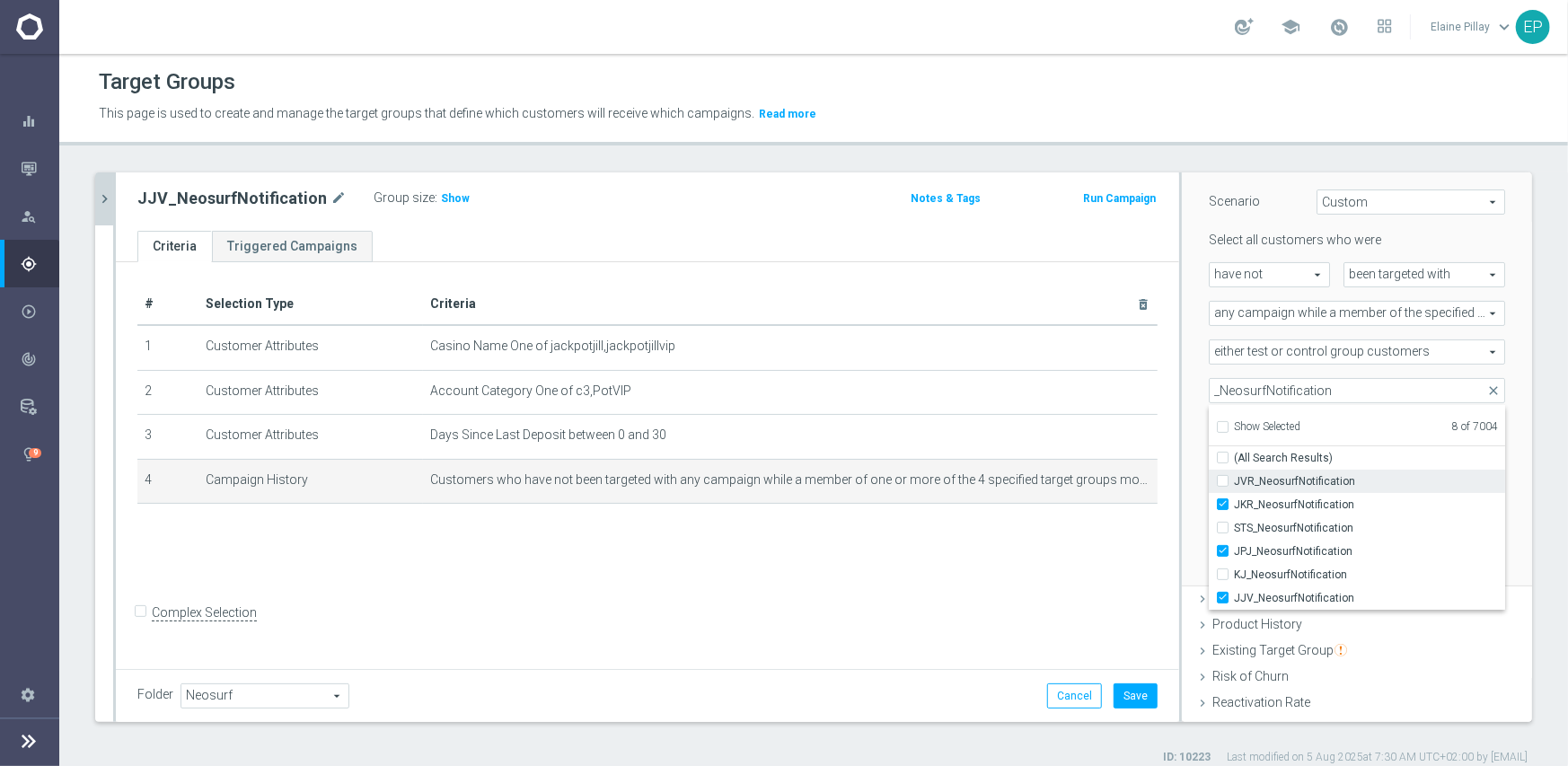 checkbox on "false" 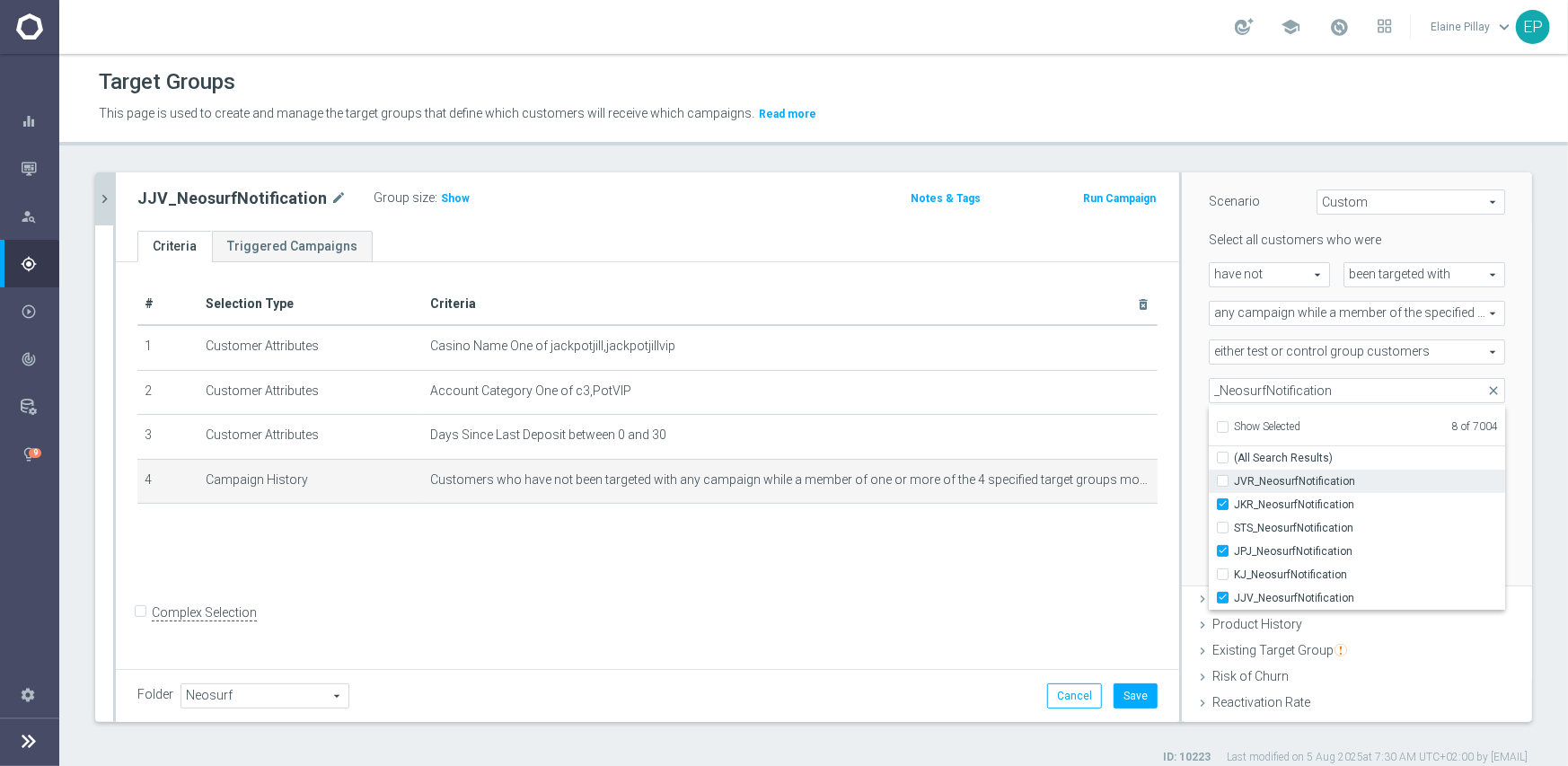 type on "Selected 7 of 7004" 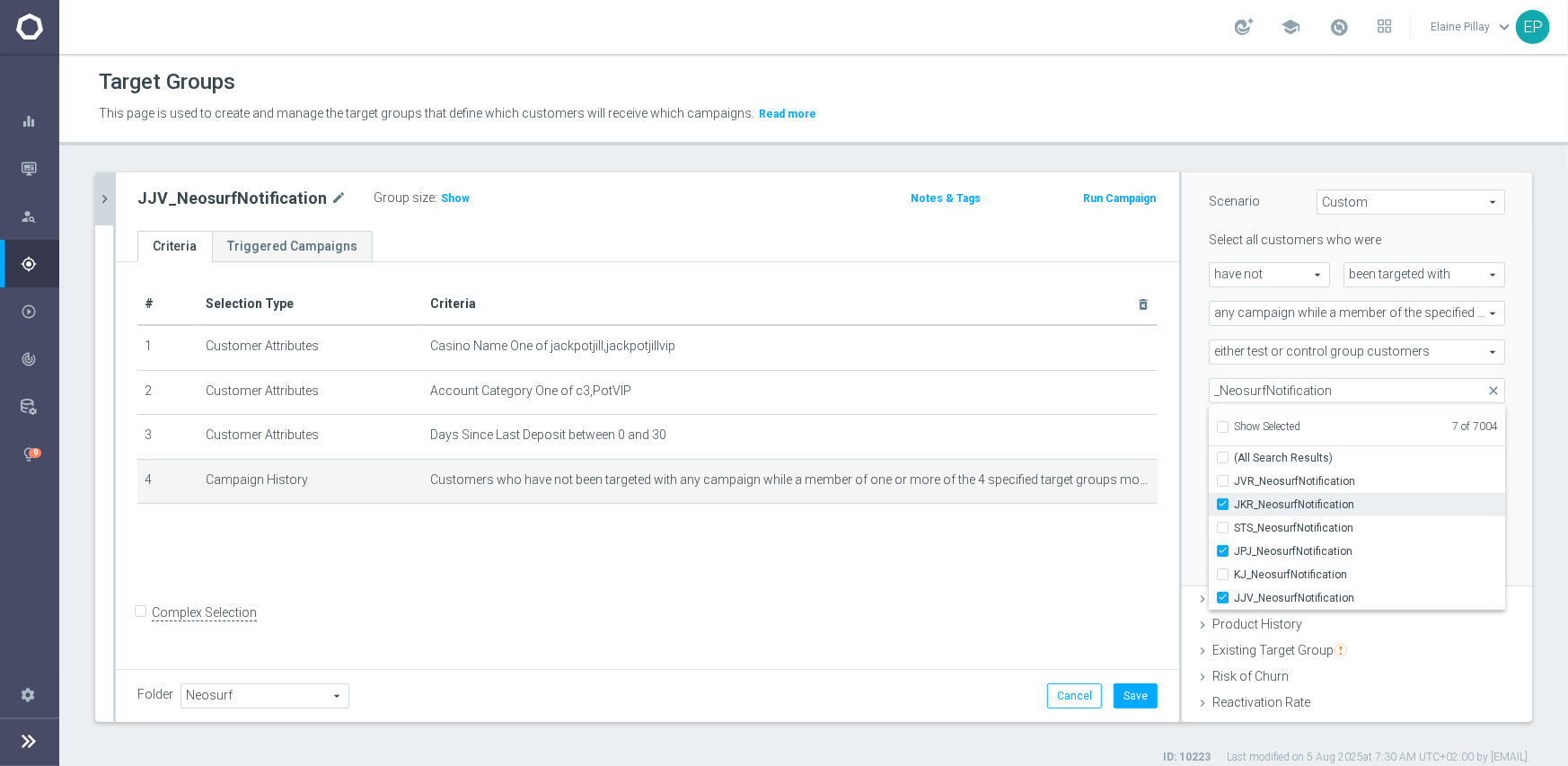 click on "JKR_NeosurfNotification" at bounding box center (1370, 505) 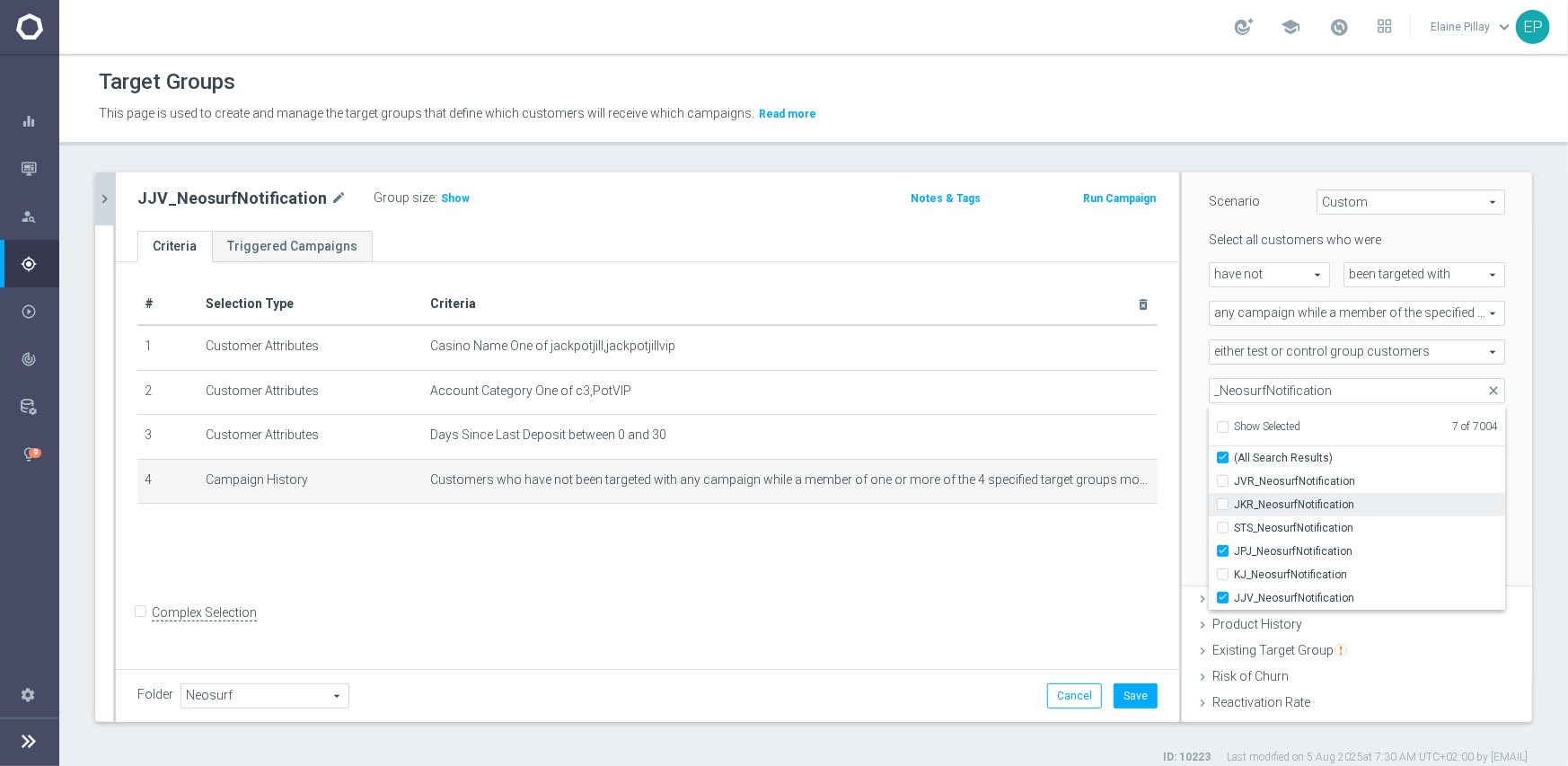 checkbox on "false" 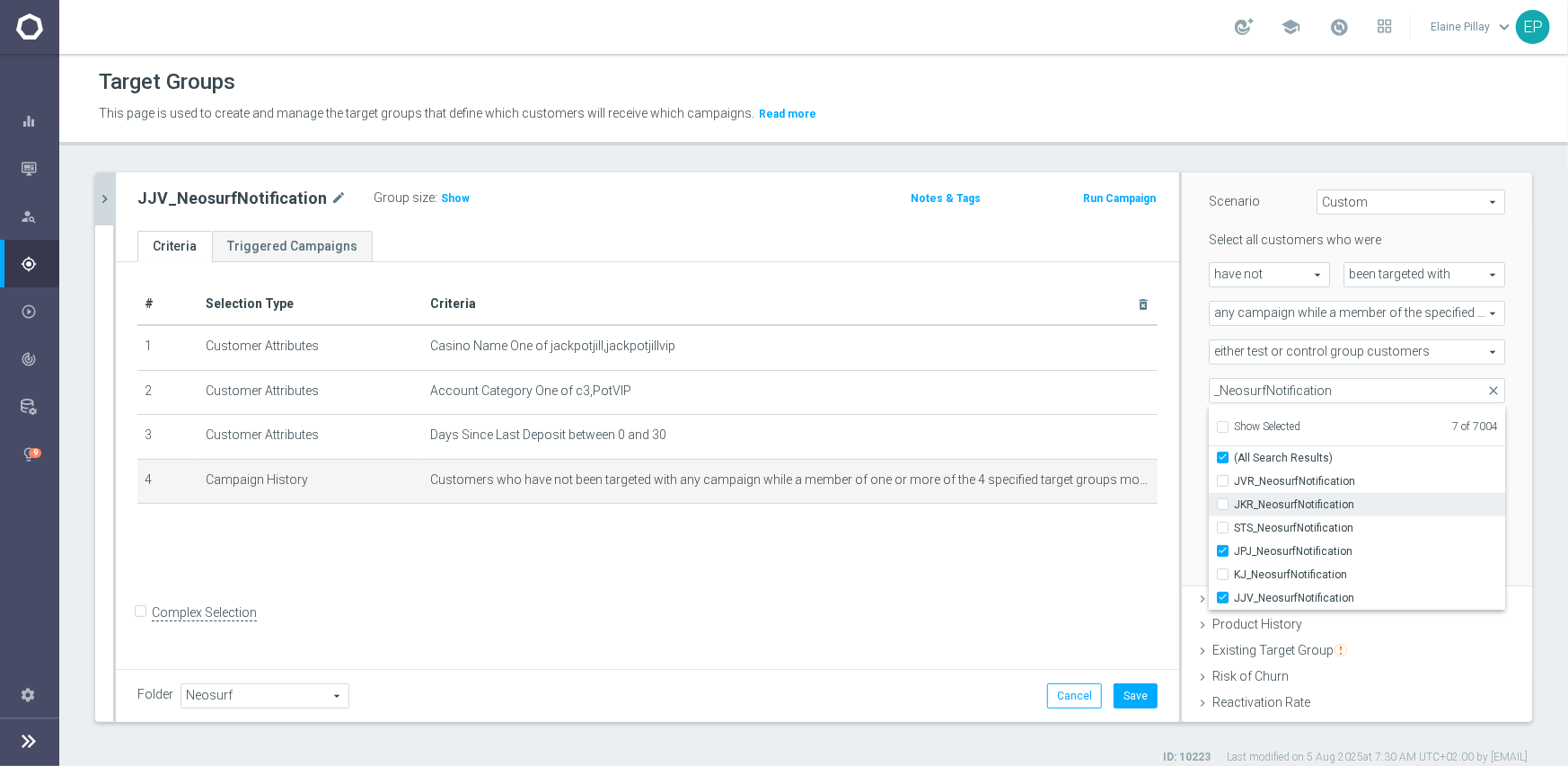 type on "Selected 6 of 7004" 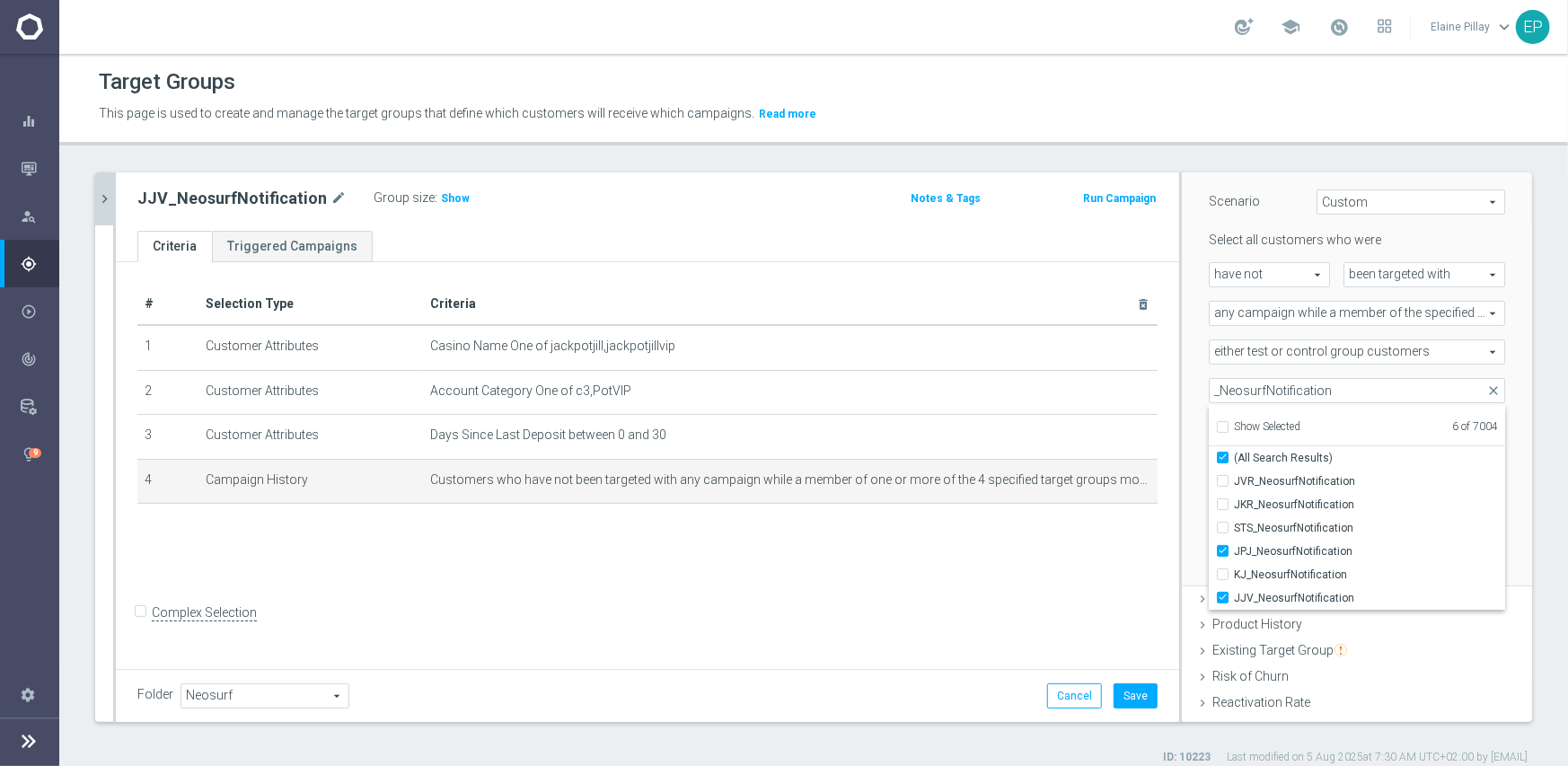 click on "Scenario
Custom
Custom
arrow_drop_down
search
Select all customers who were
have not
have not
arrow_drop_down
search" at bounding box center [1357, 377] 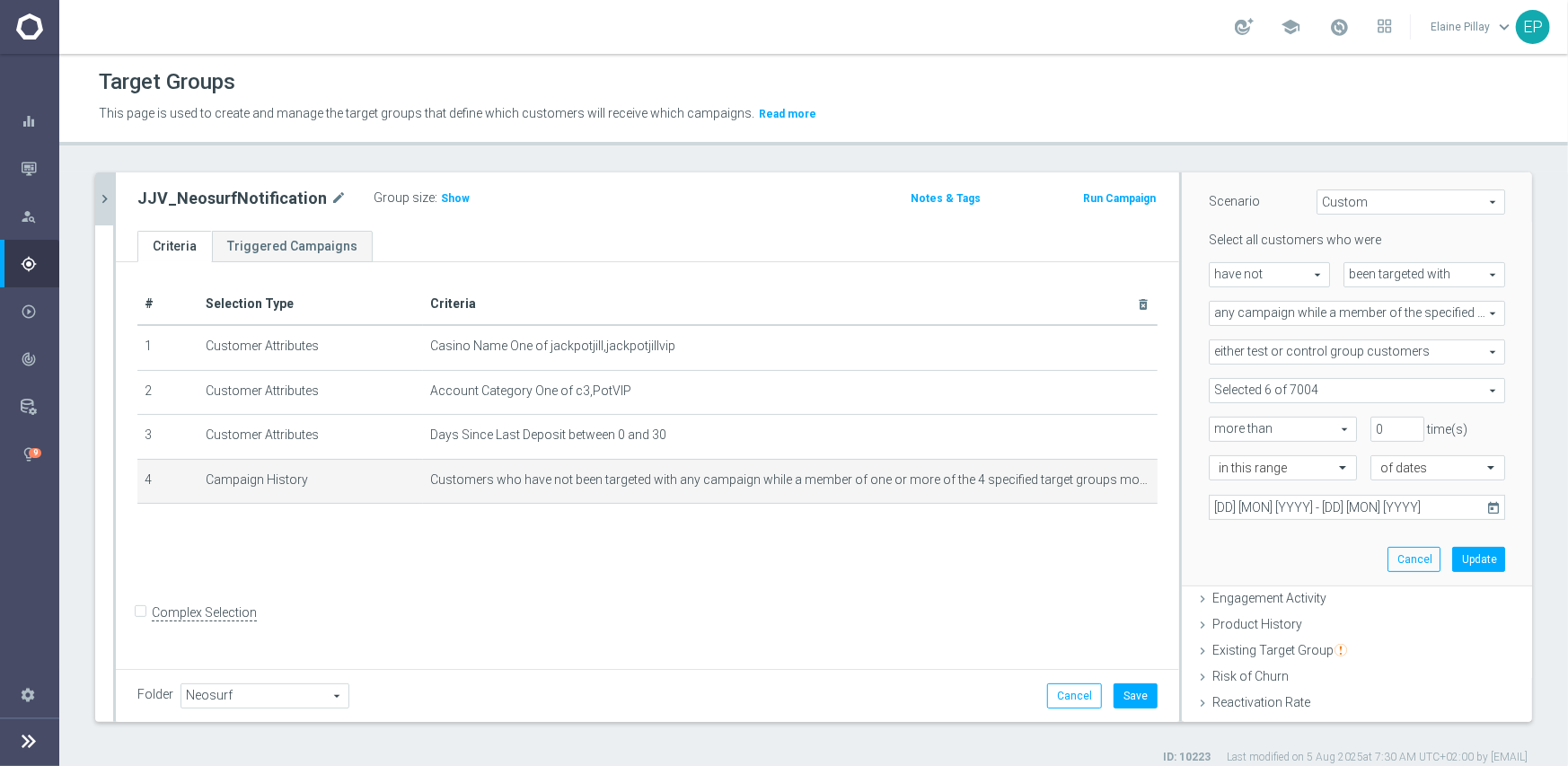 type 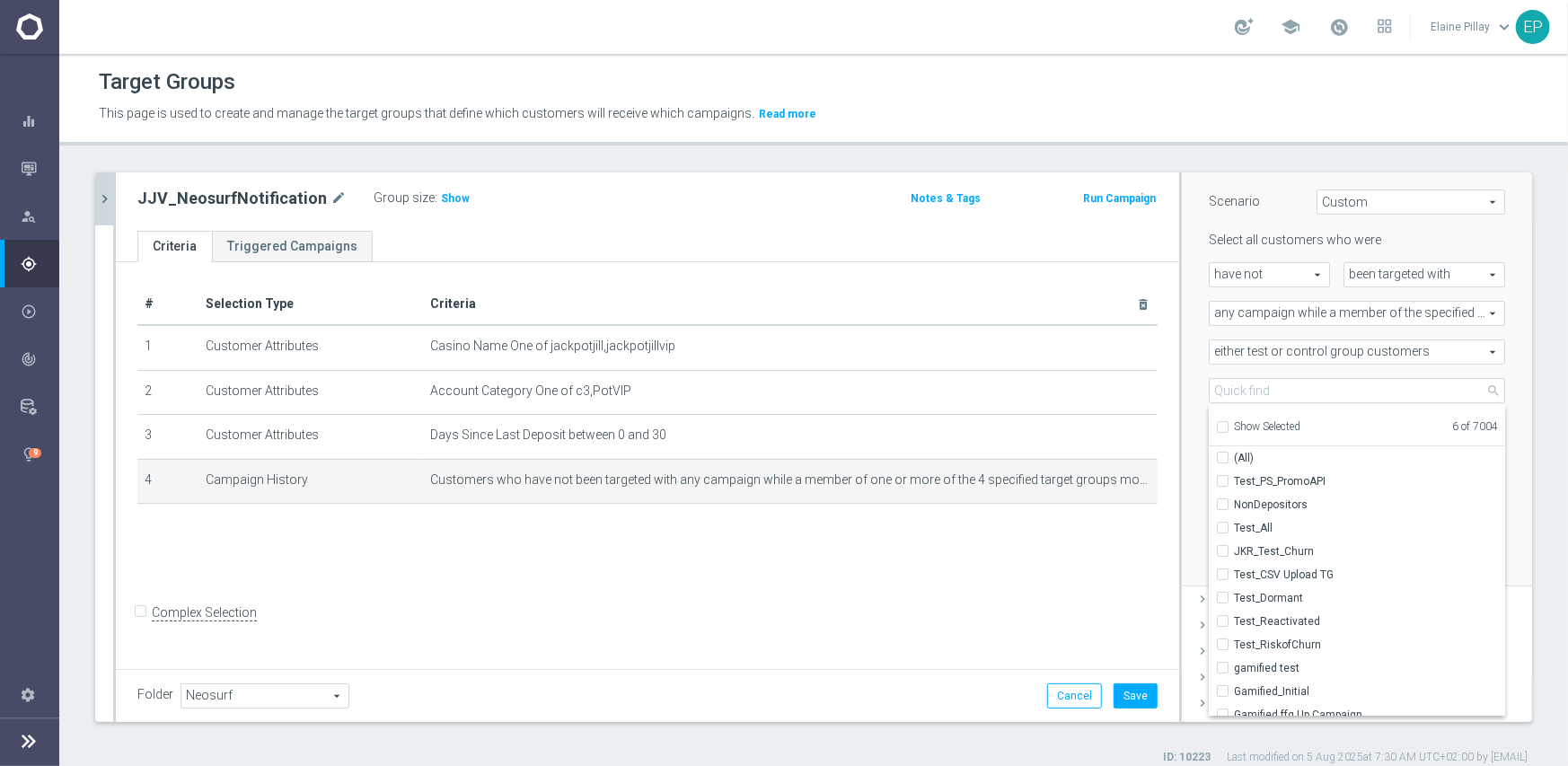 click on "Show Selected" at bounding box center [1267, 427] 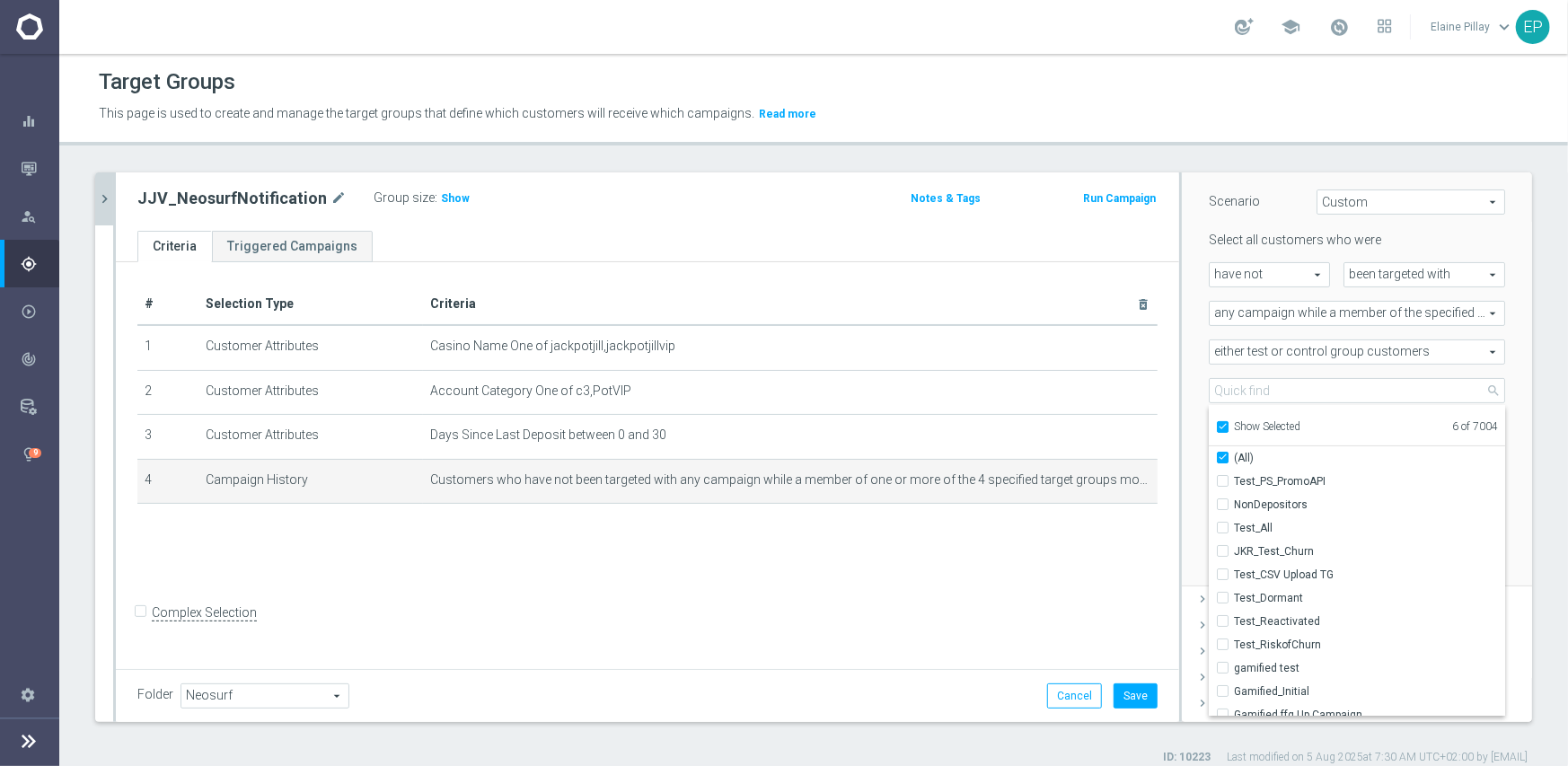 checkbox on "true" 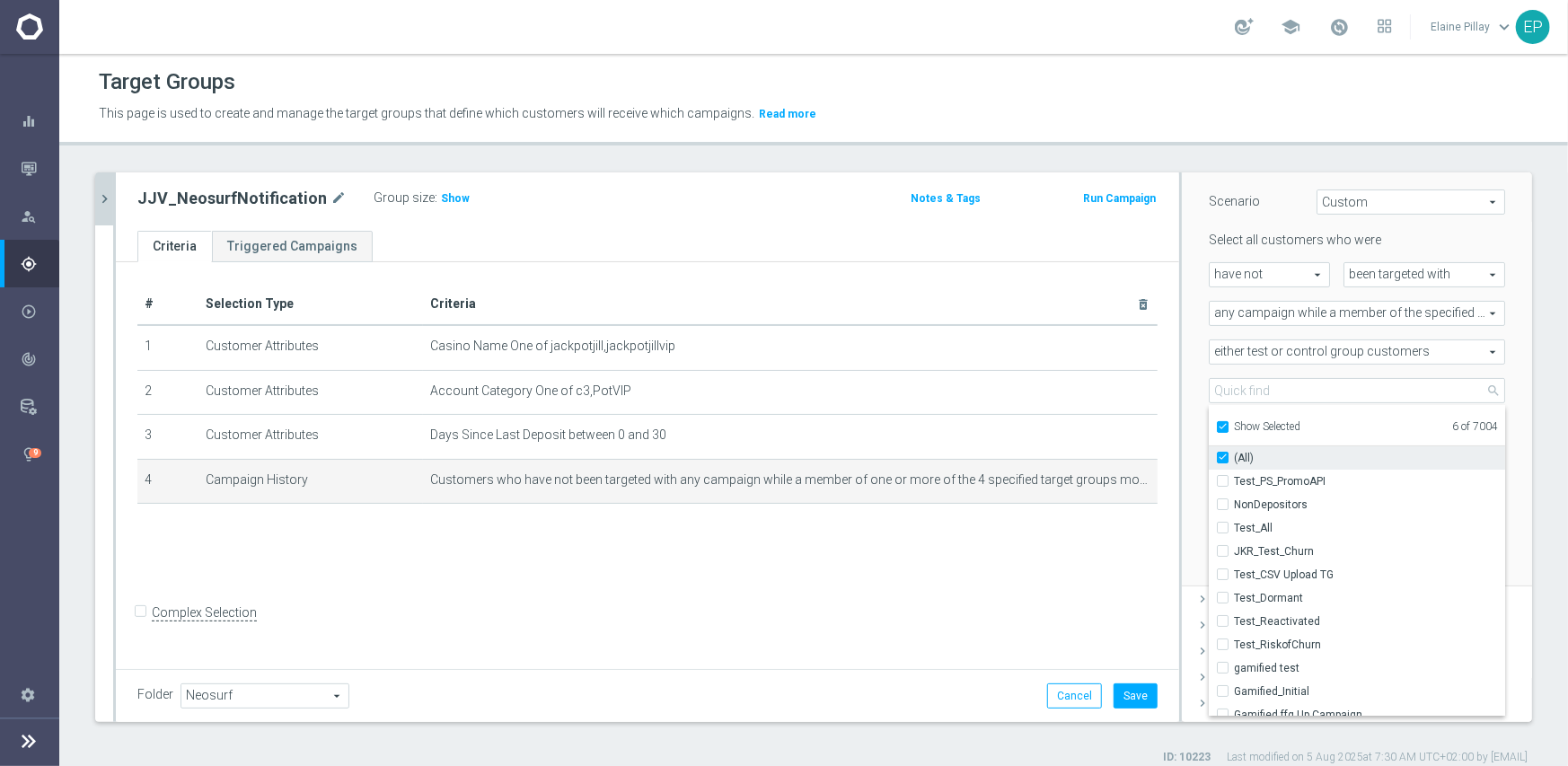 checkbox on "true" 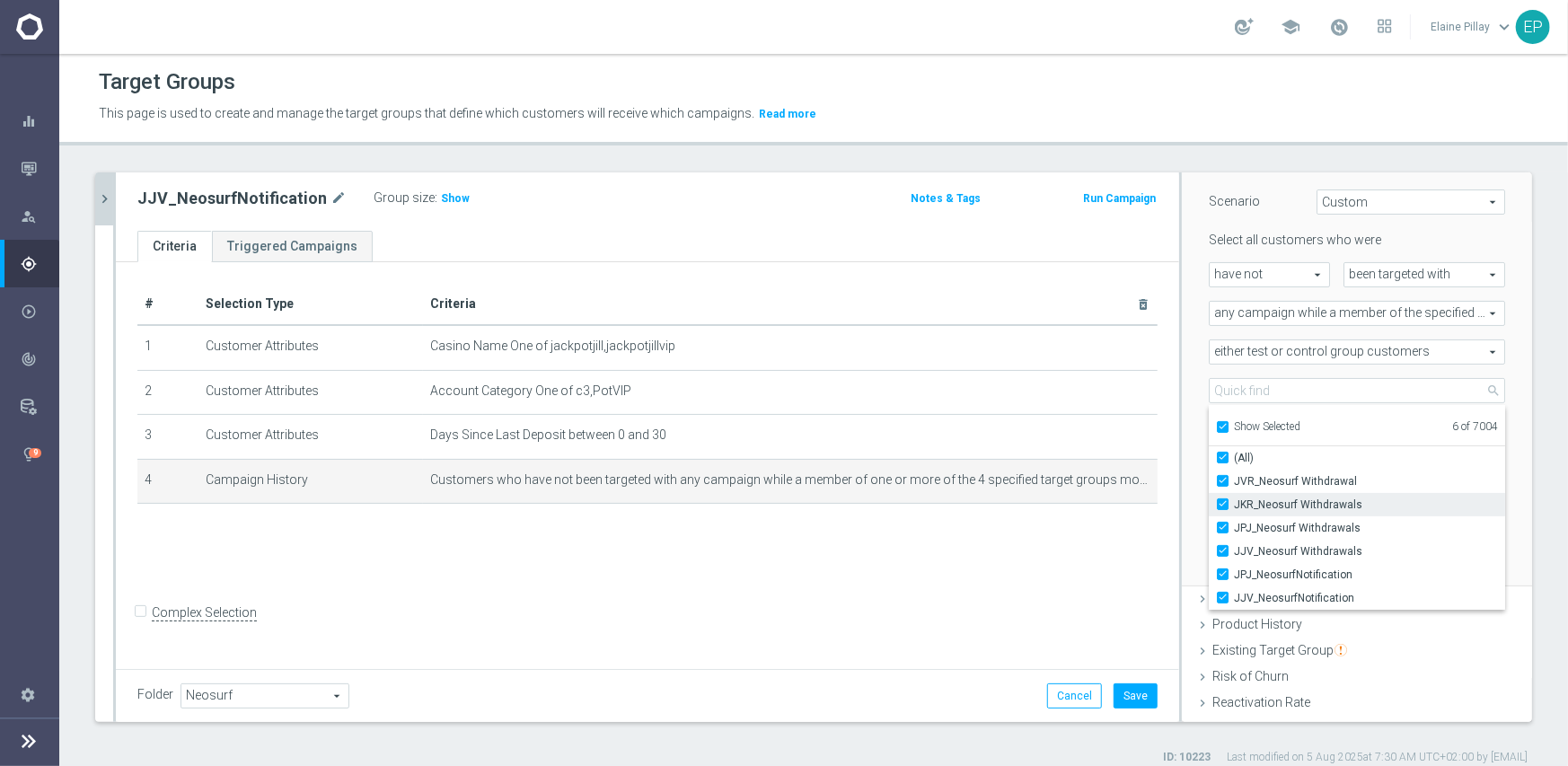 click on "JKR_Neosurf Withdrawals" at bounding box center (1370, 505) 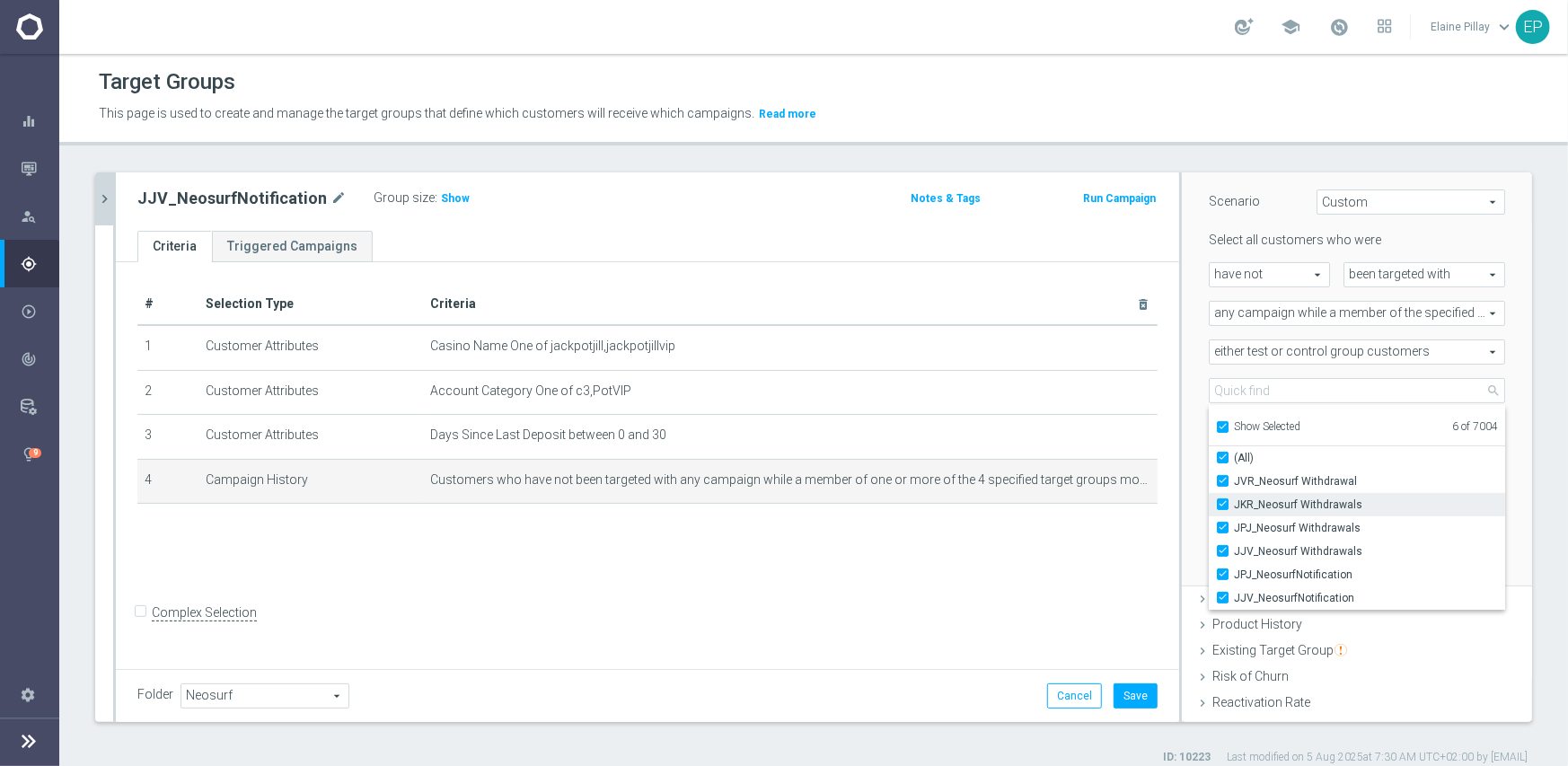 click on "JKR_Neosurf Withdrawals" at bounding box center [1228, 504] 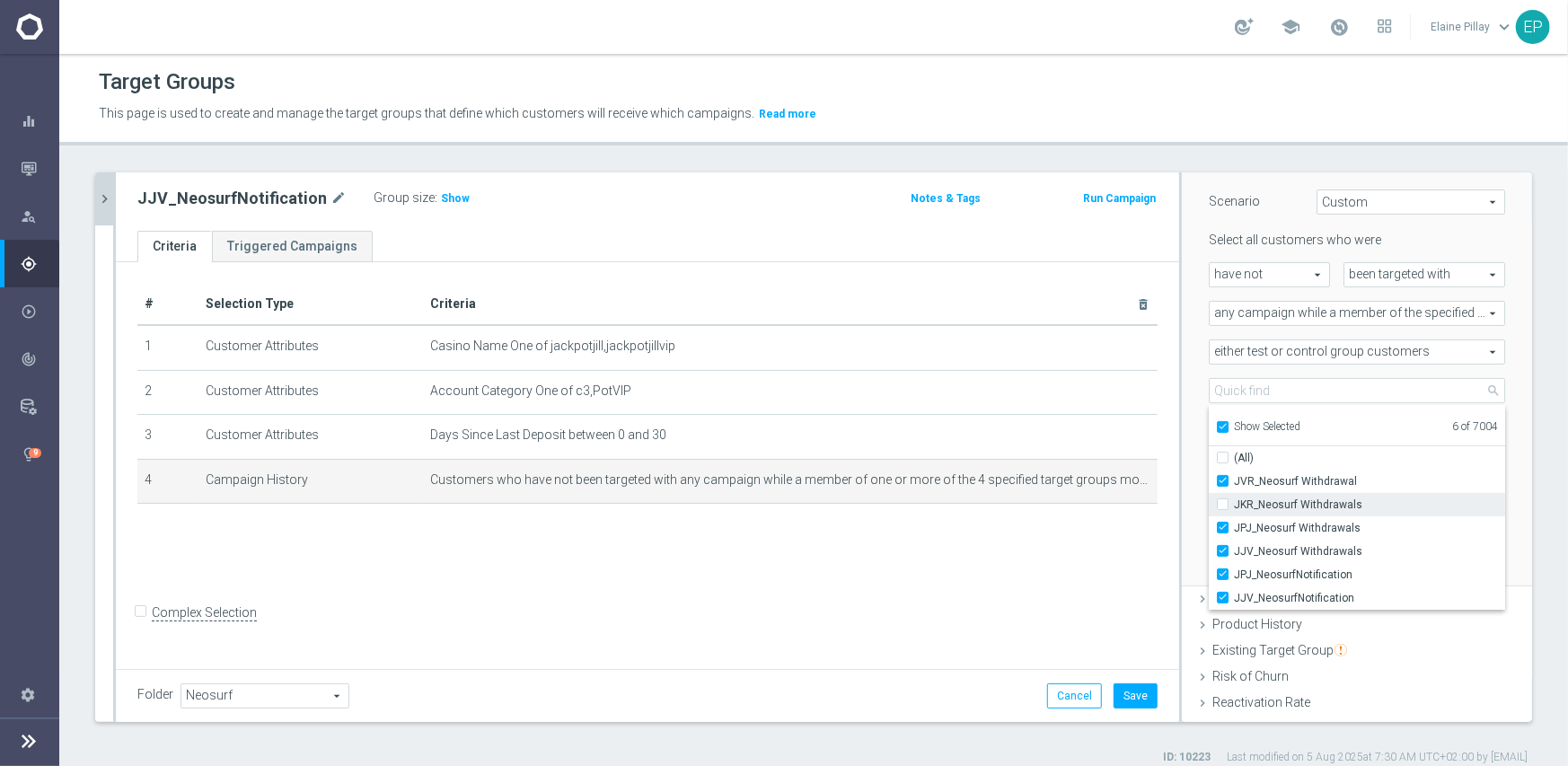 checkbox on "false" 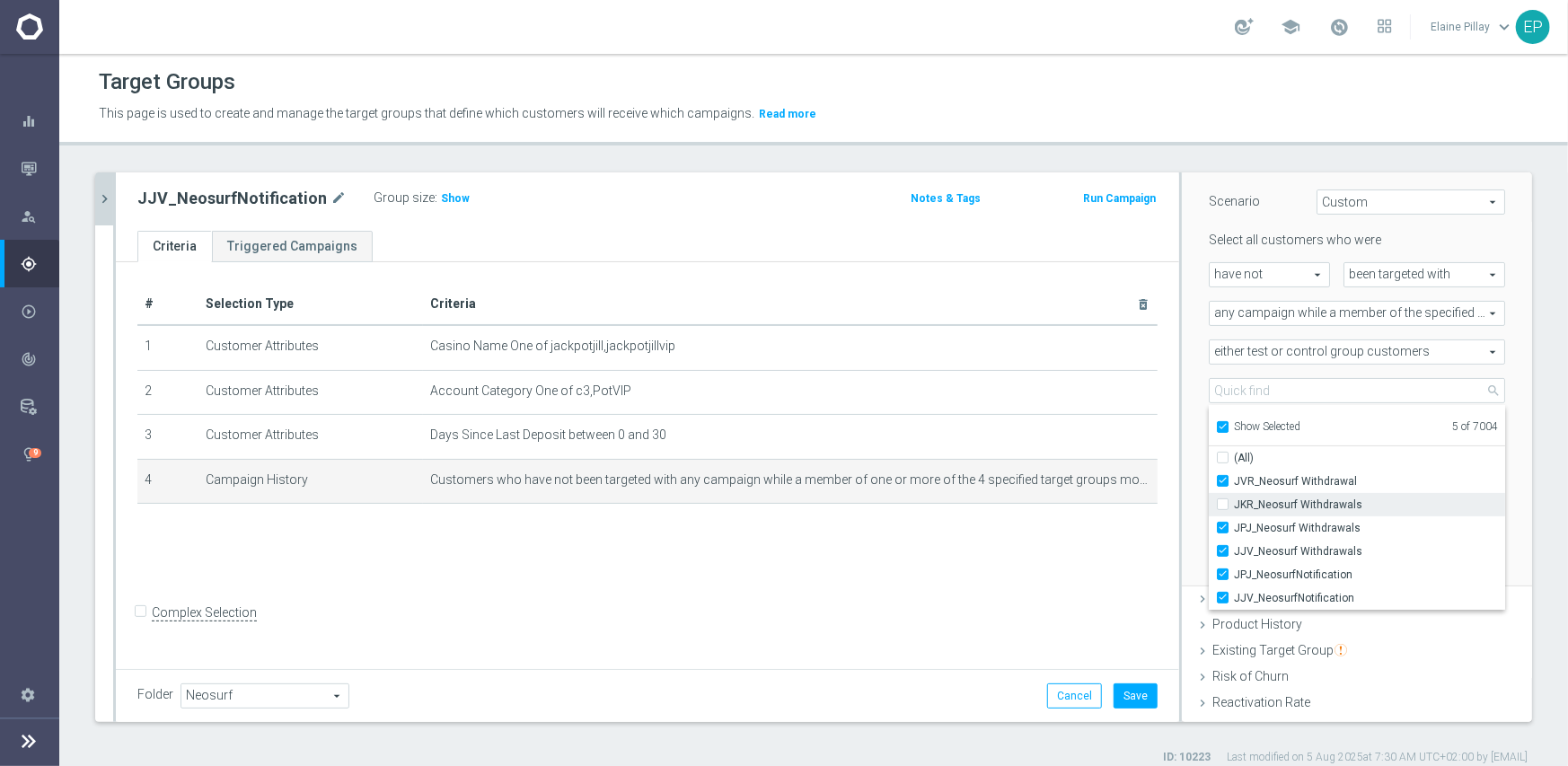type on "Selected 5 of 7004" 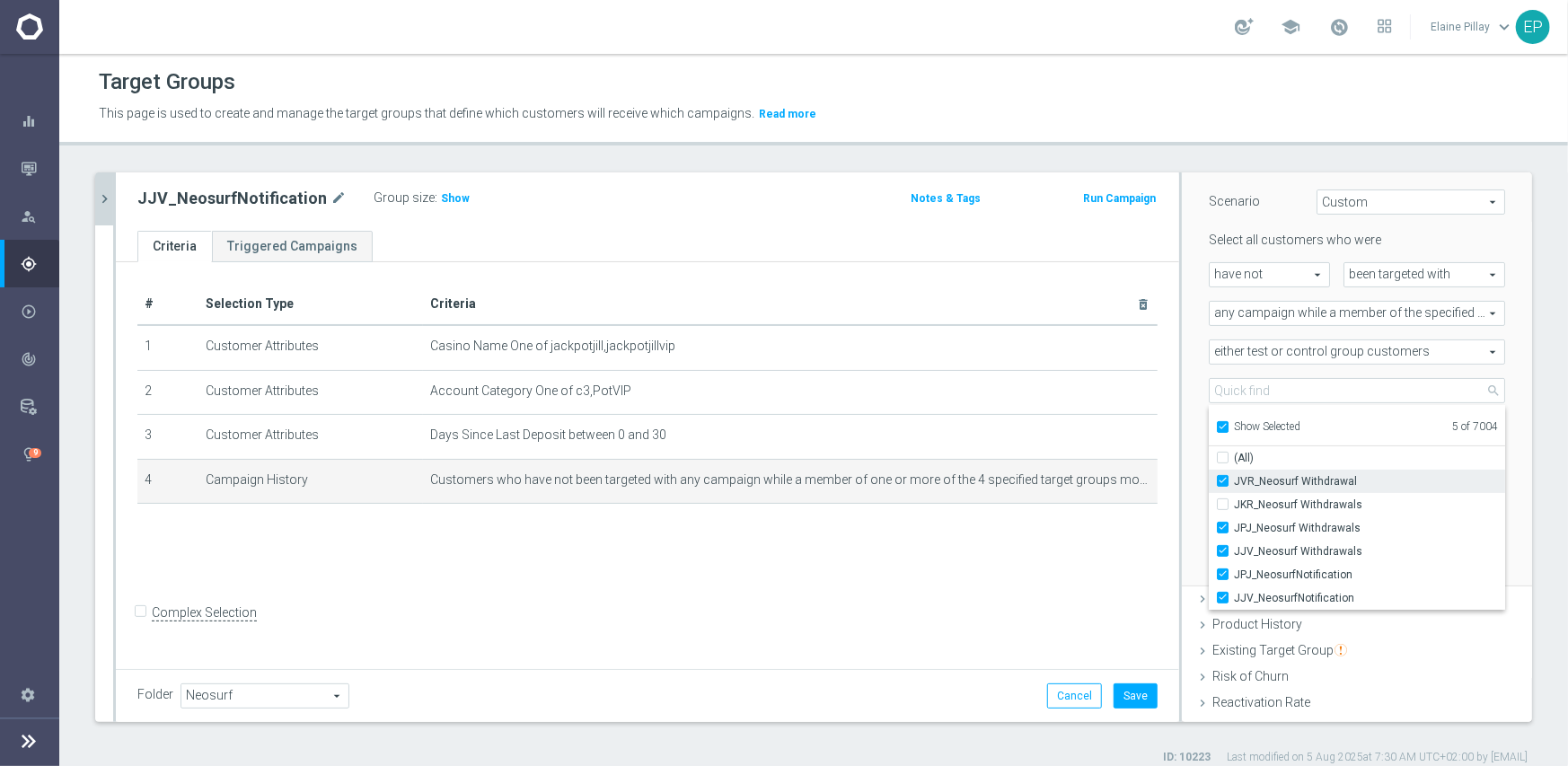 click on "JVR_Neosurf Withdrawal" at bounding box center (1370, 481) 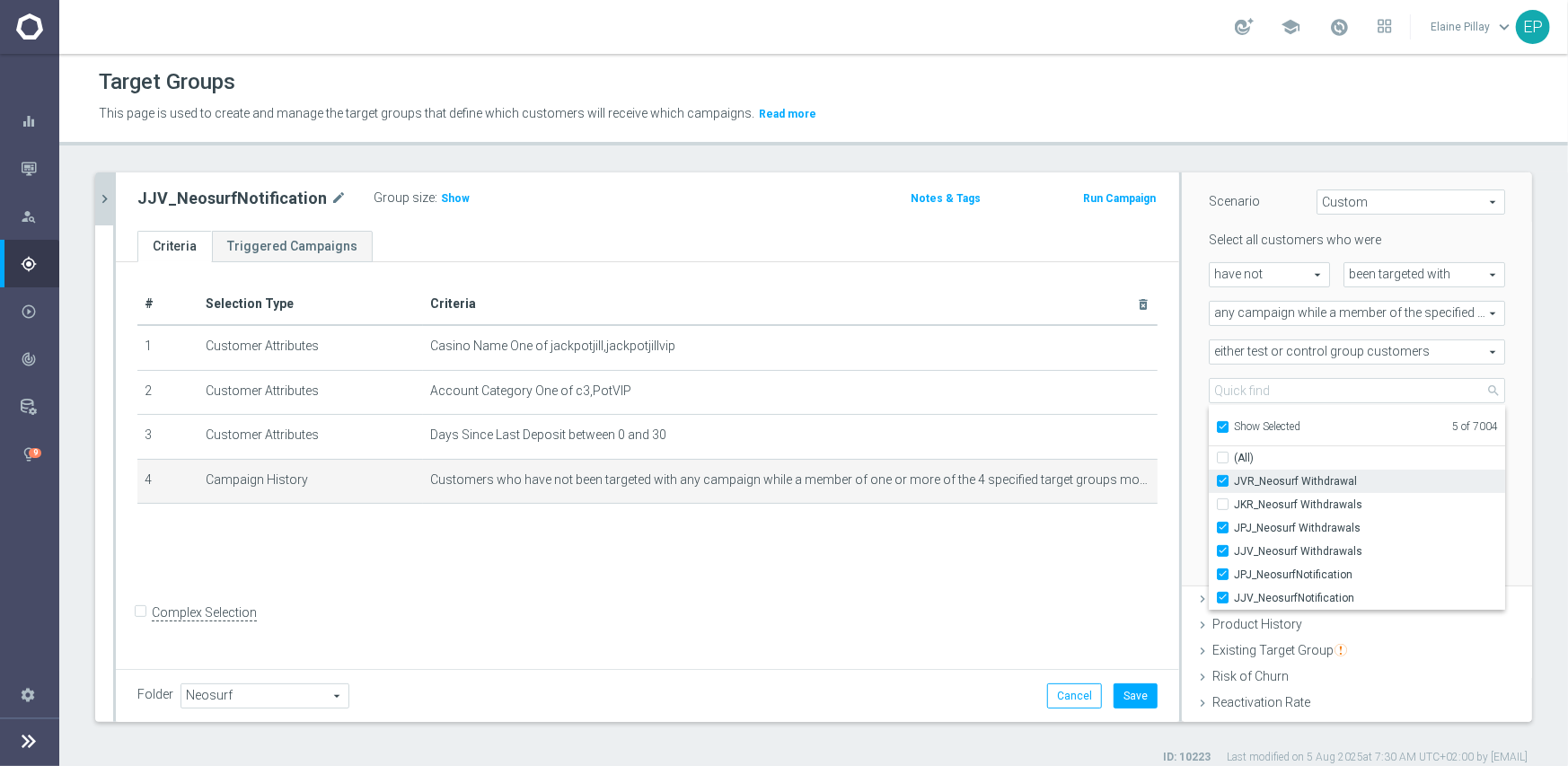 click on "JVR_Neosurf Withdrawal" at bounding box center [1228, 480] 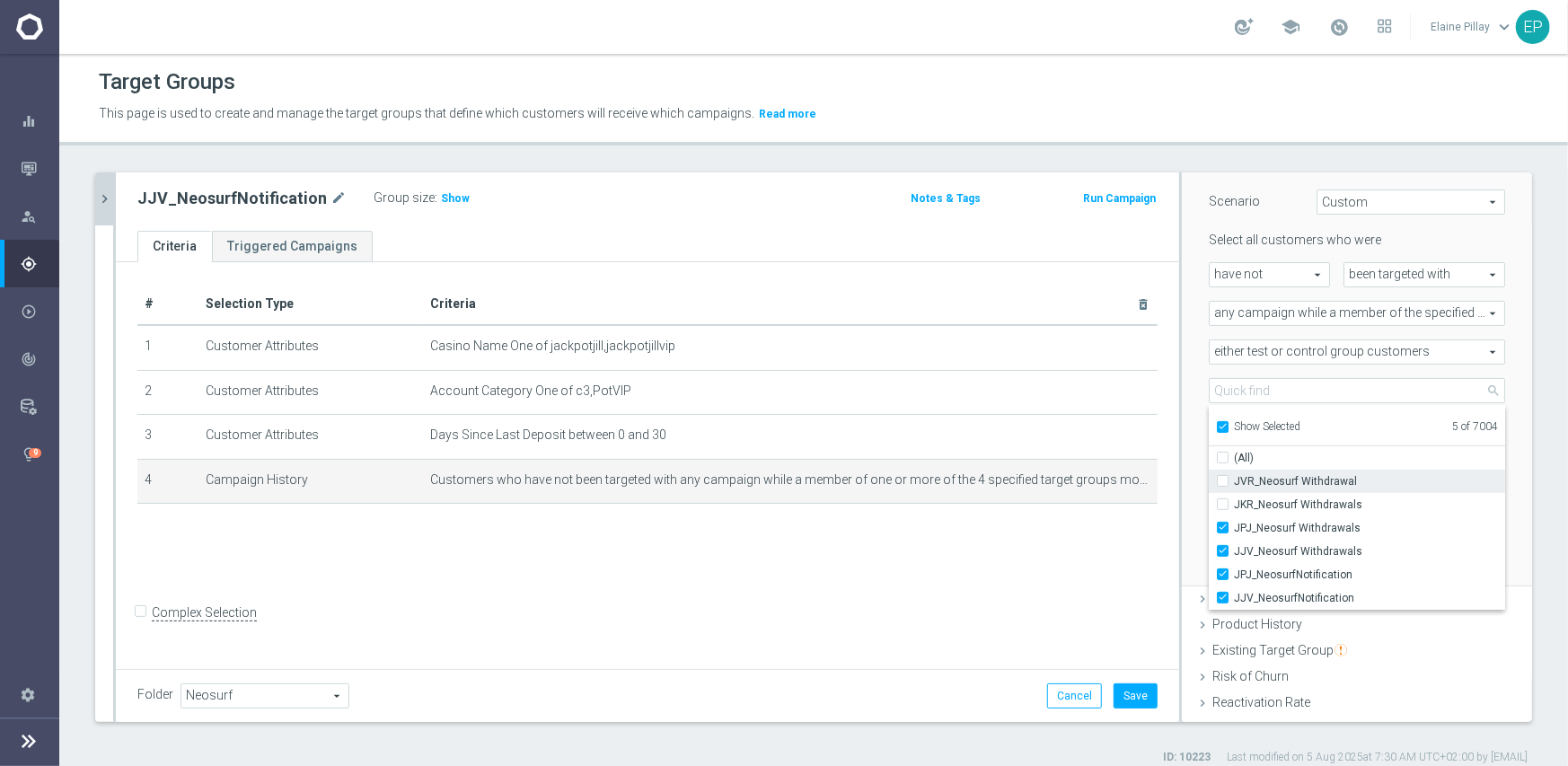 checkbox on "false" 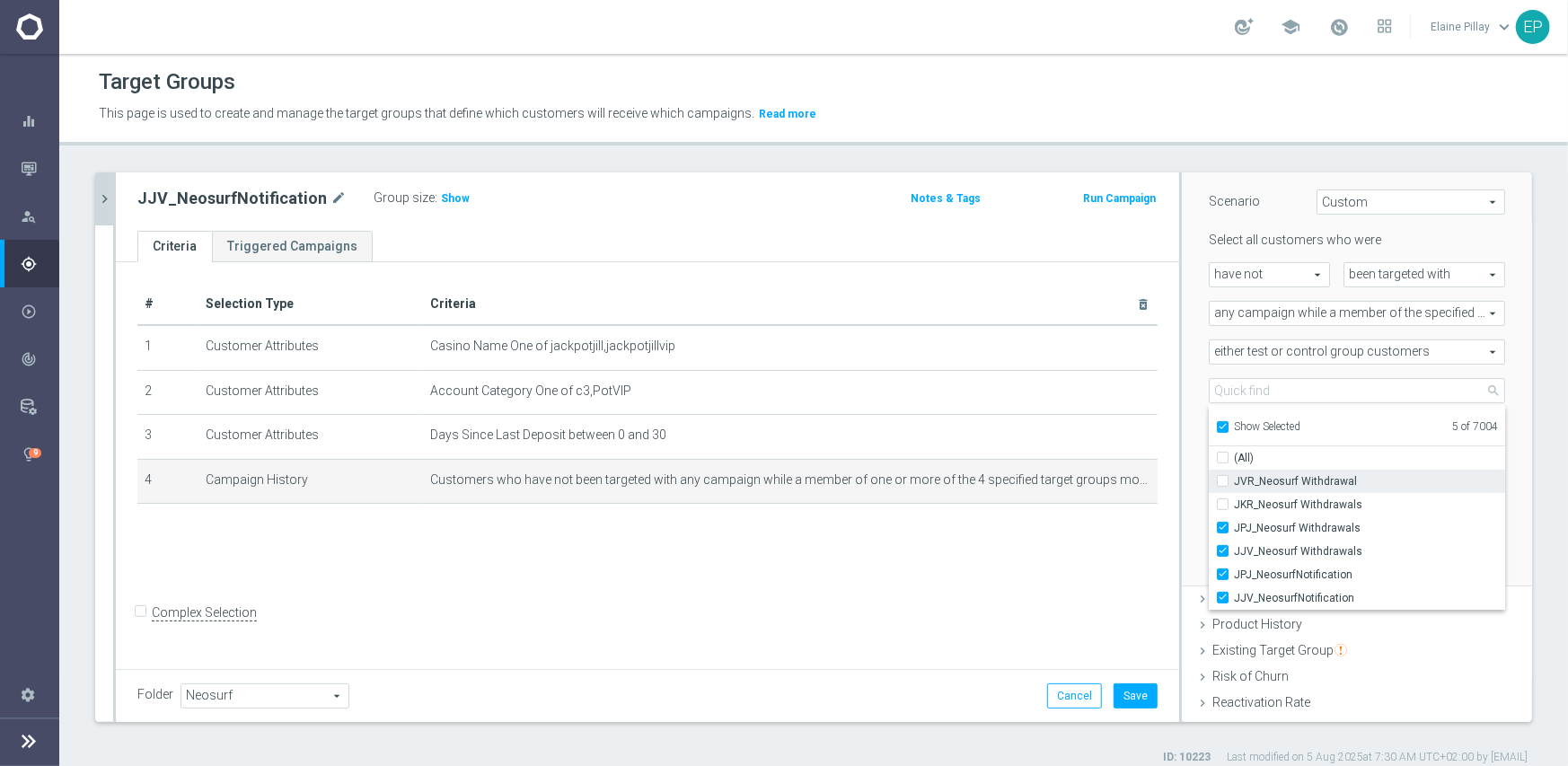 type on "Selected 4 of 7004" 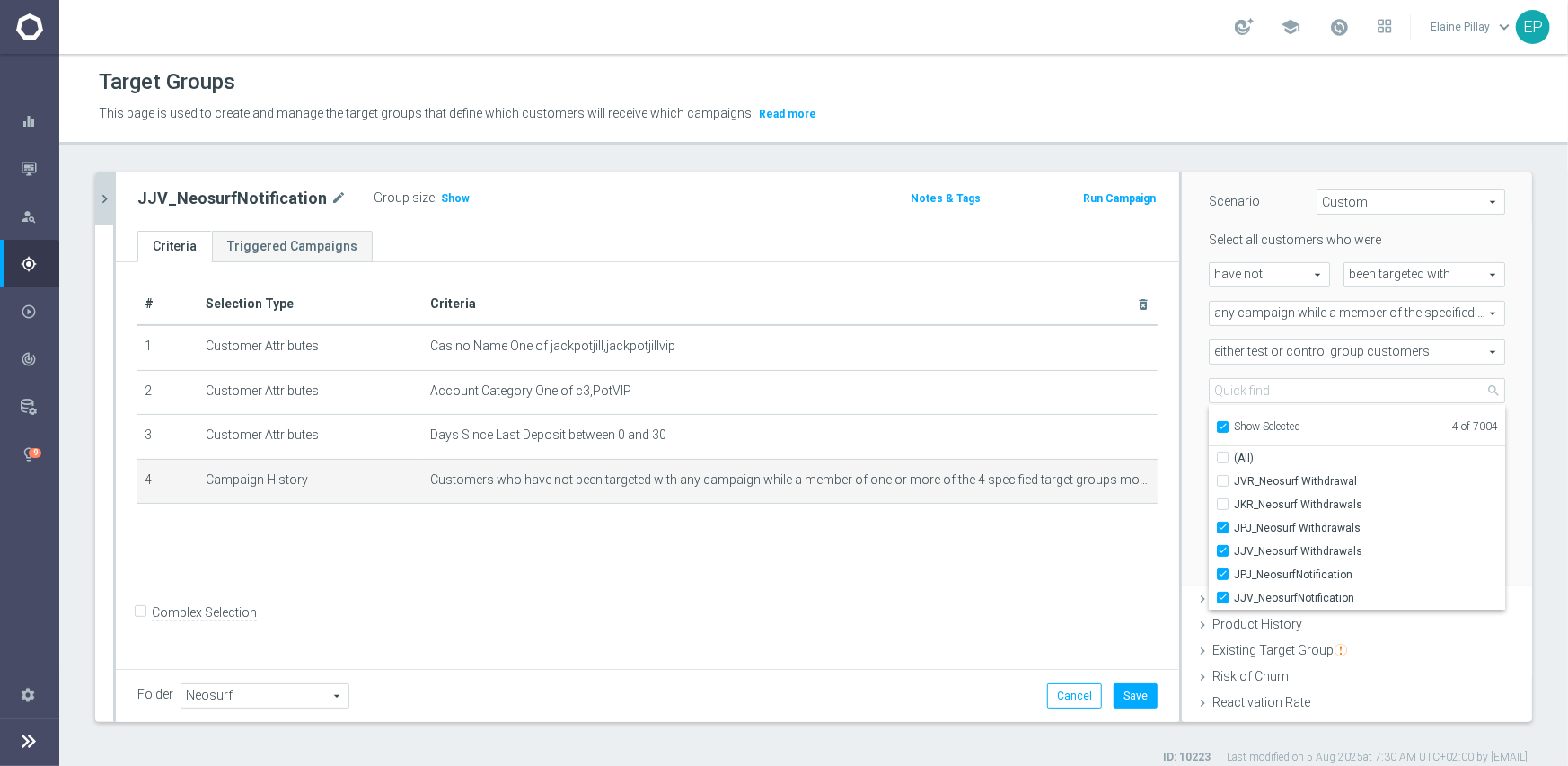 click on "Scenario
Custom
Custom
arrow_drop_down
search
Select all customers who were
have not
have not
arrow_drop_down
search" at bounding box center (1357, 377) 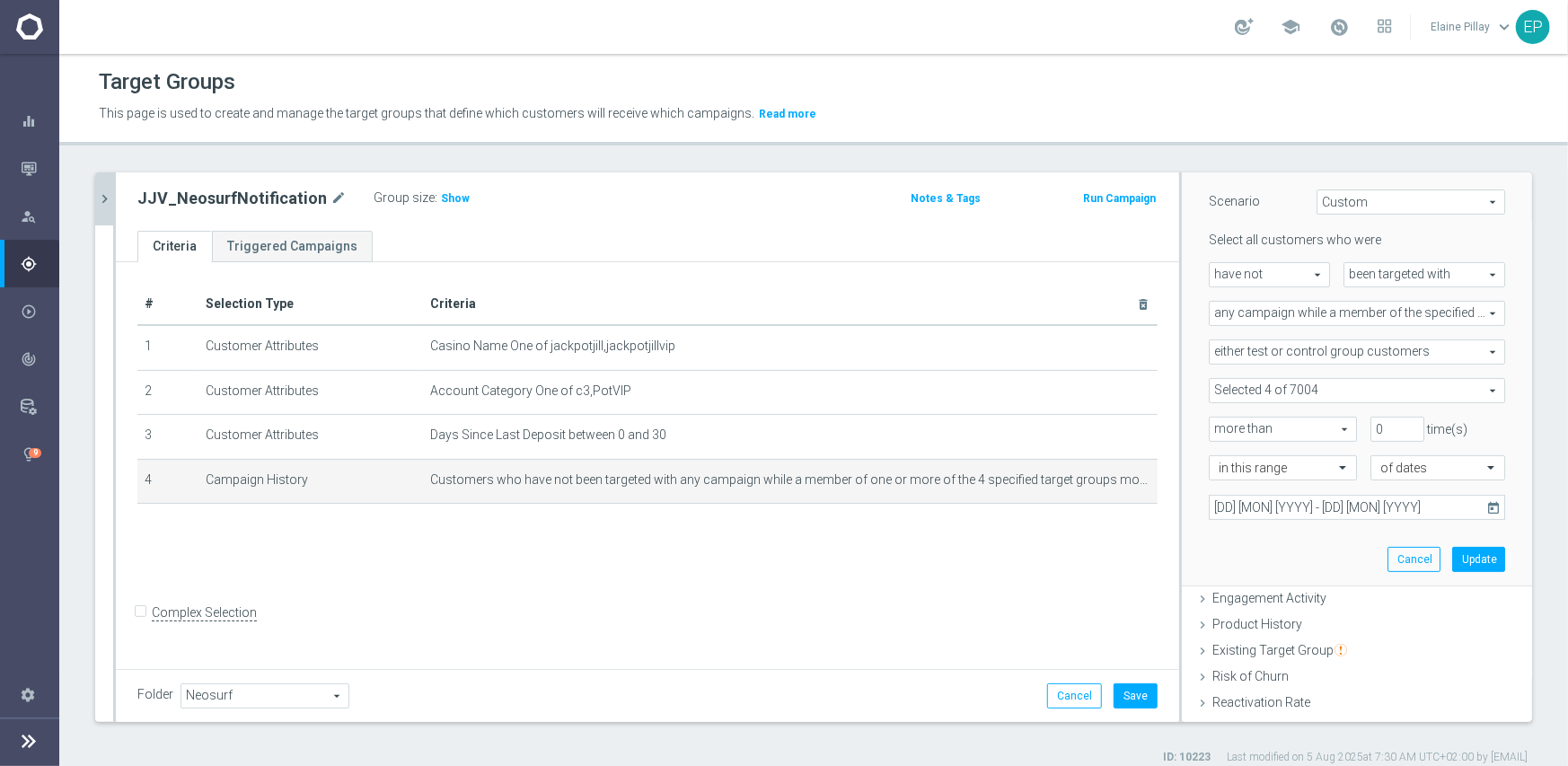 click at bounding box center (1357, 391) 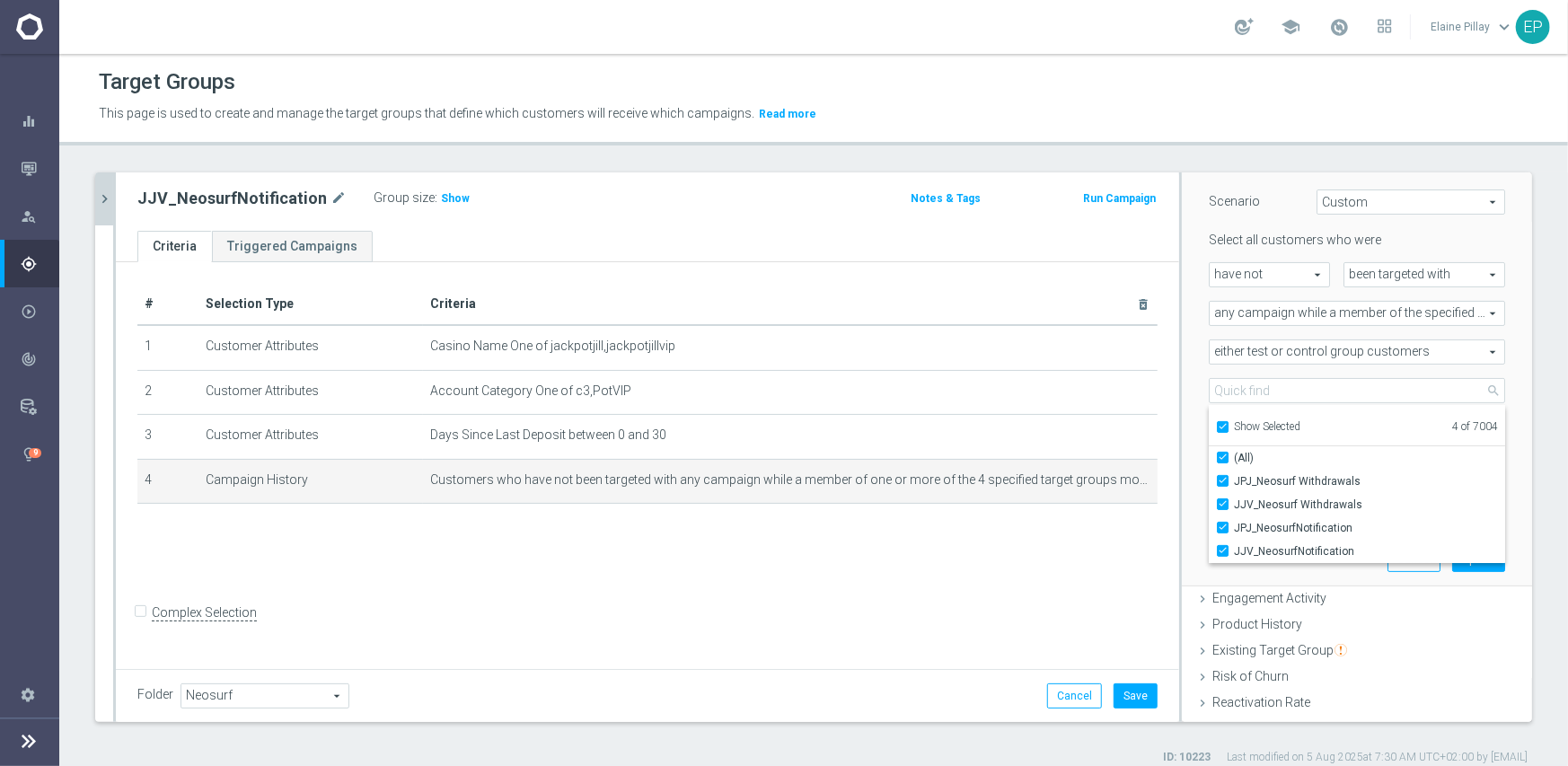 click on "more than
more than
arrow_drop_down
search" at bounding box center (1276, 429) 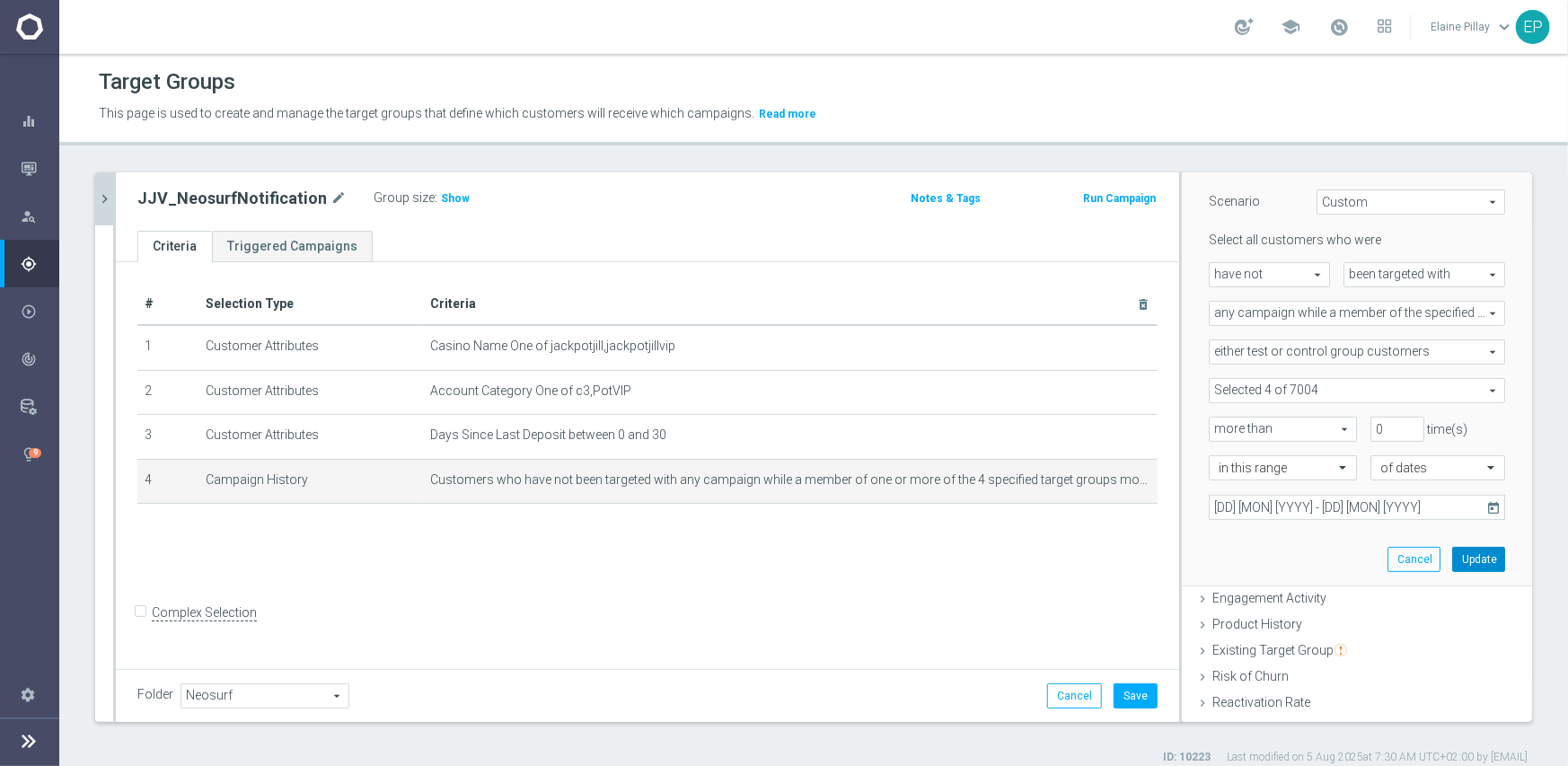 click on "Update" at bounding box center [1478, 559] 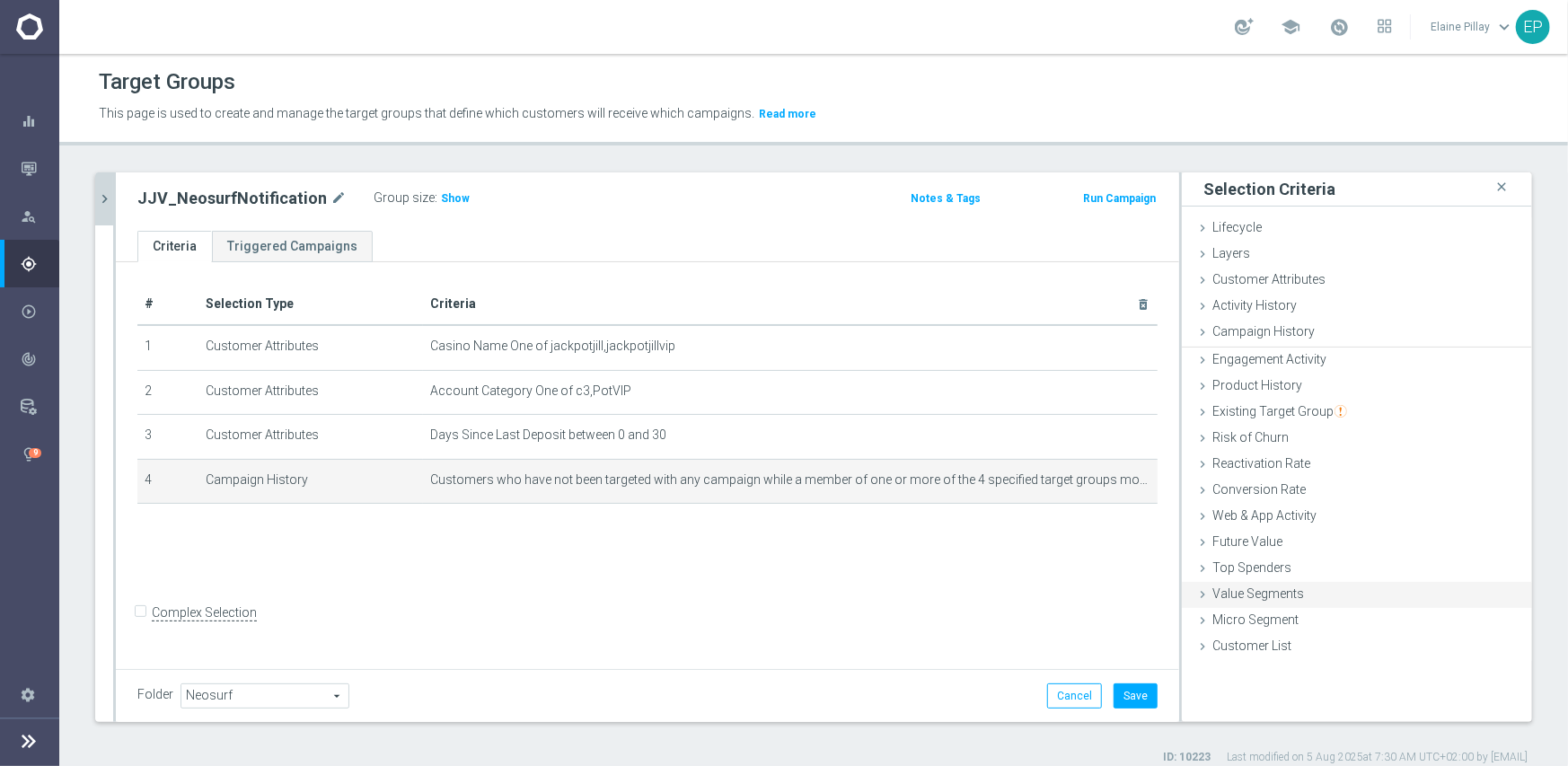 scroll, scrollTop: 0, scrollLeft: 0, axis: both 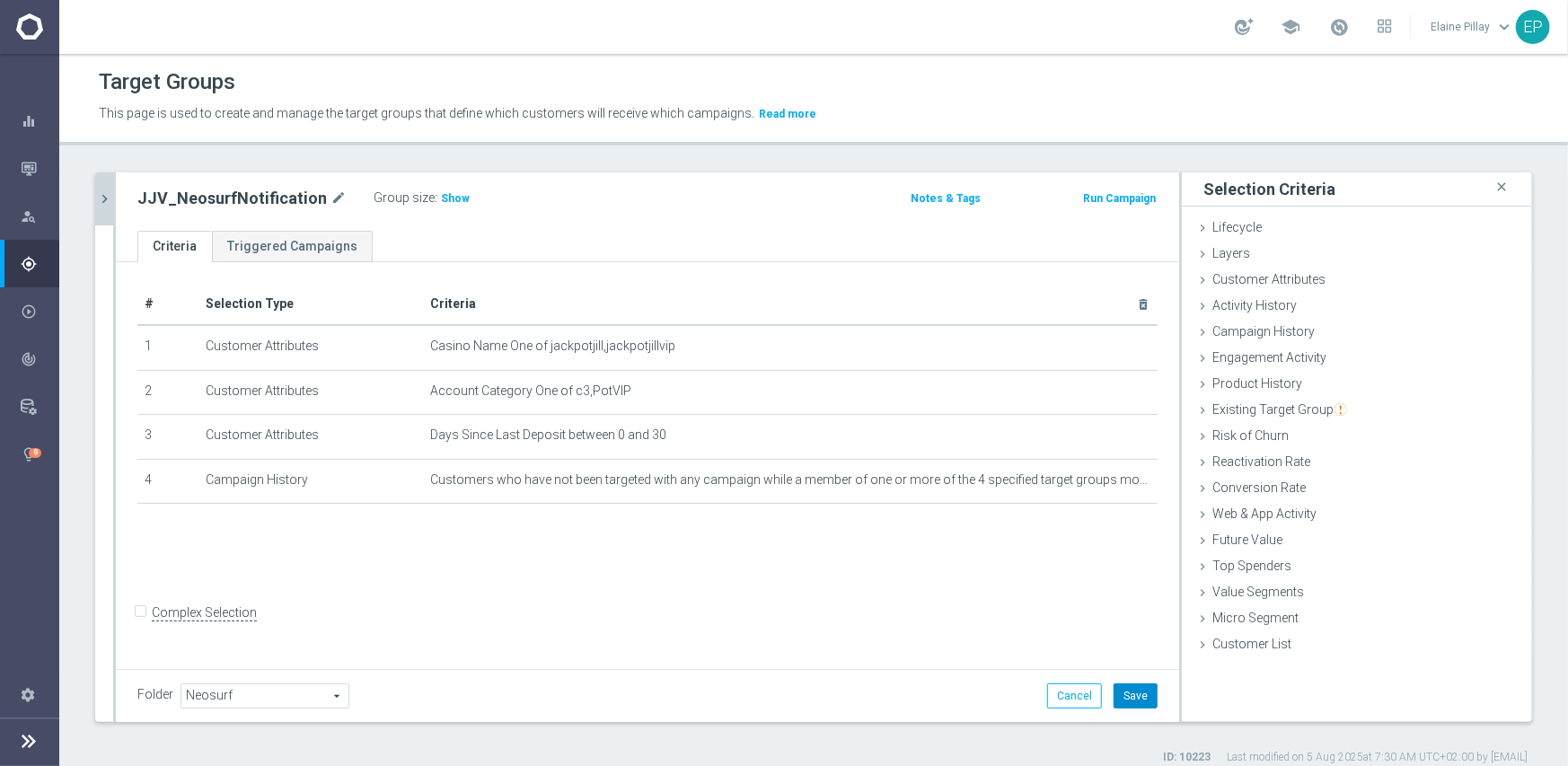 click on "Save" 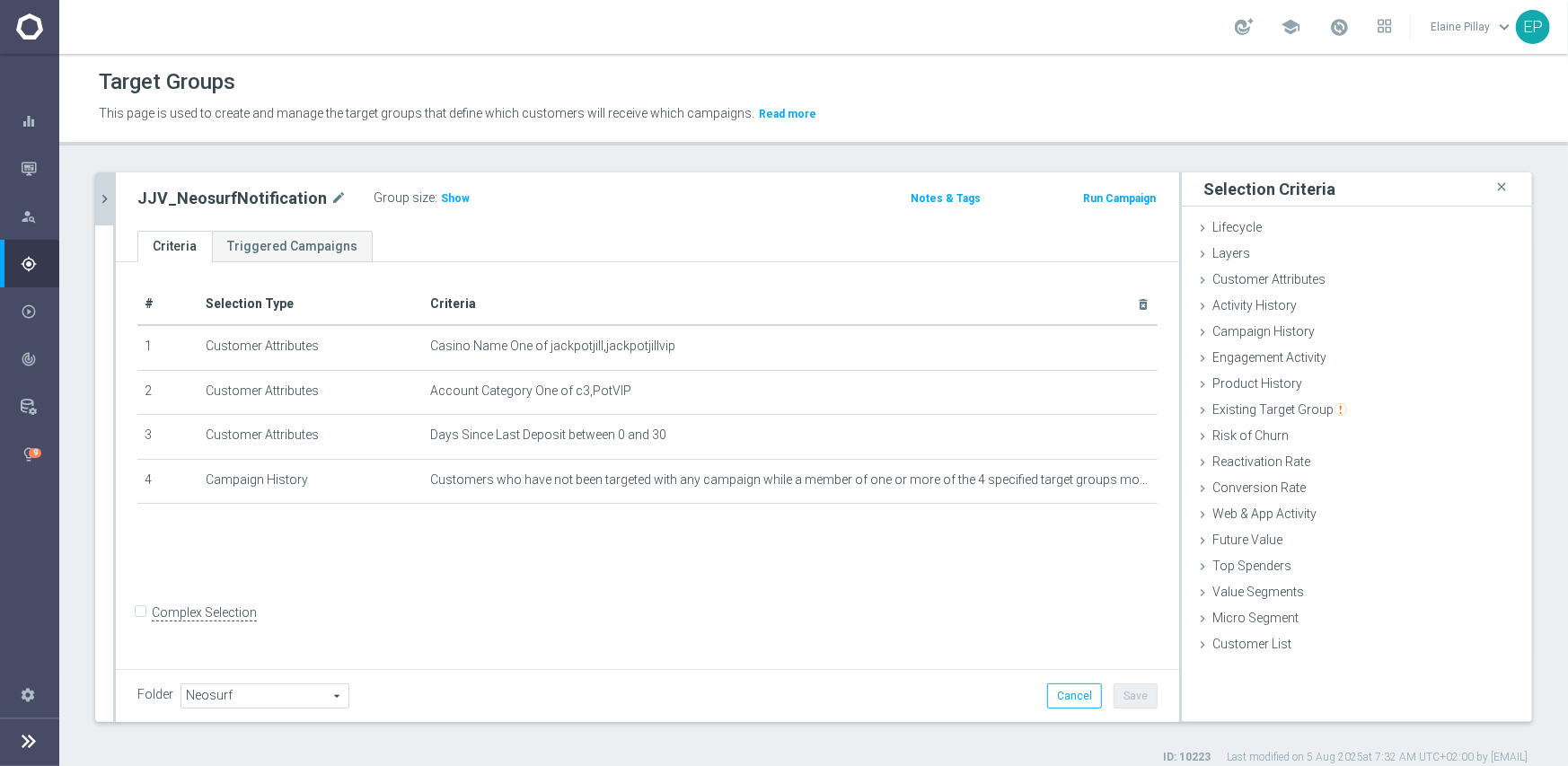click on "chevron_right" 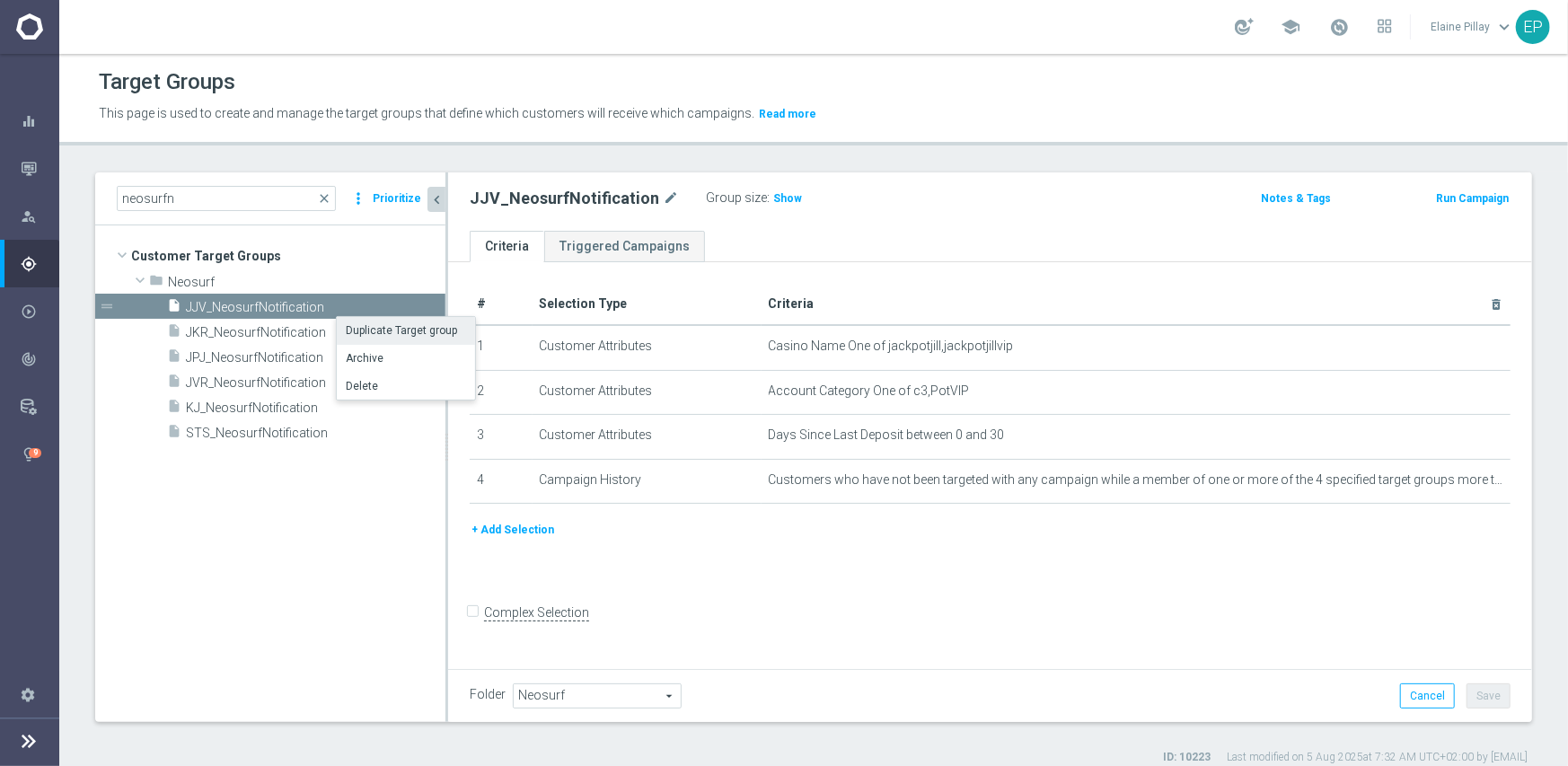 click on "Duplicate Target group" 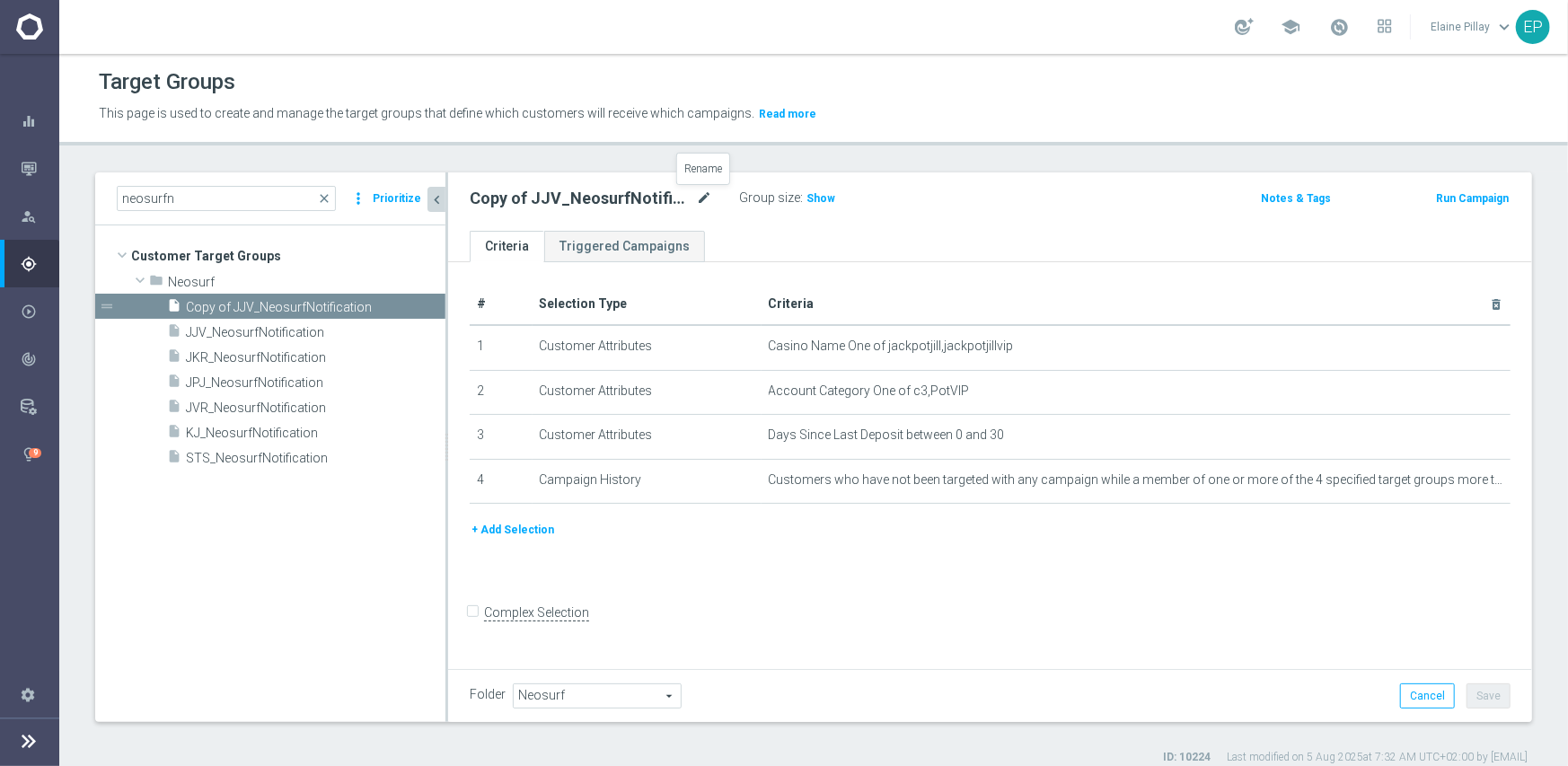 click on "mode_edit" 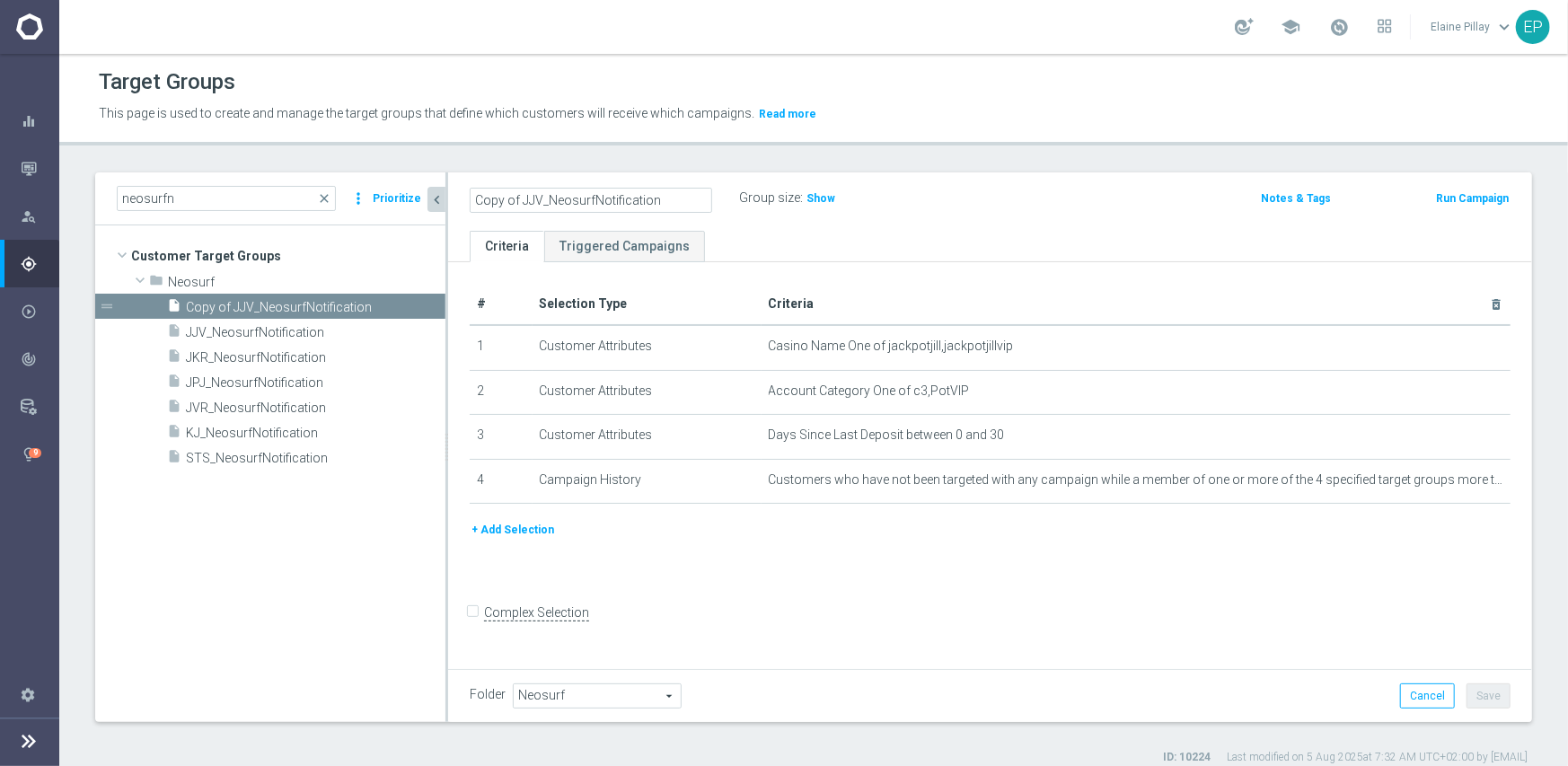 click on "Copy of JJV_NeosurfNotification" 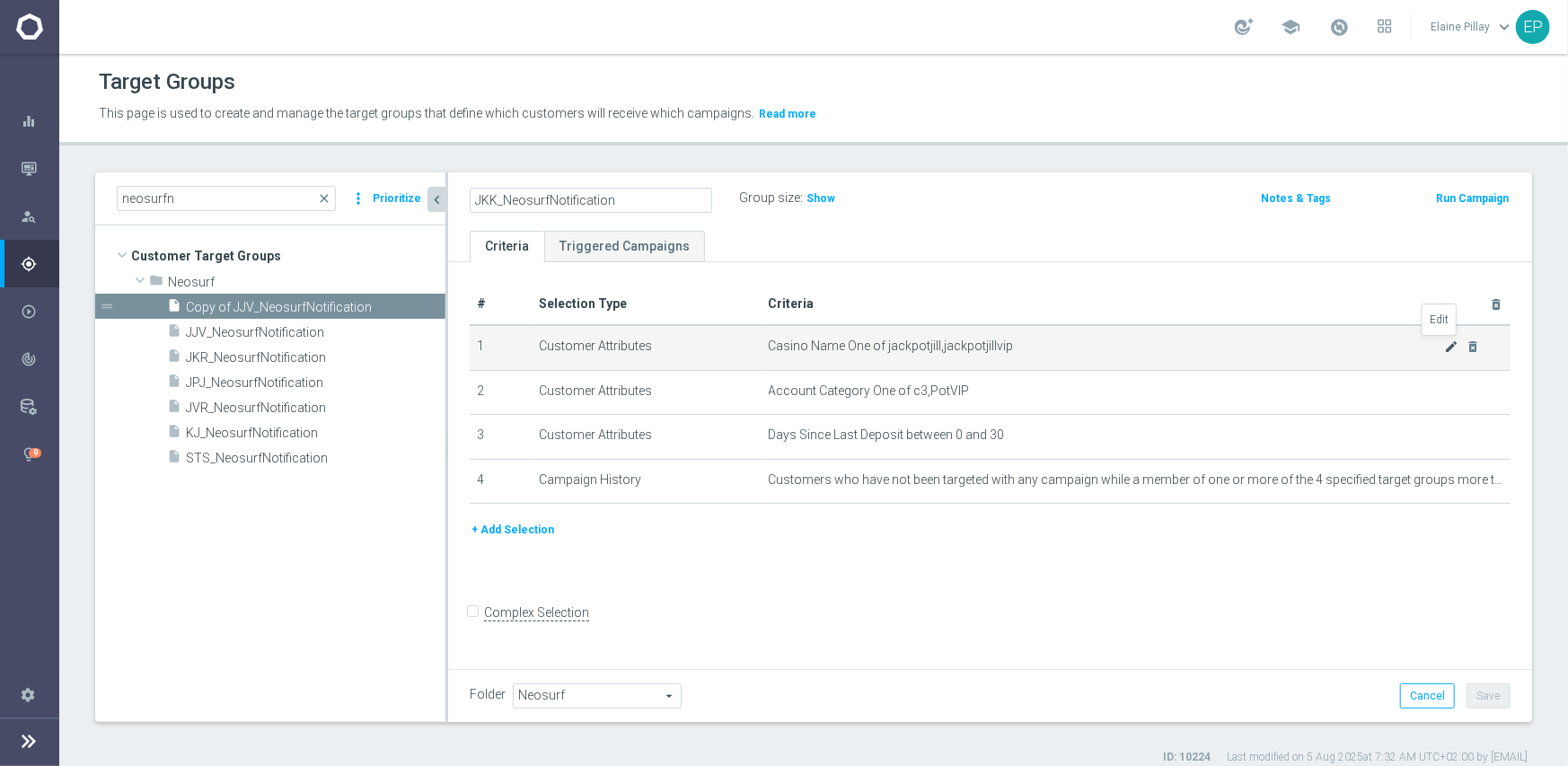 type on "JKK_NeosurfNotification" 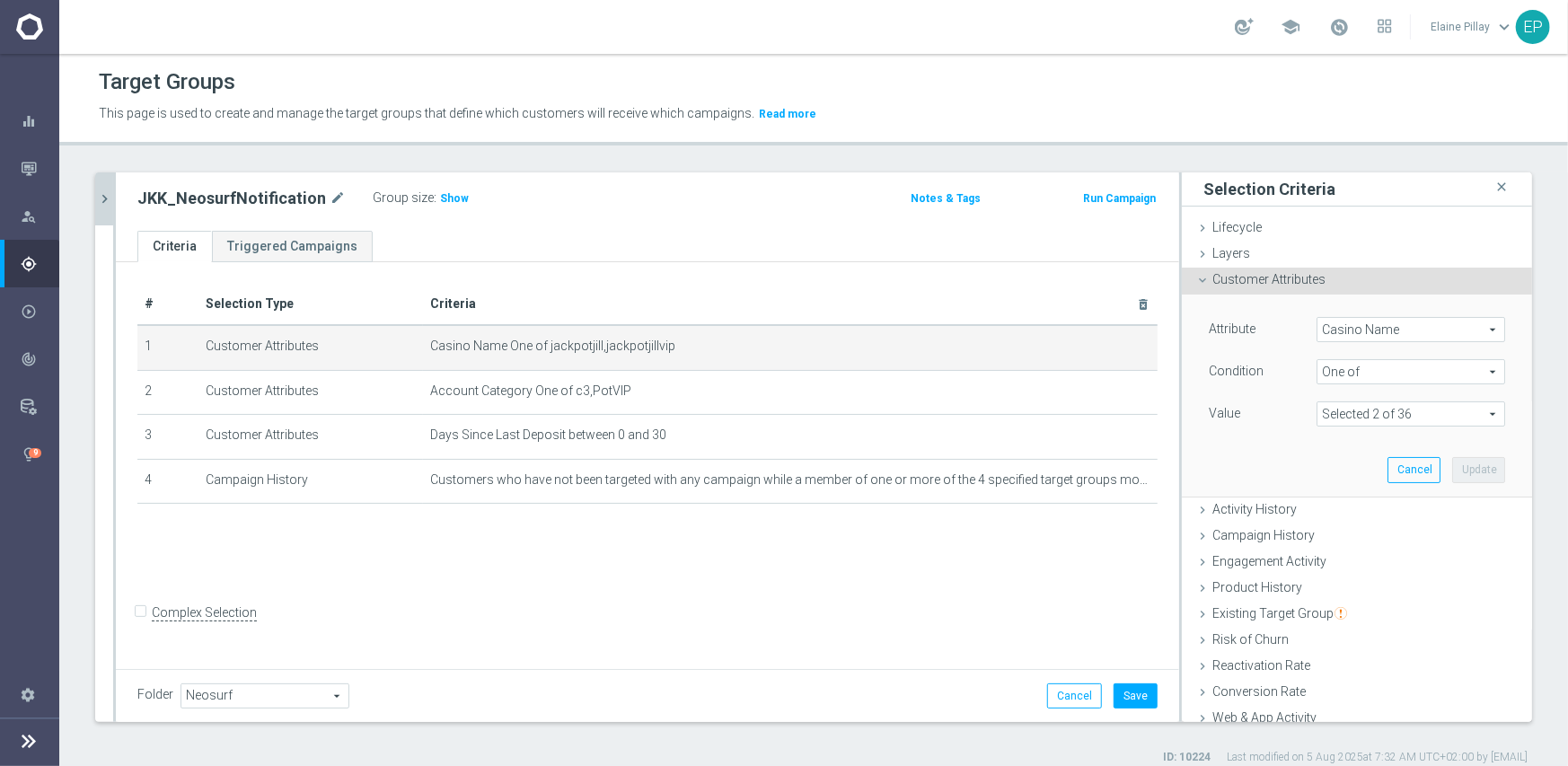 click at bounding box center [1411, 414] 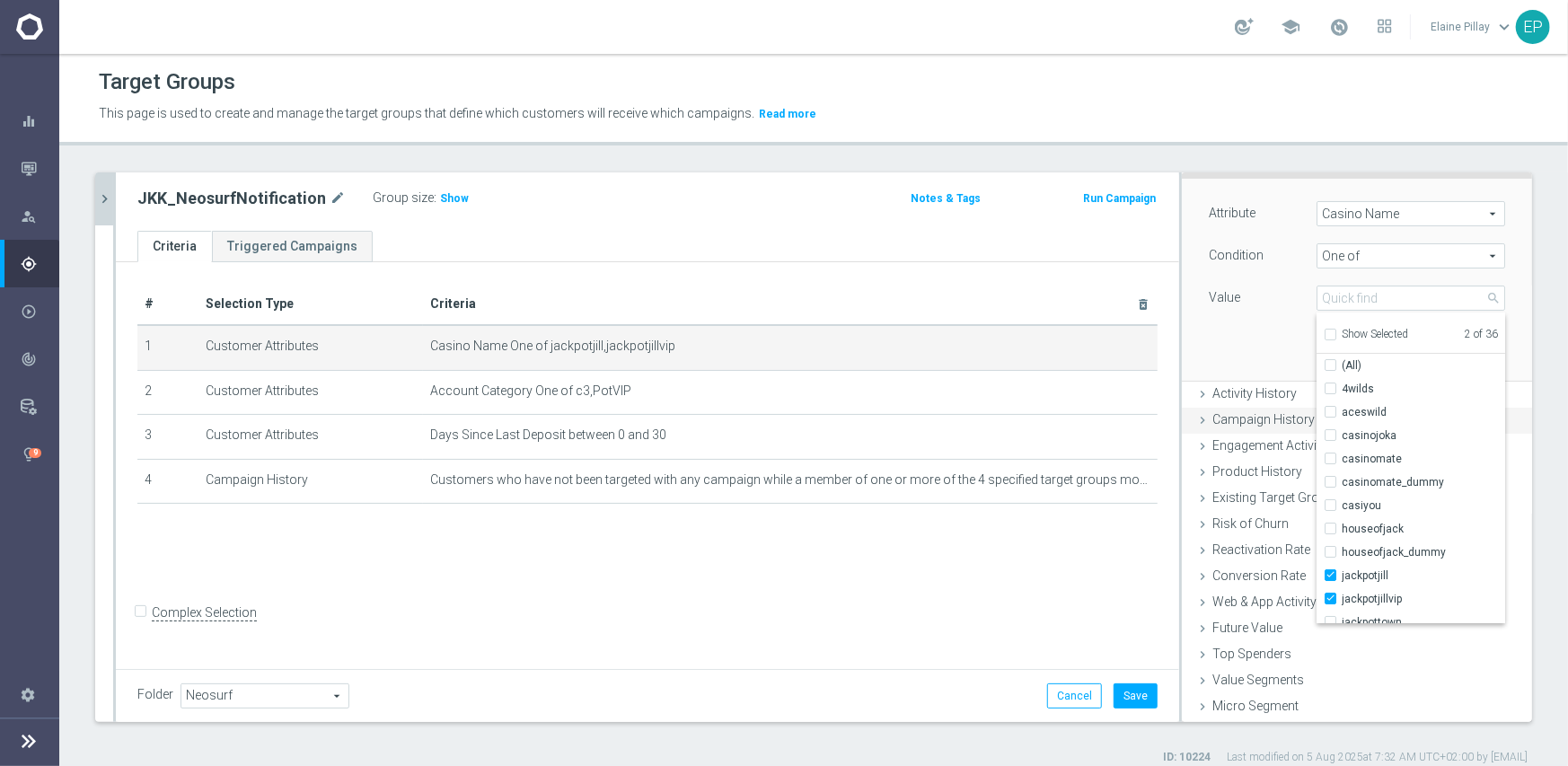 scroll, scrollTop: 140, scrollLeft: 0, axis: vertical 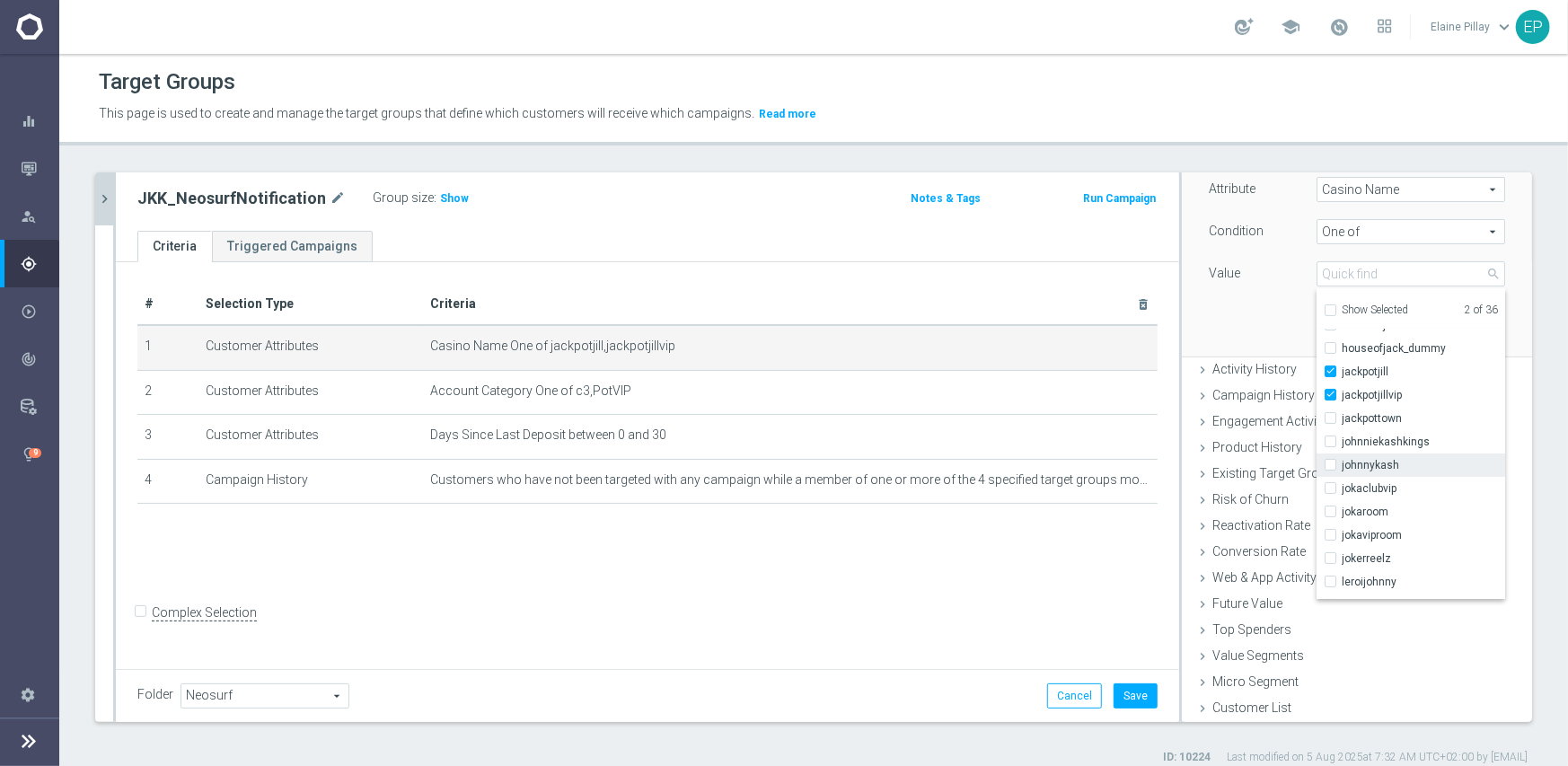click on "johnnykash" at bounding box center [1423, 465] 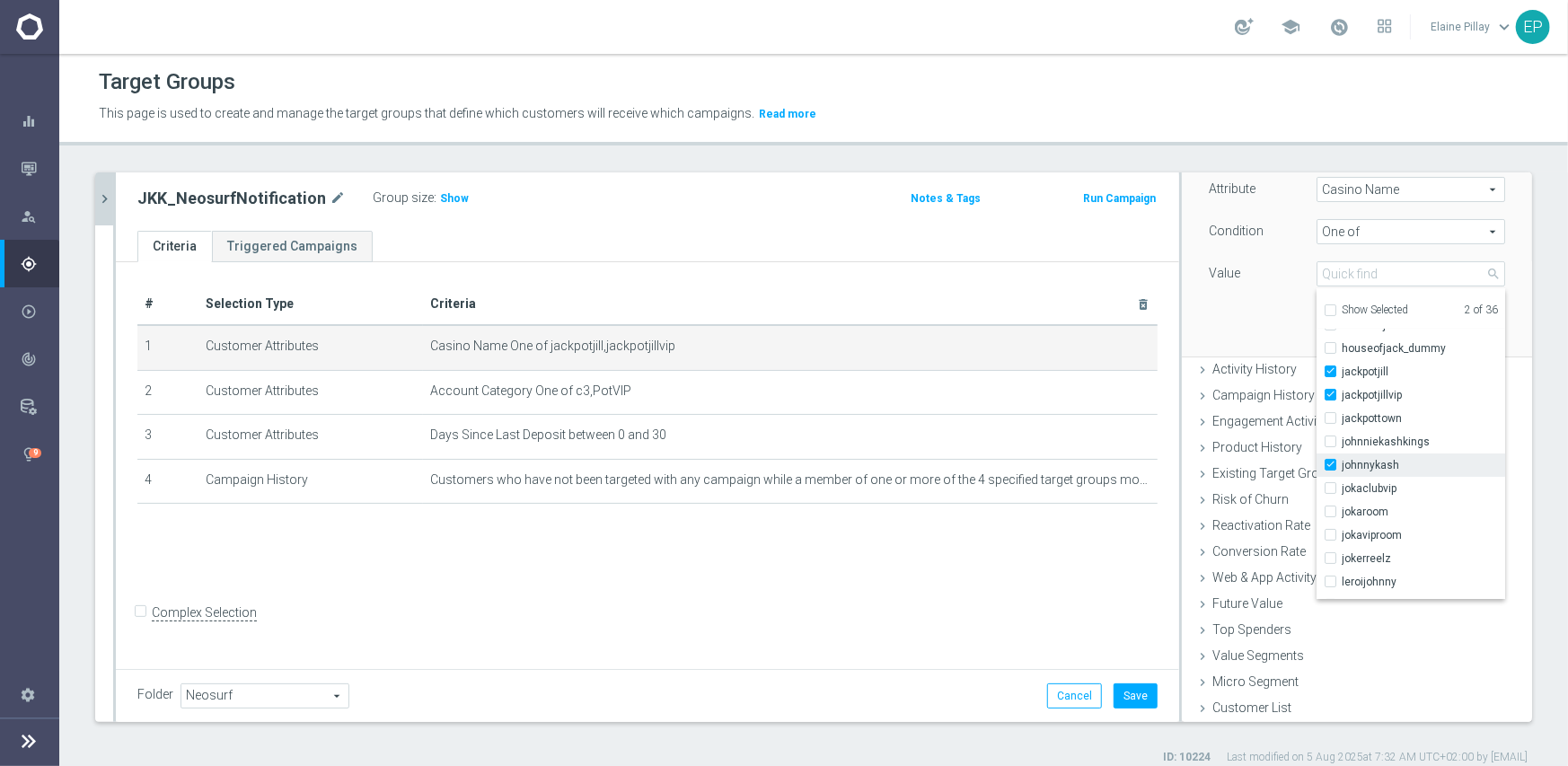 checkbox on "true" 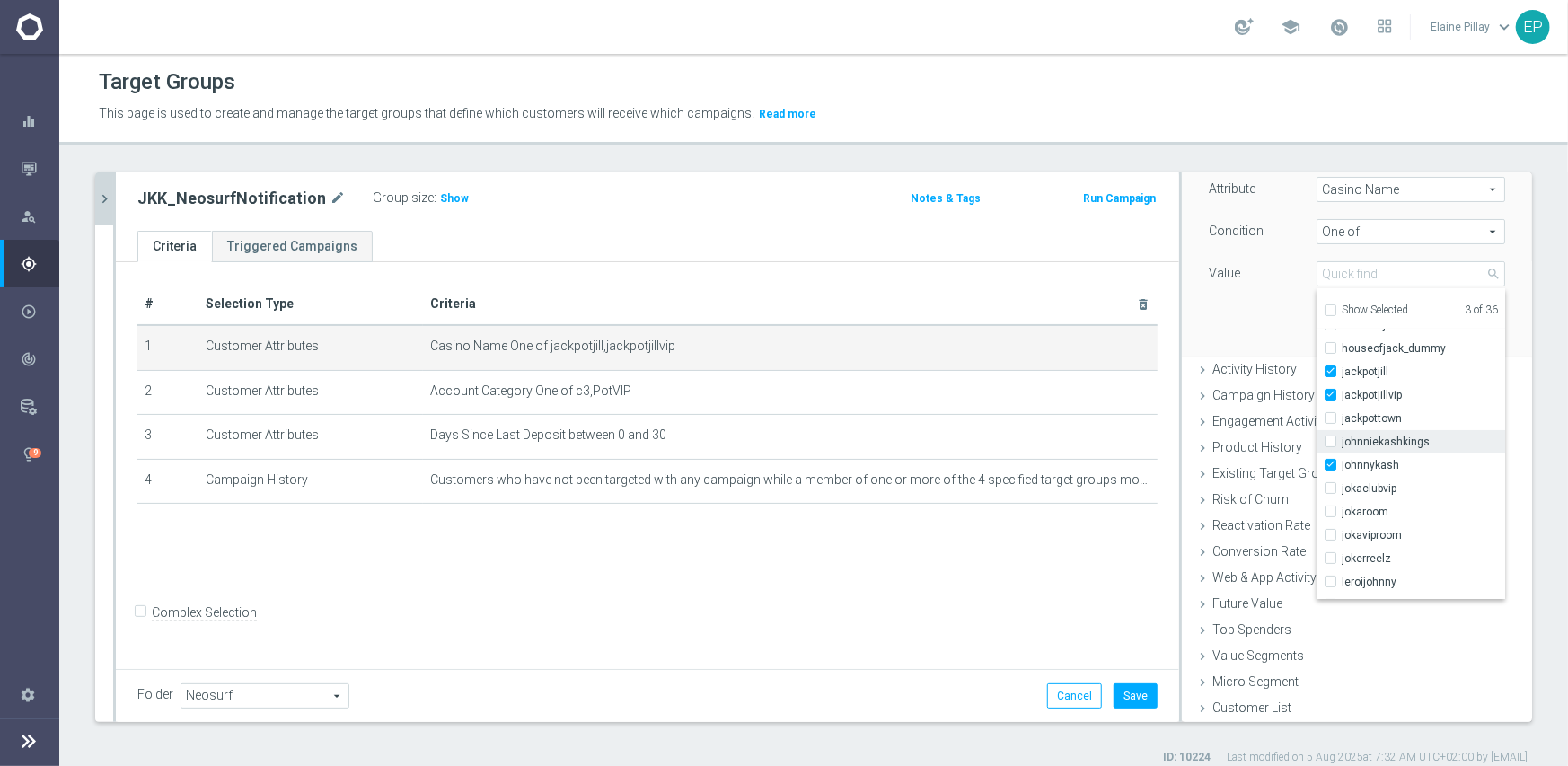 click on "johnniekashkings" at bounding box center (1423, 442) 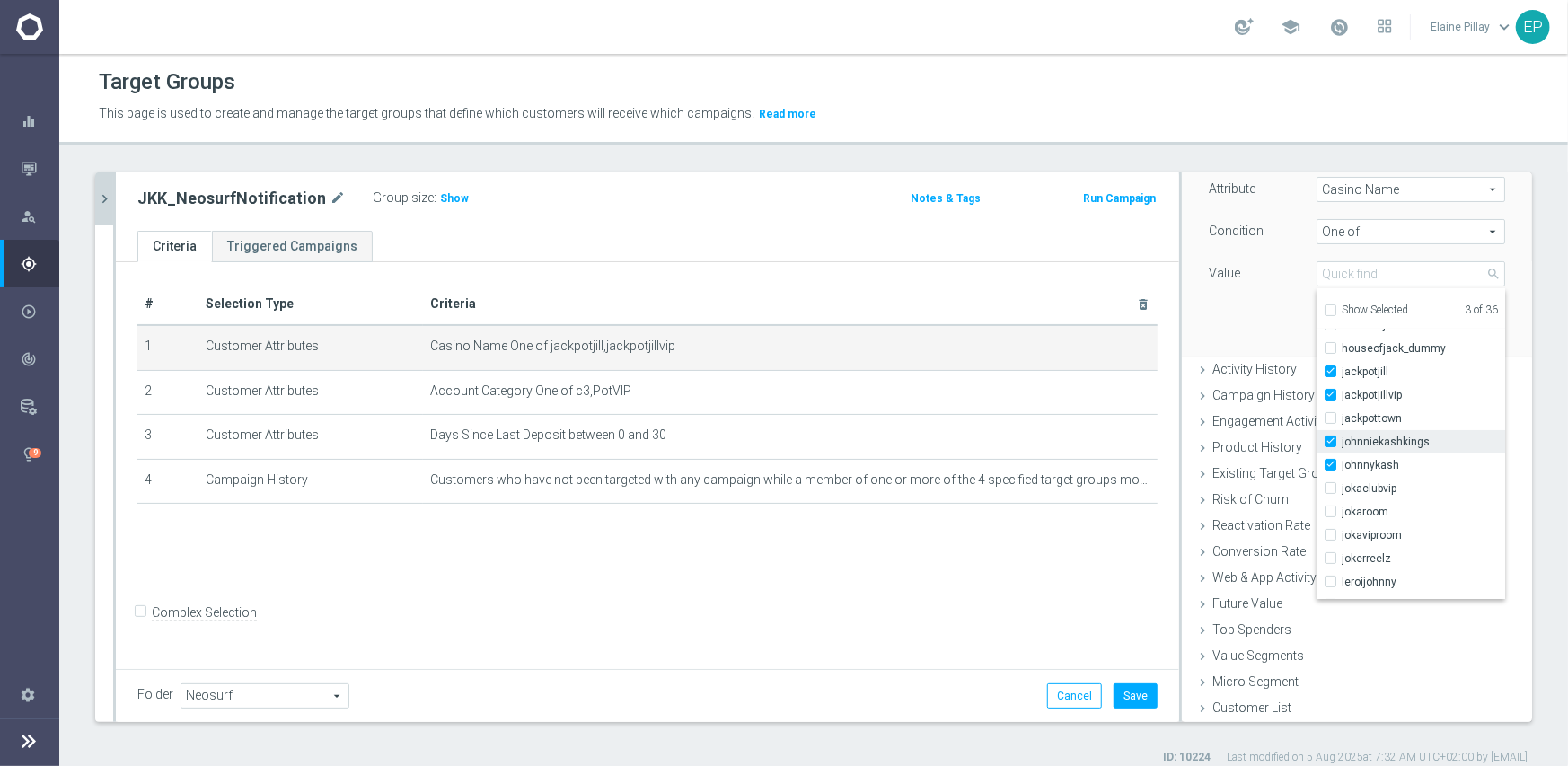 checkbox on "true" 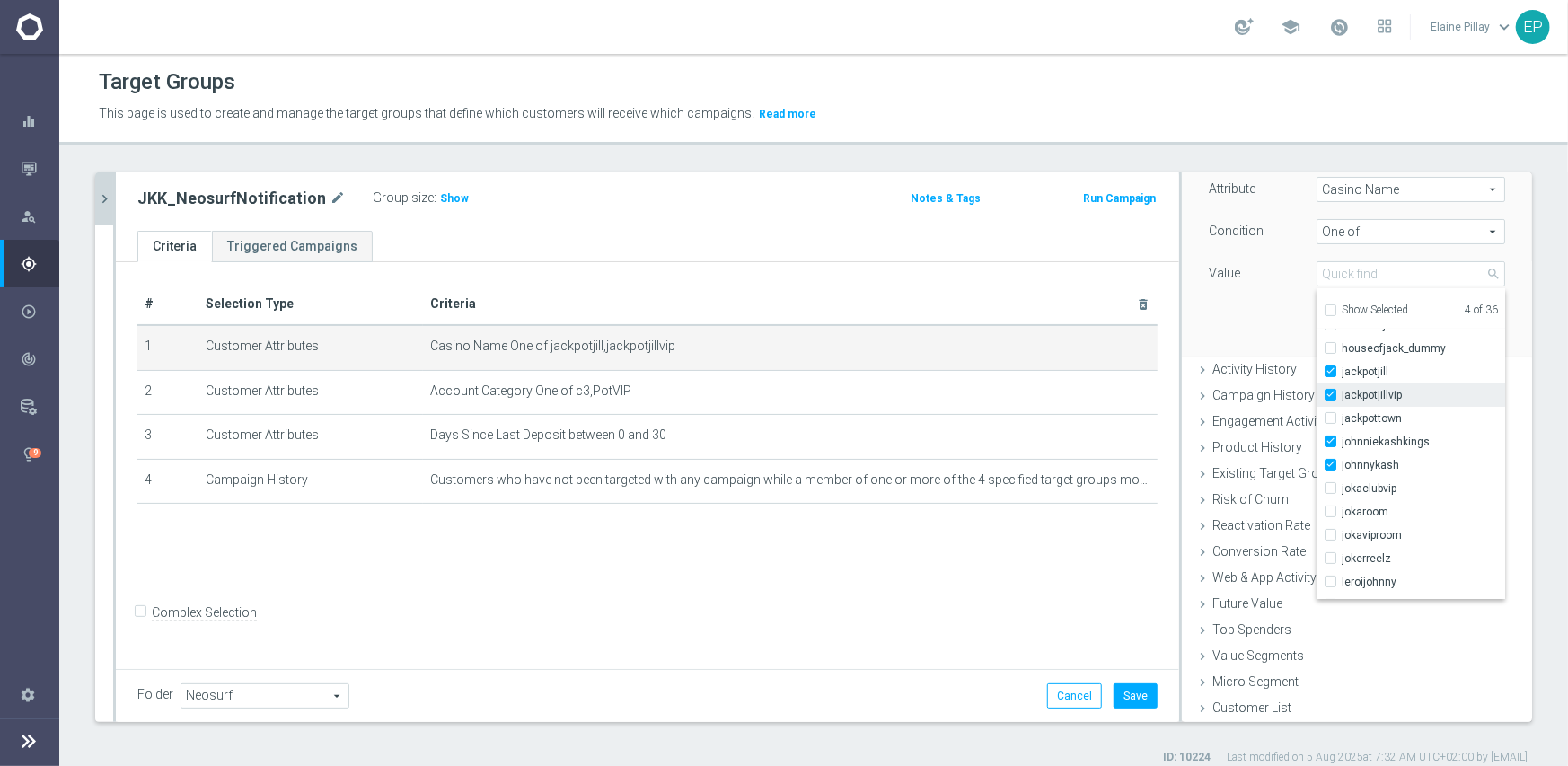 click on "jackpotjillvip" at bounding box center [1335, 395] 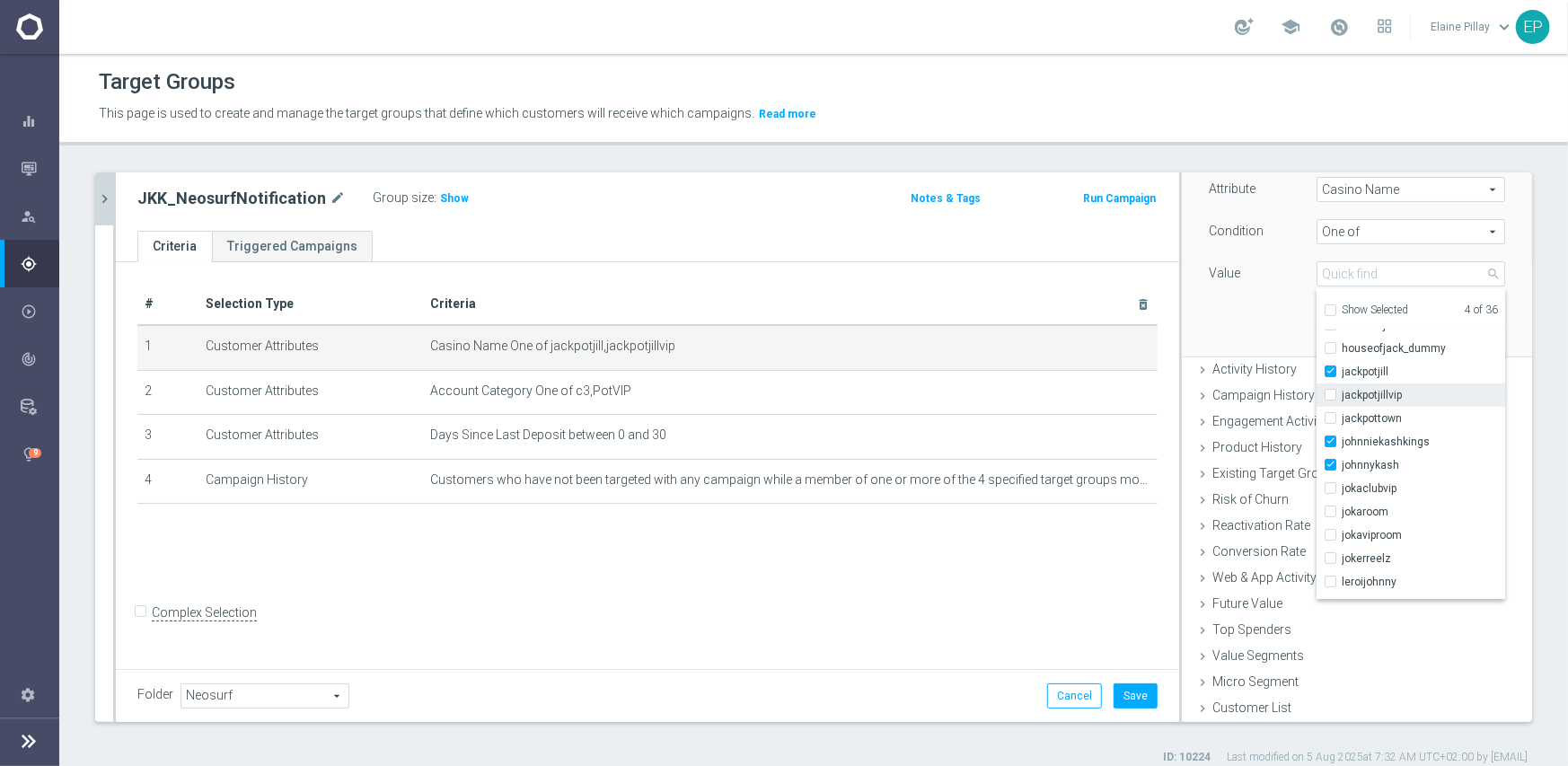 checkbox on "false" 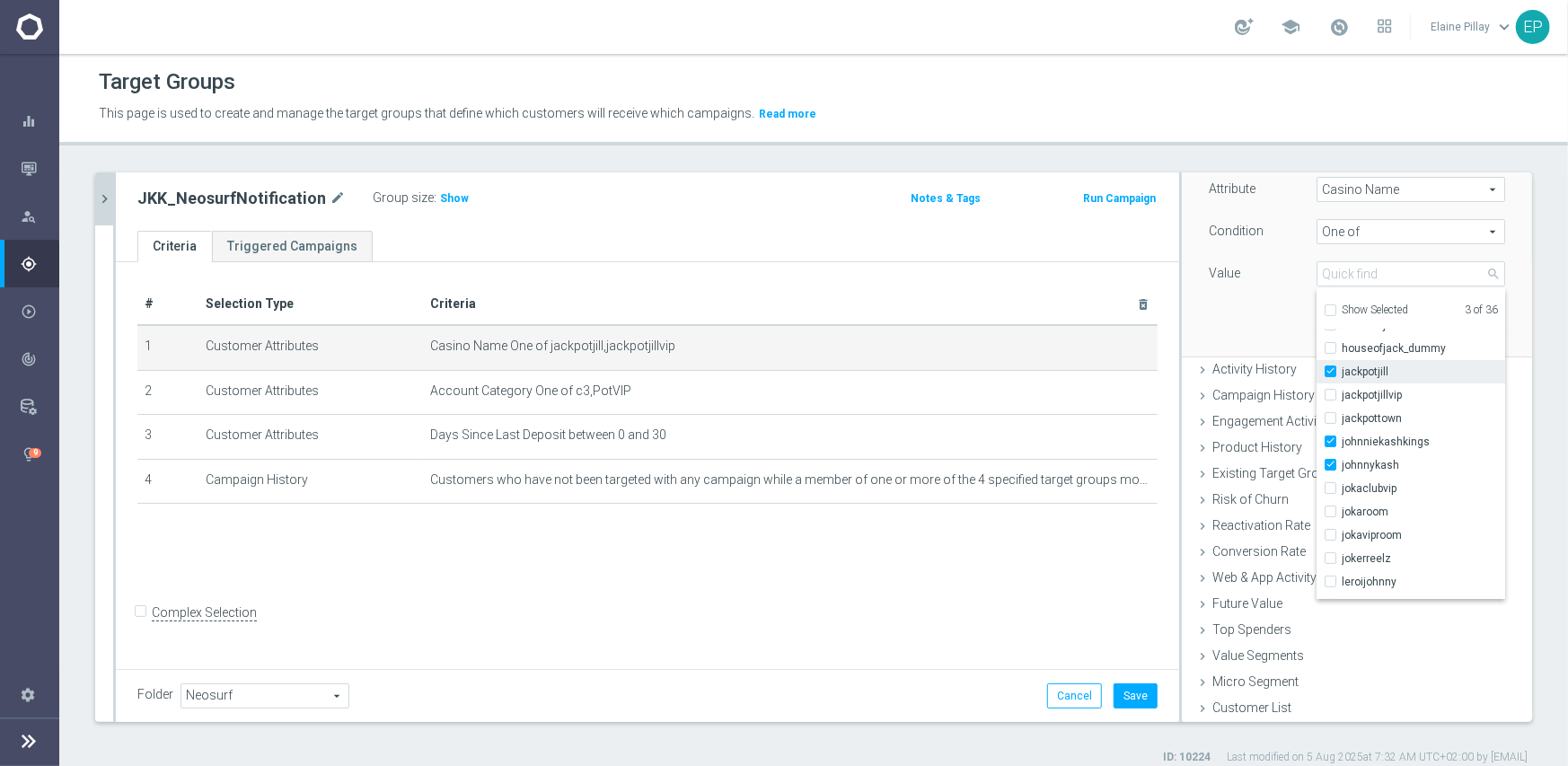 click on "jackpotjill" at bounding box center (1335, 372) 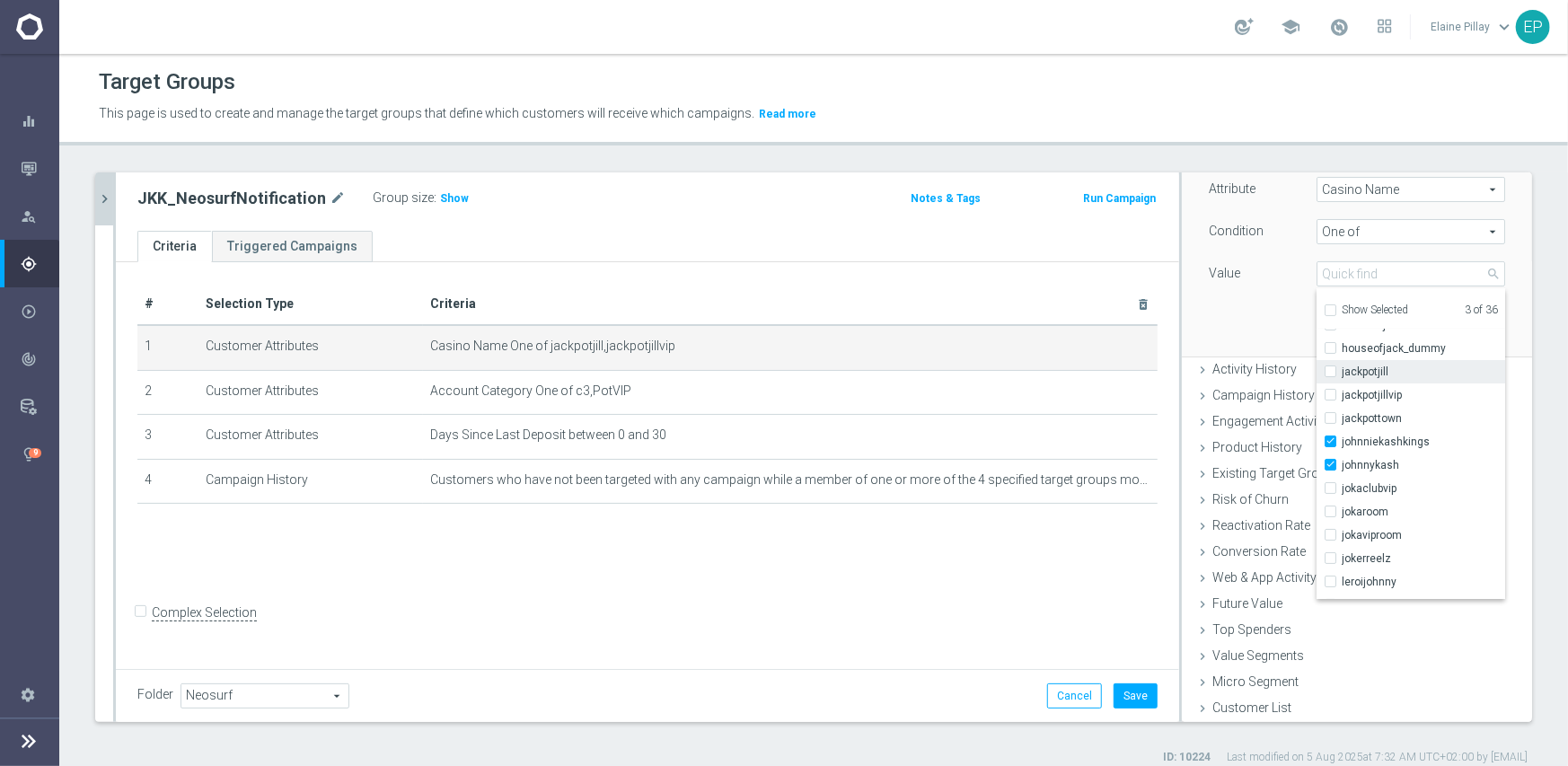 checkbox on "false" 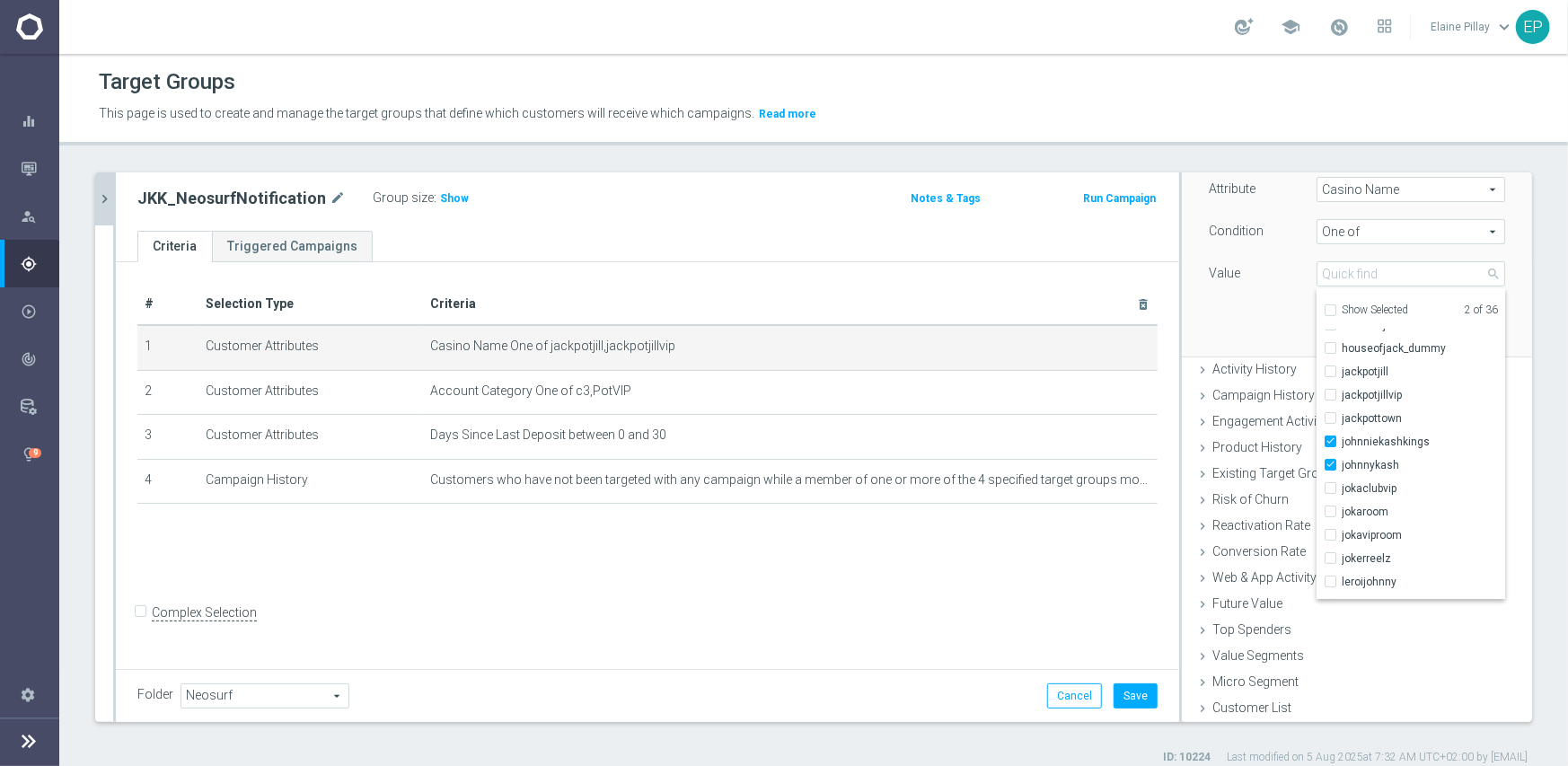 click on "Attribute
Casino Name
Casino Name
arrow_drop_down
search
Condition
One of
One of
arrow_drop_down
search
Value" at bounding box center (1357, 255) 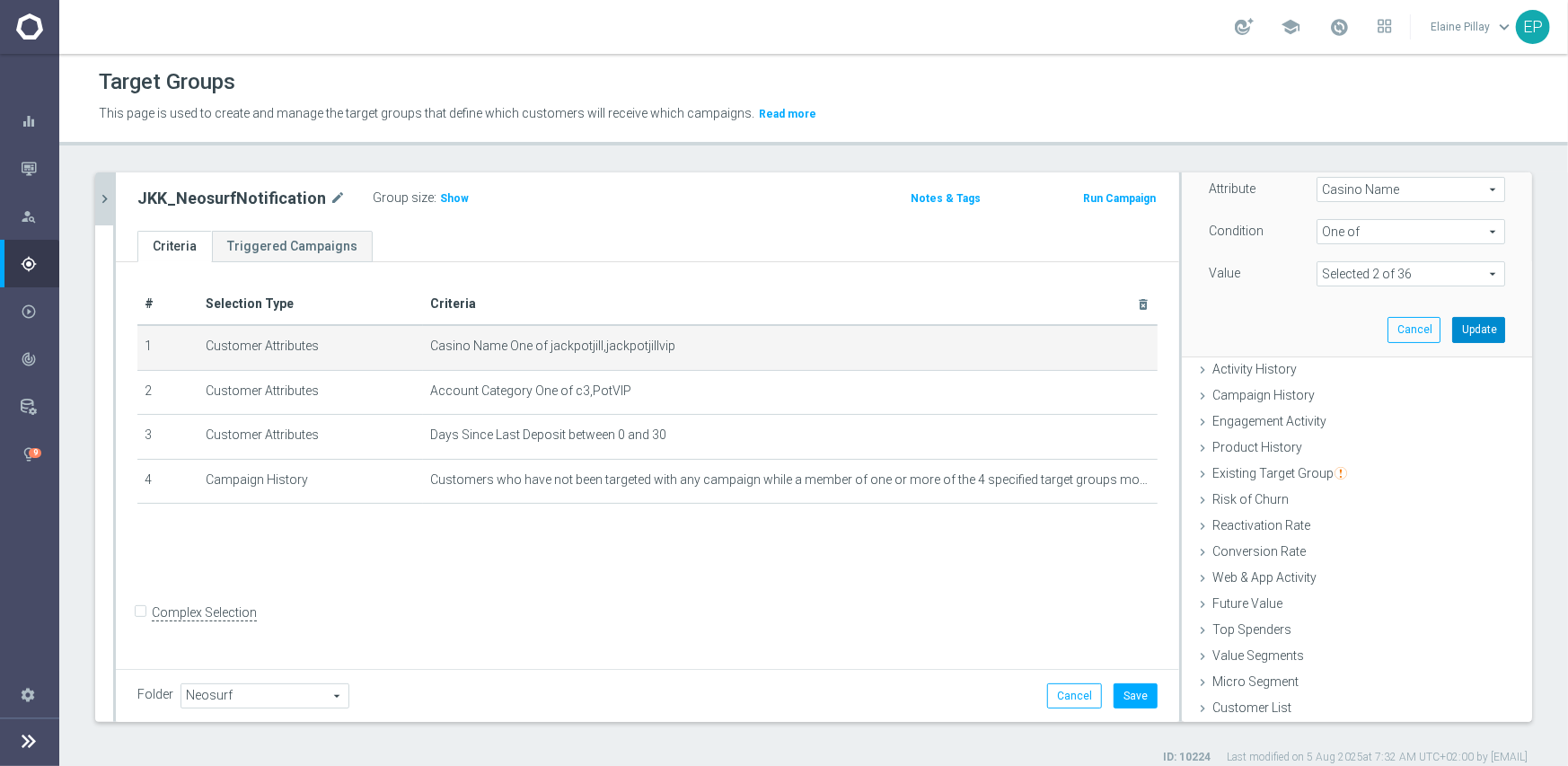 click on "Update" at bounding box center [1478, 330] 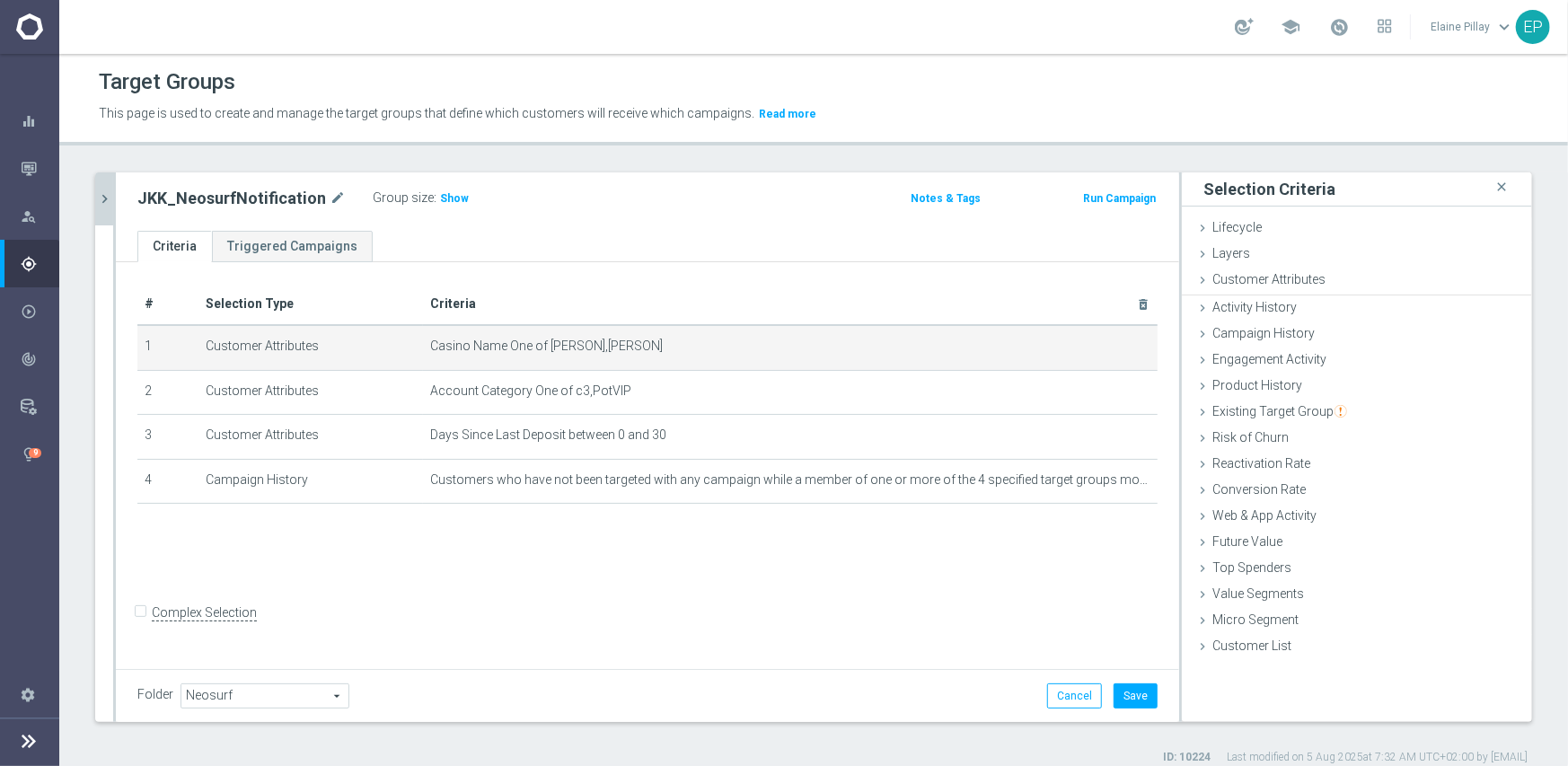 scroll, scrollTop: 0, scrollLeft: 0, axis: both 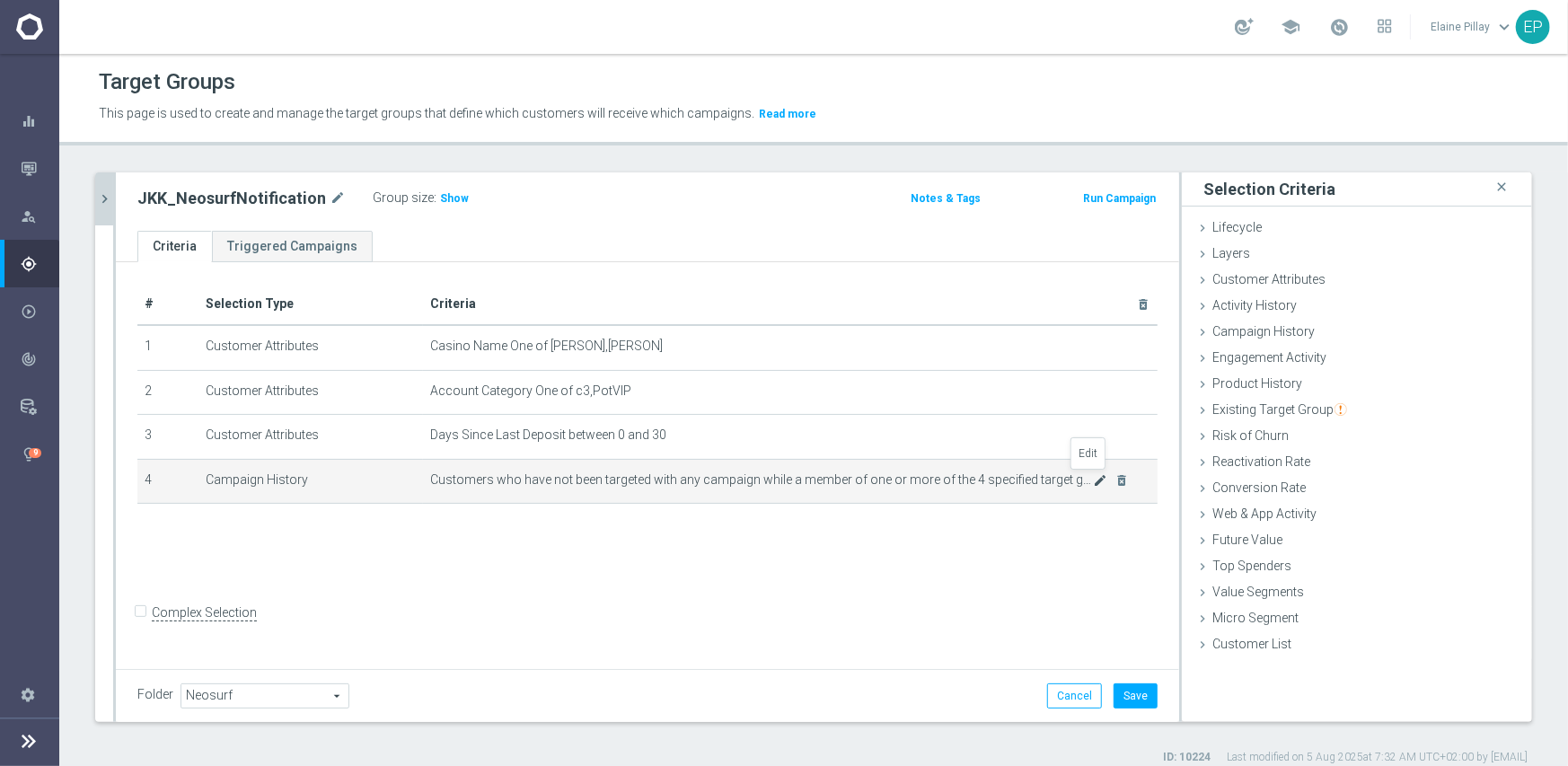 click on "mode_edit" 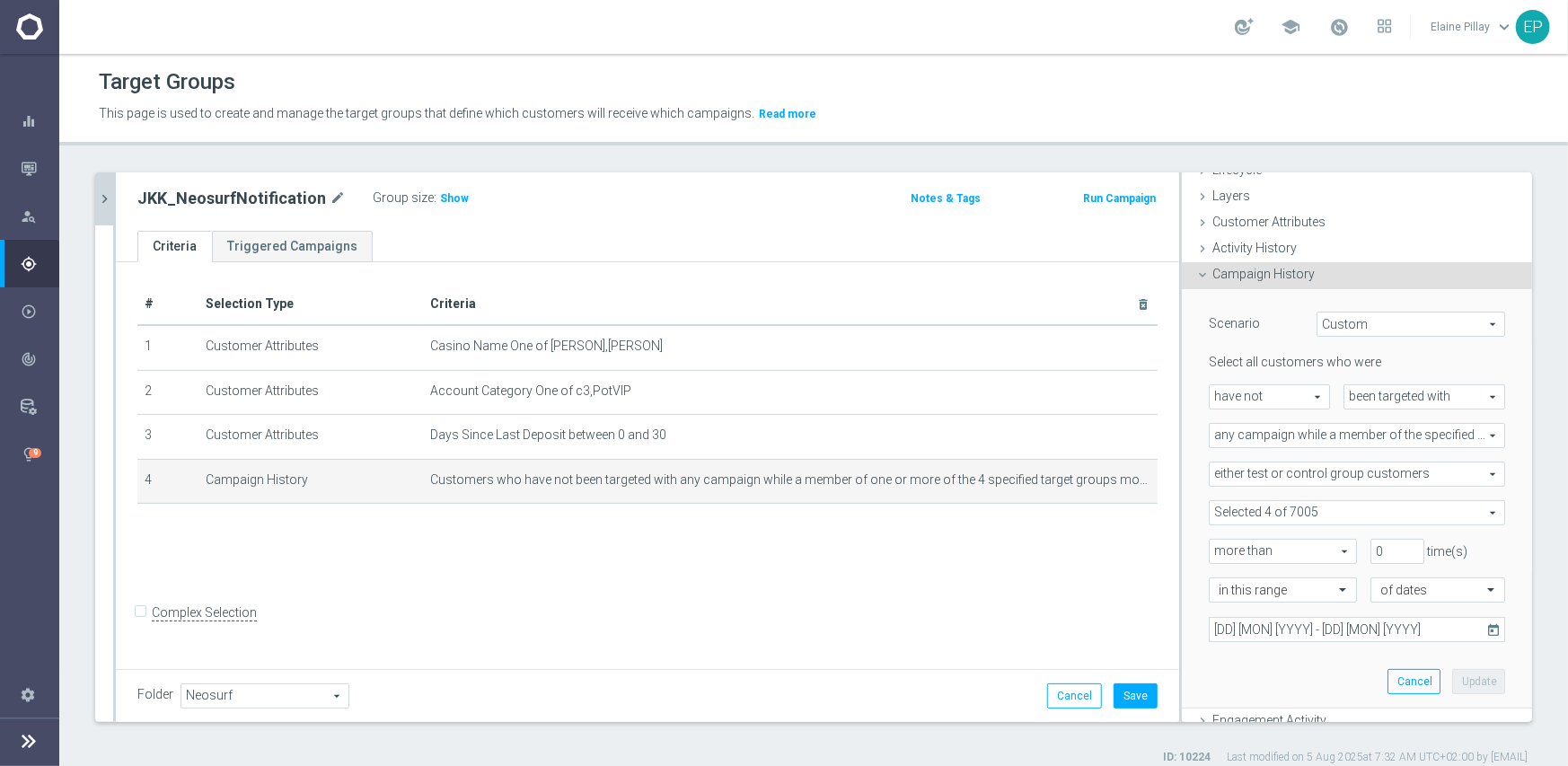 scroll, scrollTop: 90, scrollLeft: 0, axis: vertical 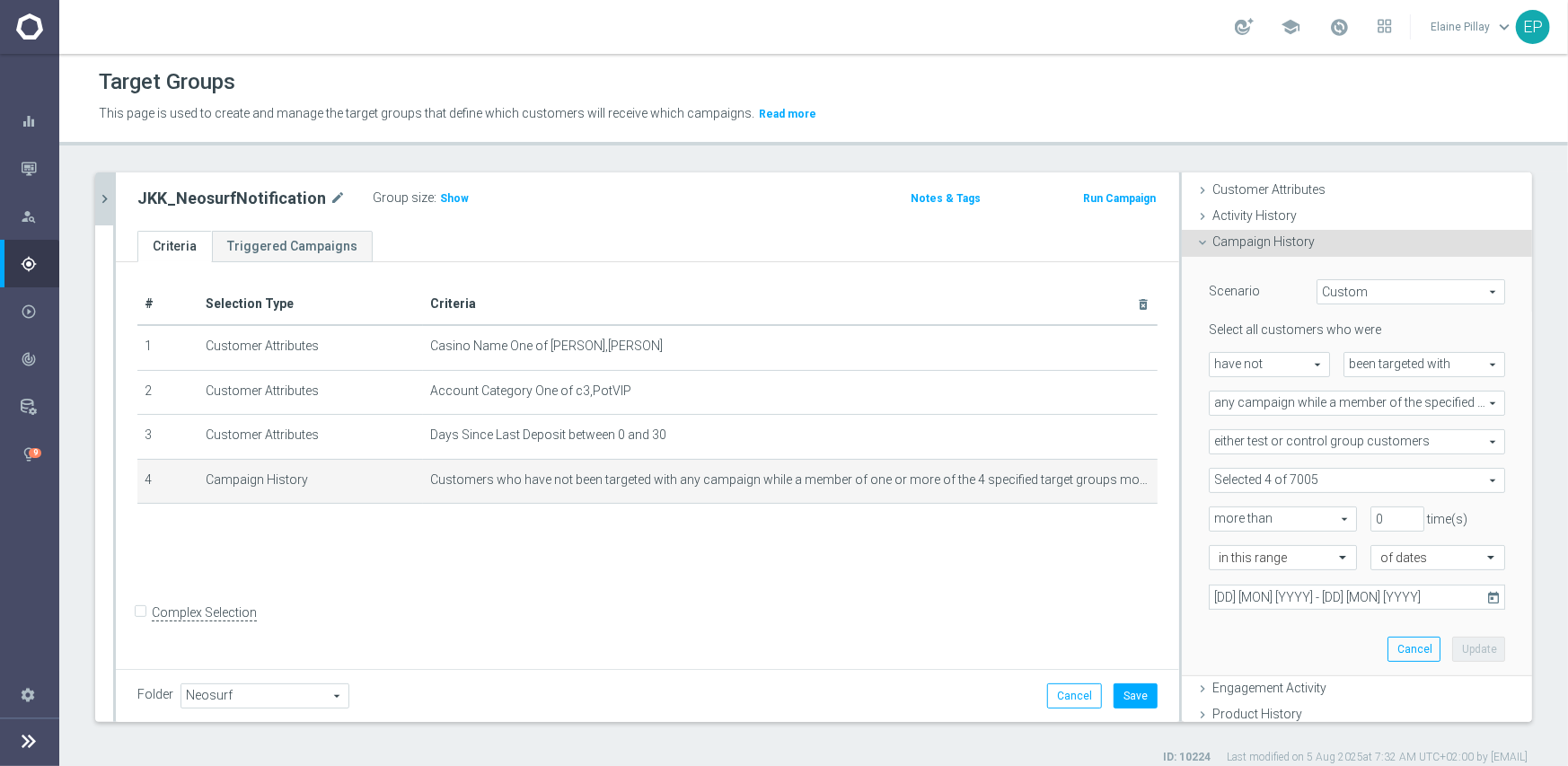 click at bounding box center [1357, 480] 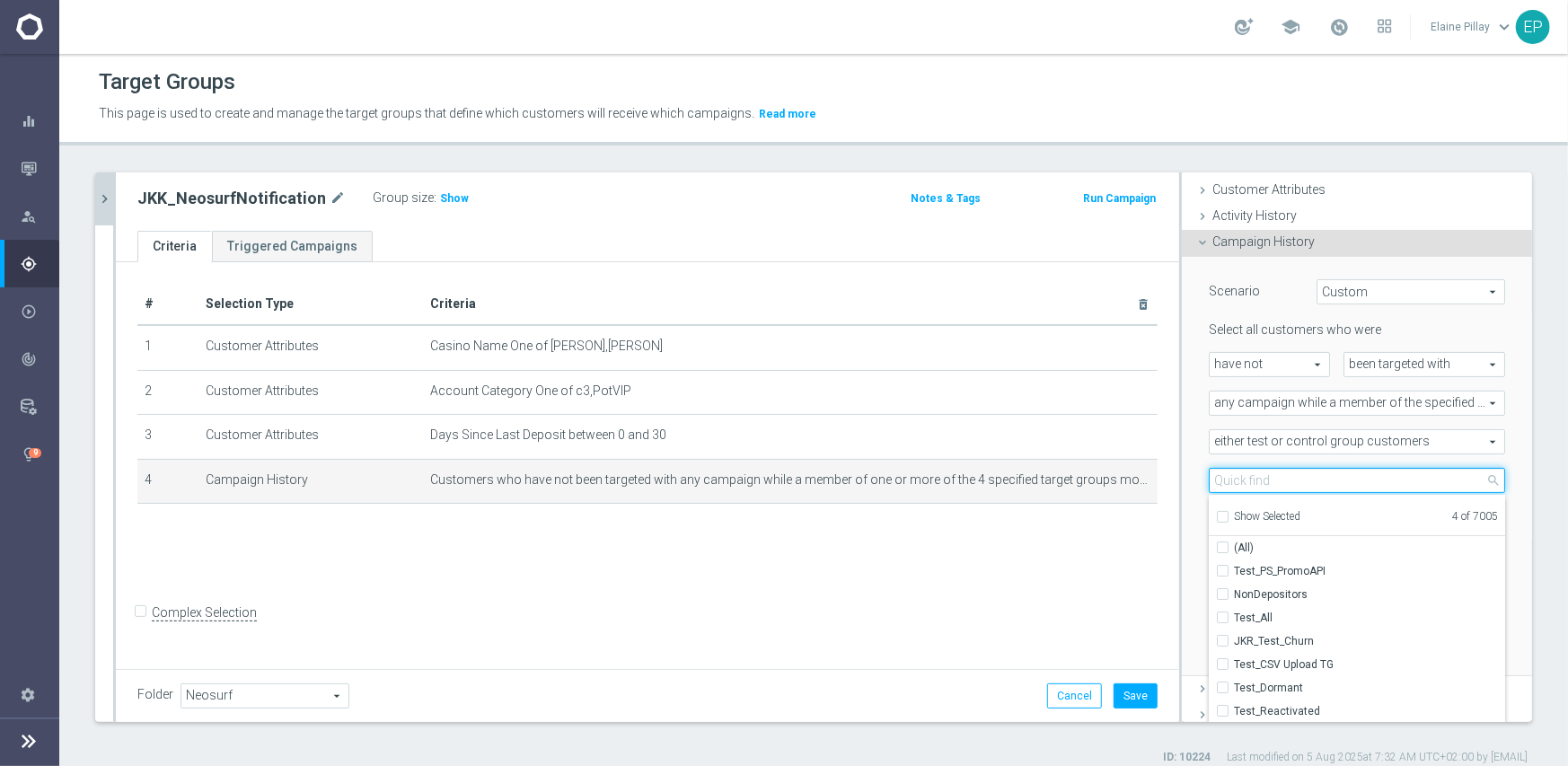 click at bounding box center [1357, 480] 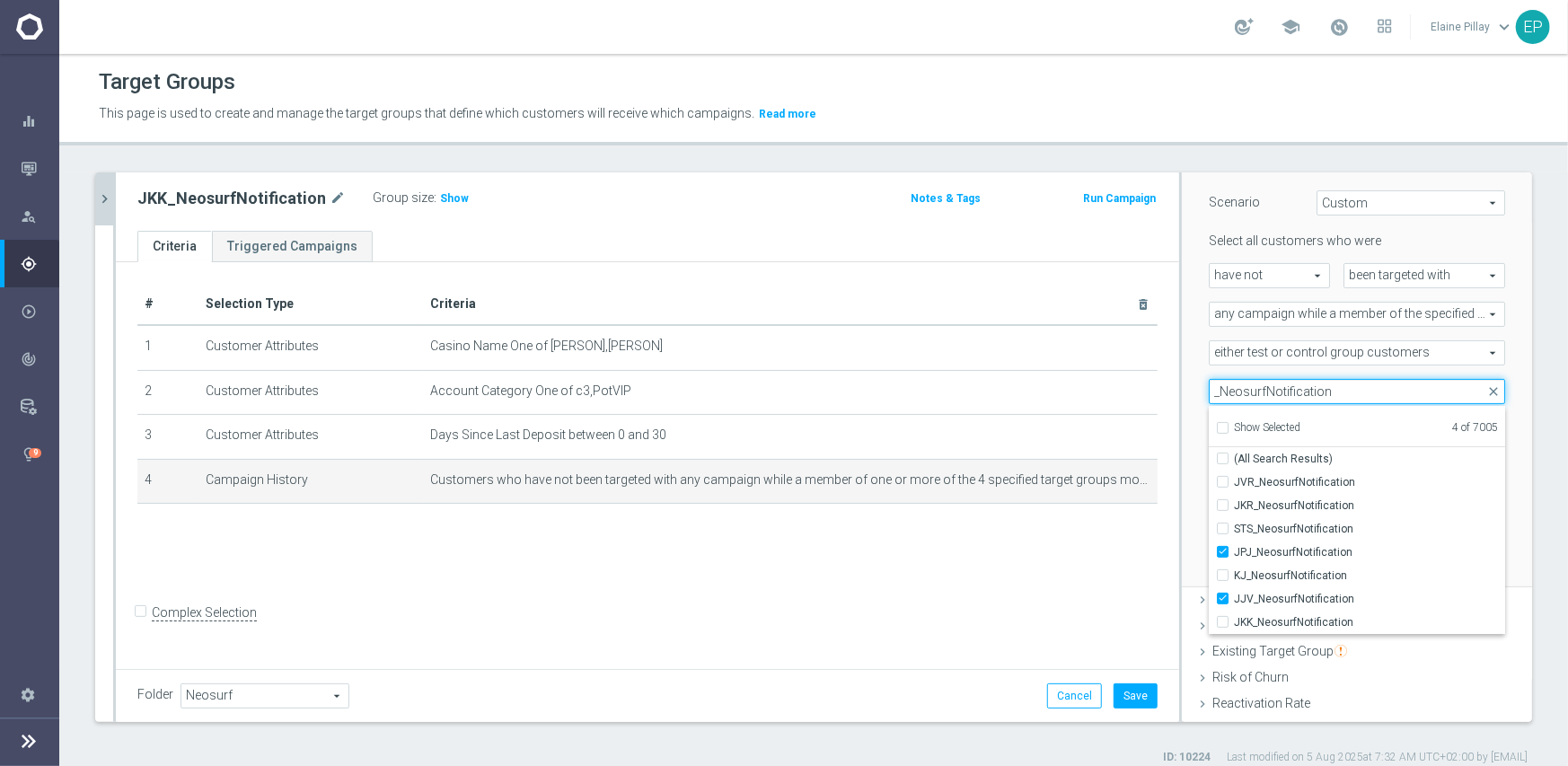 scroll, scrollTop: 180, scrollLeft: 0, axis: vertical 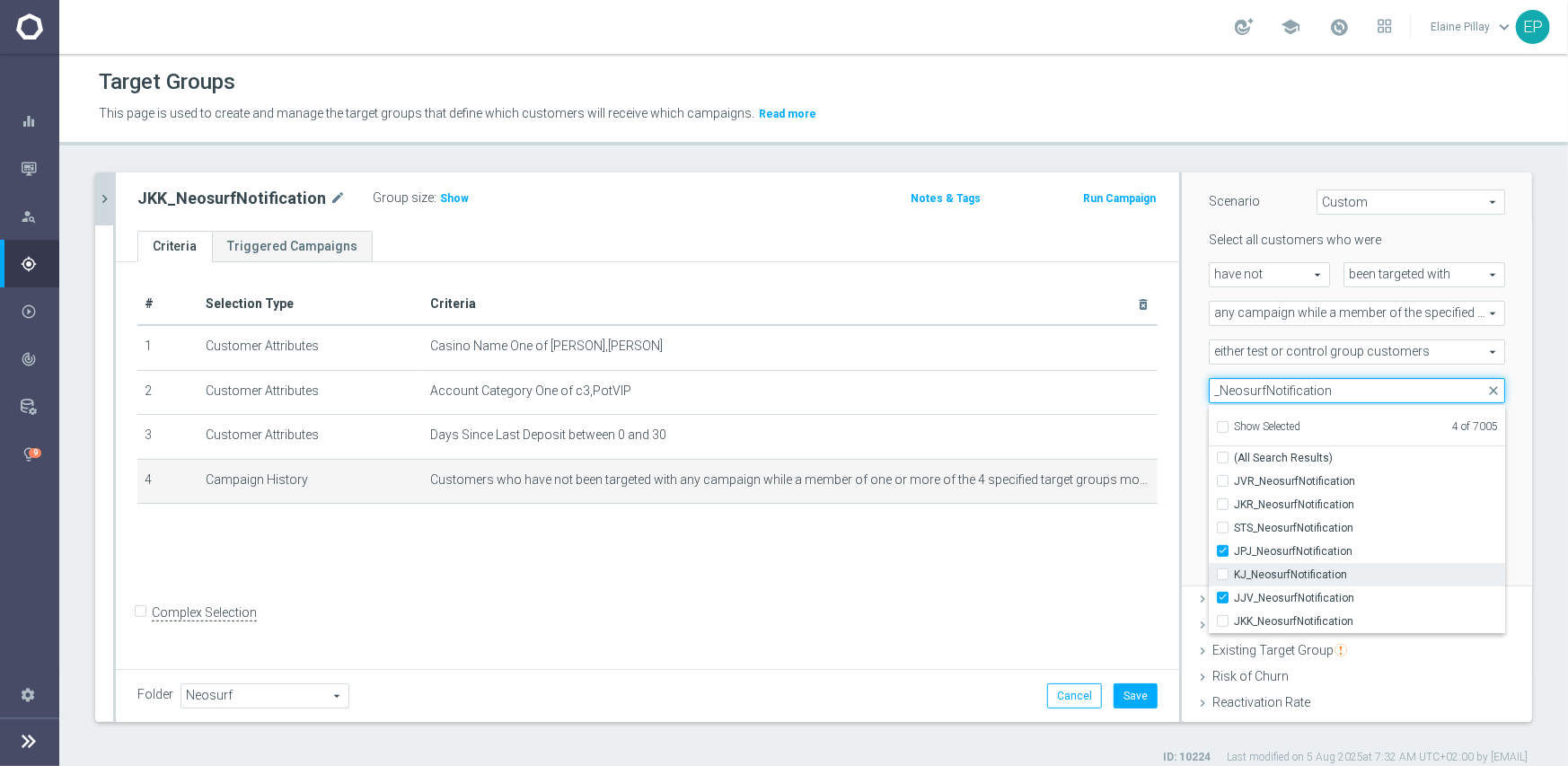 type on "_NeosurfNotification" 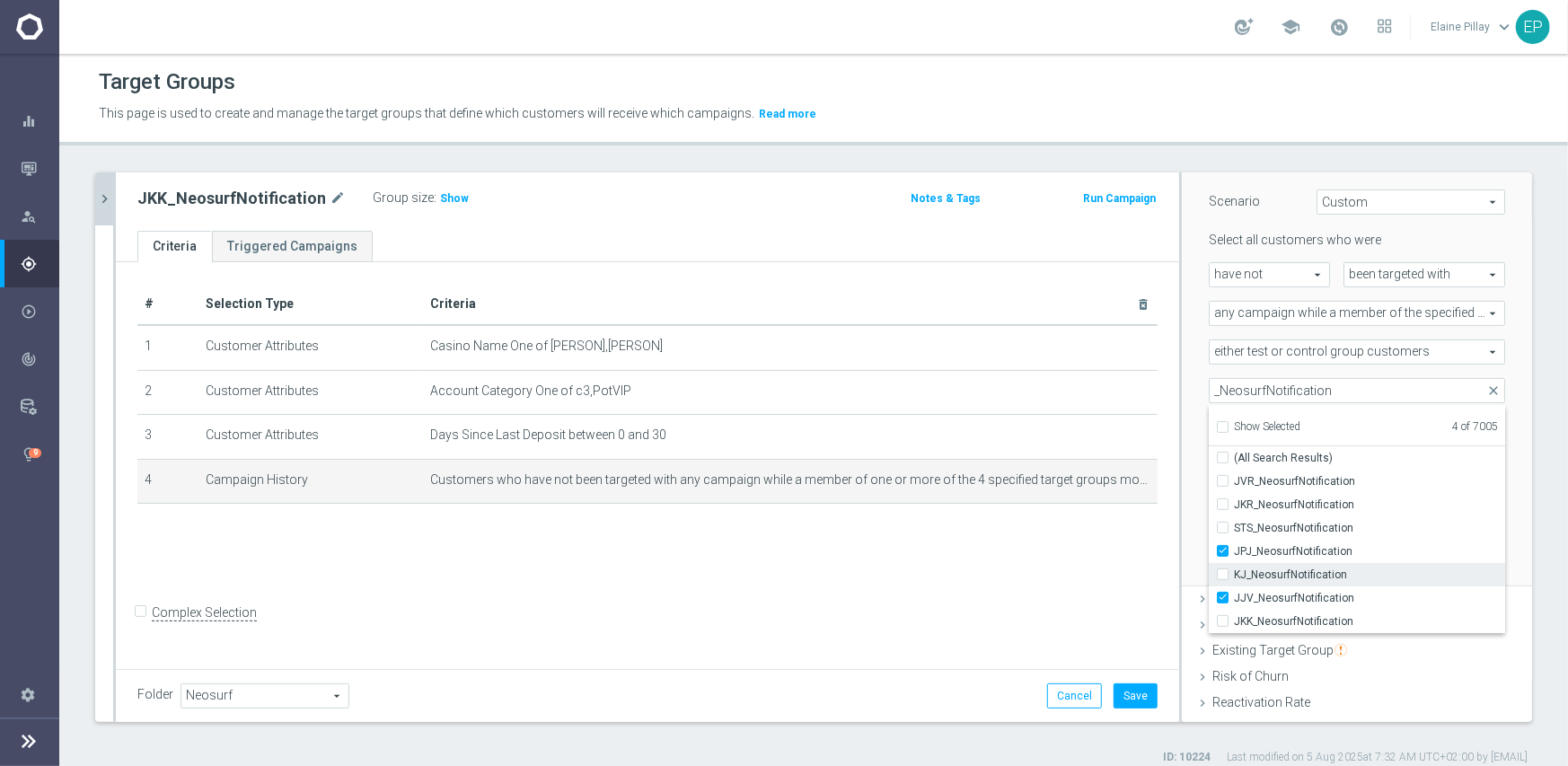 click on "KJ_NeosurfNotification" at bounding box center [1370, 575] 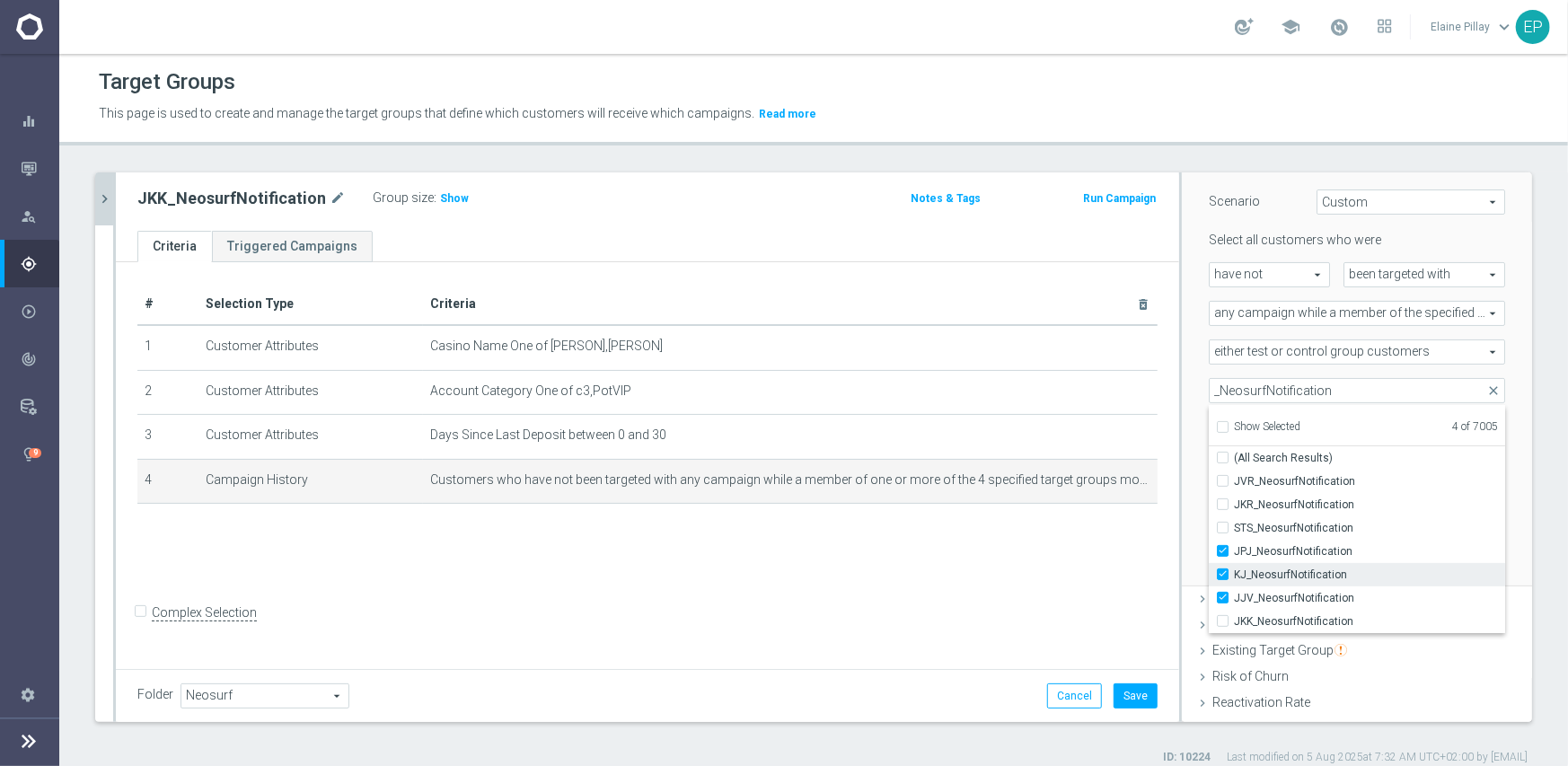 checkbox on "true" 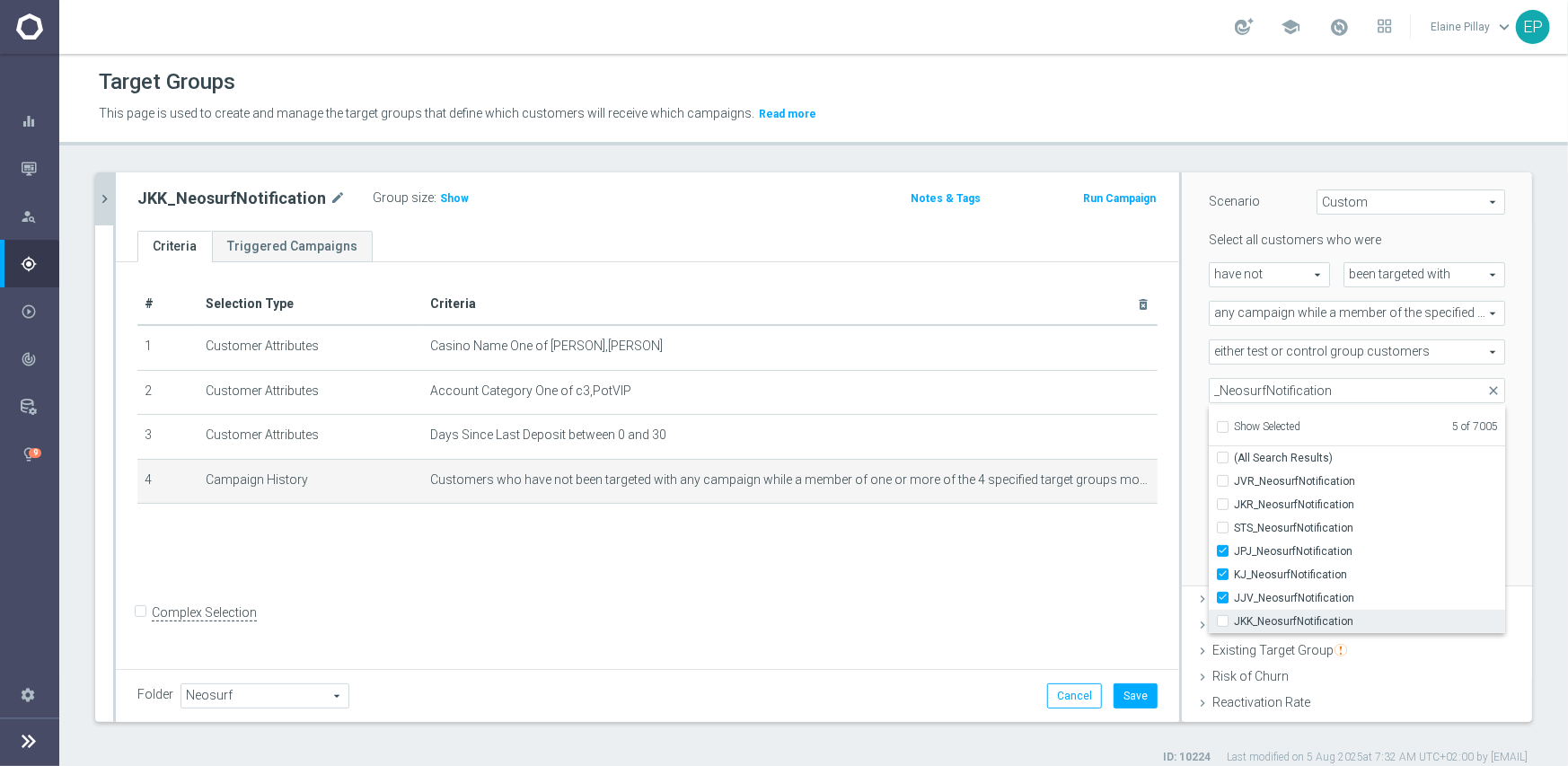 click on "JKK_NeosurfNotification" at bounding box center [1370, 621] 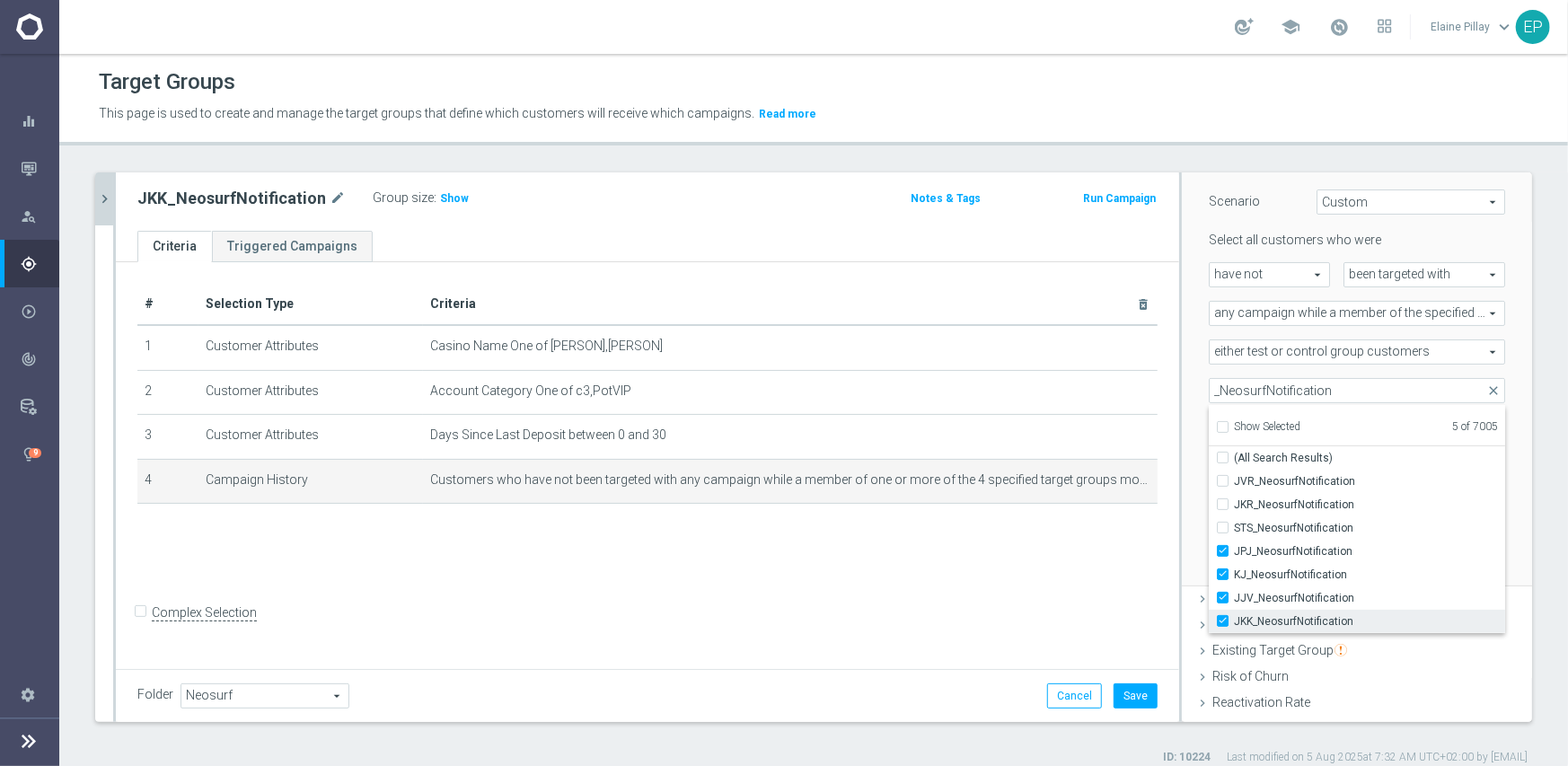 checkbox on "true" 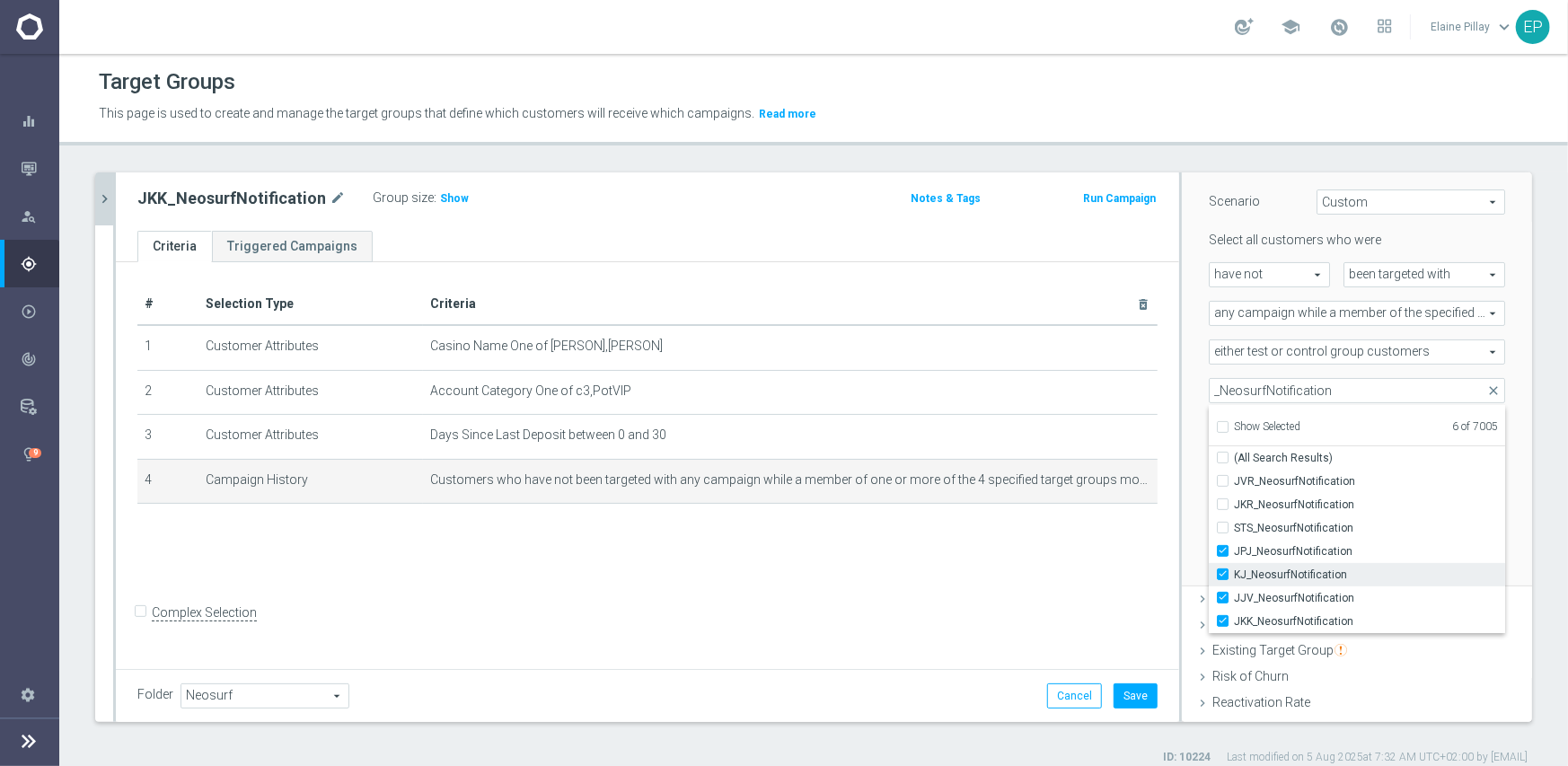 click on "KJ_NeosurfNotification" at bounding box center (1370, 575) 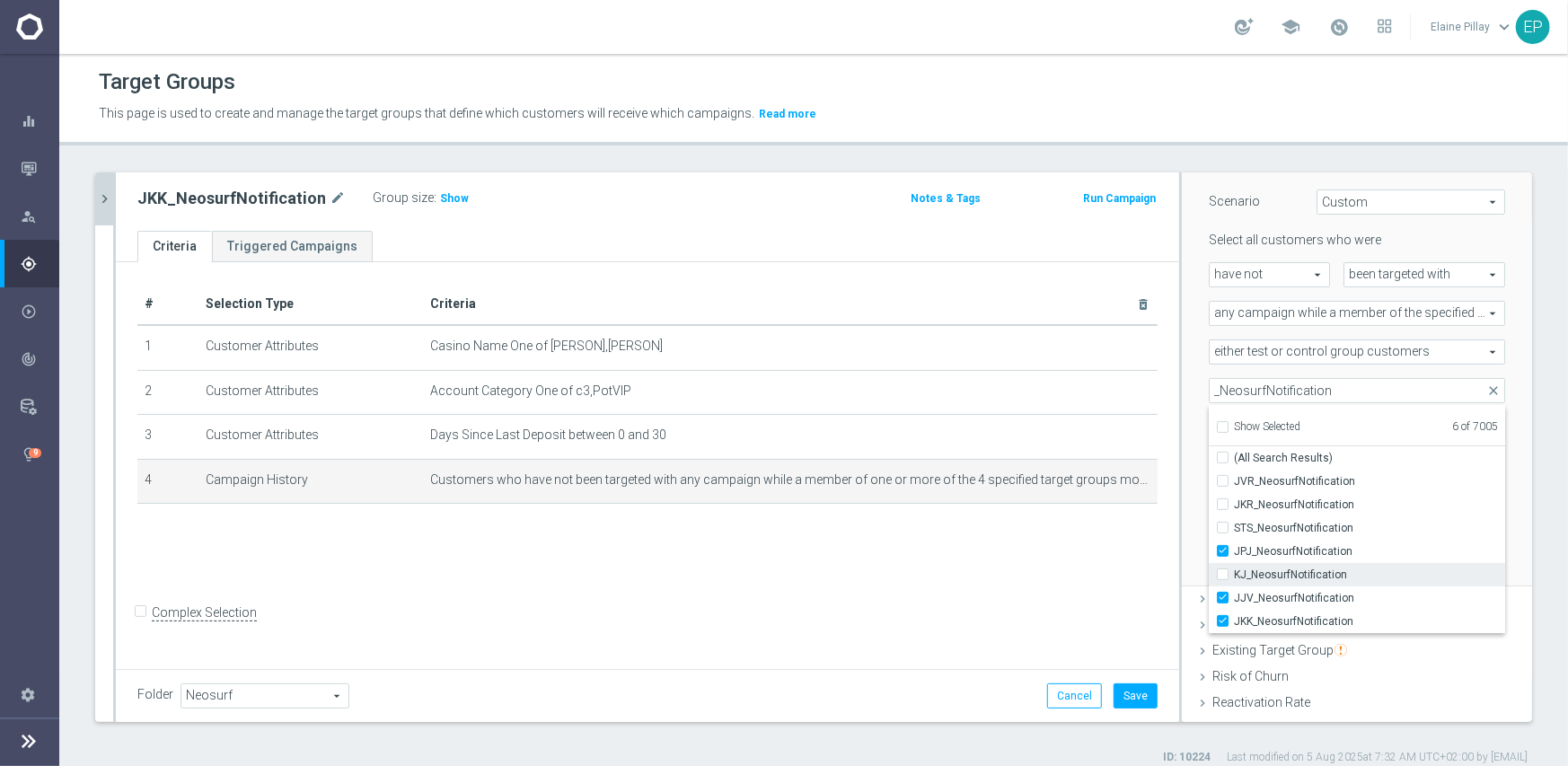 checkbox on "false" 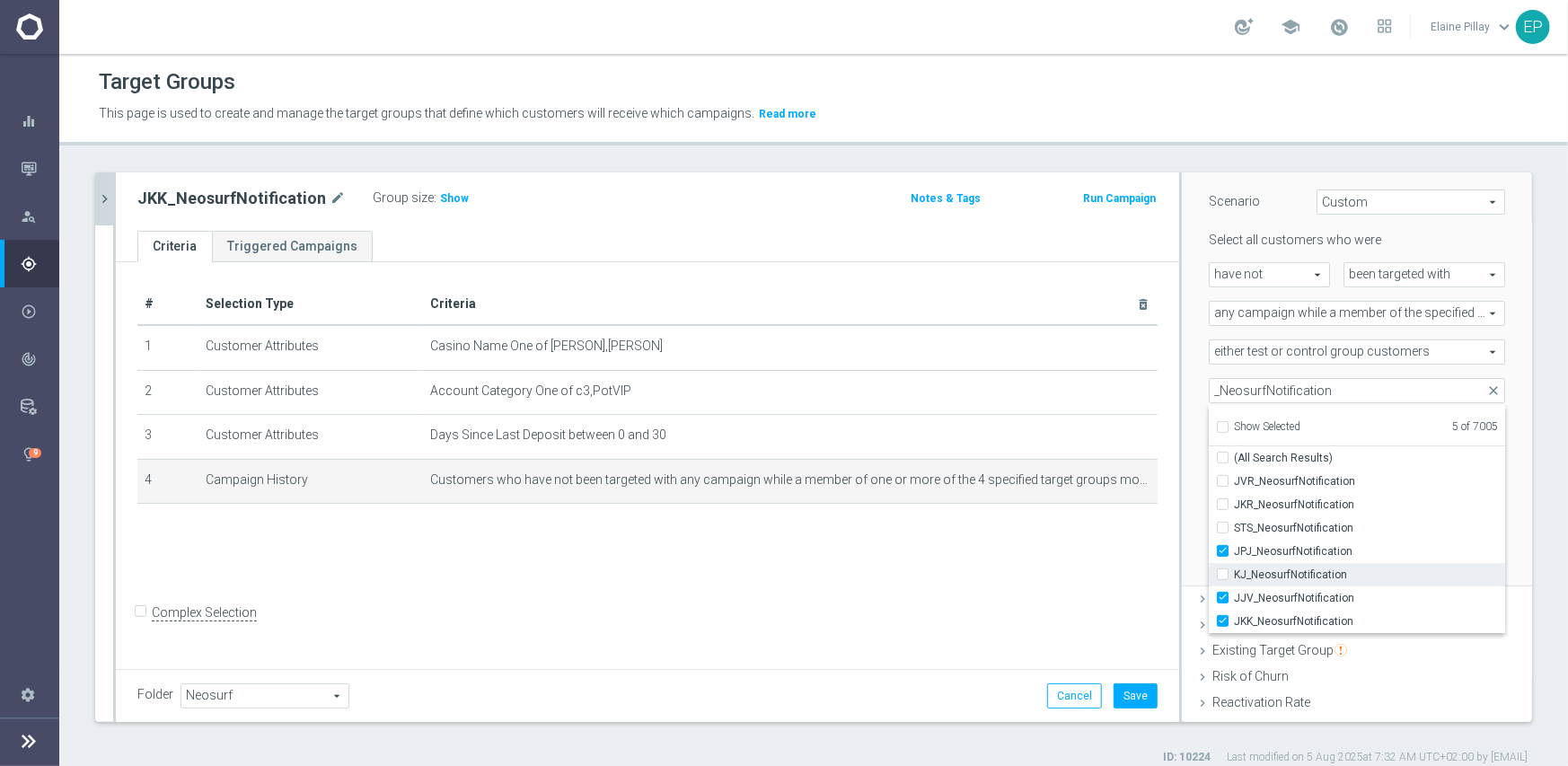 click on "KJ_NeosurfNotification" at bounding box center (1370, 575) 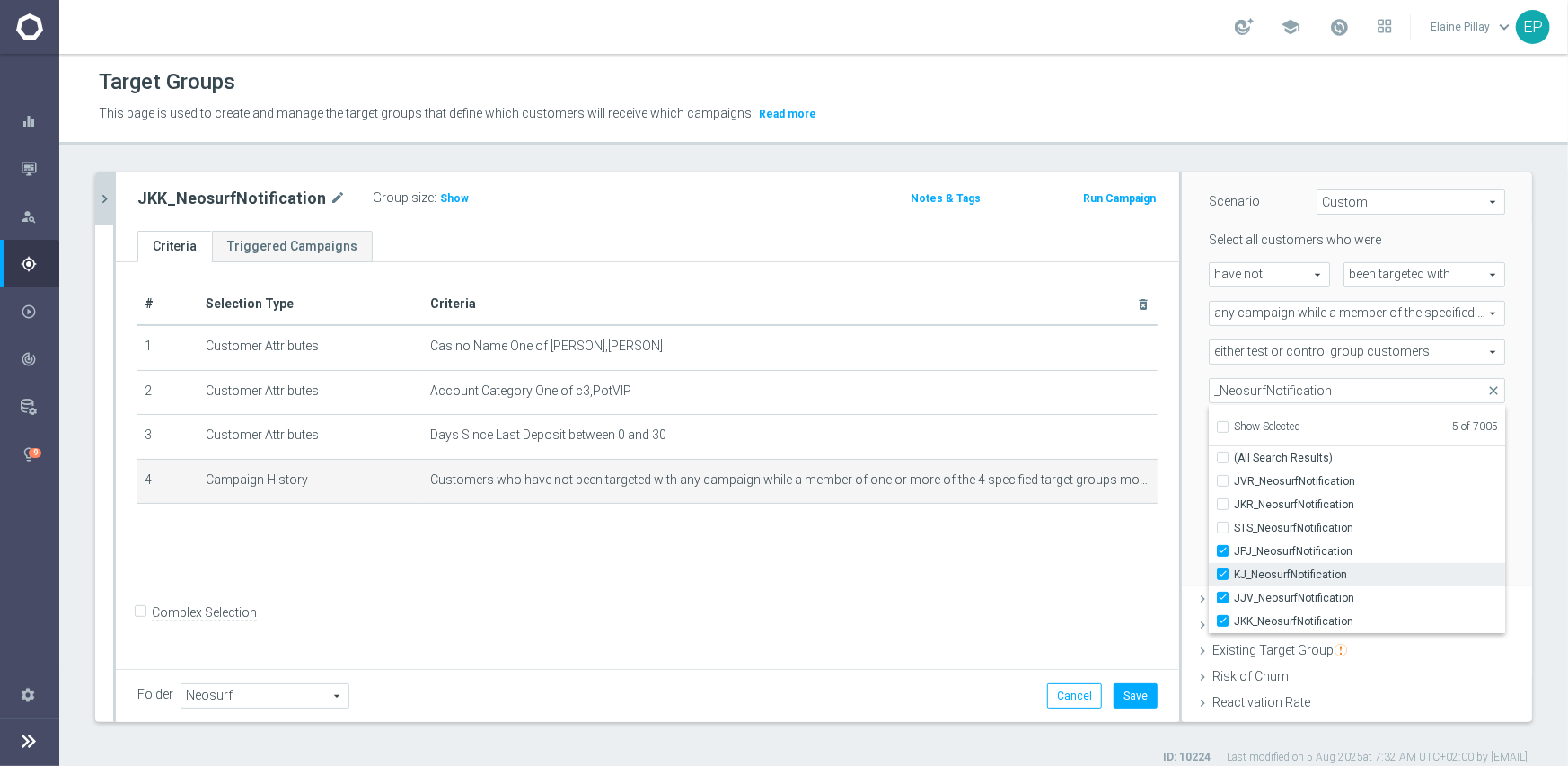 checkbox on "true" 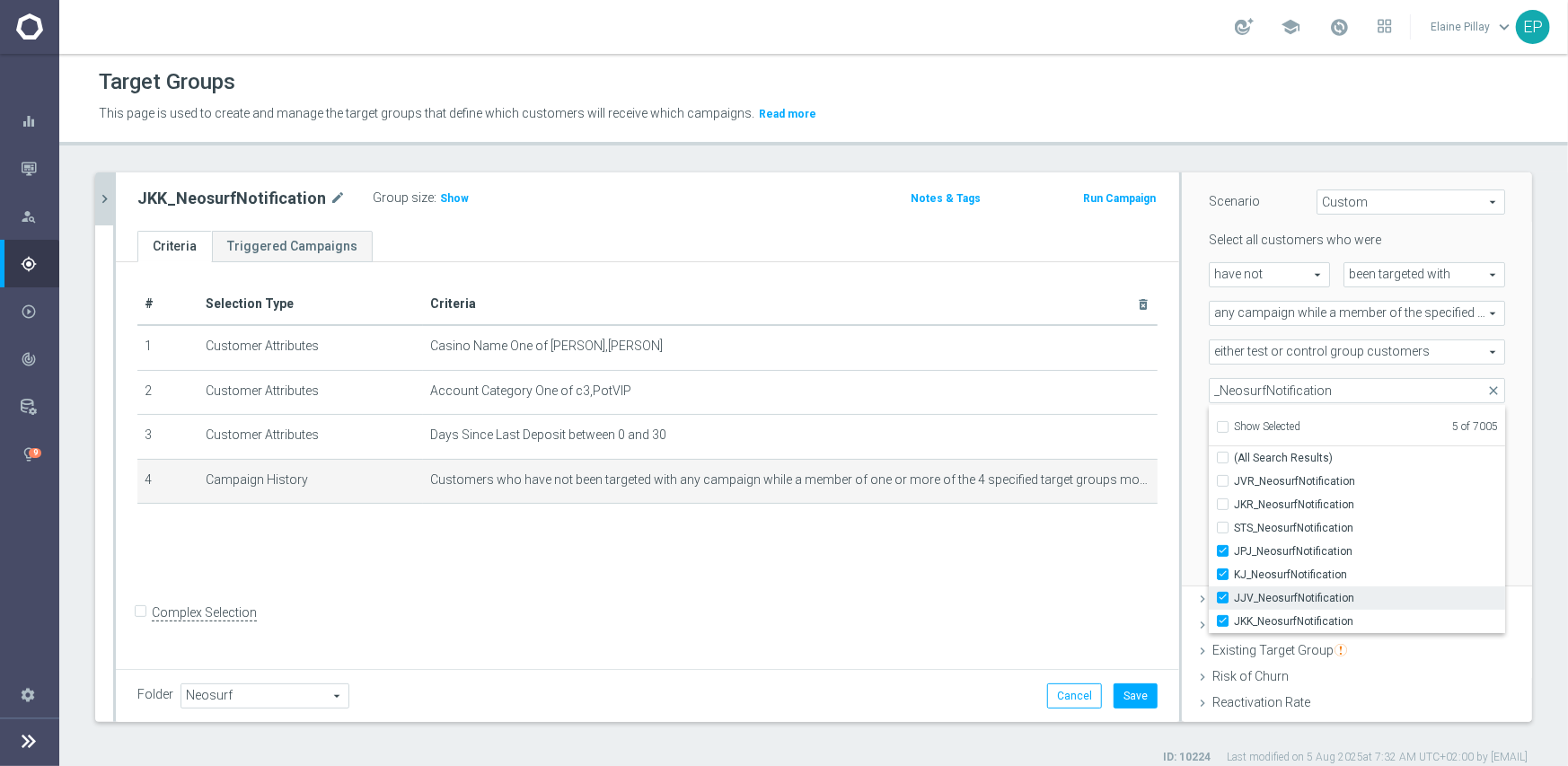 type on "Selected 6 of 7005" 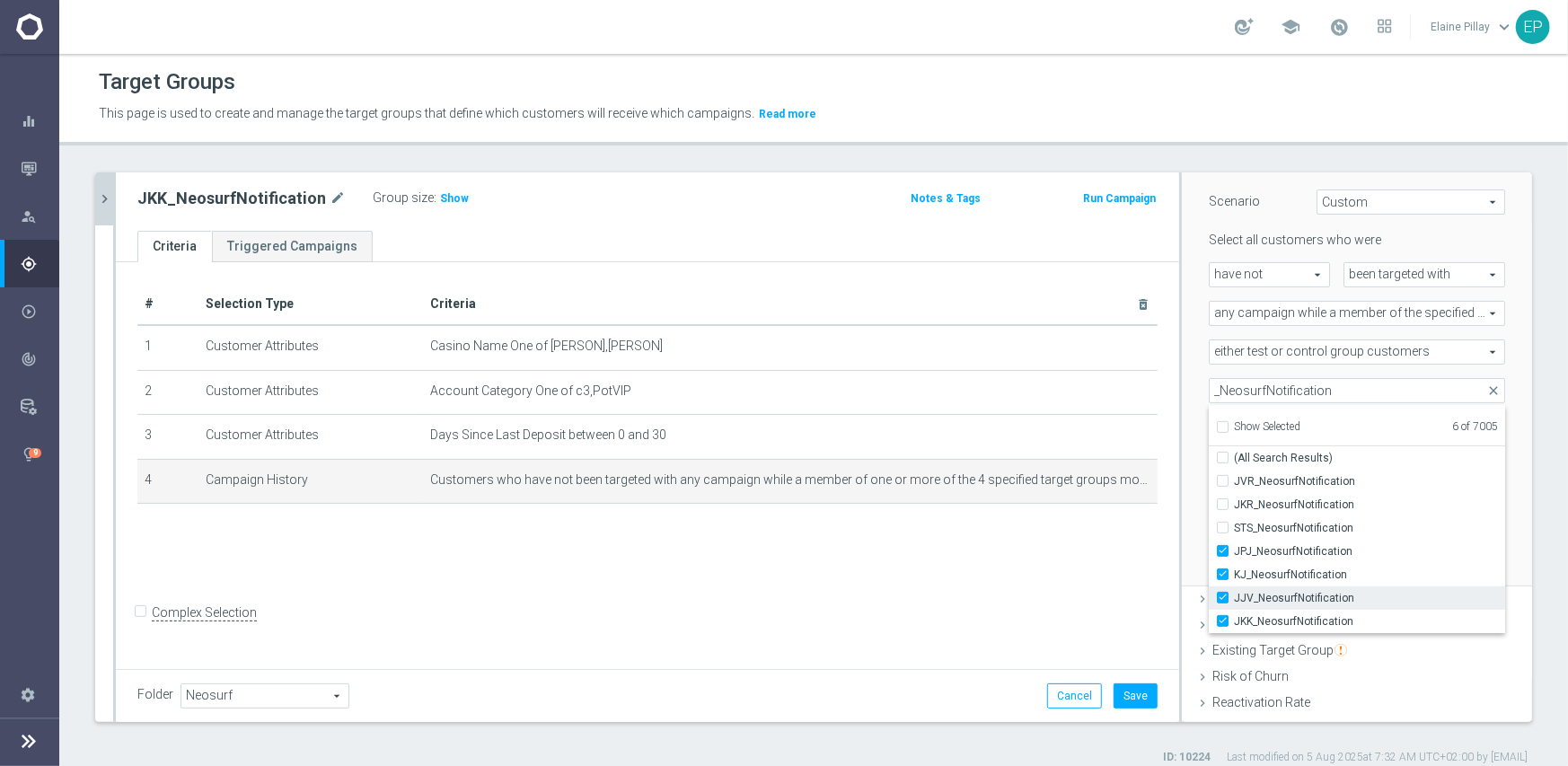 click on "JJV_NeosurfNotification" at bounding box center [1370, 598] 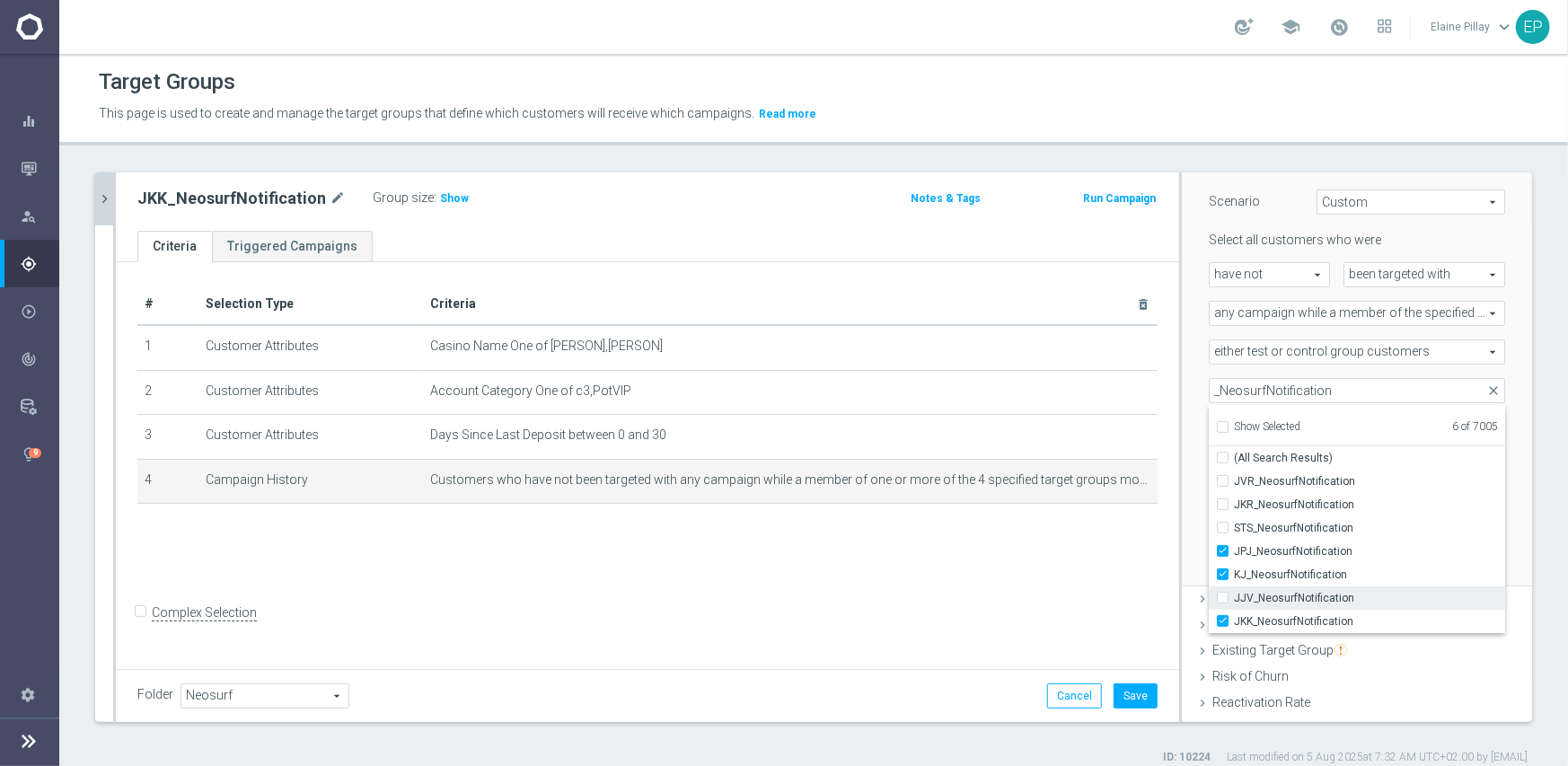 checkbox on "false" 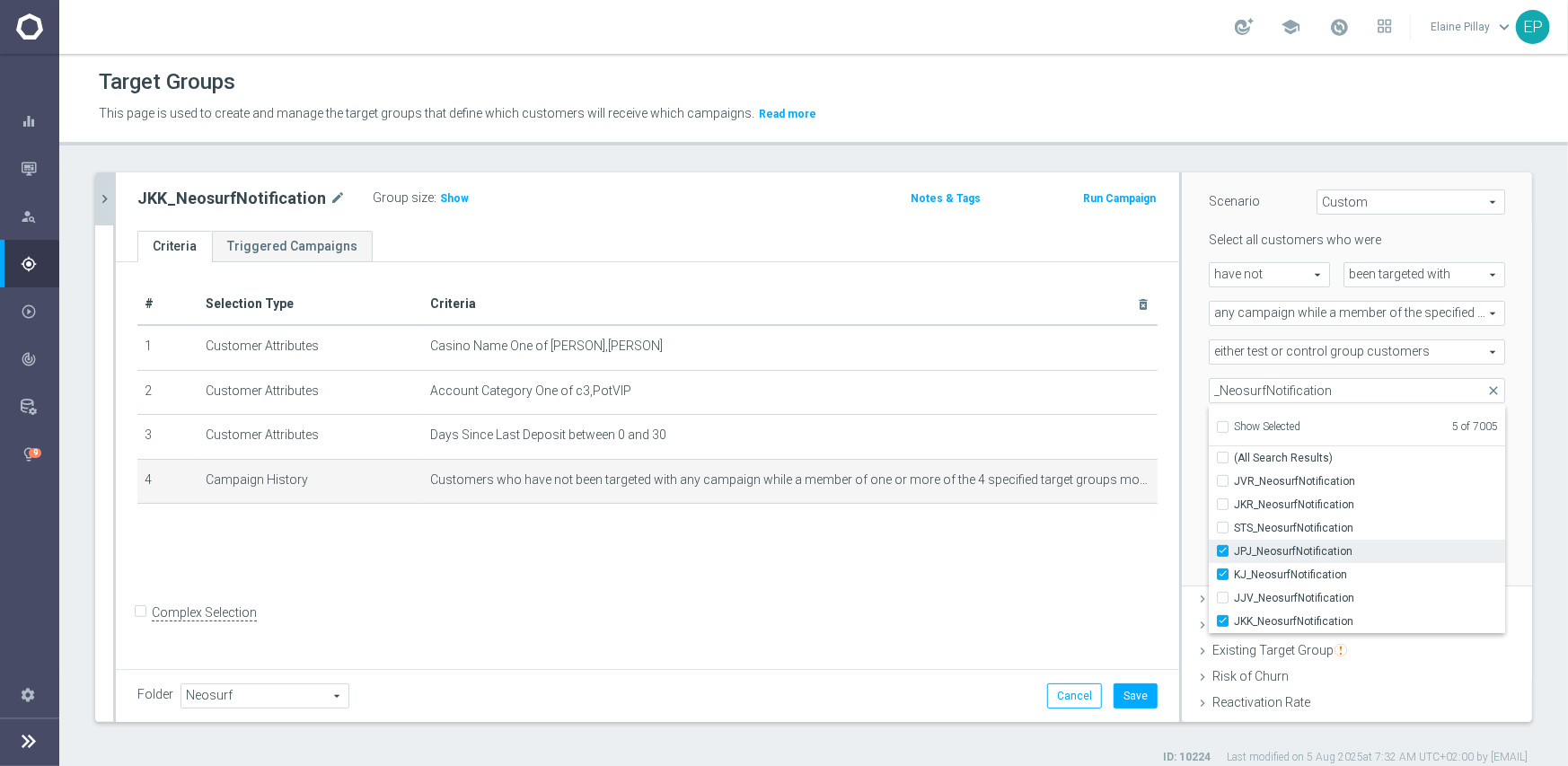 click on "JPJ_NeosurfNotification" at bounding box center (1228, 550) 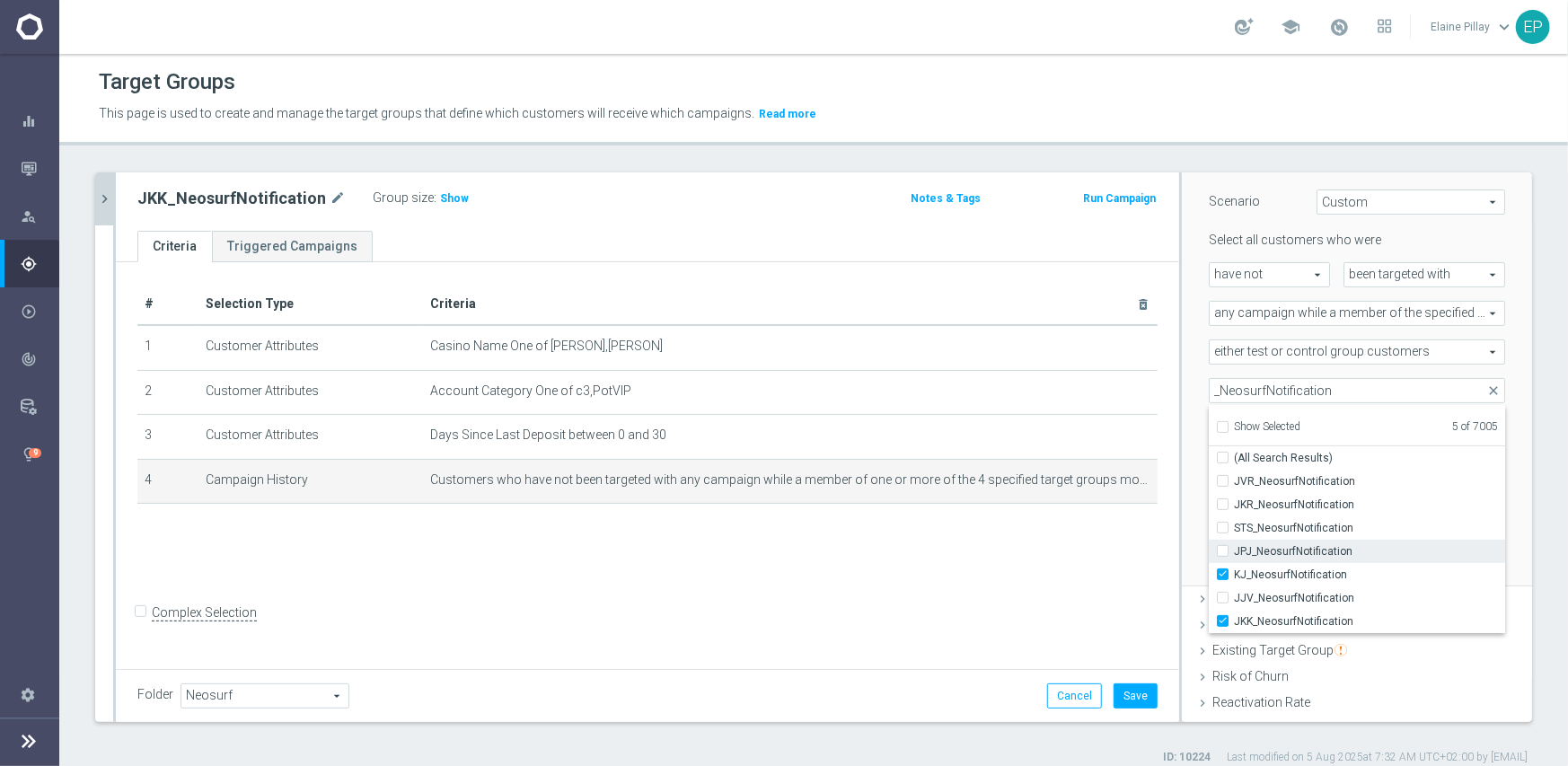 checkbox on "false" 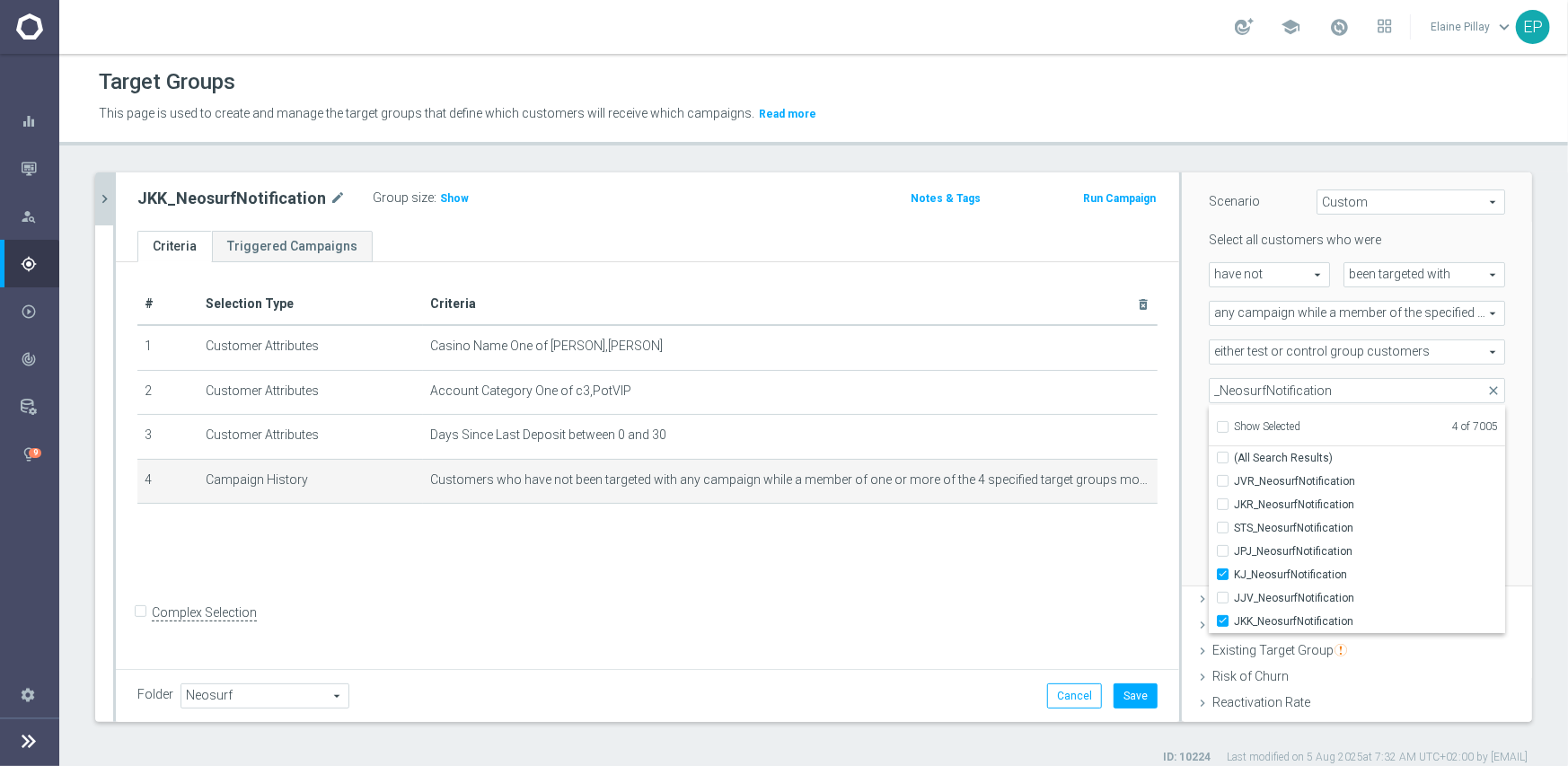 click on "Scenario
Custom
Custom
arrow_drop_down
search
Select all customers who were
have not
have not
arrow_drop_down
search" at bounding box center [1357, 377] 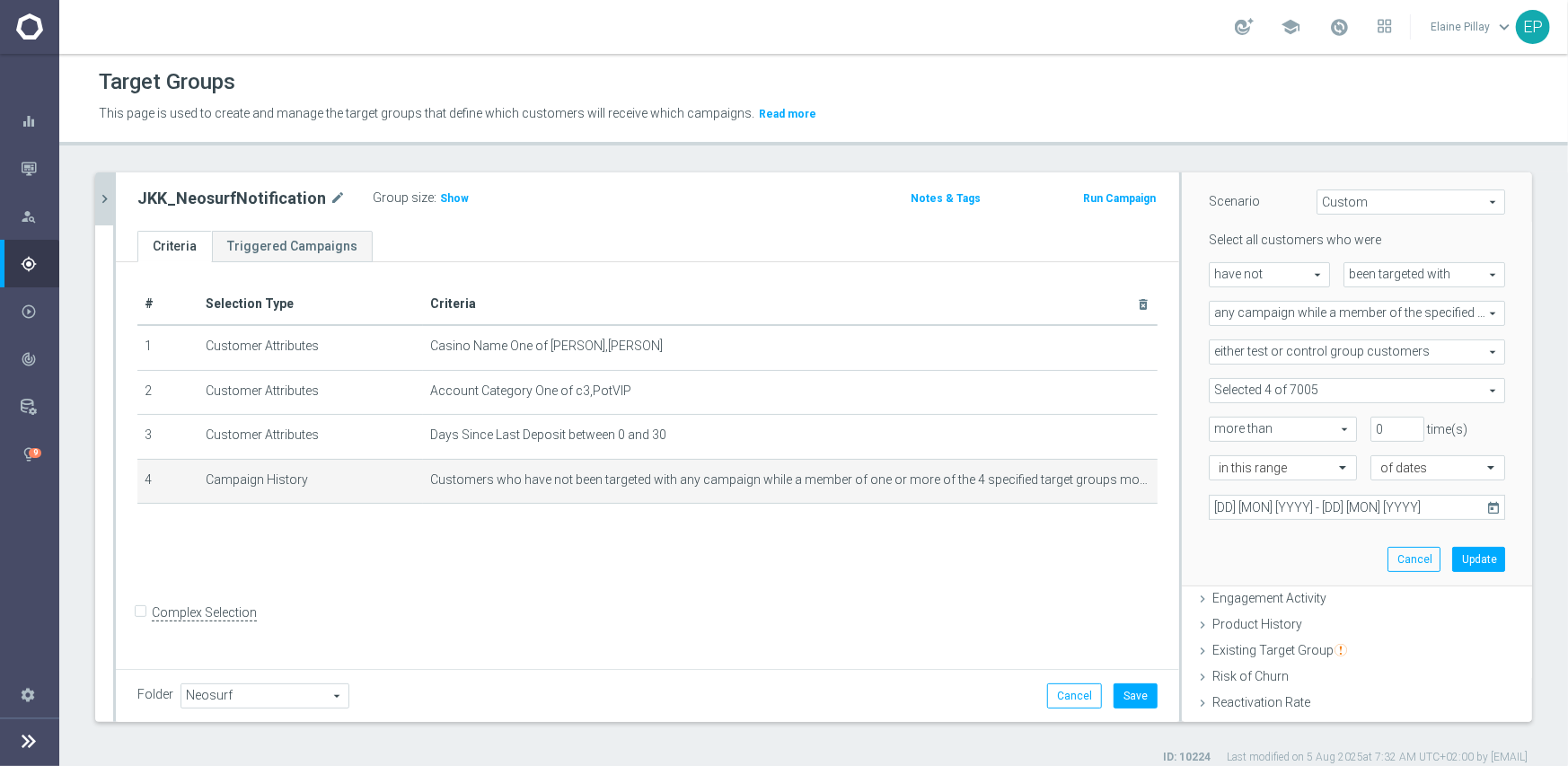click at bounding box center (1357, 391) 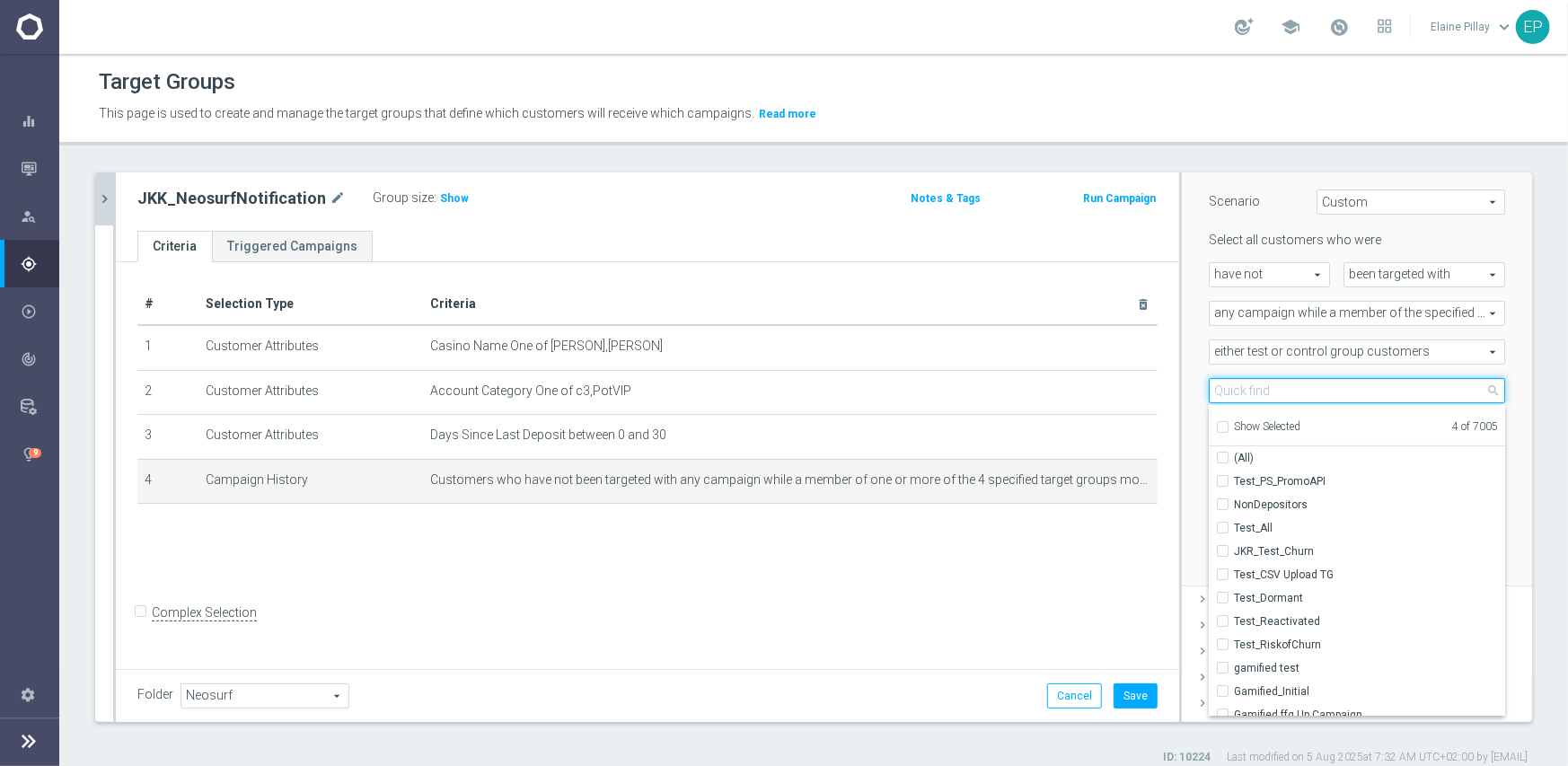 click at bounding box center [1357, 391] 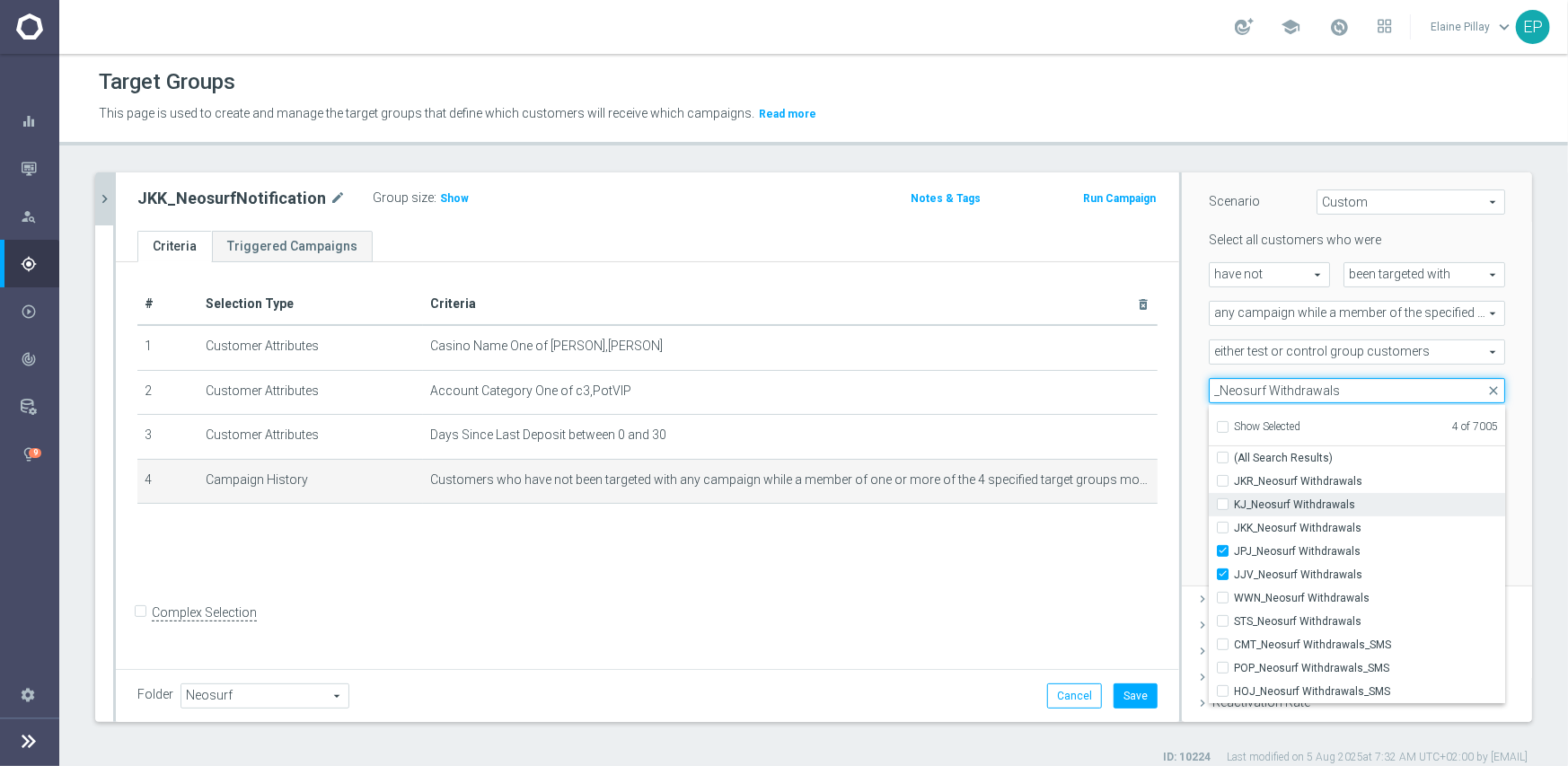 type on "_Neosurf Withdrawals" 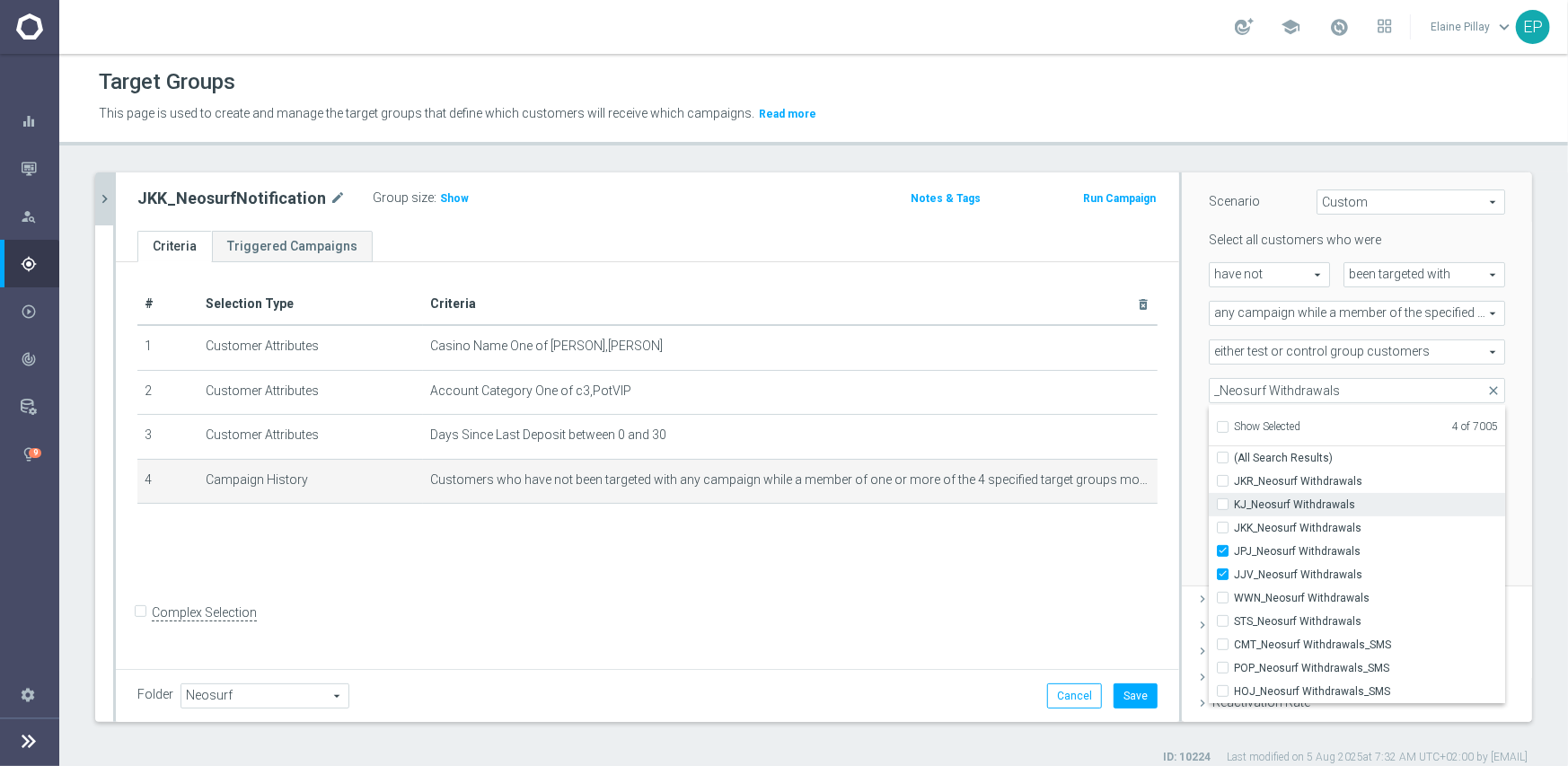 click on "KJ_Neosurf Withdrawals" at bounding box center [1228, 504] 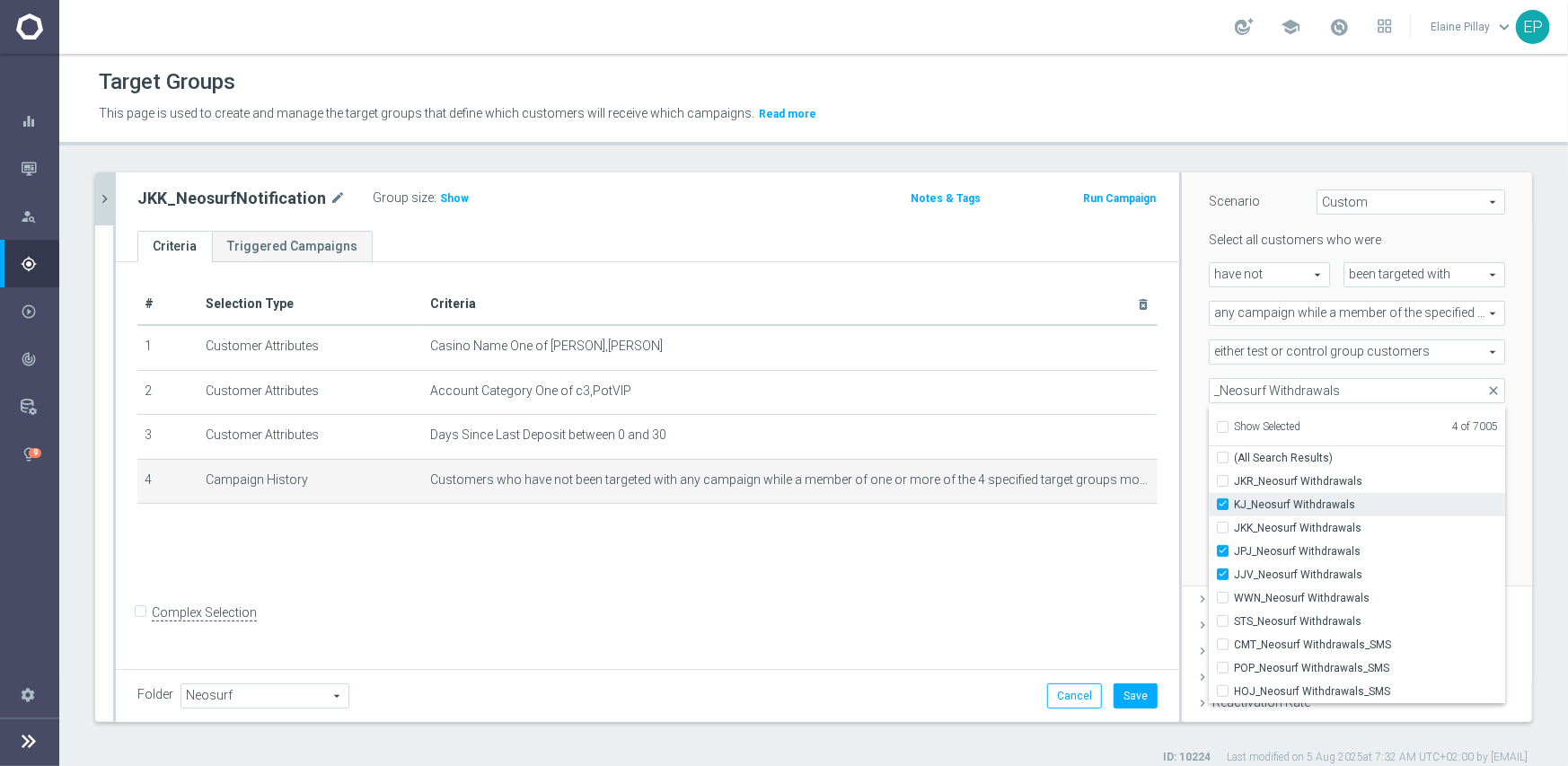 checkbox on "true" 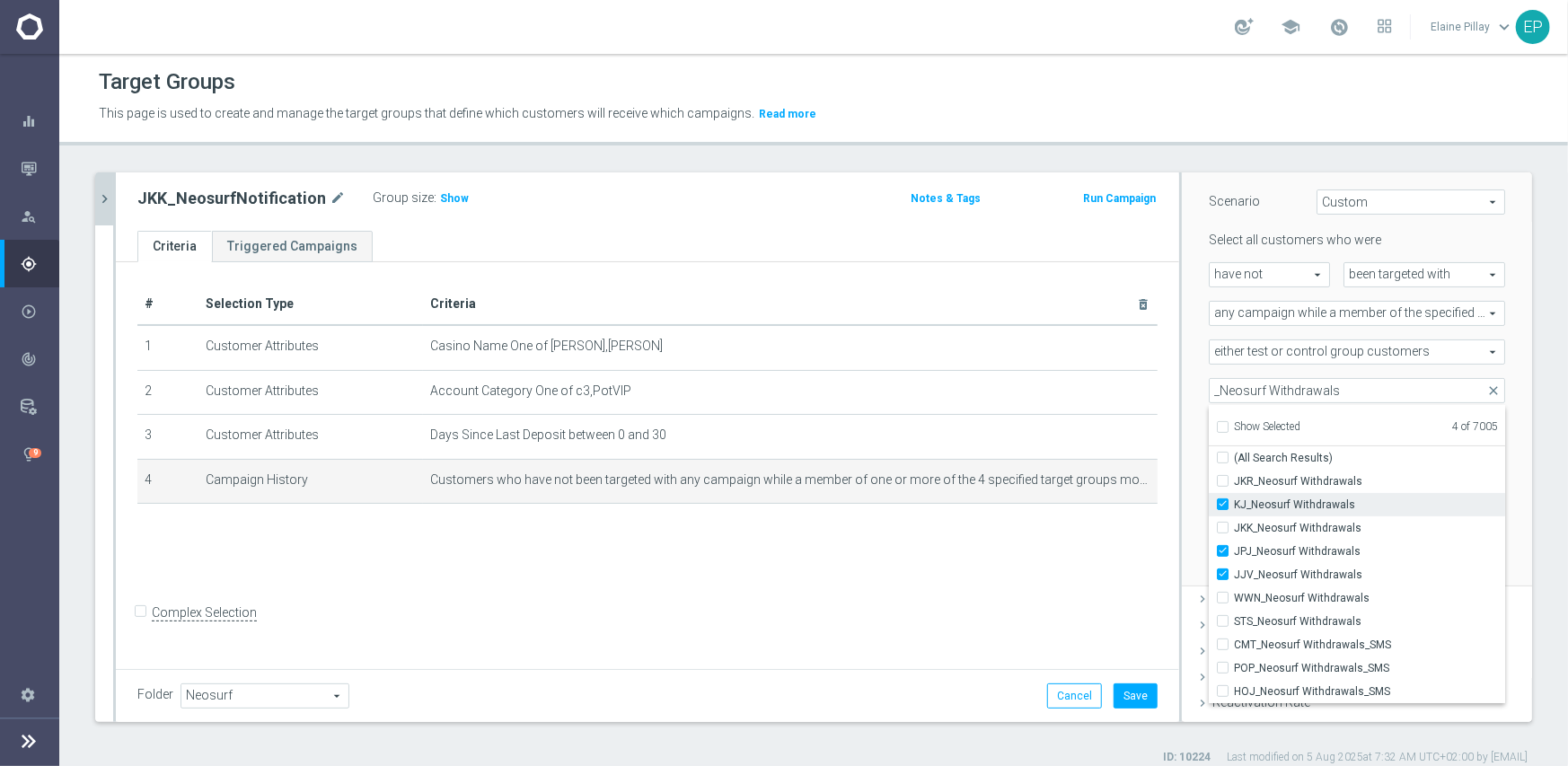 type on "Selected 5 of 7005" 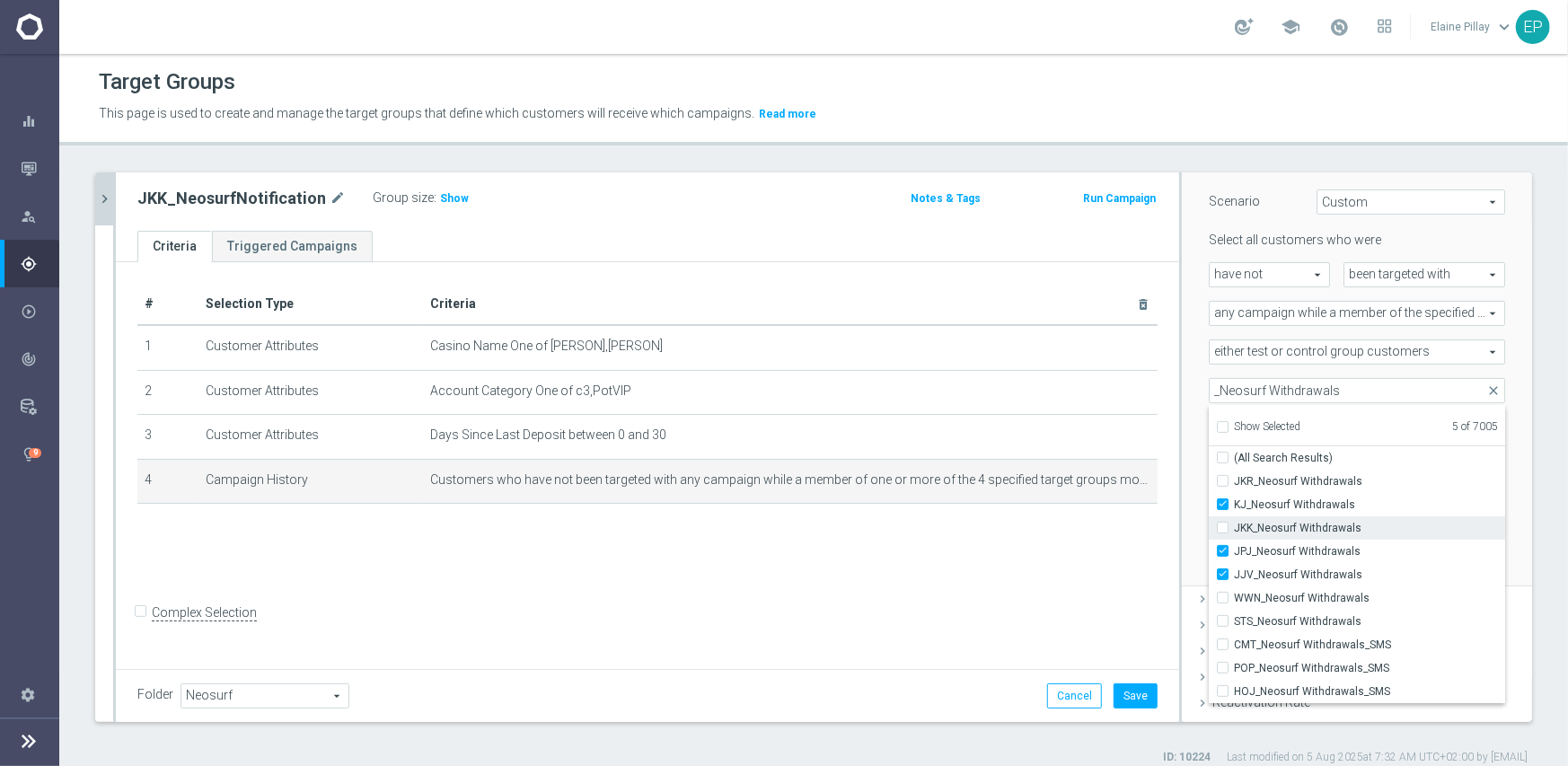 click on "JKK_Neosurf Withdrawals" at bounding box center (1370, 528) 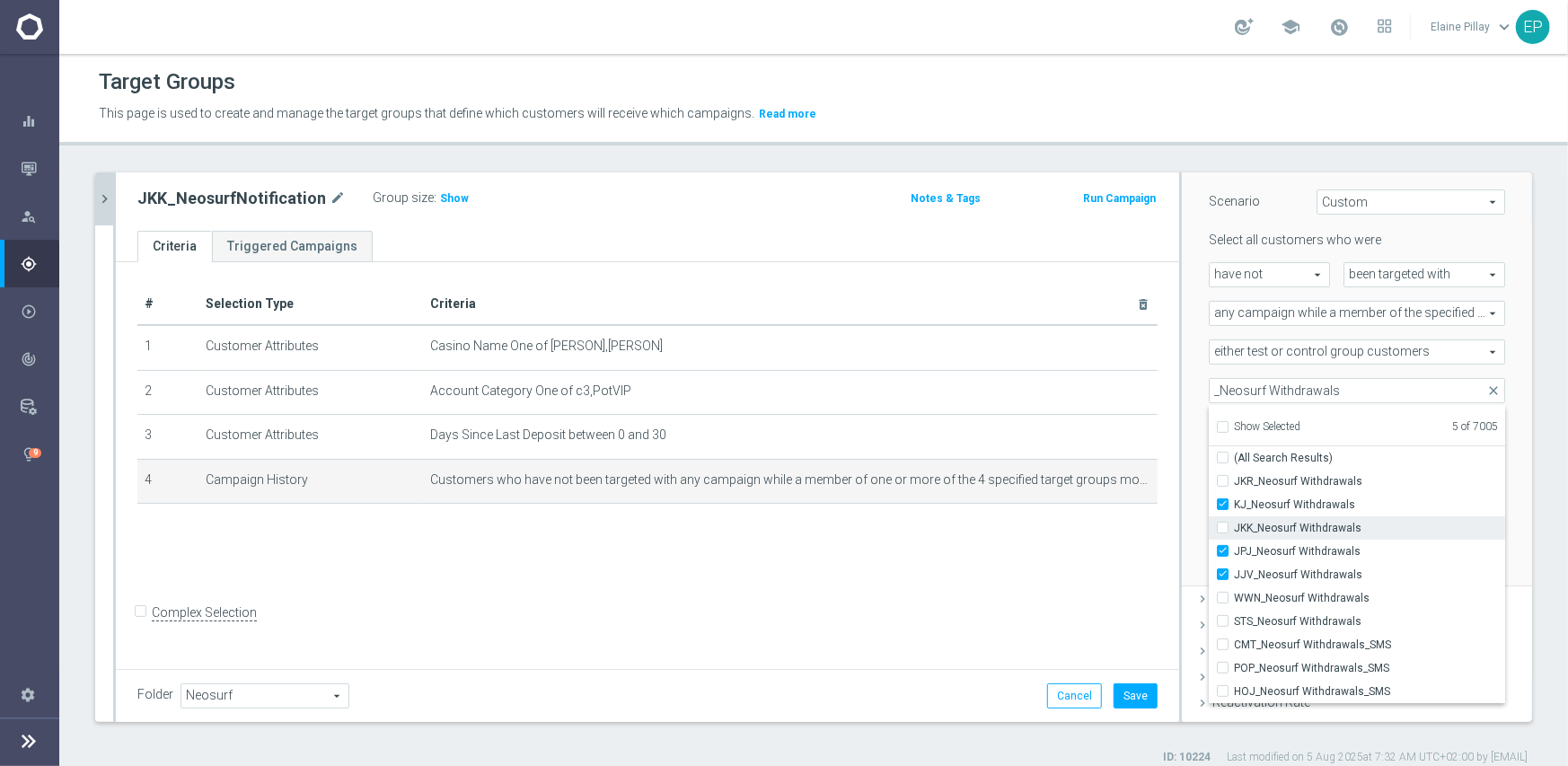 click on "JKK_Neosurf Withdrawals" at bounding box center (1228, 527) 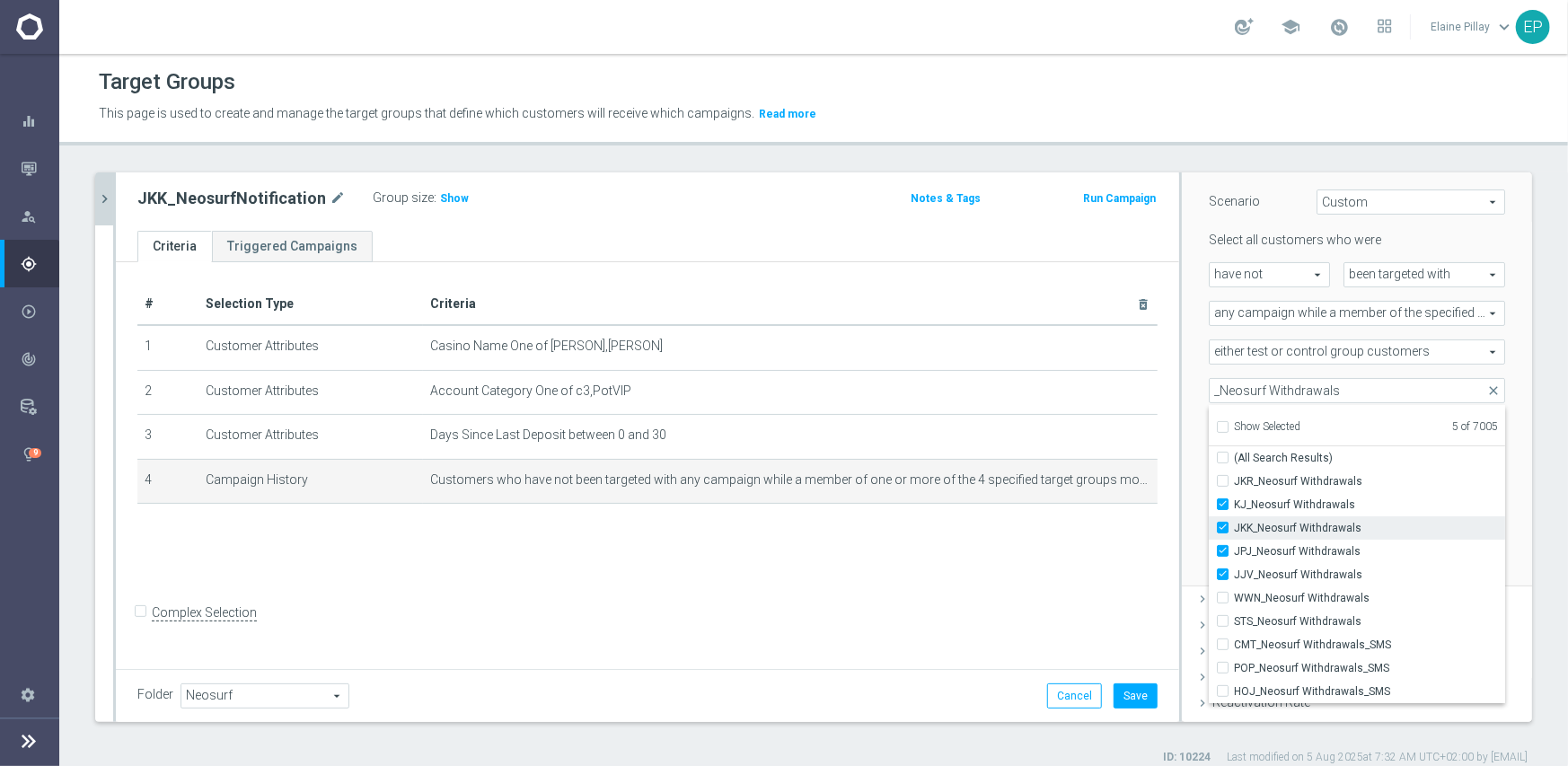 checkbox on "true" 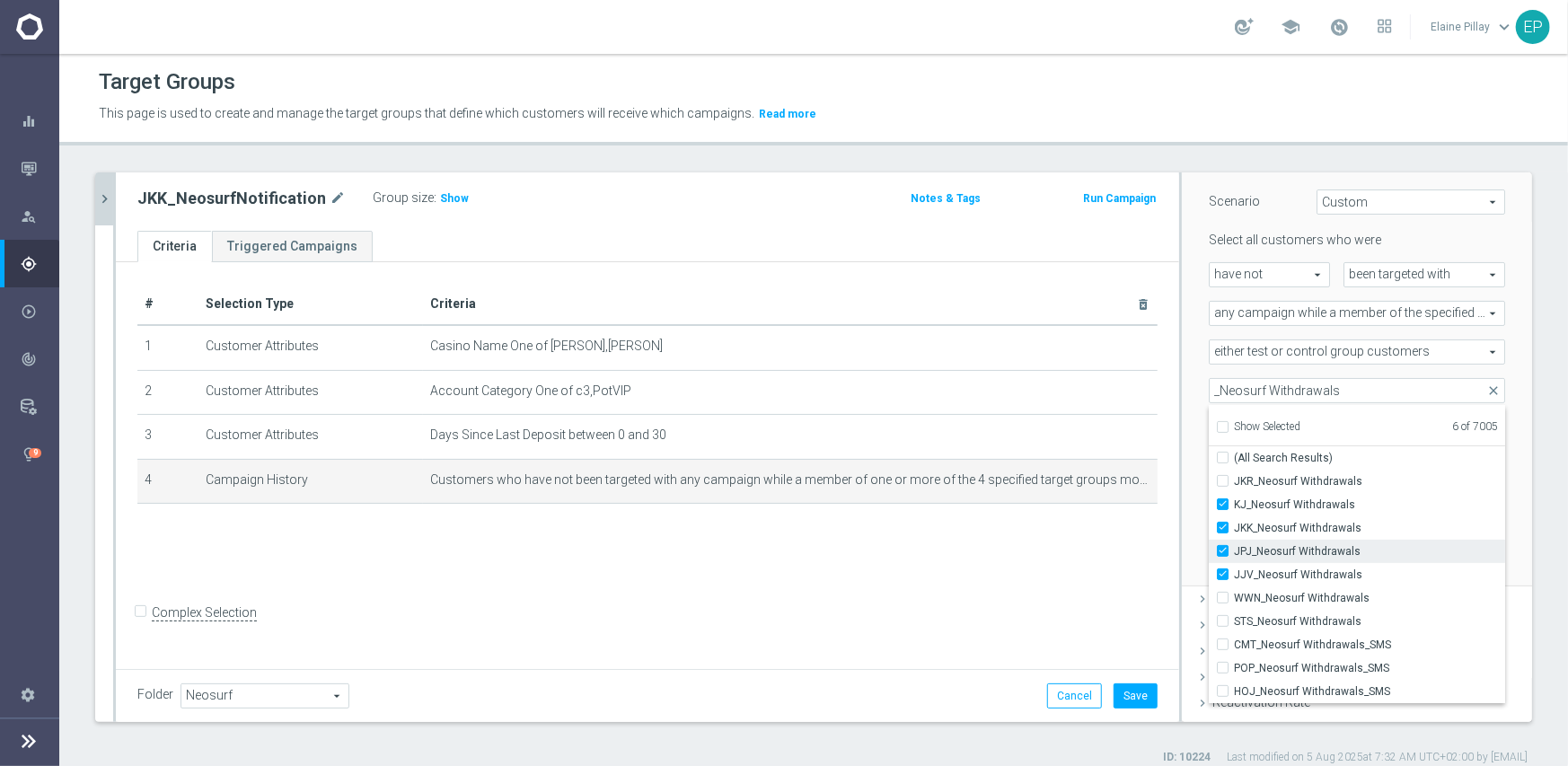 click on "JPJ_Neosurf Withdrawals" at bounding box center (1370, 551) 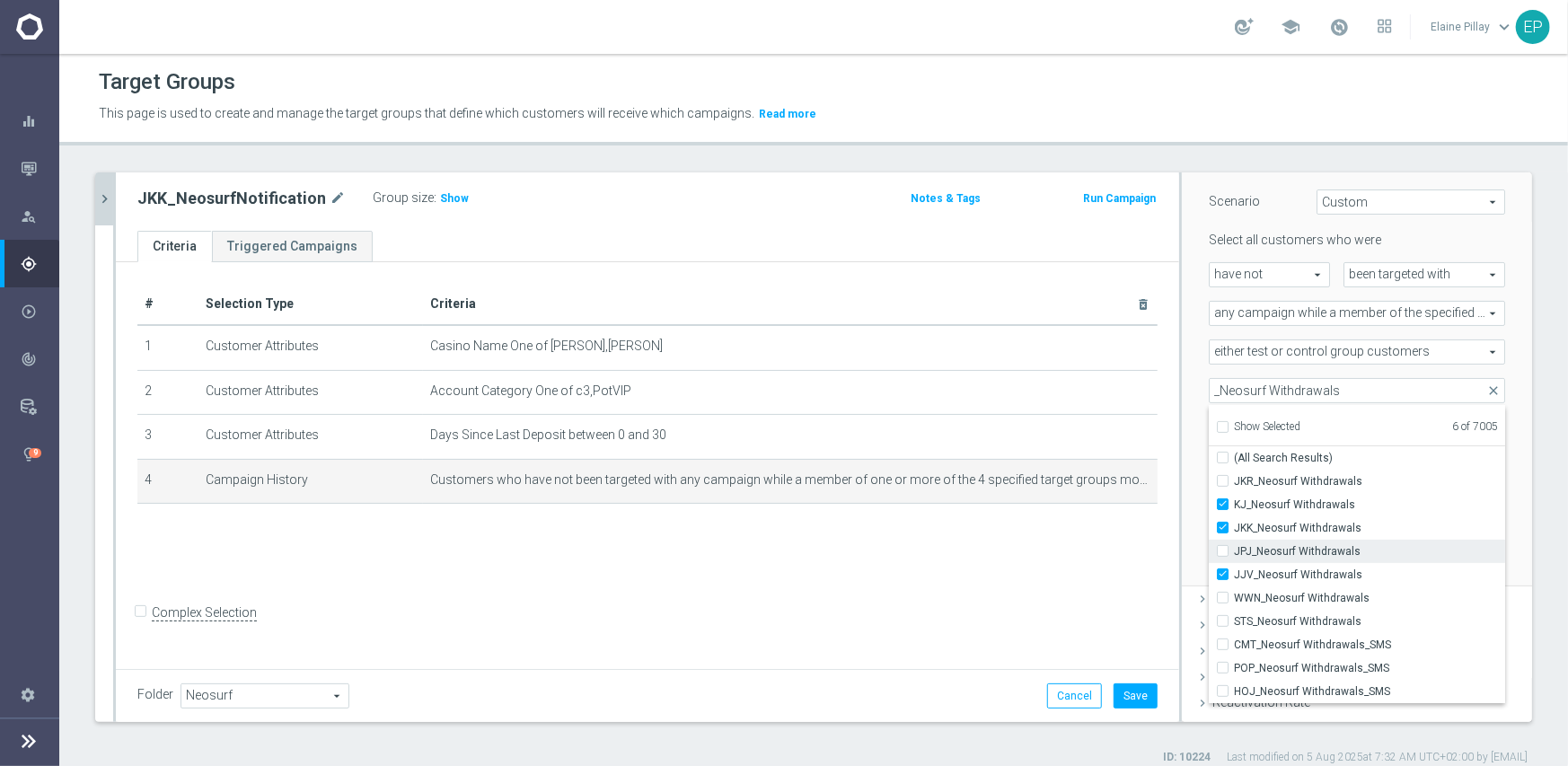 checkbox on "false" 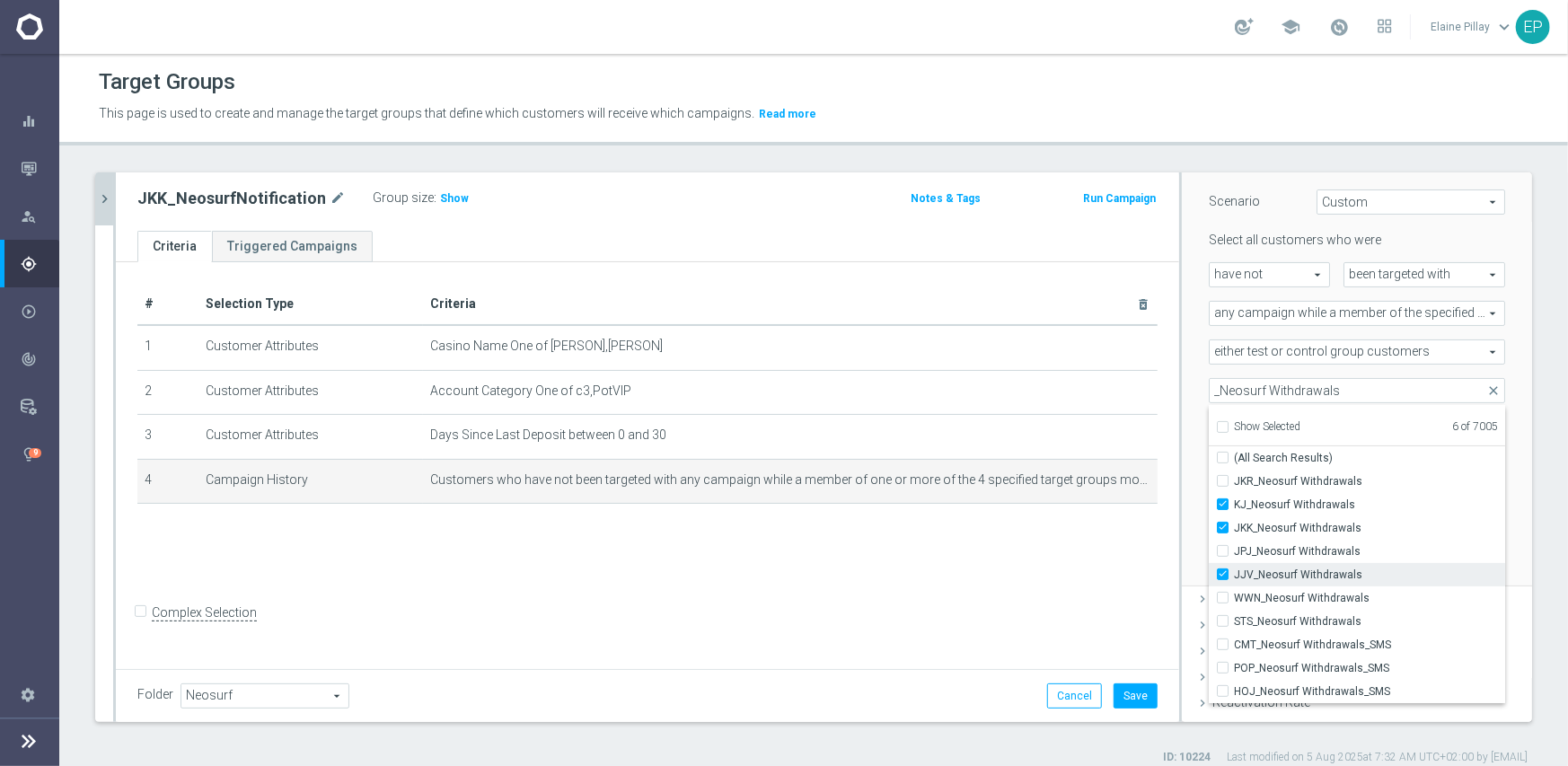 type on "Selected 5 of 7005" 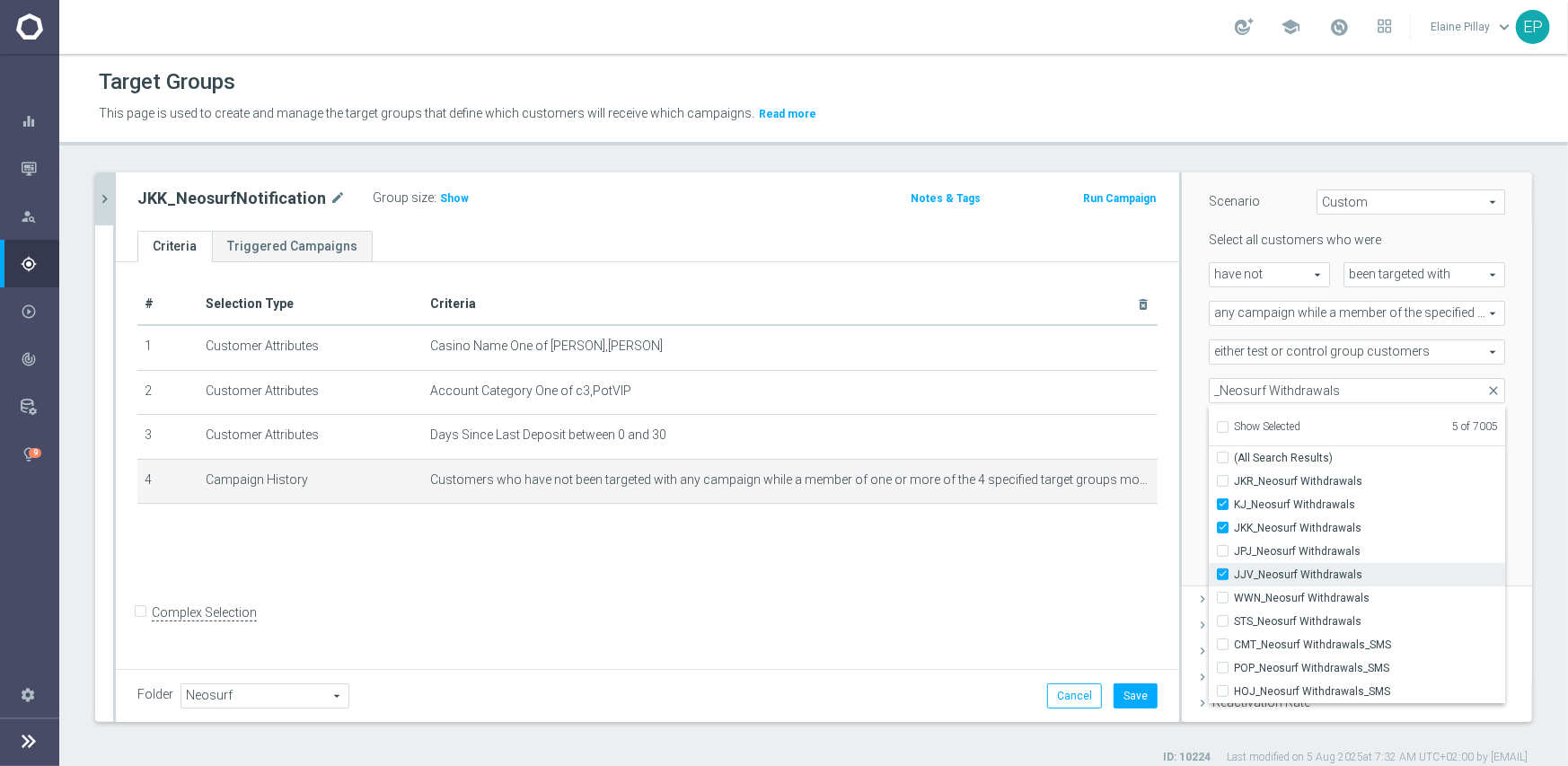 click on "JJV_Neosurf Withdrawals" at bounding box center [1370, 575] 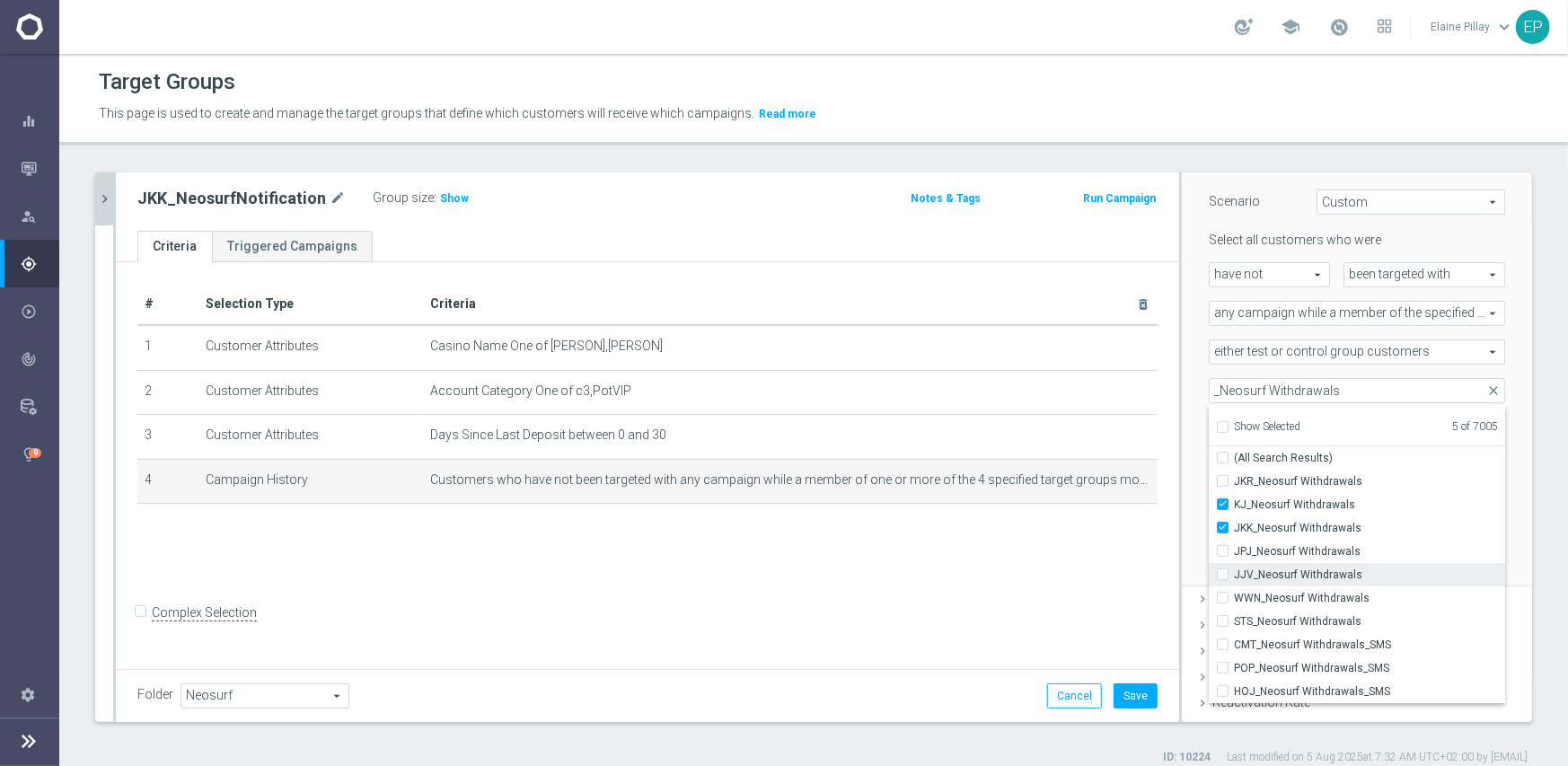 checkbox on "false" 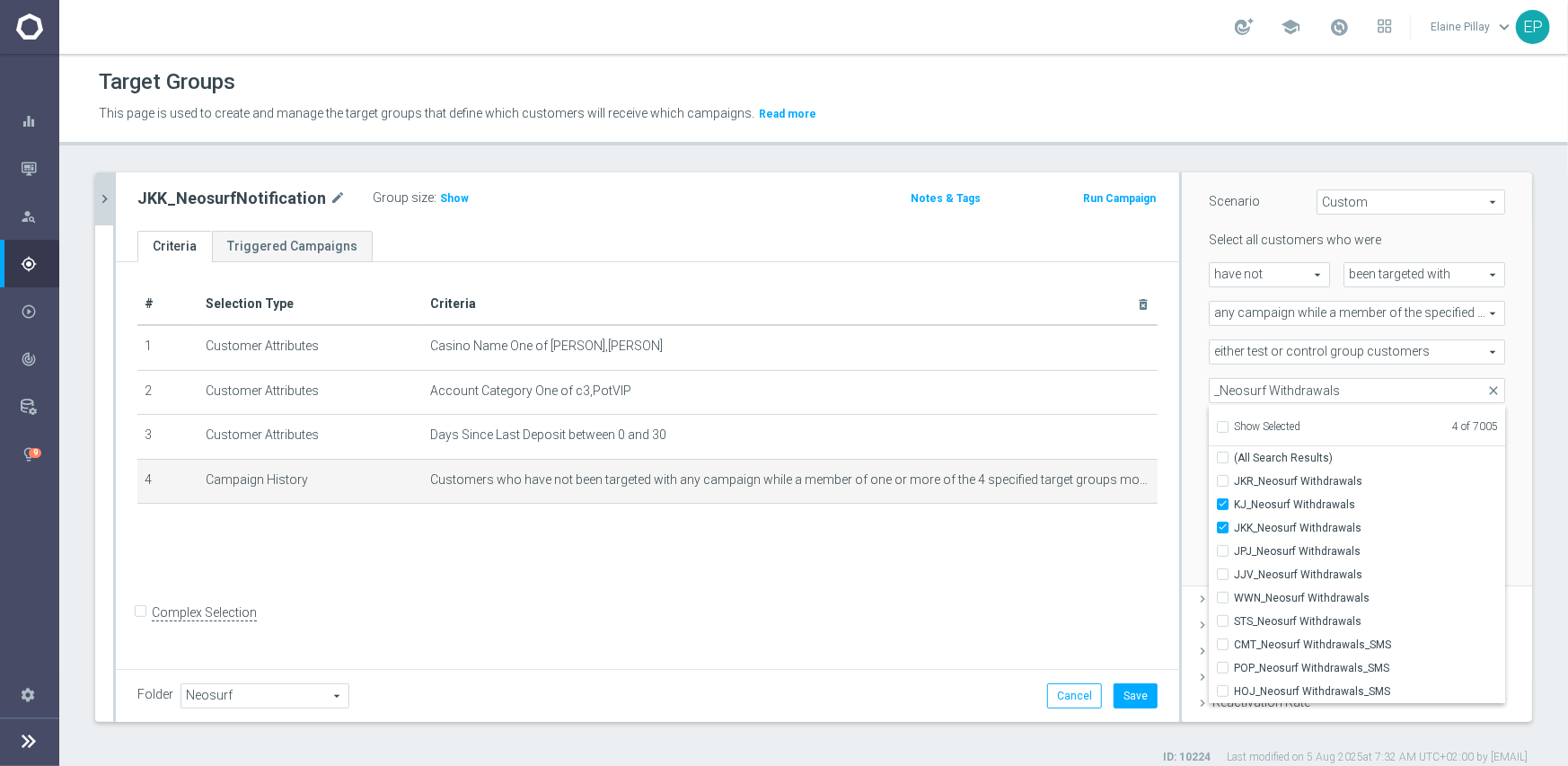 click on "Scenario
Custom
Custom
arrow_drop_down
search
Select all customers who were
have not
have not
arrow_drop_down
search" at bounding box center (1357, 377) 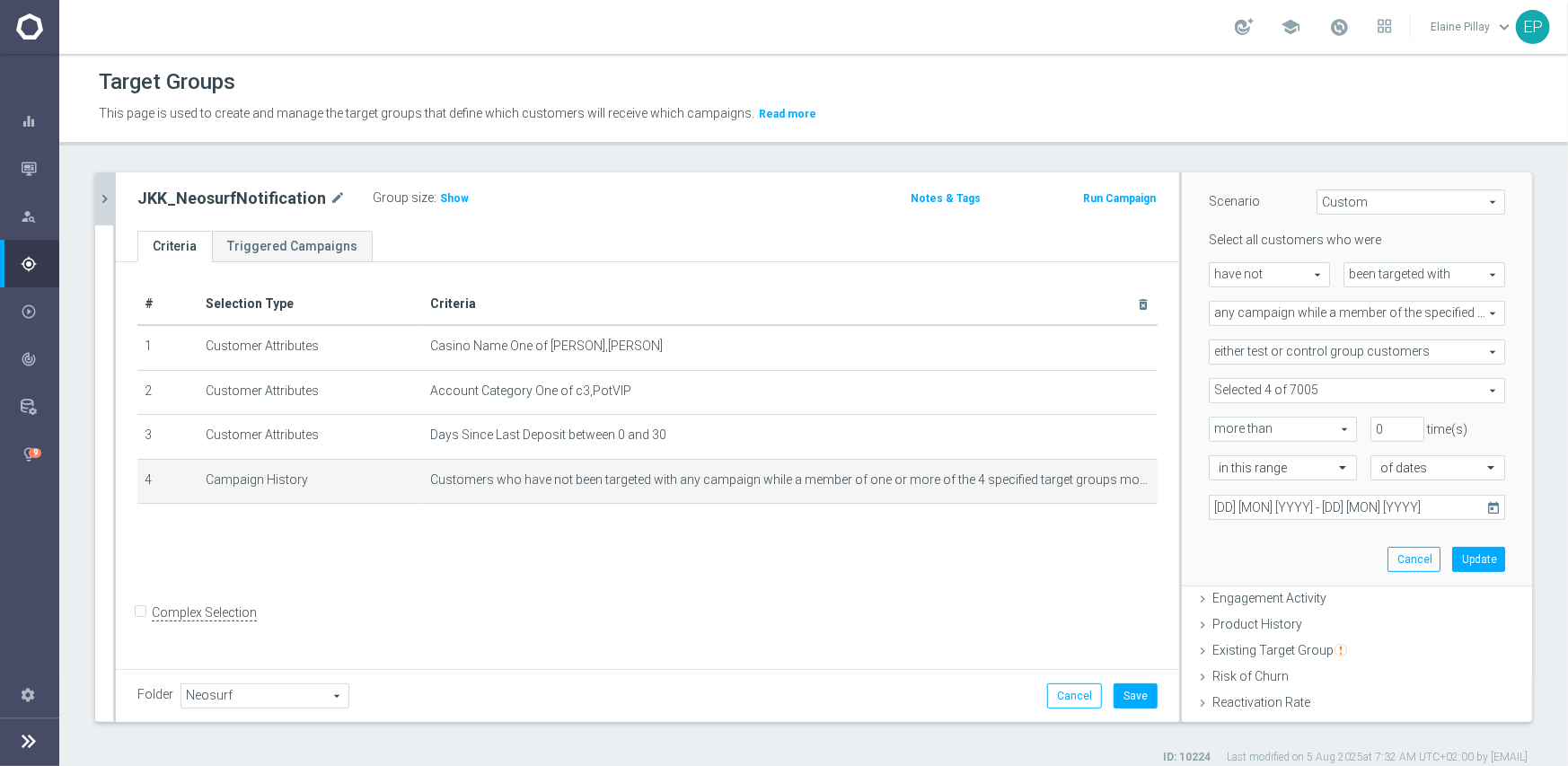 type 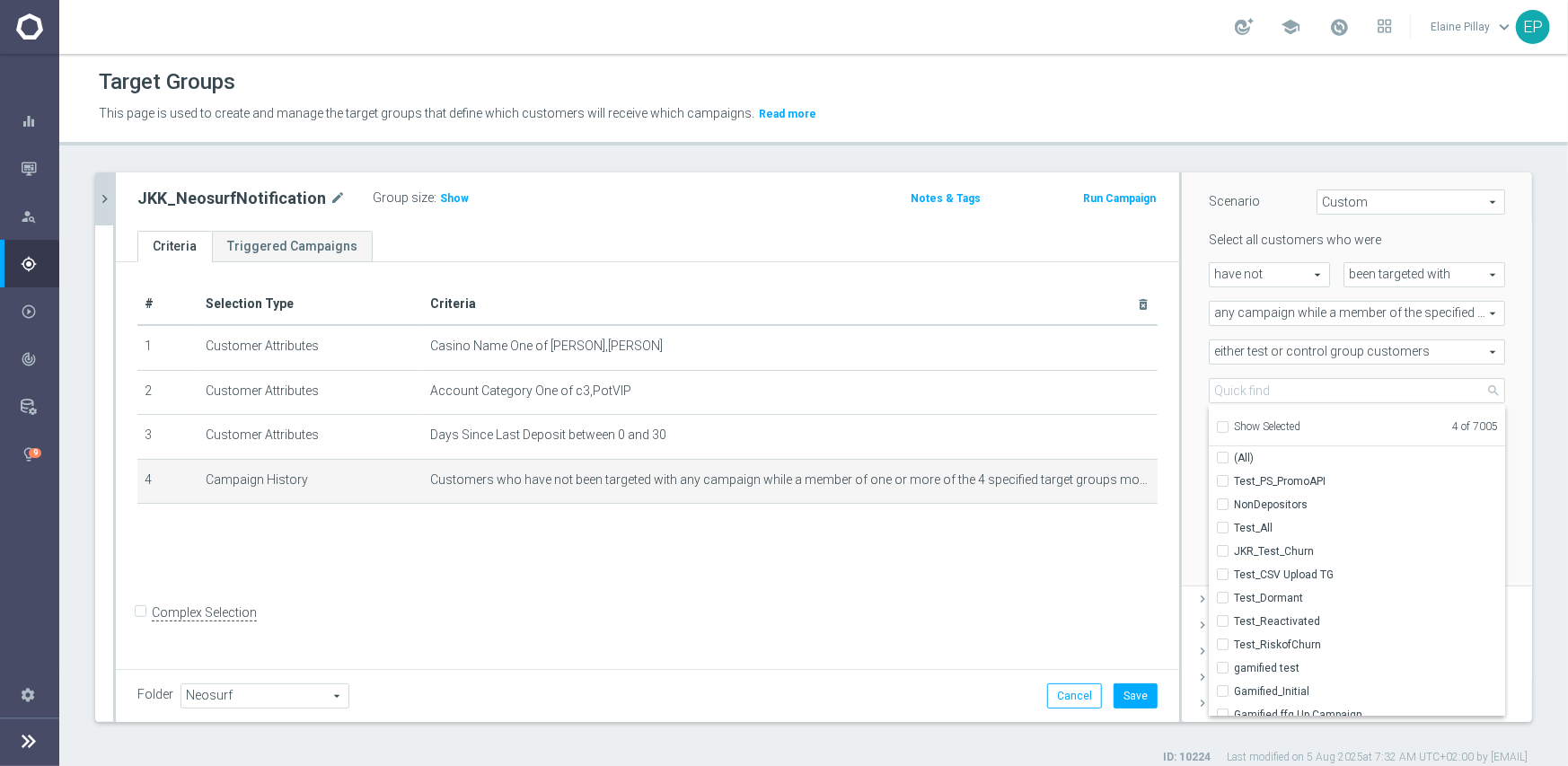 click on "Show Selected" at bounding box center [1267, 427] 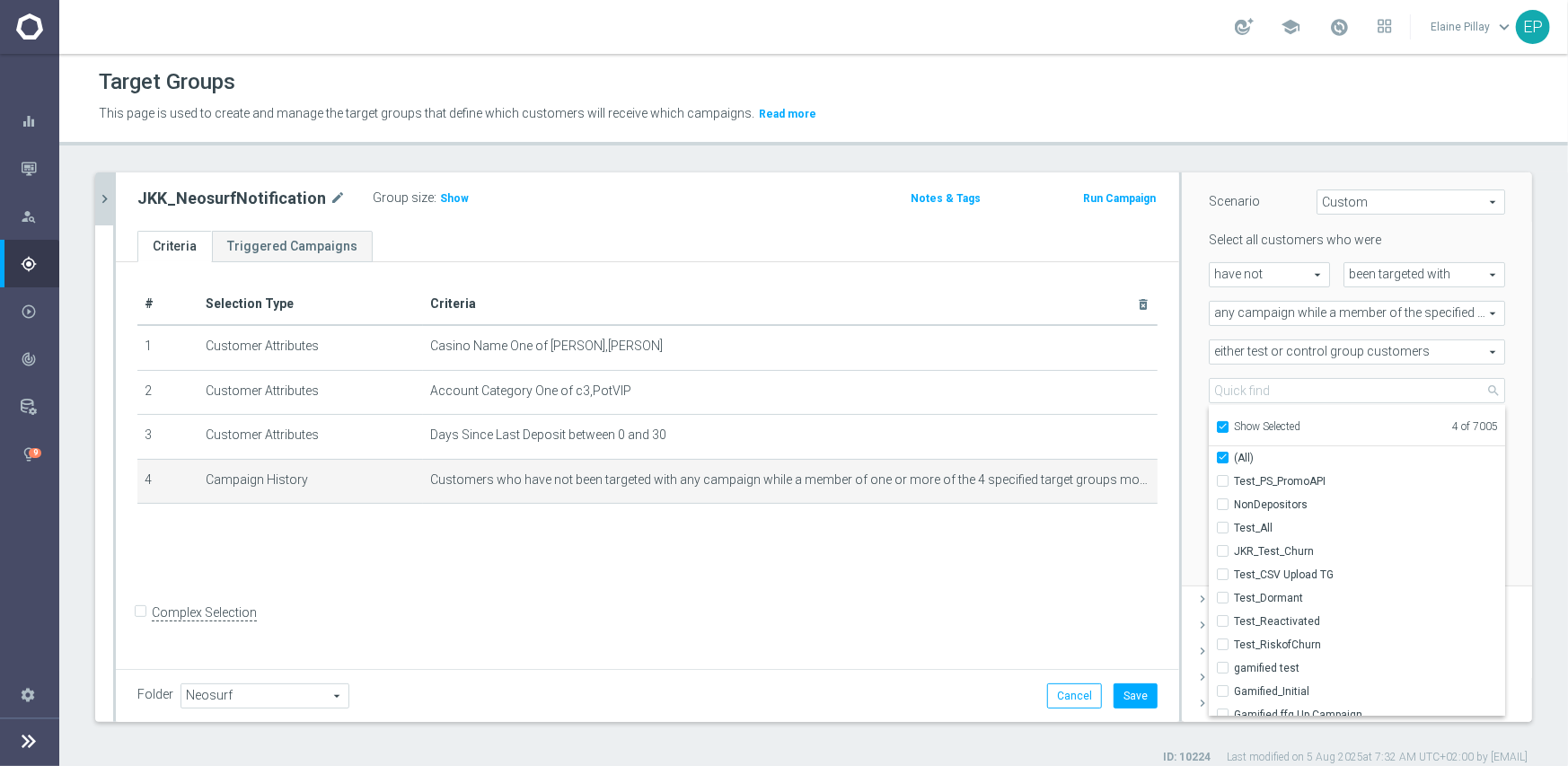 checkbox on "true" 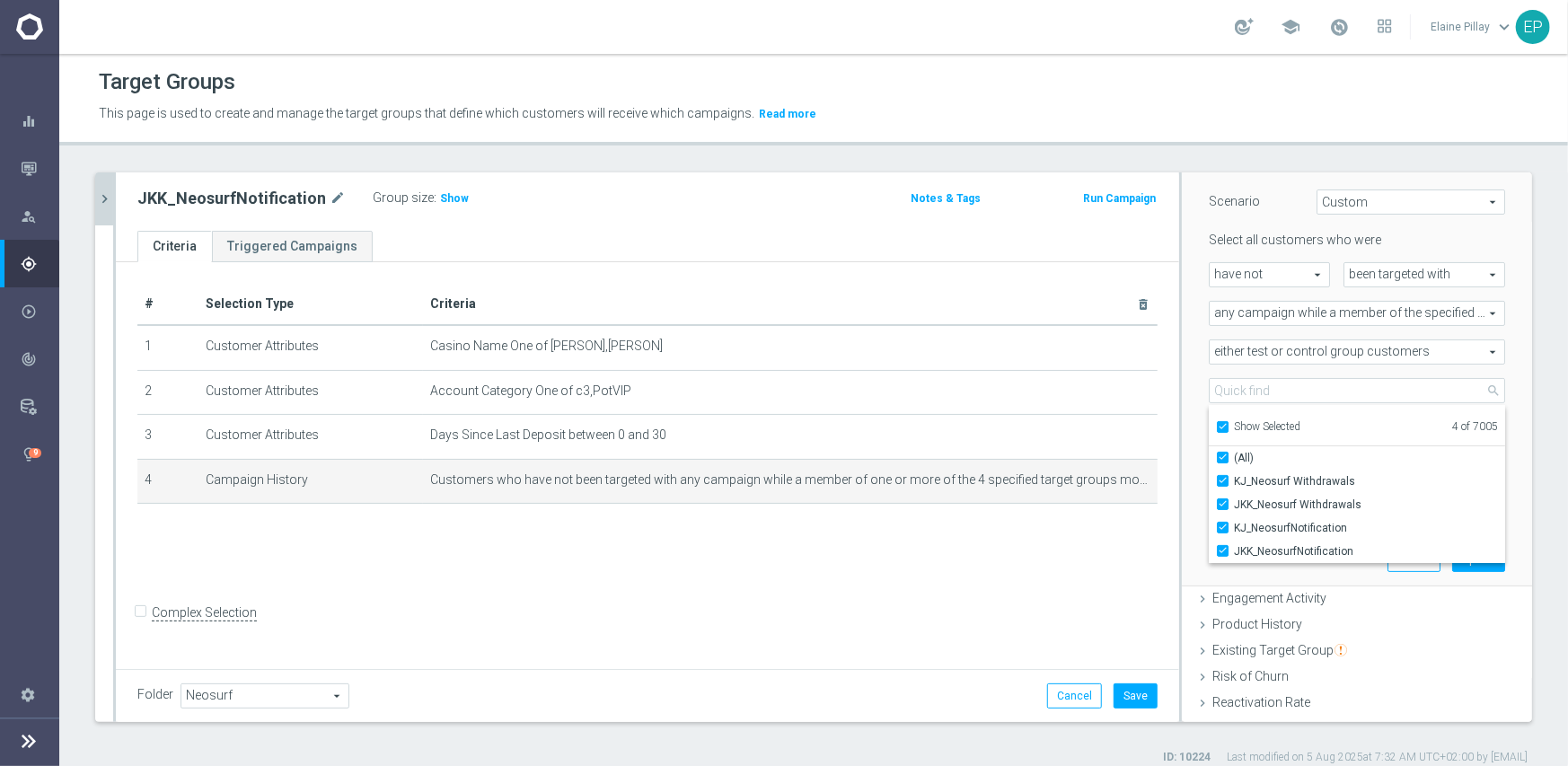 click on "Scenario
Custom
Custom
arrow_drop_down
search
Select all customers who were
have not
have not
arrow_drop_down
search" at bounding box center (1357, 377) 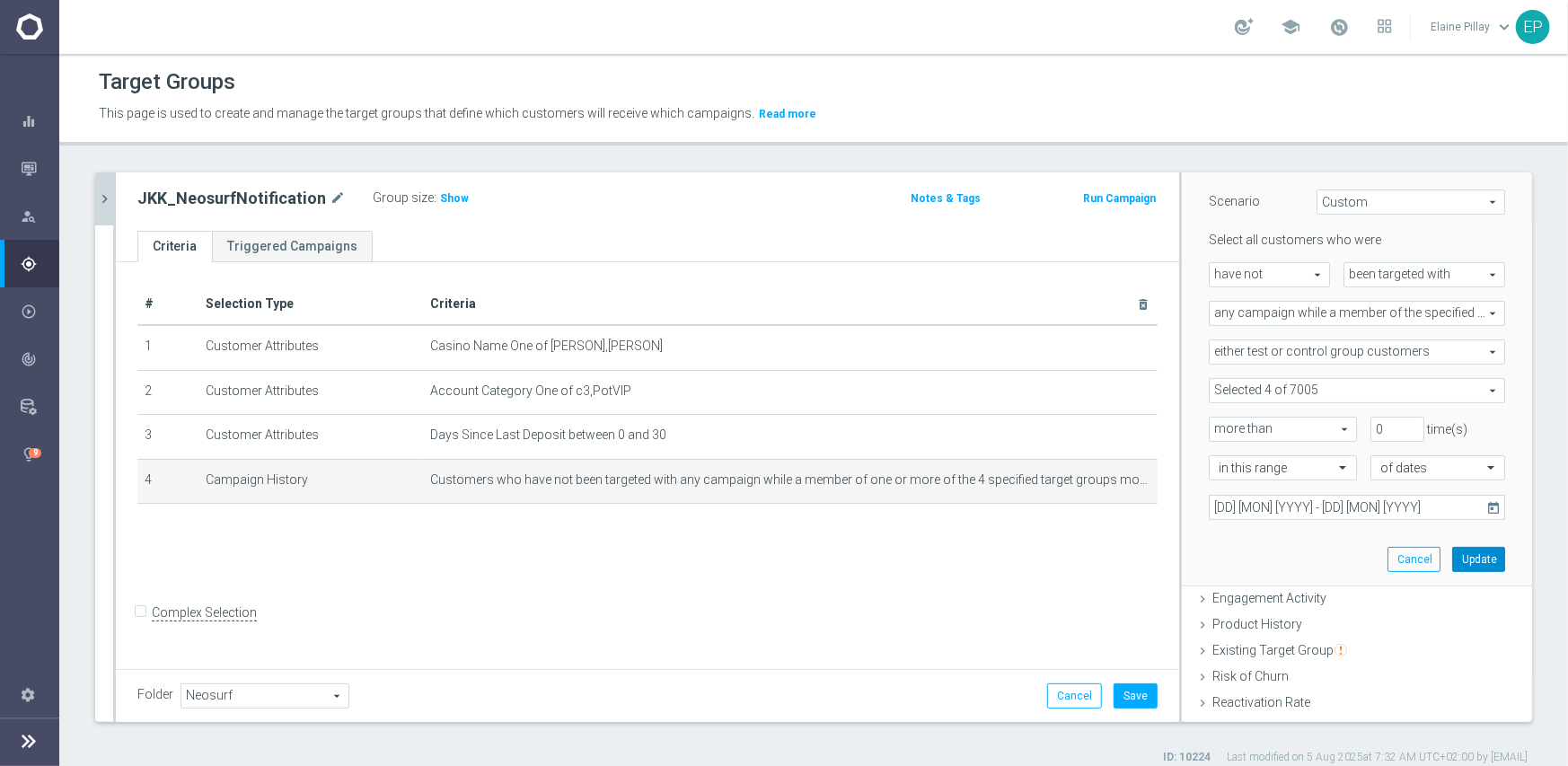 click on "Update" at bounding box center (1478, 559) 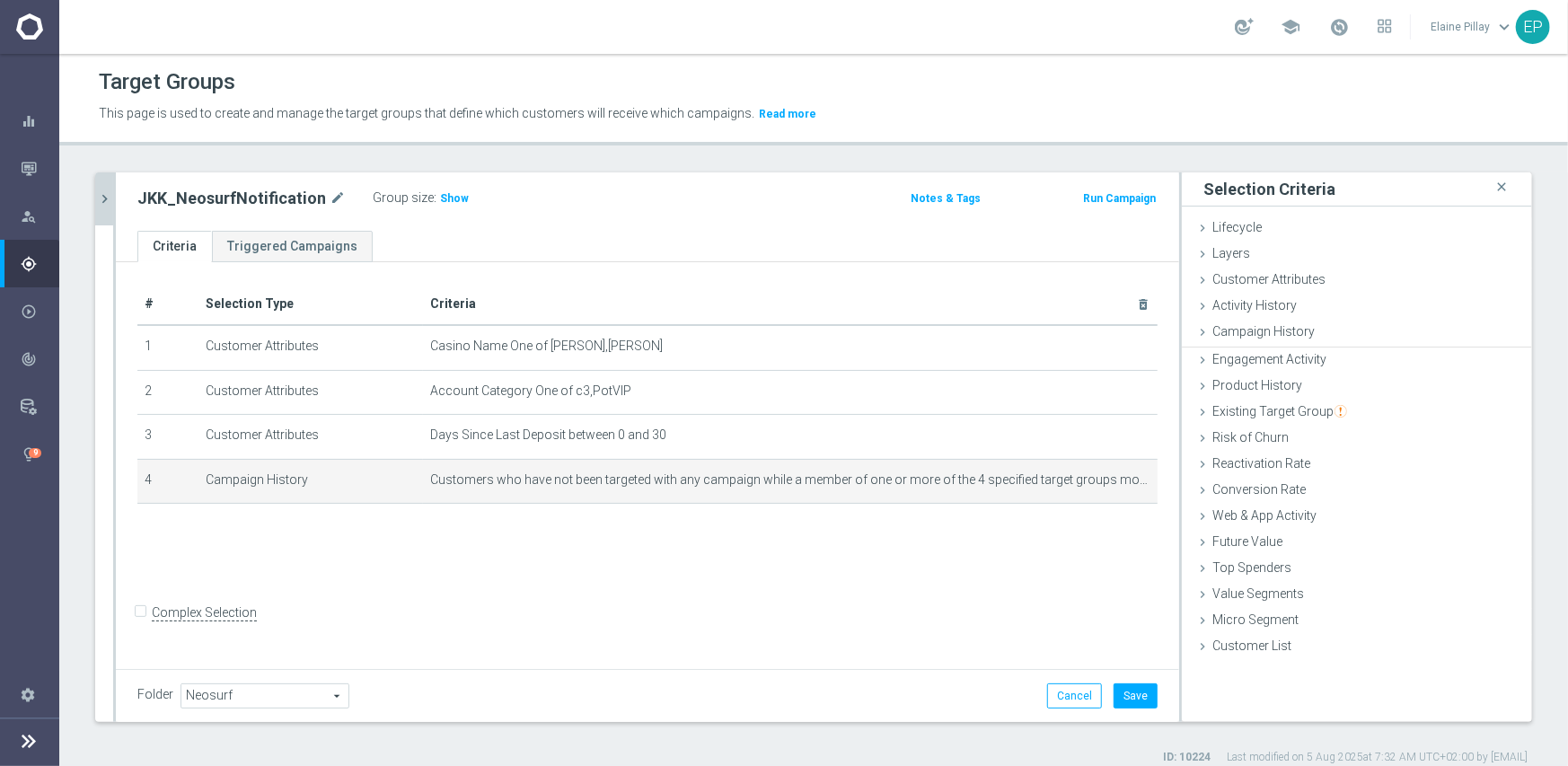 scroll, scrollTop: 0, scrollLeft: 0, axis: both 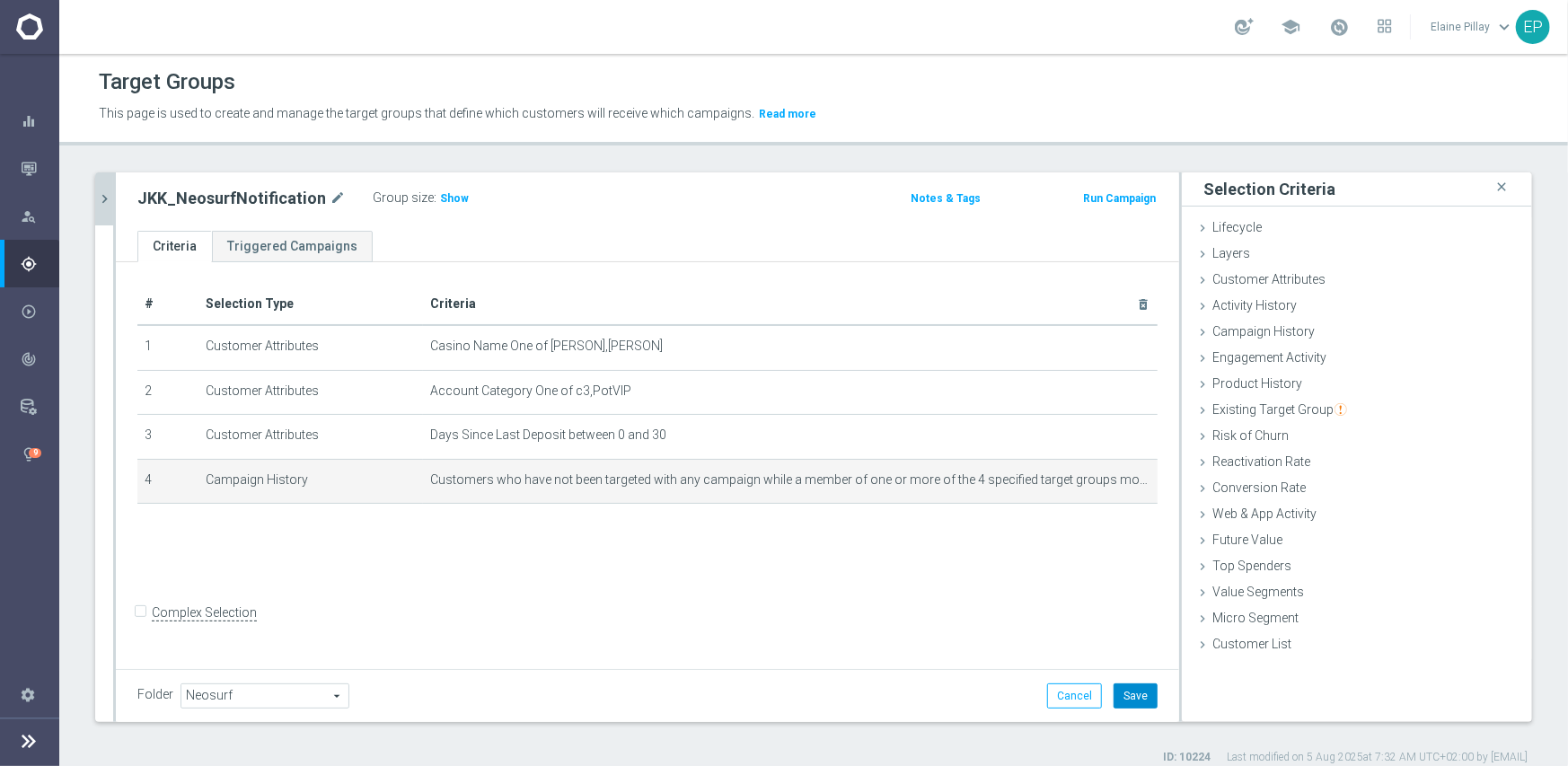 click on "Save" 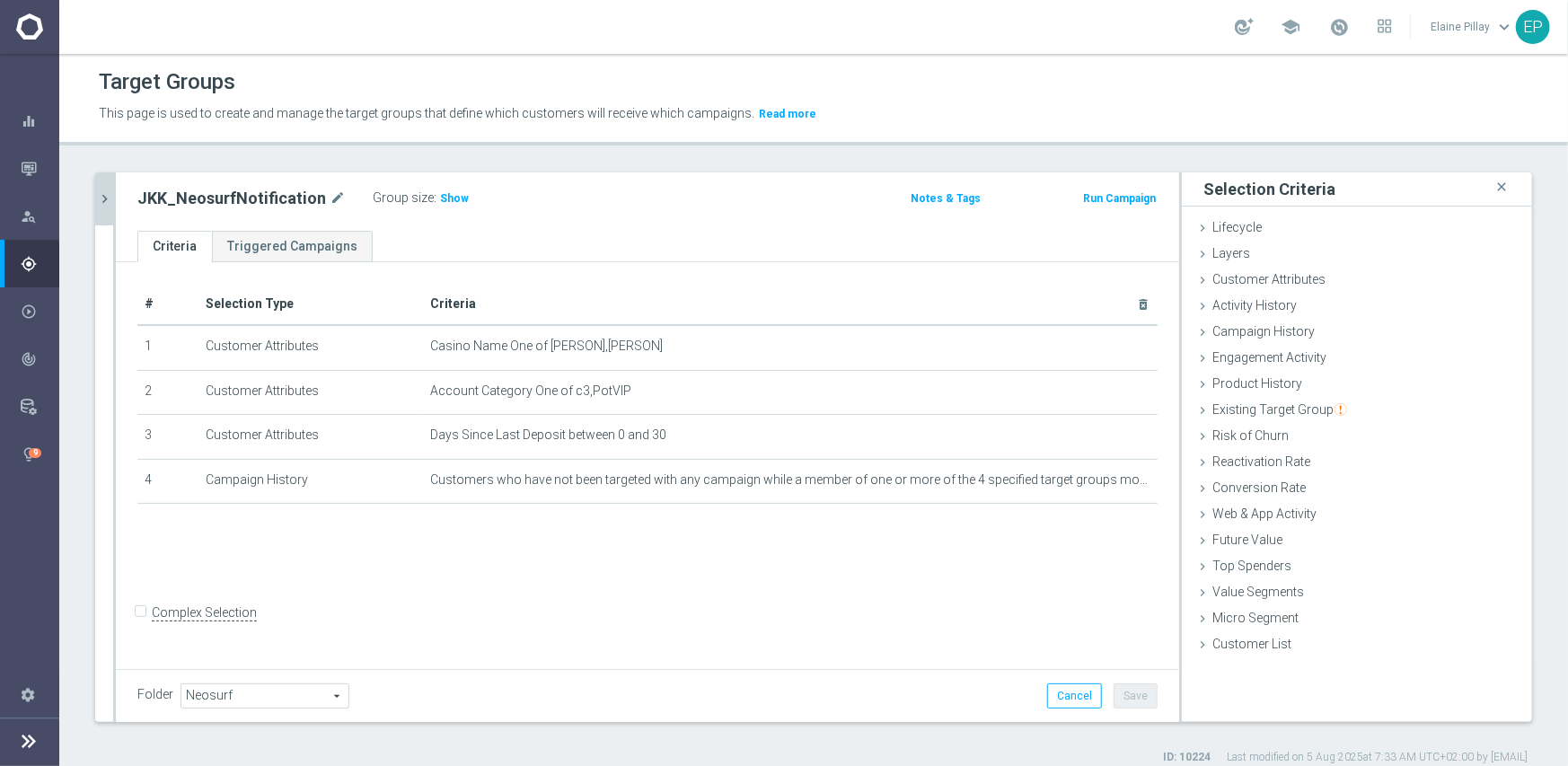 click on "chevron_right" 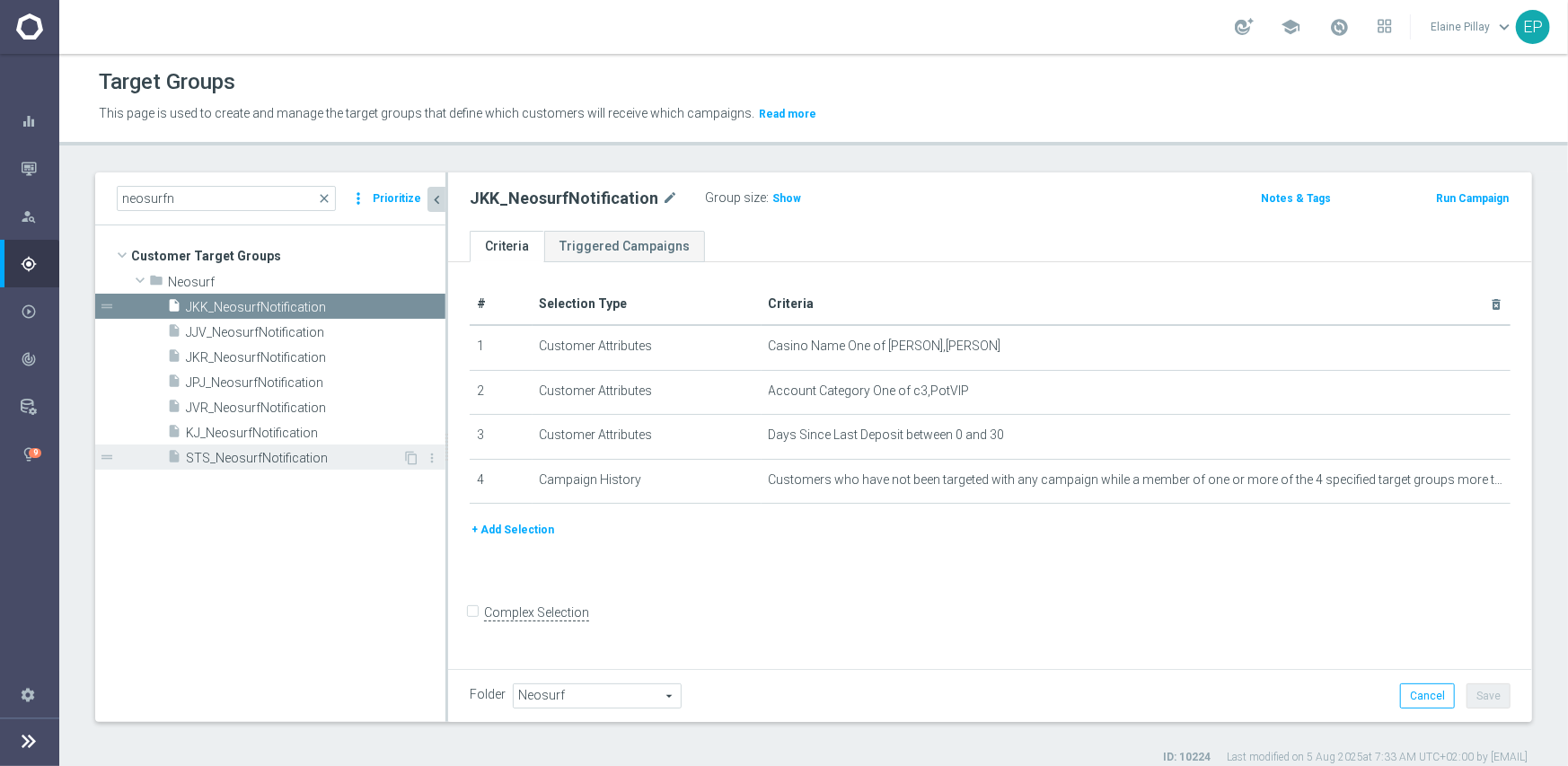 click on "STS_NeosurfNotification" at bounding box center [294, 458] 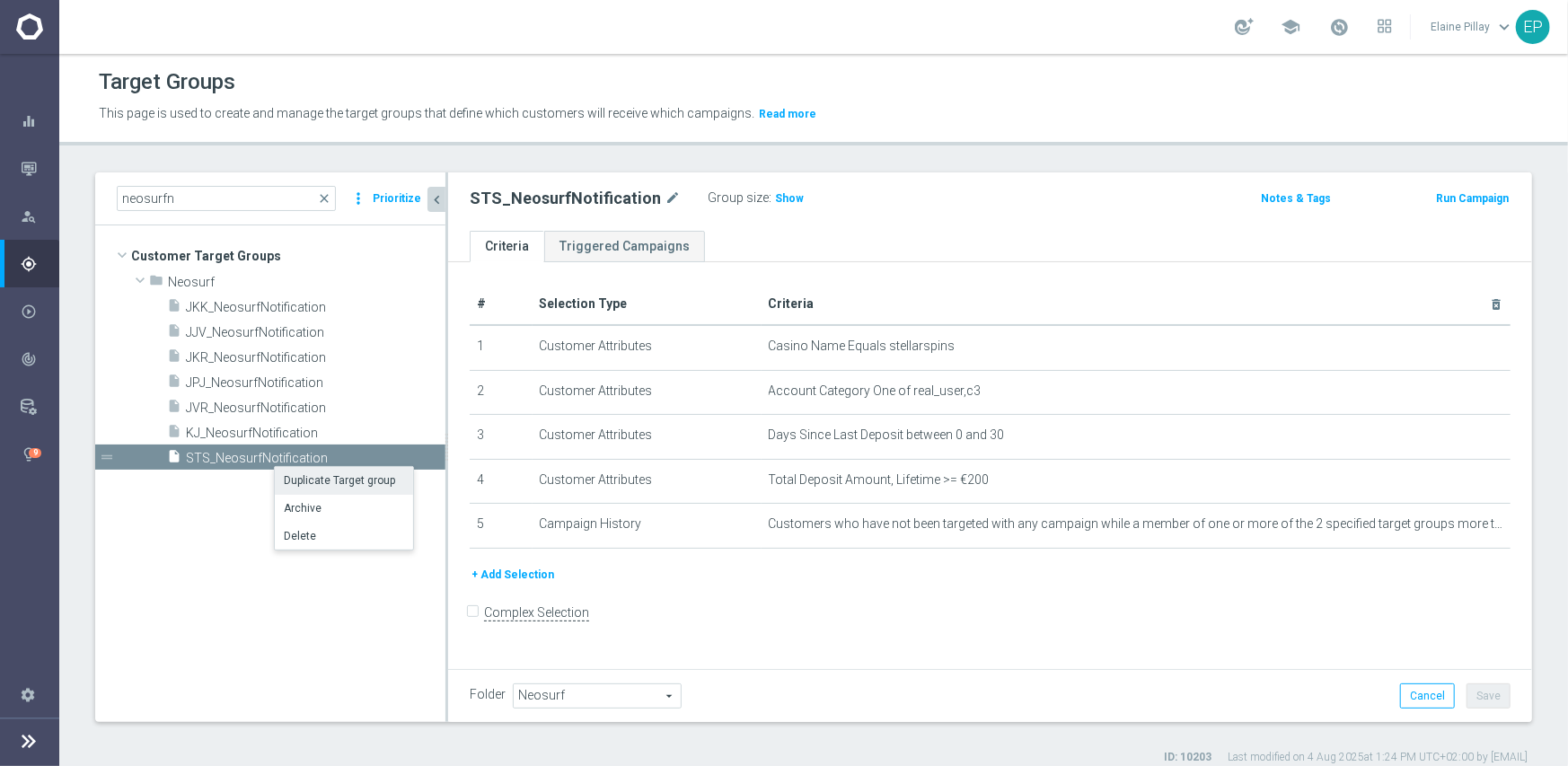 click on "Duplicate Target group" 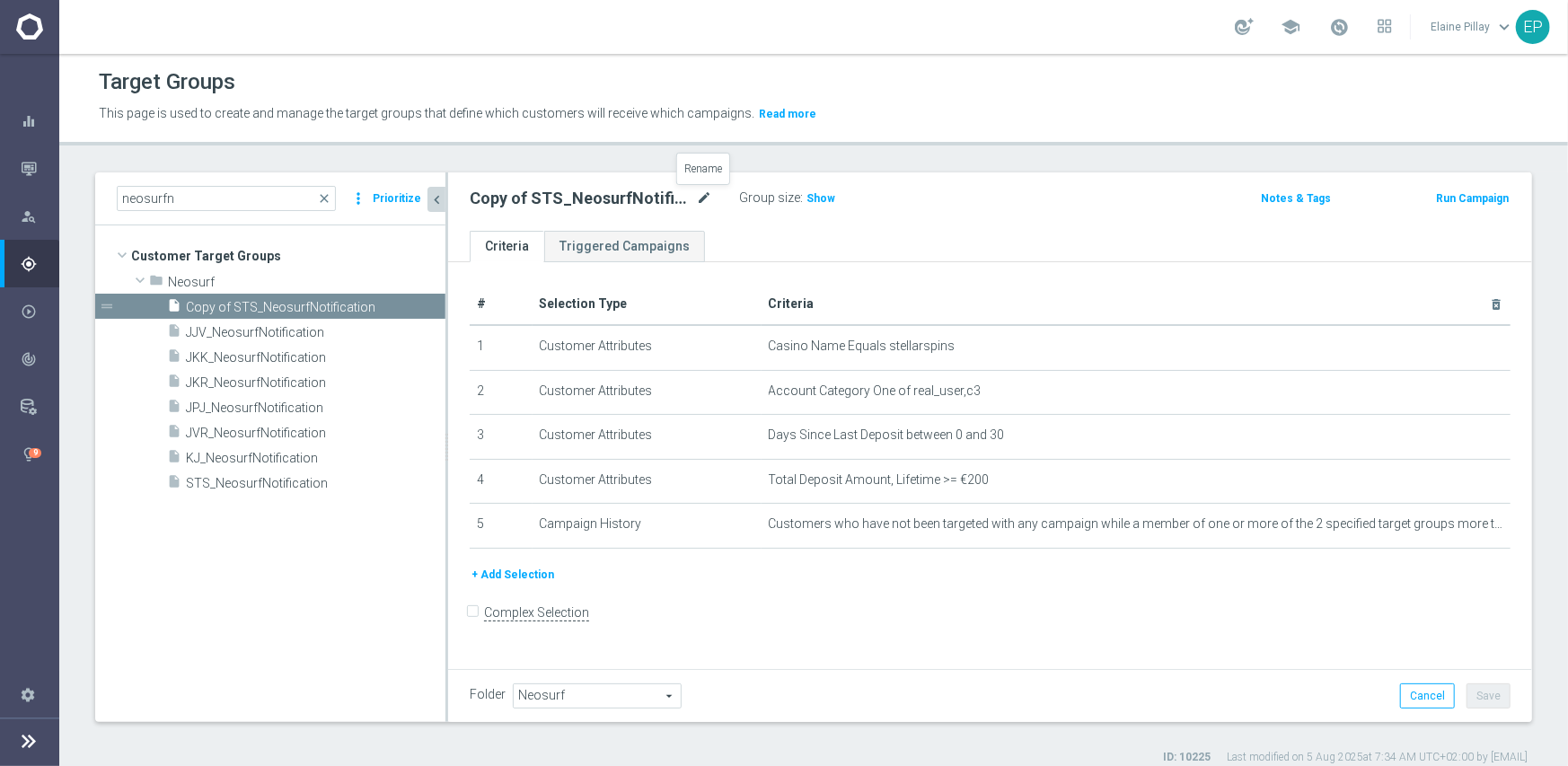 click on "mode_edit" 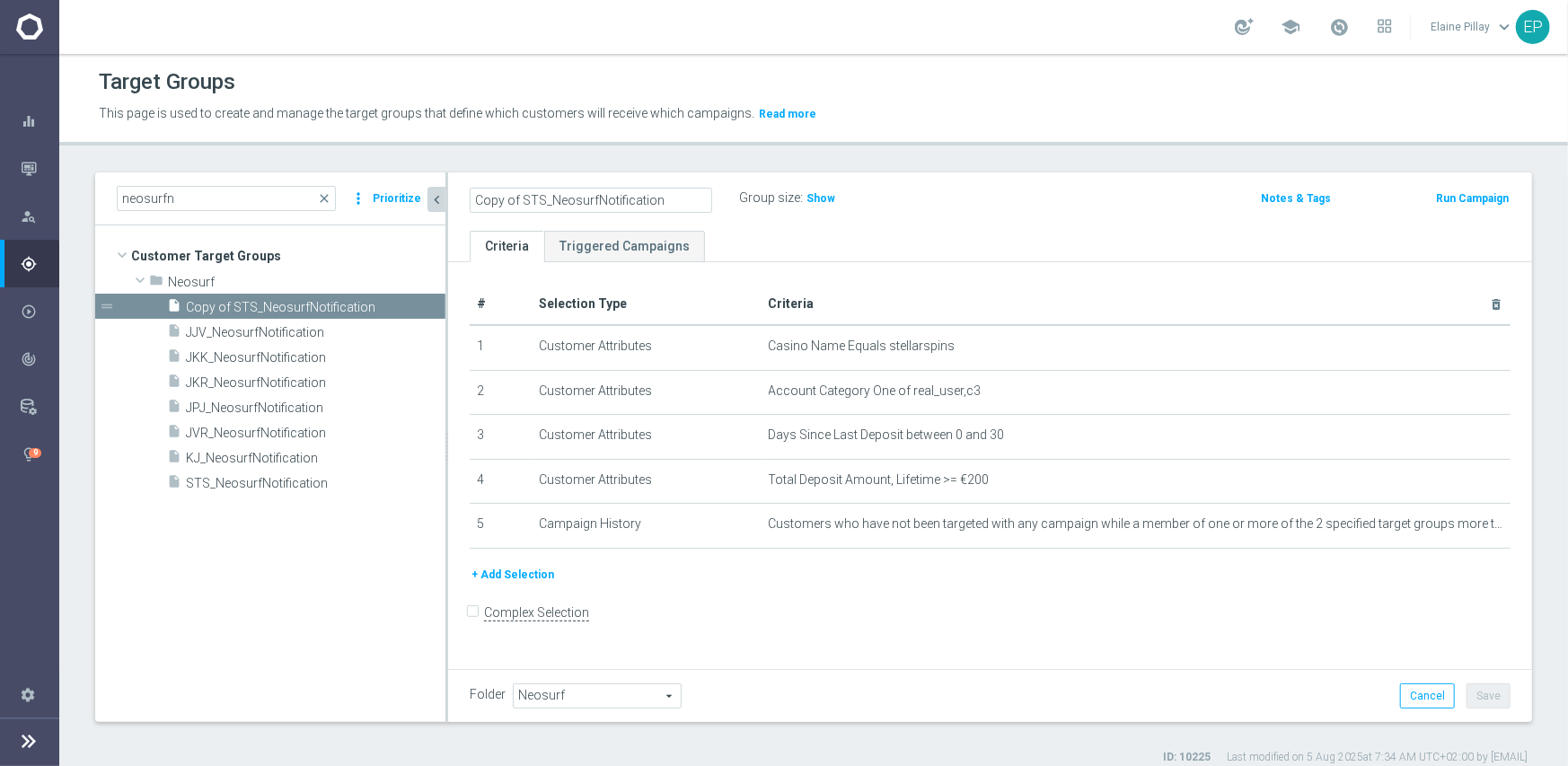 click on "Copy of STS_NeosurfNotification" 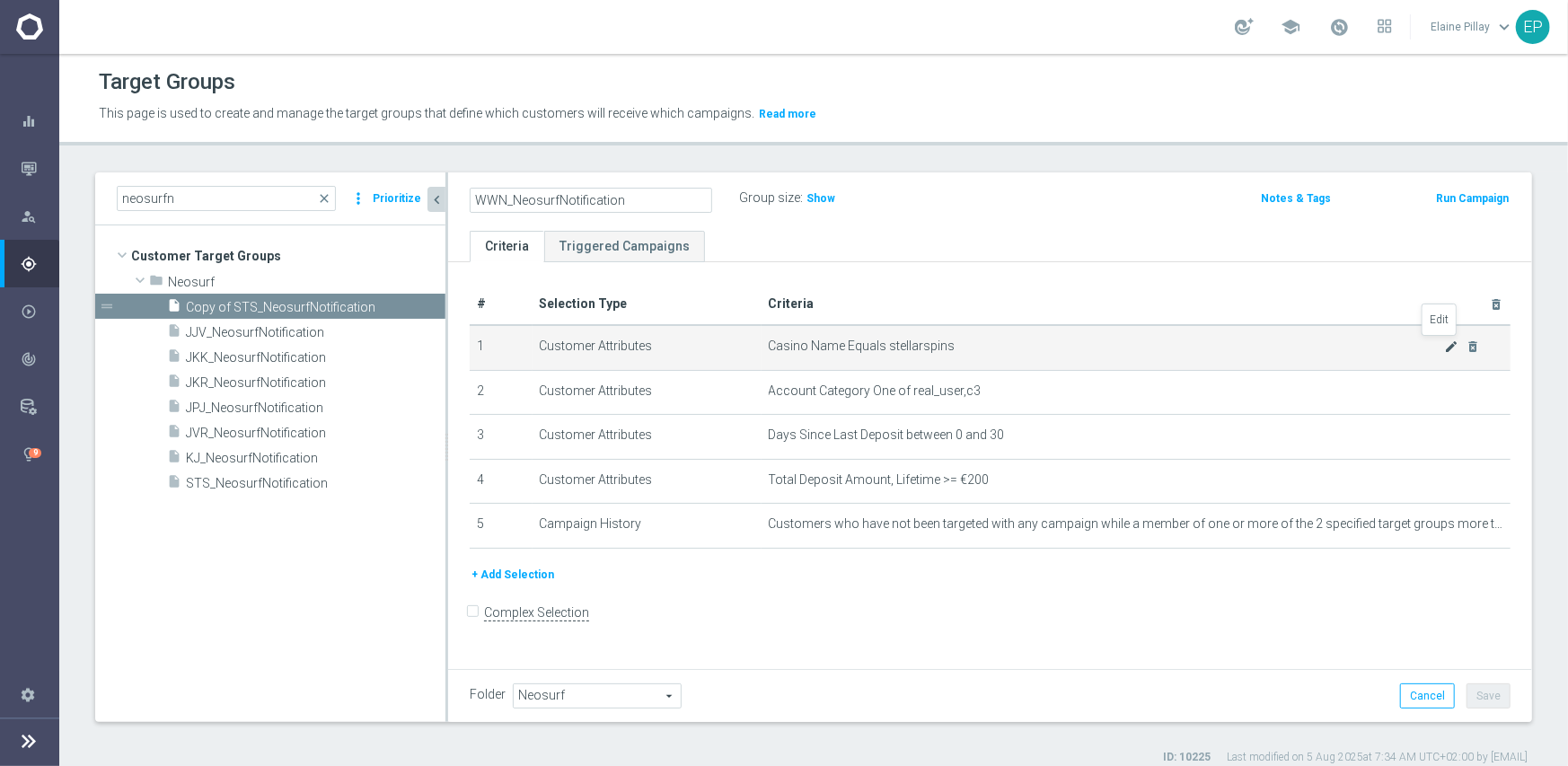 type on "WWN_NeosurfNotification" 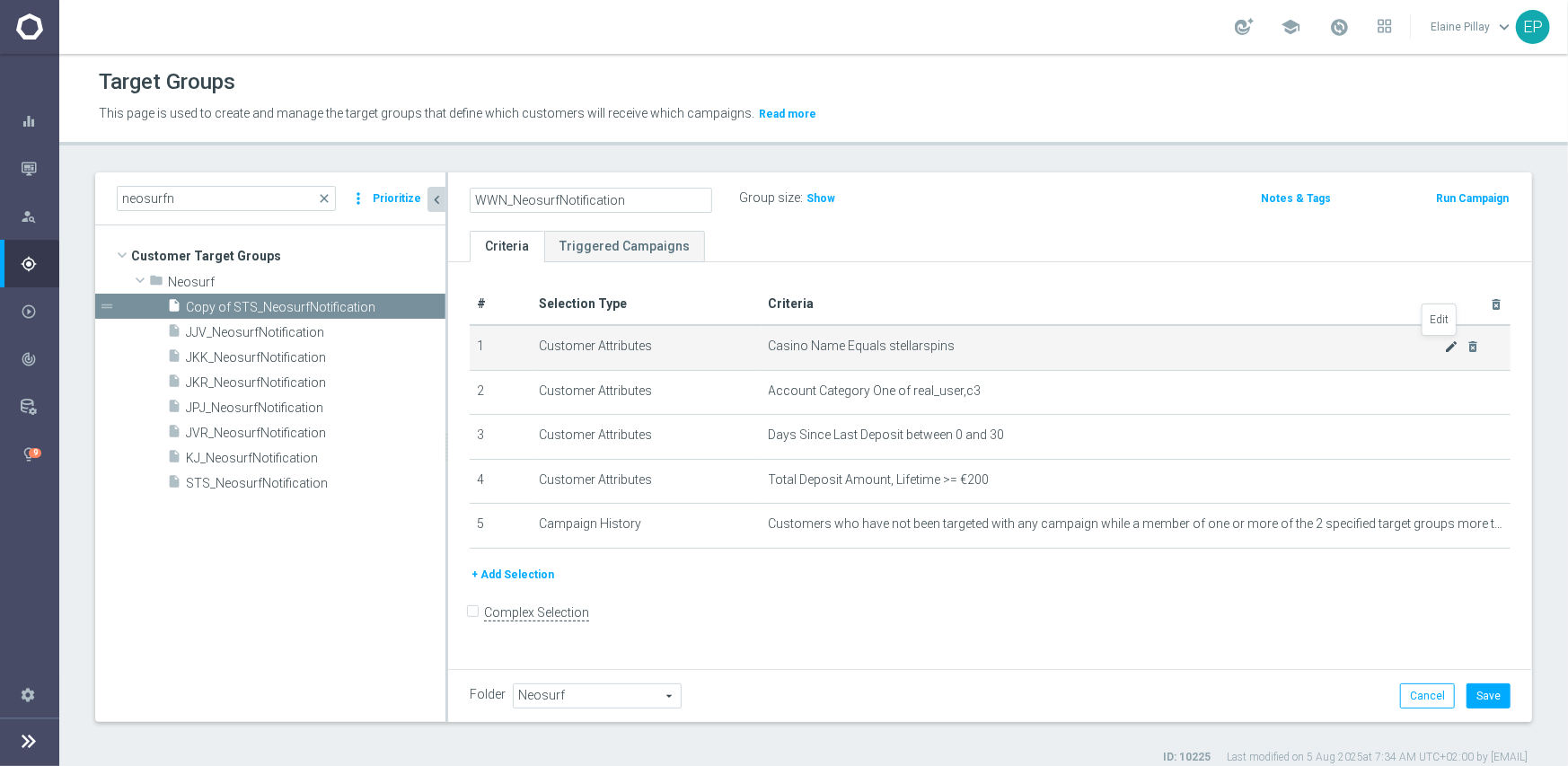 click on "mode_edit" 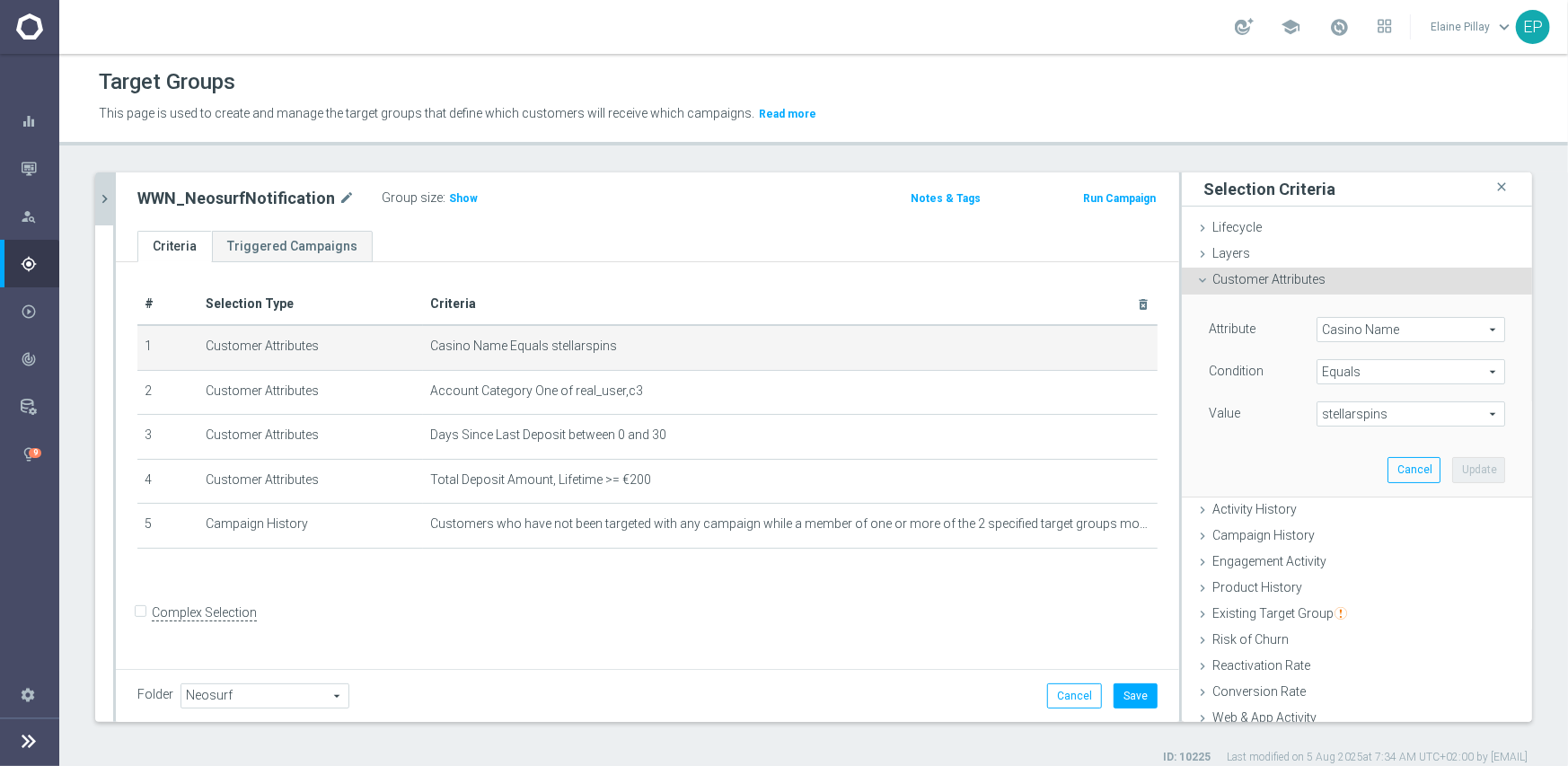 click on "stellarspins" at bounding box center [1411, 414] 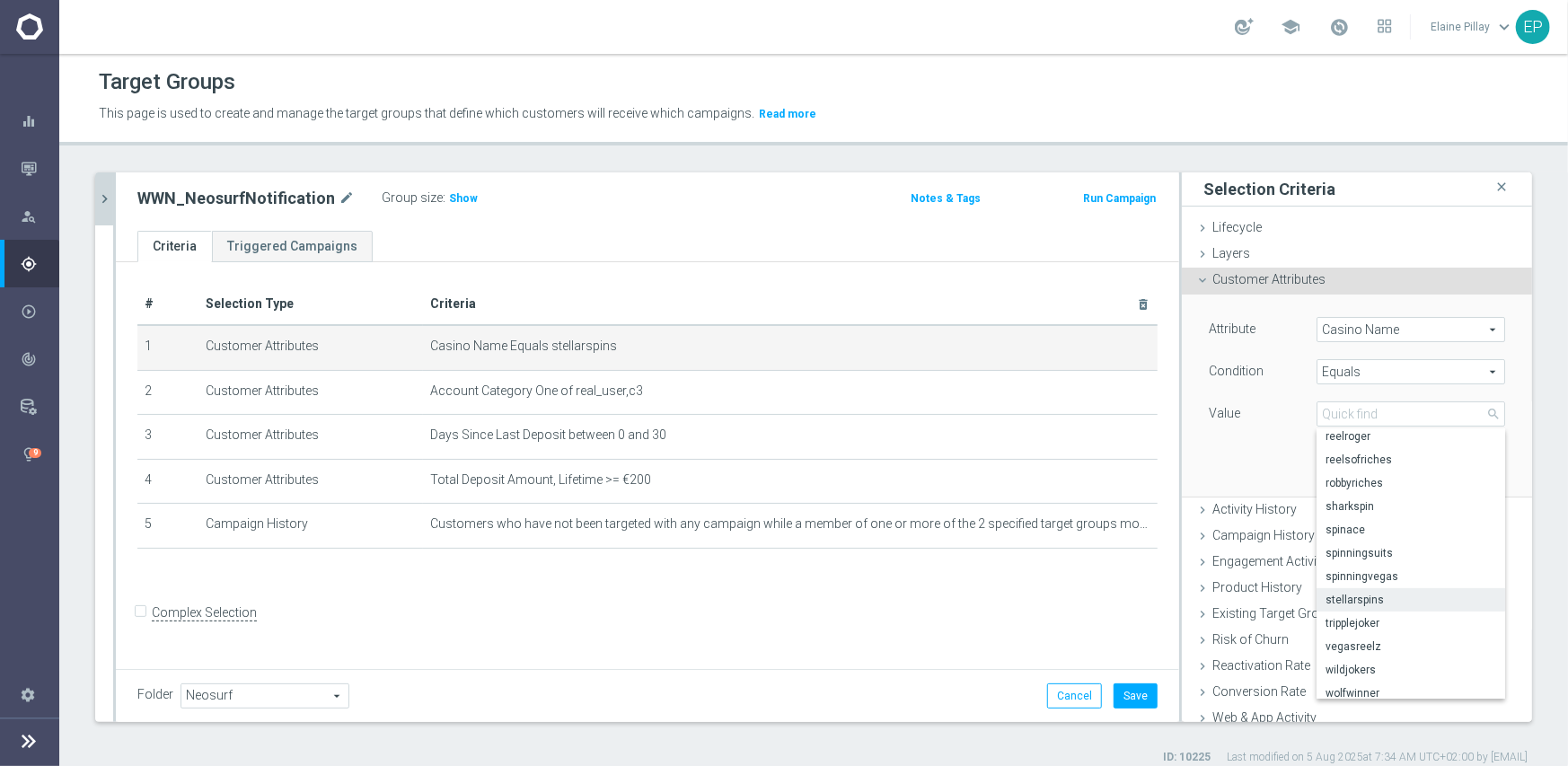 scroll, scrollTop: 549, scrollLeft: 0, axis: vertical 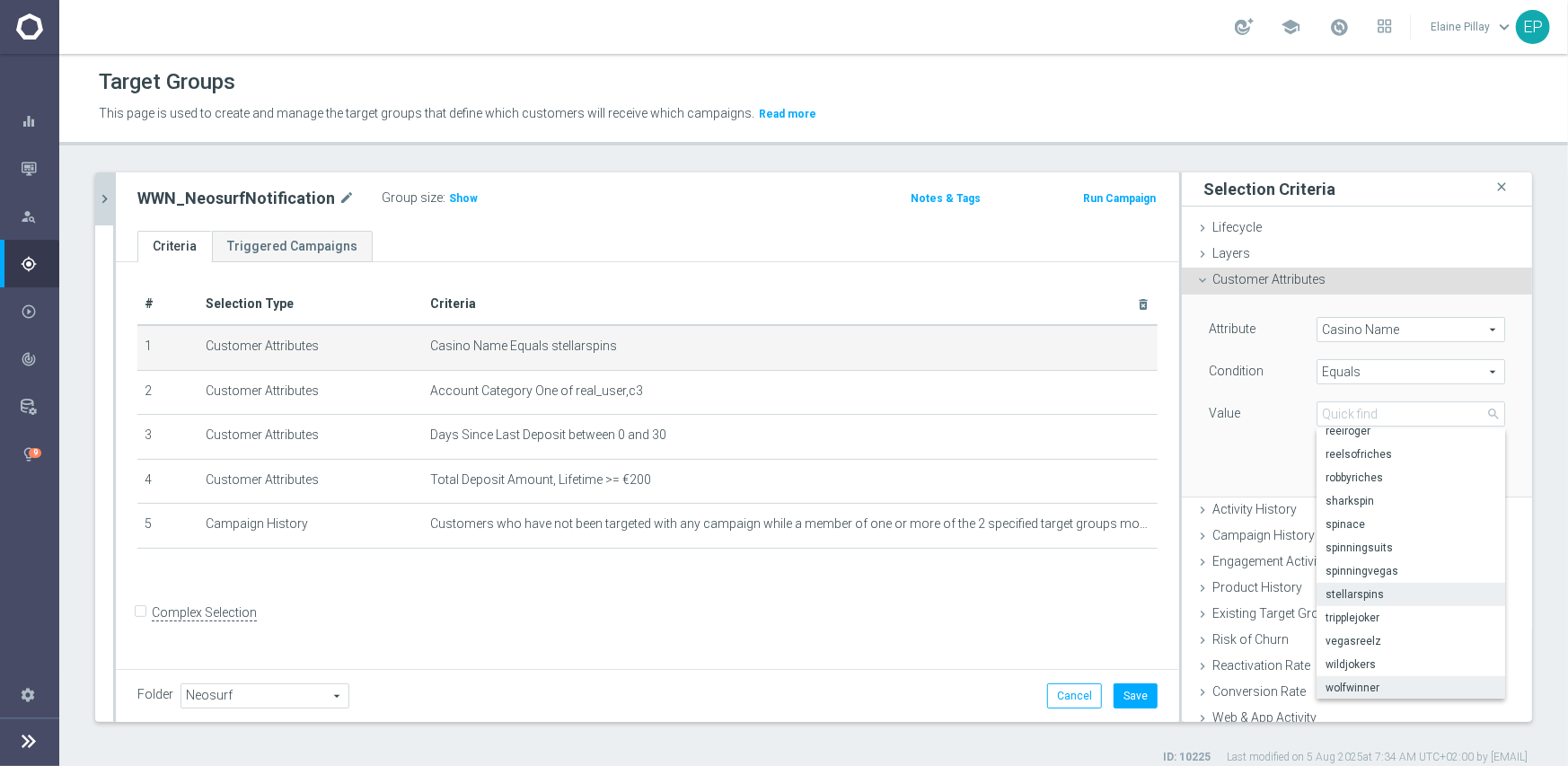 click on "wolfwinner" at bounding box center [1411, 688] 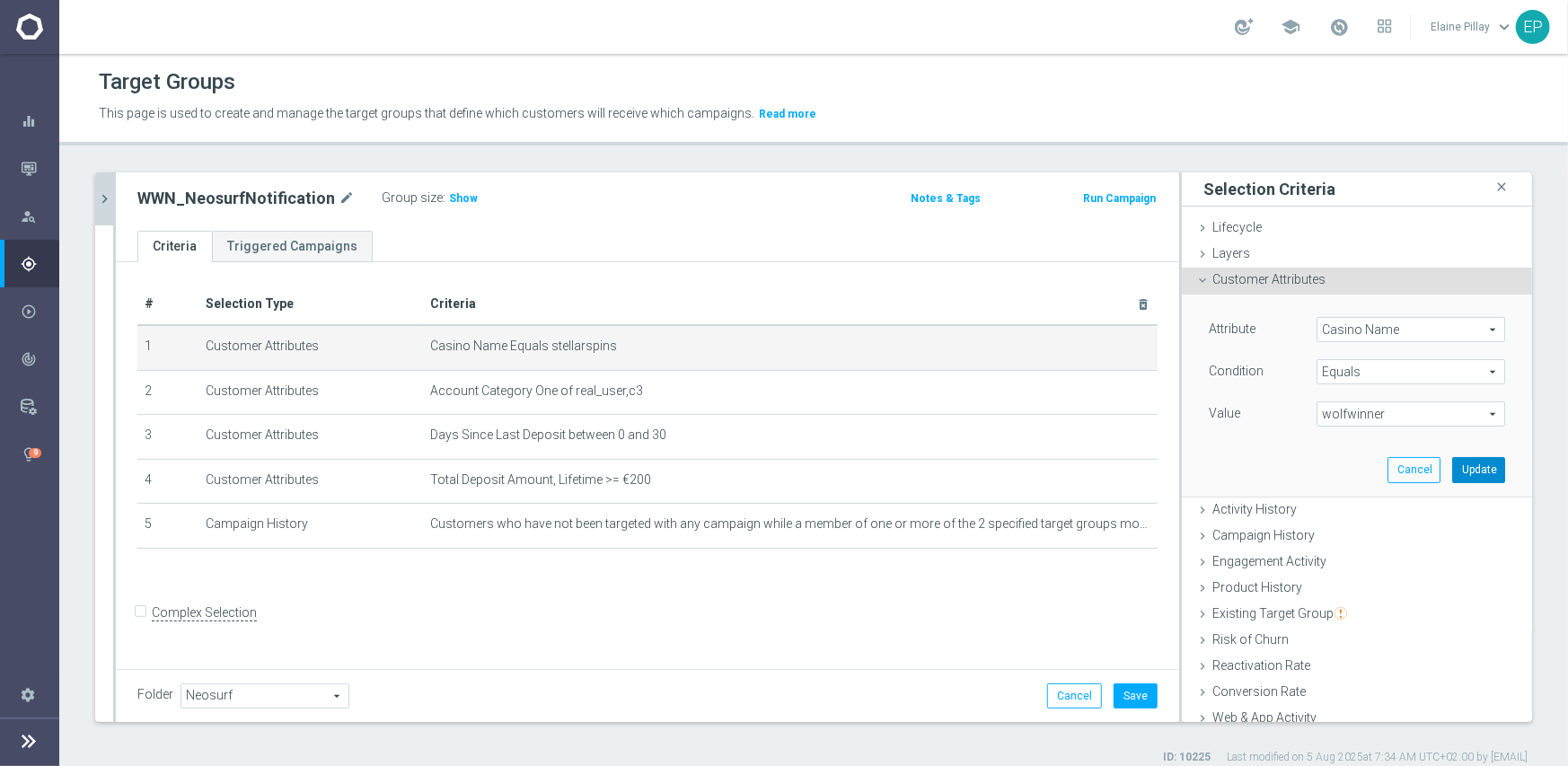 click on "Update" at bounding box center (1478, 470) 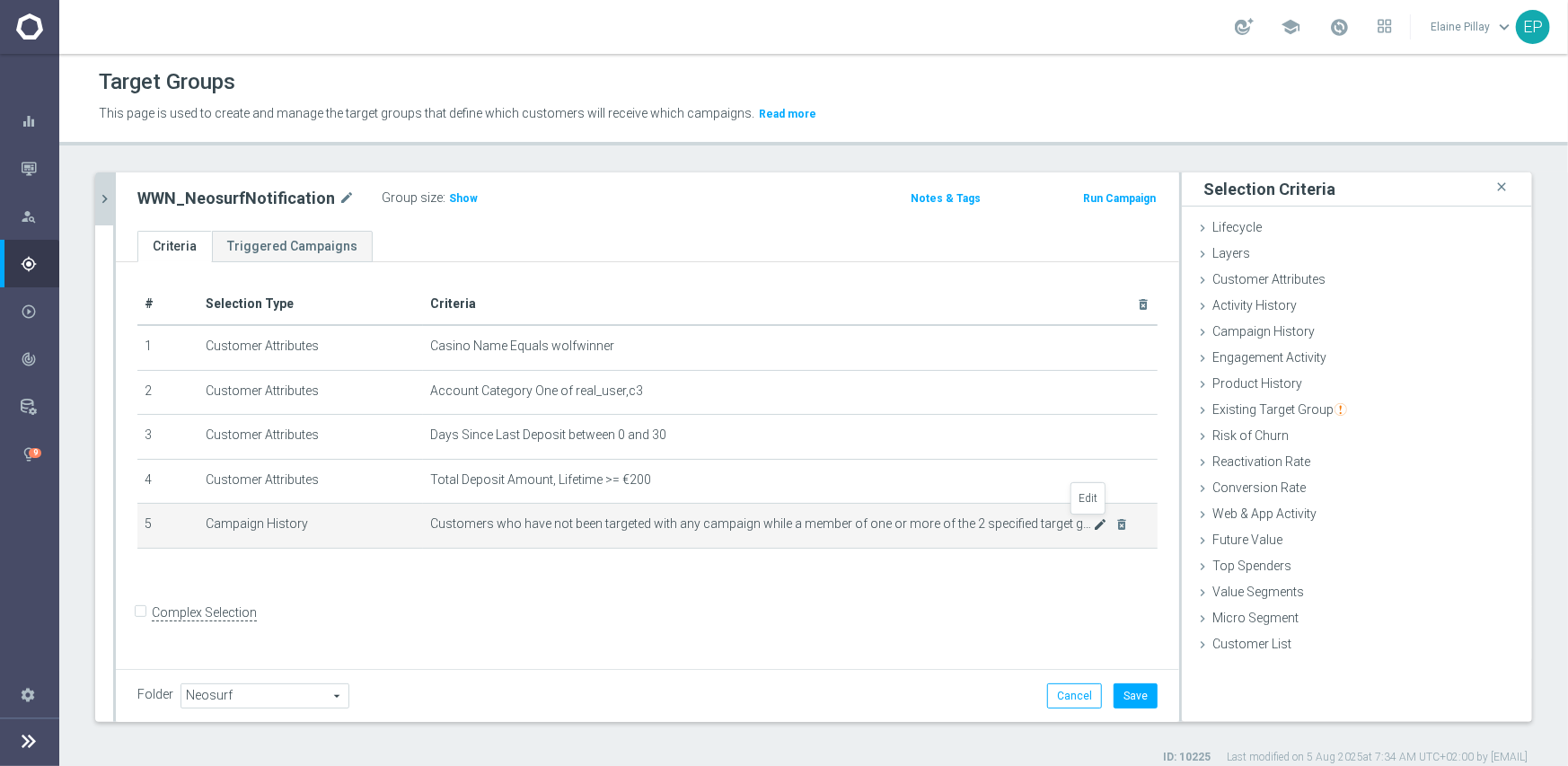 click on "mode_edit" 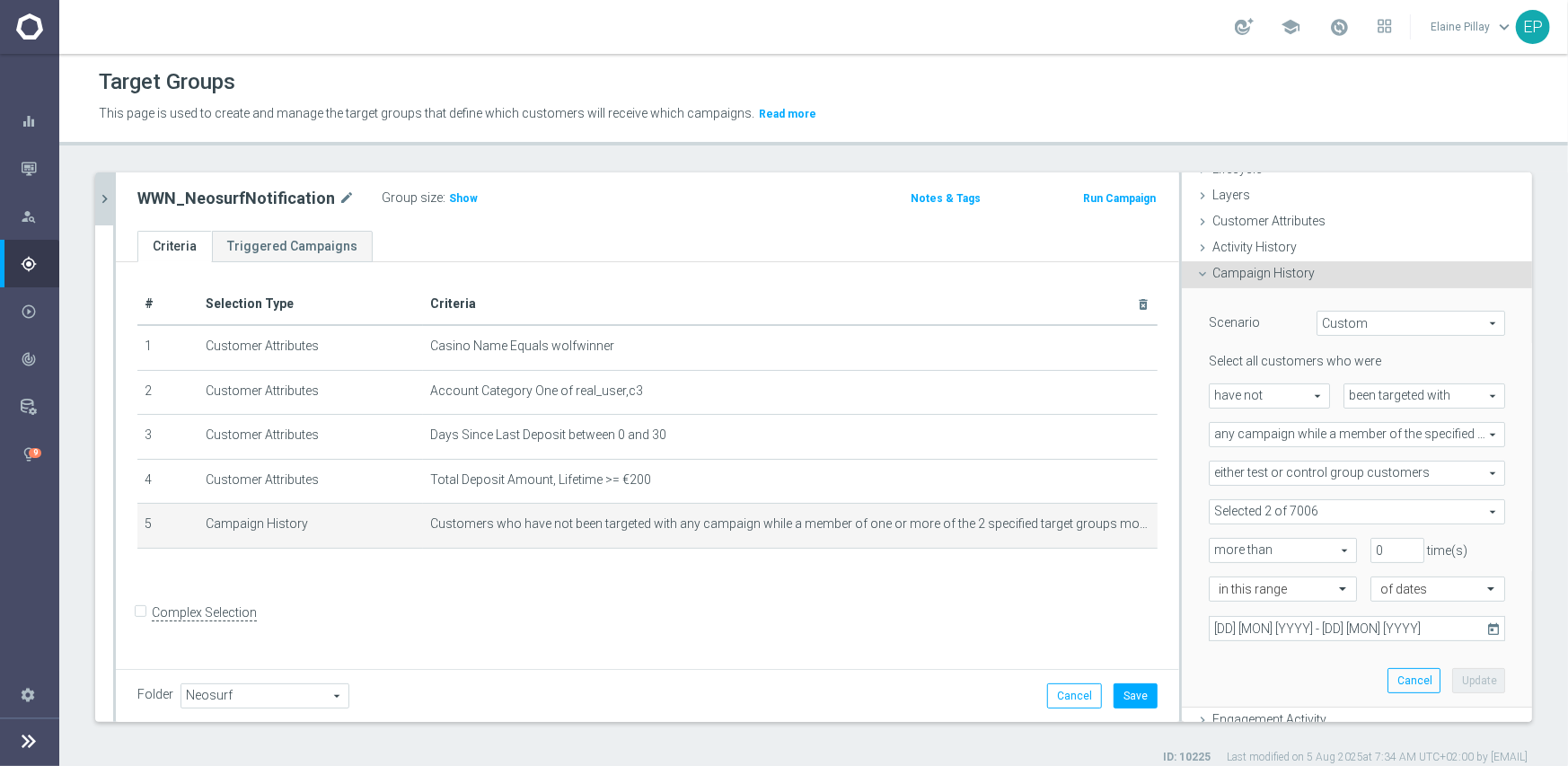 scroll, scrollTop: 90, scrollLeft: 0, axis: vertical 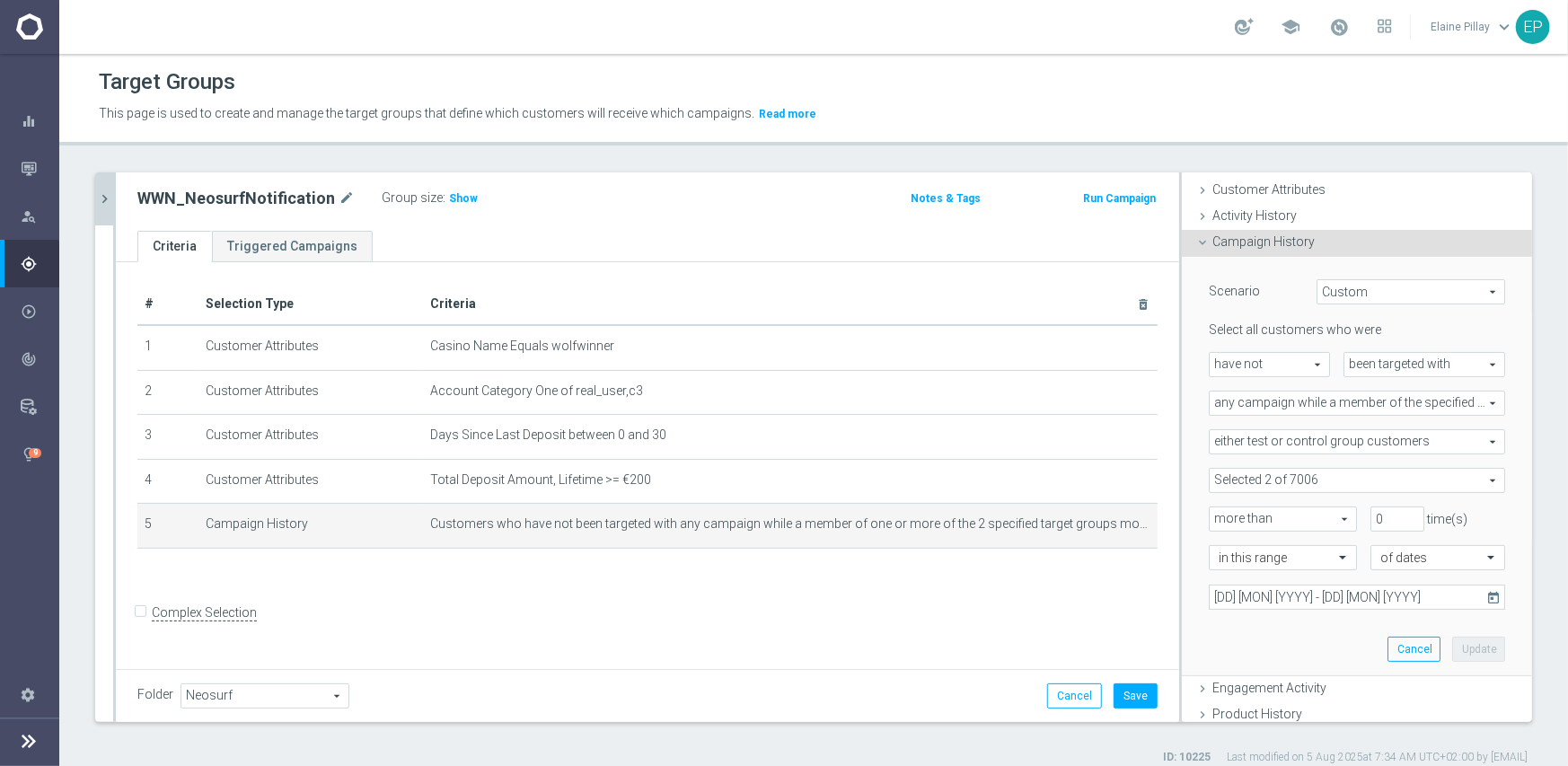 click at bounding box center [1357, 480] 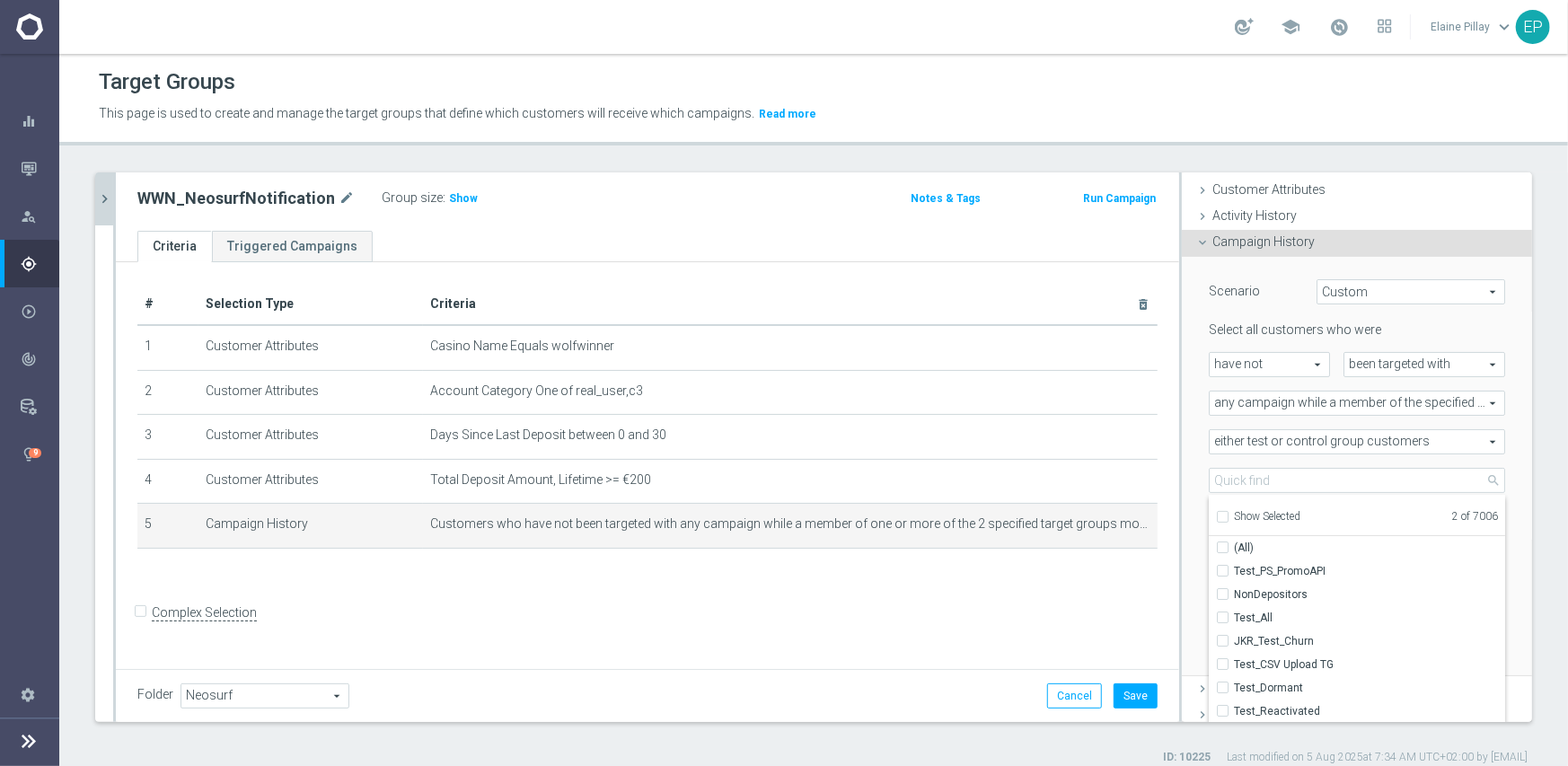 drag, startPoint x: 1248, startPoint y: 513, endPoint x: 1224, endPoint y: 504, distance: 25.63201 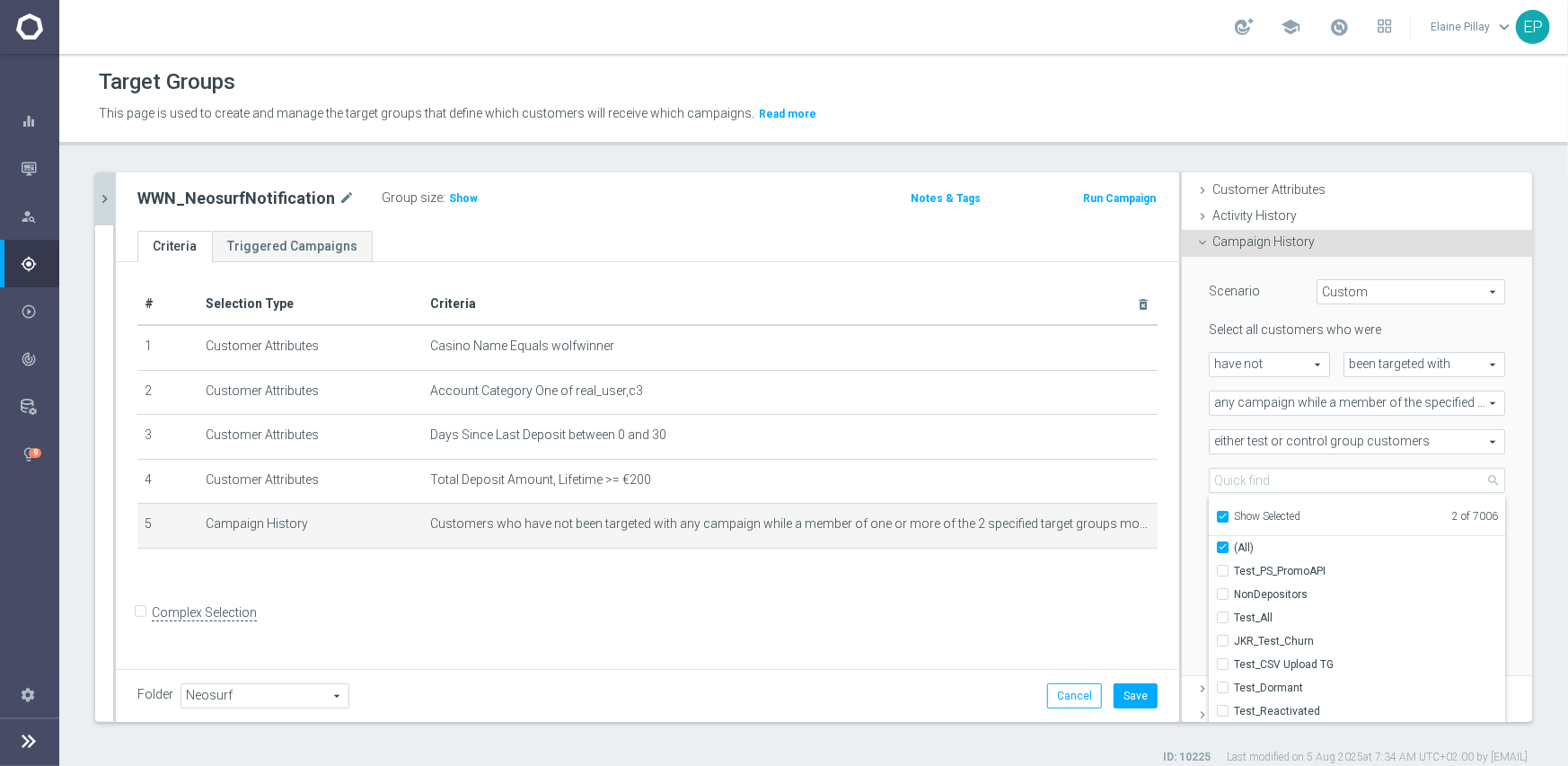 checkbox on "true" 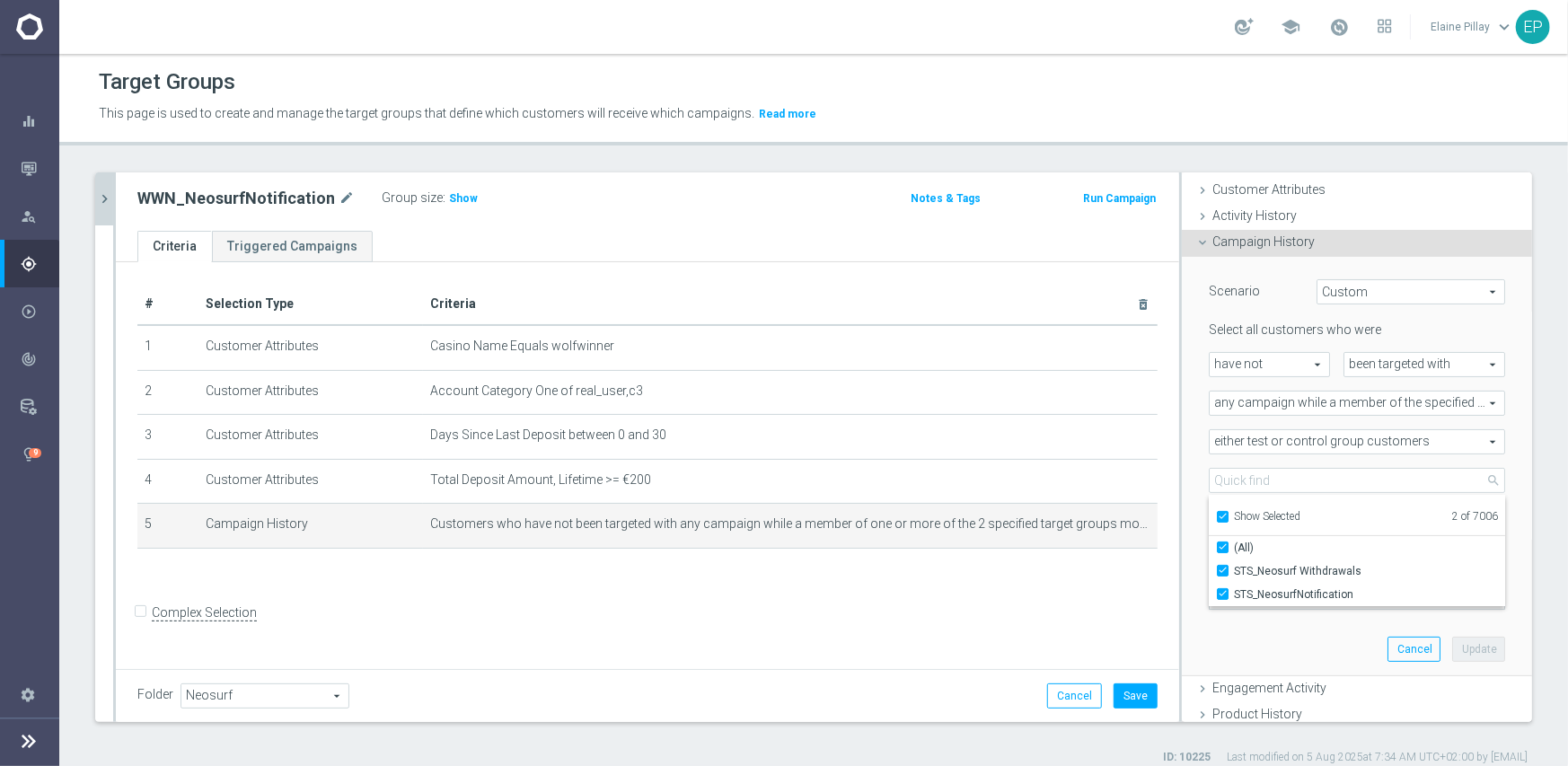 click on "Show Selected" at bounding box center [1267, 516] 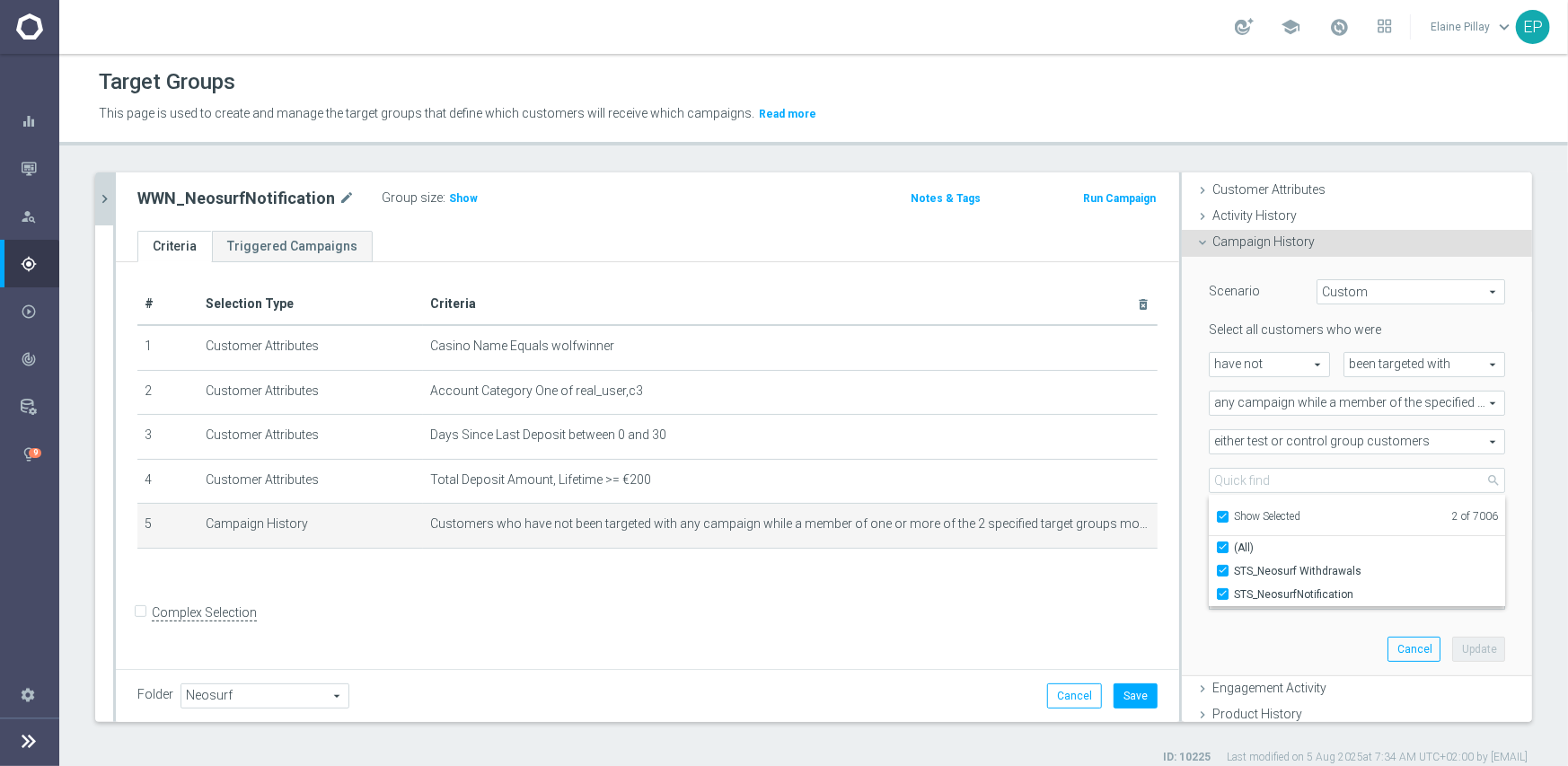 click on "Show Selected" at bounding box center (1221, 519) 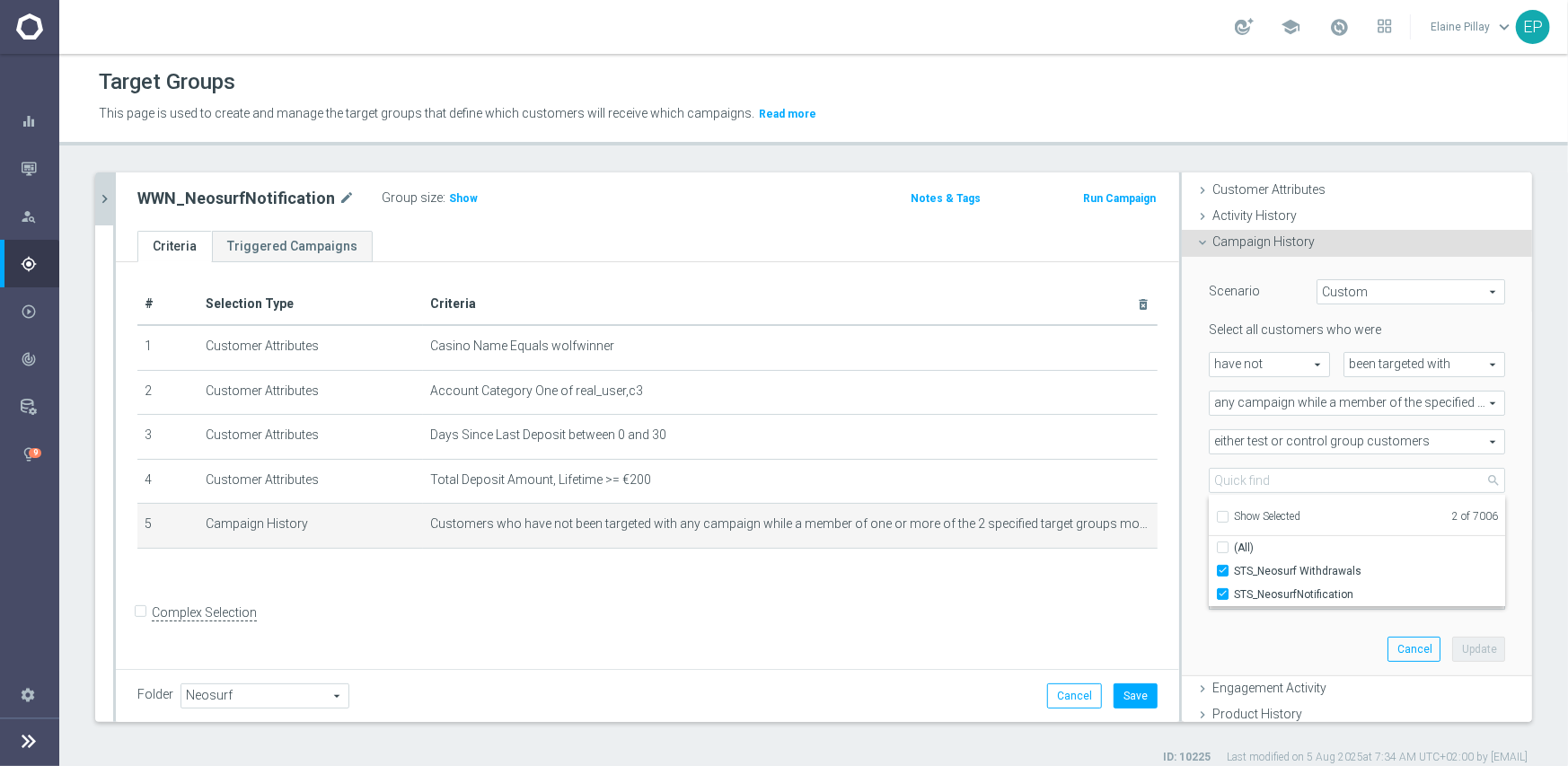checkbox on "false" 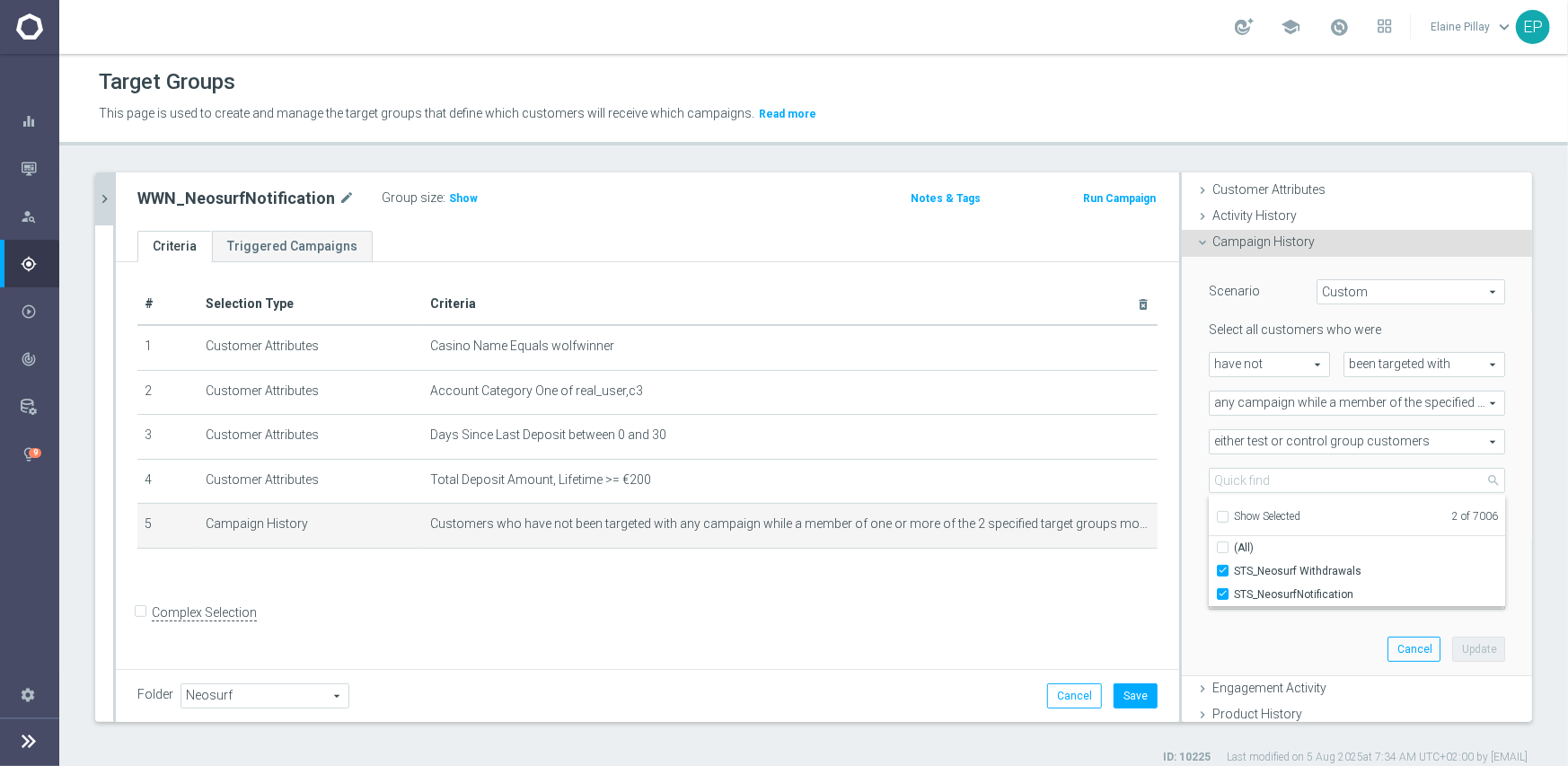 checkbox on "false" 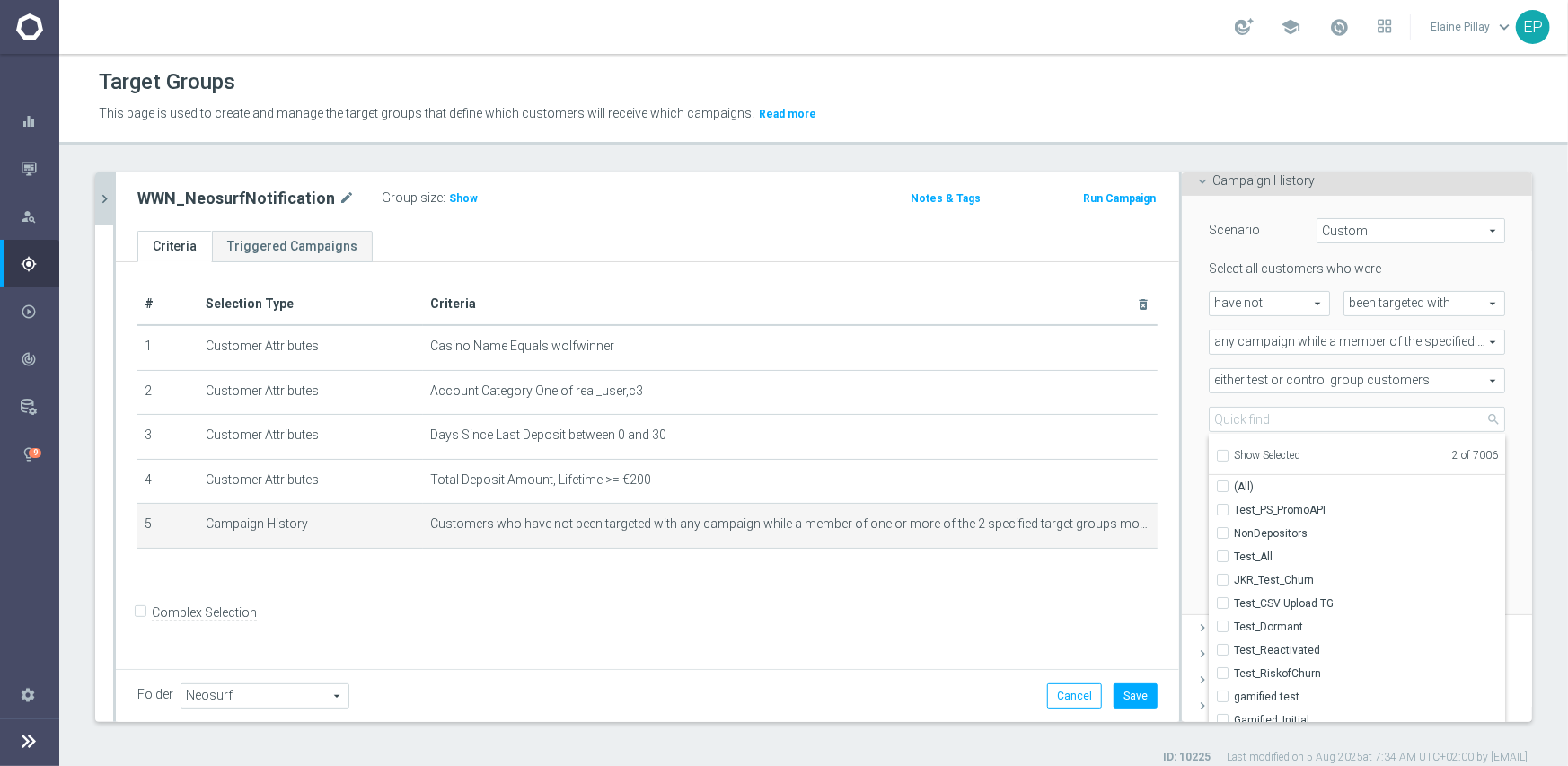 scroll, scrollTop: 180, scrollLeft: 0, axis: vertical 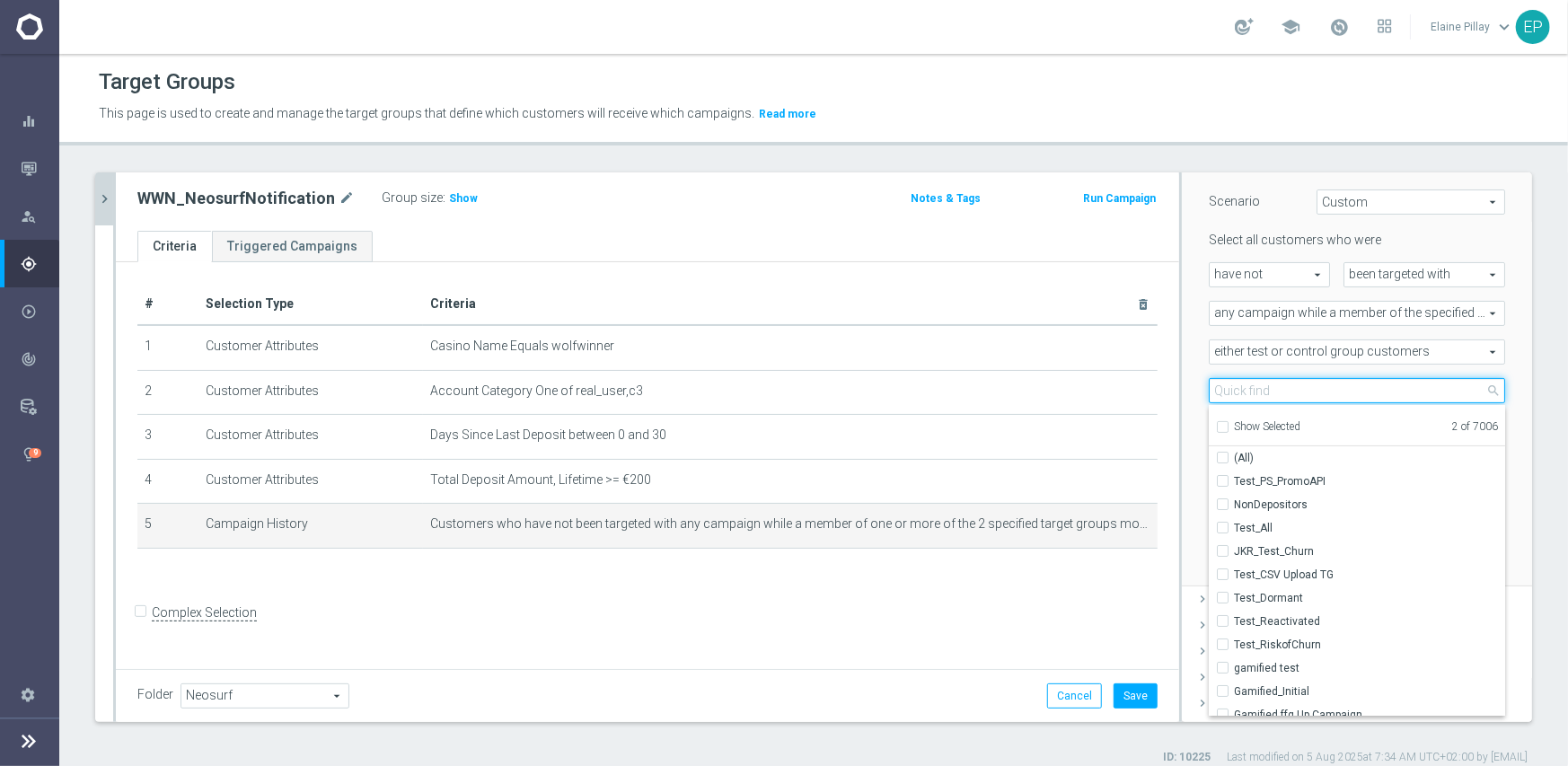 click at bounding box center (1357, 391) 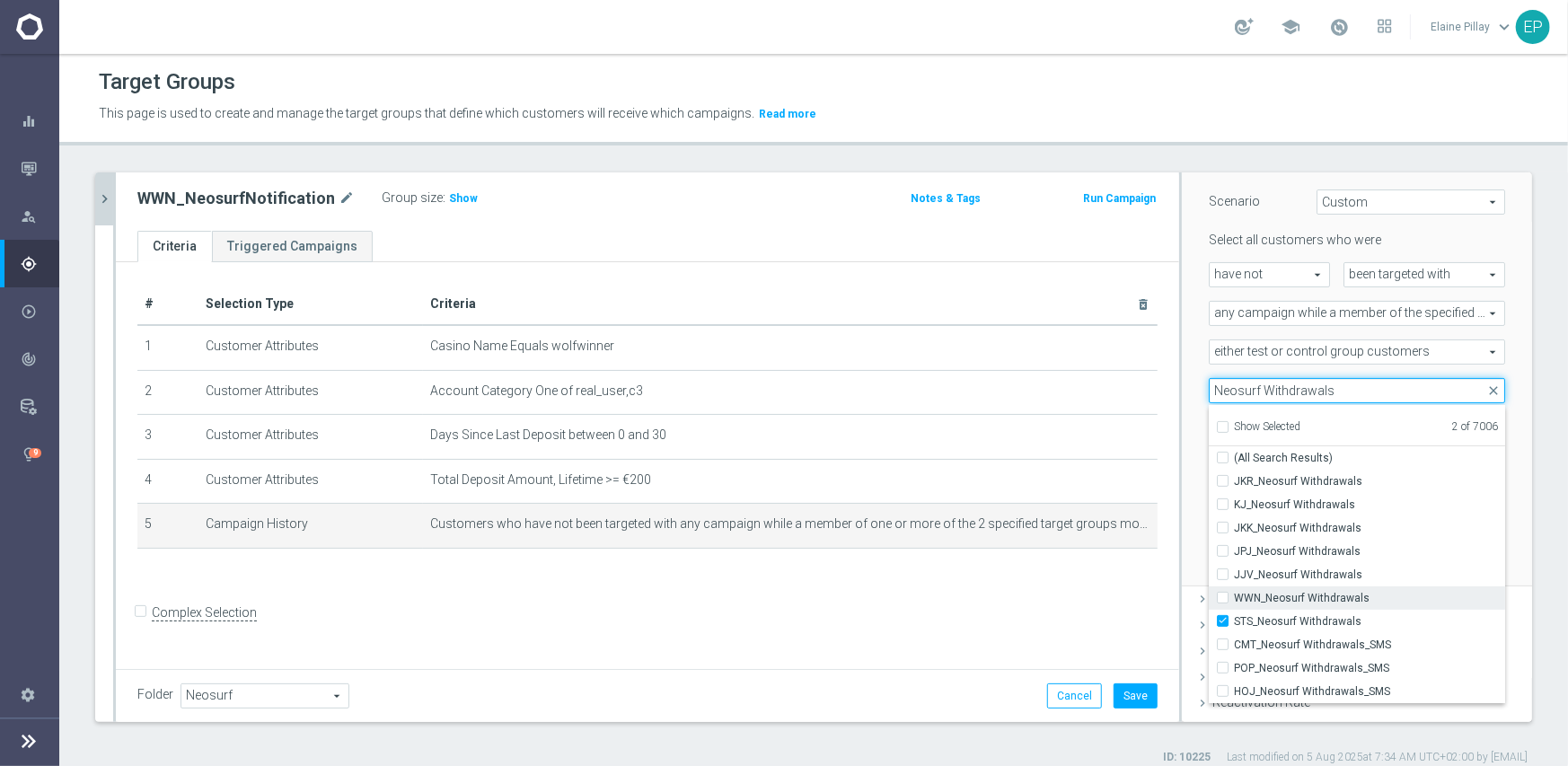 type on "Neosurf Withdrawals" 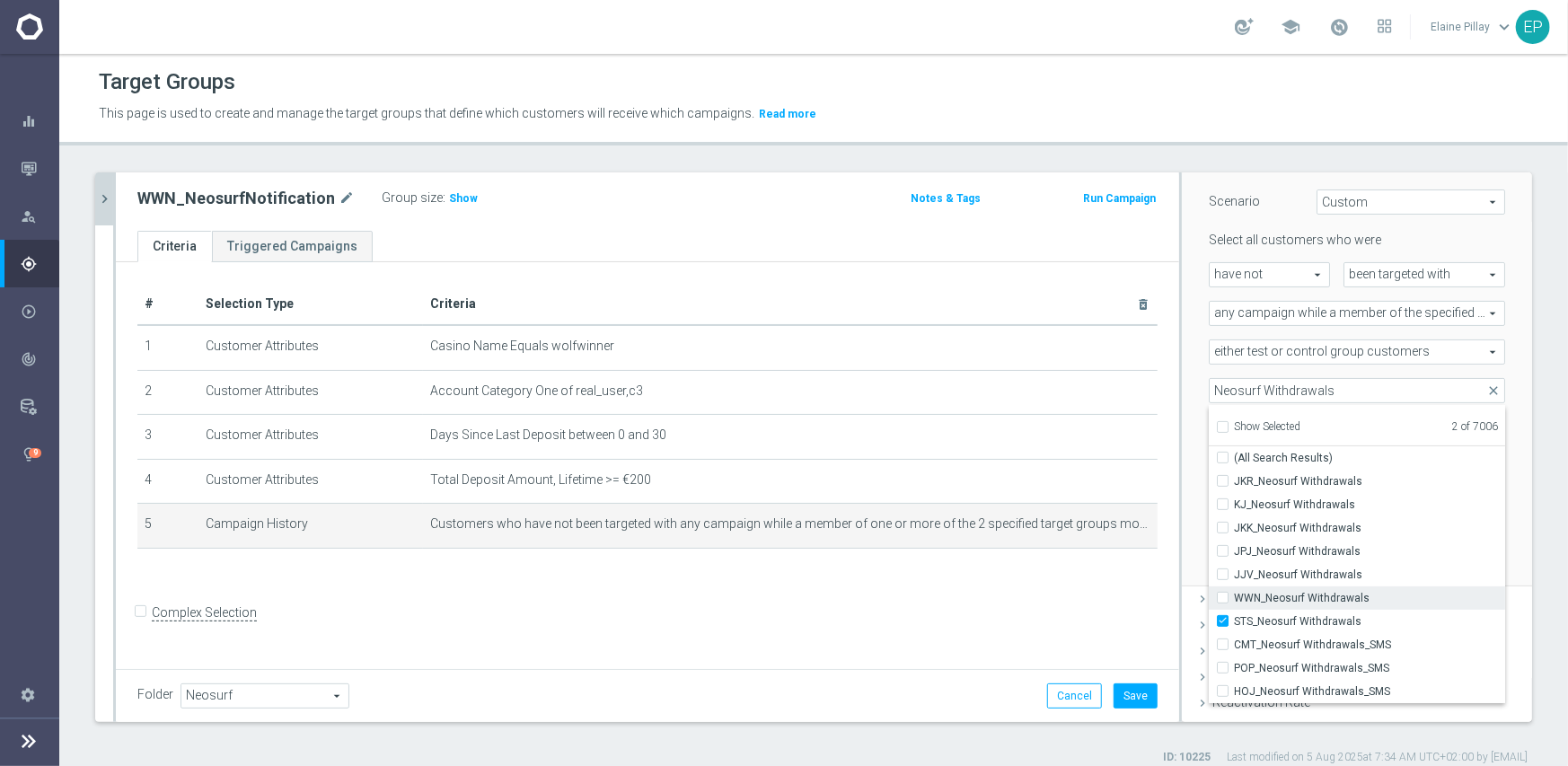 click on "WWN_Neosurf Withdrawals" at bounding box center (1370, 598) 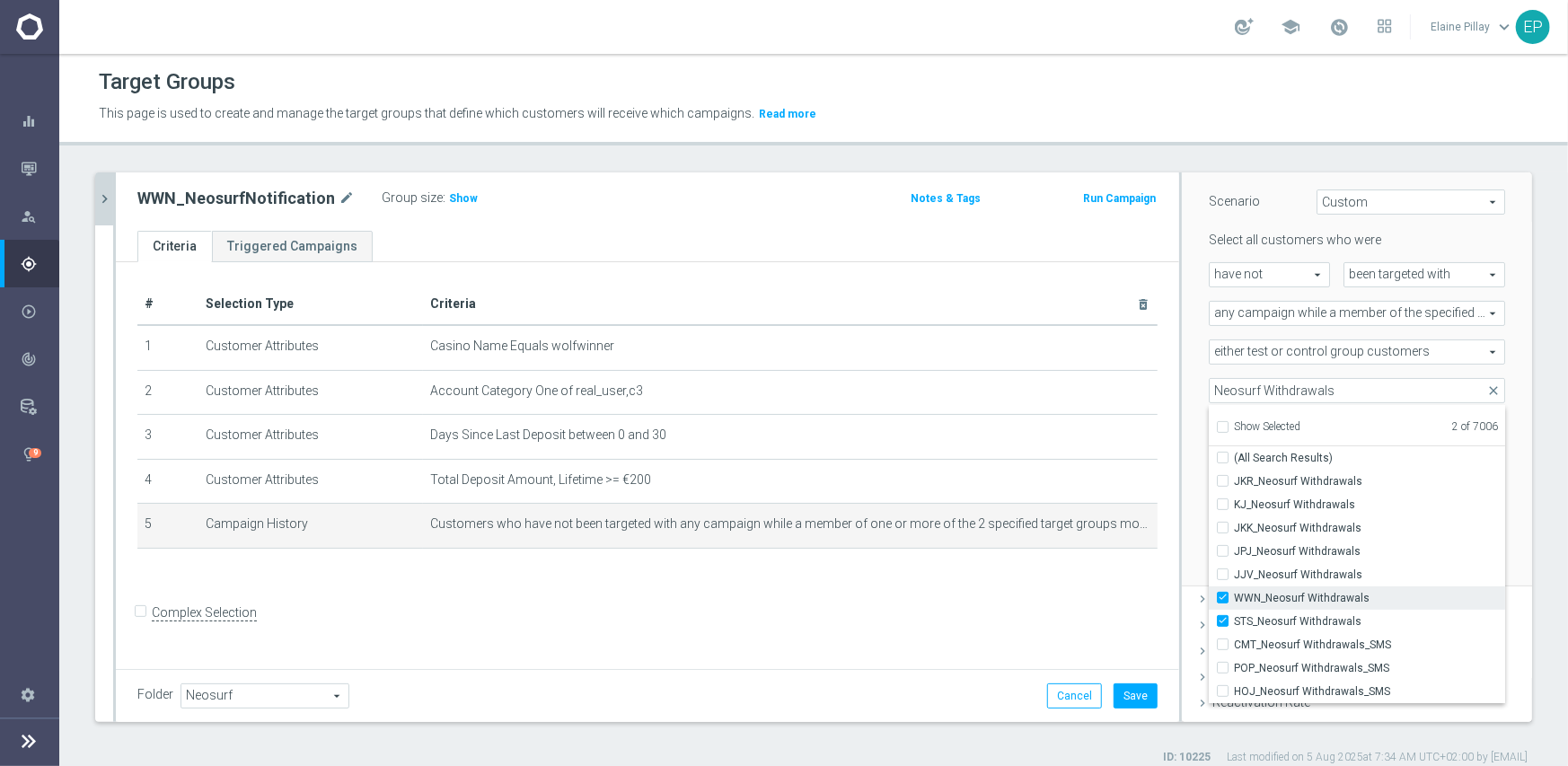 checkbox on "true" 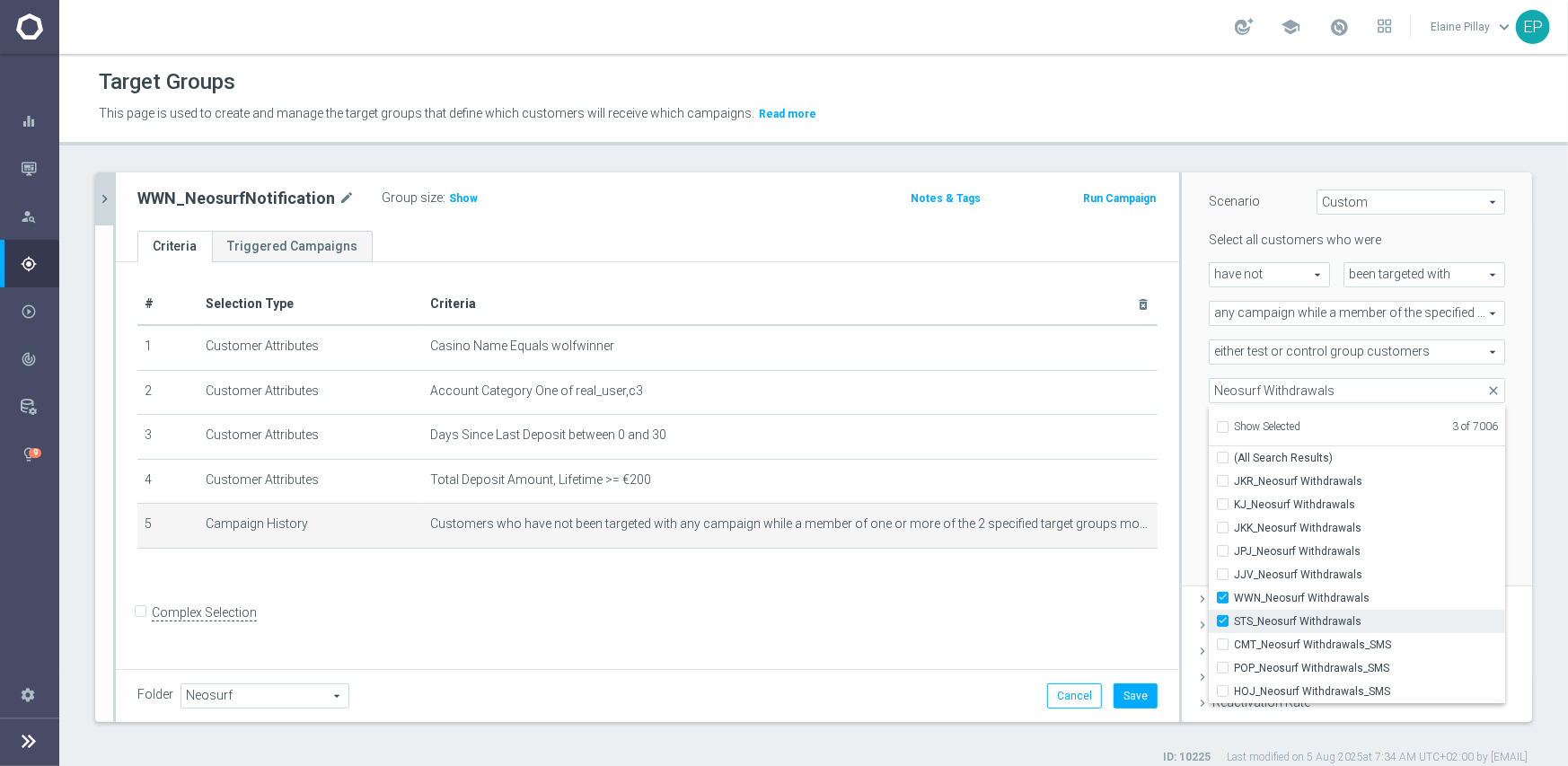 click on "STS_Neosurf Withdrawals" at bounding box center [1370, 621] 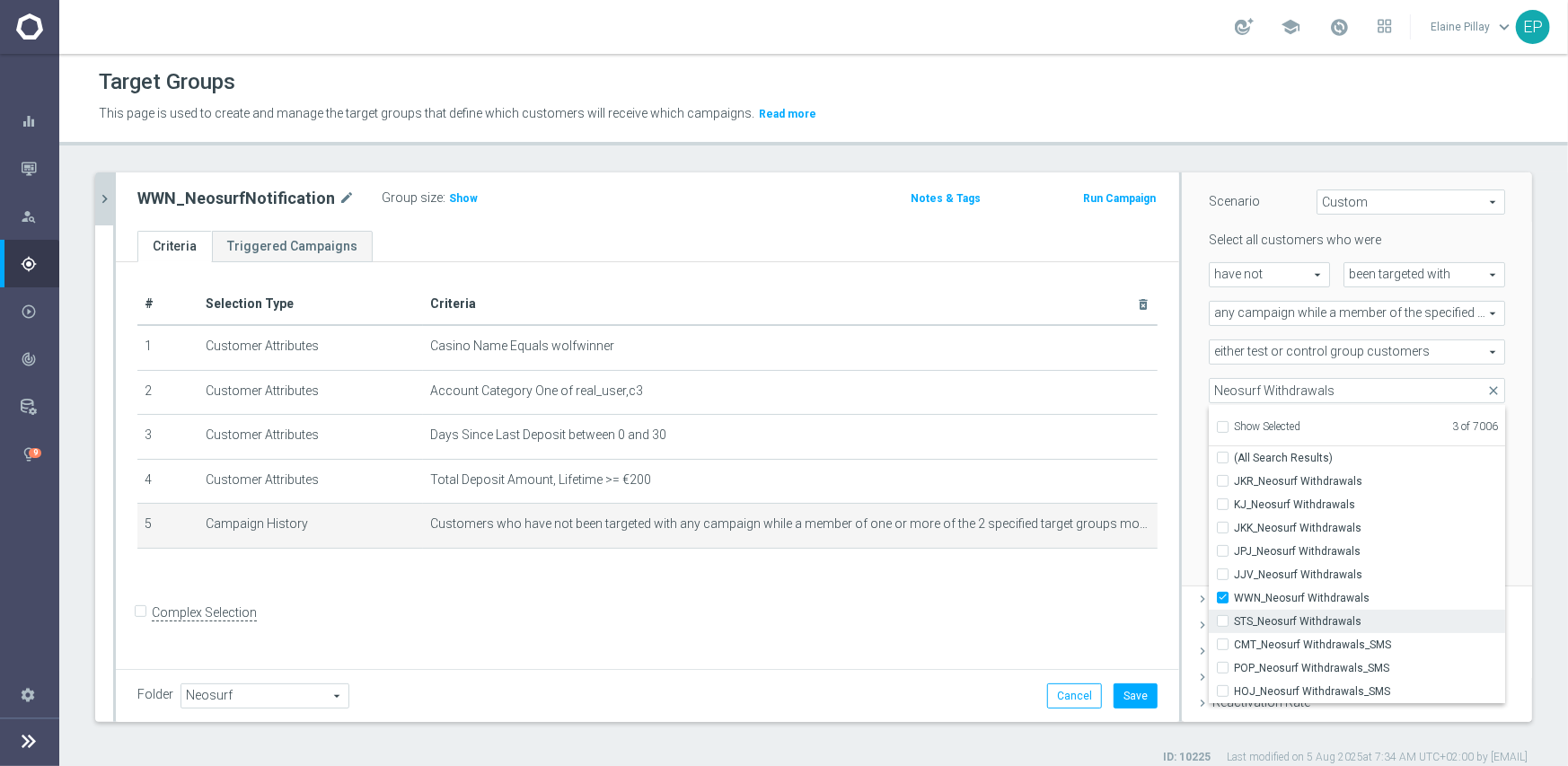 checkbox on "false" 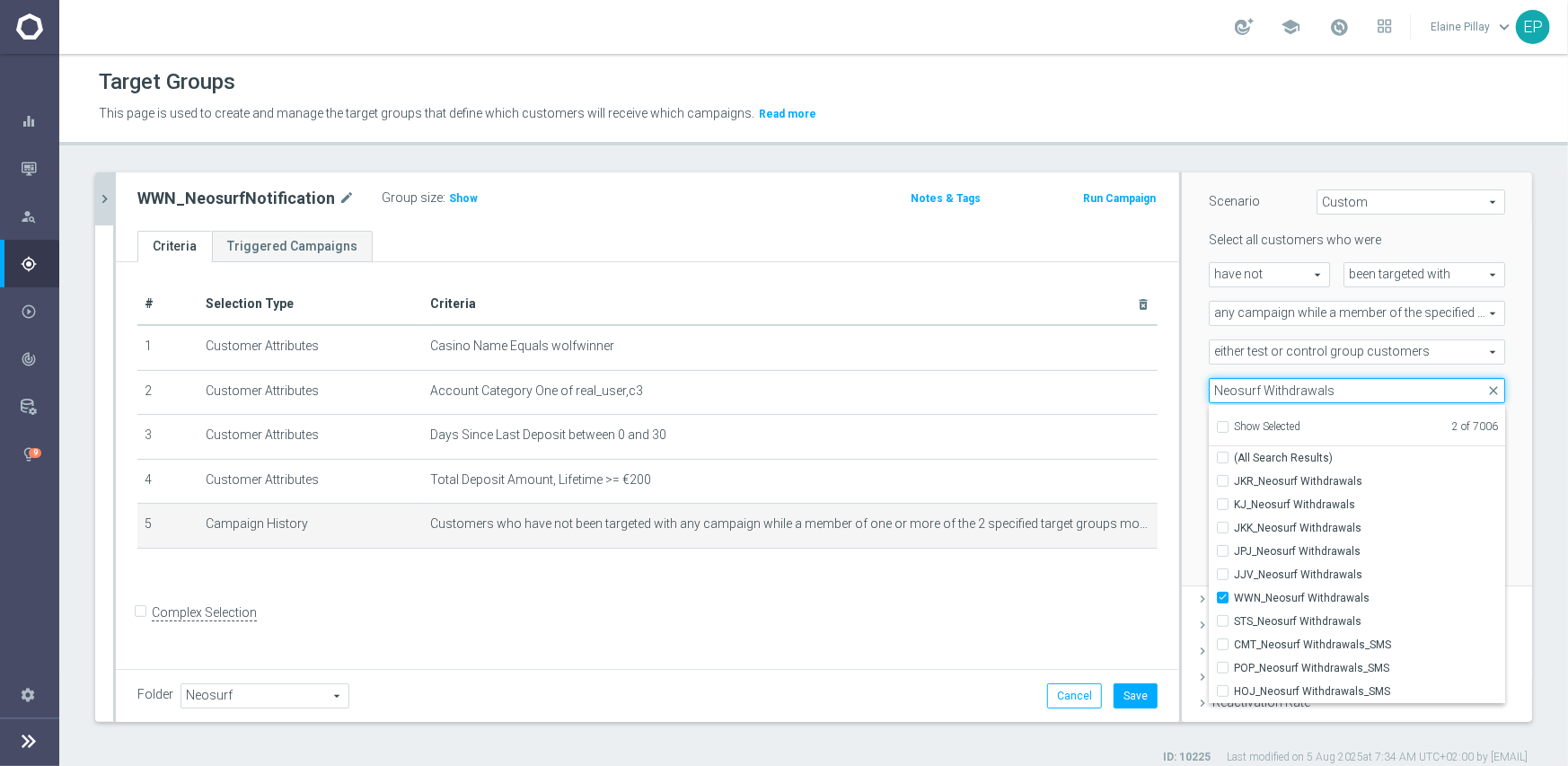 drag, startPoint x: 1332, startPoint y: 392, endPoint x: 1181, endPoint y: 383, distance: 151.26797 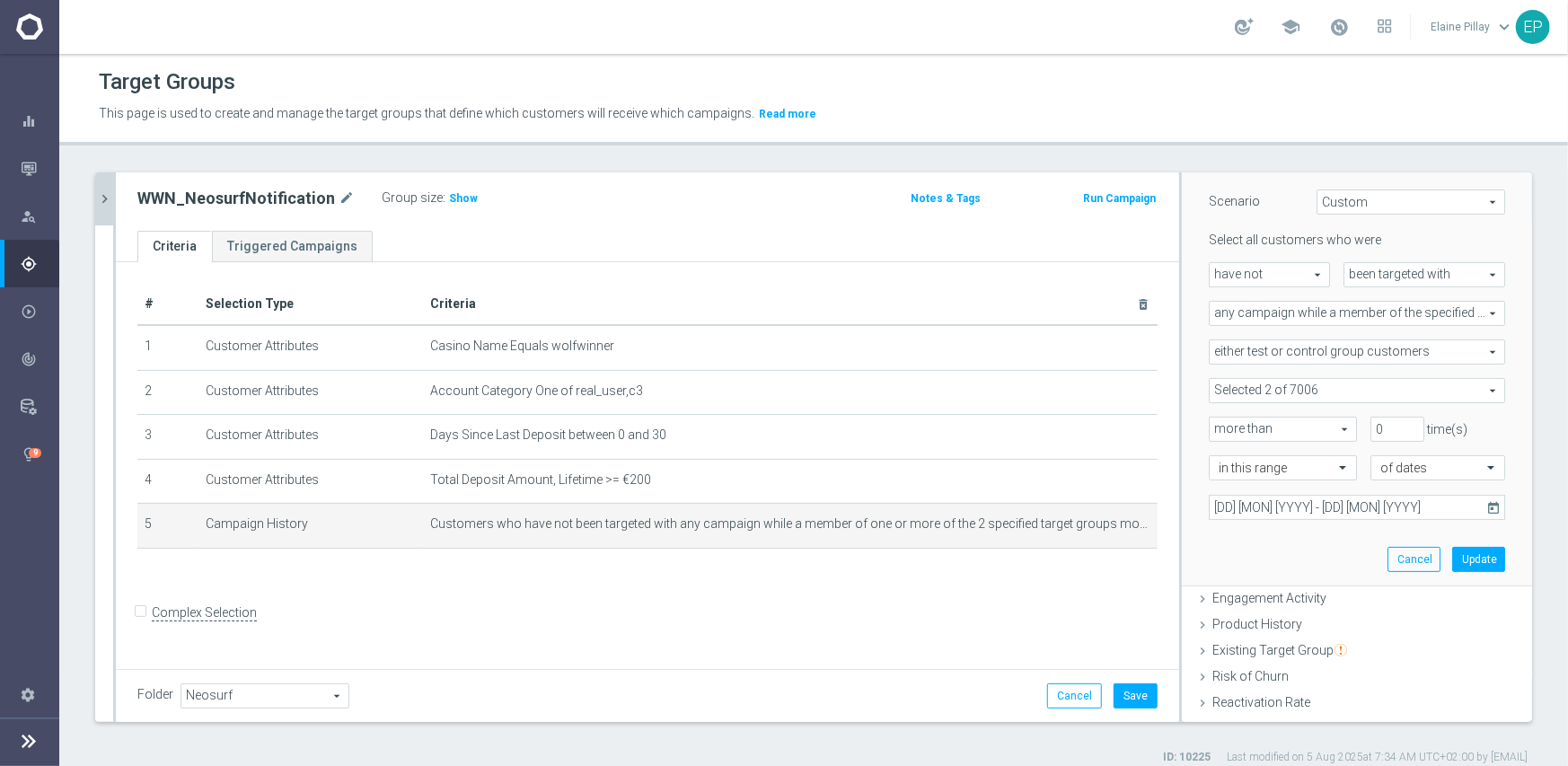 click at bounding box center (1357, 391) 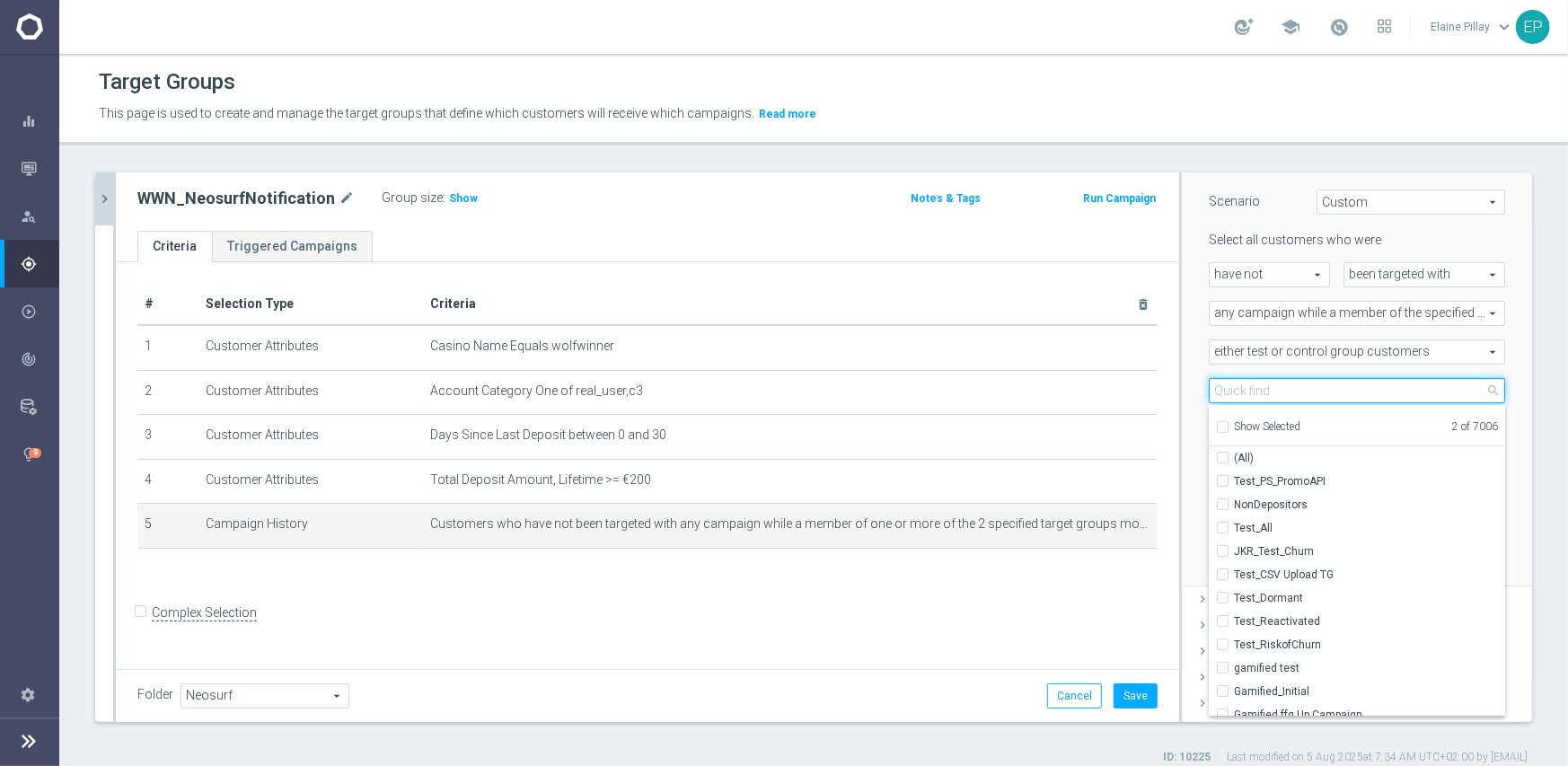 click at bounding box center (1357, 391) 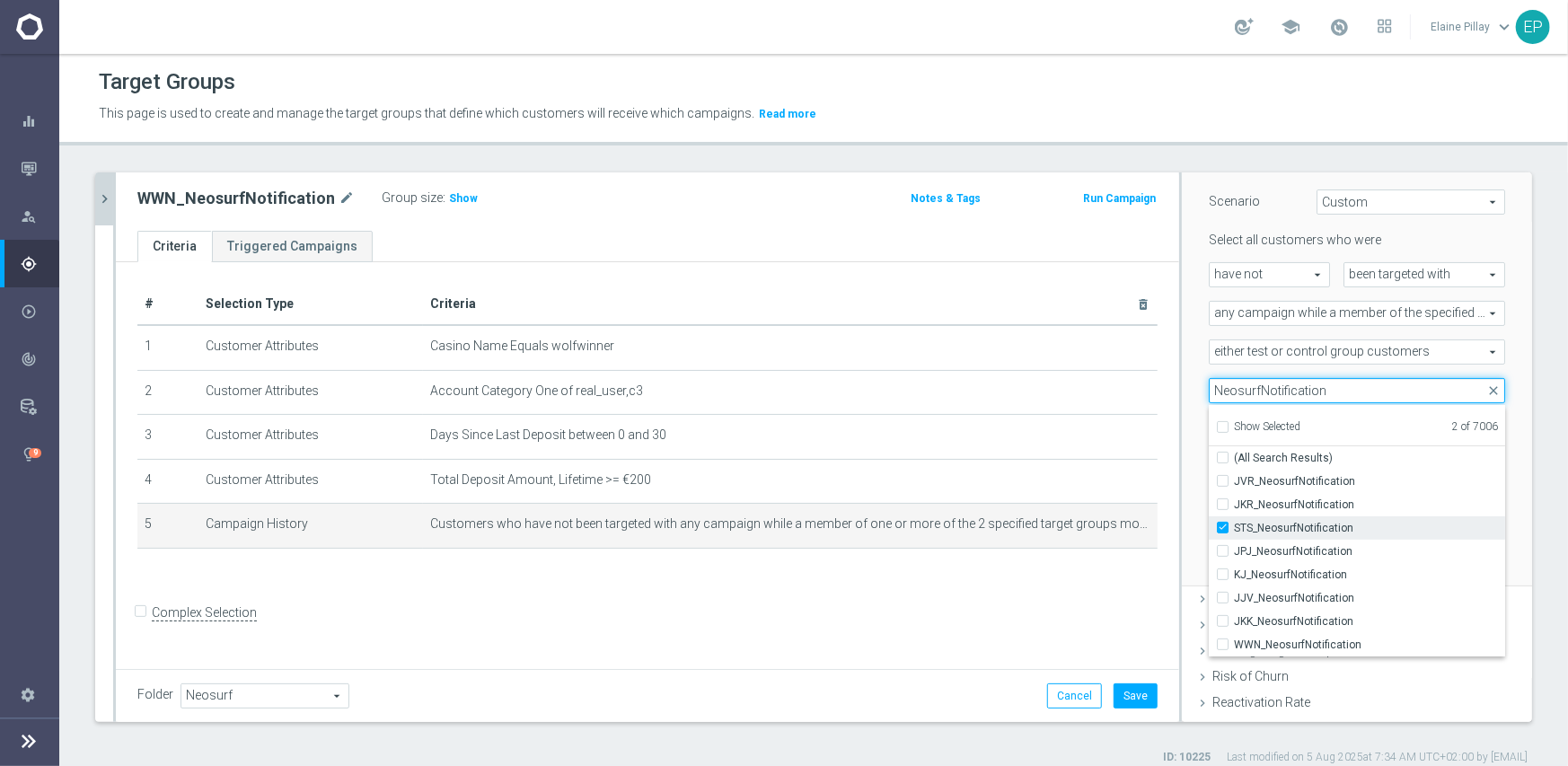 type on "NeosurfNotification" 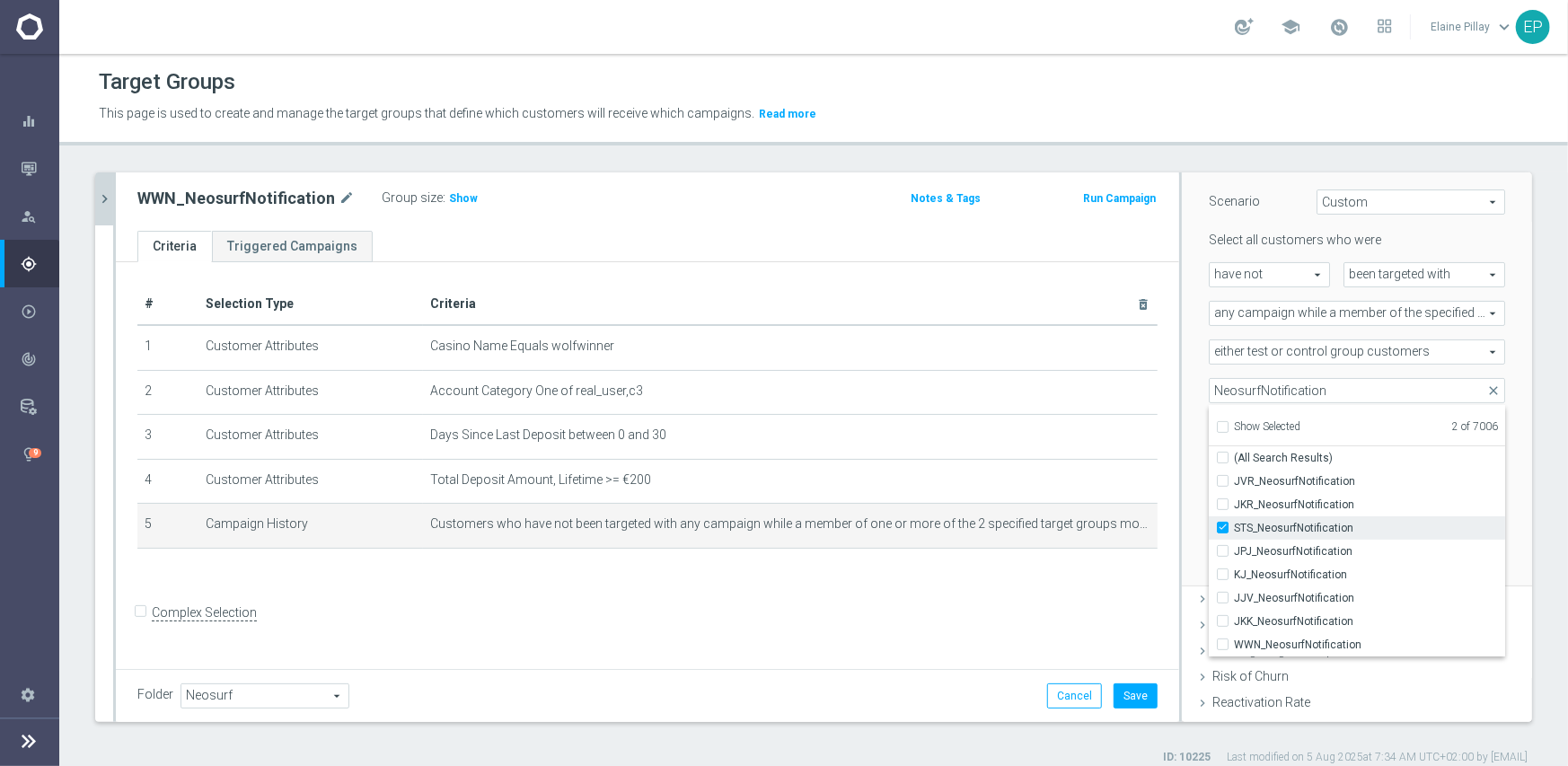 click on "STS_NeosurfNotification" at bounding box center [1370, 528] 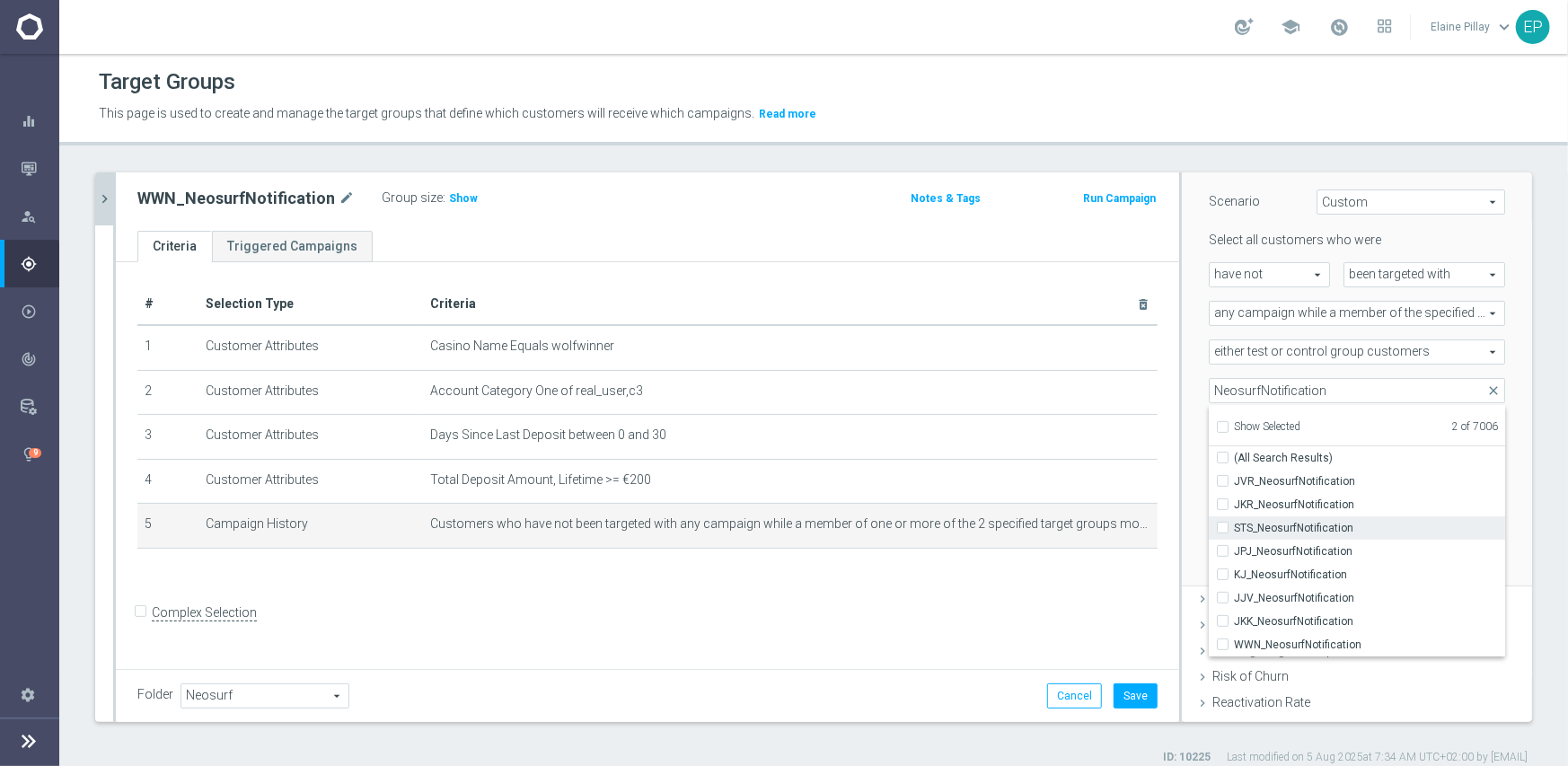 checkbox on "false" 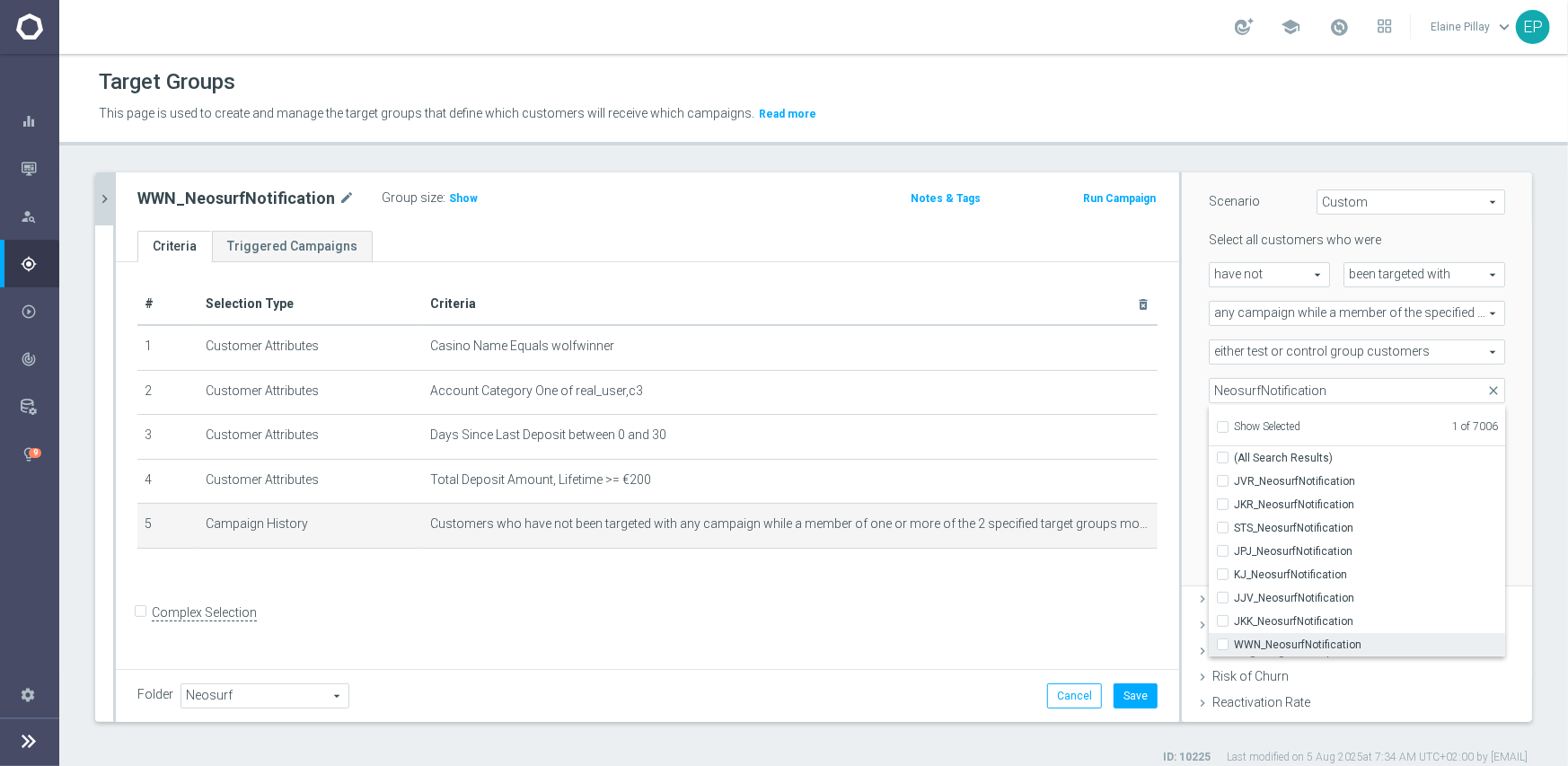 click on "WWN_NeosurfNotification" at bounding box center (1370, 645) 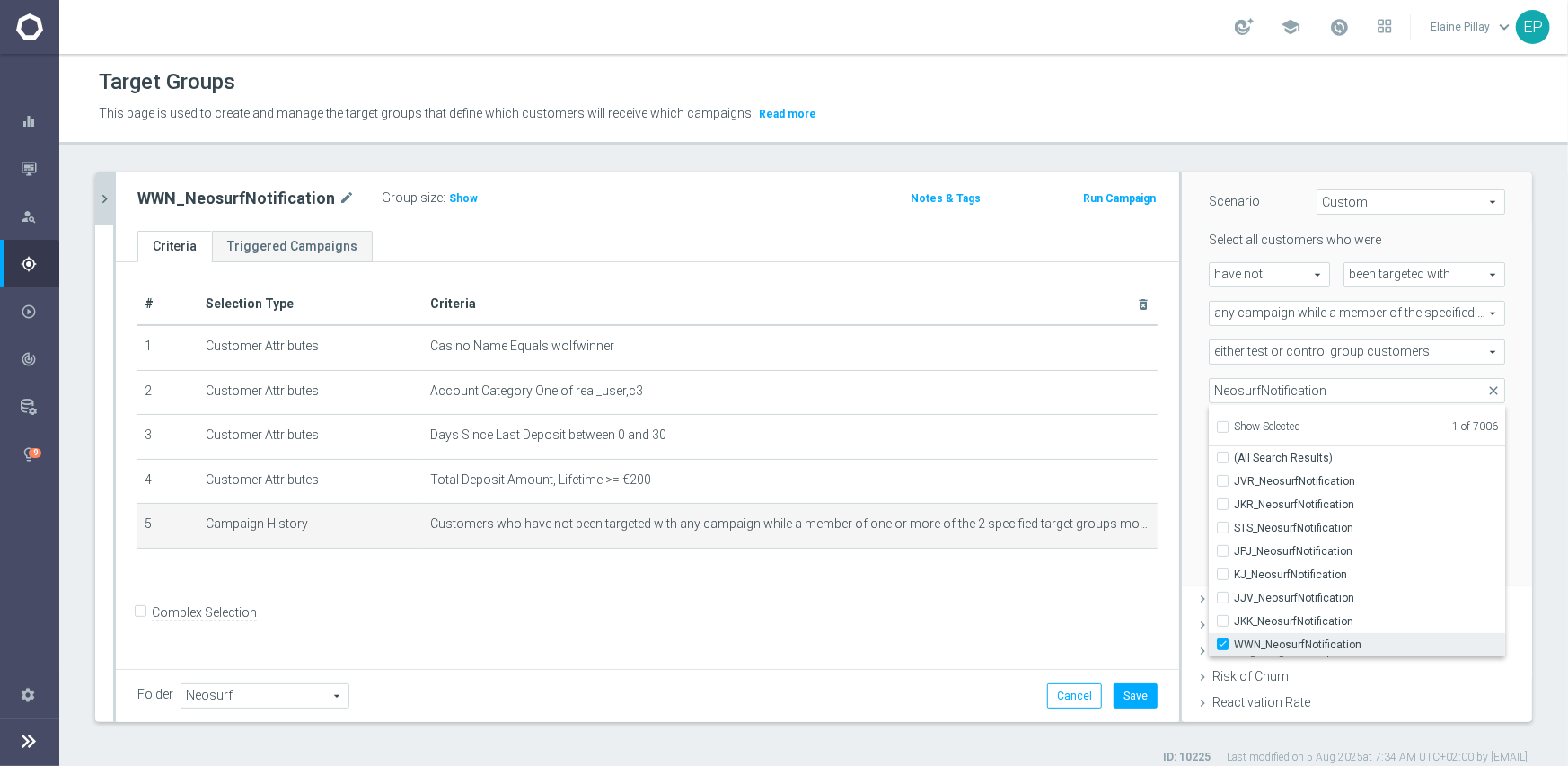 checkbox on "true" 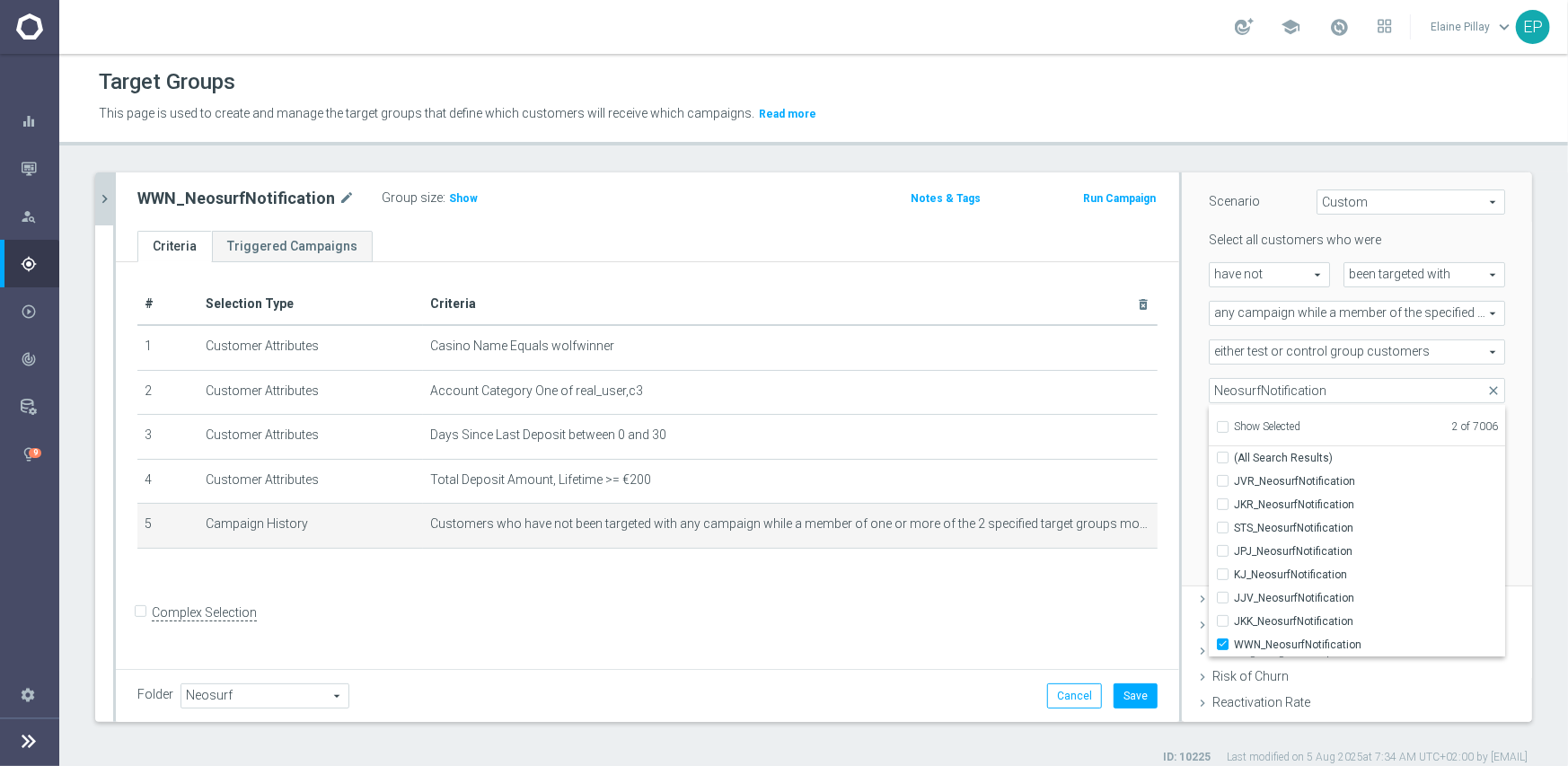 click on "Scenario
Custom
Custom
arrow_drop_down
search
Select all customers who were
have not
have not
arrow_drop_down
search" at bounding box center (1357, 377) 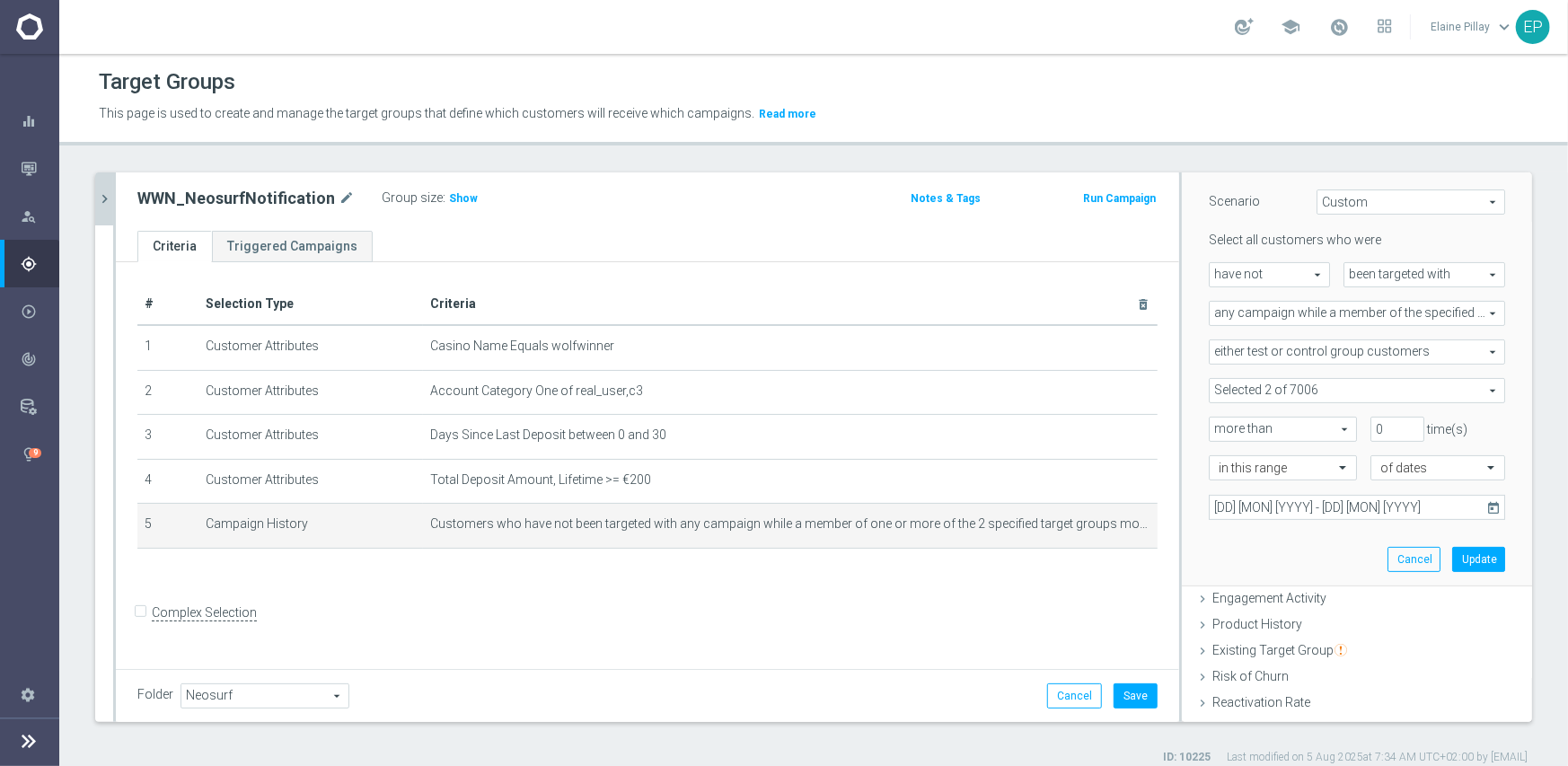 click at bounding box center [1357, 391] 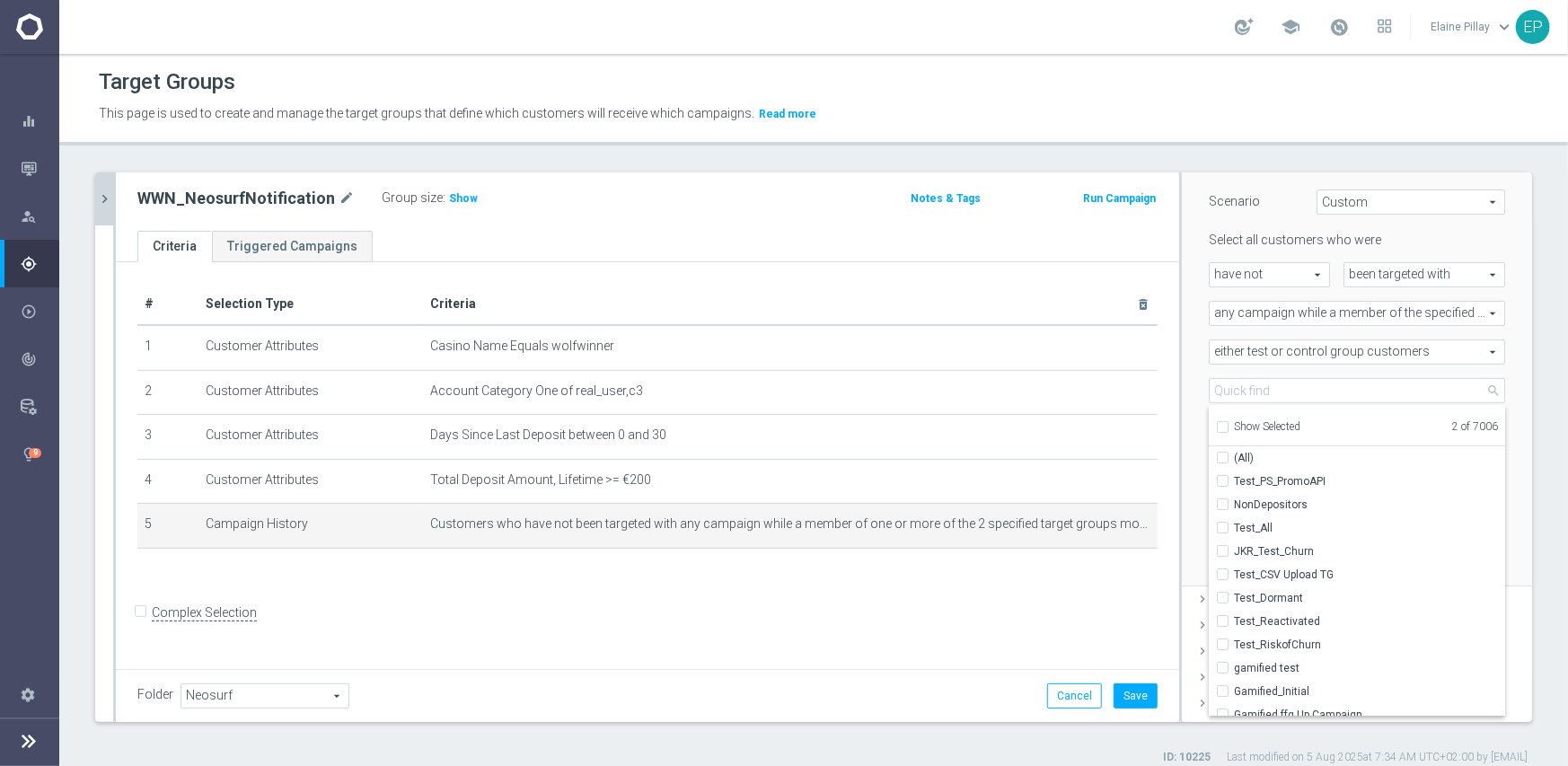 click on "Show Selected" at bounding box center [1267, 427] 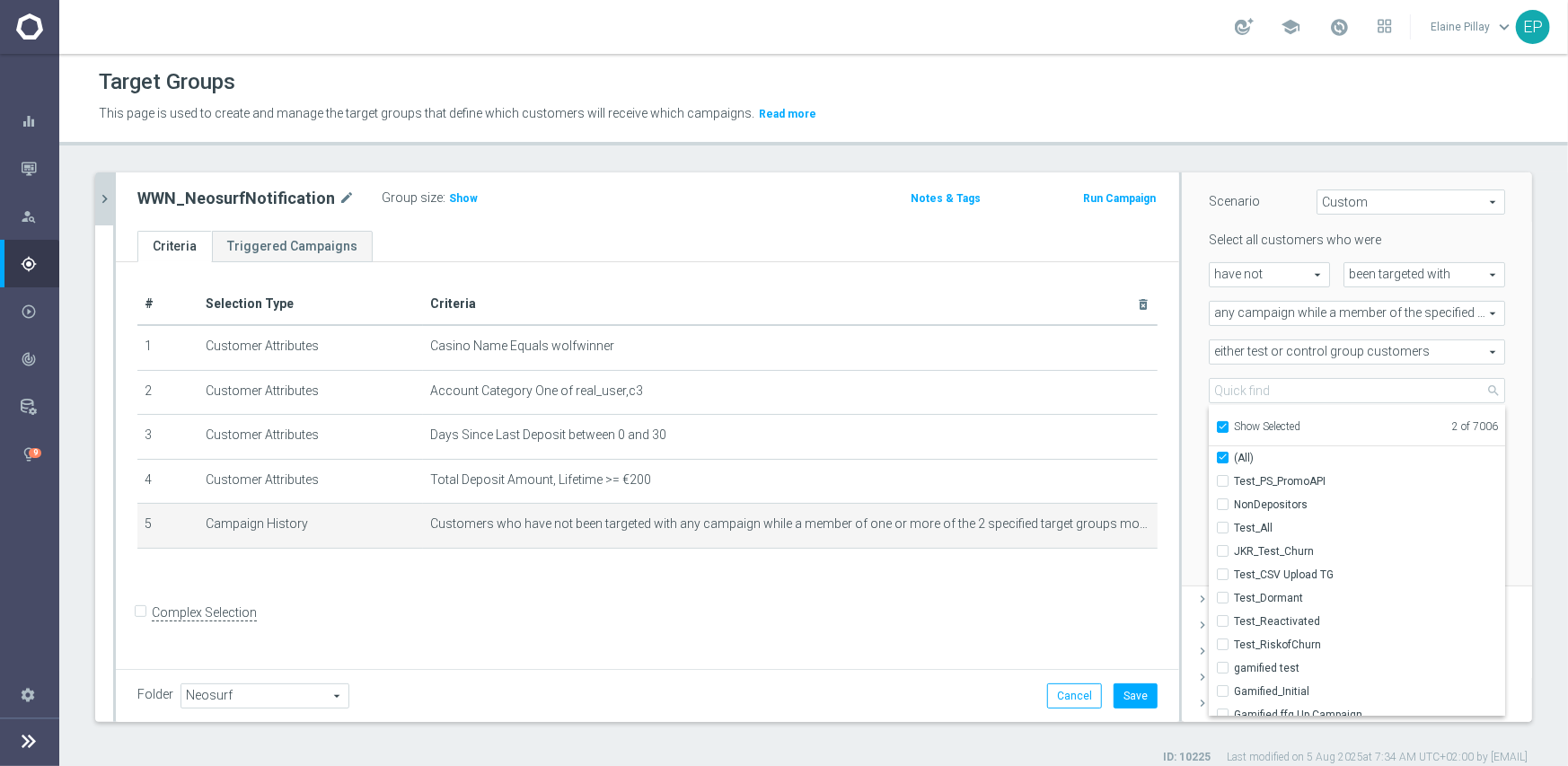 checkbox on "true" 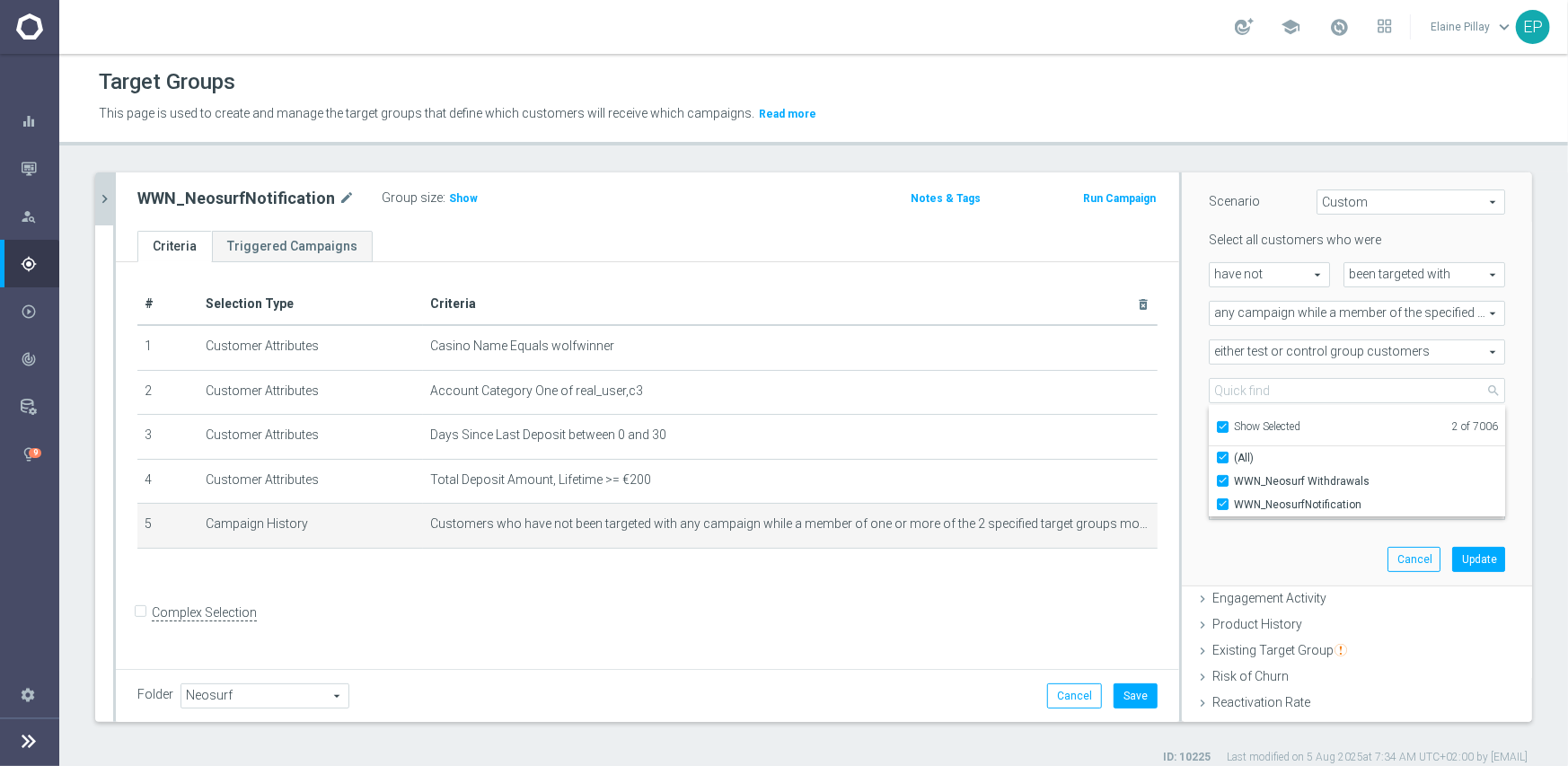click on "Scenario
Custom
Custom
arrow_drop_down
search
Select all customers who were
have not
have not
arrow_drop_down
search" at bounding box center (1357, 377) 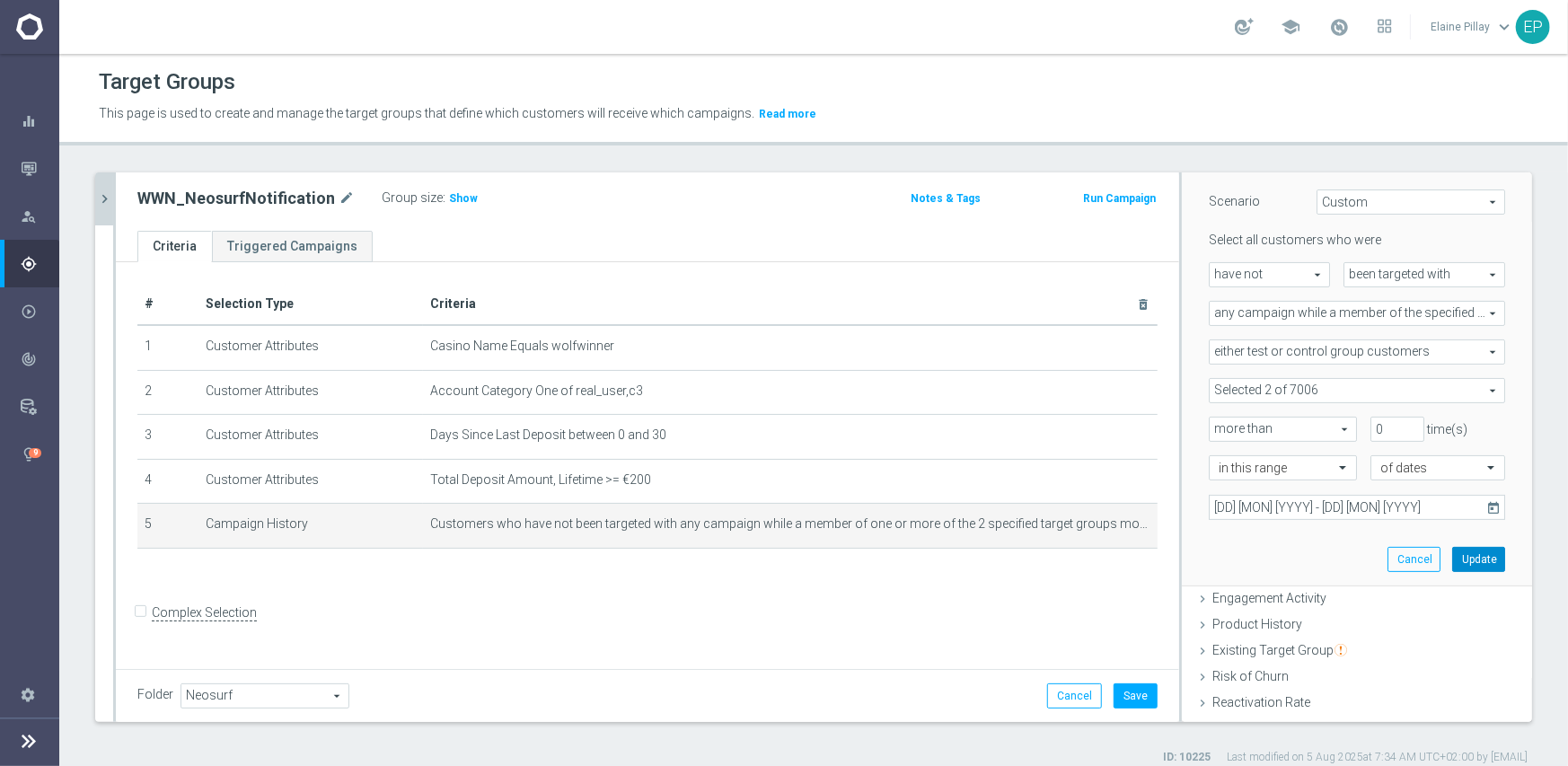 click on "Update" at bounding box center [1478, 559] 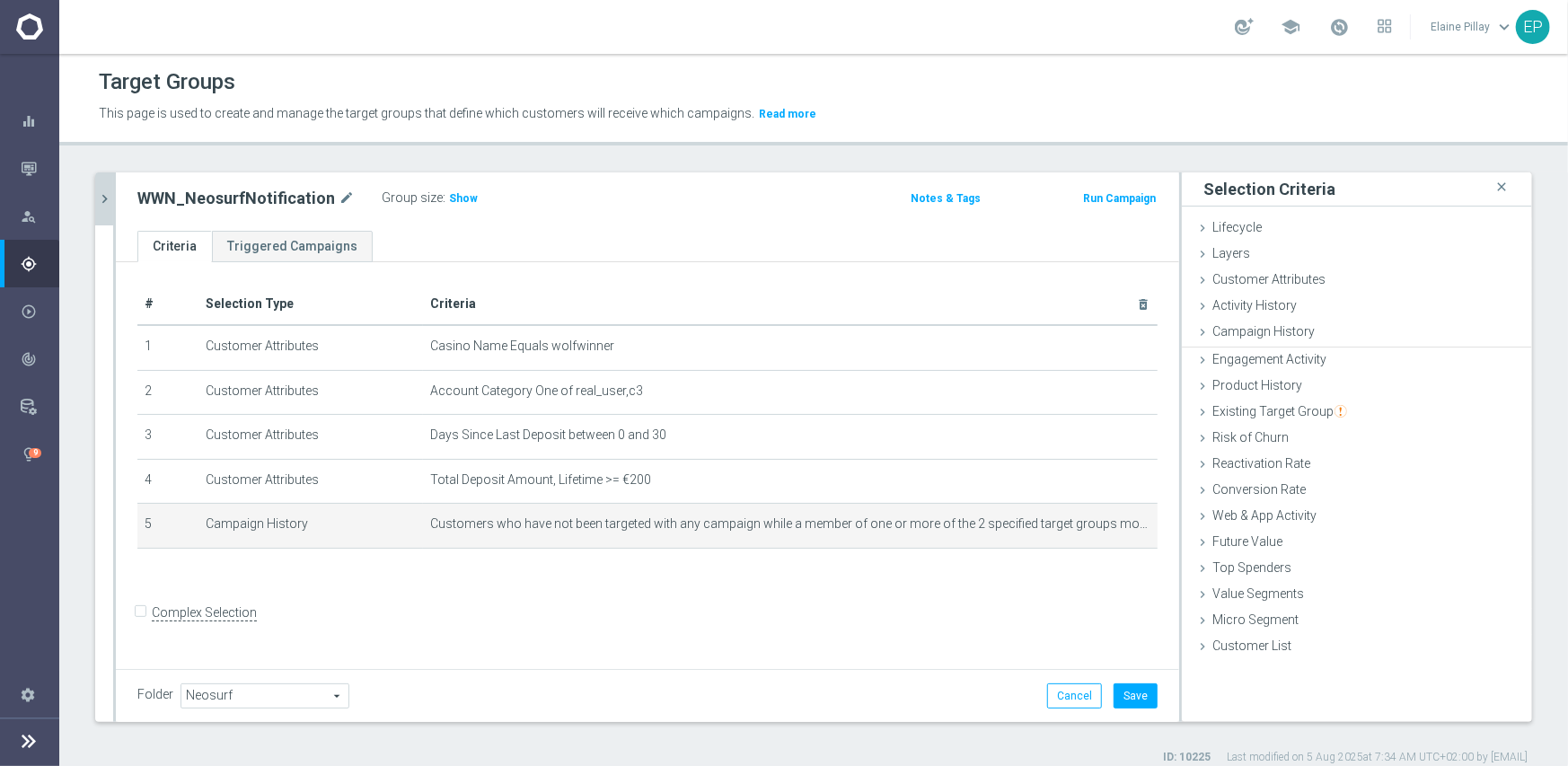 scroll, scrollTop: 0, scrollLeft: 0, axis: both 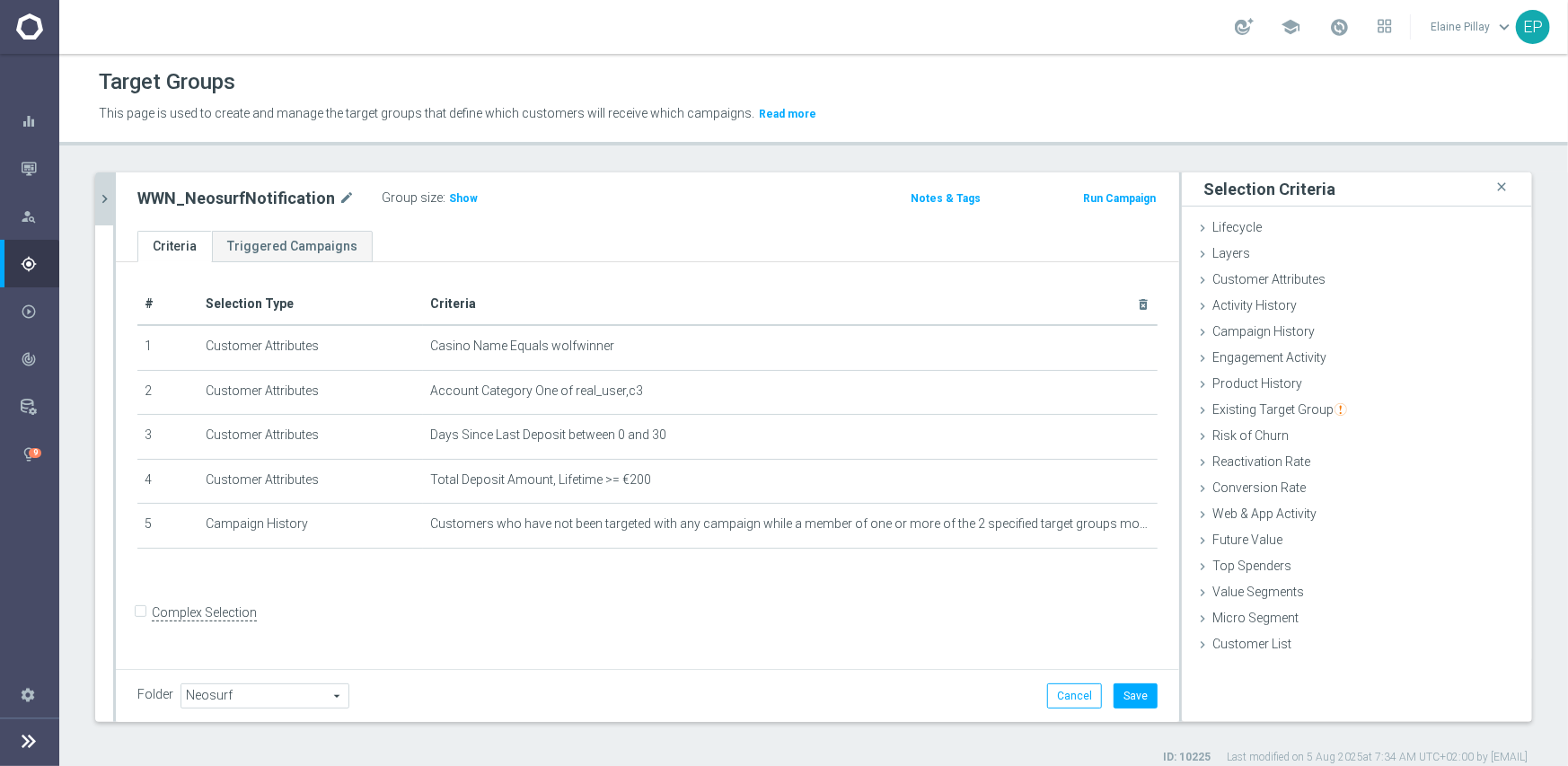 click on "chevron_right" 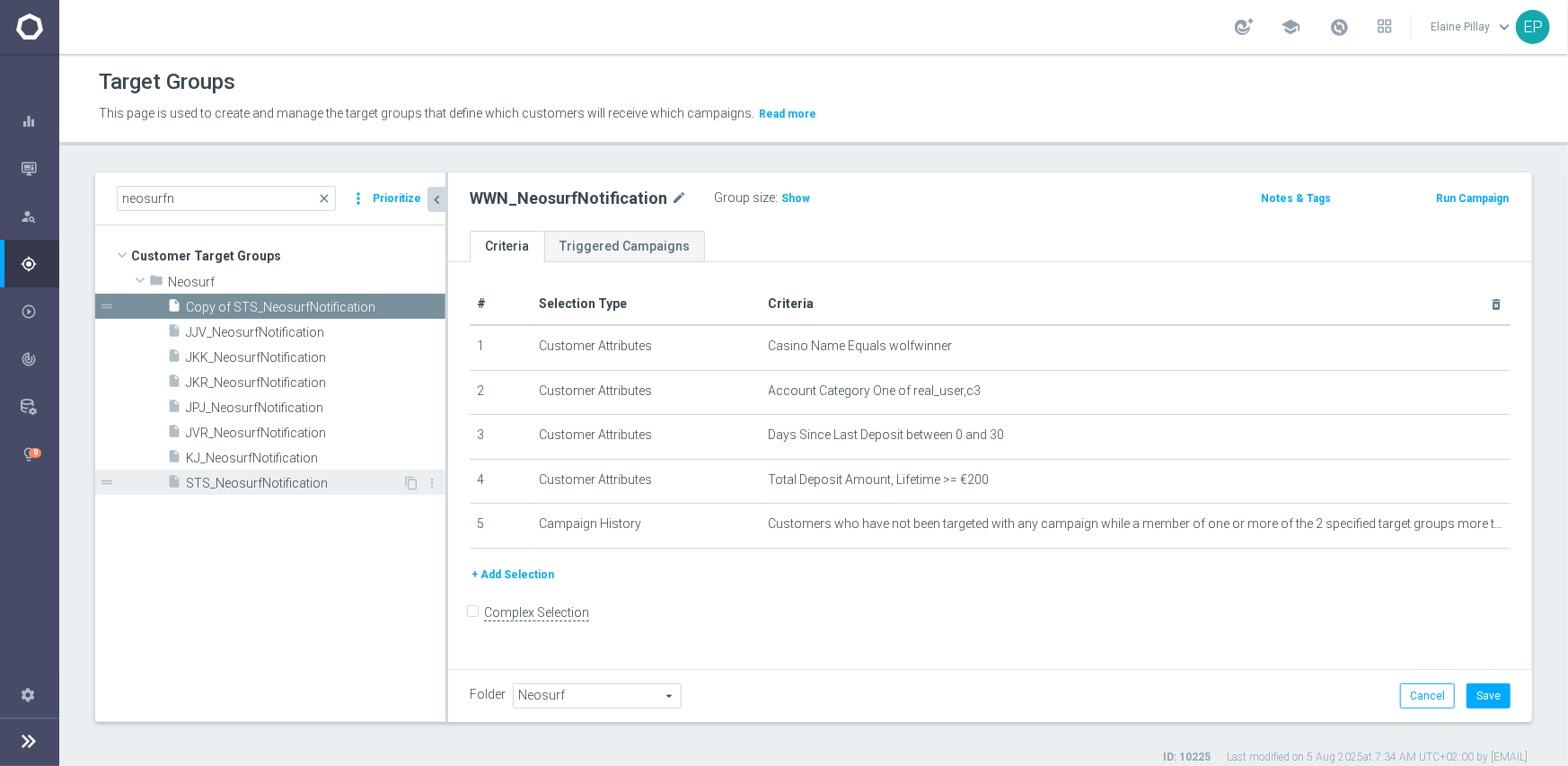 click on "STS_NeosurfNotification" at bounding box center (294, 483) 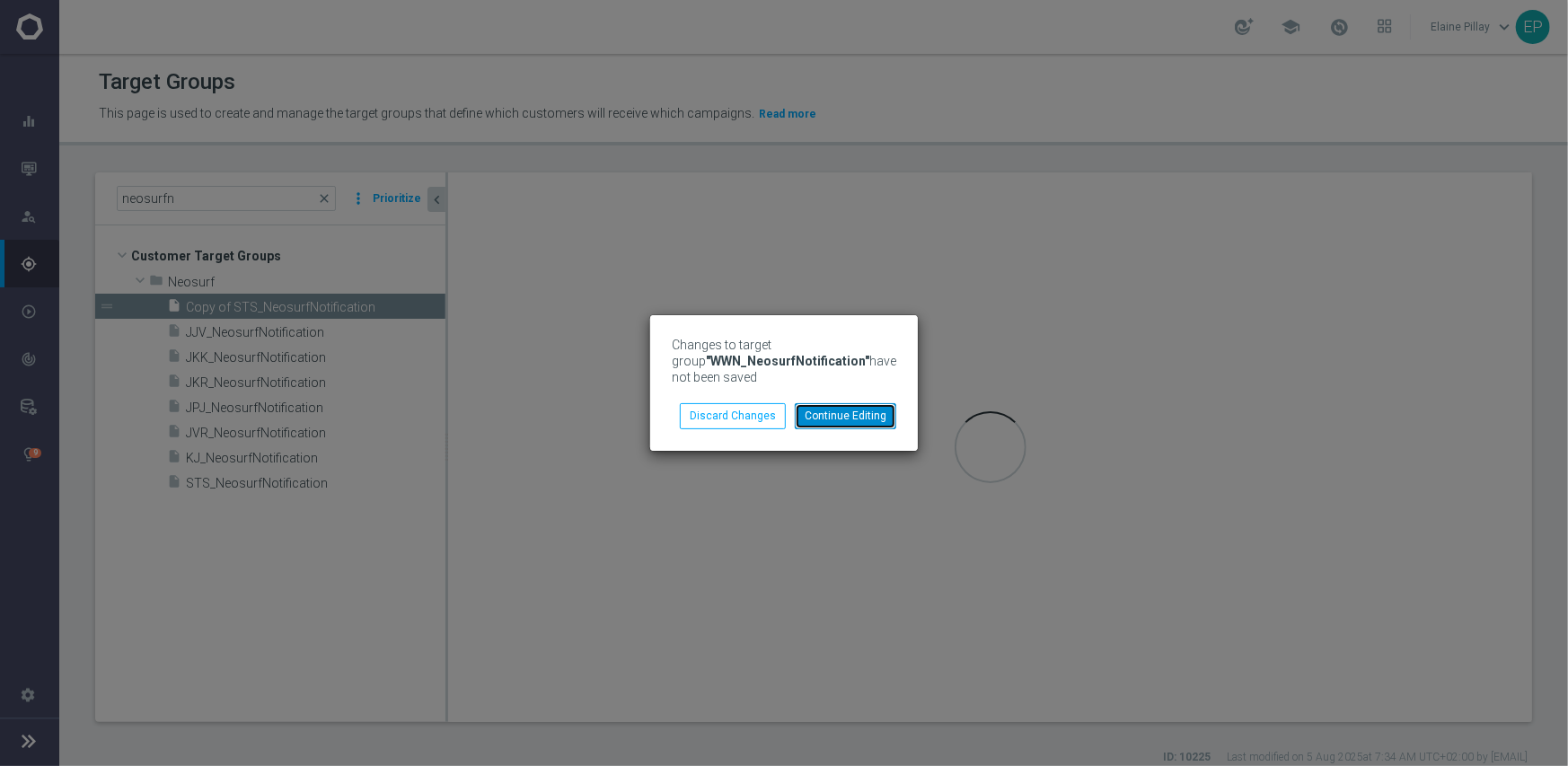 click on "Continue Editing" at bounding box center [845, 416] 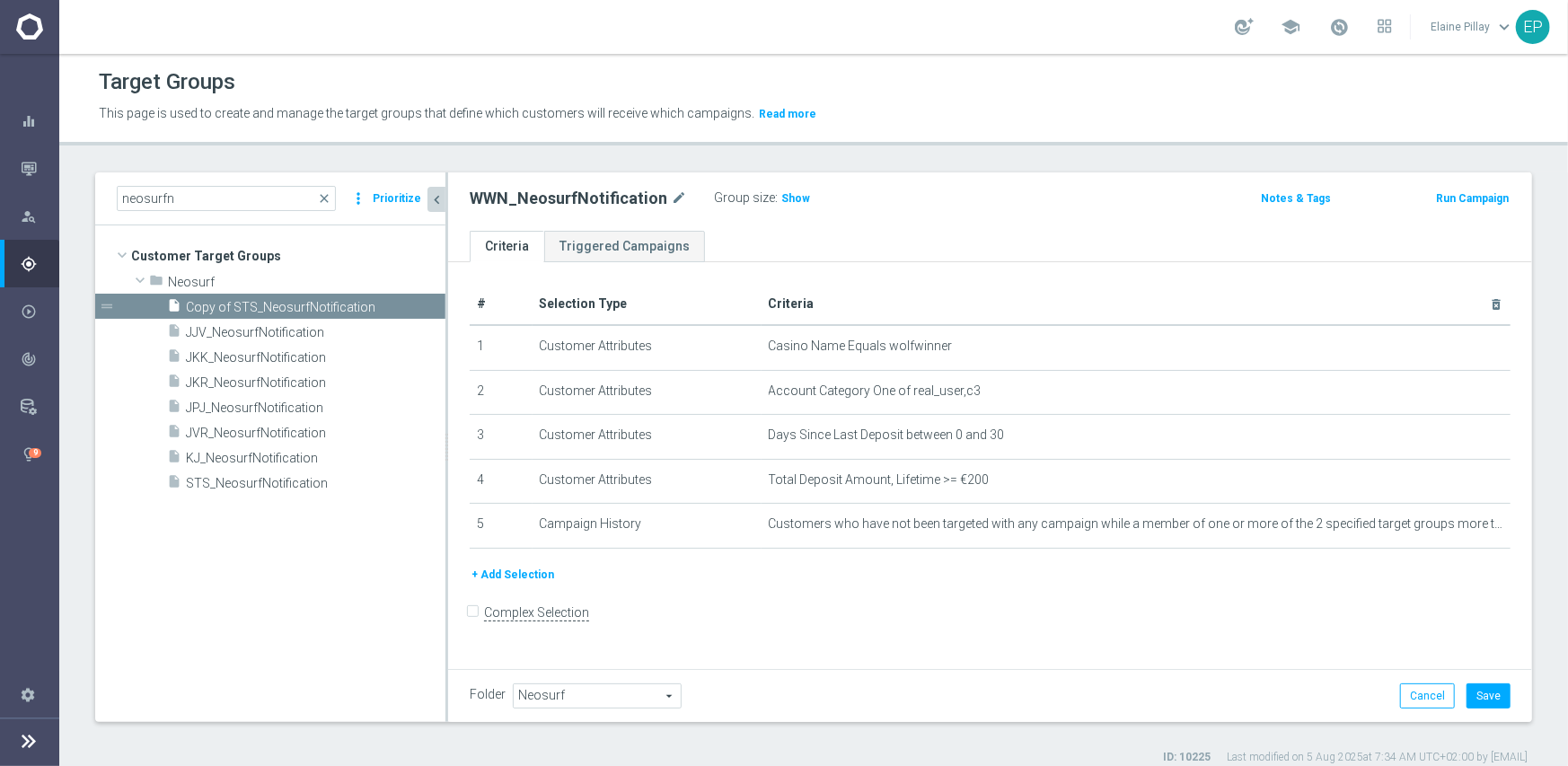 click on "+ Add Selection" 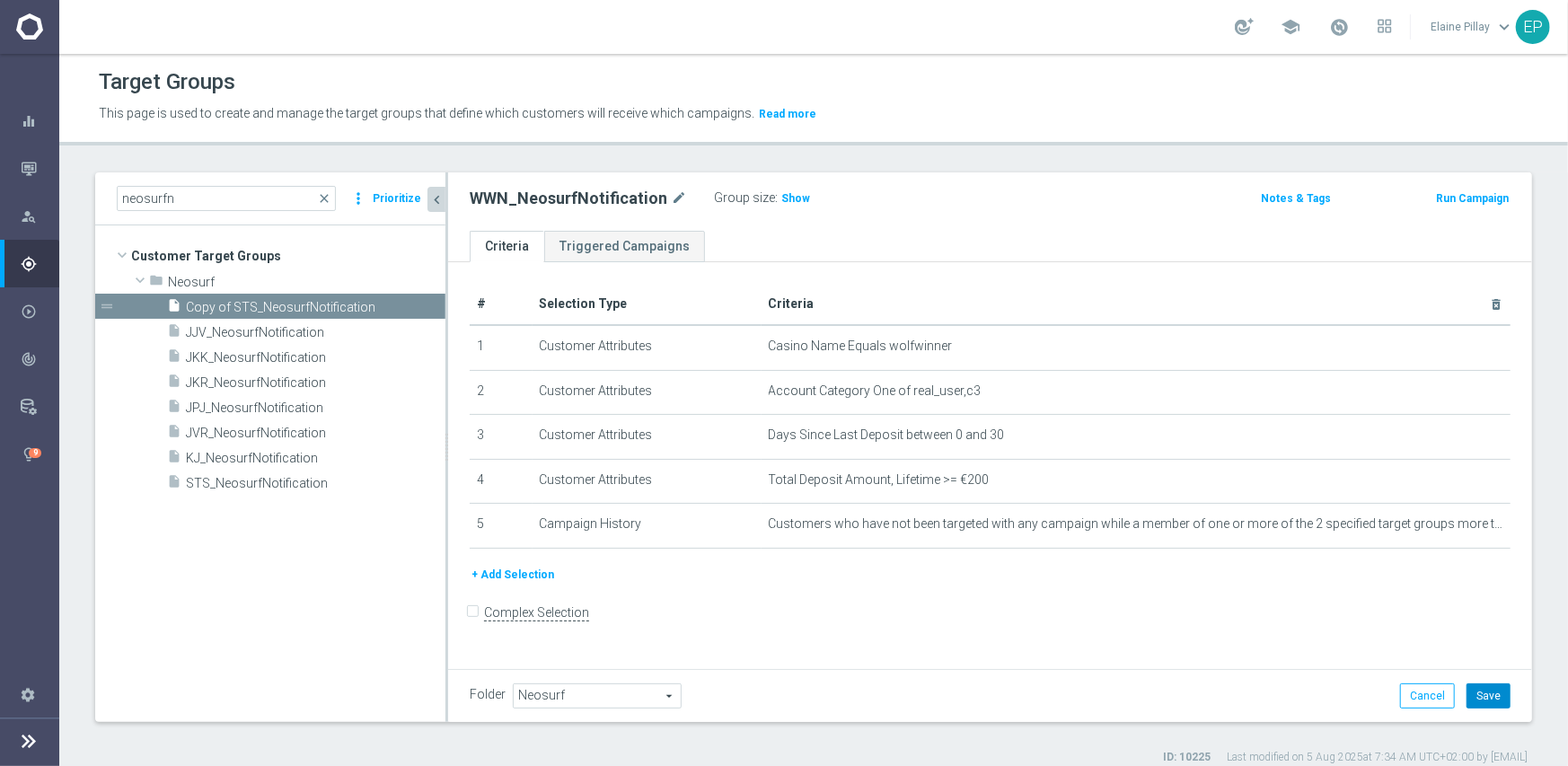 click on "Save" 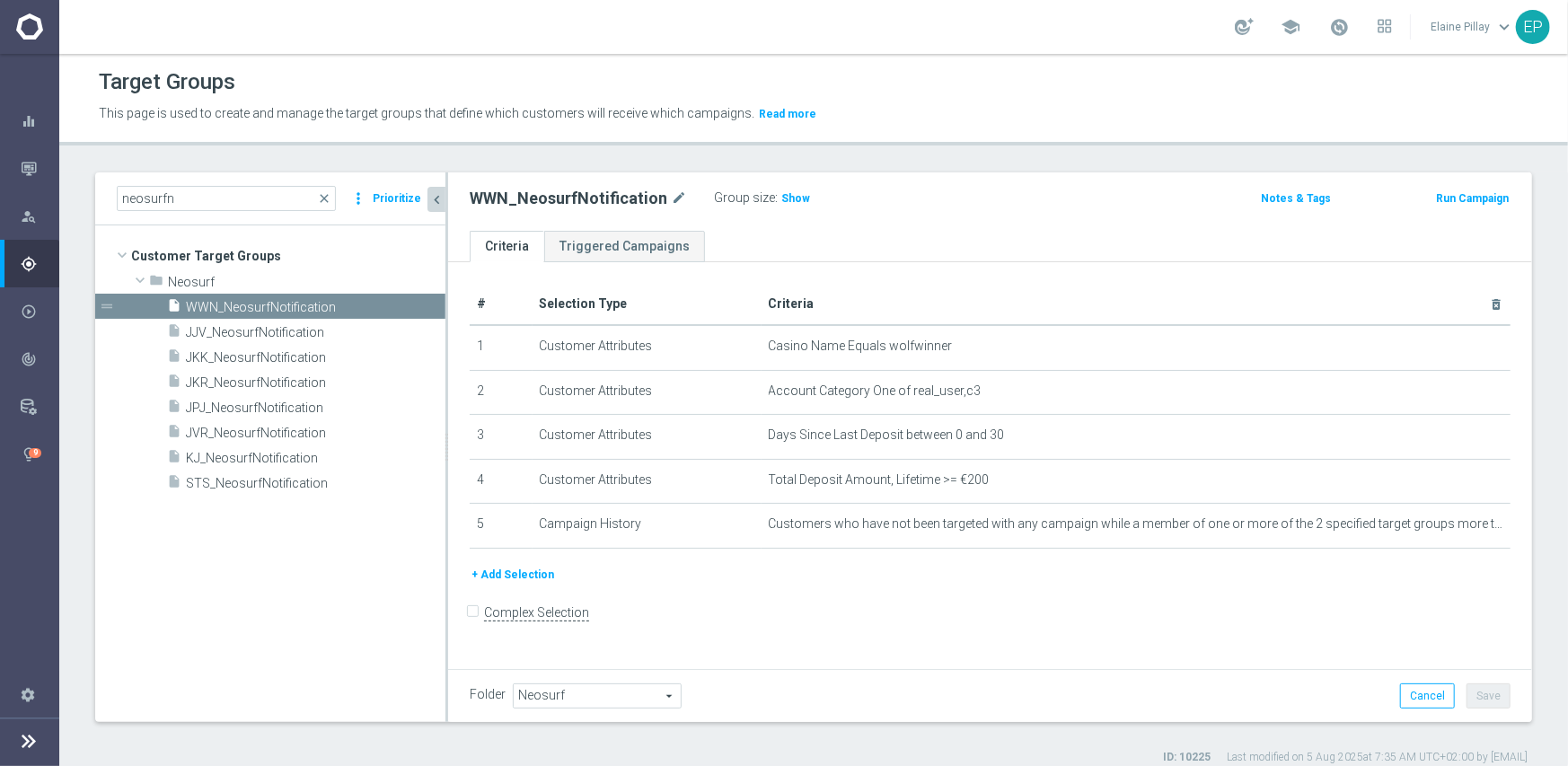 click on "Complex Selection
Invalid Expression" 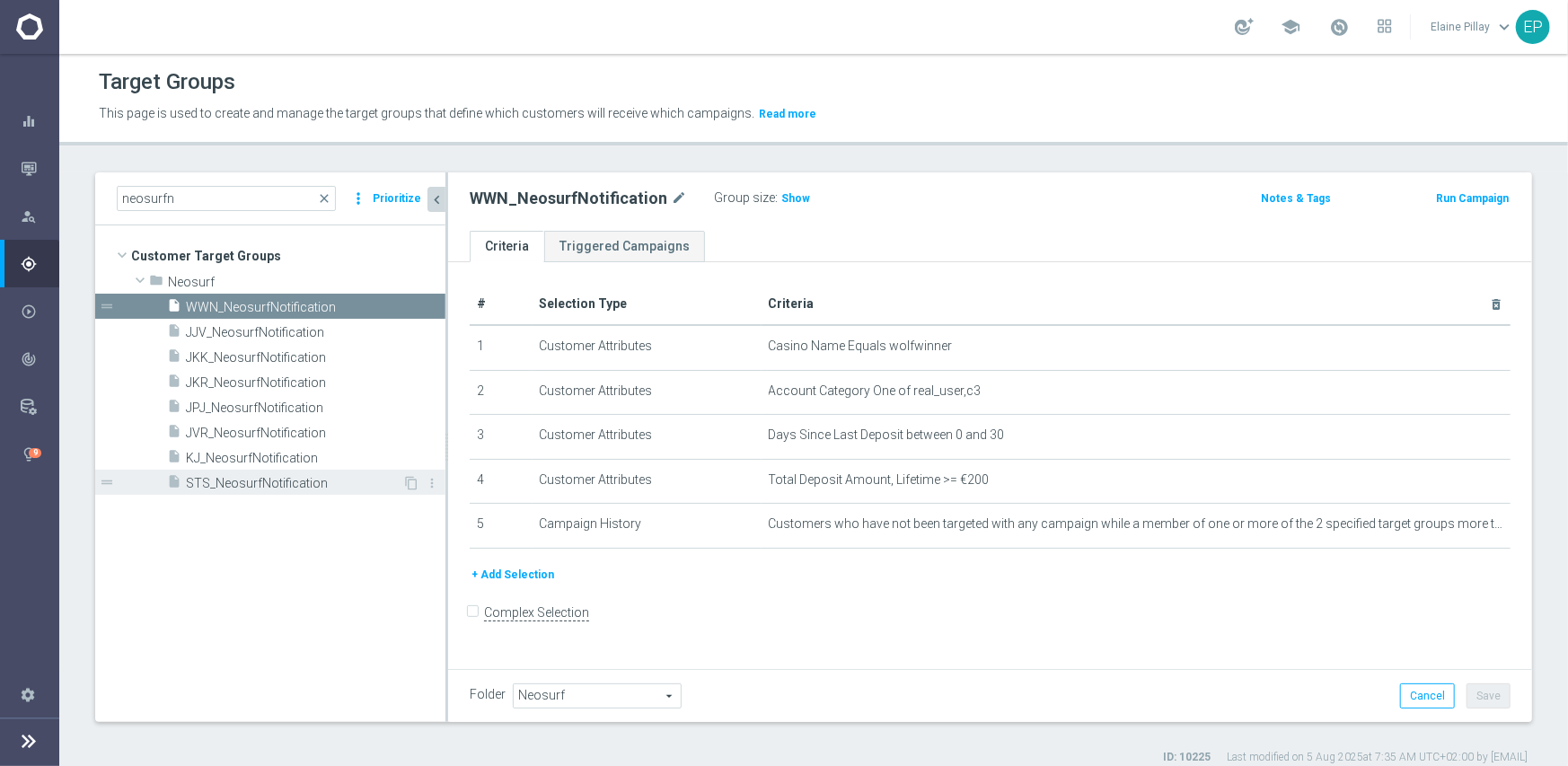 click on "STS_NeosurfNotification" at bounding box center [294, 483] 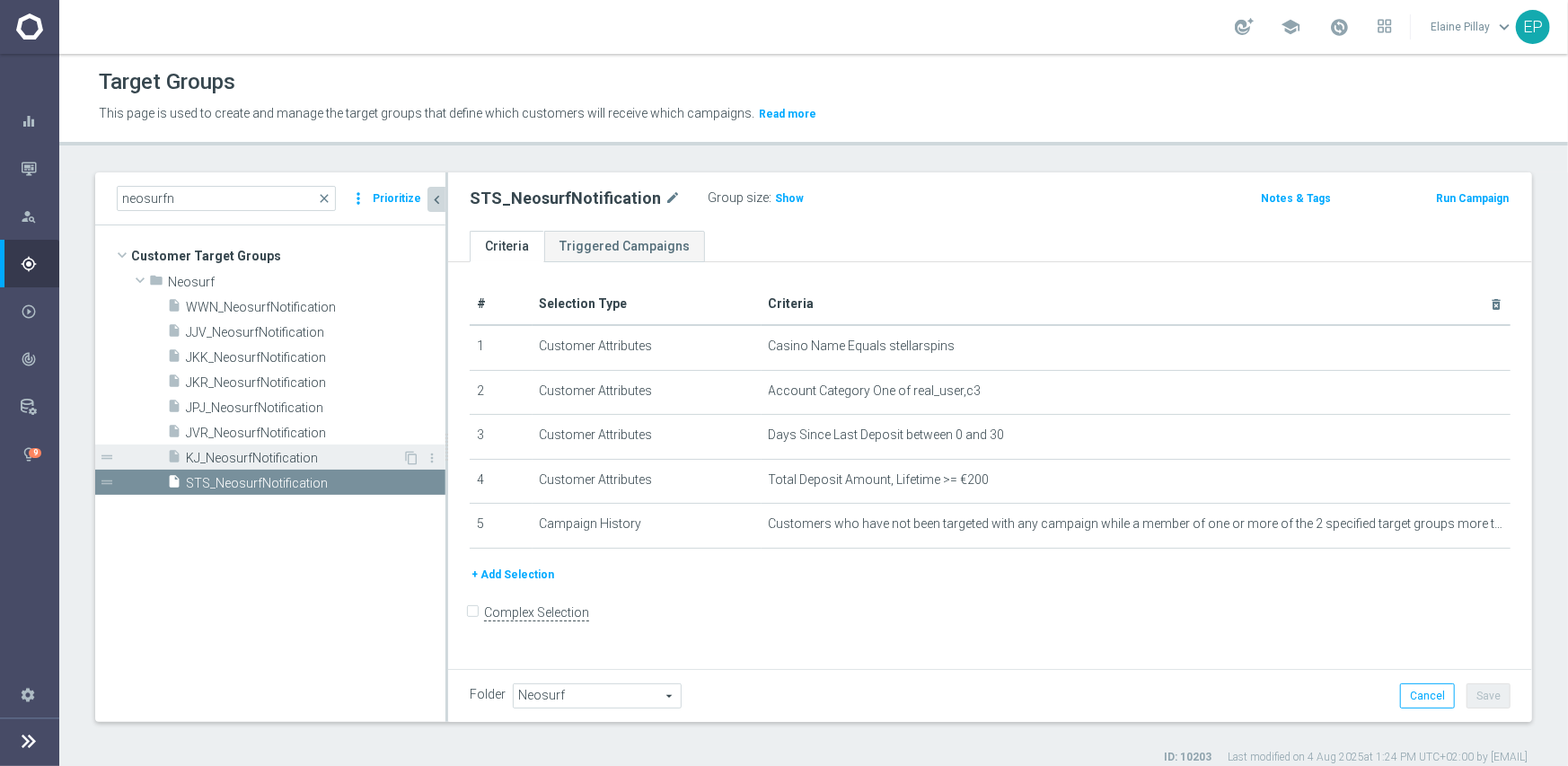 click on "KJ_NeosurfNotification" at bounding box center [294, 458] 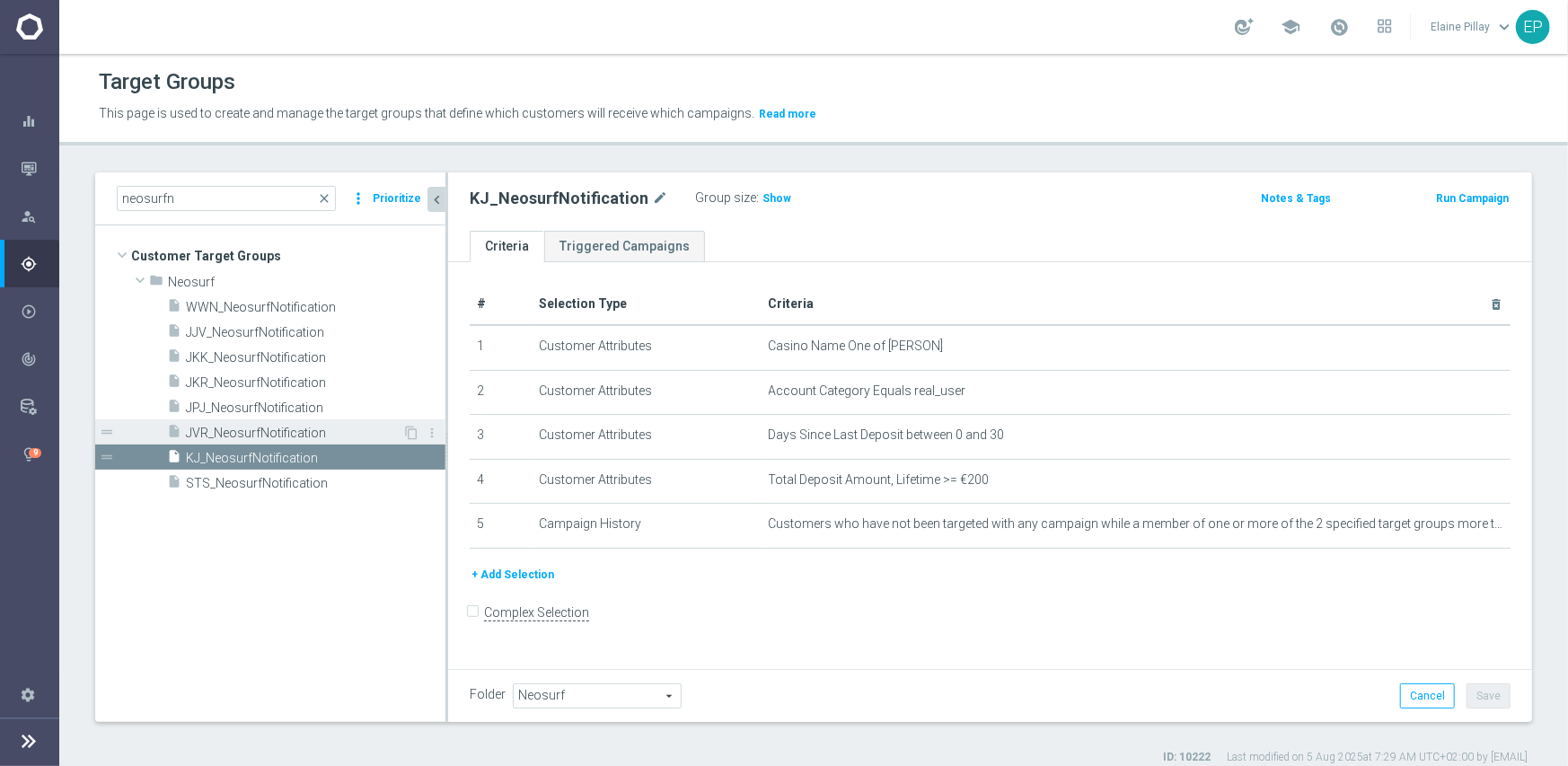 click on "JVR_NeosurfNotification" at bounding box center (294, 433) 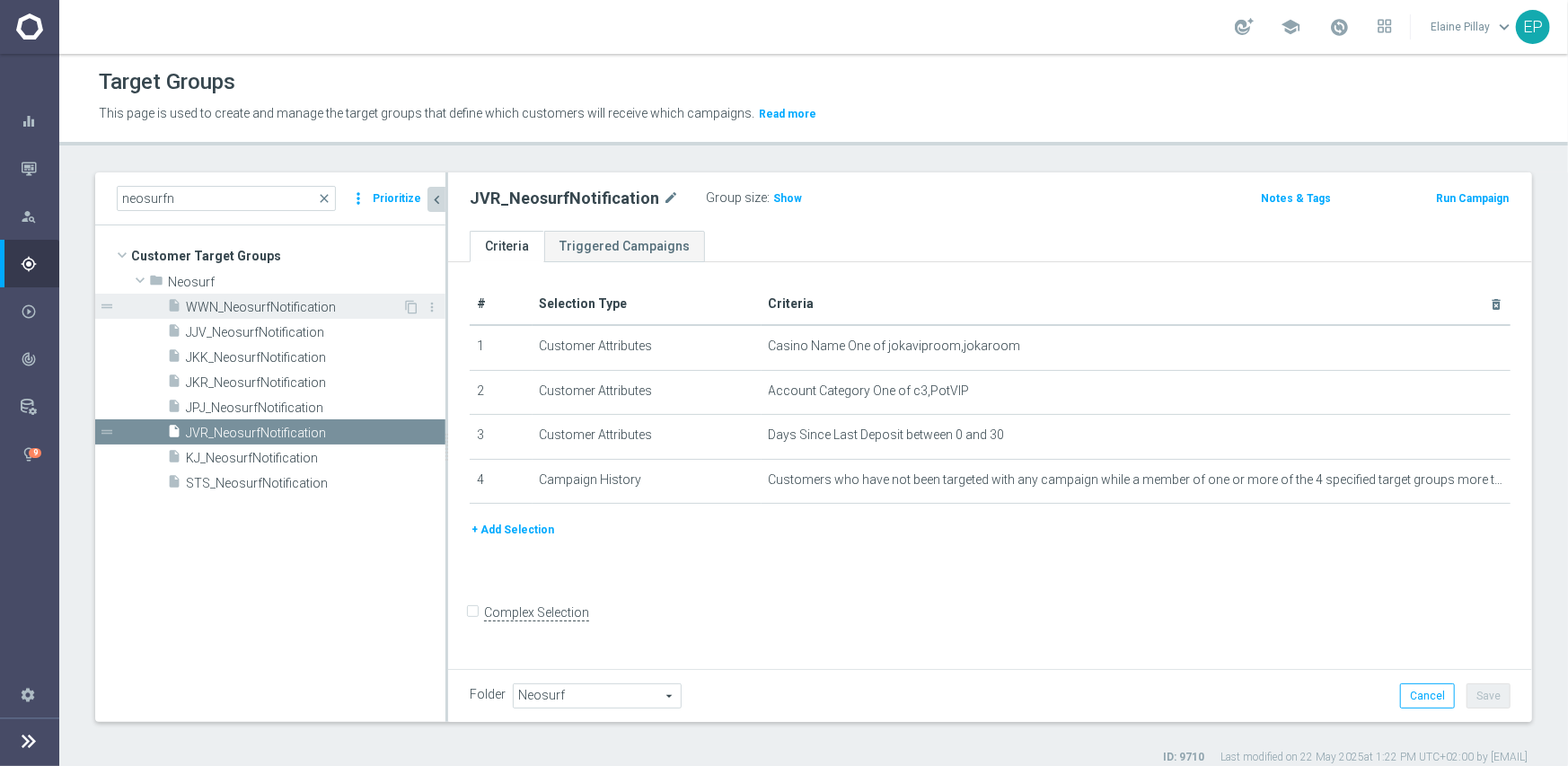 click on "WWN_NeosurfNotification" at bounding box center [294, 307] 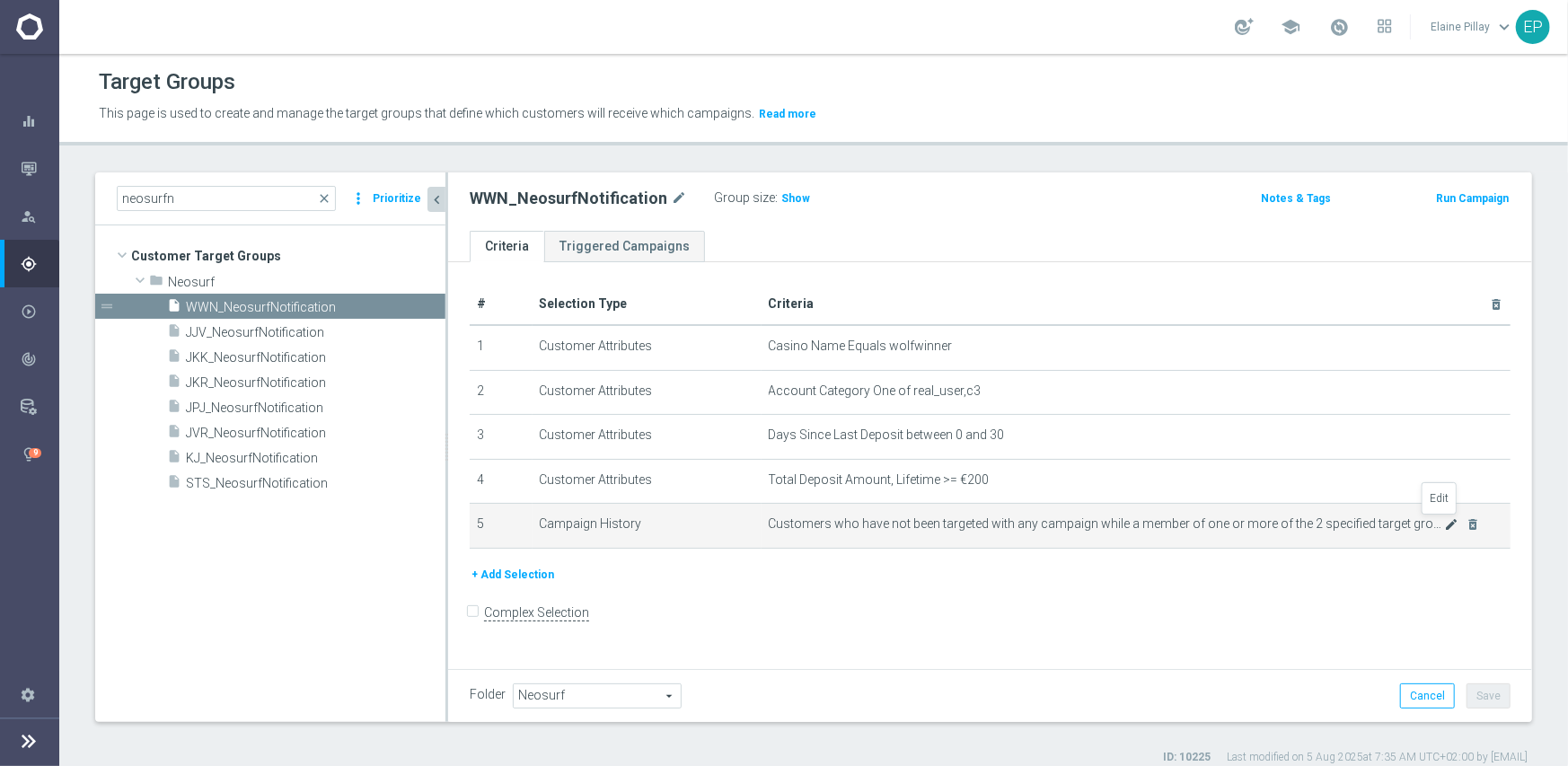 click on "mode_edit" 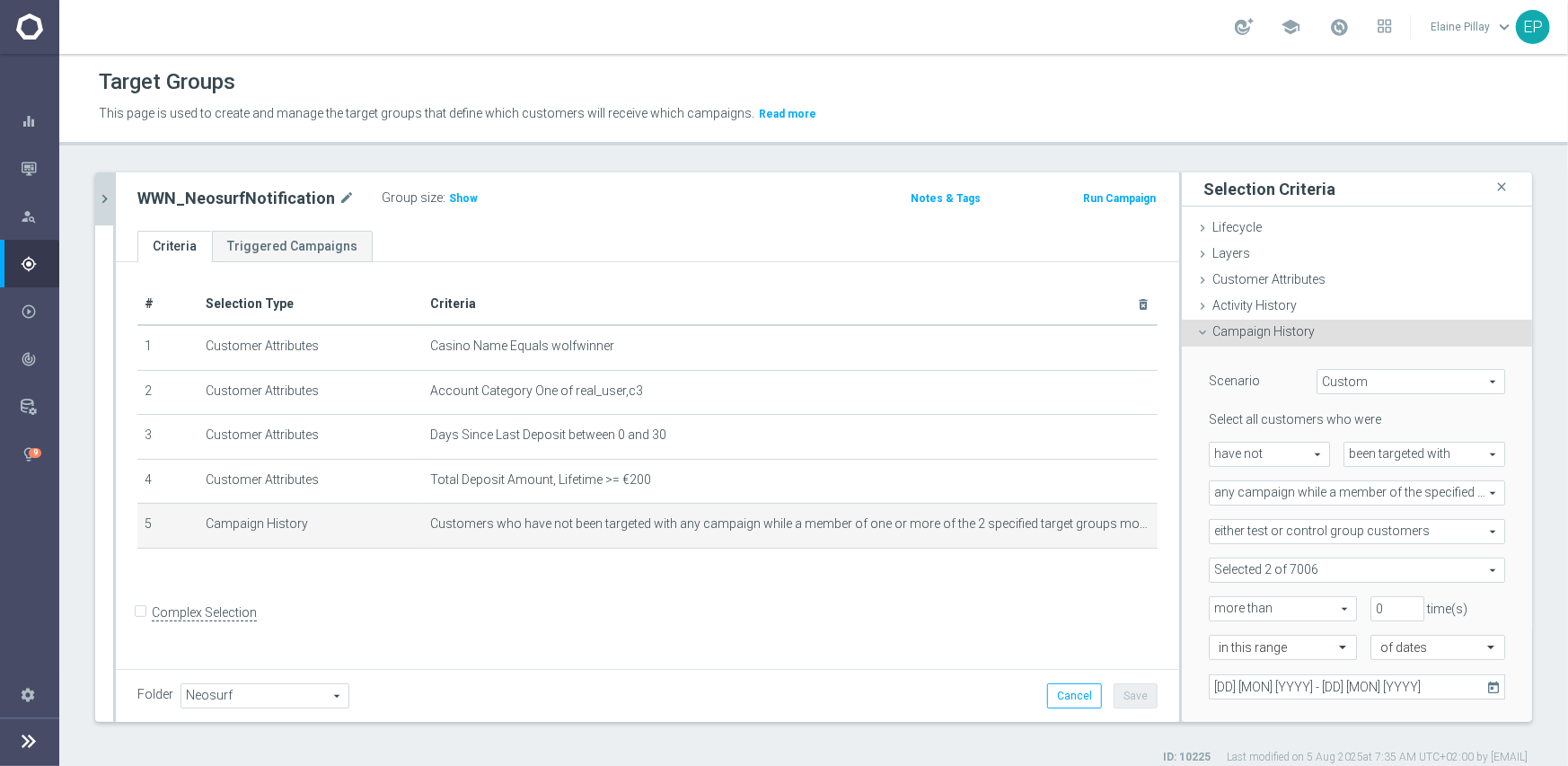 click at bounding box center (1357, 570) 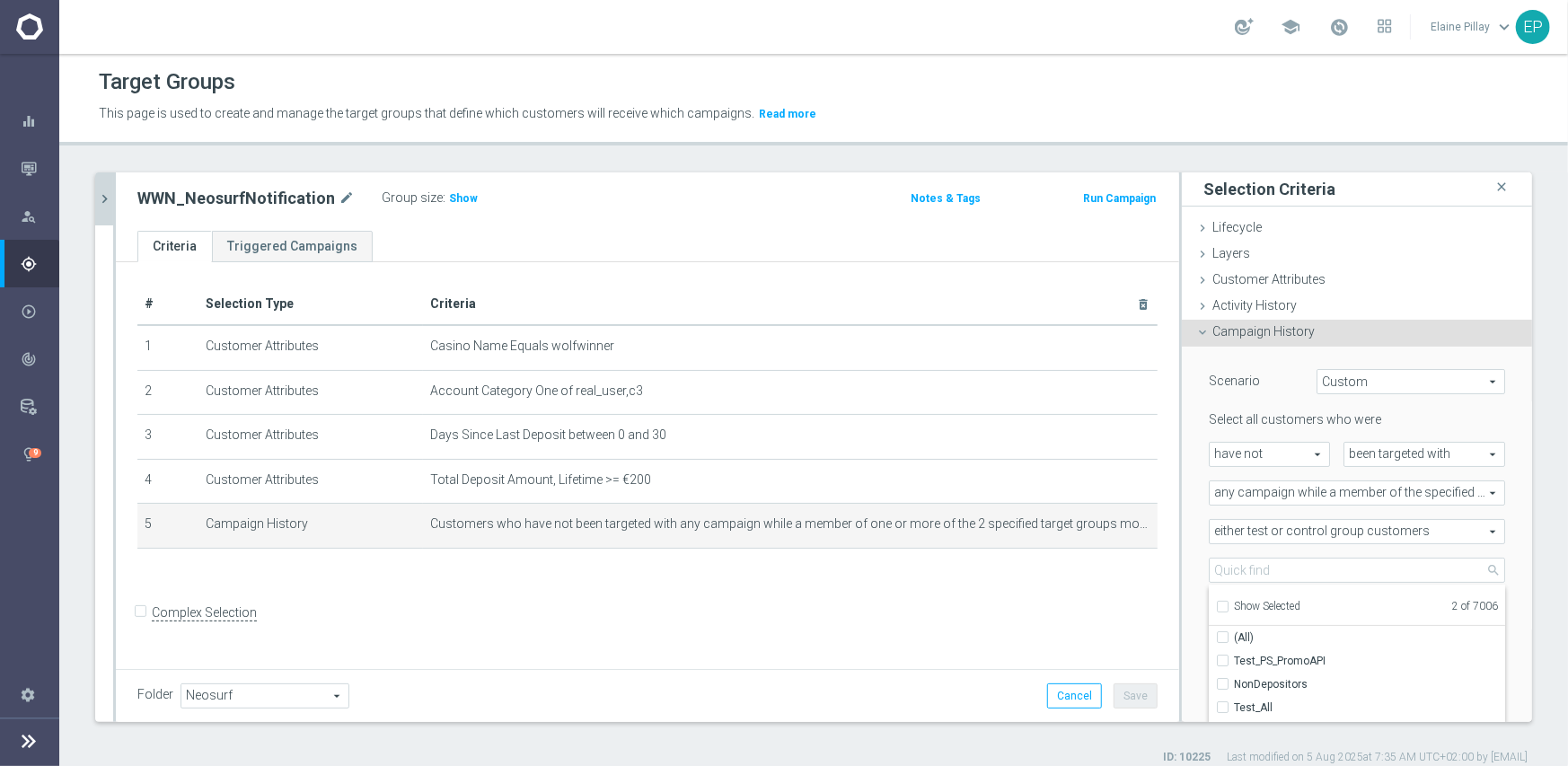 click on "Show Selected" at bounding box center [1267, 606] 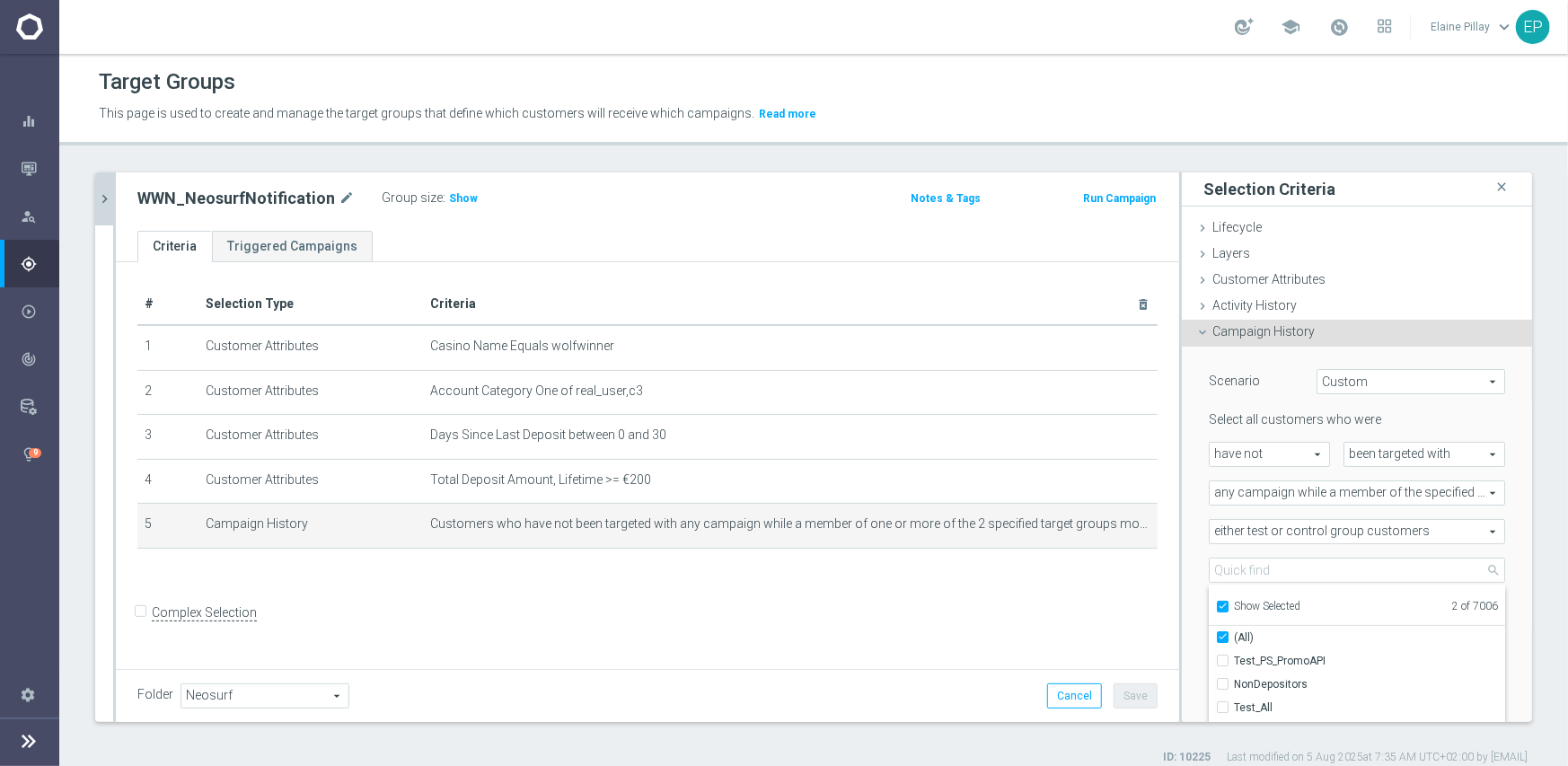 checkbox on "true" 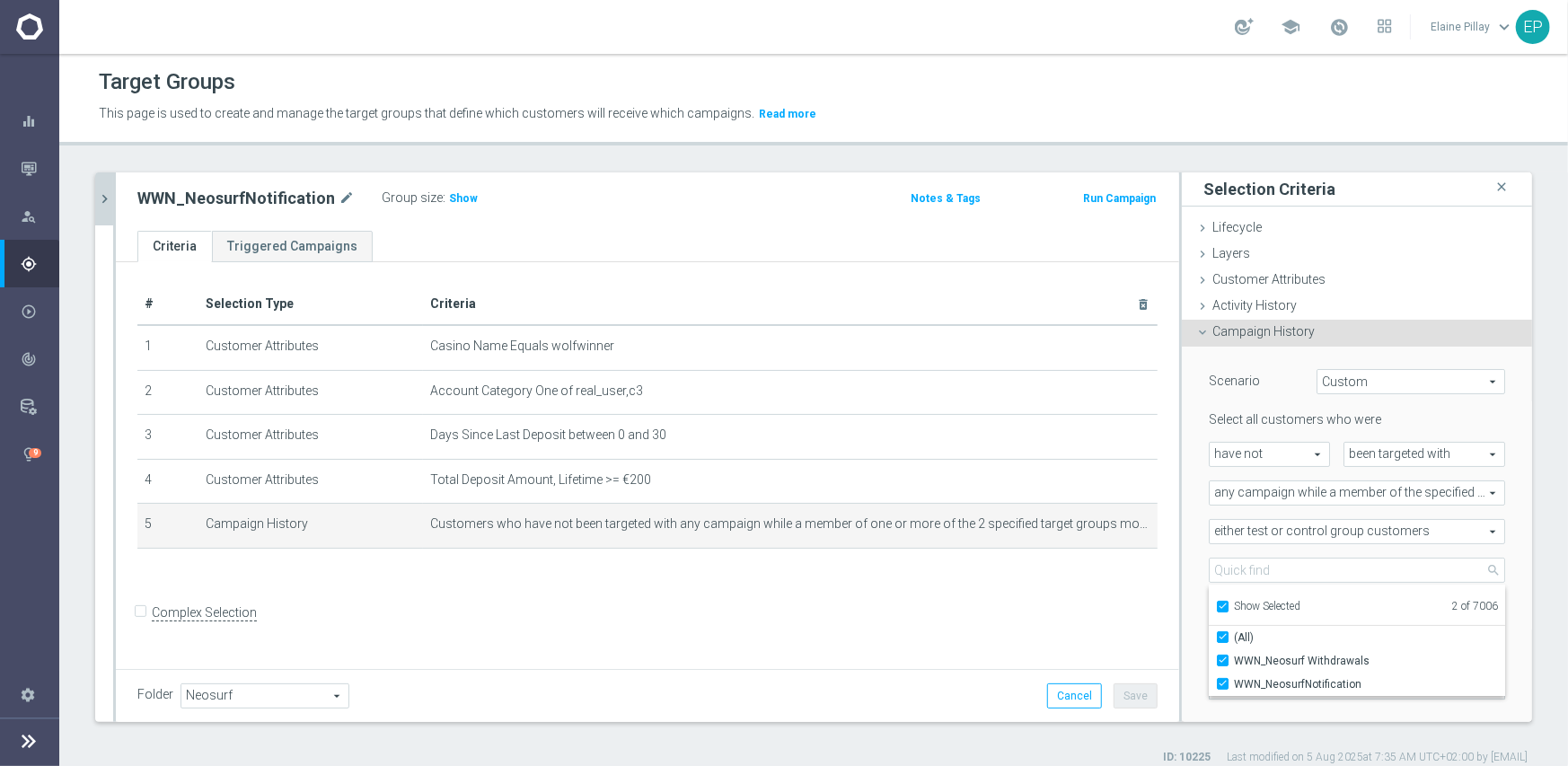 click on "chevron_right" 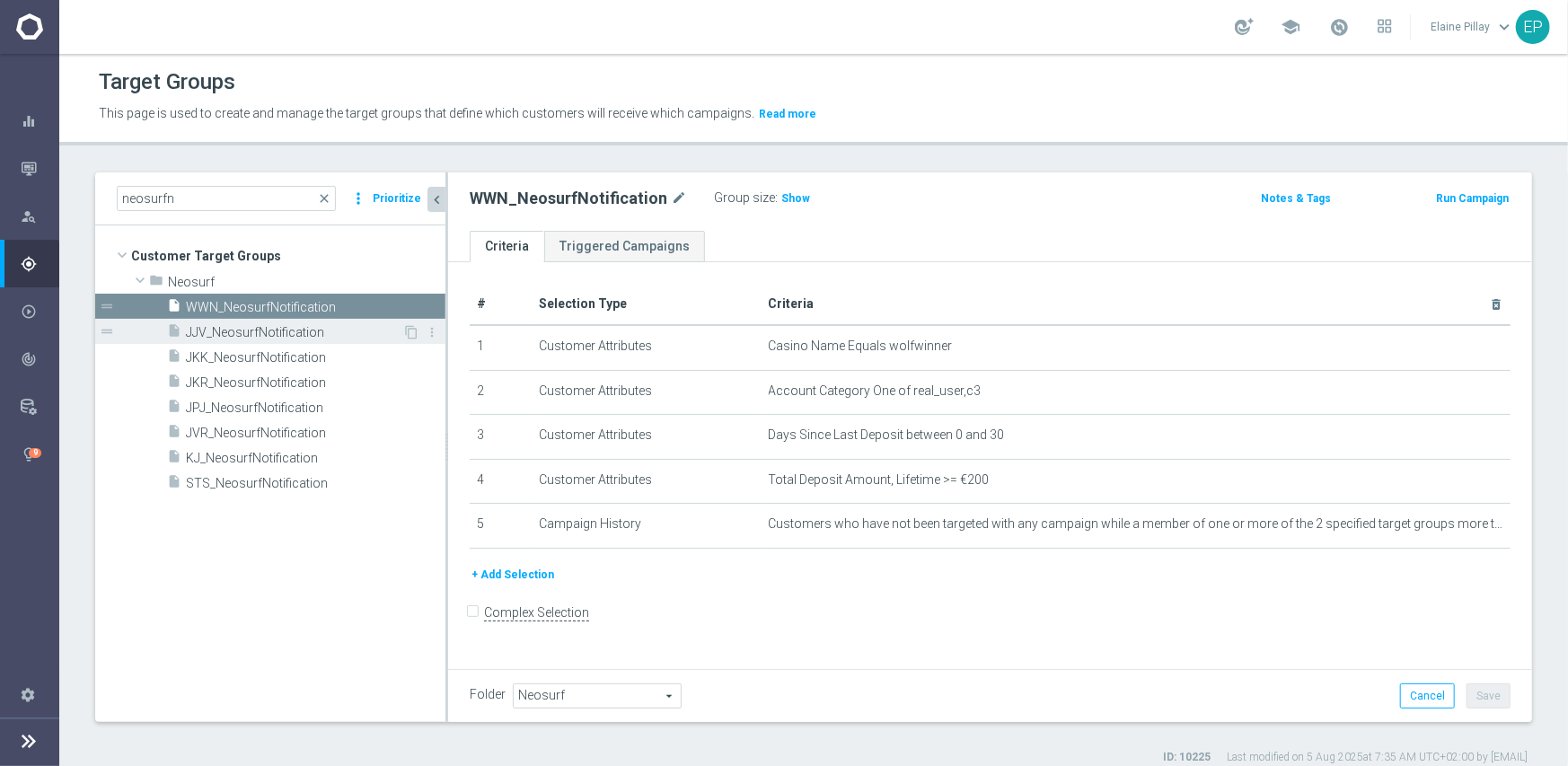 click on "JJV_NeosurfNotification" at bounding box center (294, 332) 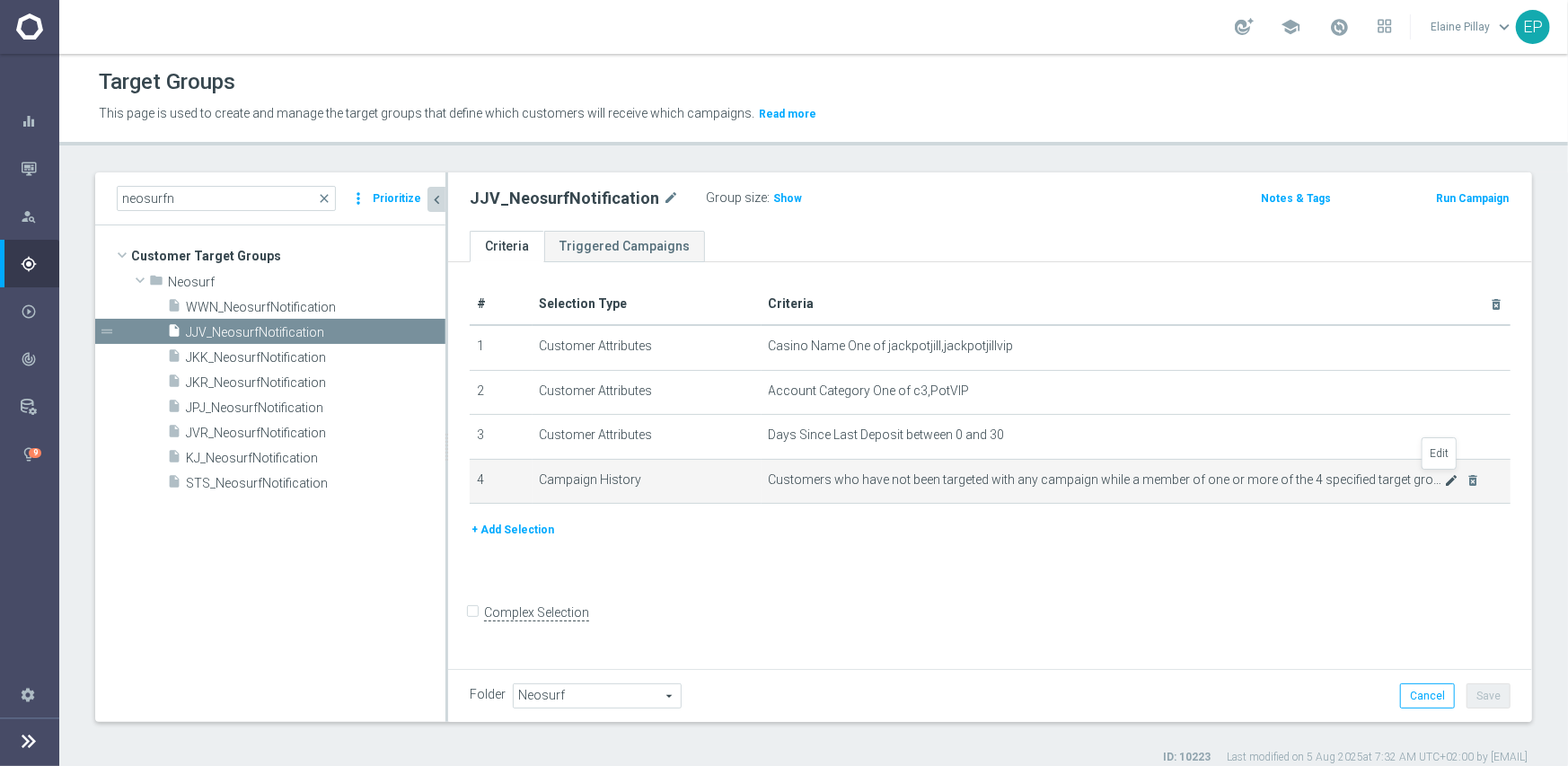 click on "mode_edit" 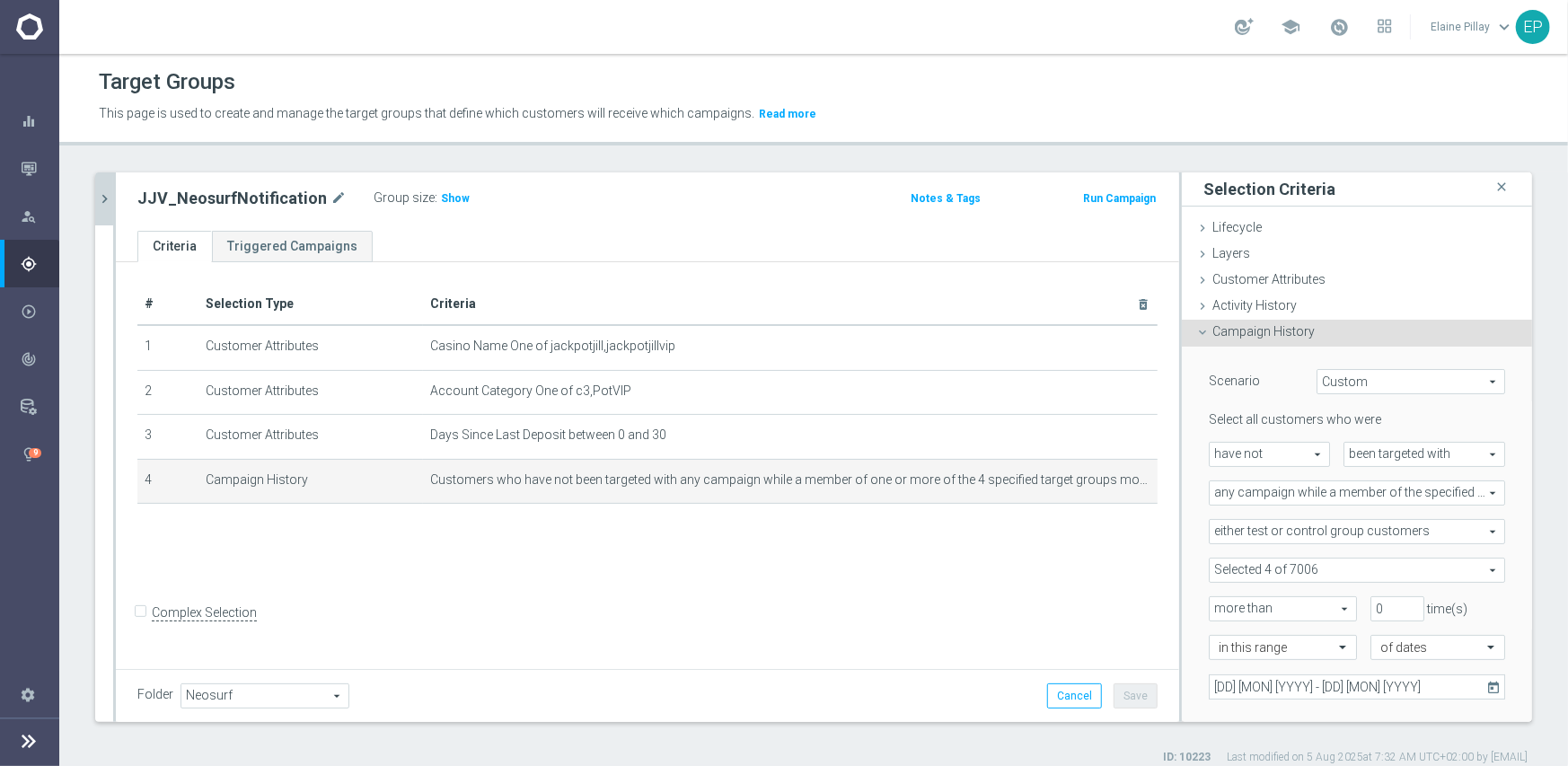 click at bounding box center [1357, 570] 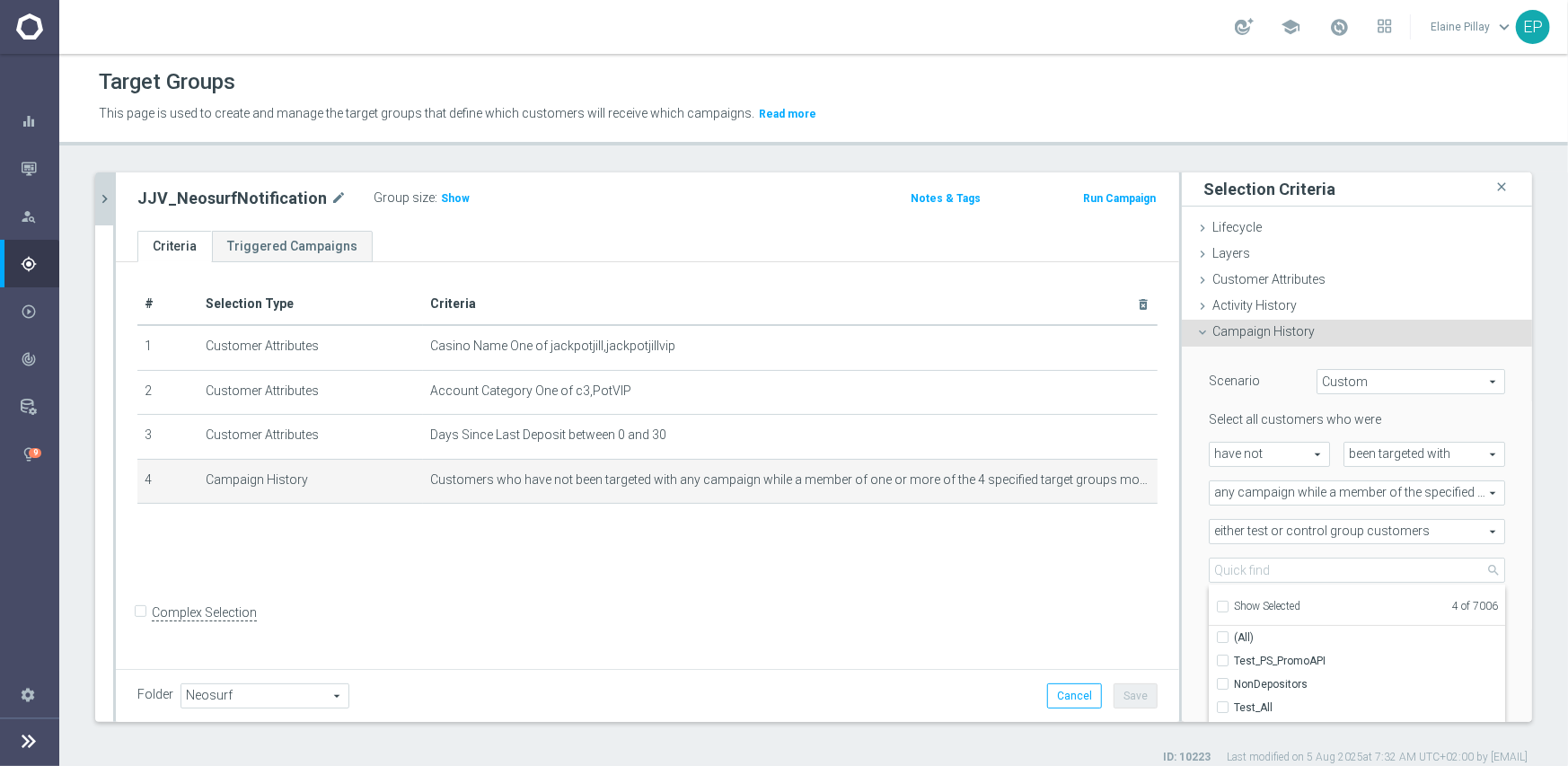 click on "Show Selected" at bounding box center [1267, 606] 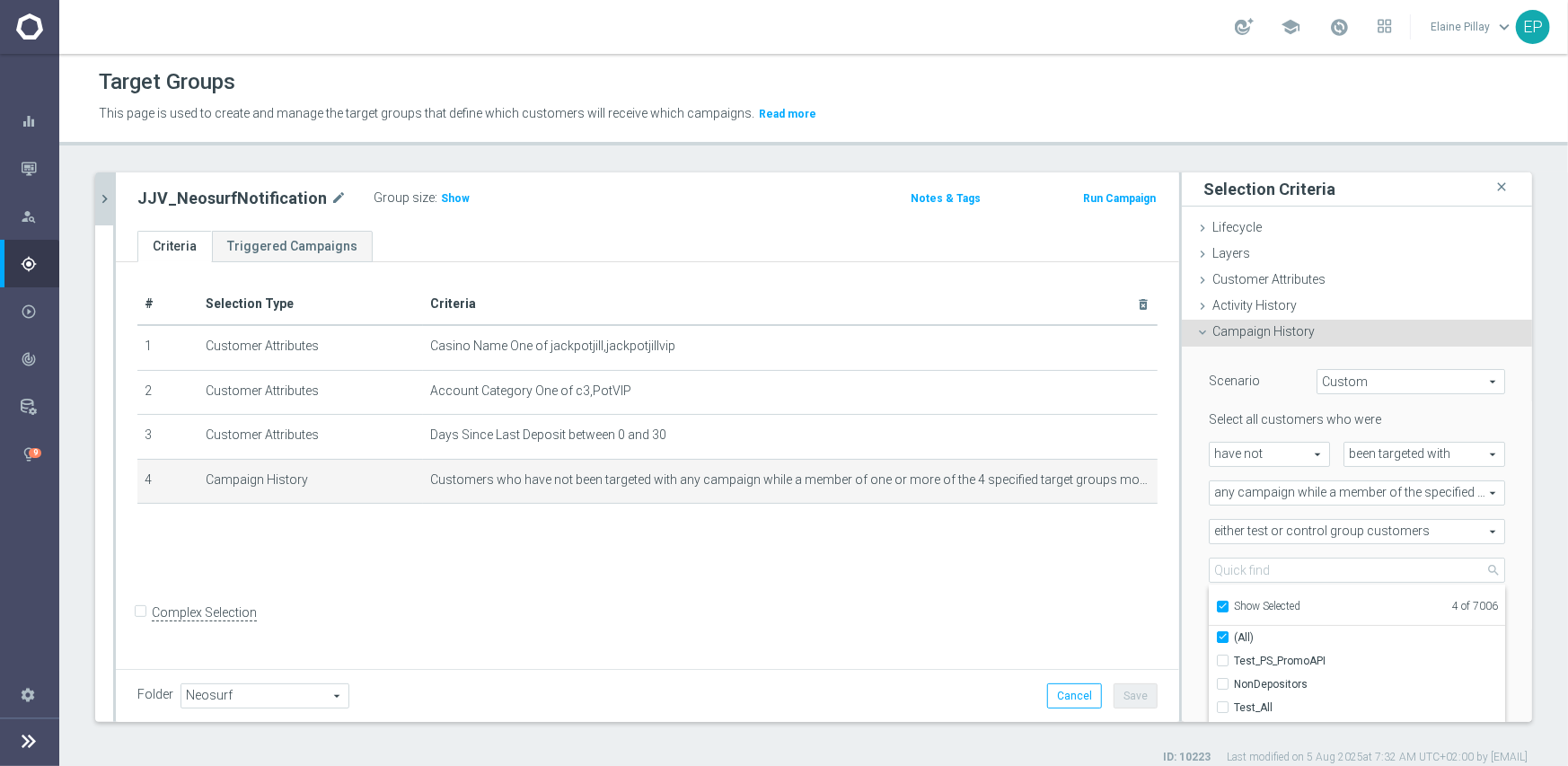 checkbox on "true" 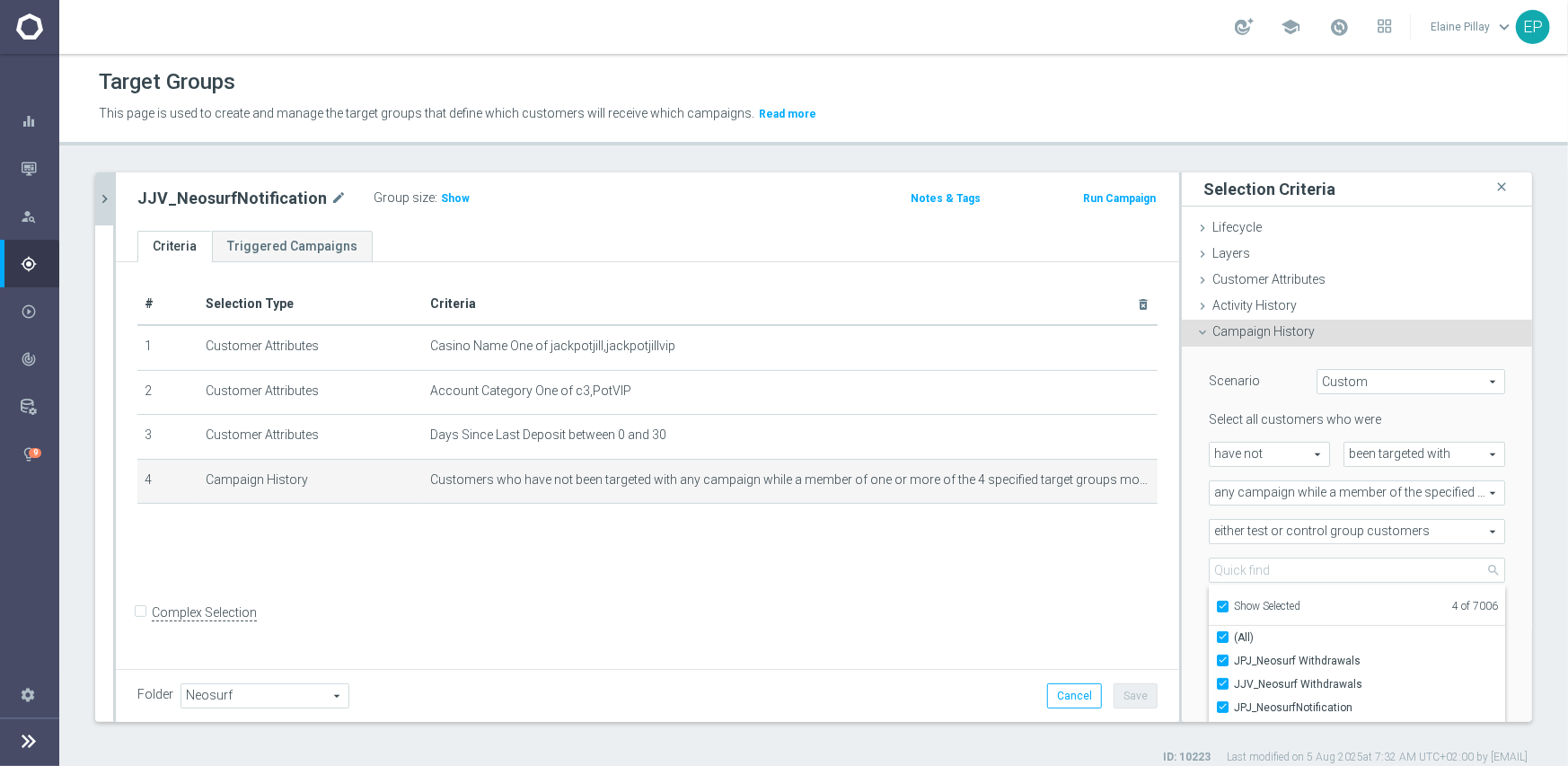 scroll, scrollTop: 90, scrollLeft: 0, axis: vertical 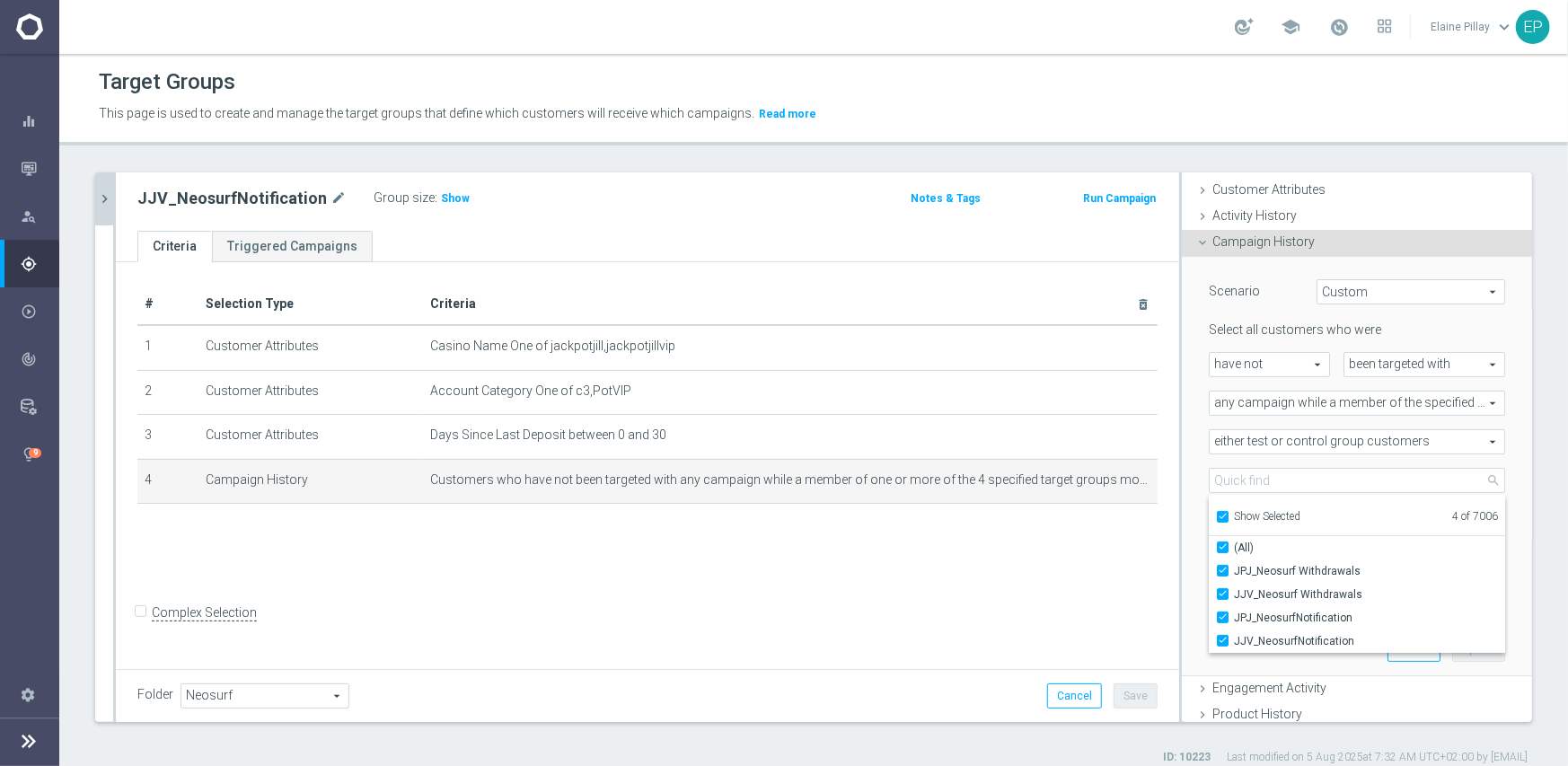 click on "chevron_right" 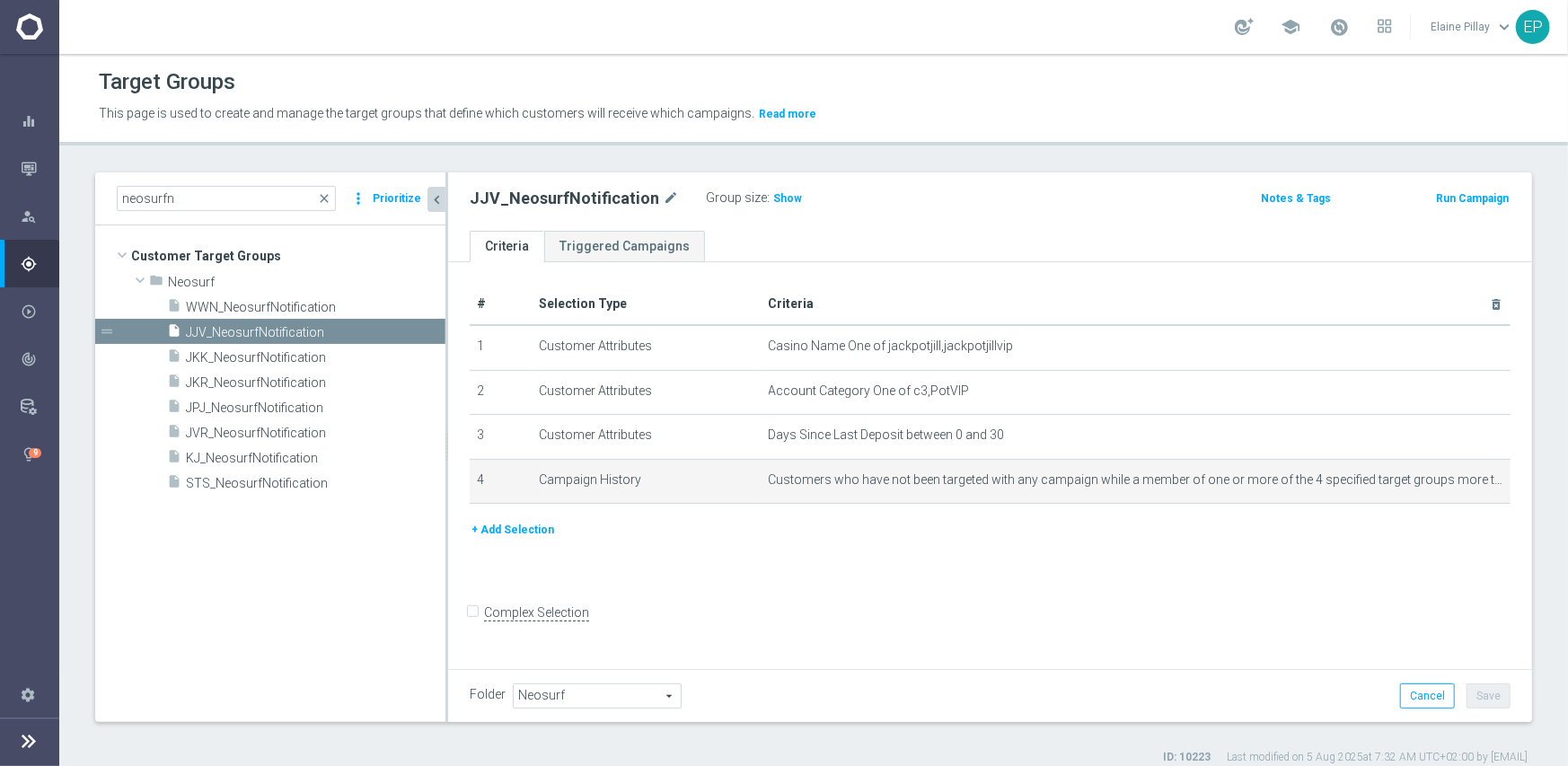 scroll, scrollTop: 0, scrollLeft: 0, axis: both 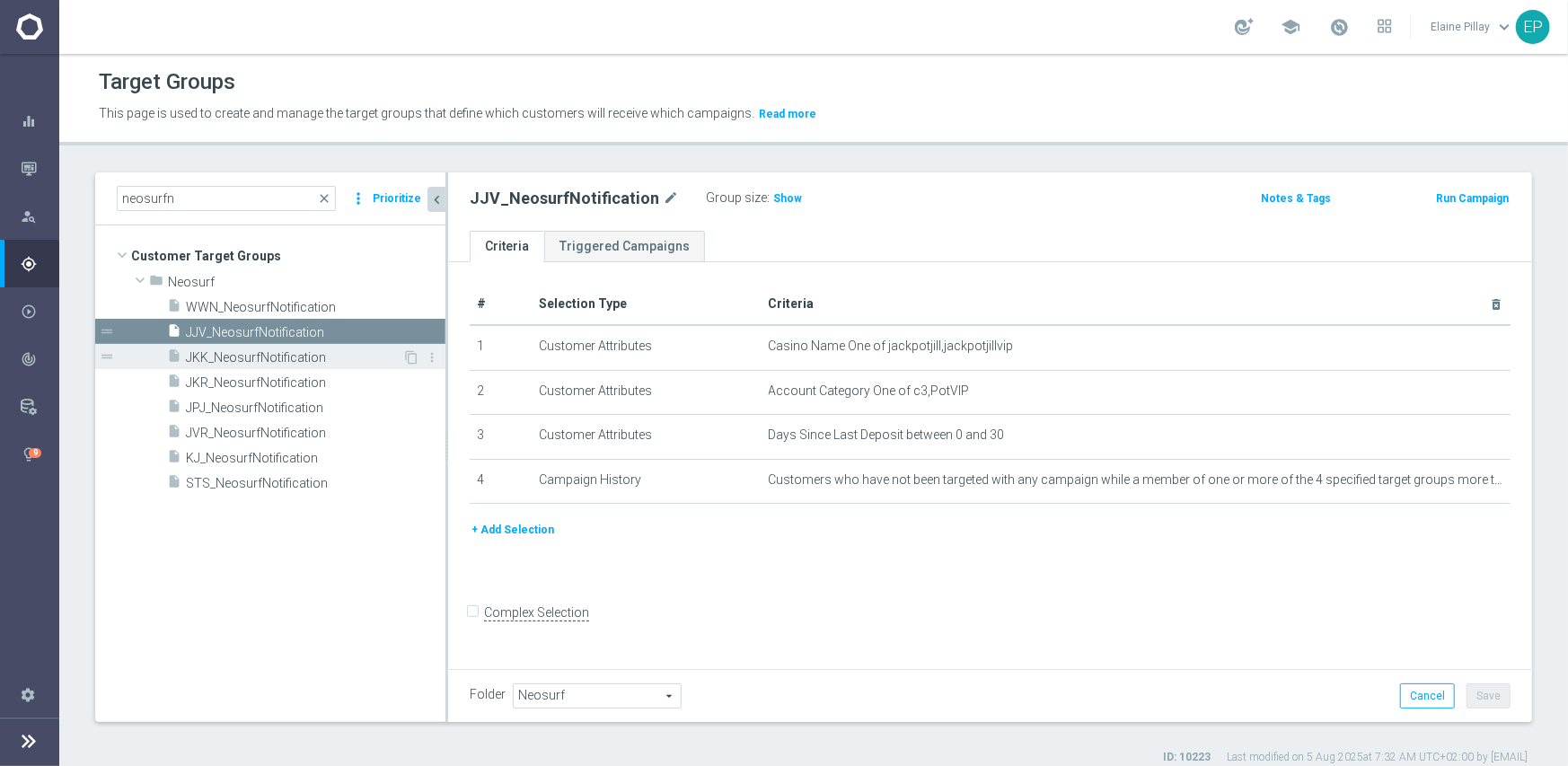 click on "JKK_NeosurfNotification" at bounding box center [294, 357] 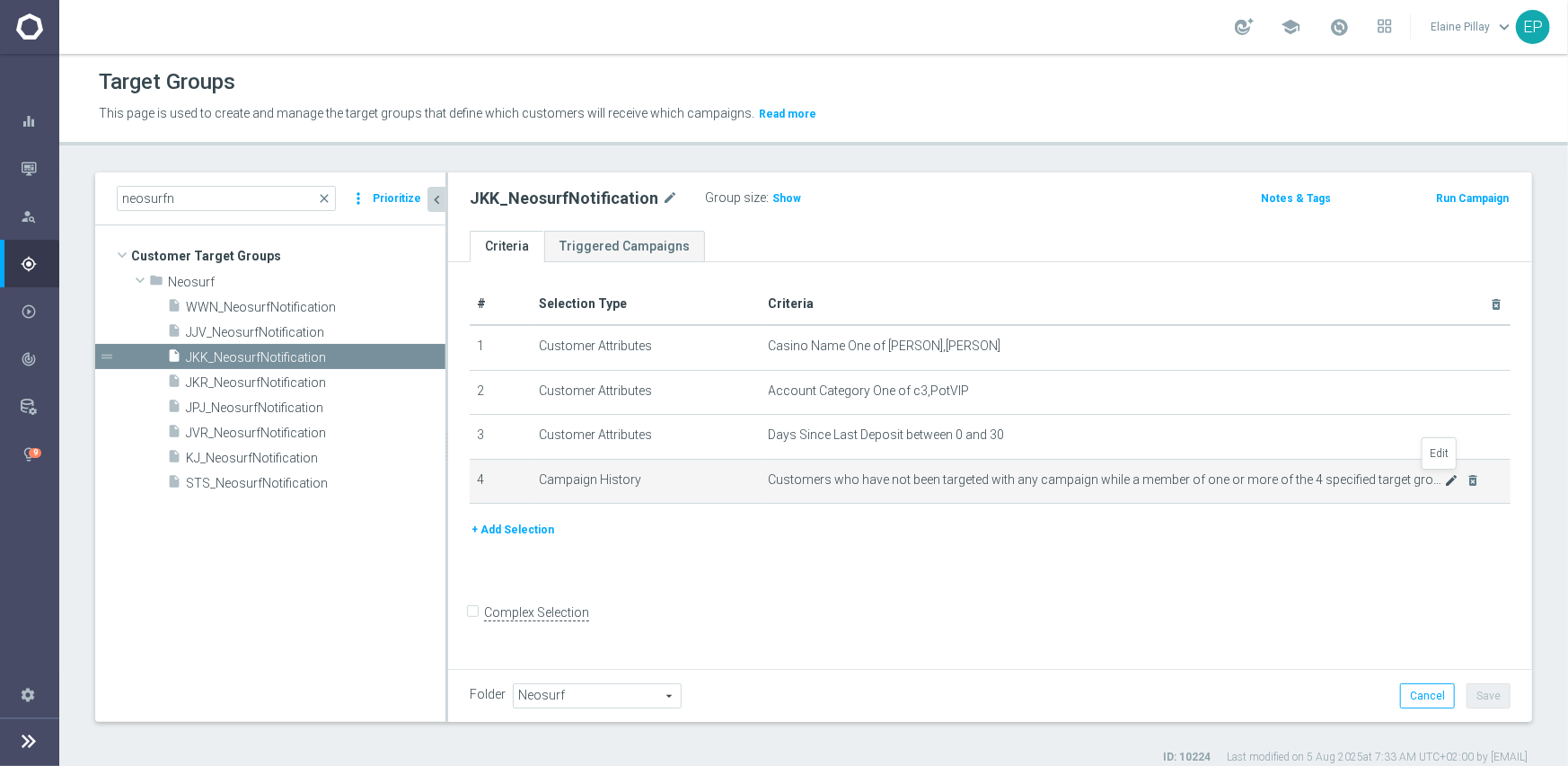 click on "mode_edit" 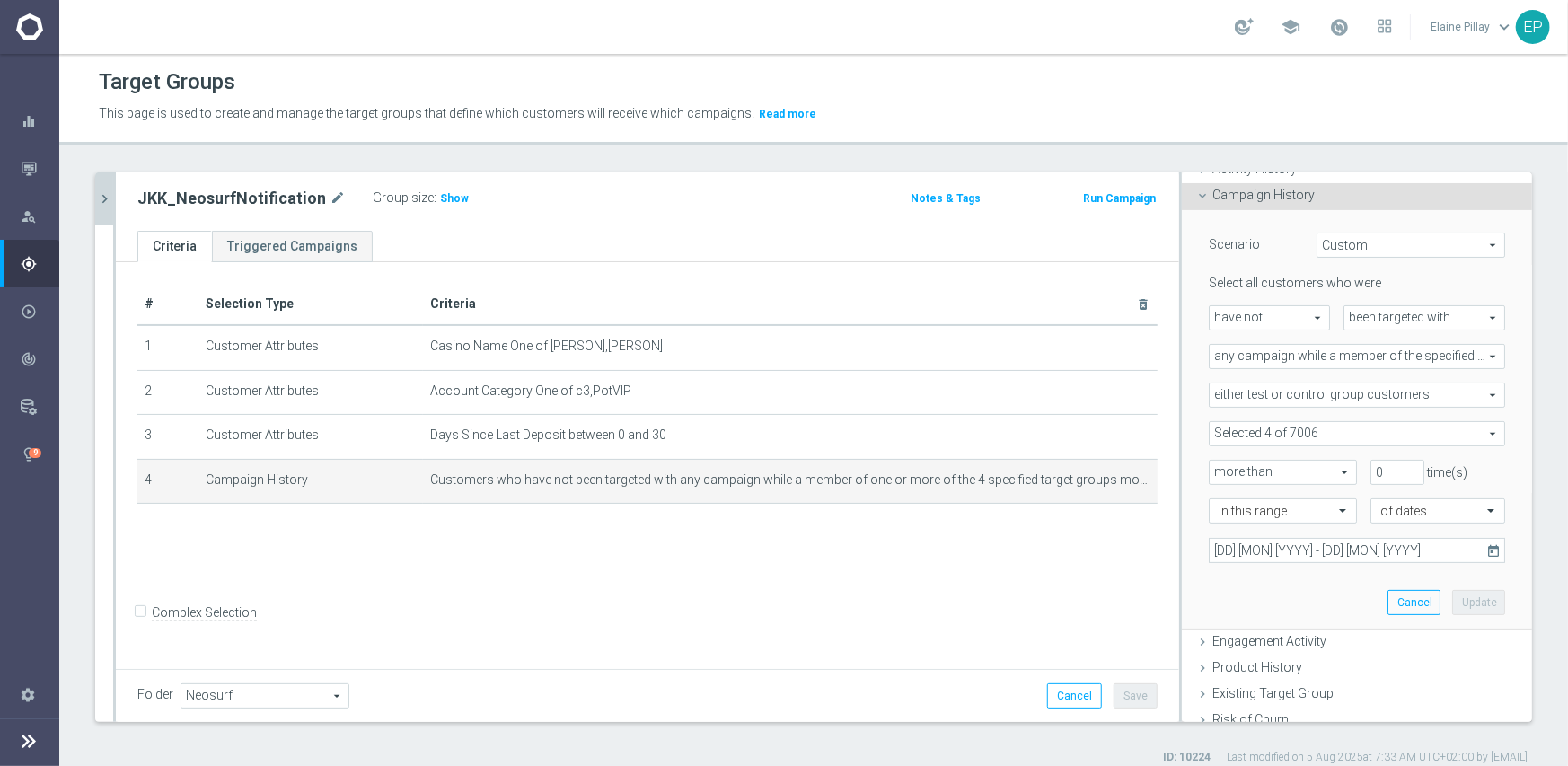 scroll, scrollTop: 180, scrollLeft: 0, axis: vertical 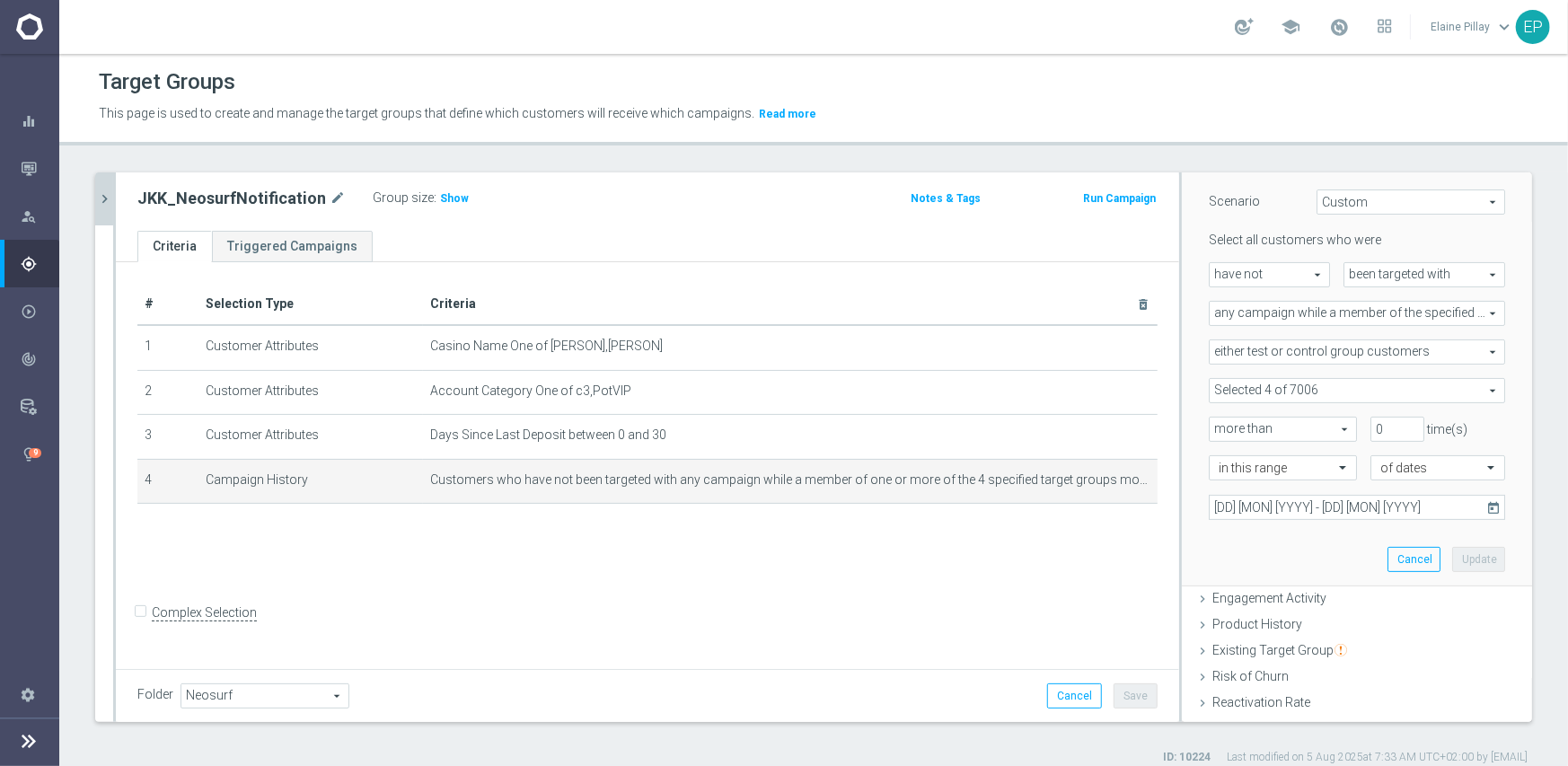 click at bounding box center (1357, 391) 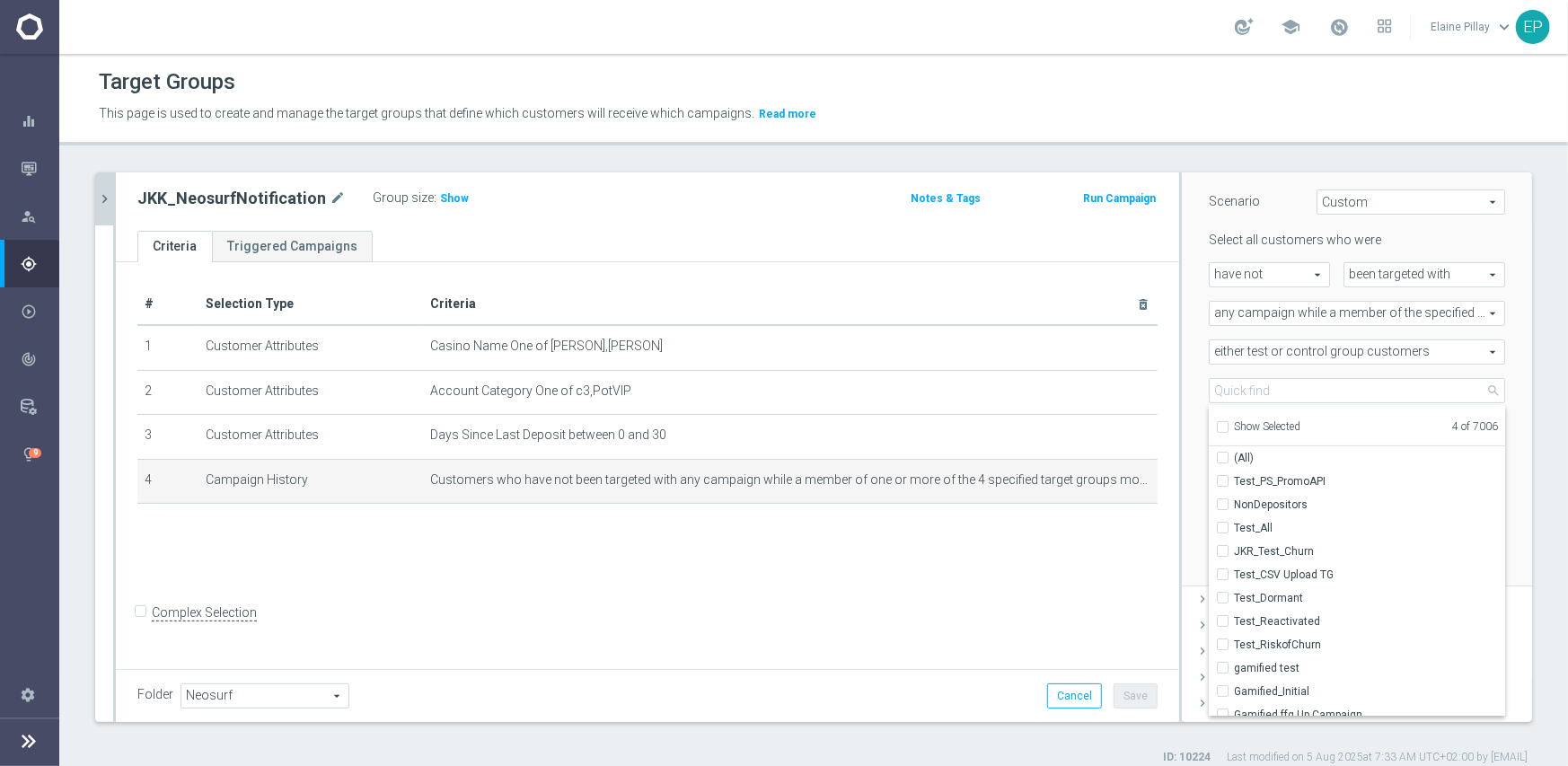 click on "Show Selected" at bounding box center [1267, 427] 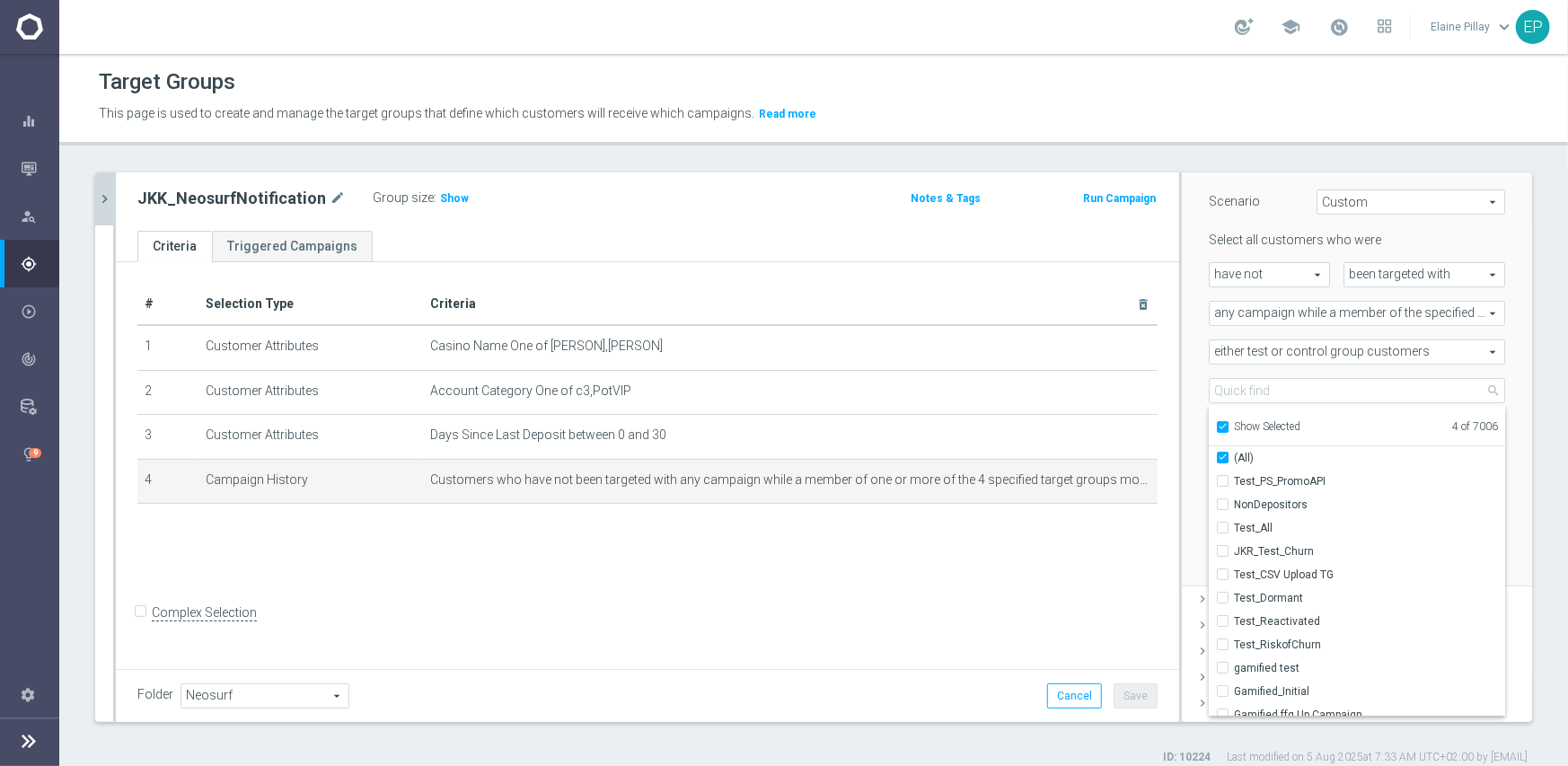 checkbox on "true" 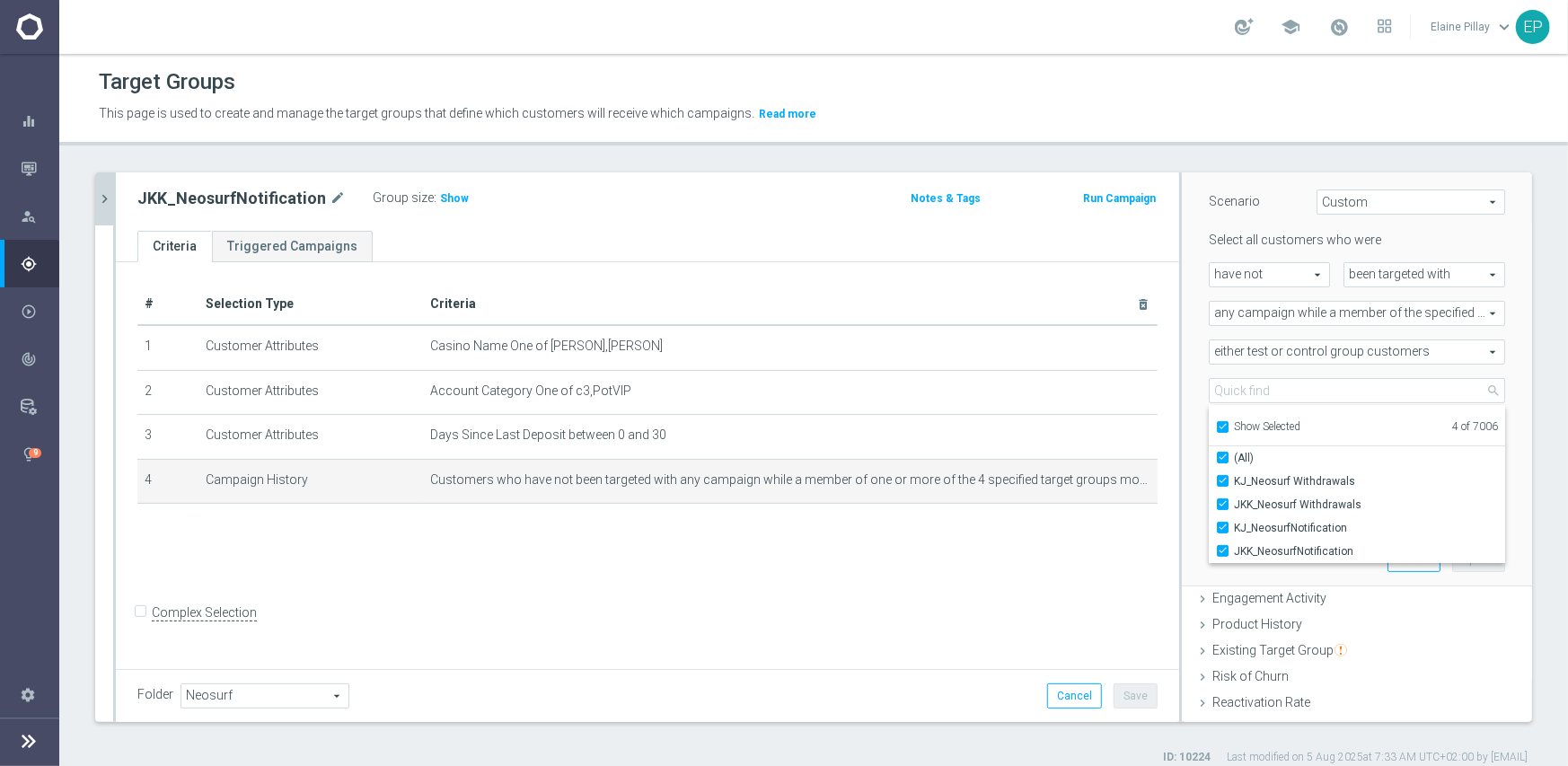 click on "chevron_right" 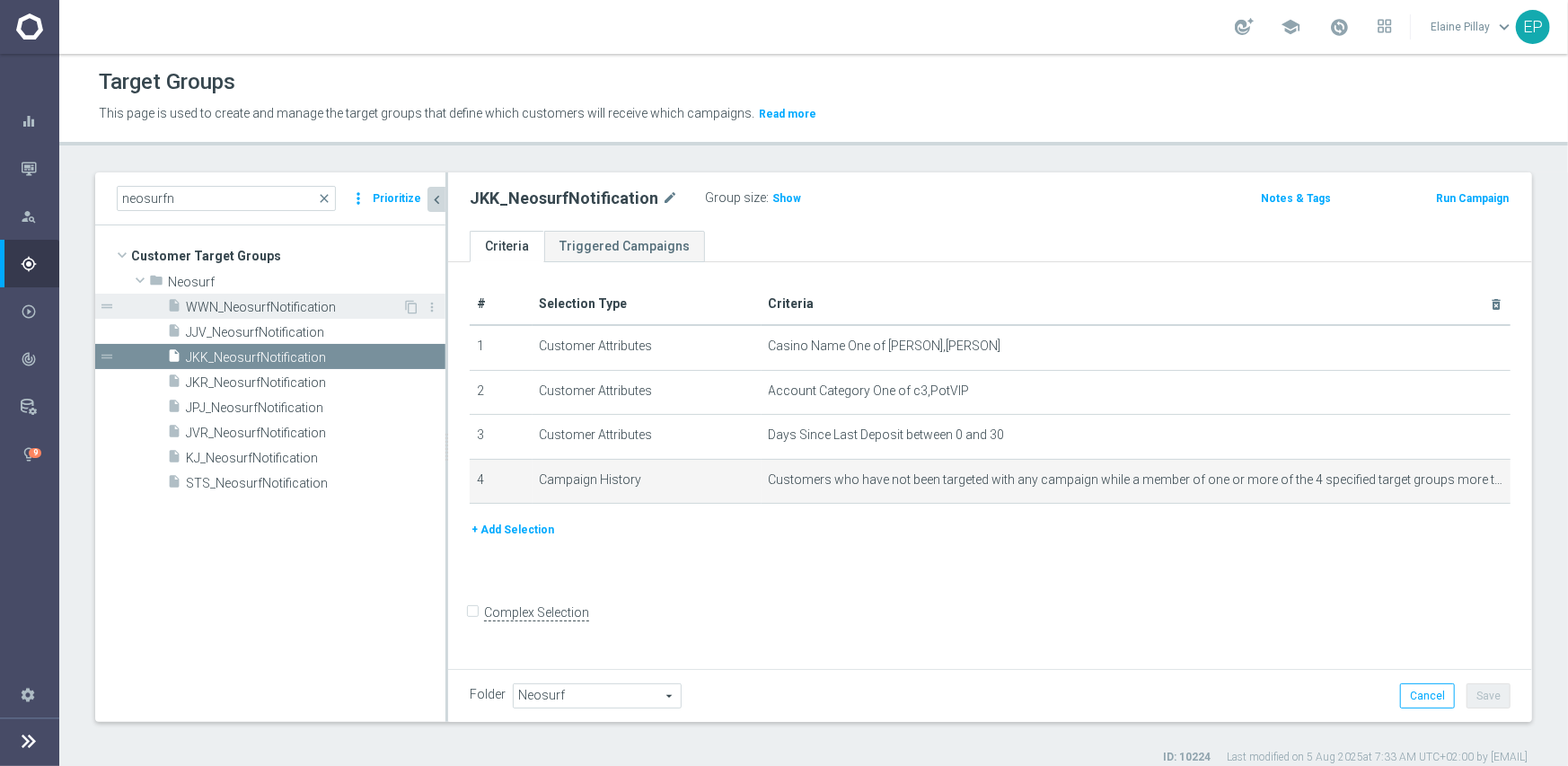 scroll, scrollTop: 0, scrollLeft: 0, axis: both 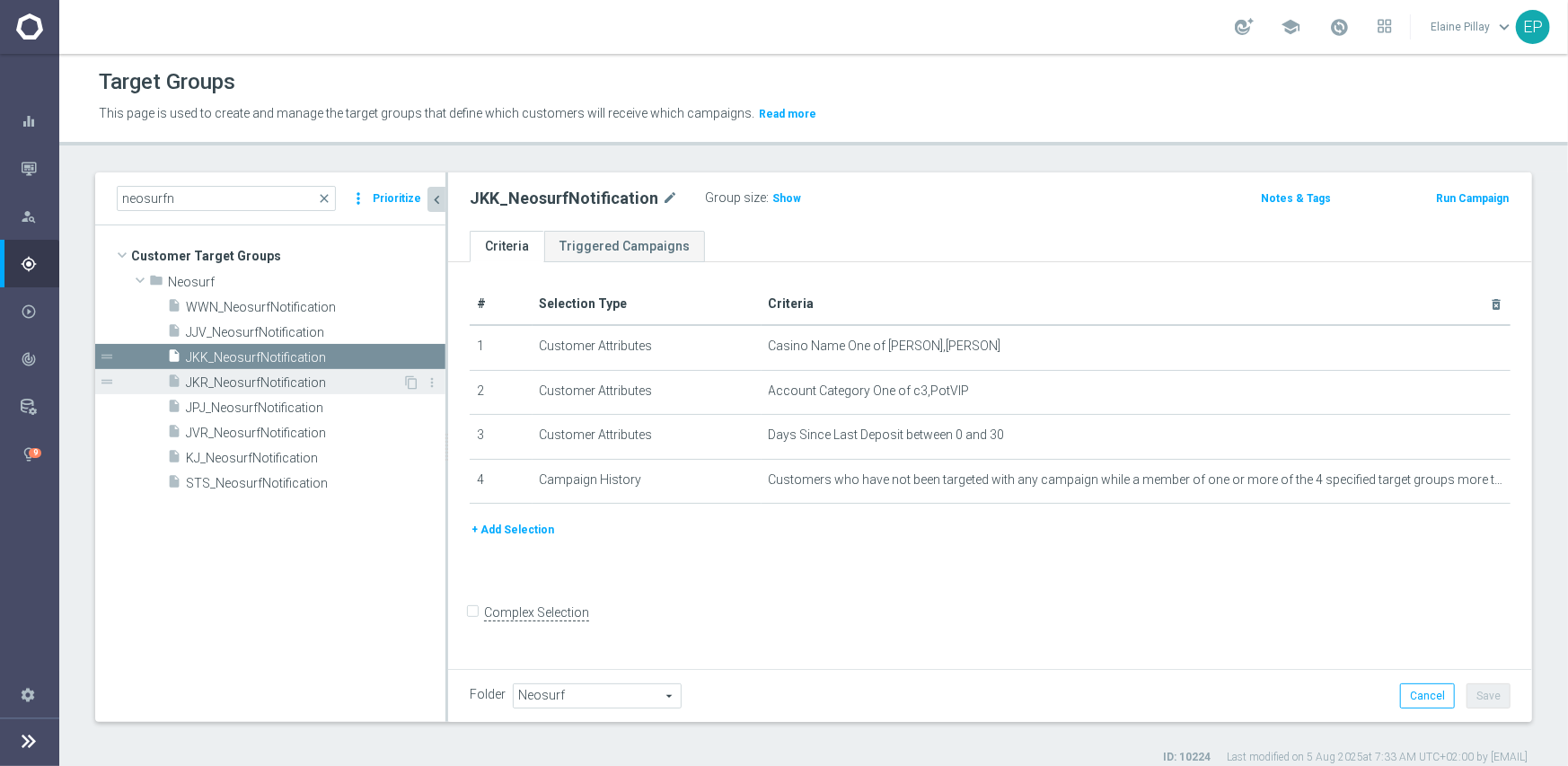 click on "JKR_NeosurfNotification" at bounding box center (294, 383) 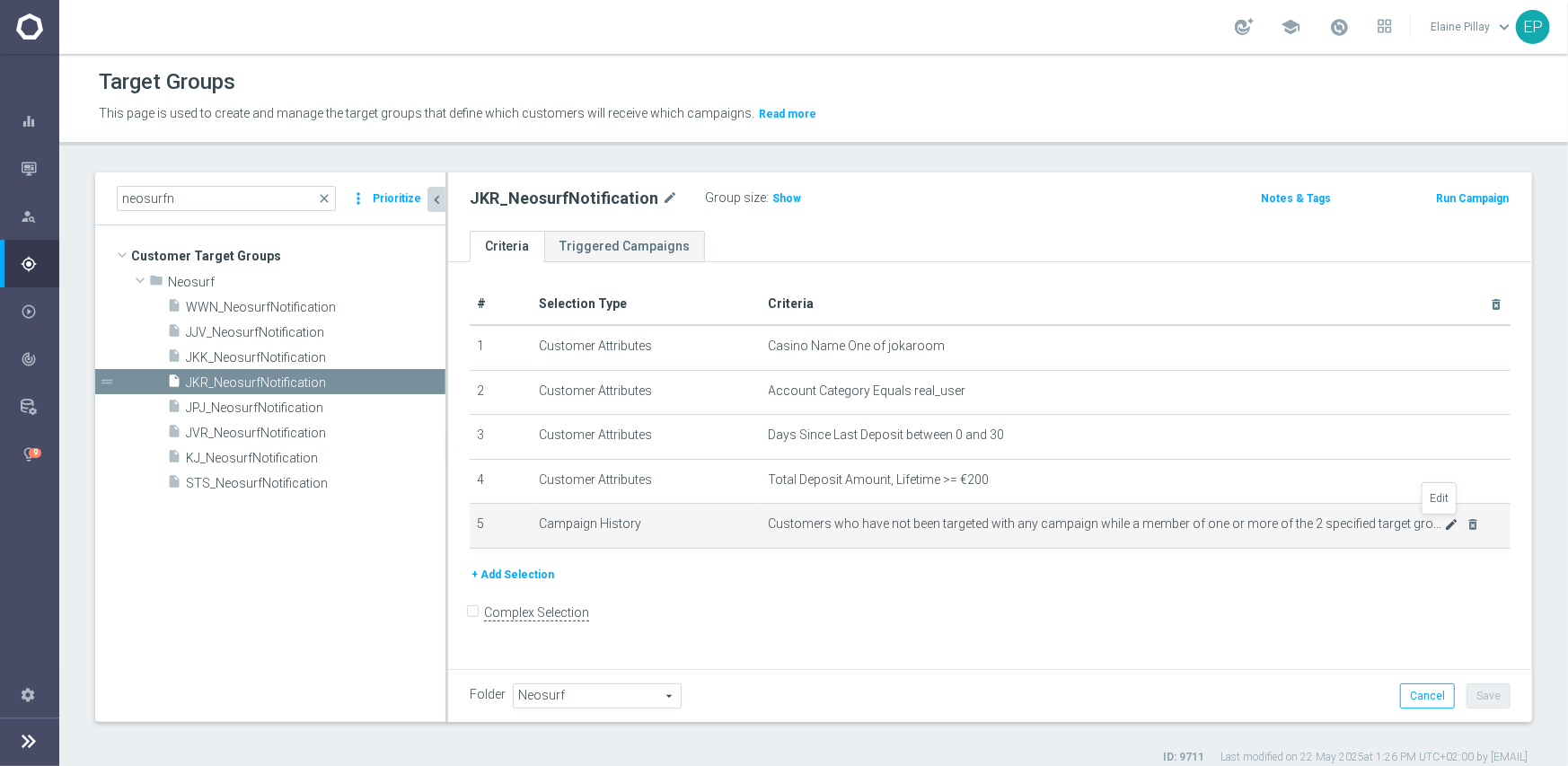 click on "mode_edit" 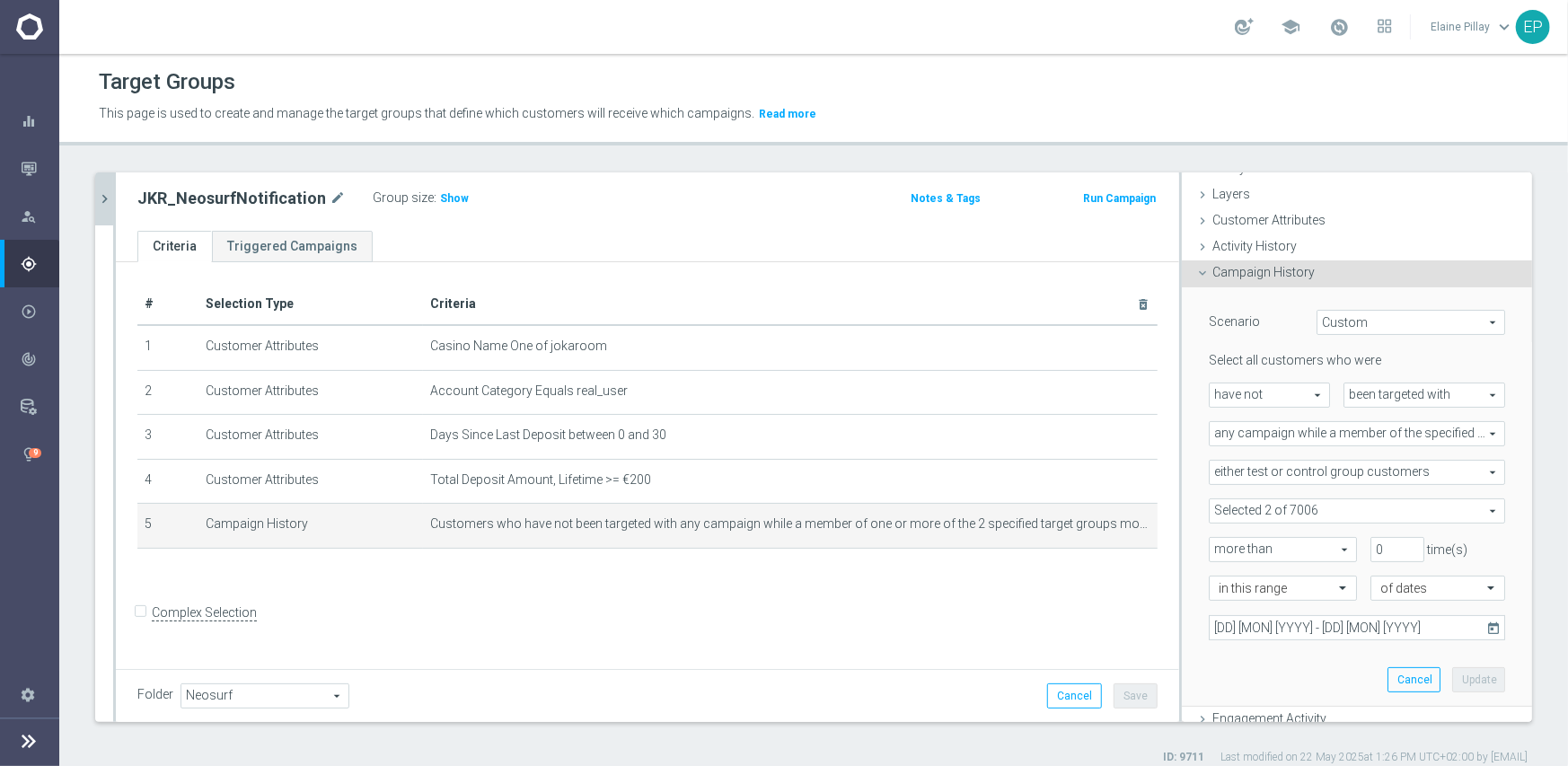 scroll, scrollTop: 90, scrollLeft: 0, axis: vertical 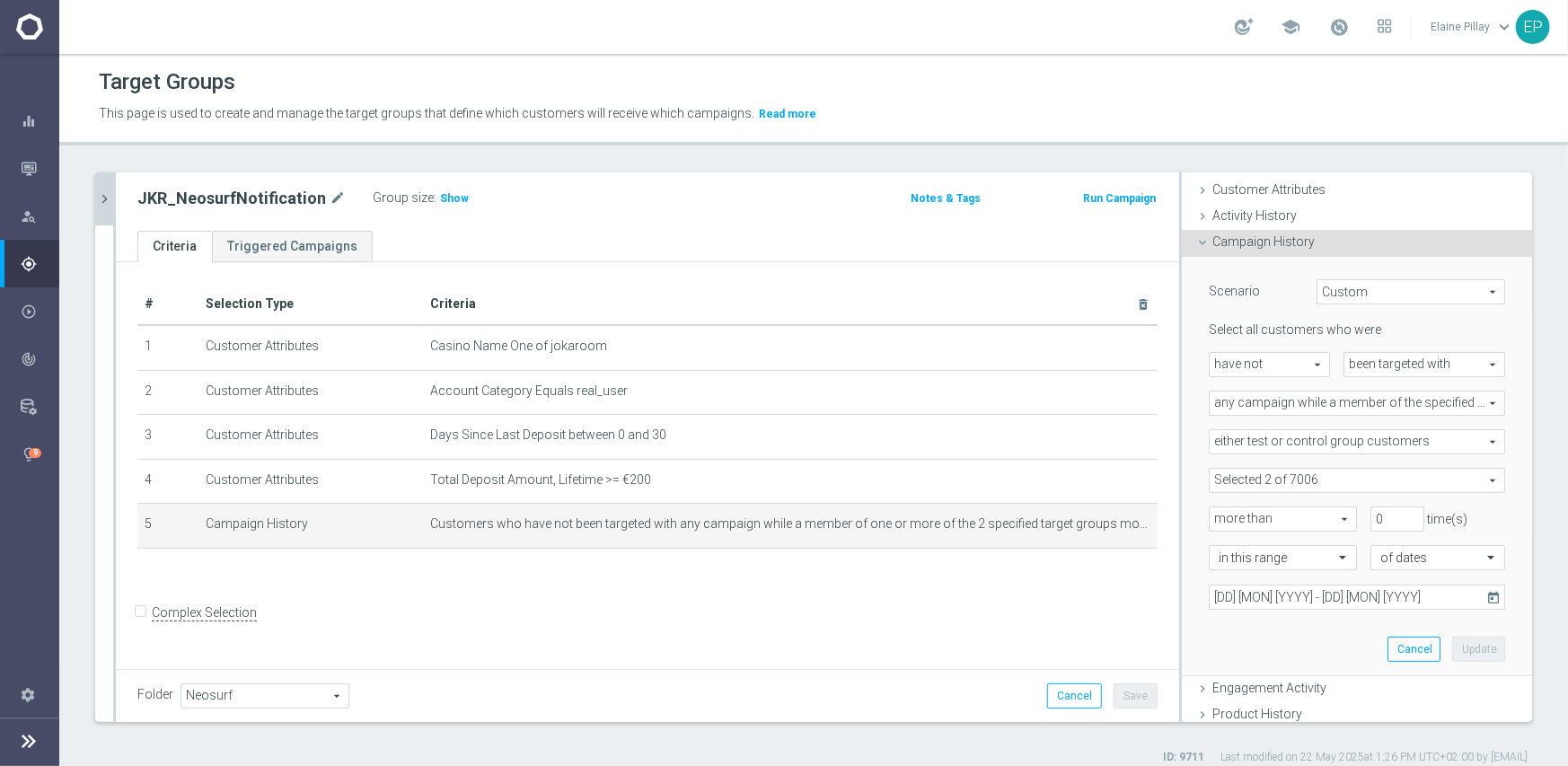 click at bounding box center [1357, 480] 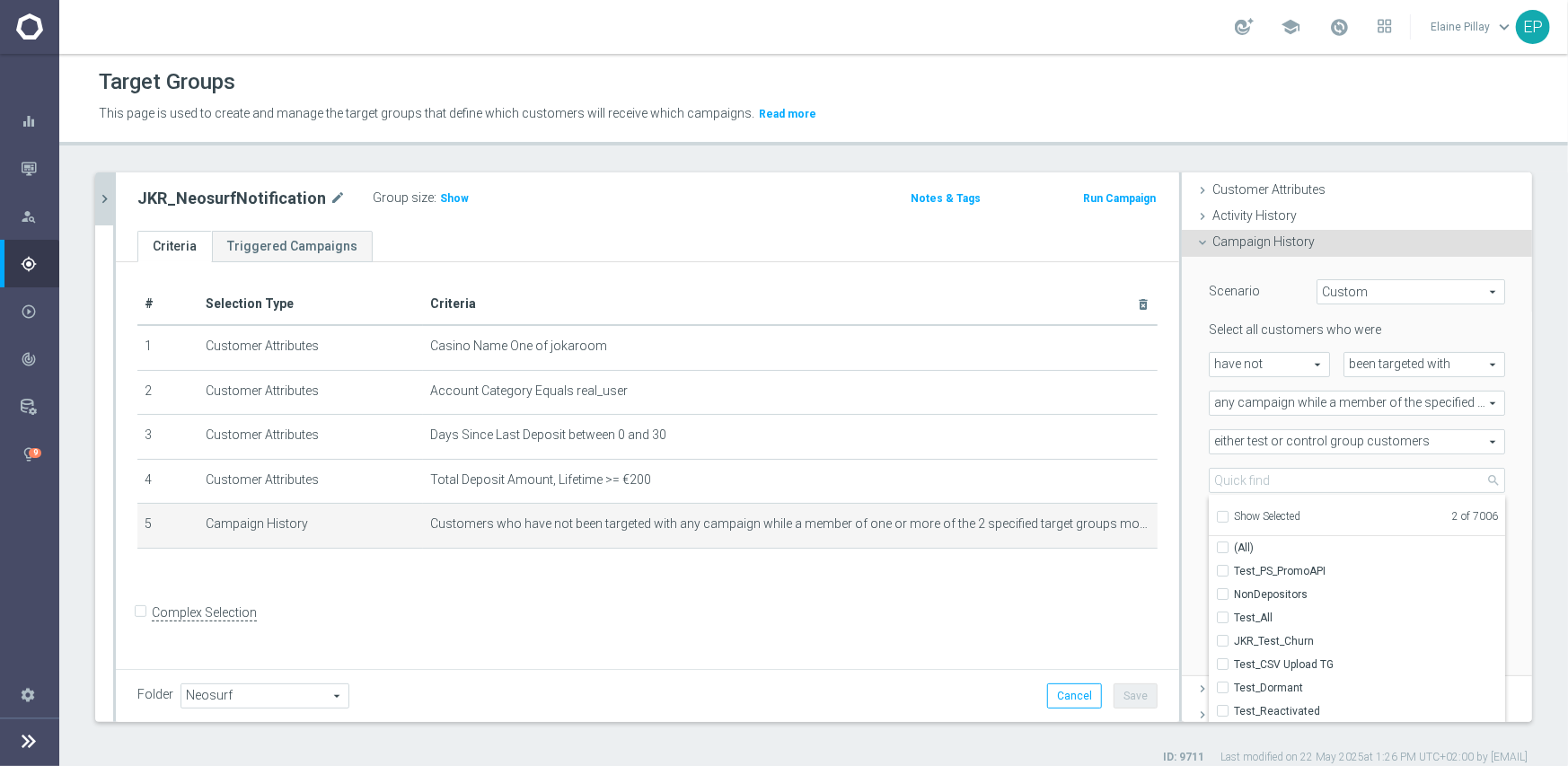 click on "Show Selected" at bounding box center [1267, 516] 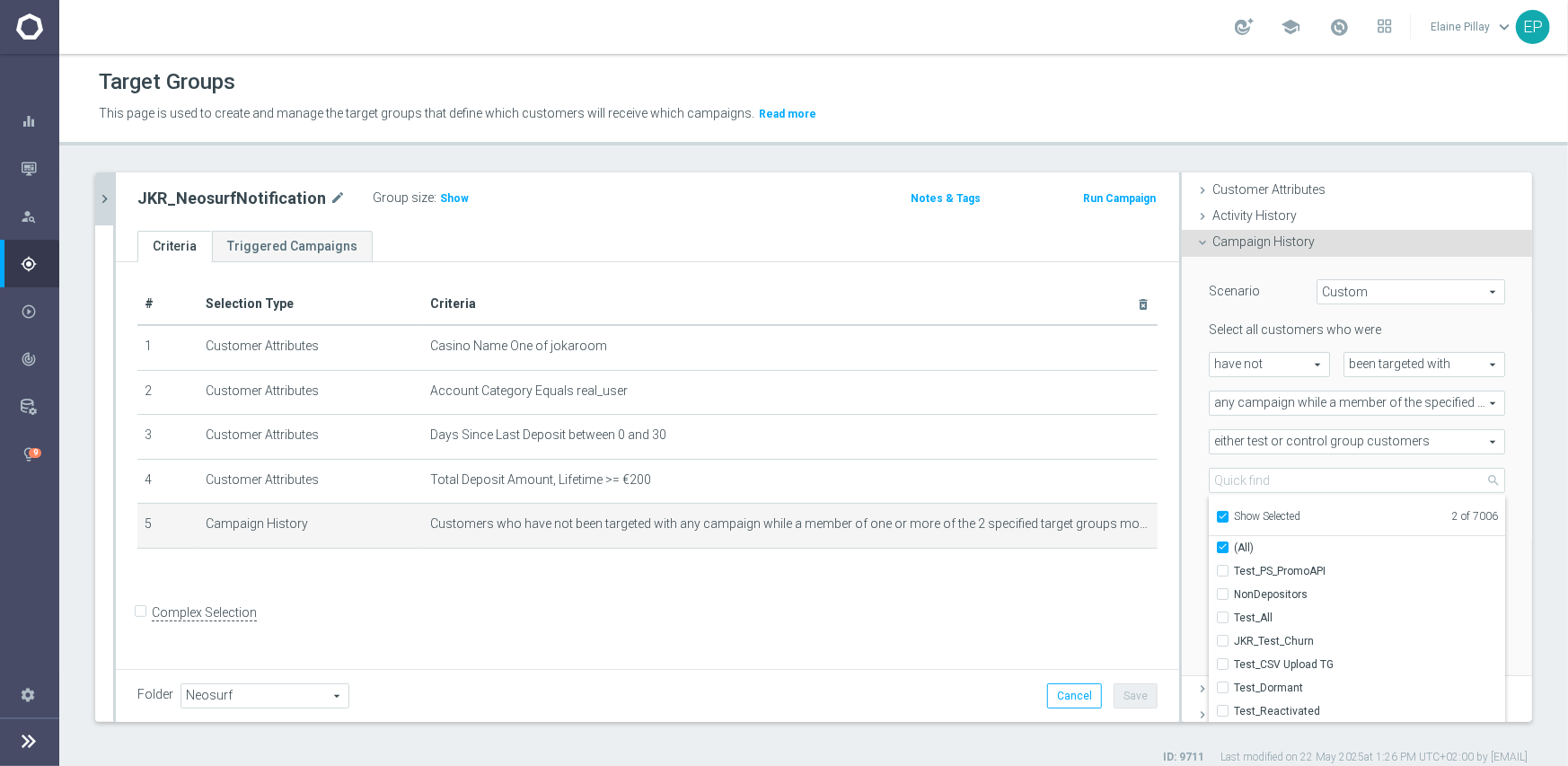 checkbox on "true" 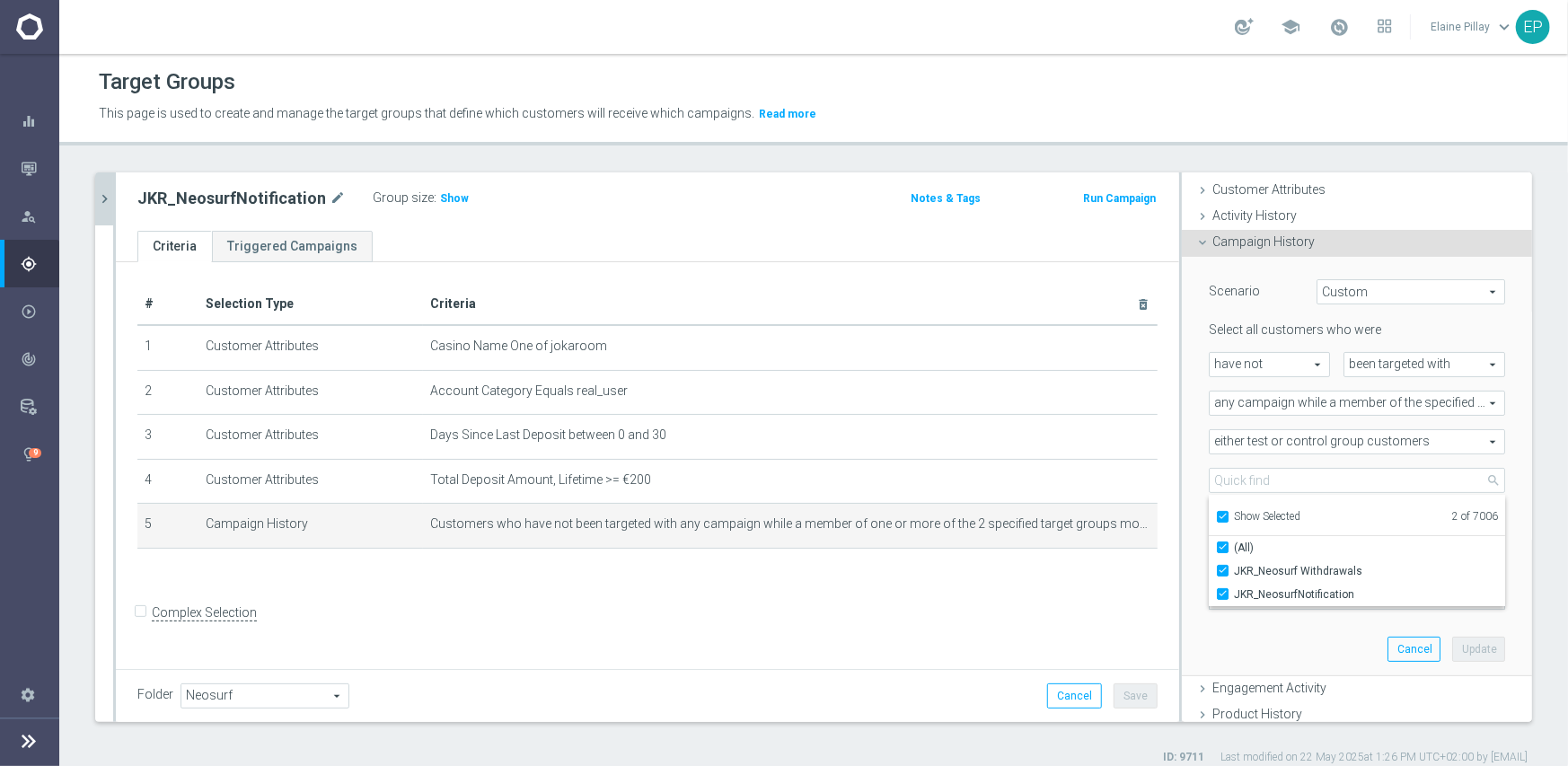click on "chevron_right" 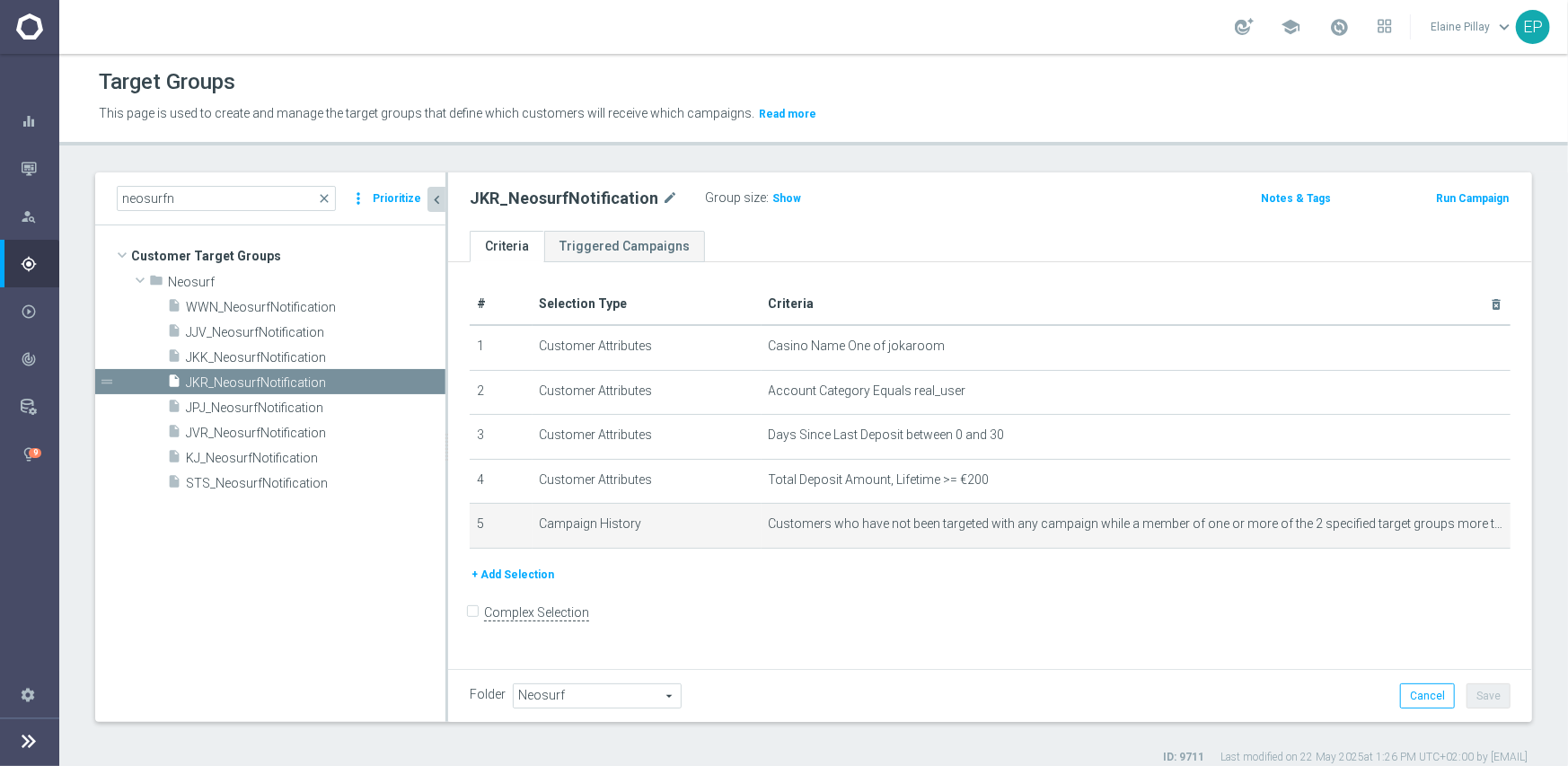 scroll, scrollTop: 0, scrollLeft: 0, axis: both 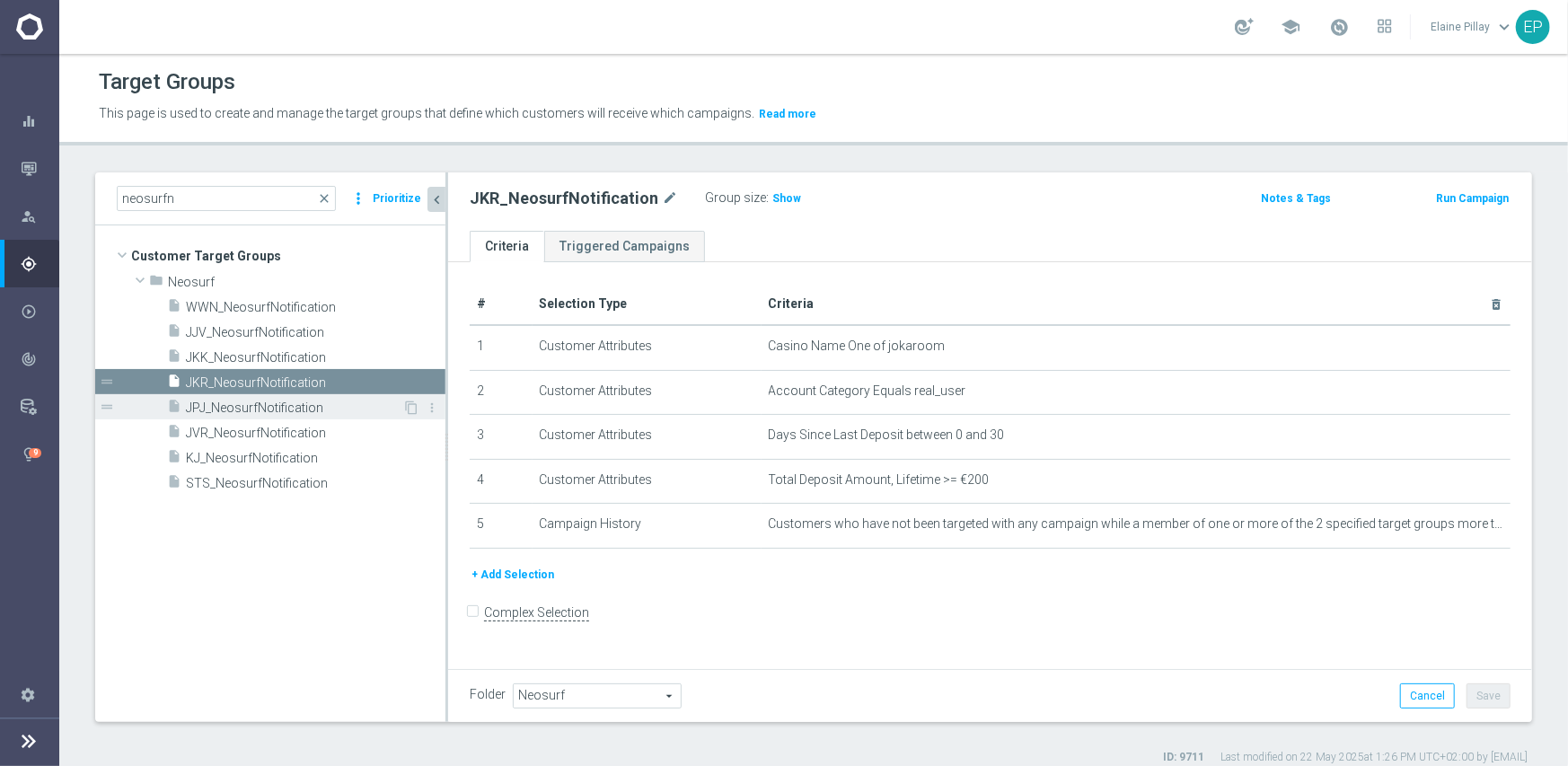 click on "JPJ_NeosurfNotification" at bounding box center (294, 408) 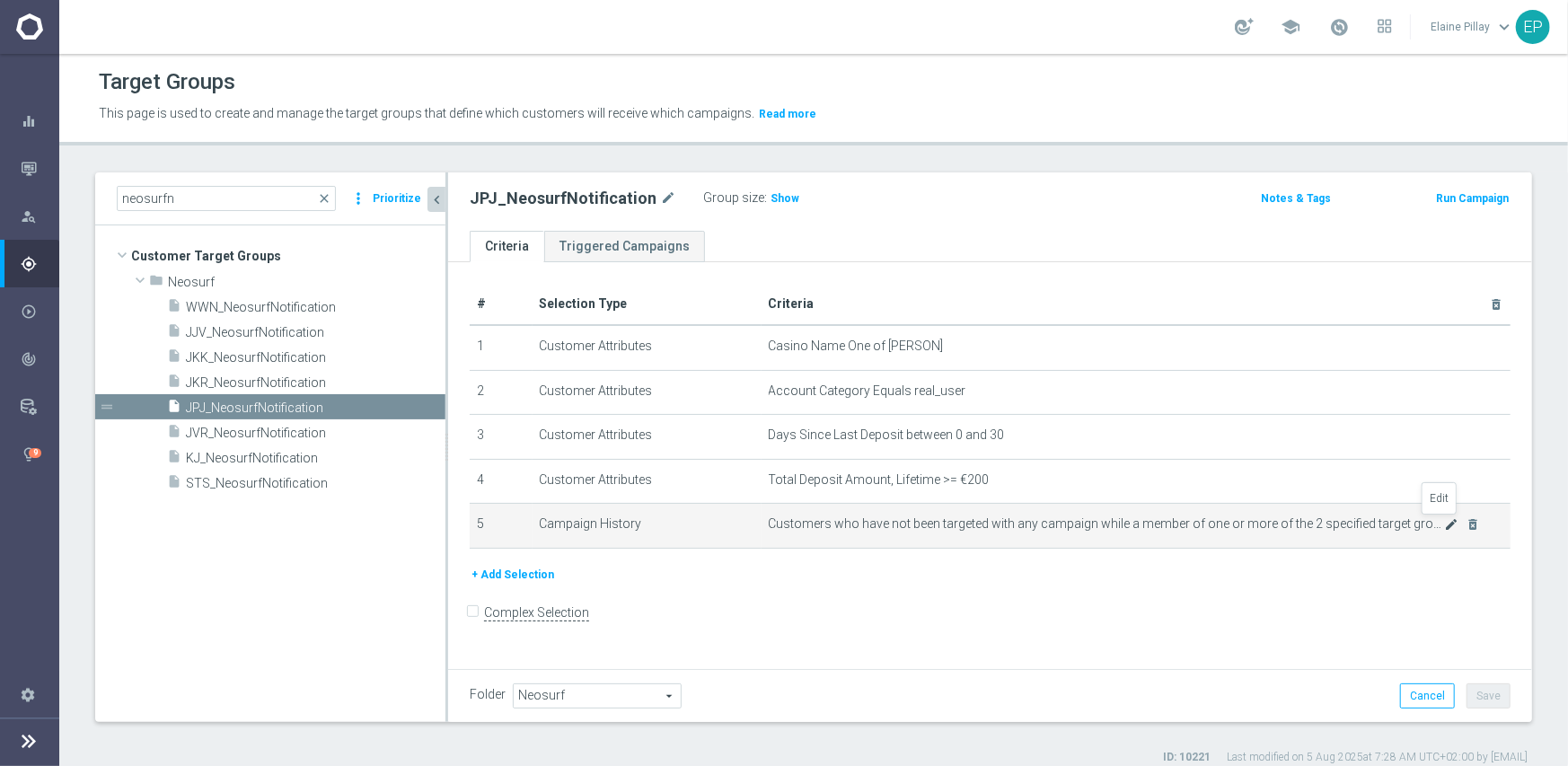 click on "mode_edit" 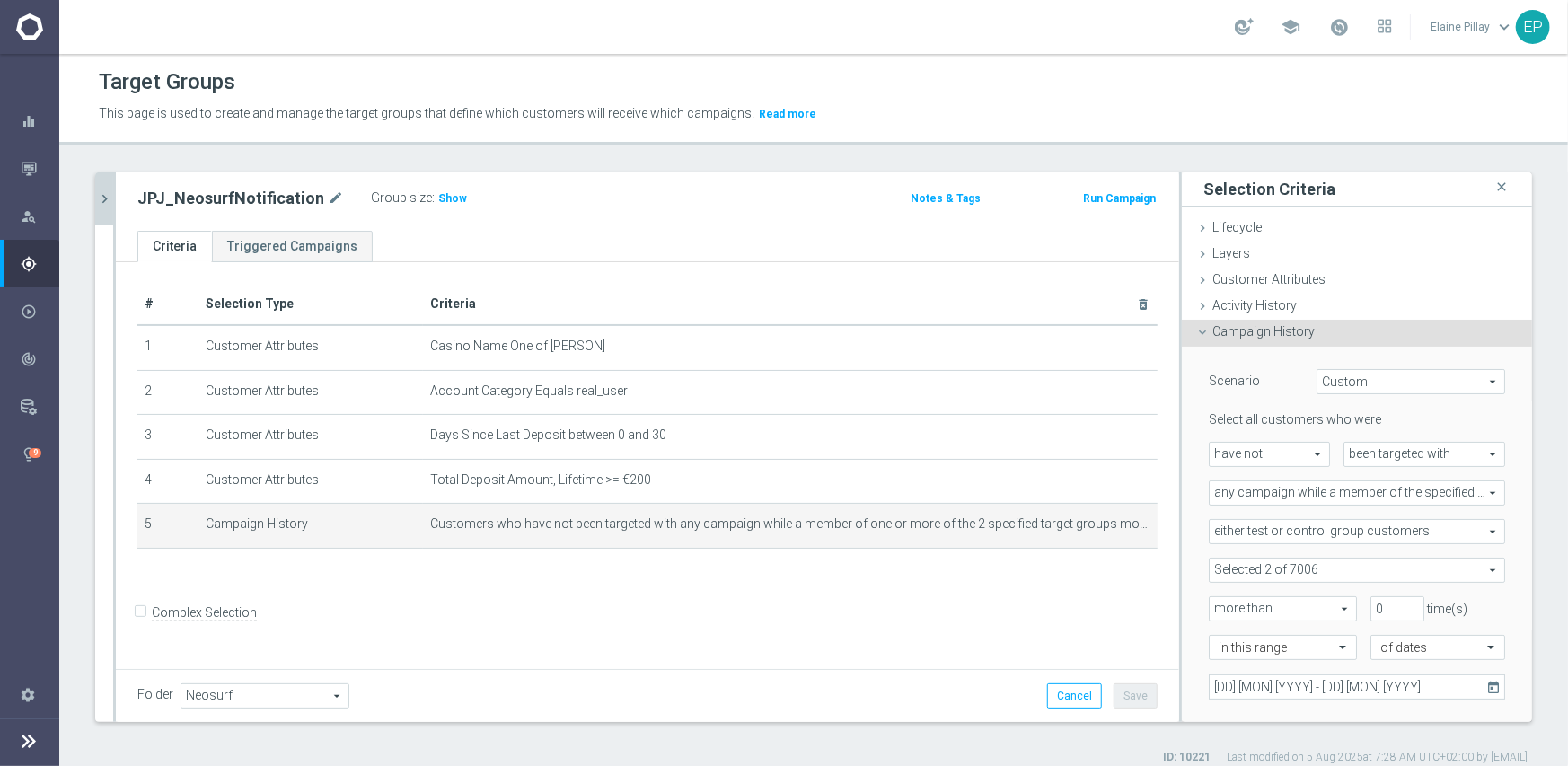 click at bounding box center [1357, 570] 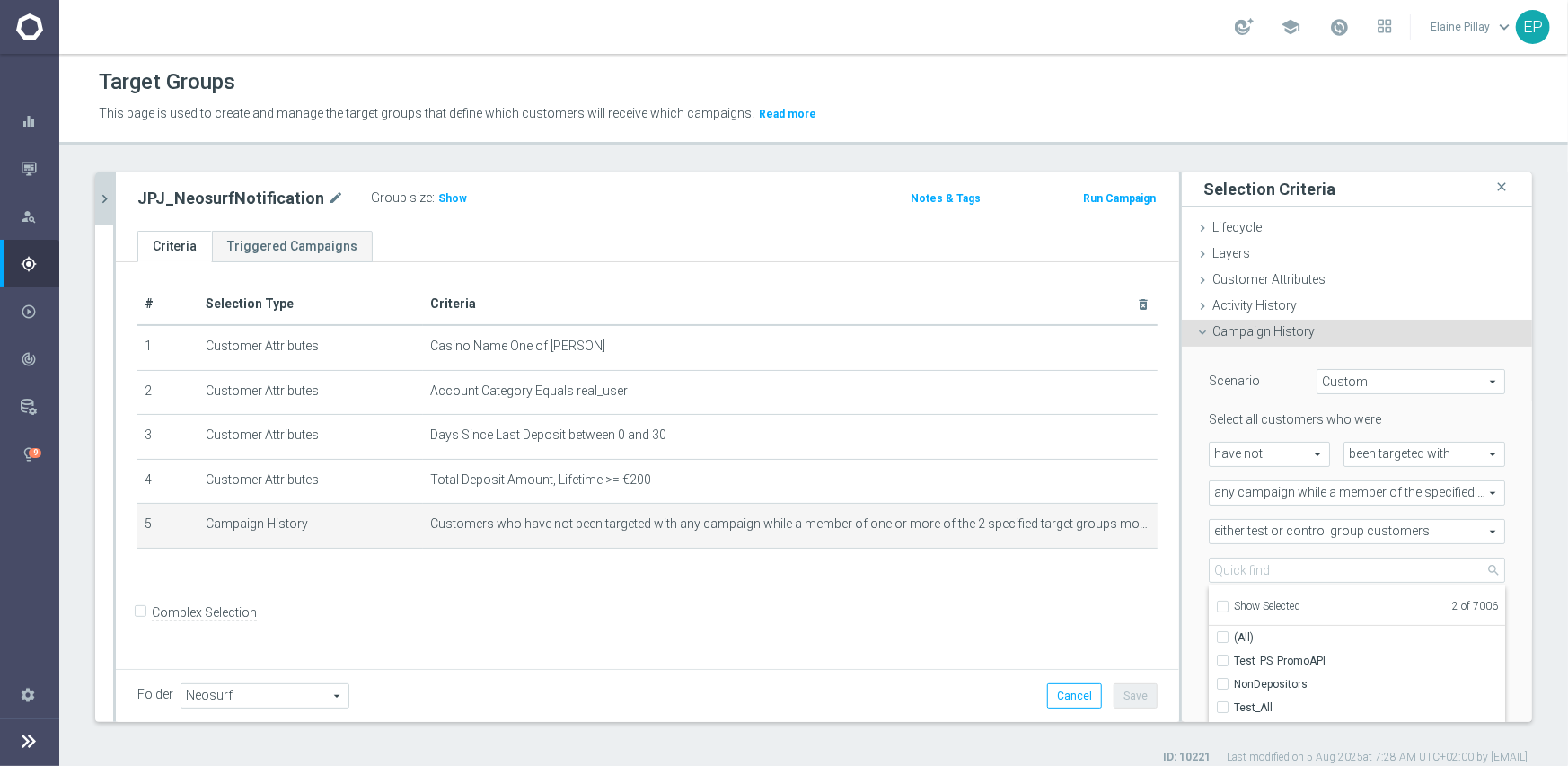 click on "Show Selected" at bounding box center (1267, 606) 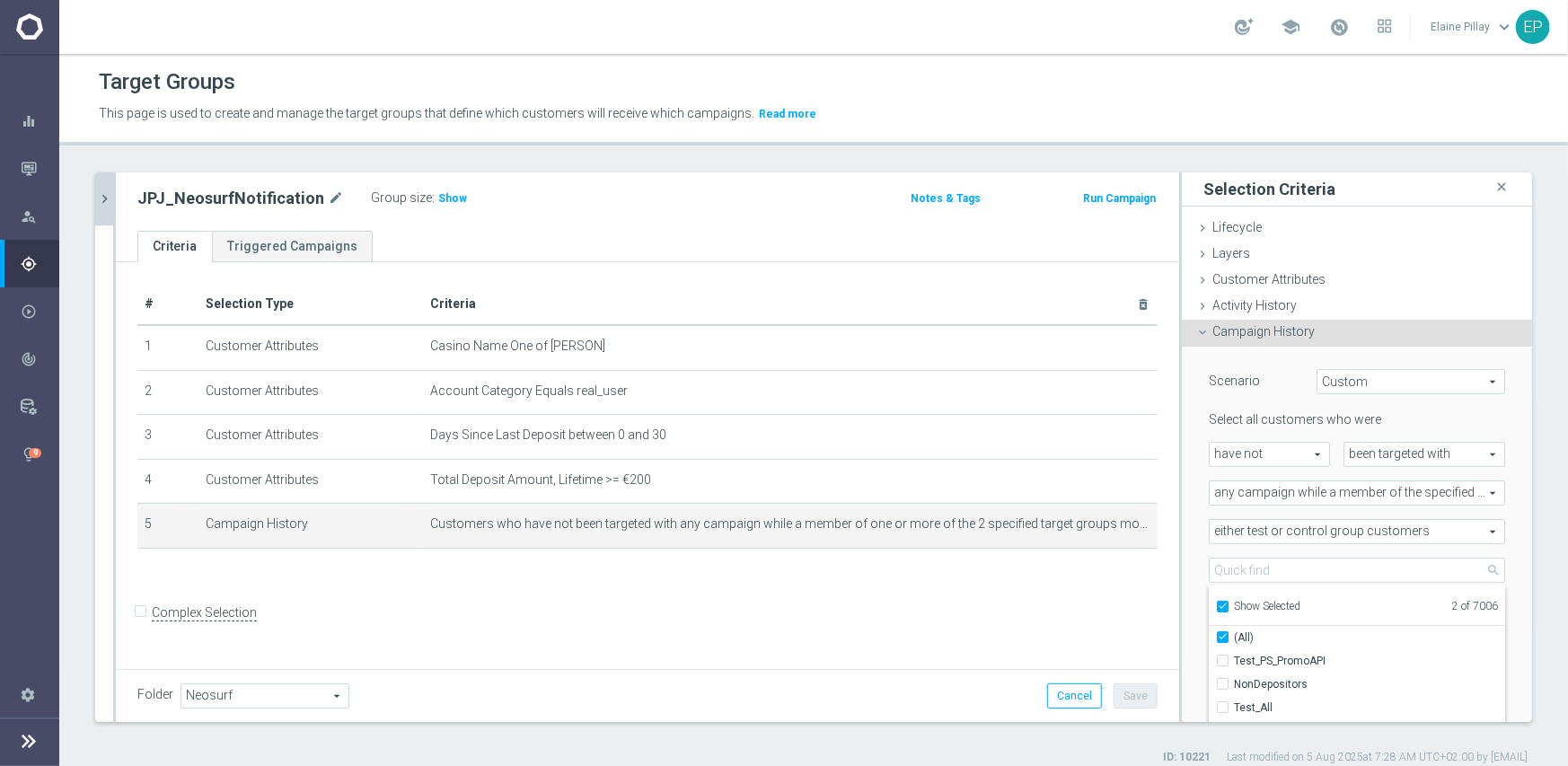 checkbox on "true" 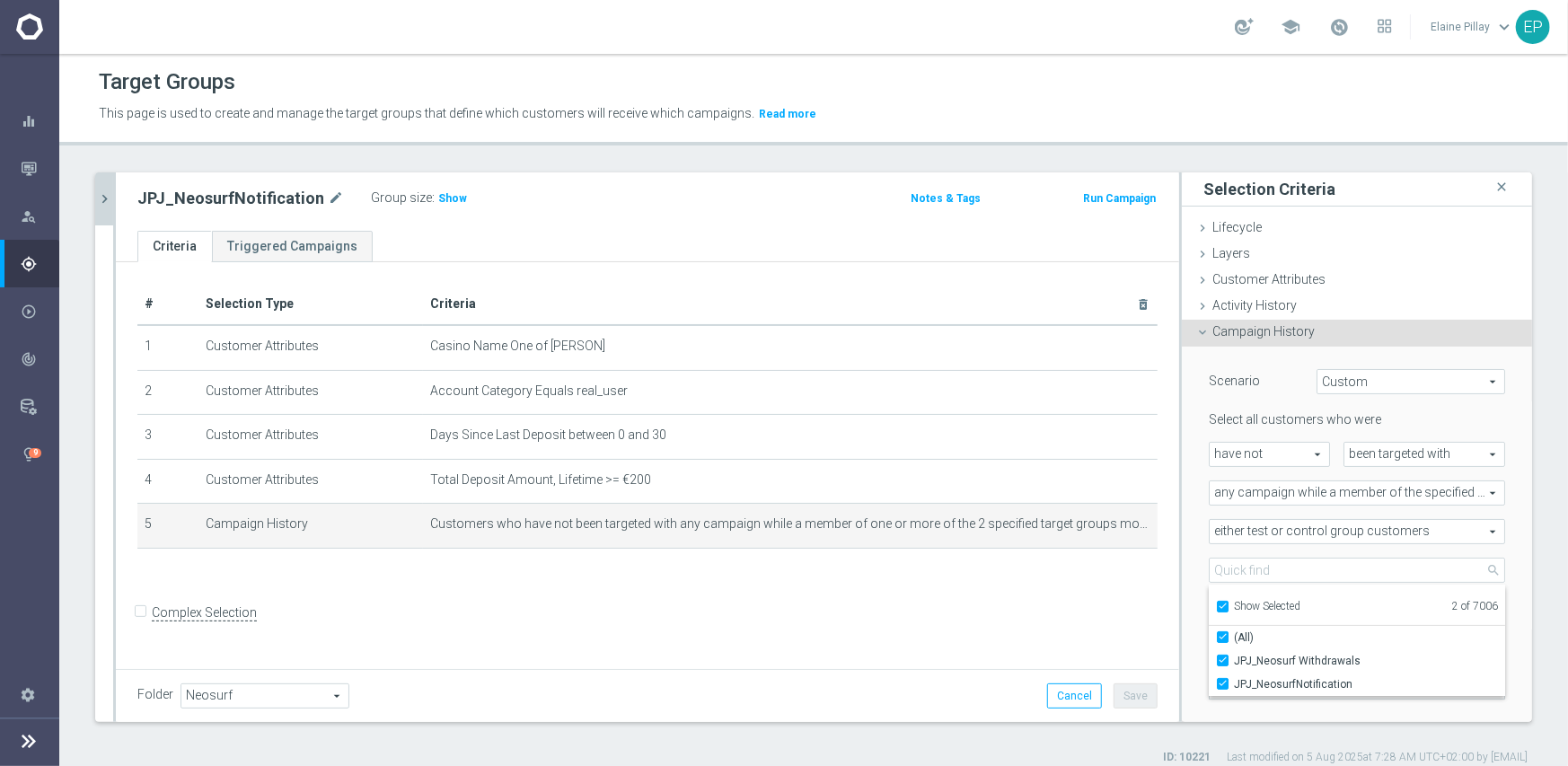 click on "#
Selection Type
Criteria
delete_forever
1
Customer Attributes
Casino Name One of  jackpotjill
mode_edit
delete_forever
2
Customer Attributes
Account Category Equals  real_user
mode_edit
delete_forever
3
Customer Attributes
Days Since Last Deposit between  0 and 30
mode_edit
delete_forever
4" 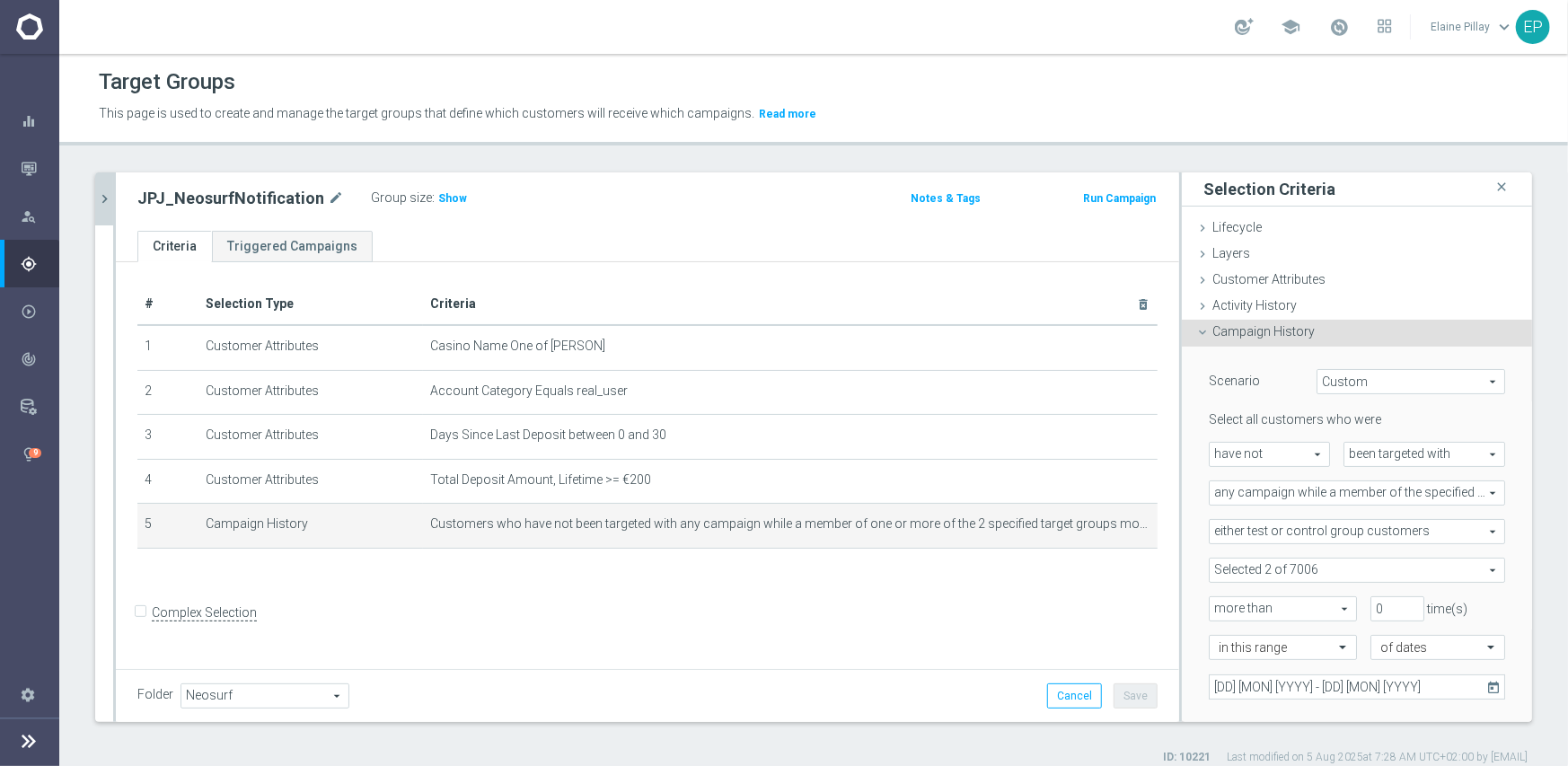 click on "chevron_right" 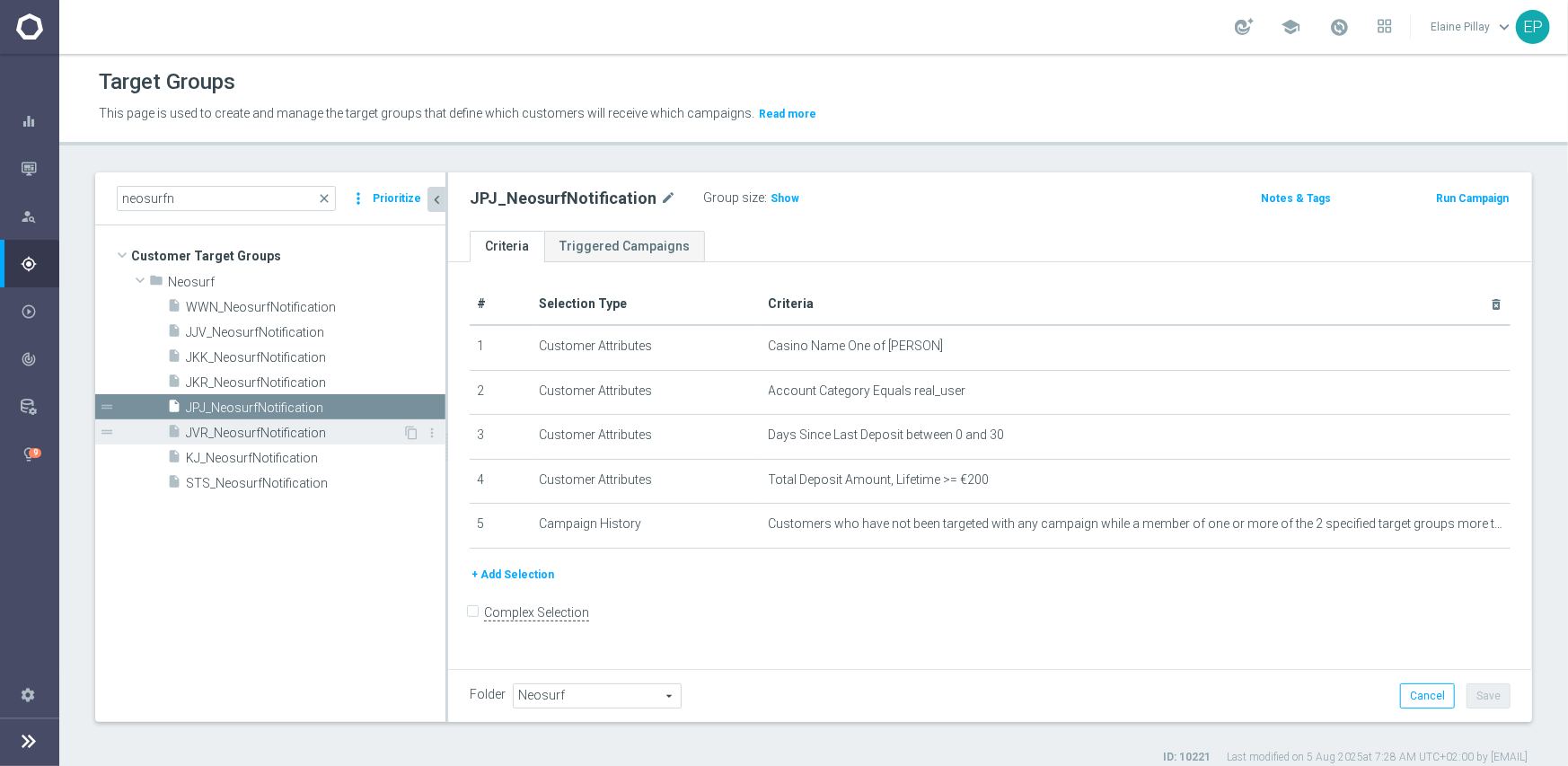 click on "JVR_NeosurfNotification" at bounding box center [294, 433] 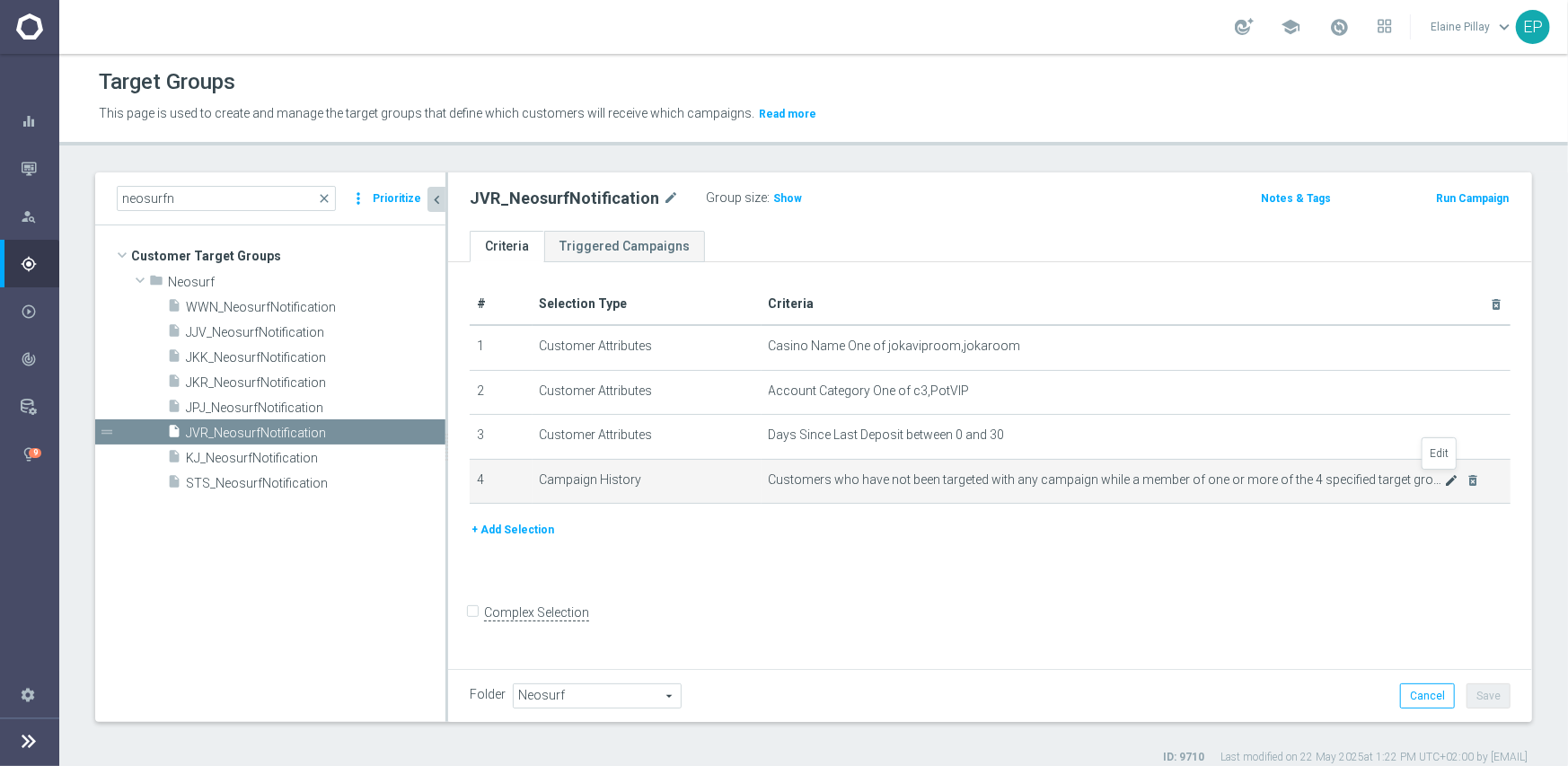 click on "mode_edit" 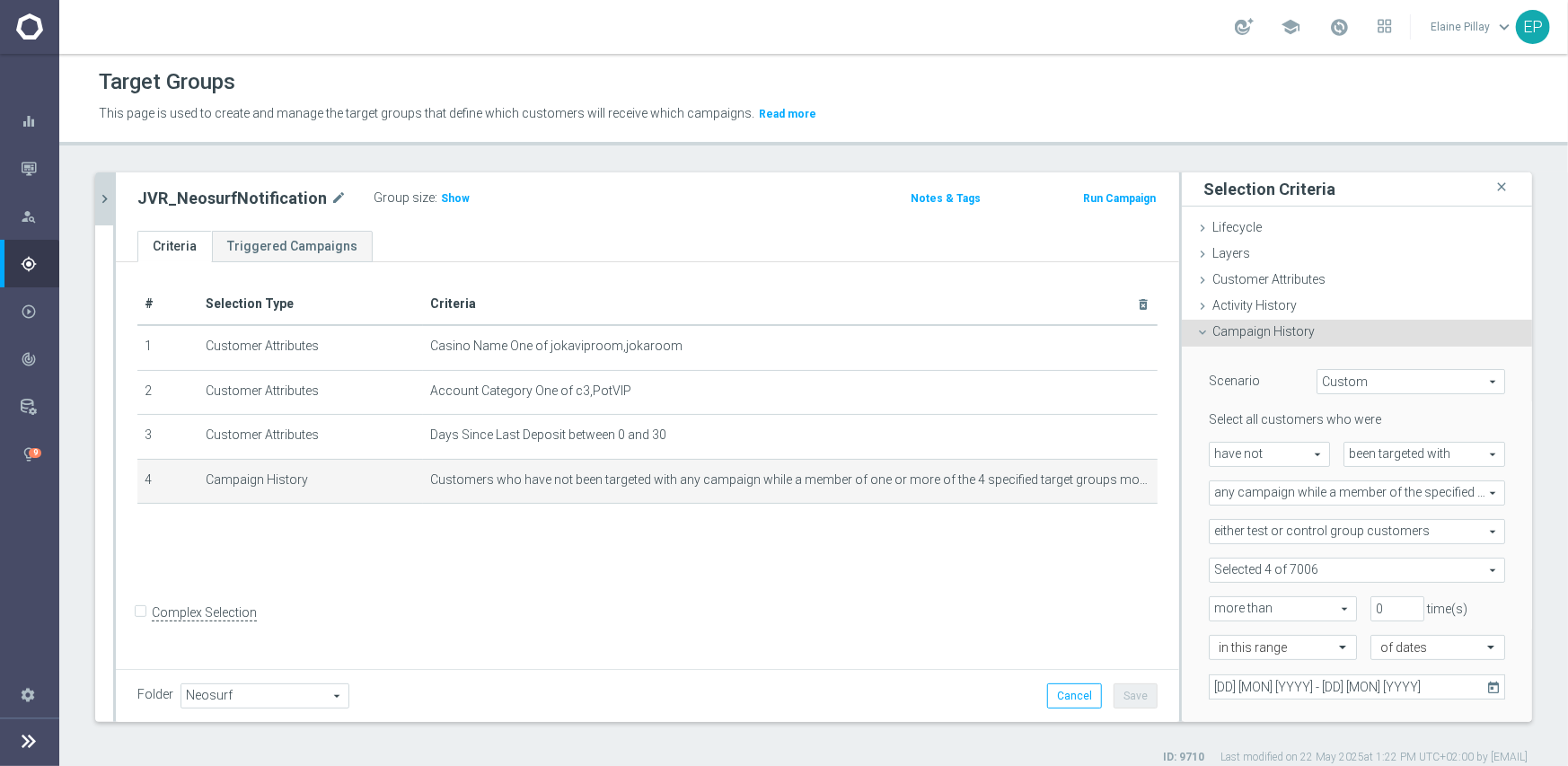 click at bounding box center [1357, 570] 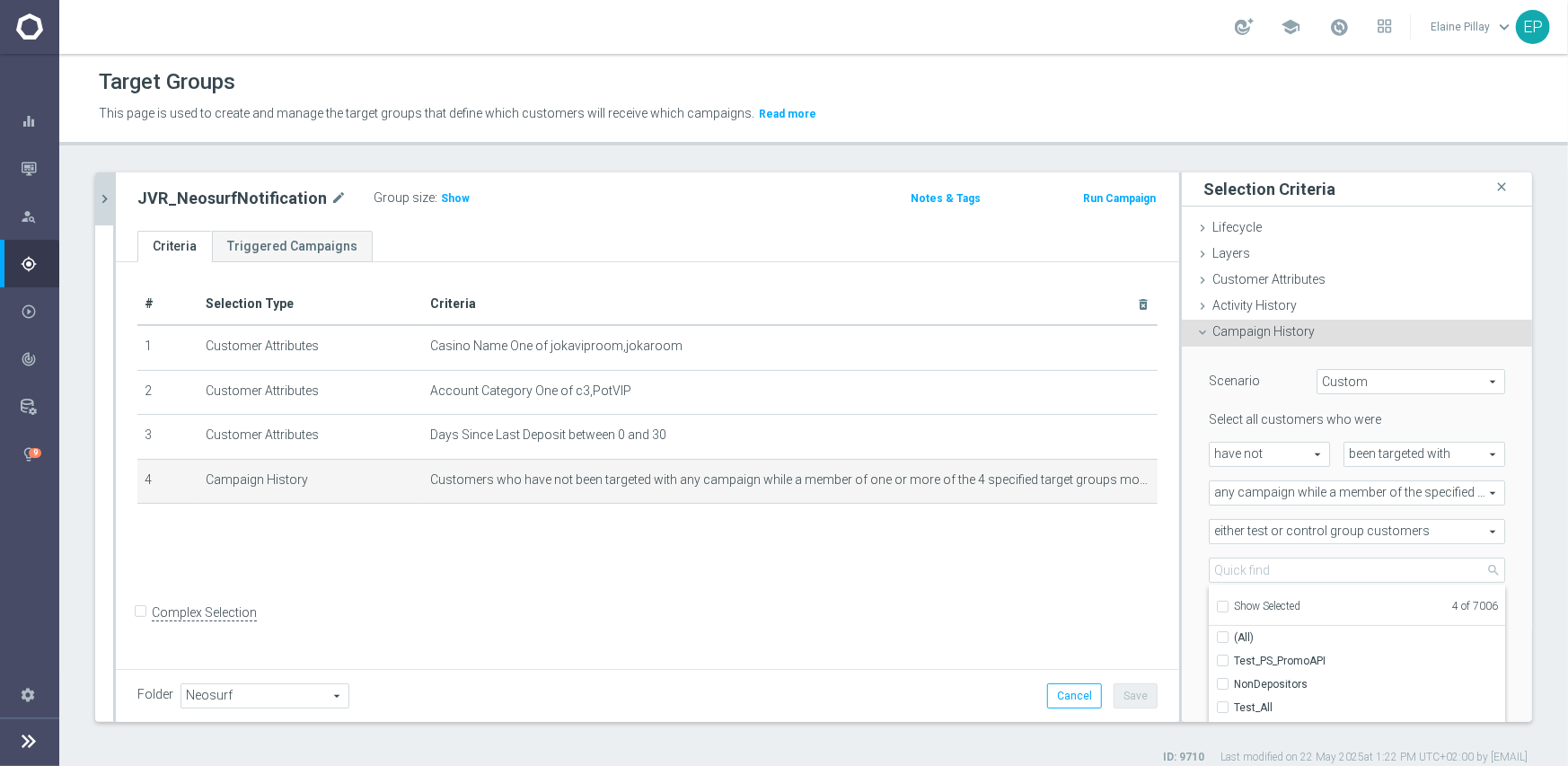 click on "Show Selected" at bounding box center [1267, 606] 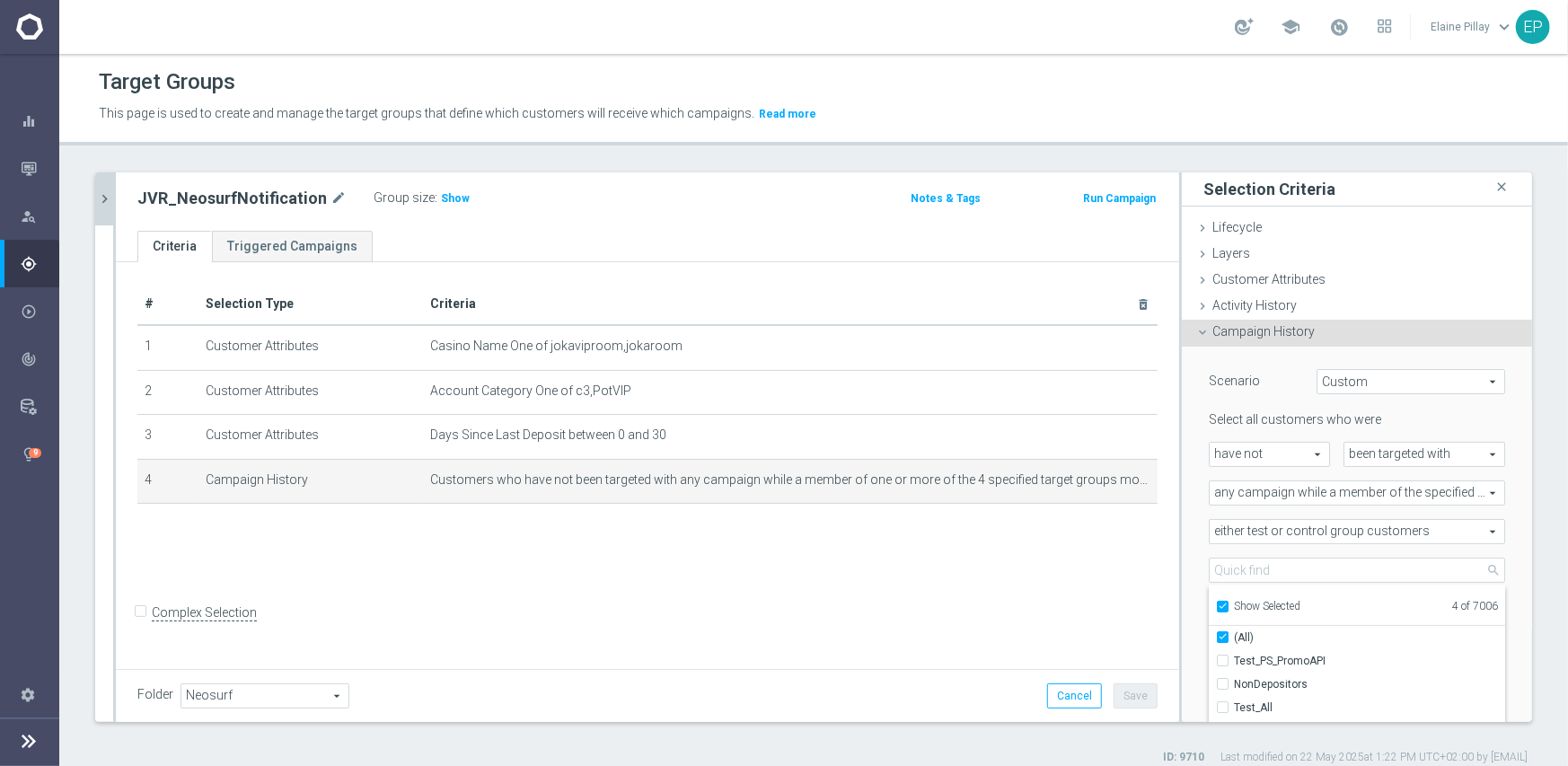 checkbox on "true" 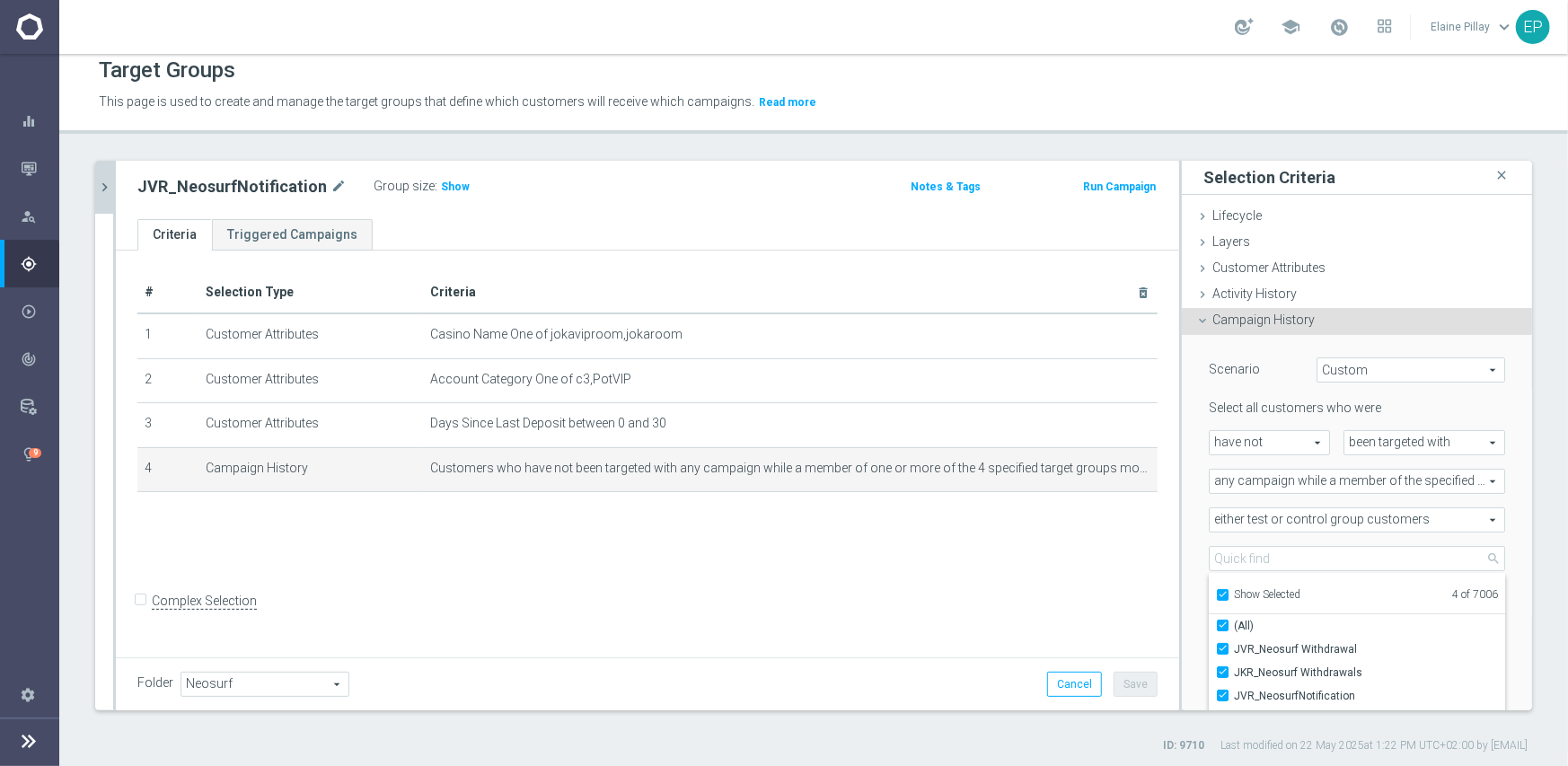 scroll, scrollTop: 15, scrollLeft: 0, axis: vertical 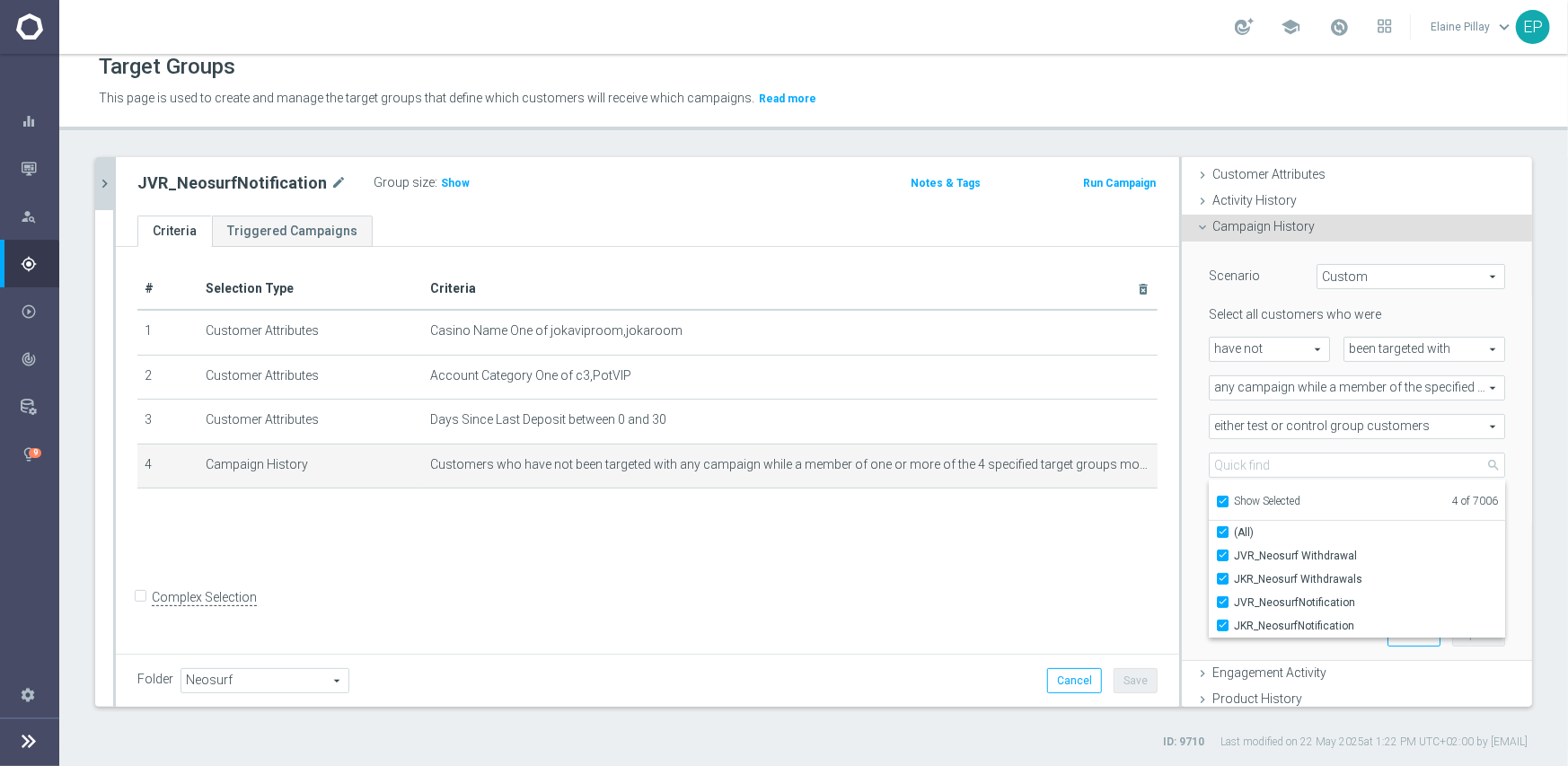 click on "chevron_right" 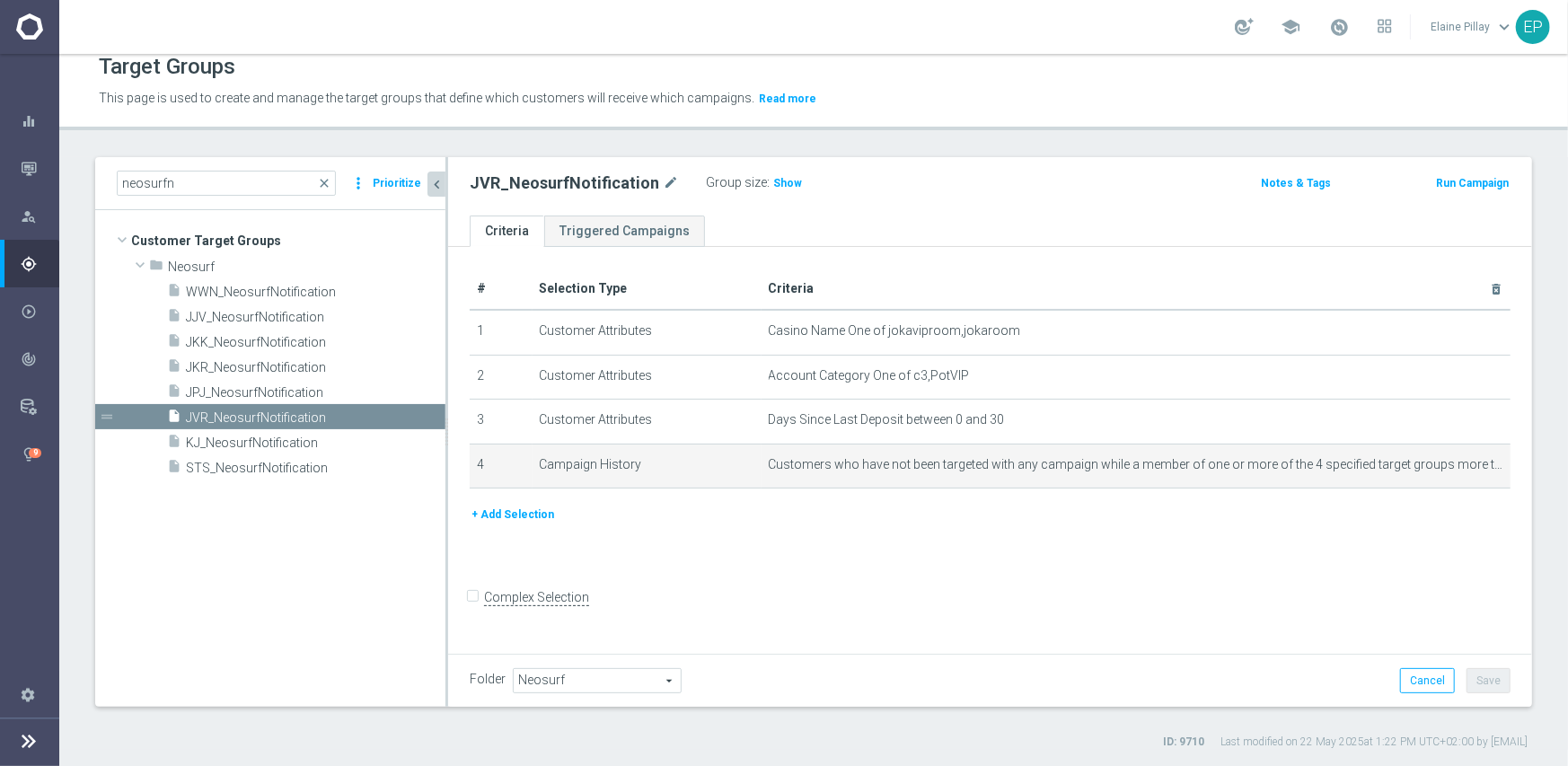 scroll, scrollTop: 0, scrollLeft: 0, axis: both 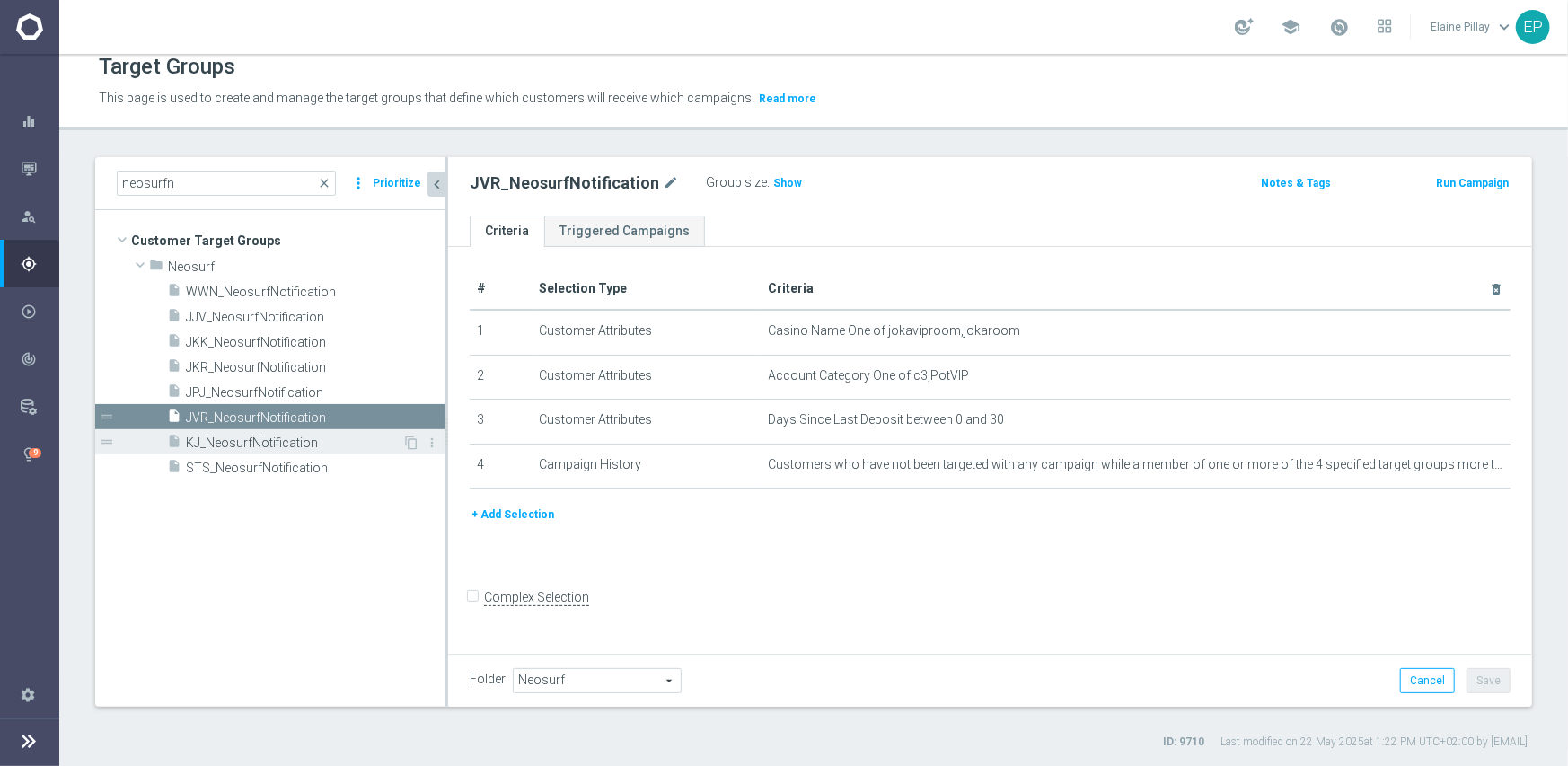 click on "KJ_NeosurfNotification" at bounding box center [294, 443] 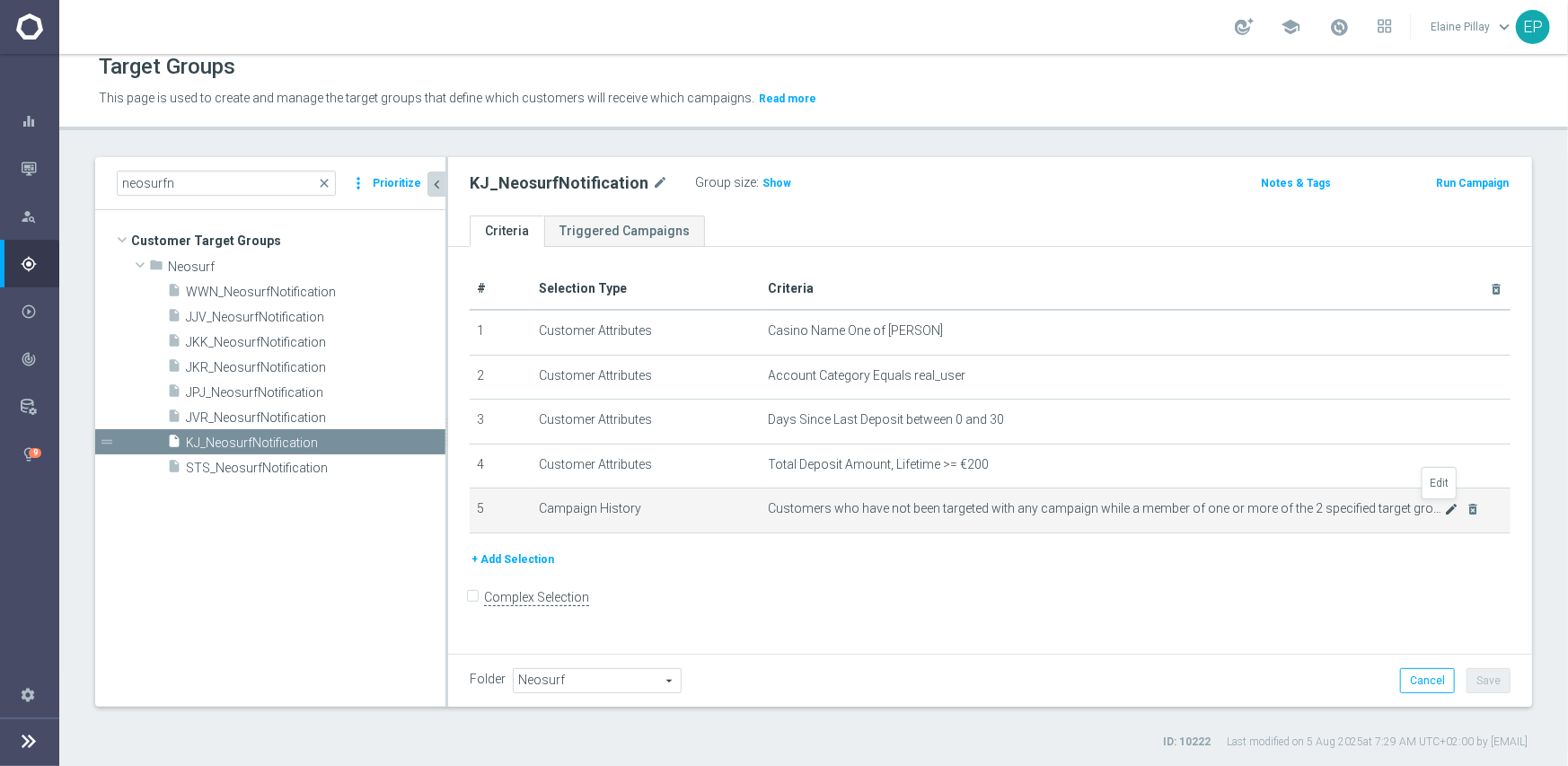 click on "mode_edit" 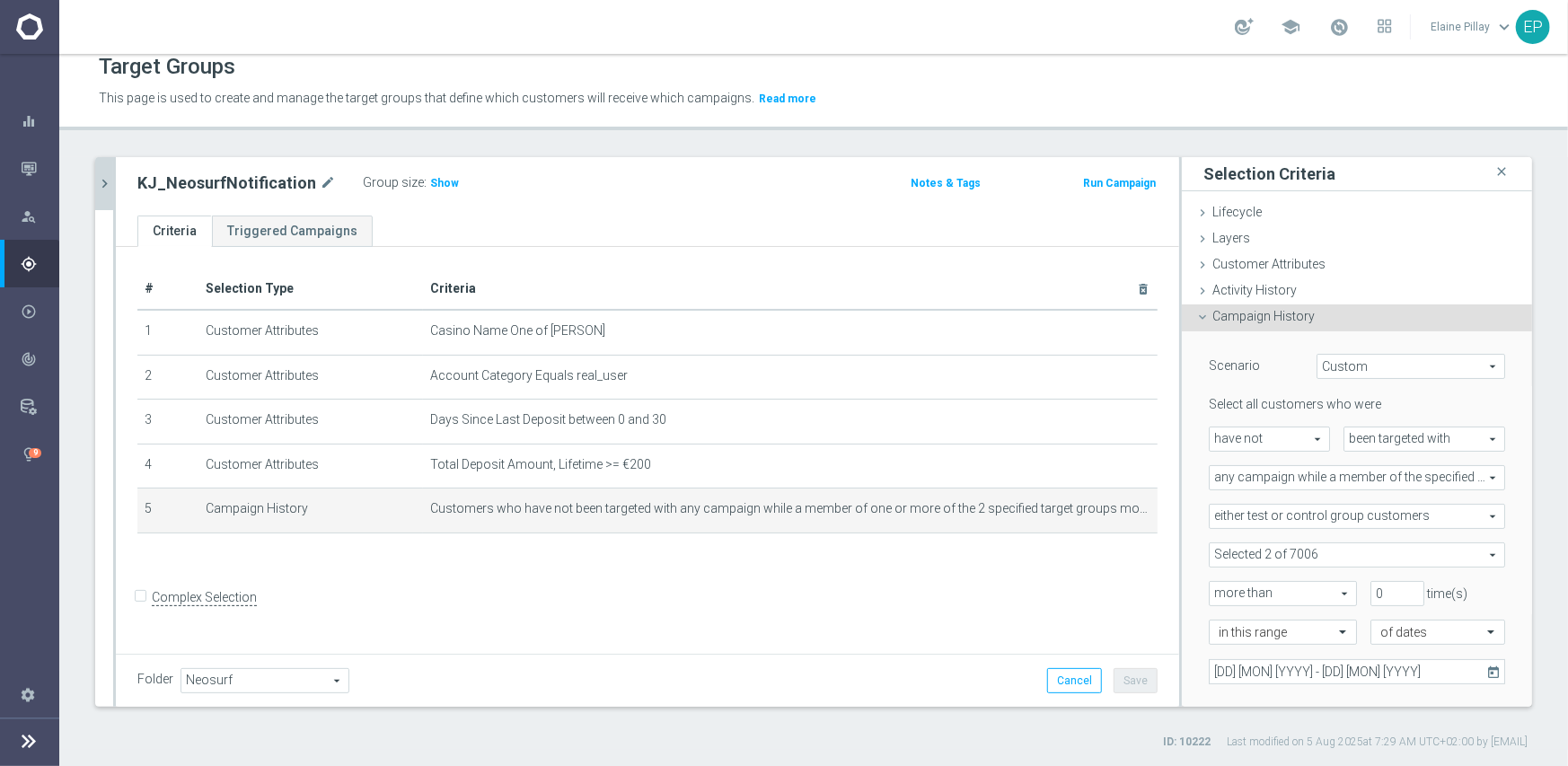 click at bounding box center [1357, 555] 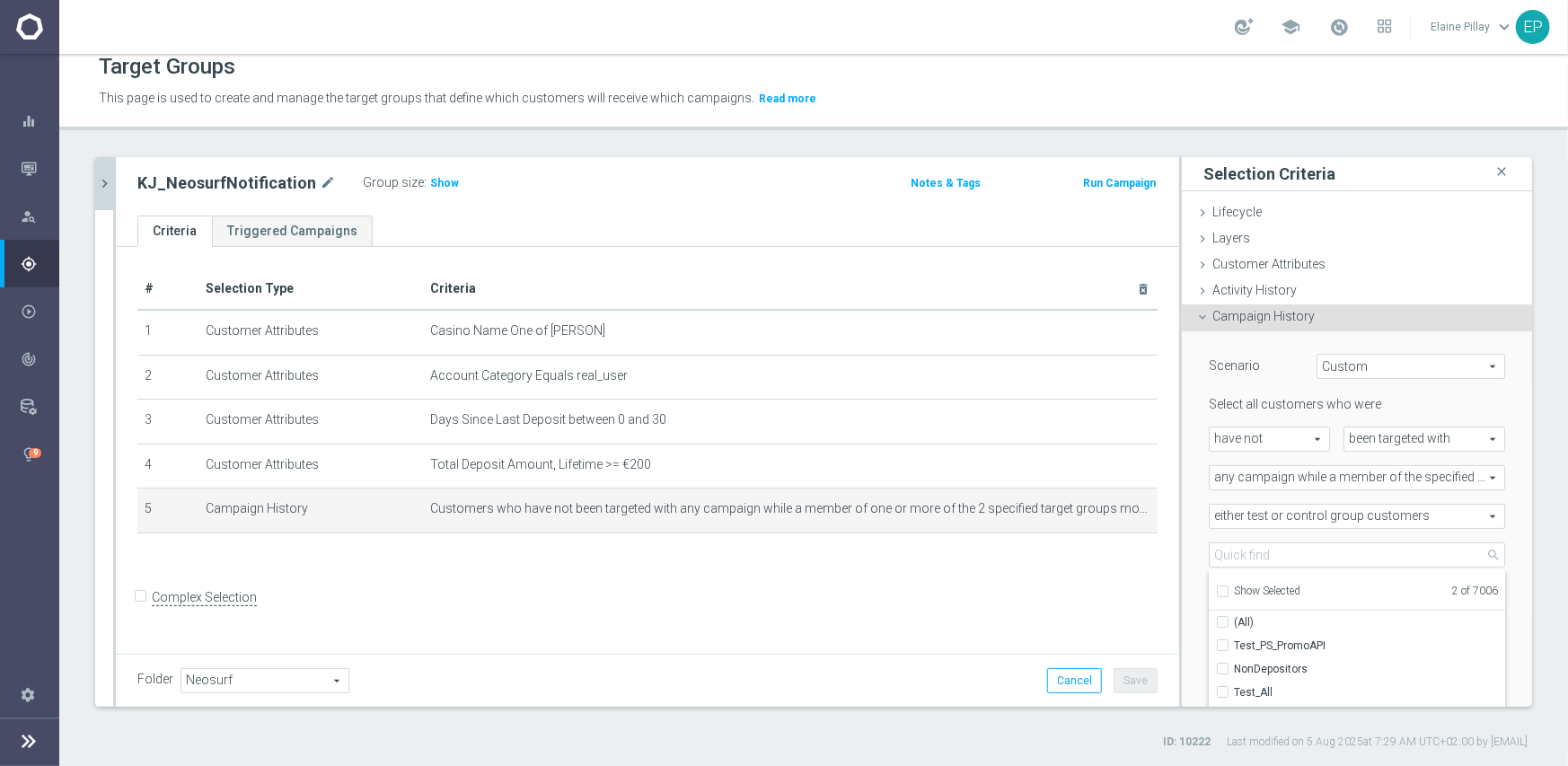 scroll, scrollTop: 90, scrollLeft: 0, axis: vertical 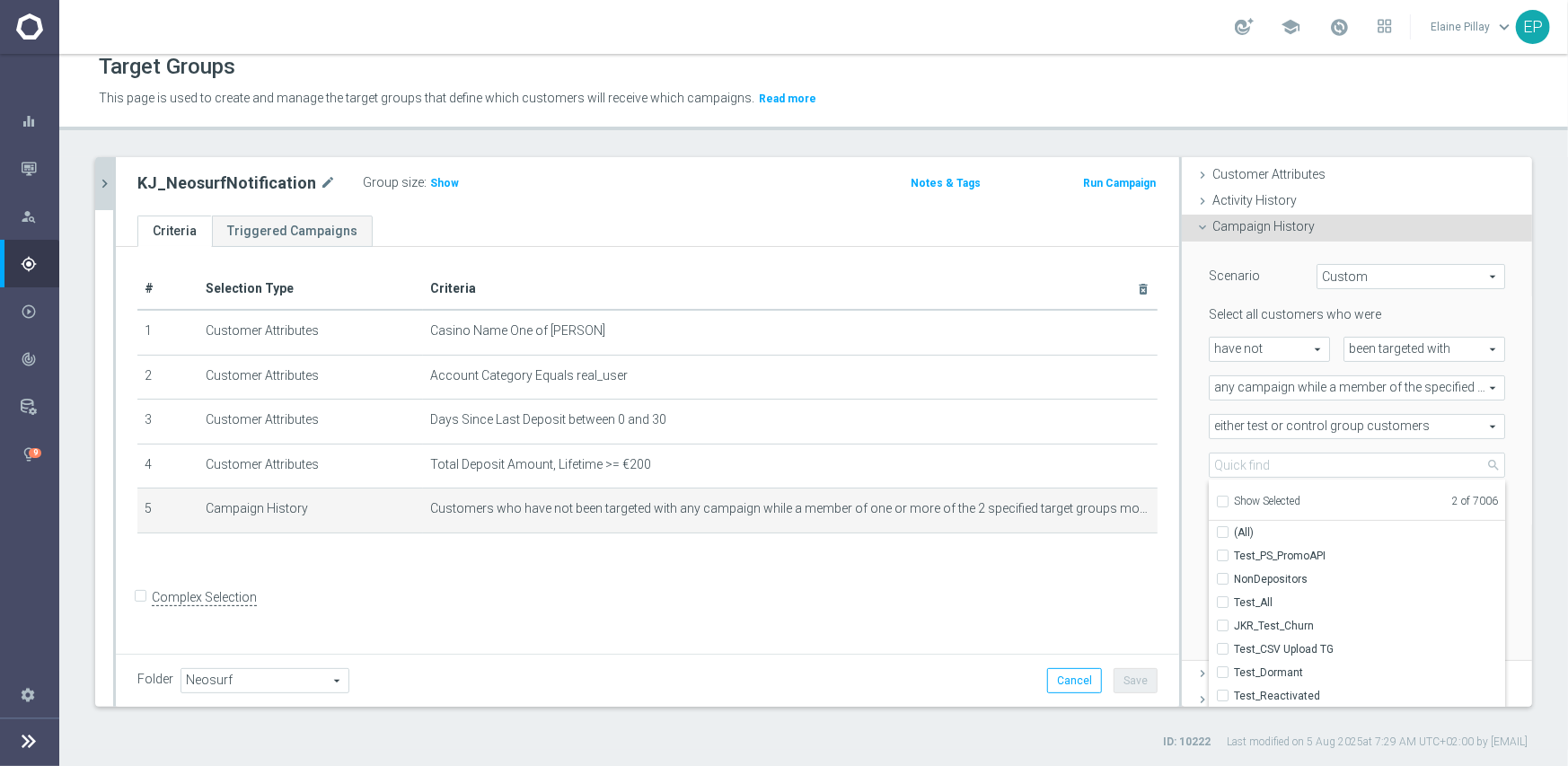 click on "Show Selected" at bounding box center (1267, 501) 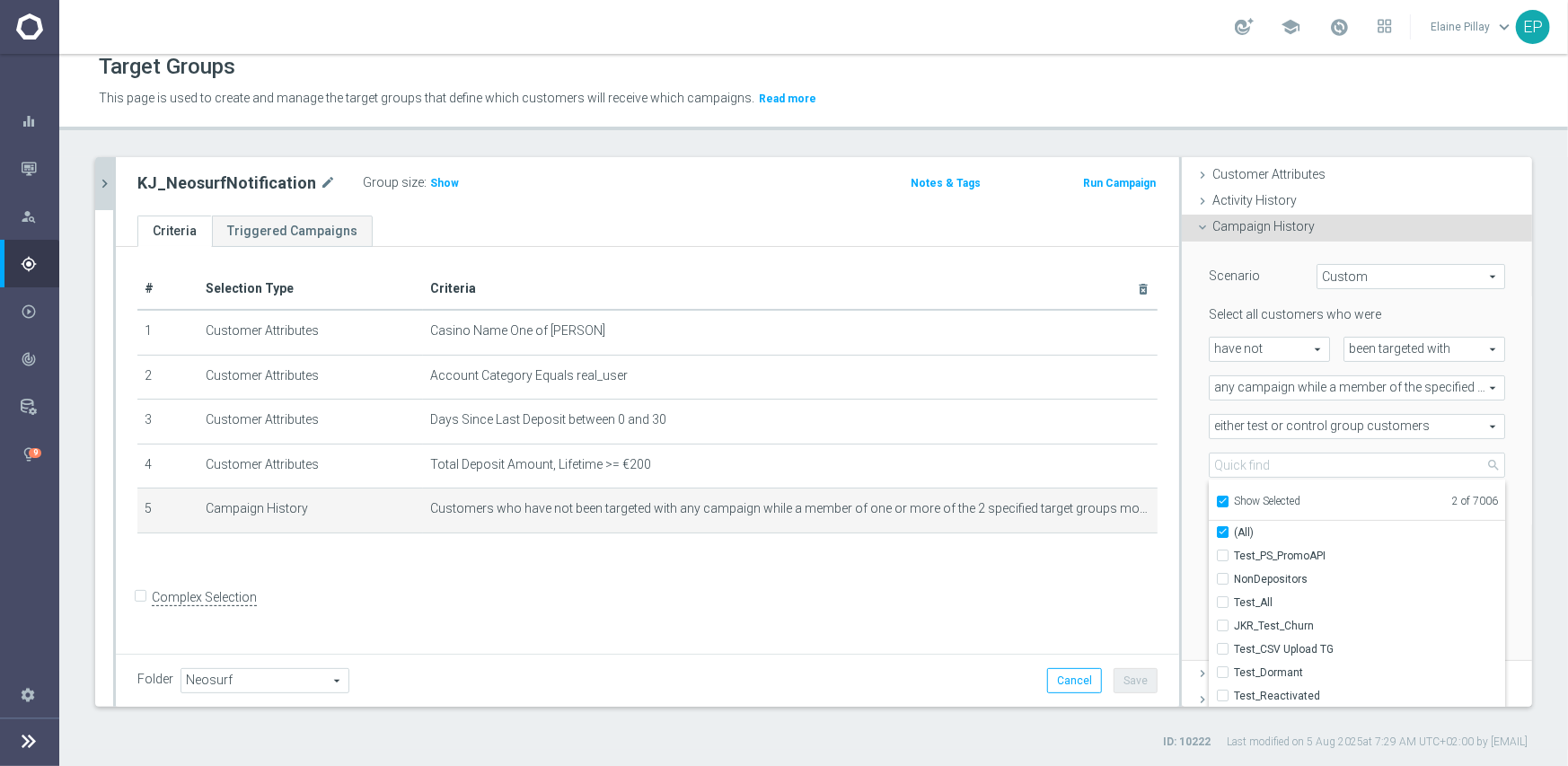 checkbox on "true" 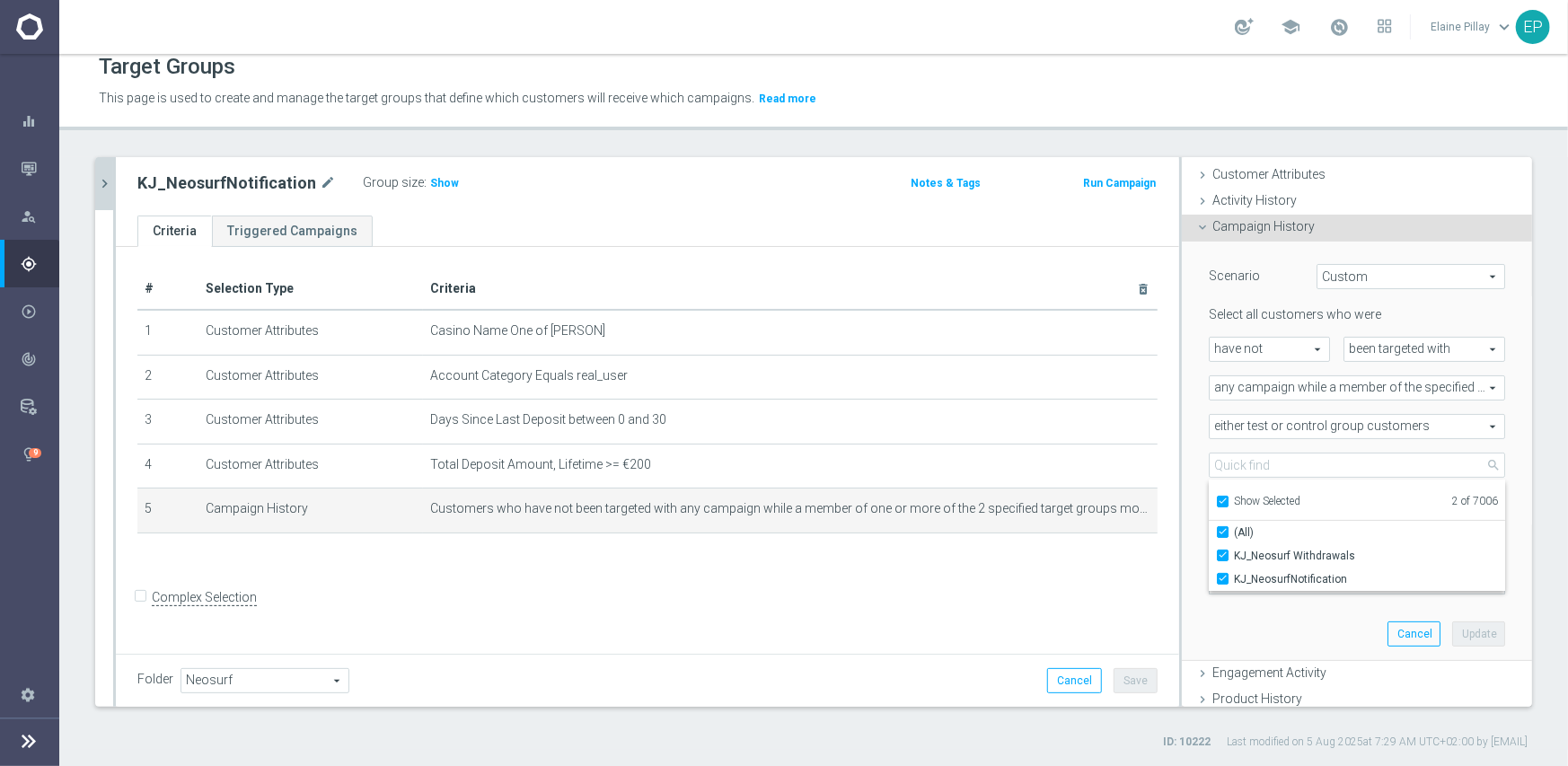click on "chevron_right" 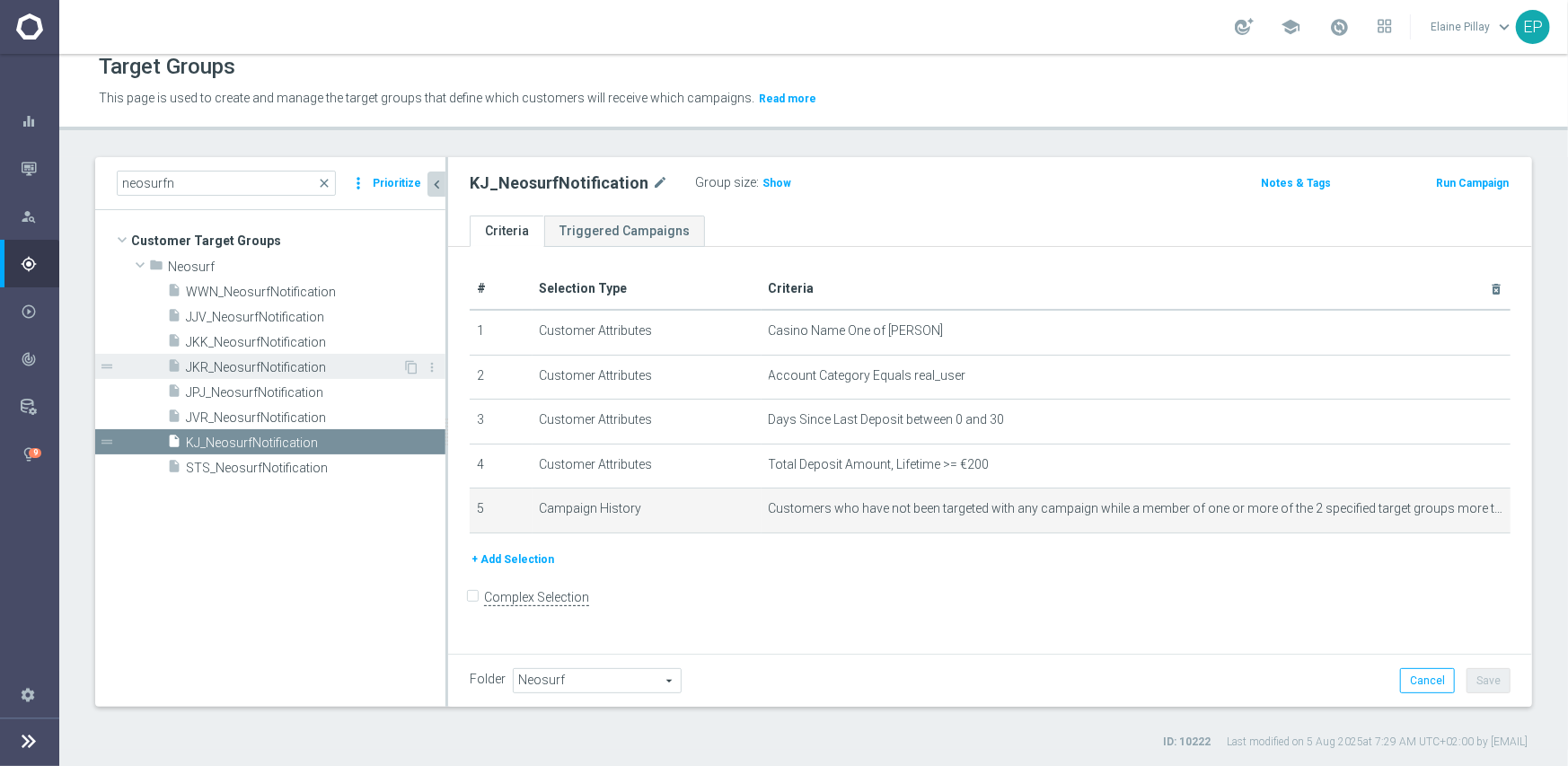 scroll, scrollTop: 0, scrollLeft: 0, axis: both 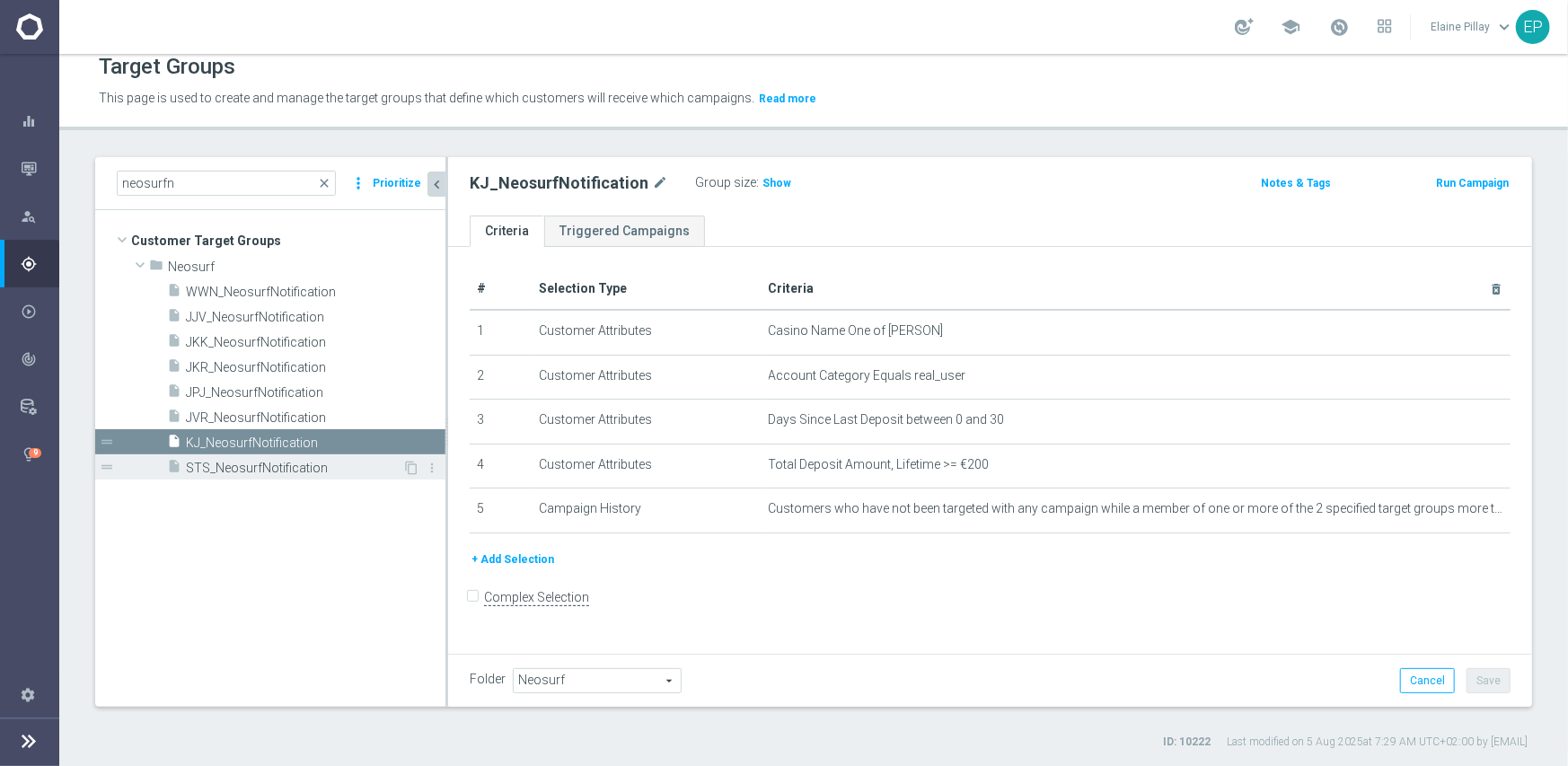click on "STS_NeosurfNotification" at bounding box center (294, 468) 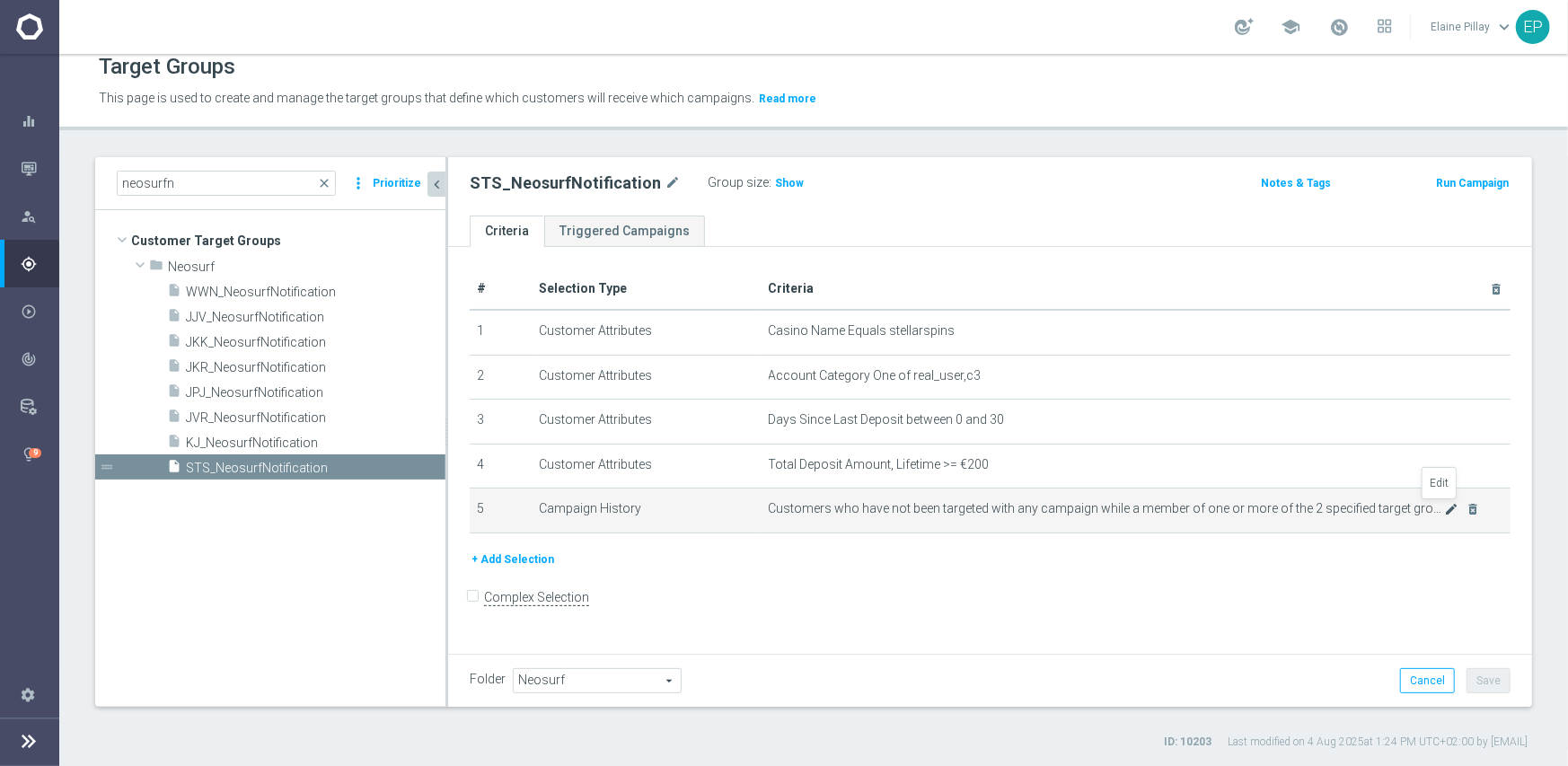 click on "mode_edit" 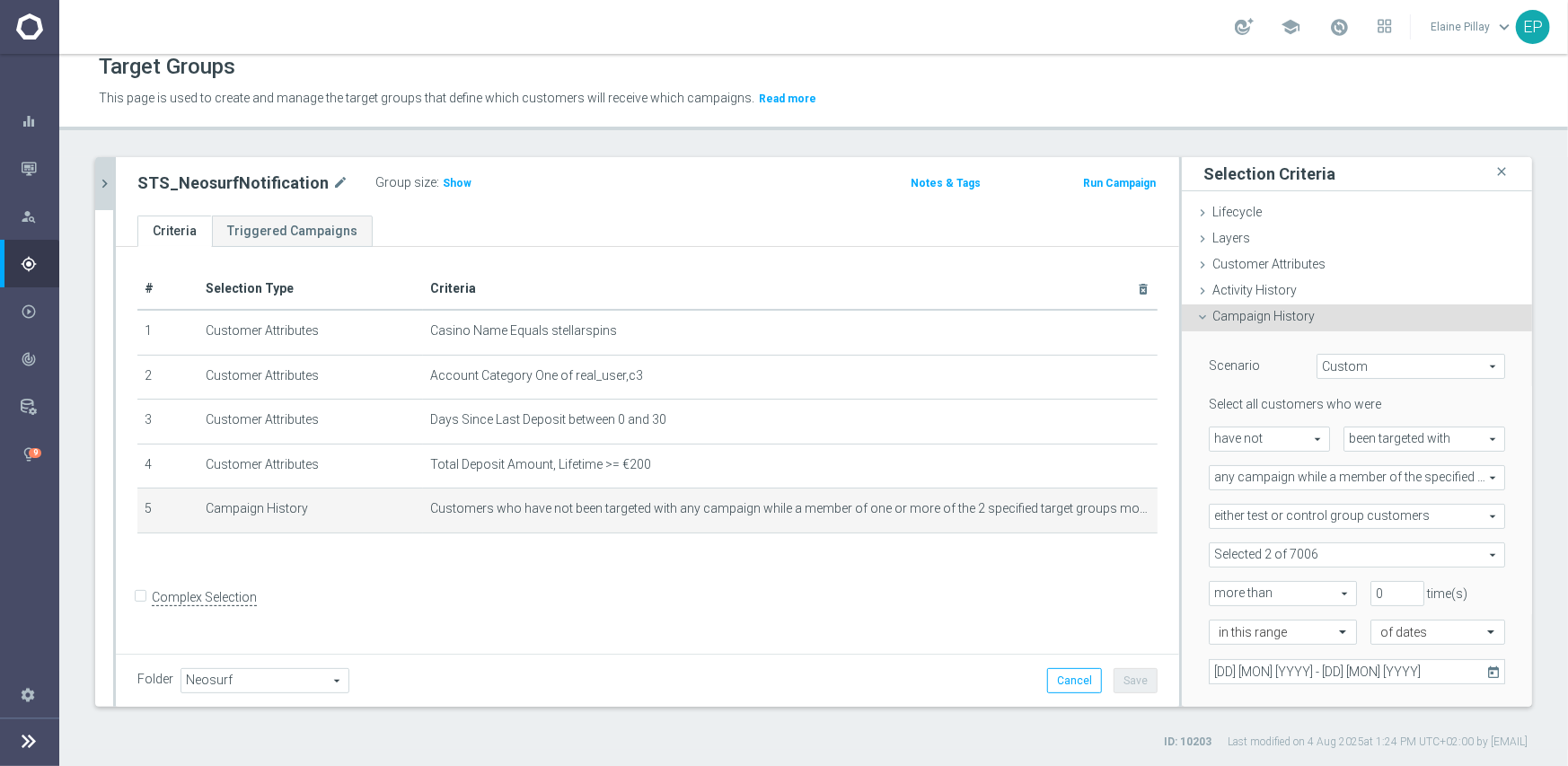 click at bounding box center [1357, 555] 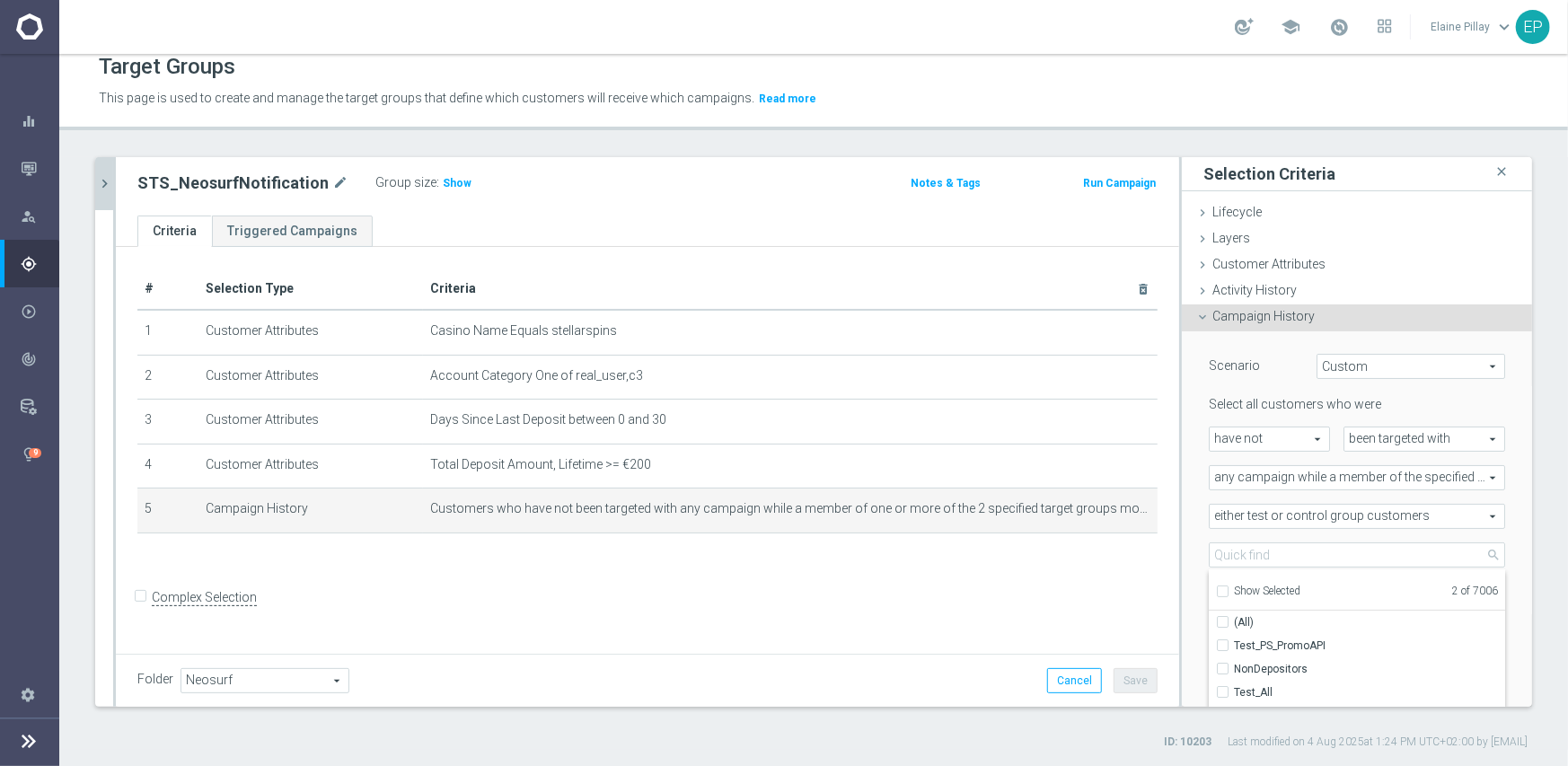 click on "Show Selected" at bounding box center (1267, 593) 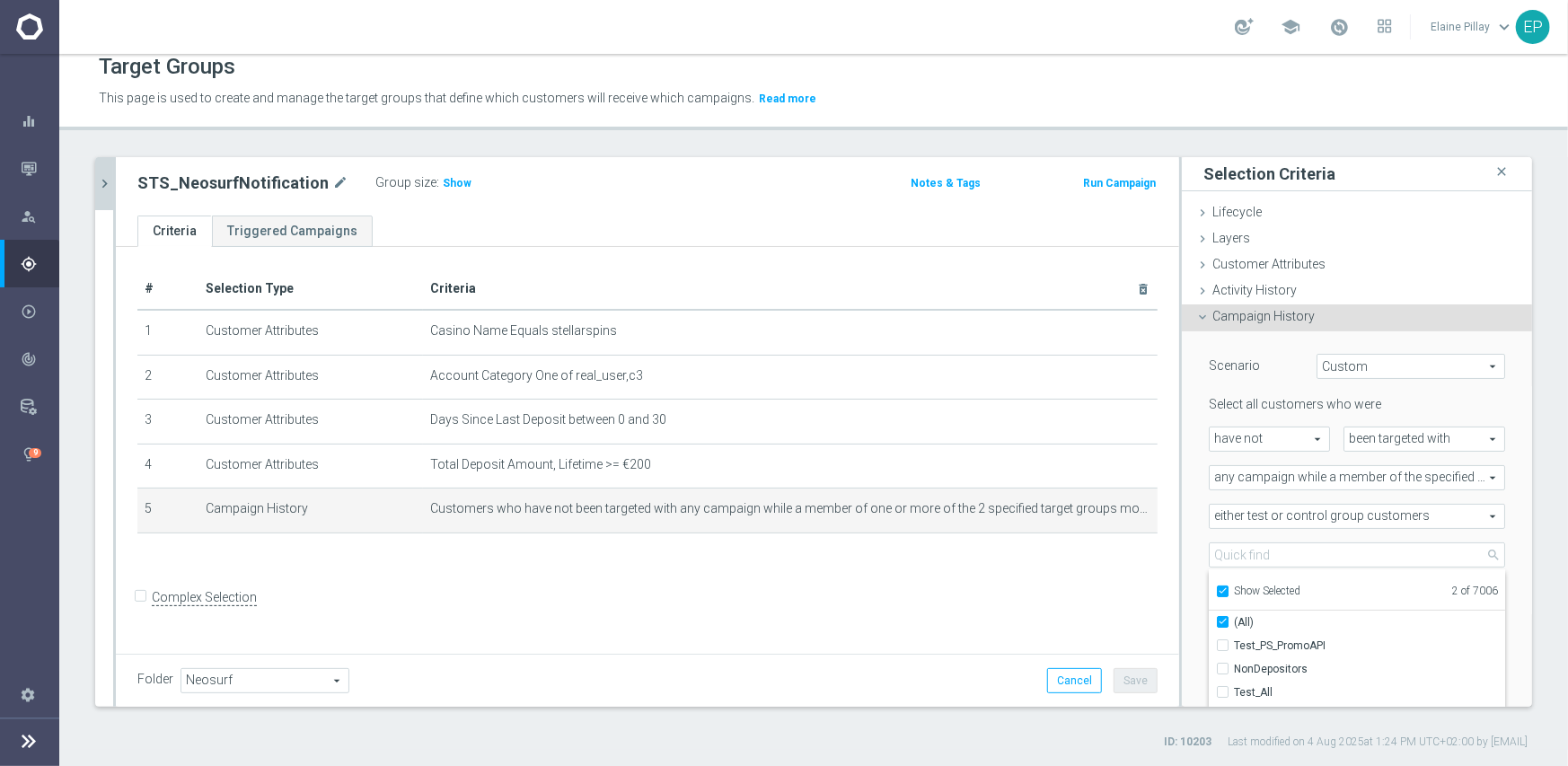 checkbox on "true" 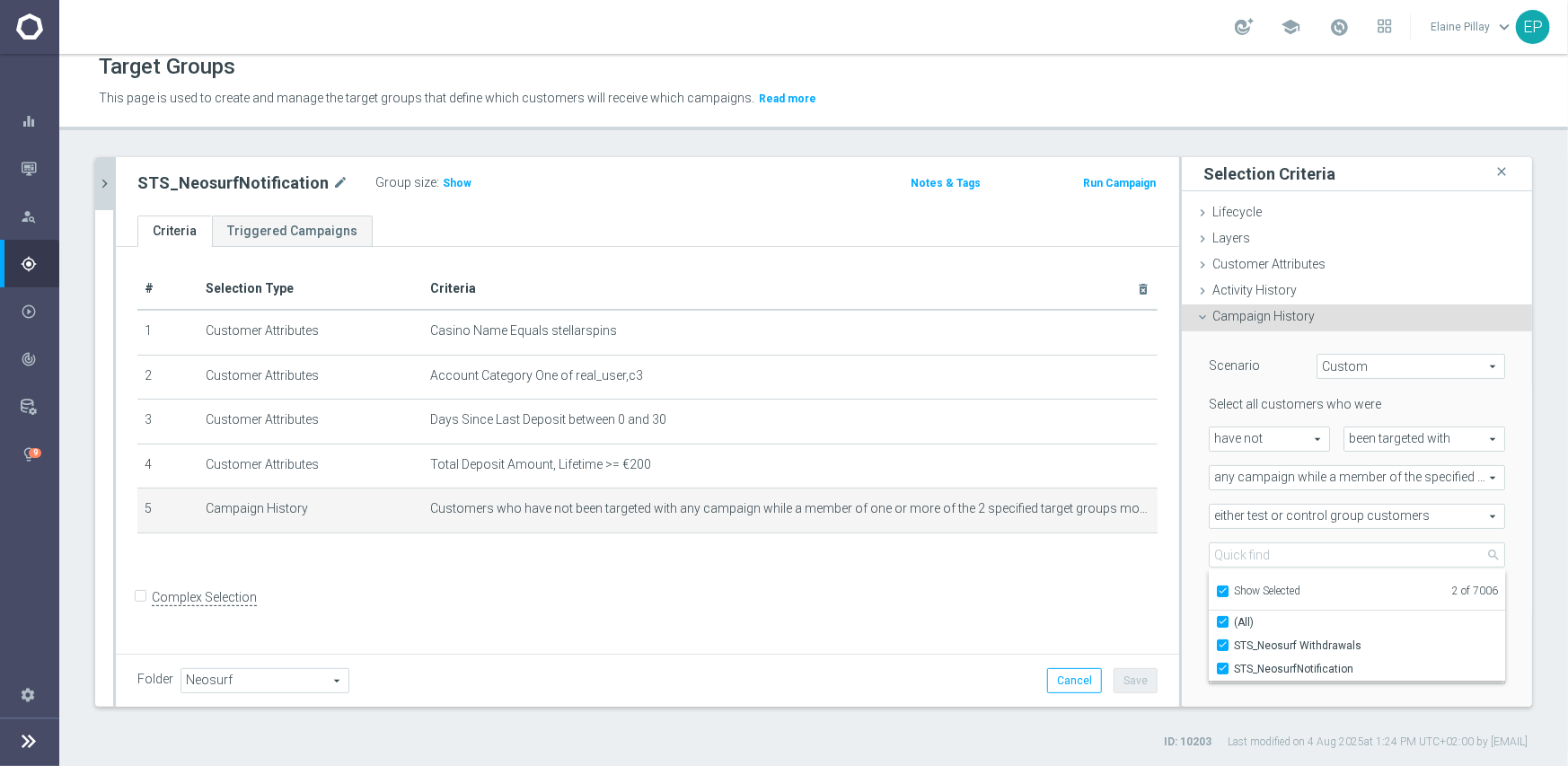 click on "#
Selection Type
Criteria
delete_forever
1
Customer Attributes
Casino Name Equals  stellarspins
mode_edit
delete_forever
2
Customer Attributes
Account Category One of  real_user,c3
mode_edit
delete_forever
3
Customer Attributes
Days Since Last Deposit between  0 and 30
mode_edit
delete_forever
4" 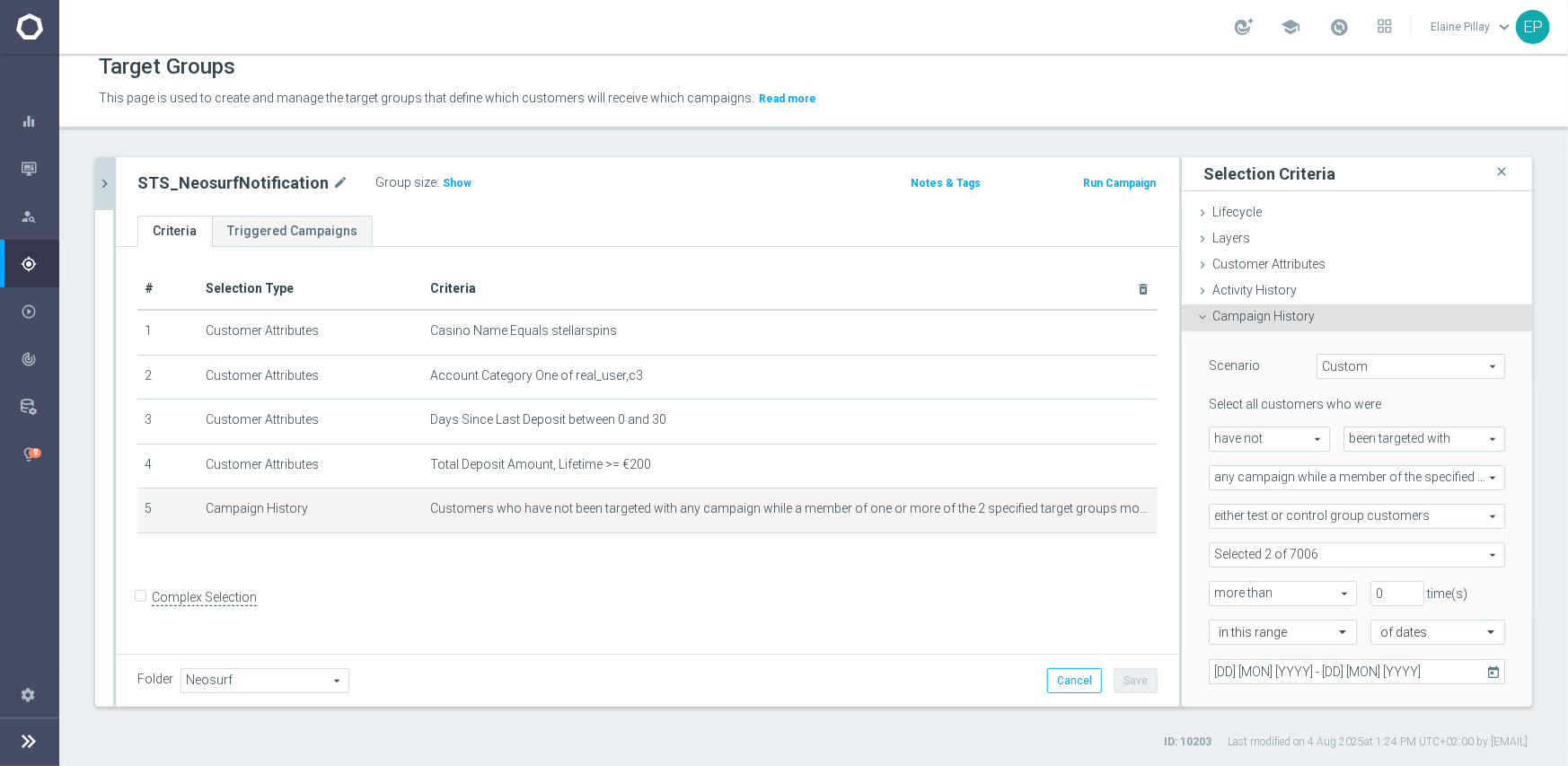 click on "chevron_right" 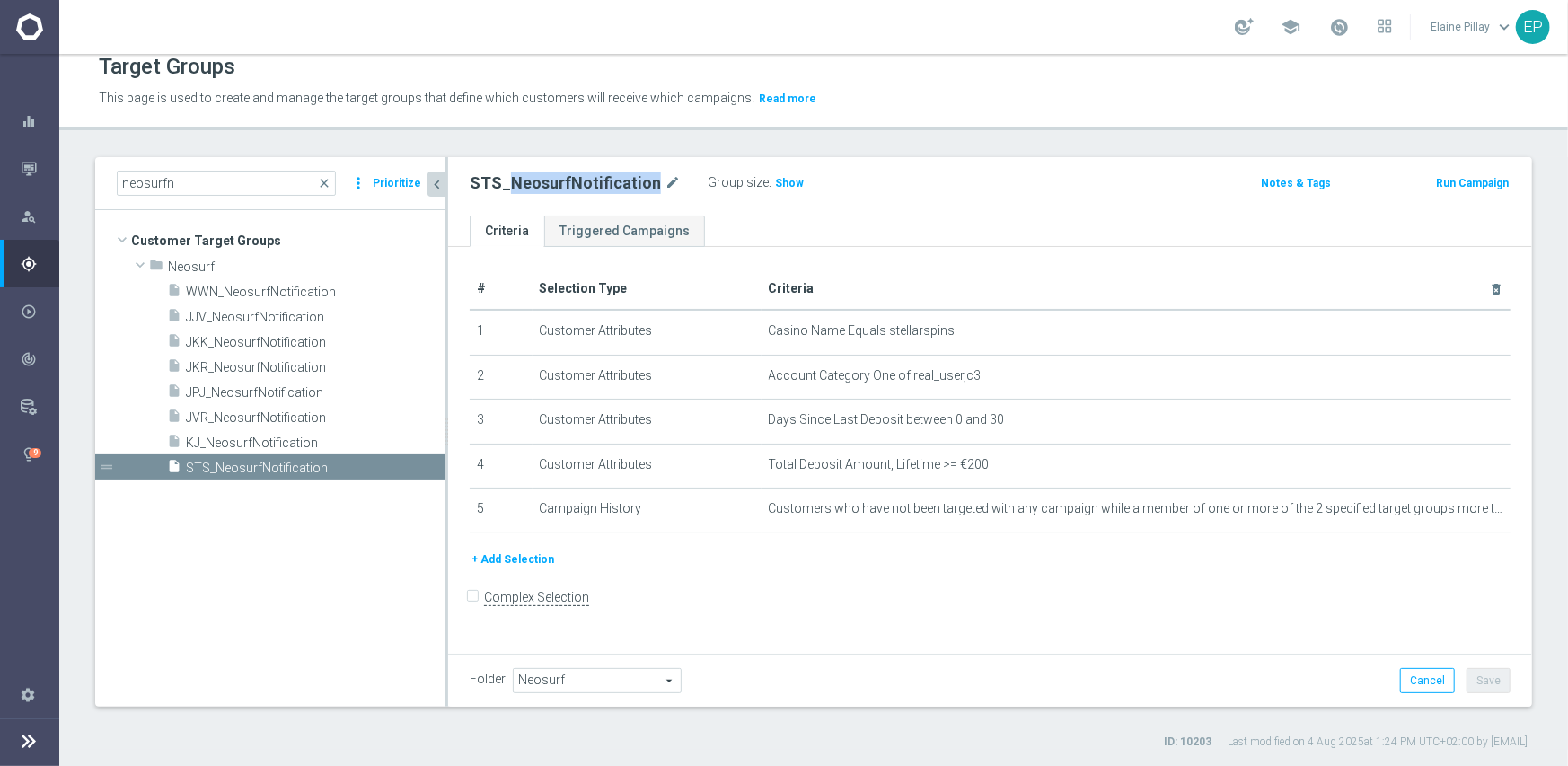 drag, startPoint x: 506, startPoint y: 184, endPoint x: 647, endPoint y: 184, distance: 141 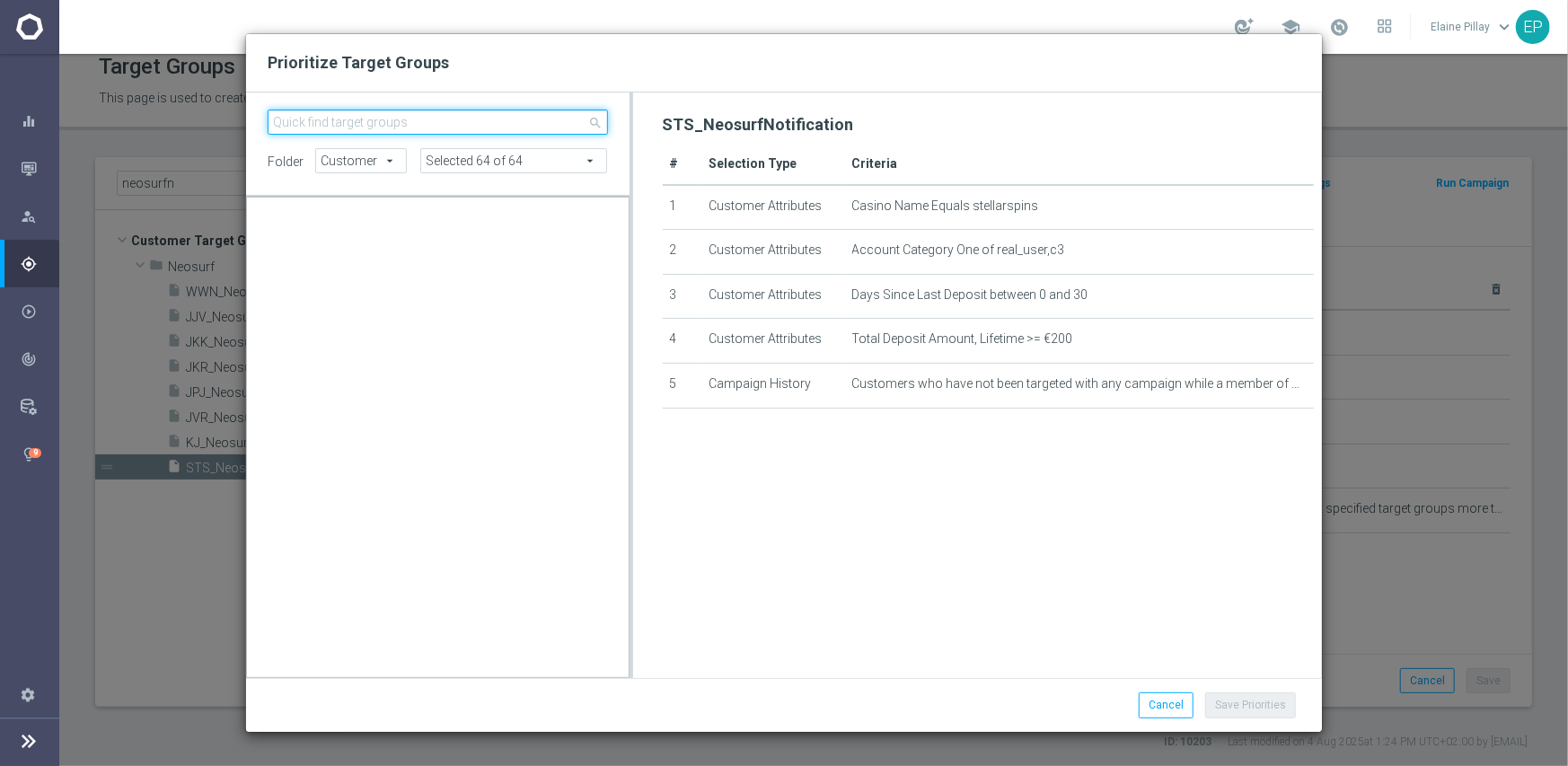 click at bounding box center (437, 122) 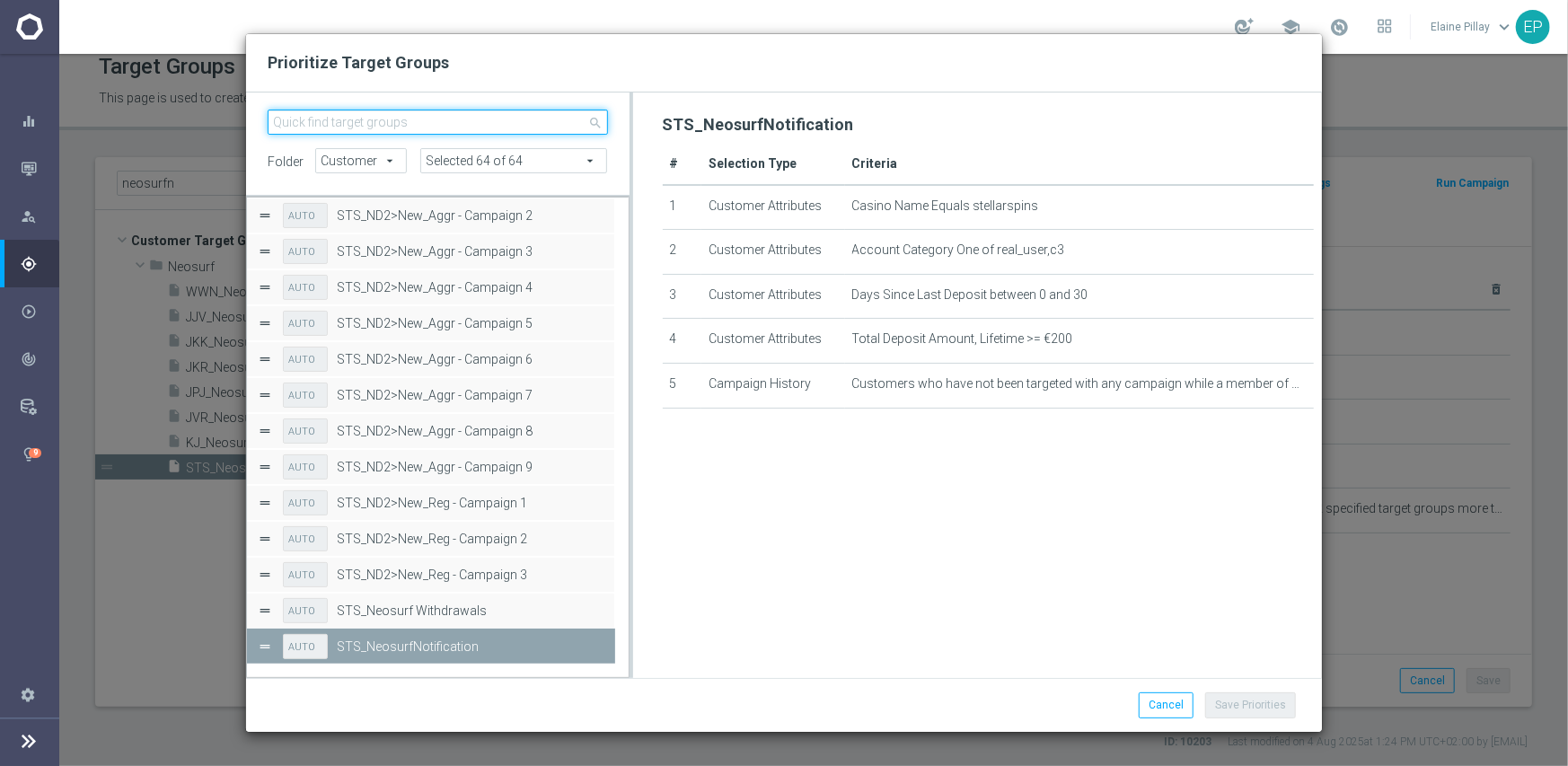 paste on "NeosurfNotification" 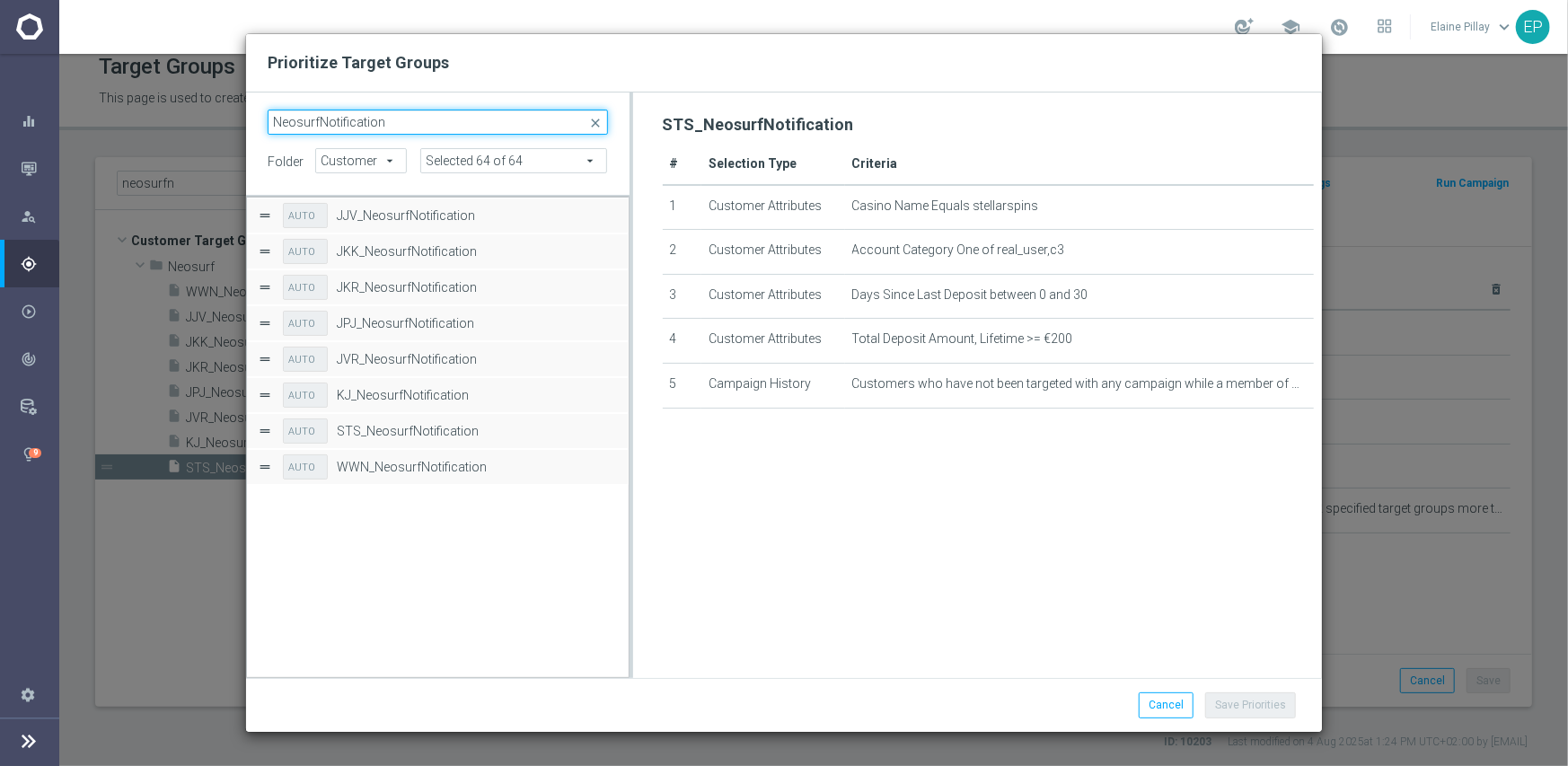scroll, scrollTop: 0, scrollLeft: 0, axis: both 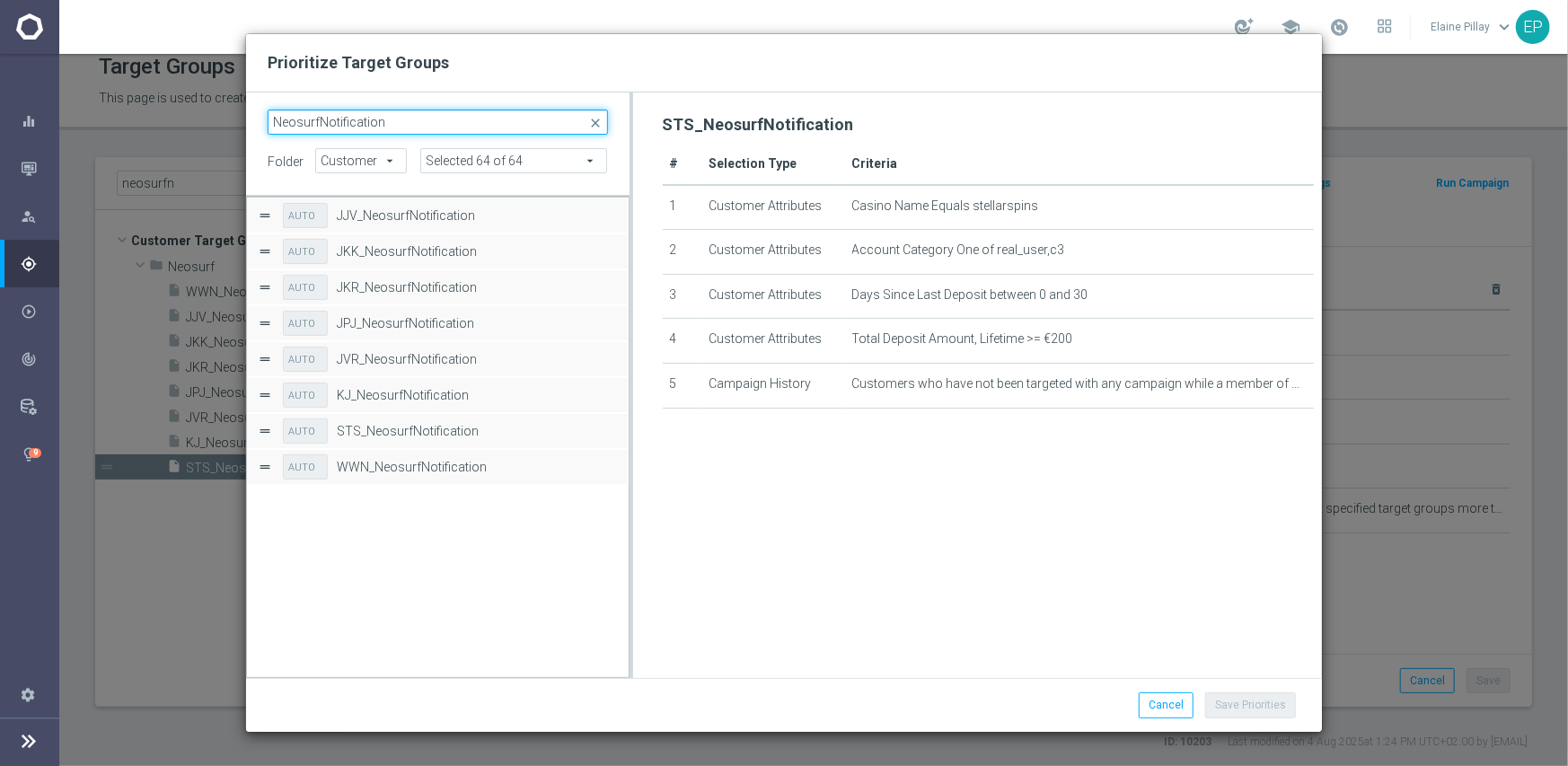 type on "NeosurfNotification" 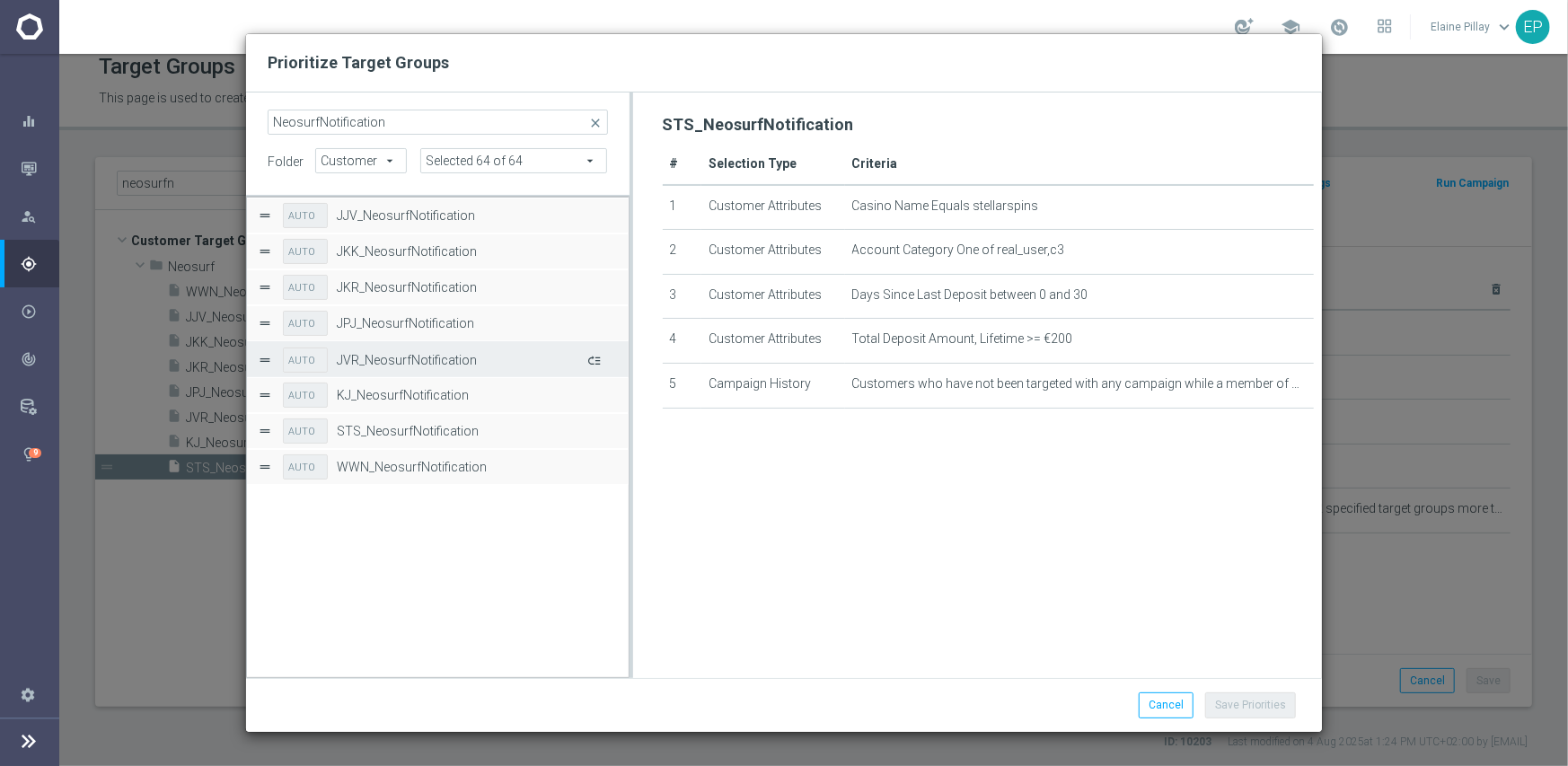 click at bounding box center (593, 359) 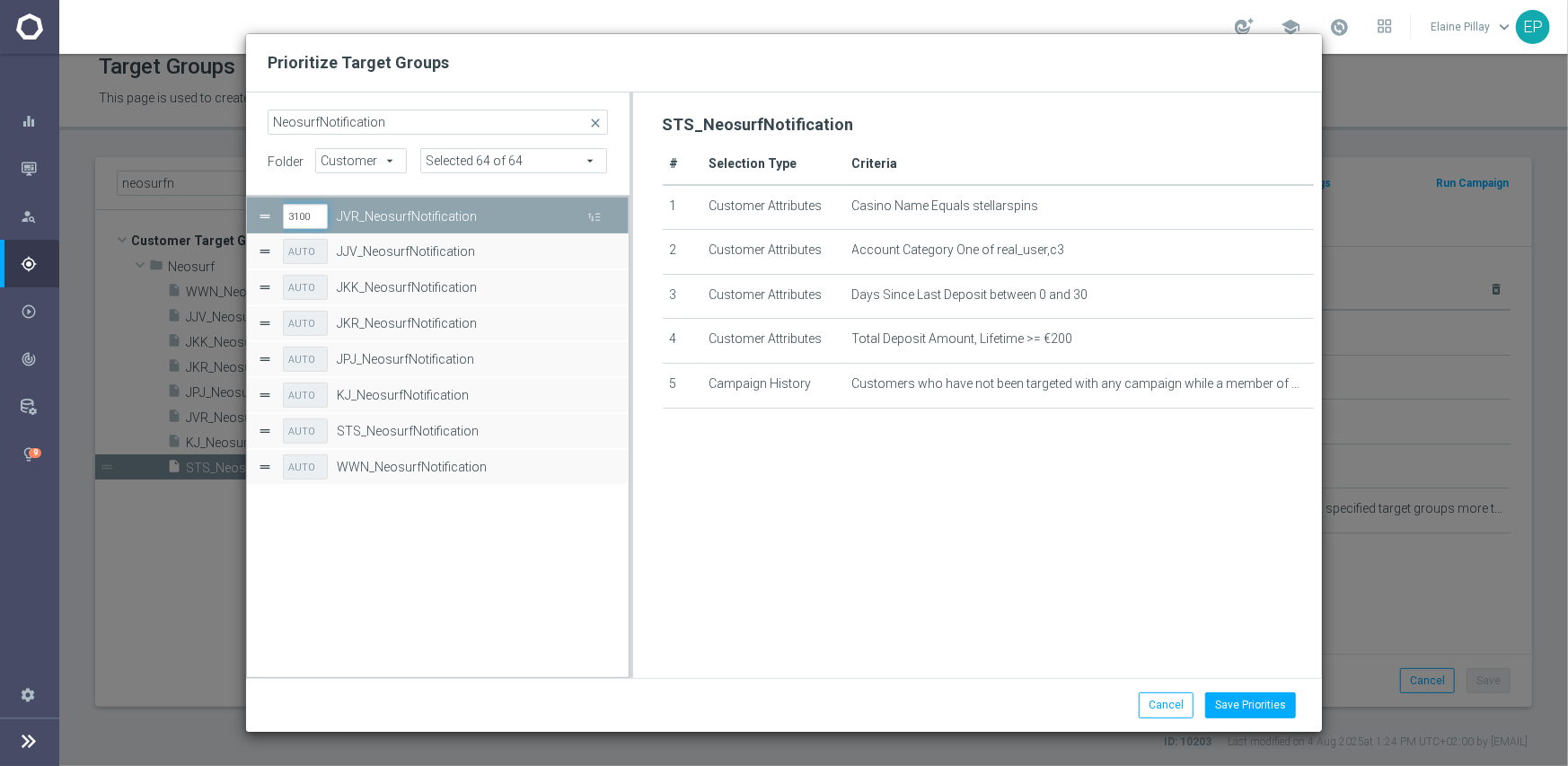 click on "3100" at bounding box center (305, 216) 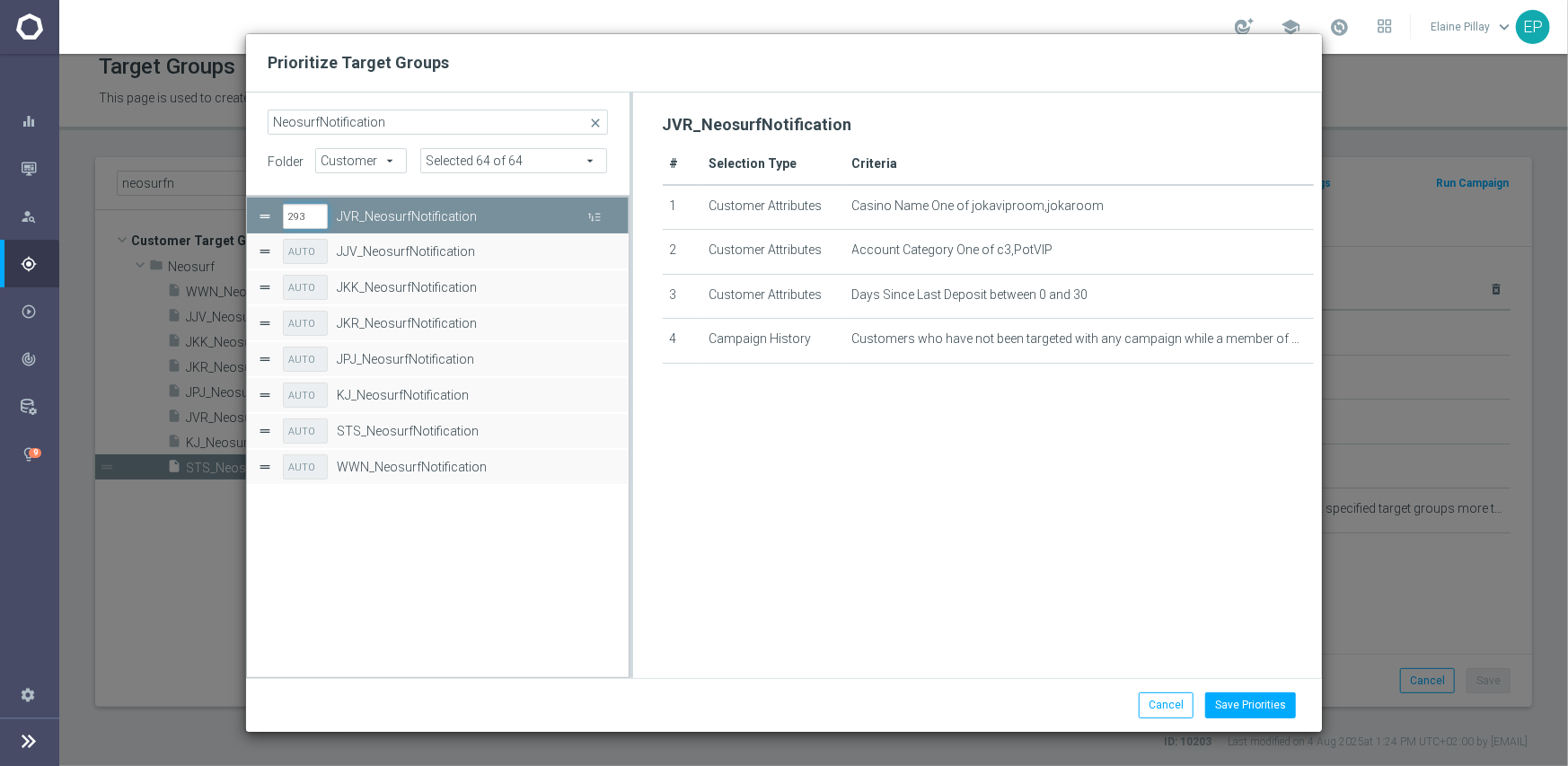 type on "2939" 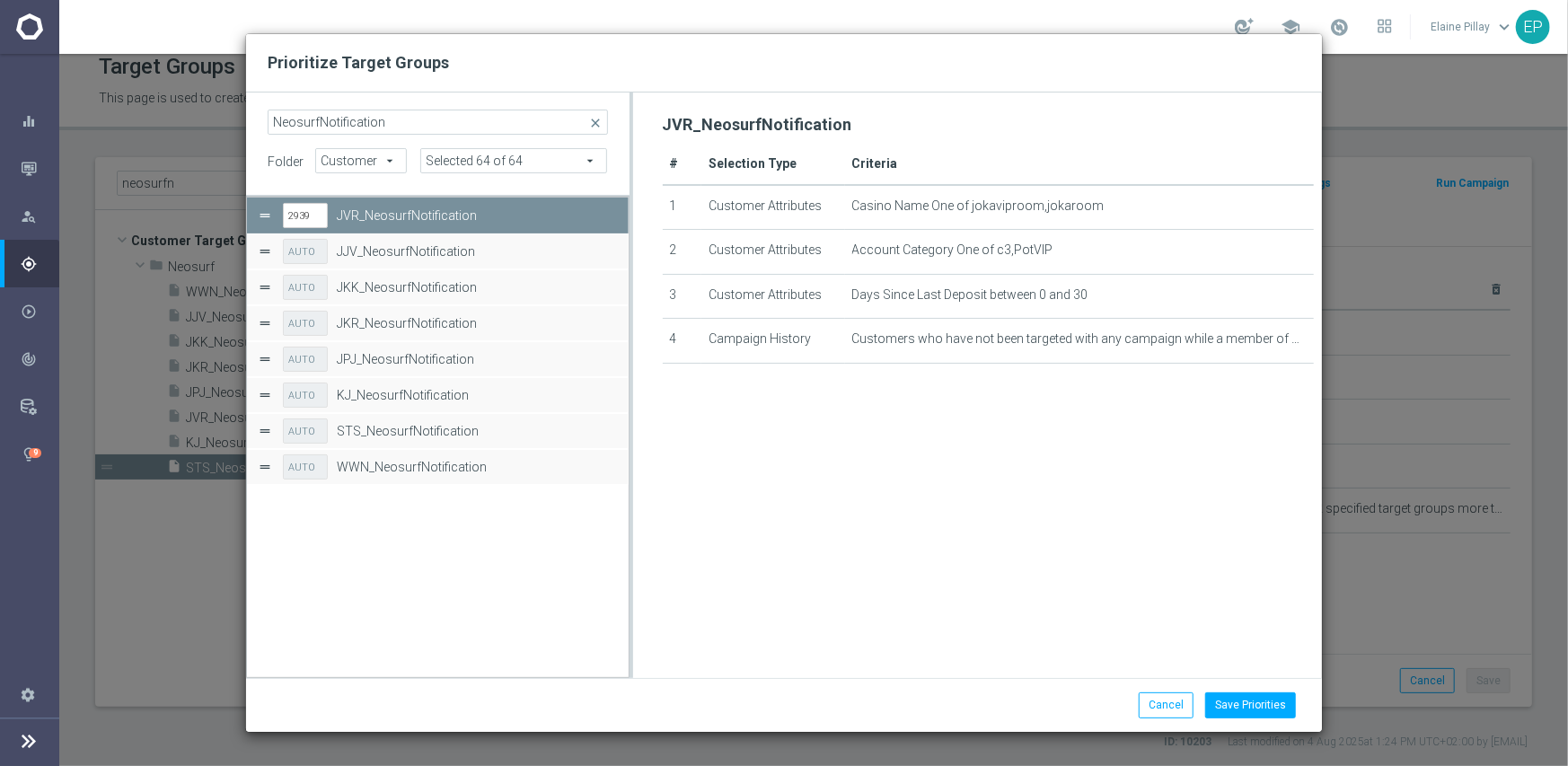 click on "JVR_NeosurfNotification
#
Selection Type
Criteria
1
Customer Attributes
Casino Name One of  jokaviproom,jokaroom
2
Customer Attributes
Account Category One of  c3,PotVIP
3
Customer Attributes
Days Since Last Deposit between  0 and 30
4
Campaign History" at bounding box center (989, 380) 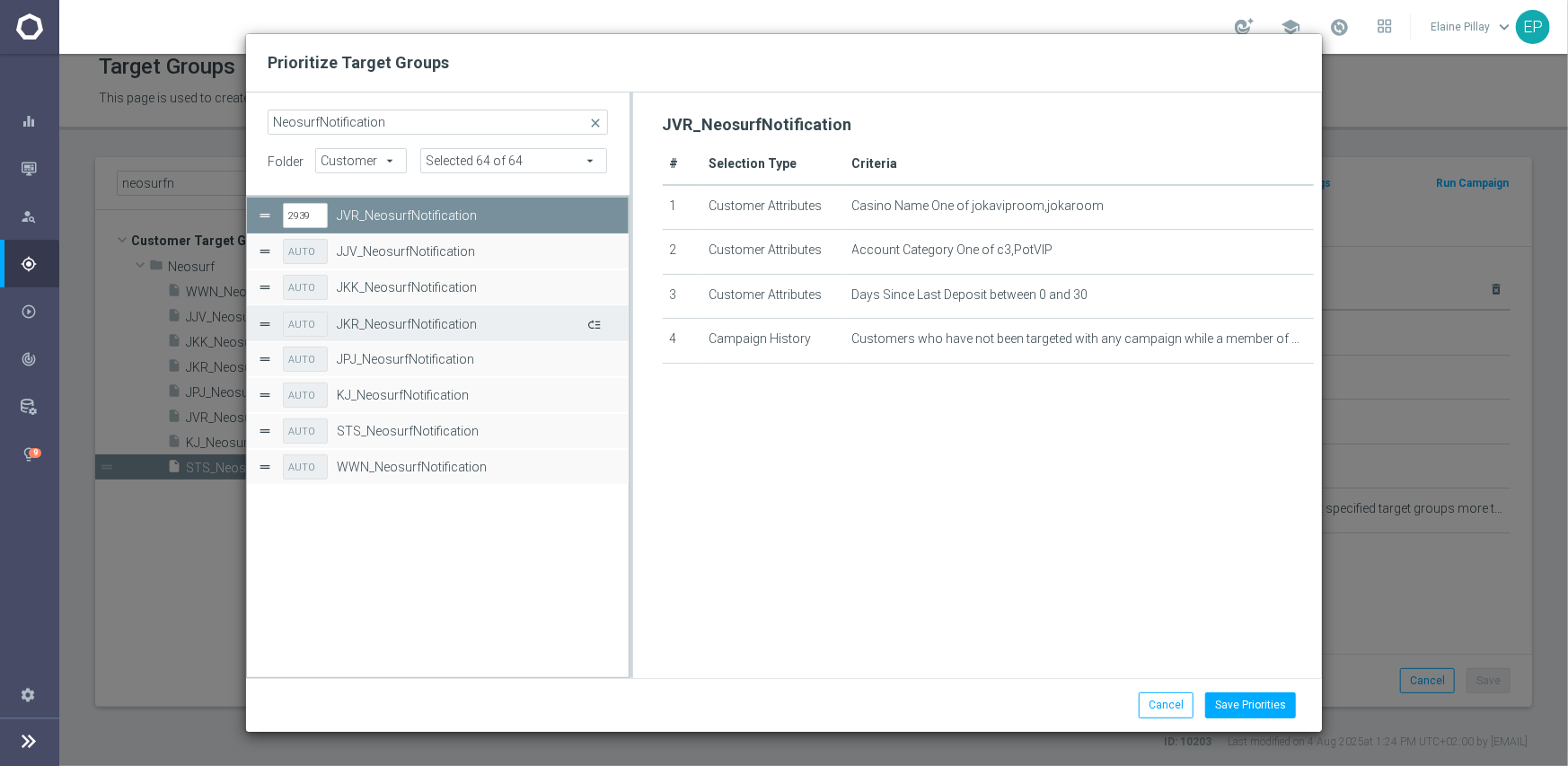 click at bounding box center (593, 323) 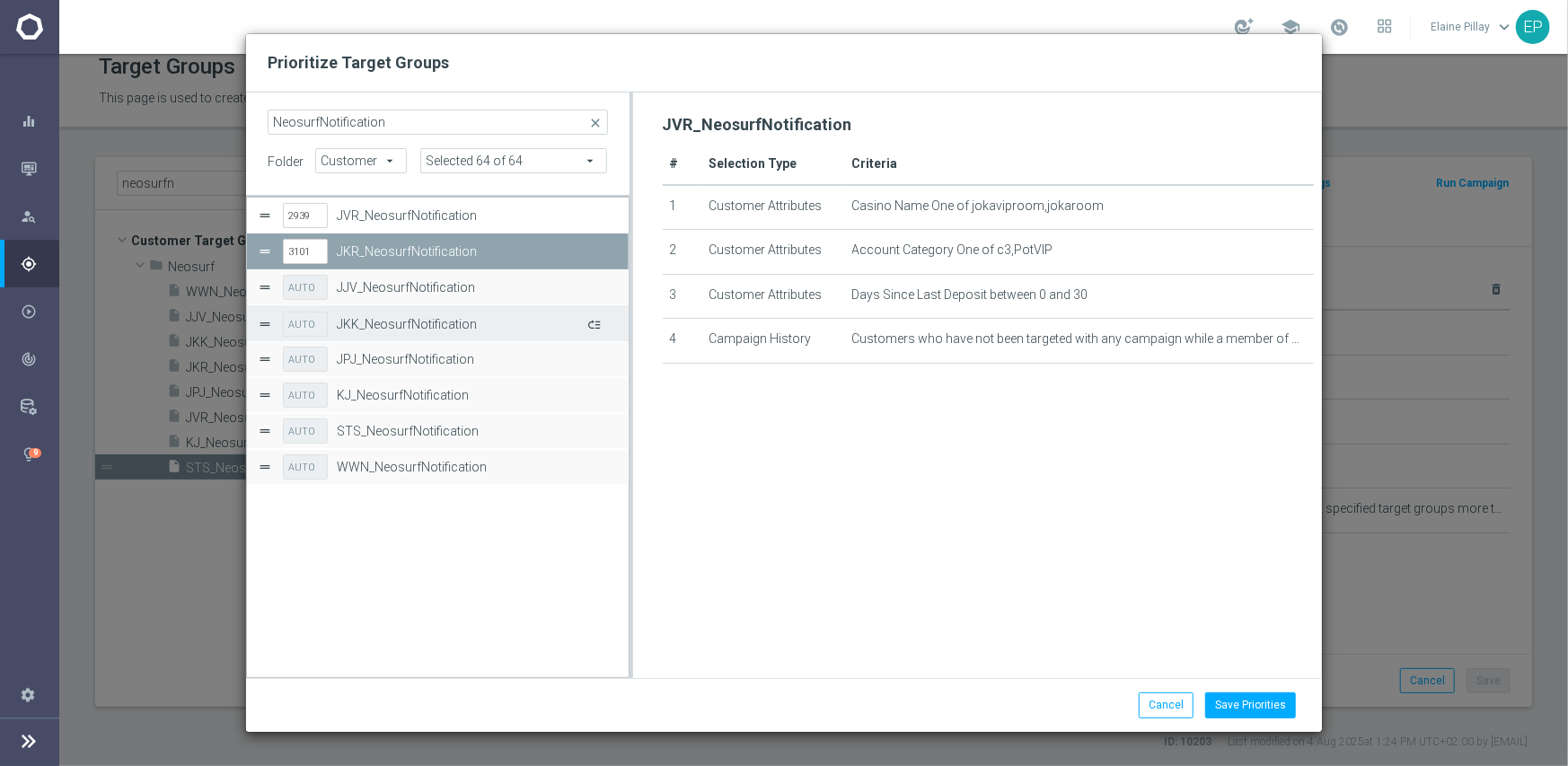 click at bounding box center [593, 323] 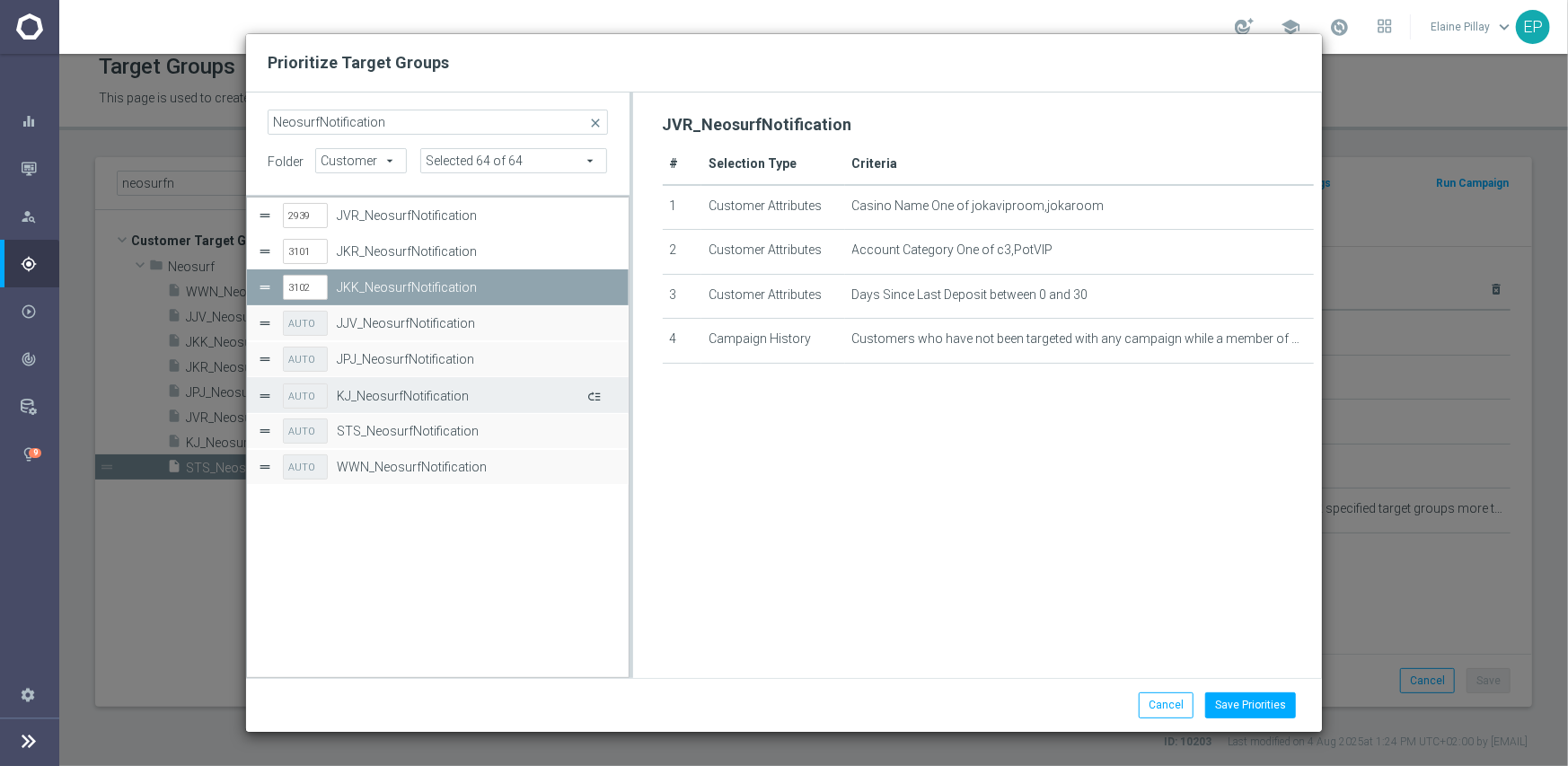 click at bounding box center [593, 395] 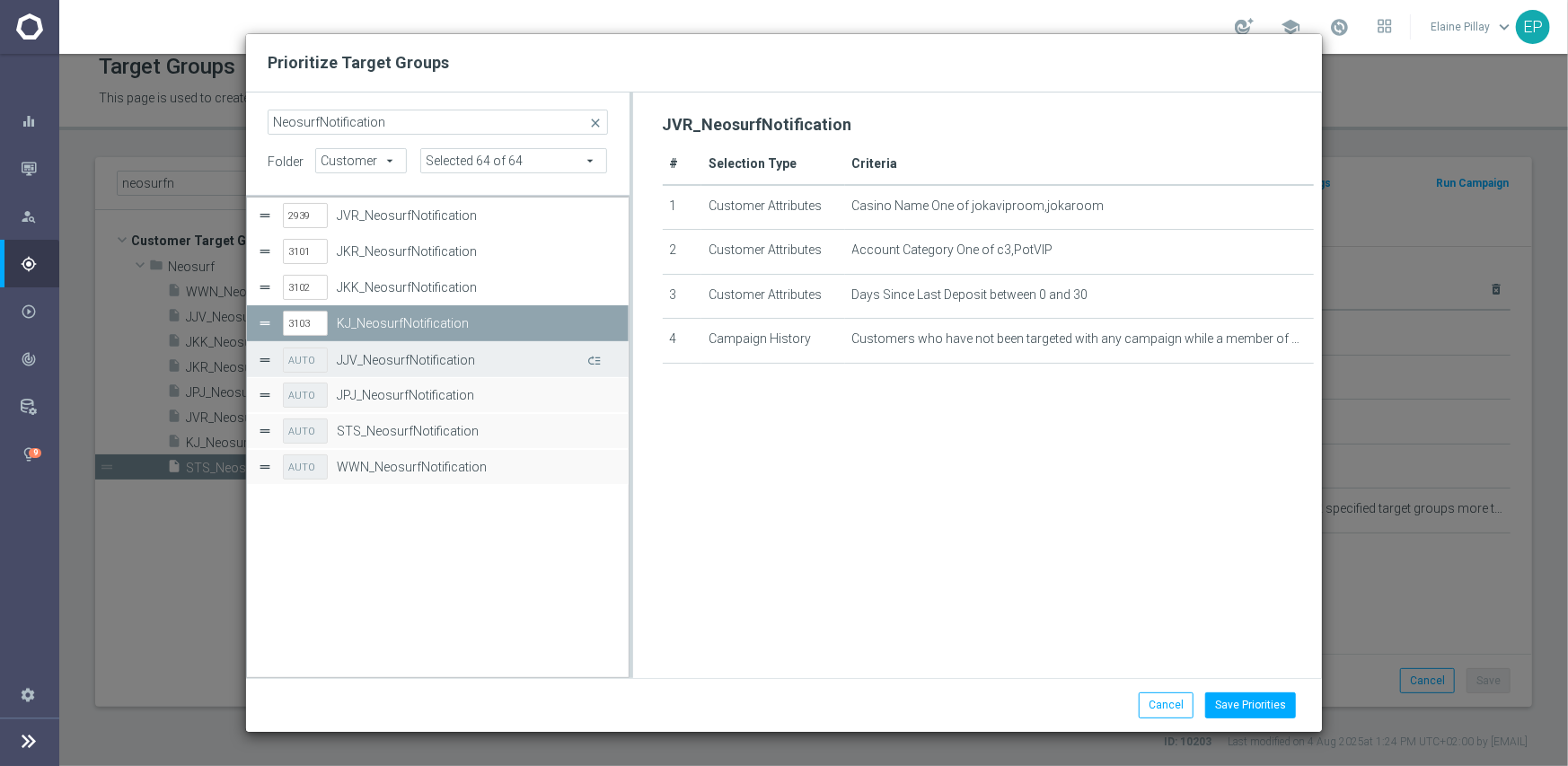 click on "AUTO
JJV_NeosurfNotification" at bounding box center (450, 360) 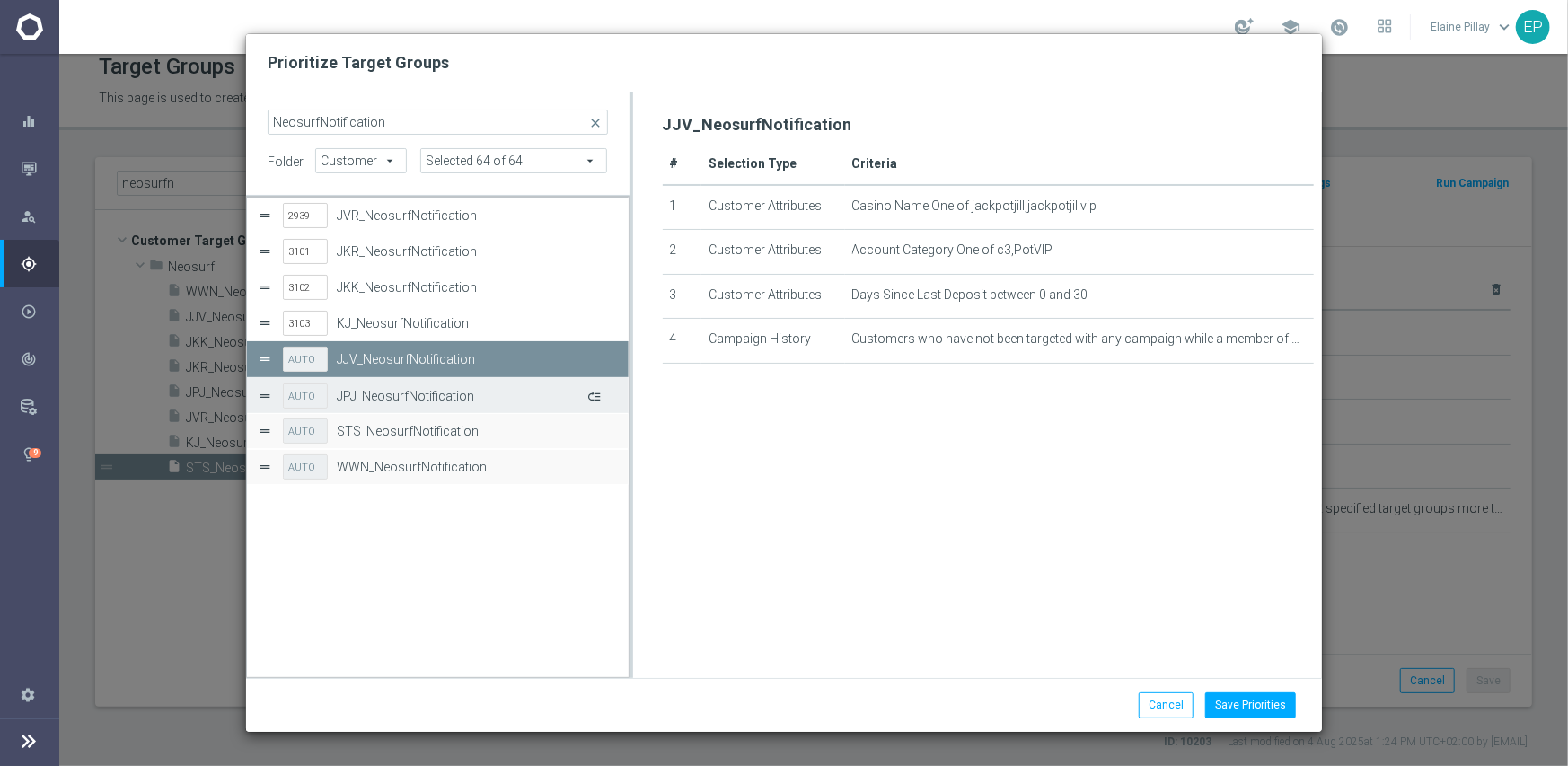 click at bounding box center [593, 395] 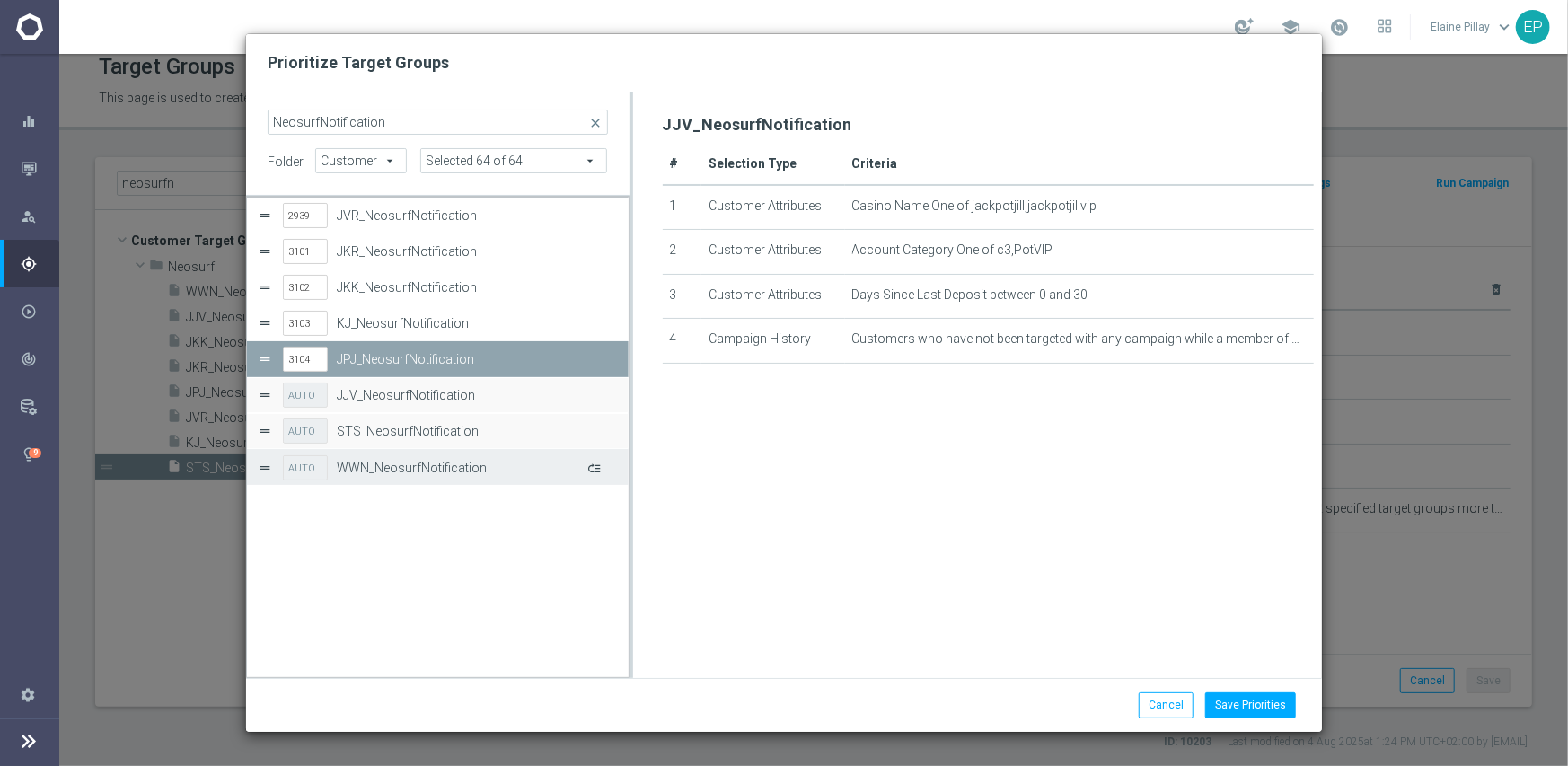 click at bounding box center [593, 467] 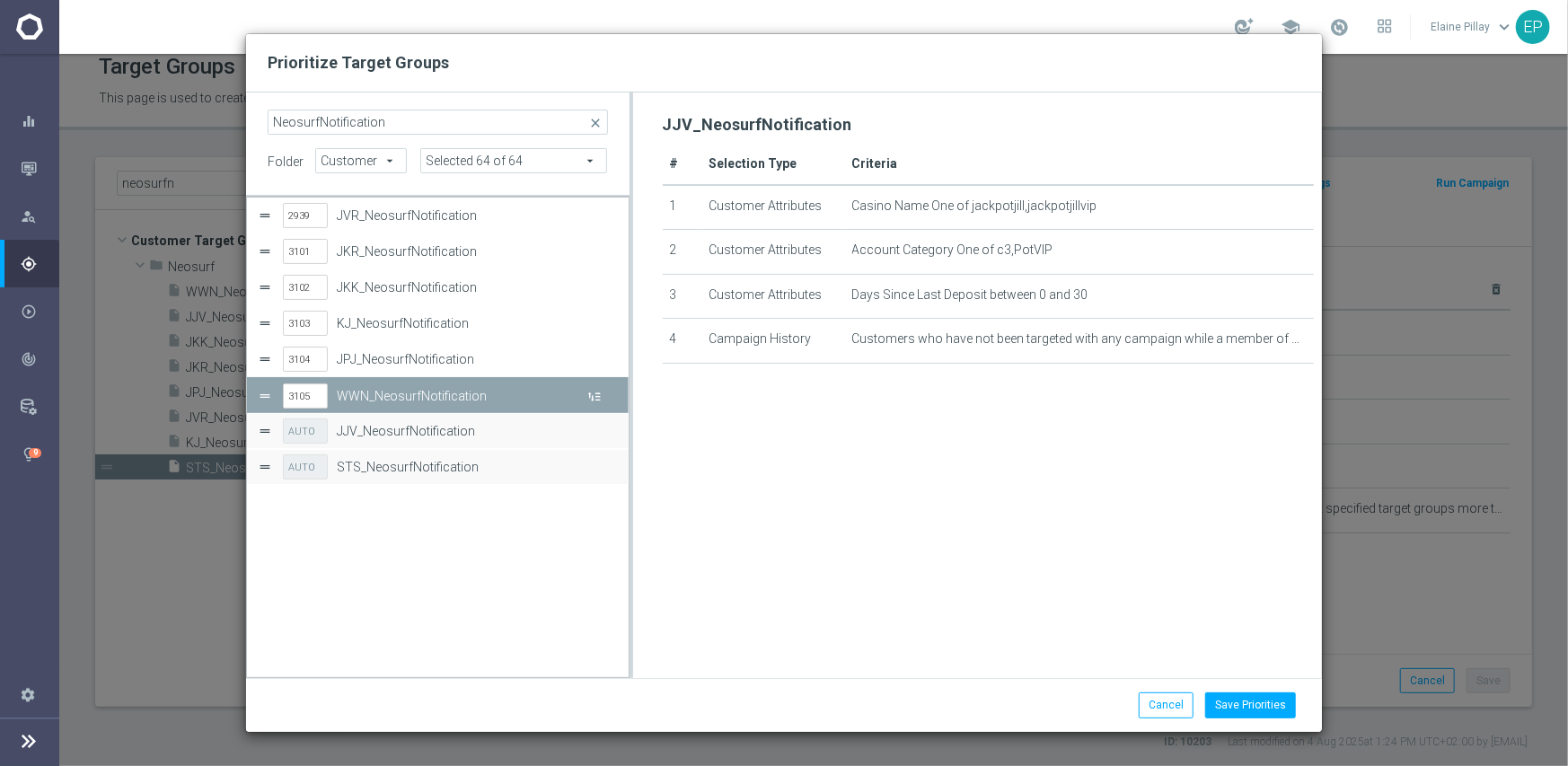 click at bounding box center (593, 395) 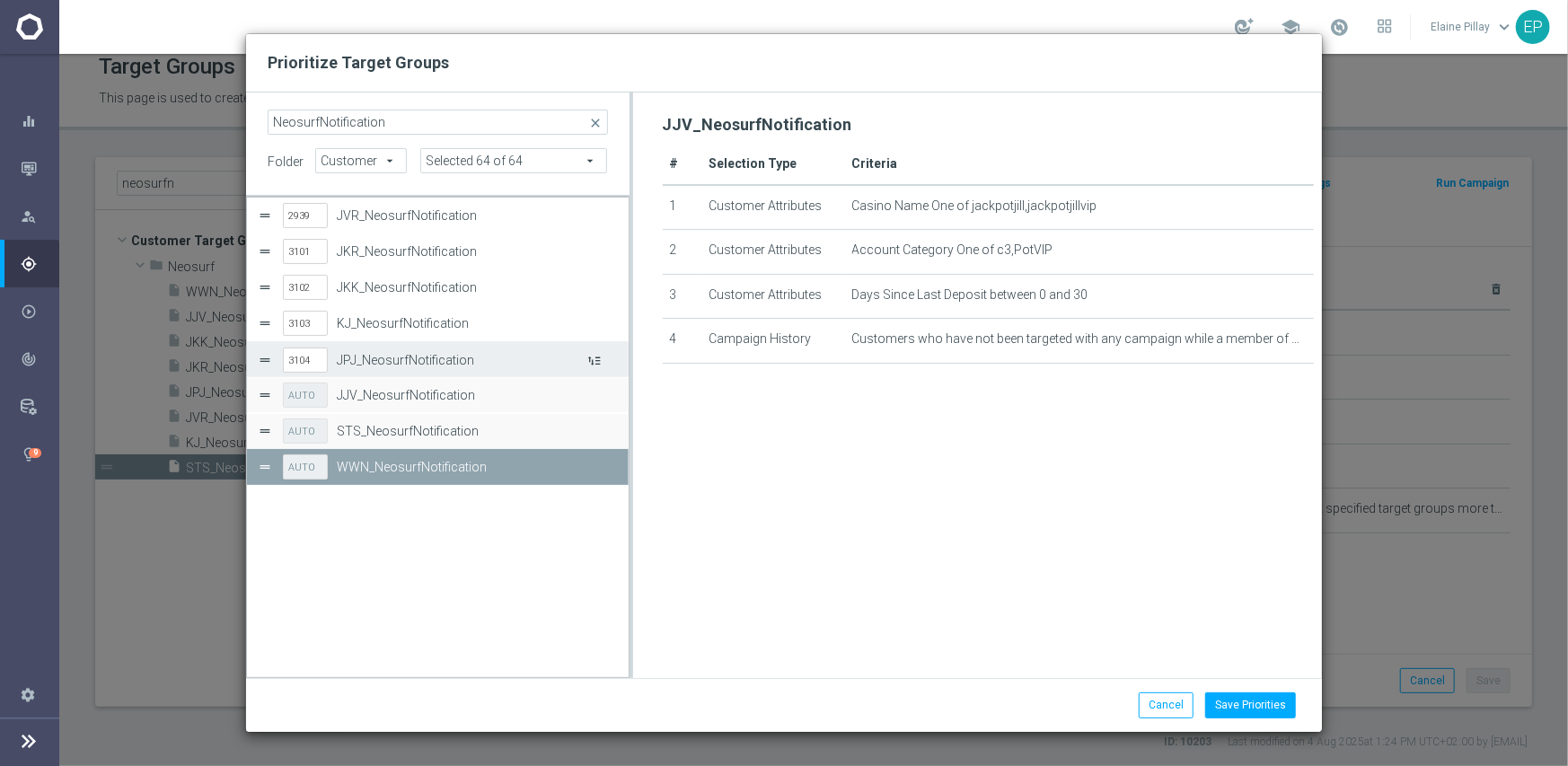 click at bounding box center [593, 359] 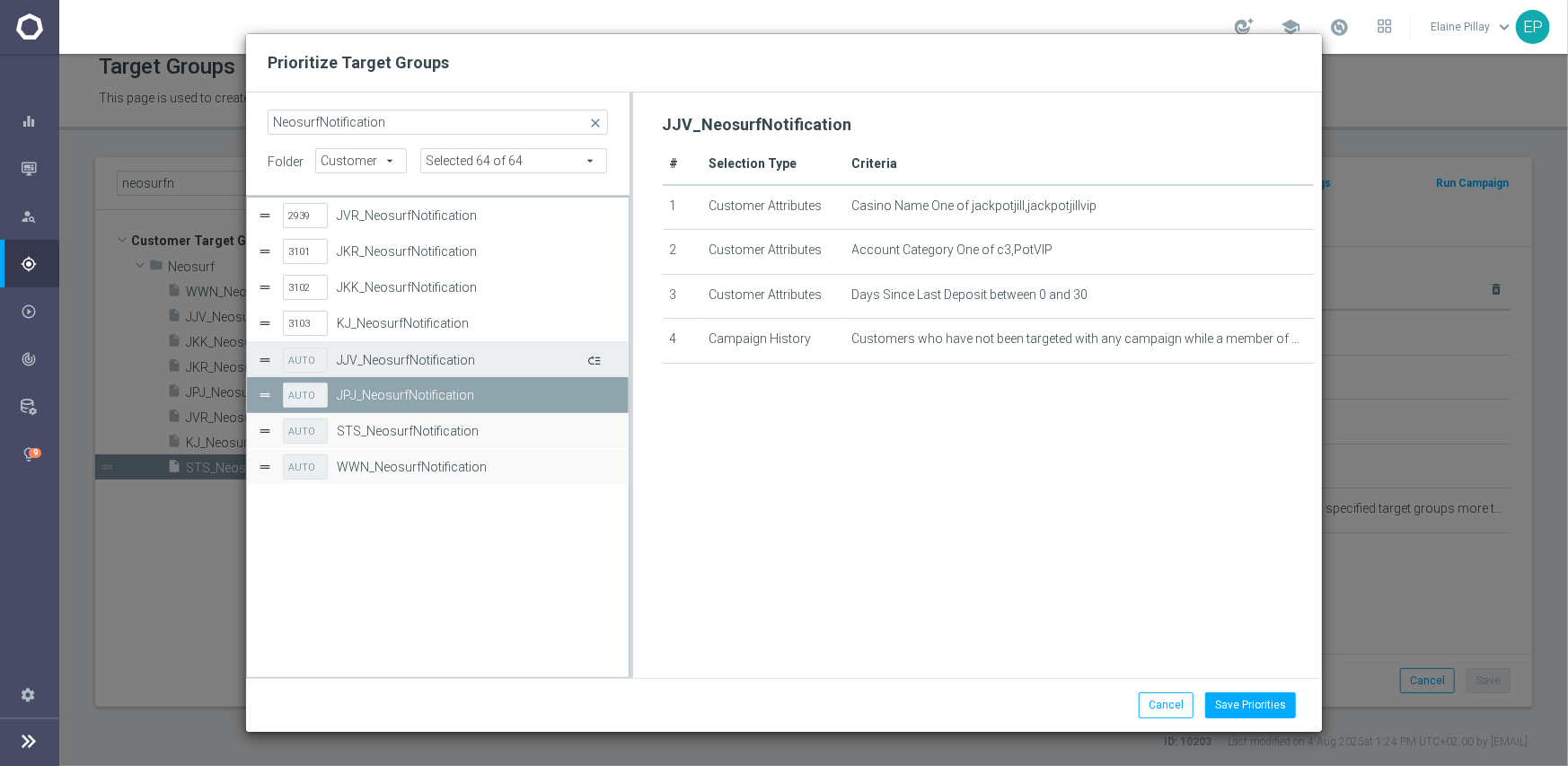 click at bounding box center [593, 359] 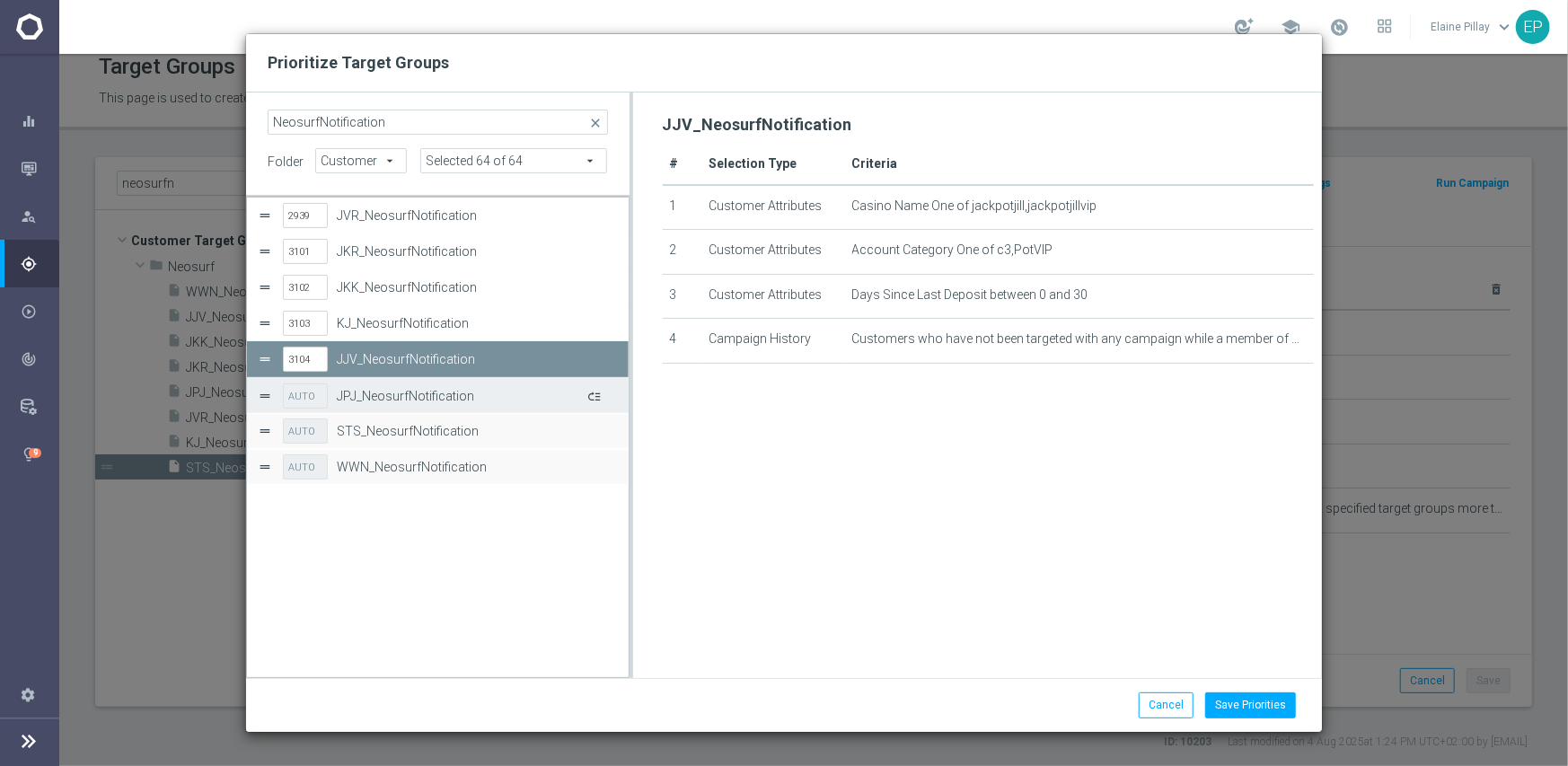 click at bounding box center (593, 395) 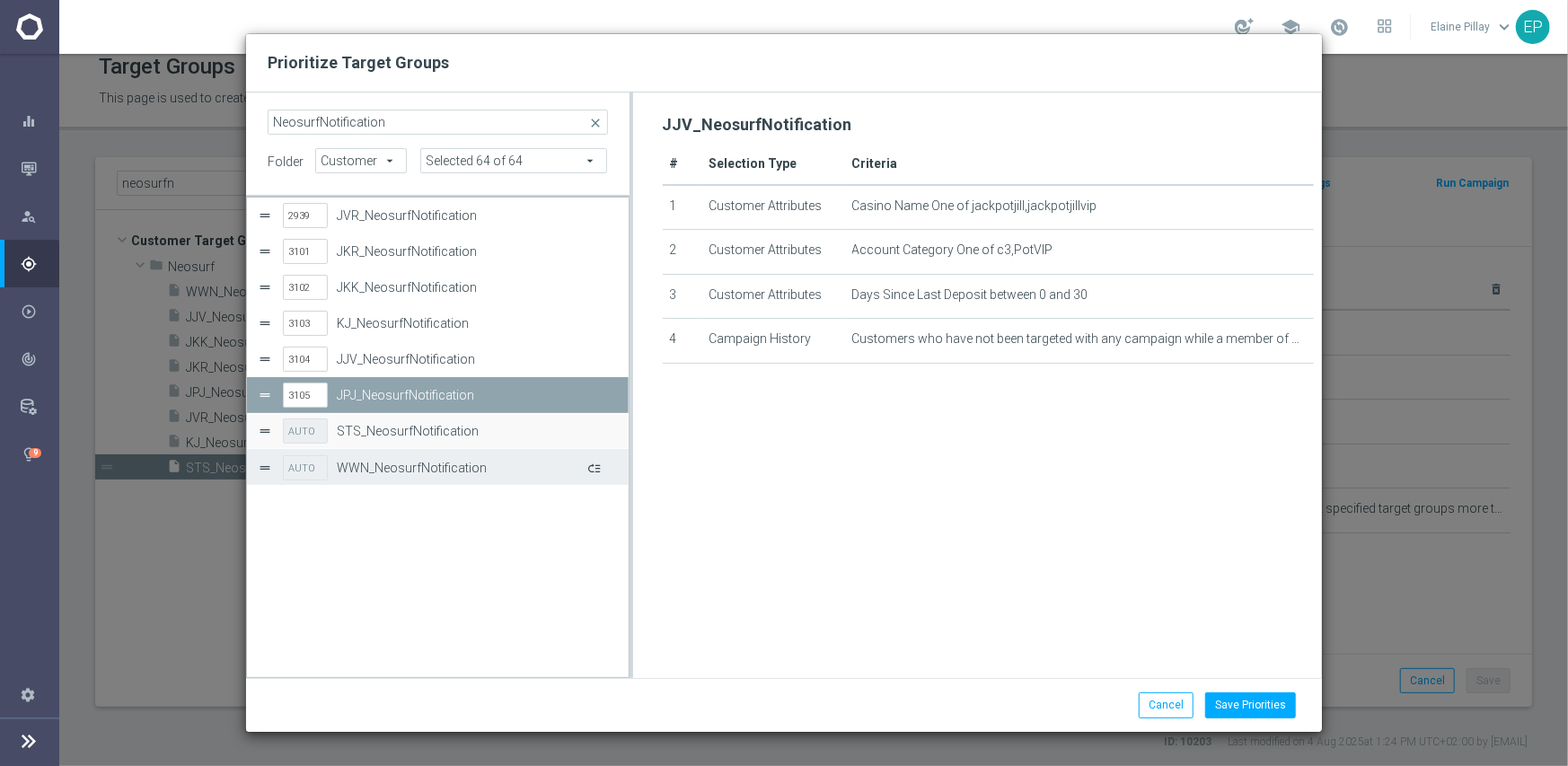 click at bounding box center (593, 467) 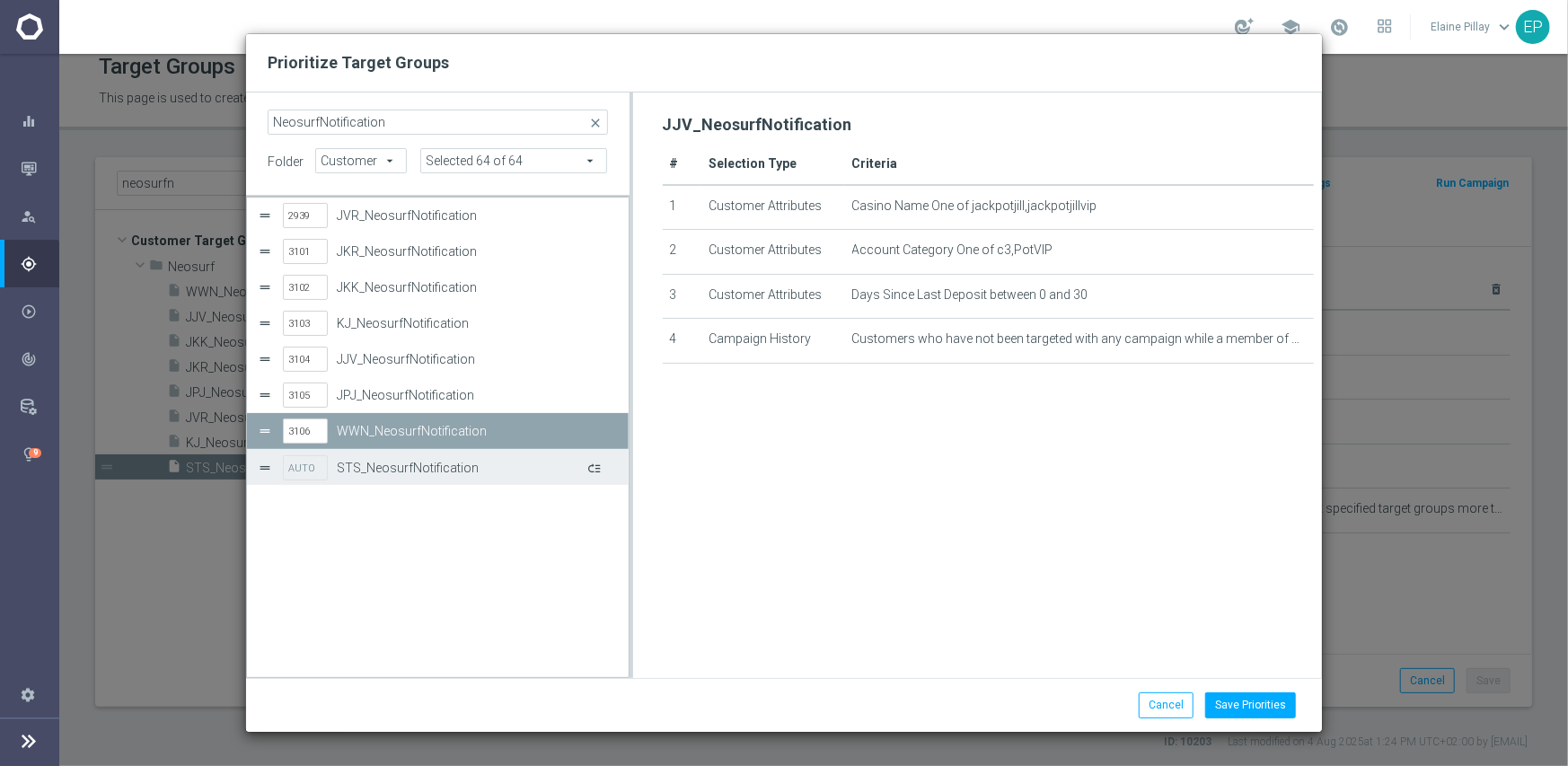 click at bounding box center (593, 467) 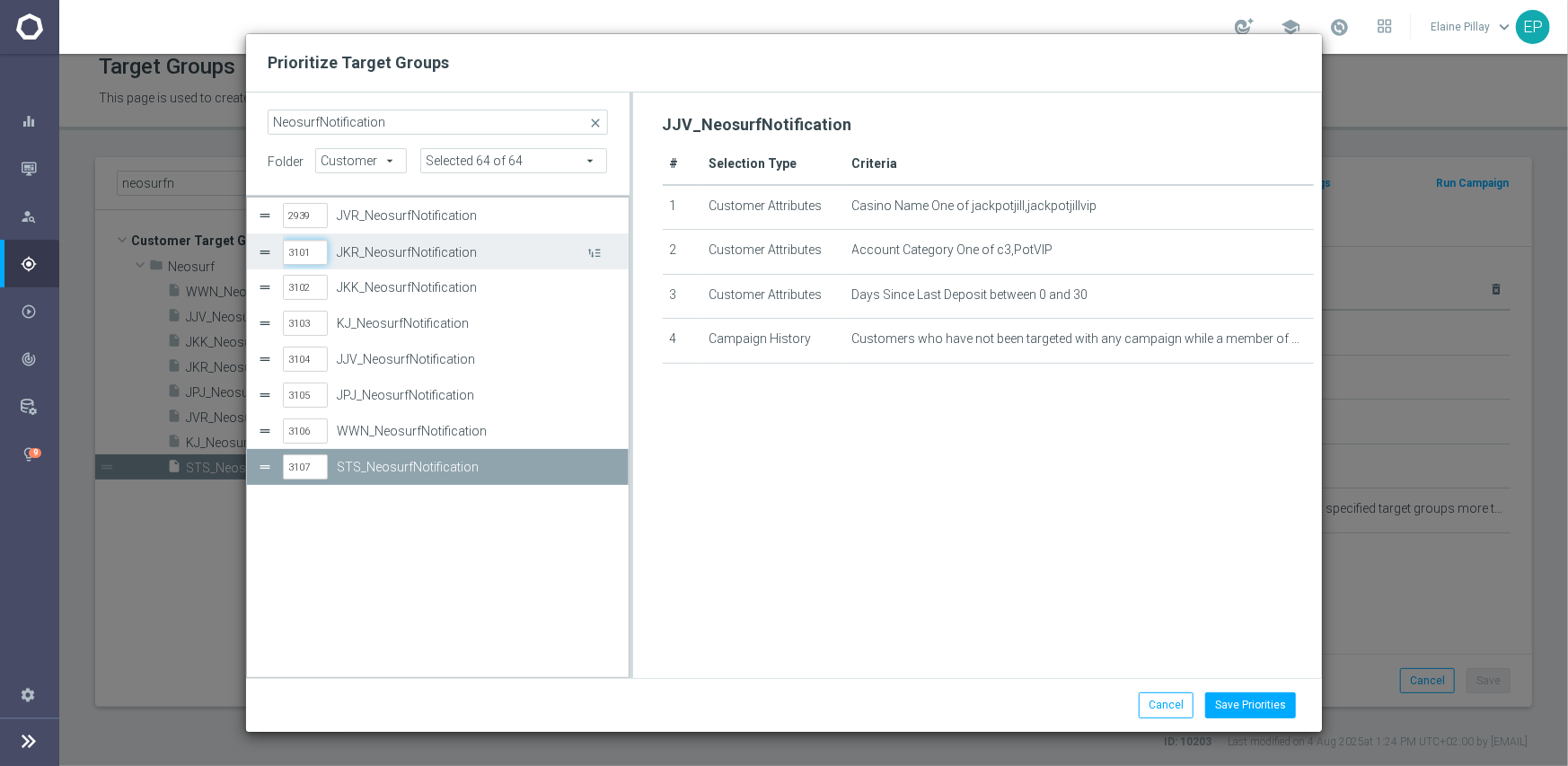click on "3101" at bounding box center [305, 252] 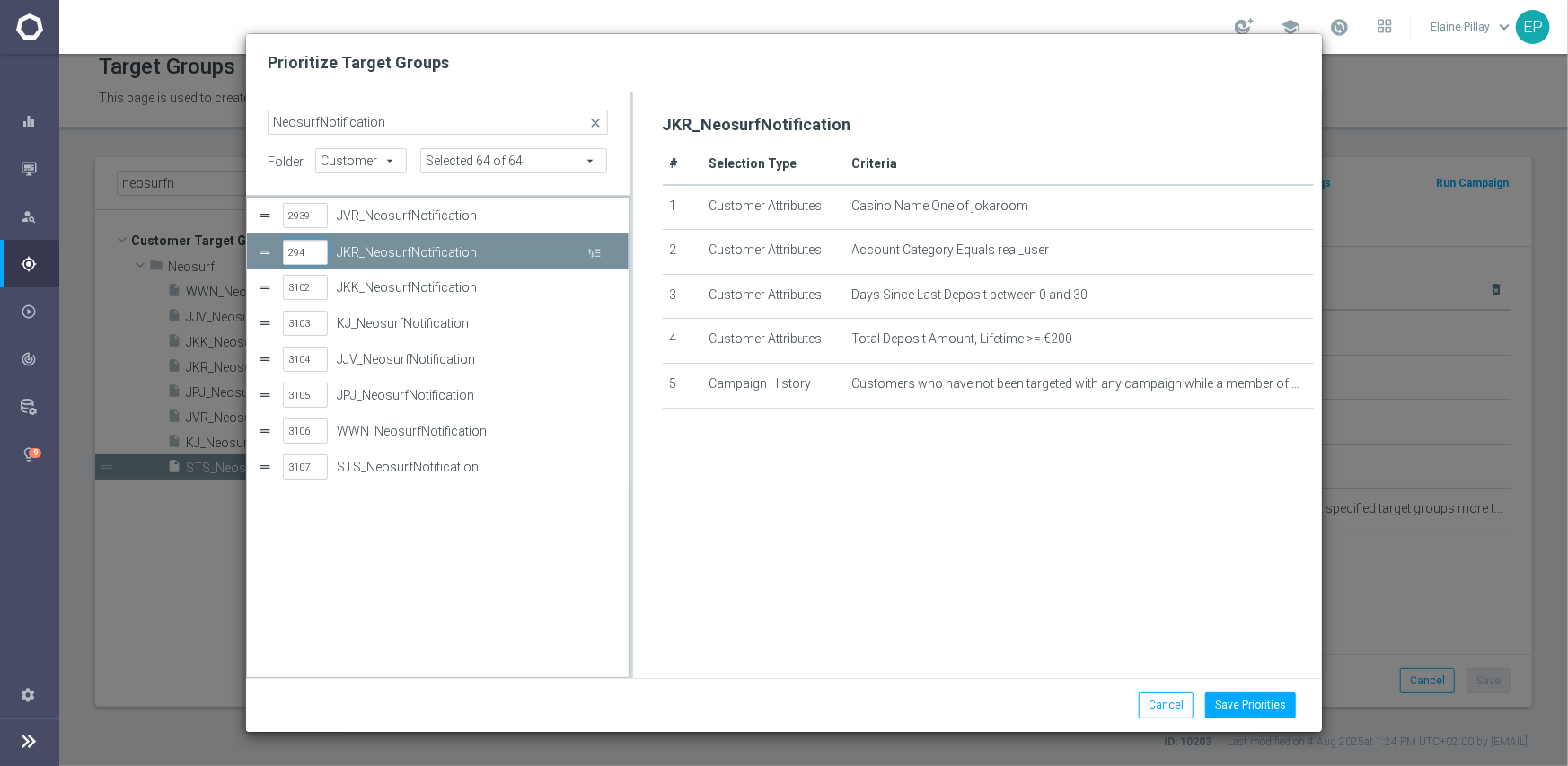 type on "2940" 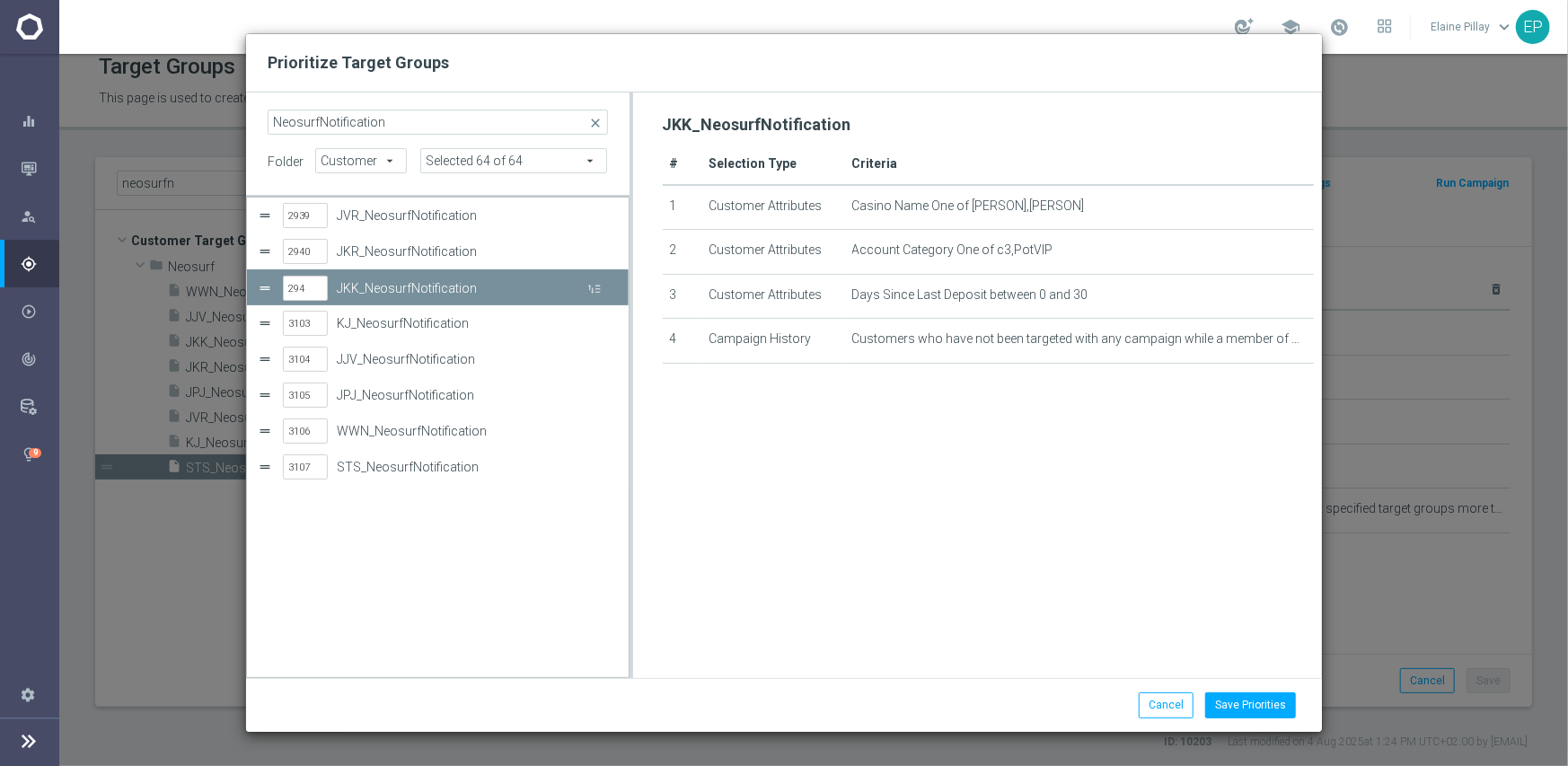 type on "2941" 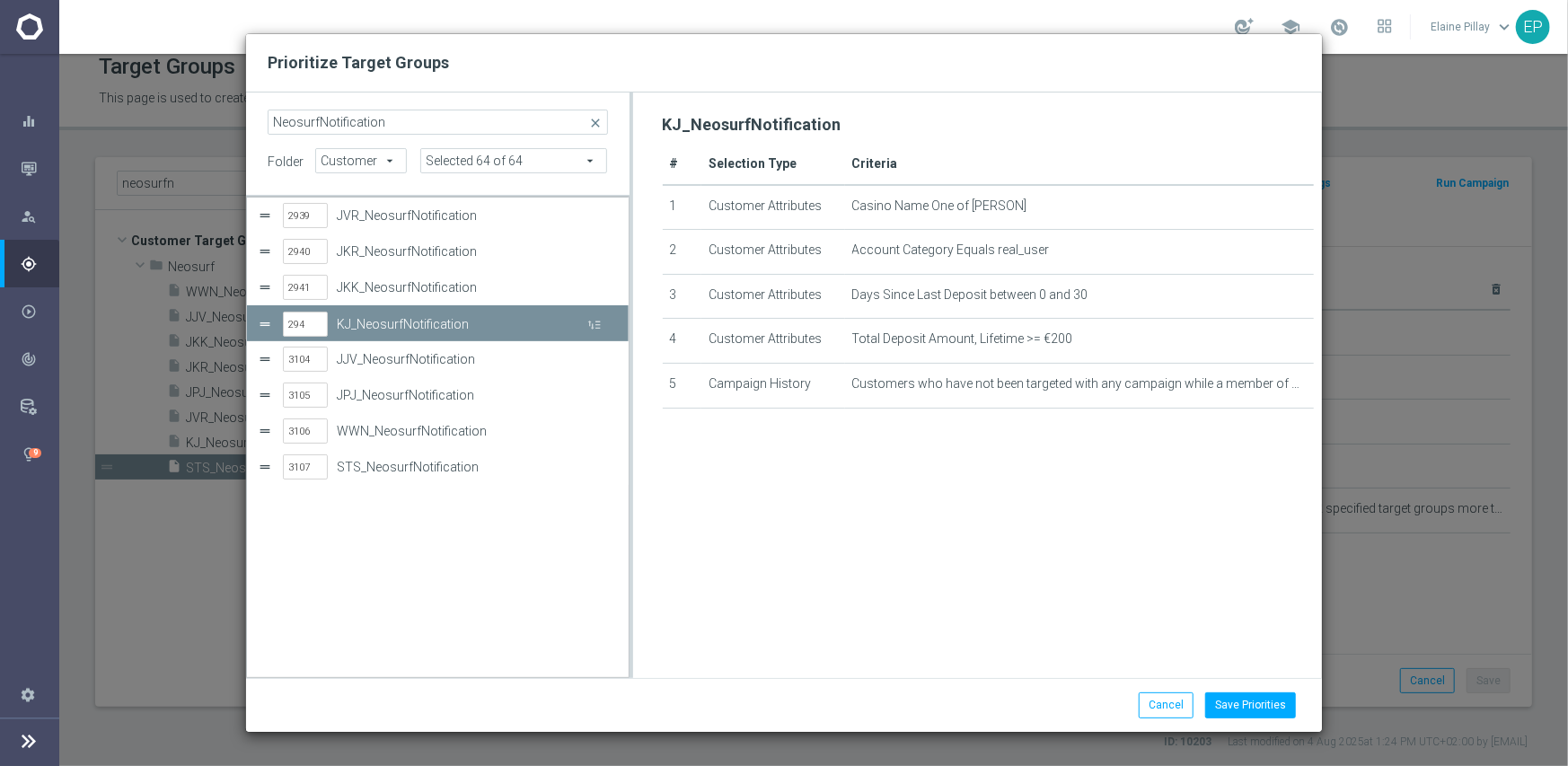 type on "2942" 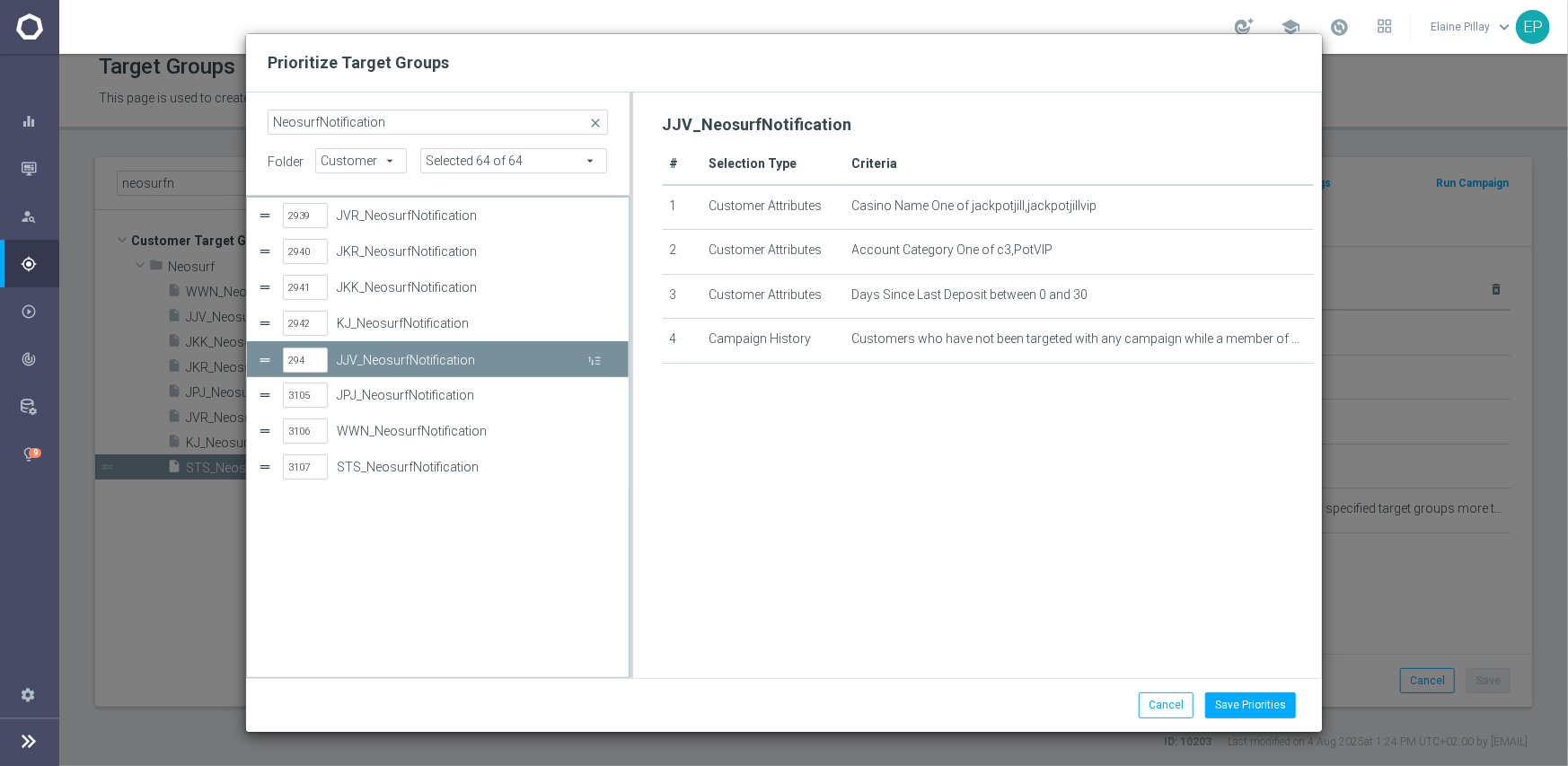 type on "2943" 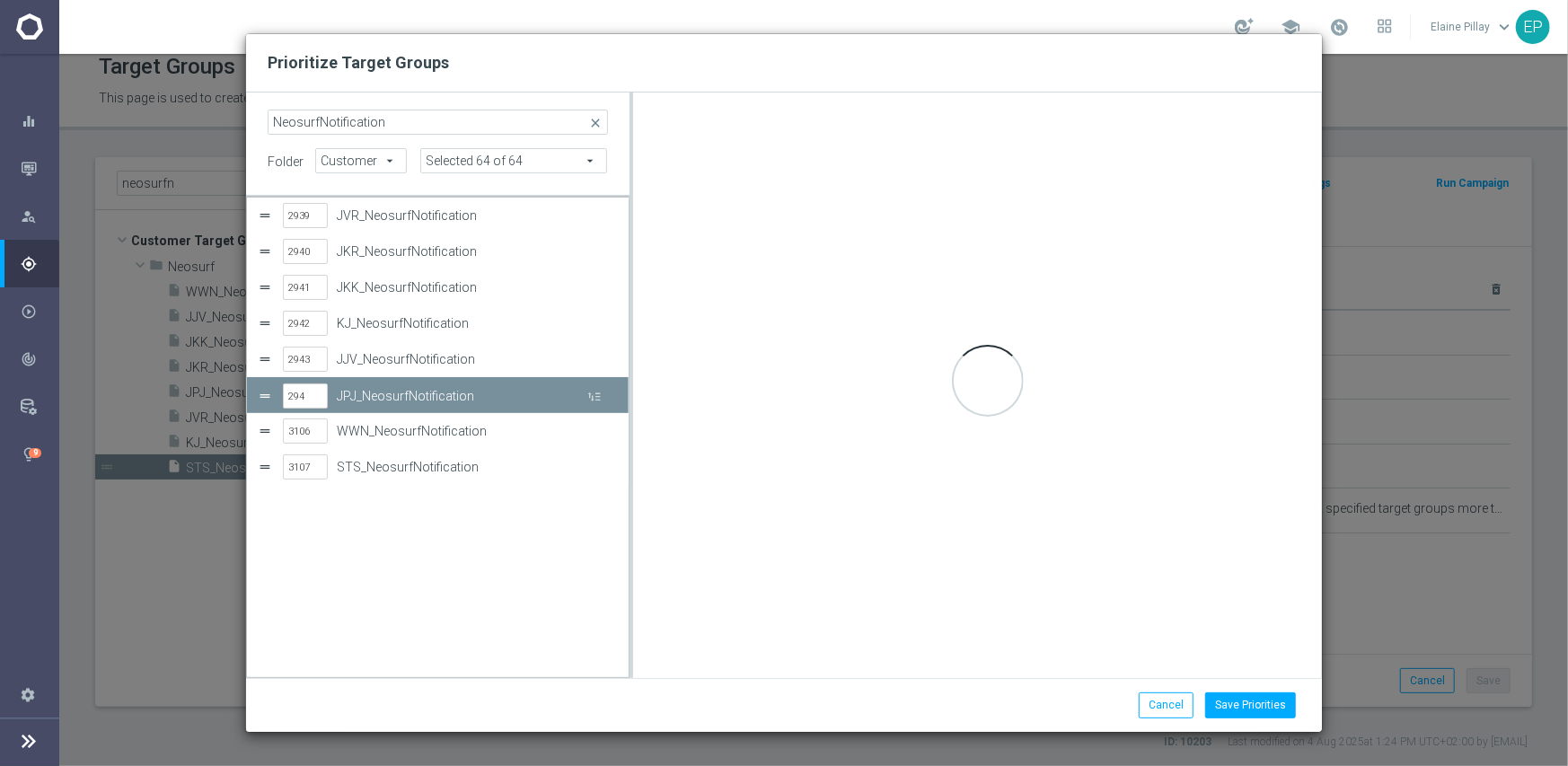 type on "2944" 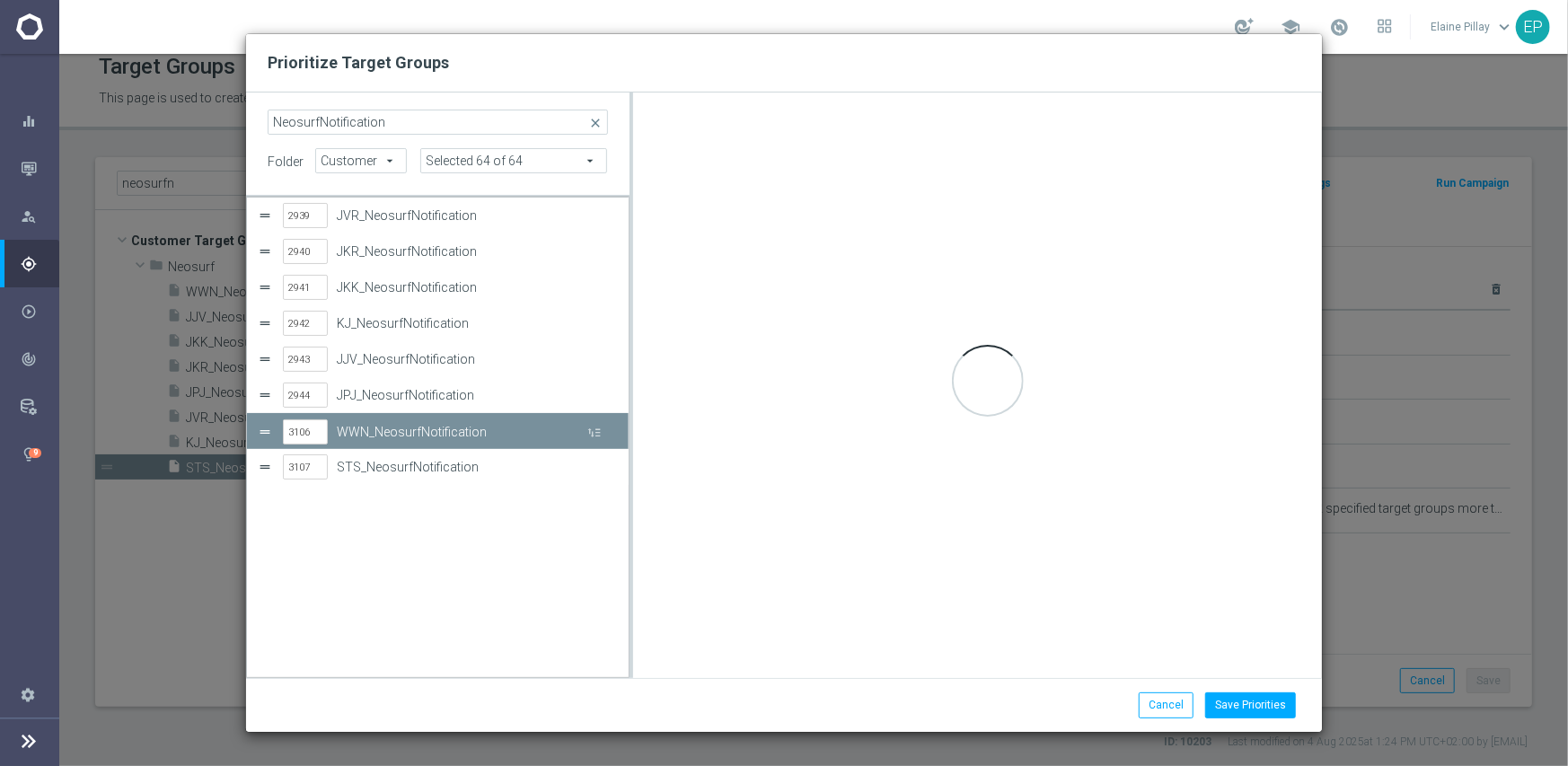 type on "9" 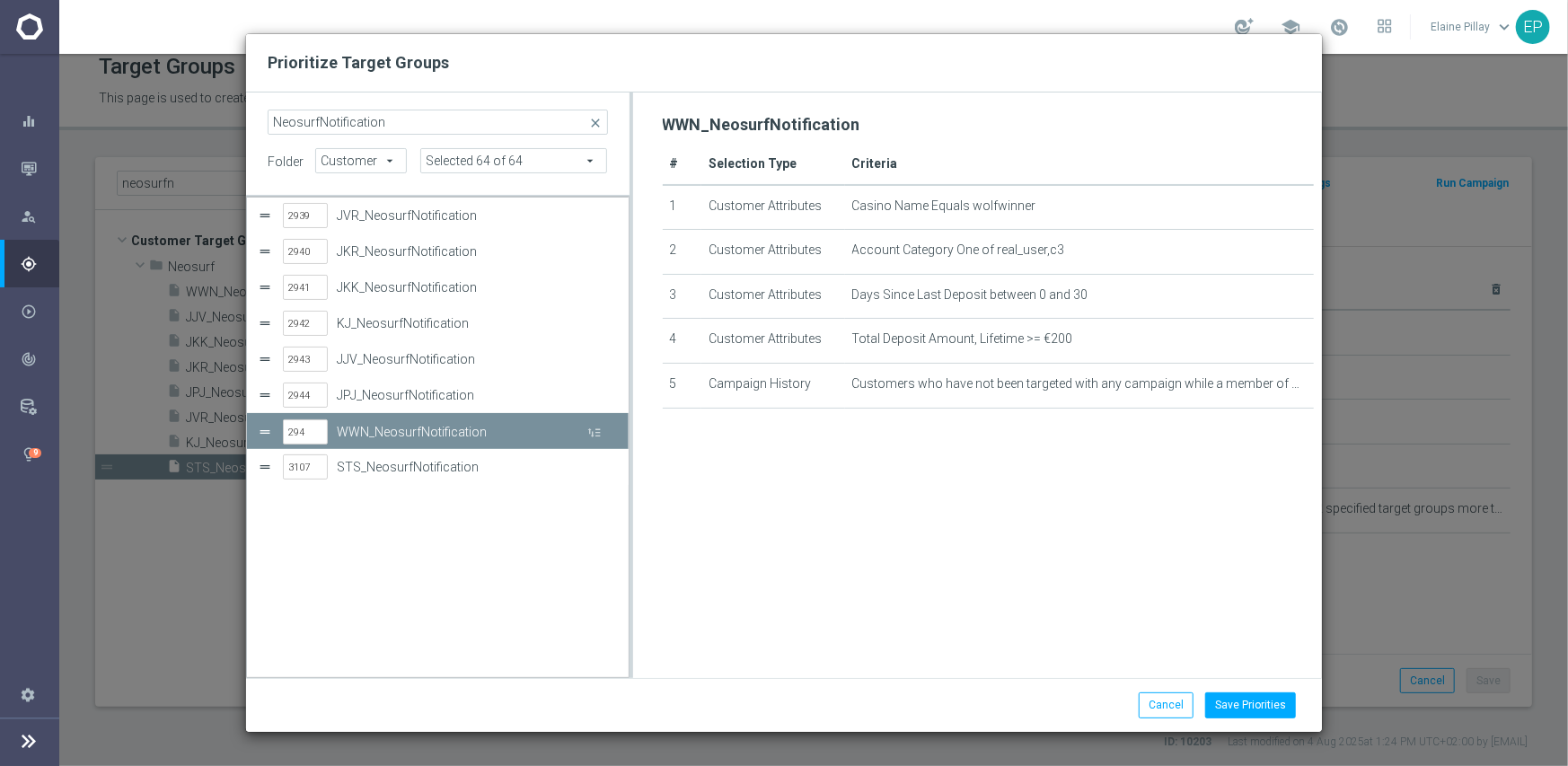 type on "2945" 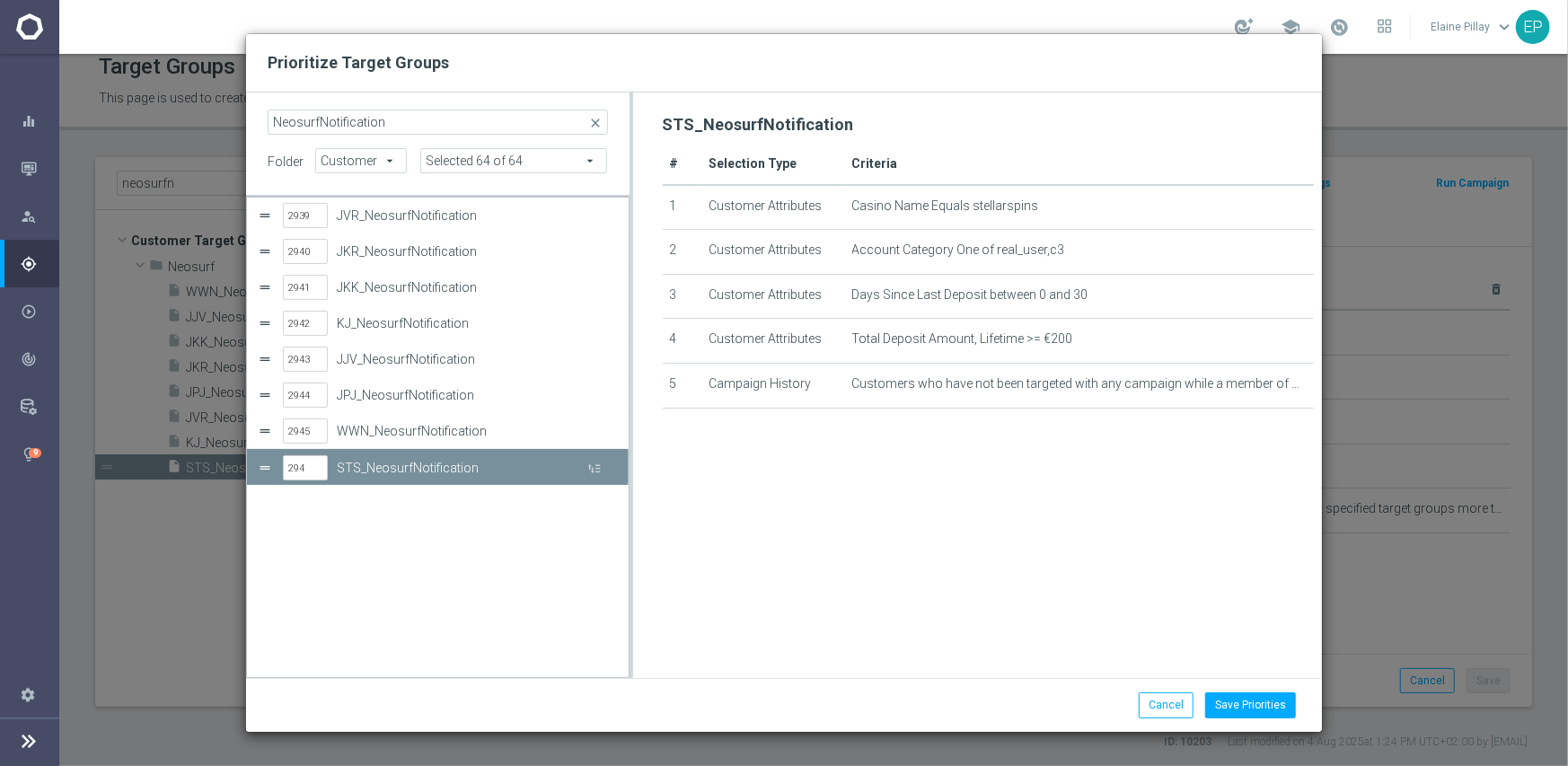 type on "2946" 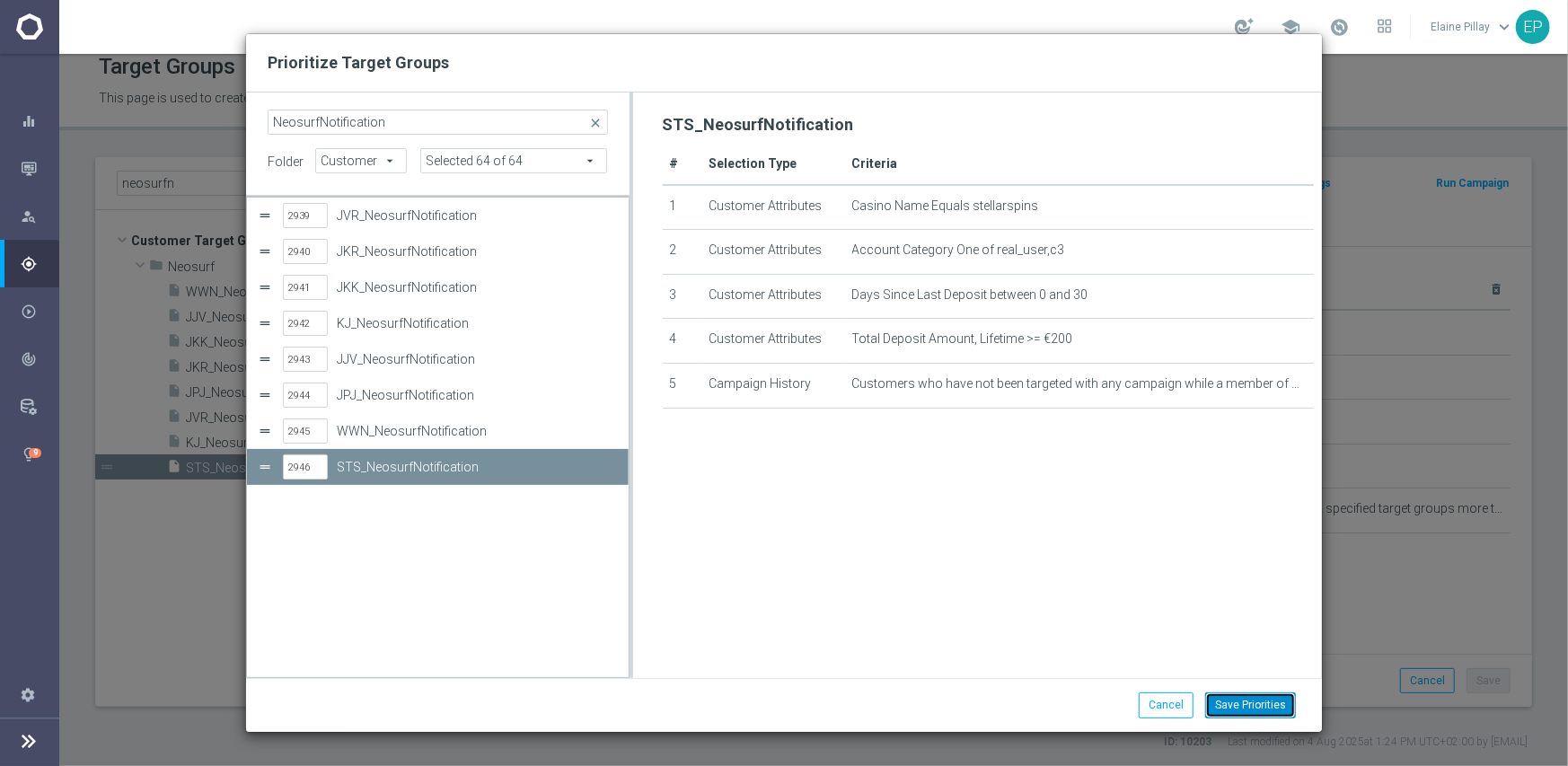 drag, startPoint x: 1249, startPoint y: 708, endPoint x: 1128, endPoint y: 660, distance: 130.17296 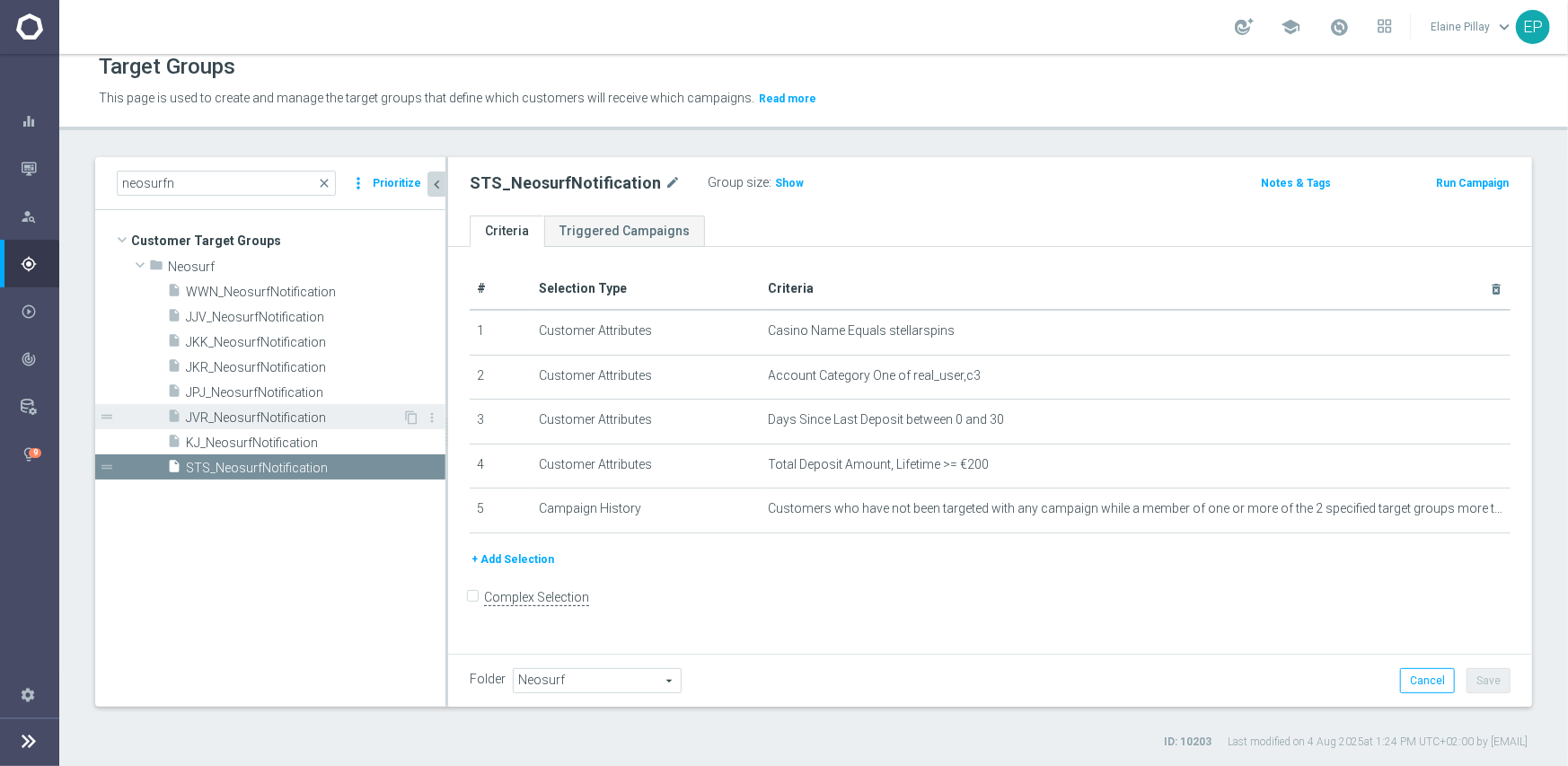 click on "JVR_NeosurfNotification" at bounding box center (294, 418) 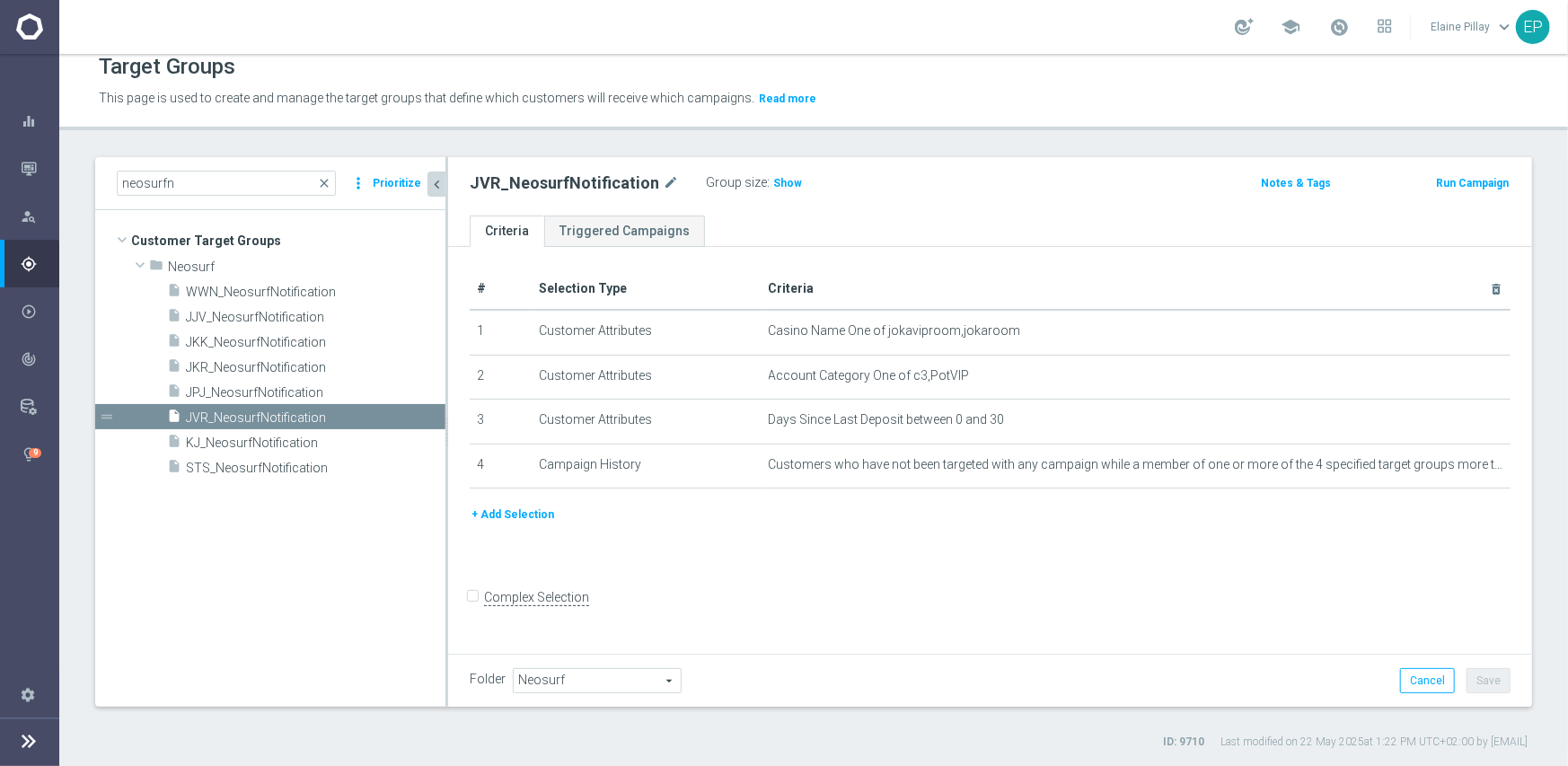 click on "Run Campaign" 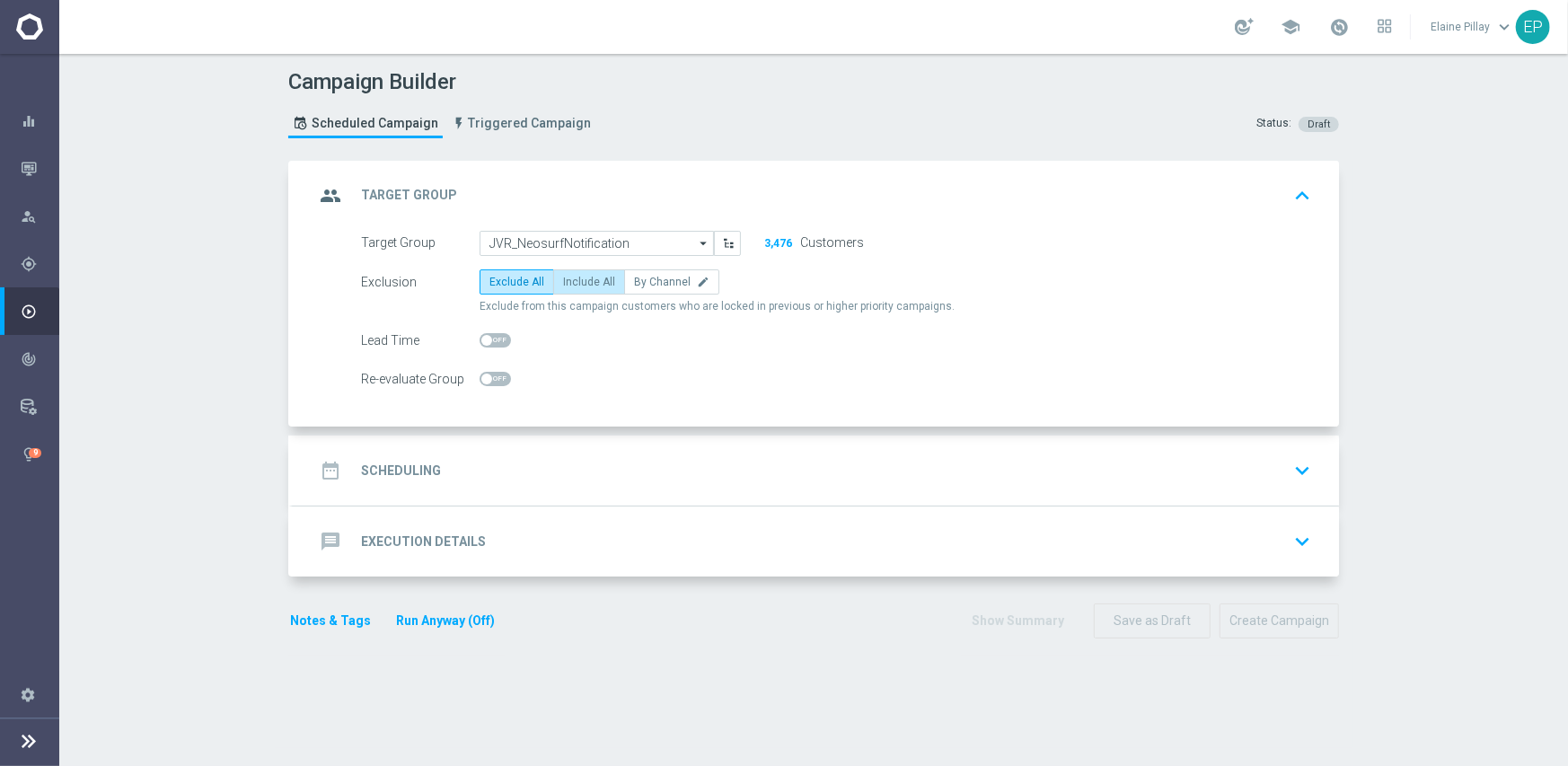 click on "Include All" 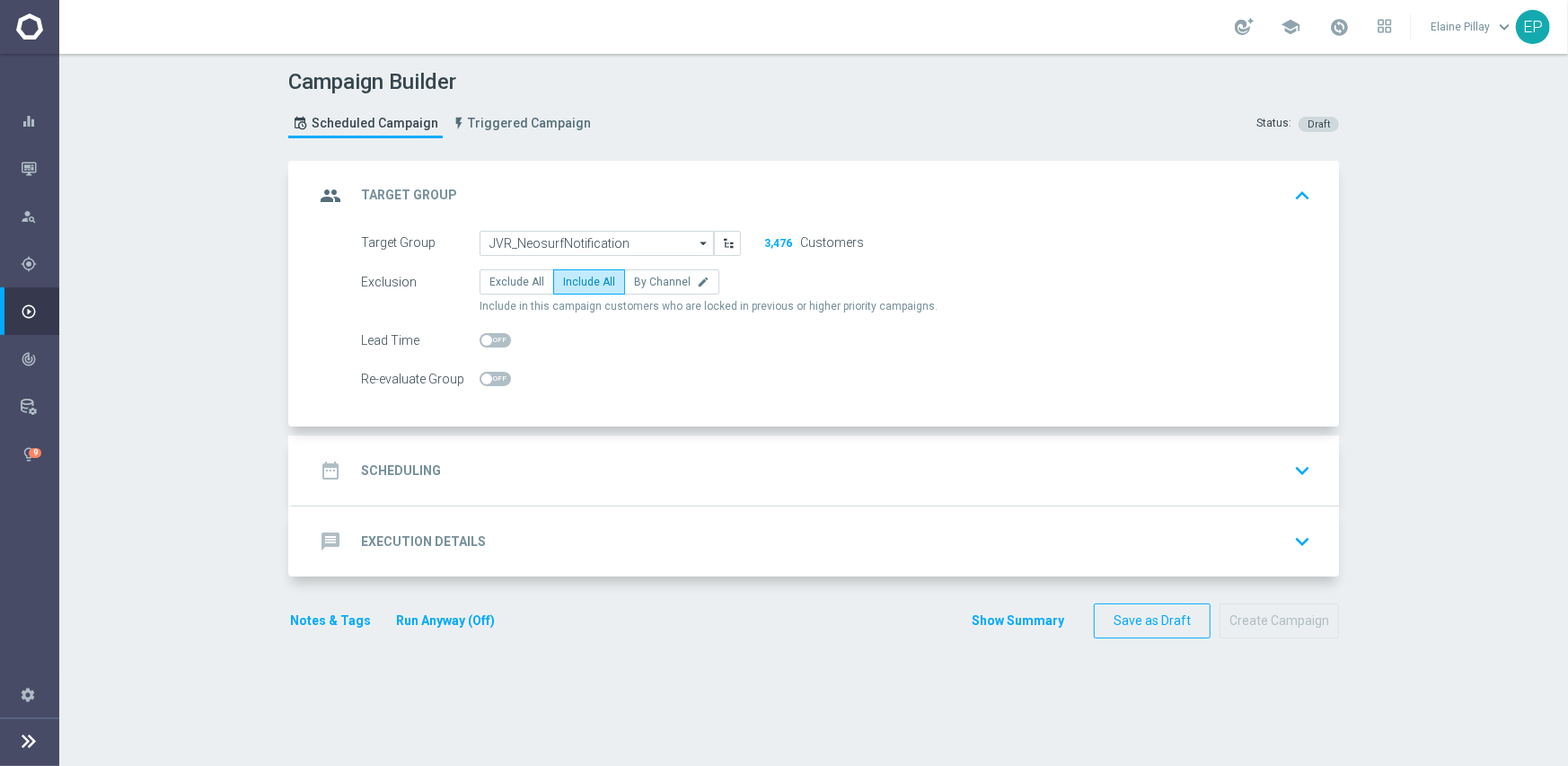 click on "date_range
Scheduling
keyboard_arrow_down" 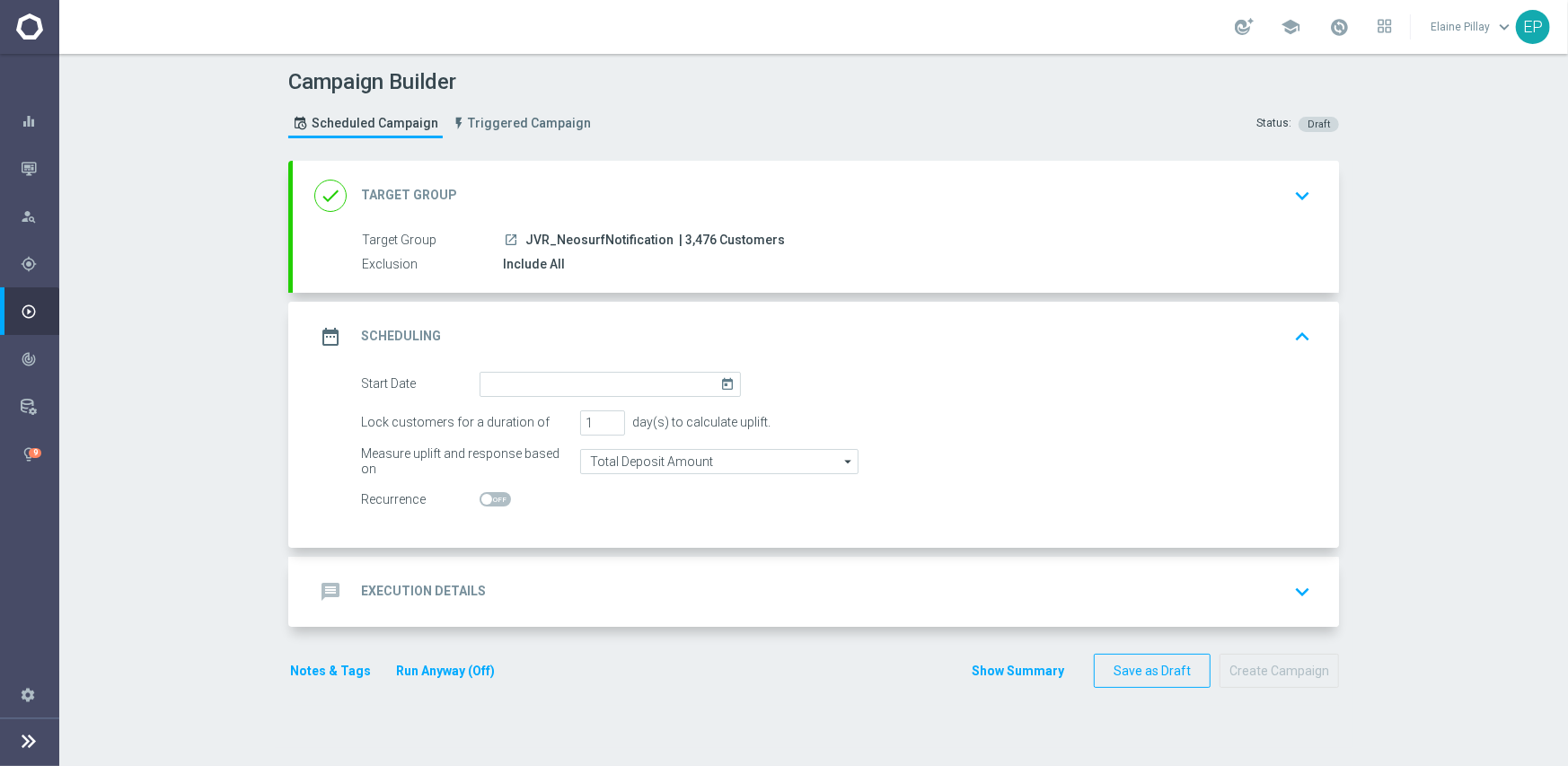 click on "today" 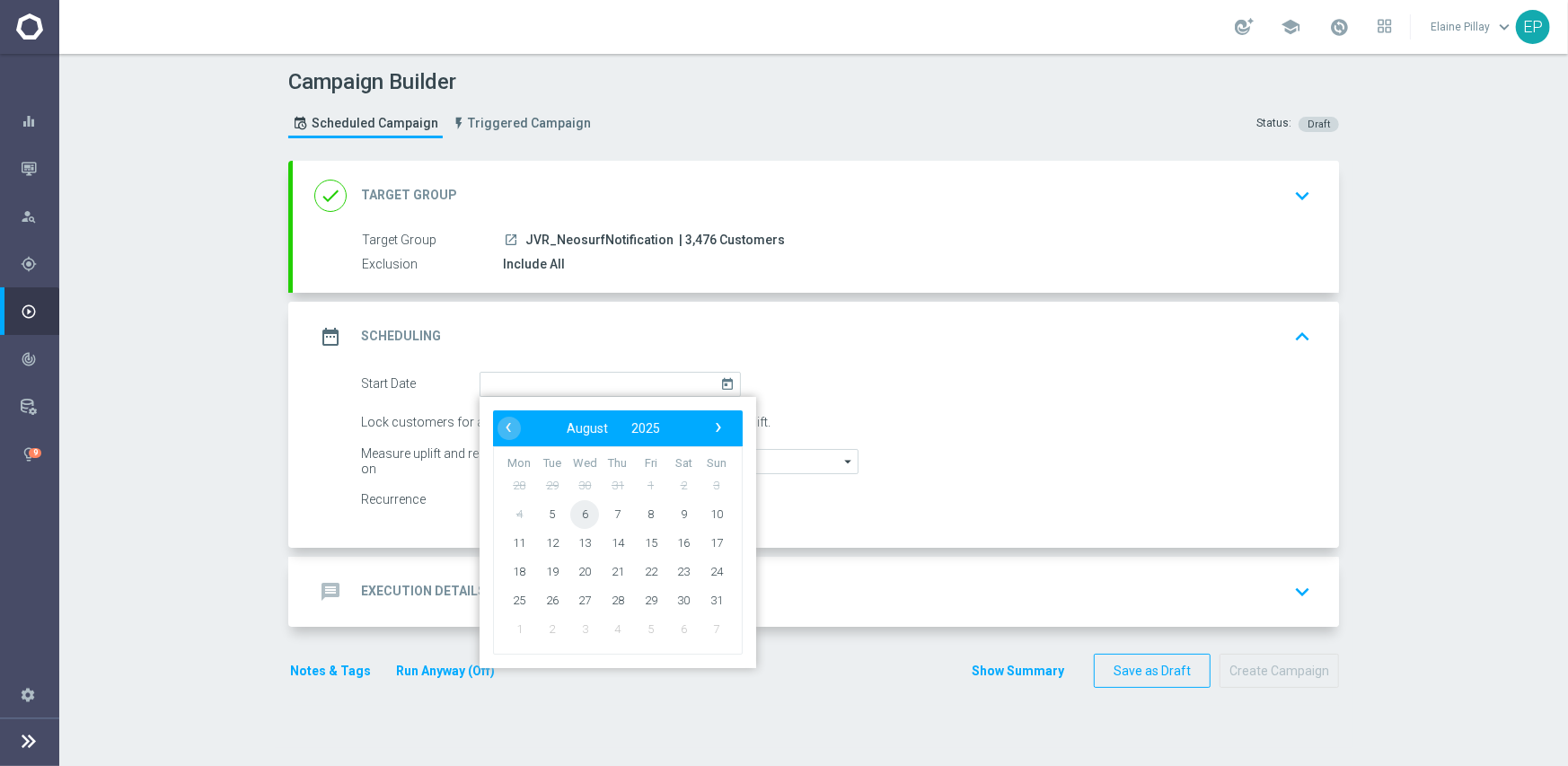 click on "6" 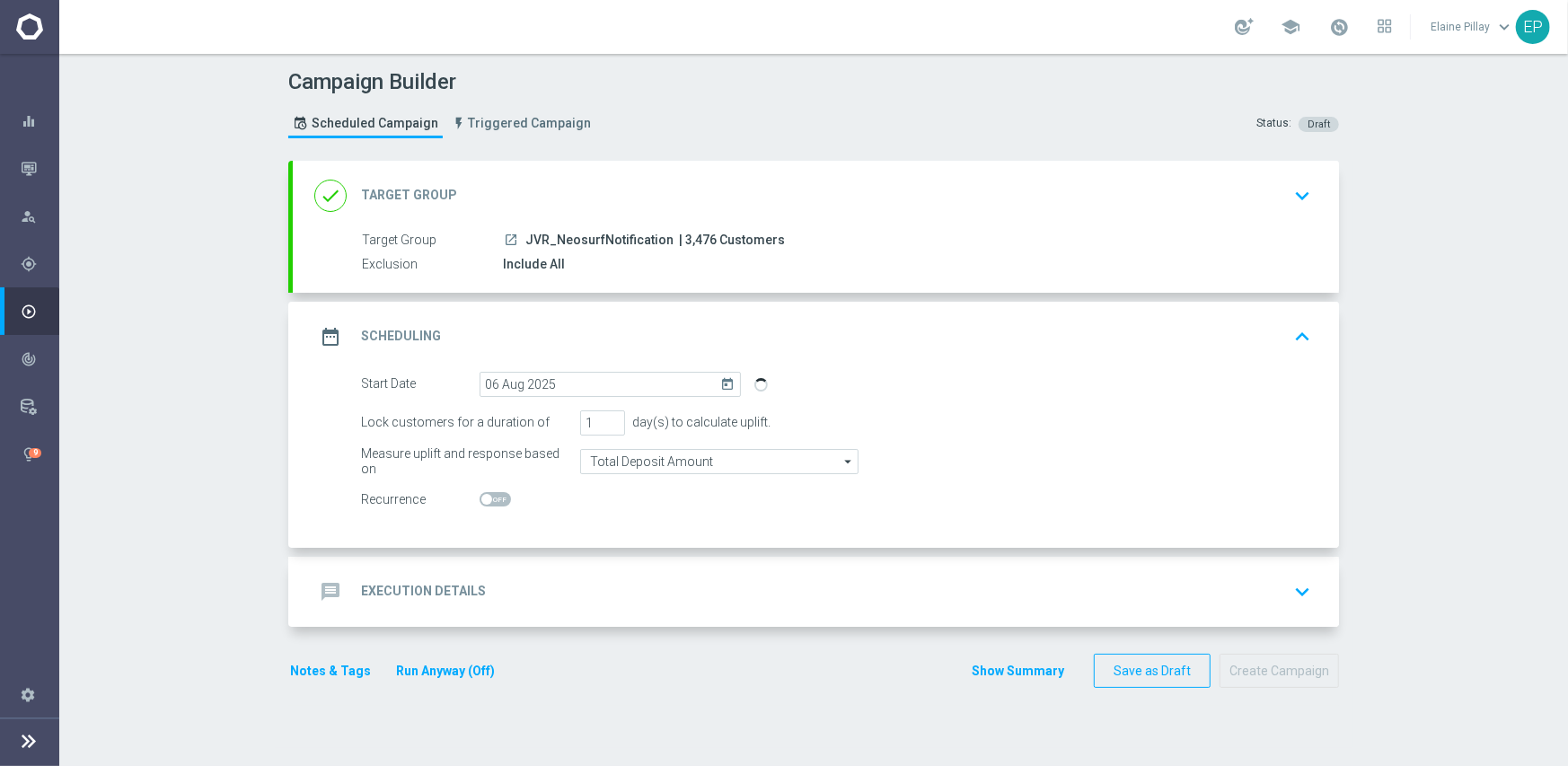 click on "message
Execution Details
keyboard_arrow_down" 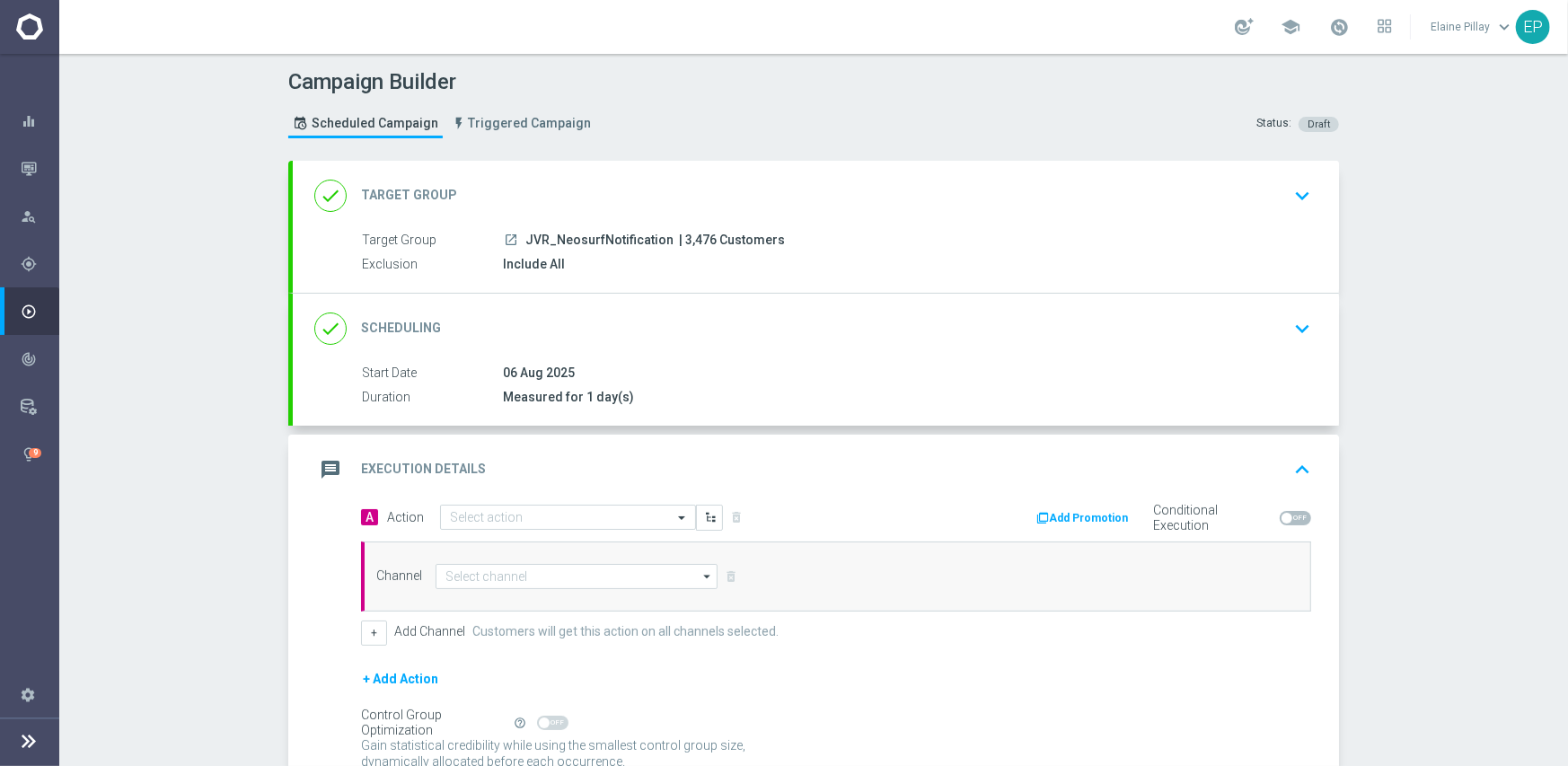 scroll, scrollTop: 90, scrollLeft: 0, axis: vertical 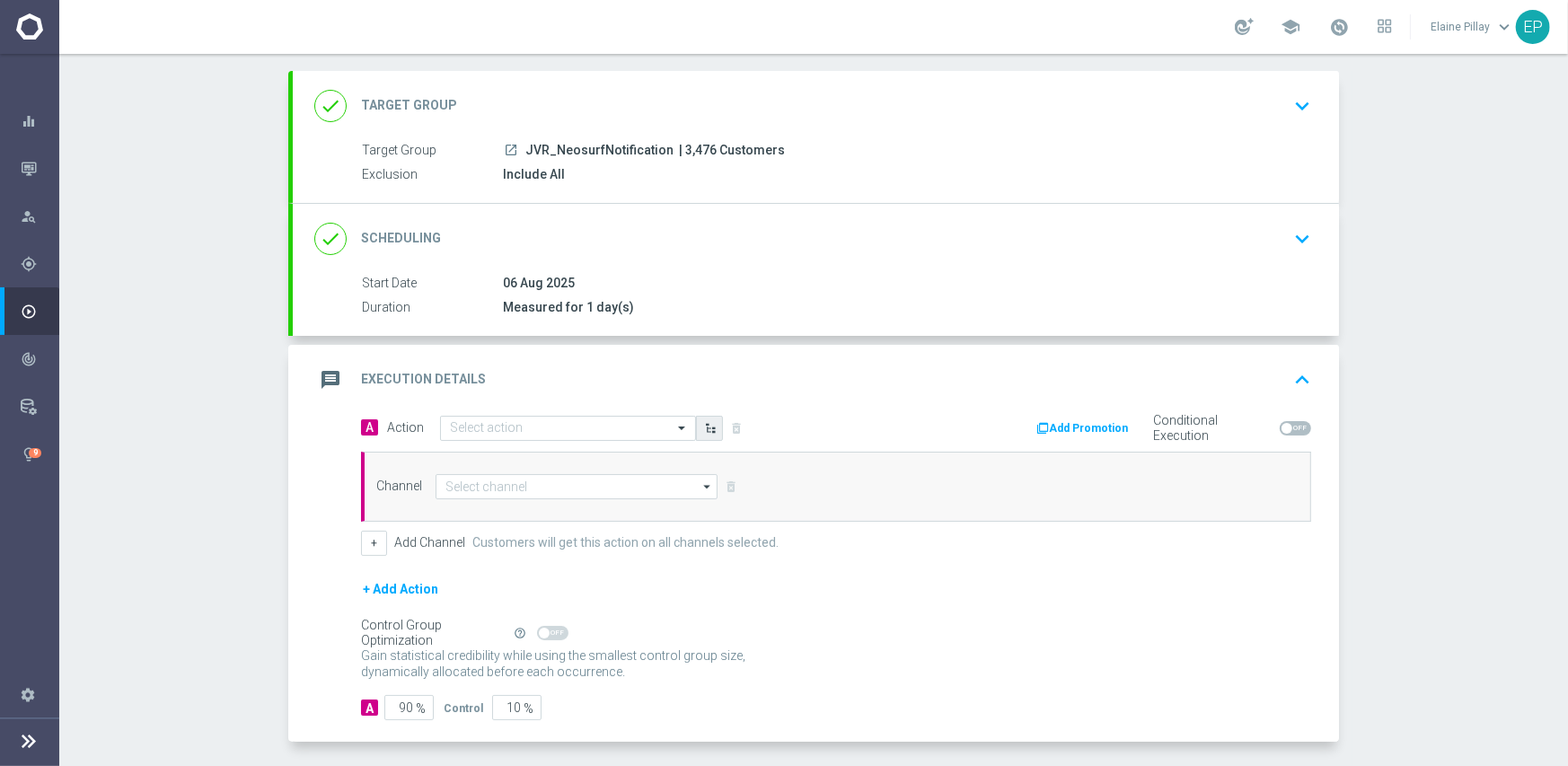 click 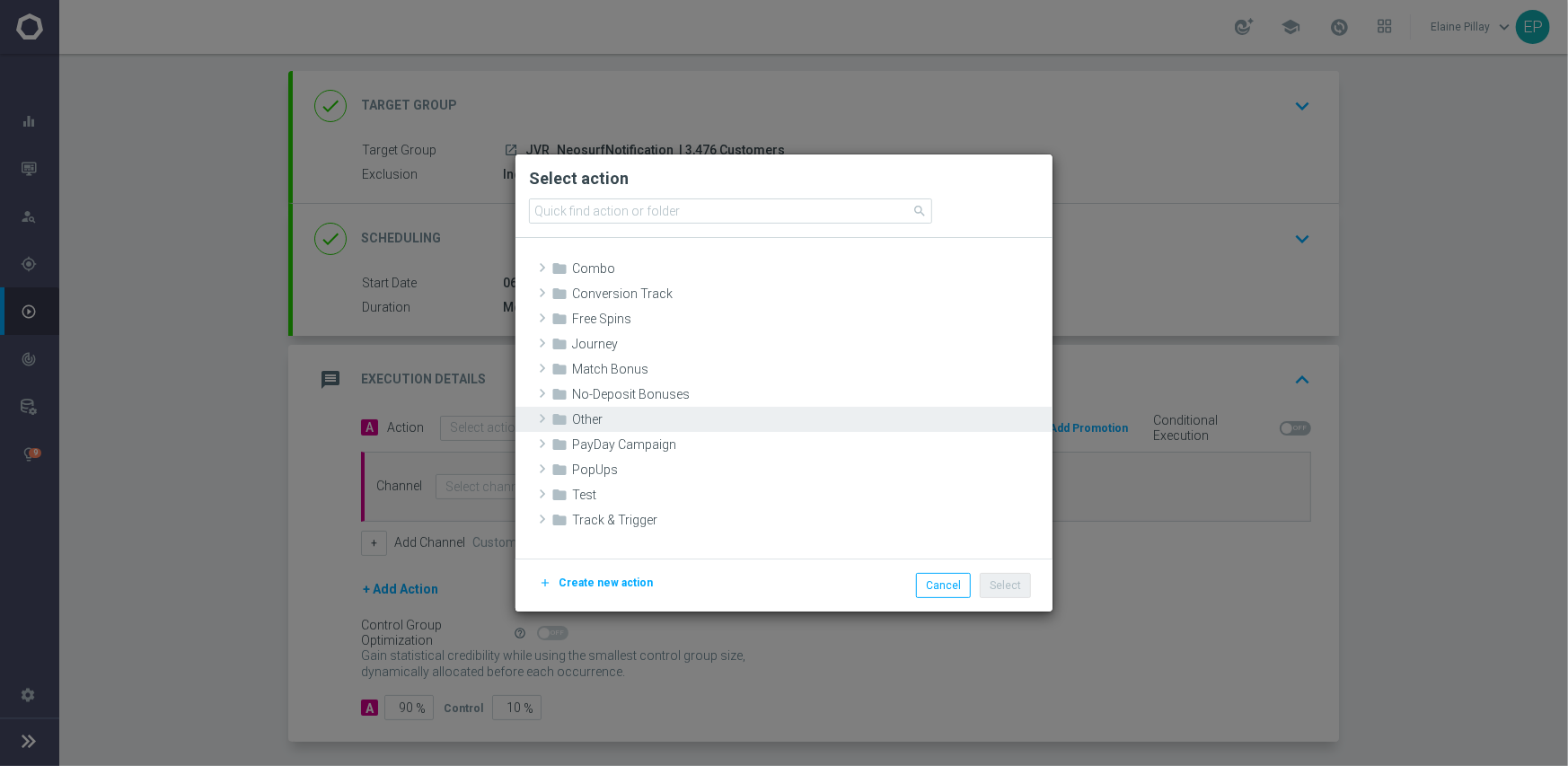 click on "Other" at bounding box center [810, 419] 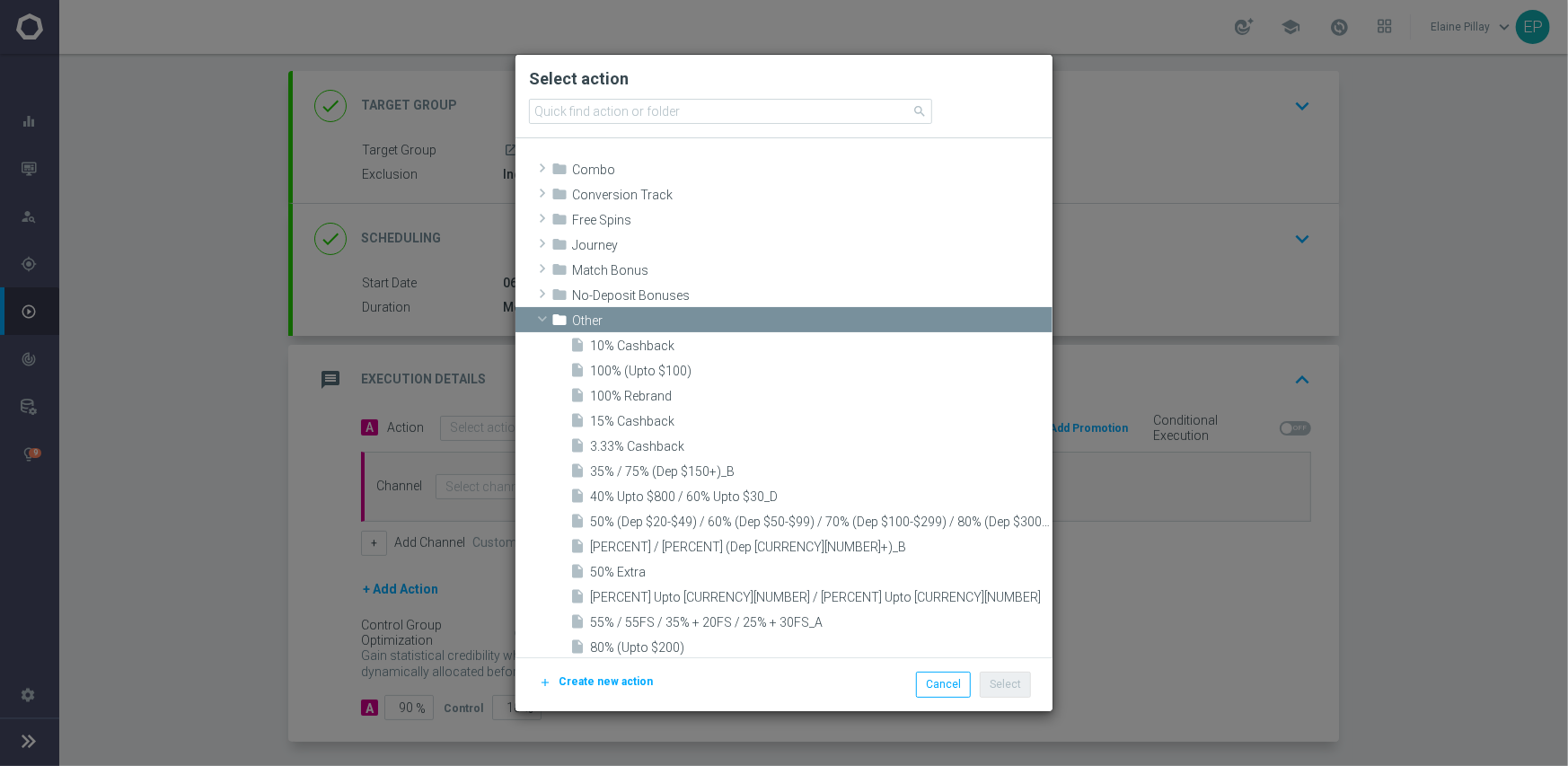 click on "Create new action" 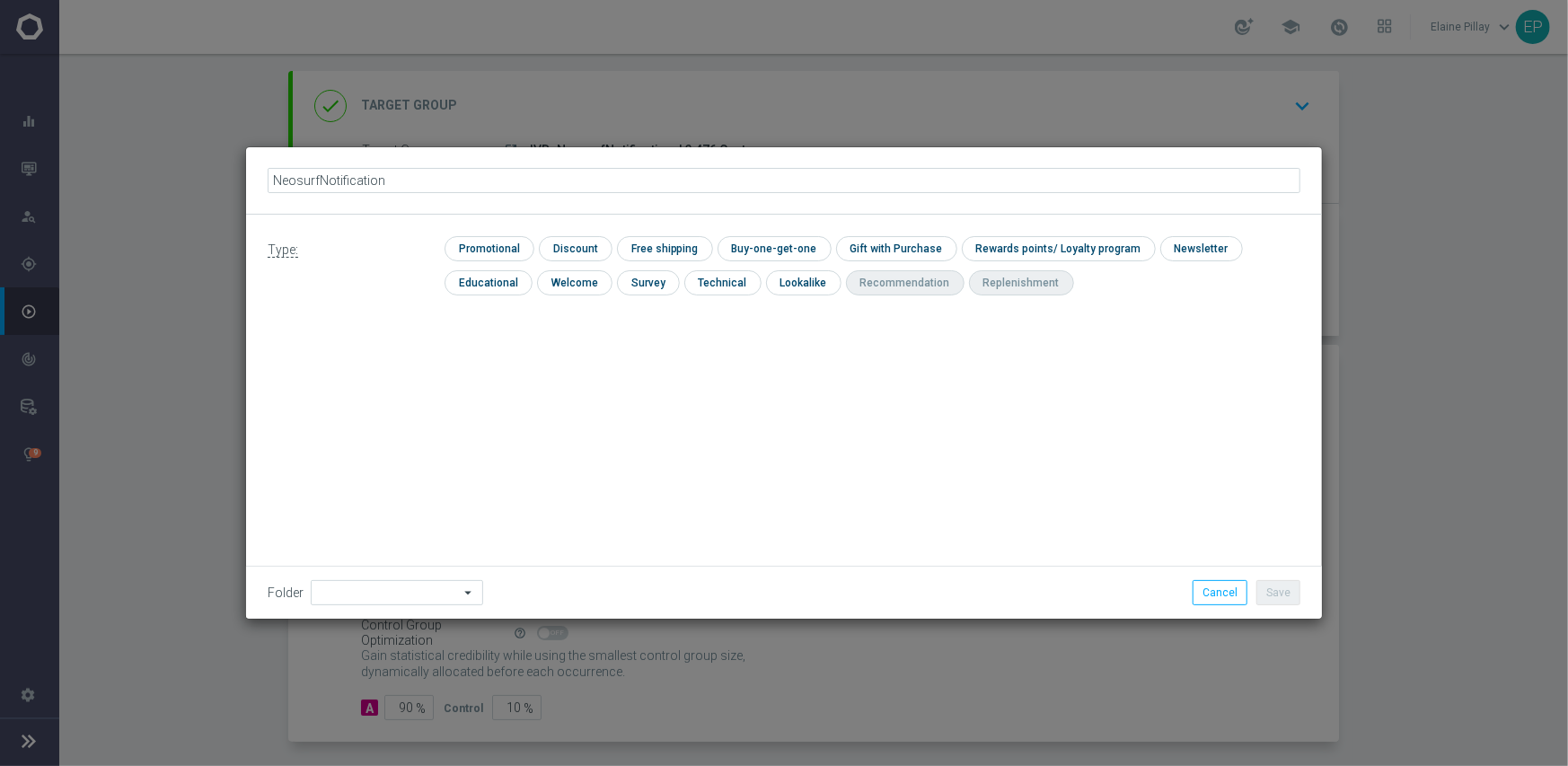 click on "NeosurfNotification" 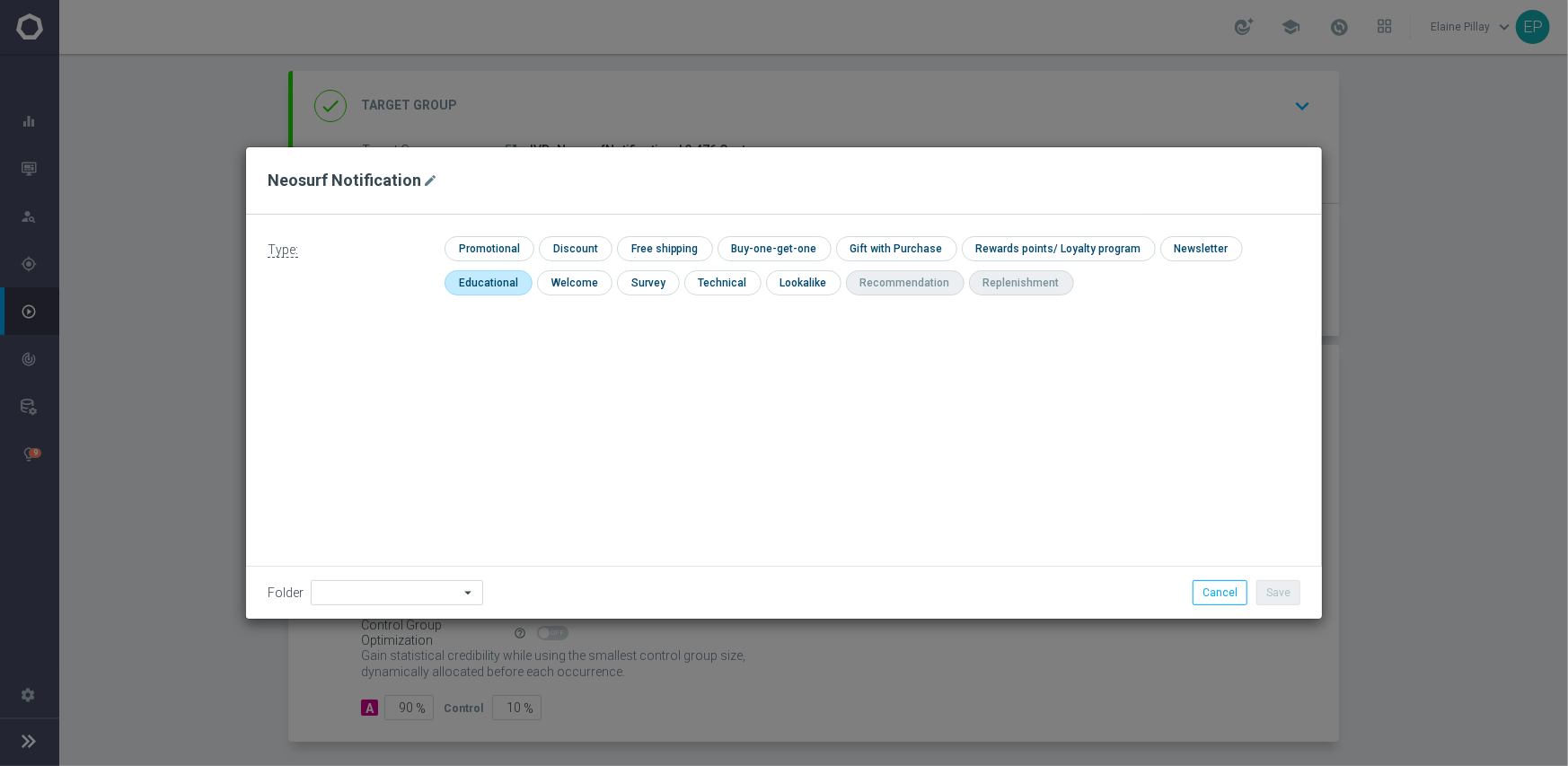 click 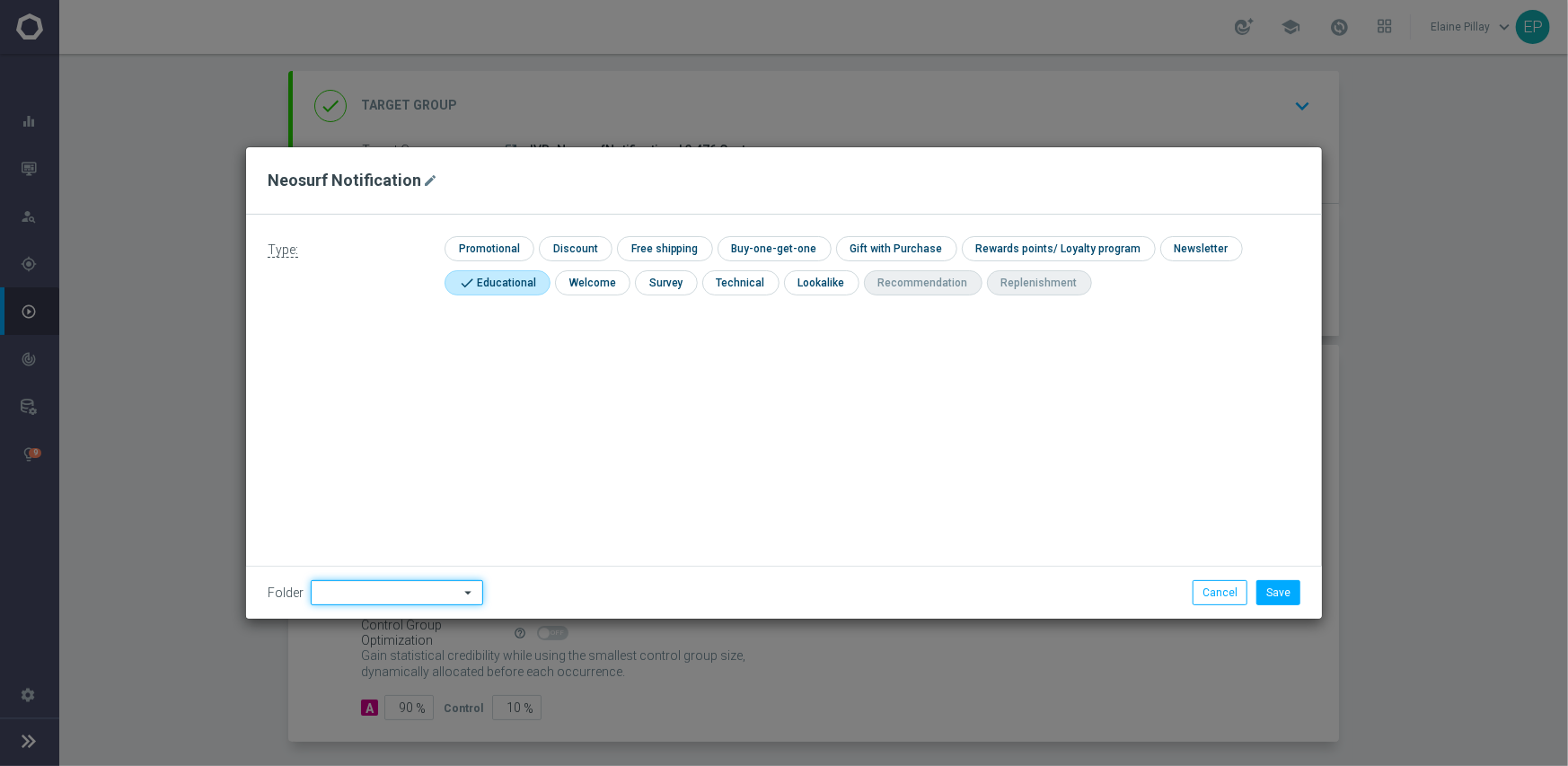click 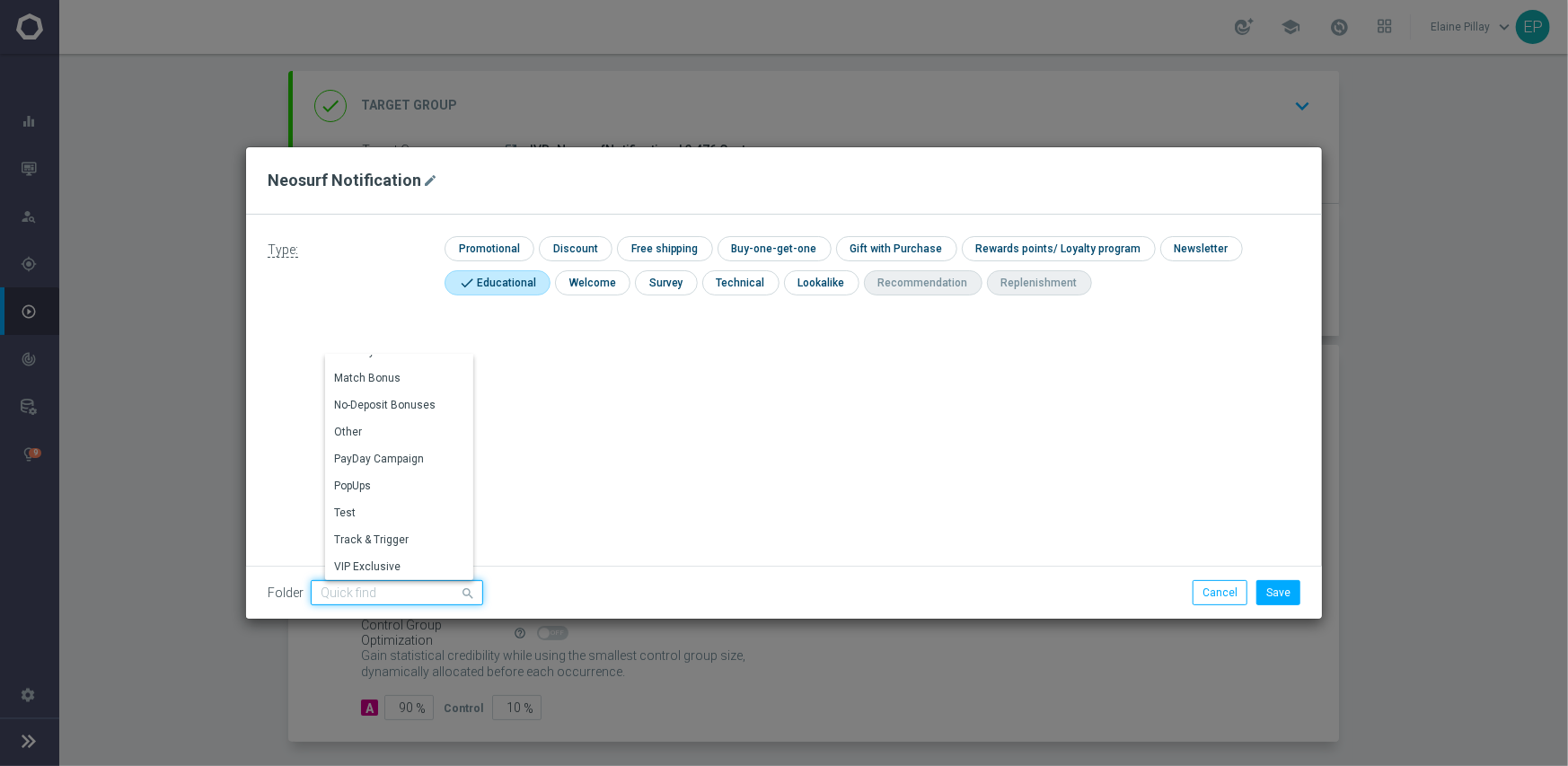 scroll, scrollTop: 152, scrollLeft: 0, axis: vertical 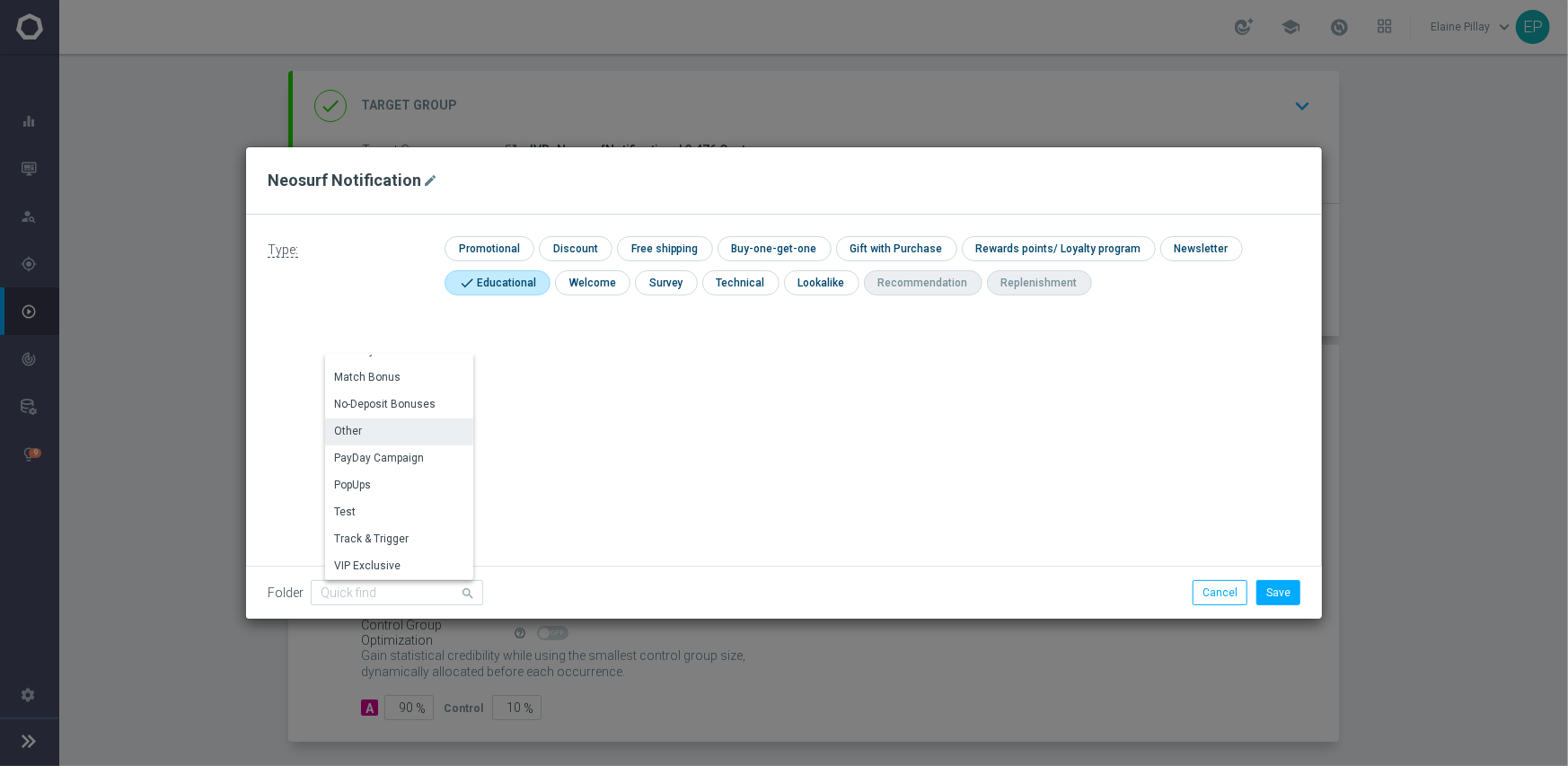 click on "Other" 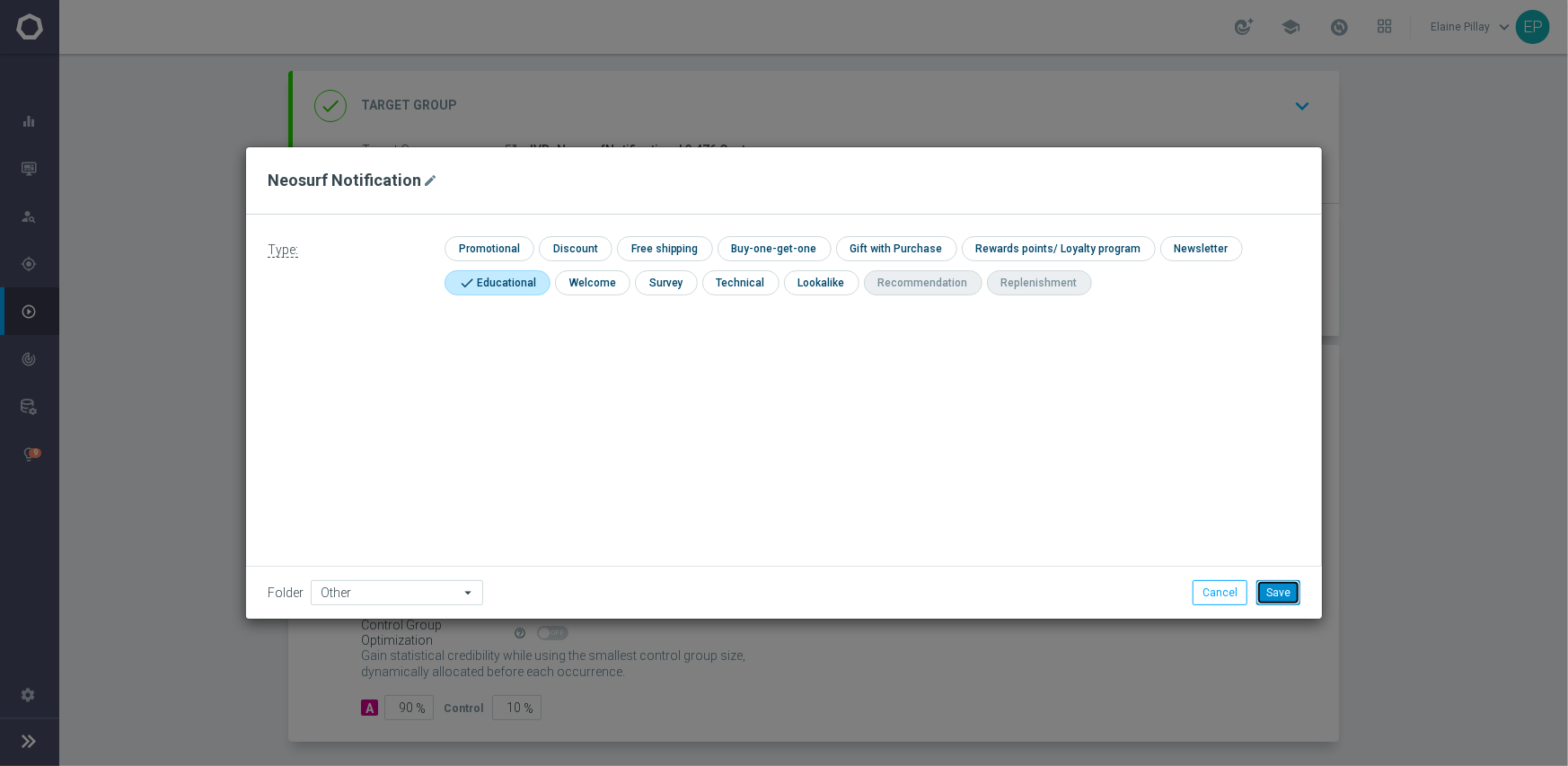 click on "Save" 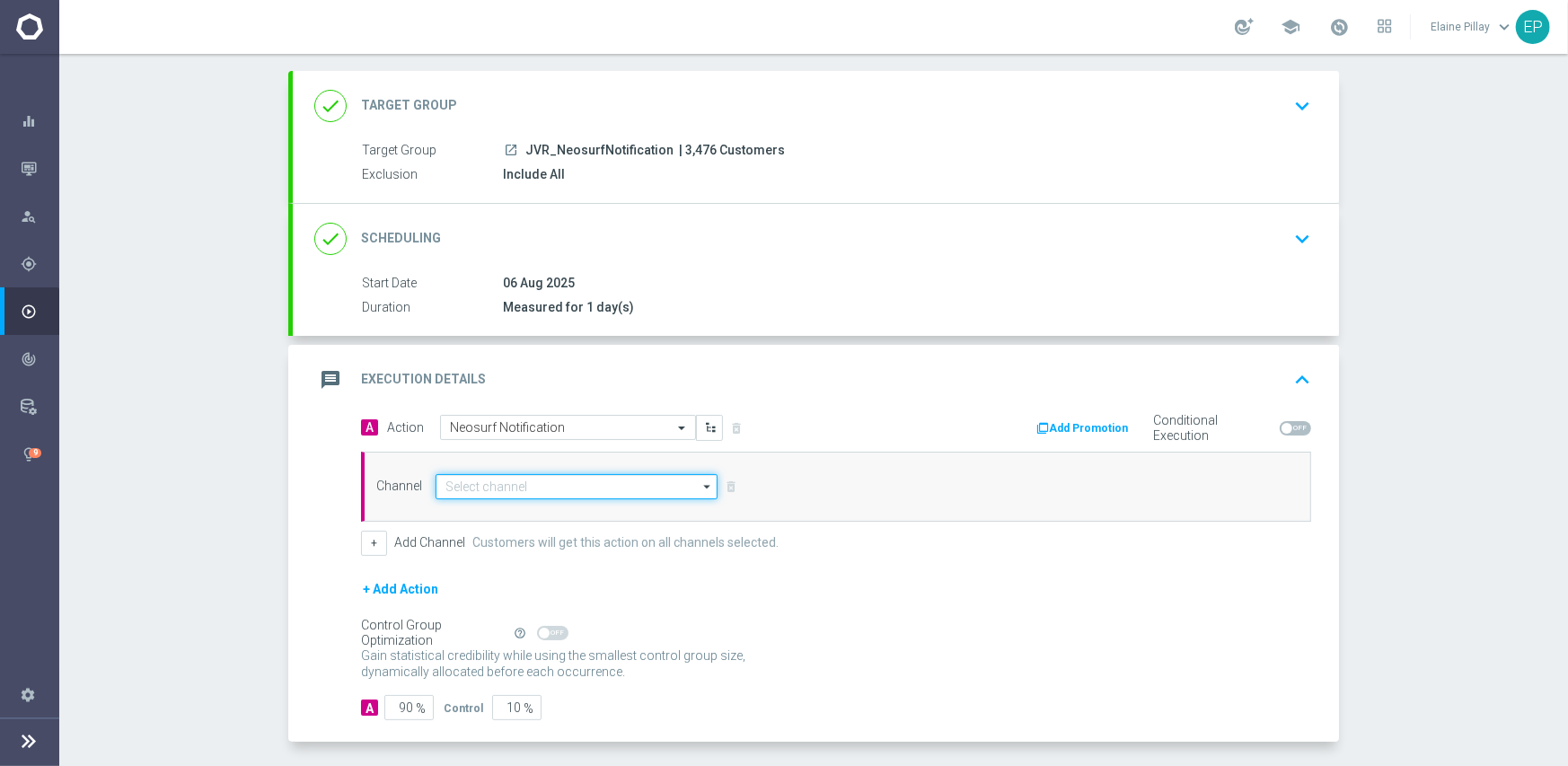 click 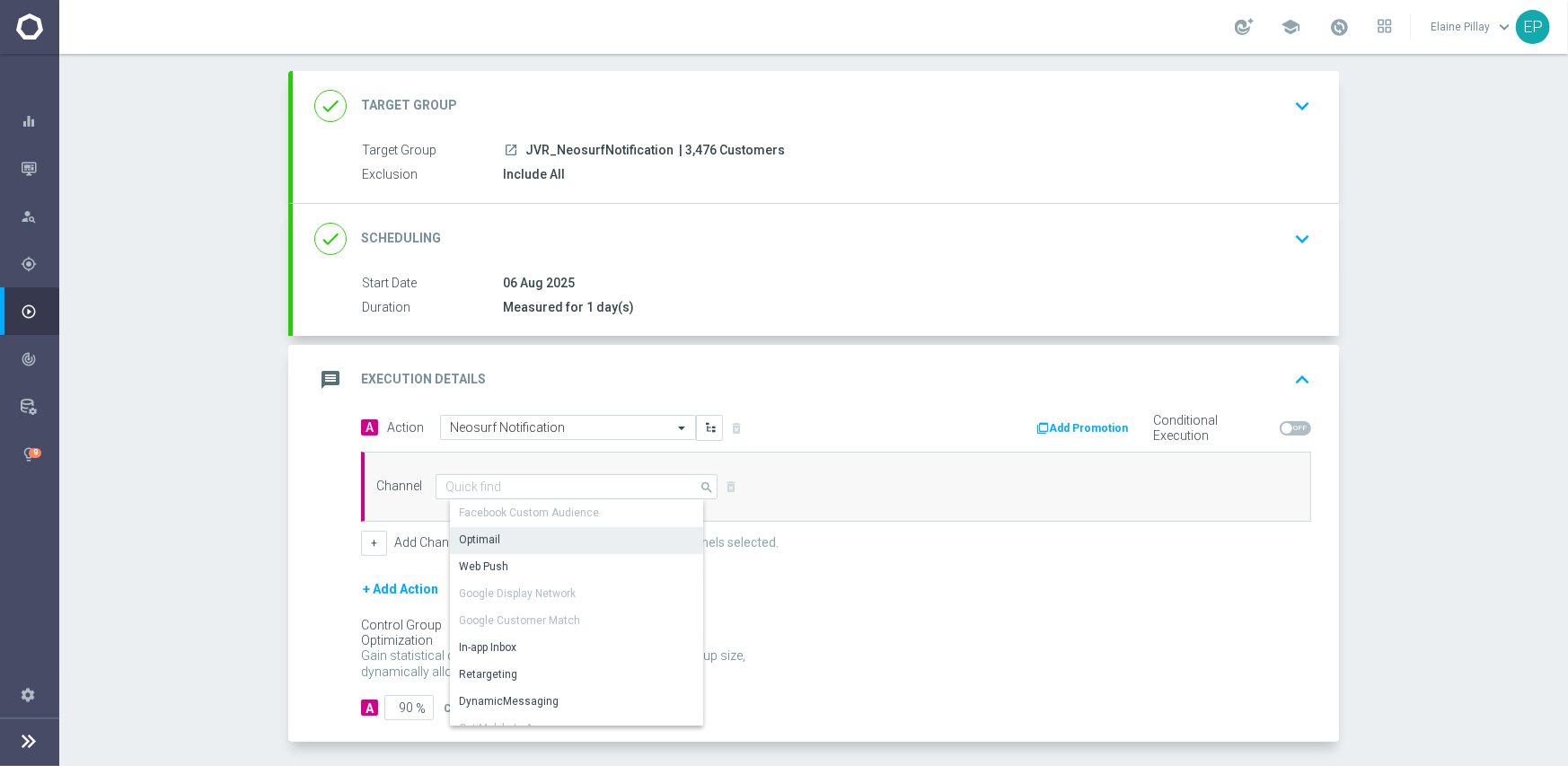 click on "Optimail" 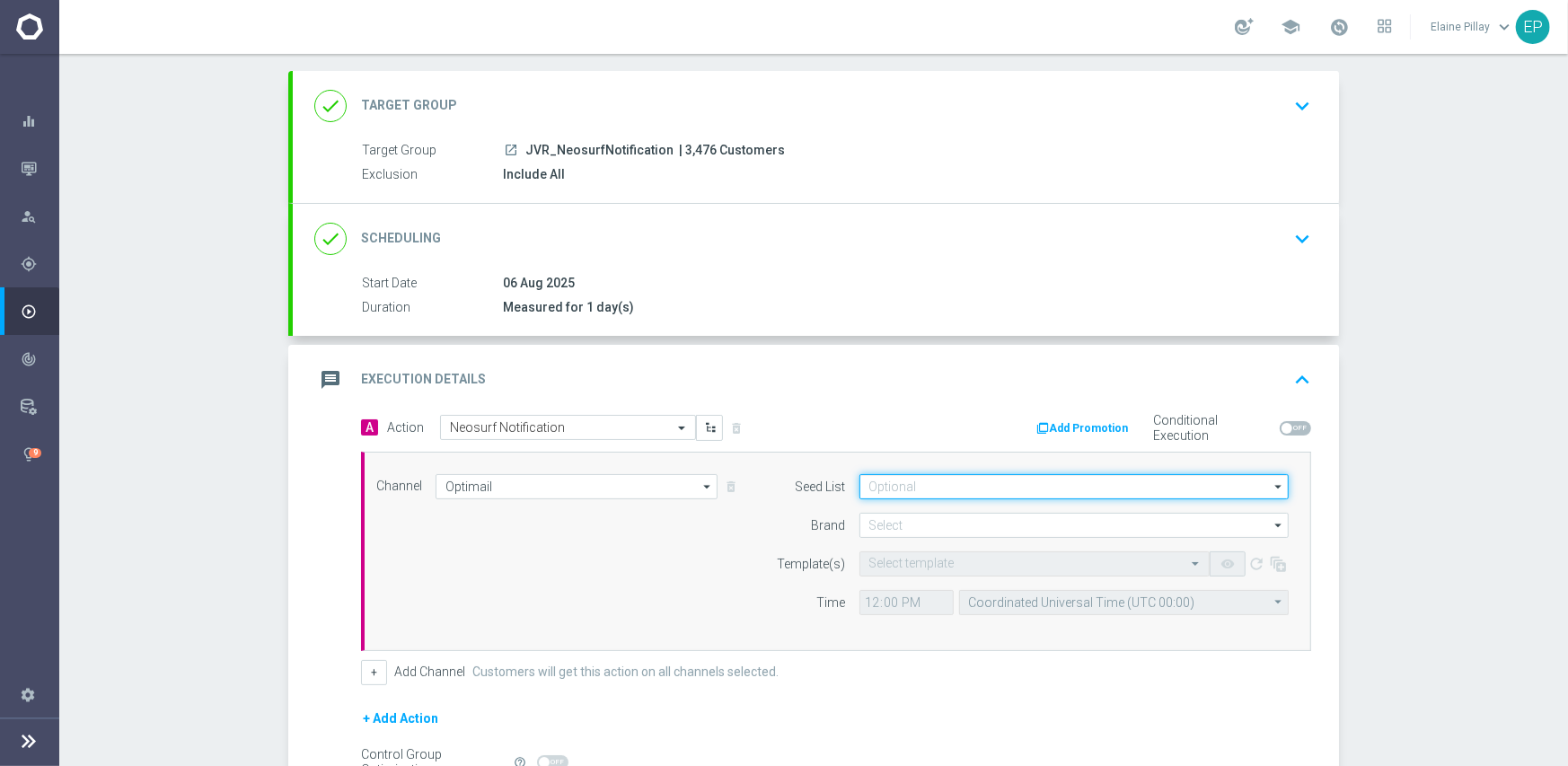 click 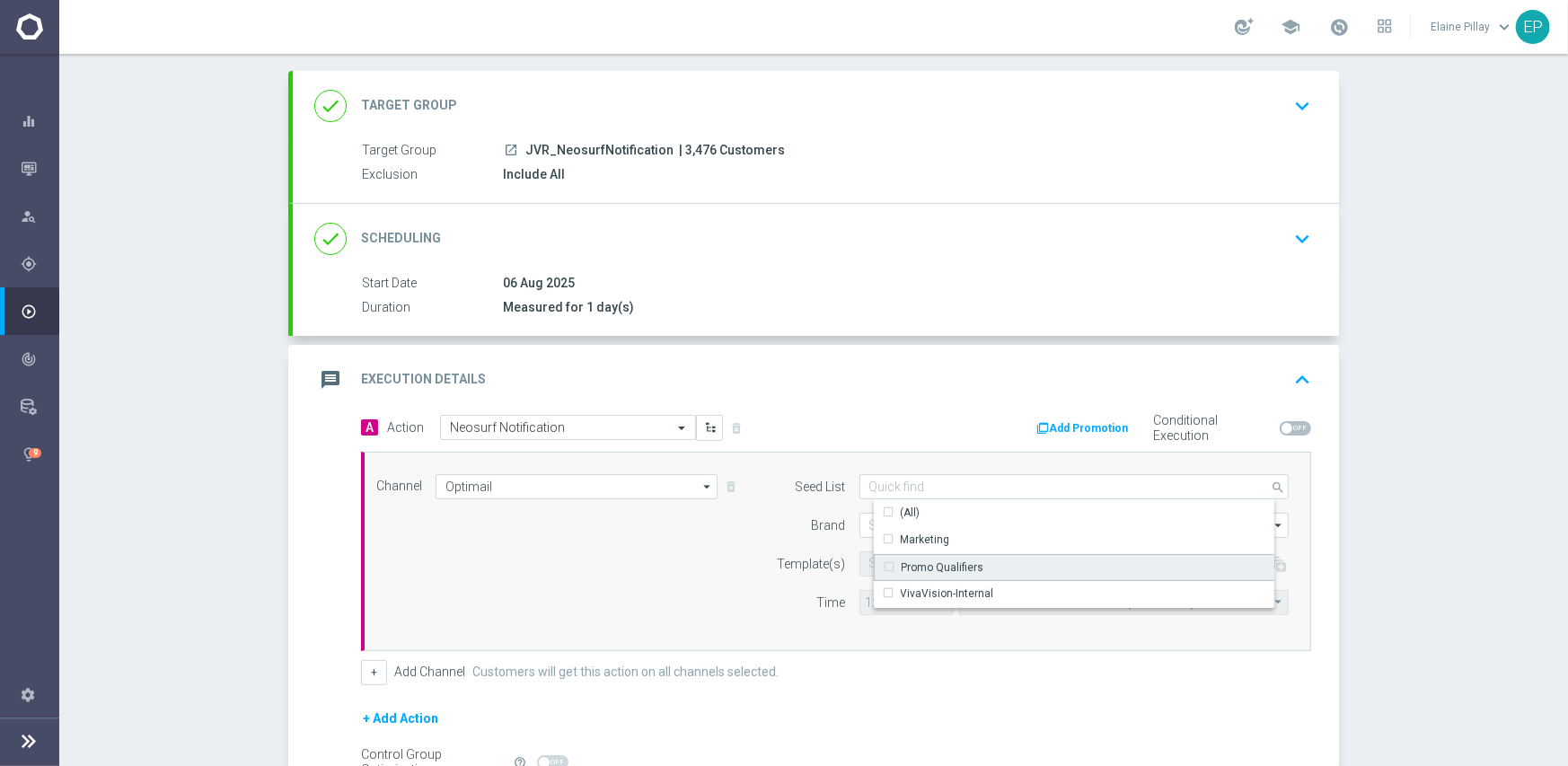 click on "Promo Qualifiers" 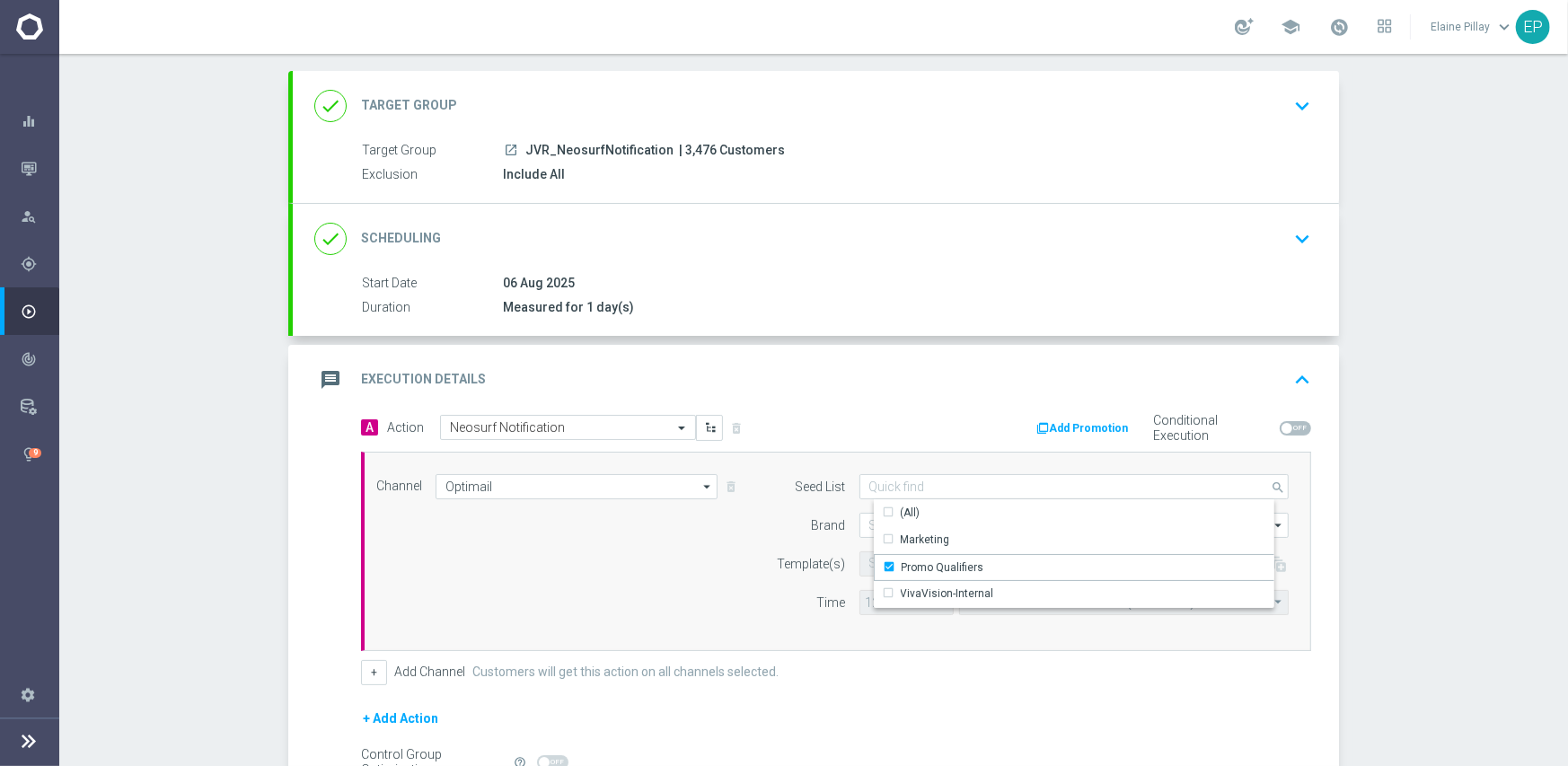 click on "Brand" 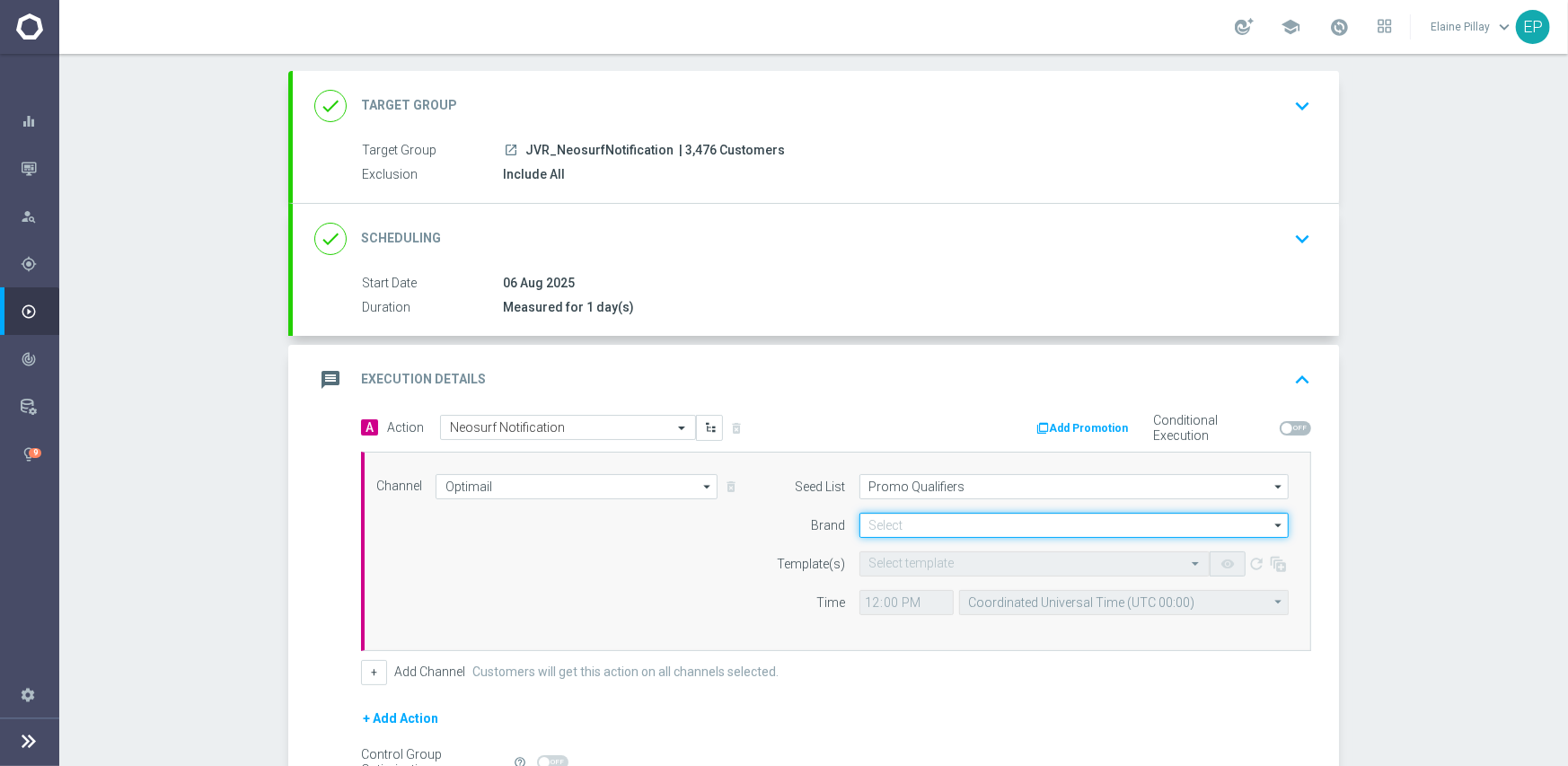 click 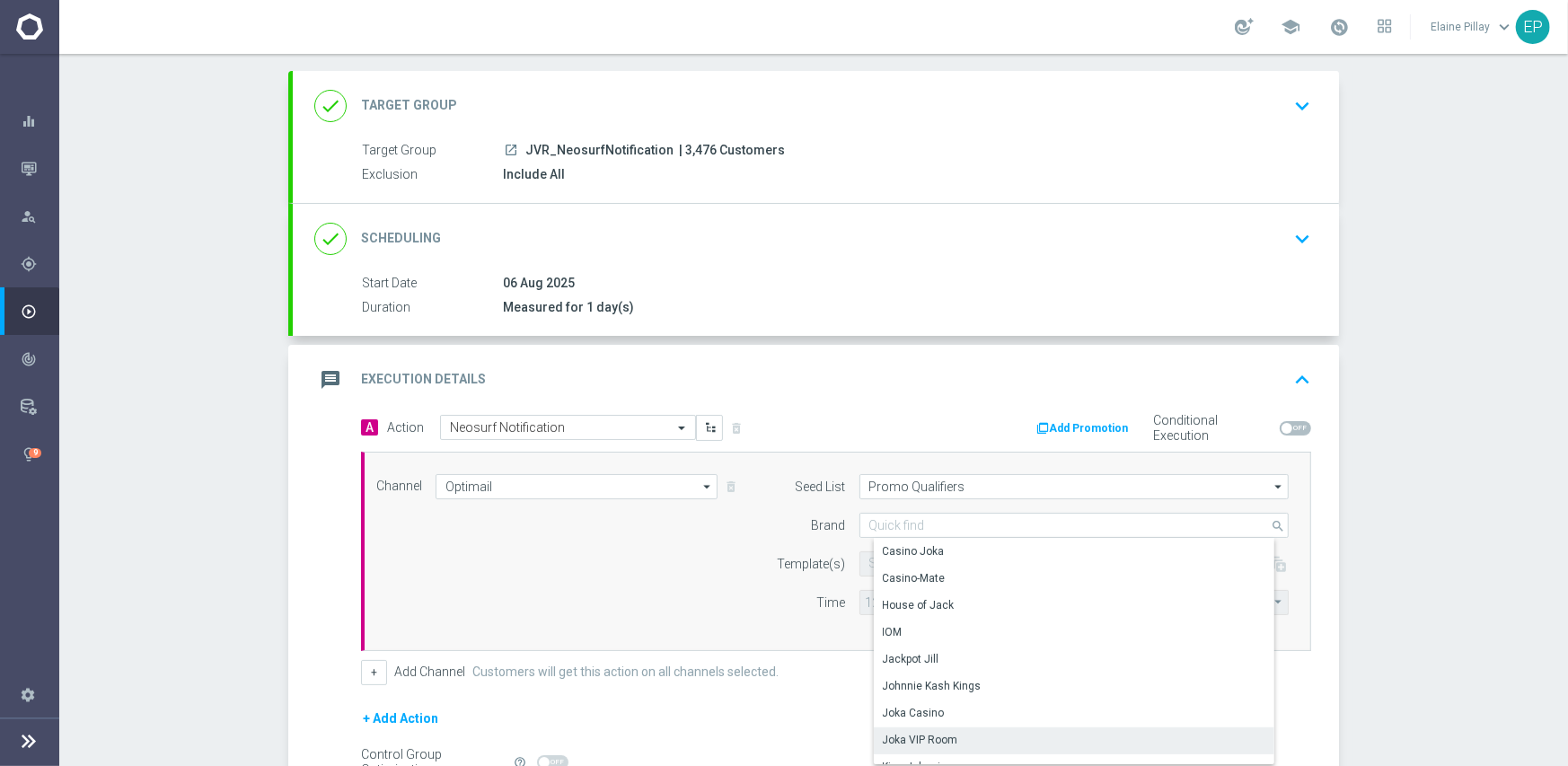 click on "Joka VIP Room" 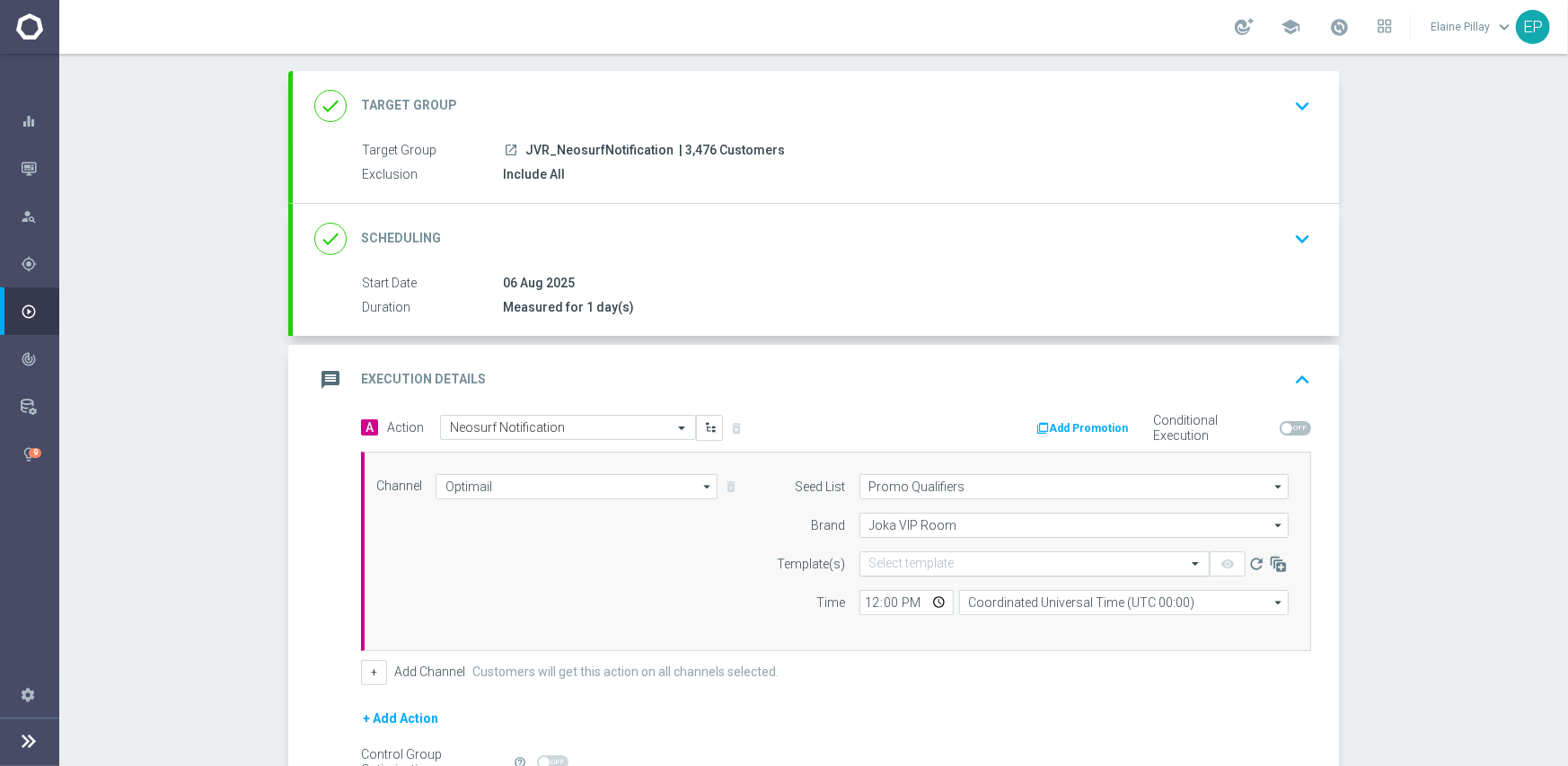 click 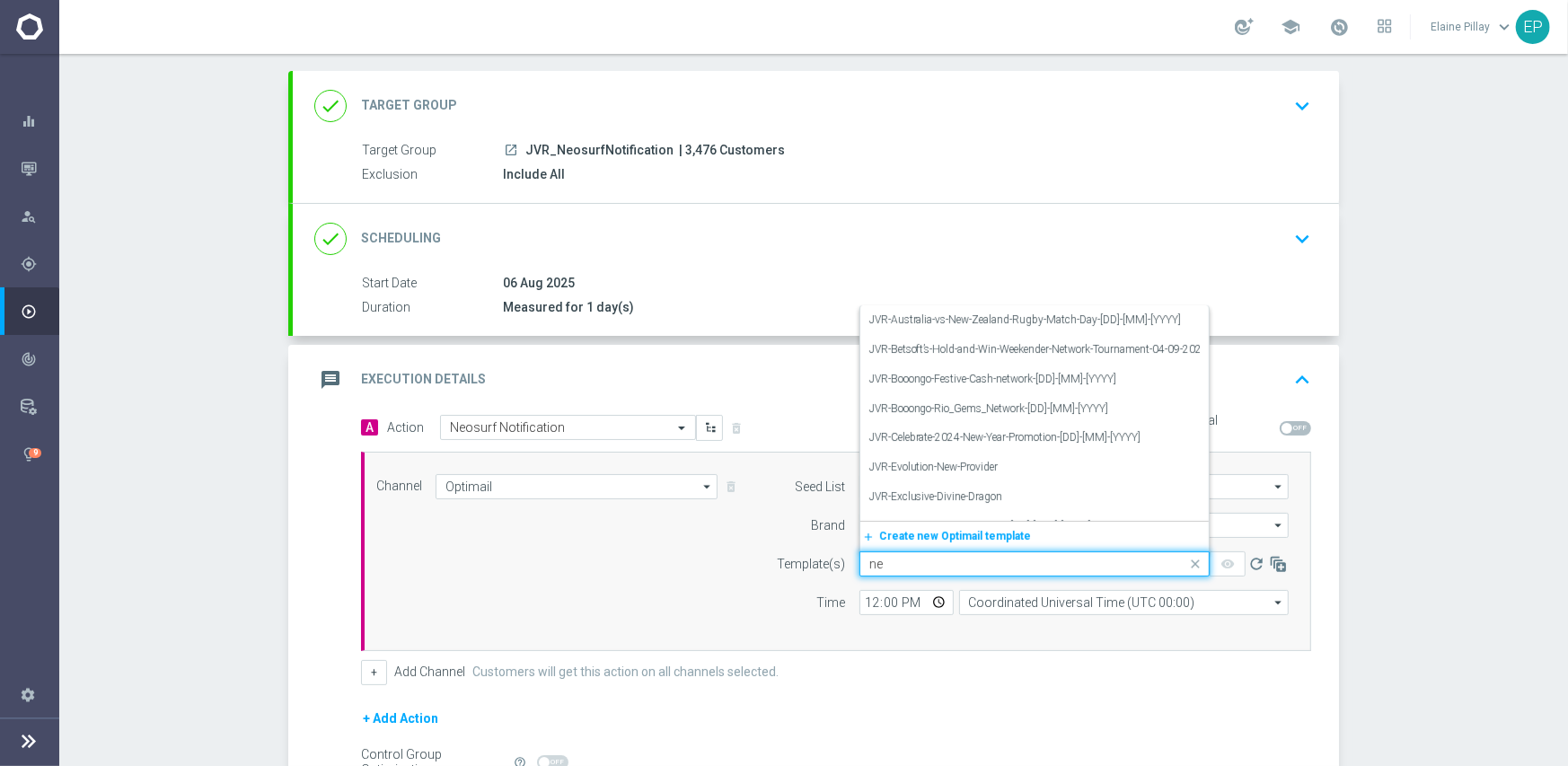 type on "n" 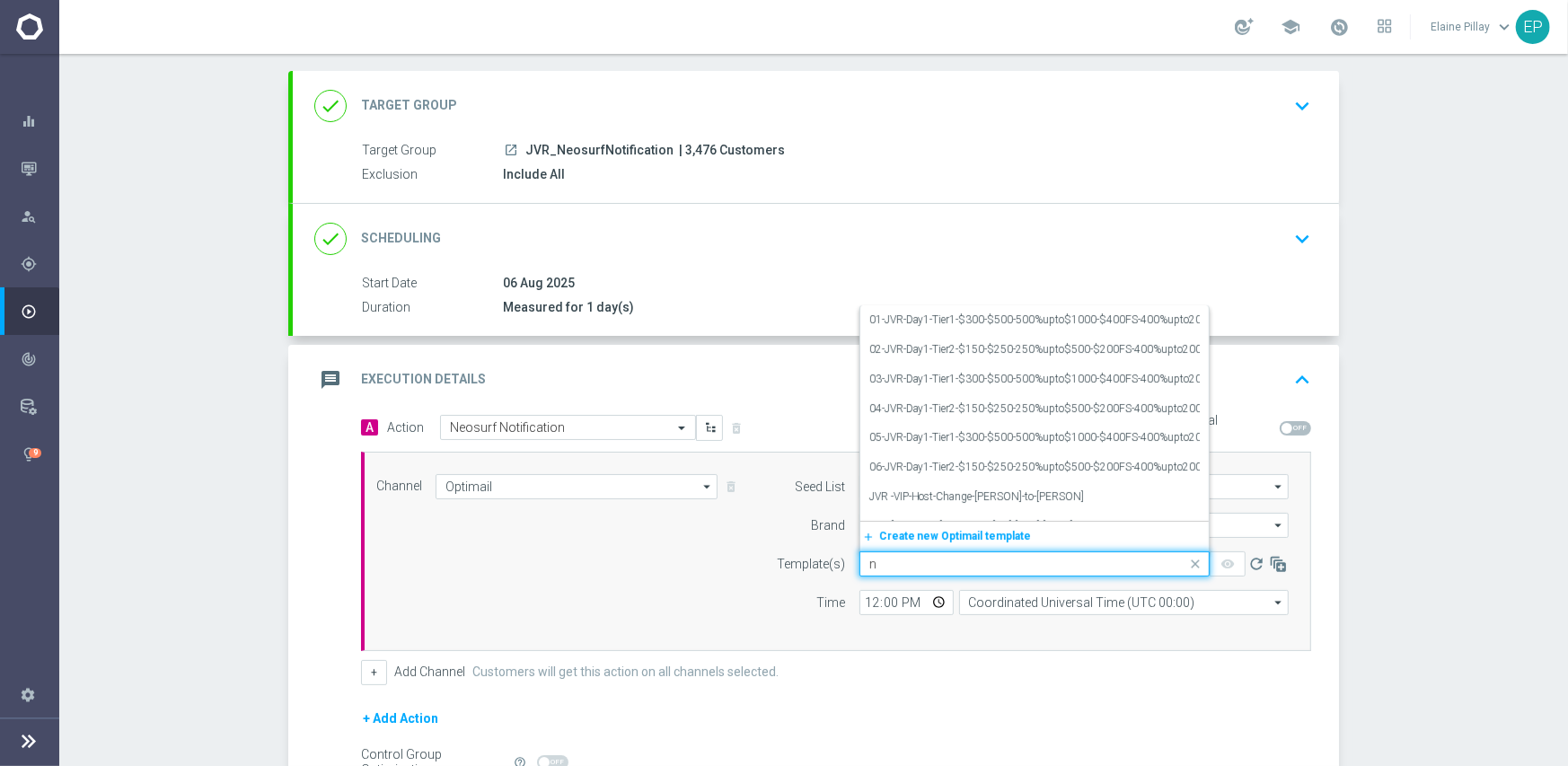 type 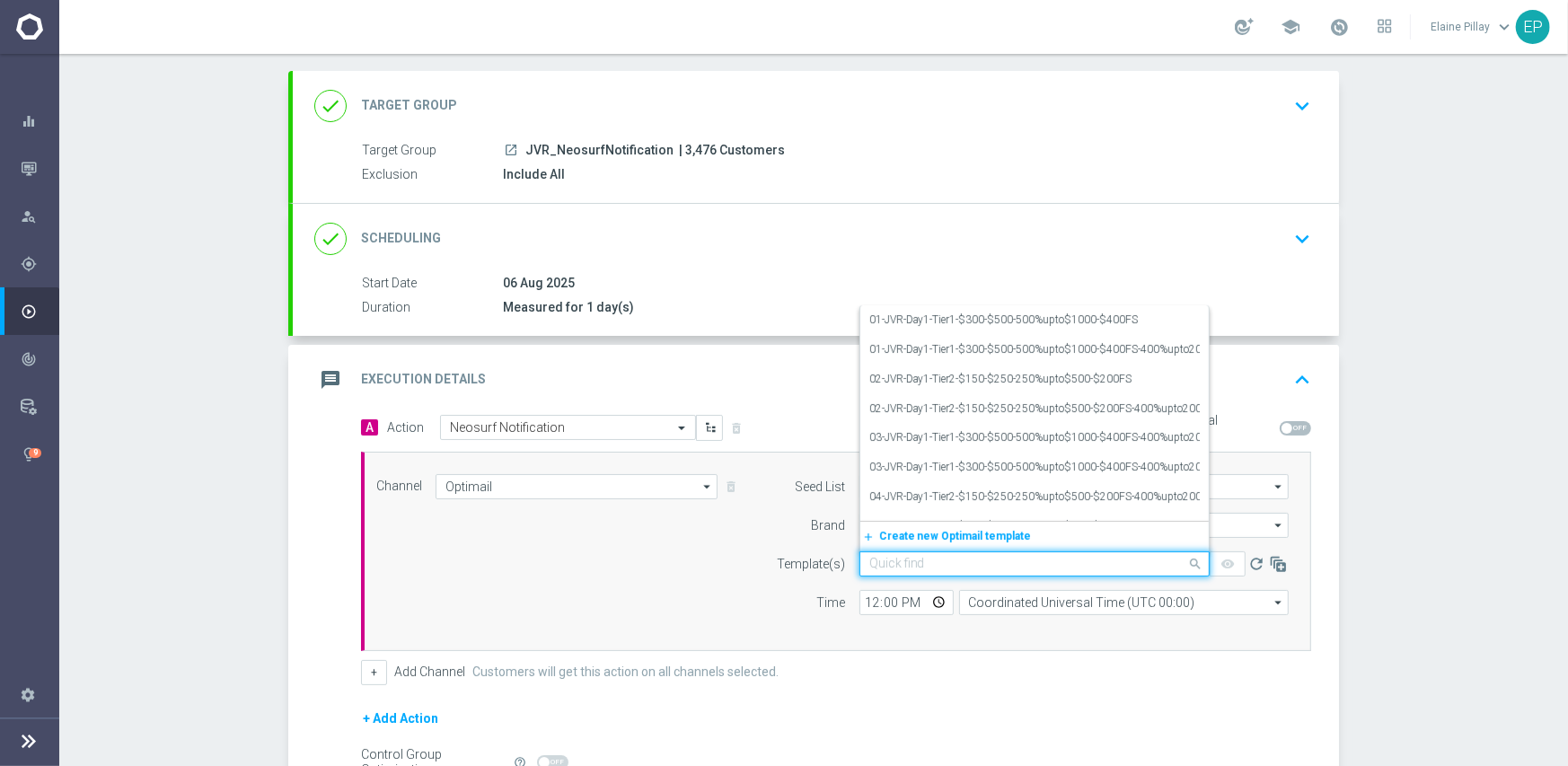 drag, startPoint x: 704, startPoint y: 583, endPoint x: 725, endPoint y: 594, distance: 23.70654 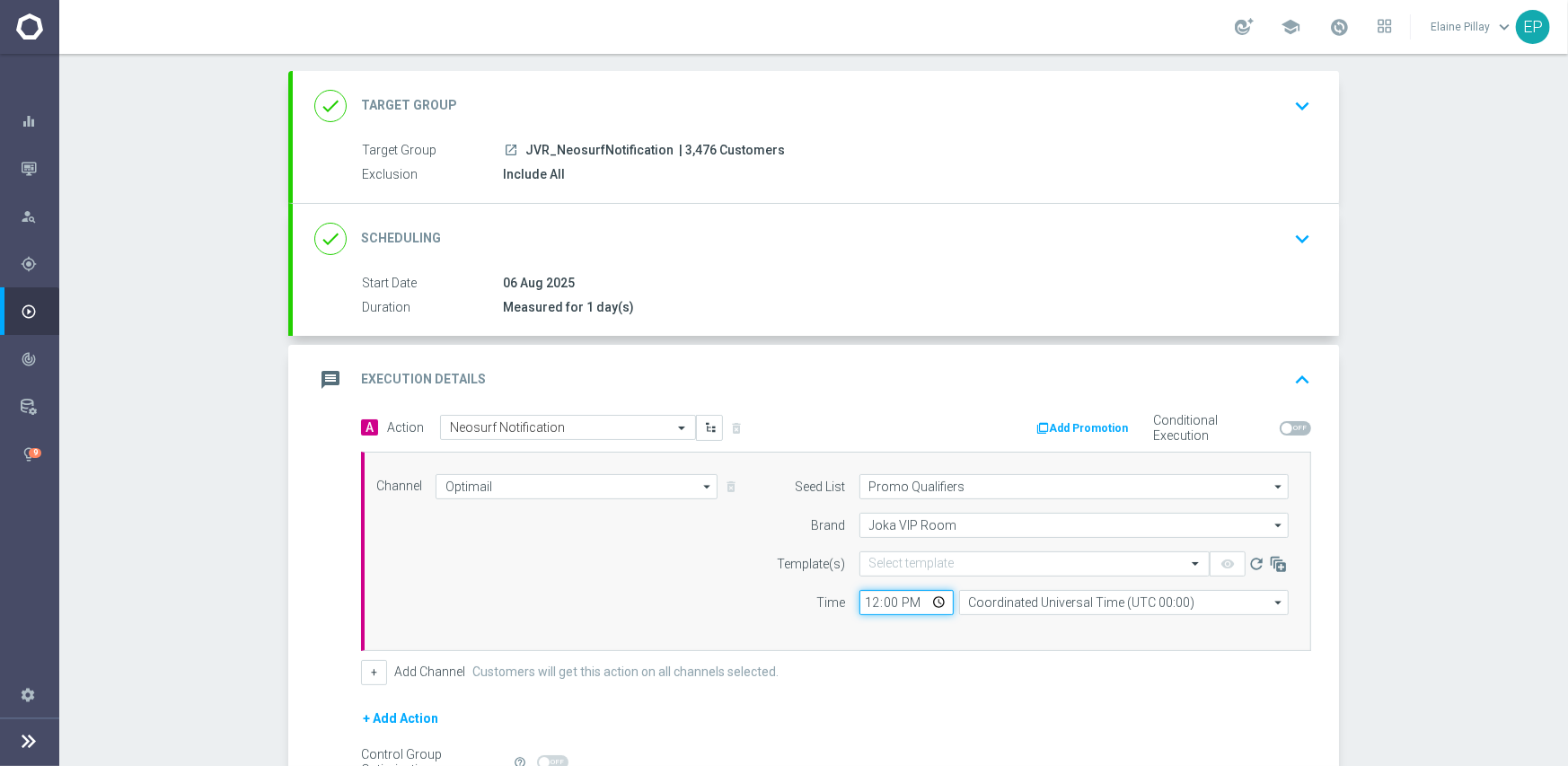 click on "12:00" 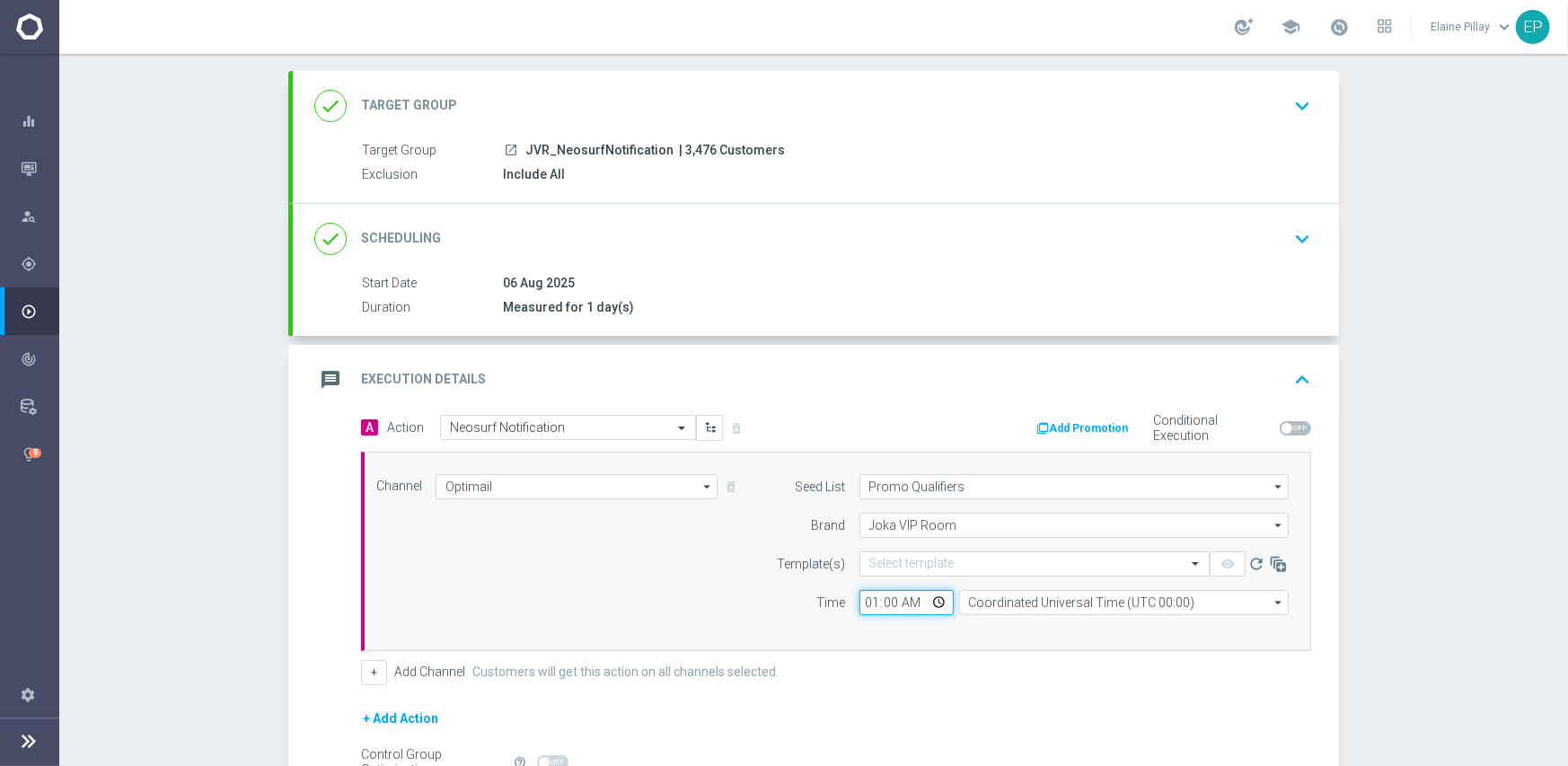 type on "14:00" 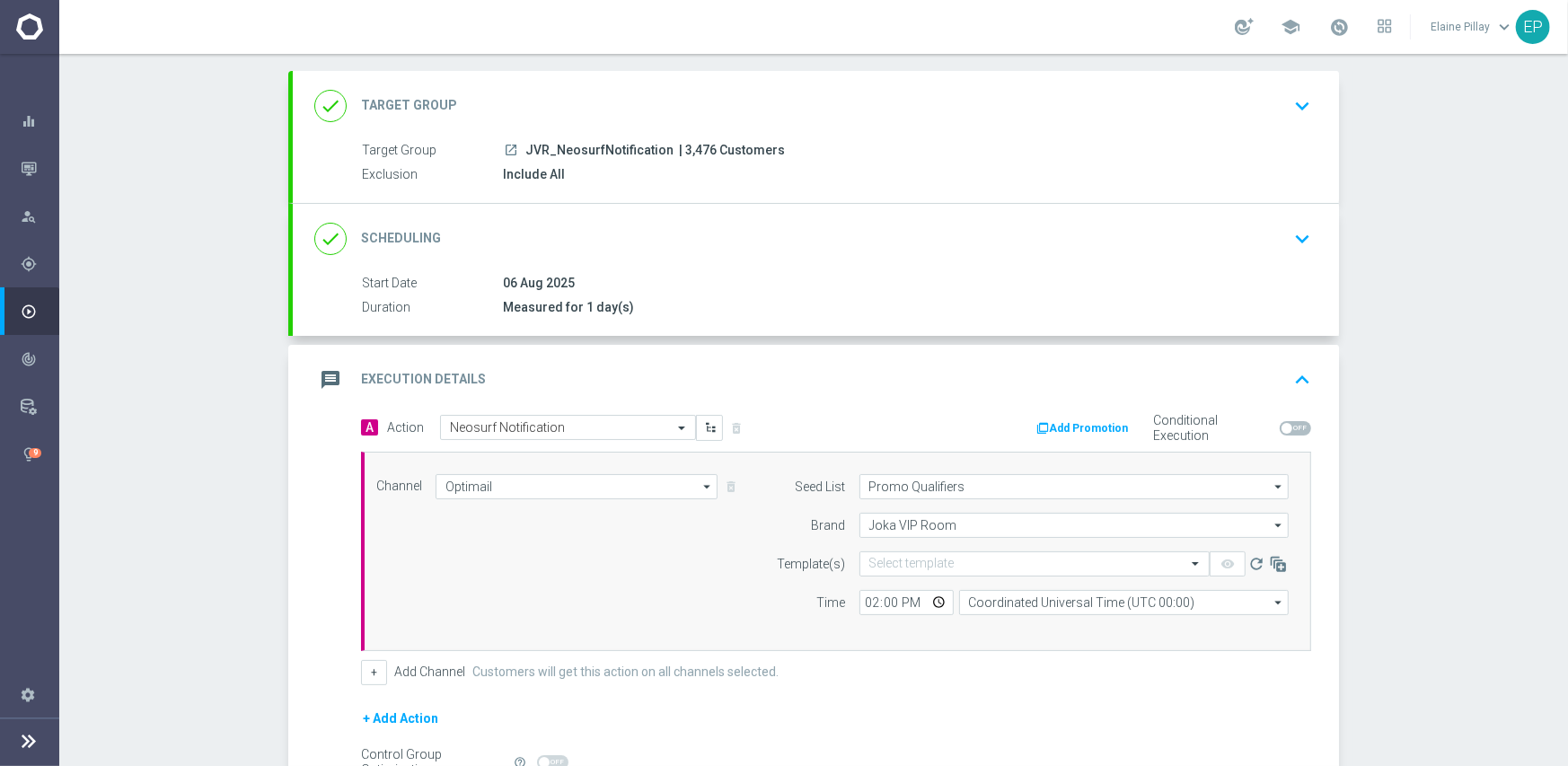 click on "Channel
Optimail
Optimail
arrow_drop_down
Drag here to set row groups Drag here to set column labels
Show Selected
1 of 21
Facebook Custom Audience" 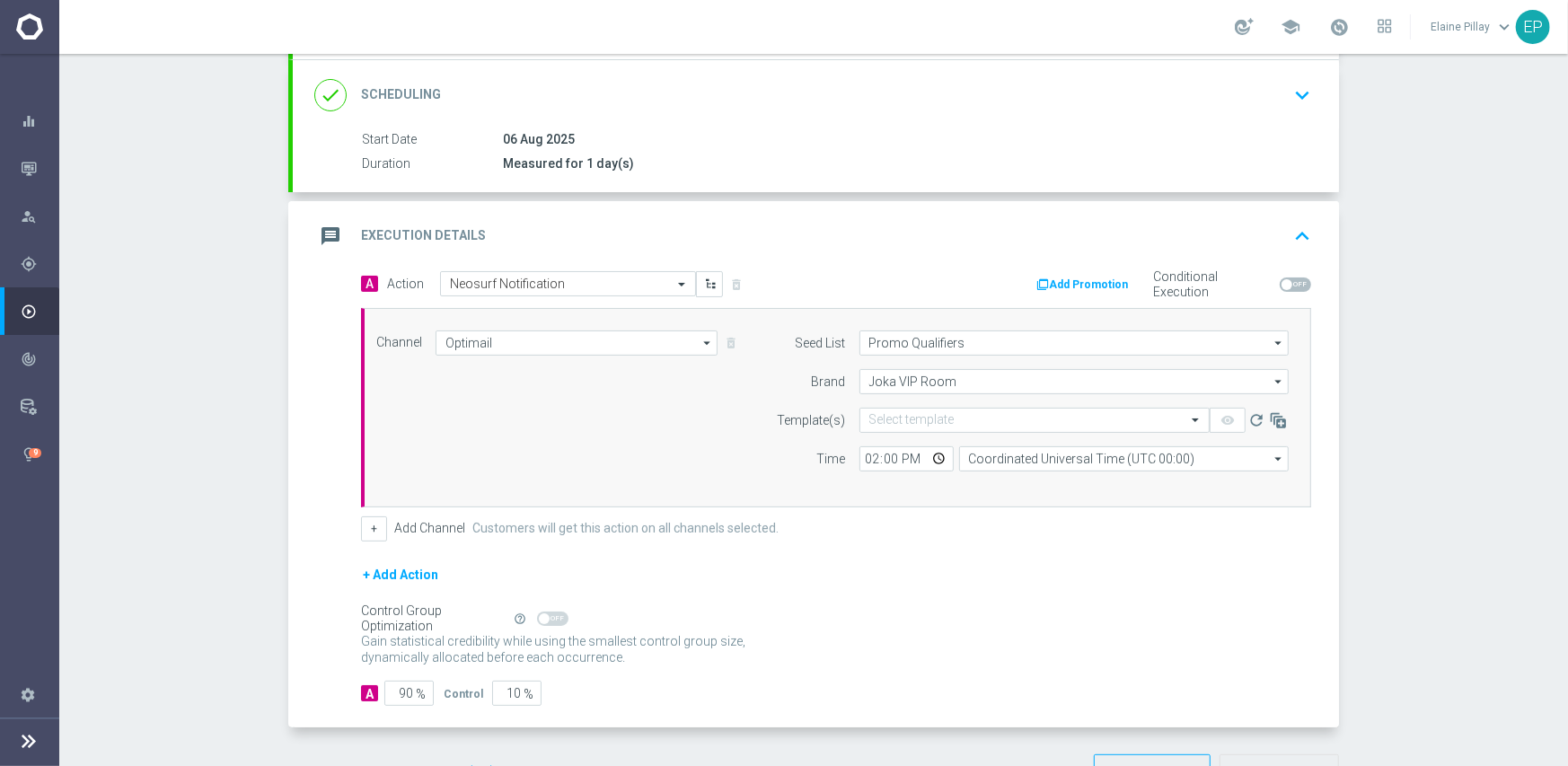 scroll, scrollTop: 269, scrollLeft: 0, axis: vertical 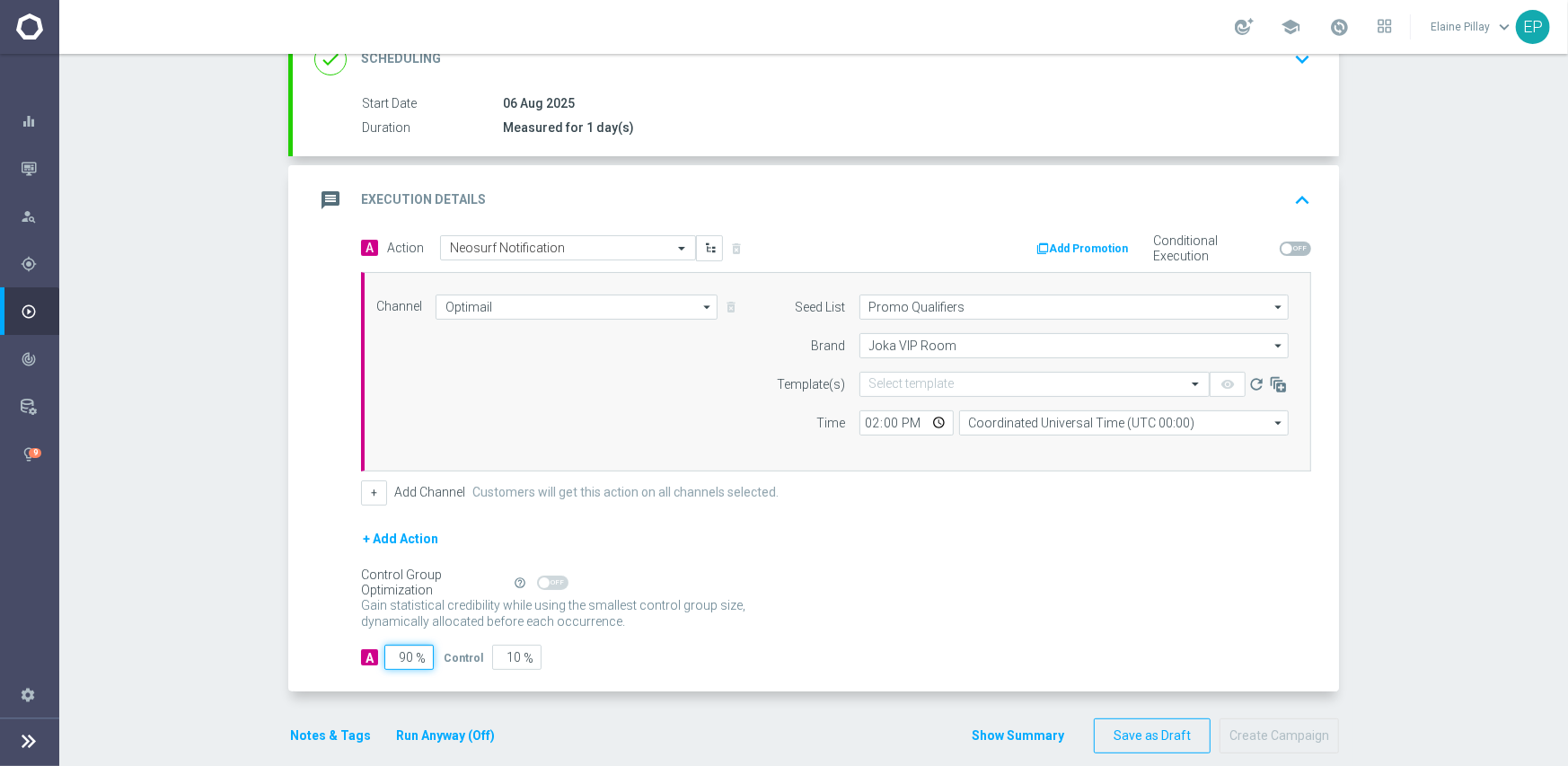 click on "90" 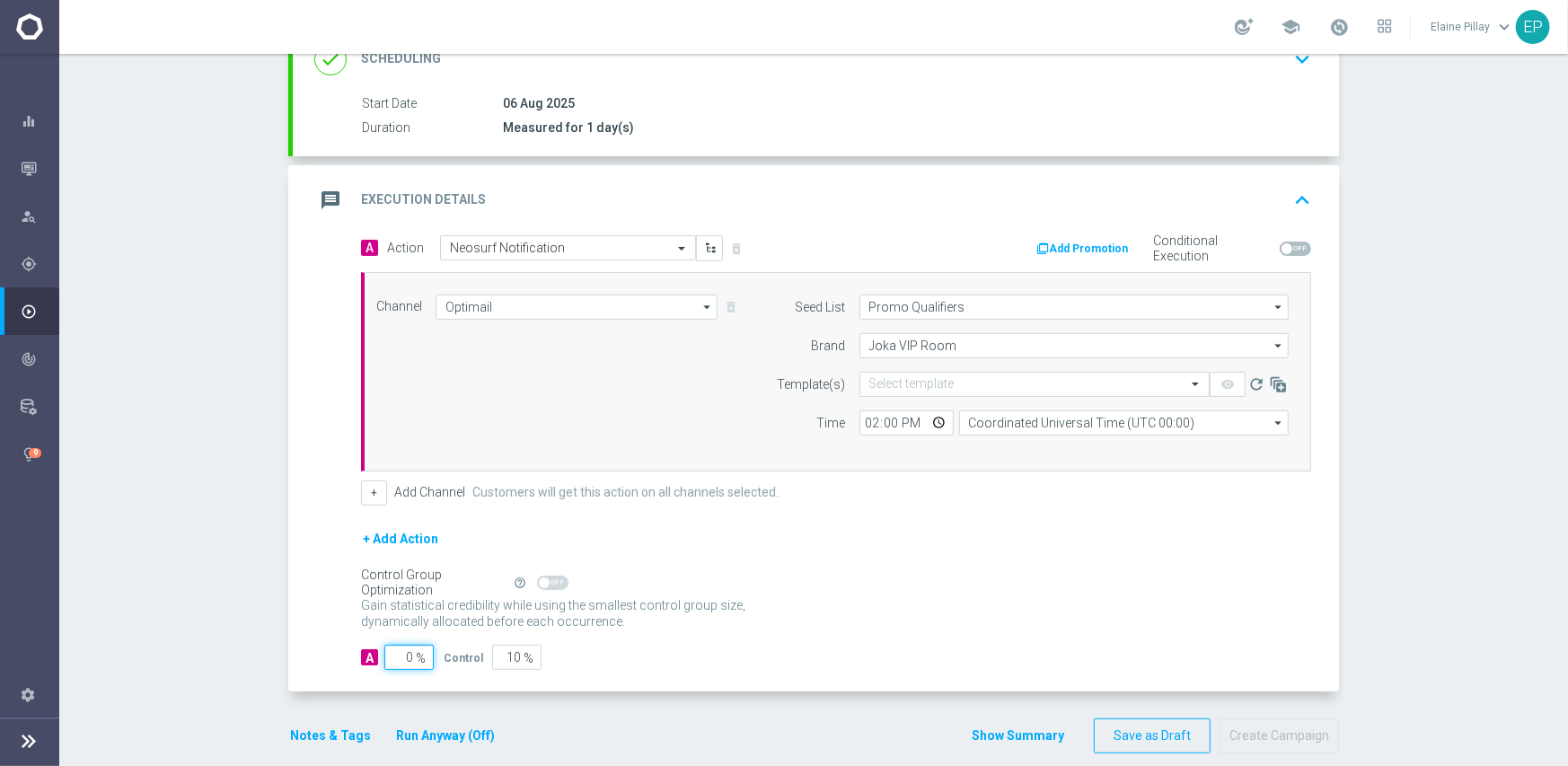 type on "100" 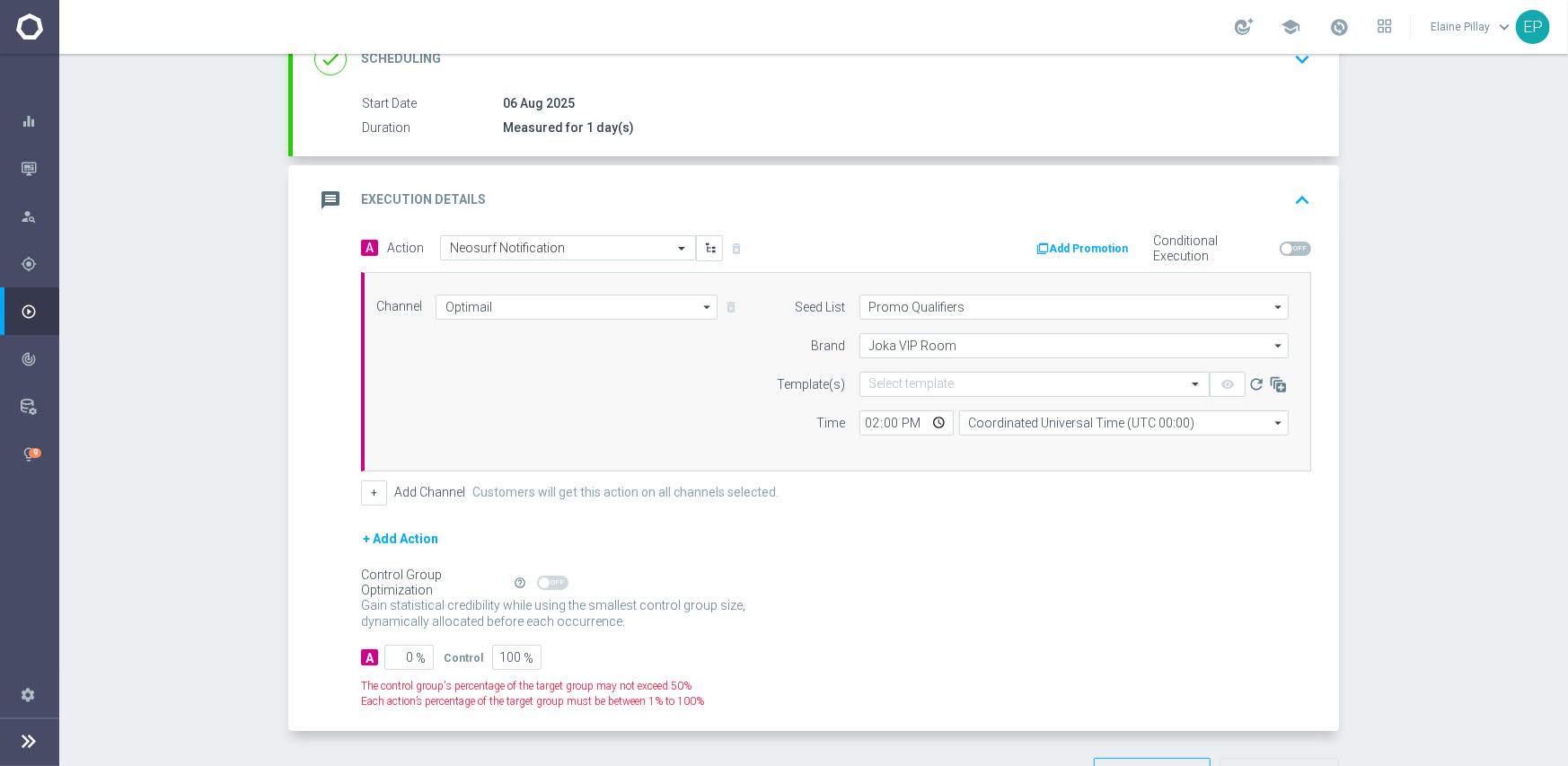 click on "Gain higher response rates by matching the most effective action with each customer. The action-customer fit increases after each occurrence." 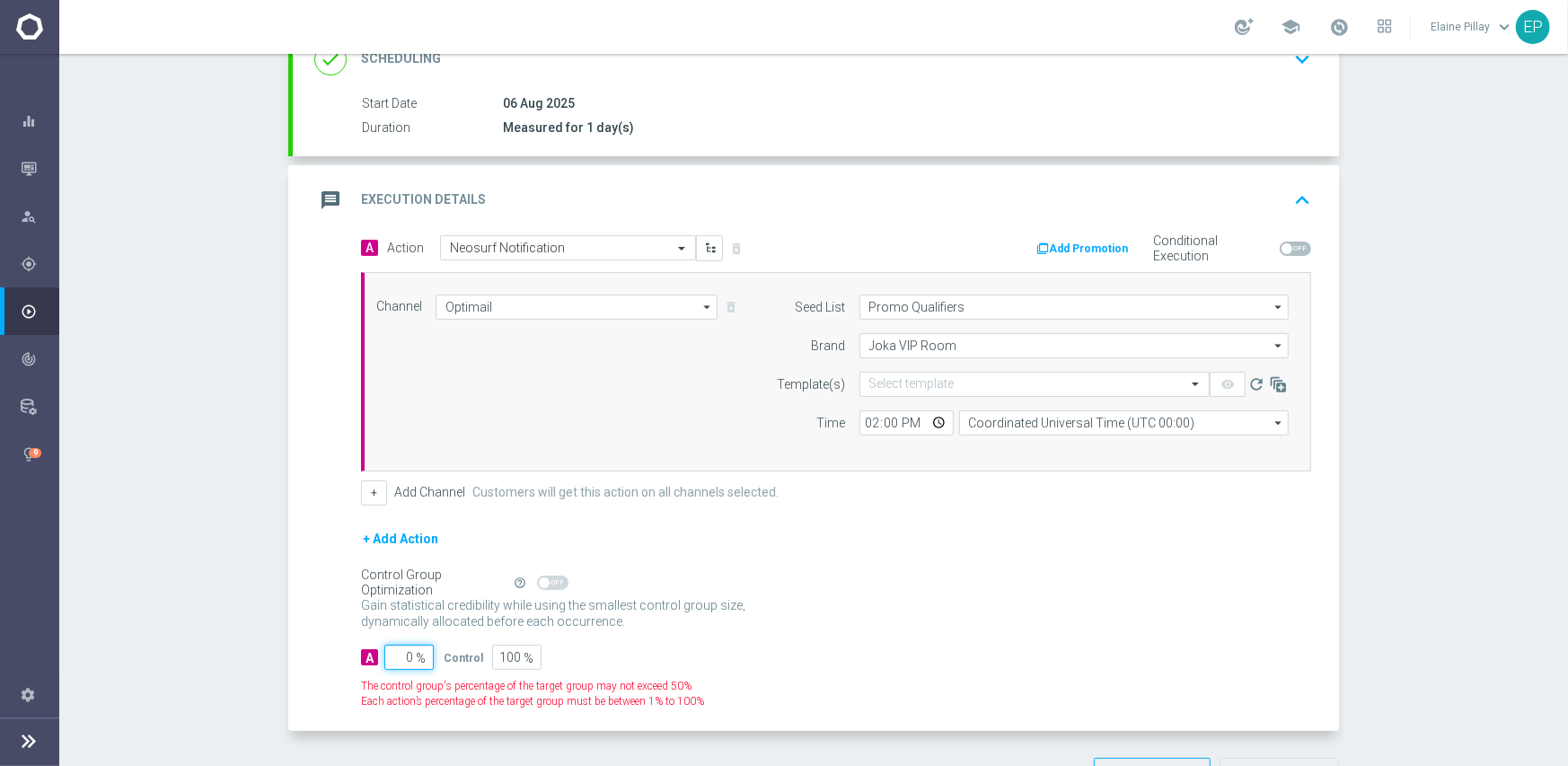 click on "0" 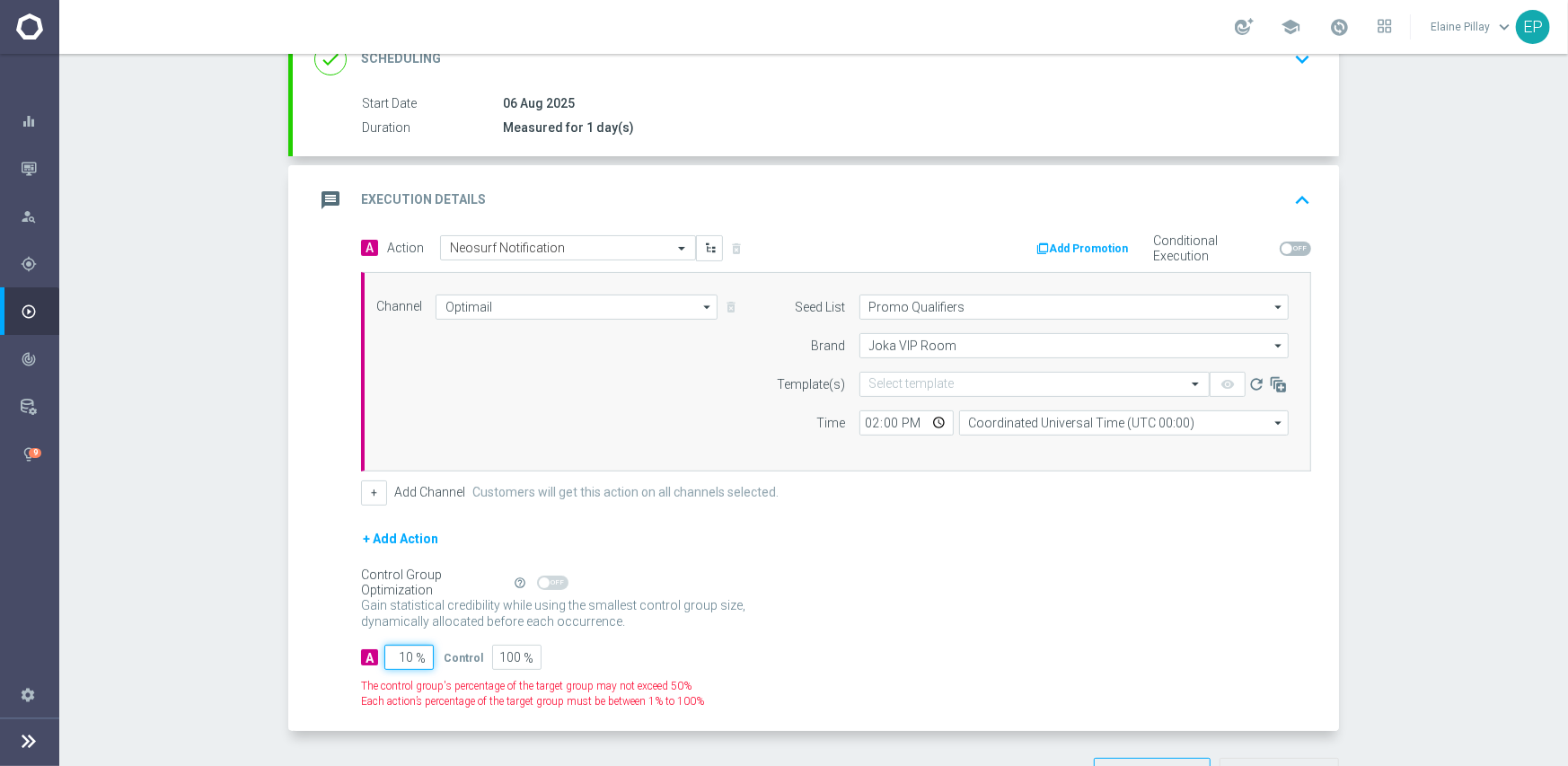 type on "90" 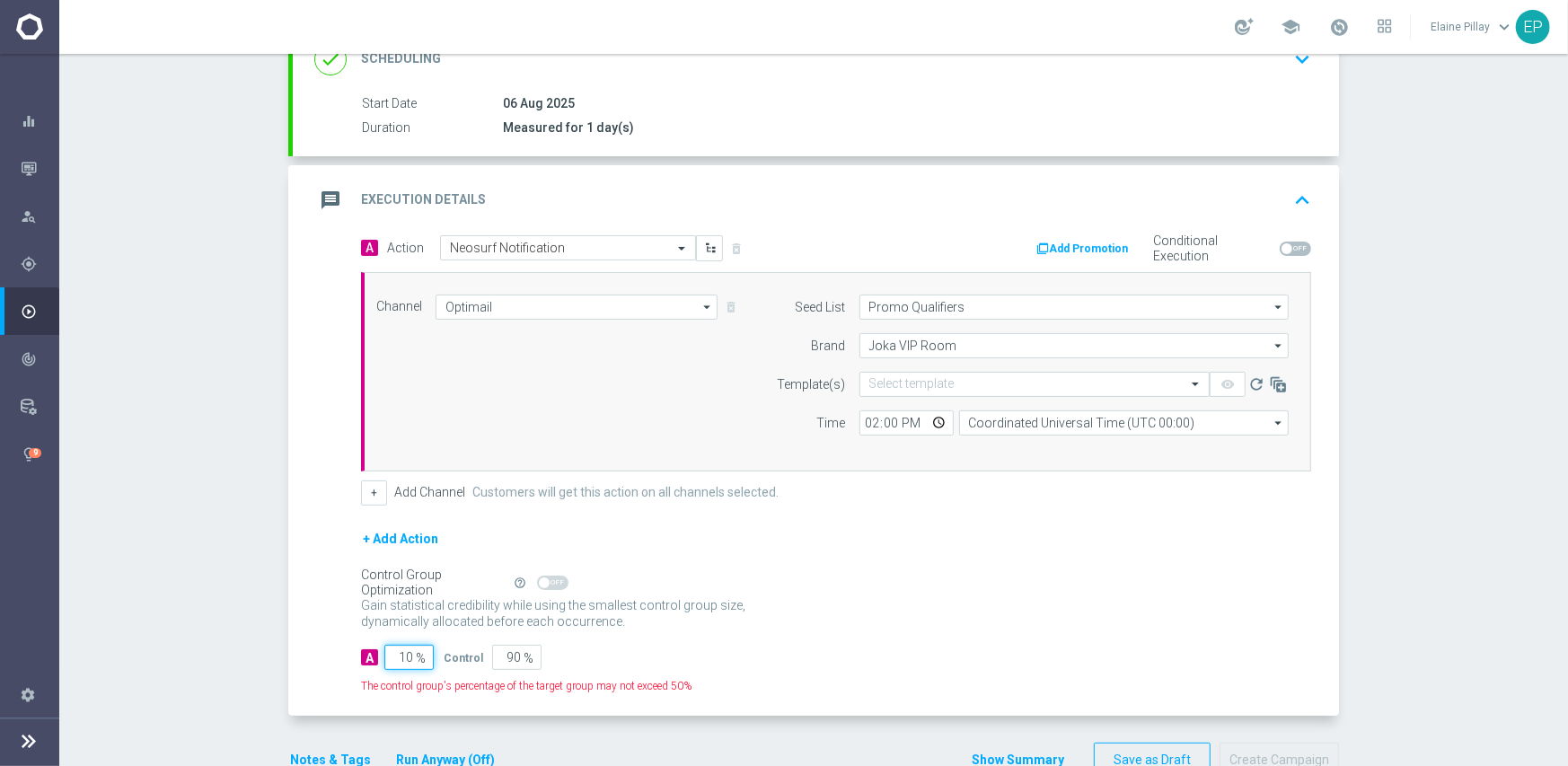 type 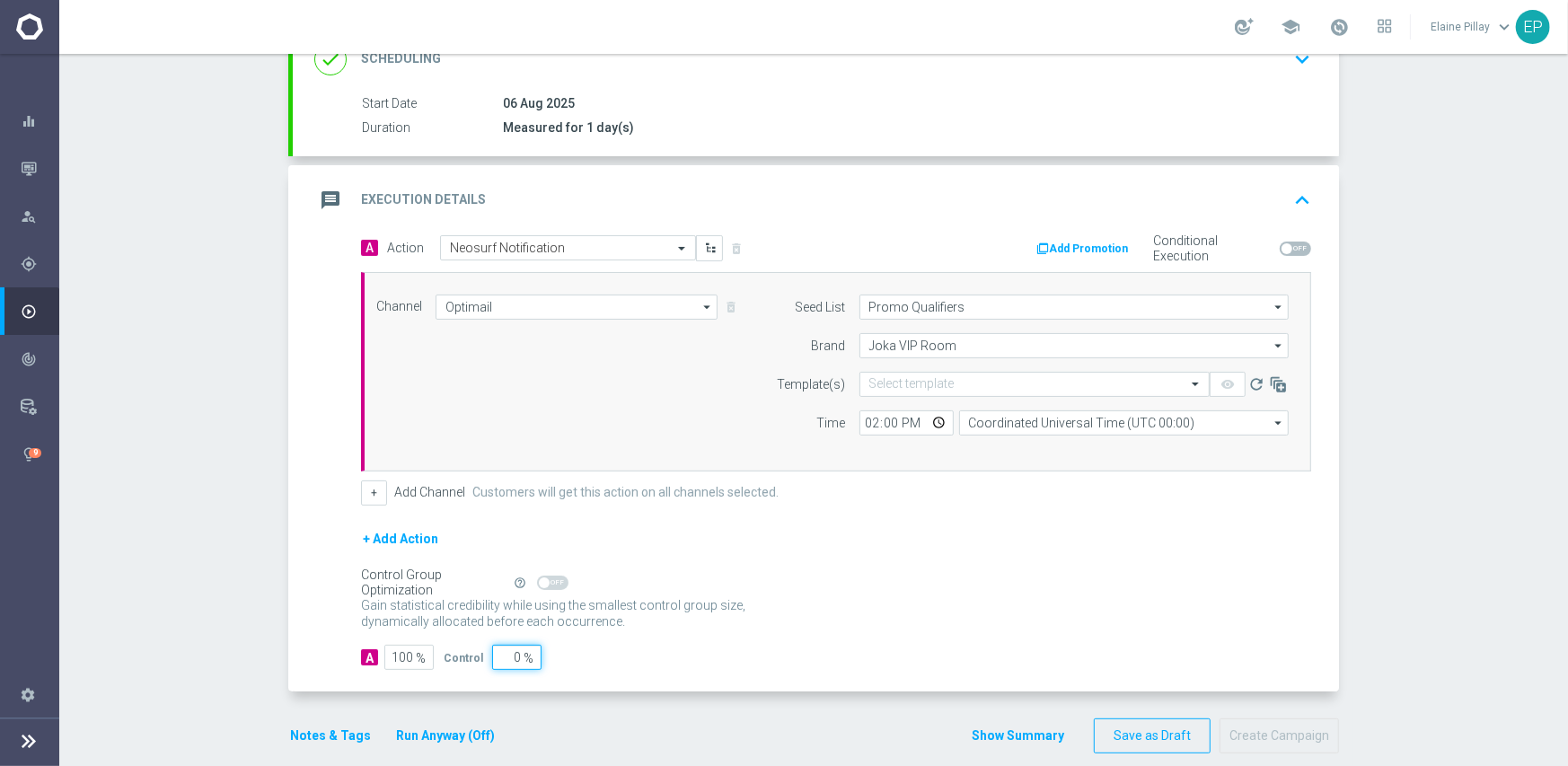 click on "A
Action
Select action  Neosurf Notification
delete_forever
Add Promotion
Conditional Execution
Channel
Optimail
Optimail
arrow_drop_down
Drag here to set row groups Drag here to set column labels" 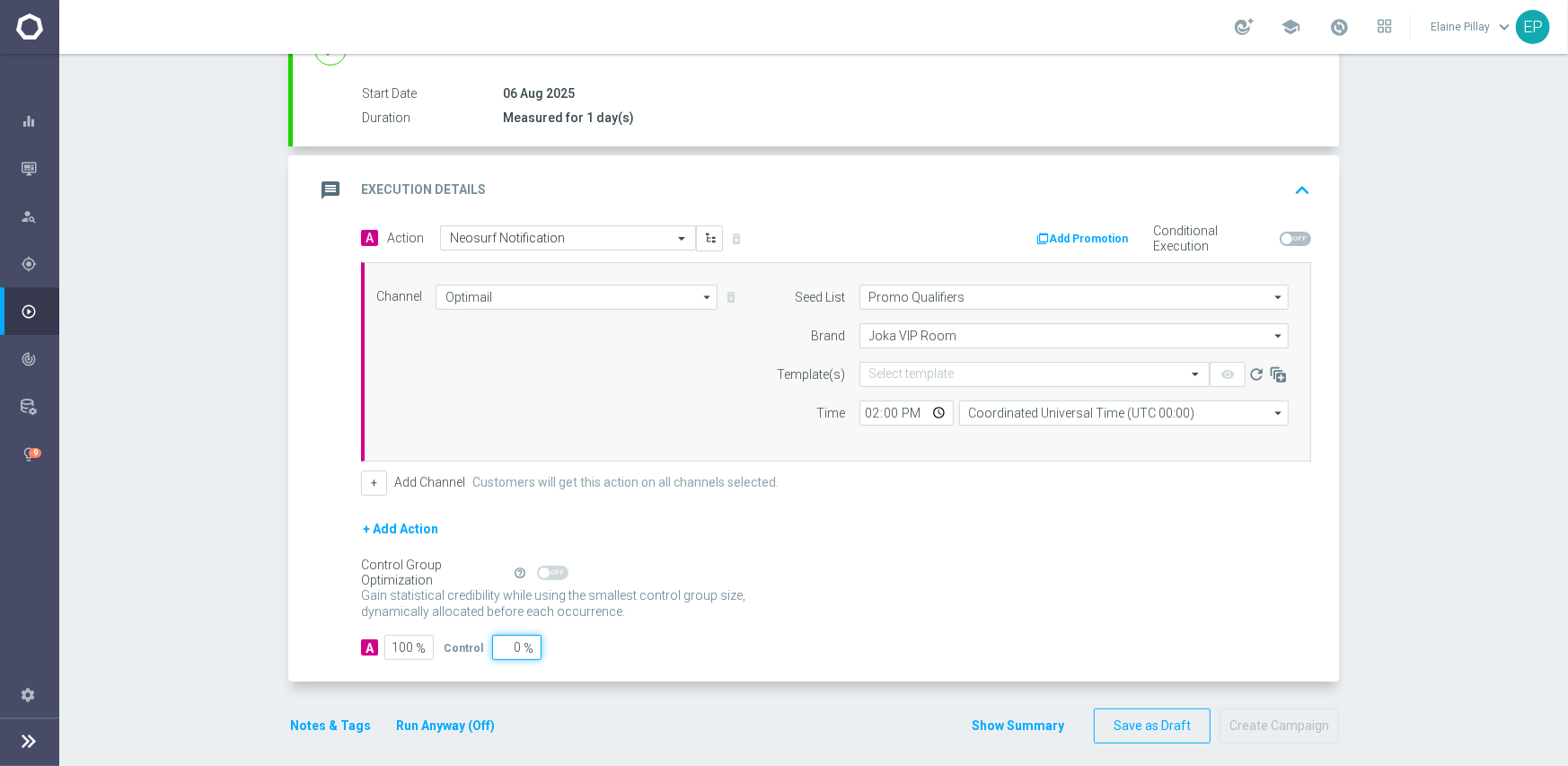 scroll, scrollTop: 290, scrollLeft: 0, axis: vertical 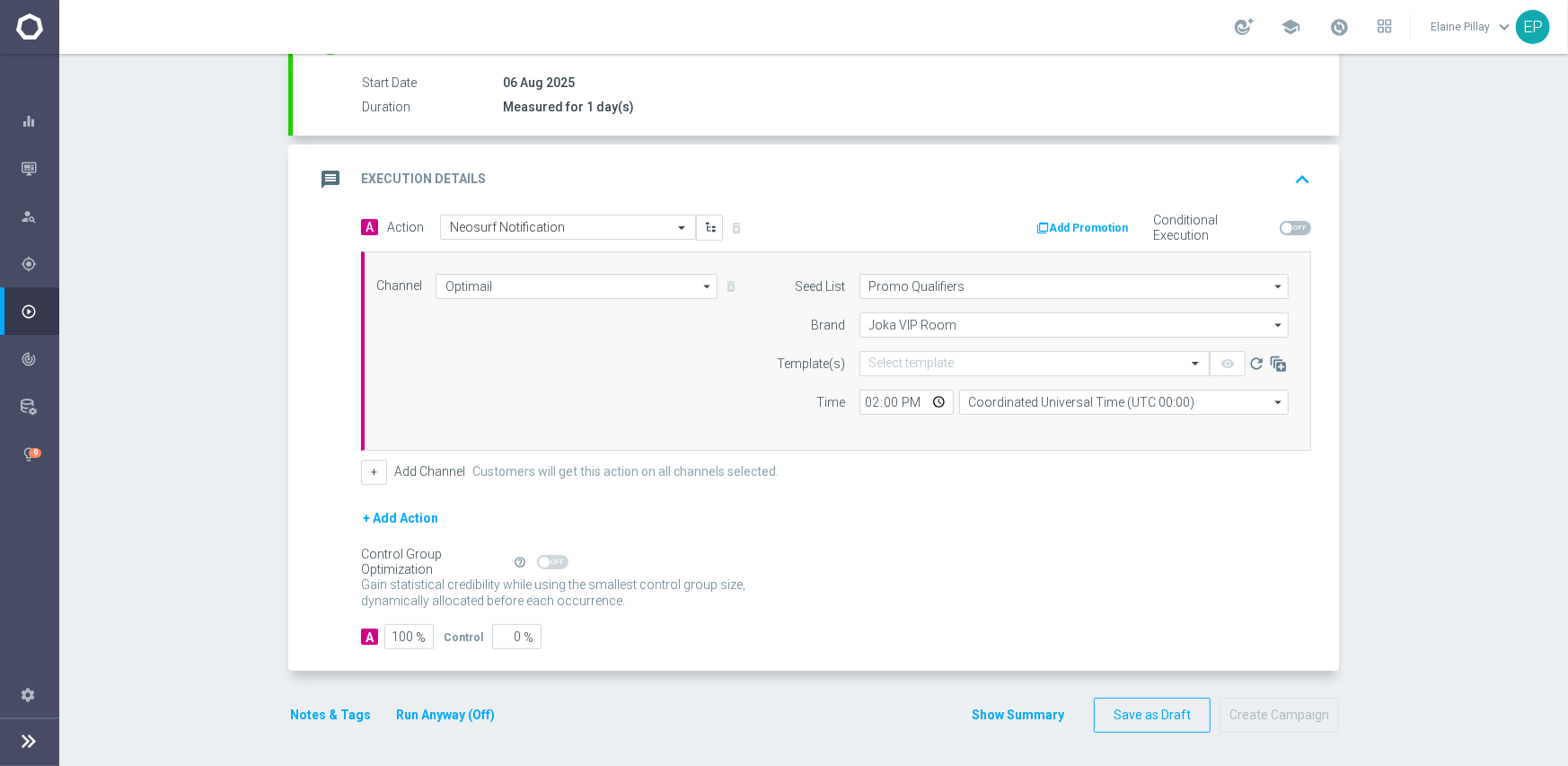 click on "Notes & Tags" 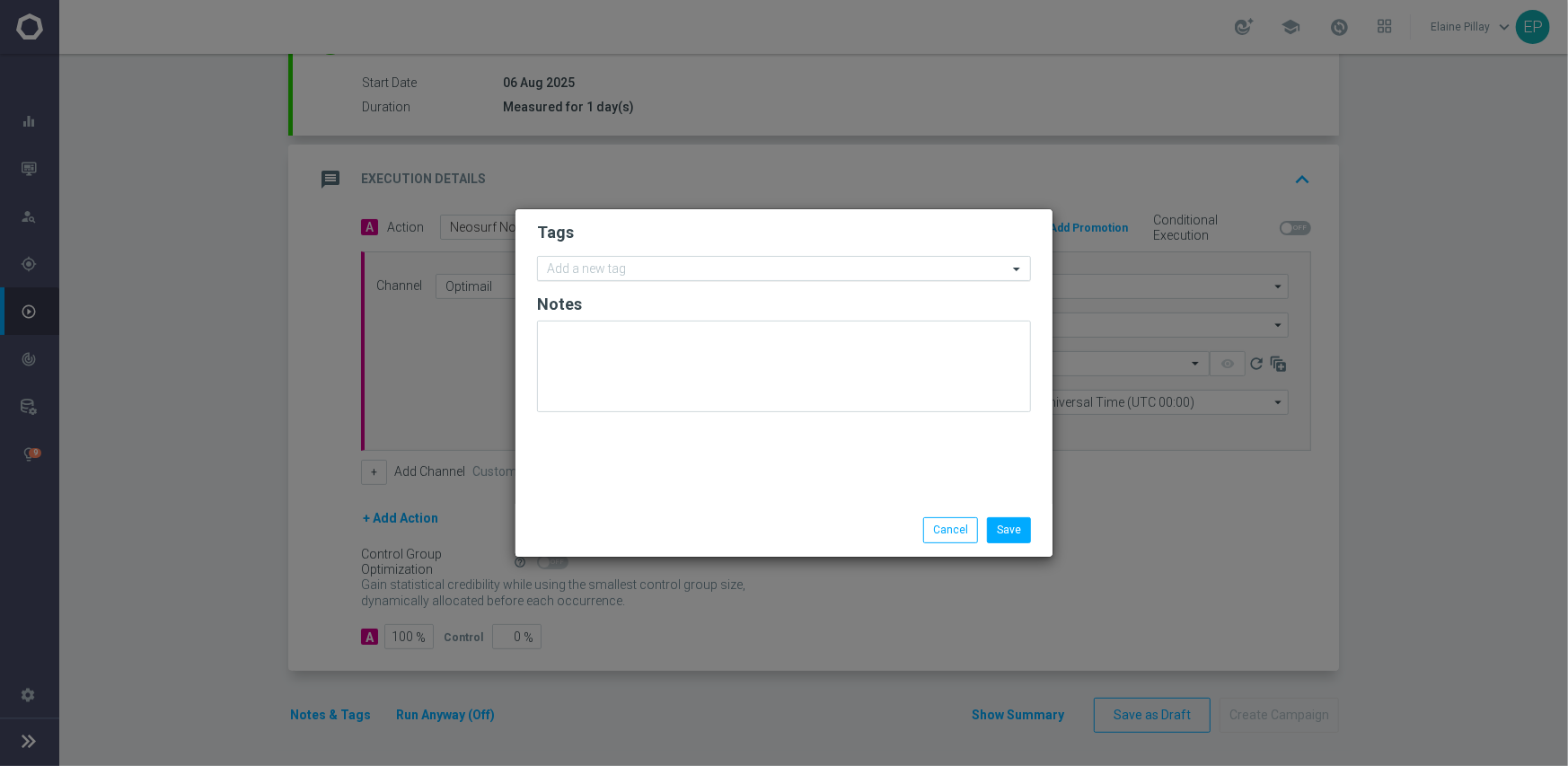 click 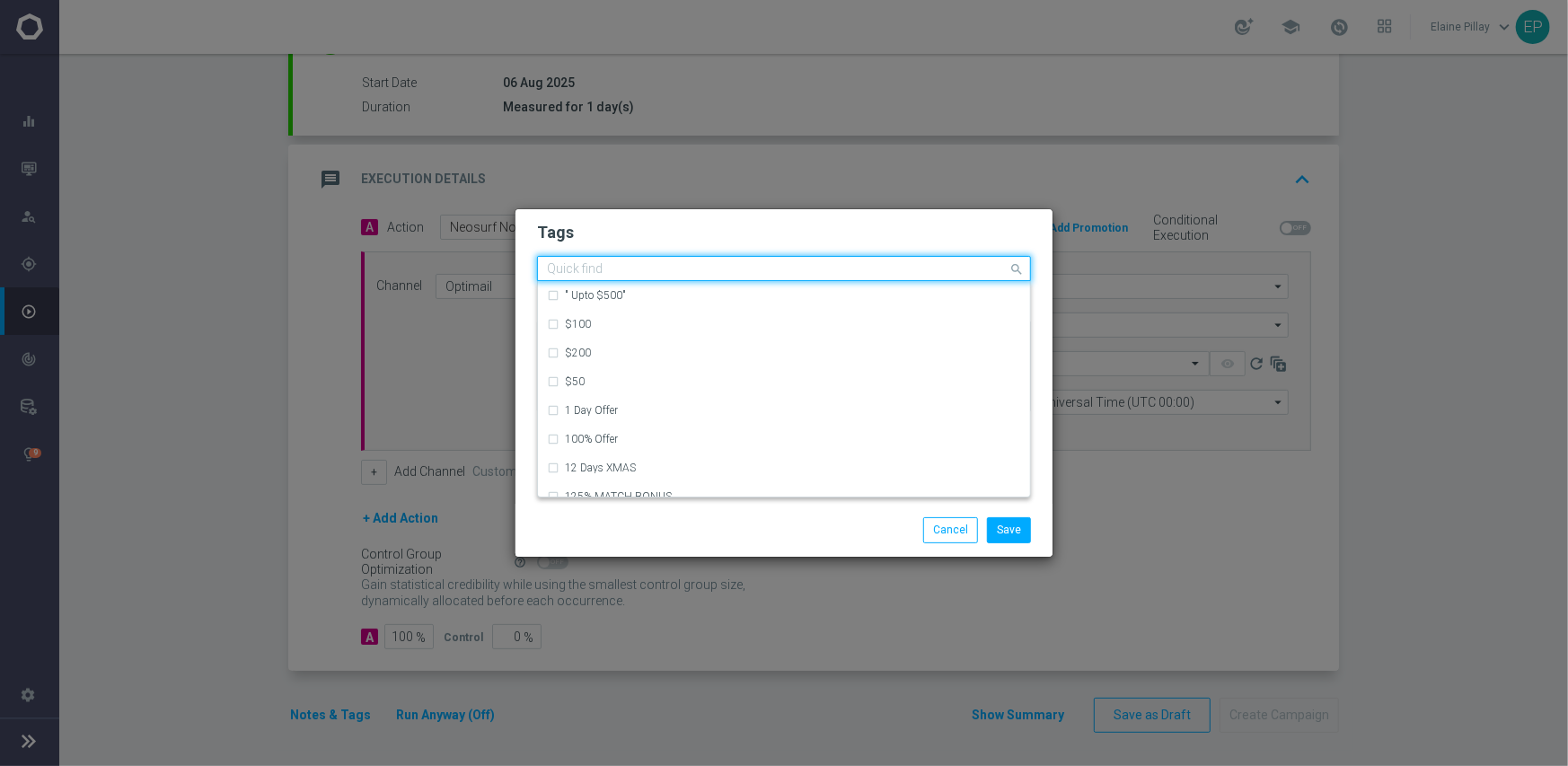 paste on "NeosurfNotification" 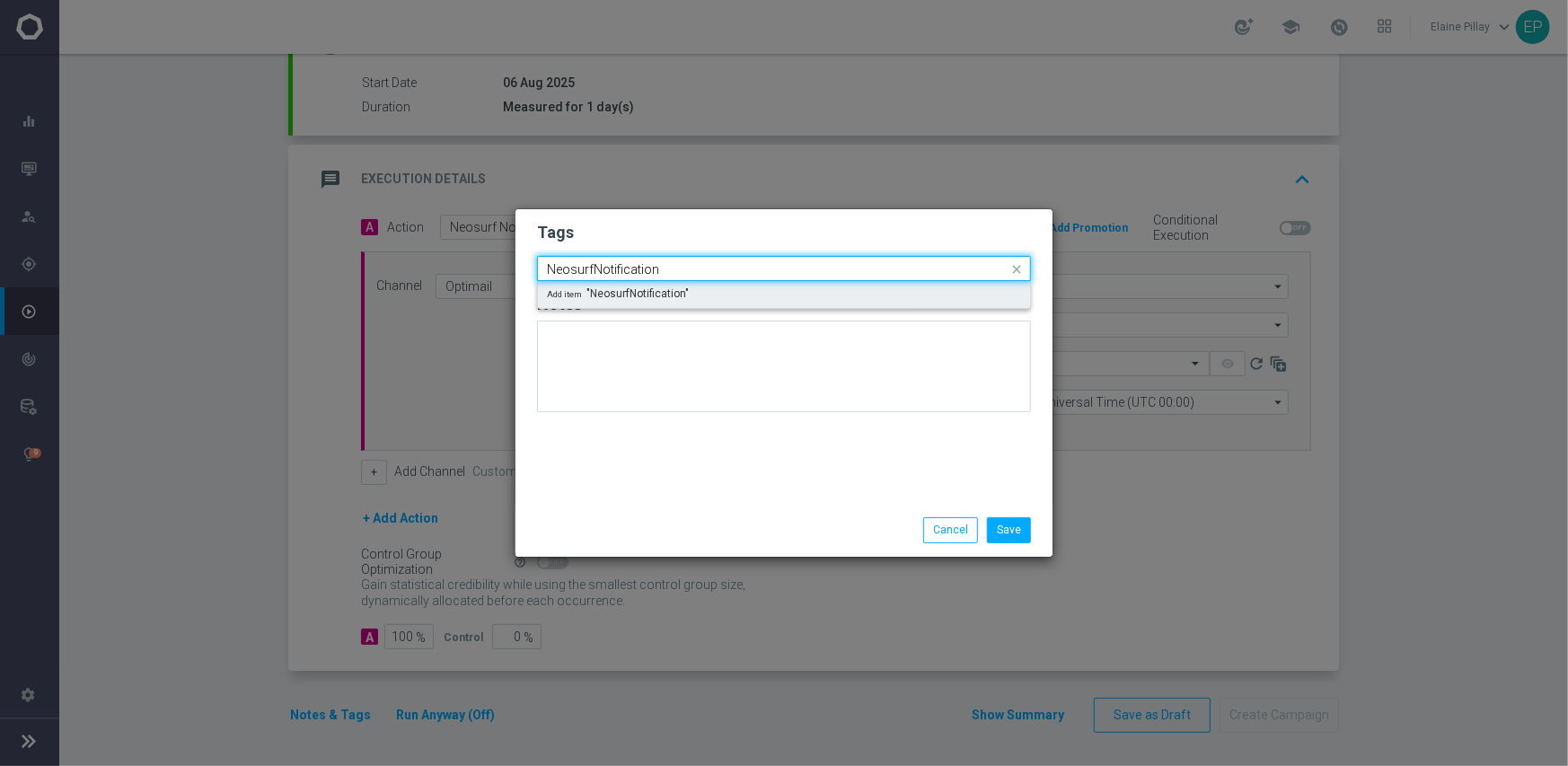 click on "Add item "NeosurfNotification"" at bounding box center (618, 294) 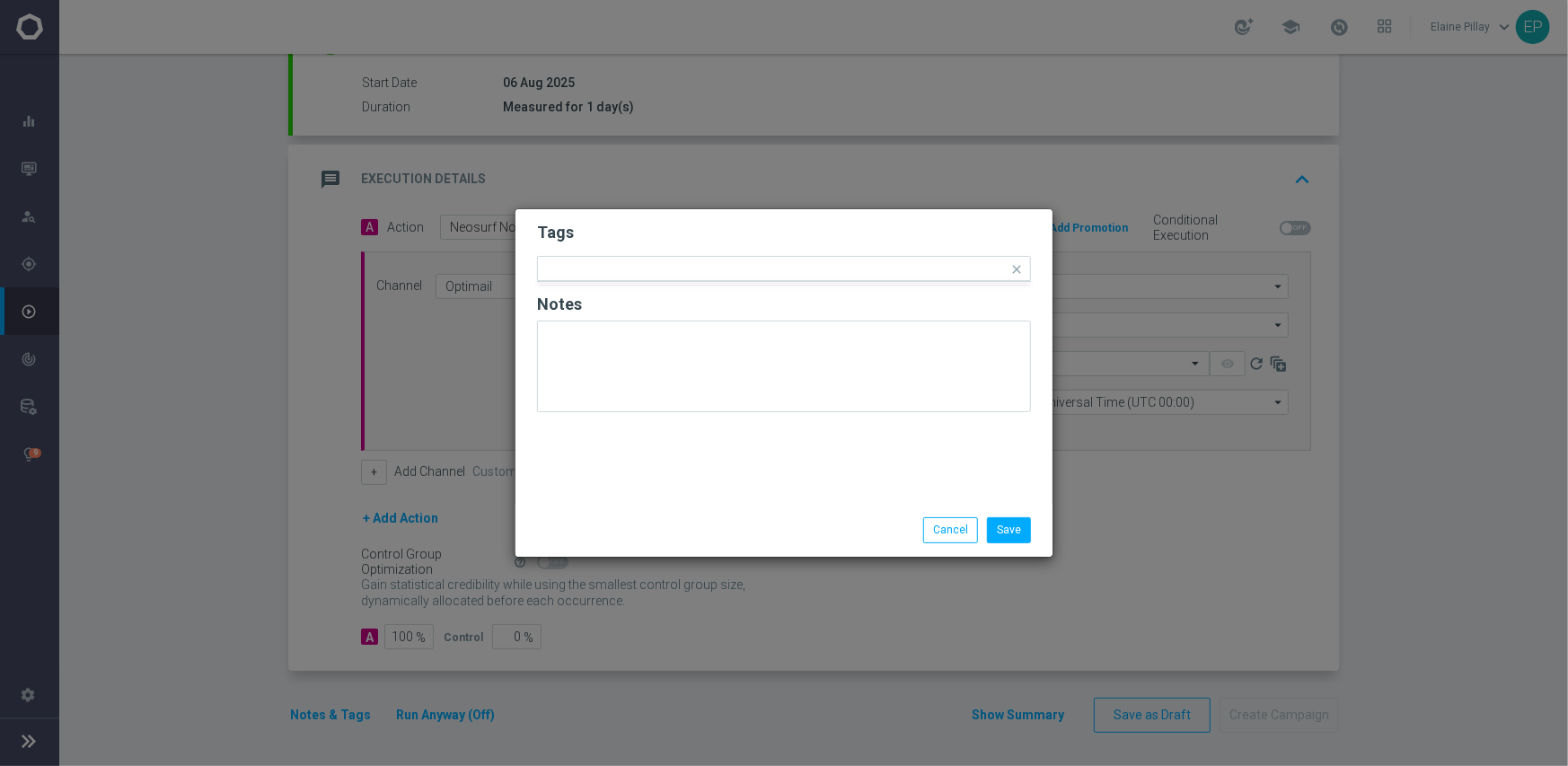 click on "Tags
Quick find × NeosurfNotification
Notes" 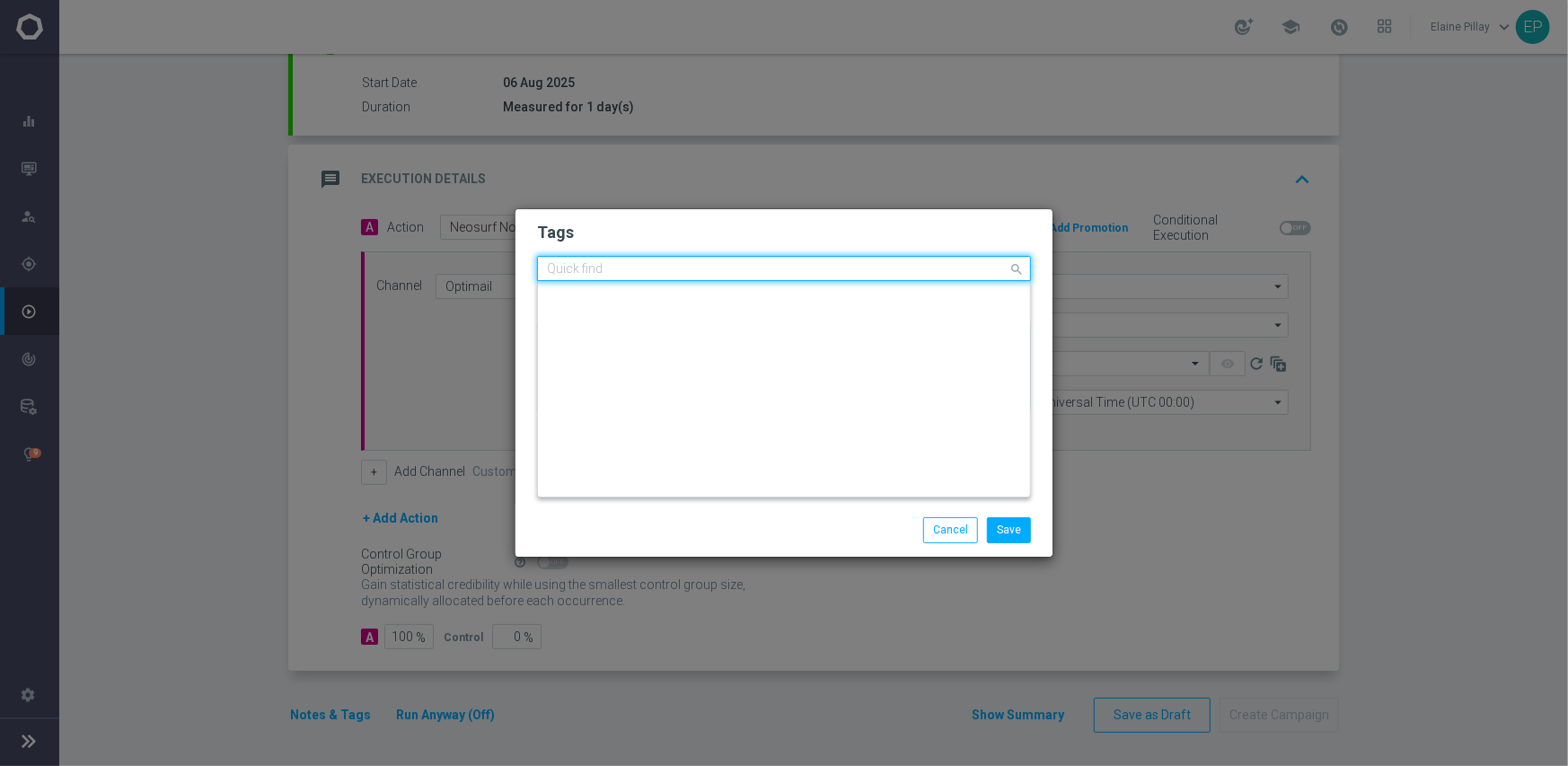 click 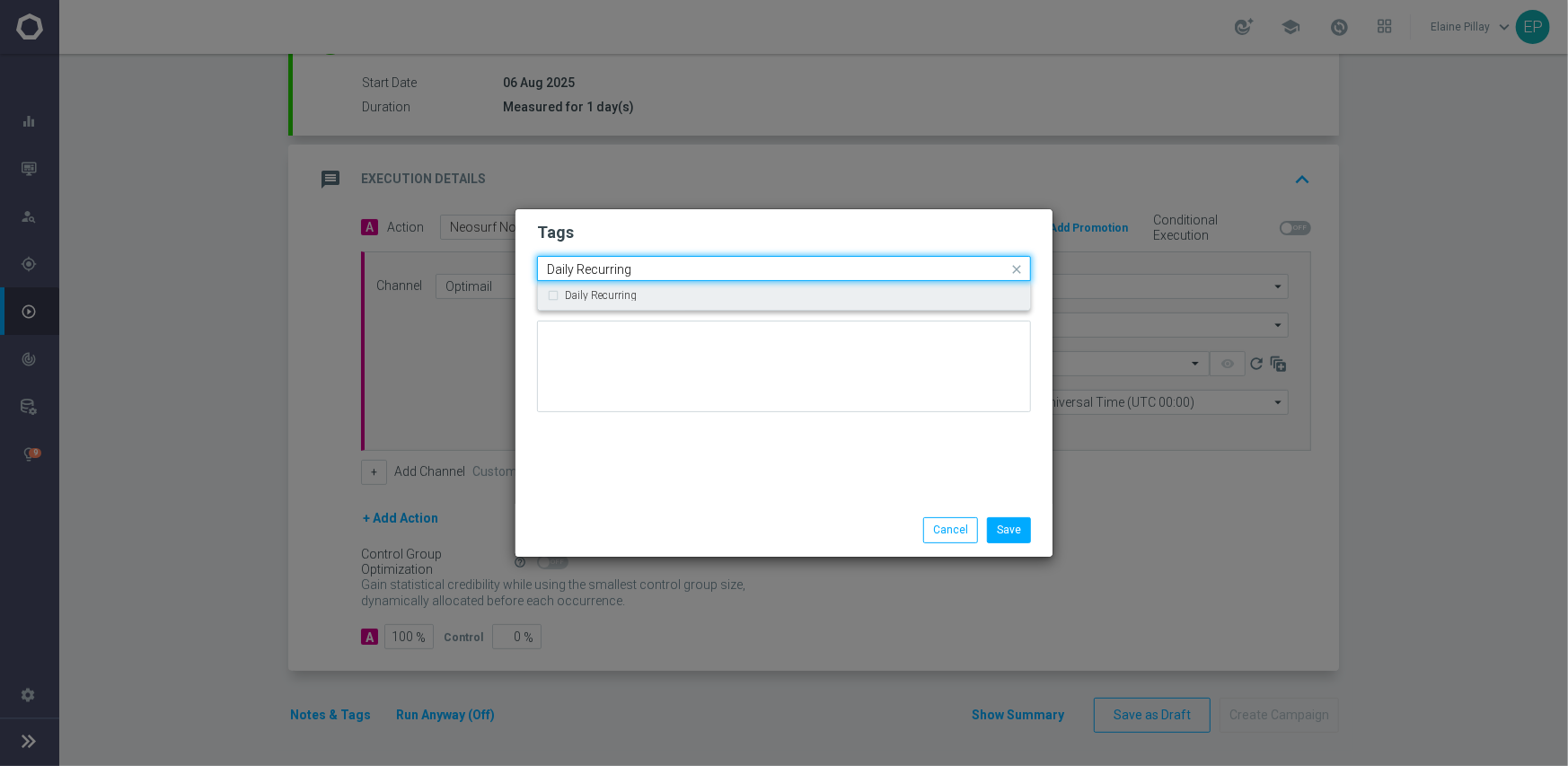 click on "Daily Recurring" at bounding box center (601, 295) 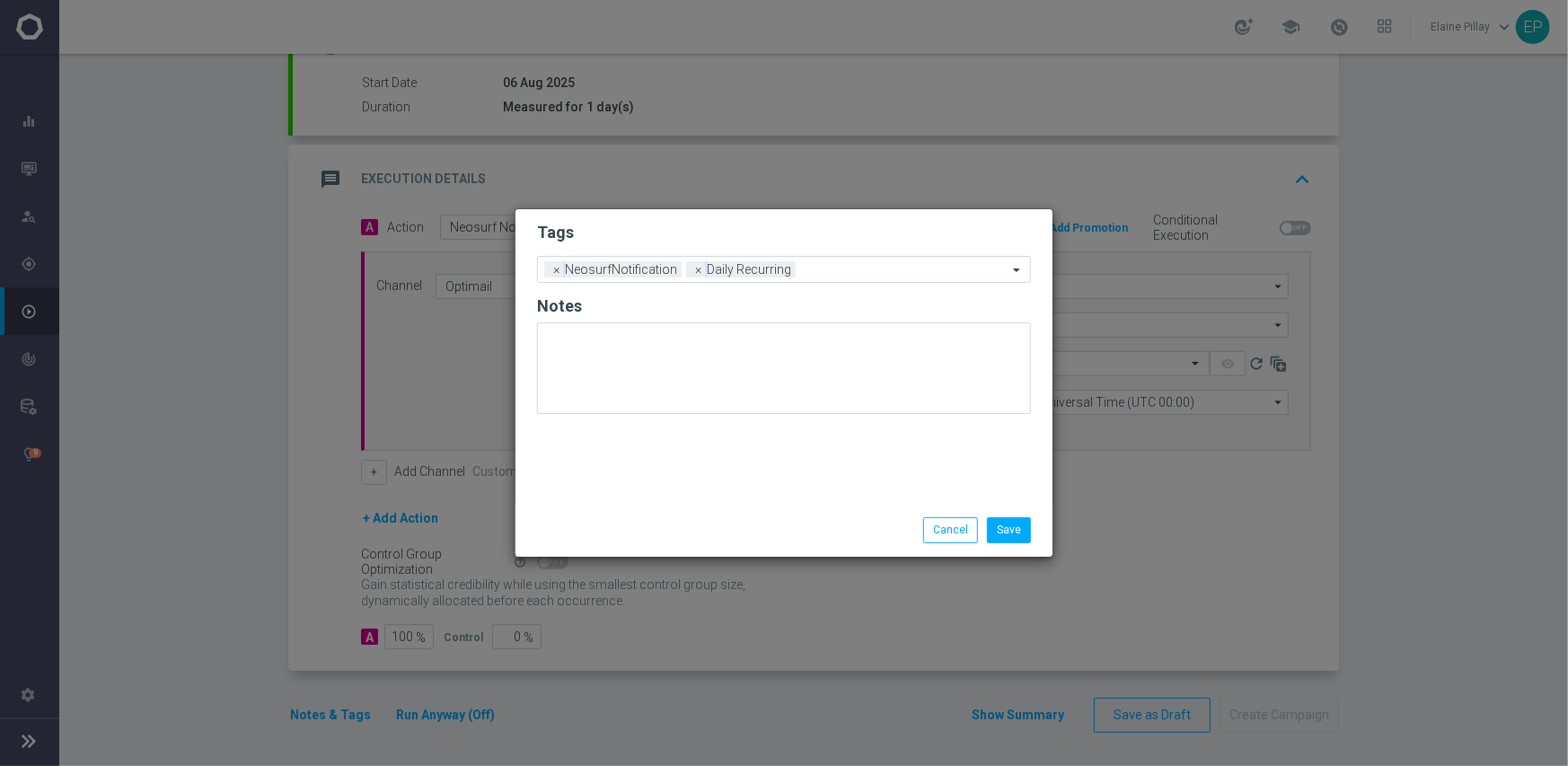 click on "Tags
Add a new tag × NeosurfNotification × Daily Recurring
Notes" 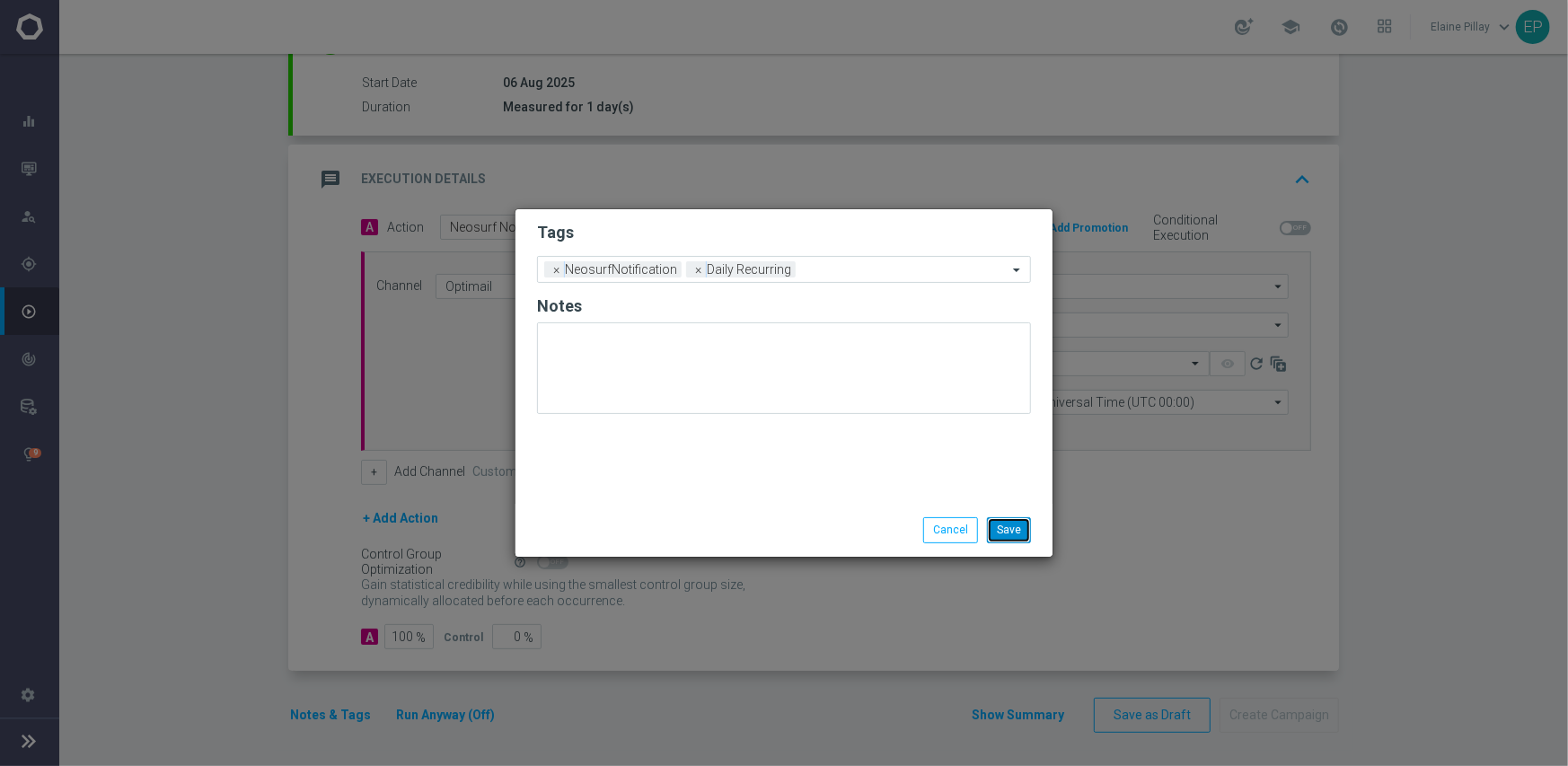 click on "Save" 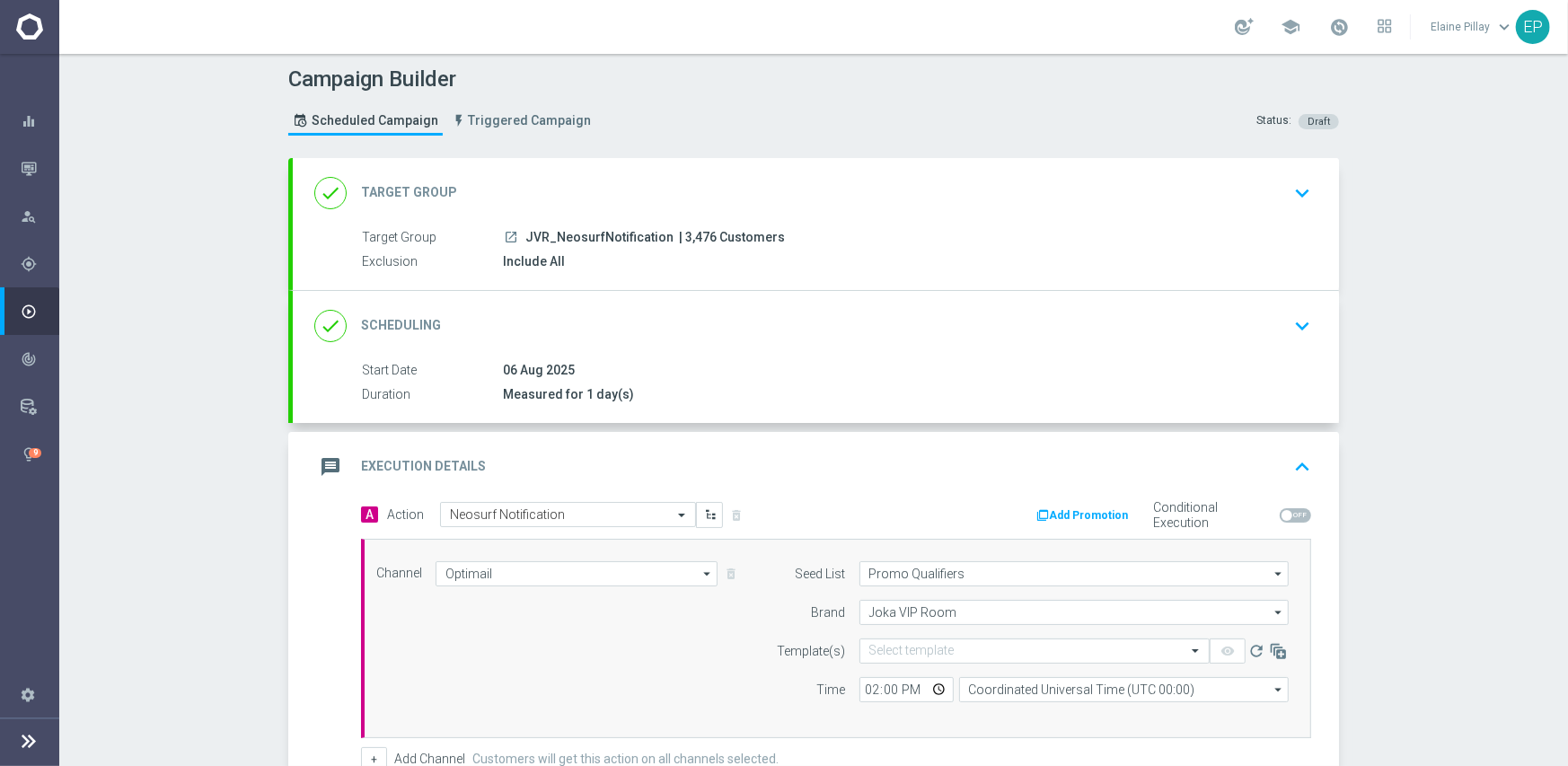 scroll, scrollTop: 0, scrollLeft: 0, axis: both 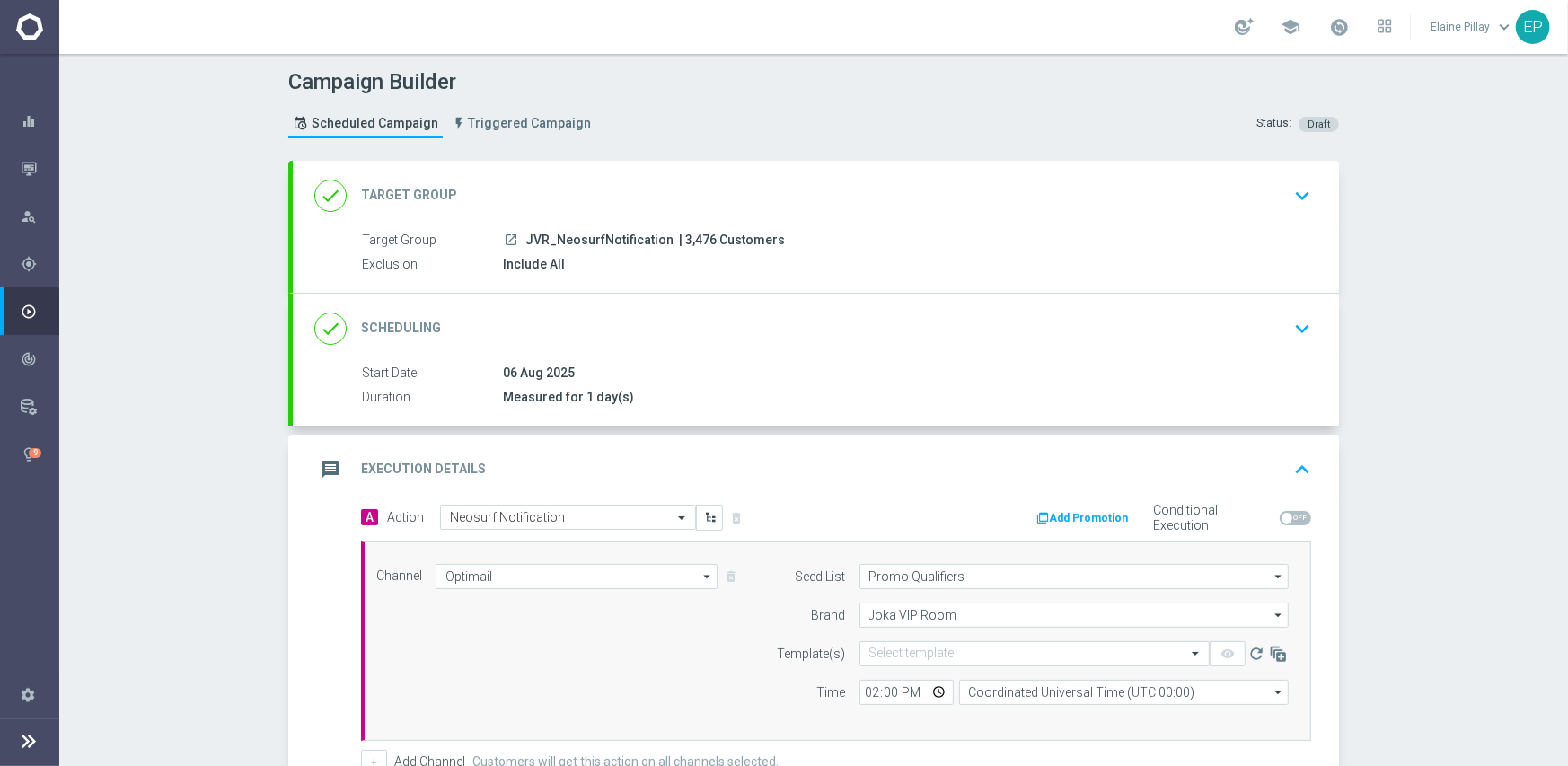 click on "done
Scheduling
keyboard_arrow_down" 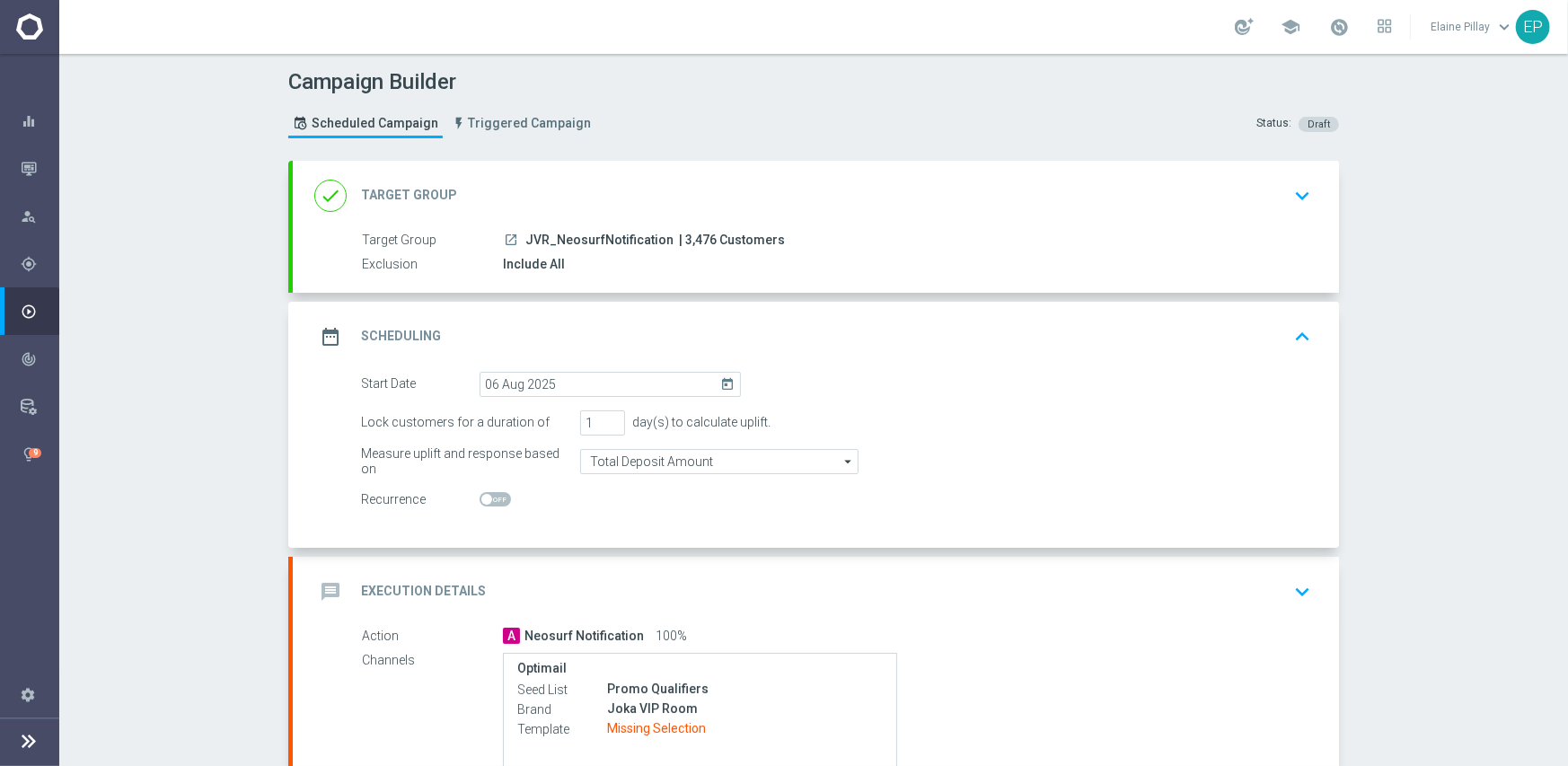 scroll, scrollTop: 90, scrollLeft: 0, axis: vertical 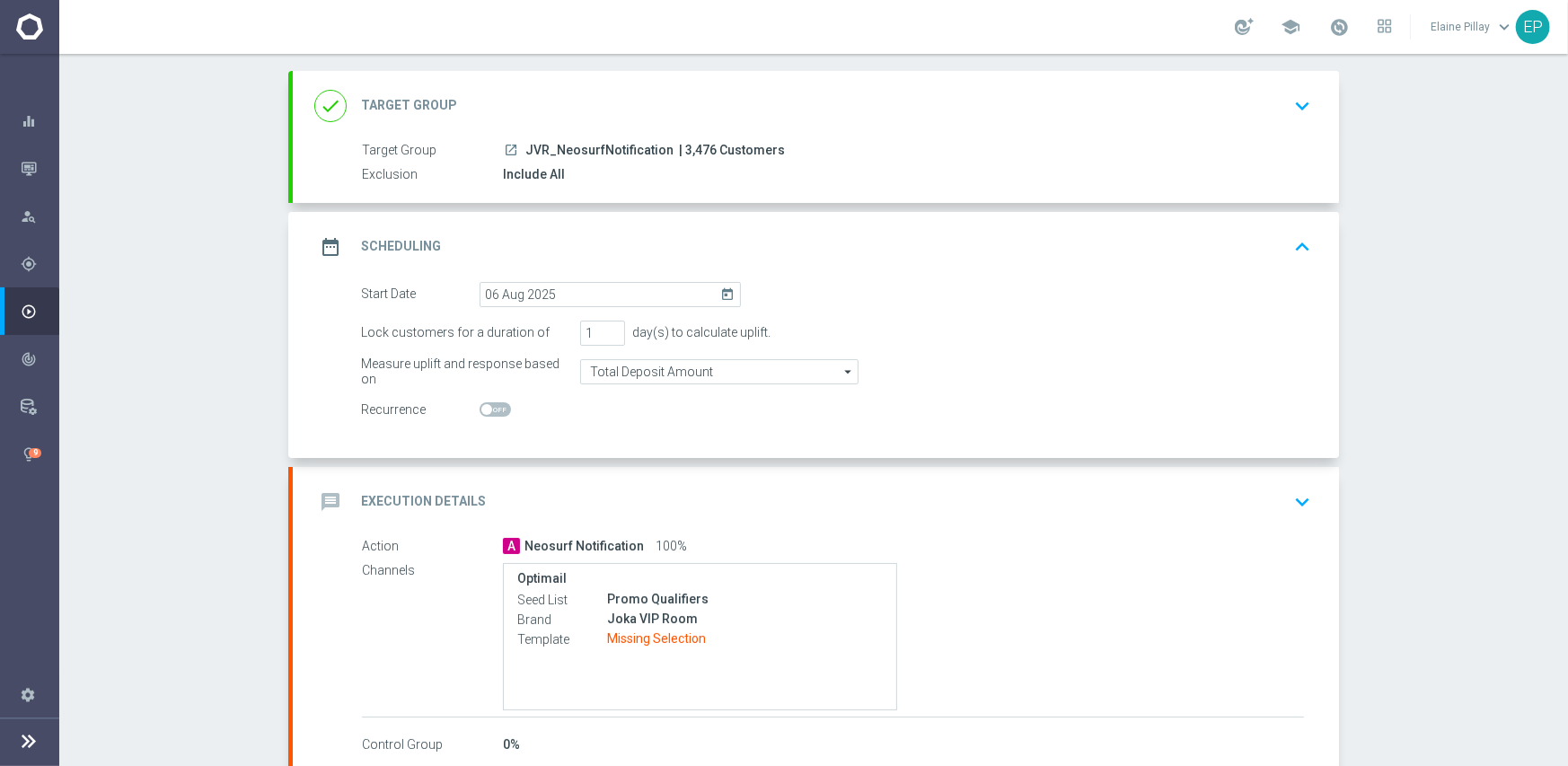 click 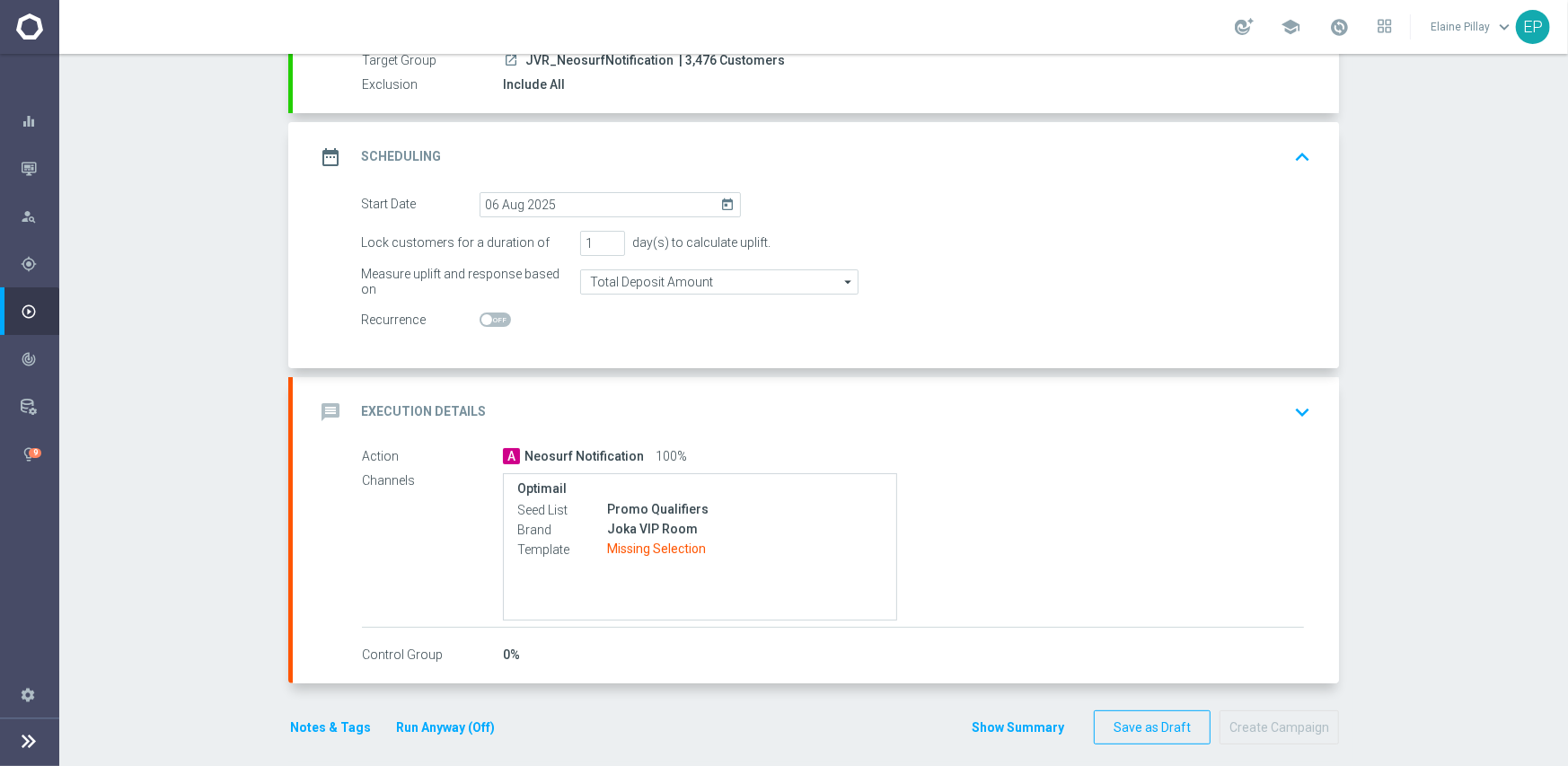 click 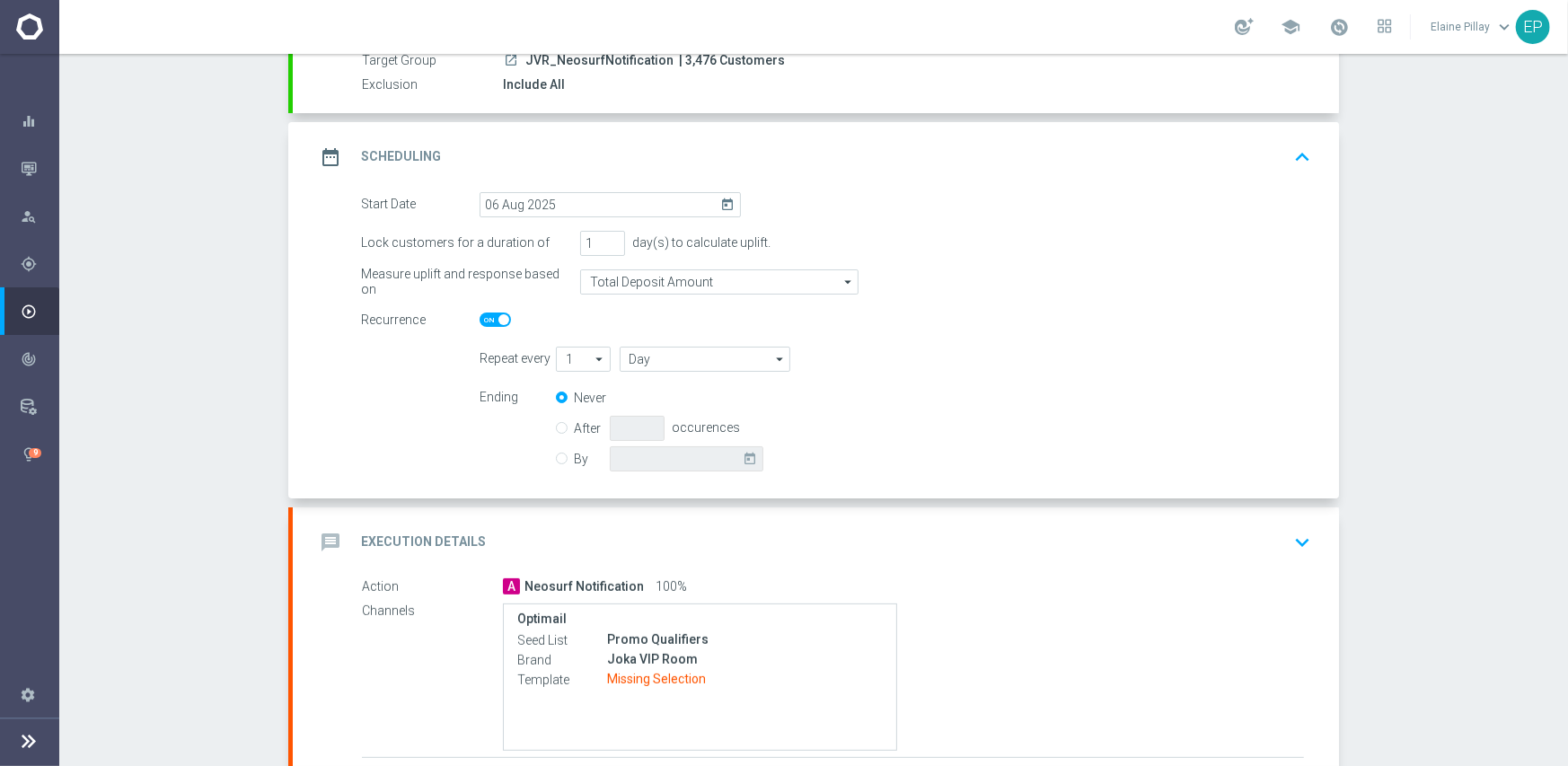 click on "By" at bounding box center [561, 455] 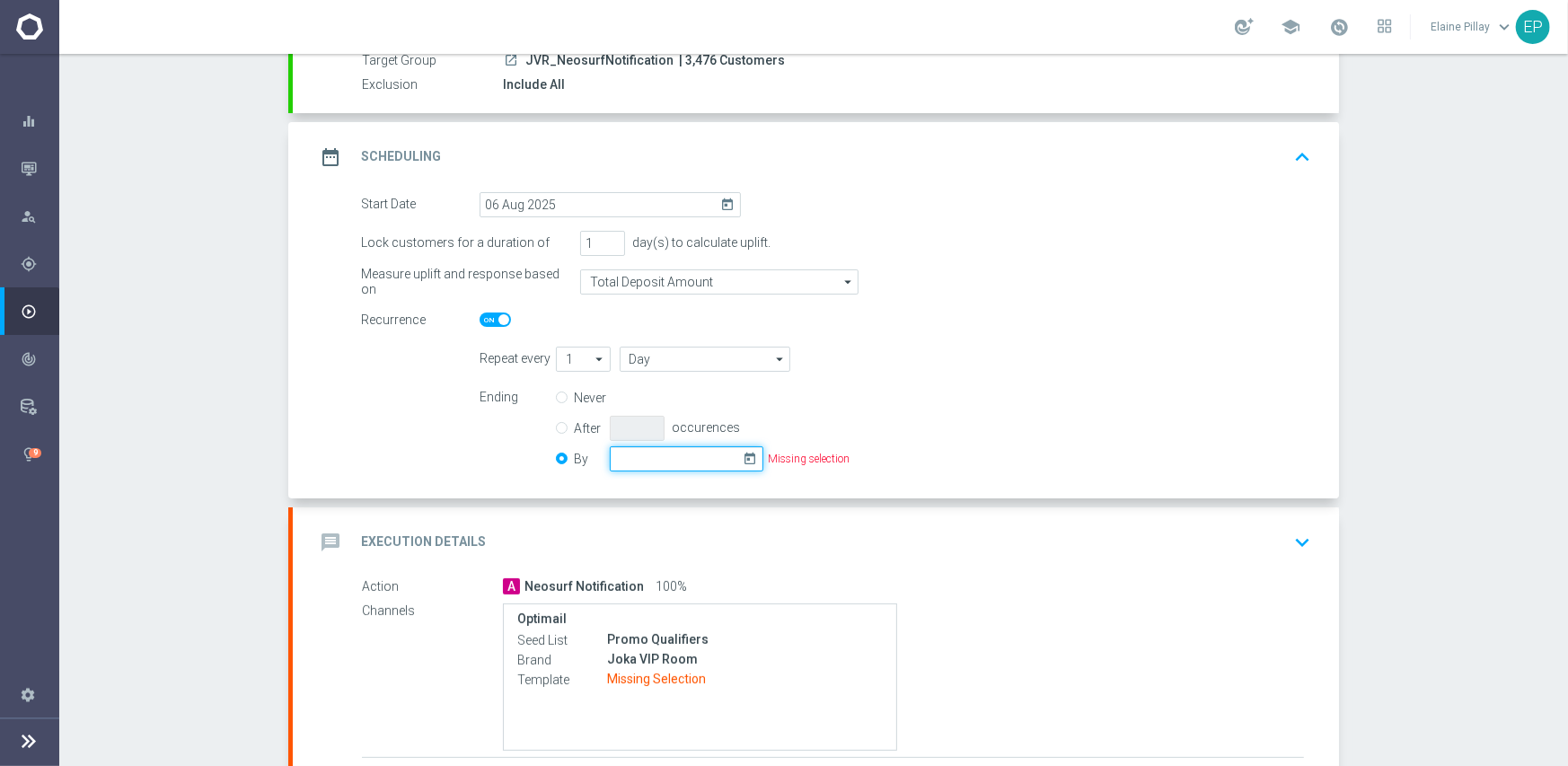 click 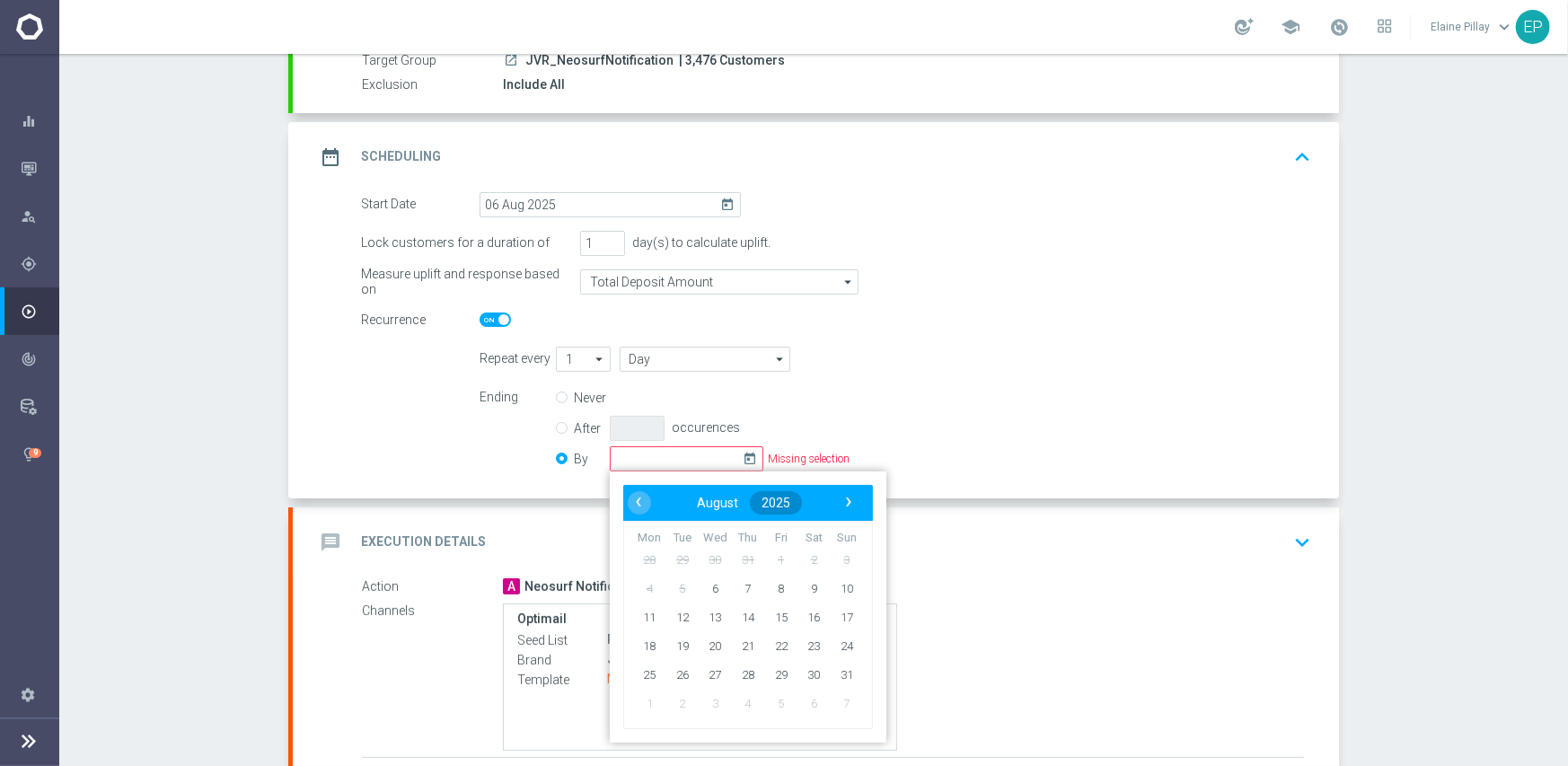 click on "2025" 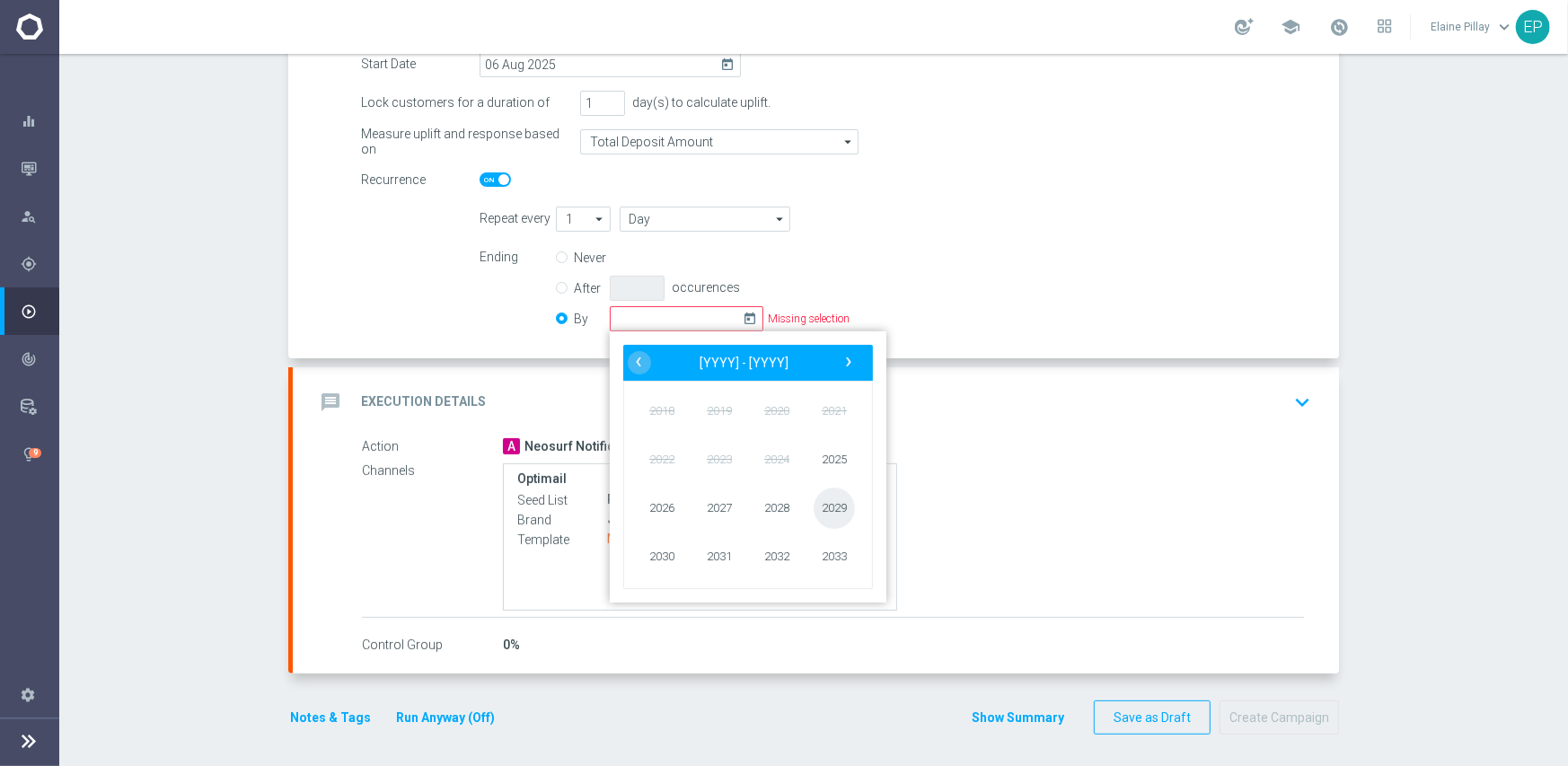 scroll, scrollTop: 323, scrollLeft: 0, axis: vertical 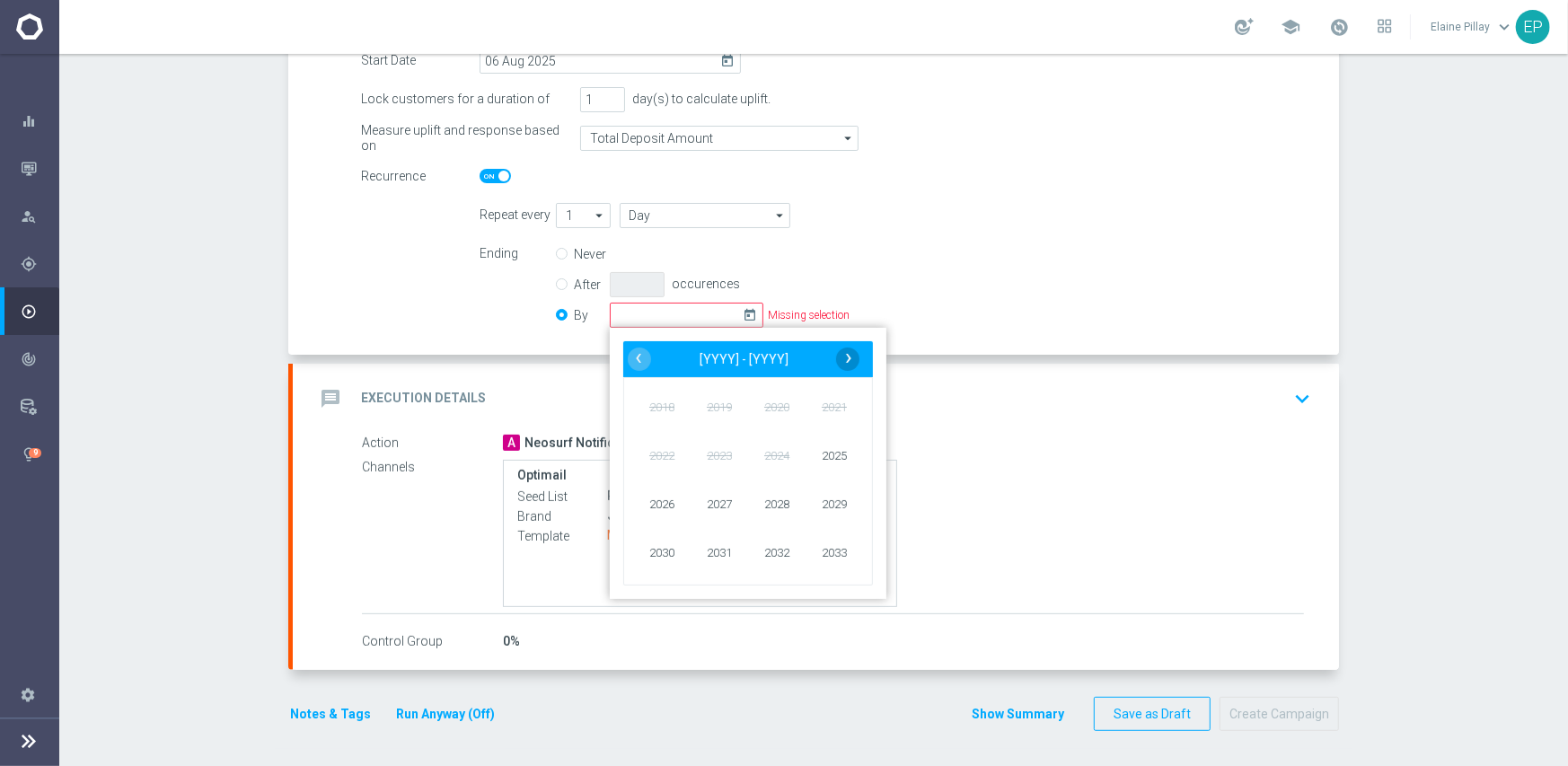 click on "›" 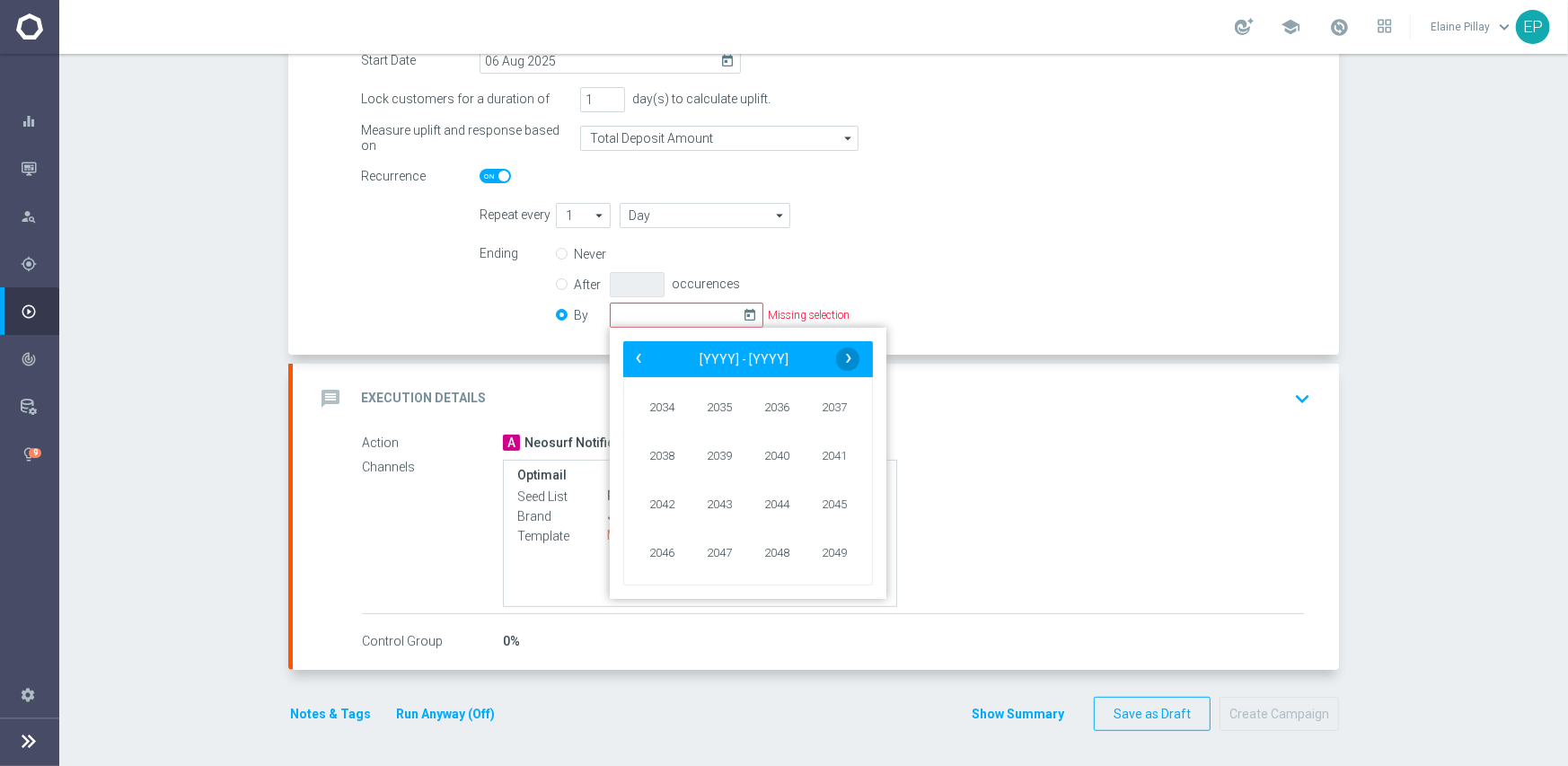 click on "›" 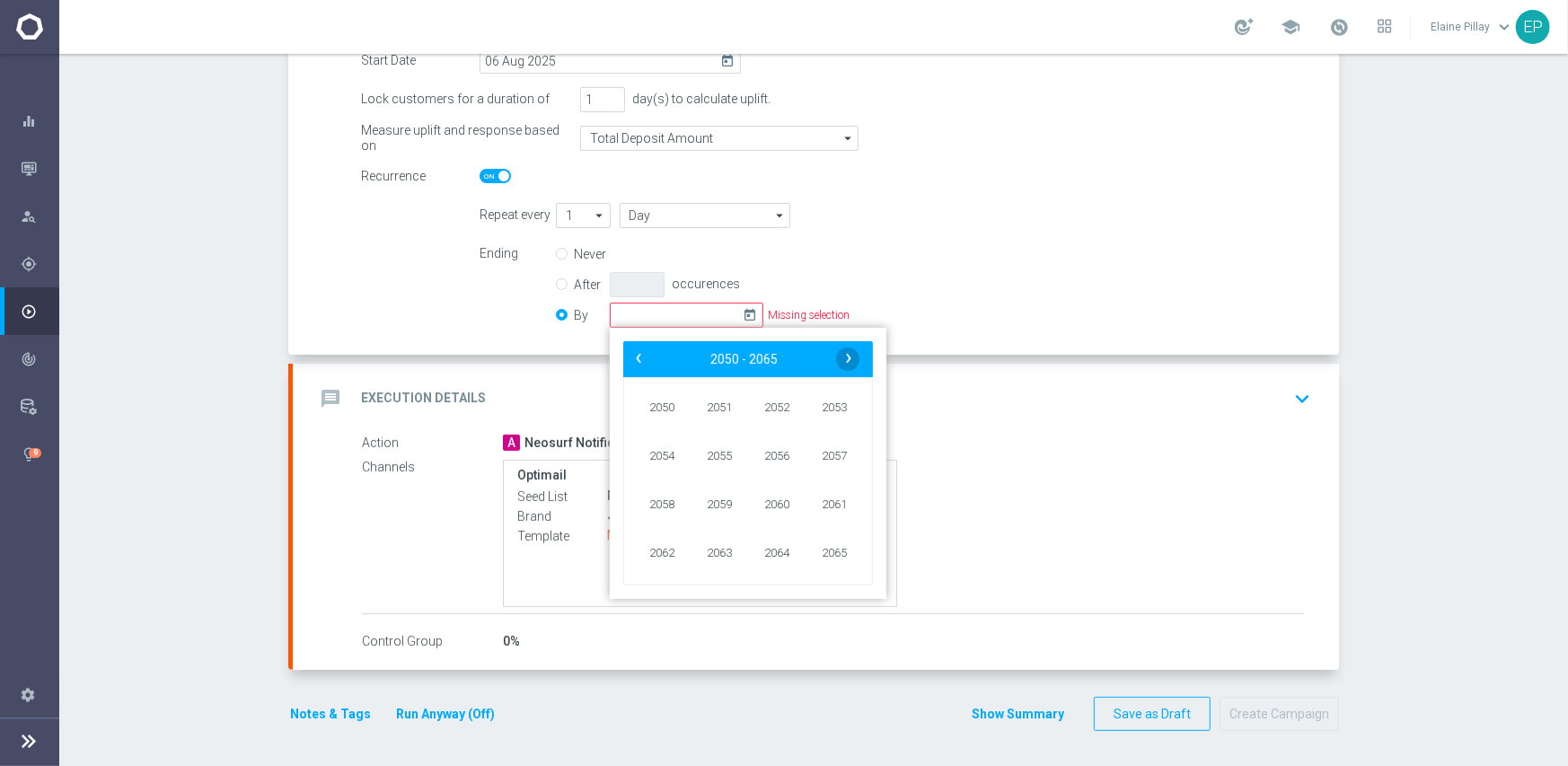 click on "›" 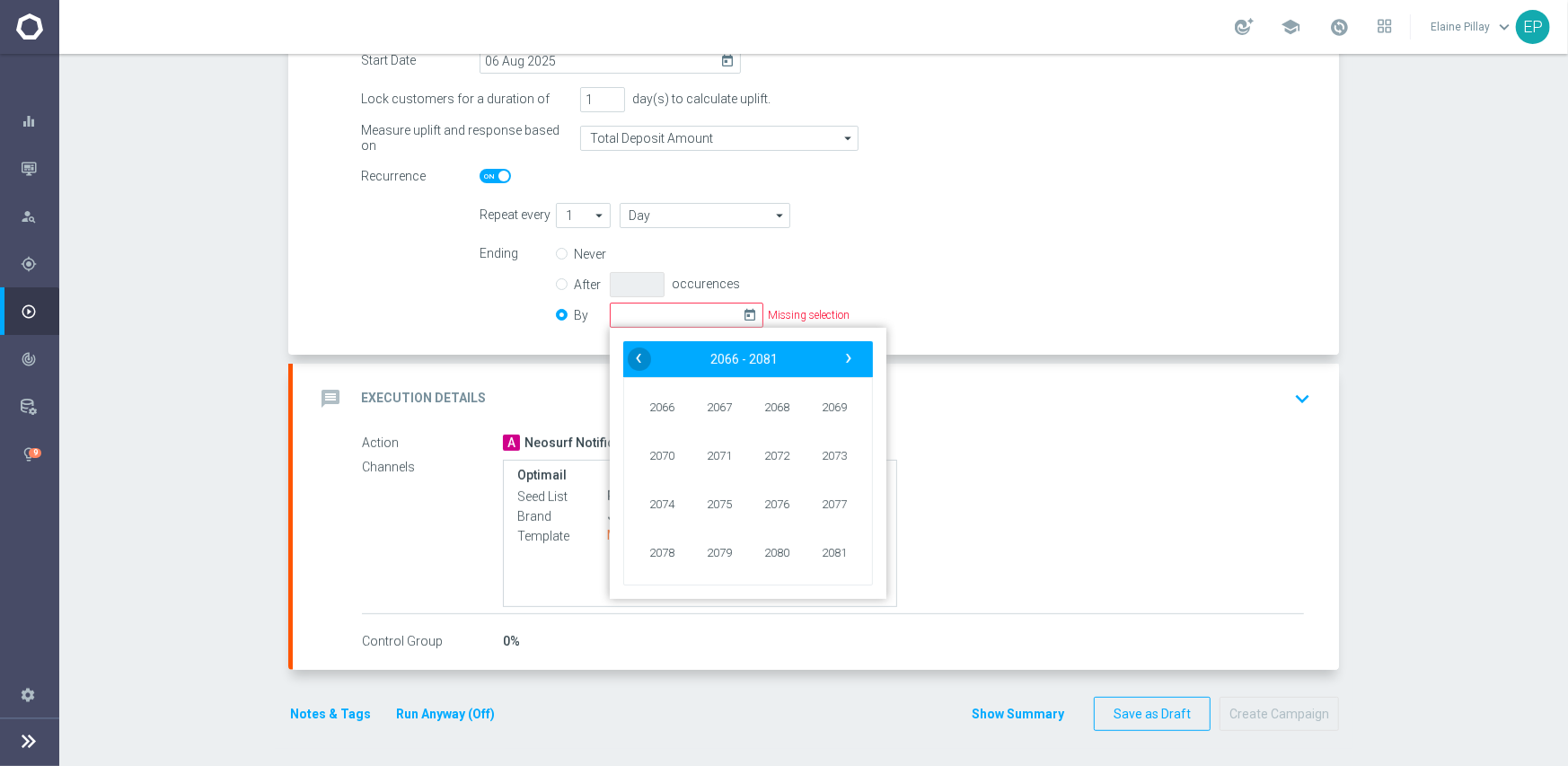 click on "‹" 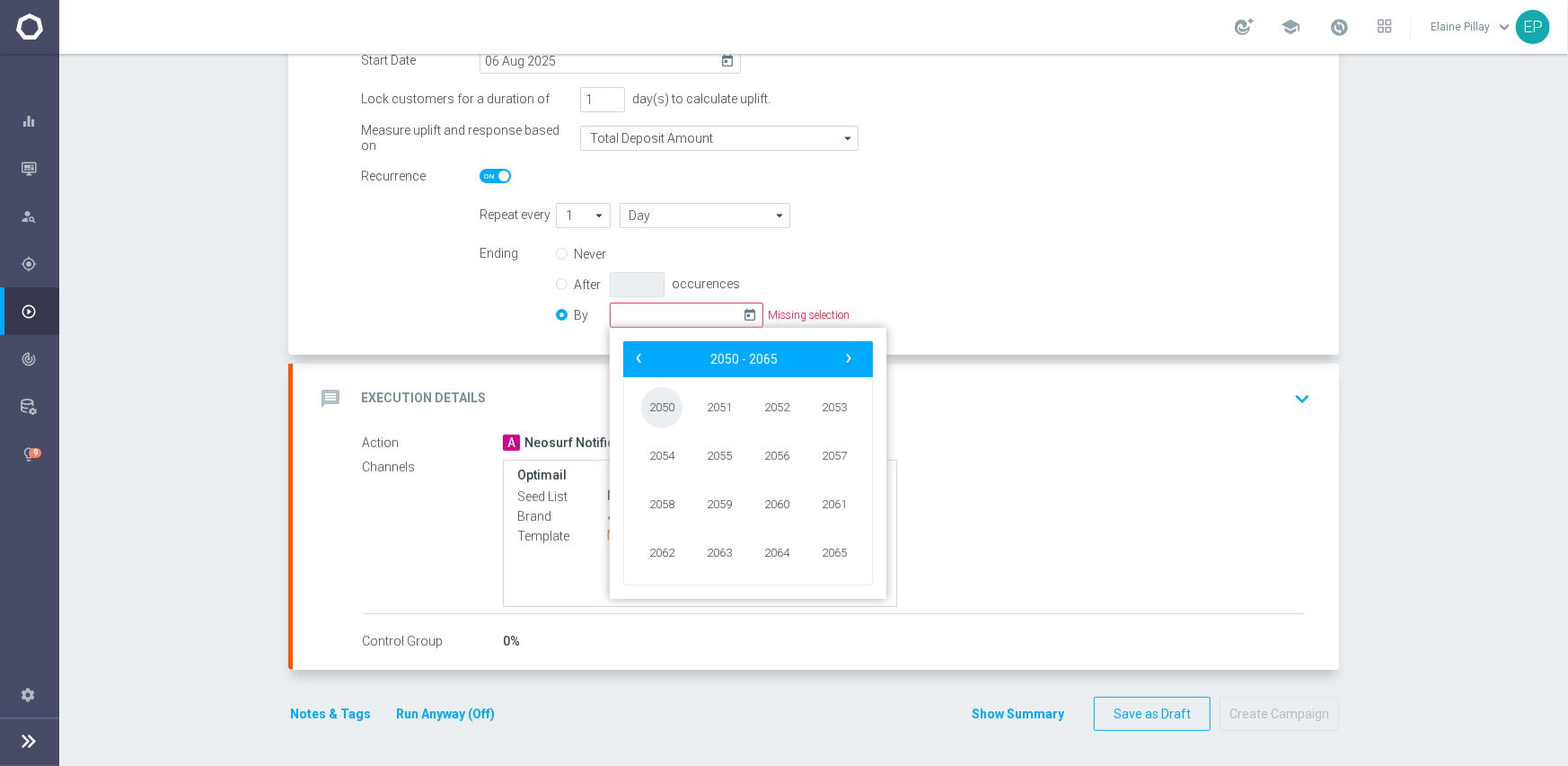 click on "2050" 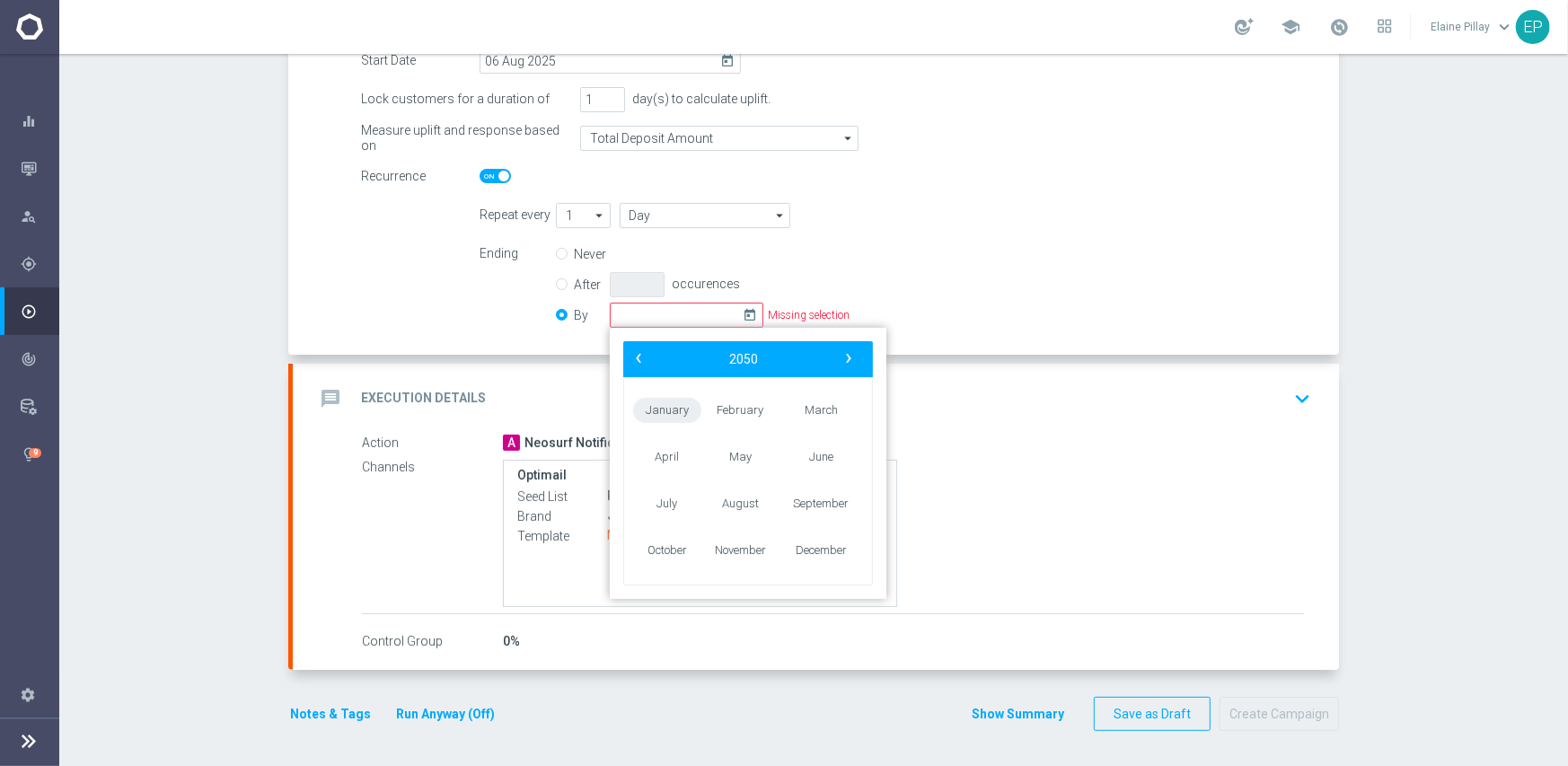 click on "January" 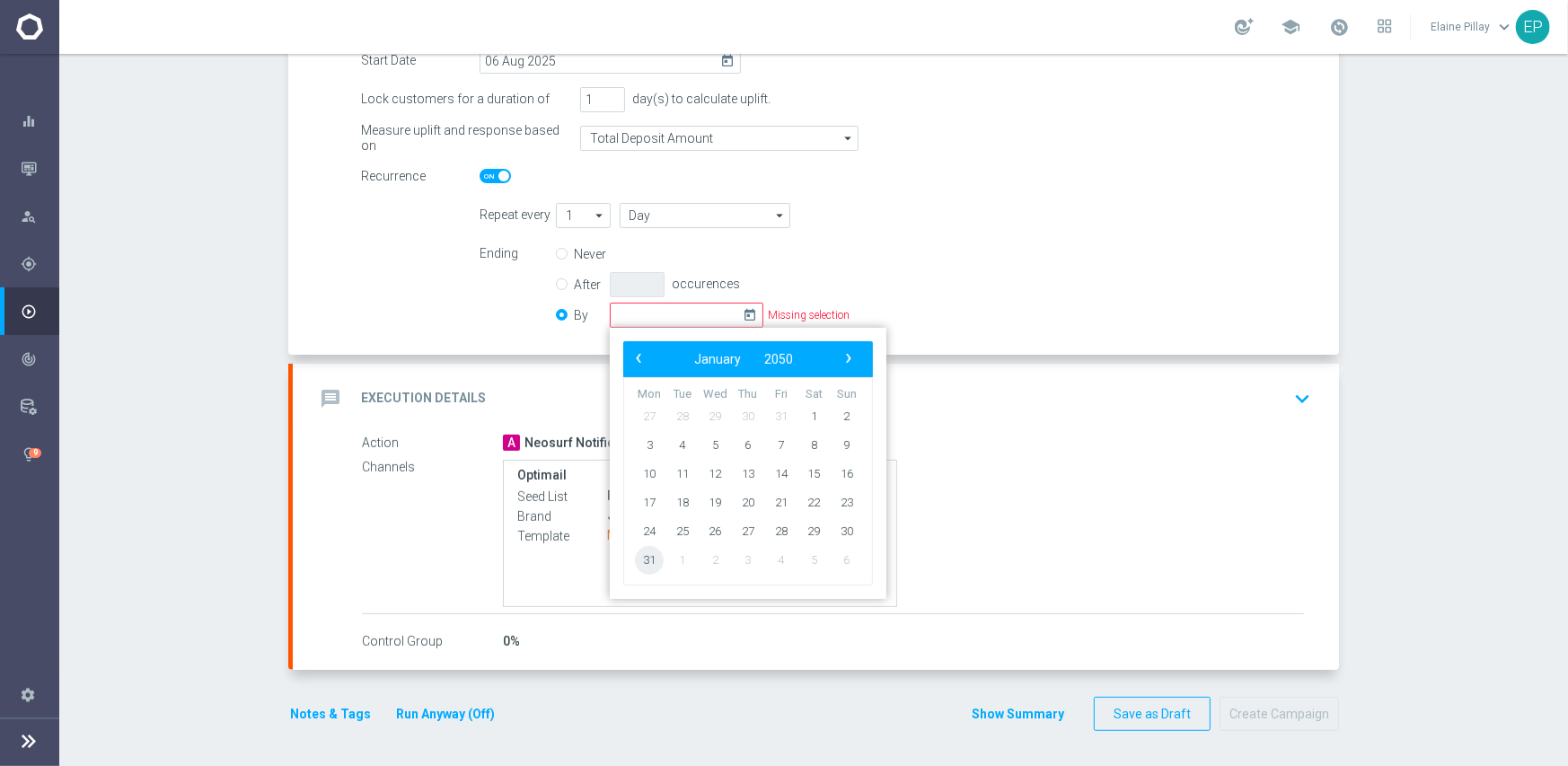click on "31" 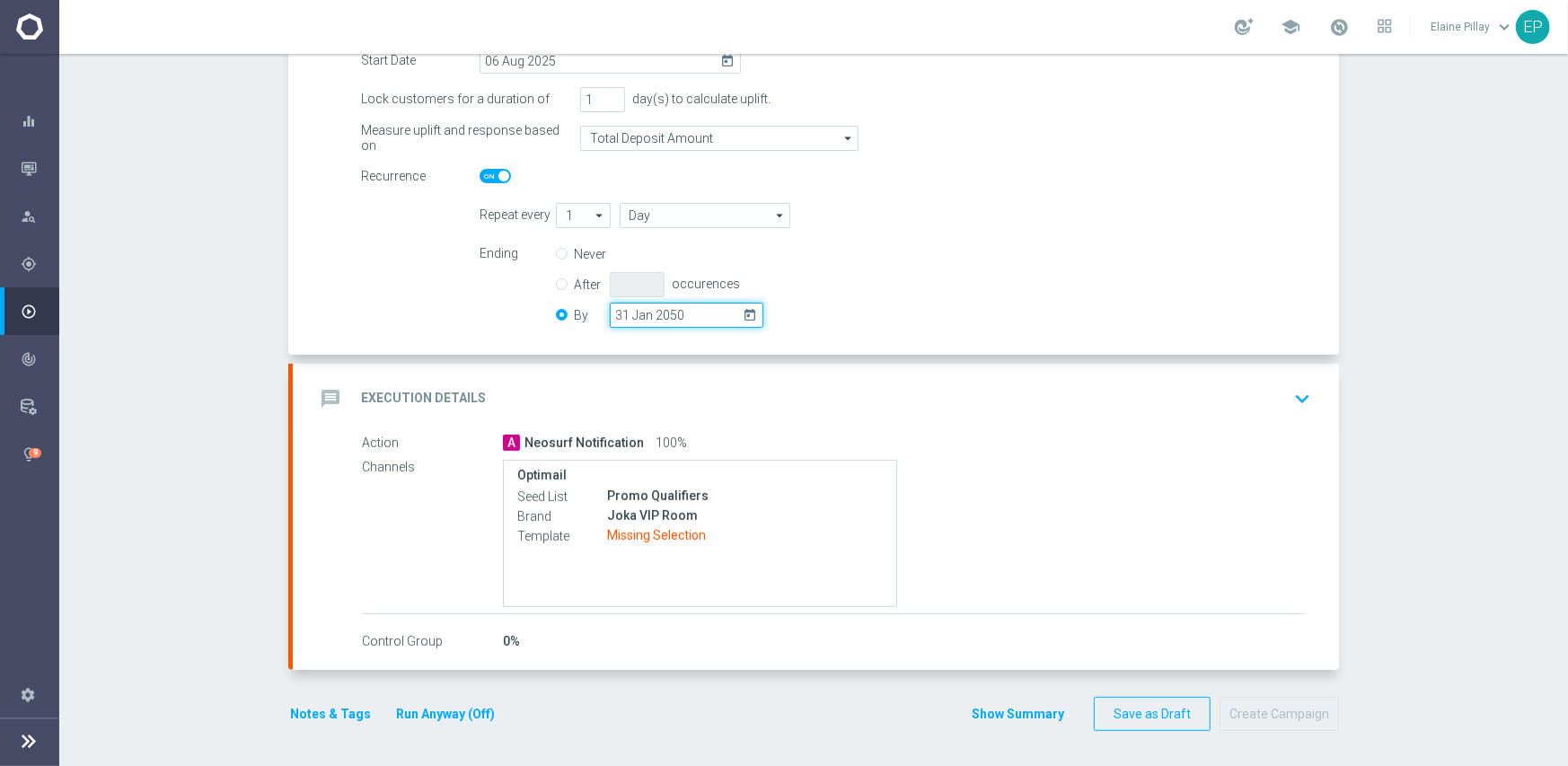 click on "31 Jan 2050" 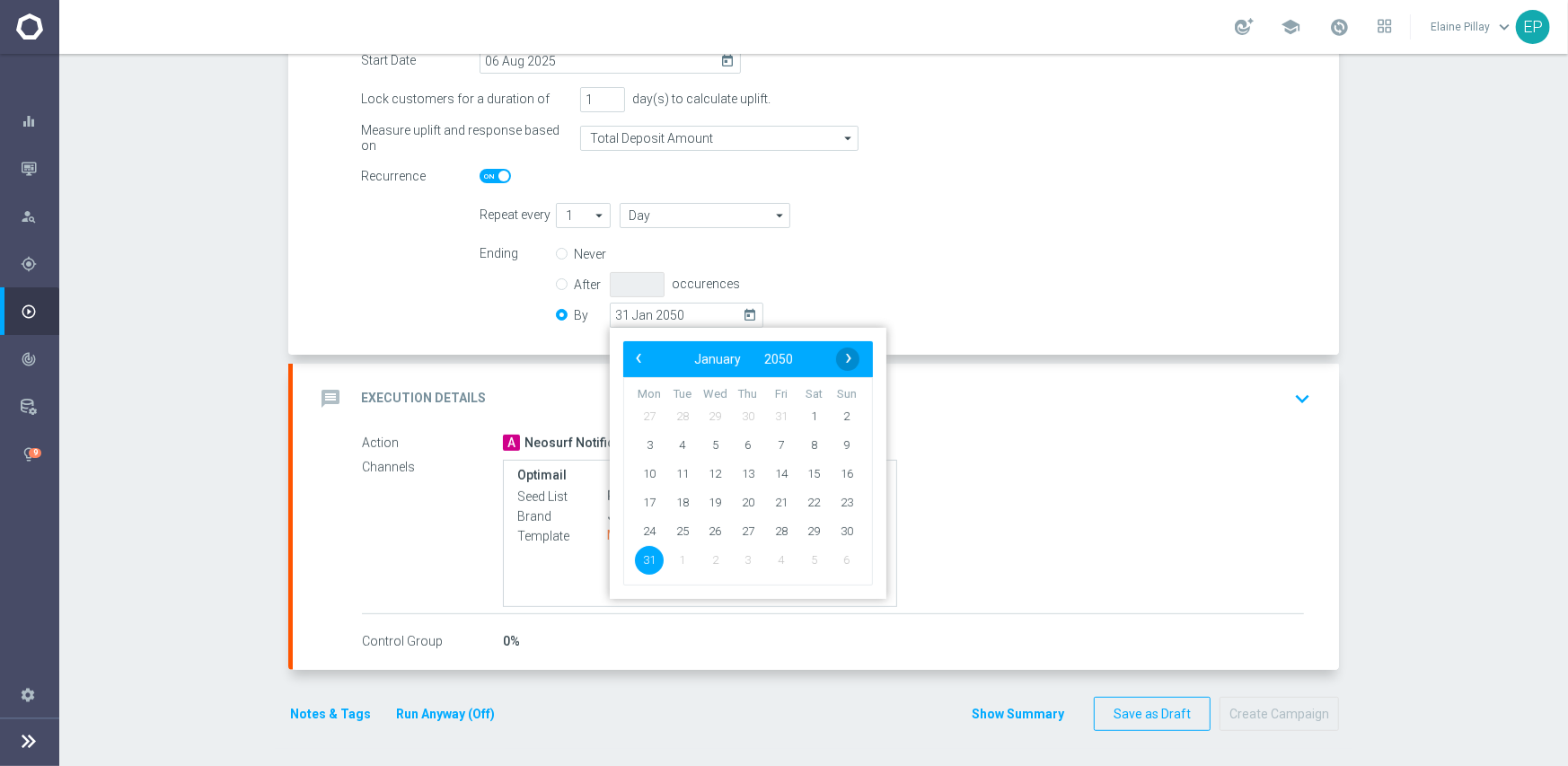 click on "›" 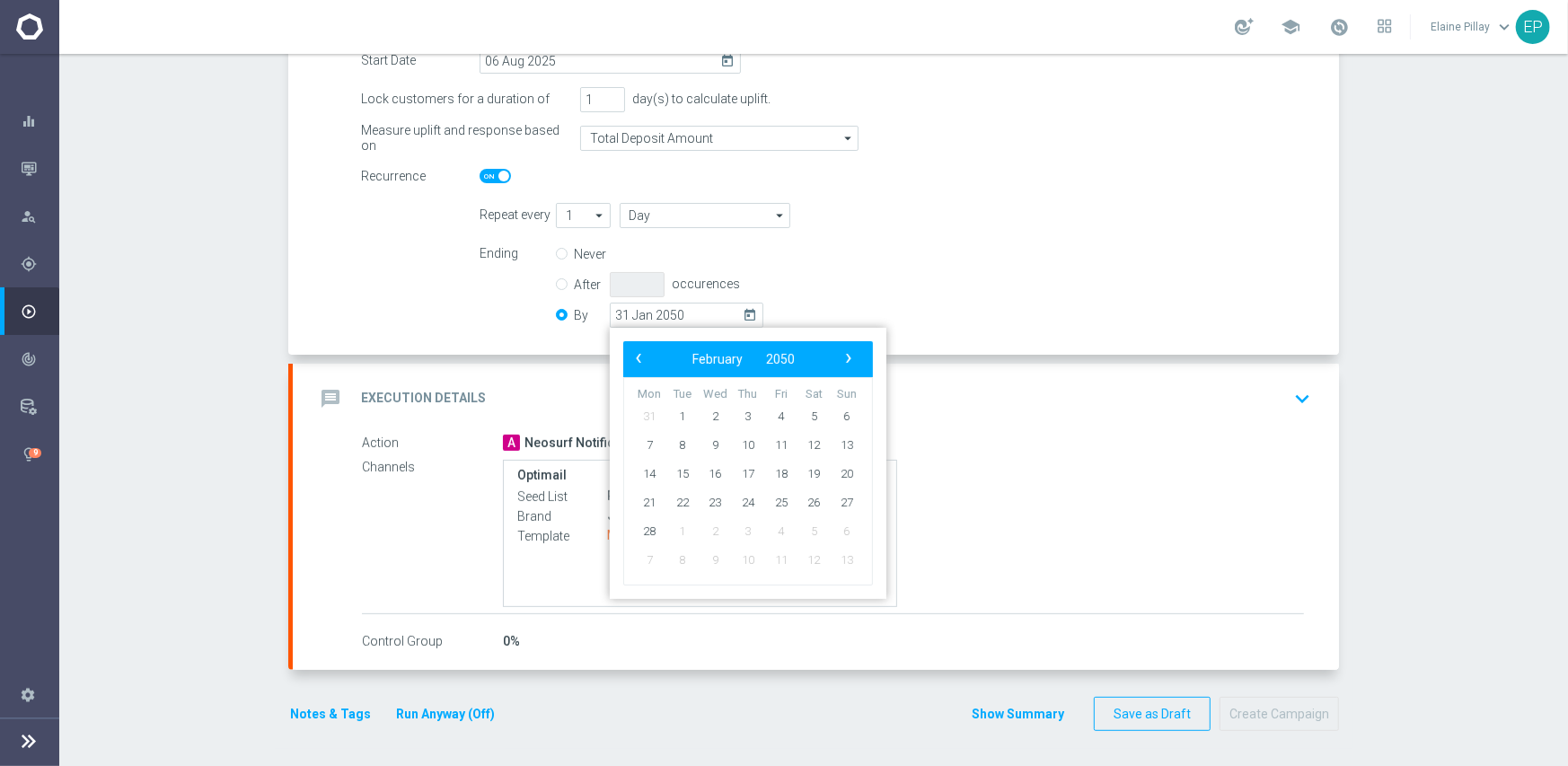 click on "›" 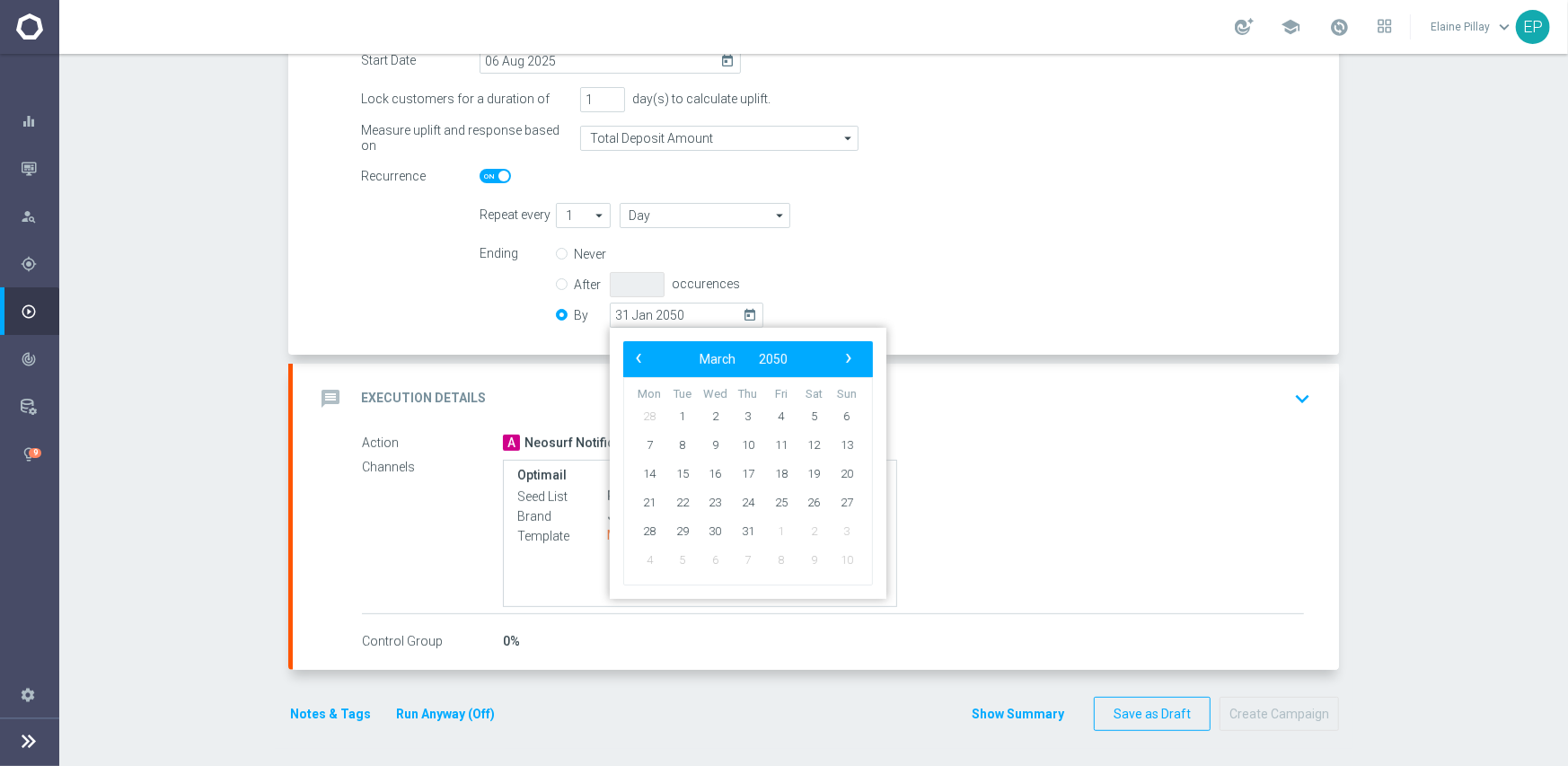 click on "›" 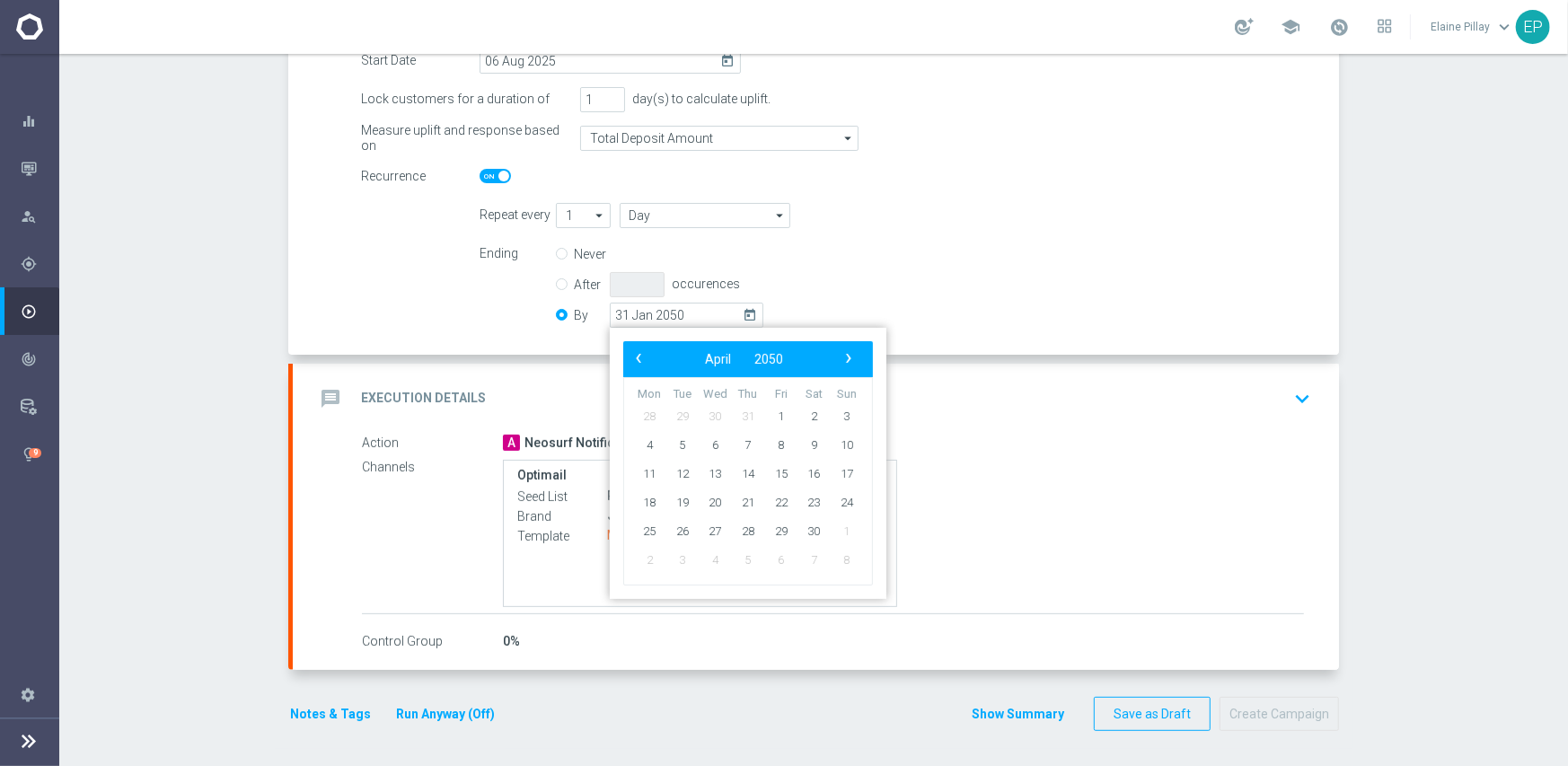 click on "›" 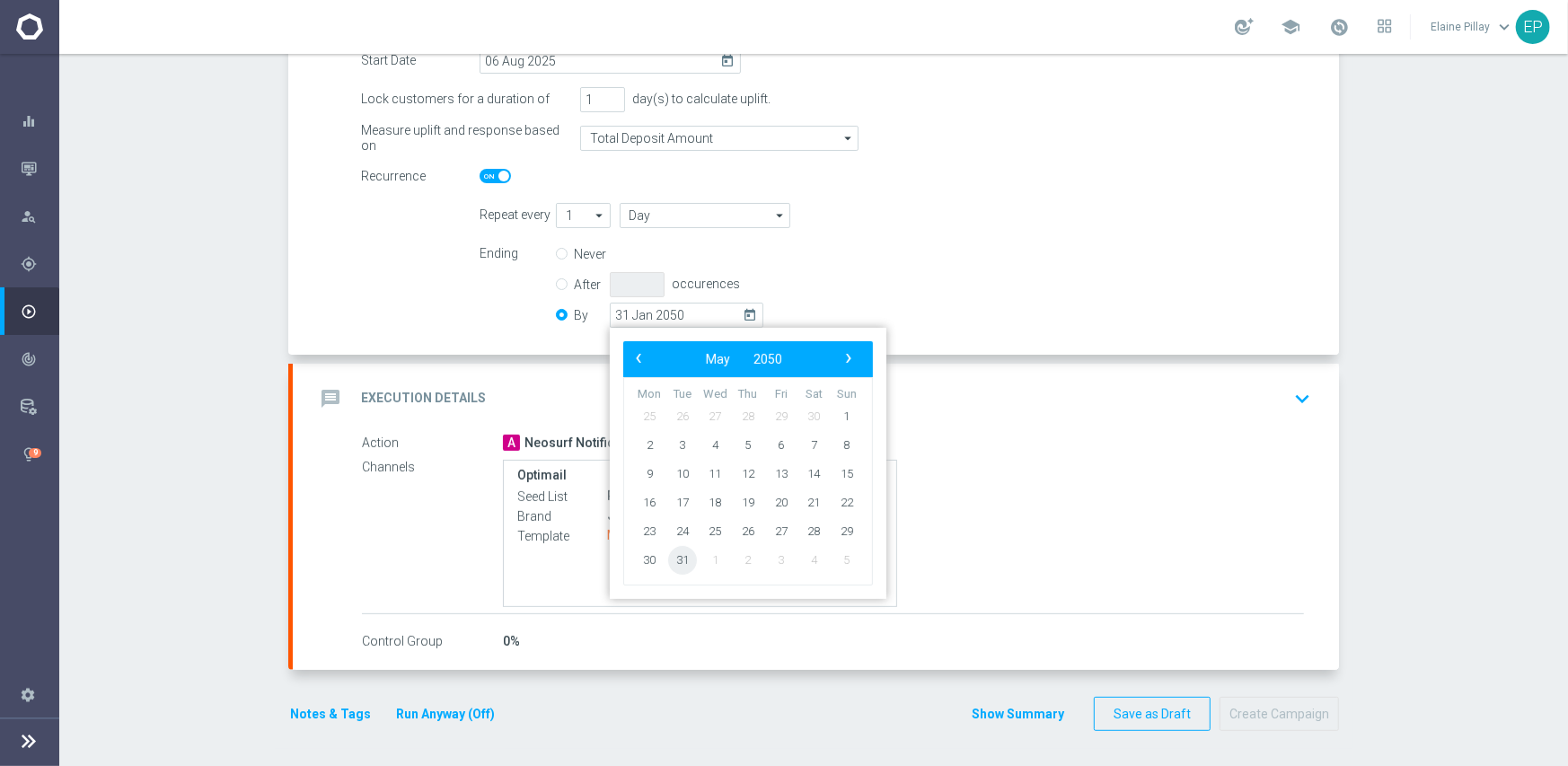 click on "31" 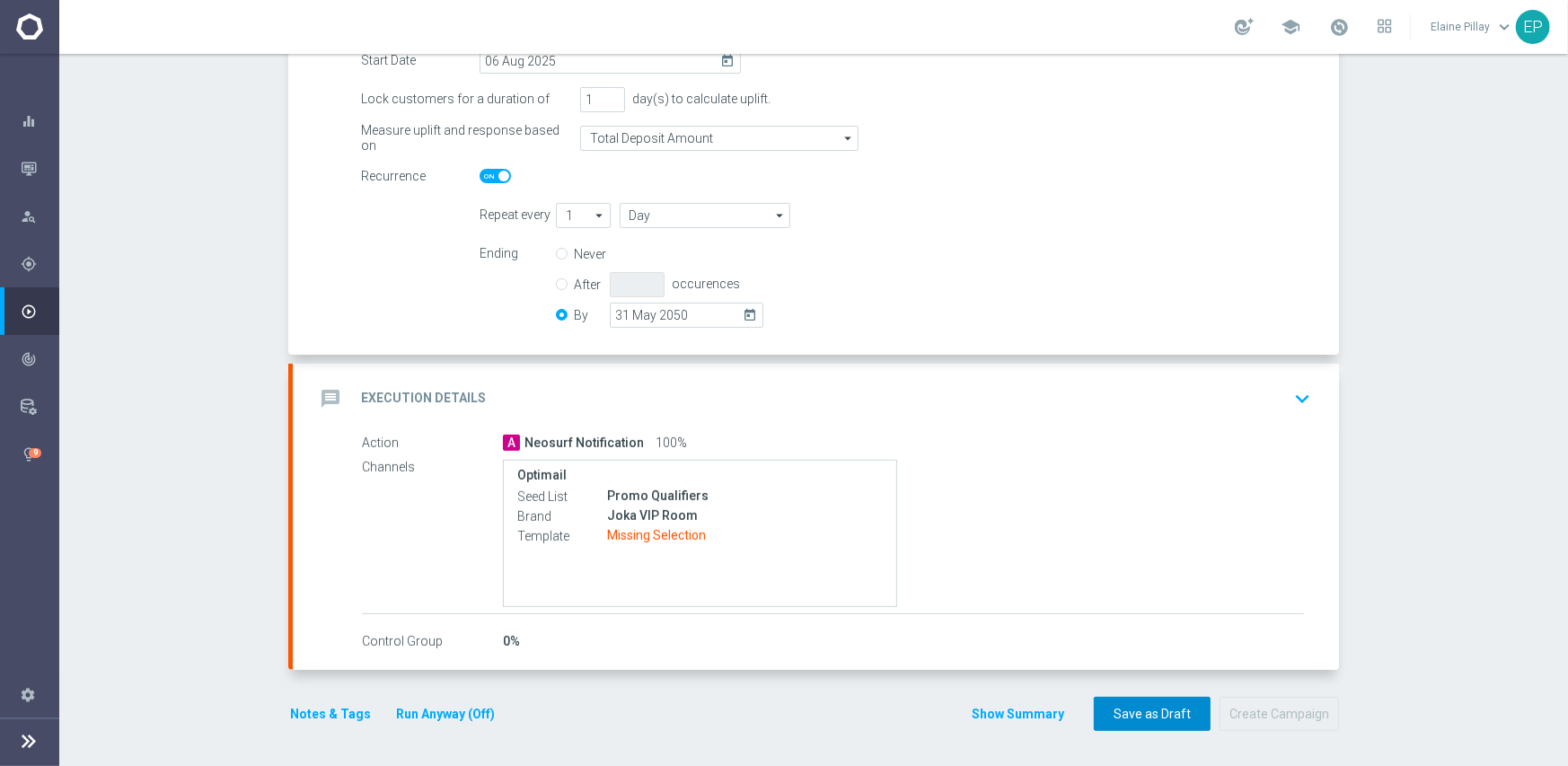 click on "Save as Draft" 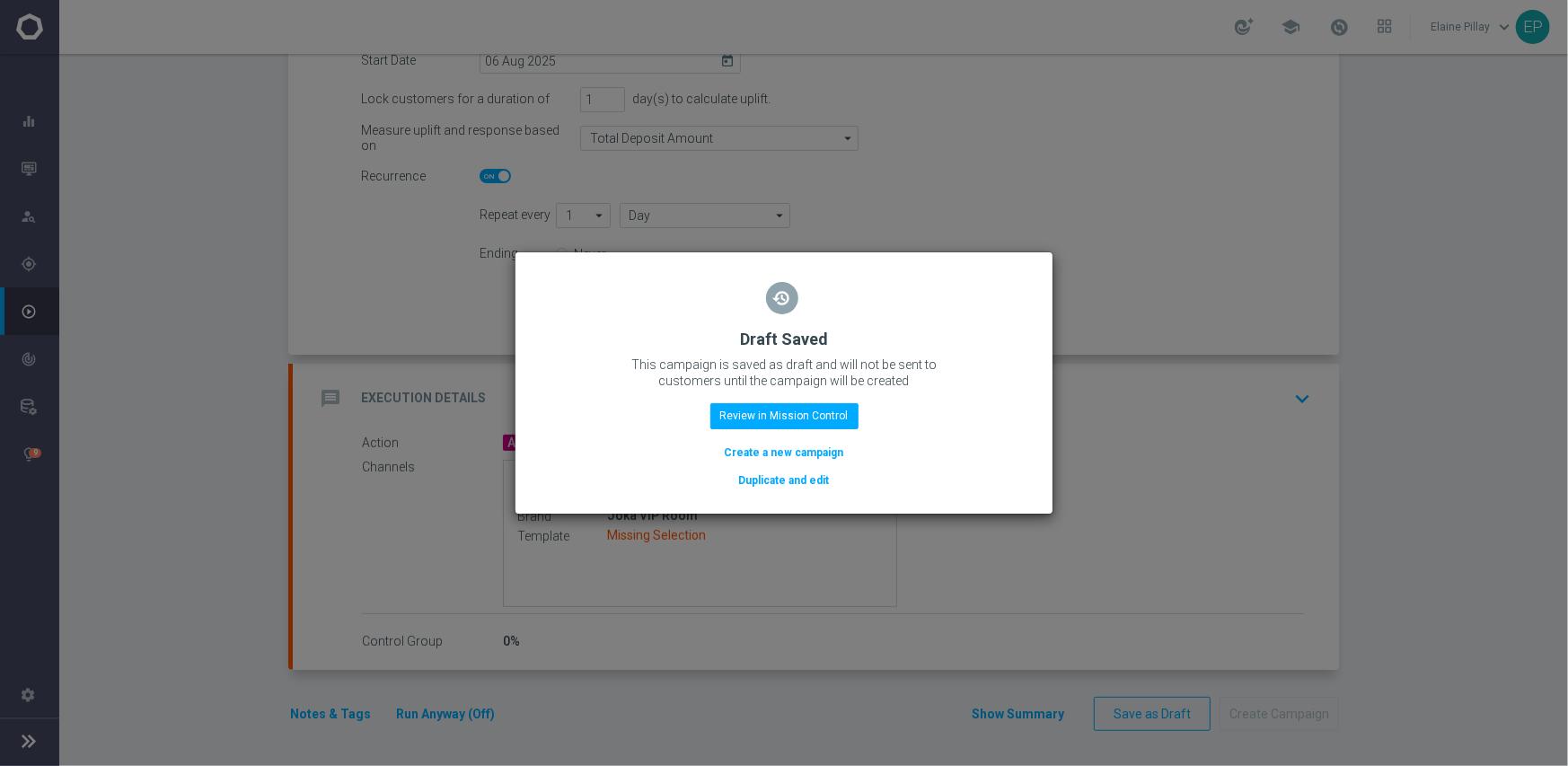 click on "restore
Draft Saved
This campaign is saved as draft and will not be sent to customers until the campaign will be created
Review in Mission Control
Create a new campaign
Duplicate and edit" 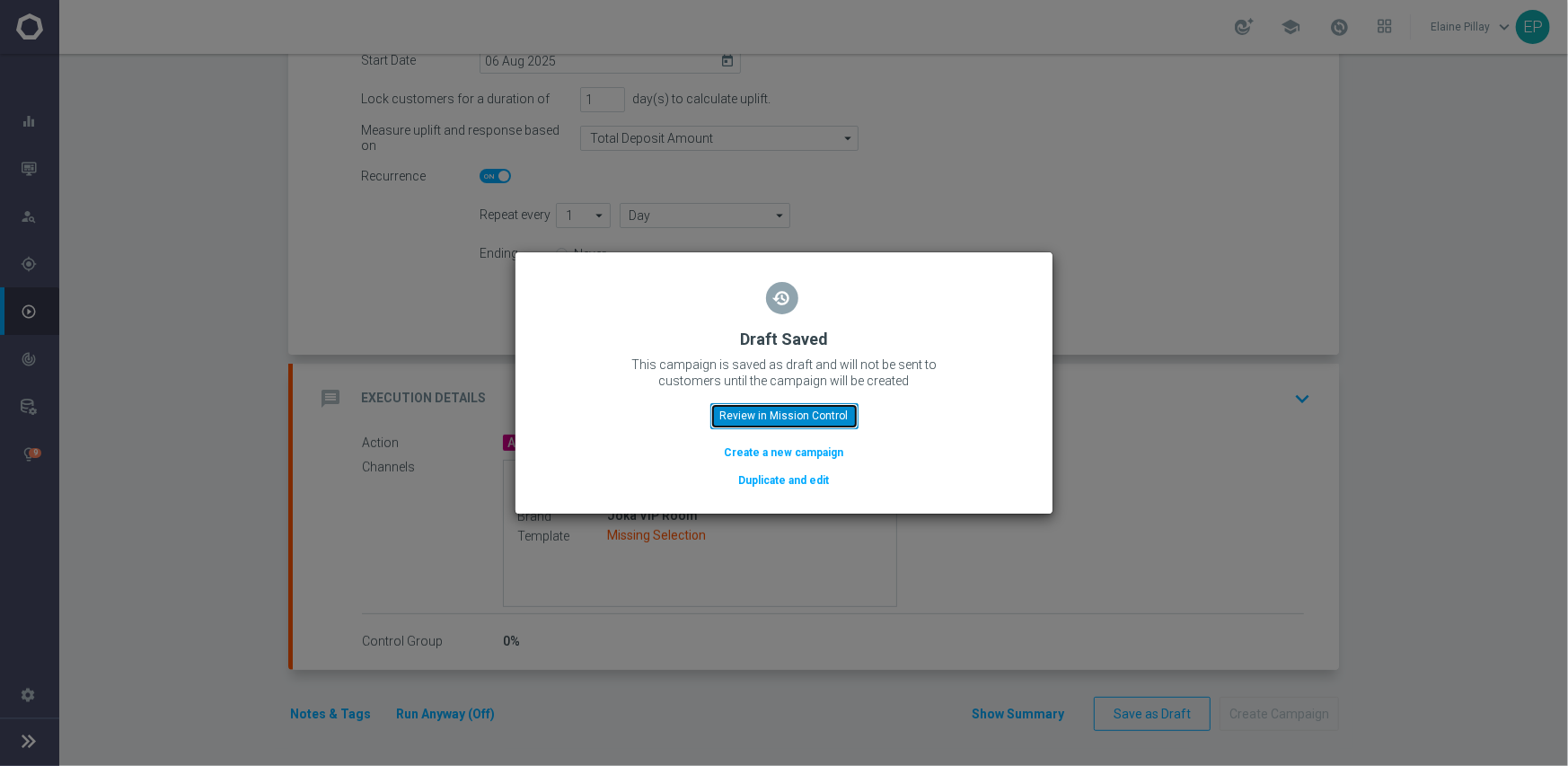 click on "Review in Mission Control" 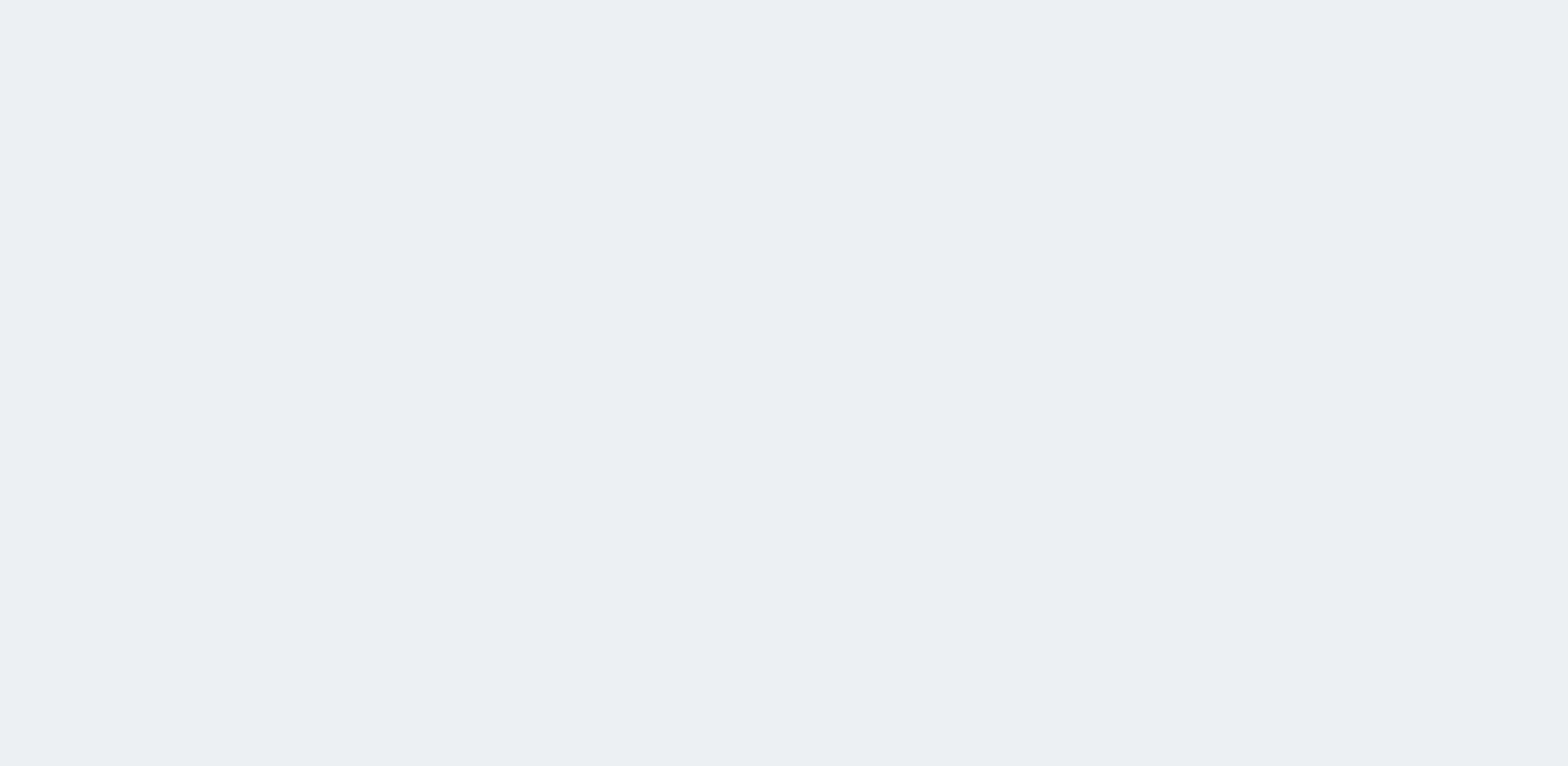 scroll, scrollTop: 0, scrollLeft: 0, axis: both 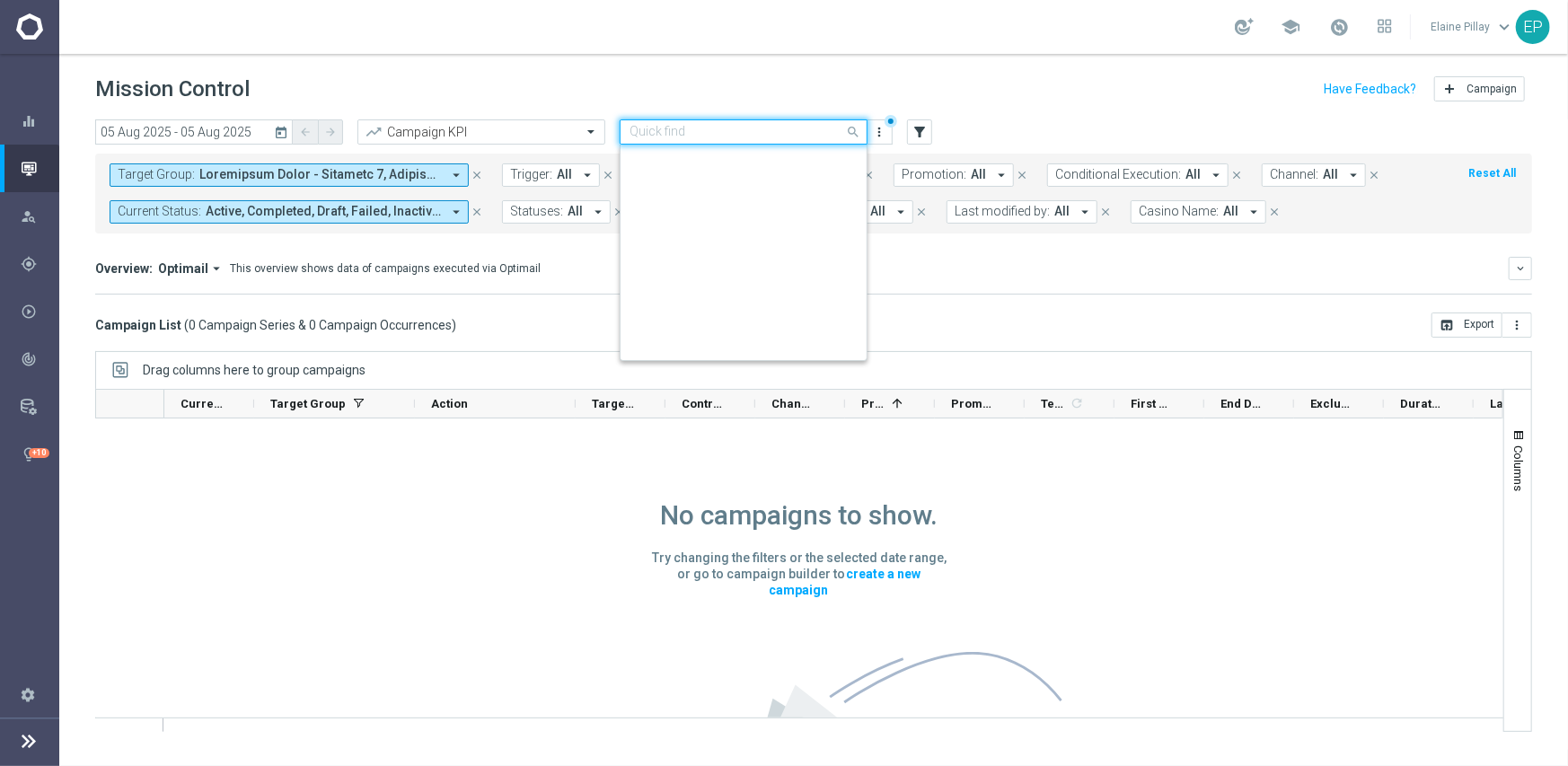 click on "Quick find  Daily_Journeys_New" 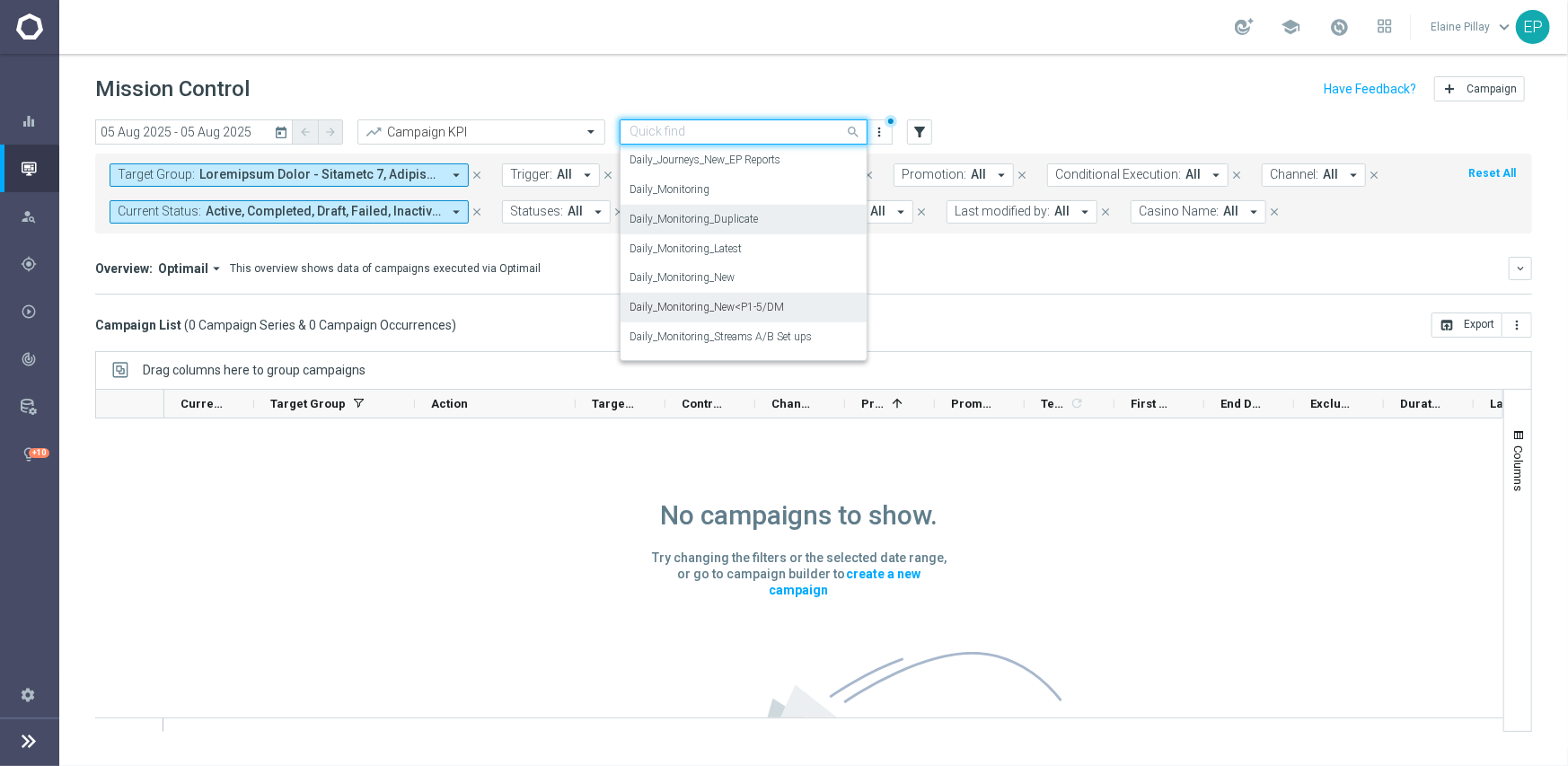 scroll, scrollTop: 653, scrollLeft: 0, axis: vertical 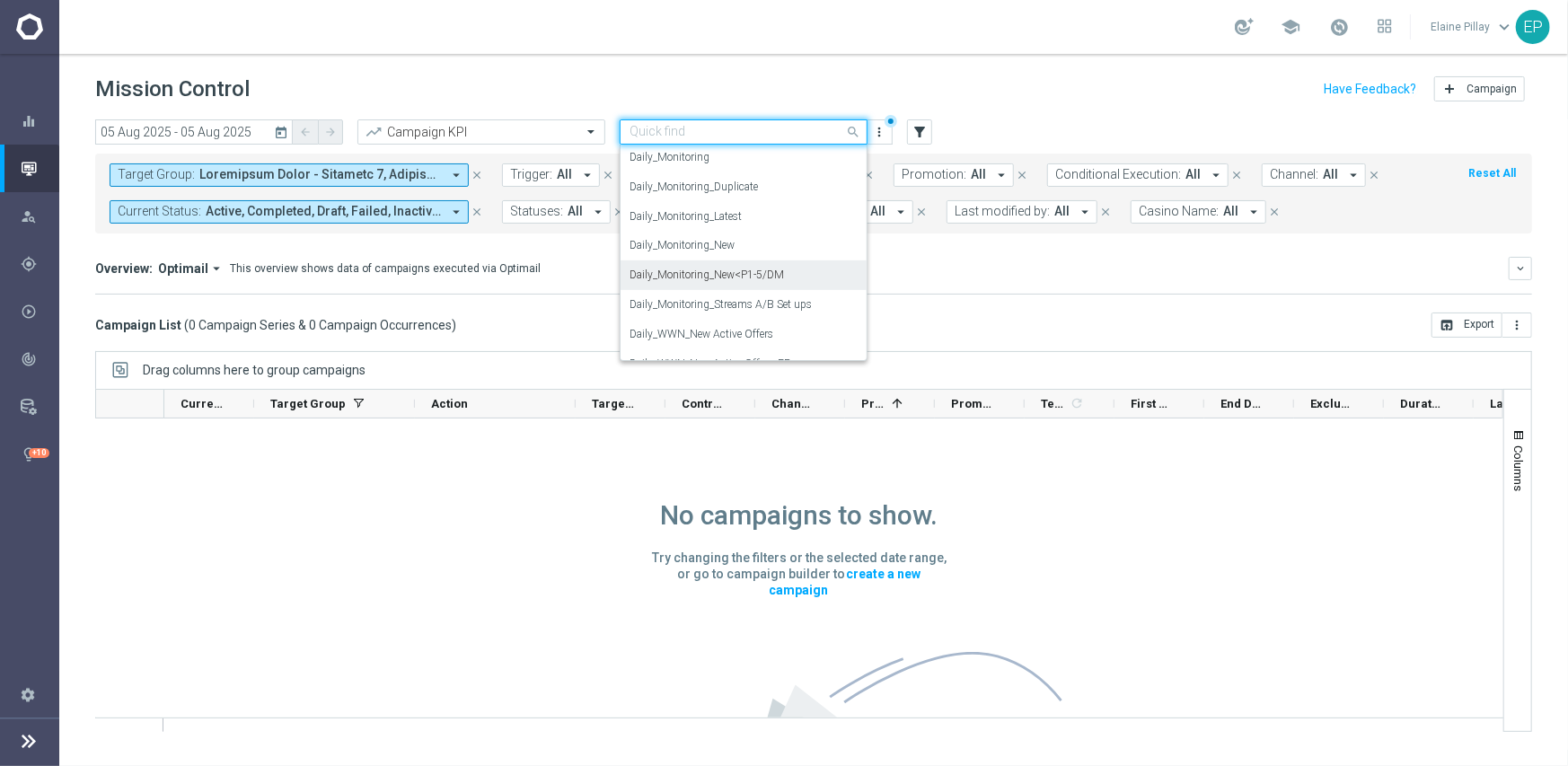 click on "Daily_Monitoring_New<P1-5/DM" at bounding box center [707, 275] 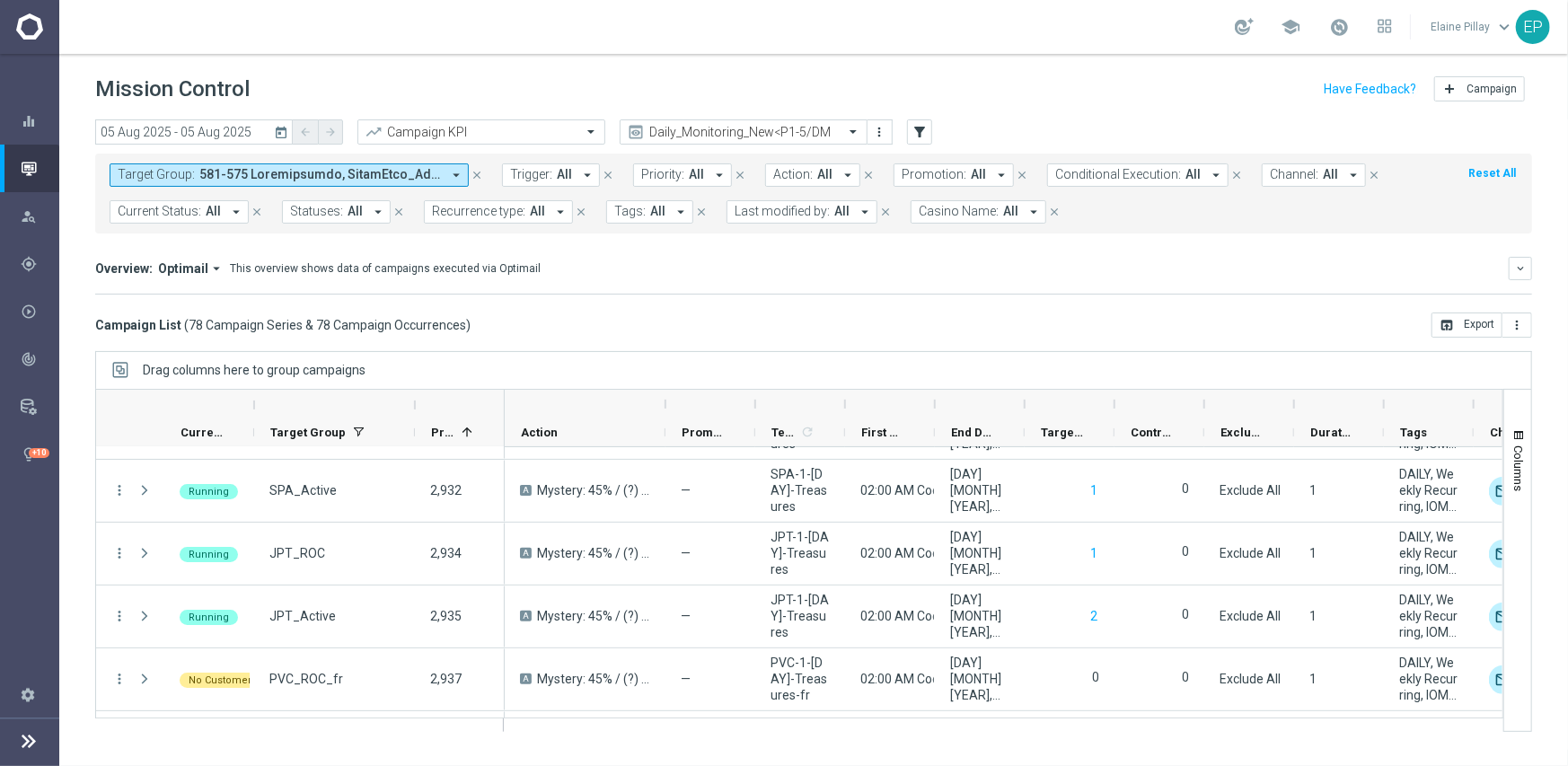 scroll, scrollTop: 4632, scrollLeft: 0, axis: vertical 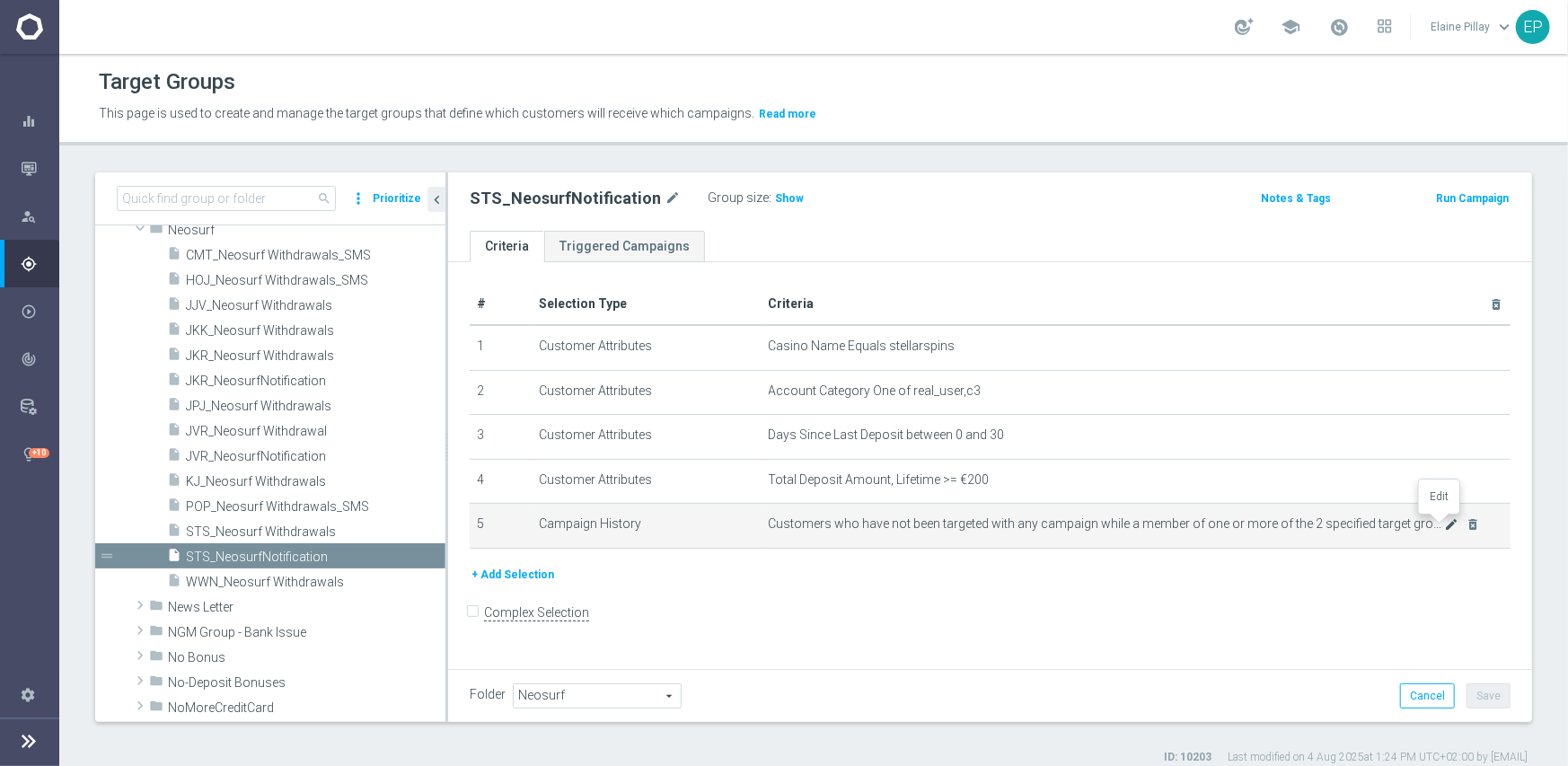 click on "mode_edit" 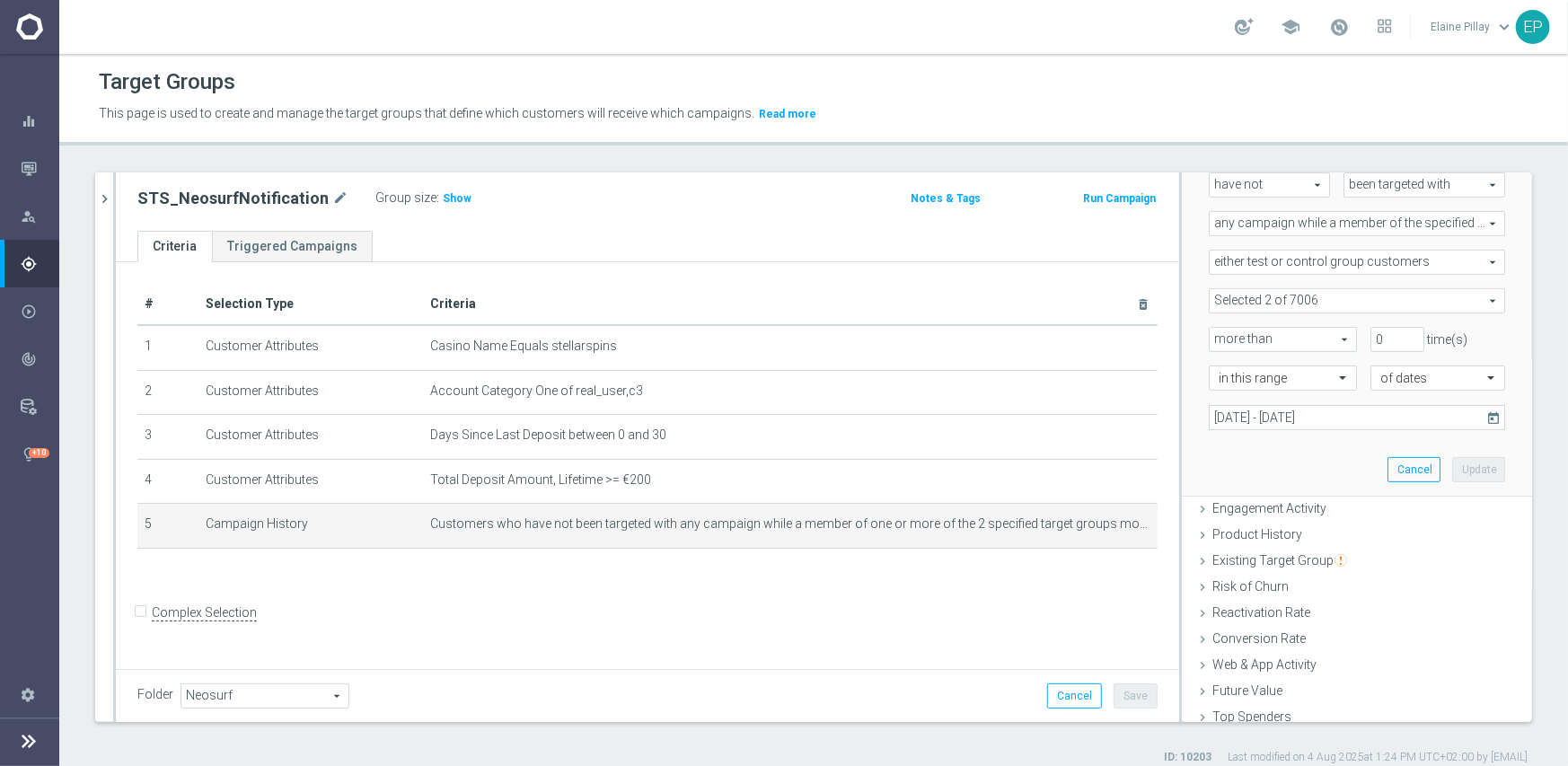 scroll, scrollTop: 180, scrollLeft: 0, axis: vertical 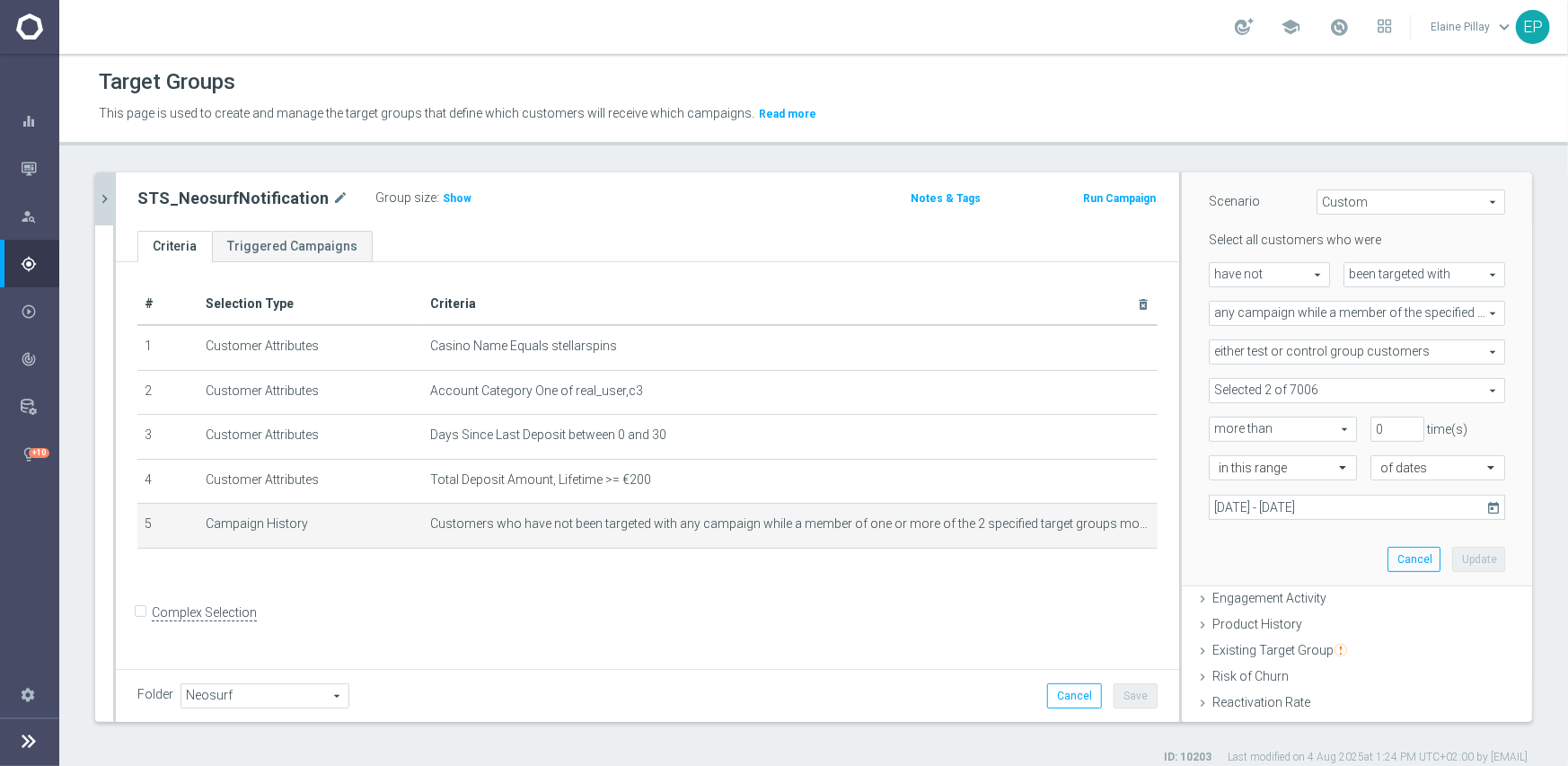 click on "chevron_right" 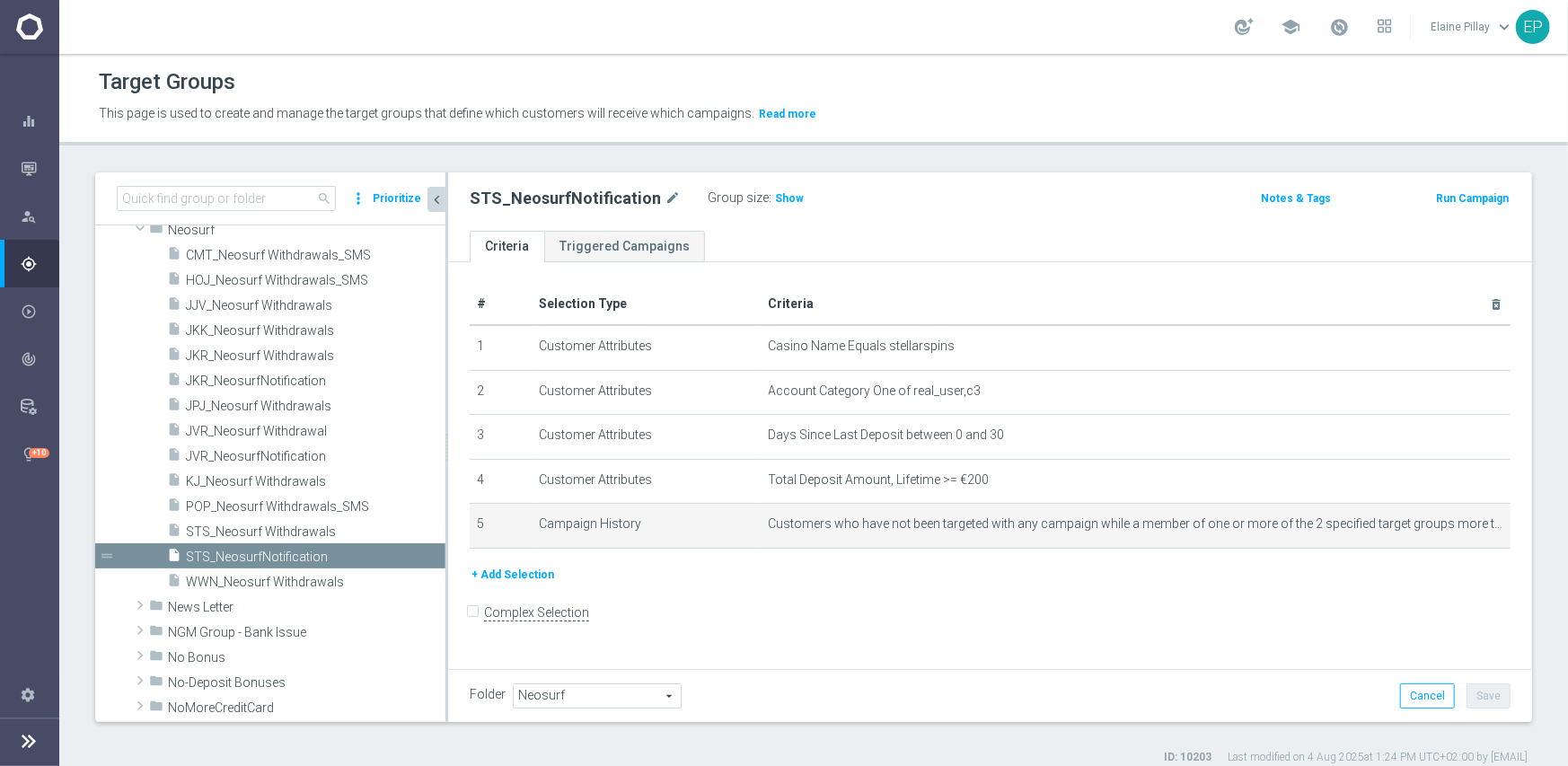 scroll, scrollTop: 894, scrollLeft: 0, axis: vertical 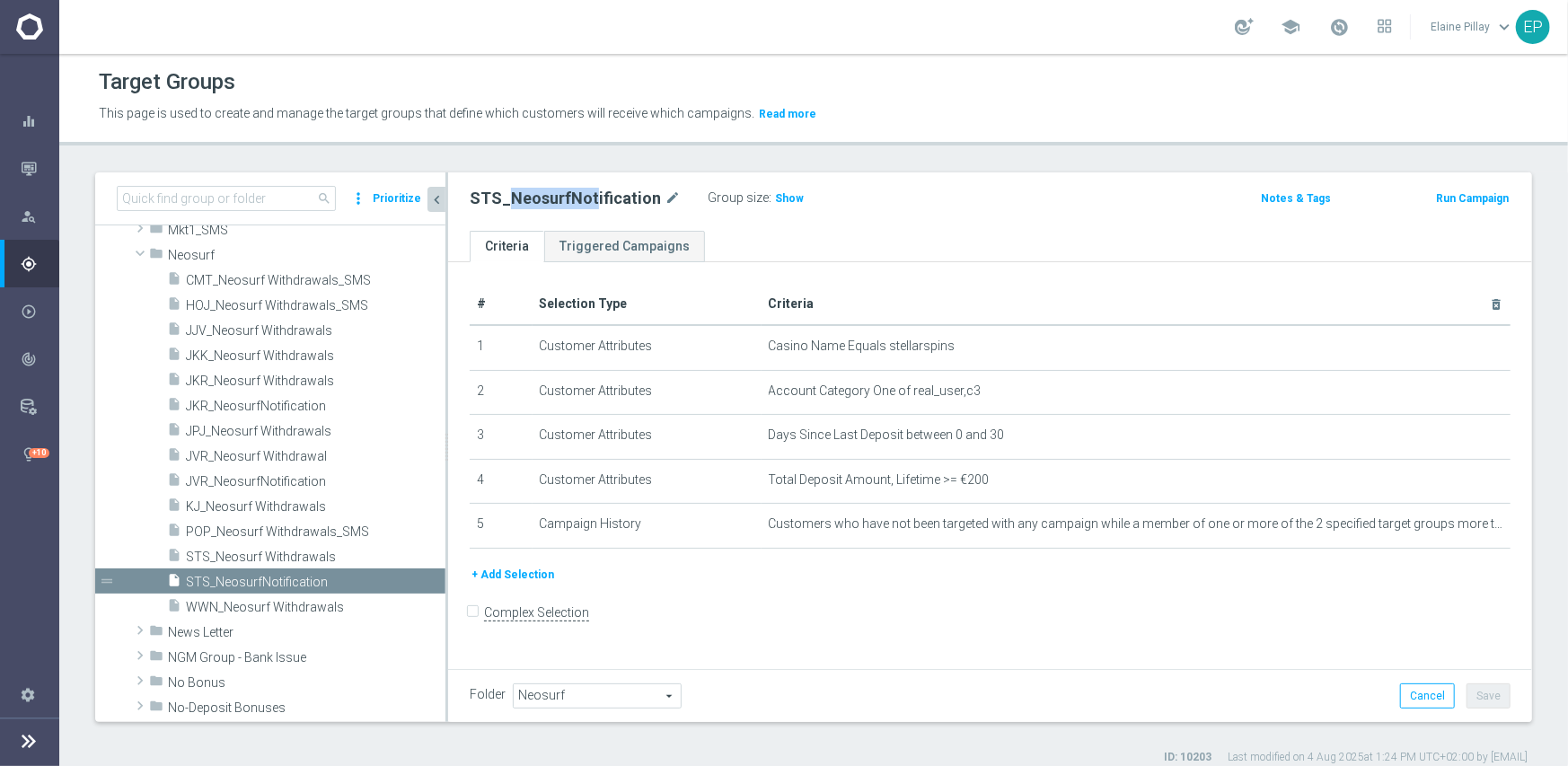 drag, startPoint x: 503, startPoint y: 198, endPoint x: 591, endPoint y: 201, distance: 88.0511 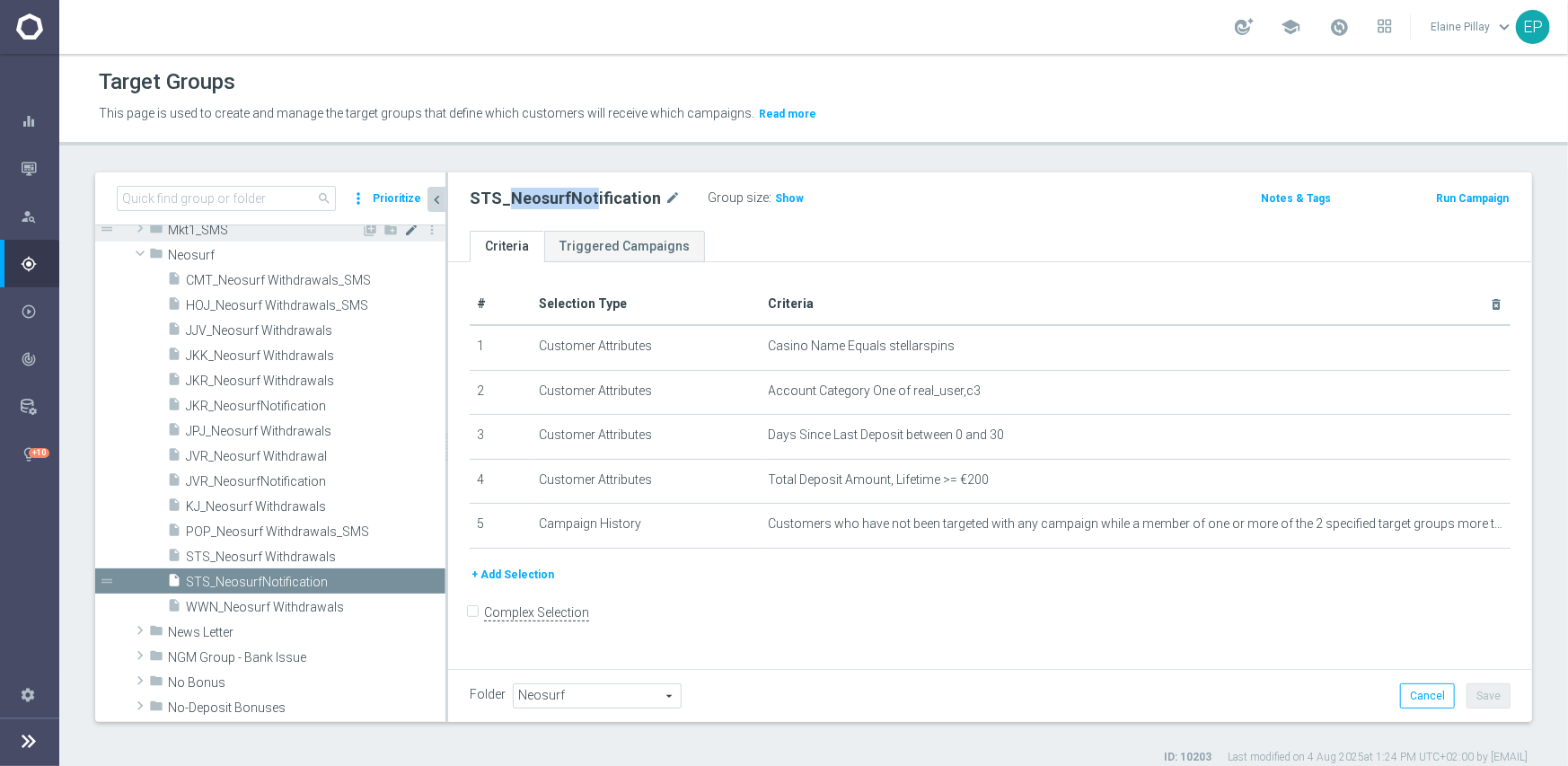 copy on "NeosurfNot" 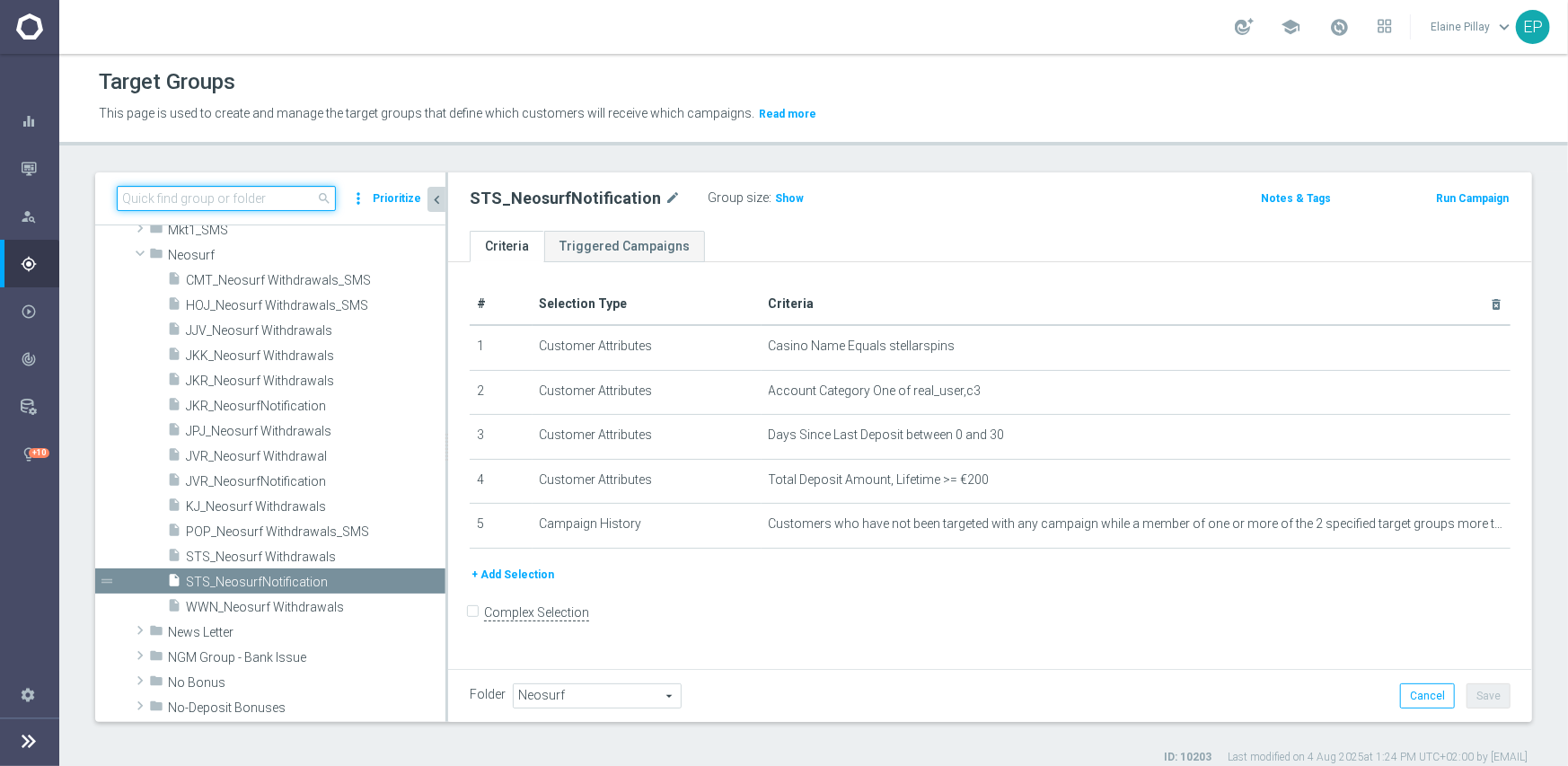 click at bounding box center (226, 198) 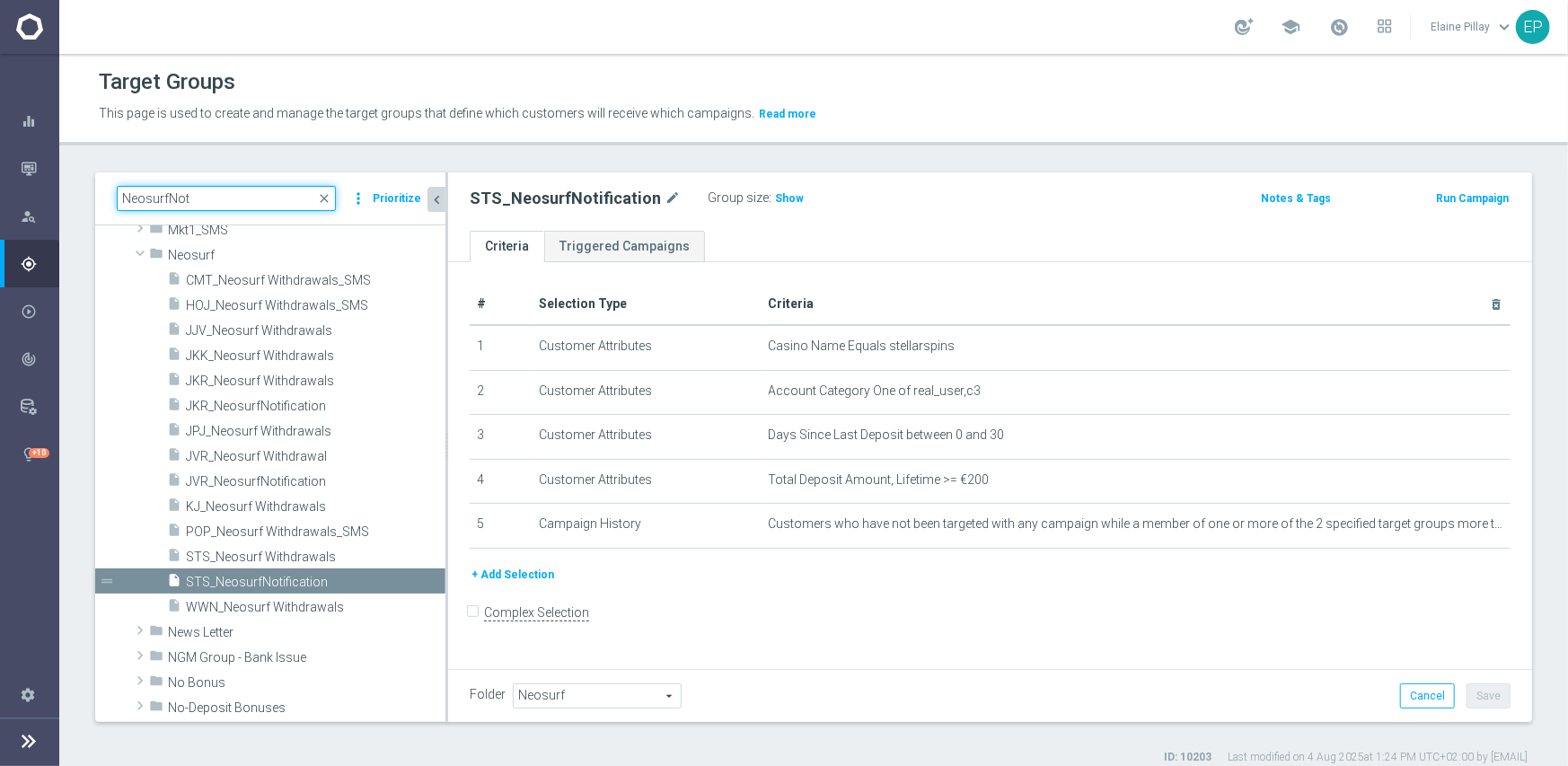 scroll, scrollTop: 0, scrollLeft: 0, axis: both 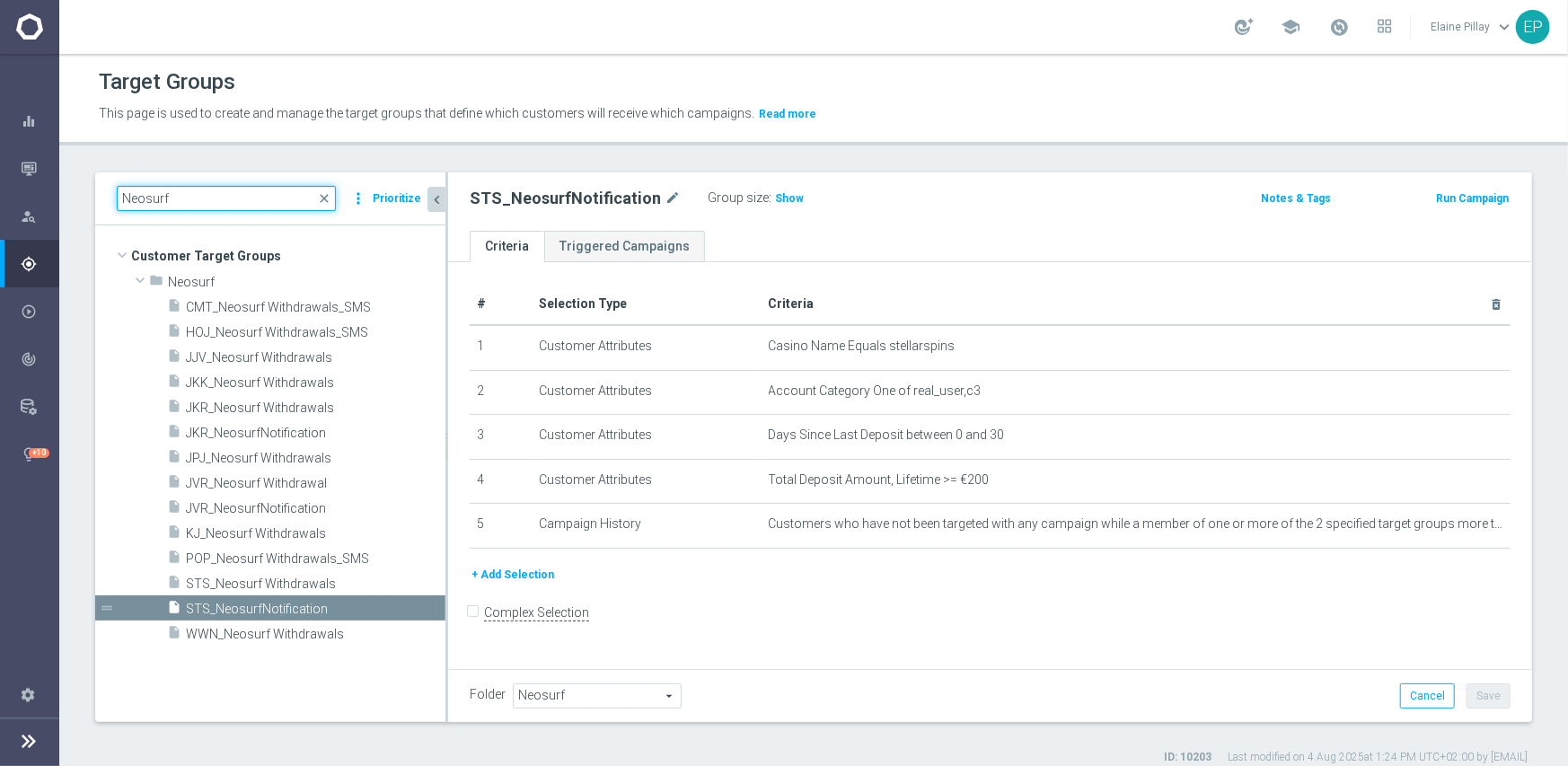 type on "Neosur" 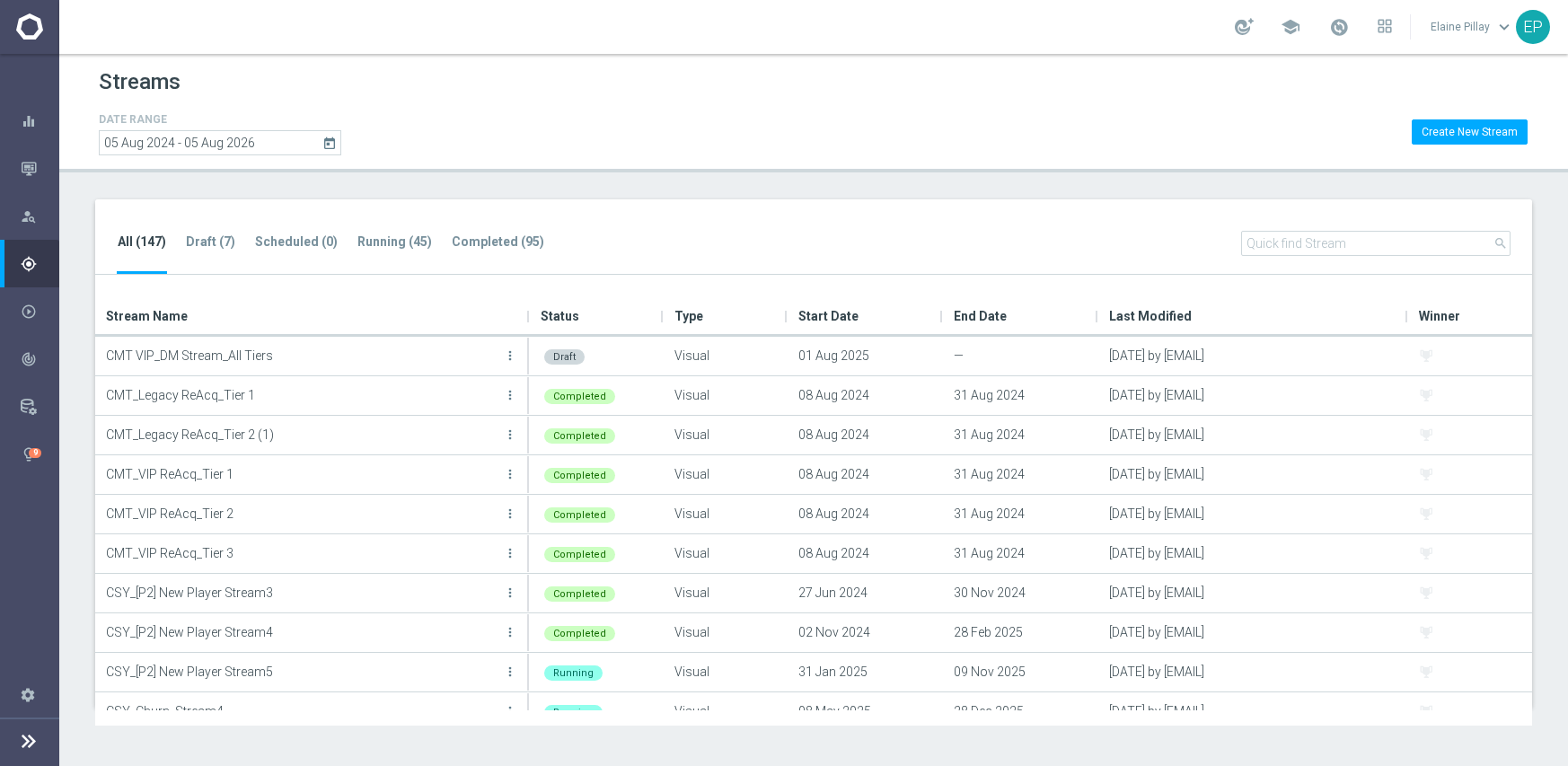 scroll, scrollTop: 0, scrollLeft: 0, axis: both 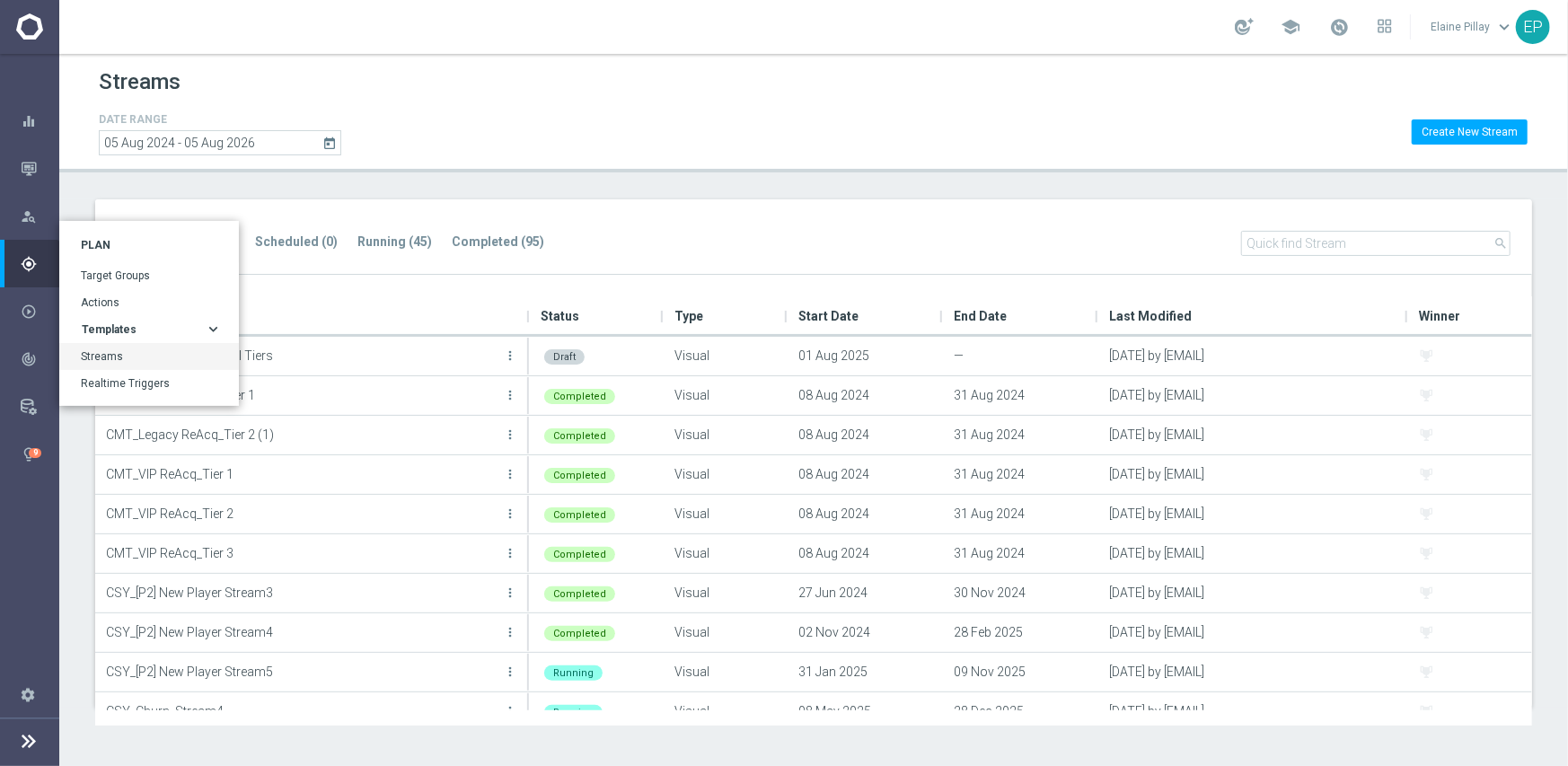 click on "Templates" at bounding box center [109, 330] 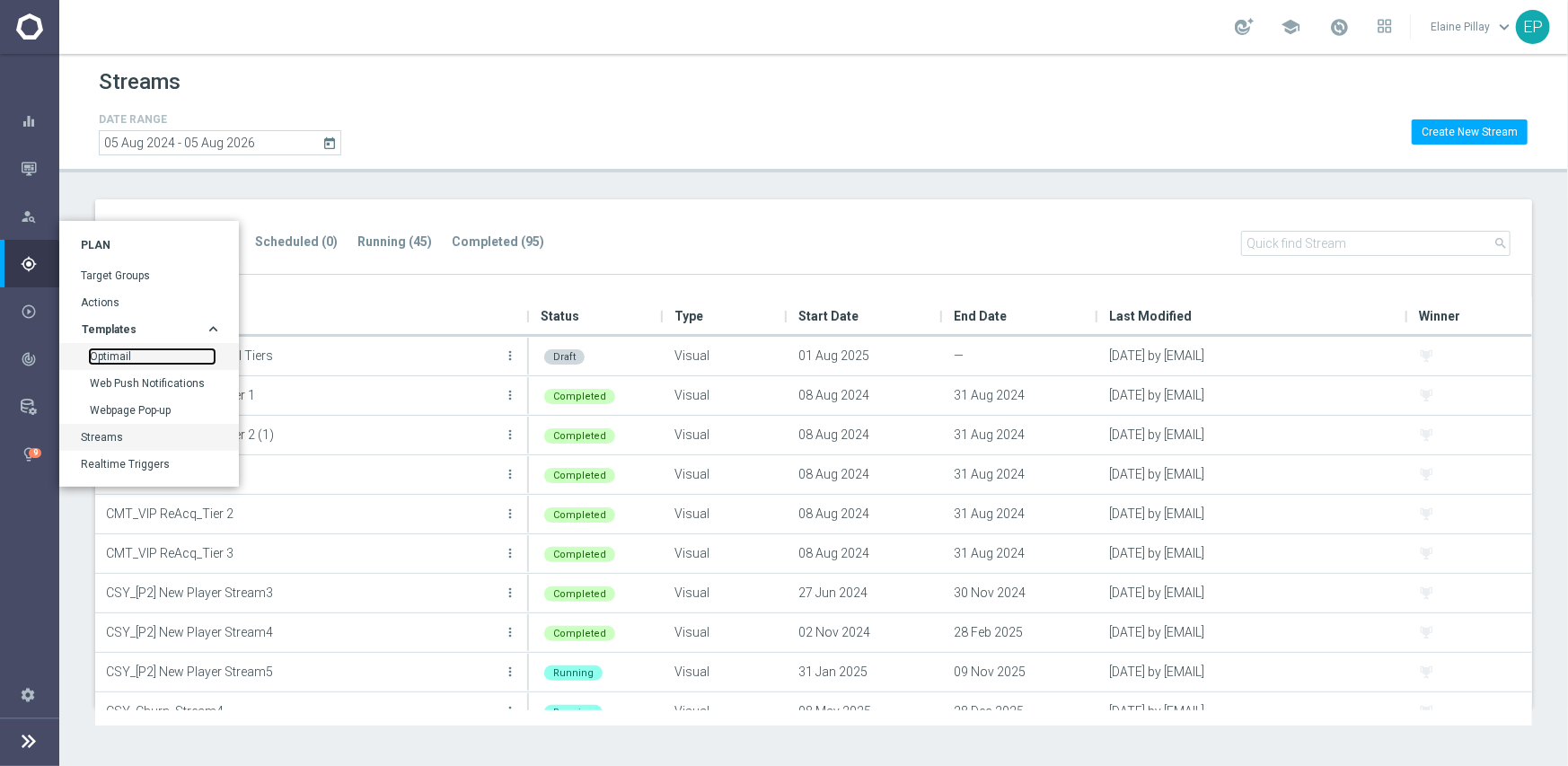click on "Optimail" at bounding box center (152, 357) 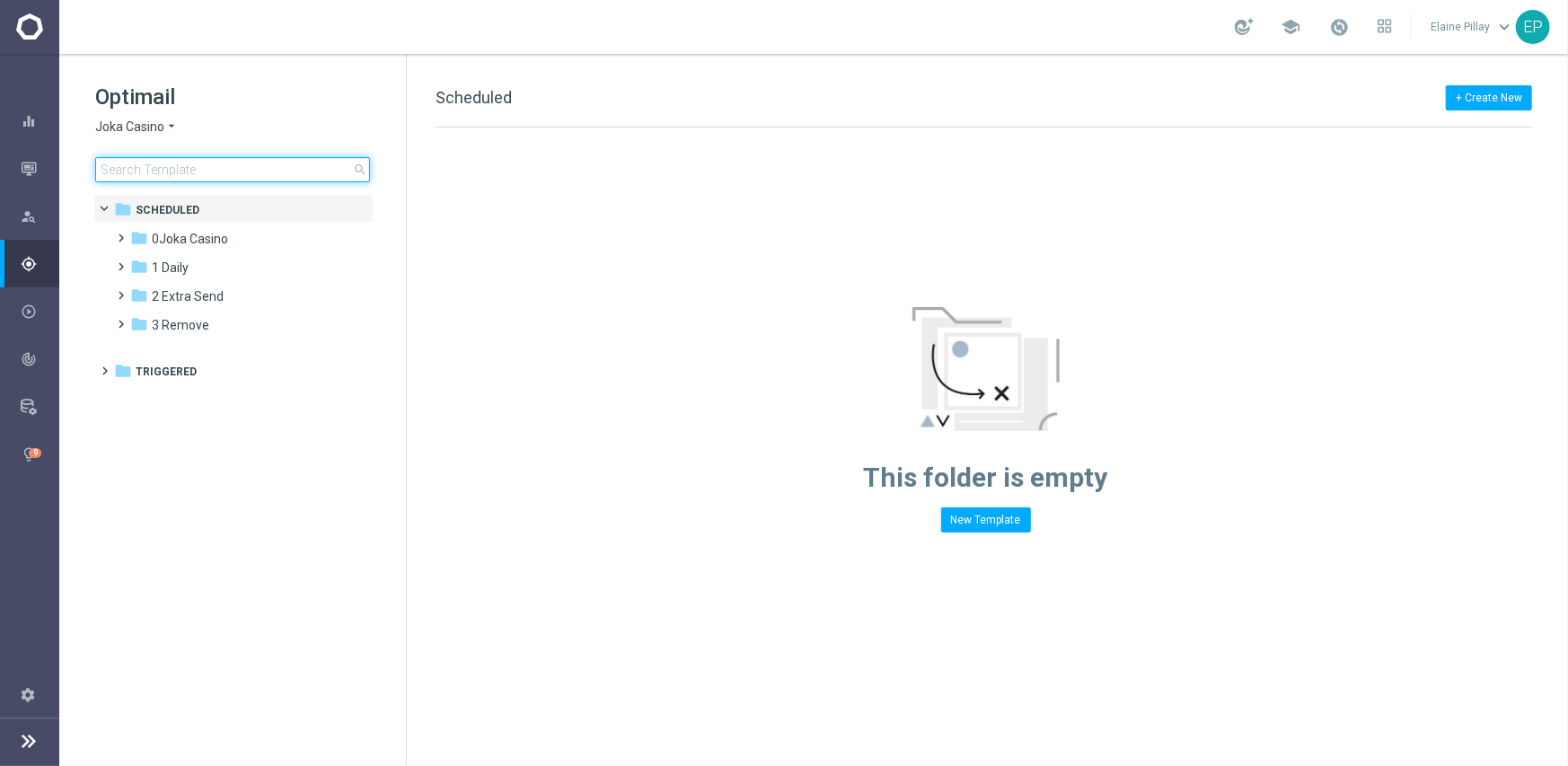 click 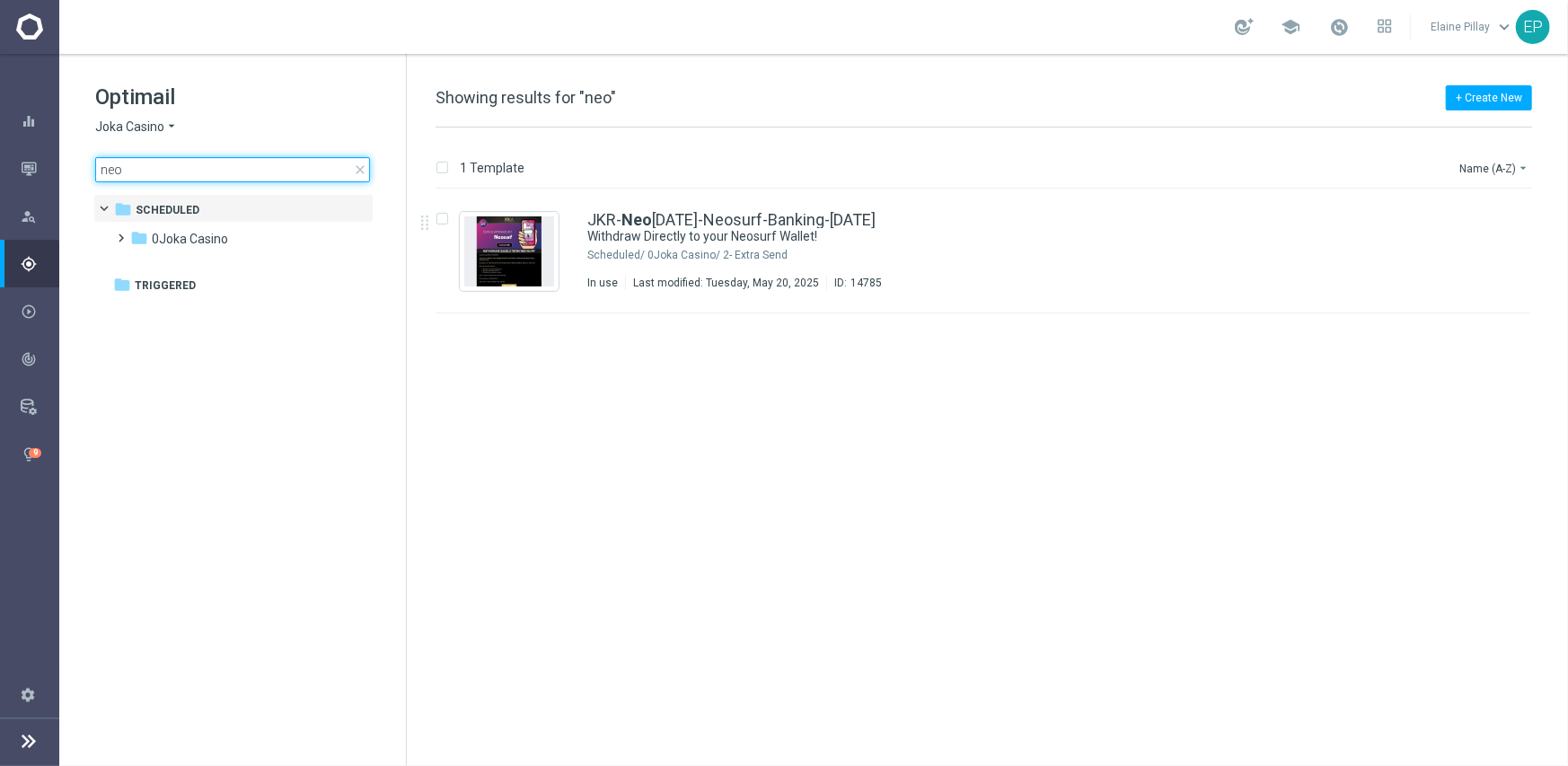 type on "neo" 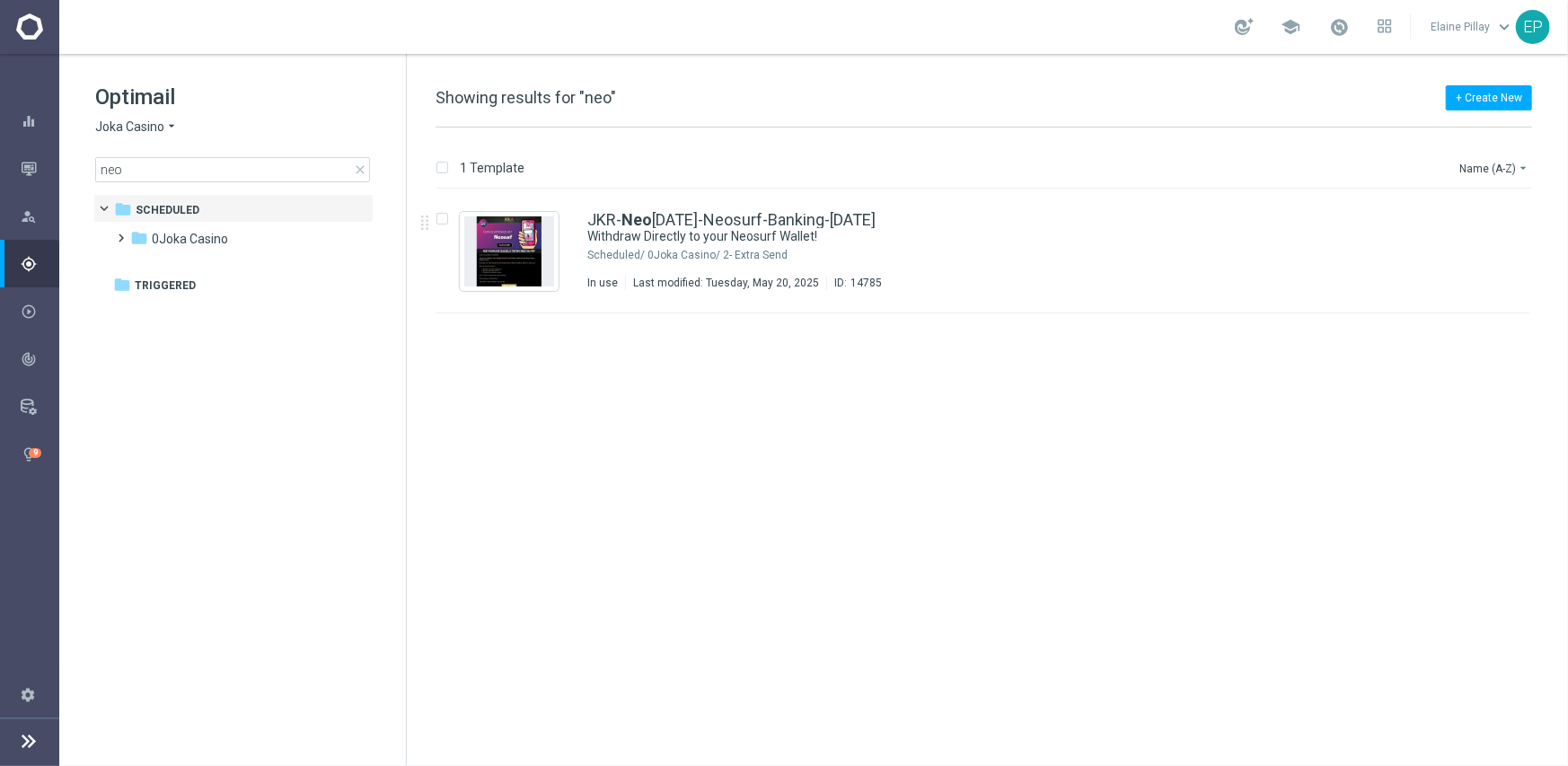 click on "arrow_drop_down" 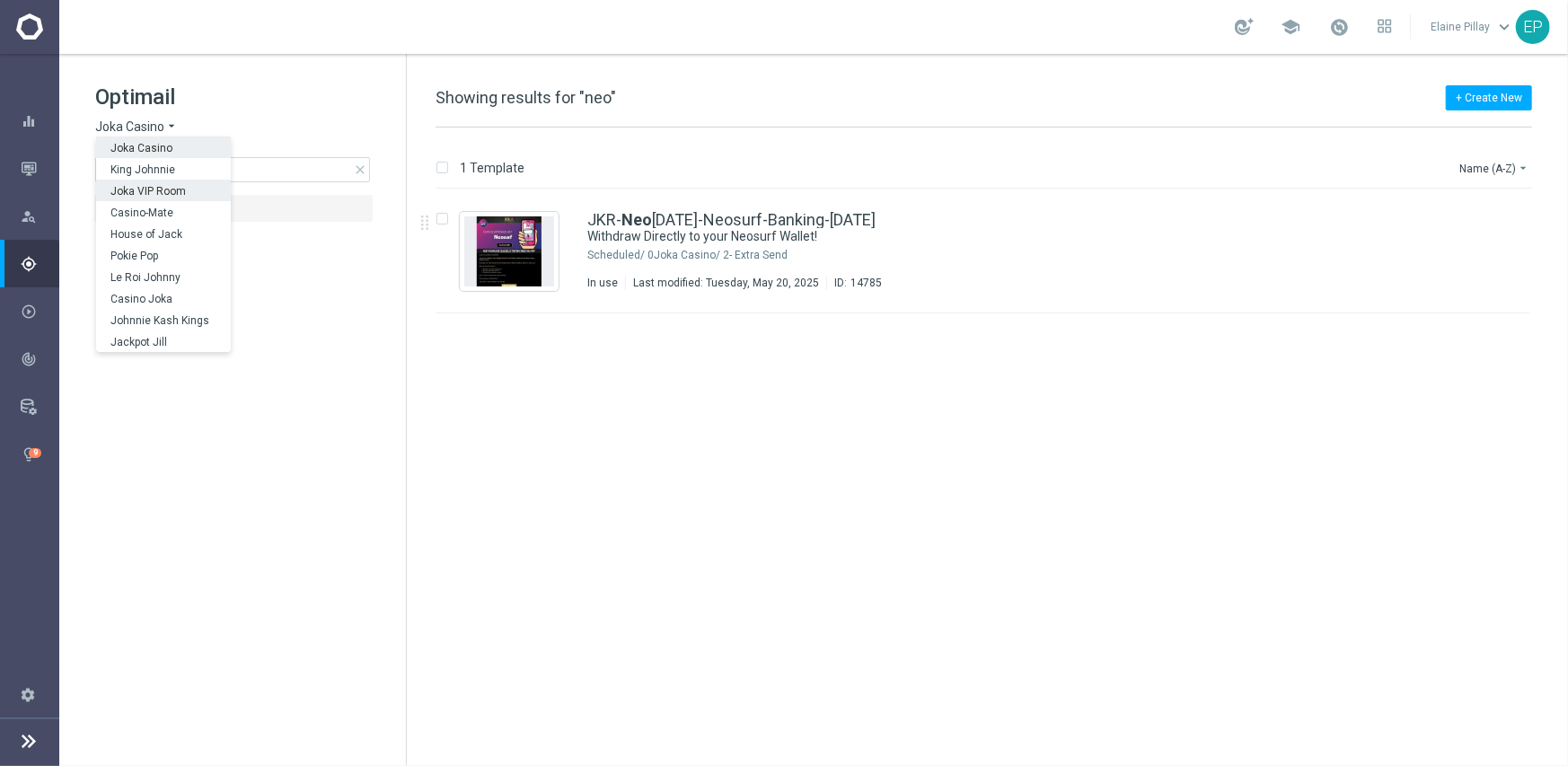 click on "Joka VIP Room" at bounding box center [163, 190] 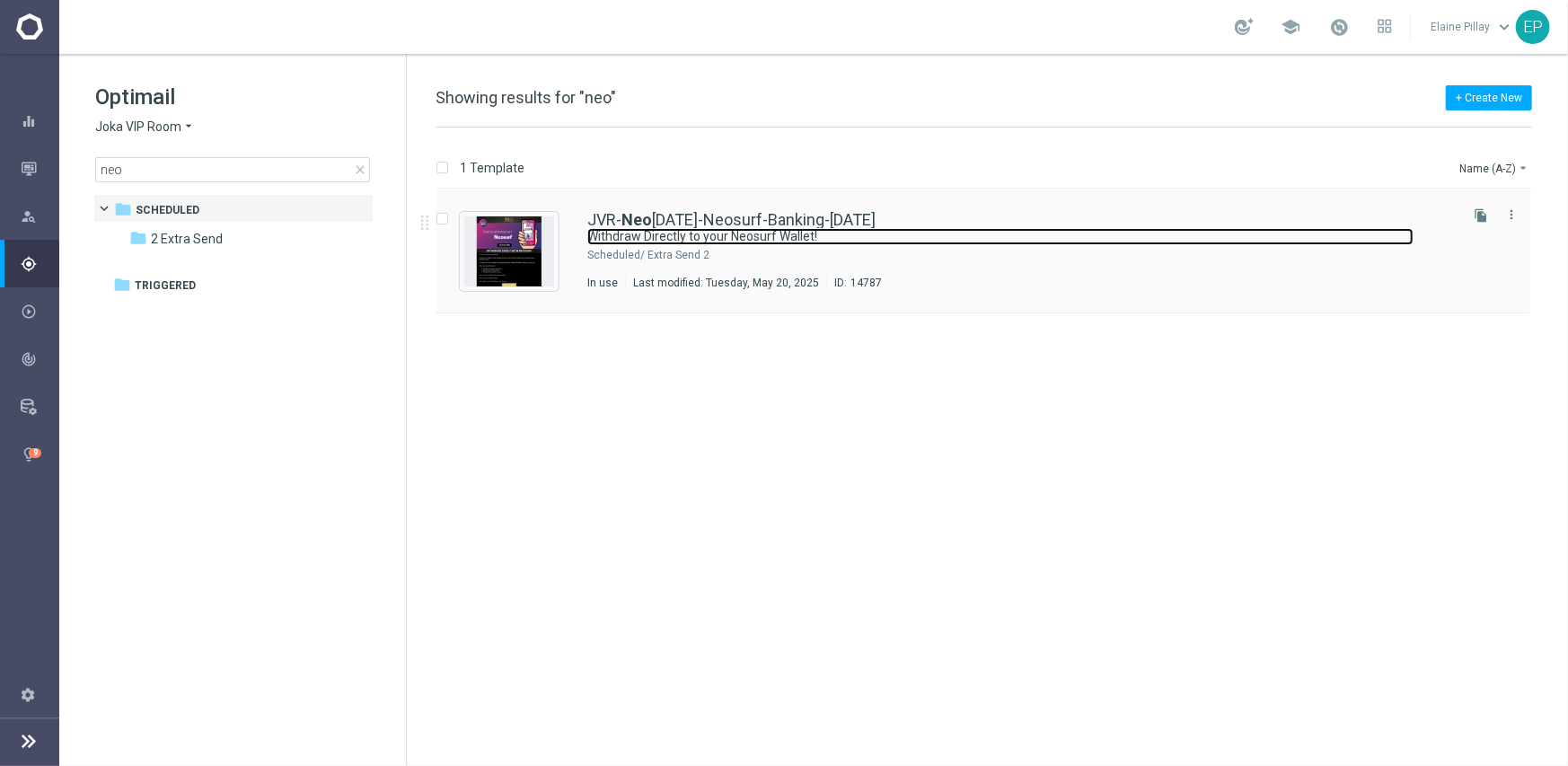 click on "Withdraw Directly to your Neosurf Wallet!" at bounding box center (1000, 236) 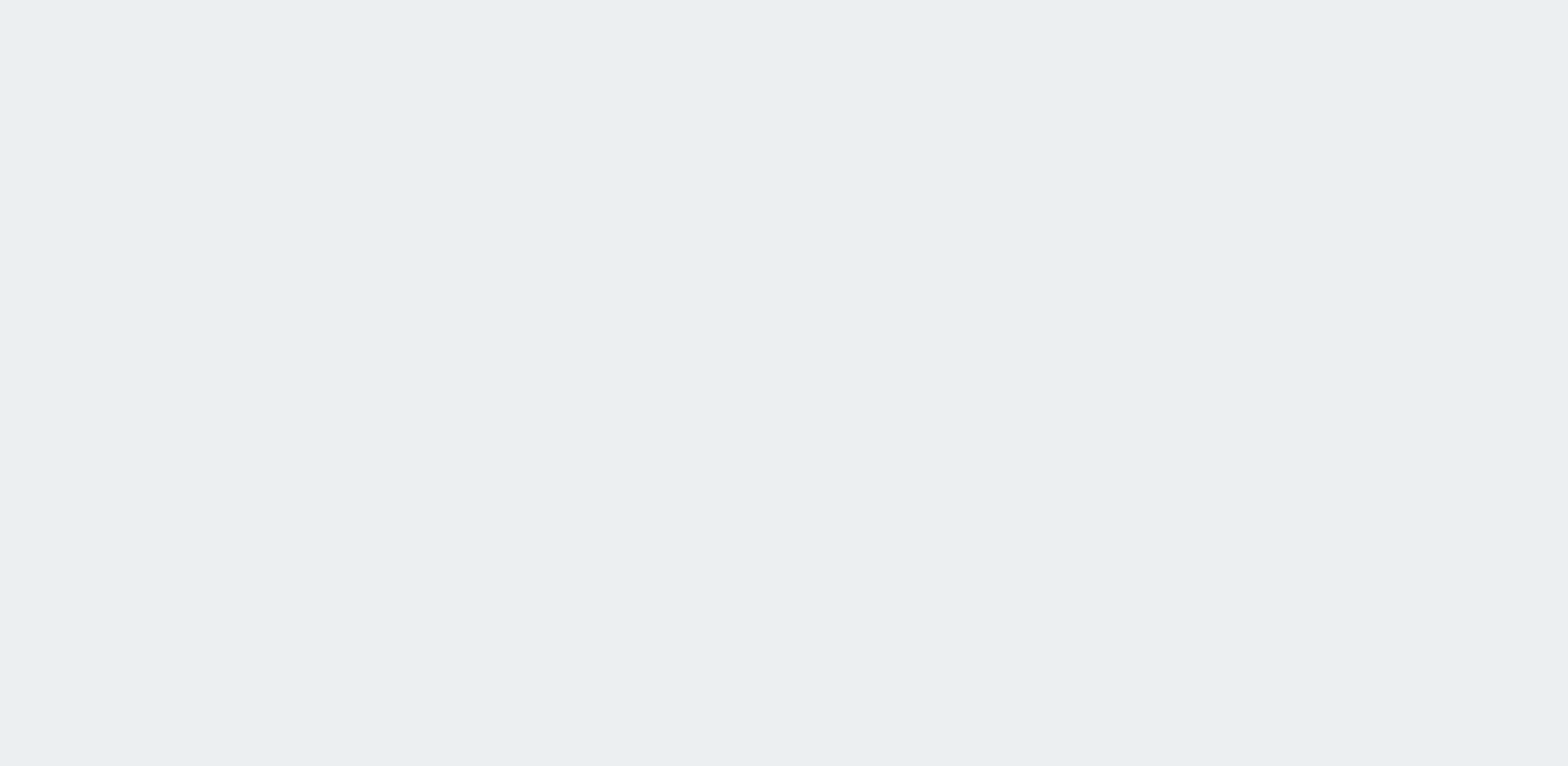 scroll, scrollTop: 0, scrollLeft: 0, axis: both 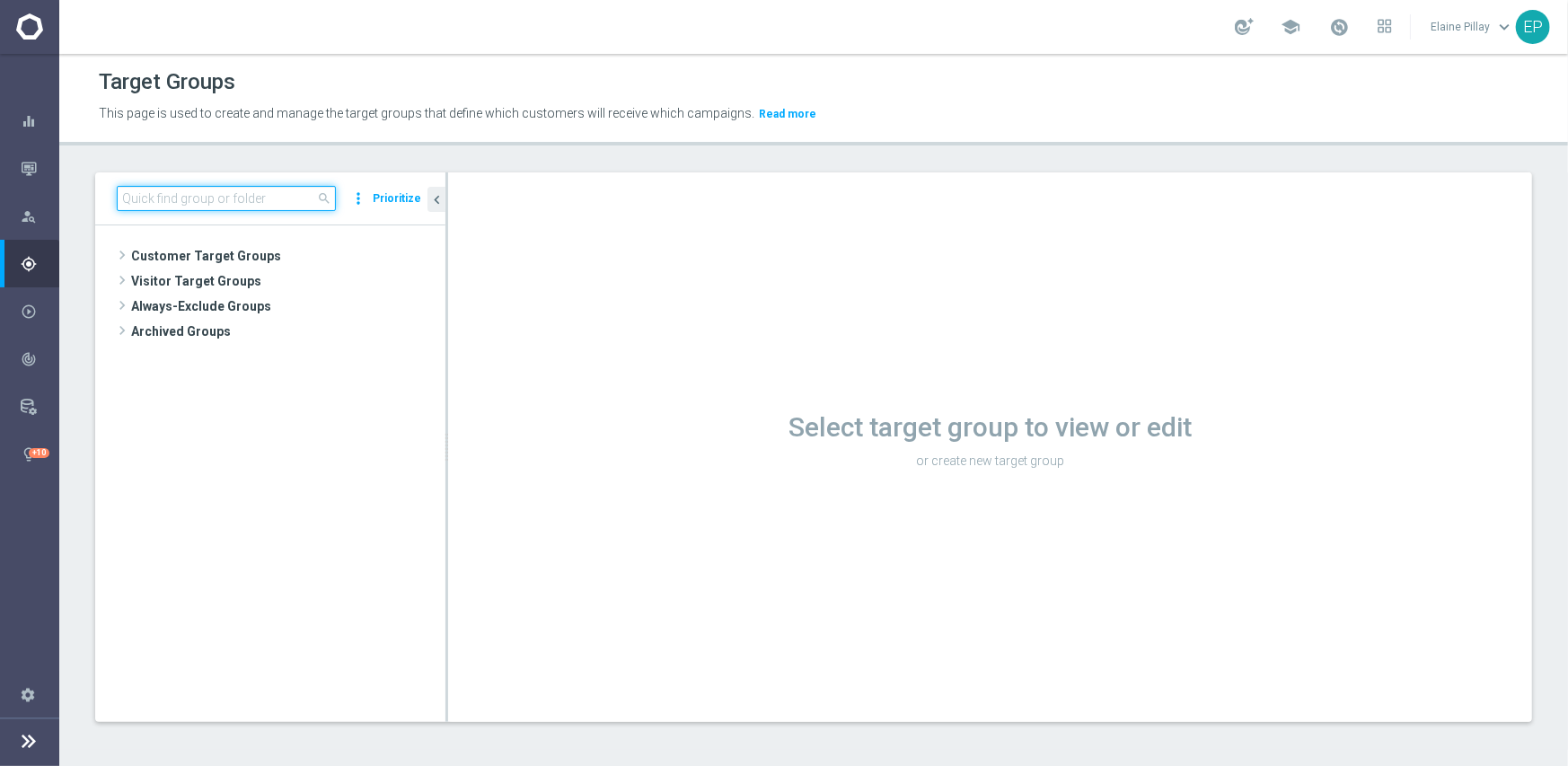 click at bounding box center [226, 198] 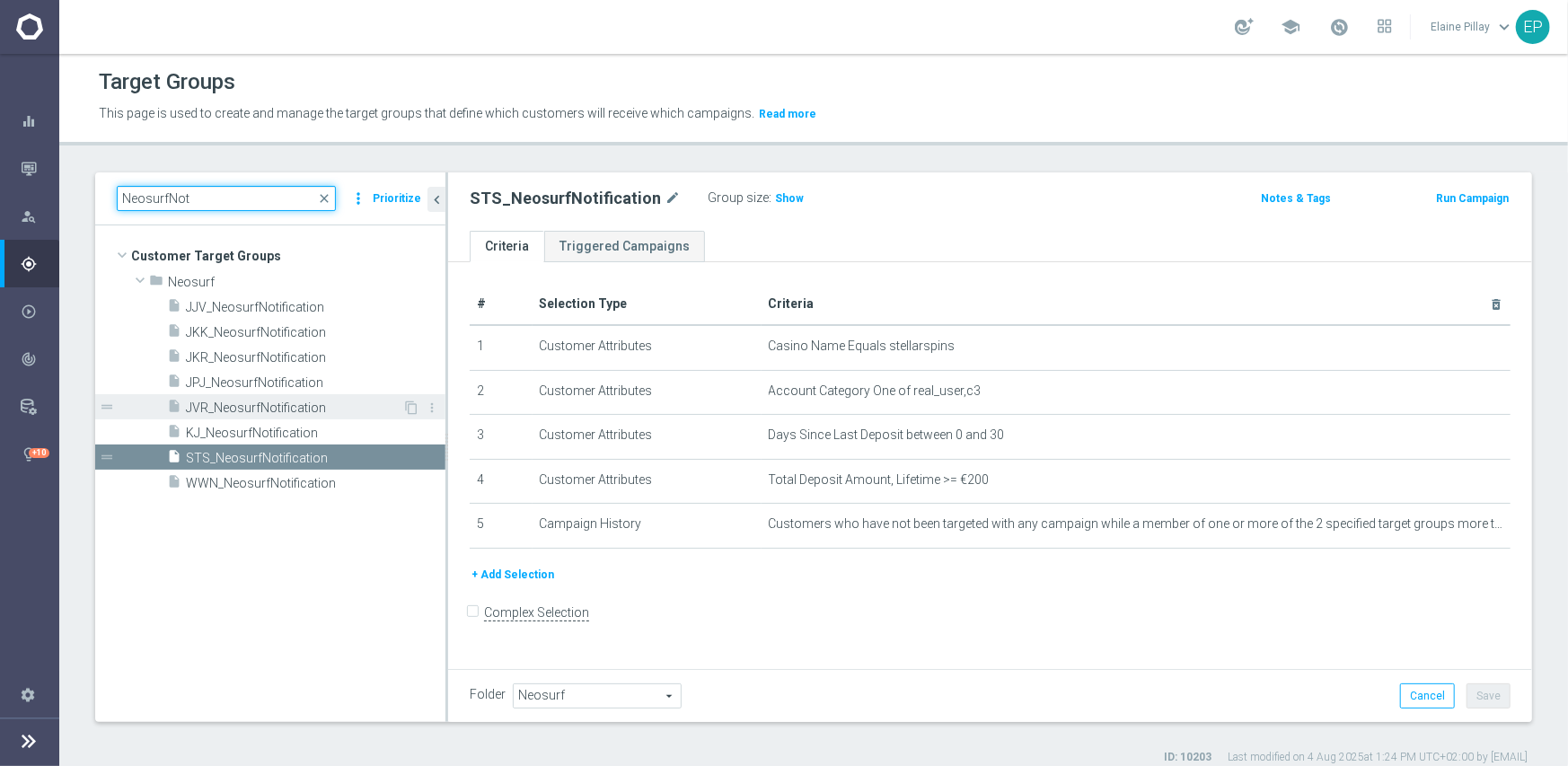 type on "NeosurfNot" 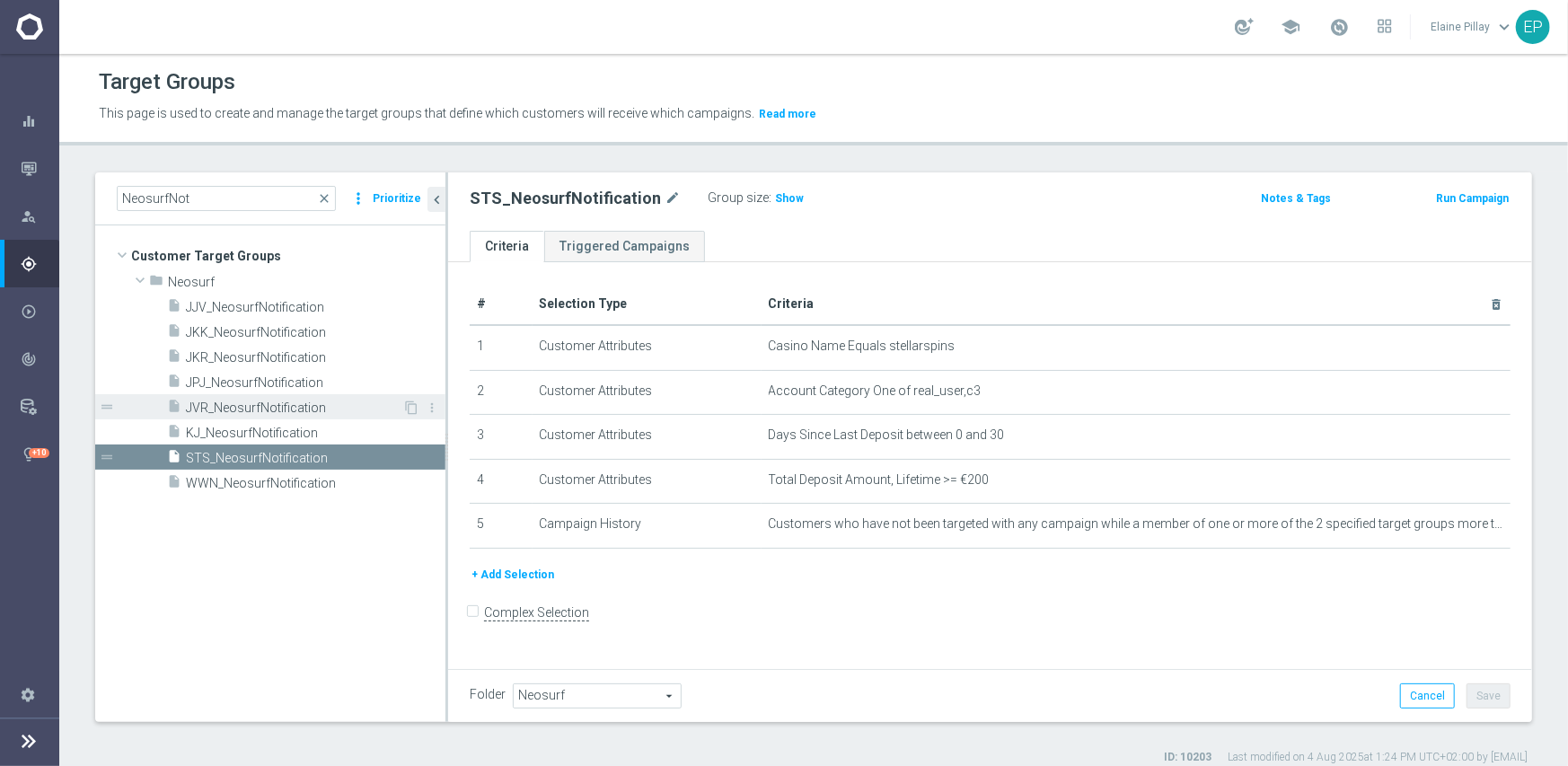 click on "JVR_NeosurfNotification" at bounding box center (294, 408) 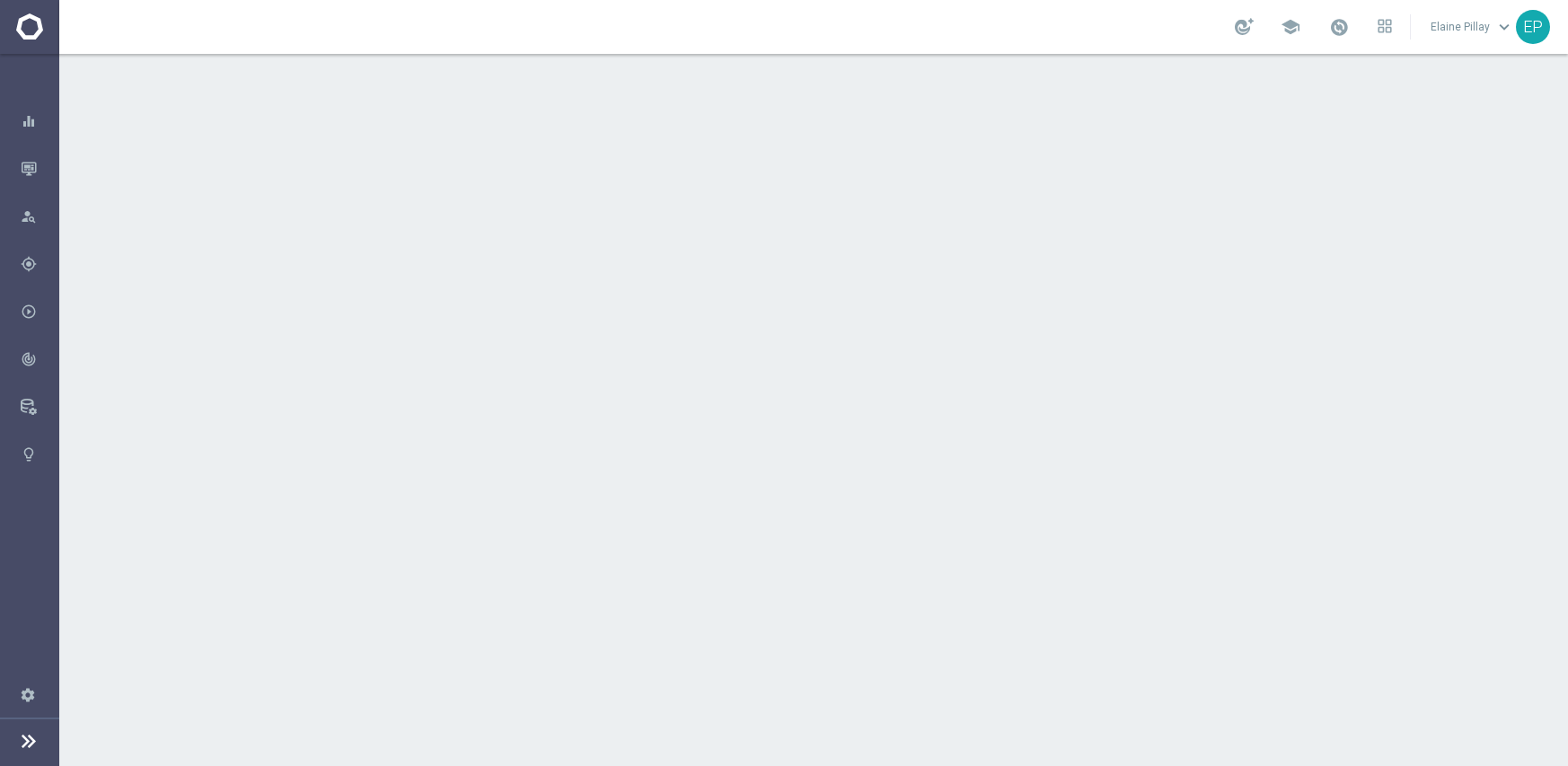 scroll, scrollTop: 0, scrollLeft: 0, axis: both 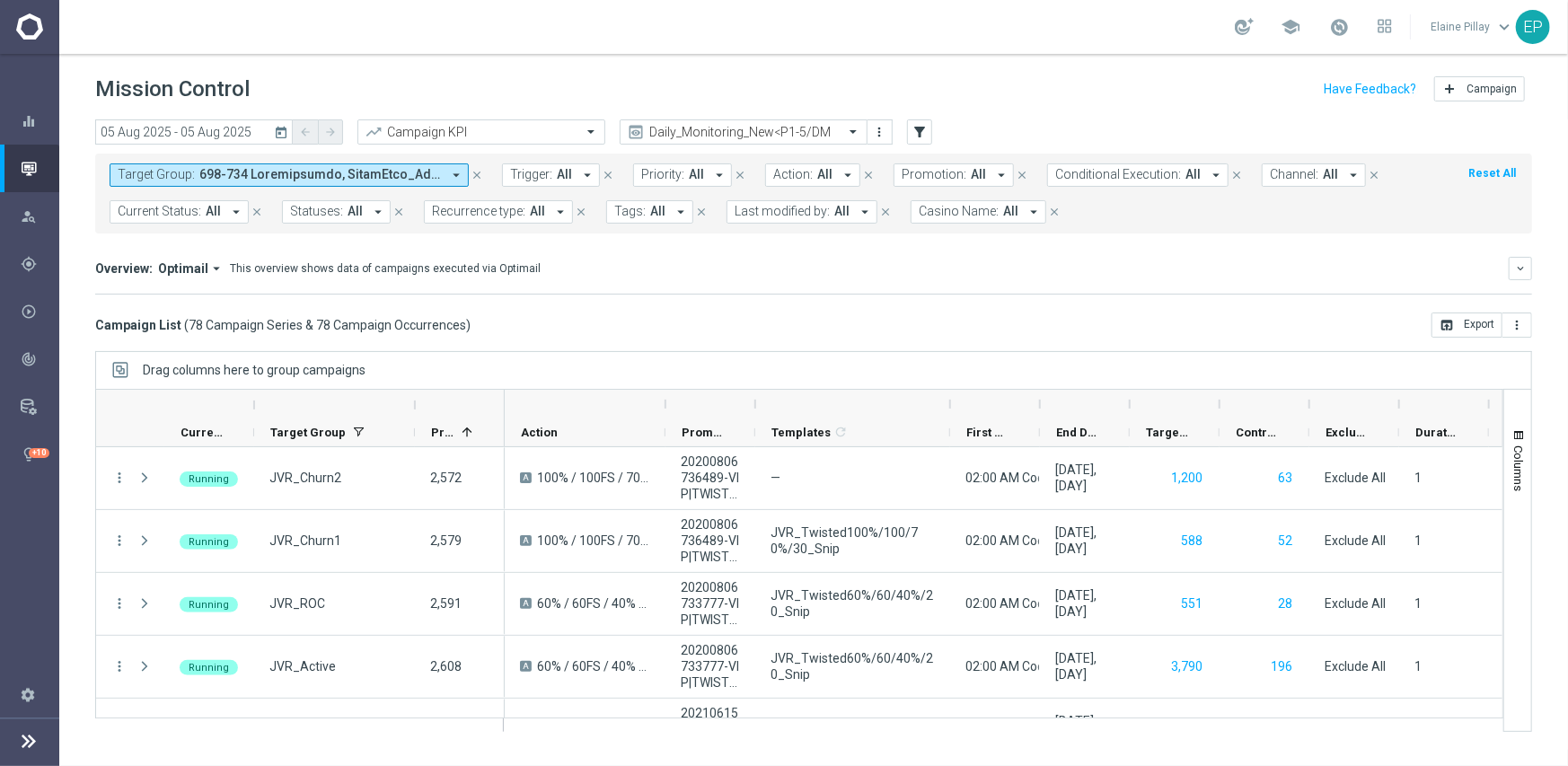 drag, startPoint x: 844, startPoint y: 403, endPoint x: 949, endPoint y: 403, distance: 105 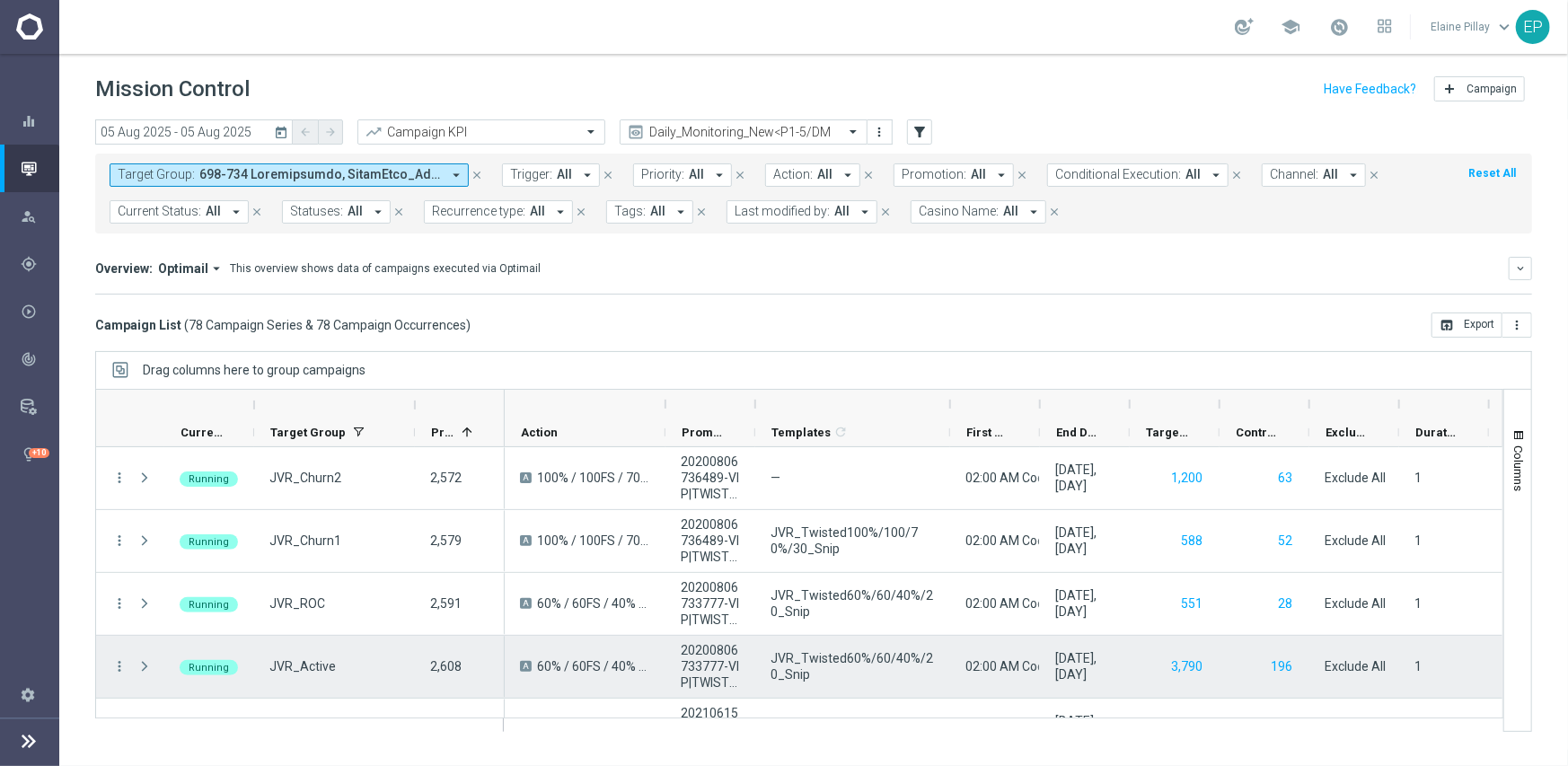 click on "JVR_Twisted60%/60/40%/20_Snip" at bounding box center (852, 666) 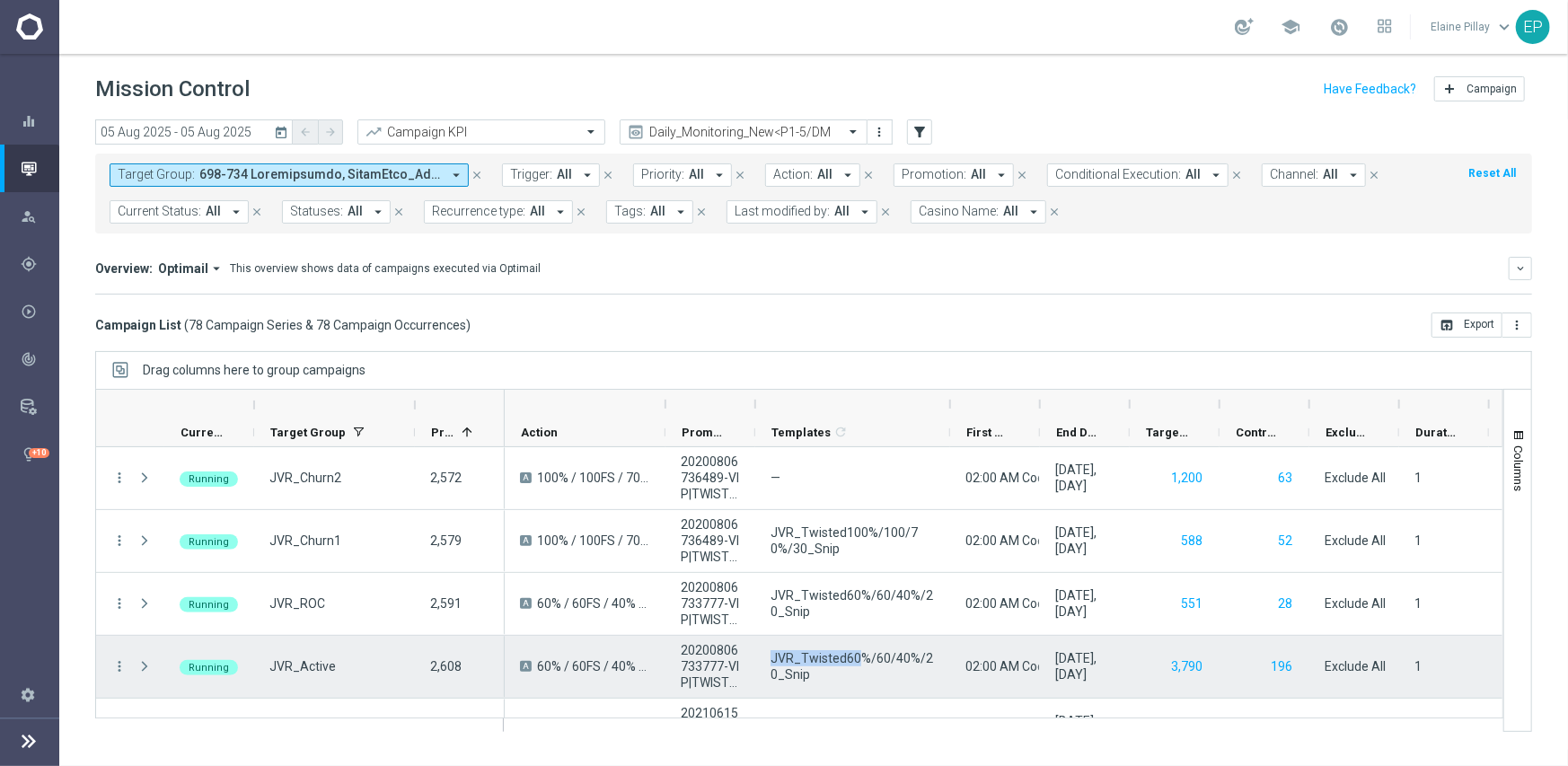 click on "JVR_Twisted60%/60/40%/20_Snip" at bounding box center [852, 666] 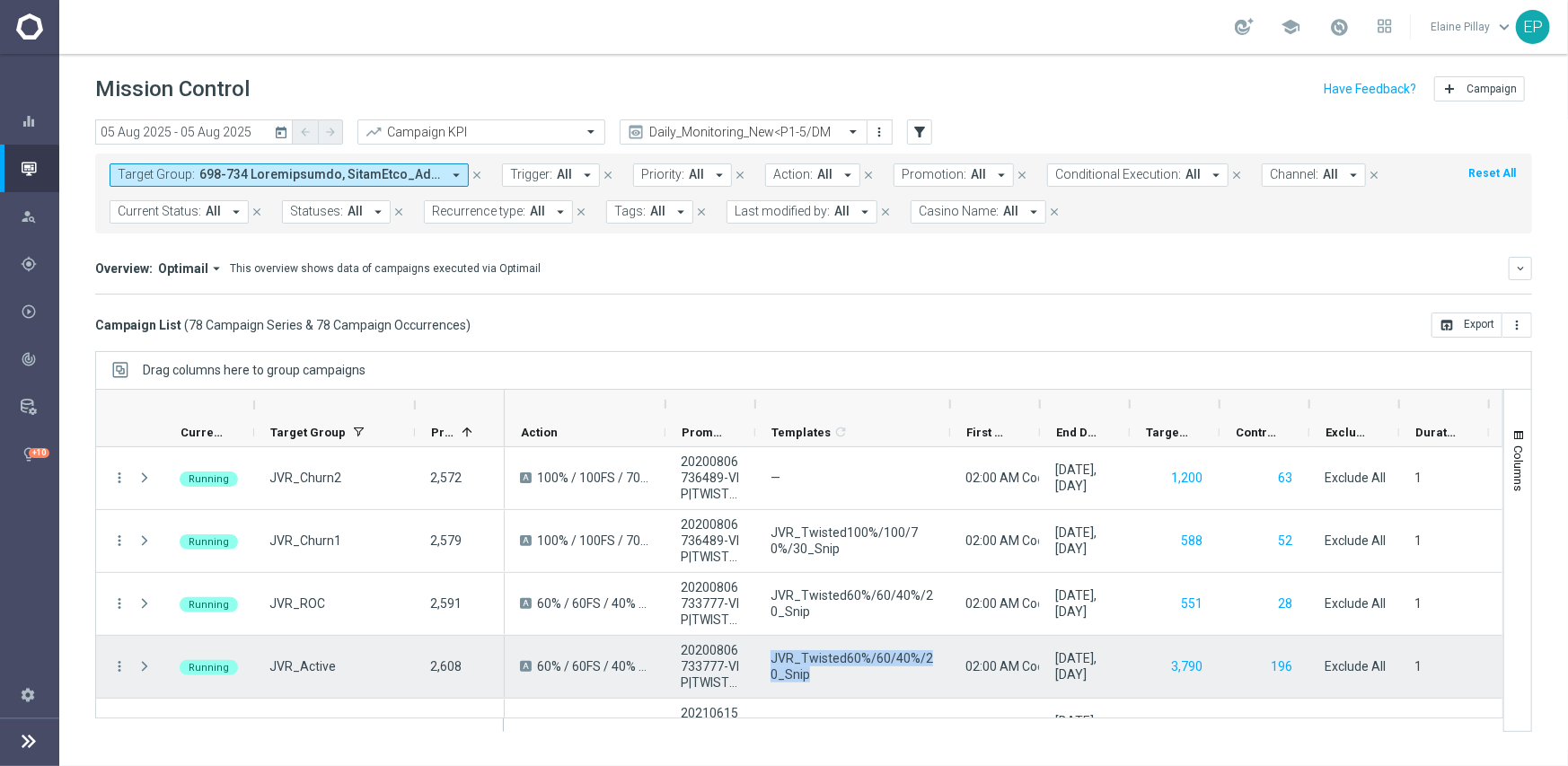 click on "JVR_Twisted60%/60/40%/20_Snip" at bounding box center [852, 666] 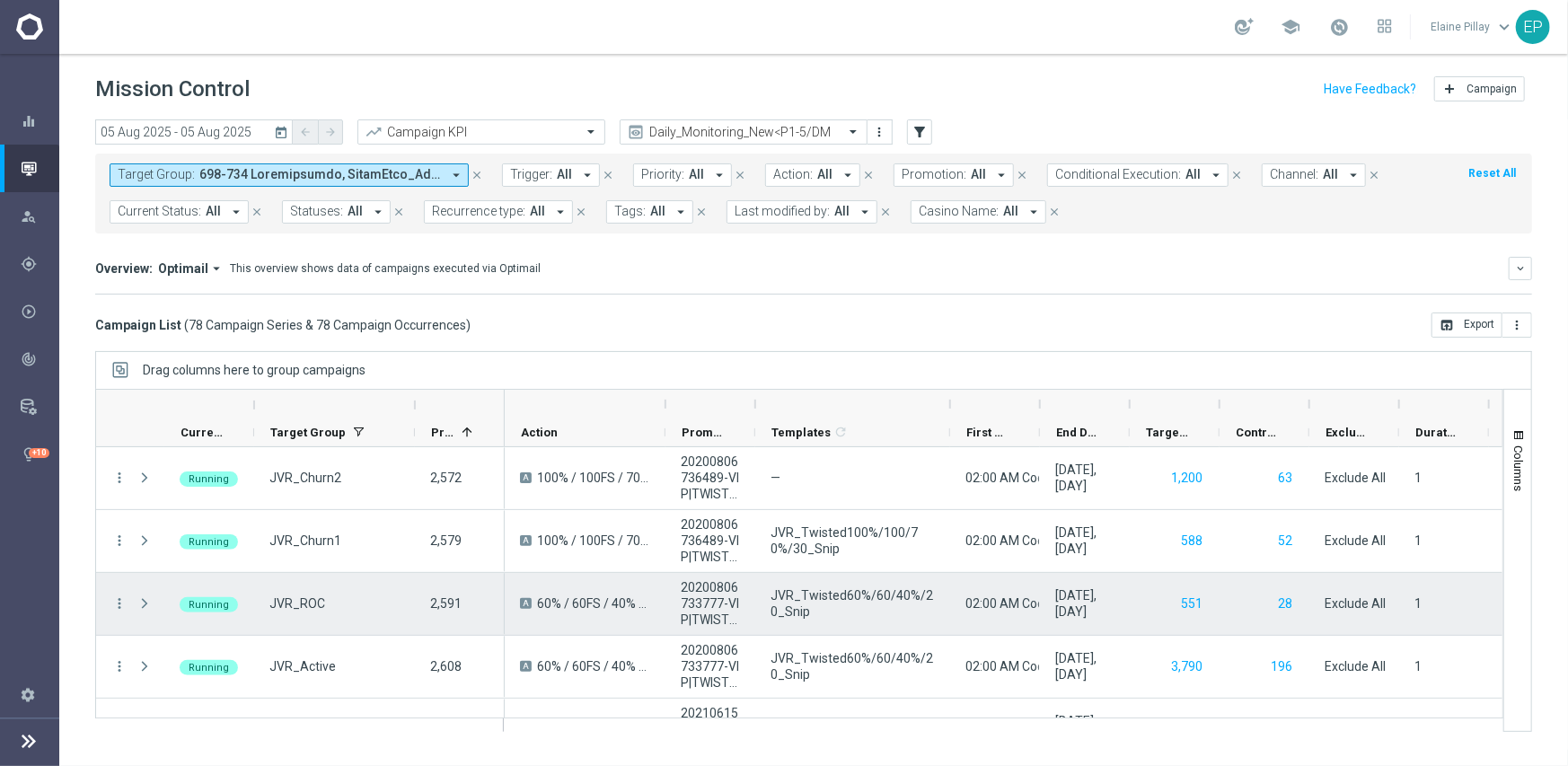 click on "JVR_Twisted60%/60/40%/20_Snip" at bounding box center [852, 603] 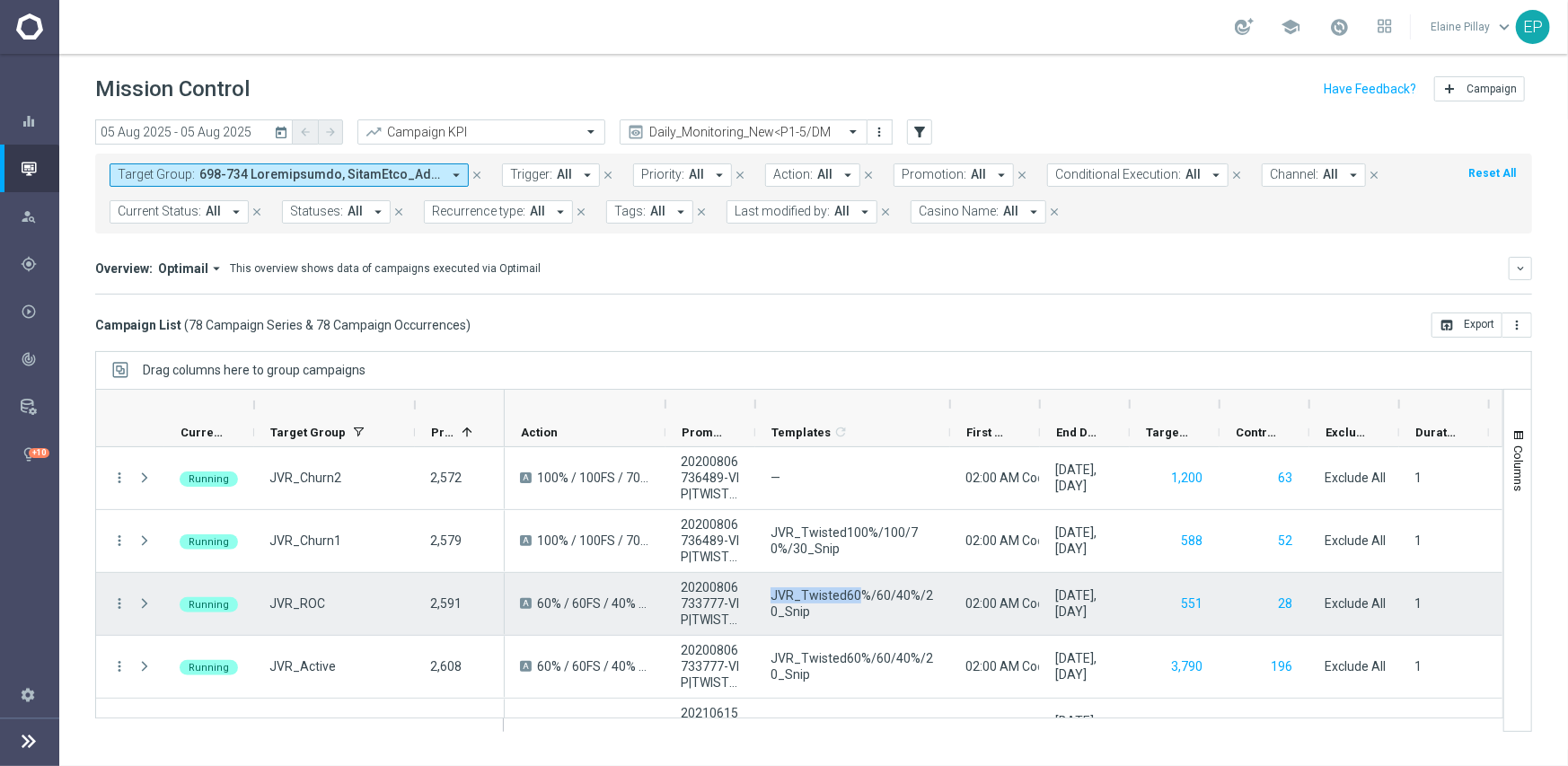 click on "JVR_Twisted60%/60/40%/20_Snip" at bounding box center (852, 603) 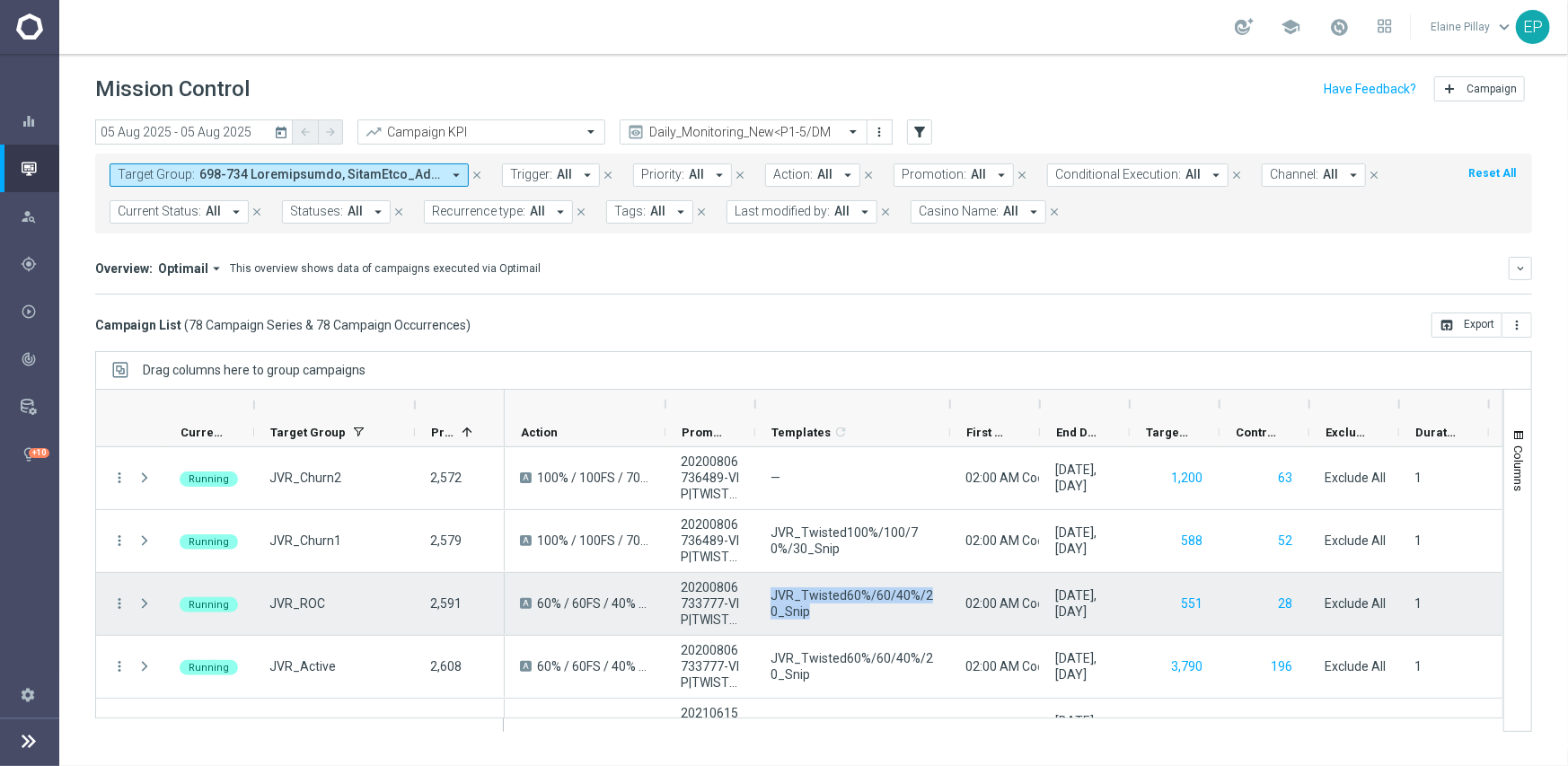 click on "JVR_Twisted60%/60/40%/20_Snip" at bounding box center (852, 603) 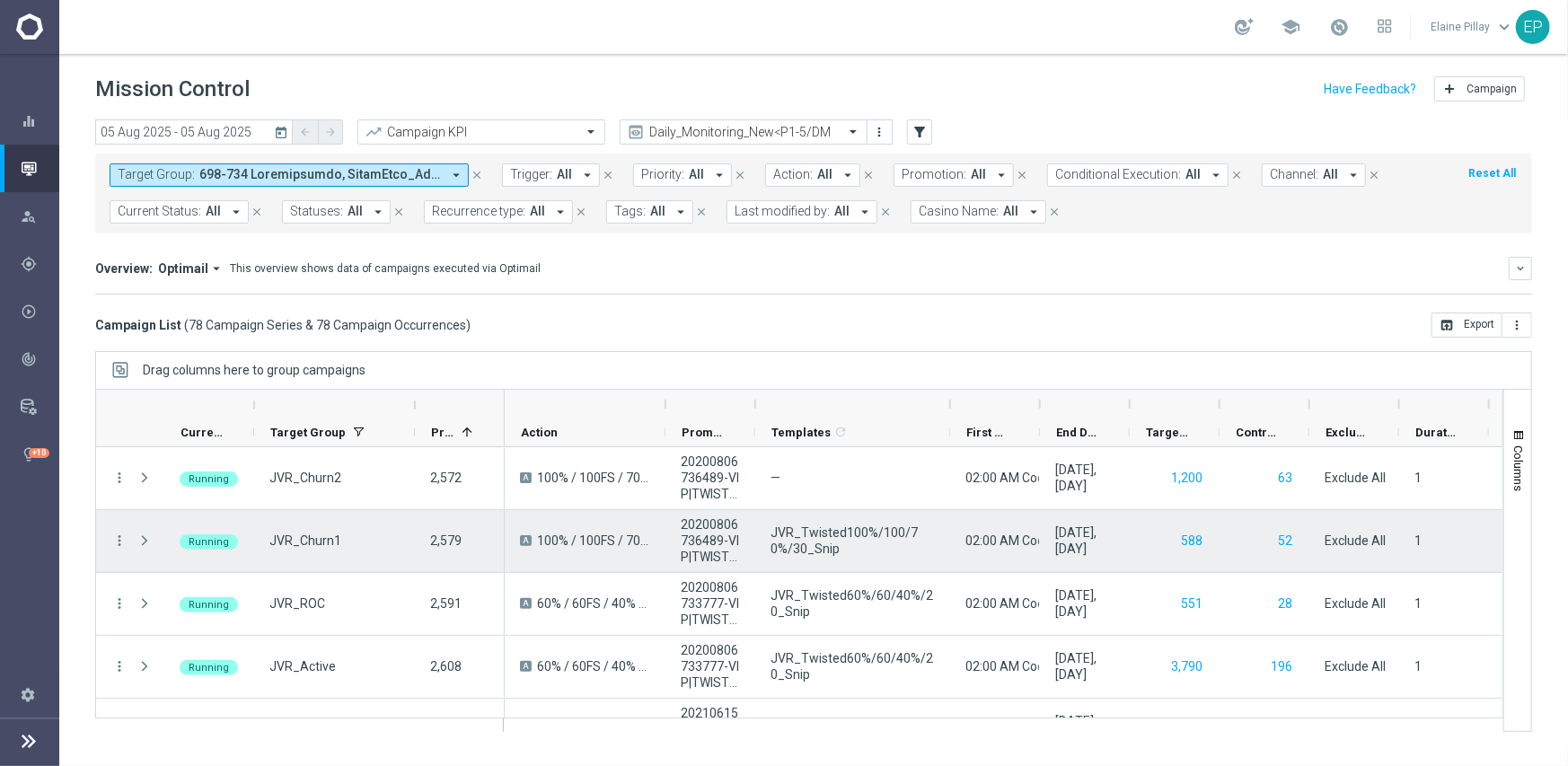 click on "JVR_Twisted100%/100/70%/30_Snip" at bounding box center (852, 541) 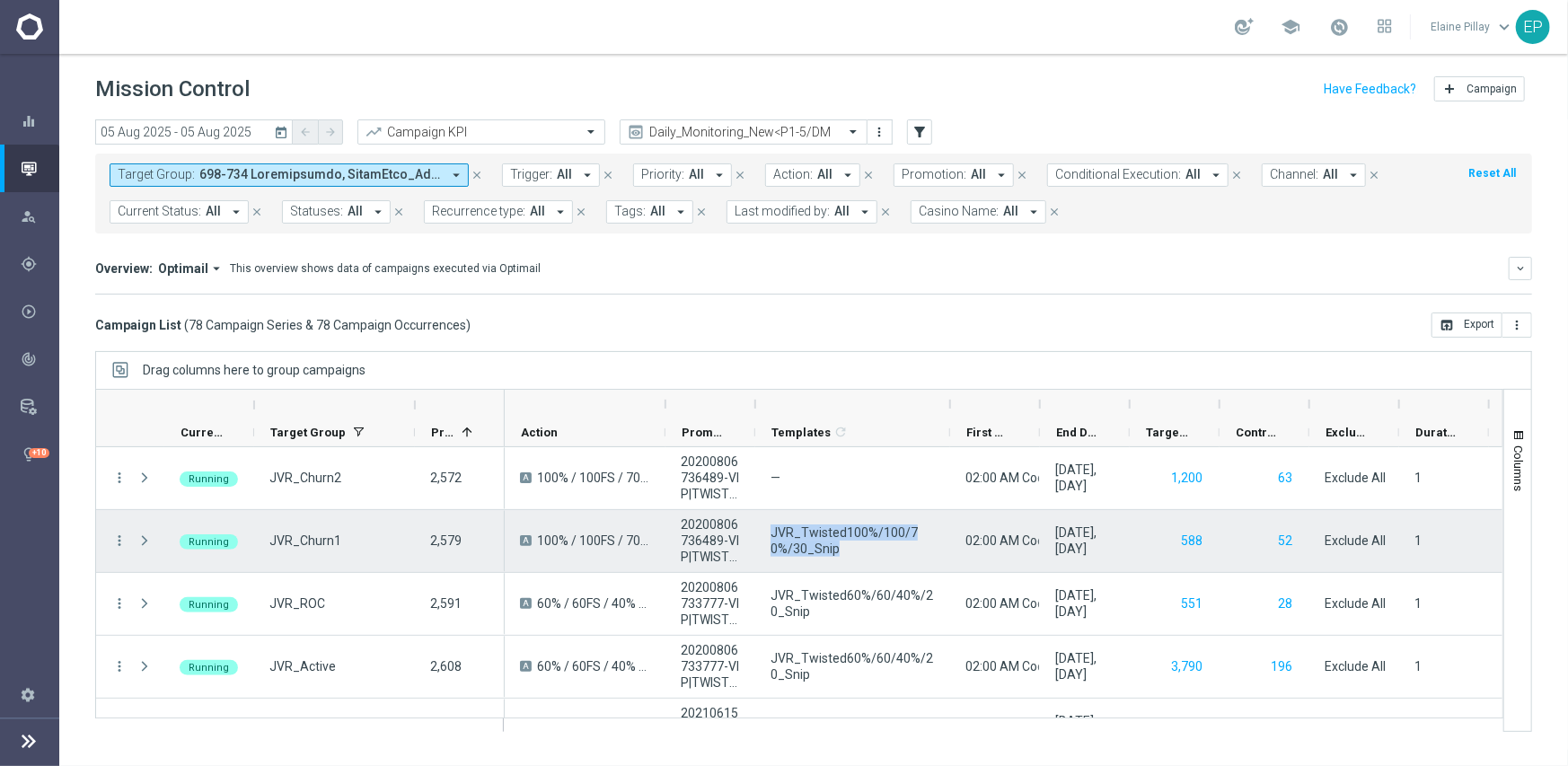 click on "JVR_Twisted100%/100/70%/30_Snip" at bounding box center [852, 541] 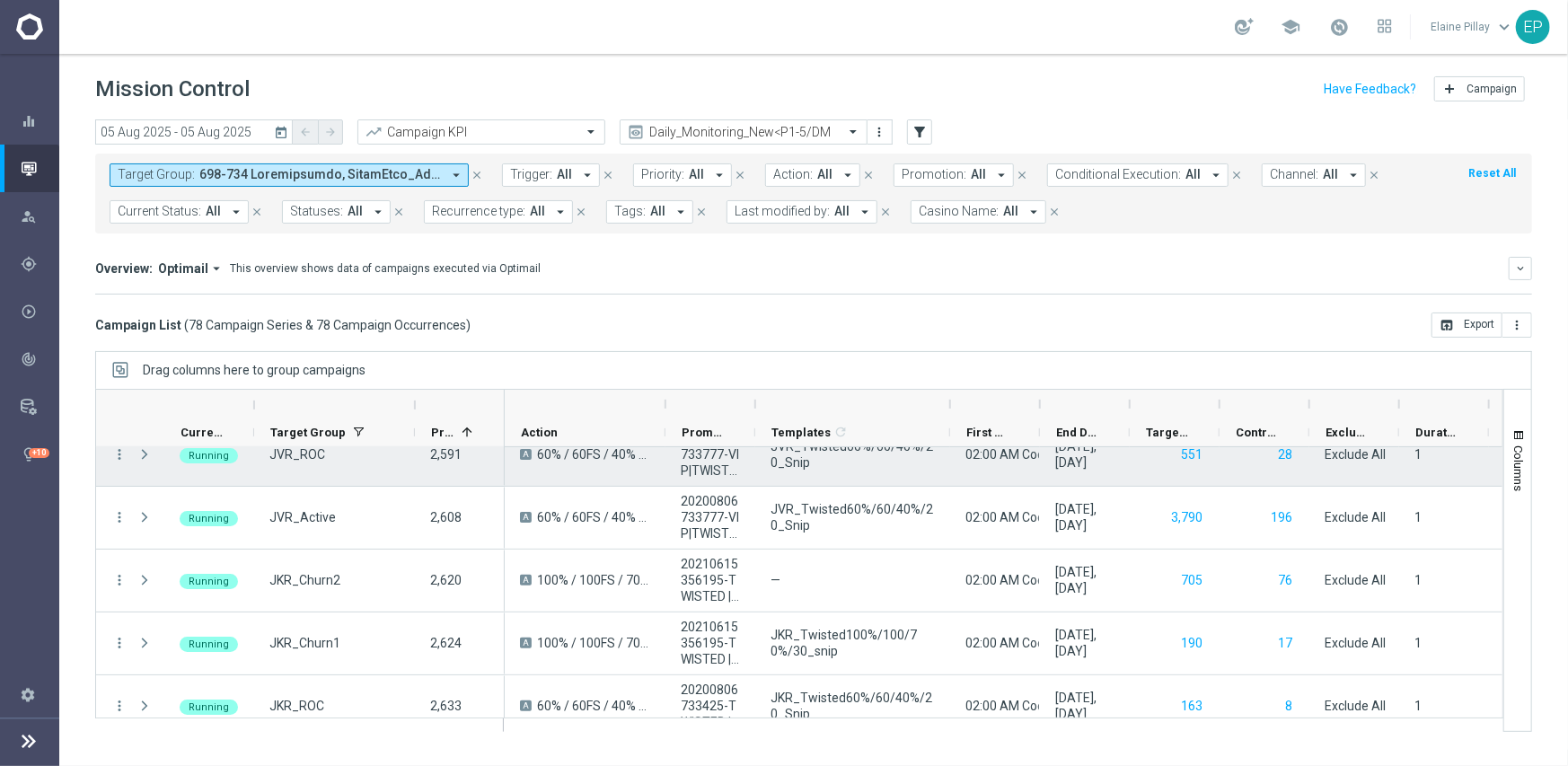 scroll, scrollTop: 180, scrollLeft: 0, axis: vertical 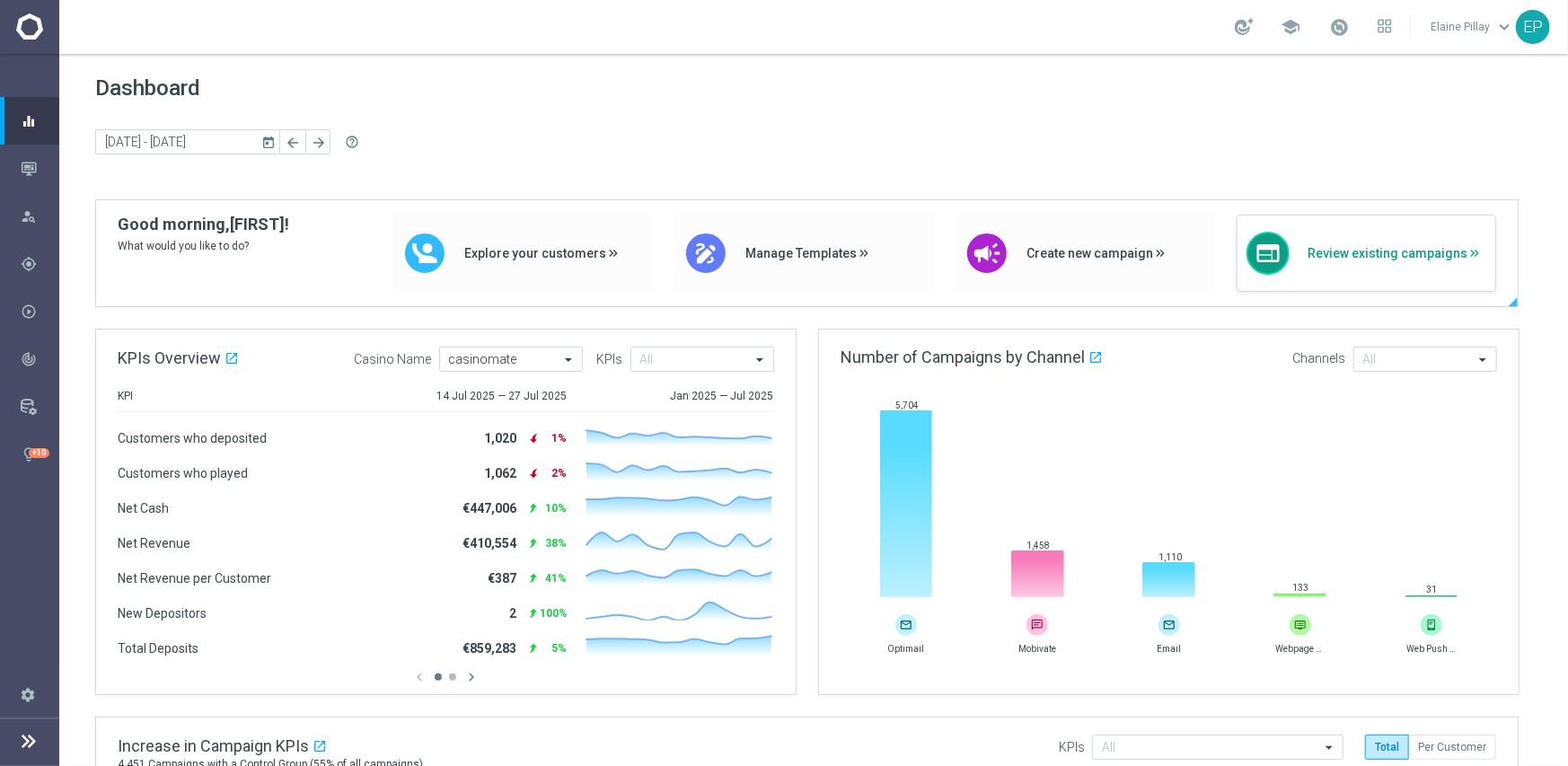 click on "Review existing campaigns" 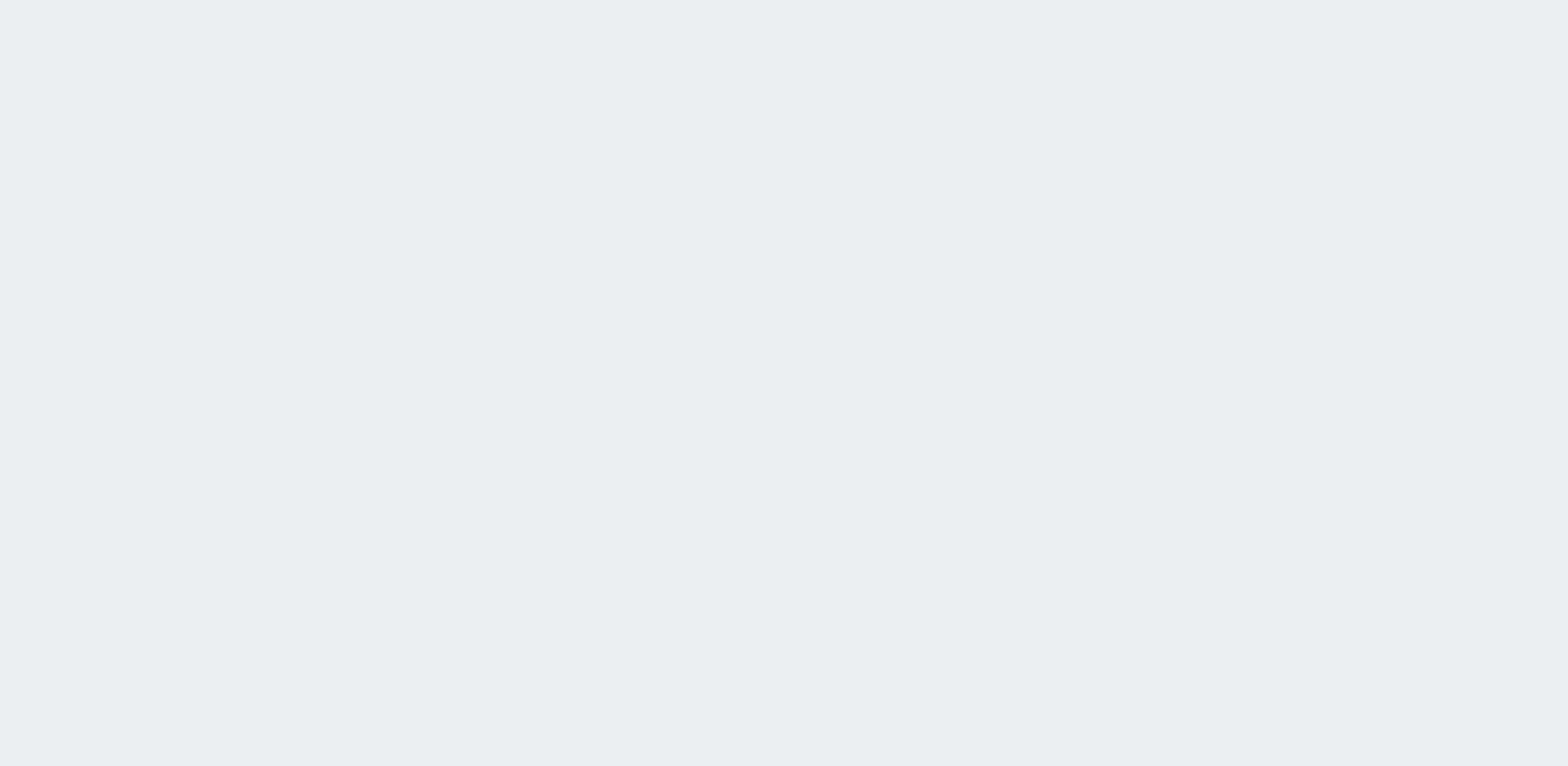 scroll, scrollTop: 0, scrollLeft: 0, axis: both 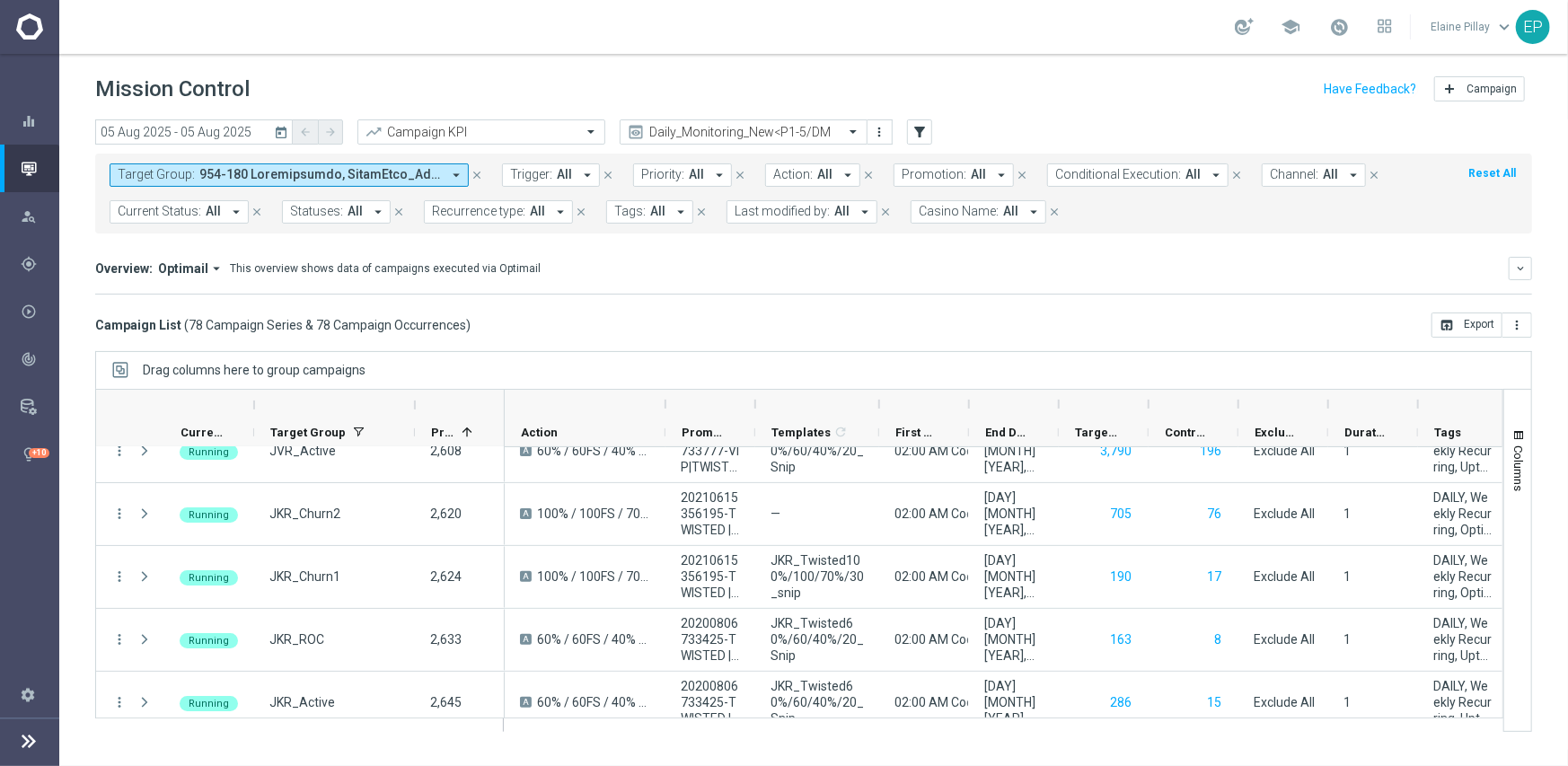 drag, startPoint x: 845, startPoint y: 402, endPoint x: 879, endPoint y: 401, distance: 34.014703 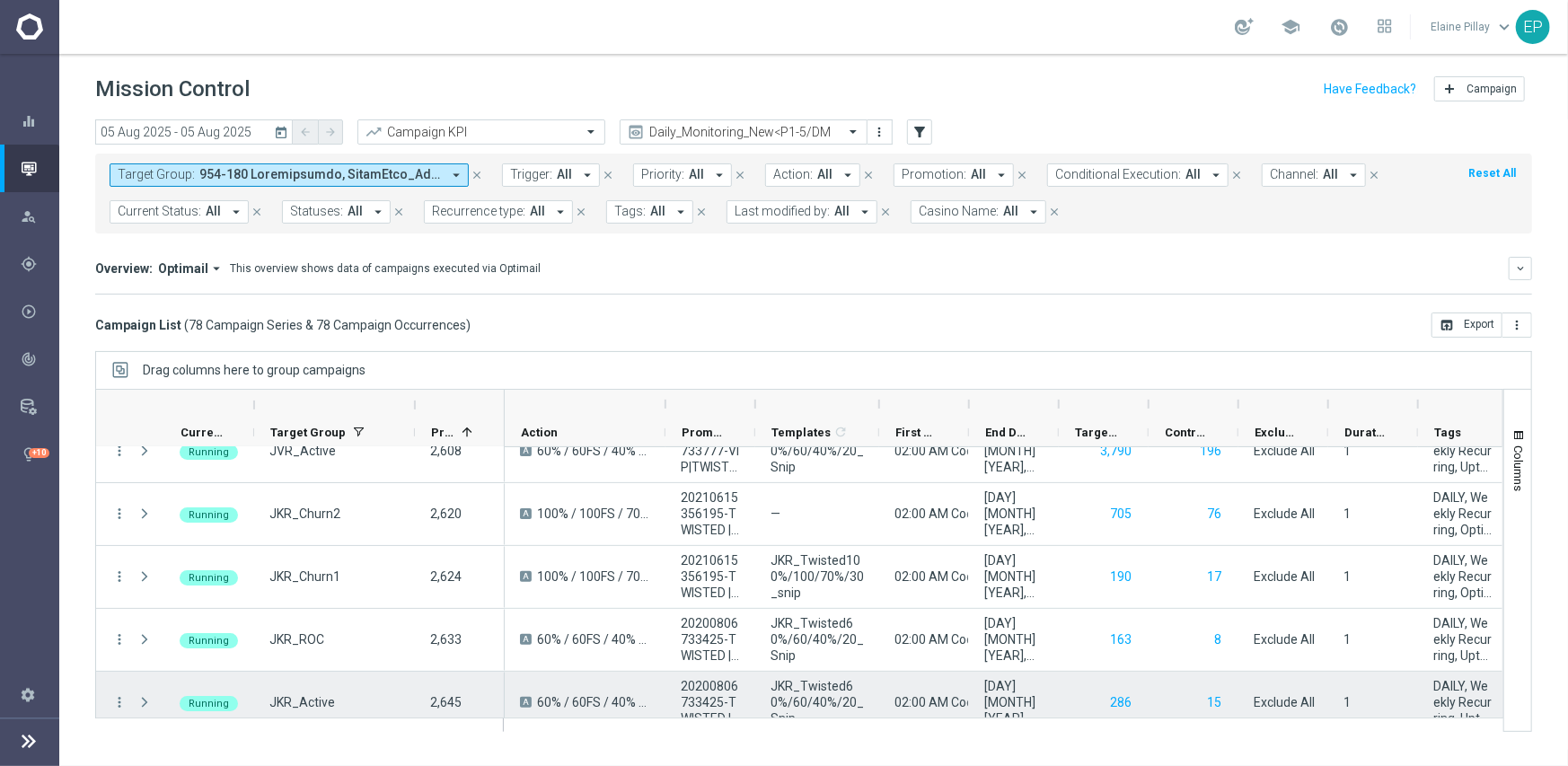 click on "JKR_Twisted60%/60/40%/20_Snip" at bounding box center (817, 702) 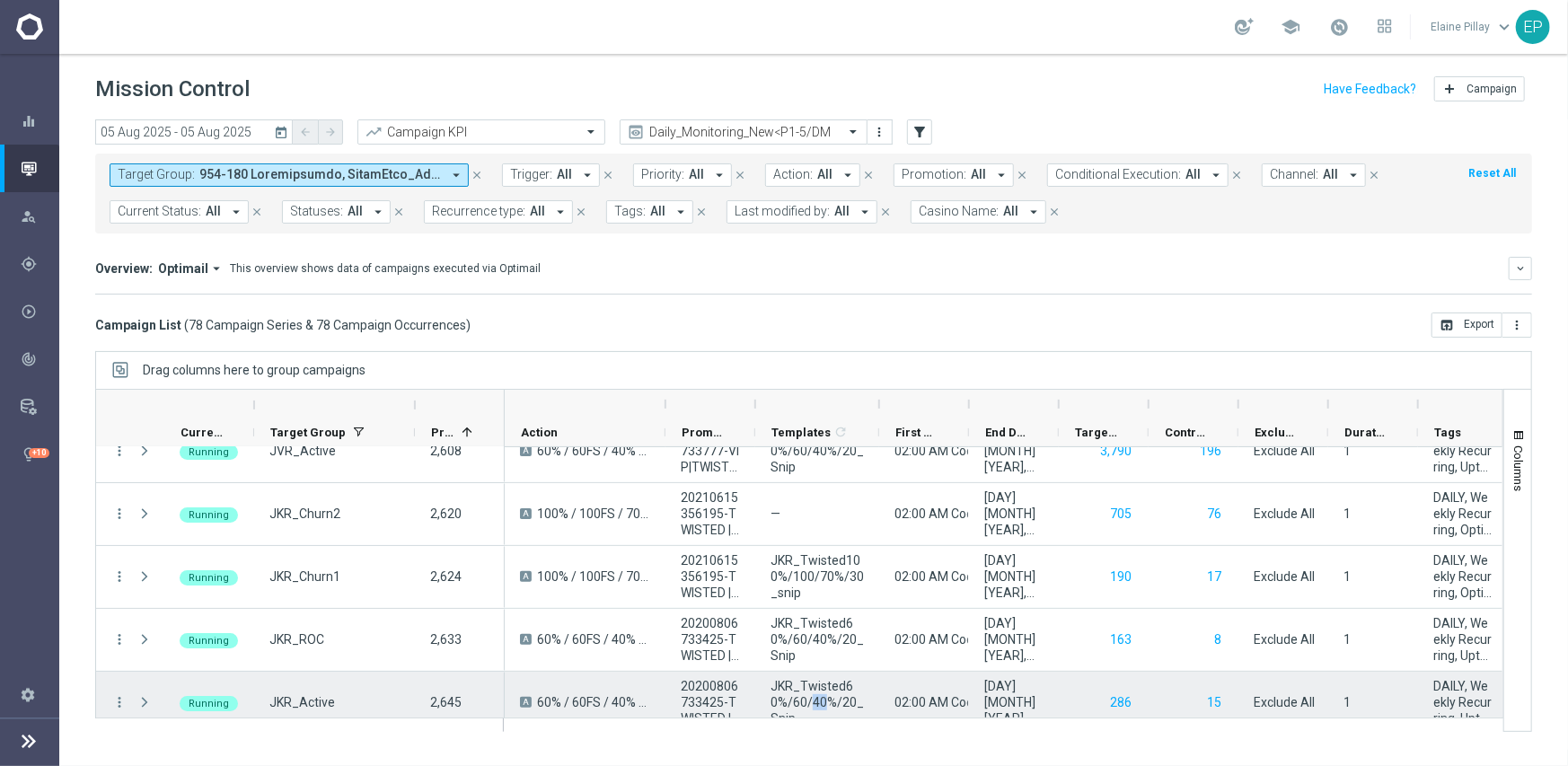 click on "JKR_Twisted60%/60/40%/20_Snip" at bounding box center [817, 702] 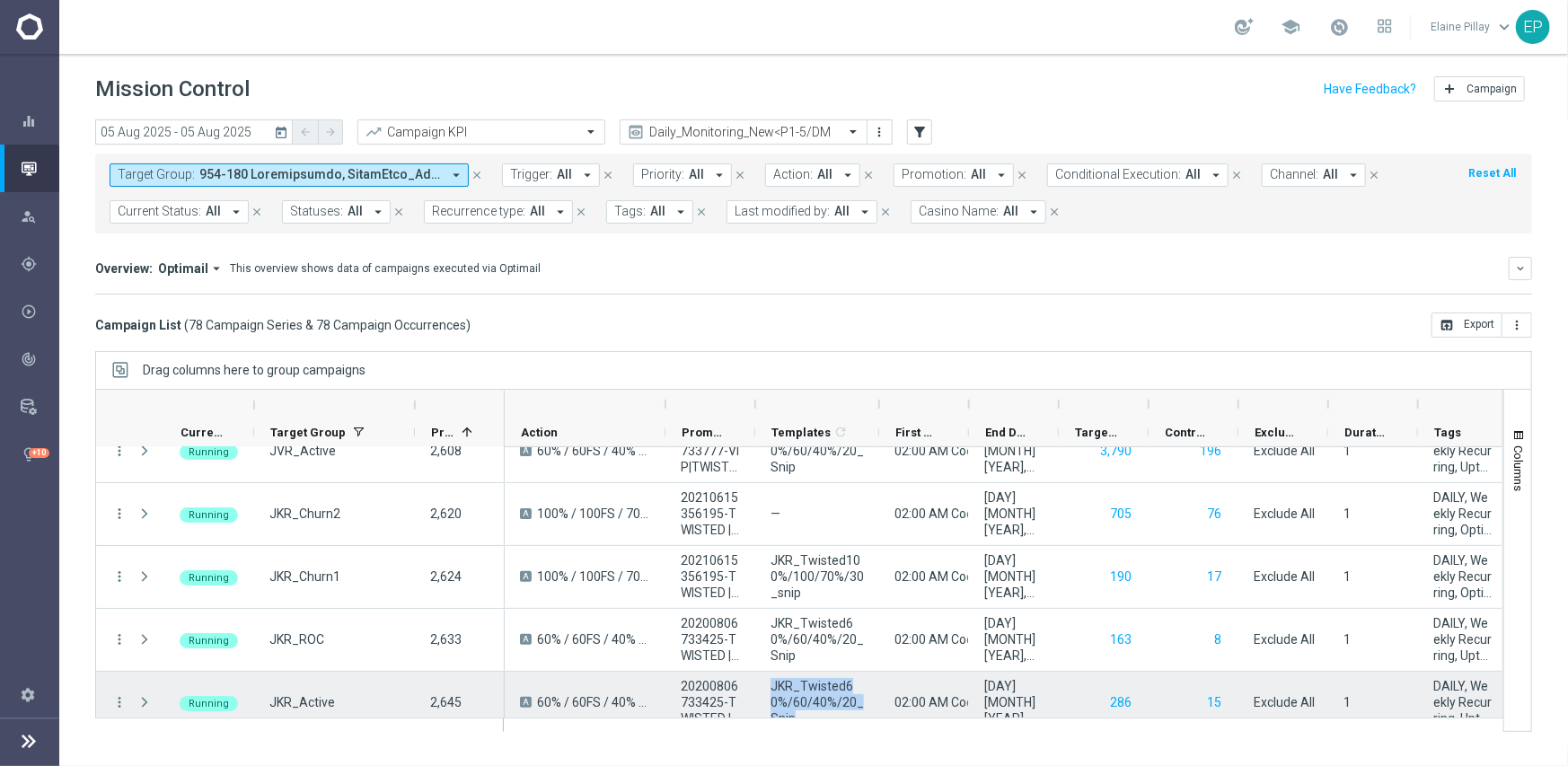 click on "JKR_Twisted60%/60/40%/20_Snip" at bounding box center [817, 702] 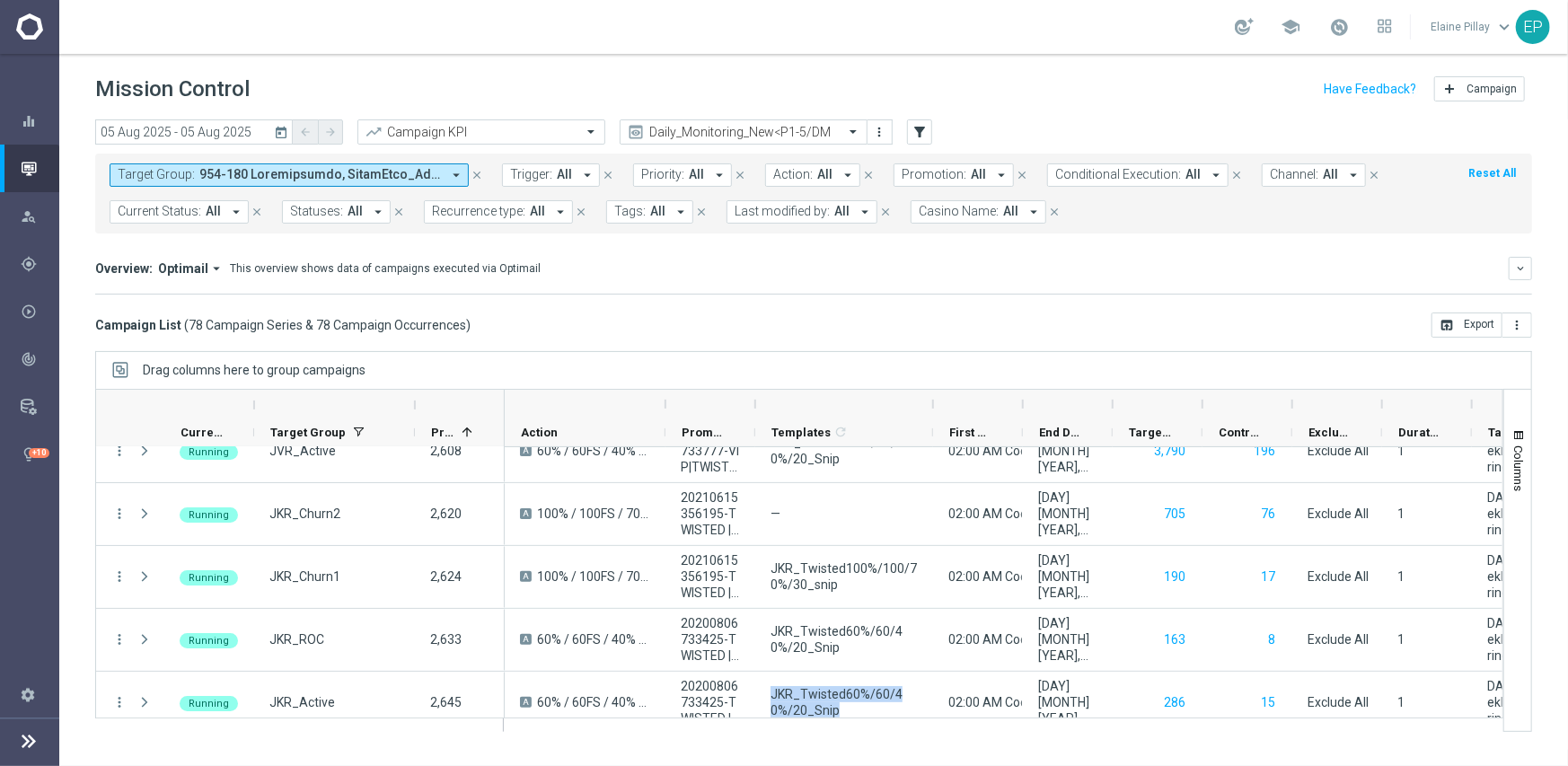 drag, startPoint x: 881, startPoint y: 400, endPoint x: 935, endPoint y: 392, distance: 54.589376 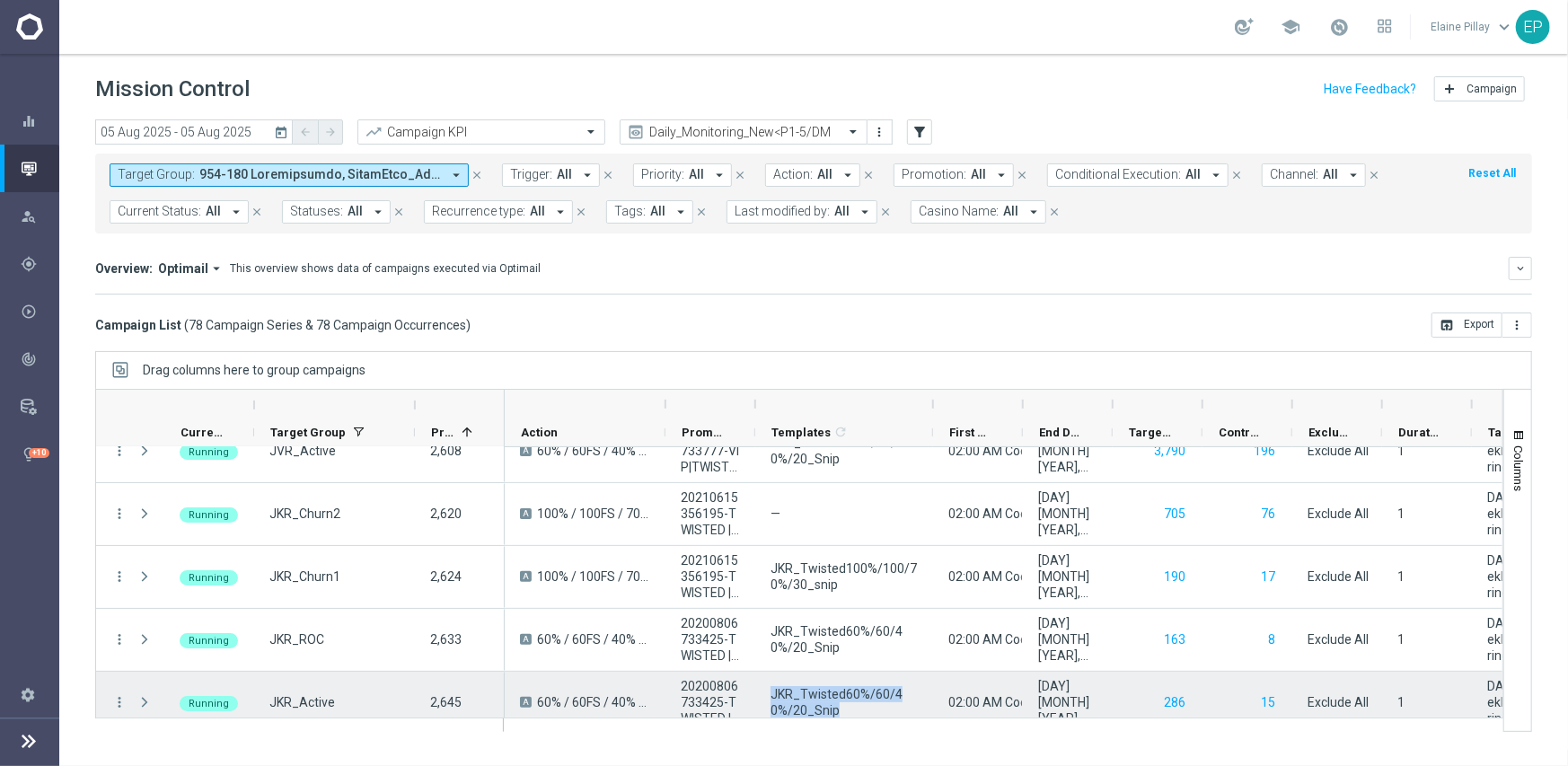 copy on "JKR_Twisted60%/60/40%/20_Snip" 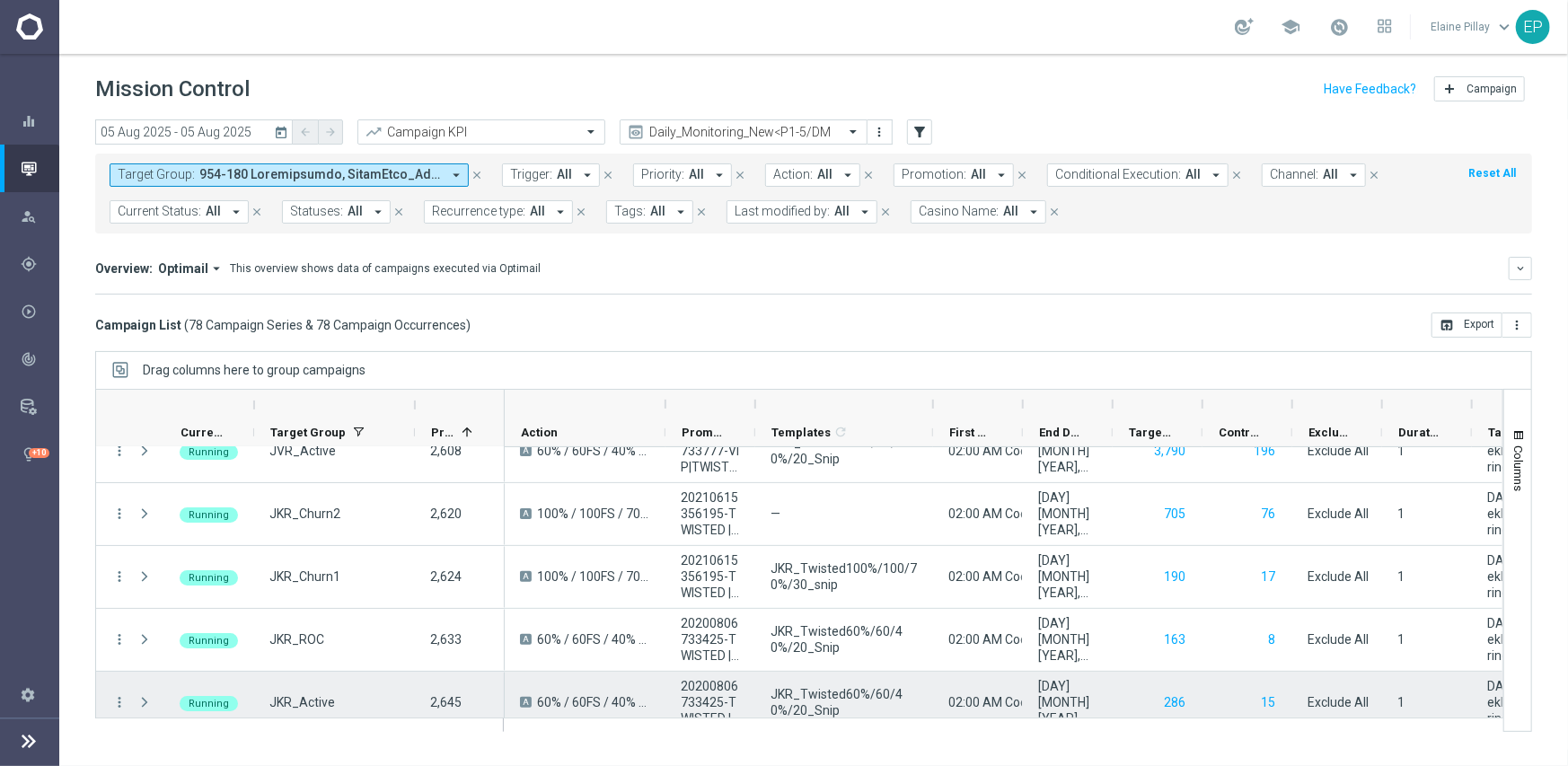 click on "JKR_Twisted60%/60/40%/20_Snip" at bounding box center (844, 702) 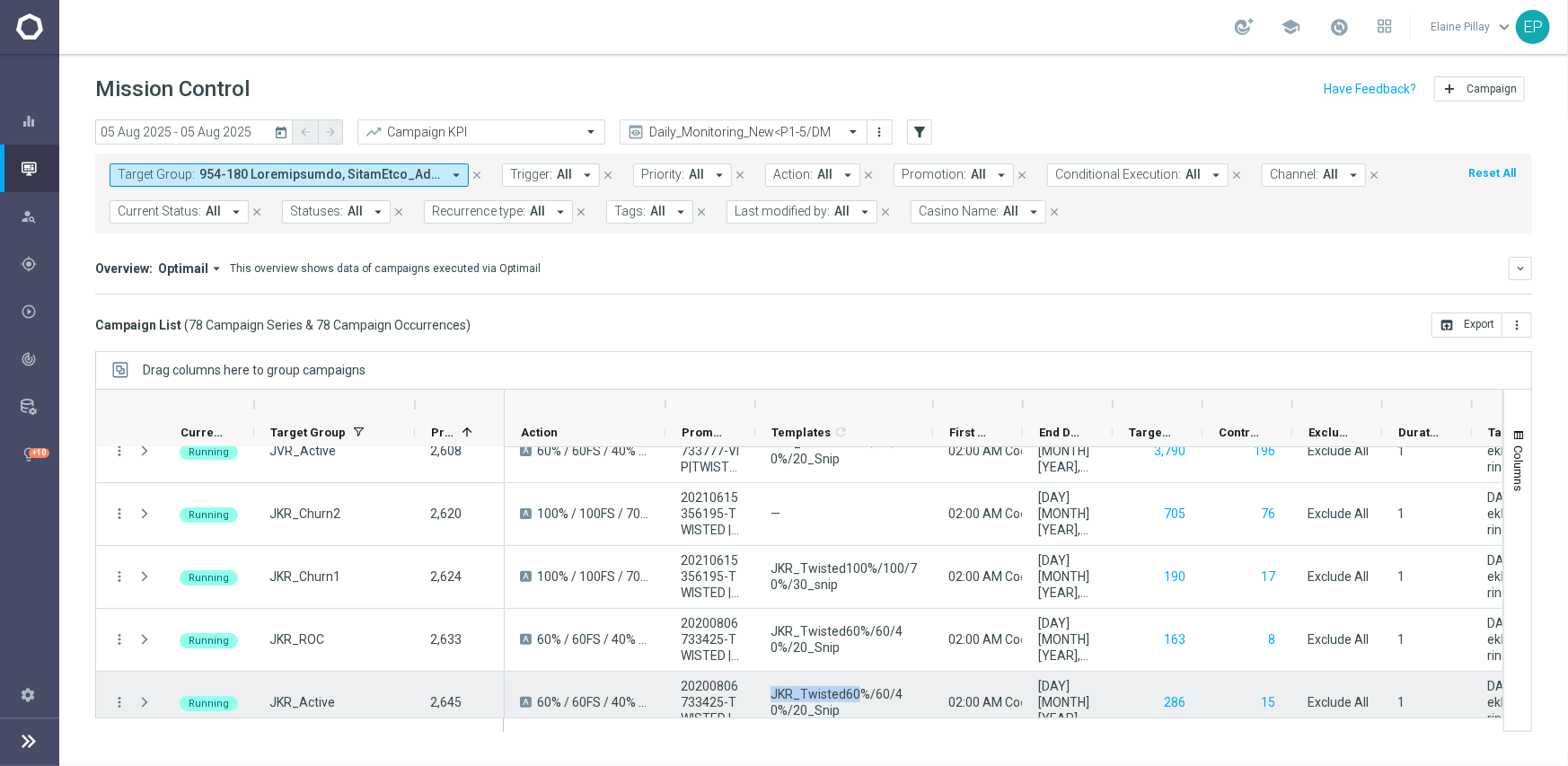 click on "JKR_Twisted60%/60/40%/20_Snip" at bounding box center [844, 702] 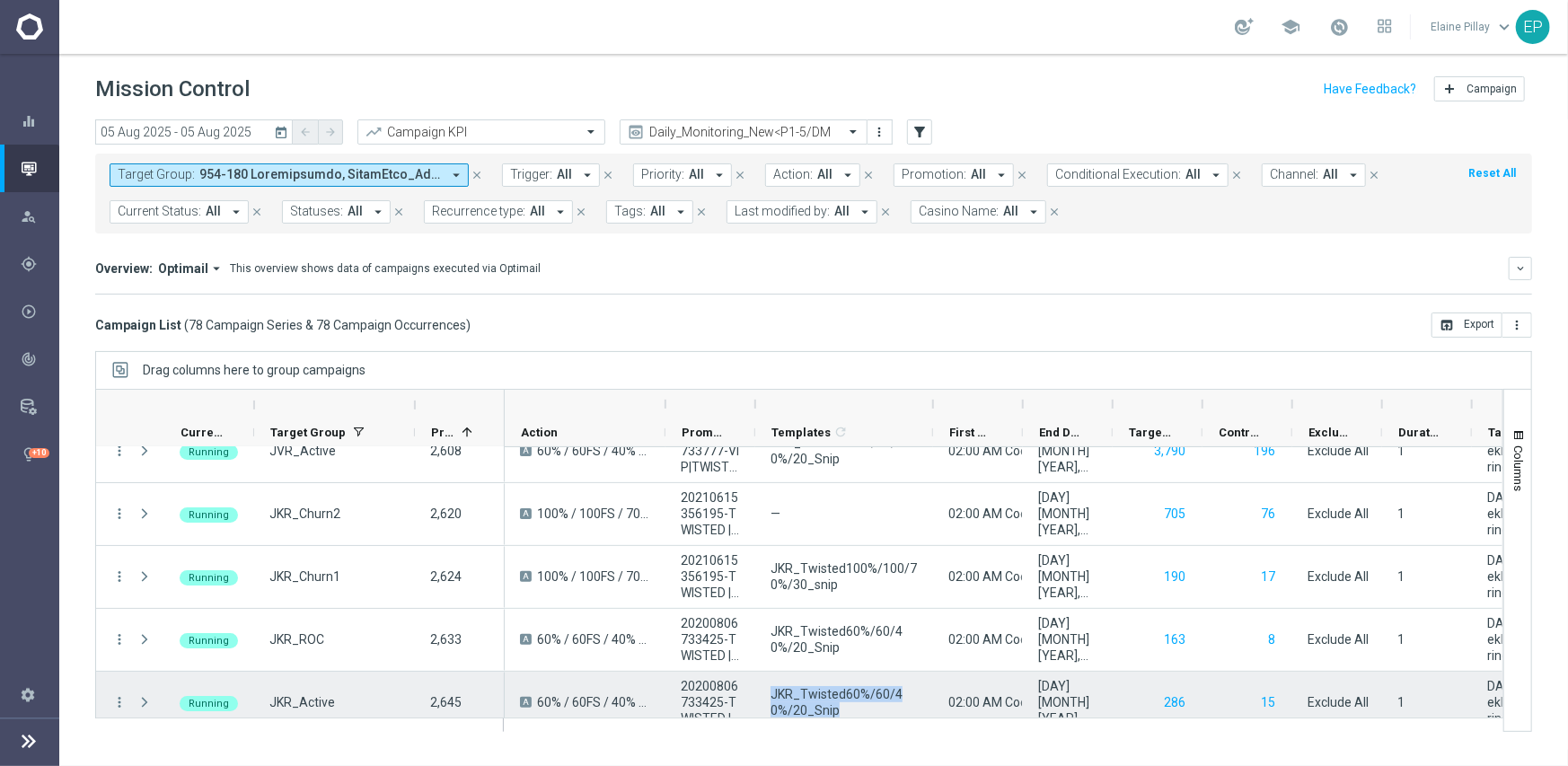 click on "JKR_Twisted60%/60/40%/20_Snip" at bounding box center [844, 702] 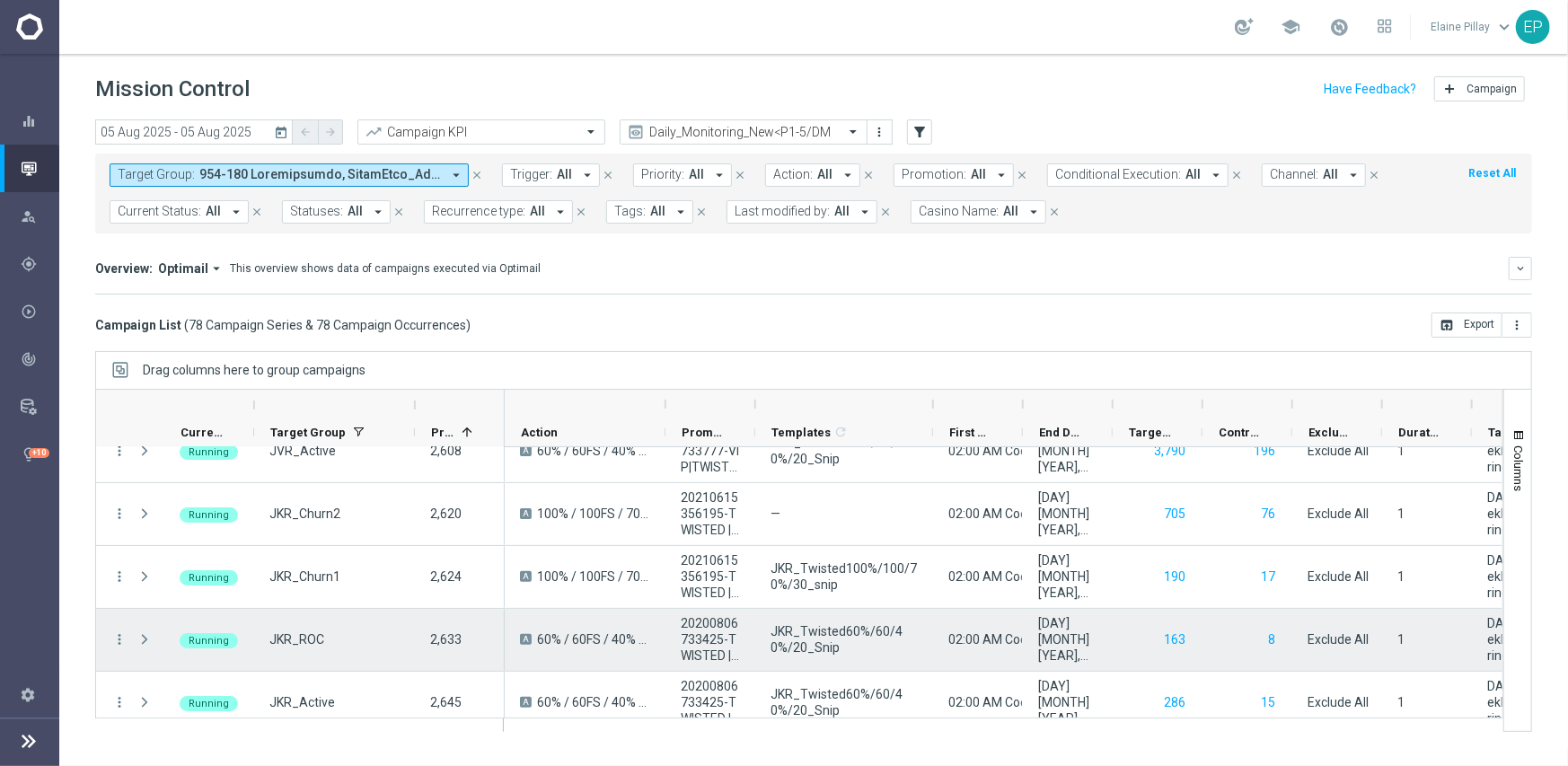 click on "JKR_Twisted60%/60/40%/20_Snip" at bounding box center (844, 639) 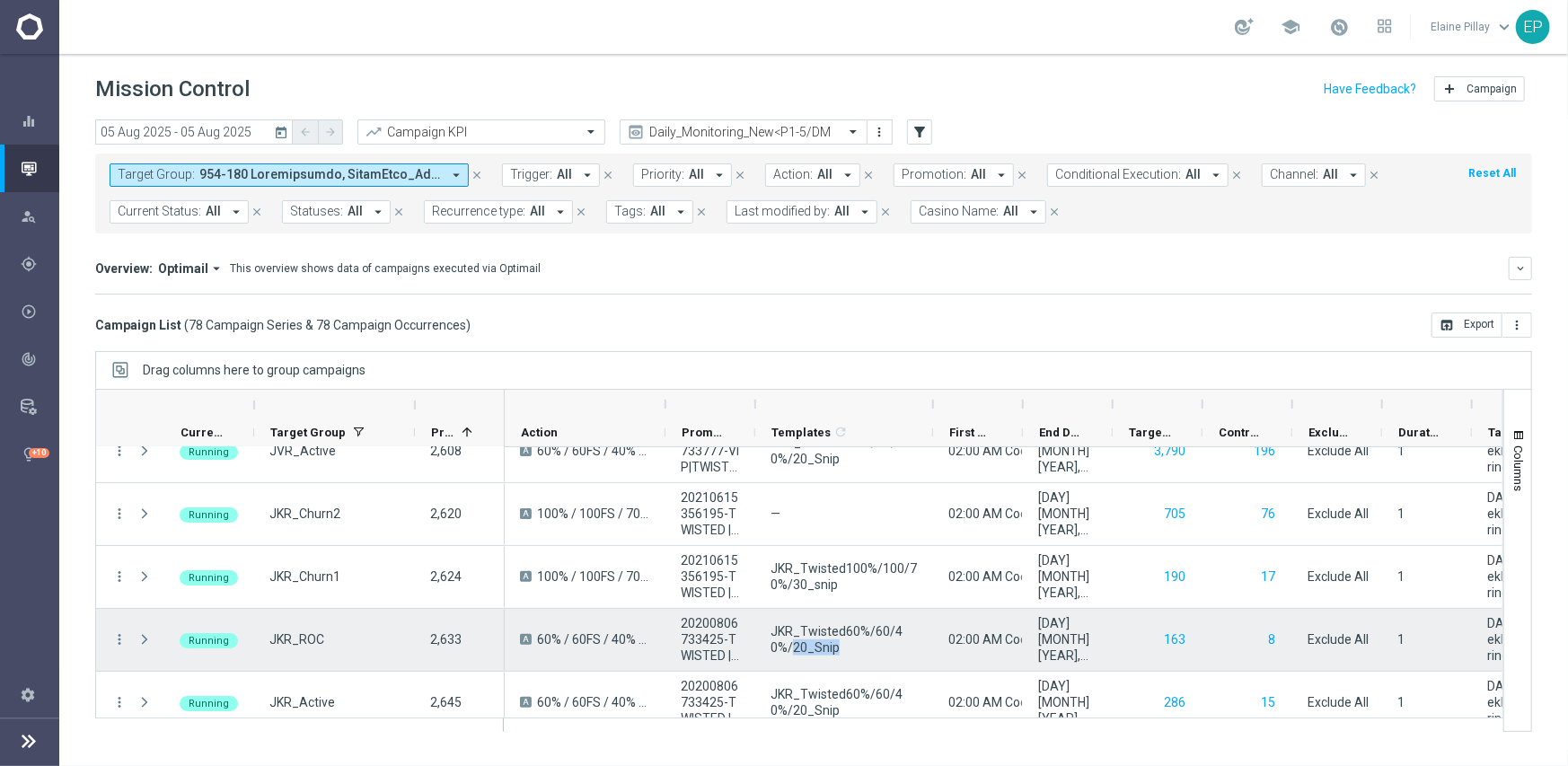 click on "JKR_Twisted60%/60/40%/20_Snip" at bounding box center (844, 639) 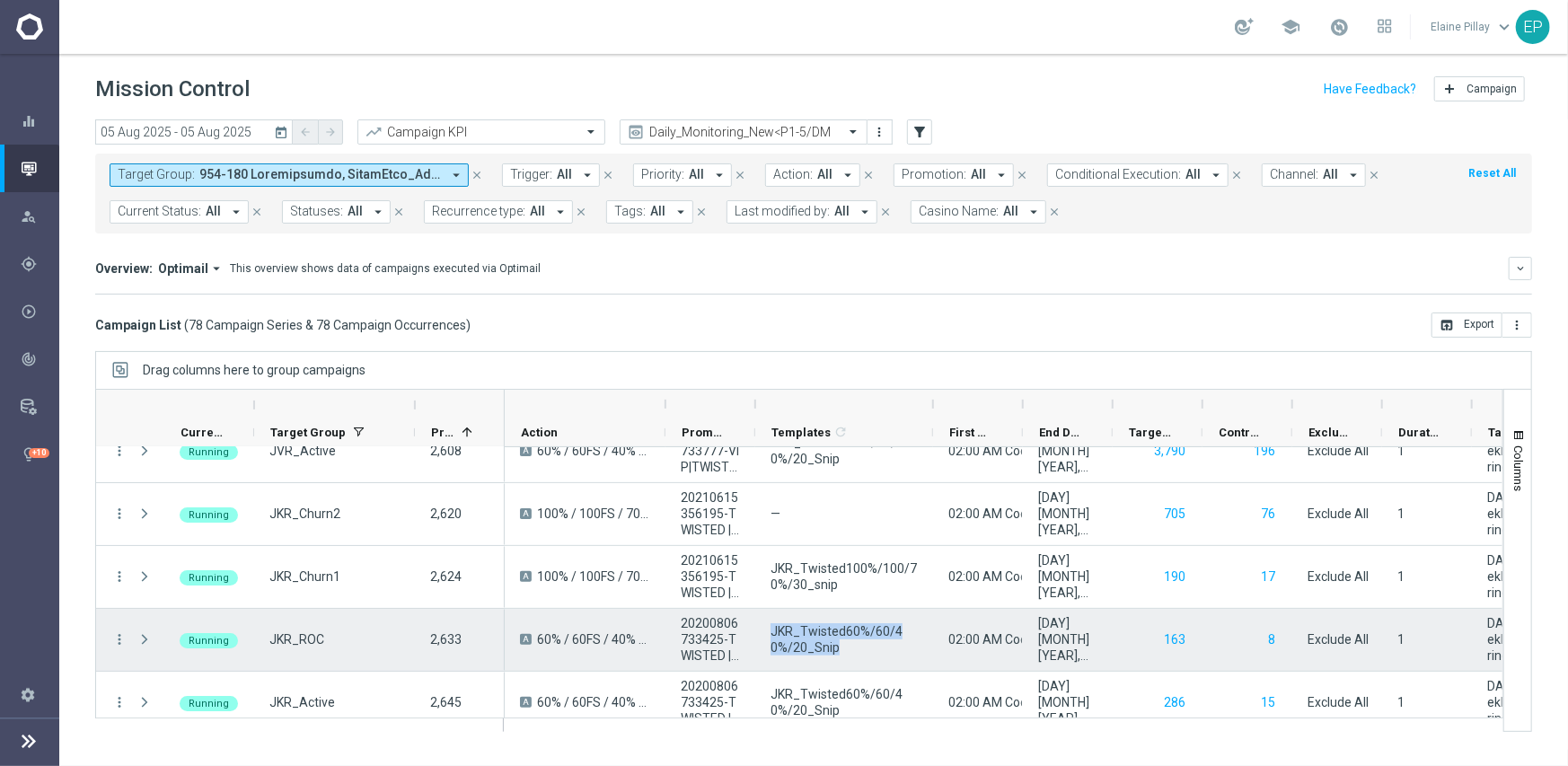 click on "JKR_Twisted60%/60/40%/20_Snip" at bounding box center (844, 639) 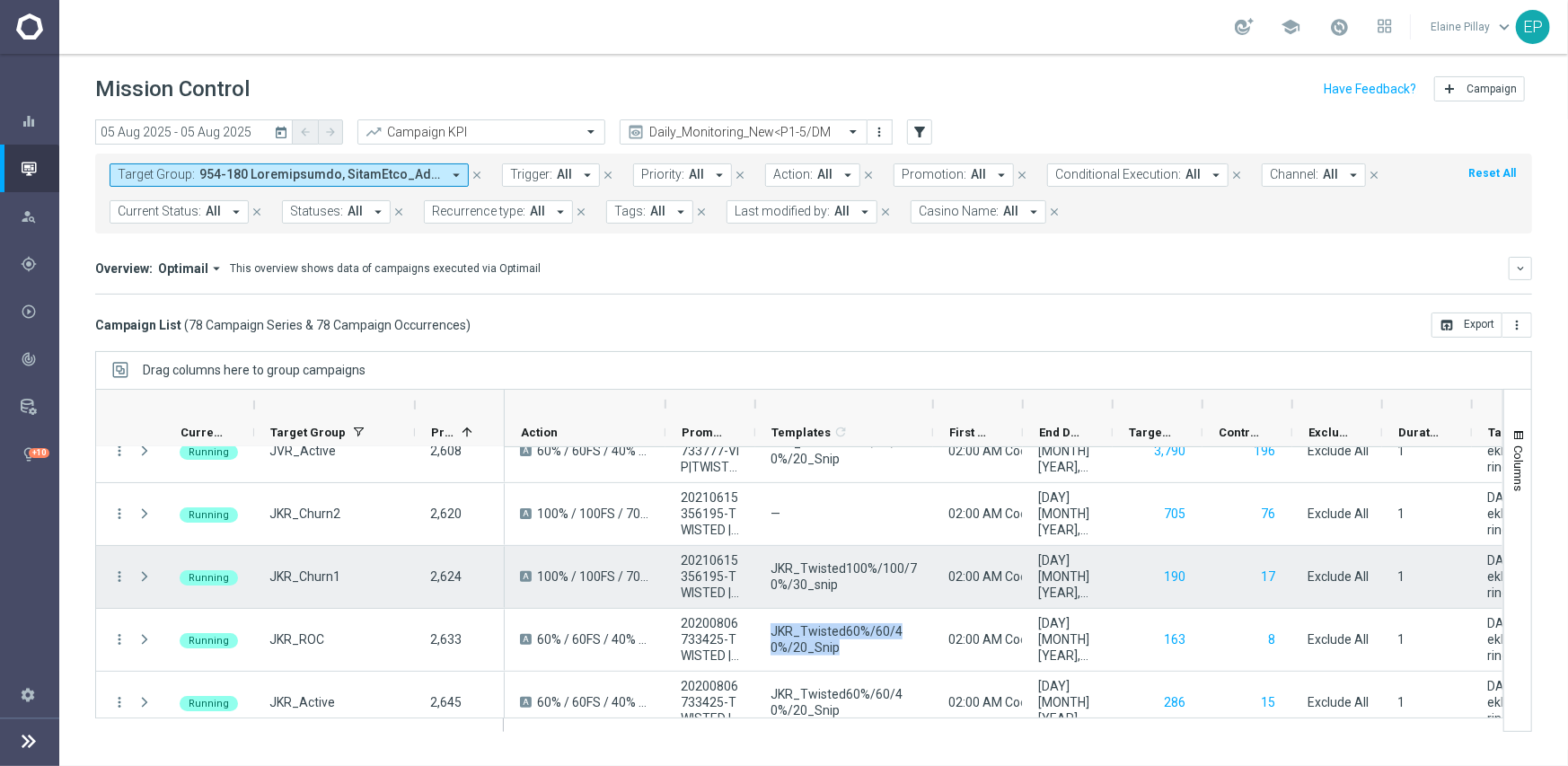 click on "JKR_Twisted100%/100/70%/30_snip" at bounding box center (844, 577) 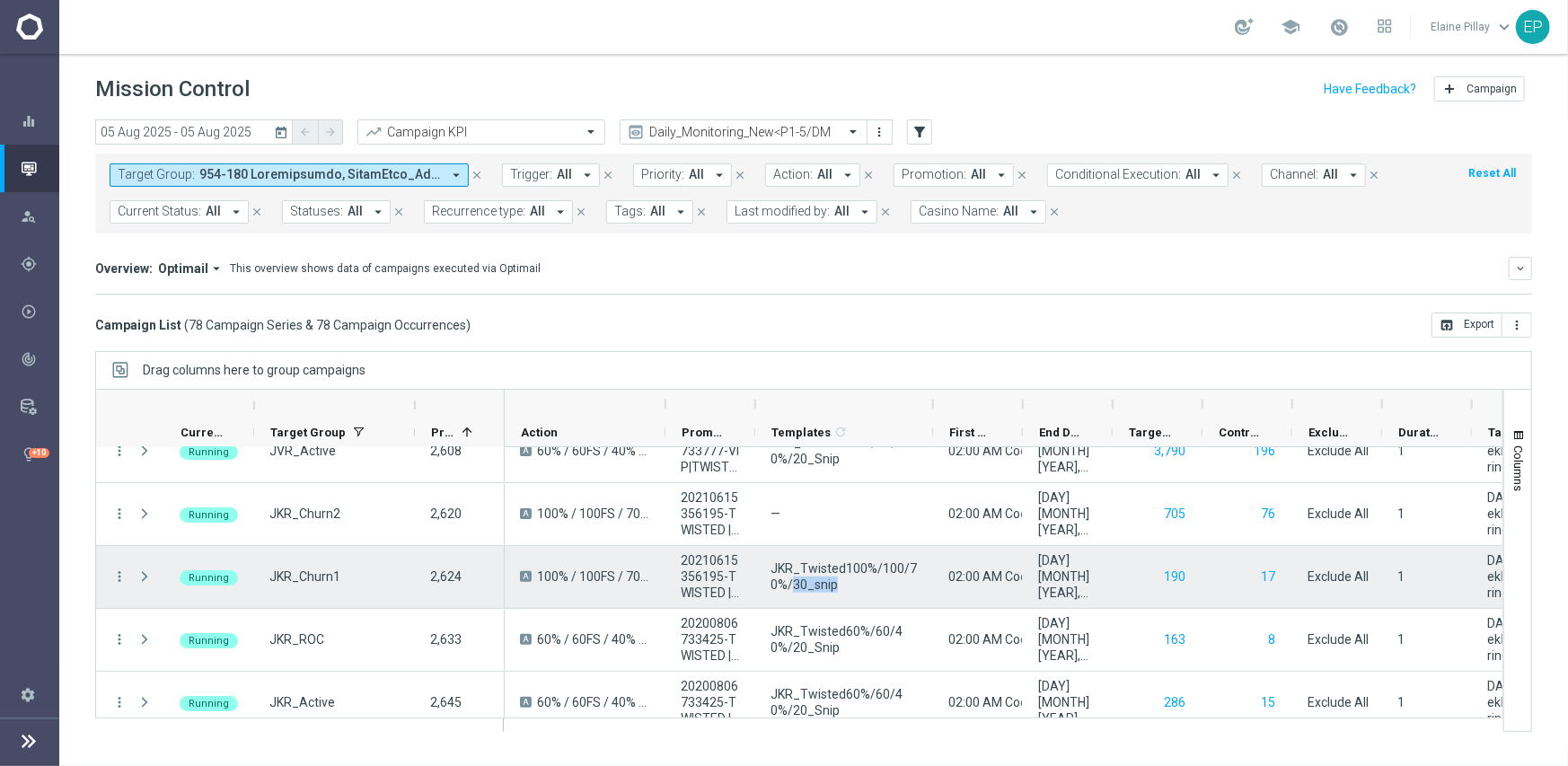 click on "JKR_Twisted100%/100/70%/30_snip" at bounding box center [844, 577] 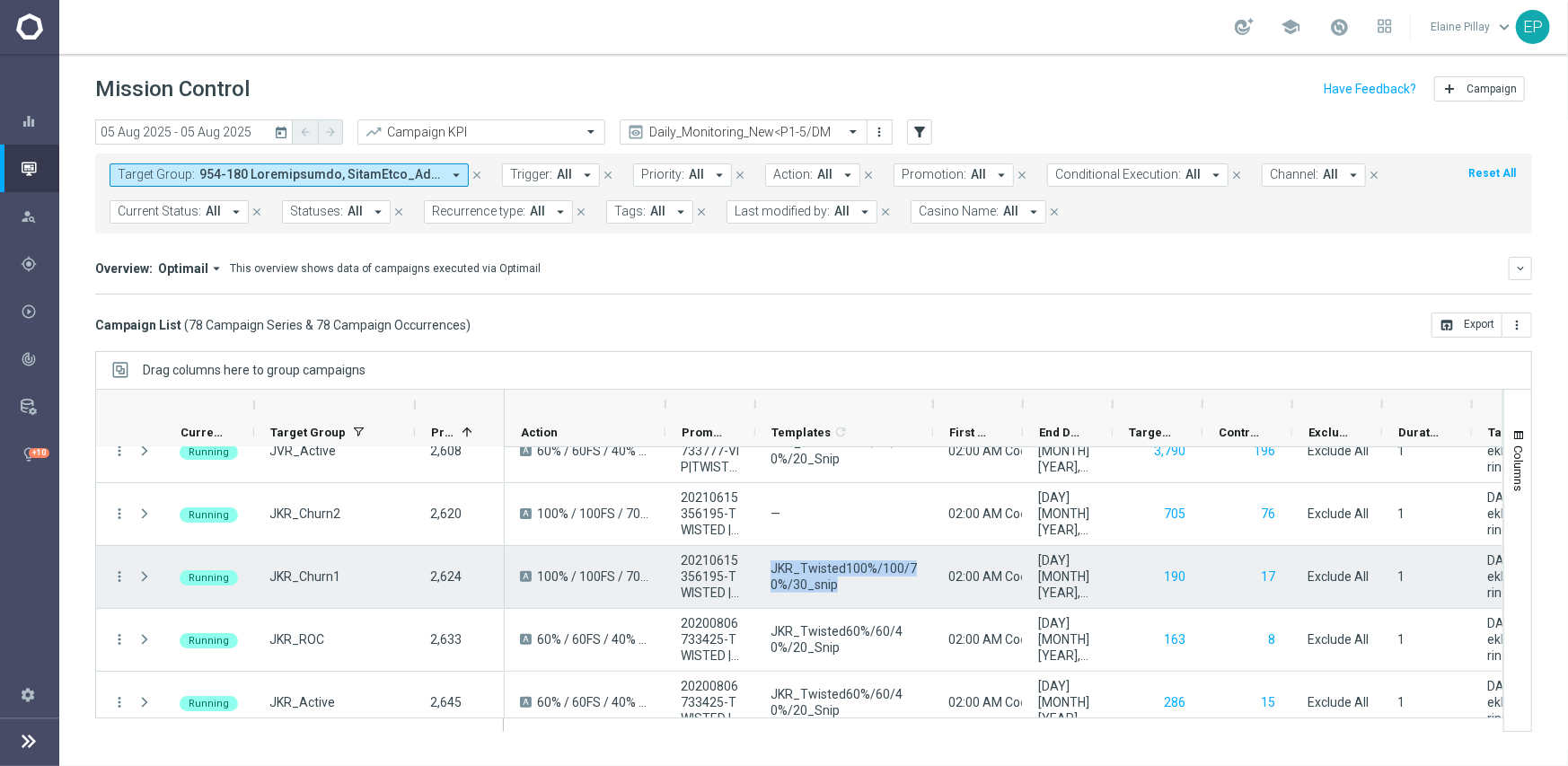 click on "JKR_Twisted100%/100/70%/30_snip" at bounding box center (844, 577) 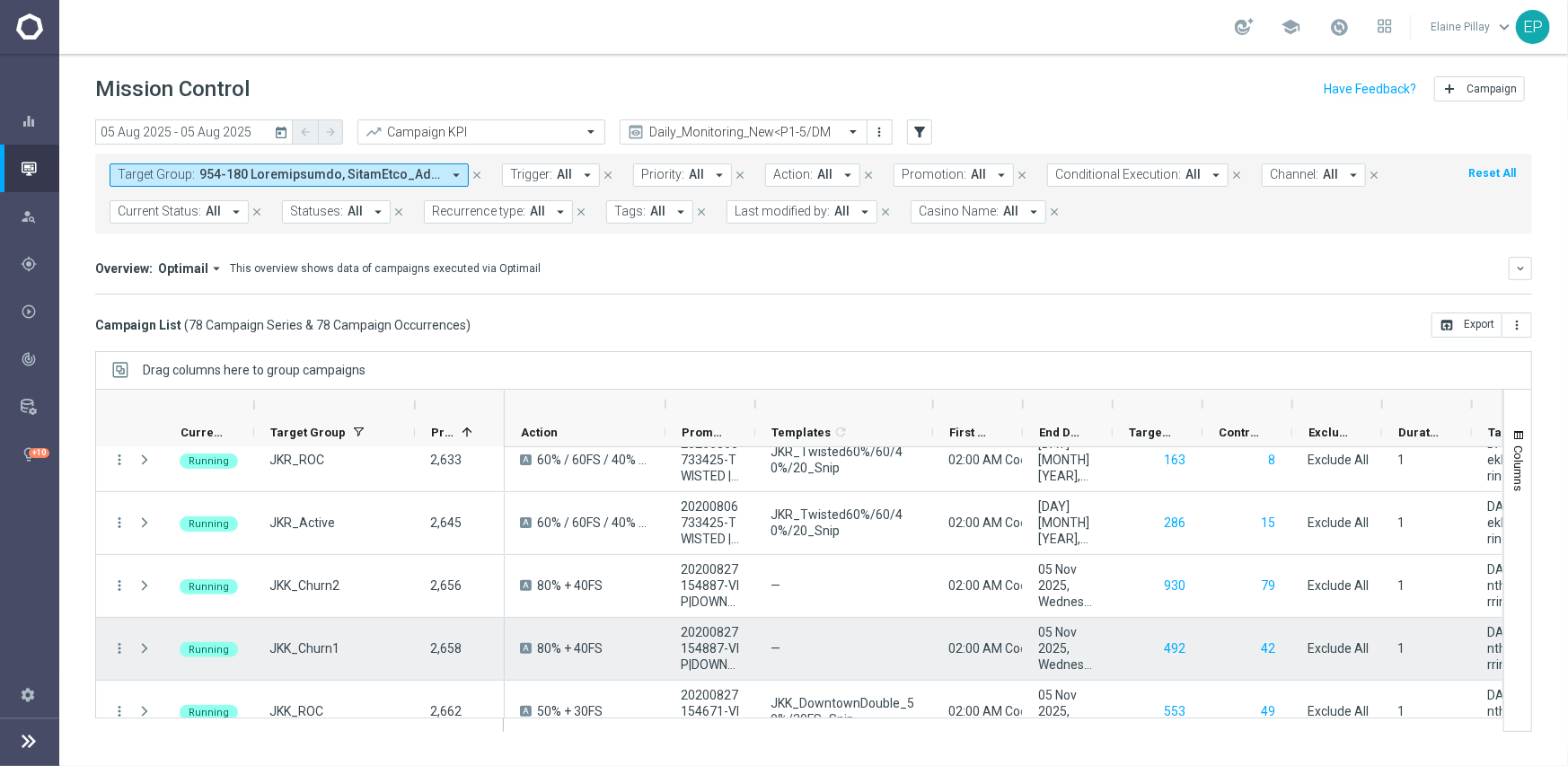 scroll, scrollTop: 485, scrollLeft: 0, axis: vertical 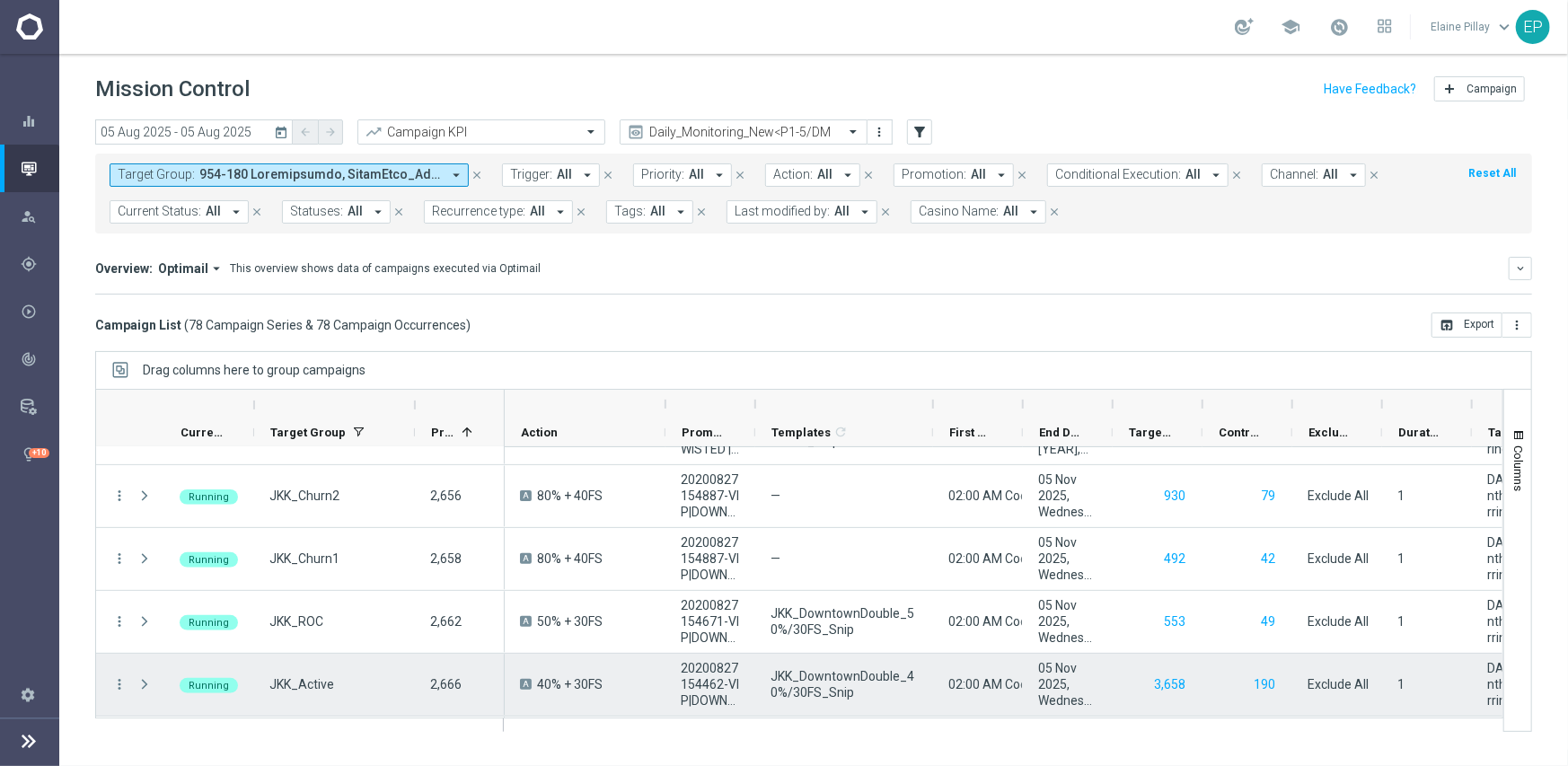 click on "JKK_DowntownDouble_40%/30FS_Snip" at bounding box center [844, 684] 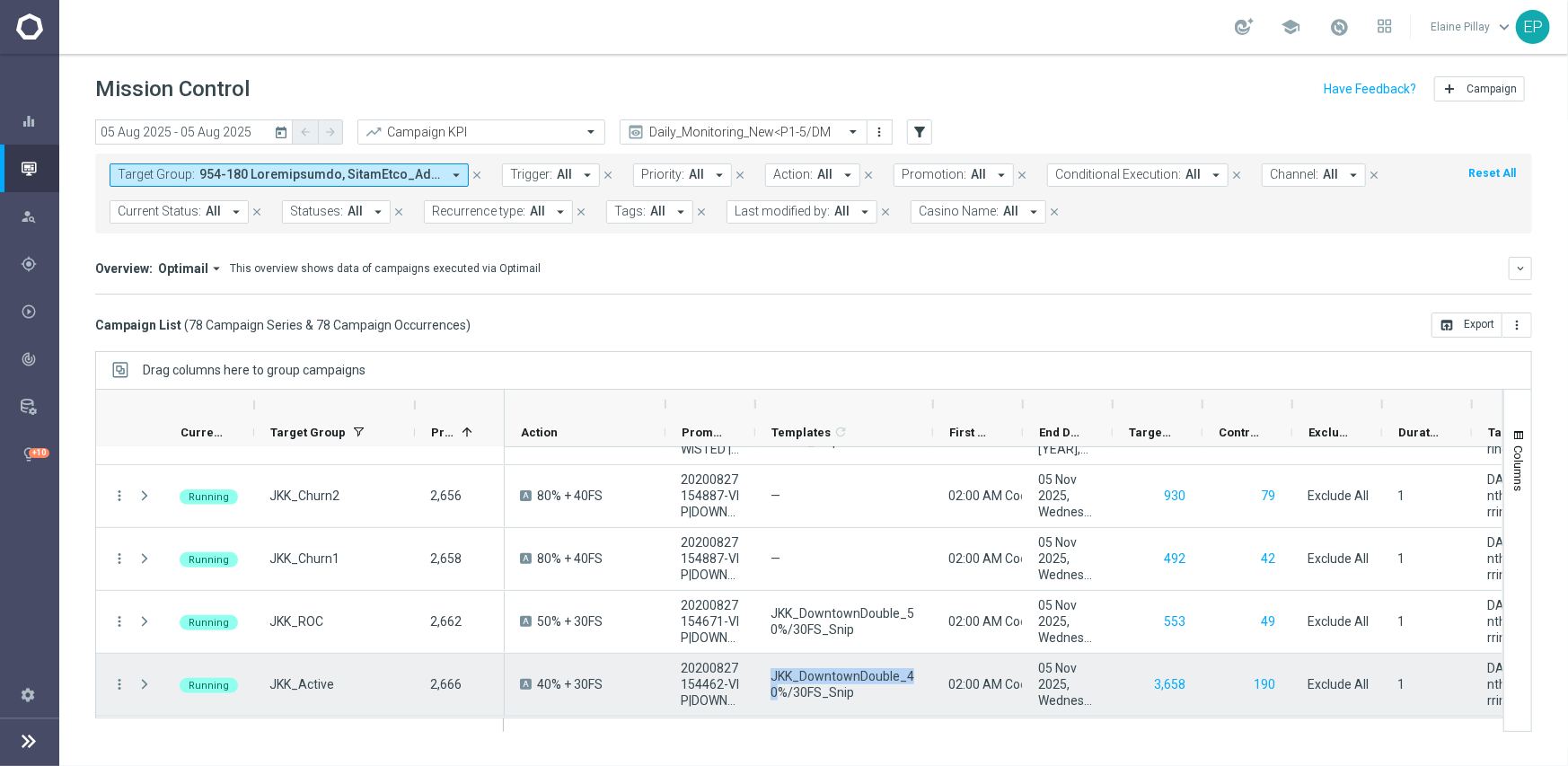 click on "JKK_DowntownDouble_40%/30FS_Snip" at bounding box center [844, 684] 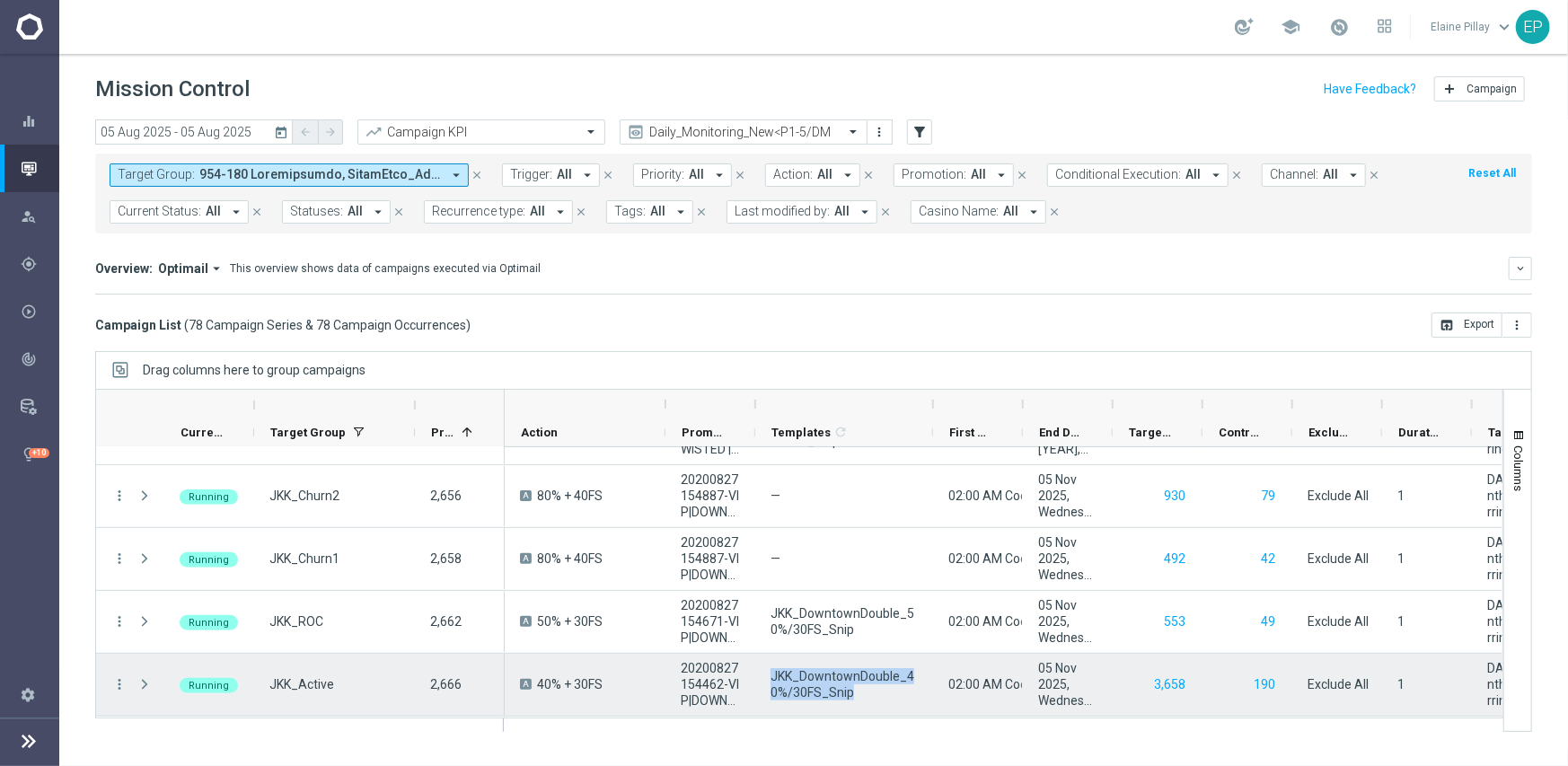 click on "JKK_DowntownDouble_40%/30FS_Snip" at bounding box center [844, 684] 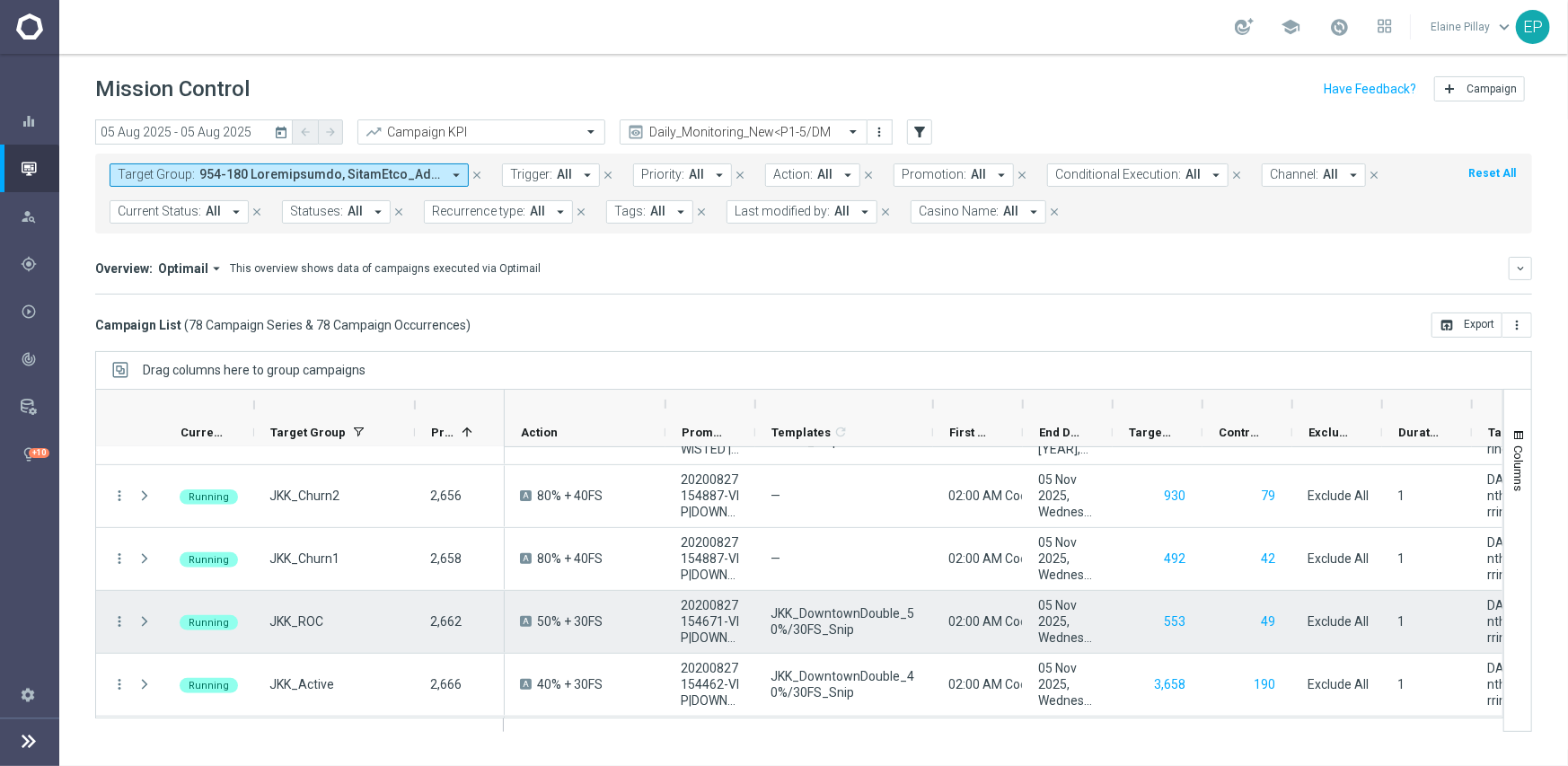 click on "JKK_DowntownDouble_50%/30FS_Snip" at bounding box center [844, 621] 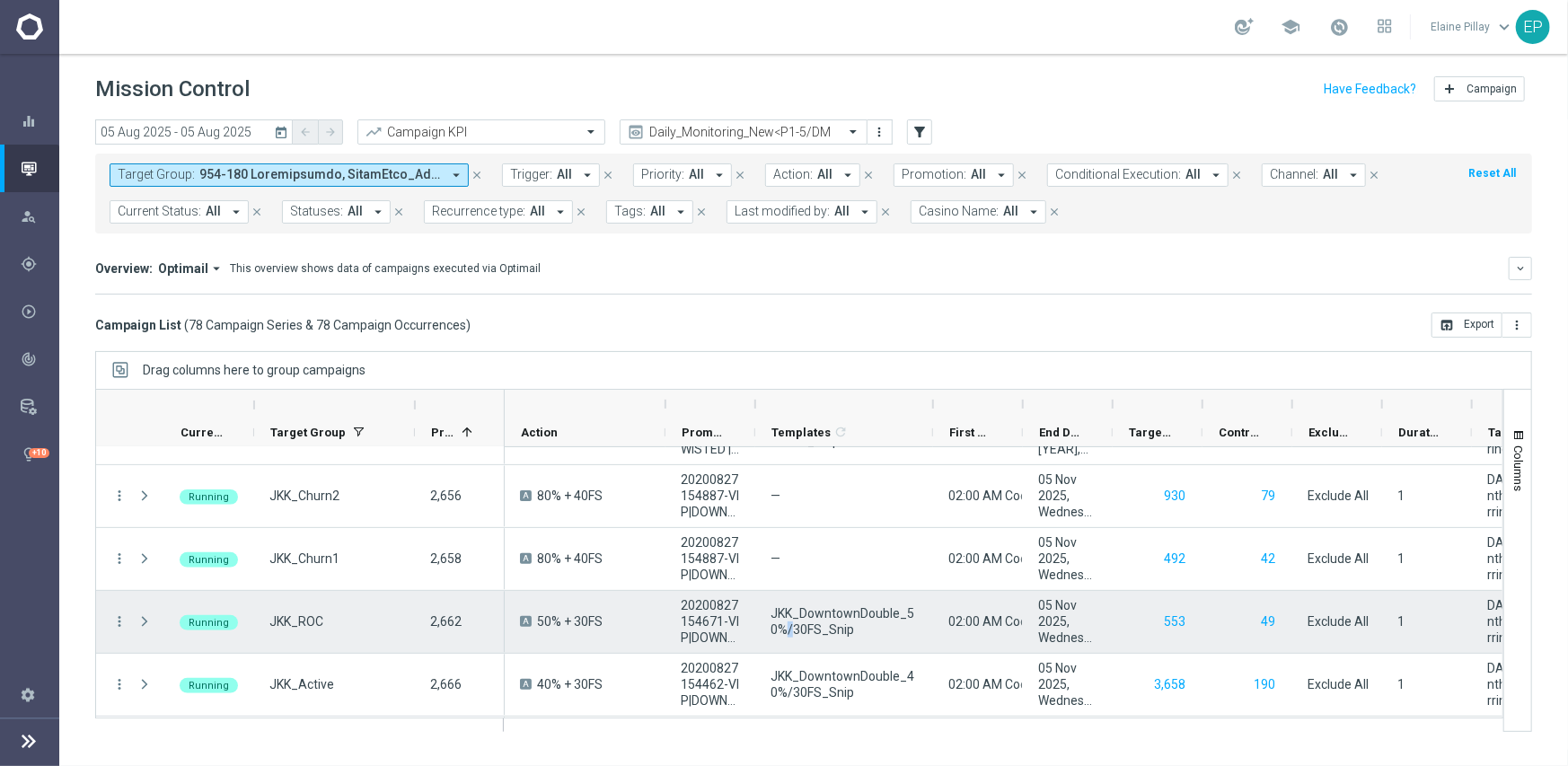 click on "JKK_DowntownDouble_50%/30FS_Snip" at bounding box center [844, 621] 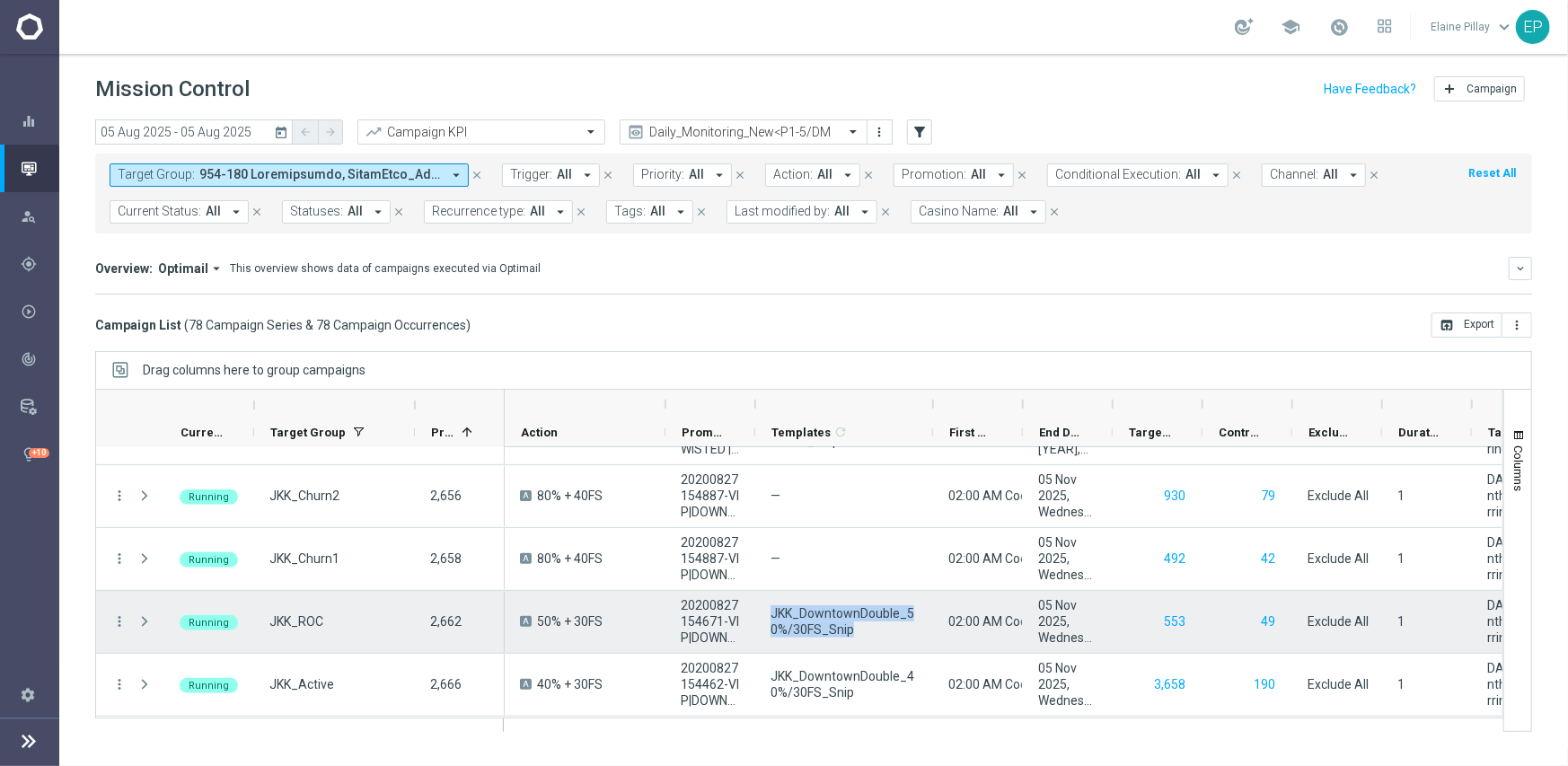 click on "JKK_DowntownDouble_50%/30FS_Snip" at bounding box center [844, 621] 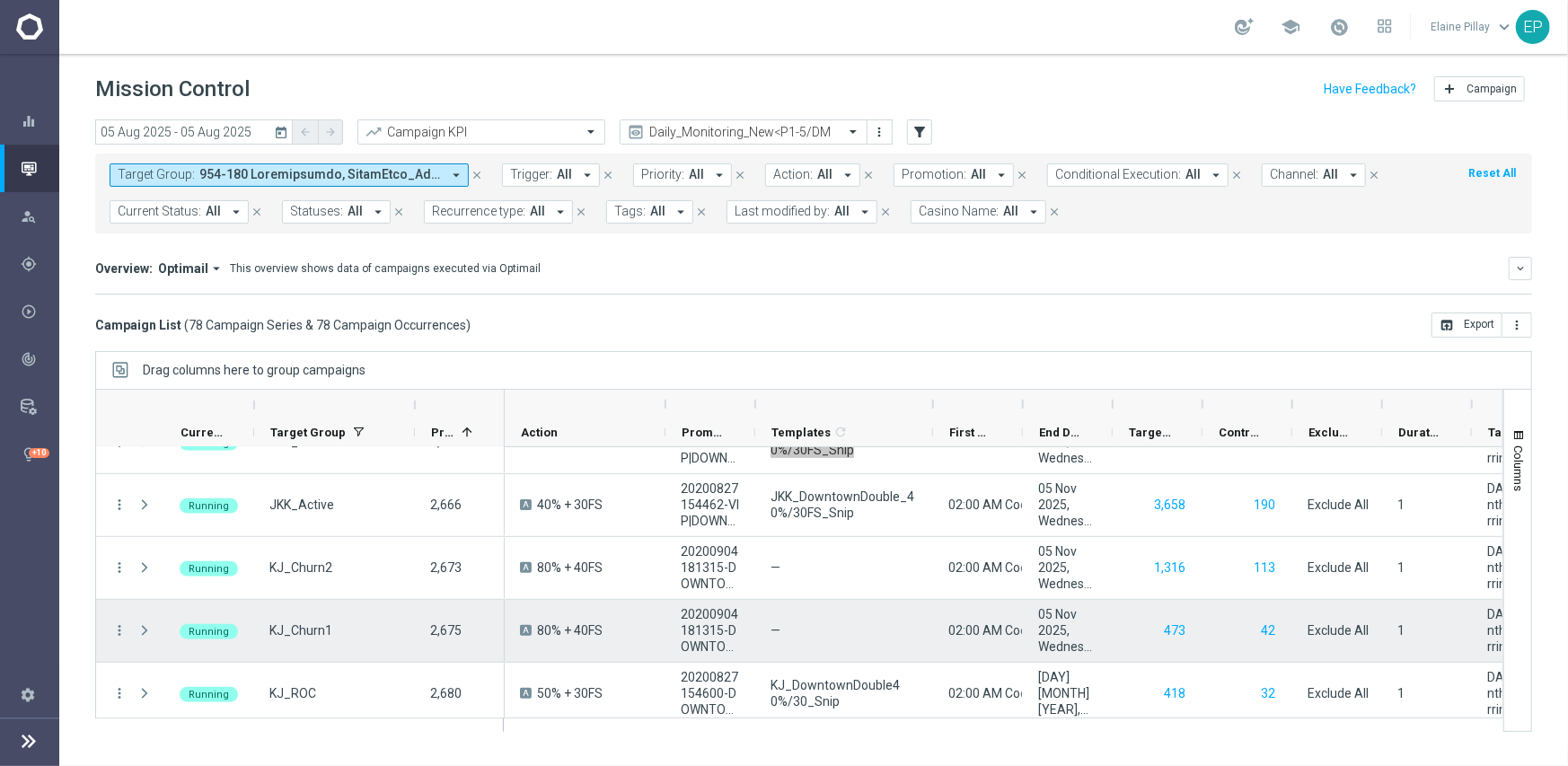 scroll, scrollTop: 754, scrollLeft: 0, axis: vertical 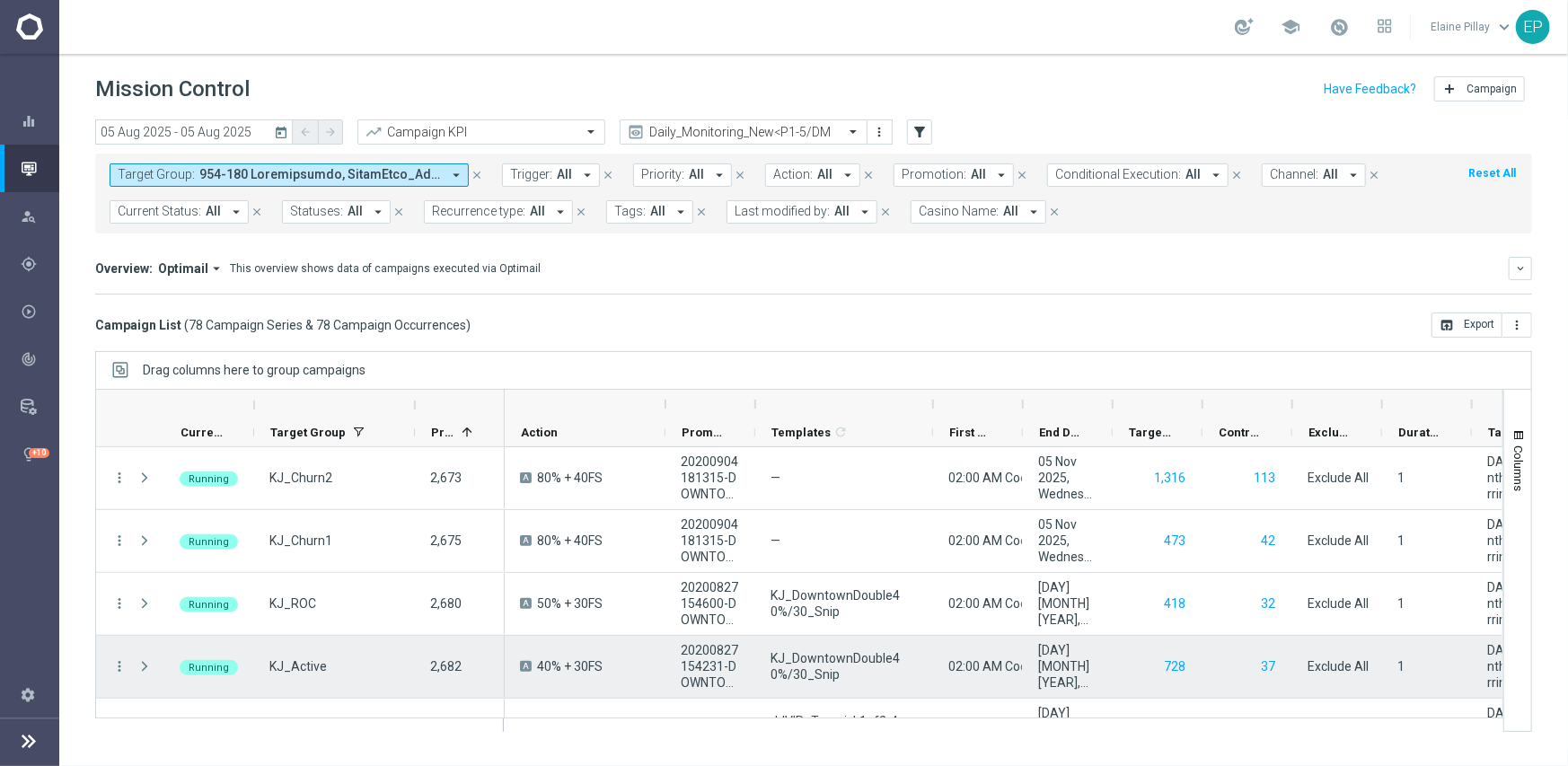 click on "KJ_DowntownDouble40%/30_Snip" at bounding box center (844, 666) 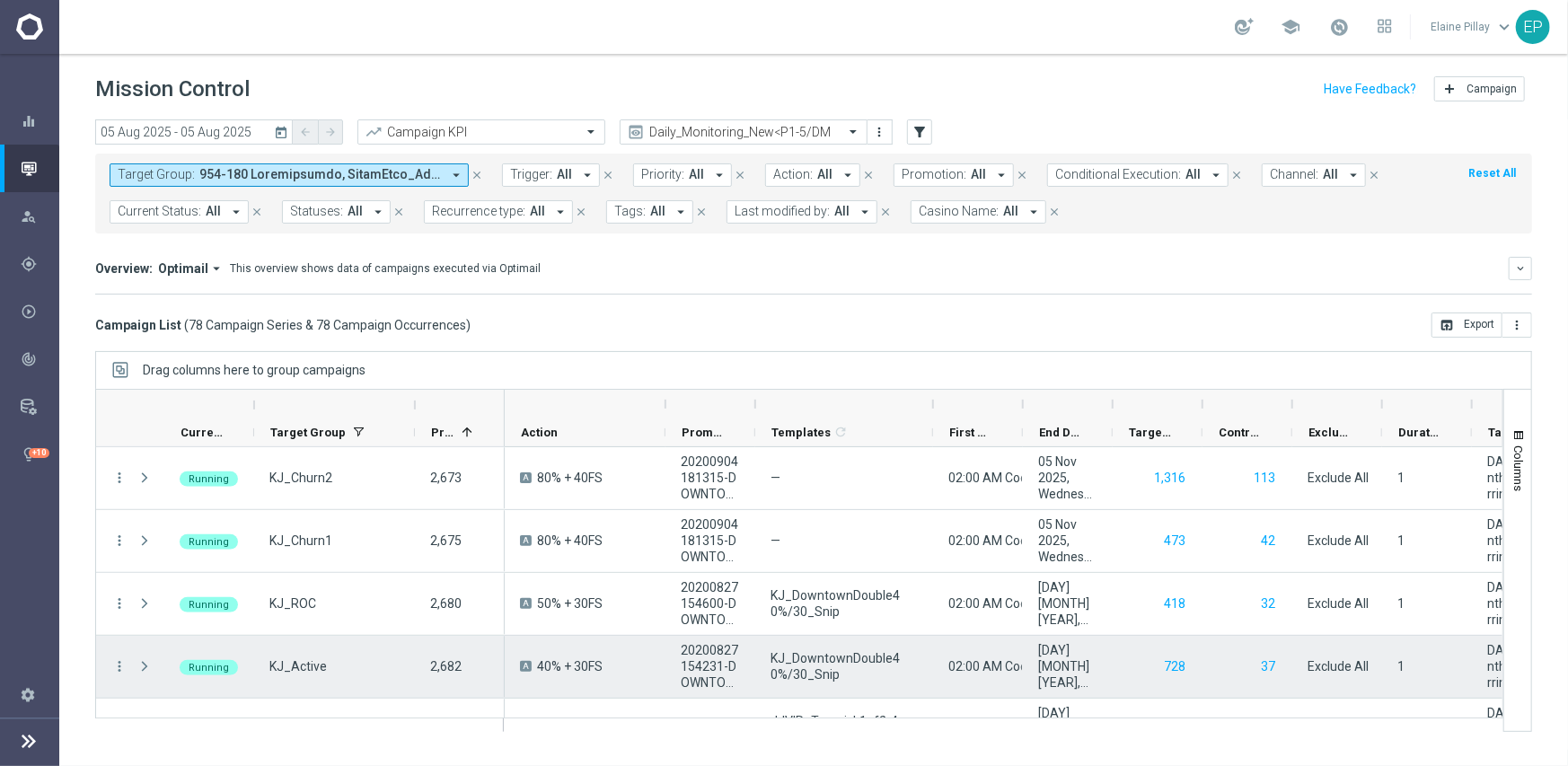 click on "KJ_DowntownDouble40%/30_Snip" at bounding box center (844, 666) 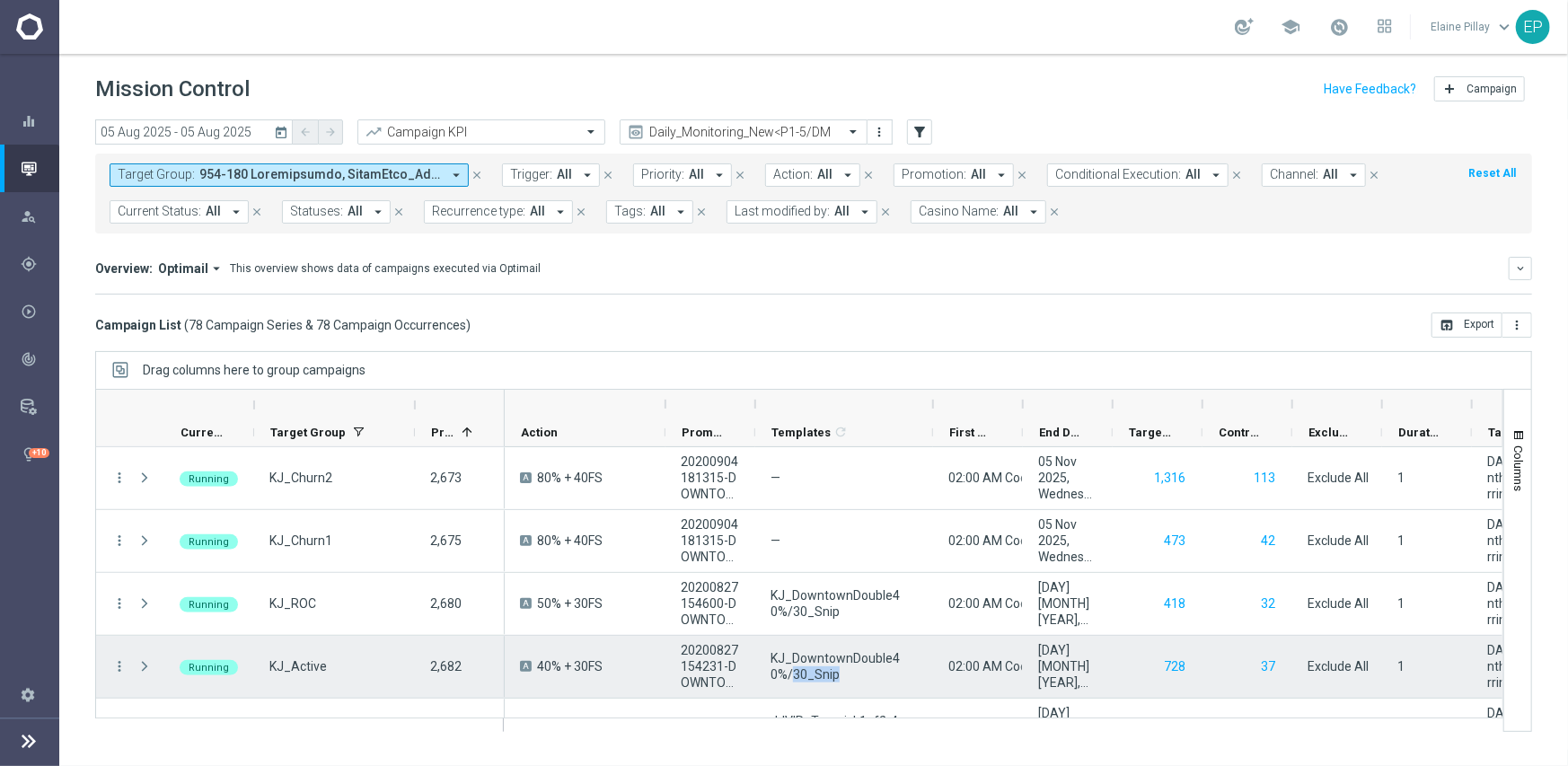 click on "KJ_DowntownDouble40%/30_Snip" at bounding box center (844, 666) 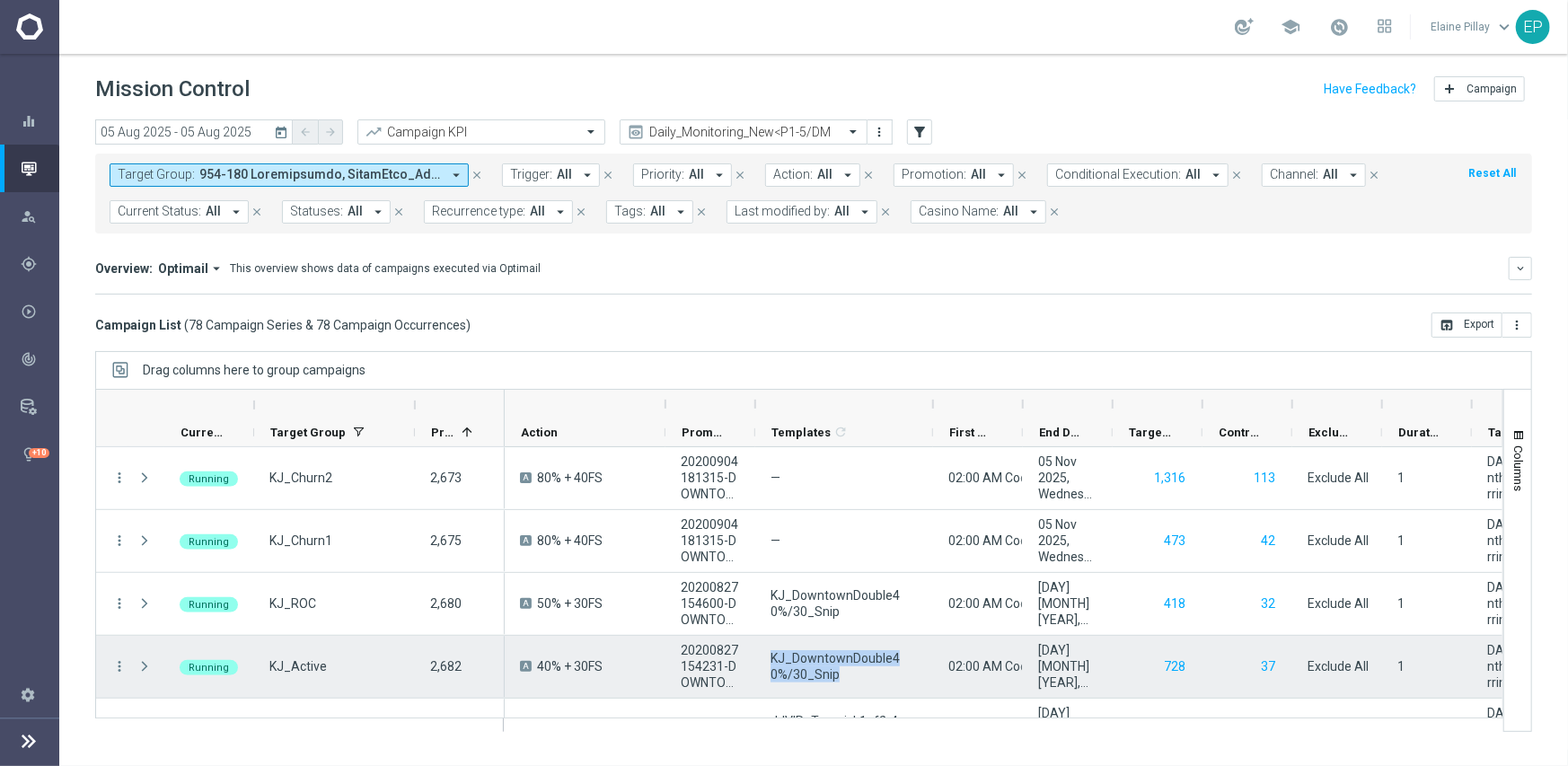 click on "KJ_DowntownDouble40%/30_Snip" at bounding box center [844, 666] 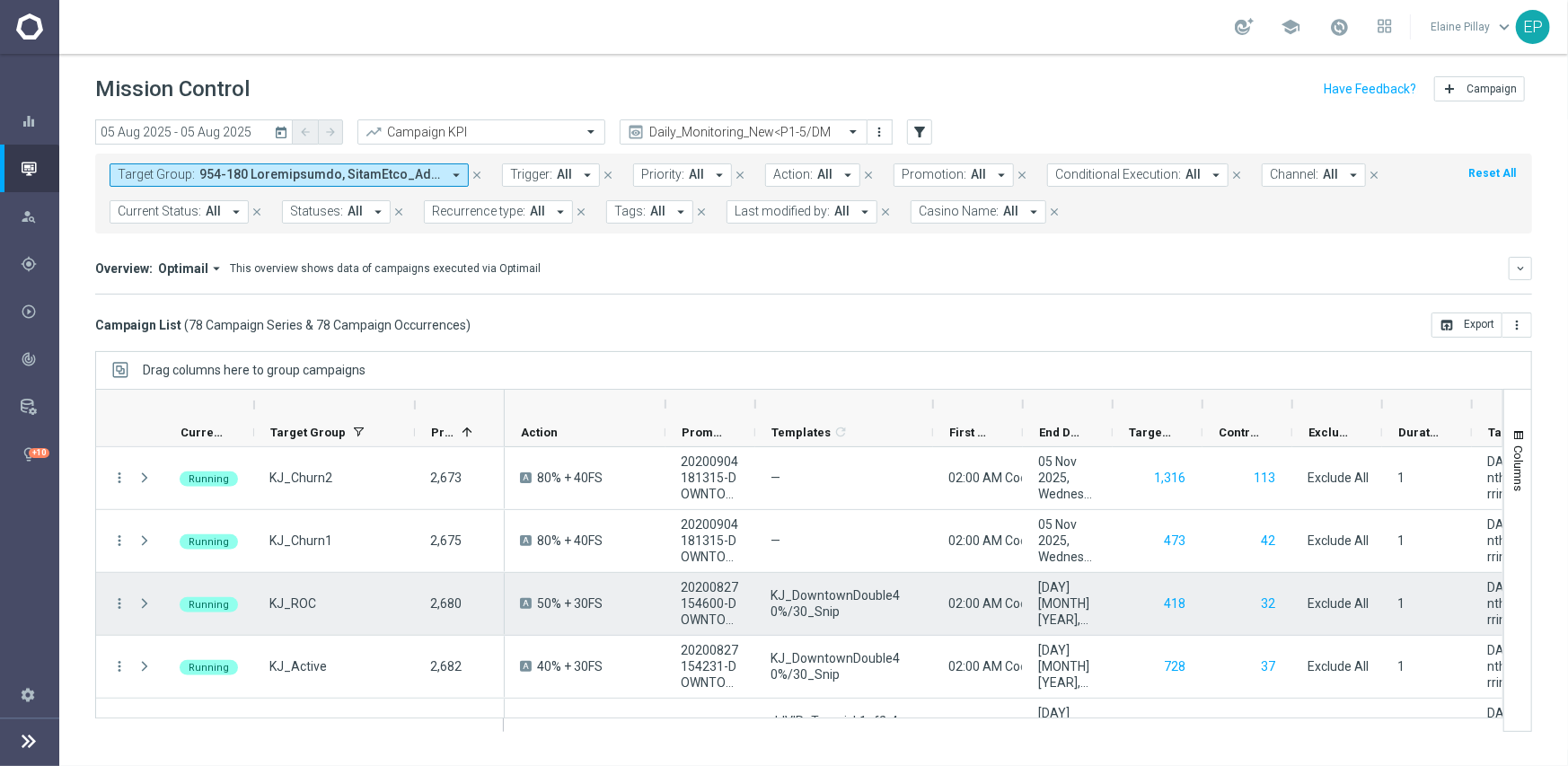click on "KJ_DowntownDouble40%/30_Snip" at bounding box center (844, 603) 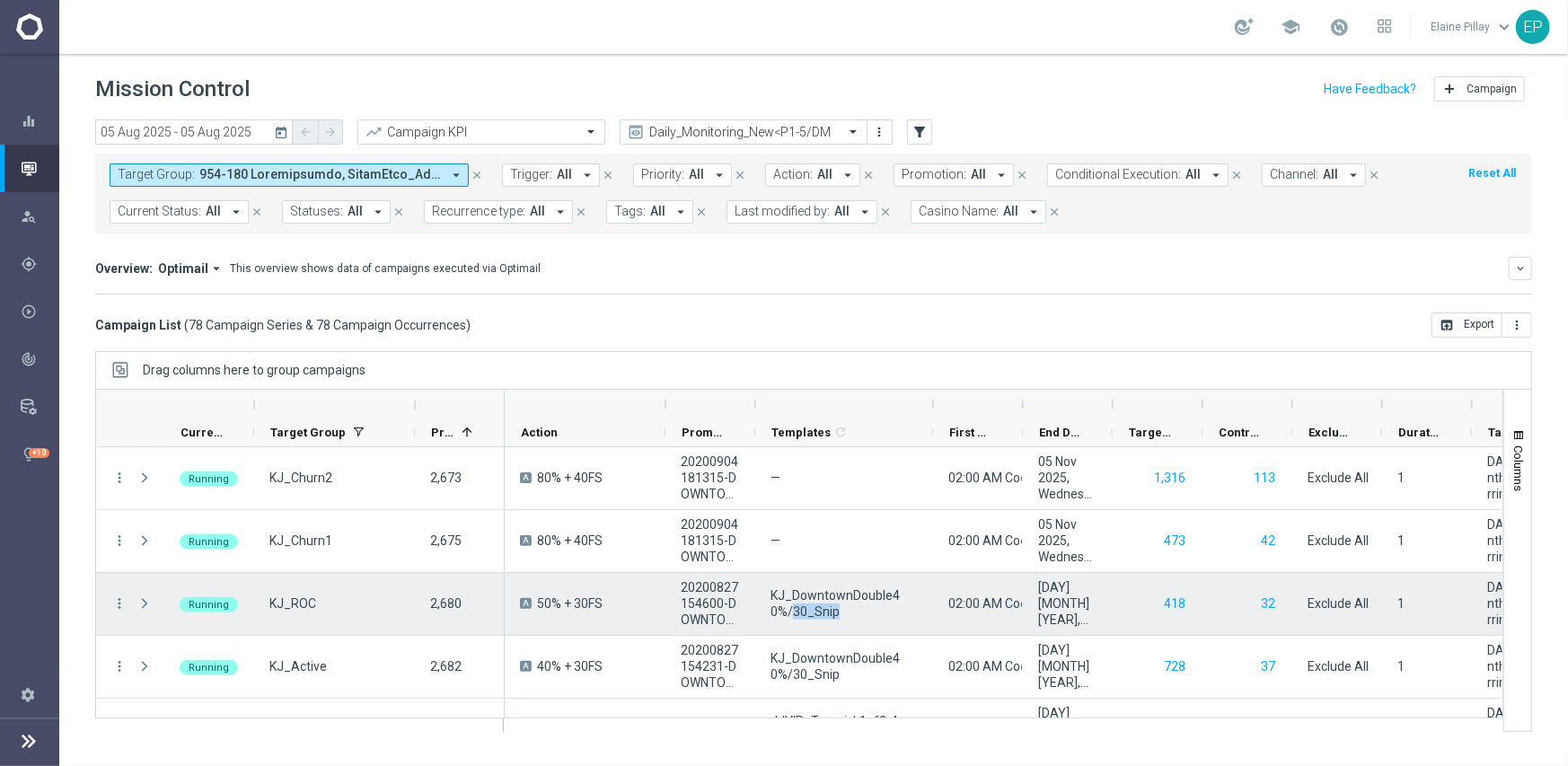 click on "KJ_DowntownDouble40%/30_Snip" at bounding box center (844, 603) 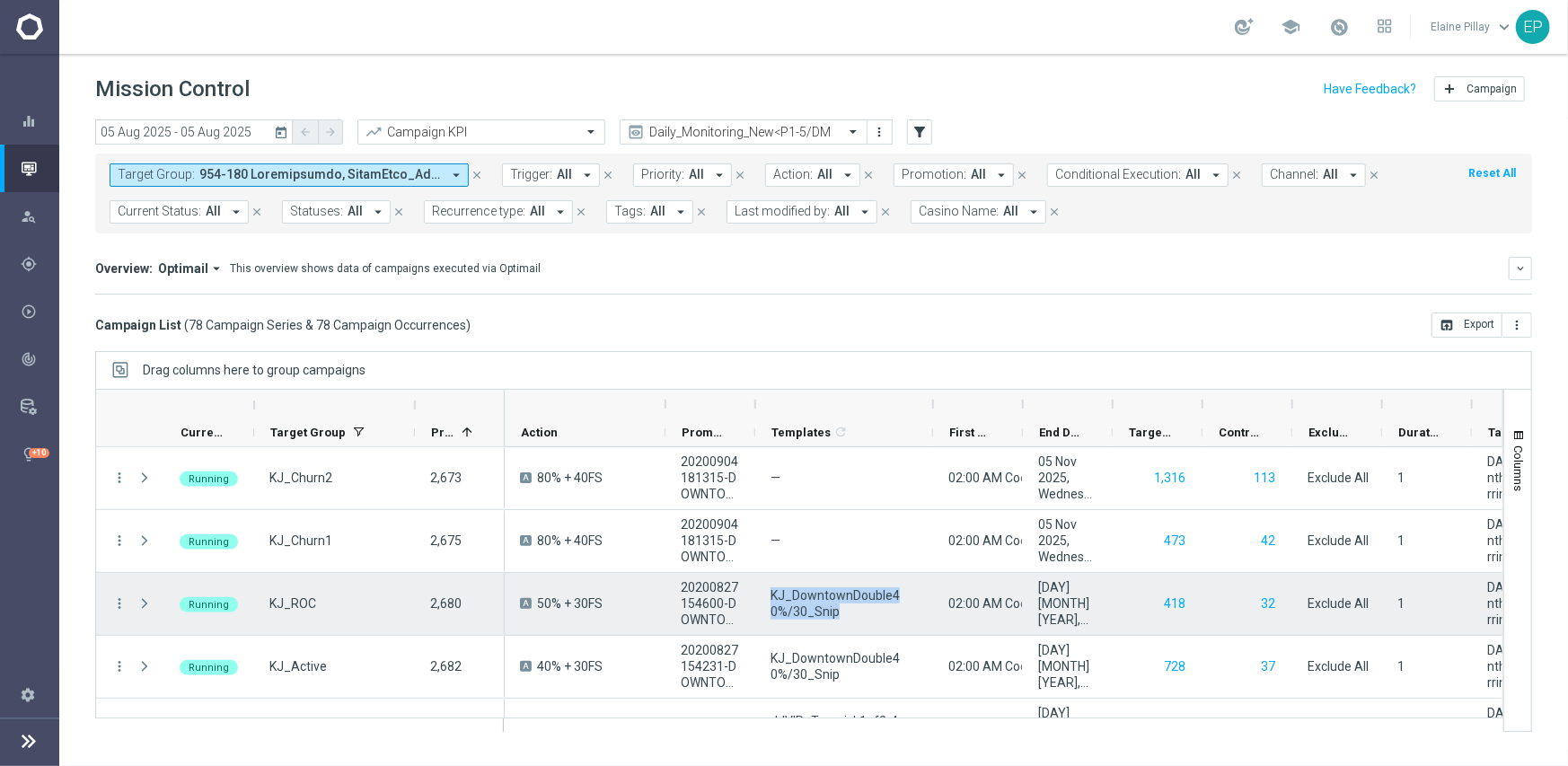click on "KJ_DowntownDouble40%/30_Snip" at bounding box center [844, 603] 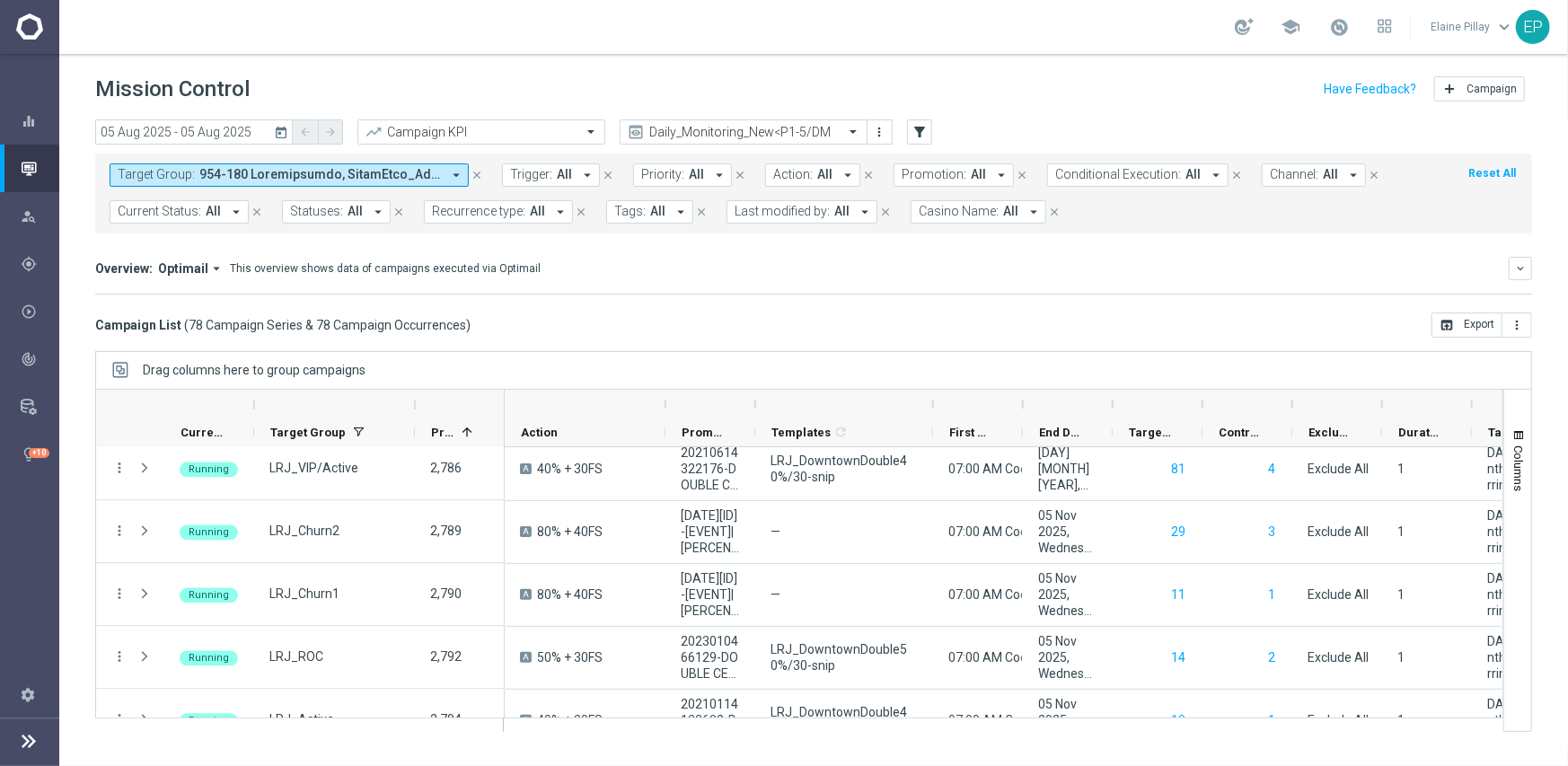 scroll, scrollTop: 2550, scrollLeft: 0, axis: vertical 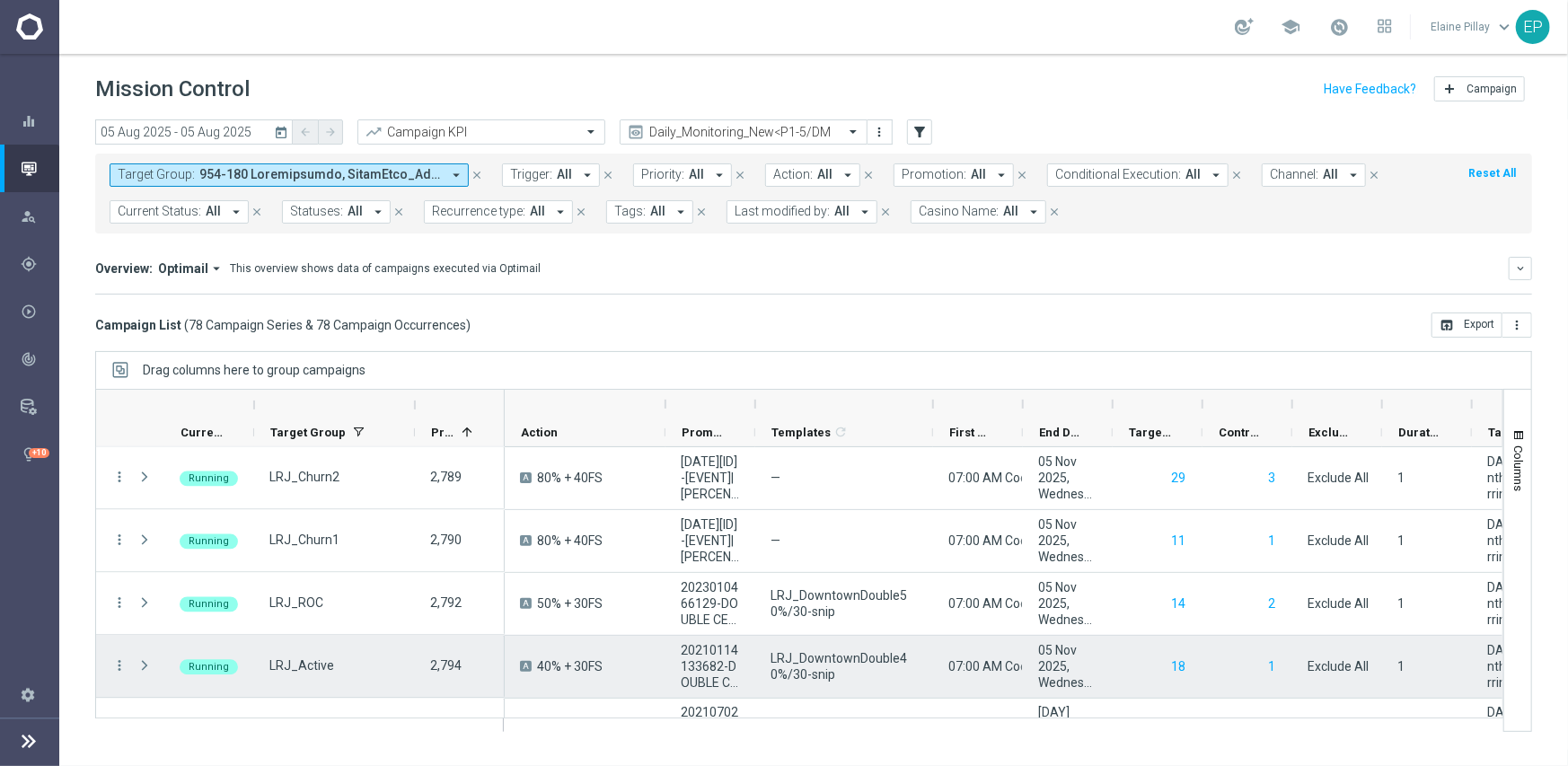 click on "LRJ_DowntownDouble40%/30-snip" at bounding box center [844, 666] 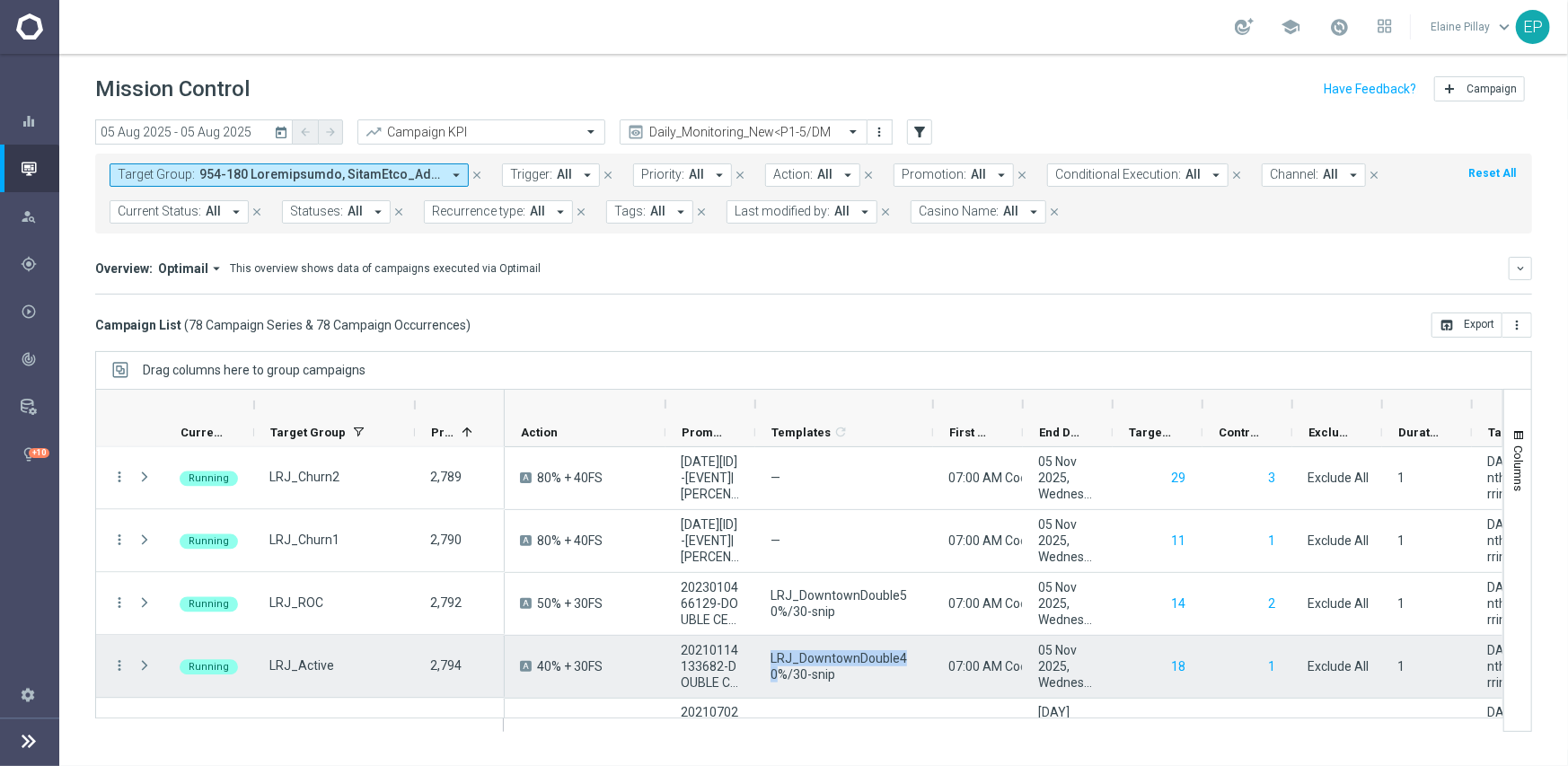 click on "LRJ_DowntownDouble40%/30-snip" at bounding box center [844, 666] 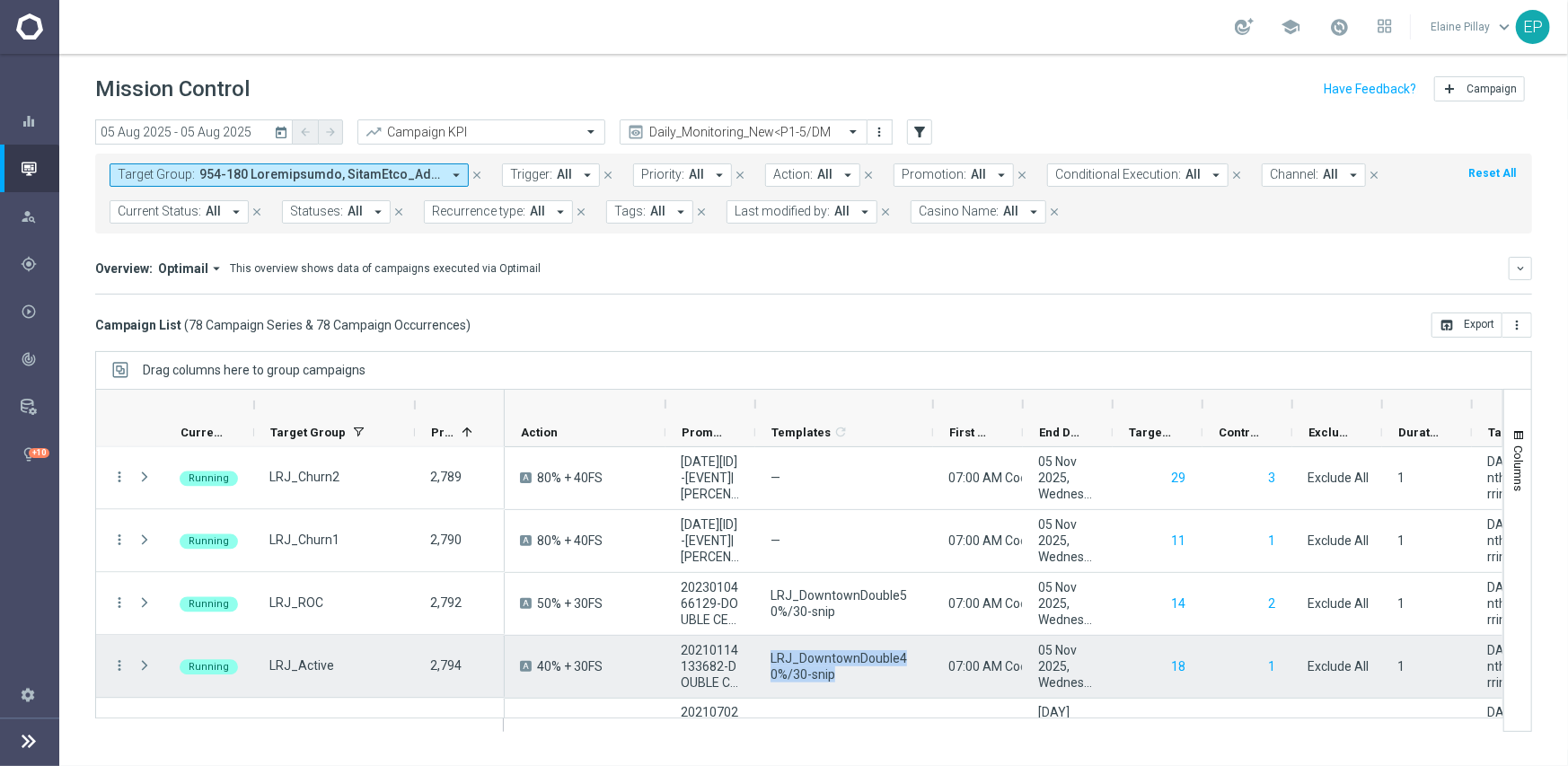 click on "LRJ_DowntownDouble40%/30-snip" at bounding box center [844, 666] 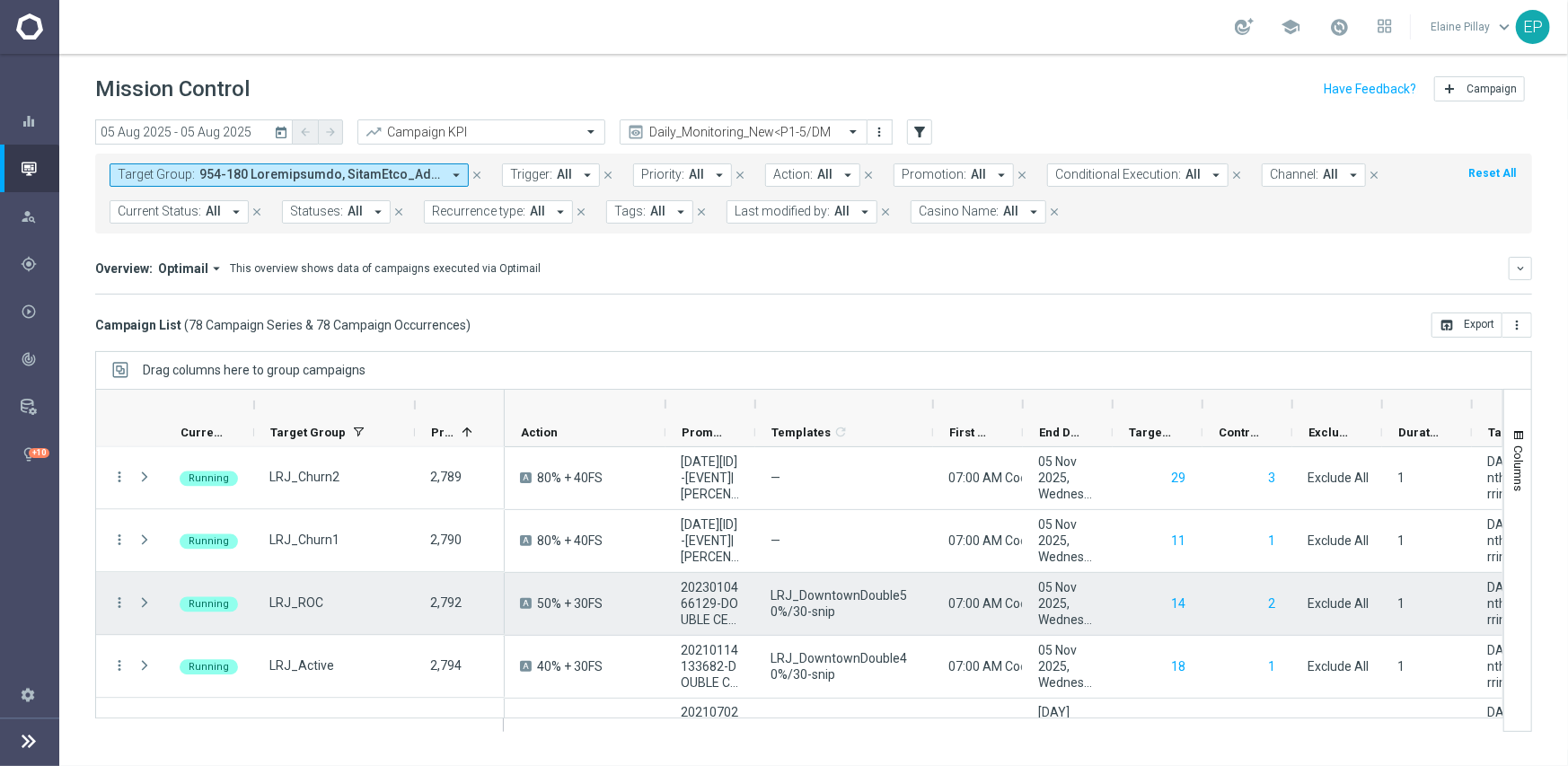 click on "LRJ_DowntownDouble50%/30-snip" at bounding box center [844, 603] 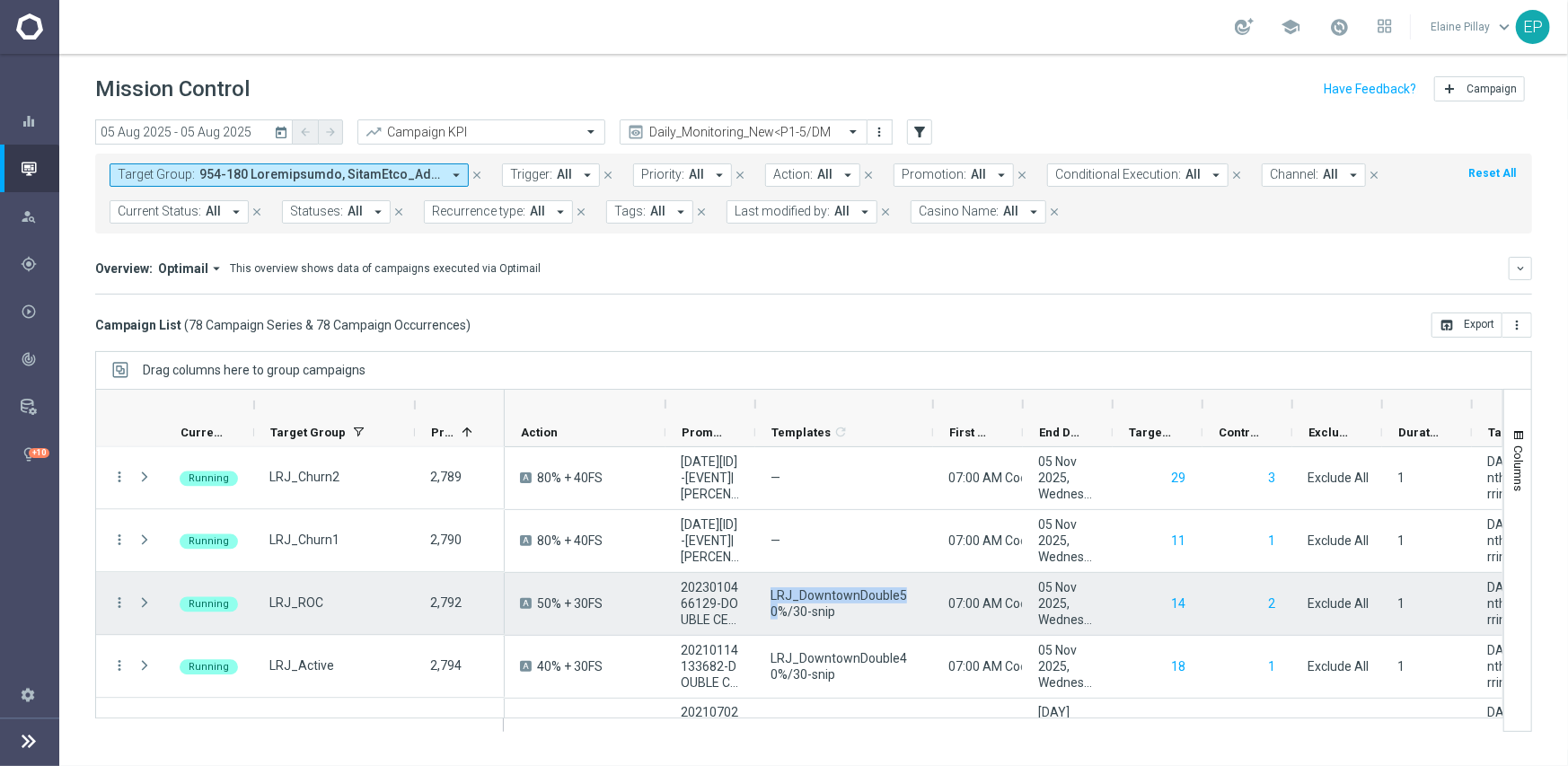click on "LRJ_DowntownDouble50%/30-snip" at bounding box center (844, 603) 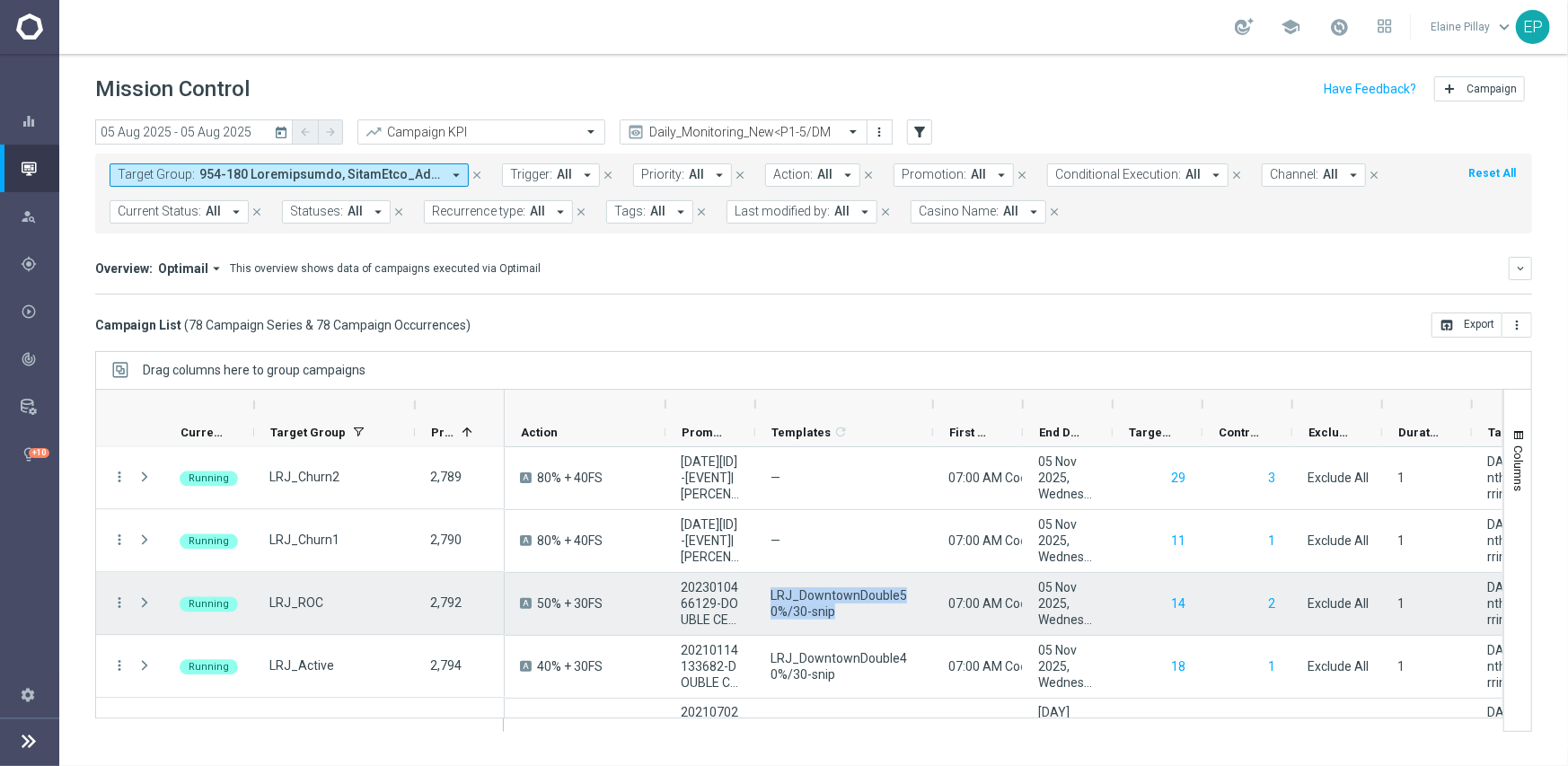click on "LRJ_DowntownDouble50%/30-snip" at bounding box center [844, 603] 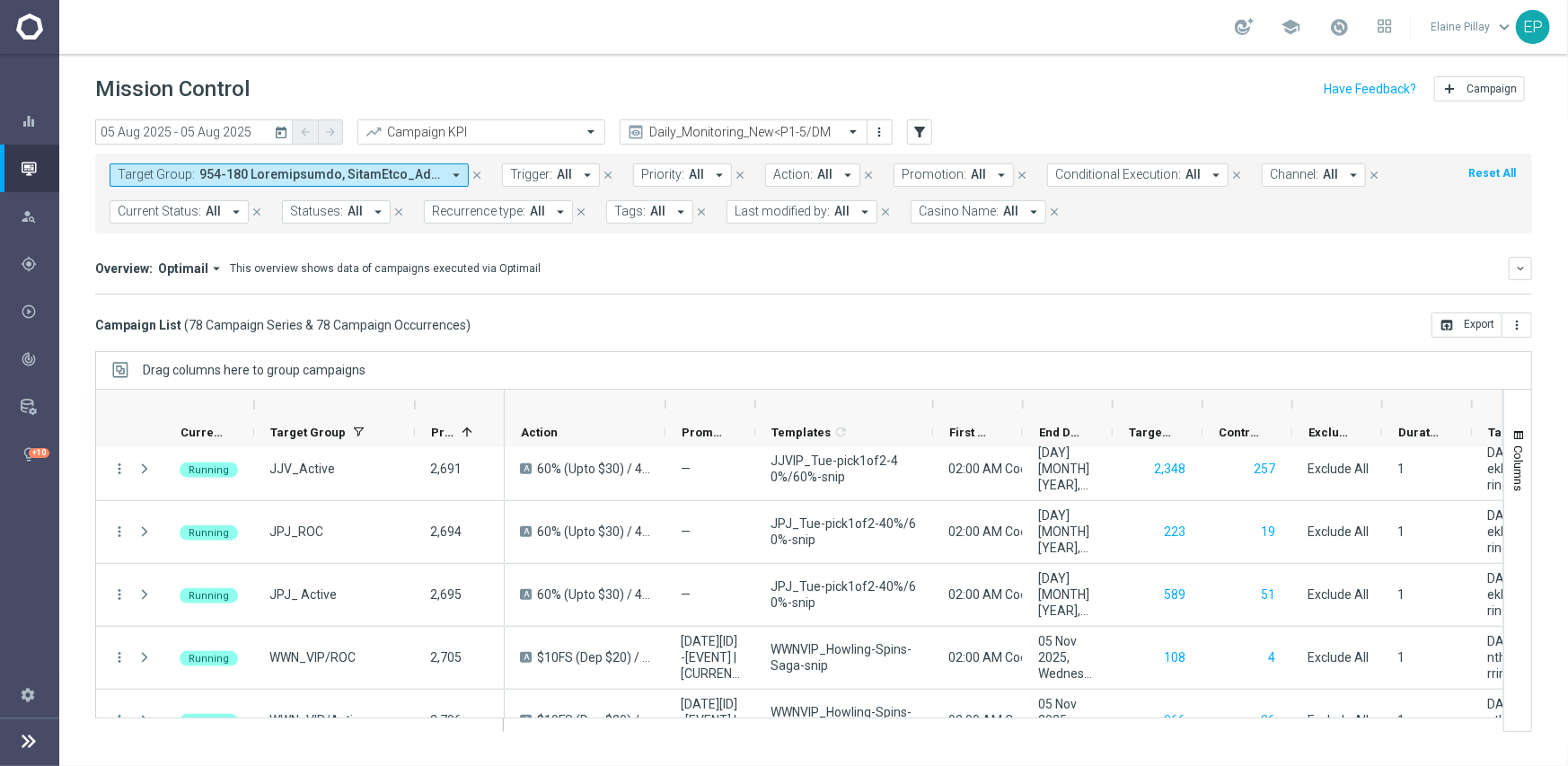 scroll, scrollTop: 988, scrollLeft: 0, axis: vertical 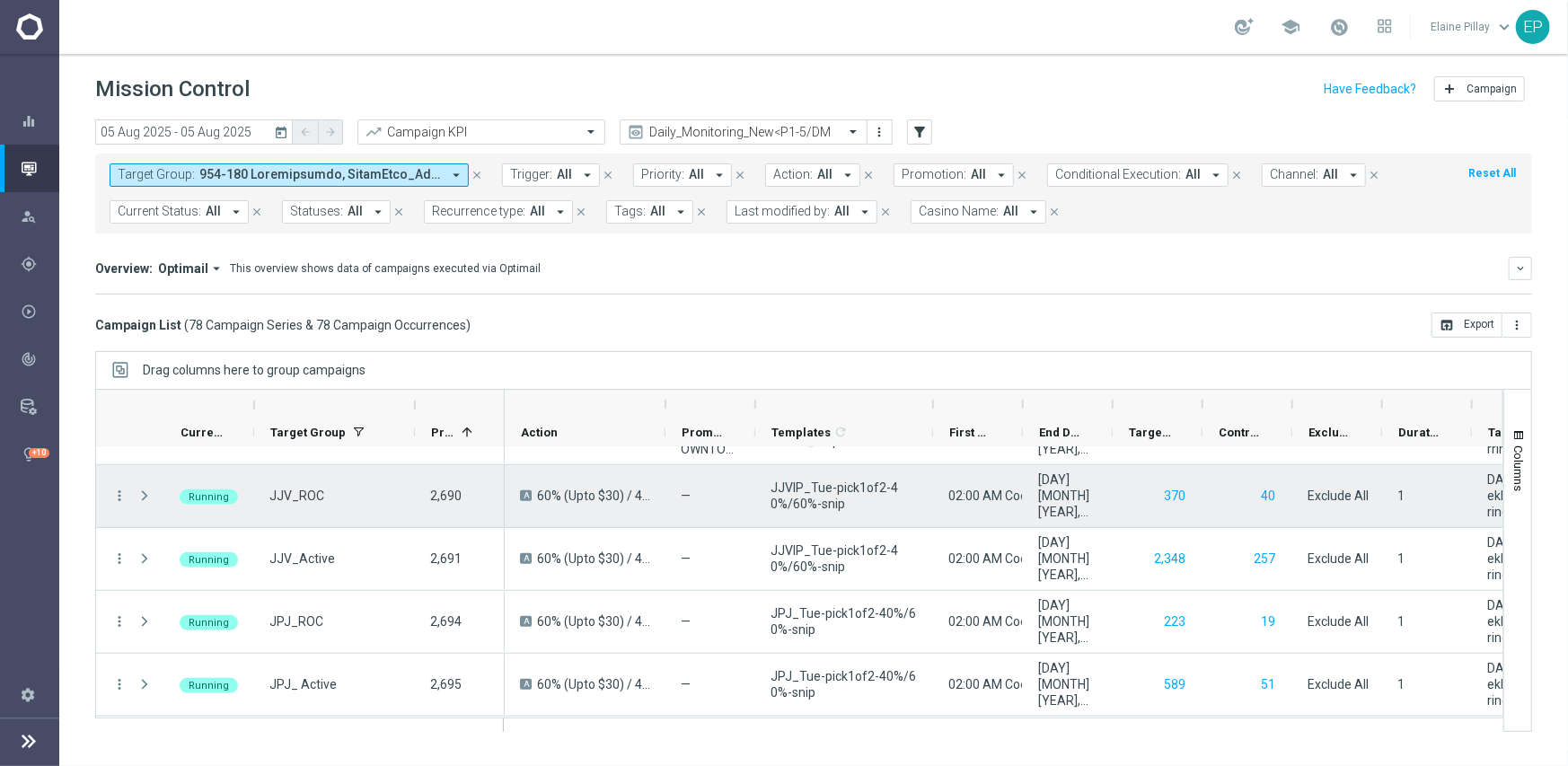 click on "JJVIP_Tue-pick1of2-40%/60%-snip" at bounding box center (844, 496) 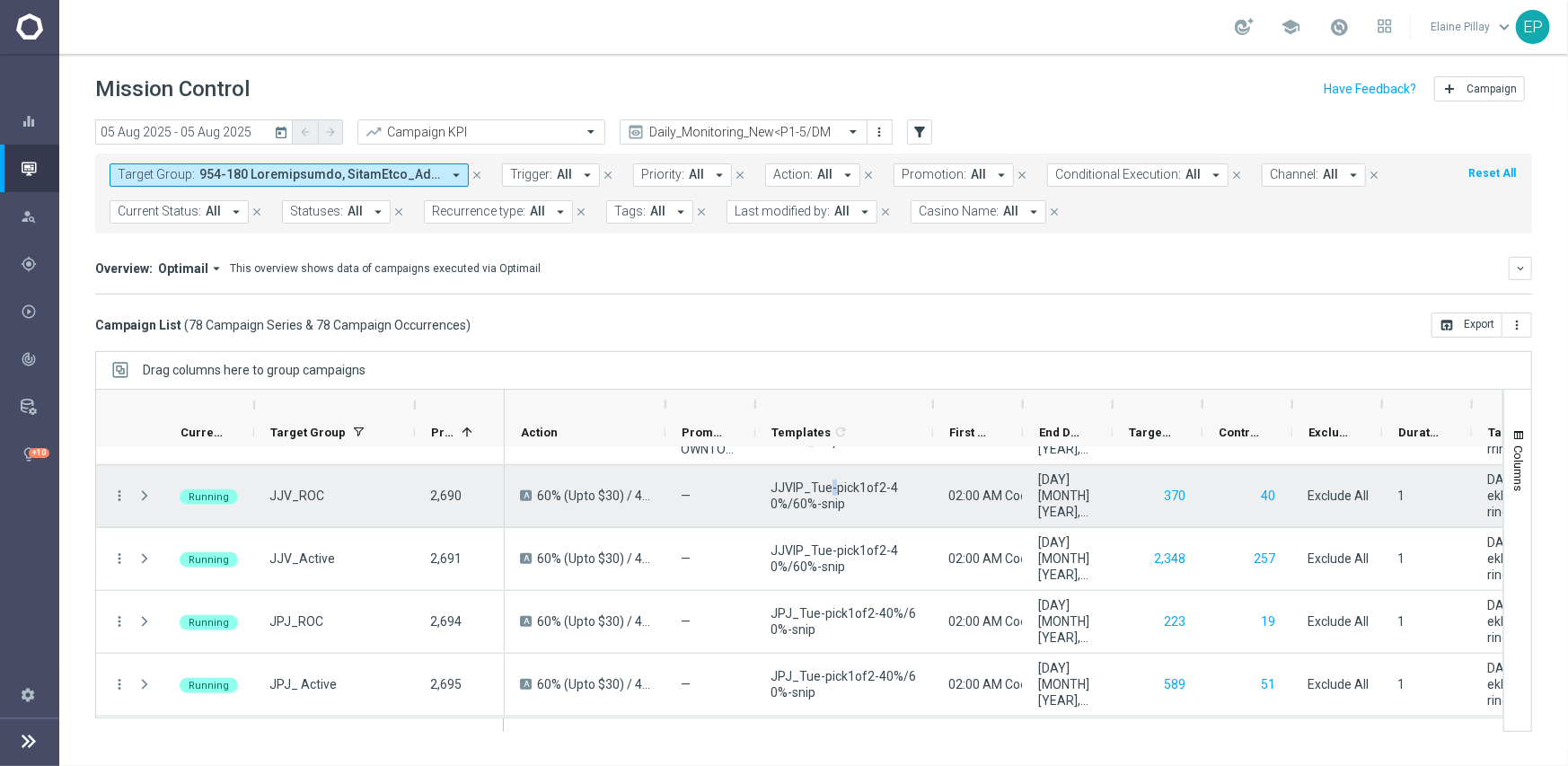 click on "JJVIP_Tue-pick1of2-40%/60%-snip" at bounding box center (844, 496) 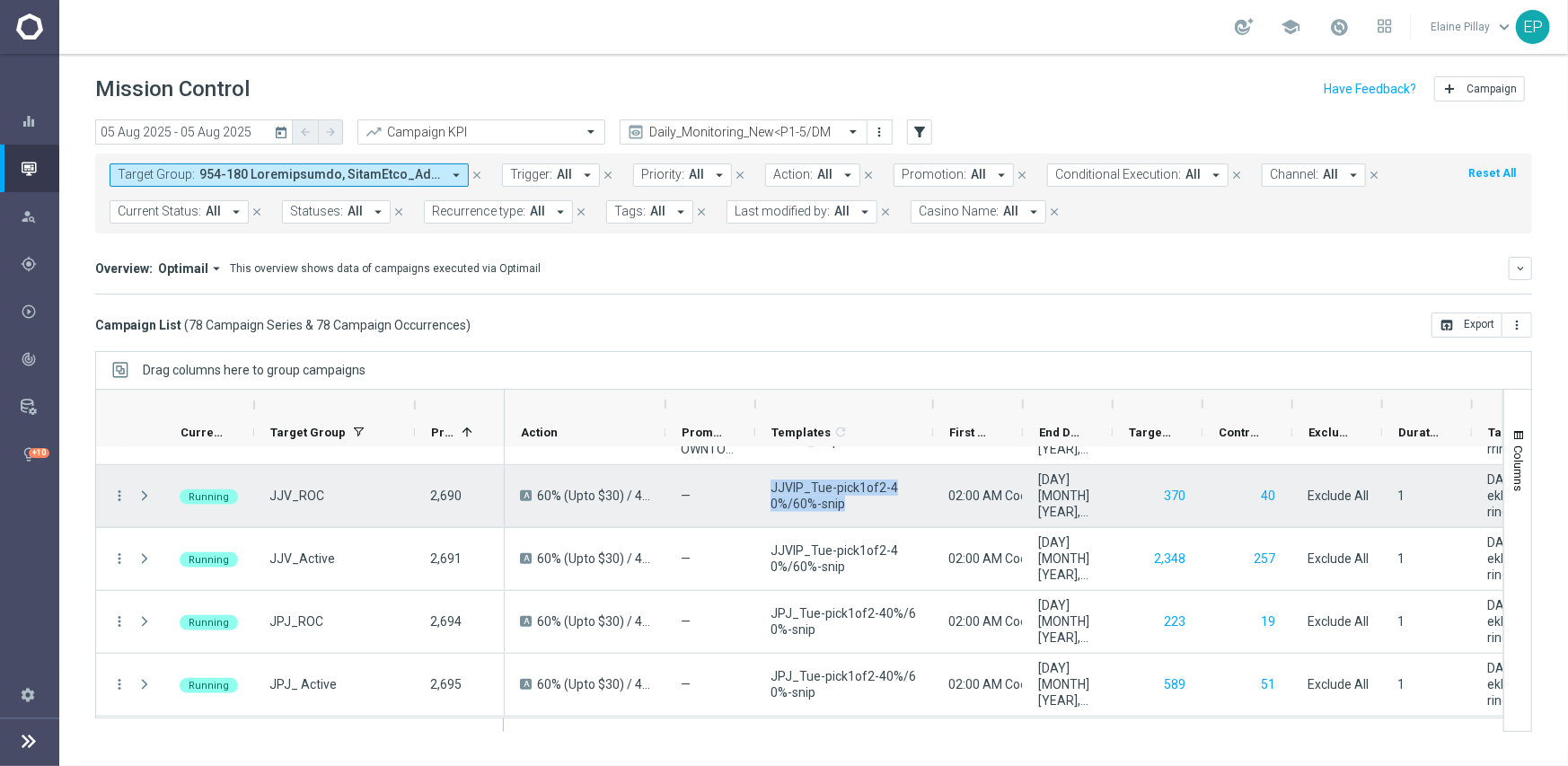 click on "JJVIP_Tue-pick1of2-40%/60%-snip" at bounding box center [844, 496] 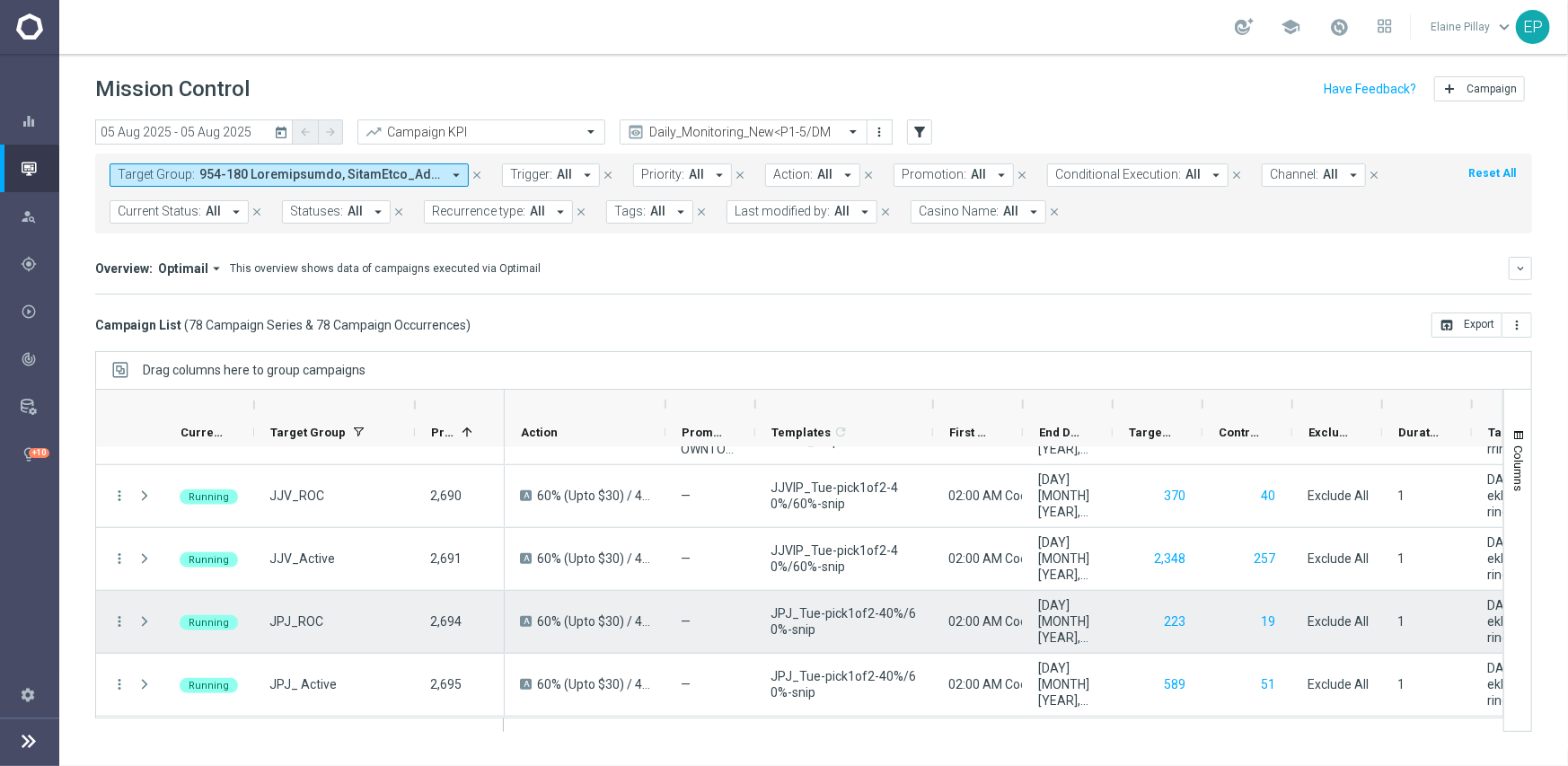 click on "JPJ_Tue-pick1of2-40%/60%-snip" at bounding box center [844, 621] 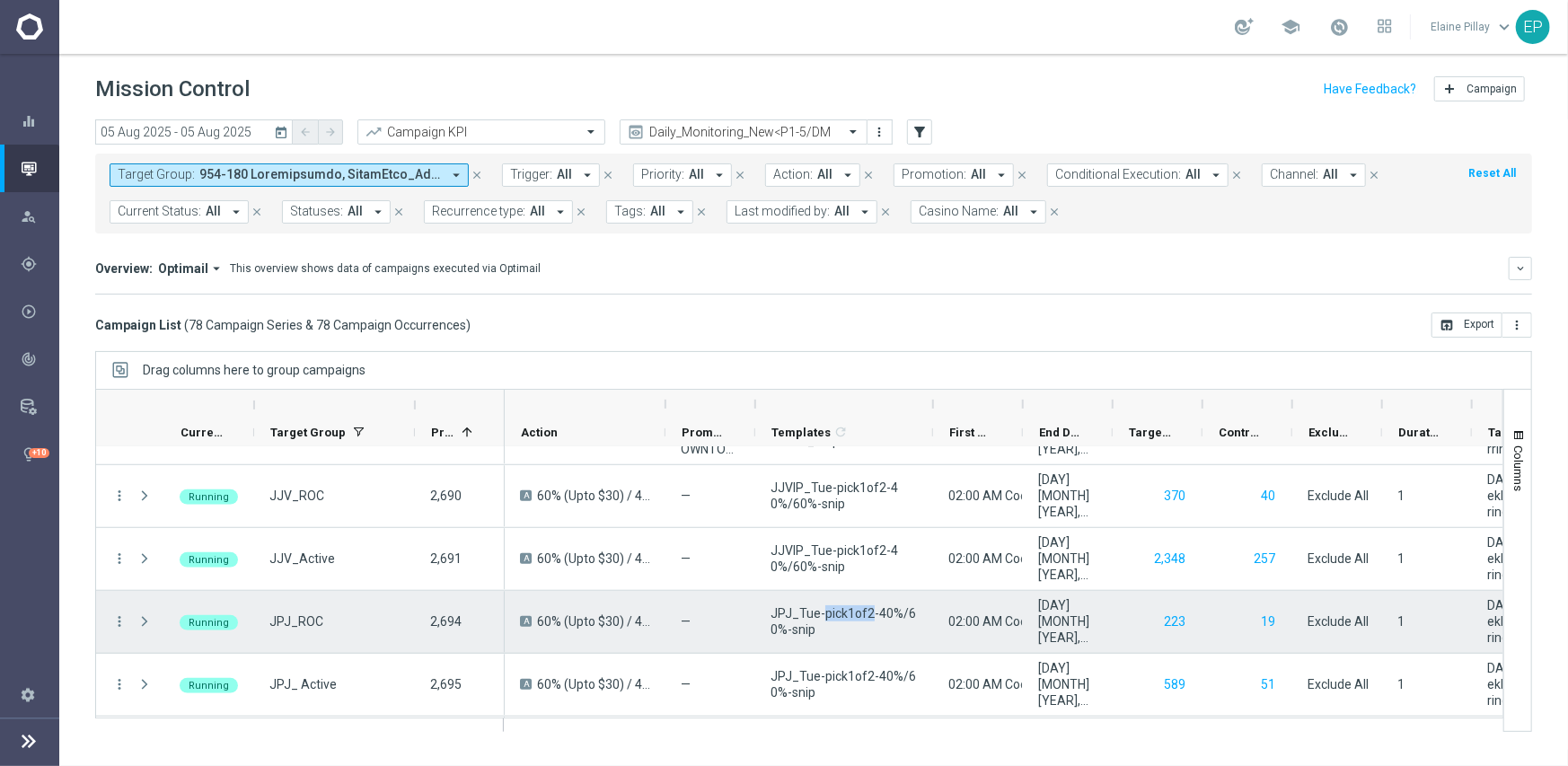 click on "JPJ_Tue-pick1of2-40%/60%-snip" at bounding box center (844, 621) 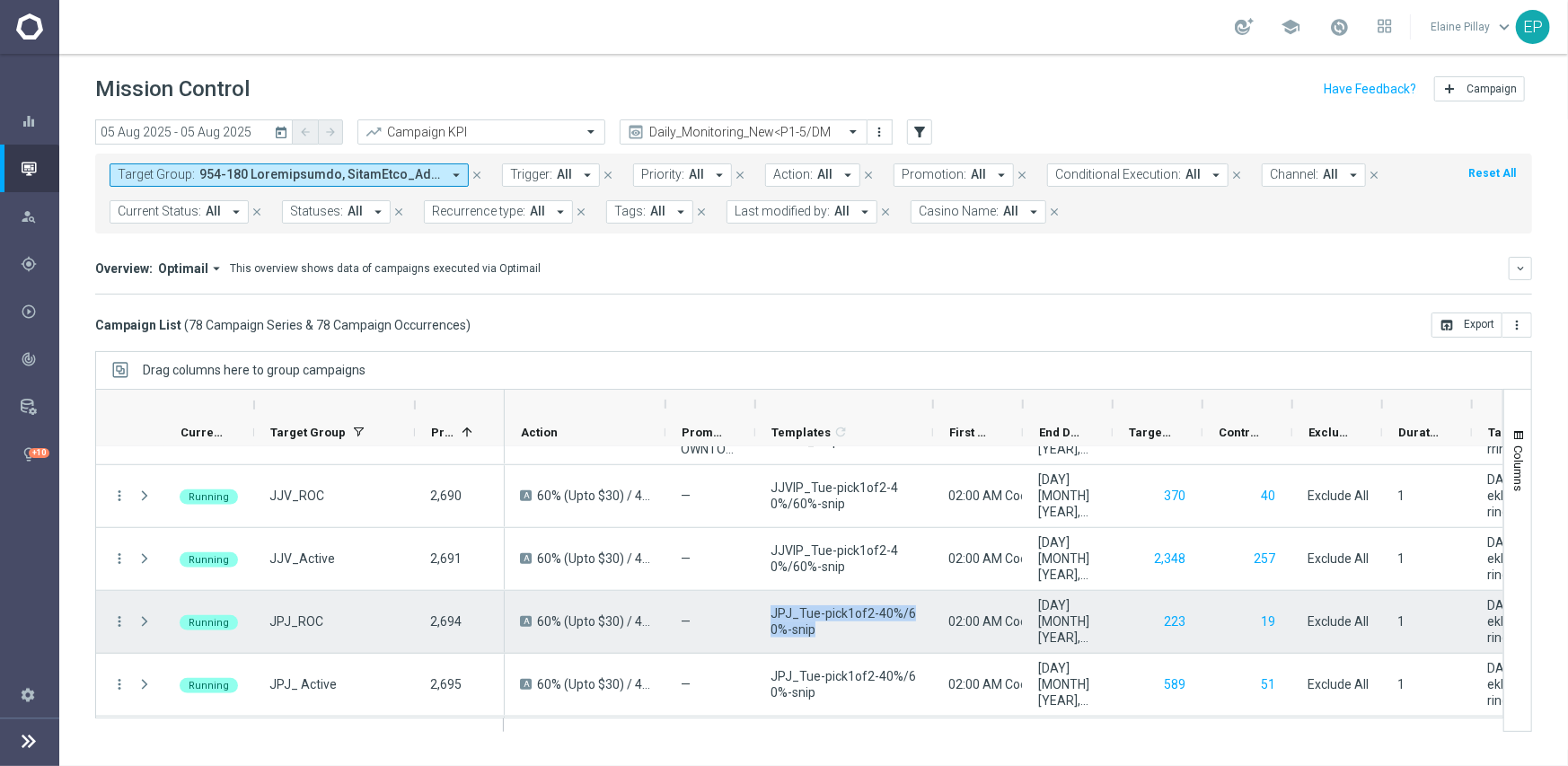 click on "JPJ_Tue-pick1of2-40%/60%-snip" at bounding box center [844, 621] 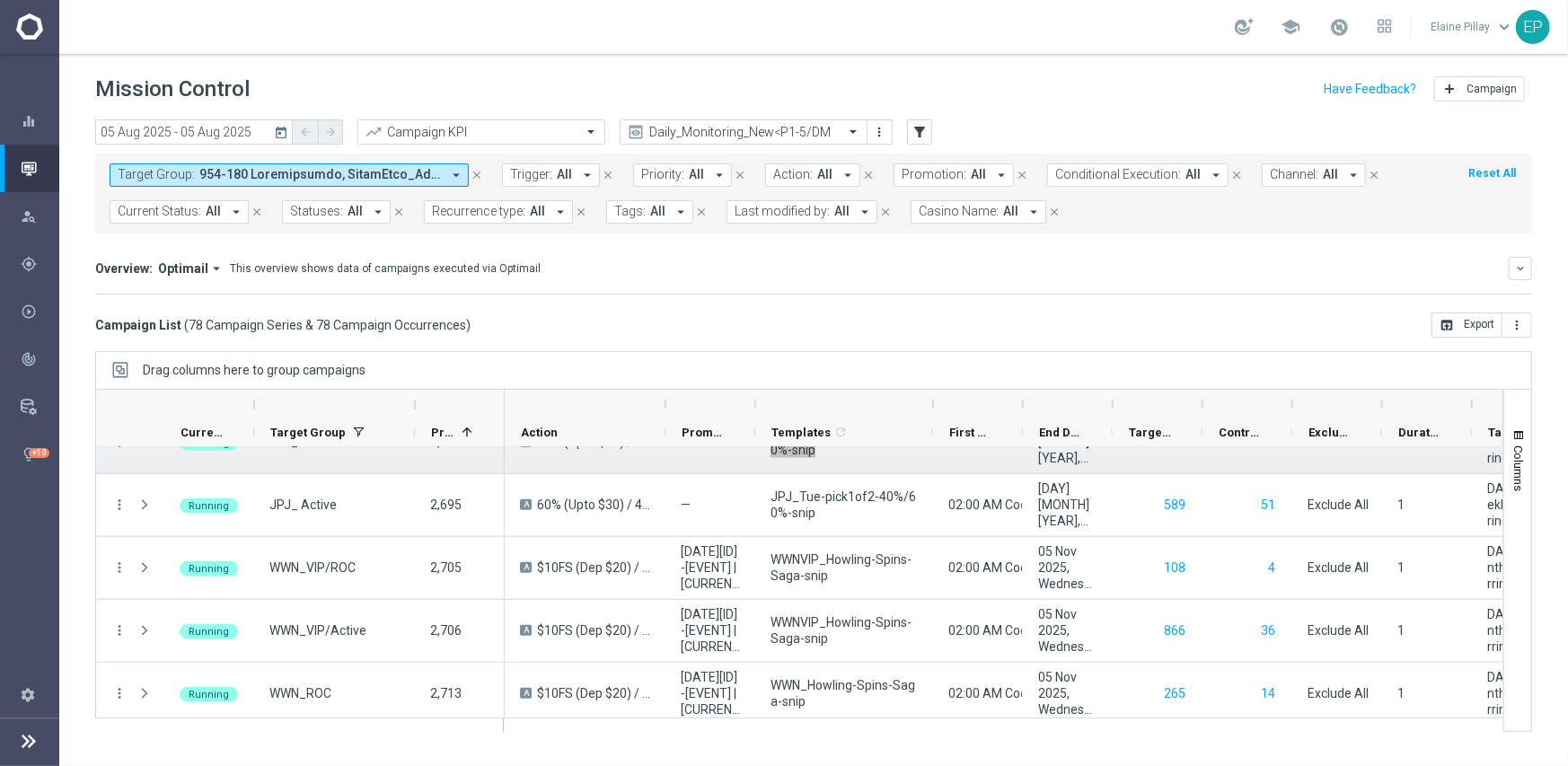 scroll, scrollTop: 1257, scrollLeft: 0, axis: vertical 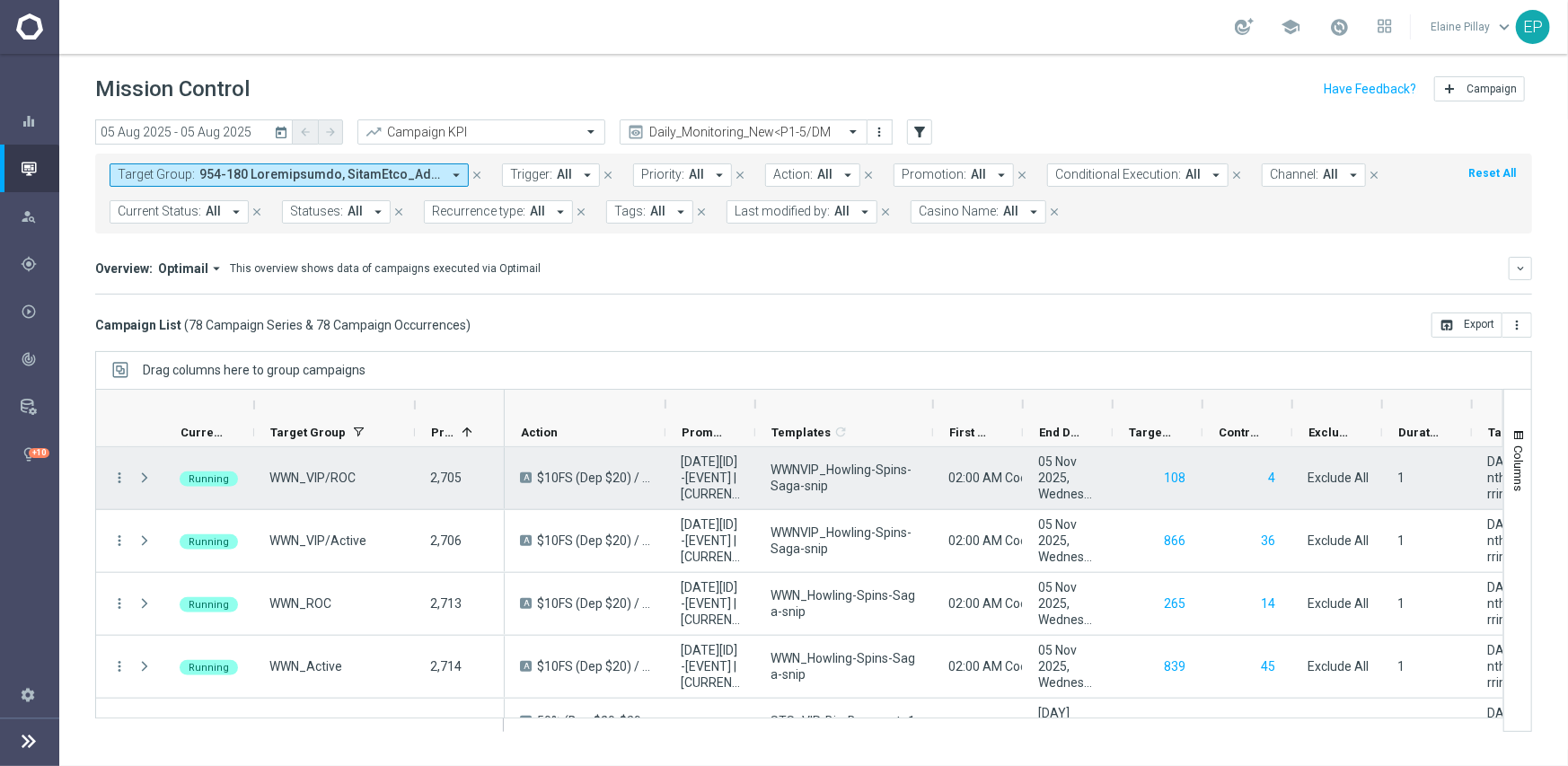 click on "WWNVIP_Howling-Spins-Saga-snip" at bounding box center (844, 478) 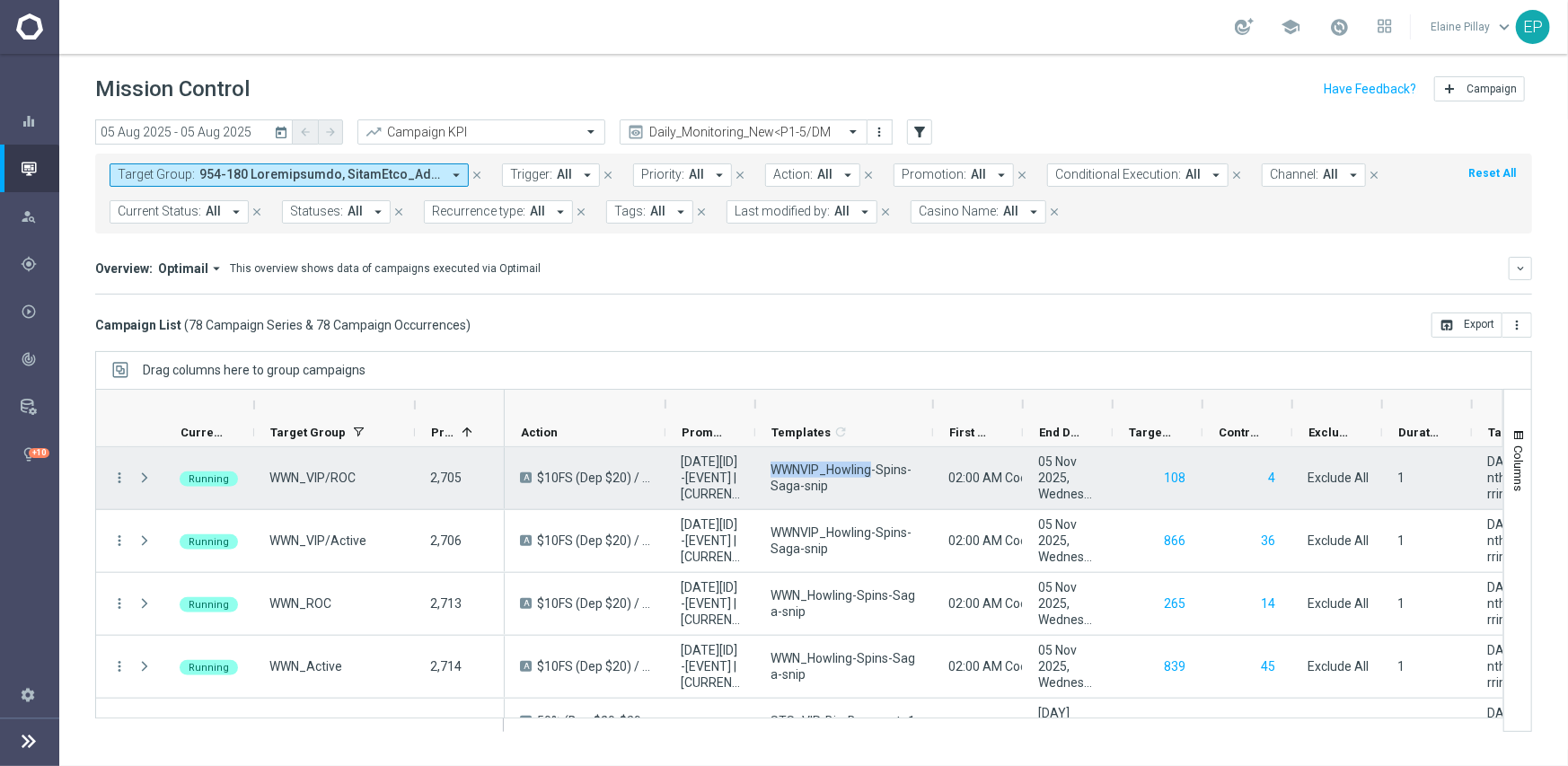 click on "WWNVIP_Howling-Spins-Saga-snip" at bounding box center (844, 478) 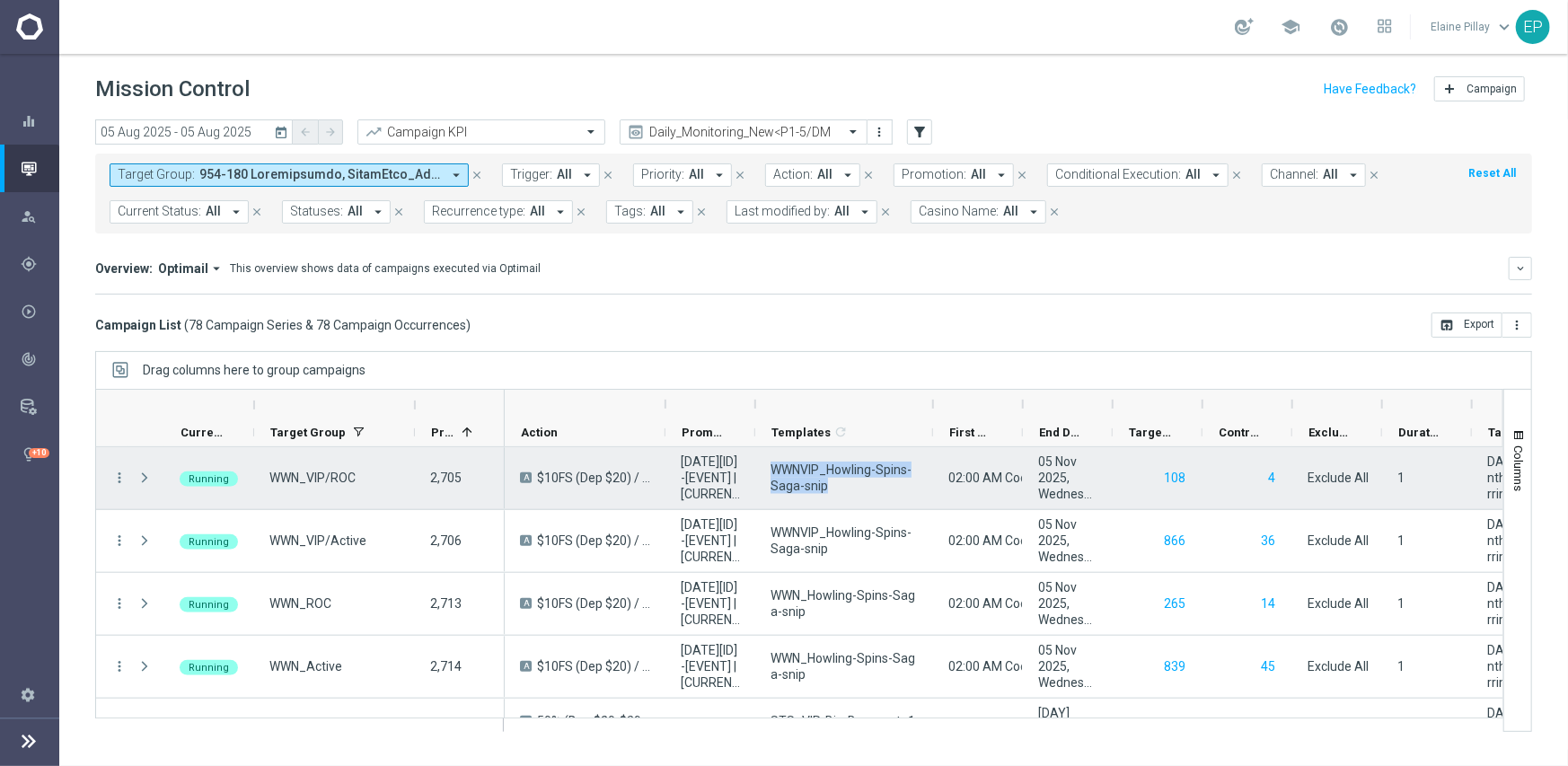 click on "WWNVIP_Howling-Spins-Saga-snip" at bounding box center [844, 478] 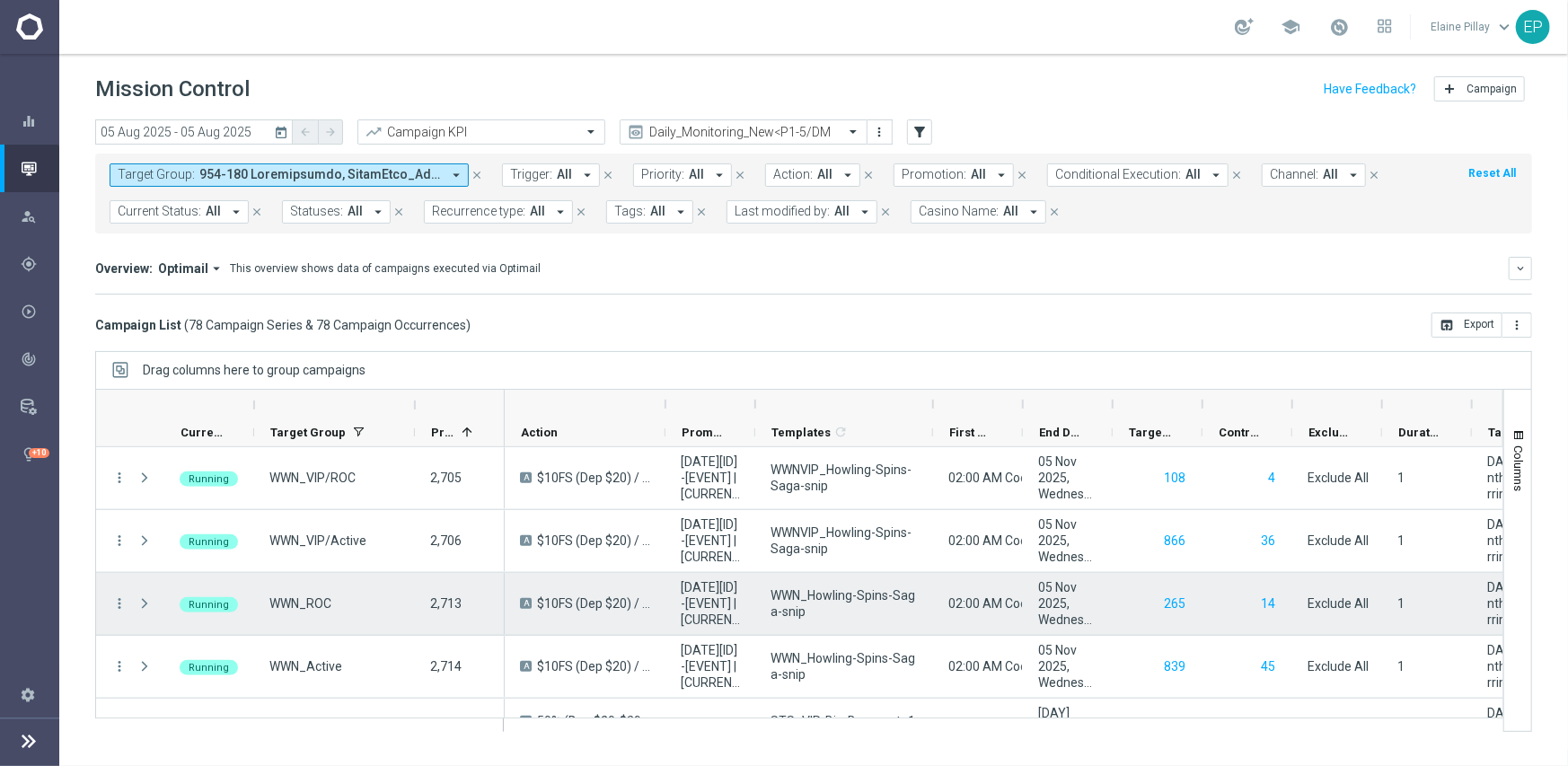 click on "WWN_Howling-Spins-Saga-snip" at bounding box center (844, 603) 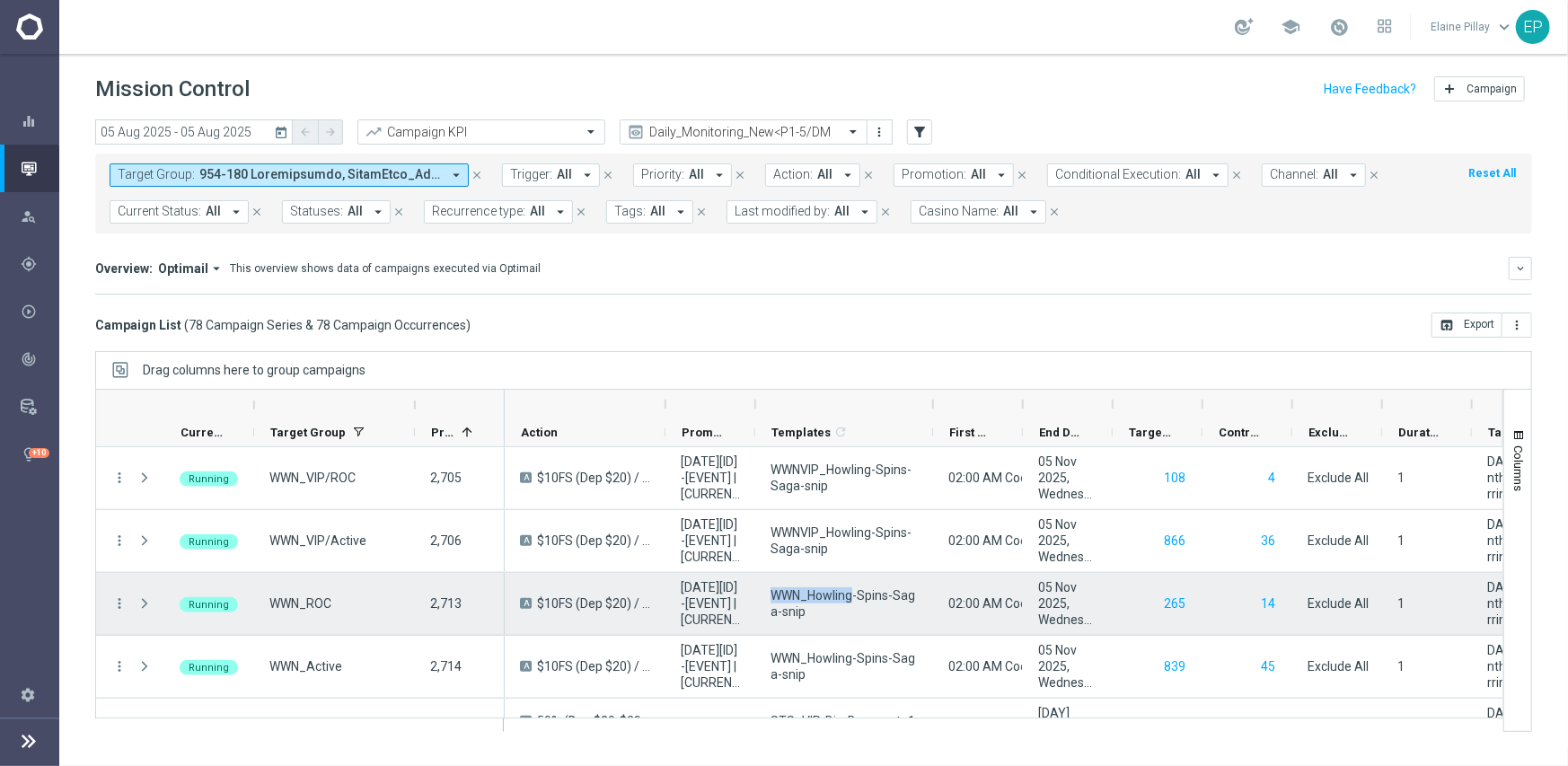 click on "WWN_Howling-Spins-Saga-snip" at bounding box center (844, 603) 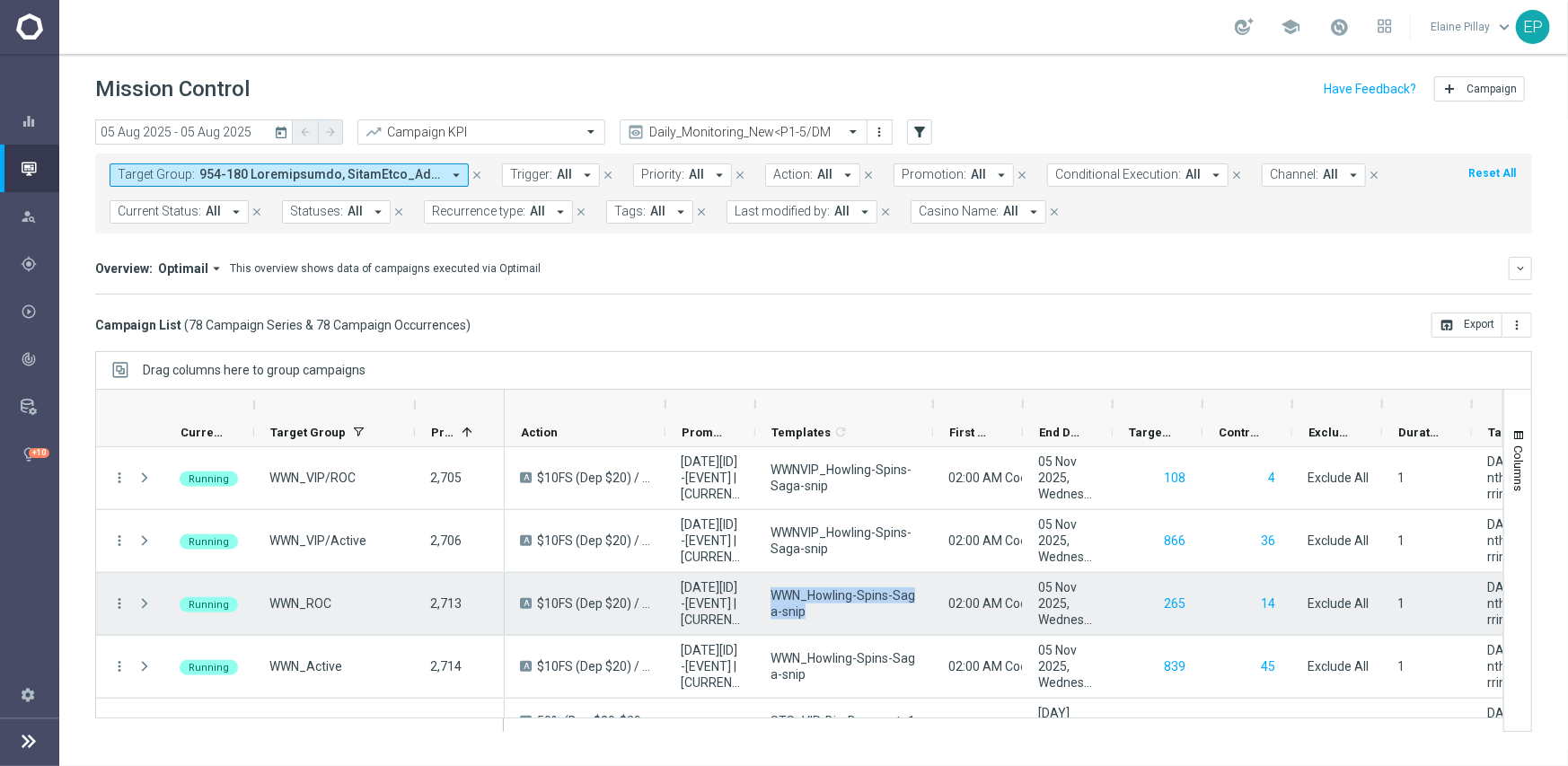 click on "WWN_Howling-Spins-Saga-snip" at bounding box center [844, 603] 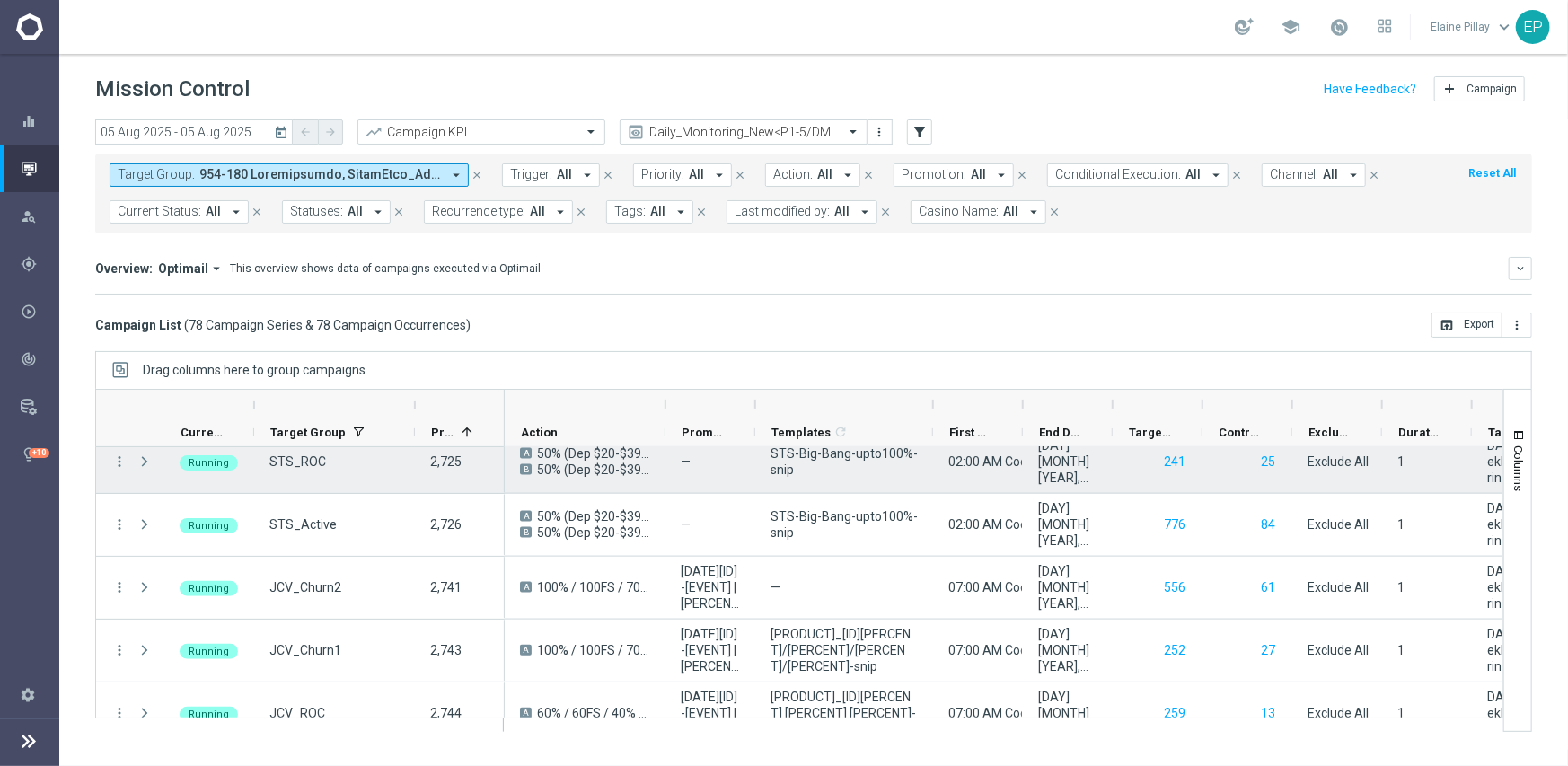 scroll, scrollTop: 1706, scrollLeft: 0, axis: vertical 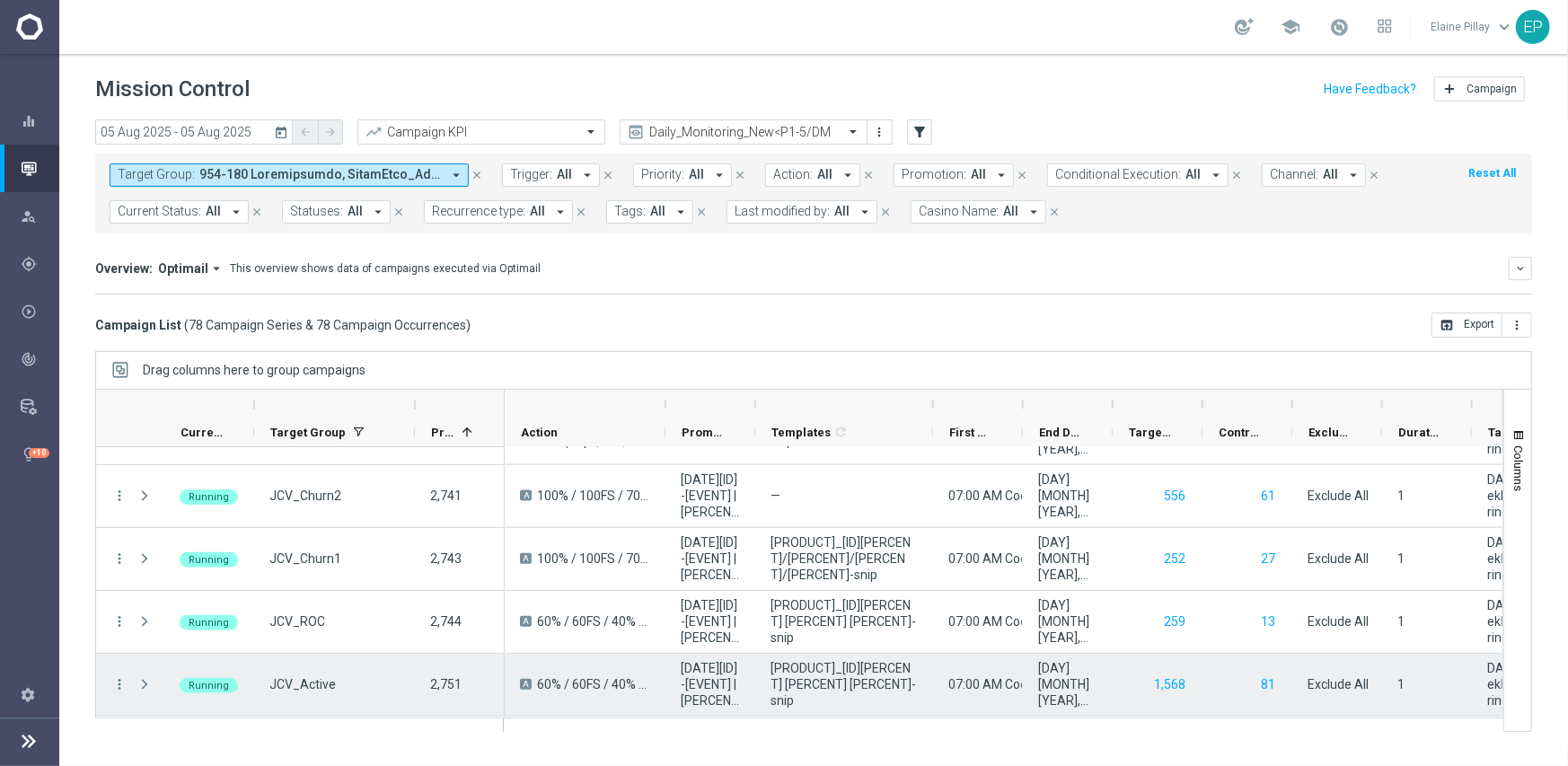 click on "JCV_Twisted60% 60 40% 20-snip" at bounding box center (844, 684) 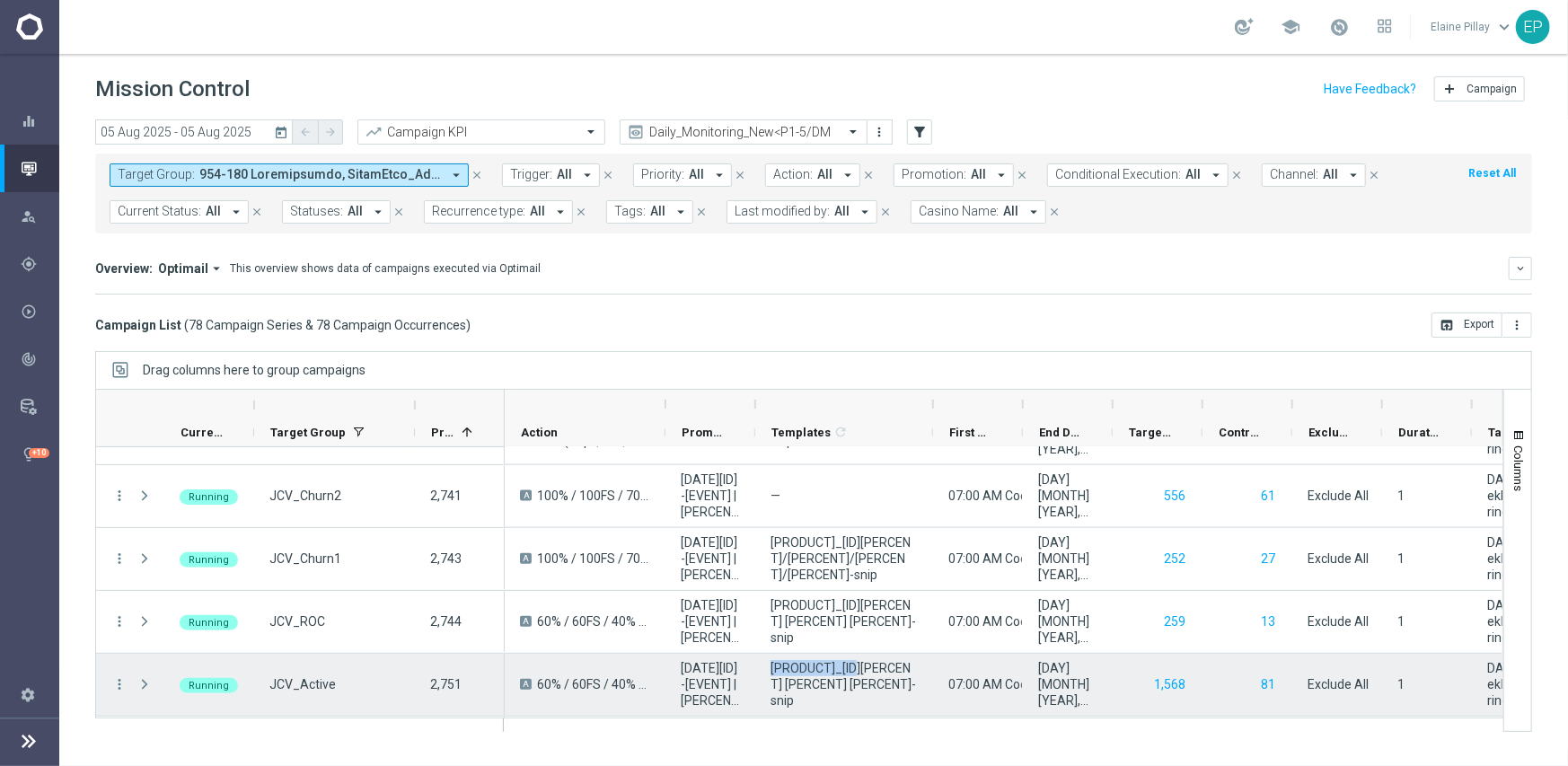 click on "JCV_Twisted60% 60 40% 20-snip" at bounding box center [844, 684] 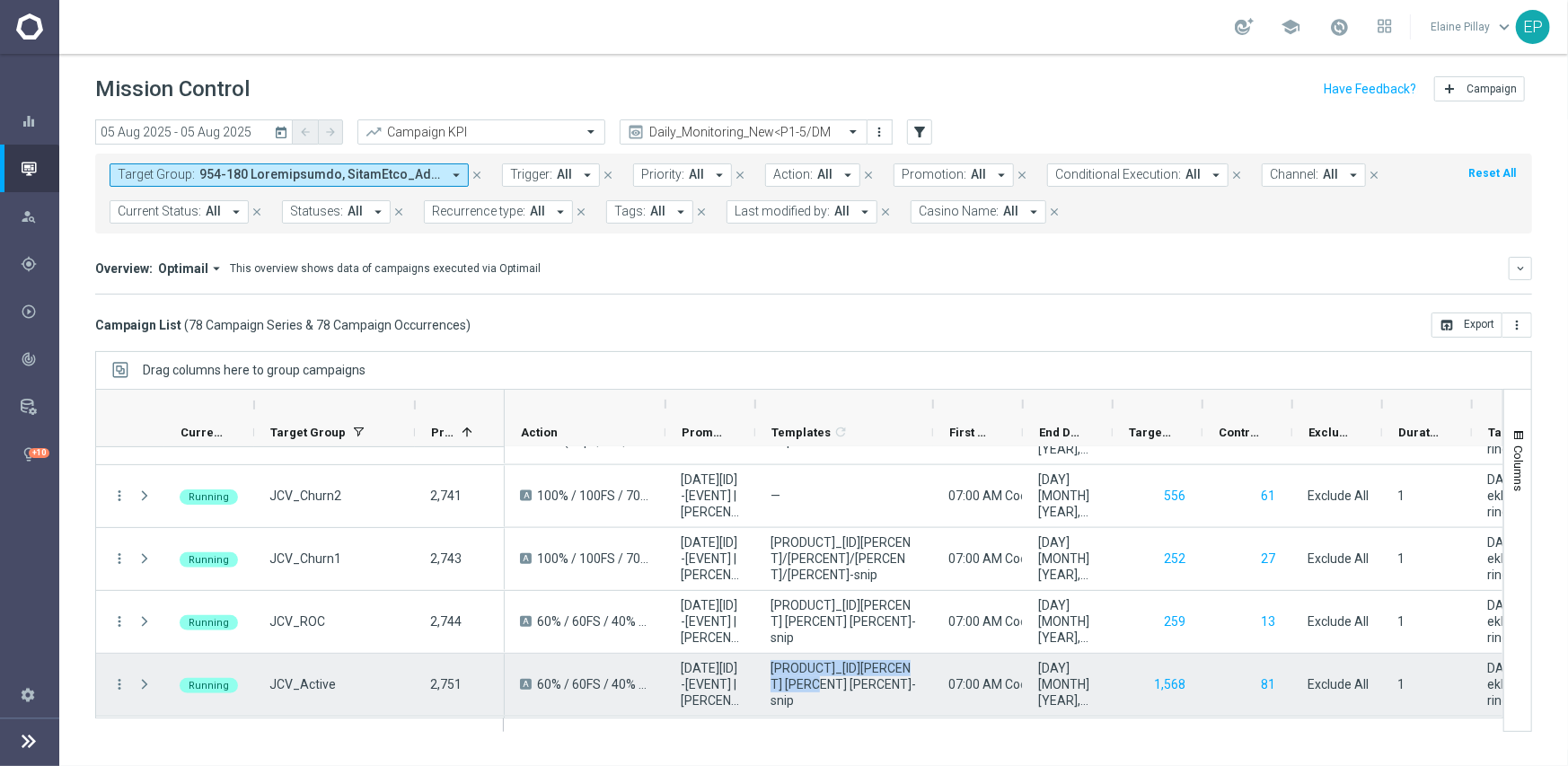 click on "JCV_Twisted60% 60 40% 20-snip" at bounding box center [844, 684] 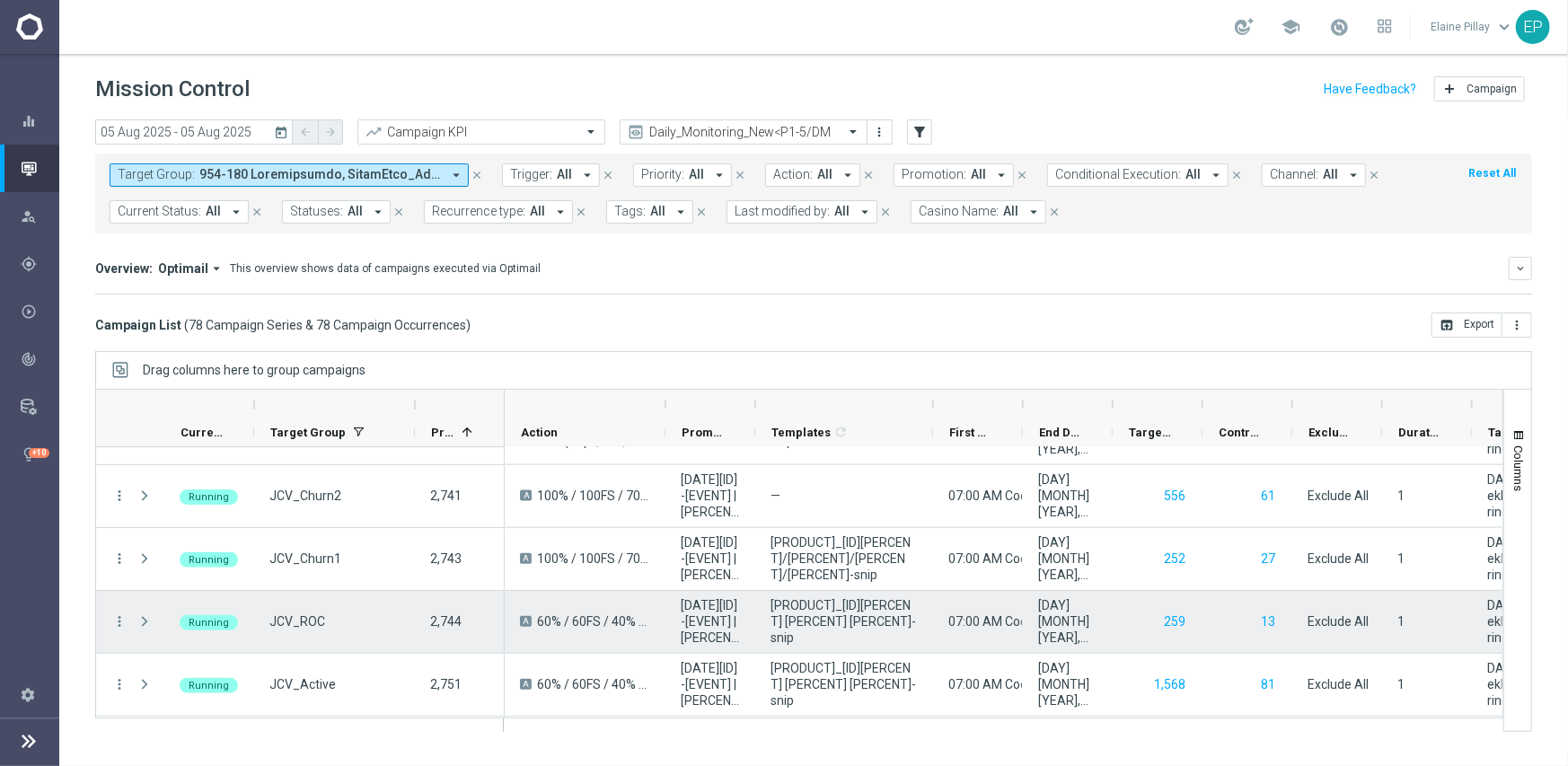 click on "JCV_Twisted60% 60 40% 20-snip" at bounding box center (844, 621) 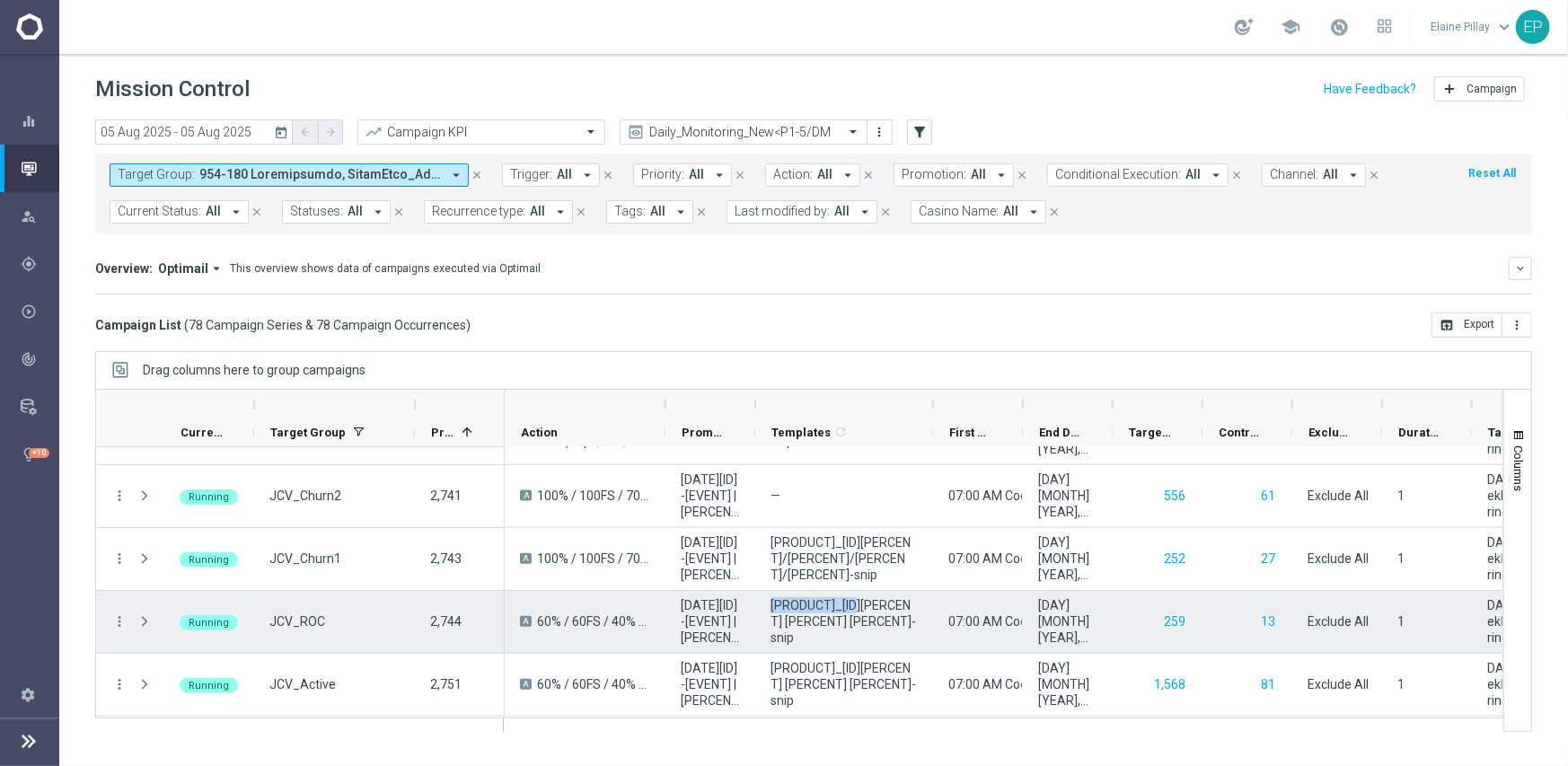 click on "JCV_Twisted60% 60 40% 20-snip" at bounding box center [844, 621] 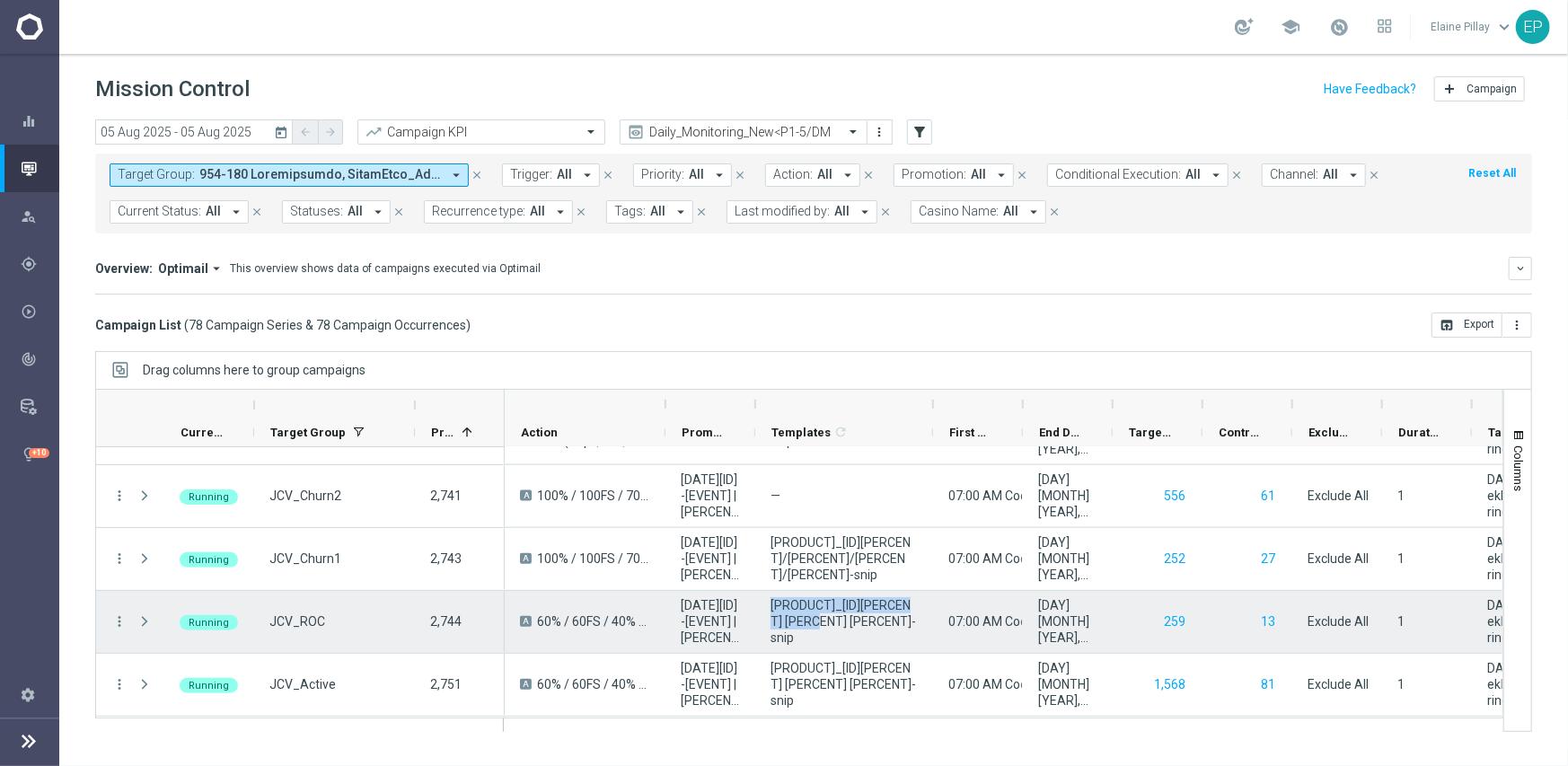 click on "JCV_Twisted60% 60 40% 20-snip" at bounding box center [844, 621] 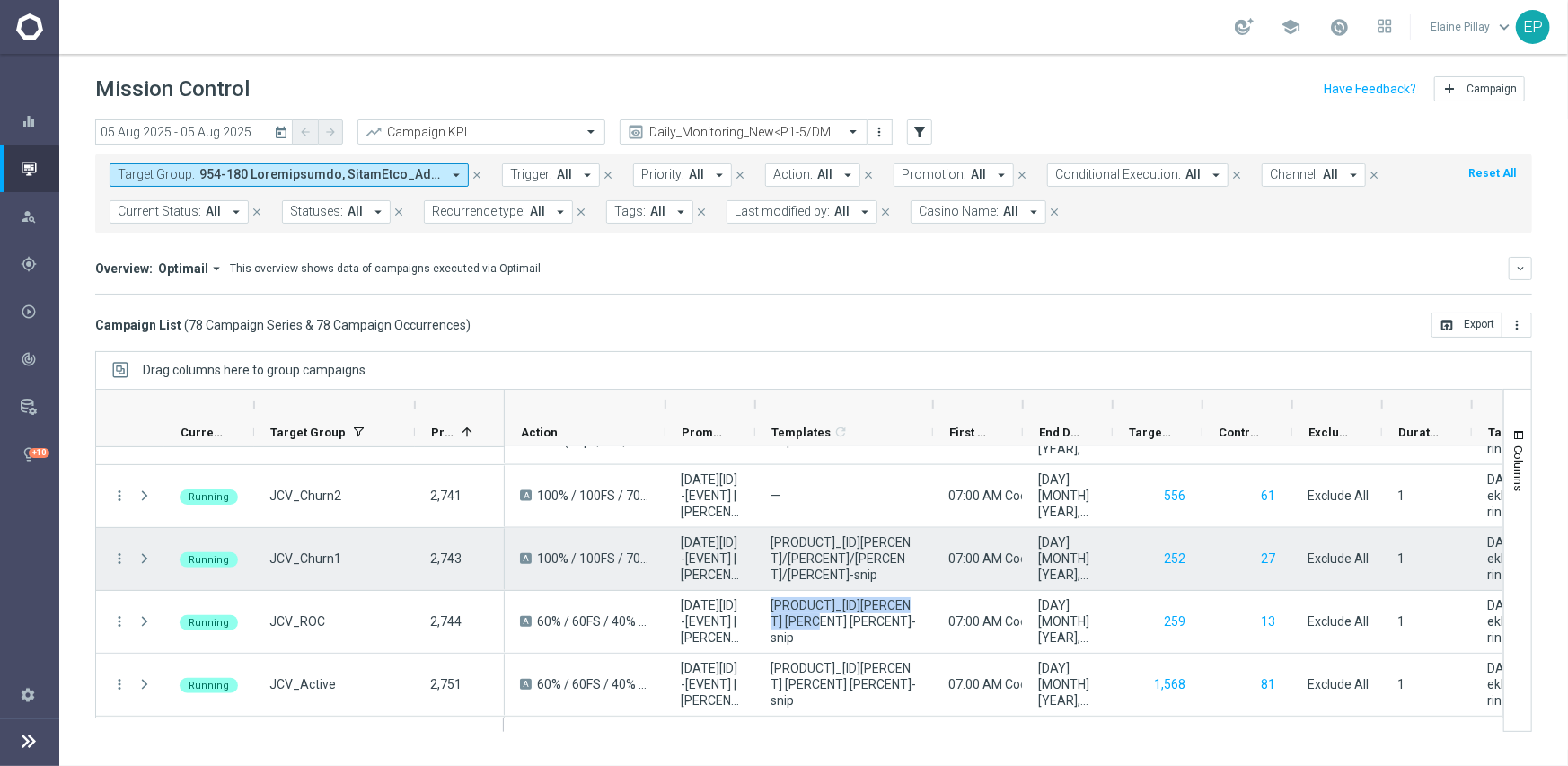 click on "JCV_Twisted100%/100/70%/30-snip" at bounding box center [844, 559] 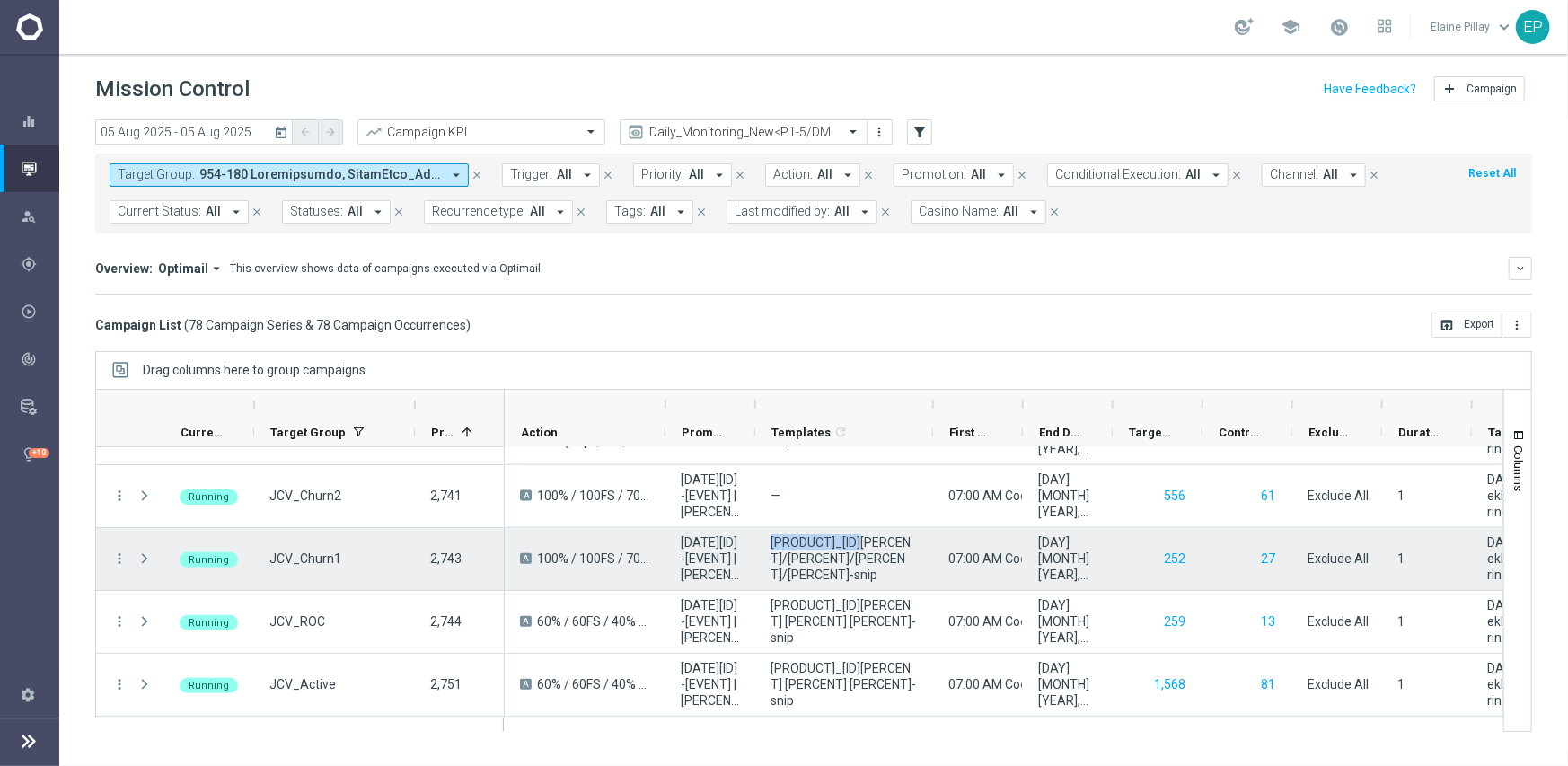 click on "JCV_Twisted100%/100/70%/30-snip" at bounding box center (844, 559) 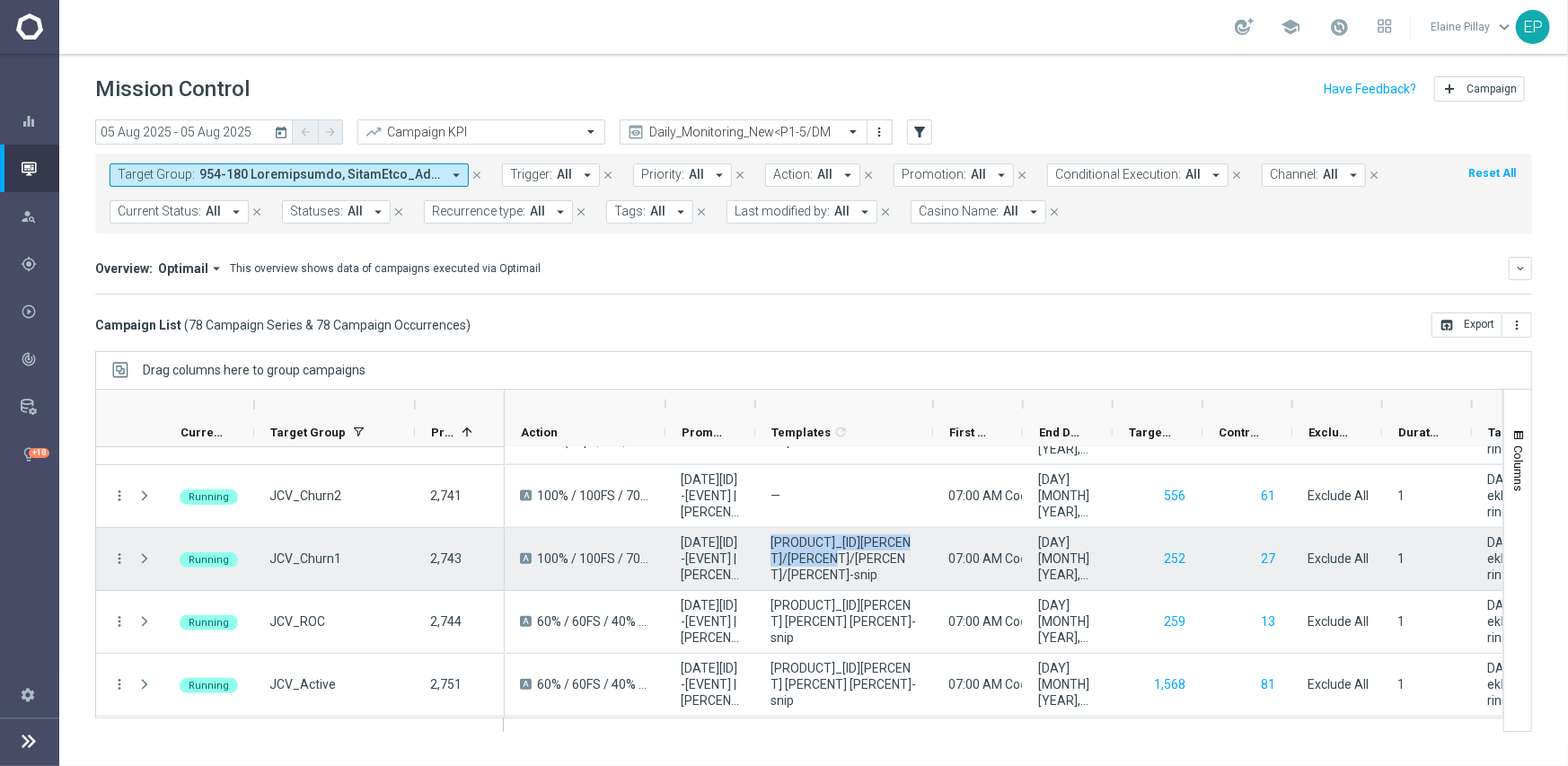 click on "JCV_Twisted100%/100/70%/30-snip" at bounding box center [844, 559] 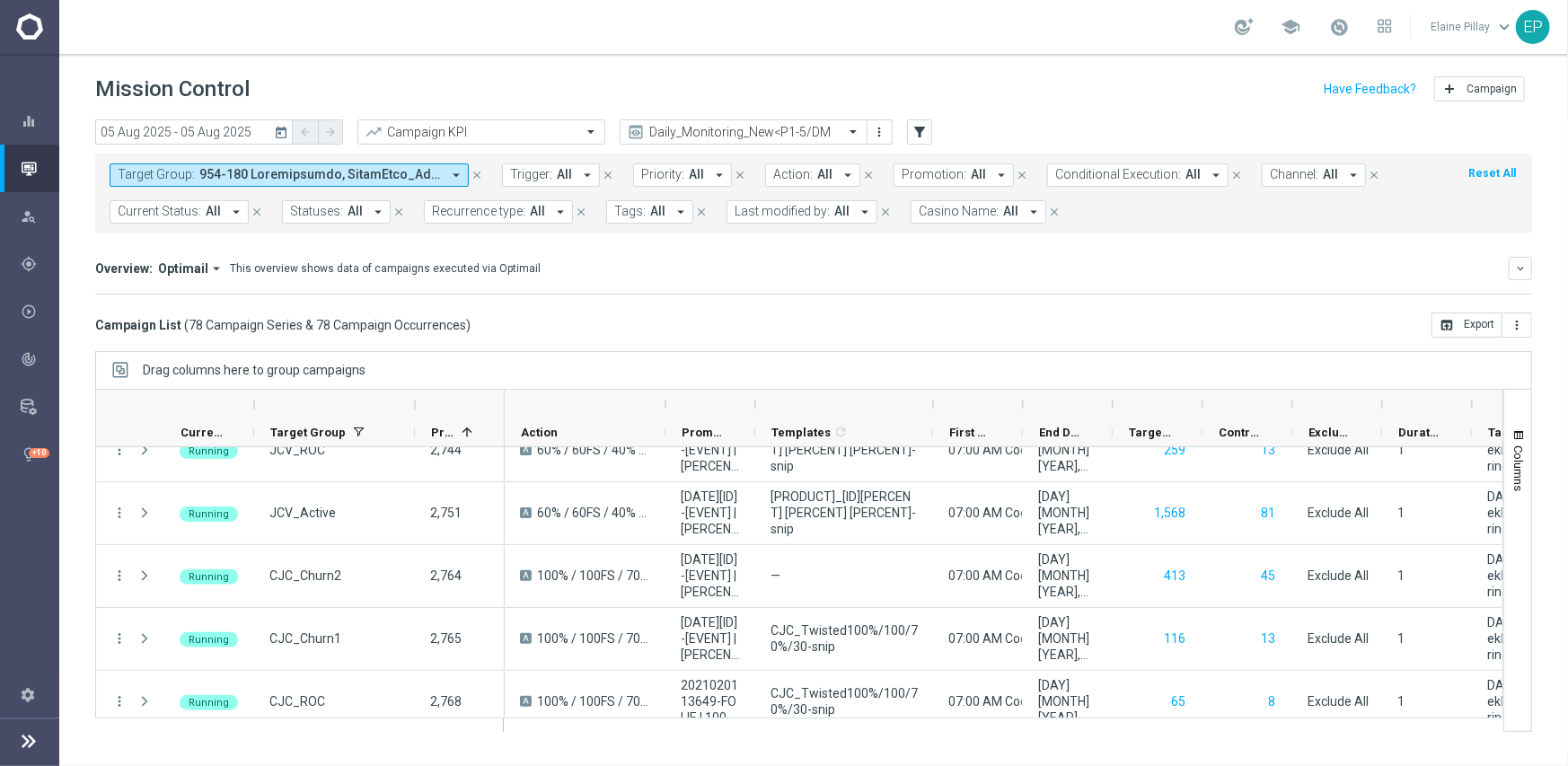 scroll, scrollTop: 1922, scrollLeft: 0, axis: vertical 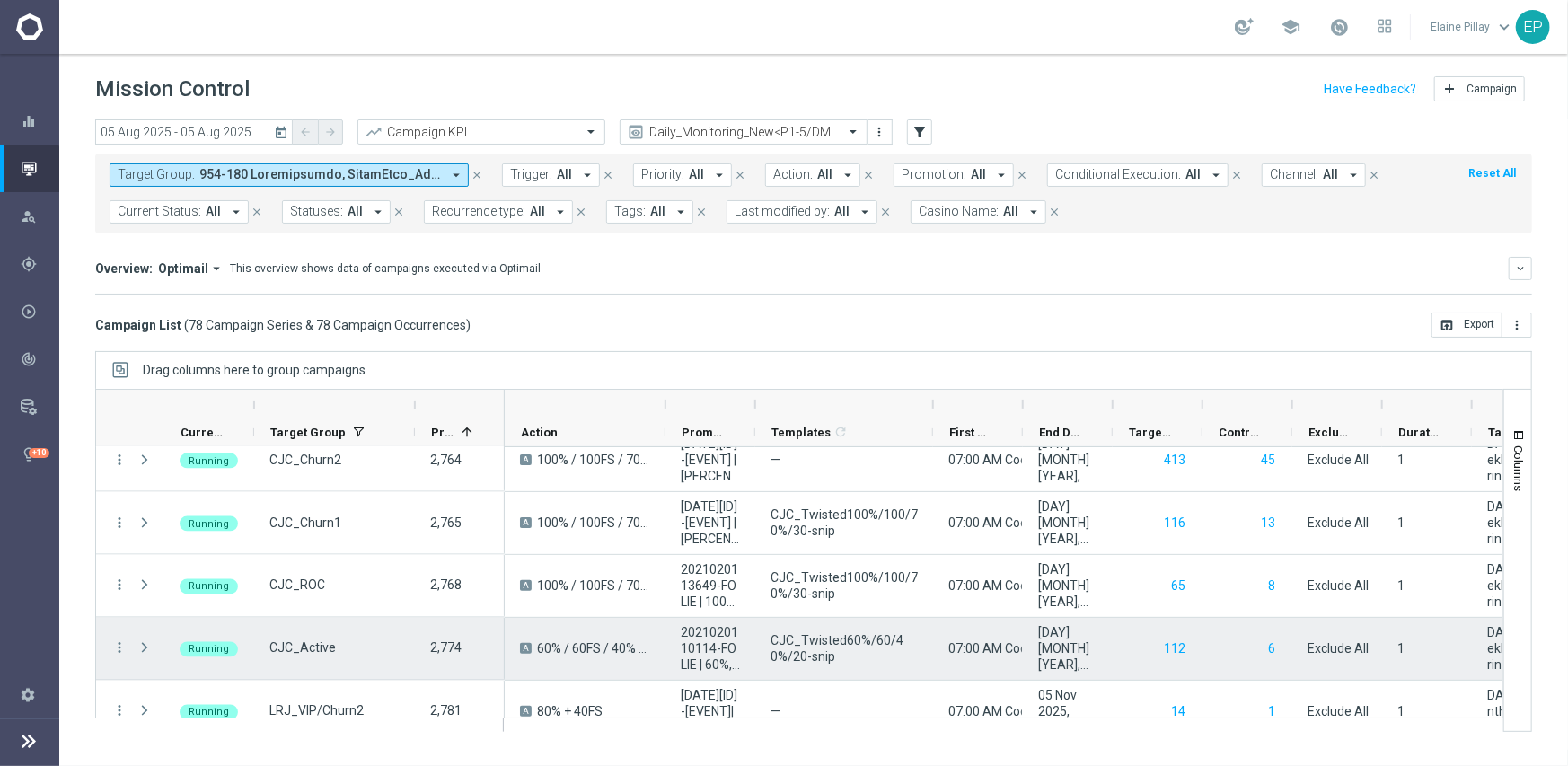 click on "CJC_Twisted60%/60/40%/20-snip" at bounding box center [844, 648] 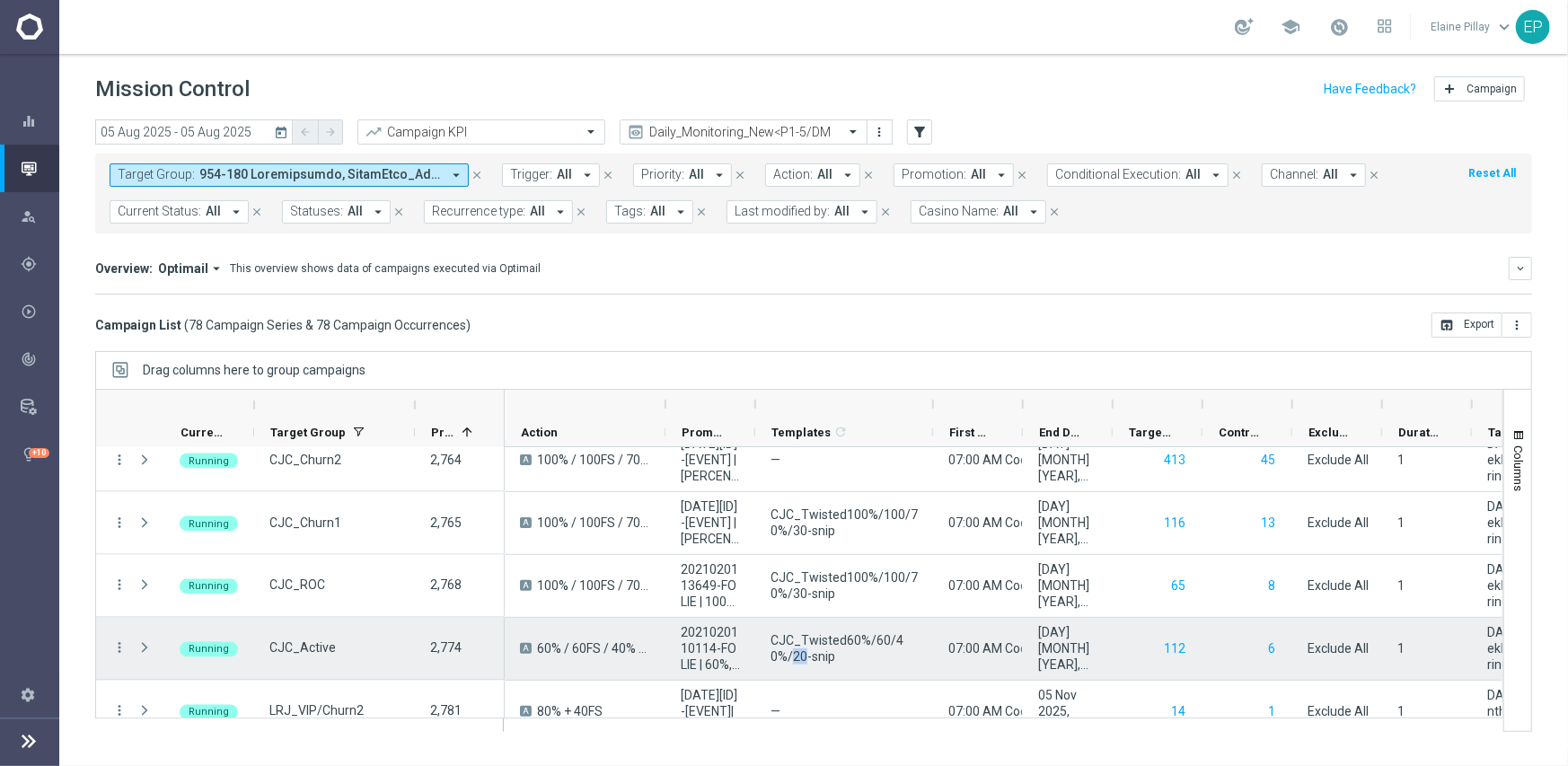 click on "CJC_Twisted60%/60/40%/20-snip" at bounding box center (844, 648) 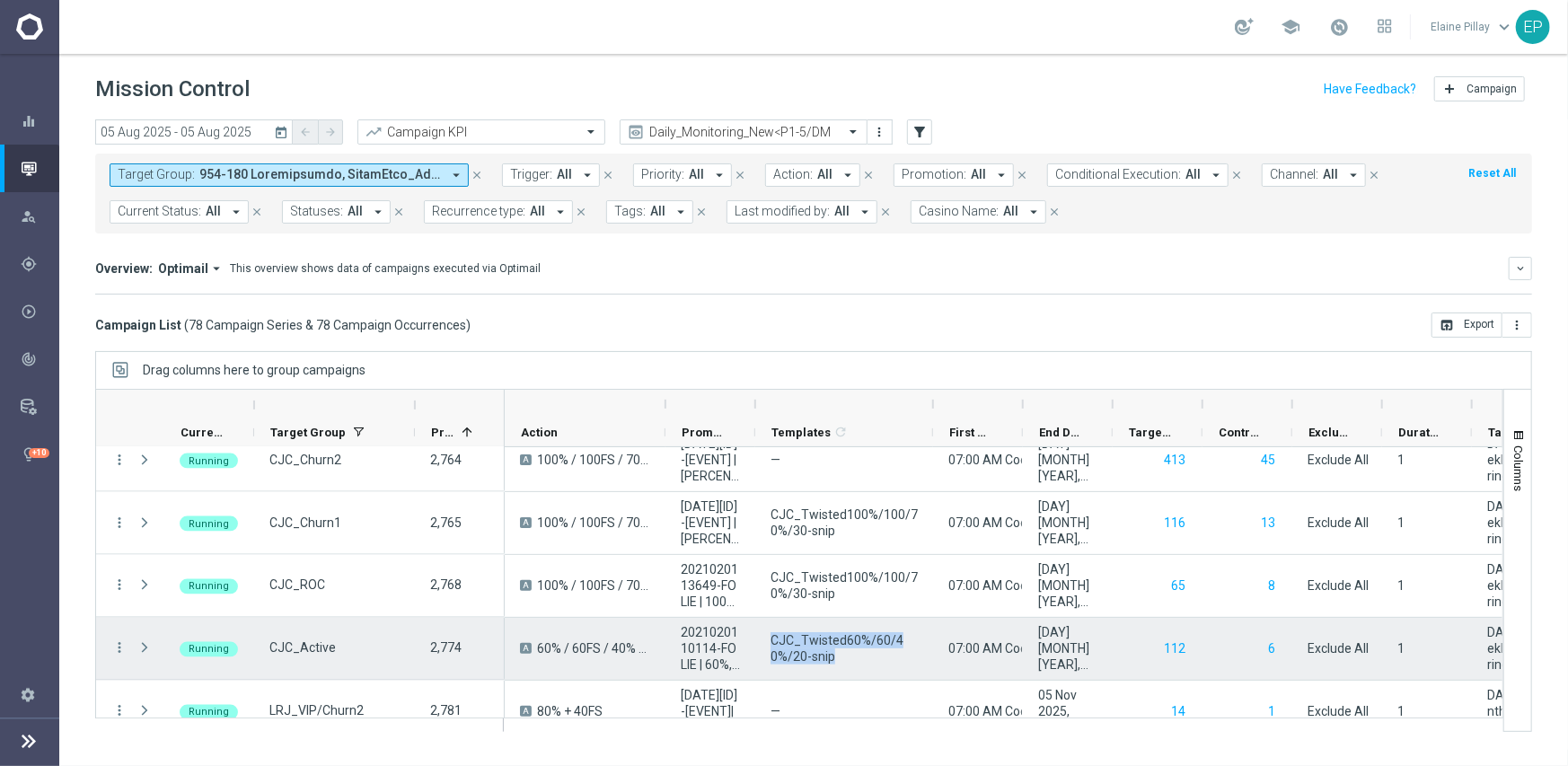 click on "CJC_Twisted60%/60/40%/20-snip" at bounding box center (844, 648) 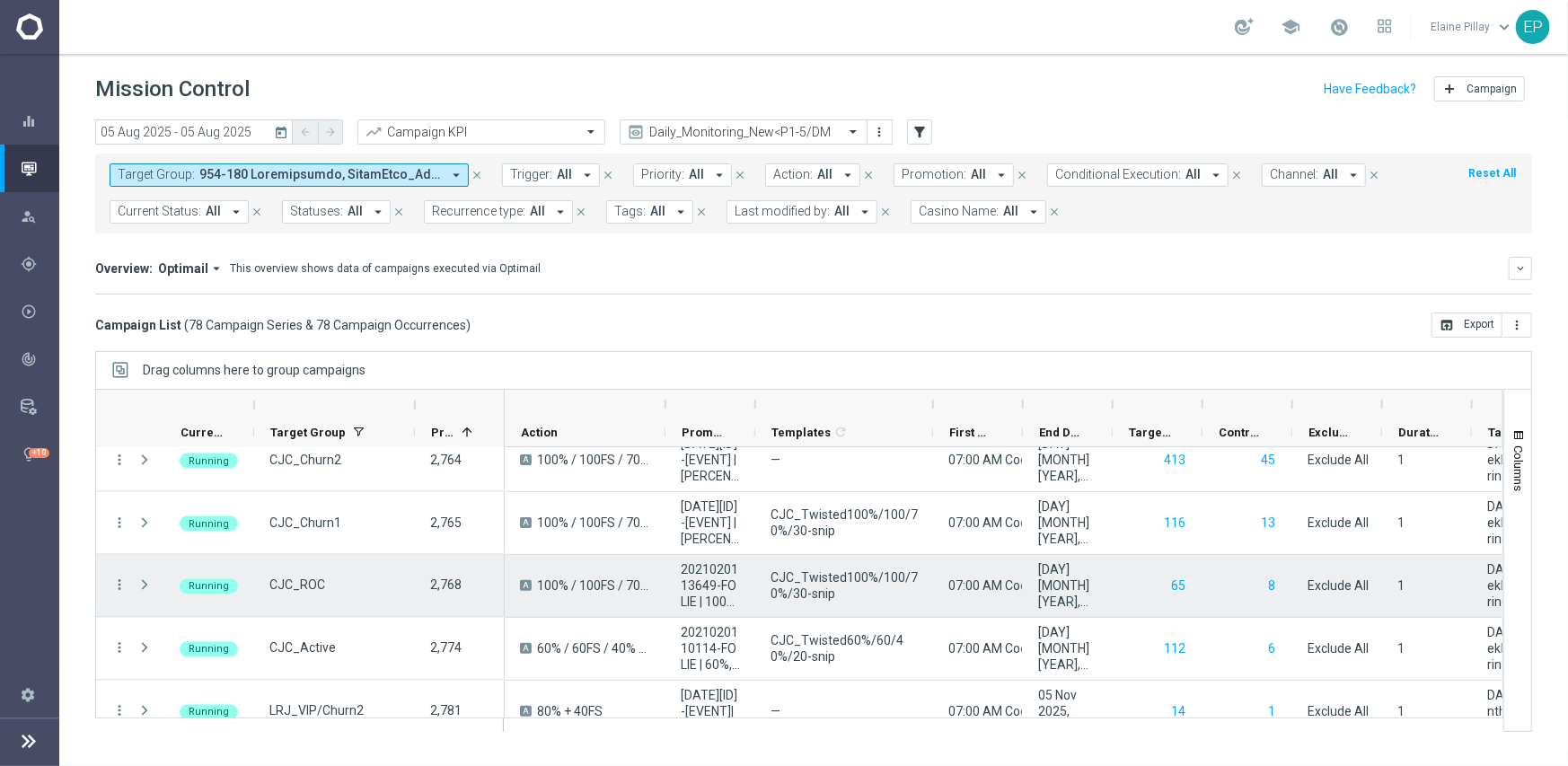click on "CJC_Twisted100%/100/70%/30-snip" at bounding box center [844, 586] 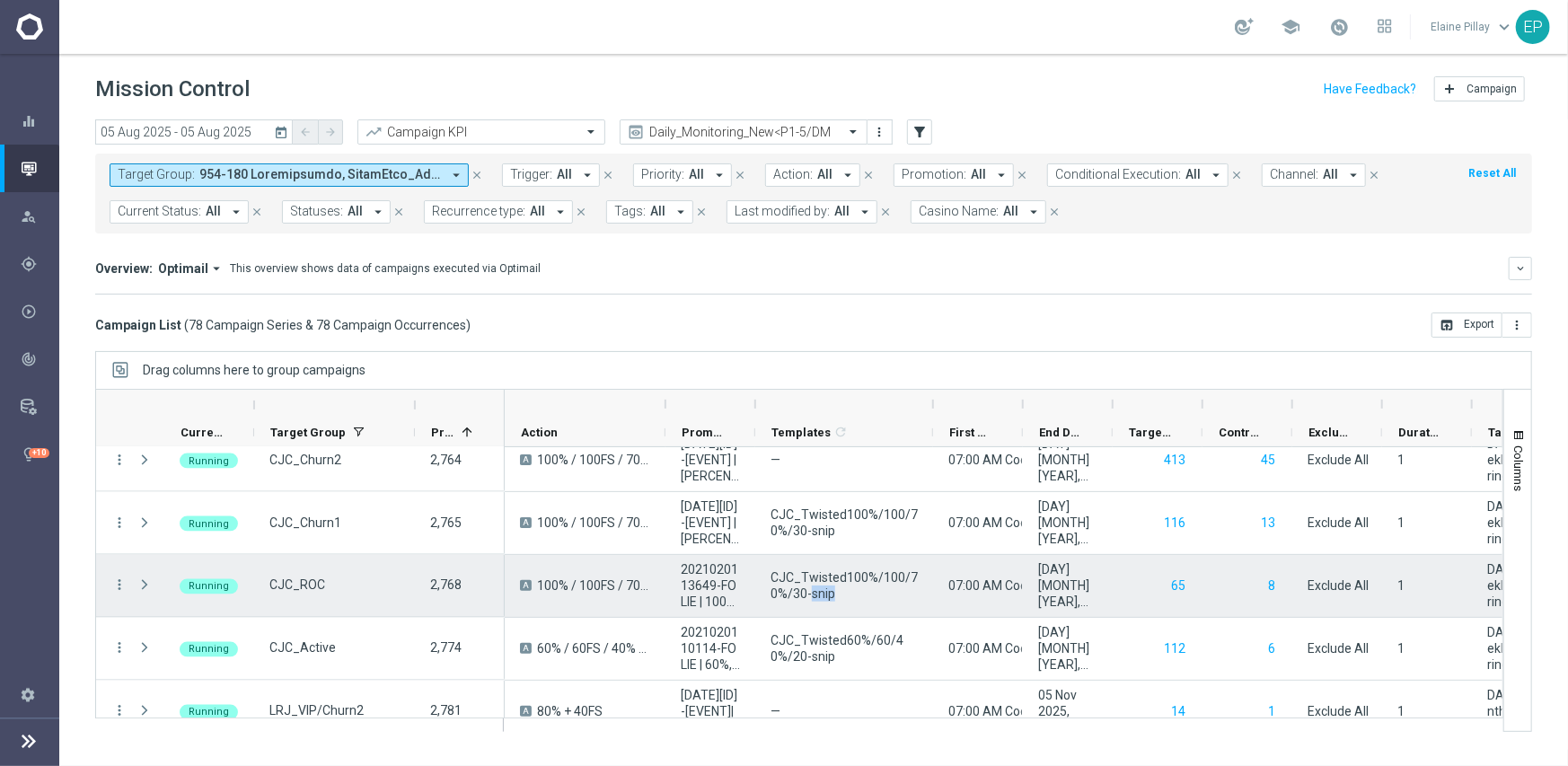 click on "CJC_Twisted100%/100/70%/30-snip" at bounding box center [844, 586] 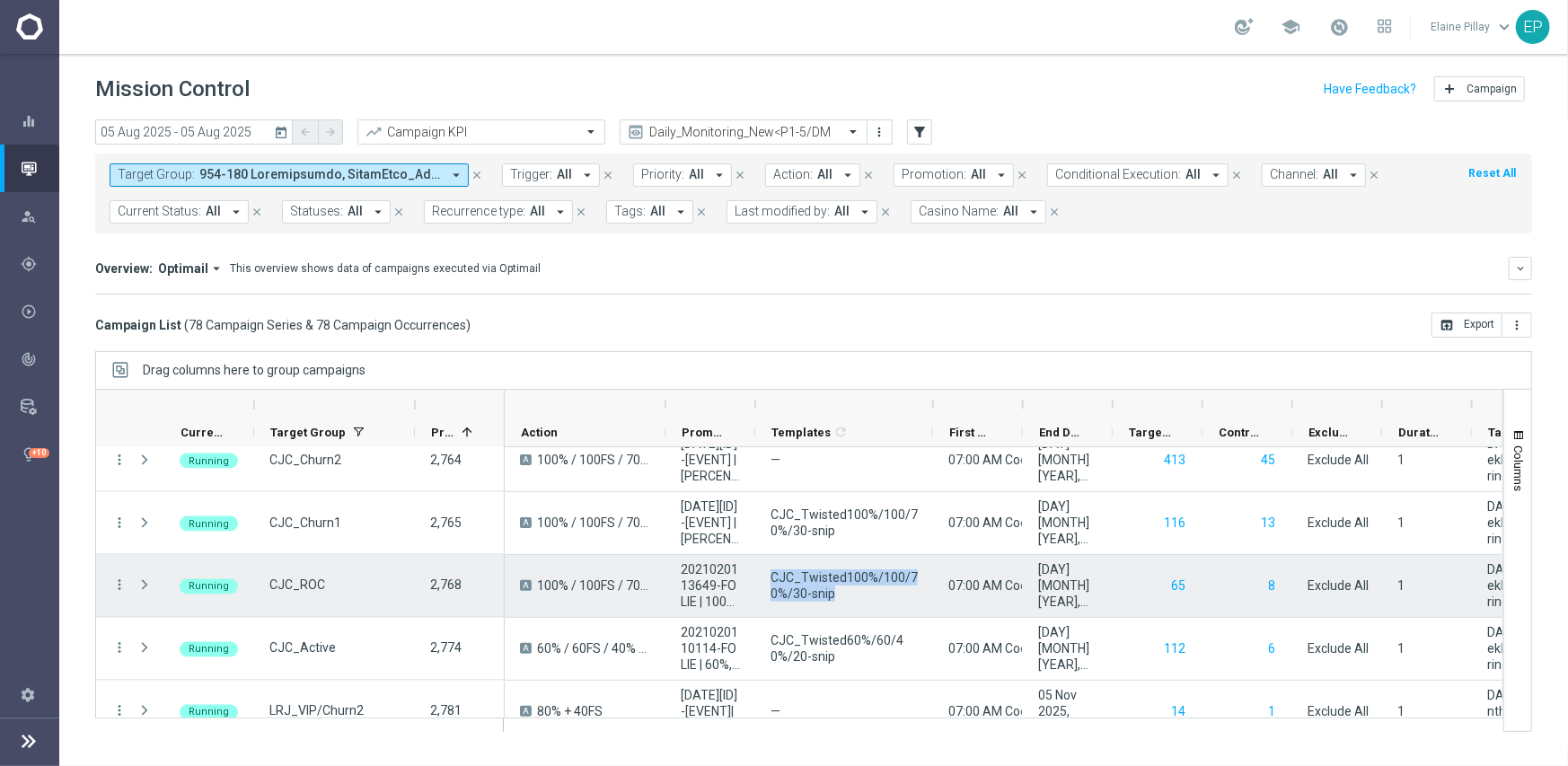 click on "CJC_Twisted100%/100/70%/30-snip" at bounding box center [844, 586] 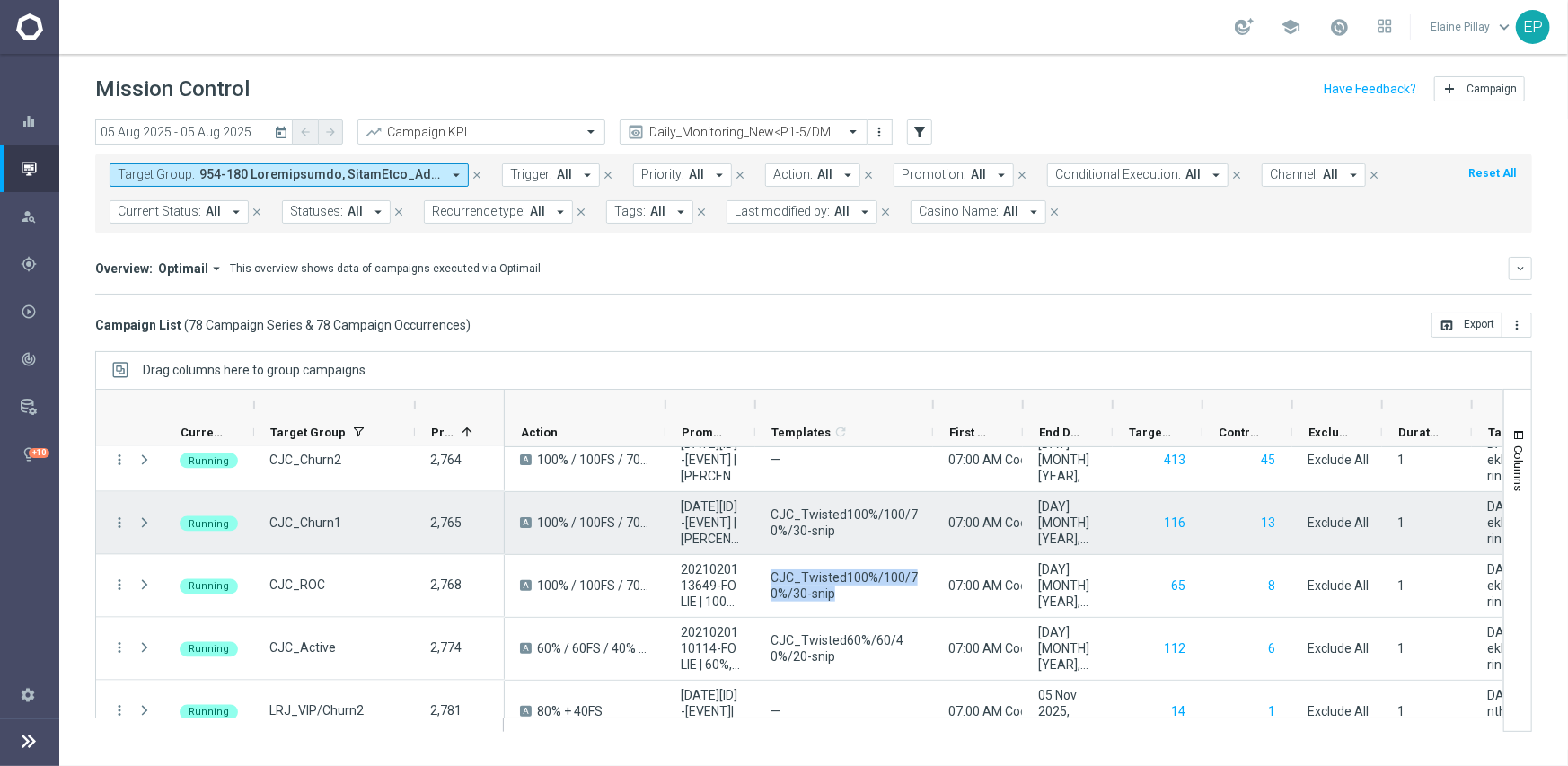 click on "CJC_Twisted100%/100/70%/30-snip" at bounding box center [844, 523] 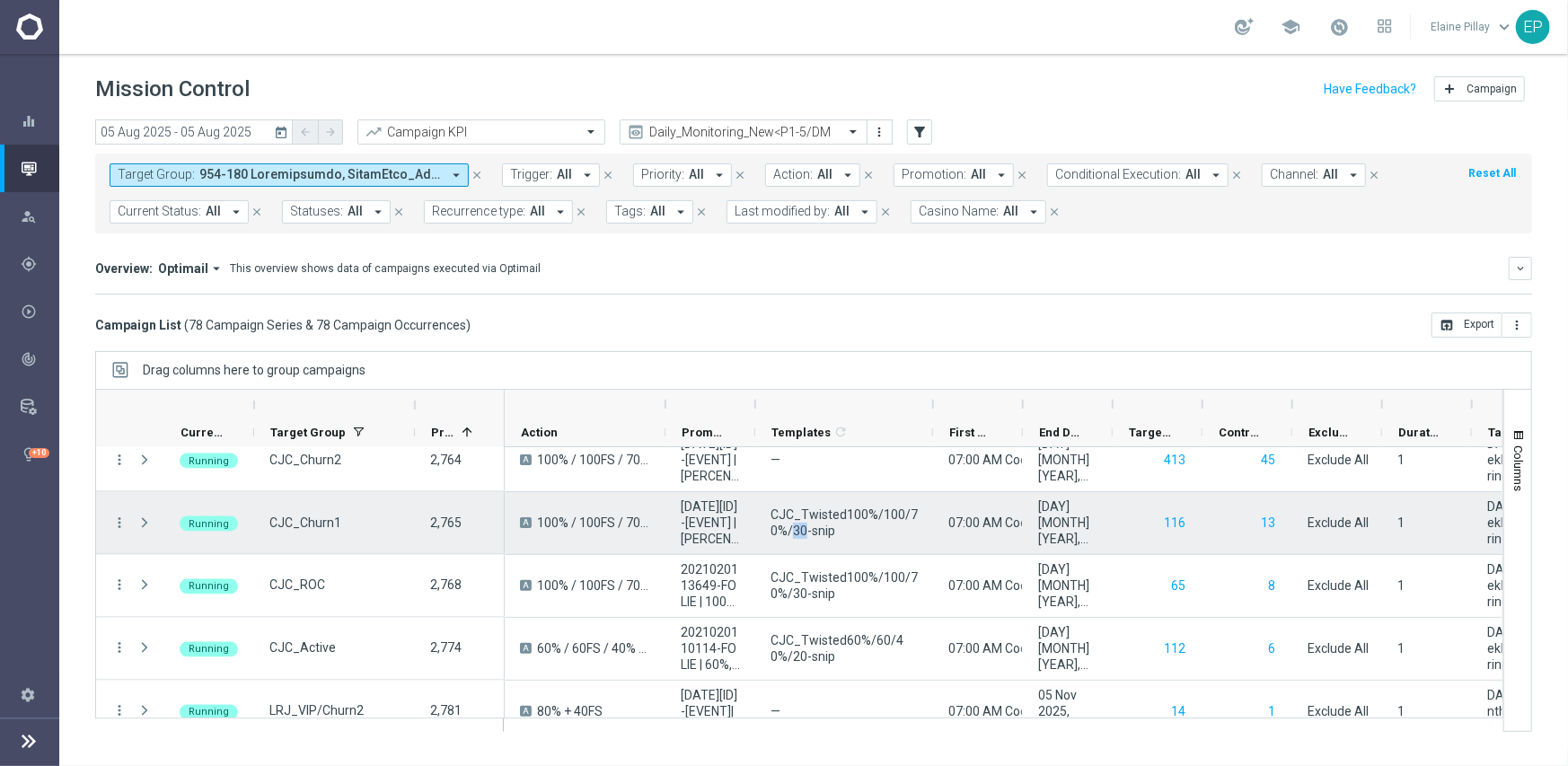 click on "CJC_Twisted100%/100/70%/30-snip" at bounding box center (844, 523) 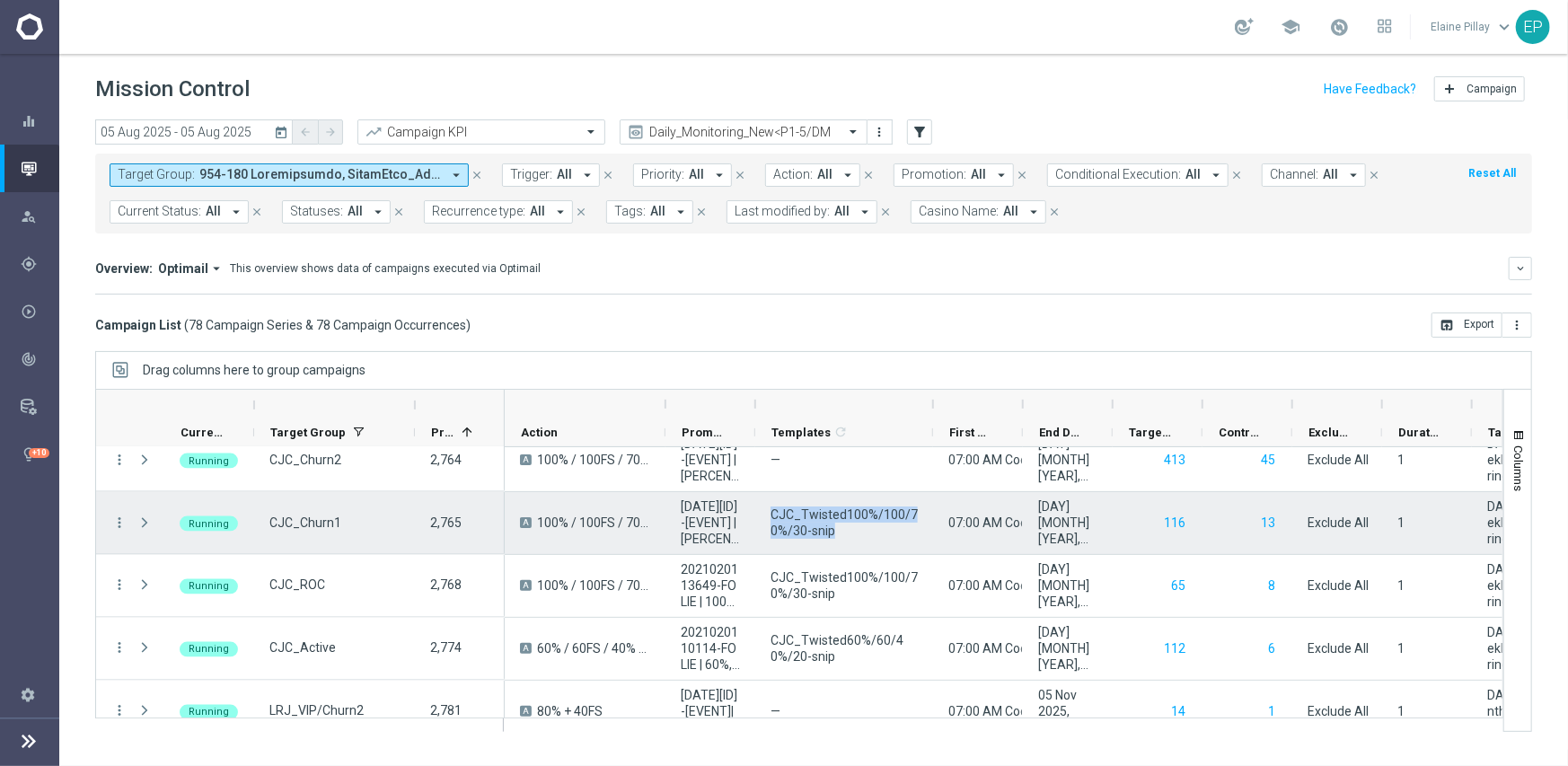 click on "CJC_Twisted100%/100/70%/30-snip" at bounding box center [844, 523] 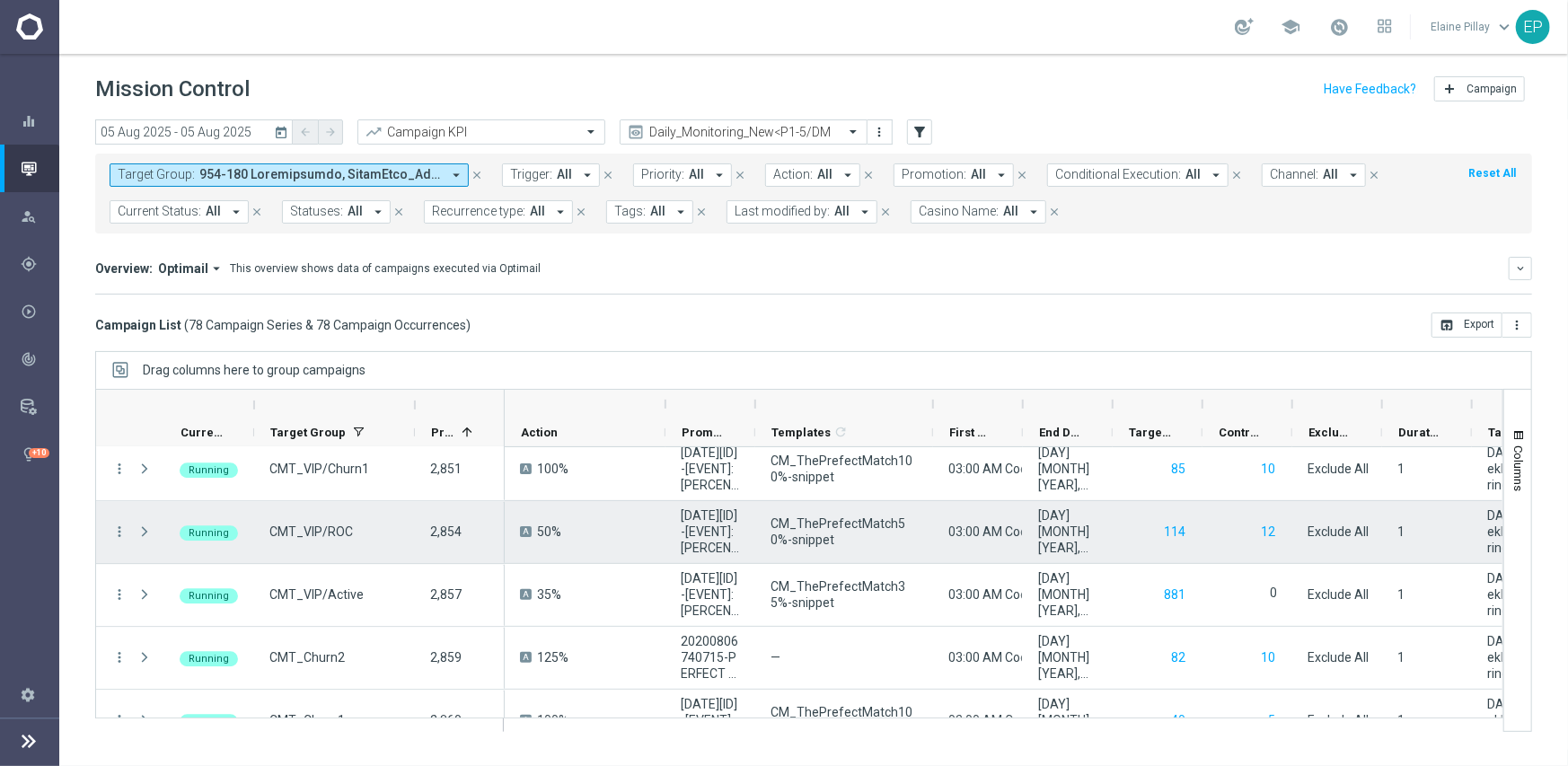 scroll, scrollTop: 2748, scrollLeft: 0, axis: vertical 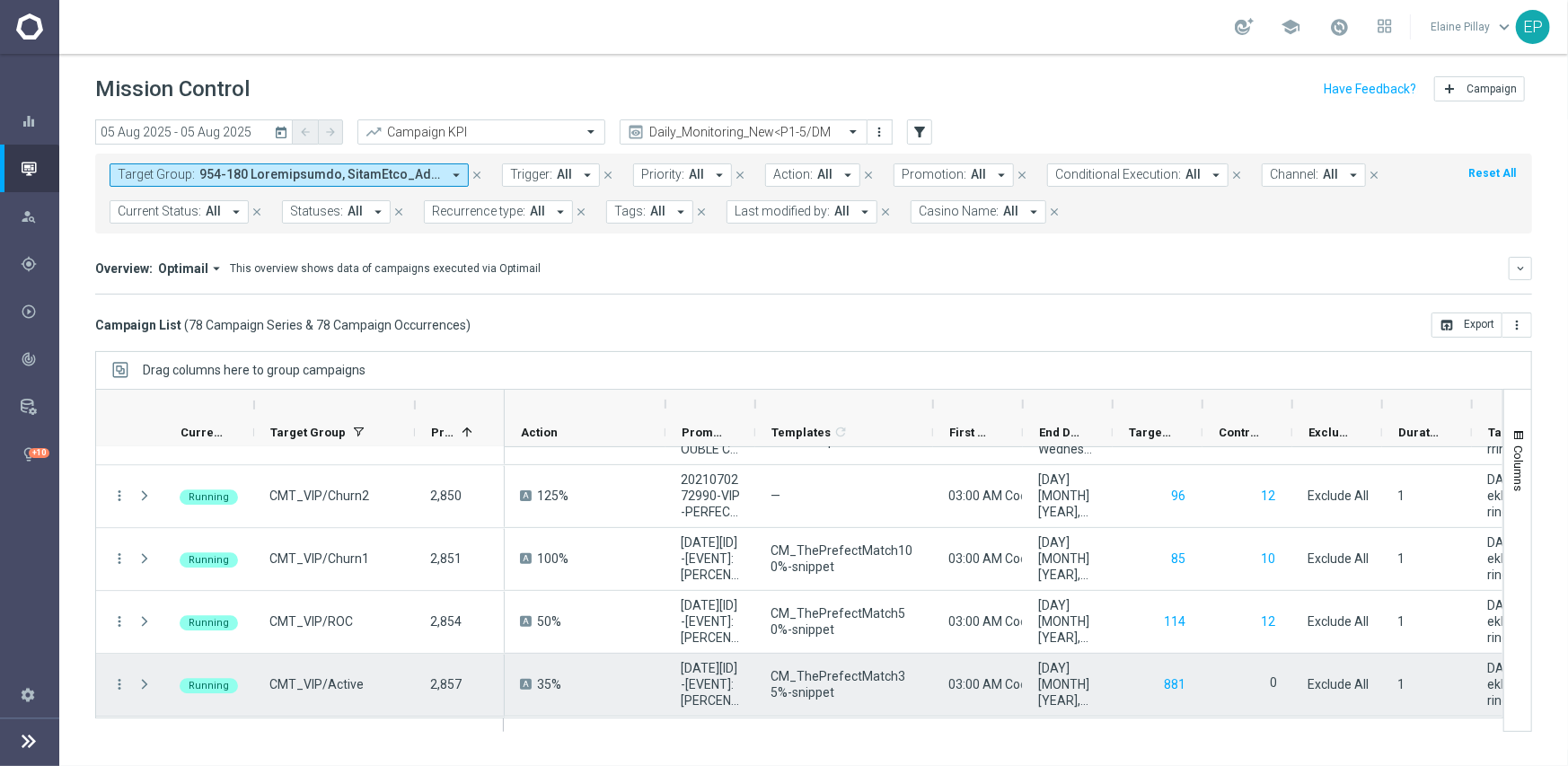 click on "CM_ThePrefectMatch35%-snippet" at bounding box center (844, 684) 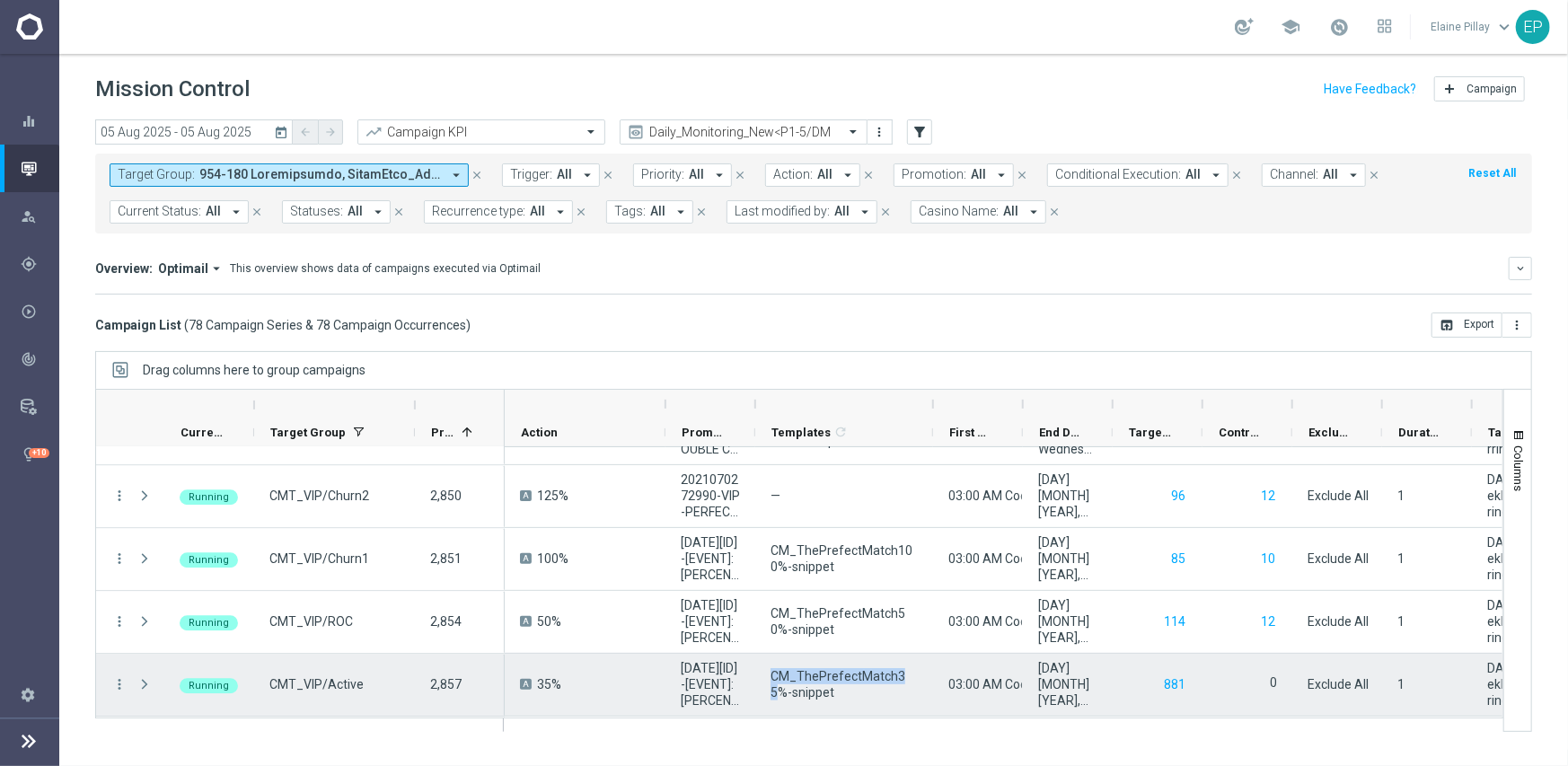 click on "CM_ThePrefectMatch35%-snippet" at bounding box center [844, 684] 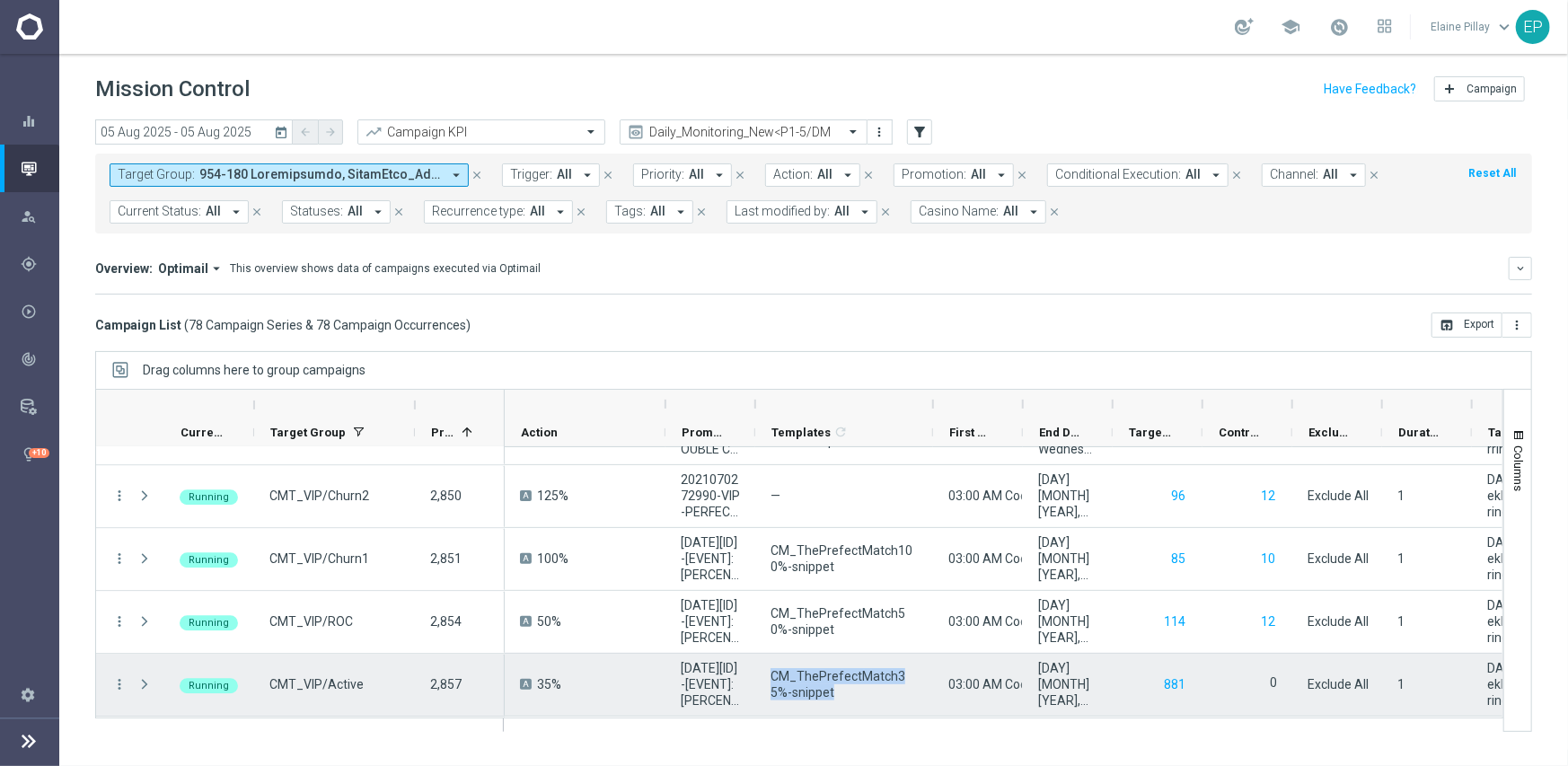 click on "CM_ThePrefectMatch35%-snippet" at bounding box center [844, 684] 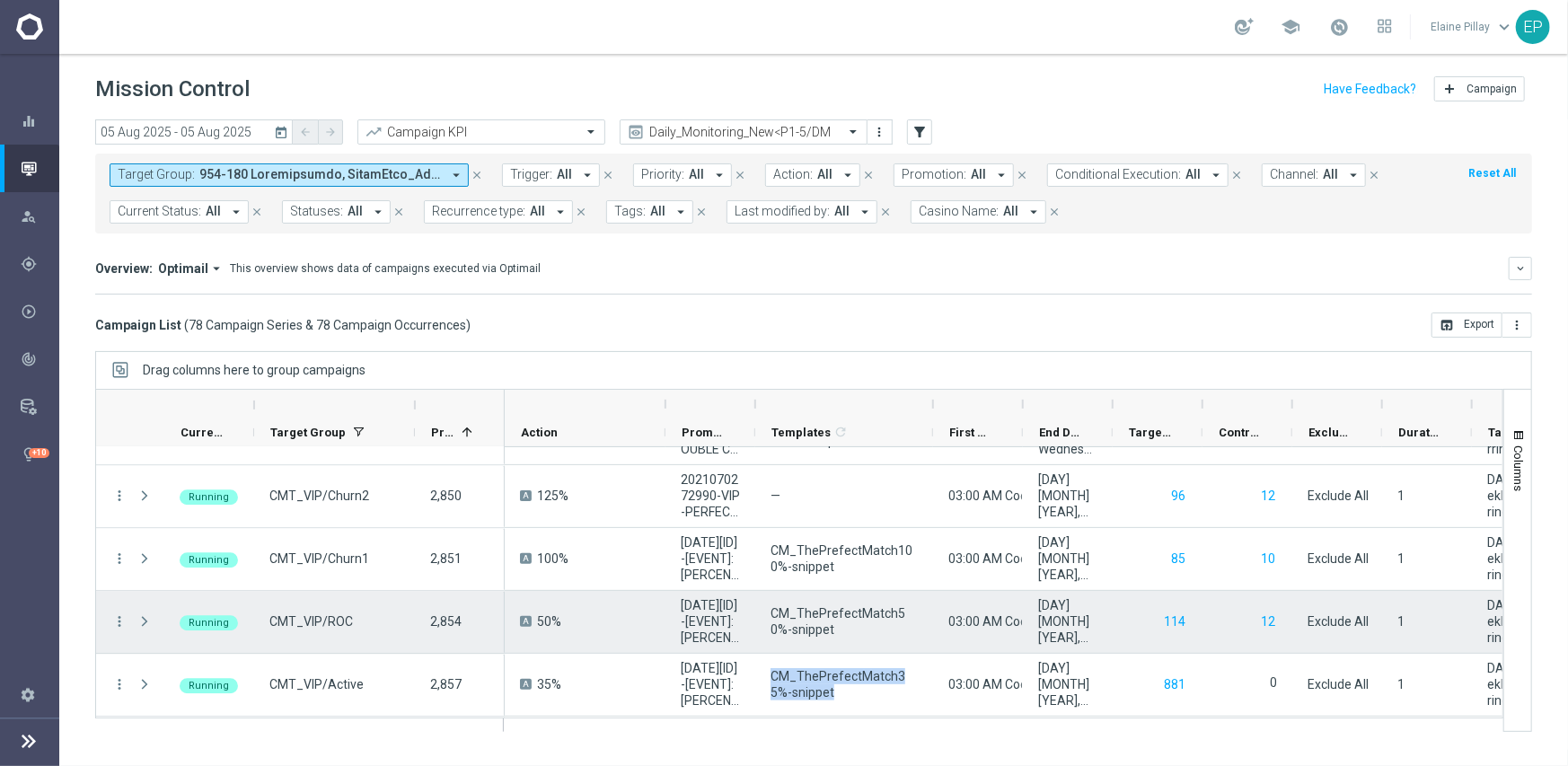click on "CM_ThePrefectMatch50%-snippet" at bounding box center [844, 621] 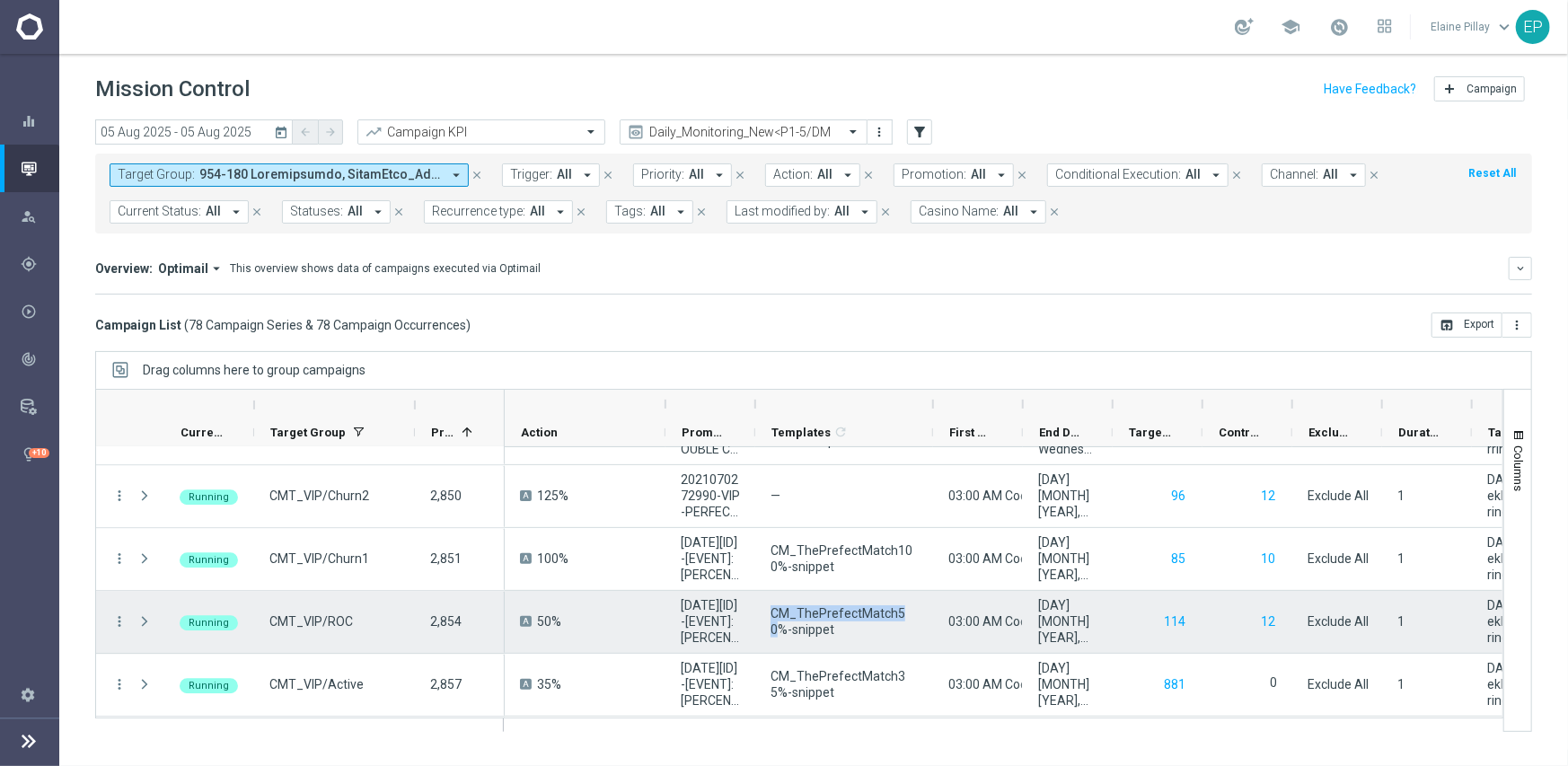 click on "CM_ThePrefectMatch50%-snippet" at bounding box center [844, 621] 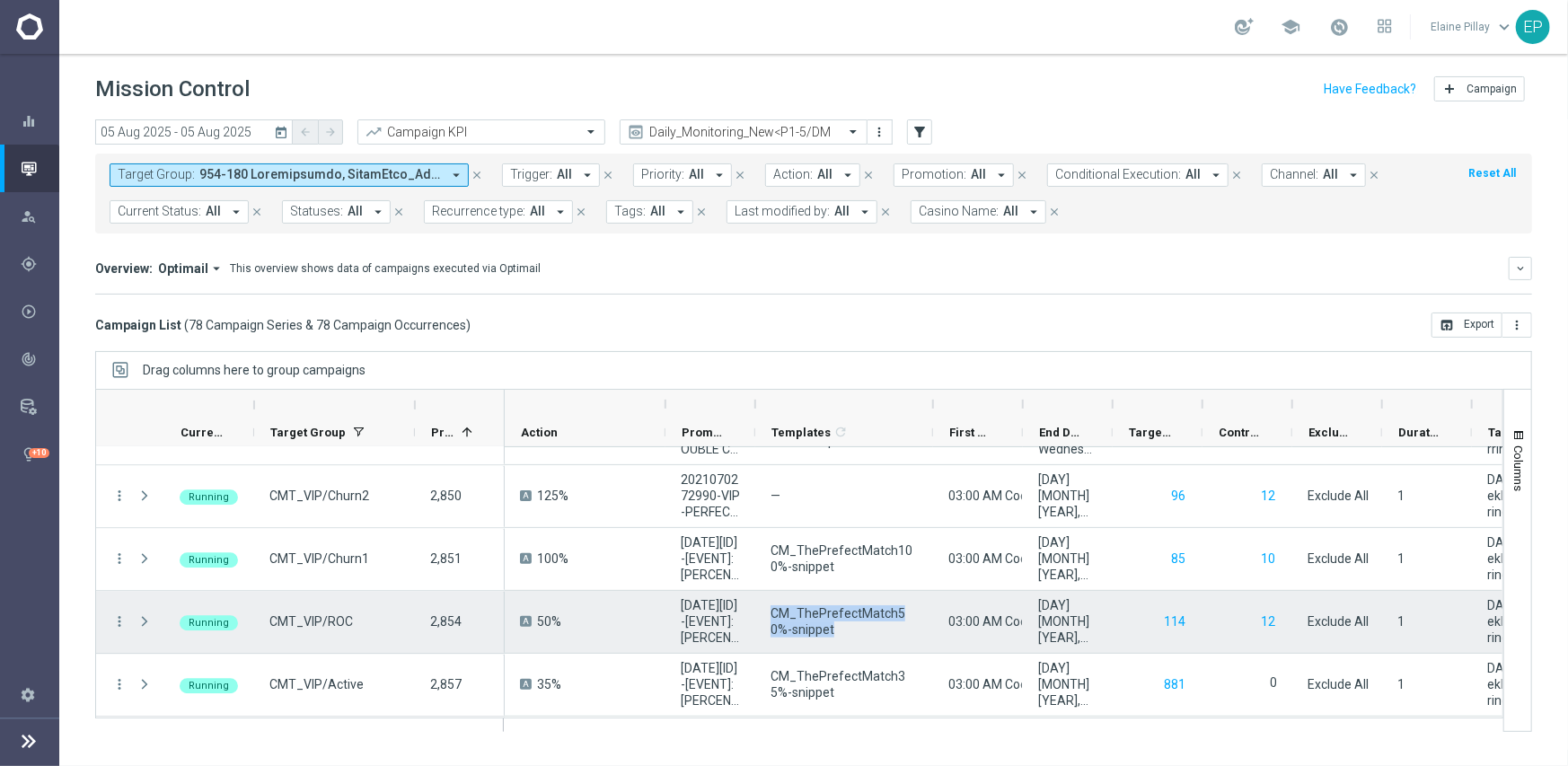 click on "CM_ThePrefectMatch50%-snippet" at bounding box center [844, 621] 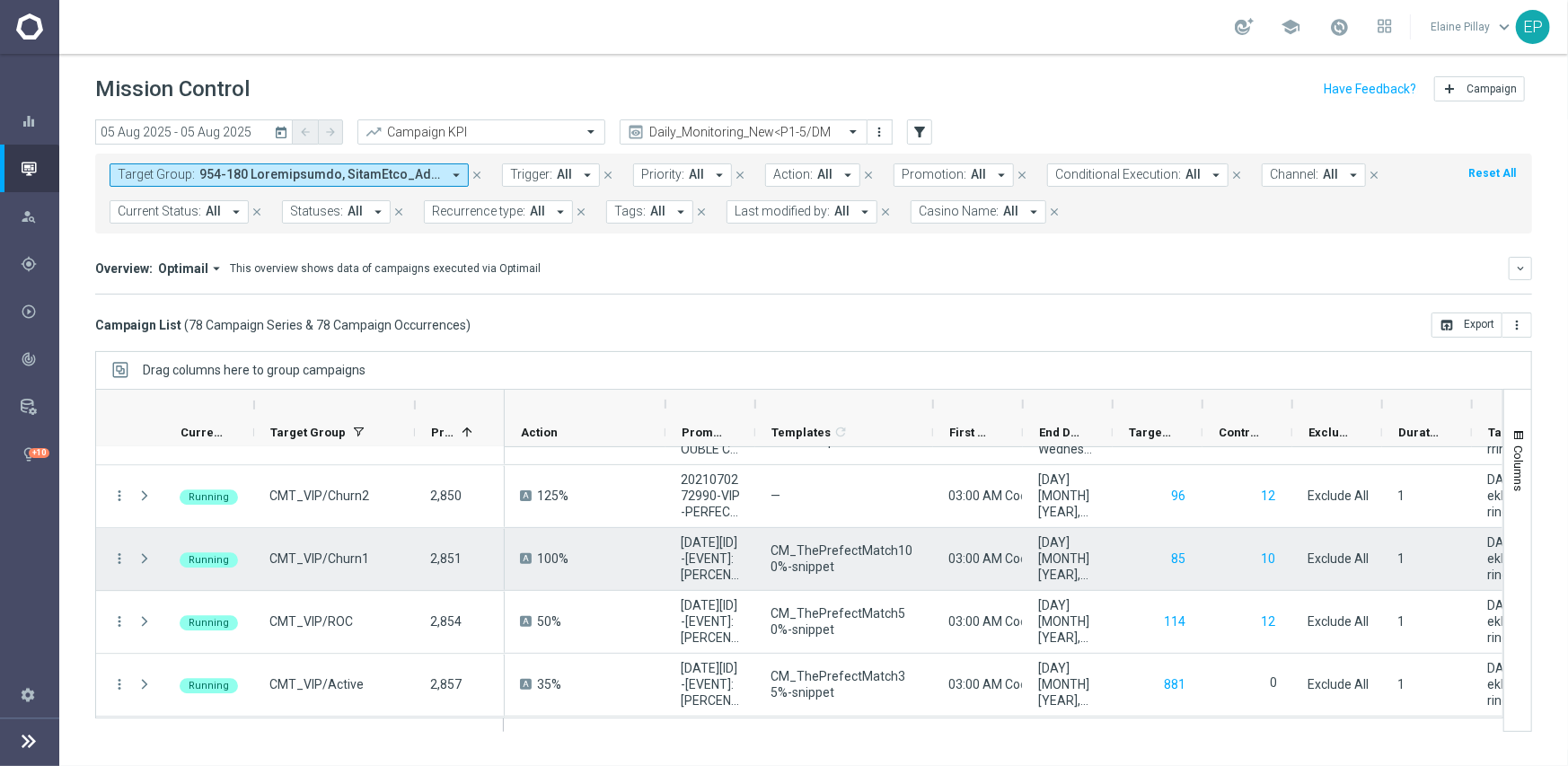 click on "CM_ThePrefectMatch100%-snippet" at bounding box center (844, 559) 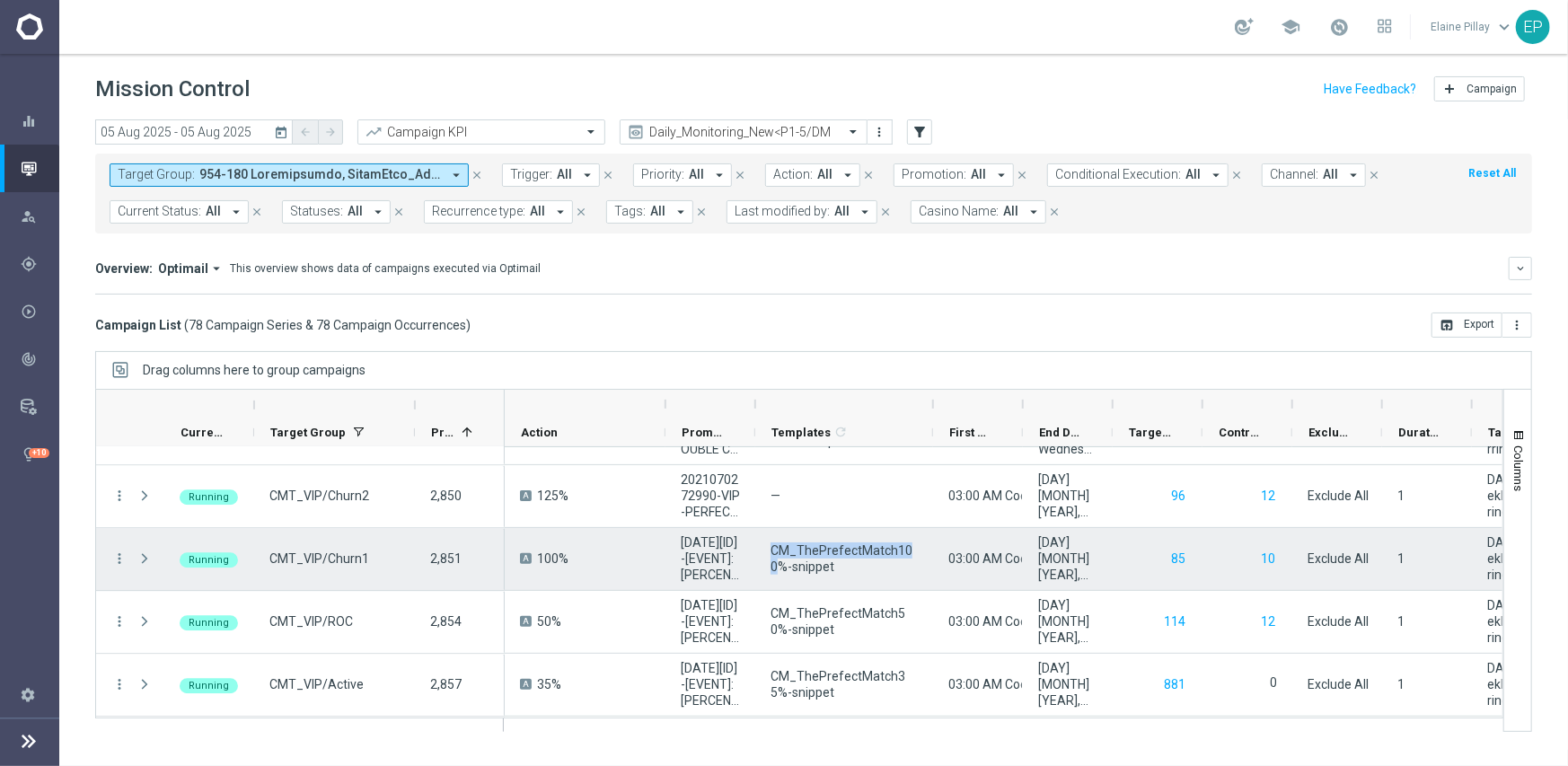 click on "CM_ThePrefectMatch100%-snippet" at bounding box center [844, 559] 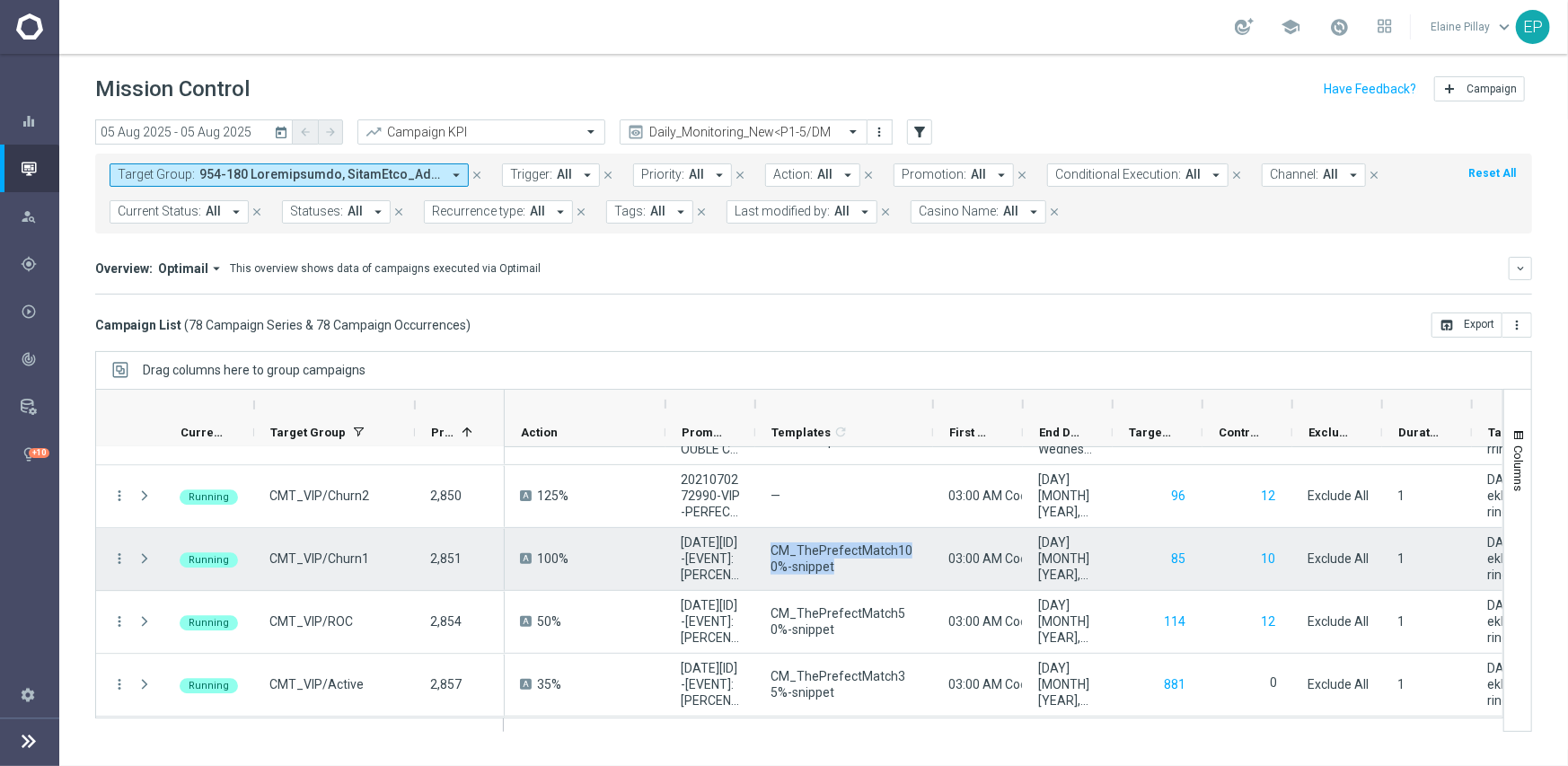 click on "CM_ThePrefectMatch100%-snippet" at bounding box center (844, 559) 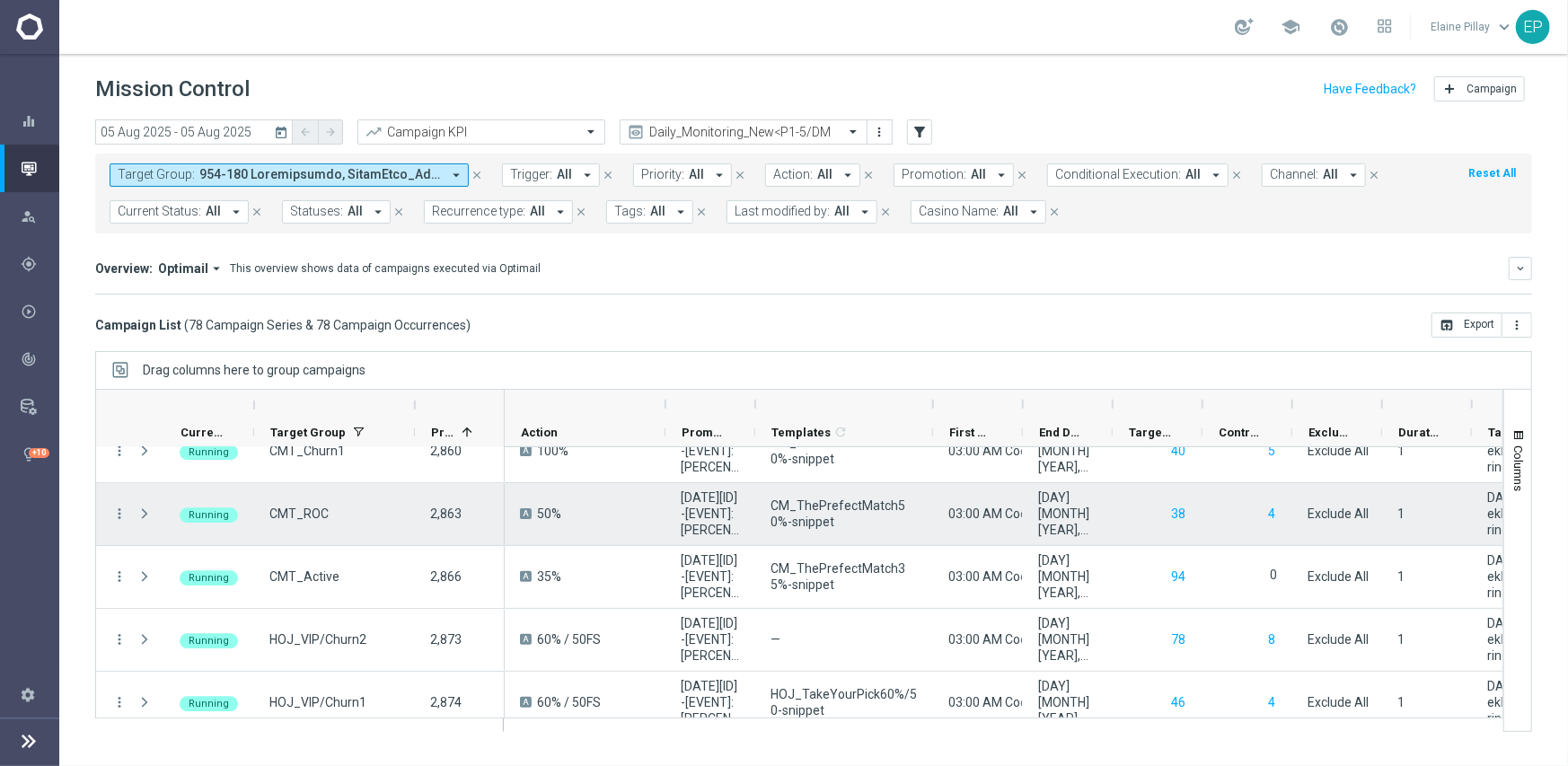 scroll, scrollTop: 3197, scrollLeft: 0, axis: vertical 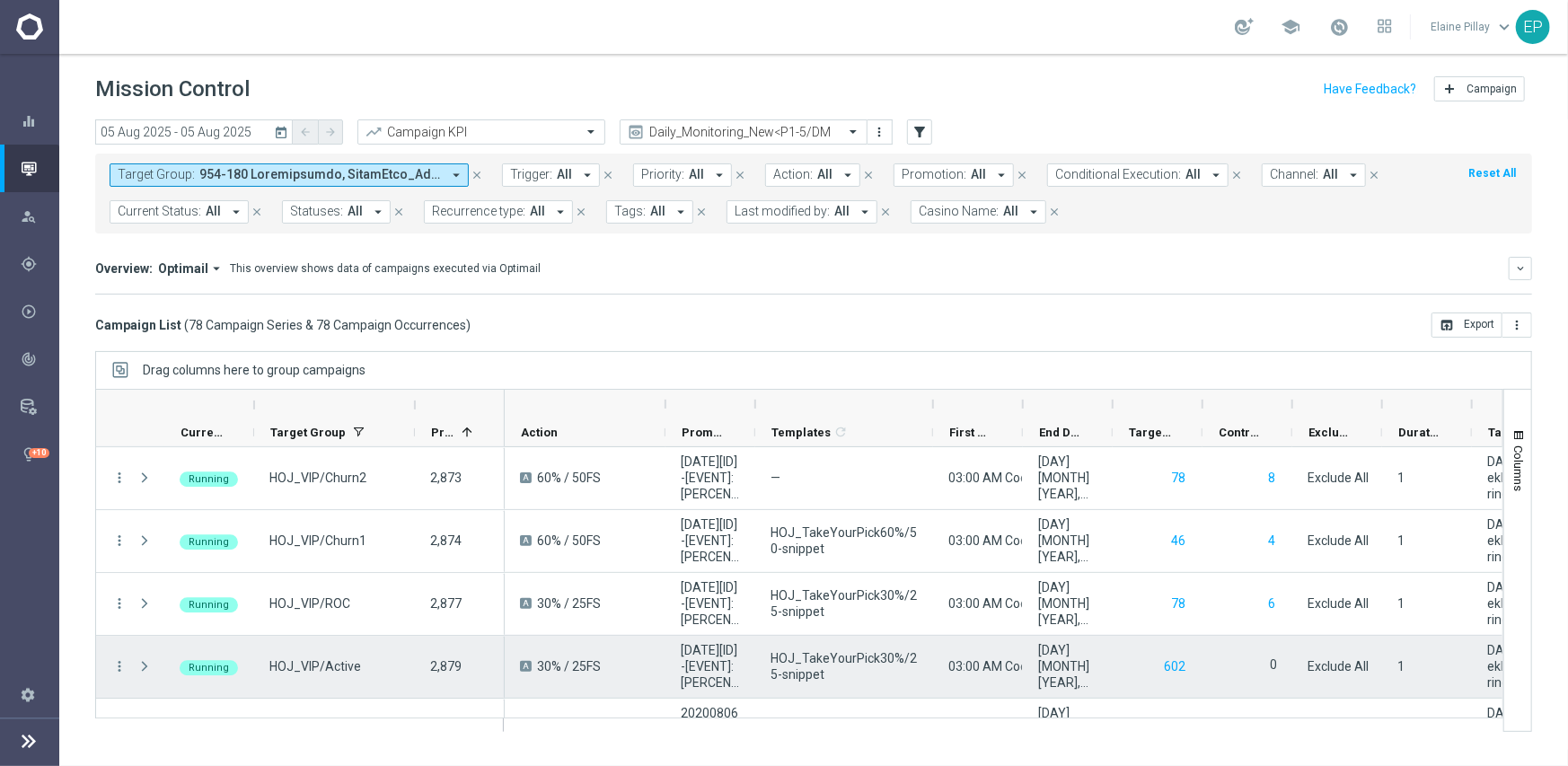 click on "HOJ_TakeYourPick30%/25-snippet" at bounding box center (844, 666) 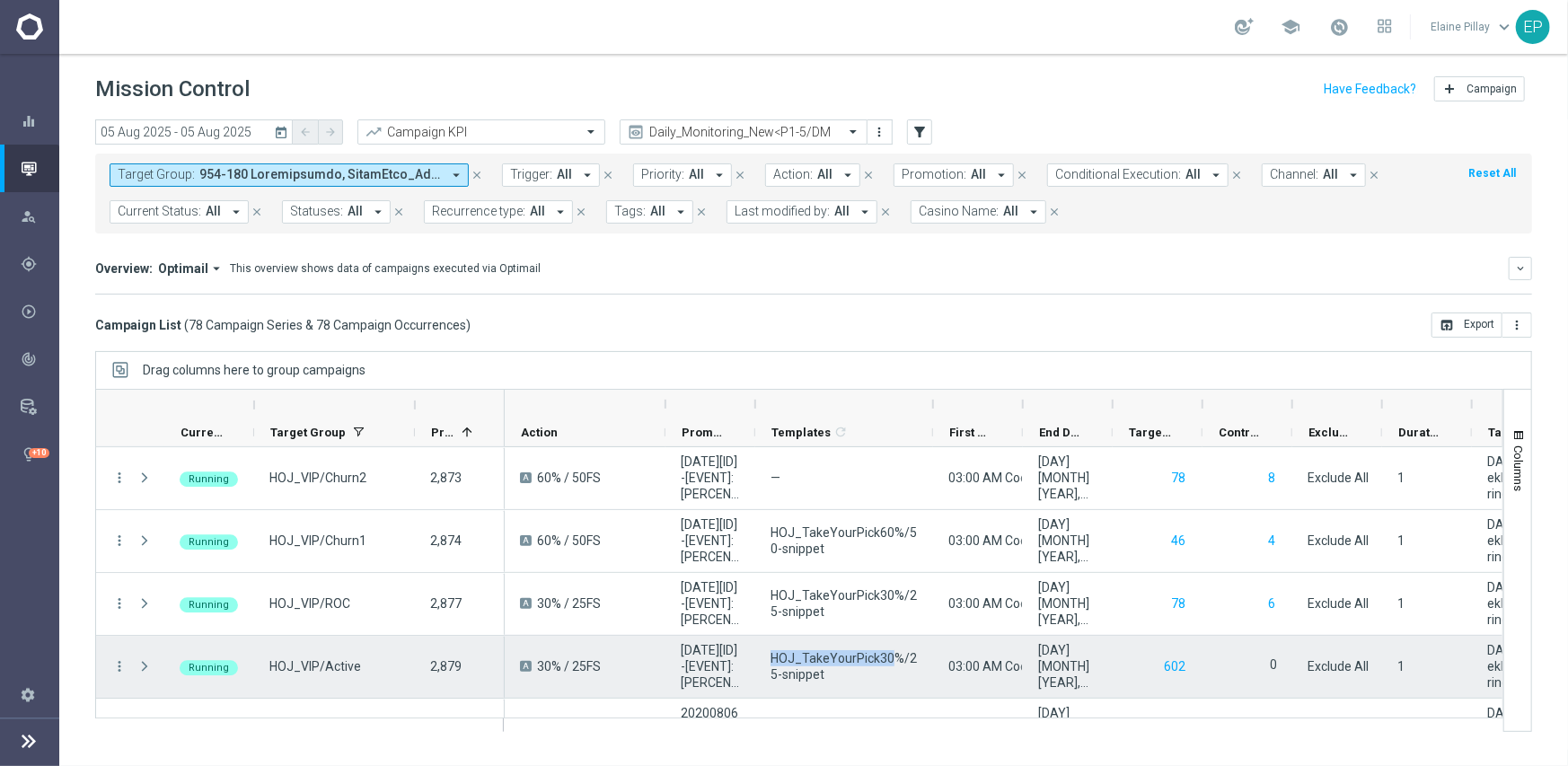 click on "HOJ_TakeYourPick30%/25-snippet" at bounding box center (844, 666) 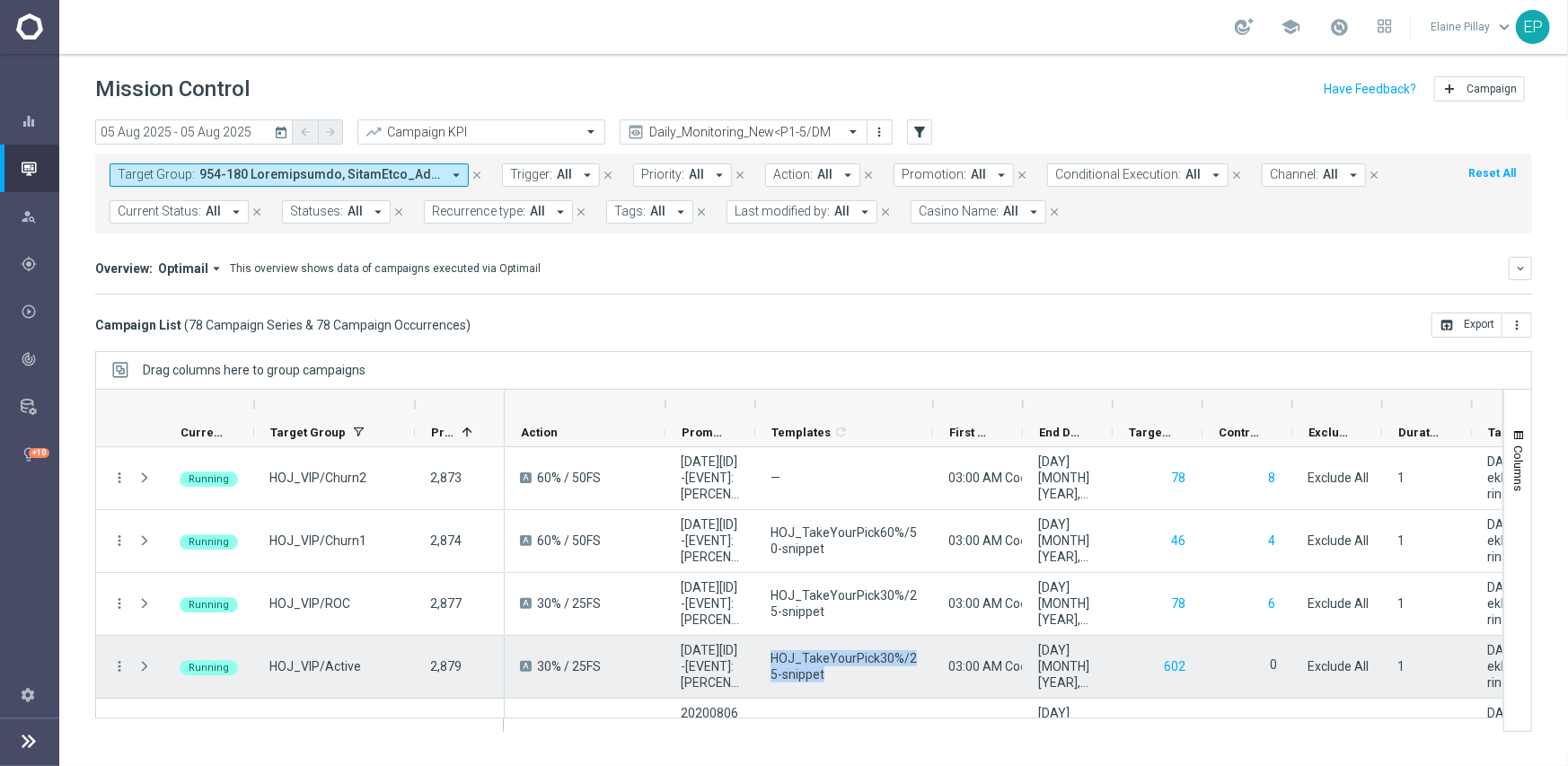 click on "HOJ_TakeYourPick30%/25-snippet" at bounding box center [844, 666] 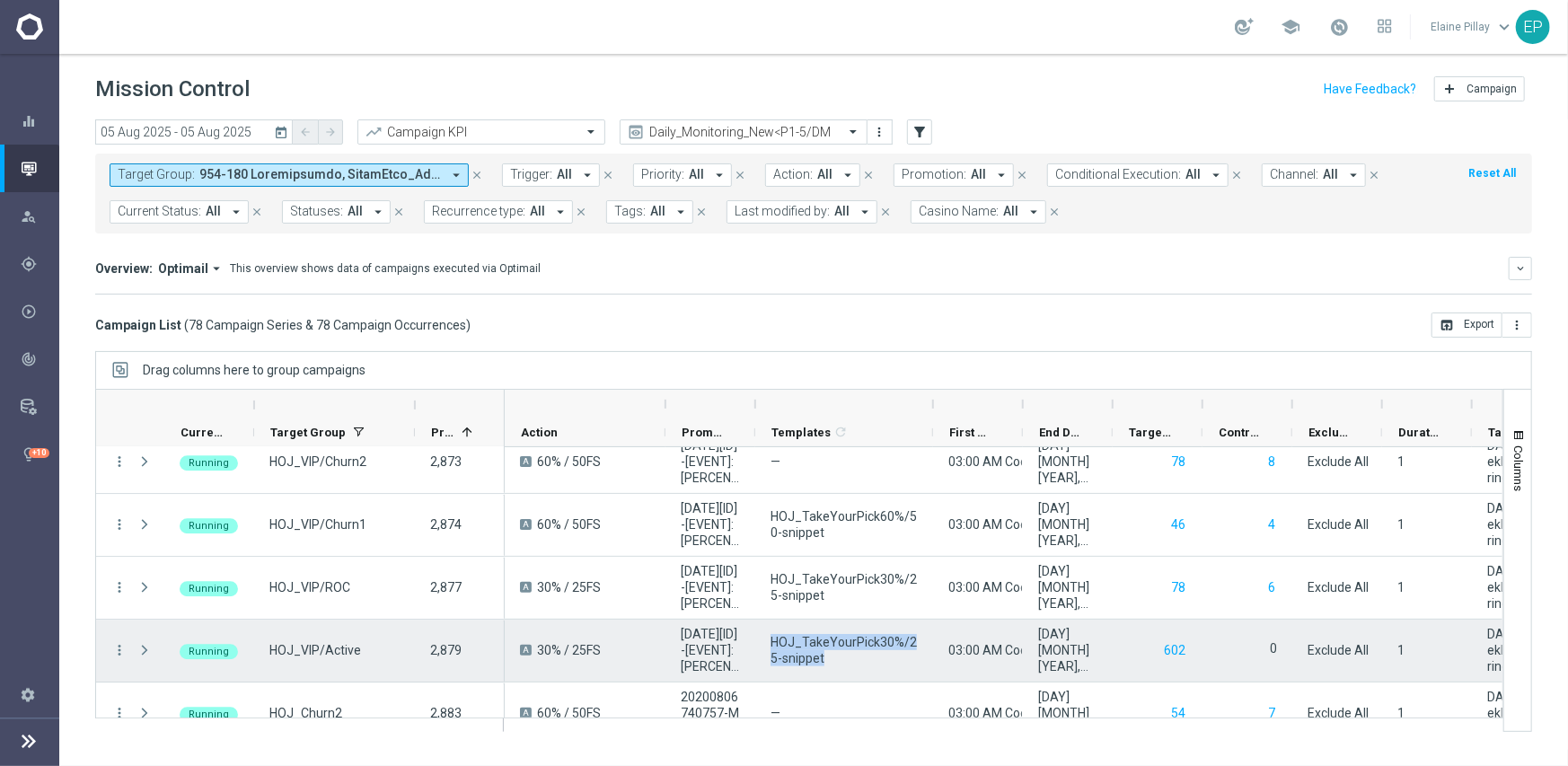 scroll, scrollTop: 3269, scrollLeft: 0, axis: vertical 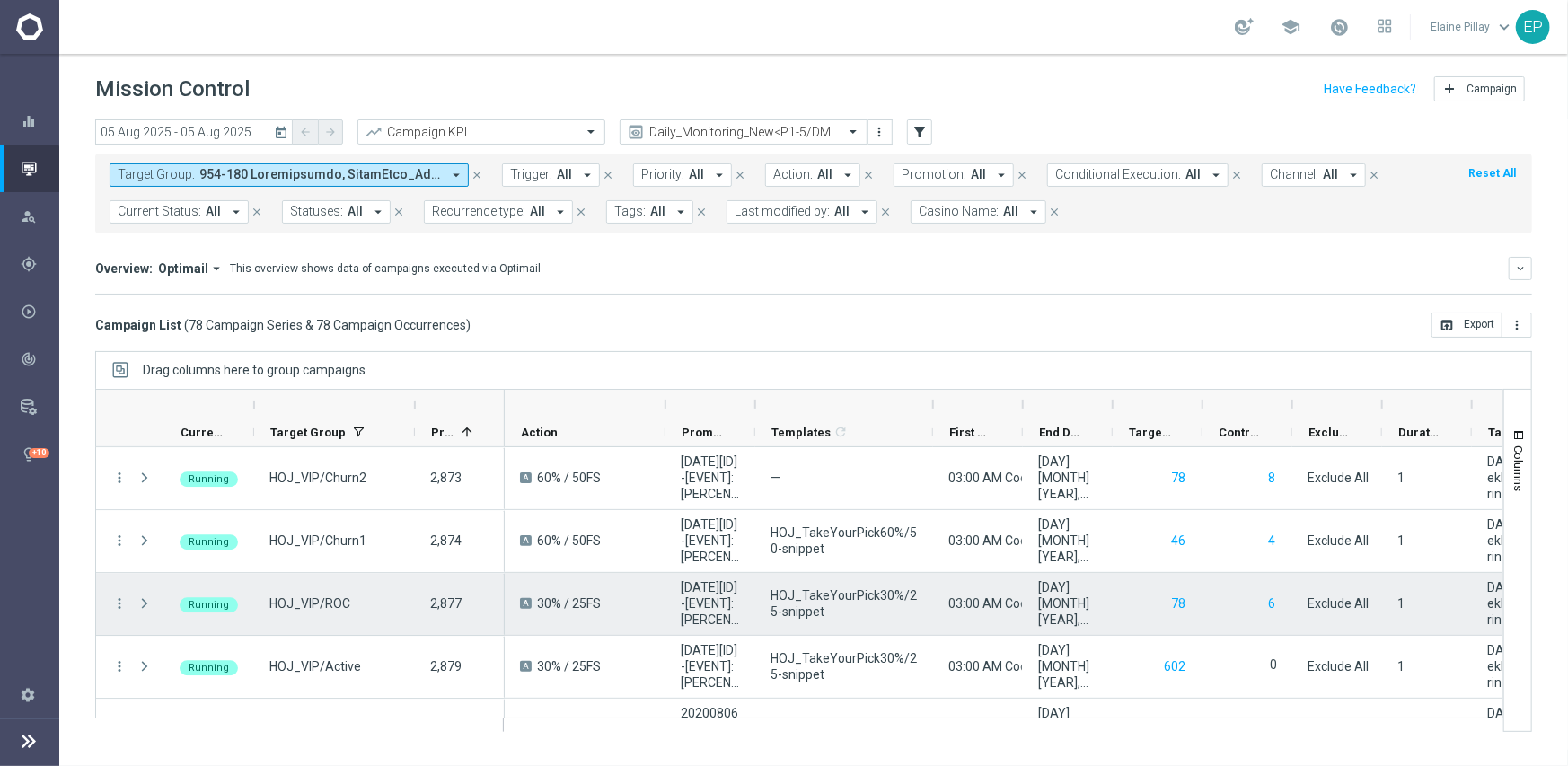 click on "HOJ_TakeYourPick30%/25-snippet" at bounding box center (844, 603) 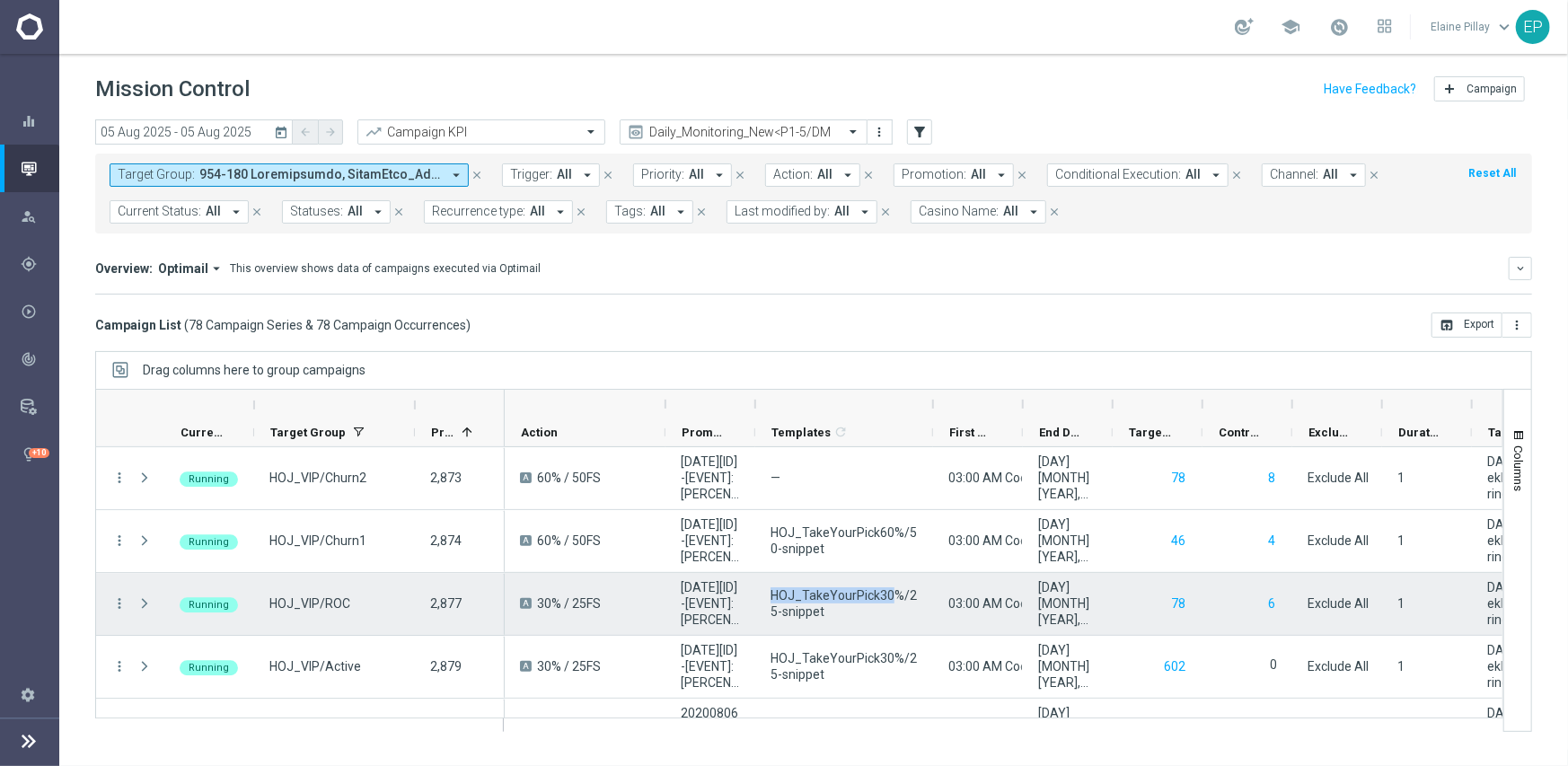 click on "HOJ_TakeYourPick30%/25-snippet" at bounding box center (844, 603) 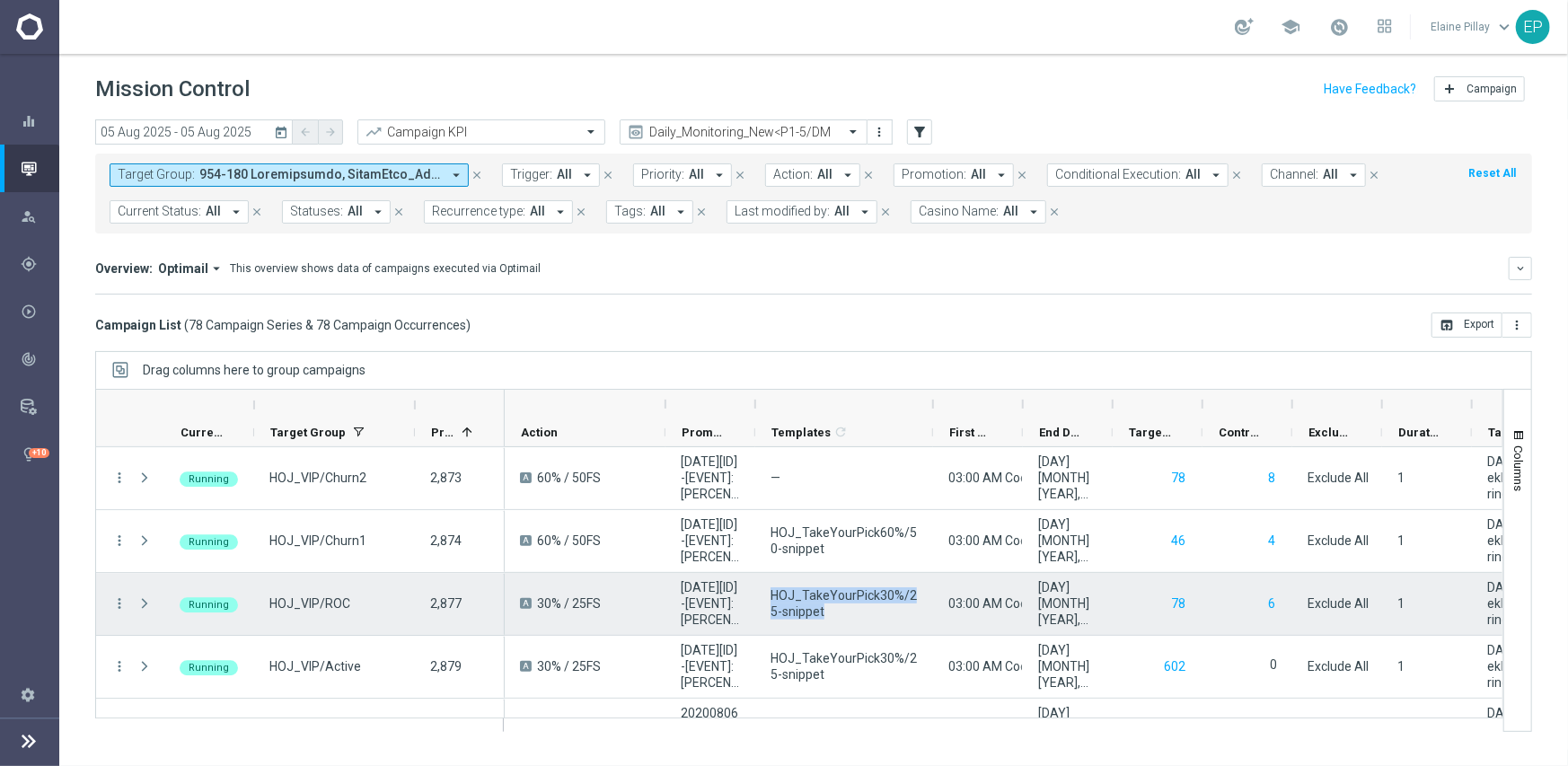click on "HOJ_TakeYourPick30%/25-snippet" at bounding box center (844, 603) 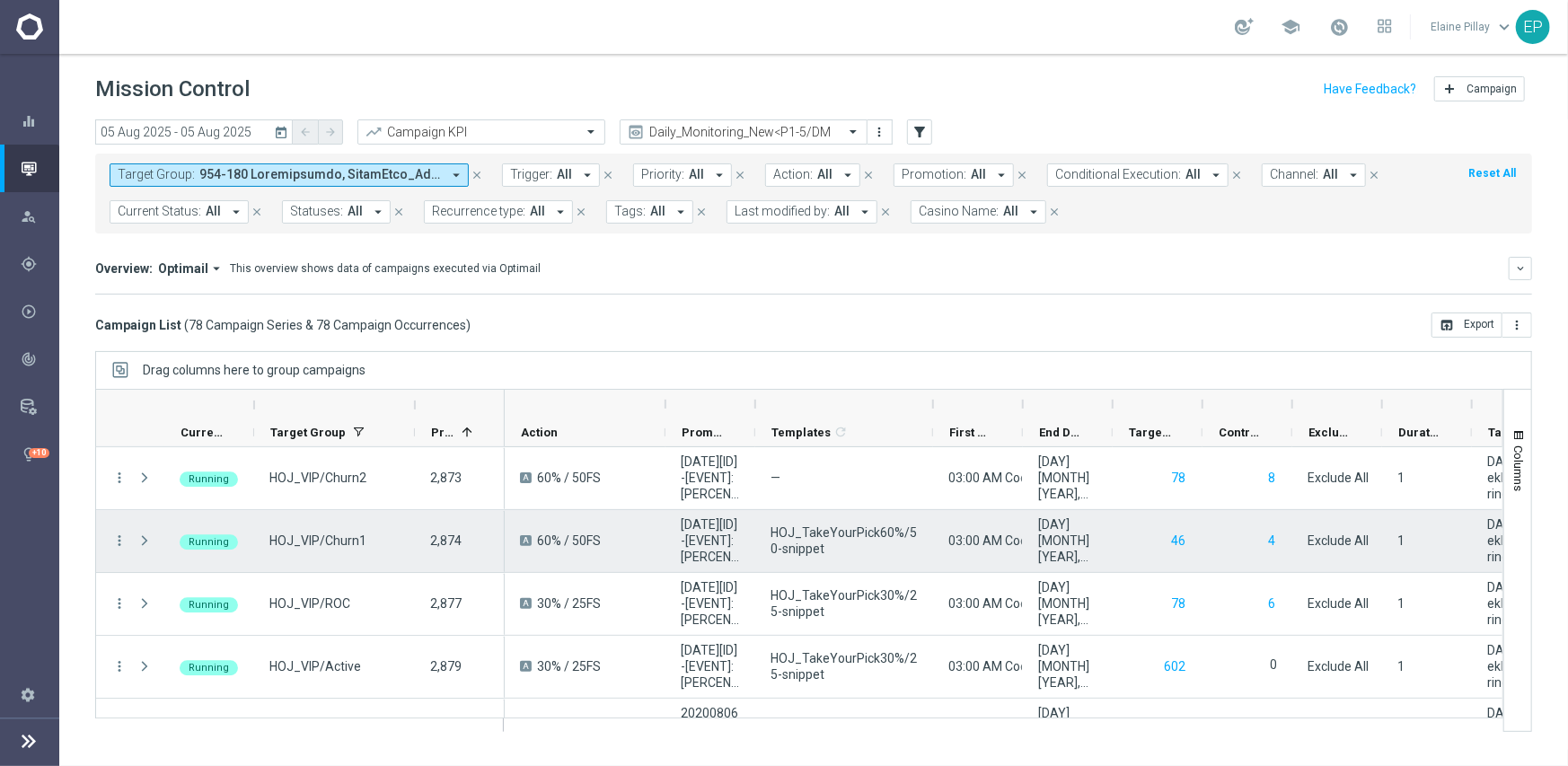 click on "HOJ_TakeYourPick60%/50-snippet" at bounding box center [844, 541] 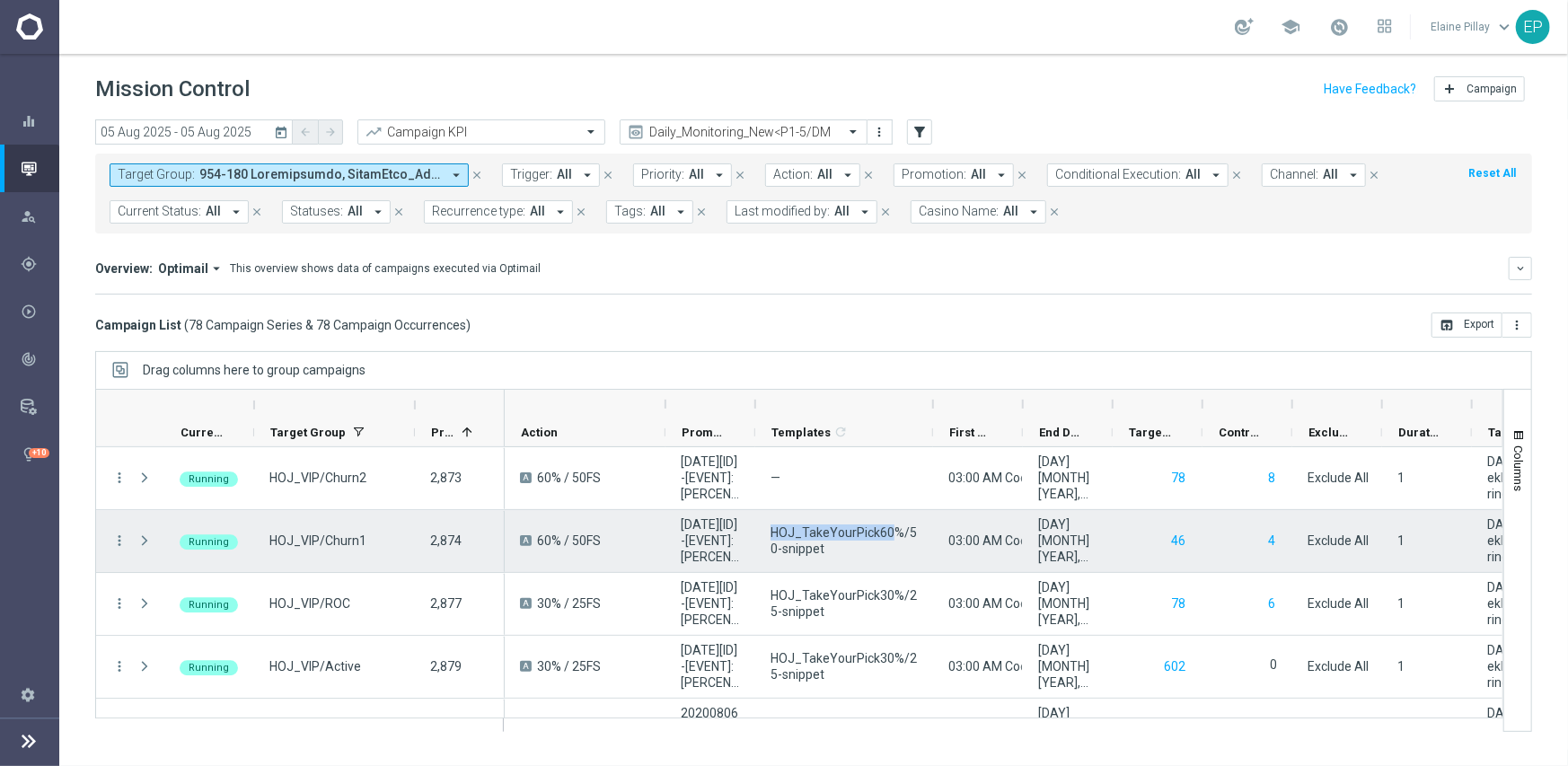 click on "HOJ_TakeYourPick60%/50-snippet" at bounding box center (844, 541) 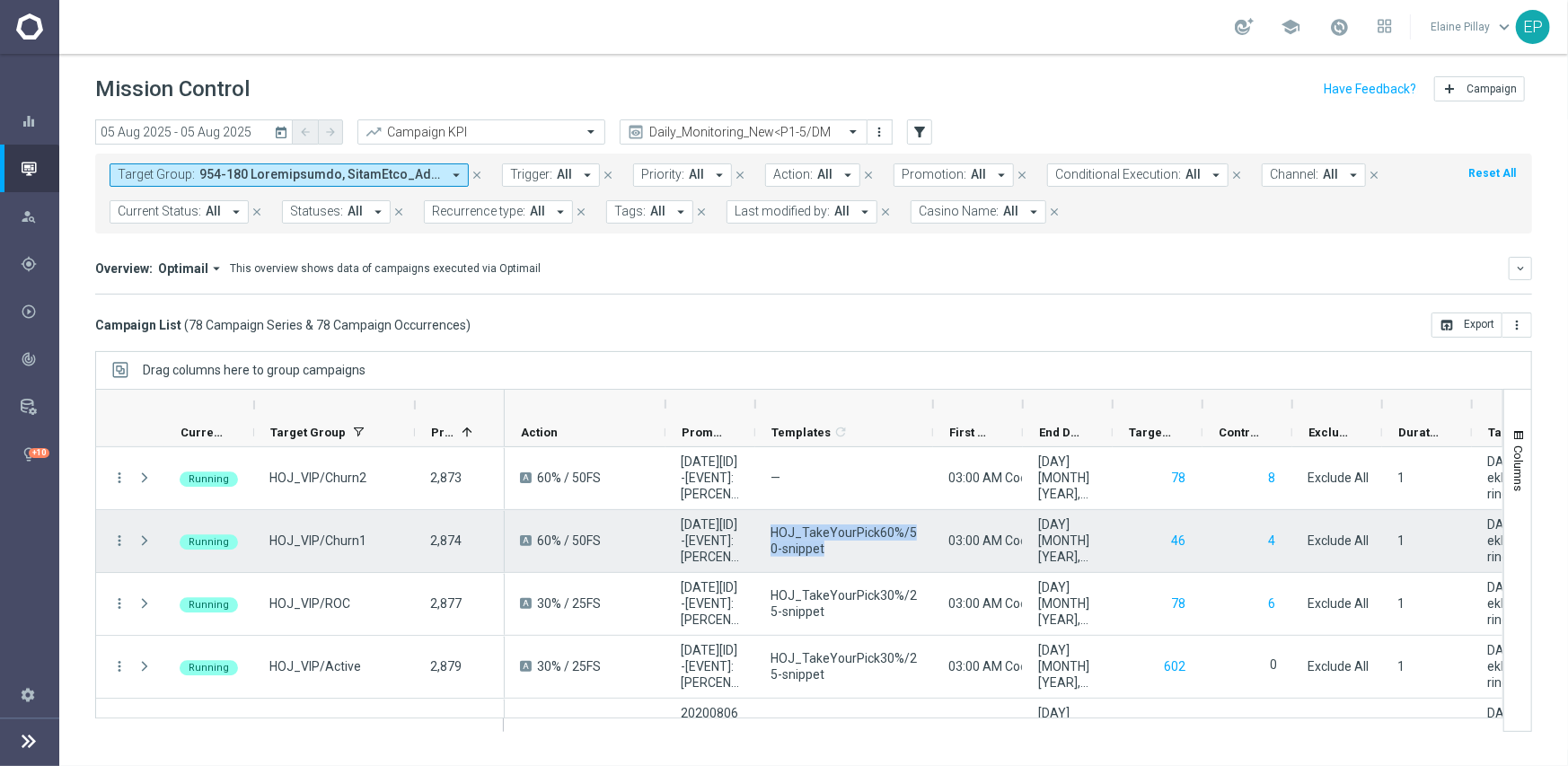 click on "HOJ_TakeYourPick60%/50-snippet" at bounding box center (844, 541) 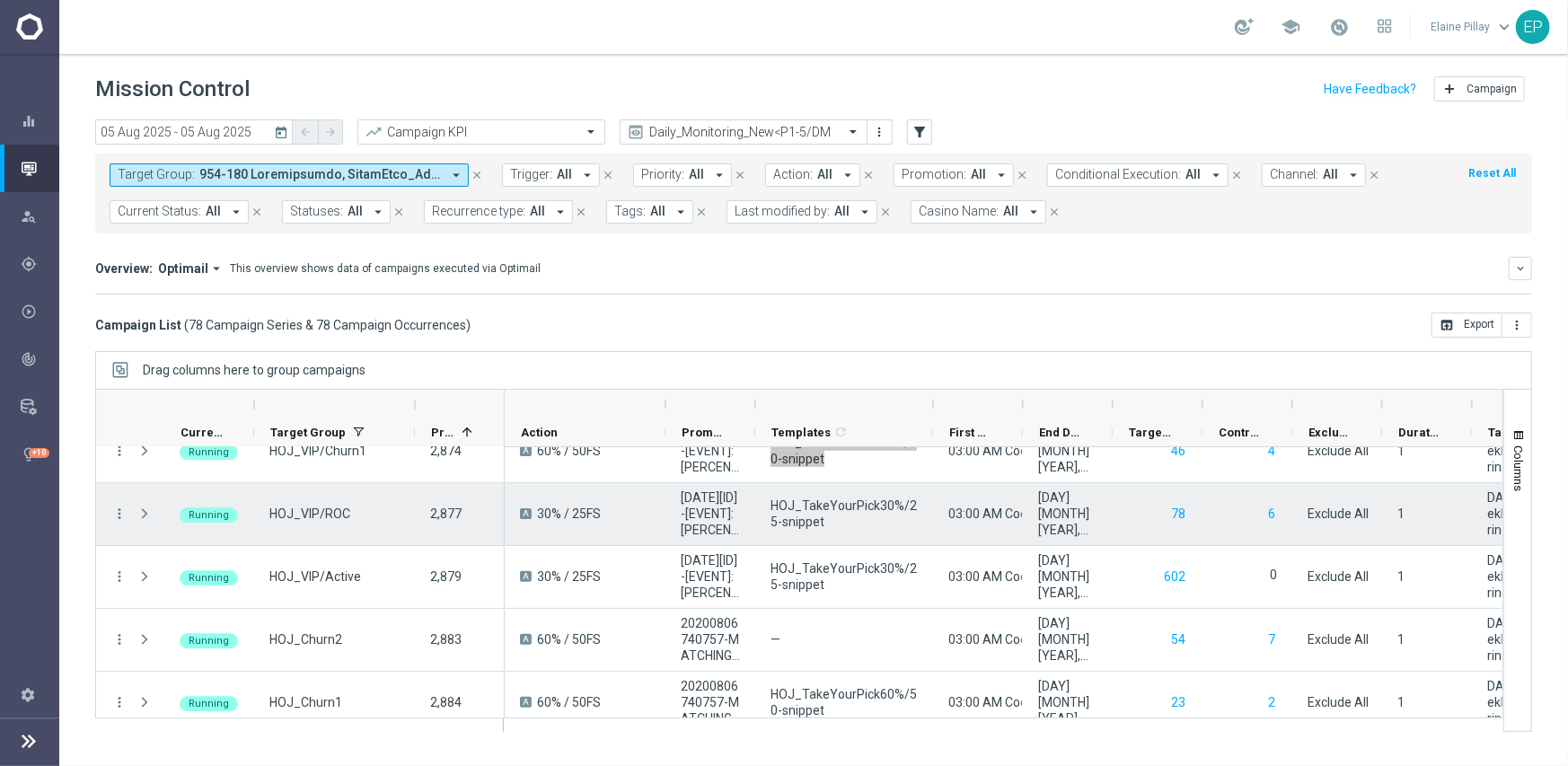 scroll, scrollTop: 3448, scrollLeft: 0, axis: vertical 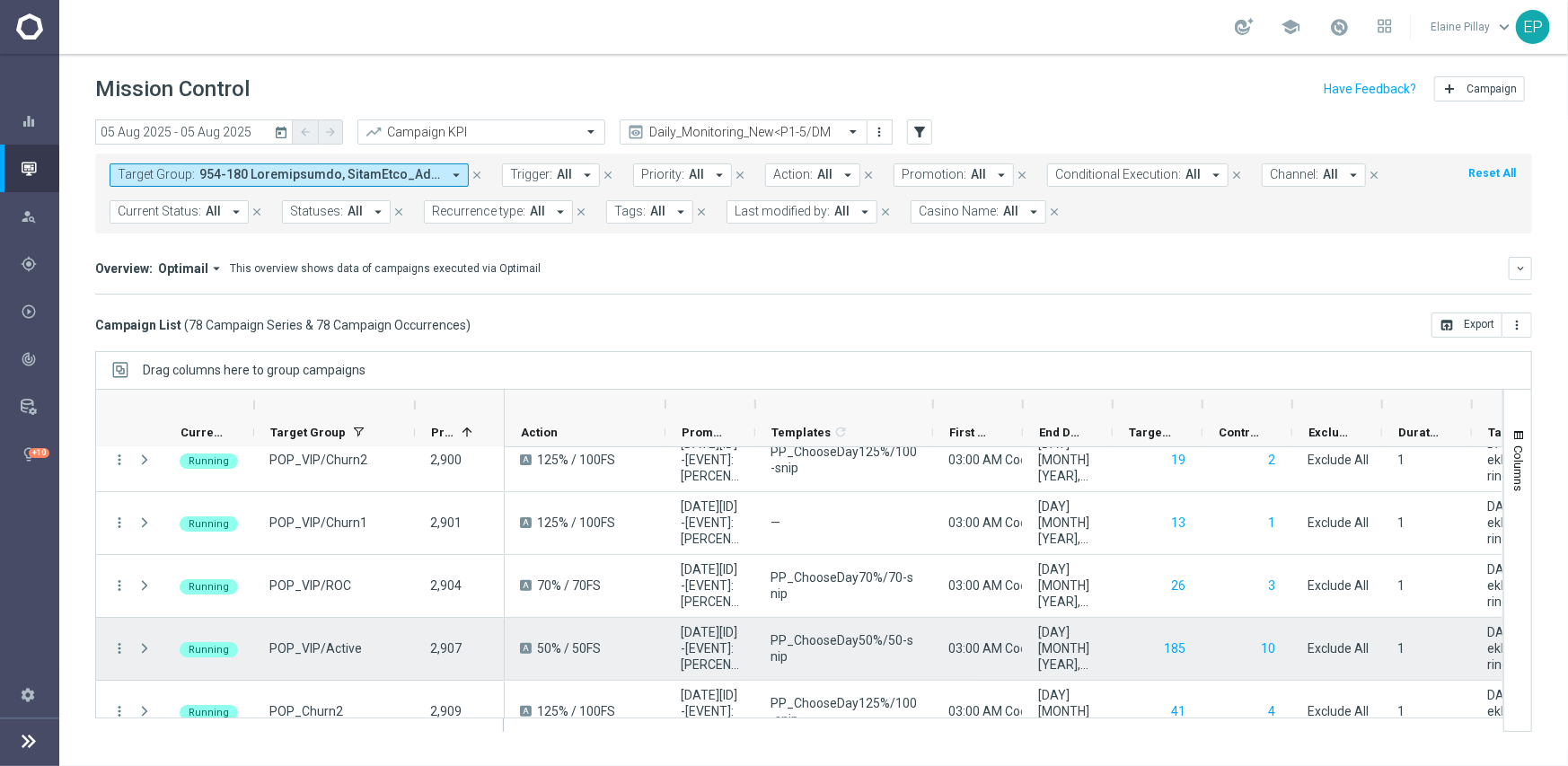 click on "PP_ChooseDay50%/50-snip" at bounding box center [844, 648] 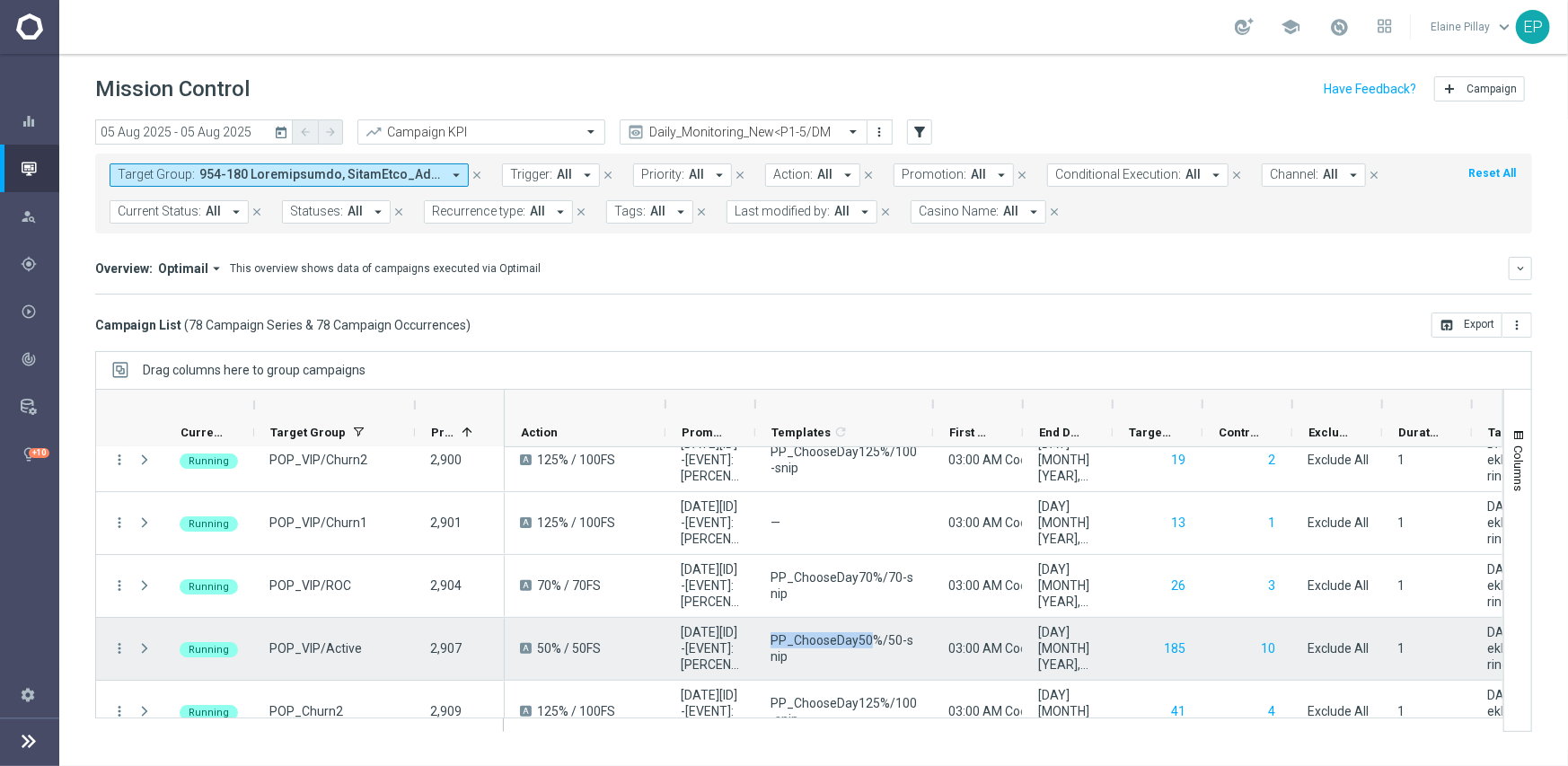 click on "PP_ChooseDay50%/50-snip" at bounding box center (844, 648) 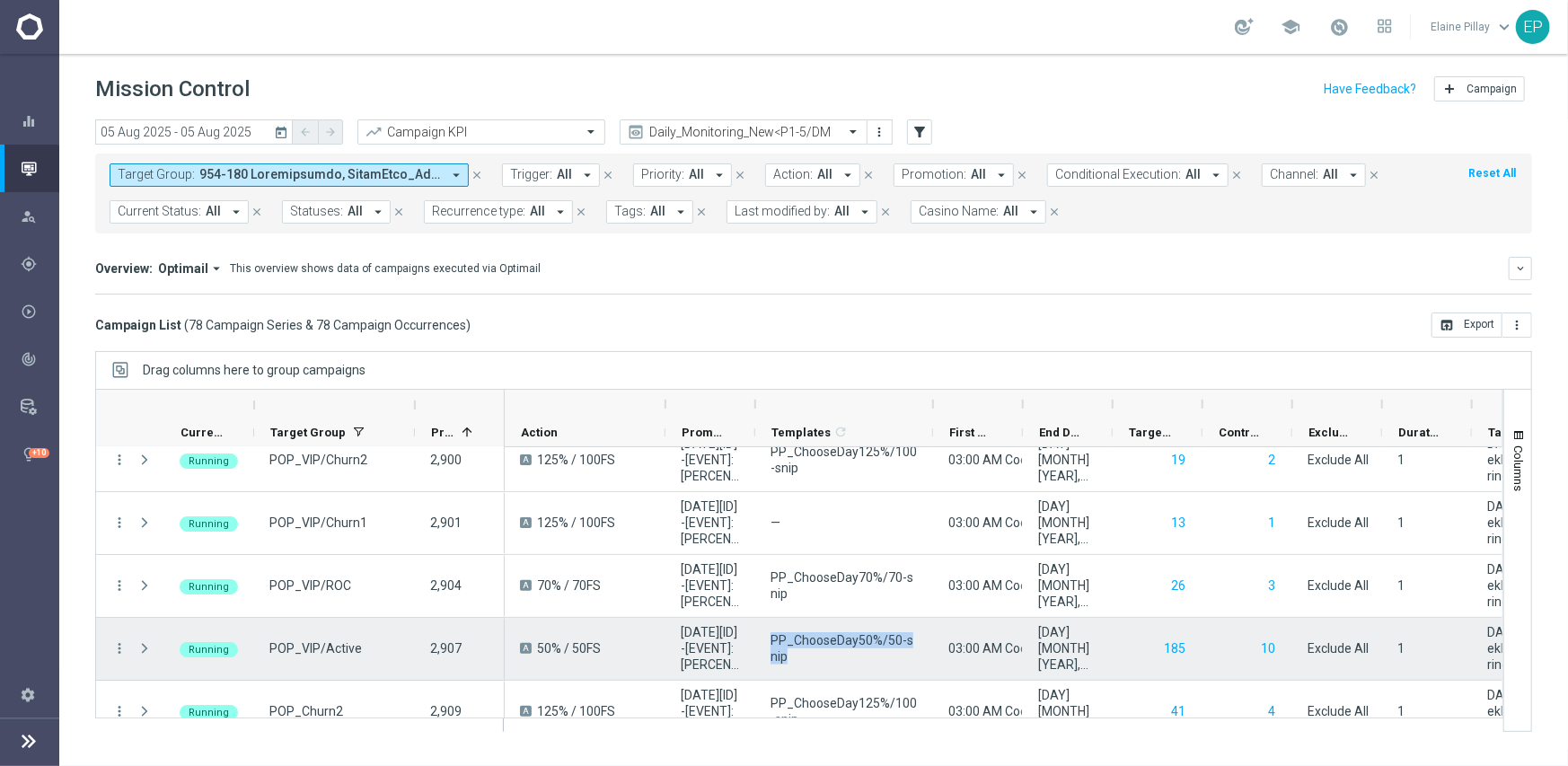 click on "PP_ChooseDay50%/50-snip" at bounding box center (844, 648) 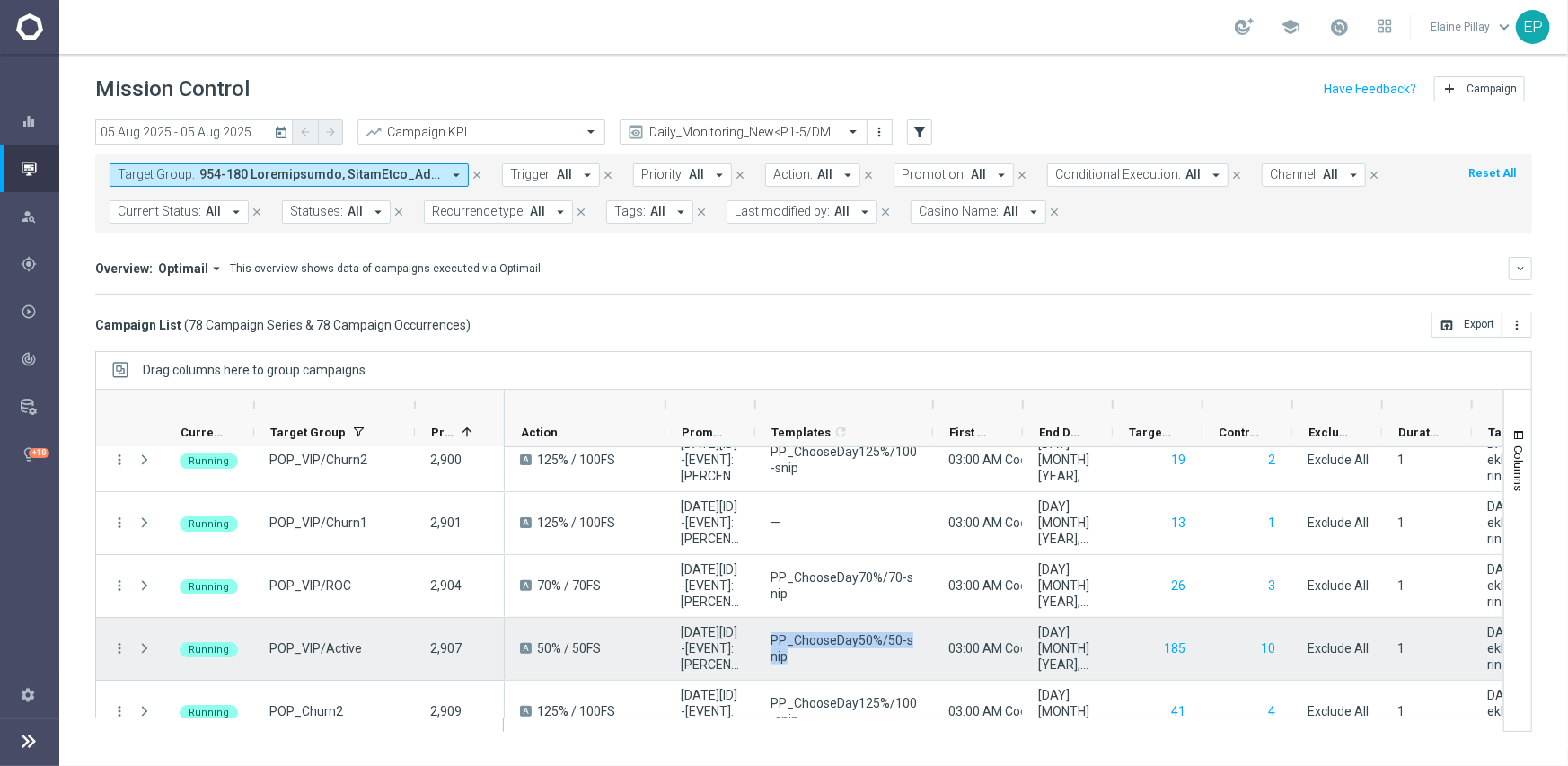 click on "PP_ChooseDay50%/50-snip" at bounding box center [844, 648] 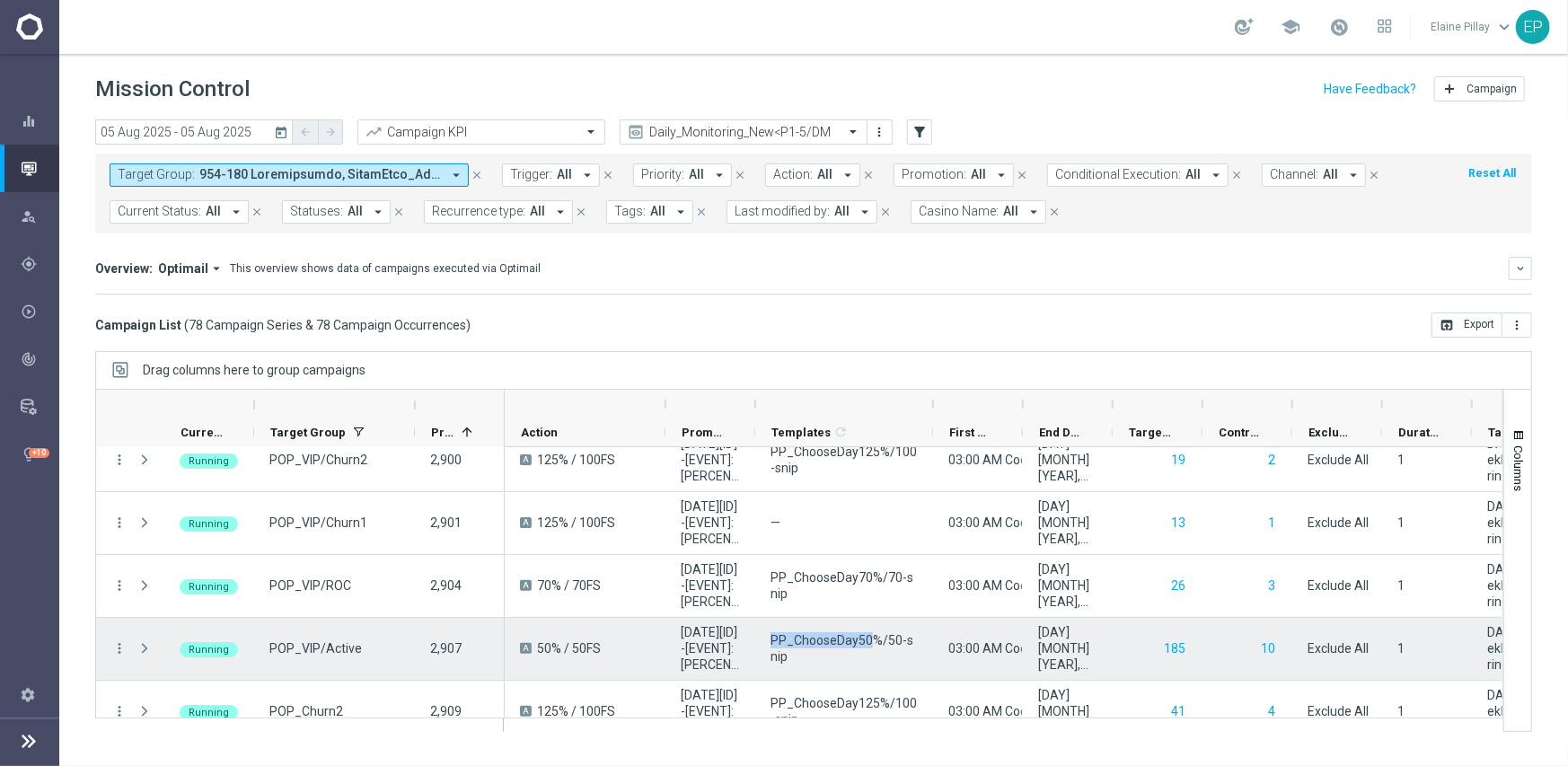 click on "PP_ChooseDay50%/50-snip" at bounding box center [844, 648] 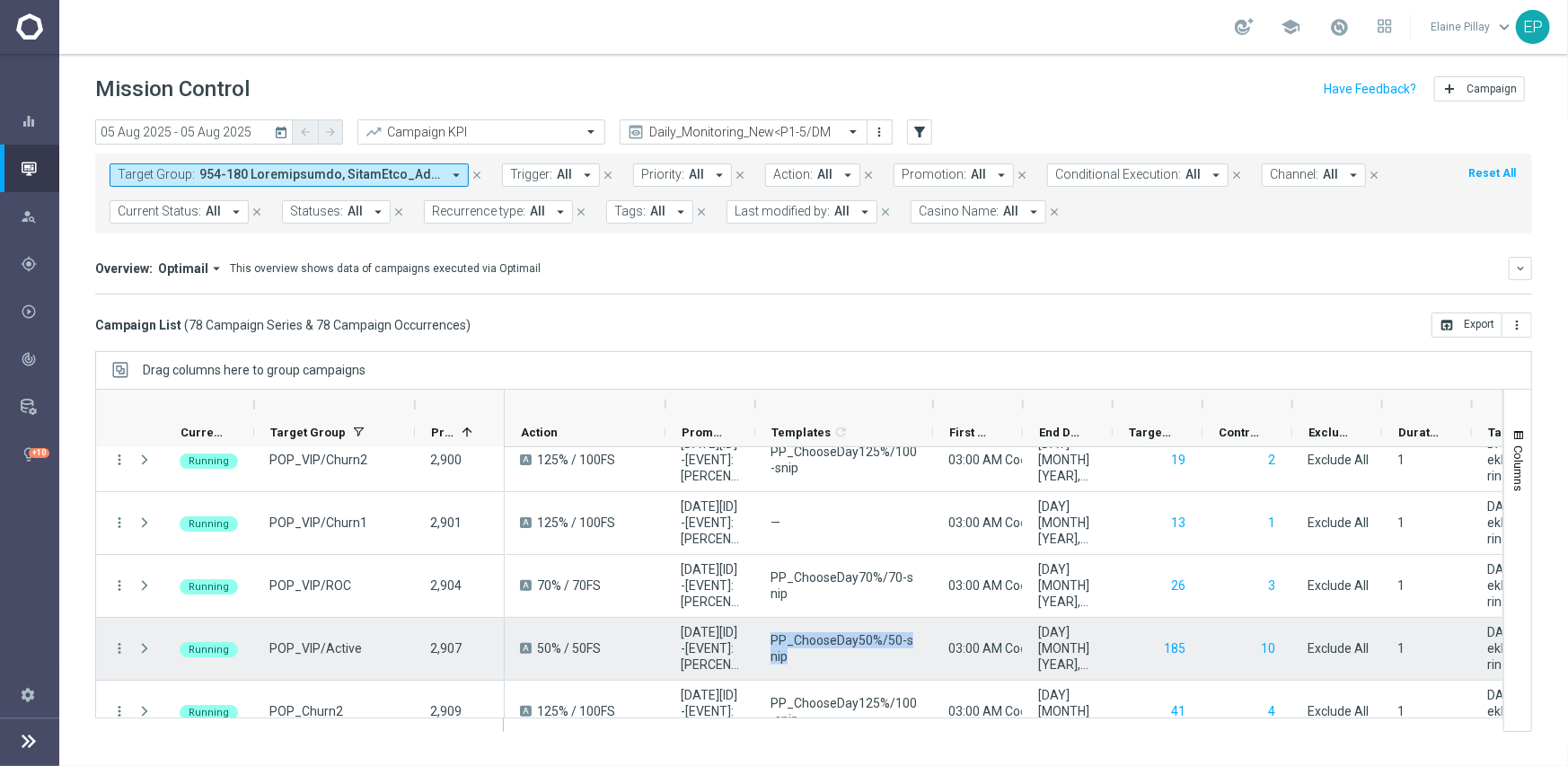 click on "PP_ChooseDay50%/50-snip" at bounding box center (844, 648) 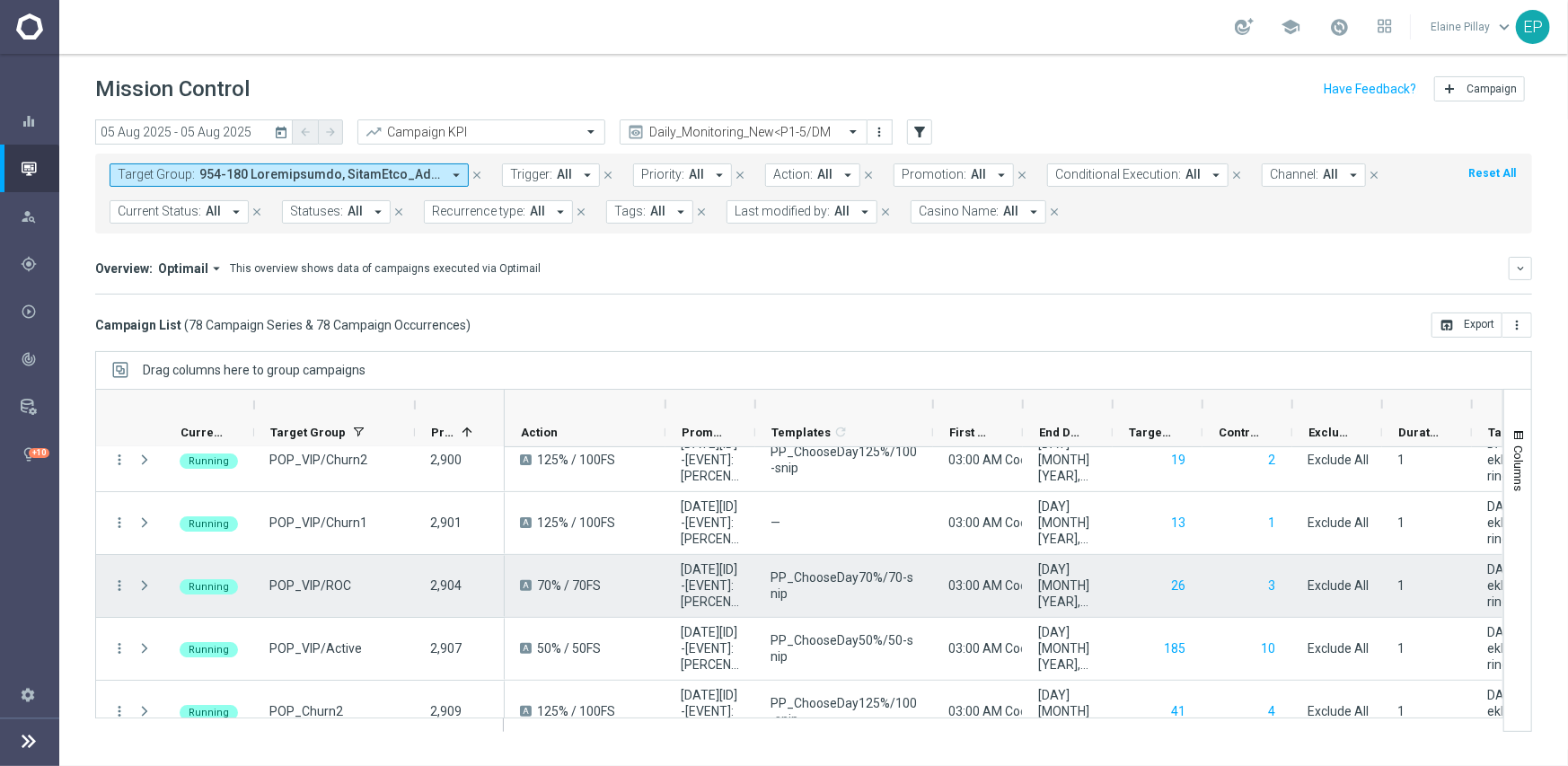 click on "PP_ChooseDay70%/70-snip" at bounding box center (844, 586) 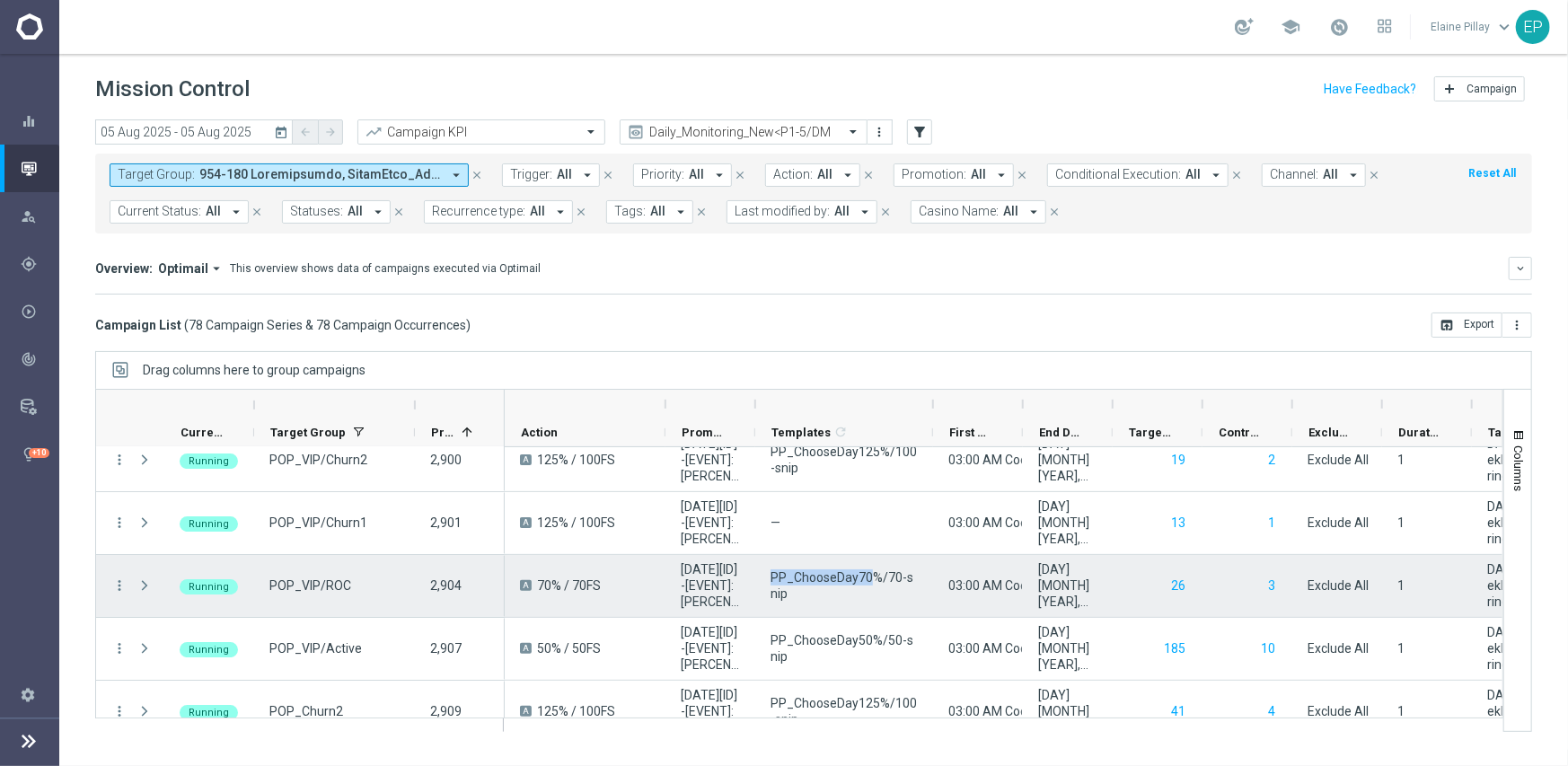 click on "PP_ChooseDay70%/70-snip" at bounding box center (844, 586) 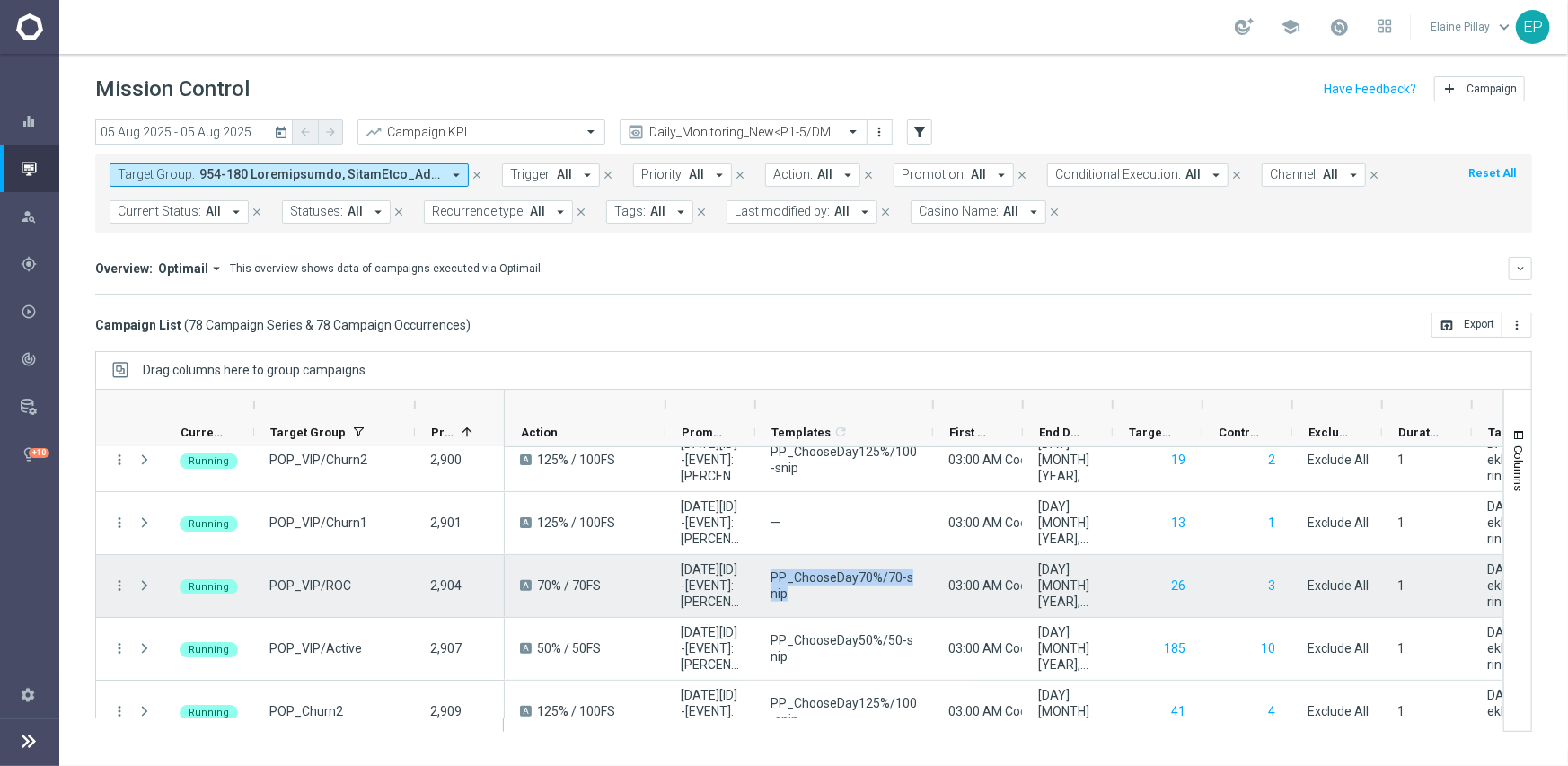 click on "PP_ChooseDay70%/70-snip" at bounding box center [844, 586] 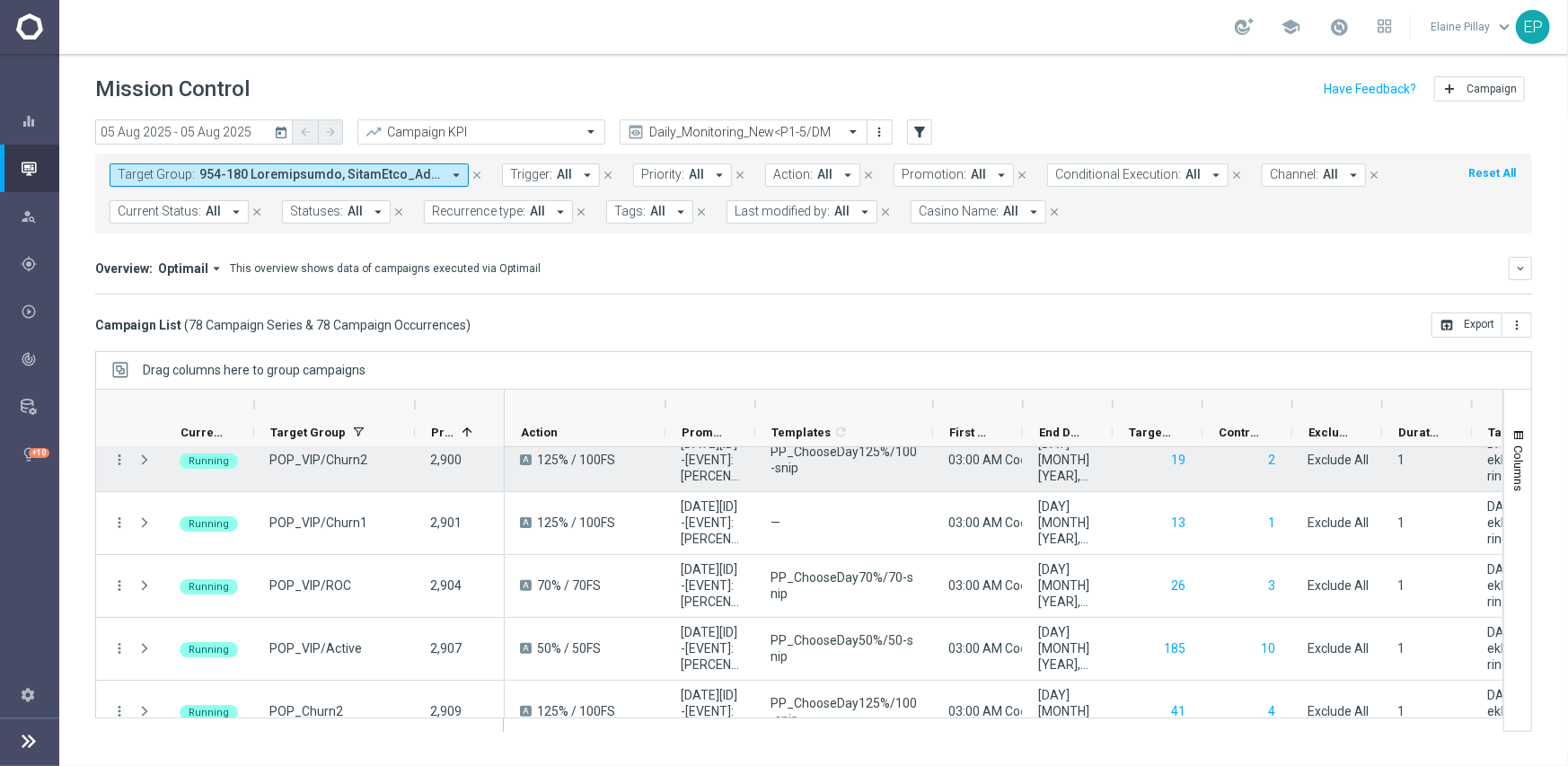 click on "PP_ChooseDay125%/100-snip" at bounding box center [844, 460] 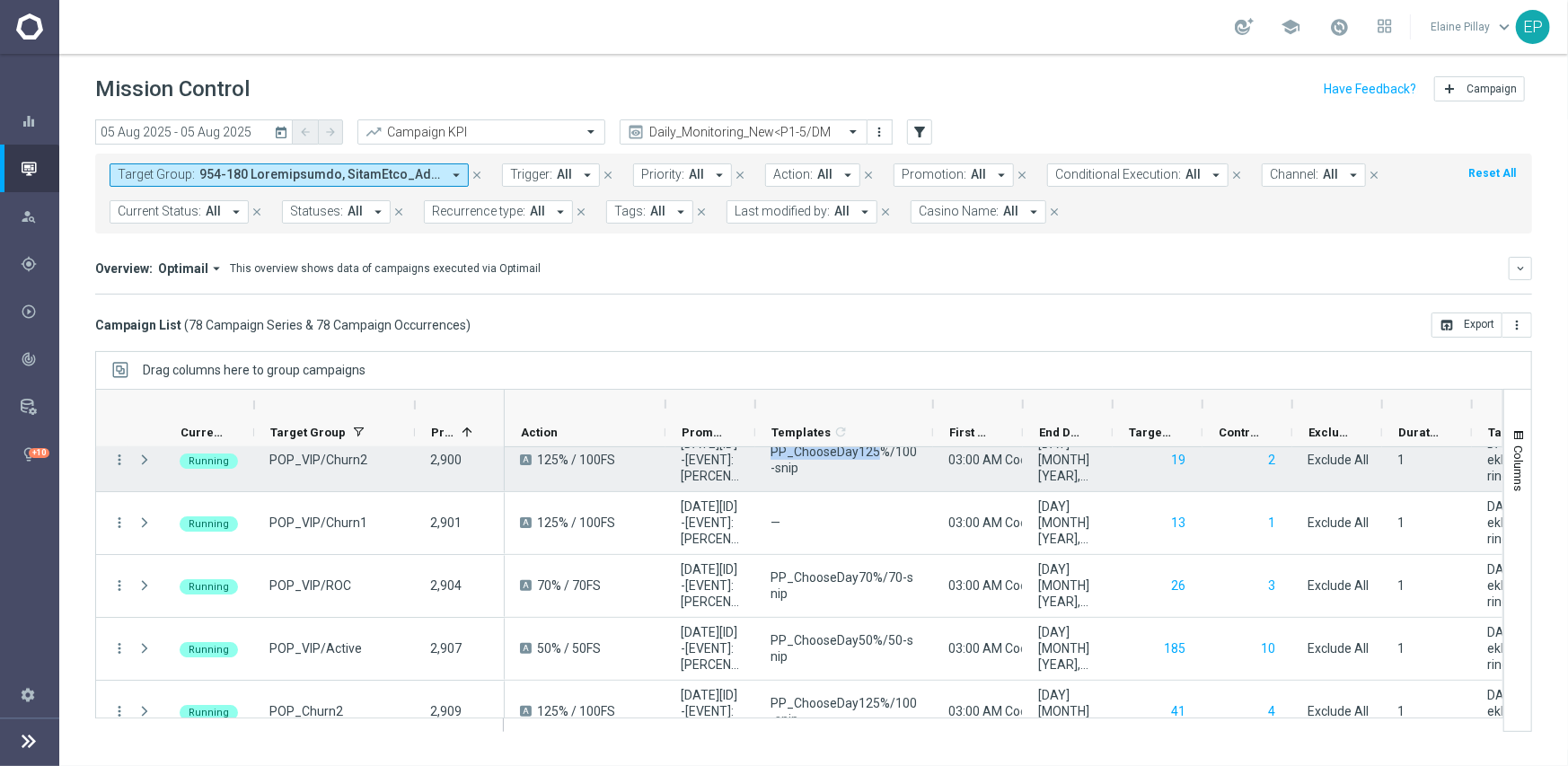 click on "PP_ChooseDay125%/100-snip" at bounding box center (844, 460) 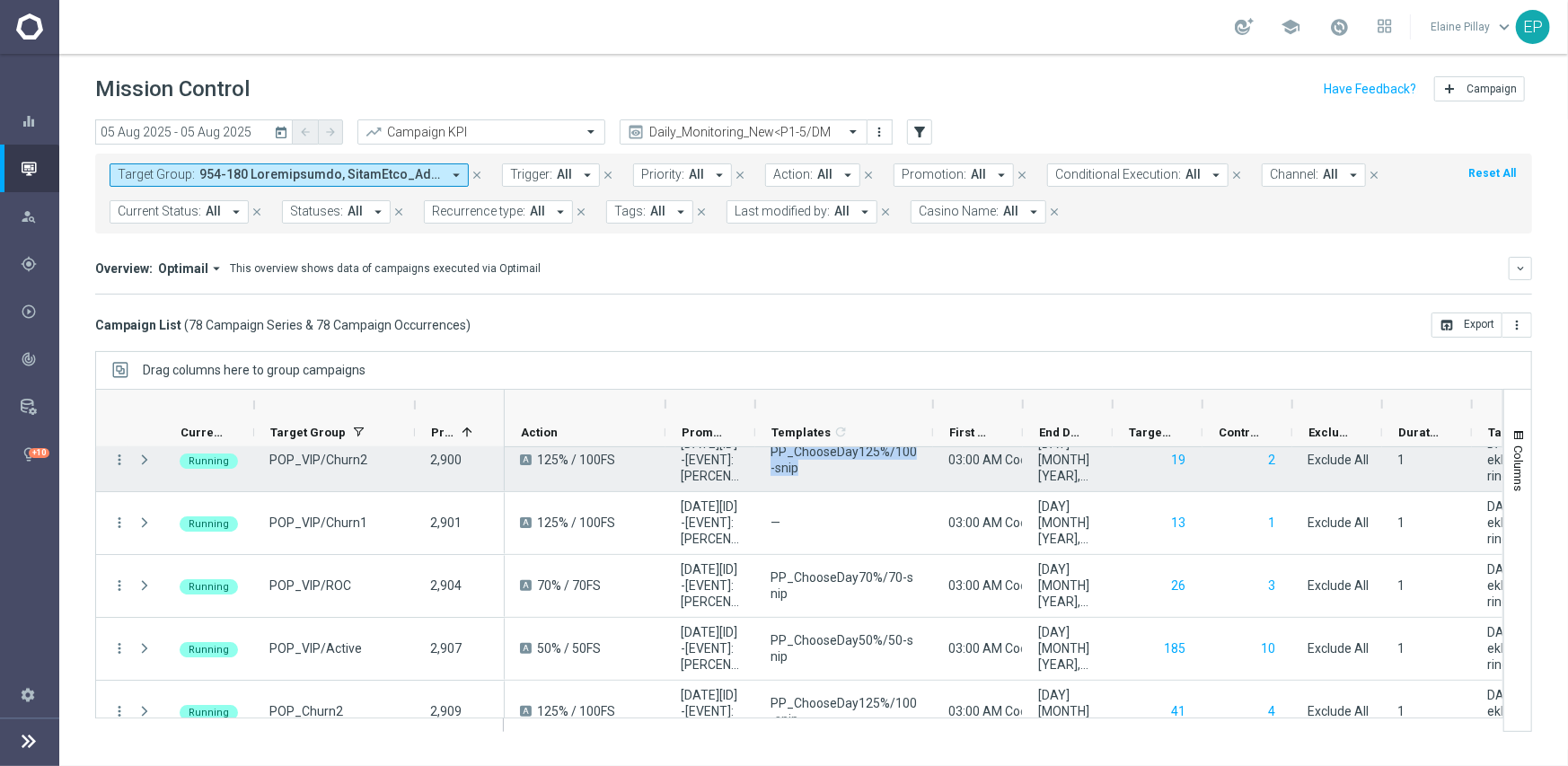 click on "PP_ChooseDay125%/100-snip" at bounding box center (844, 460) 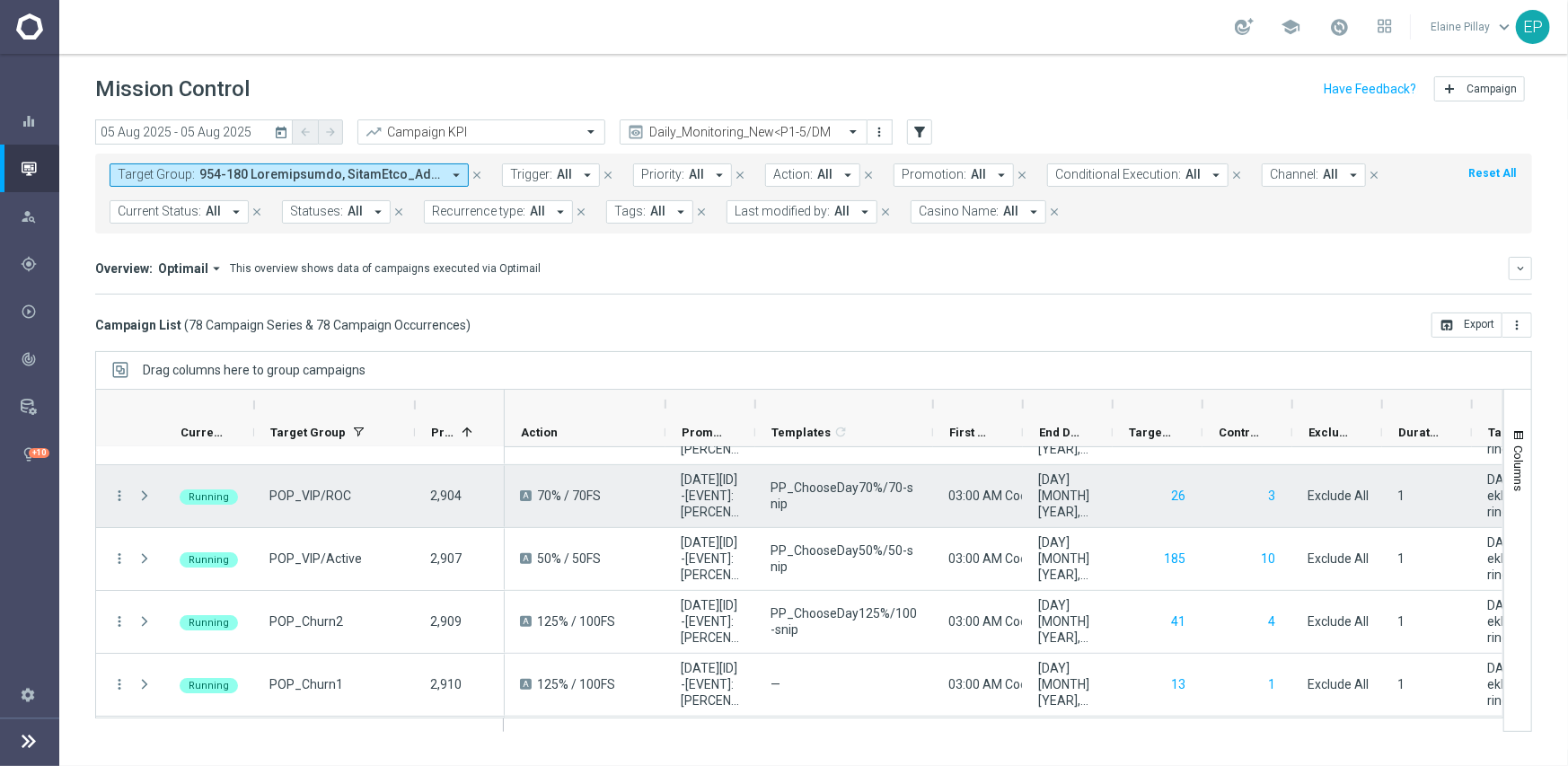scroll, scrollTop: 3969, scrollLeft: 0, axis: vertical 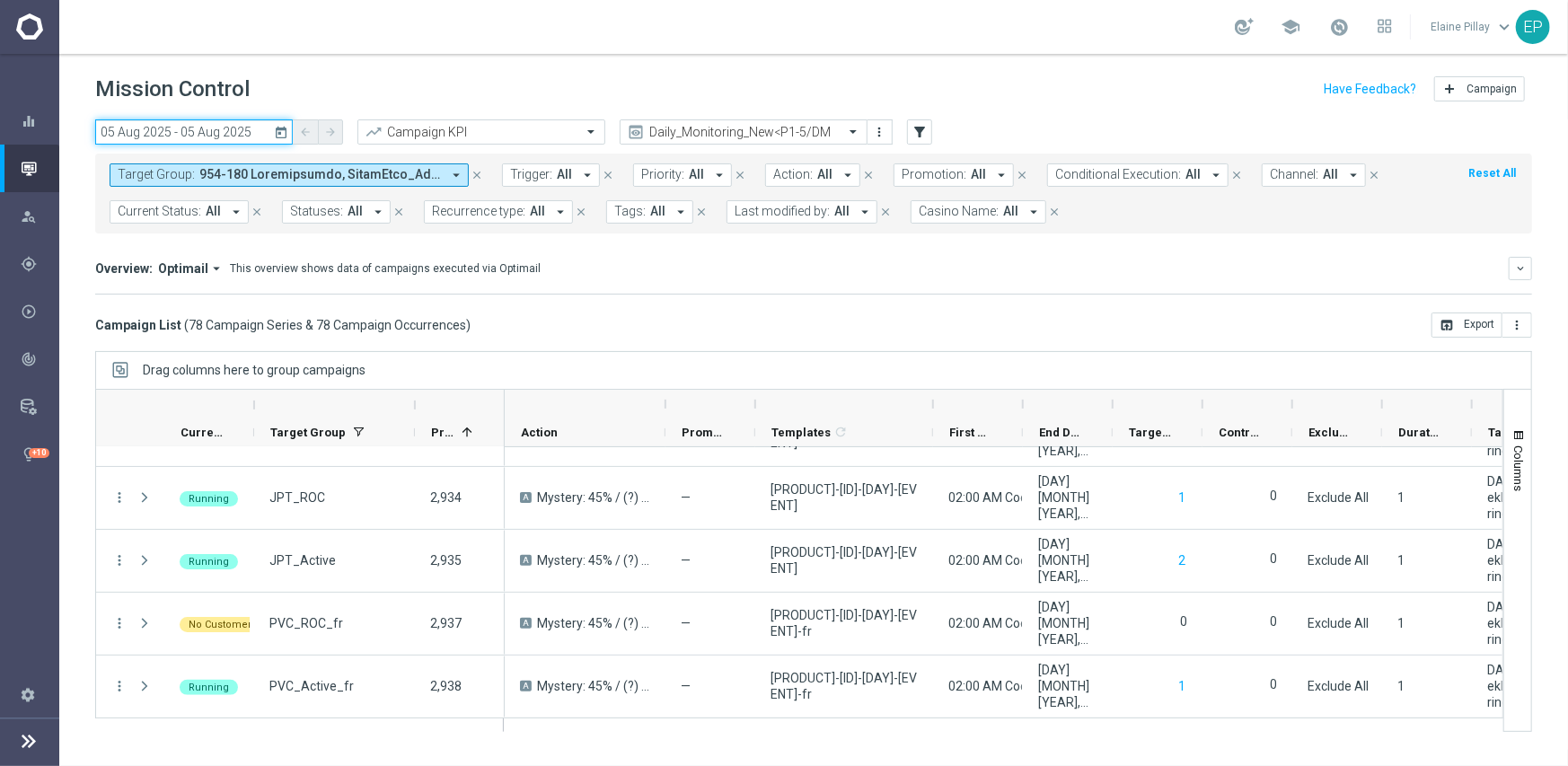 click on "05 Aug 2025 - 05 Aug 2025" 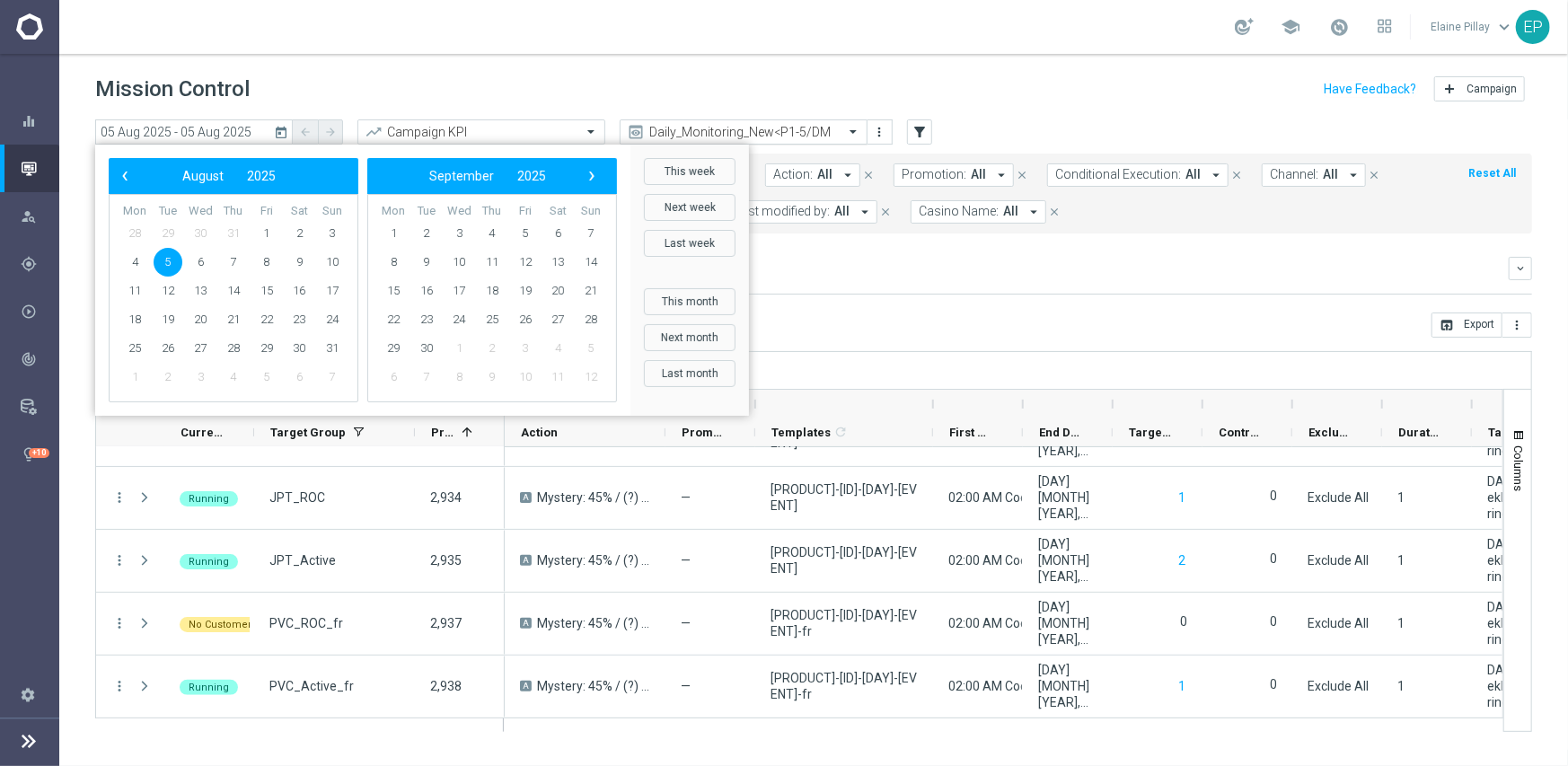 click on "Daily_Monitoring_New<P1-5/DM" 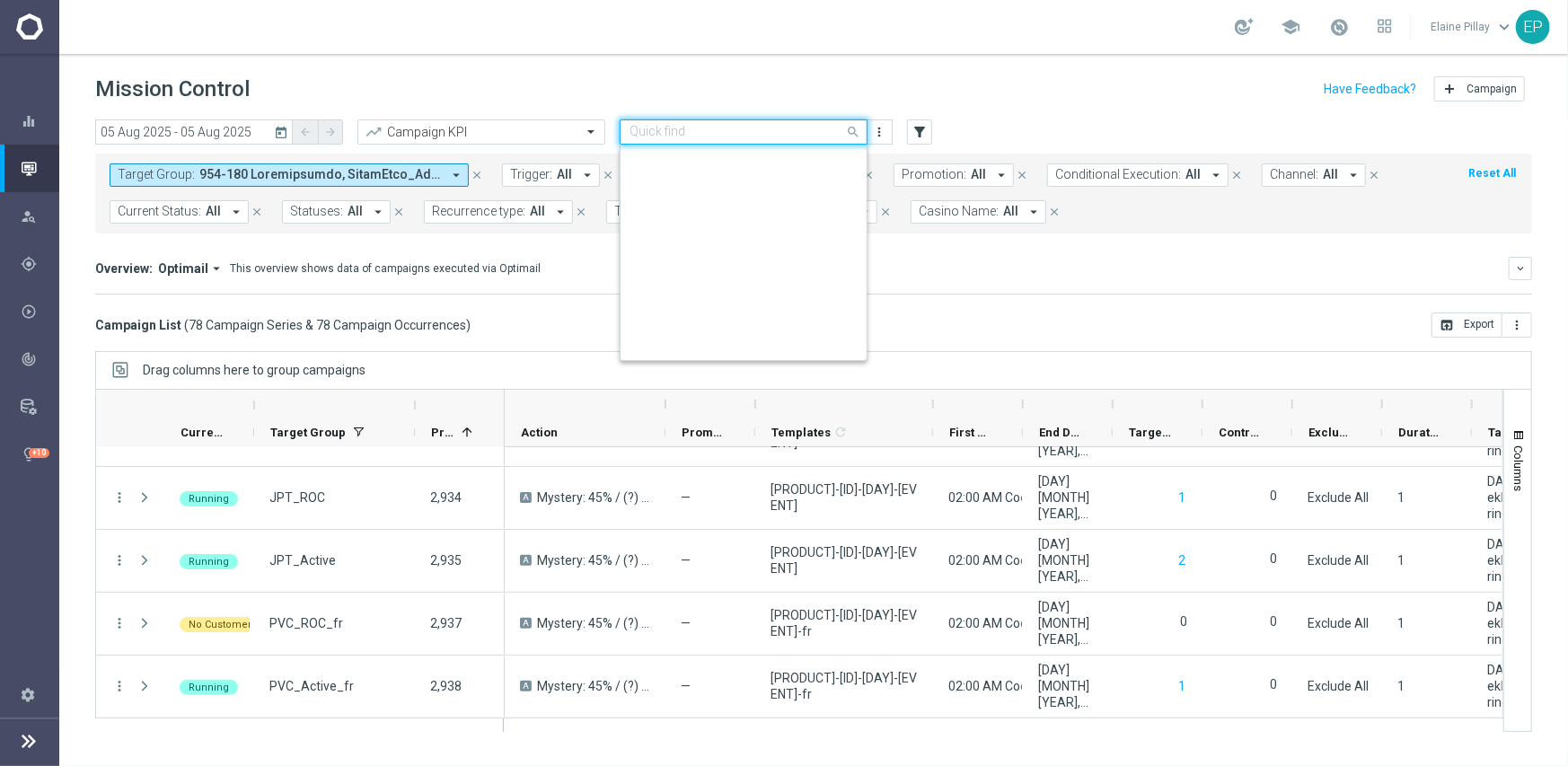 scroll, scrollTop: 770, scrollLeft: 0, axis: vertical 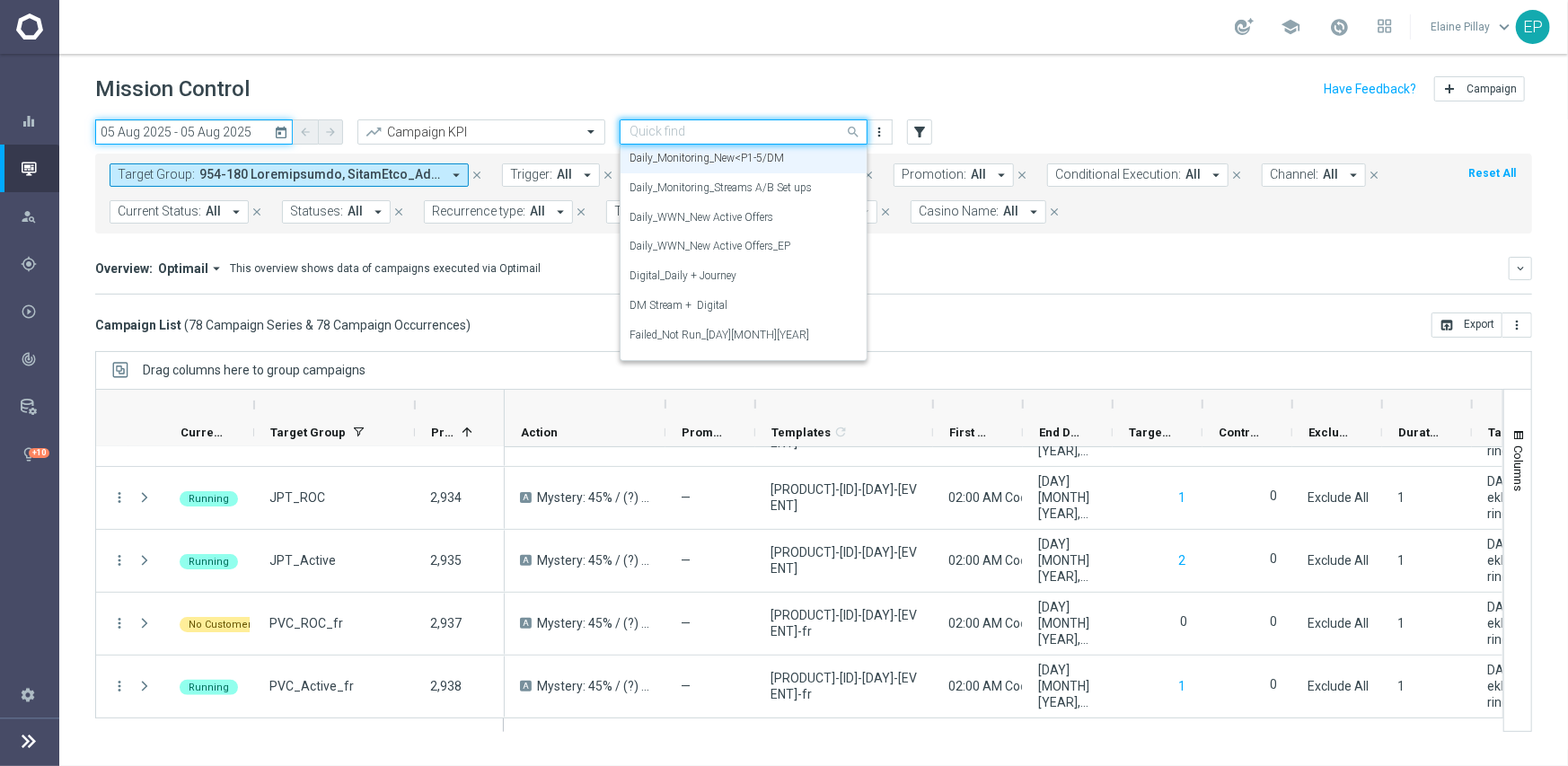 click on "05 Aug 2025 - 05 Aug 2025" 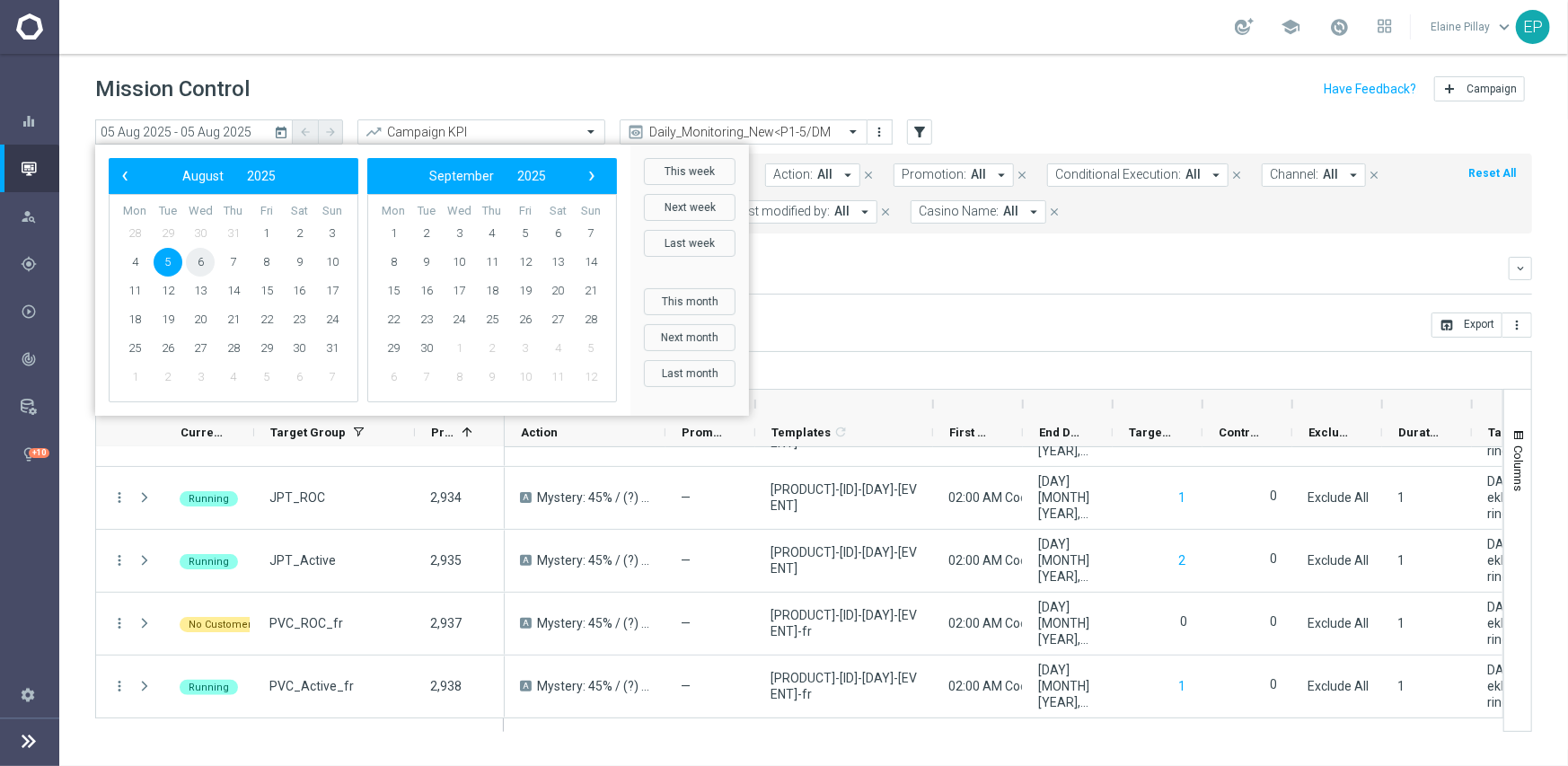 click on "6" 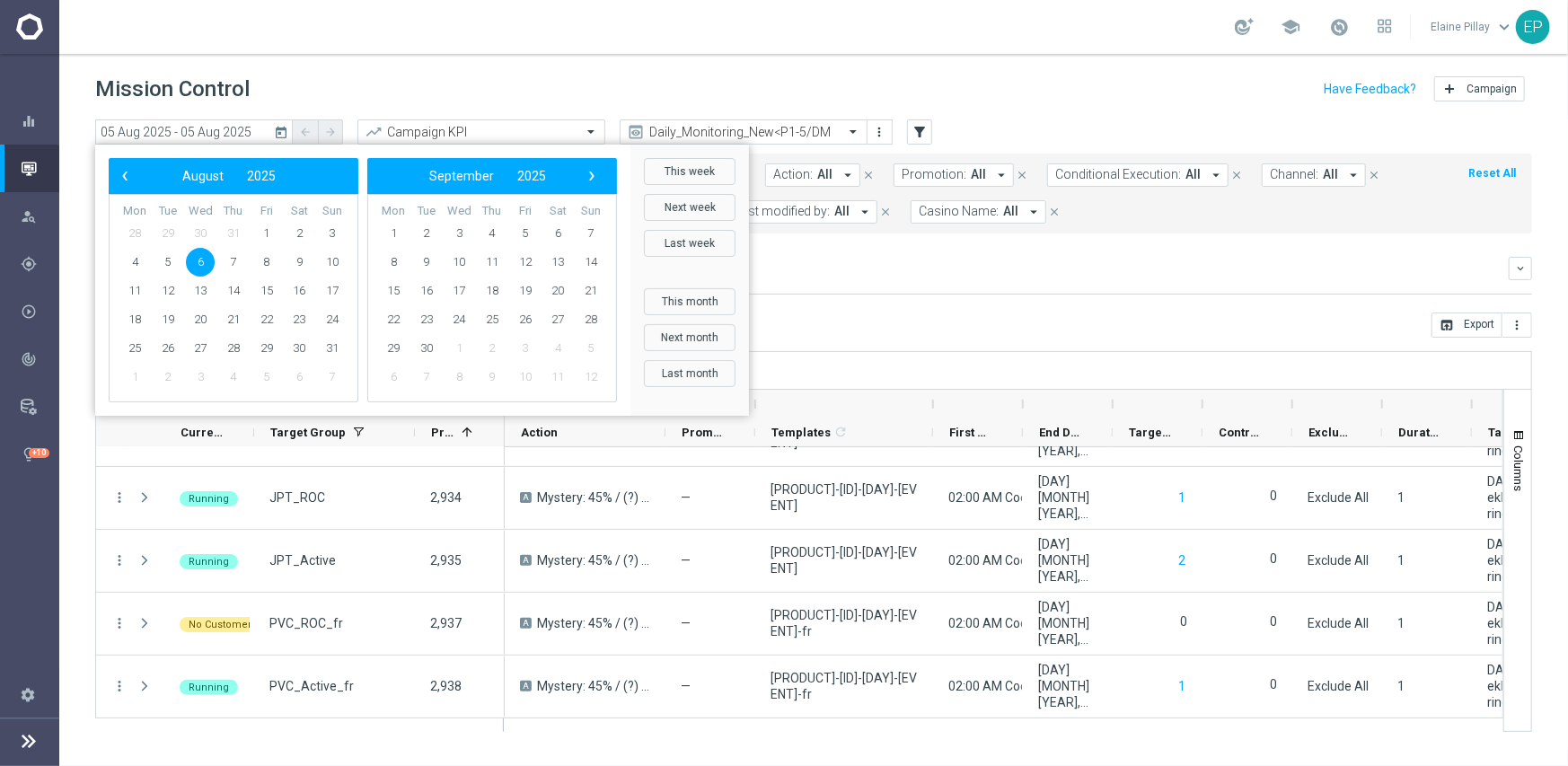 click on "6" 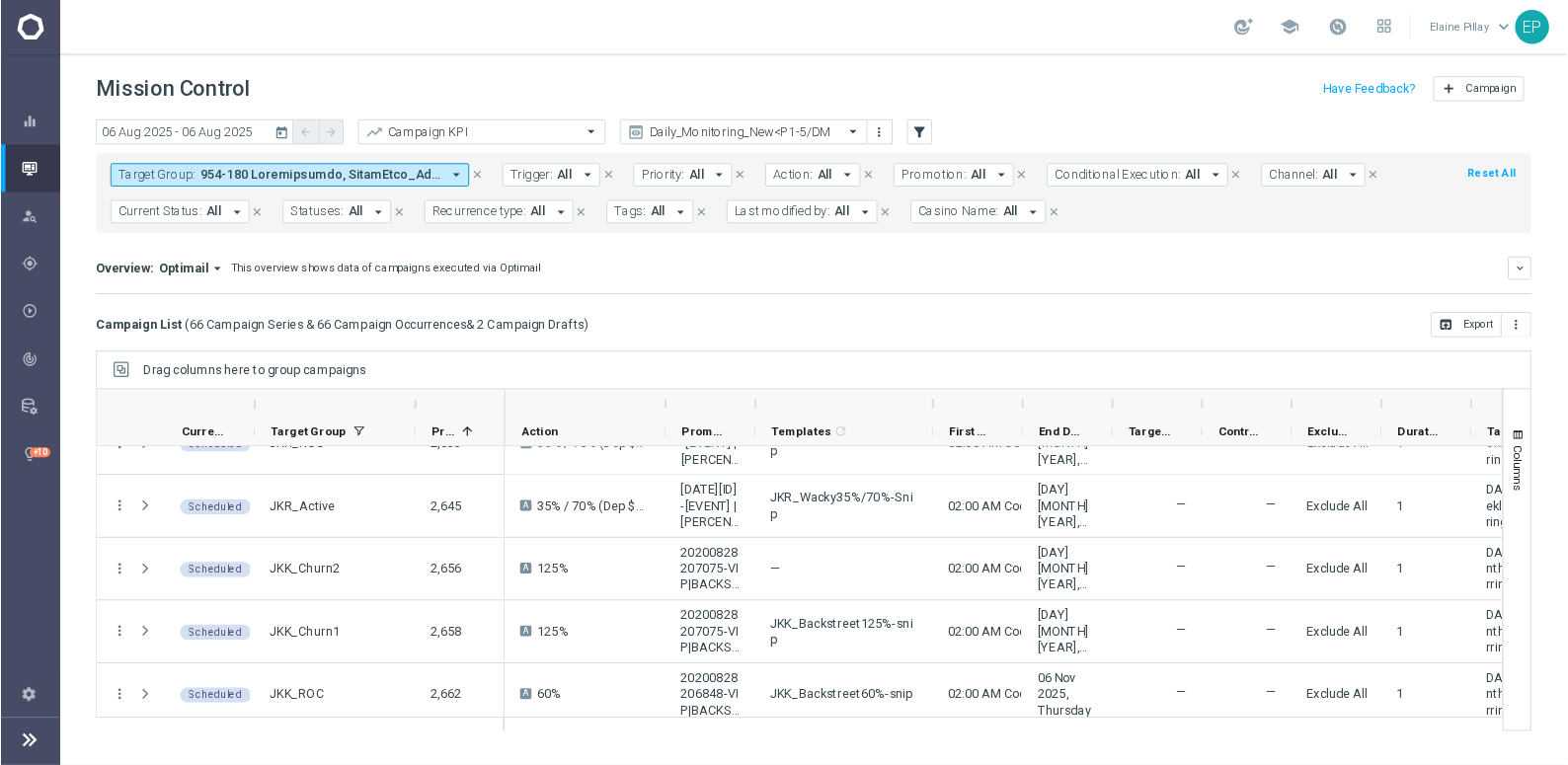 scroll, scrollTop: 0, scrollLeft: 0, axis: both 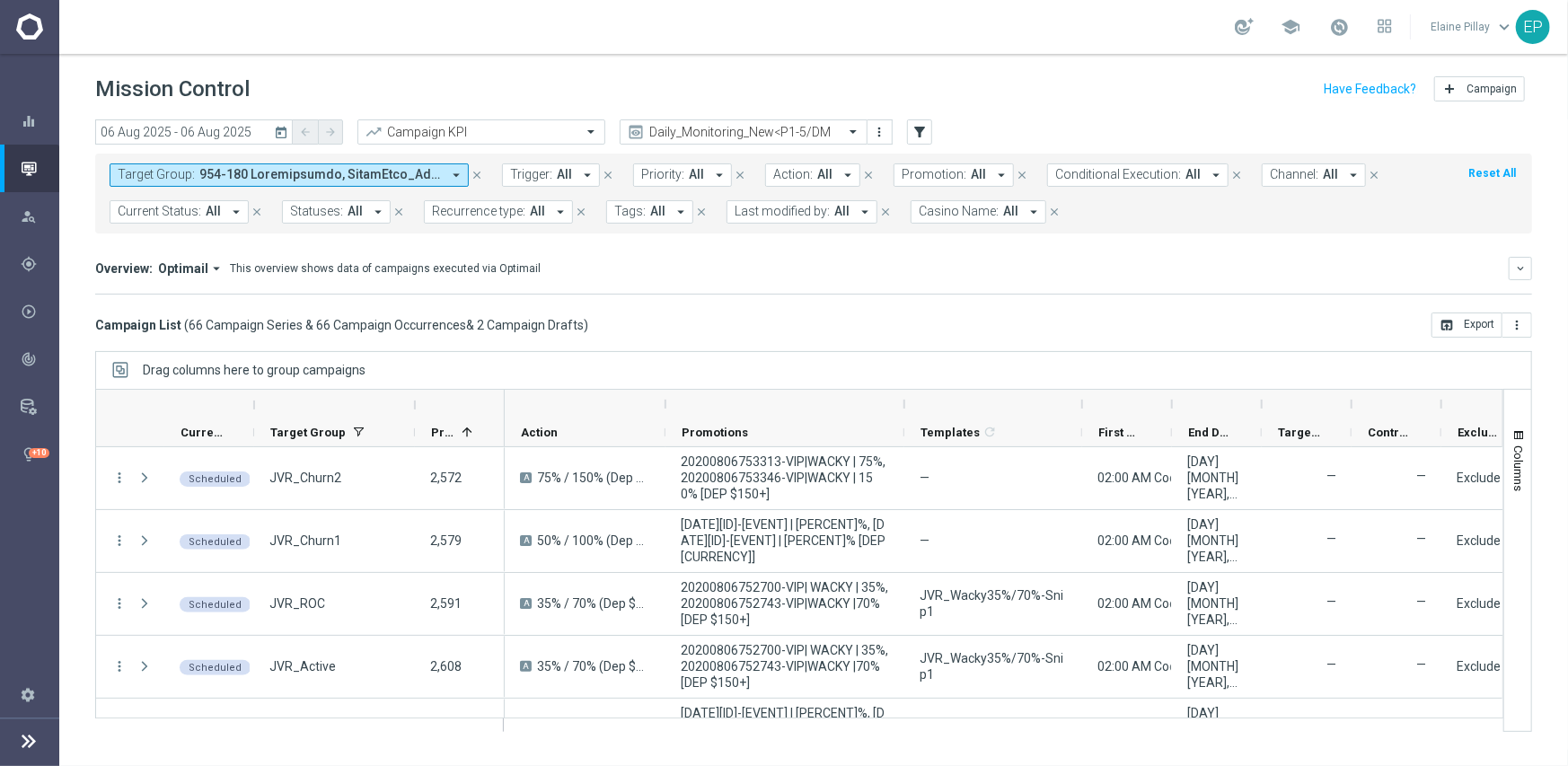 drag, startPoint x: 753, startPoint y: 403, endPoint x: 903, endPoint y: 402, distance: 150.003 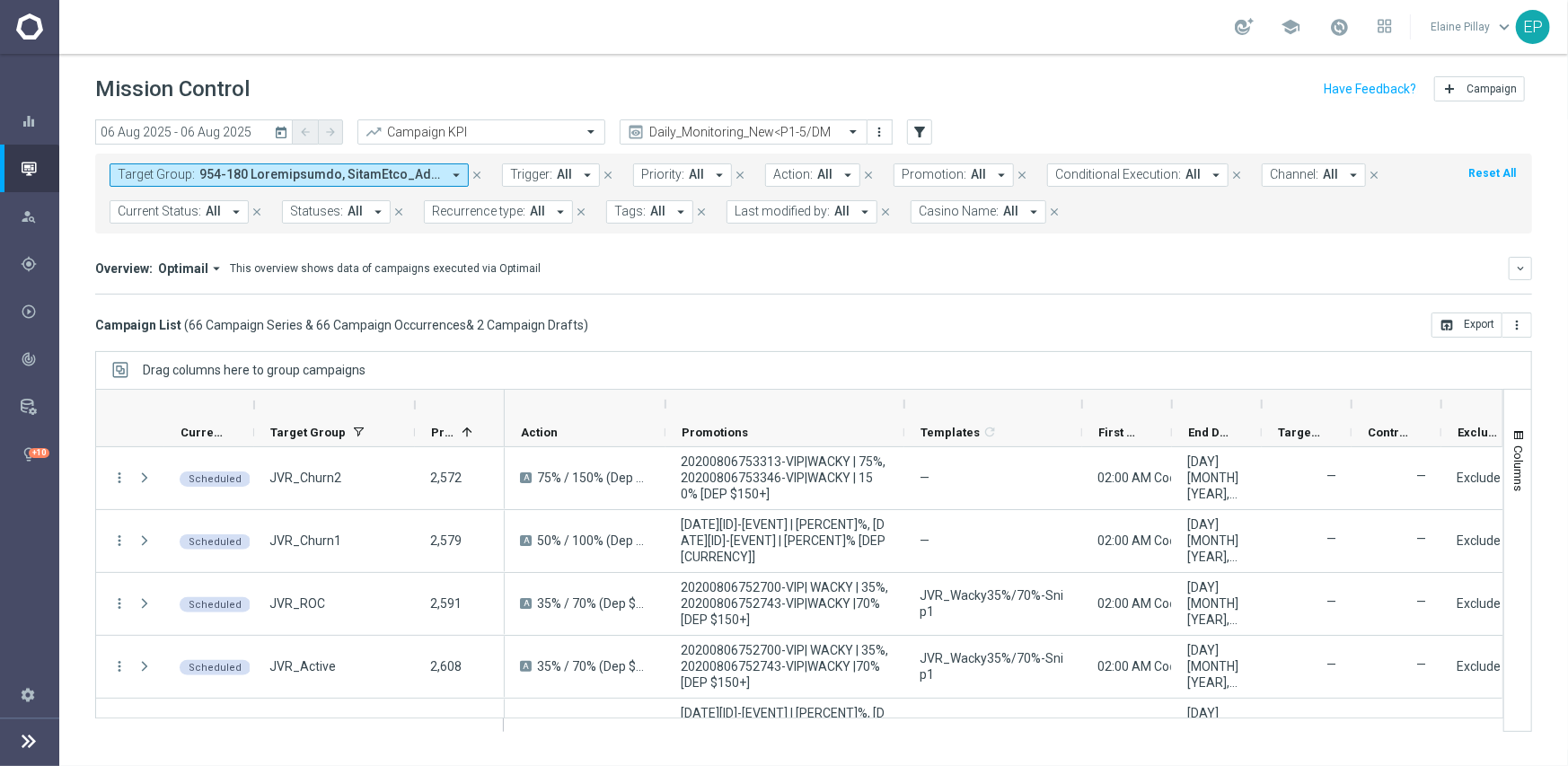 click at bounding box center (904, 404) 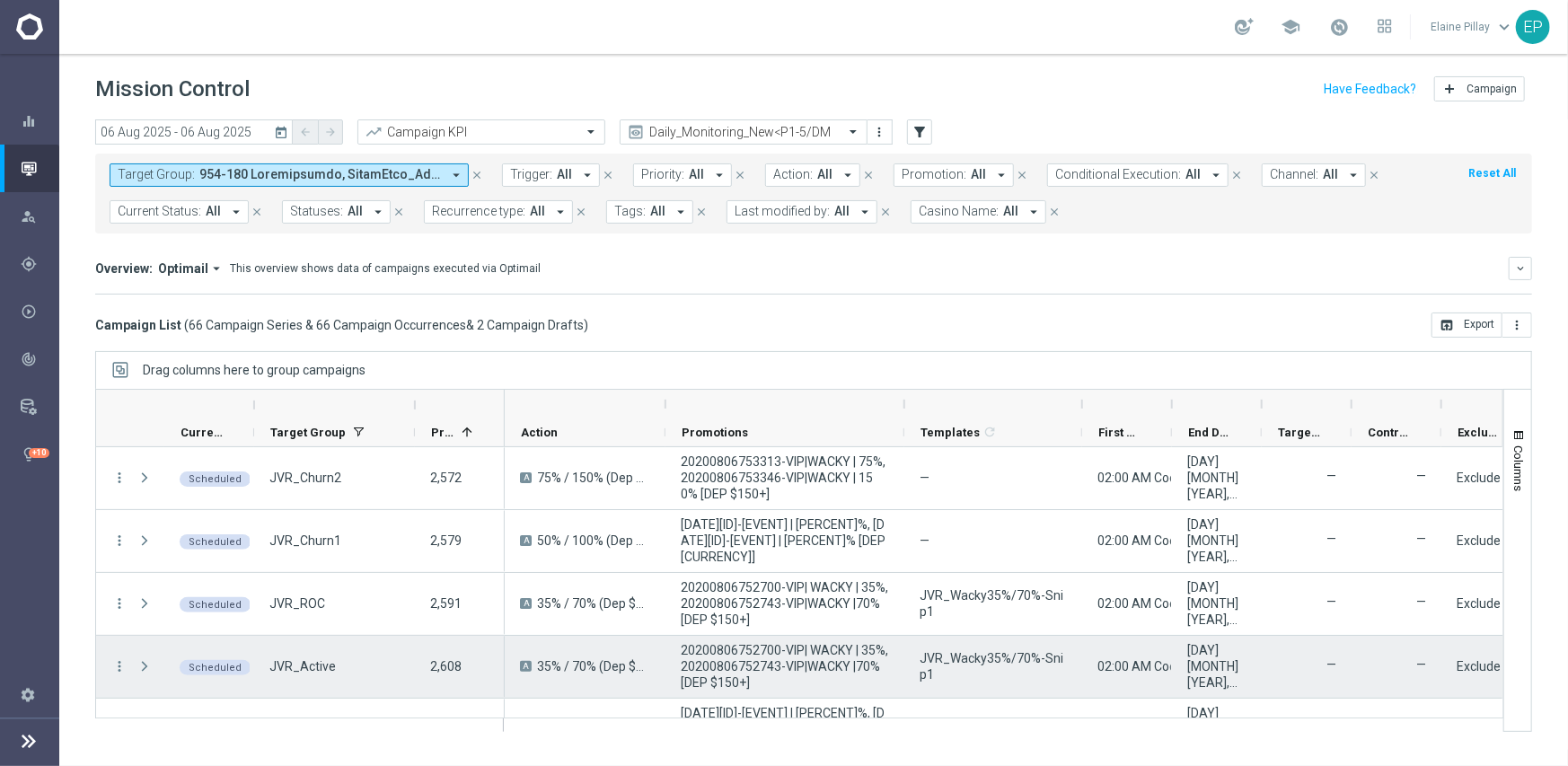 click on "JVR_Wacky35%/70%-Snip1" at bounding box center [993, 666] 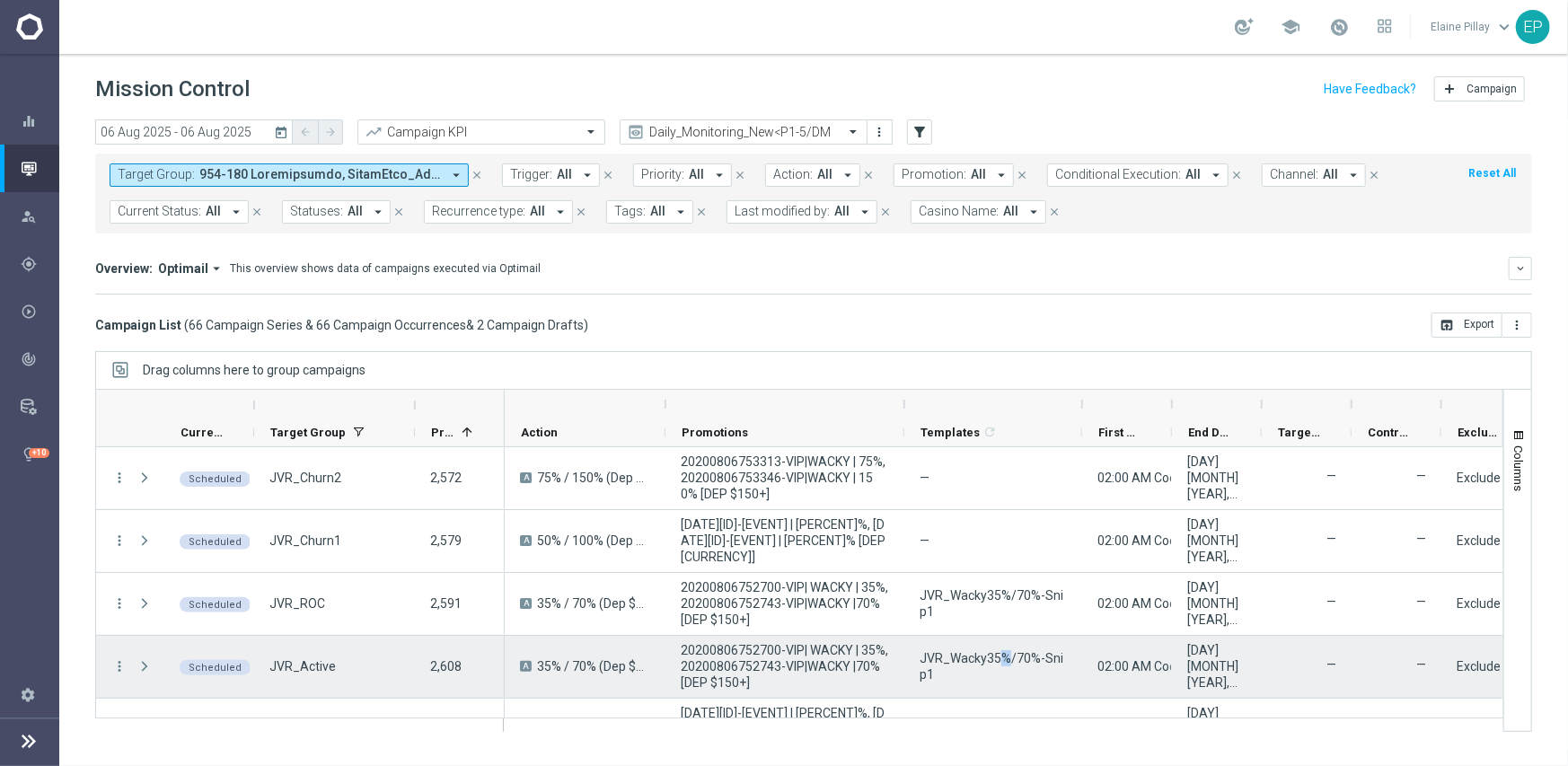 click on "JVR_Wacky35%/70%-Snip1" at bounding box center (993, 666) 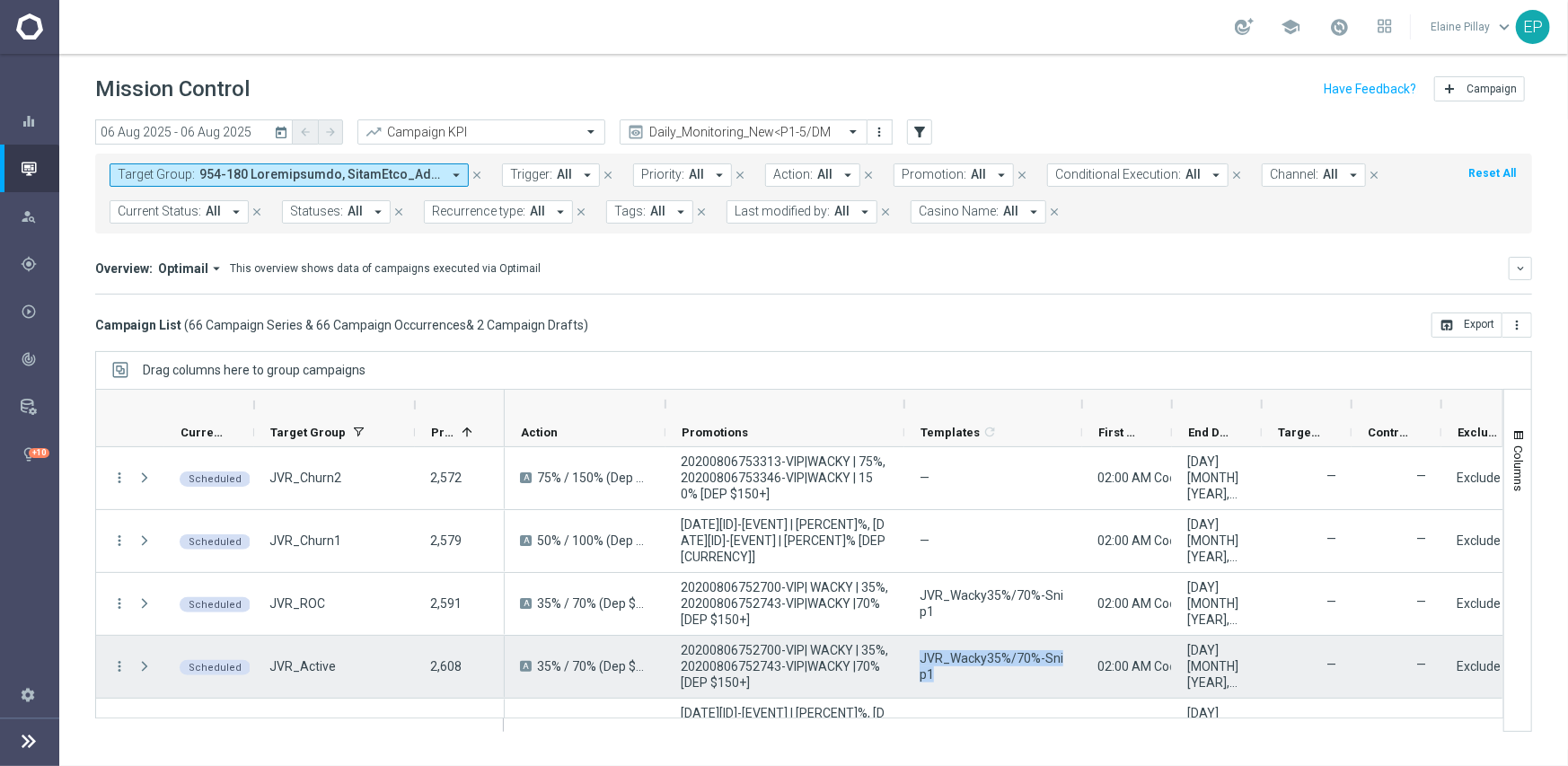 click on "JVR_Wacky35%/70%-Snip1" at bounding box center [993, 666] 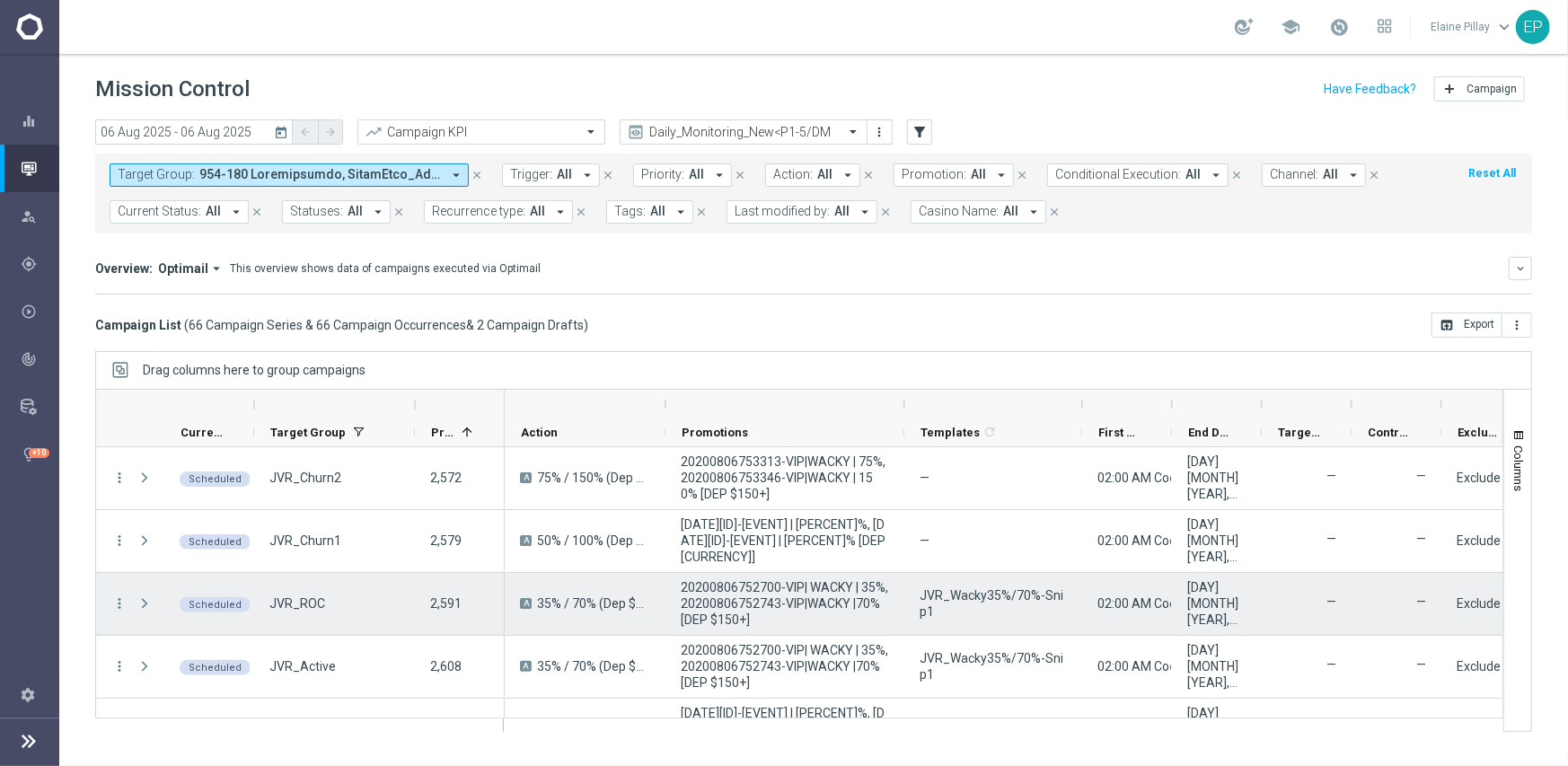 click on "JVR_Wacky35%/70%-Snip1" at bounding box center [993, 603] 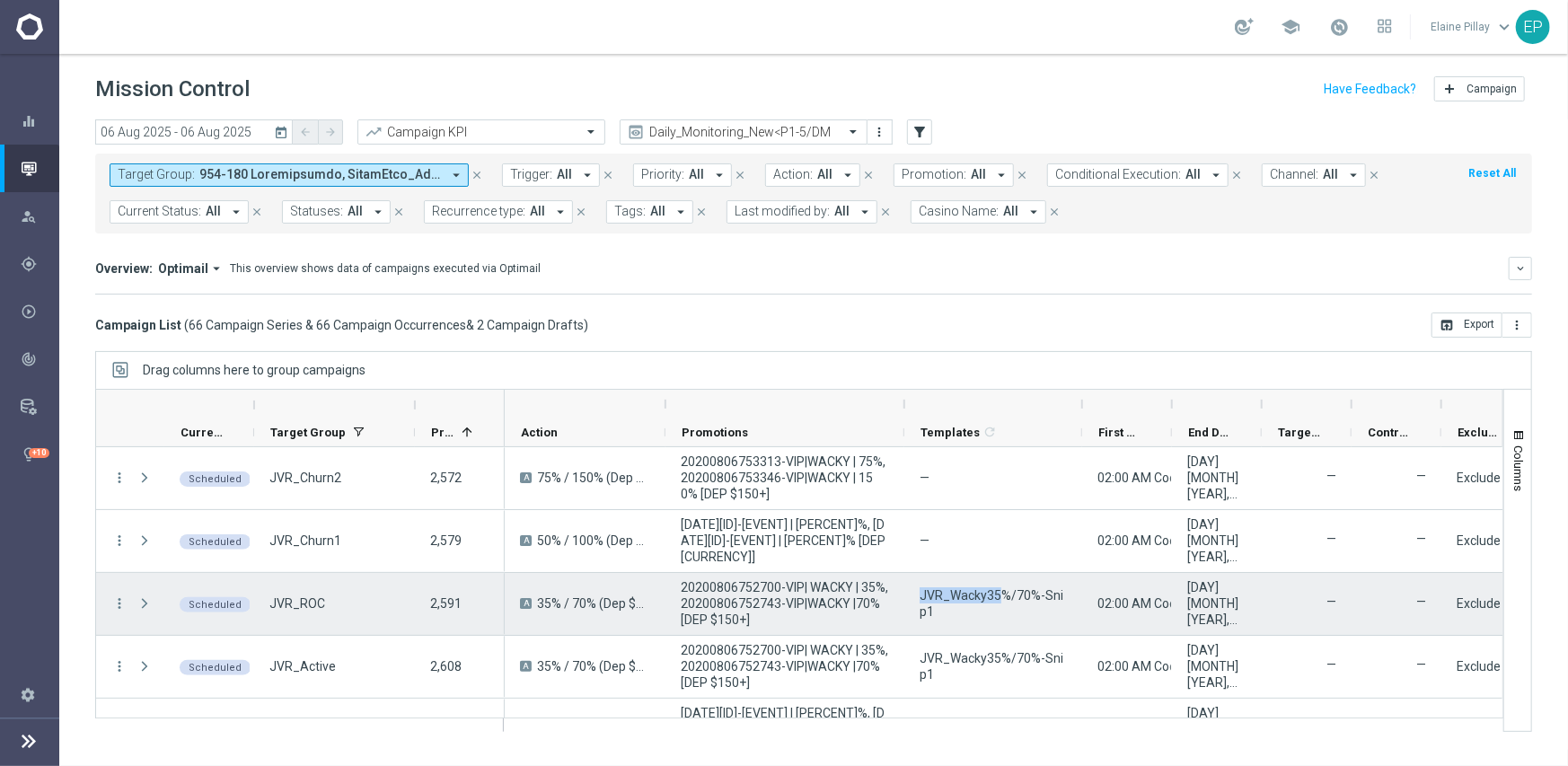 click on "JVR_Wacky35%/70%-Snip1" at bounding box center [993, 603] 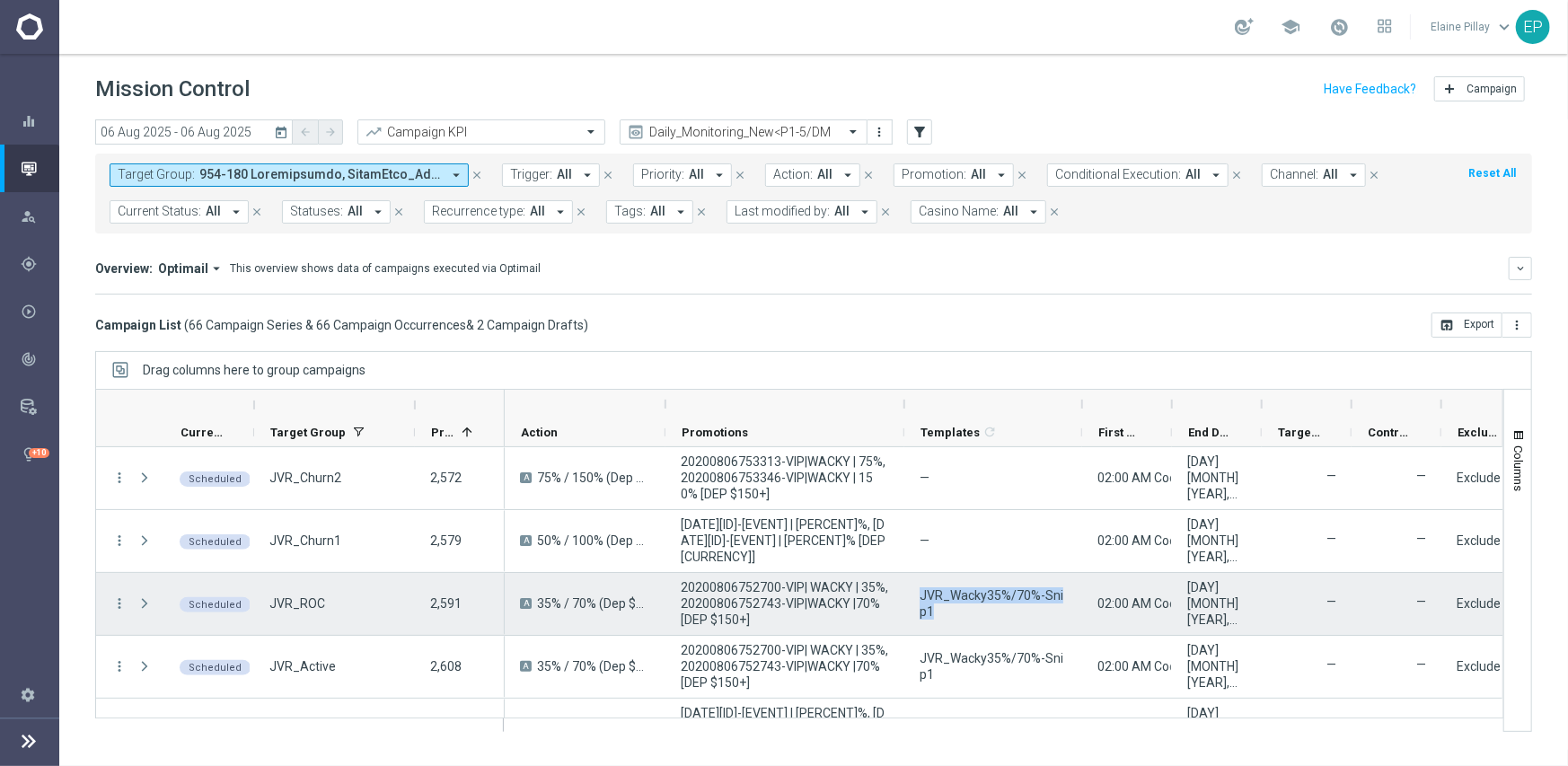 click on "JVR_Wacky35%/70%-Snip1" at bounding box center [993, 603] 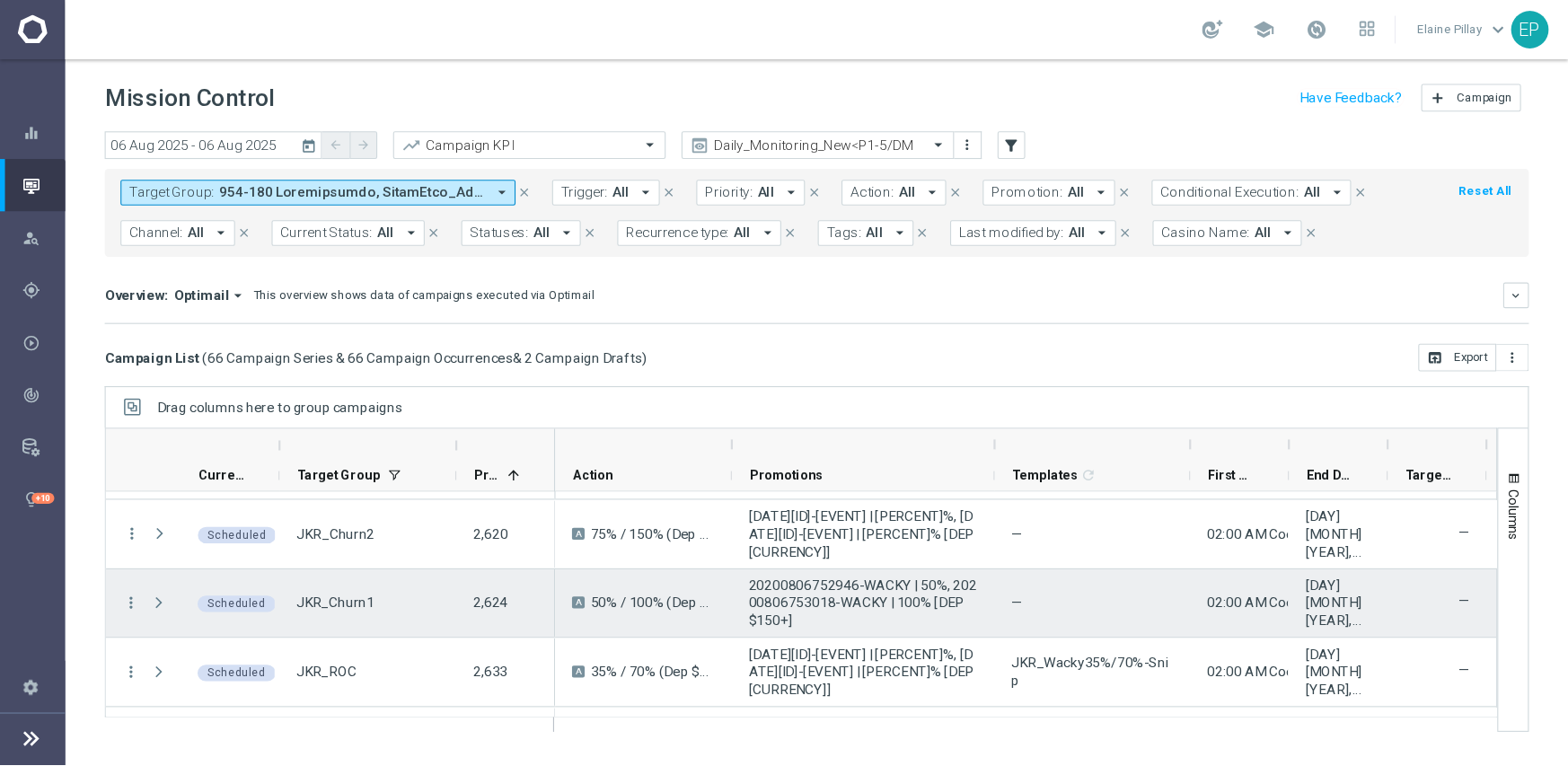 scroll, scrollTop: 244, scrollLeft: 0, axis: vertical 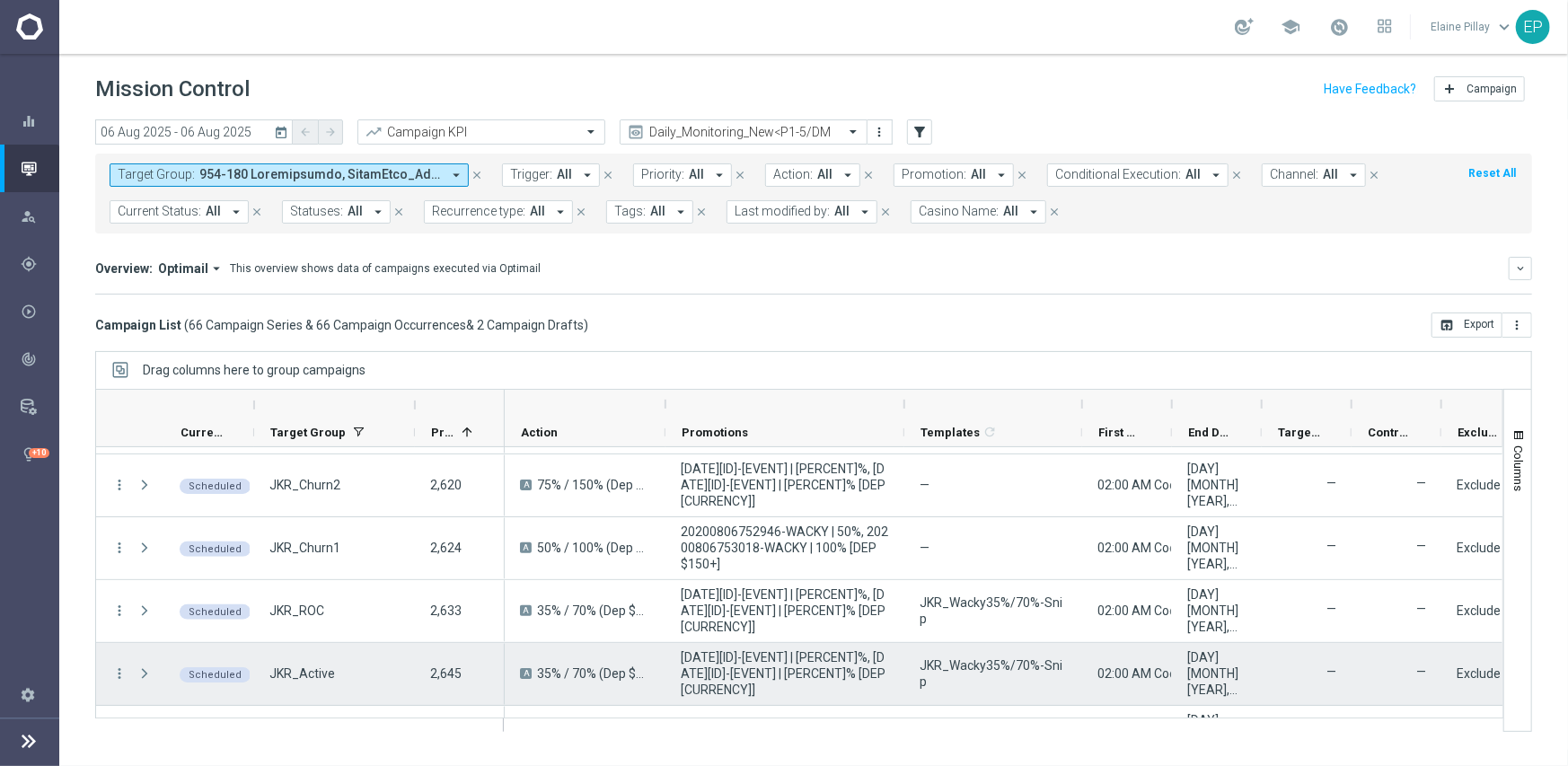 click on "JKR_Wacky35%/70%-Snip" at bounding box center [993, 674] 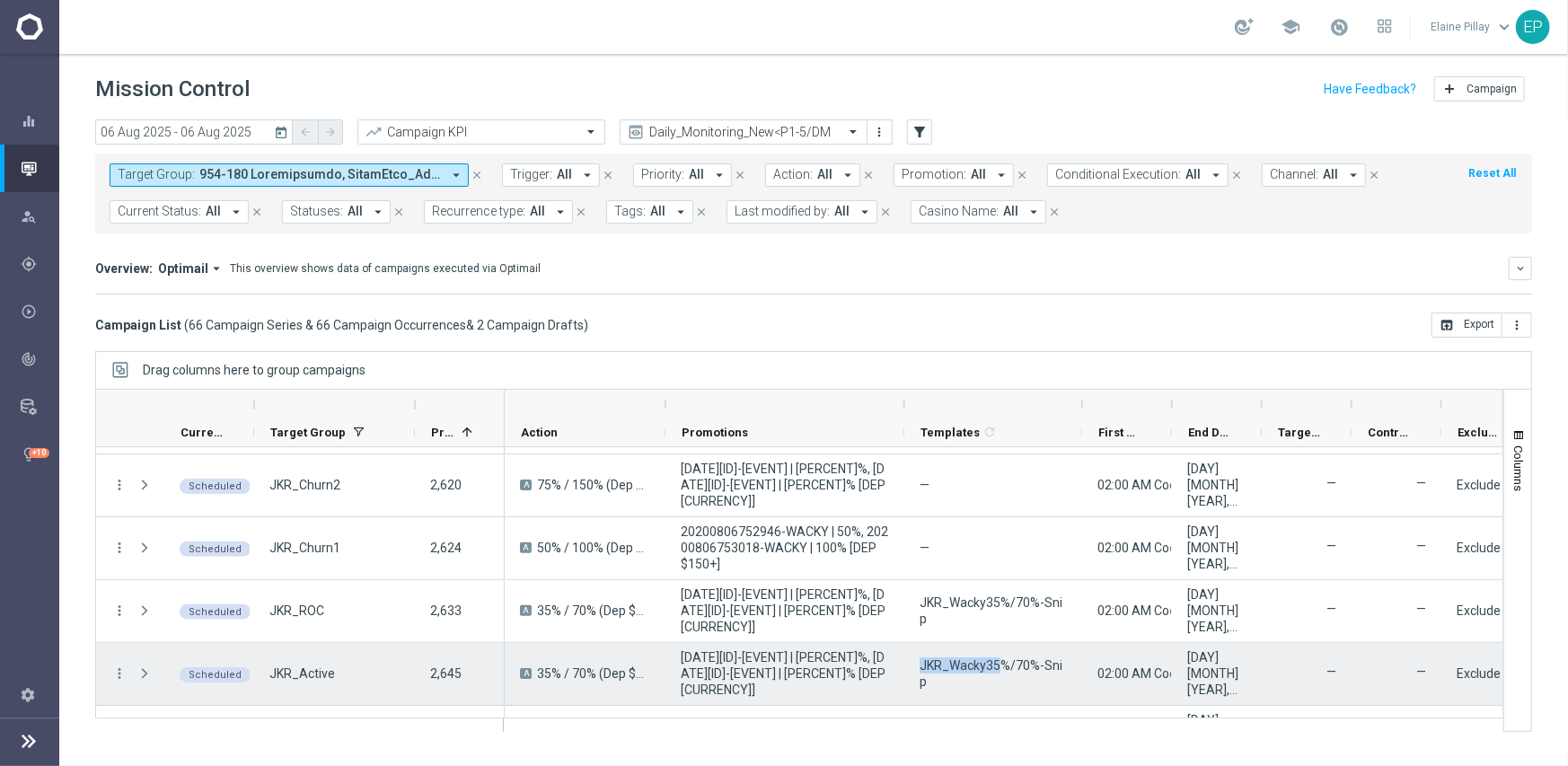 click on "JKR_Wacky35%/70%-Snip" at bounding box center [993, 674] 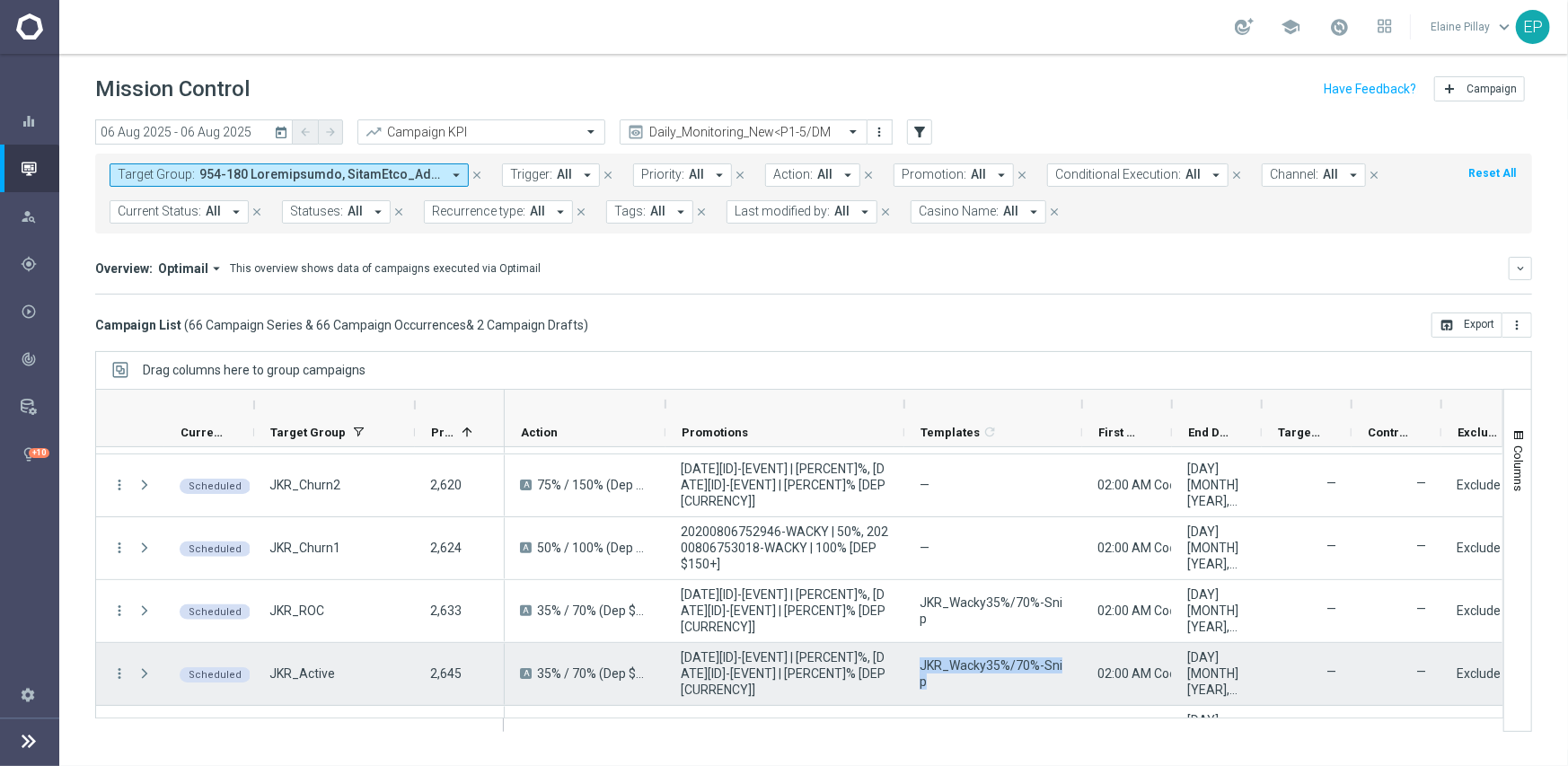 click on "JKR_Wacky35%/70%-Snip" at bounding box center (993, 674) 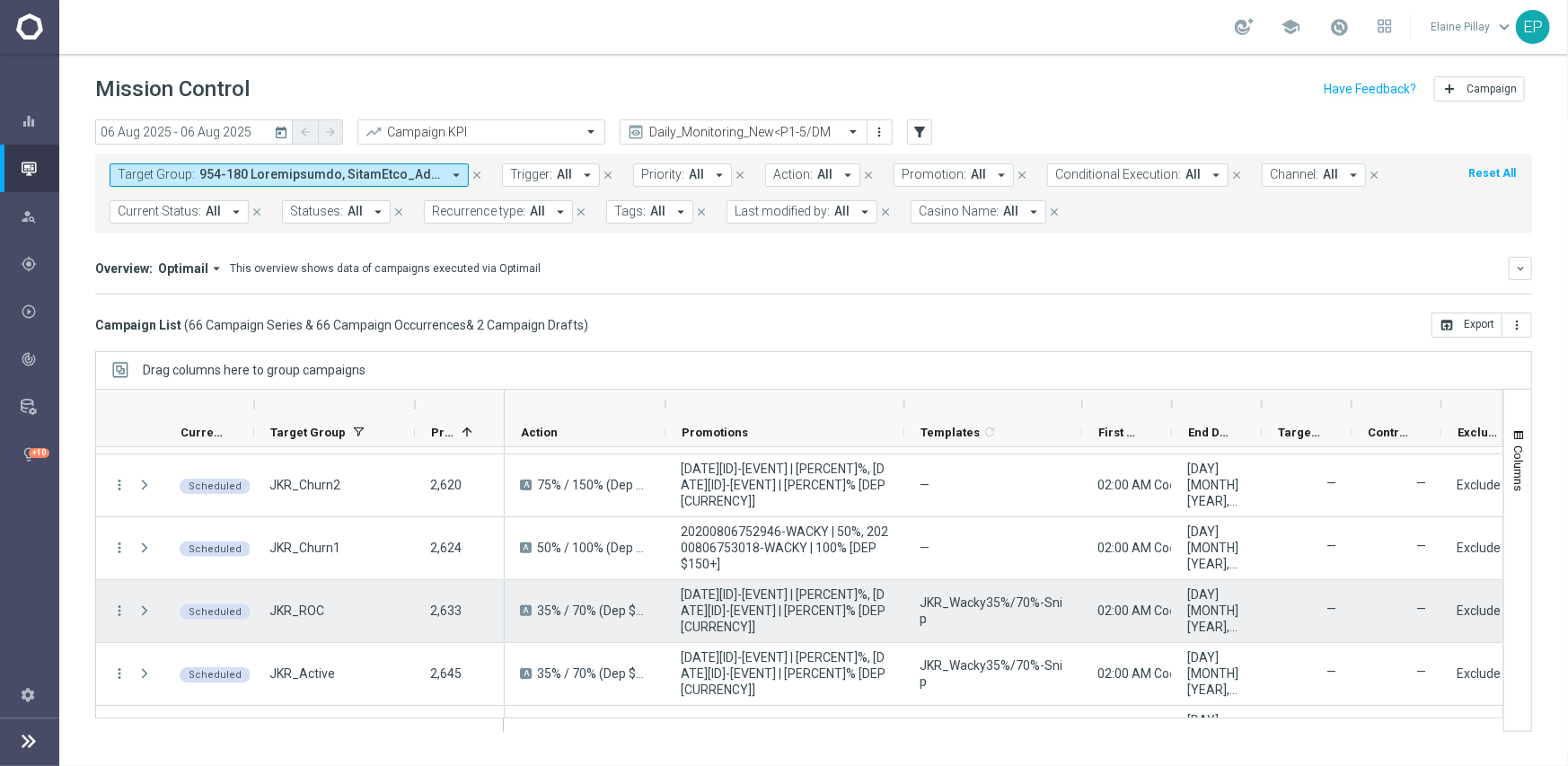 click on "JKR_Wacky35%/70%-Snip" at bounding box center [993, 611] 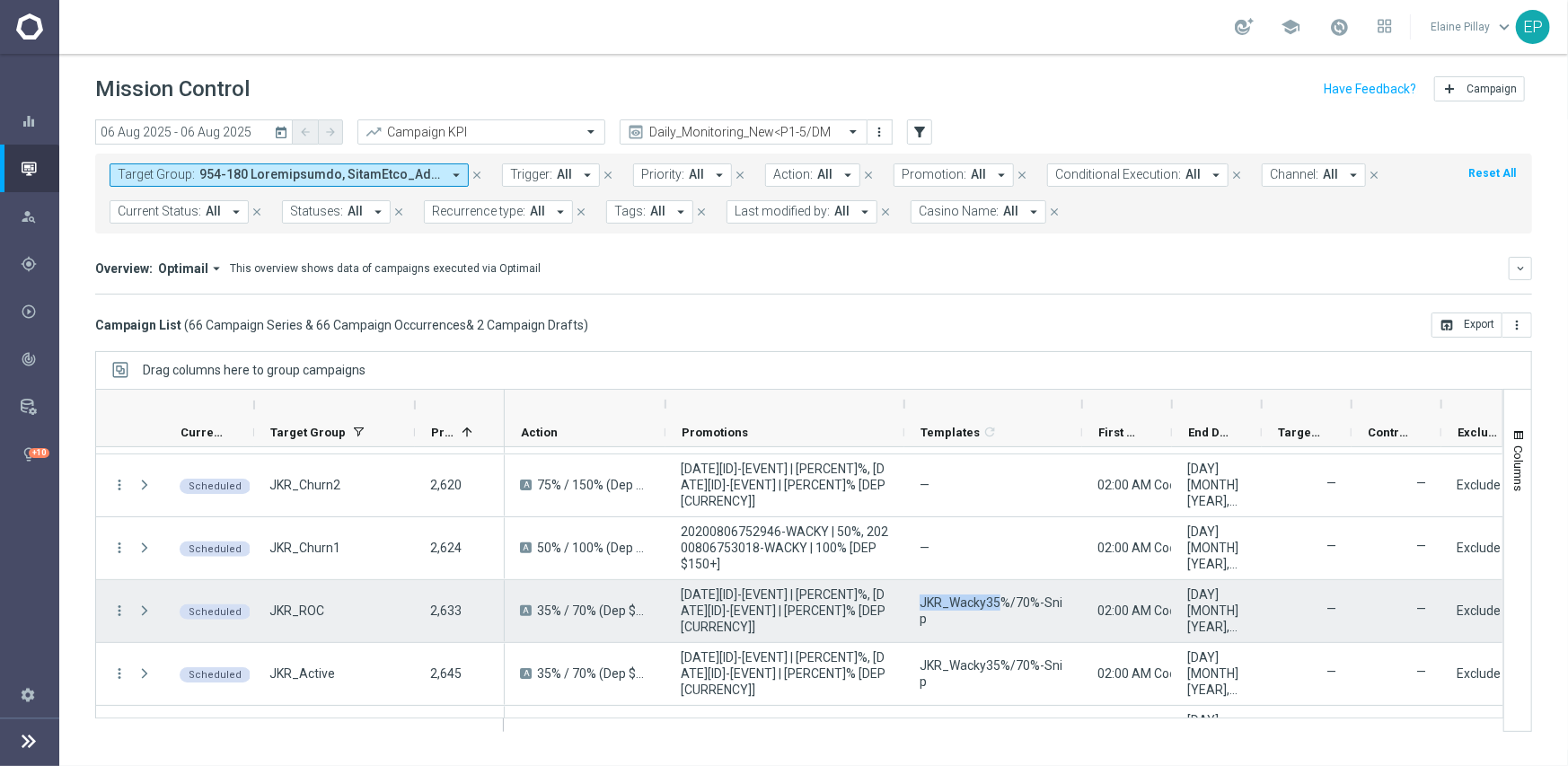 click on "JKR_Wacky35%/70%-Snip" at bounding box center (993, 611) 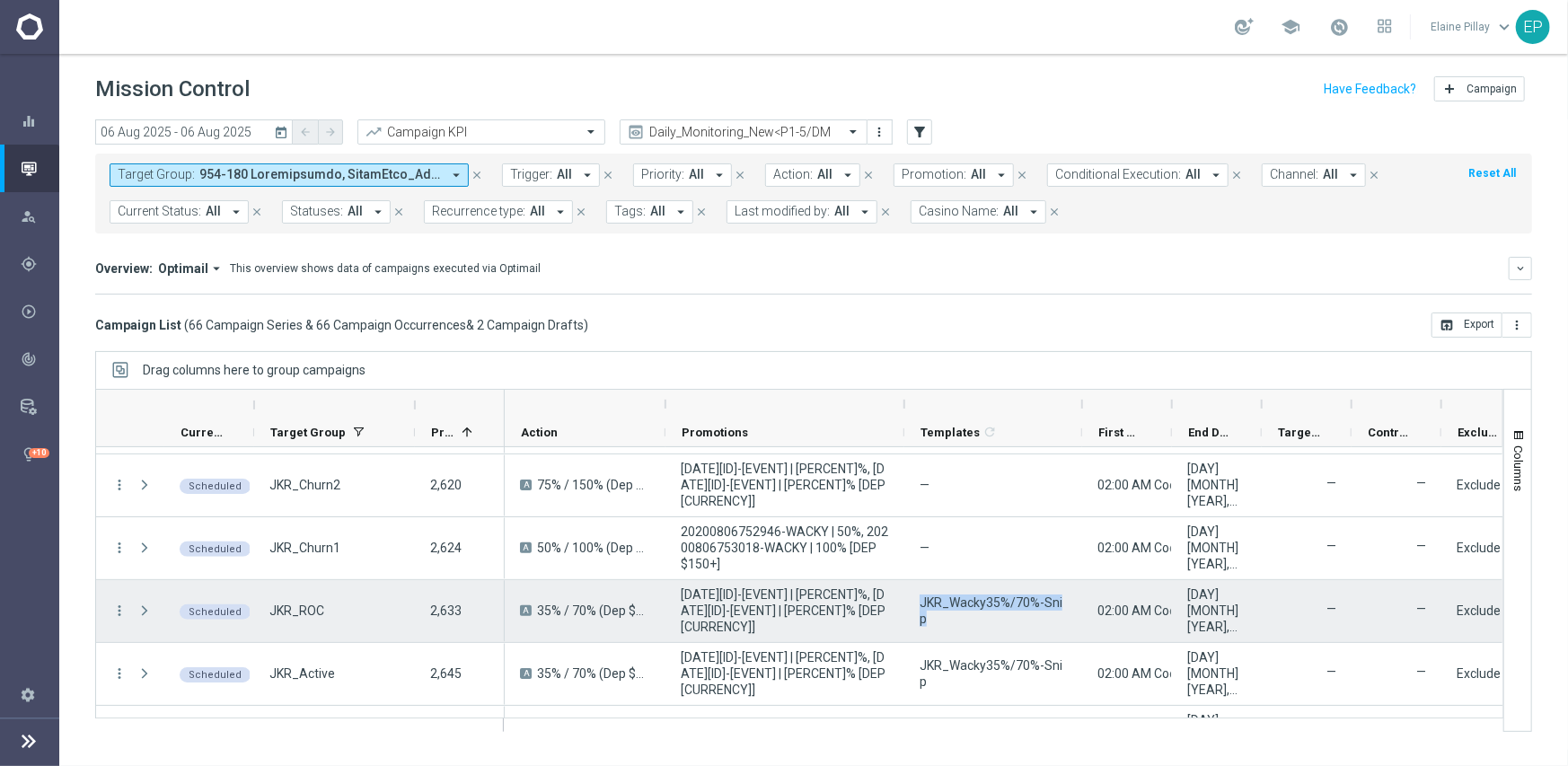 click on "JKR_Wacky35%/70%-Snip" at bounding box center (993, 611) 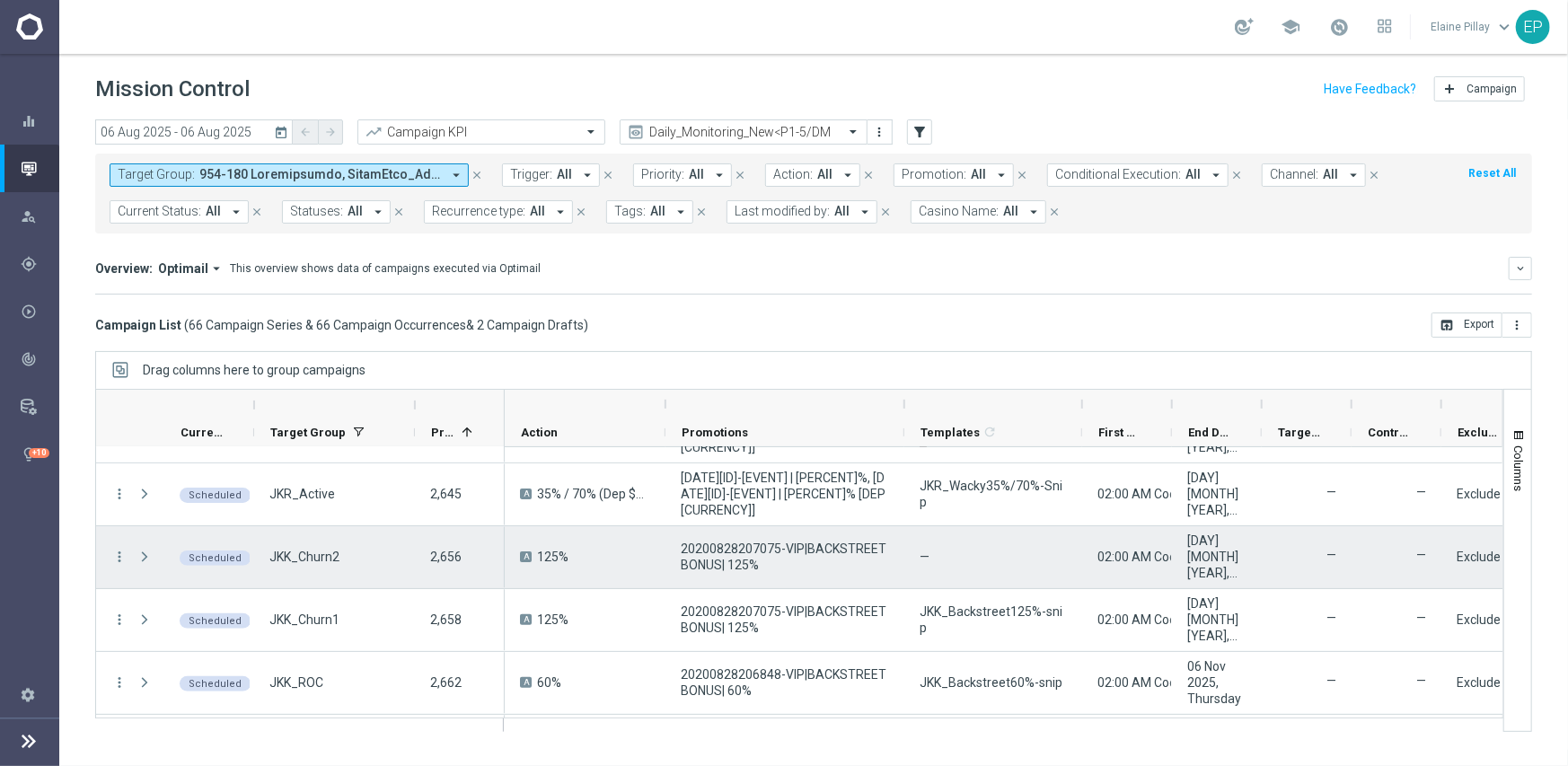 scroll, scrollTop: 514, scrollLeft: 0, axis: vertical 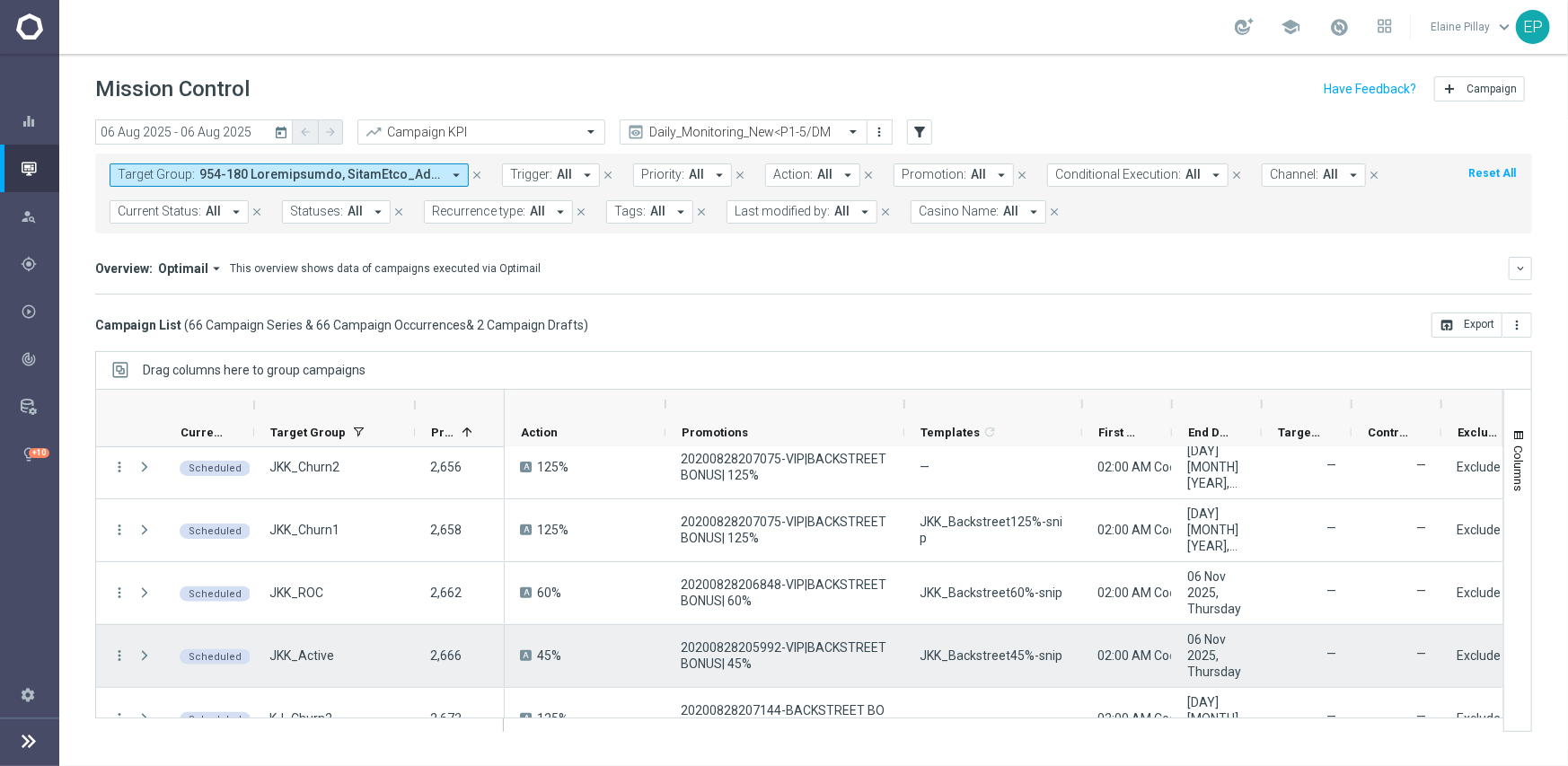 click on "JKK_Backstreet45%-snip" at bounding box center (991, 656) 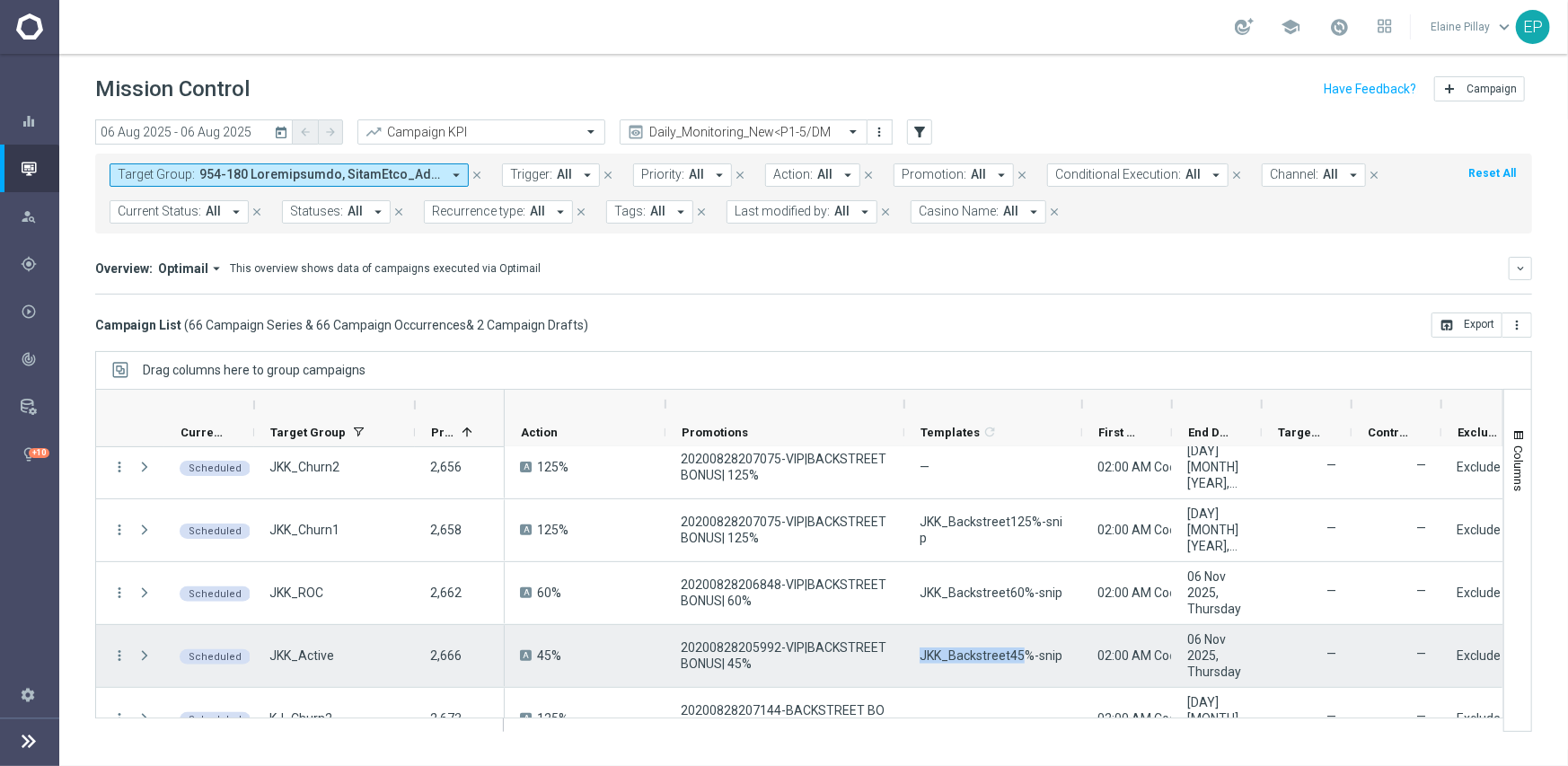 click on "JKK_Backstreet45%-snip" at bounding box center [991, 656] 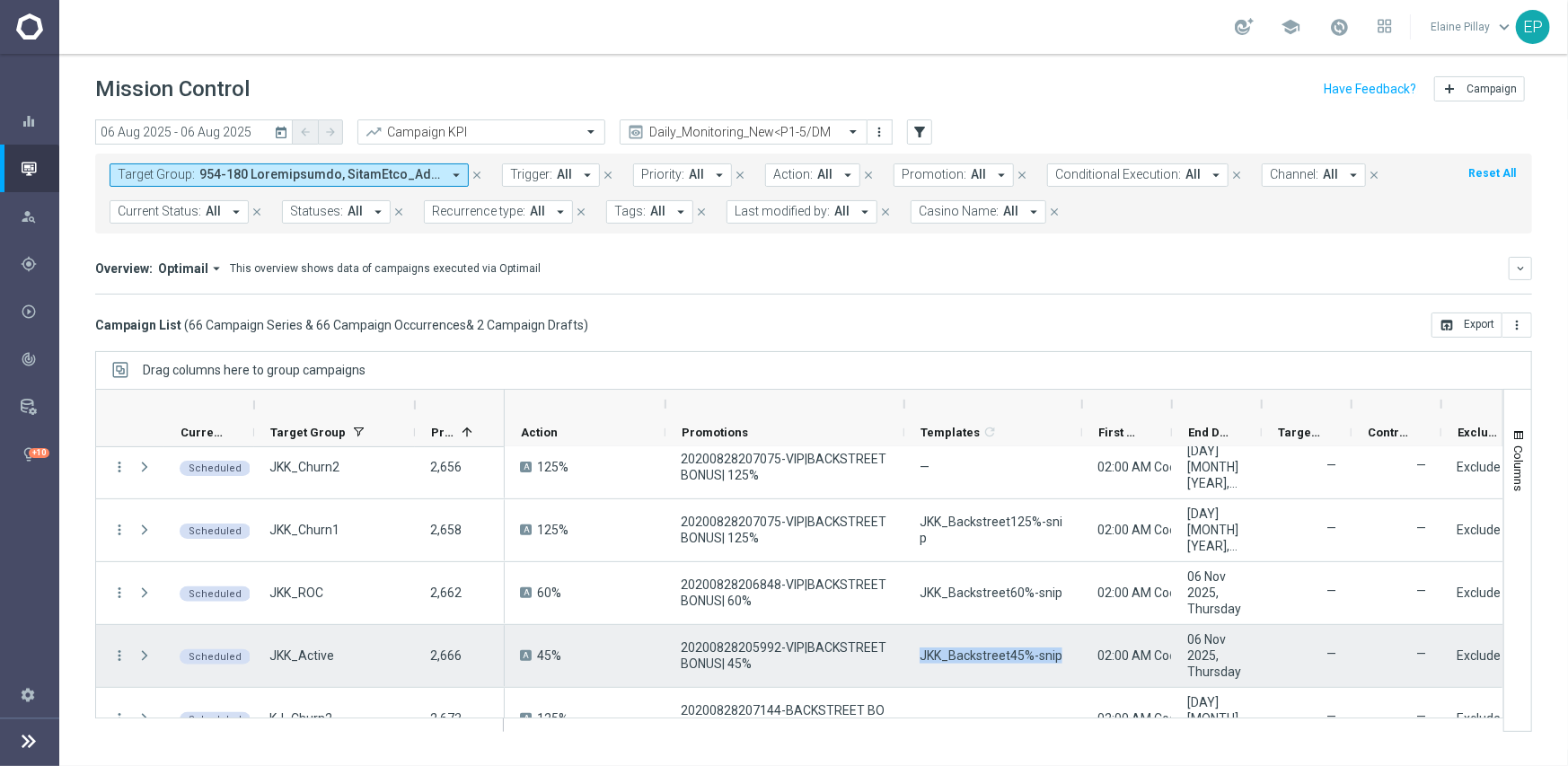 click on "JKK_Backstreet45%-snip" at bounding box center (991, 656) 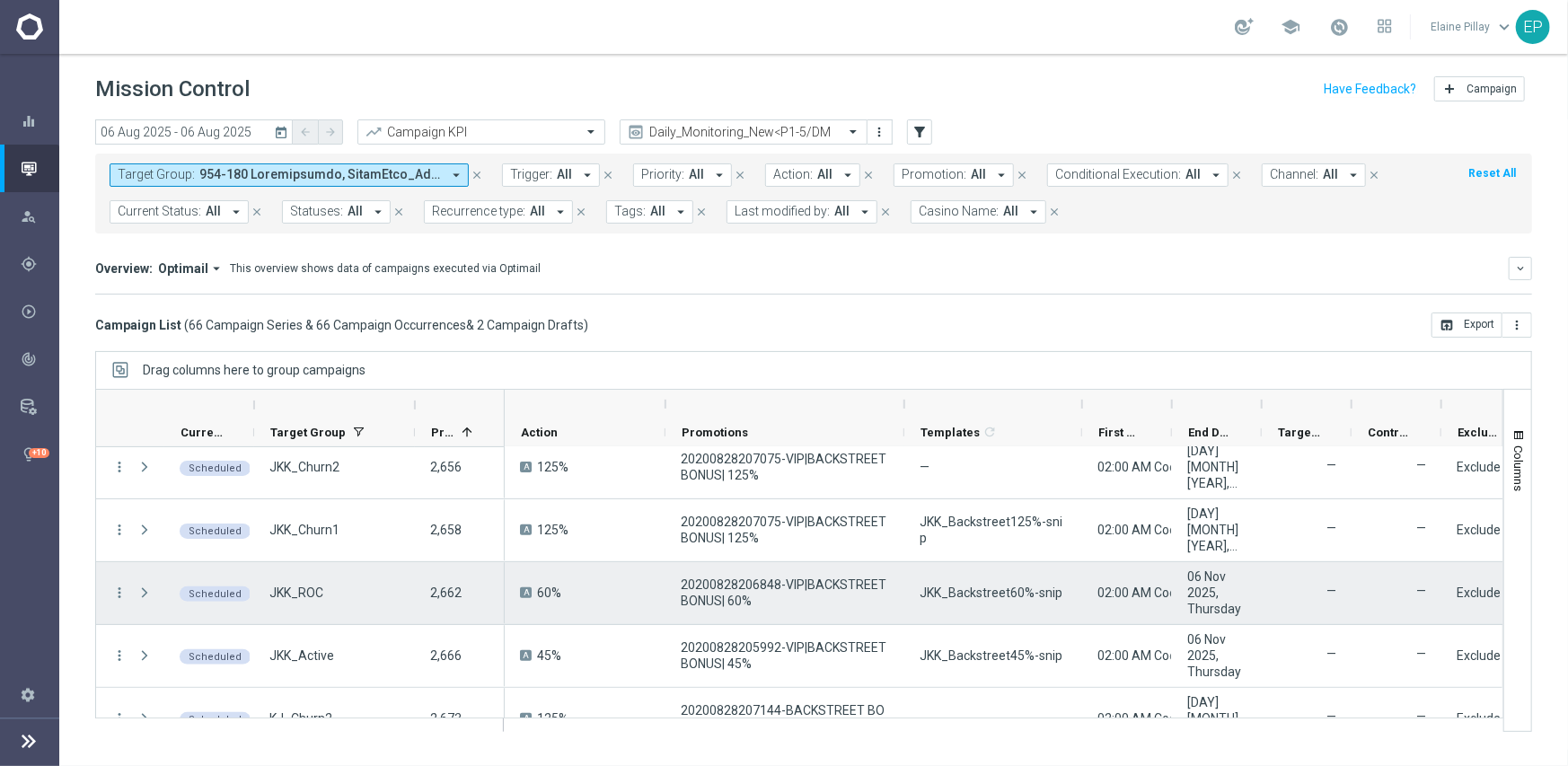 click on "JKK_Backstreet60%-snip" at bounding box center [993, 593] 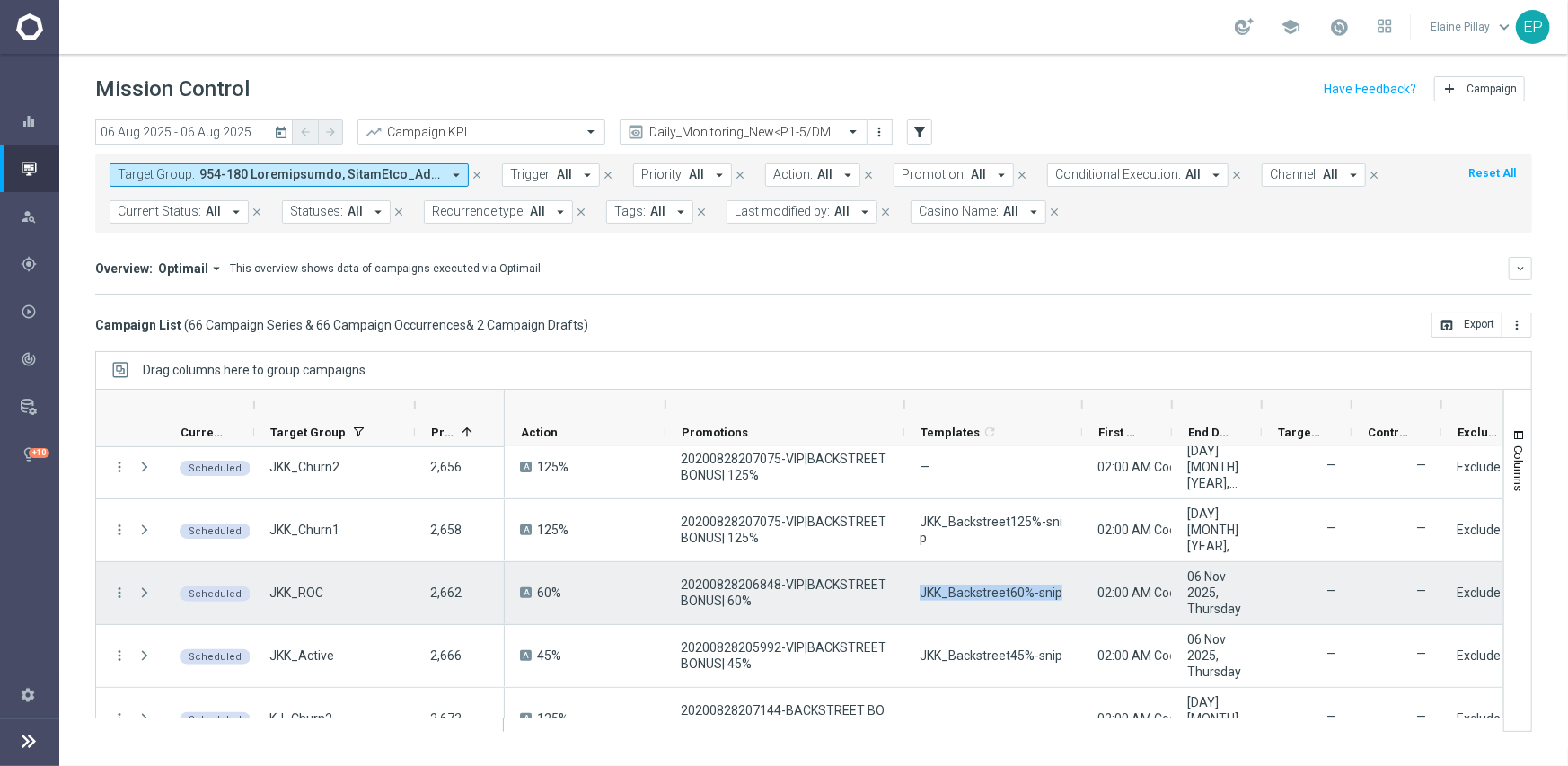click on "JKK_Backstreet60%-snip" at bounding box center [993, 593] 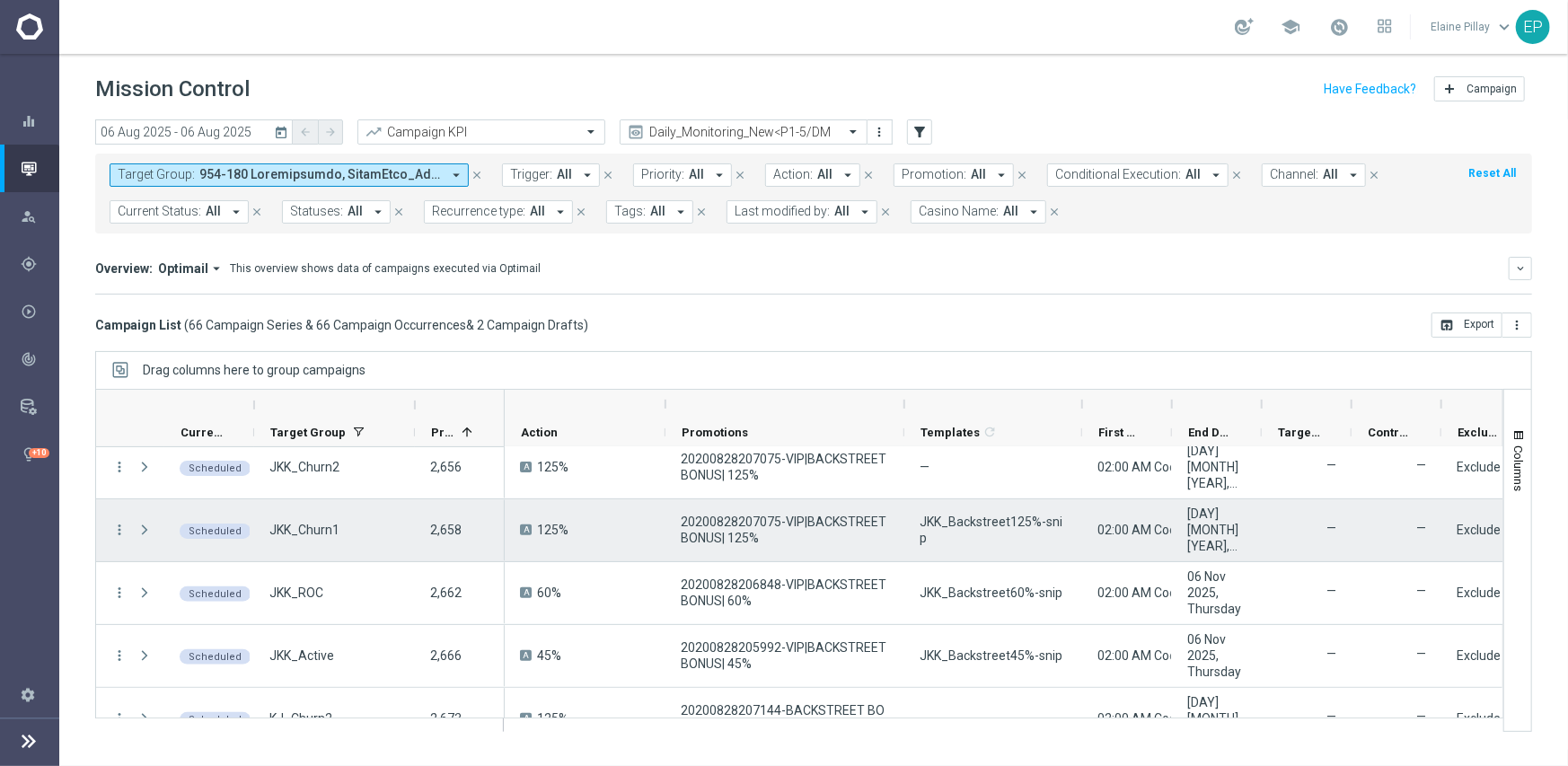 click on "JKK_Backstreet125%-snip" at bounding box center (993, 530) 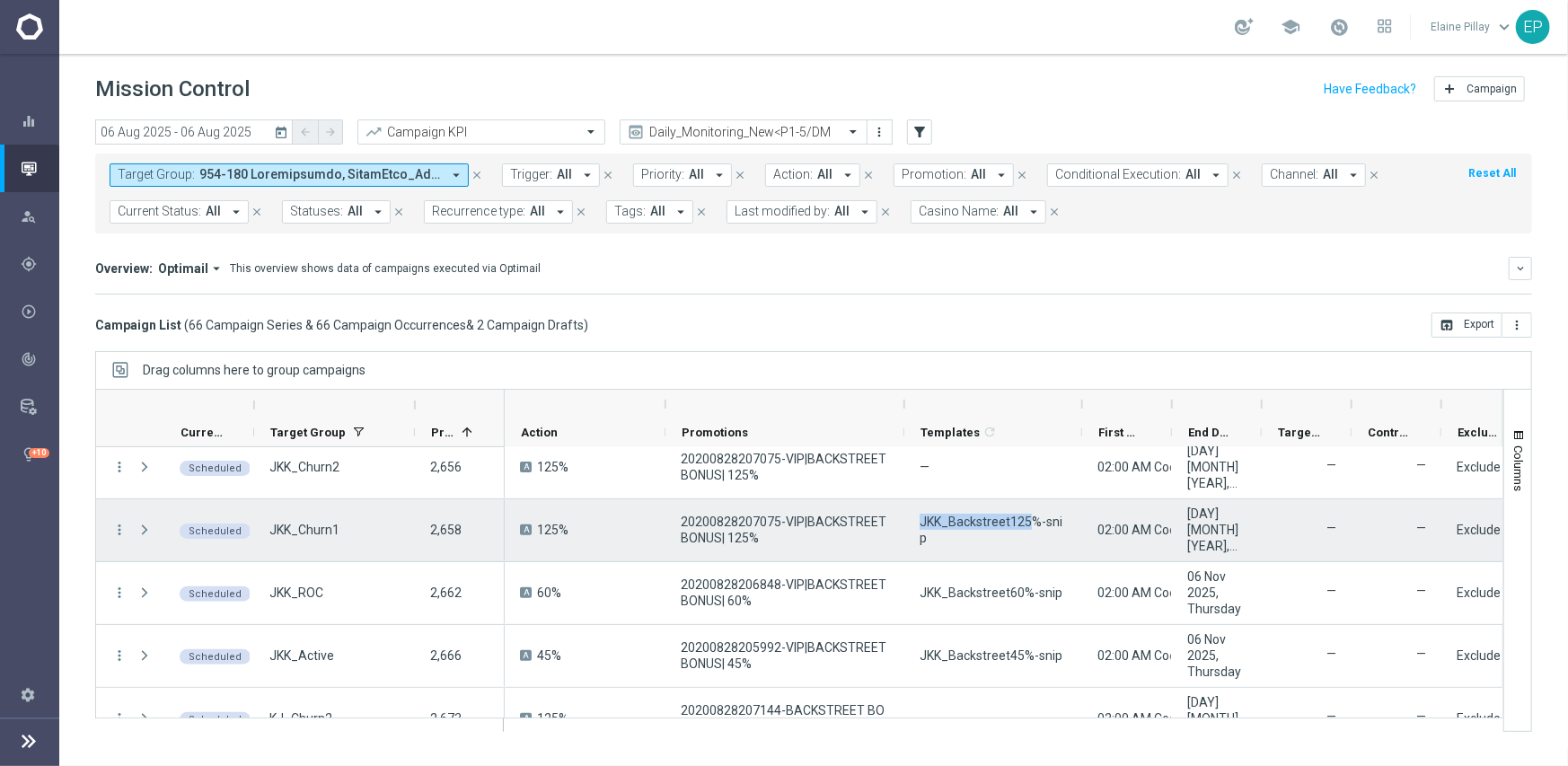 click on "JKK_Backstreet125%-snip" at bounding box center (993, 530) 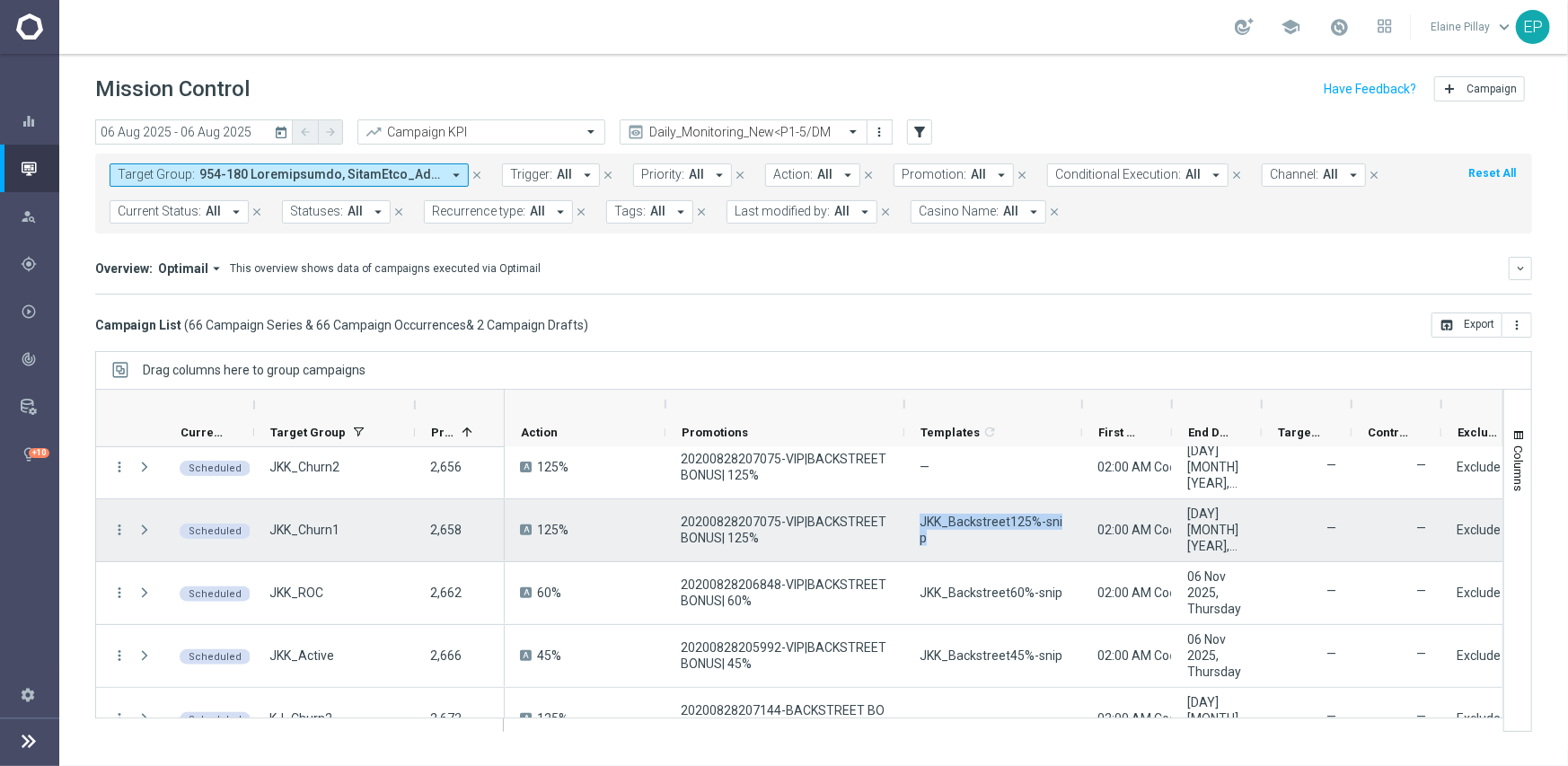 click on "JKK_Backstreet125%-snip" at bounding box center [993, 530] 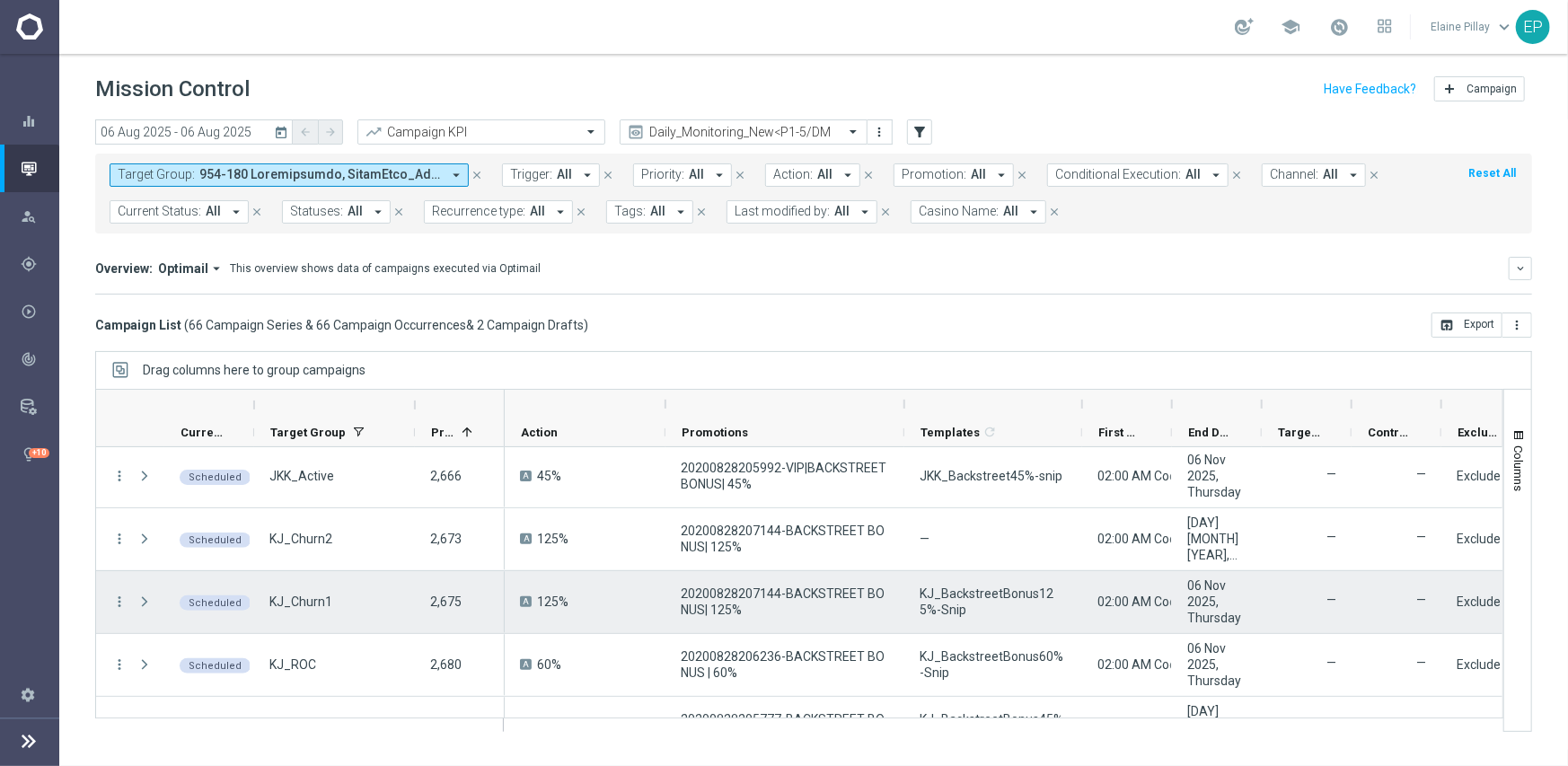scroll, scrollTop: 783, scrollLeft: 0, axis: vertical 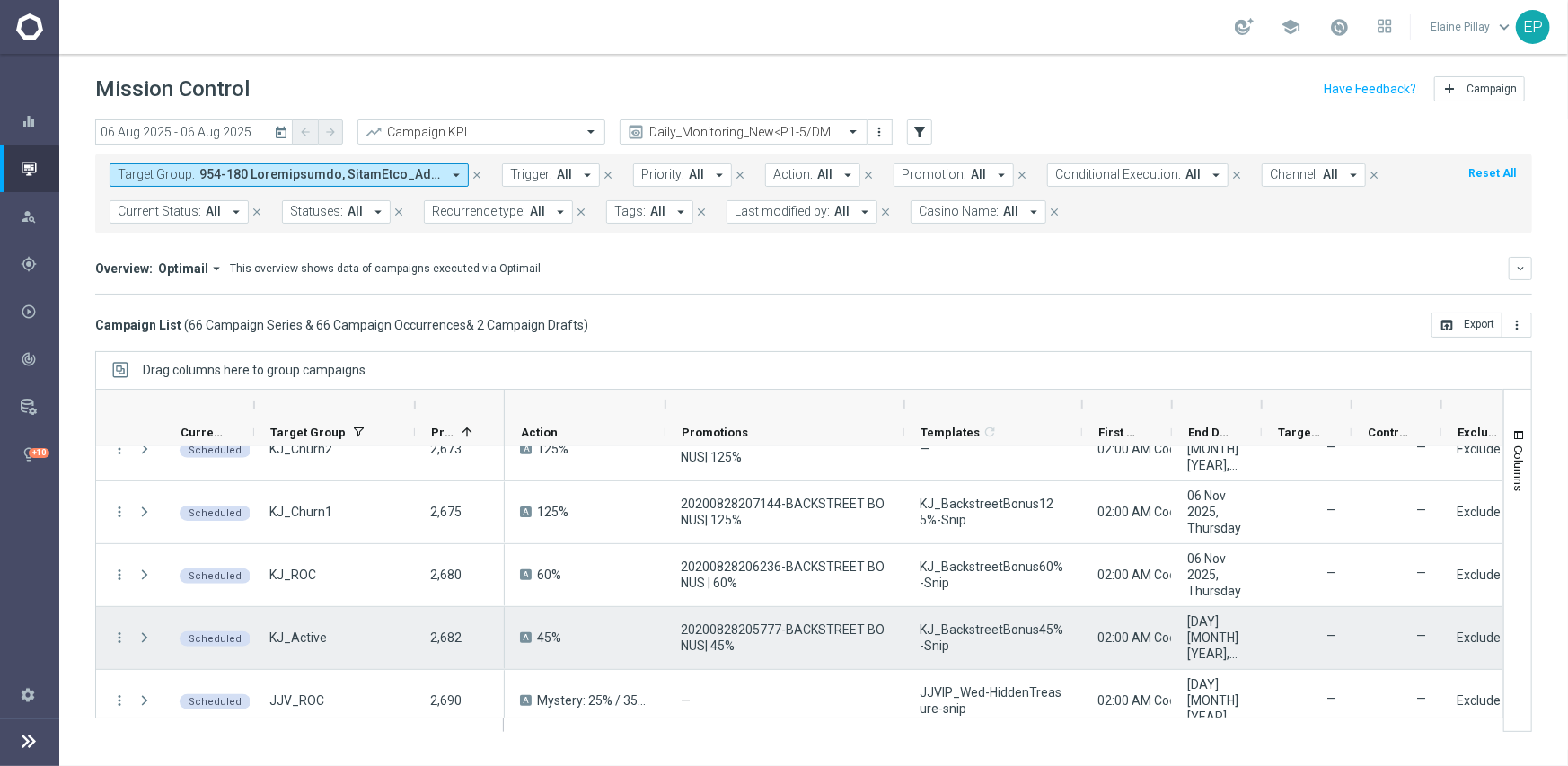 click on "KJ_BackstreetBonus45%-Snip" at bounding box center (993, 638) 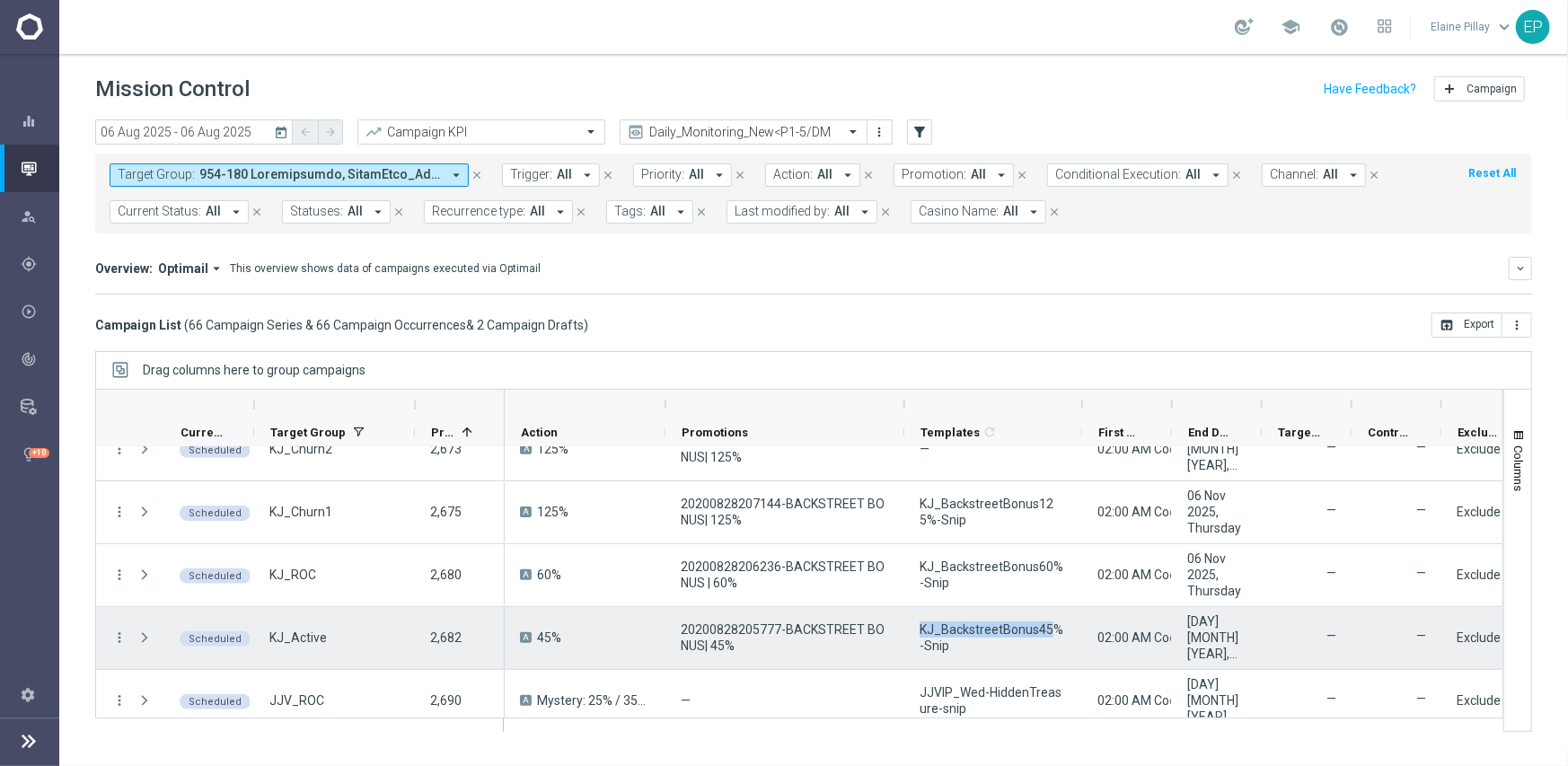 click on "KJ_BackstreetBonus45%-Snip" at bounding box center [993, 638] 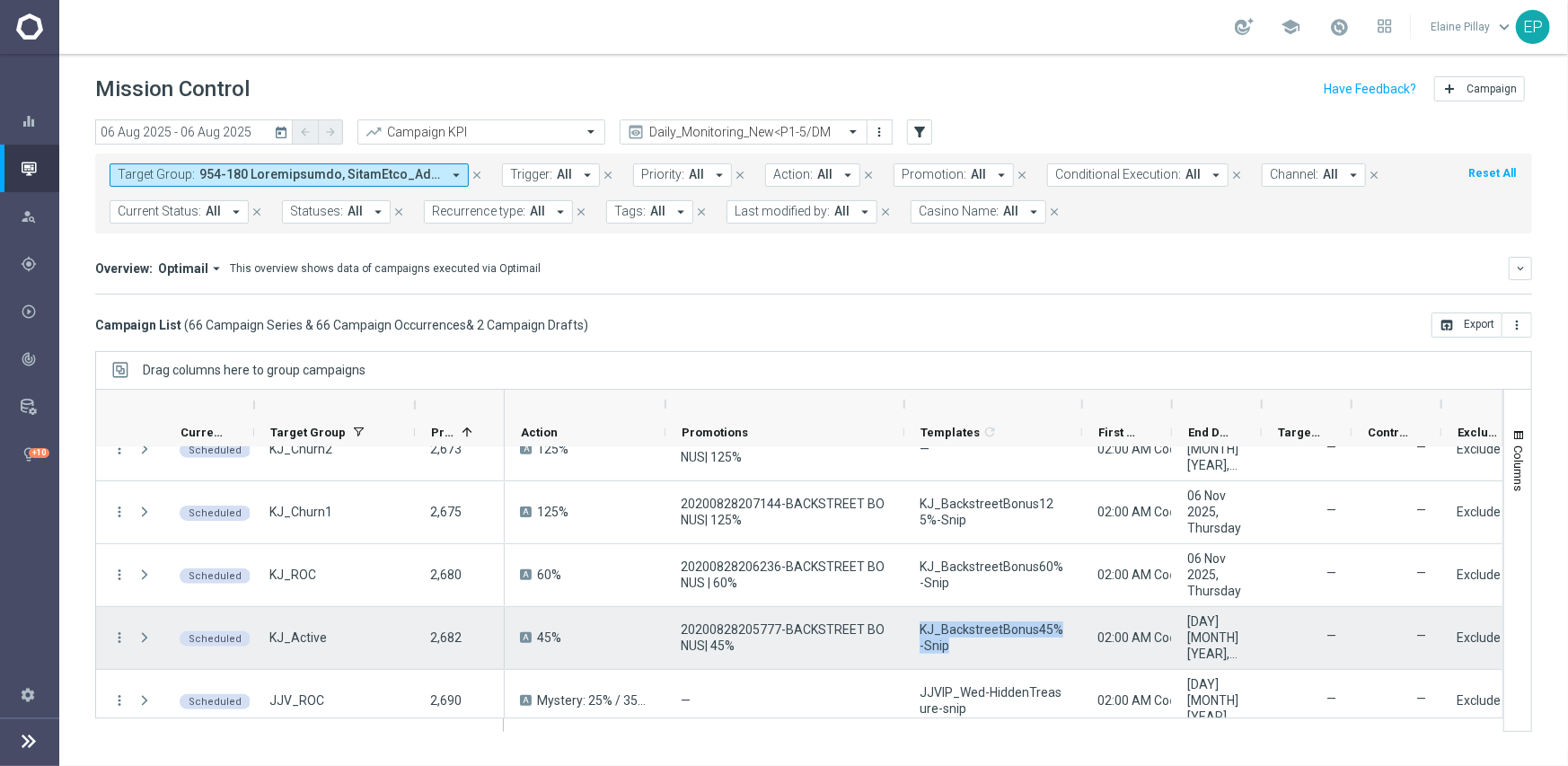 click on "KJ_BackstreetBonus45%-Snip" at bounding box center [993, 638] 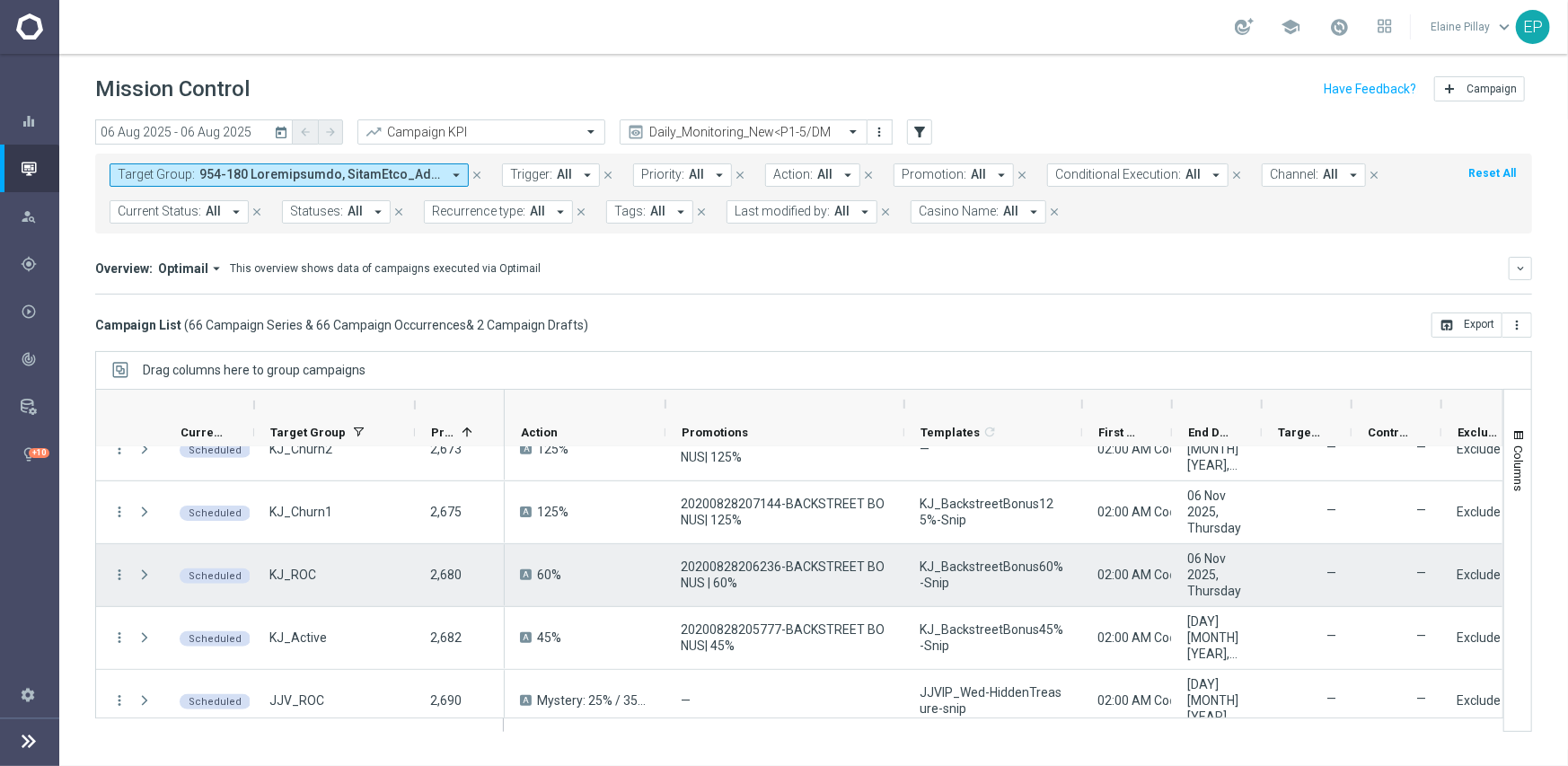 click on "KJ_BackstreetBonus60%-Snip" at bounding box center (993, 575) 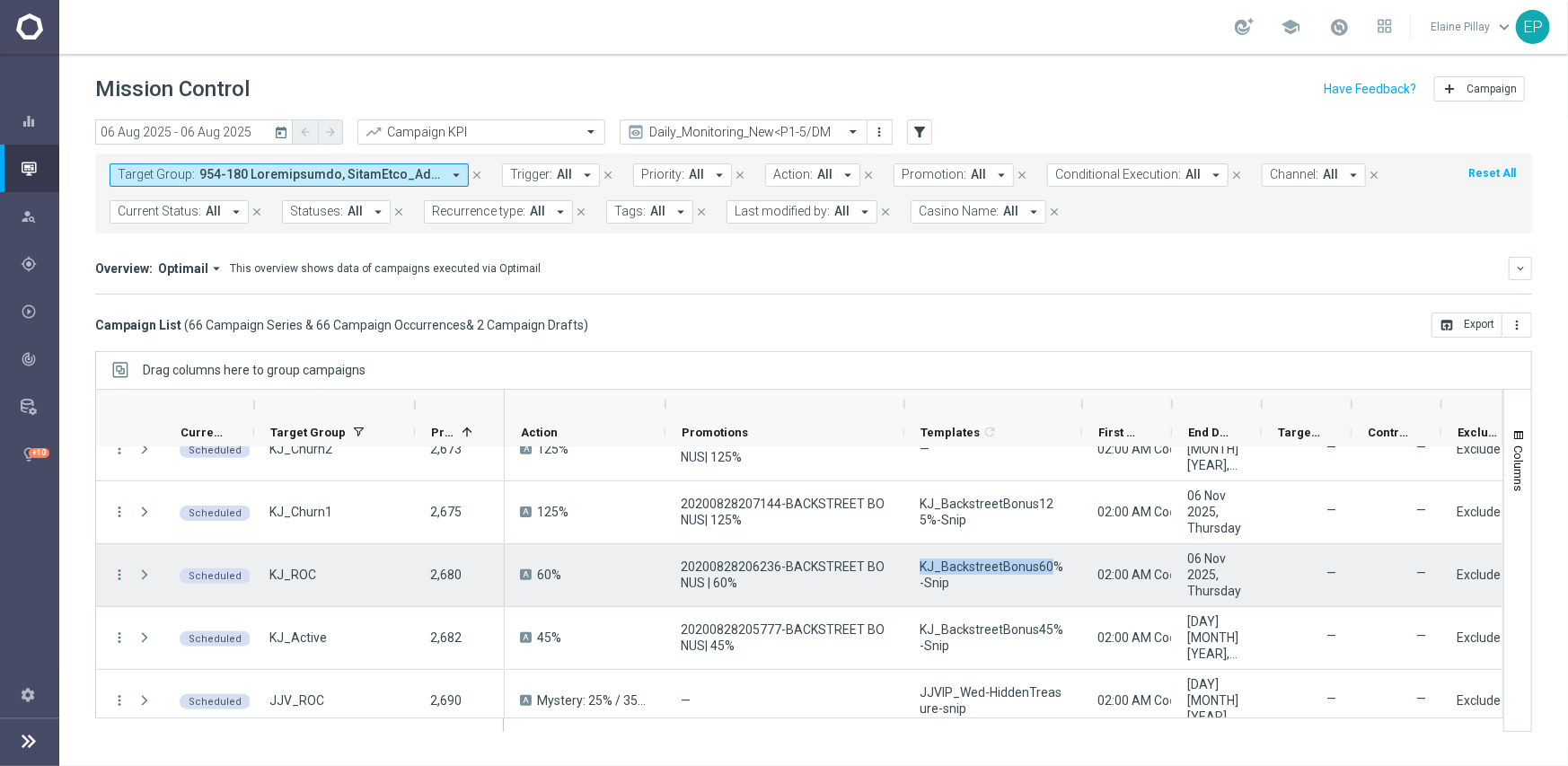click on "KJ_BackstreetBonus60%-Snip" at bounding box center (993, 575) 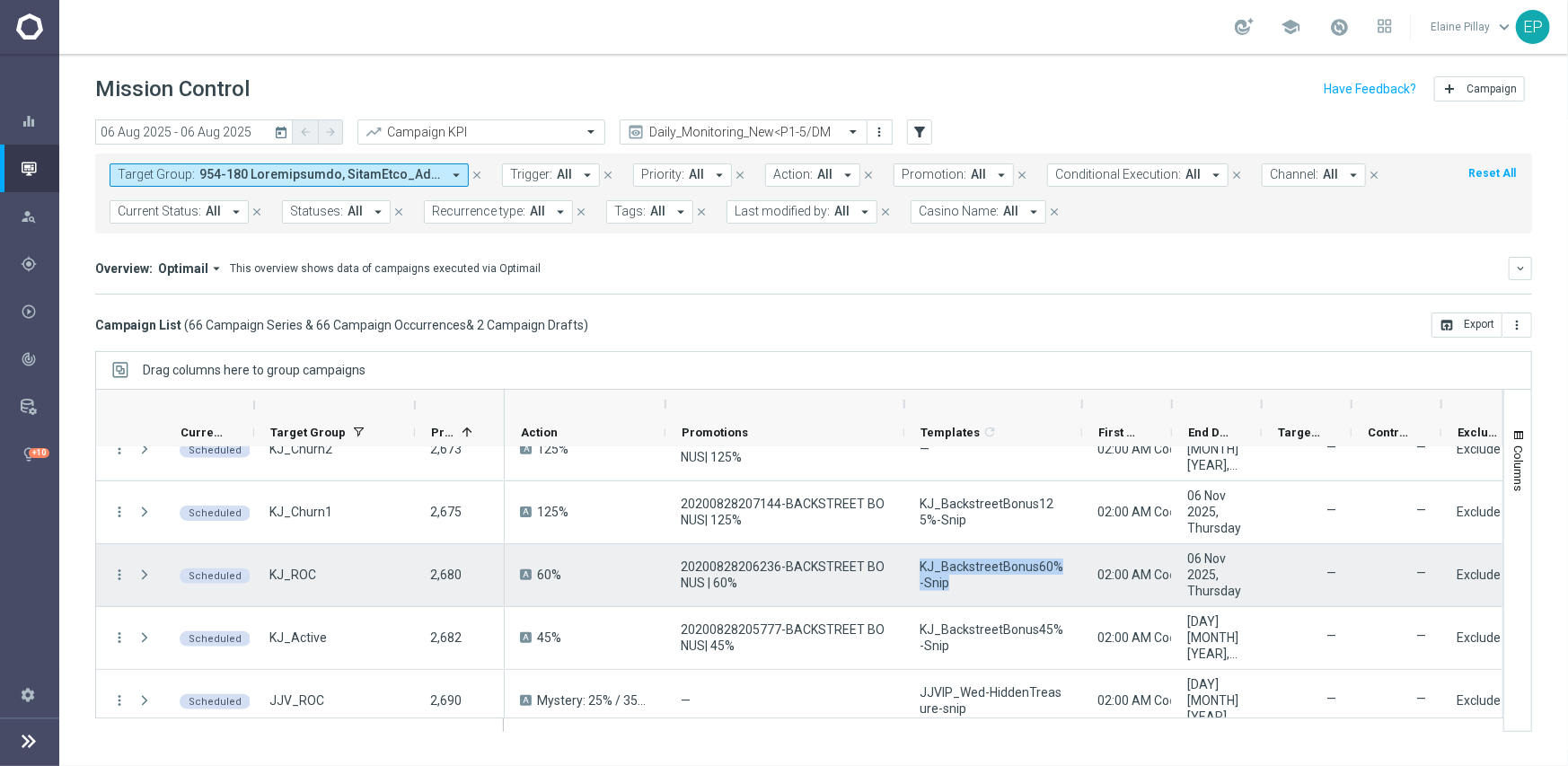click on "KJ_BackstreetBonus60%-Snip" at bounding box center (993, 575) 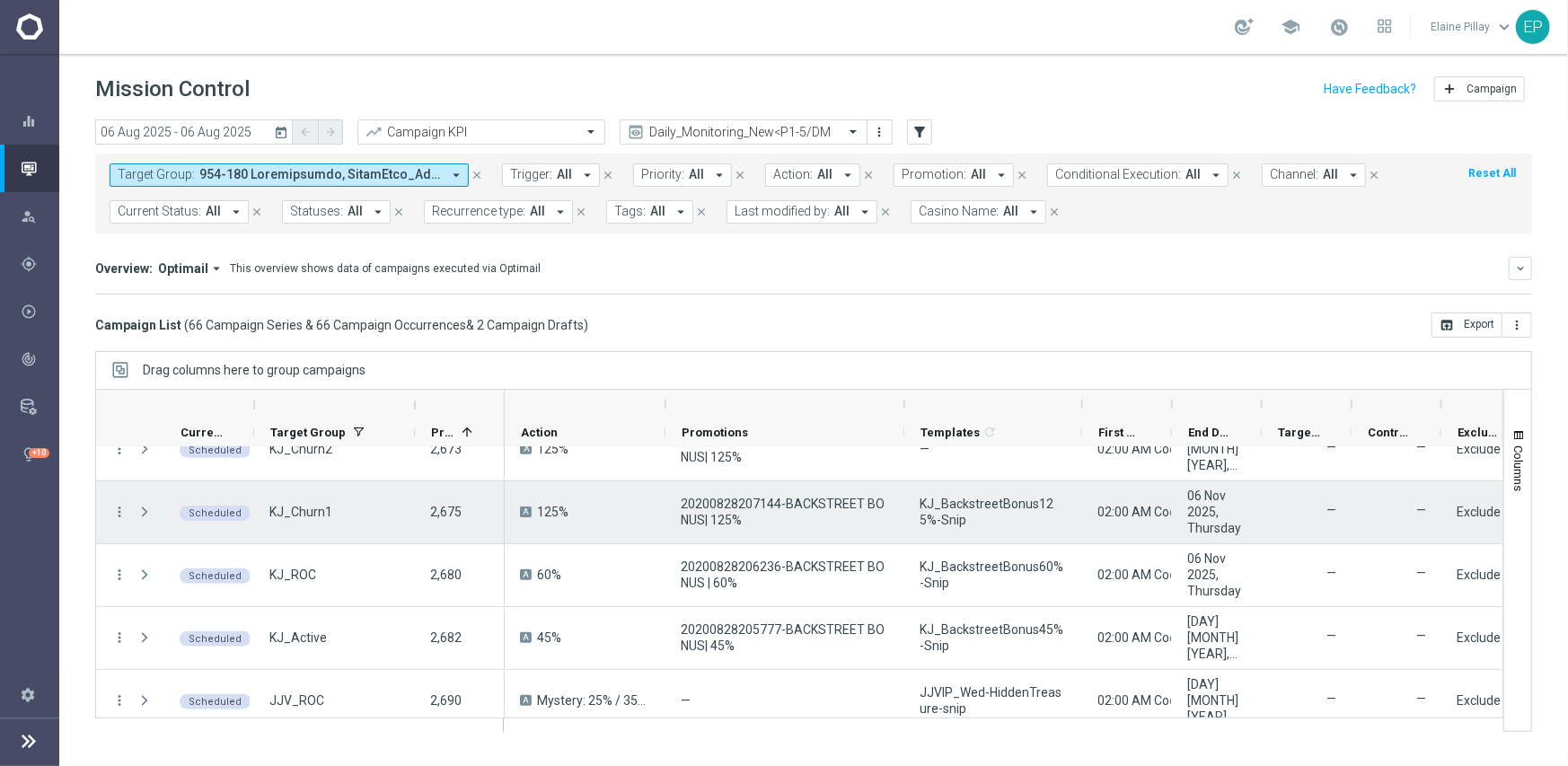 click on "KJ_BackstreetBonus125%-Snip" at bounding box center (993, 512) 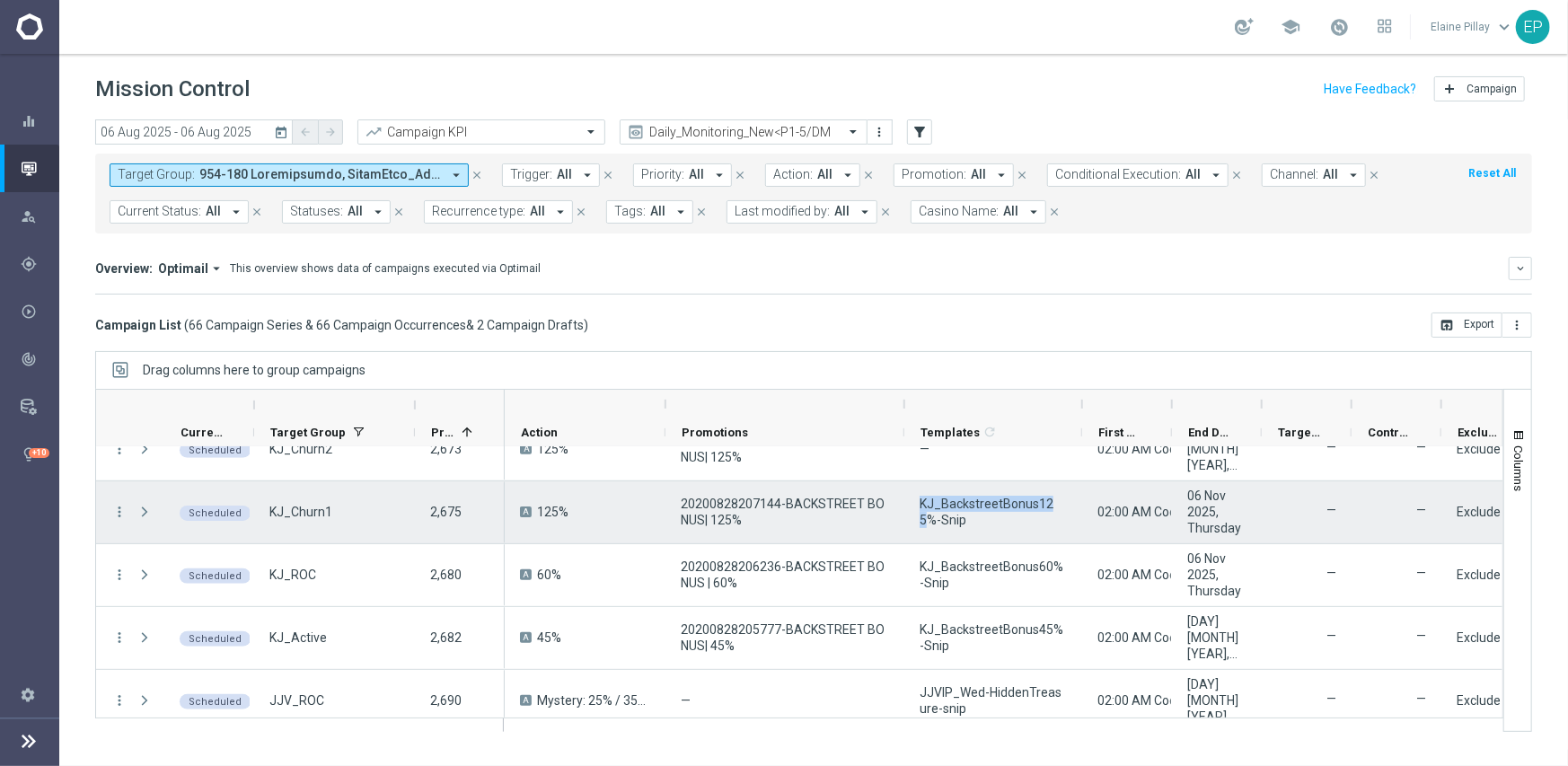click on "KJ_BackstreetBonus125%-Snip" at bounding box center (993, 512) 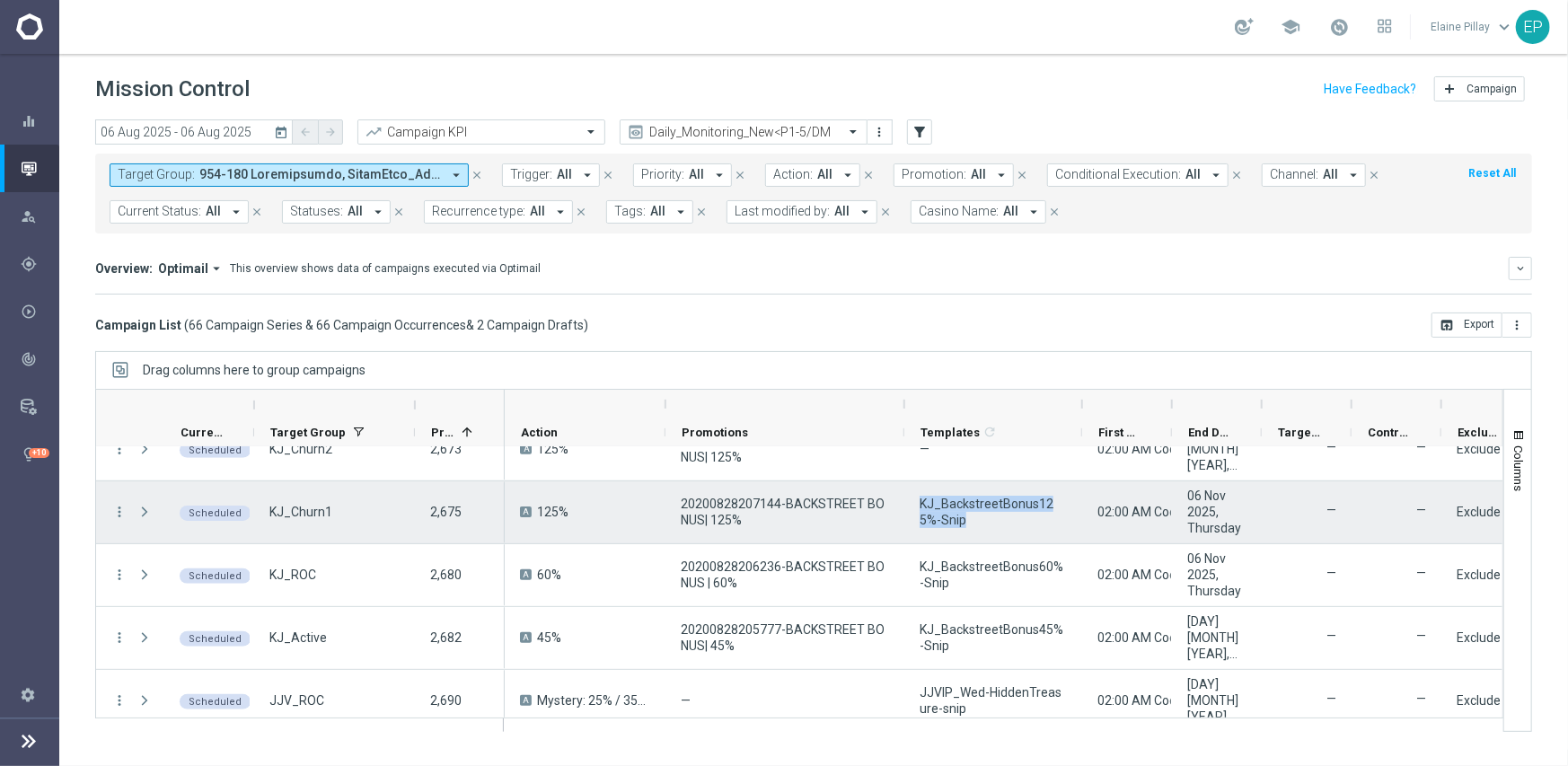 click on "KJ_BackstreetBonus125%-Snip" at bounding box center (993, 512) 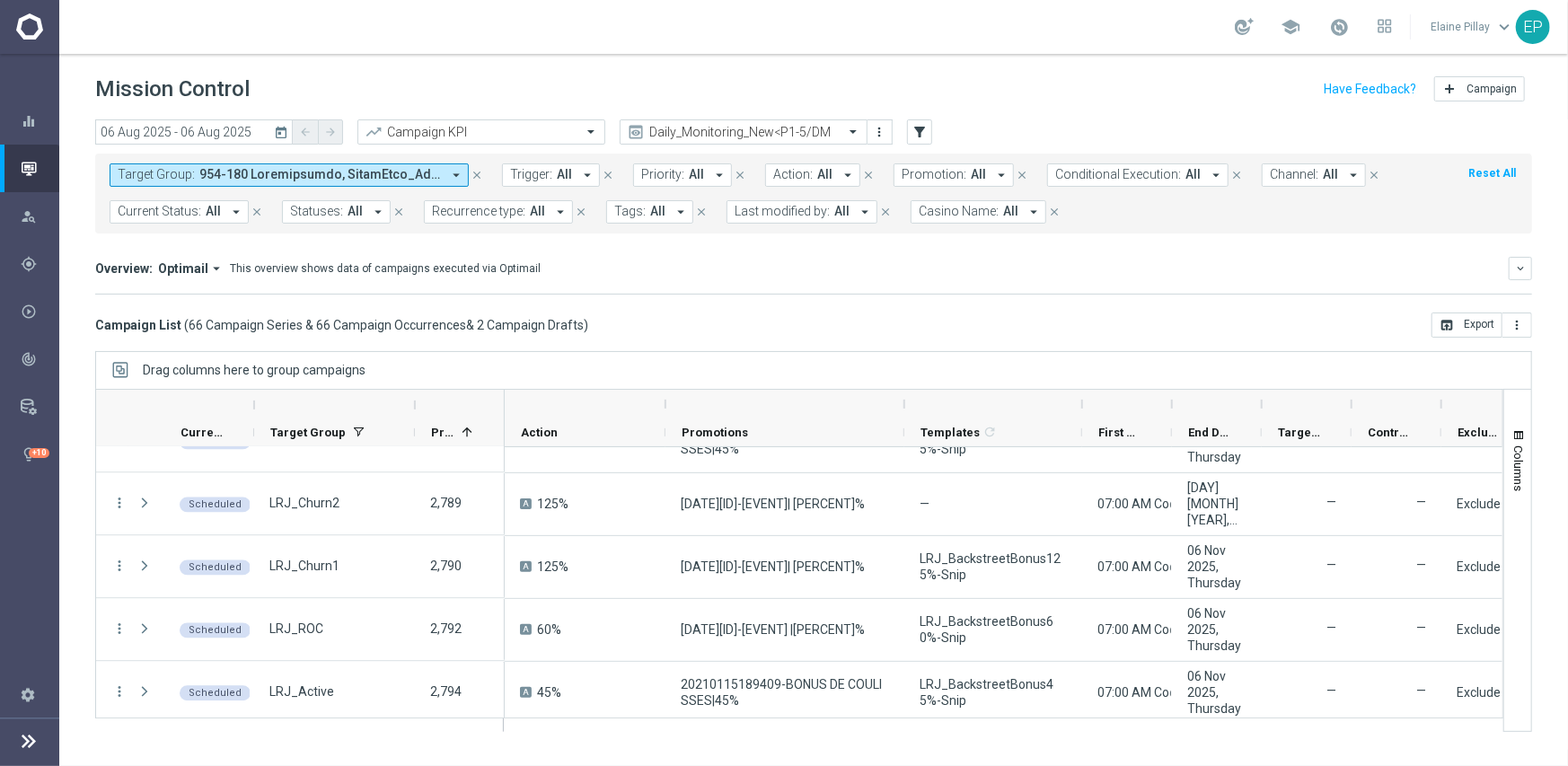 scroll, scrollTop: 2489, scrollLeft: 0, axis: vertical 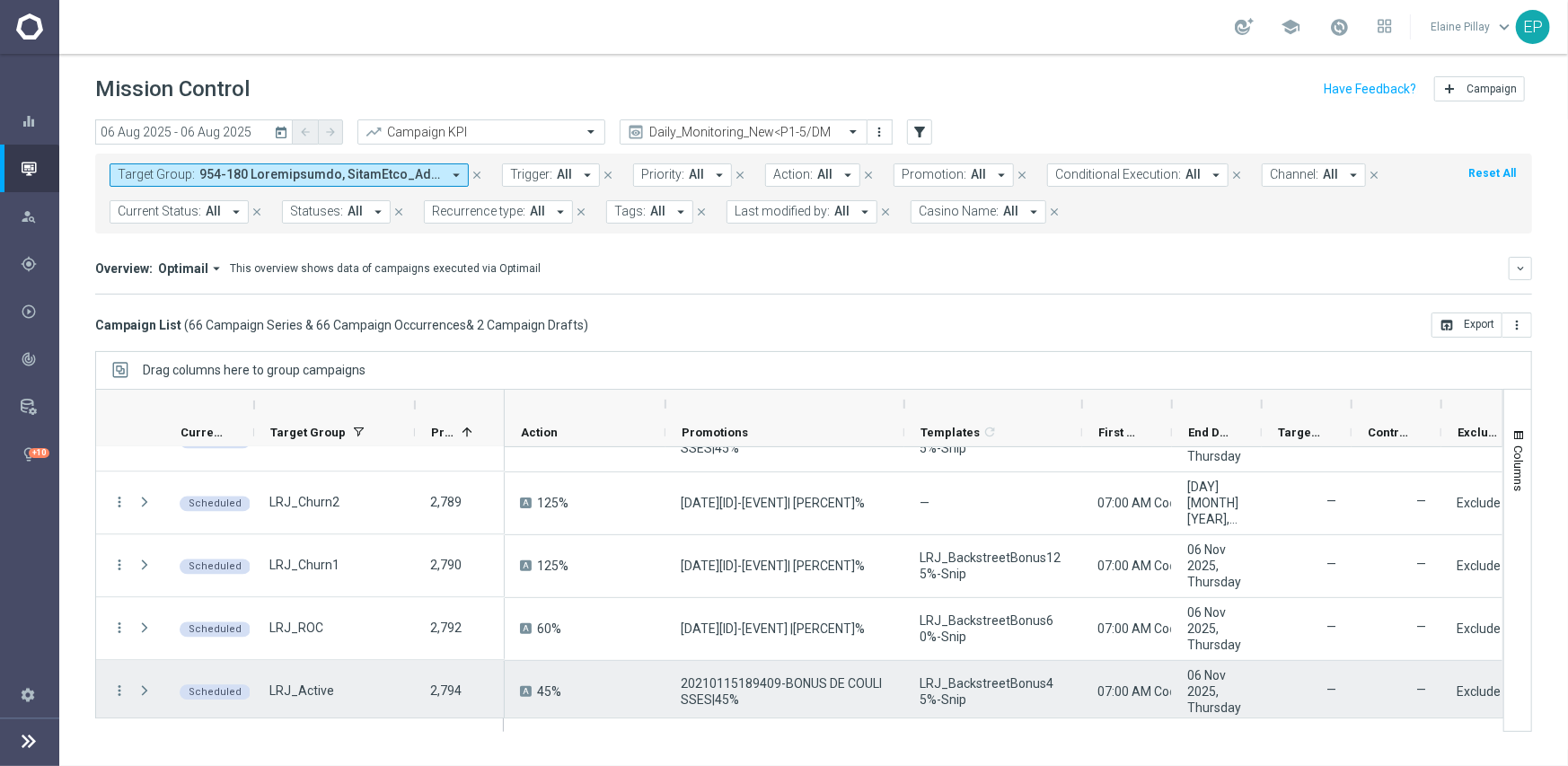 click on "LRJ_BackstreetBonus45%-Snip" at bounding box center [993, 691] 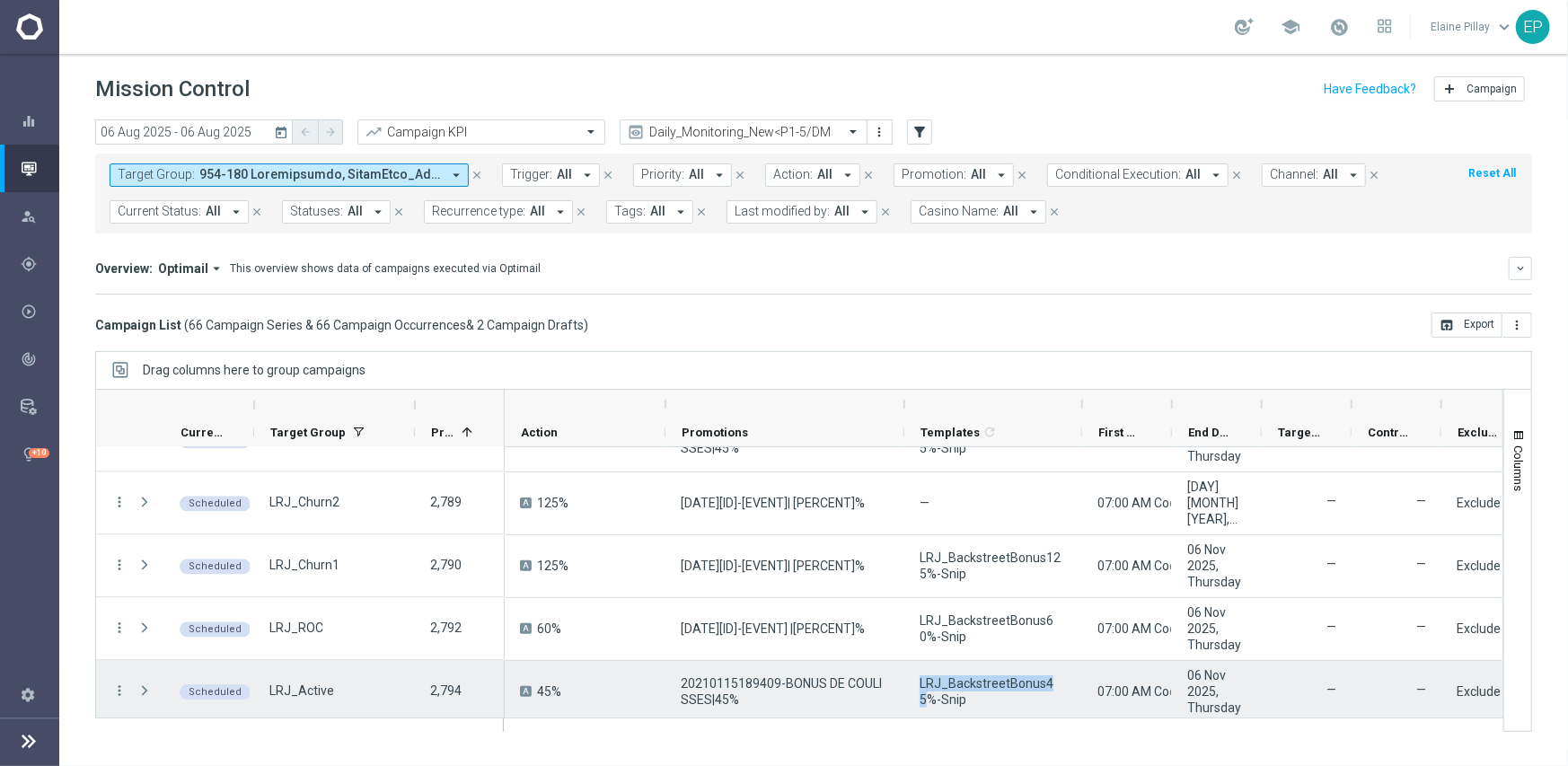 click on "LRJ_BackstreetBonus45%-Snip" at bounding box center (993, 691) 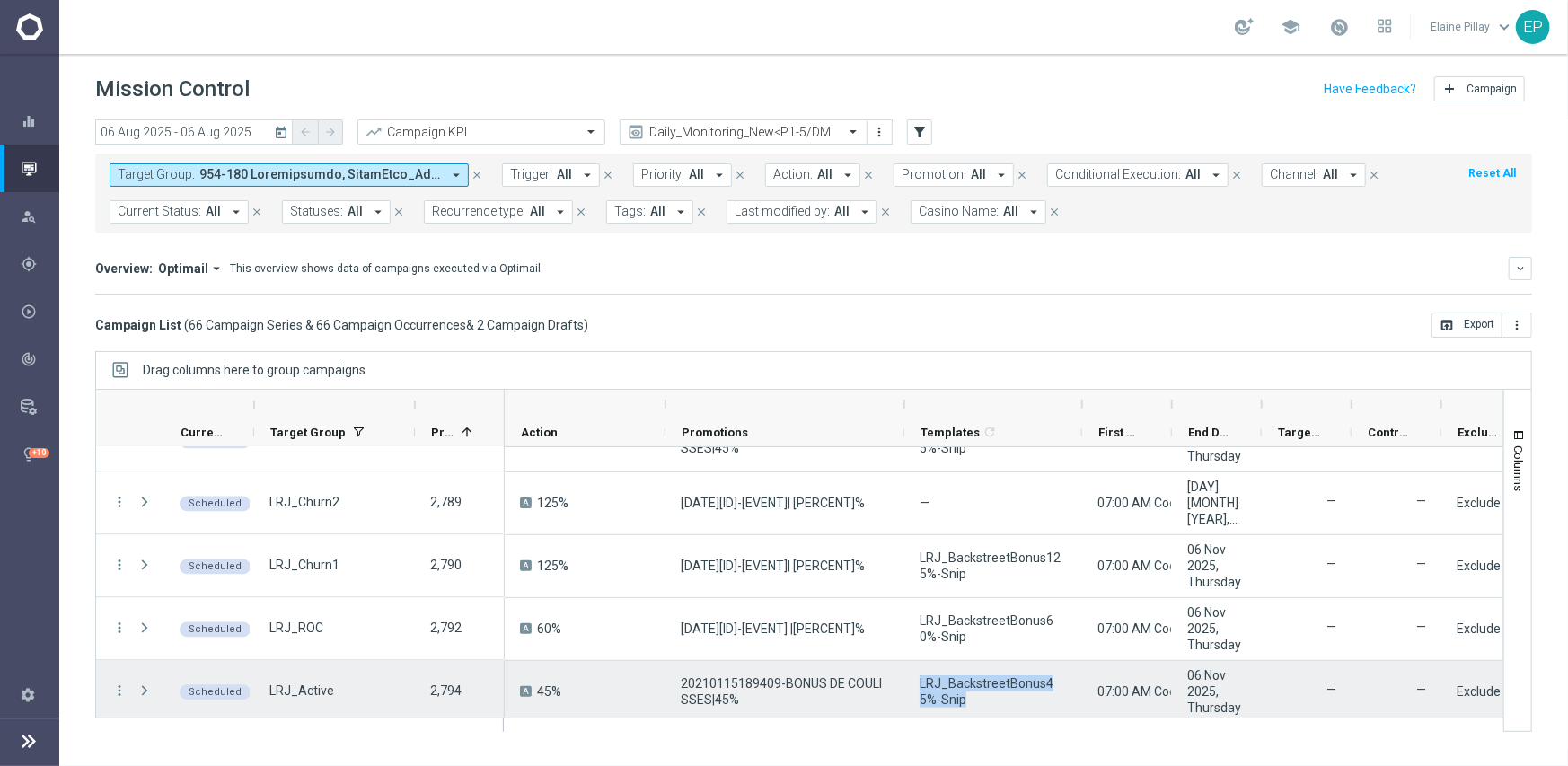 click on "LRJ_BackstreetBonus45%-Snip" at bounding box center [993, 691] 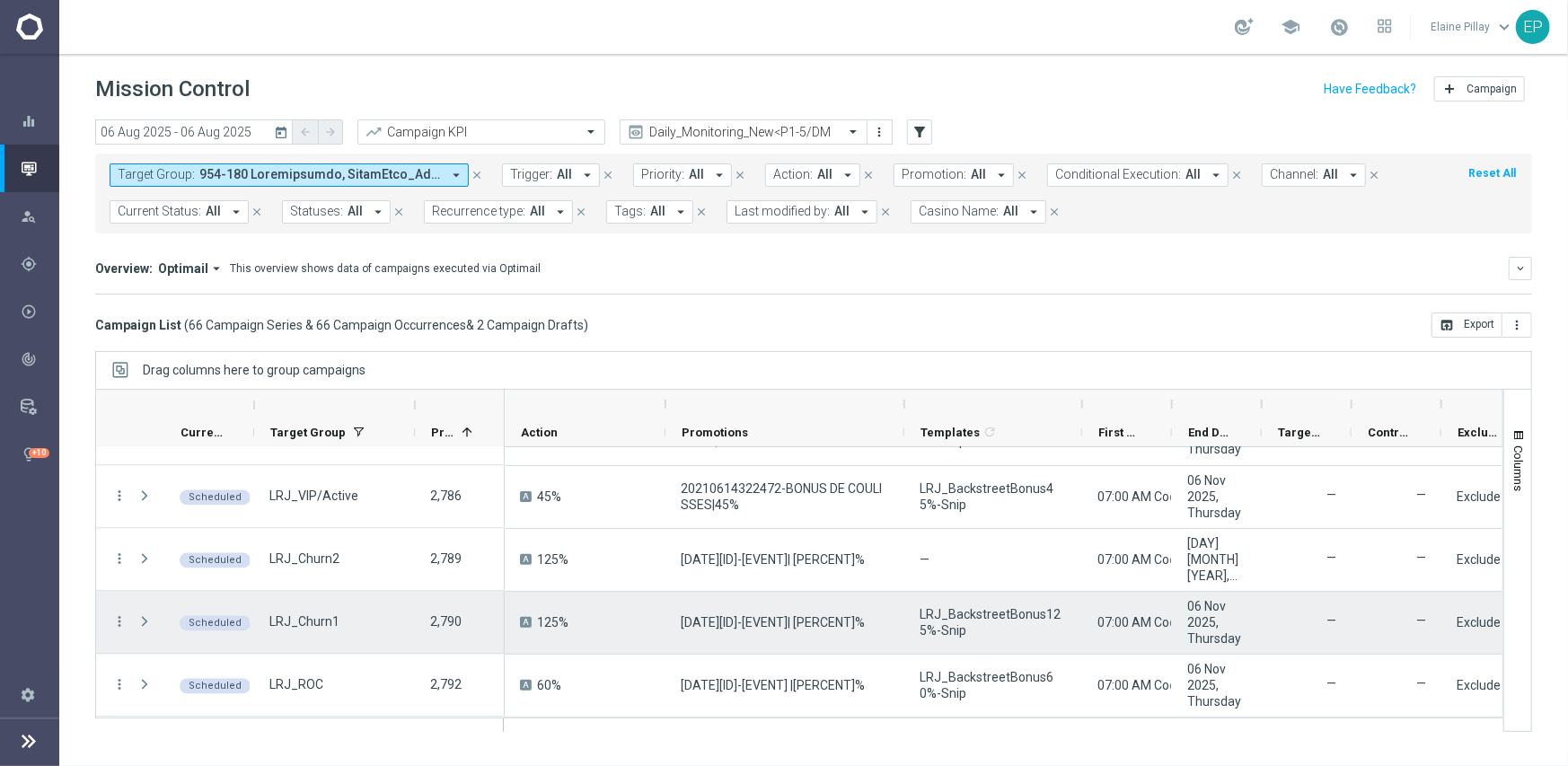scroll, scrollTop: 2489, scrollLeft: 0, axis: vertical 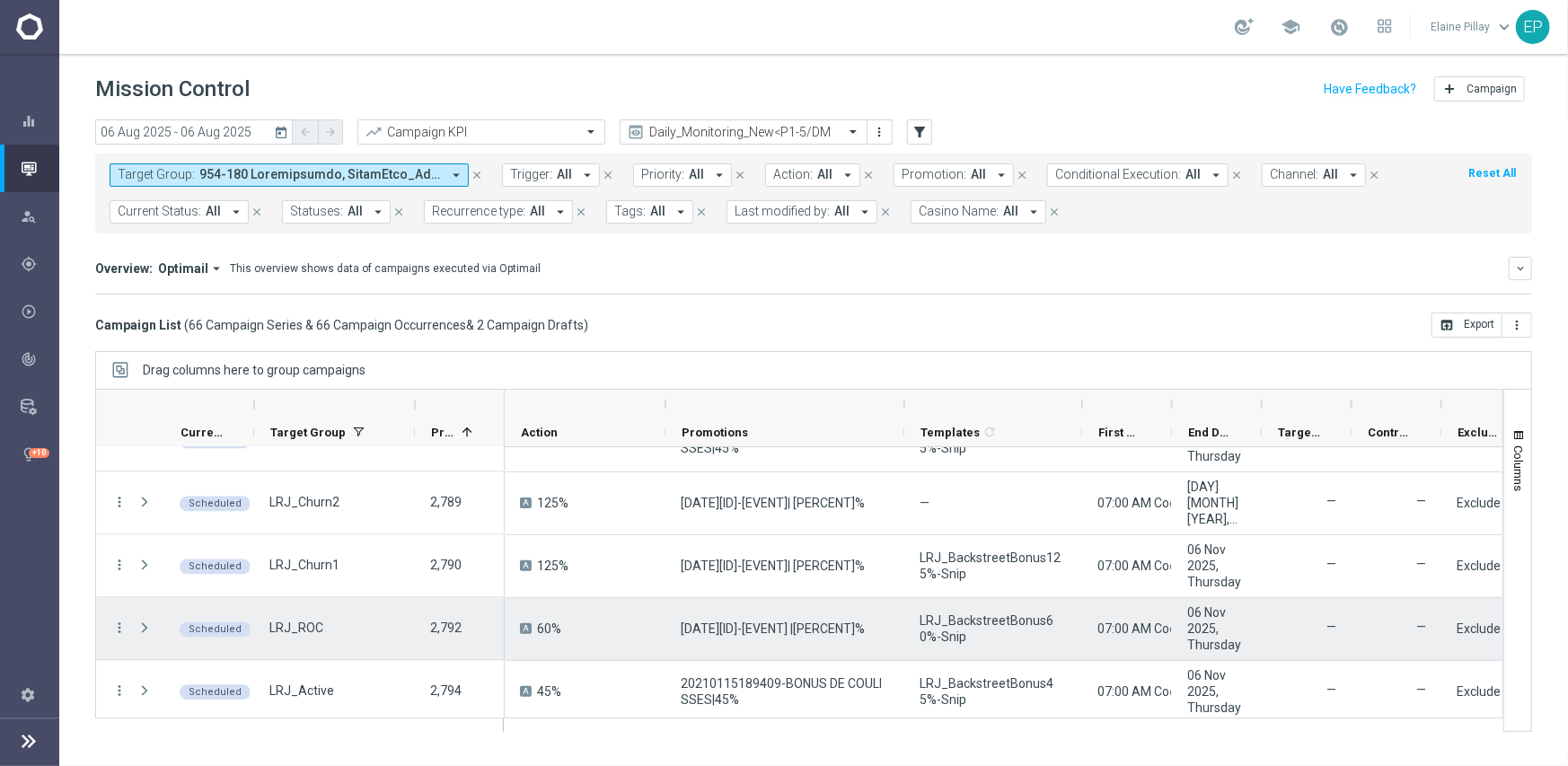 click on "LRJ_BackstreetBonus60%-Snip" at bounding box center (993, 629) 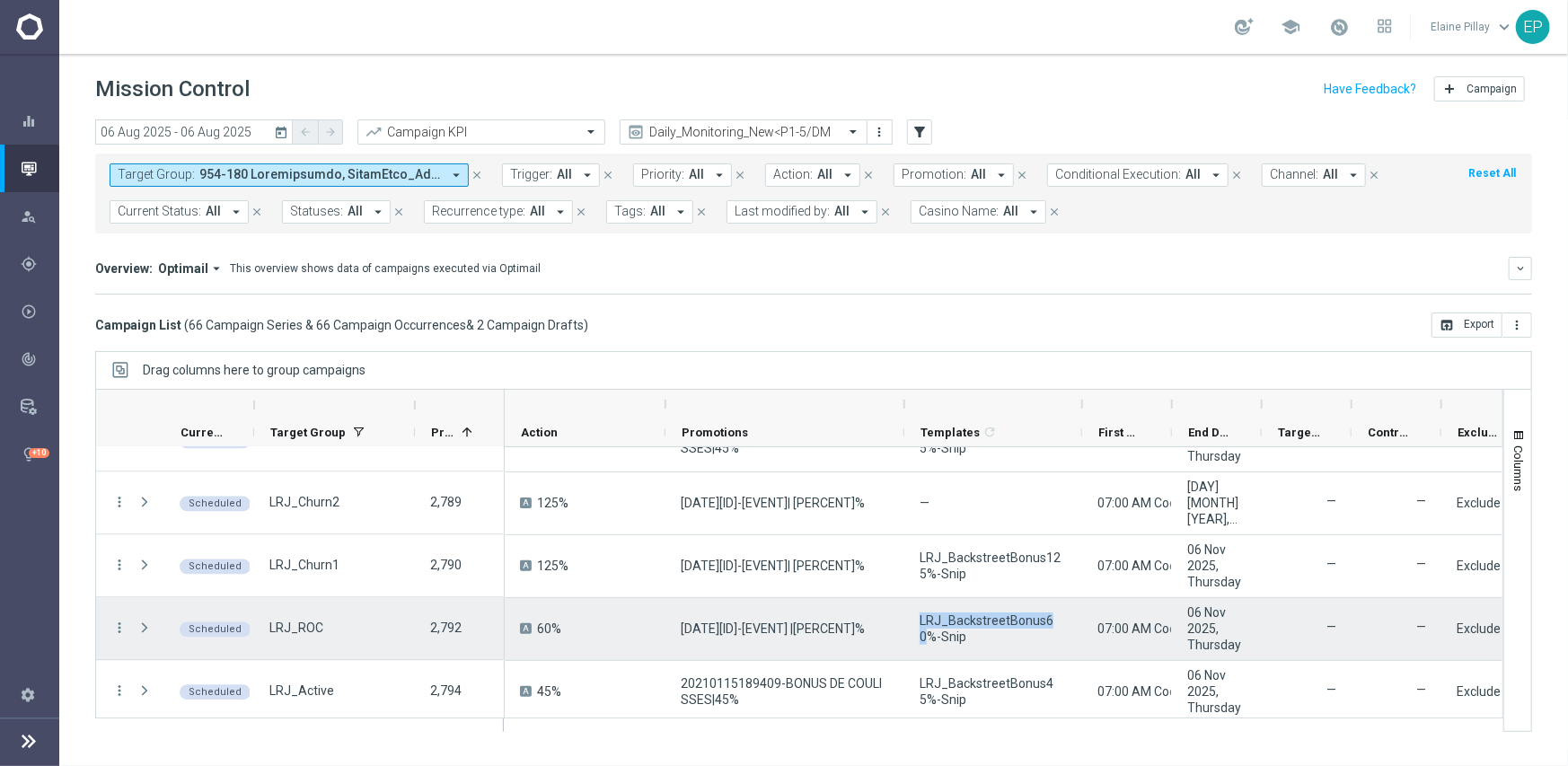 click on "LRJ_BackstreetBonus60%-Snip" at bounding box center (993, 629) 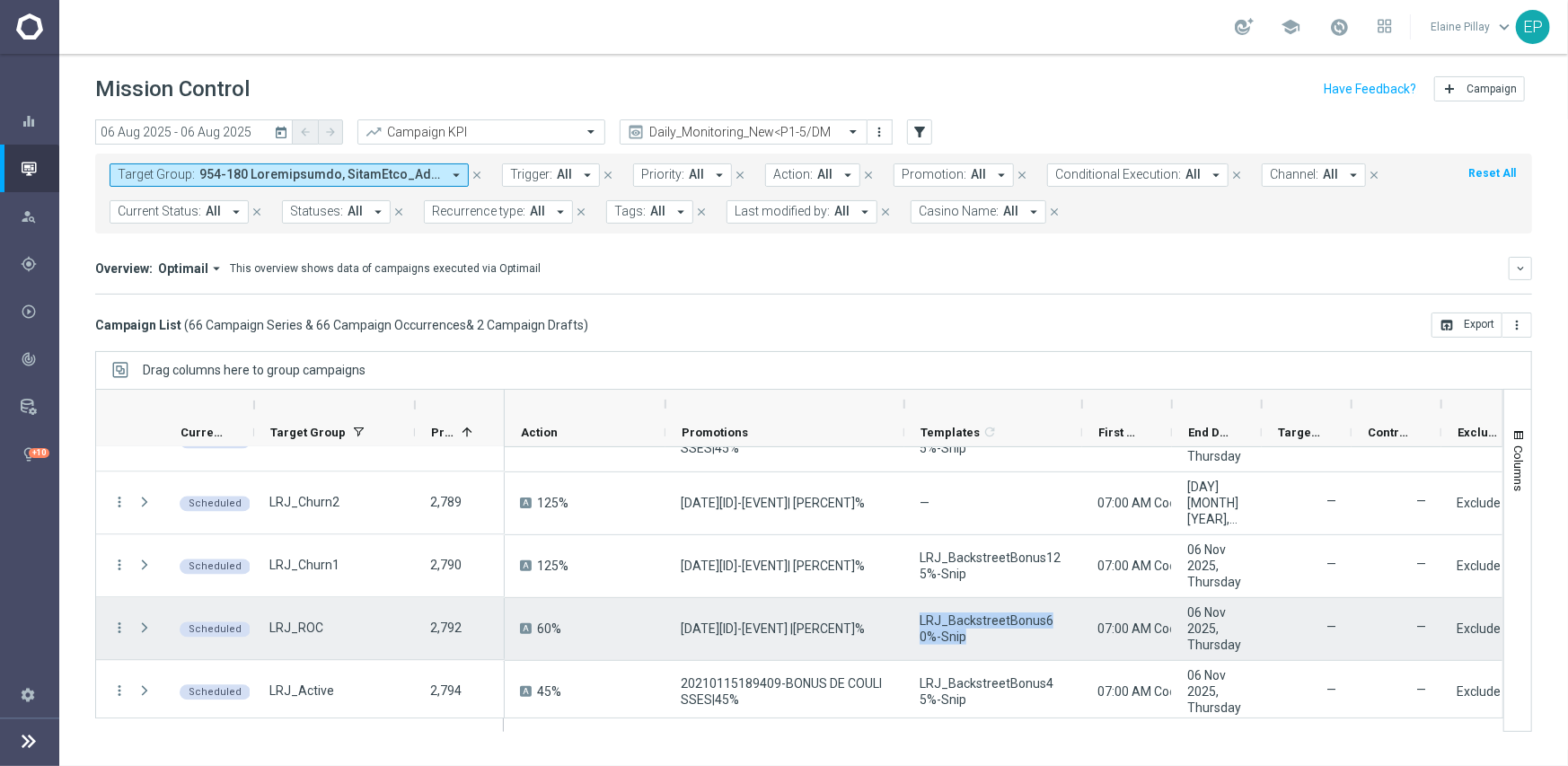 click on "LRJ_BackstreetBonus60%-Snip" at bounding box center [993, 629] 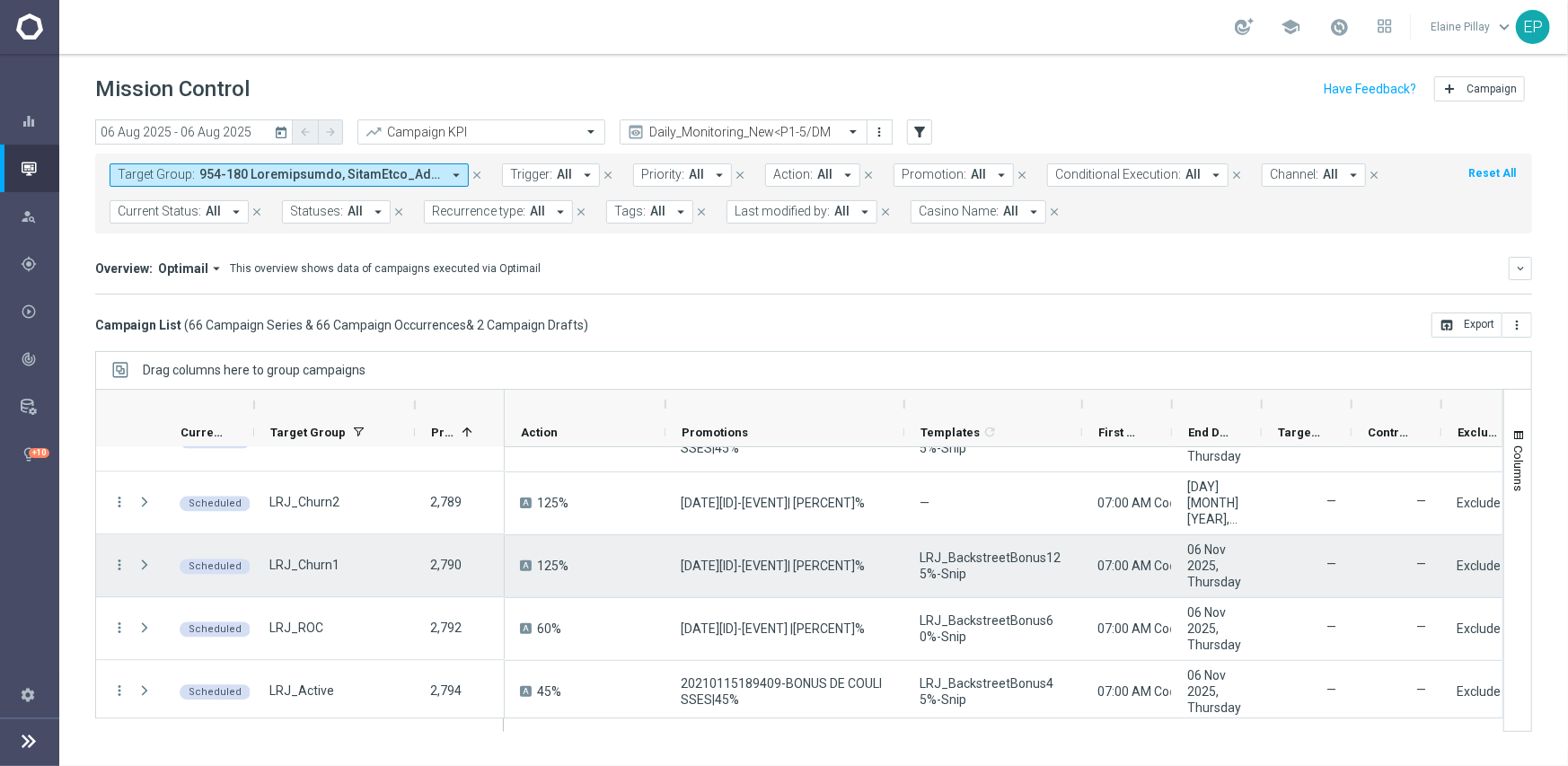 click on "LRJ_BackstreetBonus125%-Snip" at bounding box center [993, 566] 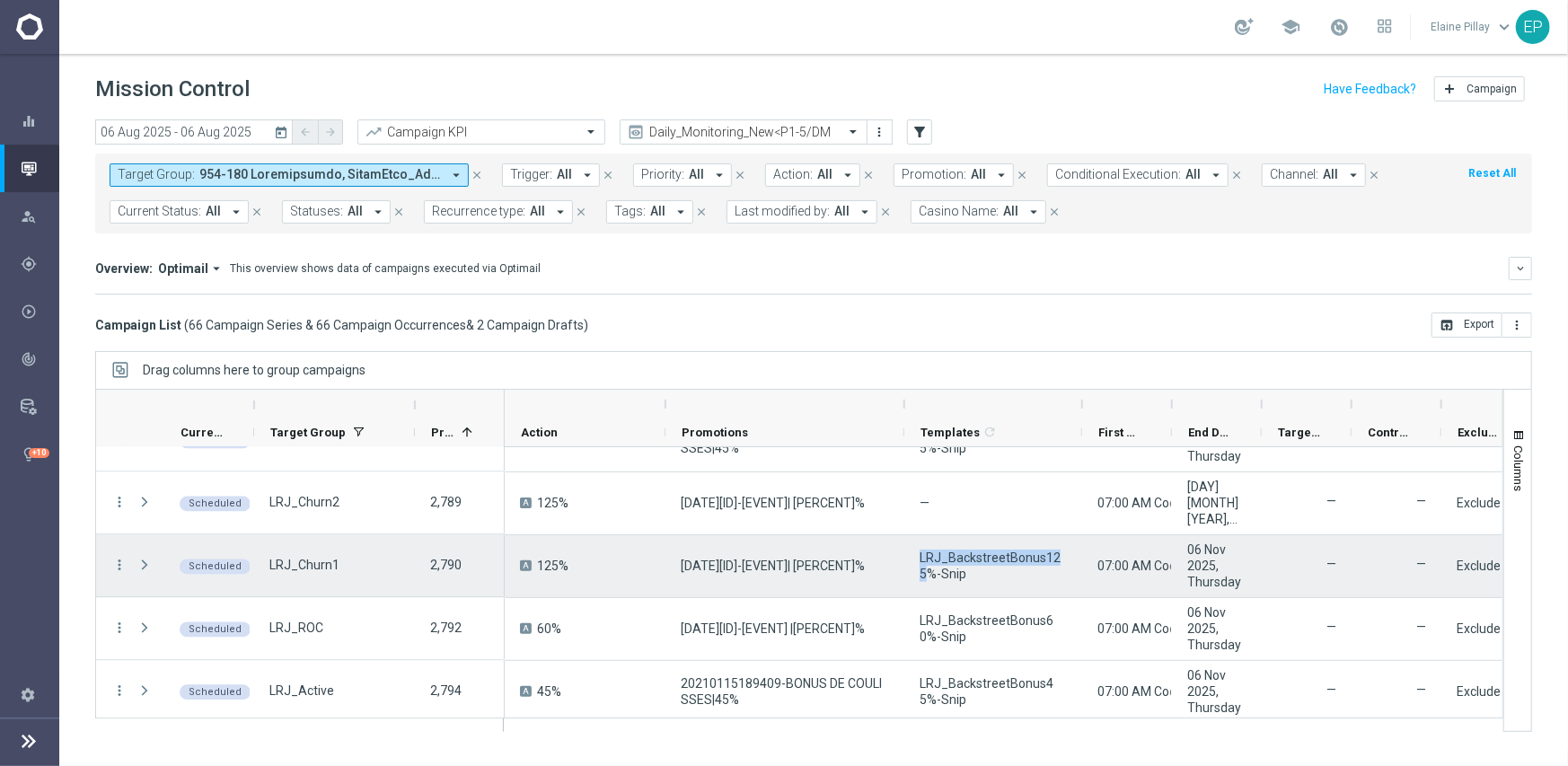 click on "LRJ_BackstreetBonus125%-Snip" at bounding box center [993, 566] 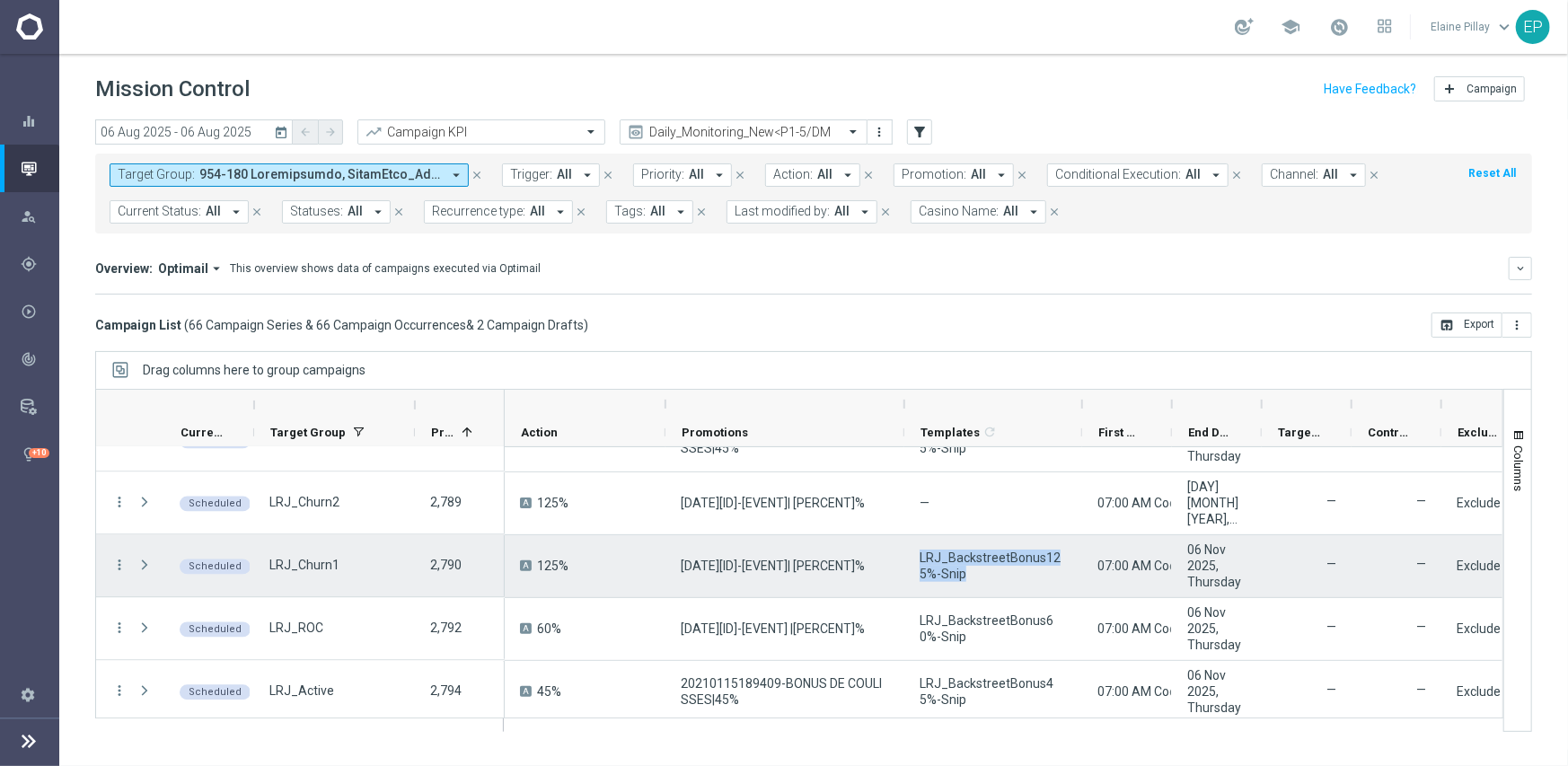 click on "LRJ_BackstreetBonus125%-Snip" at bounding box center [993, 566] 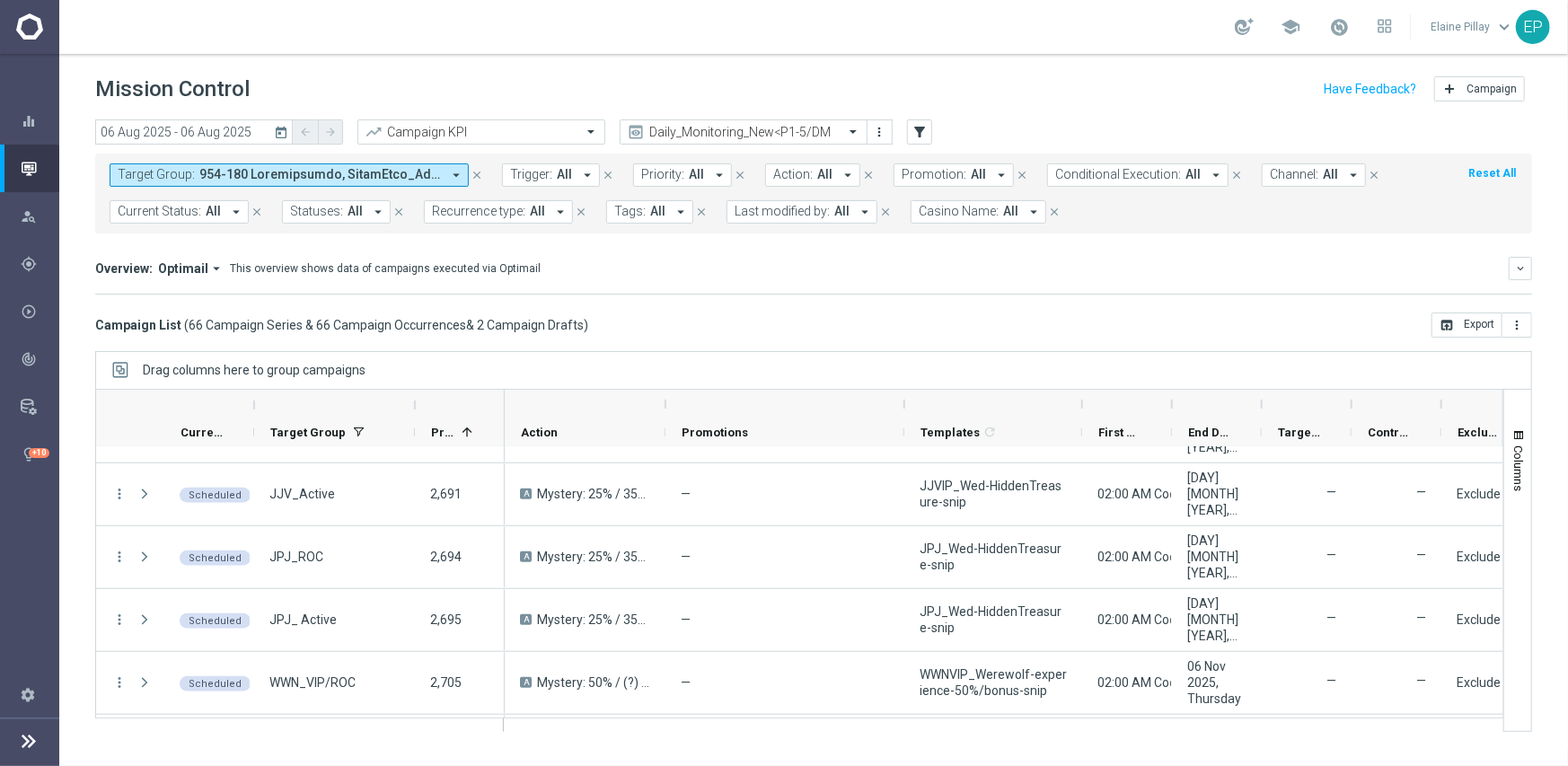scroll, scrollTop: 963, scrollLeft: 0, axis: vertical 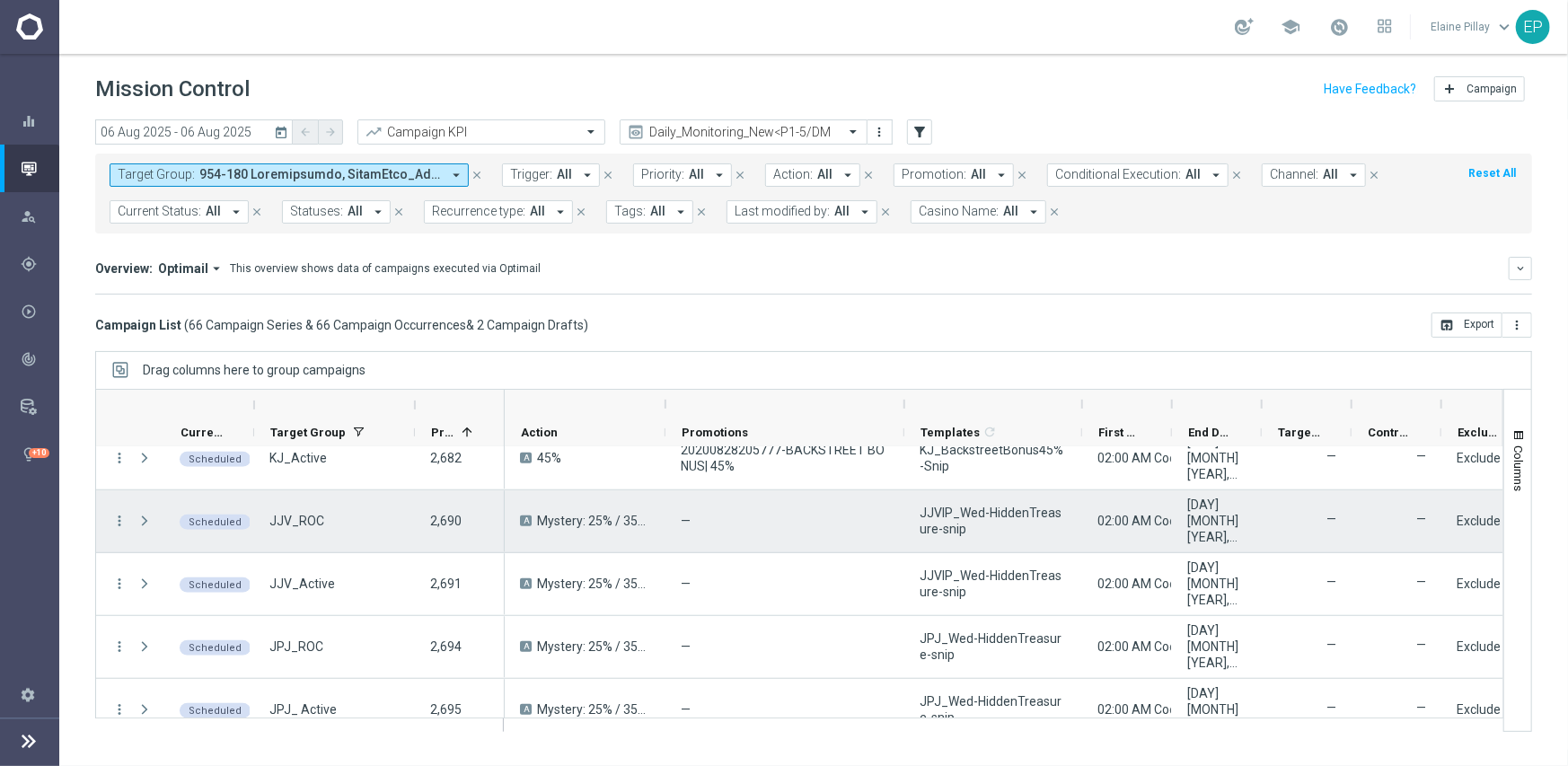 click on "JJVIP_Wed-HiddenTreasure-snip" at bounding box center (993, 521) 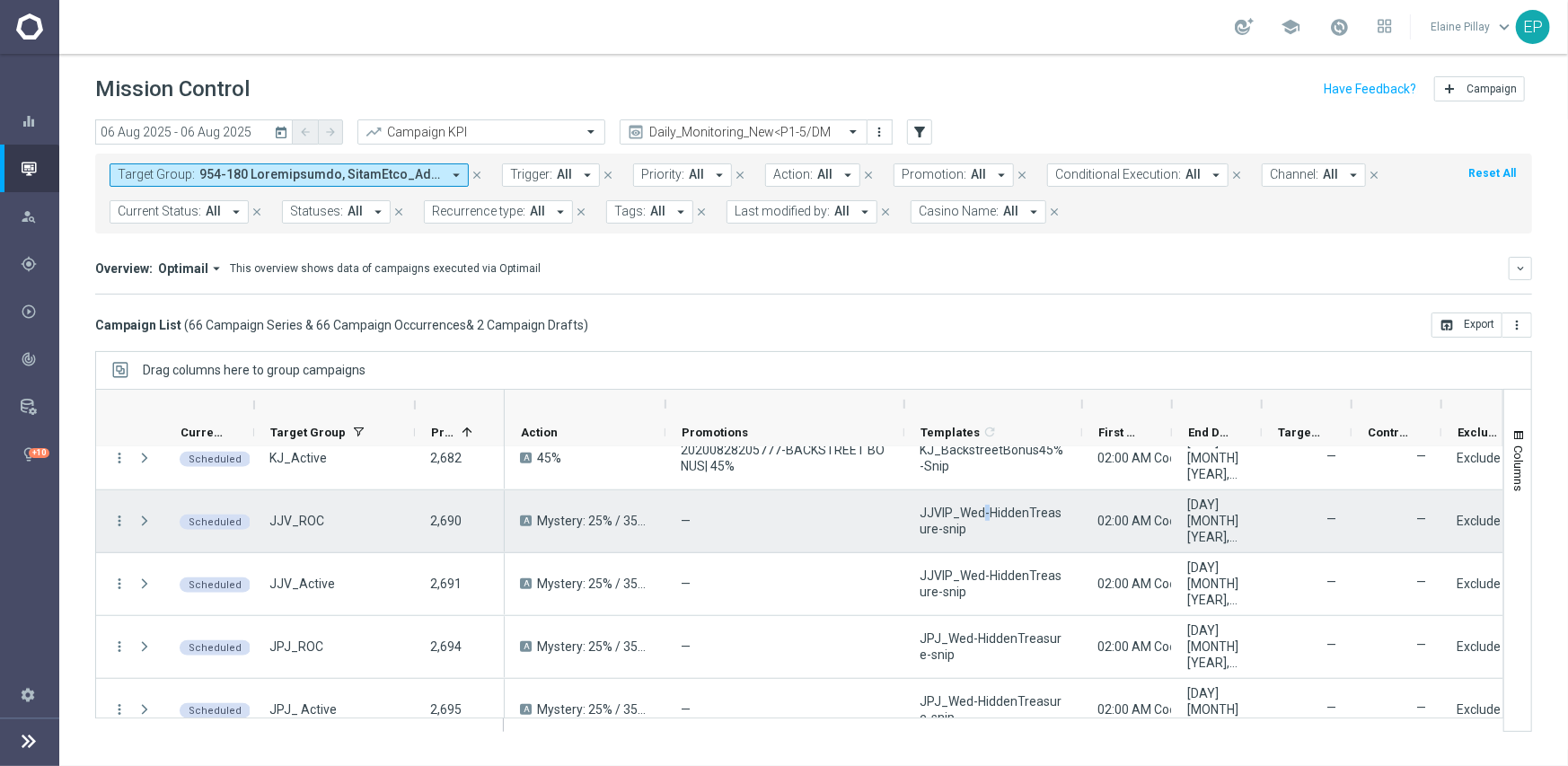 click on "JJVIP_Wed-HiddenTreasure-snip" at bounding box center [993, 521] 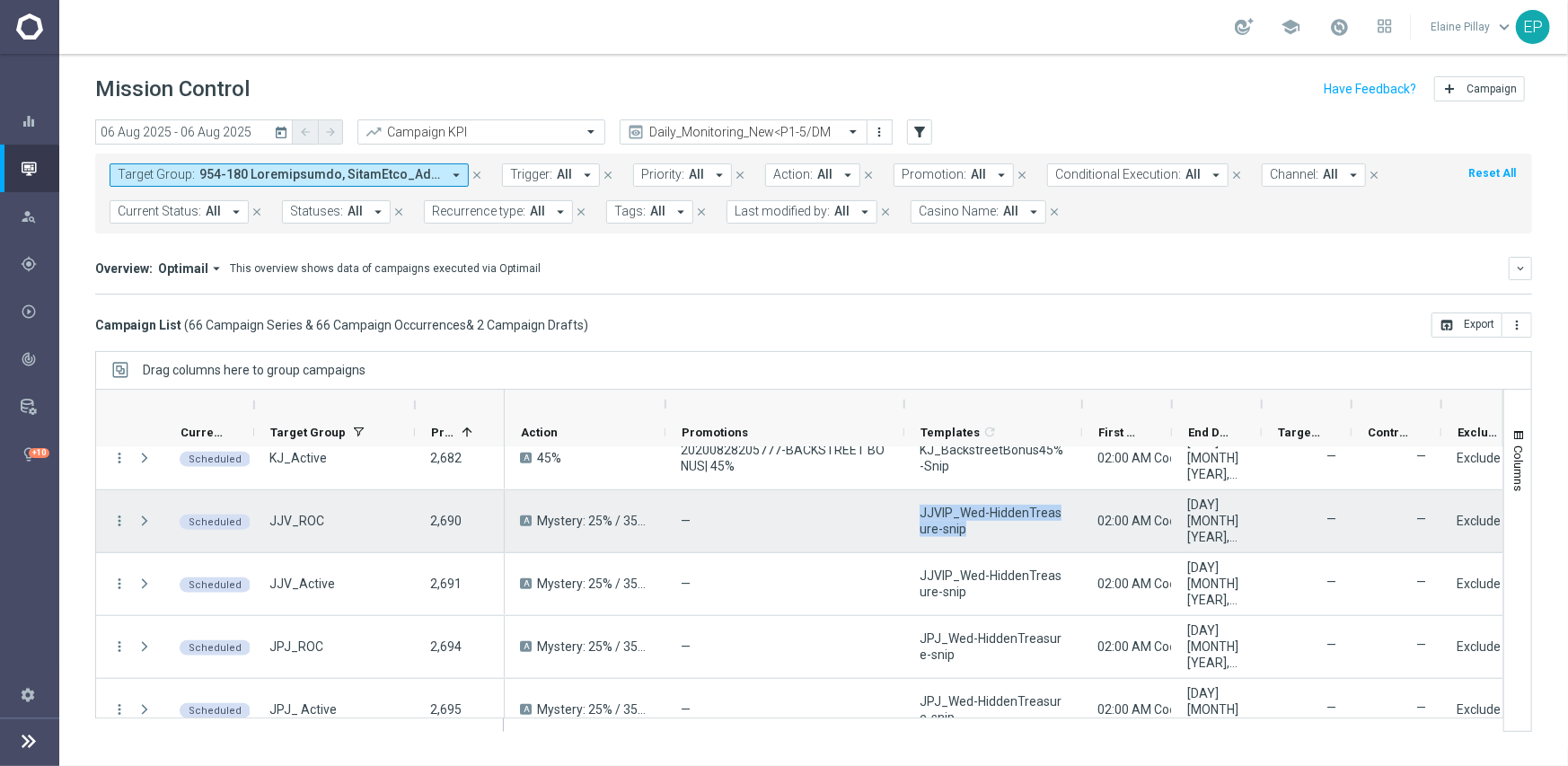 click on "JJVIP_Wed-HiddenTreasure-snip" at bounding box center (993, 521) 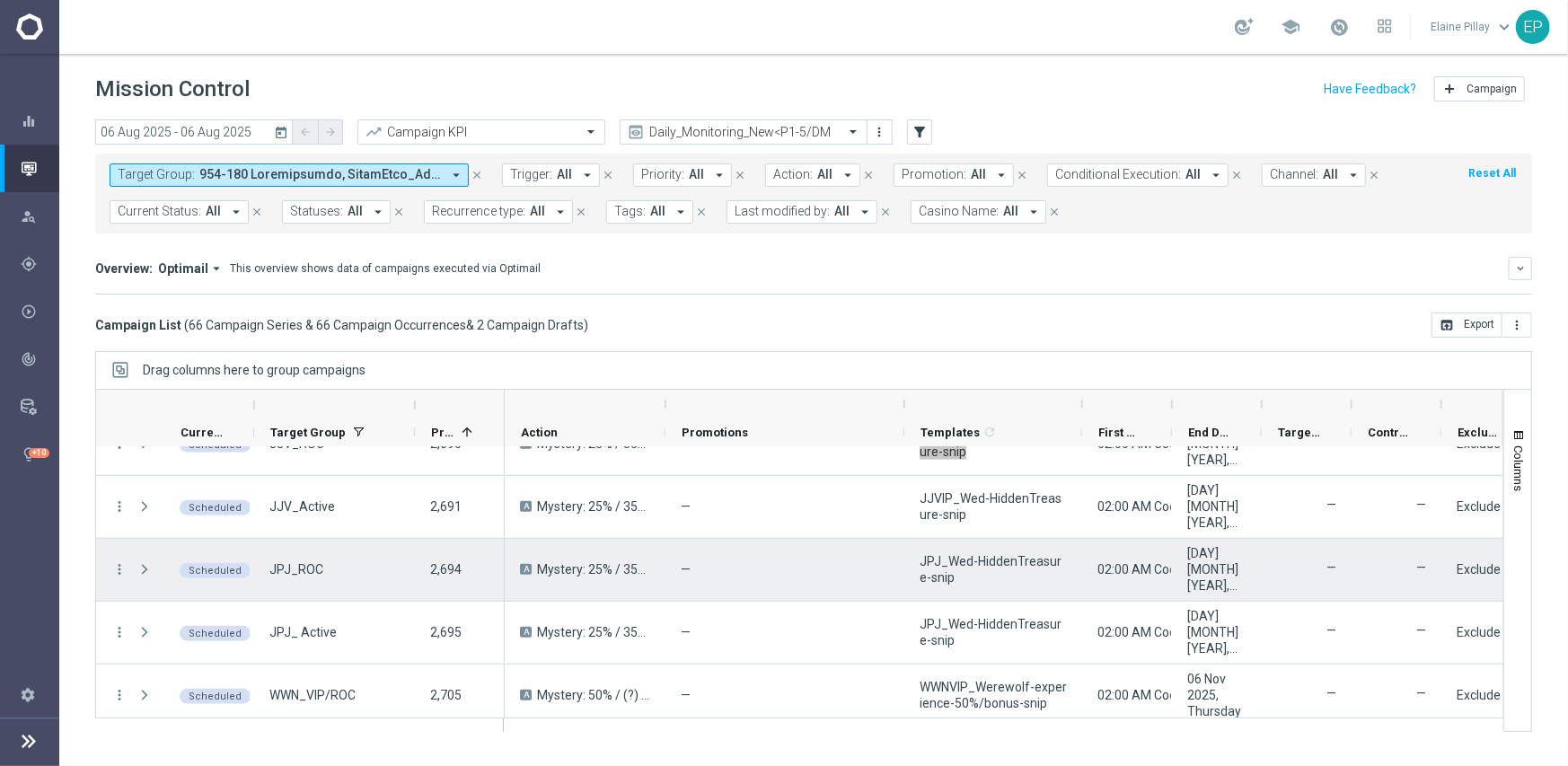 scroll, scrollTop: 1052, scrollLeft: 0, axis: vertical 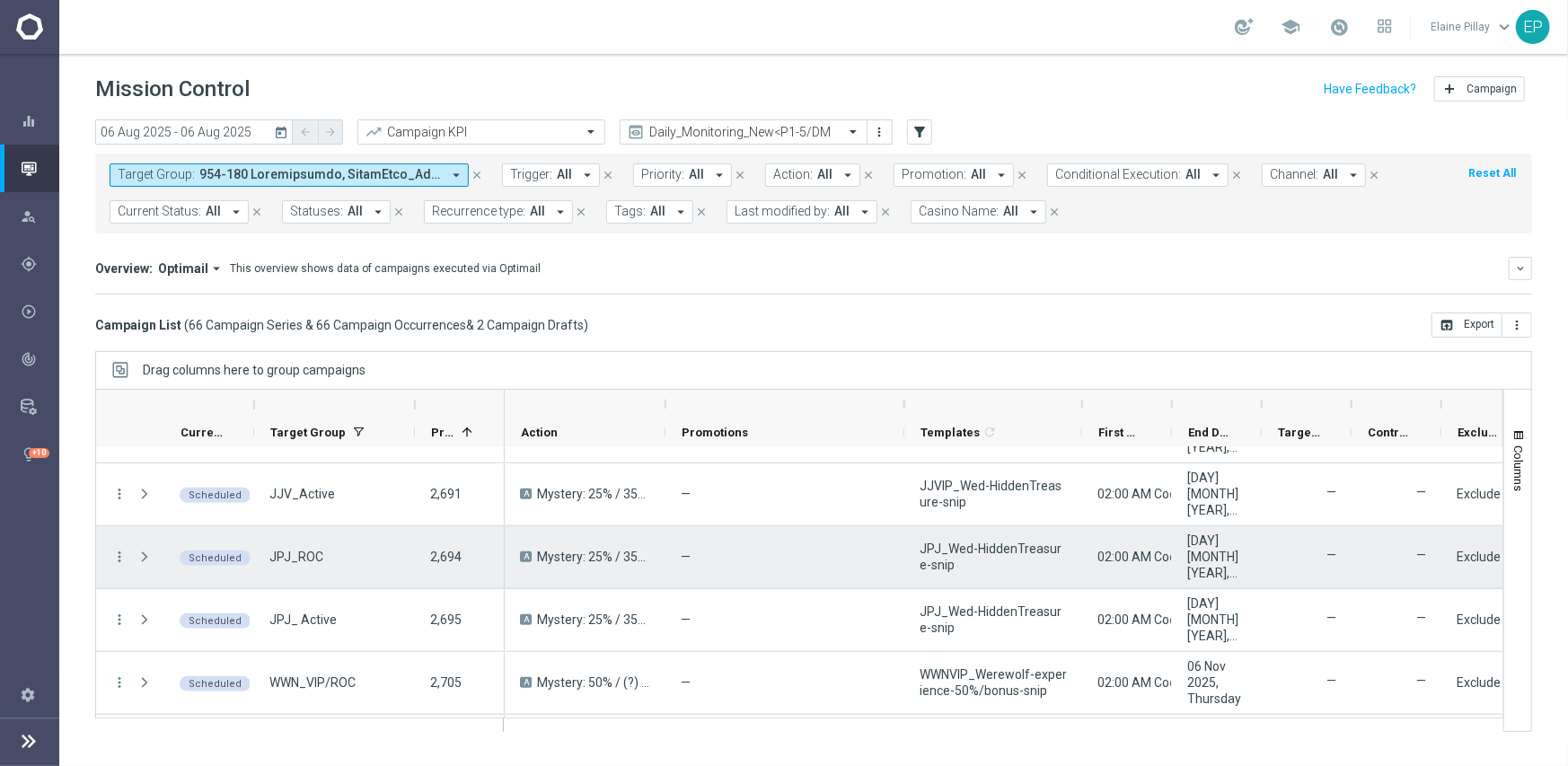 click on "JPJ_Wed-HiddenTreasure-snip" at bounding box center (993, 557) 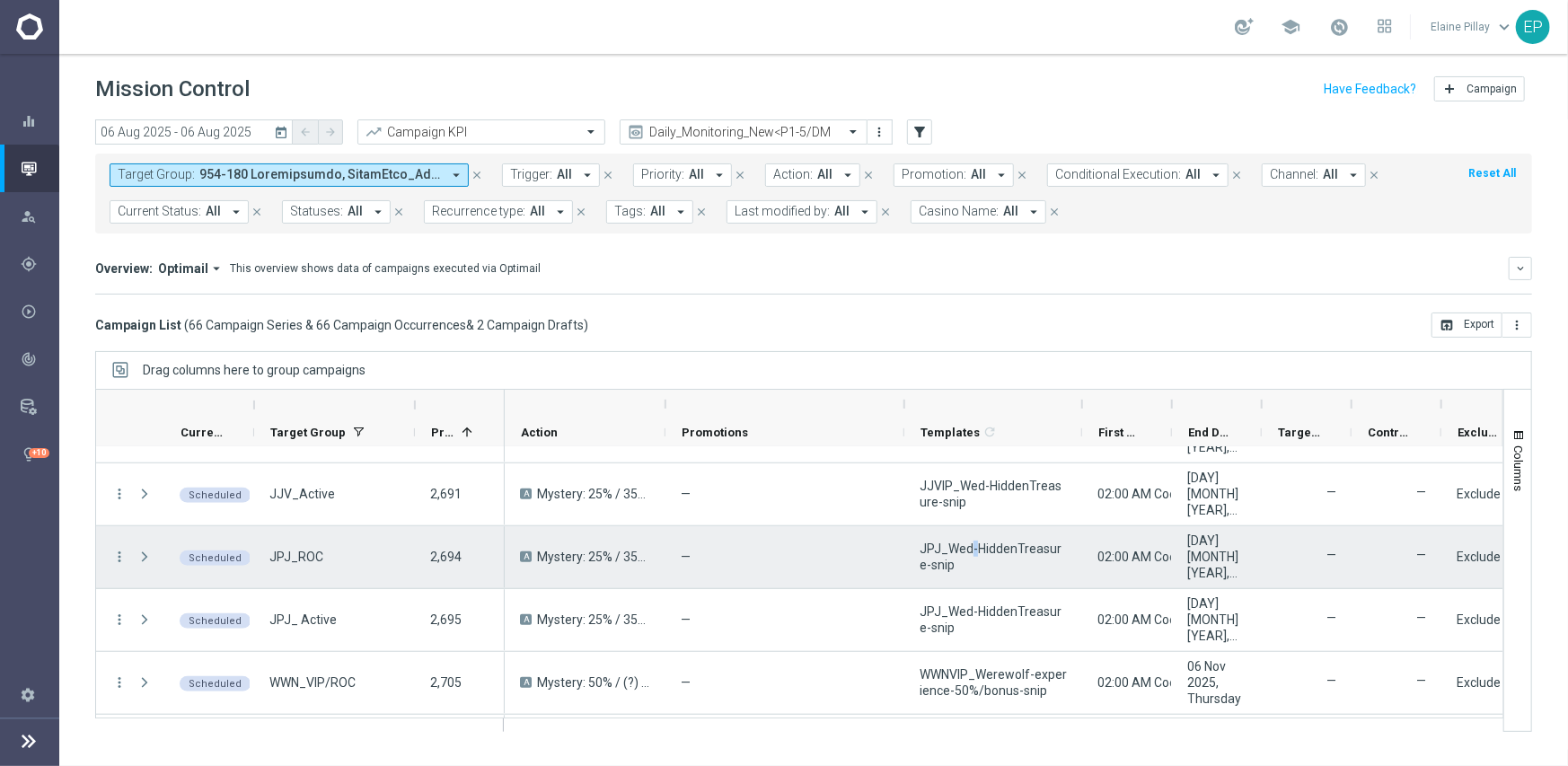 click on "JPJ_Wed-HiddenTreasure-snip" at bounding box center (993, 557) 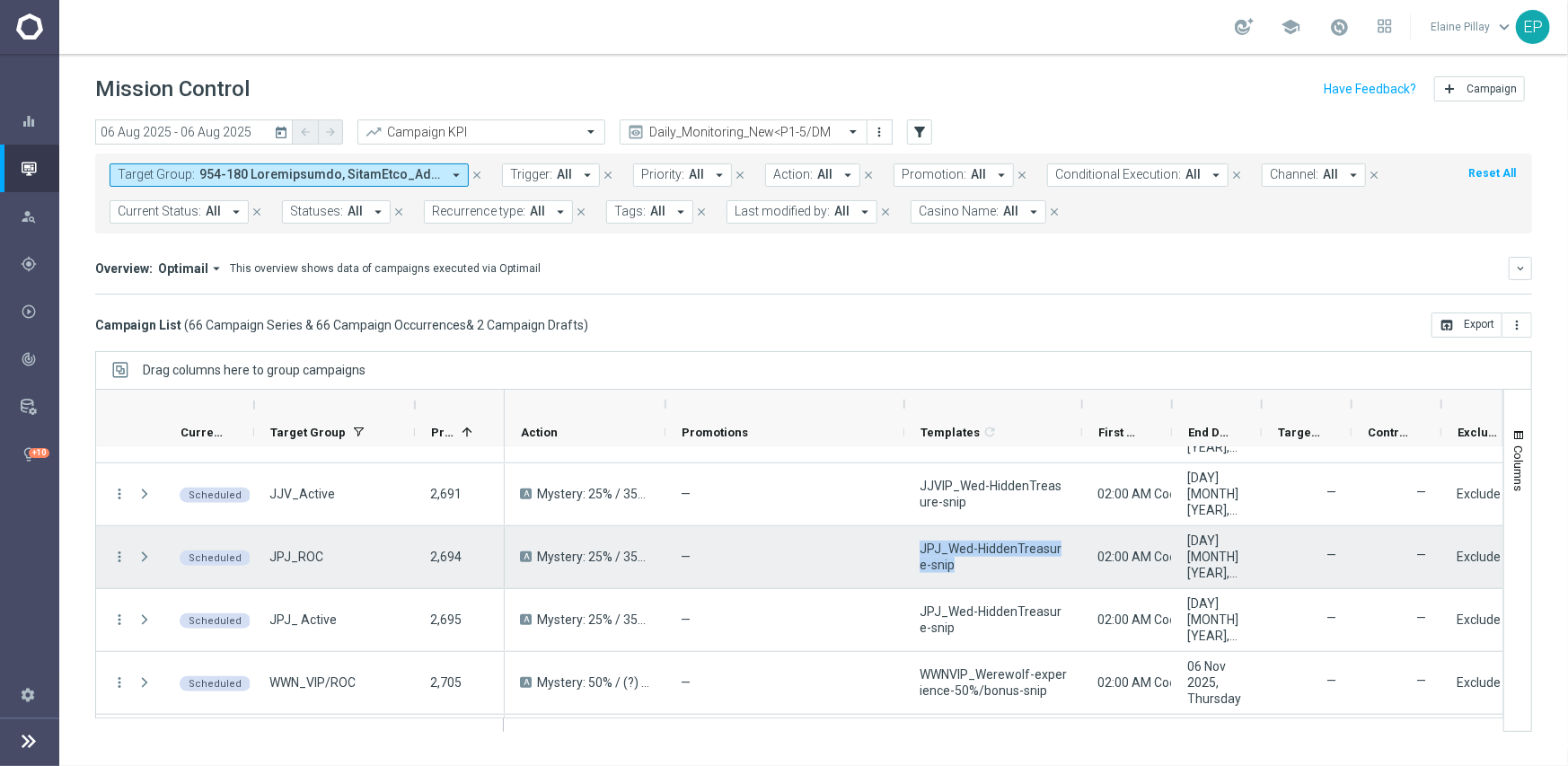 click on "JPJ_Wed-HiddenTreasure-snip" at bounding box center [993, 557] 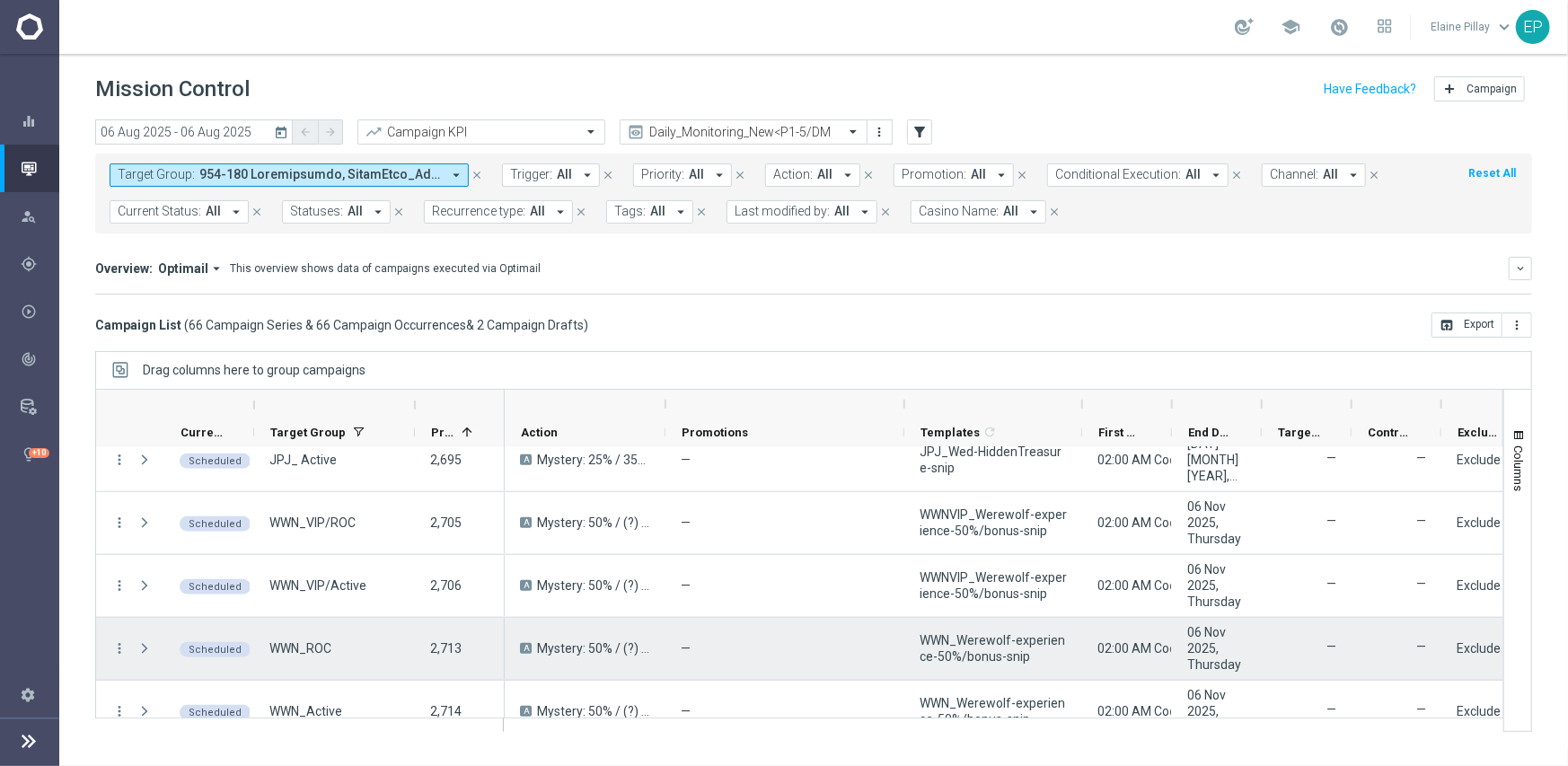 scroll, scrollTop: 1232, scrollLeft: 0, axis: vertical 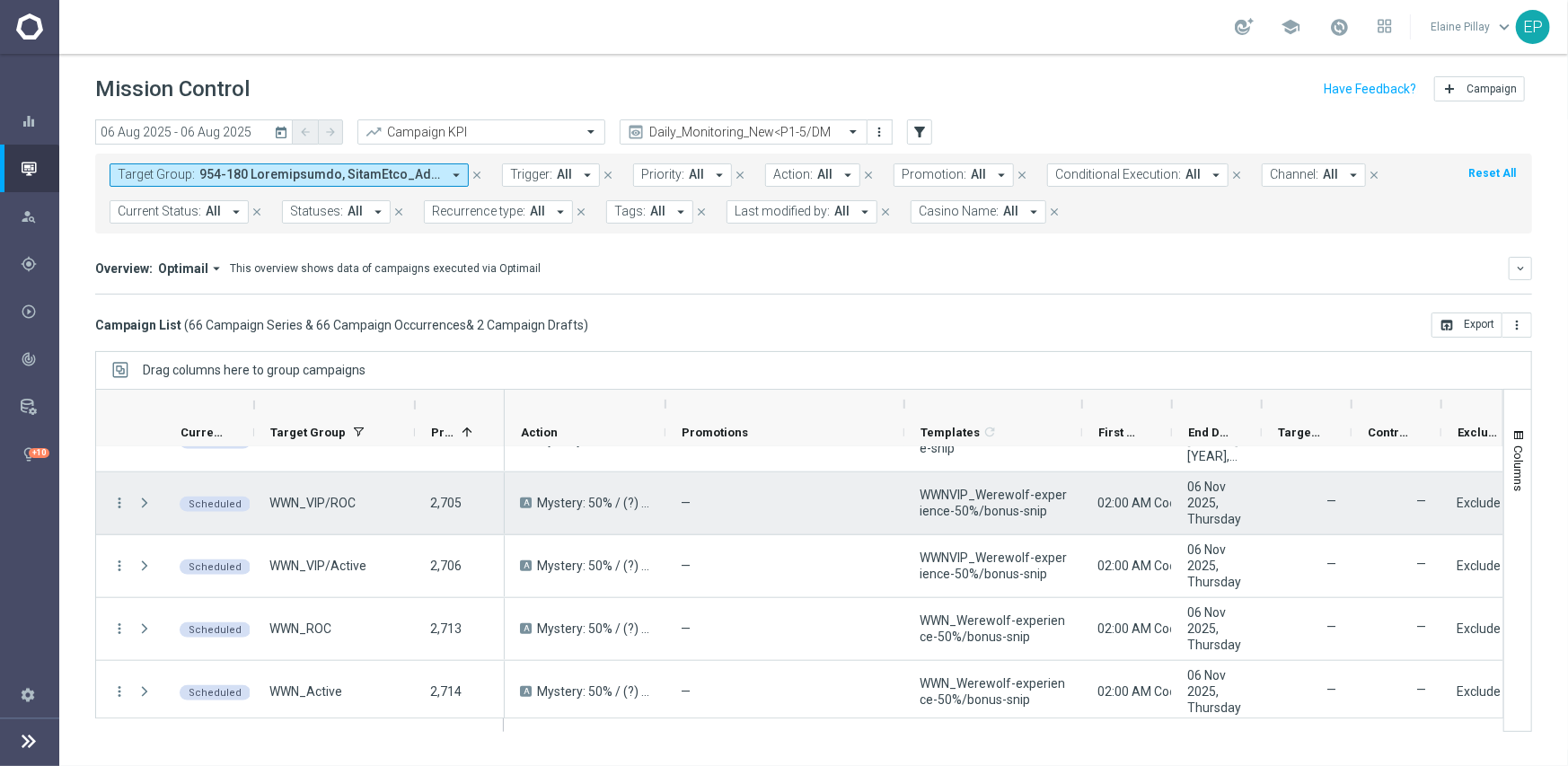 click on "WWNVIP_Werewolf-experience-50%/bonus-snip" at bounding box center (993, 503) 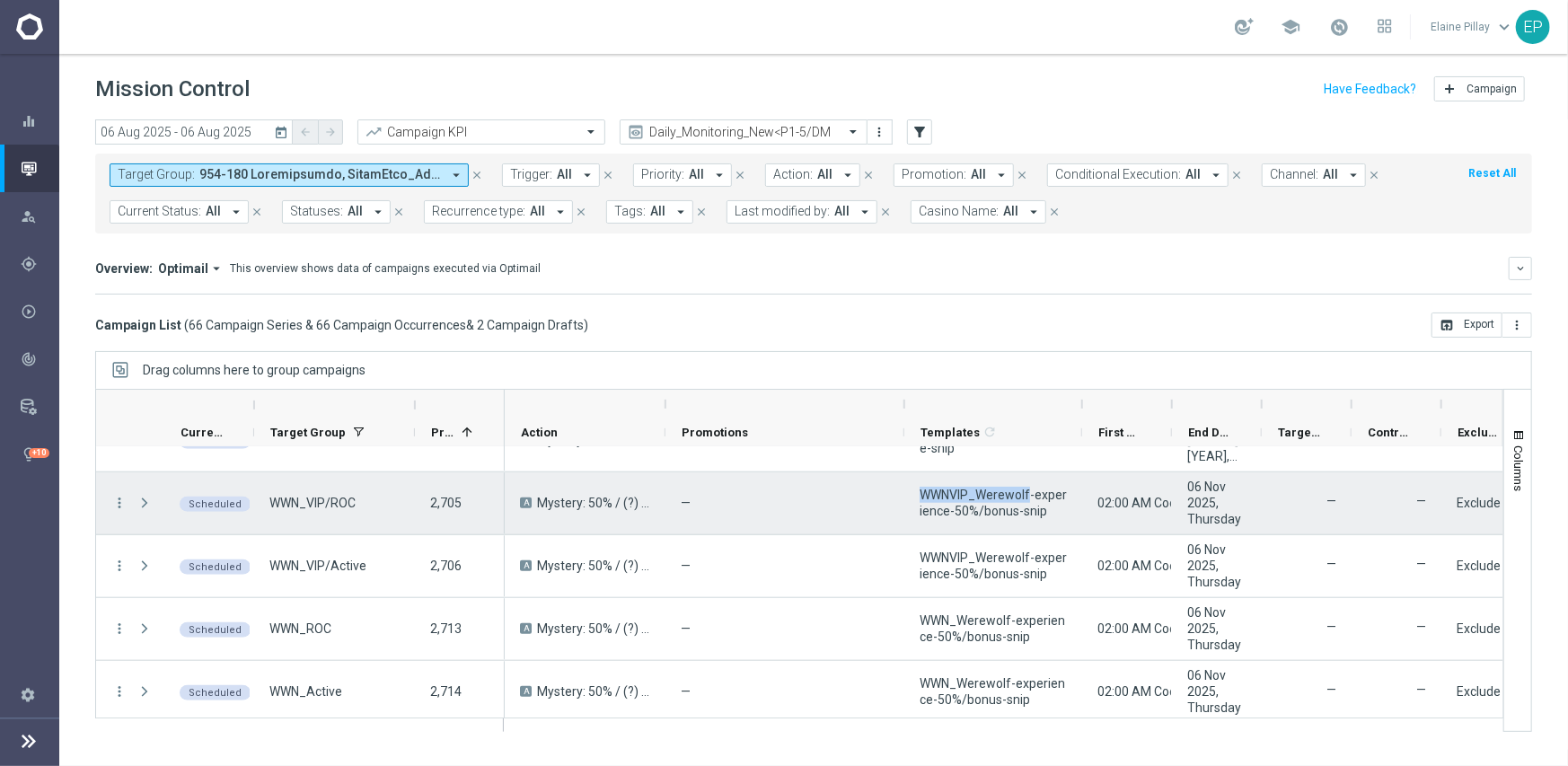 click on "WWNVIP_Werewolf-experience-50%/bonus-snip" at bounding box center [993, 503] 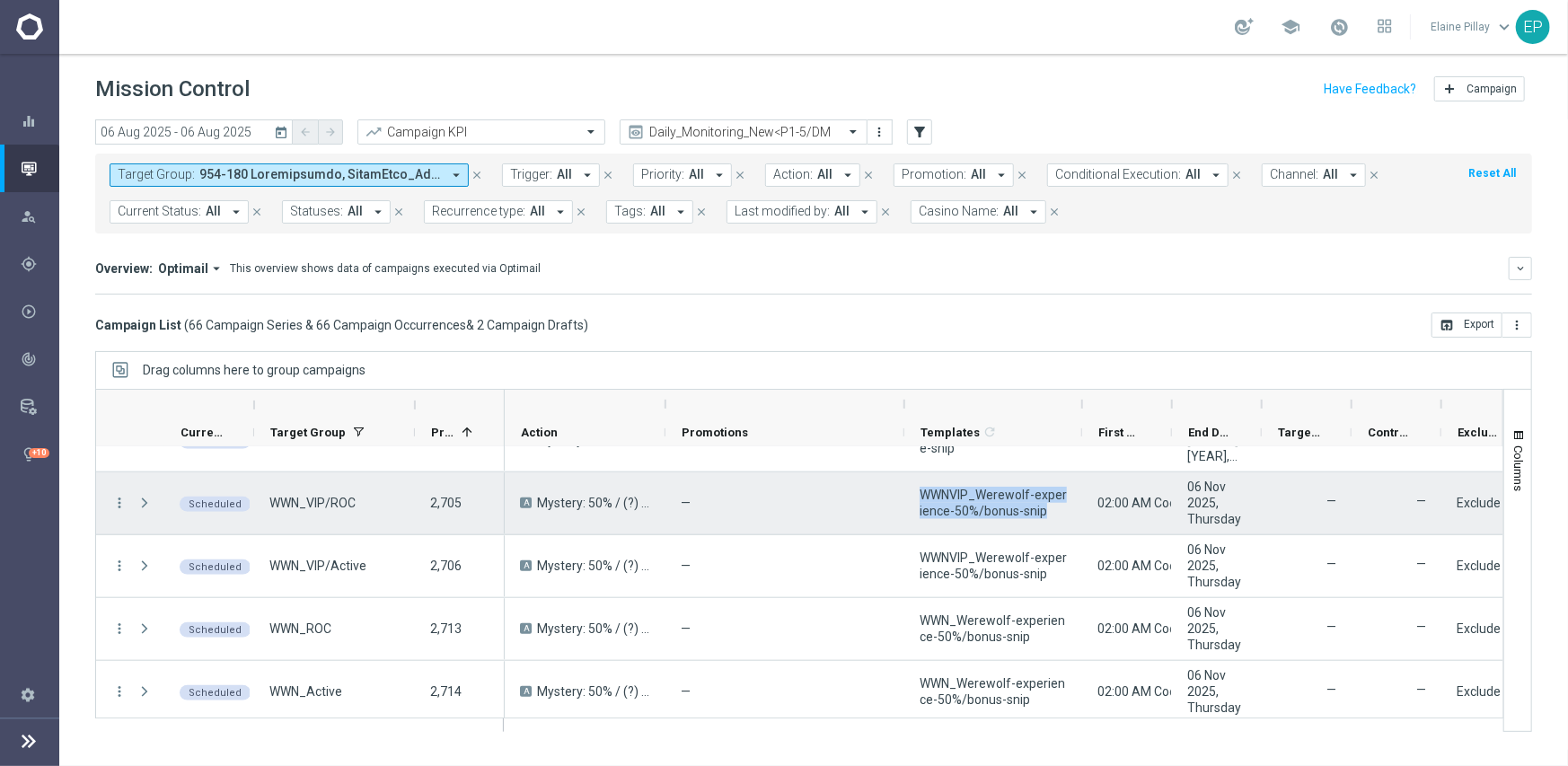 click on "WWNVIP_Werewolf-experience-50%/bonus-snip" at bounding box center (993, 503) 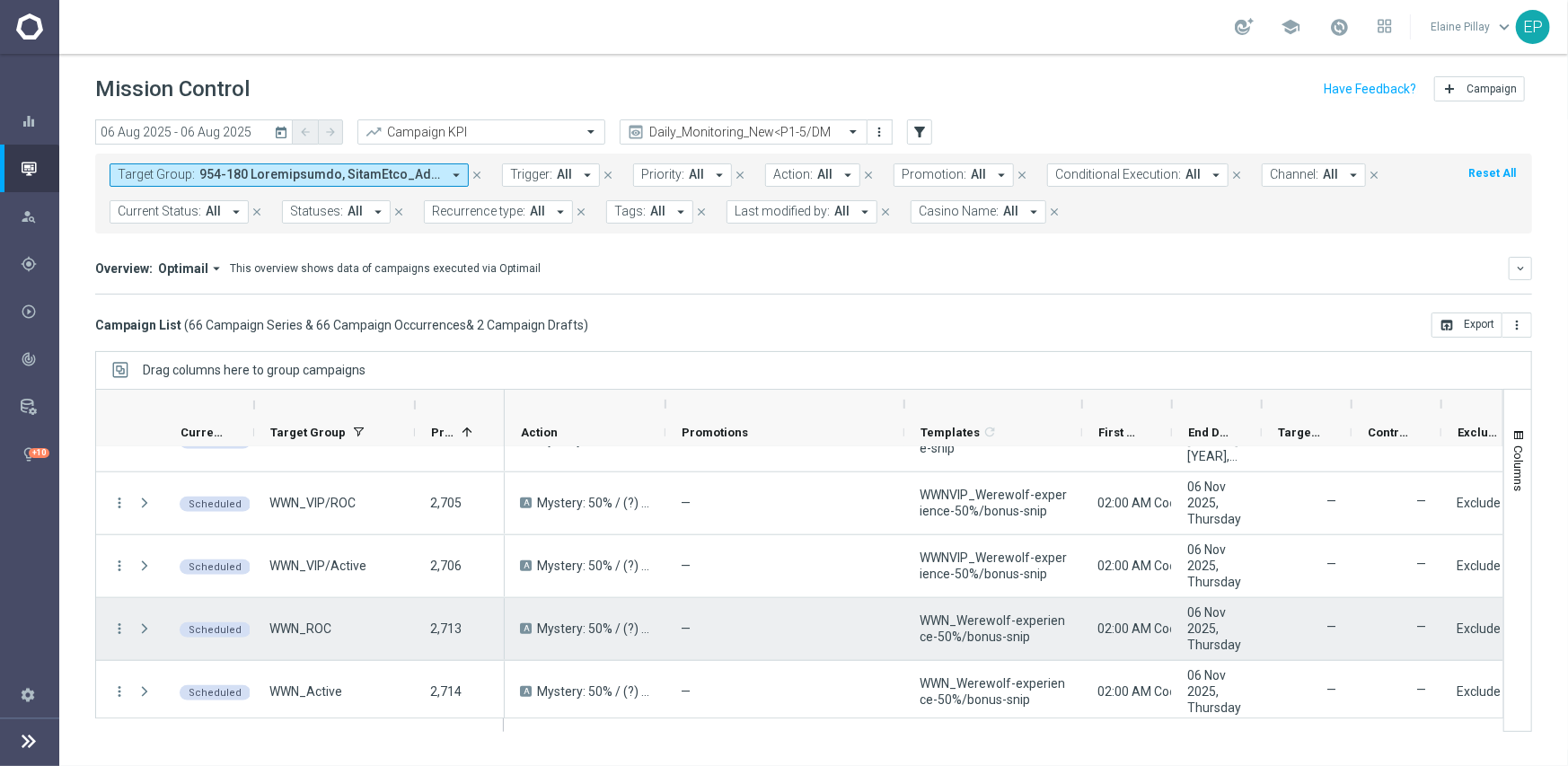 click on "WWN_Werewolf-experience-50%/bonus-snip" at bounding box center (993, 629) 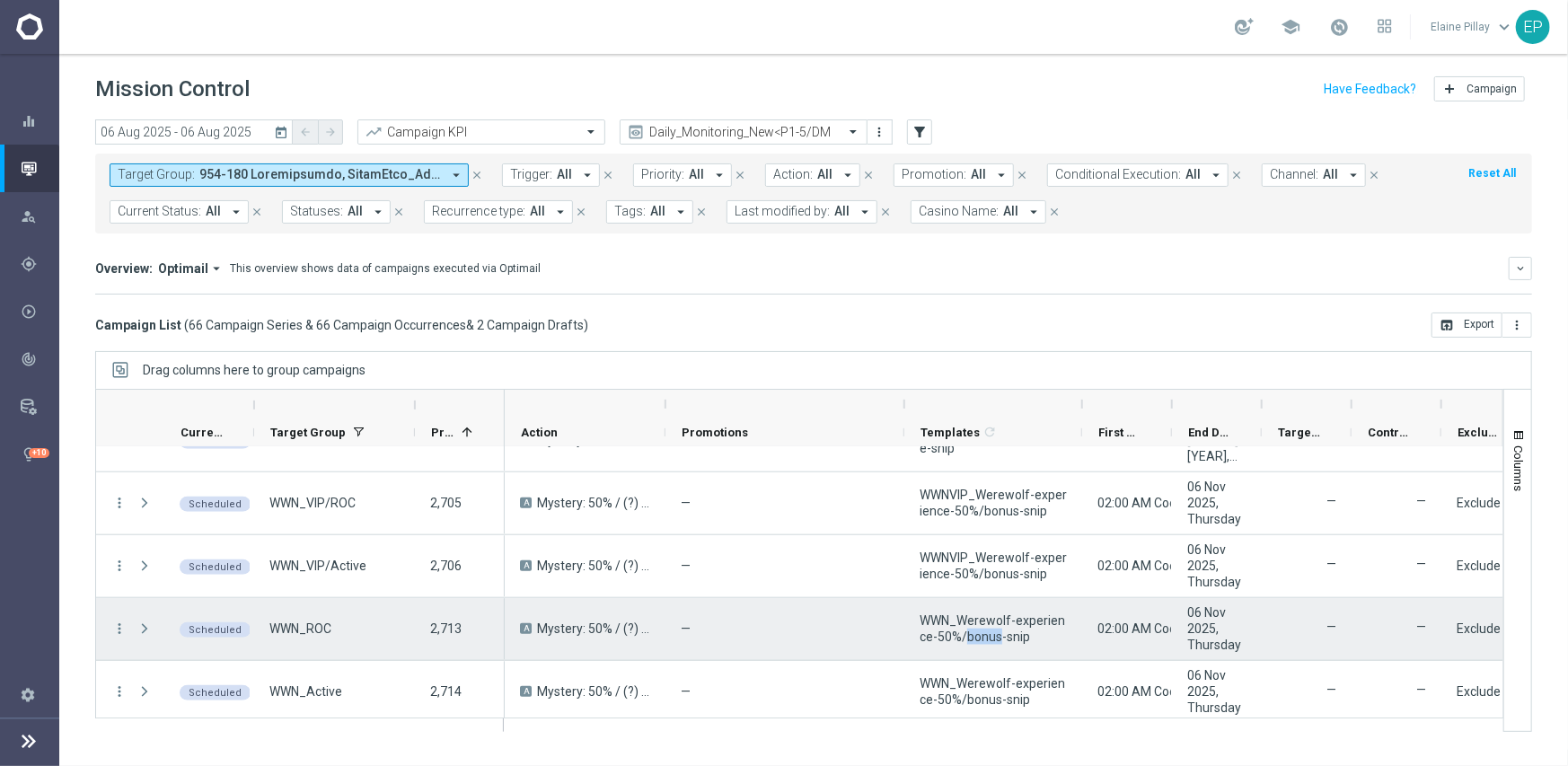 click on "WWN_Werewolf-experience-50%/bonus-snip" at bounding box center [993, 629] 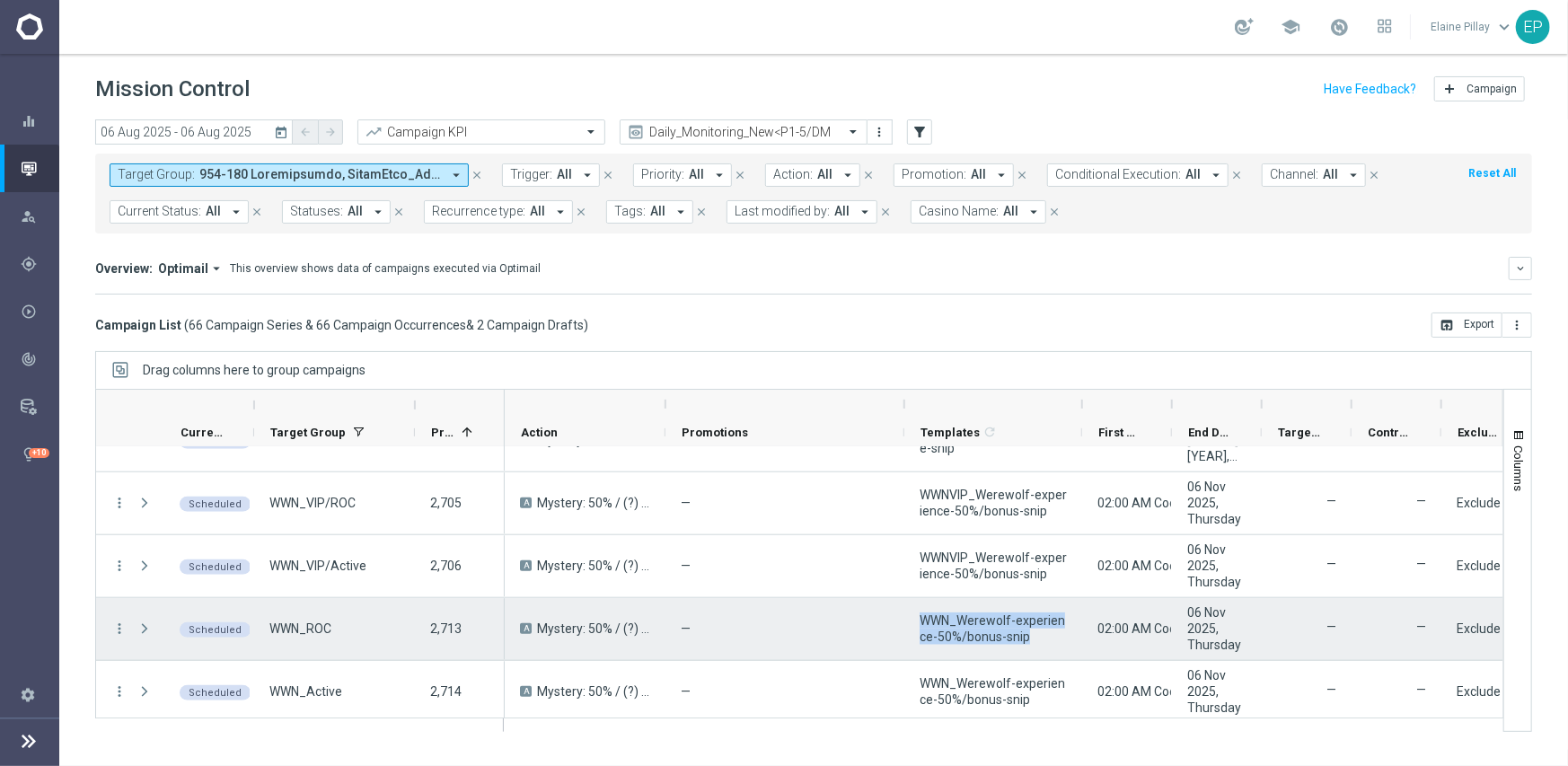 click on "WWN_Werewolf-experience-50%/bonus-snip" at bounding box center [993, 629] 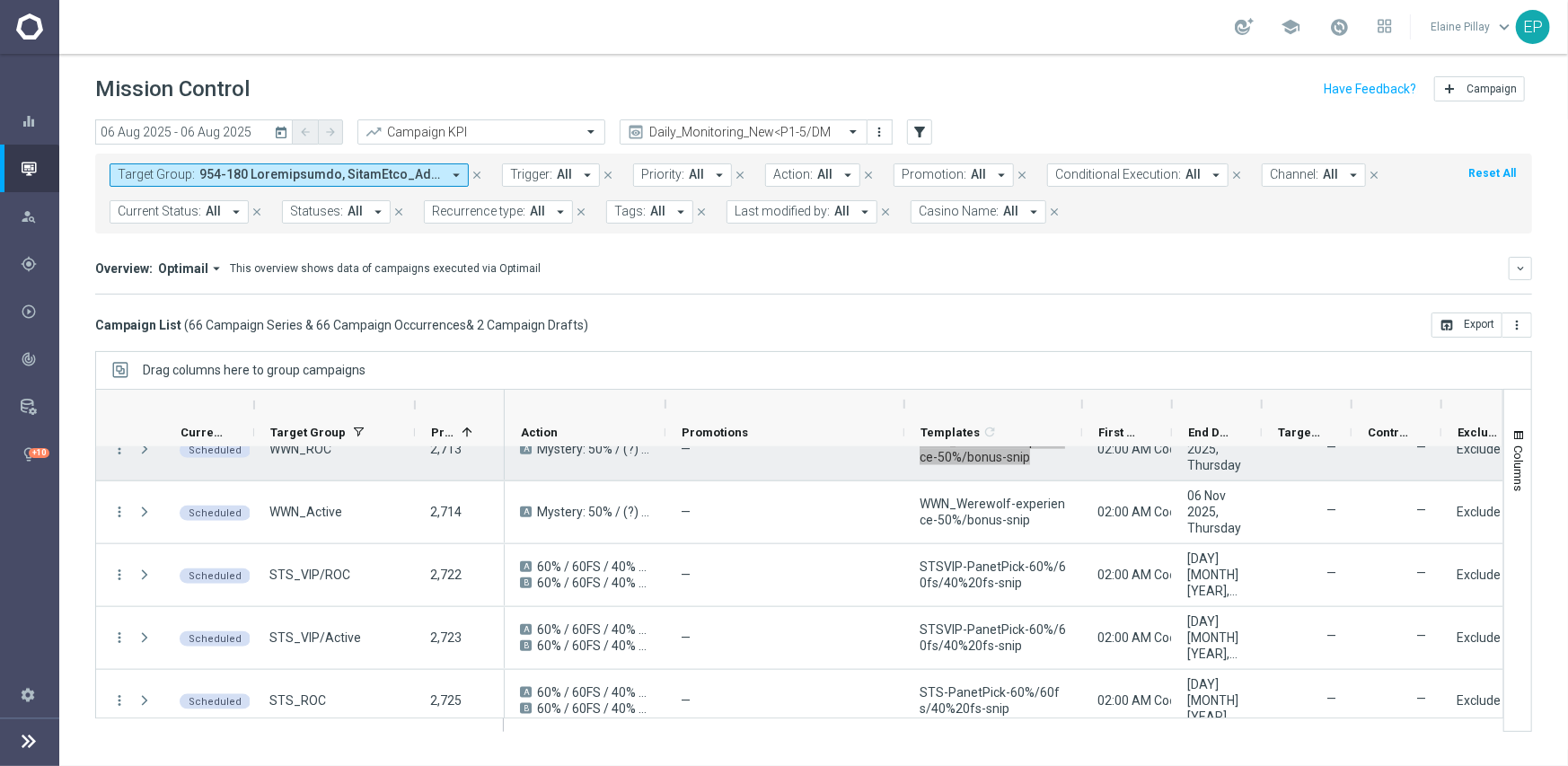 scroll, scrollTop: 1501, scrollLeft: 0, axis: vertical 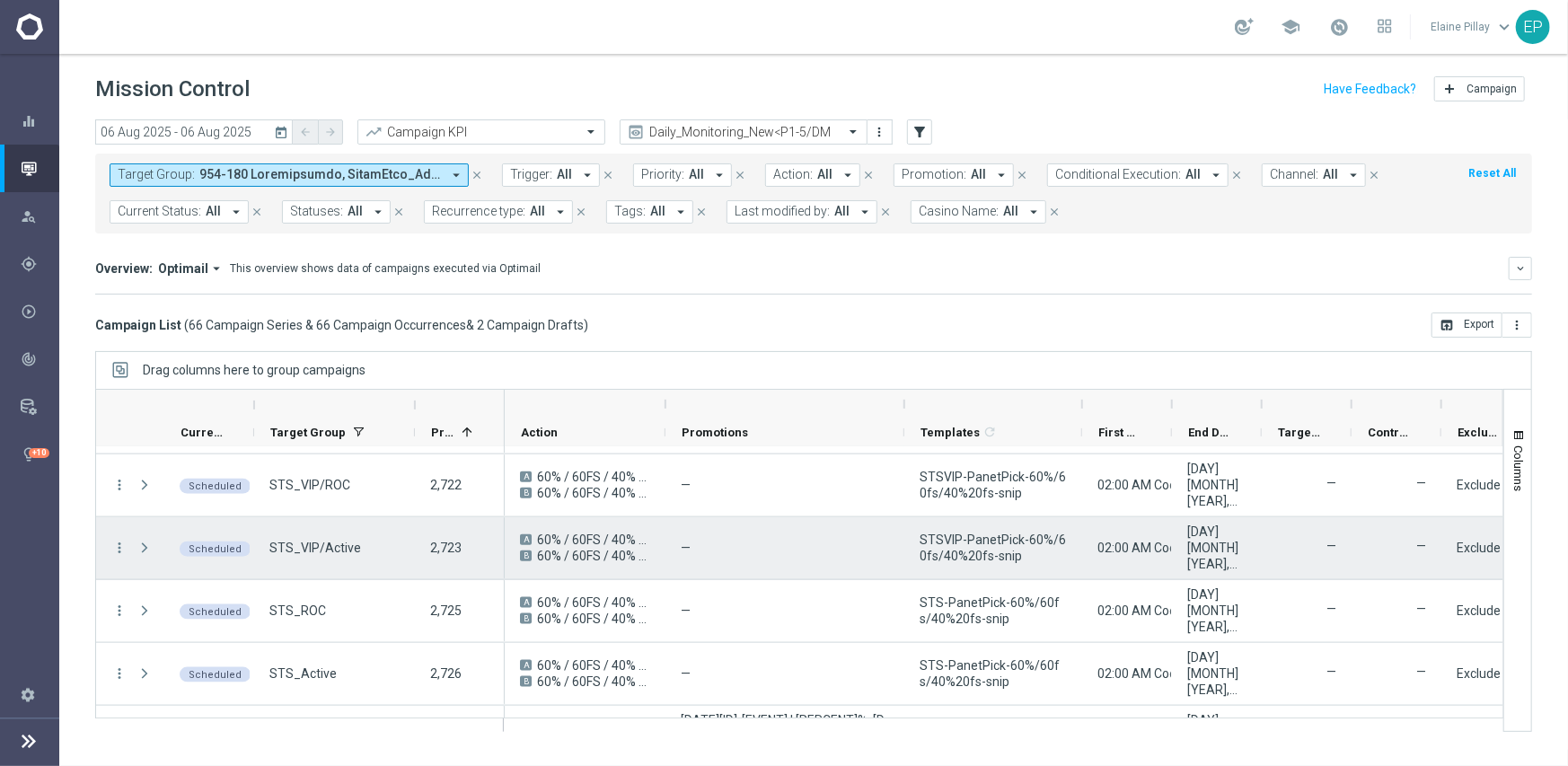 click on "STSVIP-PanetPick-60%/60fs/40%20fs-snip" at bounding box center [993, 548] 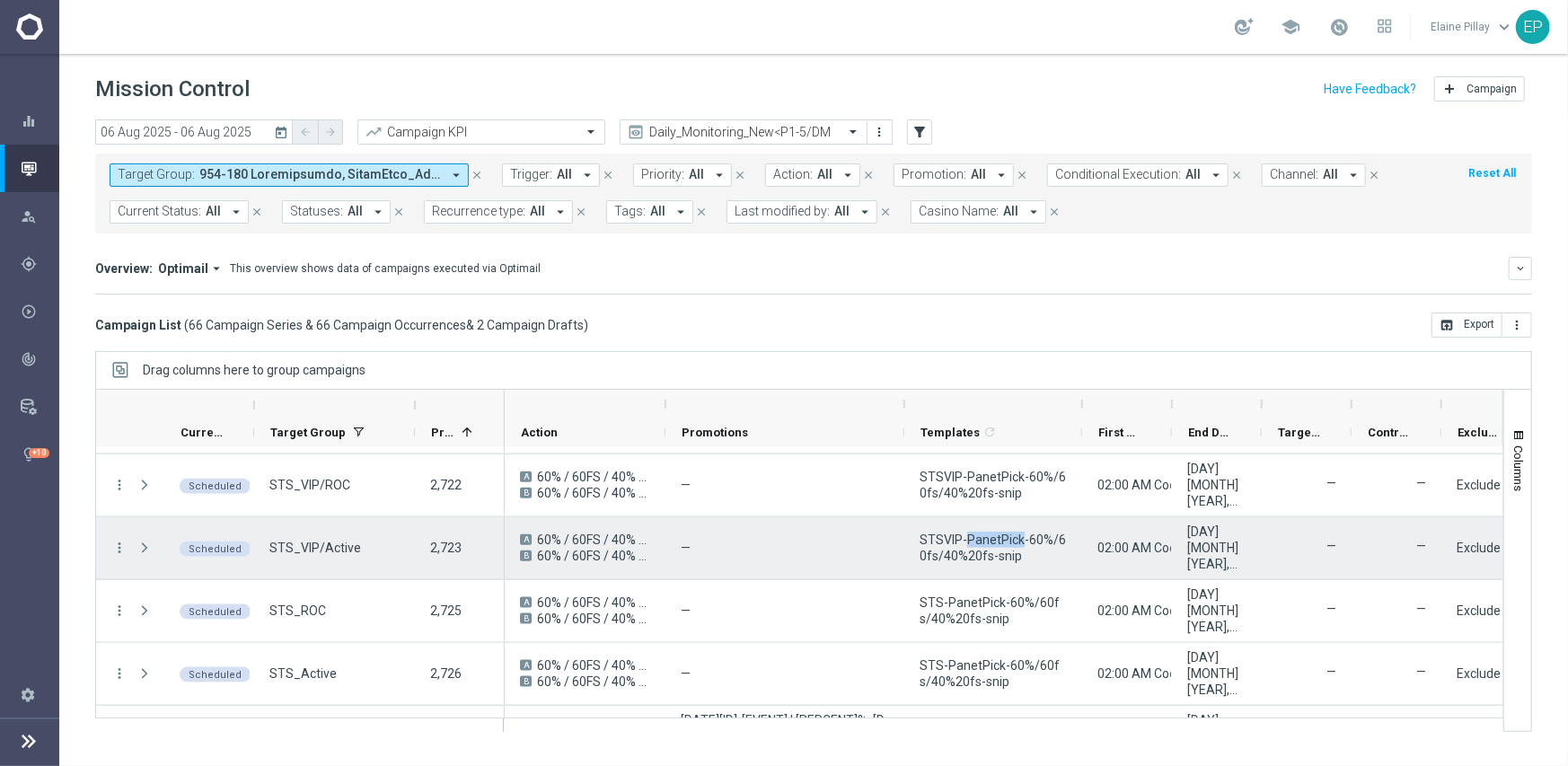 click on "STSVIP-PanetPick-60%/60fs/40%20fs-snip" at bounding box center (993, 548) 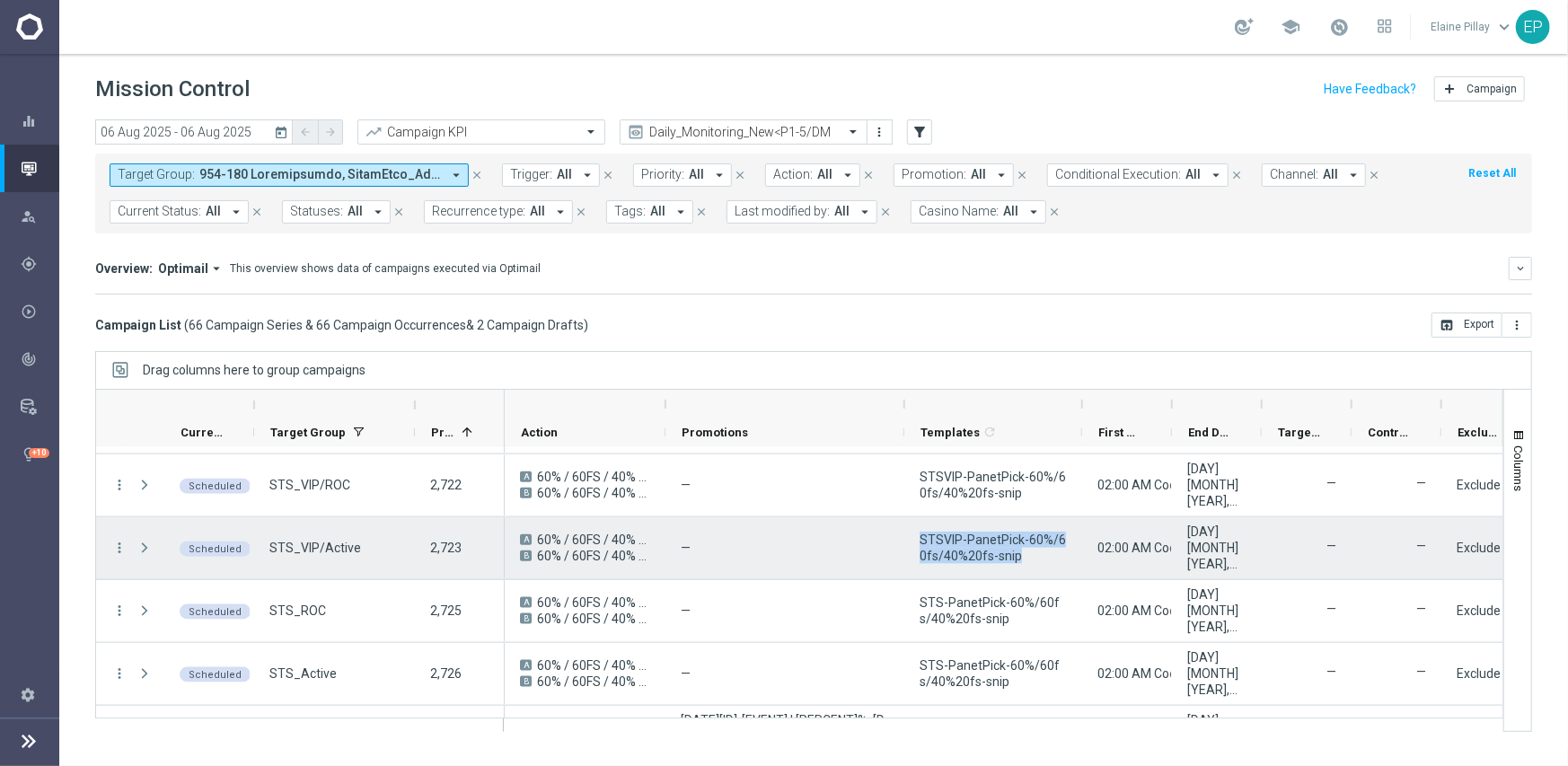 click on "STSVIP-PanetPick-60%/60fs/40%20fs-snip" at bounding box center [993, 548] 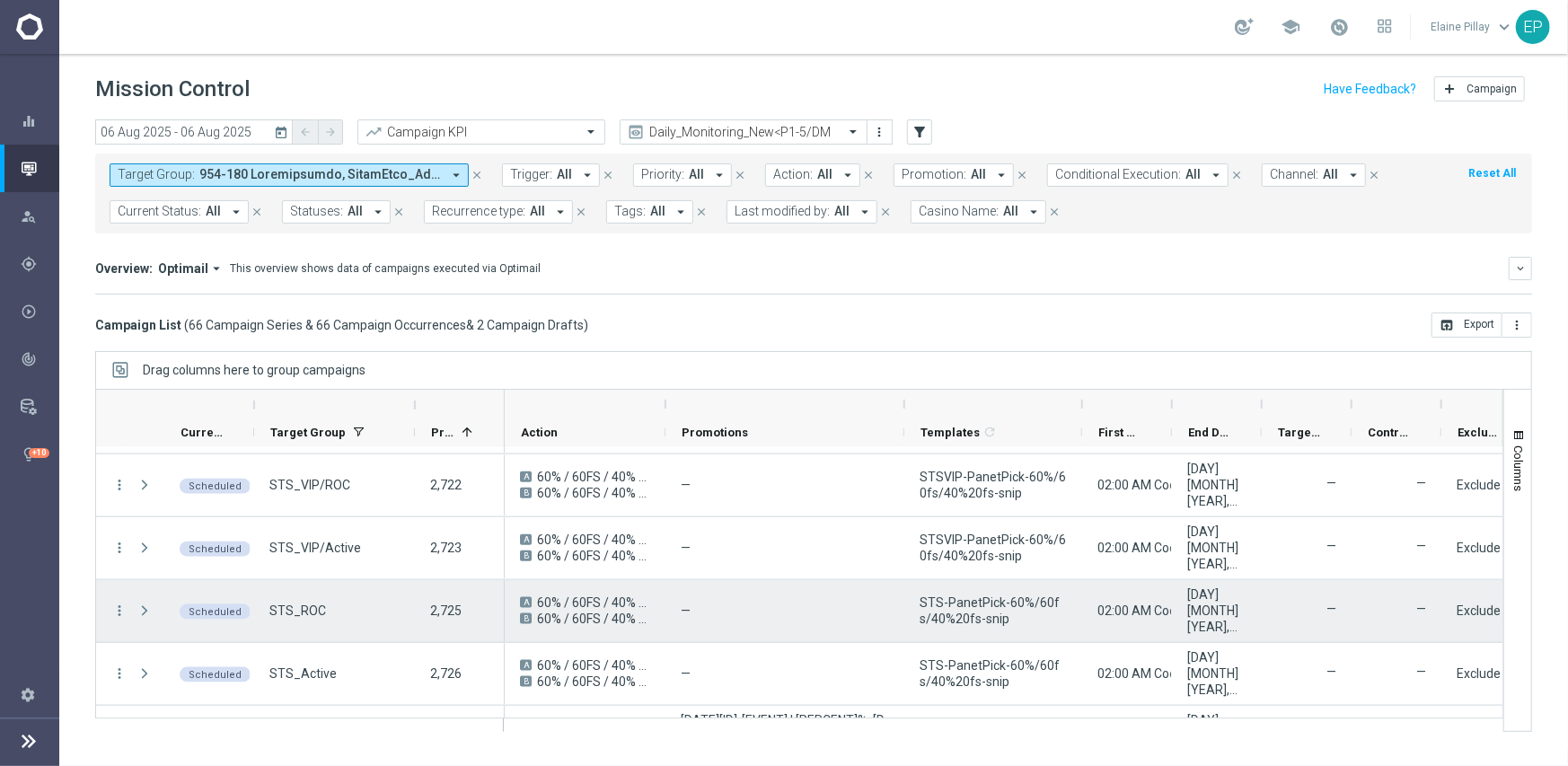 click on "STS-PanetPick-60%/60fs/40%20fs-snip" at bounding box center [993, 611] 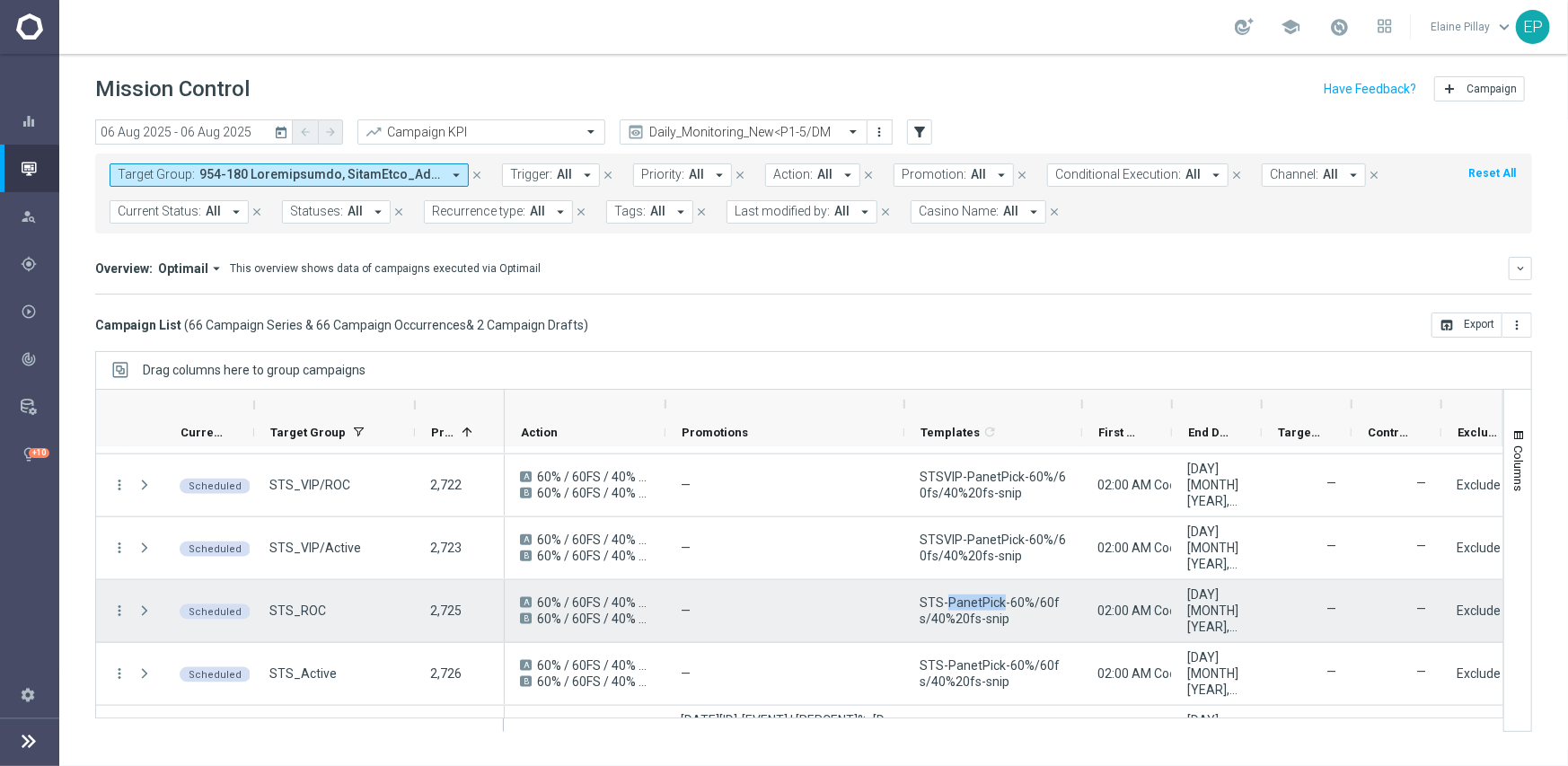 click on "STS-PanetPick-60%/60fs/40%20fs-snip" at bounding box center (993, 611) 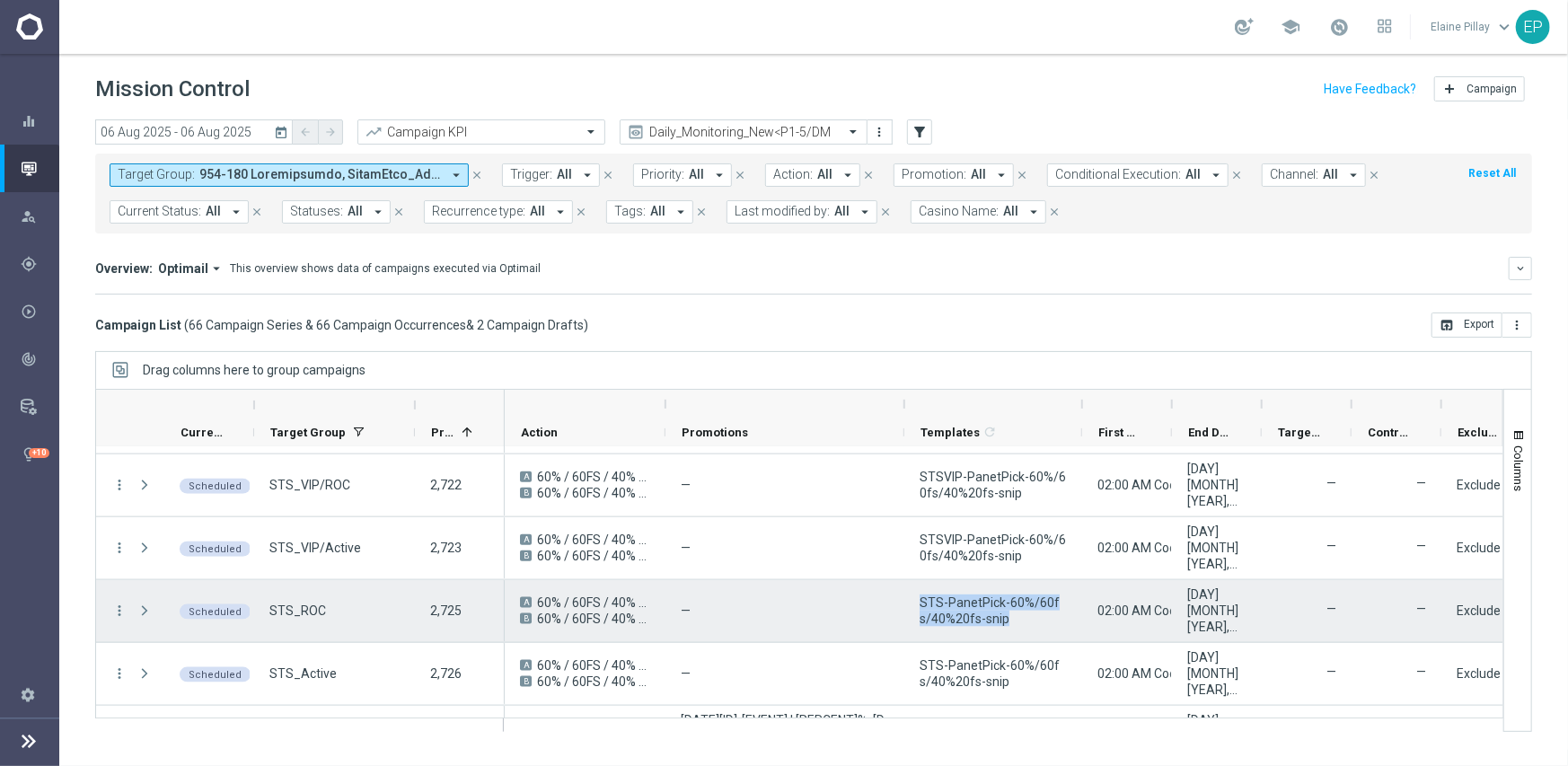 click on "STS-PanetPick-60%/60fs/40%20fs-snip" at bounding box center [993, 611] 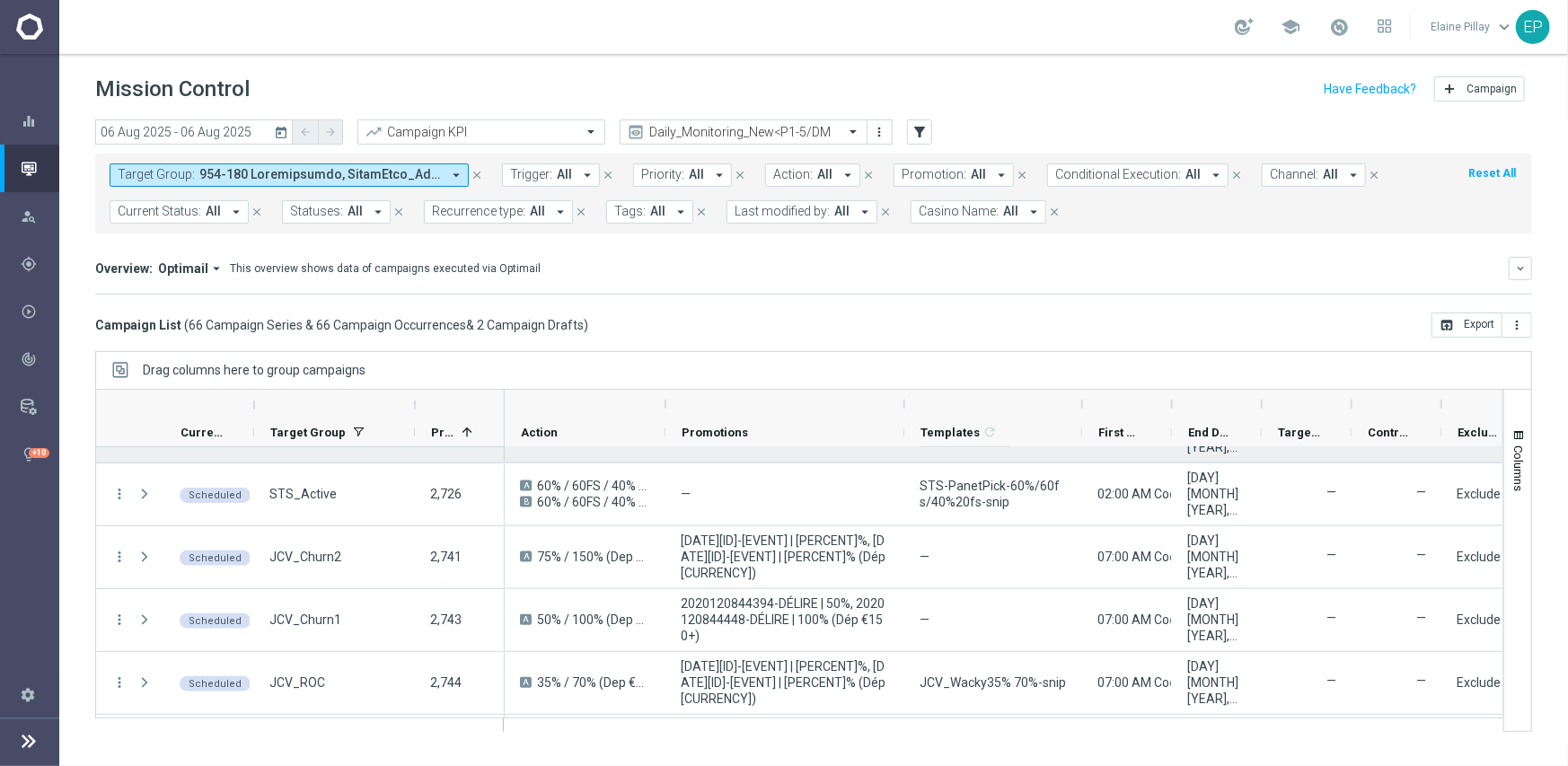 scroll, scrollTop: 1771, scrollLeft: 0, axis: vertical 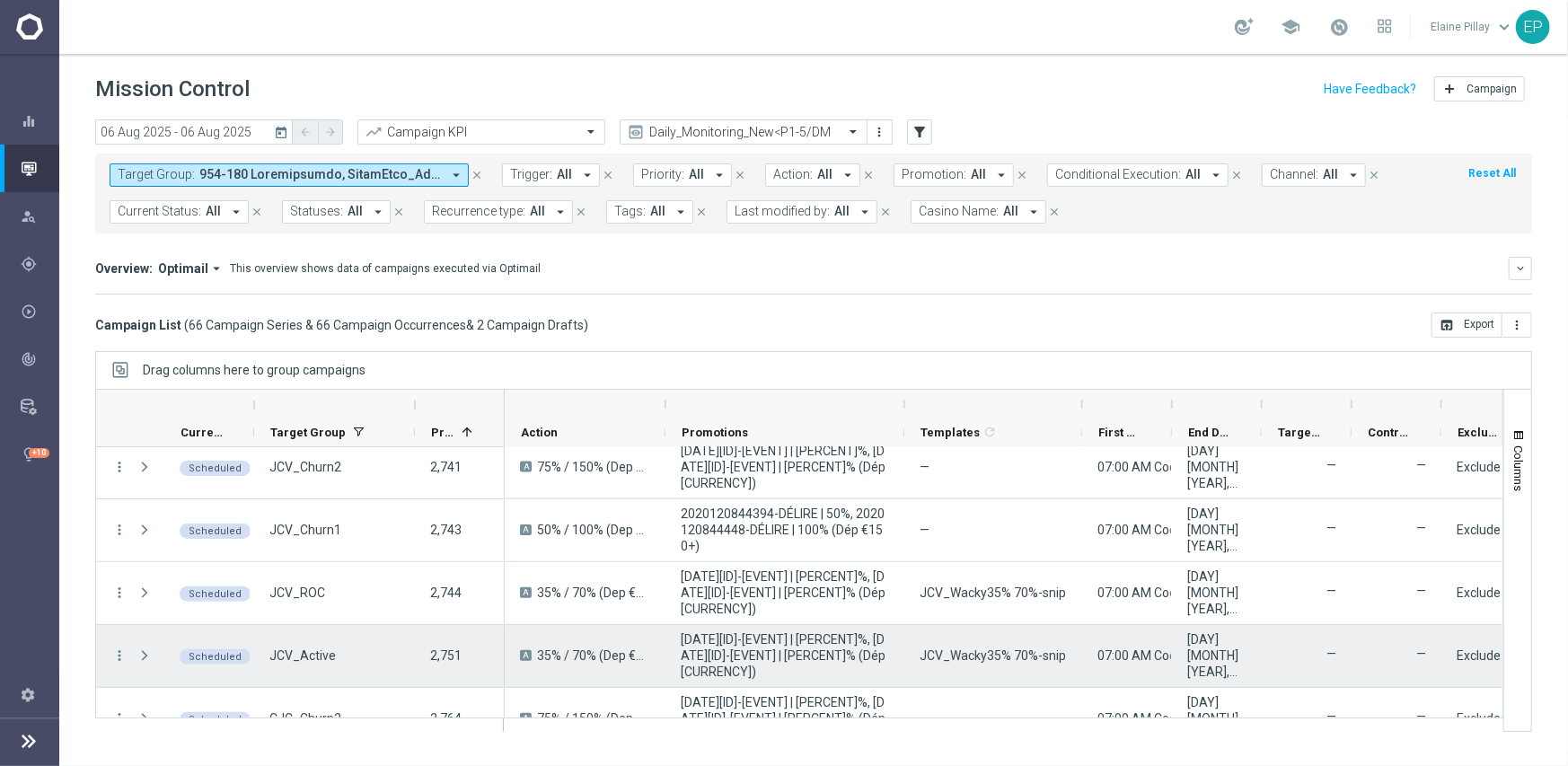 click on "JCV_Wacky35% 70%-snip" at bounding box center (992, 656) 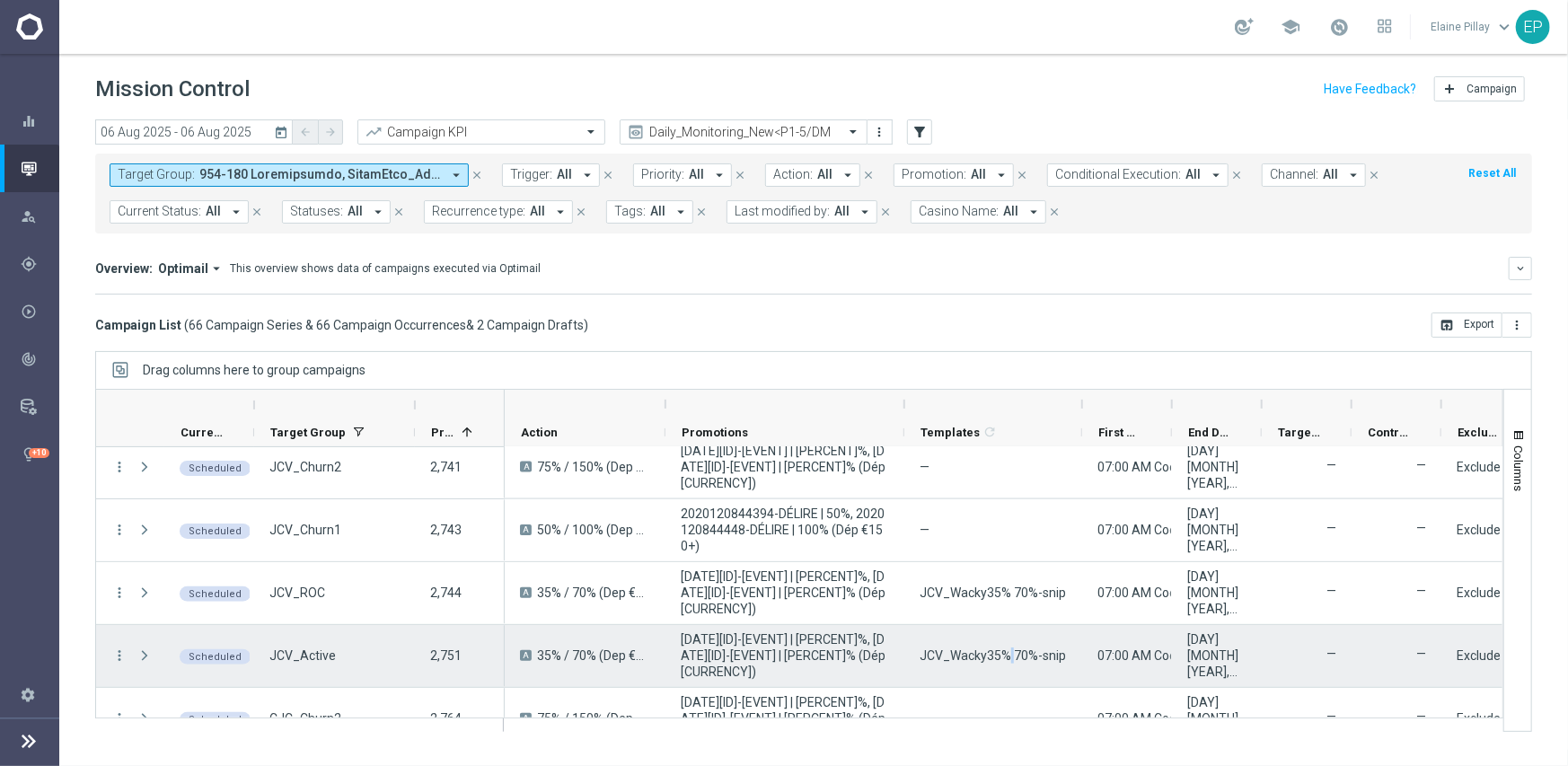 click on "JCV_Wacky35% 70%-snip" at bounding box center (992, 656) 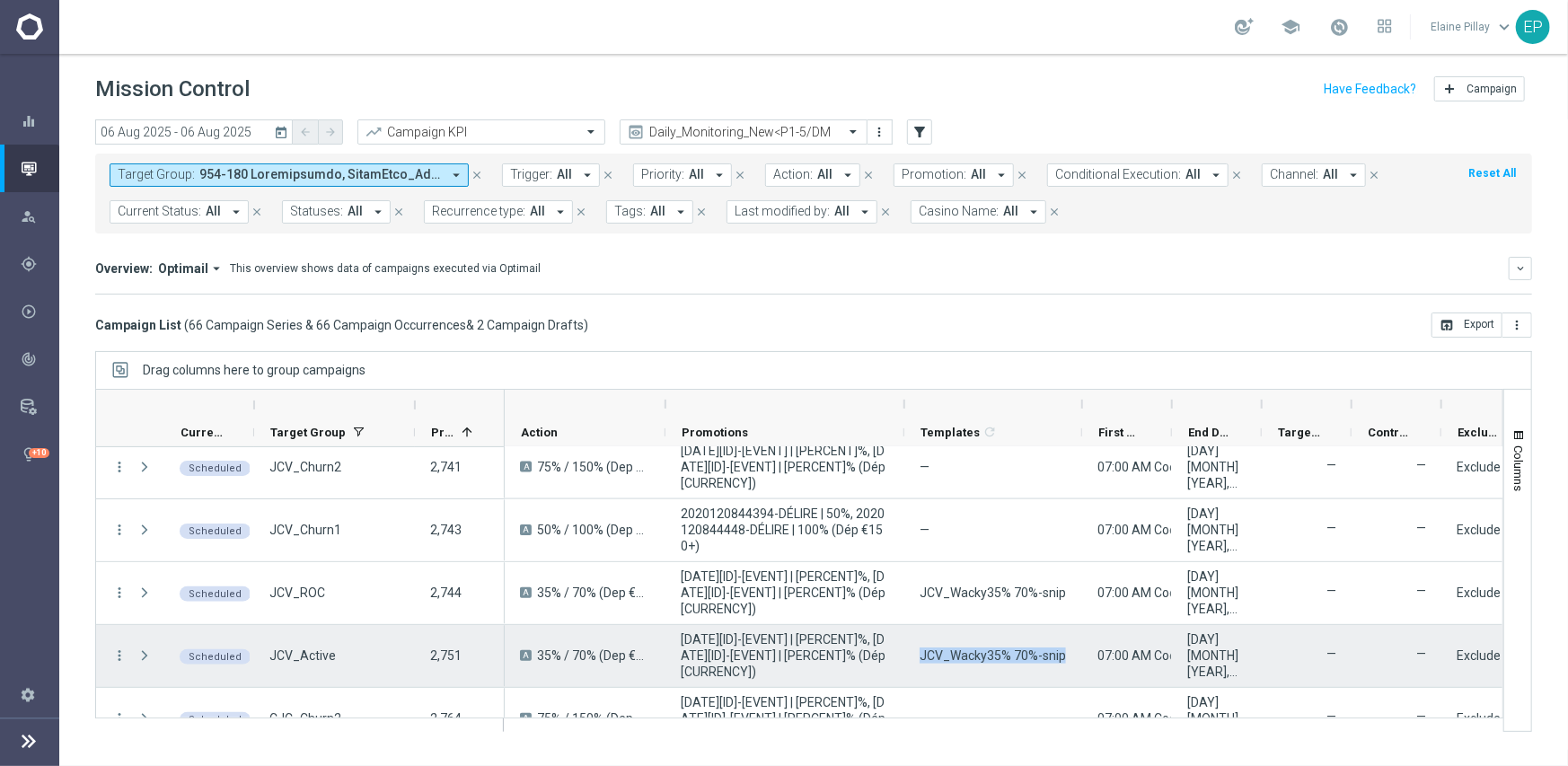click on "JCV_Wacky35% 70%-snip" at bounding box center [992, 656] 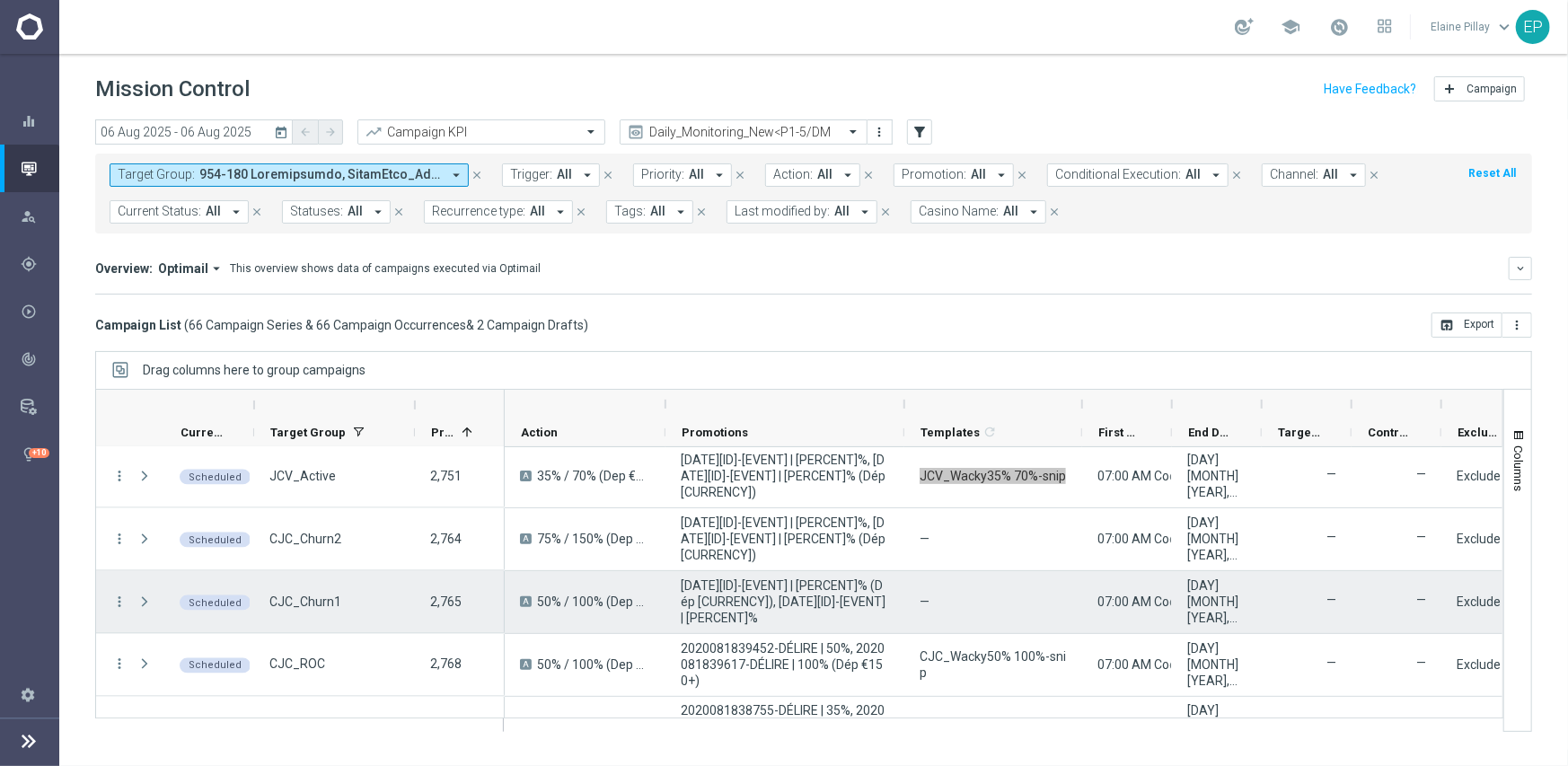scroll, scrollTop: 2040, scrollLeft: 0, axis: vertical 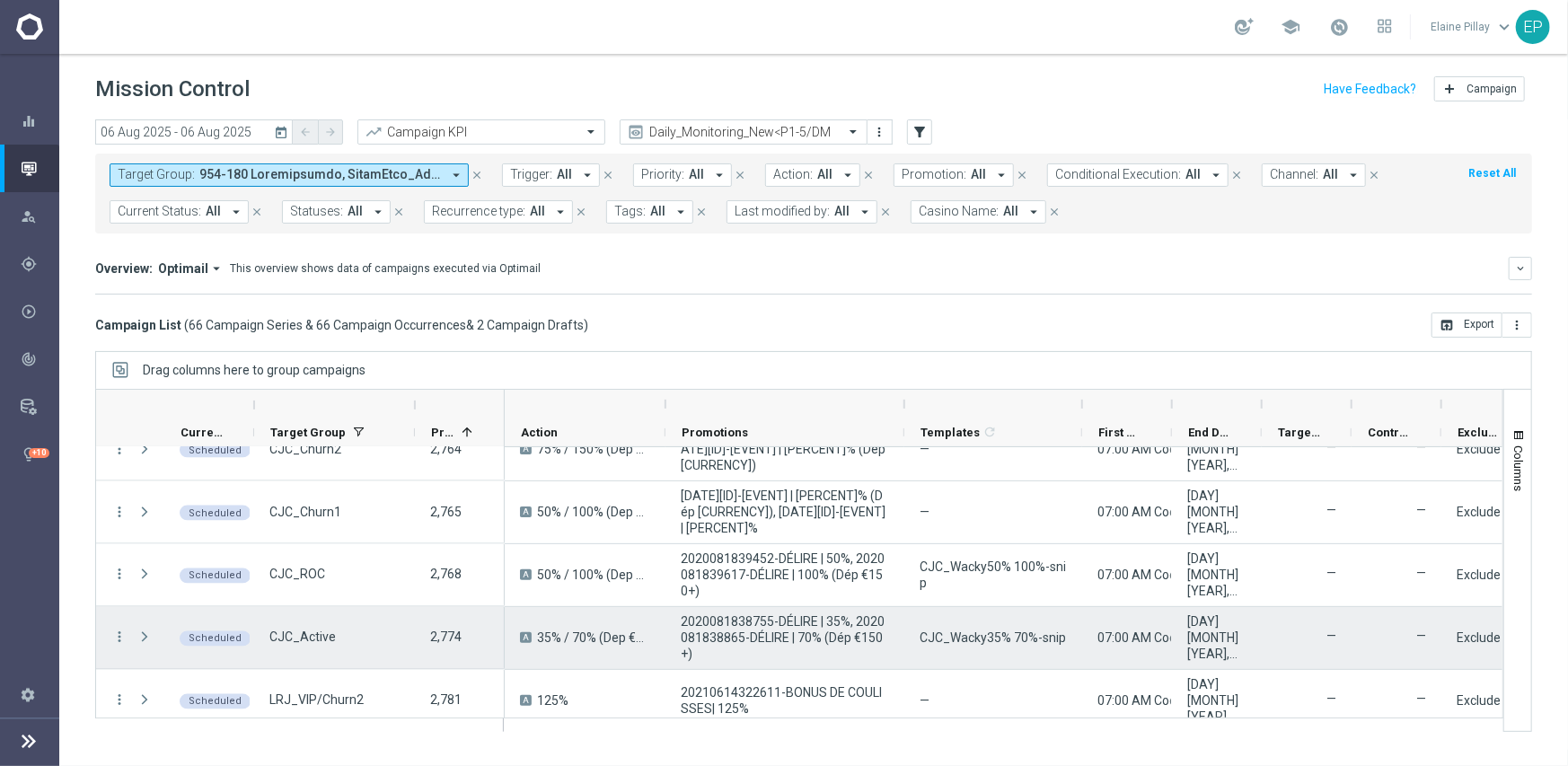 click on "CJC_Wacky35% 70%-snip" at bounding box center (992, 638) 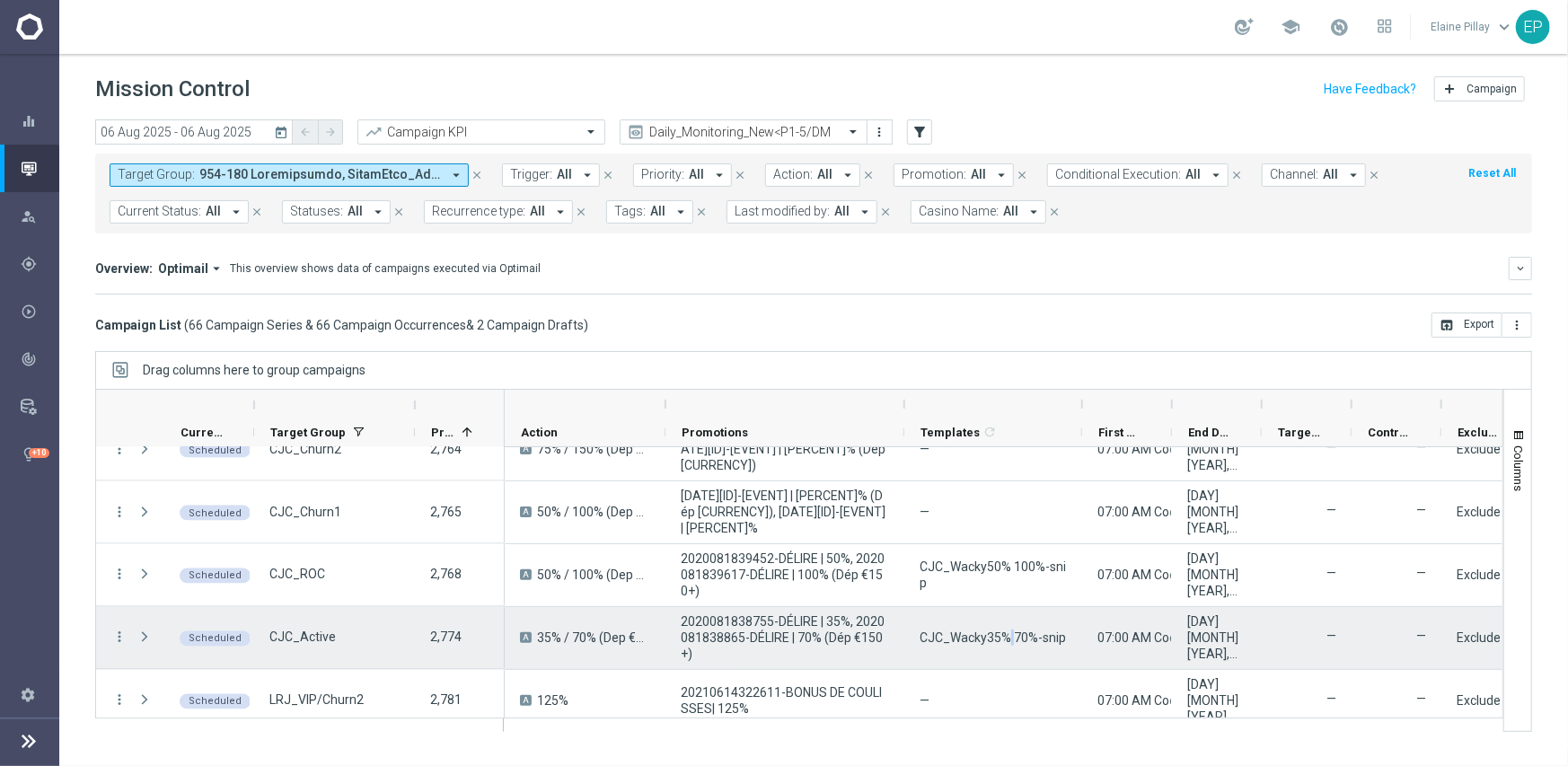 click on "CJC_Wacky35% 70%-snip" at bounding box center (992, 638) 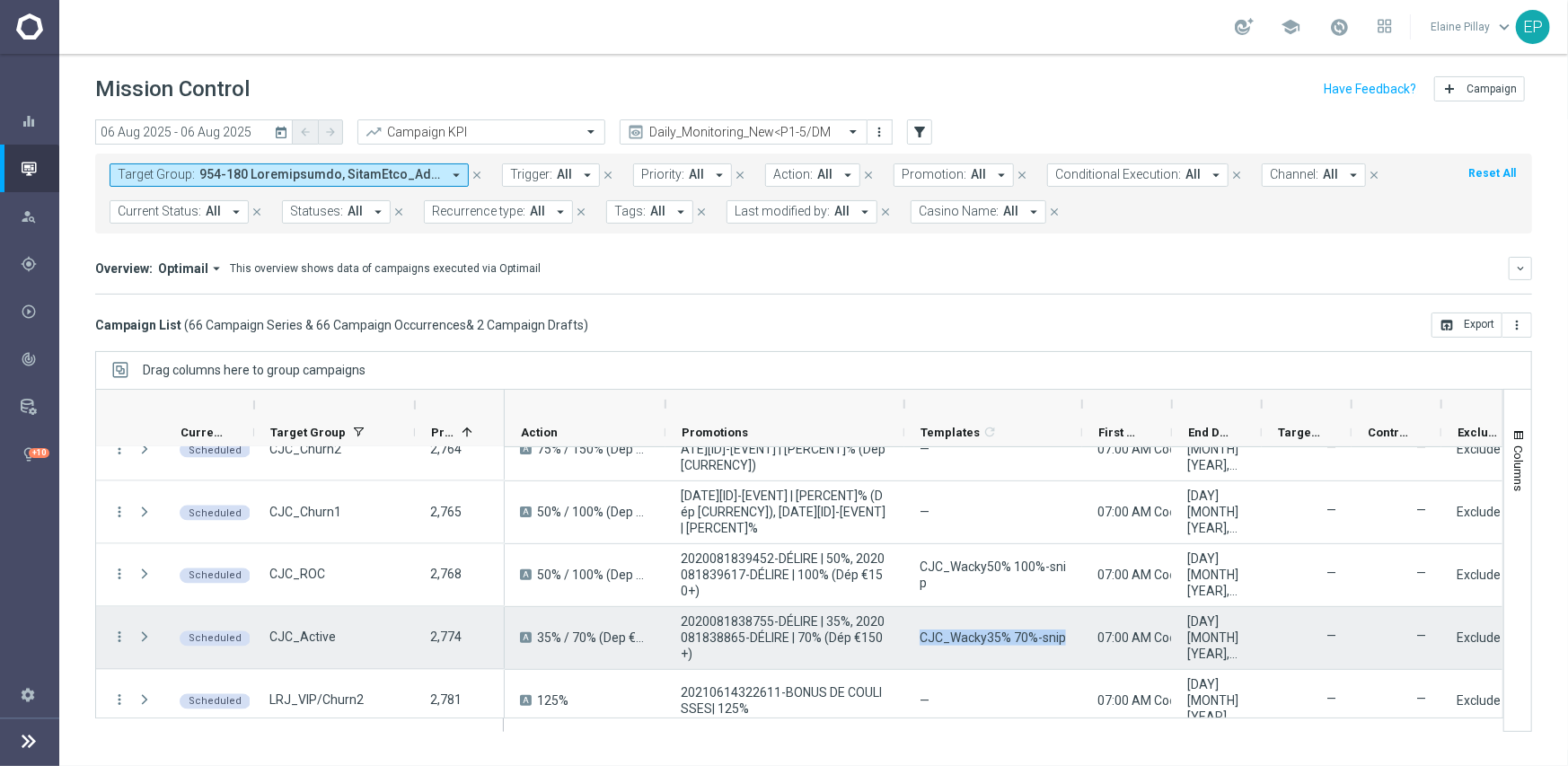 click on "CJC_Wacky35% 70%-snip" at bounding box center [992, 638] 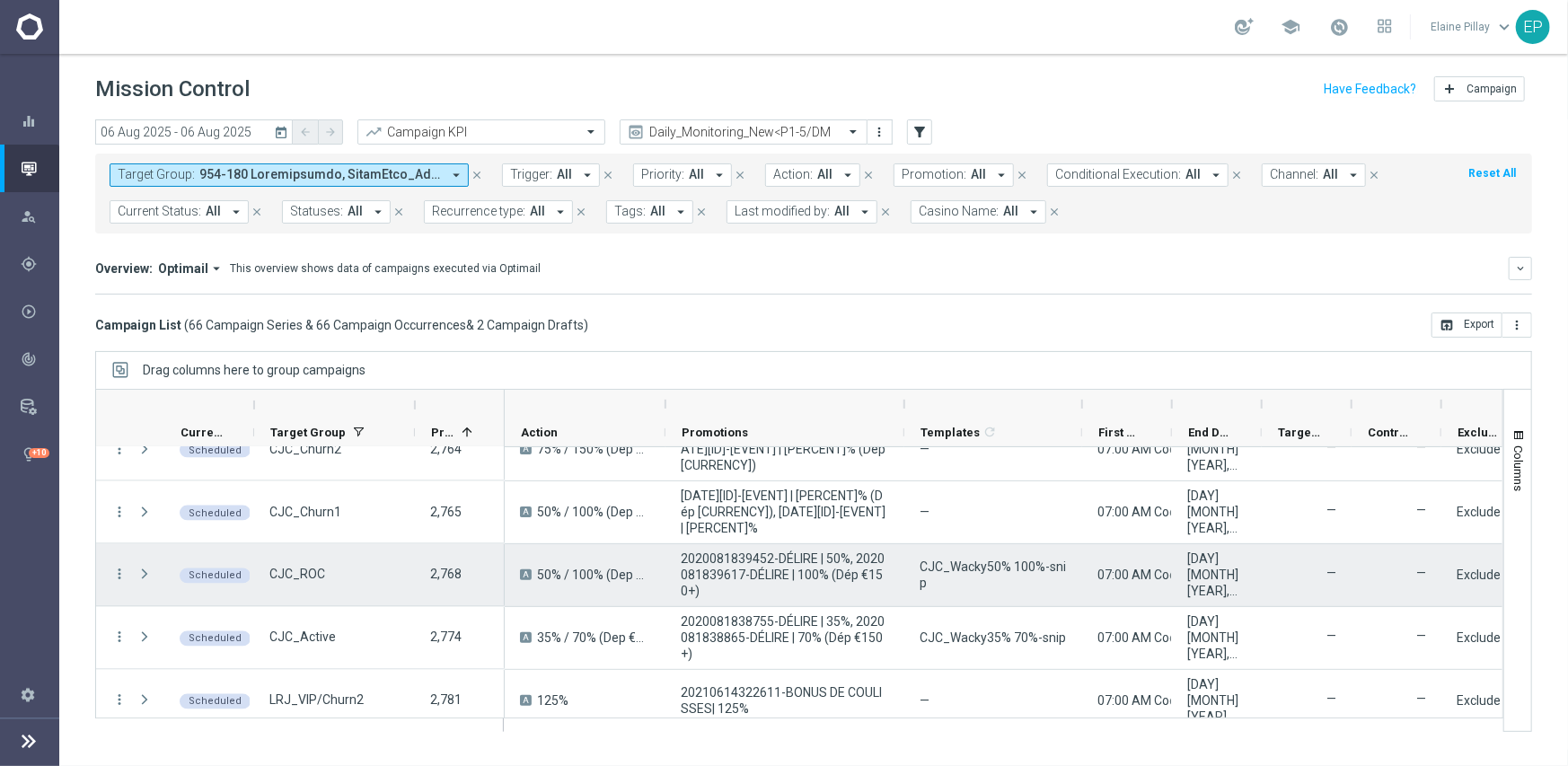 click on "CJC_Wacky50% 100%-snip" at bounding box center (993, 575) 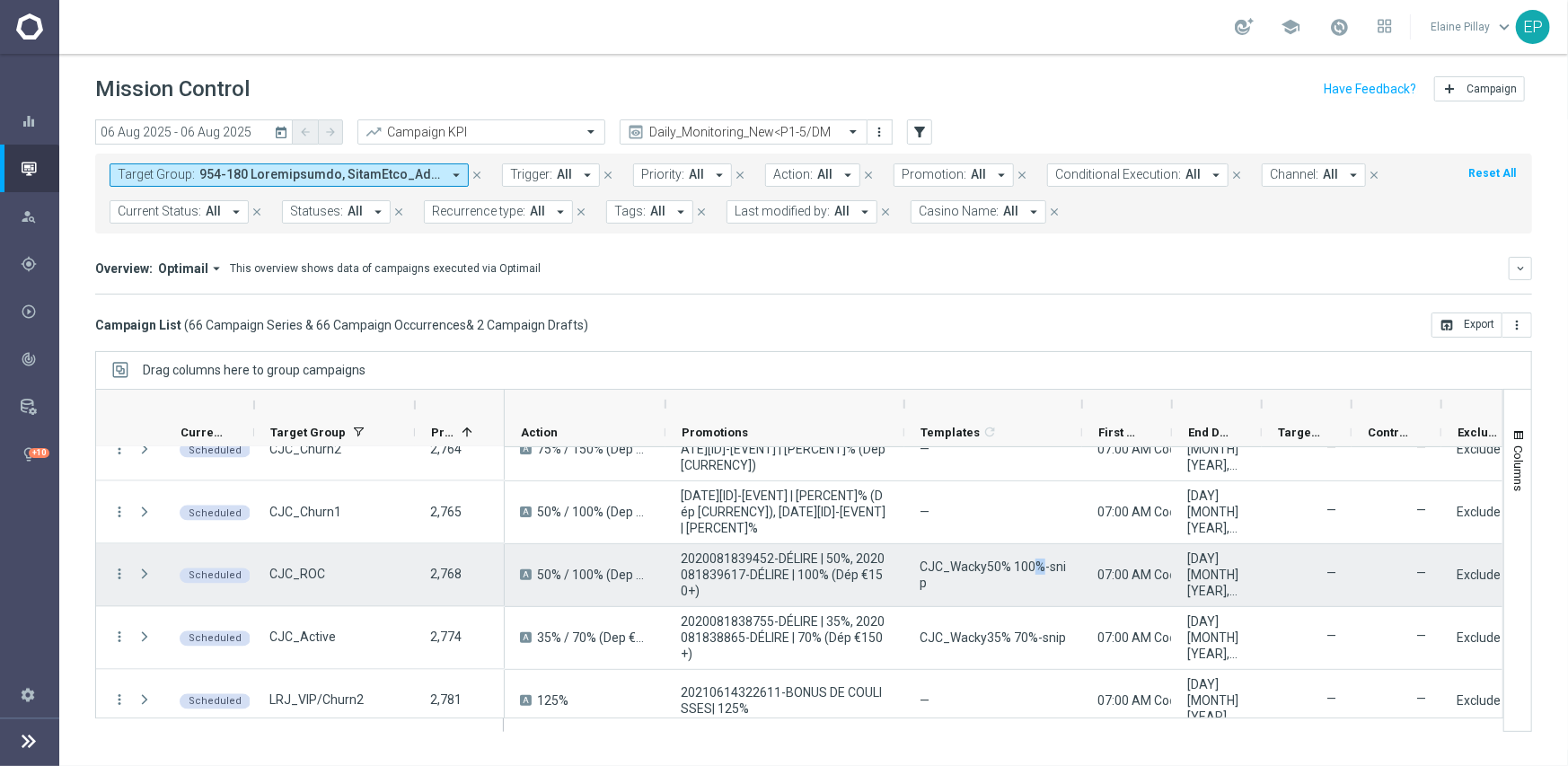 click on "CJC_Wacky50% 100%-snip" at bounding box center [993, 575] 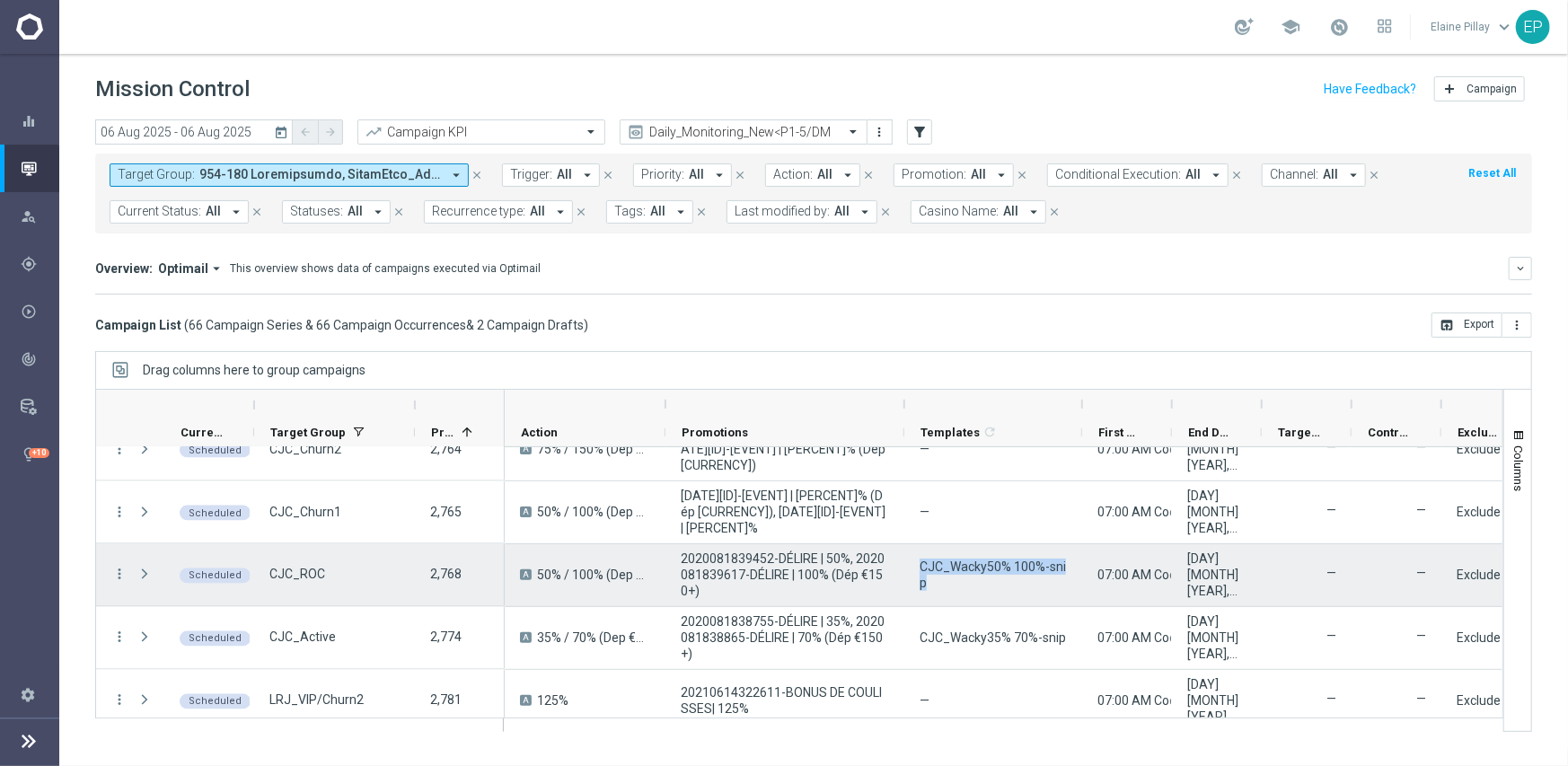 click on "CJC_Wacky50% 100%-snip" at bounding box center [993, 575] 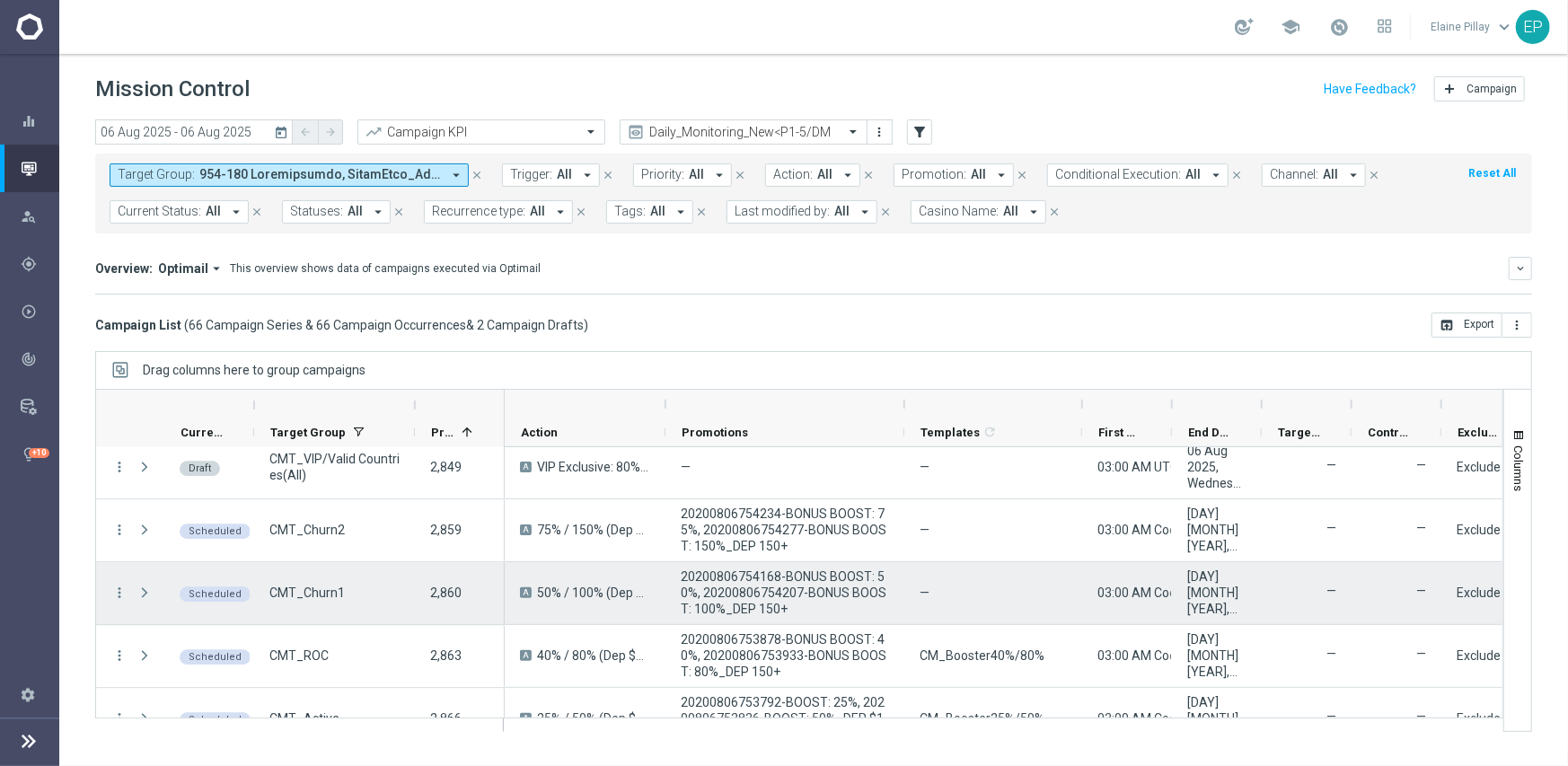 scroll, scrollTop: 2669, scrollLeft: 0, axis: vertical 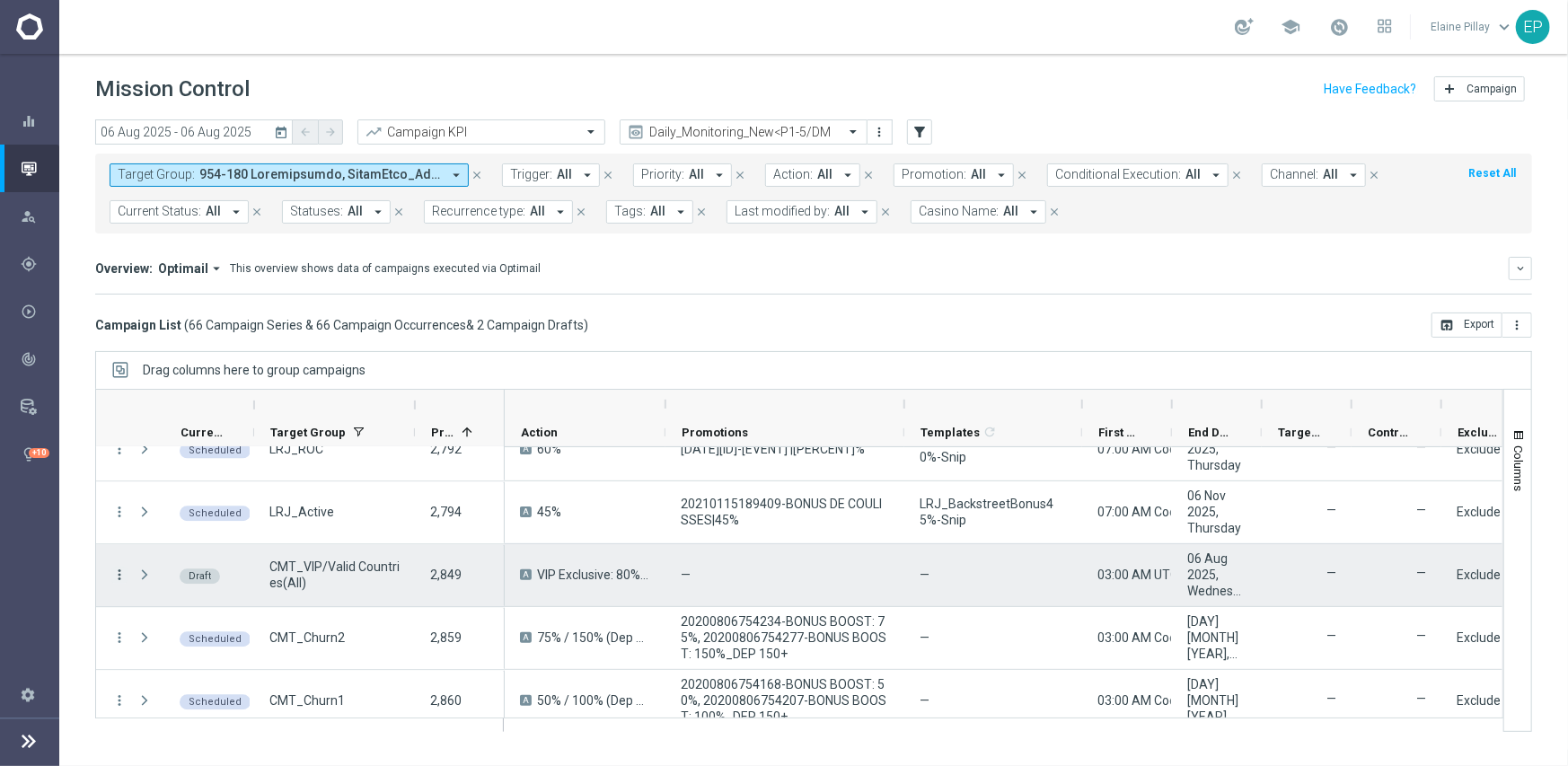click on "more_vert" at bounding box center (119, 575) 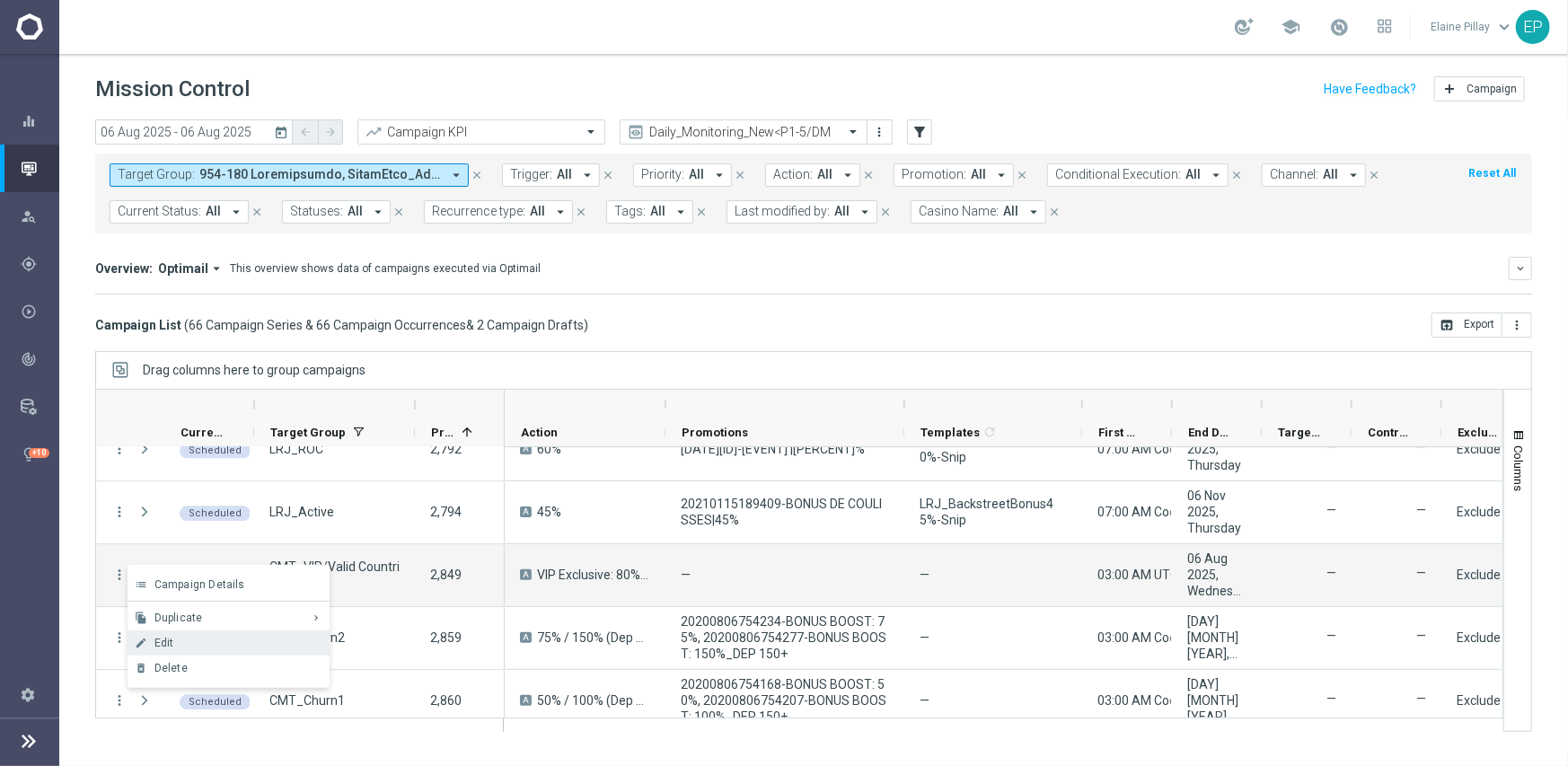 click on "Edit" at bounding box center [238, 643] 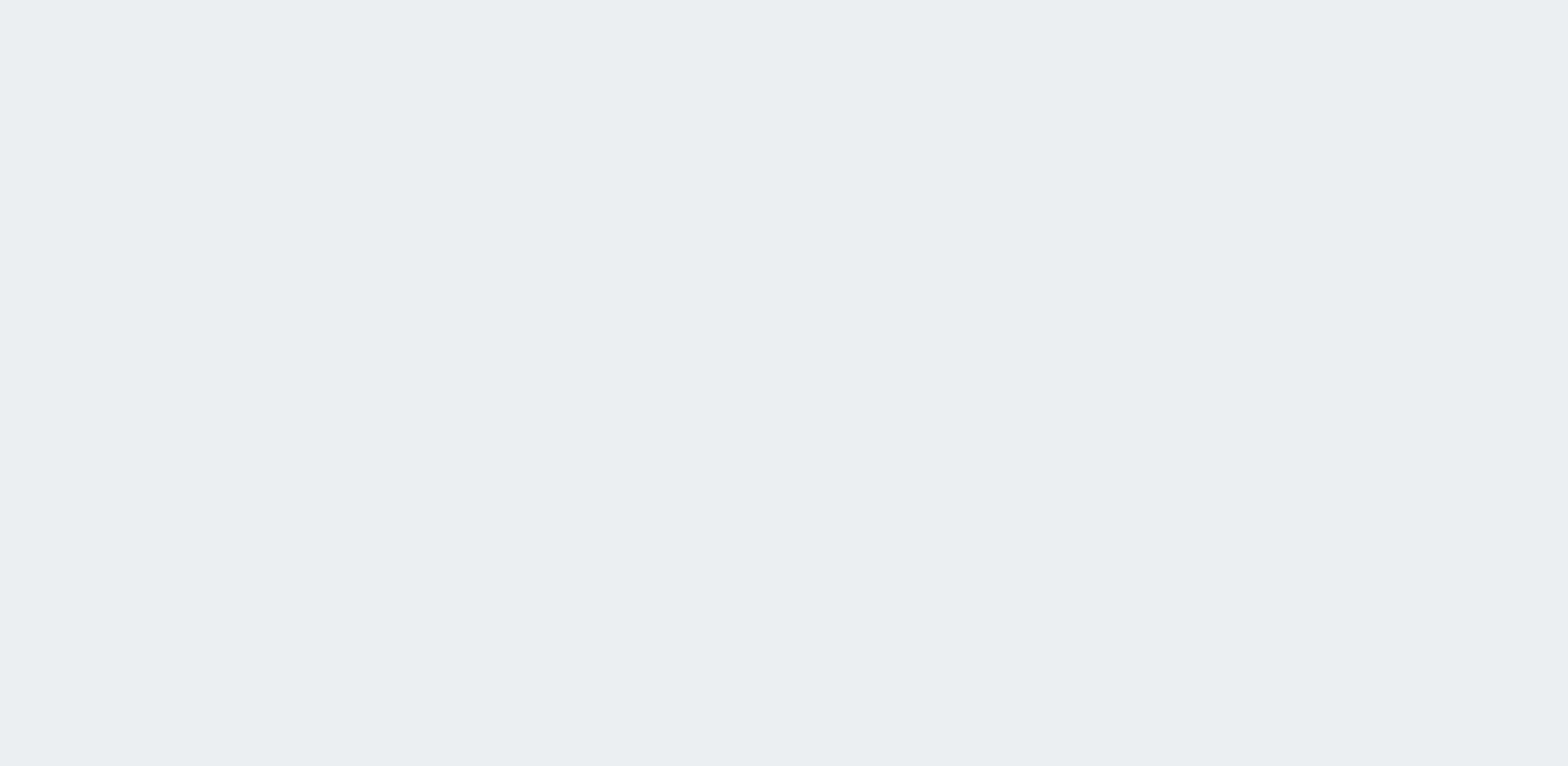scroll, scrollTop: 0, scrollLeft: 0, axis: both 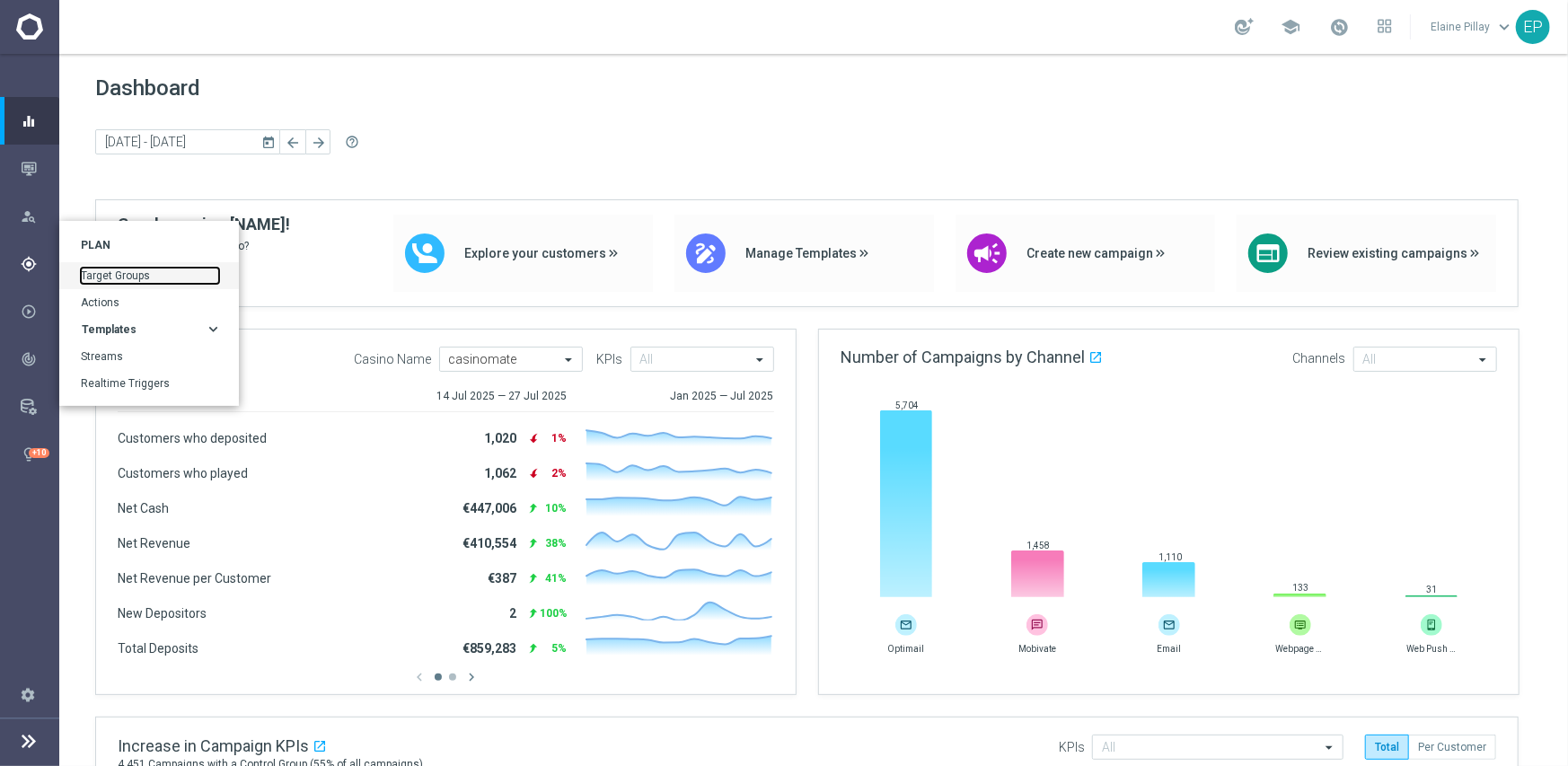 click on "Target Groups" at bounding box center [150, 276] 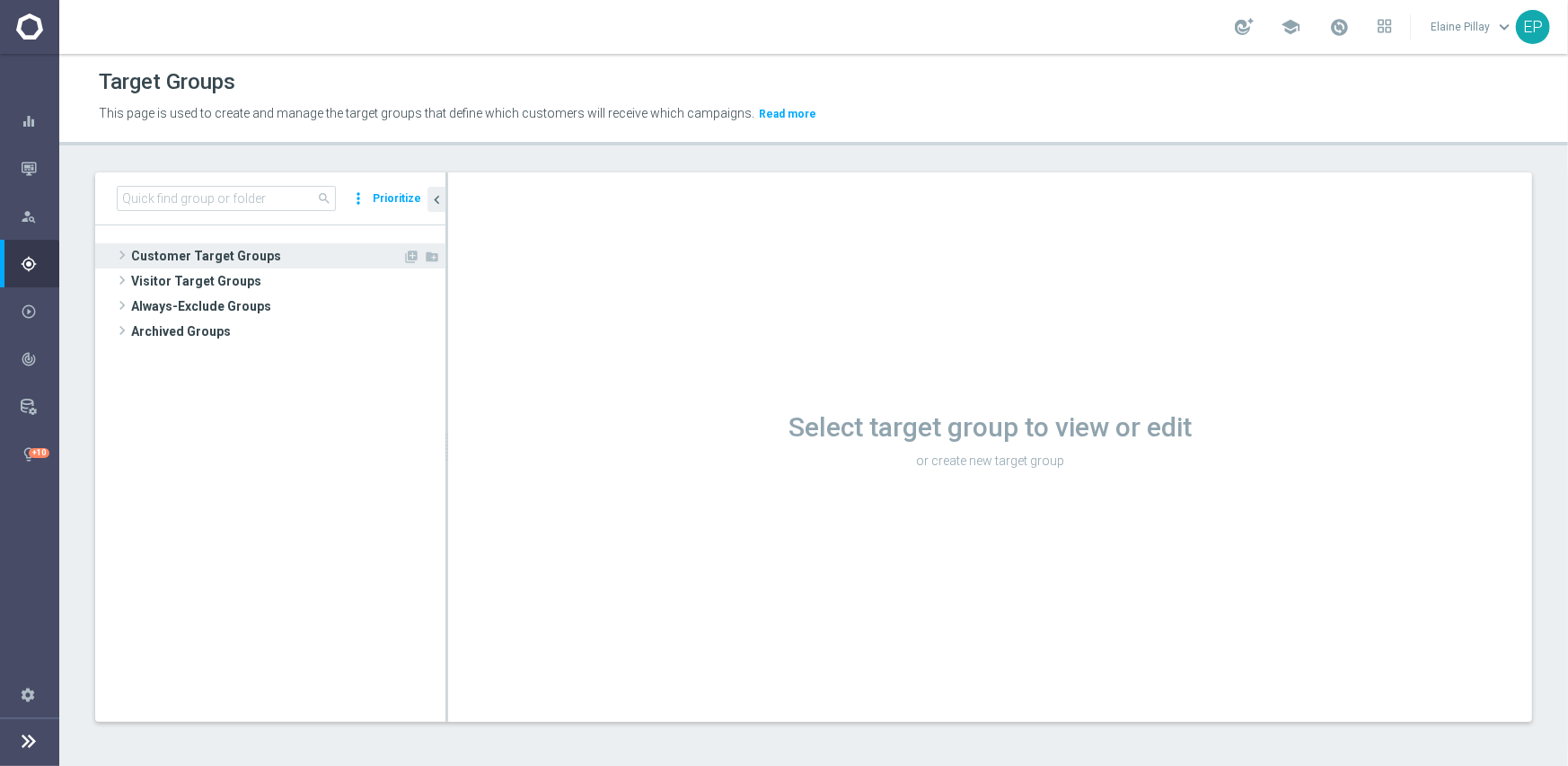 click on "Customer Target Groups" at bounding box center (267, 256) 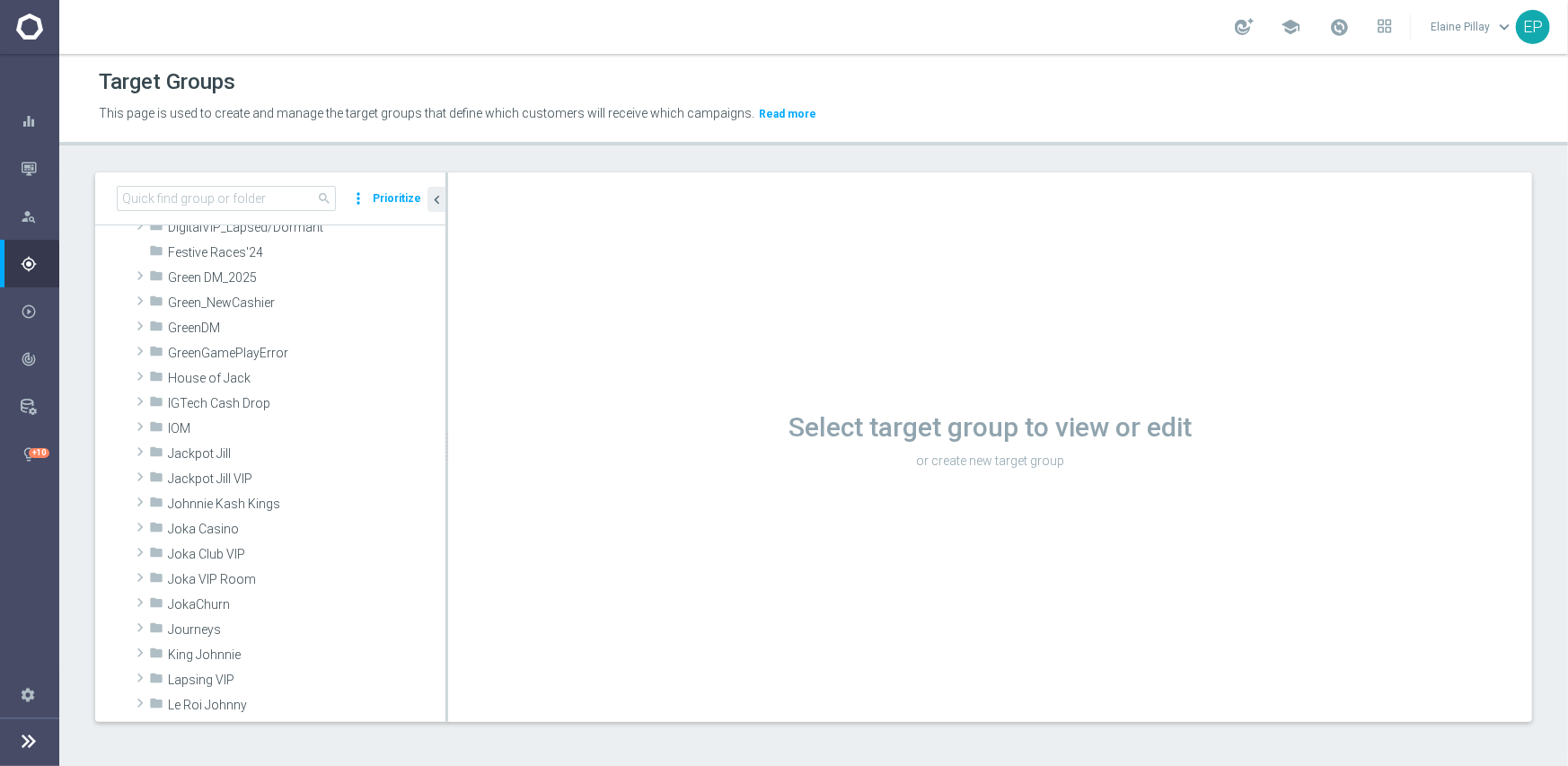 scroll, scrollTop: 359, scrollLeft: 0, axis: vertical 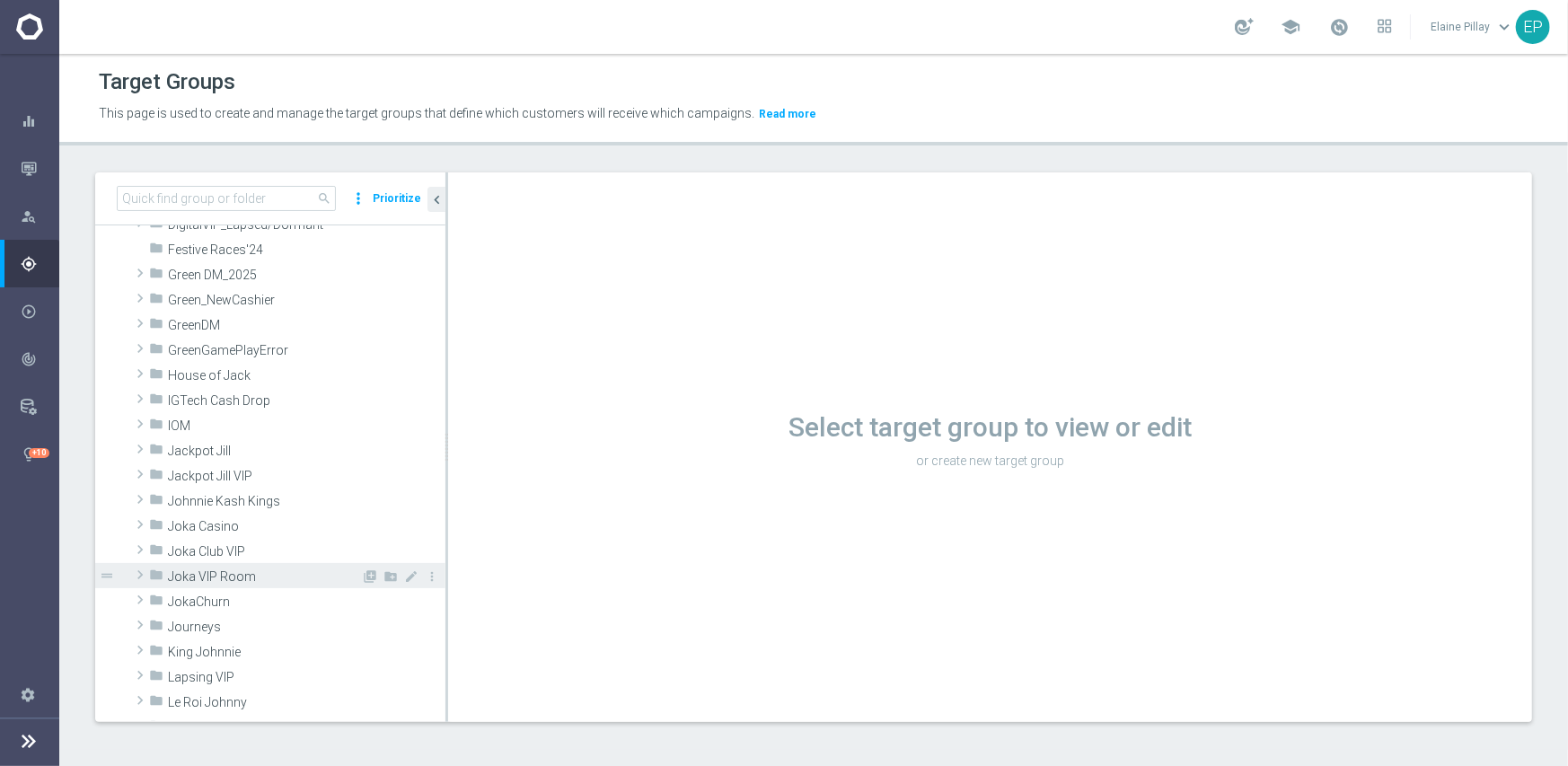 click on "Joka VIP Room" at bounding box center (264, 577) 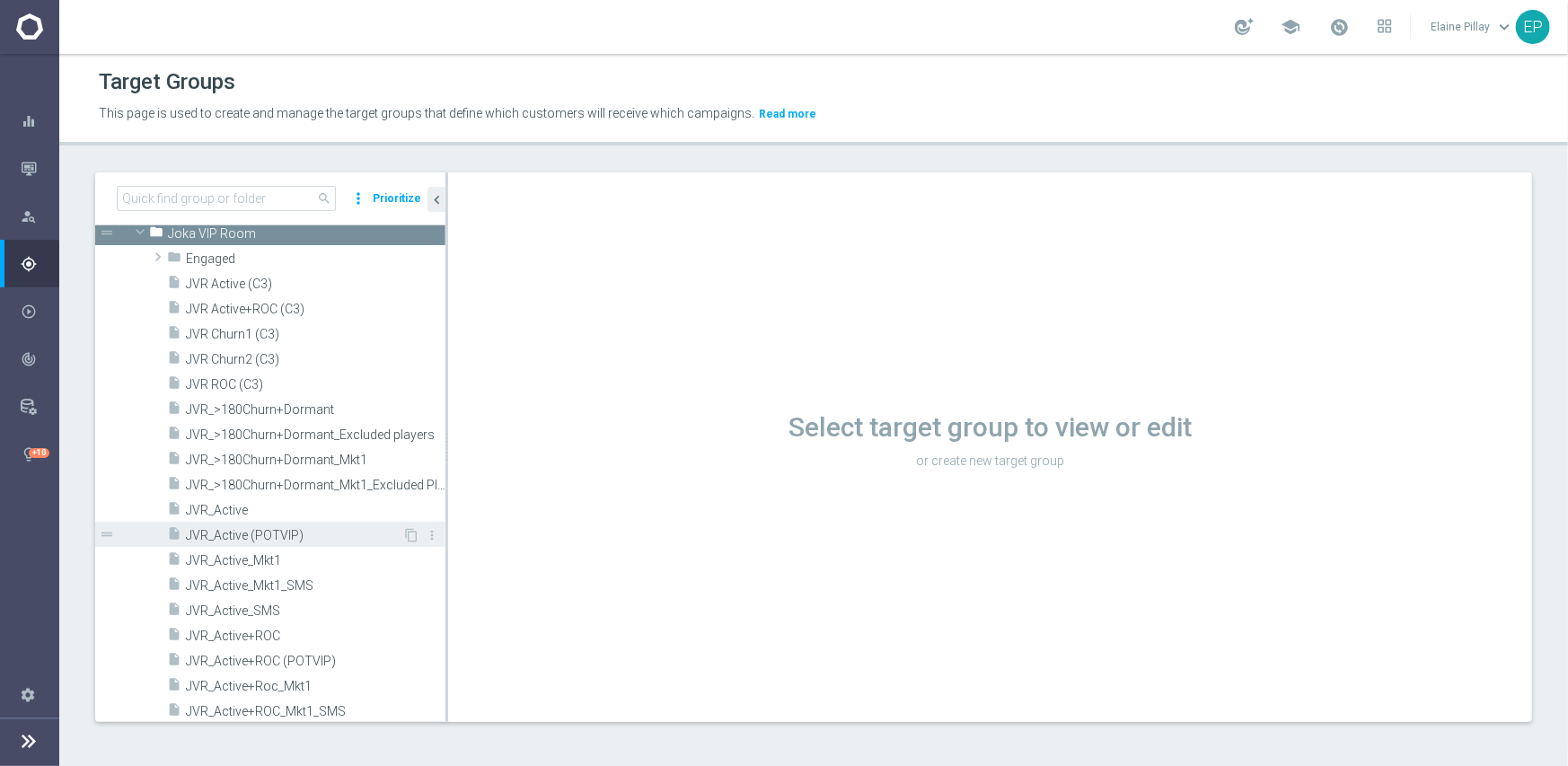 scroll, scrollTop: 718, scrollLeft: 0, axis: vertical 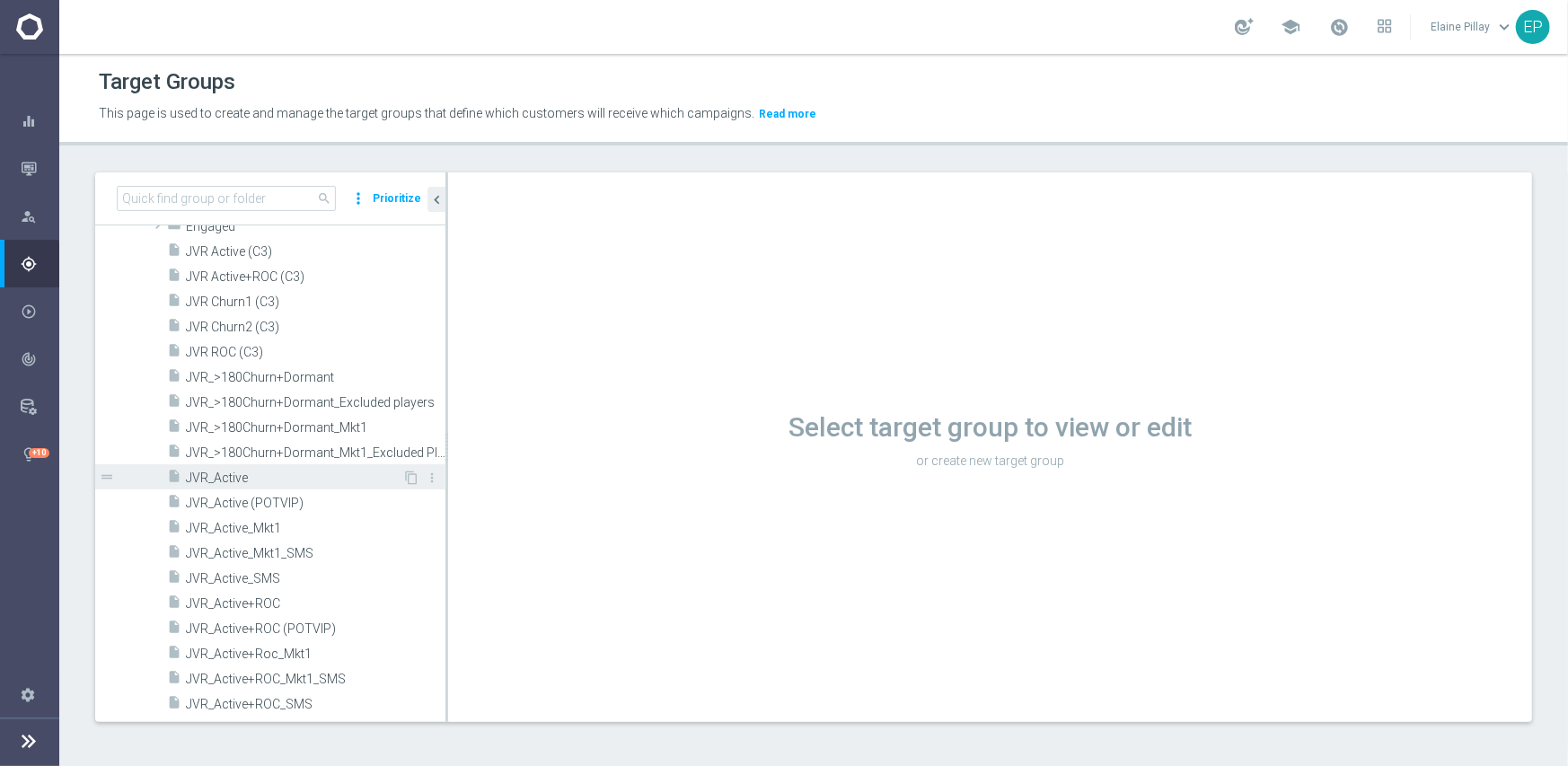 click on "JVR_Active" at bounding box center [294, 478] 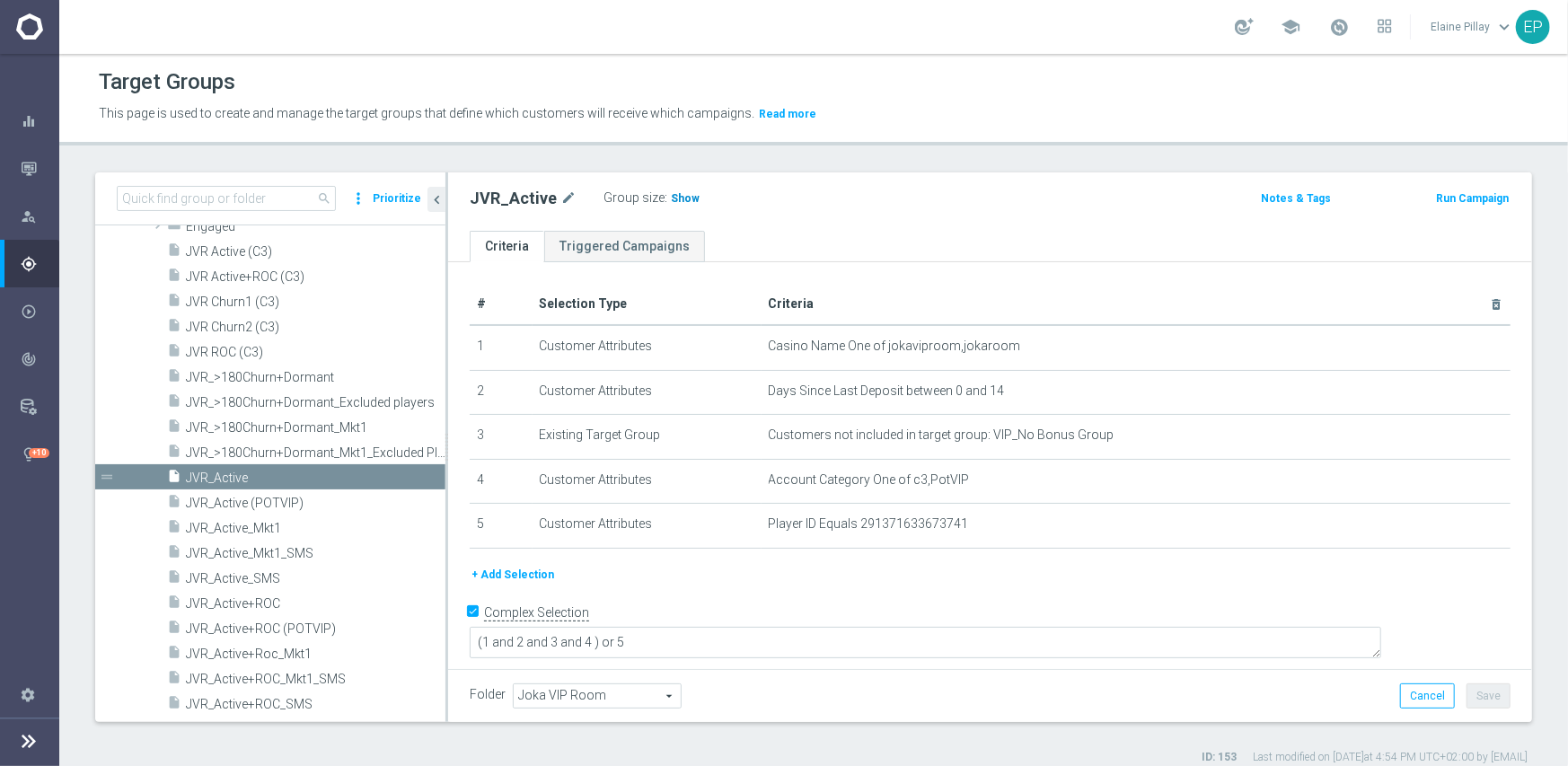click on "Show" 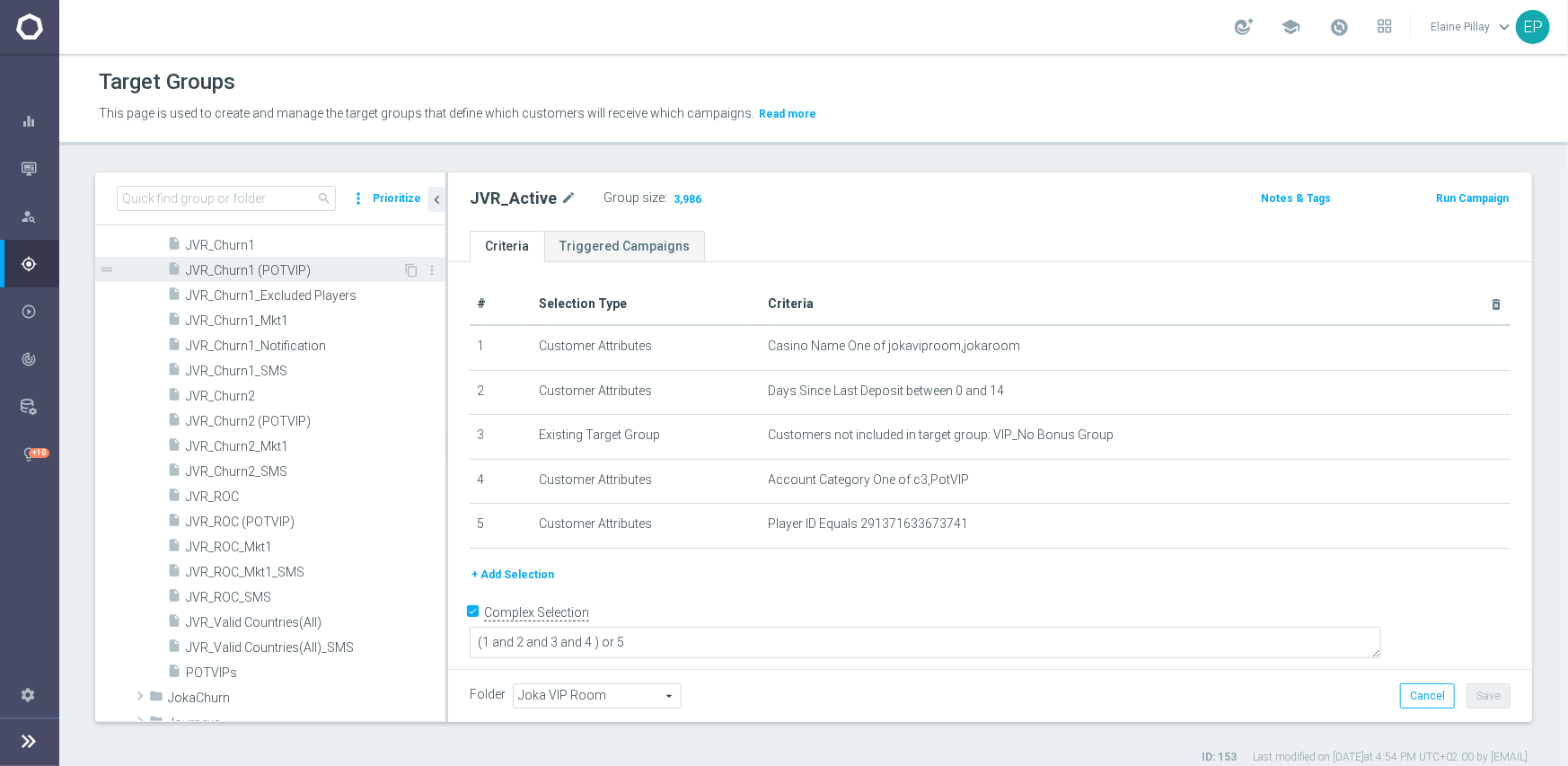 scroll, scrollTop: 1257, scrollLeft: 0, axis: vertical 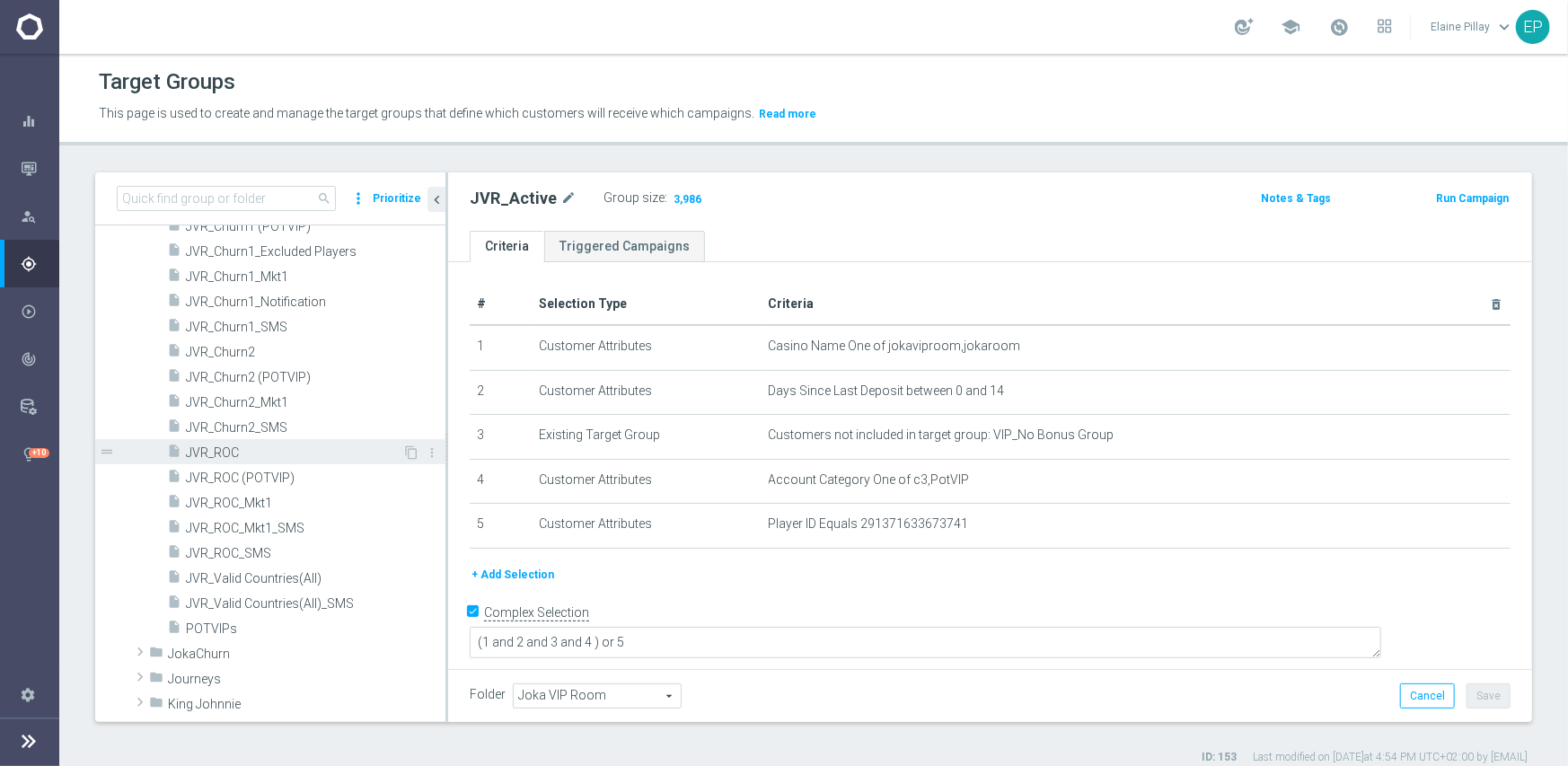 click on "JVR_ROC" at bounding box center (294, 453) 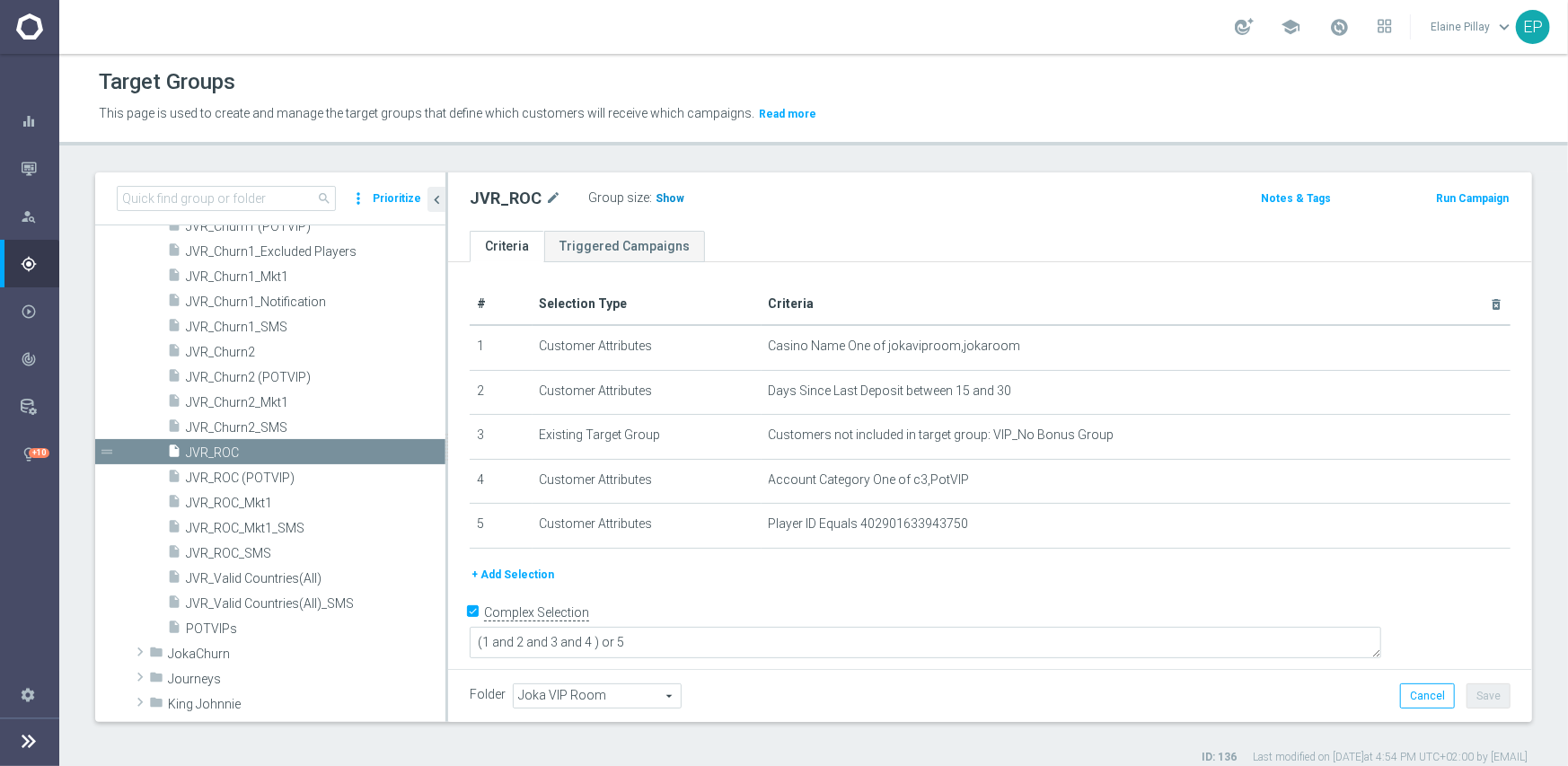 click on "Show" 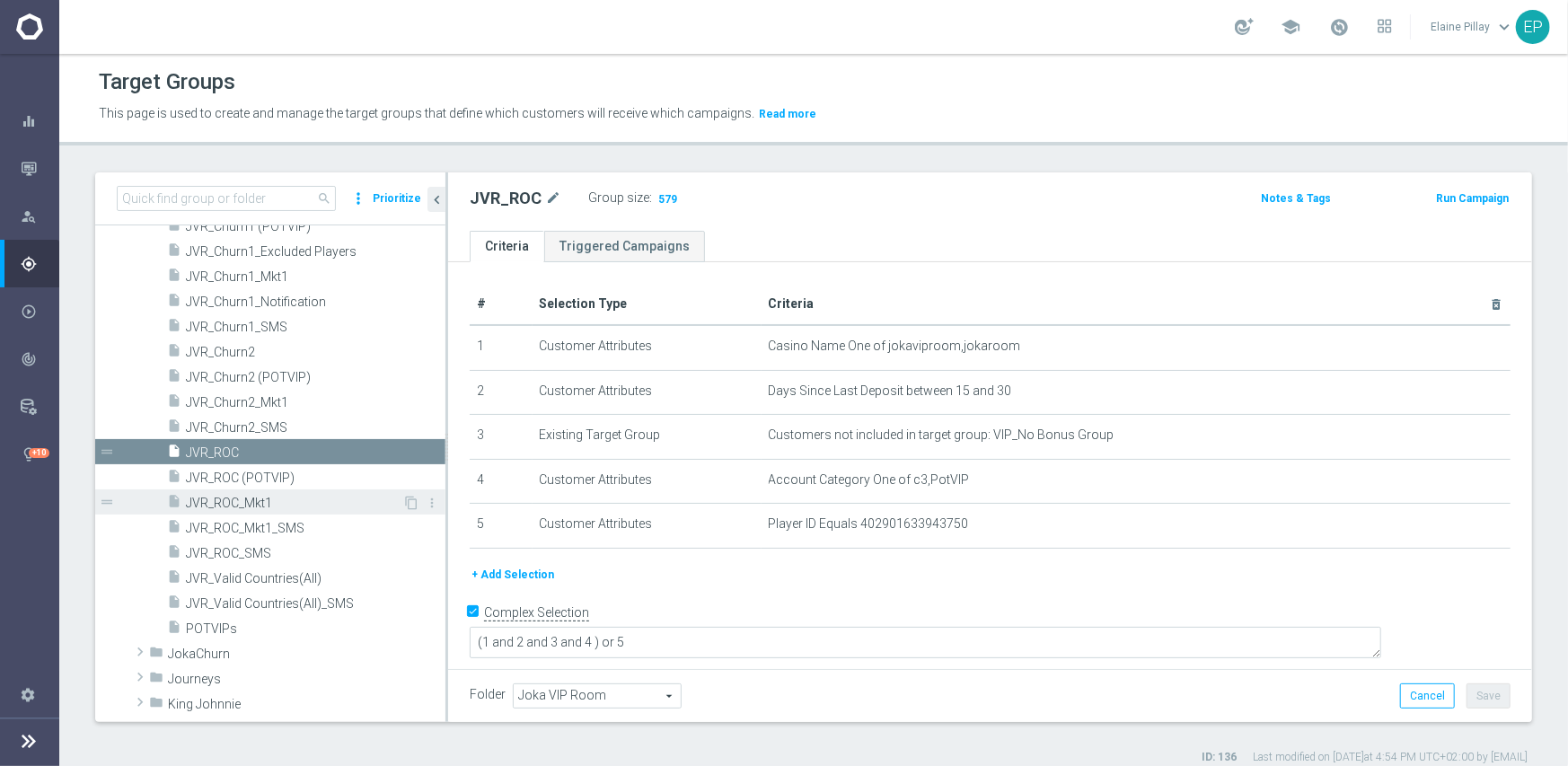 scroll, scrollTop: 1167, scrollLeft: 0, axis: vertical 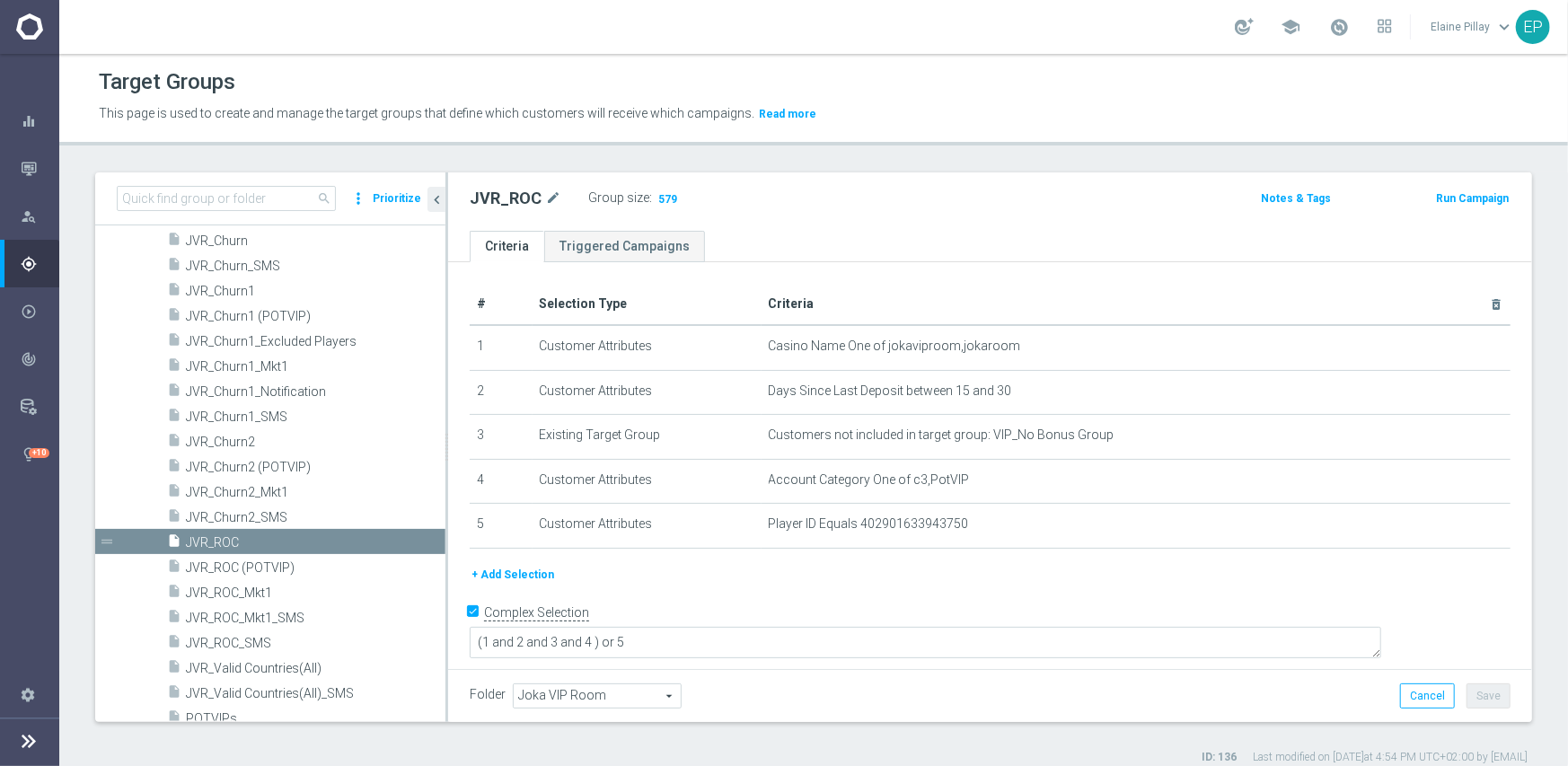 drag, startPoint x: 231, startPoint y: 287, endPoint x: 243, endPoint y: 292, distance: 13 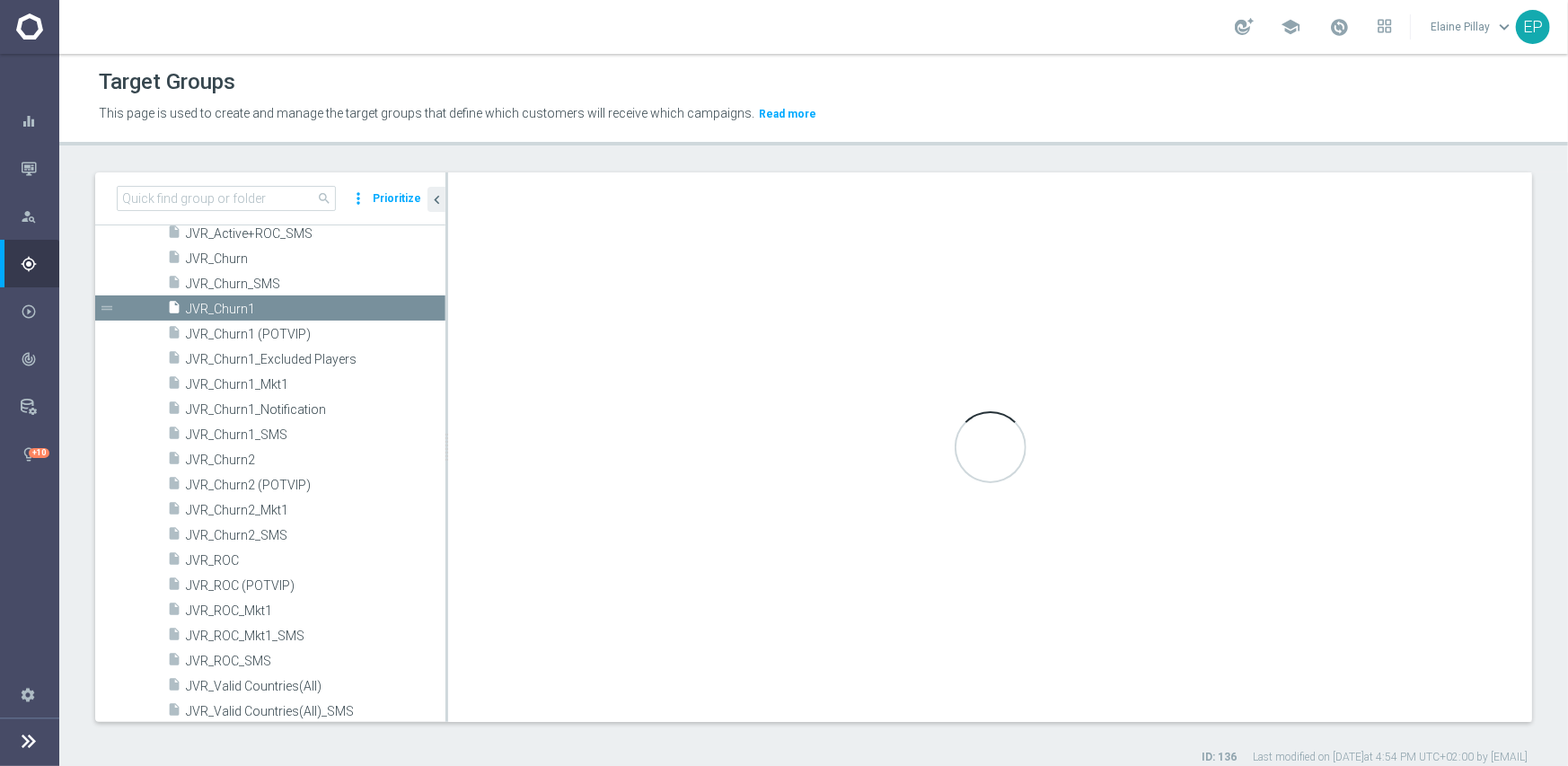 scroll, scrollTop: 920, scrollLeft: 0, axis: vertical 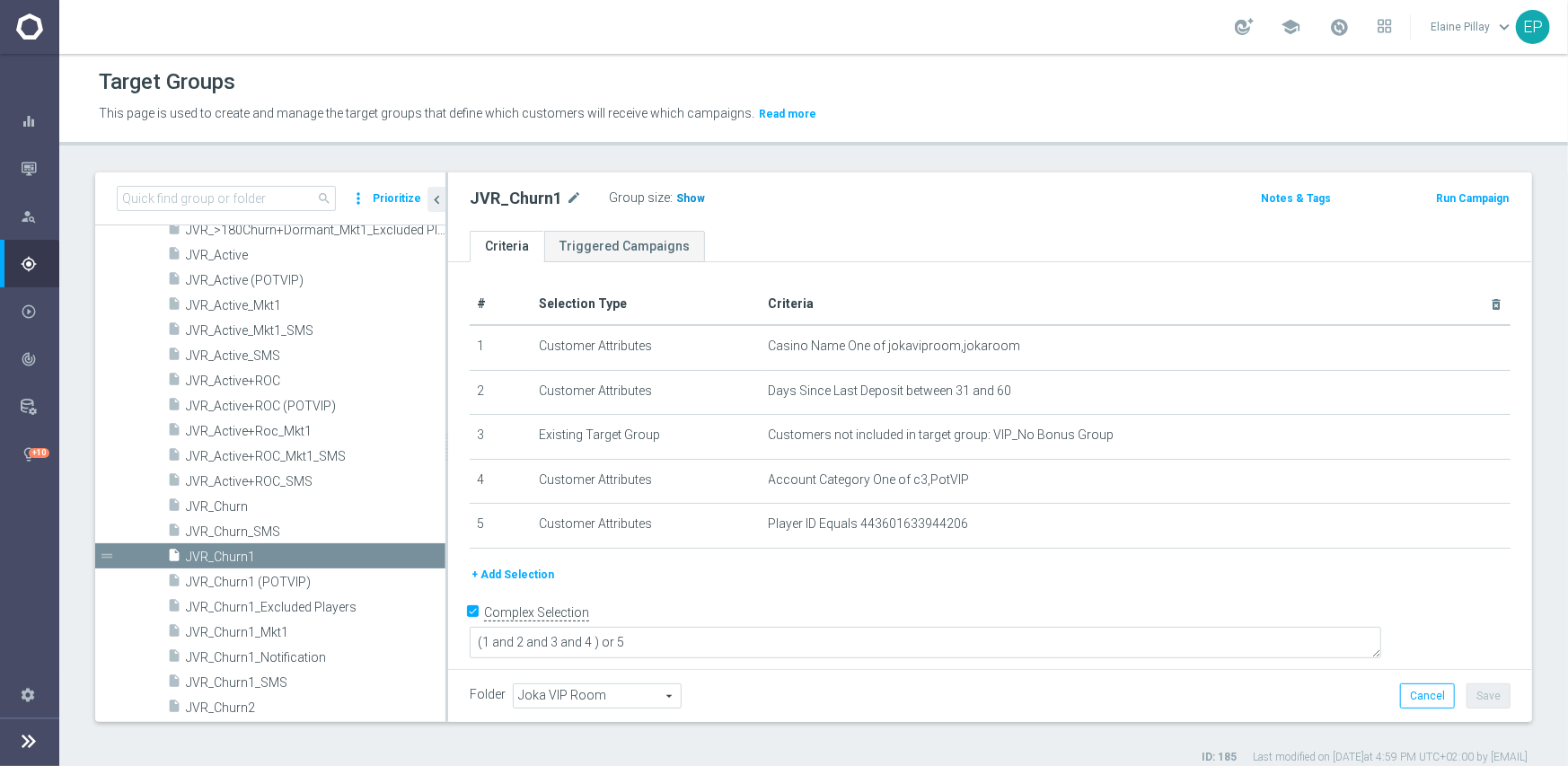 click on "Show" 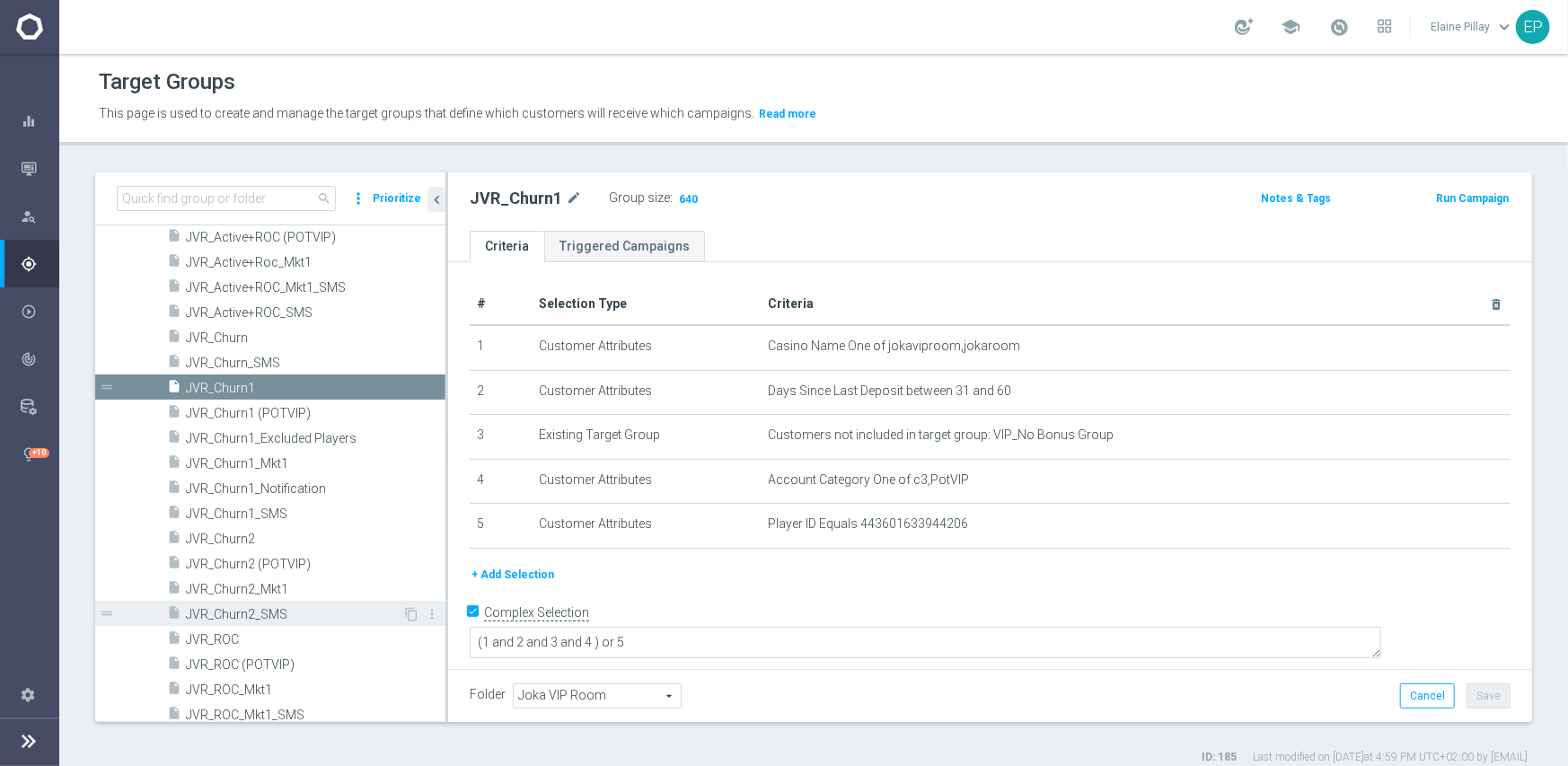 scroll, scrollTop: 1099, scrollLeft: 0, axis: vertical 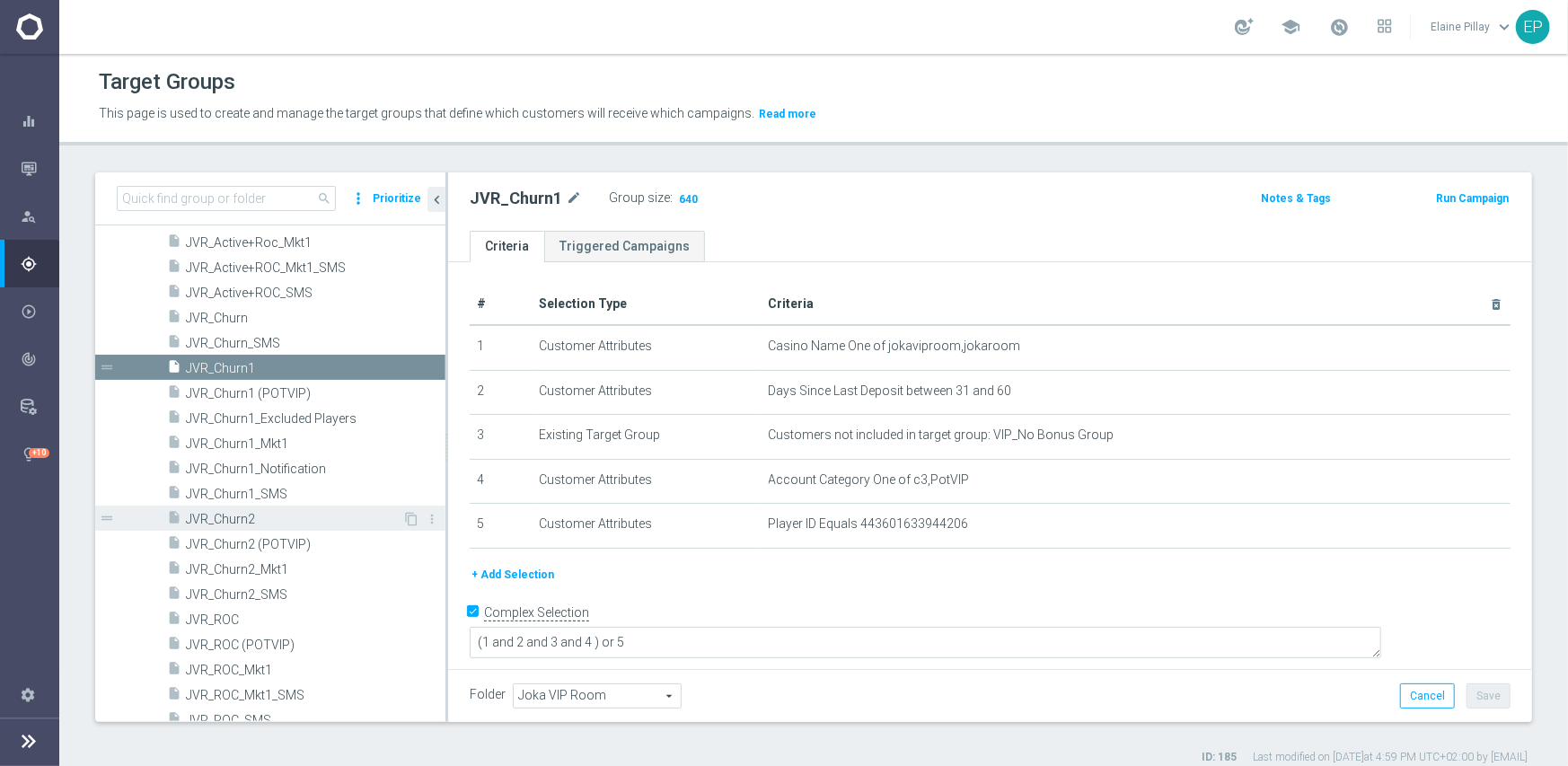 click on "JVR_Churn2" at bounding box center [294, 519] 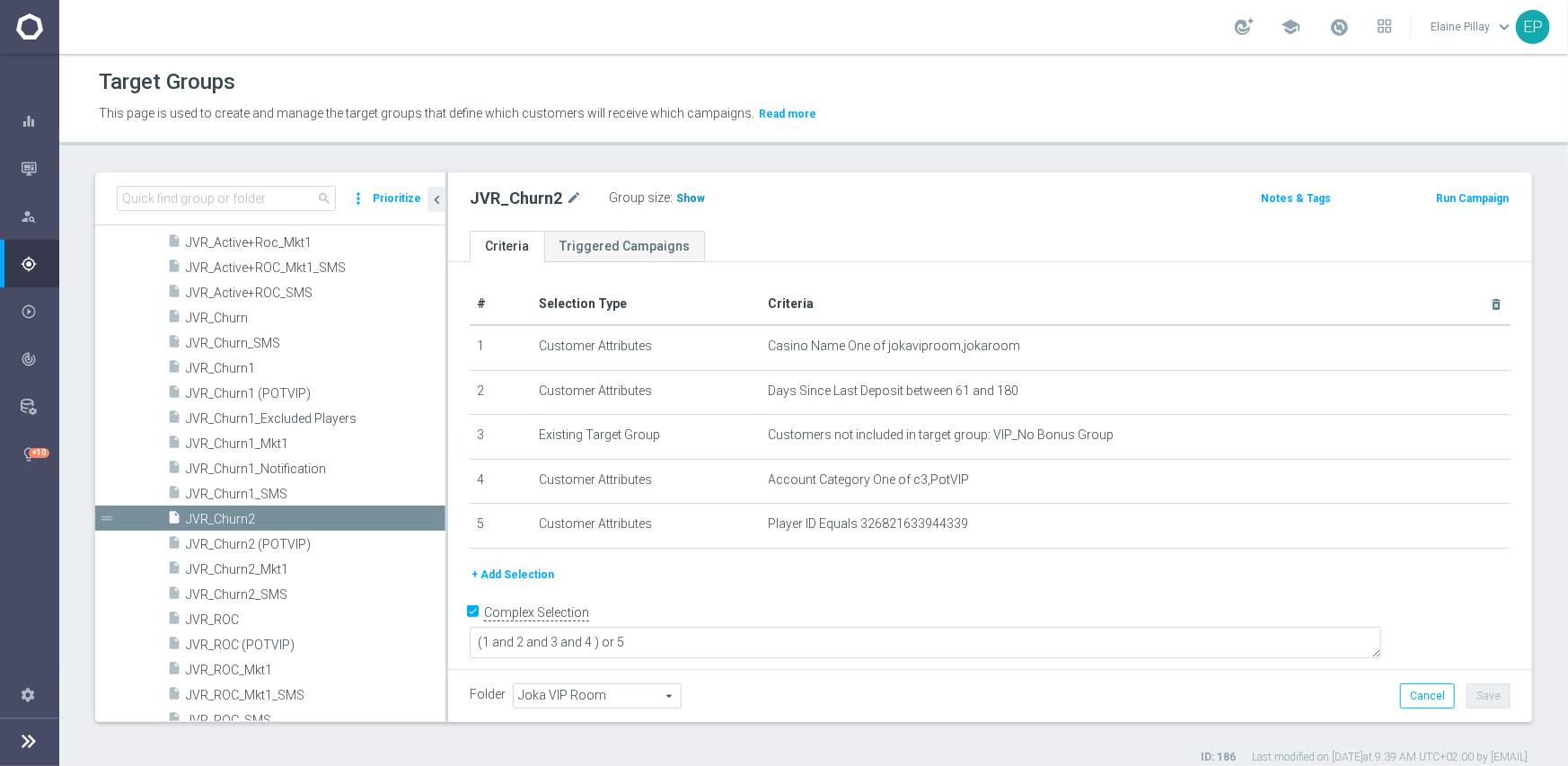 click on "Show" 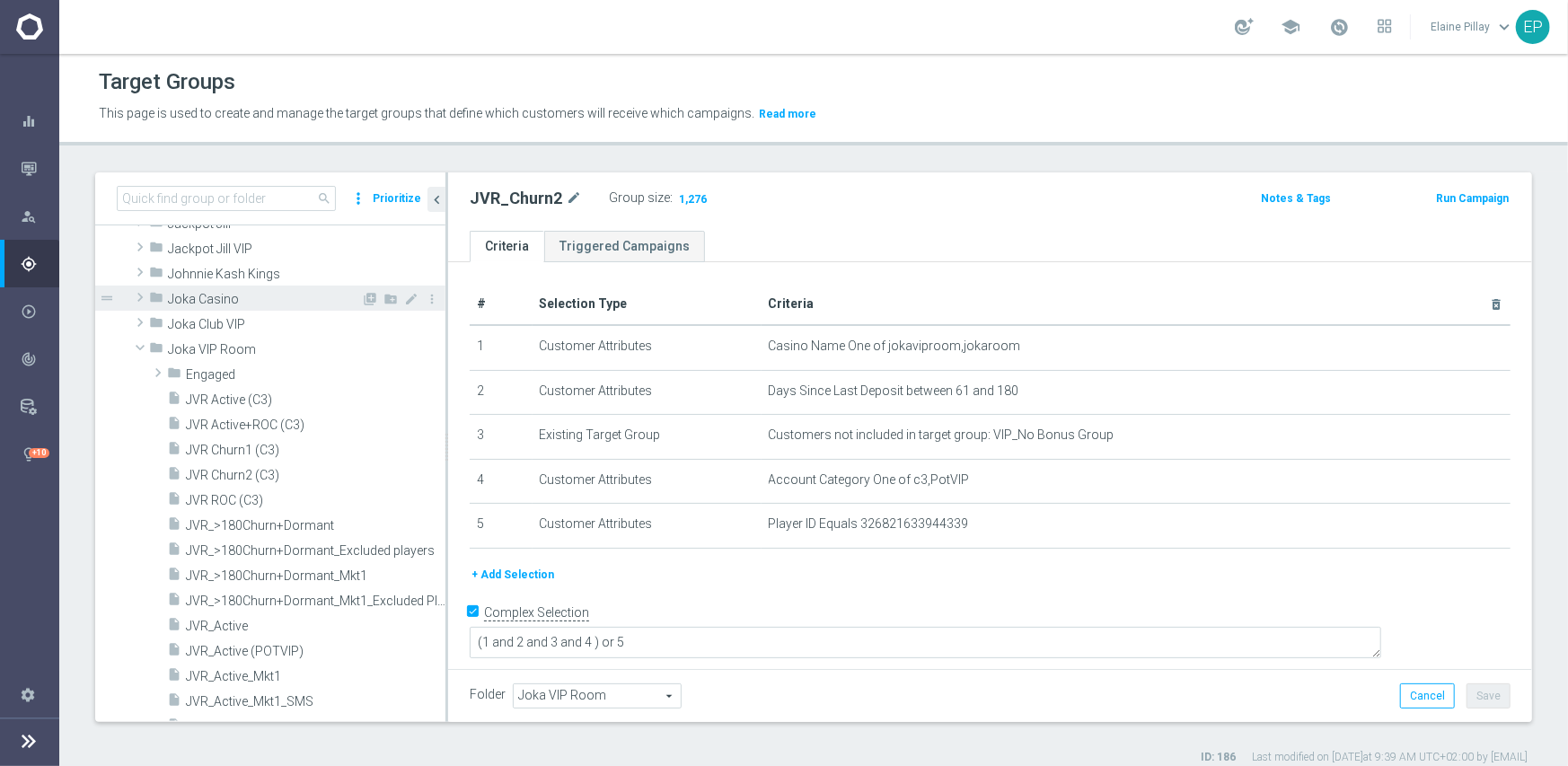 scroll, scrollTop: 560, scrollLeft: 0, axis: vertical 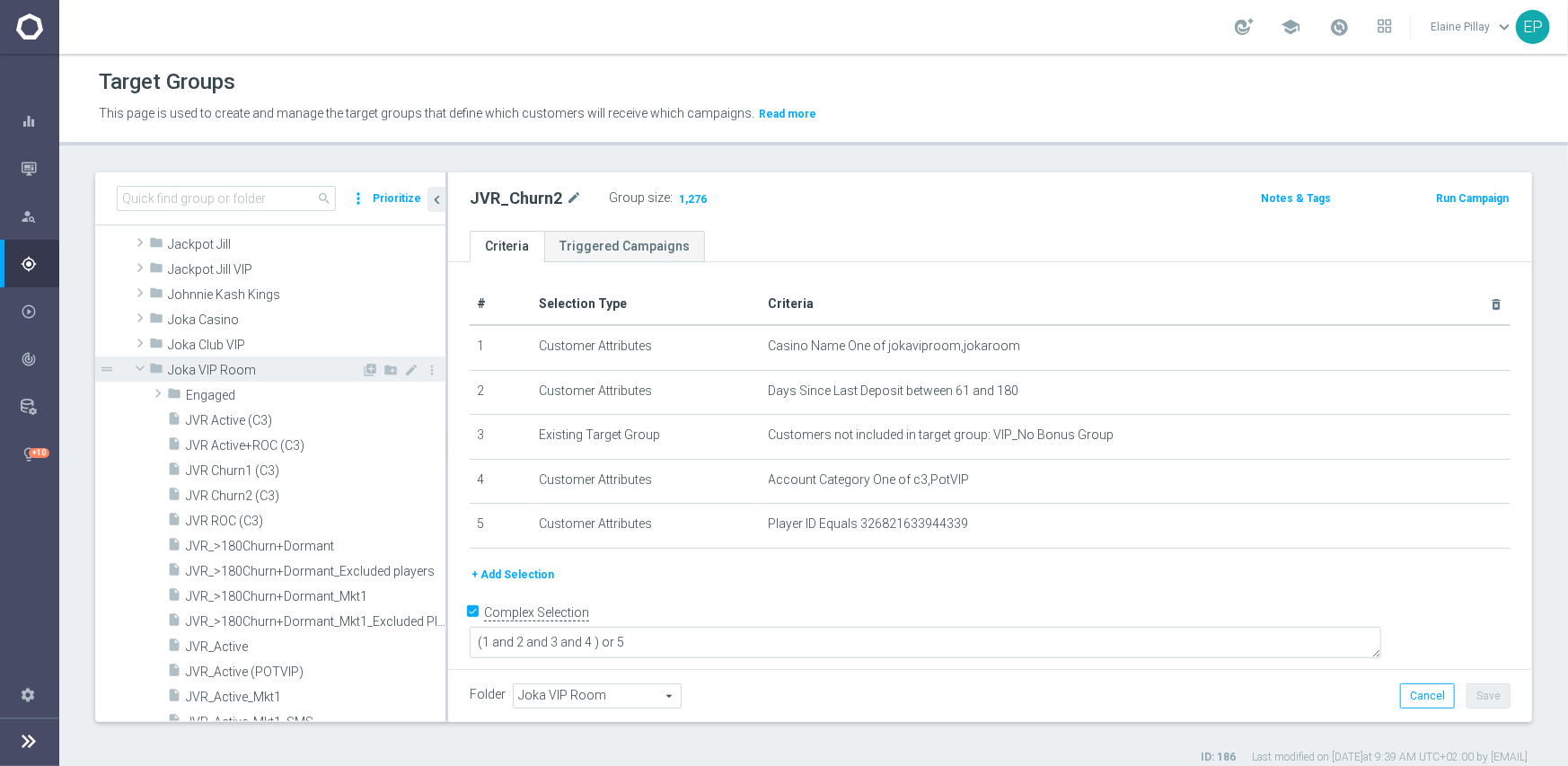 click 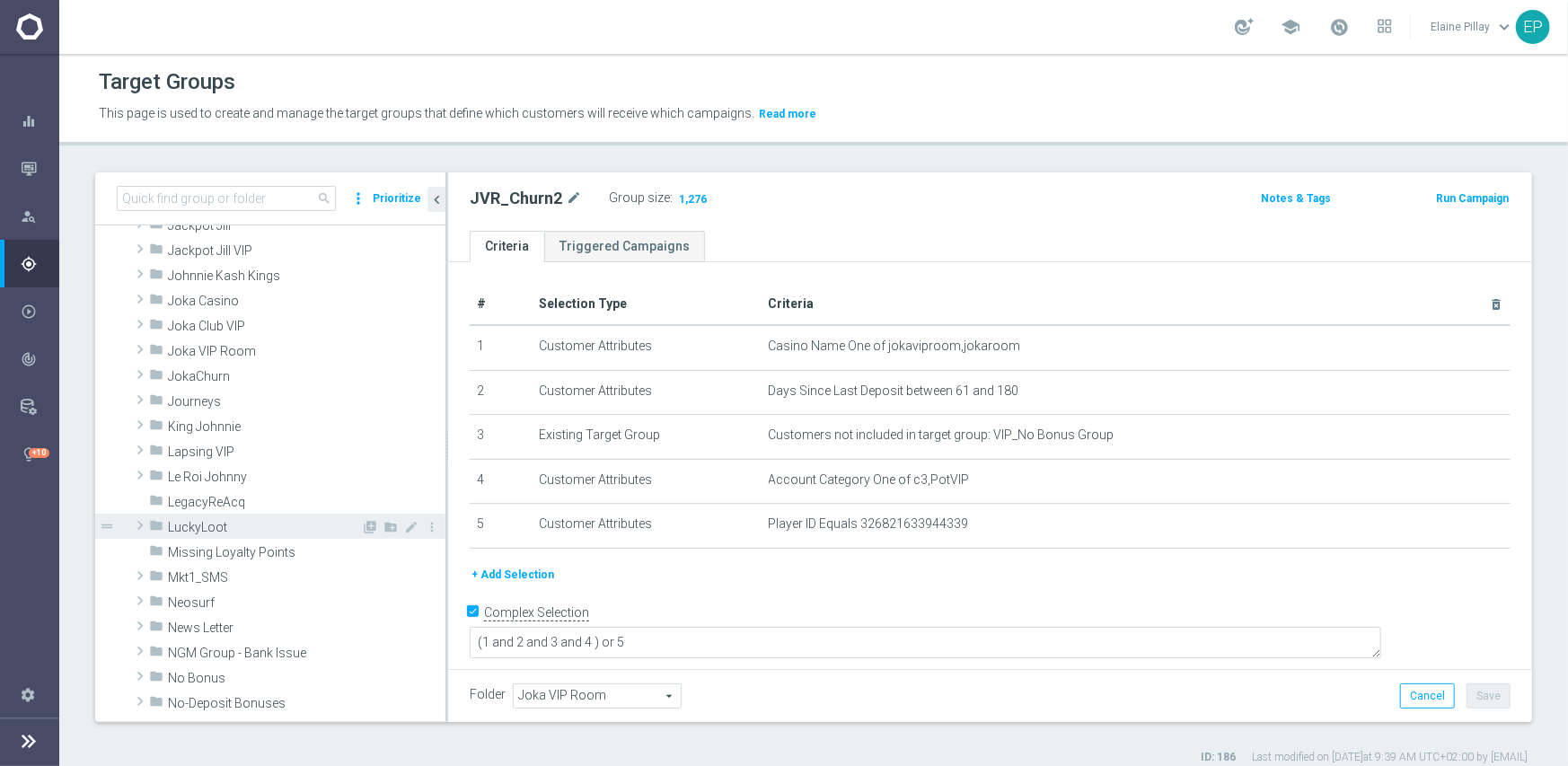 scroll, scrollTop: 560, scrollLeft: 0, axis: vertical 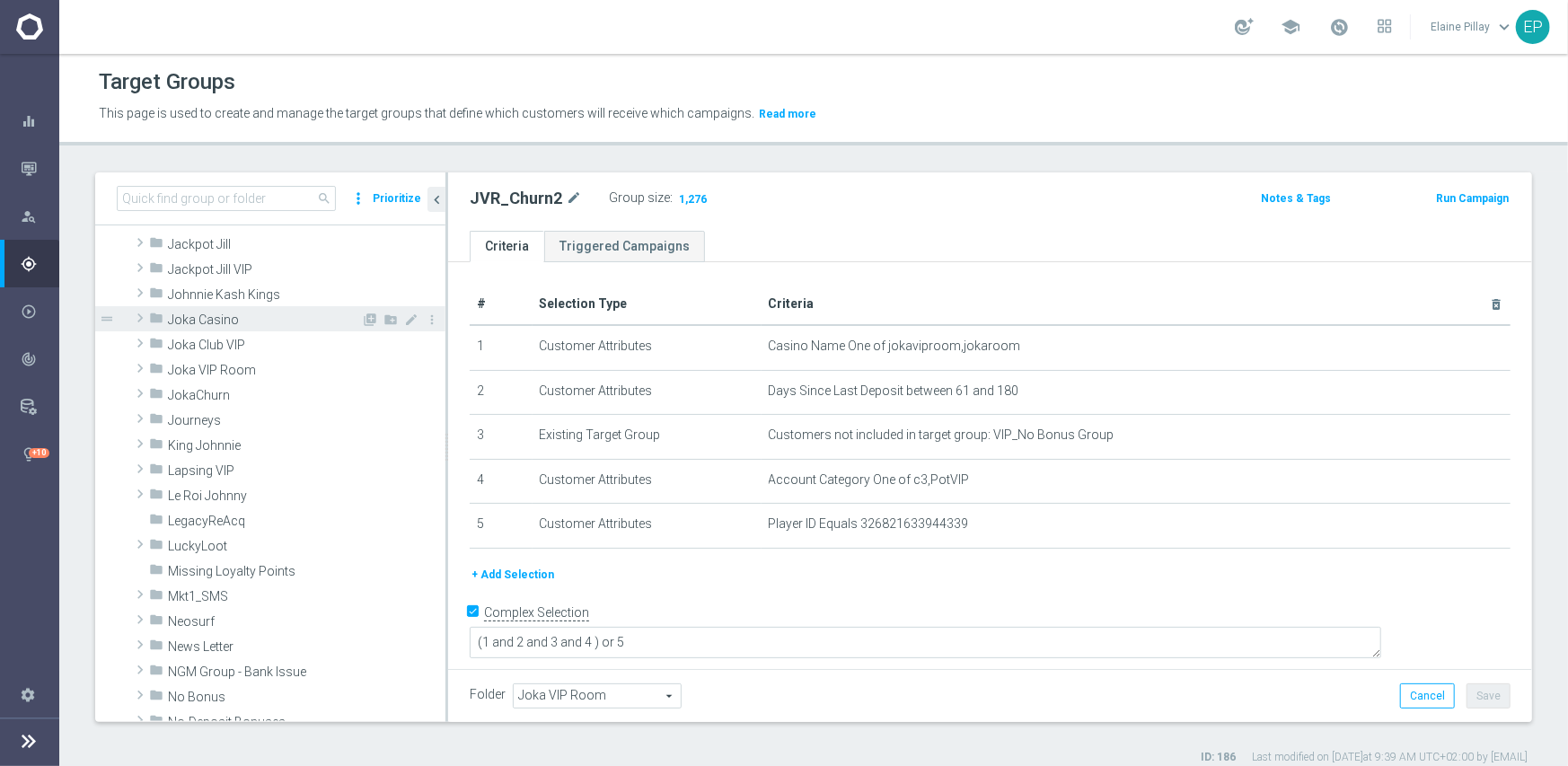 click on "Joka Casino" at bounding box center [264, 320] 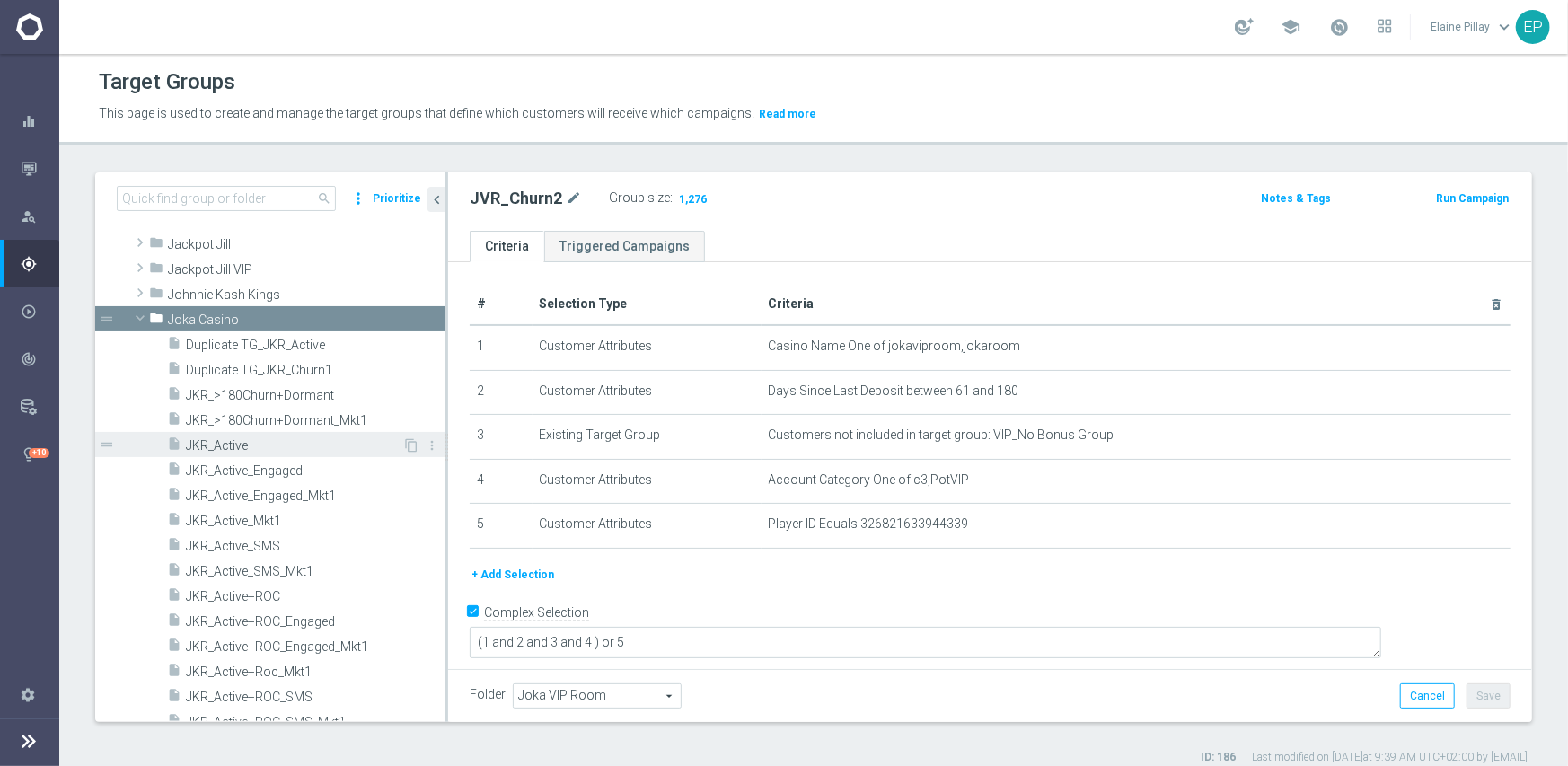 click on "JKR_Active" at bounding box center (294, 445) 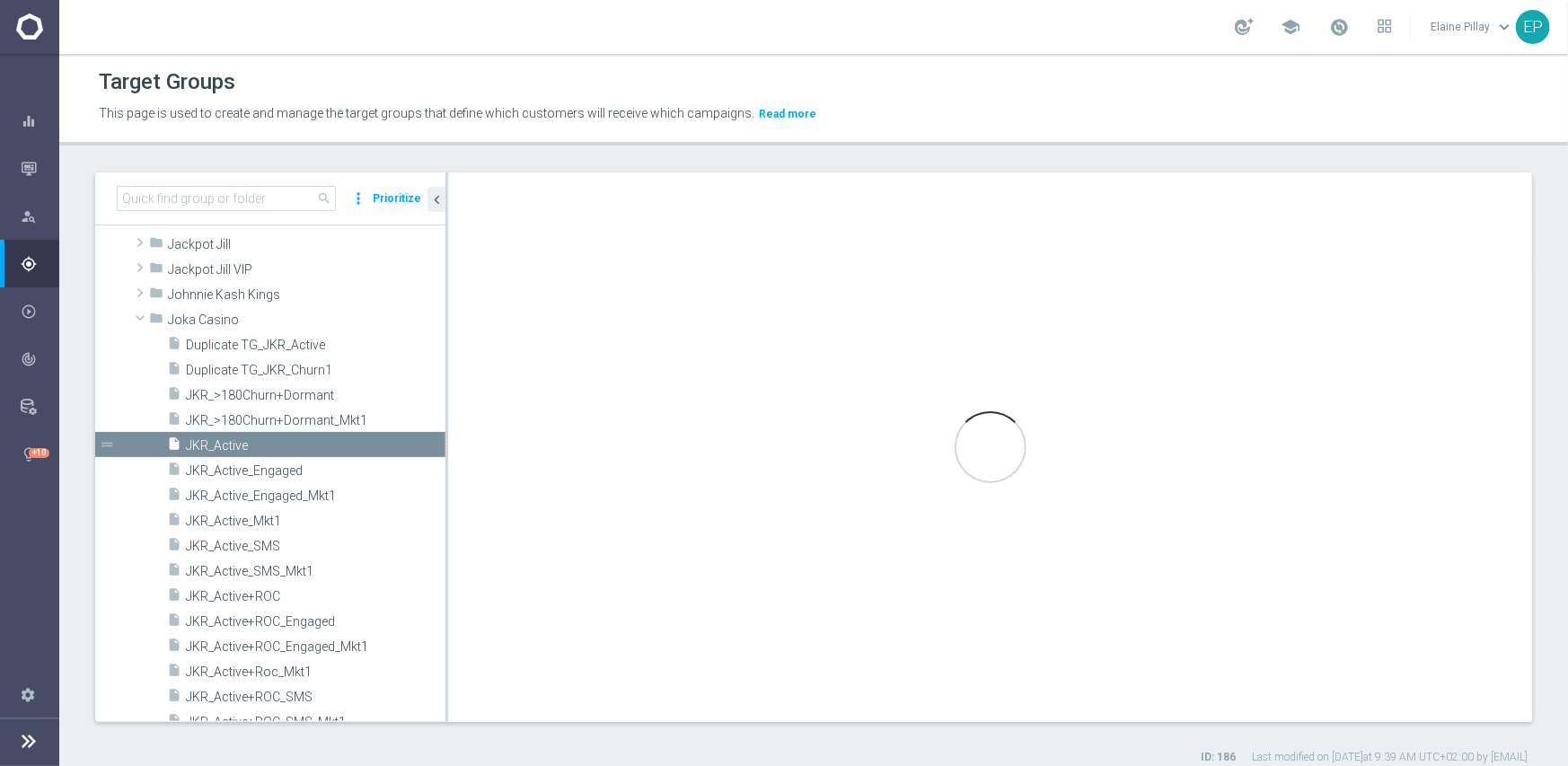 type on "(1 and 2 and 3 and 4) or 5" 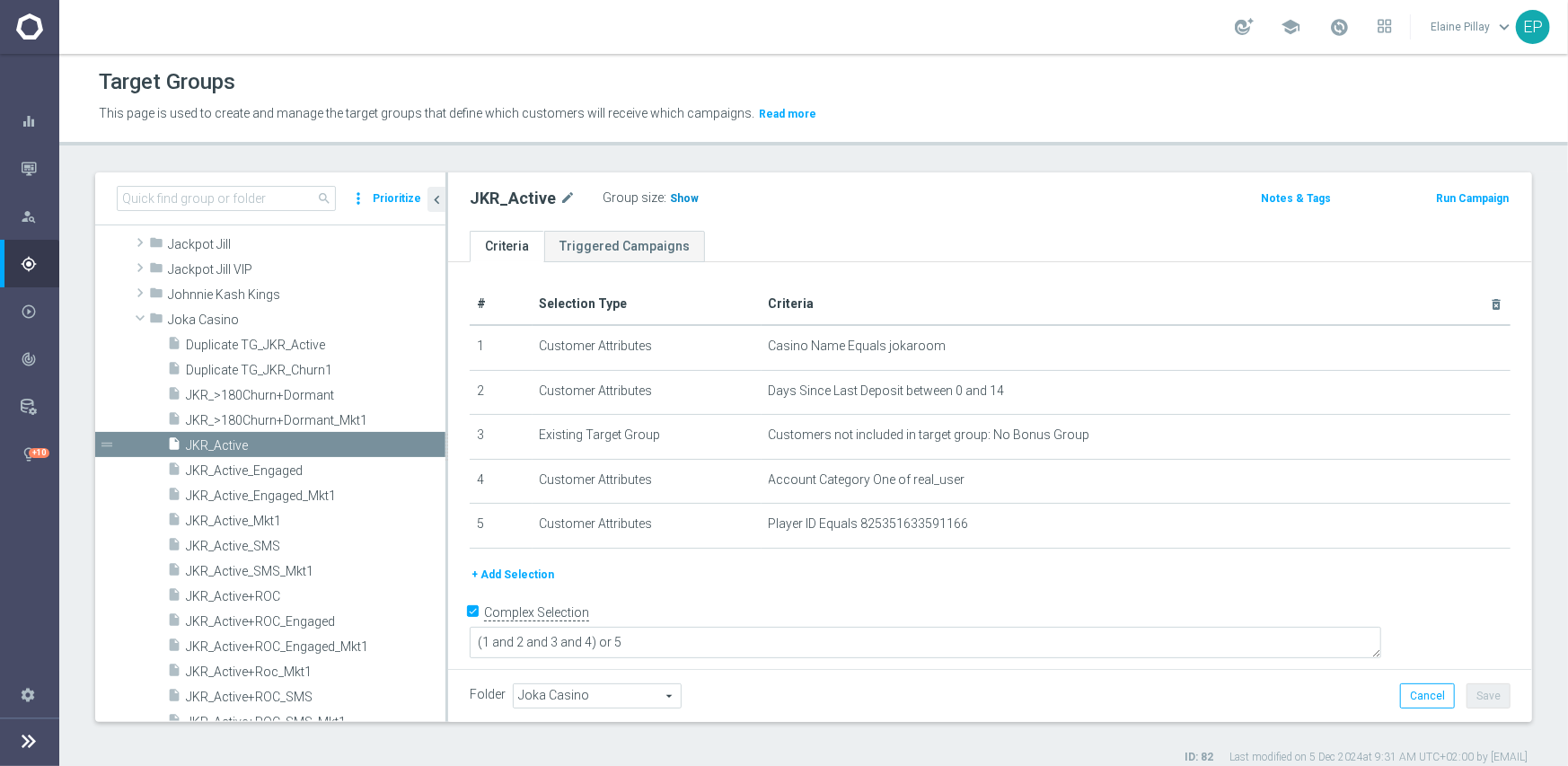 click on "Show" 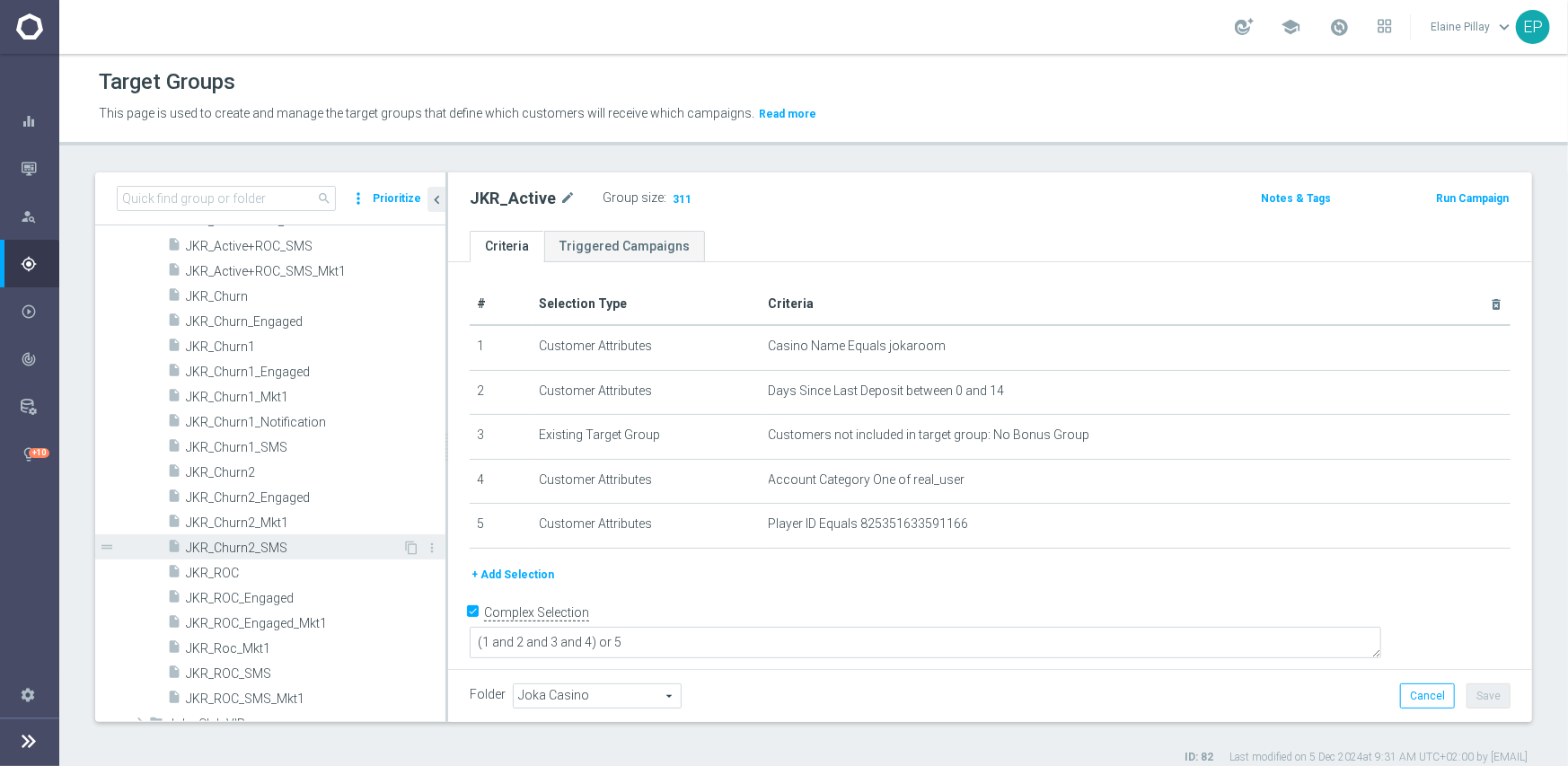 scroll, scrollTop: 1009, scrollLeft: 0, axis: vertical 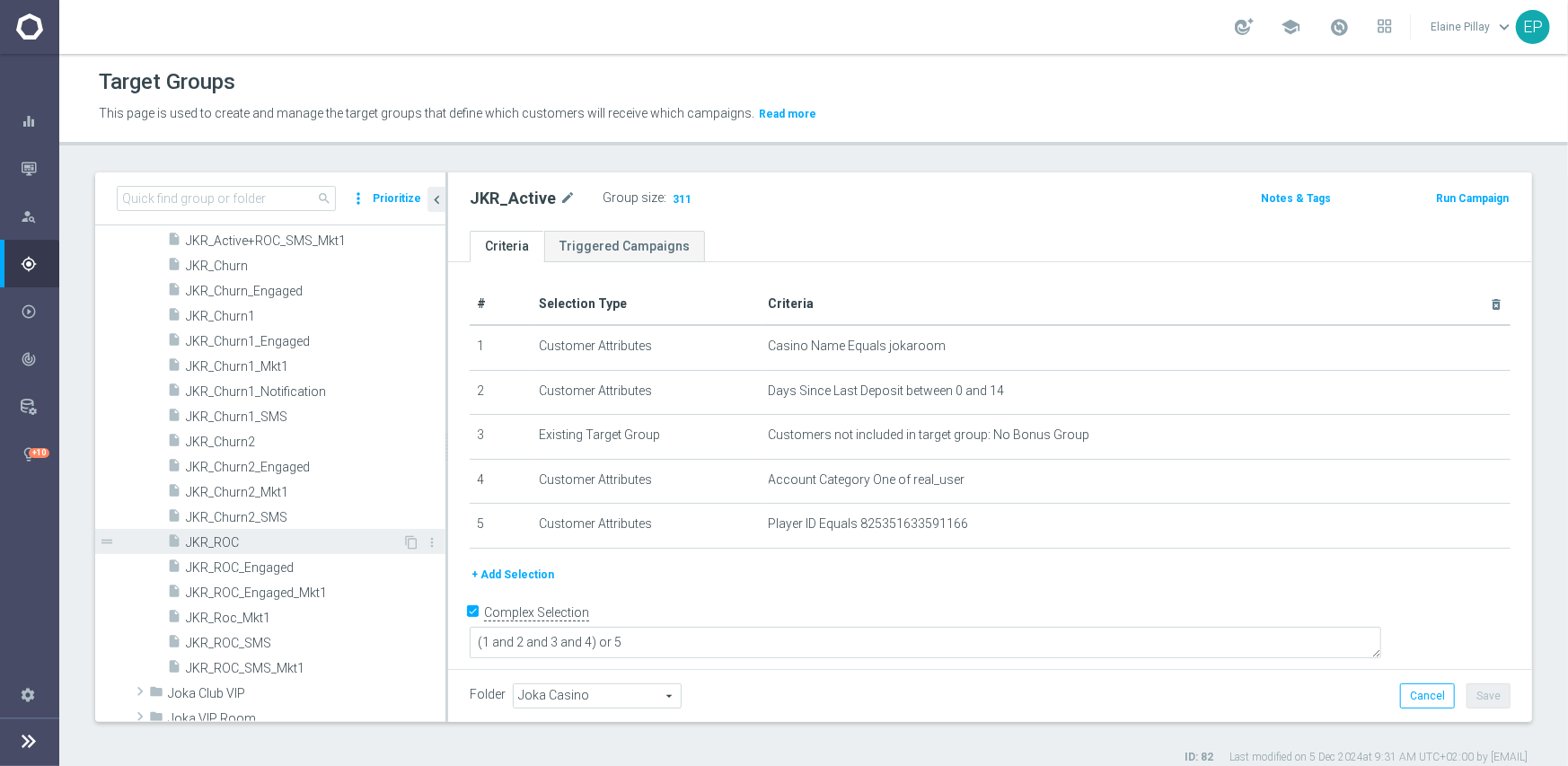 drag, startPoint x: 226, startPoint y: 540, endPoint x: 279, endPoint y: 532, distance: 53.600373 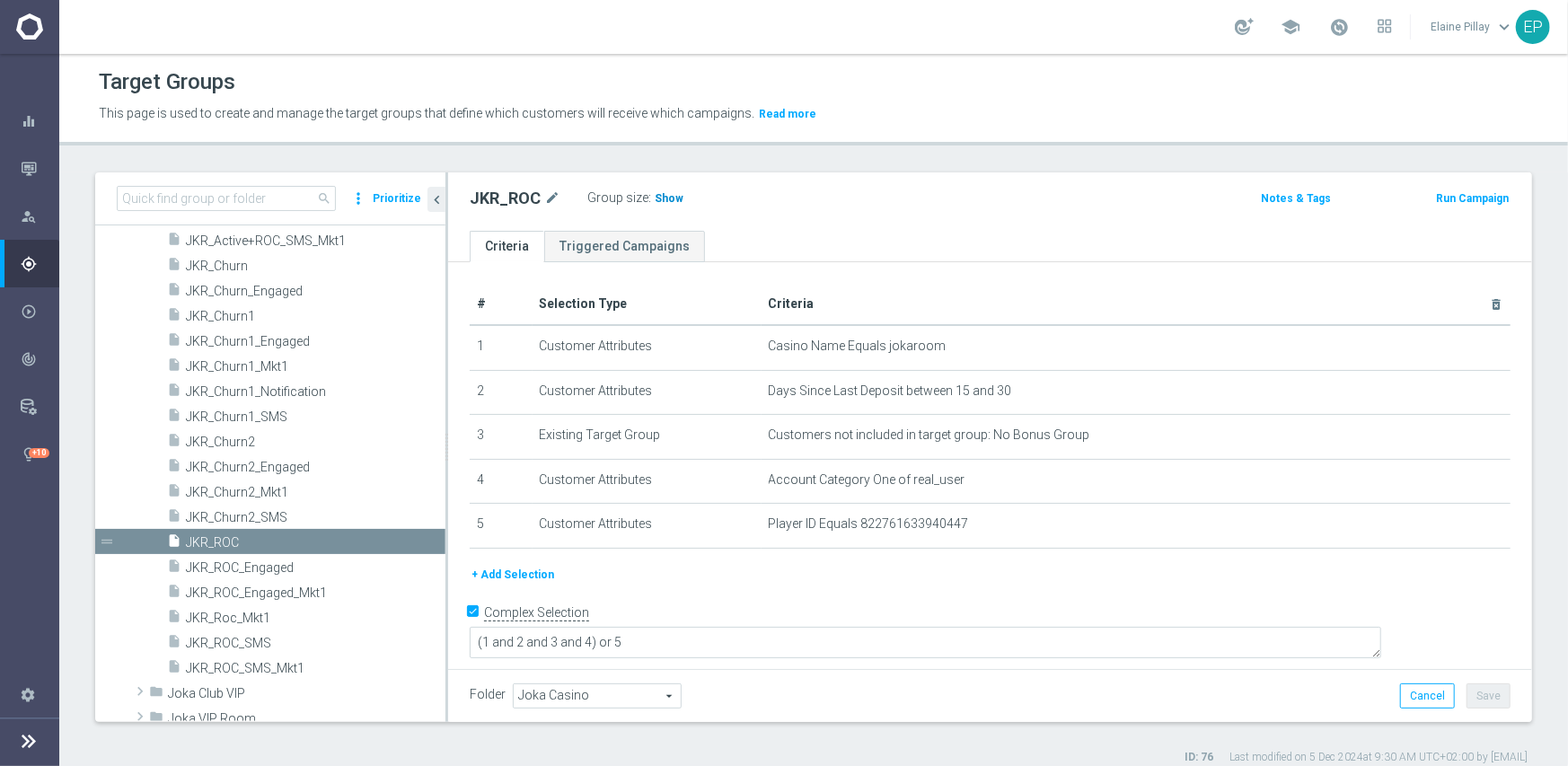 click on "Show" 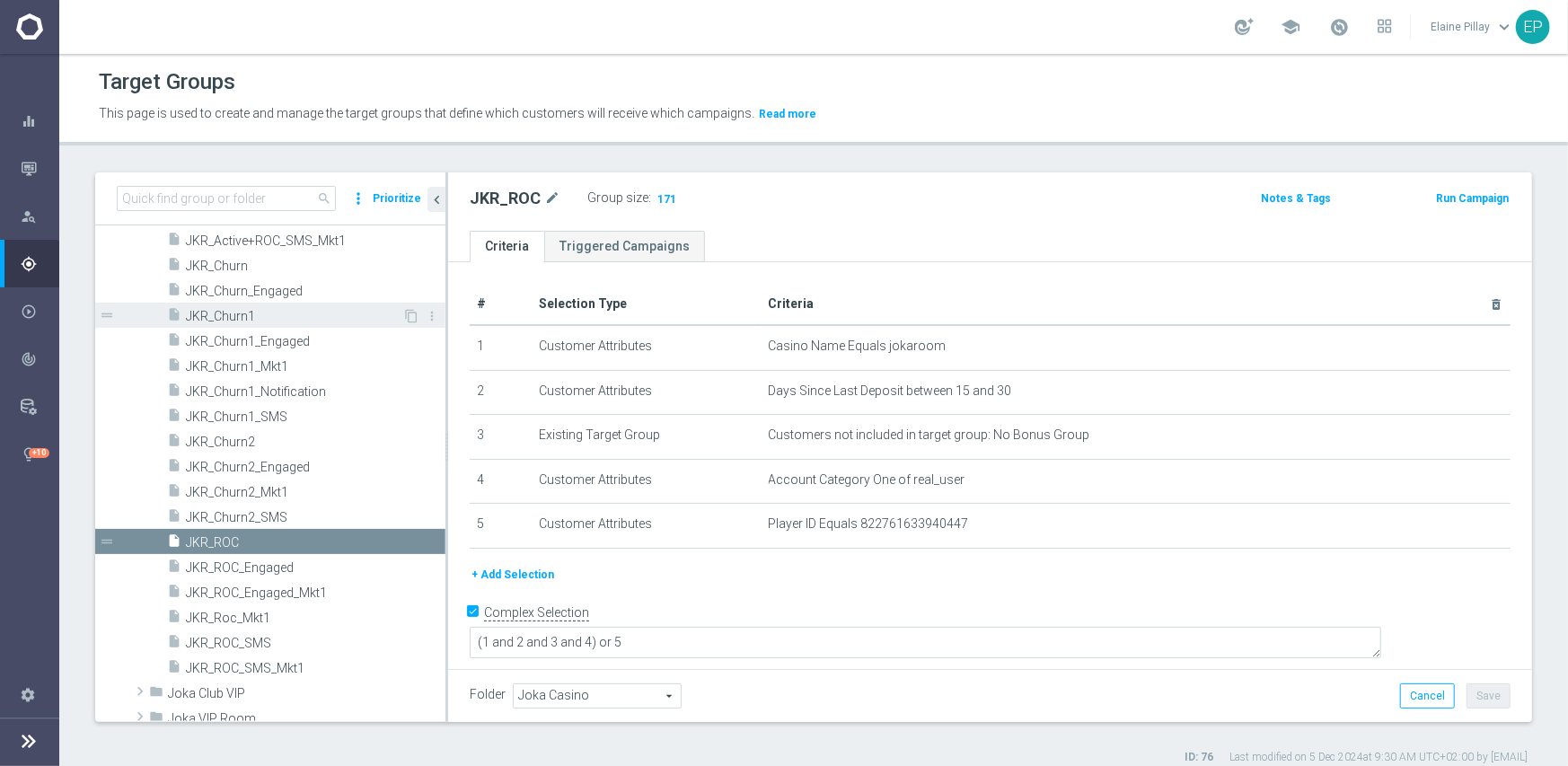click on "JKR_Churn1" at bounding box center (294, 316) 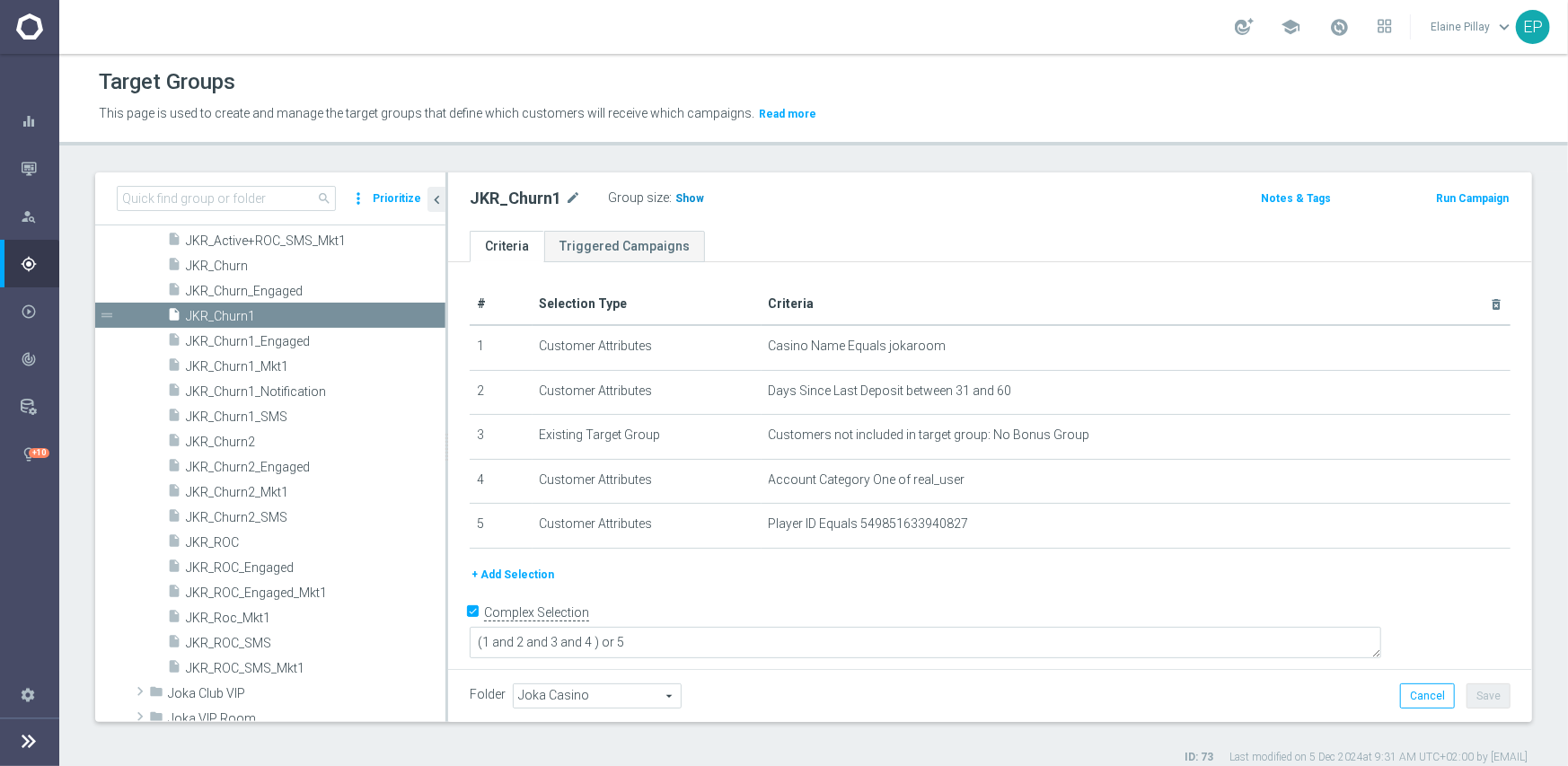 click on "Show" 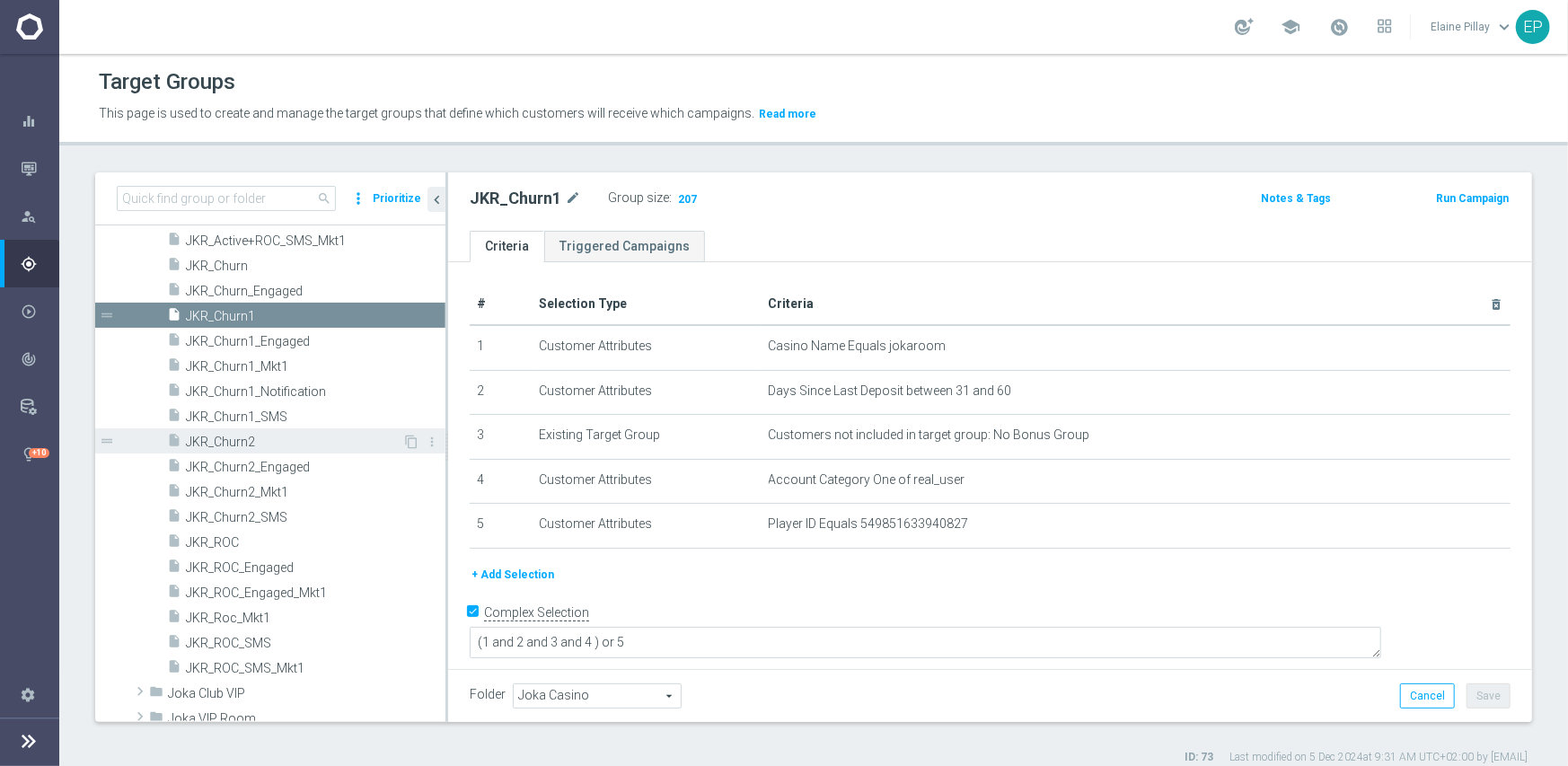 click on "JKR_Churn2" at bounding box center (294, 442) 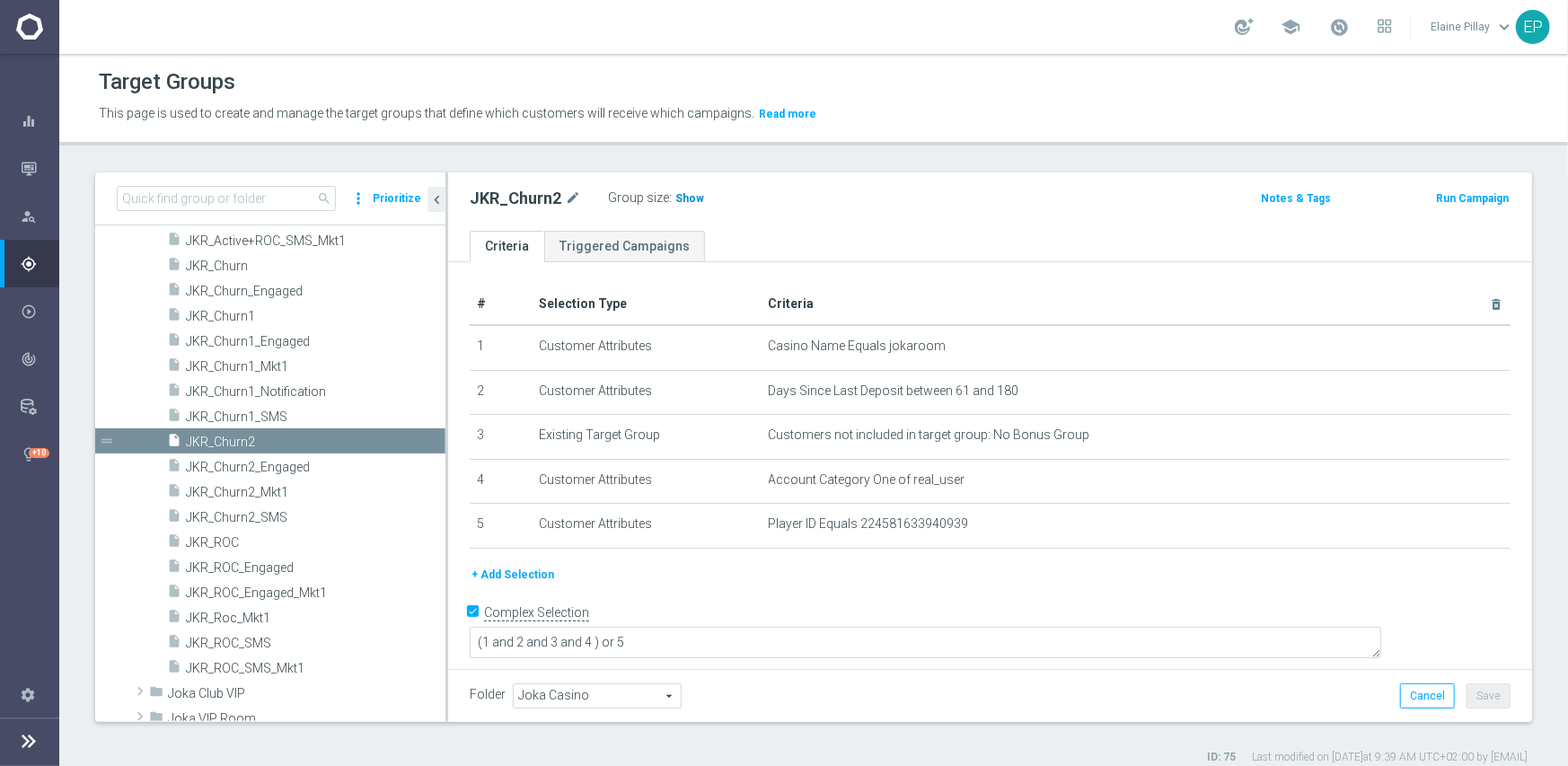 click on "Show" 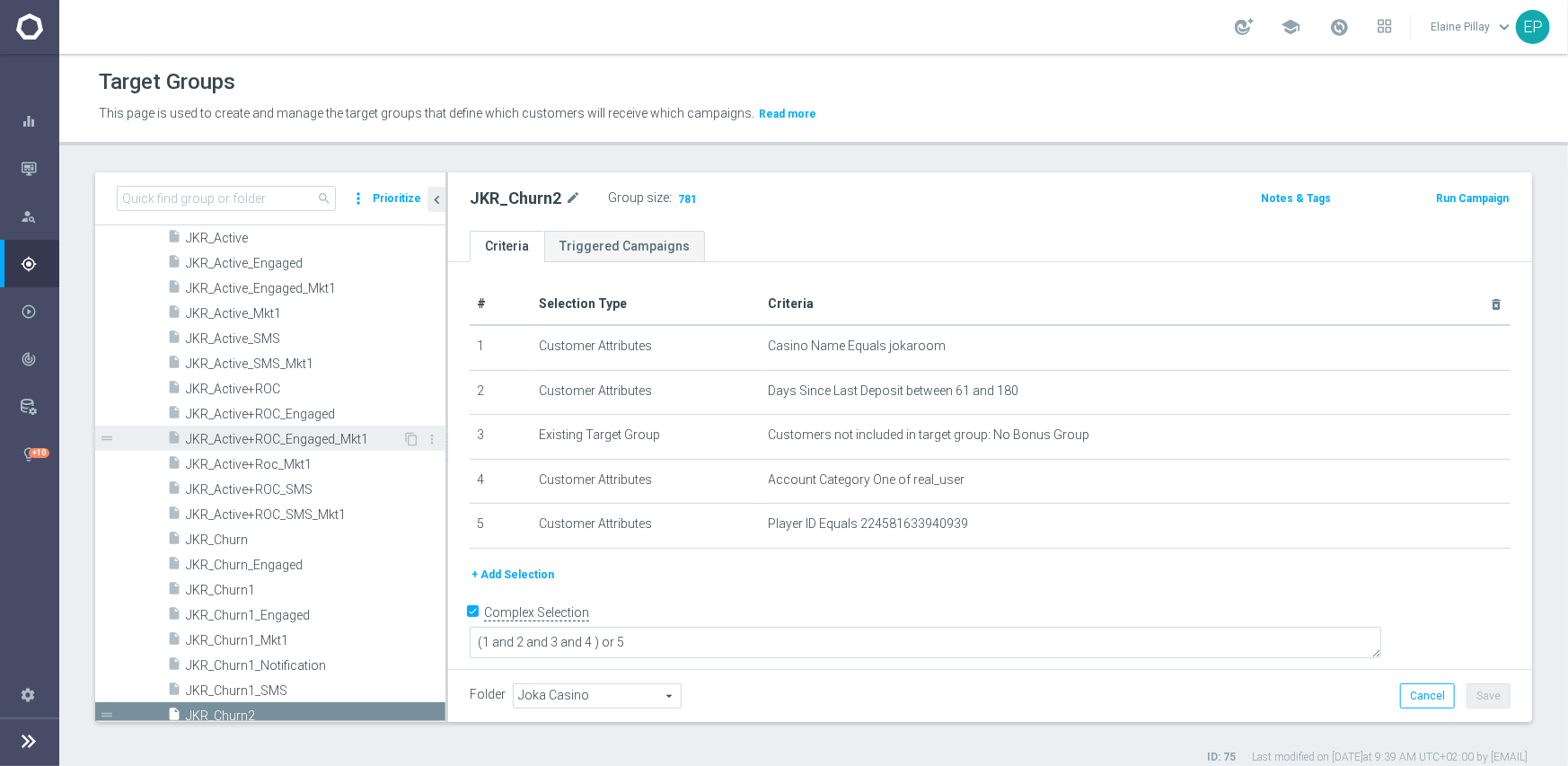 scroll, scrollTop: 560, scrollLeft: 0, axis: vertical 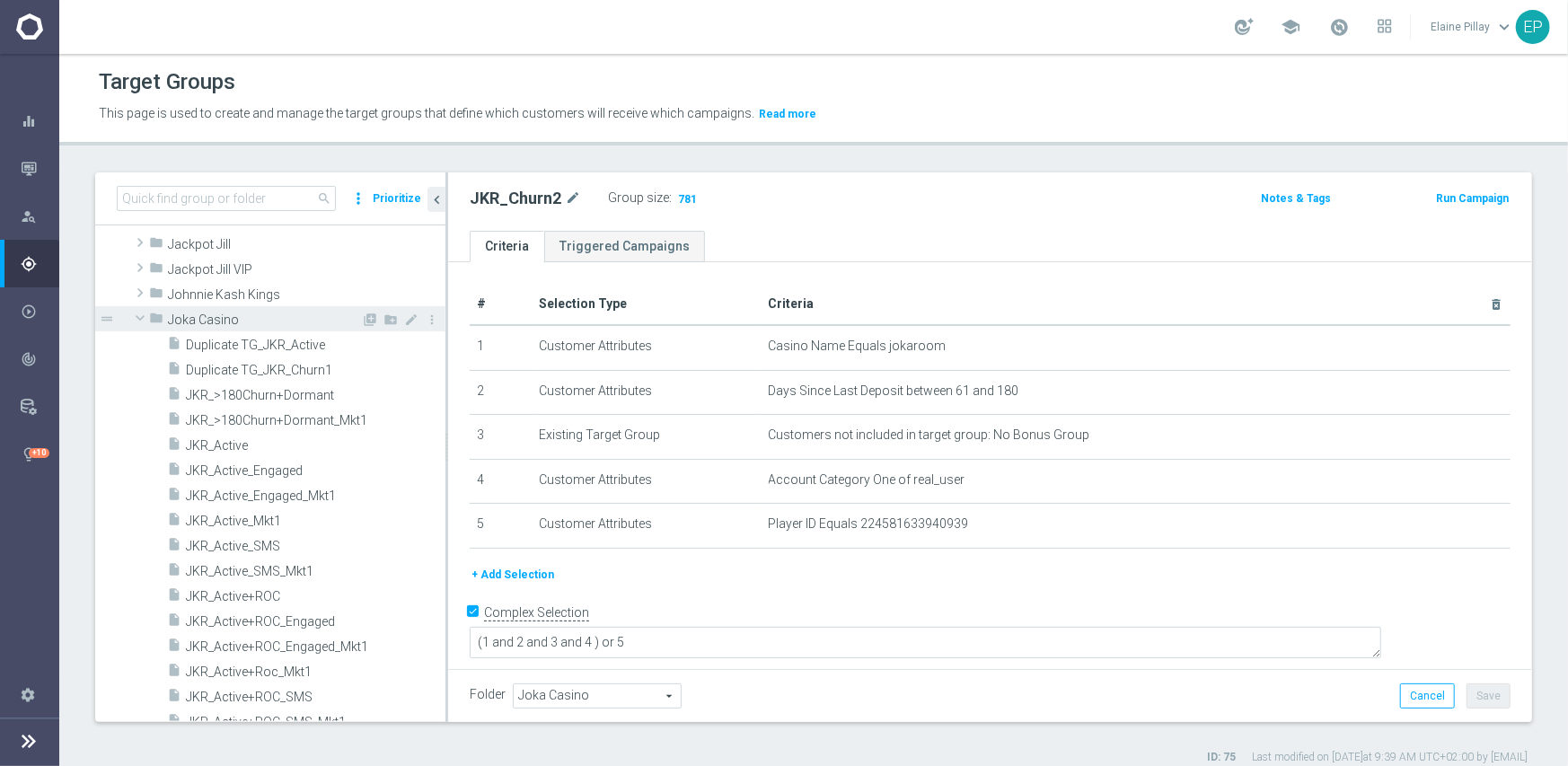 click 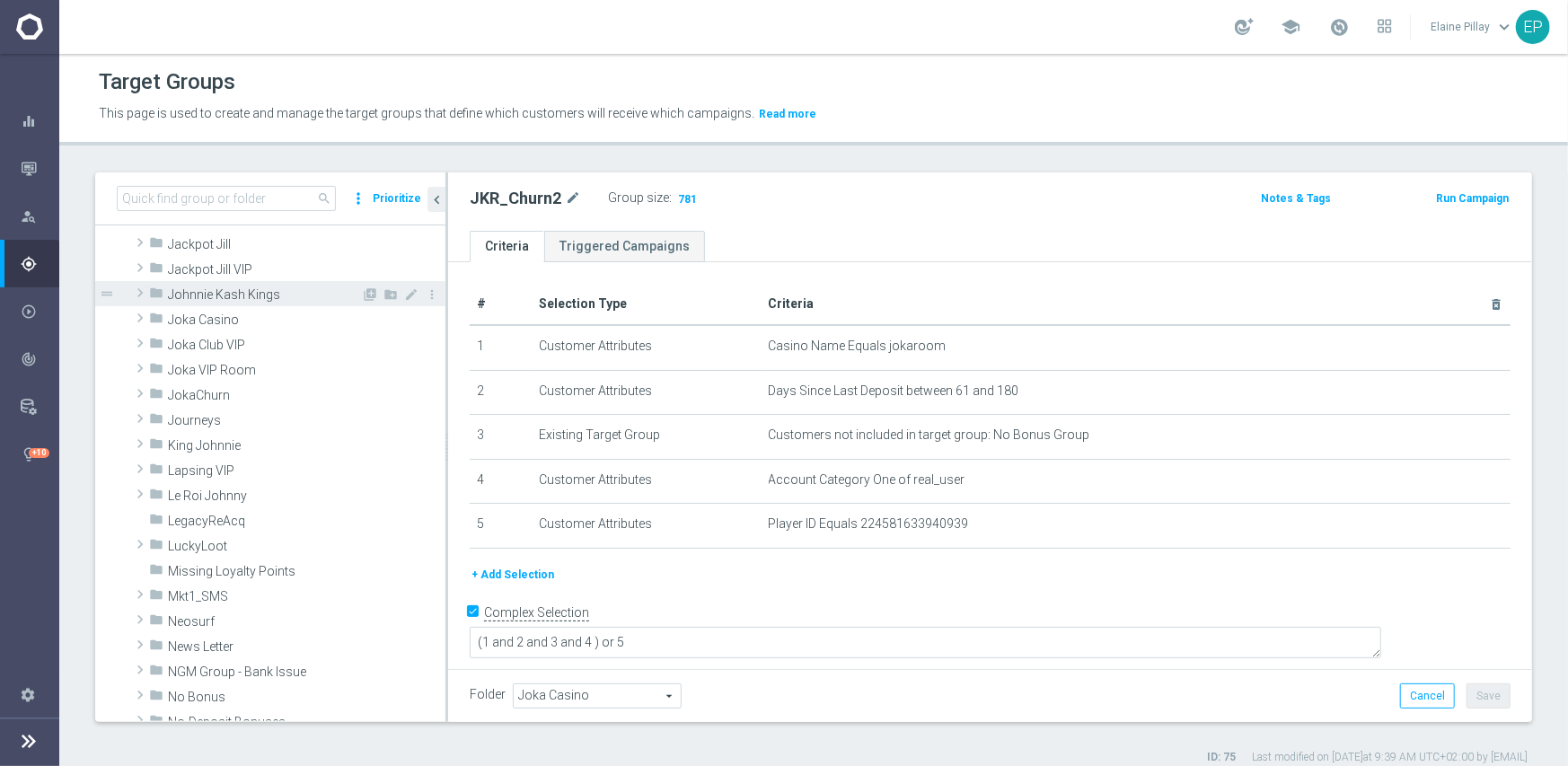 click 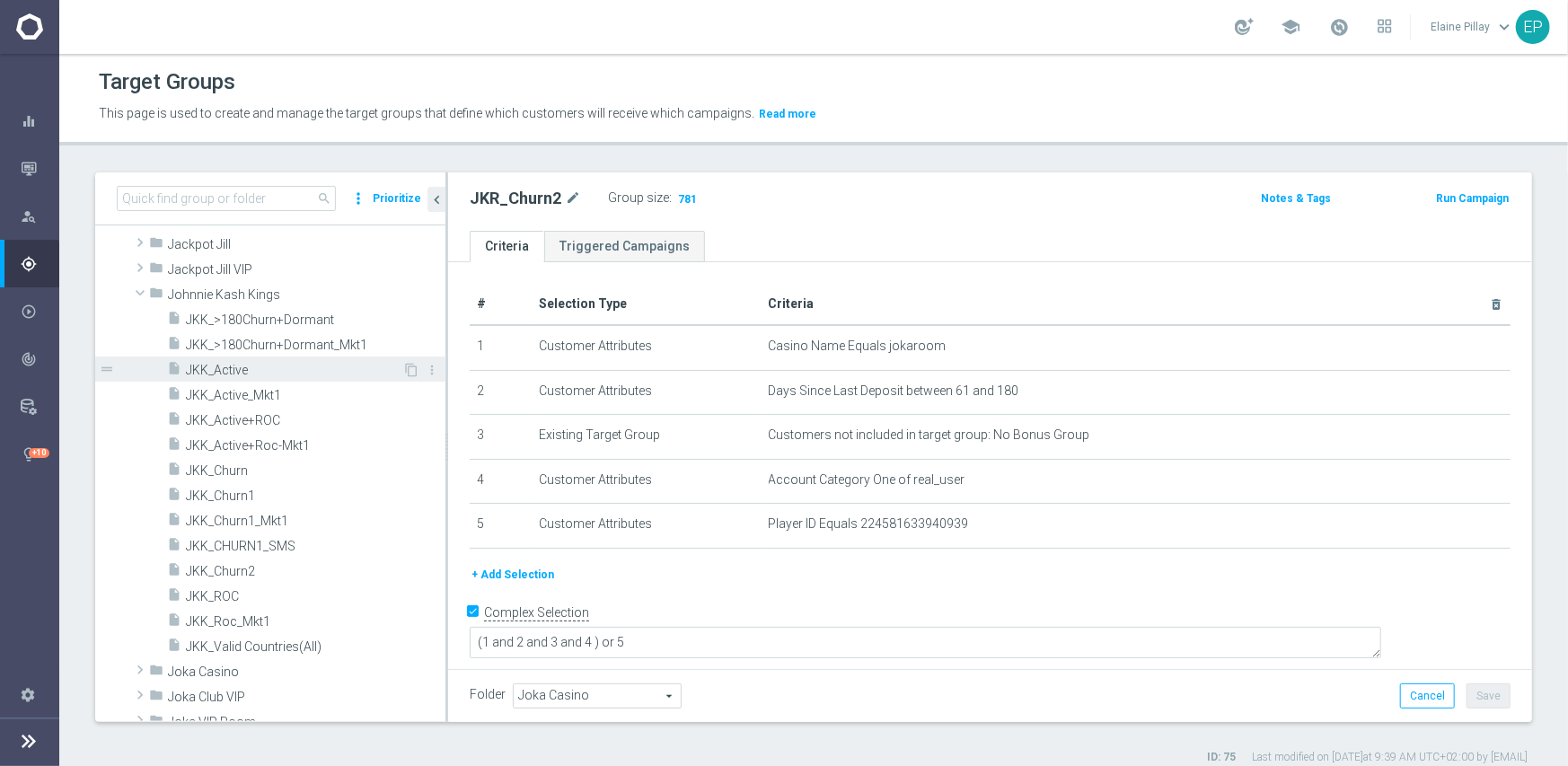 click on "JKK_Active" at bounding box center (294, 370) 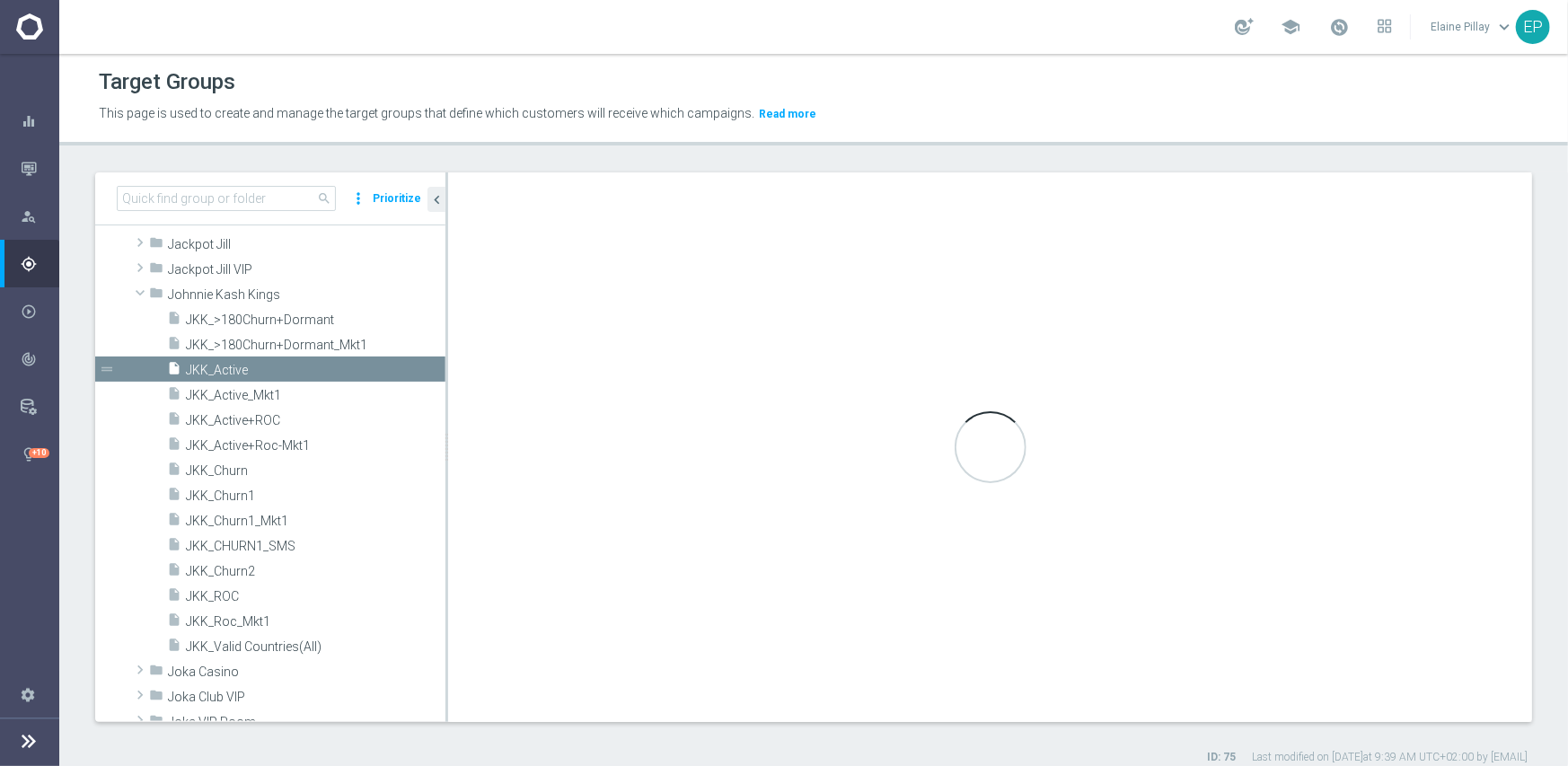 type on "(1 and 2 and 3 and 4) or 5" 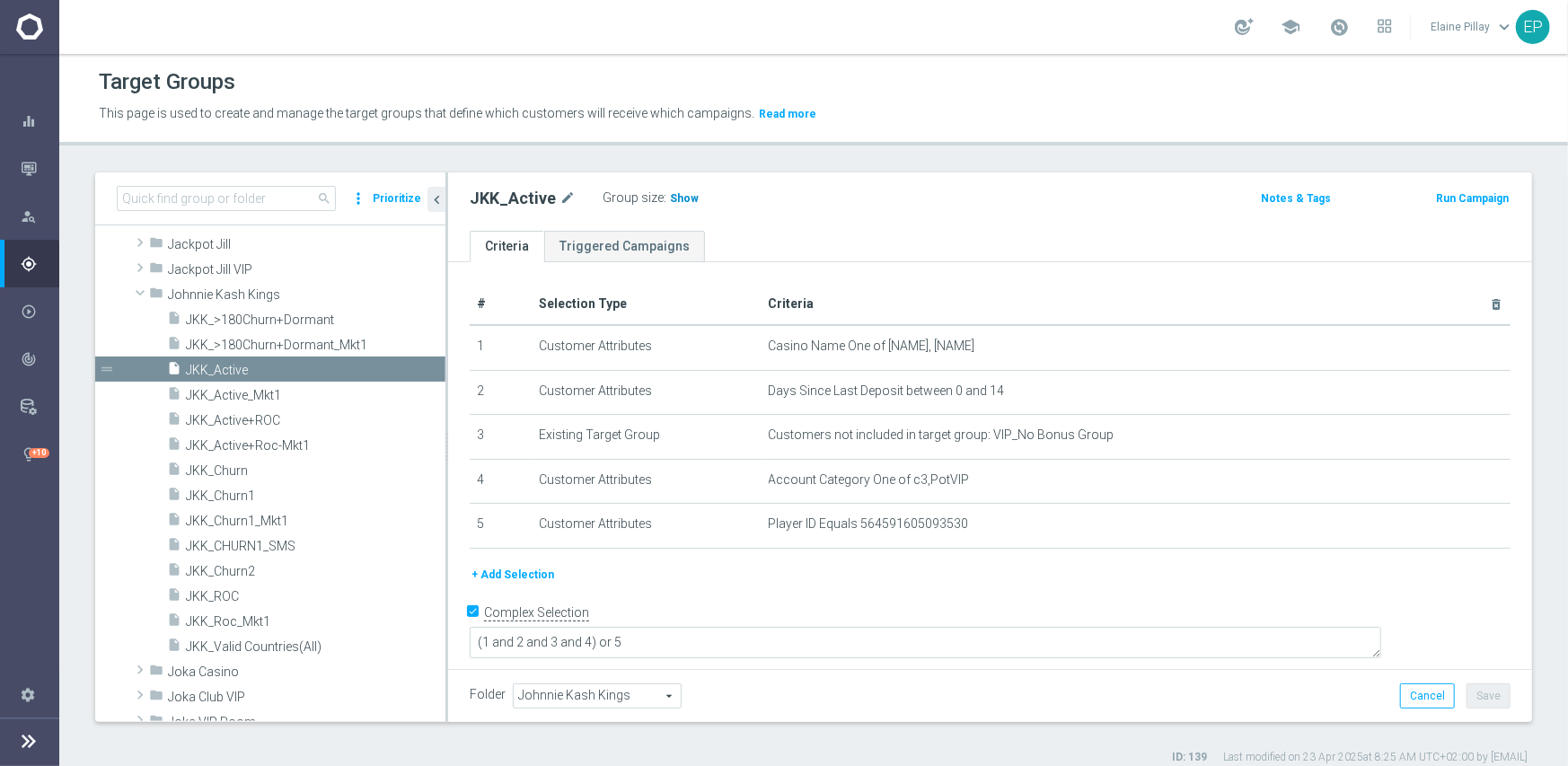 click on "Show" 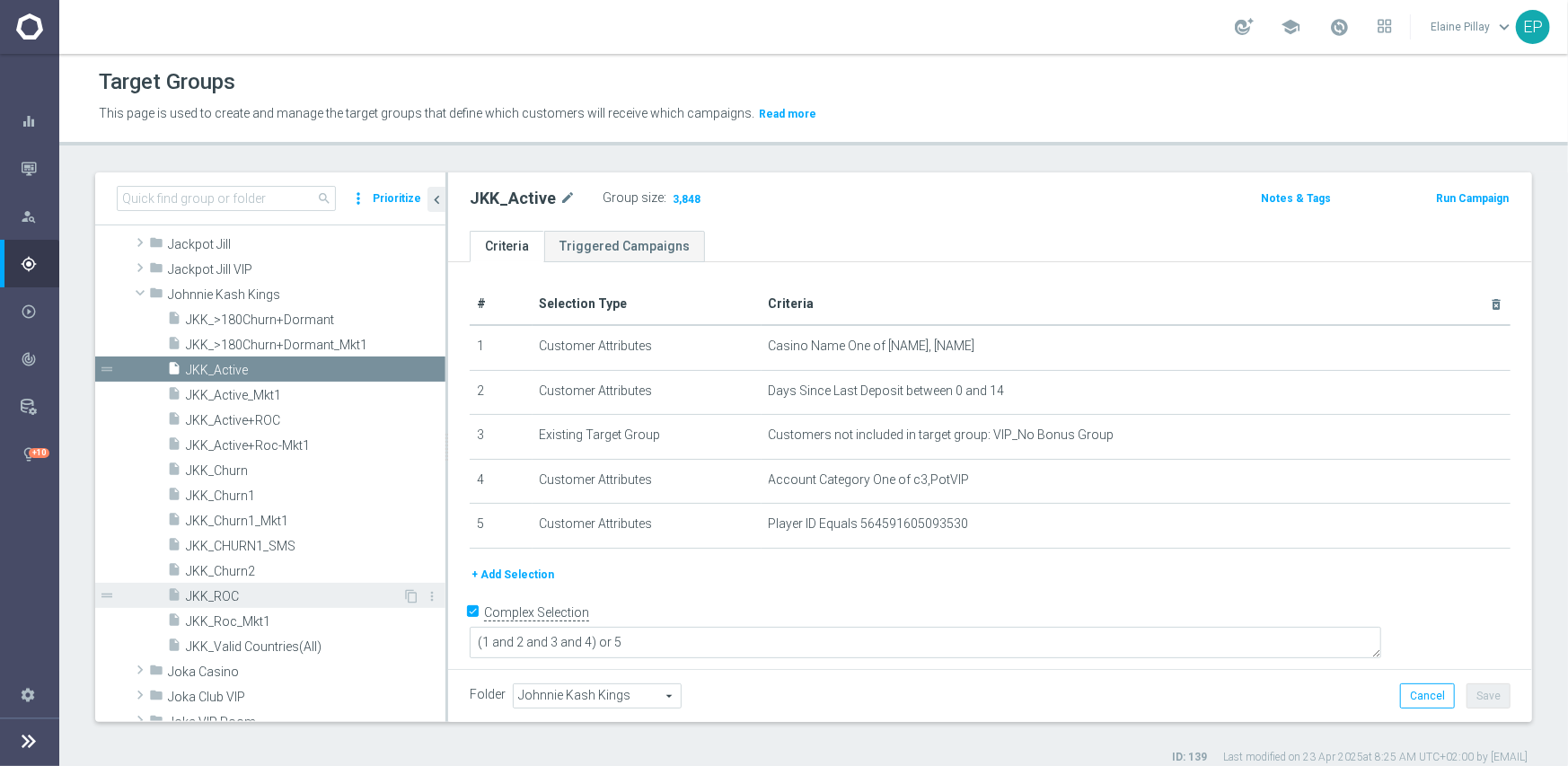 drag, startPoint x: 216, startPoint y: 594, endPoint x: 226, endPoint y: 593, distance: 10.04988 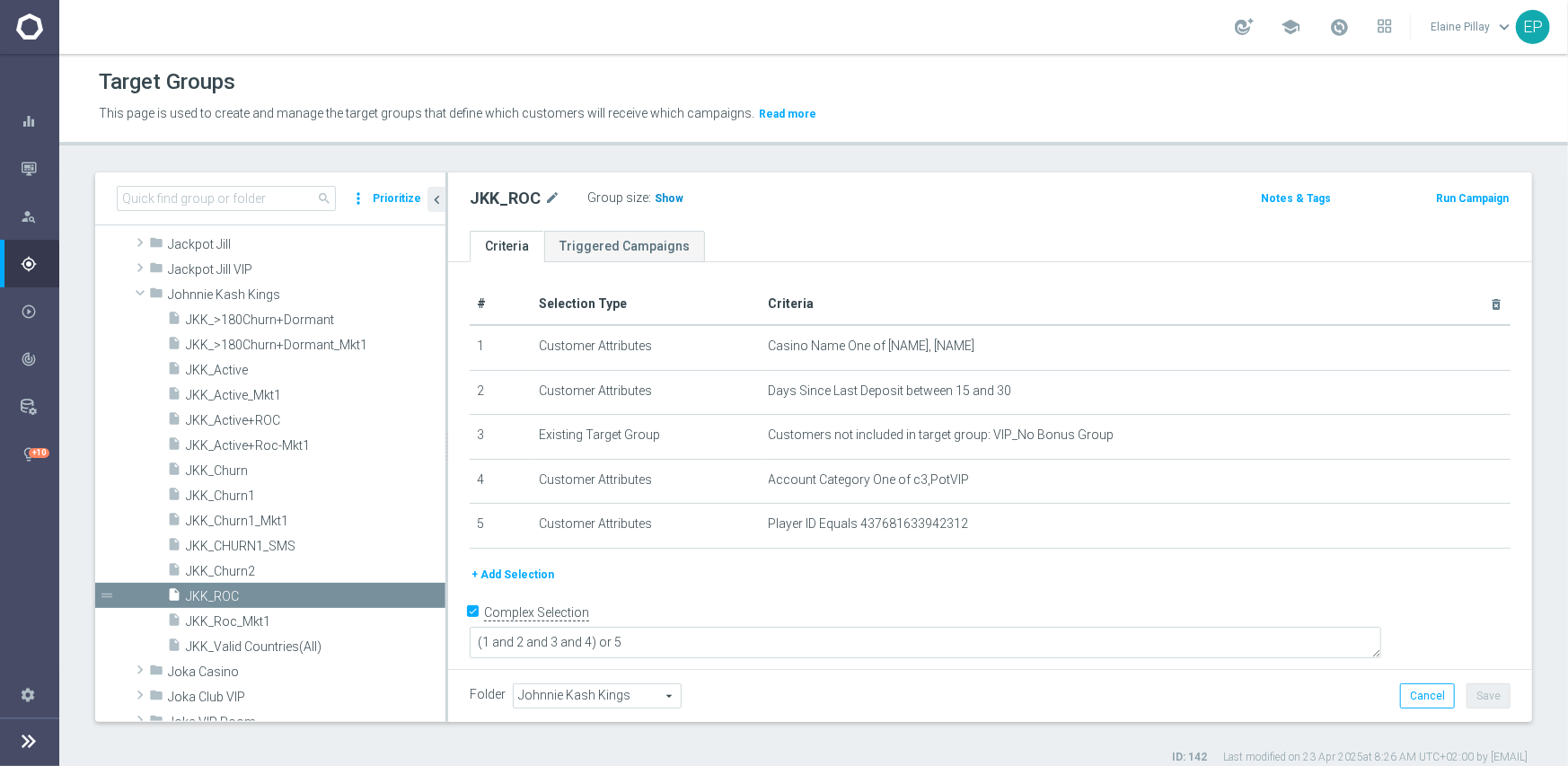 click on "Show" 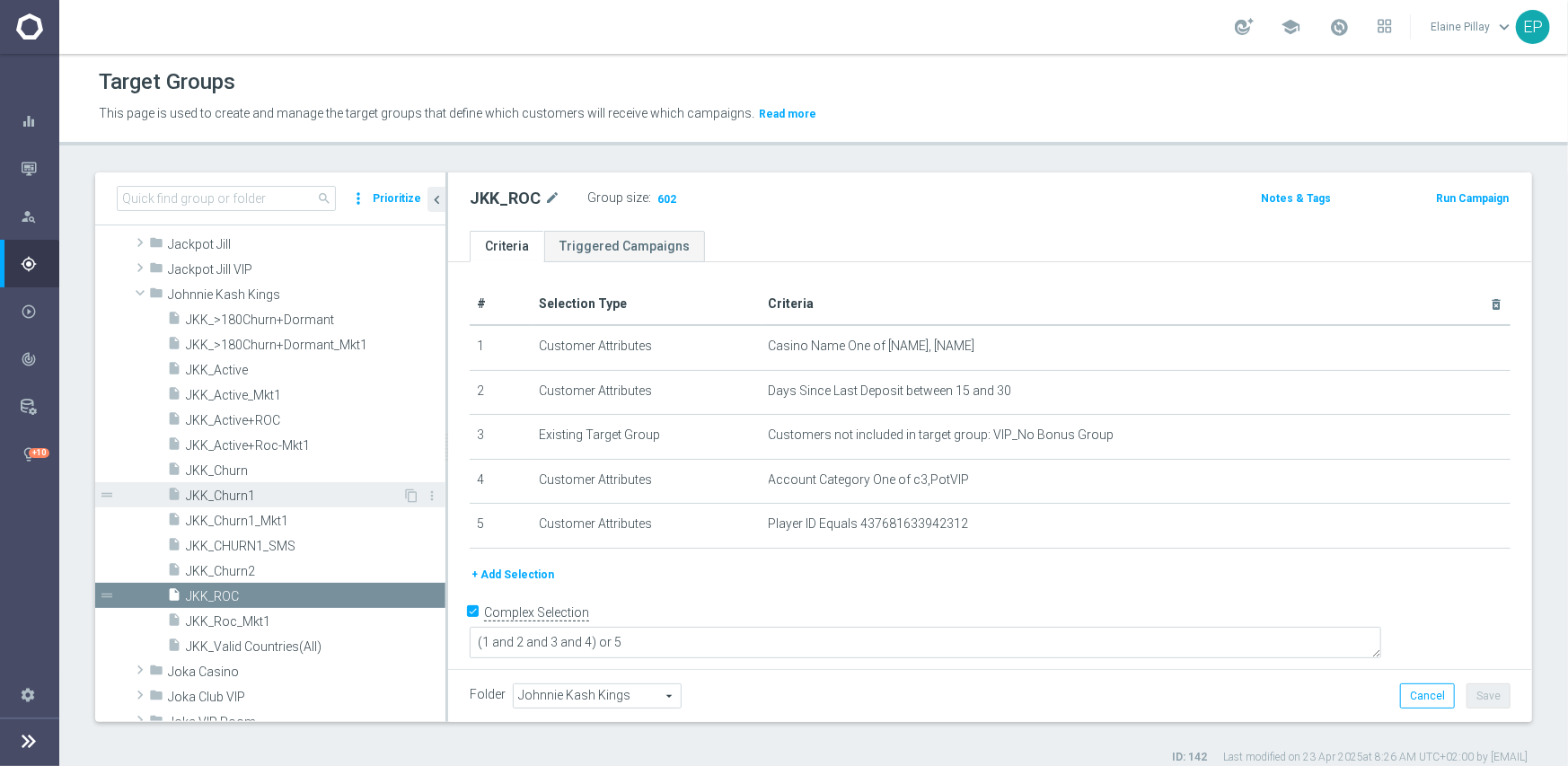 click on "JKK_Churn1" at bounding box center (294, 496) 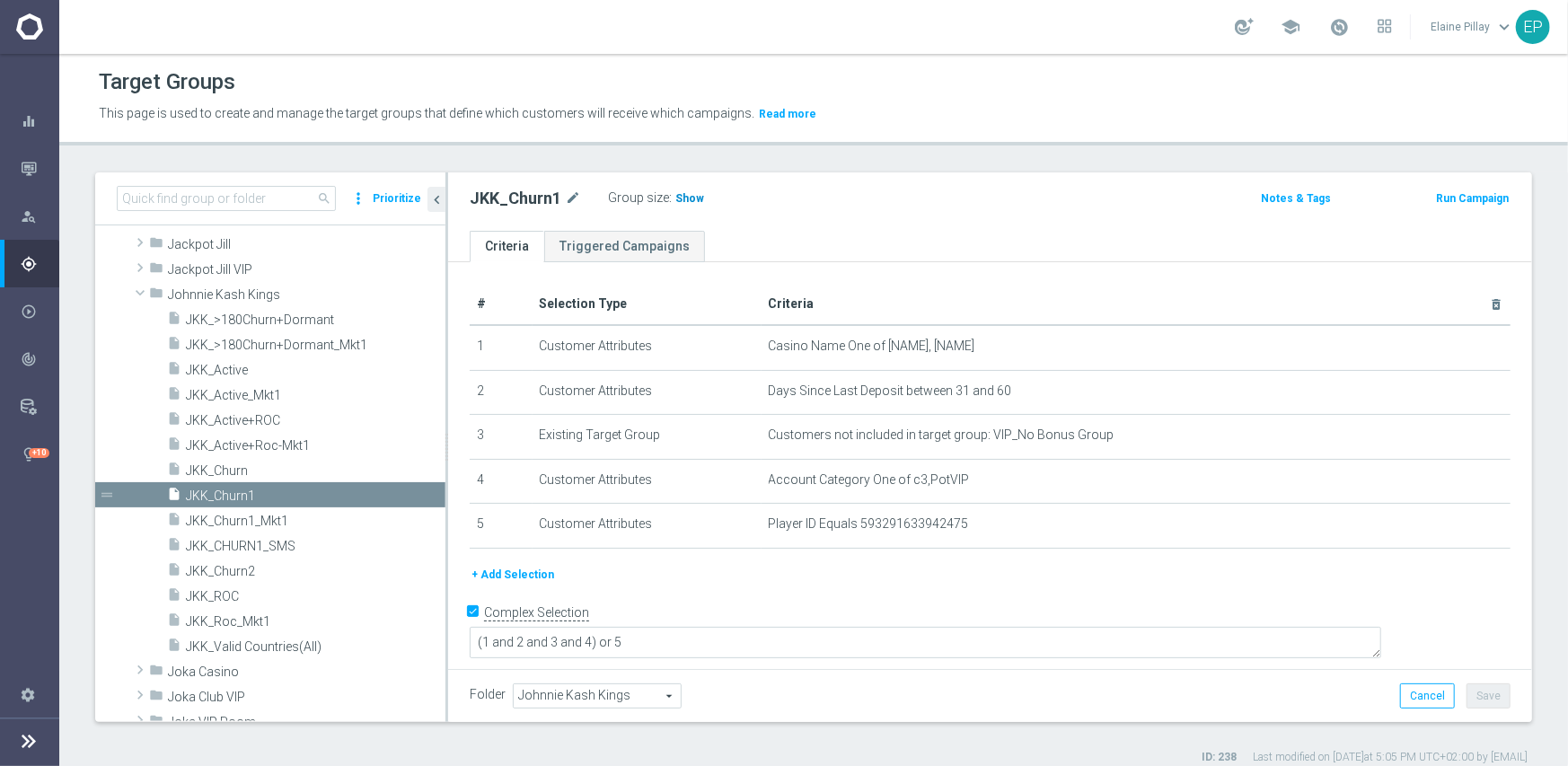 click on "Show" 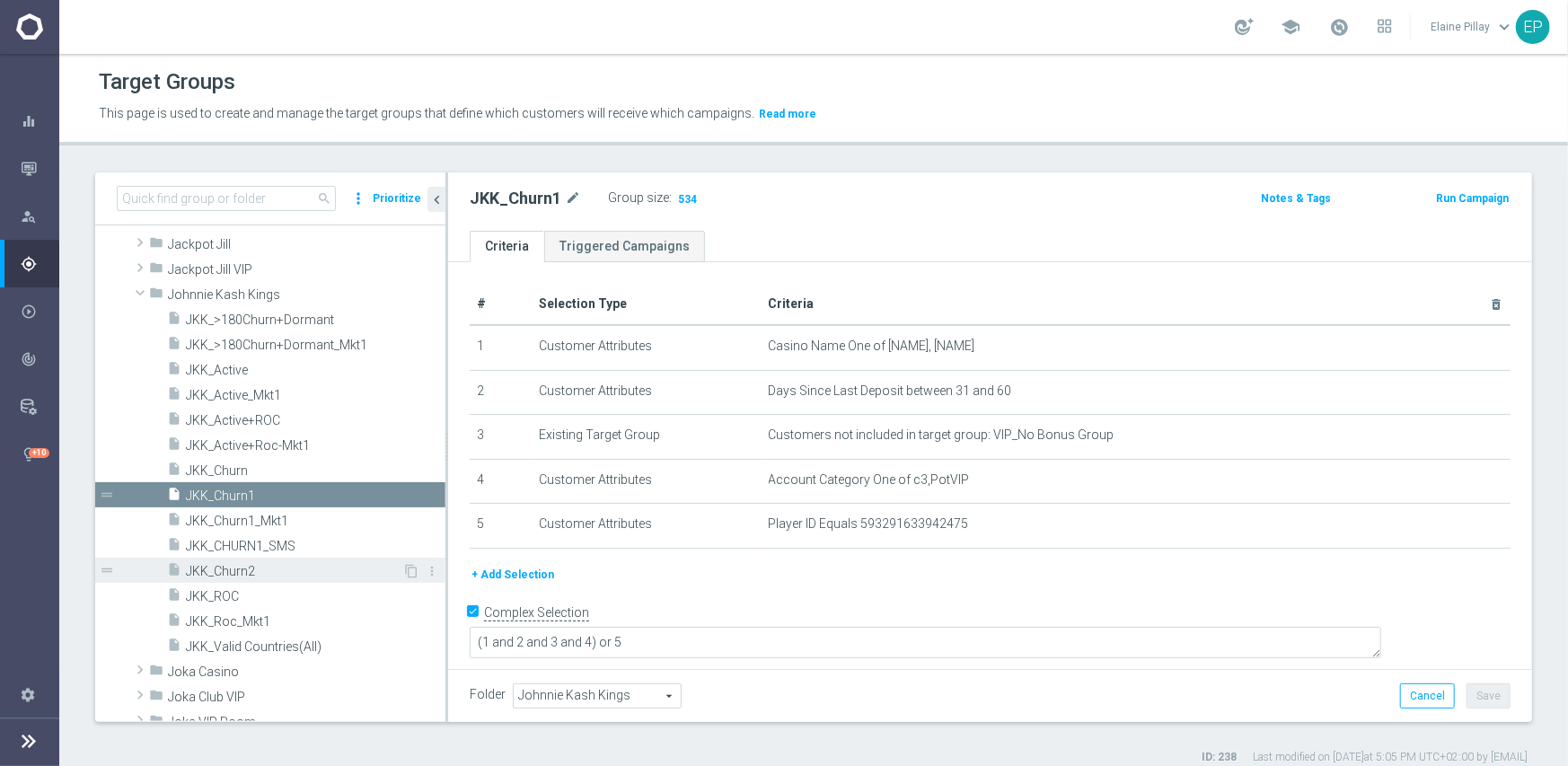 click on "JKK_Churn2" at bounding box center [294, 571] 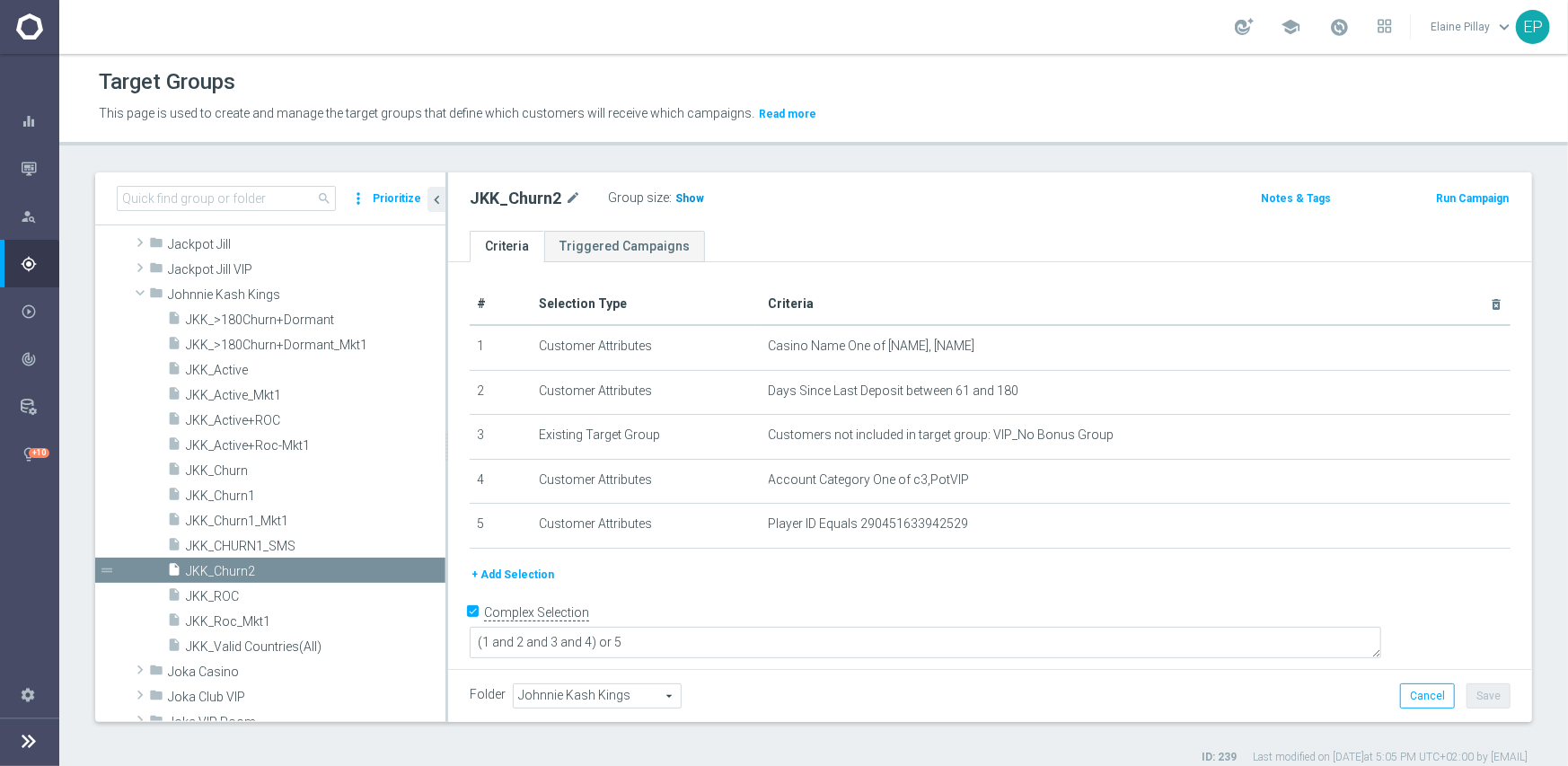 click on "Show" 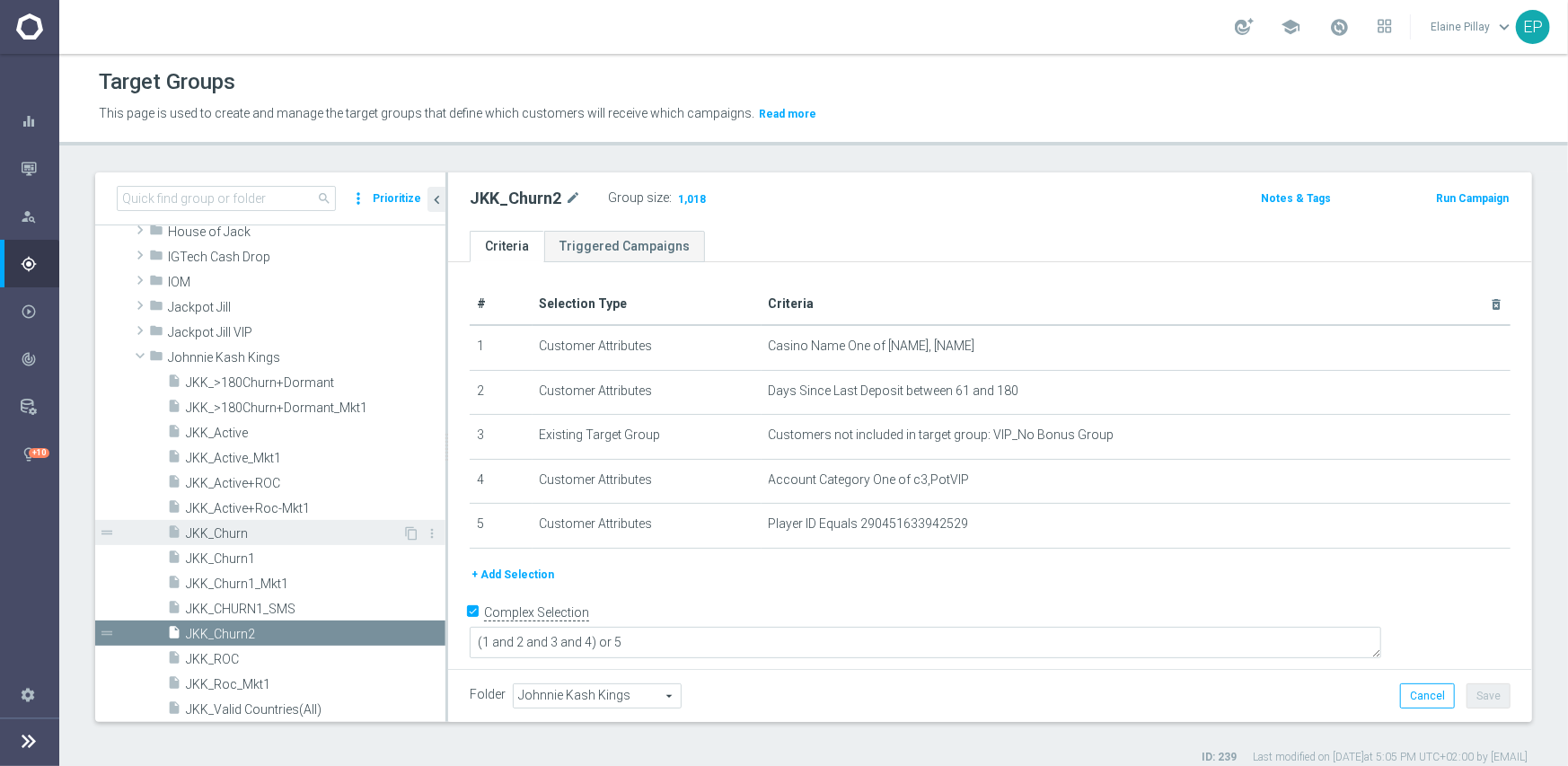 scroll, scrollTop: 471, scrollLeft: 0, axis: vertical 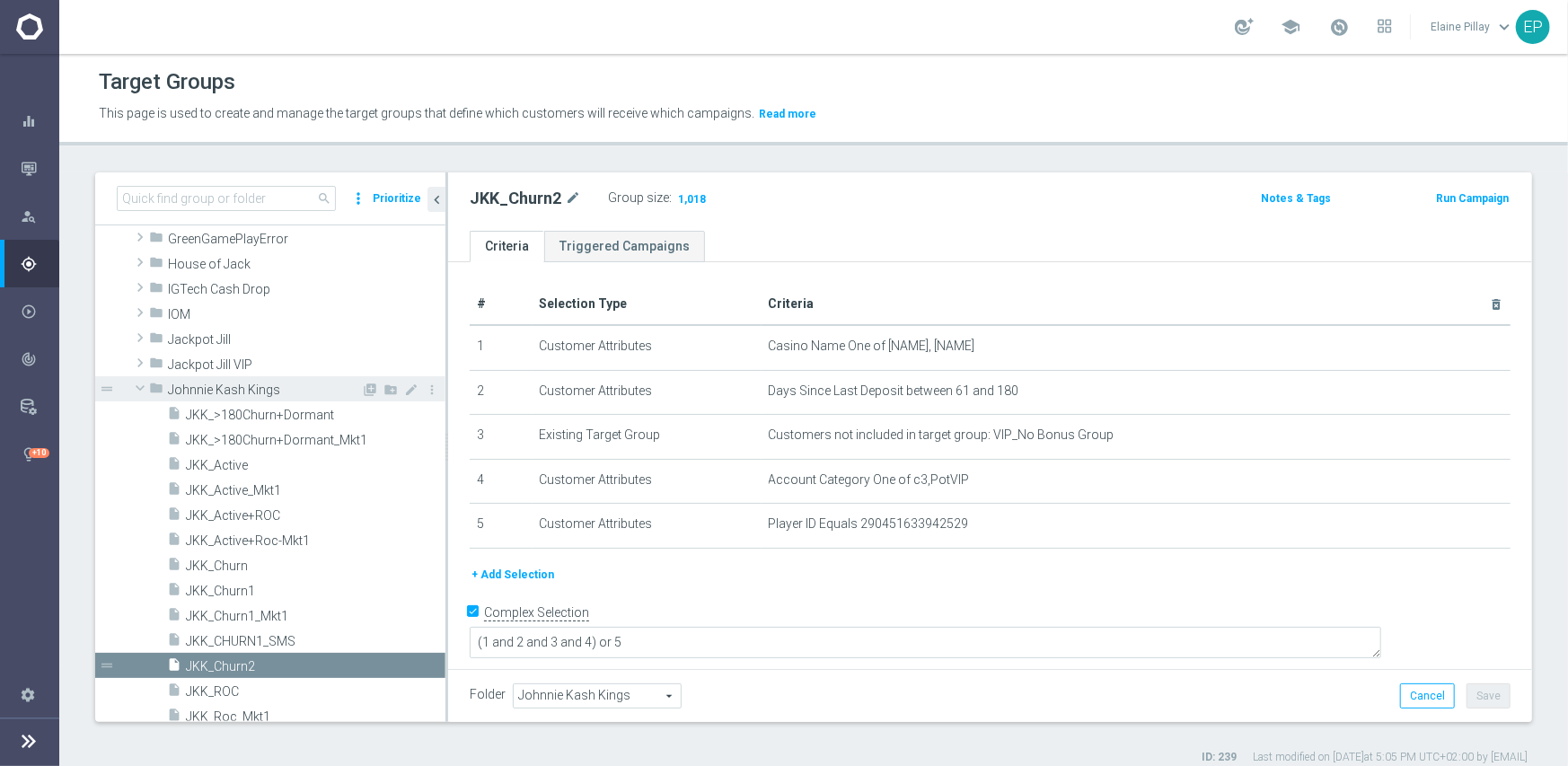 click 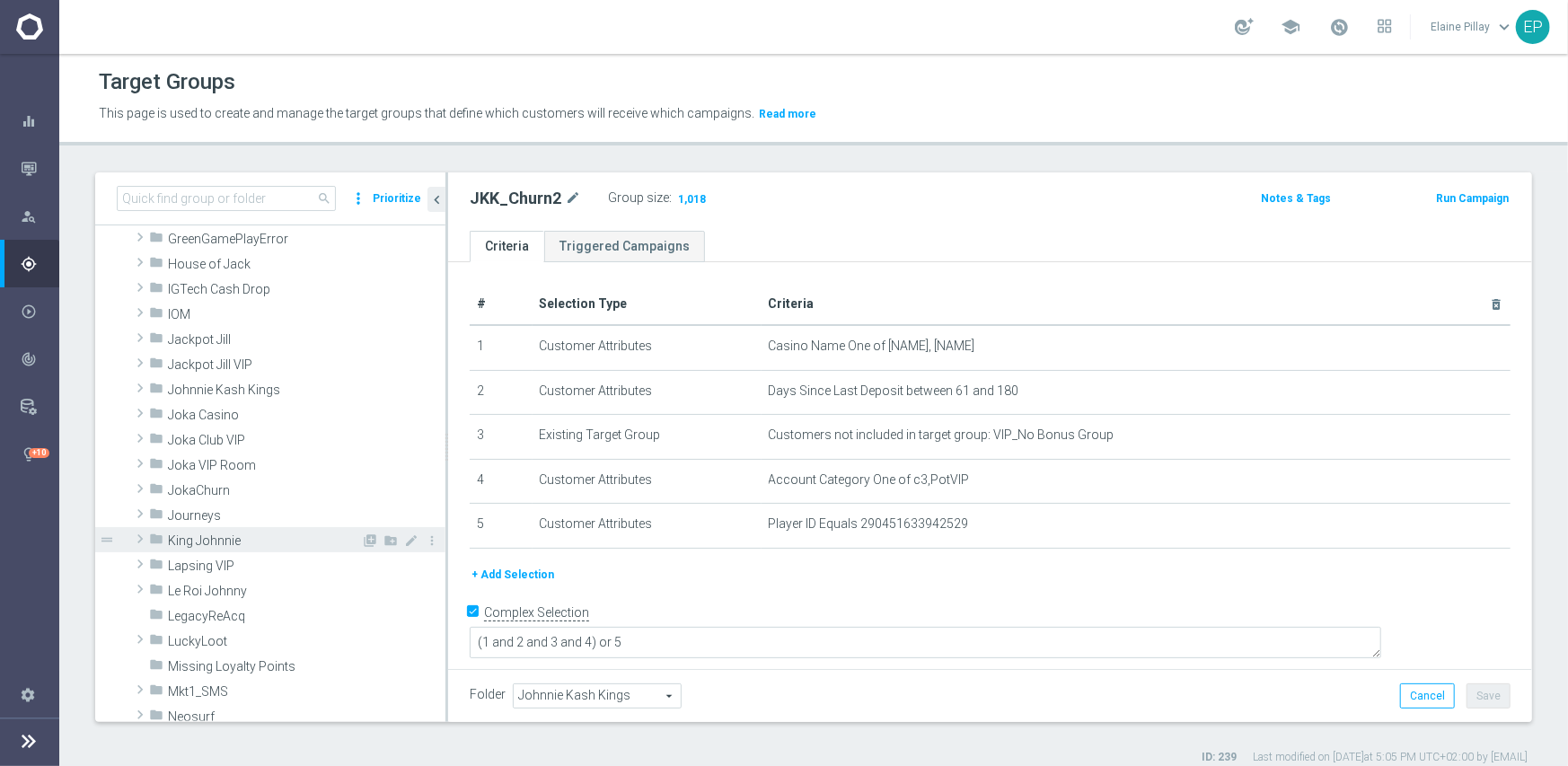 click on "King Johnnie" at bounding box center (264, 541) 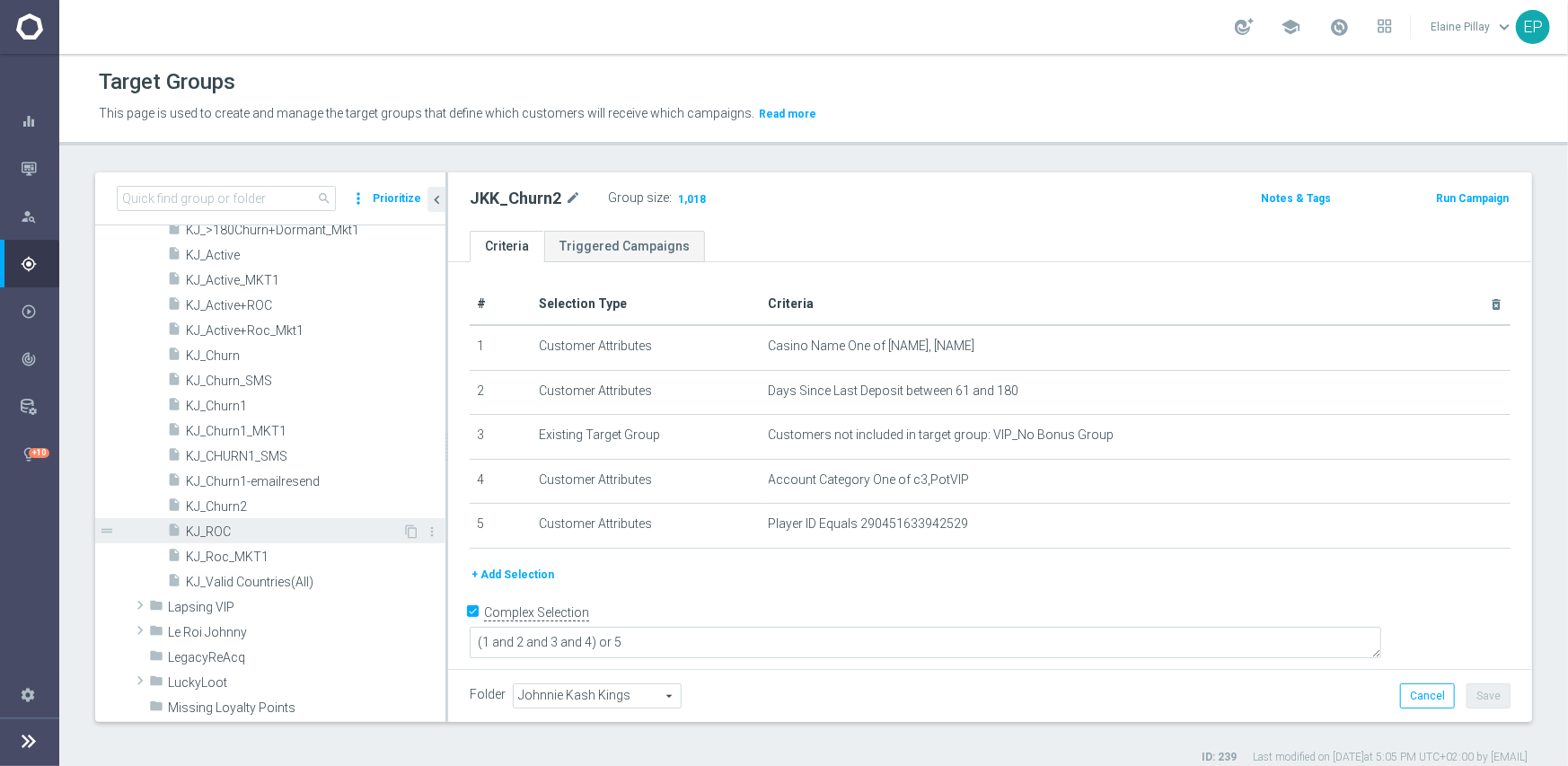 scroll, scrollTop: 740, scrollLeft: 0, axis: vertical 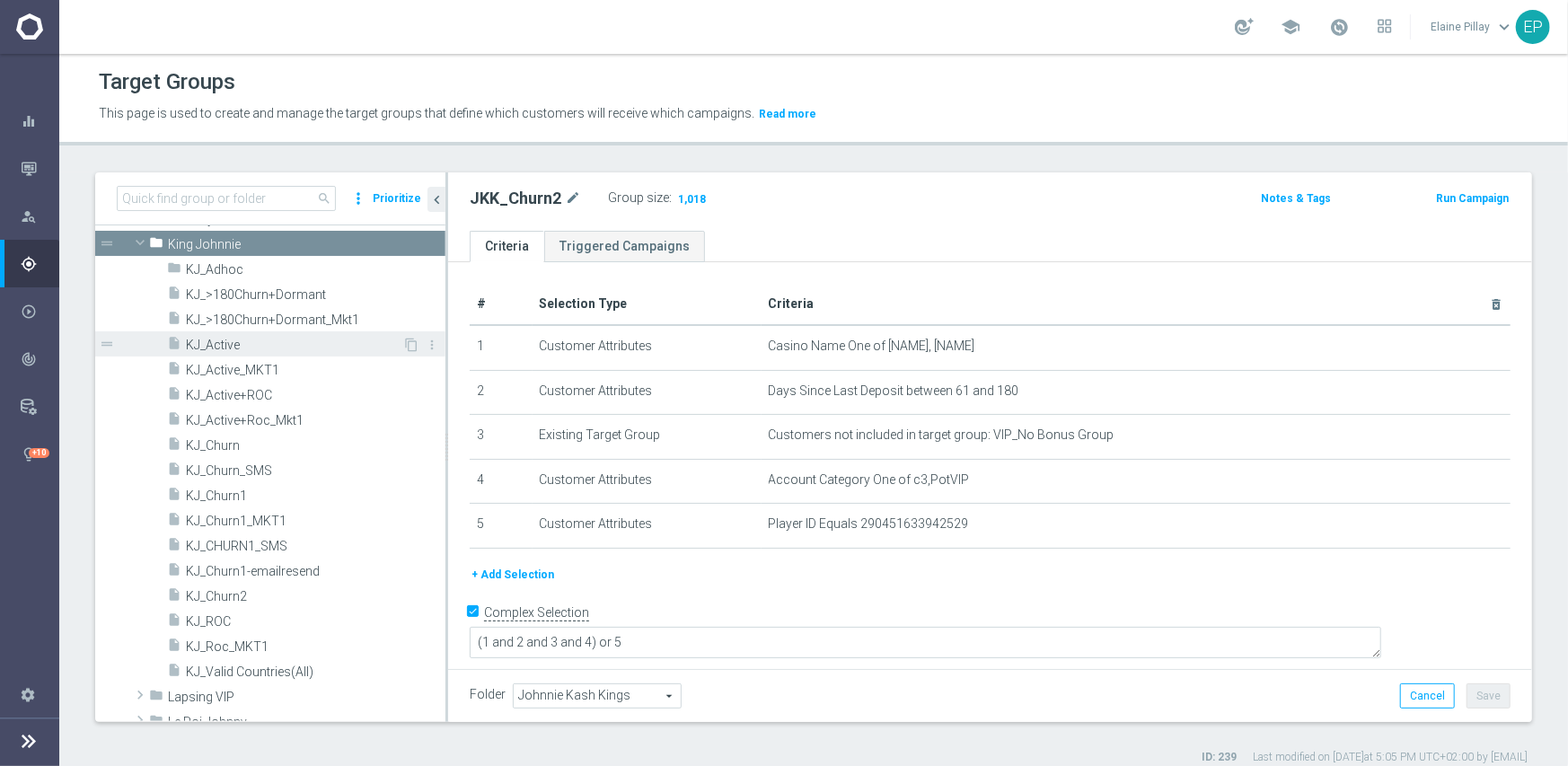 click on "KJ_Active" at bounding box center [294, 345] 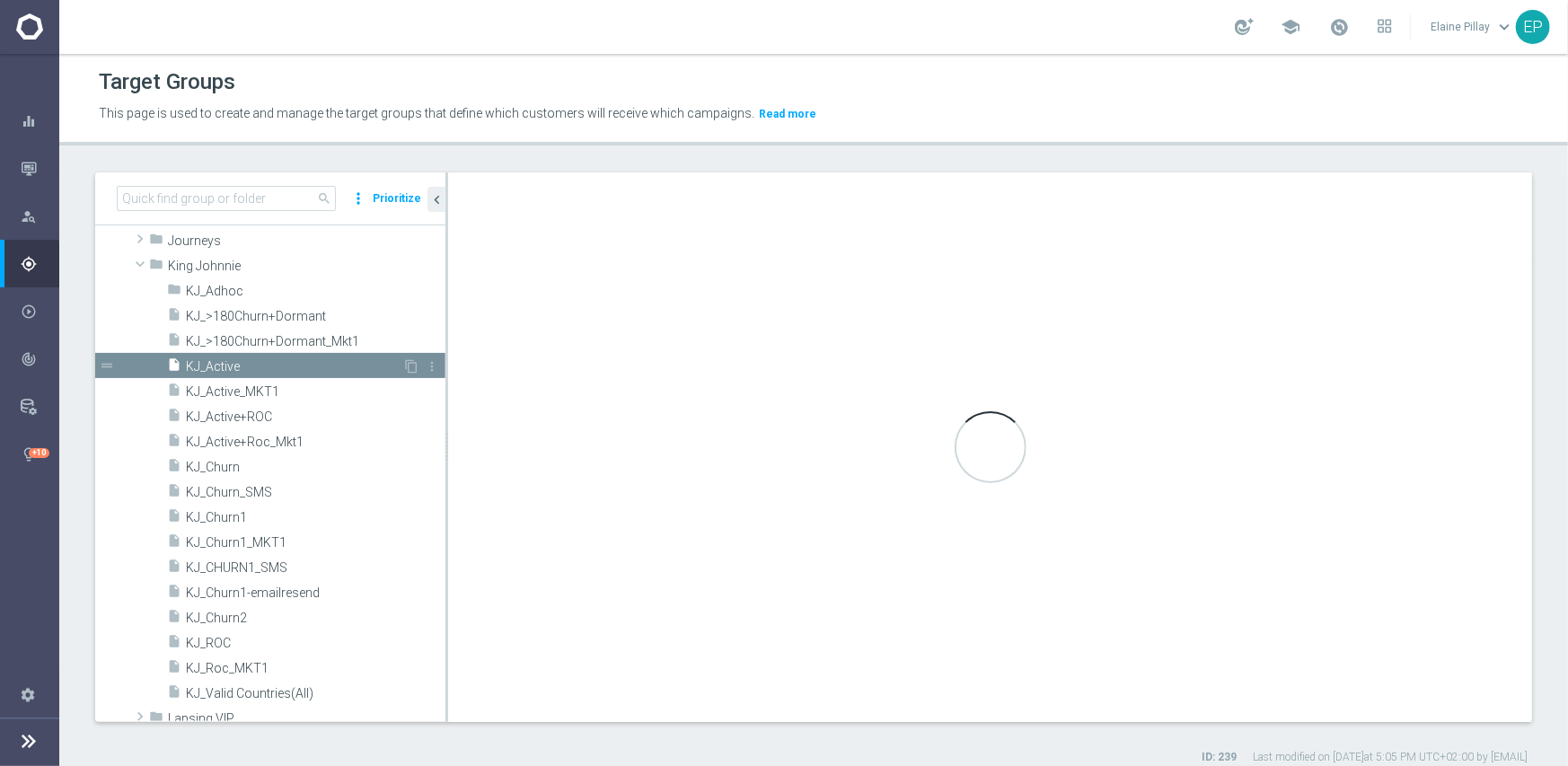 scroll, scrollTop: 546, scrollLeft: 0, axis: vertical 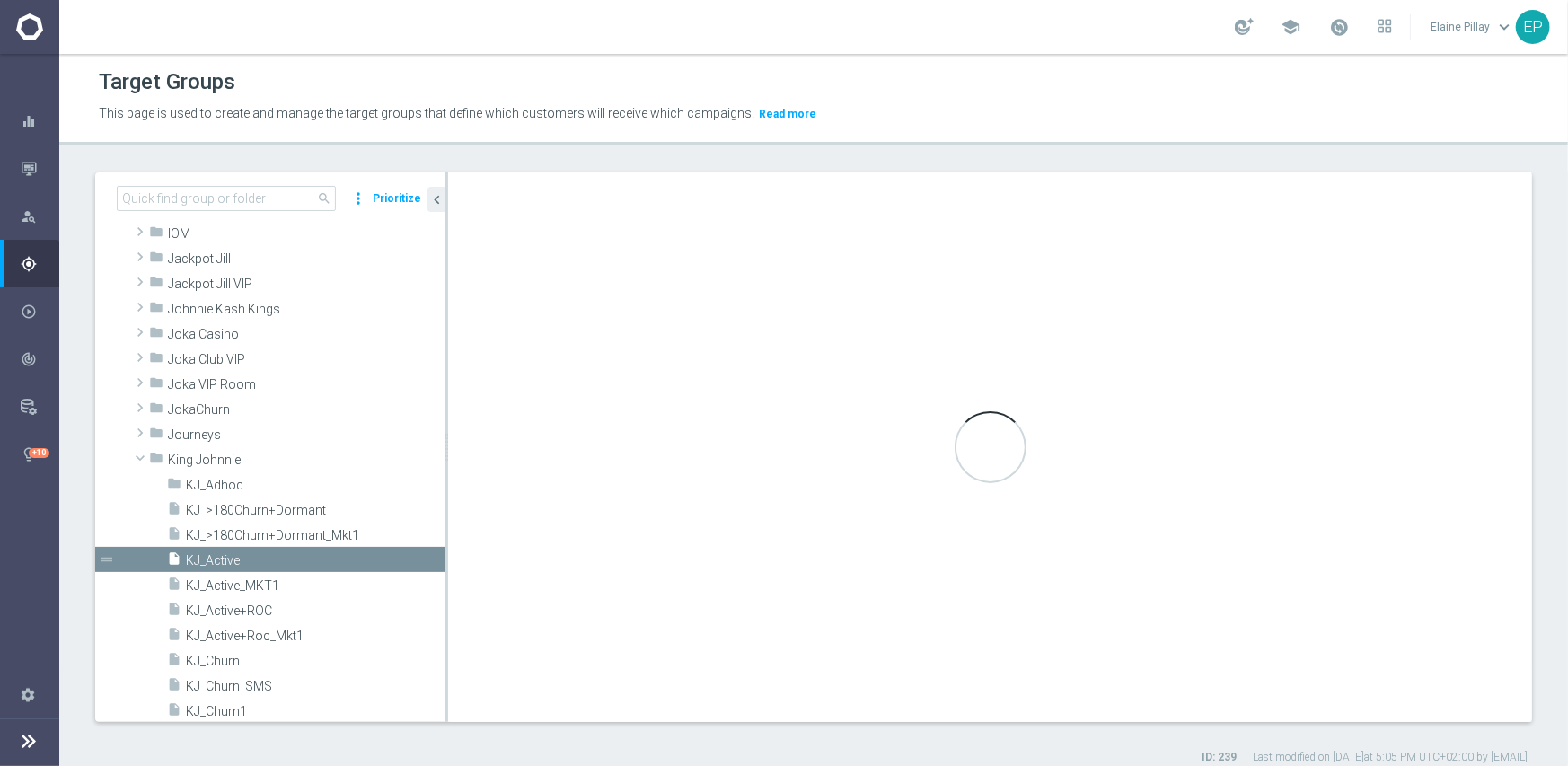 type on "(1 and 2 and 3 and 4 ) or 5" 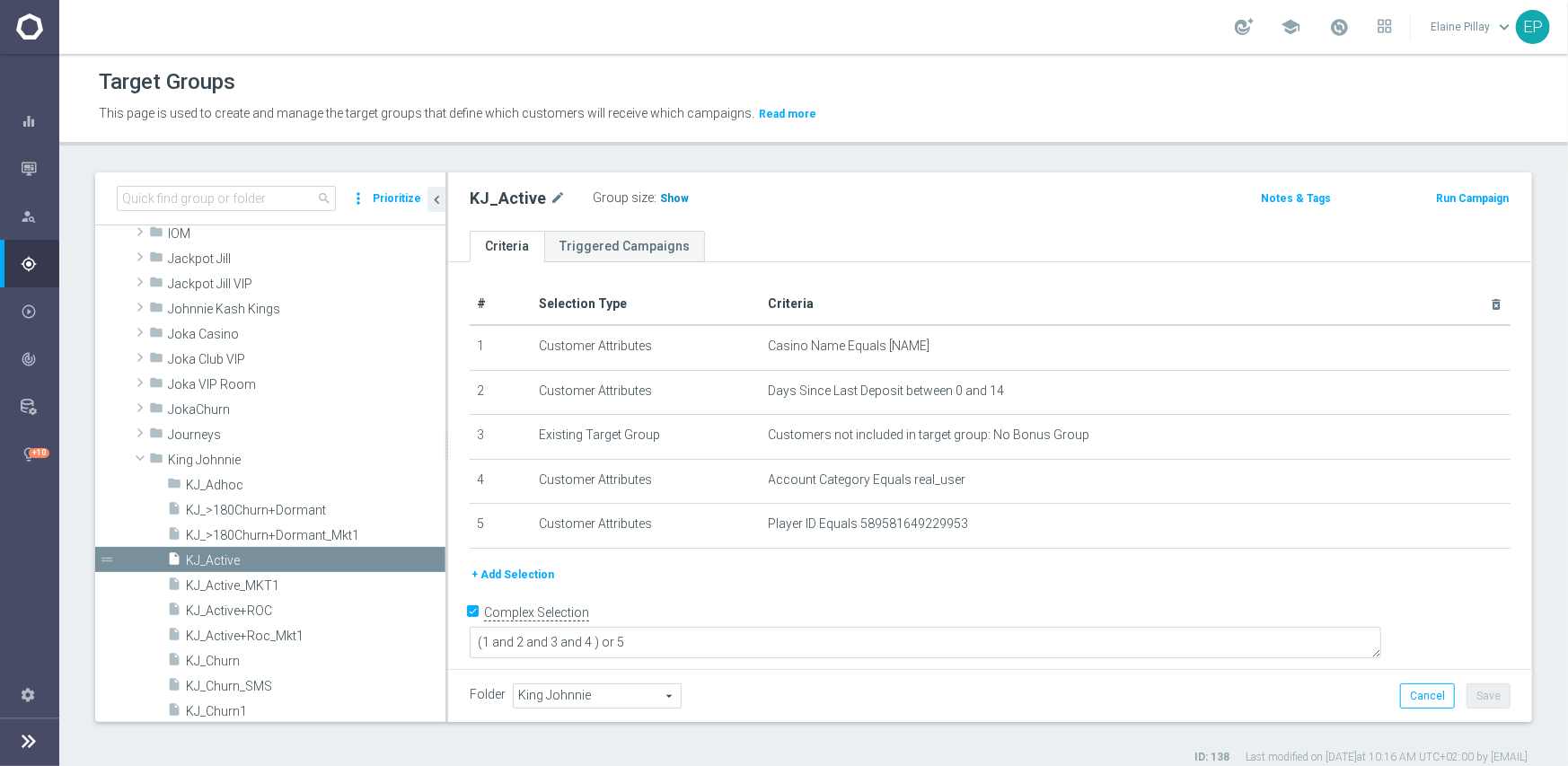 click on "Show" 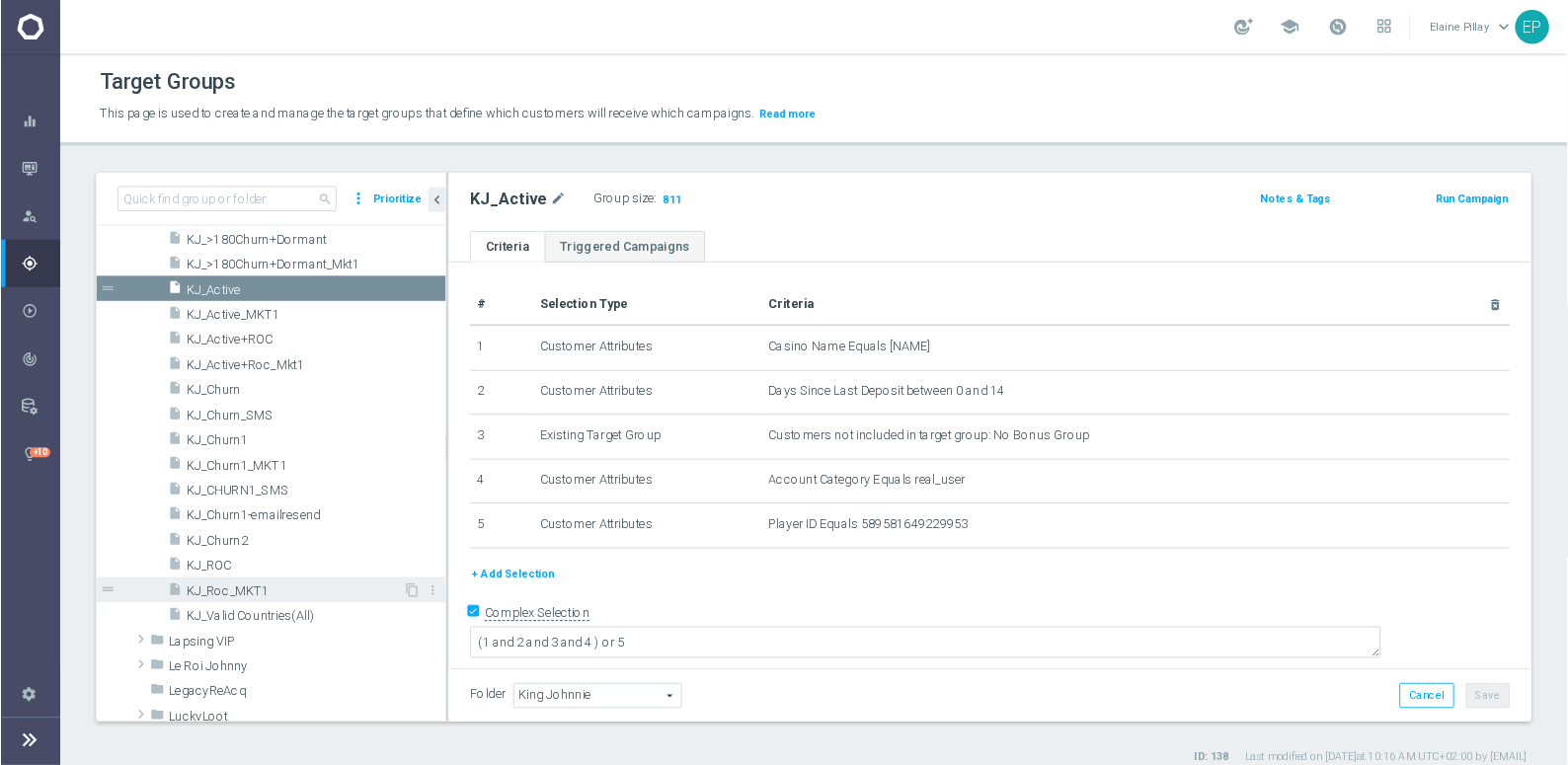 scroll, scrollTop: 896, scrollLeft: 0, axis: vertical 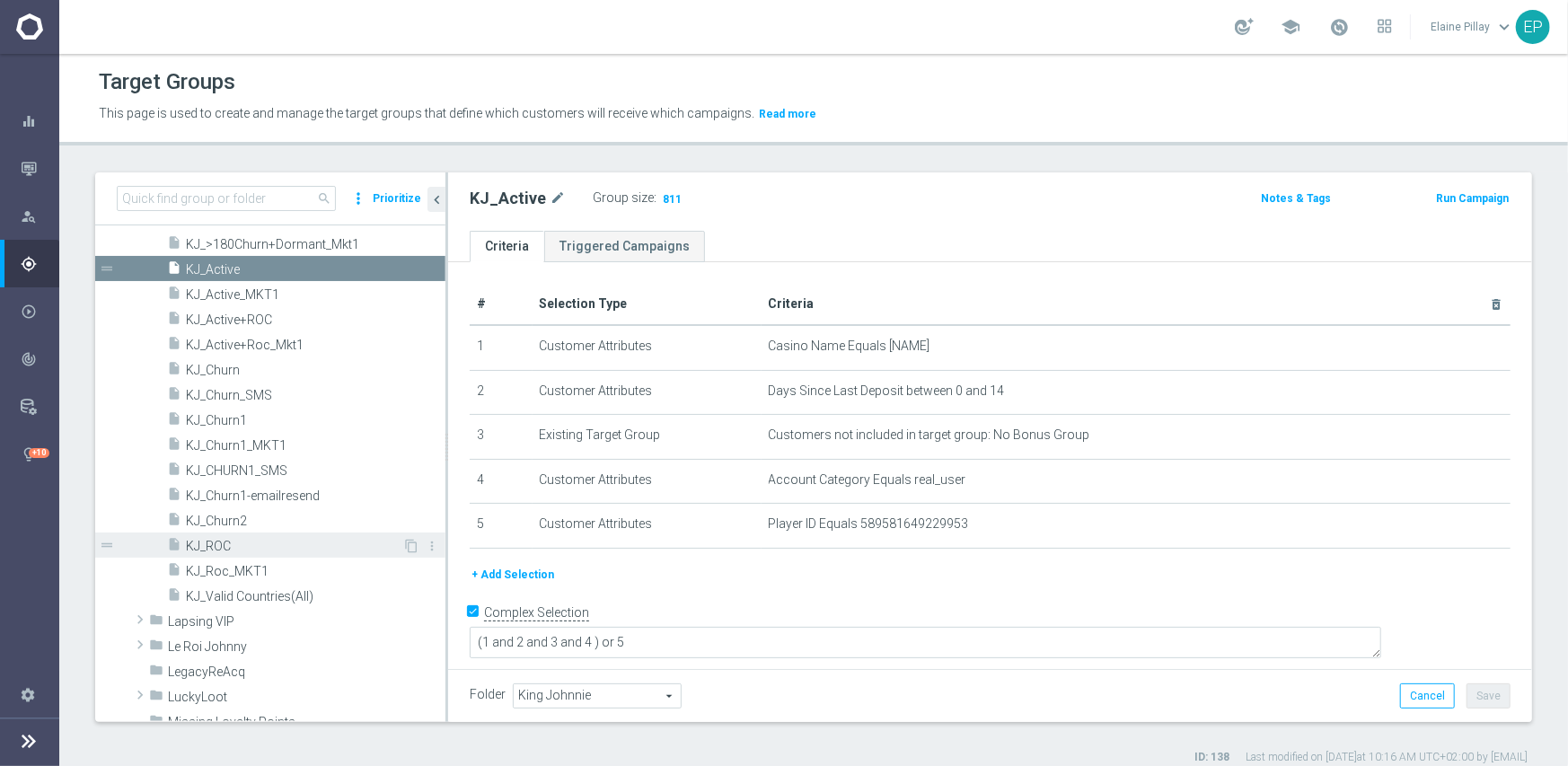 drag, startPoint x: 219, startPoint y: 541, endPoint x: 241, endPoint y: 541, distance: 22 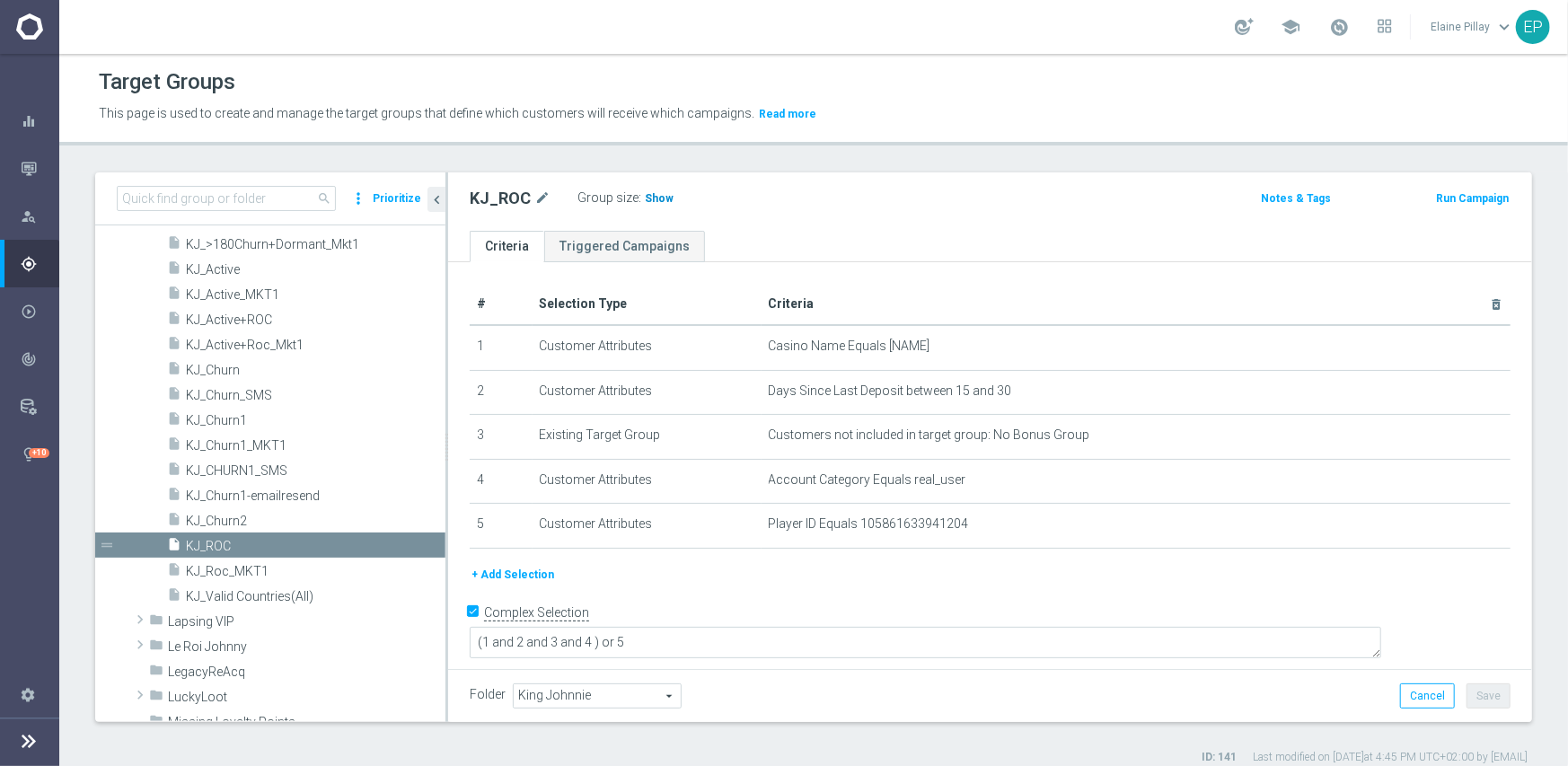 click on "Show" 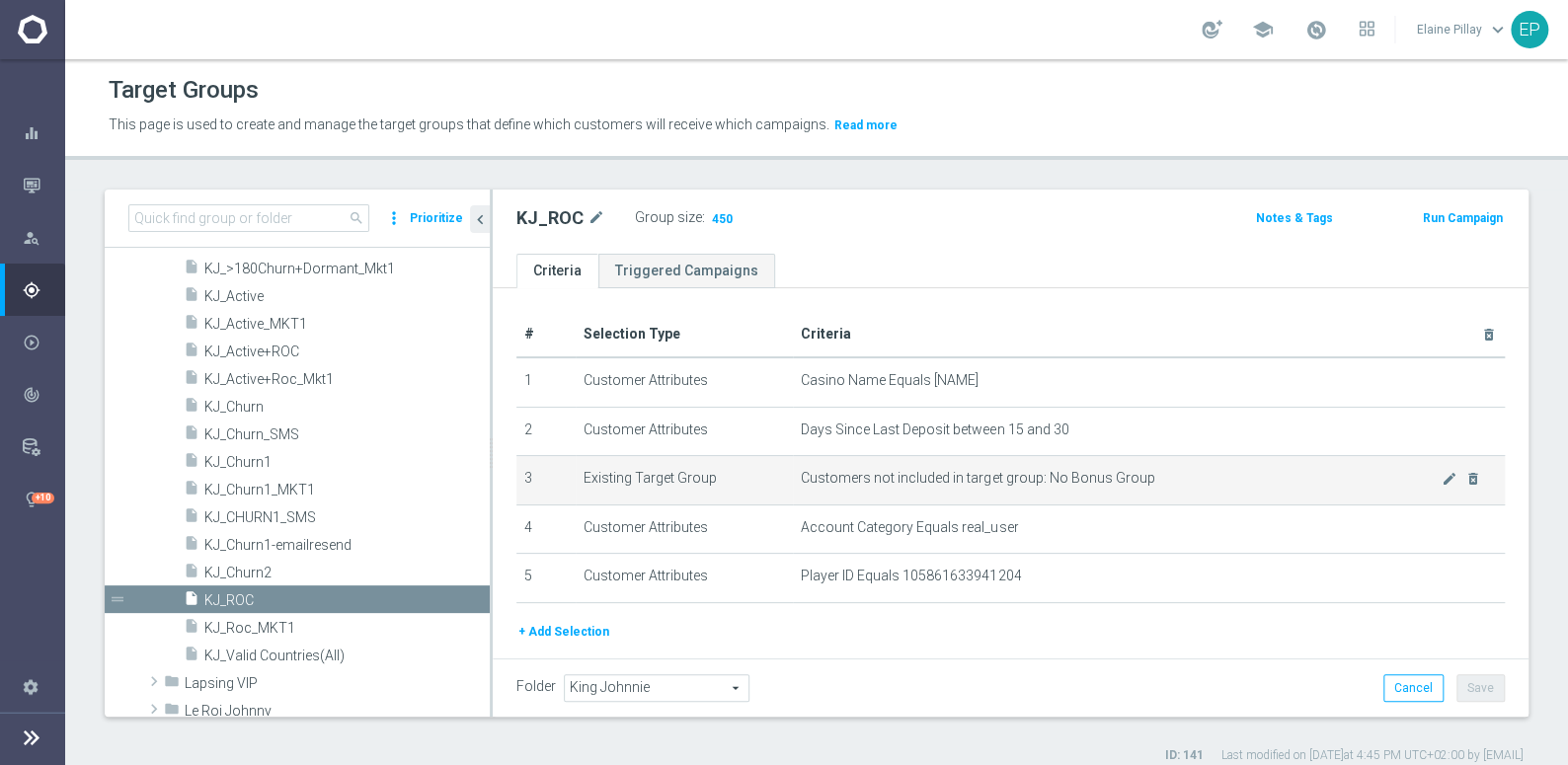 scroll, scrollTop: 896, scrollLeft: 0, axis: vertical 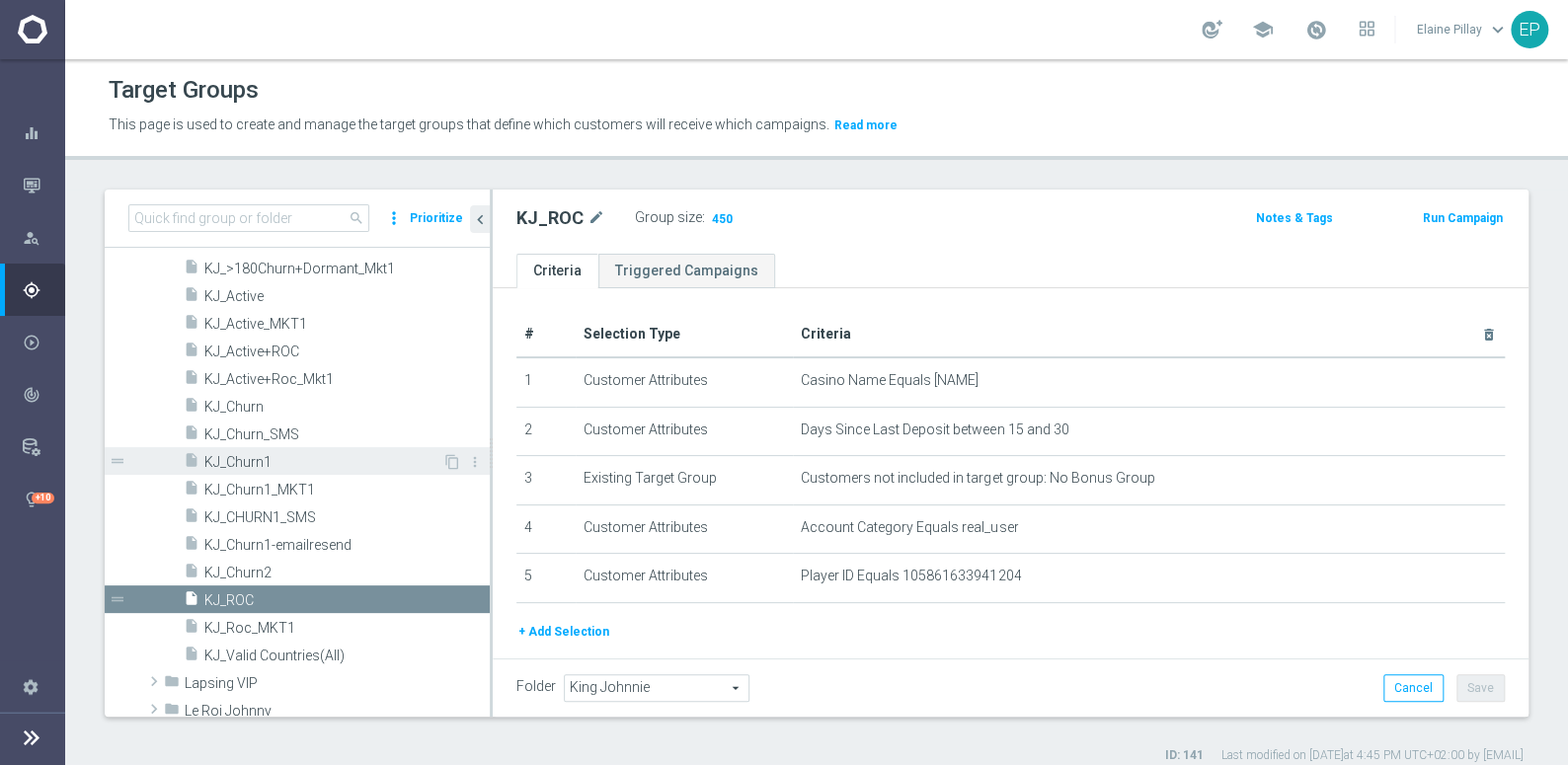click on "KJ_Churn1" at bounding box center (323, 462) 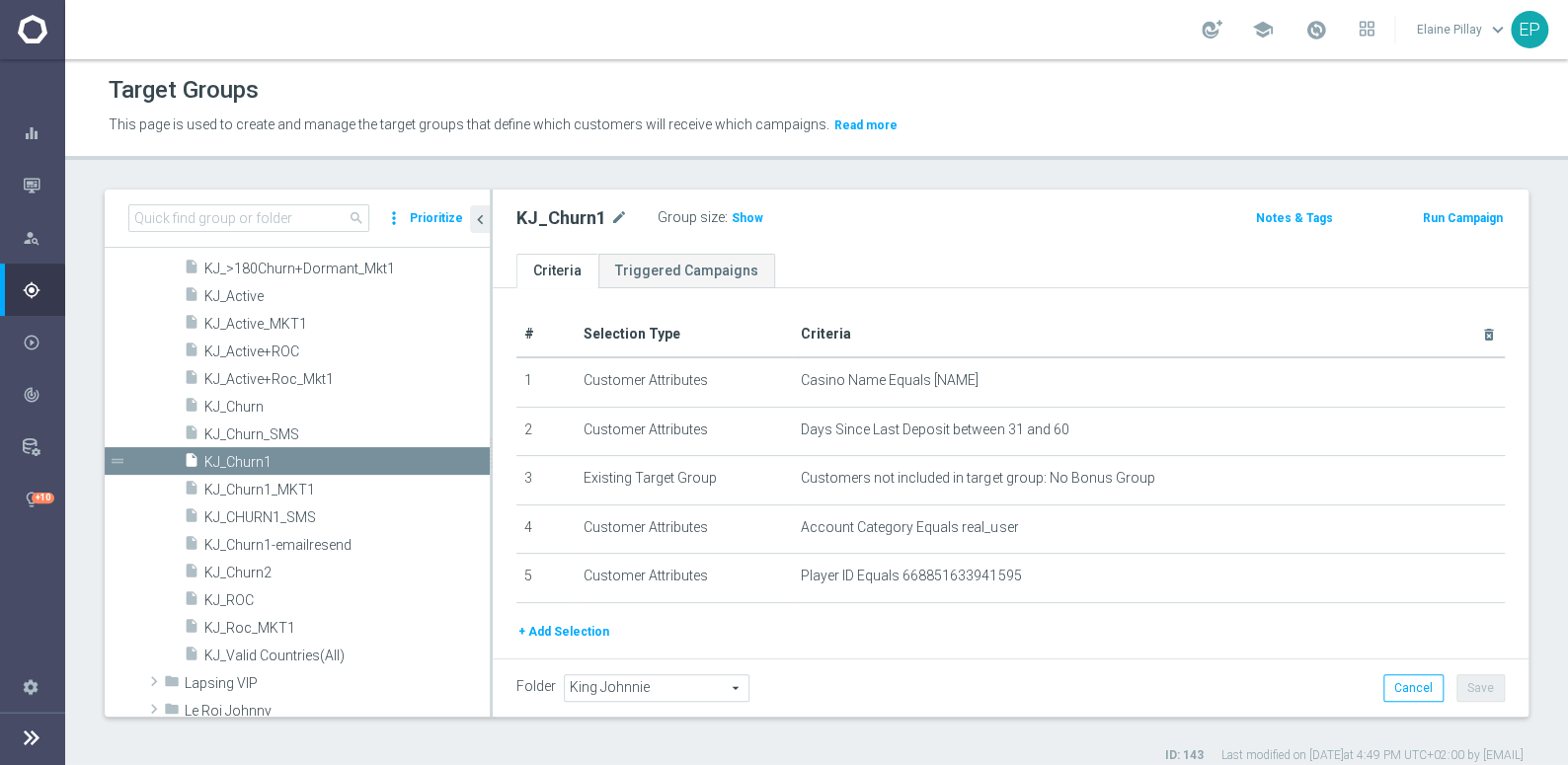 drag, startPoint x: 732, startPoint y: 217, endPoint x: 712, endPoint y: 246, distance: 35.22783 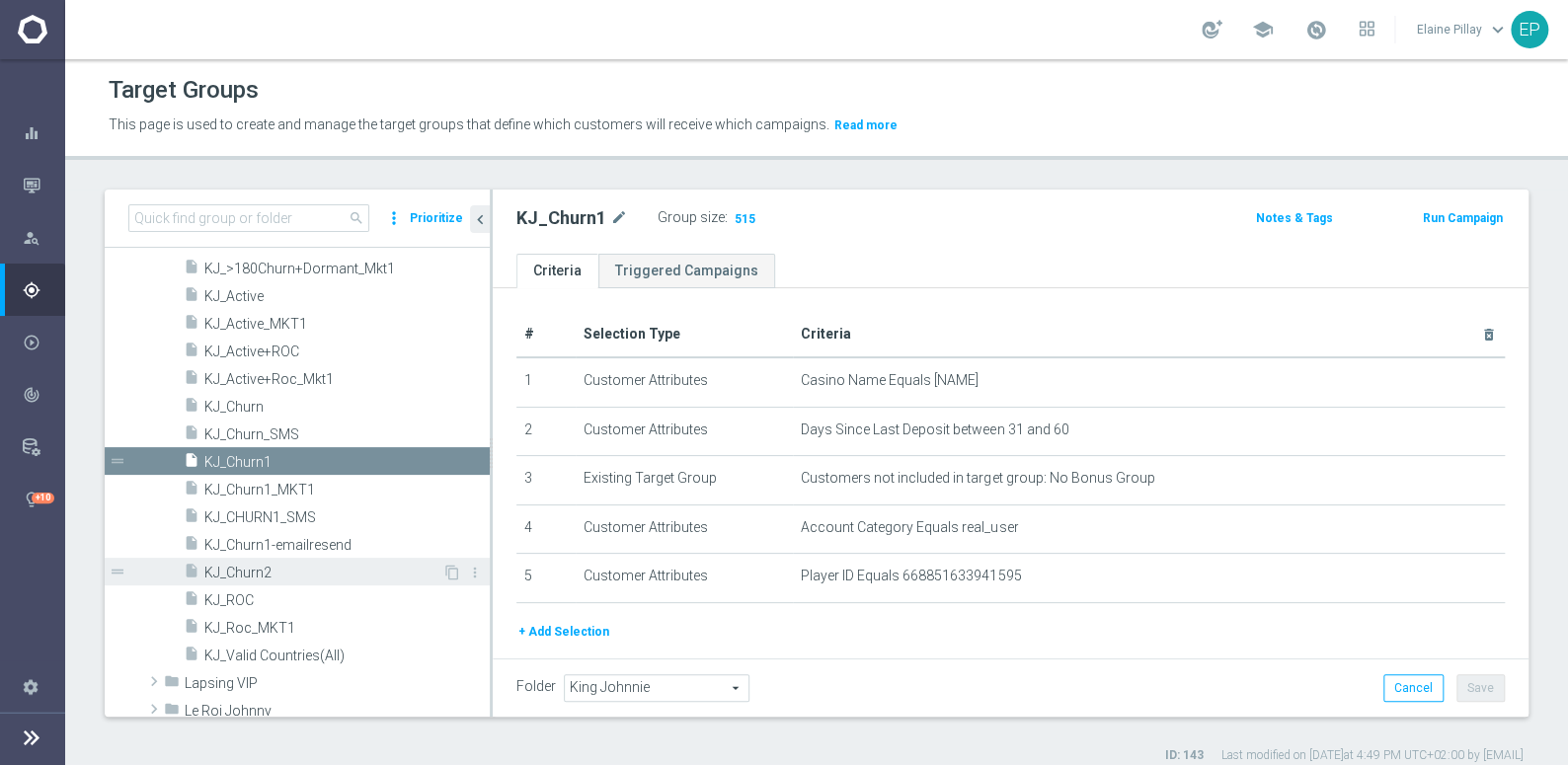 click on "KJ_Churn2" at bounding box center [323, 573] 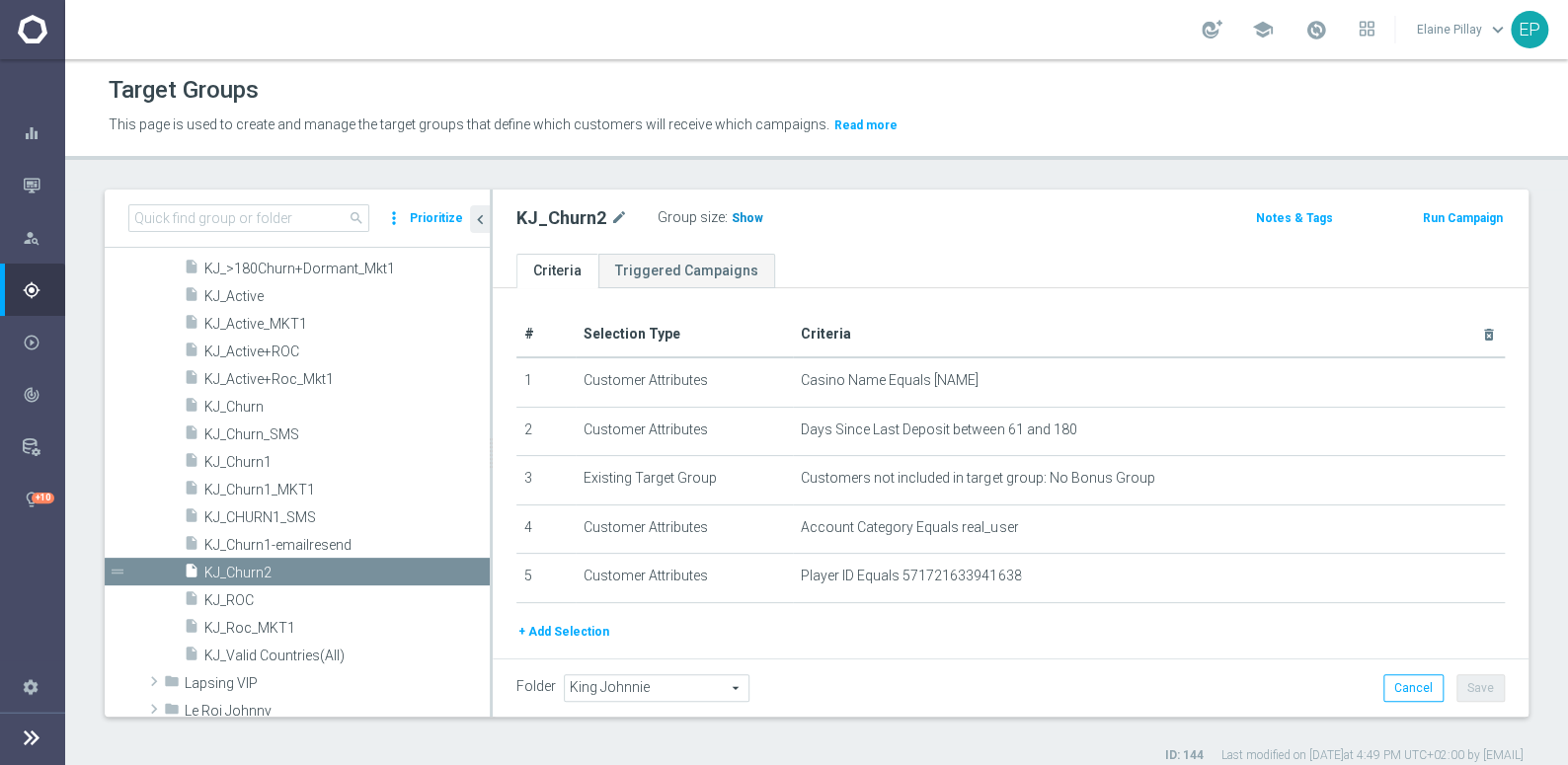 click on "Show" 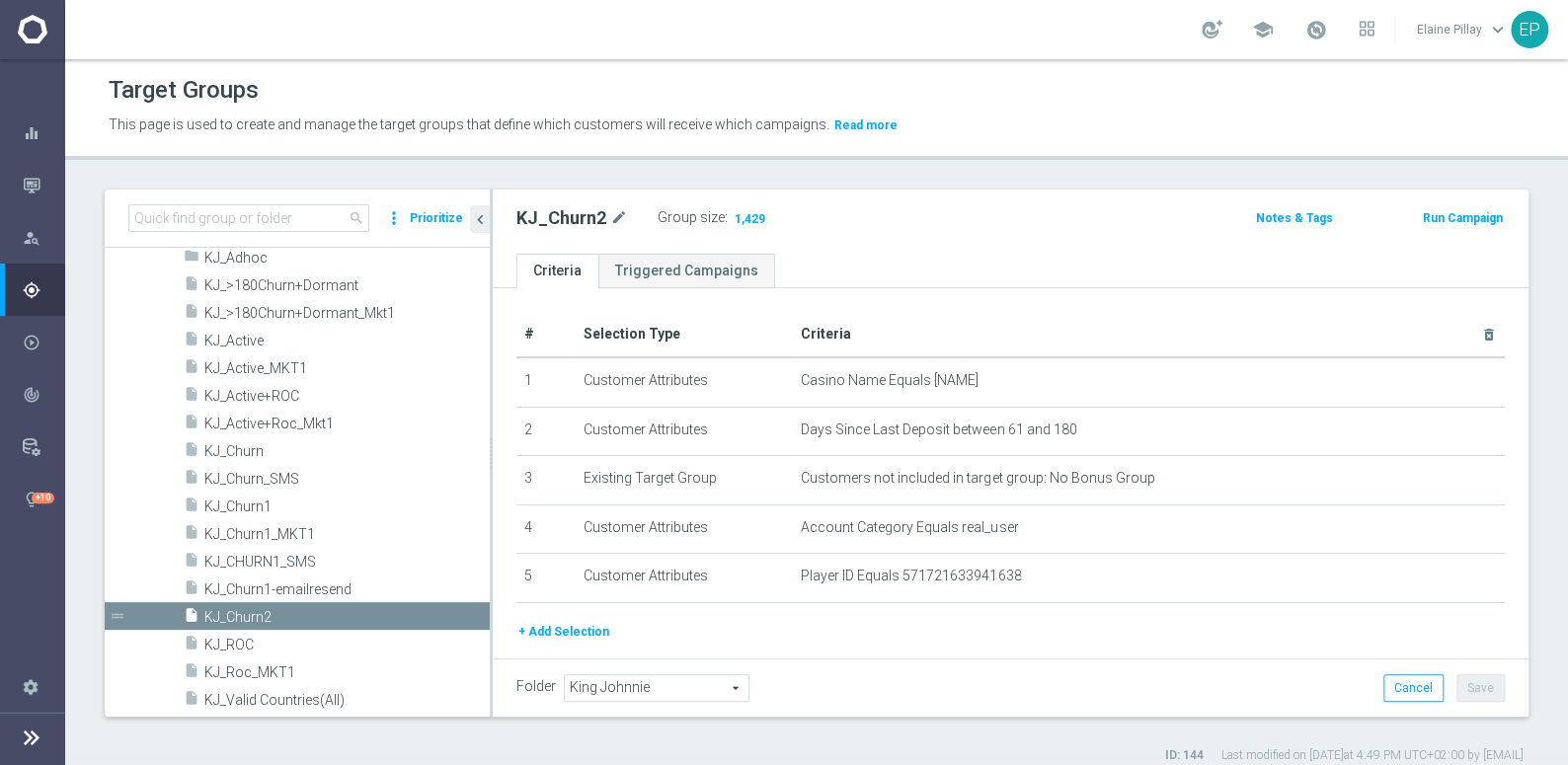 scroll, scrollTop: 717, scrollLeft: 0, axis: vertical 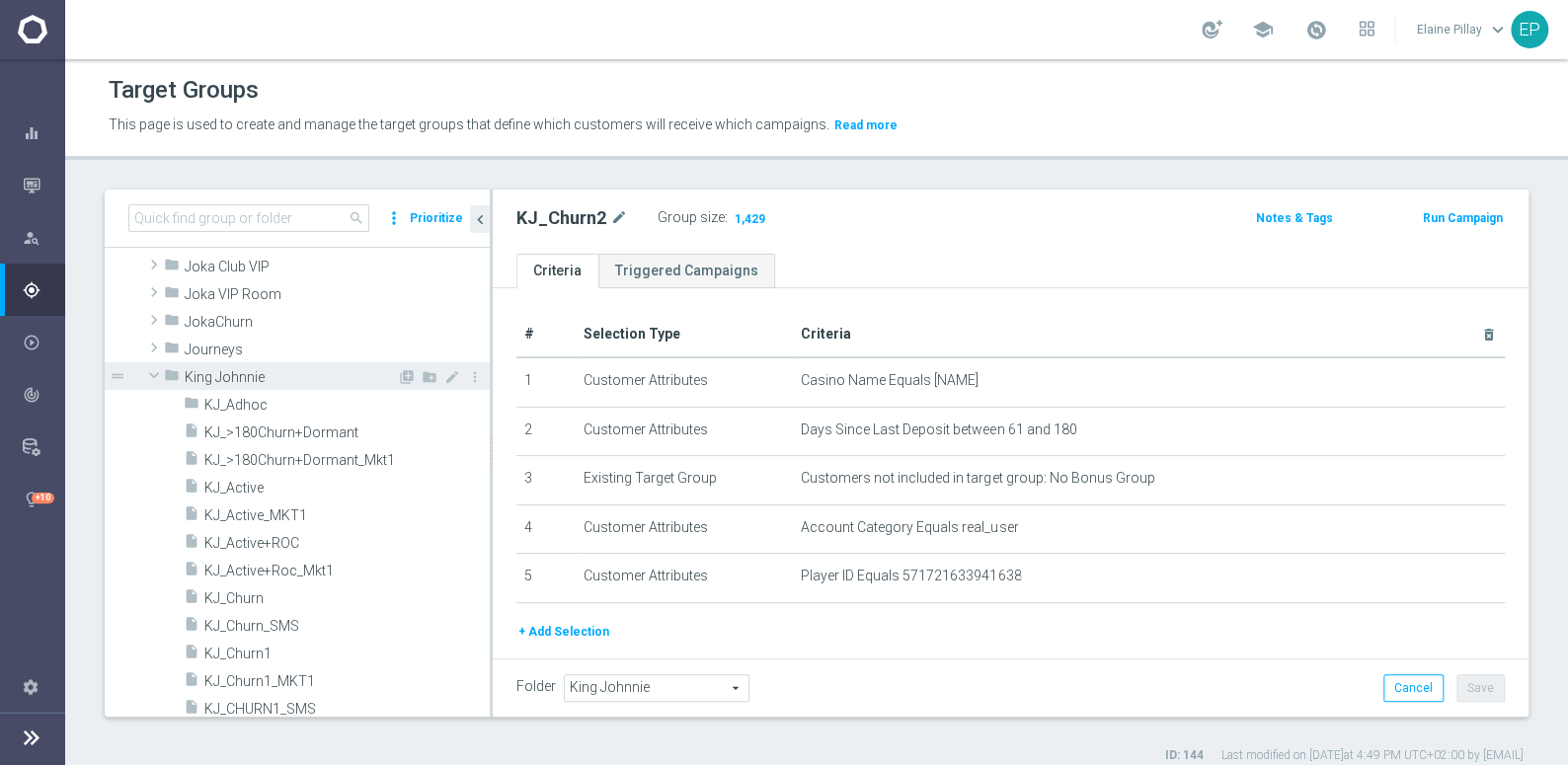 click on "King Johnnie" at bounding box center [290, 377] 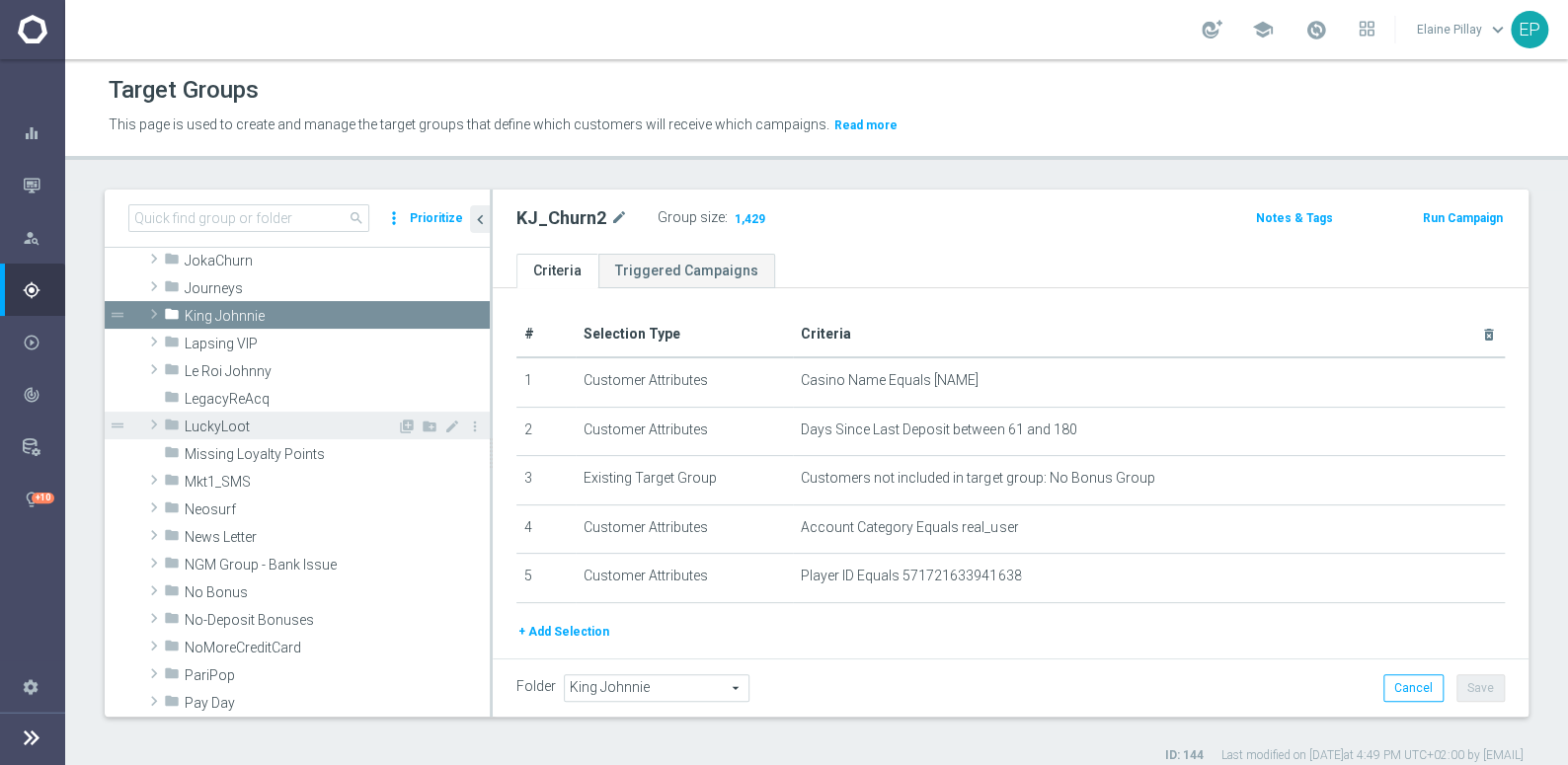 scroll, scrollTop: 806, scrollLeft: 0, axis: vertical 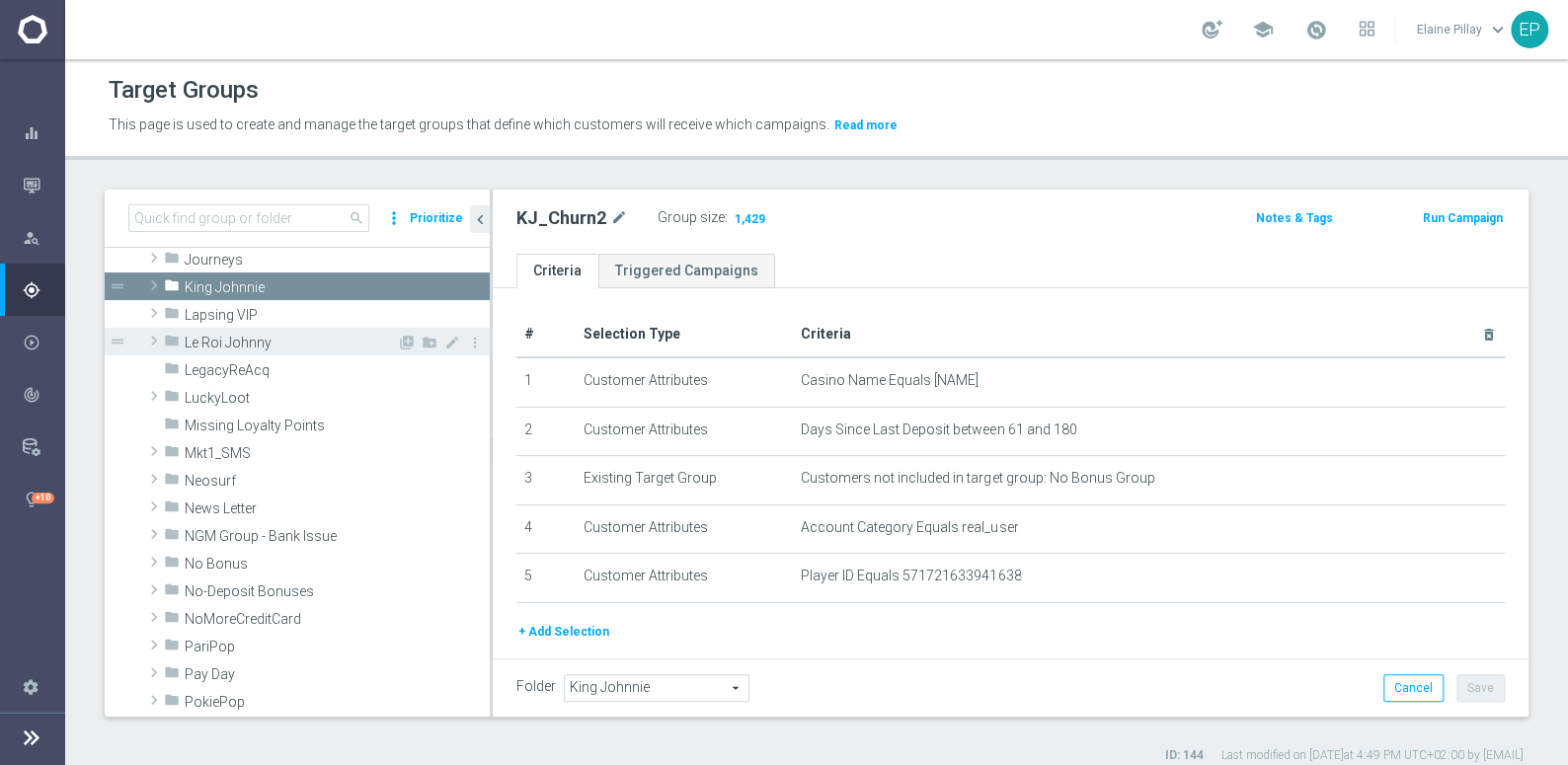 click on "Le Roi Johnny" at bounding box center [290, 343] 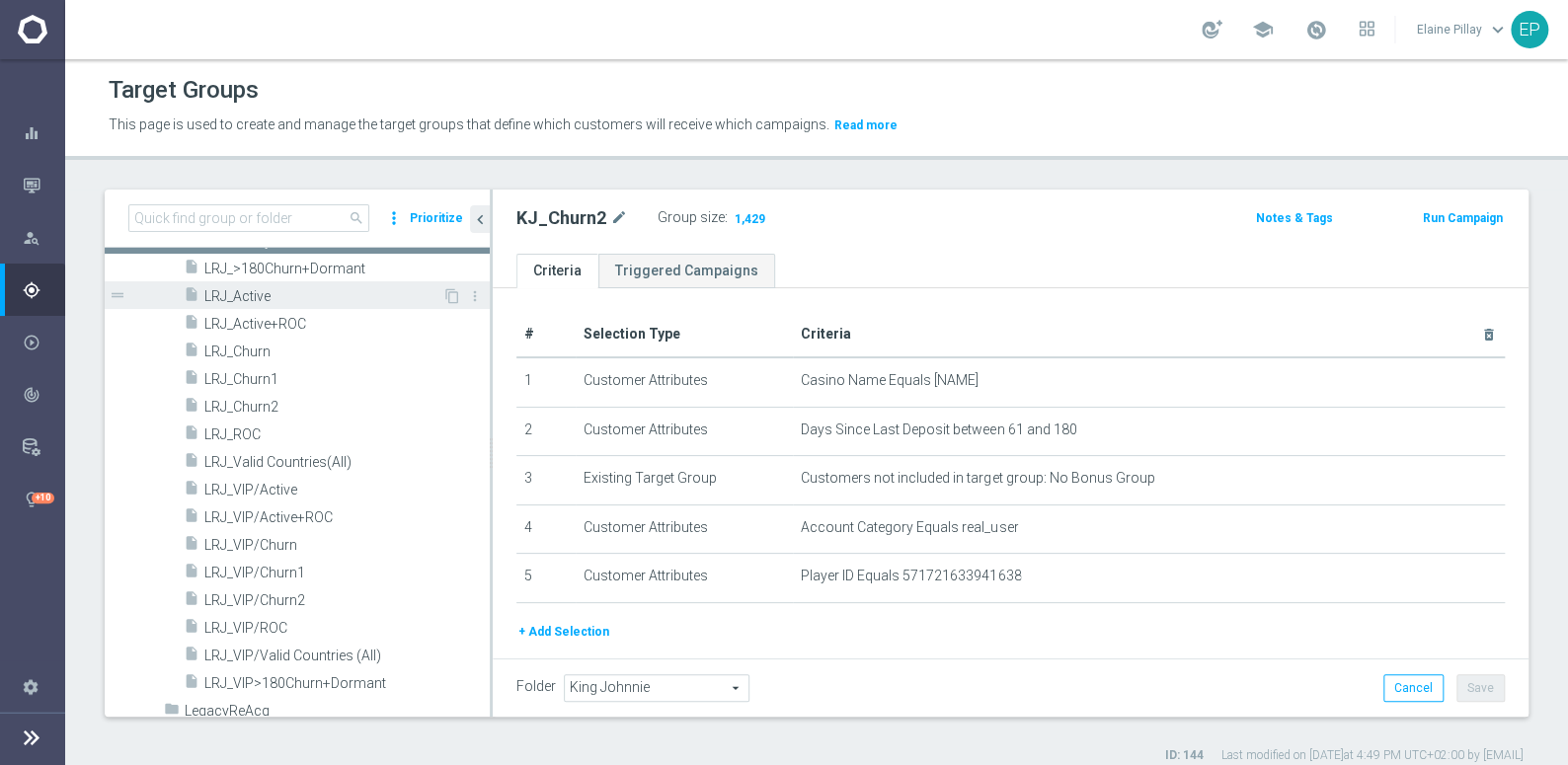 click on "LRJ_Active" at bounding box center (323, 296) 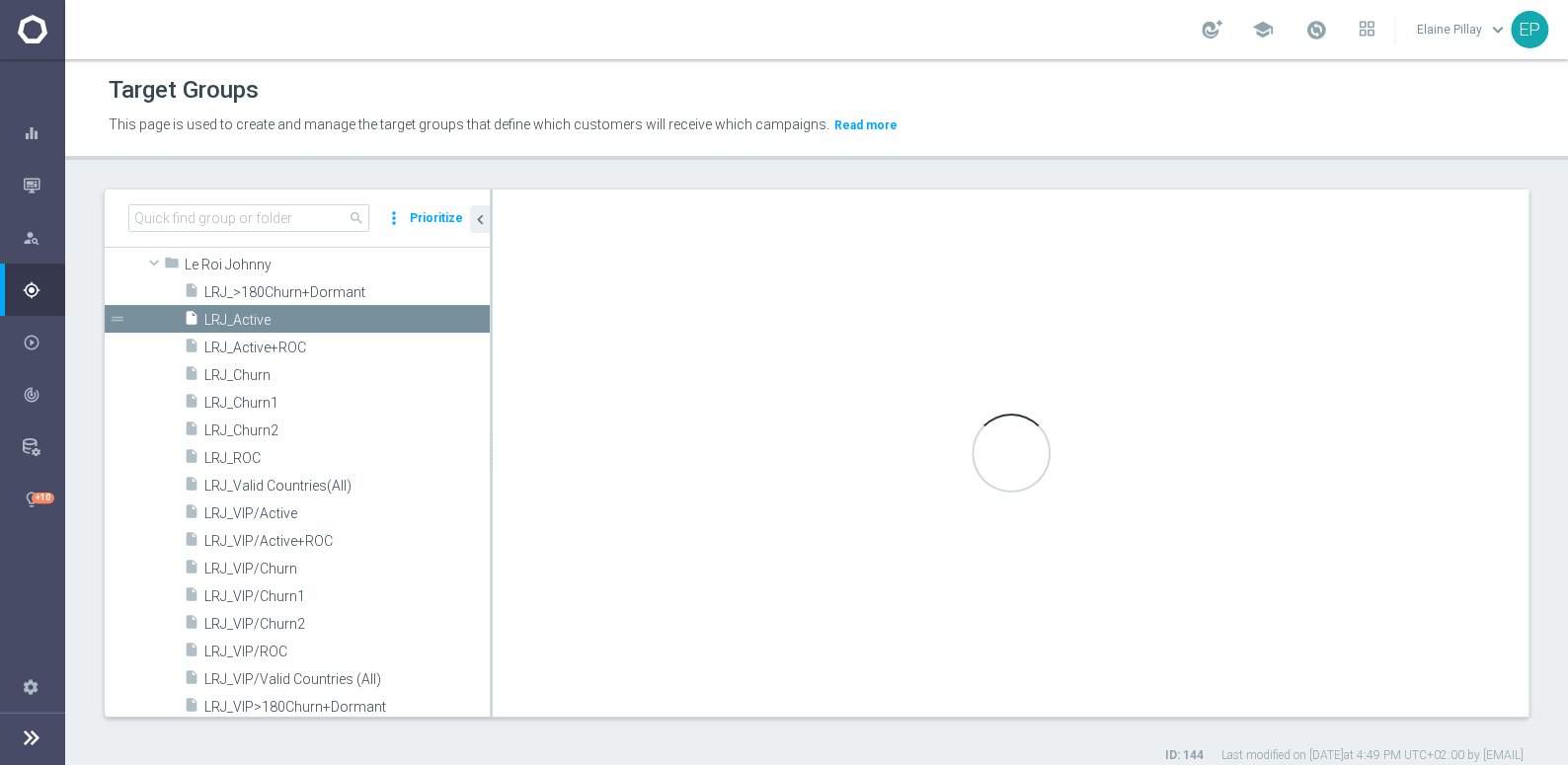 scroll, scrollTop: 639, scrollLeft: 0, axis: vertical 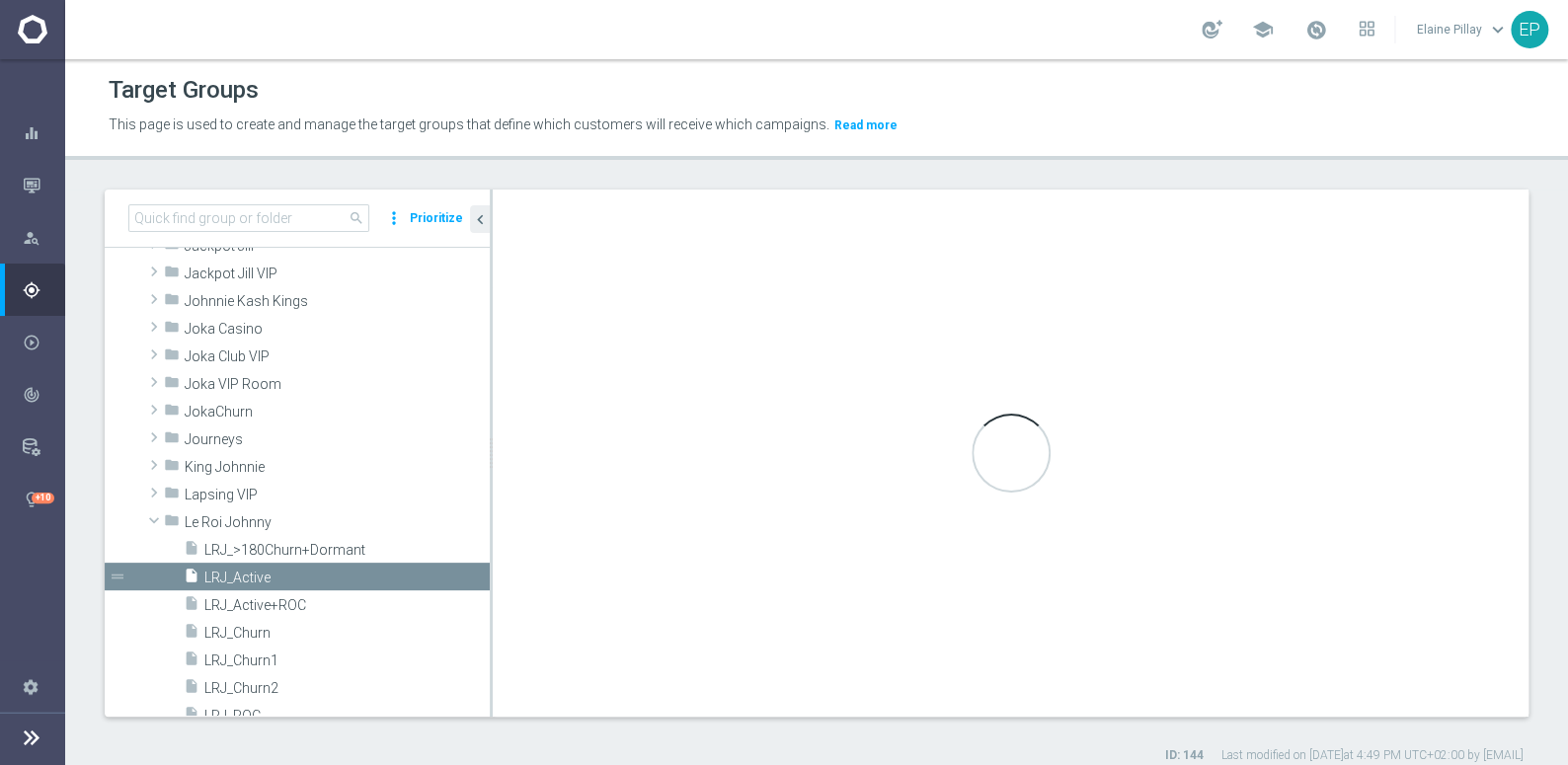 type on "Le Roi Johnny" 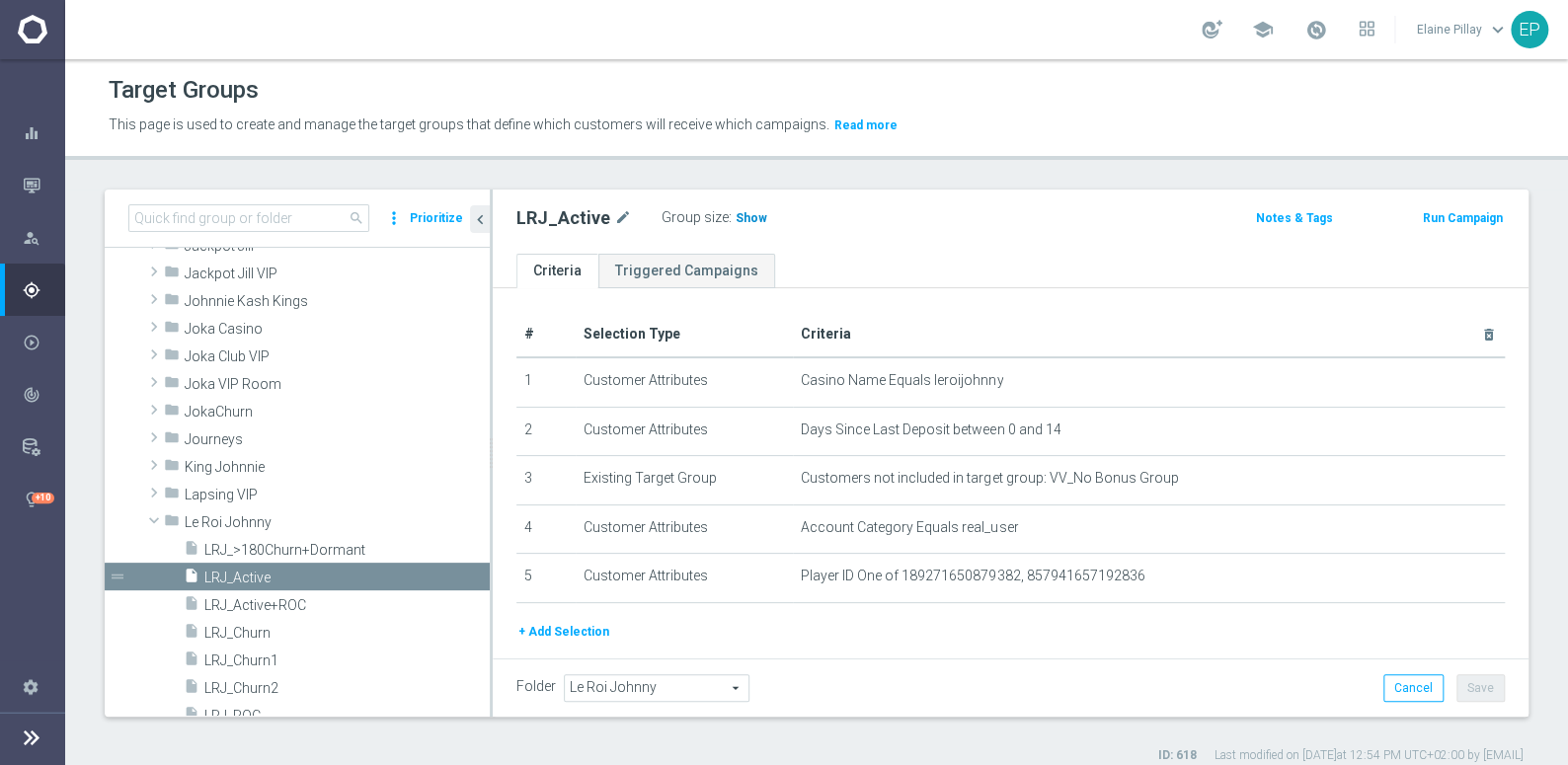click on "Show" 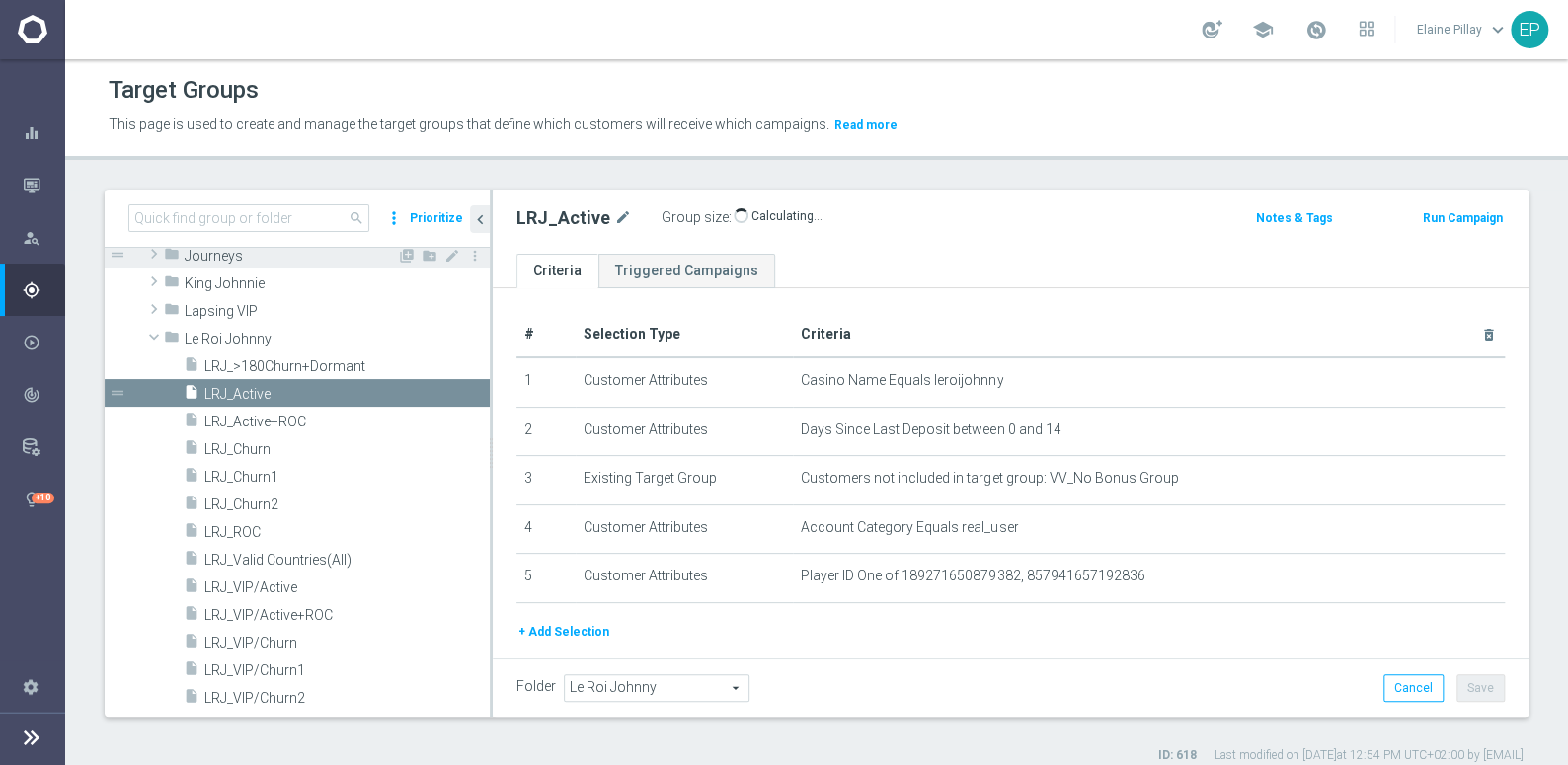 scroll, scrollTop: 817, scrollLeft: 0, axis: vertical 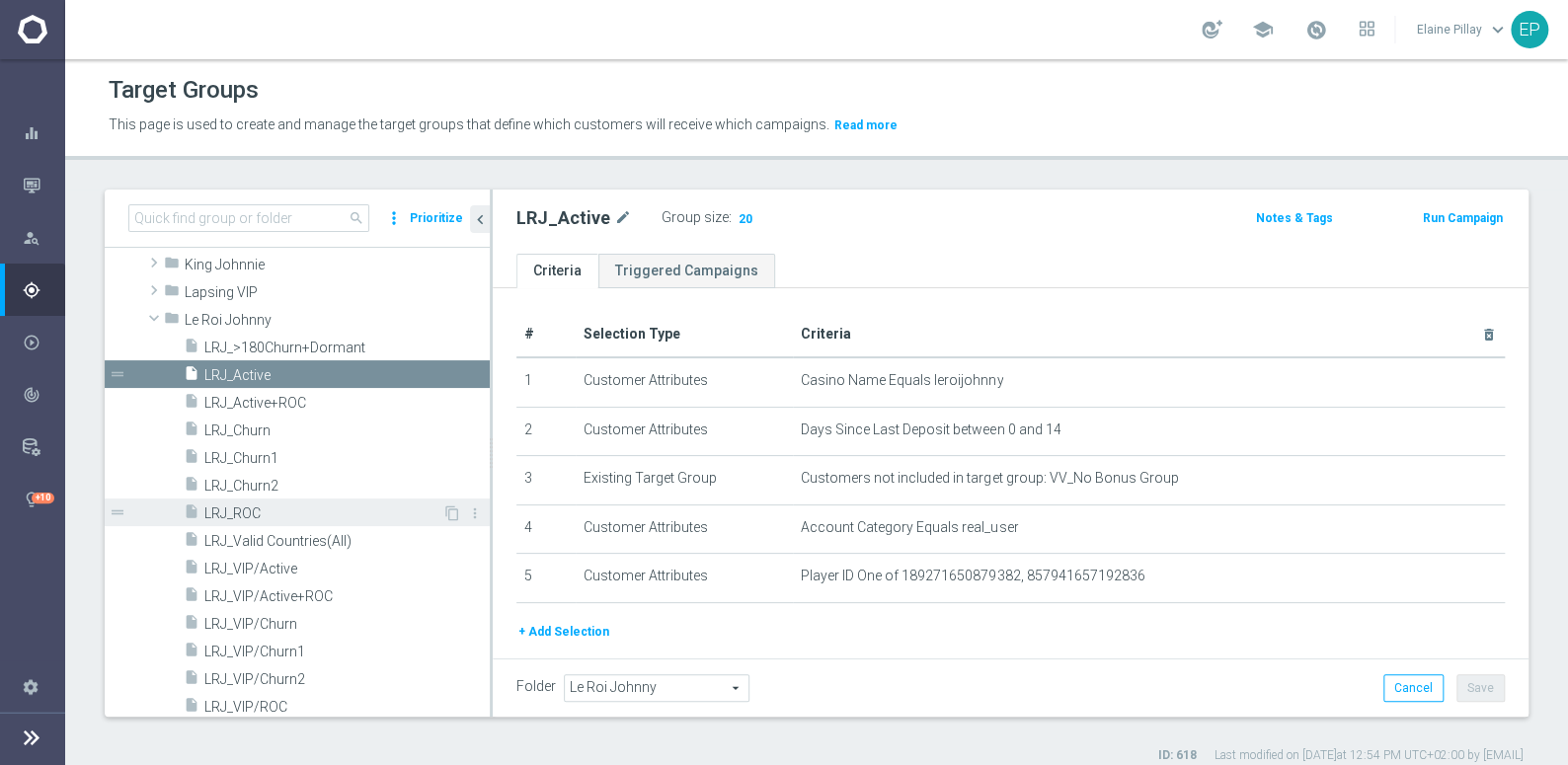 click on "LRJ_ROC" at bounding box center [323, 513] 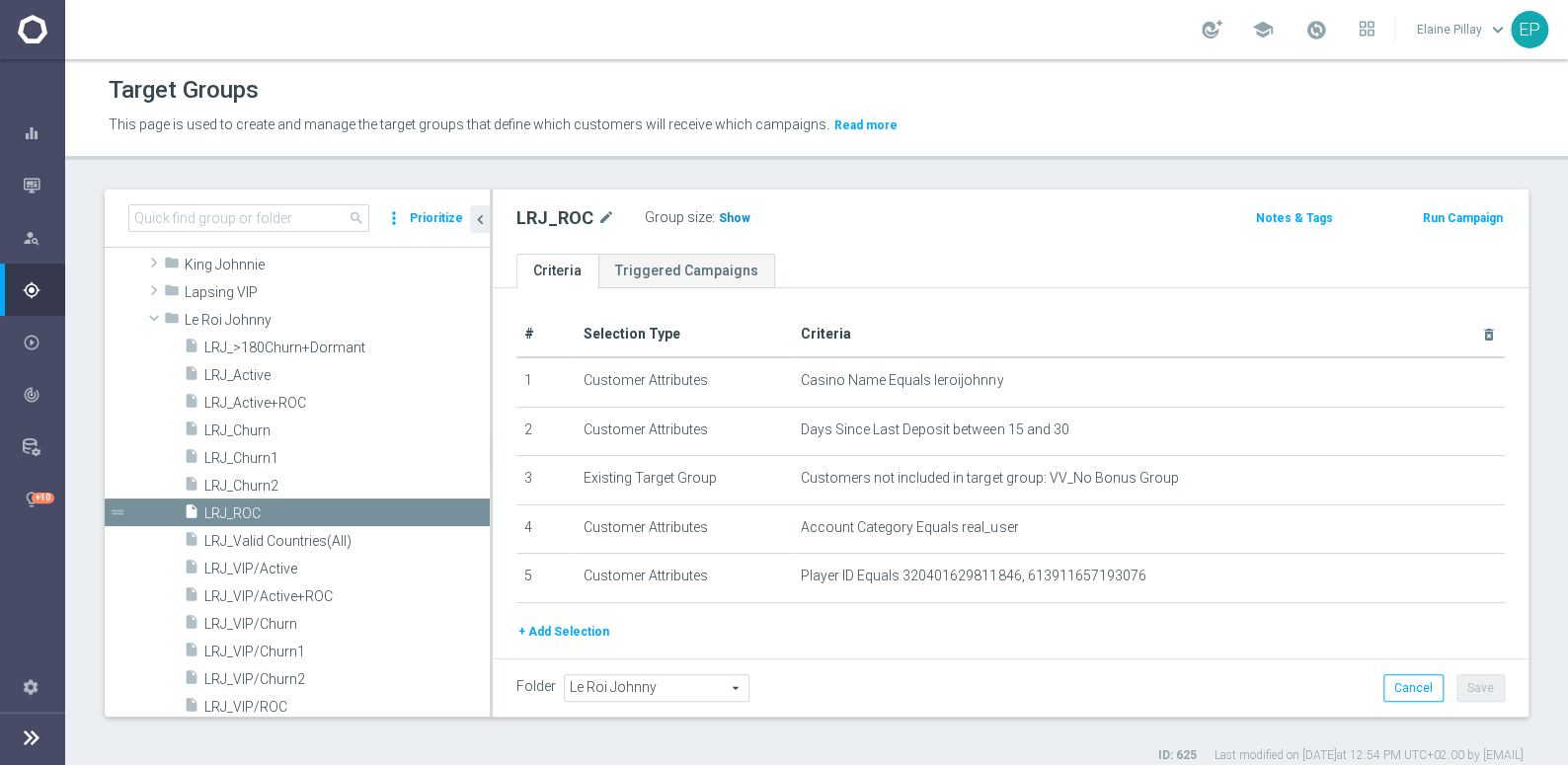 click on "Show" 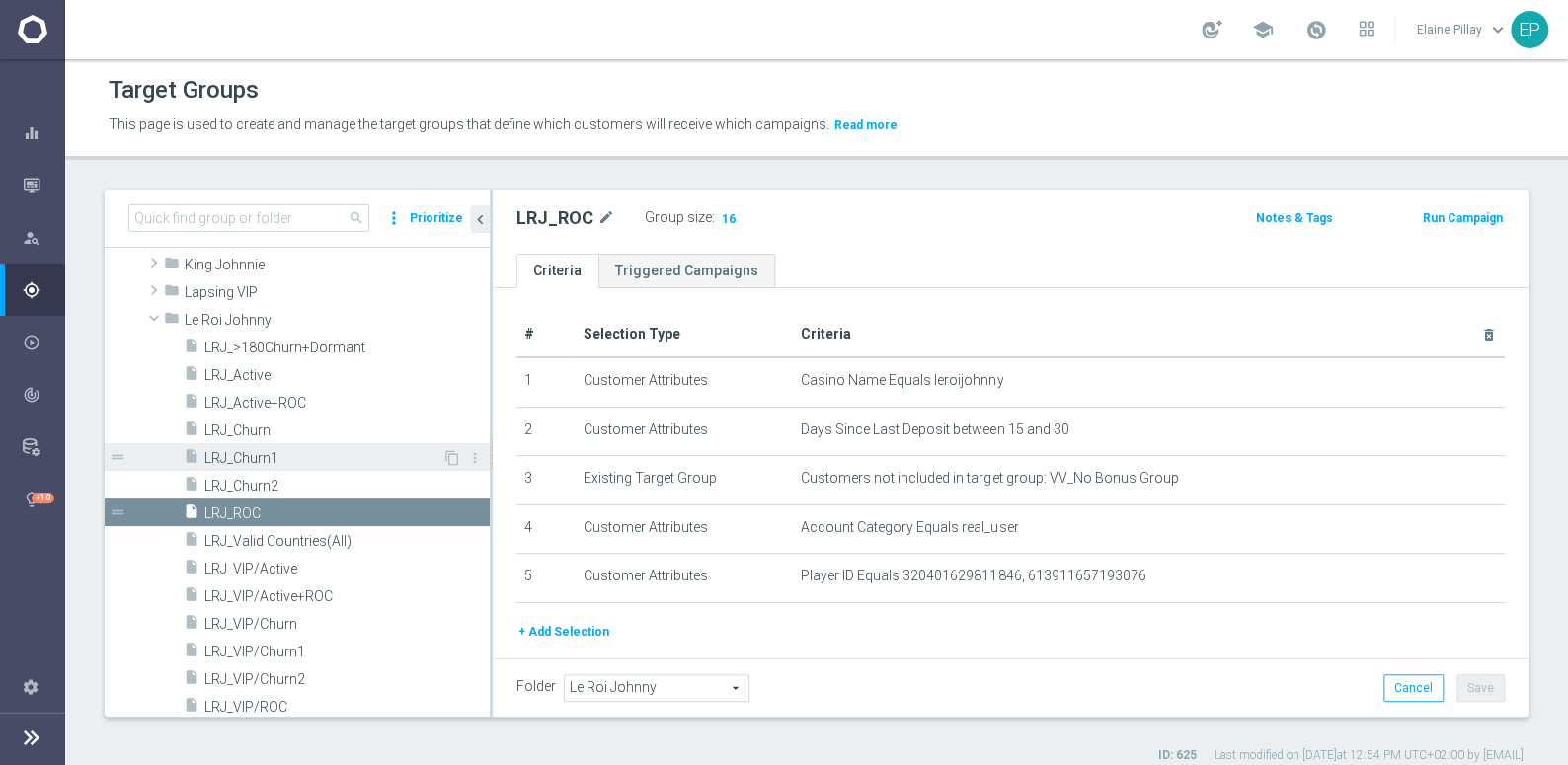 click on "LRJ_Churn1" at bounding box center [323, 458] 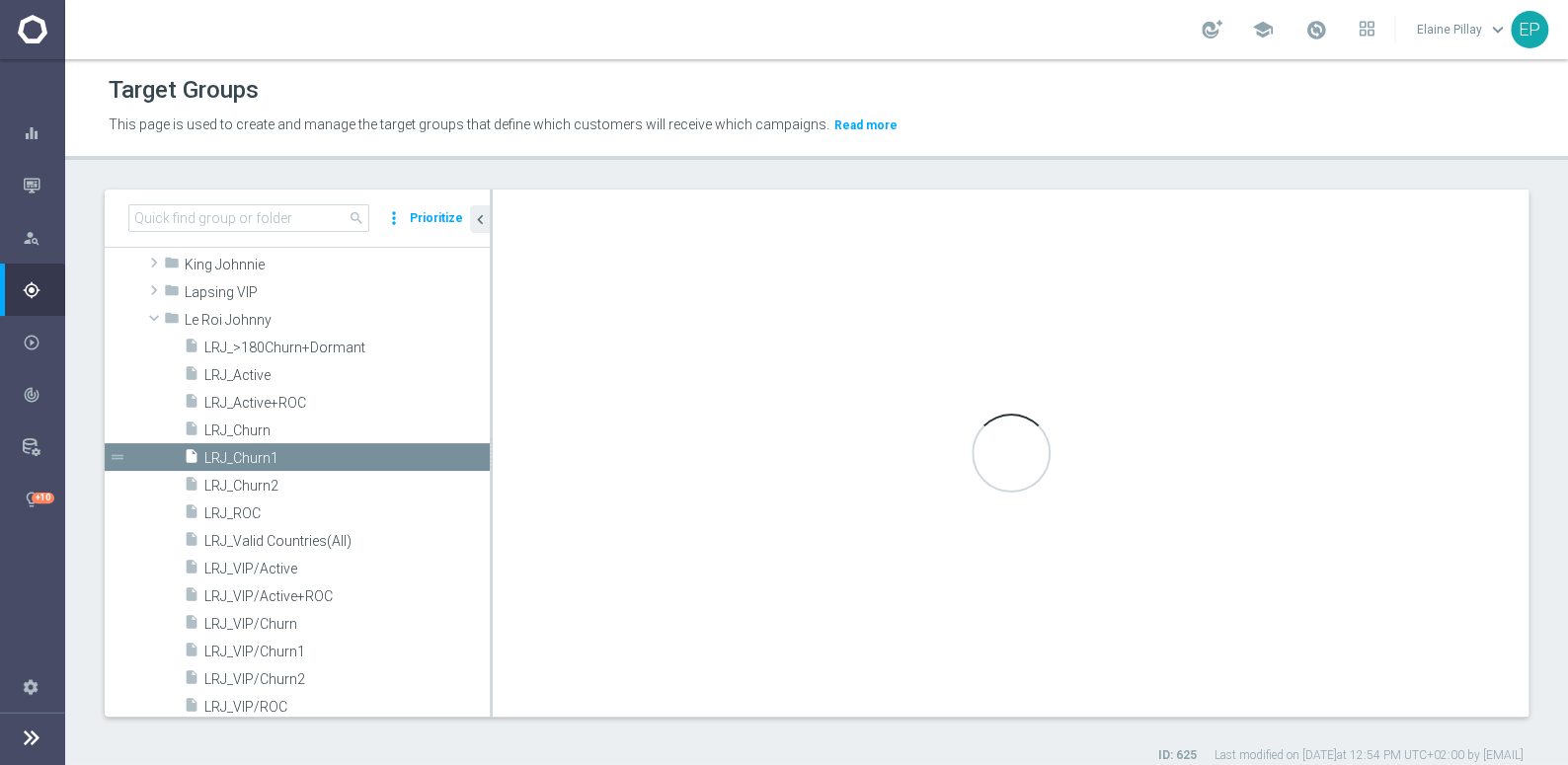 type on "(1 and 2 and 3 and 4) or 5" 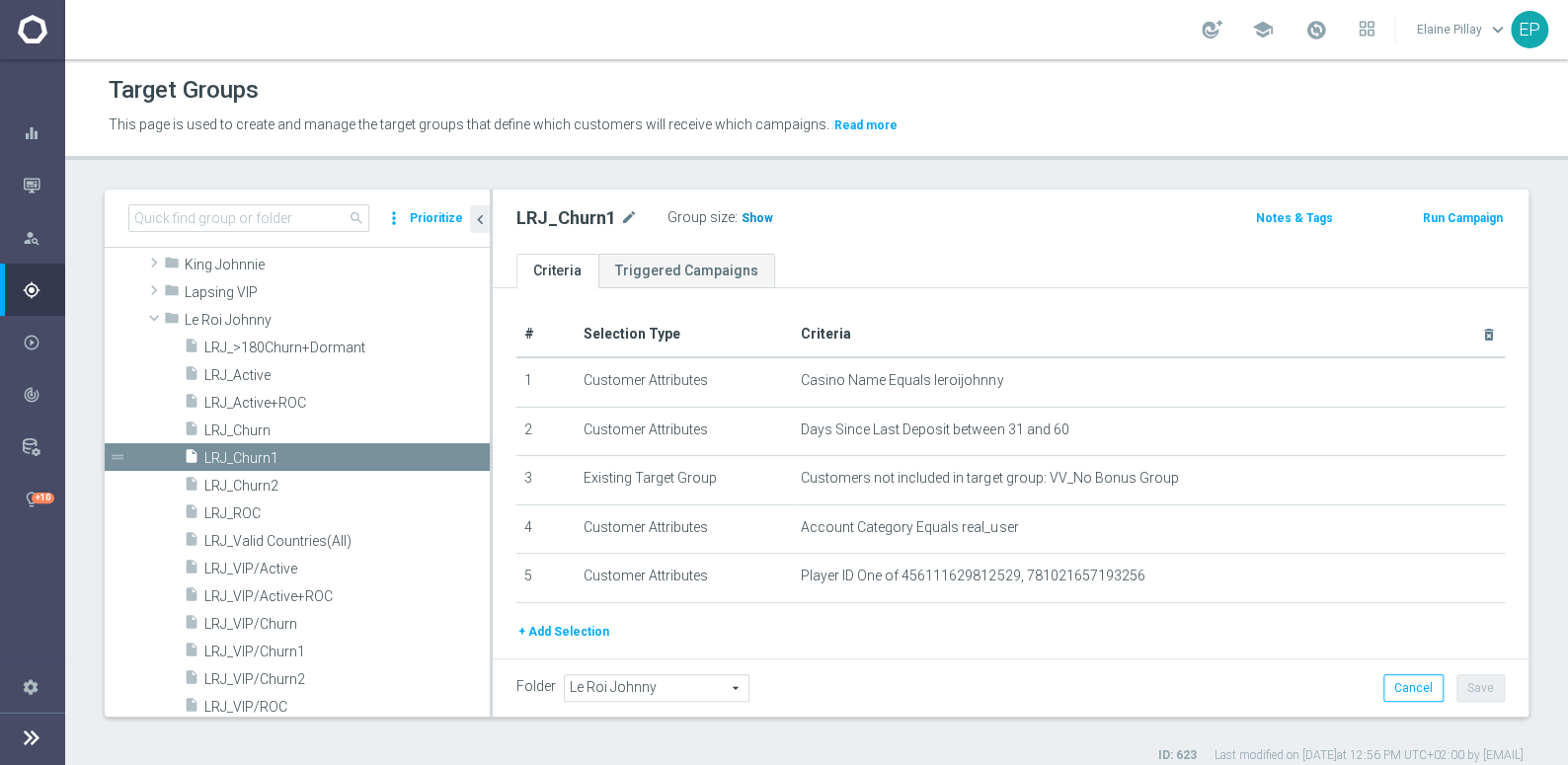 click on "Show" 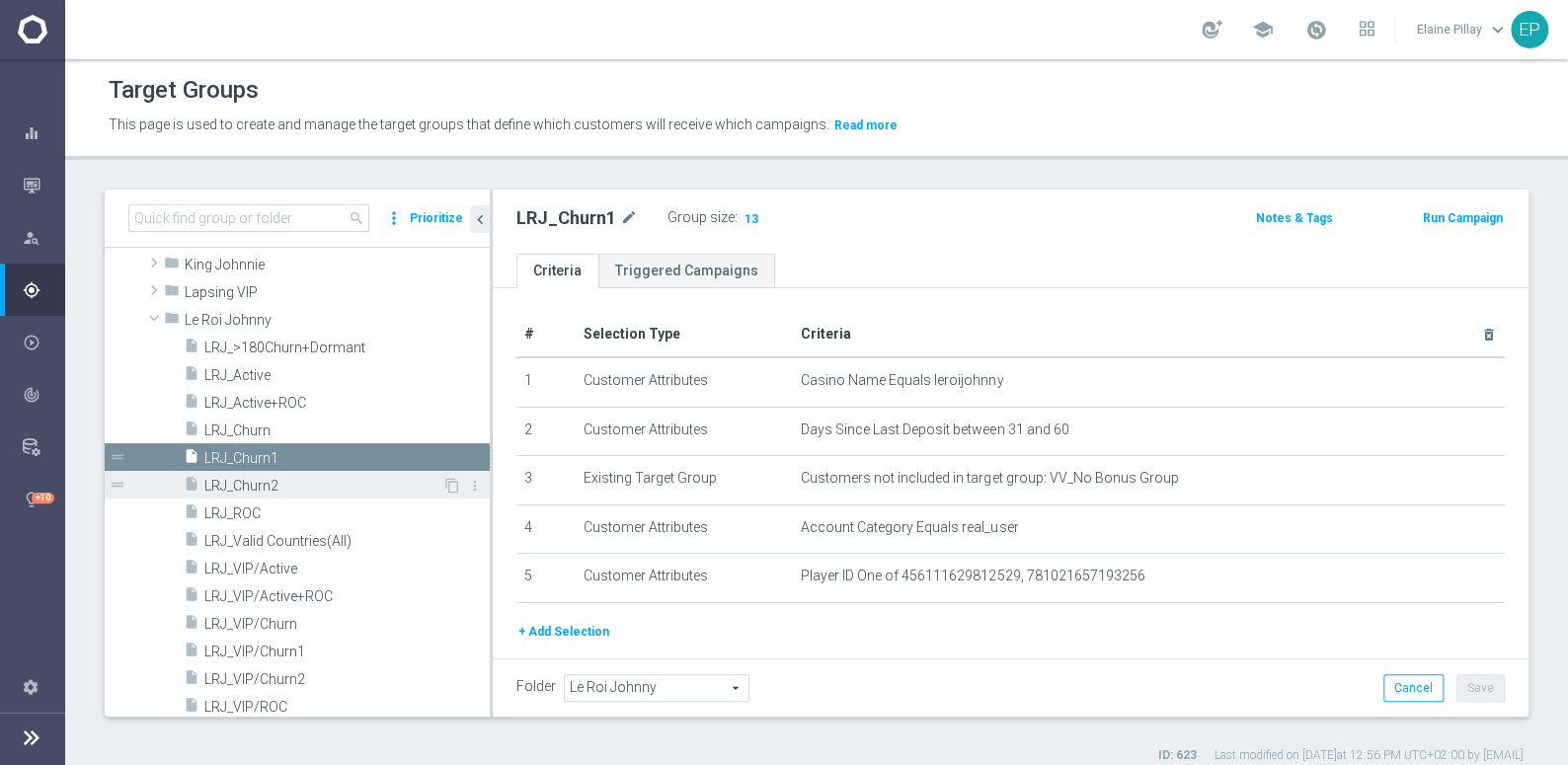 click on "LRJ_Churn2" at bounding box center (323, 486) 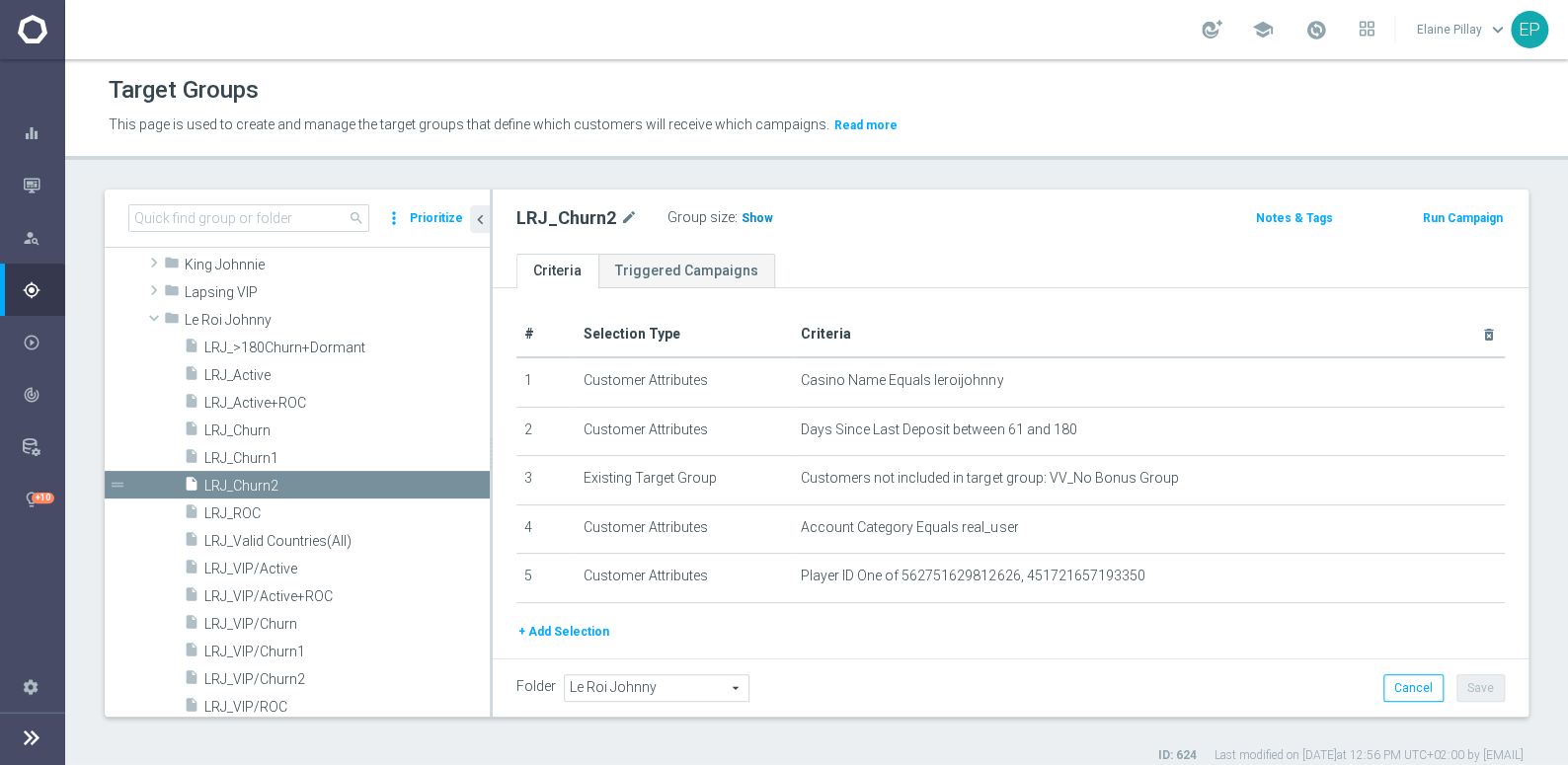 click on "Show" 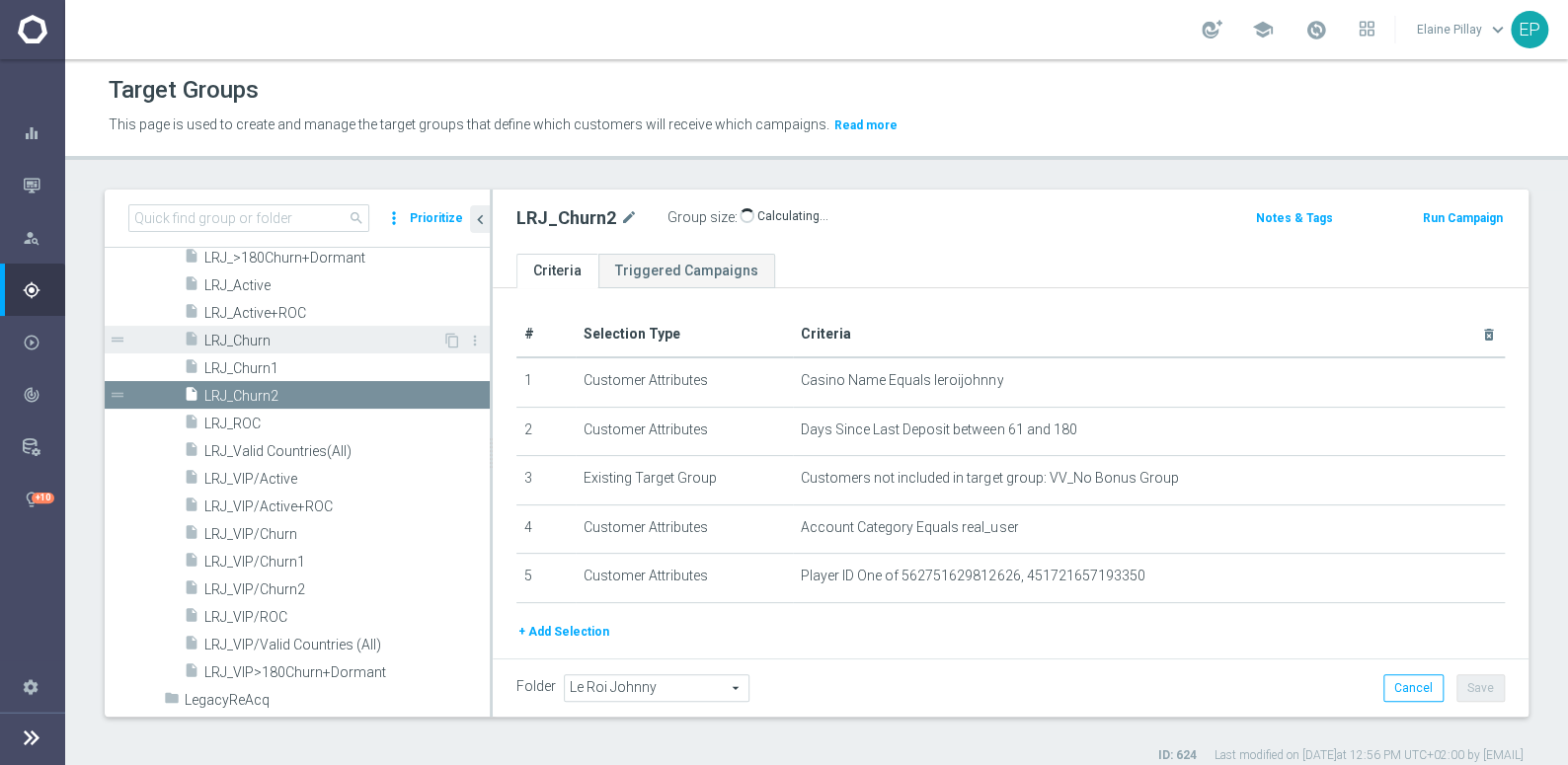 scroll, scrollTop: 997, scrollLeft: 0, axis: vertical 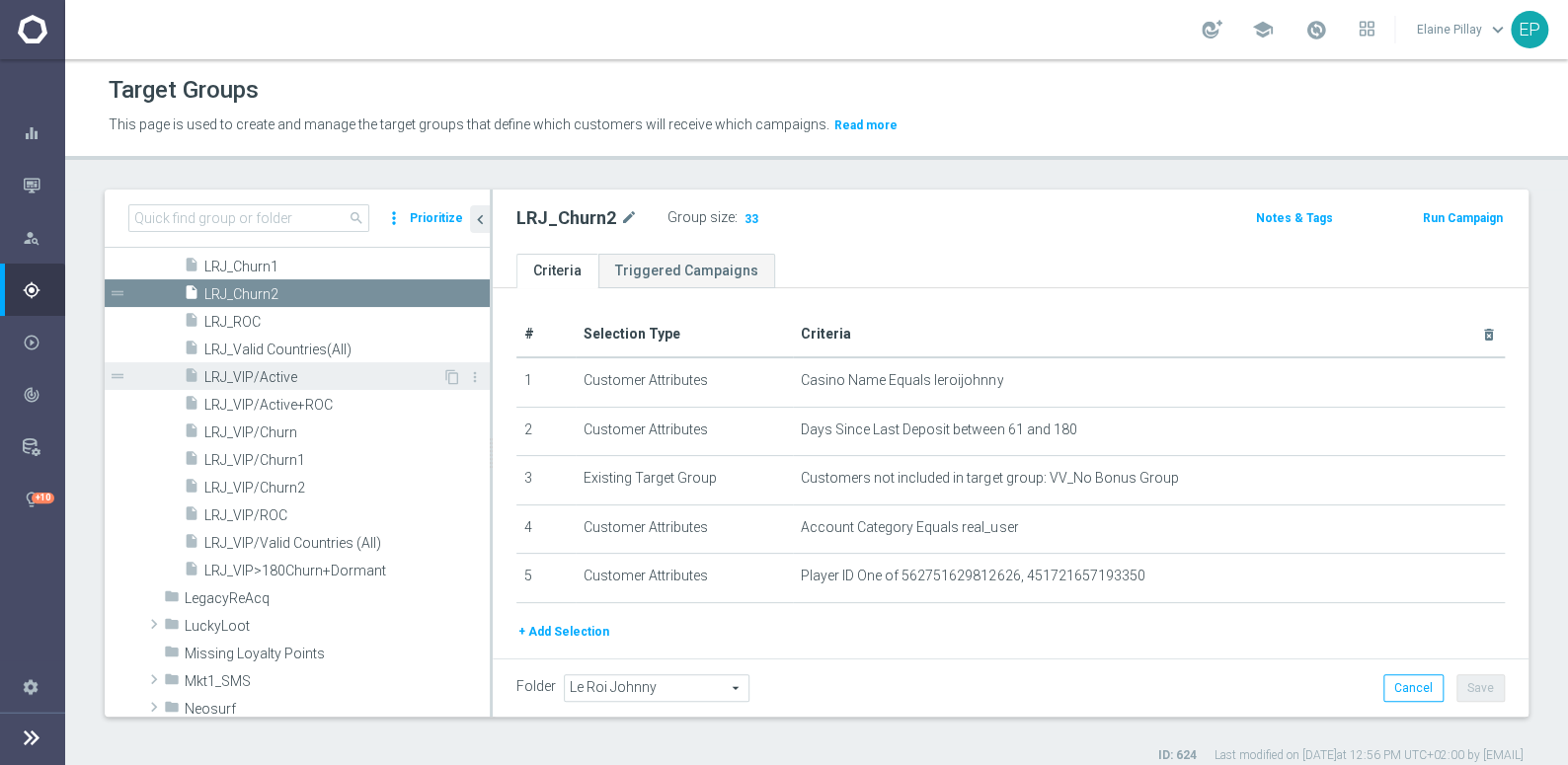 click on "LRJ_VIP/Active" at bounding box center (323, 377) 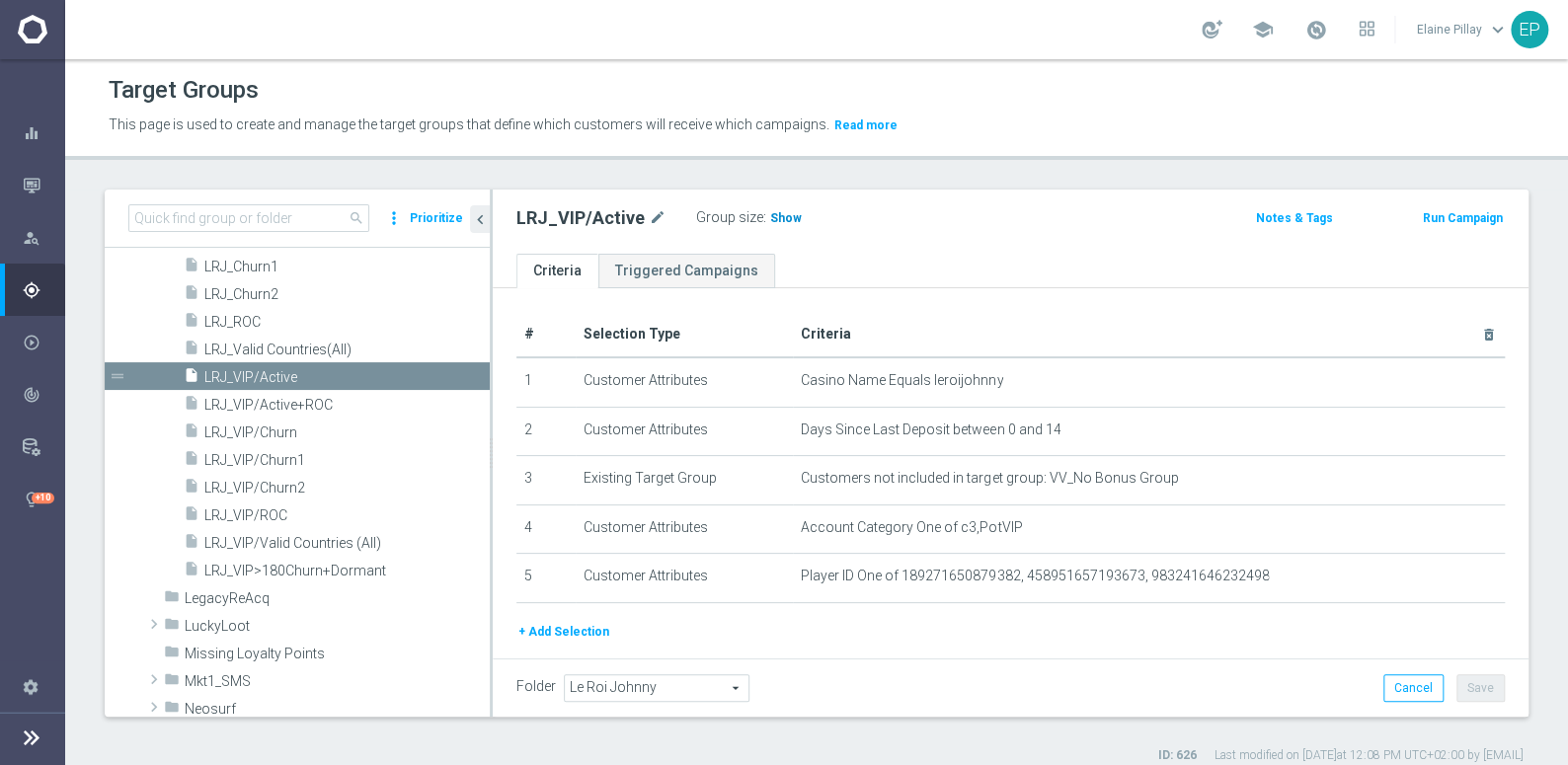 click on "Show" 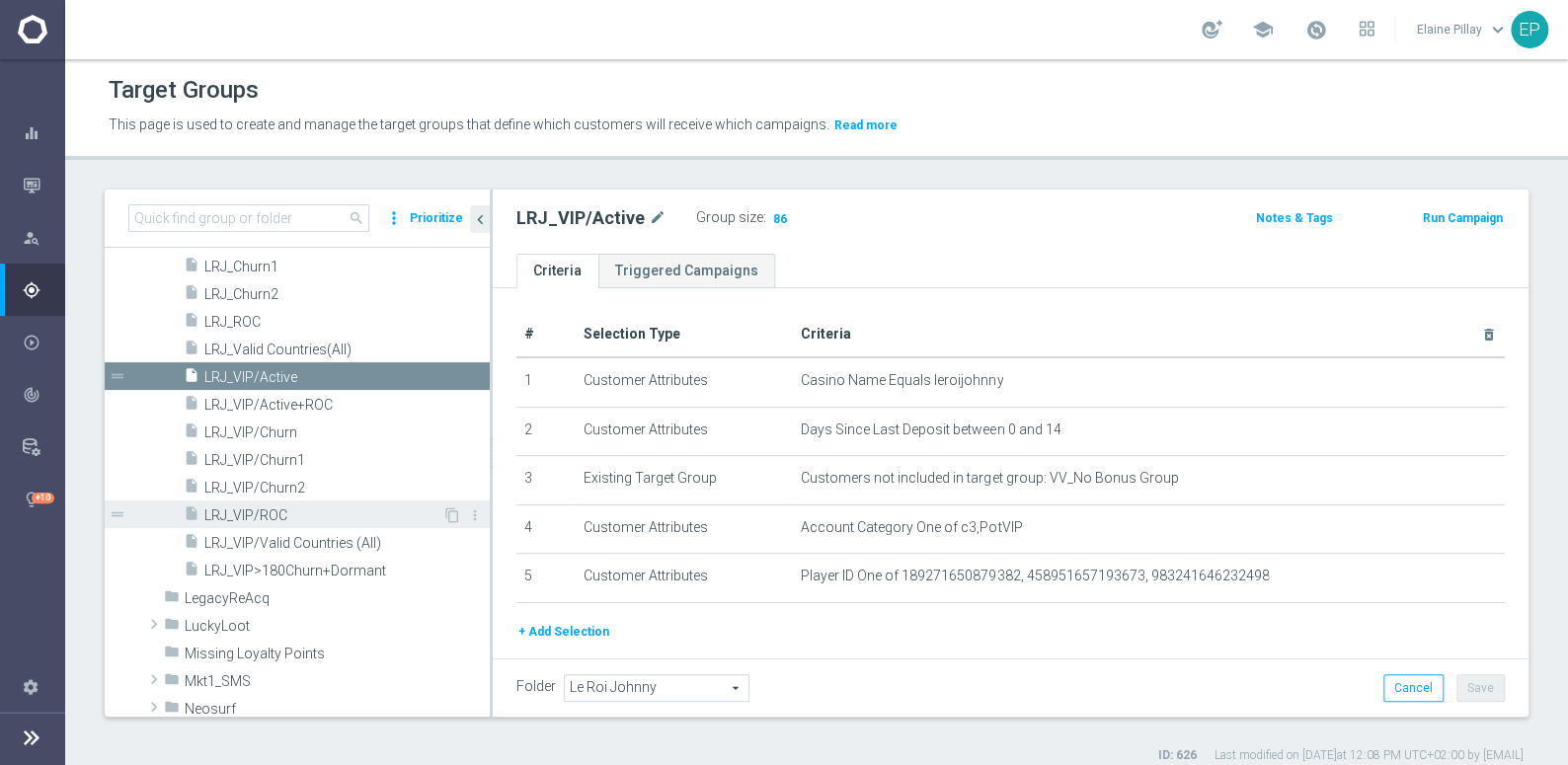 click on "LRJ_VIP/ROC" at bounding box center [323, 515] 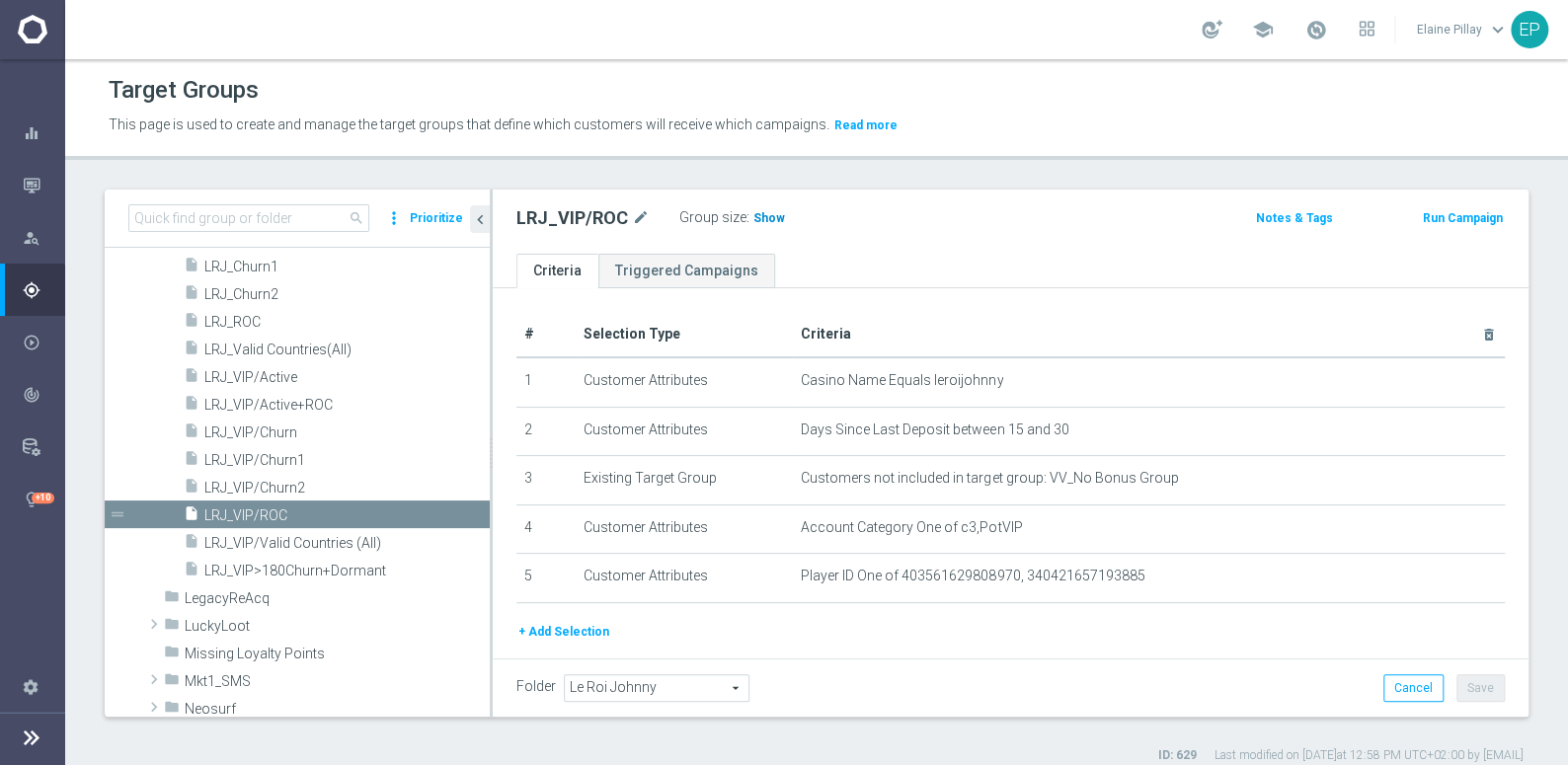 click on "Show" 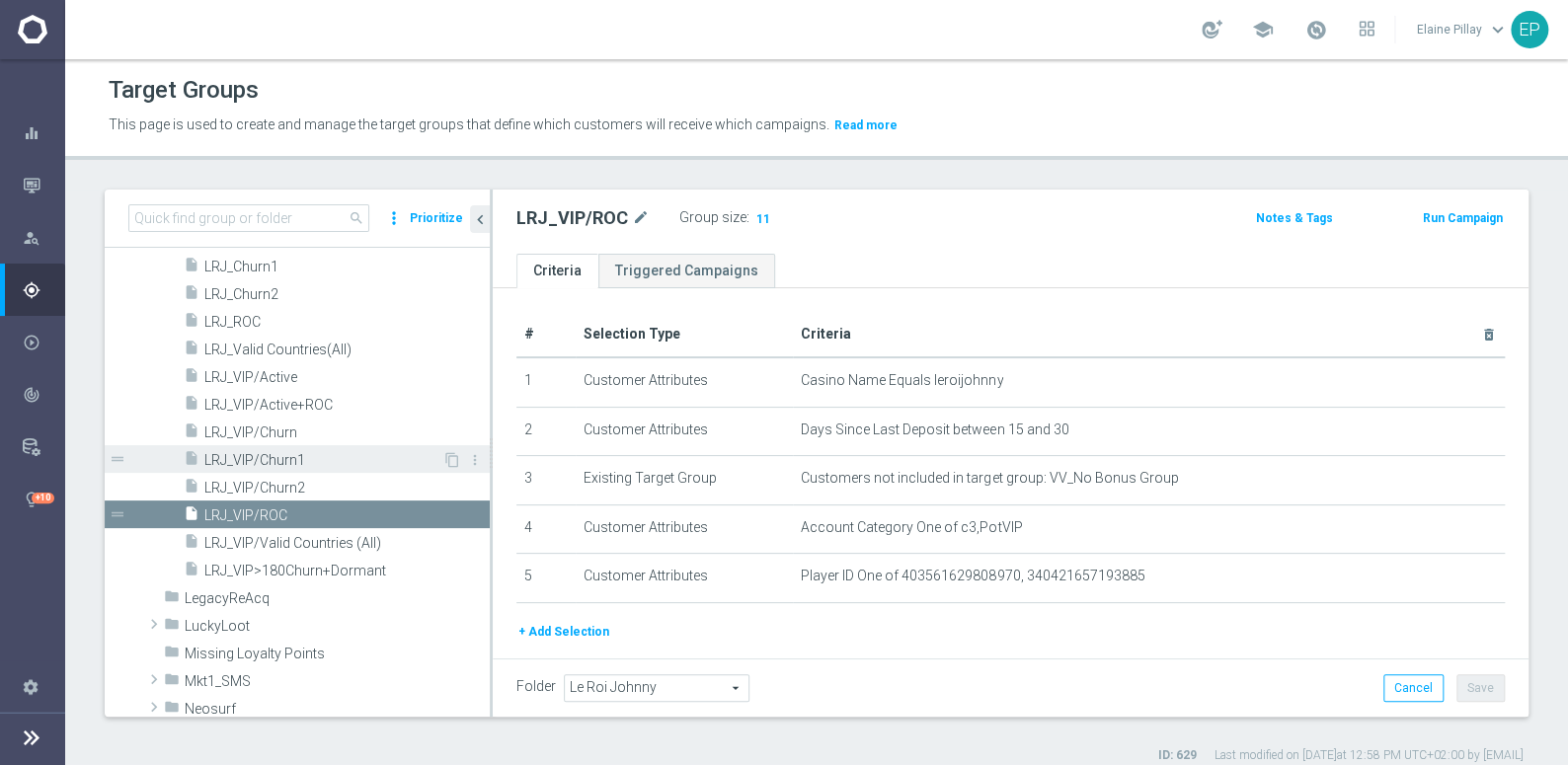 click on "LRJ_VIP/Churn1" at bounding box center (323, 460) 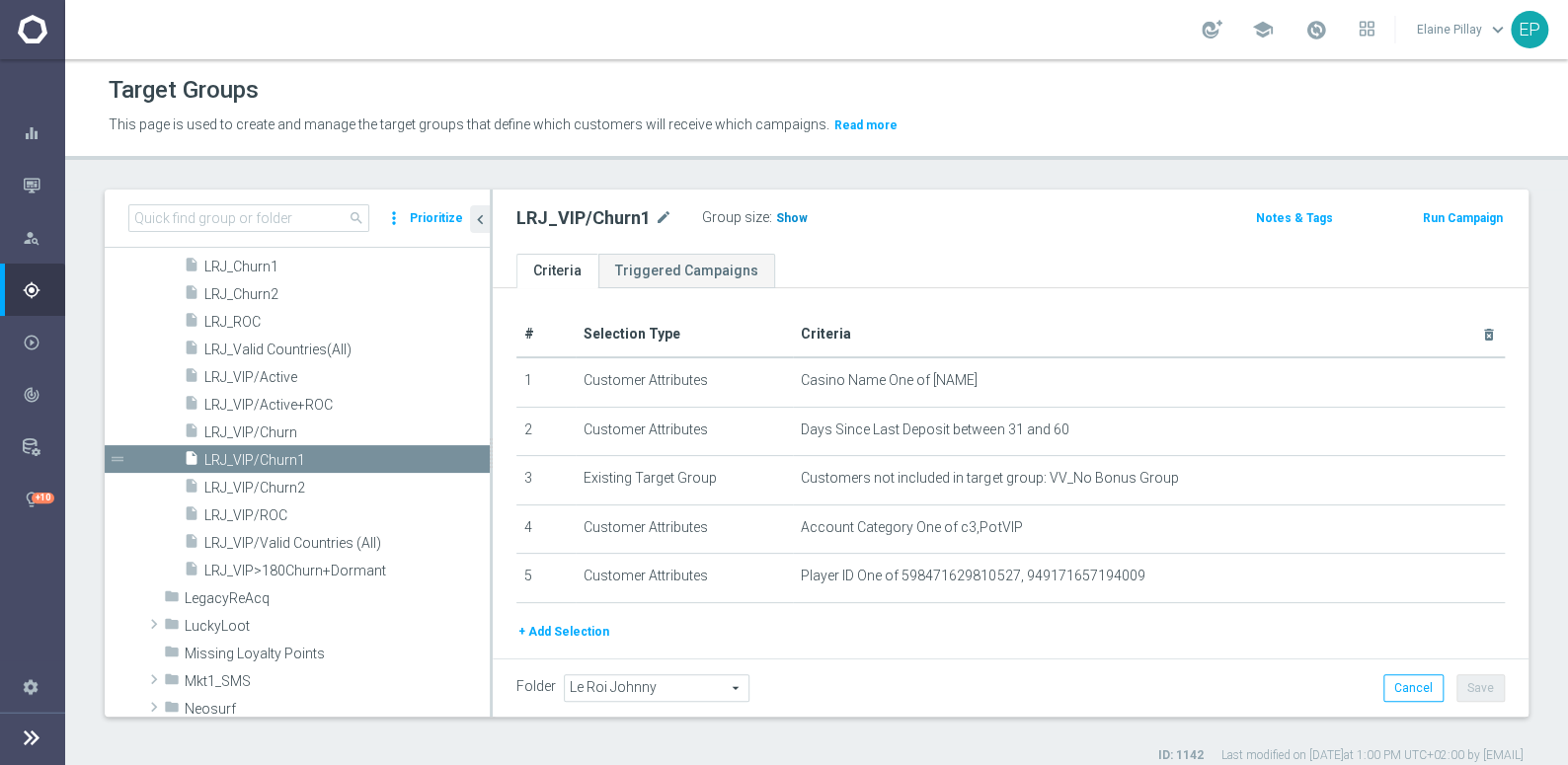 click on "Show" 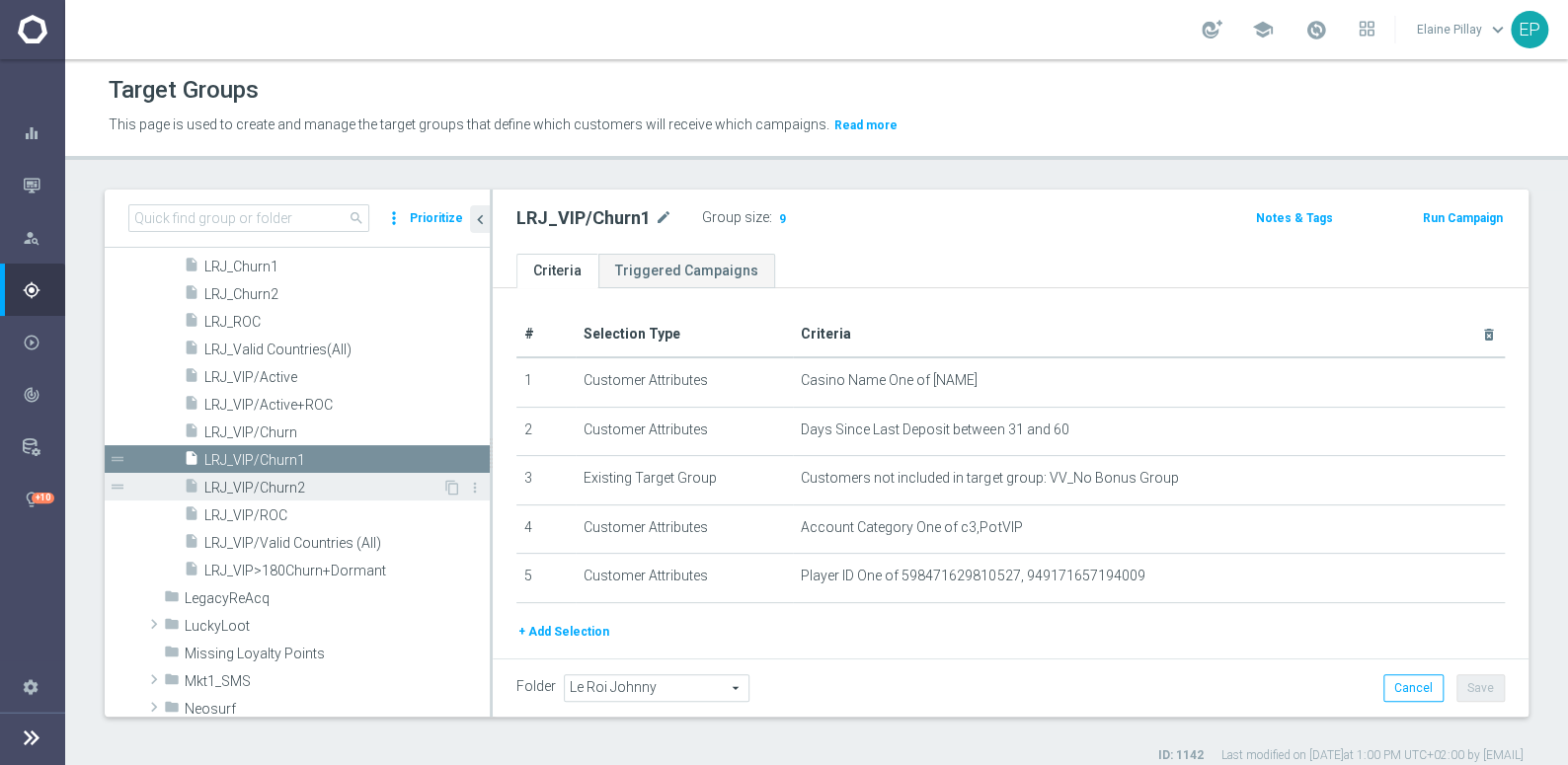 click on "LRJ_VIP/Churn2" at bounding box center (323, 488) 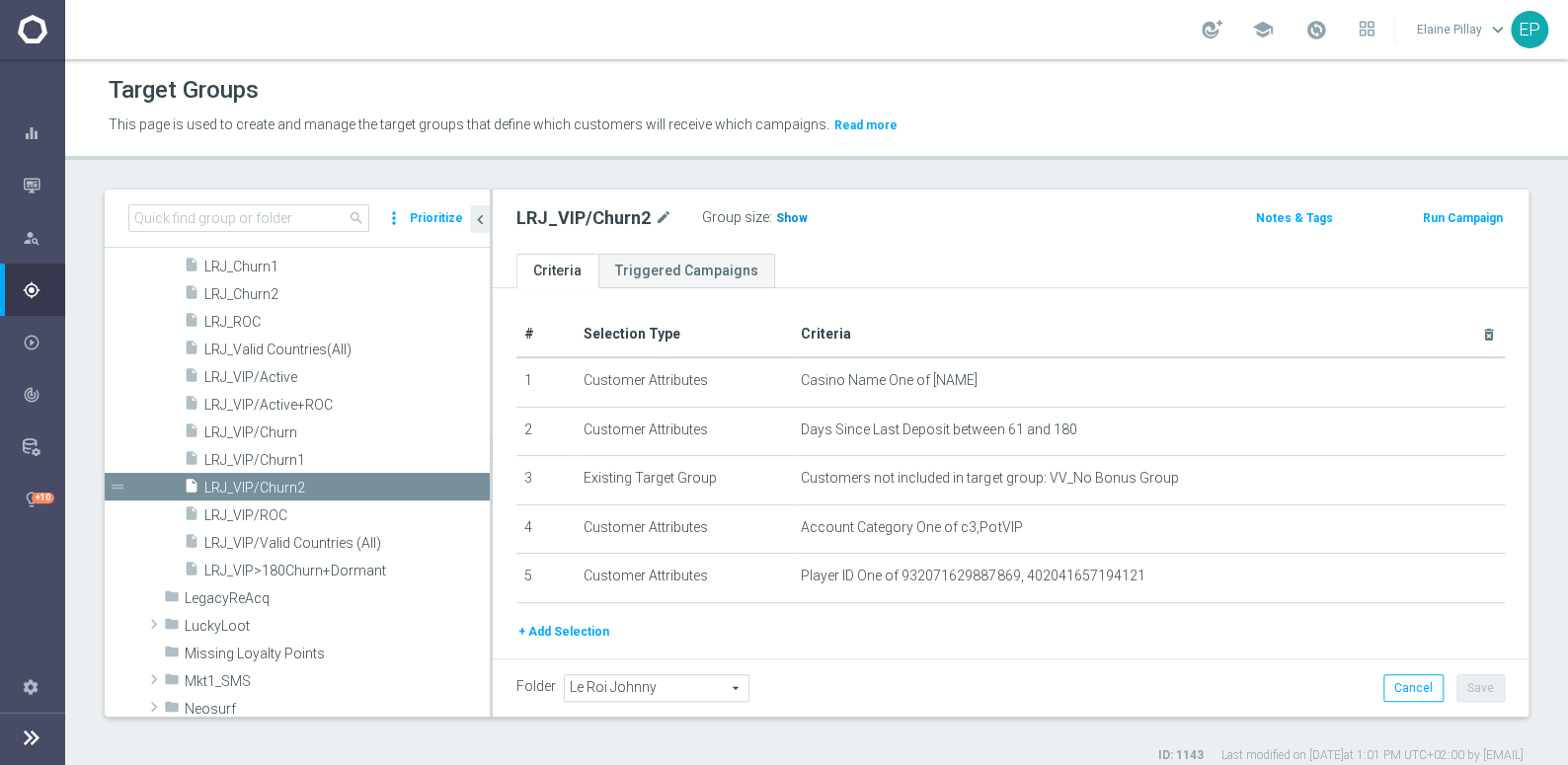 click on "Show" 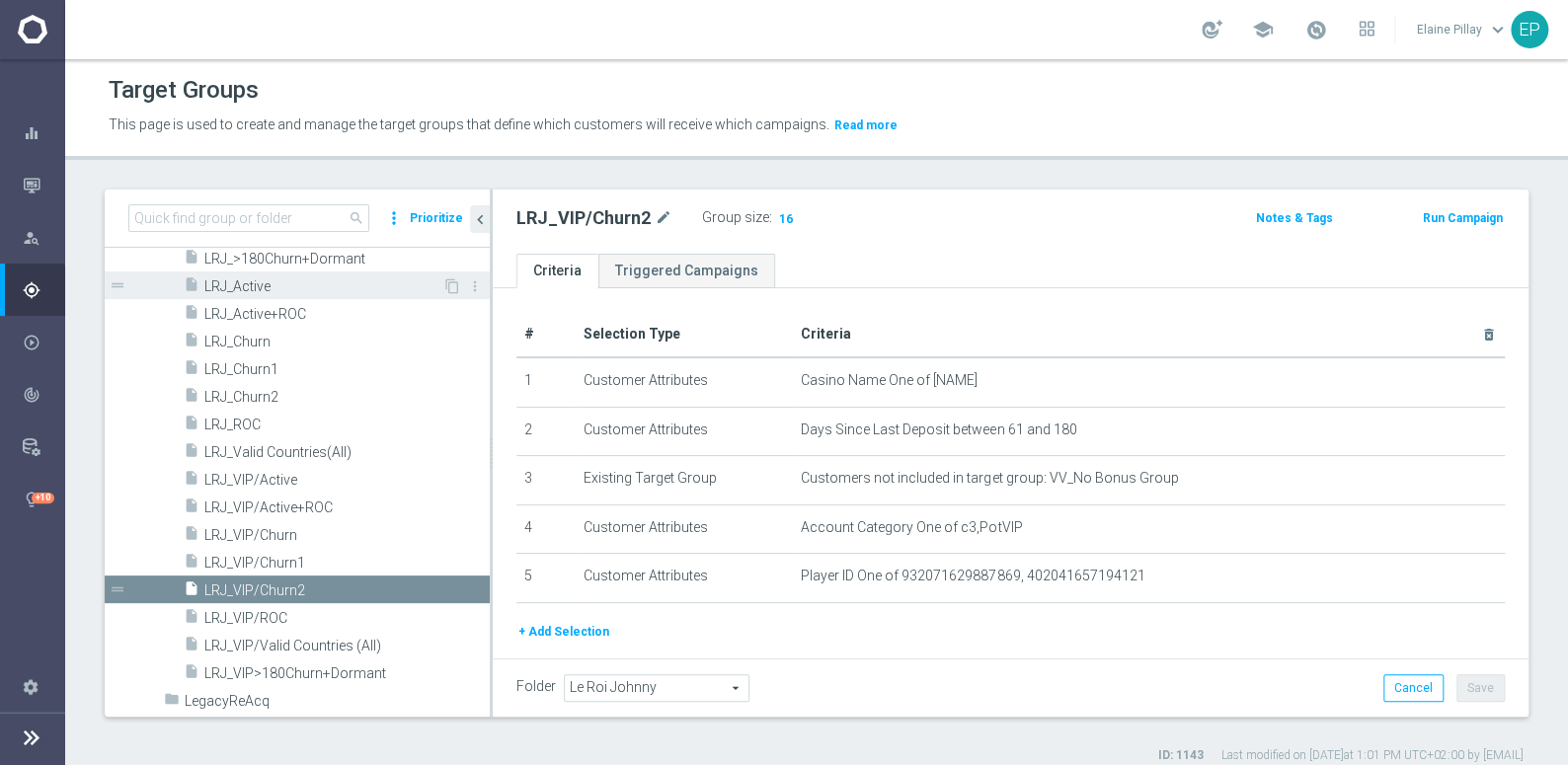 scroll, scrollTop: 817, scrollLeft: 0, axis: vertical 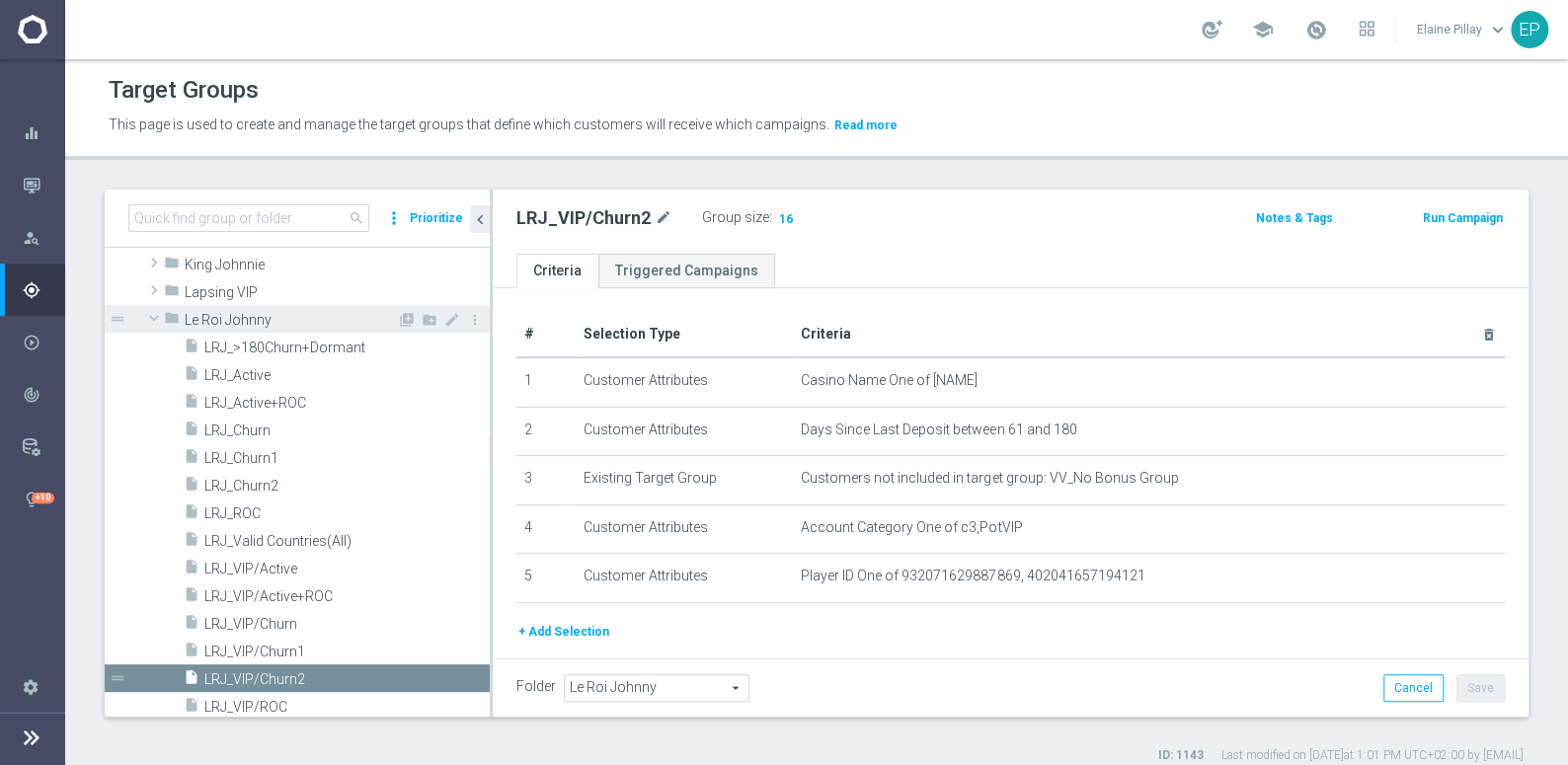 drag, startPoint x: 147, startPoint y: 314, endPoint x: 159, endPoint y: 314, distance: 12 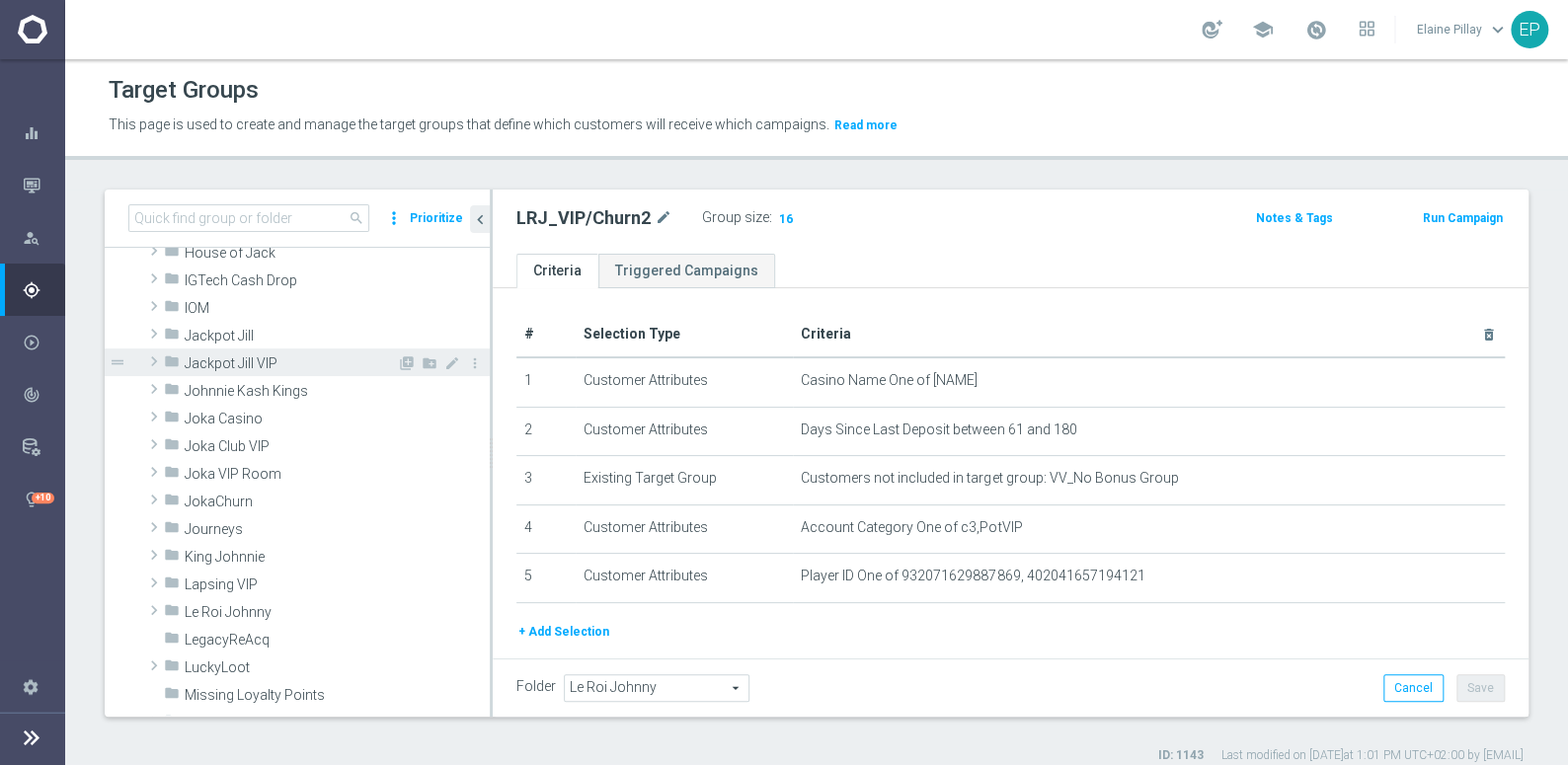 click on "Jackpot Jill VIP" at bounding box center (290, 363) 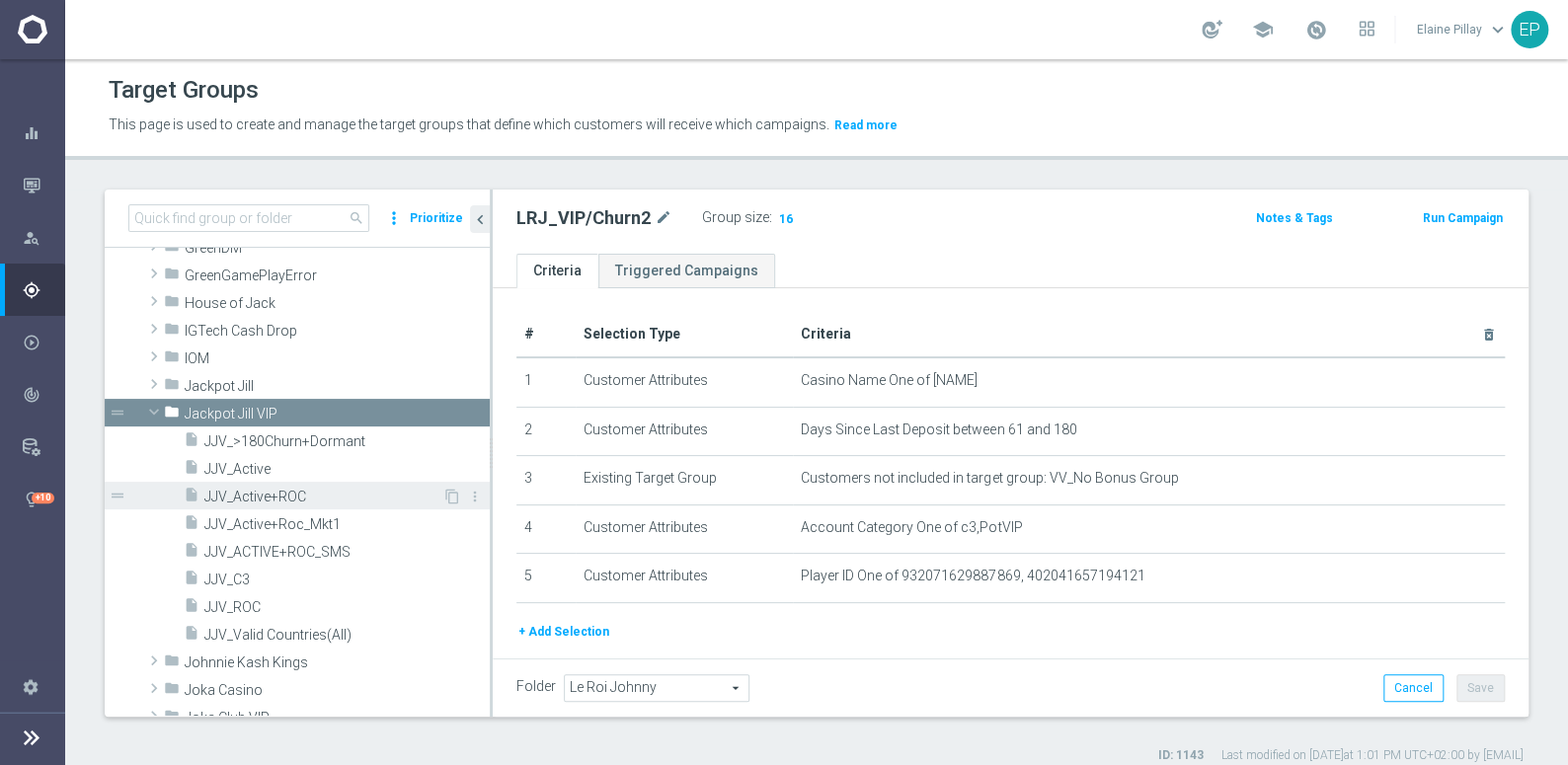 scroll, scrollTop: 535, scrollLeft: 0, axis: vertical 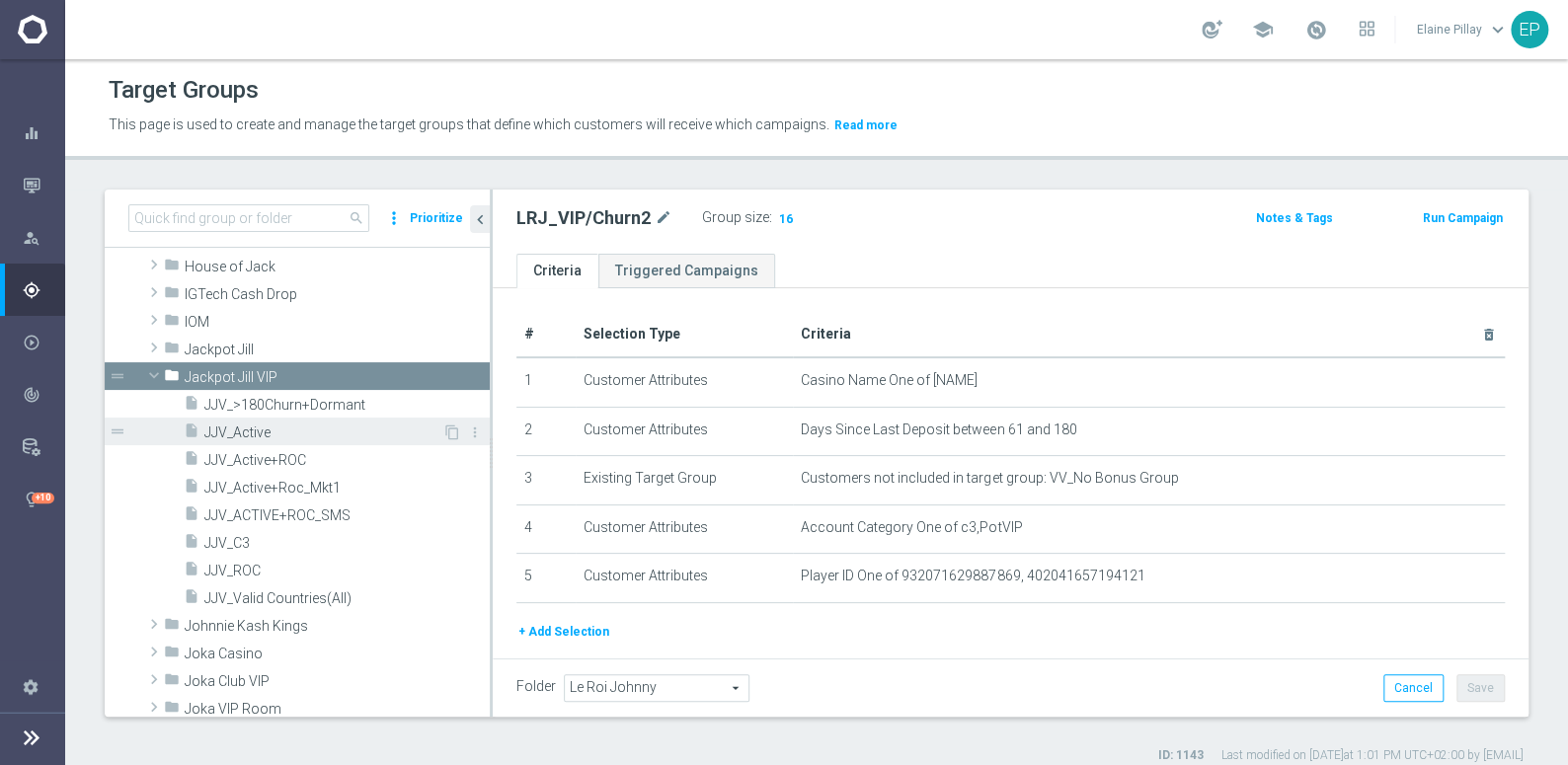 click on "JJV_Active" at bounding box center [323, 432] 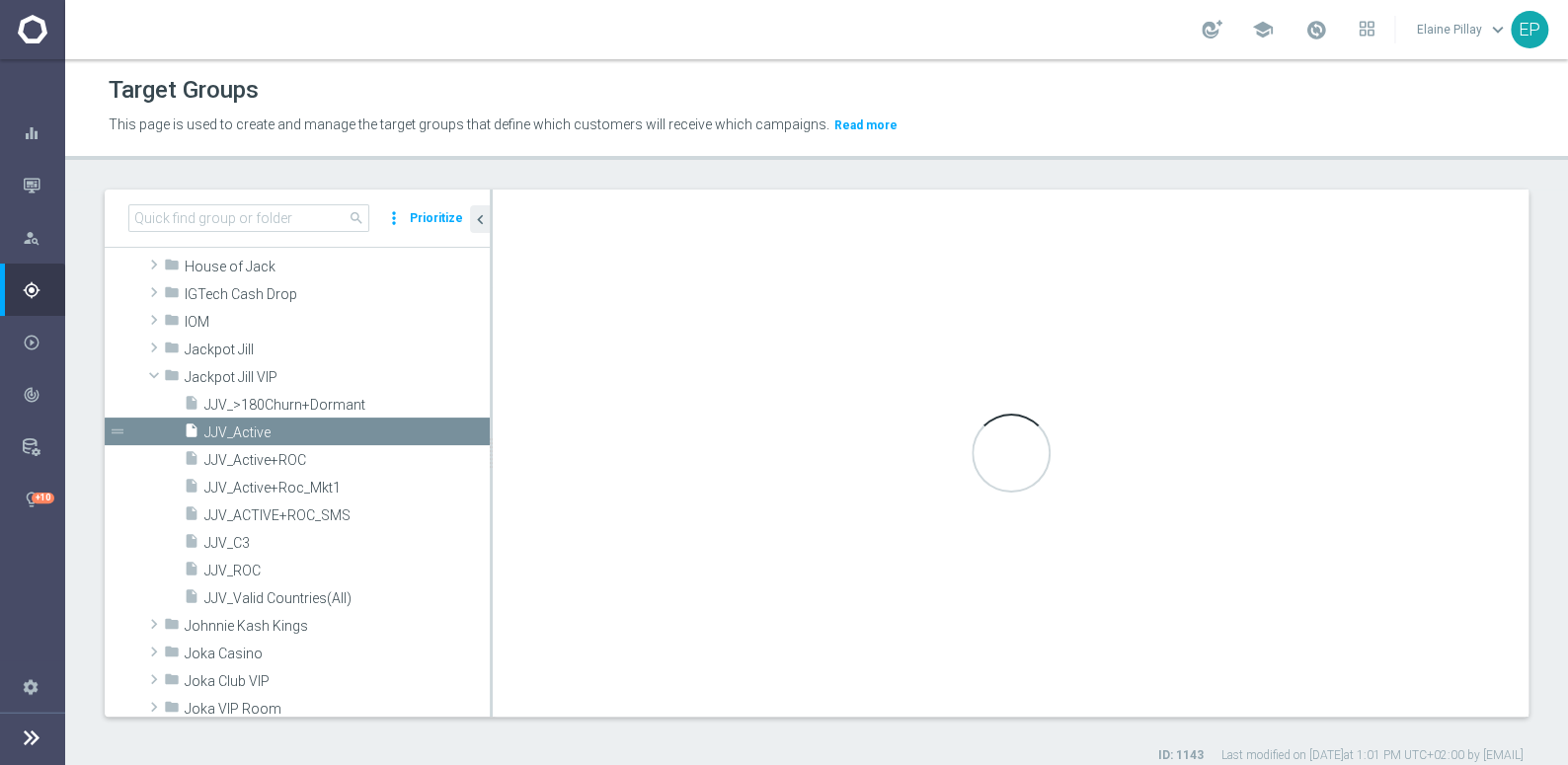 type on "Jackpot Jill VIP" 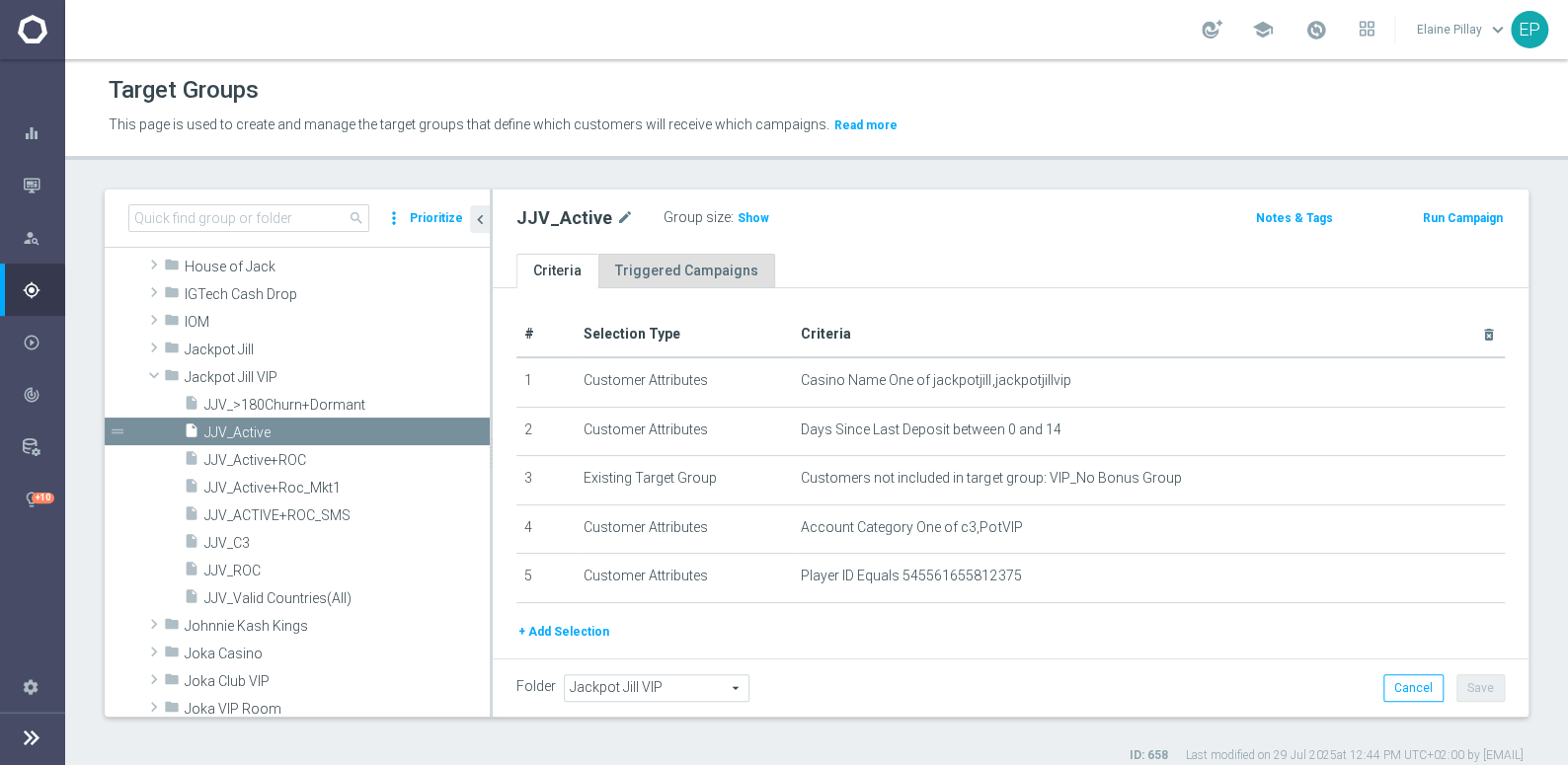 click on "Show" 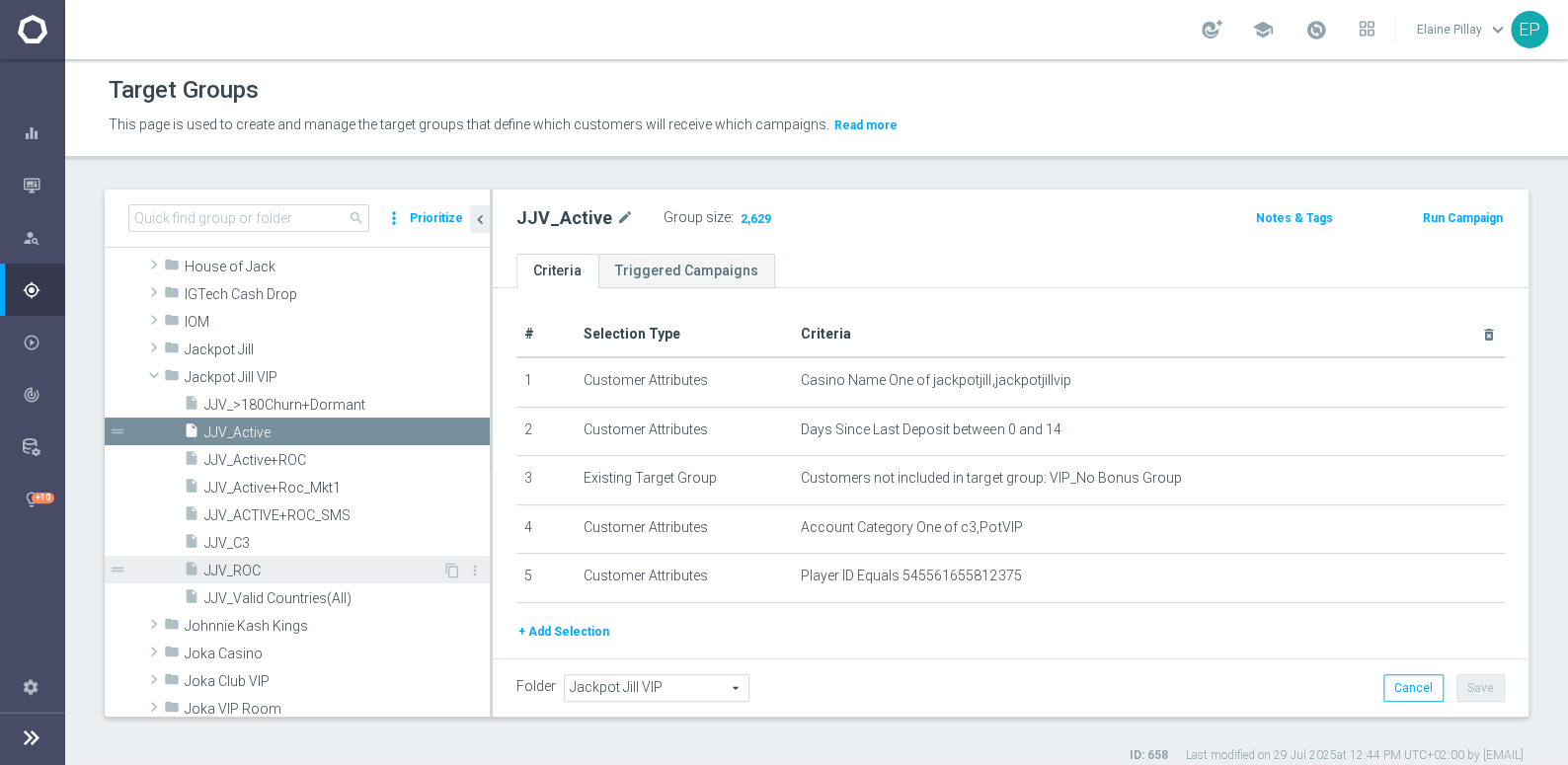 drag, startPoint x: 246, startPoint y: 569, endPoint x: 276, endPoint y: 565, distance: 30.265 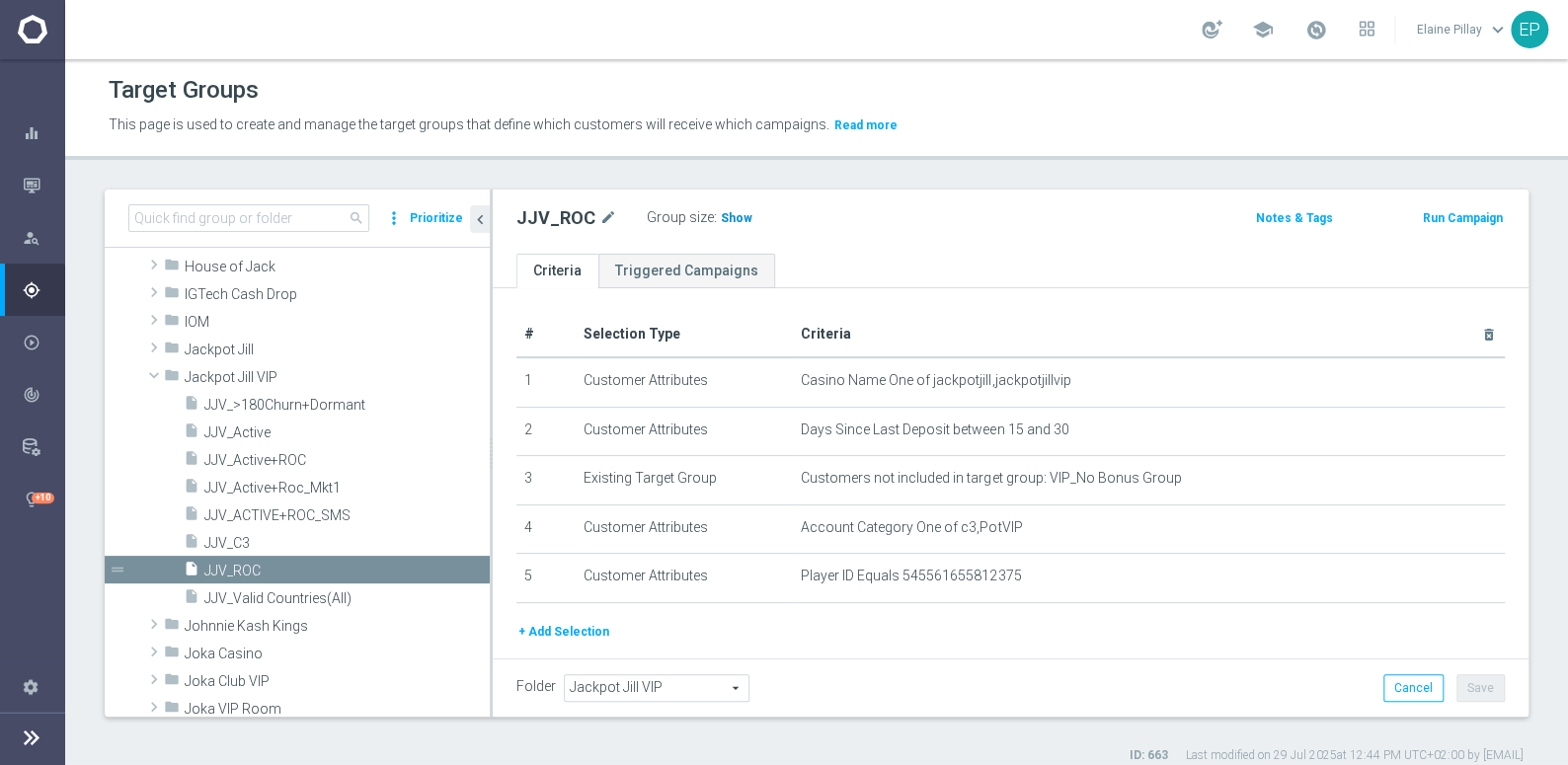 click on "Show" 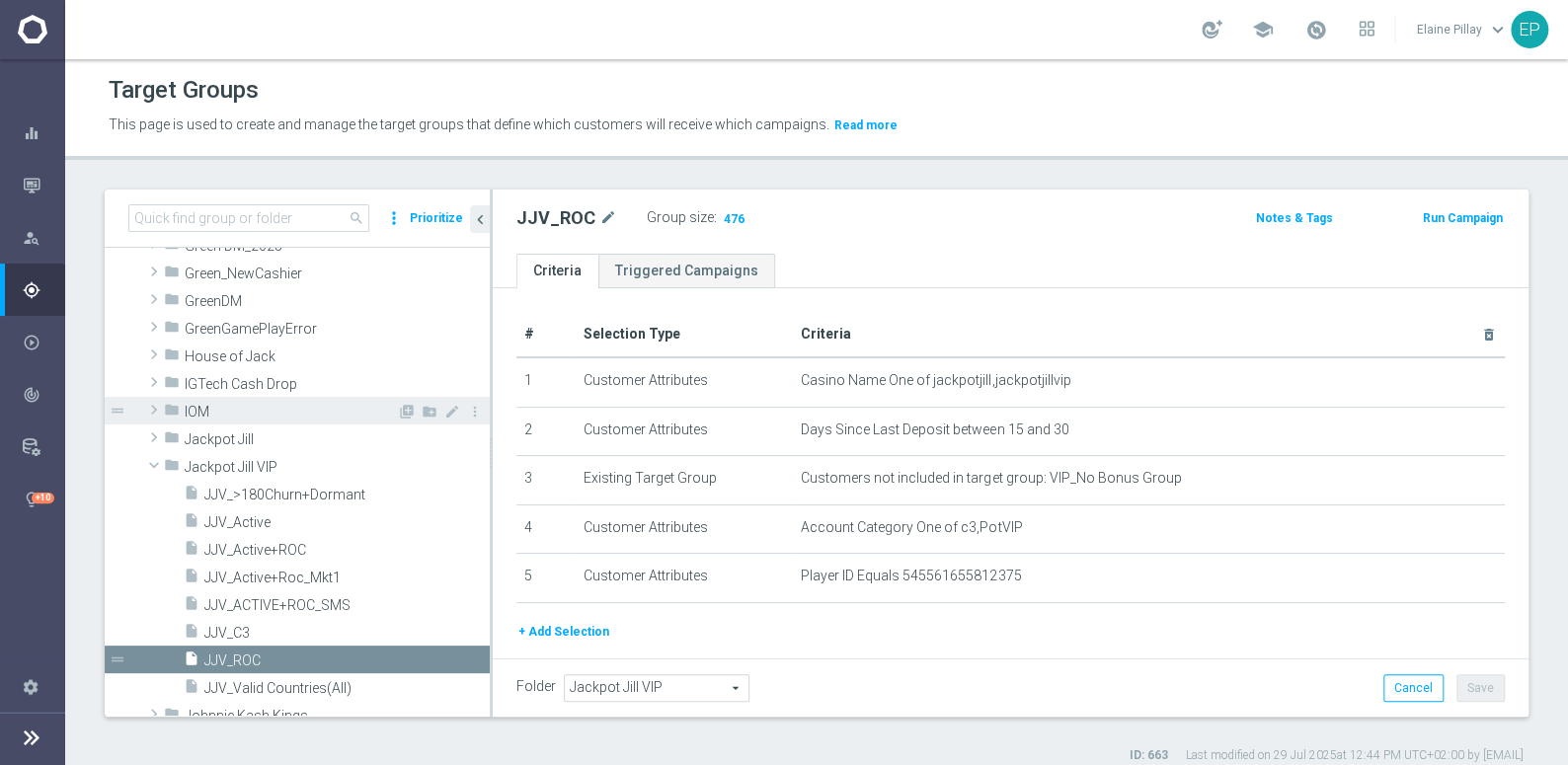 scroll, scrollTop: 446, scrollLeft: 0, axis: vertical 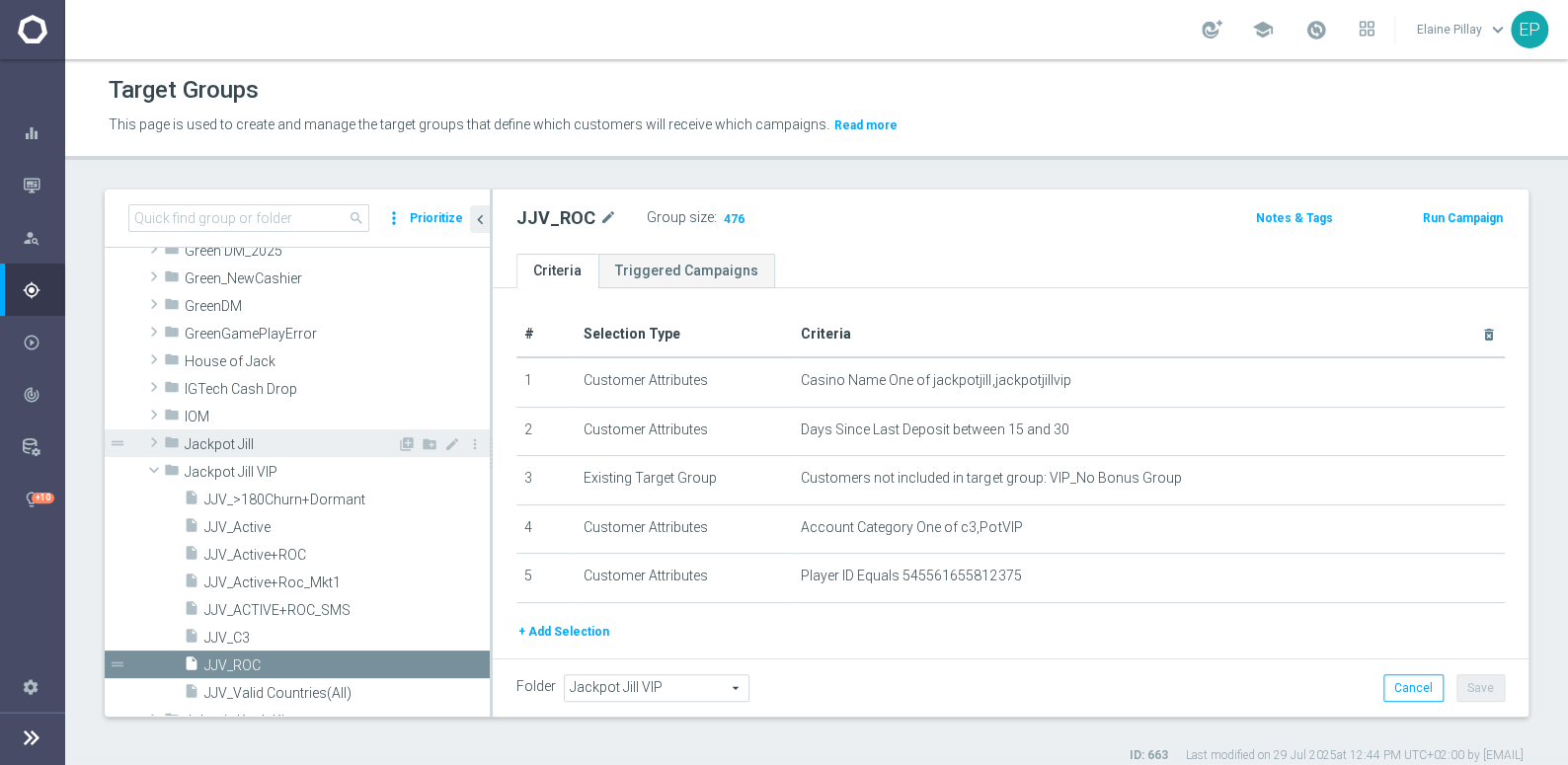 drag, startPoint x: 237, startPoint y: 452, endPoint x: 250, endPoint y: 448, distance: 13.601471 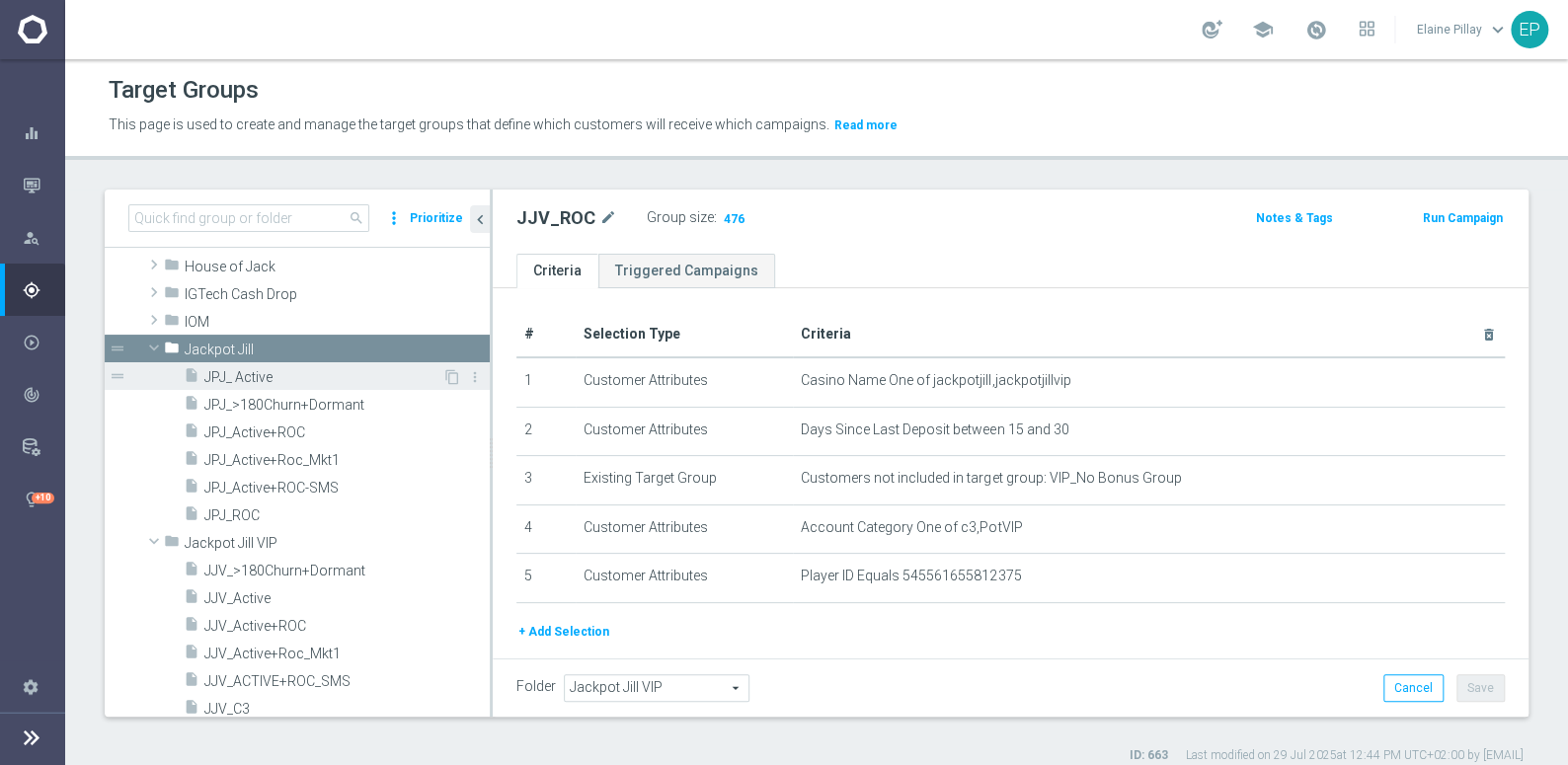 click on "JPJ_ Active" at bounding box center (323, 377) 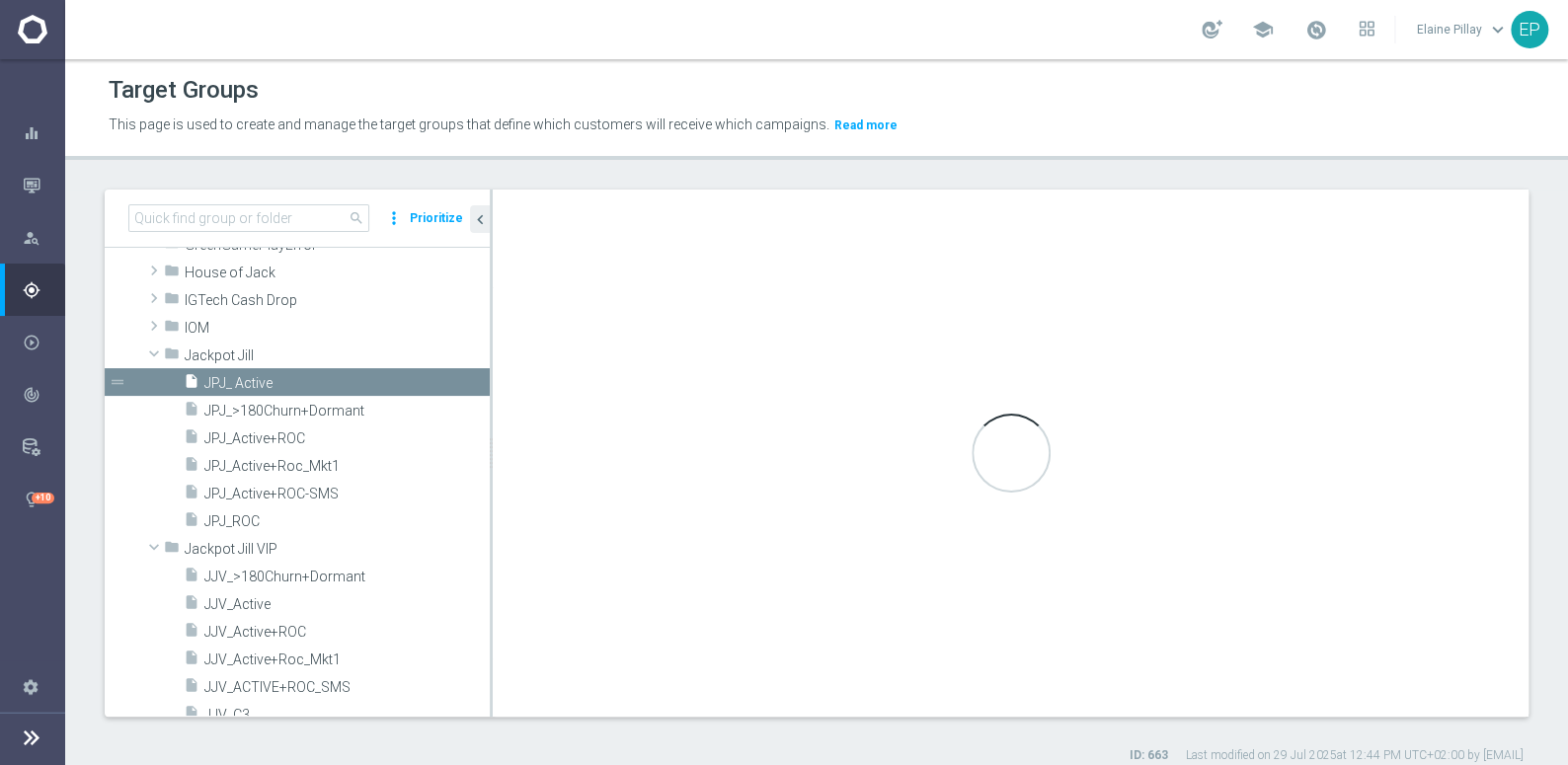 scroll, scrollTop: 356, scrollLeft: 0, axis: vertical 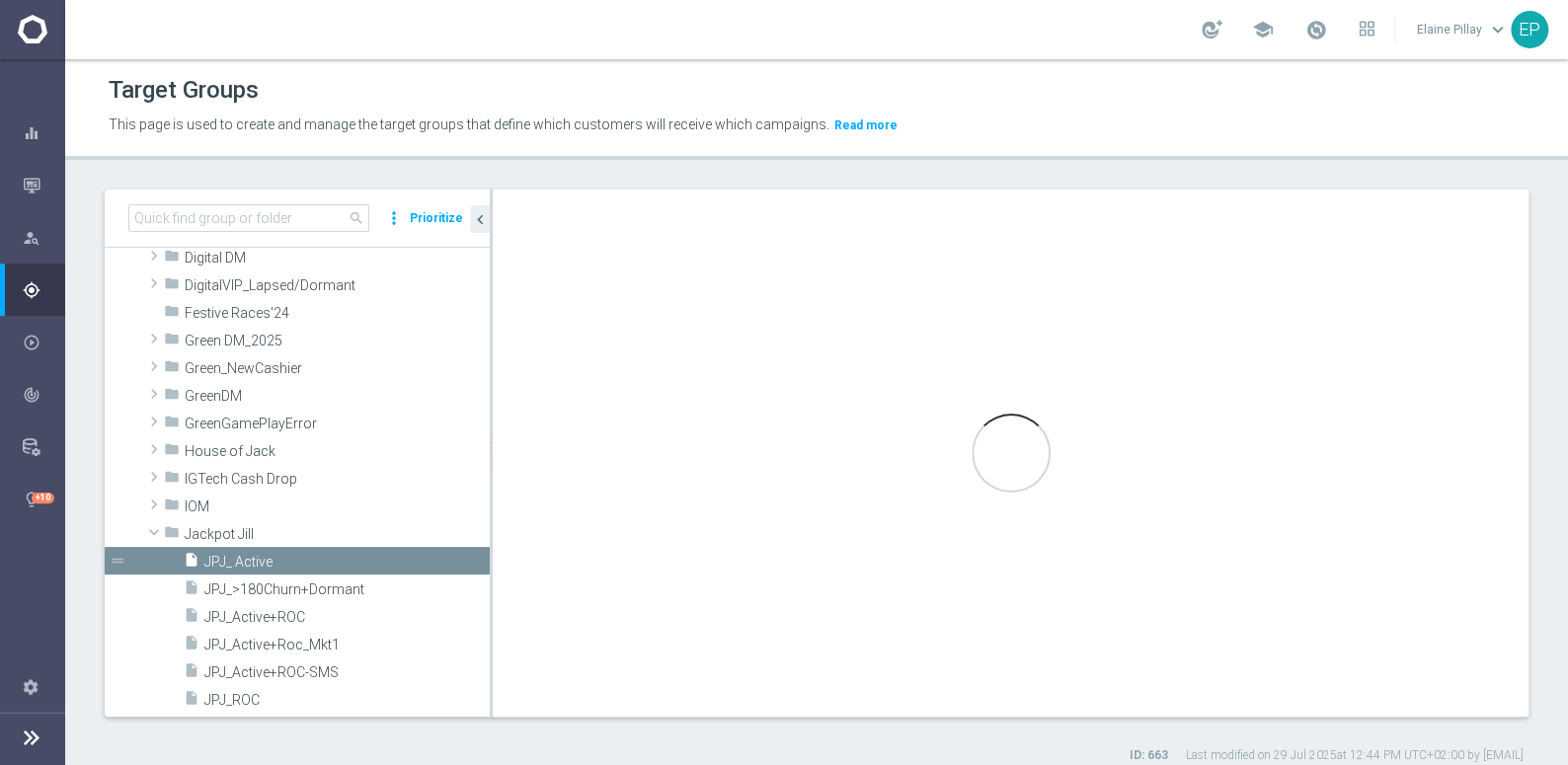 type on "(1 and 2 and 3 and 4 ) or 5" 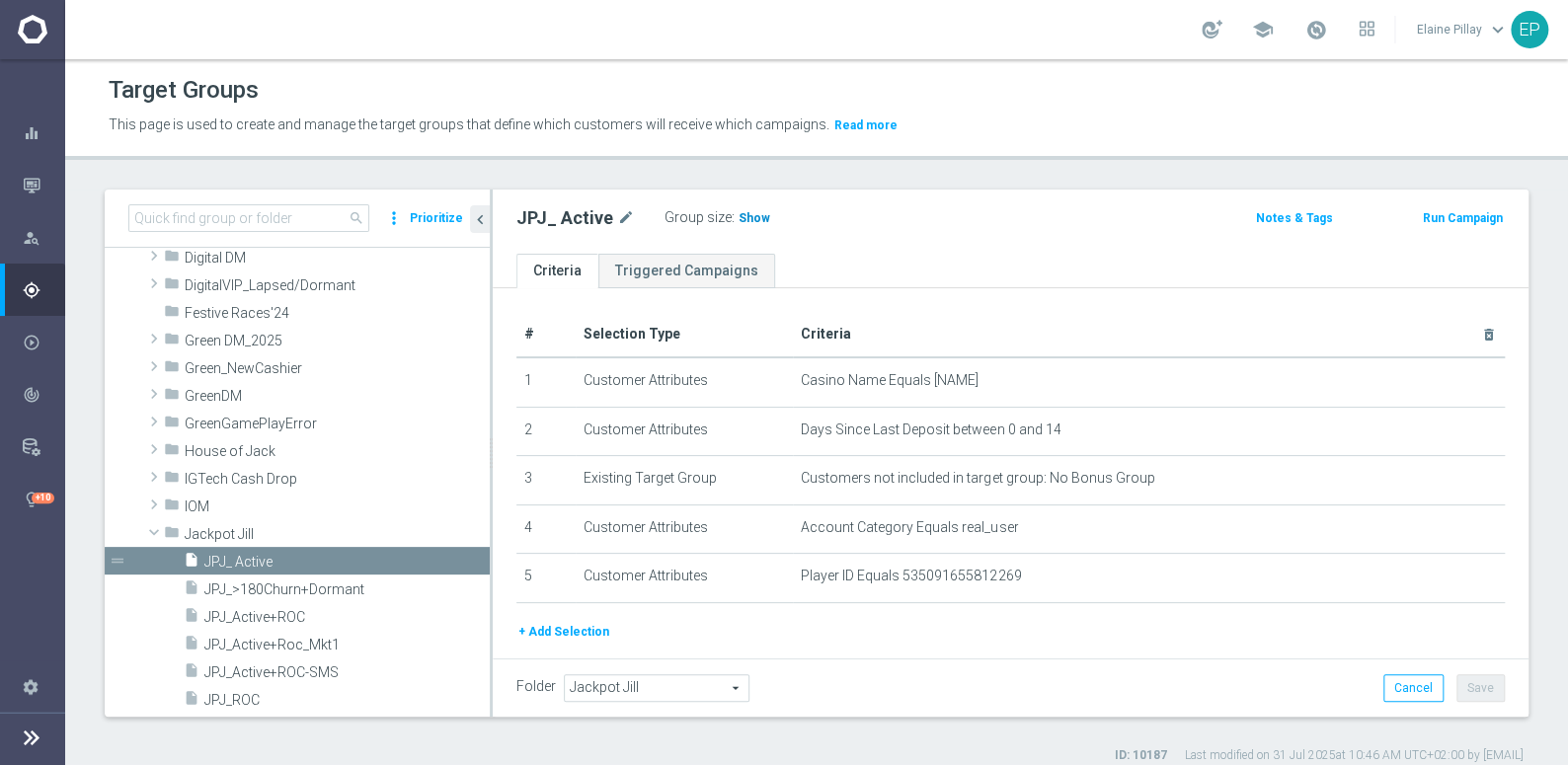click on "Show" 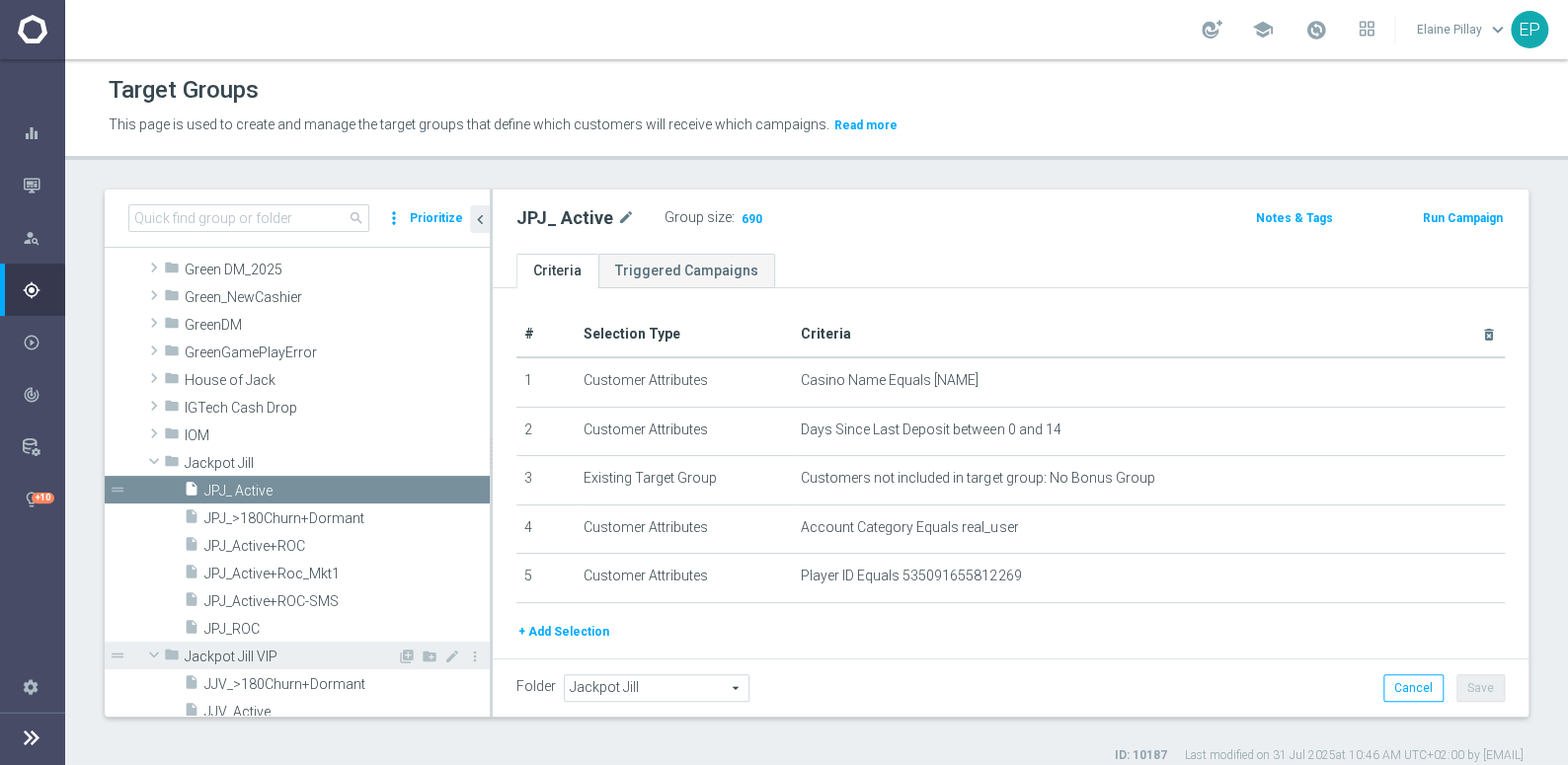 scroll, scrollTop: 446, scrollLeft: 0, axis: vertical 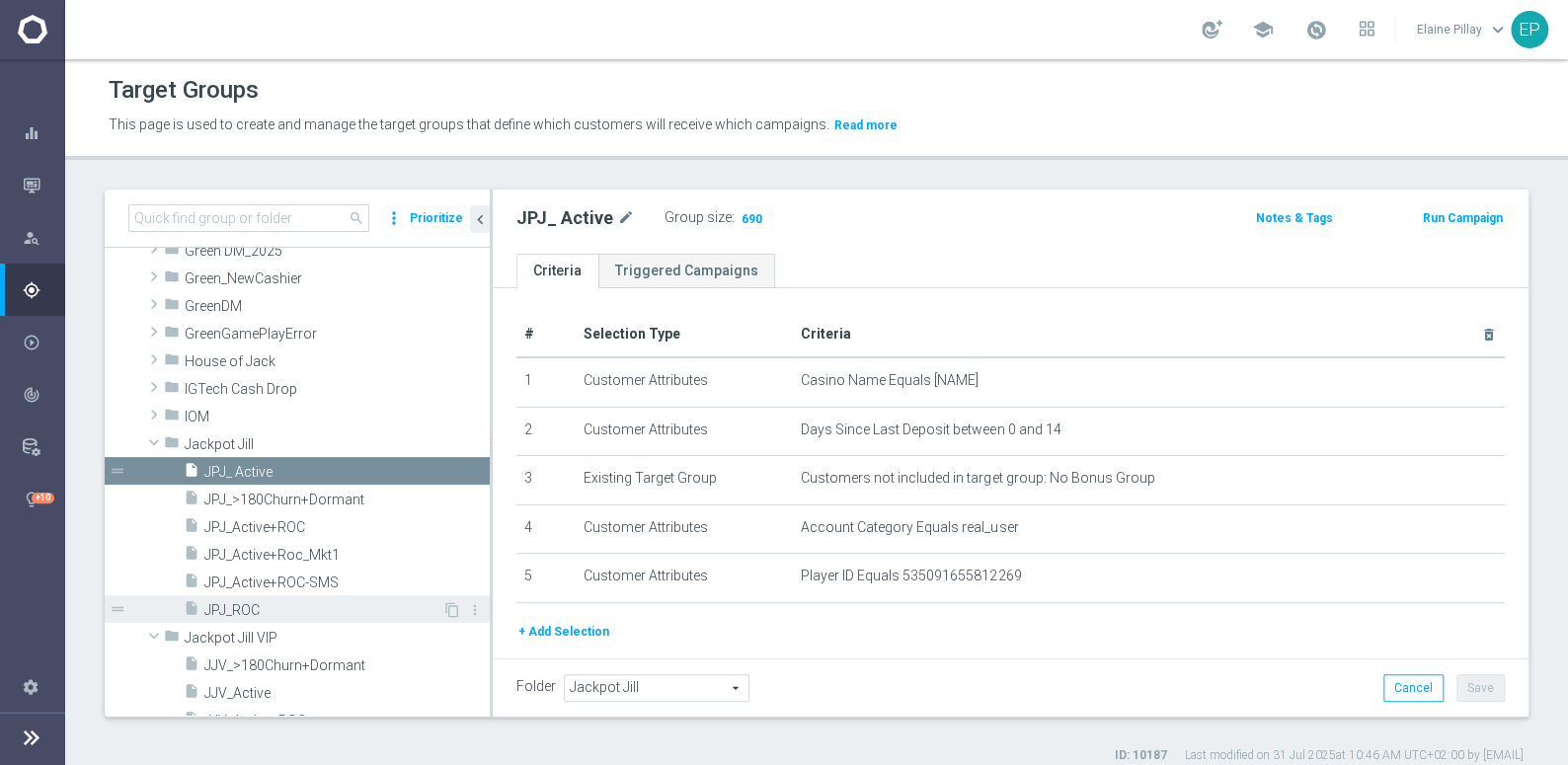 click on "JPJ_ROC" at bounding box center (323, 610) 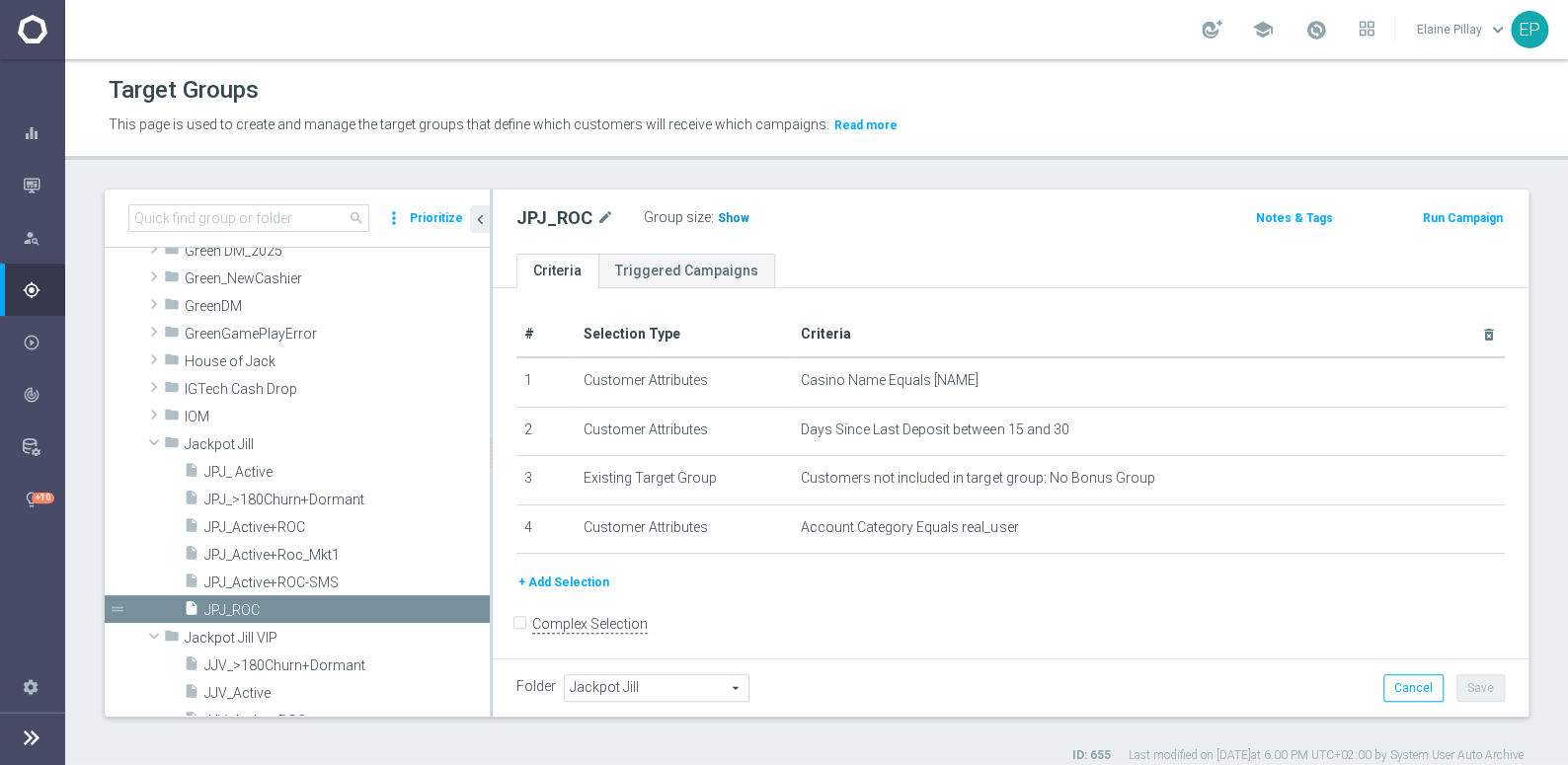 click on "Show" 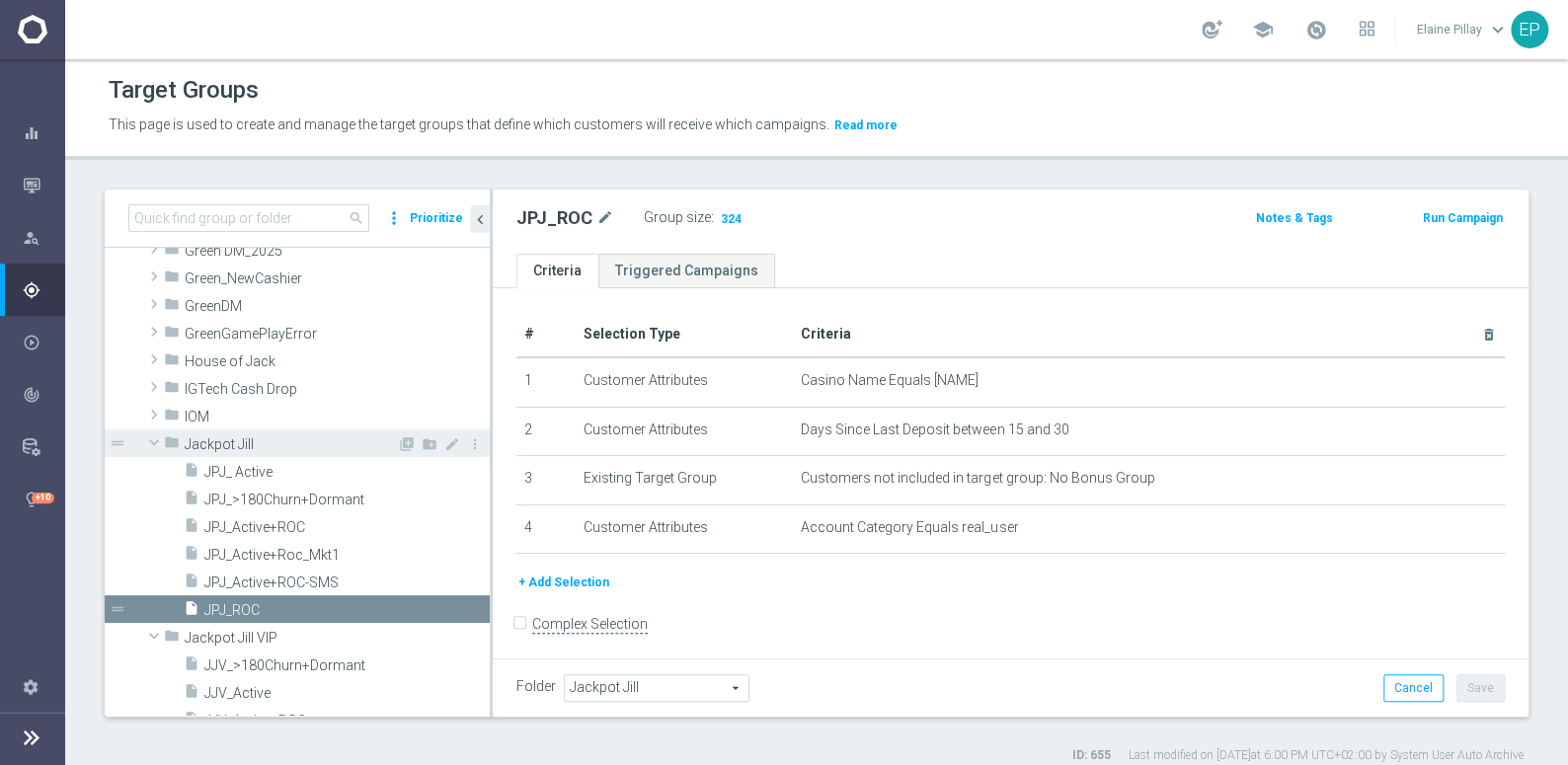 click 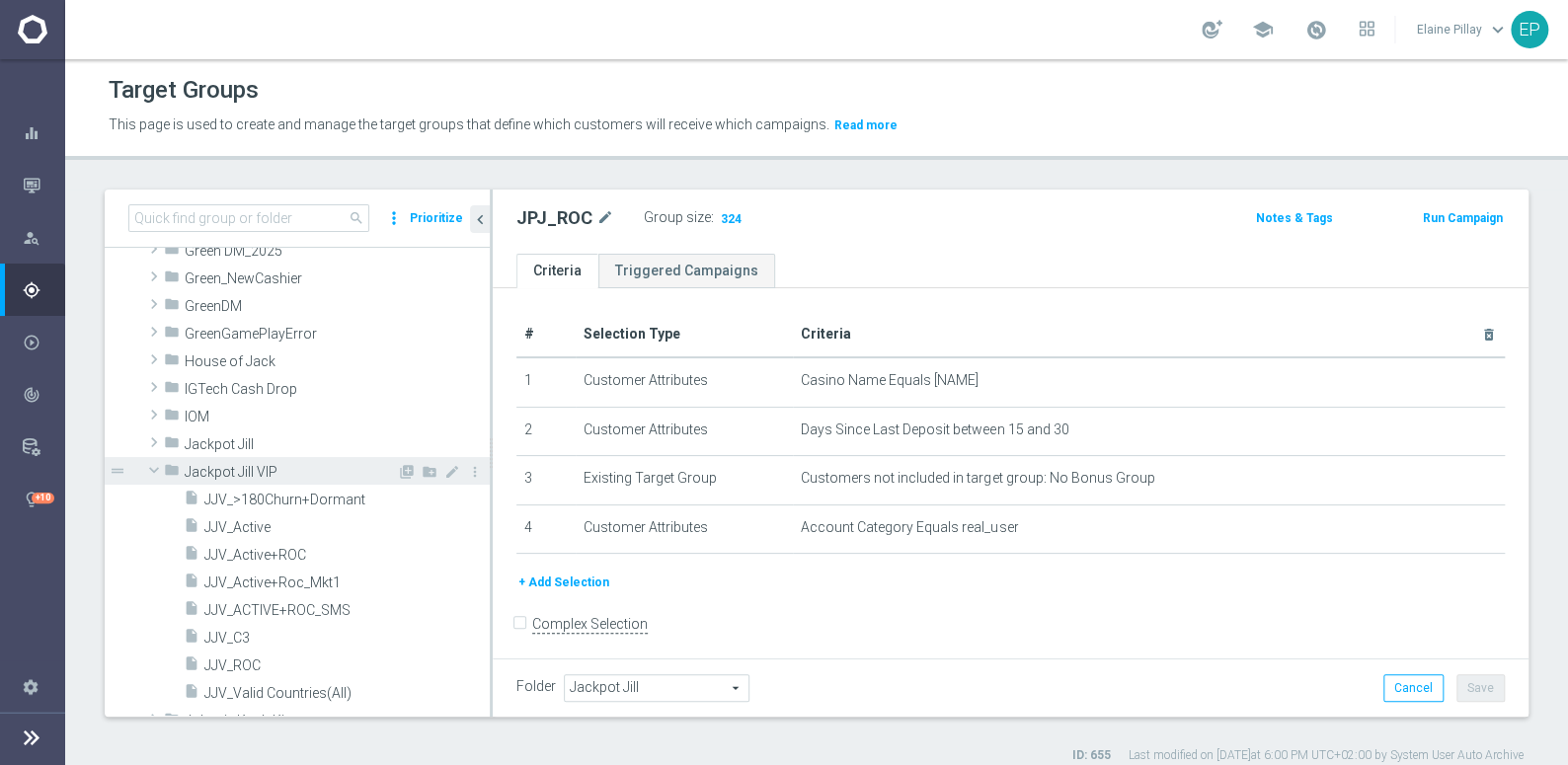 click 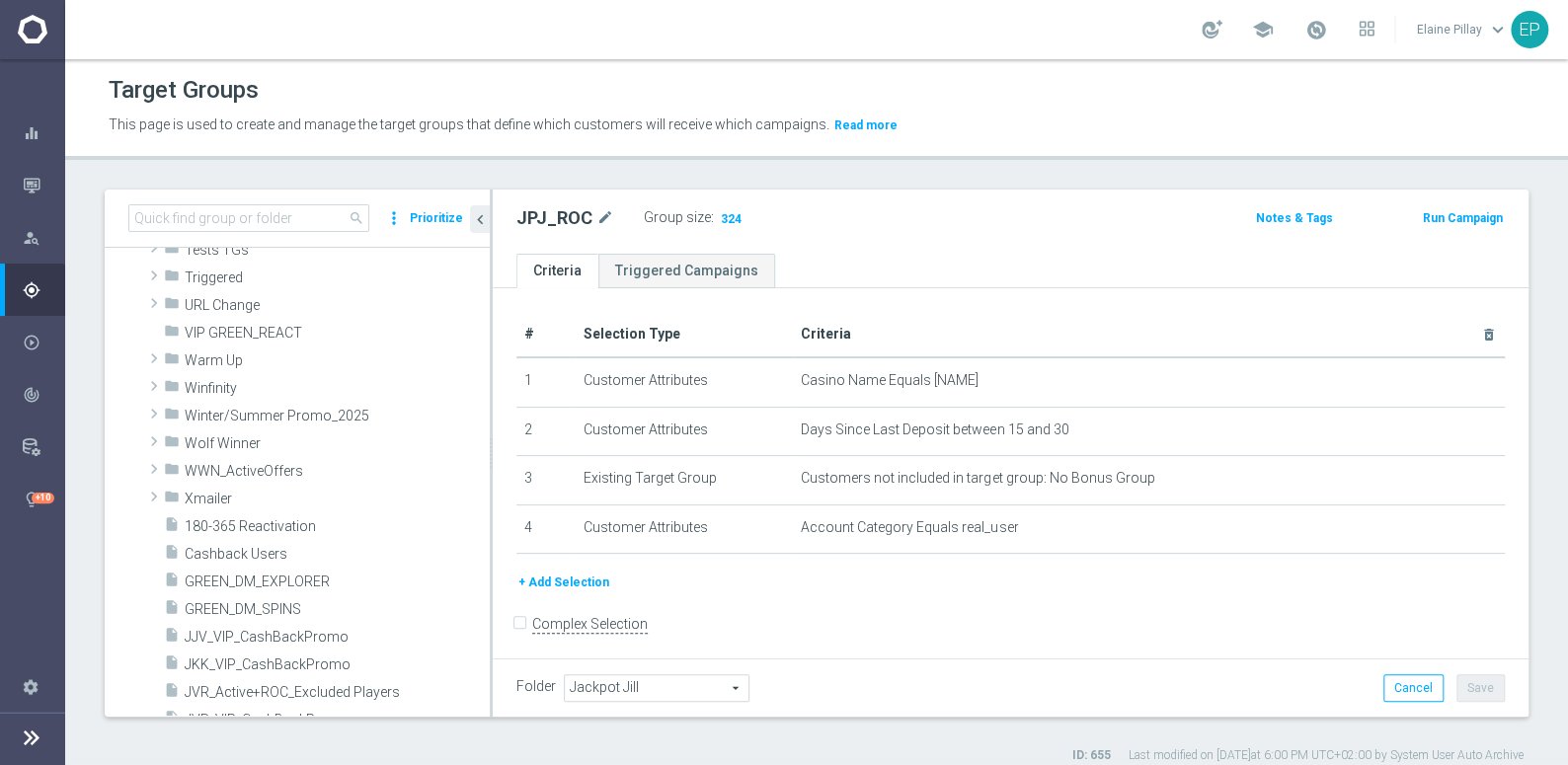 scroll, scrollTop: 1522, scrollLeft: 0, axis: vertical 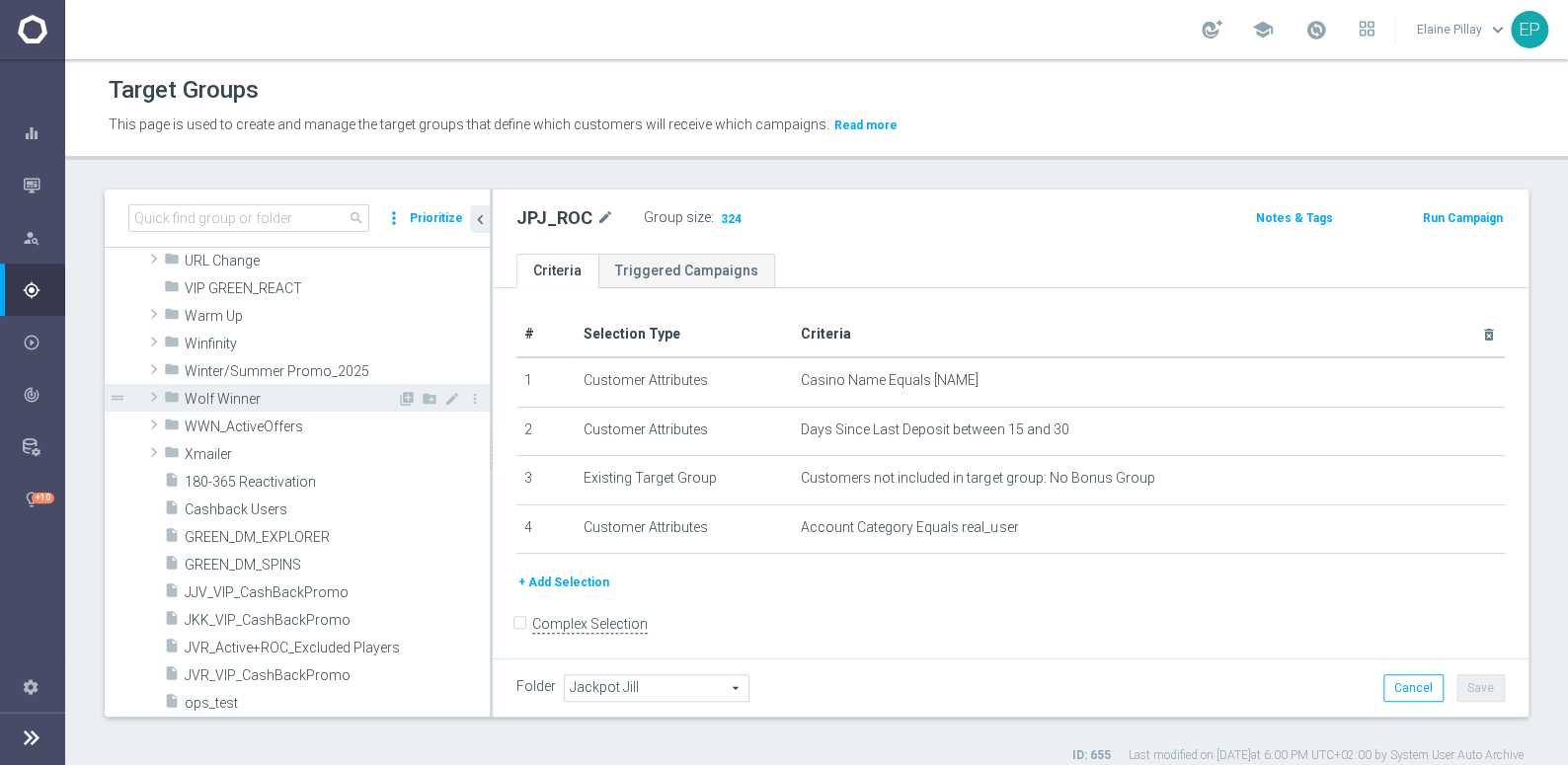 click on "Wolf Winner" at bounding box center [290, 399] 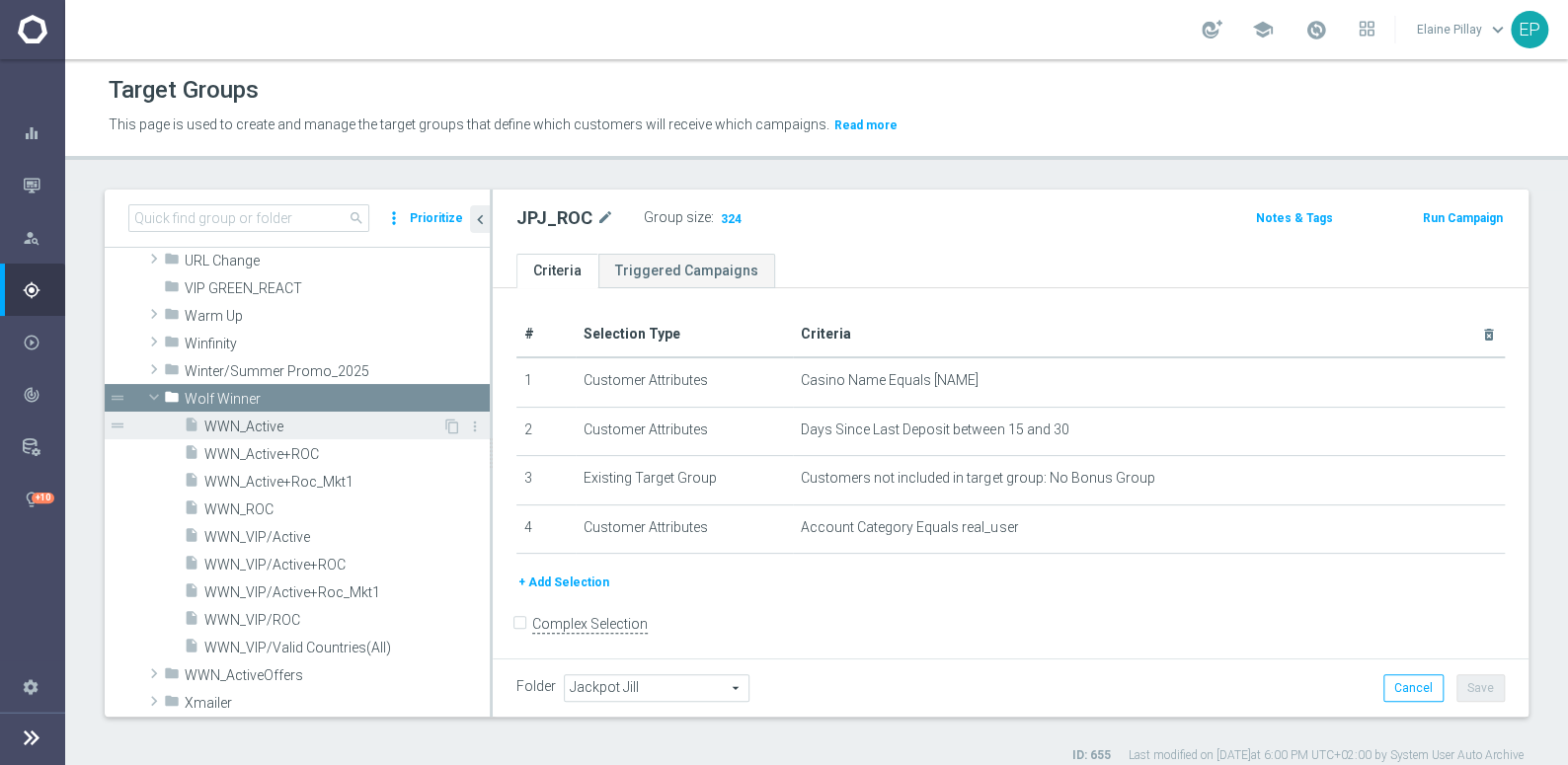 click on "WWN_Active" at bounding box center (323, 426) 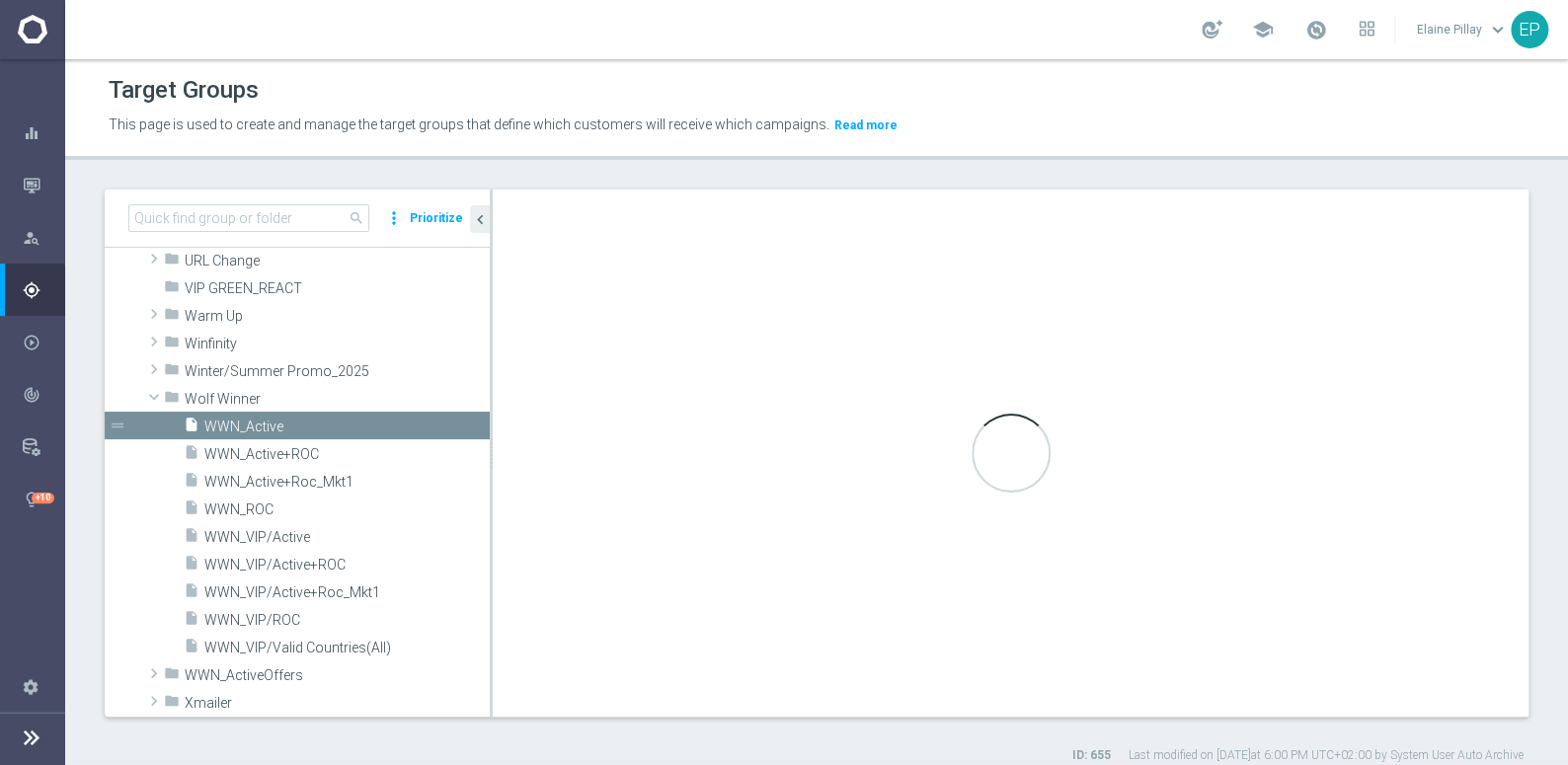 checkbox on "true" 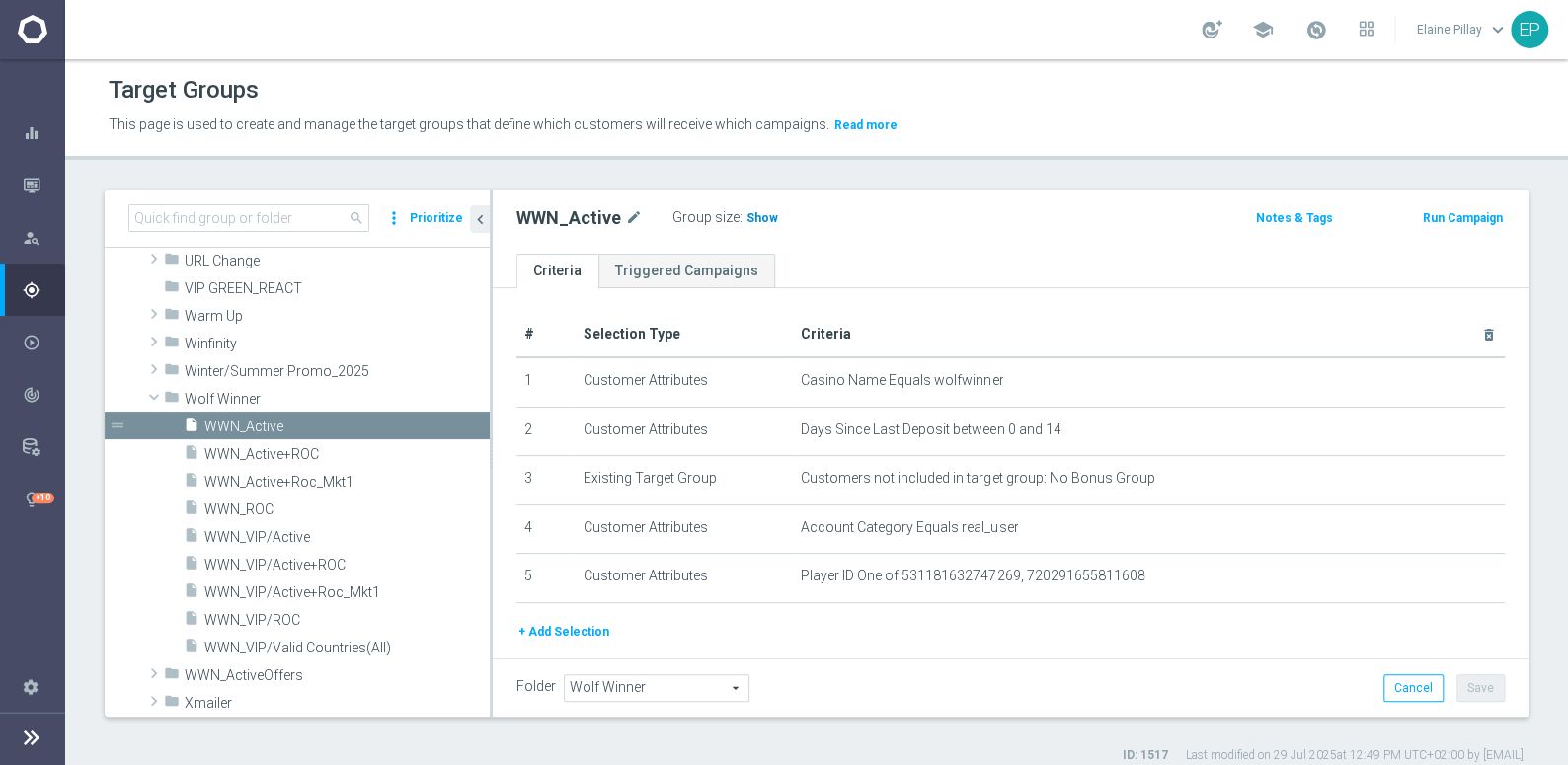 click on "Show" 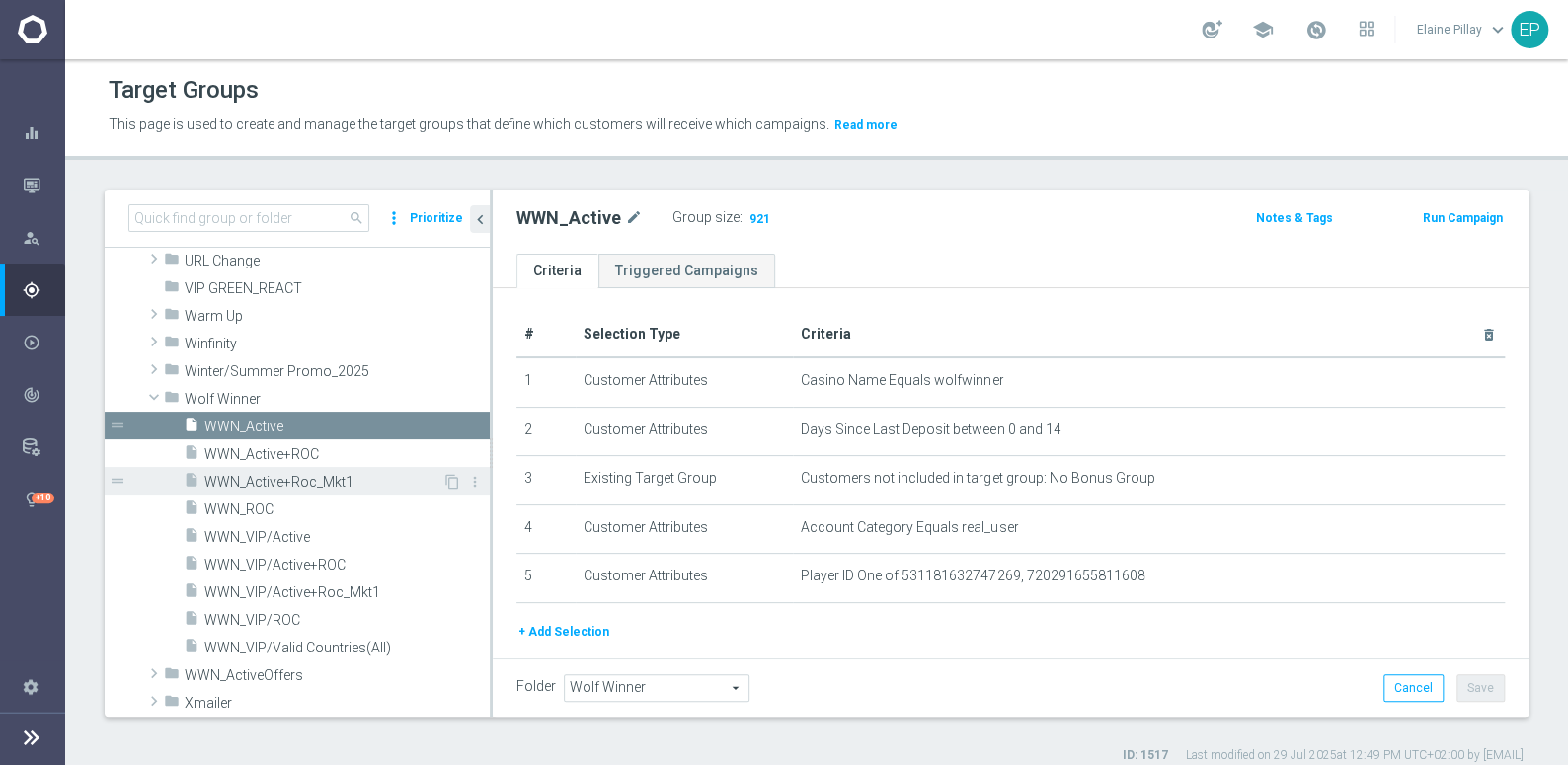 drag, startPoint x: 254, startPoint y: 505, endPoint x: 363, endPoint y: 490, distance: 110.027269 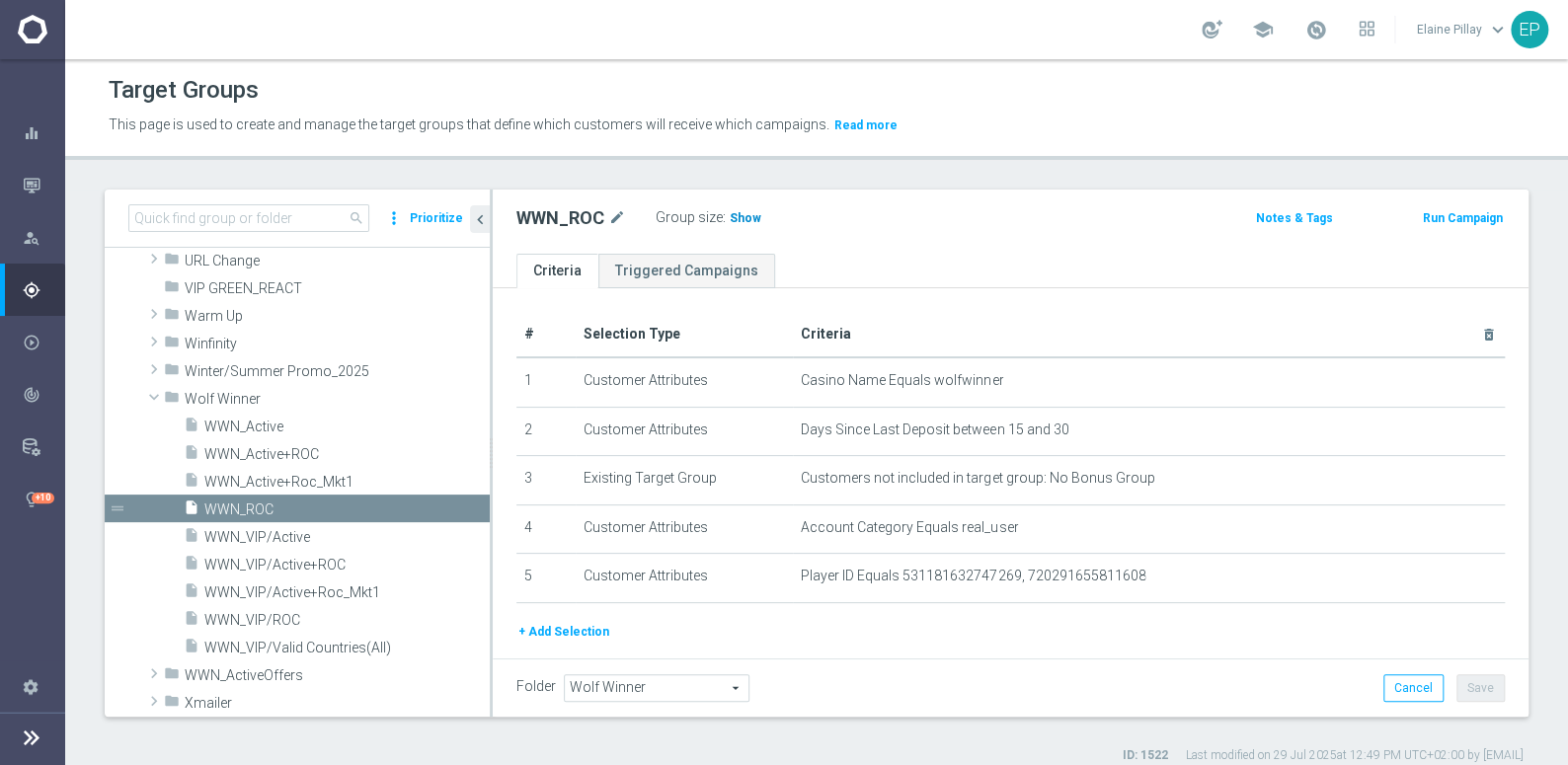 click on "Show" 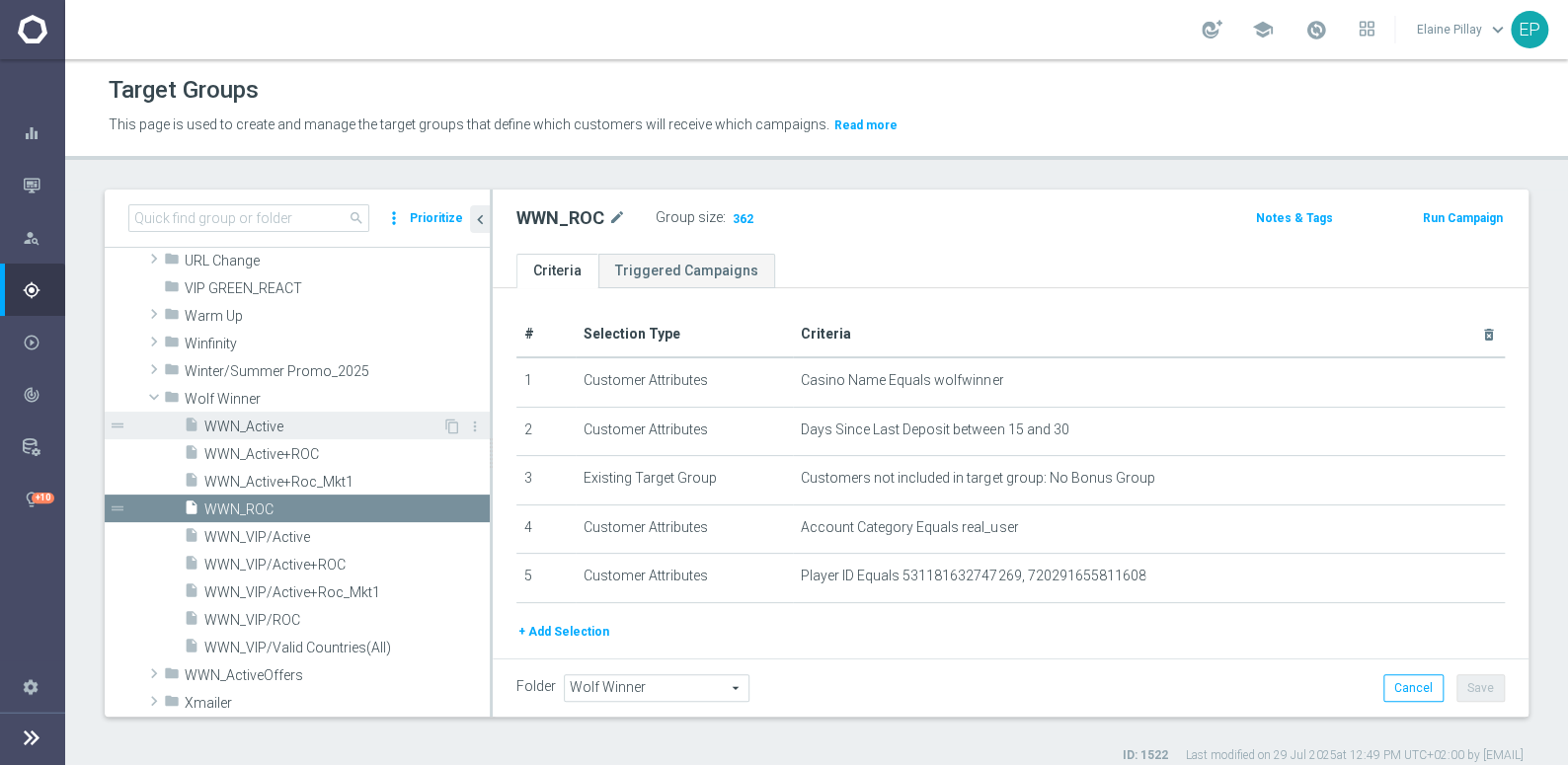 click on "WWN_Active" at bounding box center (323, 426) 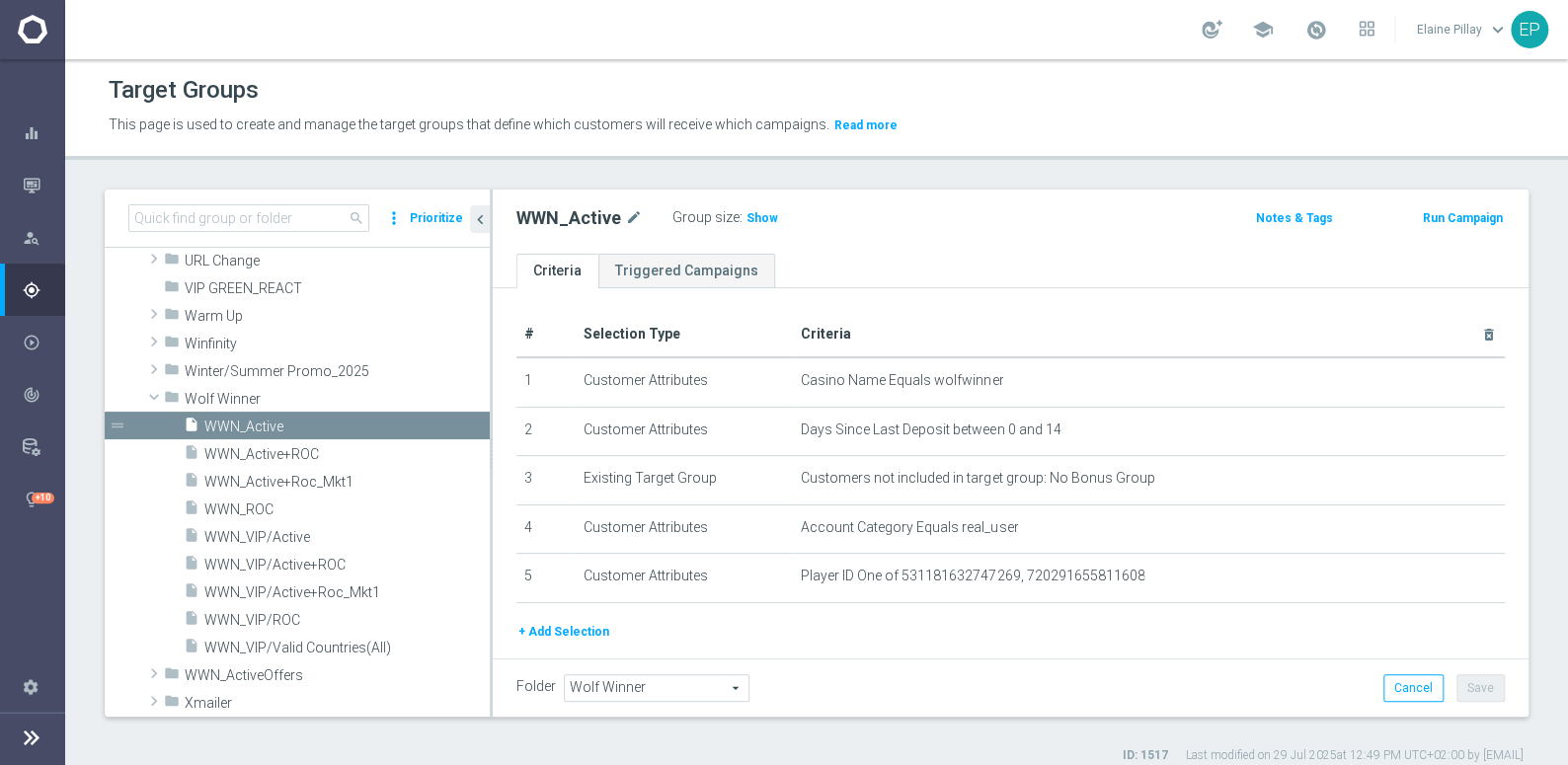 click on "Show" 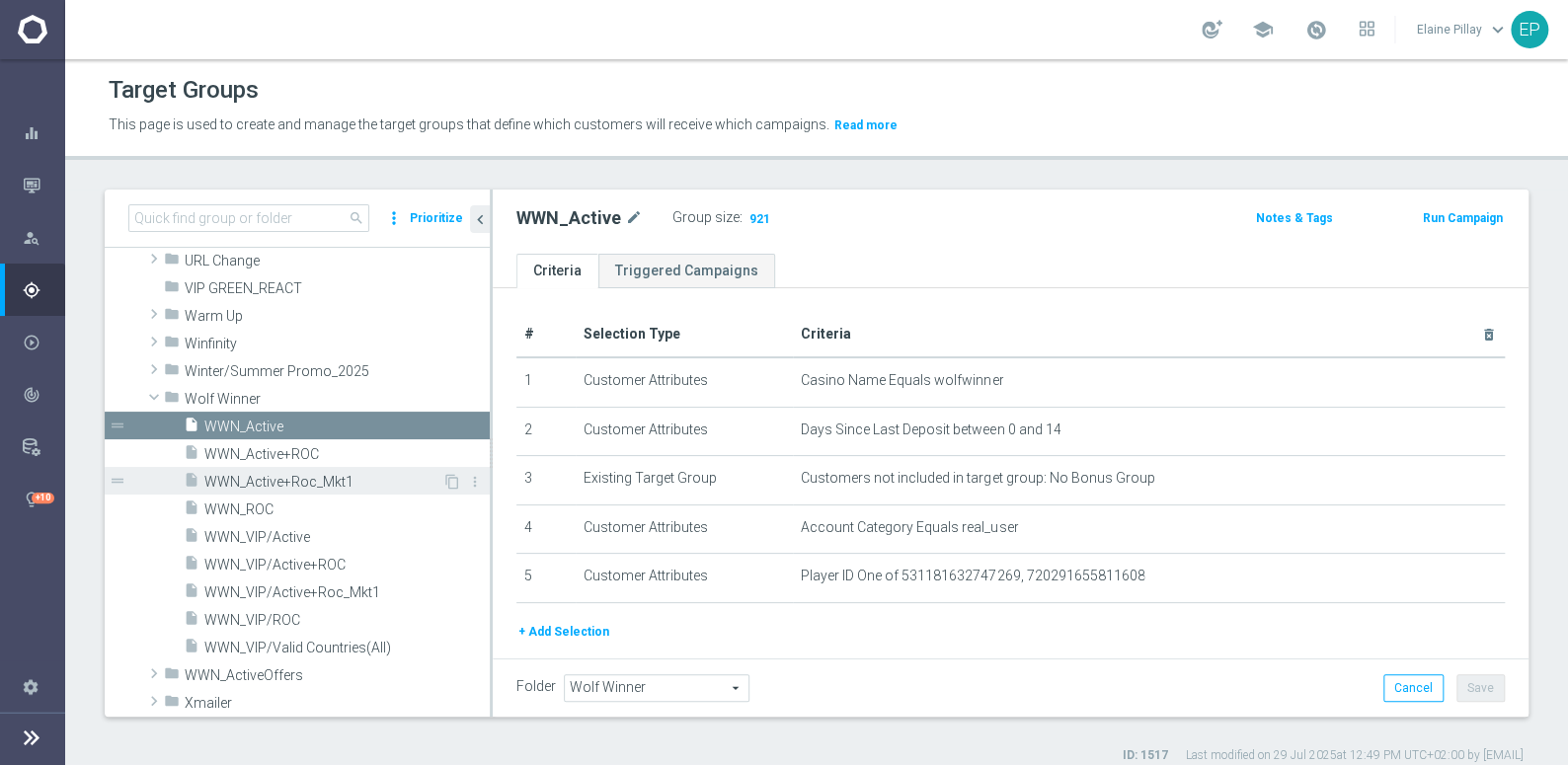 drag, startPoint x: 254, startPoint y: 503, endPoint x: 337, endPoint y: 480, distance: 86.12781 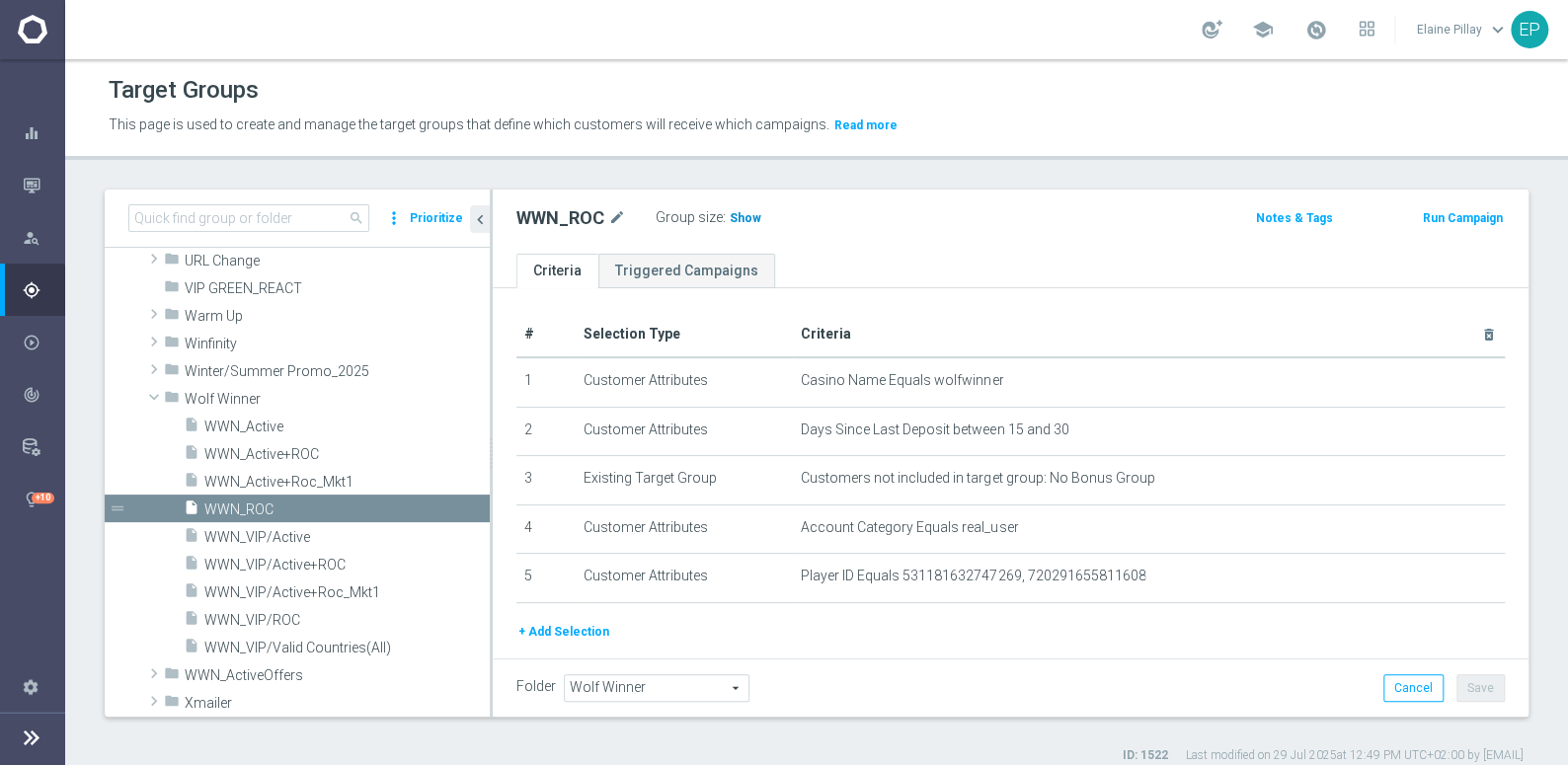 click on "Show" 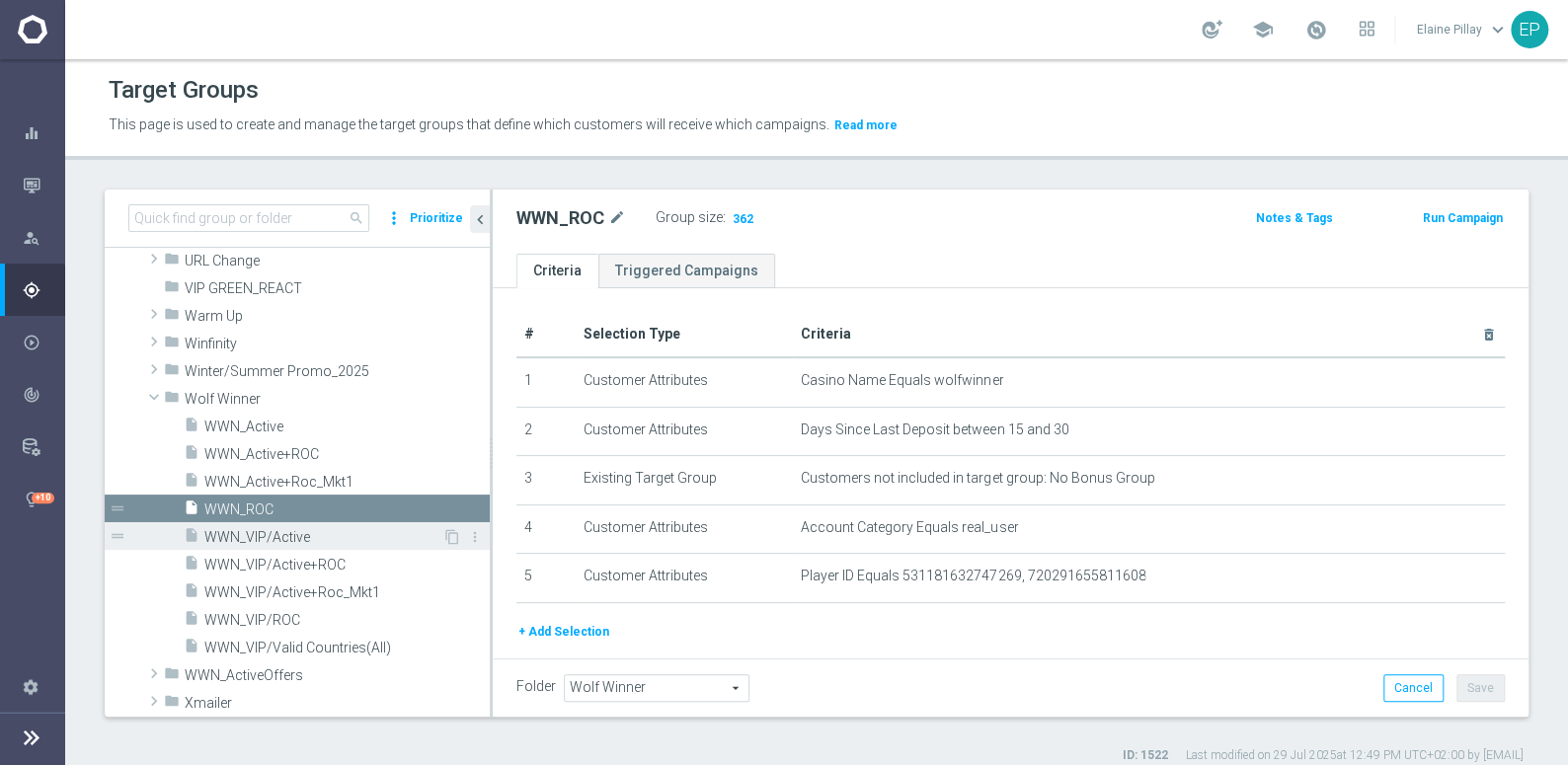 drag, startPoint x: 281, startPoint y: 541, endPoint x: 390, endPoint y: 532, distance: 109.37093 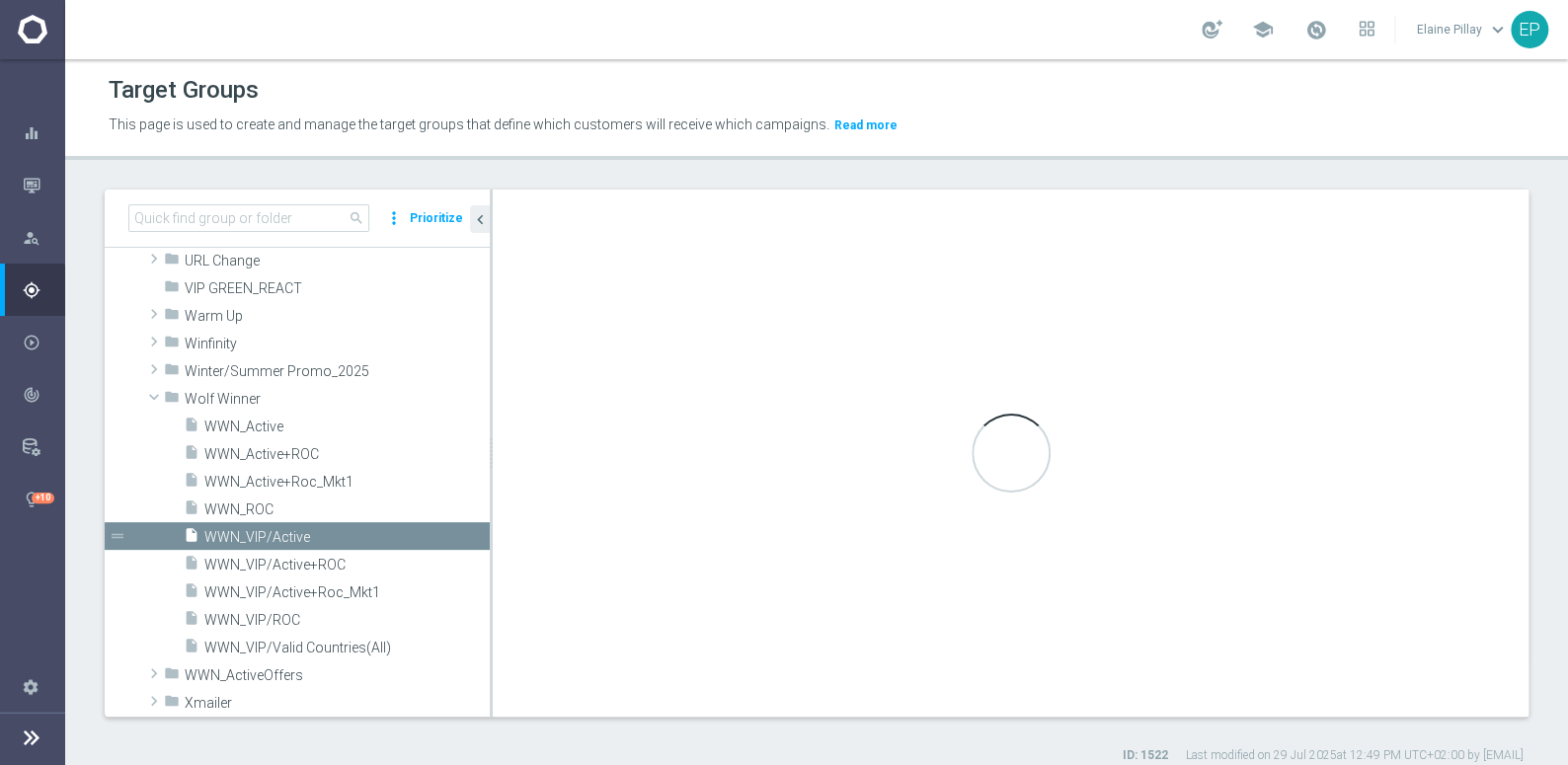 type on "(1 and 2 and 3 and 4) or 5" 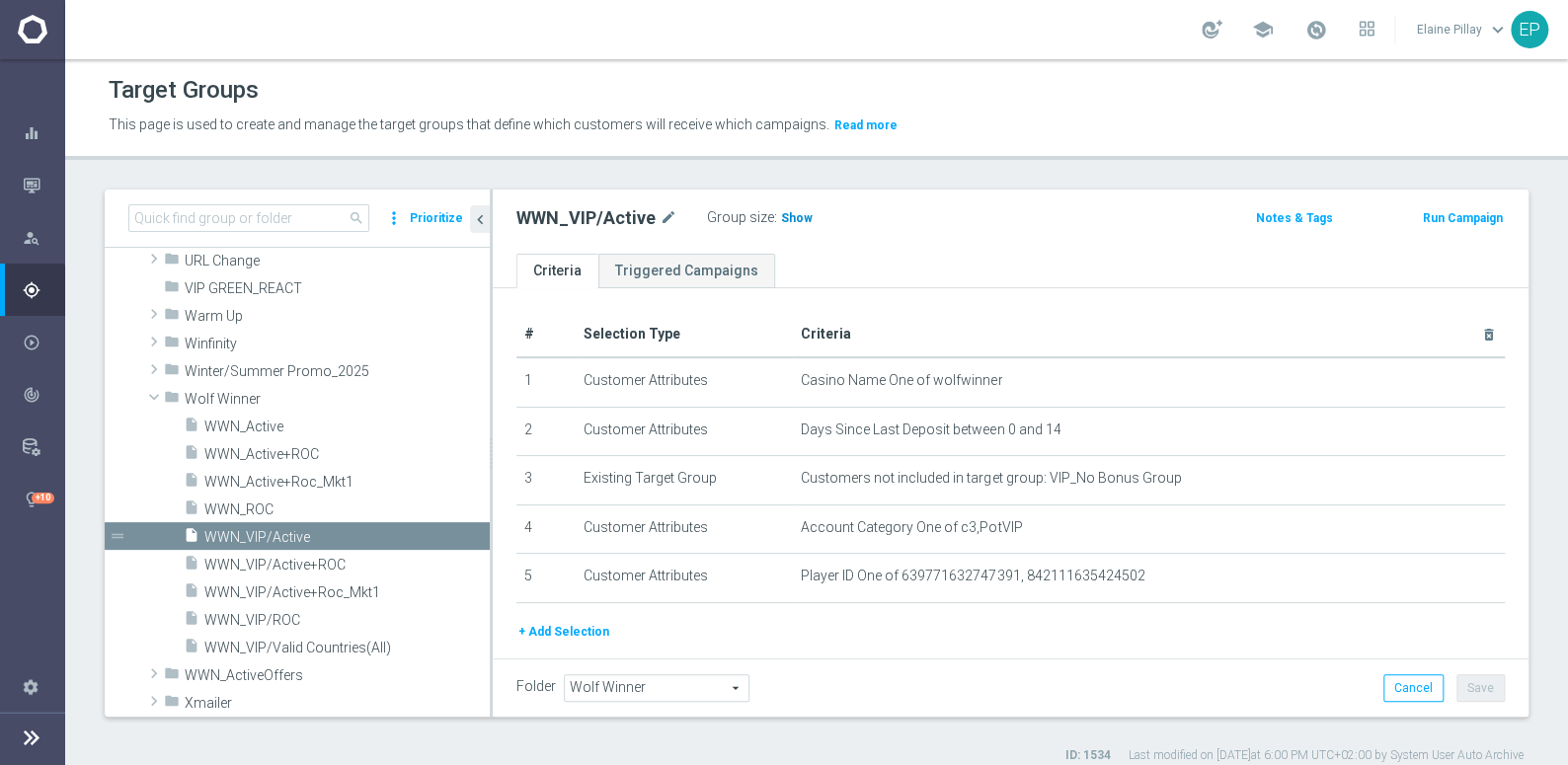 click on "Show" 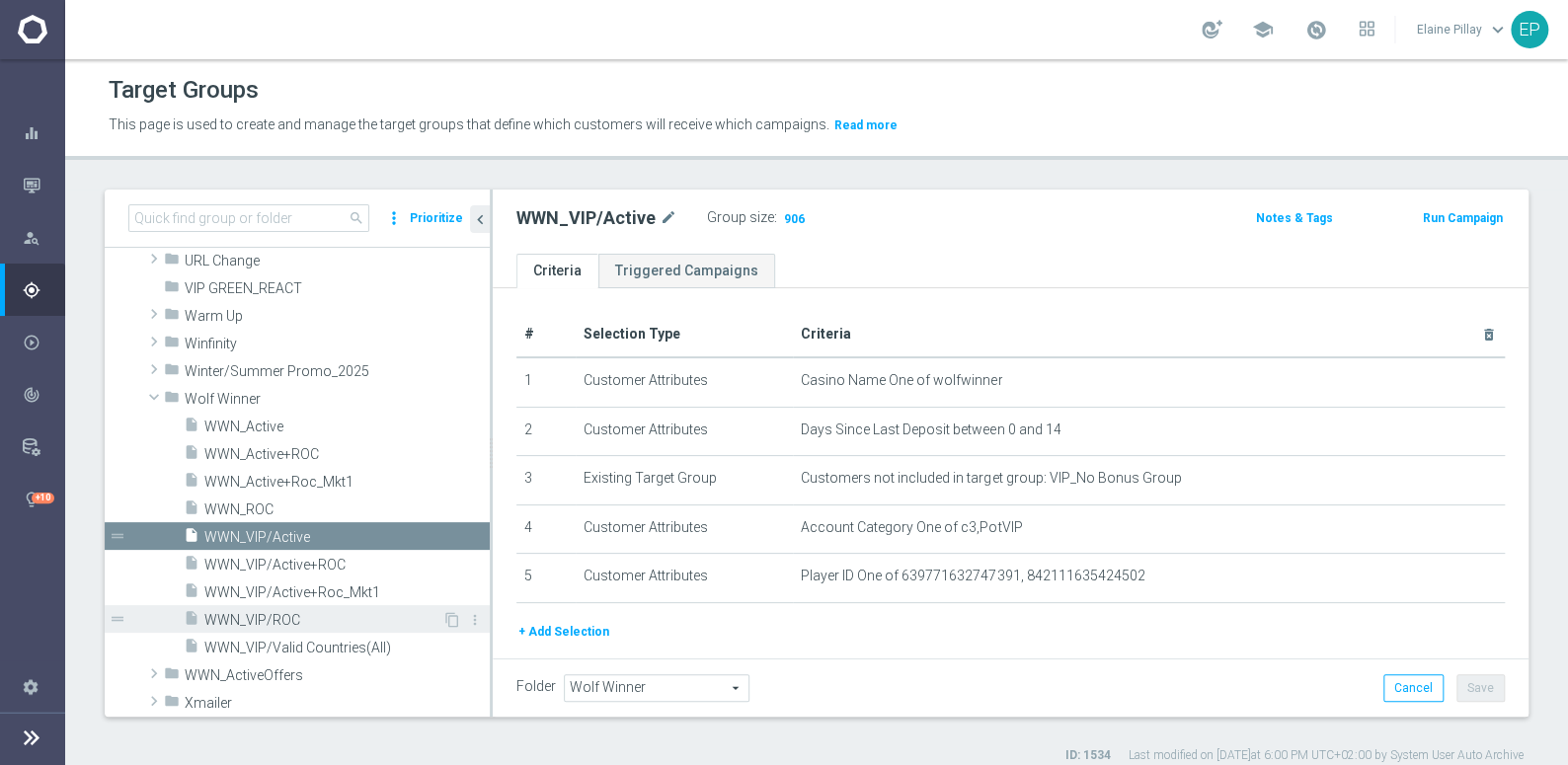 click on "WWN_VIP/ROC" at bounding box center (323, 620) 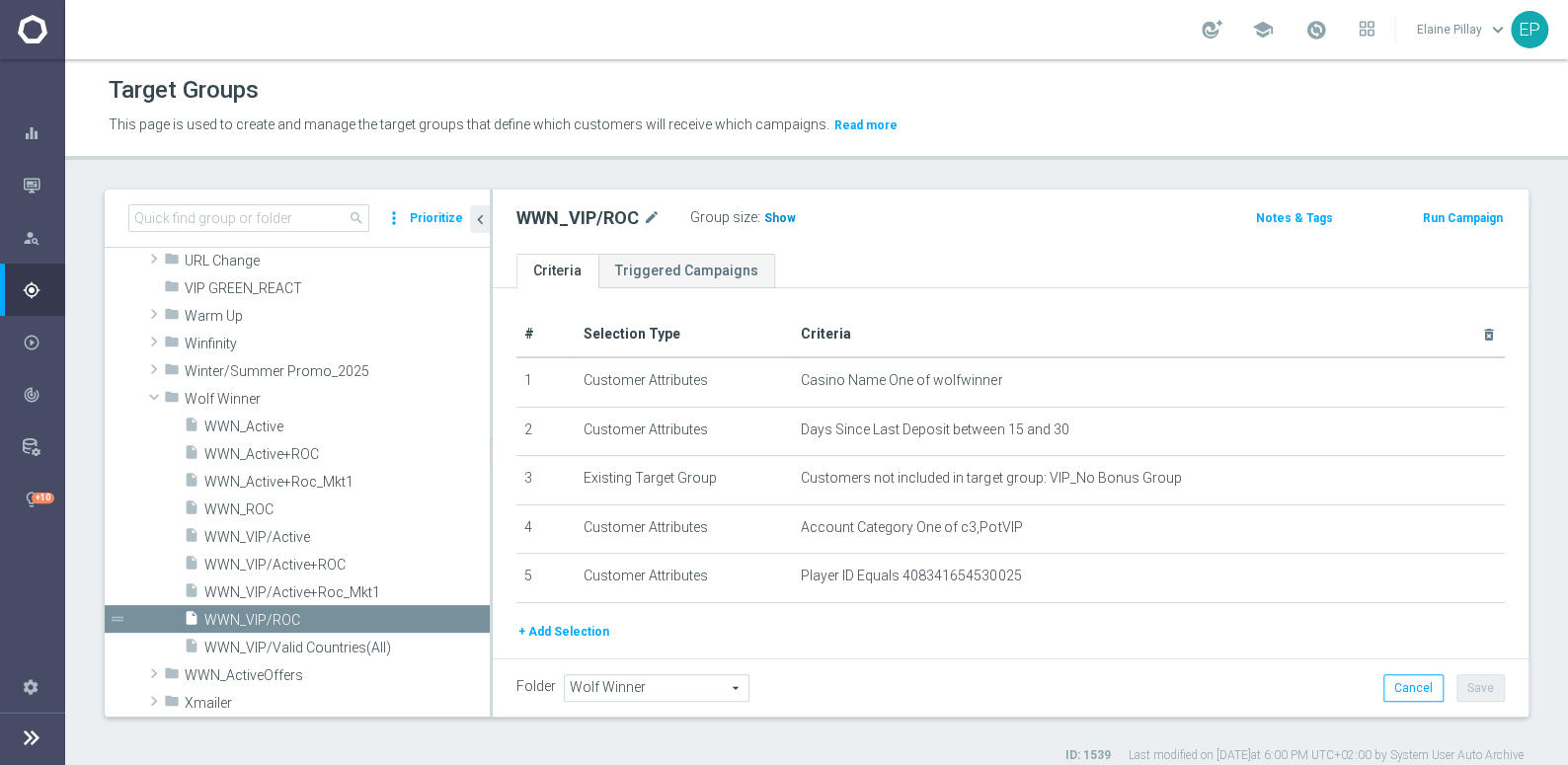 click on "Show" 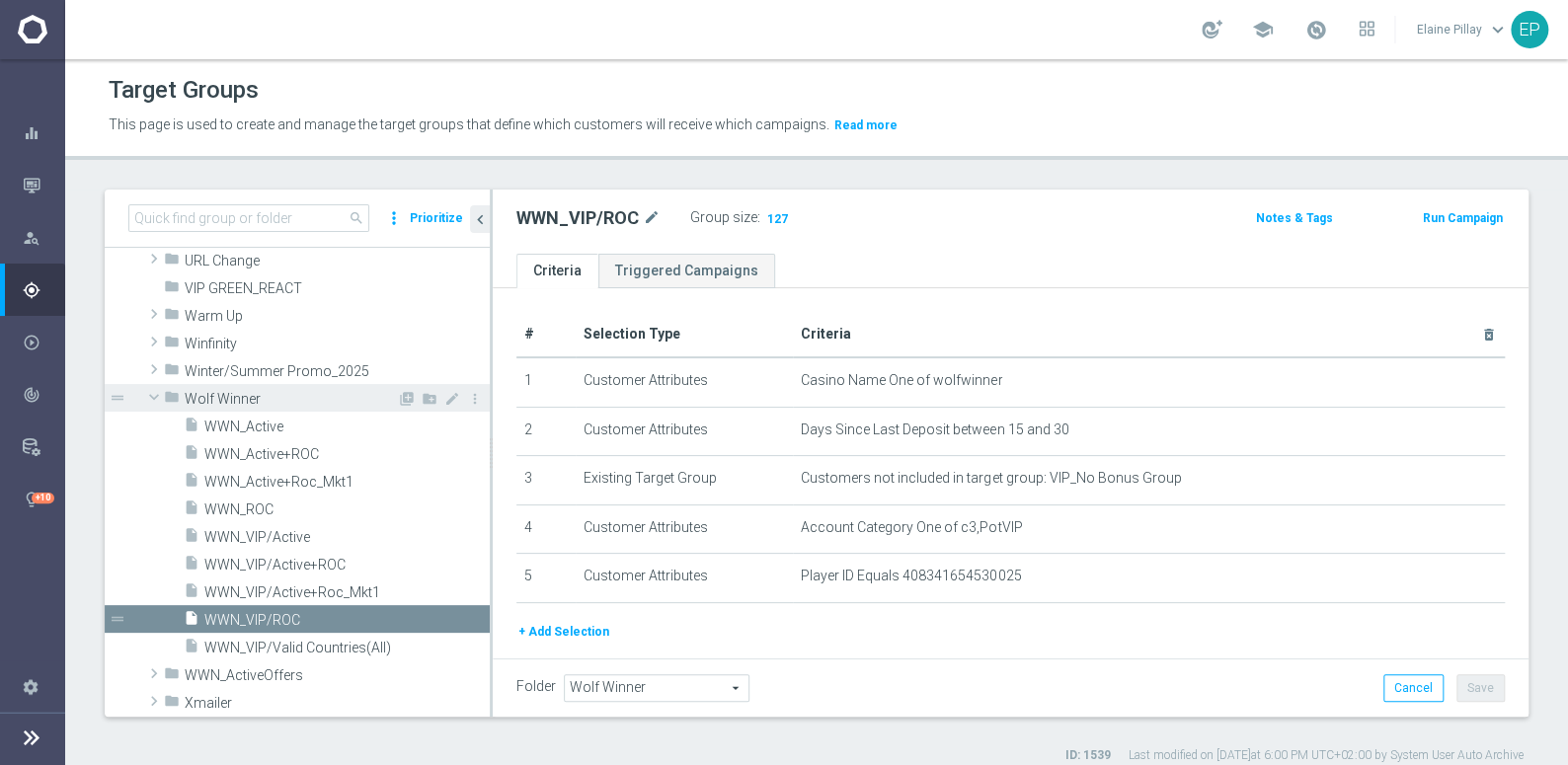 click 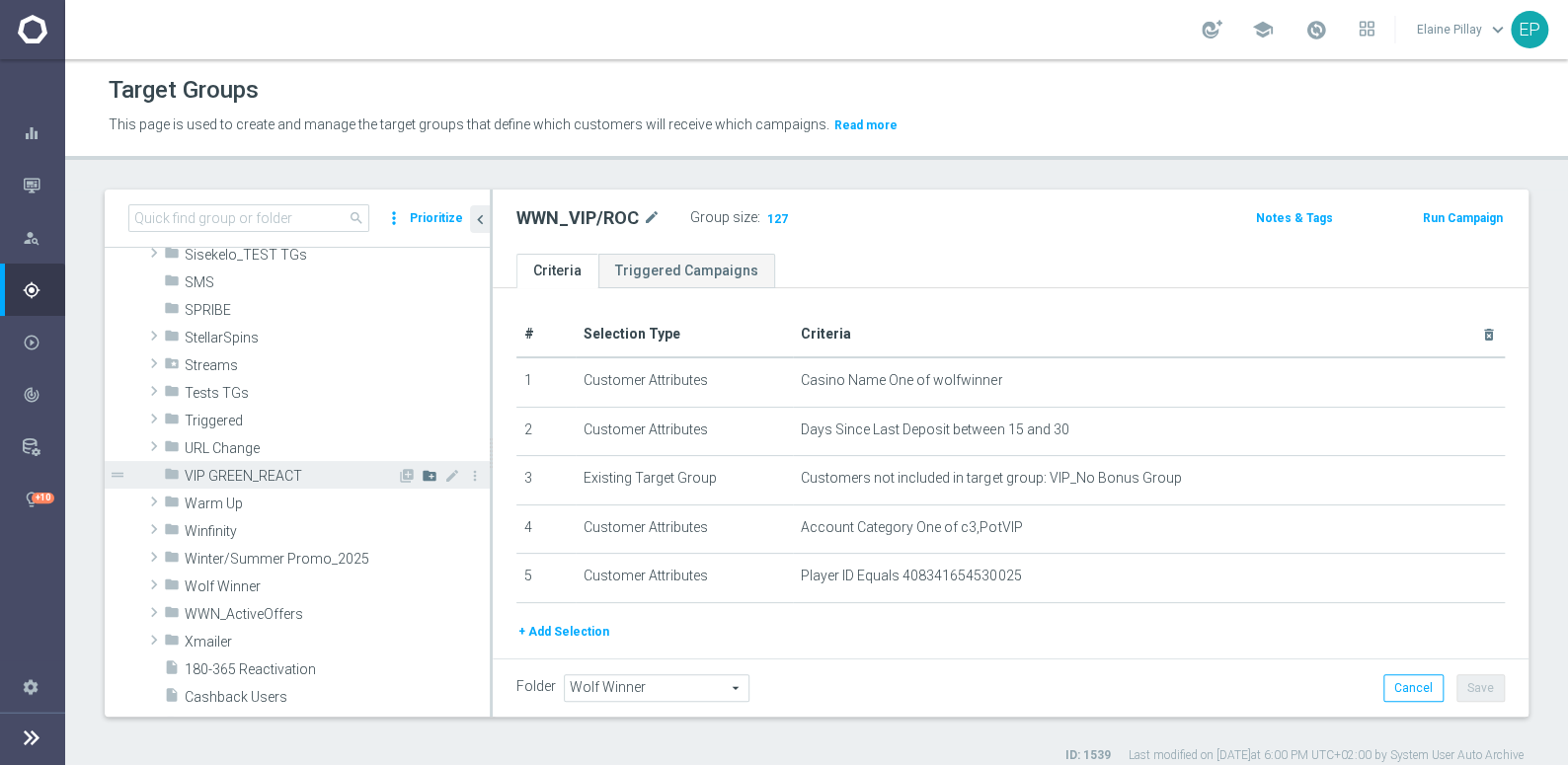 scroll, scrollTop: 1257, scrollLeft: 0, axis: vertical 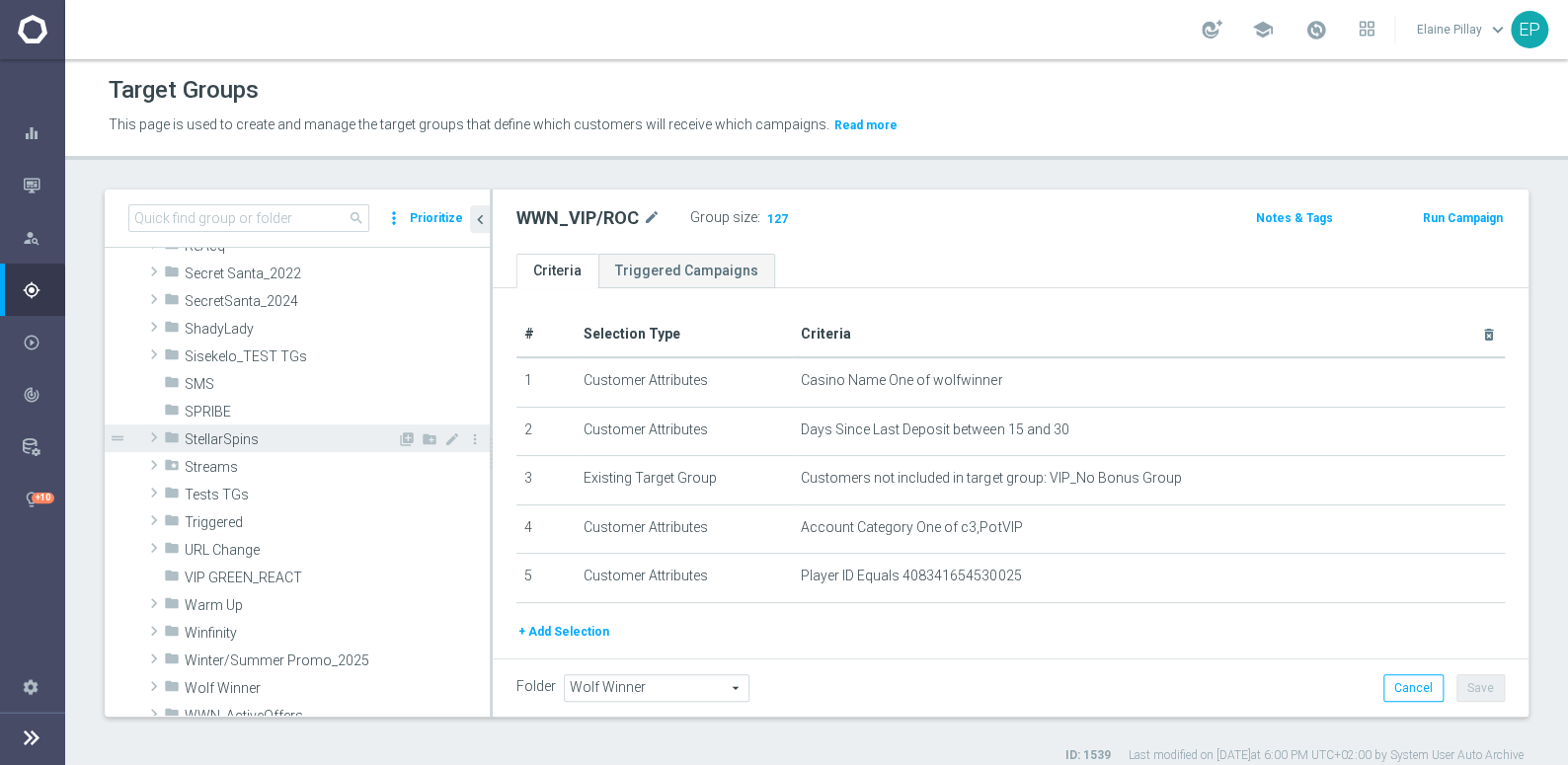 click on "StellarSpins" at bounding box center (290, 439) 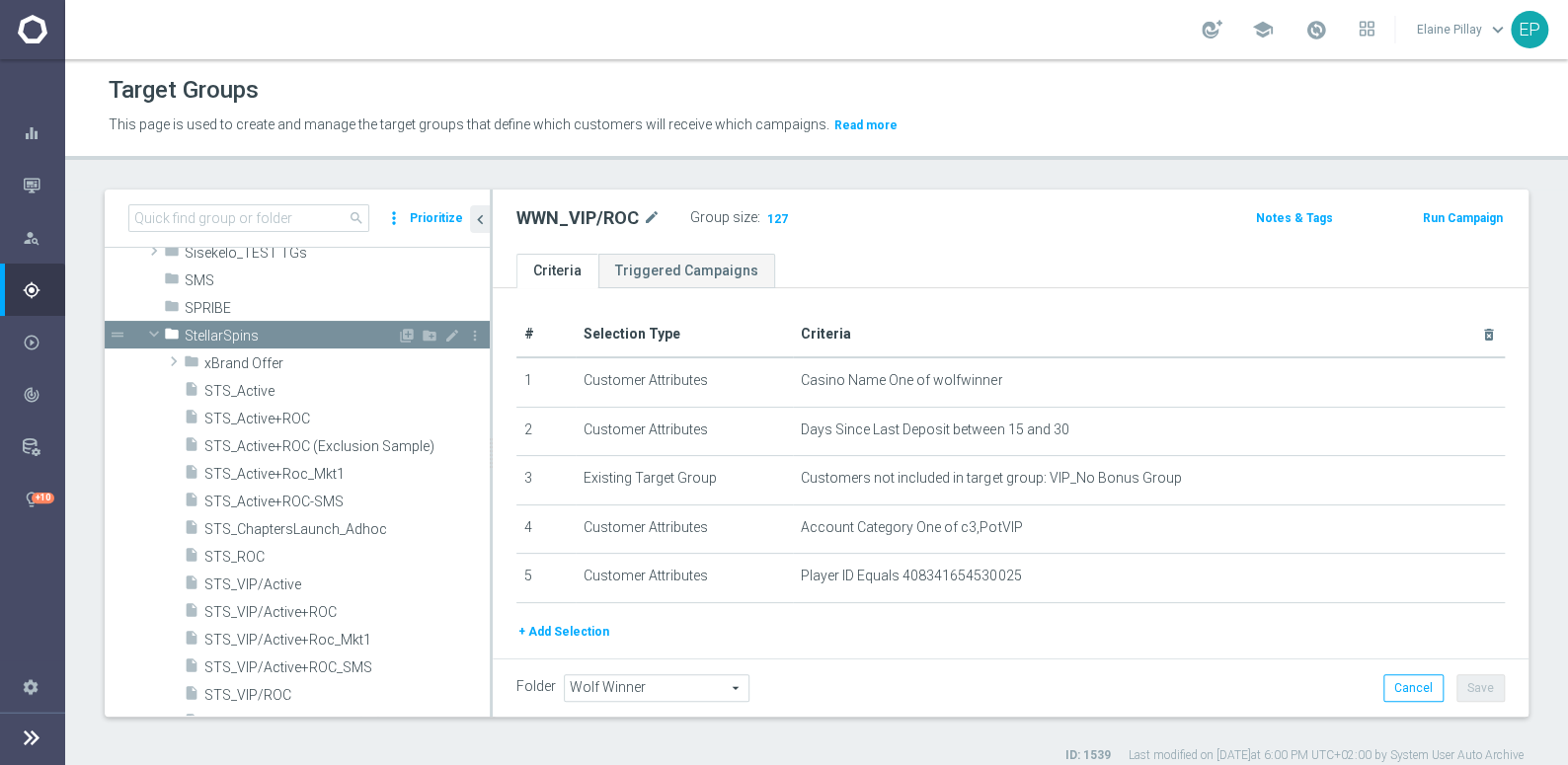 scroll, scrollTop: 1436, scrollLeft: 0, axis: vertical 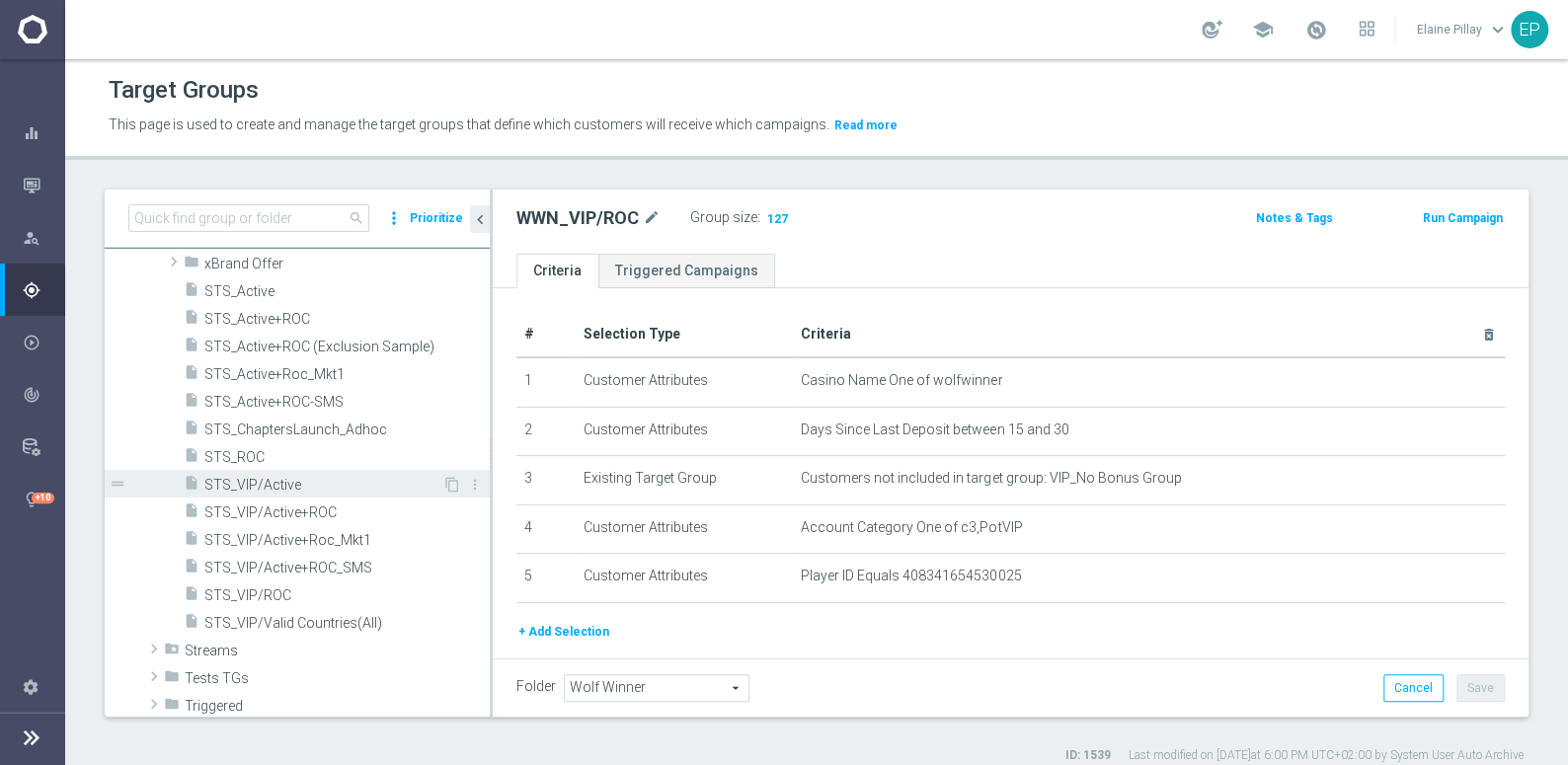 click on "STS_VIP/Active" at bounding box center [323, 485] 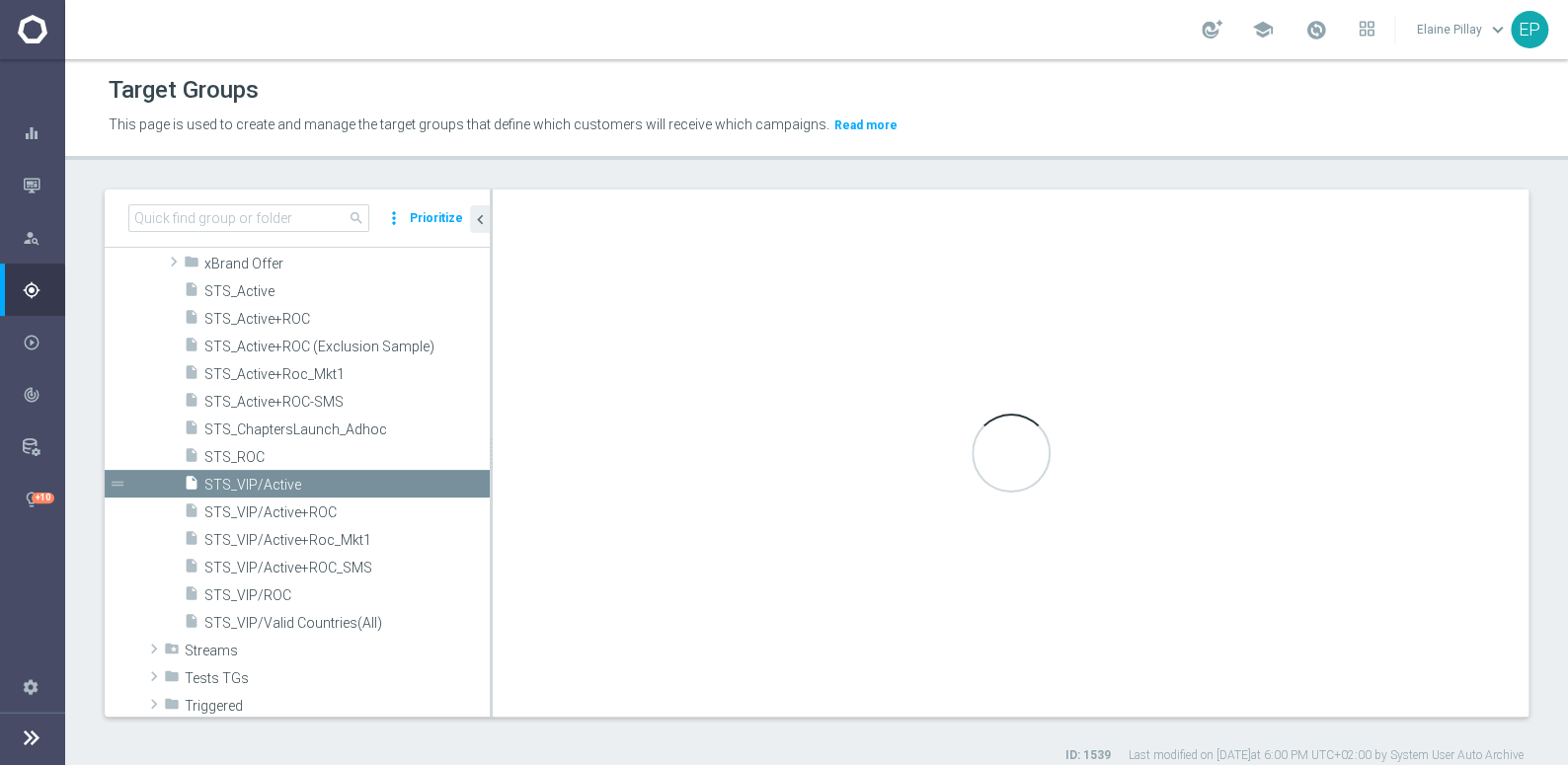type on "StellarSpins" 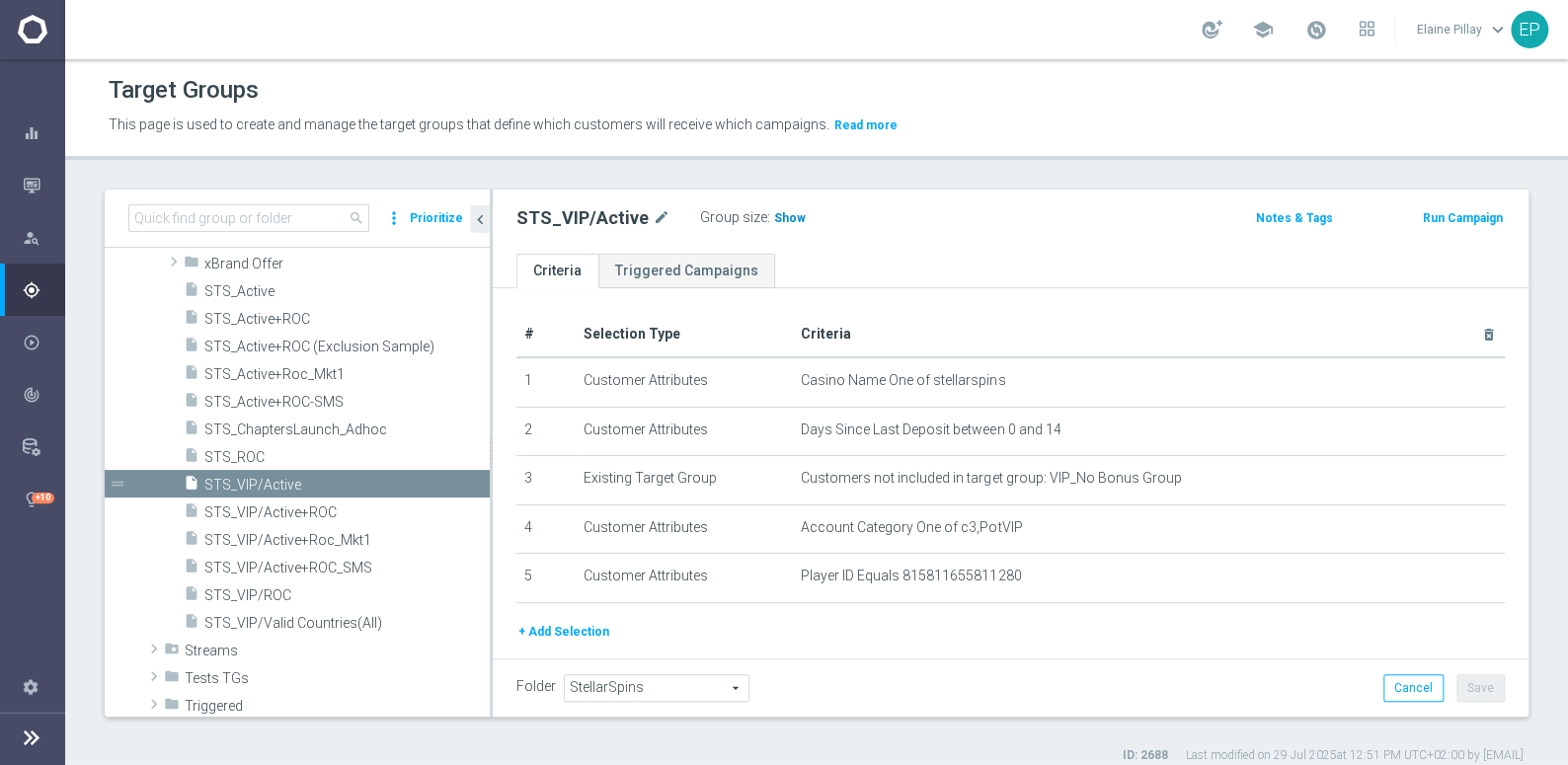 click on "Show" 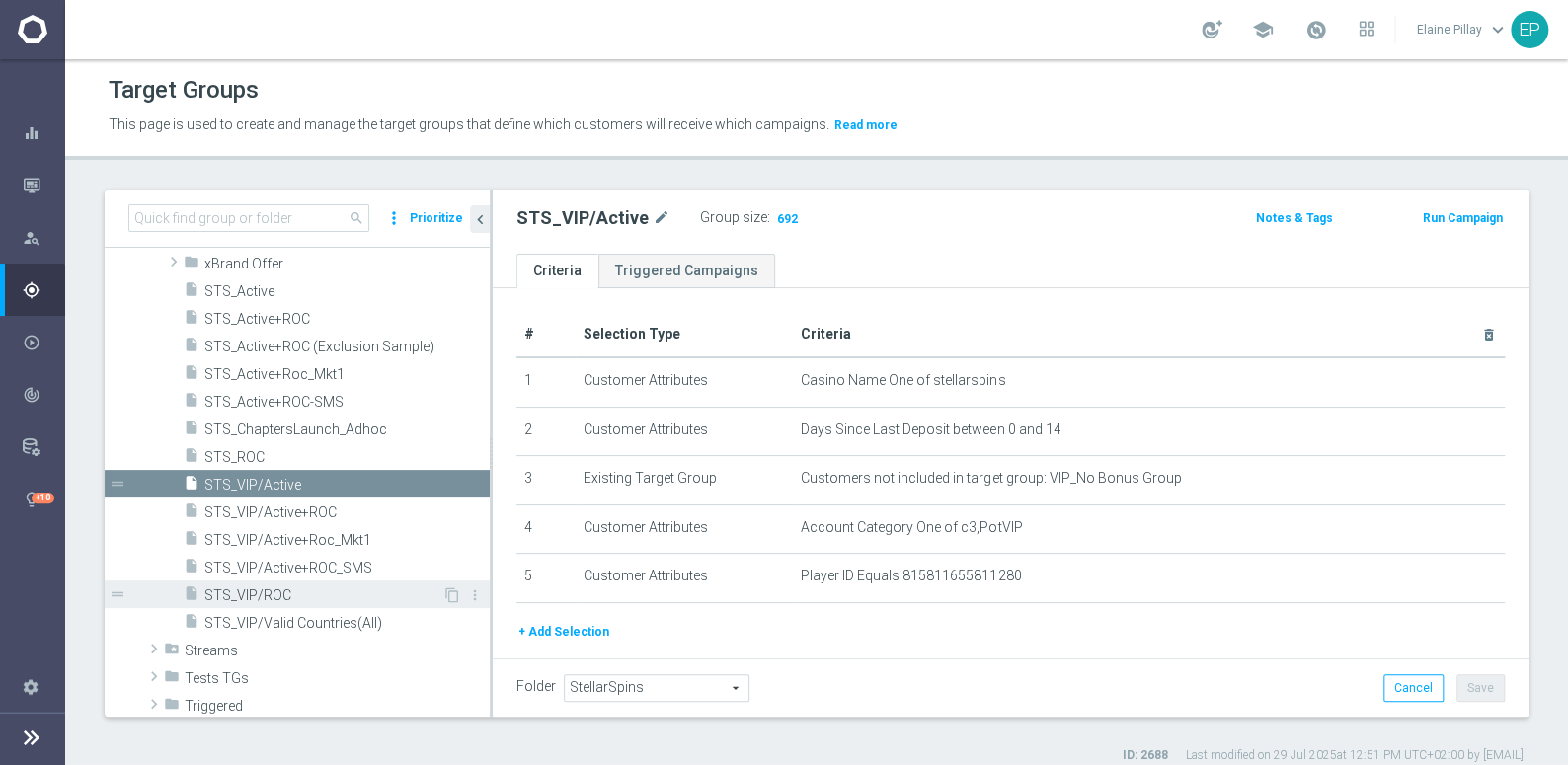 click on "STS_VIP/ROC" at bounding box center [323, 595] 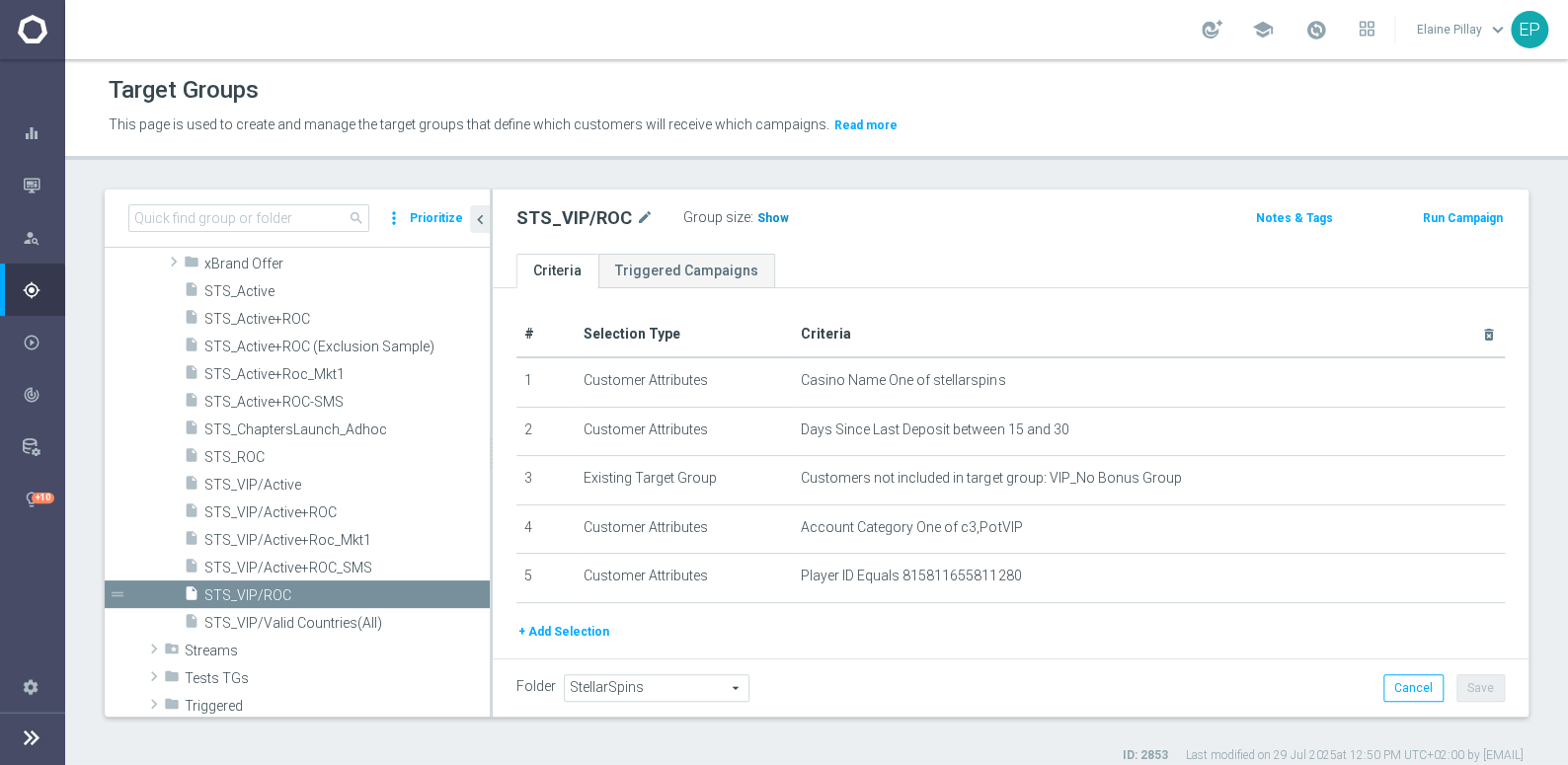 click on "Show" 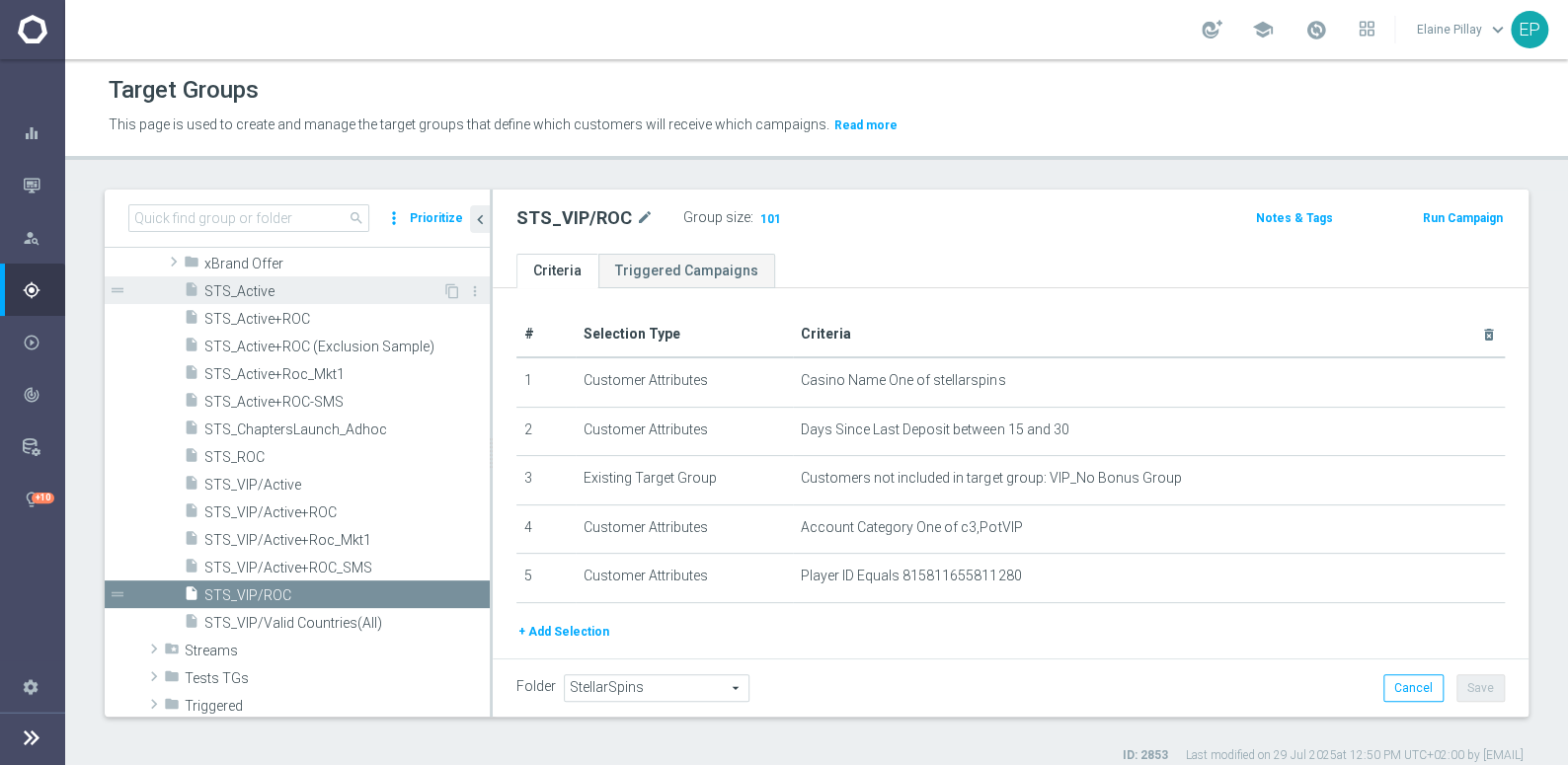click on "STS_Active" at bounding box center (323, 291) 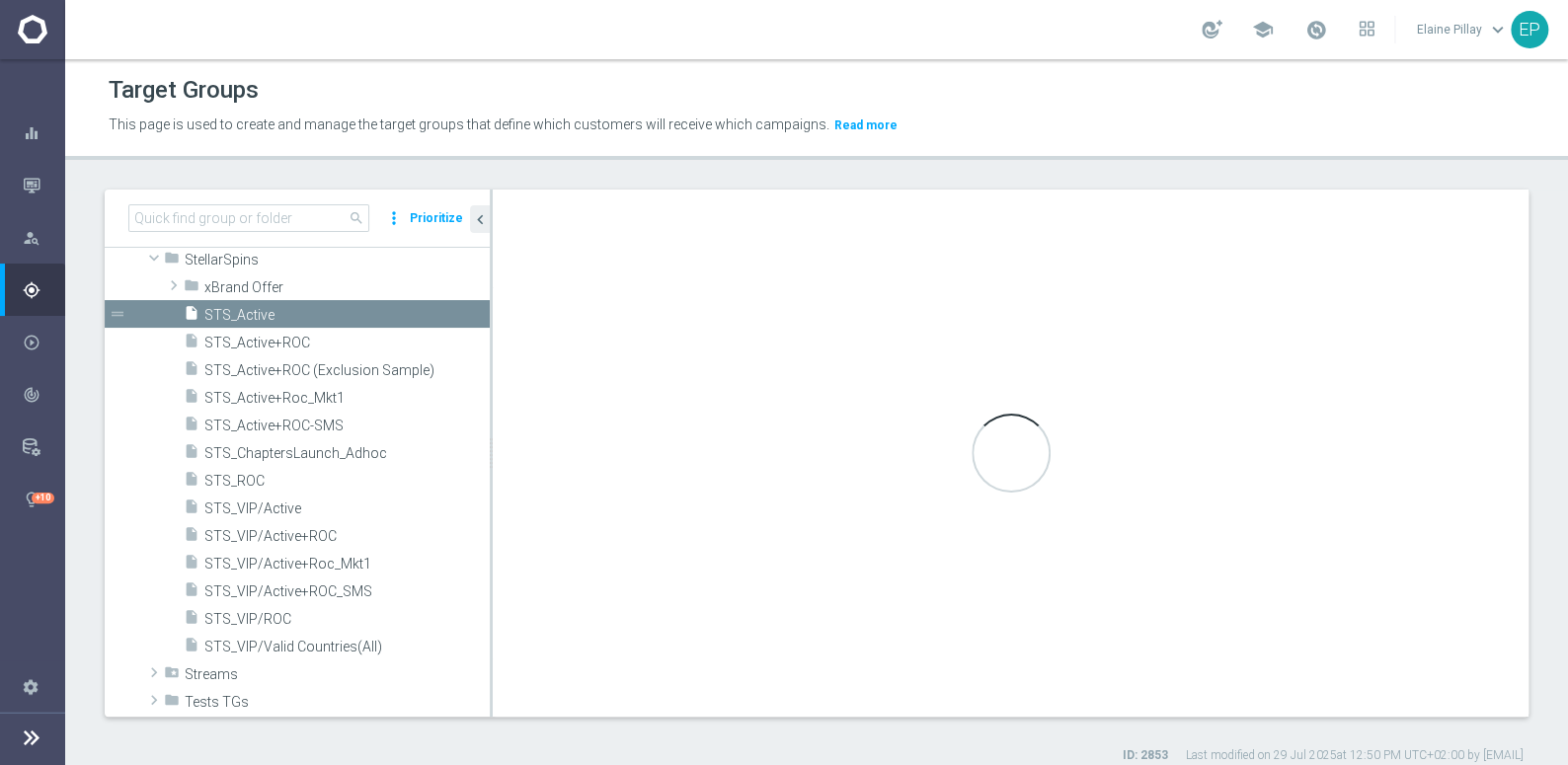 scroll, scrollTop: 1177, scrollLeft: 0, axis: vertical 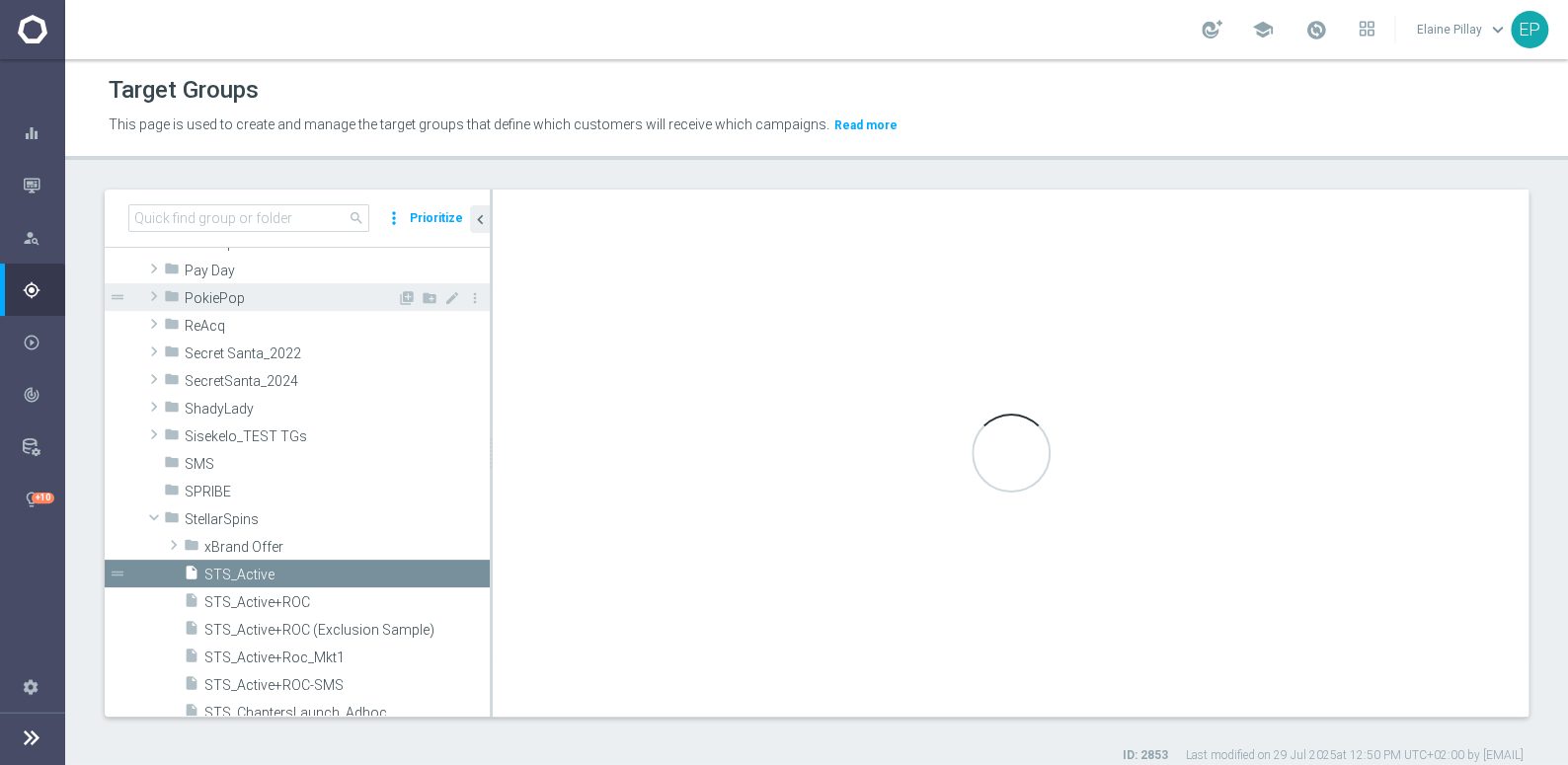 type on "(1 and 2 and 3 and 4 ) or 5" 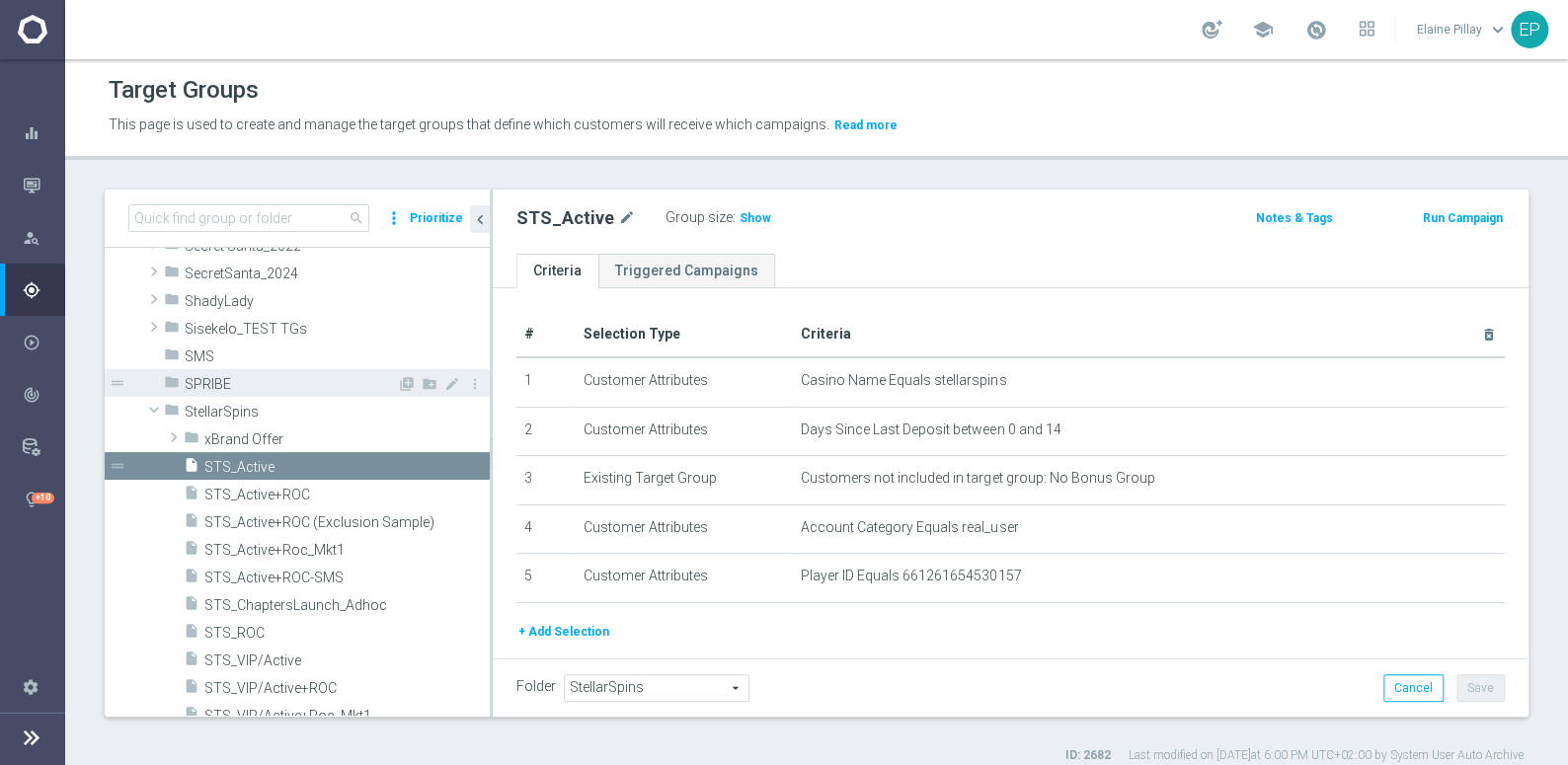 scroll, scrollTop: 1356, scrollLeft: 0, axis: vertical 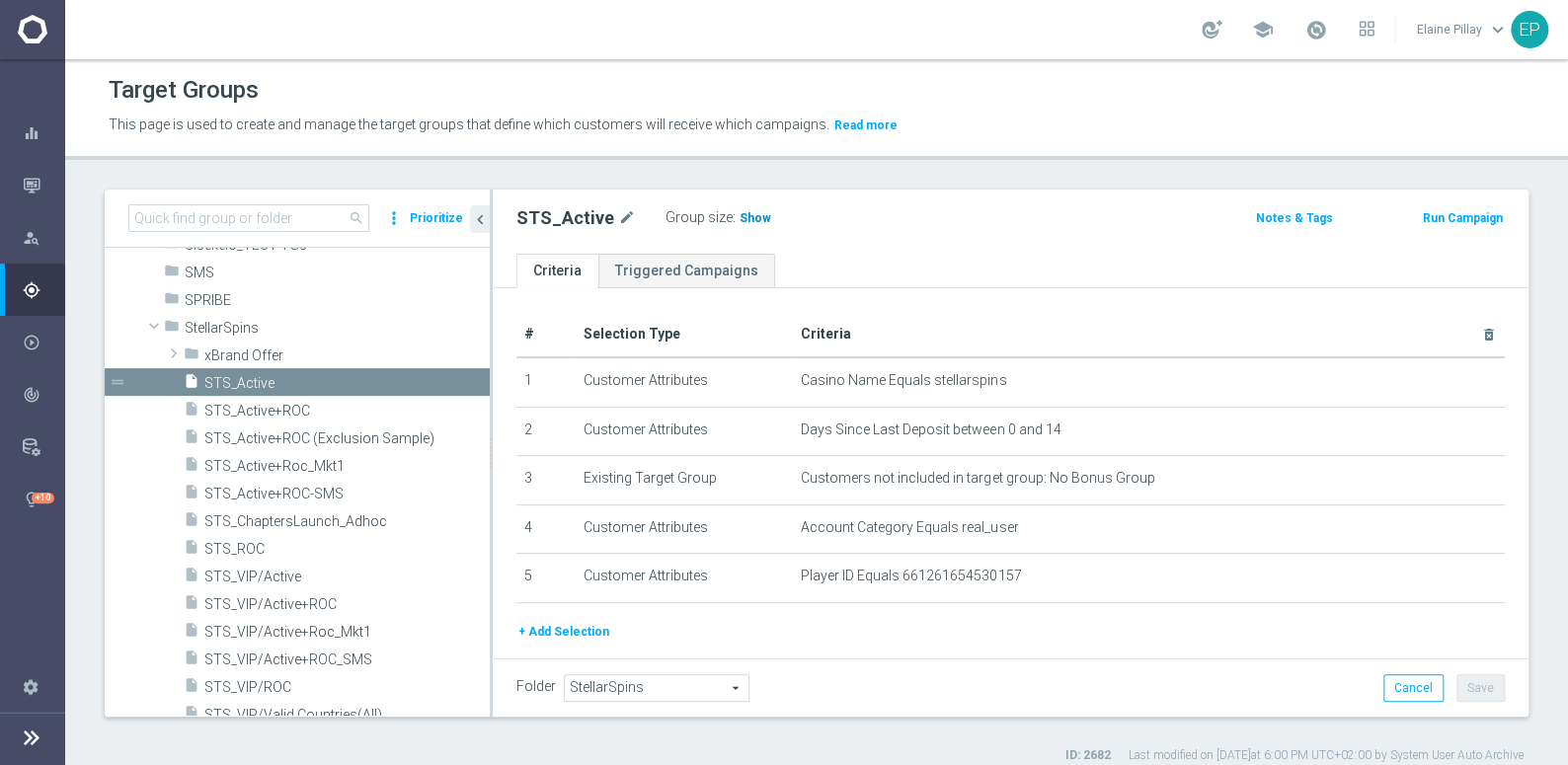 click on "Show" 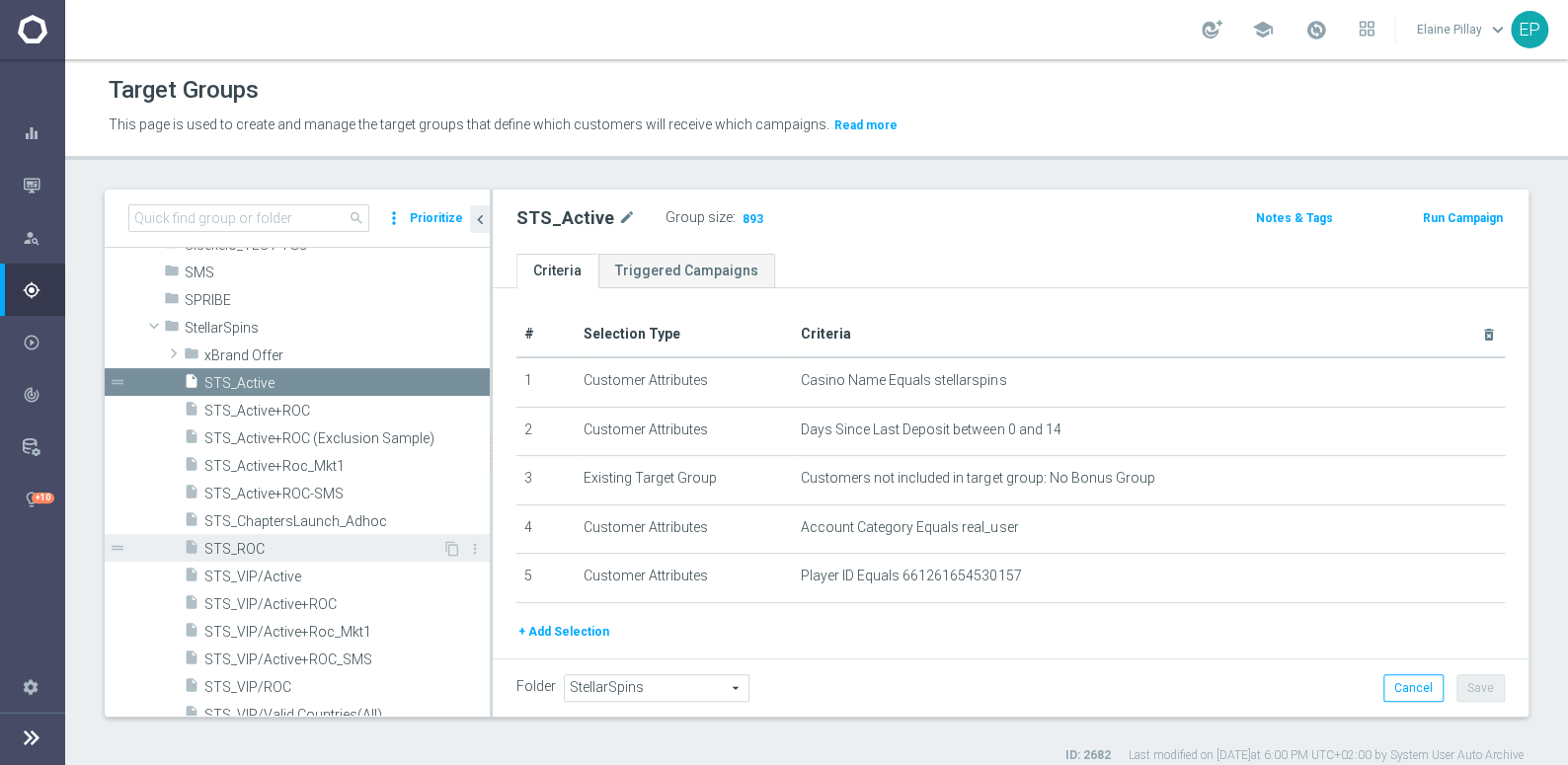 click on "STS_ROC" at bounding box center (323, 549) 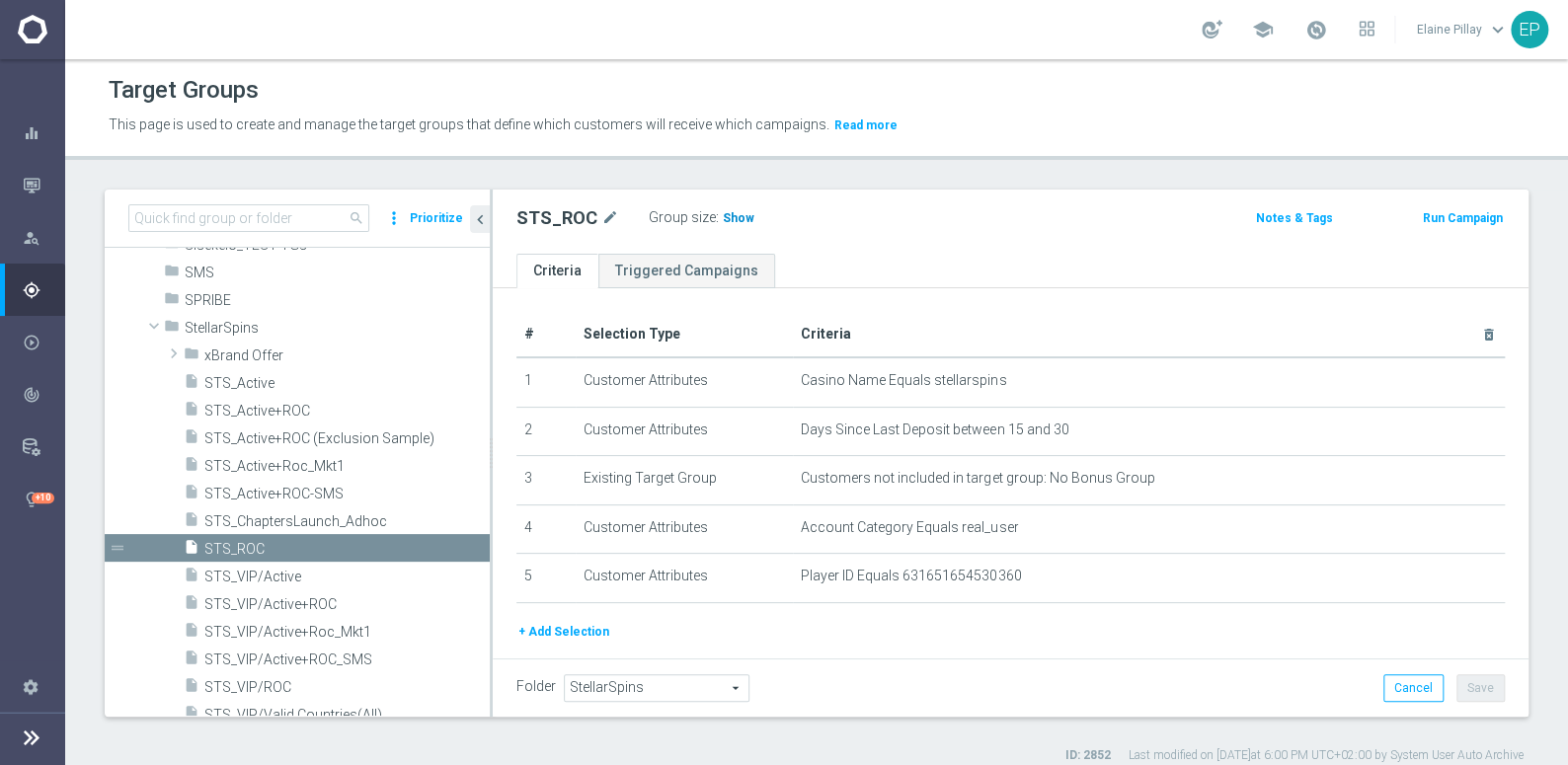 click on "Show" 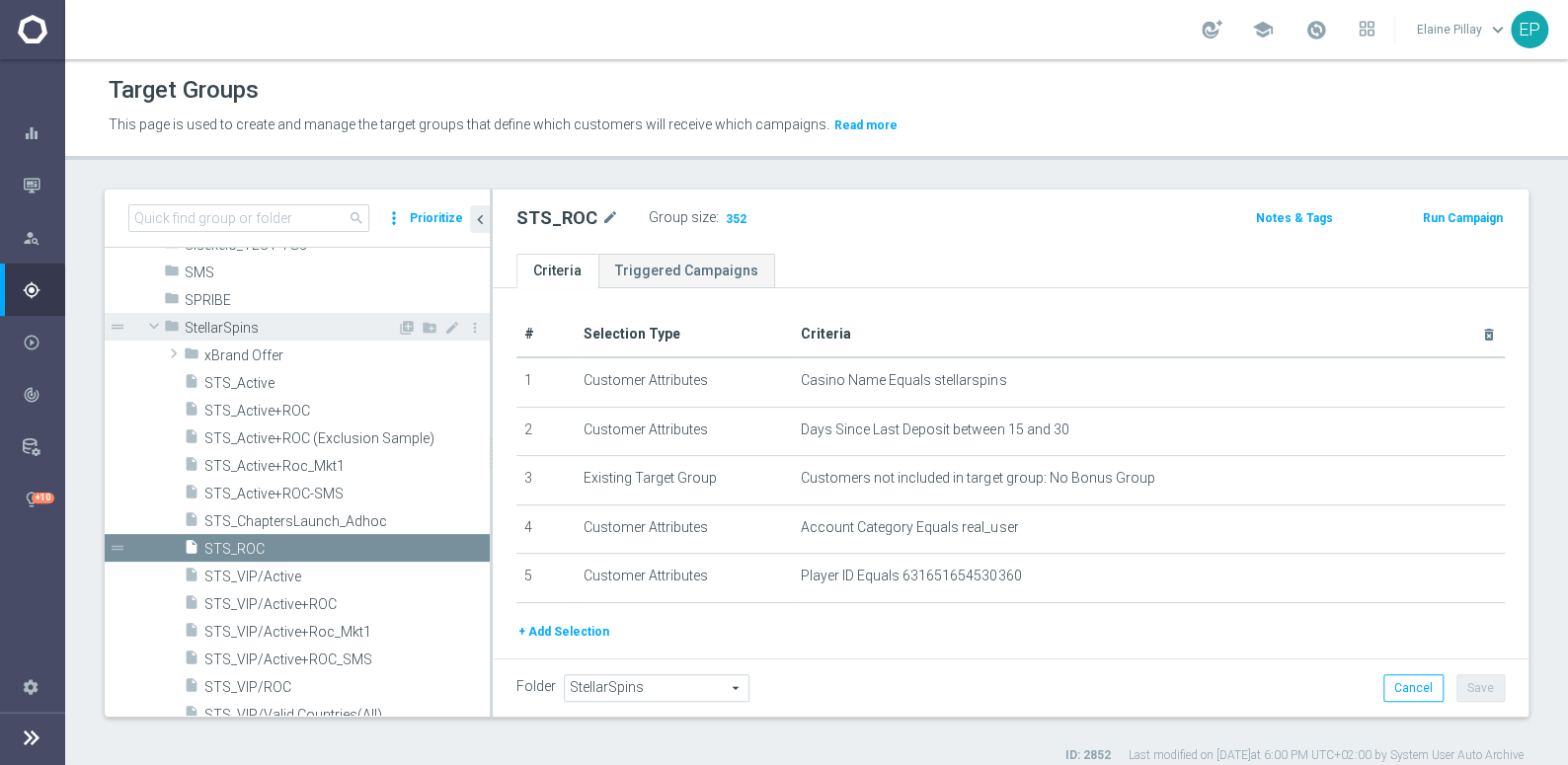 drag, startPoint x: 196, startPoint y: 317, endPoint x: 212, endPoint y: 321, distance: 16.492423 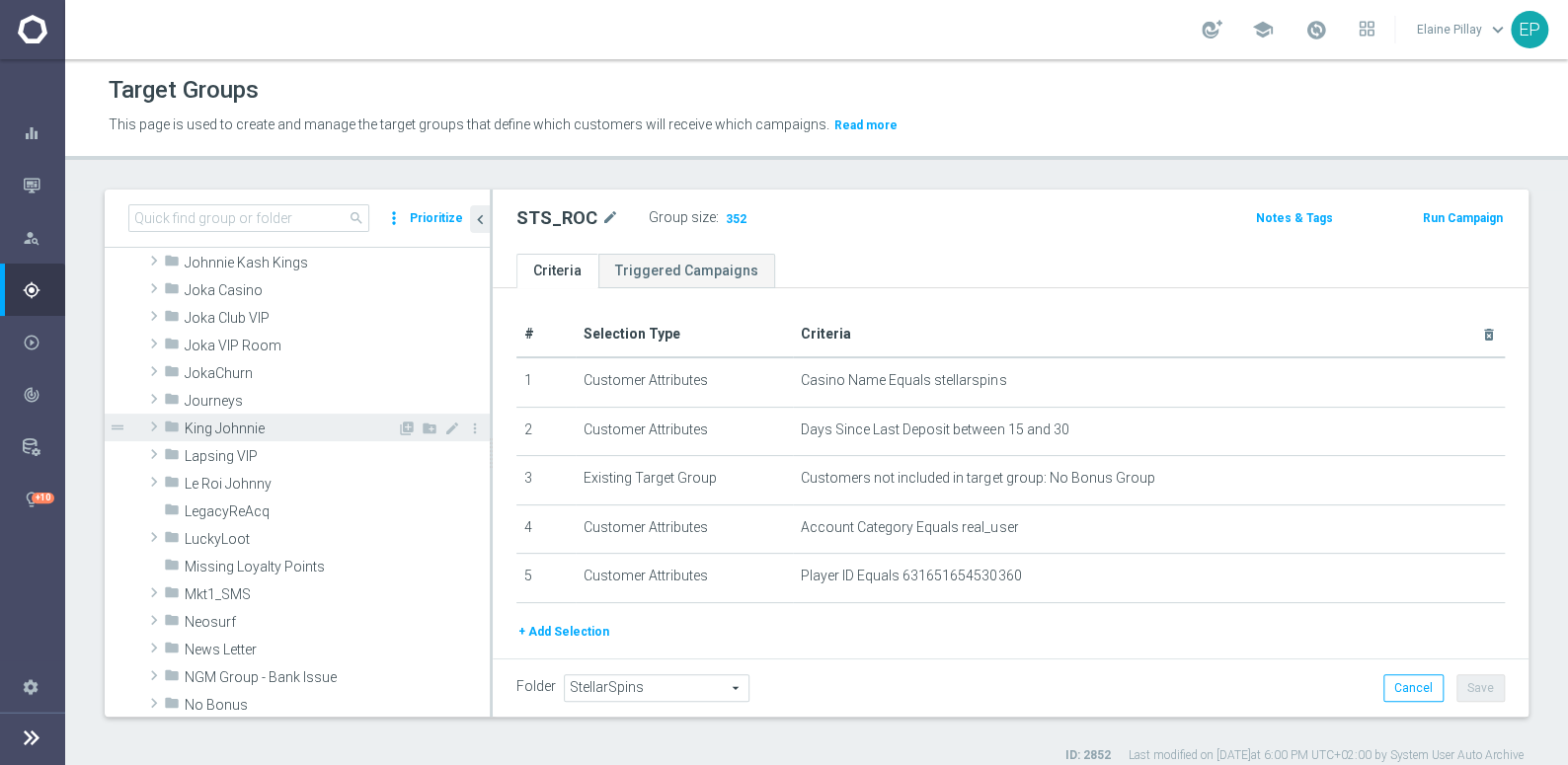 scroll, scrollTop: 639, scrollLeft: 0, axis: vertical 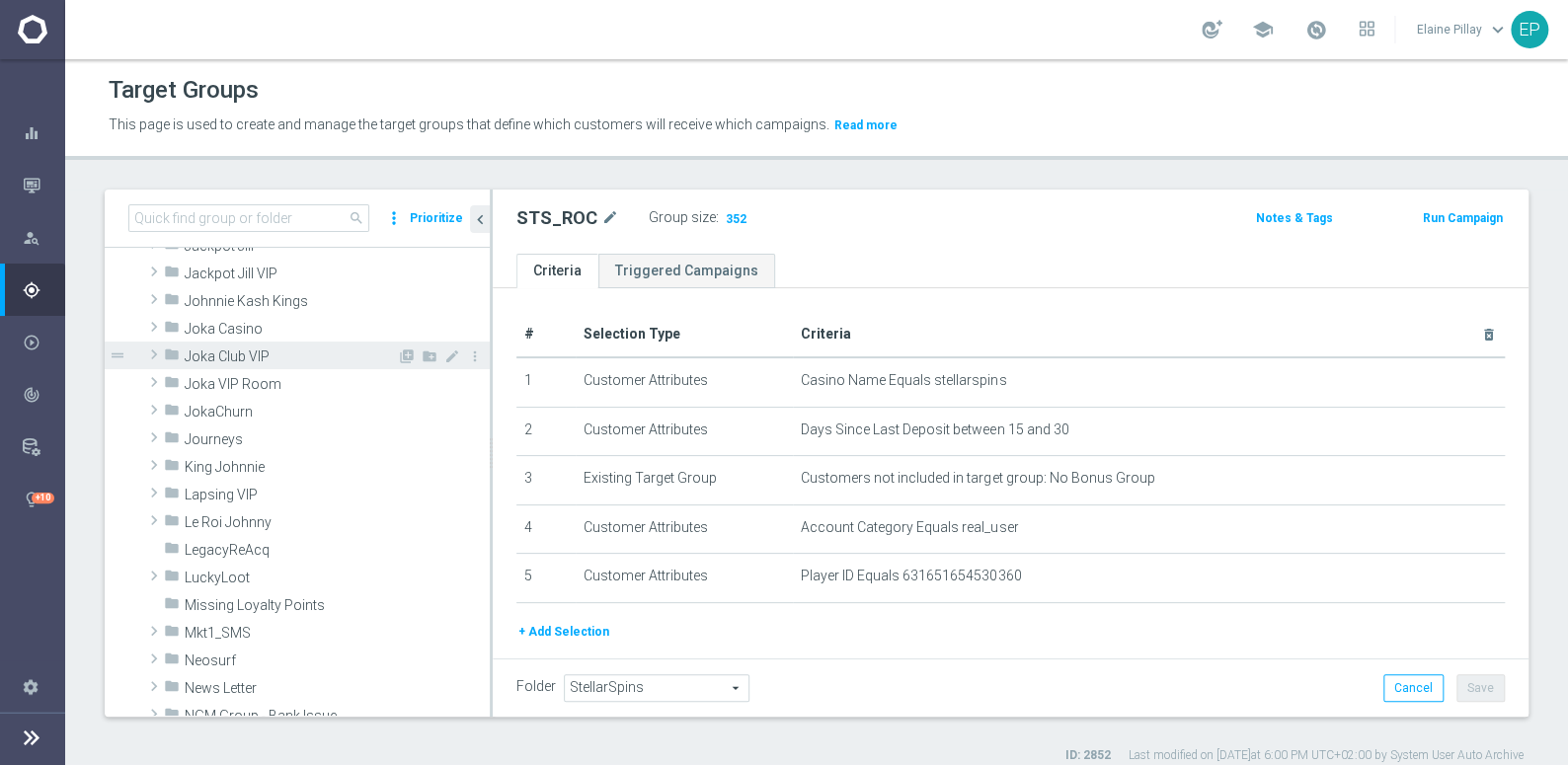 click on "folder
Joka Club VIP" at bounding box center [280, 355] 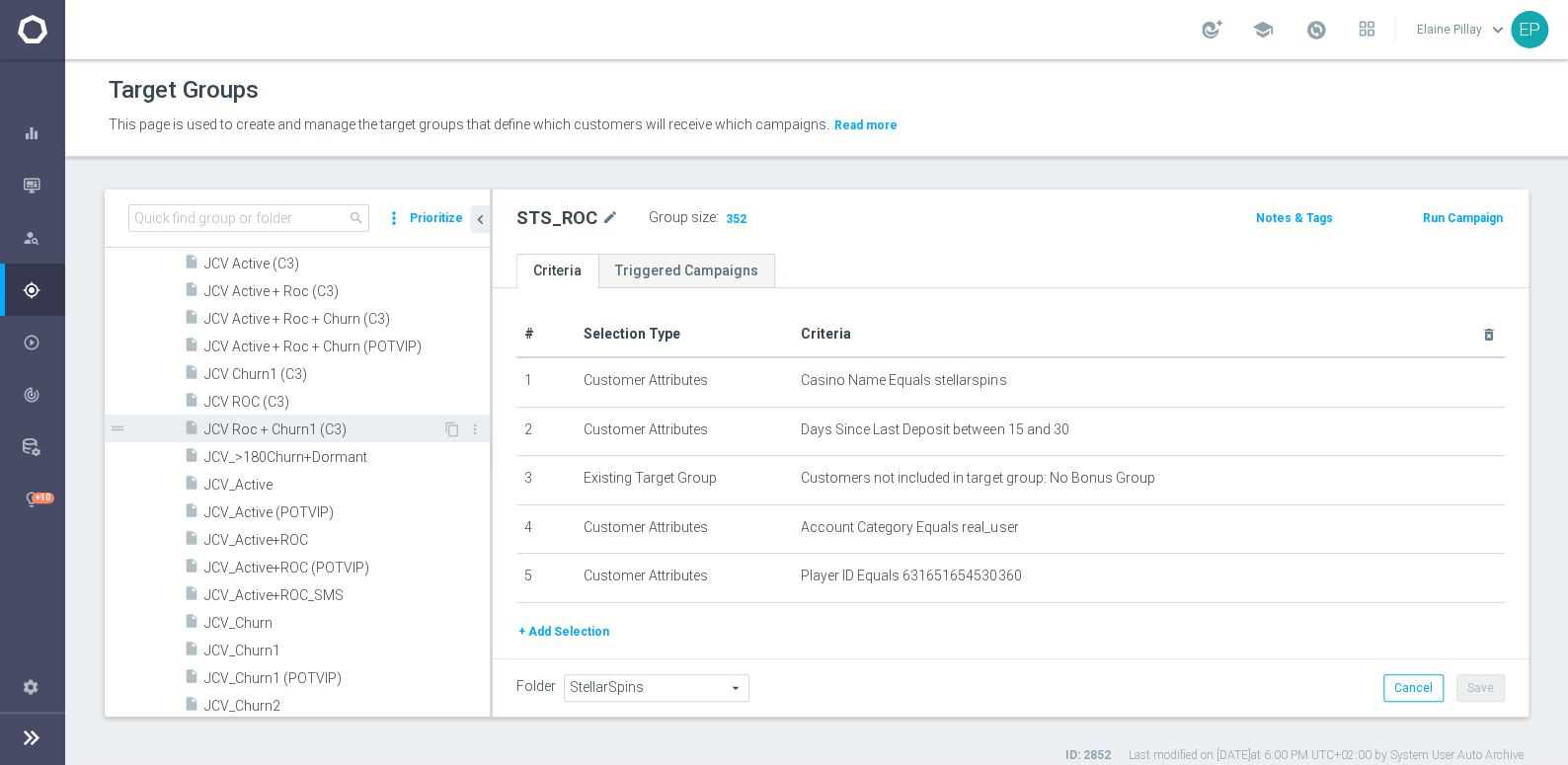 scroll, scrollTop: 817, scrollLeft: 0, axis: vertical 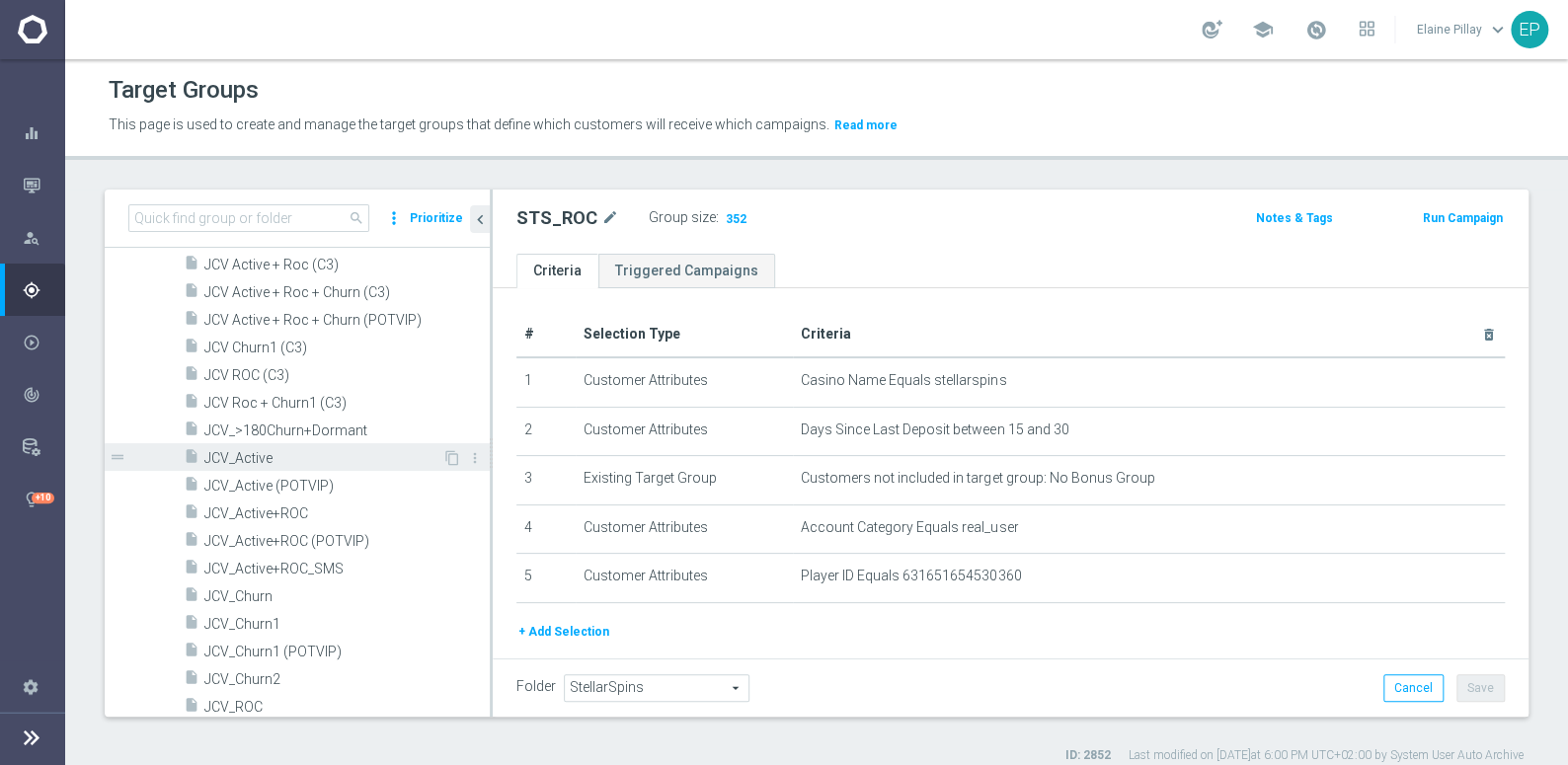click on "JCV_Active" at bounding box center [323, 458] 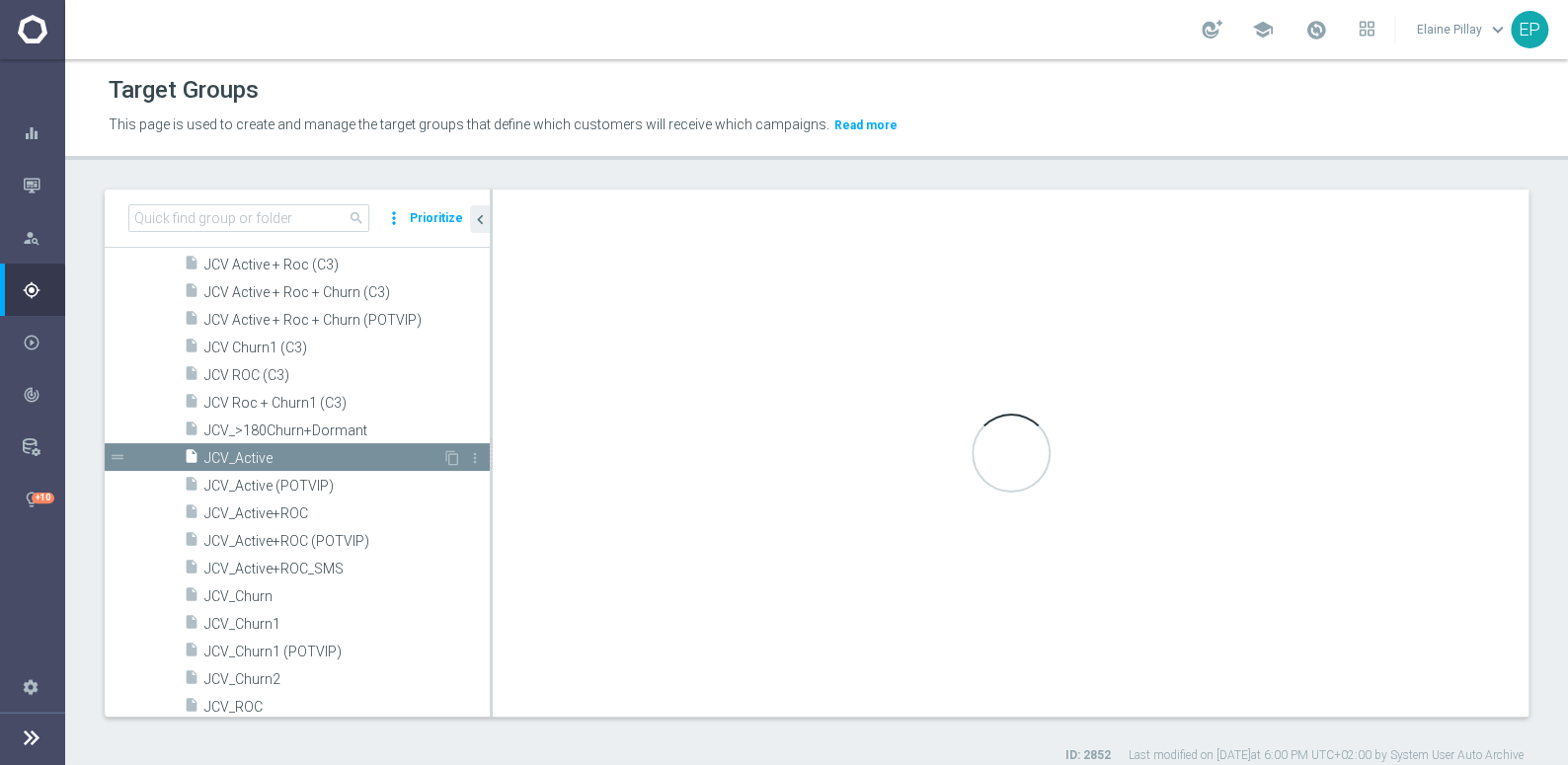 type on "Joka Club VIP" 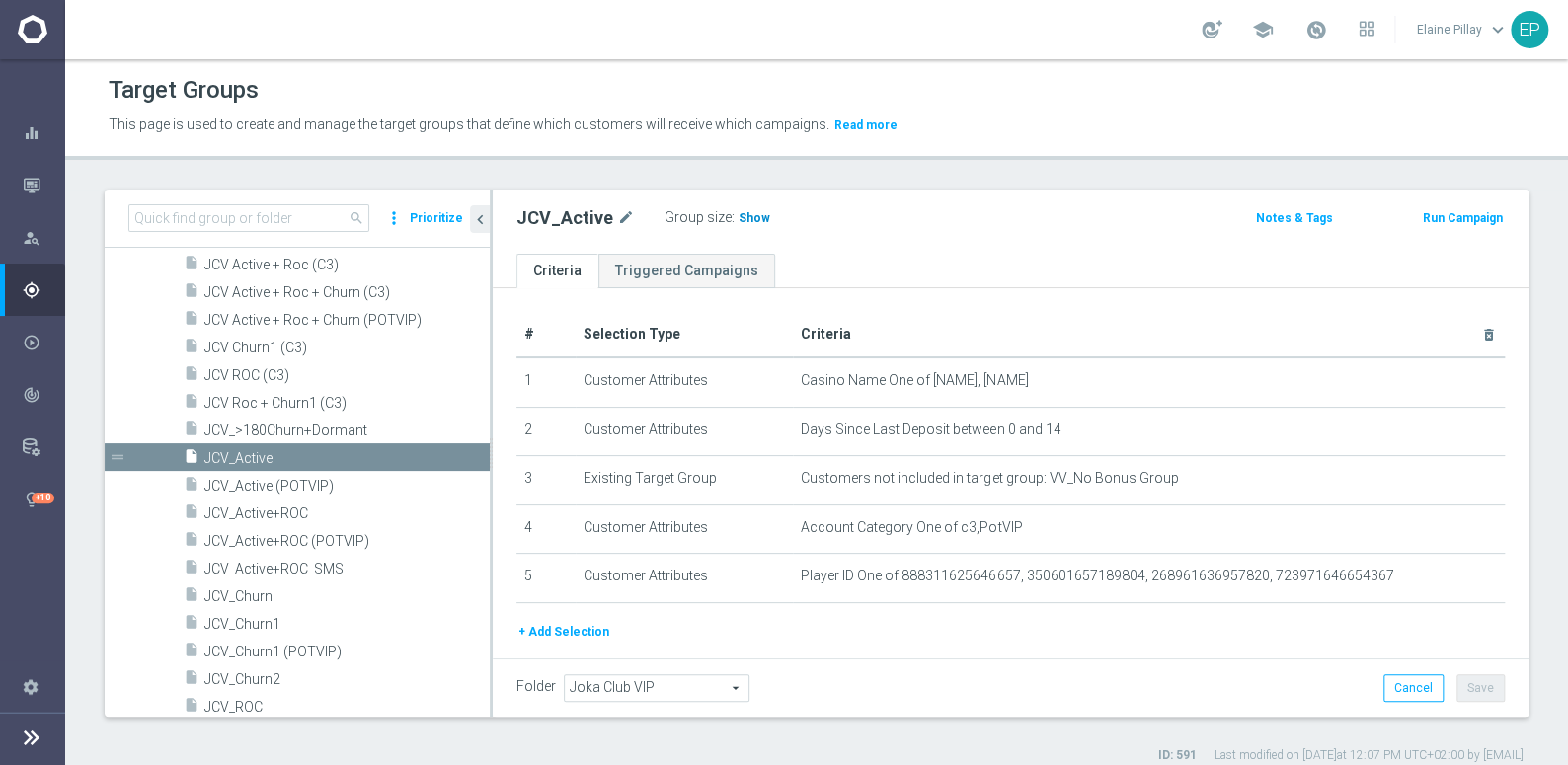 click on "Show" 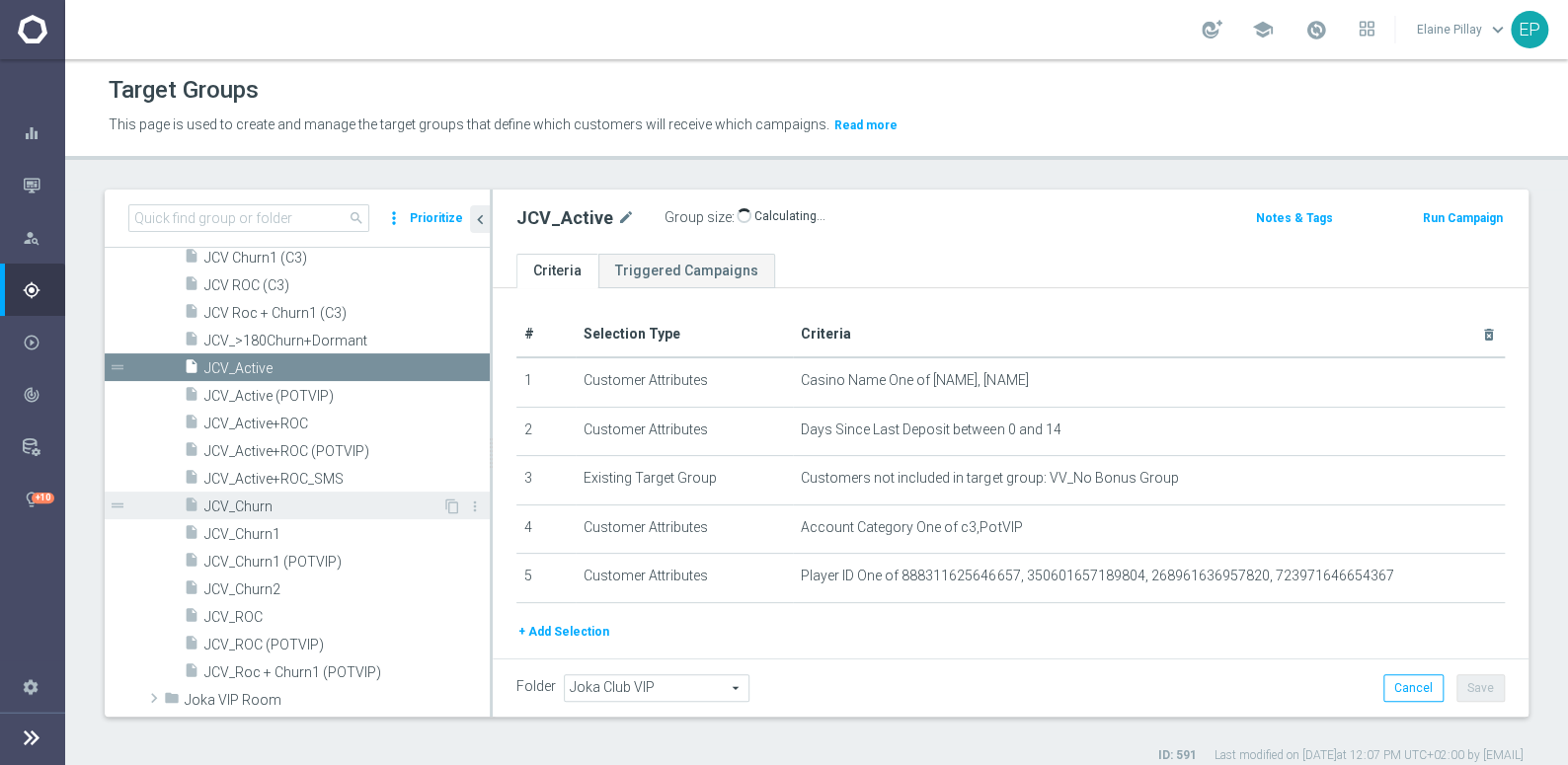 scroll, scrollTop: 997, scrollLeft: 0, axis: vertical 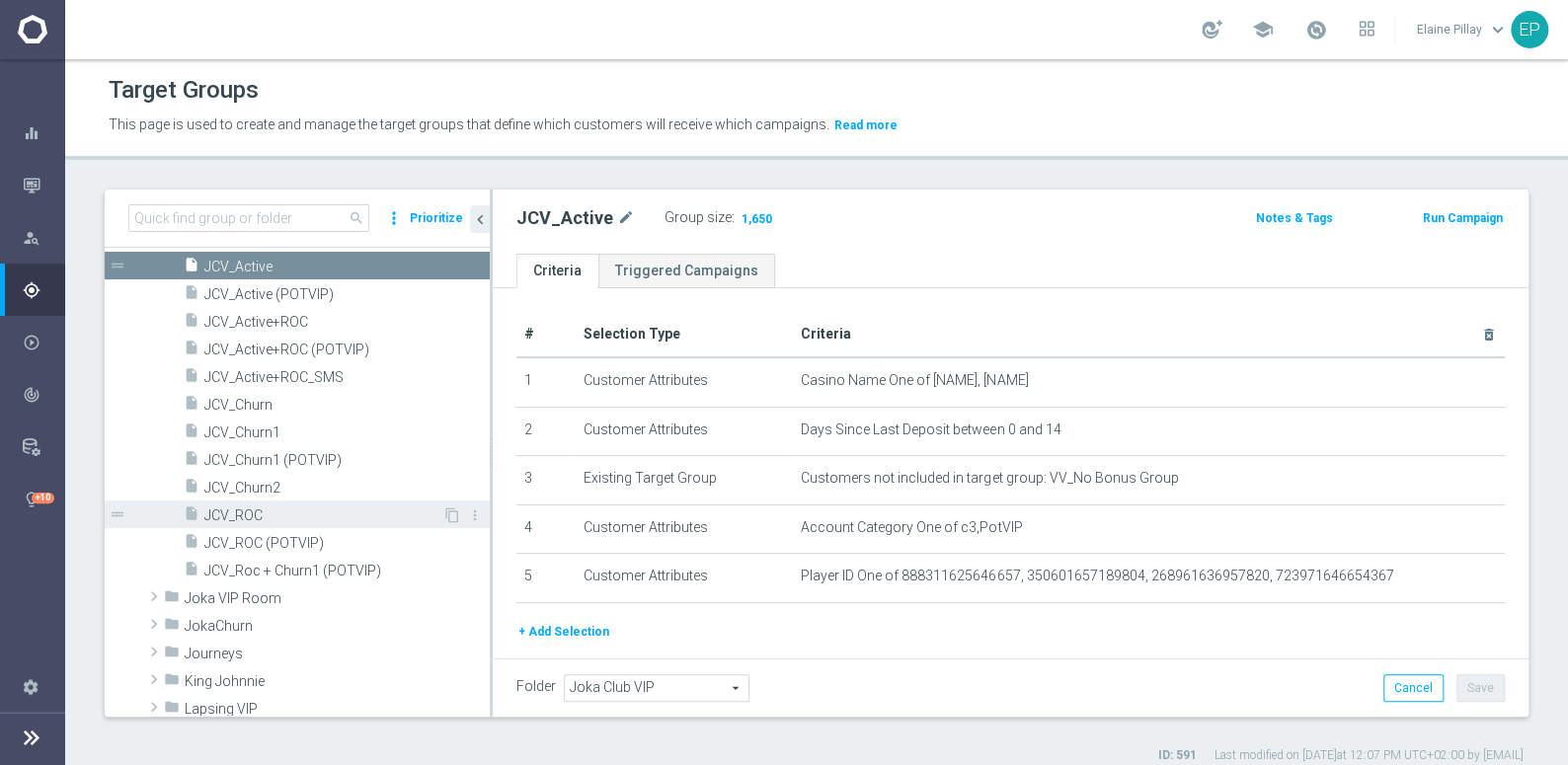 click on "JCV_ROC" at bounding box center [323, 515] 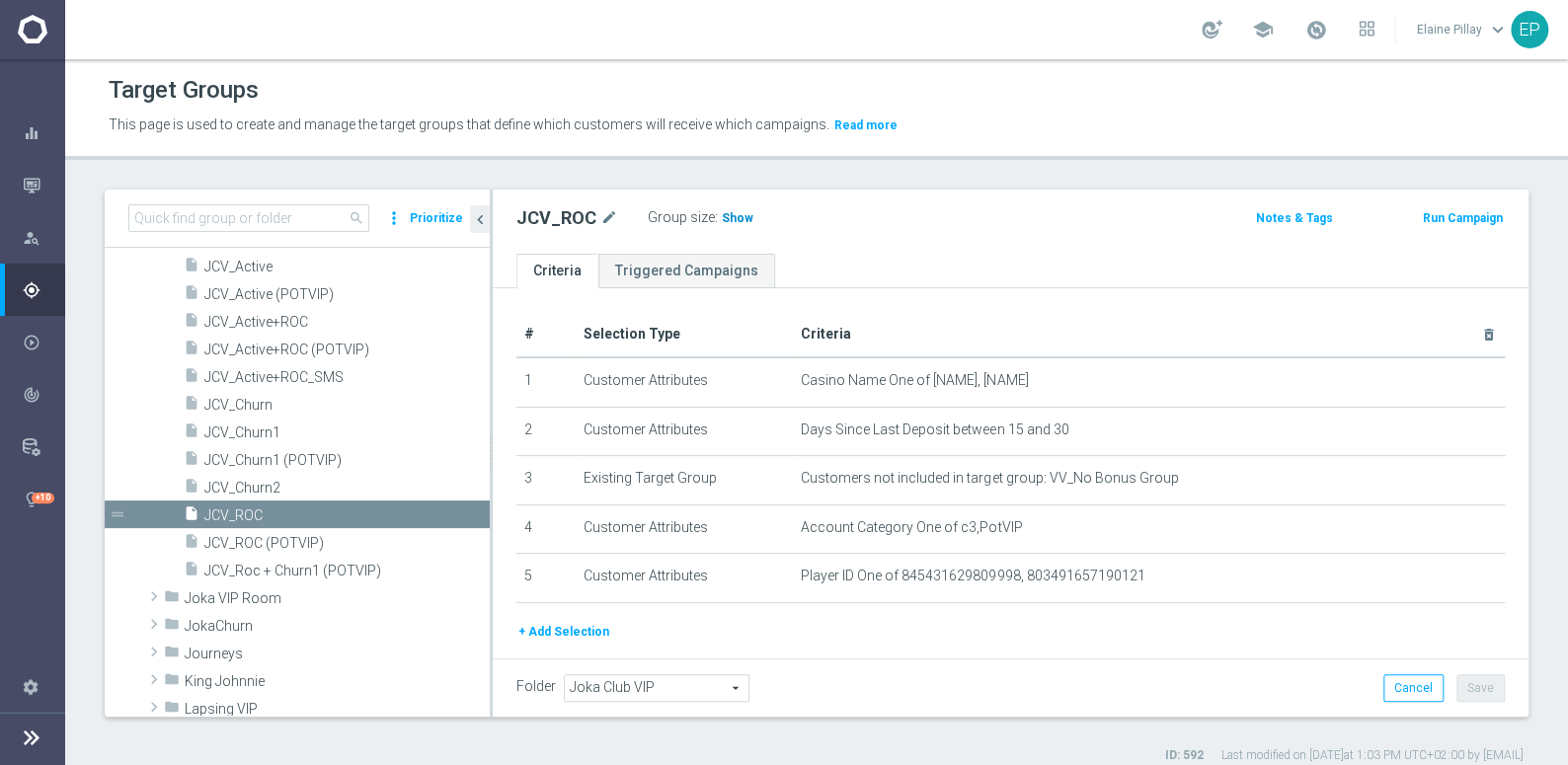 click on "Show" 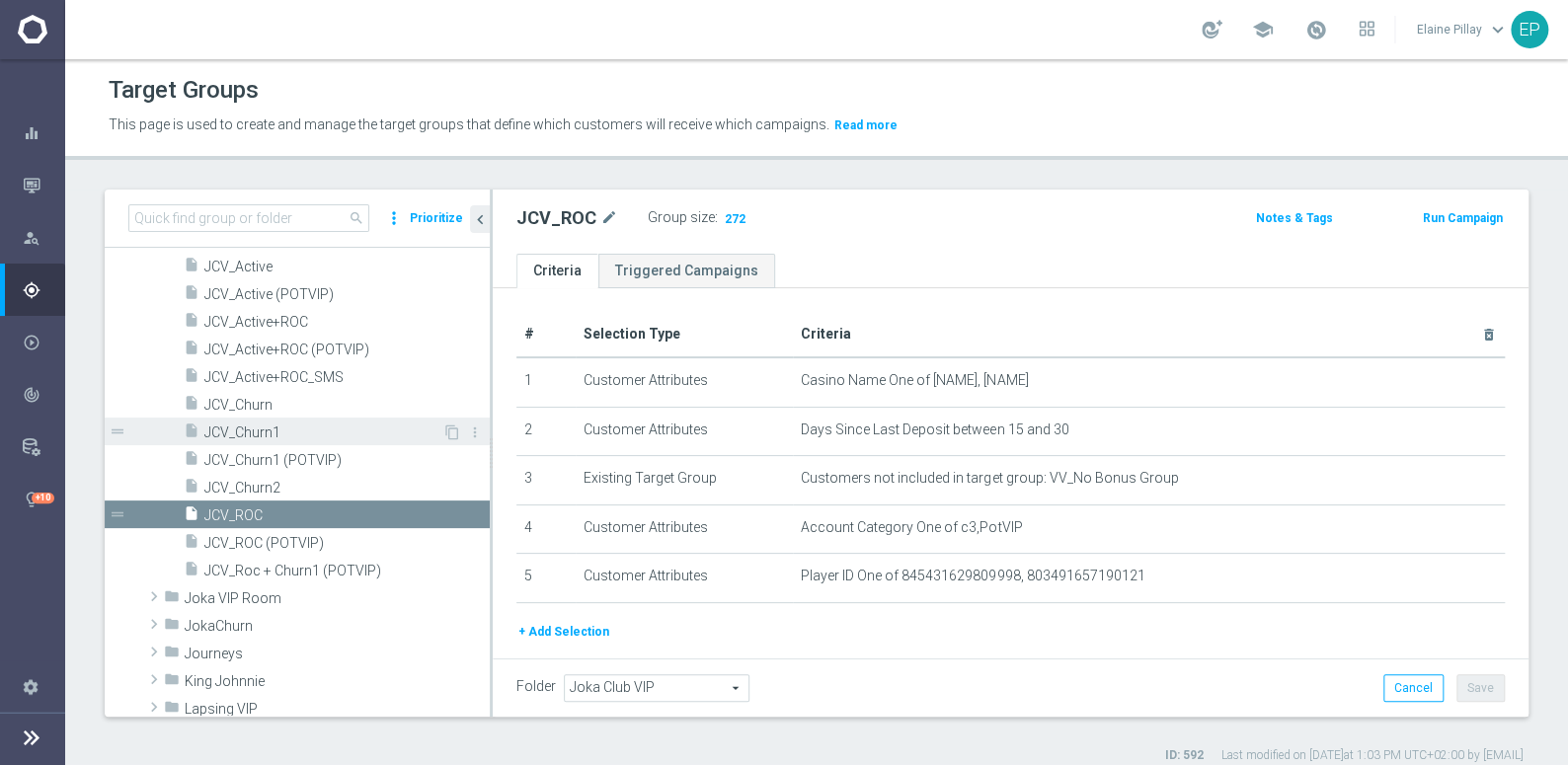 drag, startPoint x: 270, startPoint y: 425, endPoint x: 334, endPoint y: 425, distance: 64 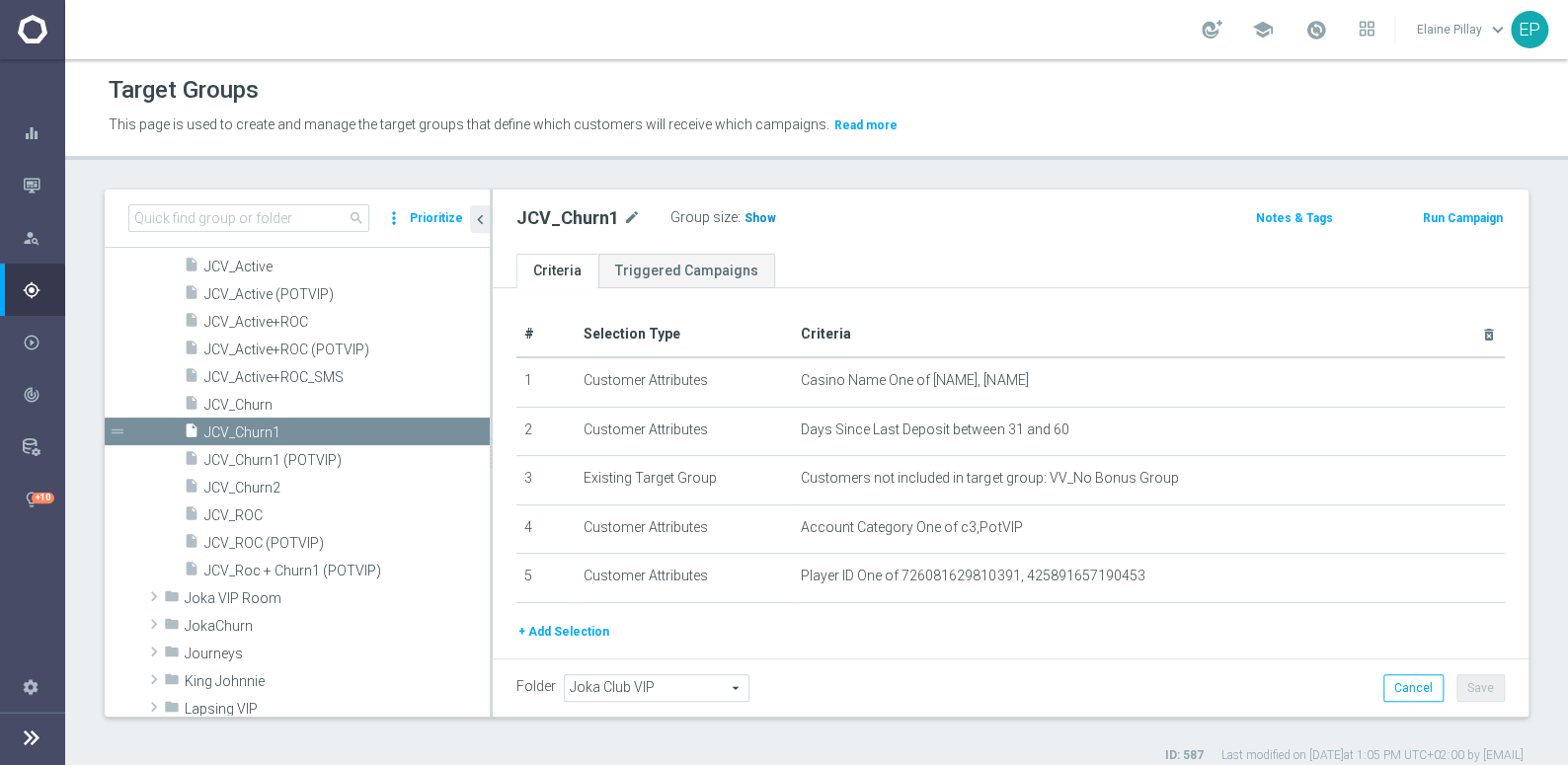 click on "Show" 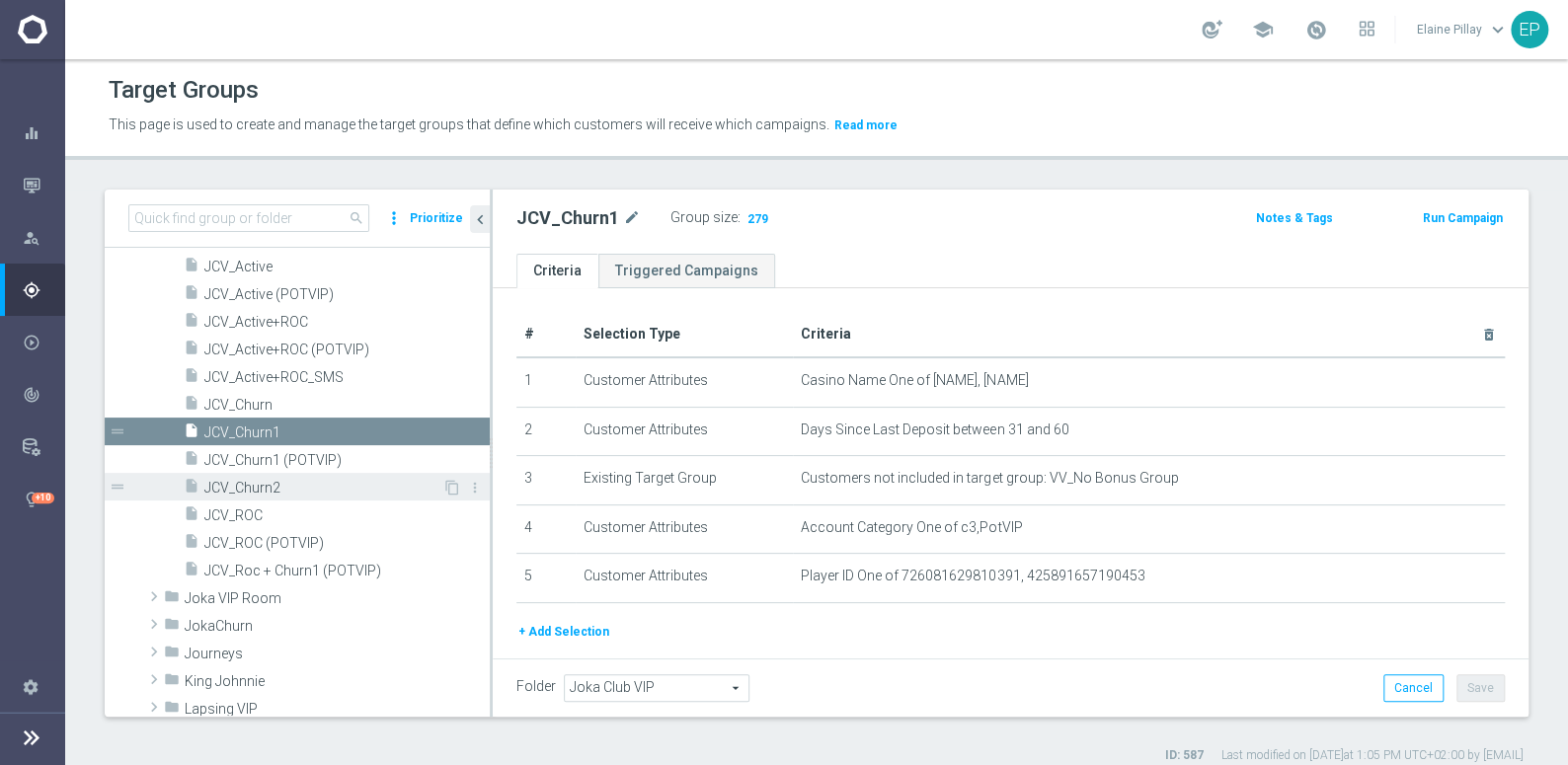click on "JCV_Churn2" at bounding box center (323, 488) 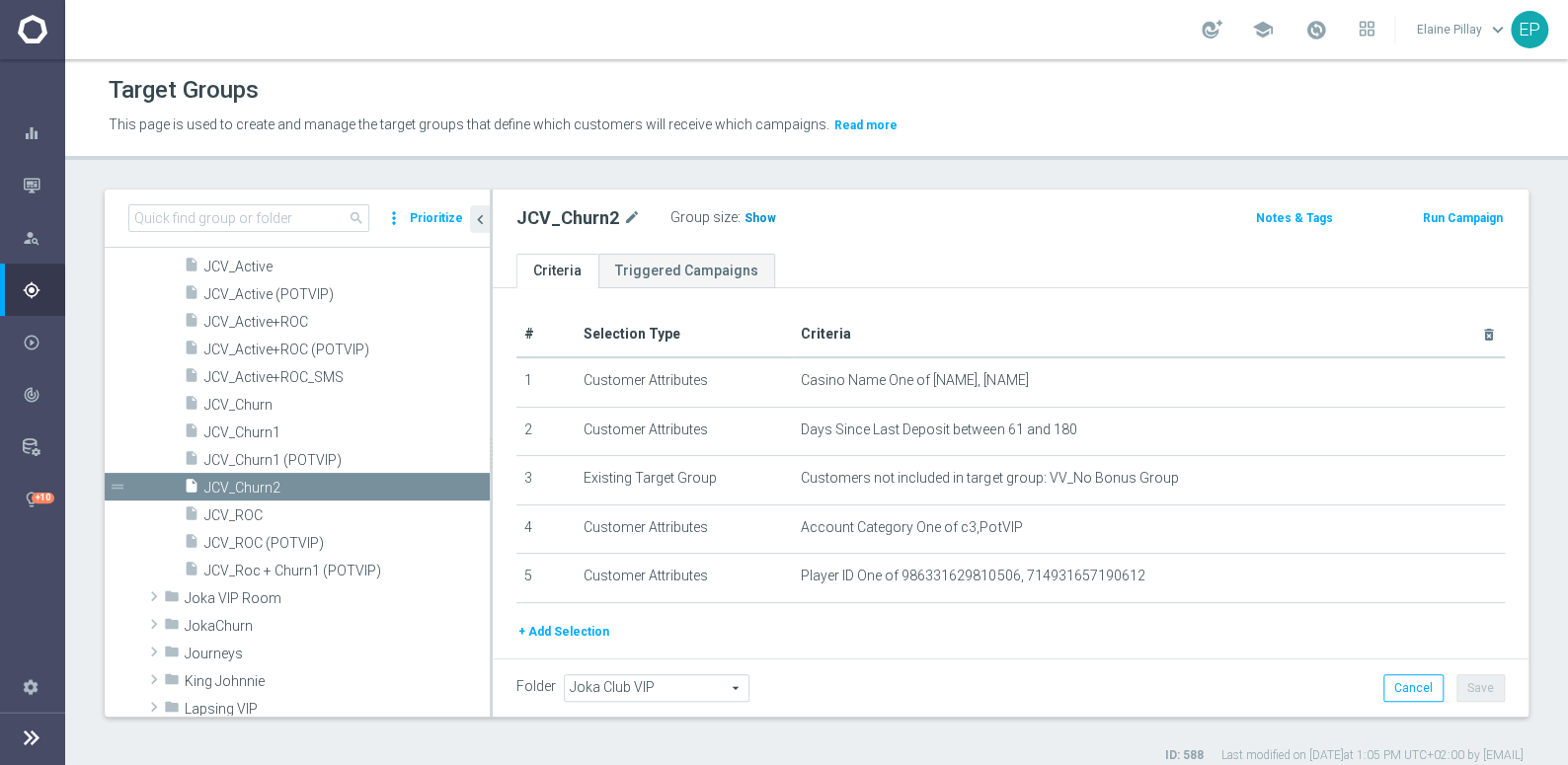 click on "Show" 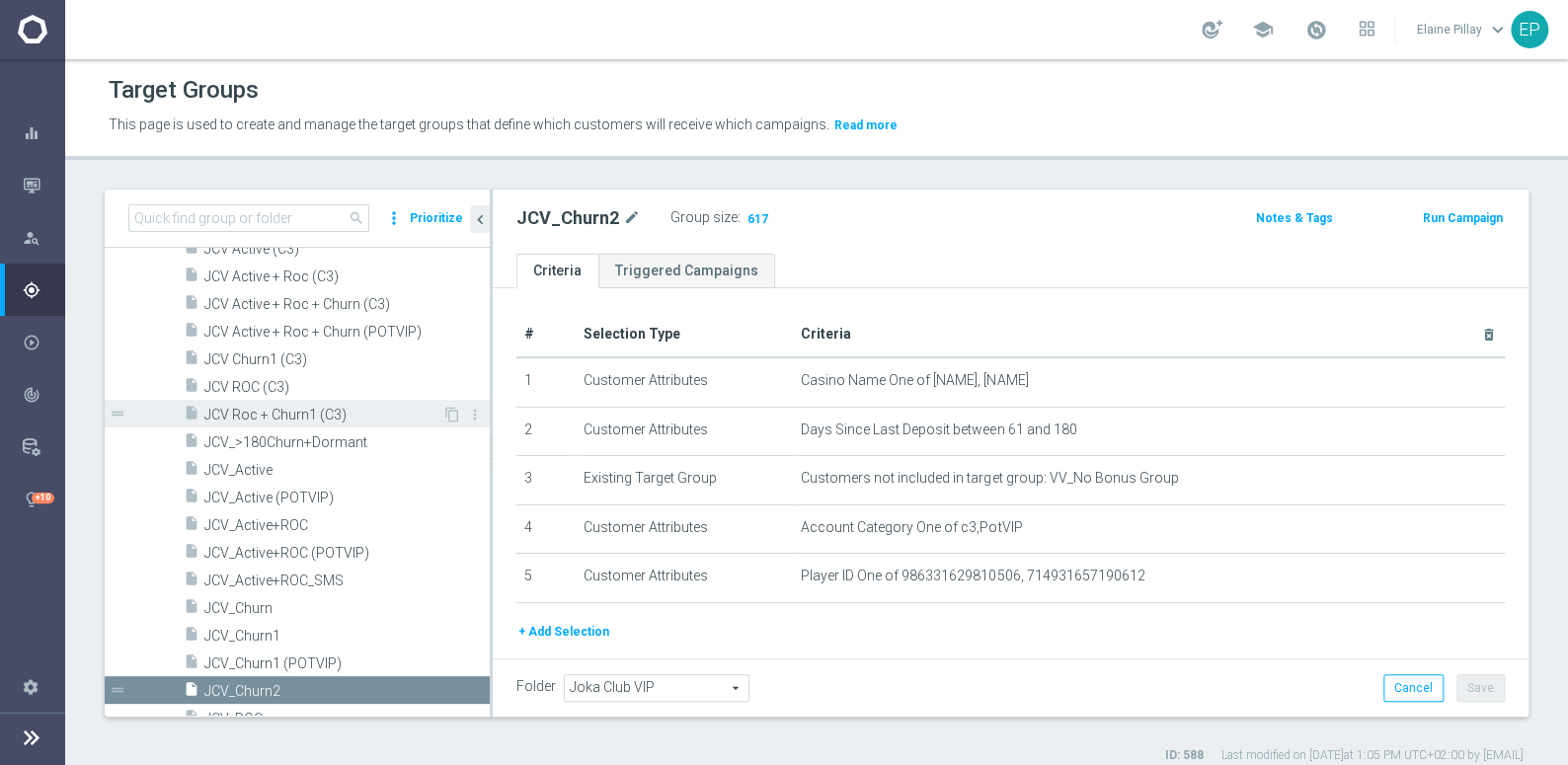 scroll, scrollTop: 639, scrollLeft: 0, axis: vertical 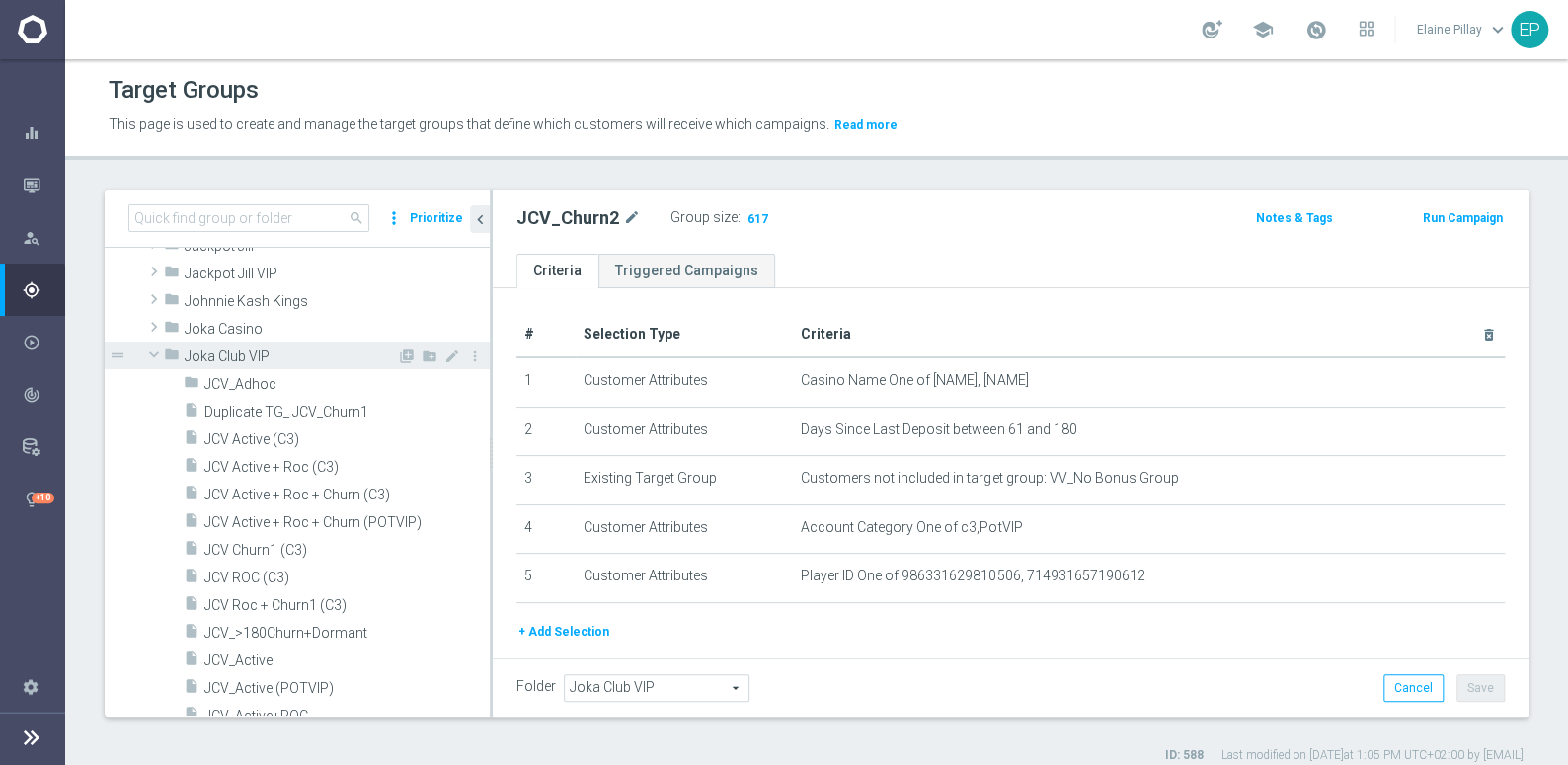 click 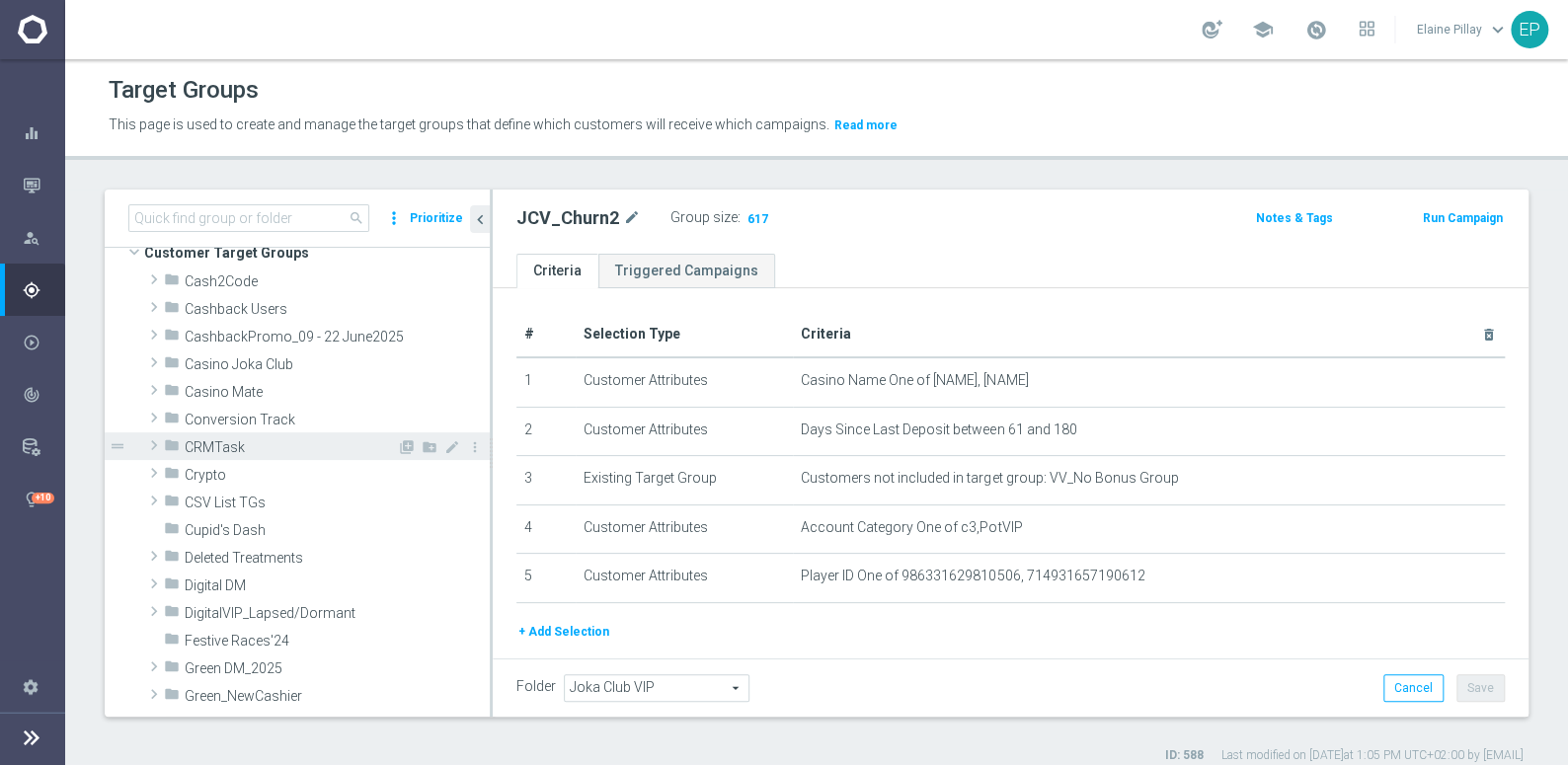 scroll, scrollTop: 10, scrollLeft: 0, axis: vertical 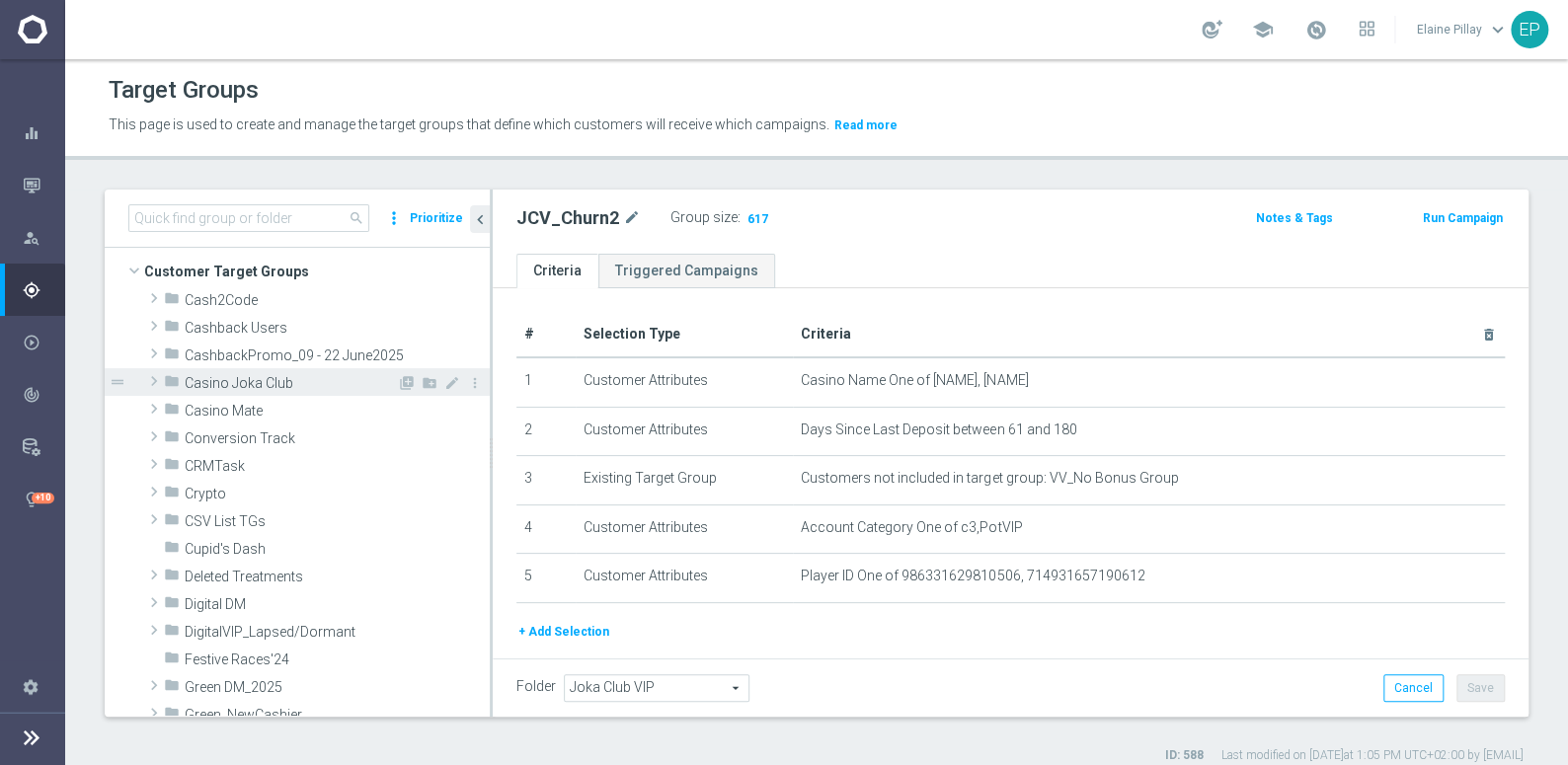 click on "Casino Joka Club" at bounding box center (290, 383) 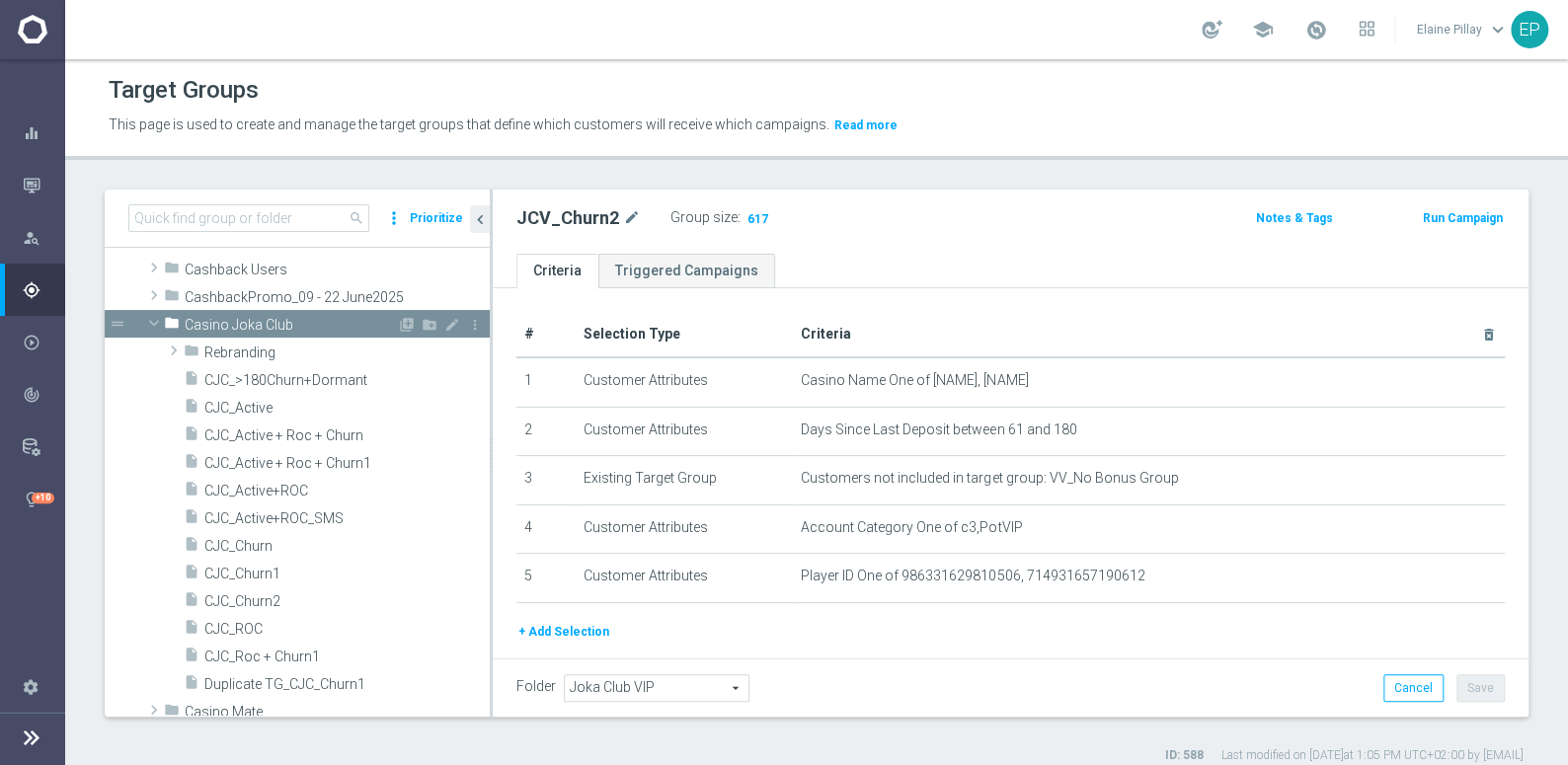scroll, scrollTop: 100, scrollLeft: 0, axis: vertical 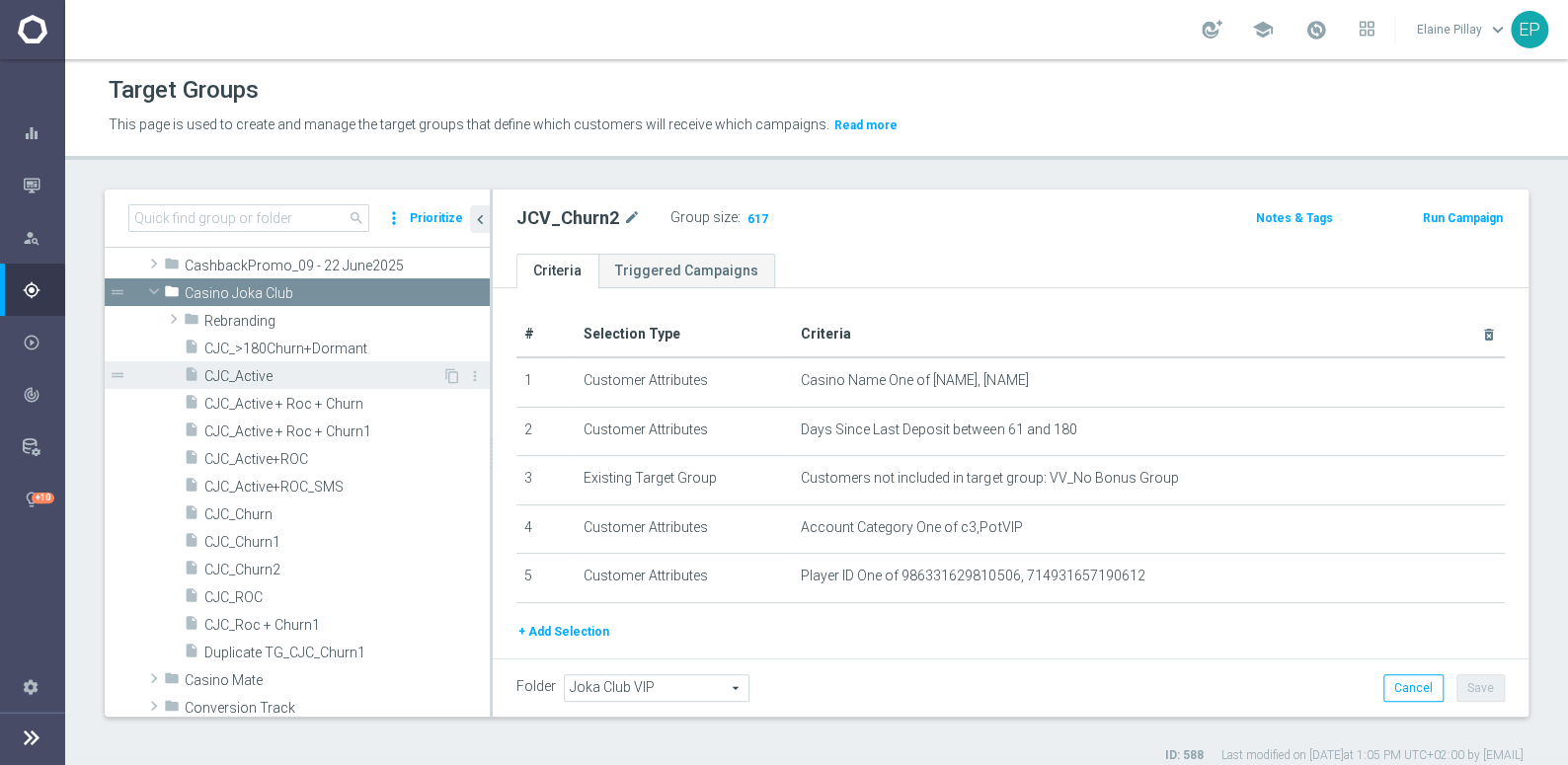 drag, startPoint x: 253, startPoint y: 380, endPoint x: 288, endPoint y: 376, distance: 35.22783 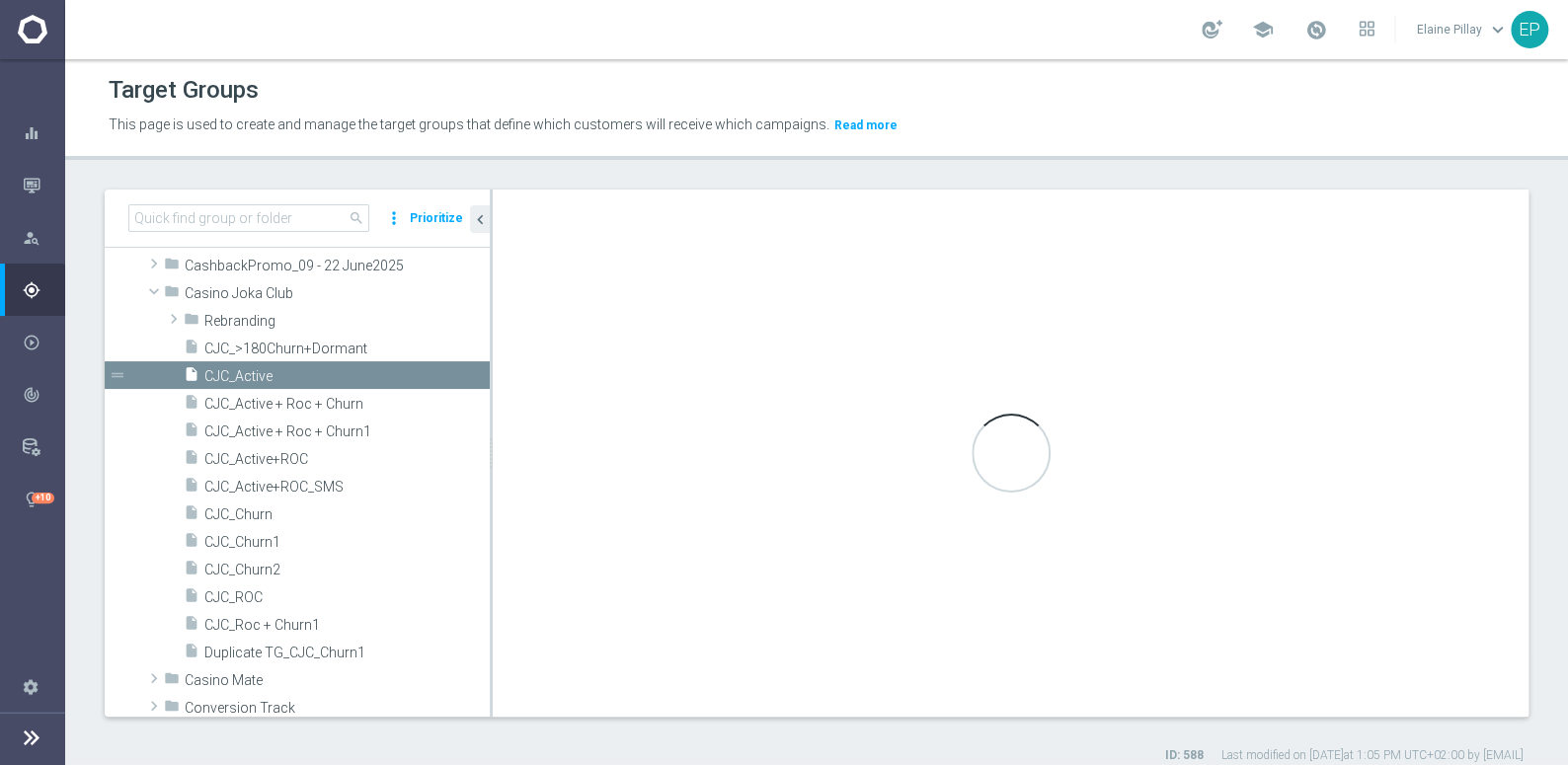 type on "Casino Joka Club" 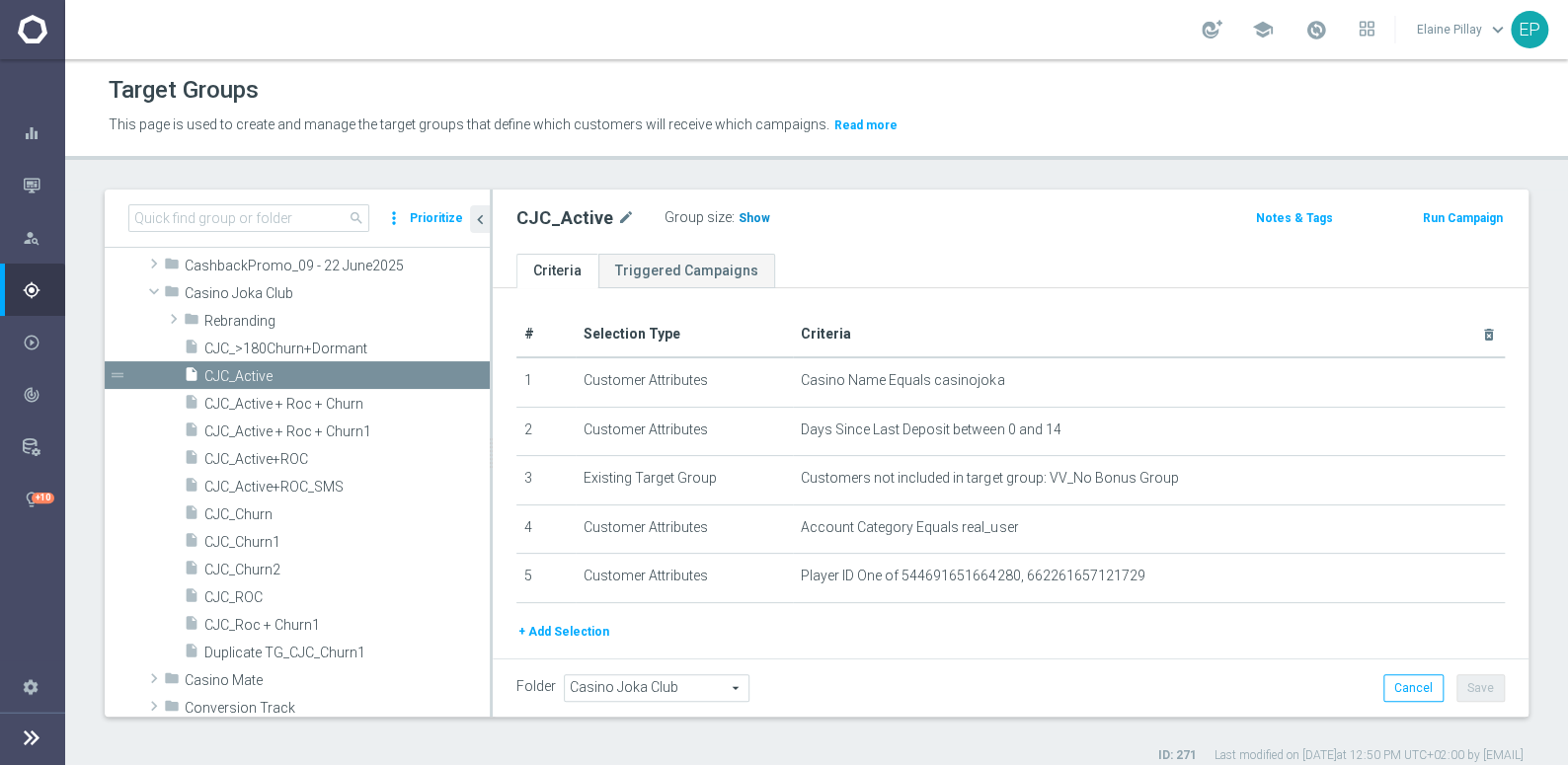 click on "Show" 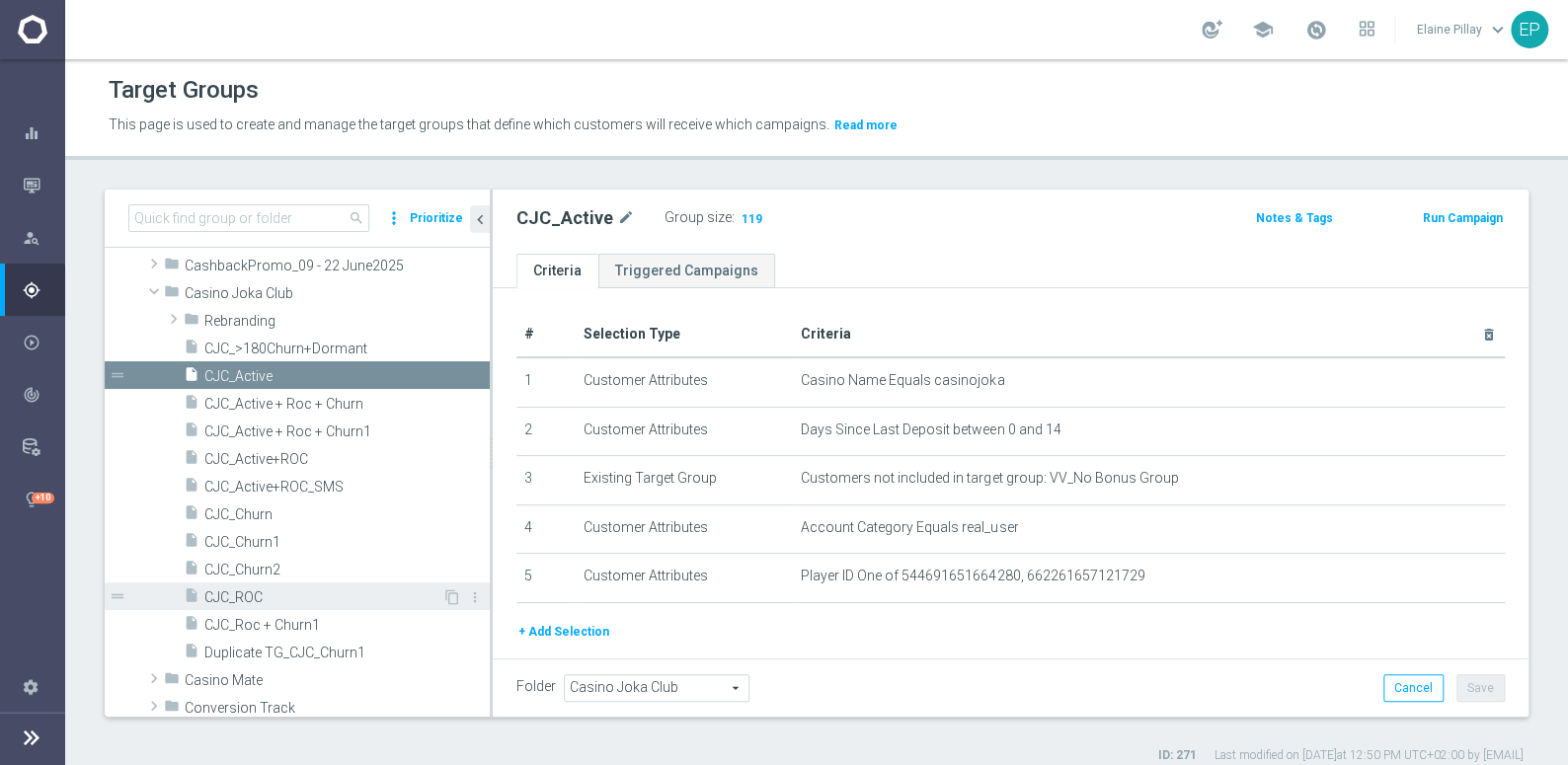 click on "CJC_ROC" at bounding box center [323, 597] 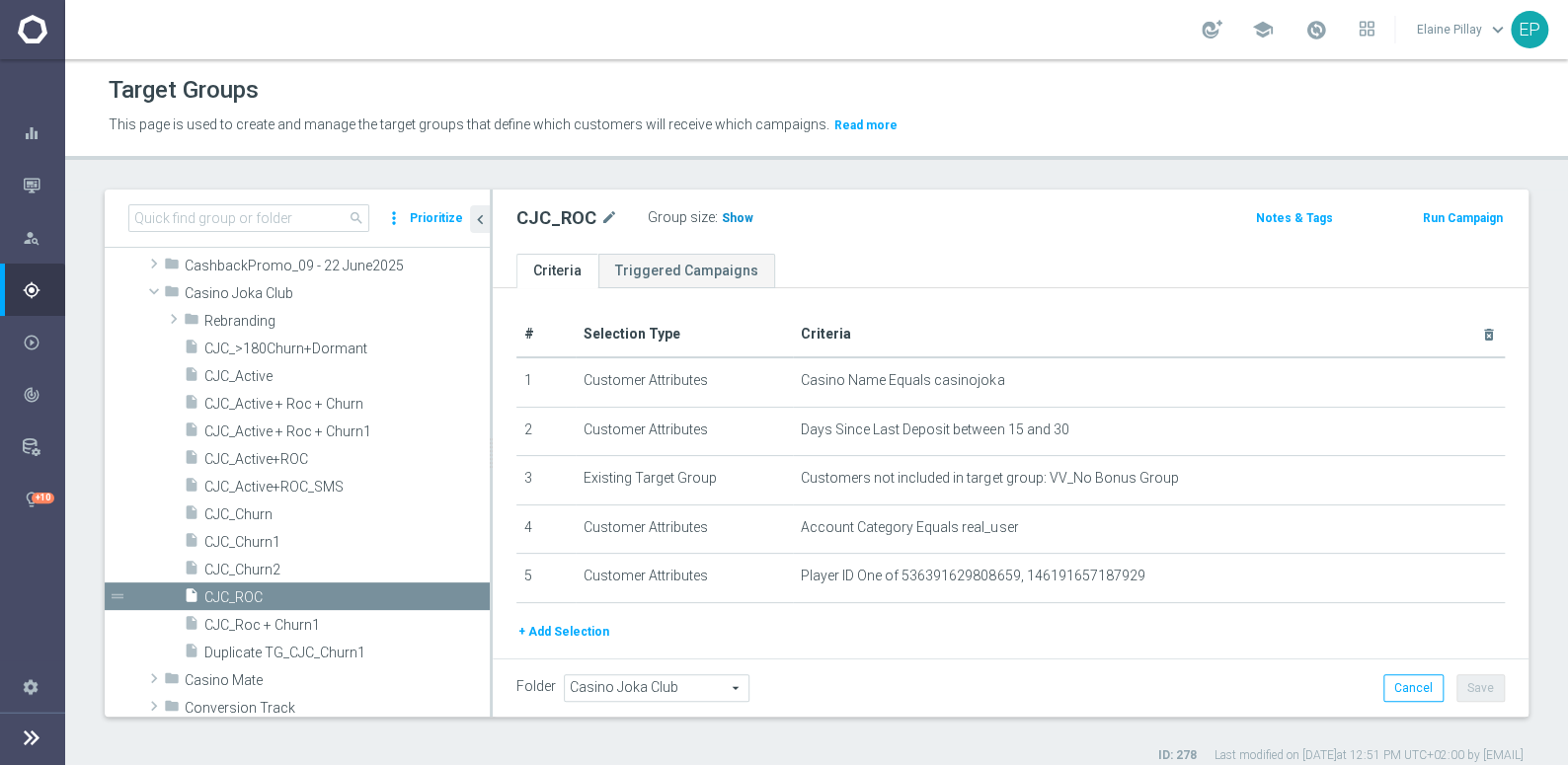 click on "Show" 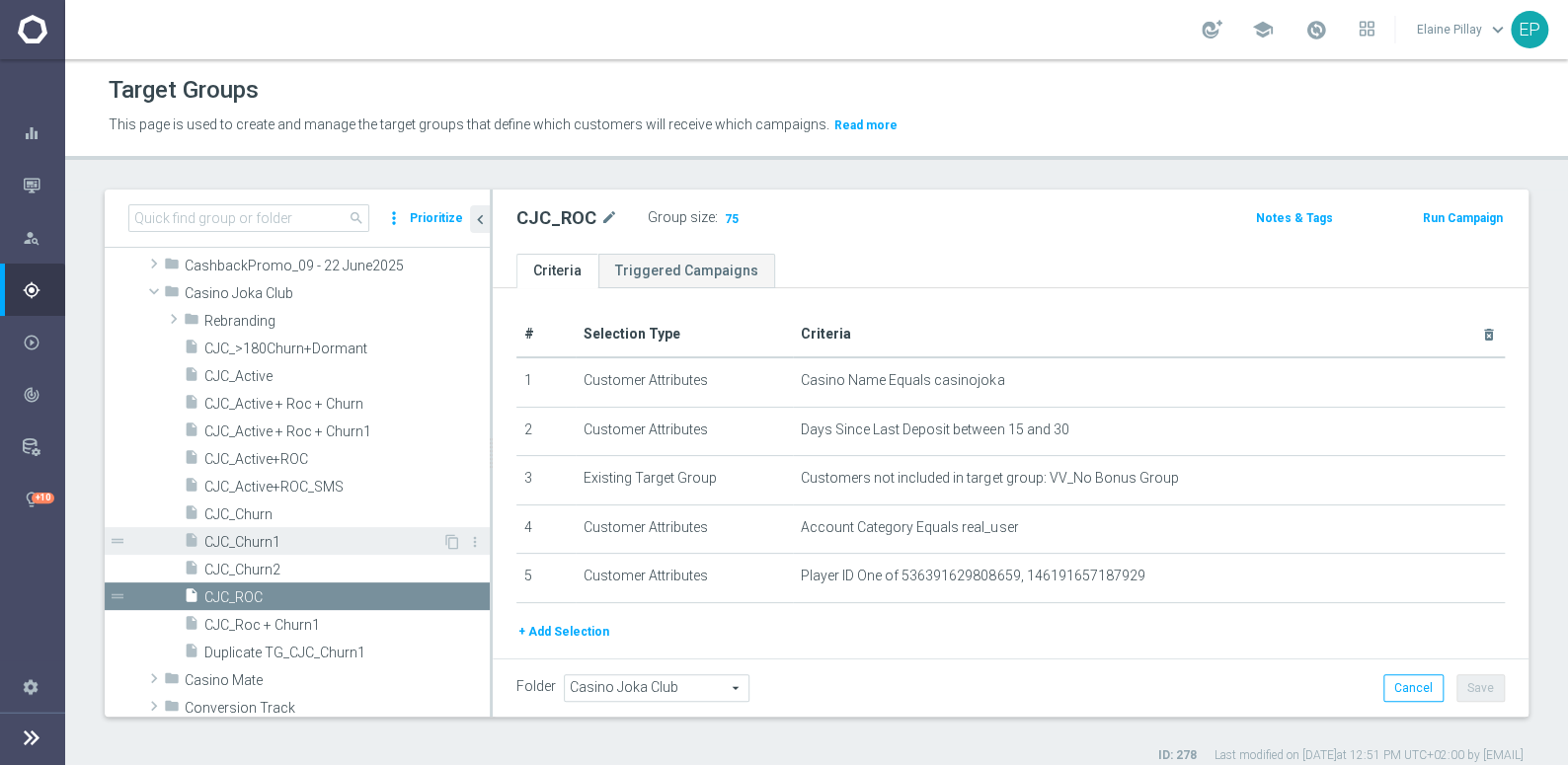 click on "CJC_Churn1" at bounding box center (323, 542) 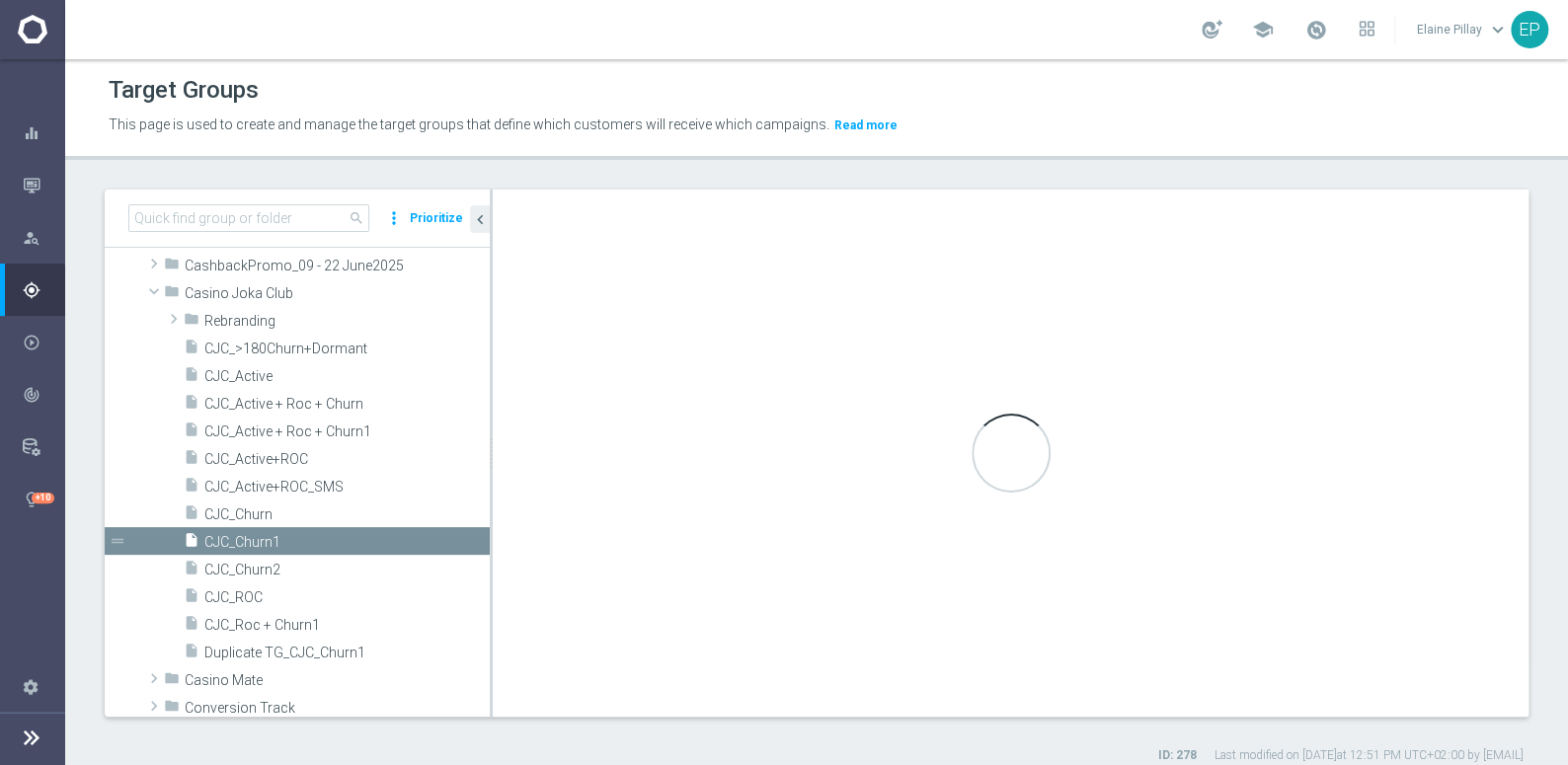 type on "(1 and 2 and 3 and 4) or 5" 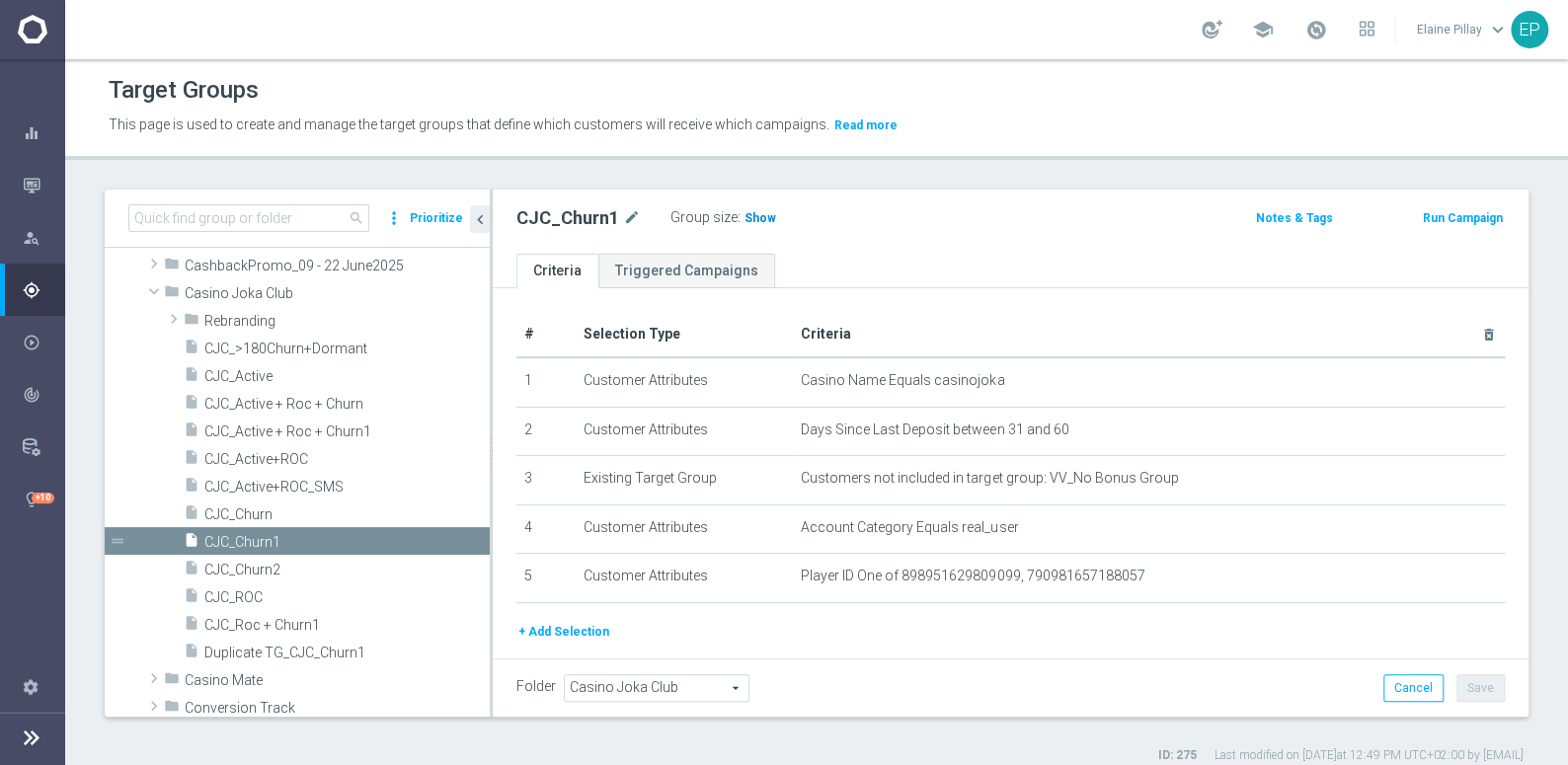 click on "Show" 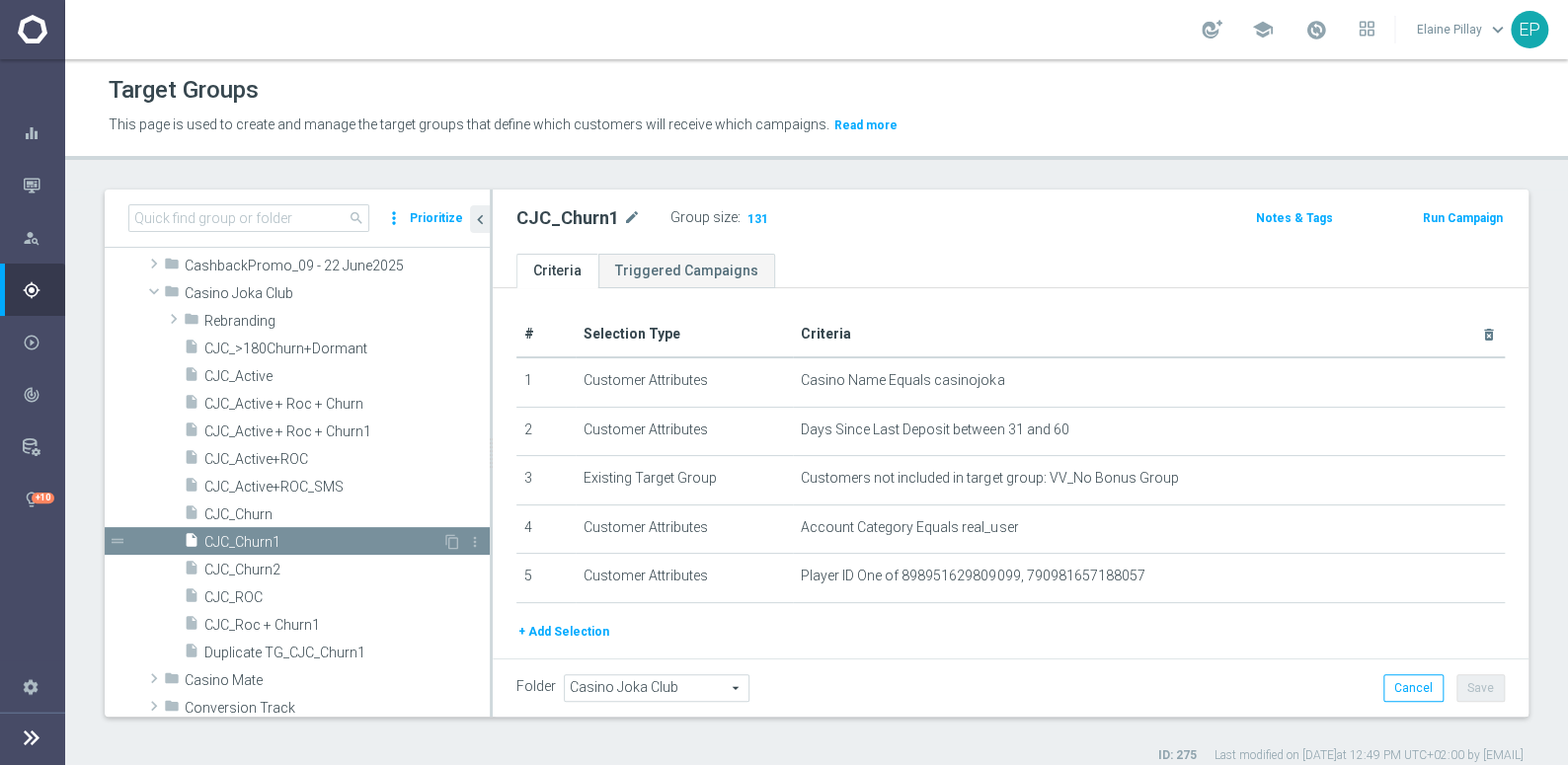 drag, startPoint x: 257, startPoint y: 571, endPoint x: 361, endPoint y: 547, distance: 106.73331 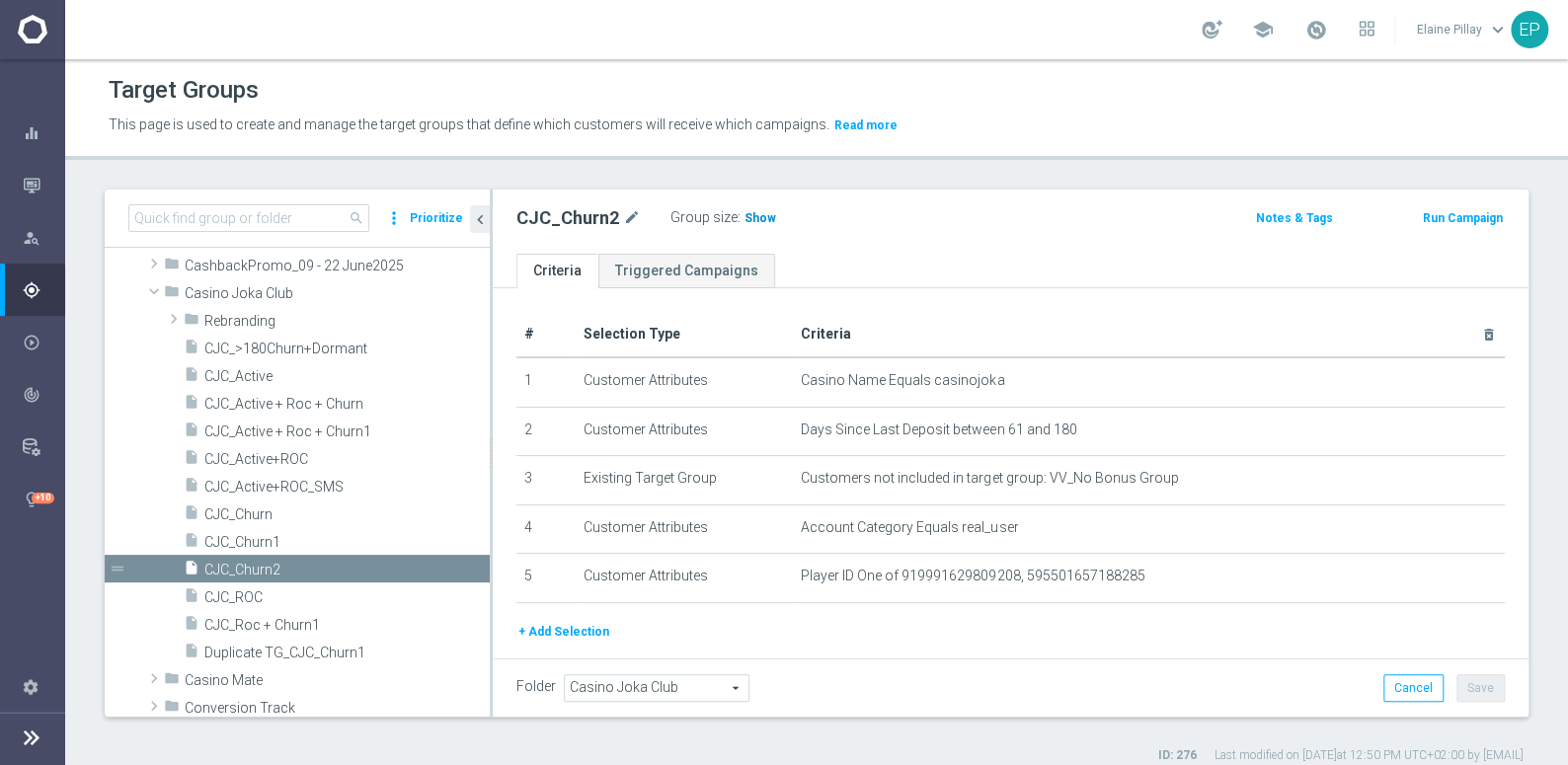 click on "Show" 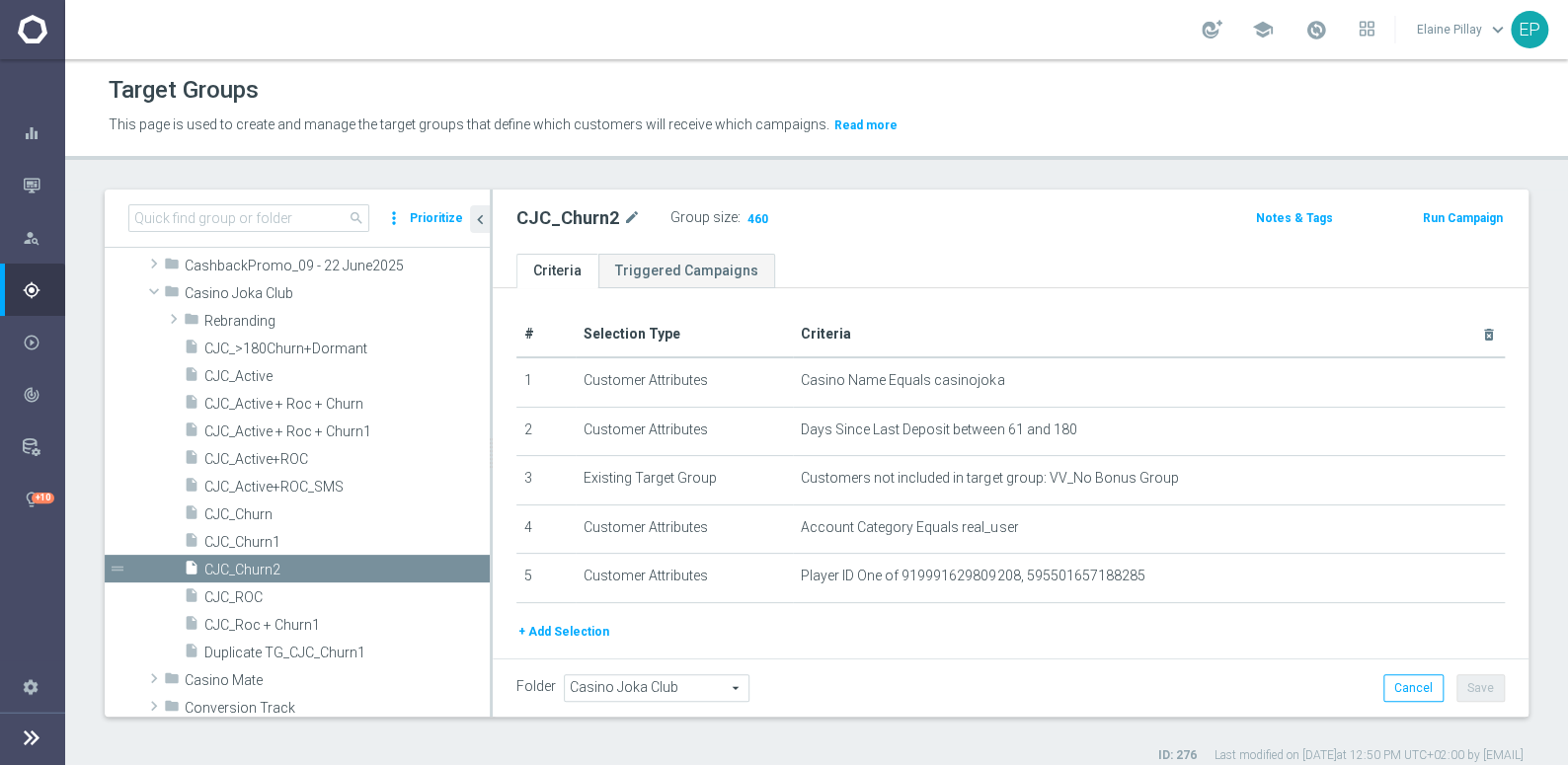click on "Casino Joka Club" at bounding box center [337, 293] 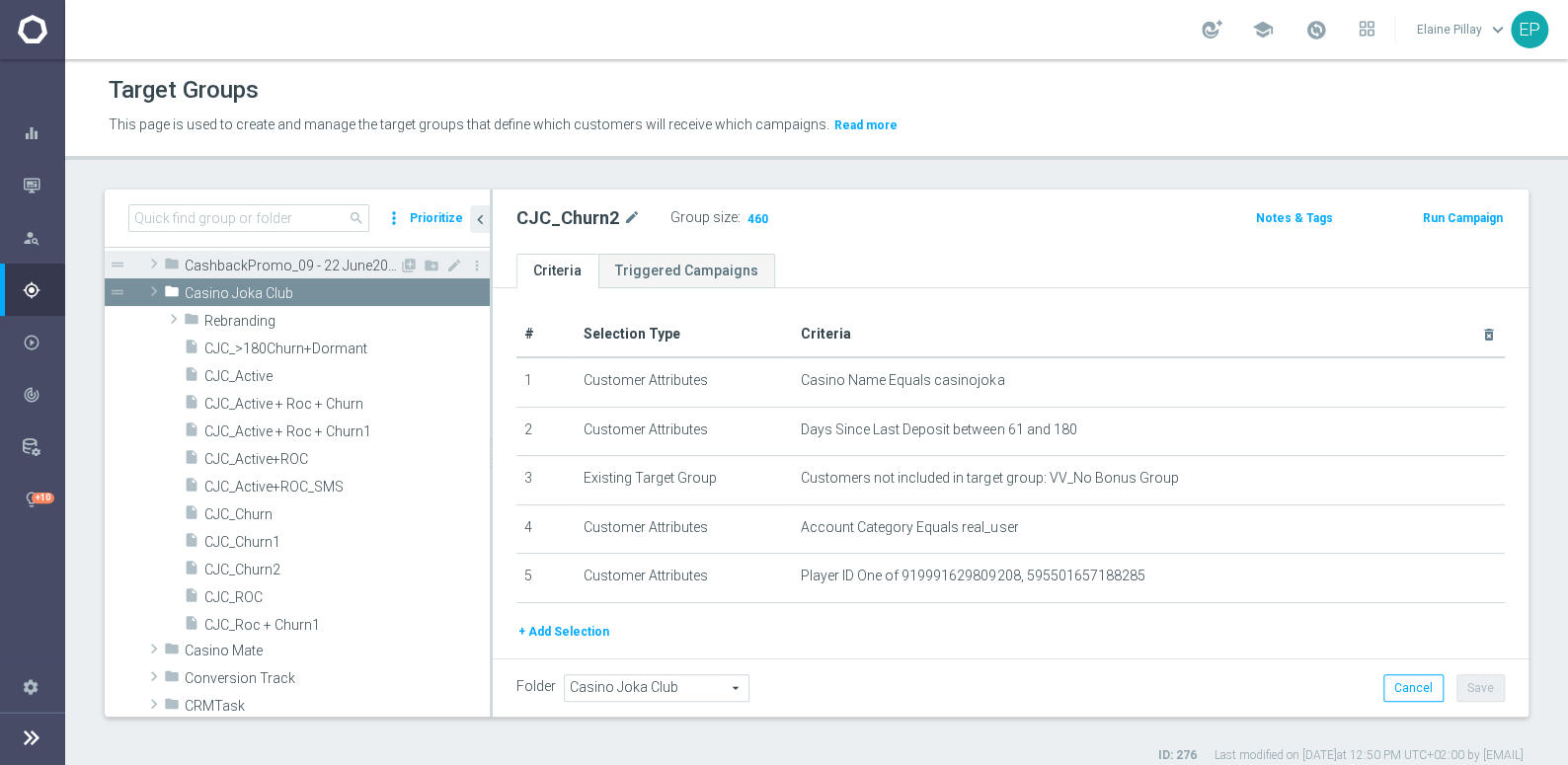scroll, scrollTop: 0, scrollLeft: 0, axis: both 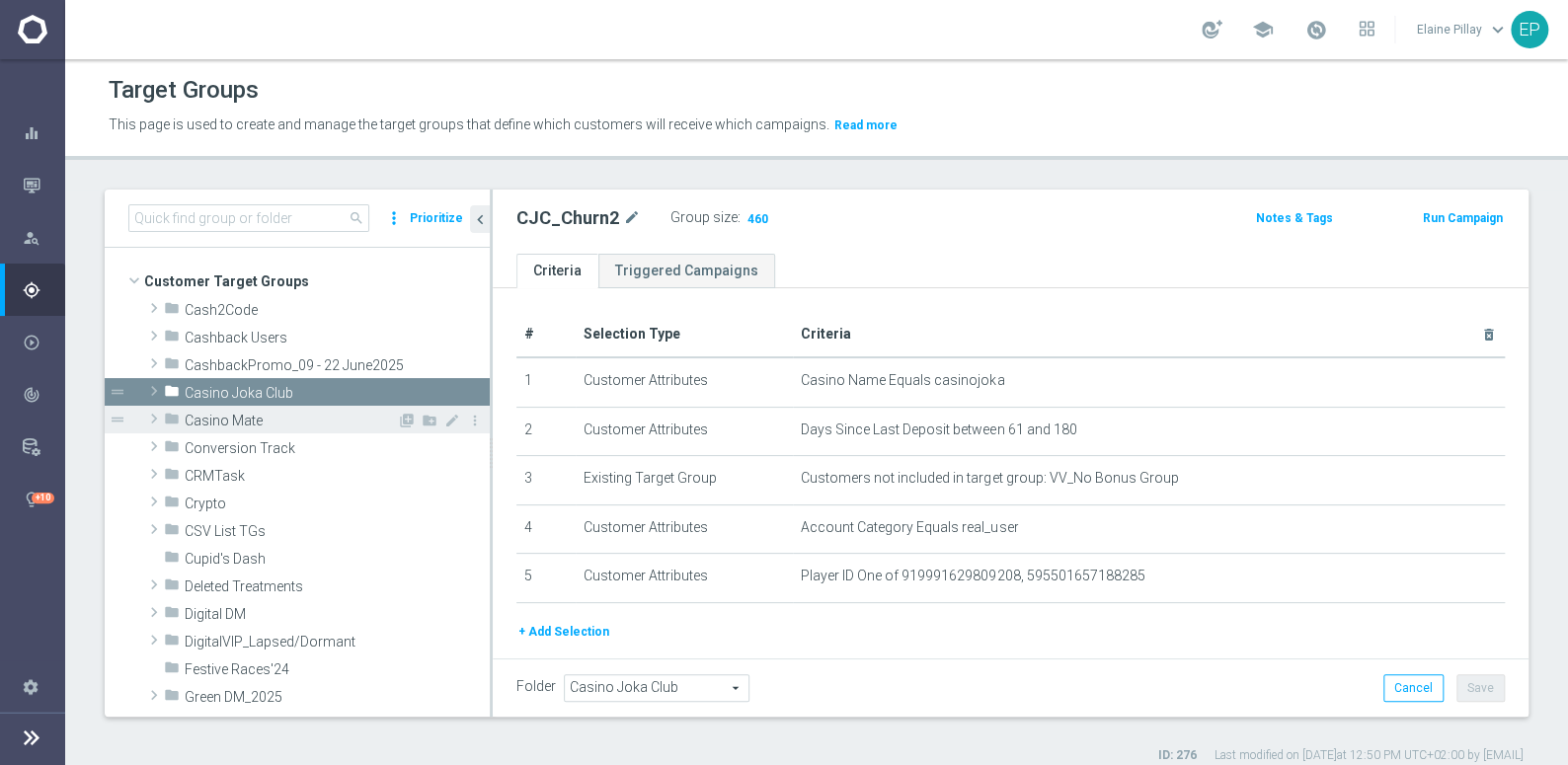 click on "Casino Mate" at bounding box center [290, 421] 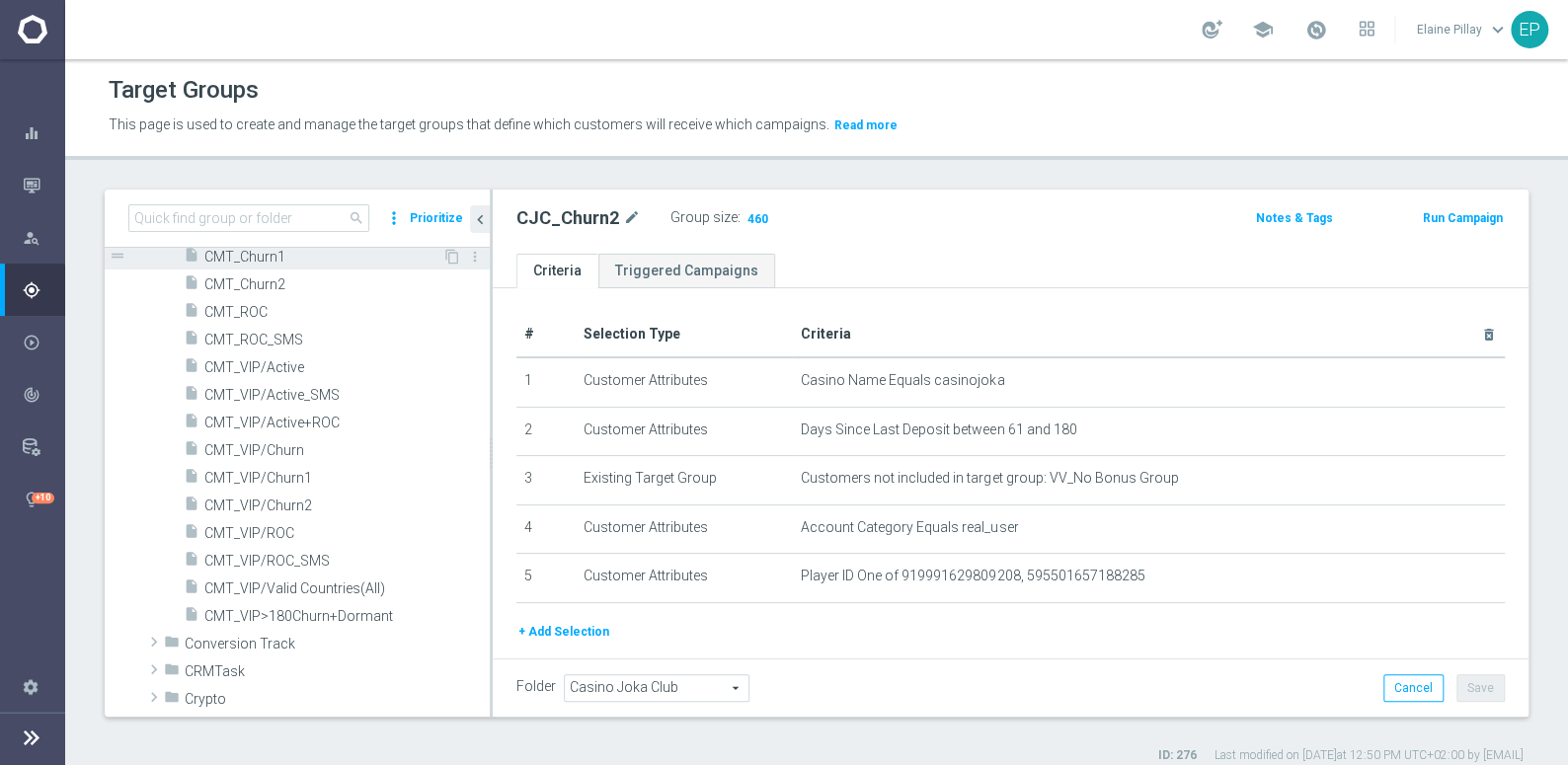 scroll, scrollTop: 358, scrollLeft: 0, axis: vertical 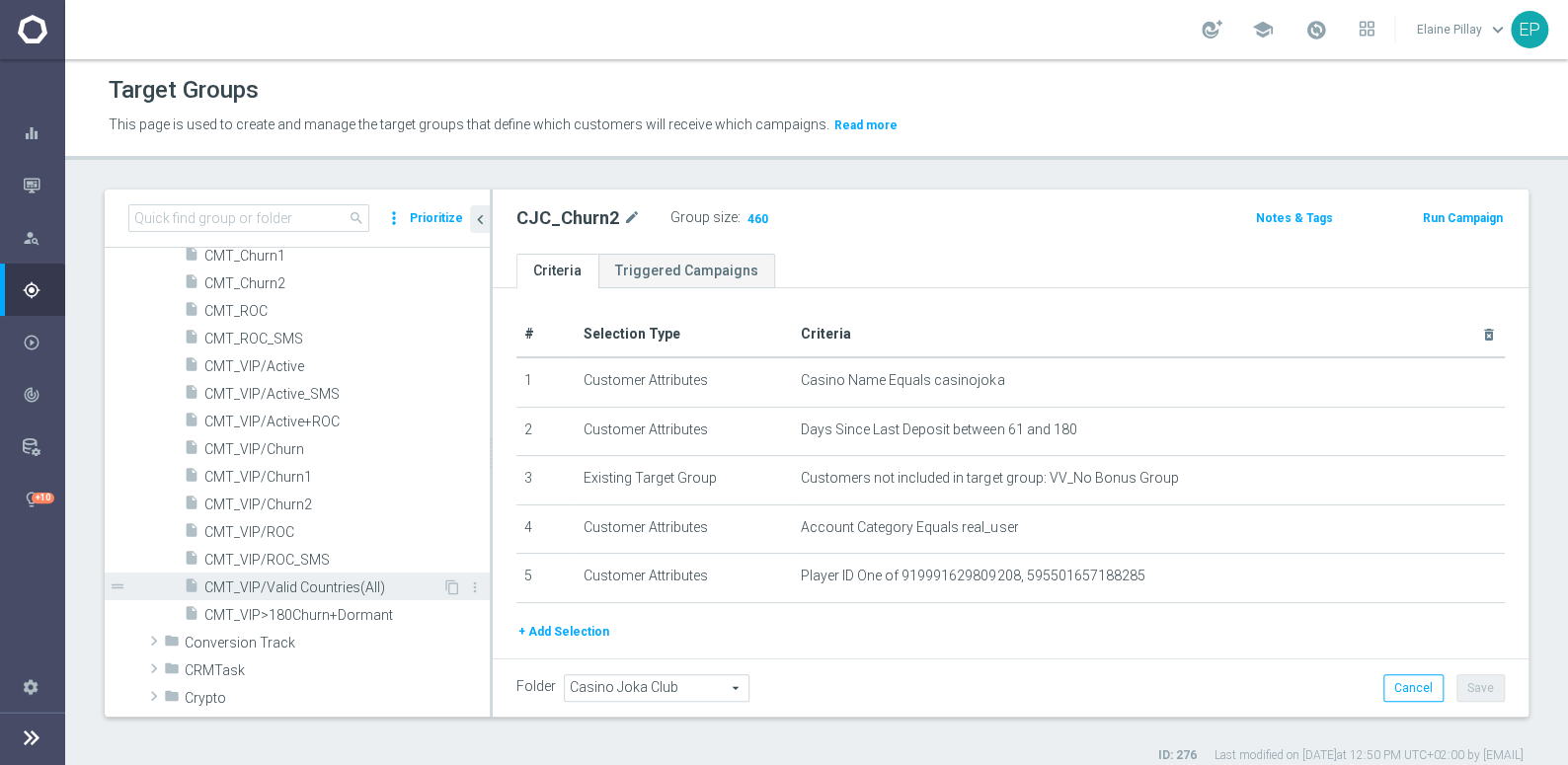 click on "CMT_VIP/Valid Countries(All)" at bounding box center (323, 587) 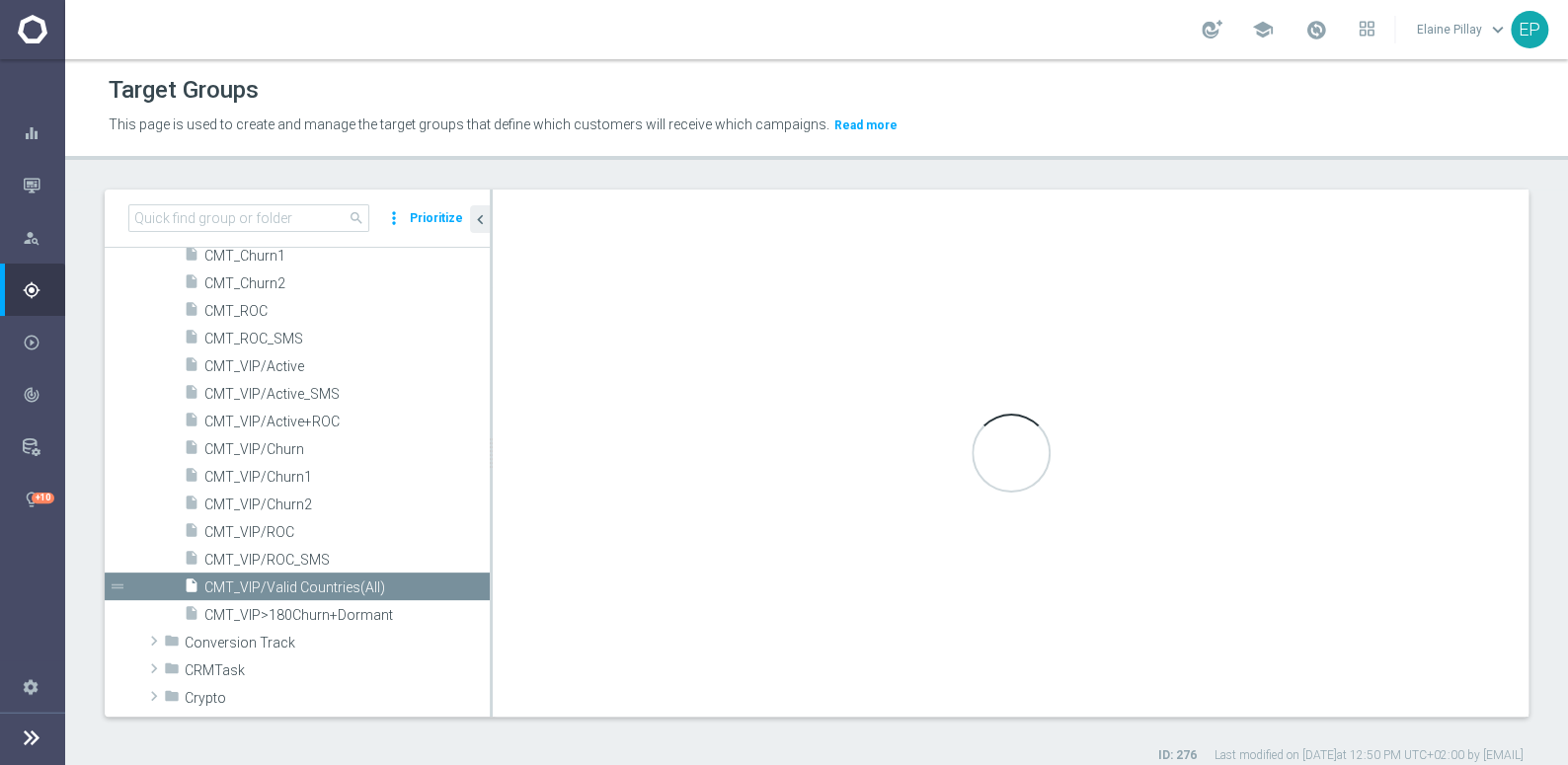 type on "Casino Mate" 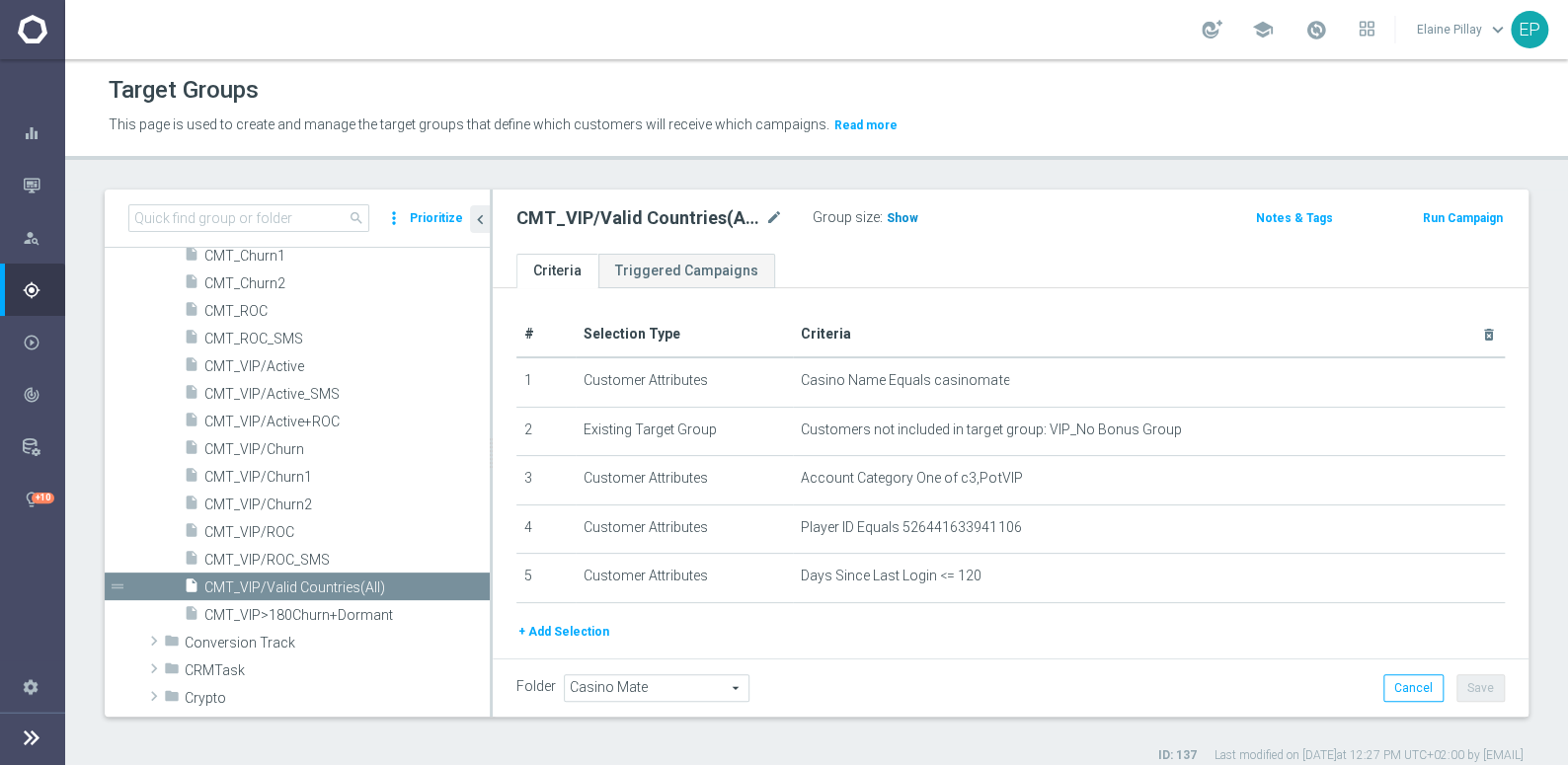 click on "Show" 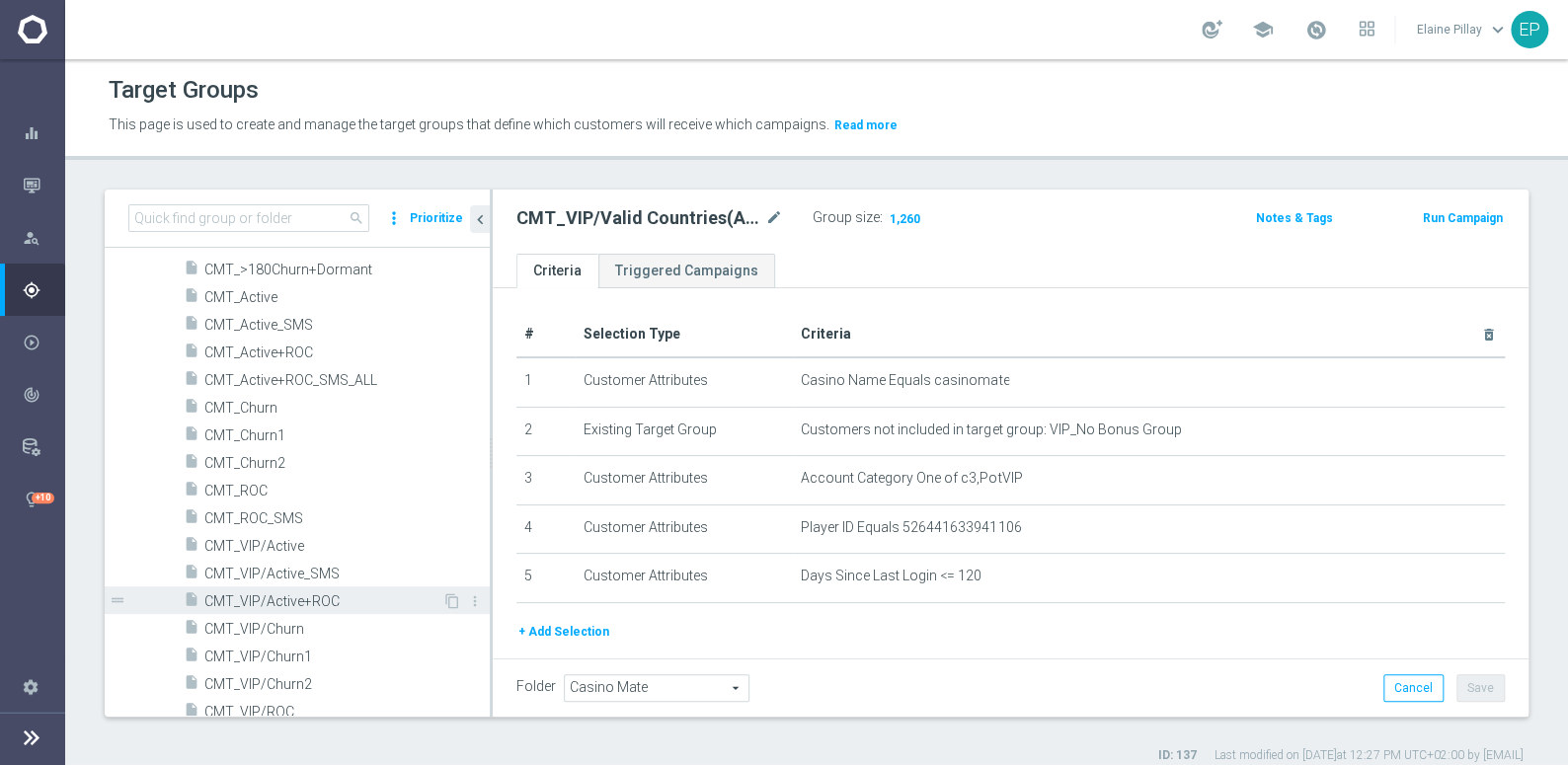 scroll, scrollTop: 89, scrollLeft: 0, axis: vertical 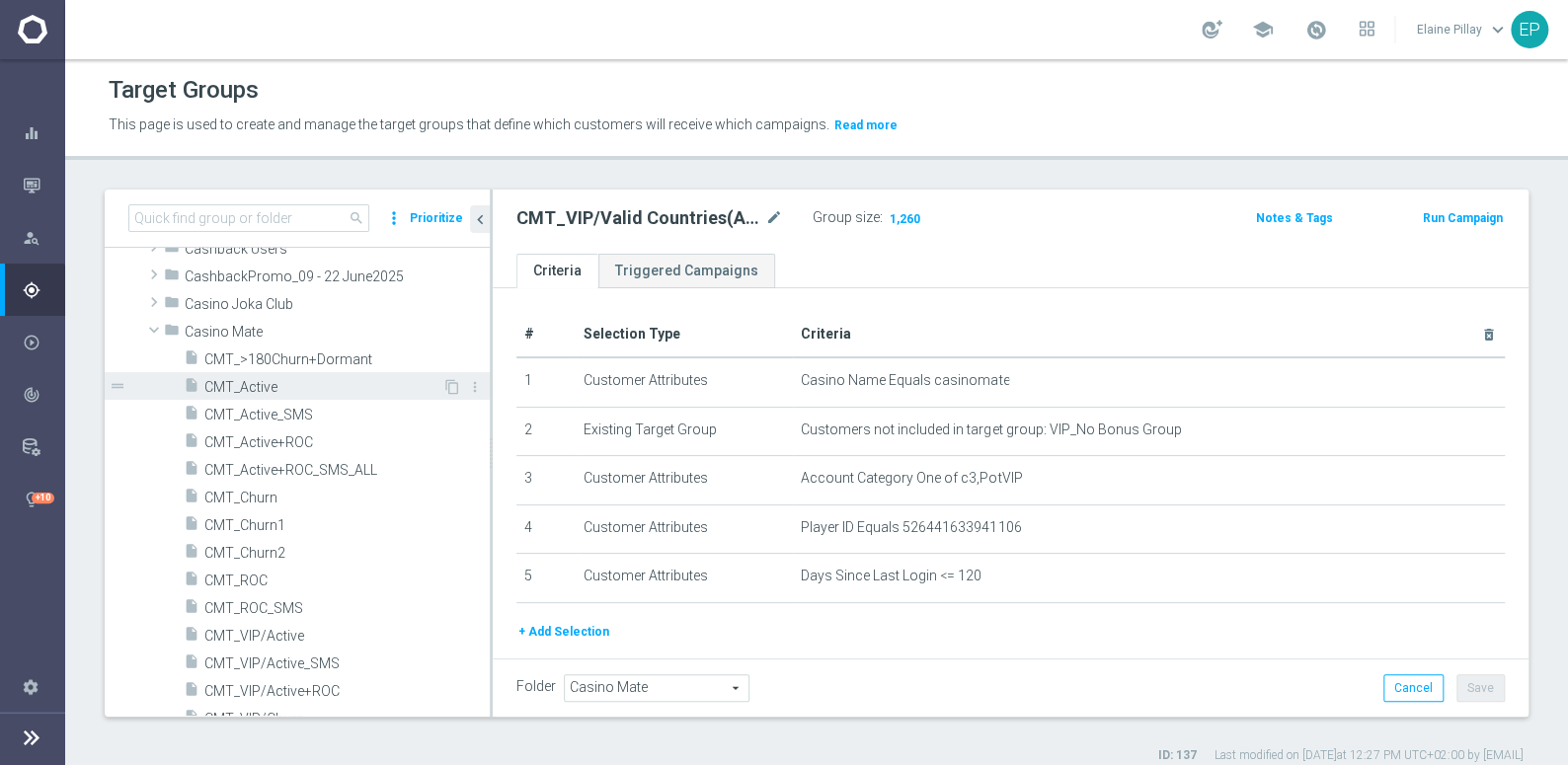 click on "insert_drive_file
CMT_Active" at bounding box center (313, 386) 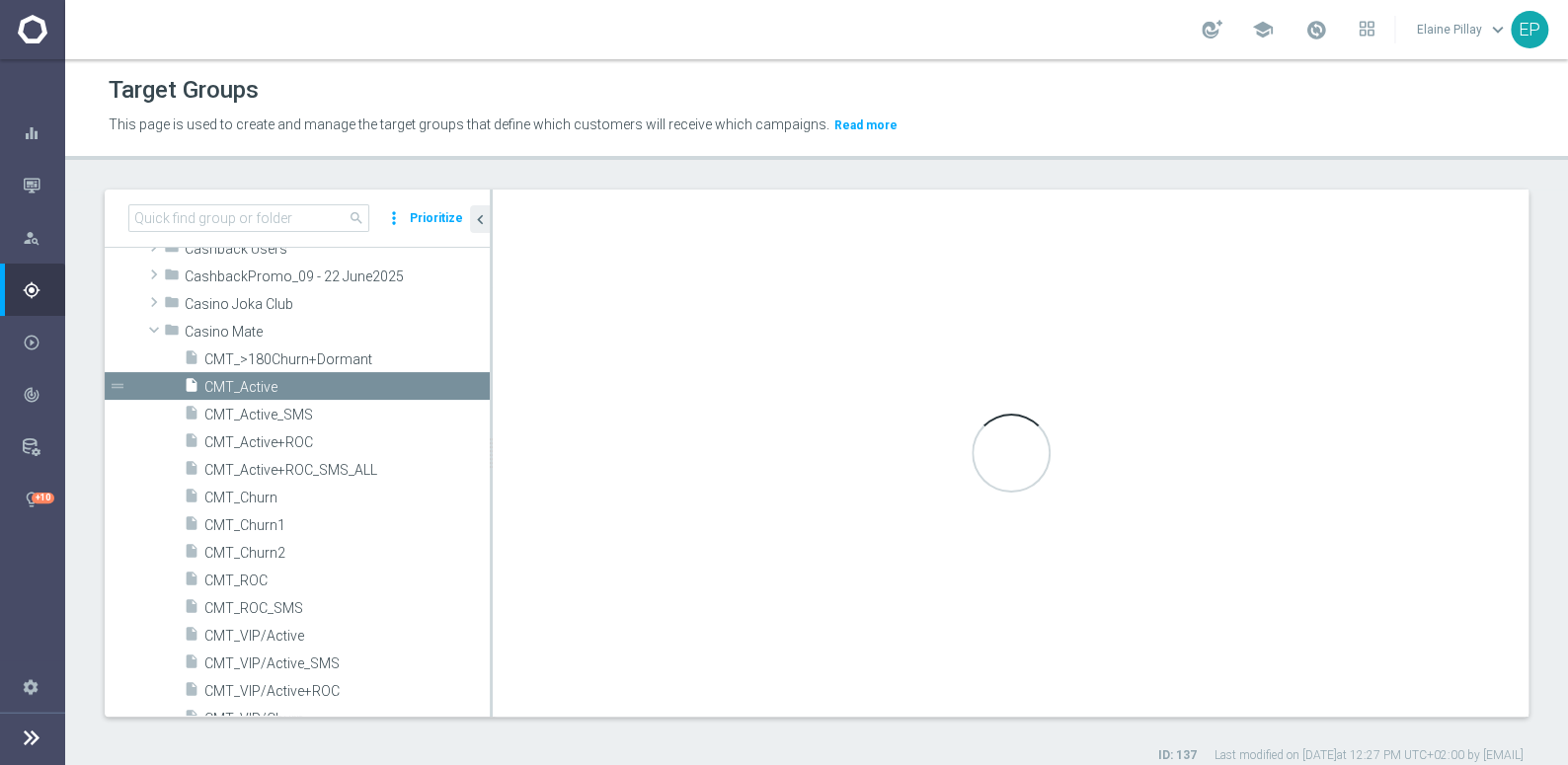 type on "(1 and 2 and 3 and 4 ) or 5" 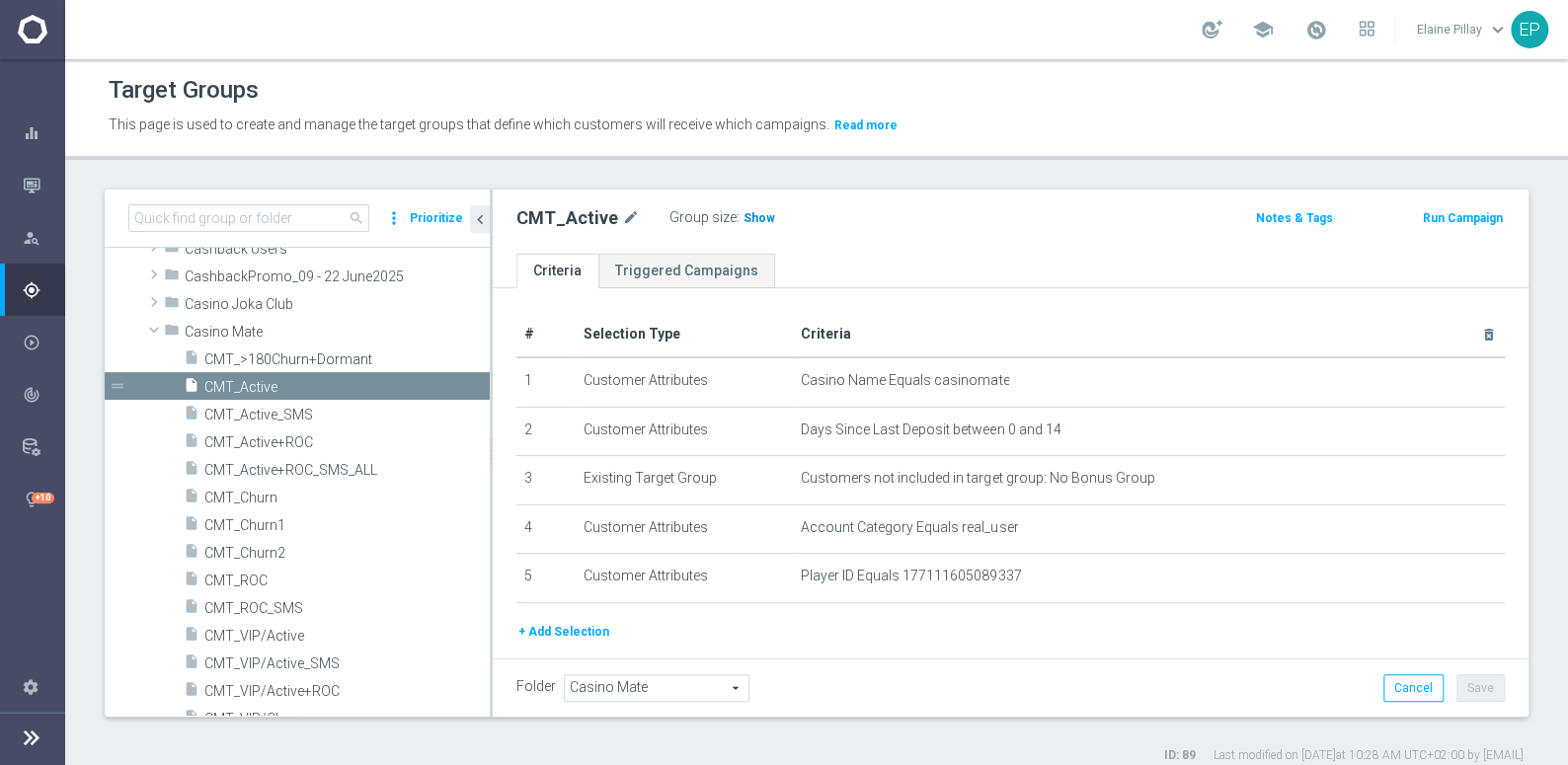 click on "Show" 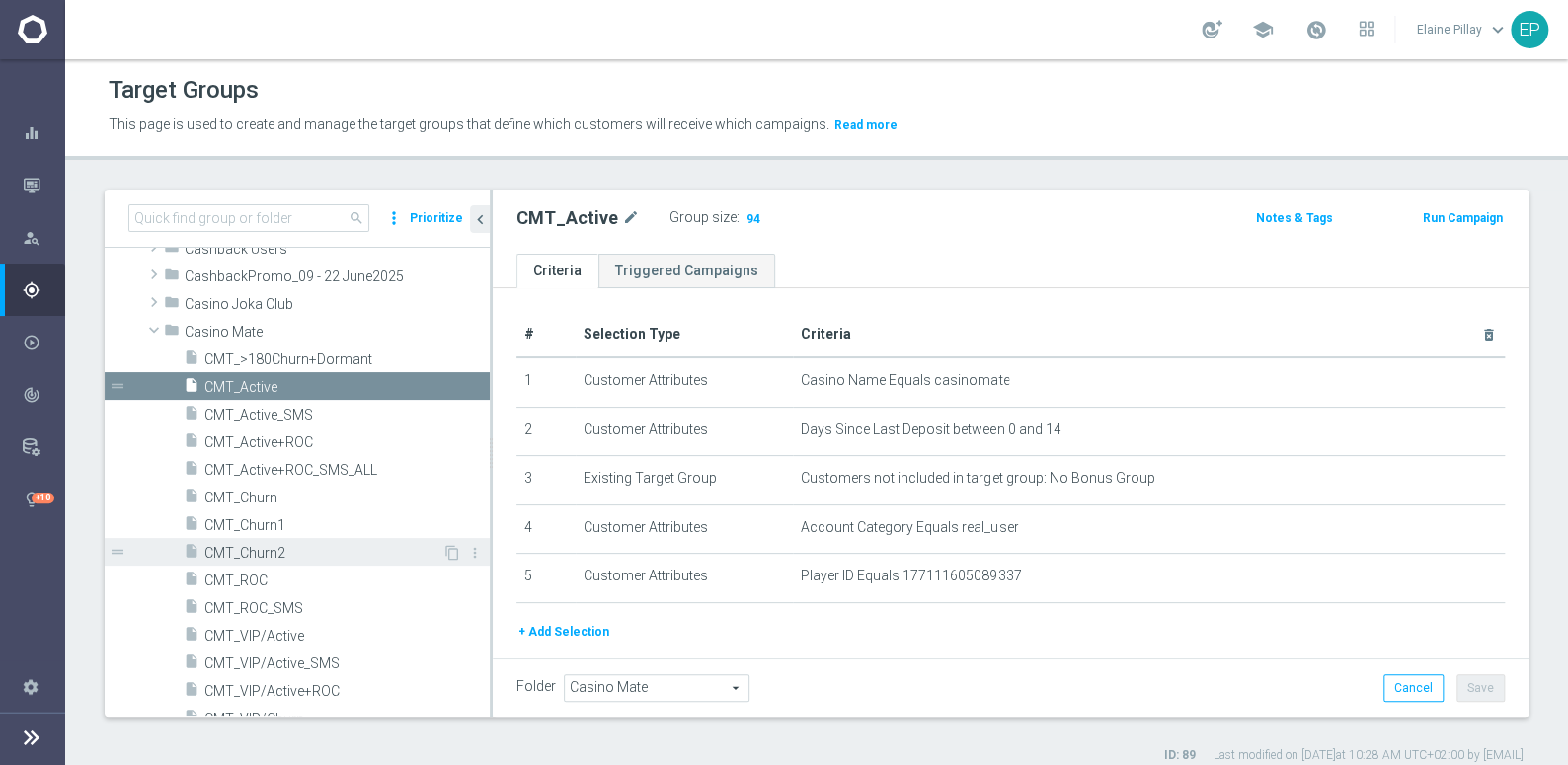 drag, startPoint x: 253, startPoint y: 579, endPoint x: 362, endPoint y: 548, distance: 113.32255 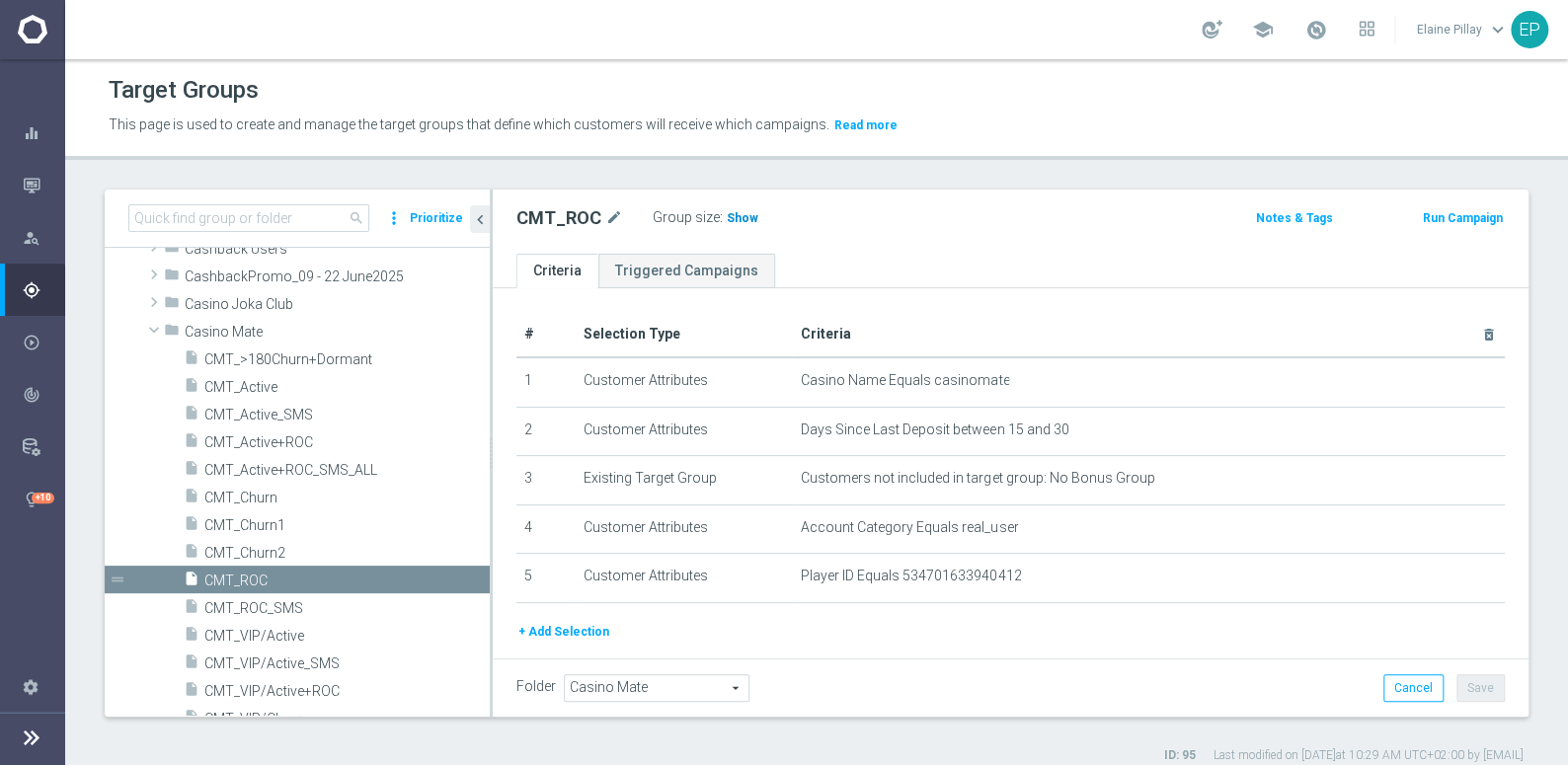 click on "Show" 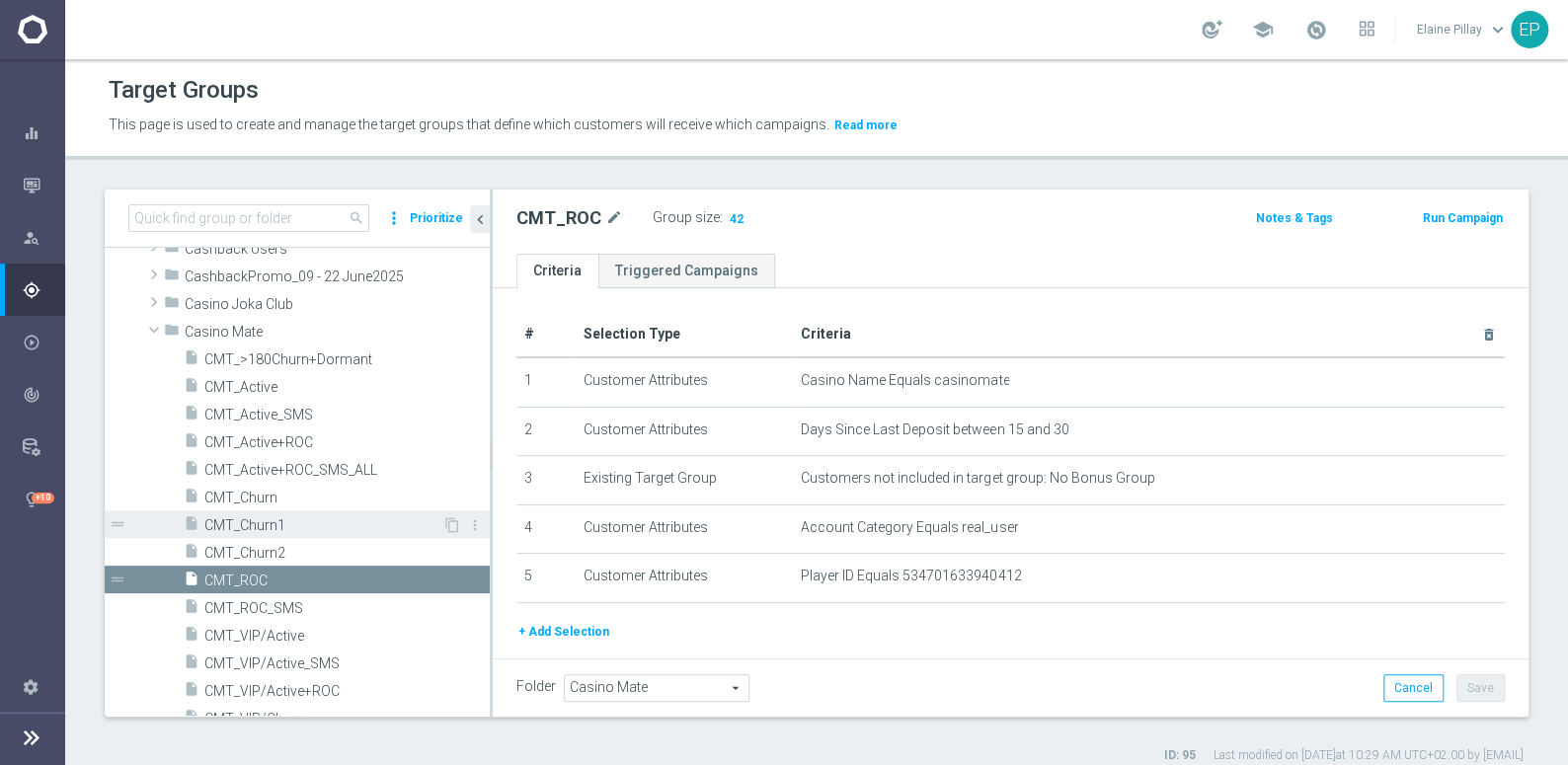 click on "insert_drive_file
CMT_Churn1" at bounding box center (313, 524) 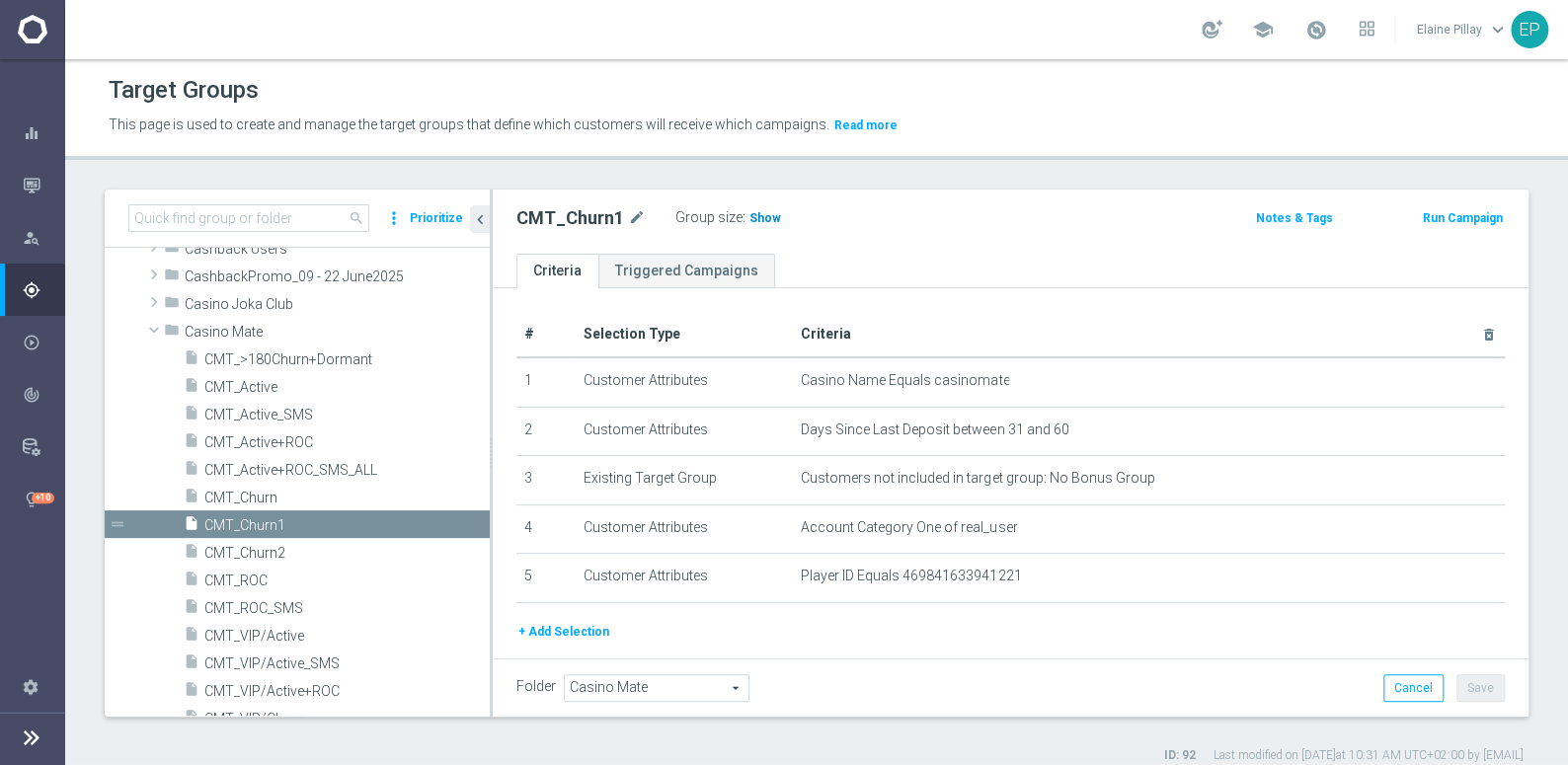 click on "Show" 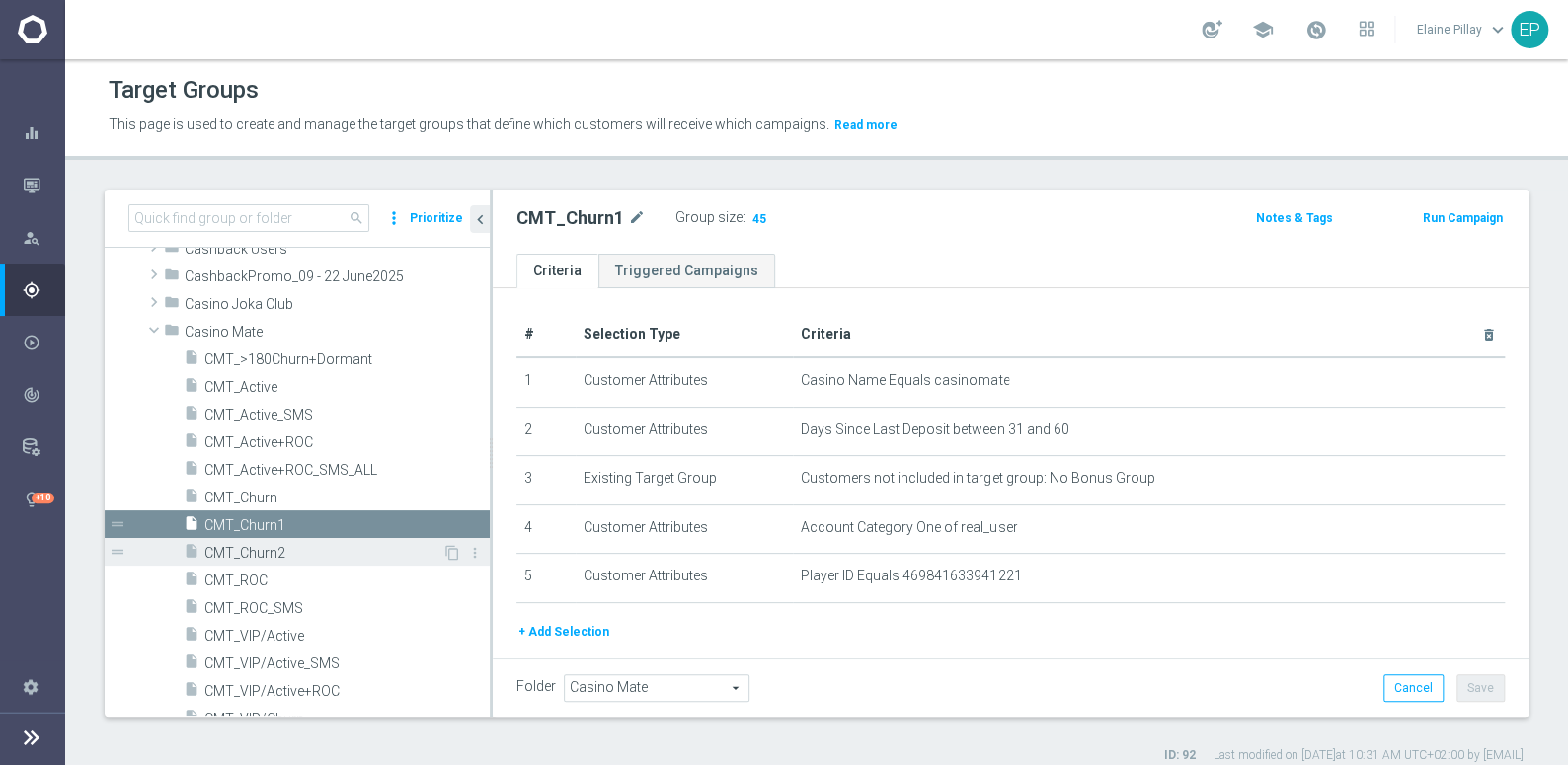drag, startPoint x: 274, startPoint y: 554, endPoint x: 310, endPoint y: 542, distance: 37.9473 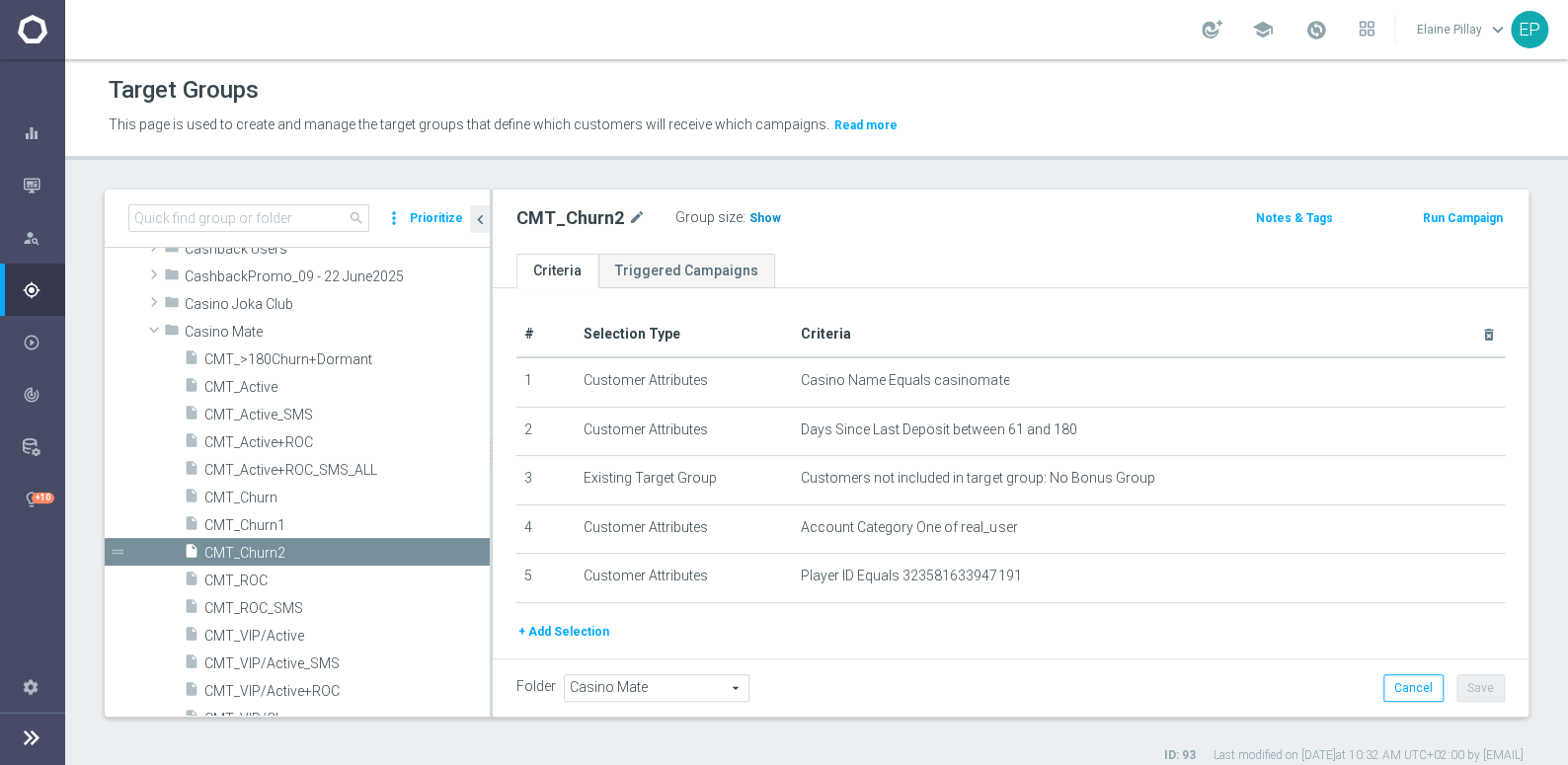 click on "Show" 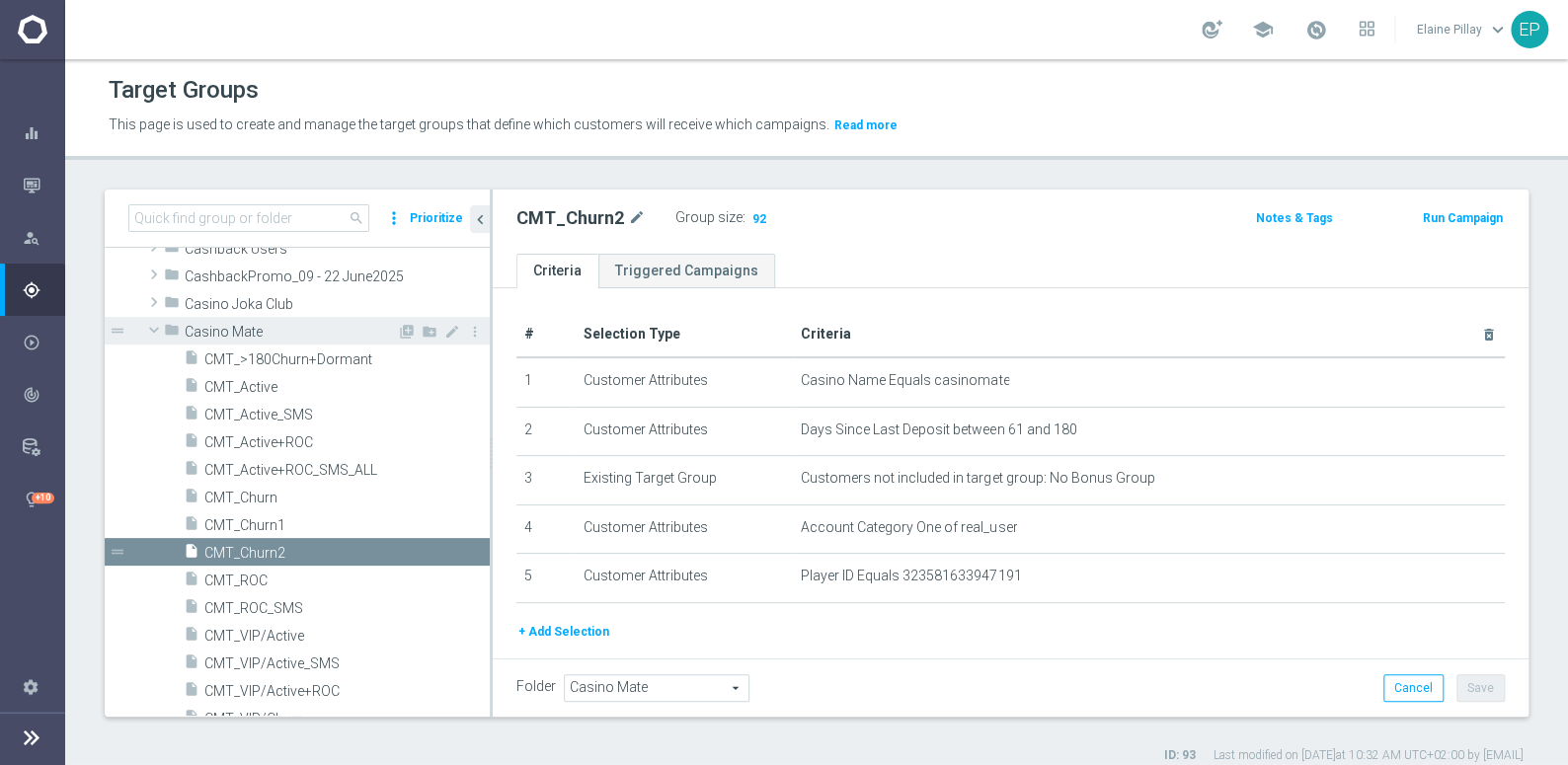 click 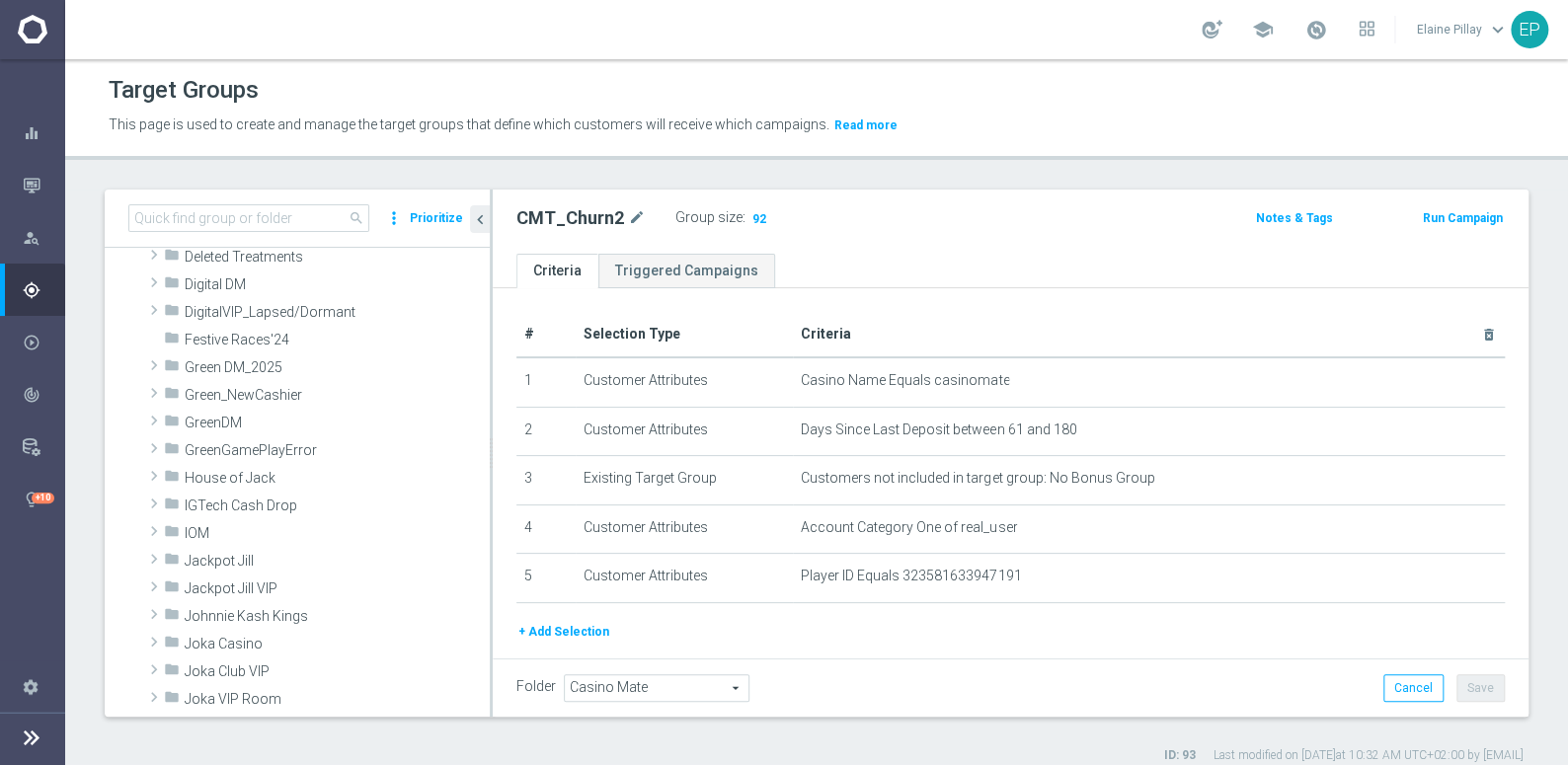 scroll, scrollTop: 358, scrollLeft: 0, axis: vertical 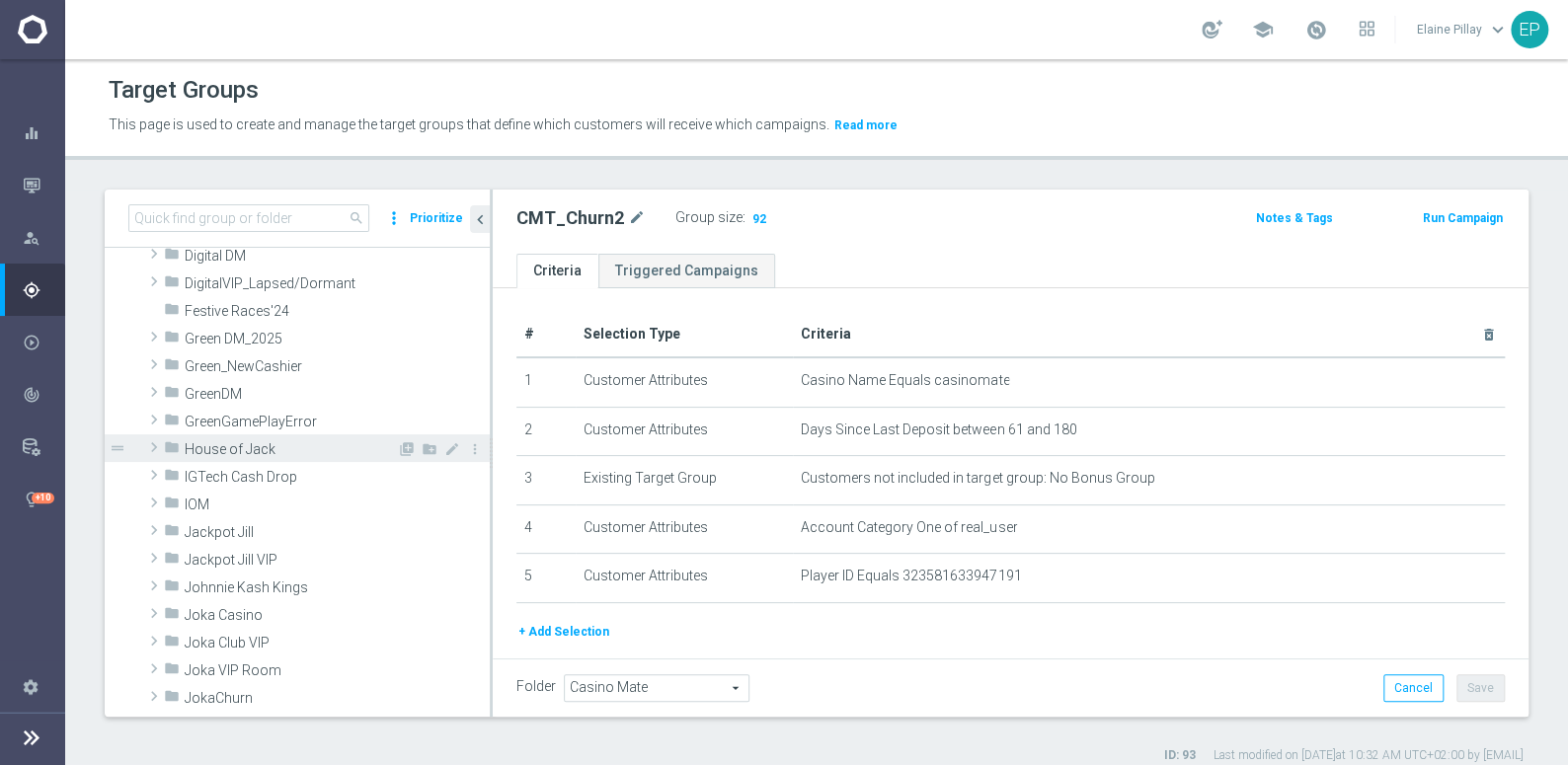 click 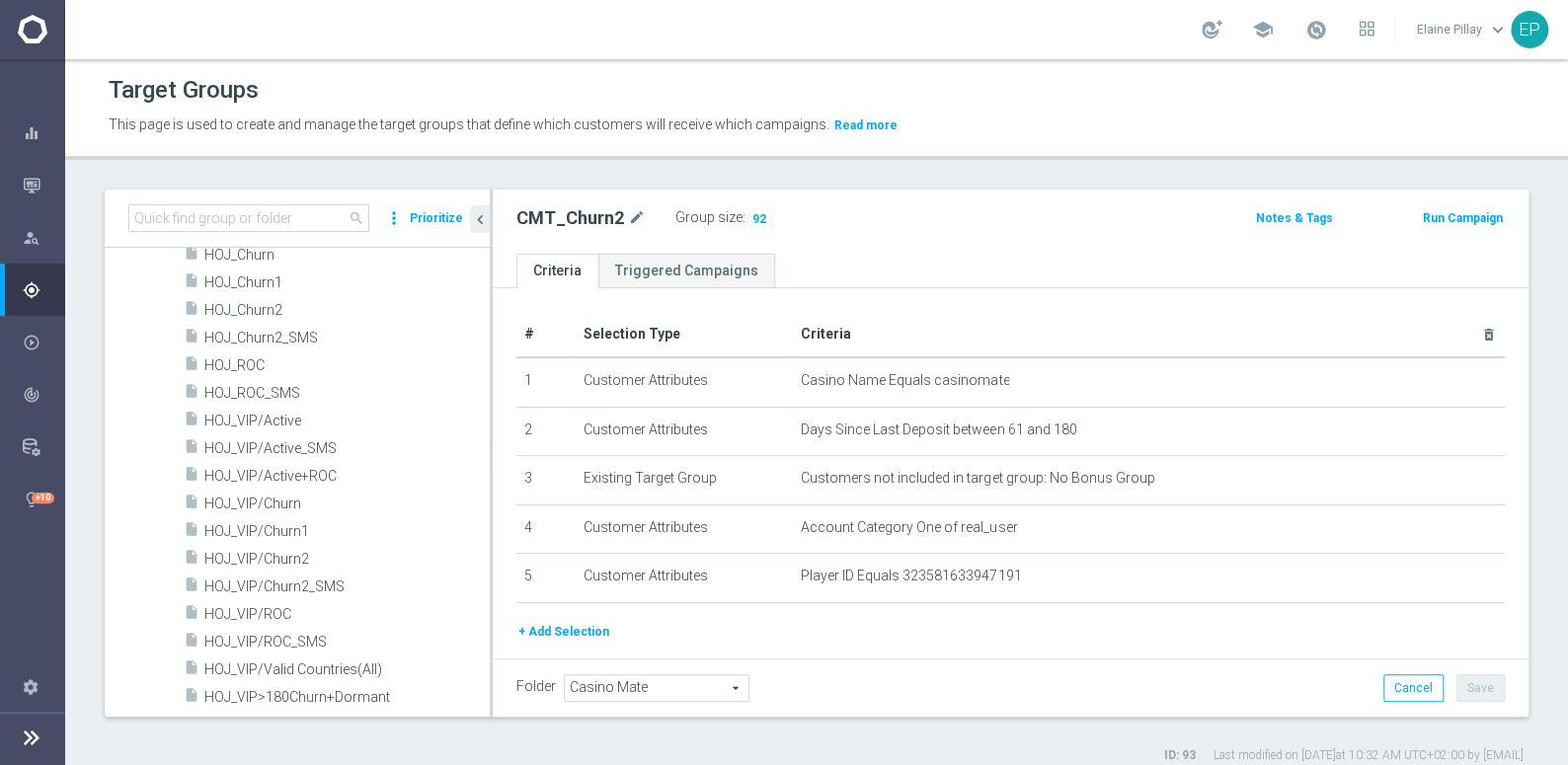 scroll, scrollTop: 807, scrollLeft: 0, axis: vertical 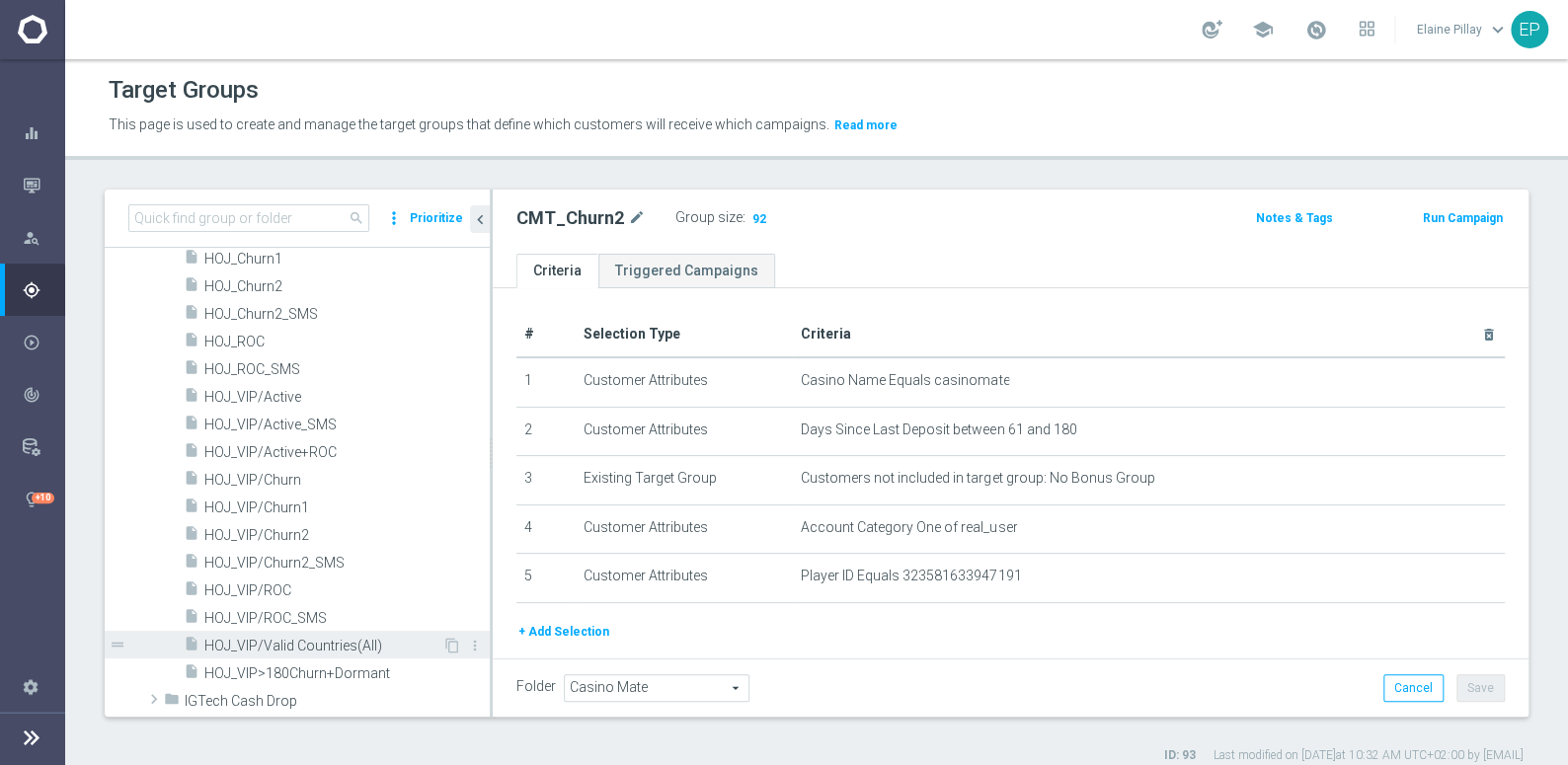 click on "HOJ_VIP/Valid Countries(All)" at bounding box center (323, 646) 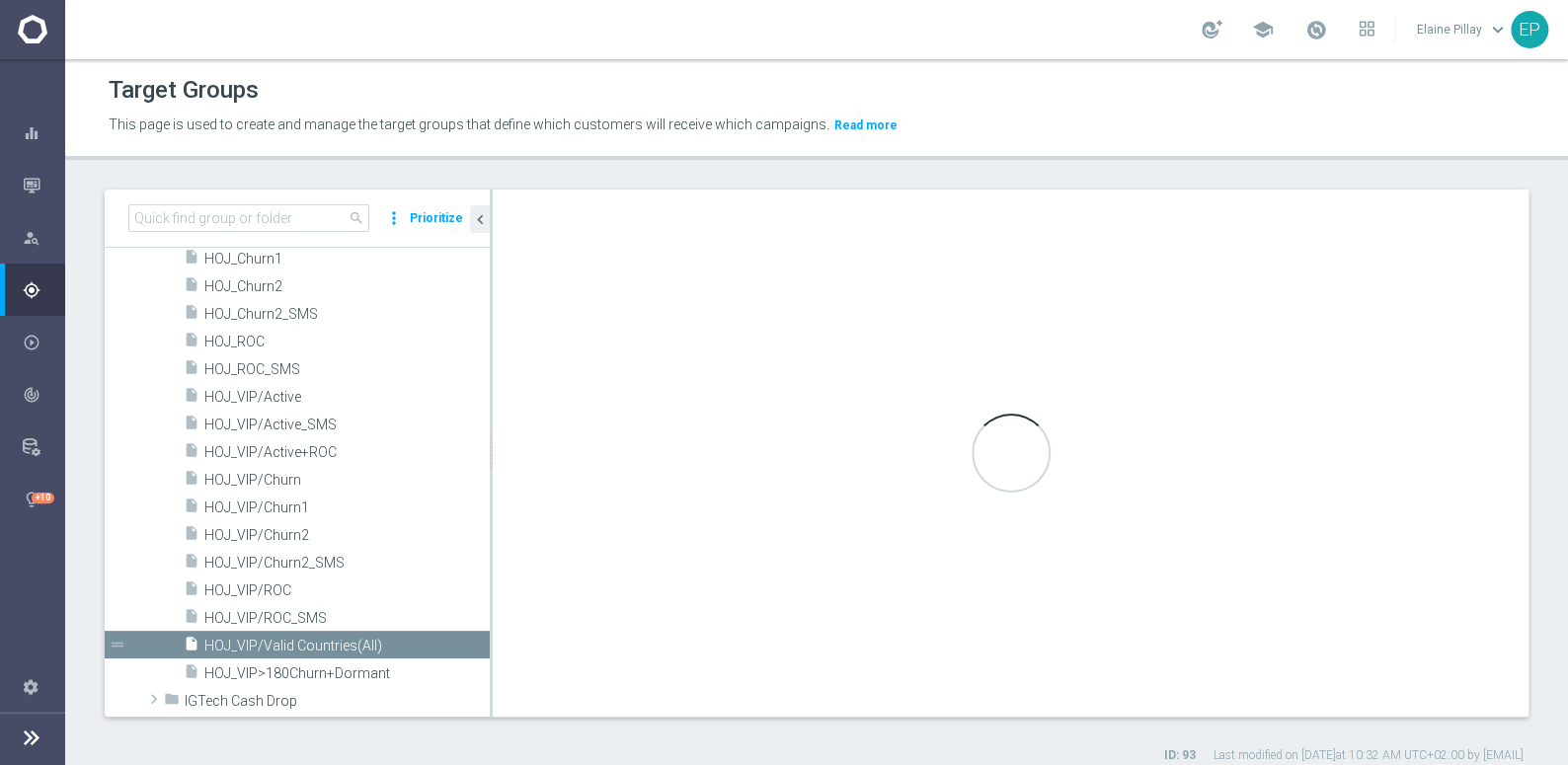 type on "House of Jack" 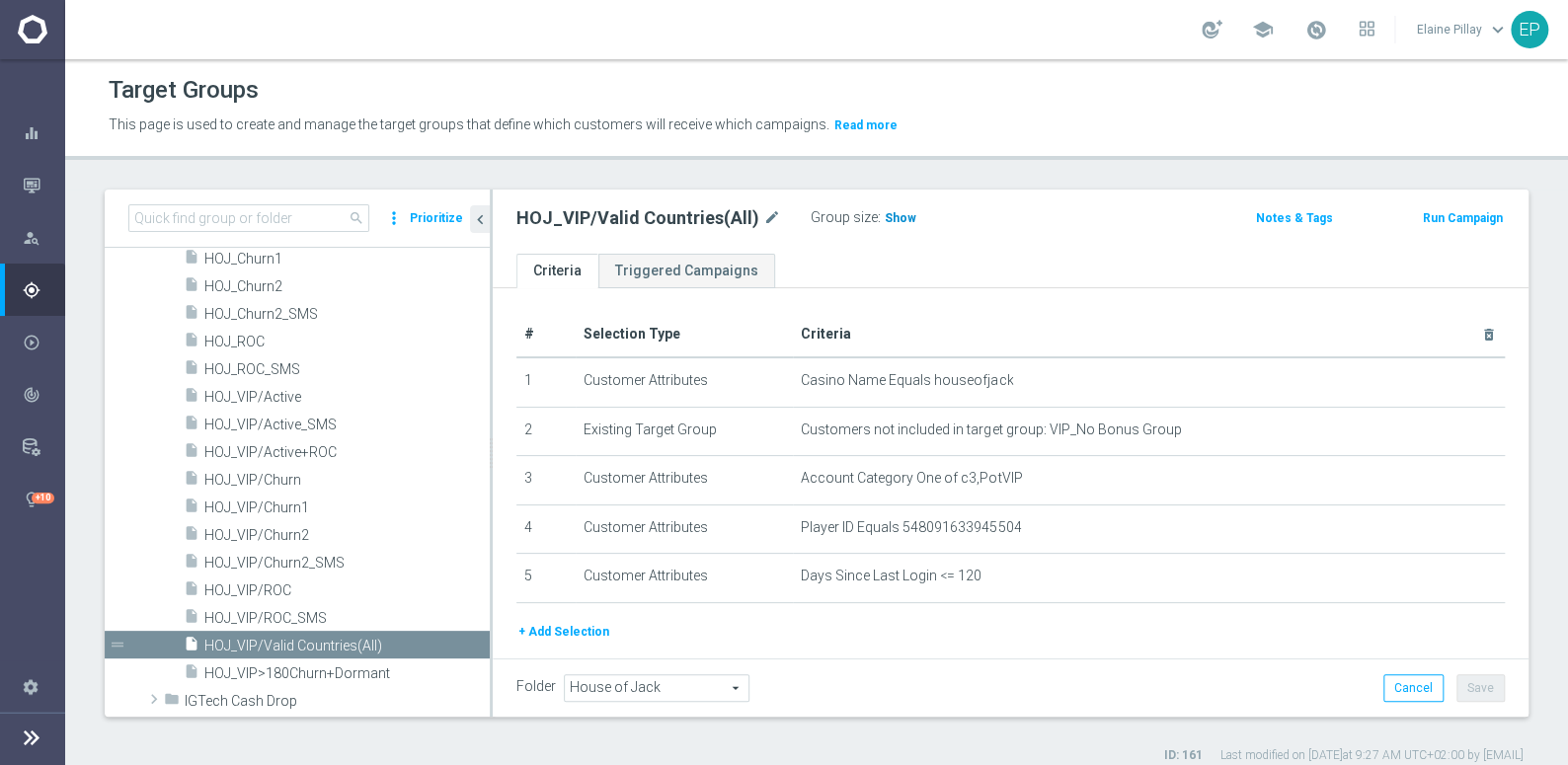 click on "Show" 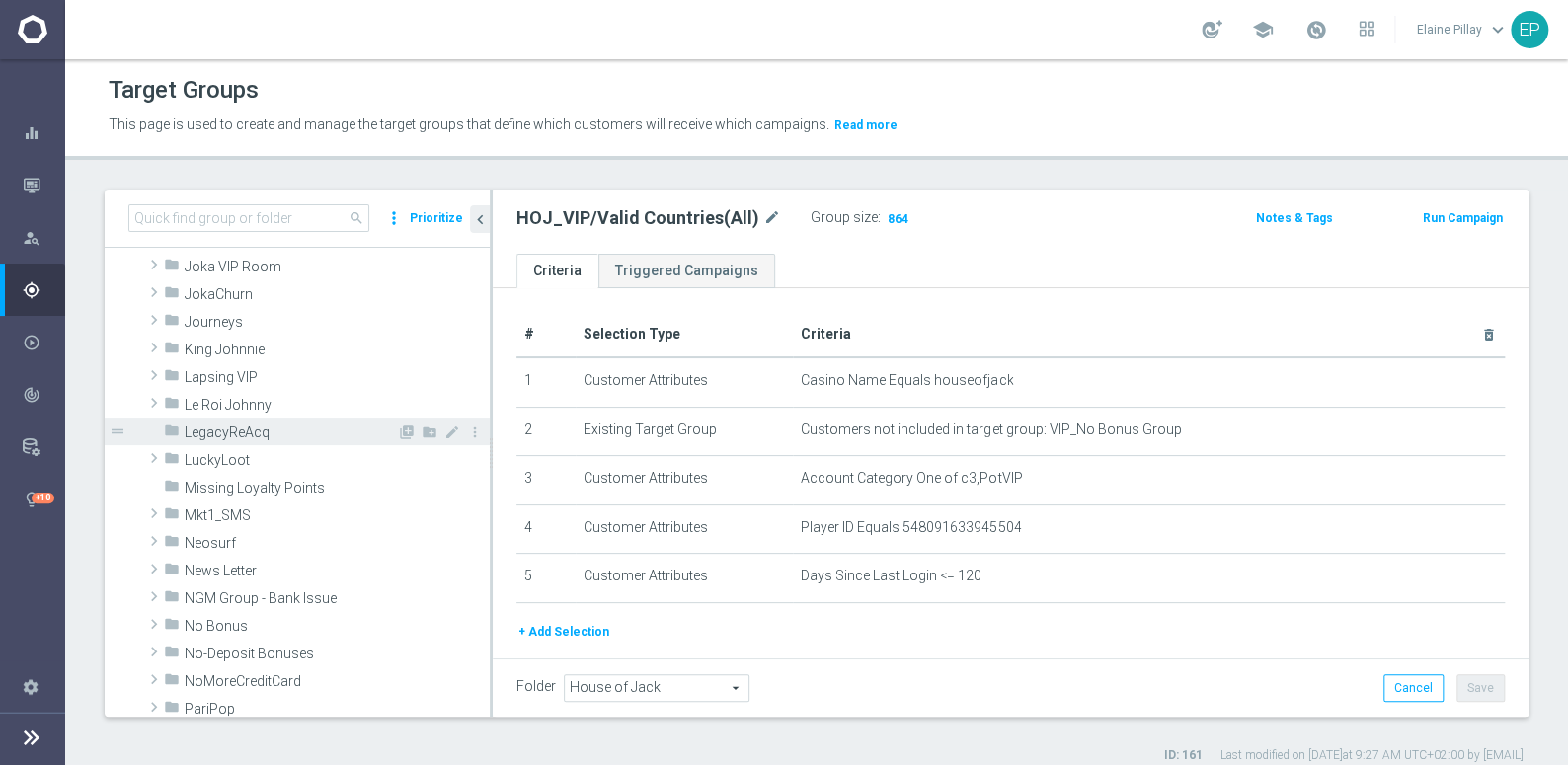 scroll, scrollTop: 1525, scrollLeft: 0, axis: vertical 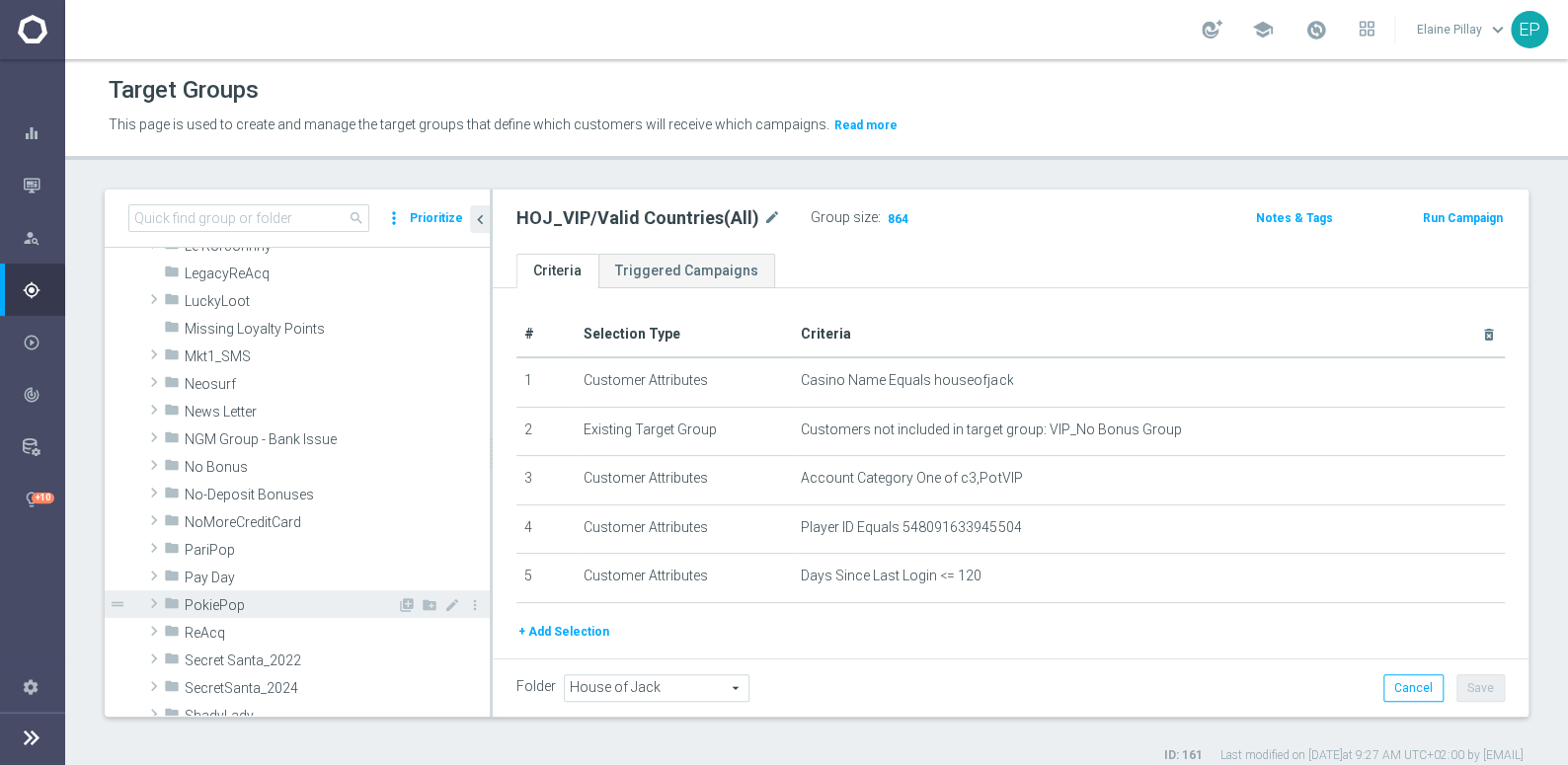 drag, startPoint x: 226, startPoint y: 599, endPoint x: 263, endPoint y: 589, distance: 38.327536 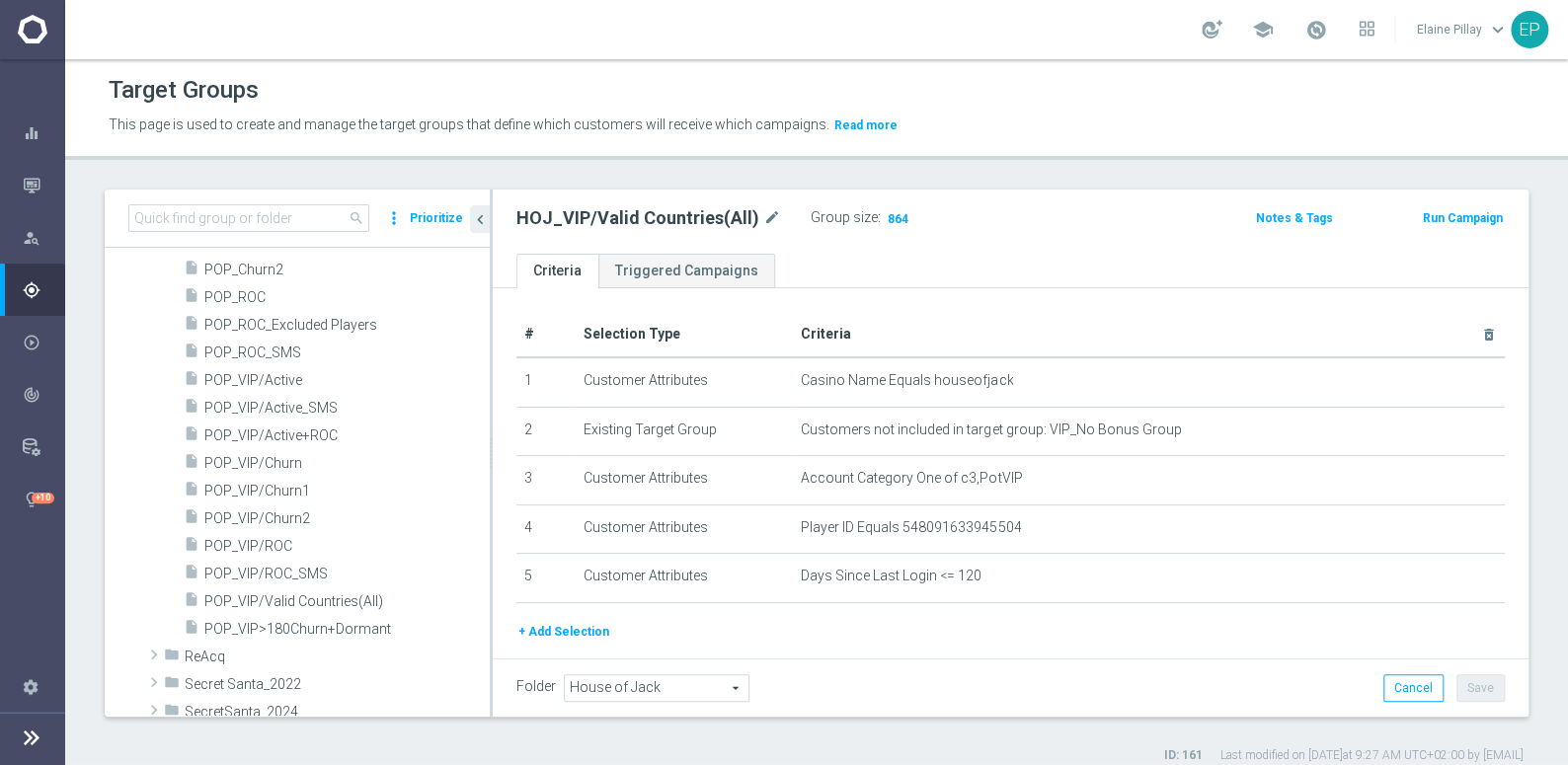 scroll, scrollTop: 2153, scrollLeft: 0, axis: vertical 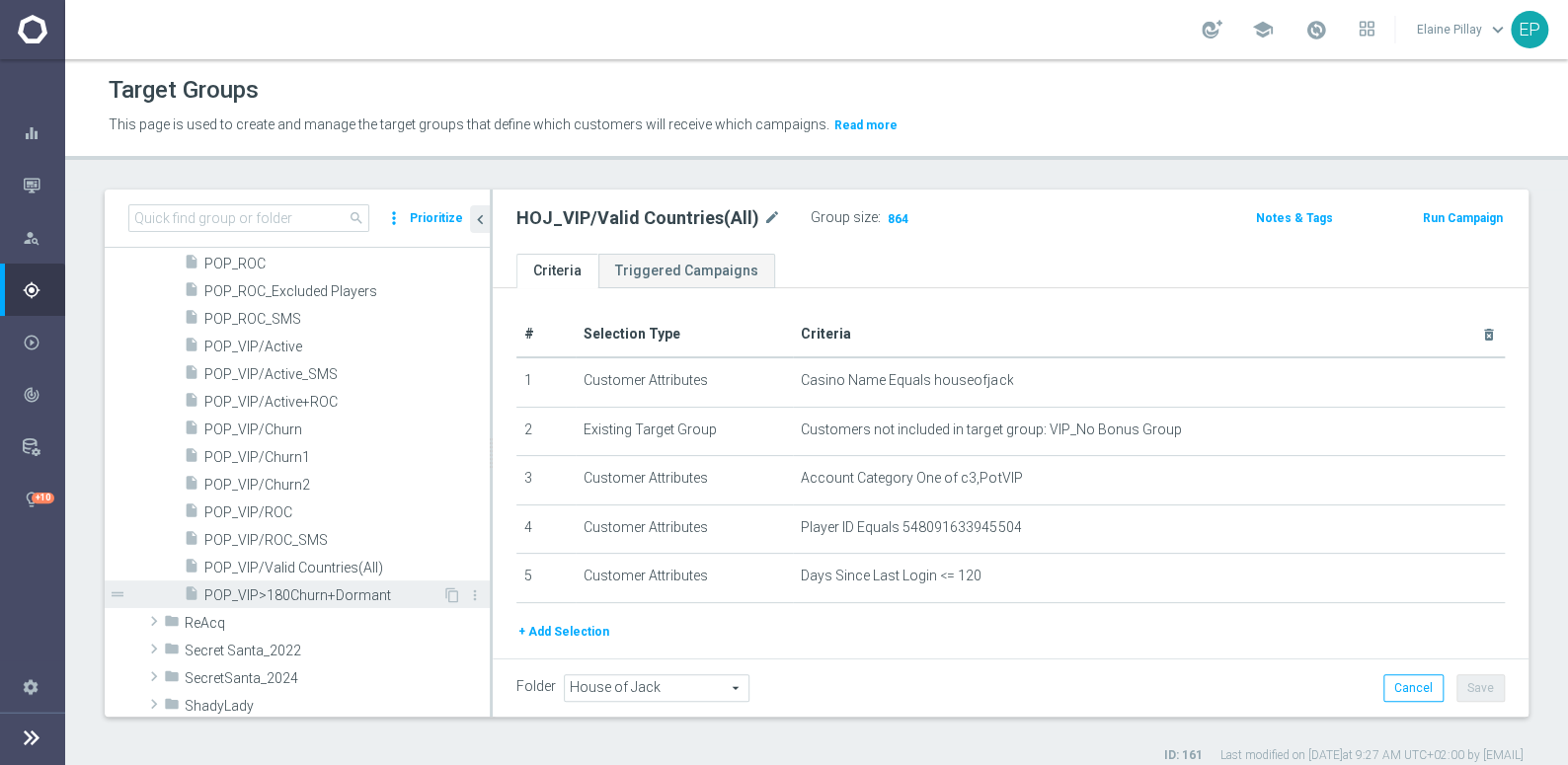 click on "POP_VIP>180Churn+Dormant" at bounding box center (323, 595) 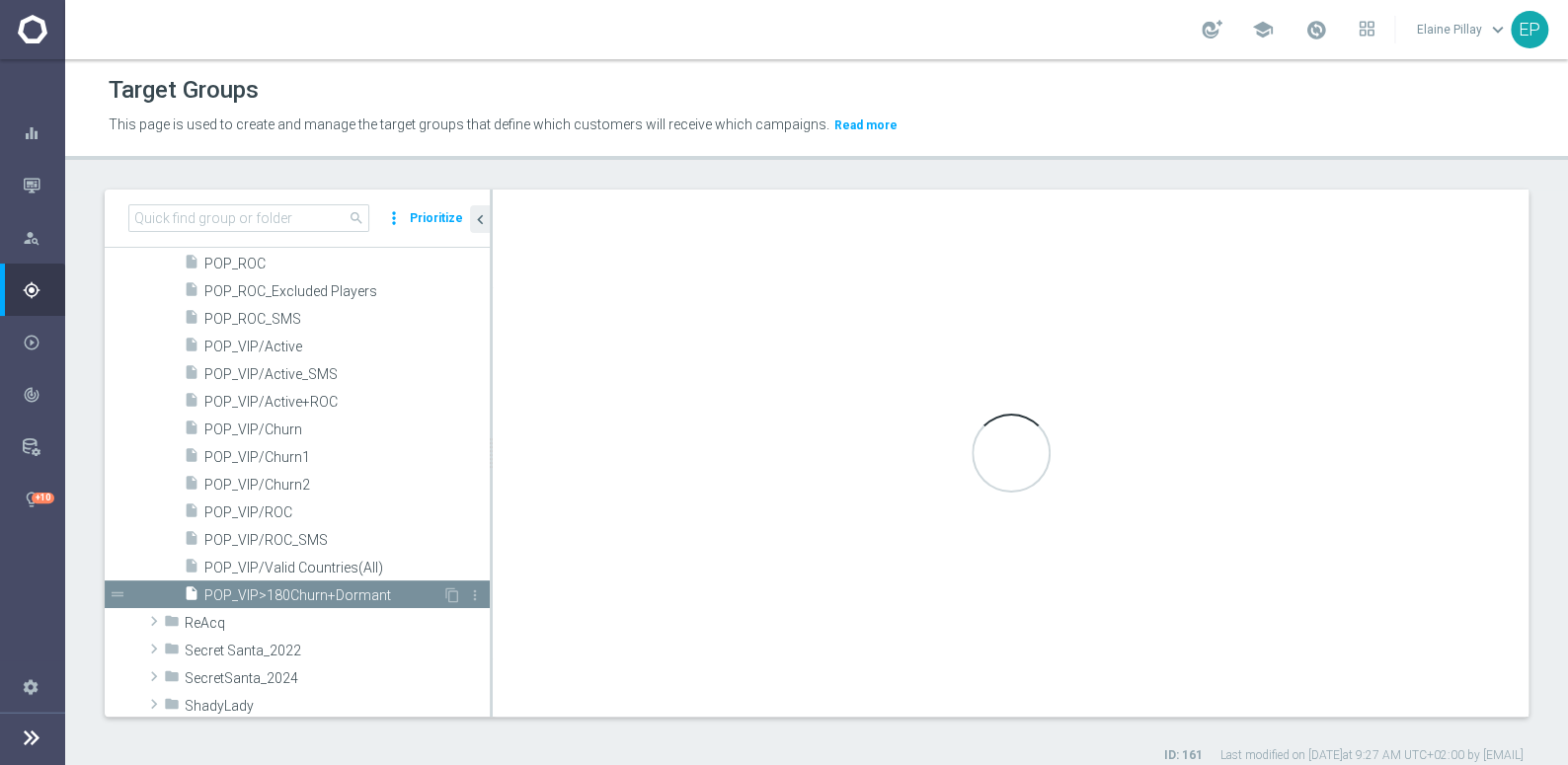 checkbox on "false" 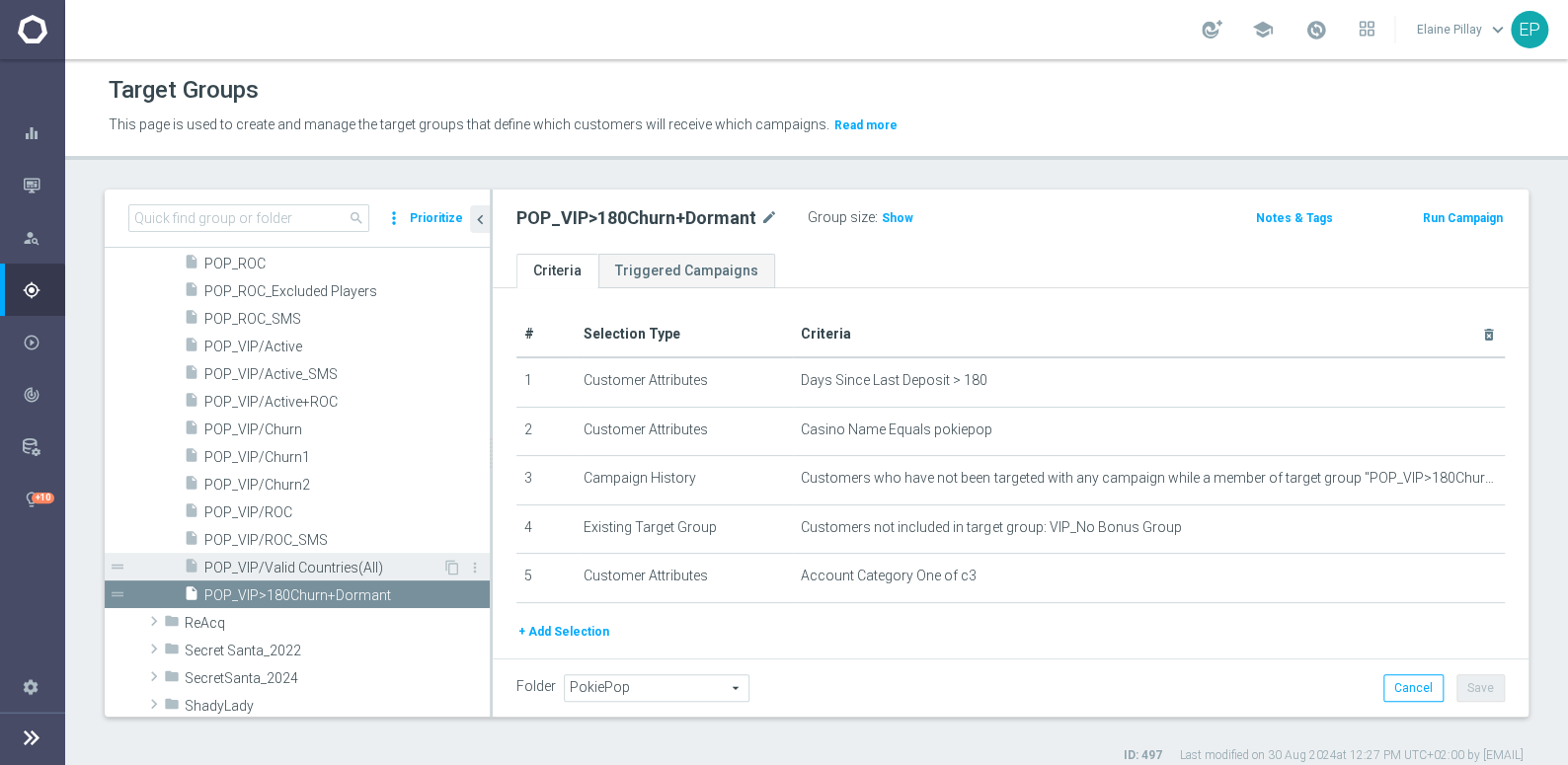 click on "POP_VIP/Valid Countries(All)" at bounding box center (323, 568) 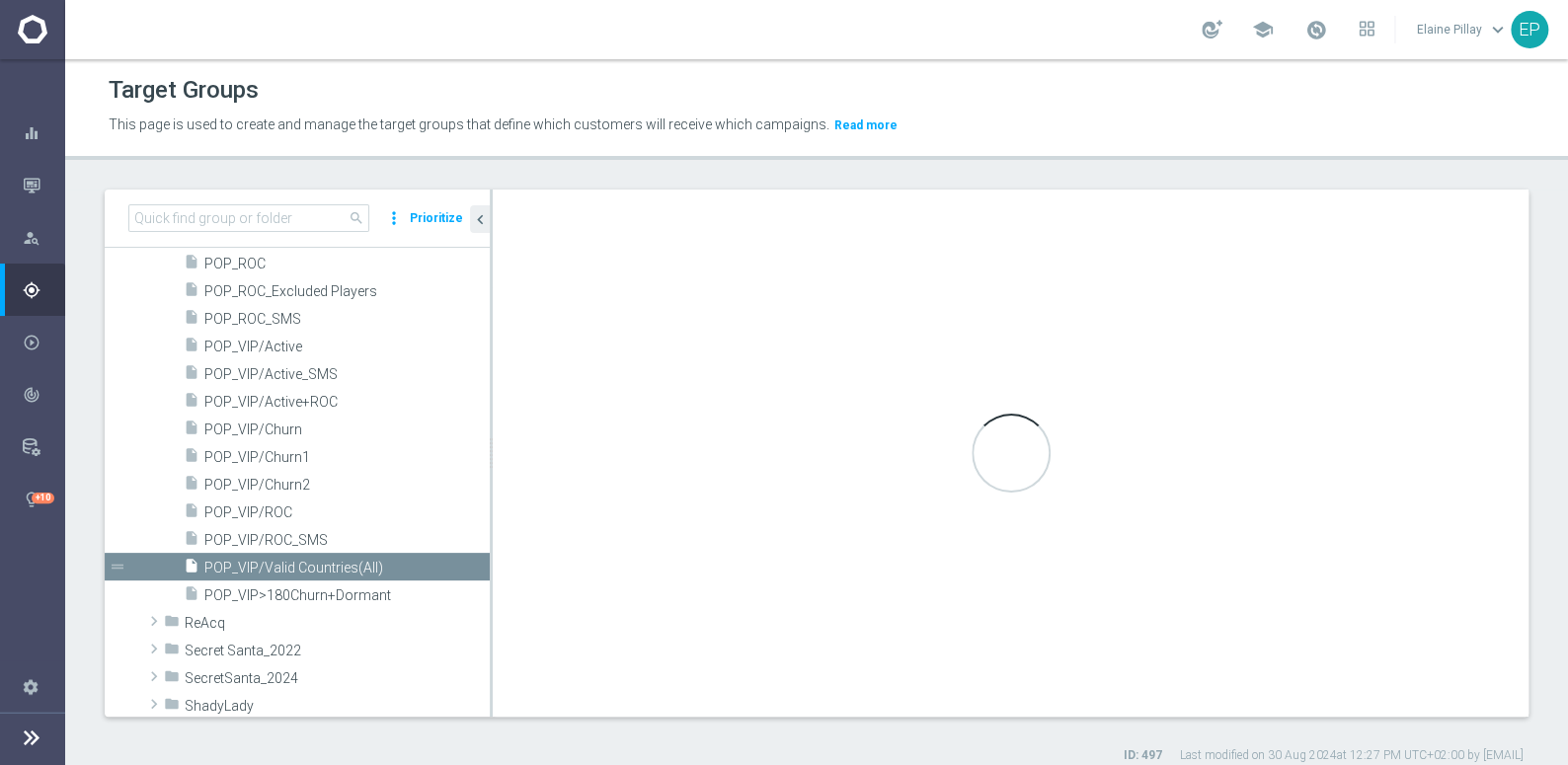 checkbox on "true" 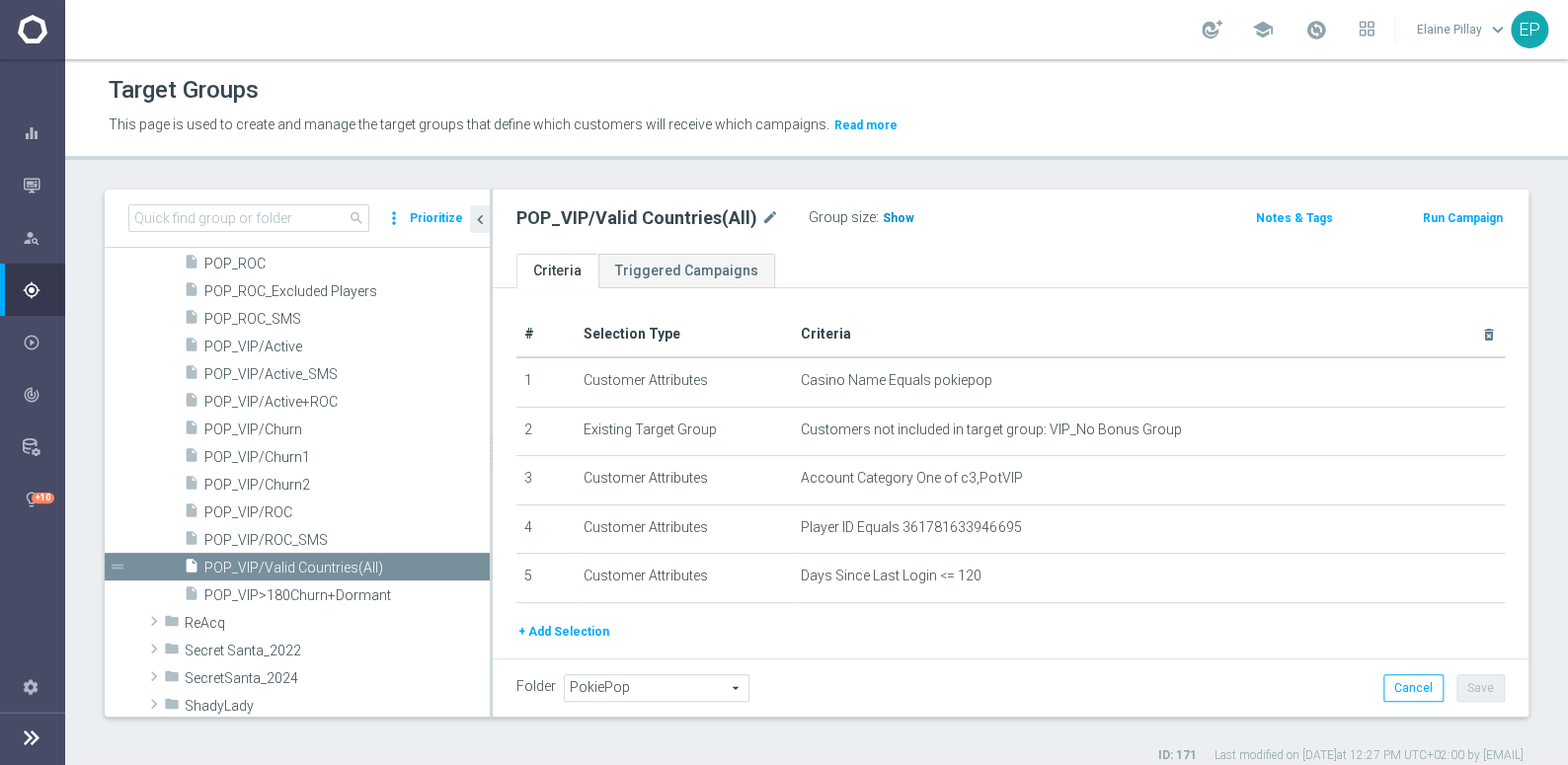 click on "Show" 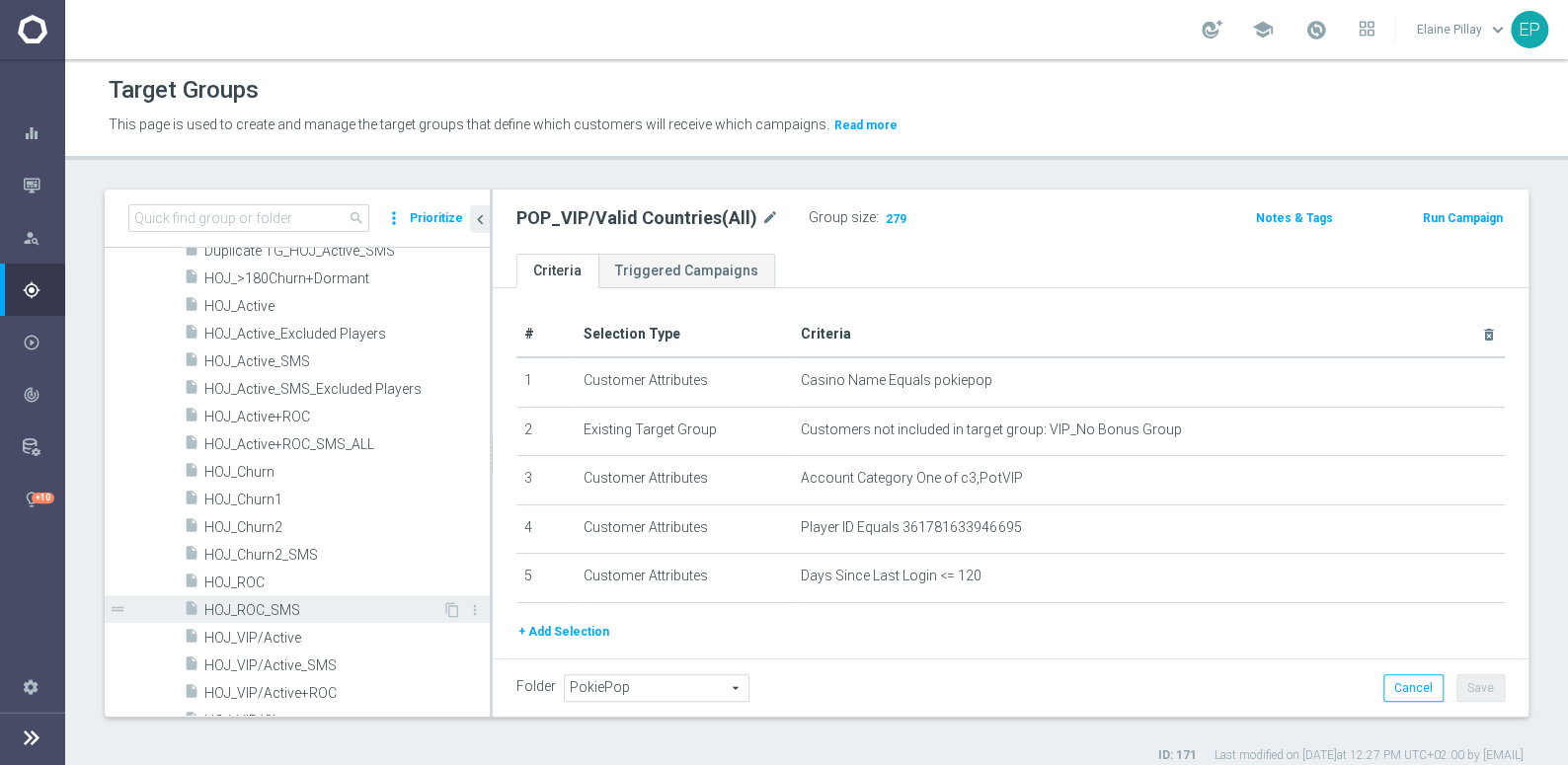 scroll, scrollTop: 538, scrollLeft: 0, axis: vertical 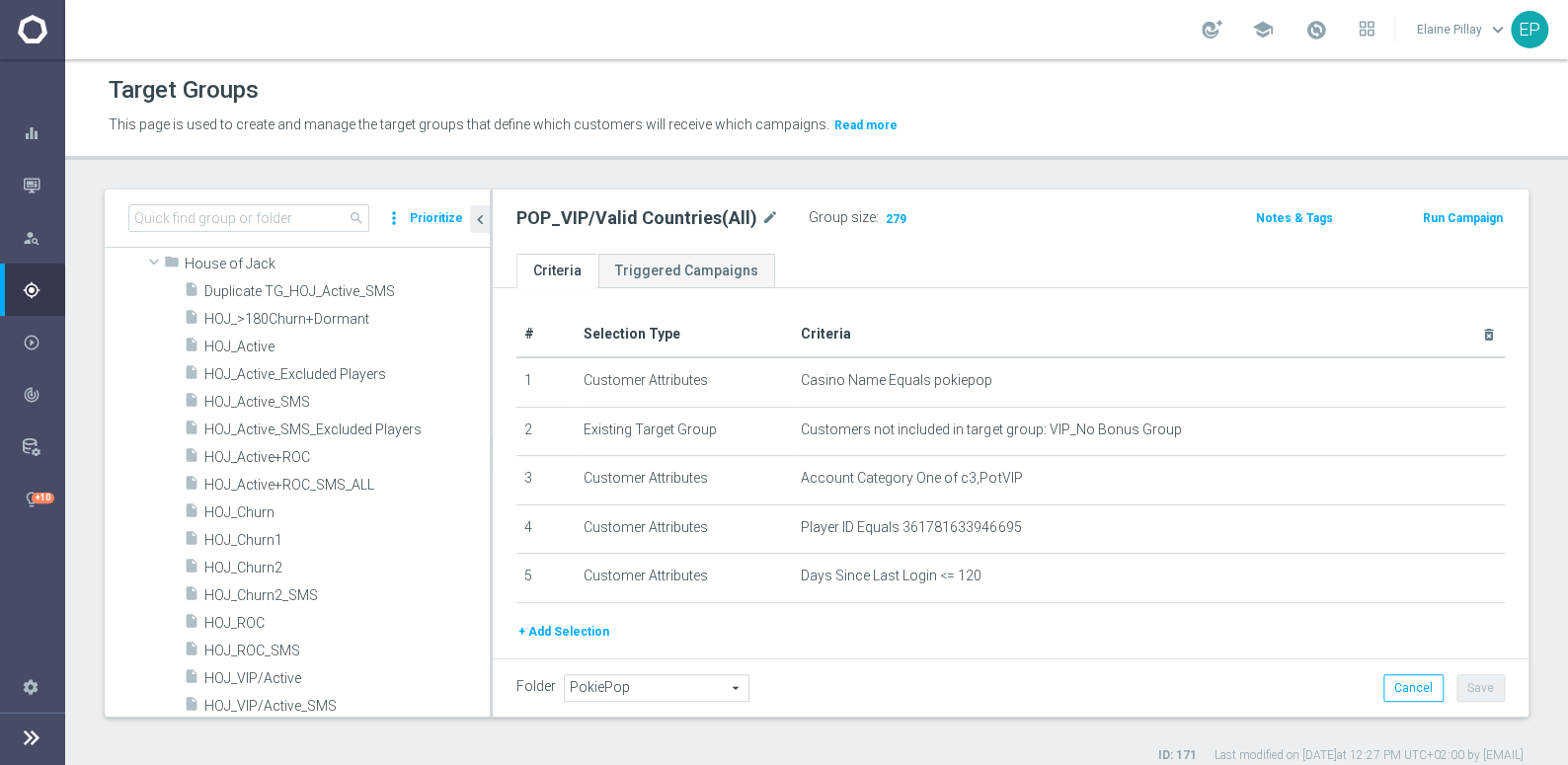 click on "HOJ_Active" at bounding box center (347, 346) 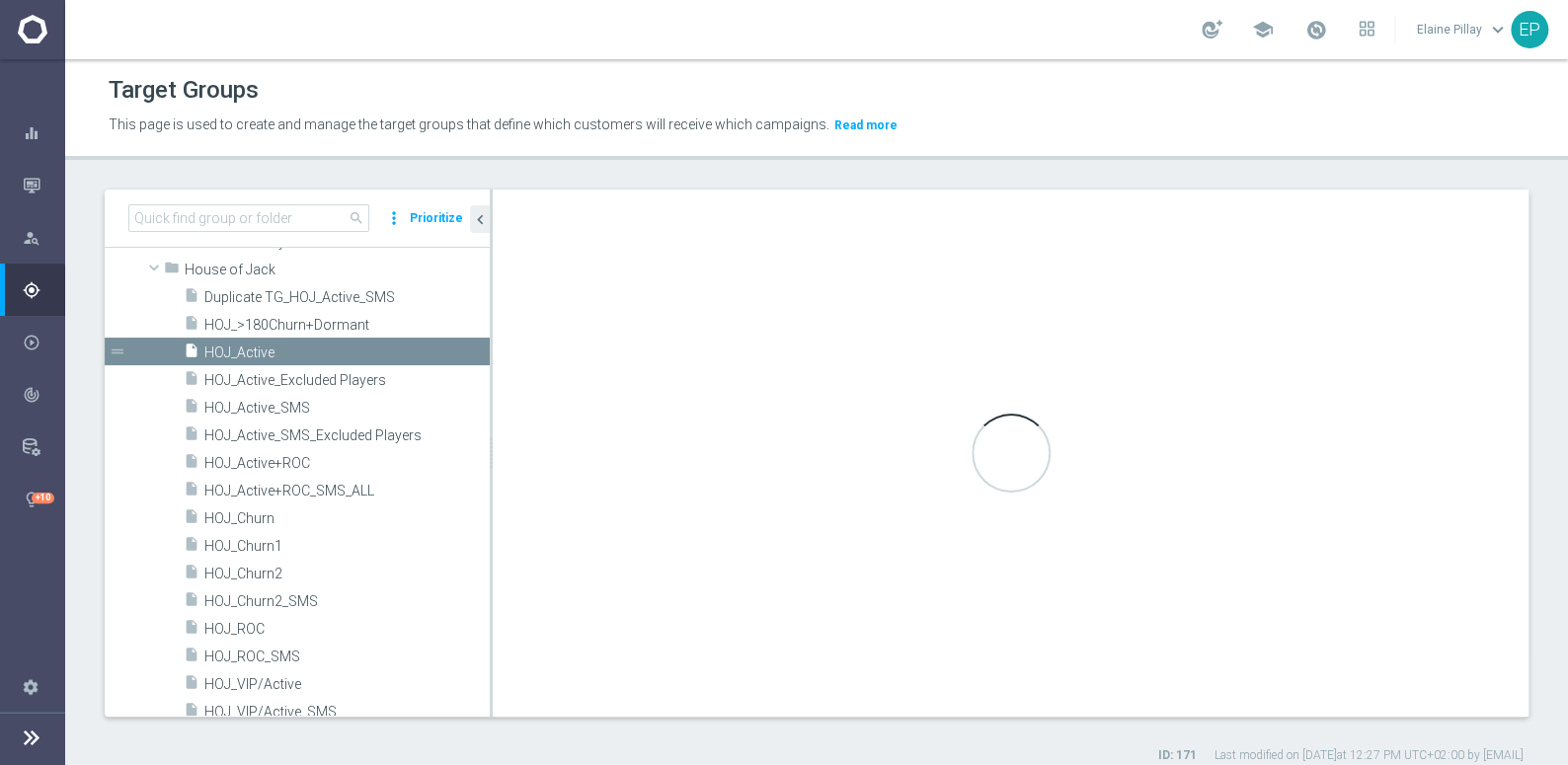 scroll, scrollTop: 330, scrollLeft: 0, axis: vertical 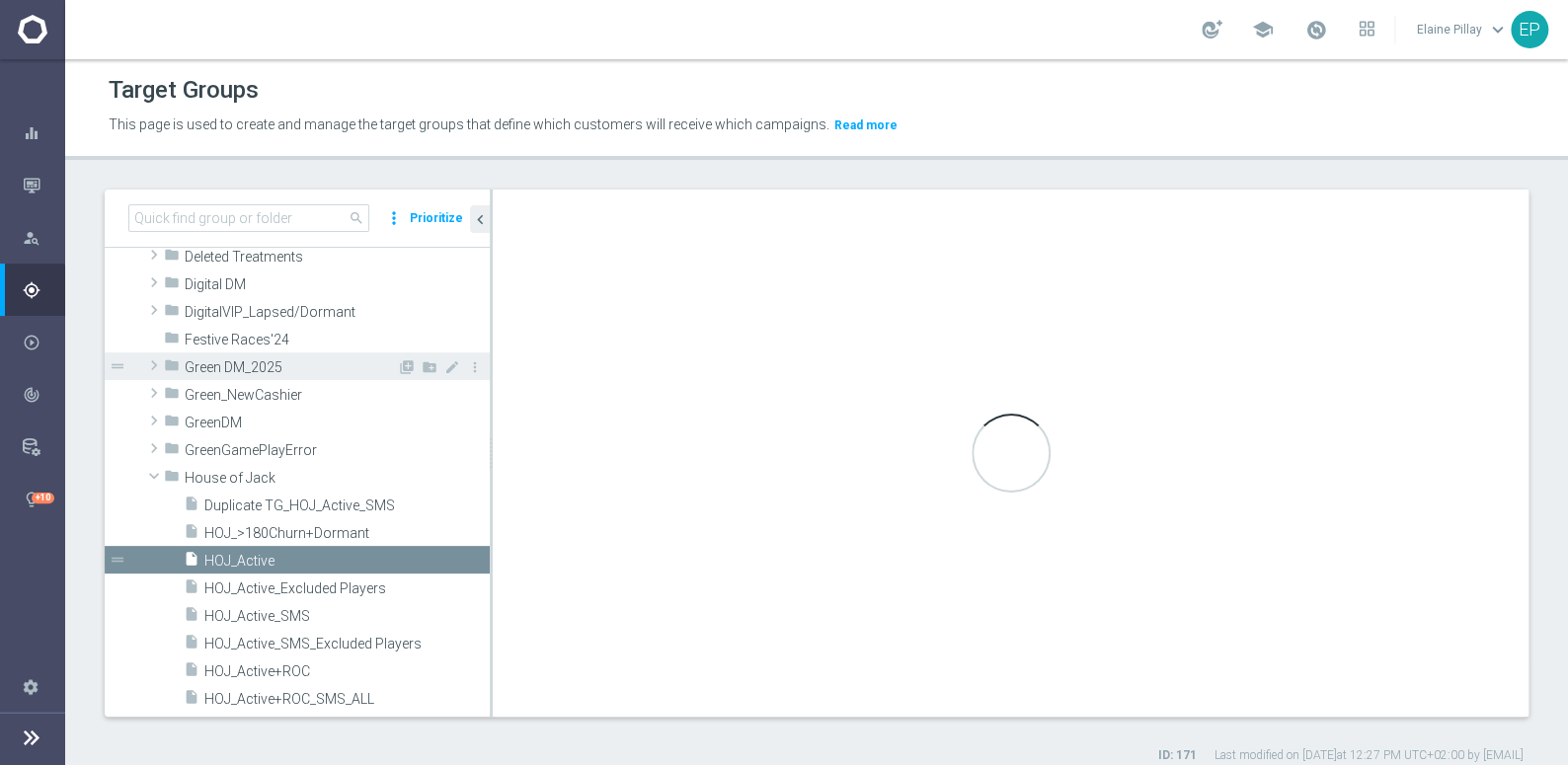 type on "House of Jack" 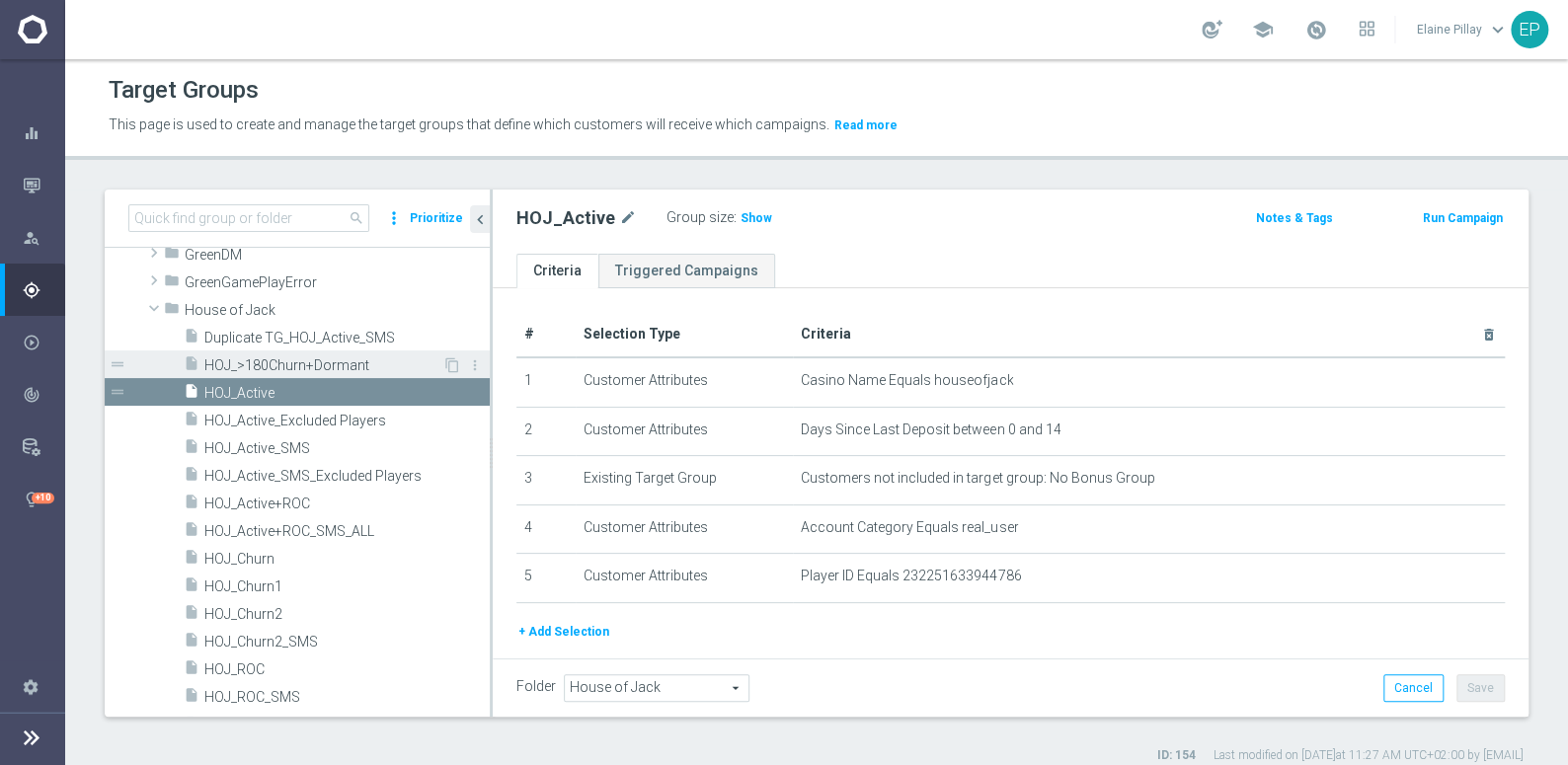 scroll, scrollTop: 509, scrollLeft: 0, axis: vertical 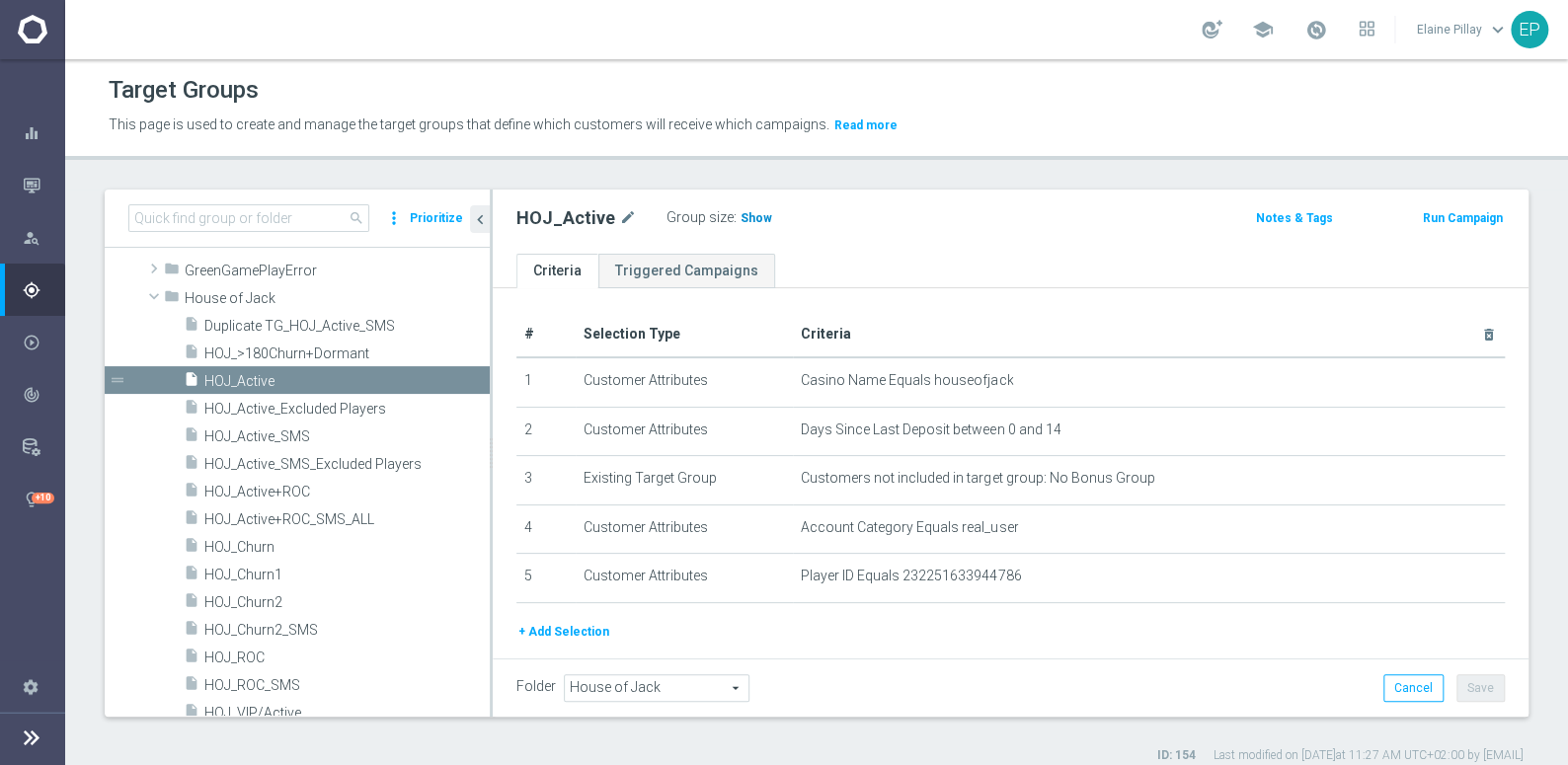 click on "Show" 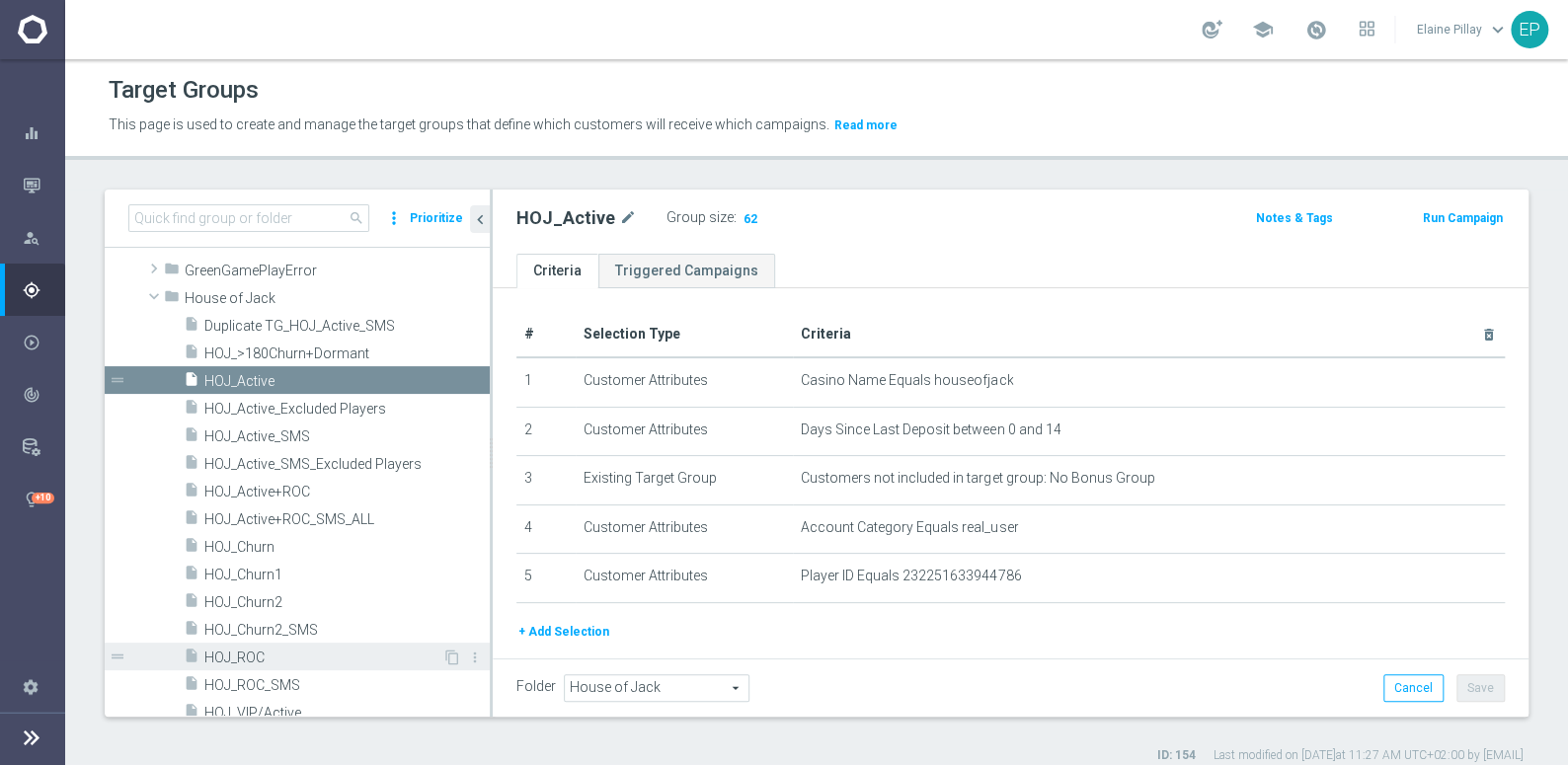 drag, startPoint x: 265, startPoint y: 655, endPoint x: 294, endPoint y: 650, distance: 29.427878 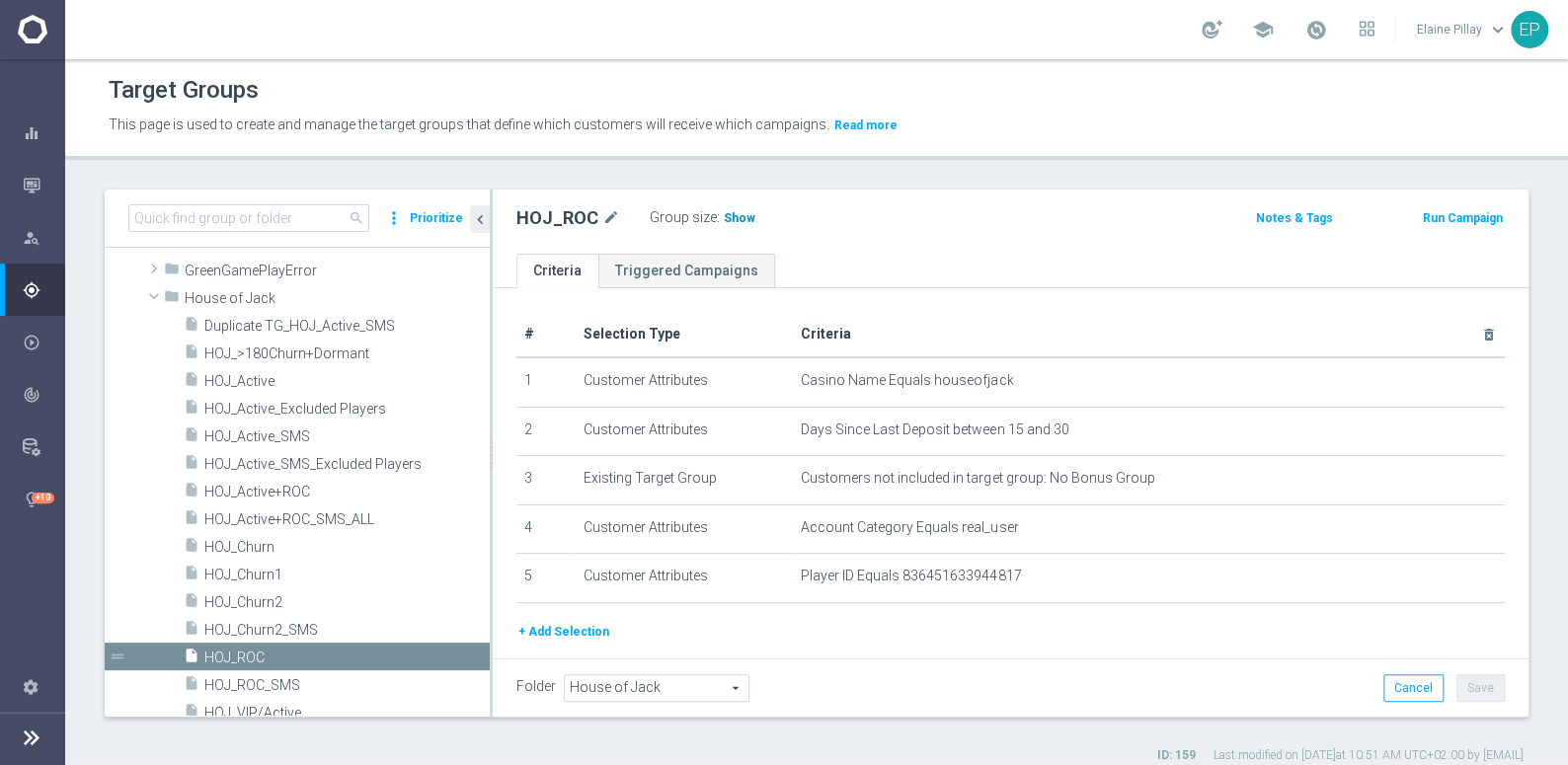 click on "Show" 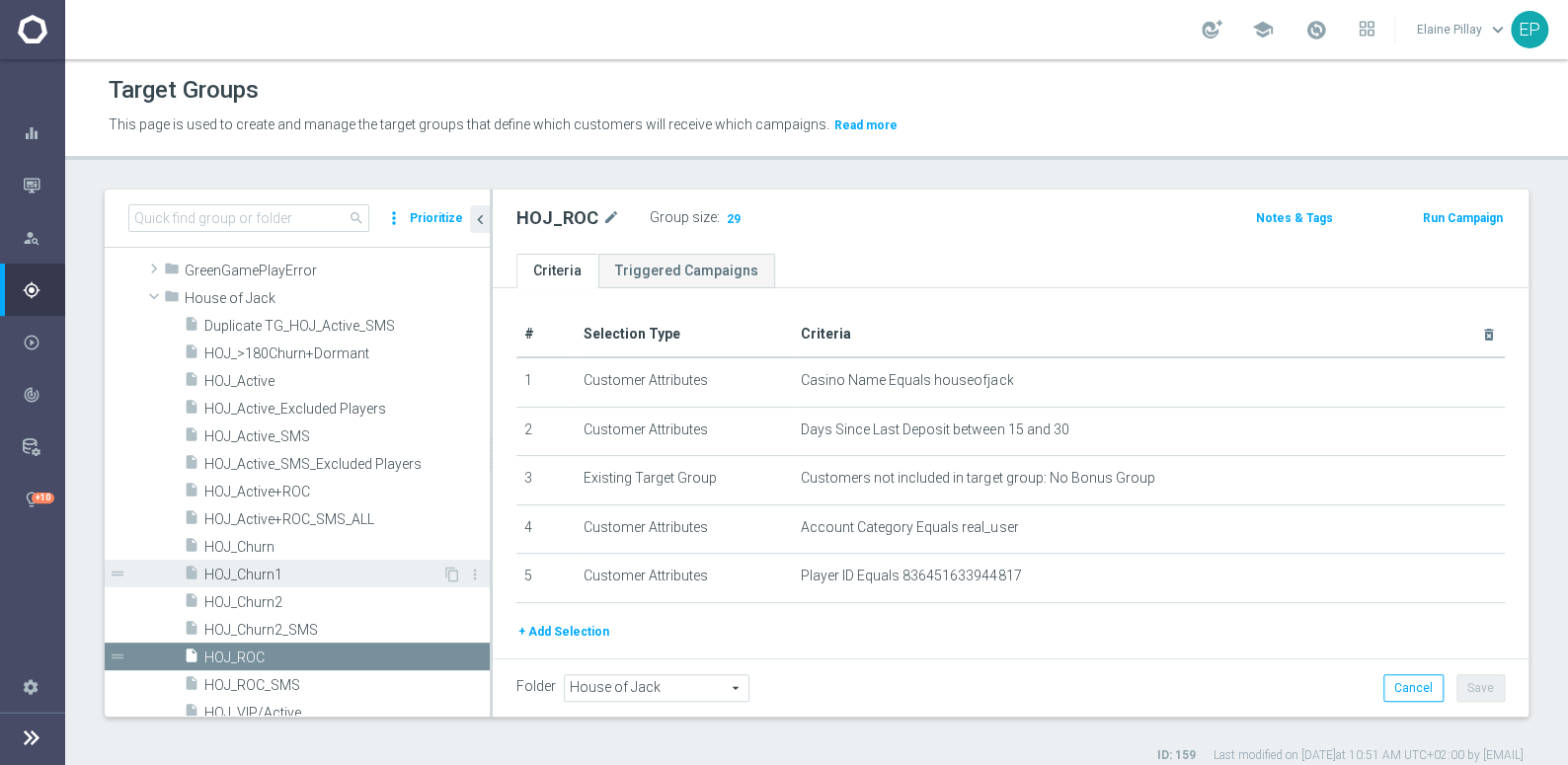 click on "HOJ_Churn1" at bounding box center [323, 574] 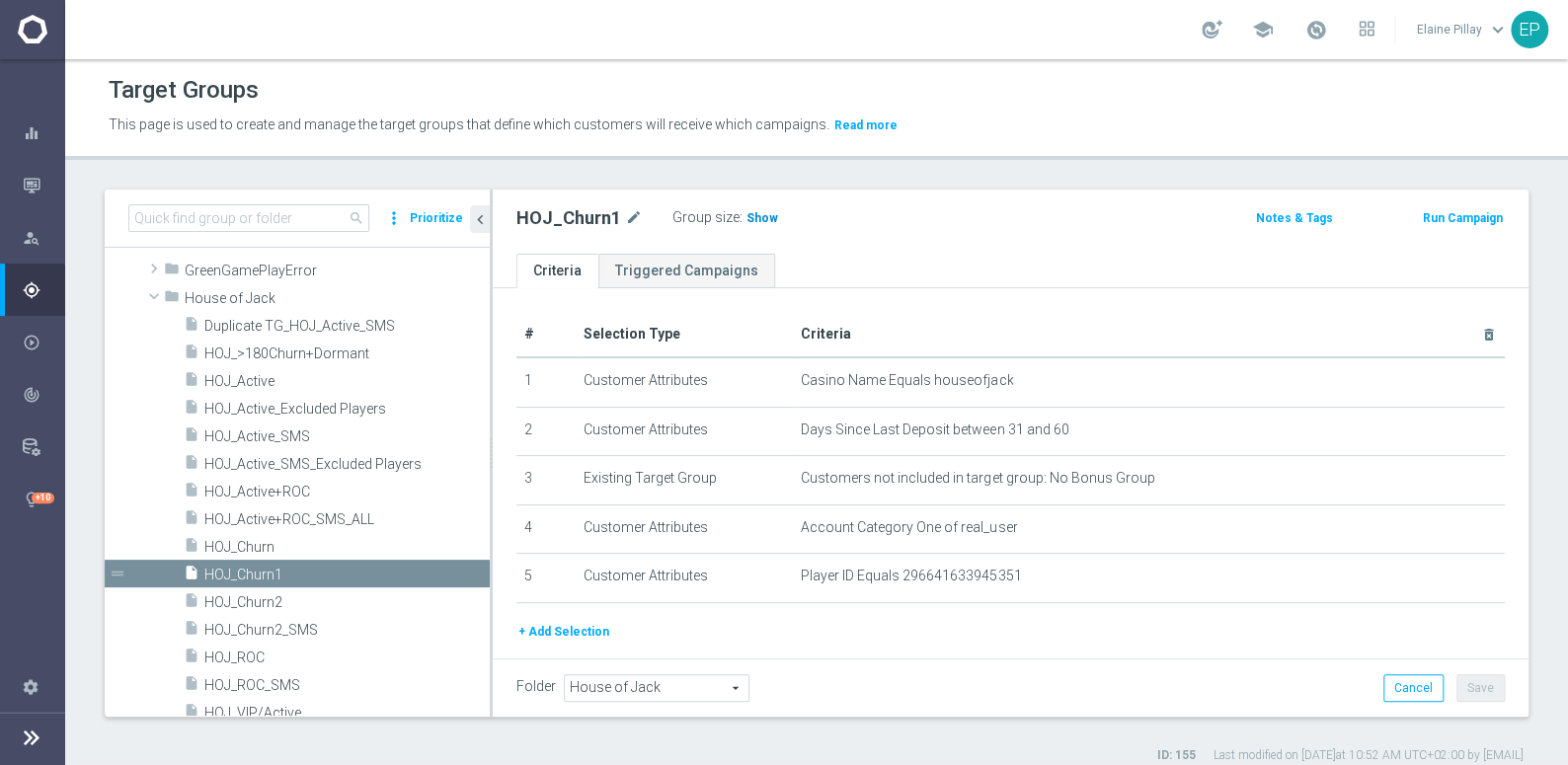 click on "Show" 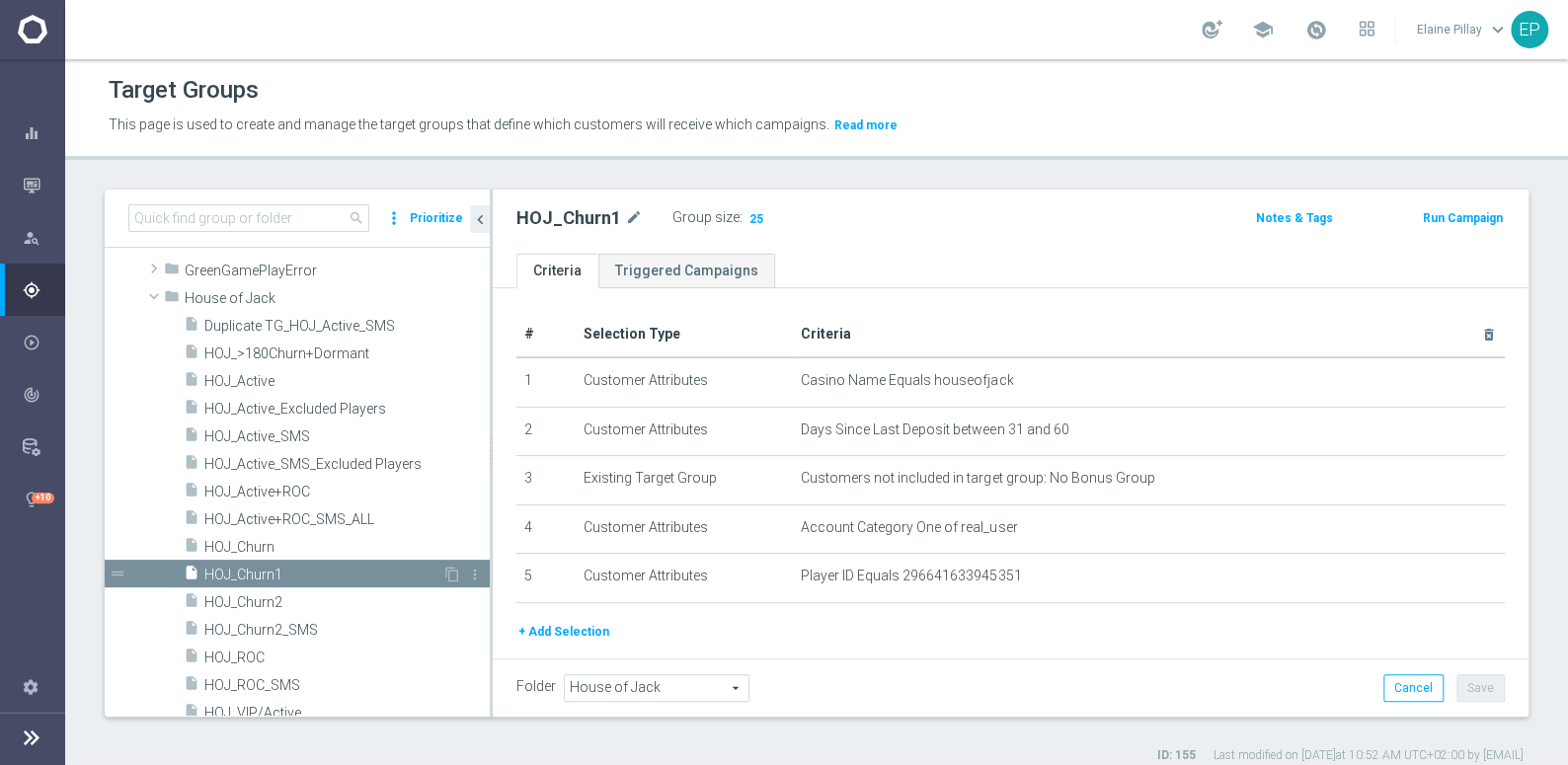 drag, startPoint x: 269, startPoint y: 601, endPoint x: 356, endPoint y: 575, distance: 90.80198 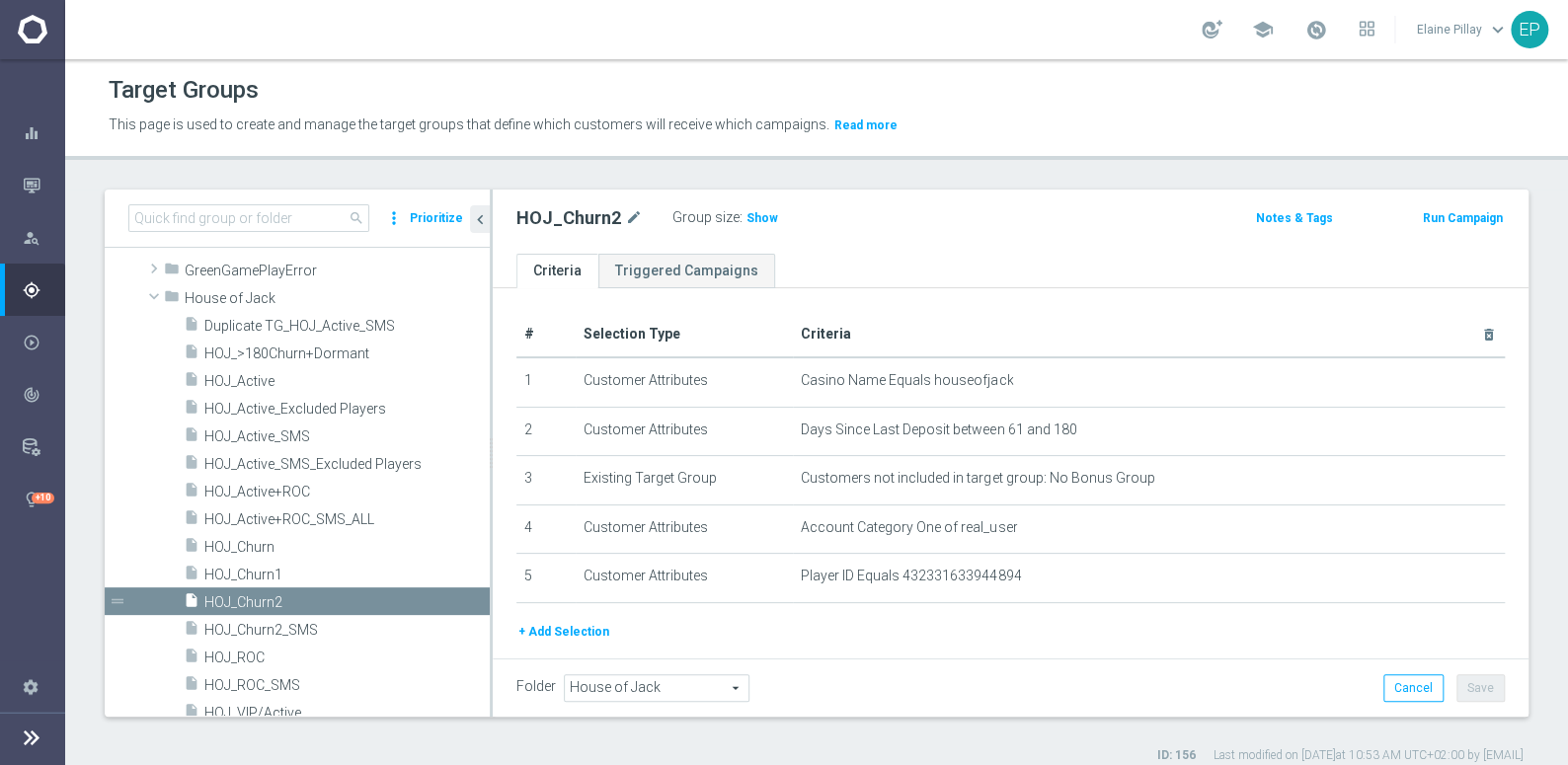 click on ":" 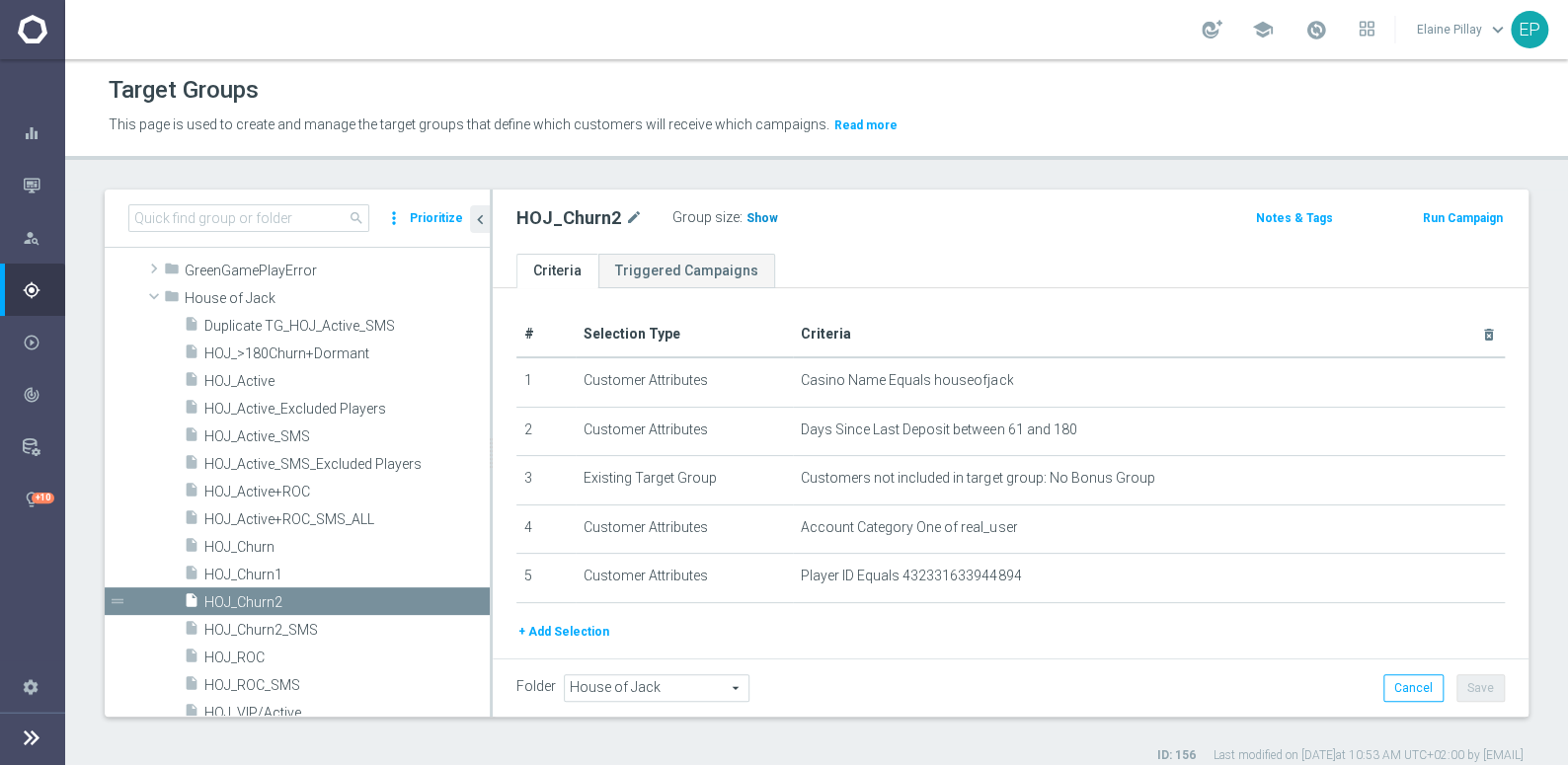 click on "Show" 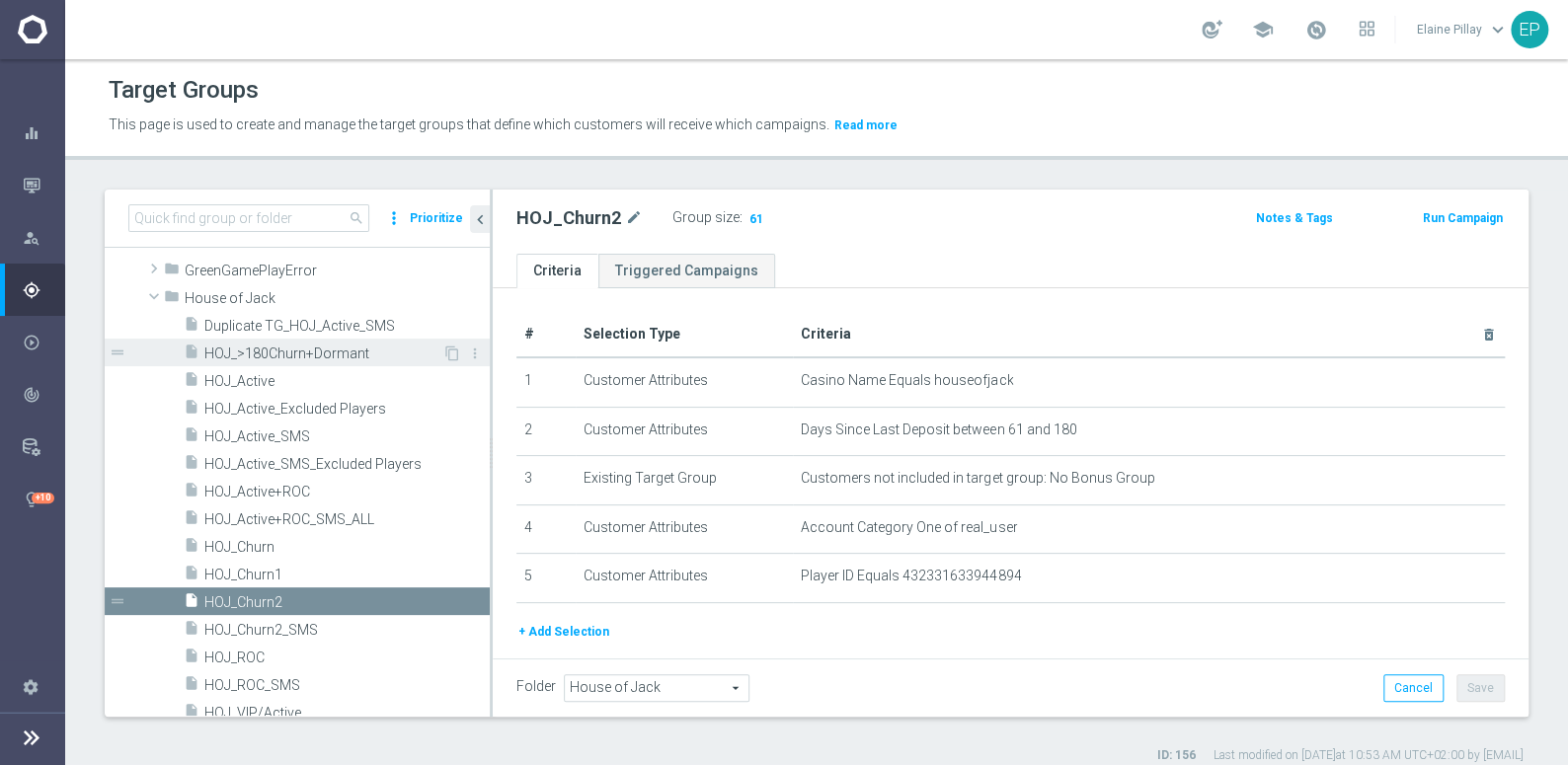 drag, startPoint x: 155, startPoint y: 292, endPoint x: 192, endPoint y: 353, distance: 71.34424 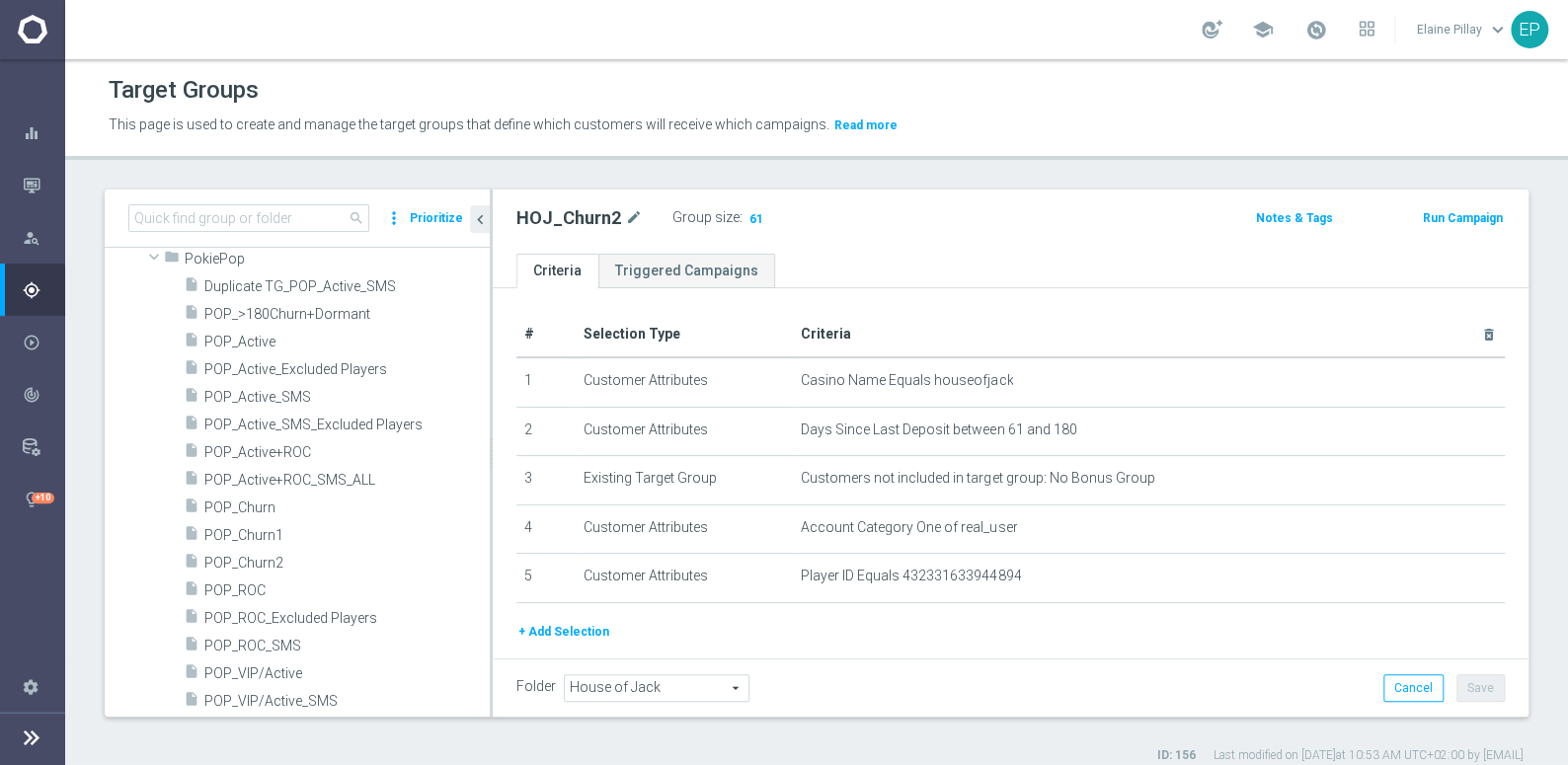 scroll, scrollTop: 1227, scrollLeft: 0, axis: vertical 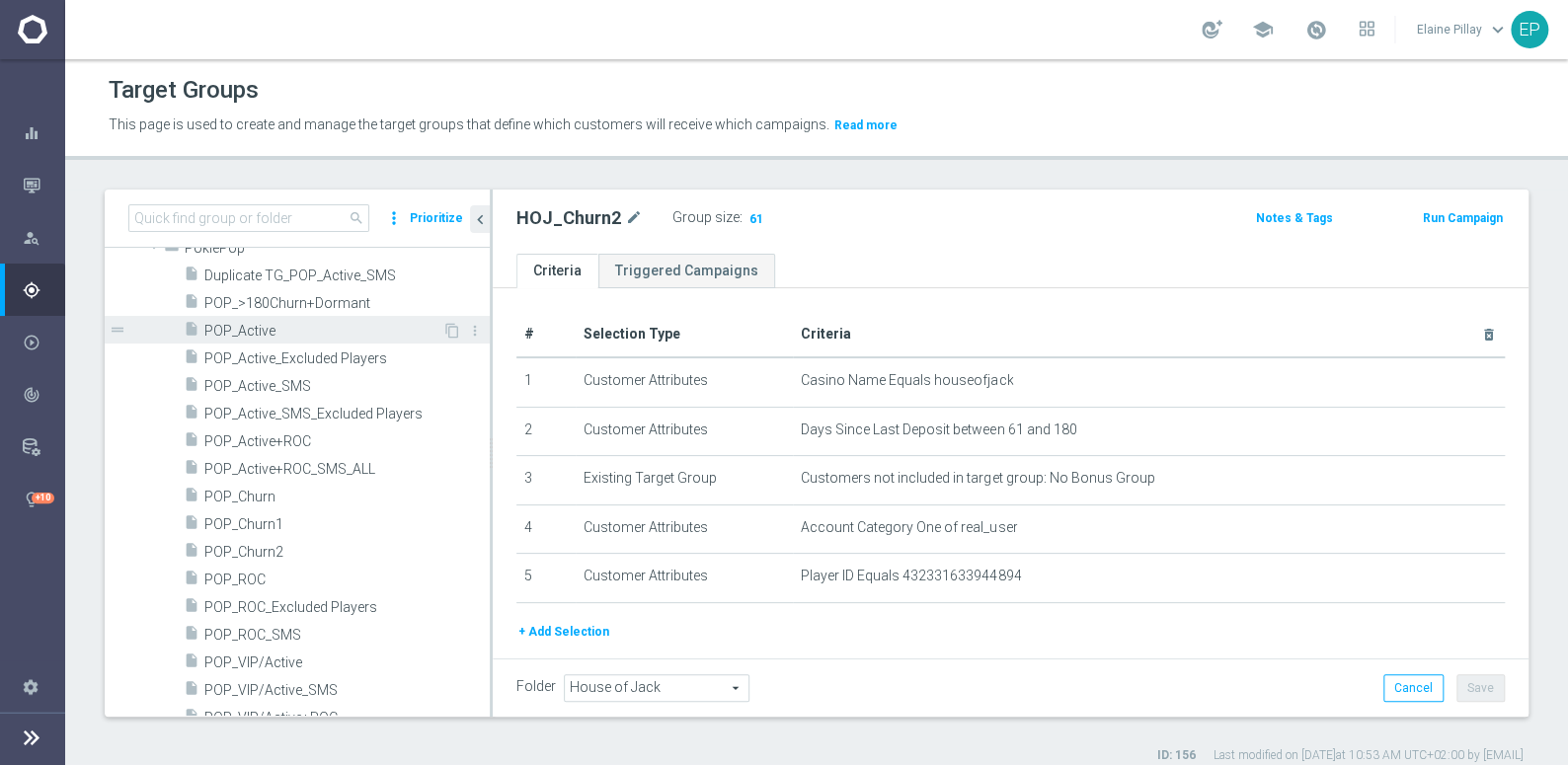 click on "POP_Active" at bounding box center [323, 331] 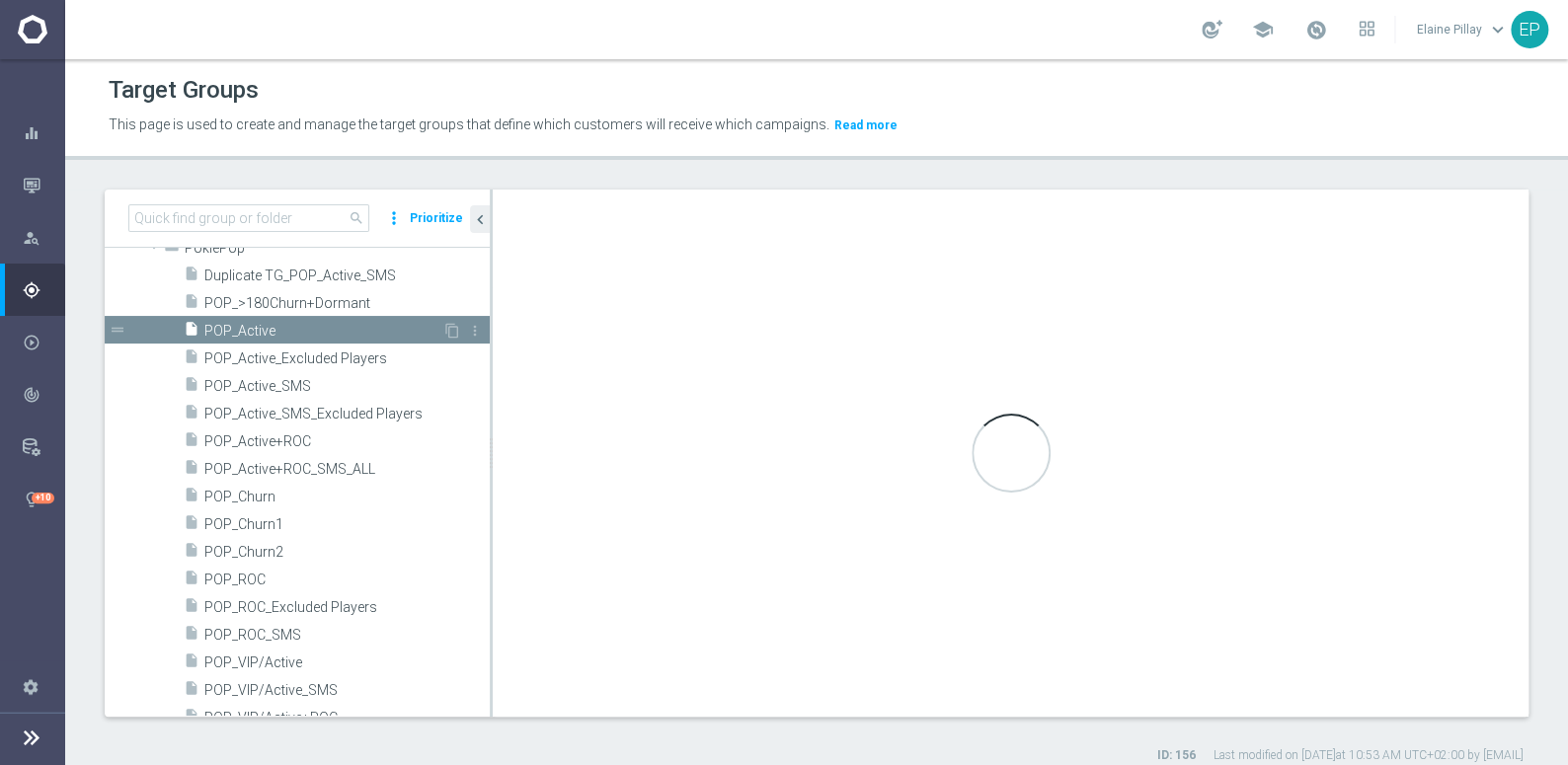 type on "PokiePop" 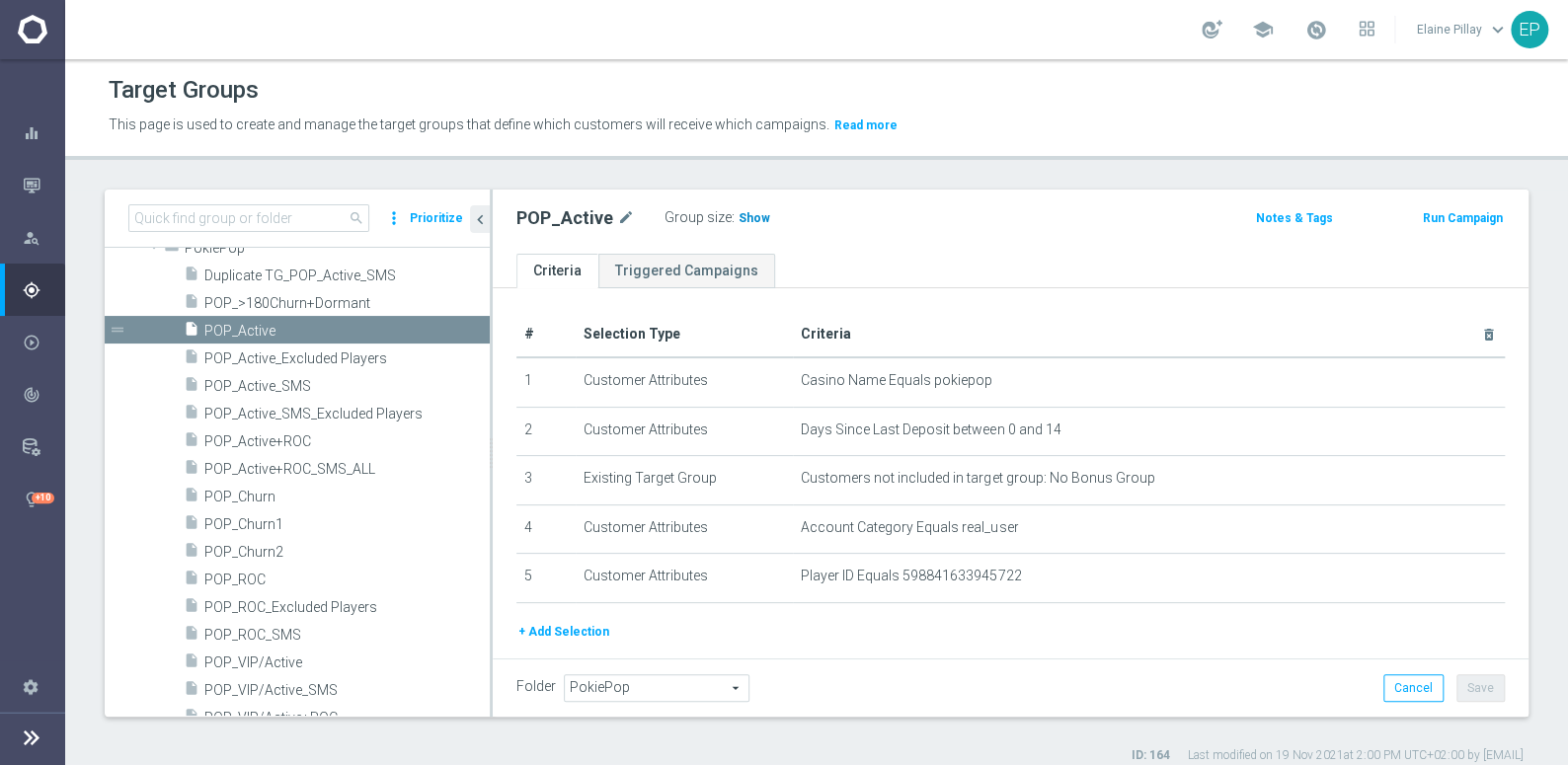 click on "Show" 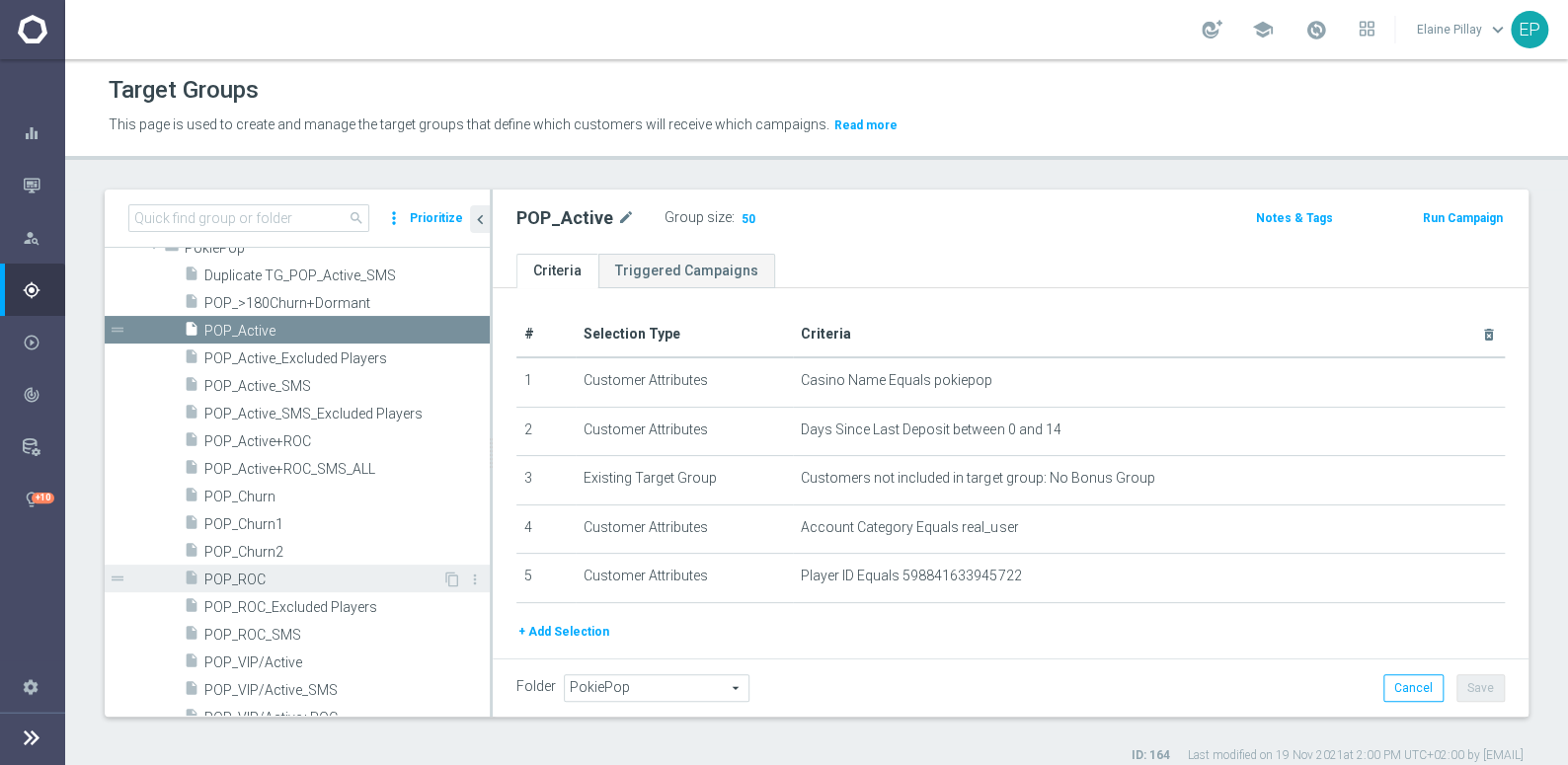 click on "POP_ROC" at bounding box center [323, 579] 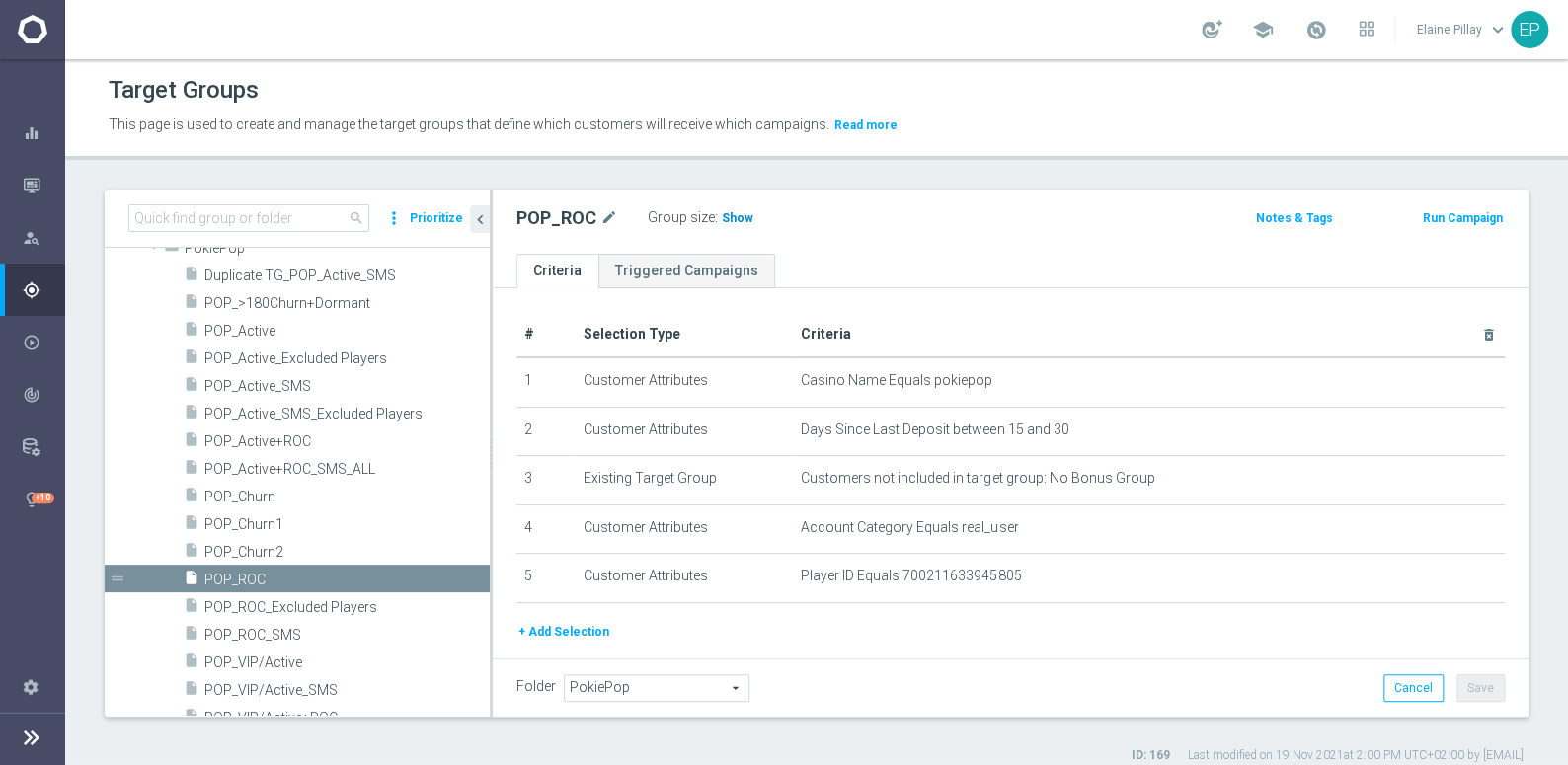 click on "Show" 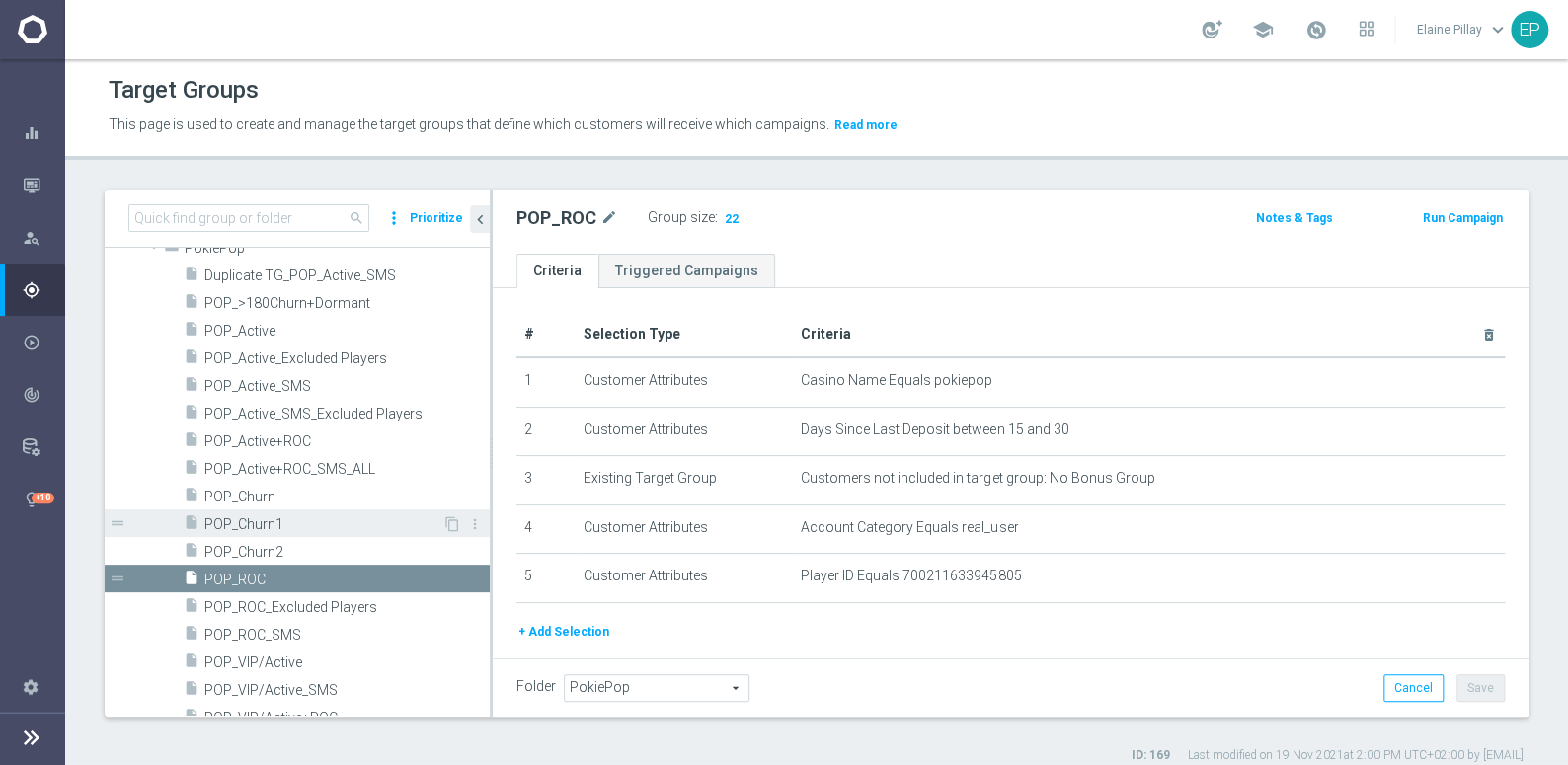 click on "POP_Churn1" at bounding box center (323, 524) 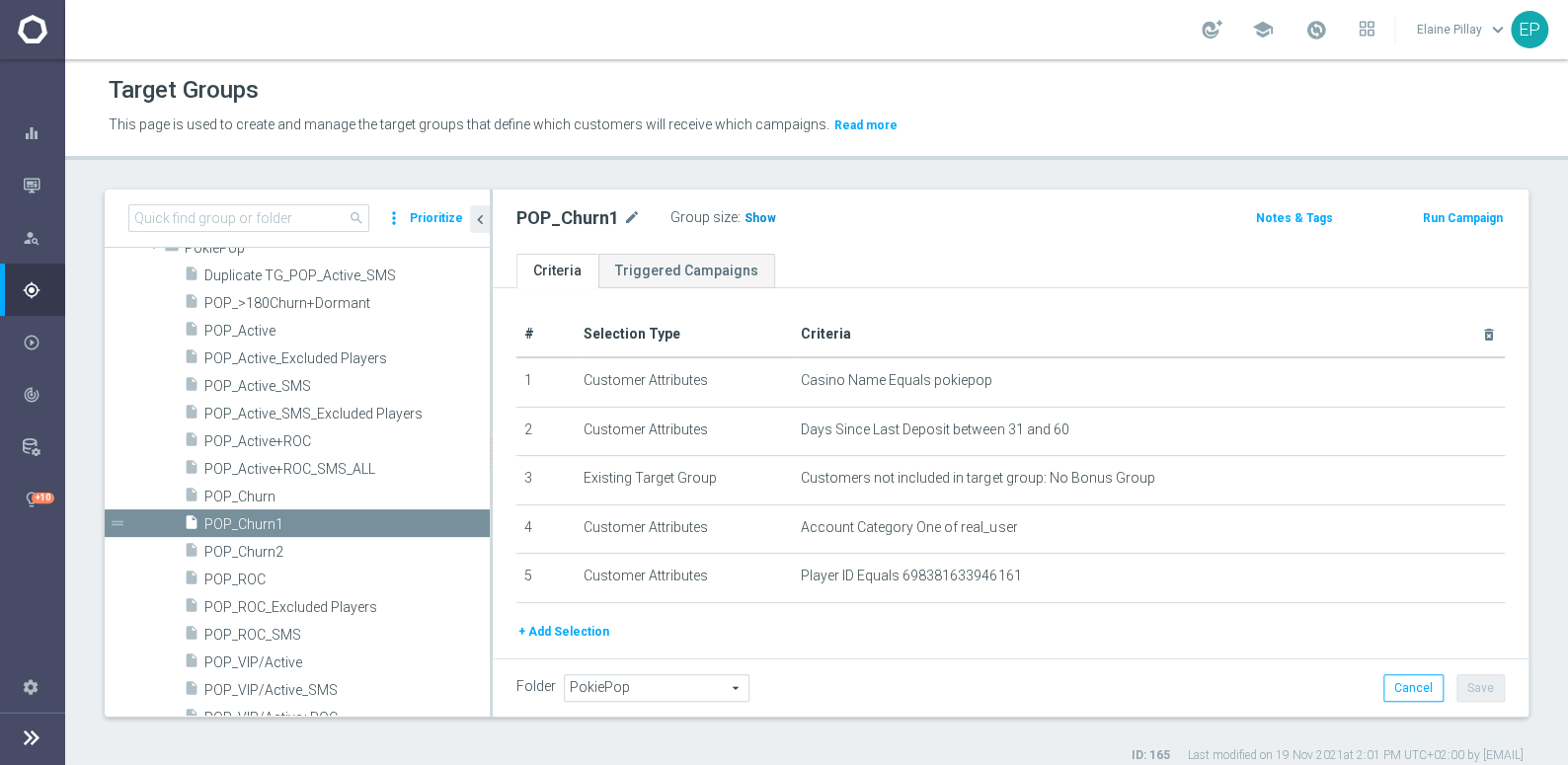 click on "Show" 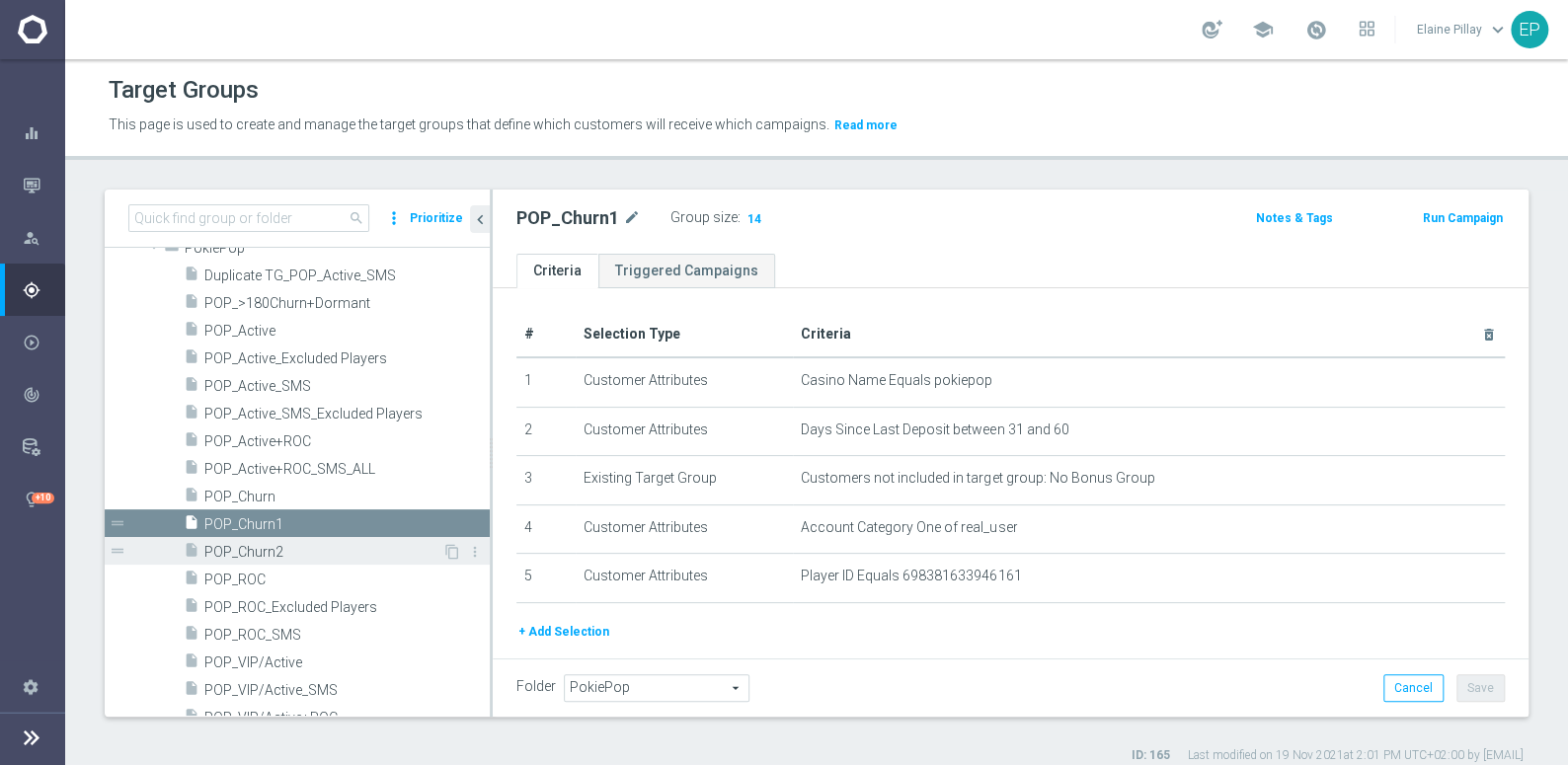 drag, startPoint x: 275, startPoint y: 553, endPoint x: 343, endPoint y: 553, distance: 68 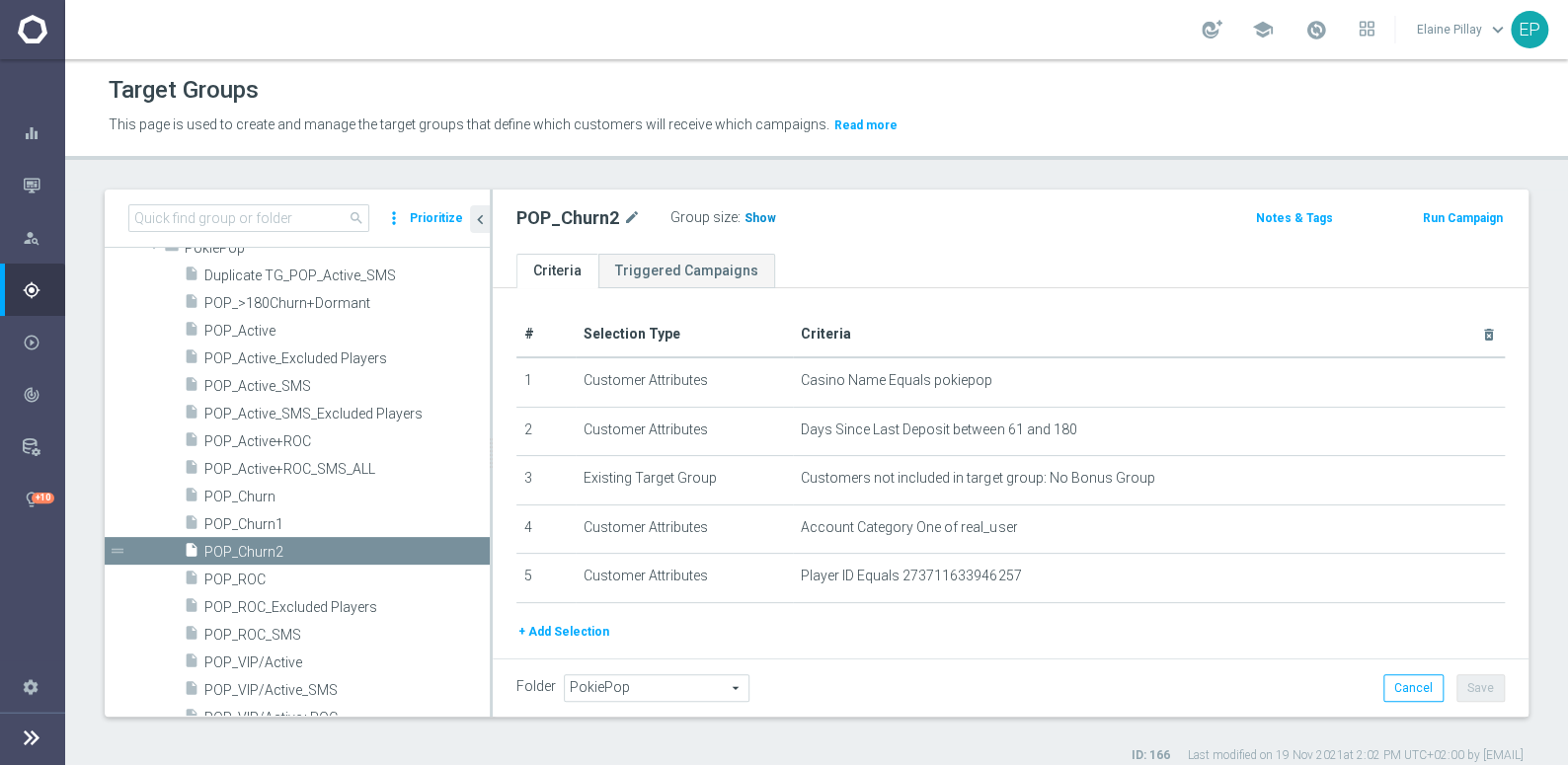 click on "Show" 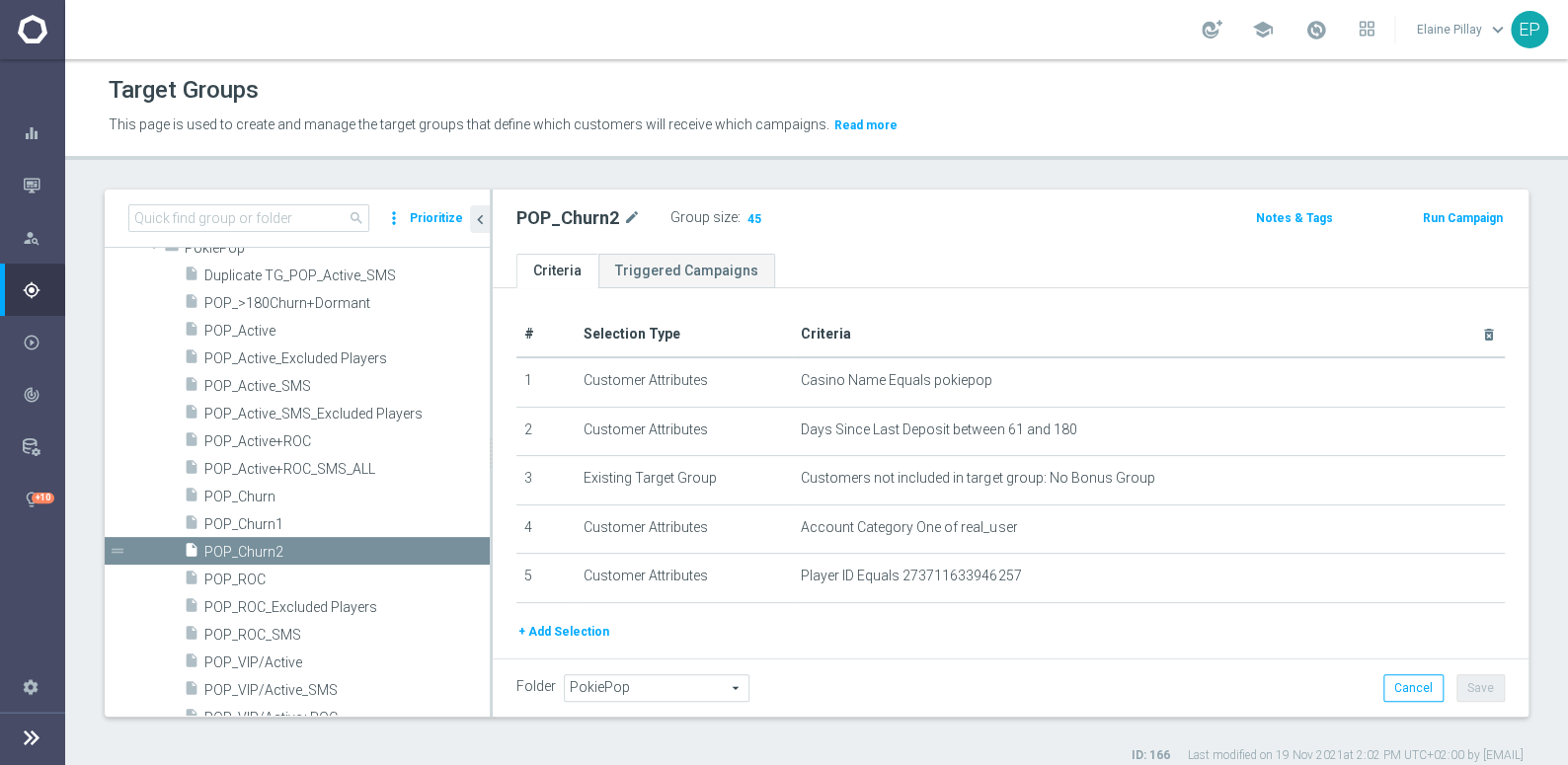 click on "search
more_vert
Prioritize
Customer Target Groups
library_add
create_new_folder" 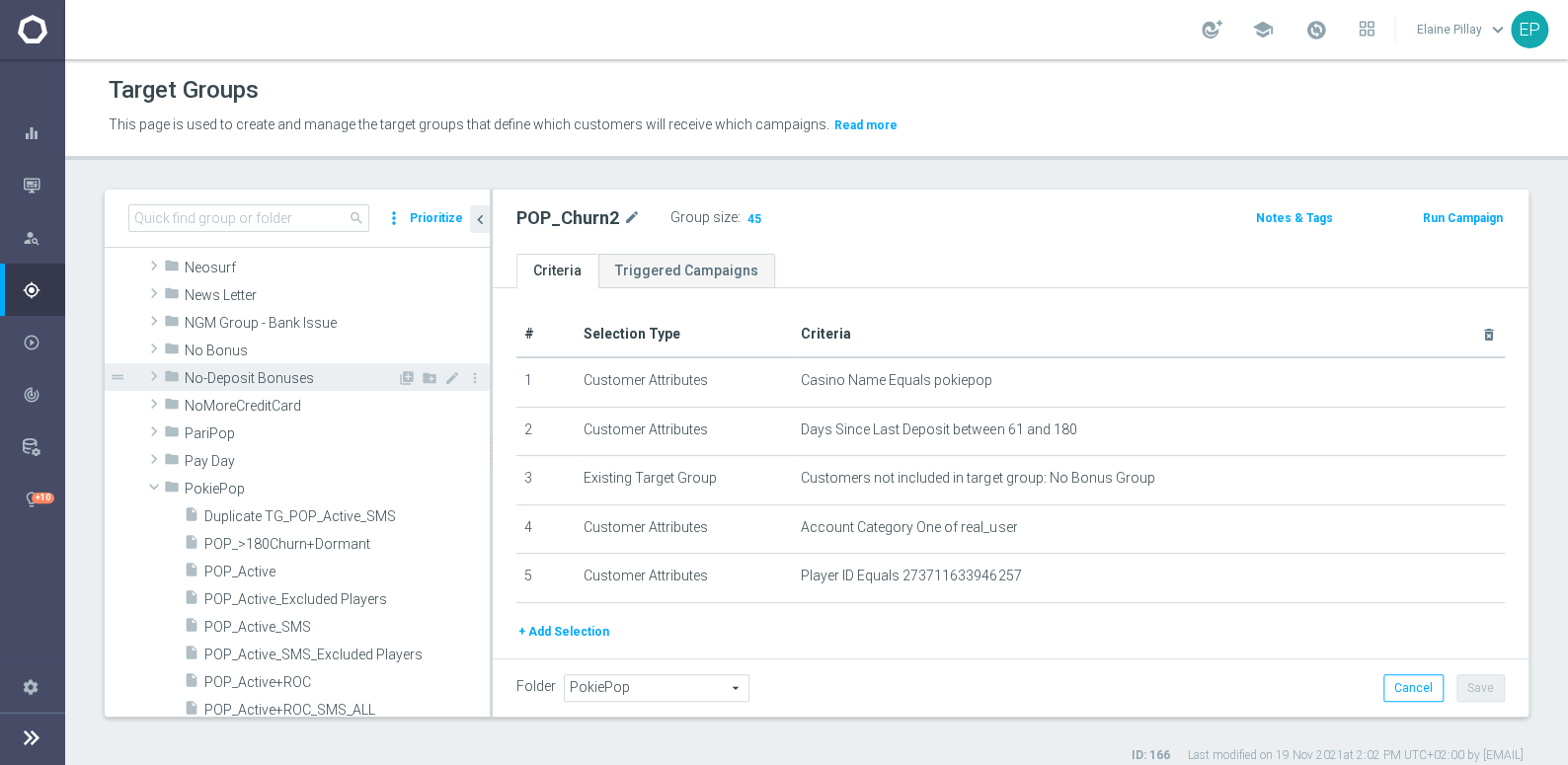 scroll, scrollTop: 958, scrollLeft: 0, axis: vertical 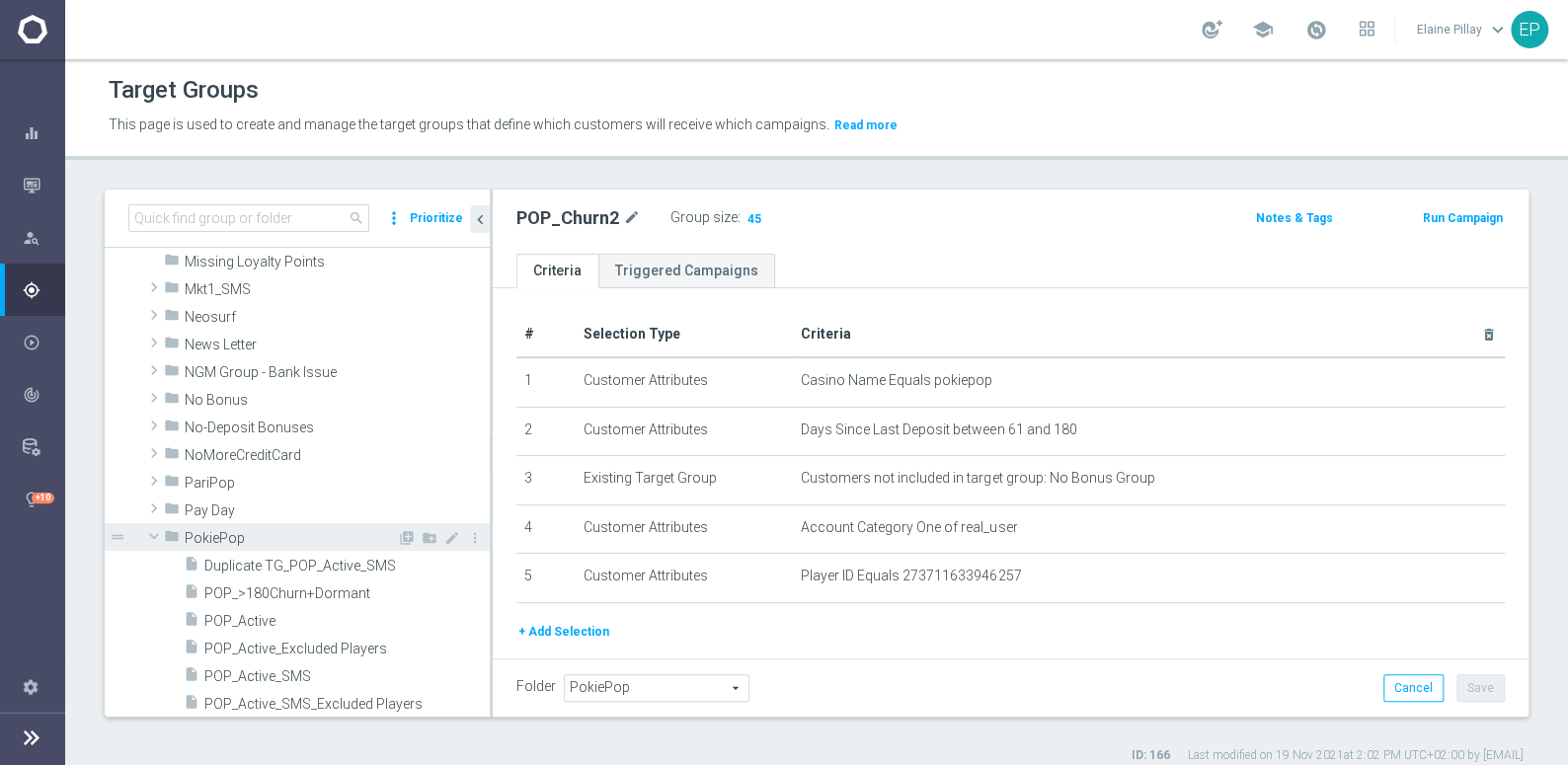 click 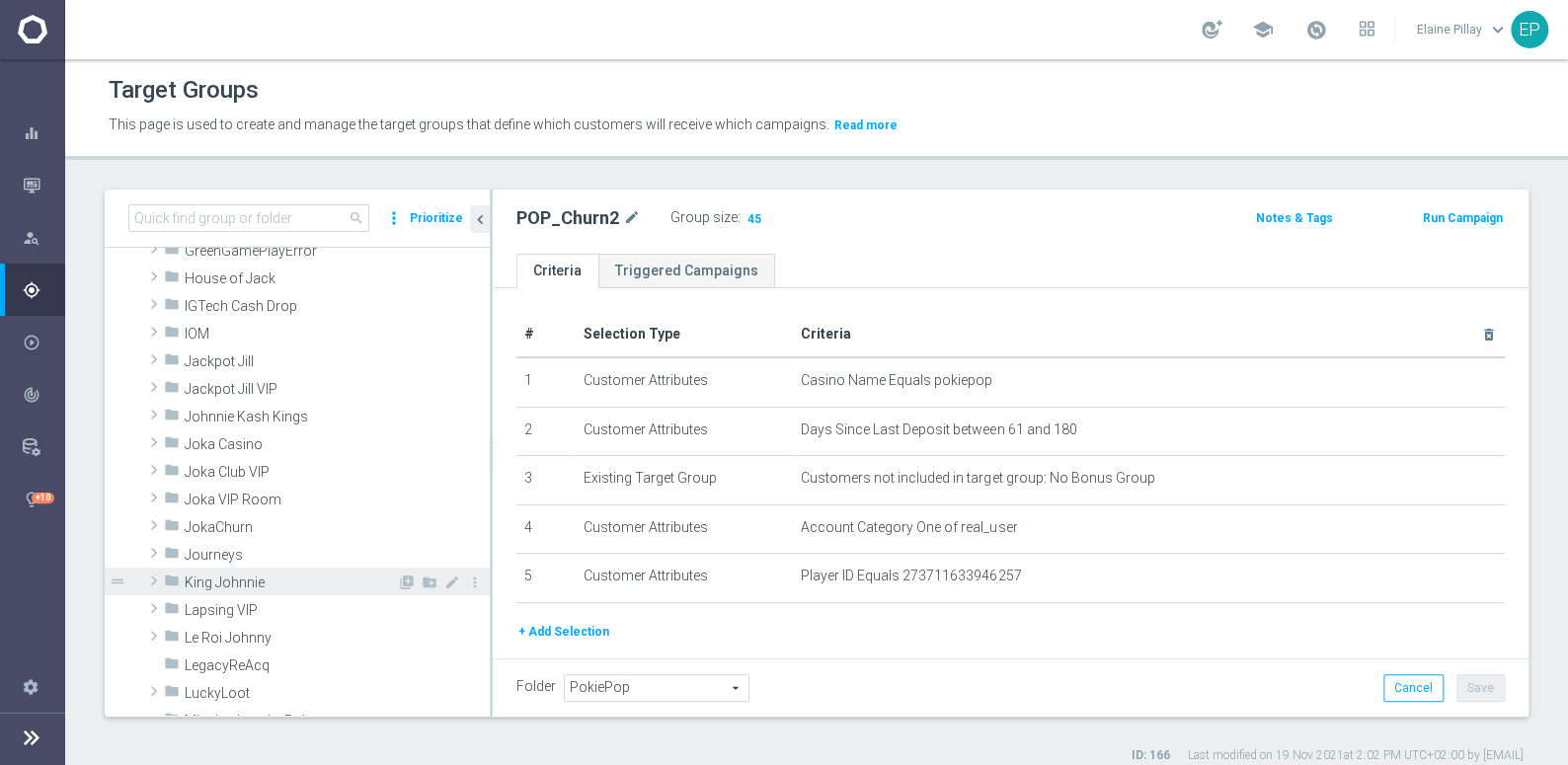 scroll, scrollTop: 509, scrollLeft: 0, axis: vertical 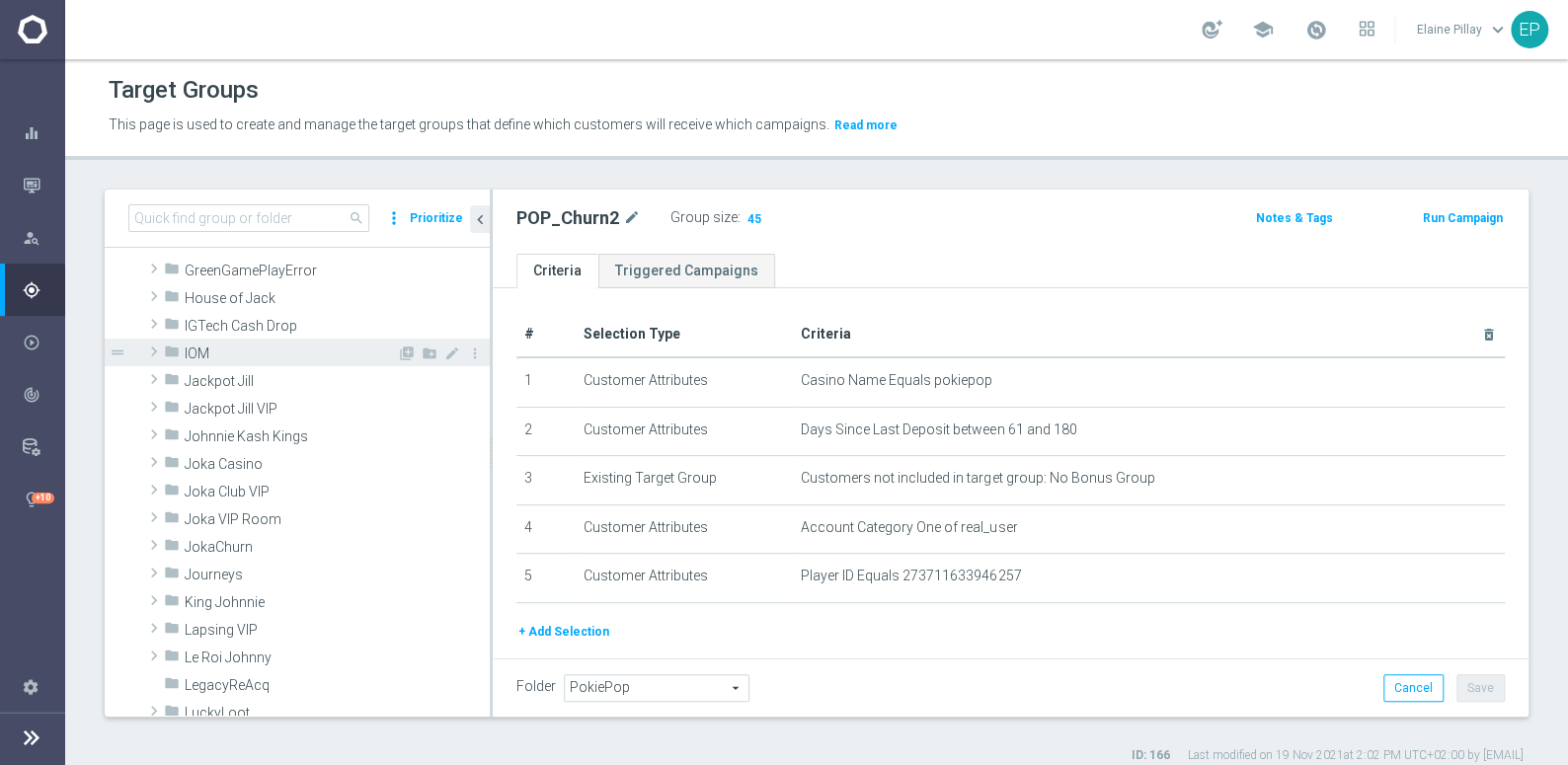 click 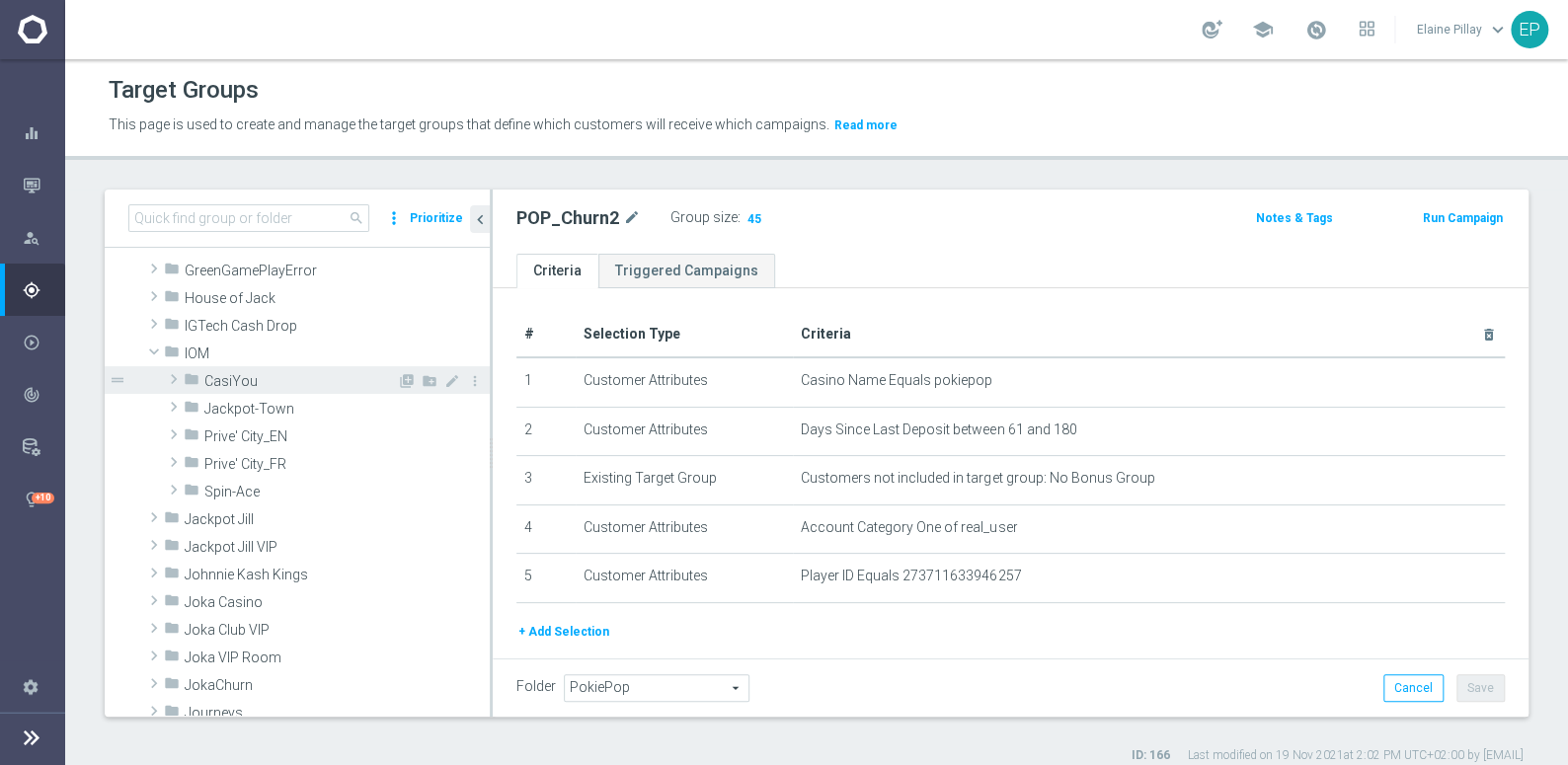 click 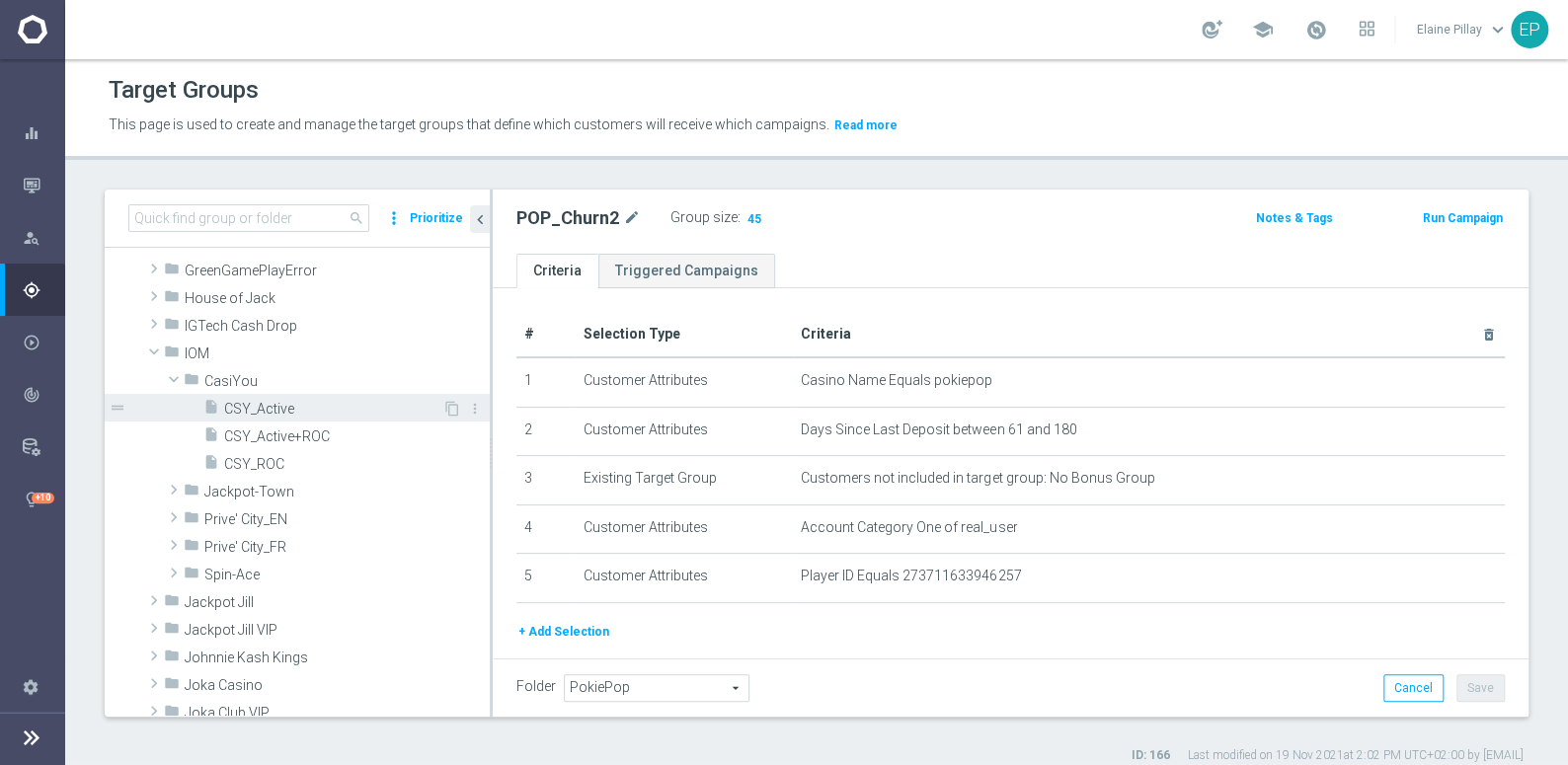 click on "CSY_Active" at bounding box center (333, 409) 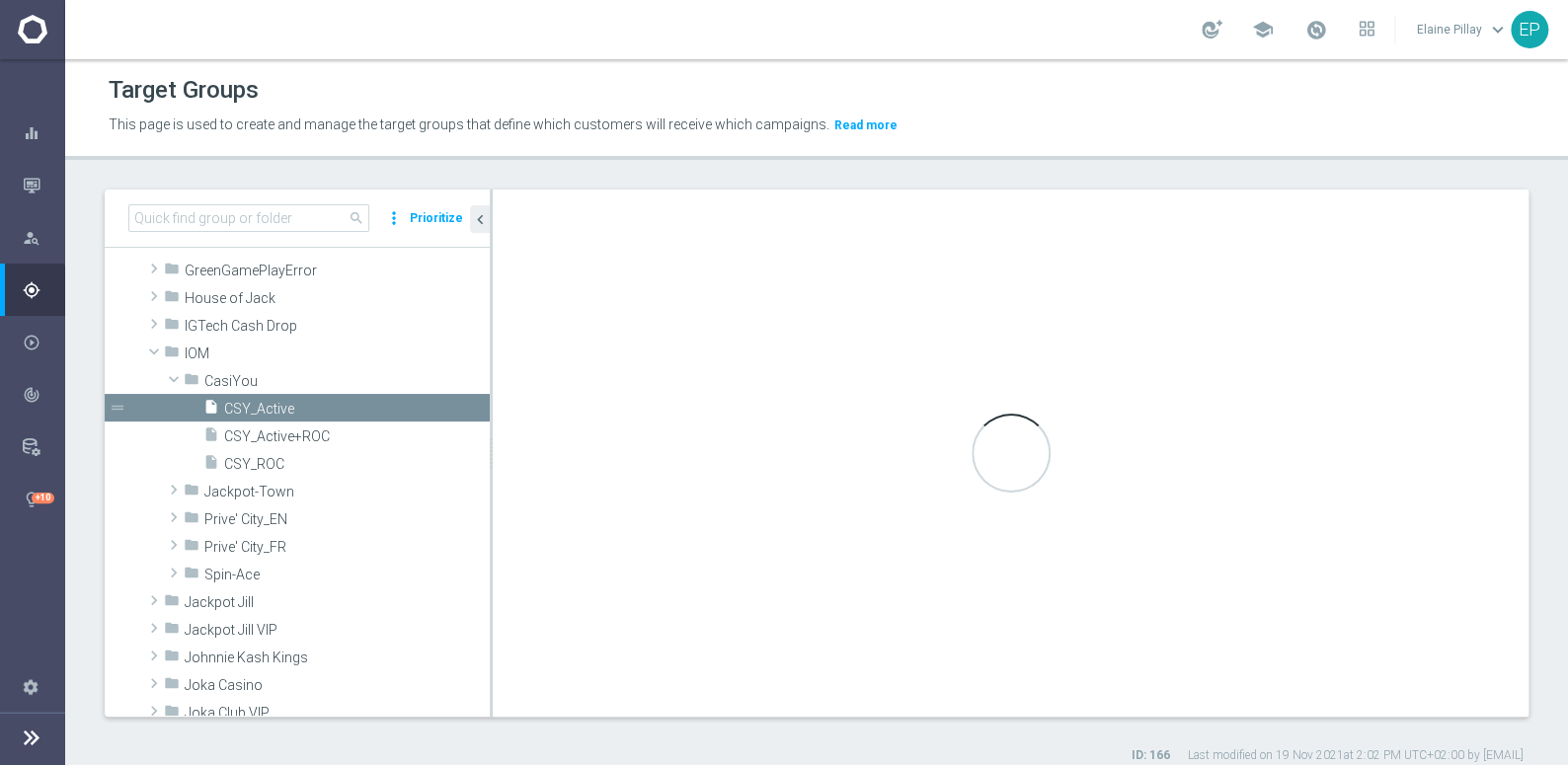 checkbox on "false" 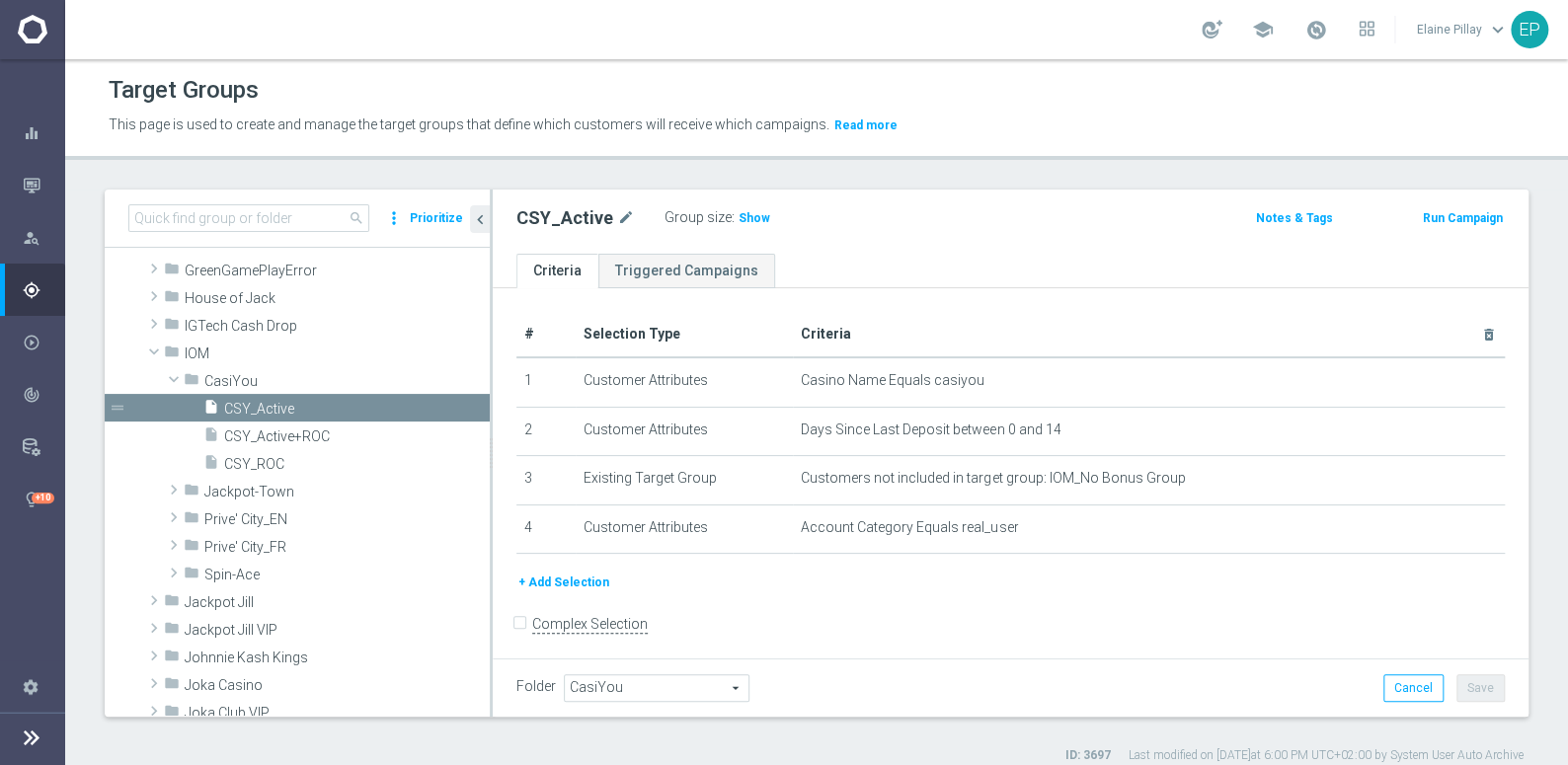 click on "Show" 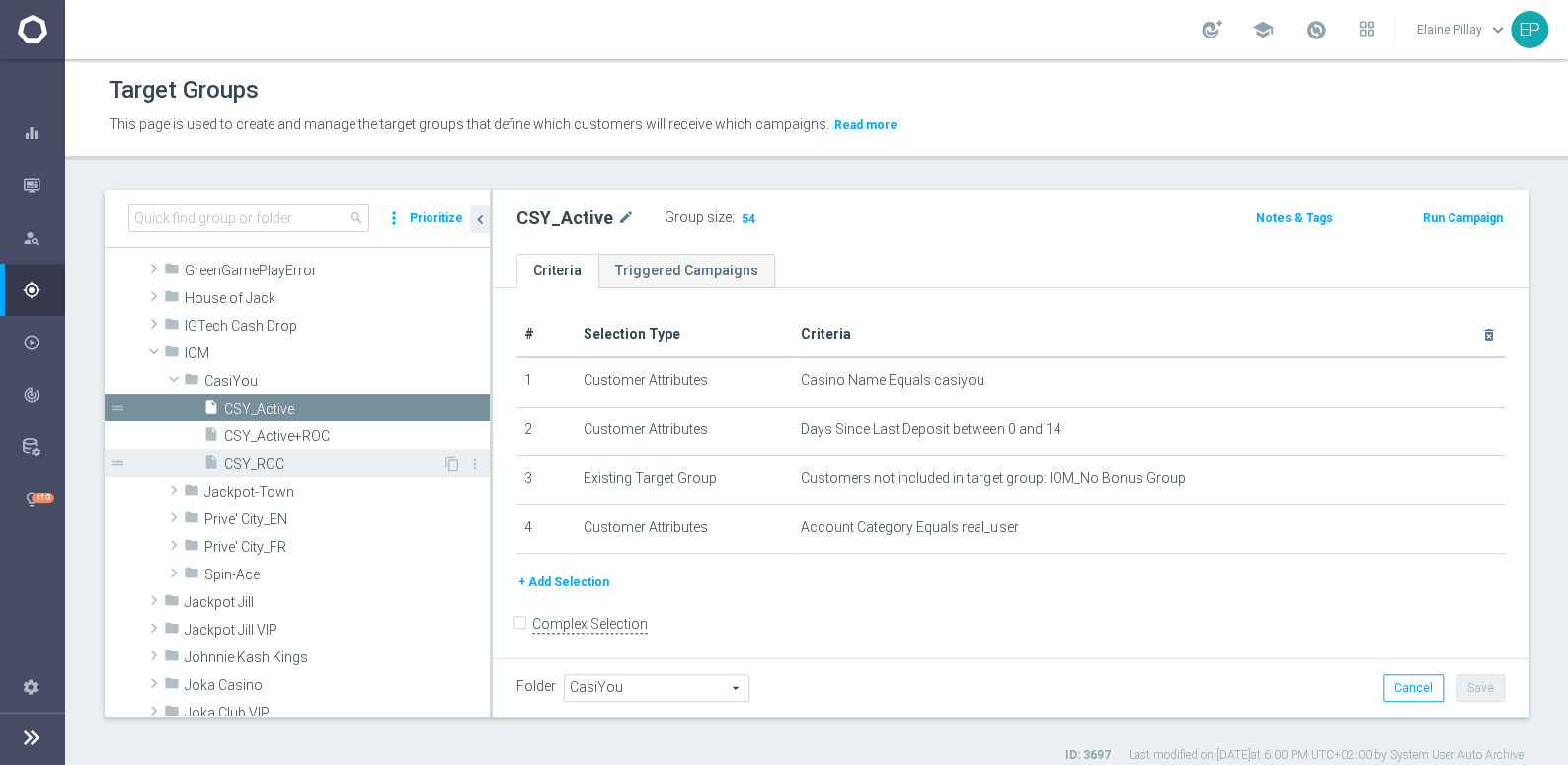 click on "CSY_ROC" at bounding box center [333, 464] 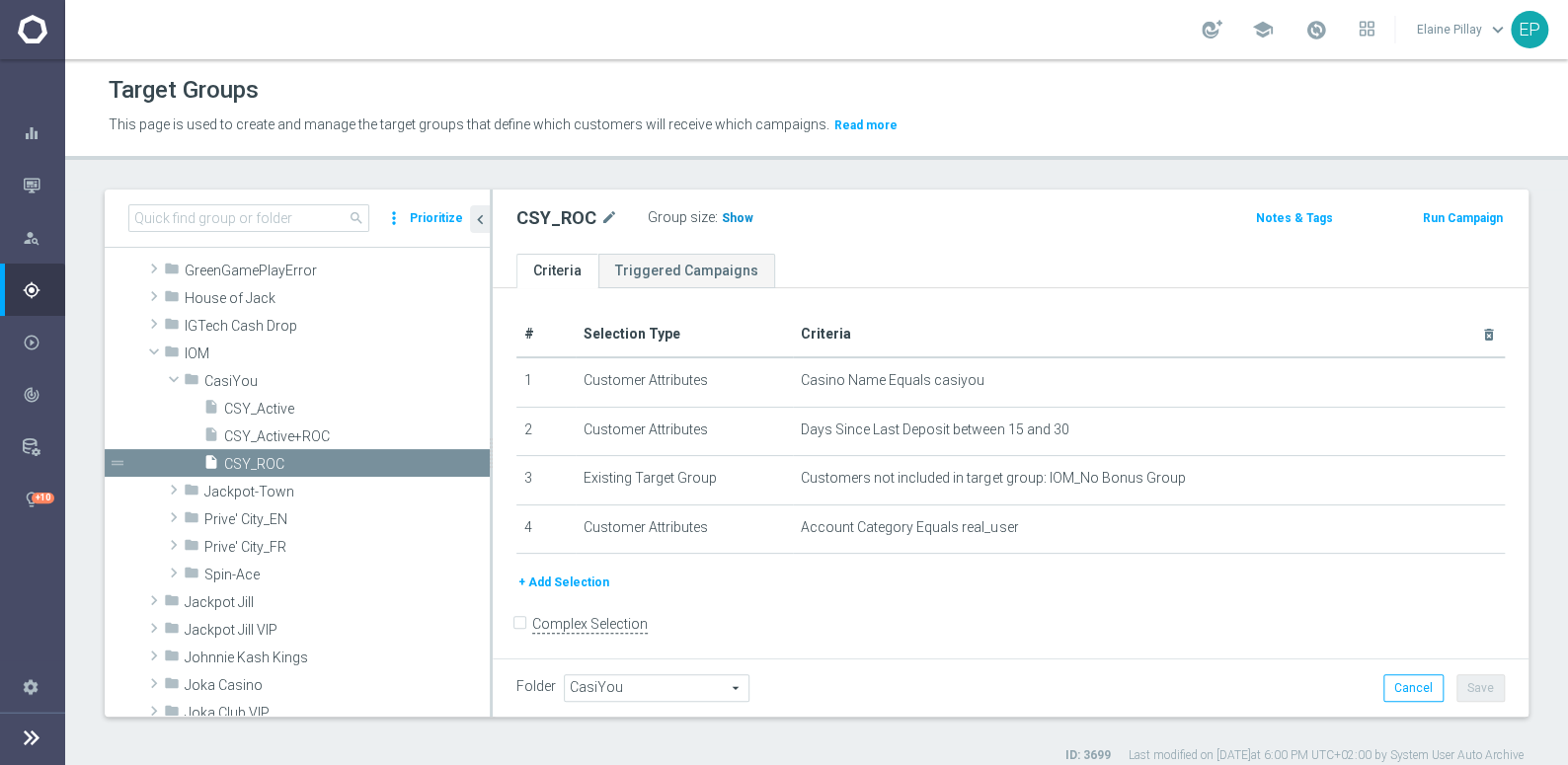click on "Show" 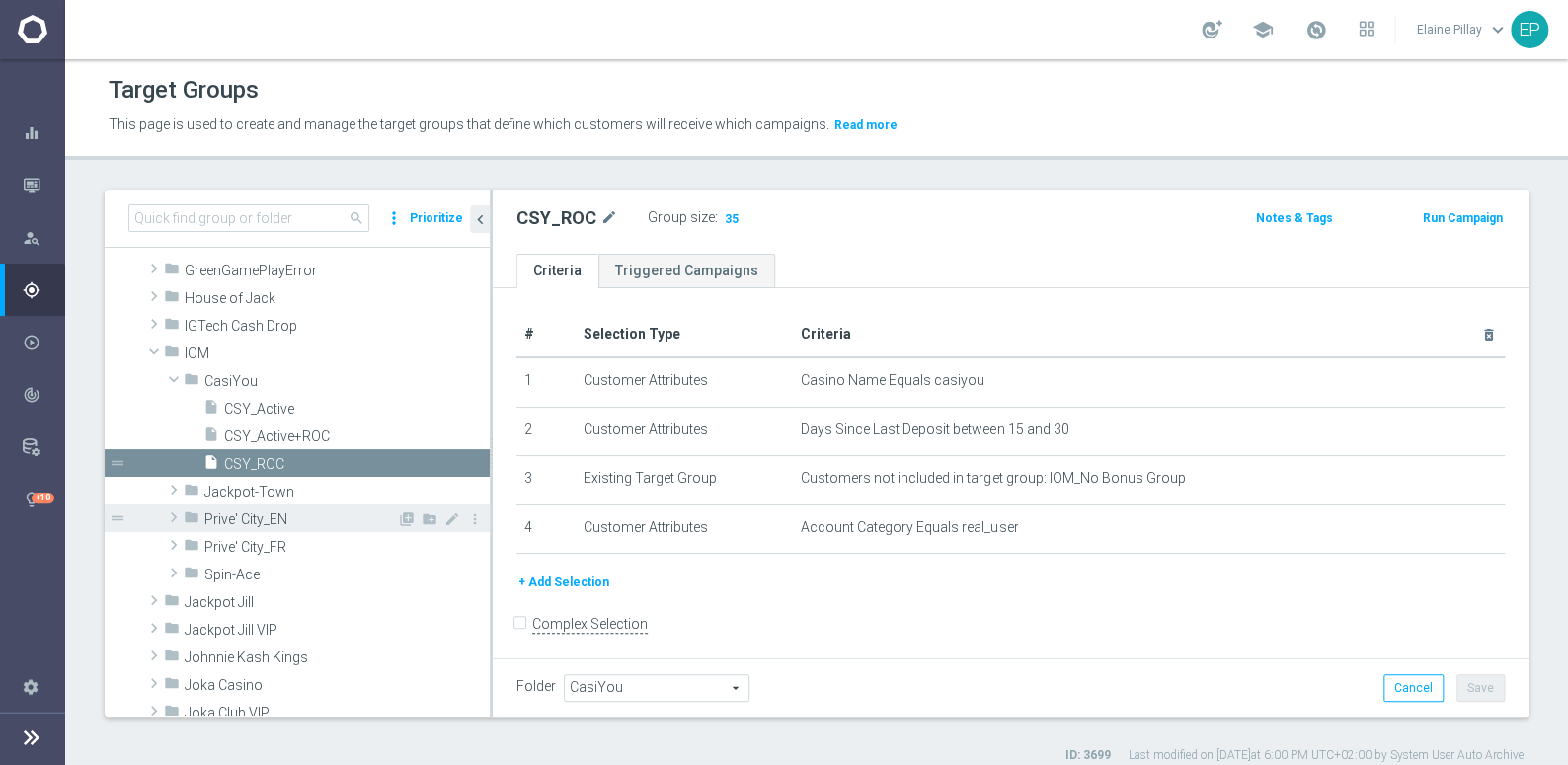 drag, startPoint x: 256, startPoint y: 518, endPoint x: 268, endPoint y: 518, distance: 12 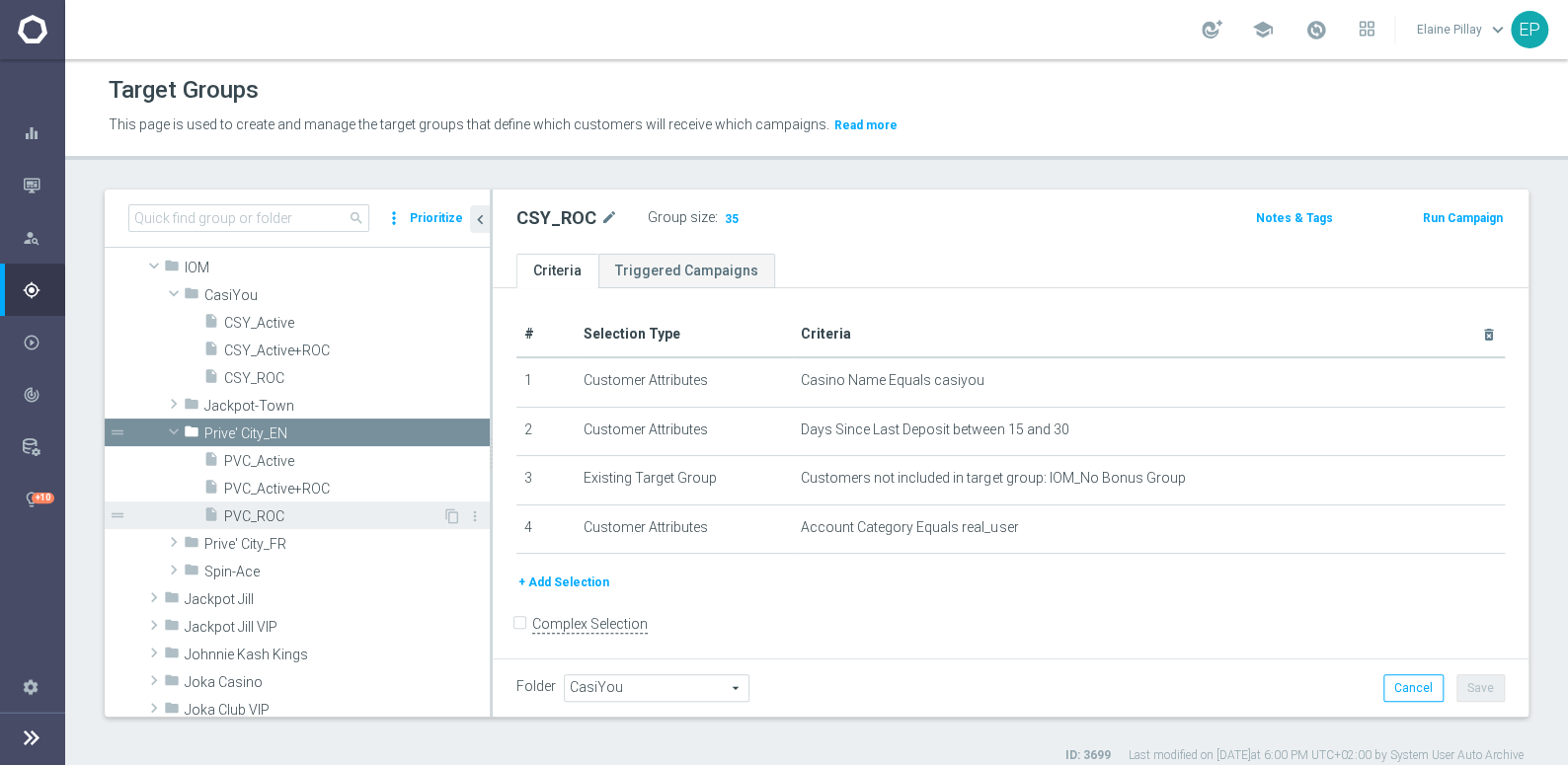 scroll, scrollTop: 599, scrollLeft: 0, axis: vertical 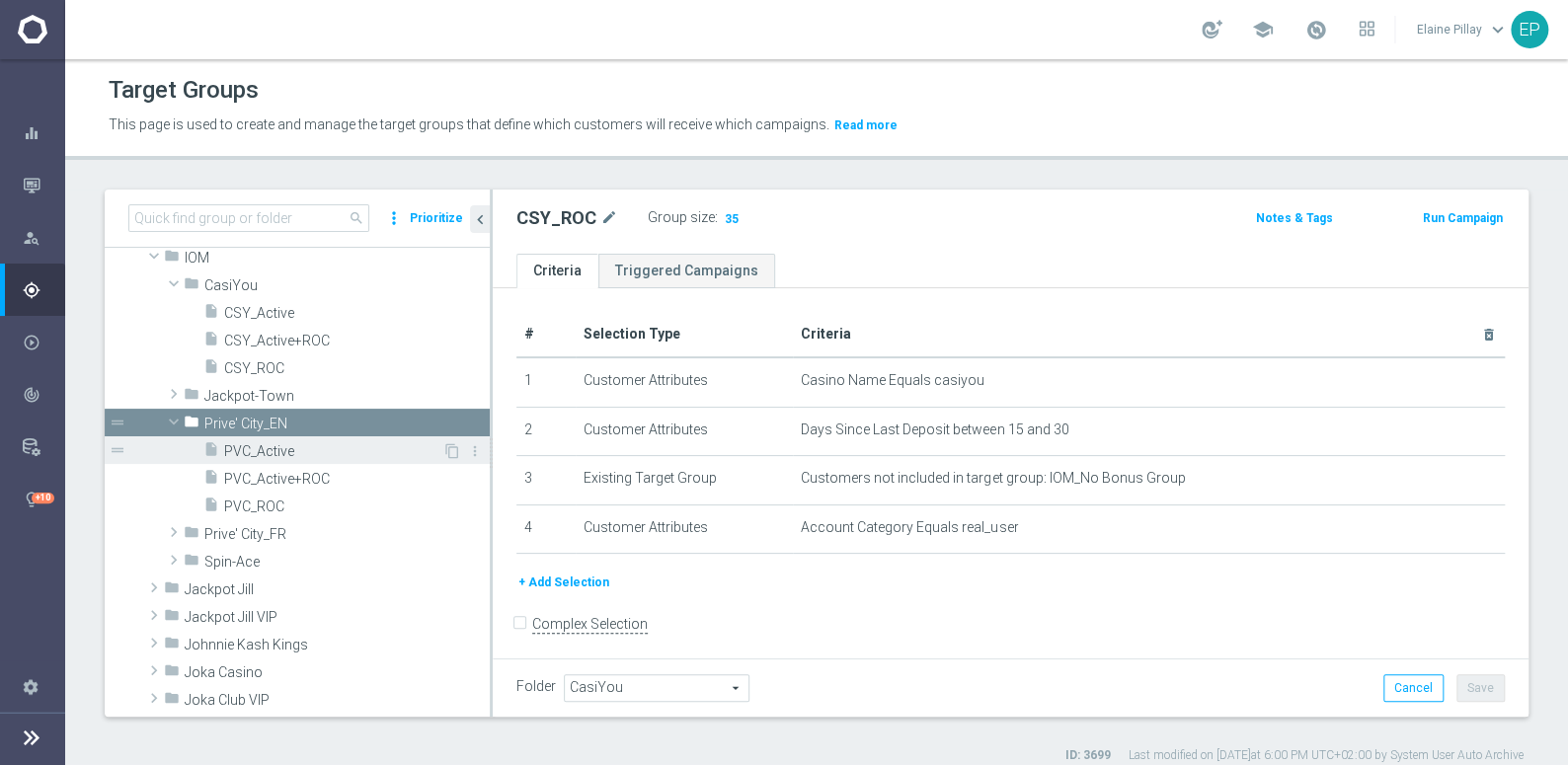drag, startPoint x: 276, startPoint y: 452, endPoint x: 307, endPoint y: 453, distance: 31.016125 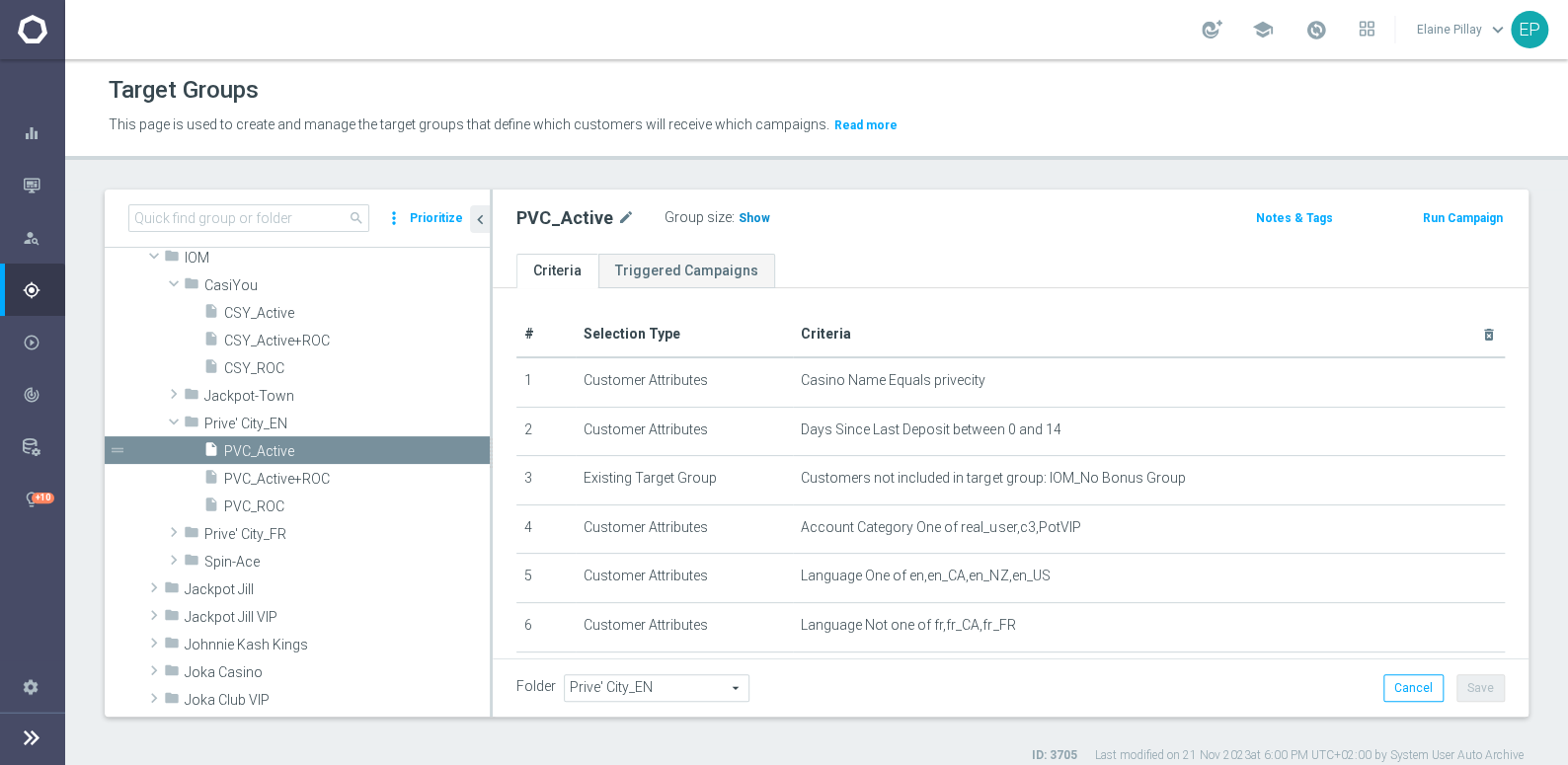 click on "Show" 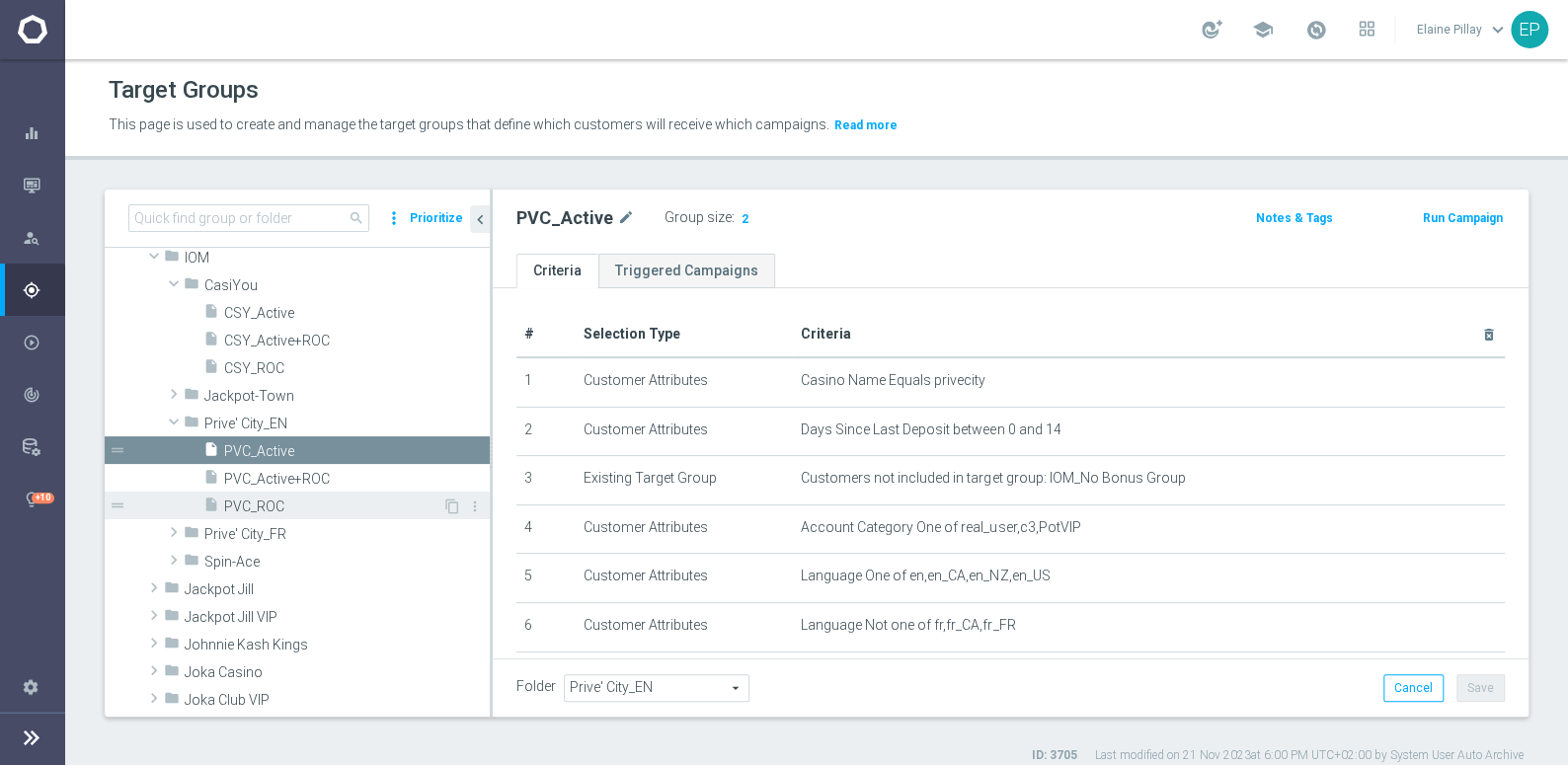 click on "PVC_ROC" at bounding box center [333, 506] 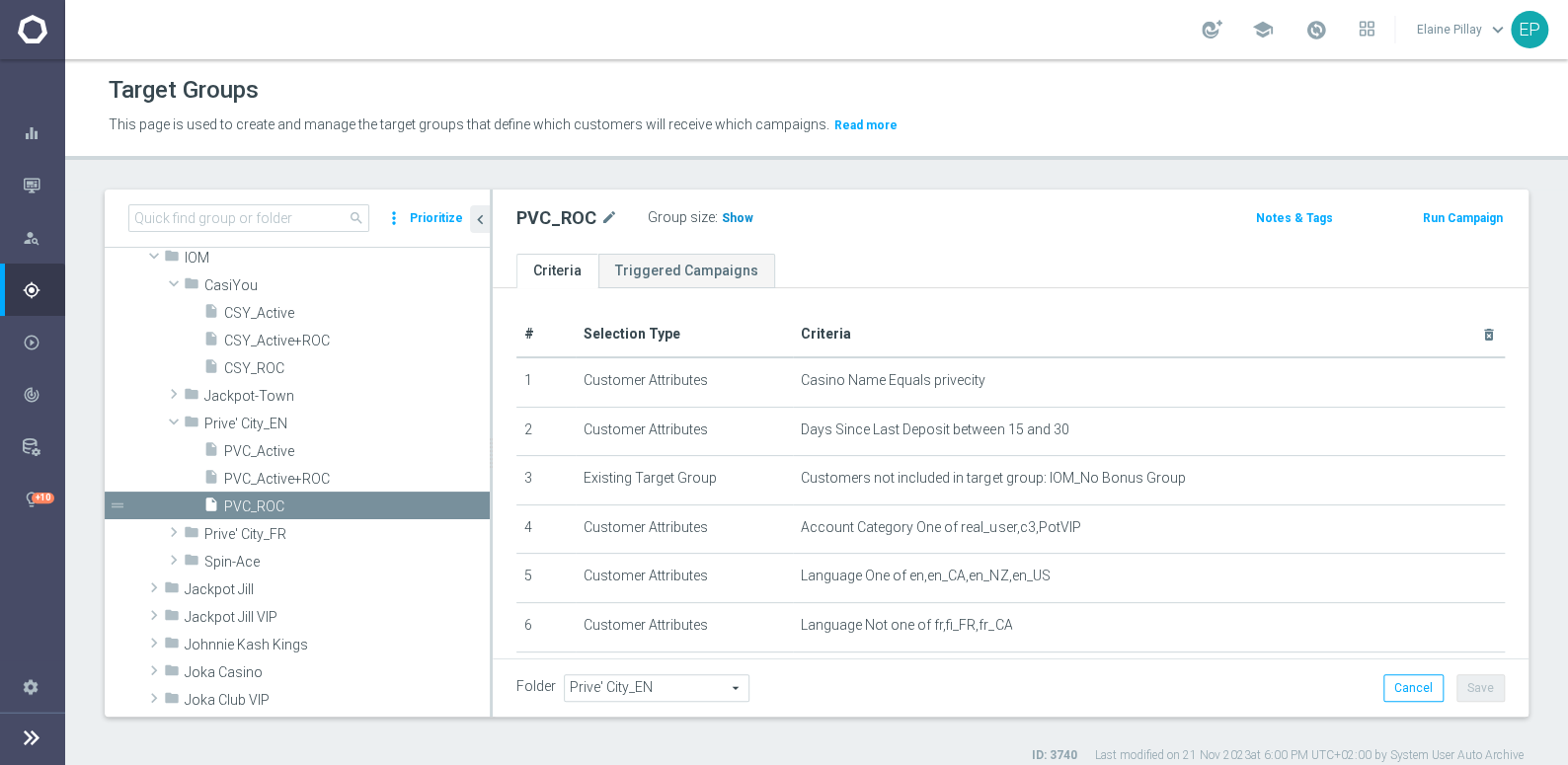 click on "Show" 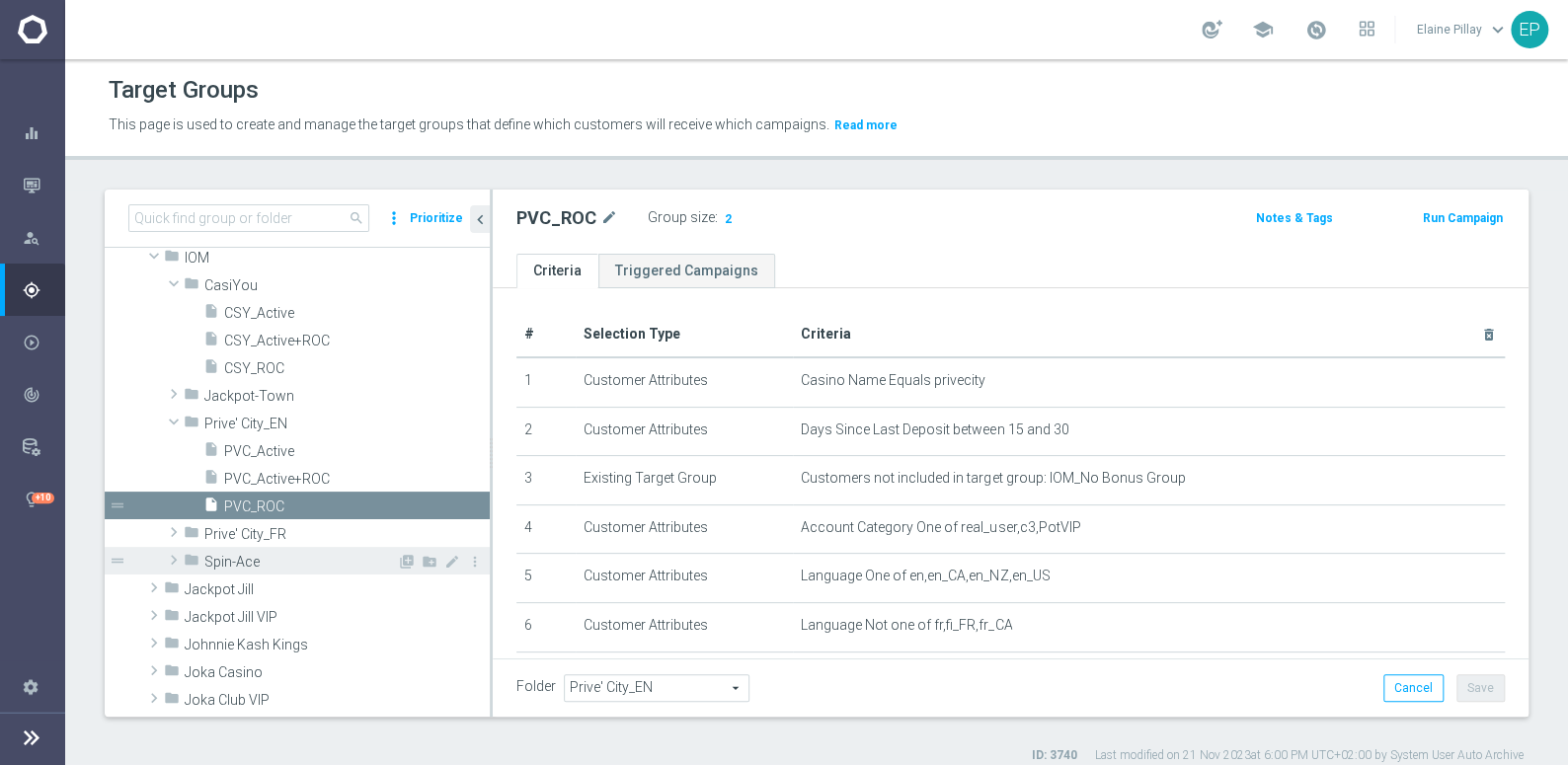 click on "folder
Spin-Ace" at bounding box center [290, 561] 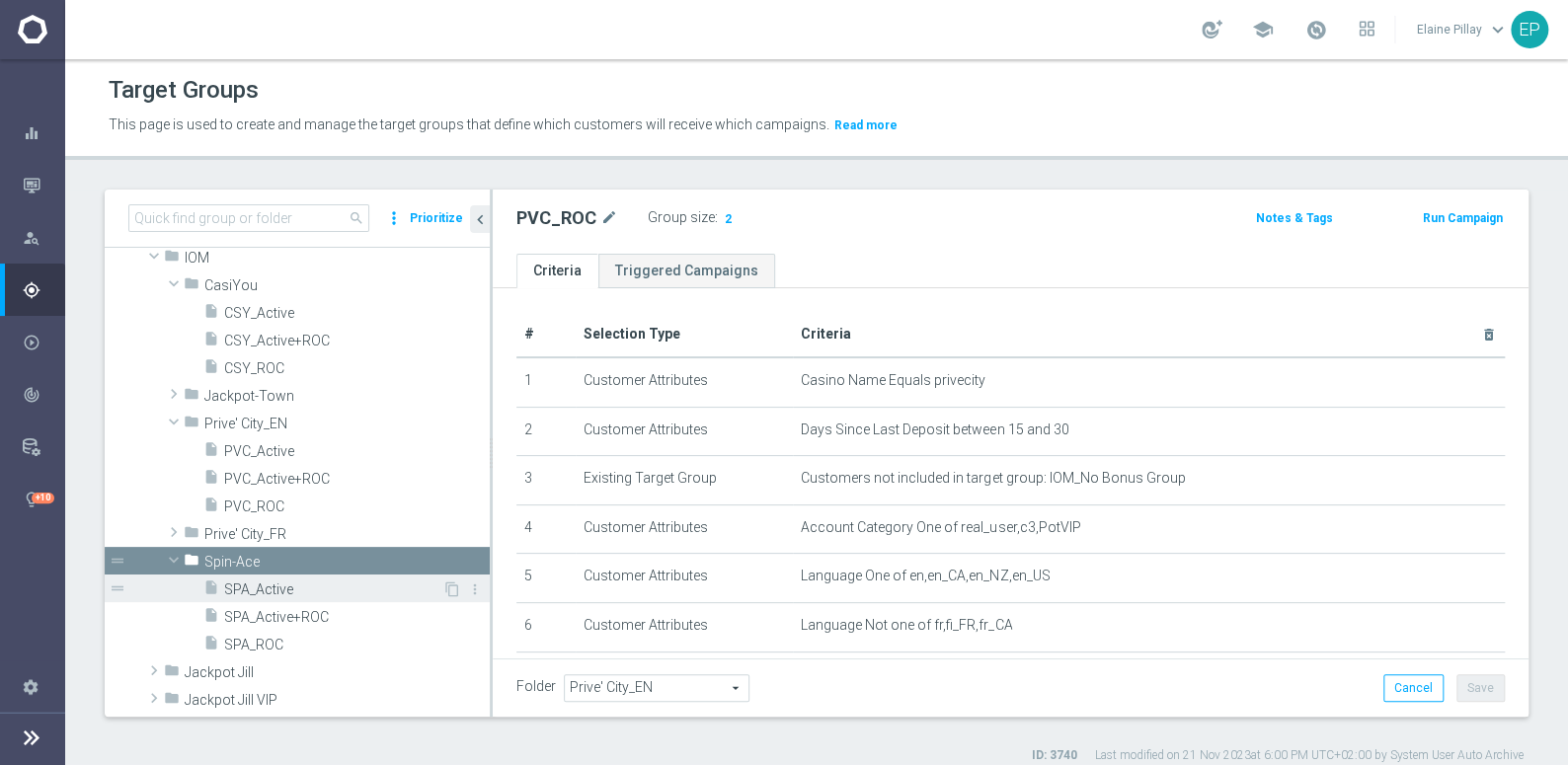 click on "SPA_Active" at bounding box center [333, 589] 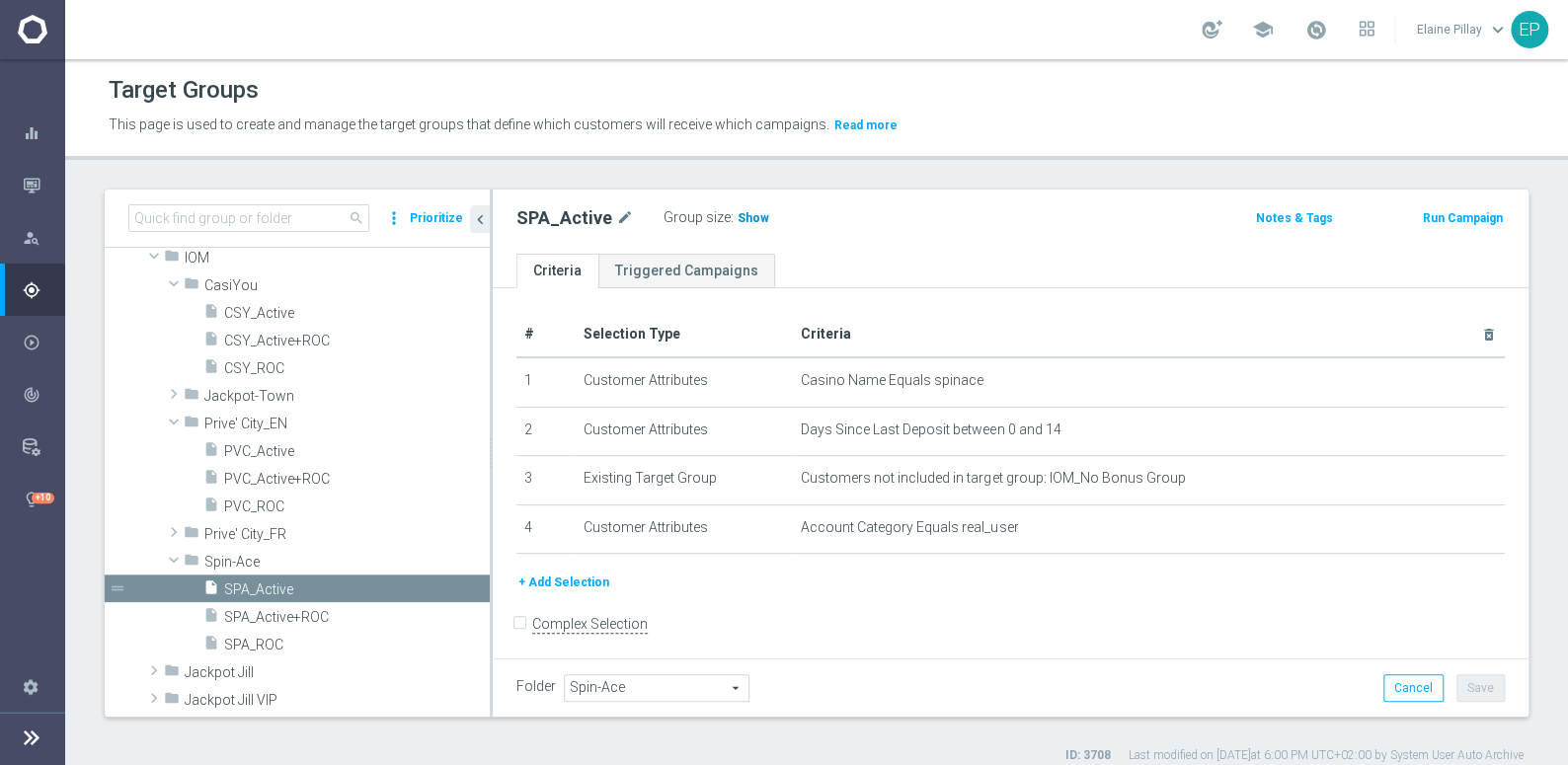 click on "Show" 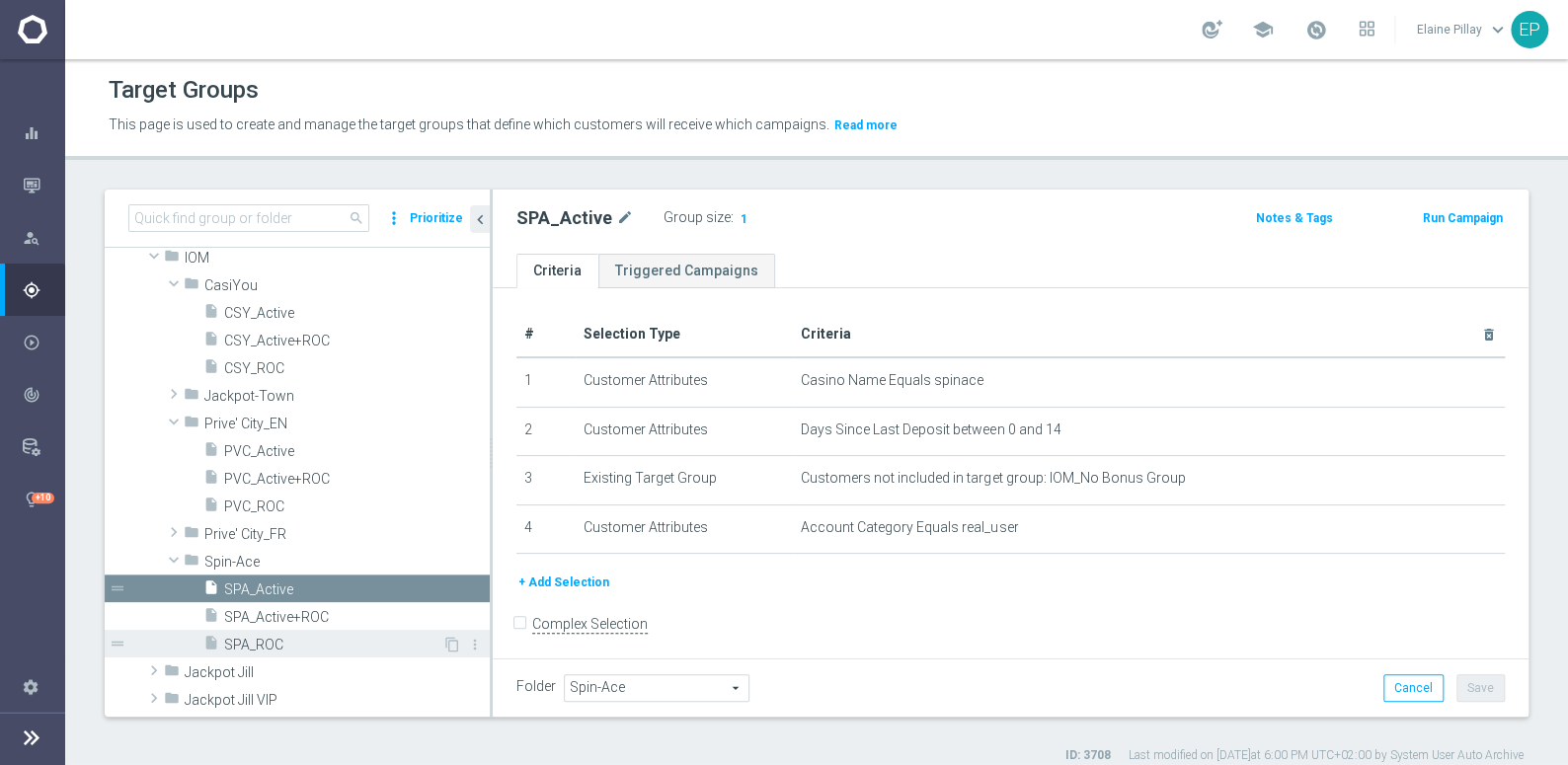 click on "SPA_ROC" at bounding box center (333, 645) 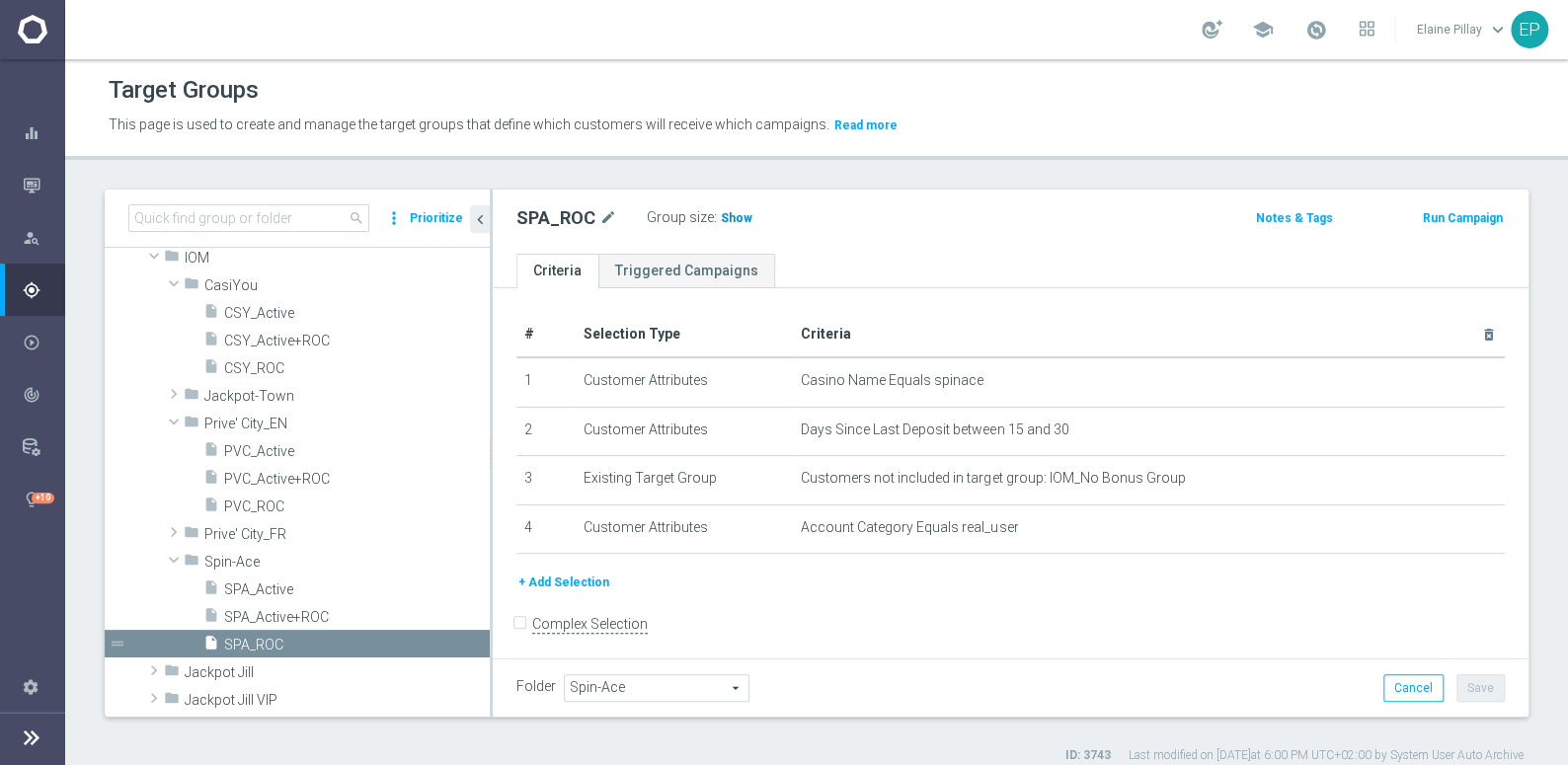 click on "Show" 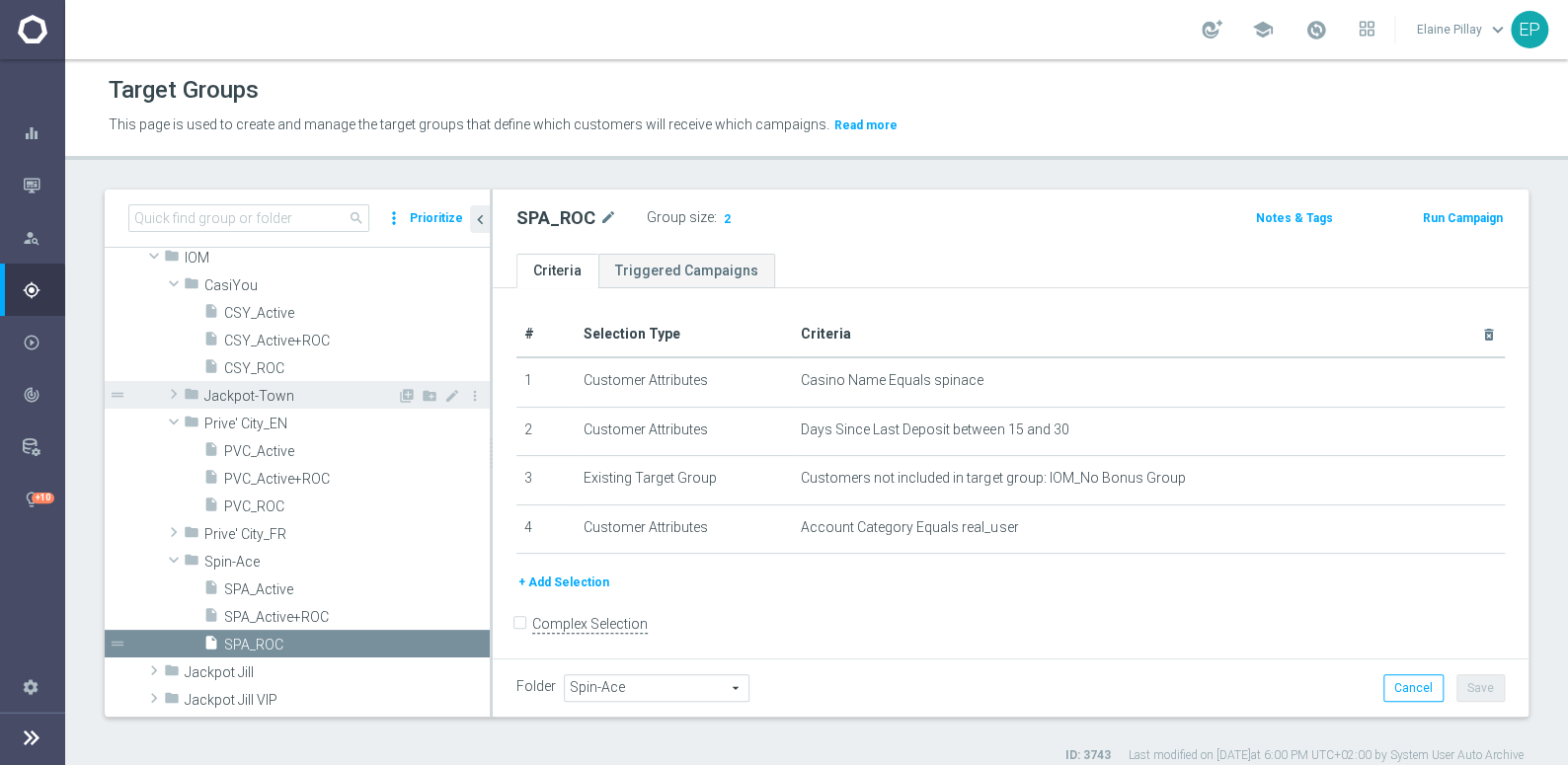 click on "Jackpot-Town" at bounding box center (300, 396) 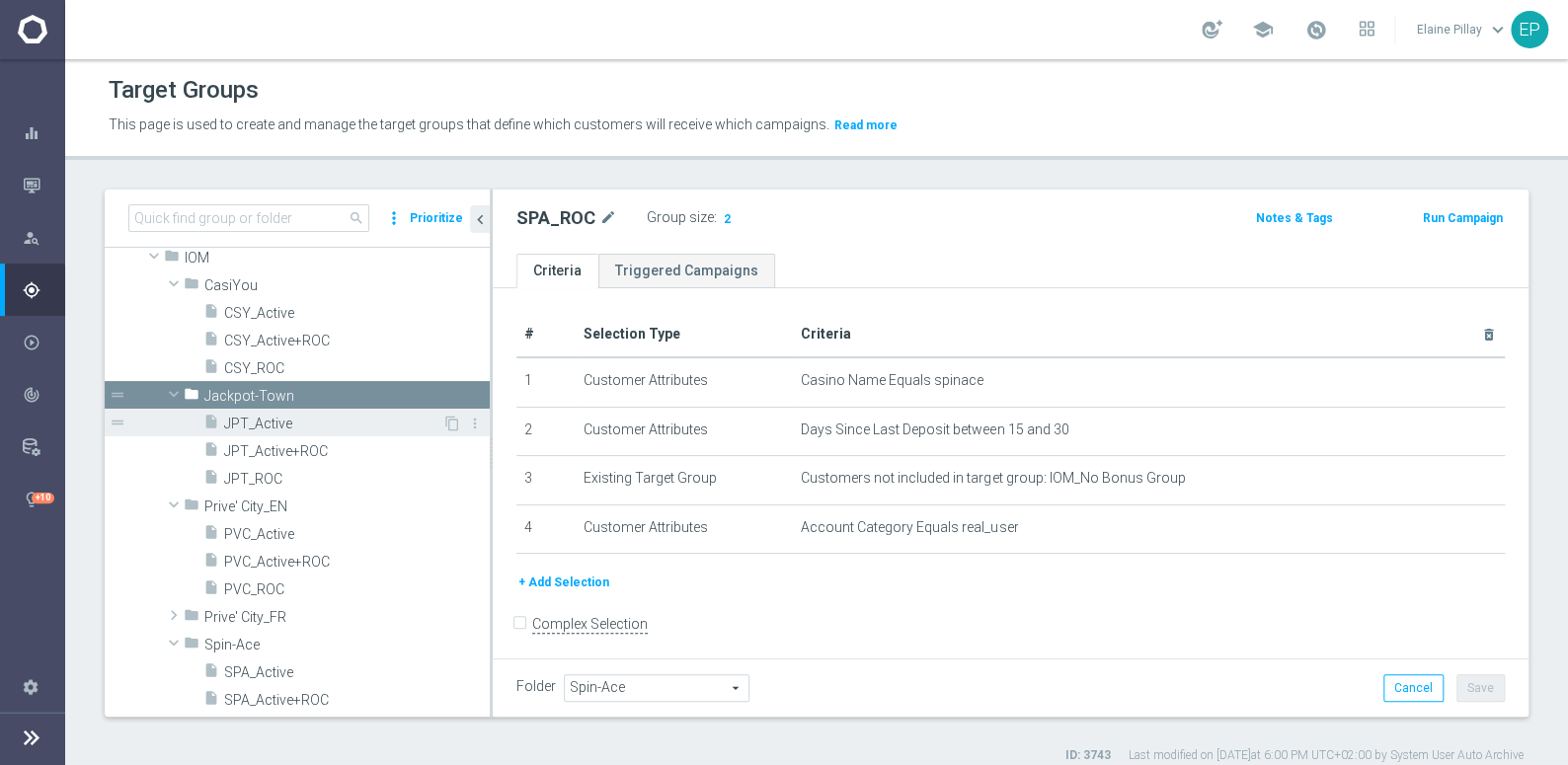 click on "JPT_Active" at bounding box center [333, 423] 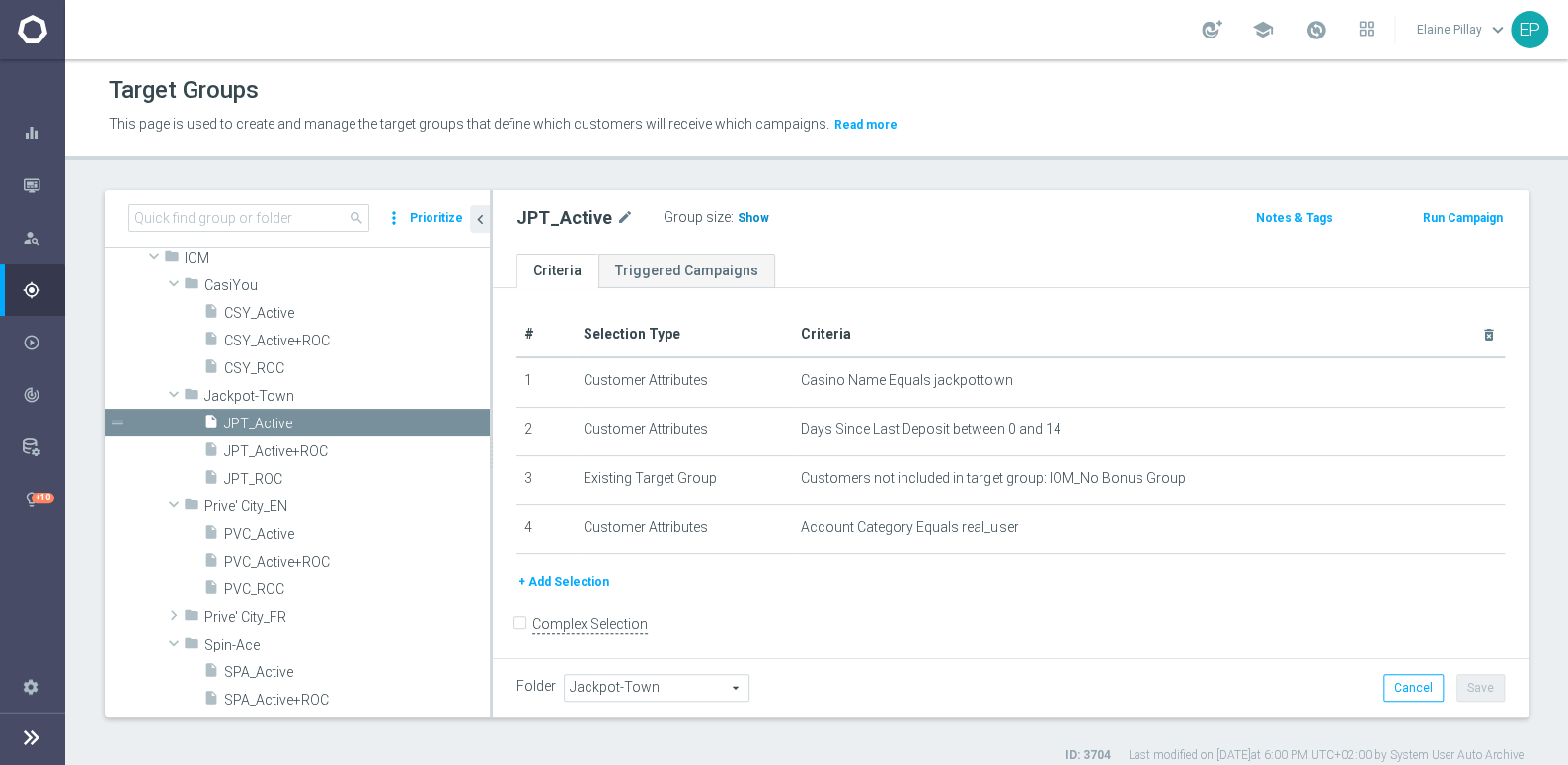 click on "Show" 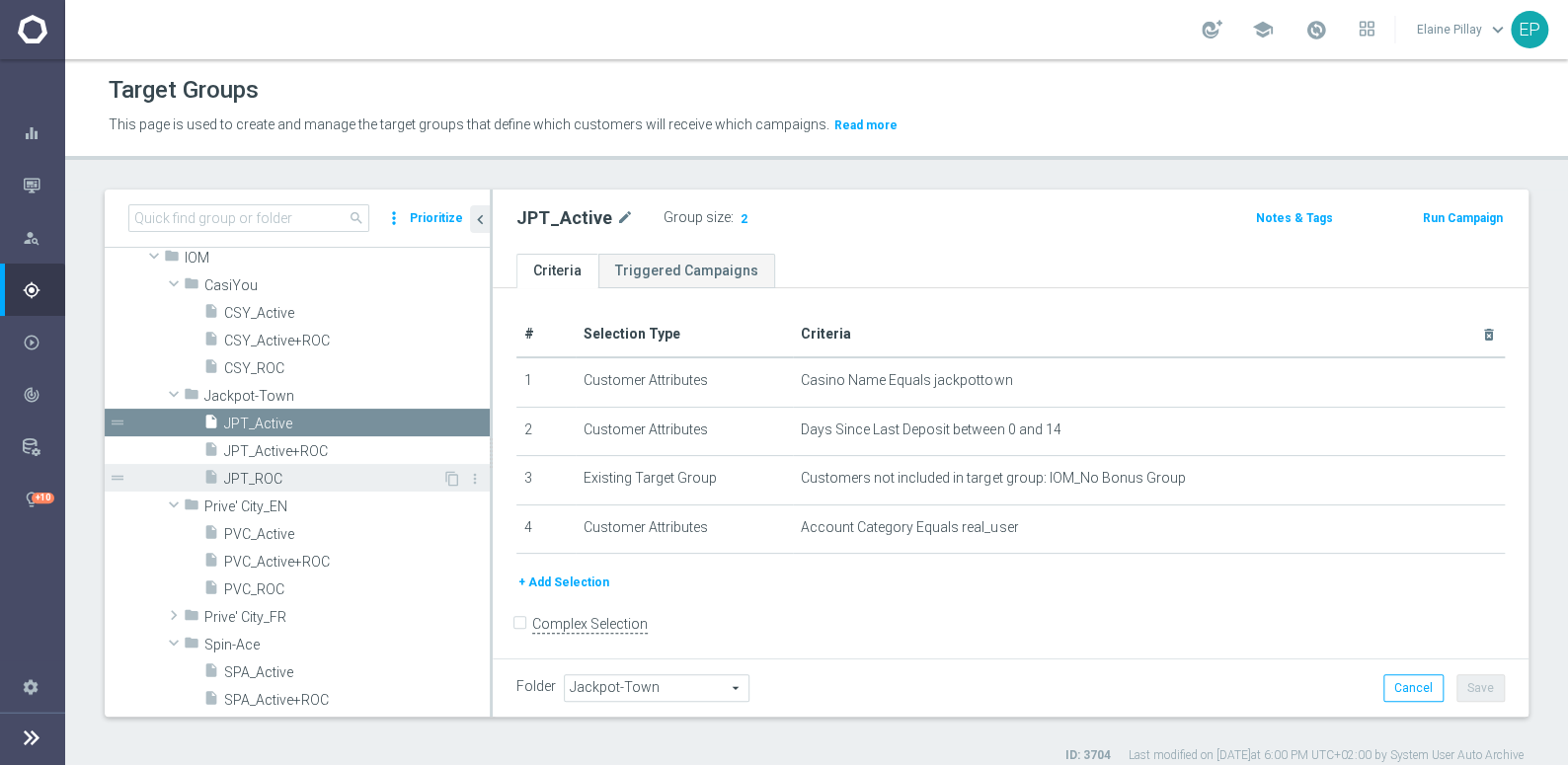 click on "JPT_ROC" at bounding box center [333, 479] 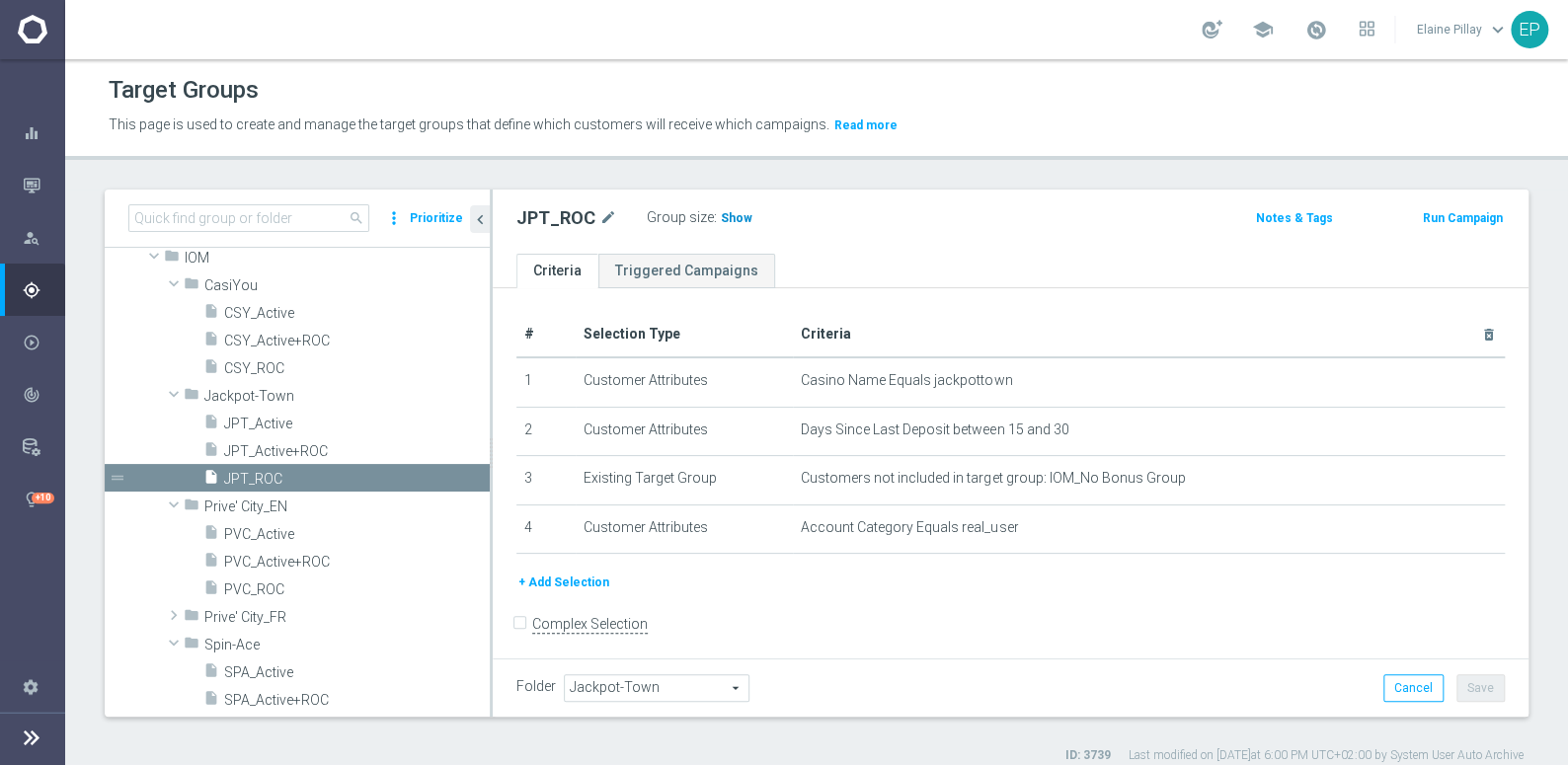 click on "Show" 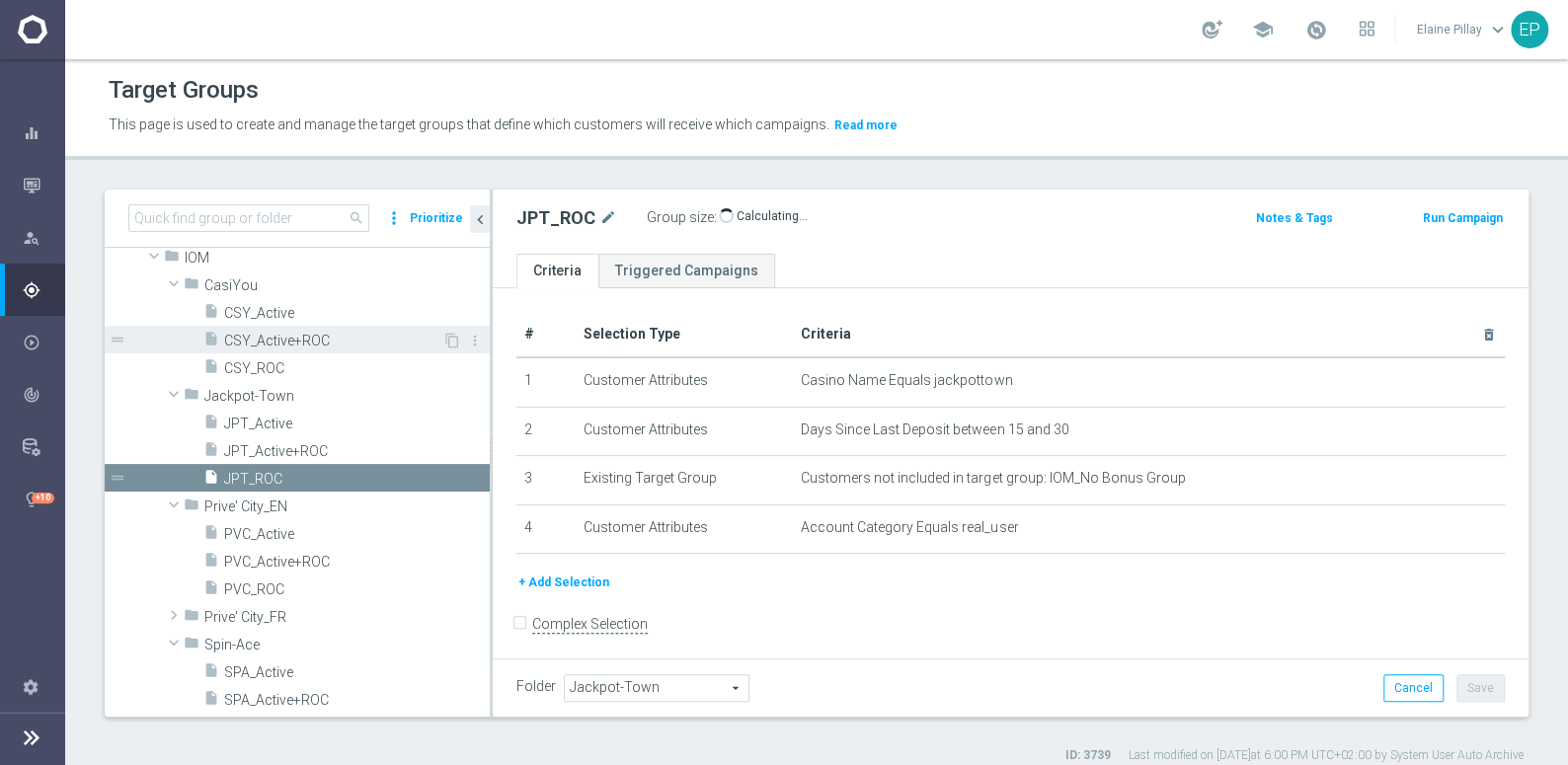 scroll, scrollTop: 689, scrollLeft: 0, axis: vertical 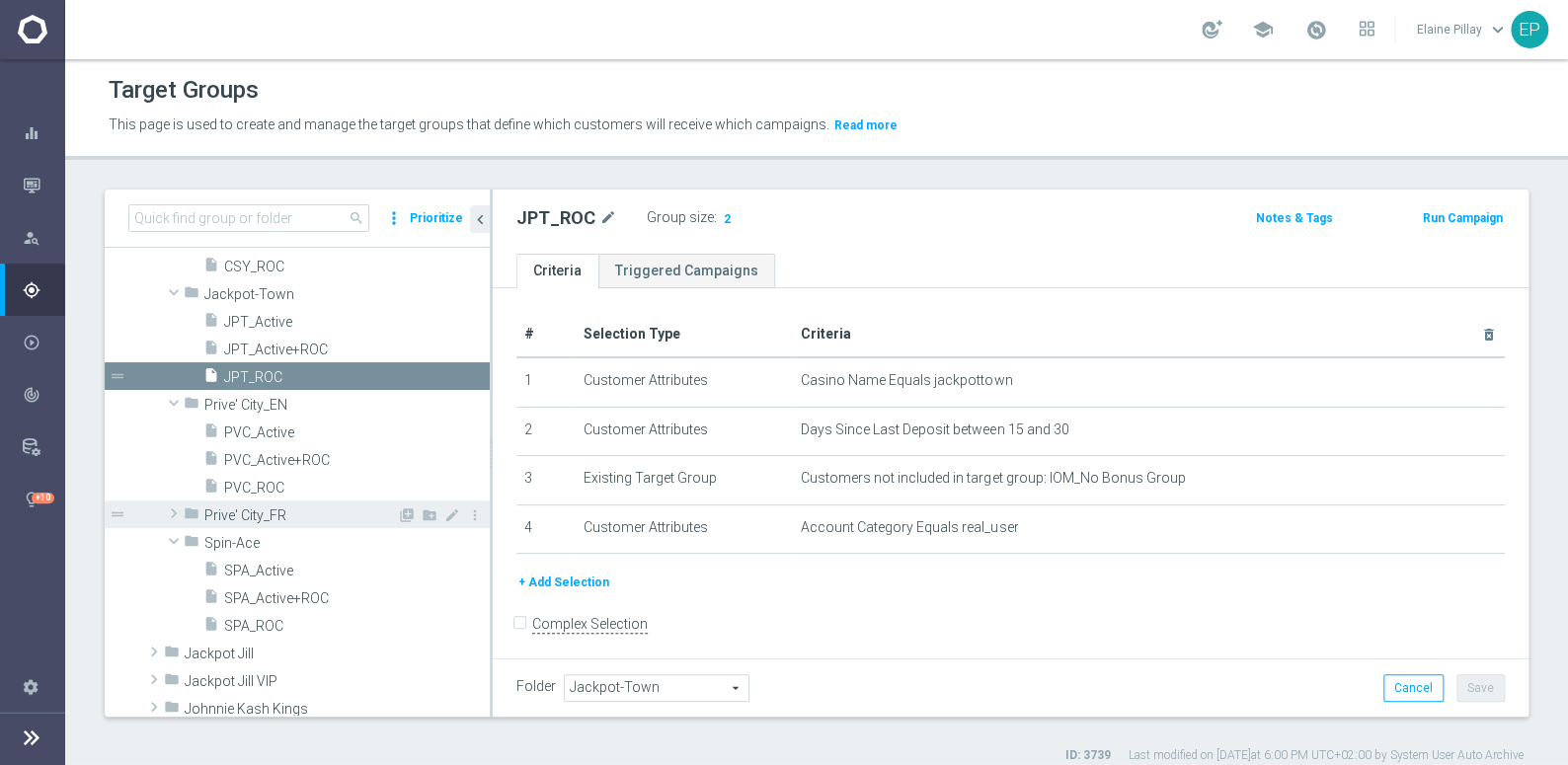 drag, startPoint x: 264, startPoint y: 512, endPoint x: 261, endPoint y: 500, distance: 12.369317 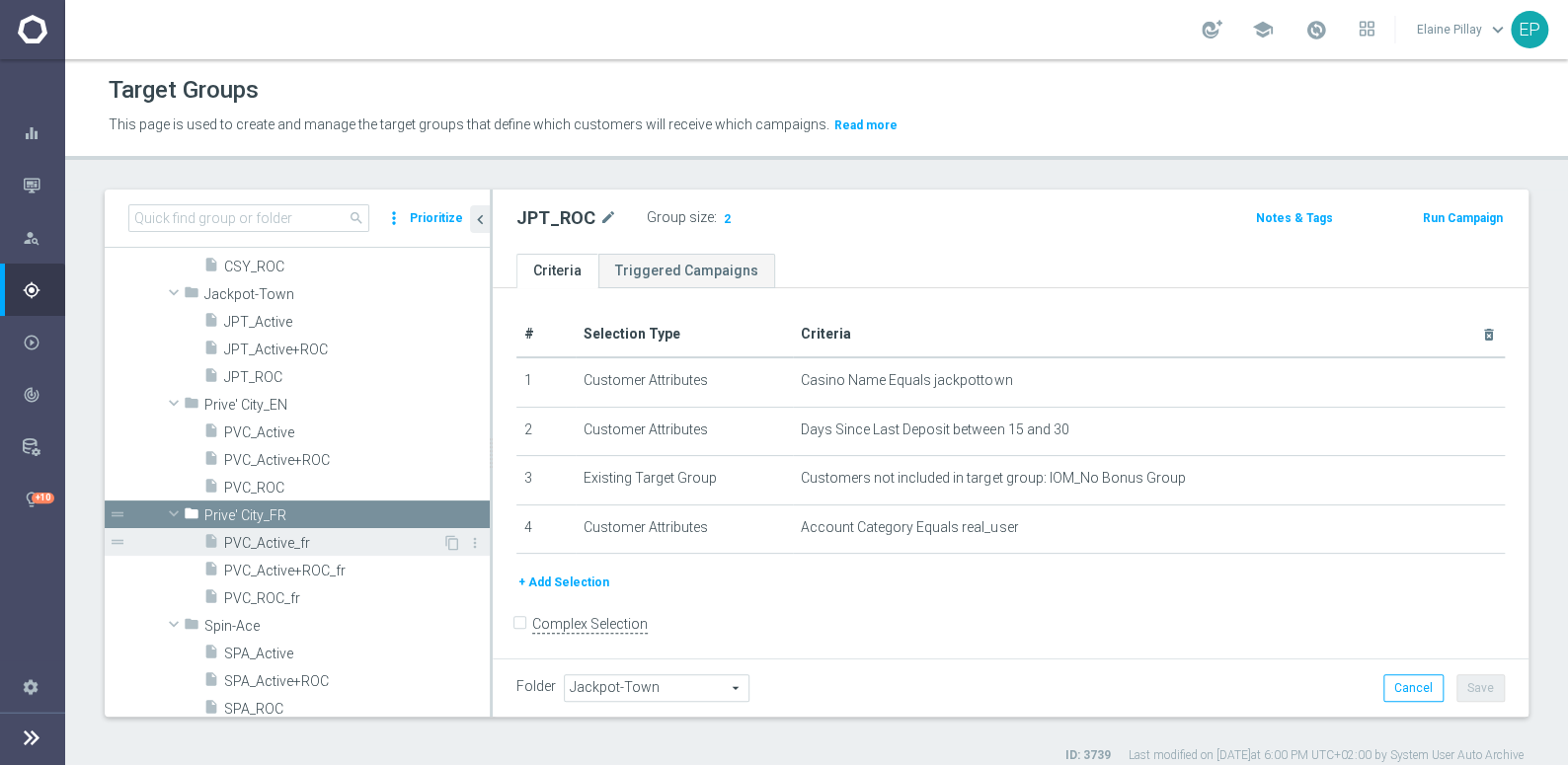 click on "PVC_Active_fr" at bounding box center [333, 543] 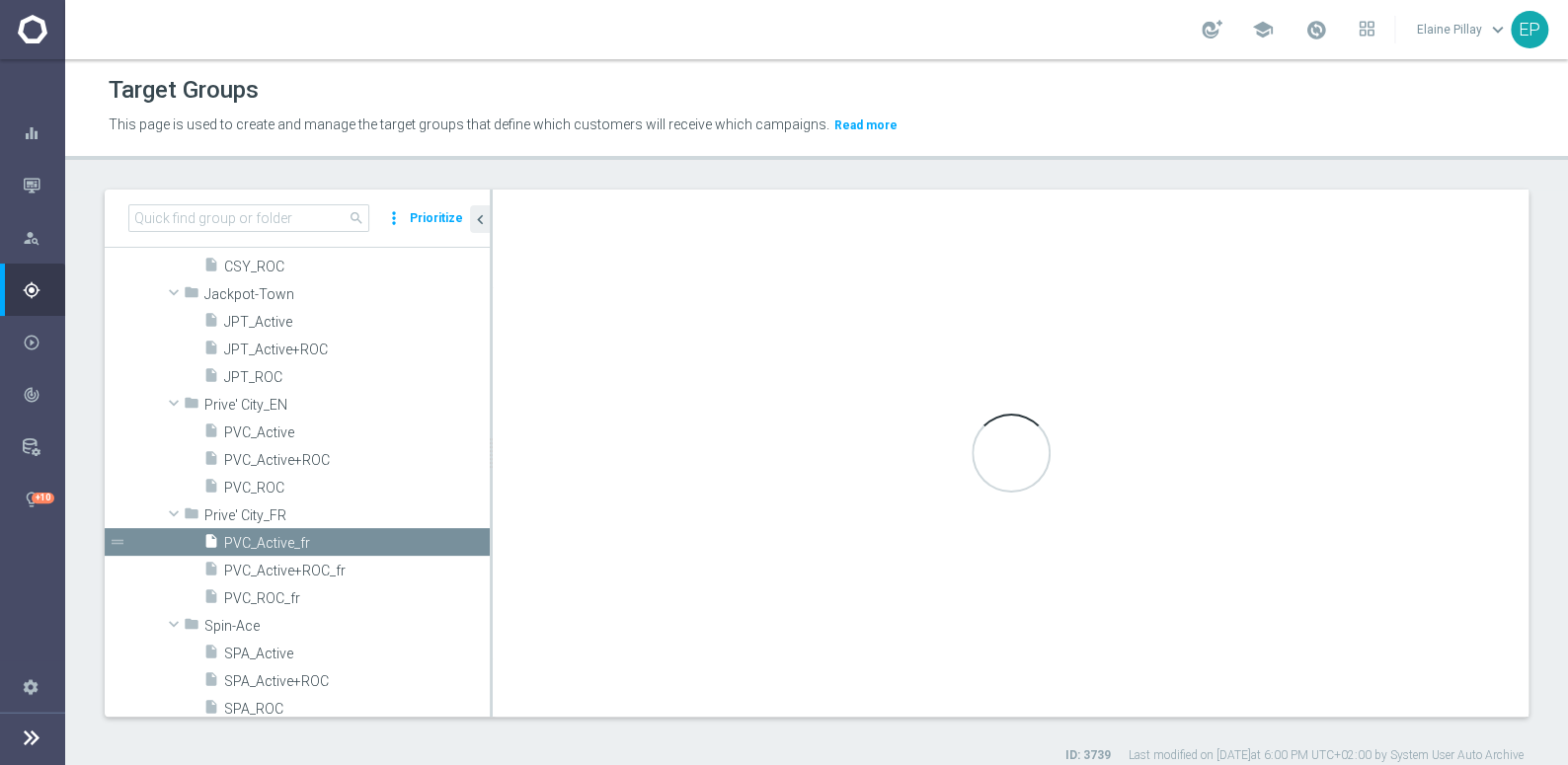 type on "Prive' City_FR" 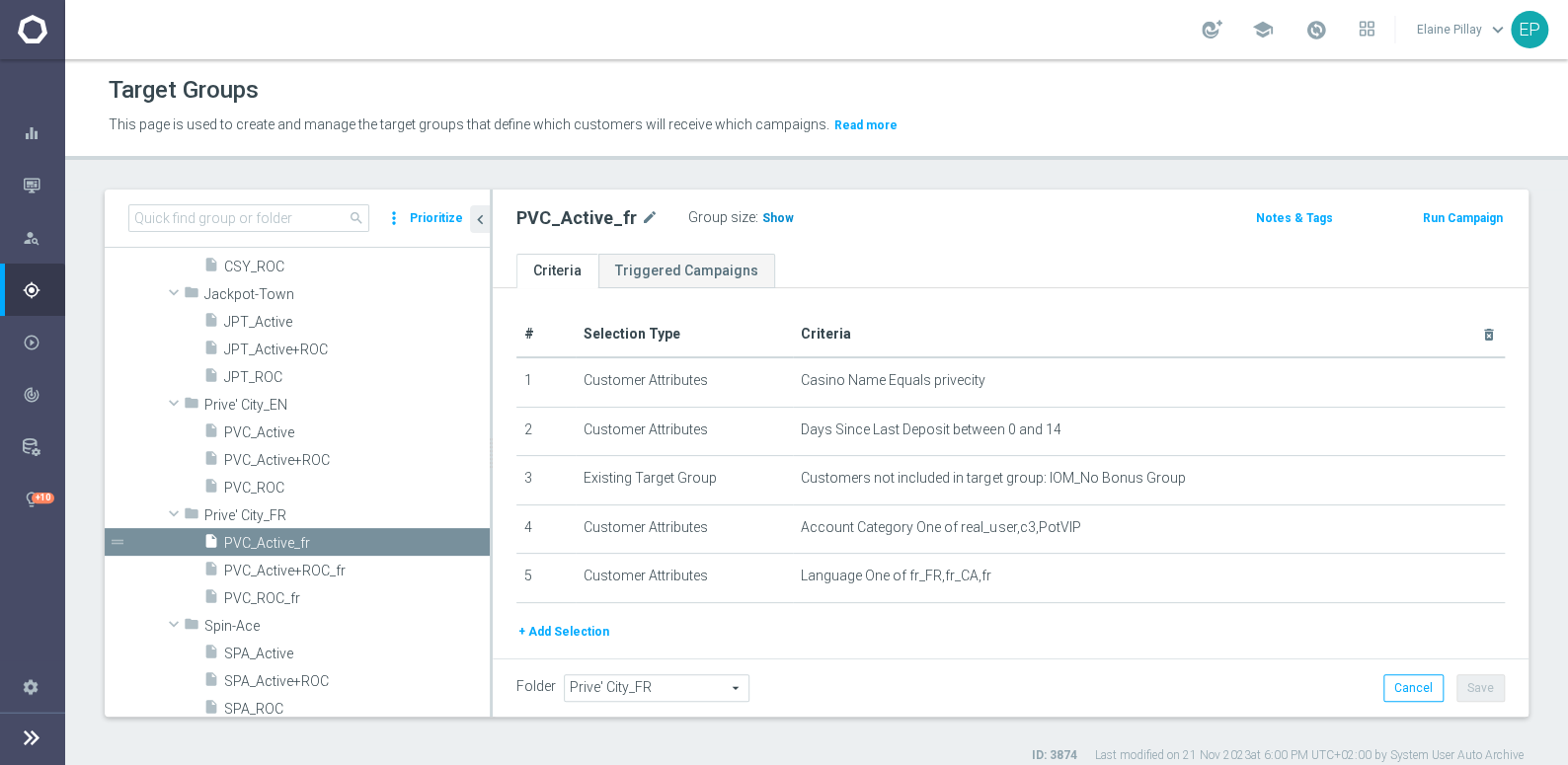 click on "Show" 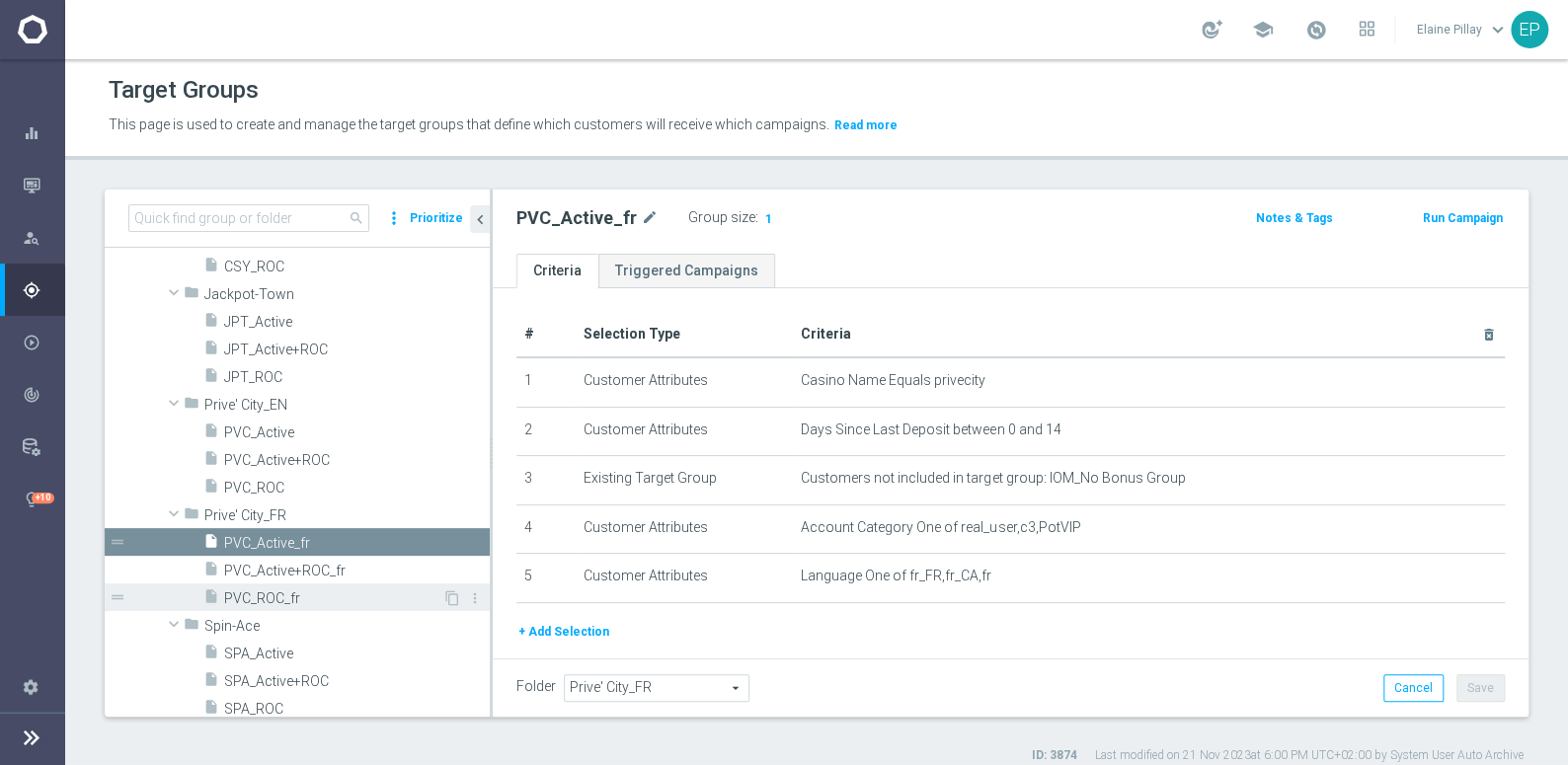 drag, startPoint x: 276, startPoint y: 593, endPoint x: 321, endPoint y: 580, distance: 46.840154 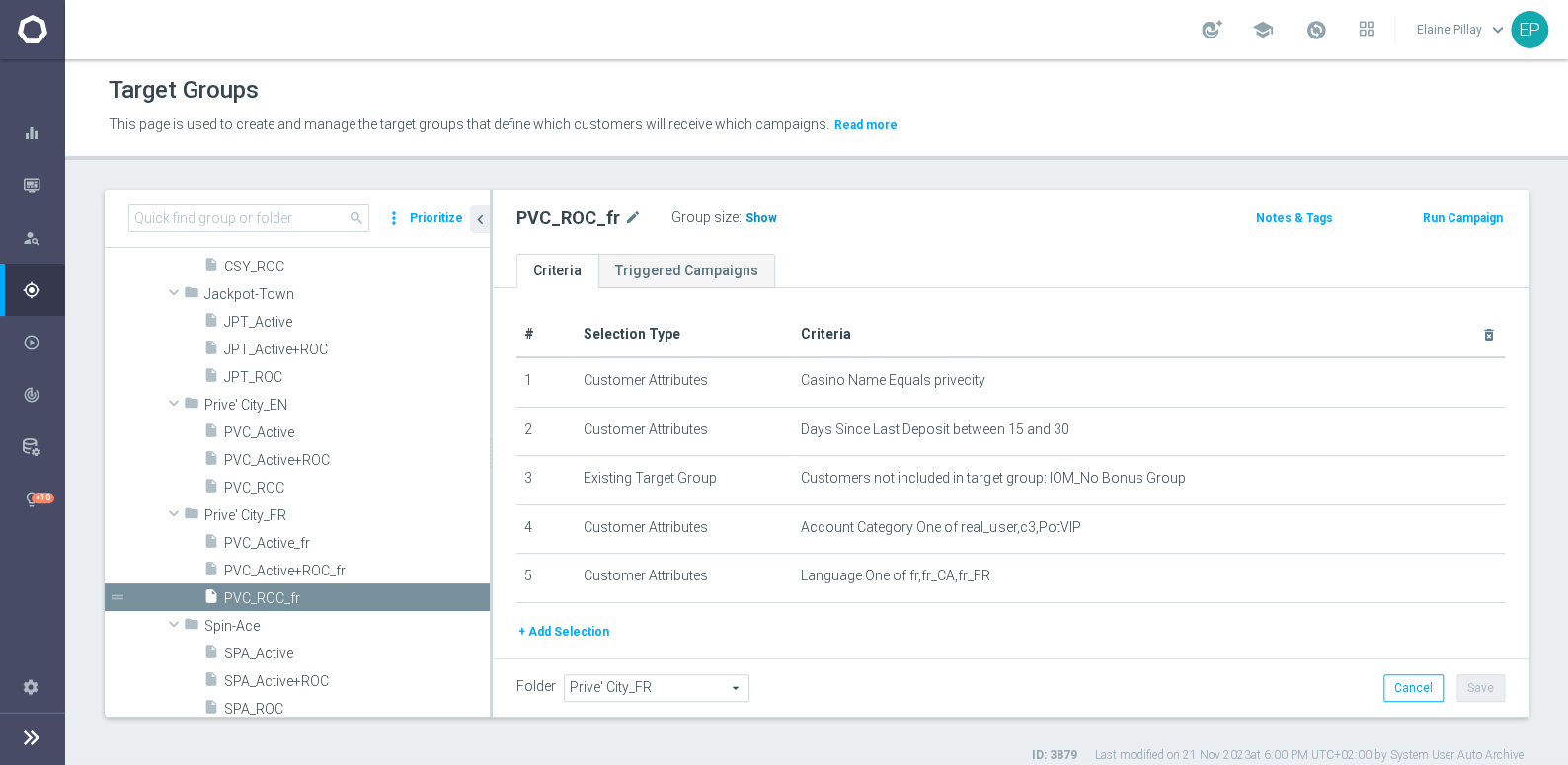 drag, startPoint x: 752, startPoint y: 212, endPoint x: 1135, endPoint y: 302, distance: 393.43233 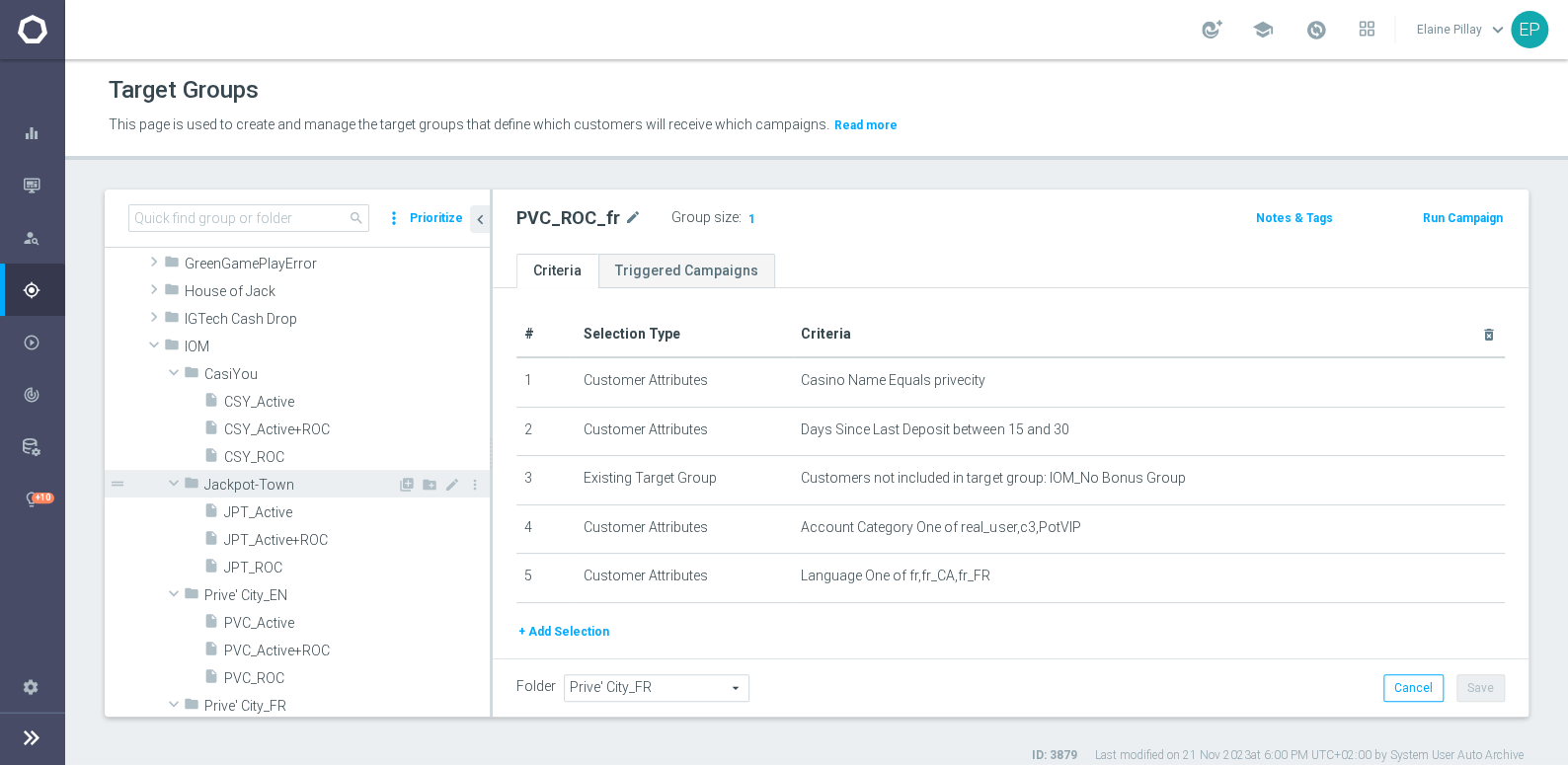 scroll, scrollTop: 509, scrollLeft: 0, axis: vertical 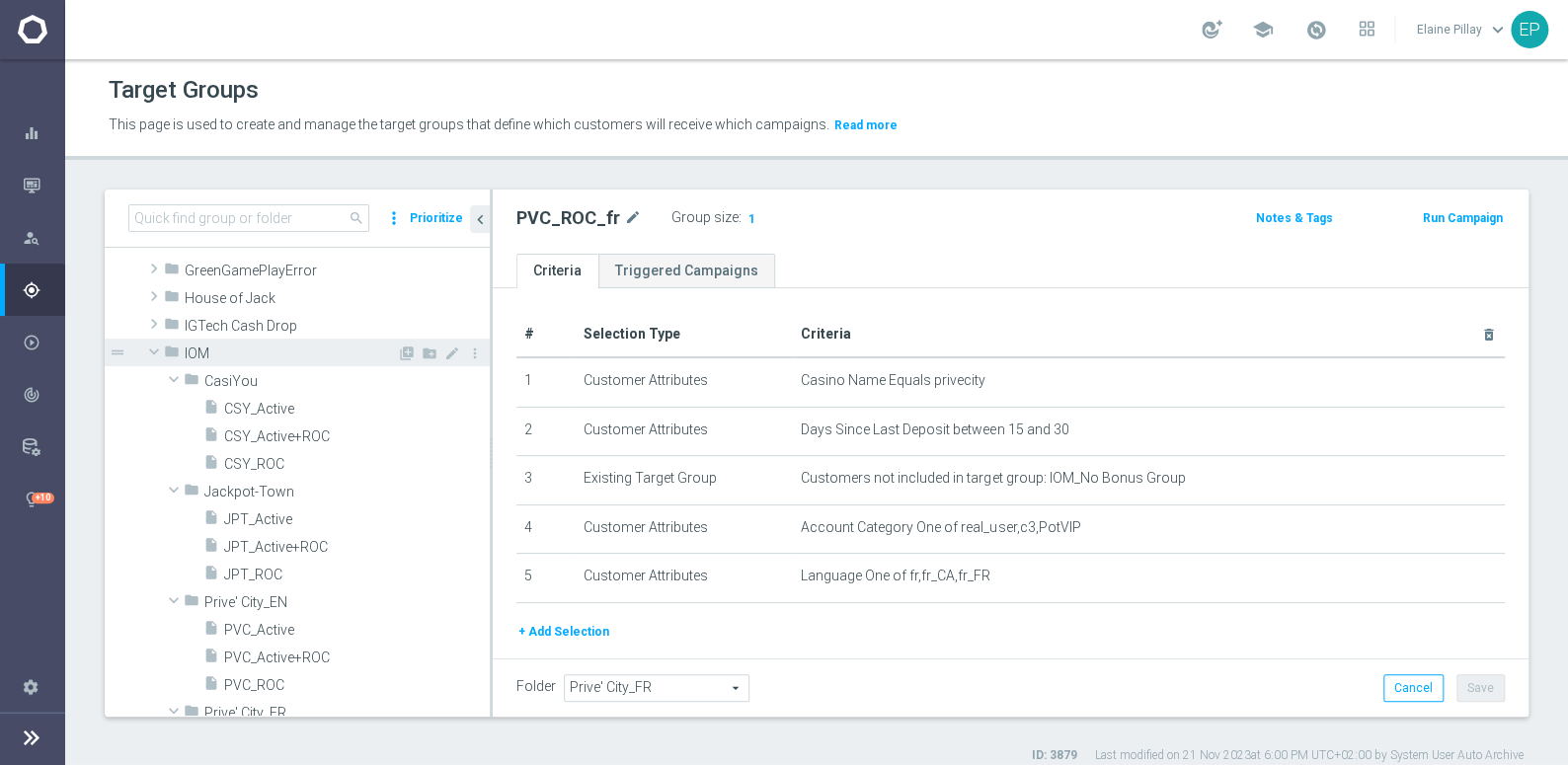 click 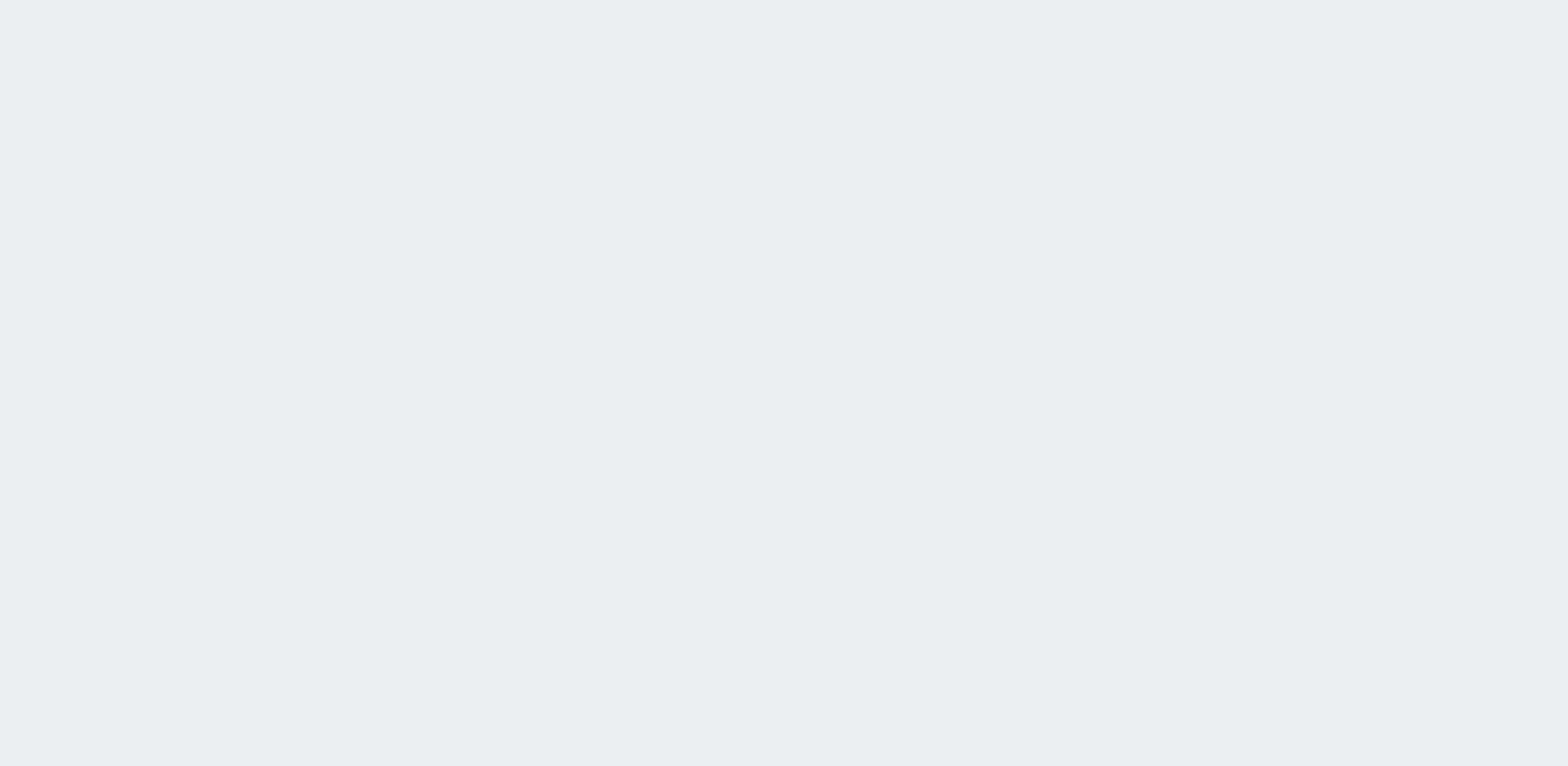 scroll, scrollTop: 0, scrollLeft: 0, axis: both 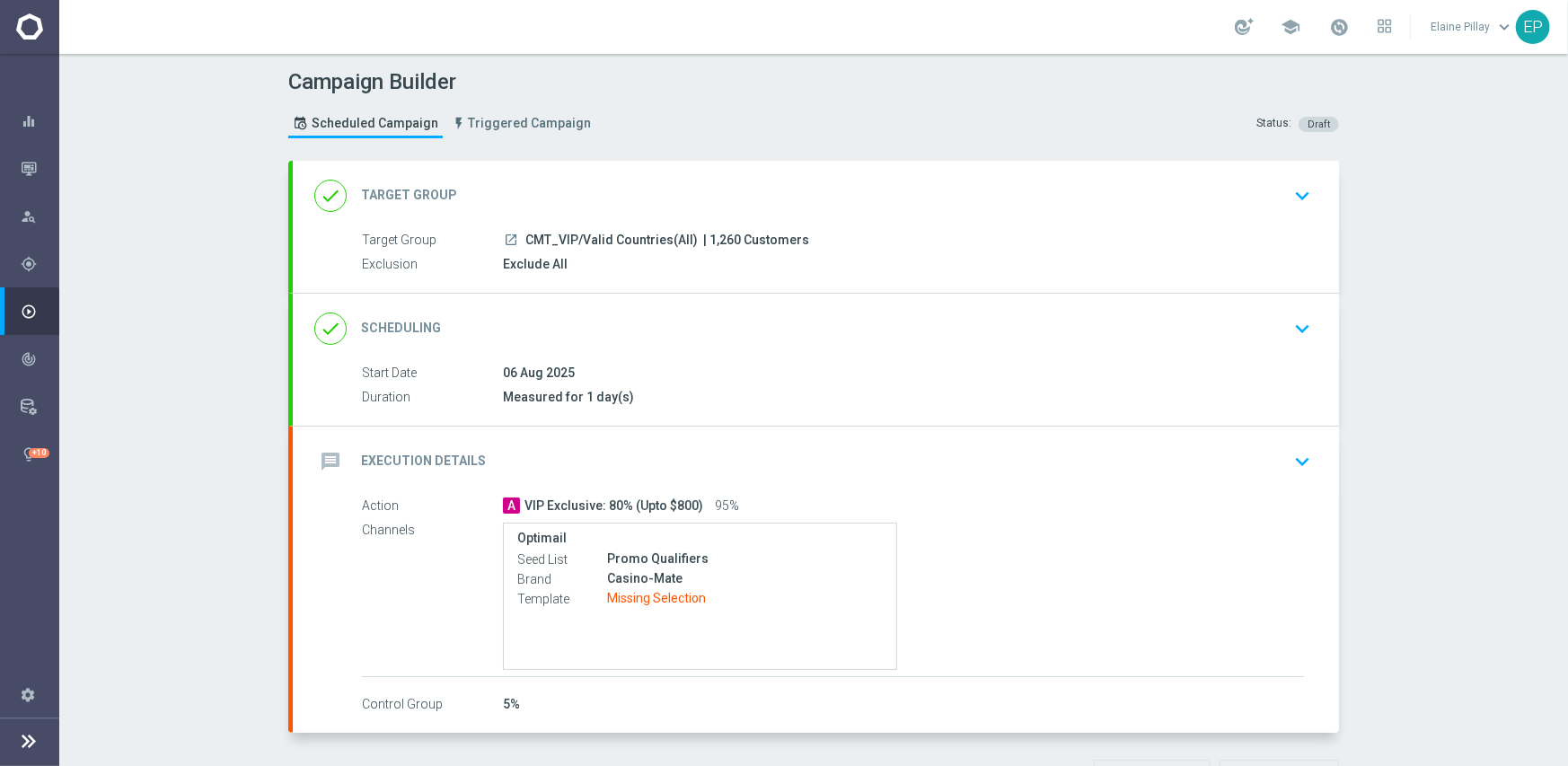 click on "message
Execution Details
keyboard_arrow_down" 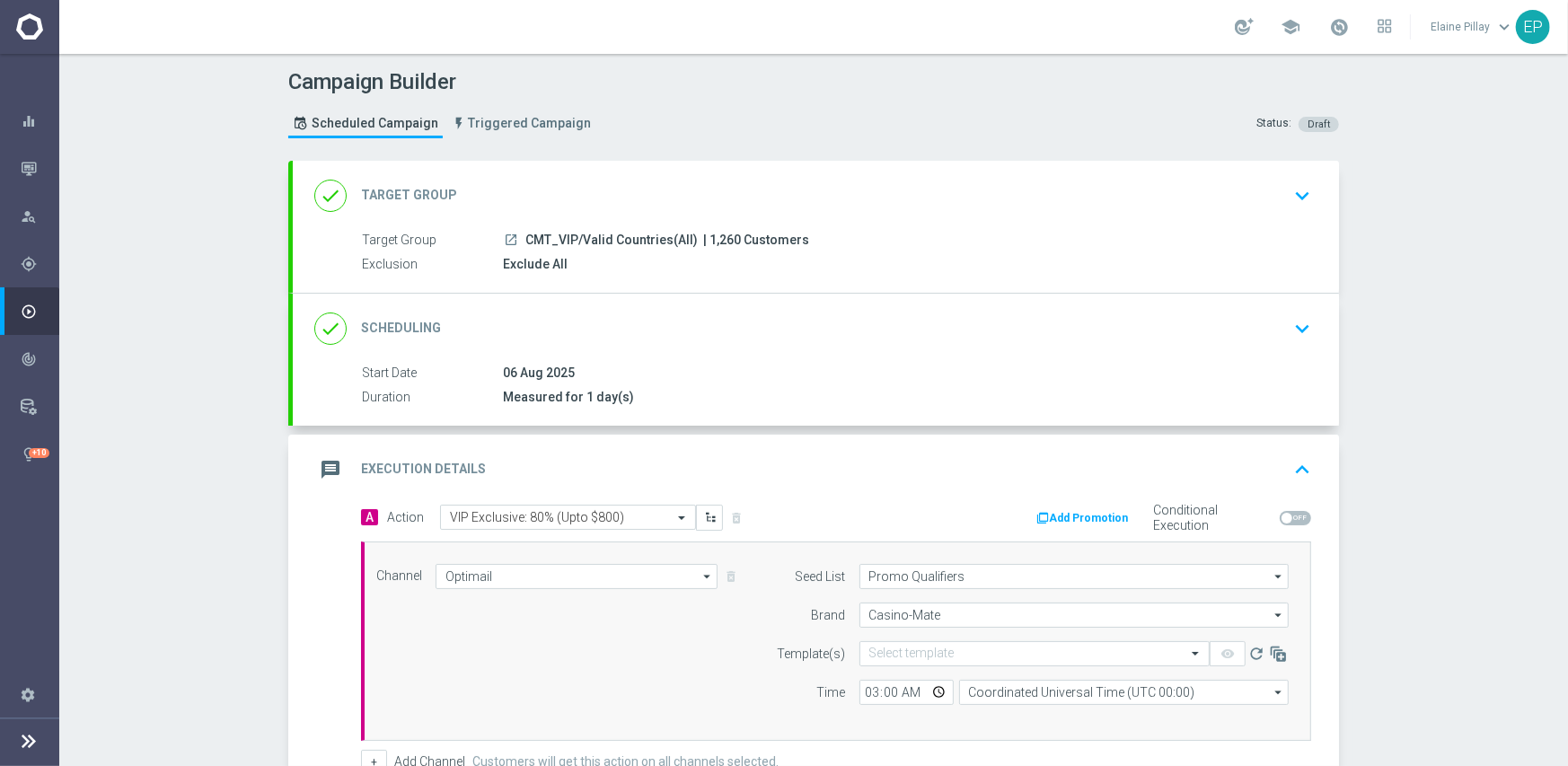 scroll, scrollTop: 90, scrollLeft: 0, axis: vertical 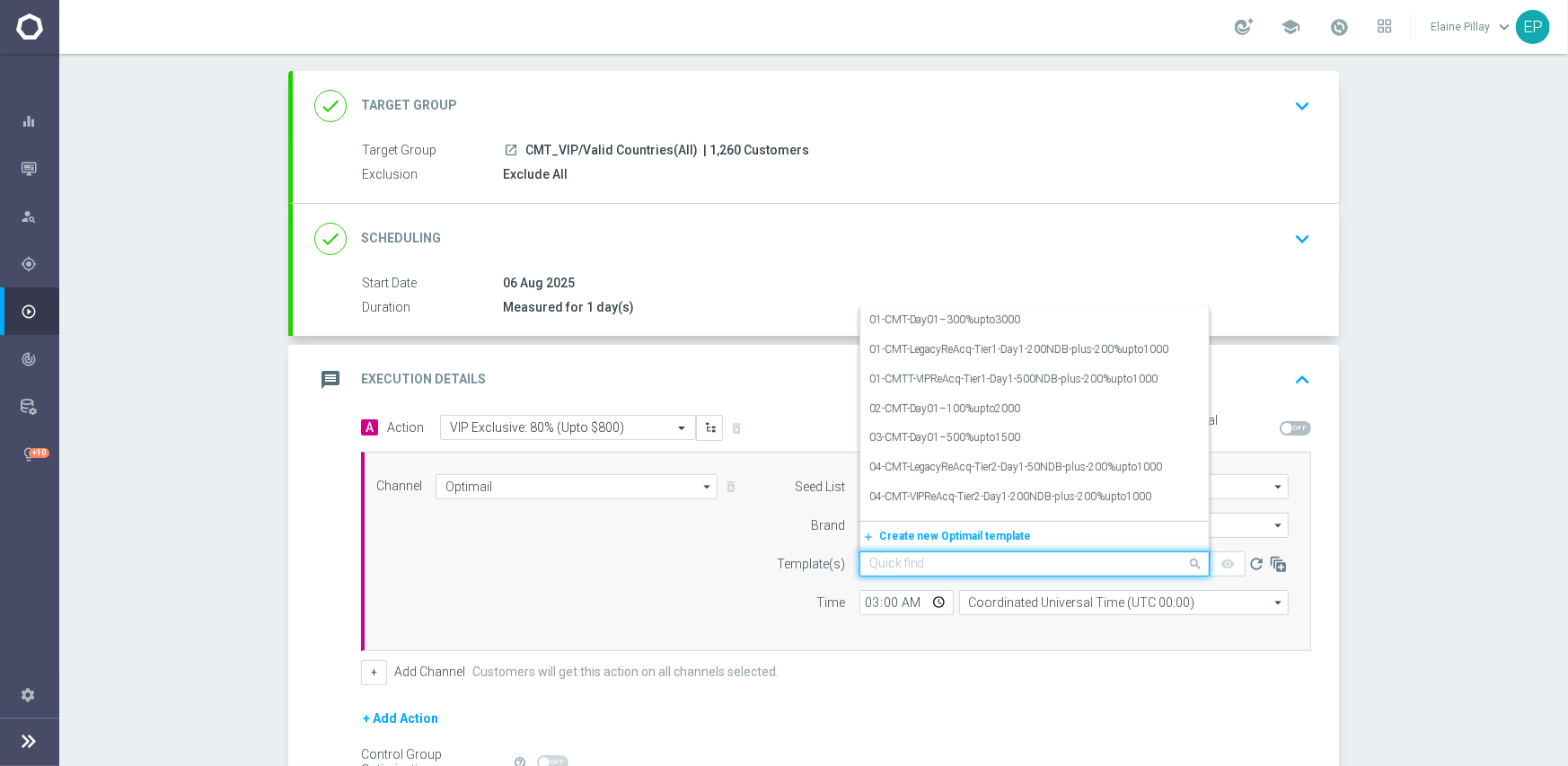 click 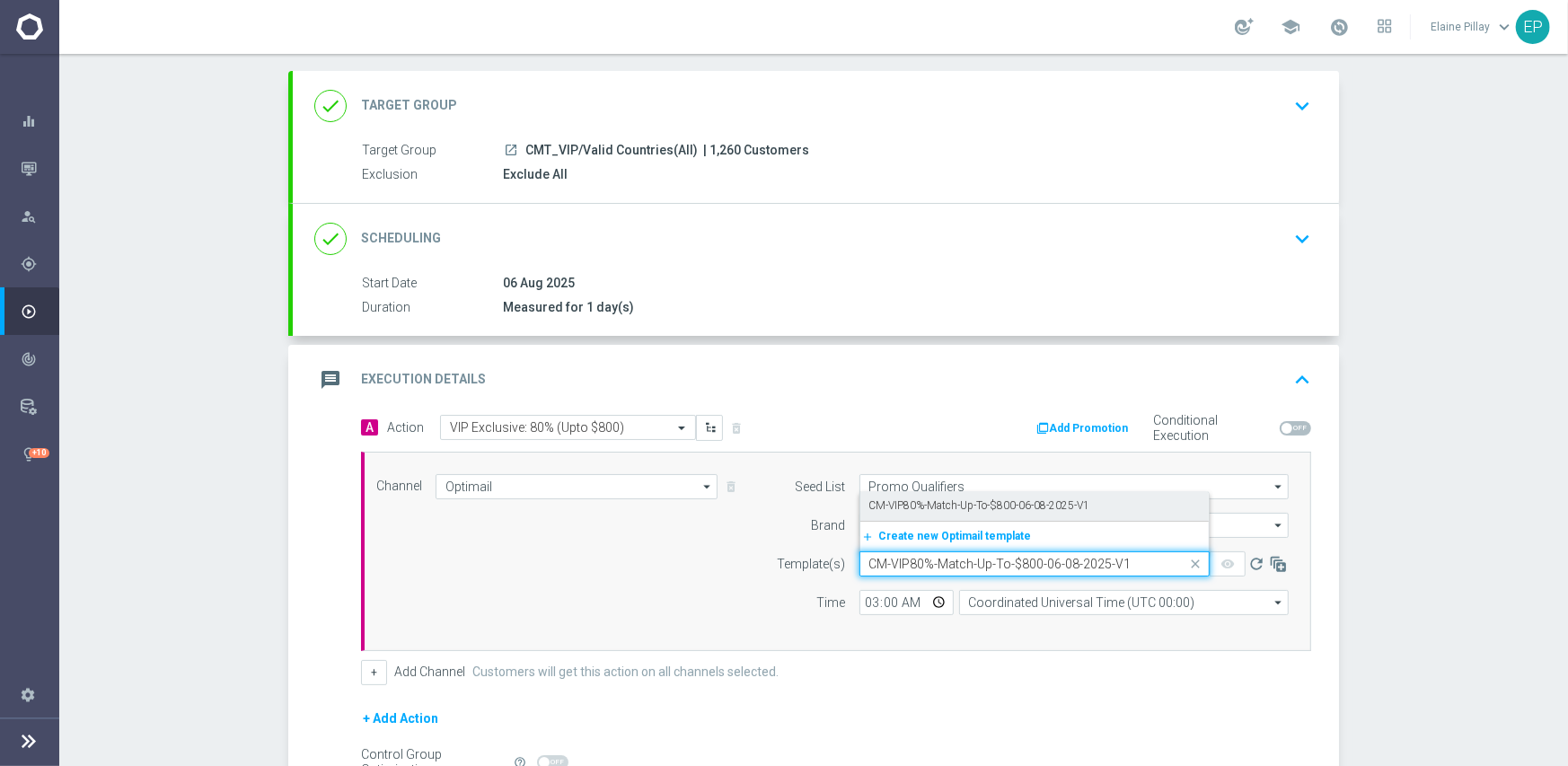 click on "CM-VIP80%-Match-Up-To-$800-06-08-2025-V1" at bounding box center [980, 506] 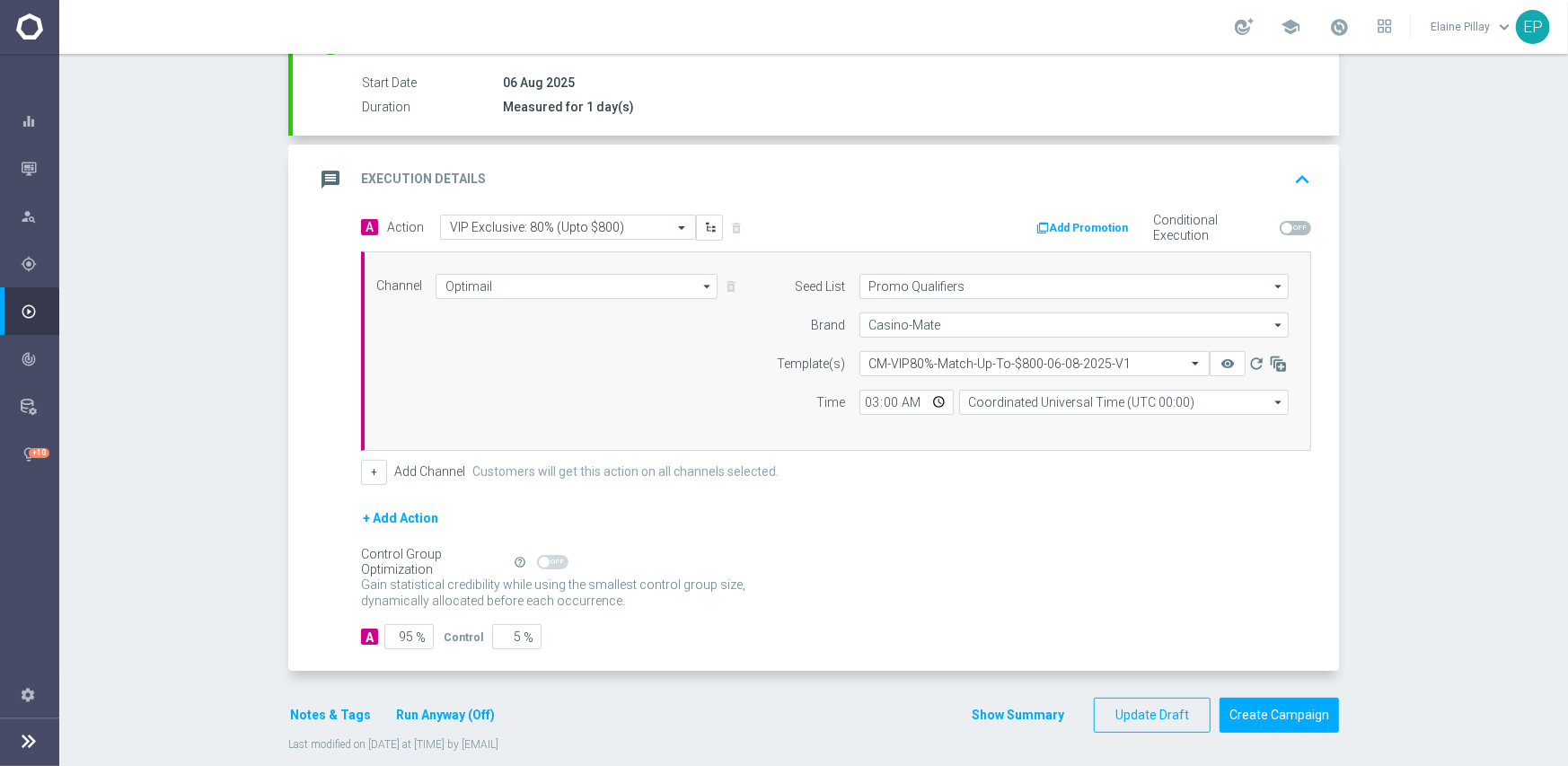 scroll, scrollTop: 310, scrollLeft: 0, axis: vertical 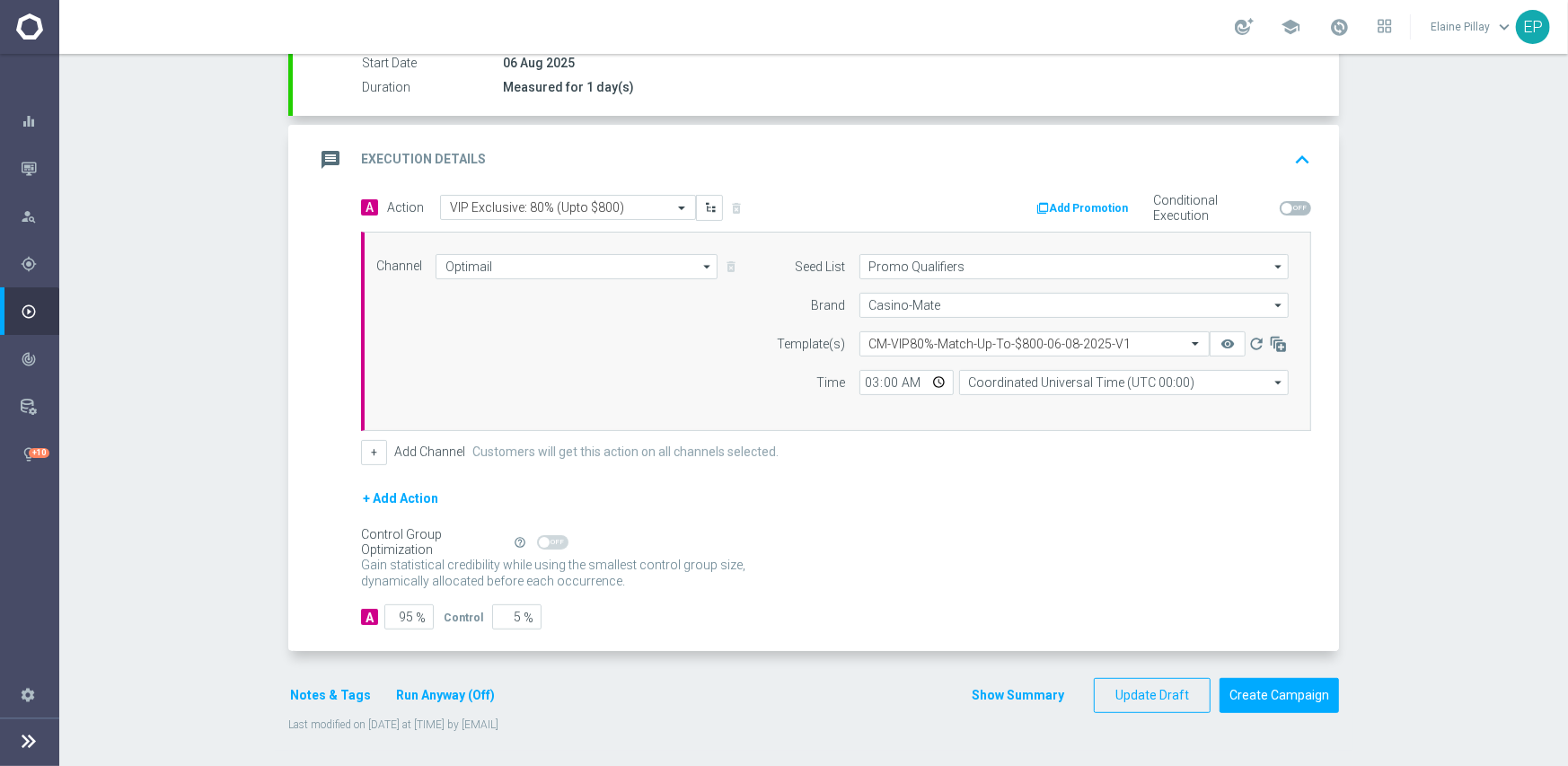 click on "Notes & Tags" 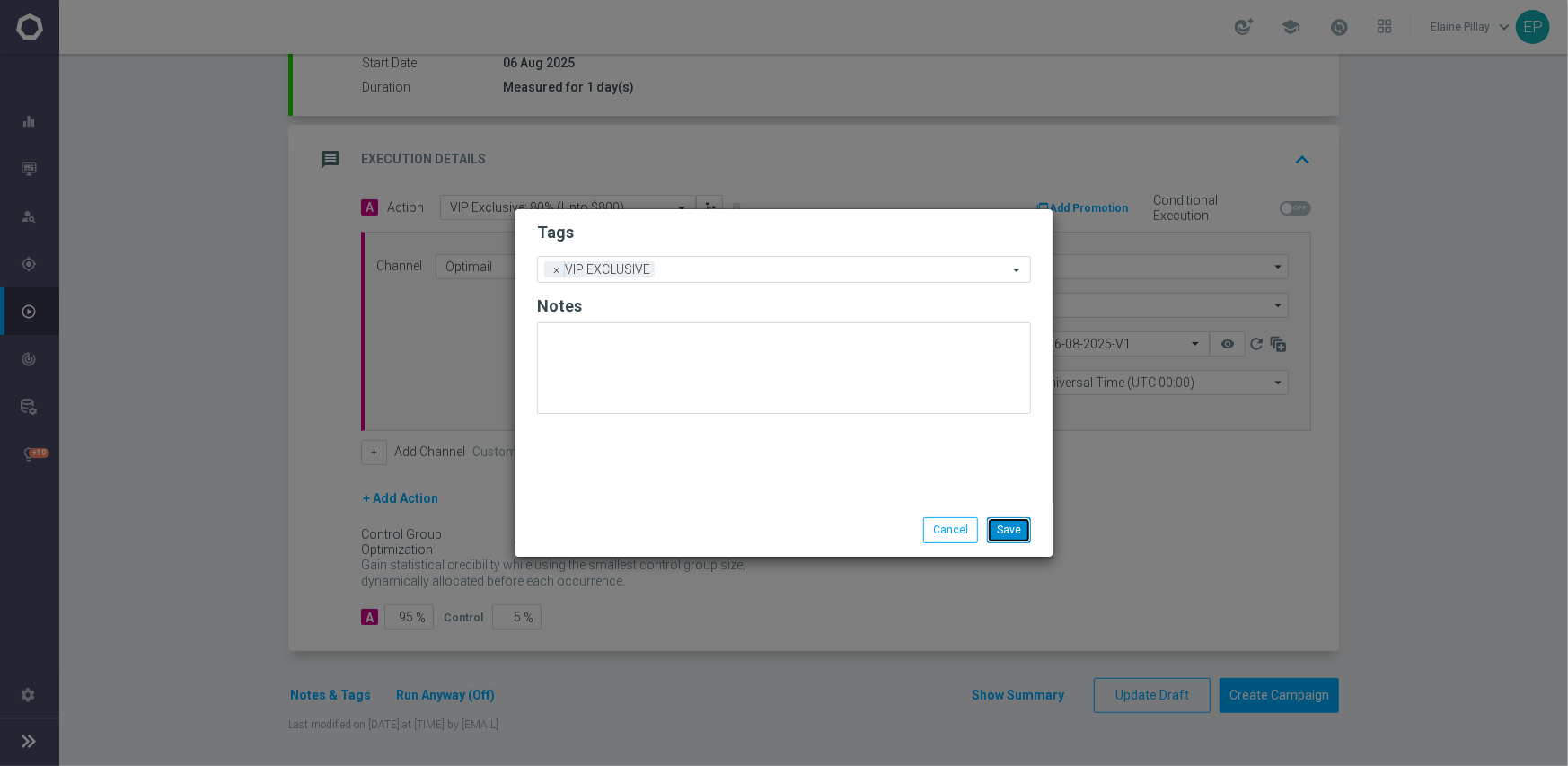 drag, startPoint x: 999, startPoint y: 524, endPoint x: 1023, endPoint y: 529, distance: 24.5153 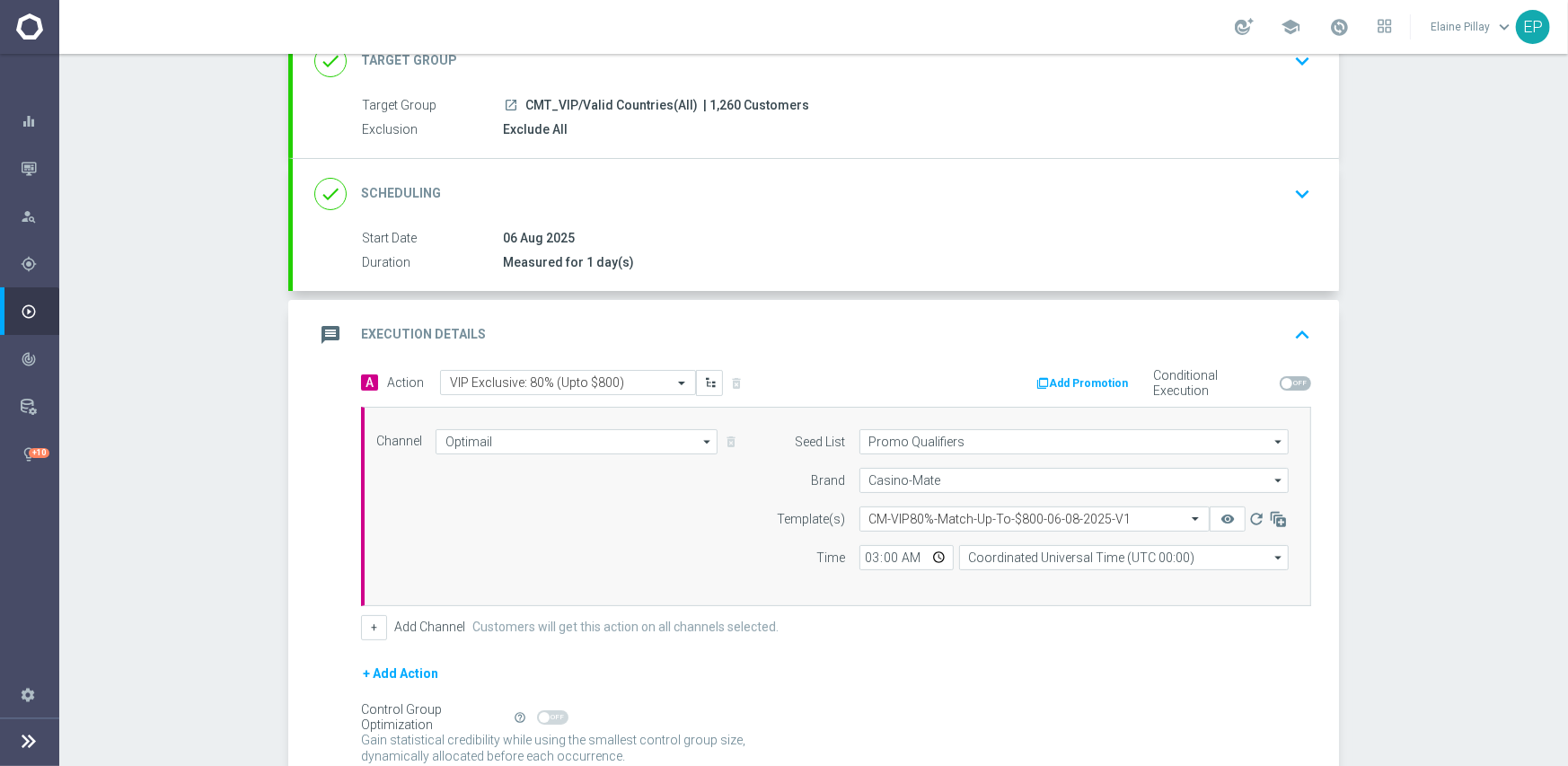 scroll, scrollTop: 310, scrollLeft: 0, axis: vertical 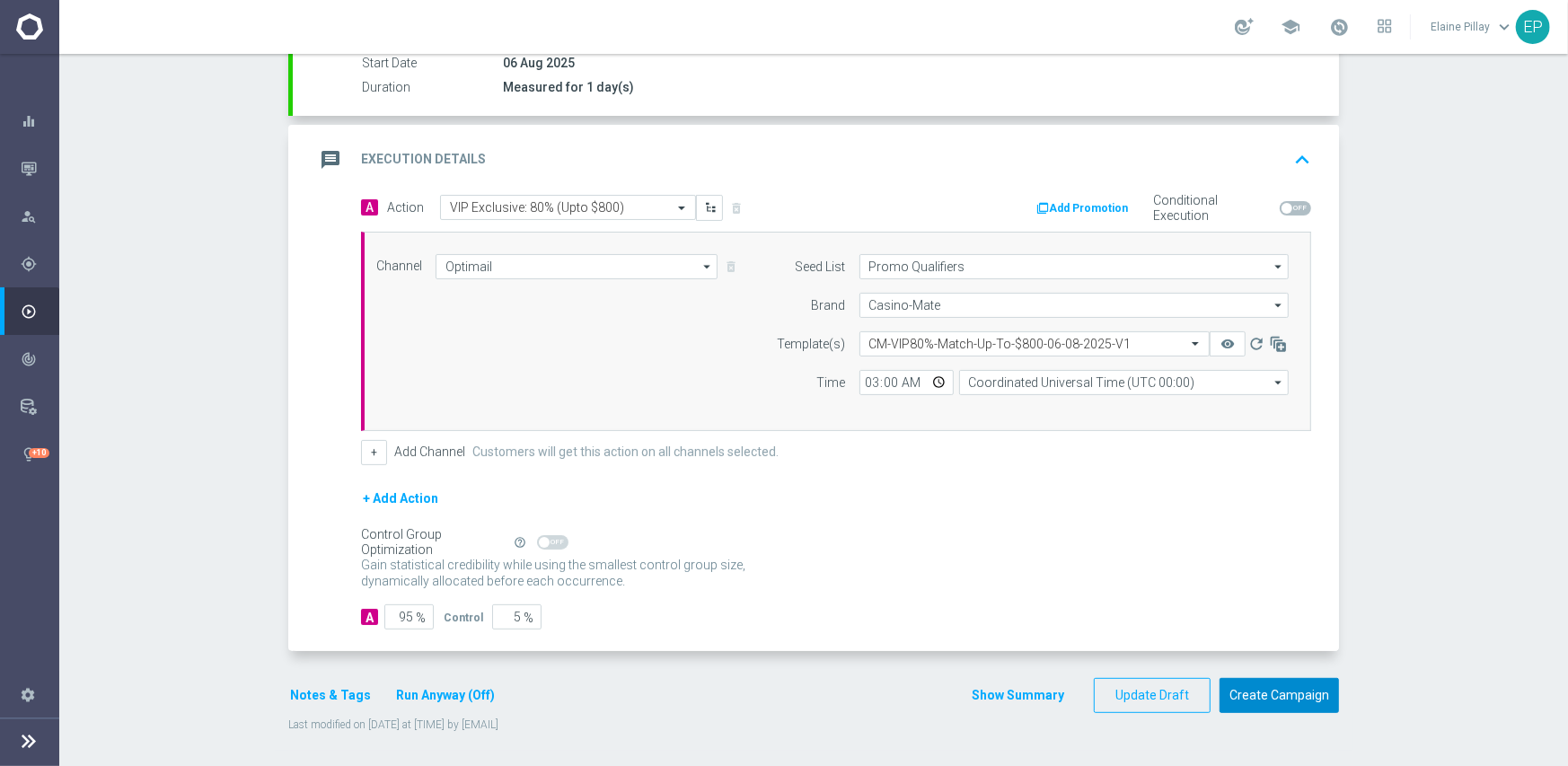 click on "Create Campaign" 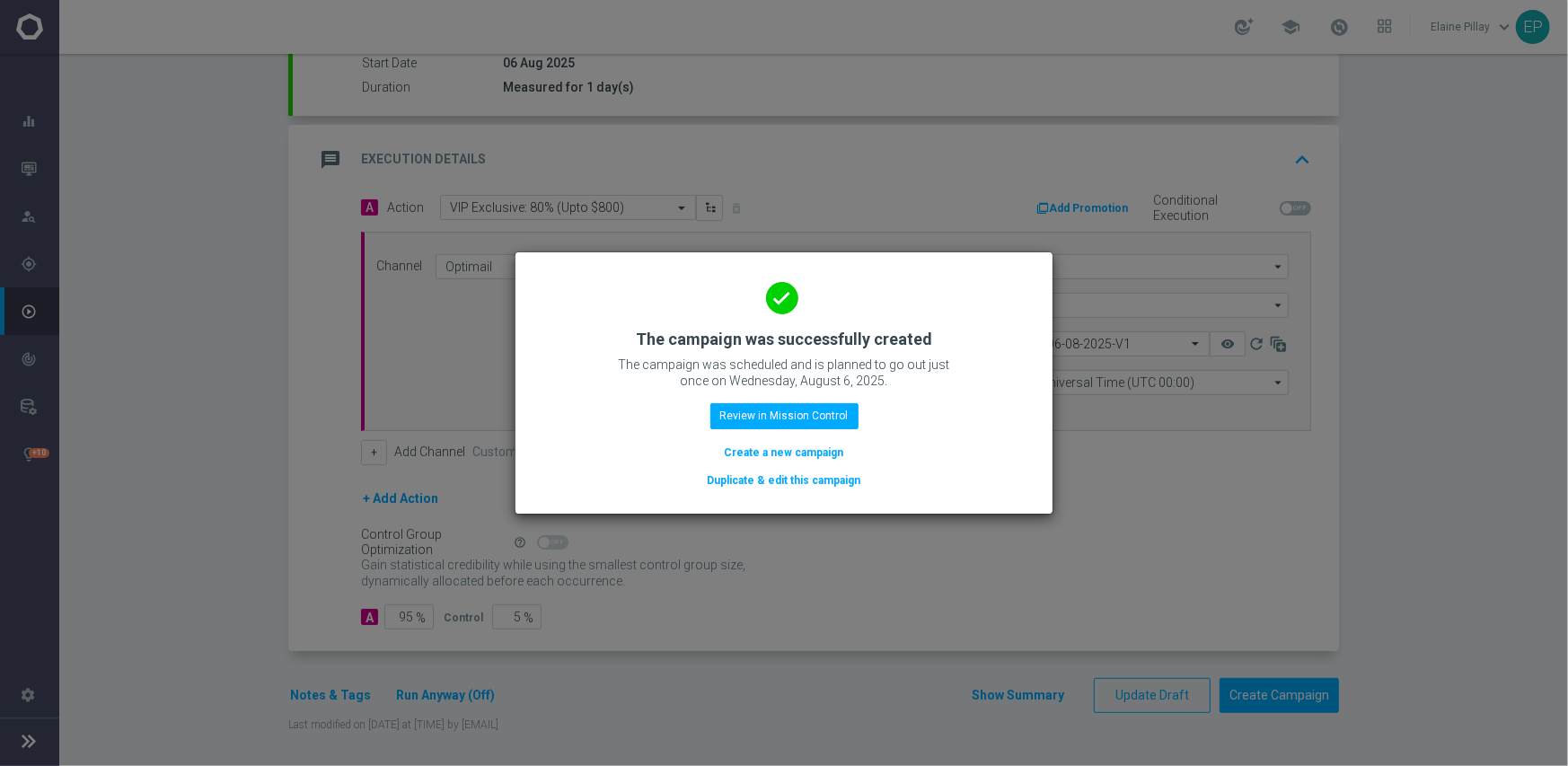 click on "Duplicate & edit this campaign" 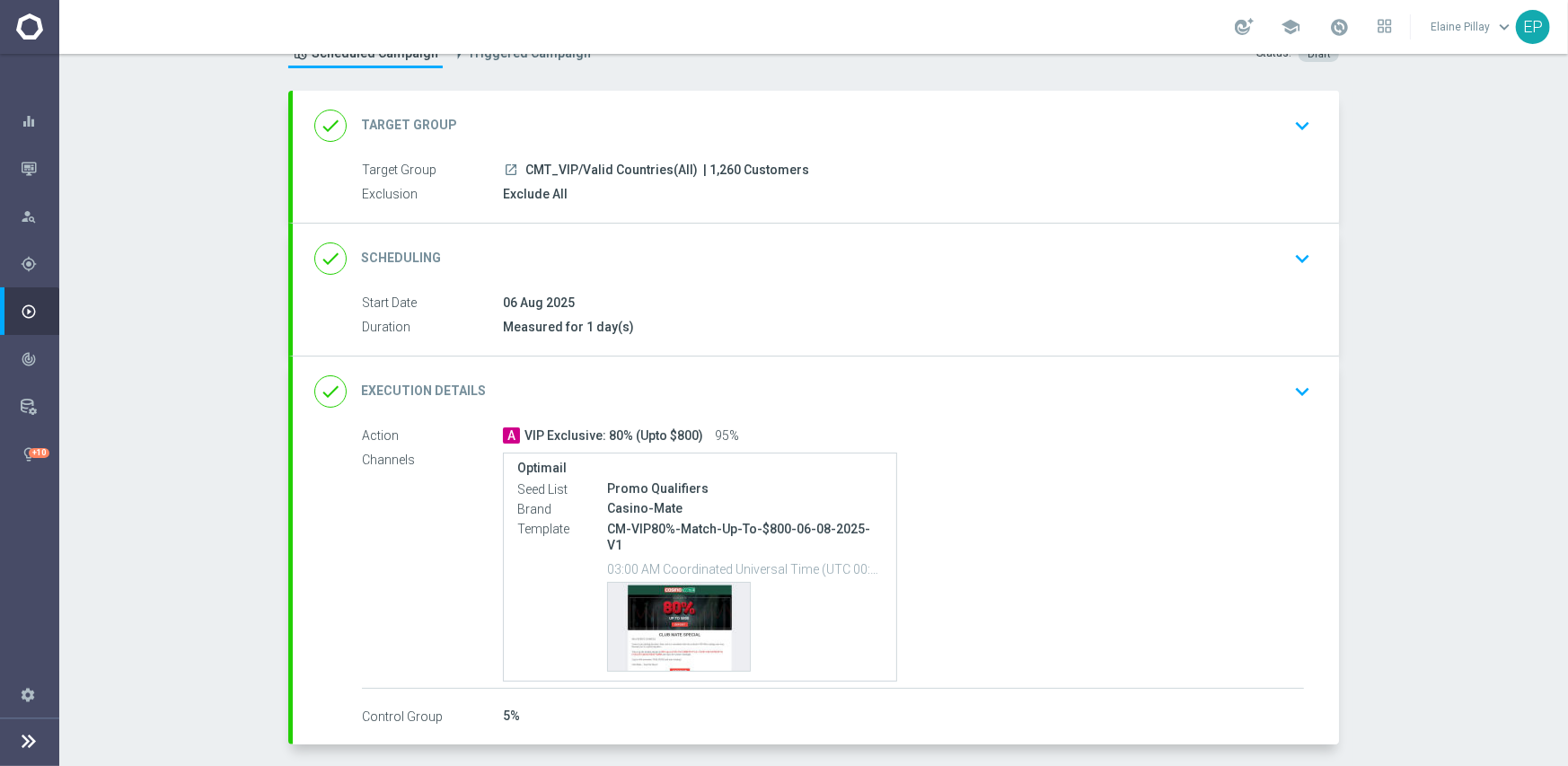 scroll, scrollTop: 0, scrollLeft: 0, axis: both 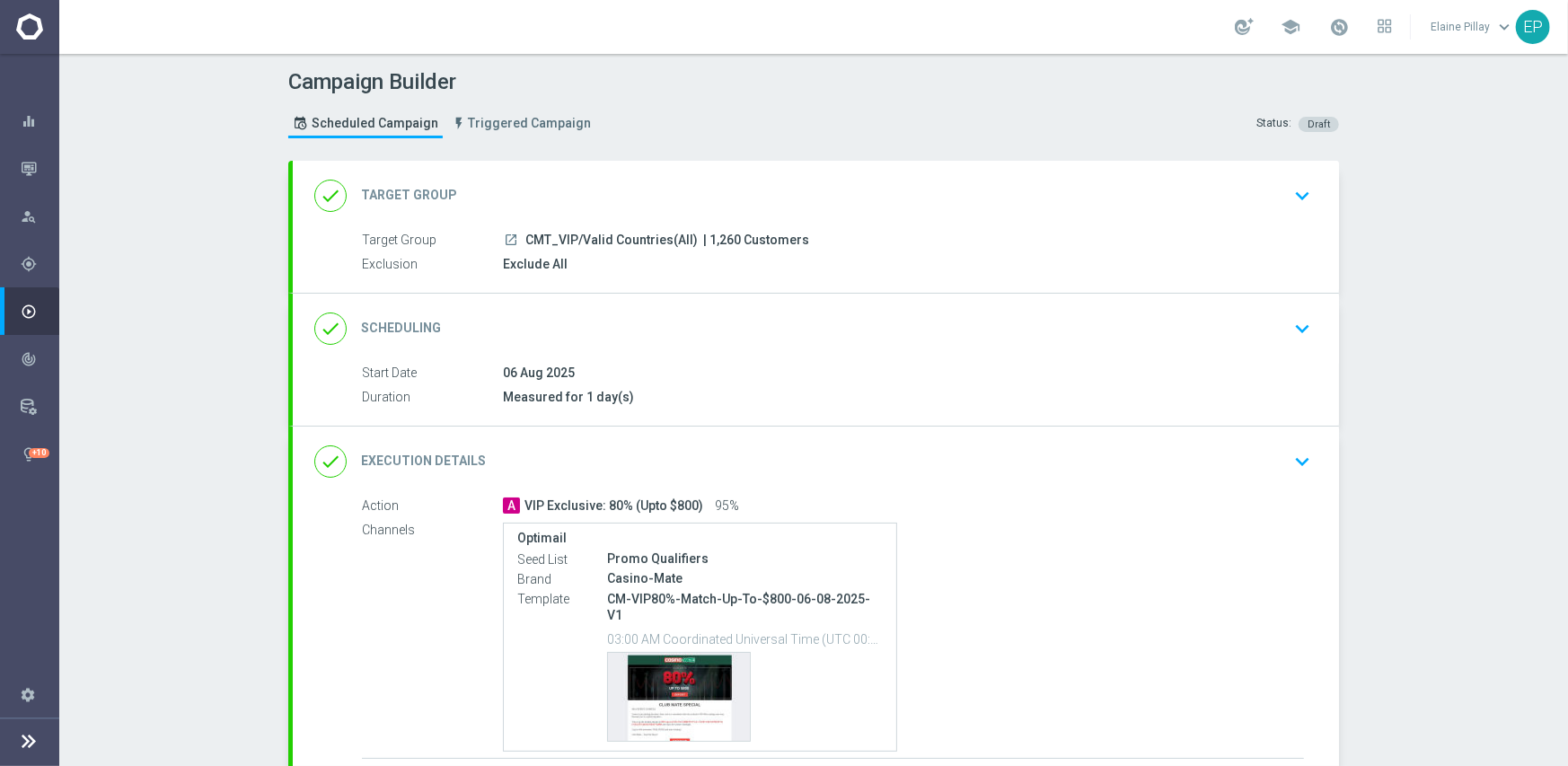 drag, startPoint x: 656, startPoint y: 192, endPoint x: 648, endPoint y: 181, distance: 14 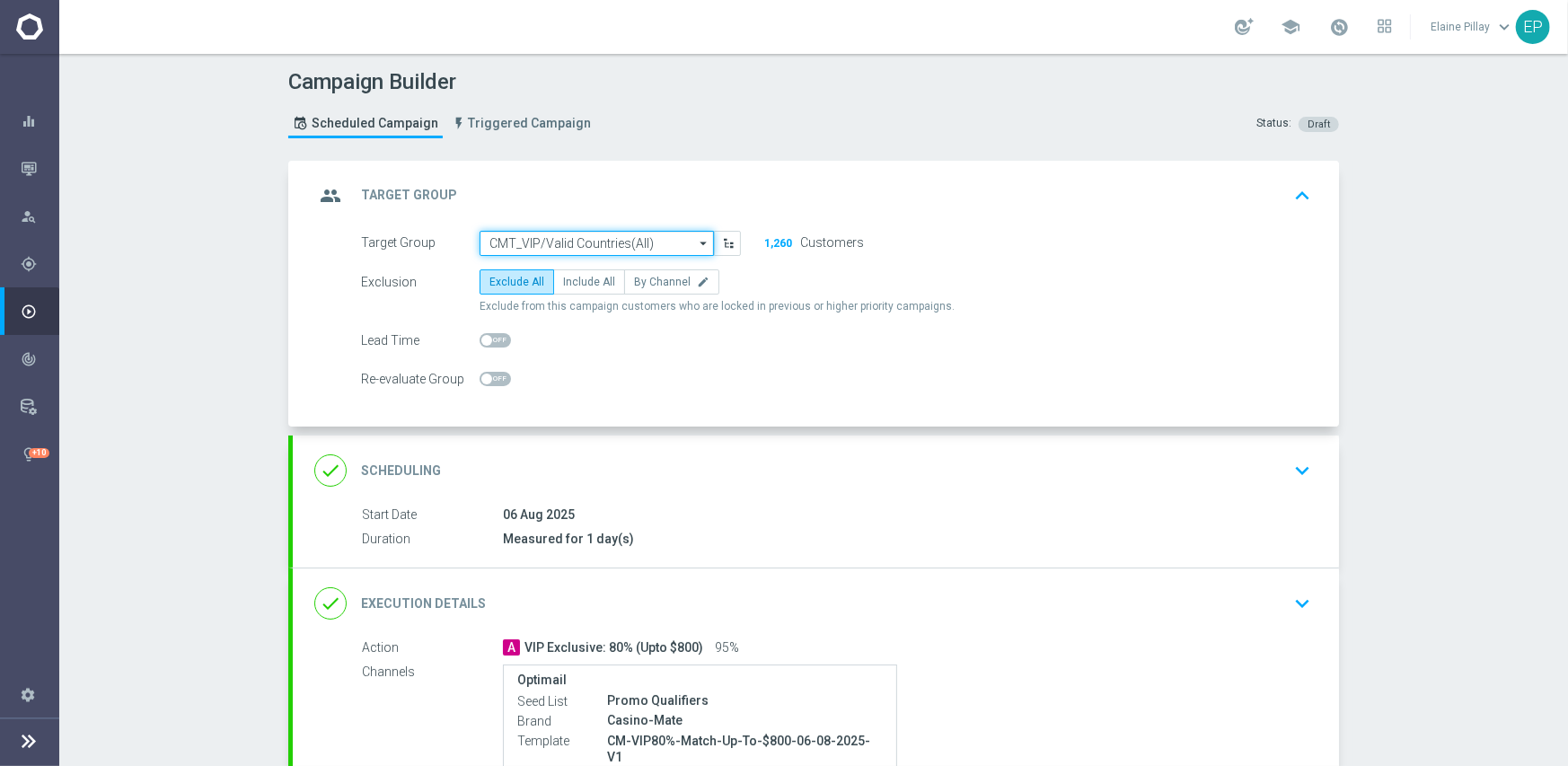 click on "CMT_VIP/Valid Countries(All)" 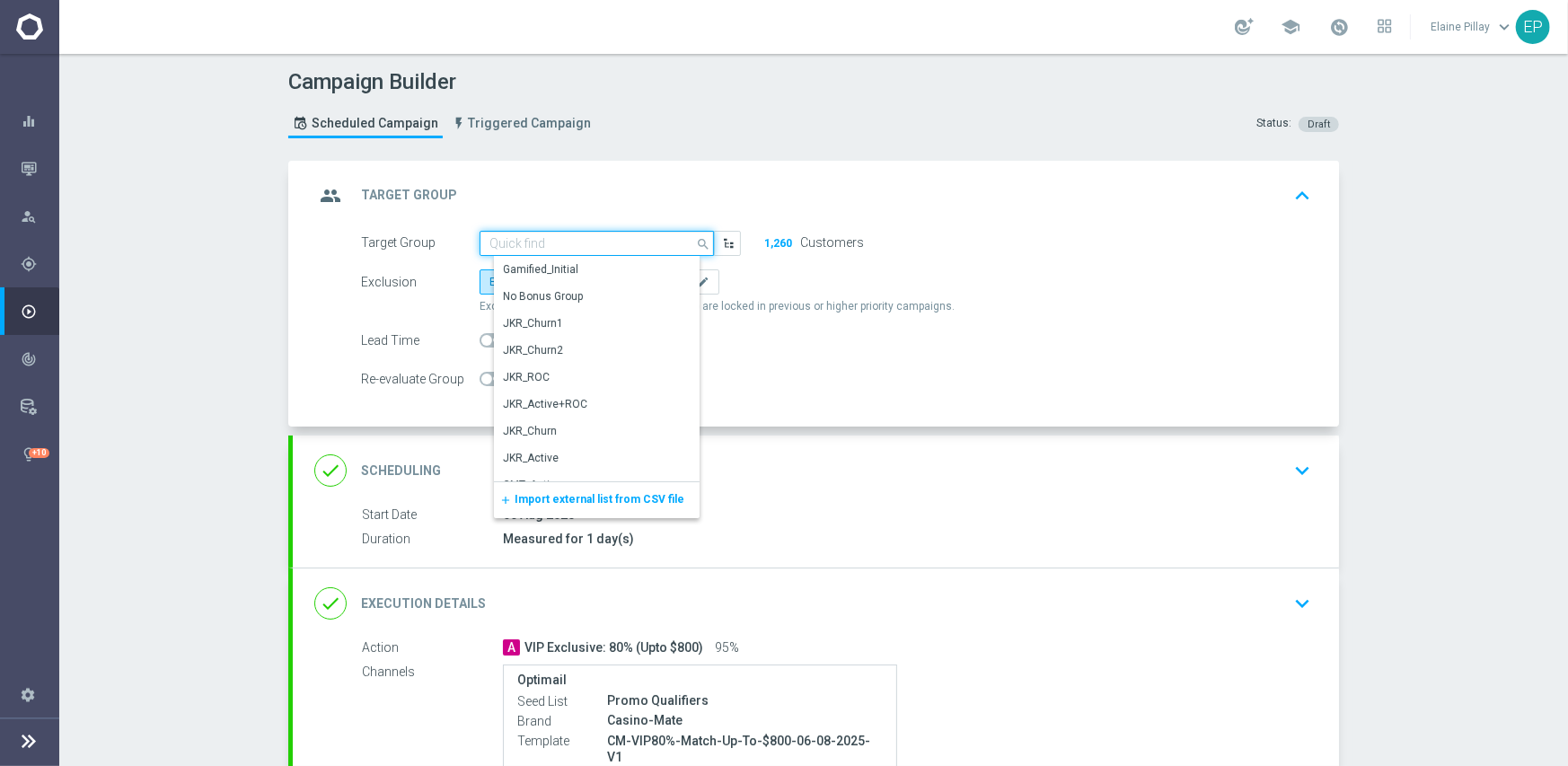 paste on "HOJ_VIP/Valid Countries(All)" 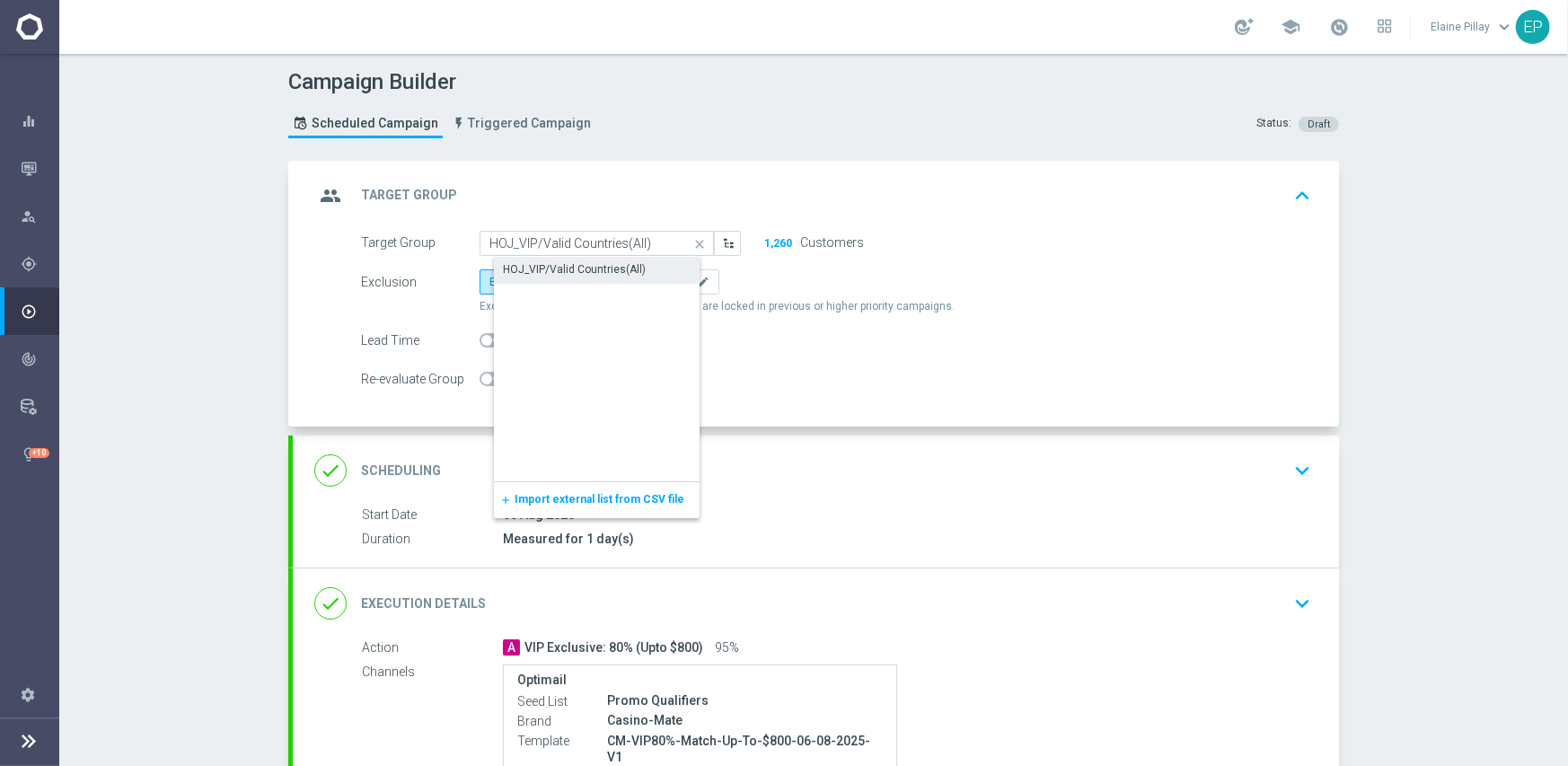 click on "HOJ_VIP/Valid Countries(All)" 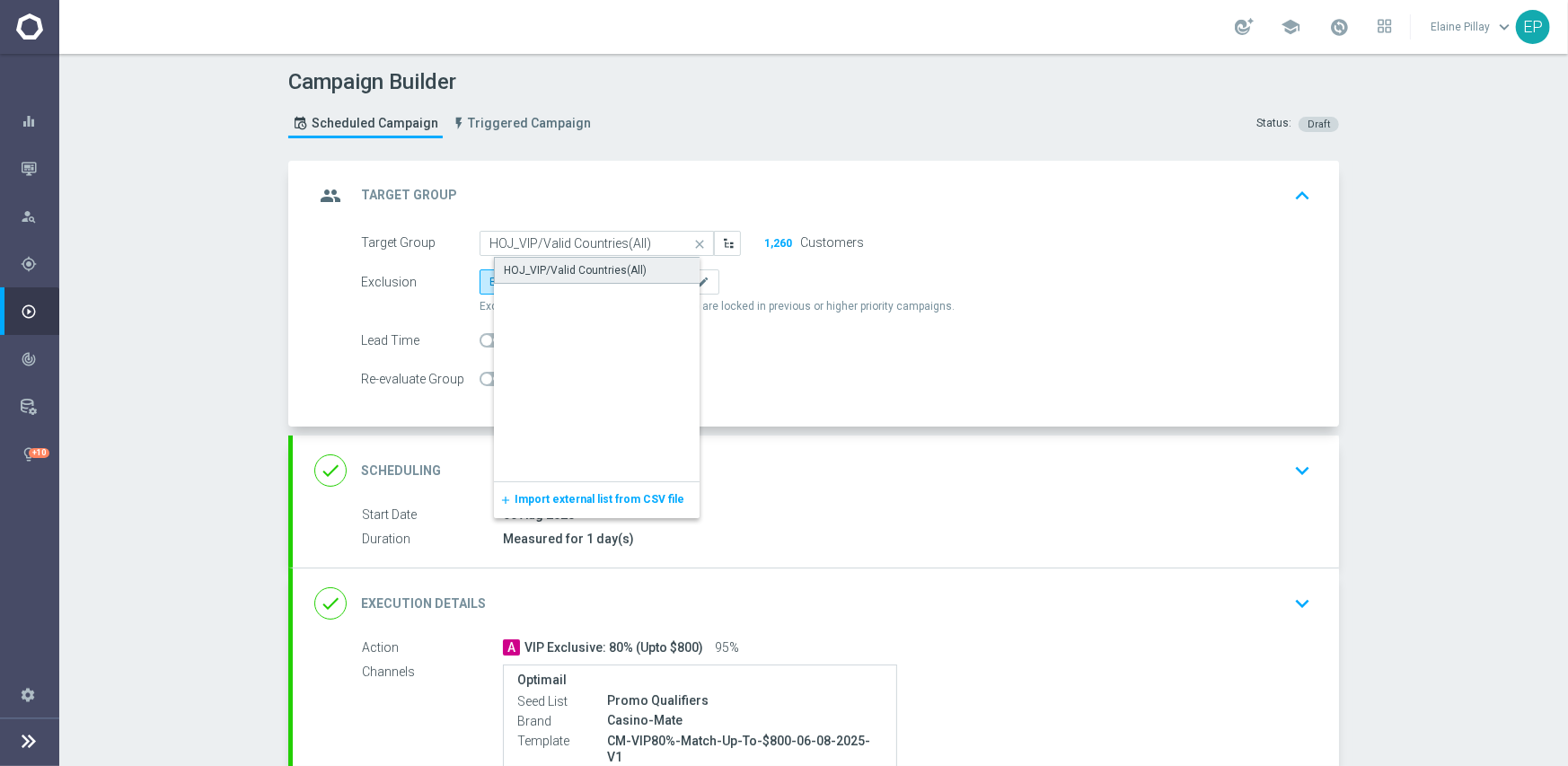 type on "HOJ_VIP/Valid Countries(All)" 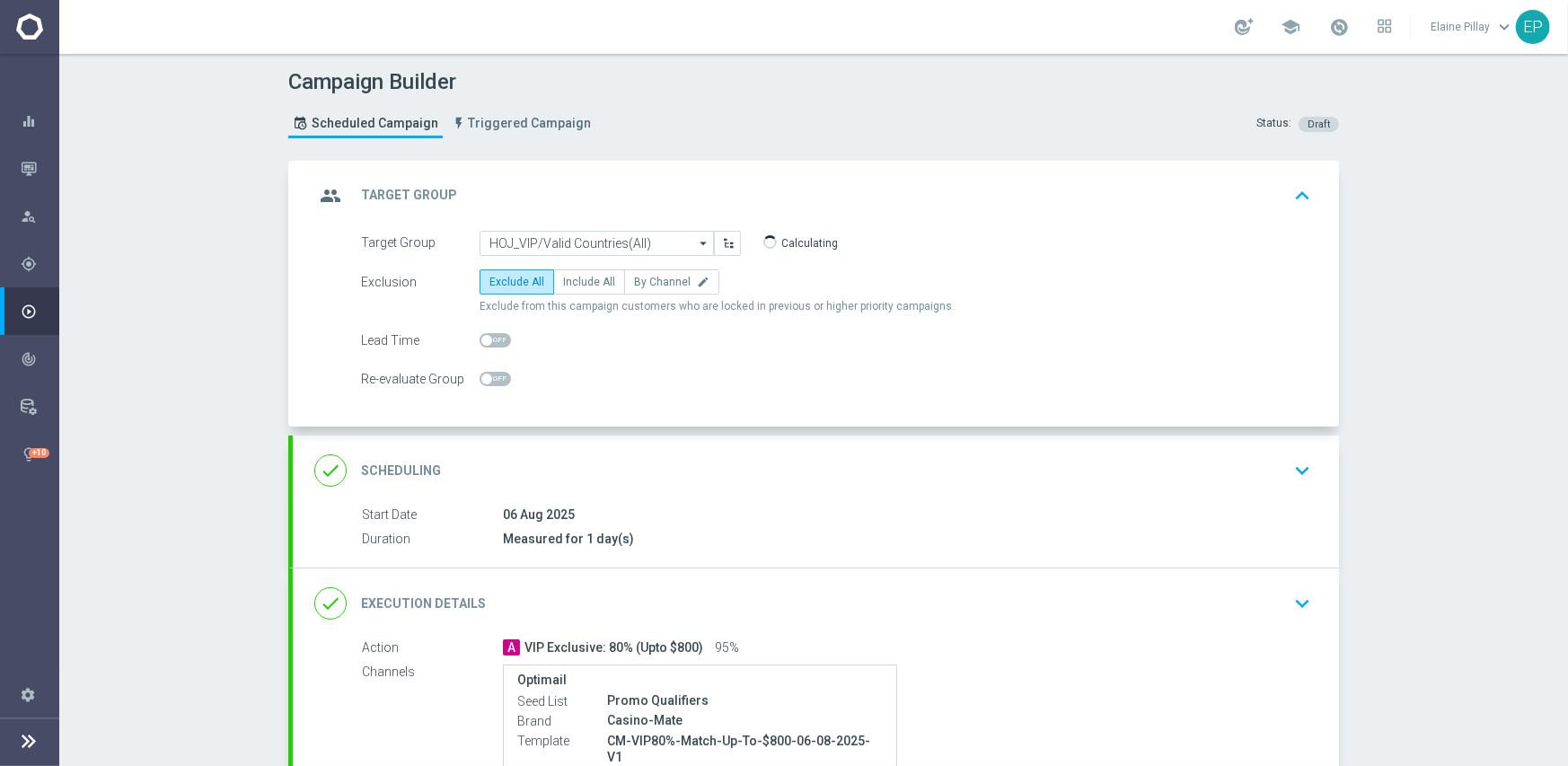 click on "done
Execution Details
keyboard_arrow_down" 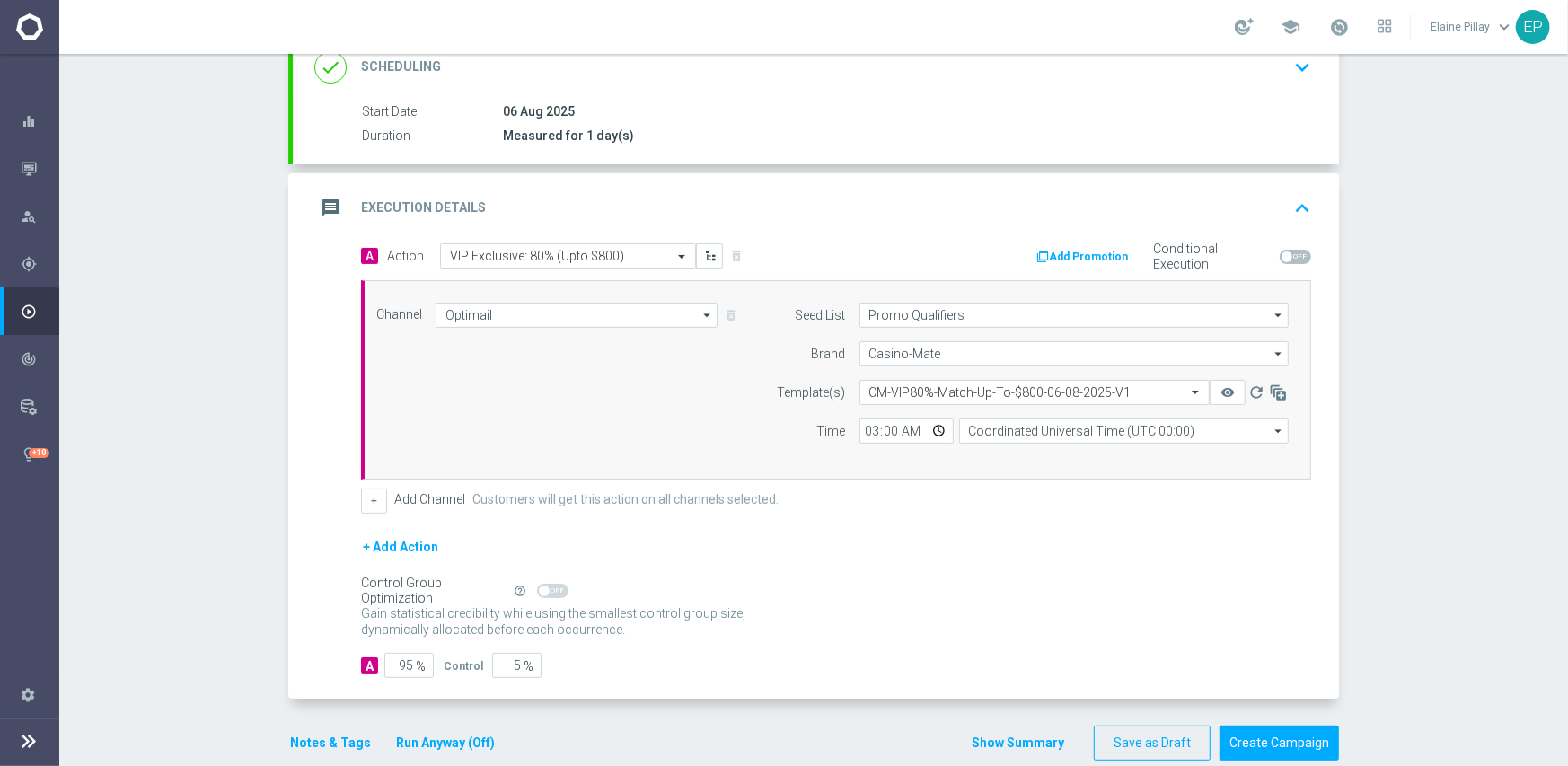 scroll, scrollTop: 269, scrollLeft: 0, axis: vertical 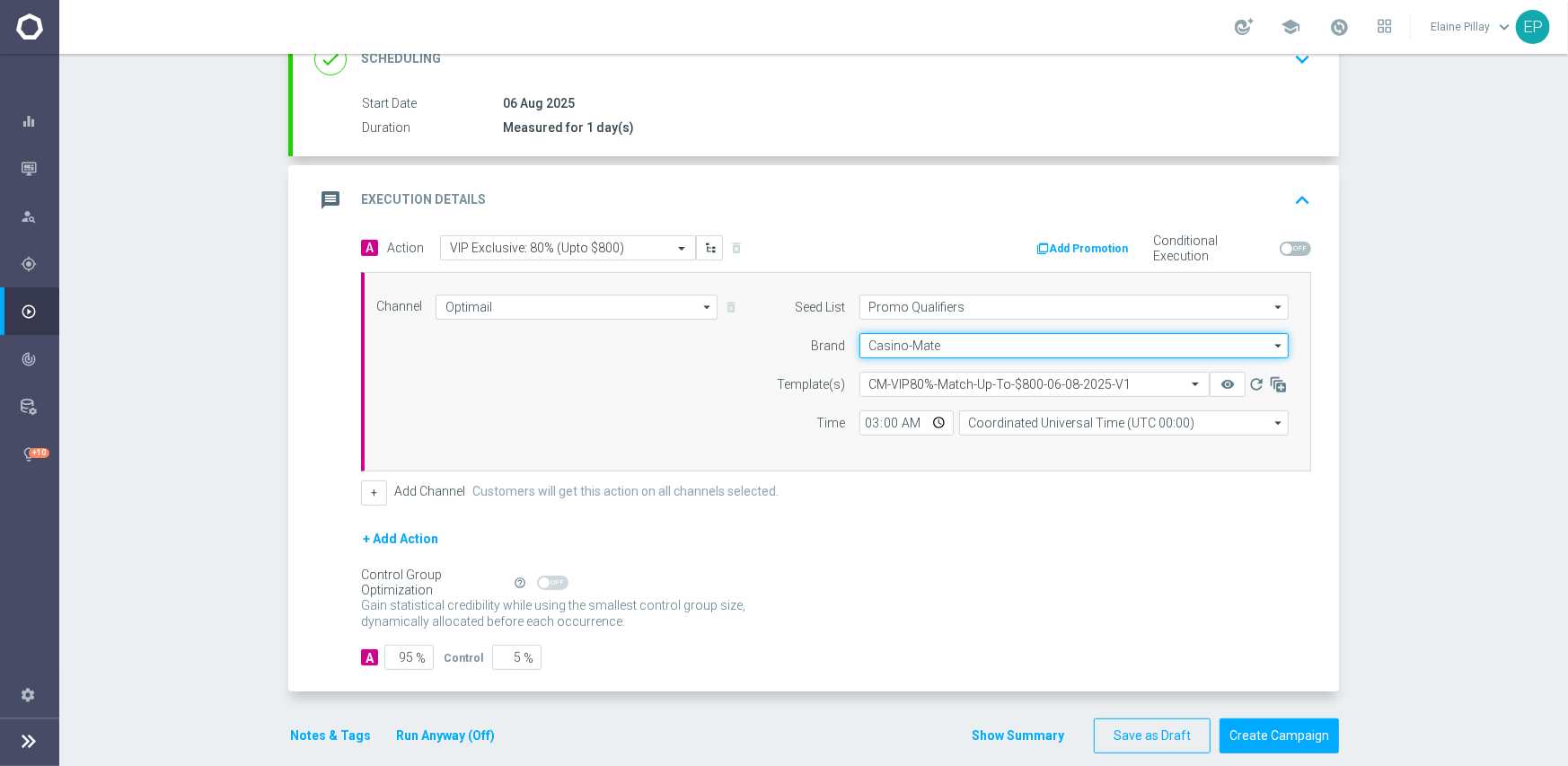 click on "Casino-Mate" 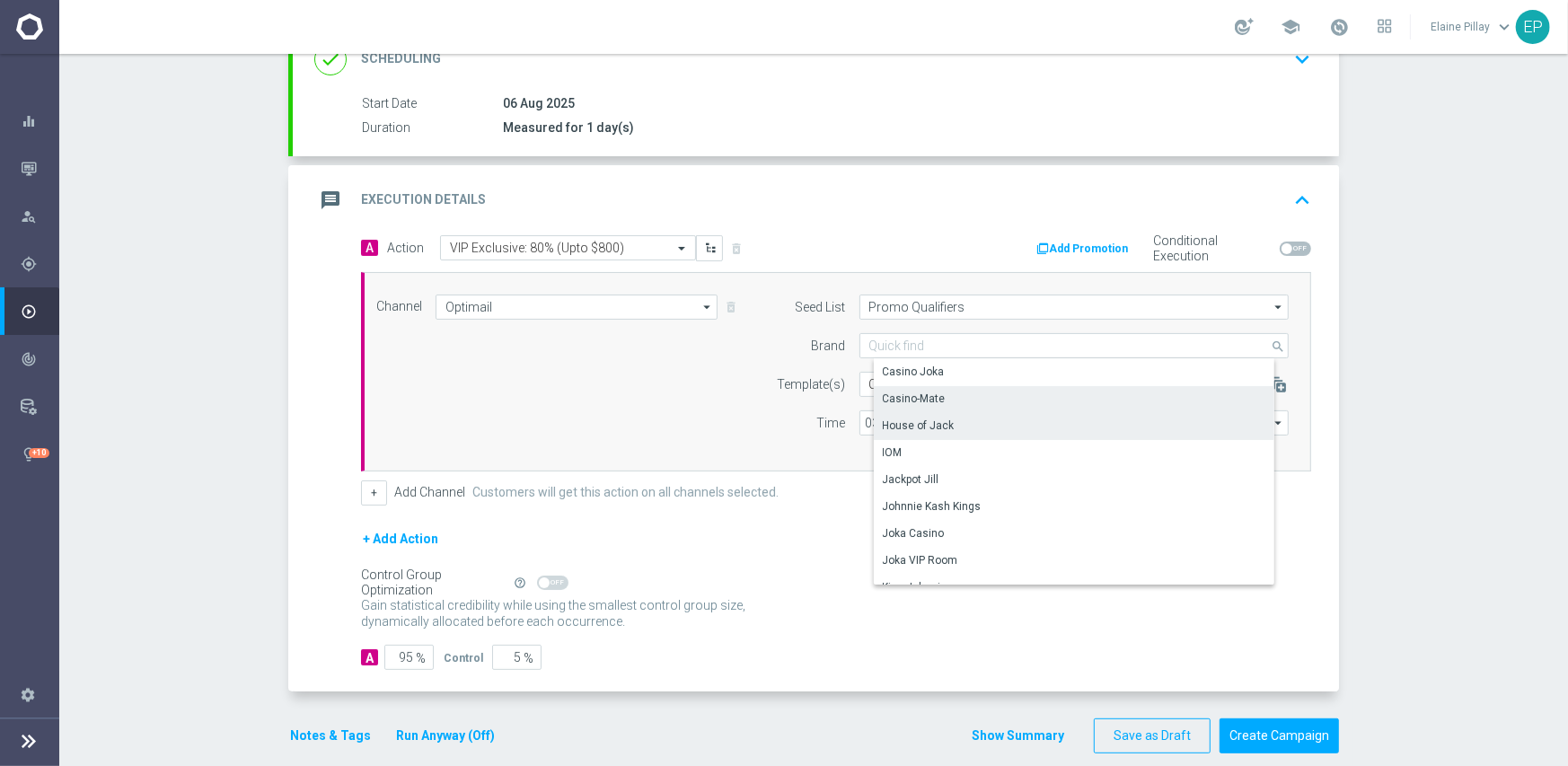 drag, startPoint x: 940, startPoint y: 429, endPoint x: 1110, endPoint y: 428, distance: 170.00294 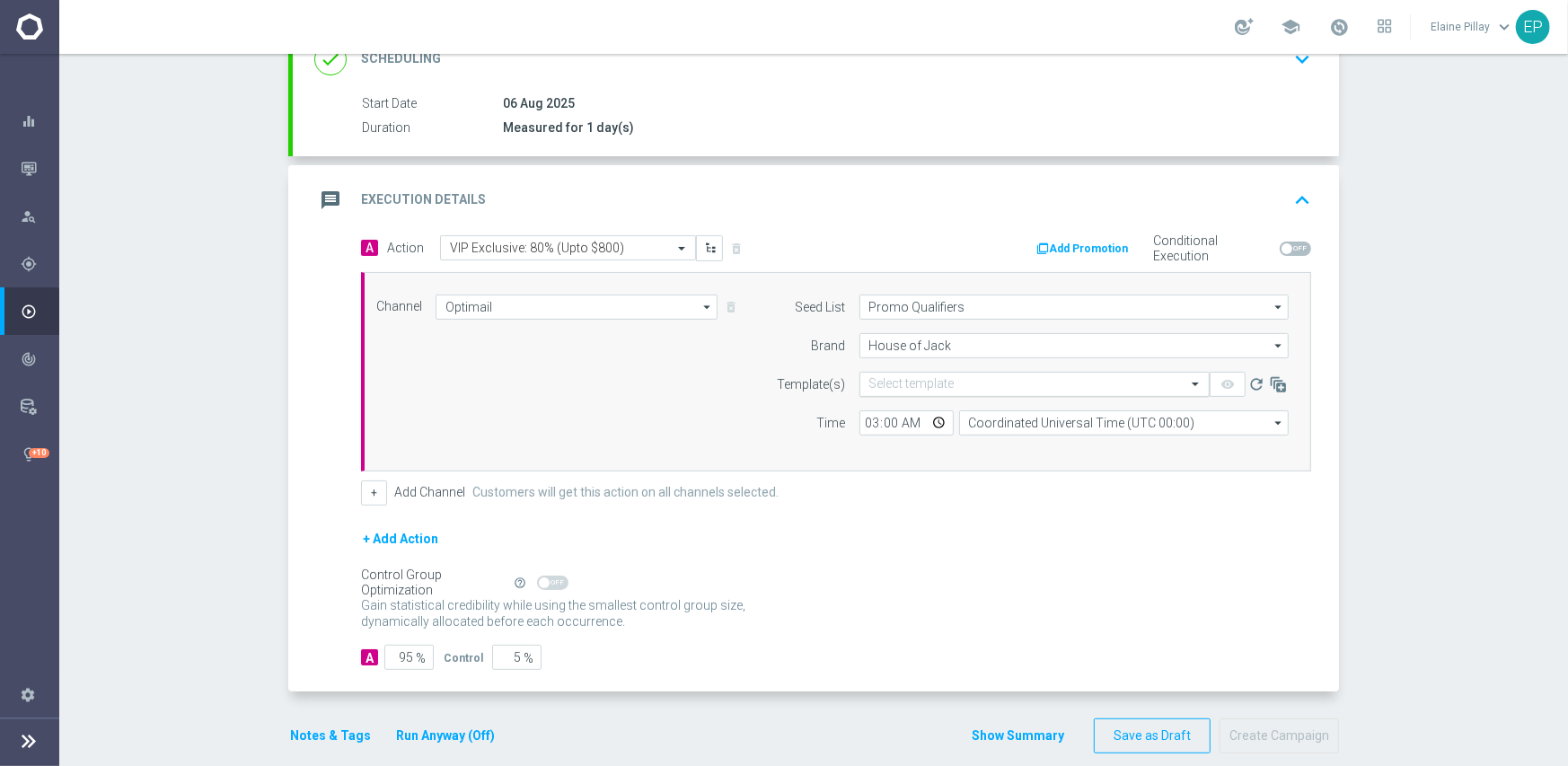 click 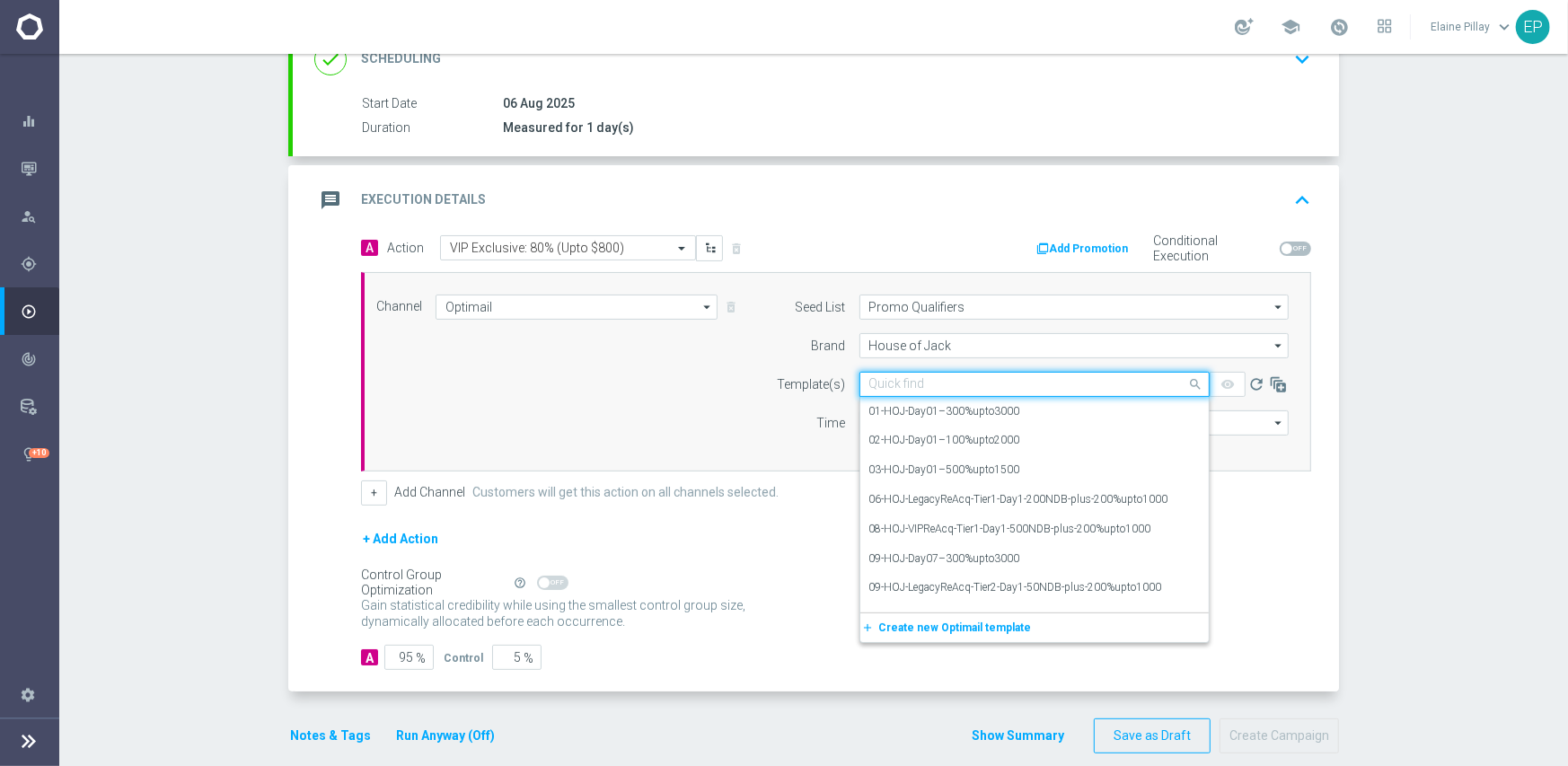 paste on "HOJ-VIP80%-Match-Up-To-$800-06-08-2025-V1" 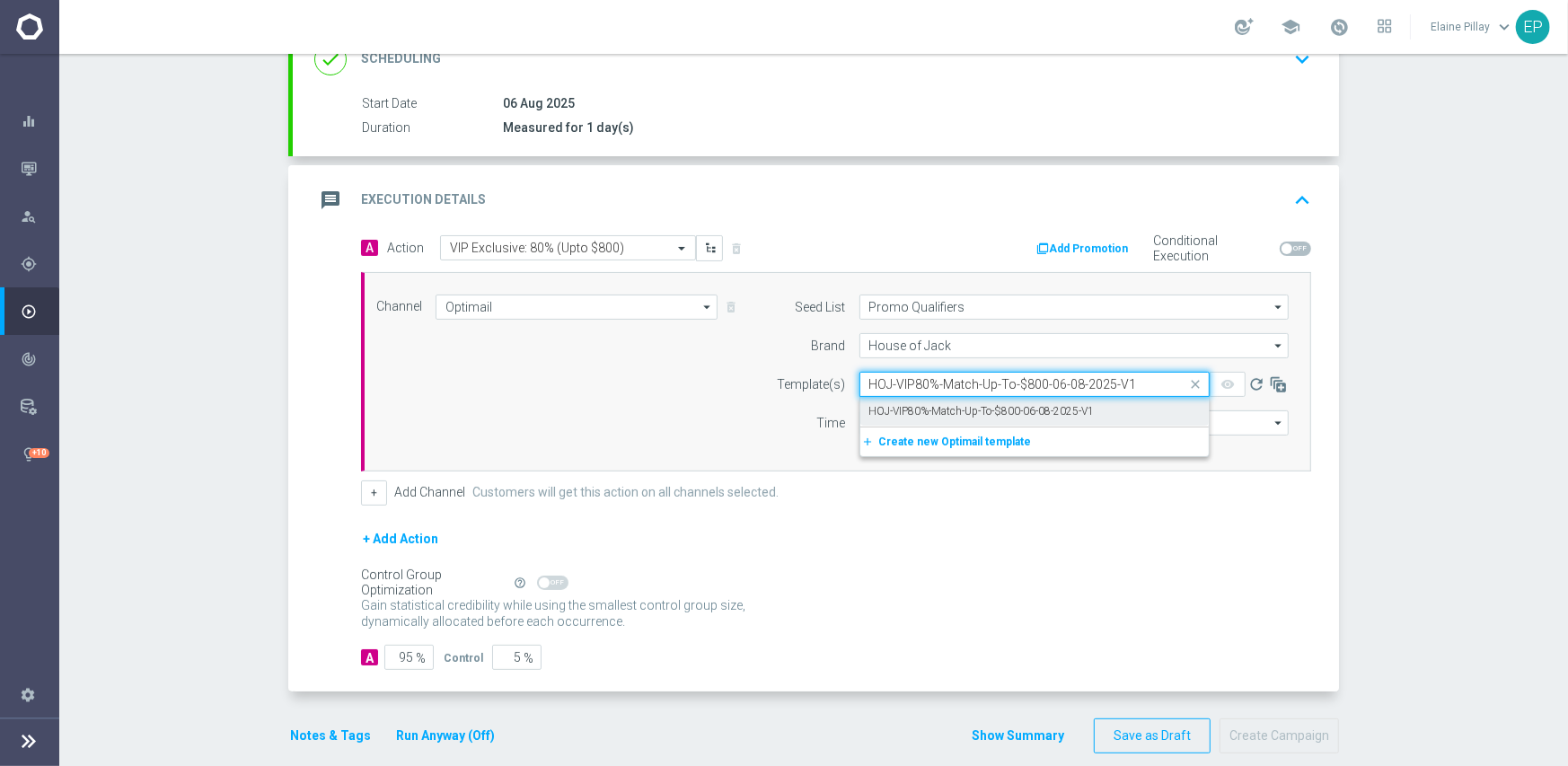click on "HOJ-VIP80%-Match-Up-To-$800-06-08-2025-V1" at bounding box center [982, 411] 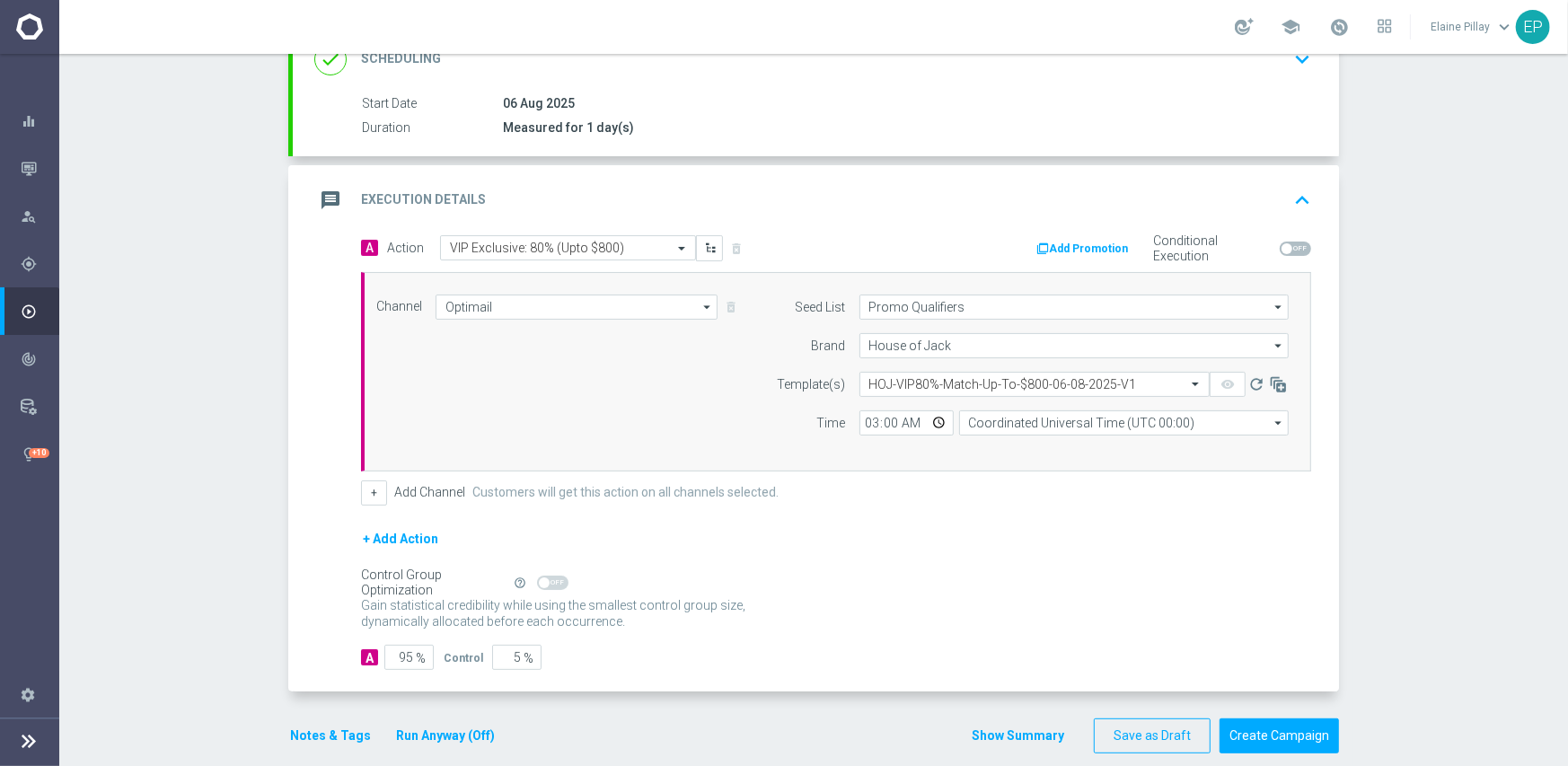 click on "+ Add Action" 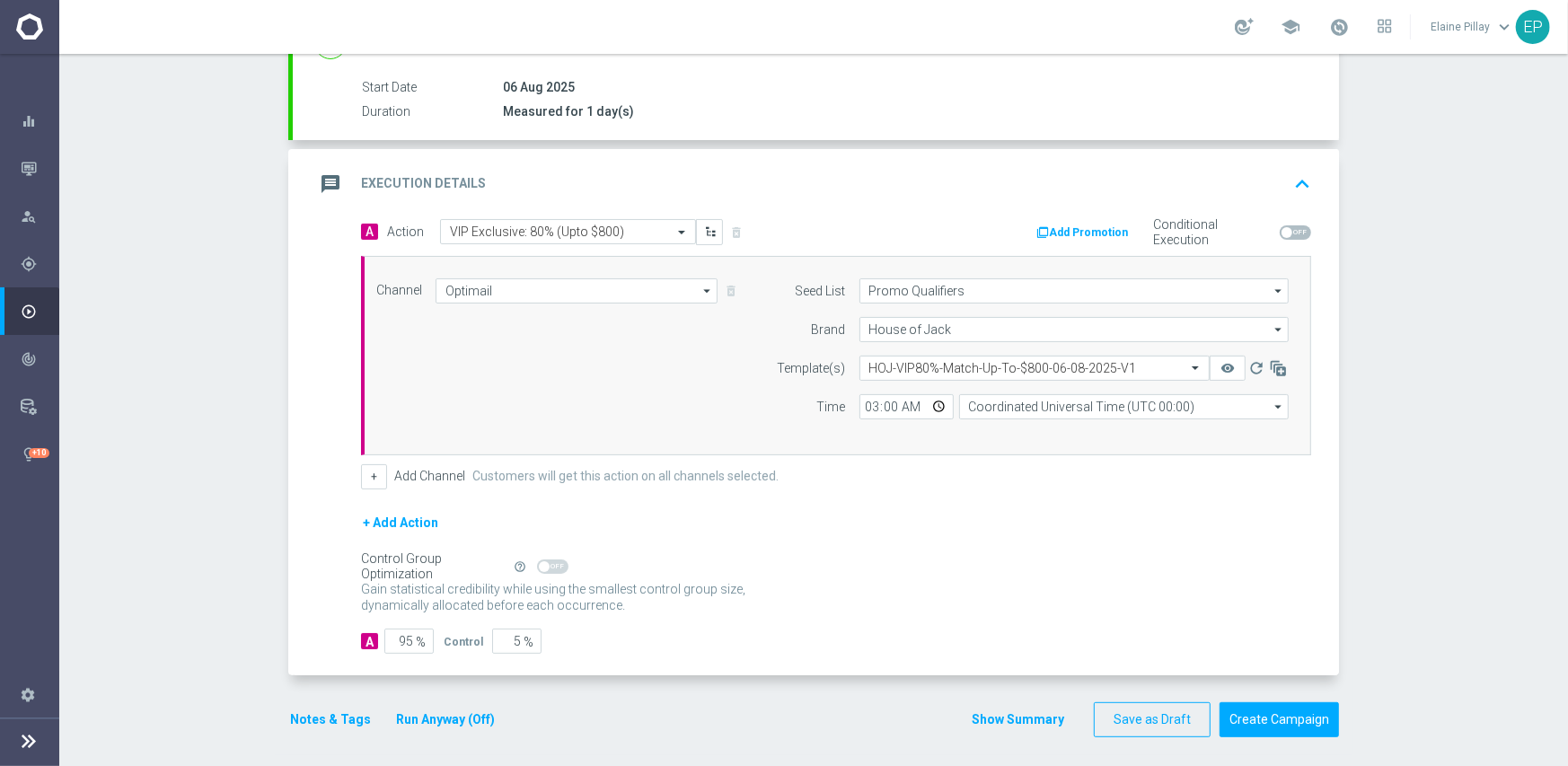 scroll, scrollTop: 290, scrollLeft: 0, axis: vertical 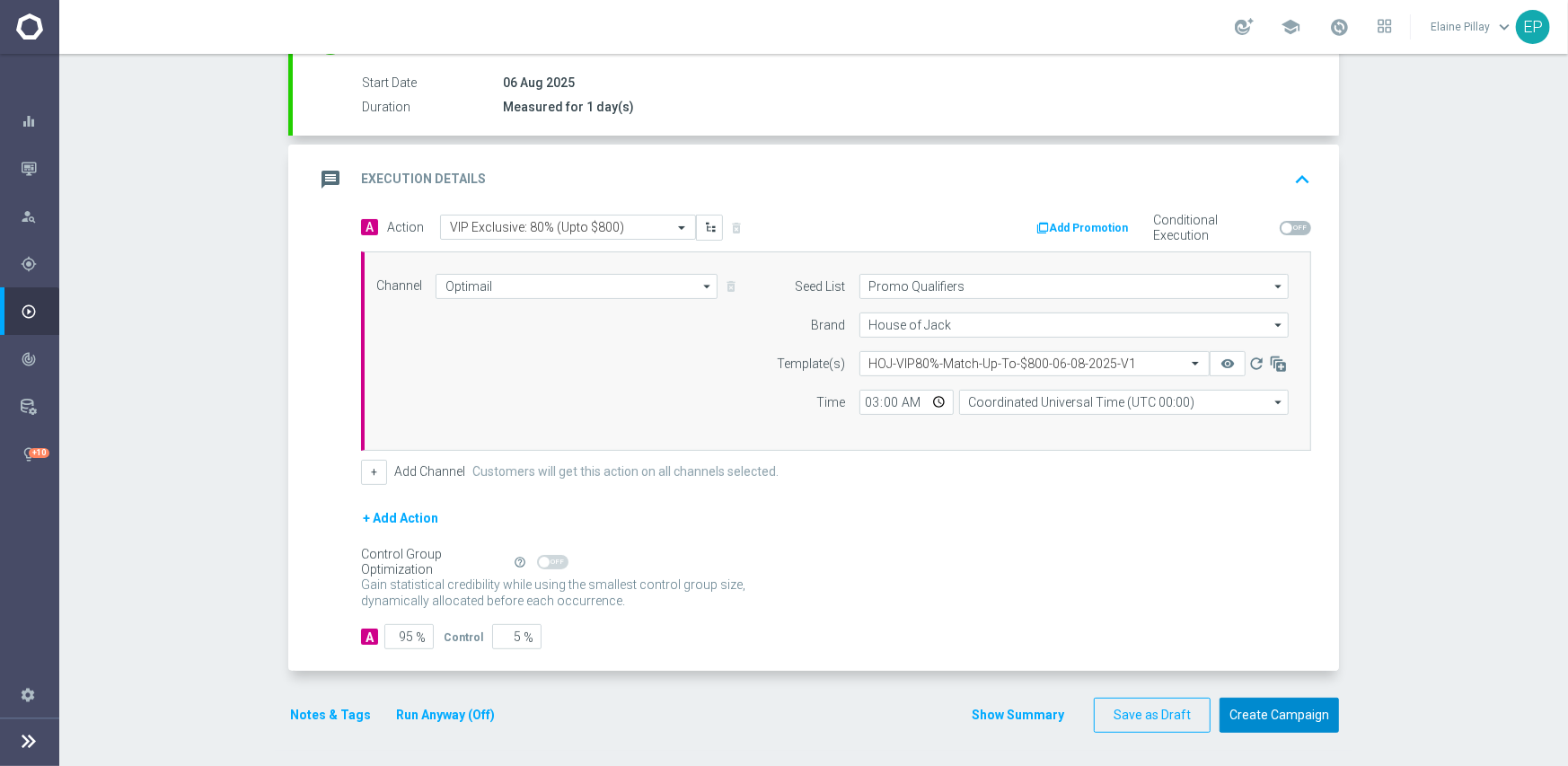 click on "Create Campaign" 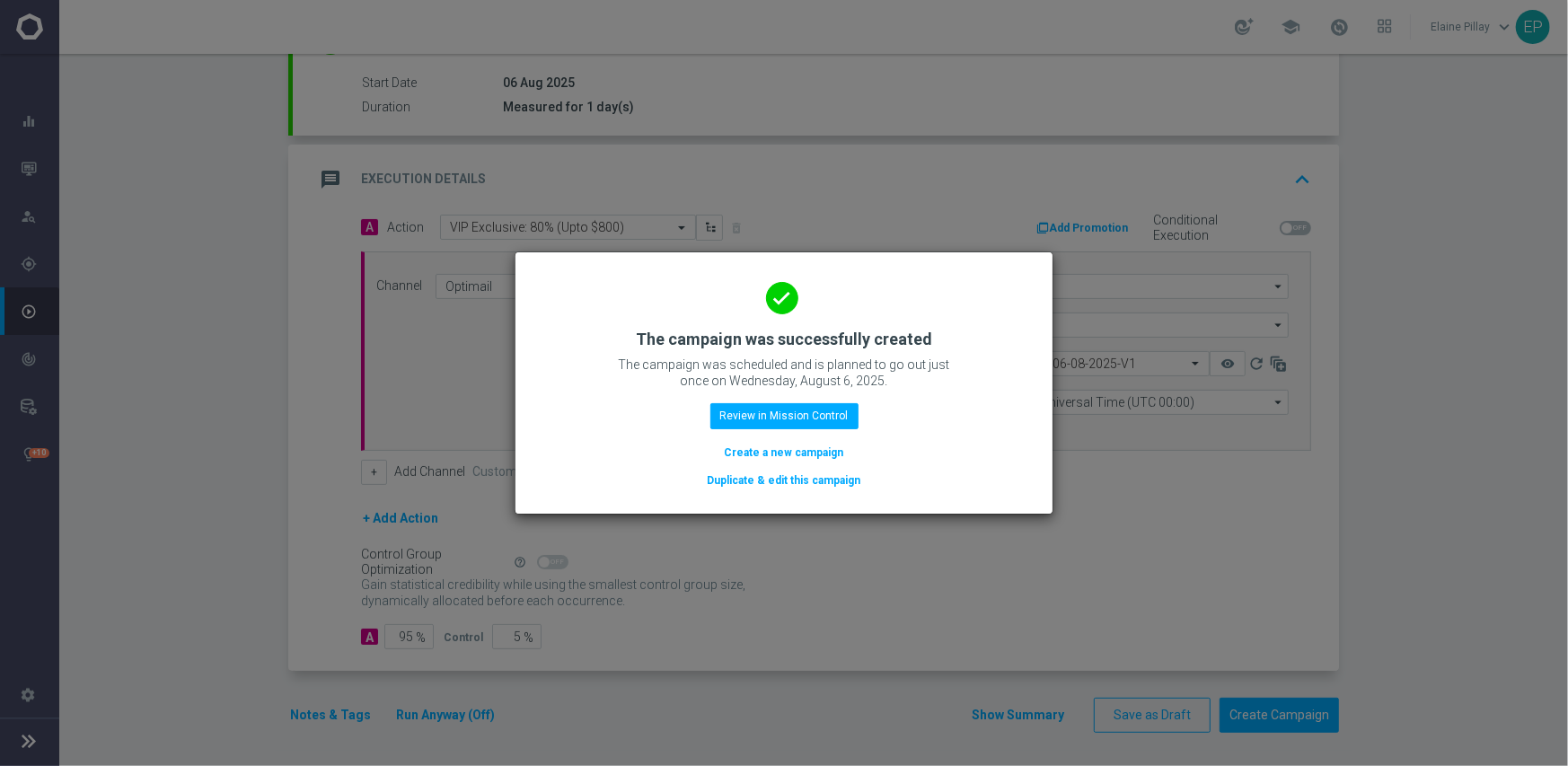 click on "Duplicate & edit this campaign" 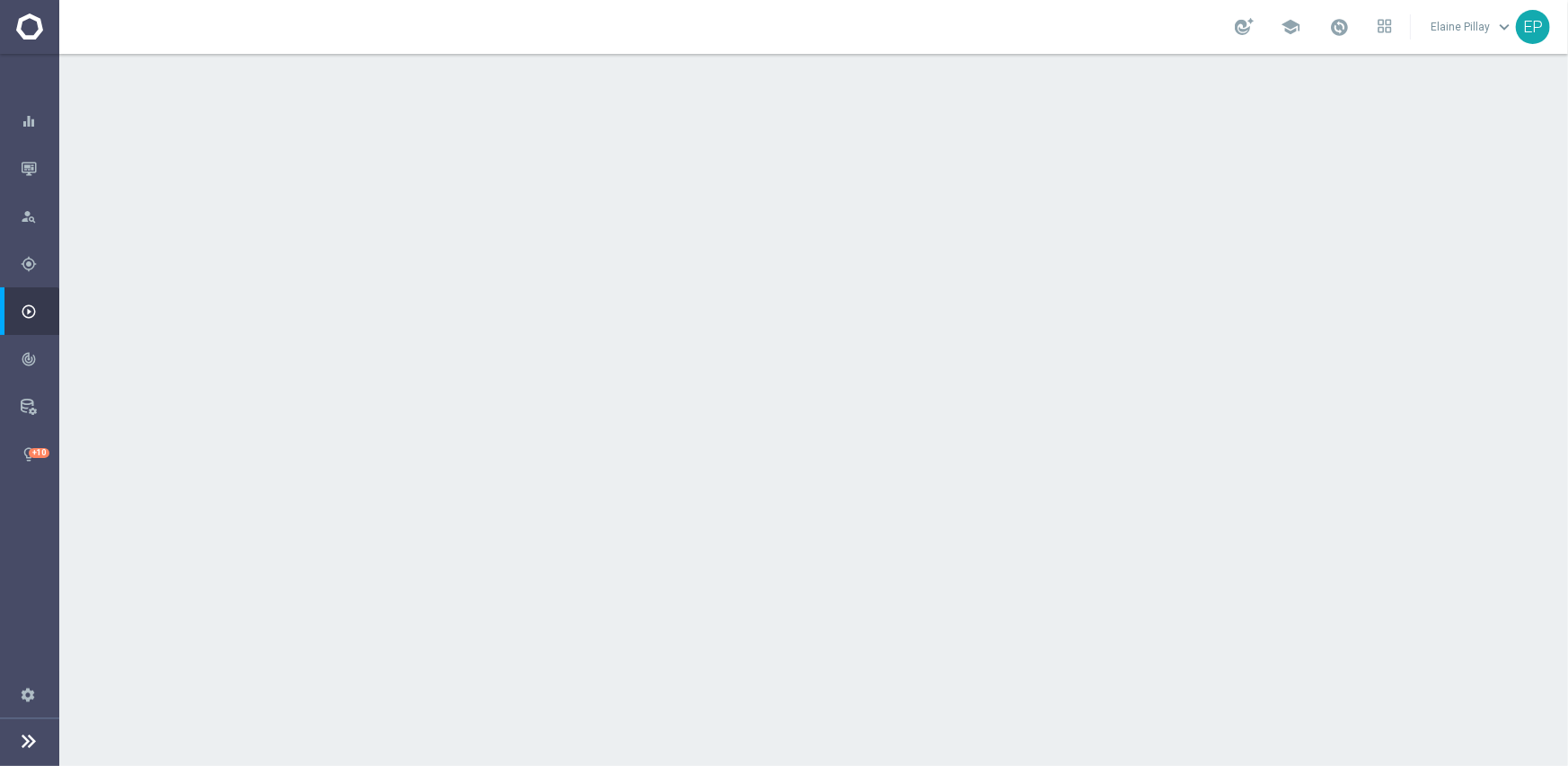 click on "done
Target Group
keyboard_arrow_down" 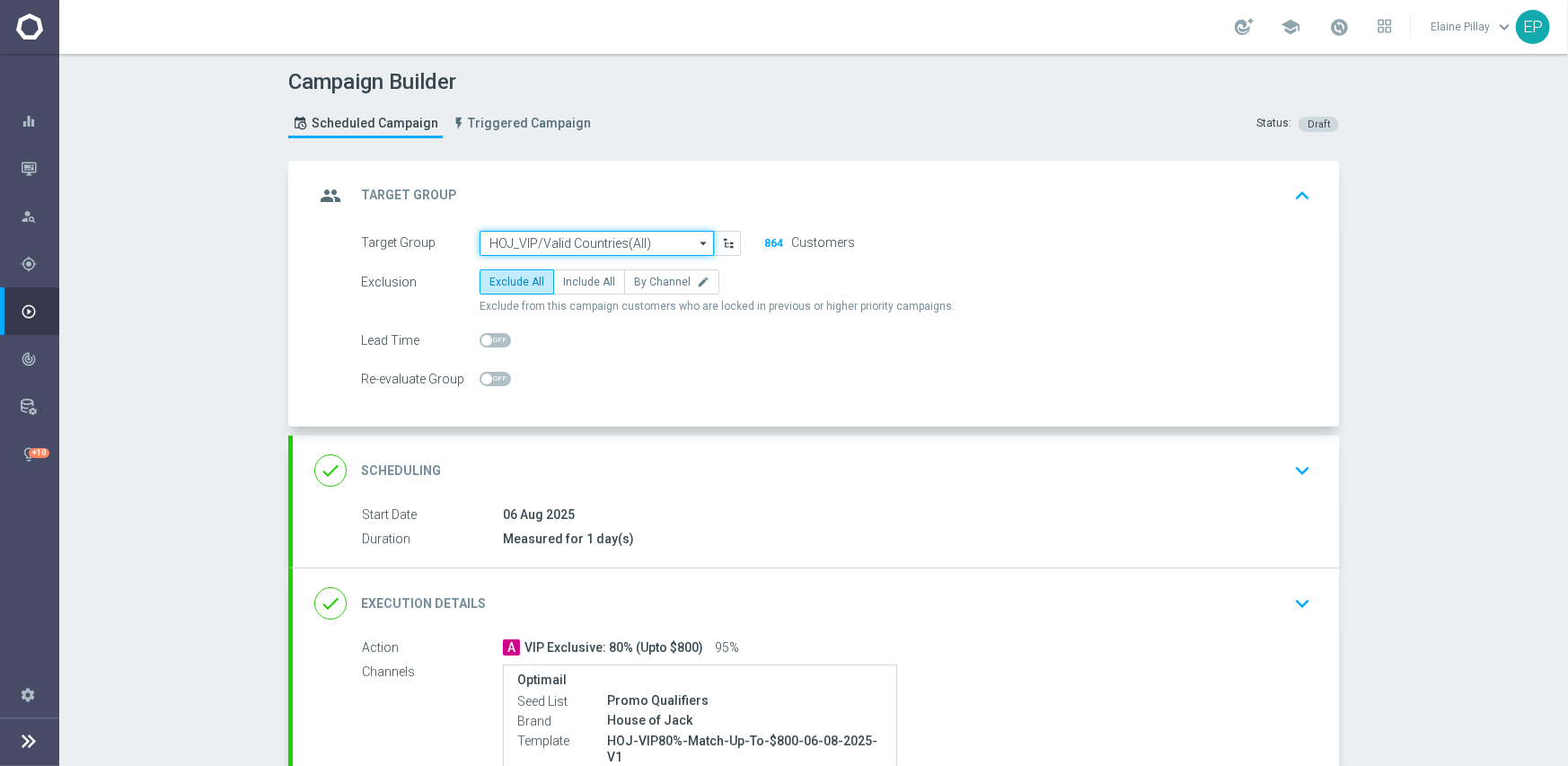 click on "HOJ_VIP/Valid Countries(All)" 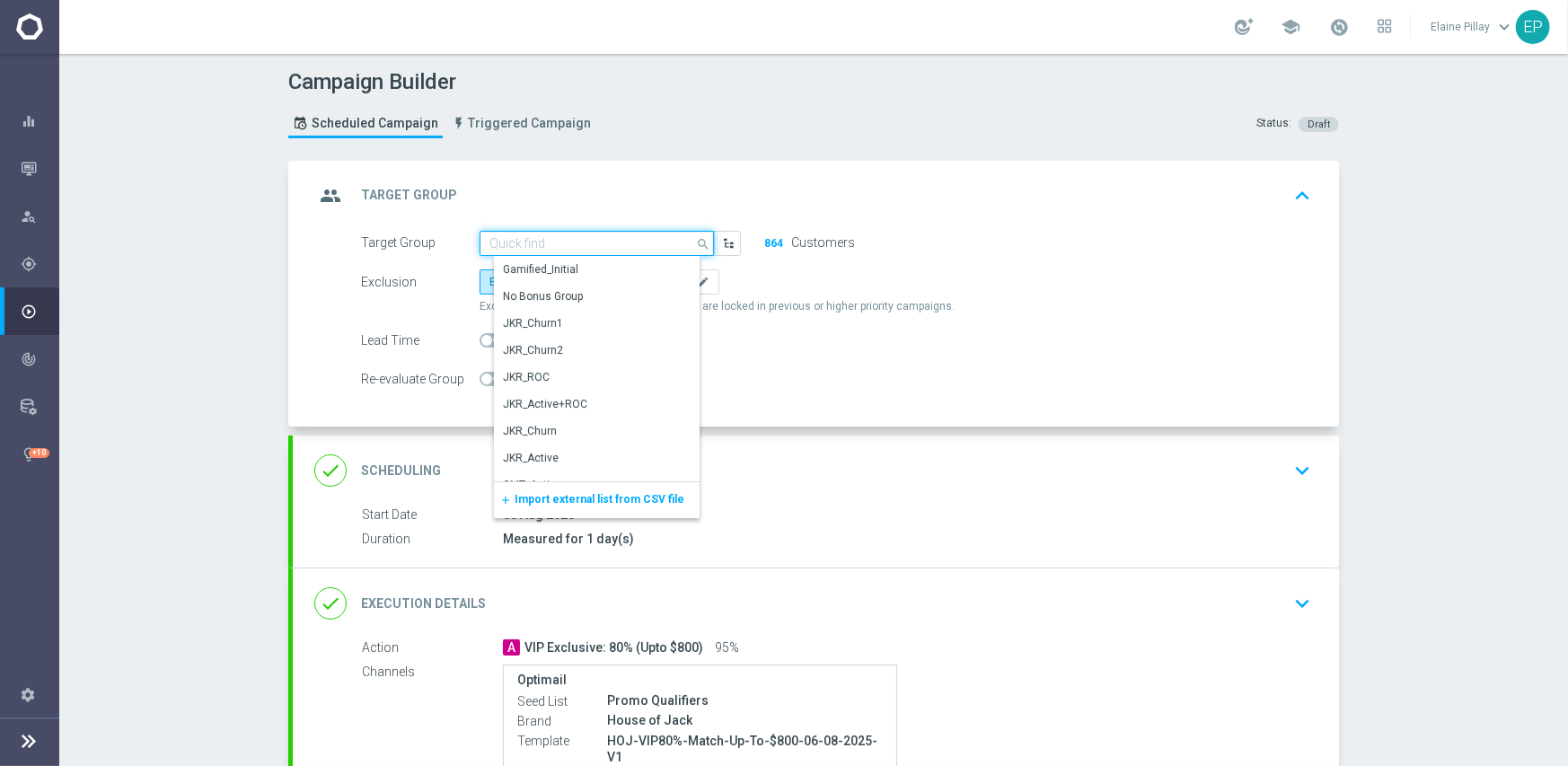 paste on "POP_VIP/Valid Countries(All)" 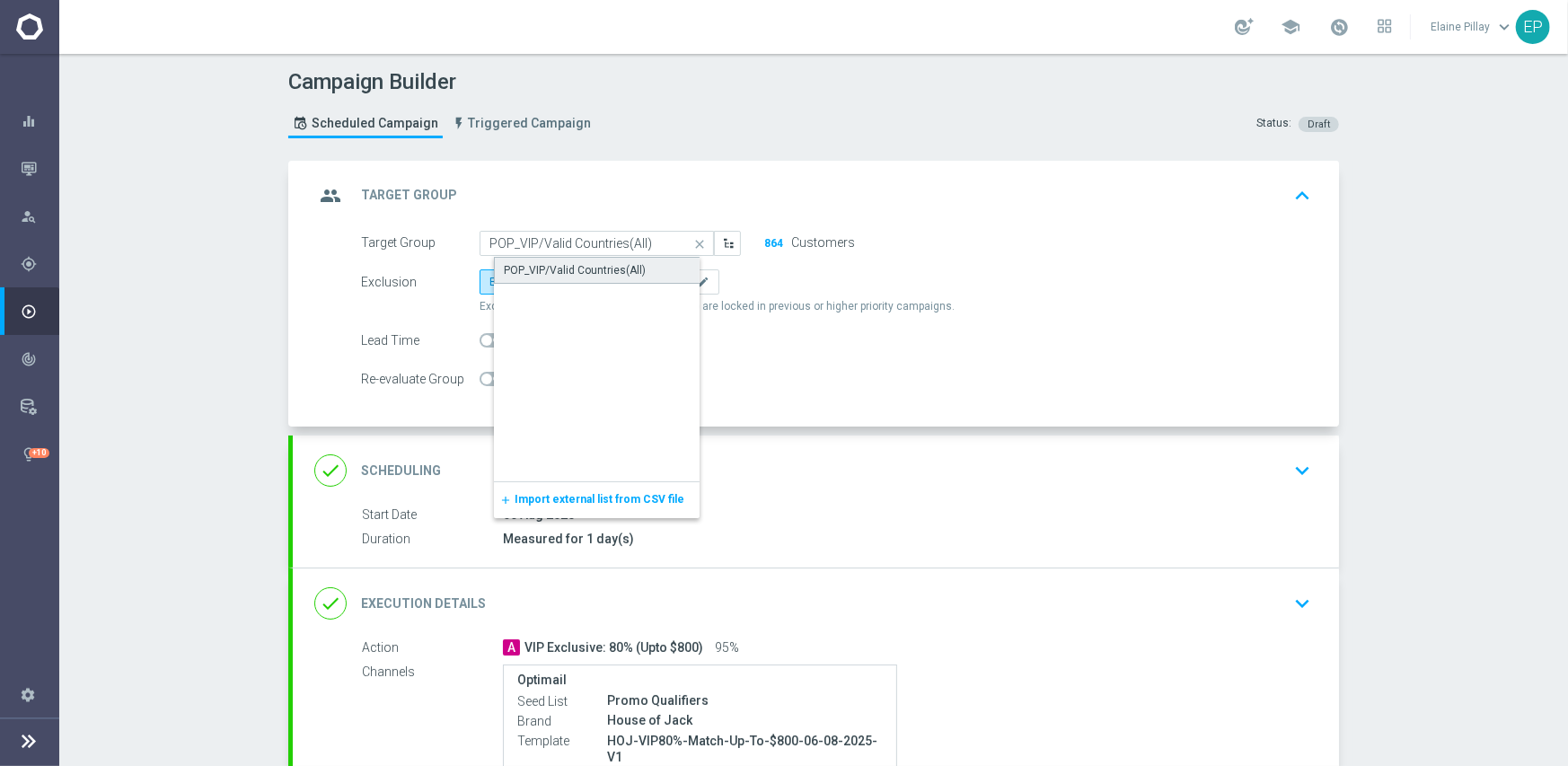 click on "POP_VIP/Valid Countries(All)" 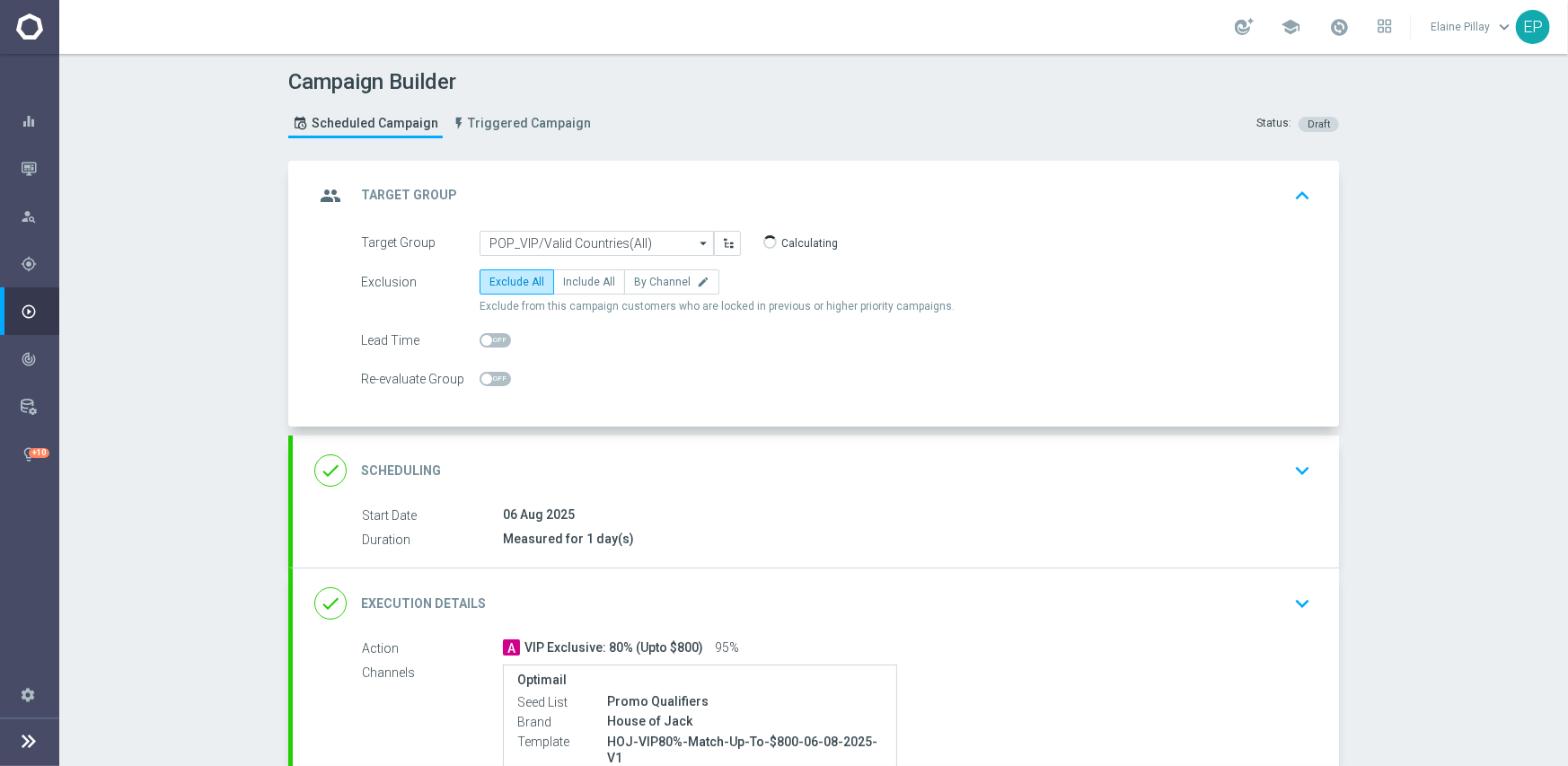 click on "done
Execution Details
keyboard_arrow_down" 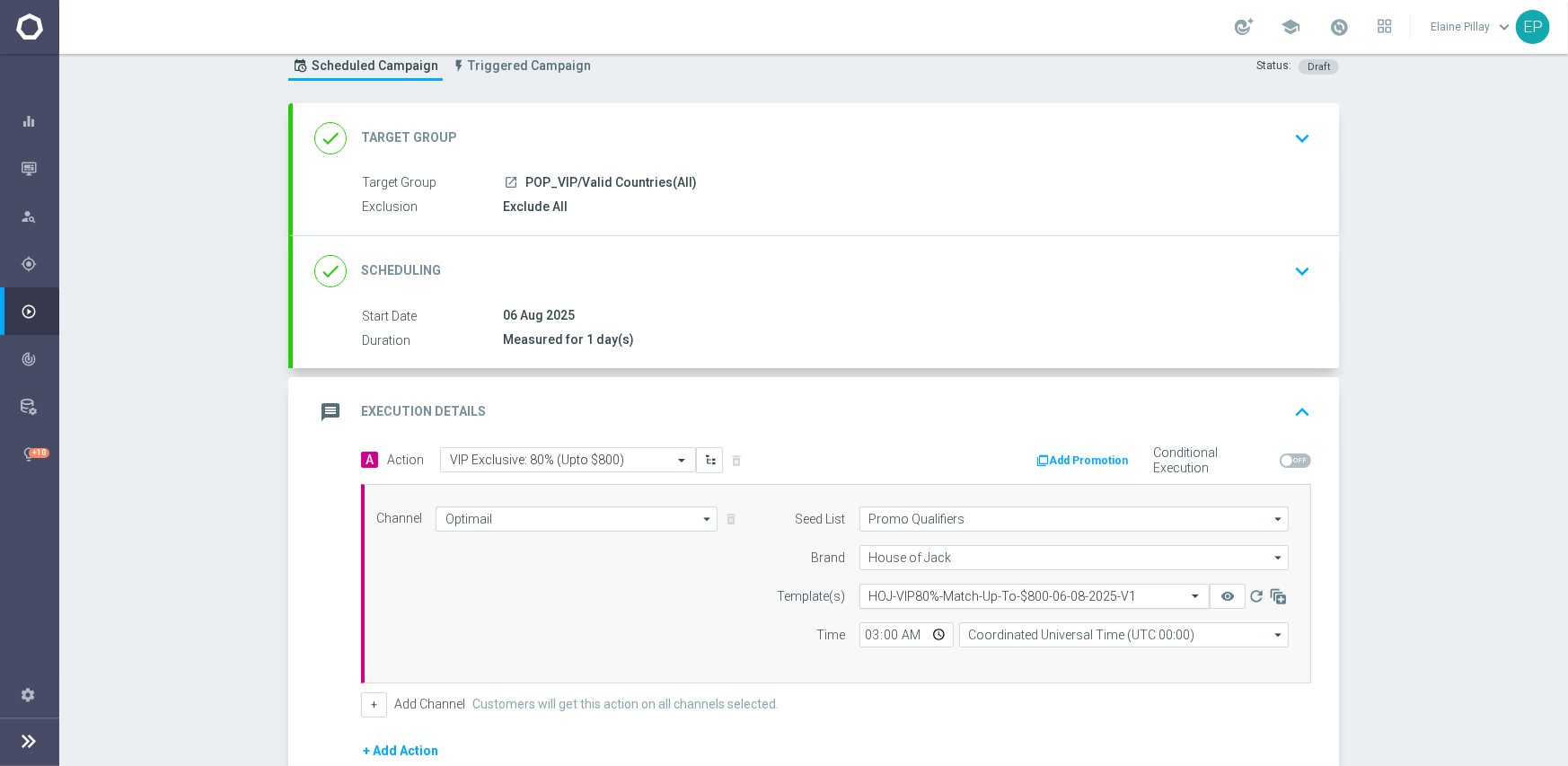 scroll, scrollTop: 90, scrollLeft: 0, axis: vertical 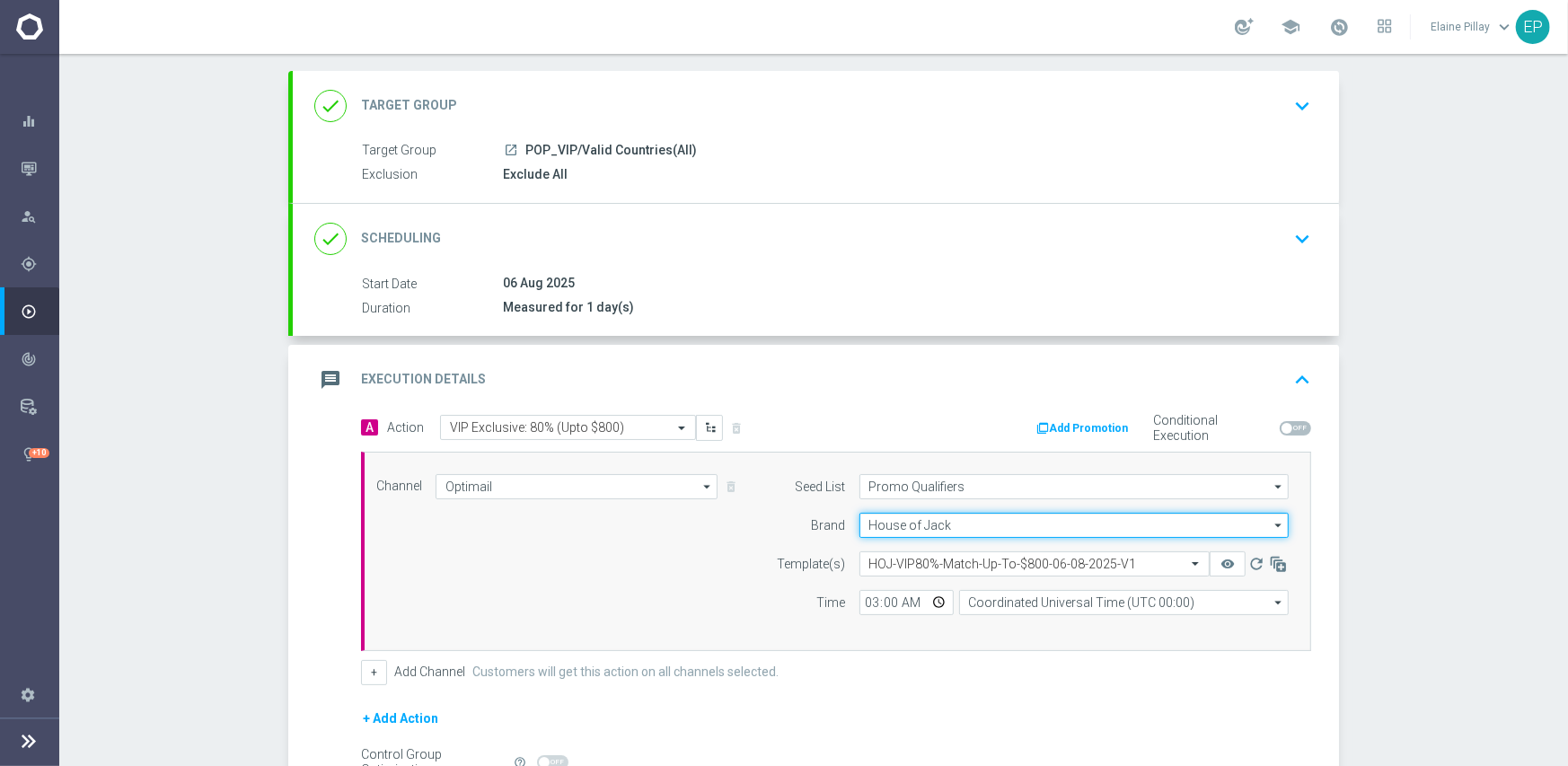 click on "House of Jack" 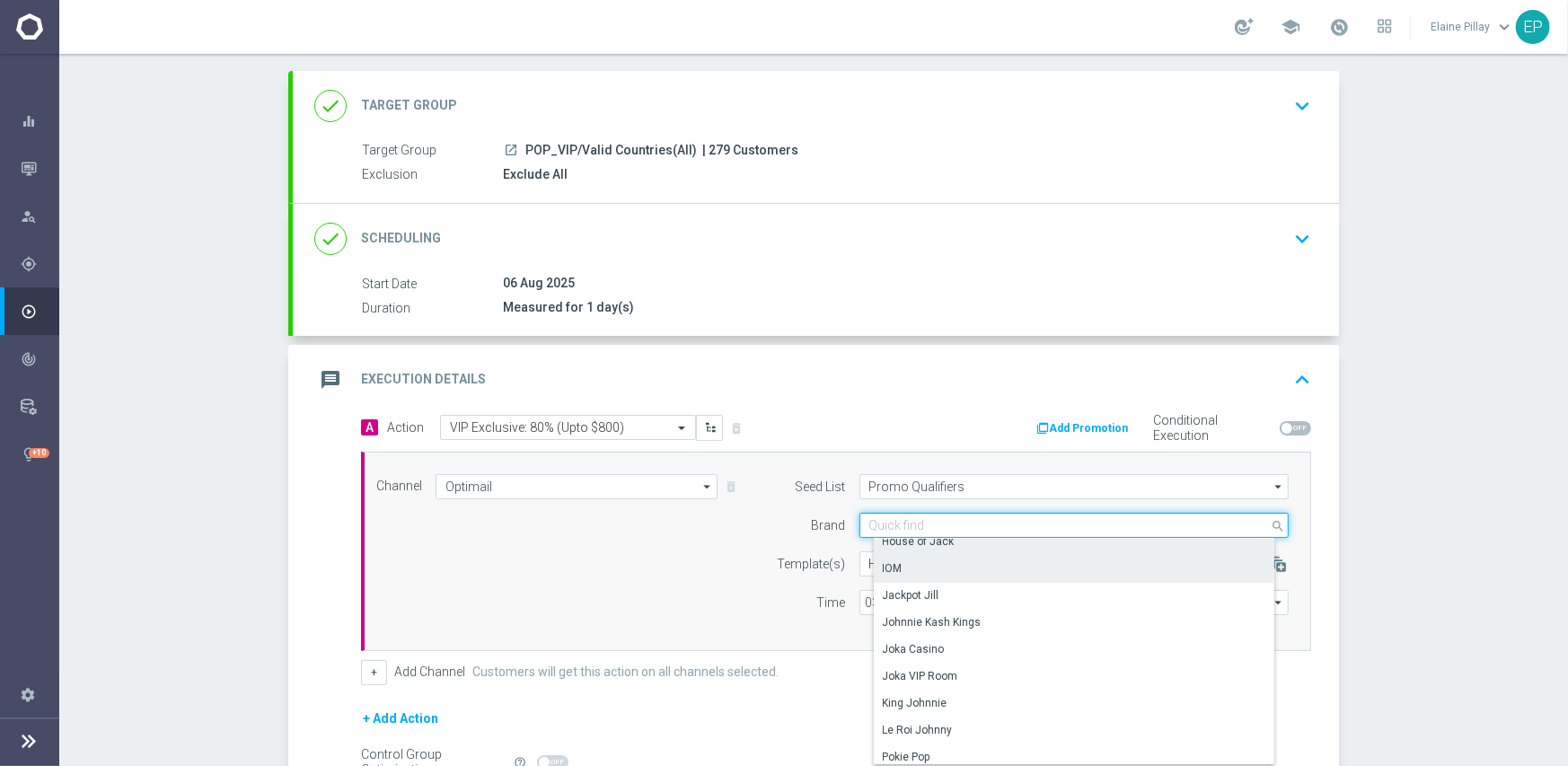 scroll, scrollTop: 125, scrollLeft: 0, axis: vertical 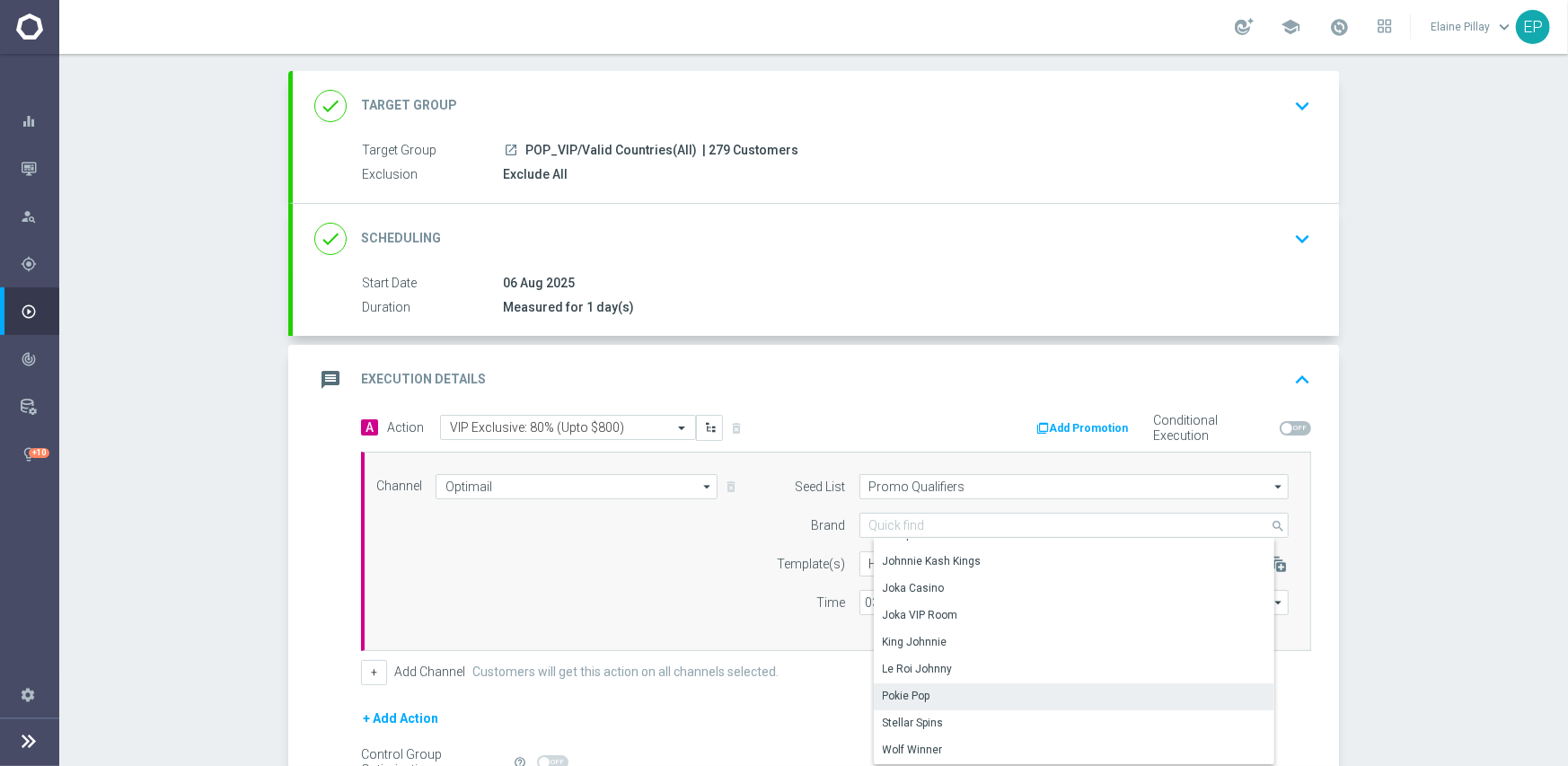 click on "Pokie Pop" 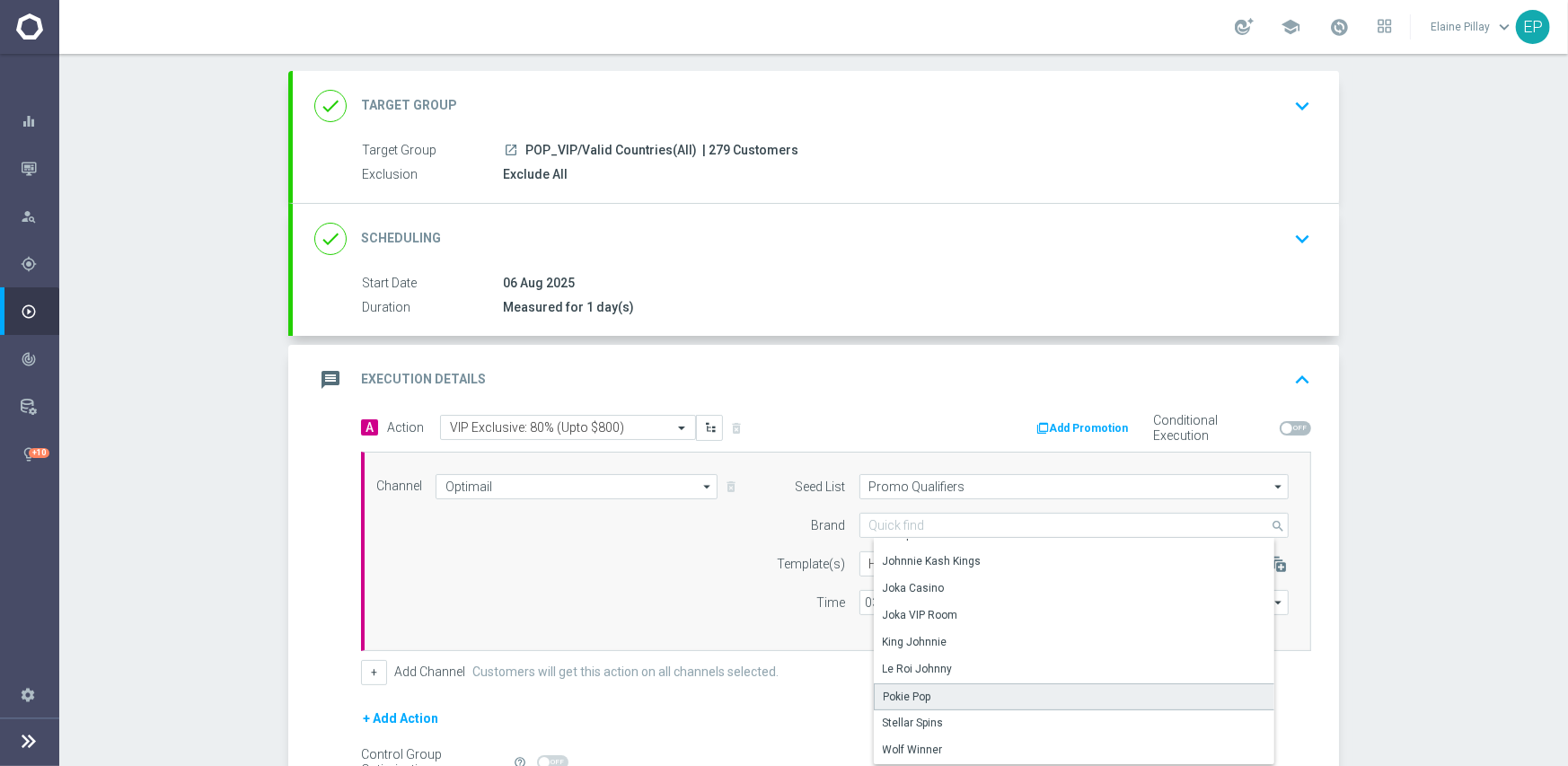 type on "Pokie Pop" 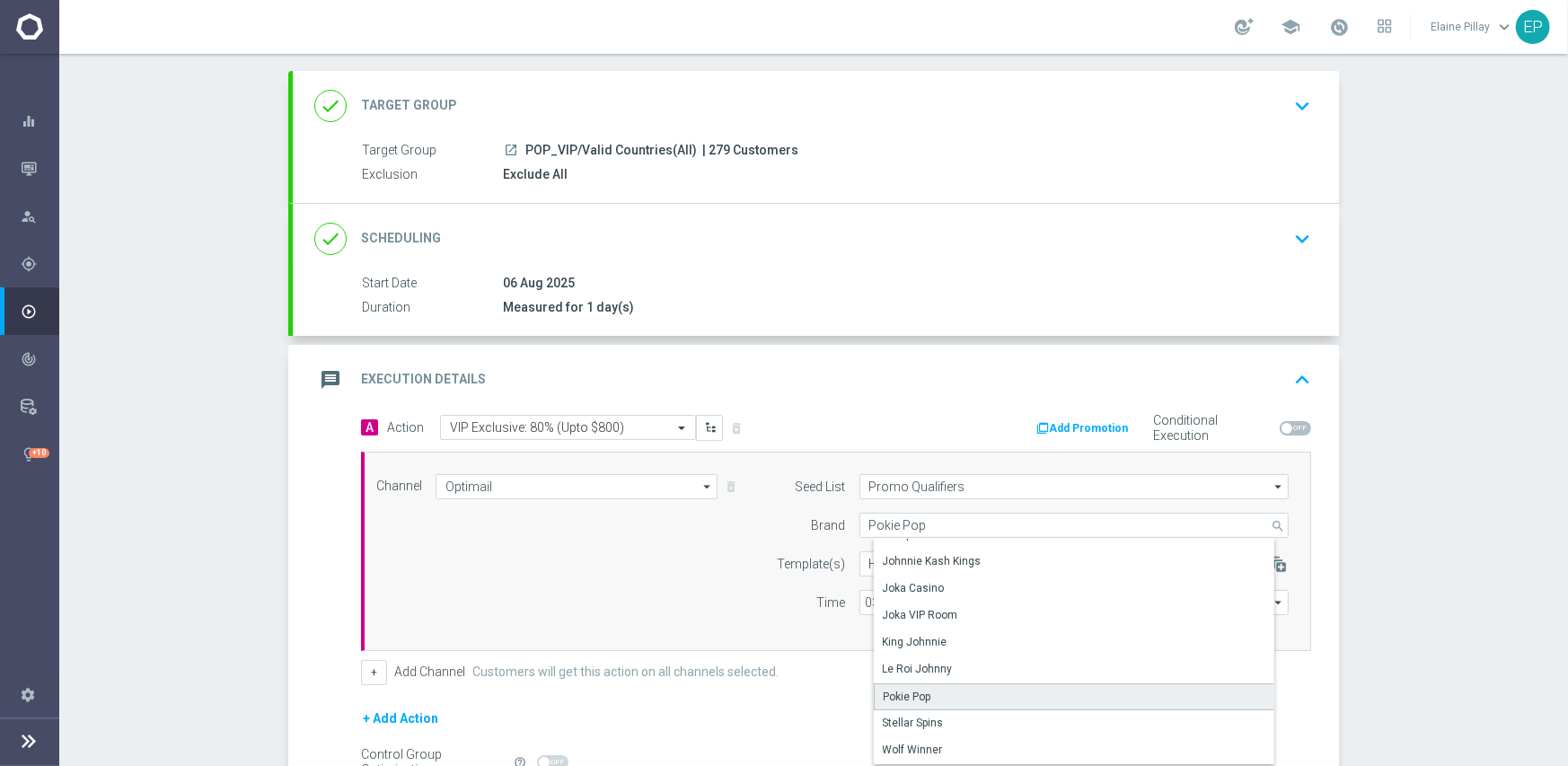 scroll, scrollTop: 0, scrollLeft: 0, axis: both 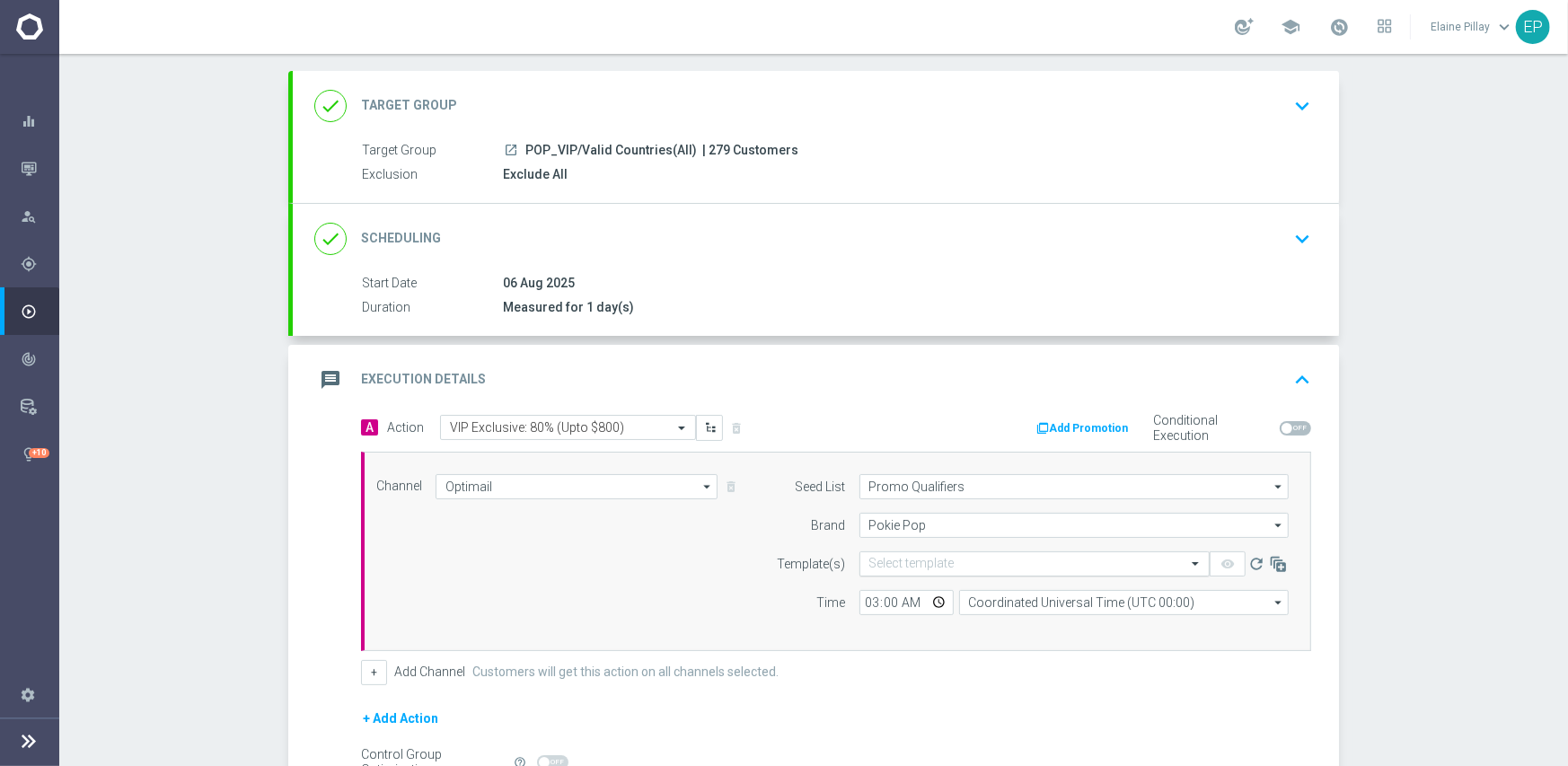 click 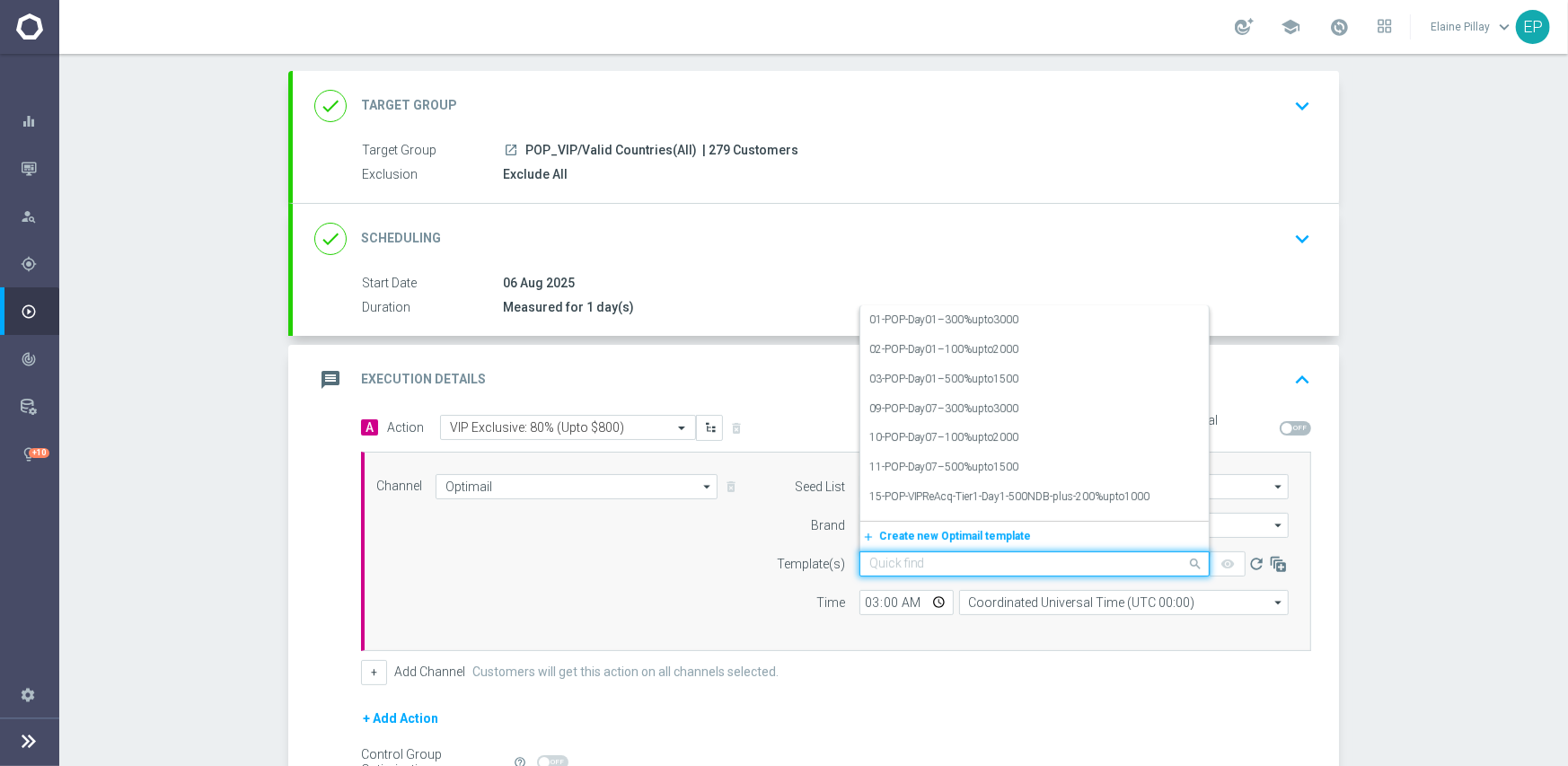paste on "PP-VIP80%-Match-Up-To-$800-06-08-2025-V1" 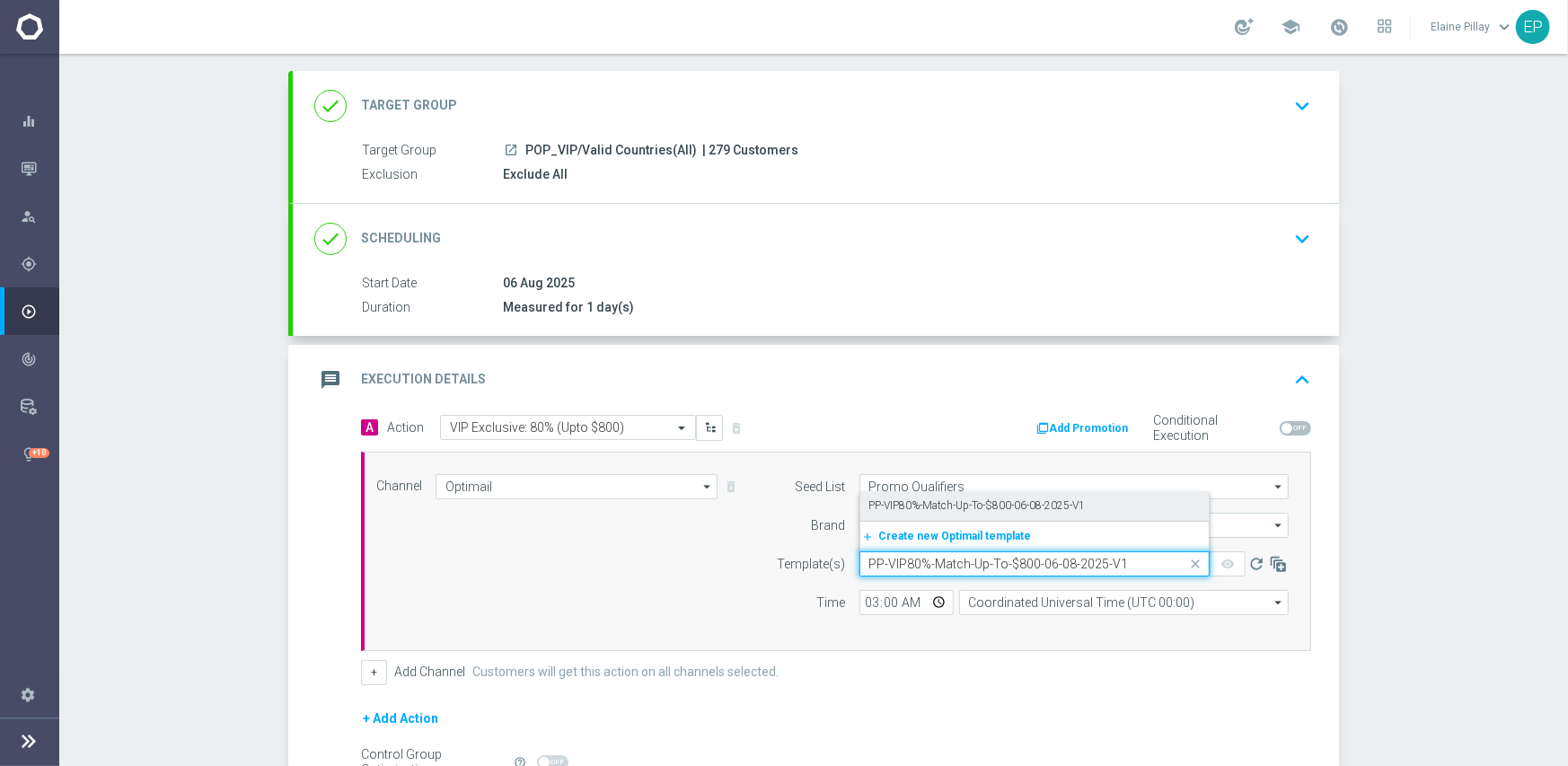 click on "PP-VIP80%-Match-Up-To-$800-06-08-2025-V1" at bounding box center [977, 506] 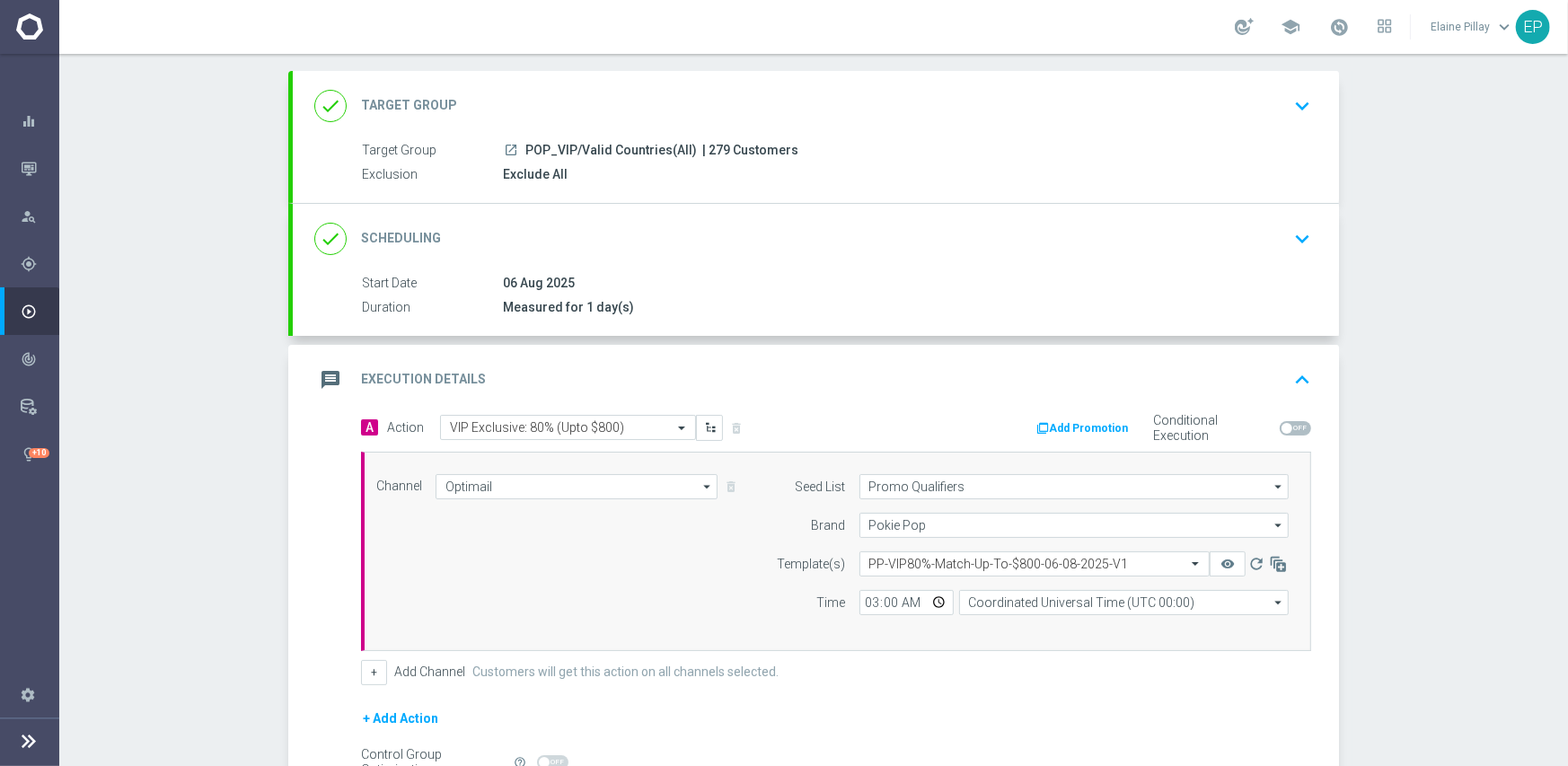 click on "Channel
Optimail
Optimail
arrow_drop_down
Show Selected
1 of 21
Facebook Custom Audience" 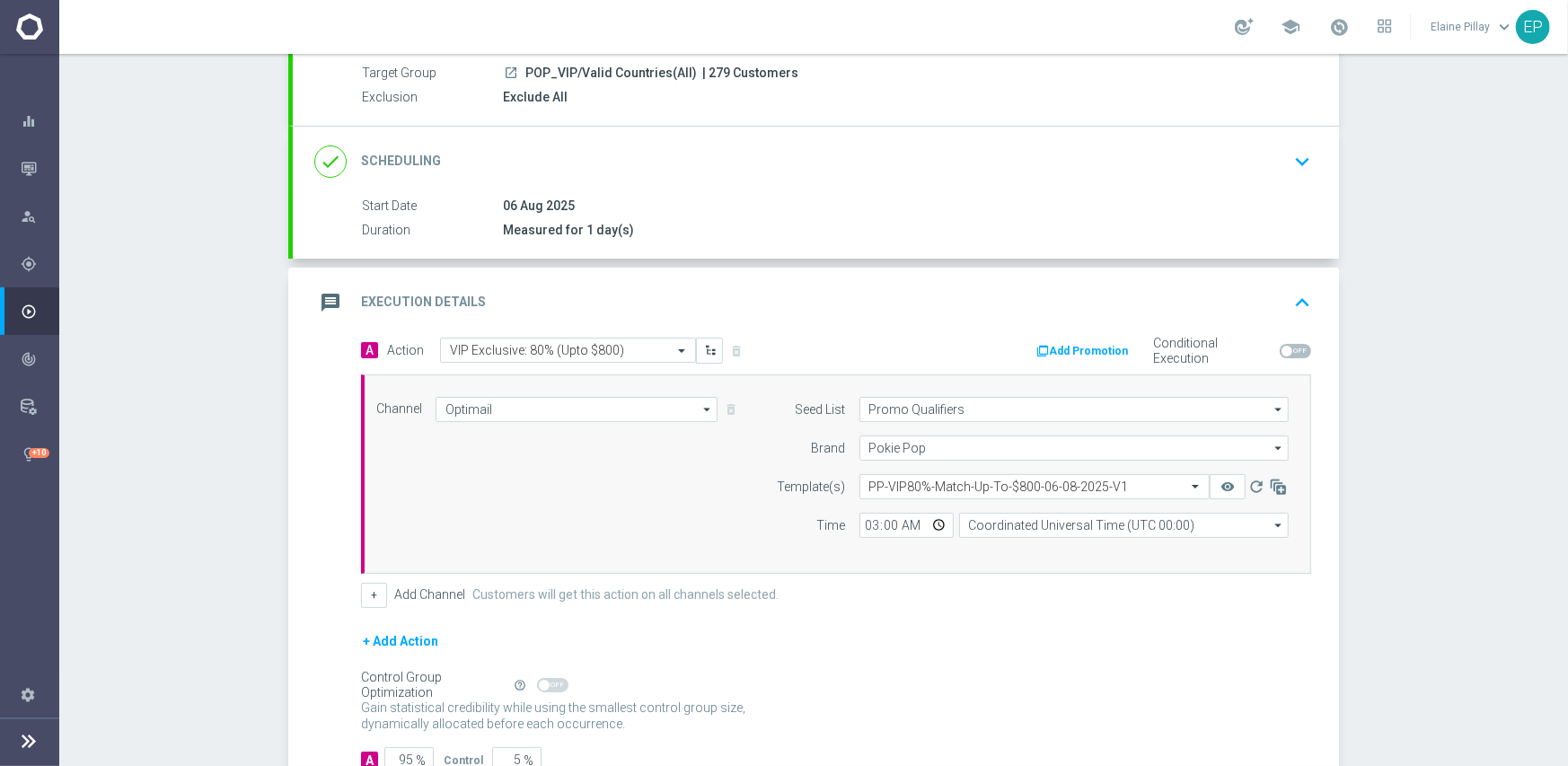 scroll, scrollTop: 290, scrollLeft: 0, axis: vertical 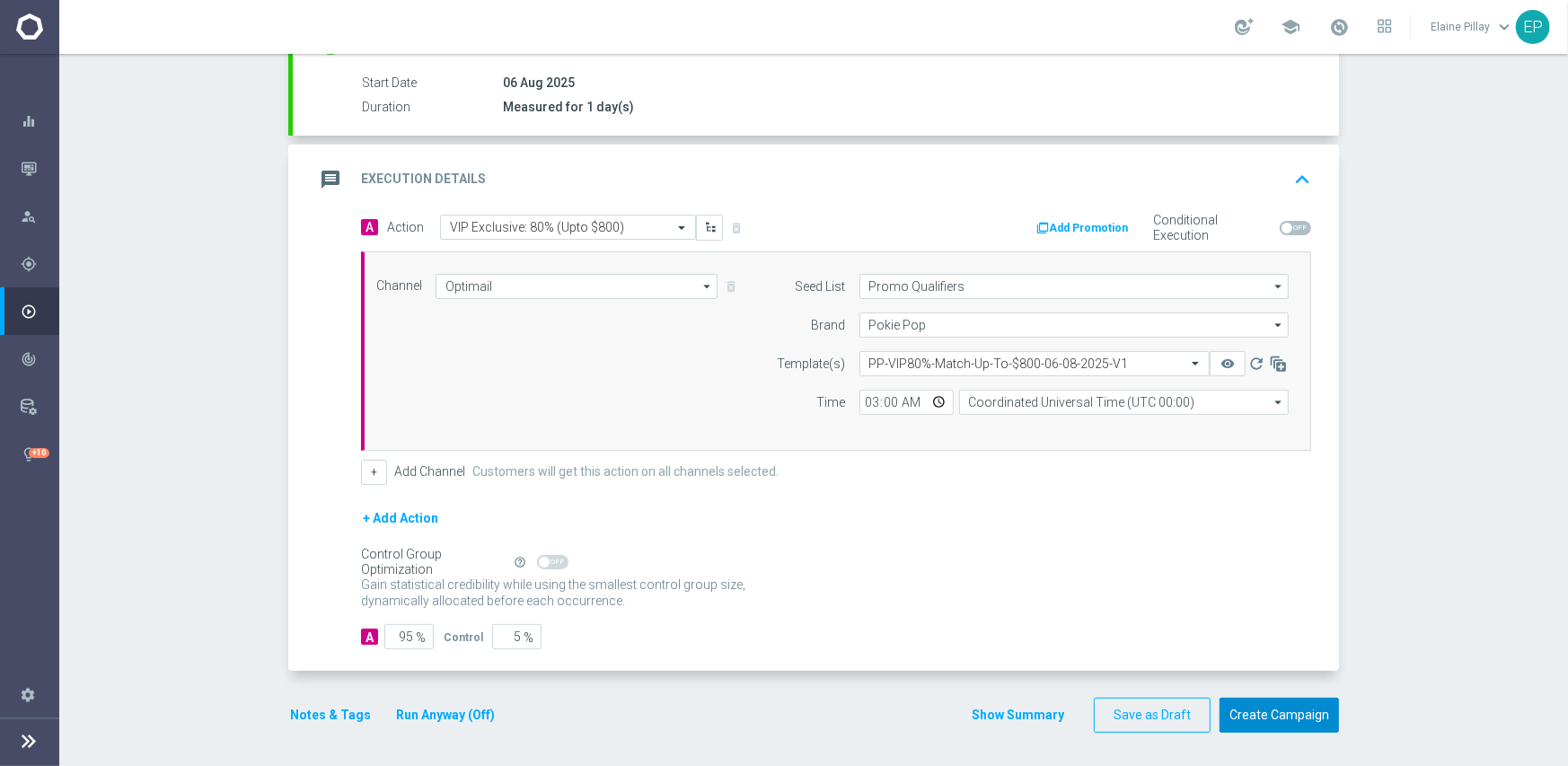 click on "Create Campaign" 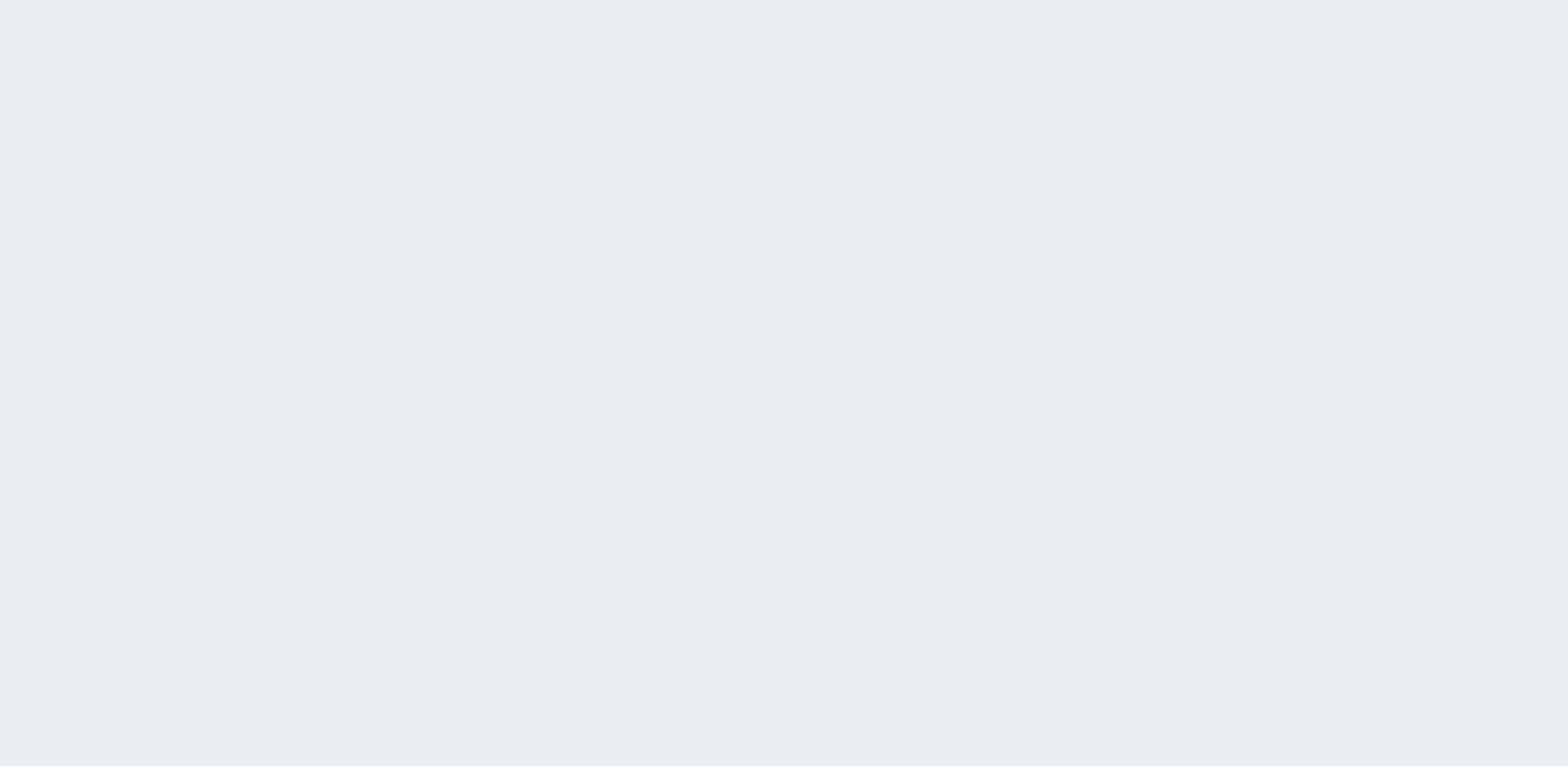 scroll, scrollTop: 0, scrollLeft: 0, axis: both 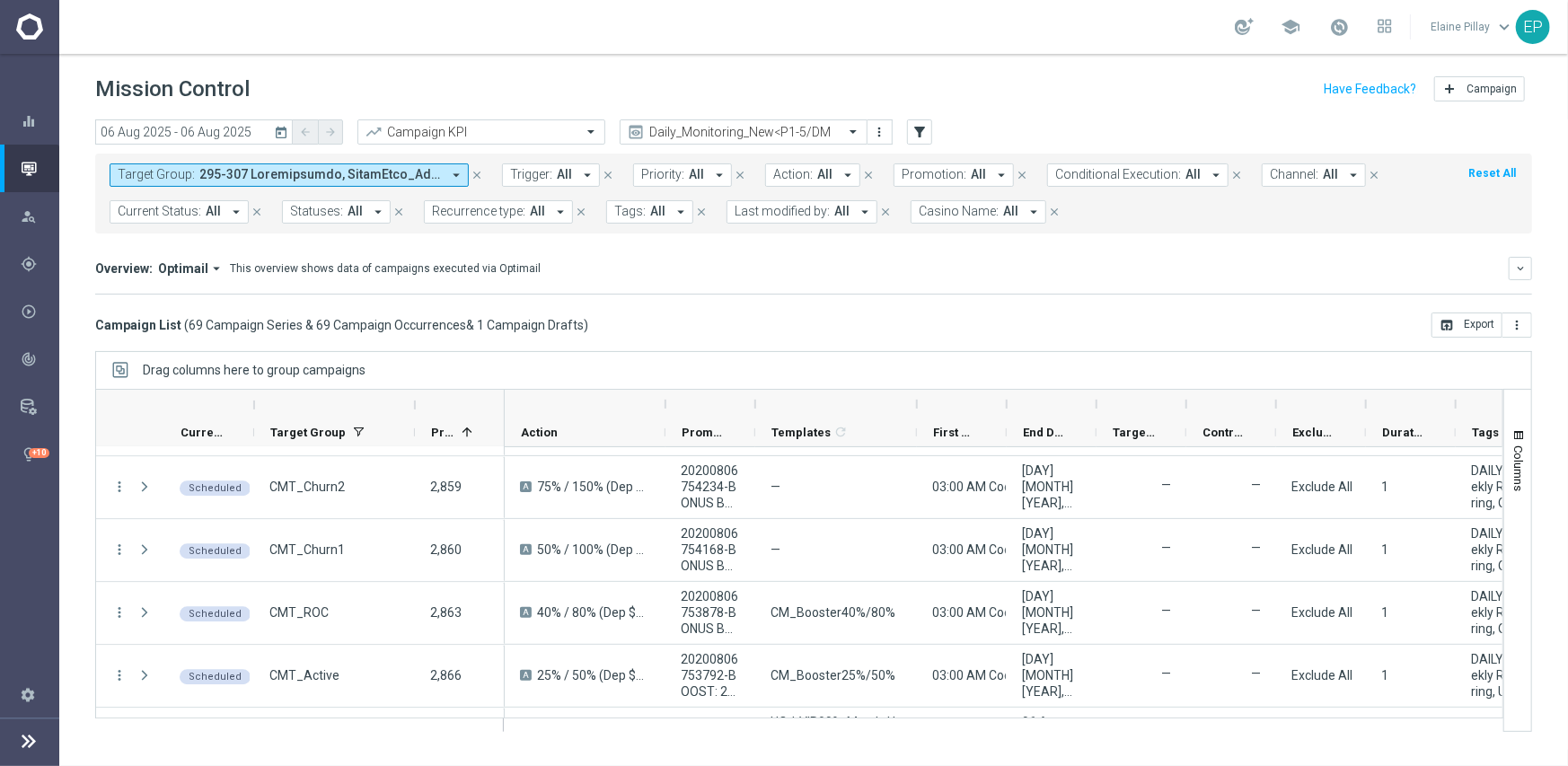 drag, startPoint x: 844, startPoint y: 411, endPoint x: 916, endPoint y: 411, distance: 72 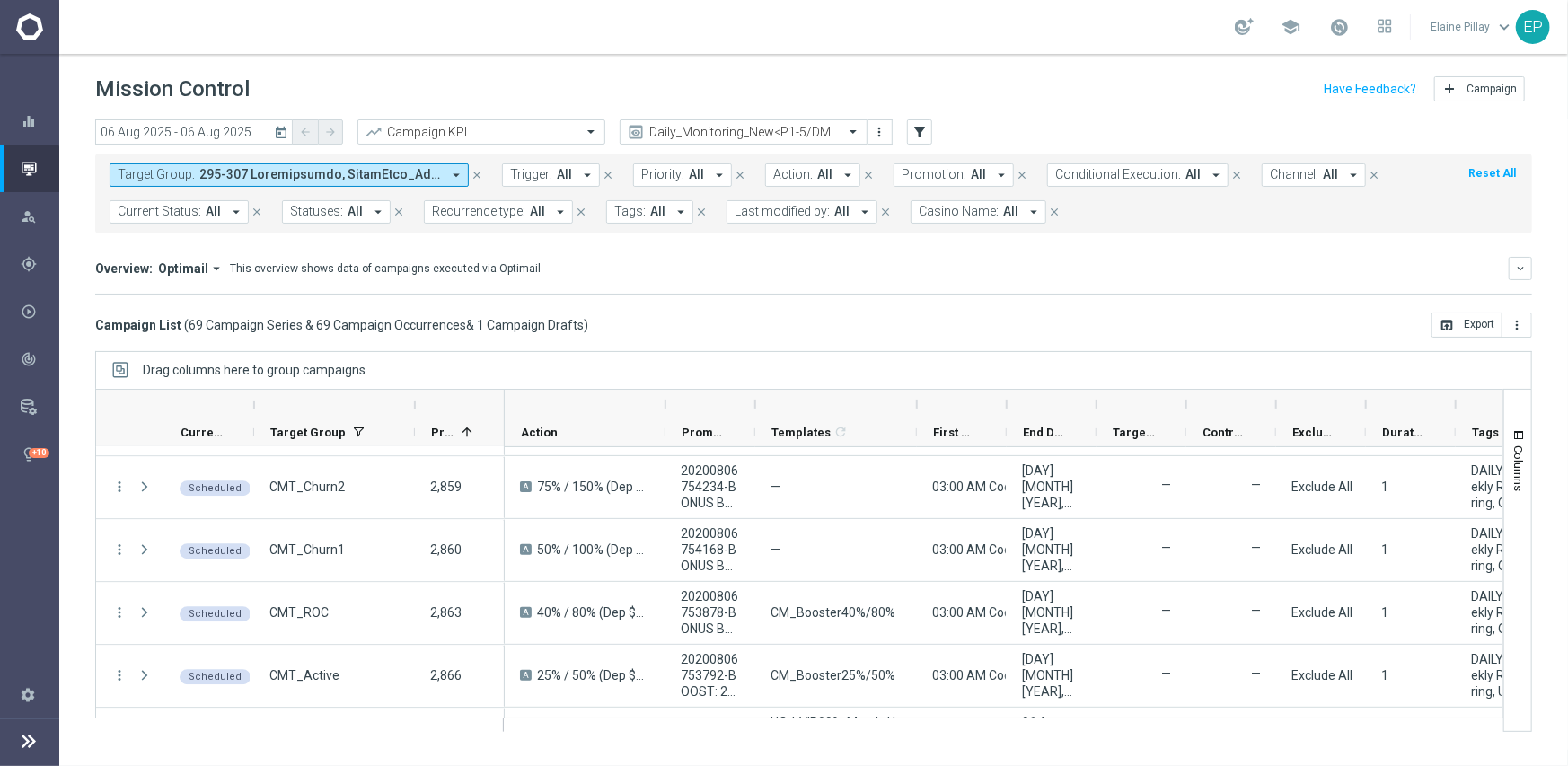 click at bounding box center [917, 404] 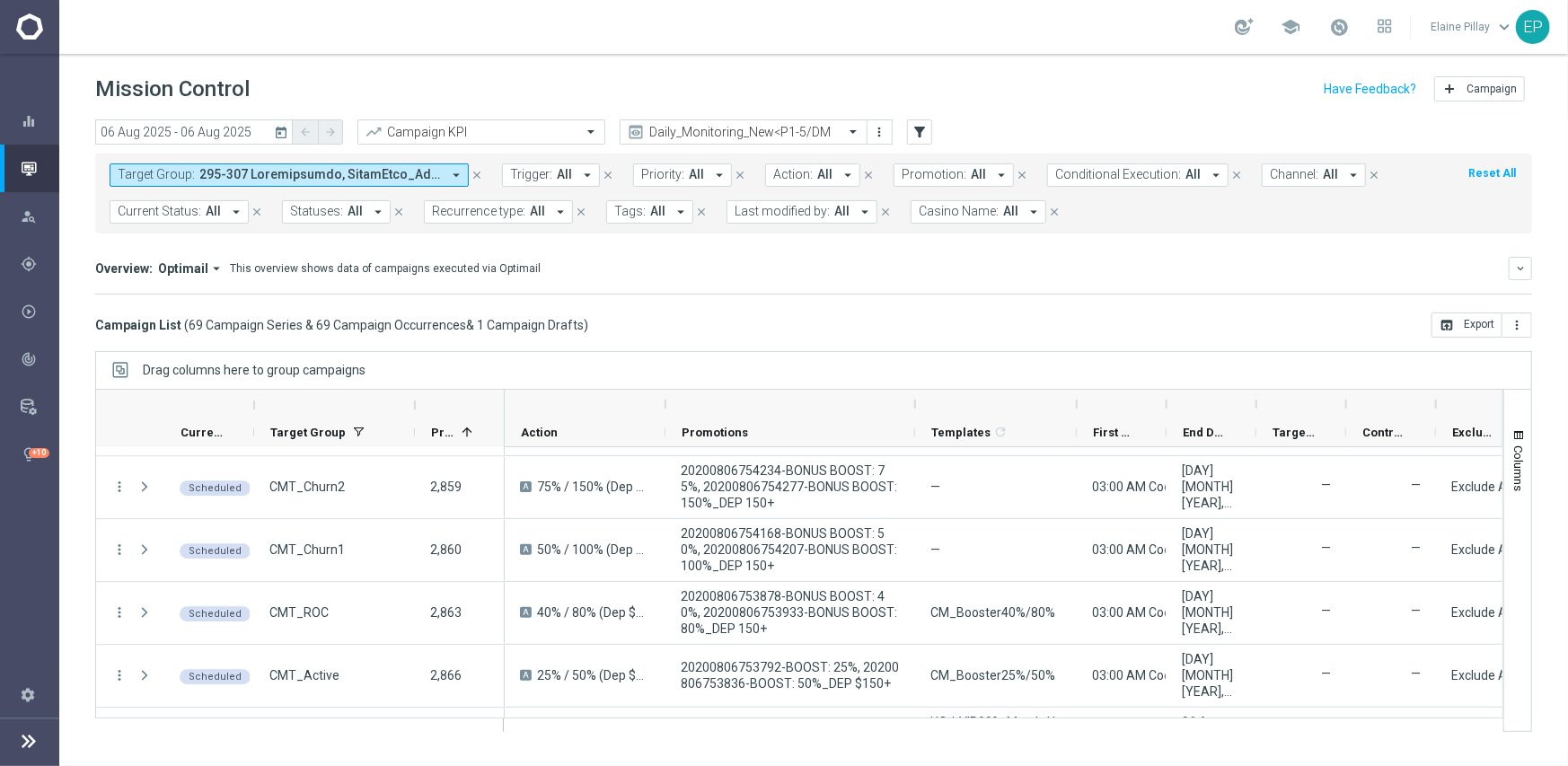 drag, startPoint x: 754, startPoint y: 404, endPoint x: 914, endPoint y: 404, distance: 160 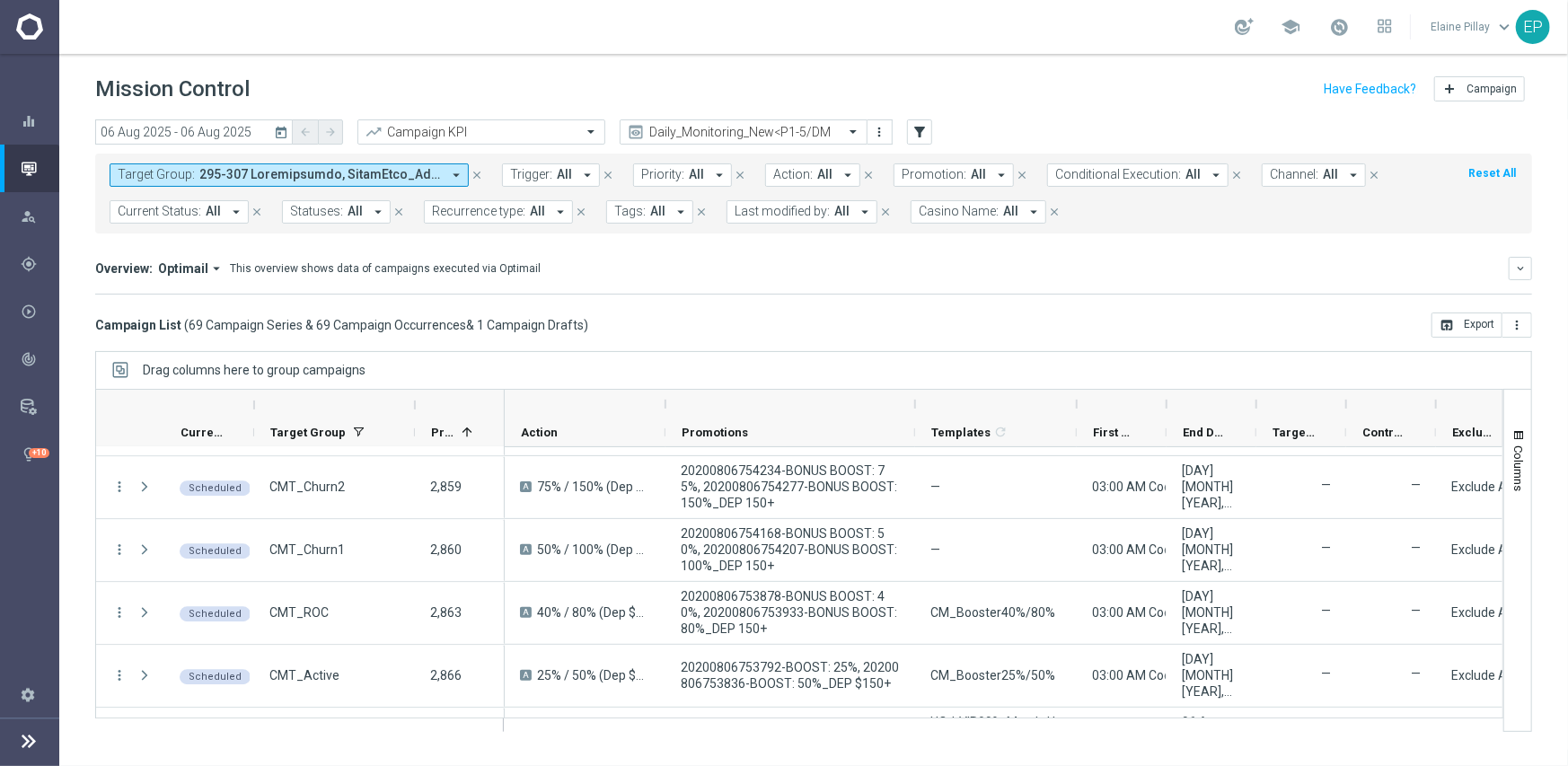 click at bounding box center (915, 404) 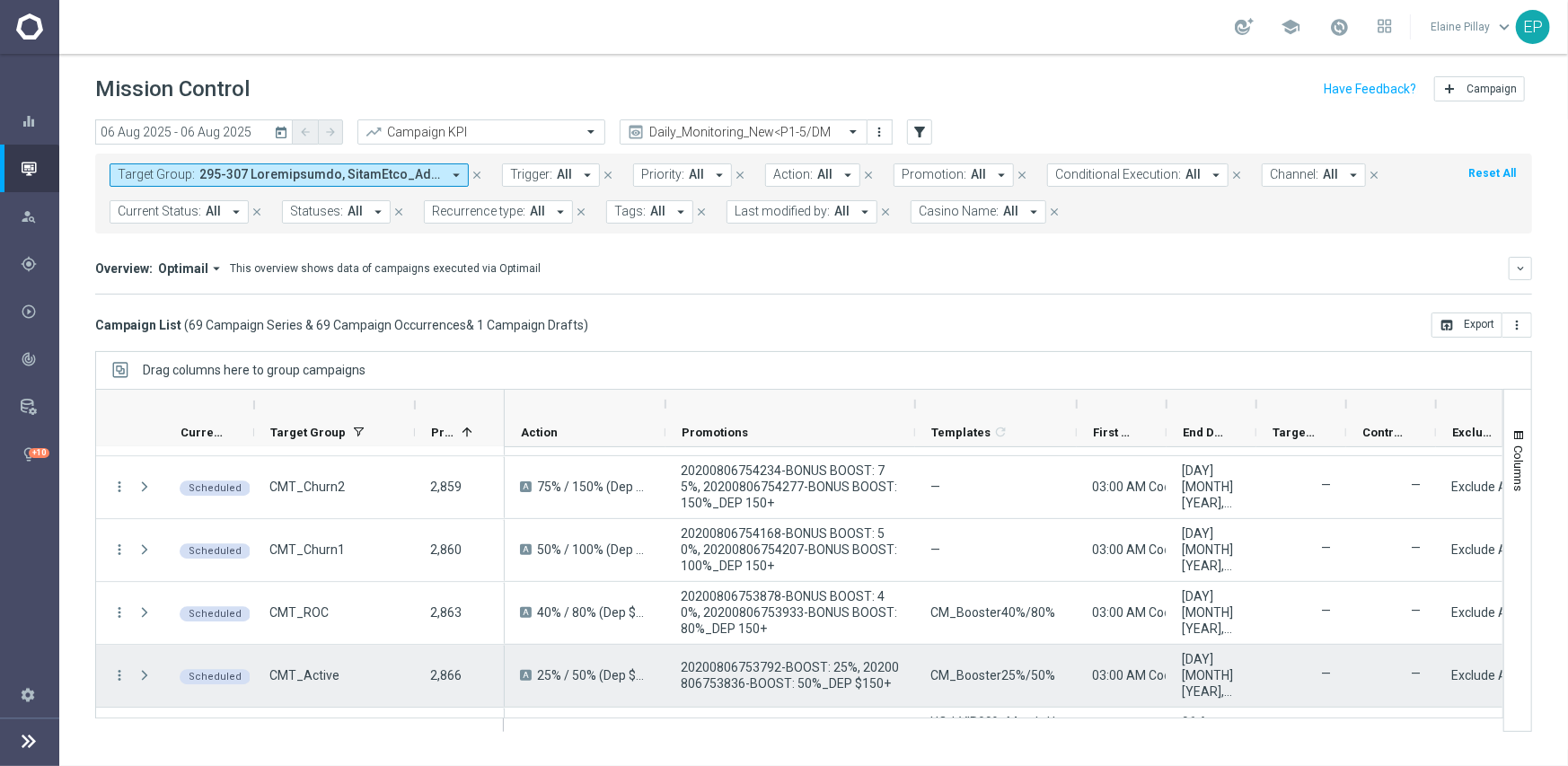 click on "CM_Booster25%/50%" at bounding box center [992, 675] 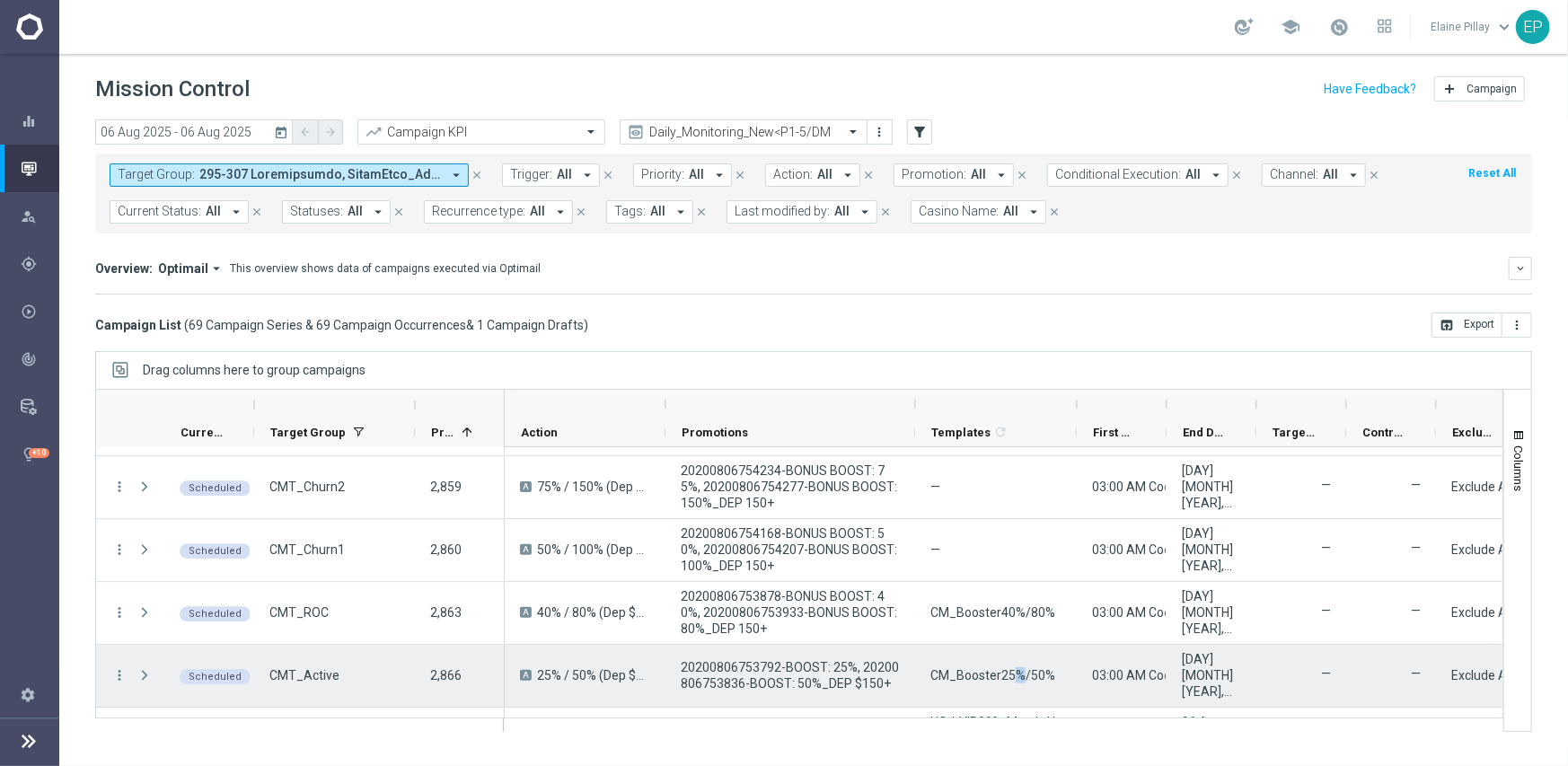 click on "CM_Booster25%/50%" at bounding box center (992, 675) 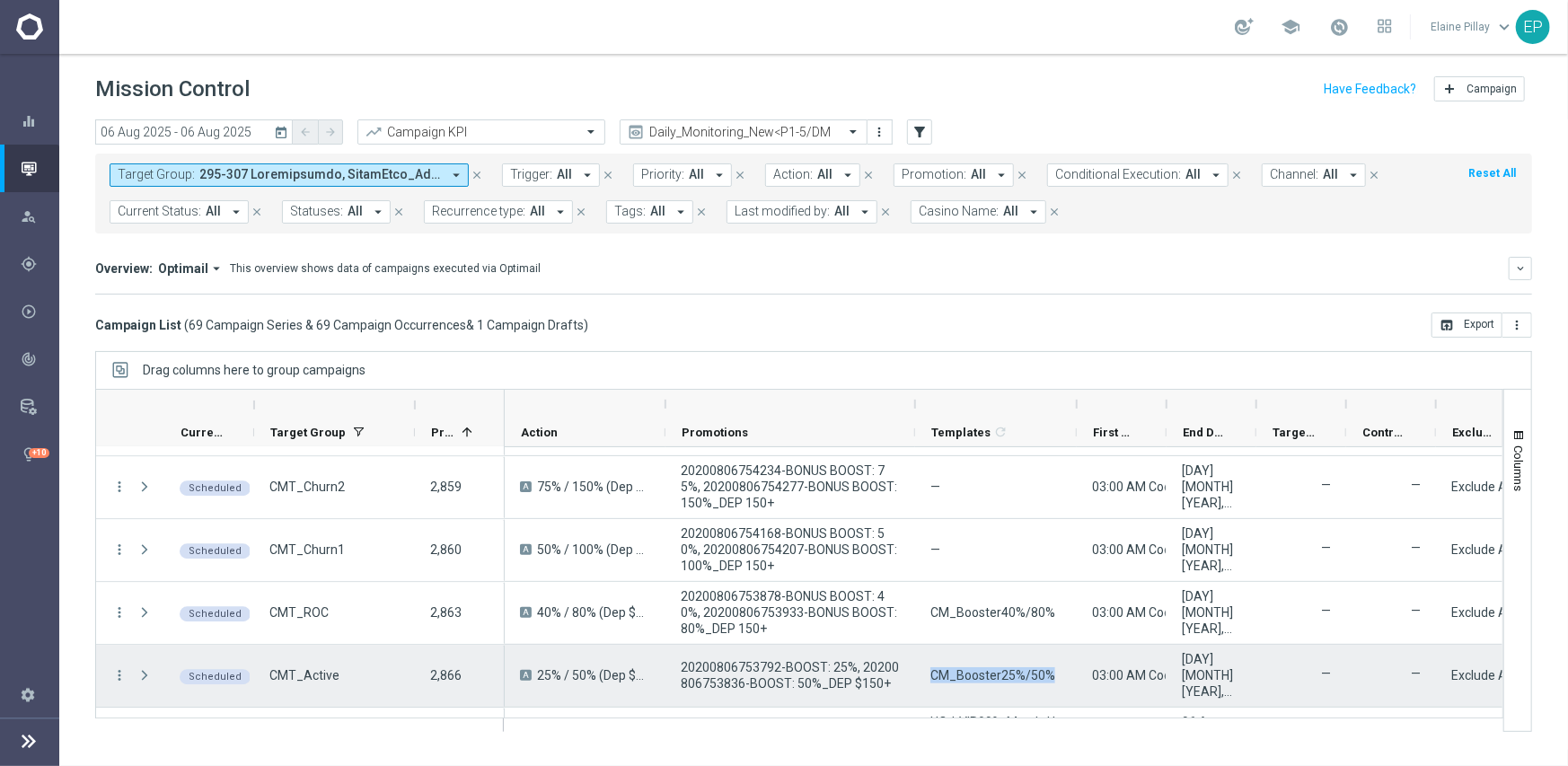 click on "CM_Booster25%/50%" at bounding box center [992, 675] 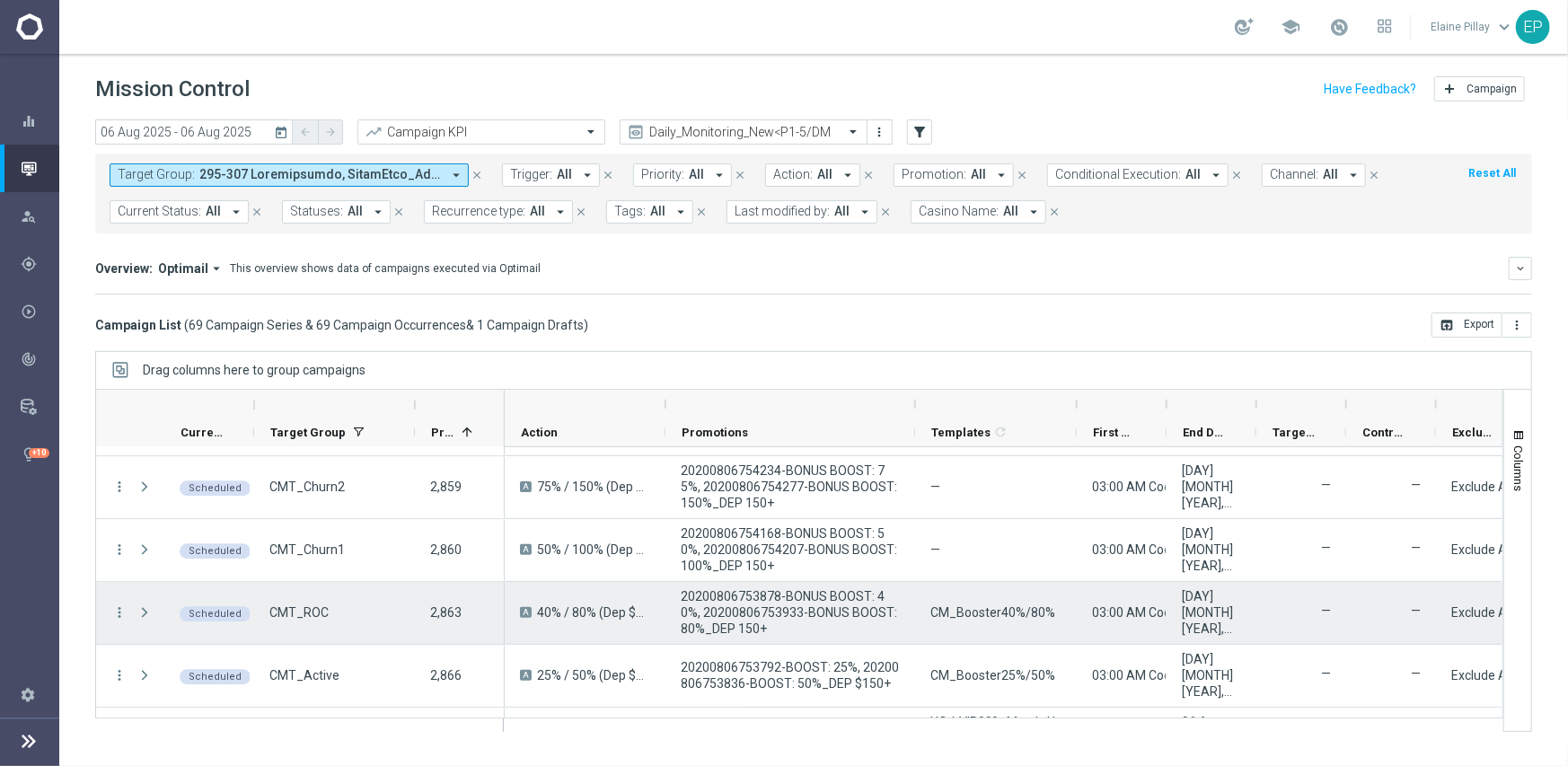 click on "CM_Booster40%/80%" at bounding box center [992, 612] 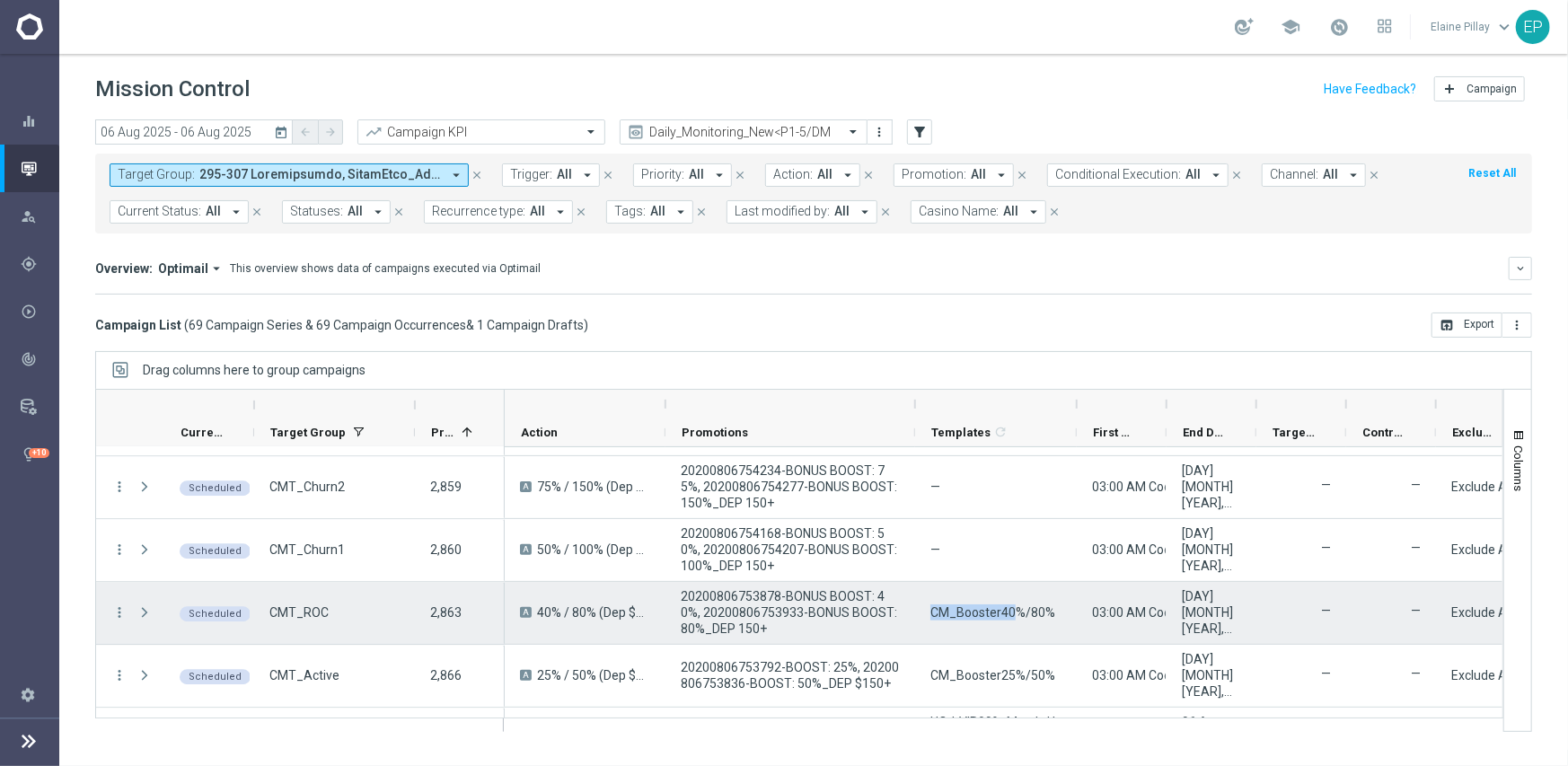 click on "CM_Booster40%/80%" at bounding box center [992, 612] 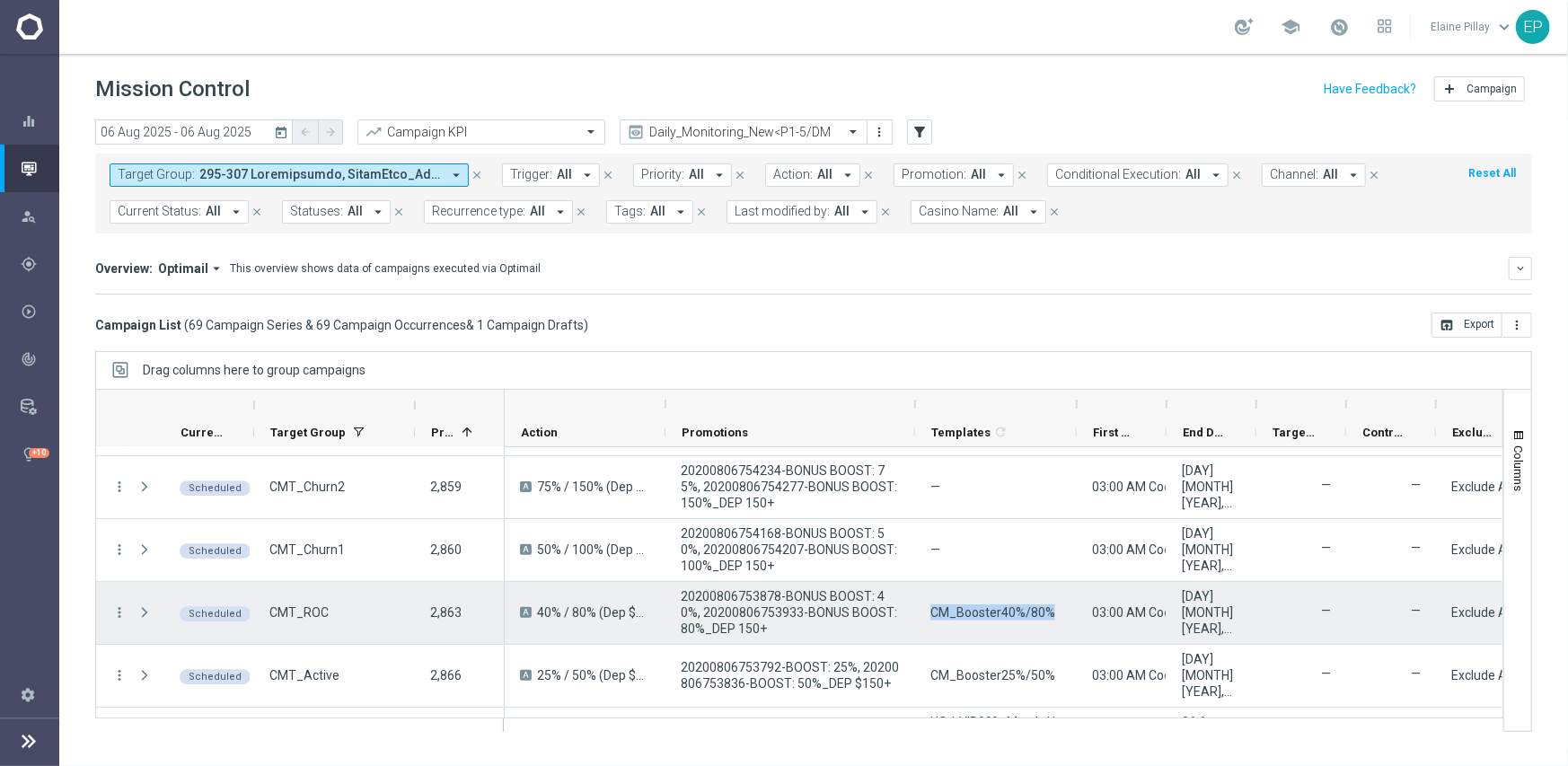 click on "CM_Booster40%/80%" at bounding box center [992, 612] 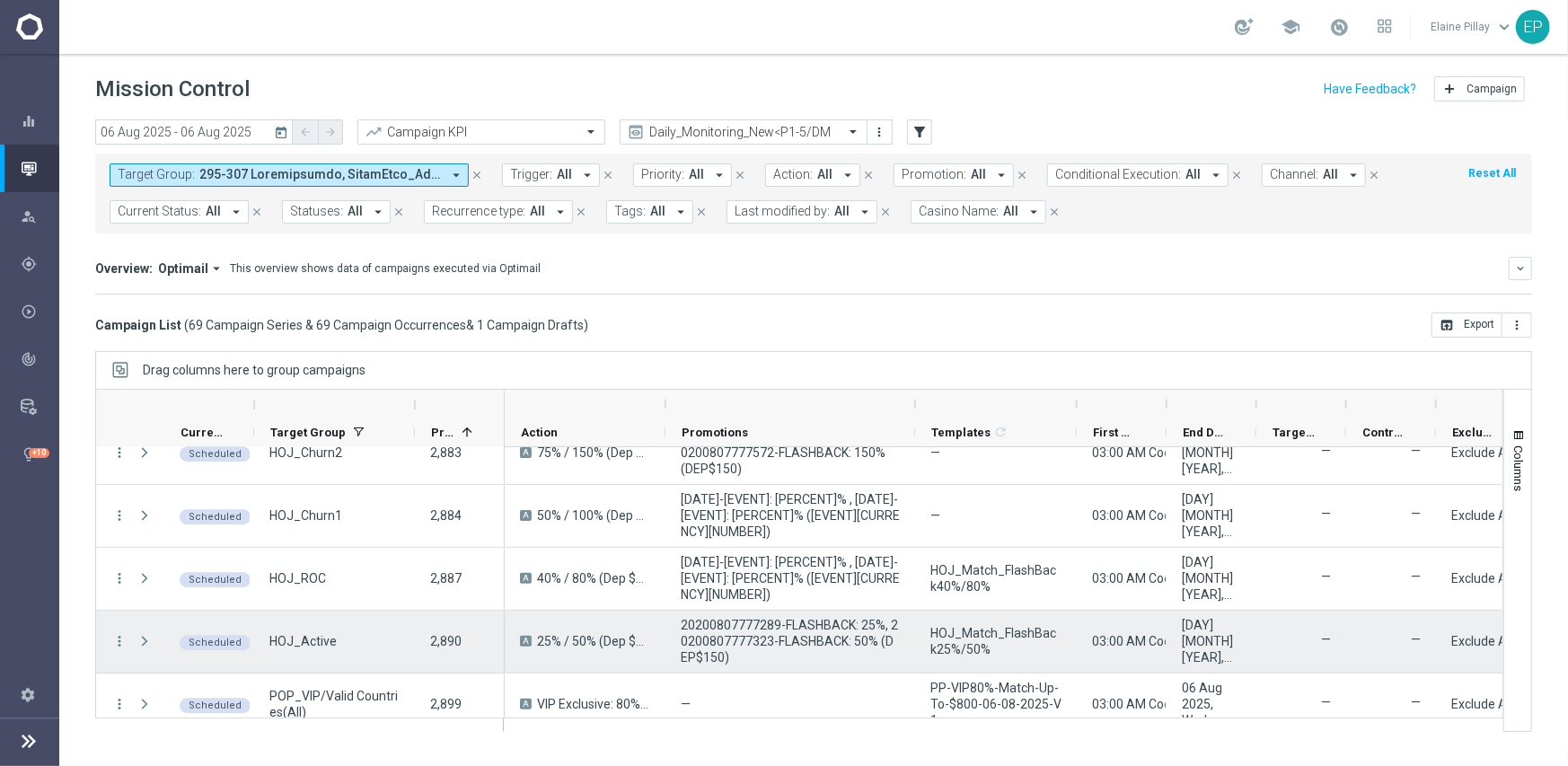 scroll, scrollTop: 3179, scrollLeft: 0, axis: vertical 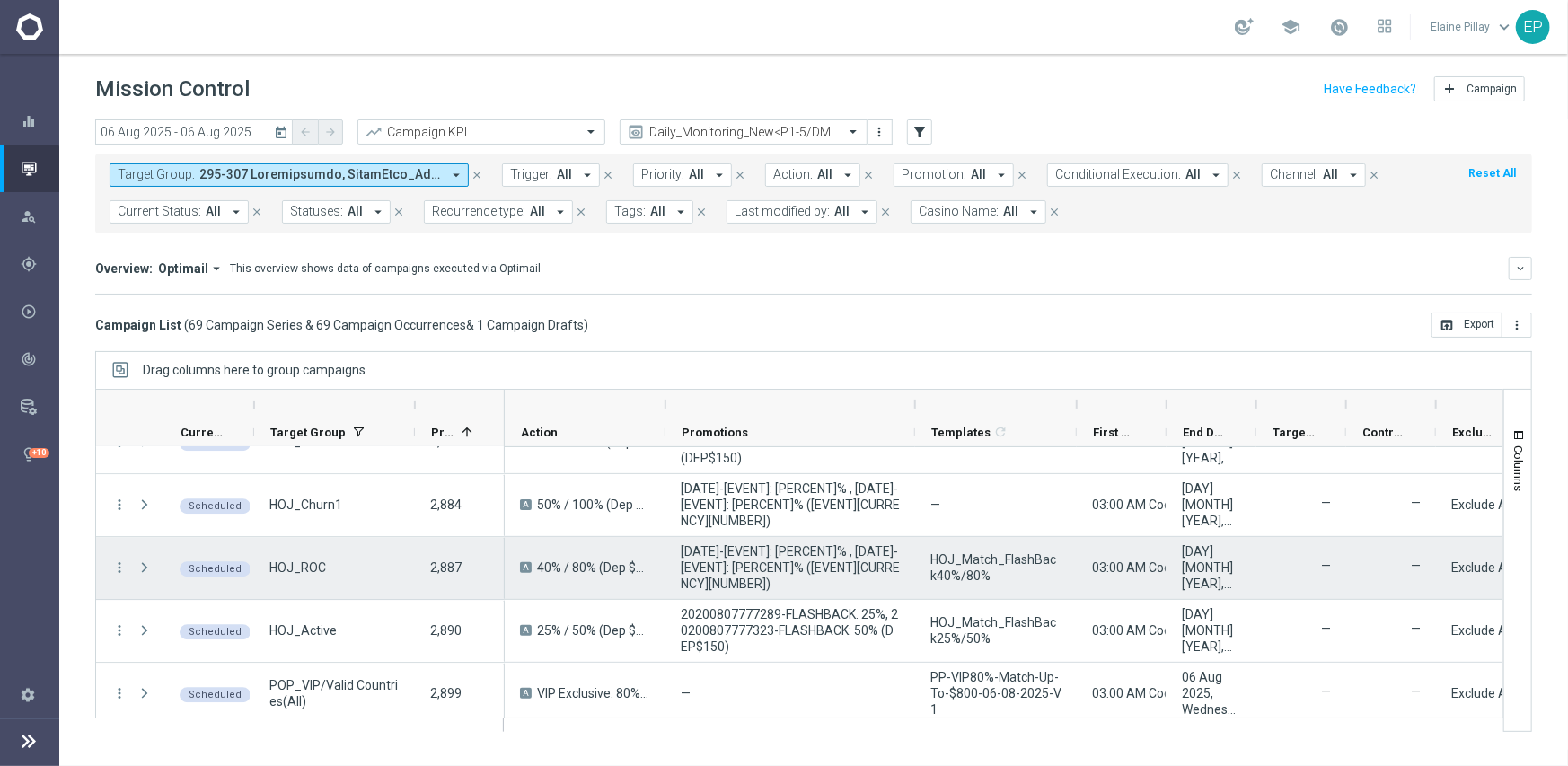 click on "HOJ_Match_FlashBack40%/80%" at bounding box center (996, 568) 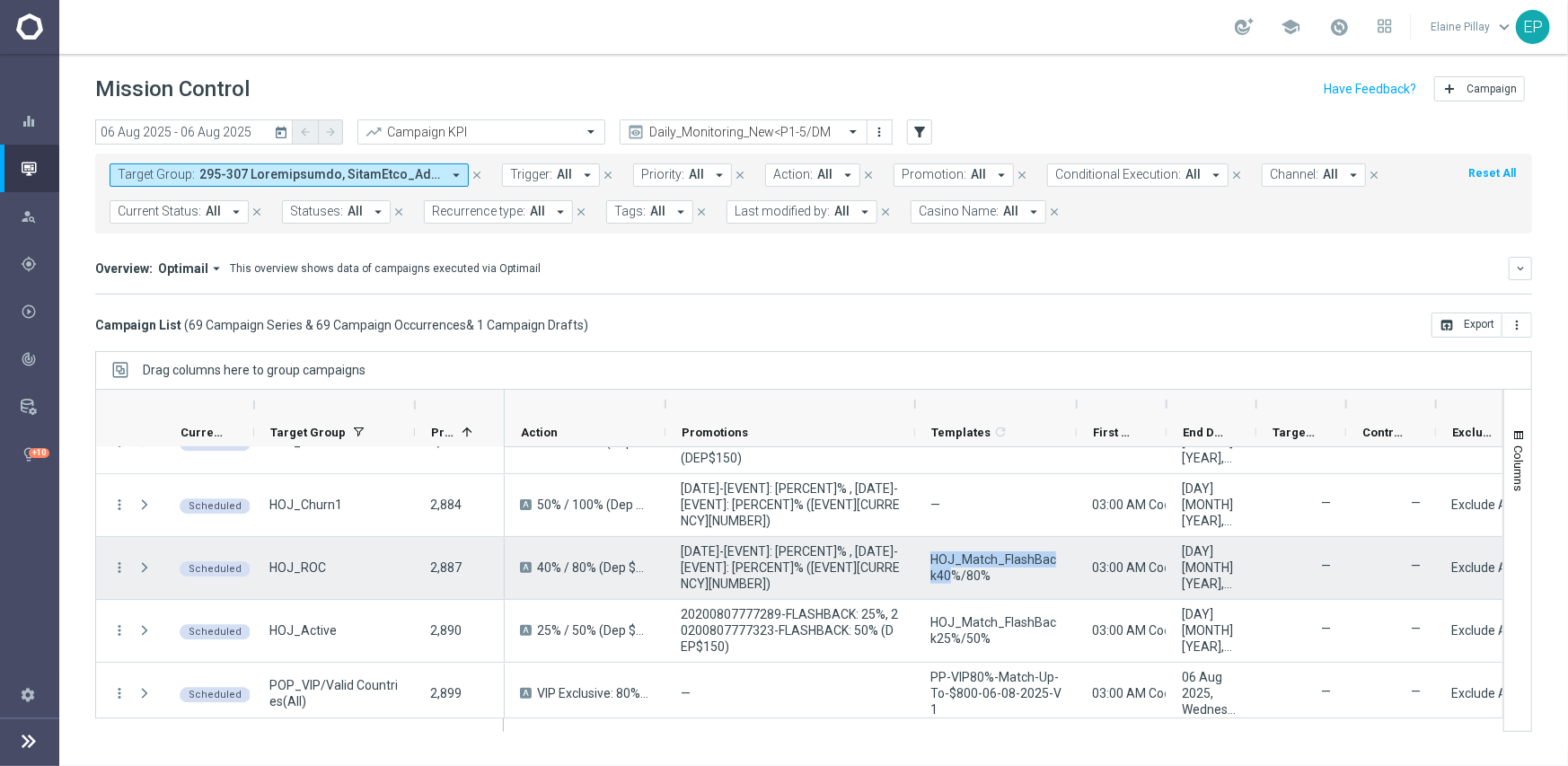click on "HOJ_Match_FlashBack40%/80%" at bounding box center [996, 568] 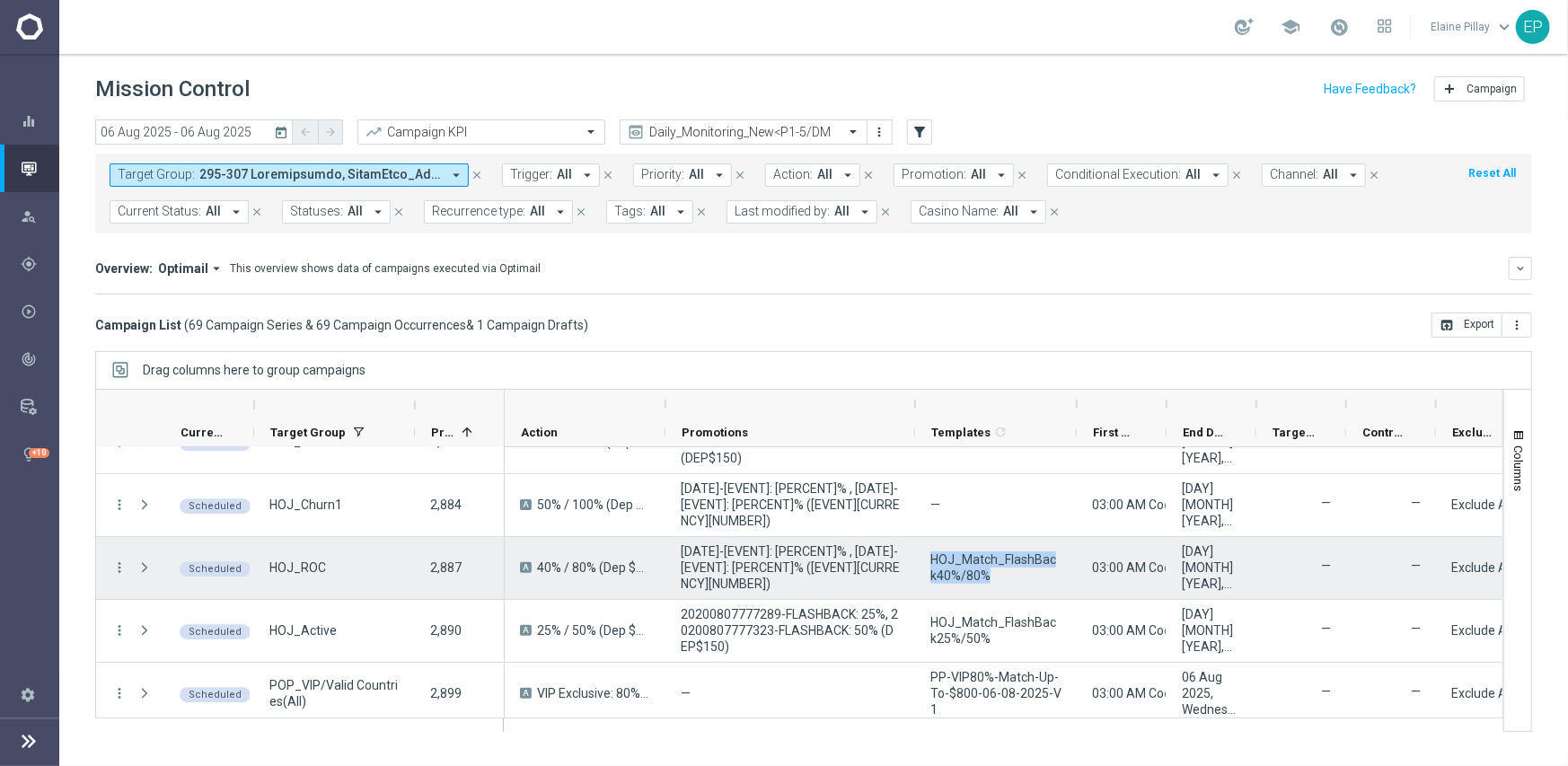 click on "HOJ_Match_FlashBack40%/80%" at bounding box center [996, 568] 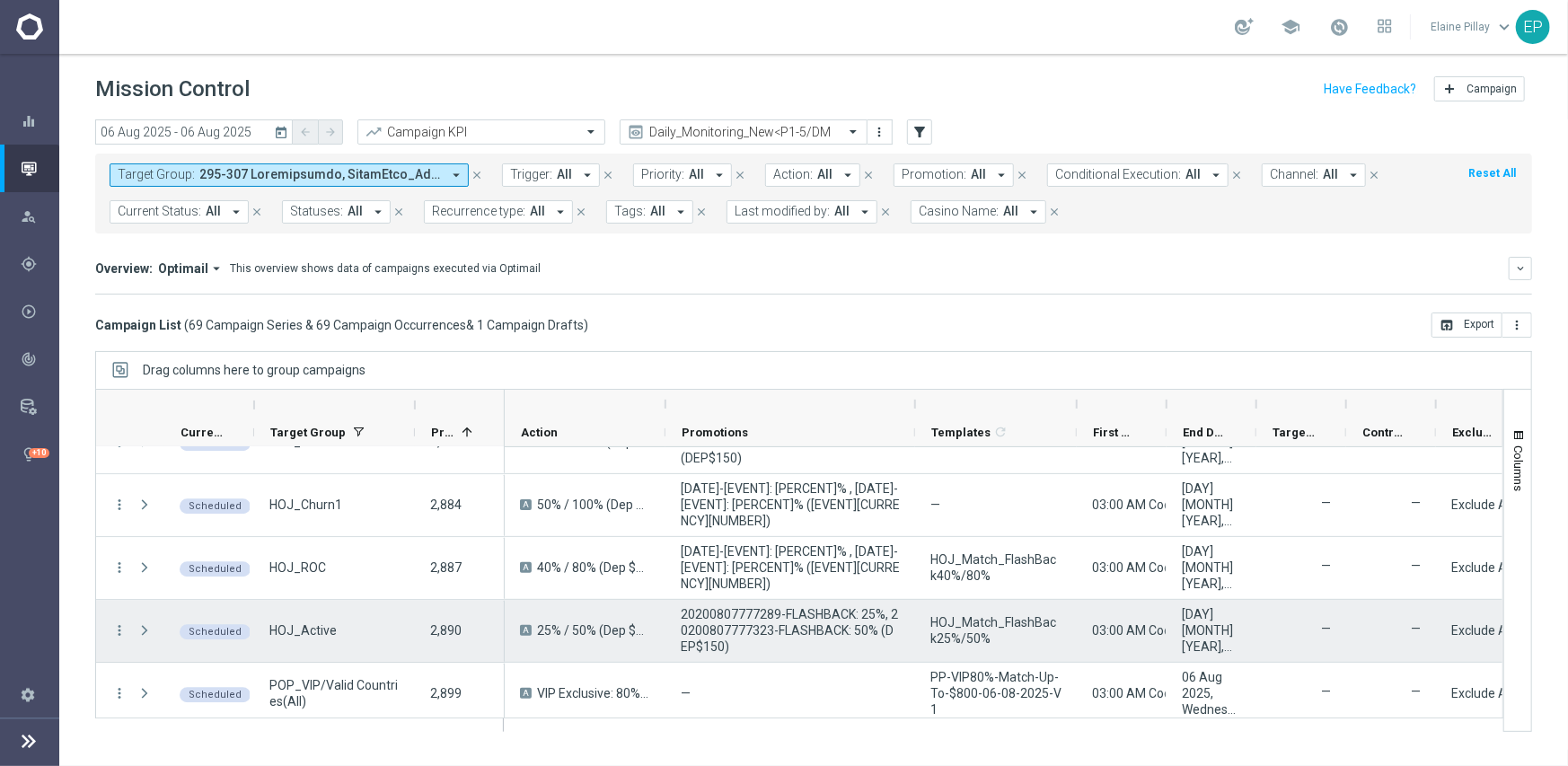 click on "HOJ_Match_FlashBack25%/50%" at bounding box center (996, 630) 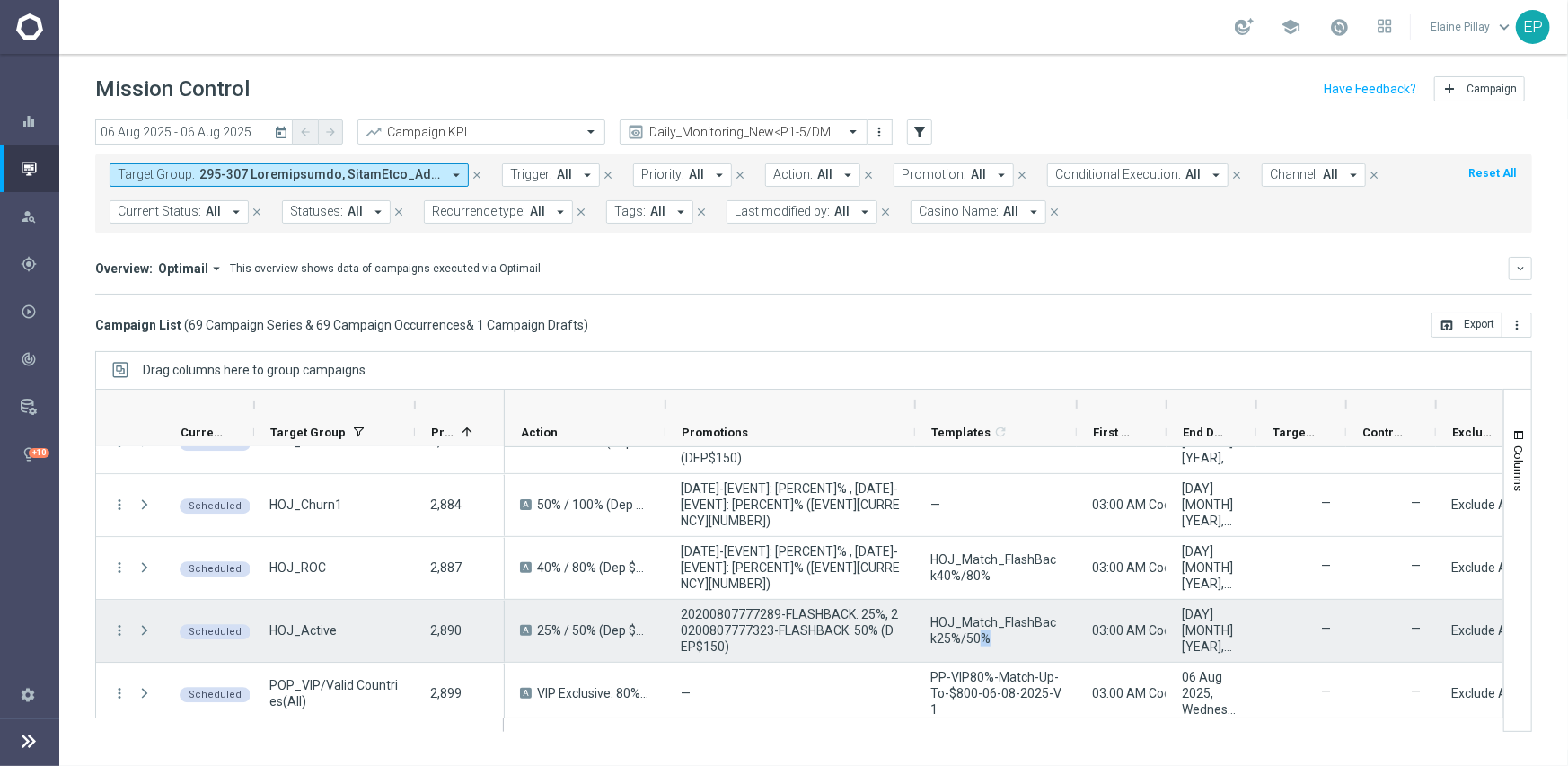 click on "HOJ_Match_FlashBack25%/50%" at bounding box center [996, 630] 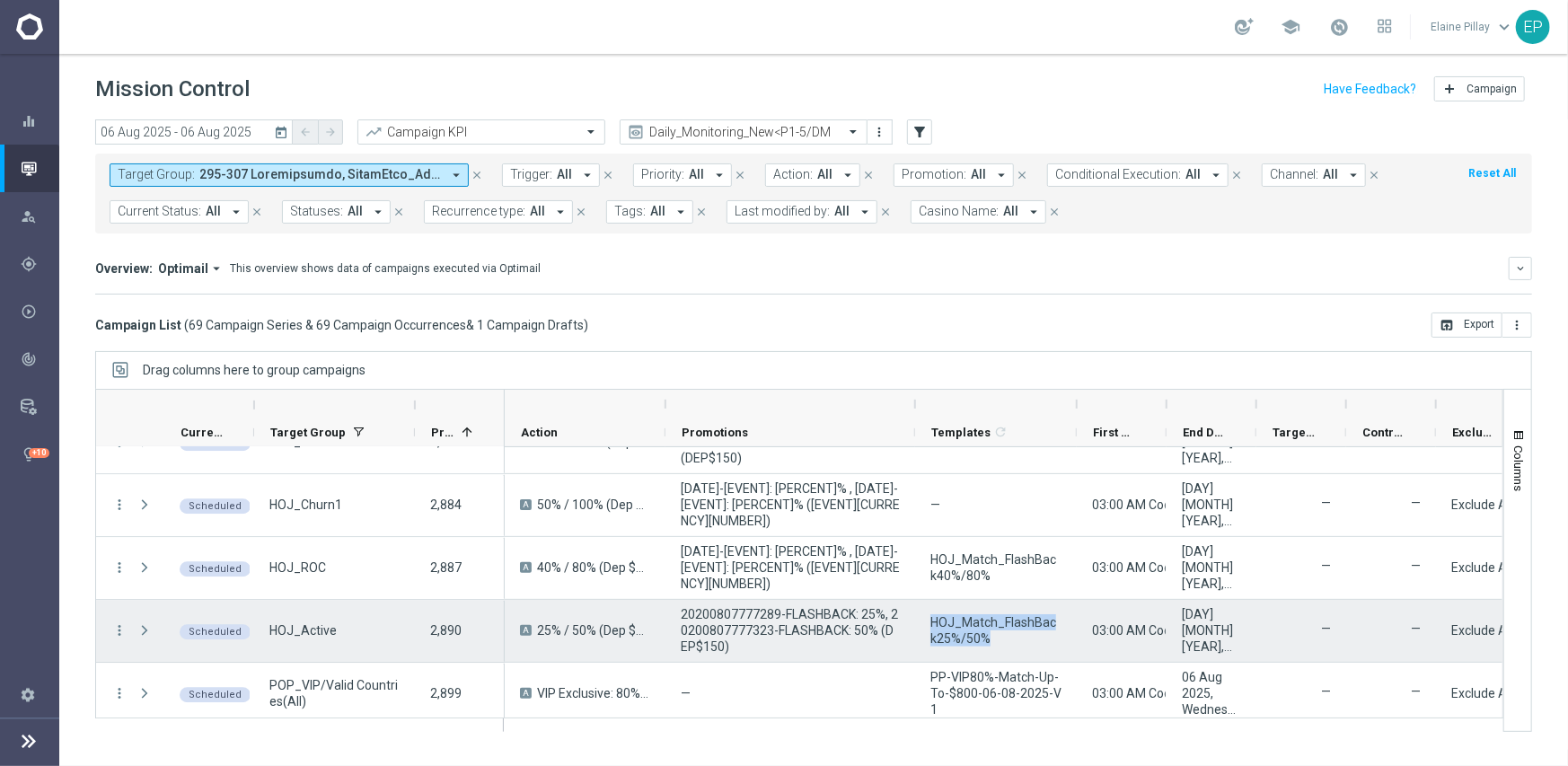click on "HOJ_Match_FlashBack25%/50%" at bounding box center [996, 630] 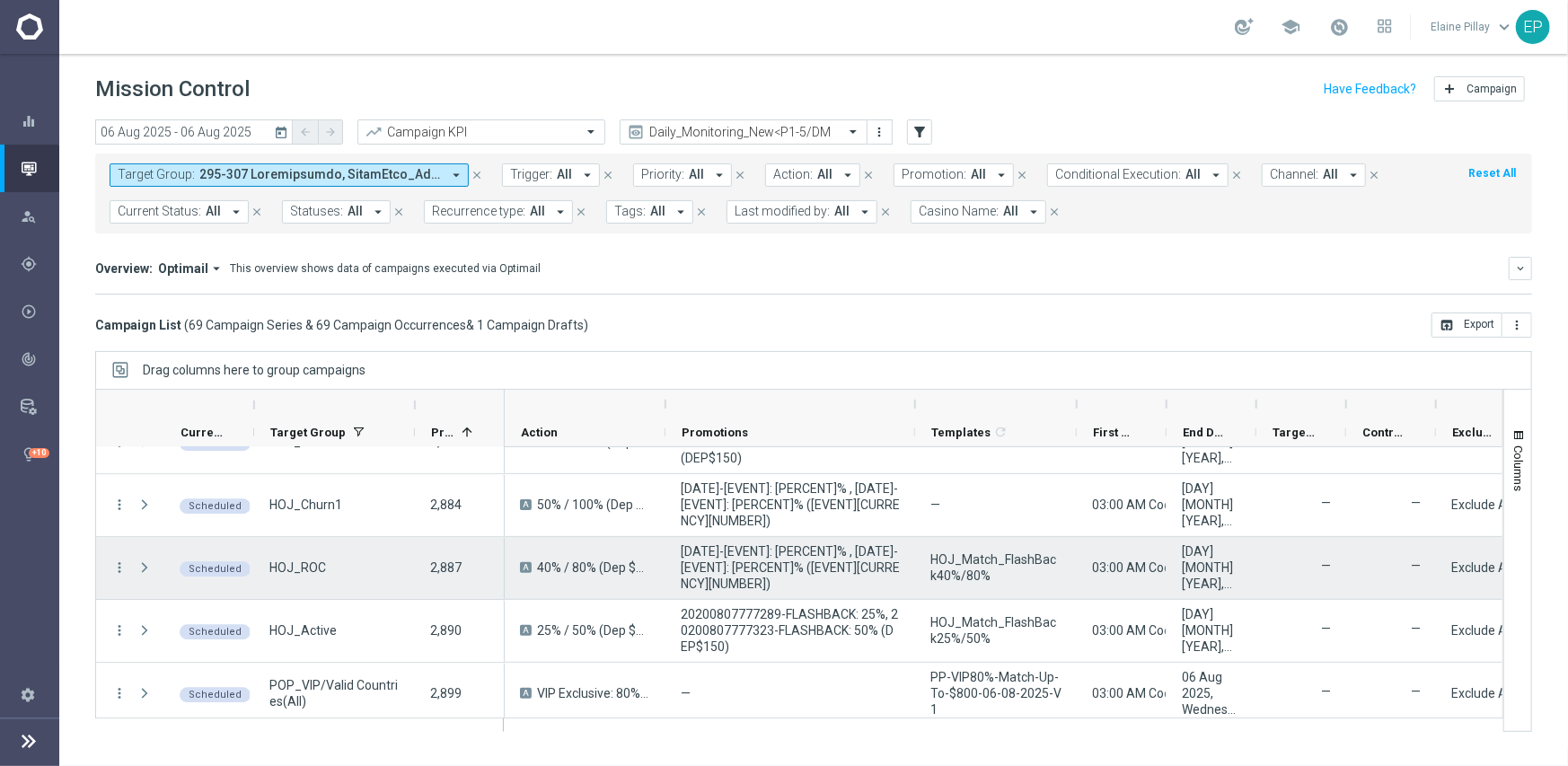 click on "HOJ_Match_FlashBack40%/80%" at bounding box center (996, 568) 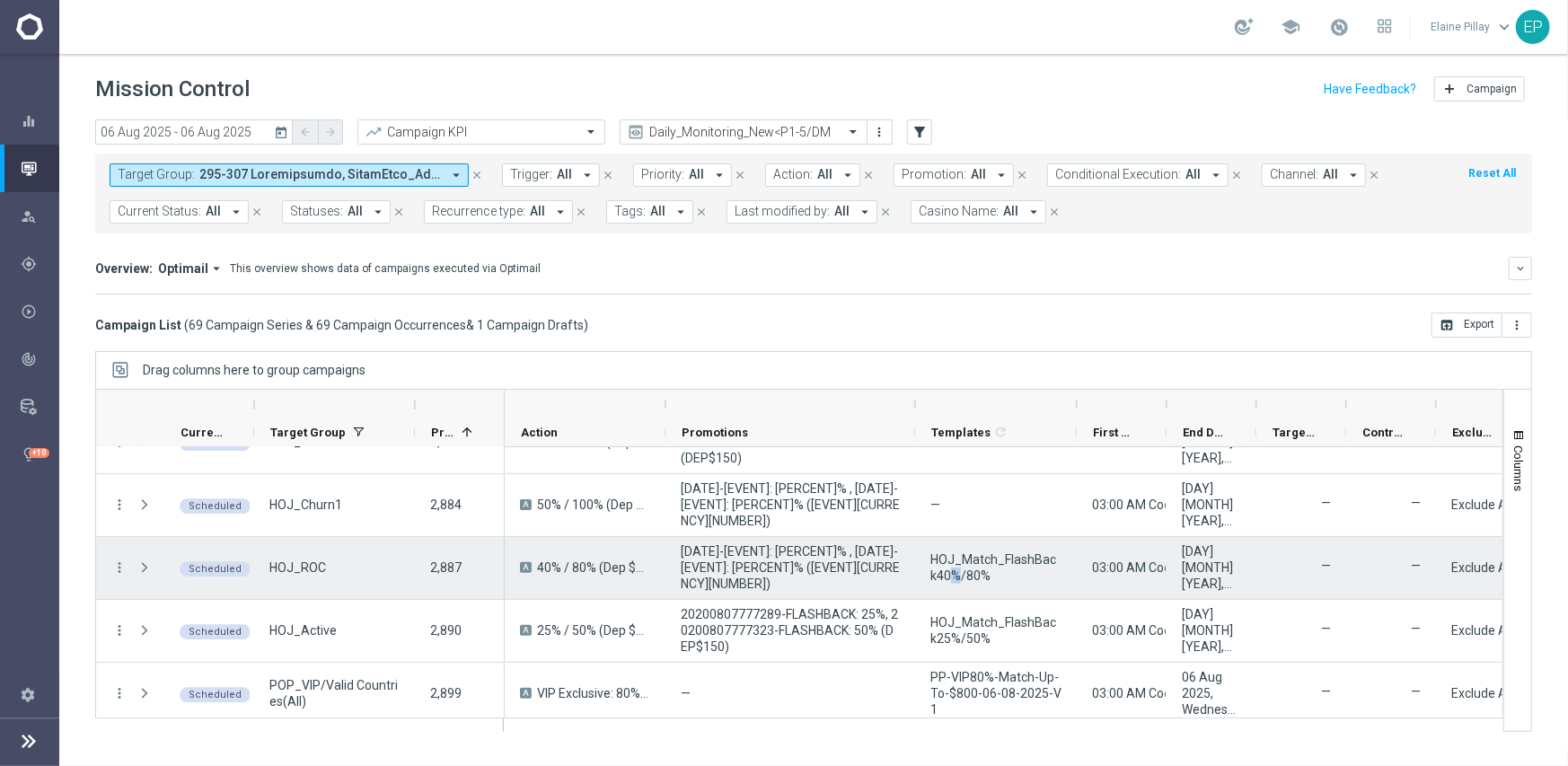 click on "HOJ_Match_FlashBack40%/80%" at bounding box center (996, 568) 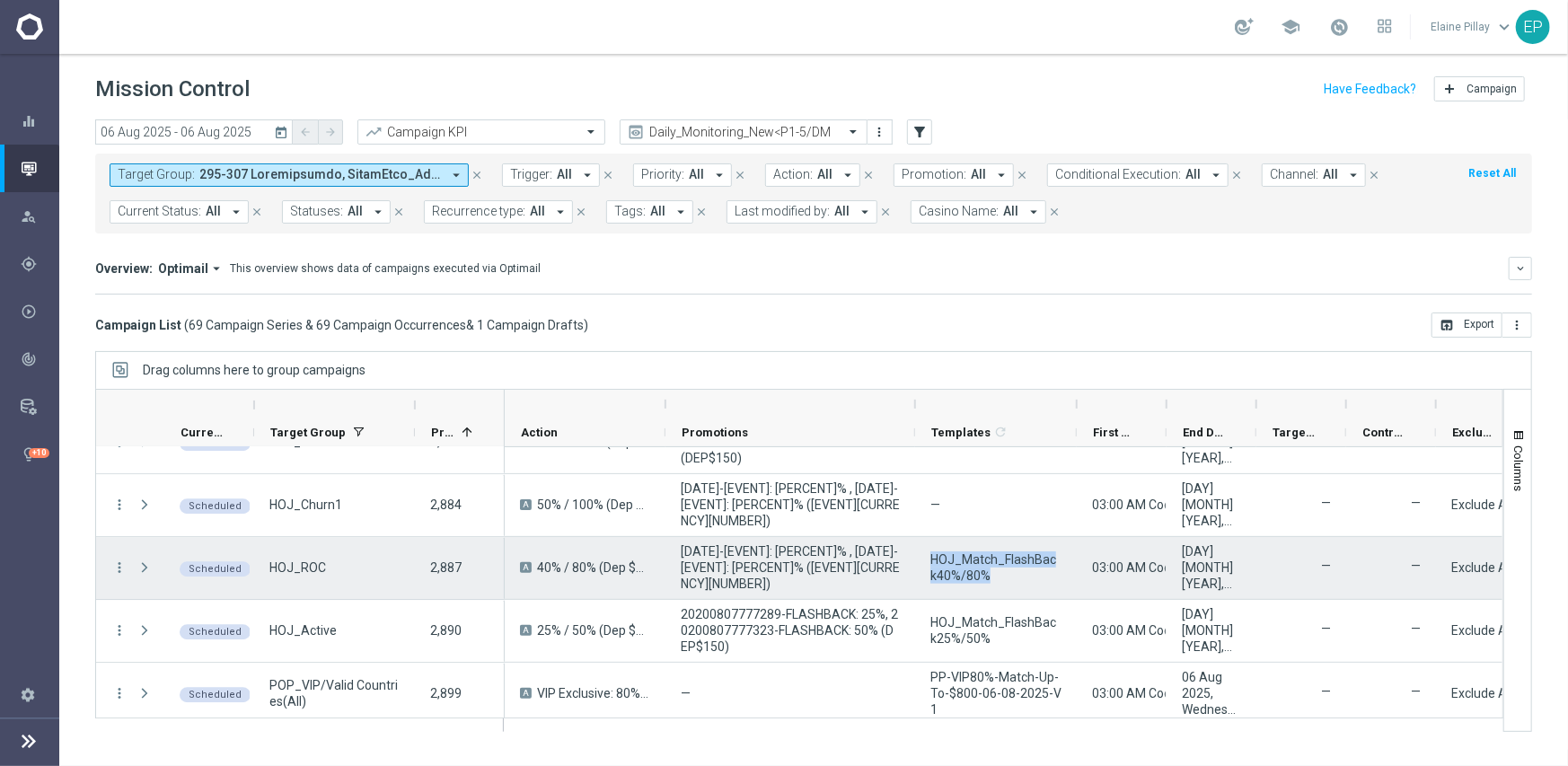 click on "HOJ_Match_FlashBack40%/80%" at bounding box center [996, 568] 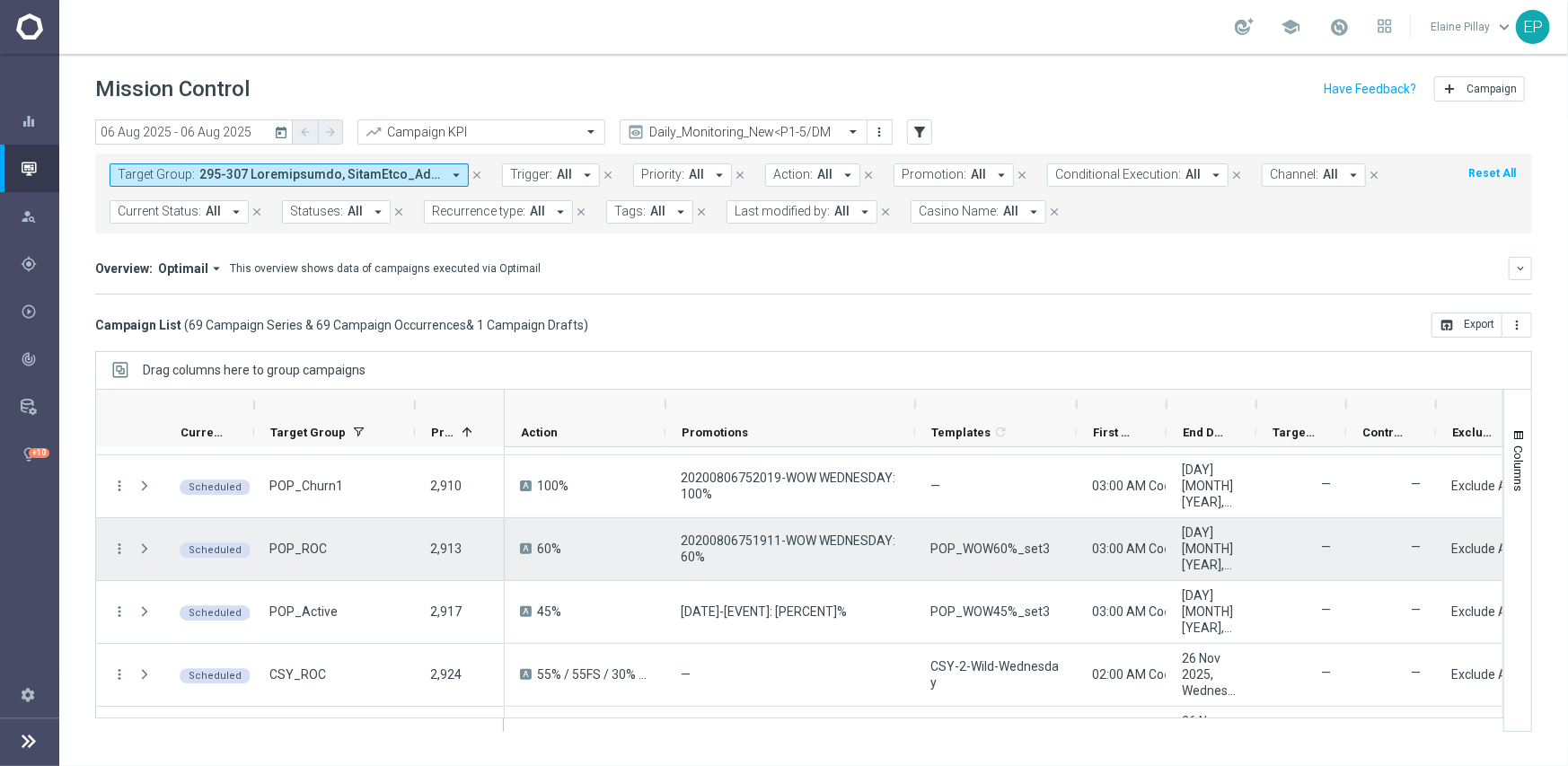 scroll, scrollTop: 3538, scrollLeft: 0, axis: vertical 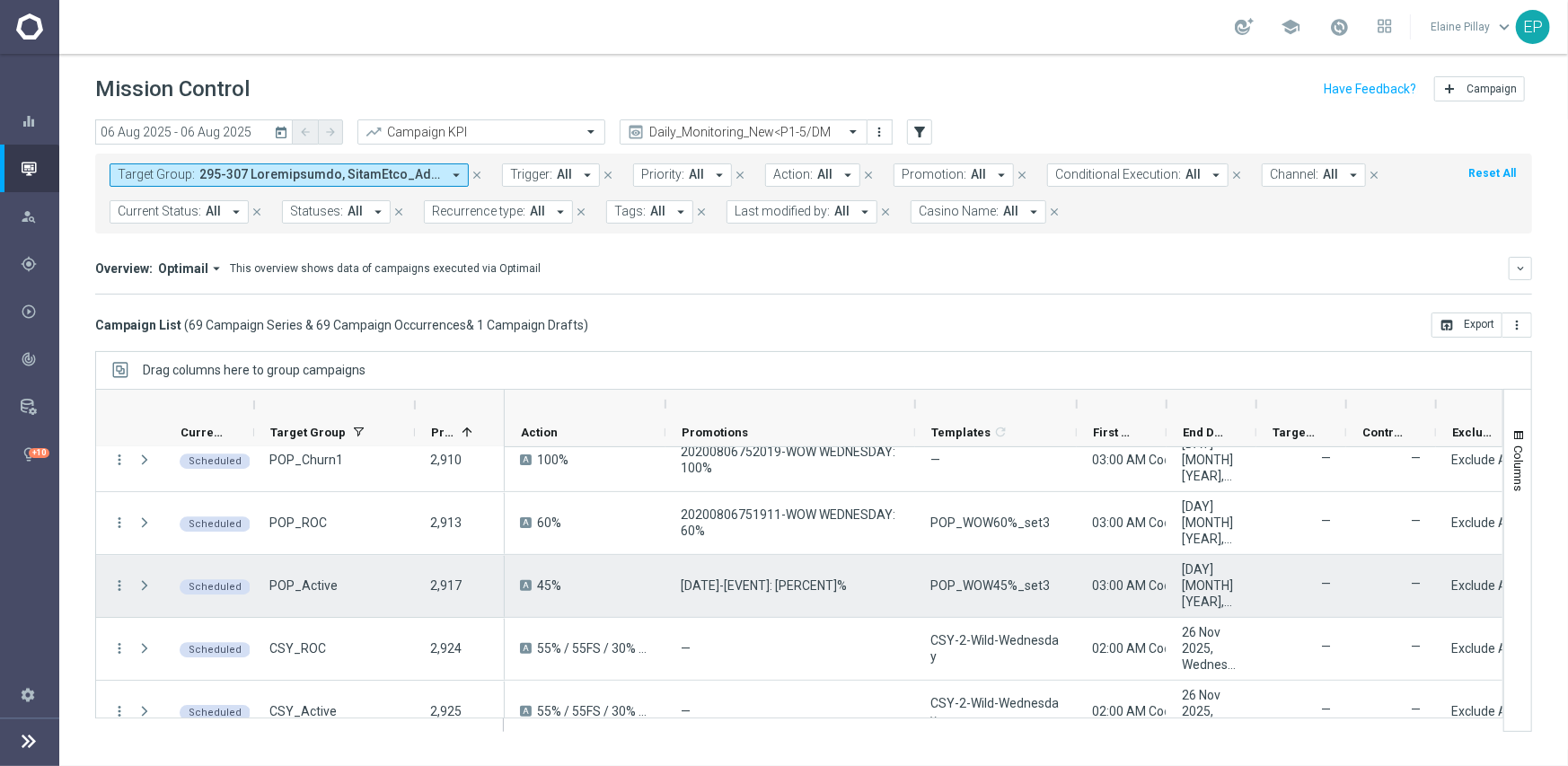 click on "POP_WOW45%_set3" at bounding box center (990, 586) 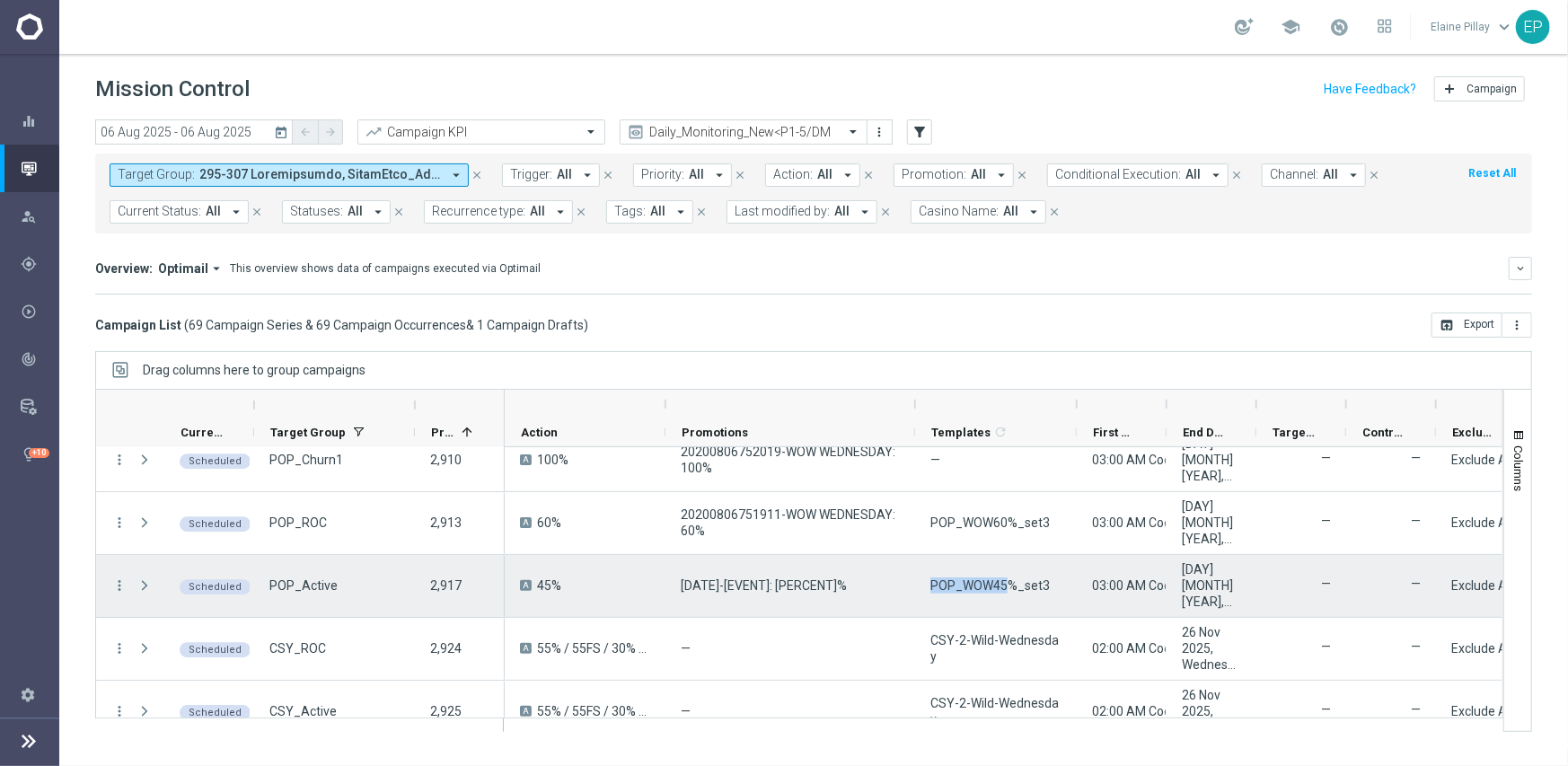 click on "POP_WOW45%_set3" at bounding box center (990, 586) 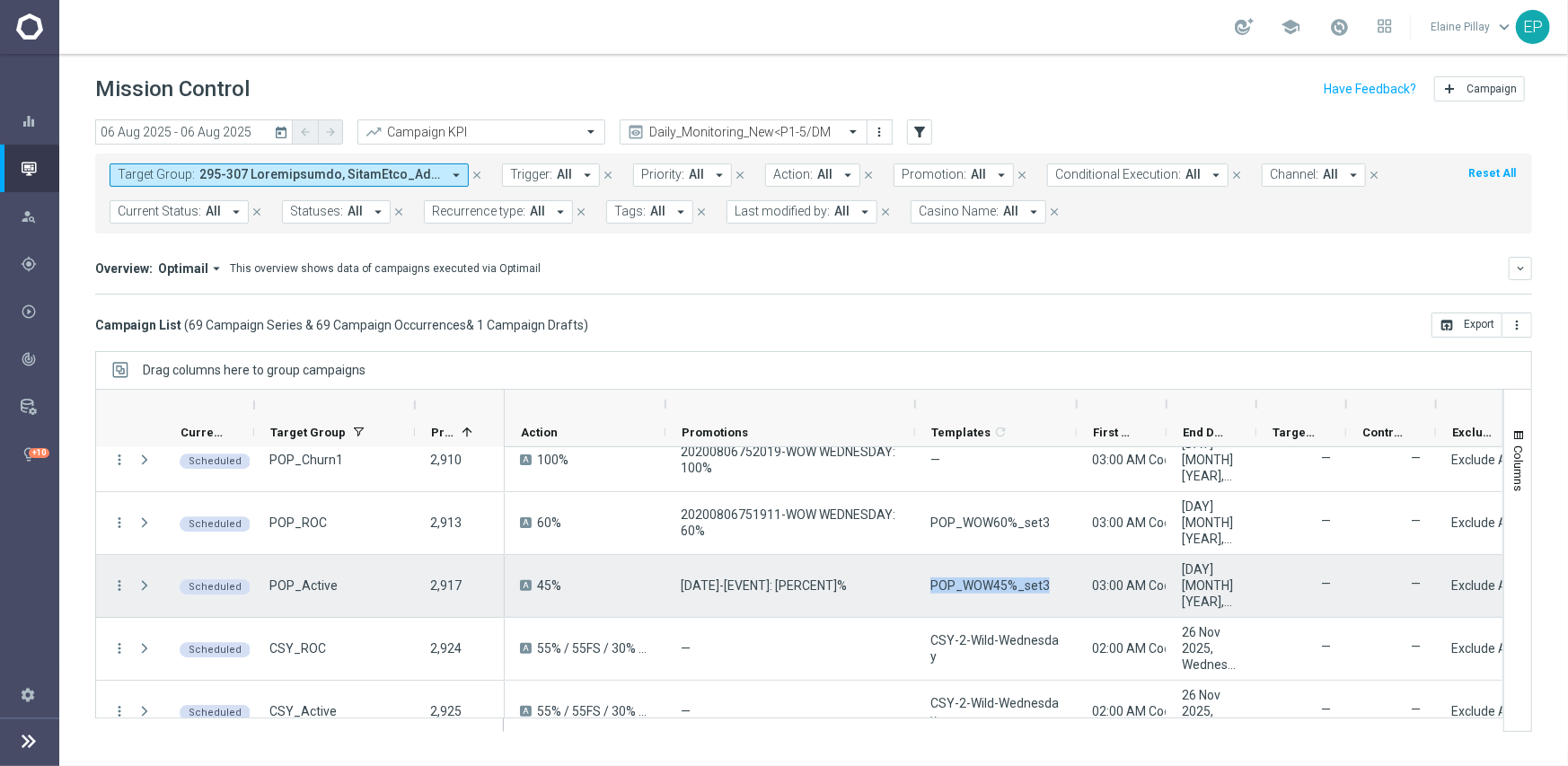 click on "POP_WOW45%_set3" at bounding box center [990, 586] 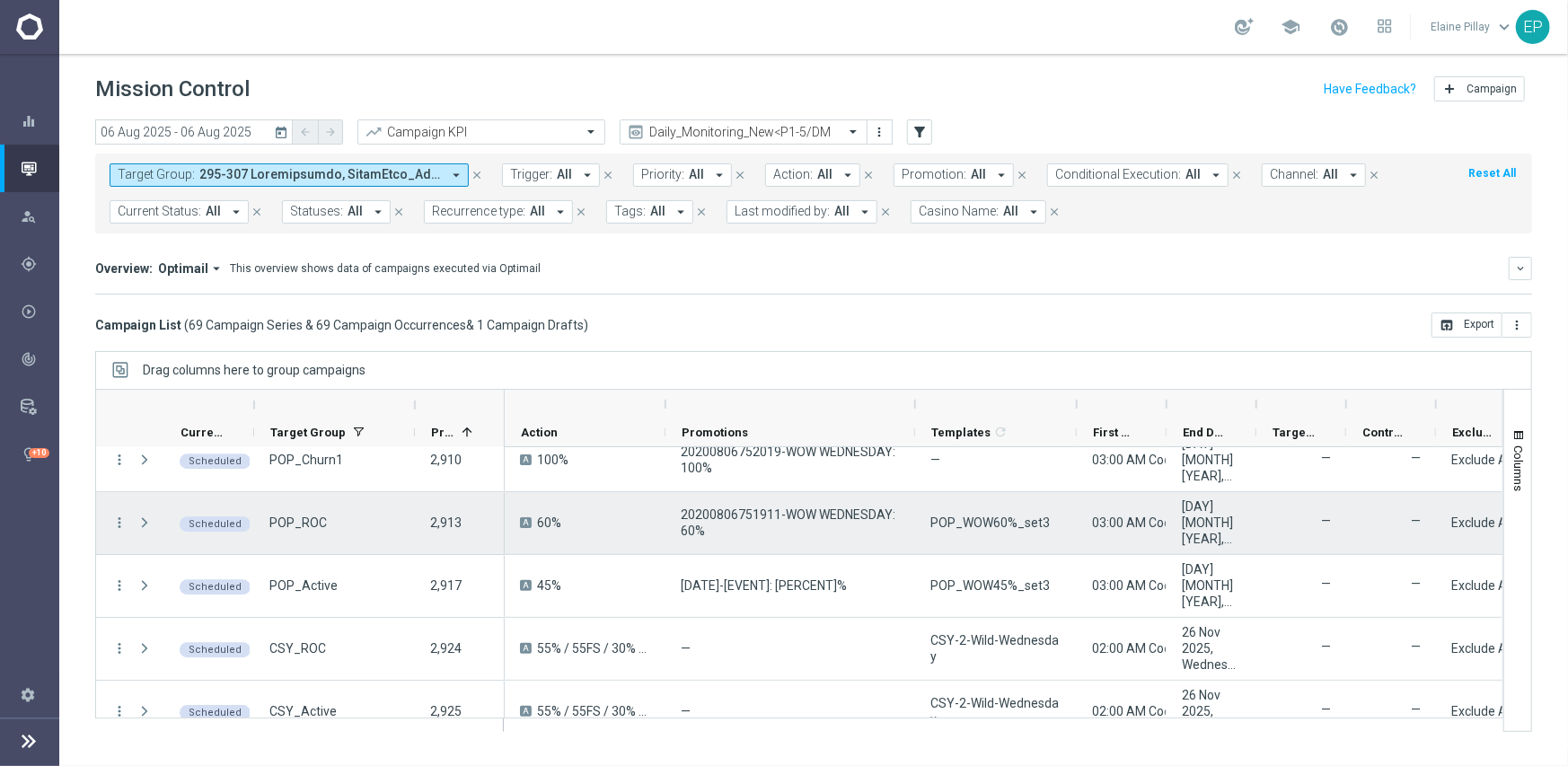 click on "POP_WOW60%_set3" at bounding box center (990, 523) 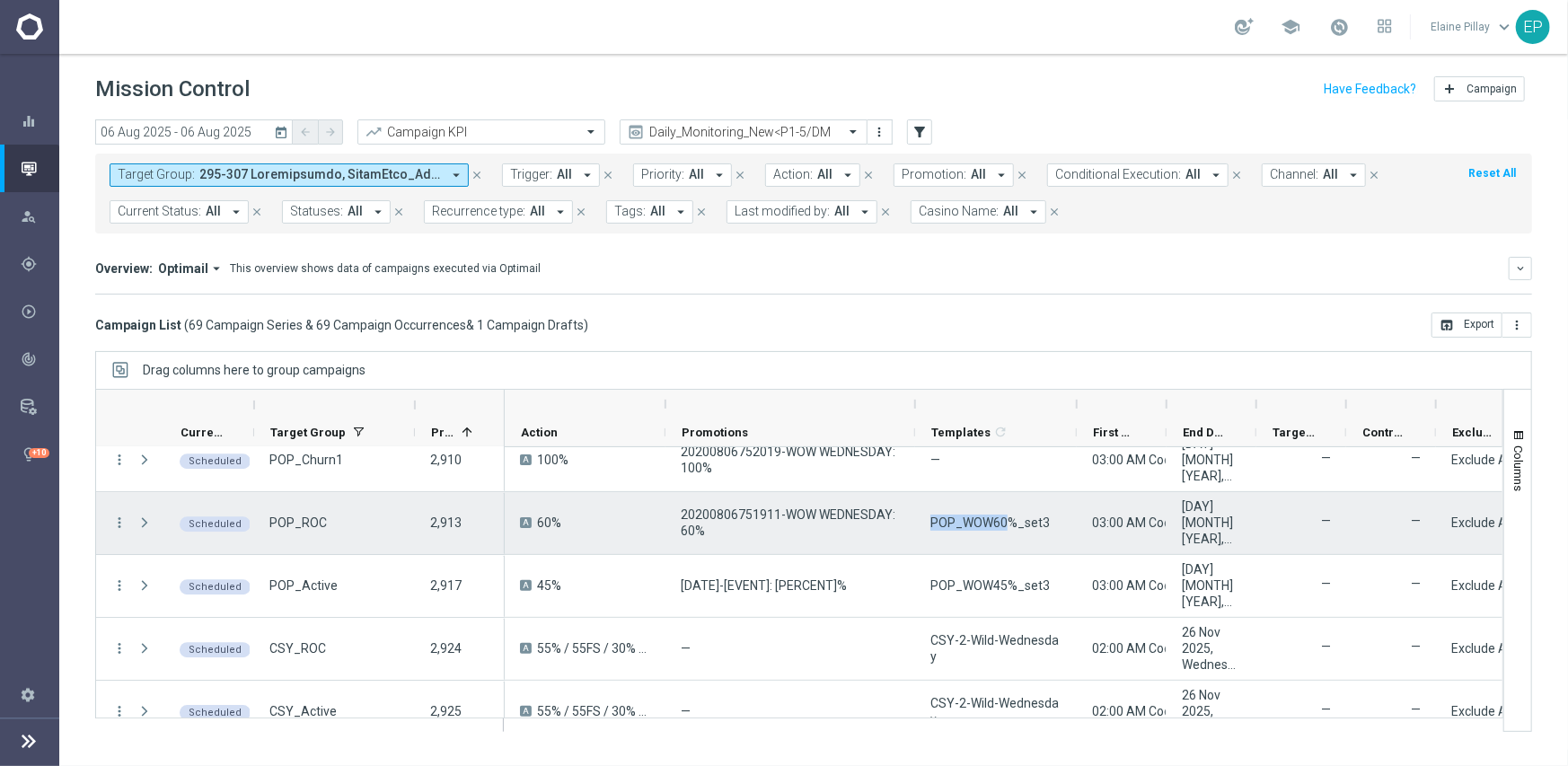 click on "POP_WOW60%_set3" at bounding box center (990, 523) 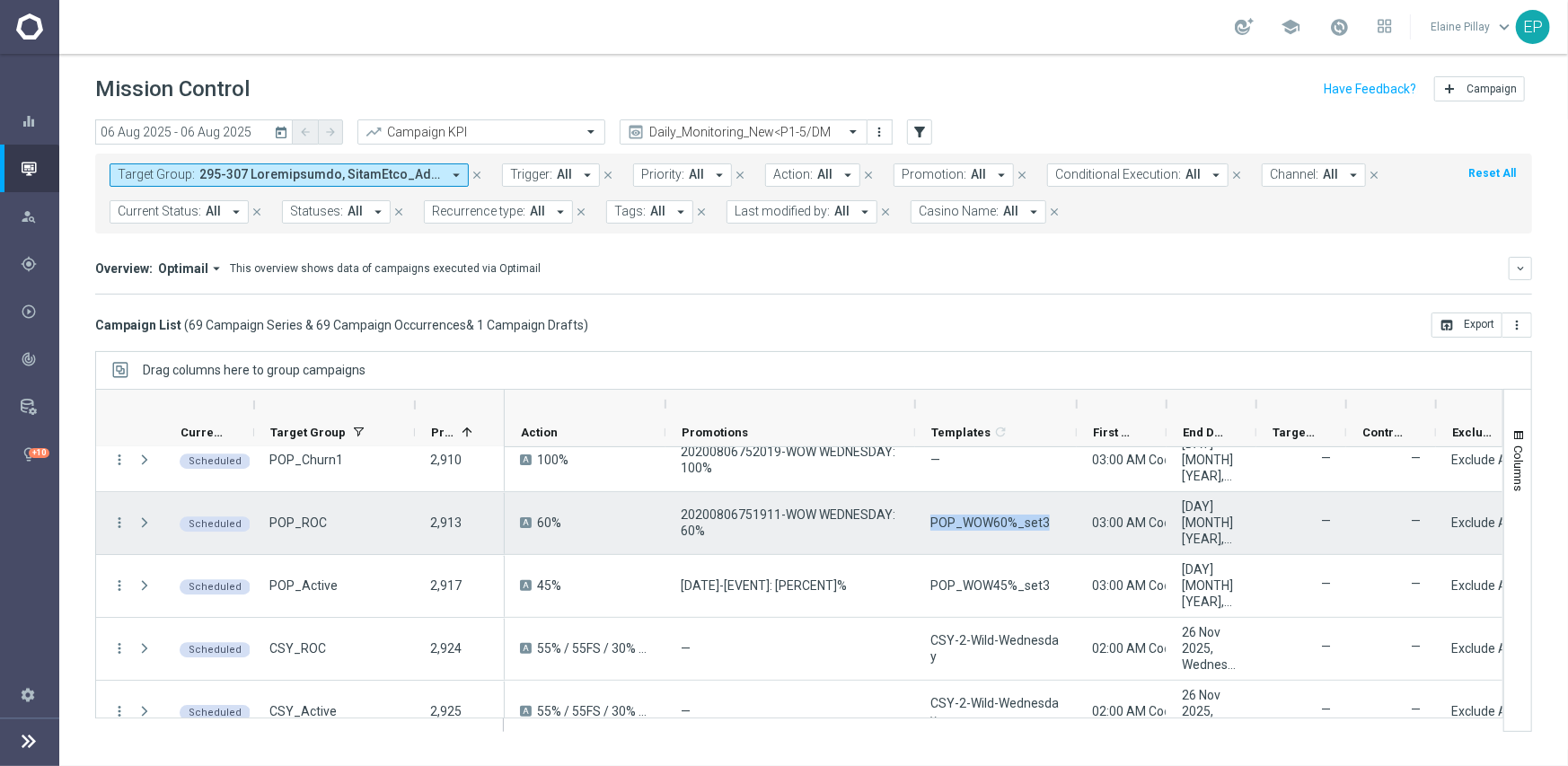 click on "POP_WOW60%_set3" at bounding box center (990, 523) 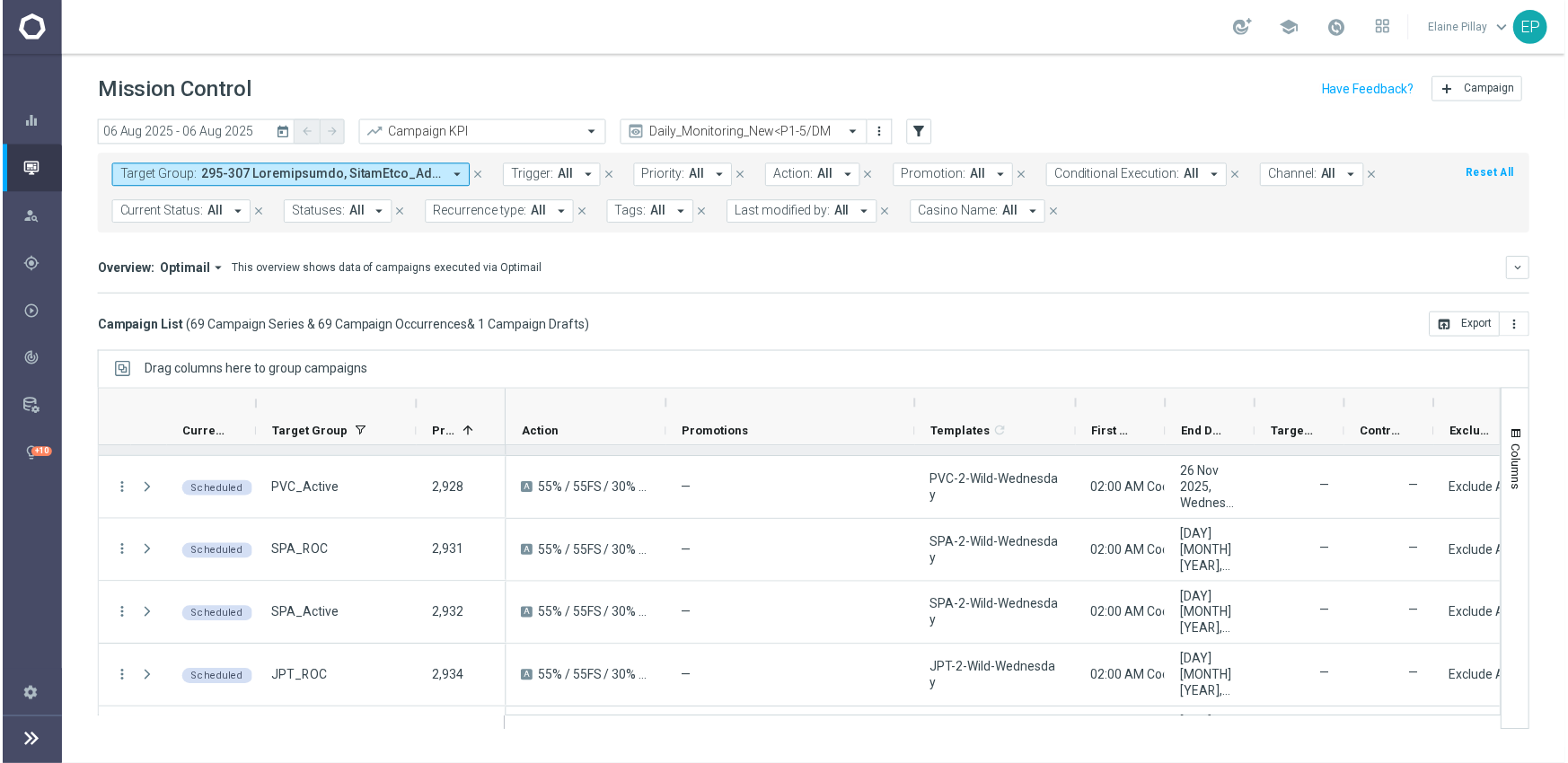 scroll, scrollTop: 4127, scrollLeft: 0, axis: vertical 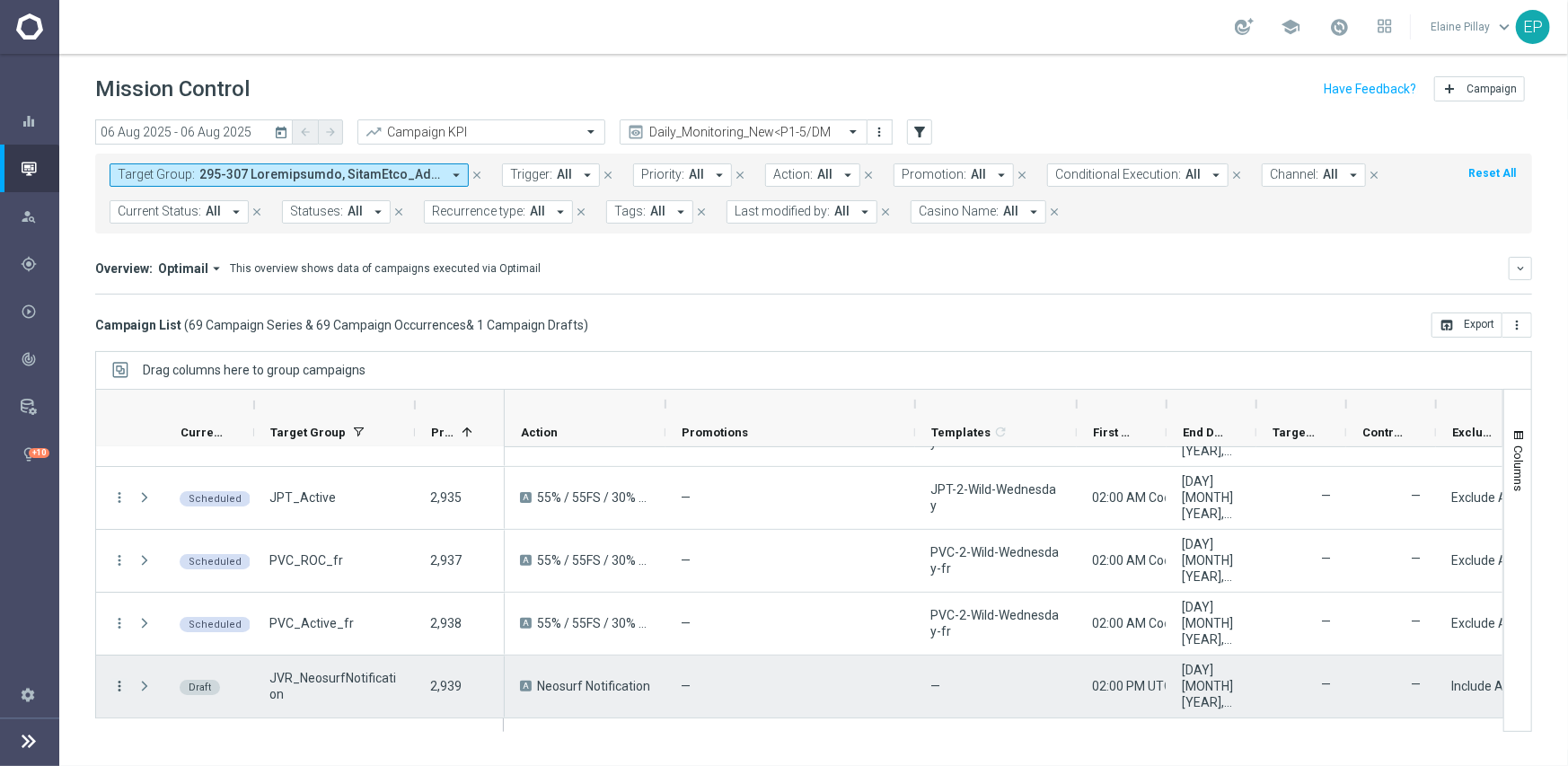 click on "more_vert" at bounding box center [119, 686] 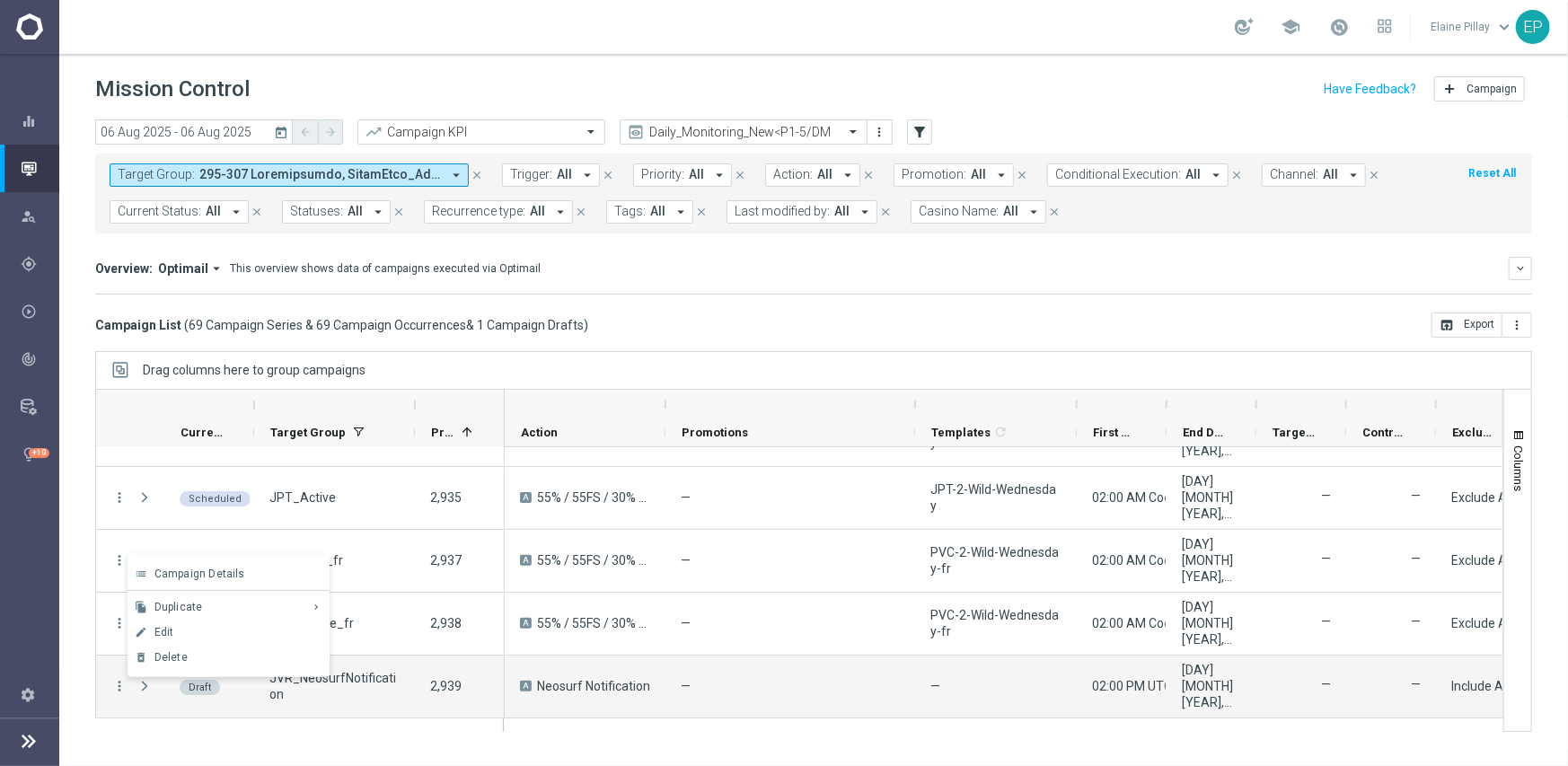 click on "Overview:
Optimail
arrow_drop_down
This overview shows data of campaigns executed via Optimail
keyboard_arrow_down
Direct Response VS Increase In Total Deposit Amount
Direct Response
--
Test Response" 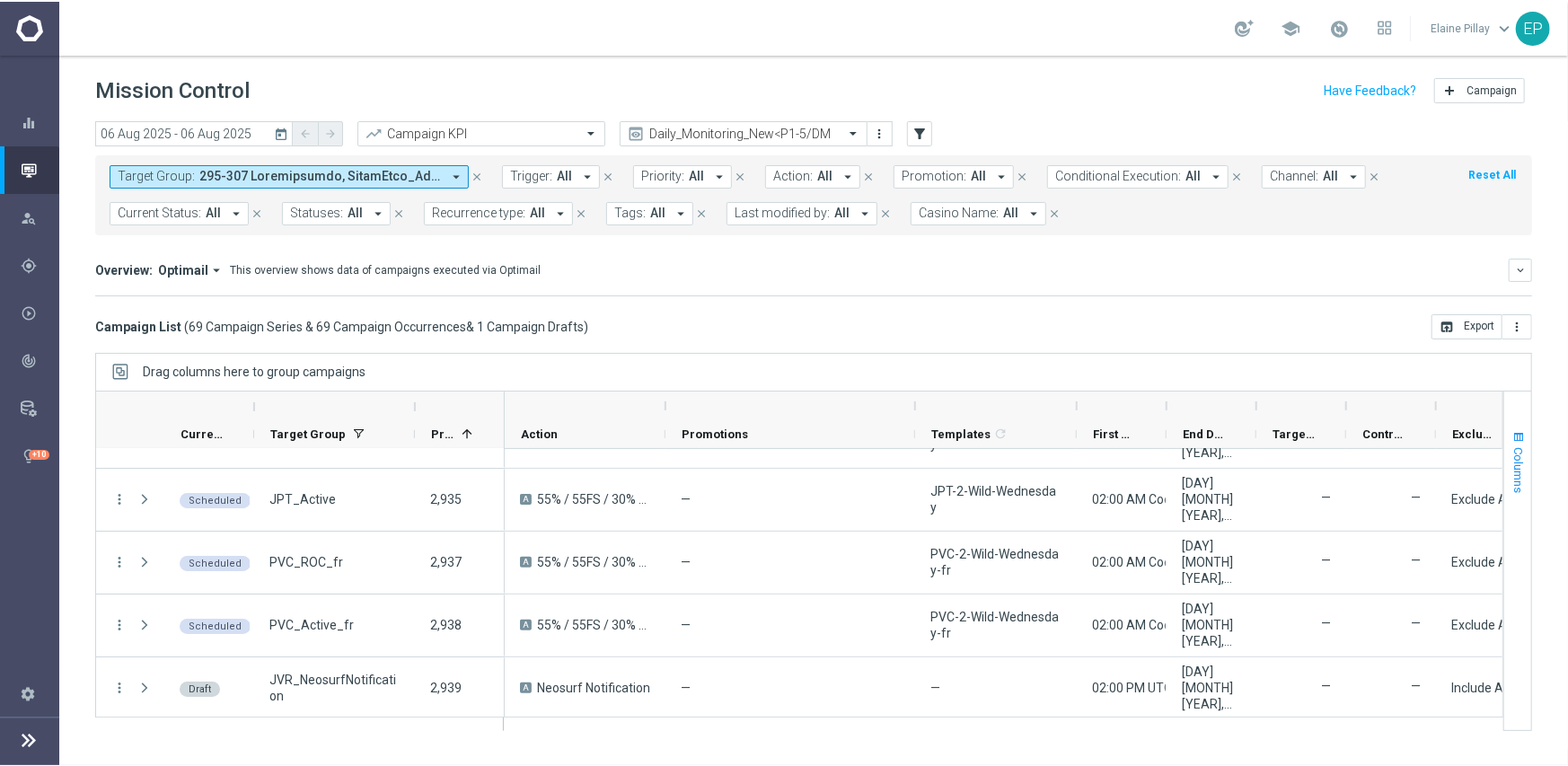 scroll, scrollTop: 4129, scrollLeft: 0, axis: vertical 